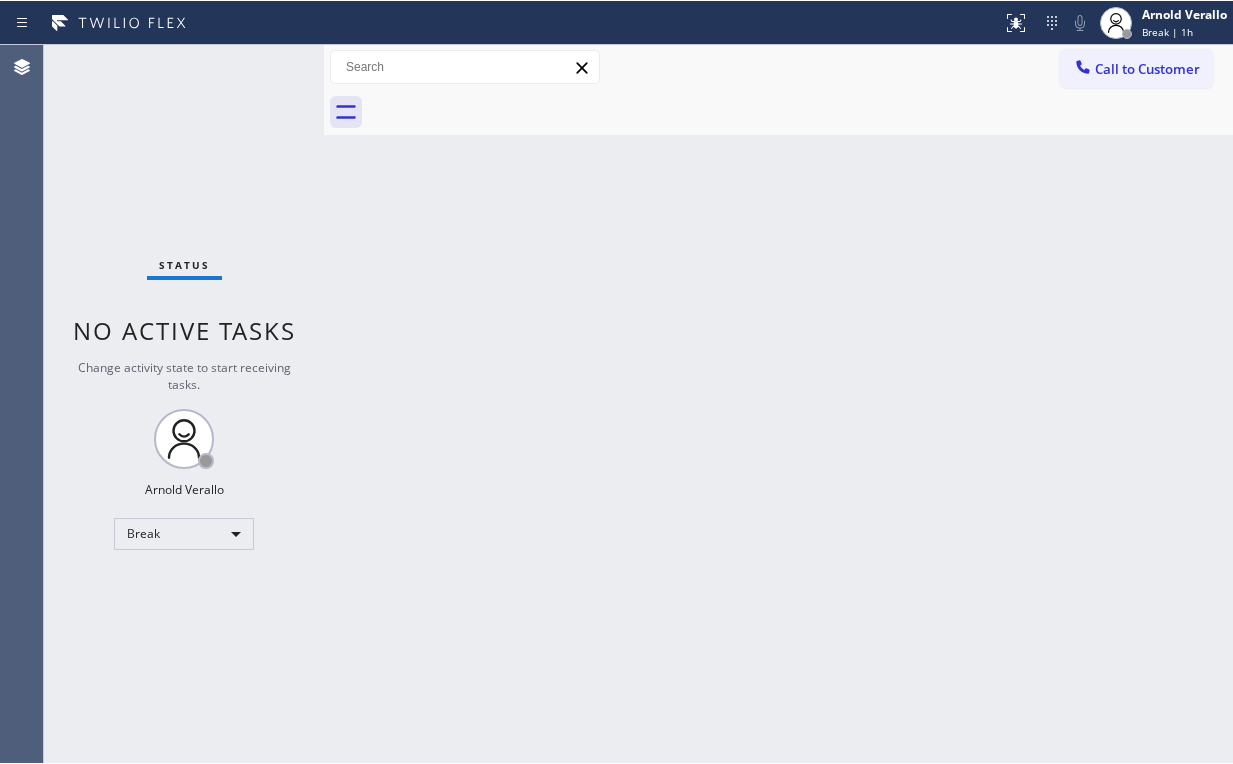 scroll, scrollTop: 0, scrollLeft: 0, axis: both 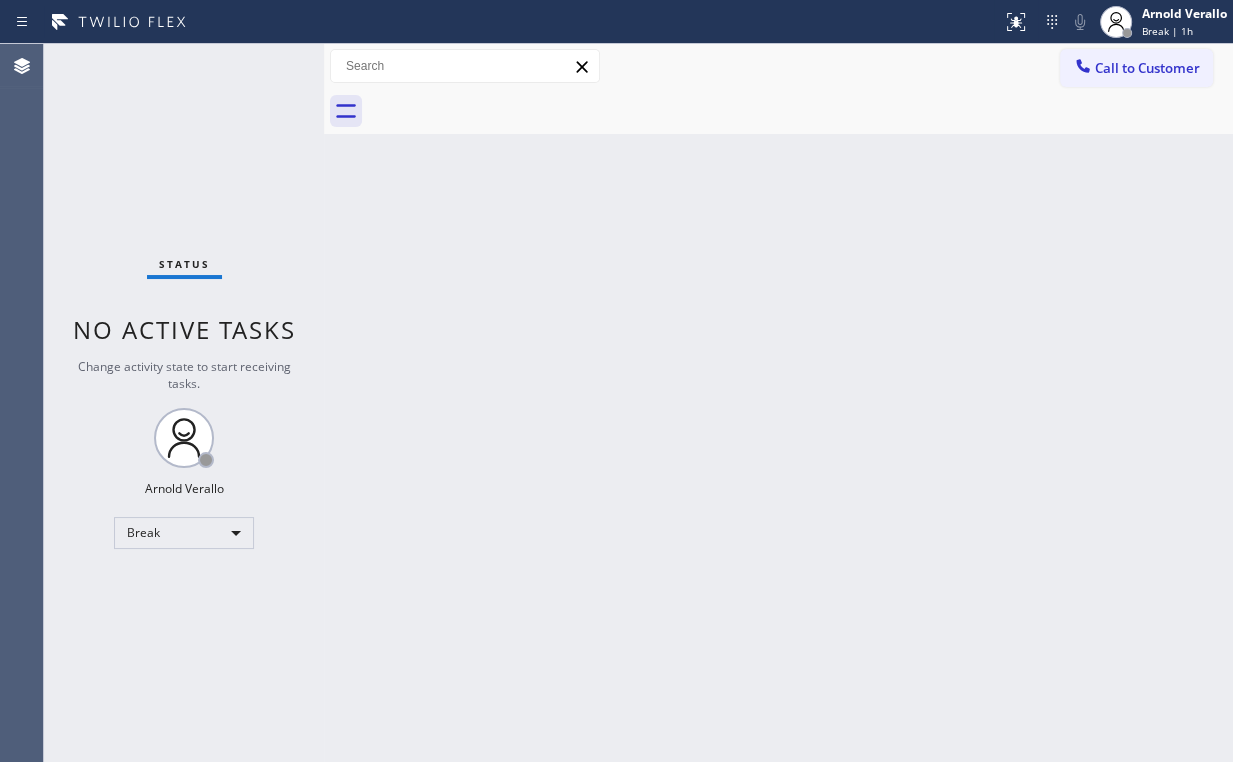 drag, startPoint x: 58, startPoint y: 432, endPoint x: 136, endPoint y: 516, distance: 114.62984 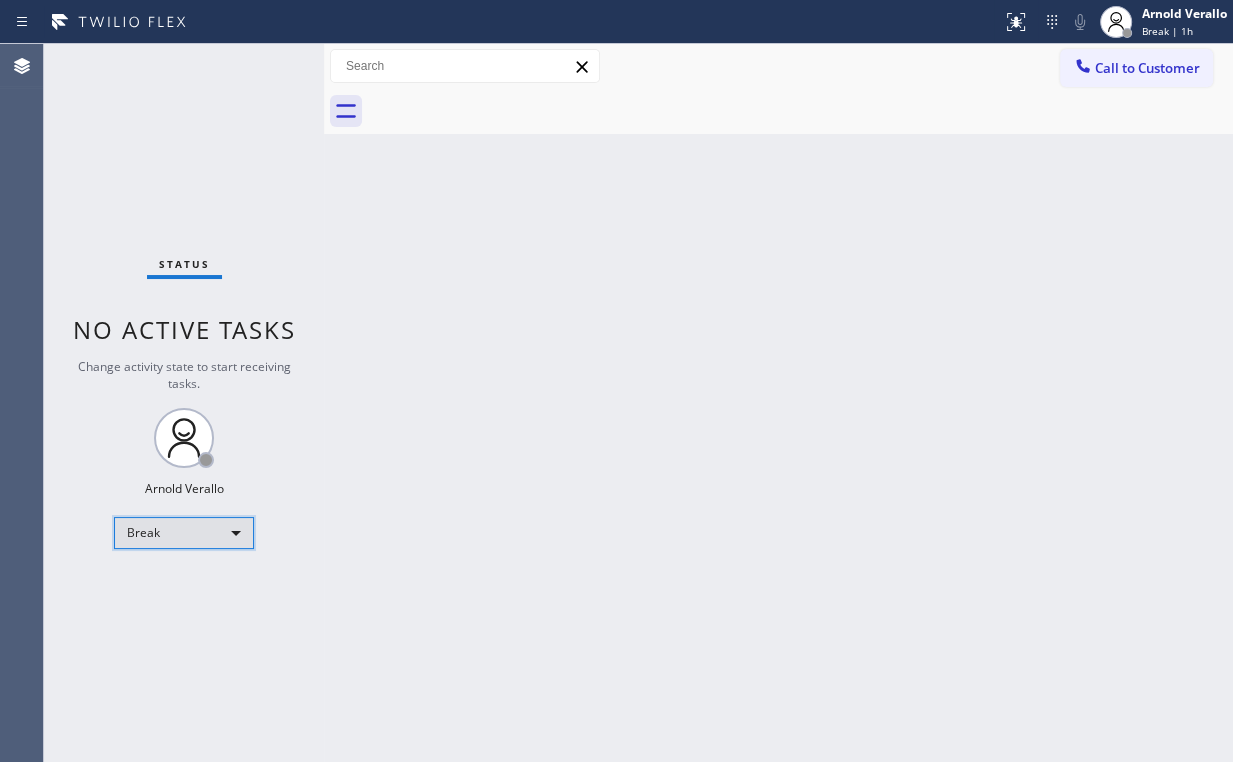 click on "Break" at bounding box center (184, 533) 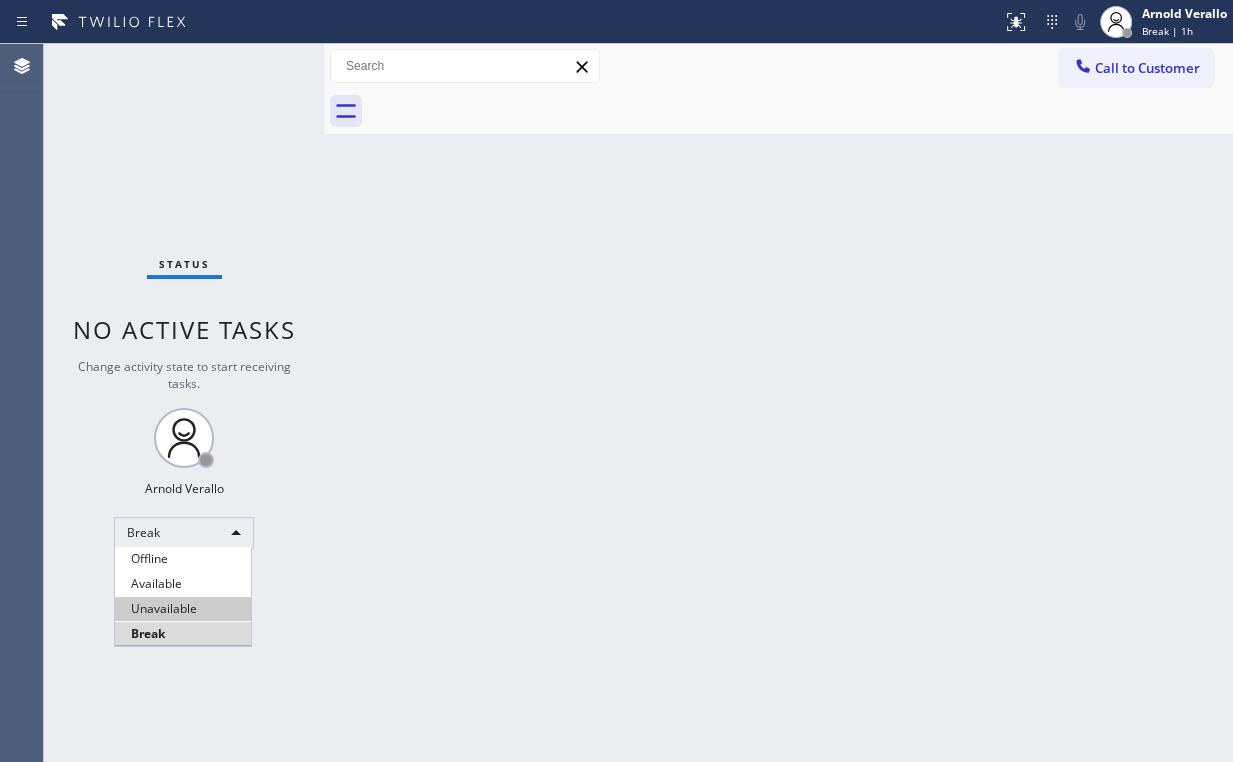 click on "Unavailable" at bounding box center (183, 609) 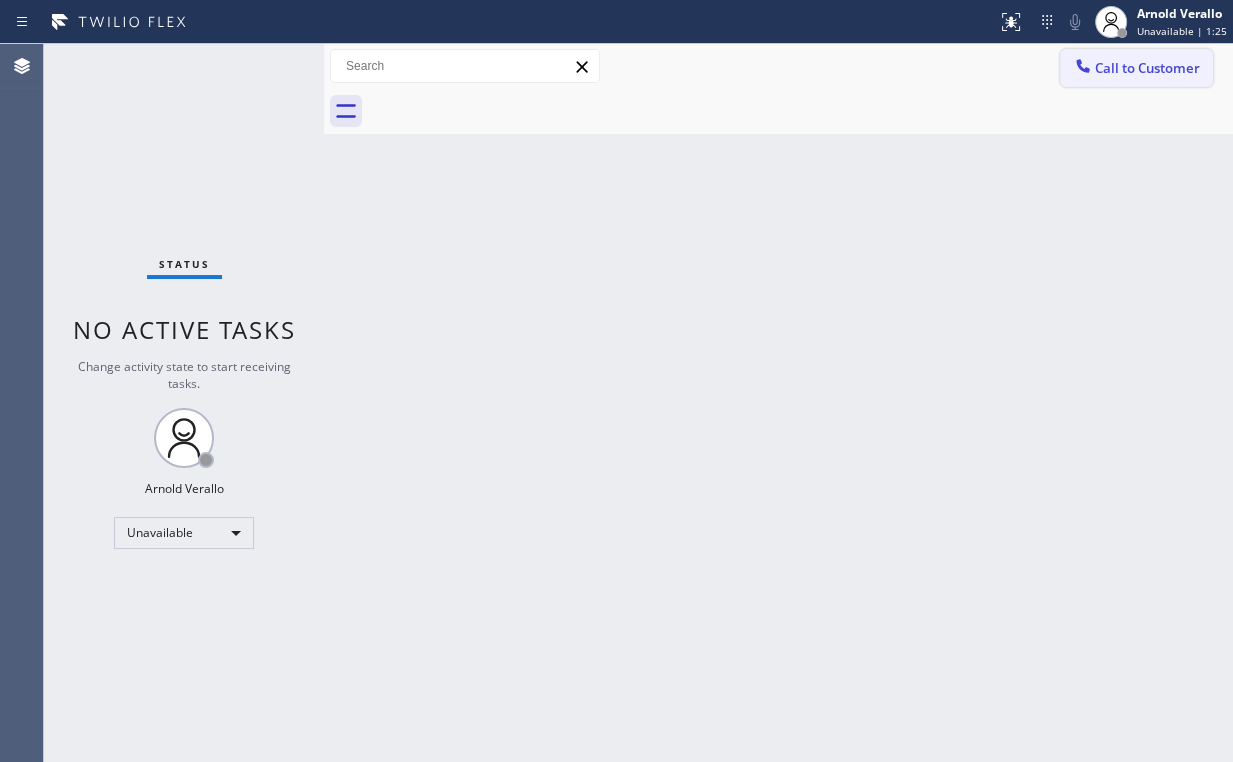 click 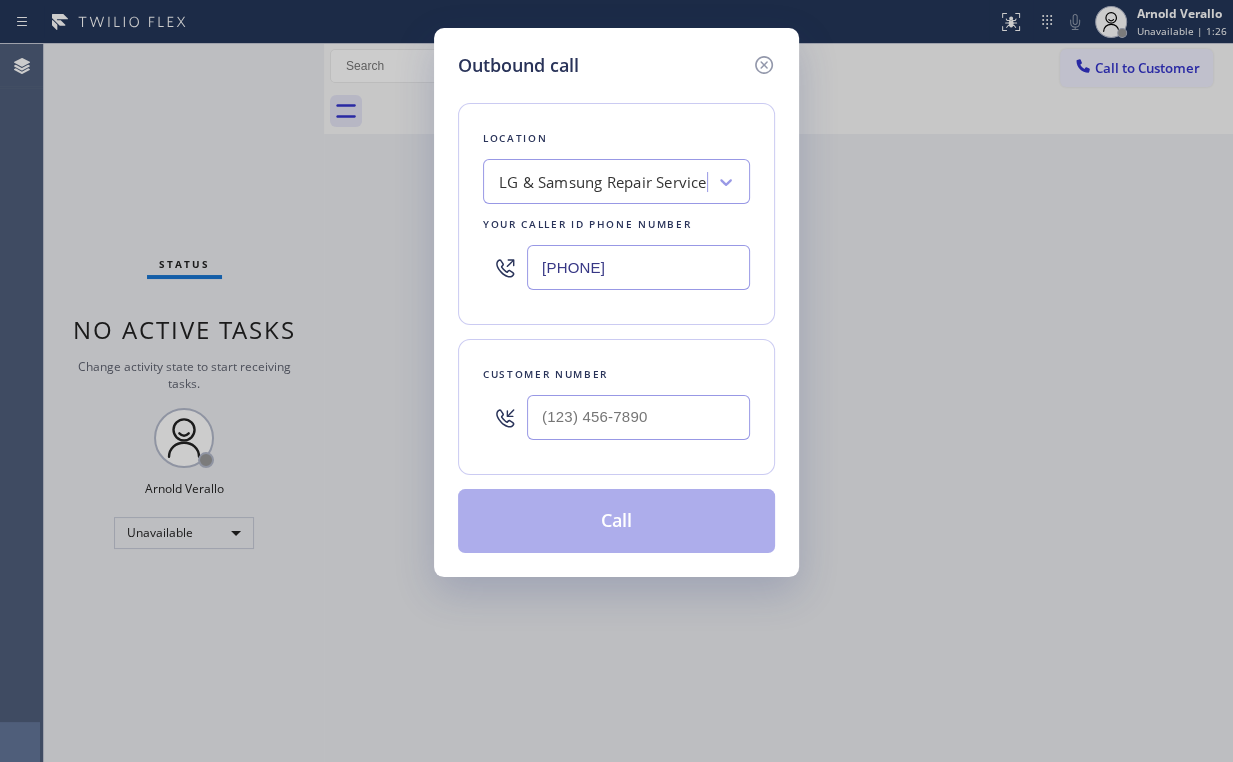 drag, startPoint x: 372, startPoint y: 271, endPoint x: 185, endPoint y: 274, distance: 187.02406 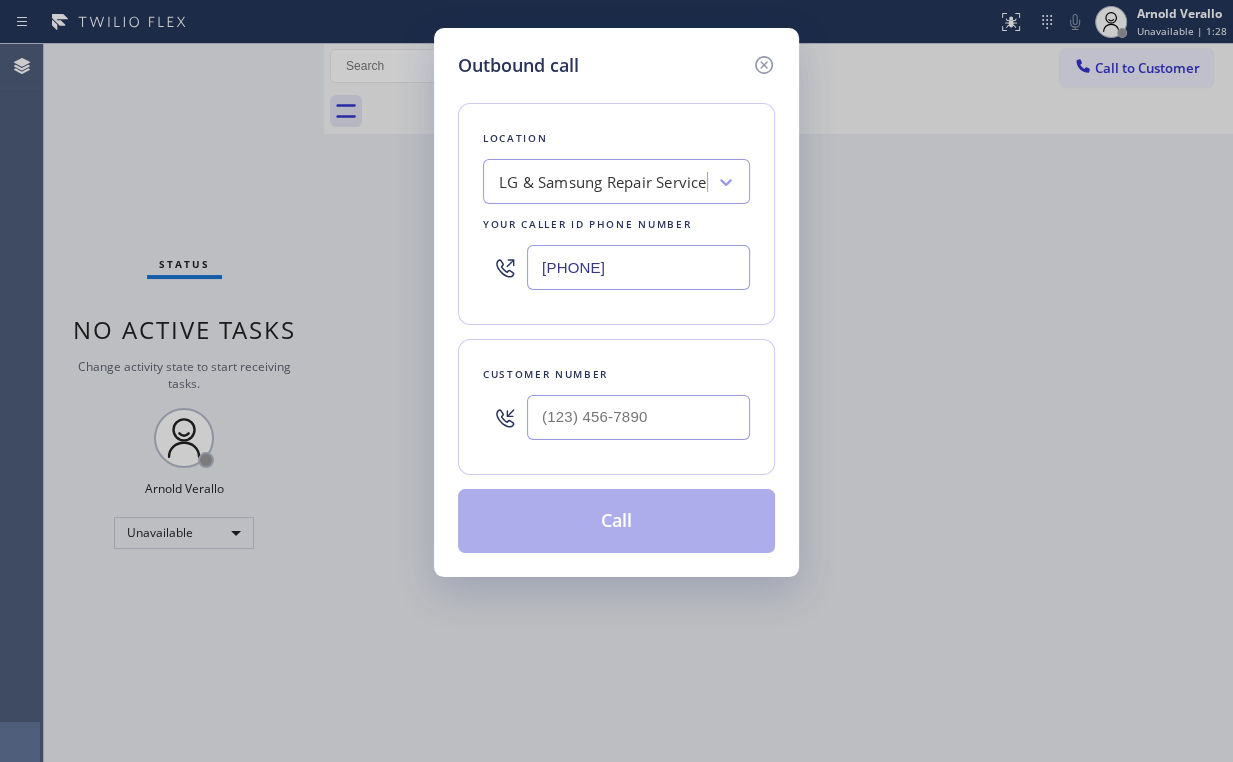 drag, startPoint x: 652, startPoint y: 267, endPoint x: 305, endPoint y: 249, distance: 347.46655 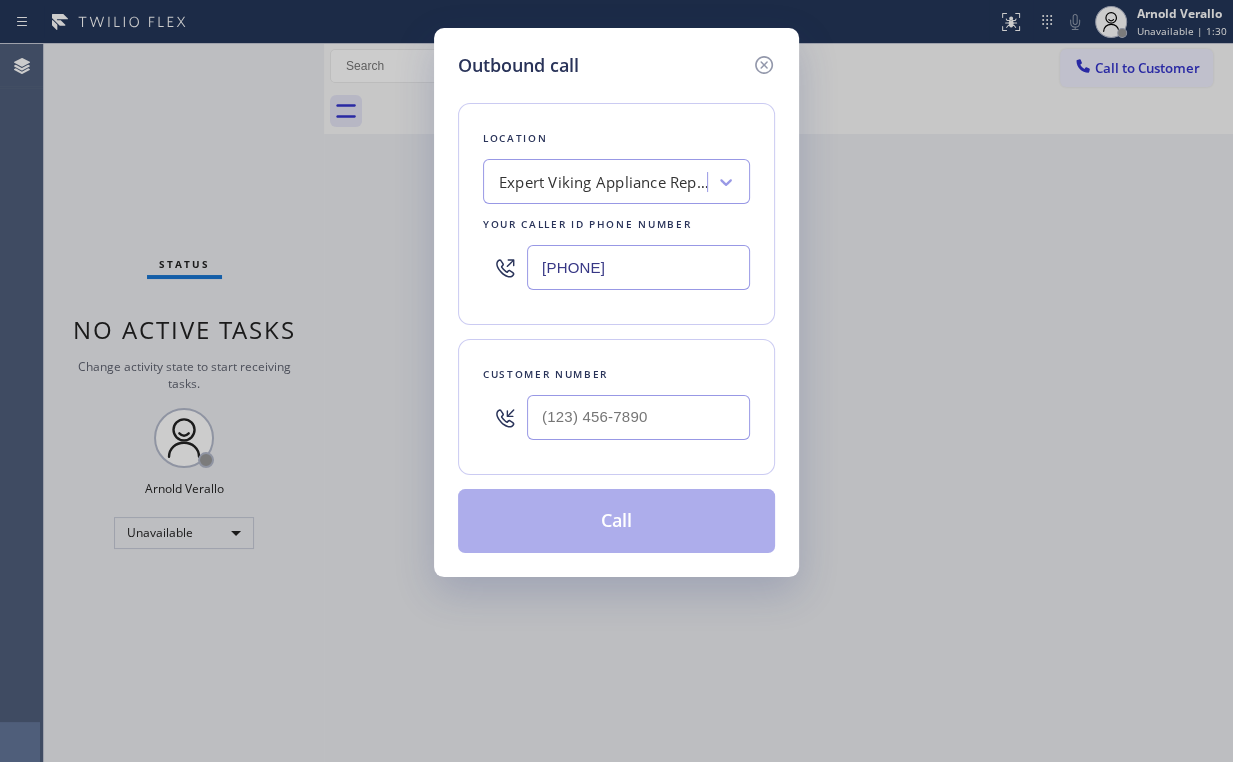 type on "[PHONE]" 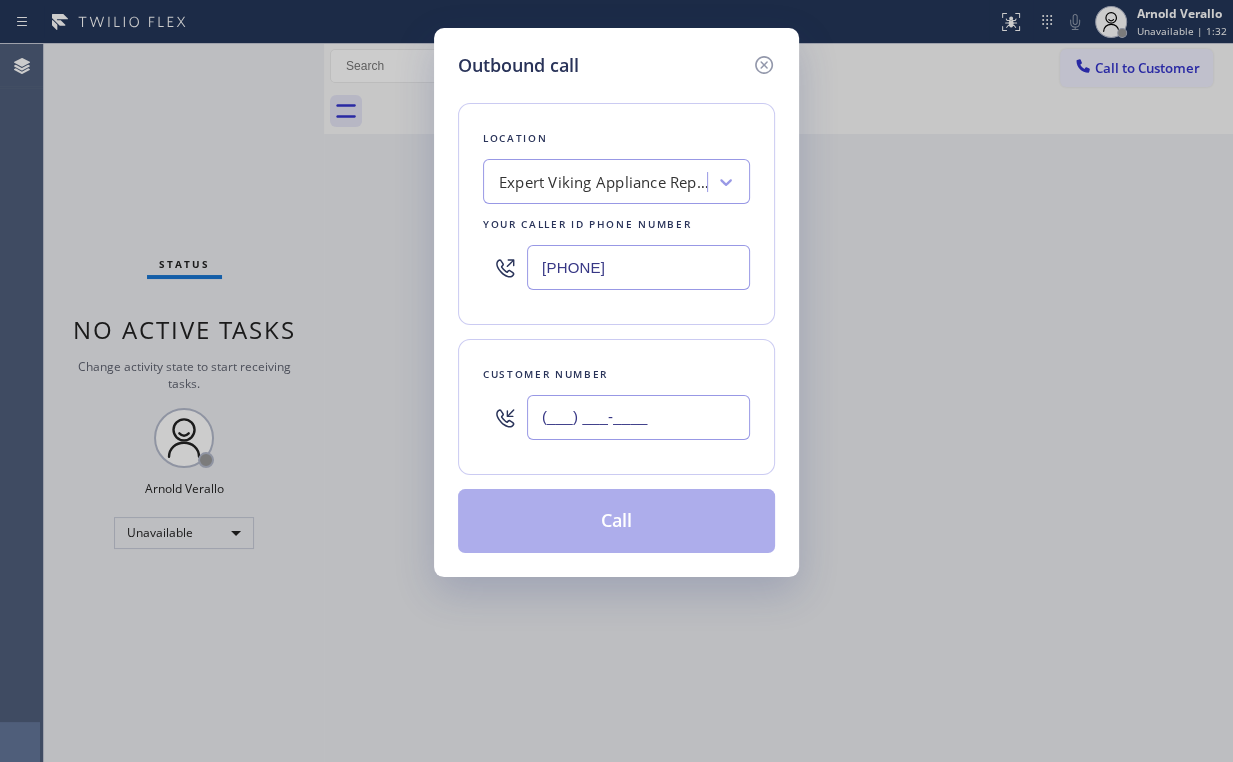 click on "(___) ___-____" at bounding box center (638, 417) 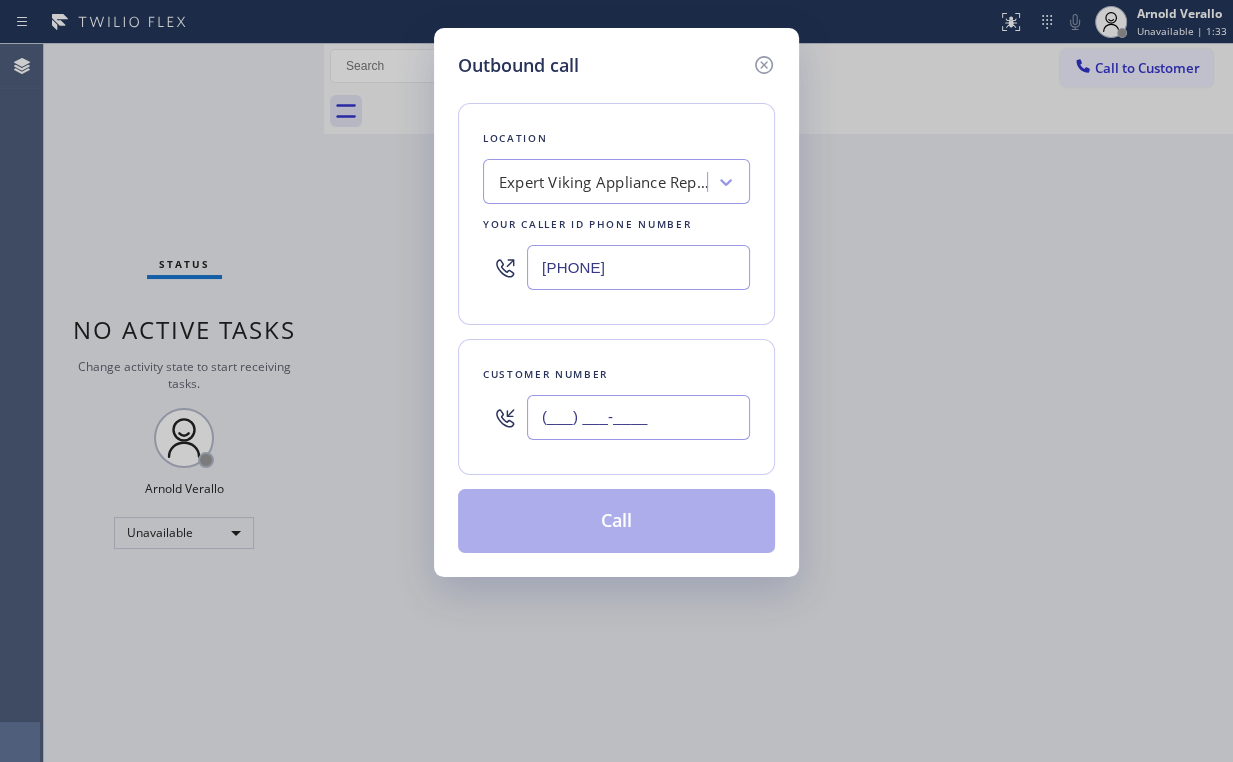 paste on "[PHONE]" 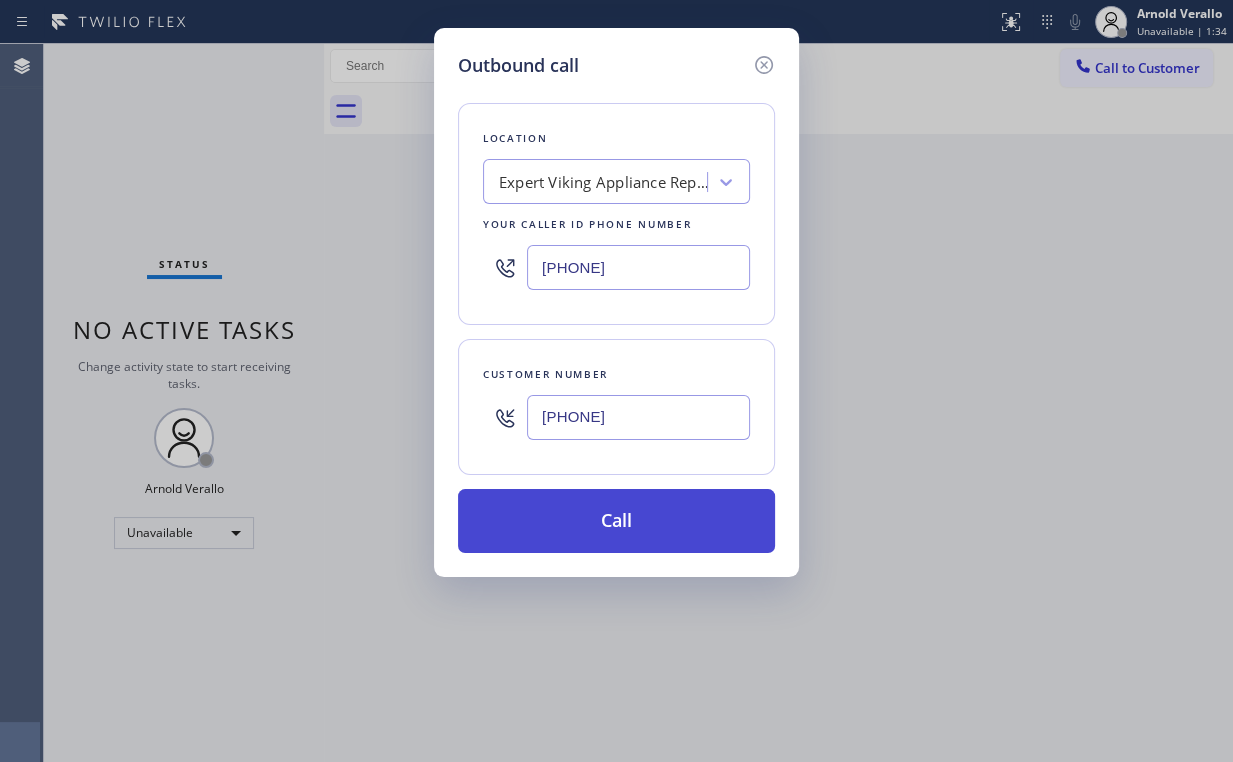 type on "[PHONE]" 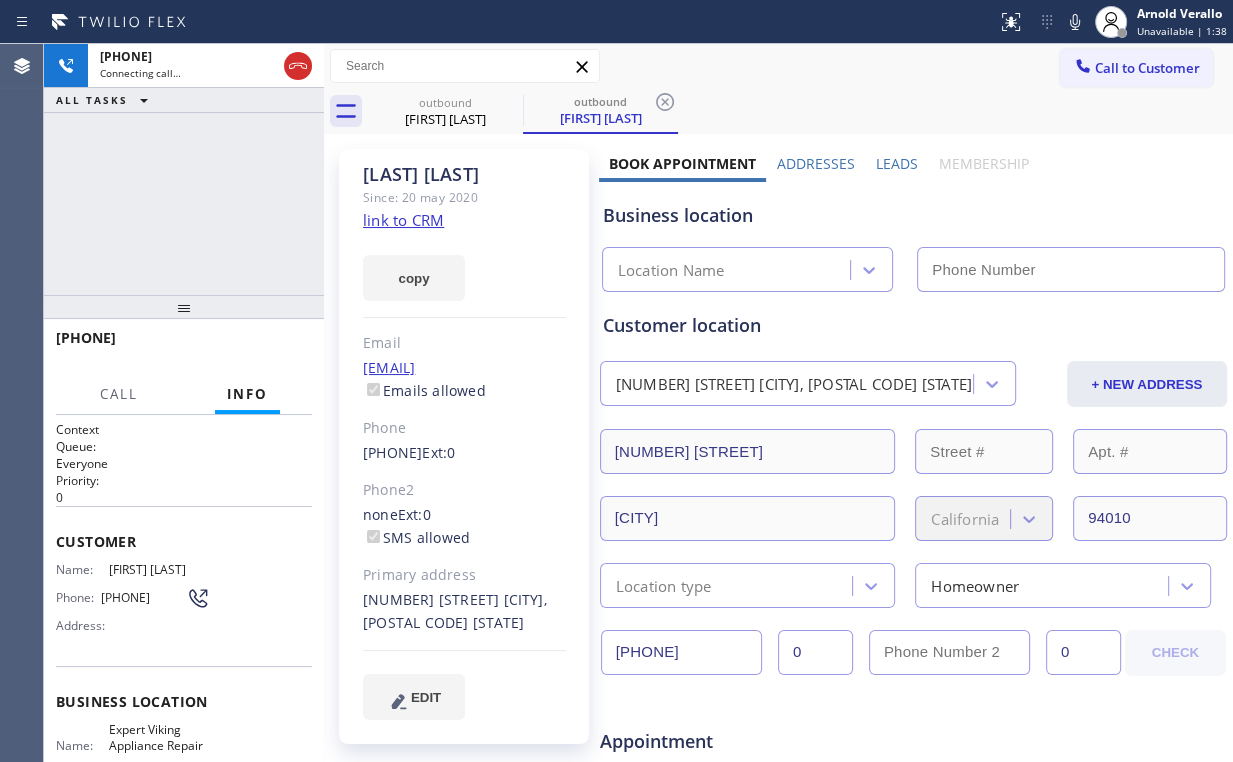 type on "[PHONE]" 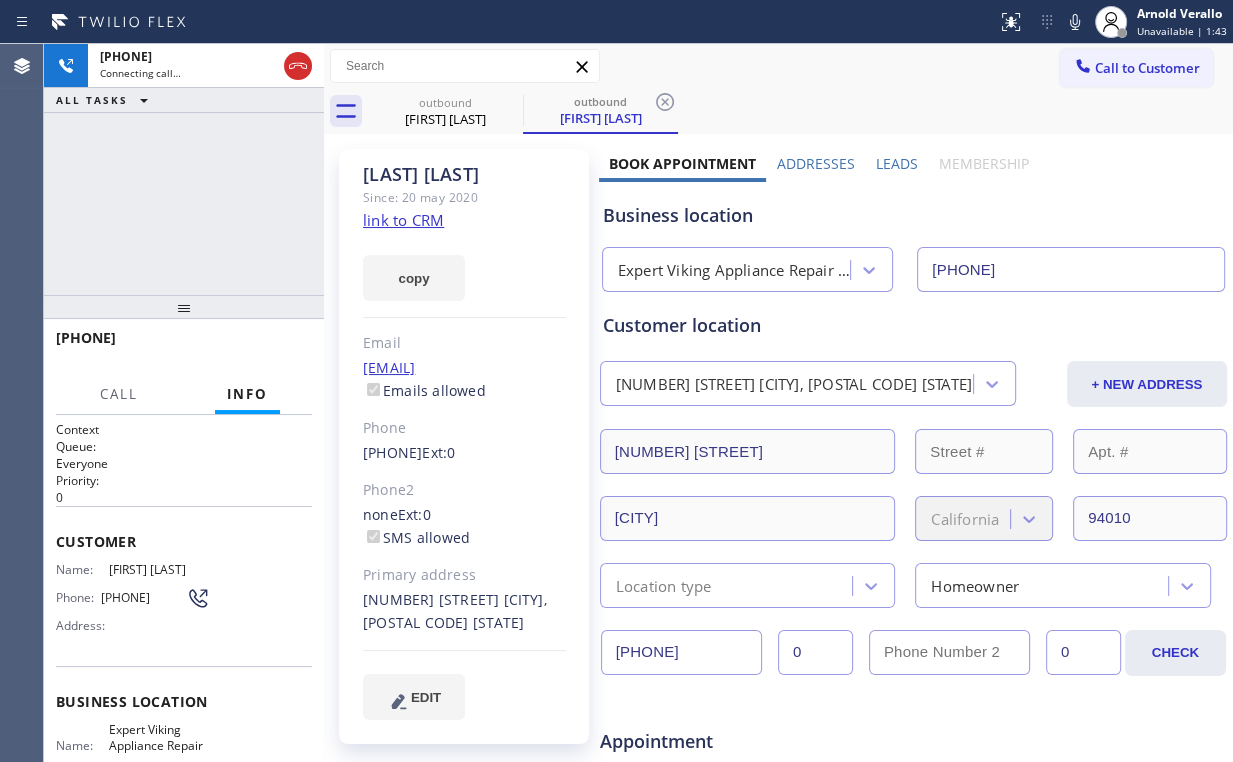 drag, startPoint x: 292, startPoint y: 50, endPoint x: 409, endPoint y: 226, distance: 211.34096 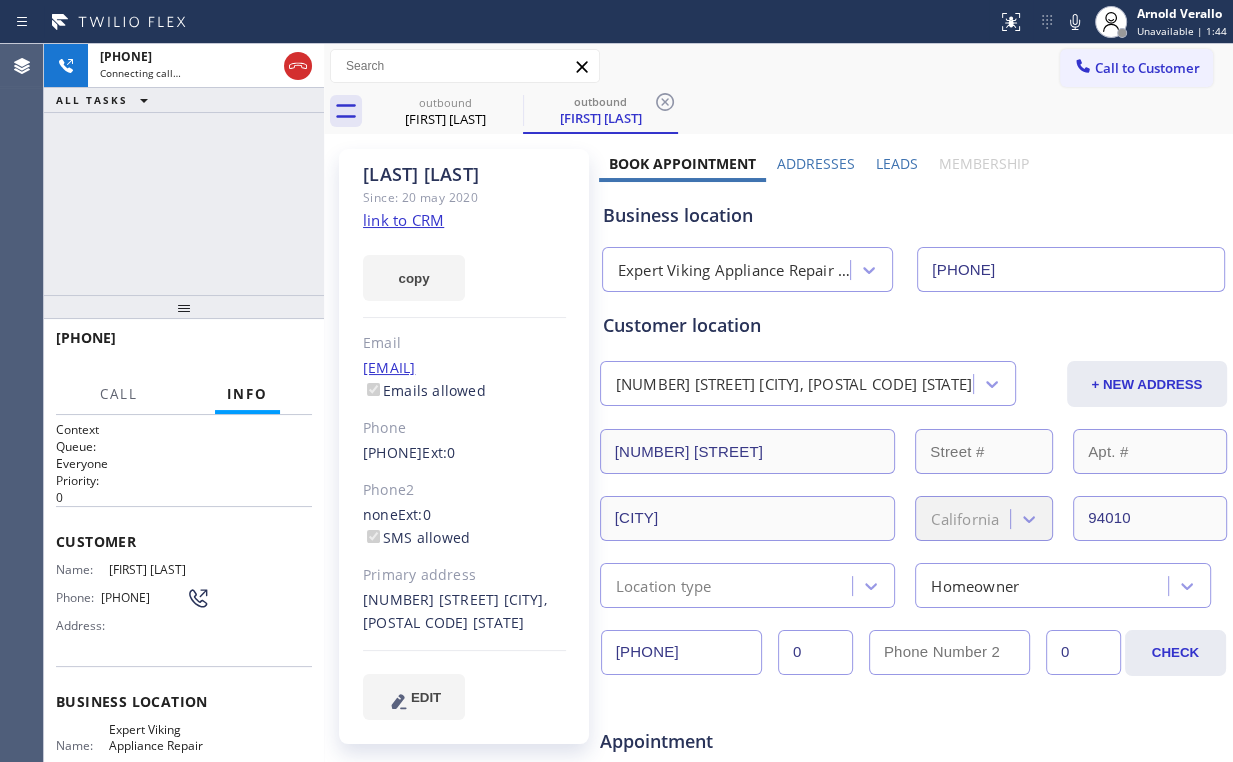 click on "link to CRM" 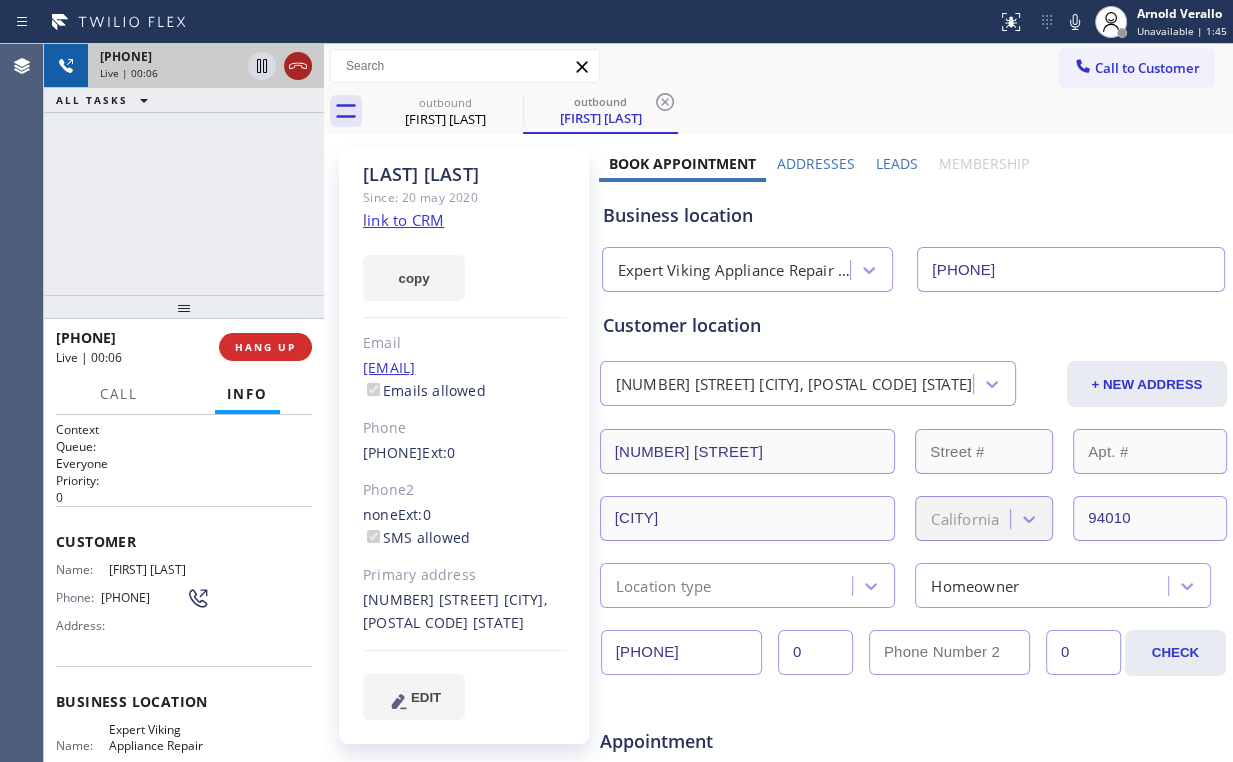 click 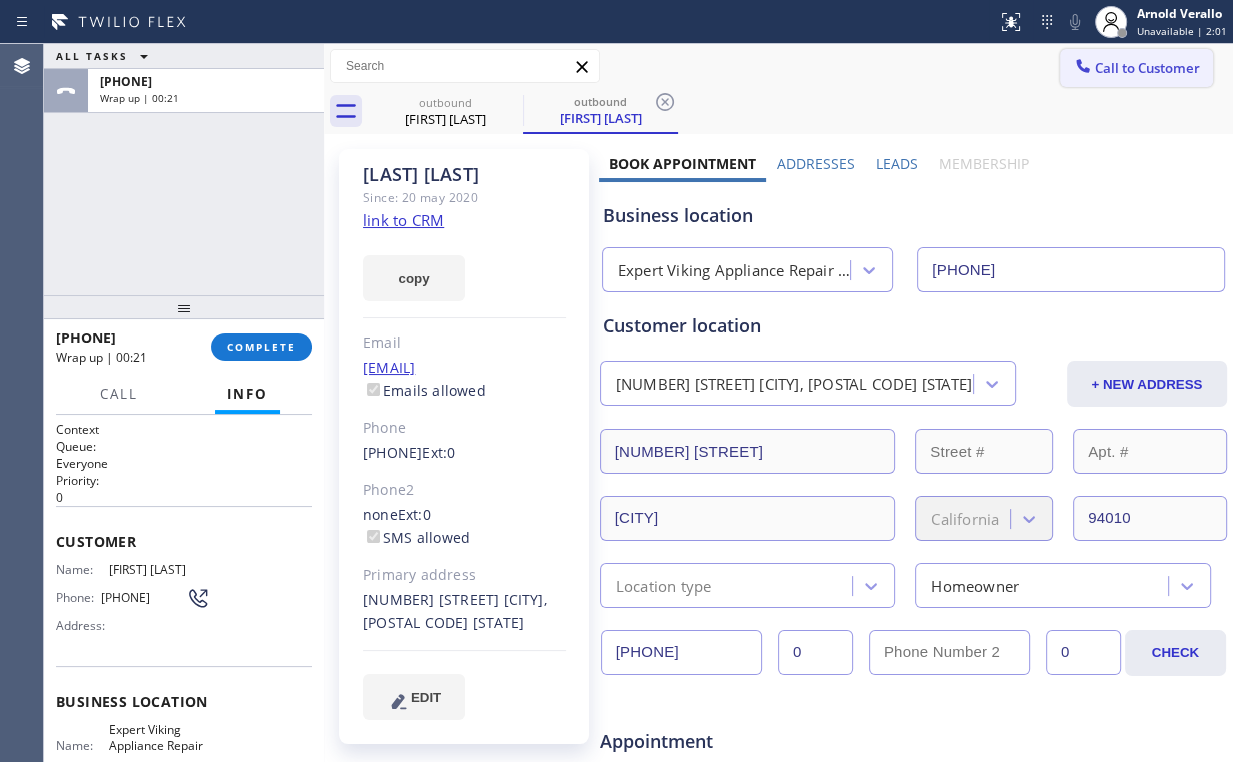 click on "Call to Customer" at bounding box center [1147, 68] 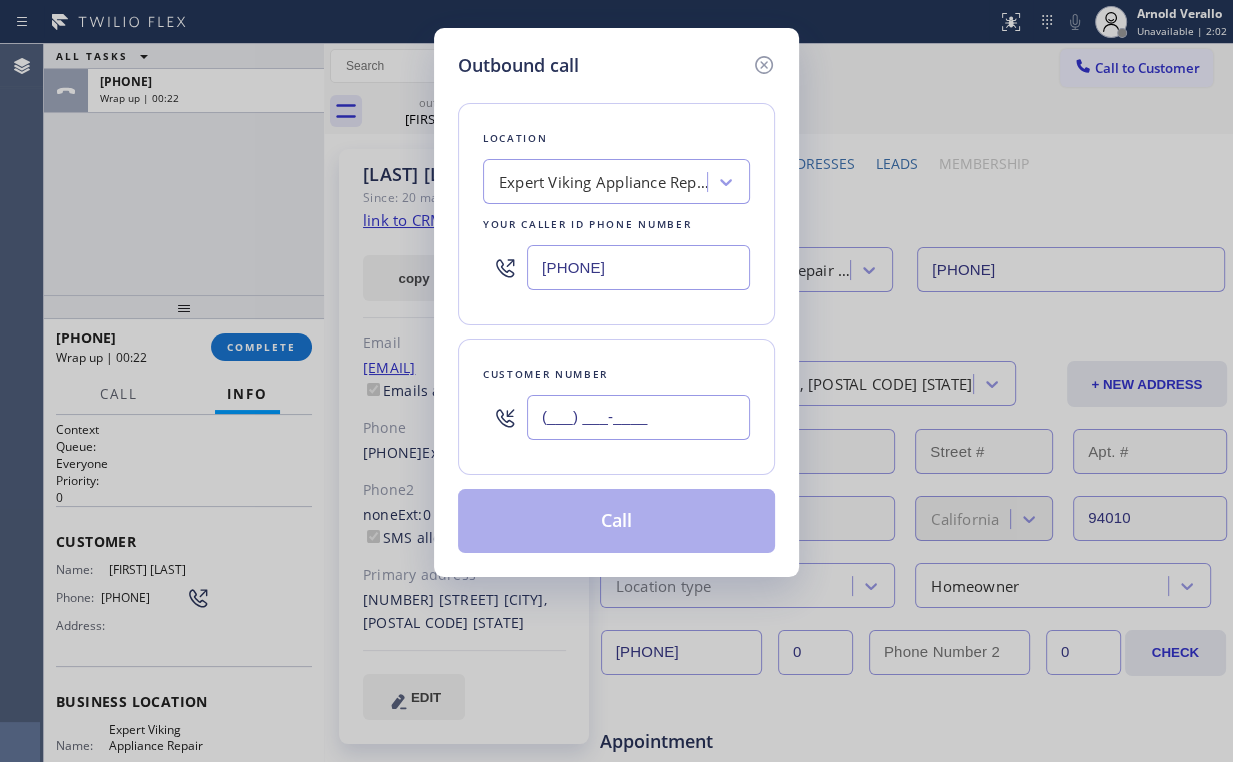 click on "(___) ___-____" at bounding box center [638, 417] 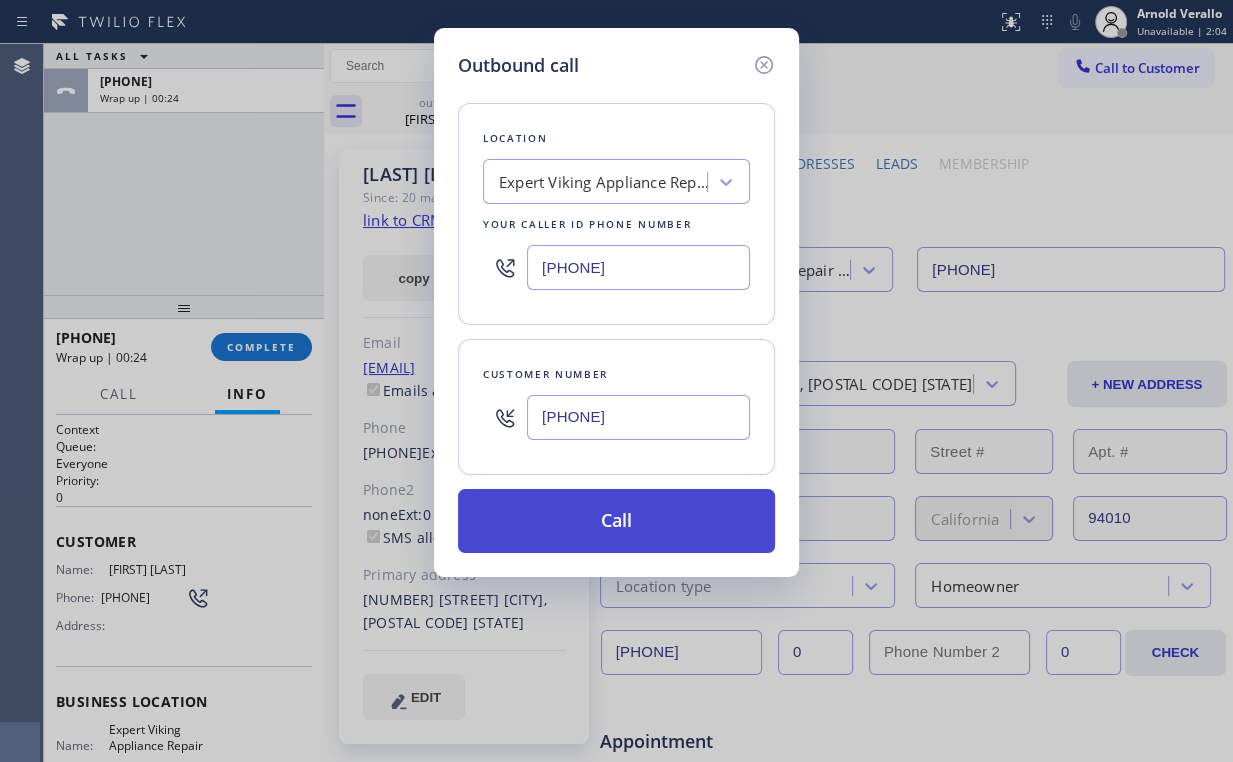 type on "[PHONE]" 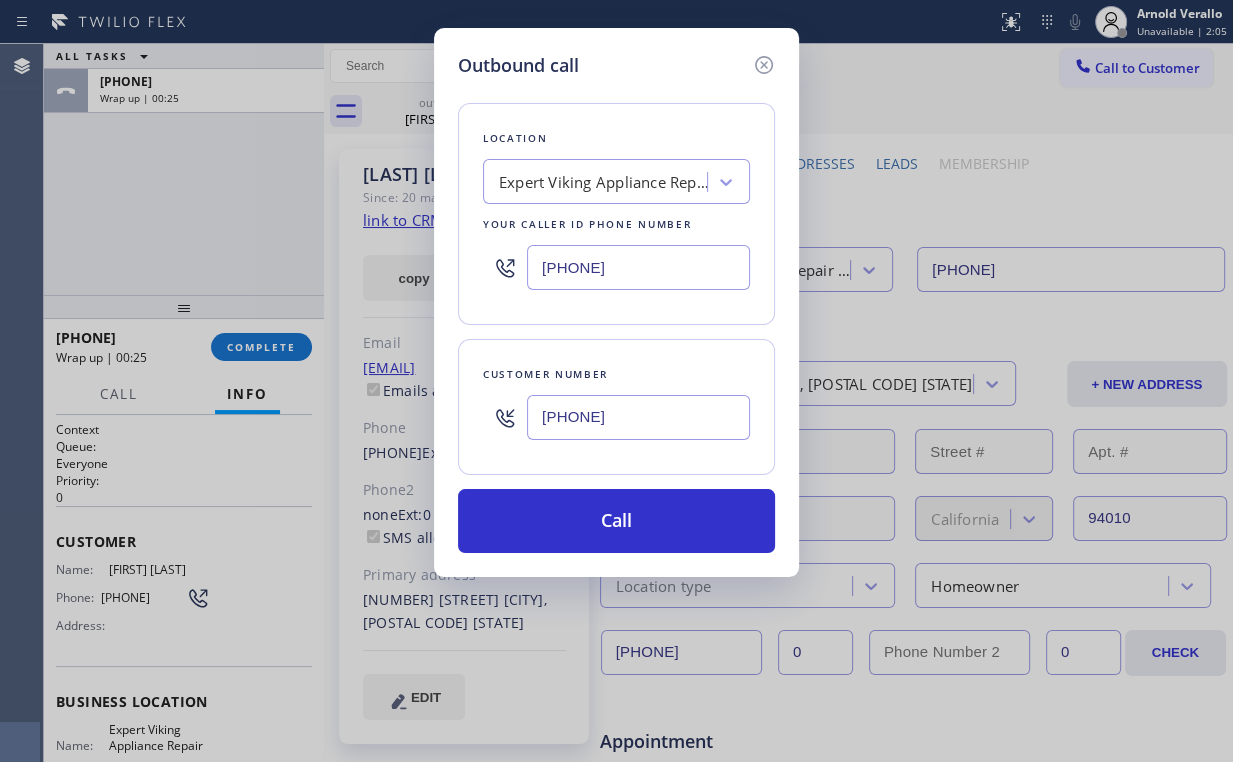 drag, startPoint x: 257, startPoint y: 224, endPoint x: 266, endPoint y: 237, distance: 15.811388 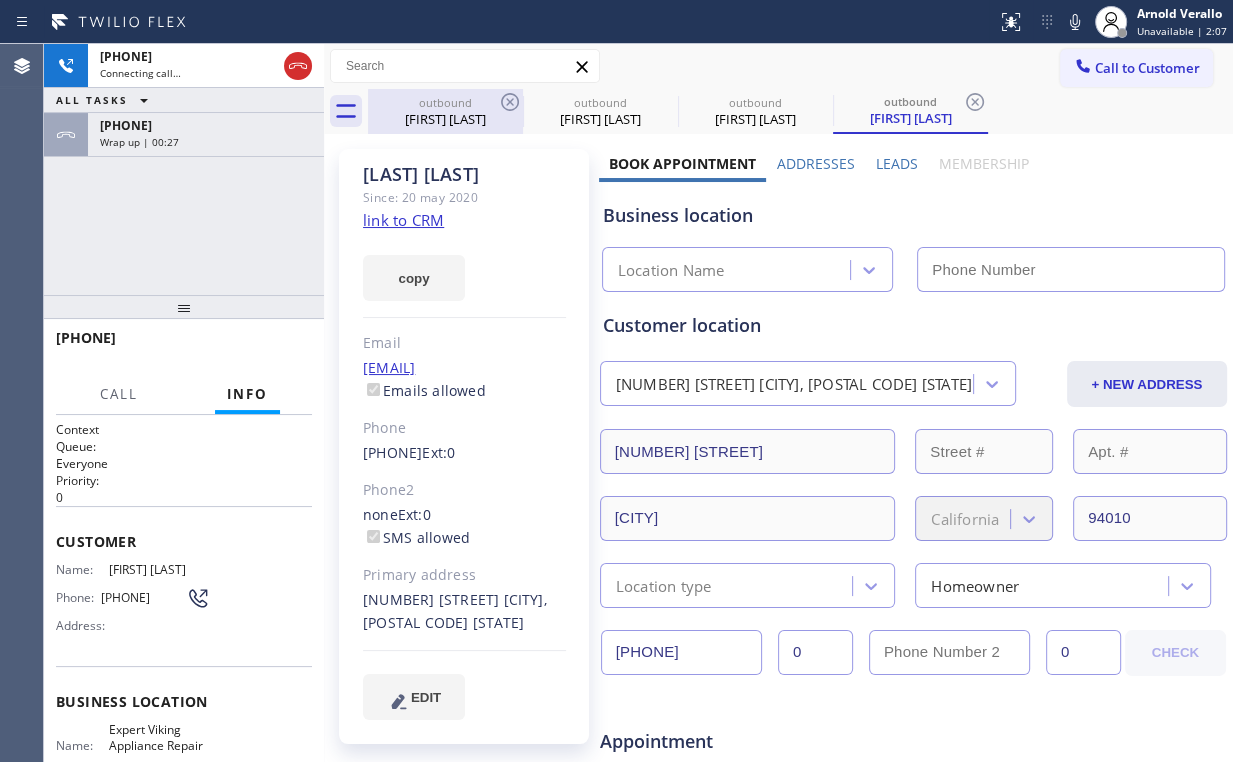 drag, startPoint x: 424, startPoint y: 115, endPoint x: 435, endPoint y: 114, distance: 11.045361 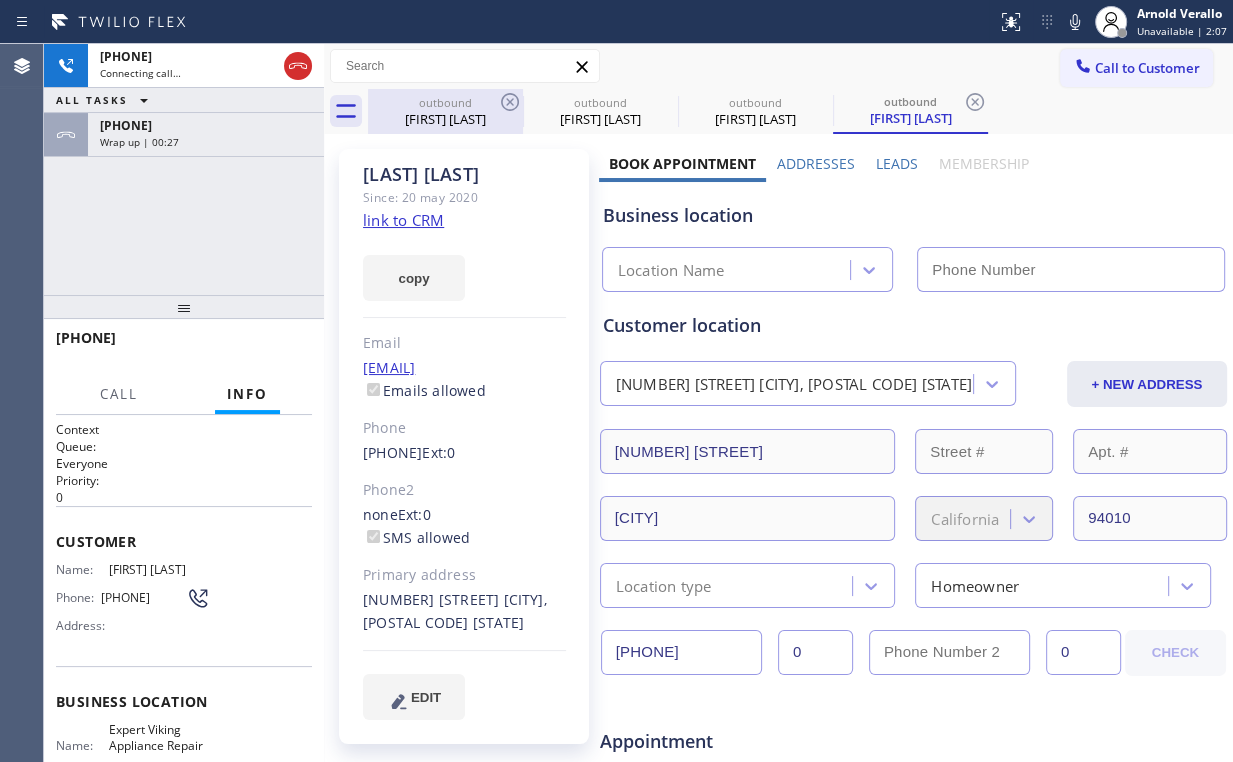 click on "[FIRST] [LAST]" at bounding box center [445, 119] 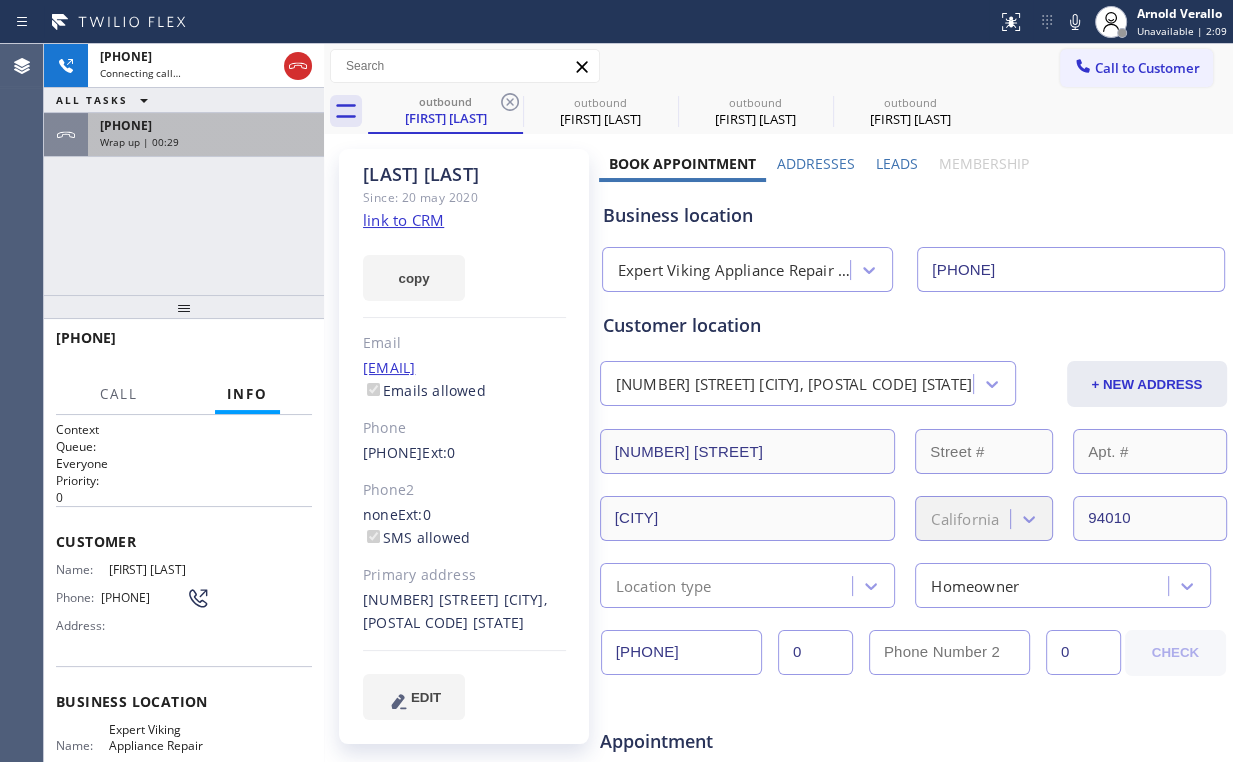 click on "Wrap up | 00:29" at bounding box center (206, 142) 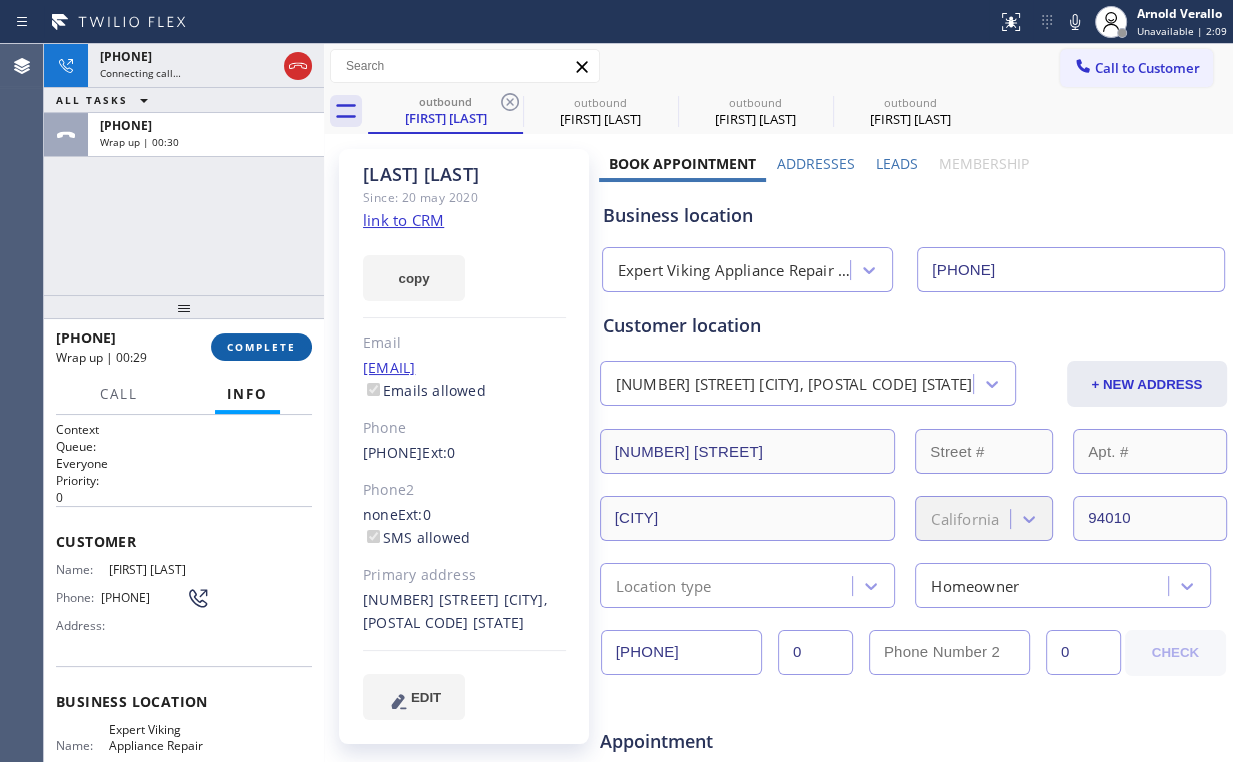 click on "COMPLETE" at bounding box center (261, 347) 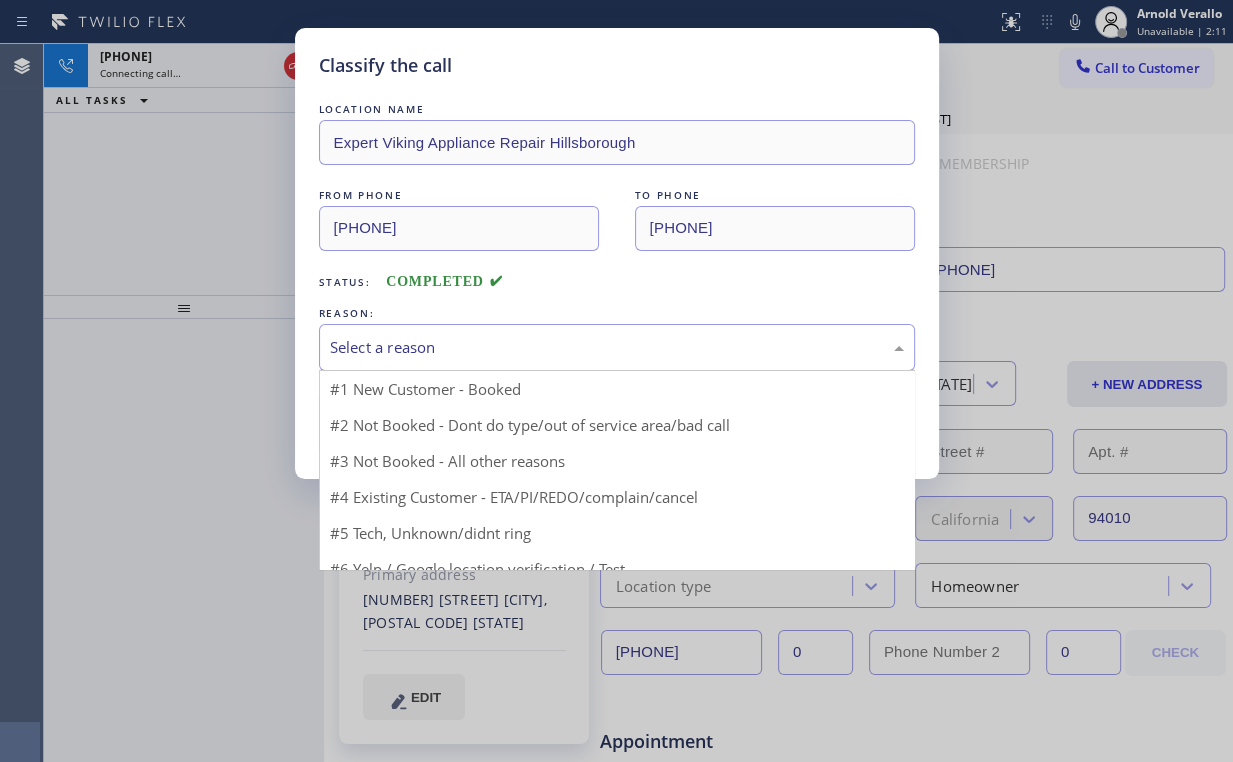 click on "Select a reason" at bounding box center [617, 347] 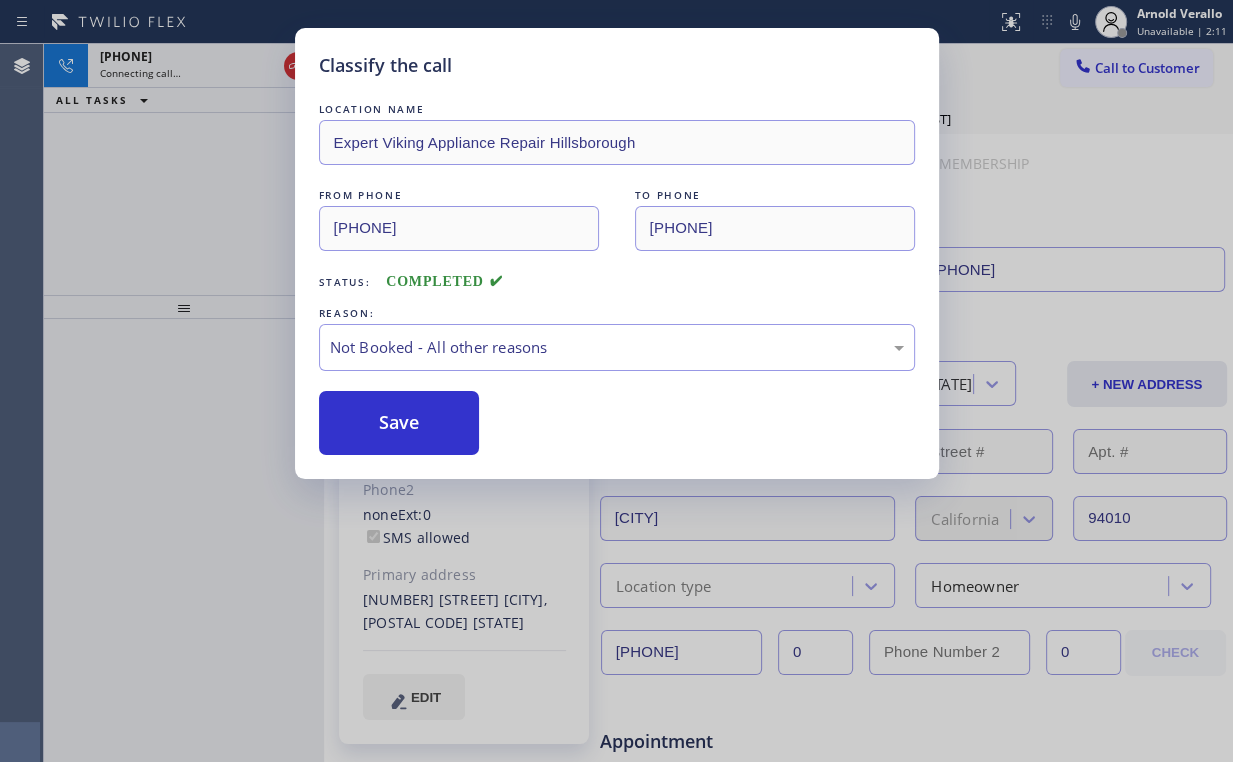 drag, startPoint x: 373, startPoint y: 424, endPoint x: 186, endPoint y: 165, distance: 319.45267 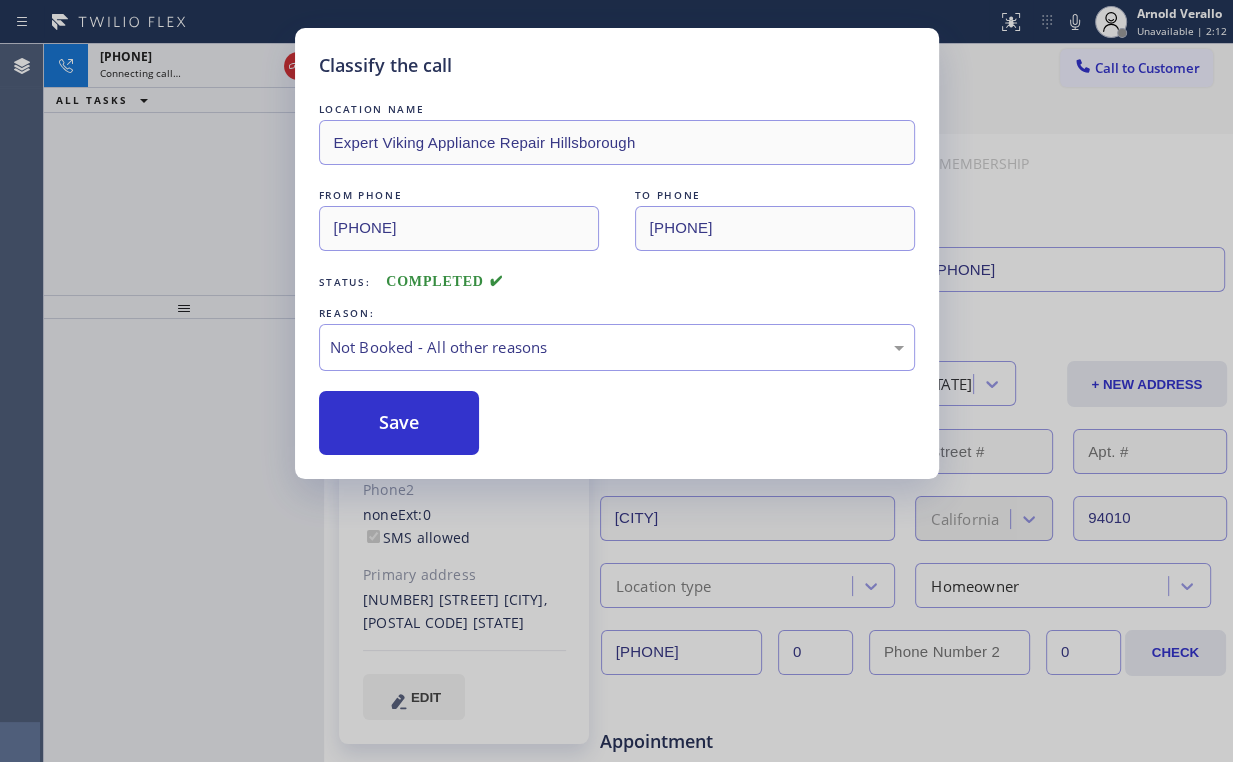 click on "Classify the call LOCATION NAME Expert Viking Appliance Repair Hillsborough FROM PHONE [PHONE] TO PHONE [PHONE] Status: COMPLETED REASON: Not Booked - All other reasons Save" at bounding box center (616, 381) 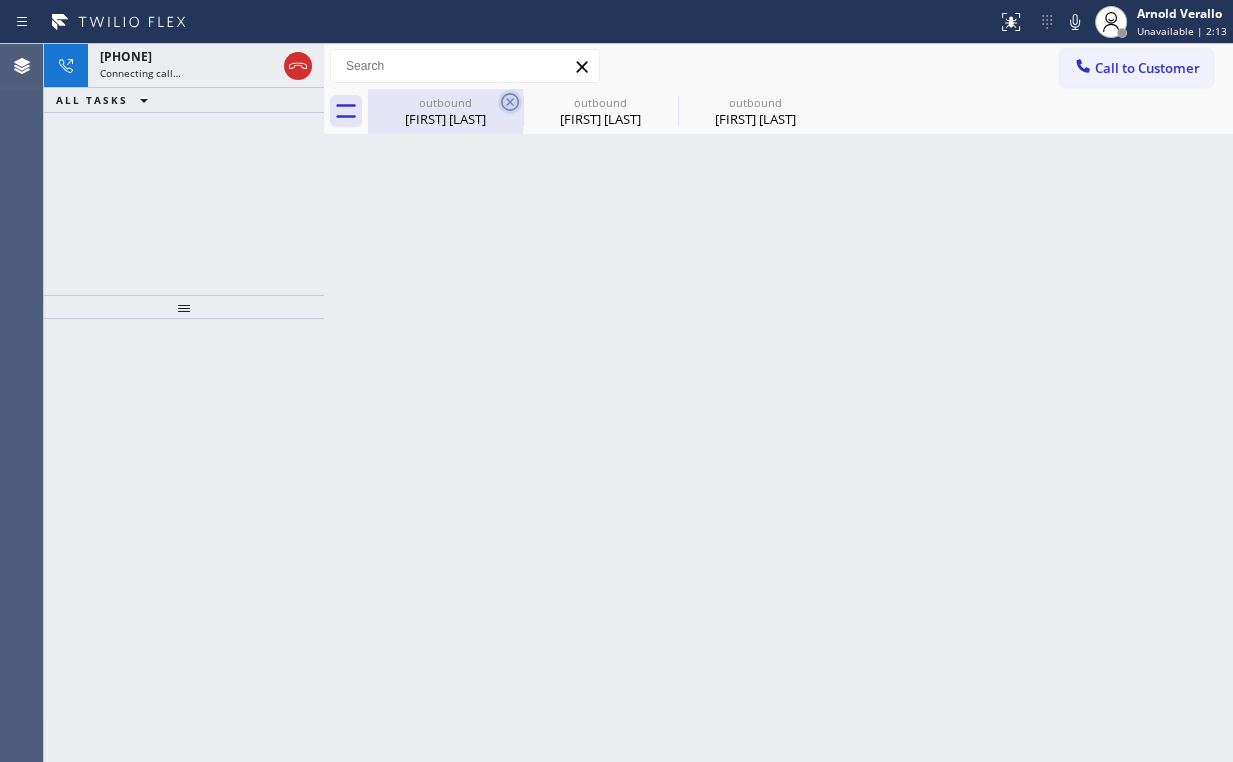 click on "outbound" at bounding box center [445, 102] 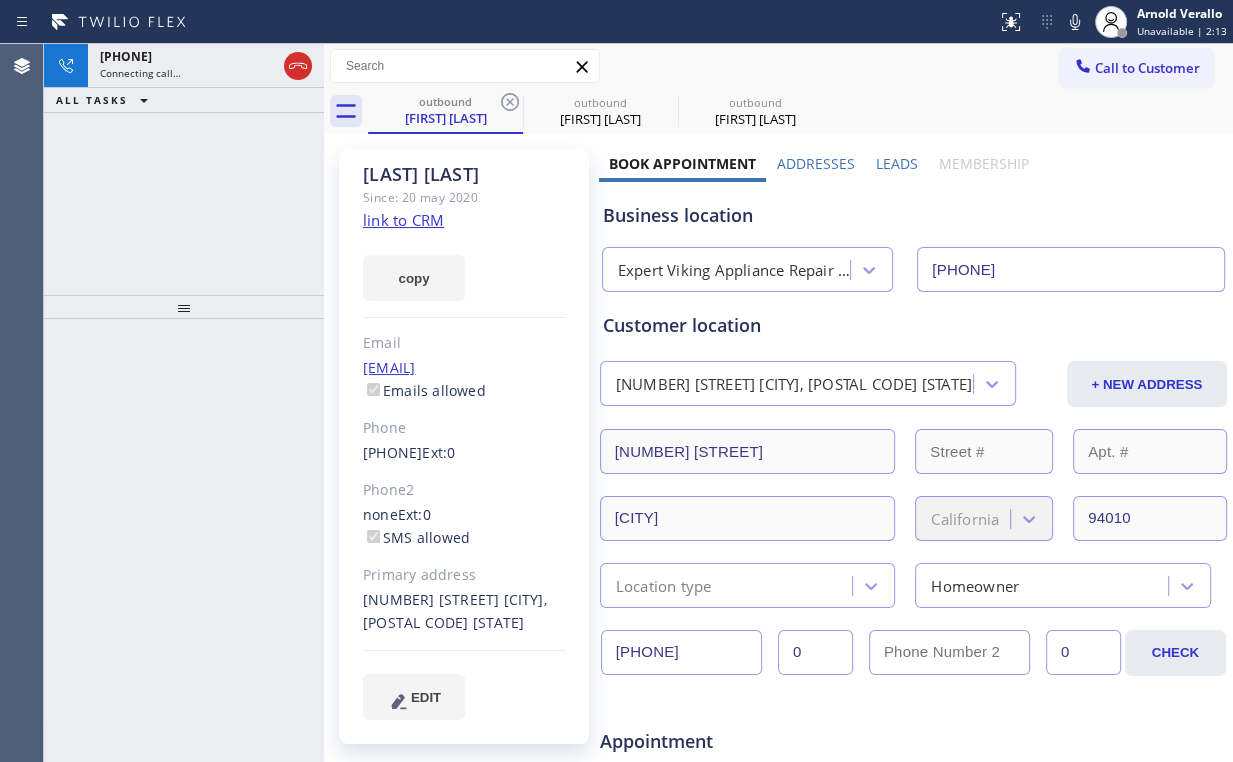 click 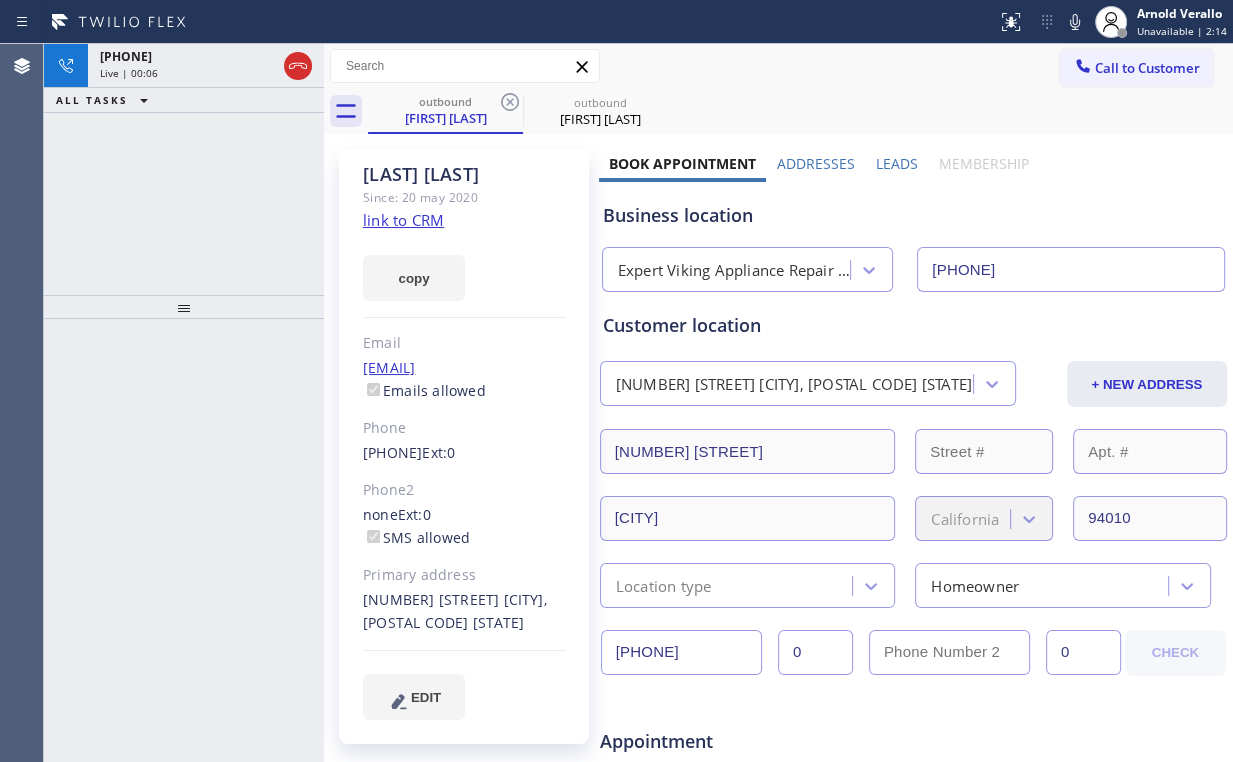 click on "[PHONE] Live | 00:06 ALL TASKS ALL TASKS ACTIVE TASKS TASKS IN WRAP UP" at bounding box center [184, 169] 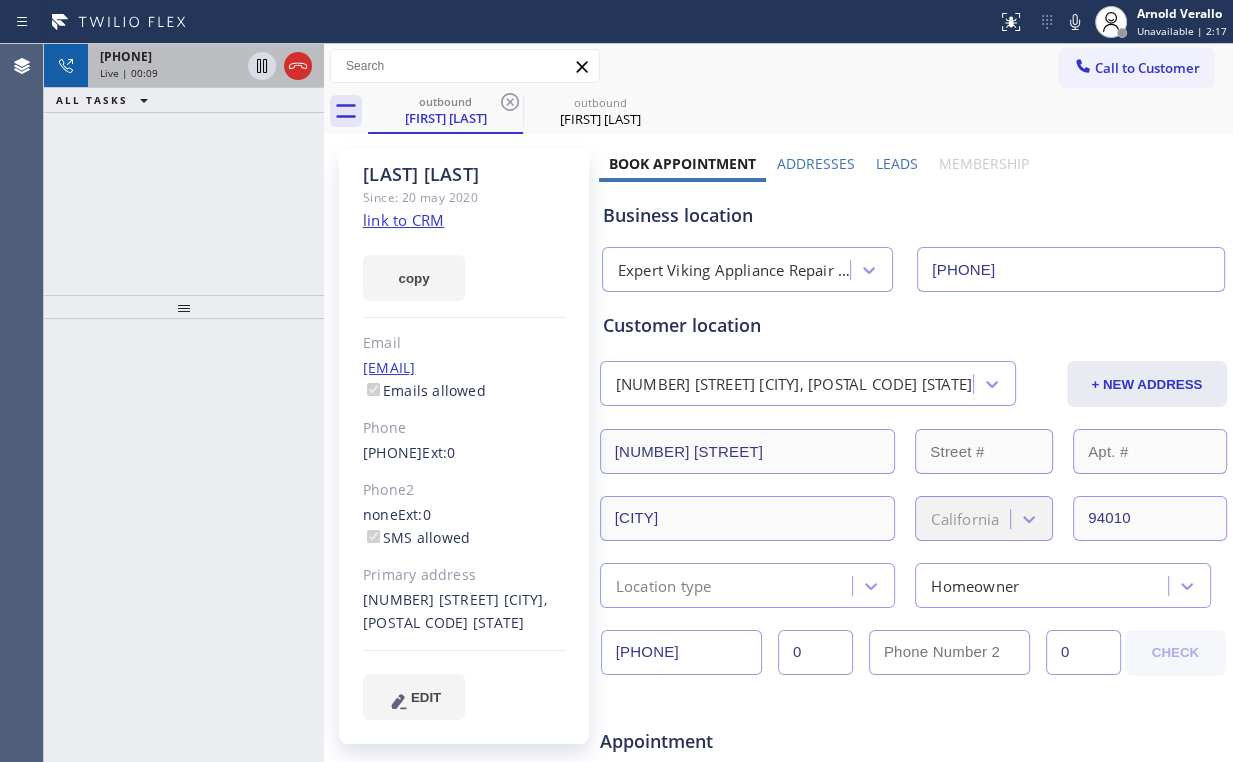 click on "Live | 00:09" at bounding box center (170, 73) 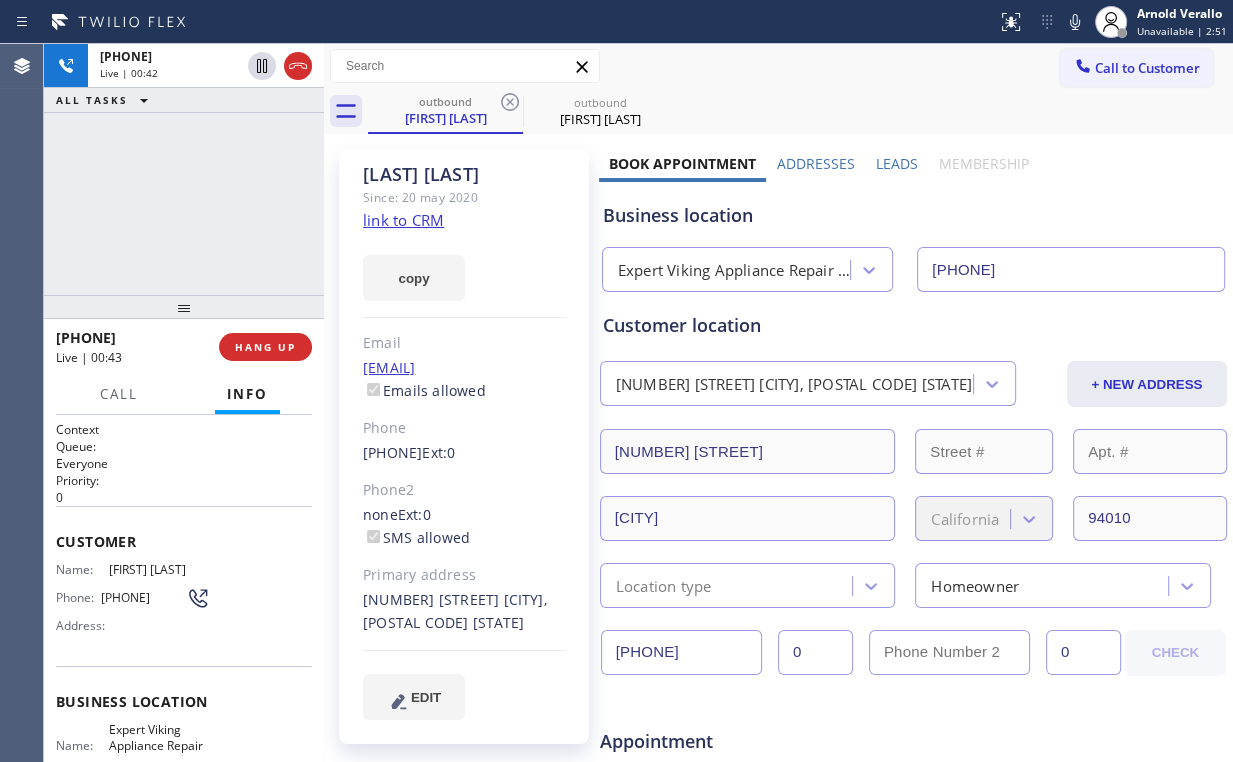 click on "[PHONE] Live | 00:42 ALL TASKS ALL TASKS ACTIVE TASKS TASKS IN WRAP UP" at bounding box center [184, 169] 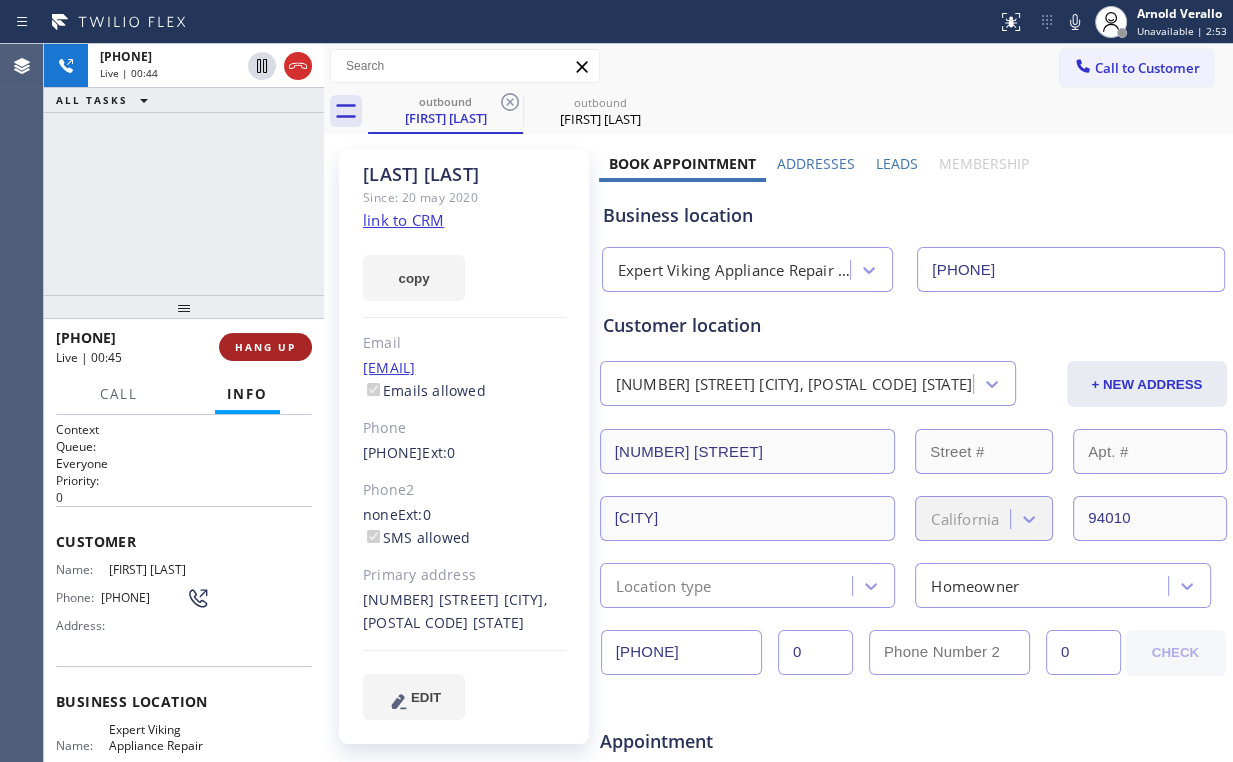 click on "HANG UP" at bounding box center (265, 347) 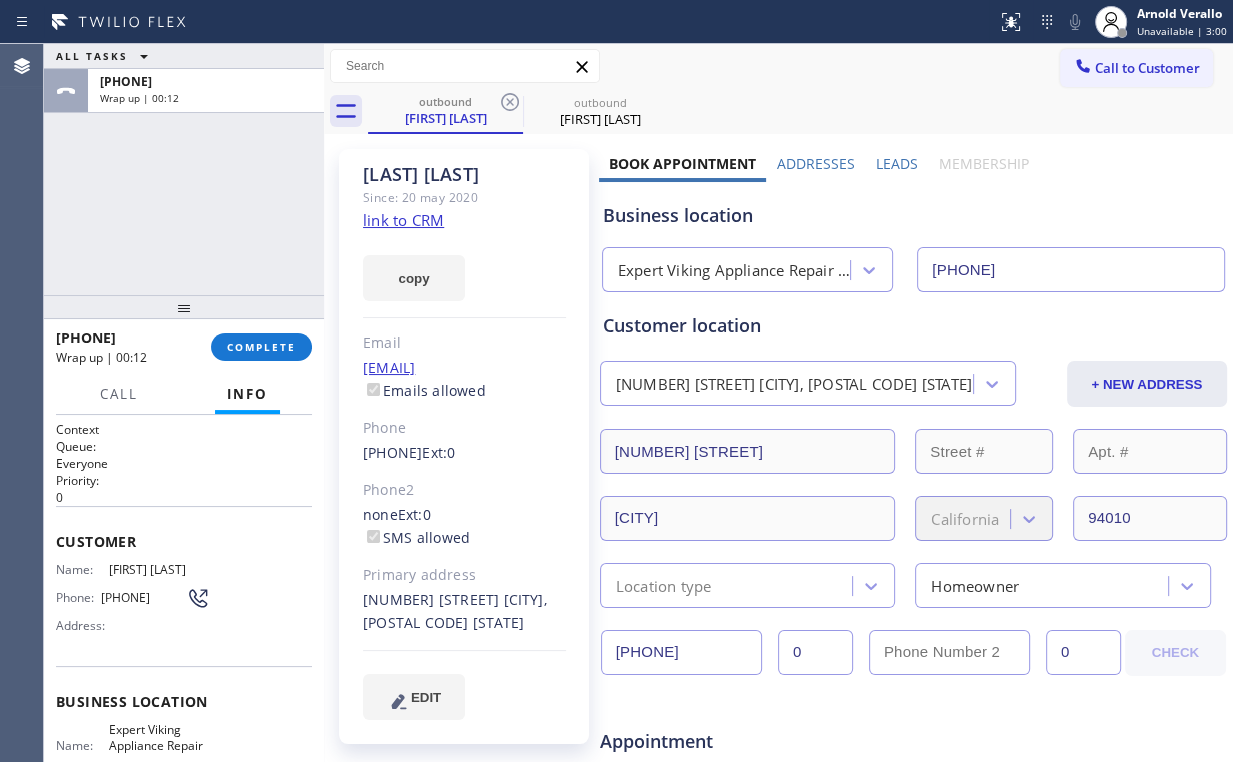 drag, startPoint x: 170, startPoint y: 202, endPoint x: 313, endPoint y: 201, distance: 143.0035 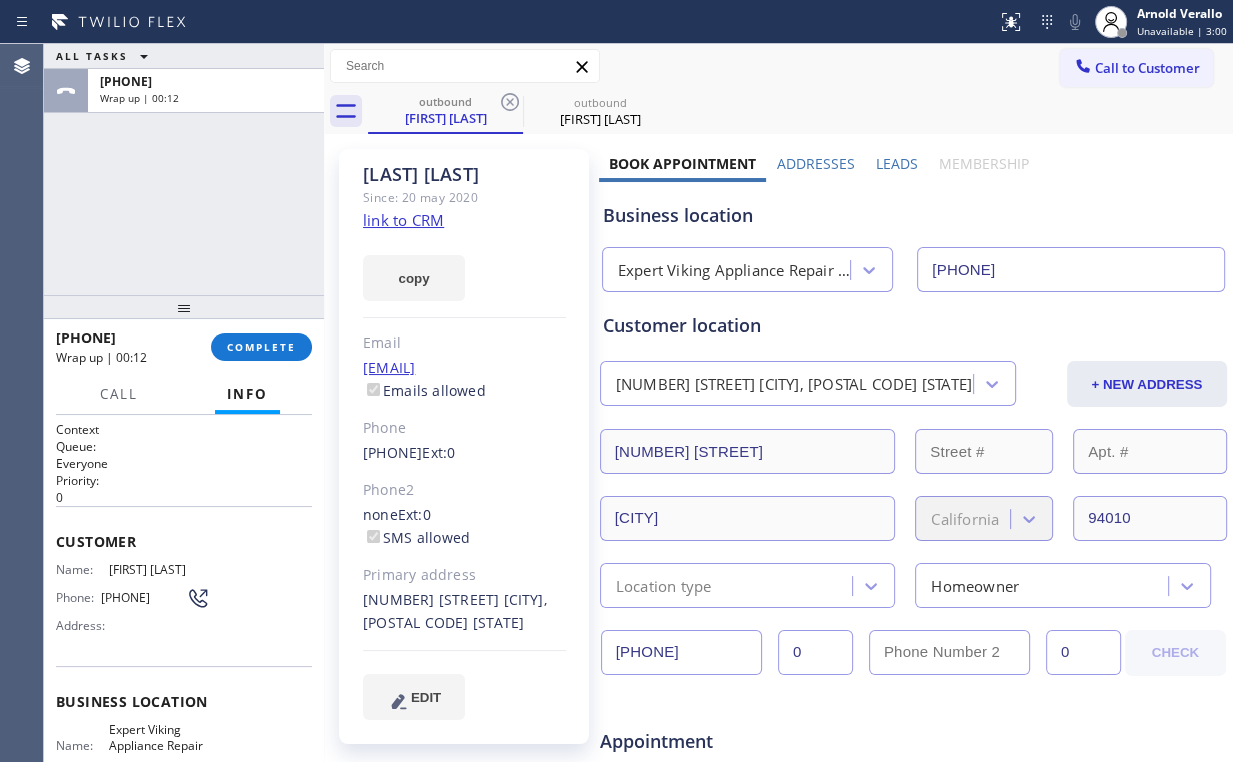 click on "ALL TASKS ALL TASKS ACTIVE TASKS TASKS IN WRAP UP [PHONE] Wrap up | 00:12" at bounding box center (184, 169) 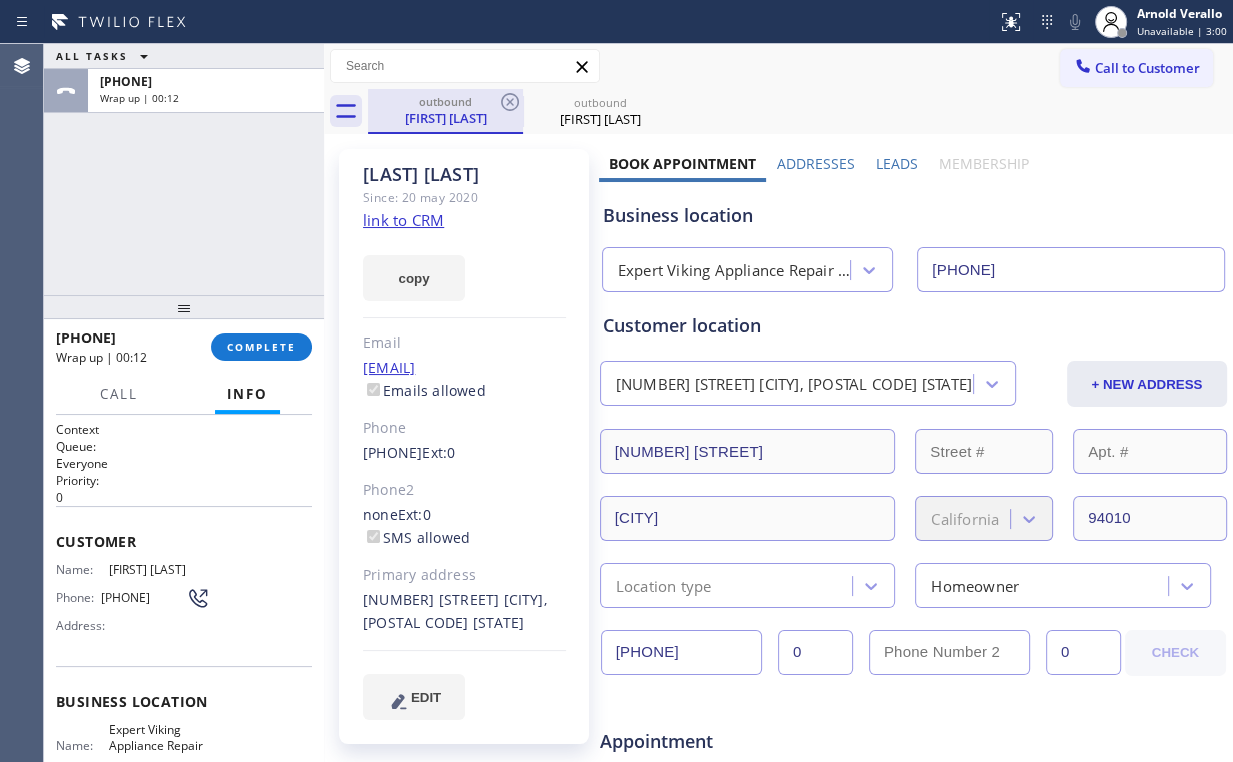 click on "[FIRST] [LAST]" at bounding box center (445, 118) 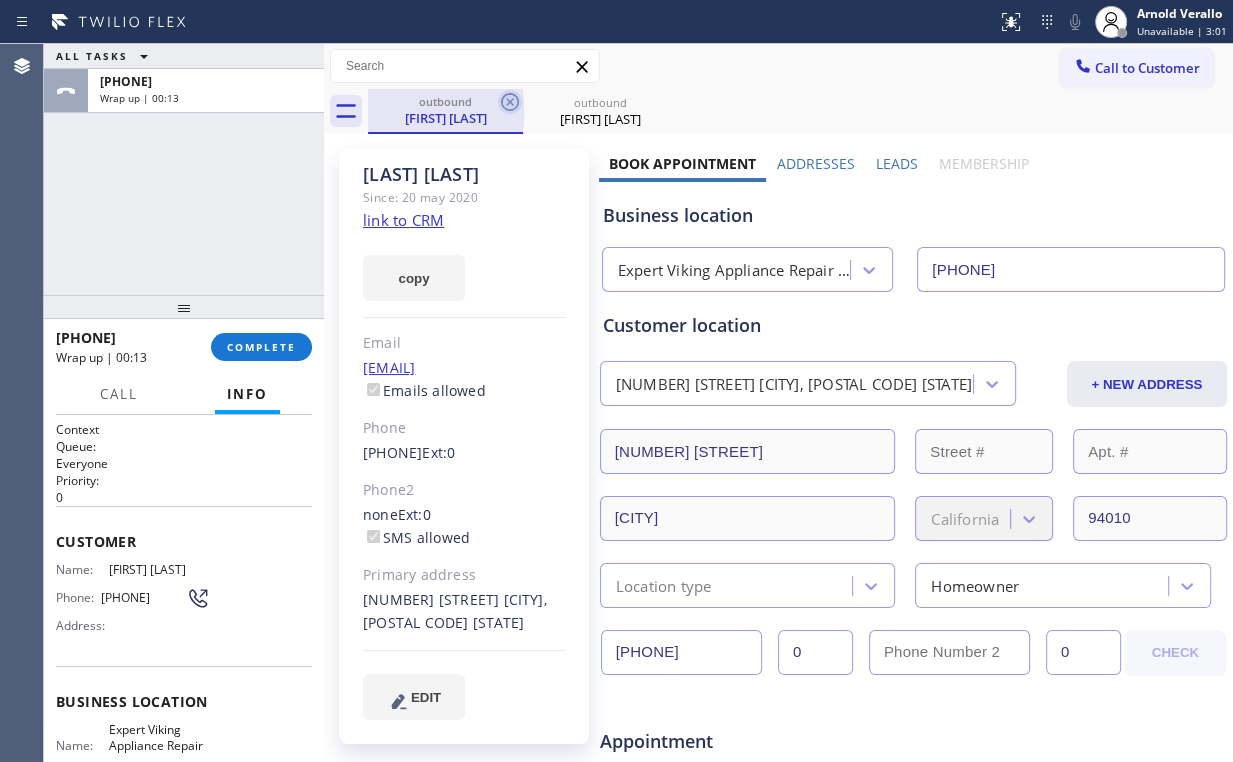 click 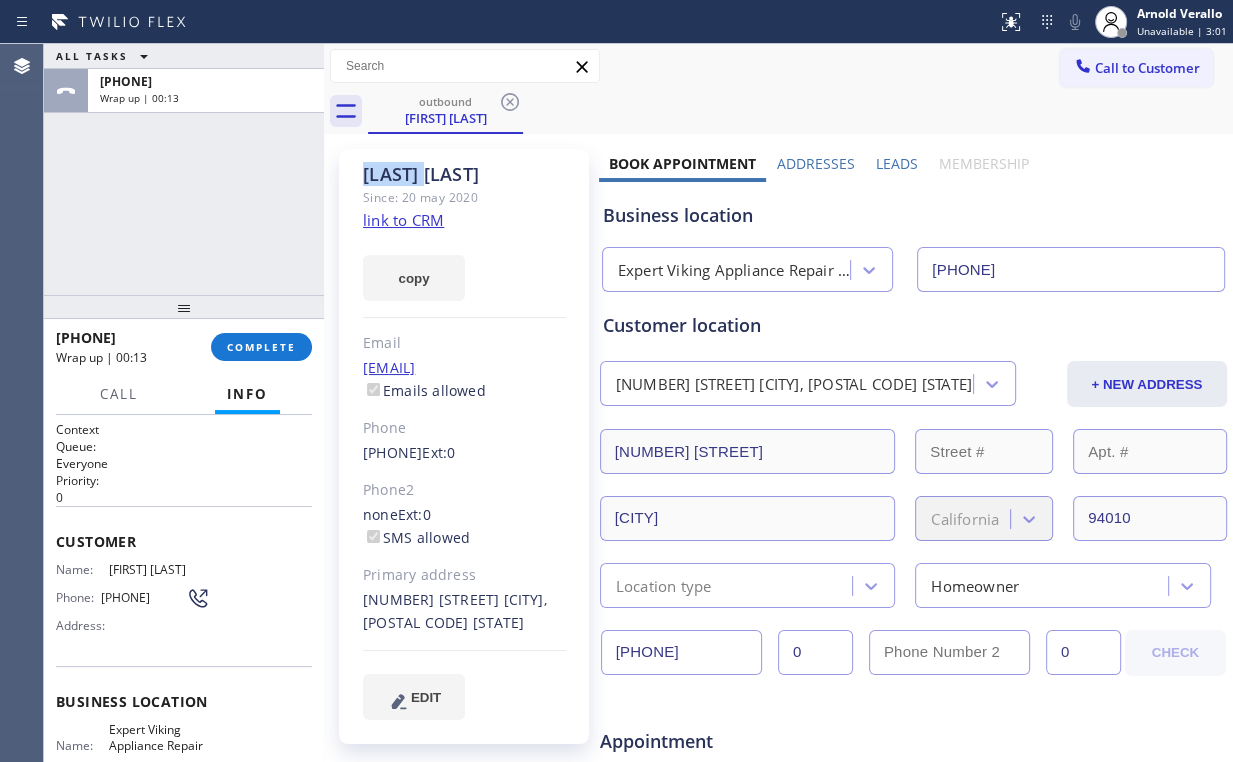 click 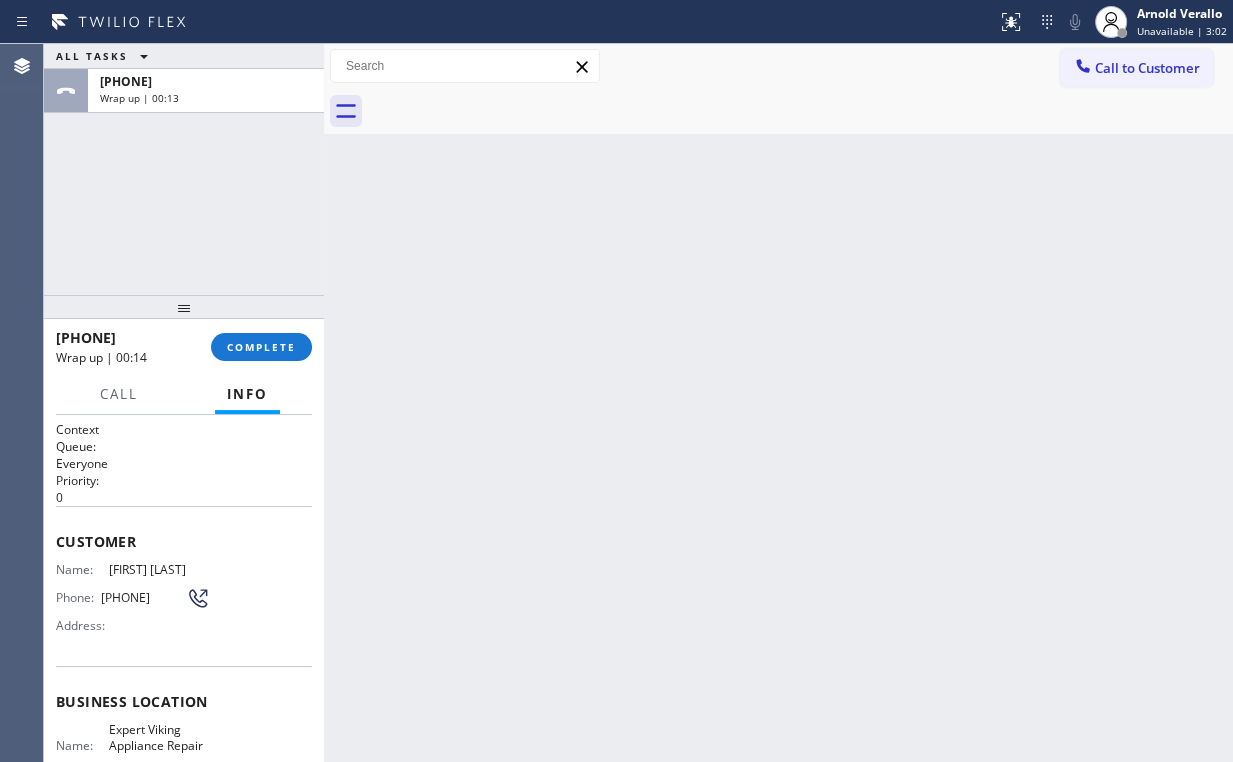 click on "ALL TASKS ALL TASKS ACTIVE TASKS TASKS IN WRAP UP [PHONE] Wrap up | 00:13" at bounding box center (184, 169) 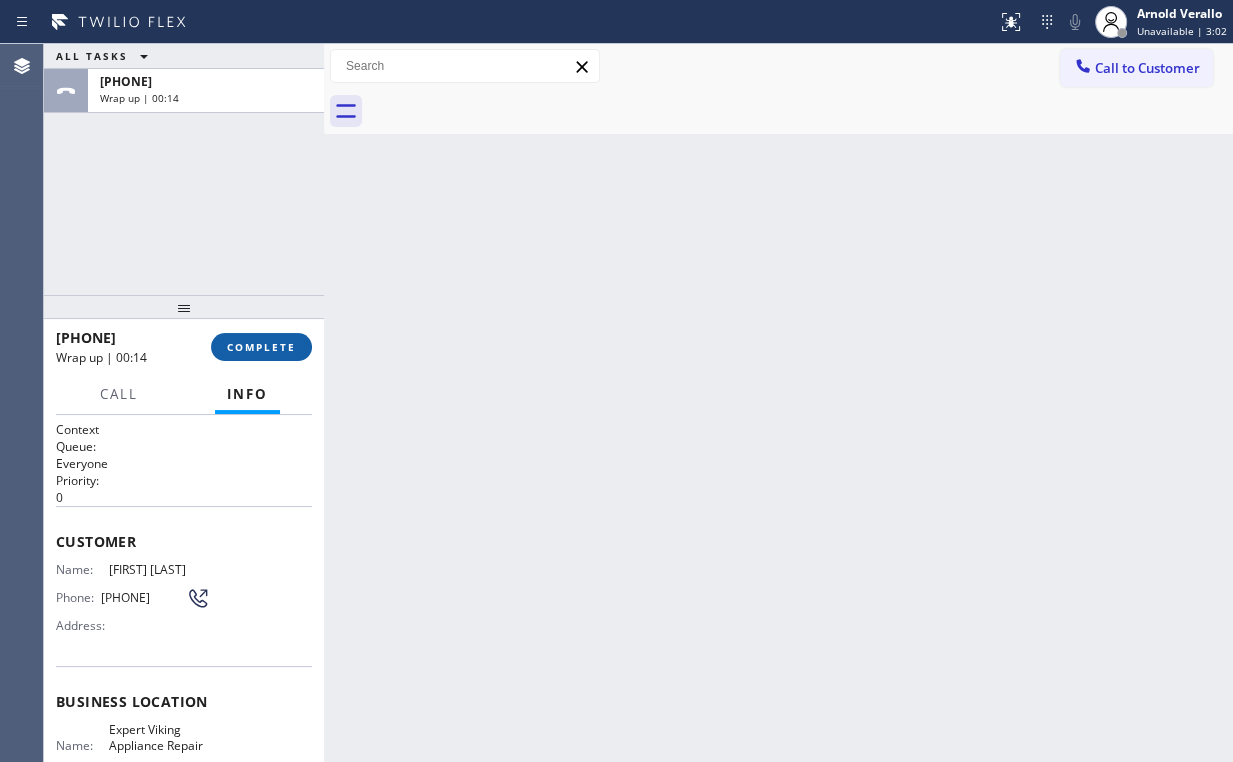 click on "COMPLETE" at bounding box center (261, 347) 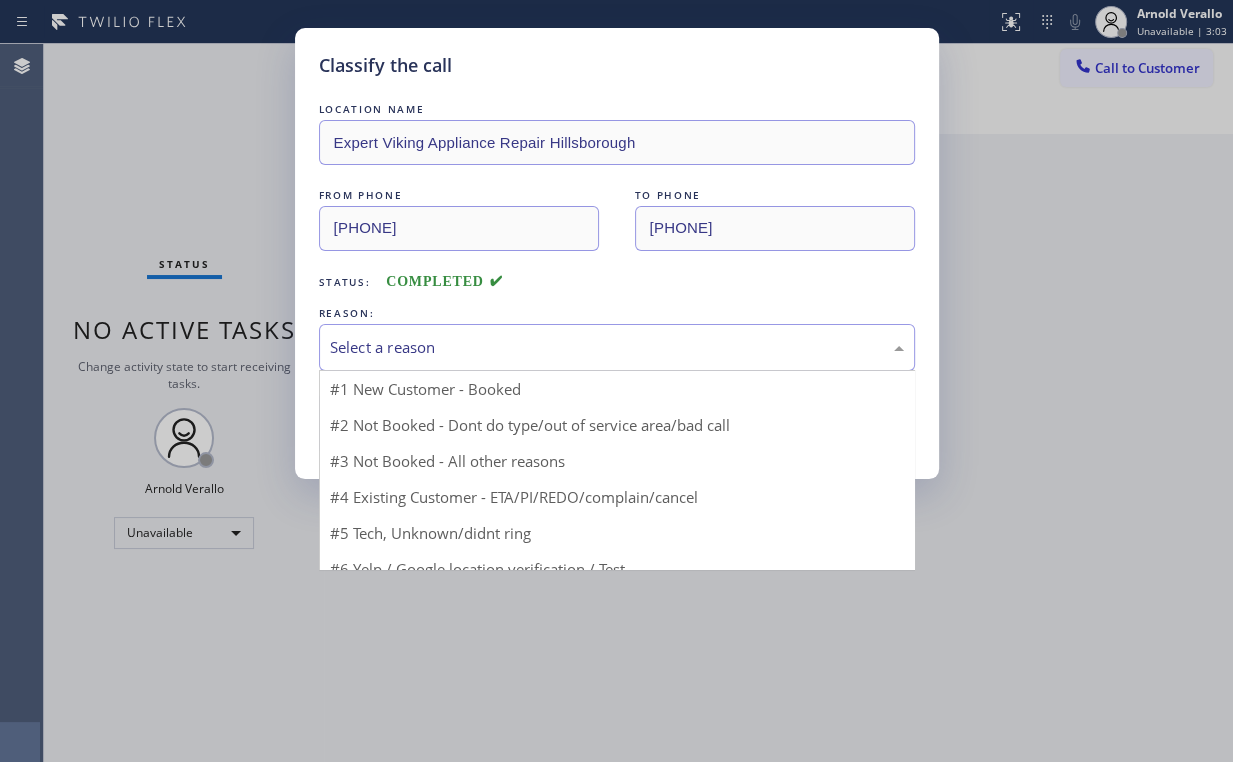 click on "Select a reason" at bounding box center (617, 347) 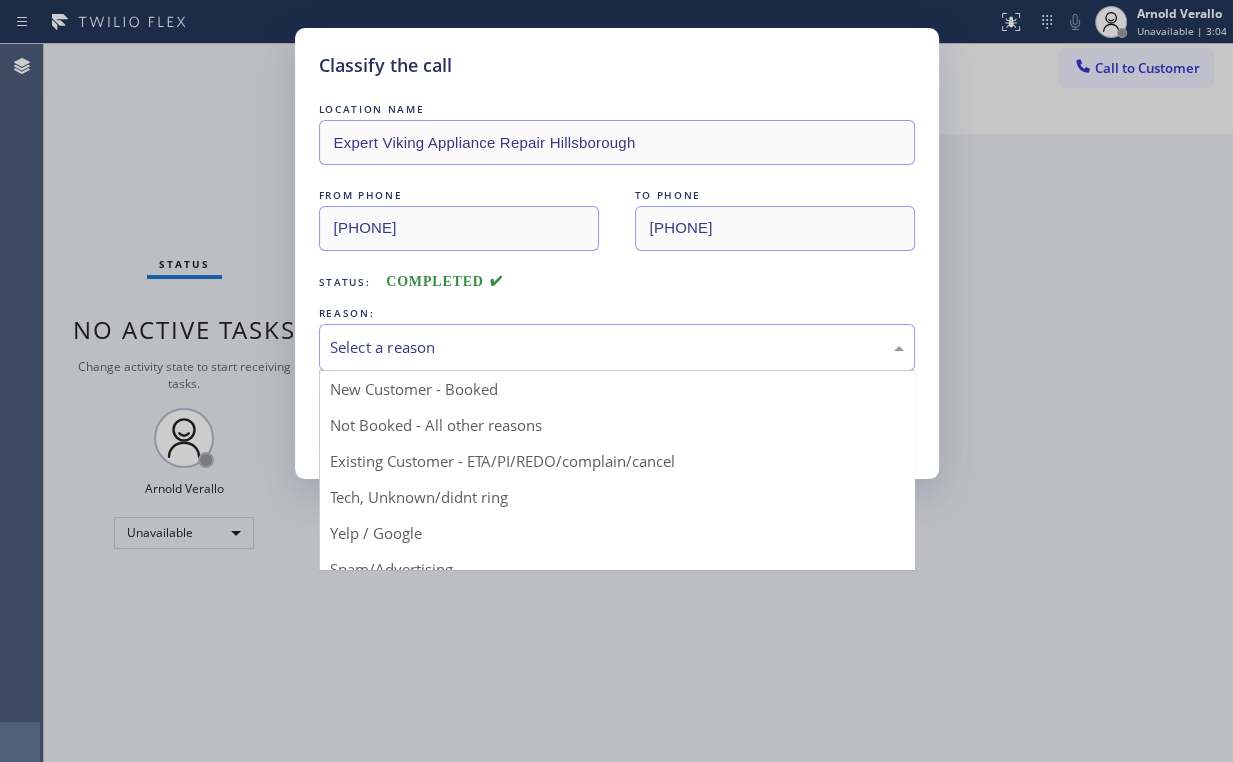drag, startPoint x: 358, startPoint y: 432, endPoint x: 401, endPoint y: 435, distance: 43.104523 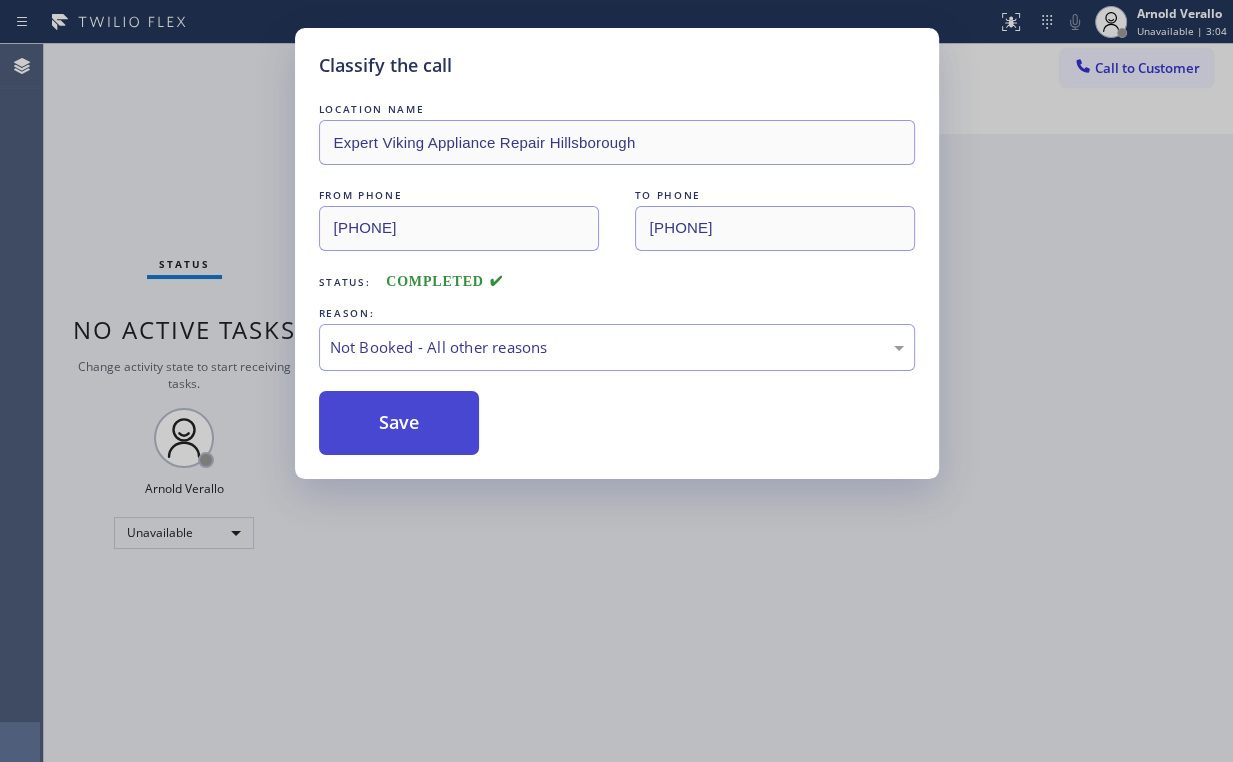 click on "Save" at bounding box center [399, 423] 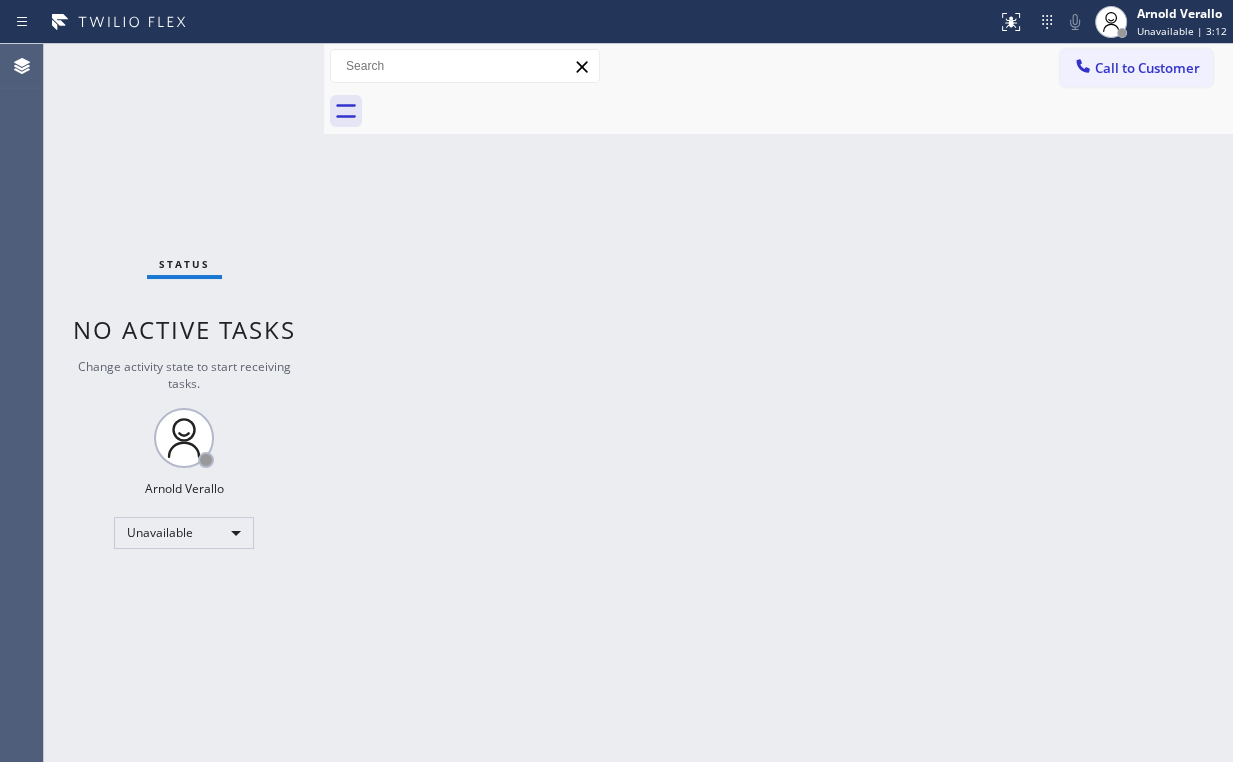 click at bounding box center (800, 111) 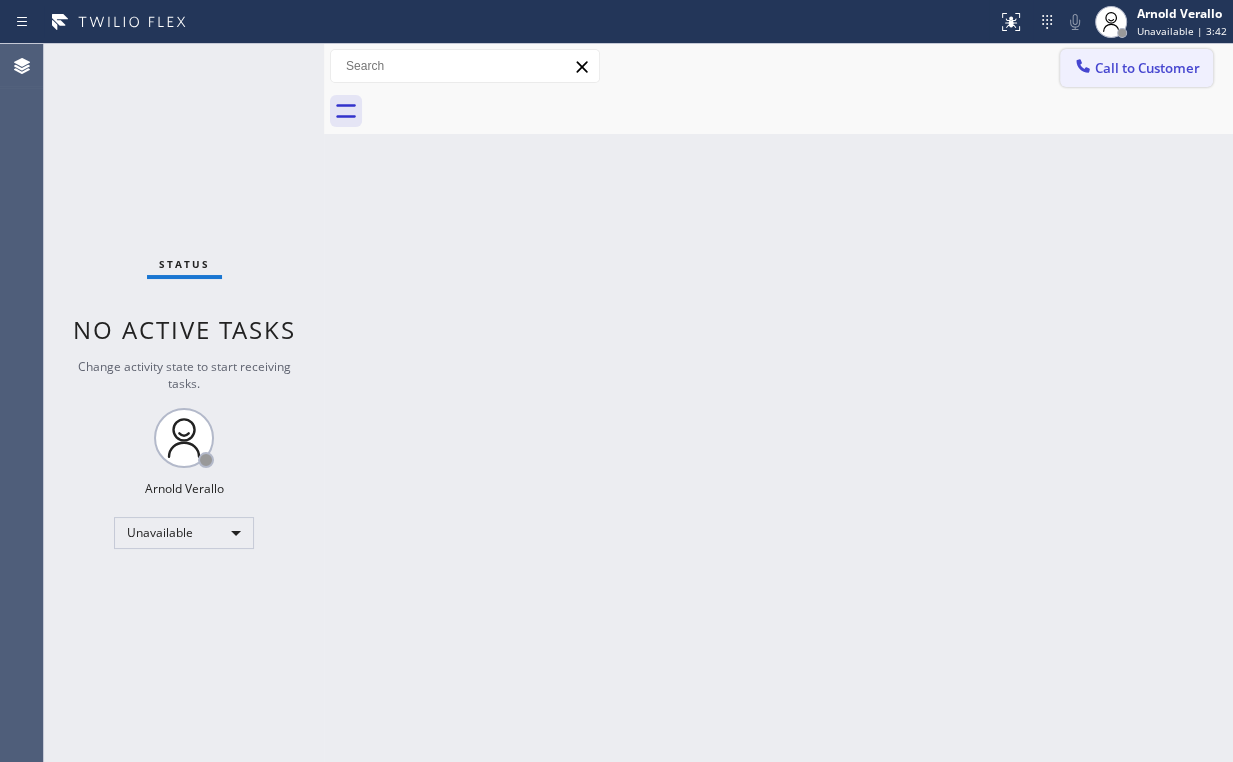 click on "Call to Customer" at bounding box center (1147, 68) 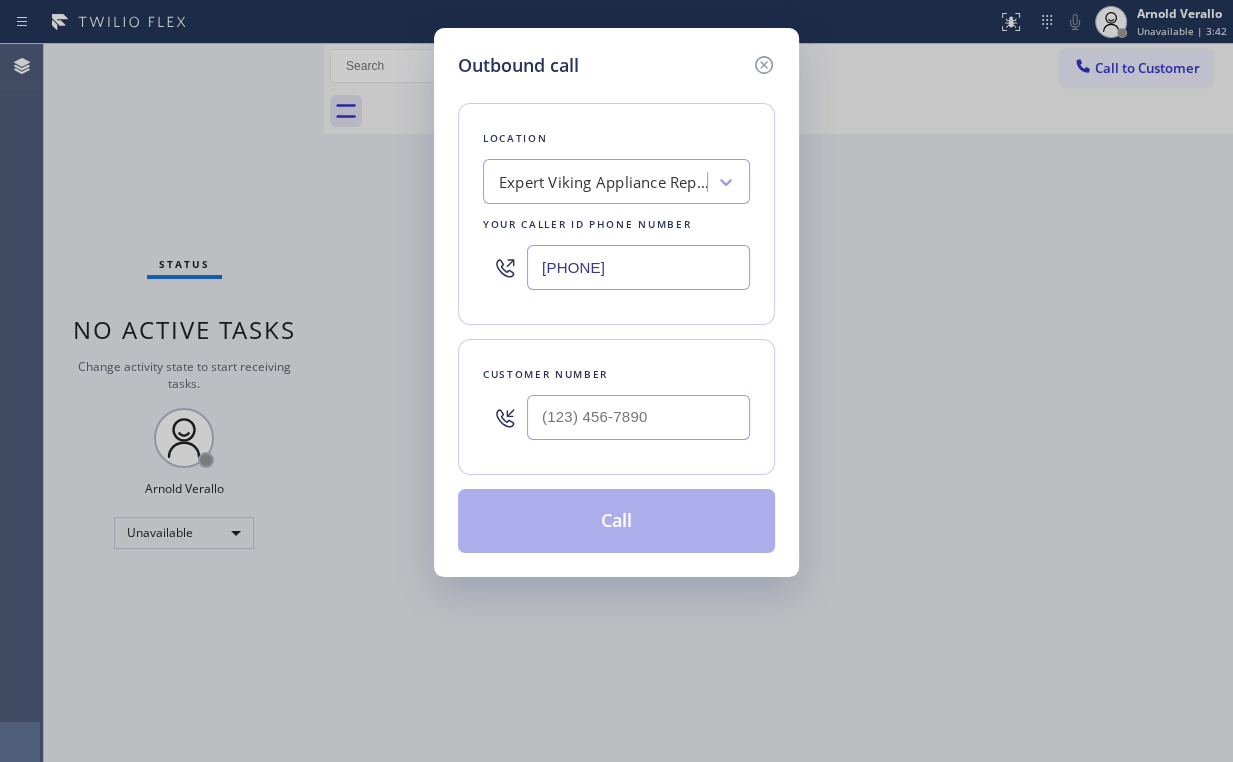 drag, startPoint x: 702, startPoint y: 267, endPoint x: 198, endPoint y: 228, distance: 505.50668 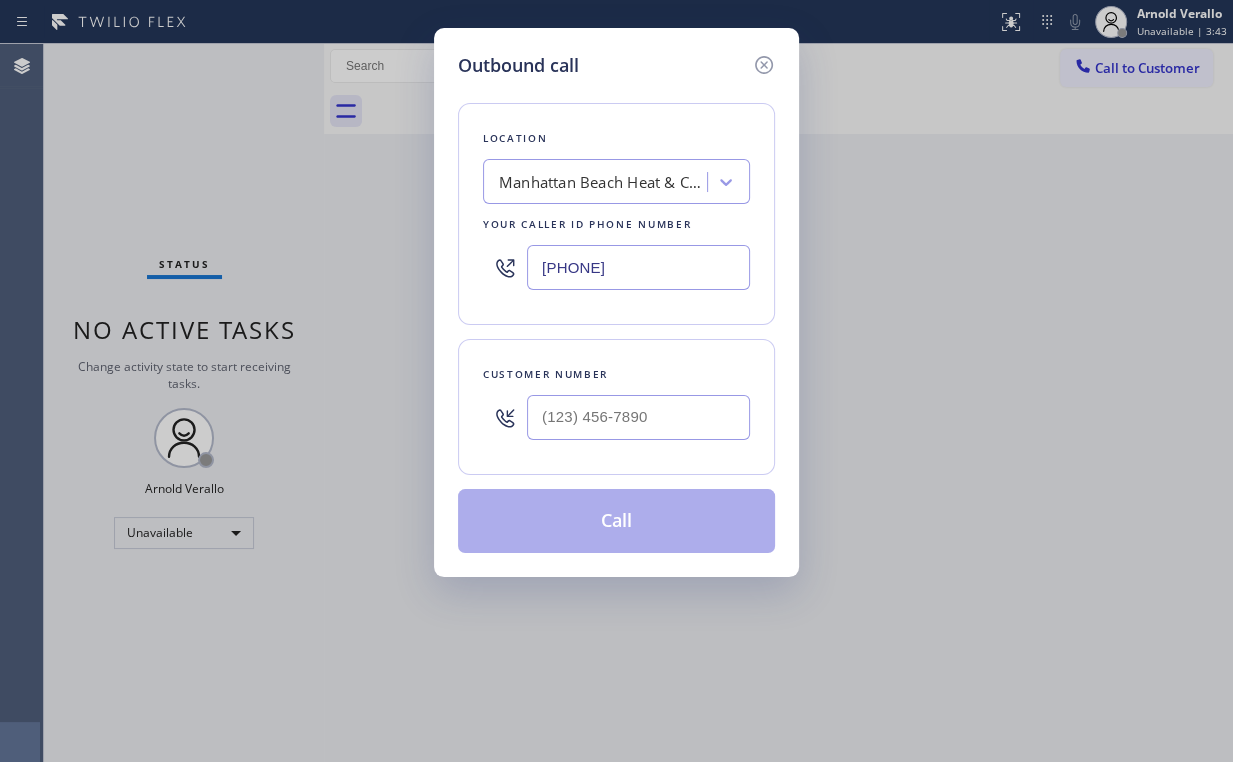 type on "[PHONE]" 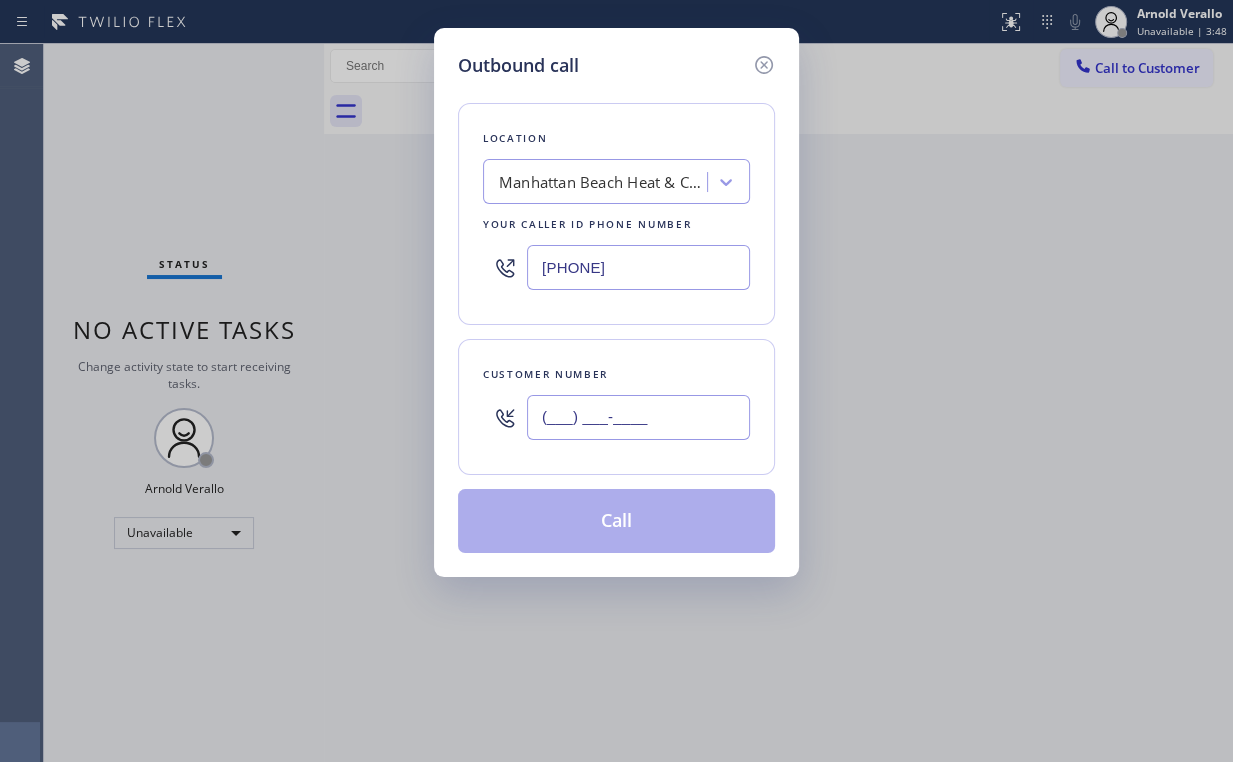 click on "(___) ___-____" at bounding box center (638, 417) 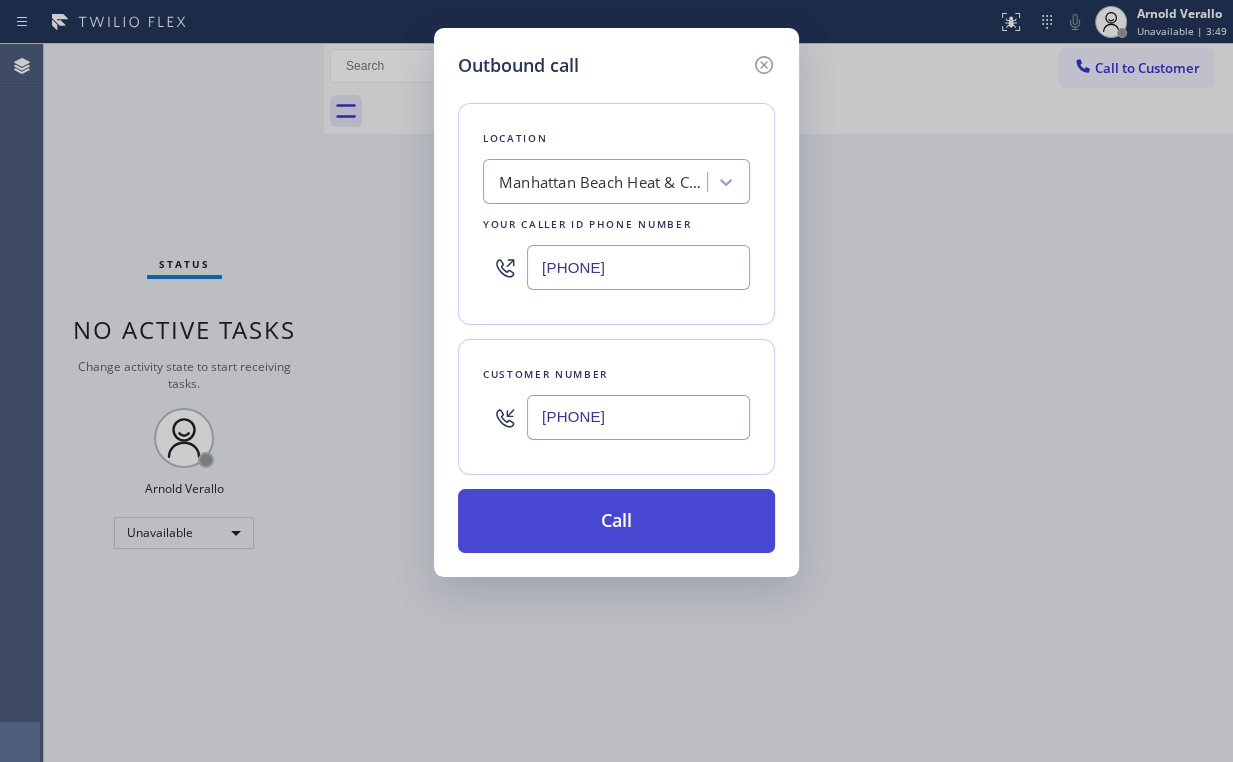 type on "[PHONE]" 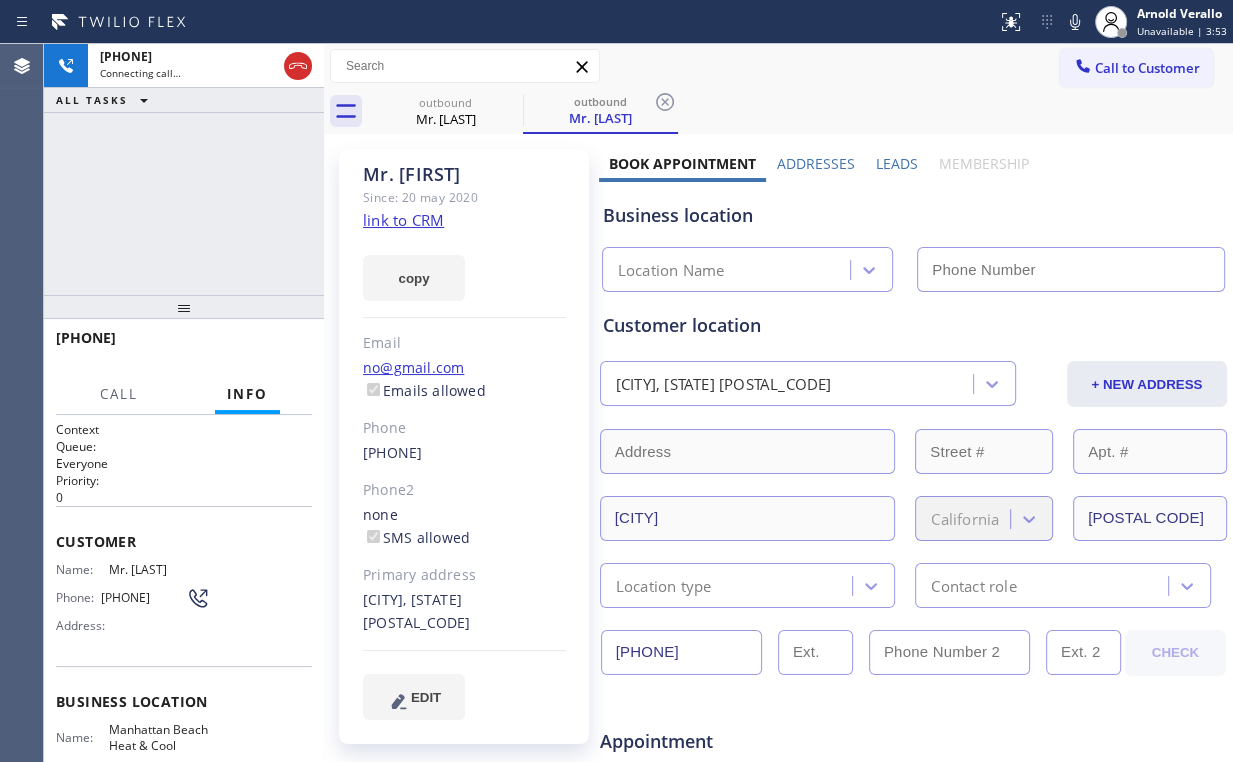 type on "[PHONE]" 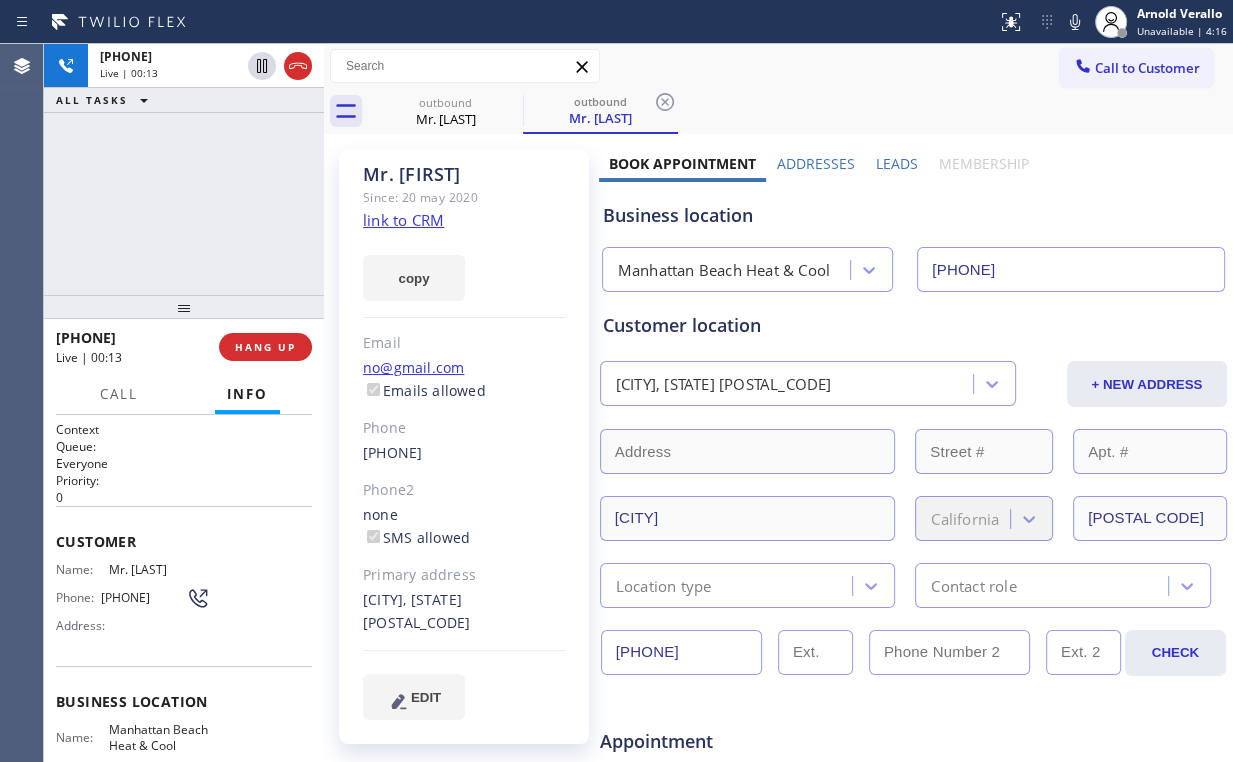 click on "Manhattan Beach Heat & Cool" at bounding box center (724, 270) 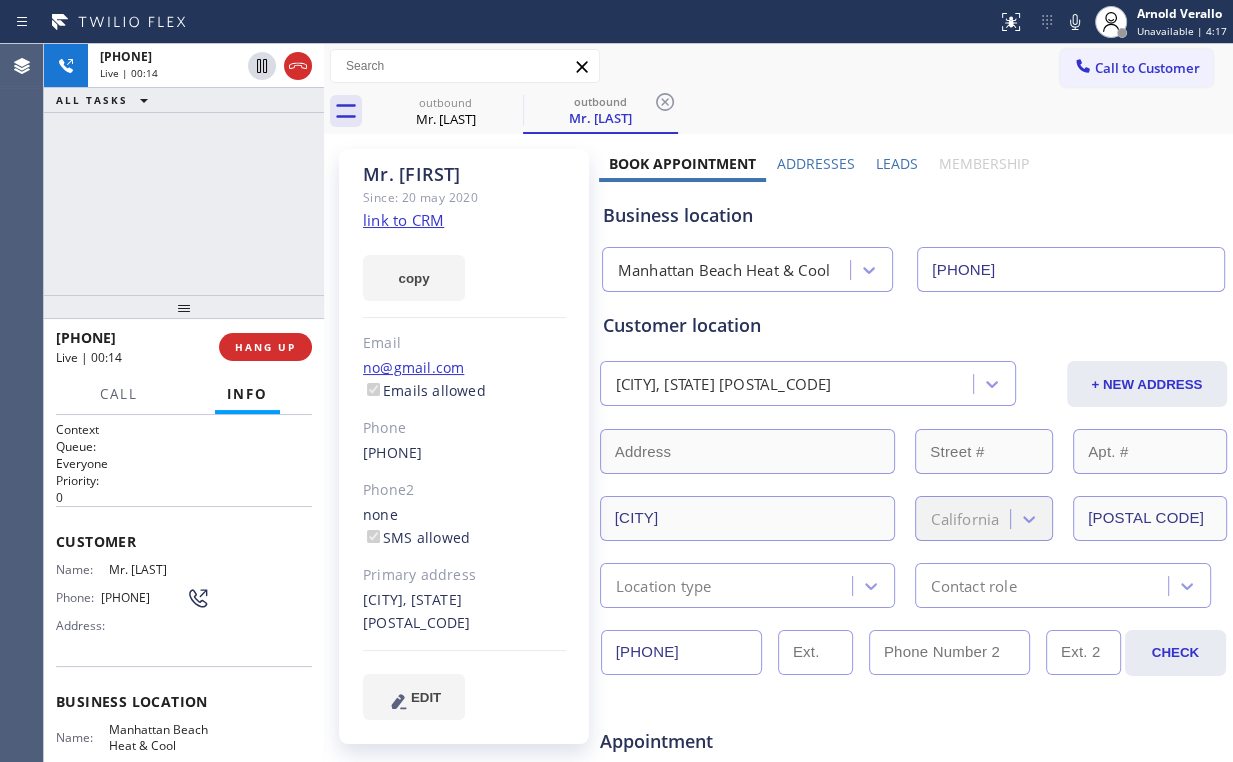 click on "[PHONE] Live | 00:14 ALL TASKS ALL TASKS ACTIVE TASKS TASKS IN WRAP UP" at bounding box center (184, 169) 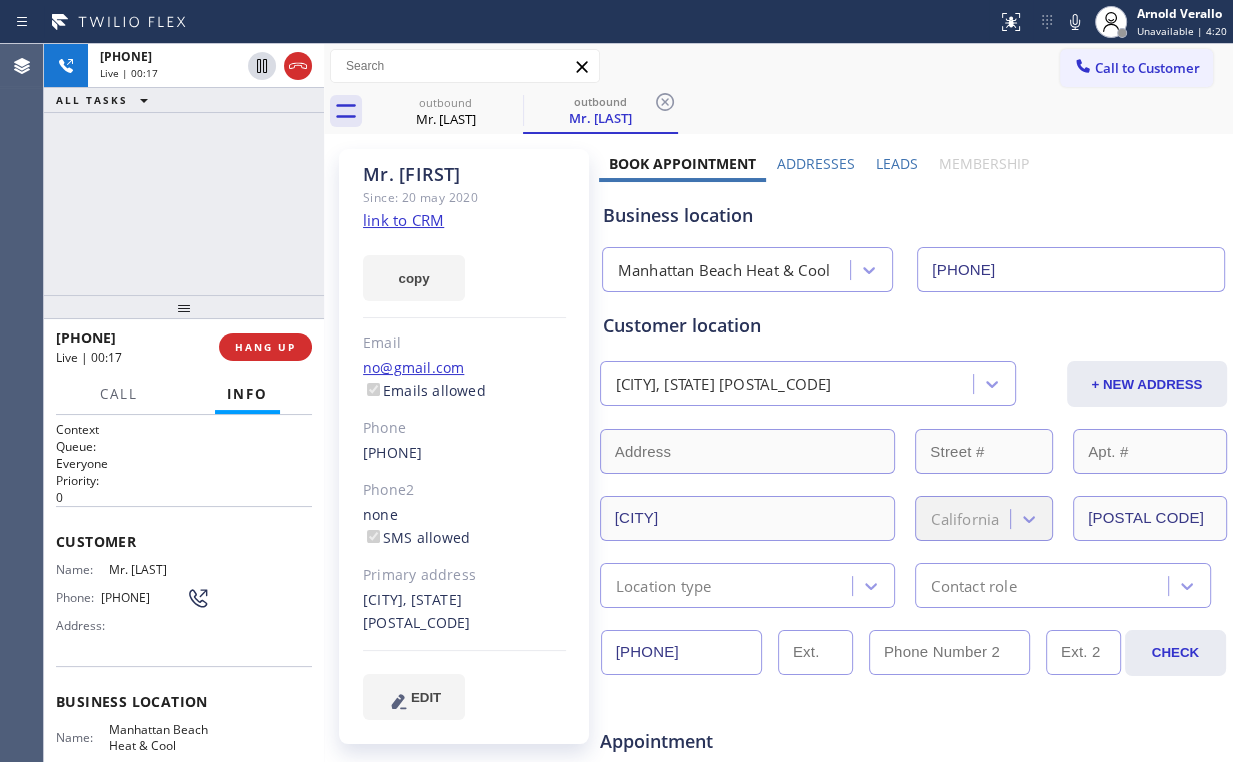 click on "+[PHONE] Live | 00:17 ALL TASKS ALL TASKS ACTIVE TASKS TASKS IN WRAP UP" at bounding box center [184, 169] 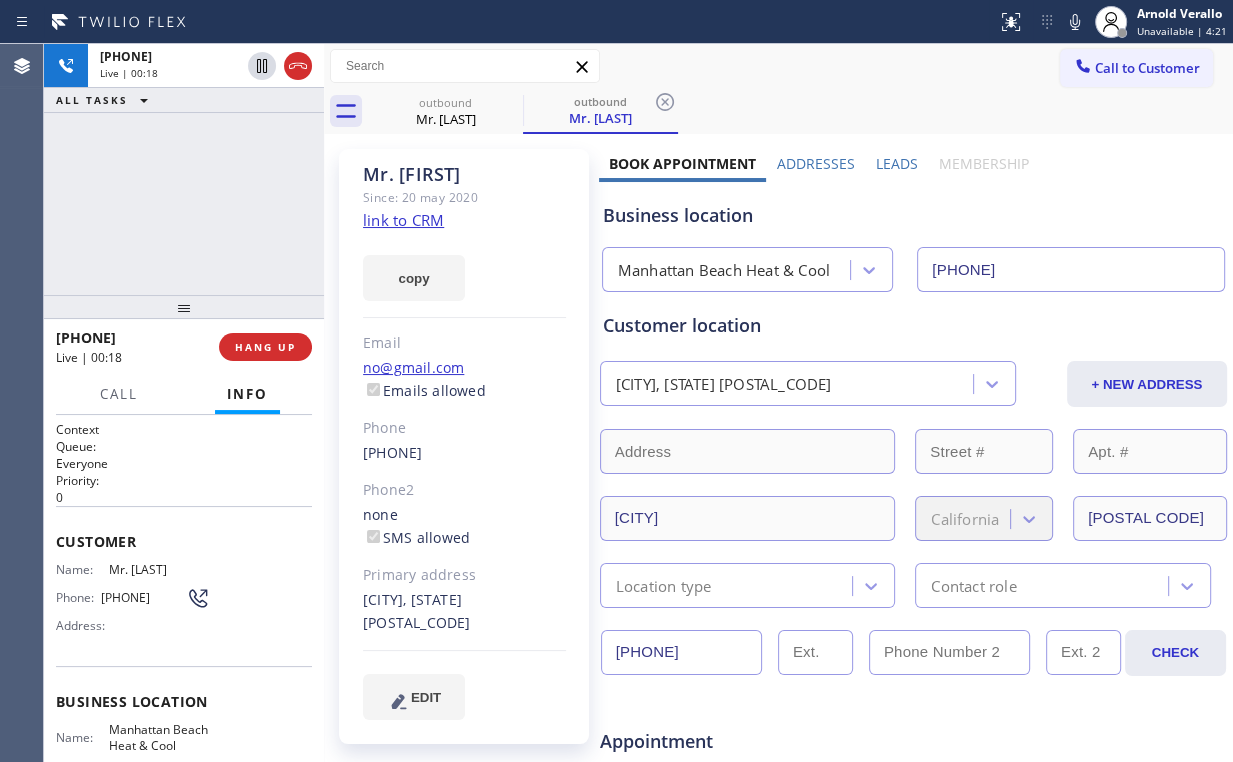 click on "[PHONE] Live | 00:18 ALL TASKS ALL TASKS ACTIVE TASKS TASKS IN WRAP UP" at bounding box center [184, 169] 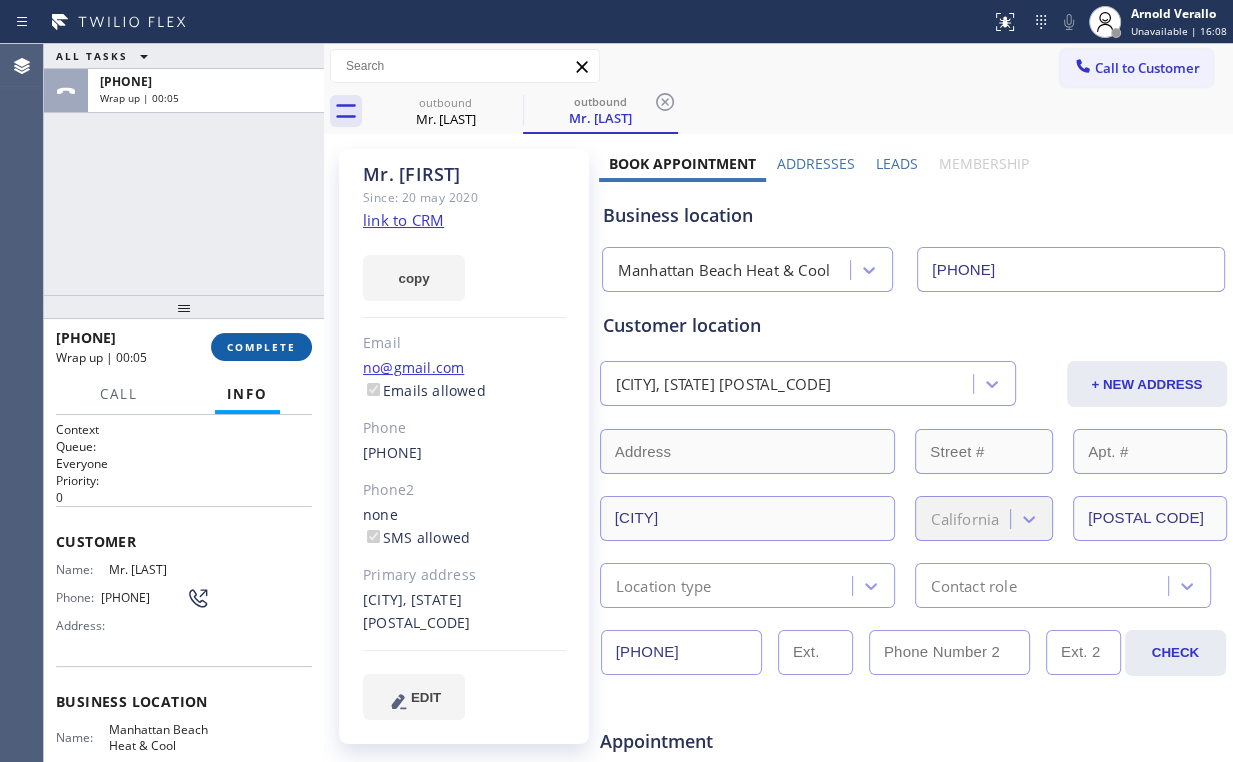 click on "COMPLETE" at bounding box center (261, 347) 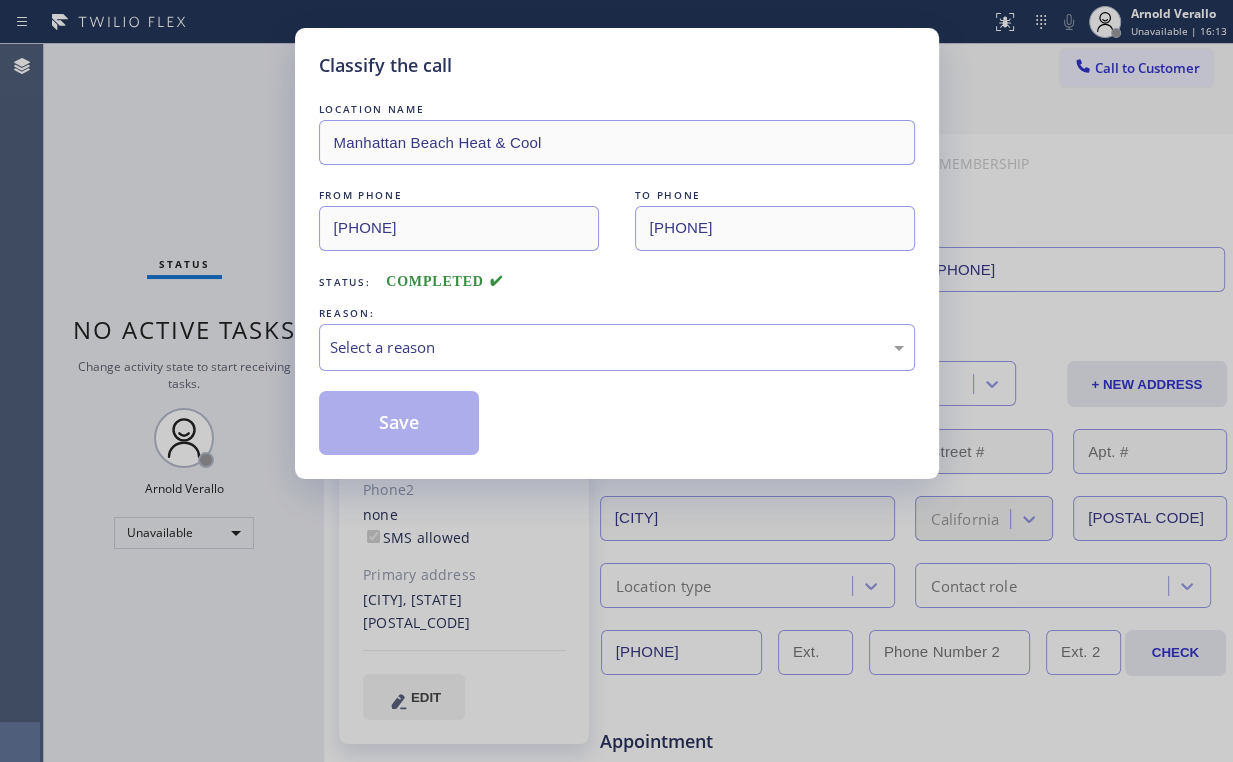 drag, startPoint x: 106, startPoint y: 119, endPoint x: 112, endPoint y: 143, distance: 24.738634 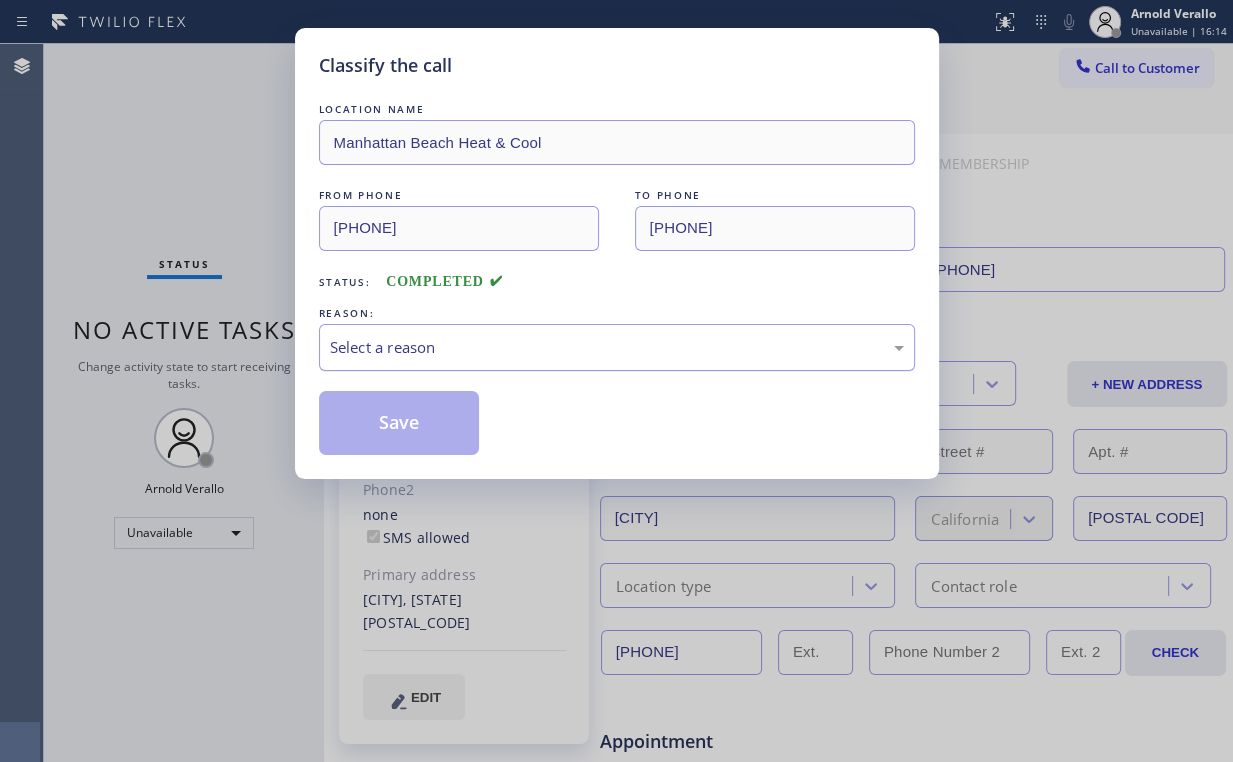 click on "Select a reason" at bounding box center [617, 347] 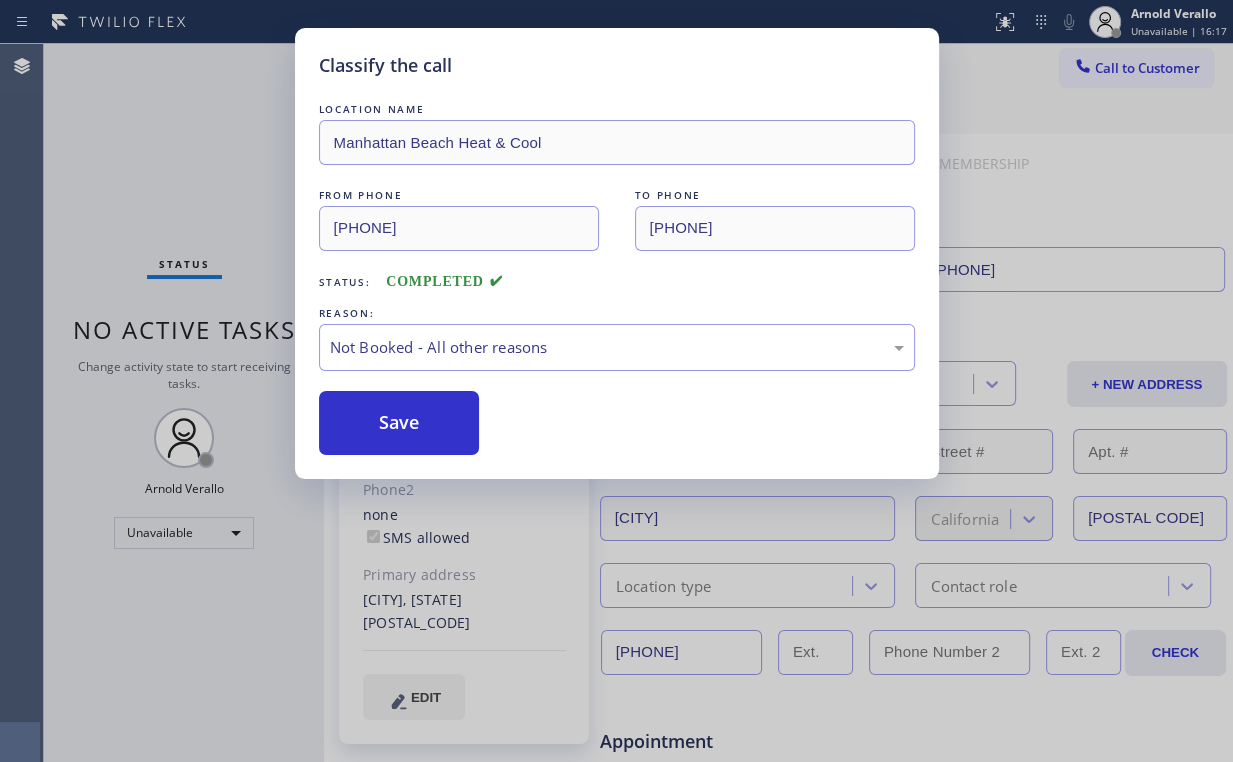 drag, startPoint x: 386, startPoint y: 424, endPoint x: 216, endPoint y: 192, distance: 287.6178 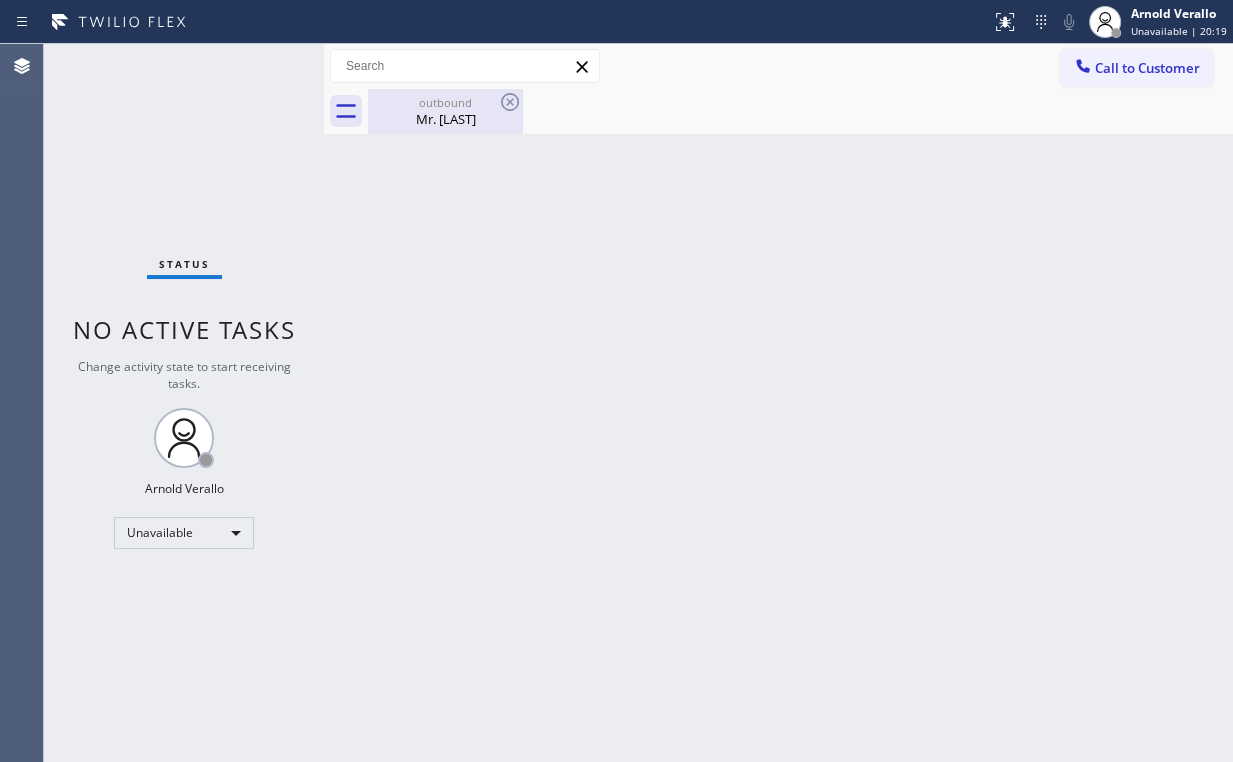 click on "outbound" at bounding box center (445, 102) 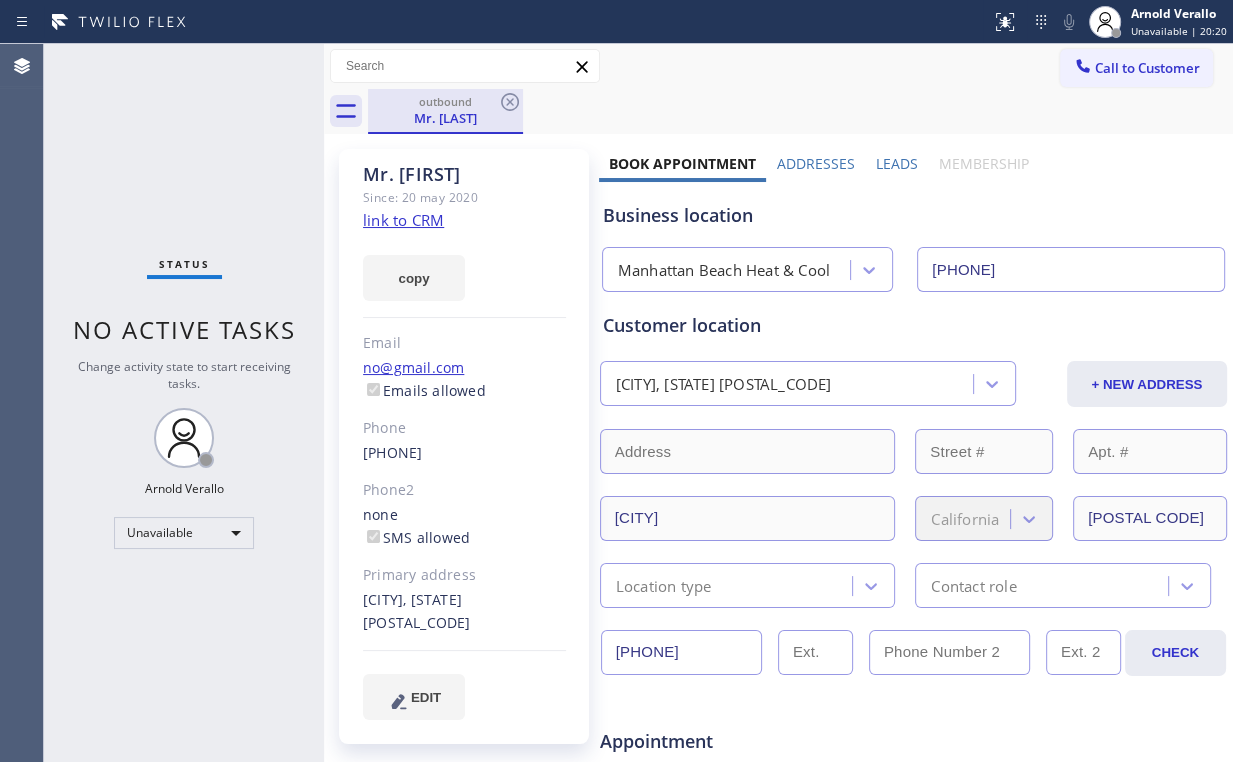 click on "outbound [LAST] [LAST]" at bounding box center [445, 111] 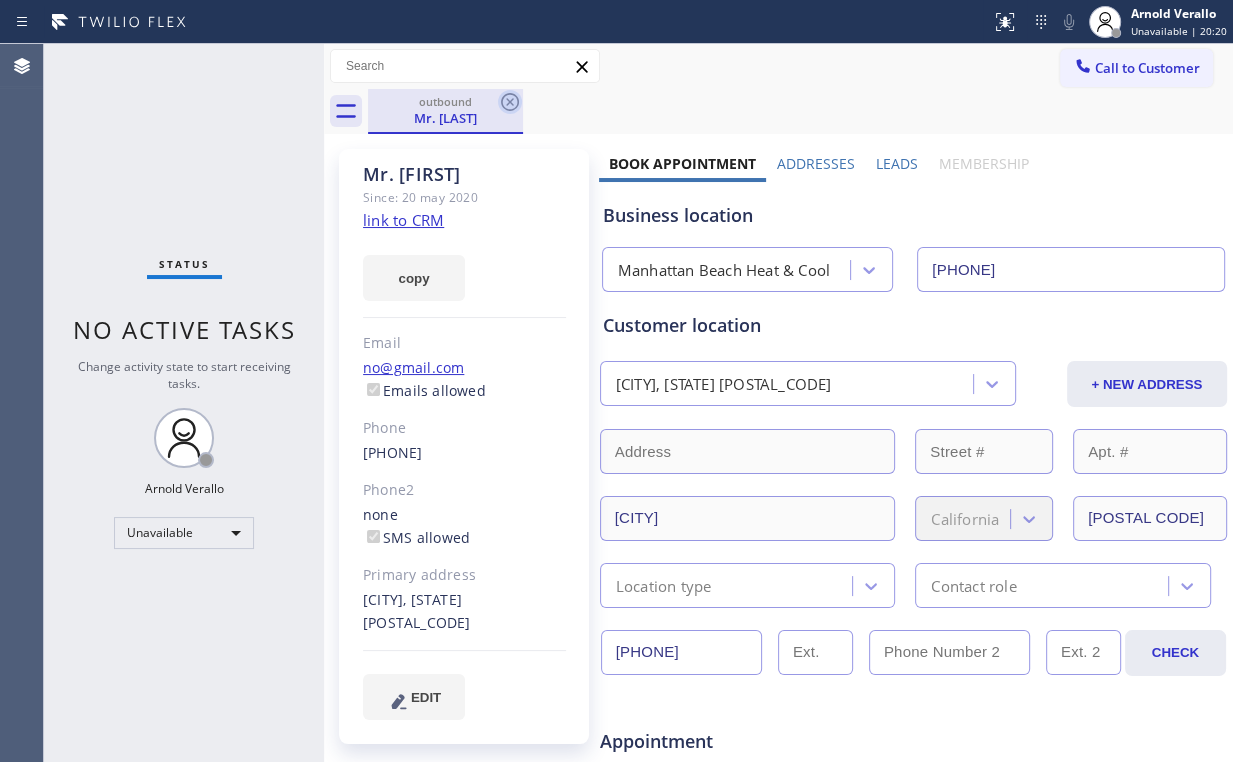click 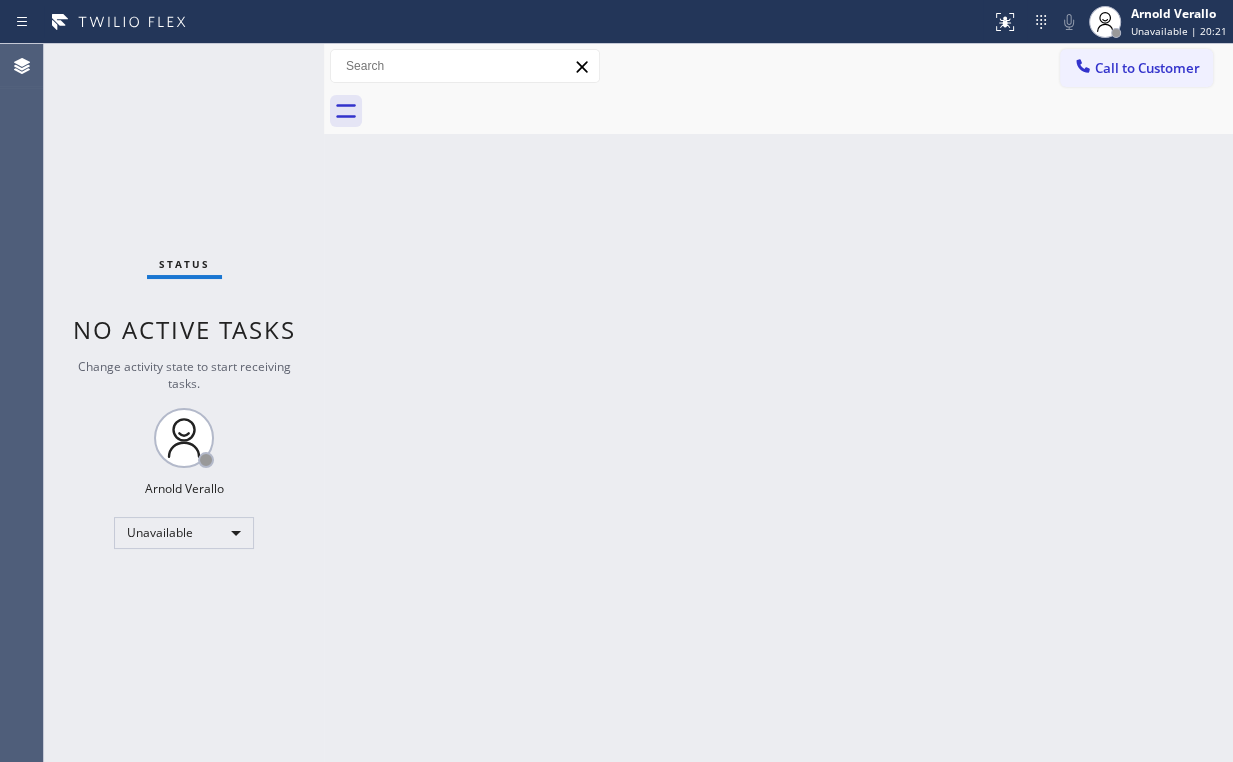 click on "Status   No active tasks     Change activity state to start receiving tasks.   [FIRST] [LAST] Unavailable" at bounding box center [184, 403] 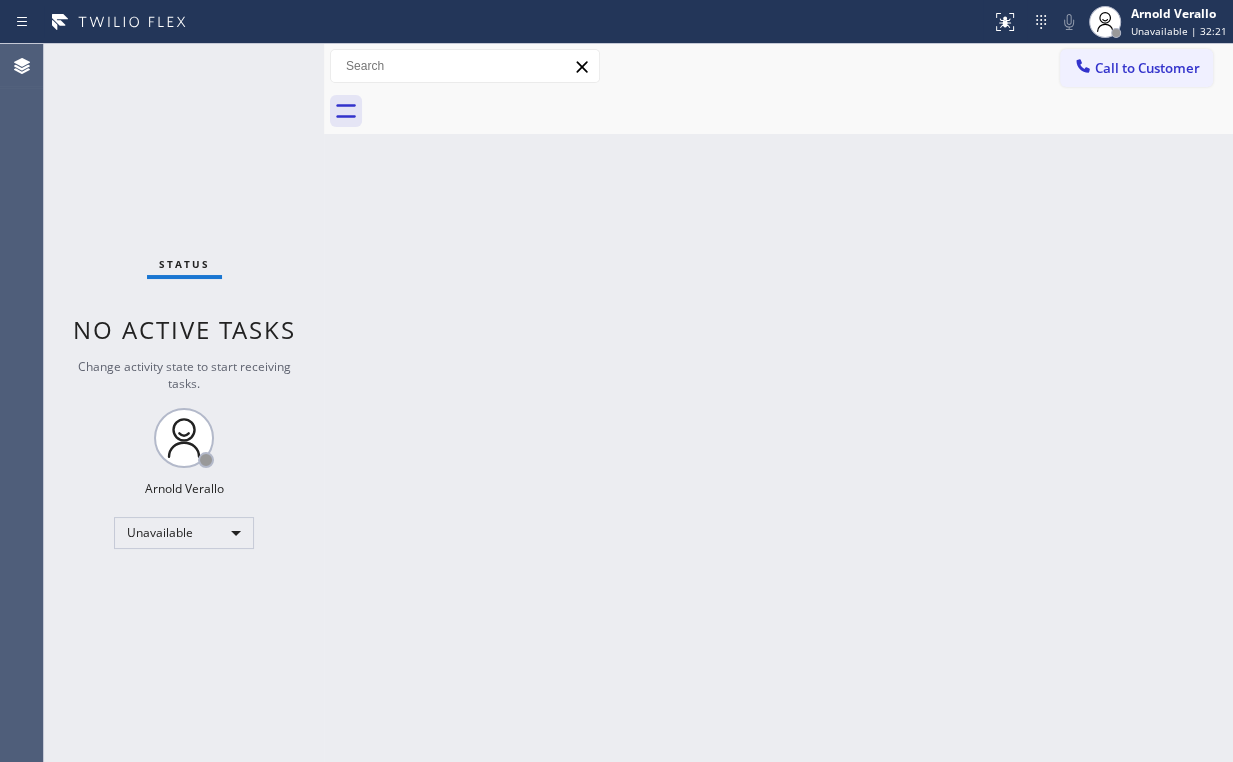 drag, startPoint x: 1155, startPoint y: 69, endPoint x: 732, endPoint y: 204, distance: 444.02026 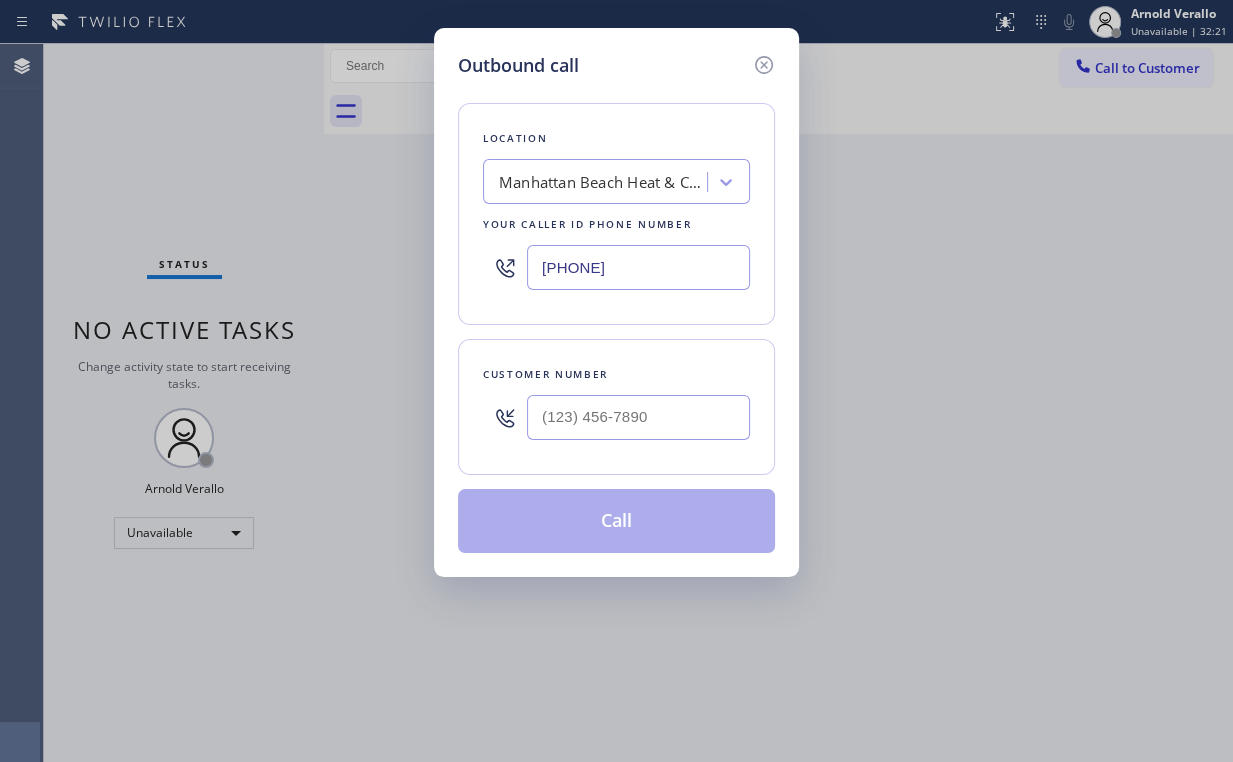 click on "Outbound call Location Manhattan Beach Heat & Cool Your caller id phone number ([PHONE]) Customer number Call" at bounding box center [616, 381] 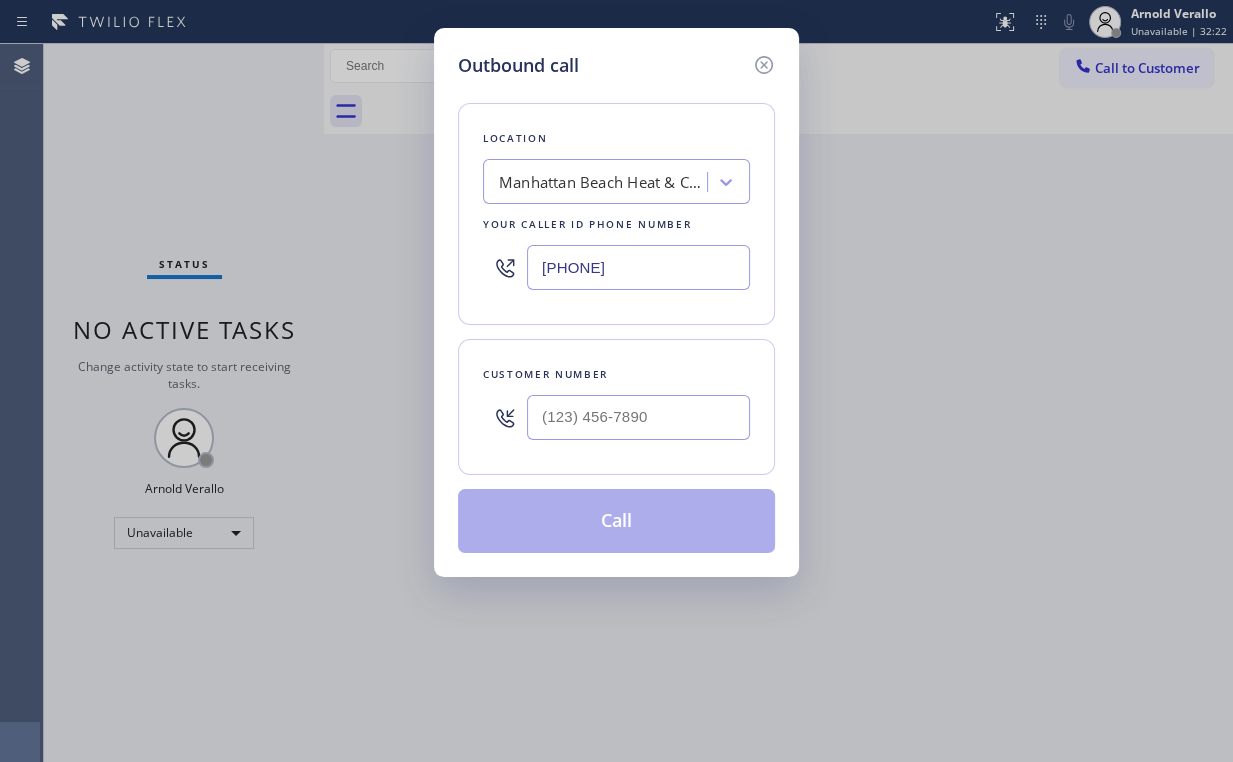 paste on "[PHONE]" 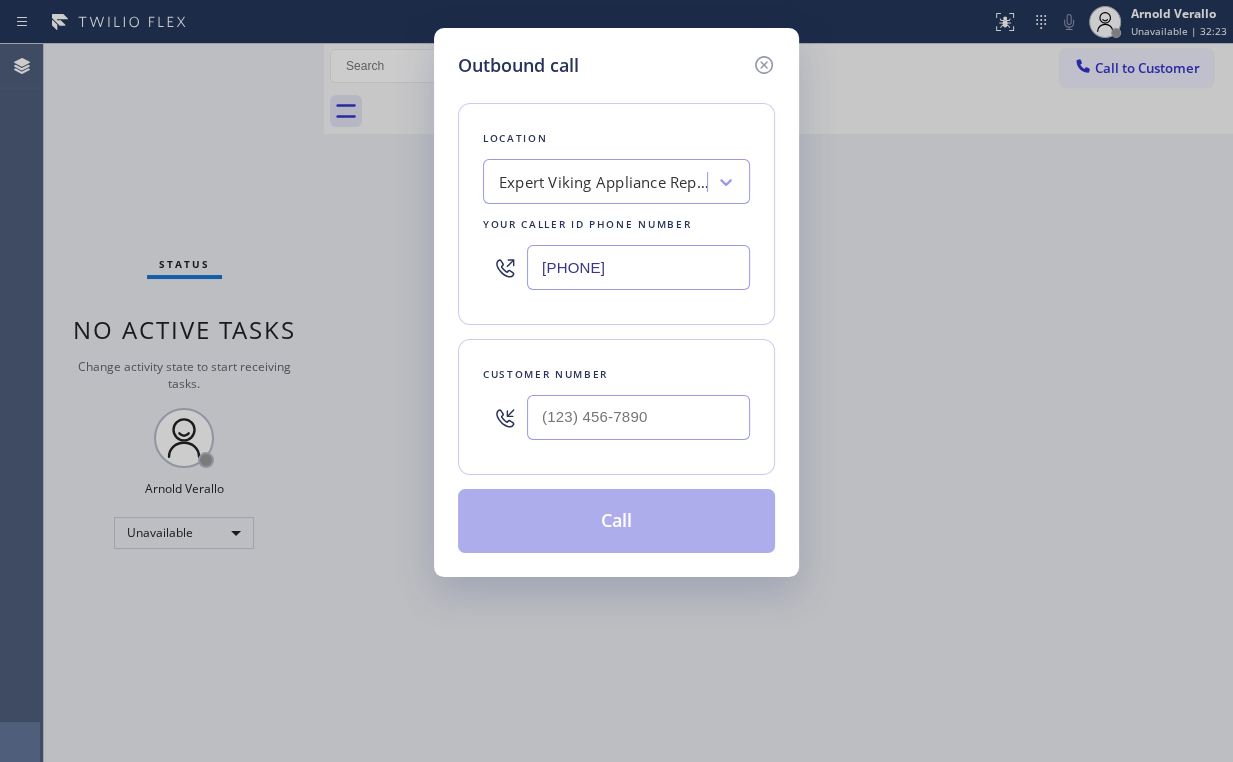 type on "[PHONE]" 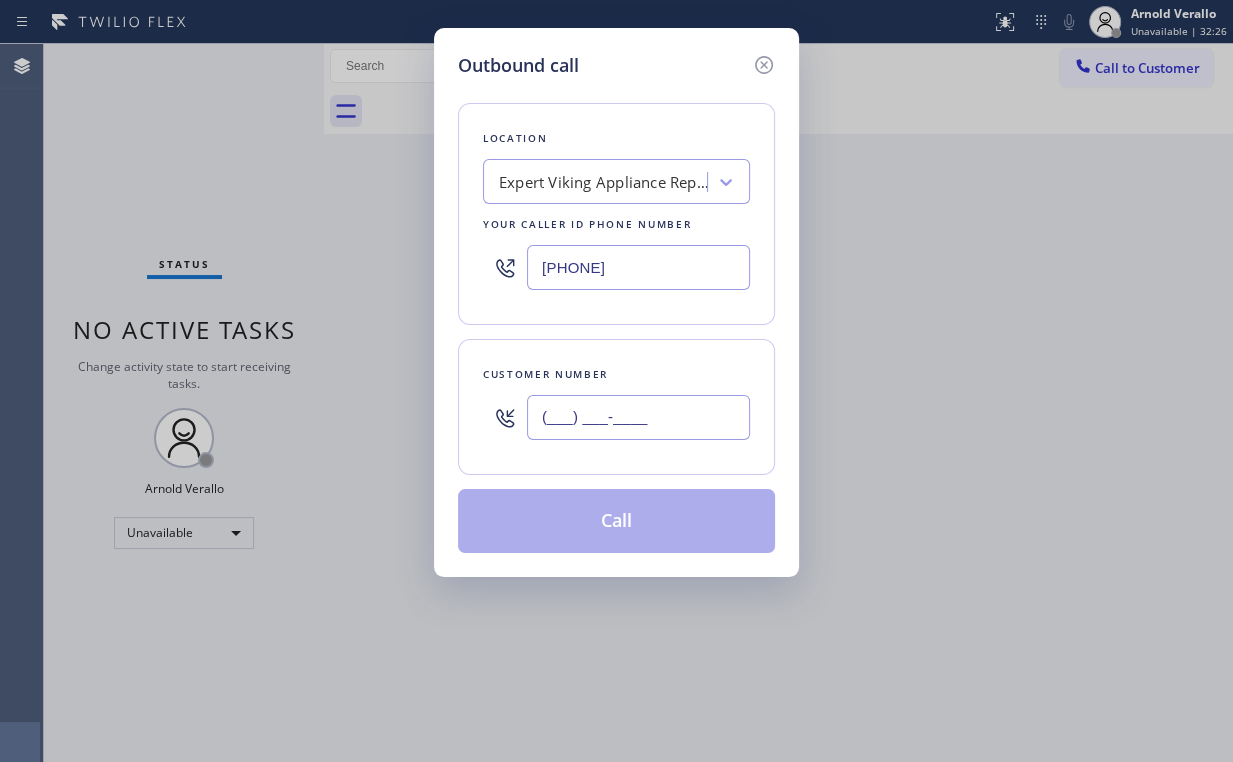 click on "(___) ___-____" at bounding box center (638, 417) 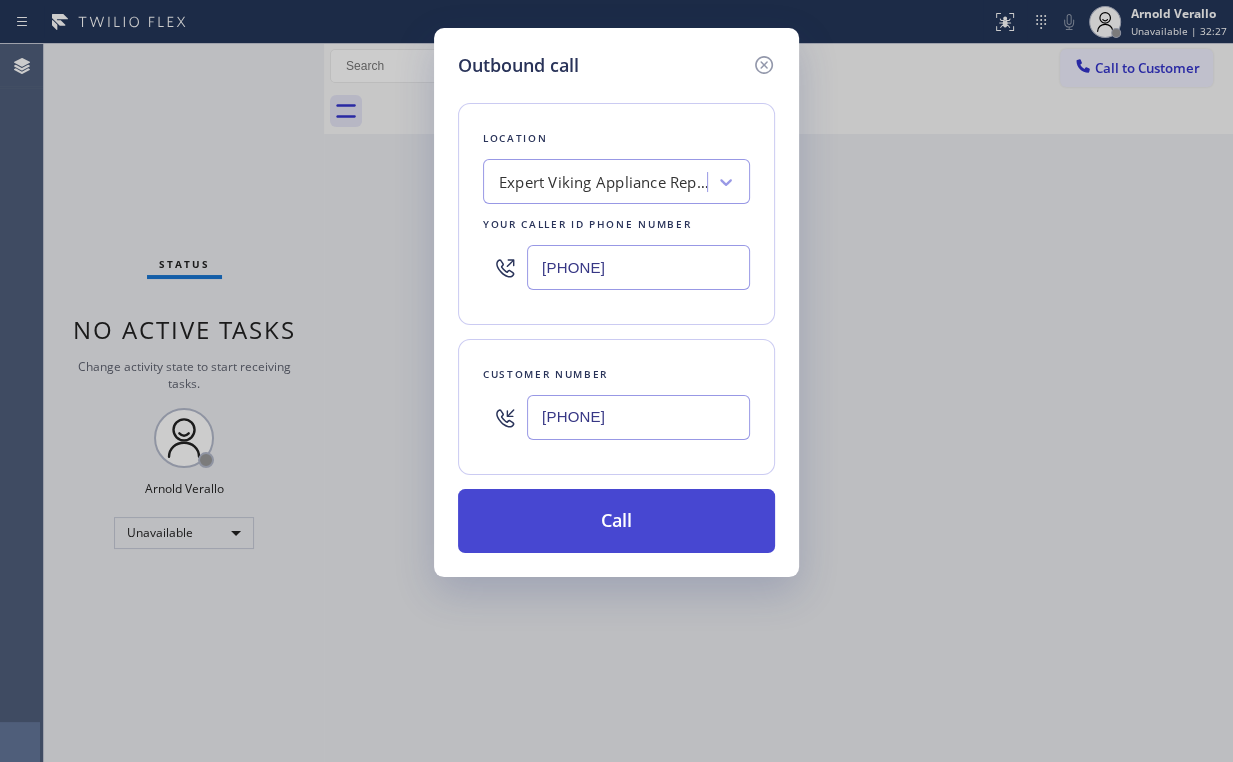 type on "[PHONE]" 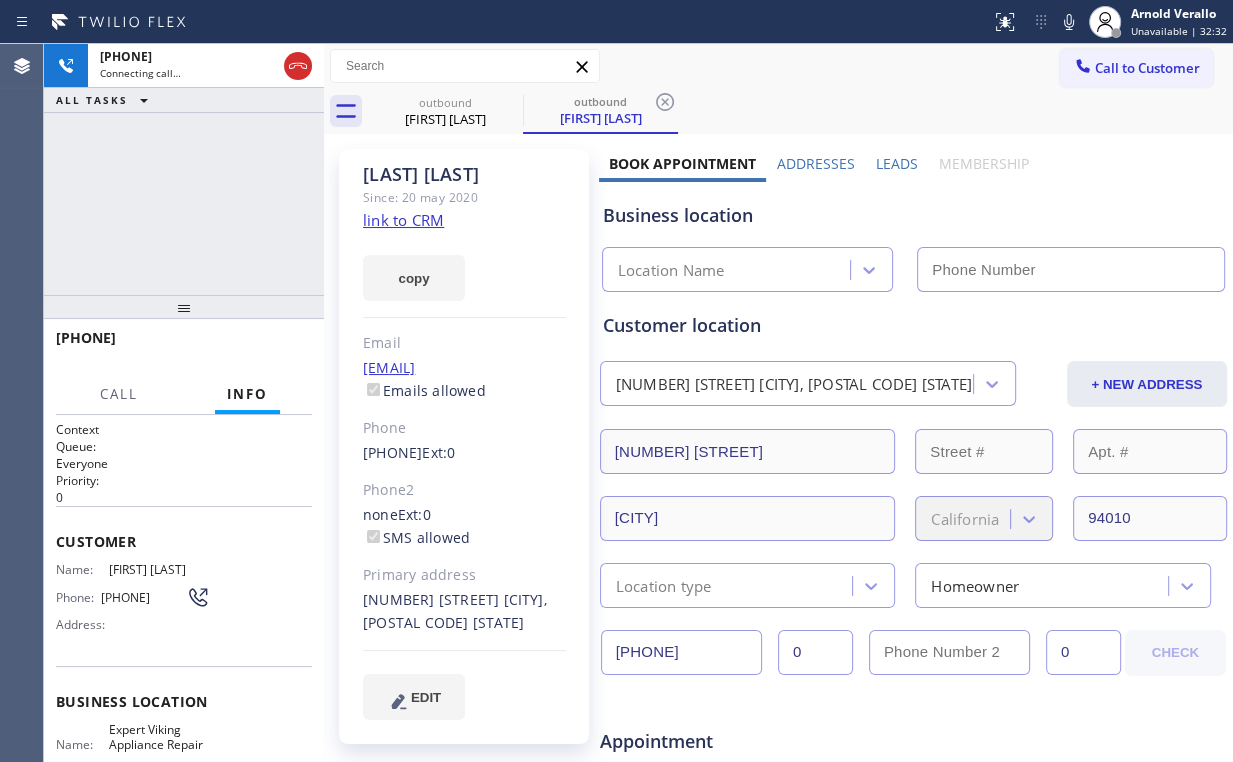 type on "[PHONE]" 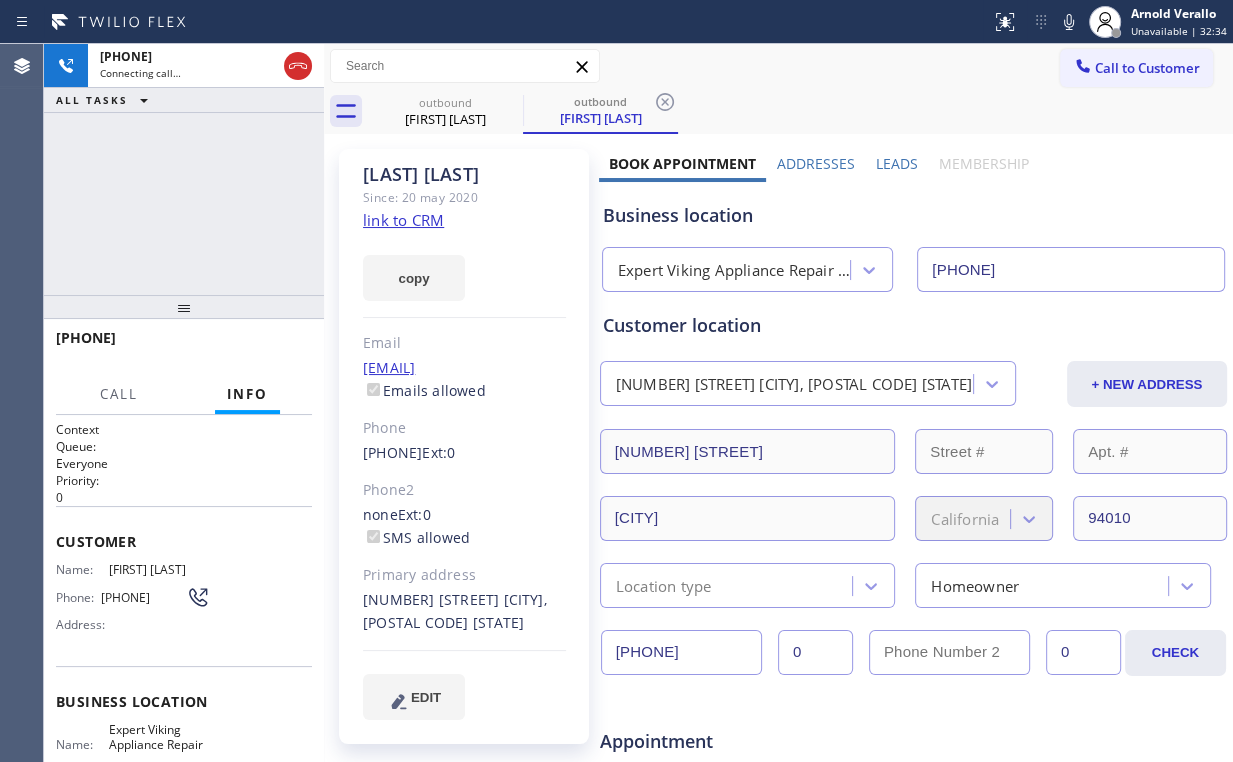 drag, startPoint x: 202, startPoint y: 202, endPoint x: 184, endPoint y: 186, distance: 24.083189 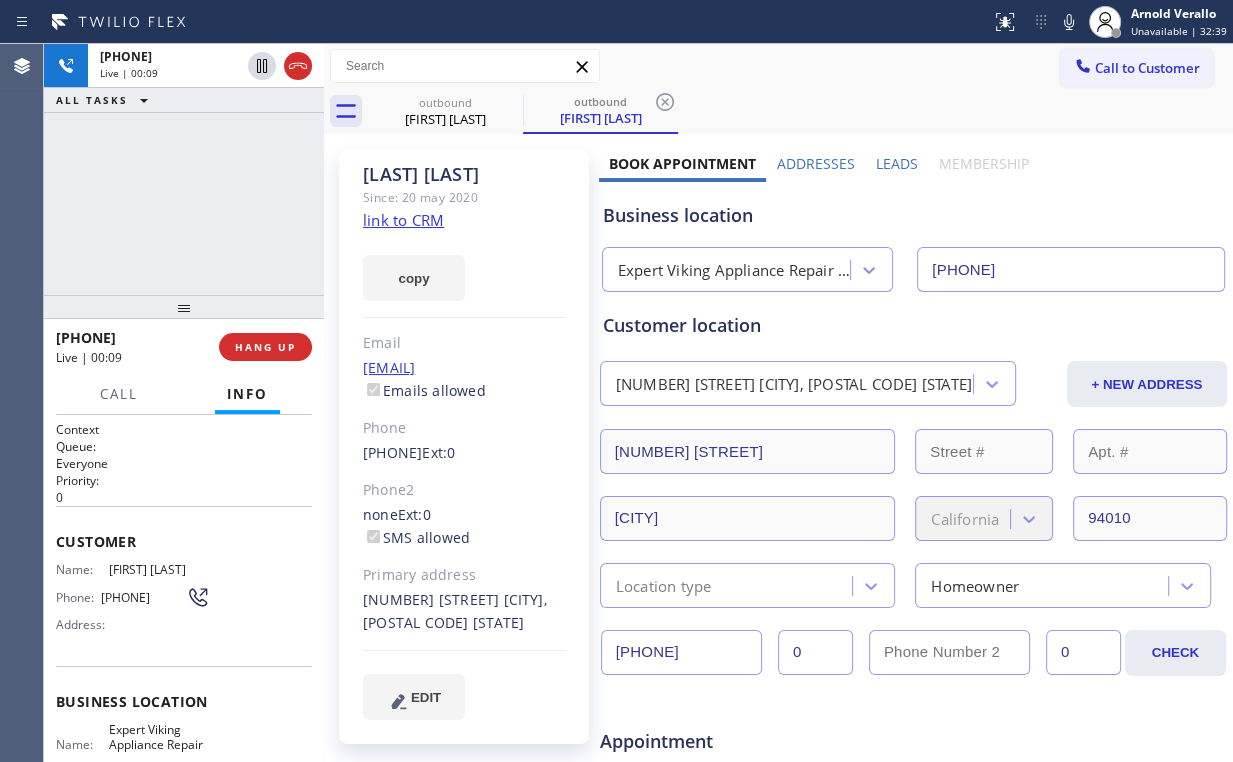 click on "[PHONE] Live | 00:09 ALL TASKS ALL TASKS ACTIVE TASKS TASKS IN WRAP UP" at bounding box center (184, 169) 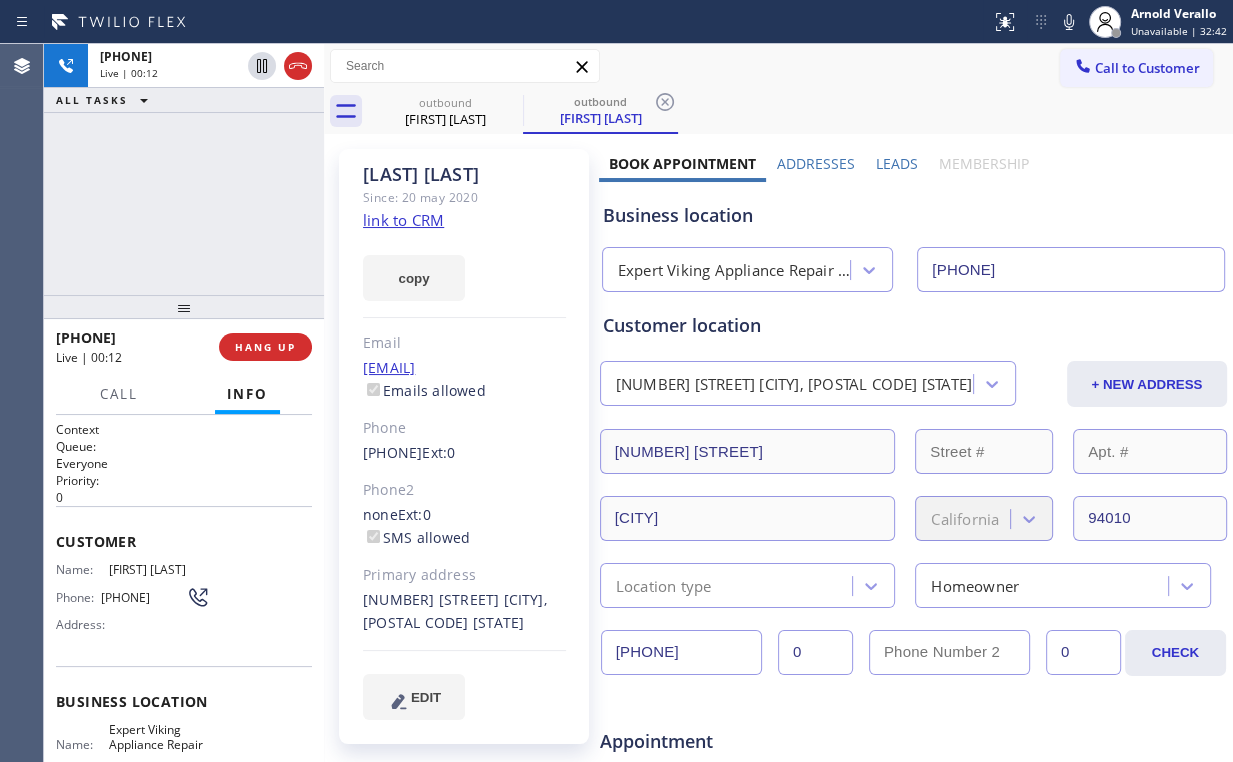 click on "[PHONE] Live | 00:12 ALL TASKS ALL TASKS ACTIVE TASKS TASKS IN WRAP UP" at bounding box center (184, 169) 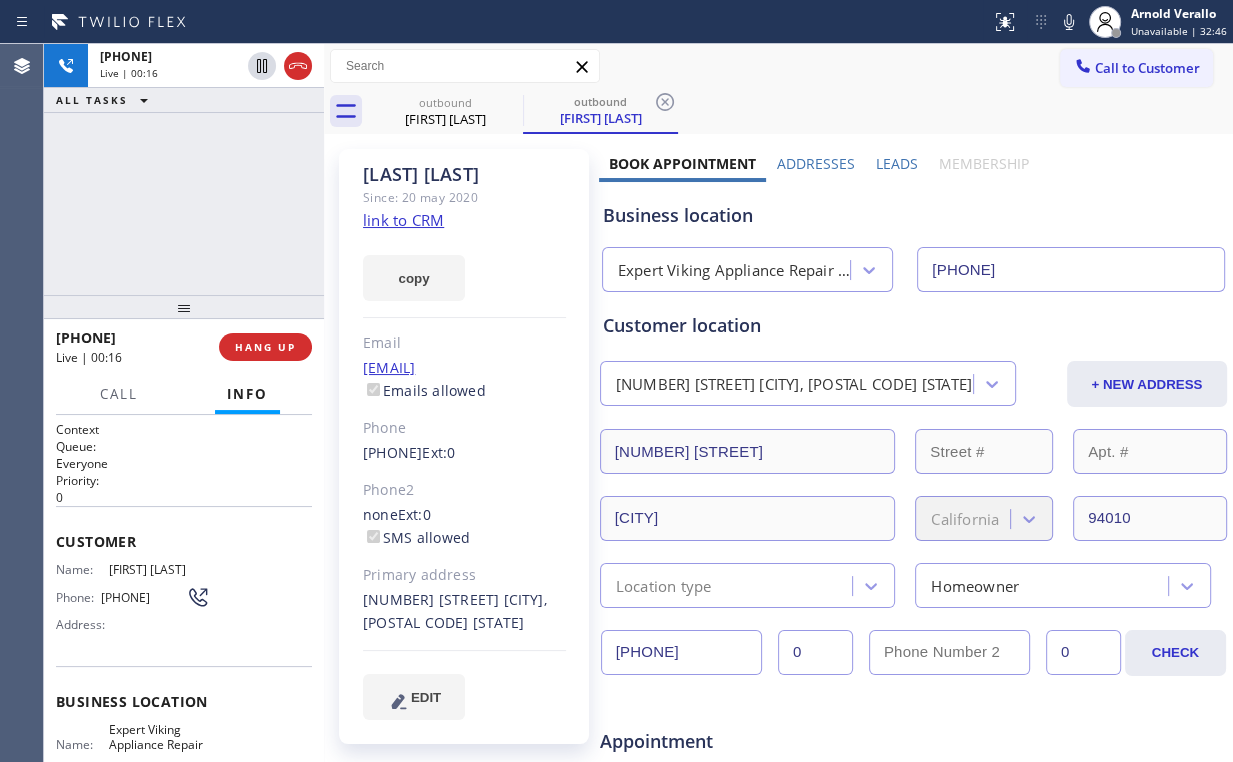 click on "[PHONE] Live | 00:16 ALL TASKS ALL TASKS ACTIVE TASKS TASKS IN WRAP UP" at bounding box center [184, 169] 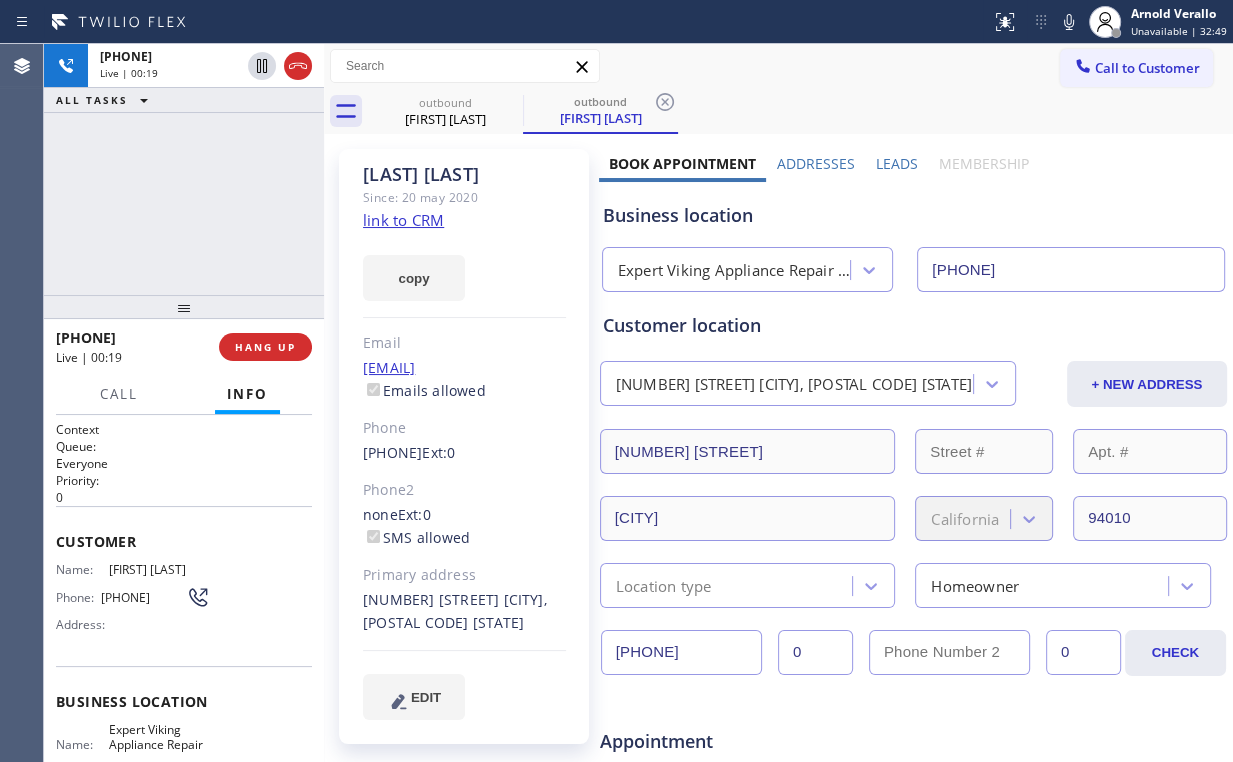 click on "[PHONE] Live | 00:19 ALL TASKS ALL TASKS ACTIVE TASKS TASKS IN WRAP UP" at bounding box center (184, 169) 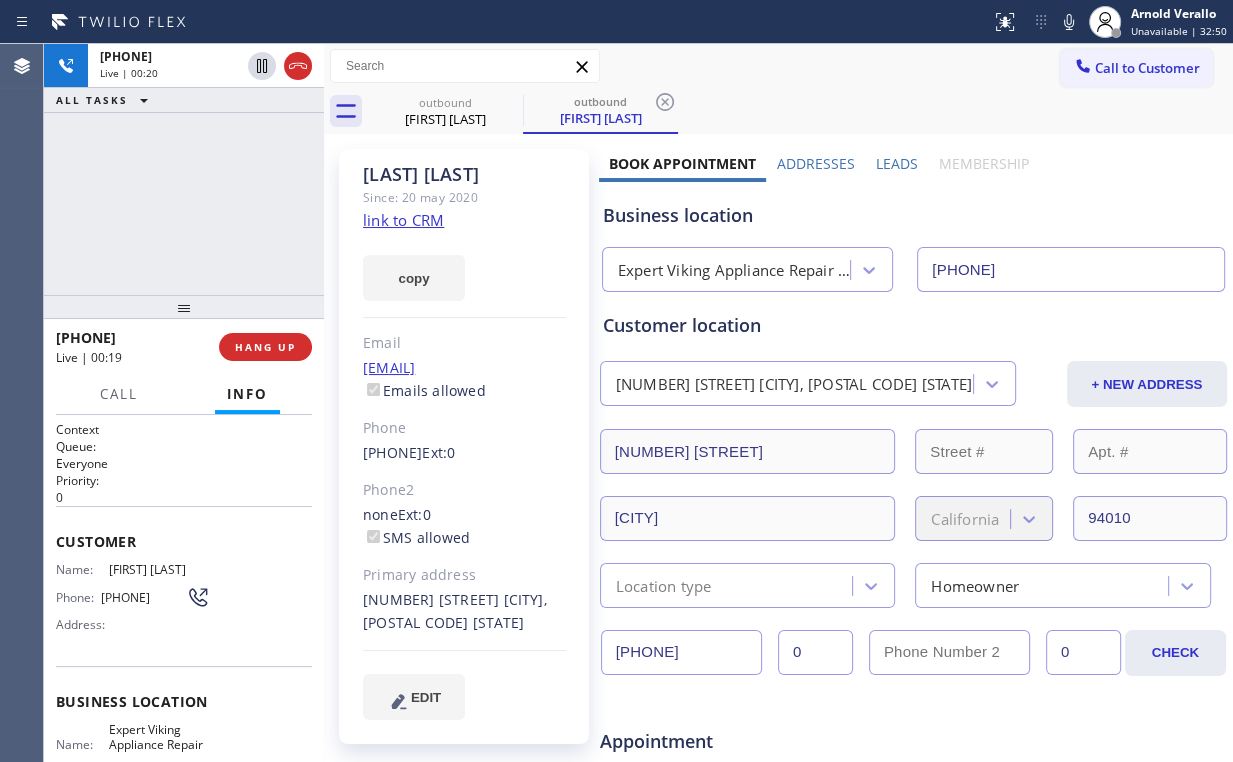 click on "[PHONE] Live | 00:20 ALL TASKS ALL TASKS ACTIVE TASKS TASKS IN WRAP UP" at bounding box center (184, 169) 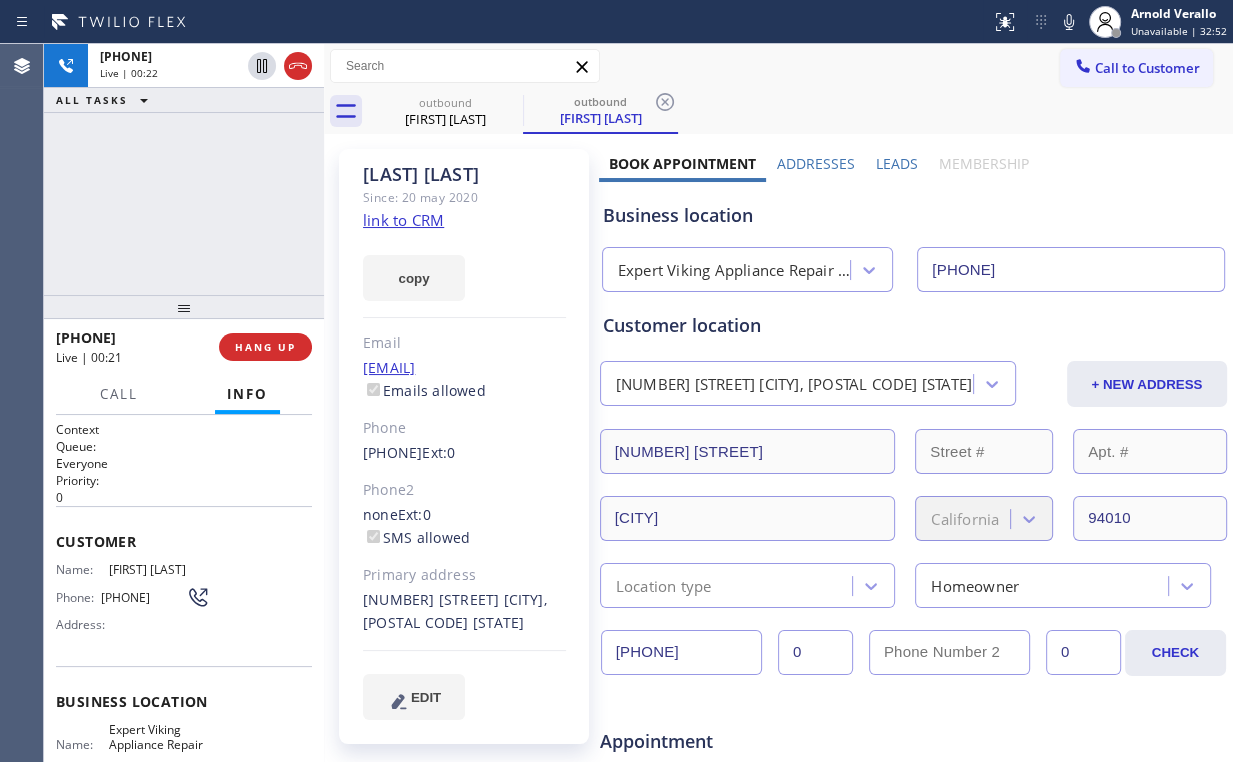 click on "[PHONE] Live | 00:22 ALL TASKS ALL TASKS ACTIVE TASKS TASKS IN WRAP UP" at bounding box center [184, 169] 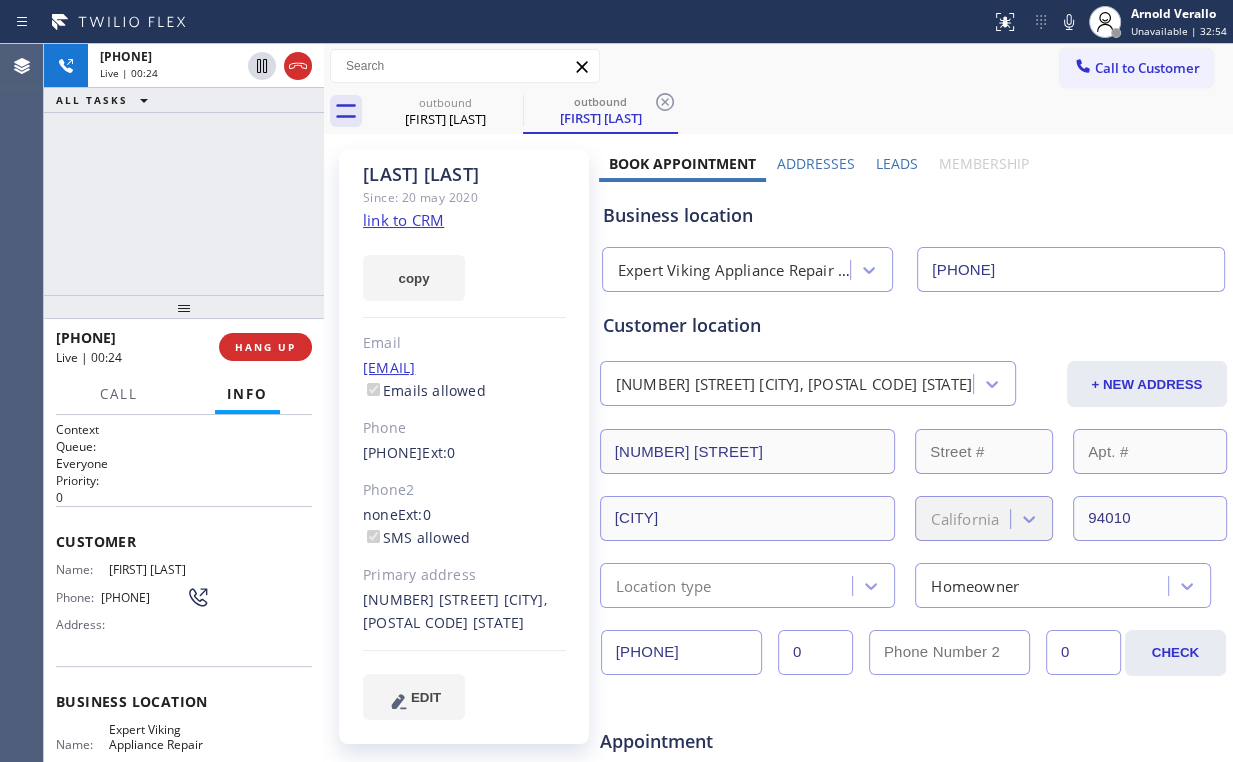 click on "[PHONE] Live | 00:24 ALL TASKS ALL TASKS ACTIVE TASKS TASKS IN WRAP UP" at bounding box center [184, 169] 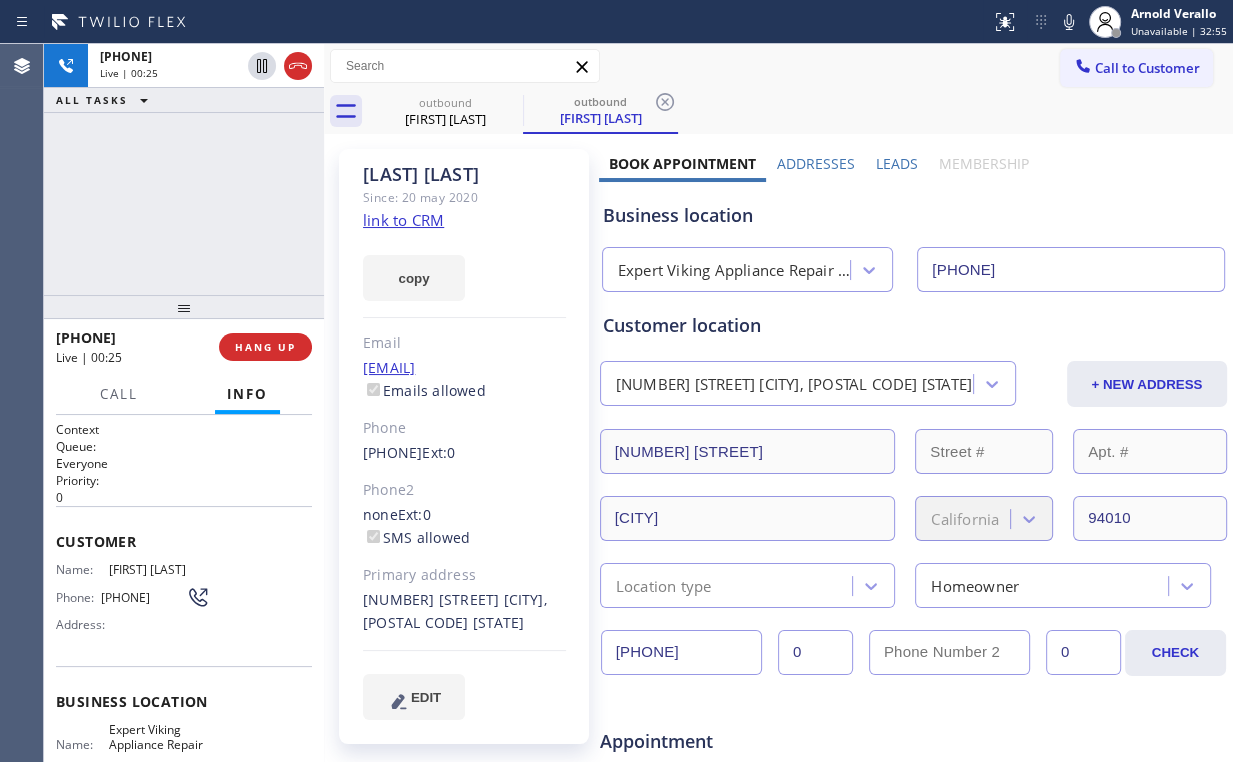 click on "[PHONE] Live | 00:25 ALL TASKS ALL TASKS ACTIVE TASKS TASKS IN WRAP UP" at bounding box center [184, 169] 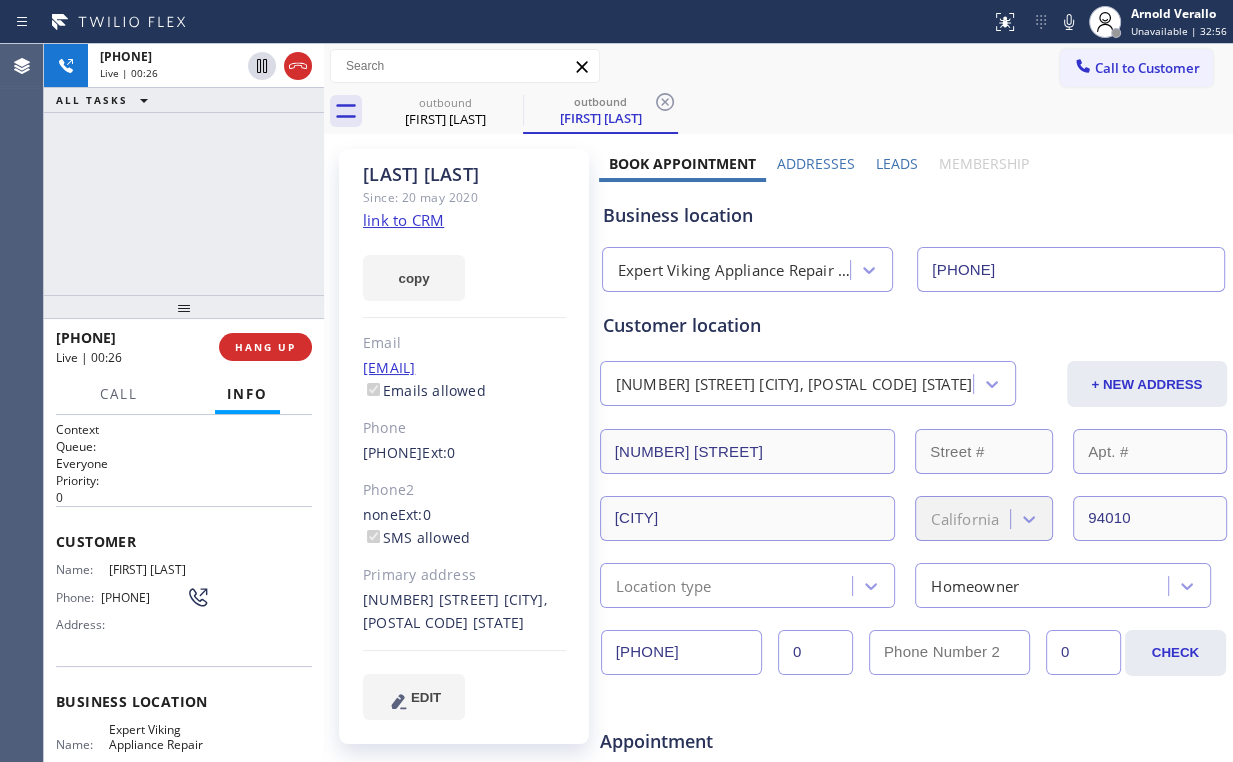 click on "[PHONE] Live | 00:26 ALL TASKS ALL TASKS ACTIVE TASKS TASKS IN WRAP UP" at bounding box center (184, 169) 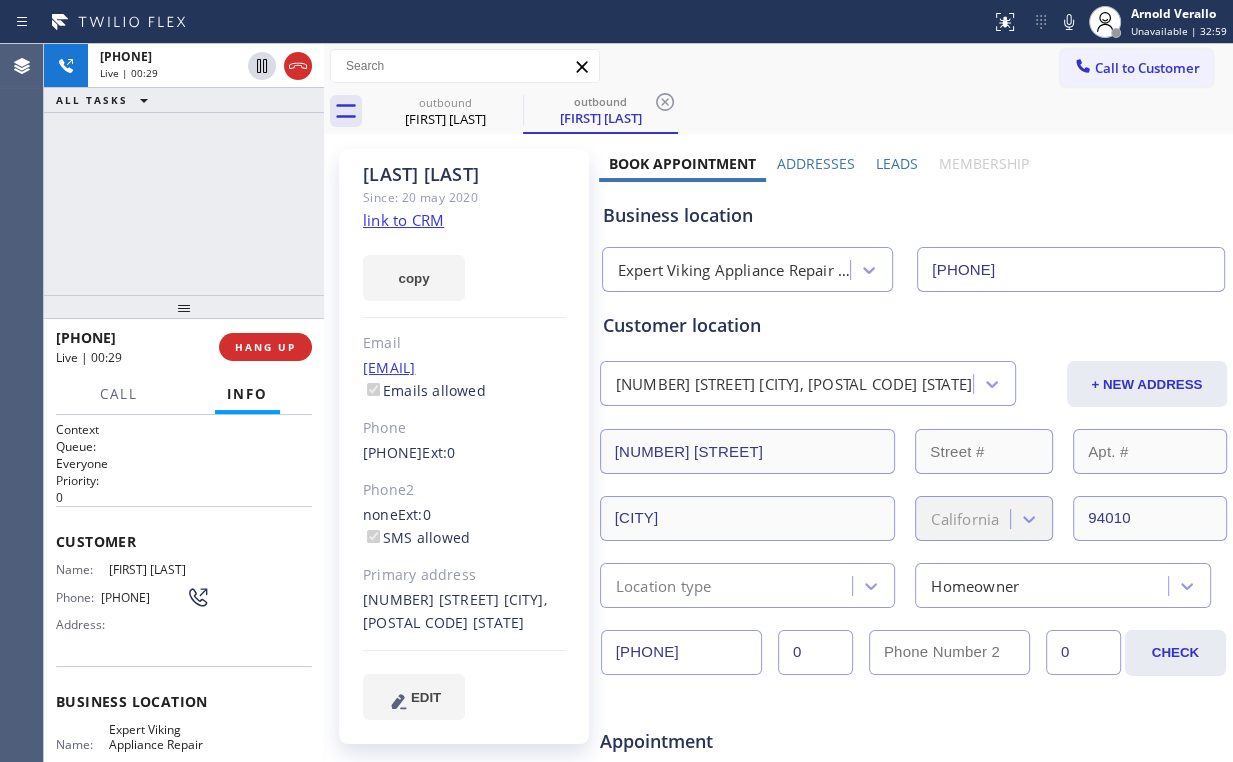 click on "[PHONE] Live | 00:29 ALL TASKS ALL TASKS ACTIVE TASKS TASKS IN WRAP UP" at bounding box center [184, 169] 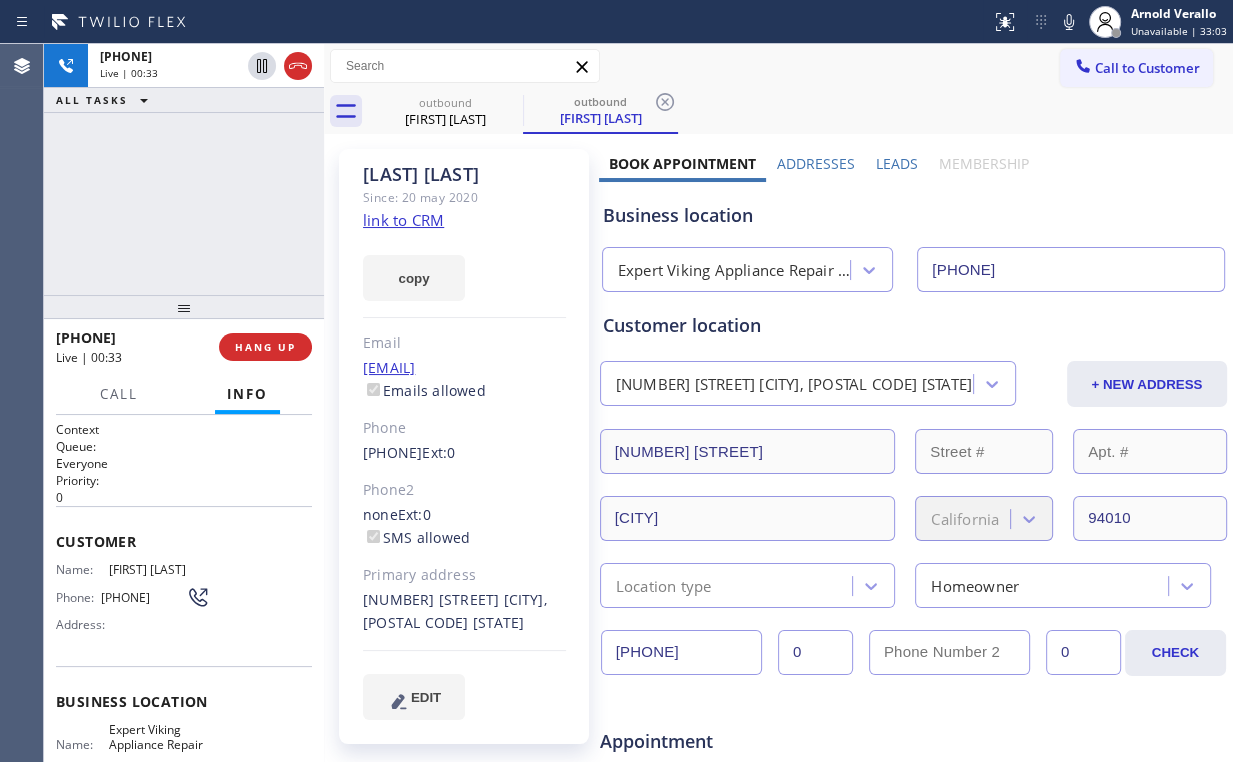 click on "[PHONE] Live | 00:33 ALL TASKS ALL TASKS ACTIVE TASKS TASKS IN WRAP UP" at bounding box center (184, 169) 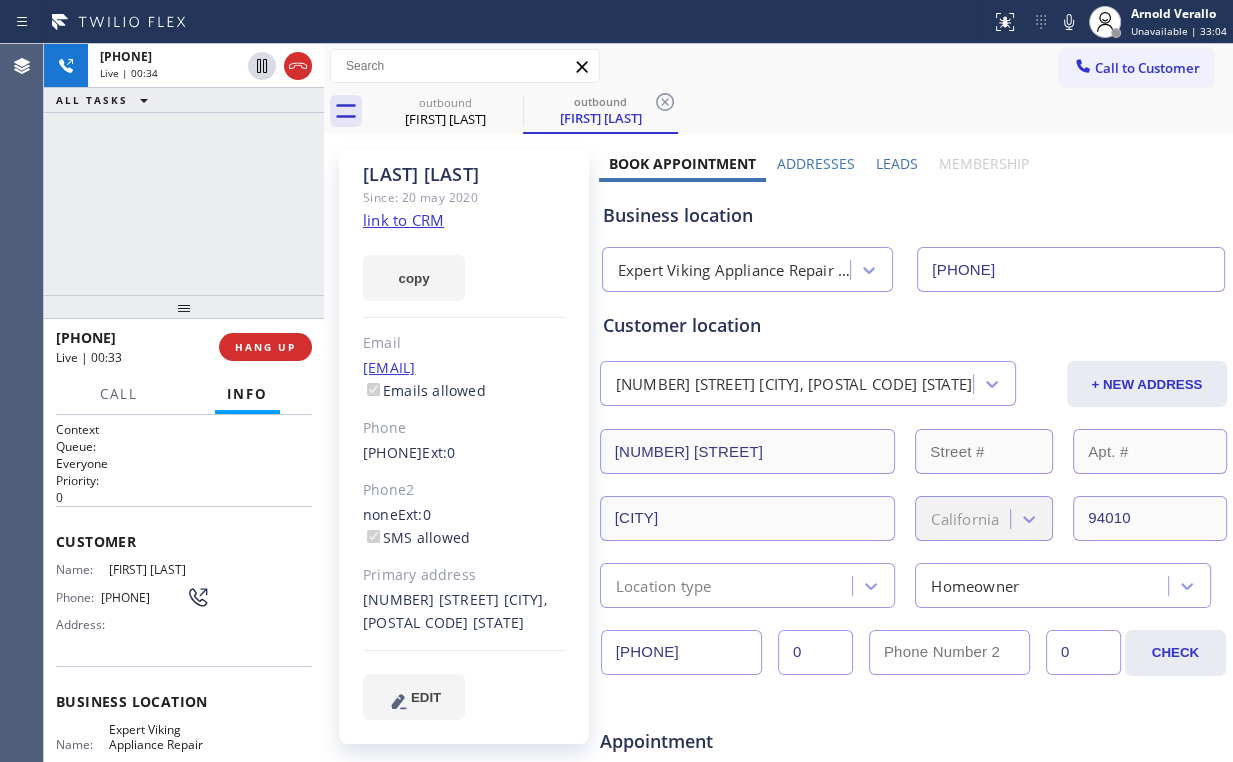 click on "[PHONE] Live | 00:34 ALL TASKS ALL TASKS ACTIVE TASKS TASKS IN WRAP UP" at bounding box center (184, 169) 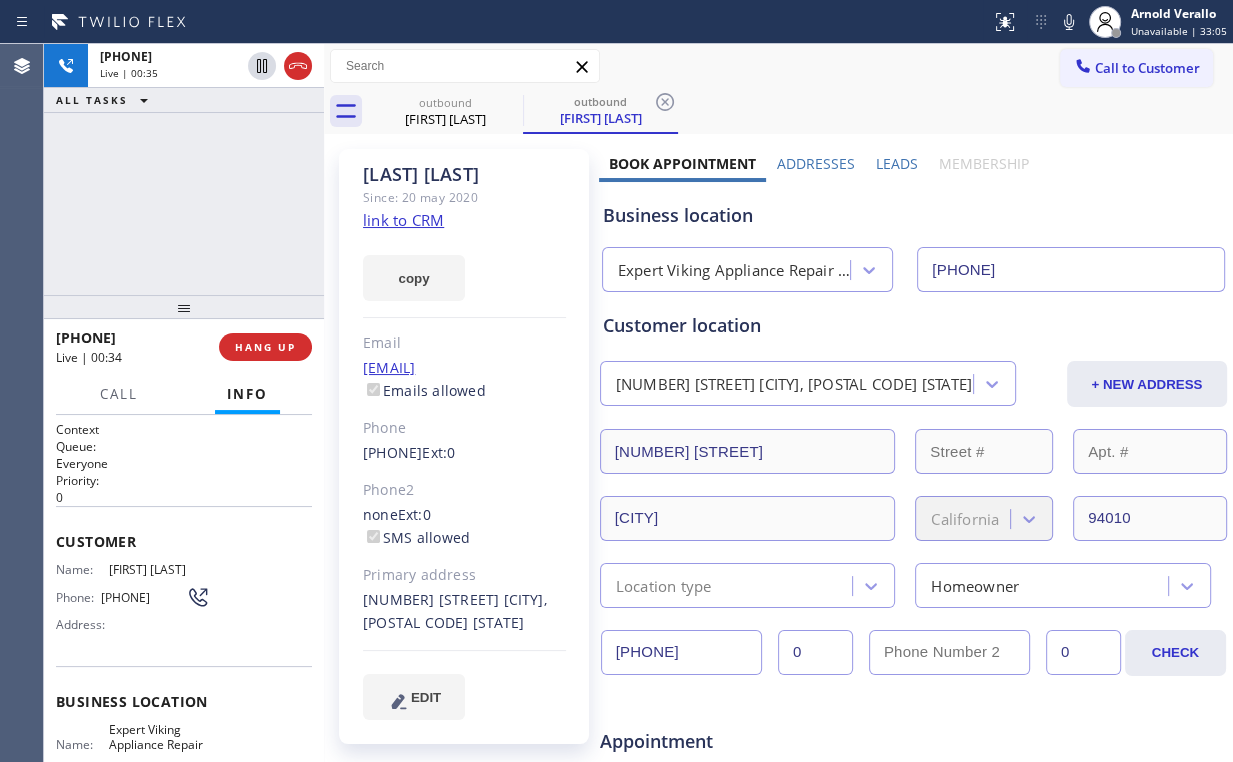 click on "[PHONE] Live | 00:35 ALL TASKS ALL TASKS ACTIVE TASKS TASKS IN WRAP UP" at bounding box center (184, 169) 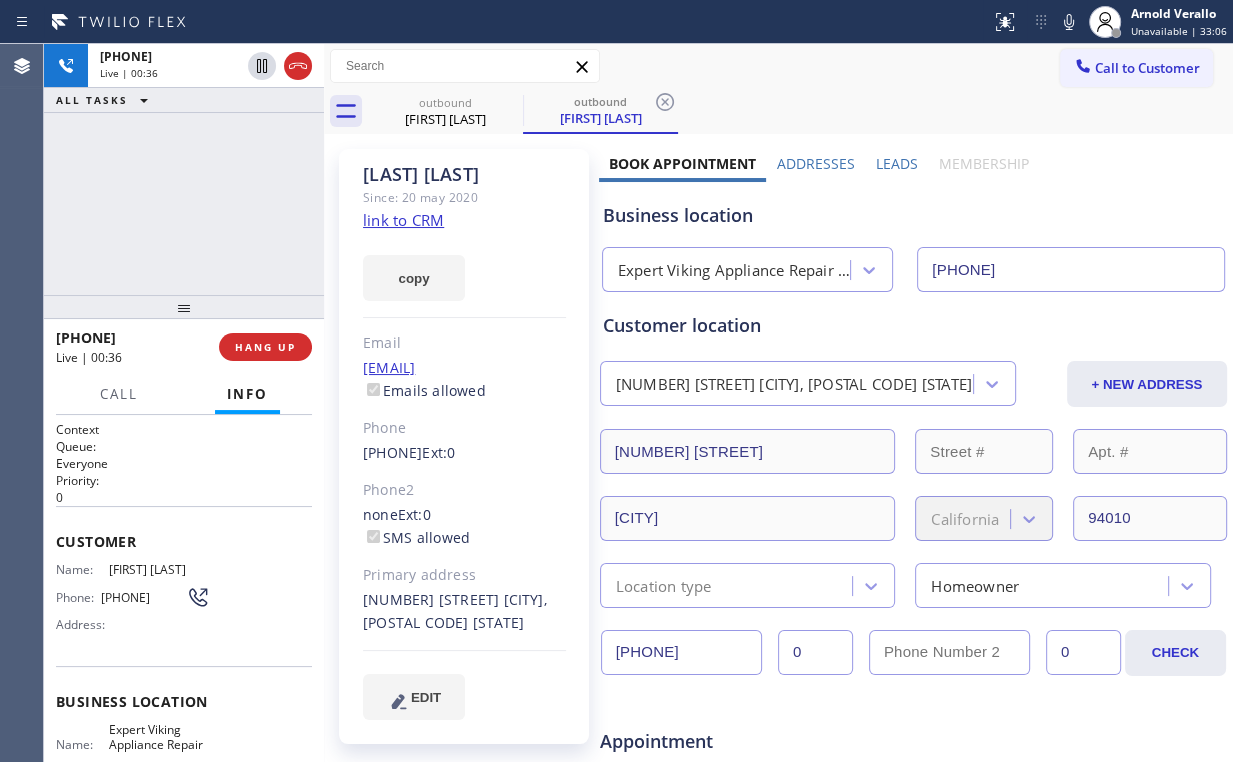 click on "[PHONE] Live | 00:36 ALL TASKS ALL TASKS ACTIVE TASKS TASKS IN WRAP UP" at bounding box center (184, 169) 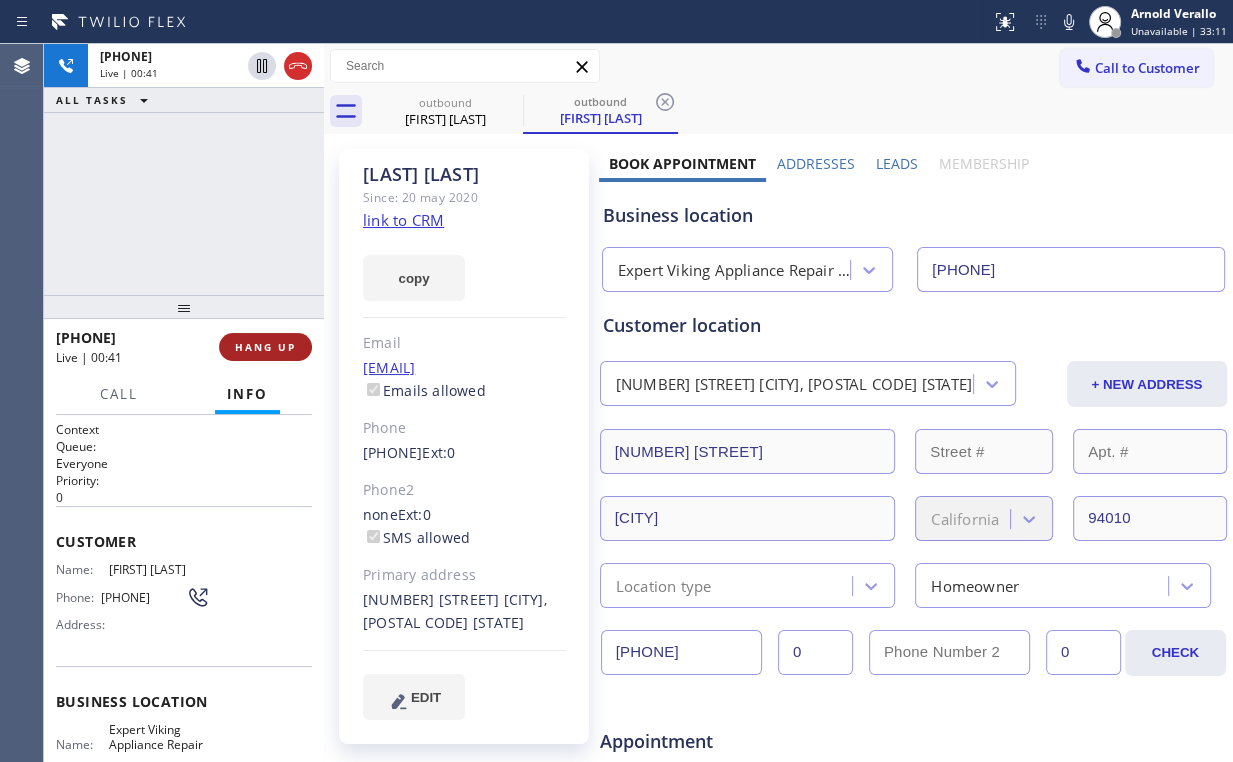 click on "HANG UP" at bounding box center [265, 347] 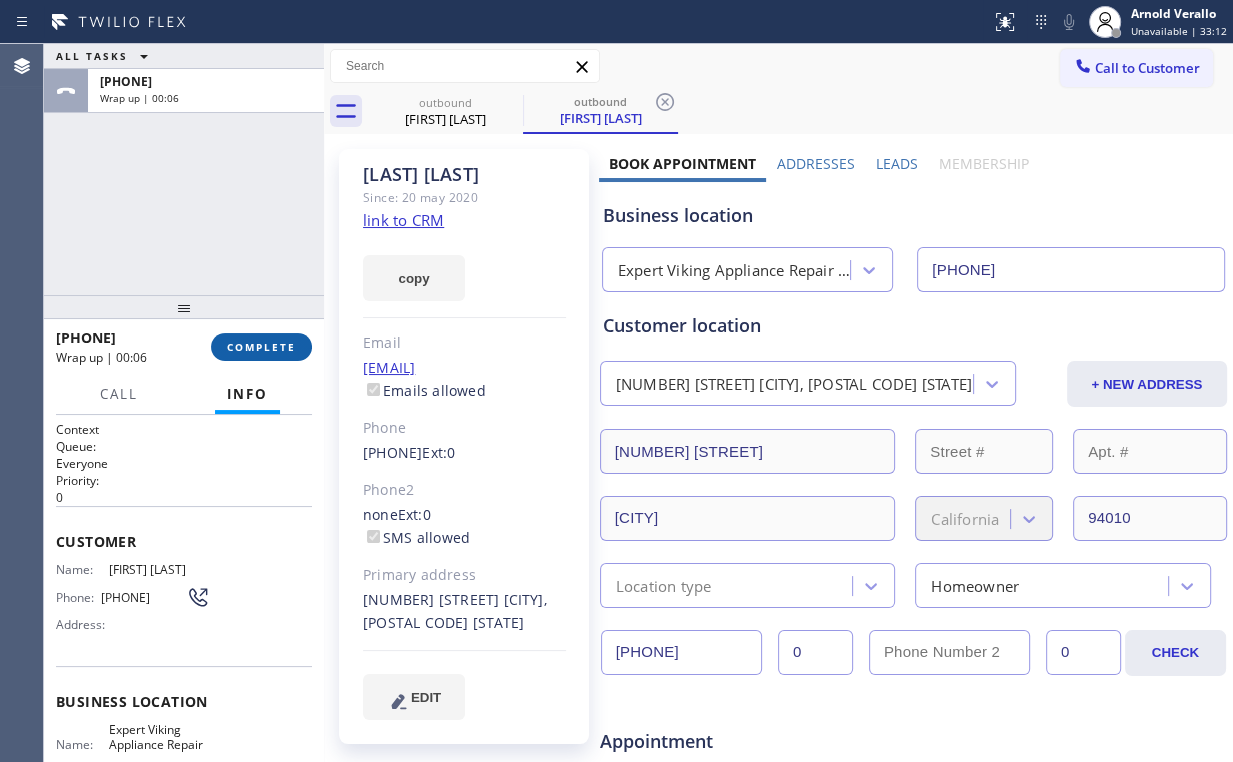 click on "COMPLETE" at bounding box center [261, 347] 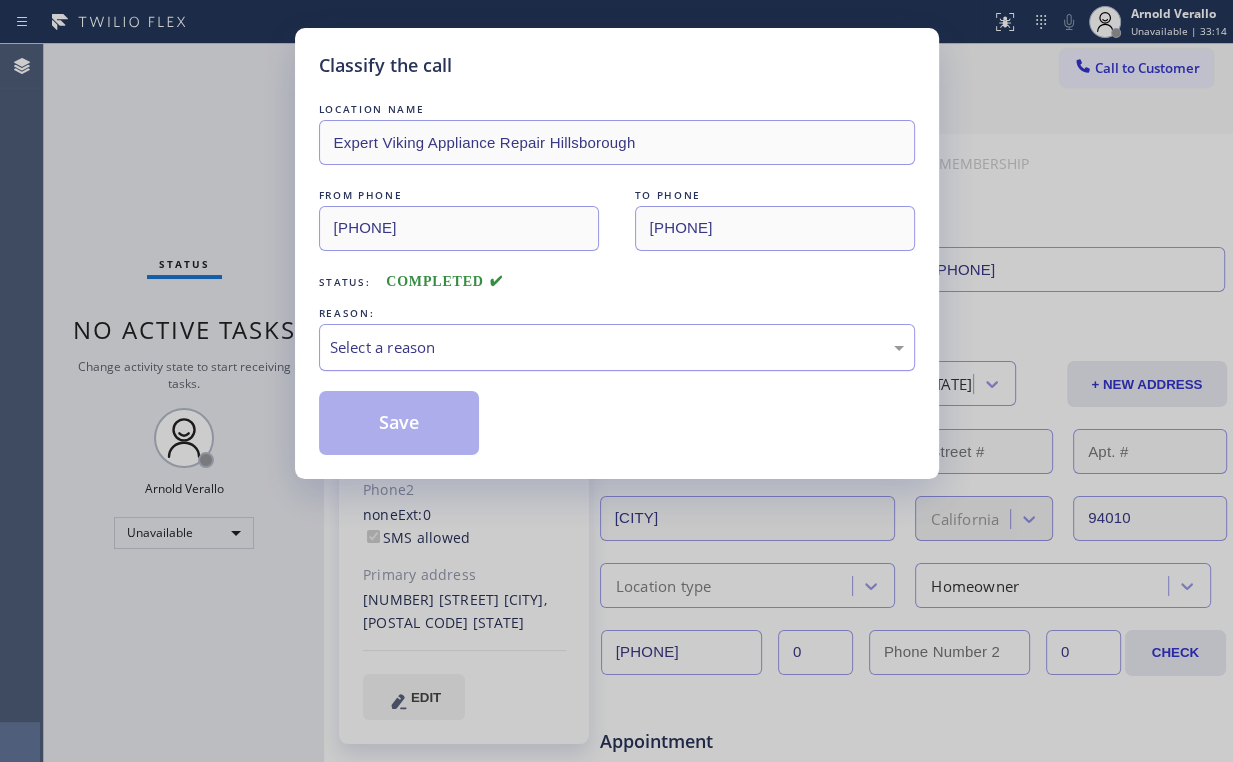 click on "Select a reason" at bounding box center (617, 347) 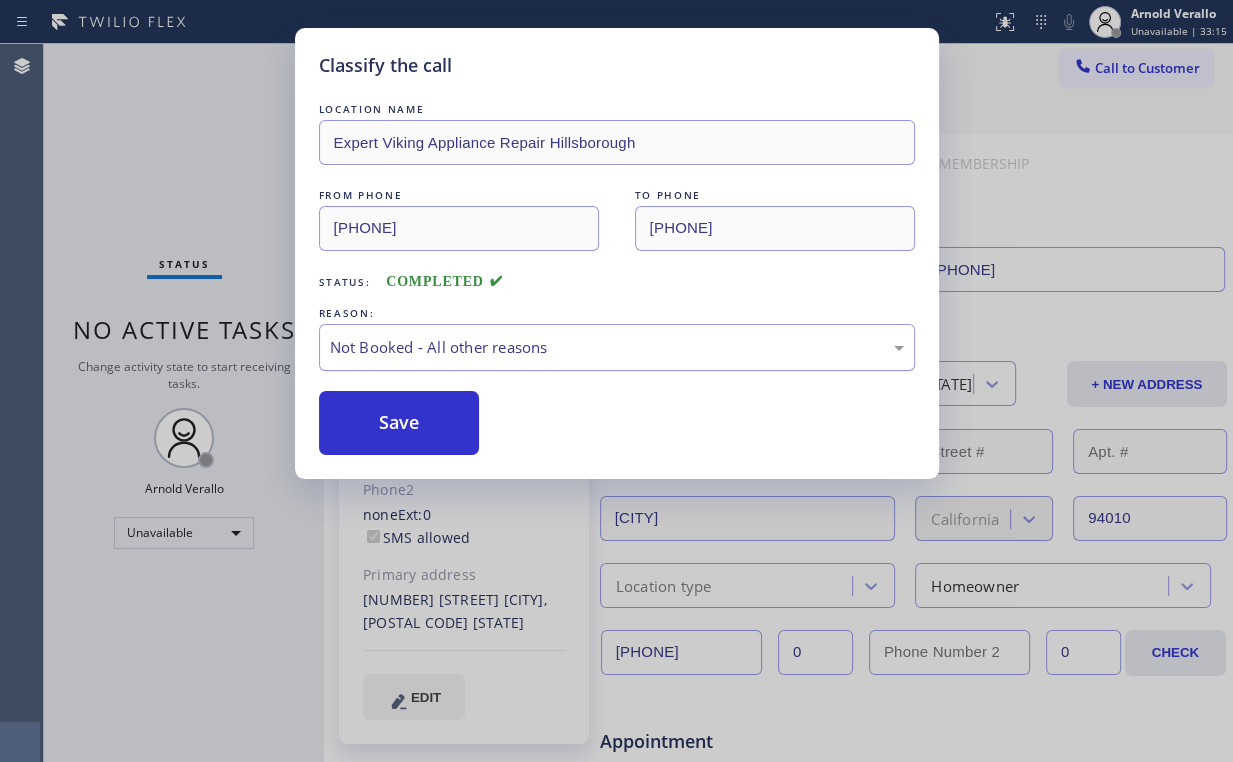 drag, startPoint x: 399, startPoint y: 433, endPoint x: 338, endPoint y: 341, distance: 110.38569 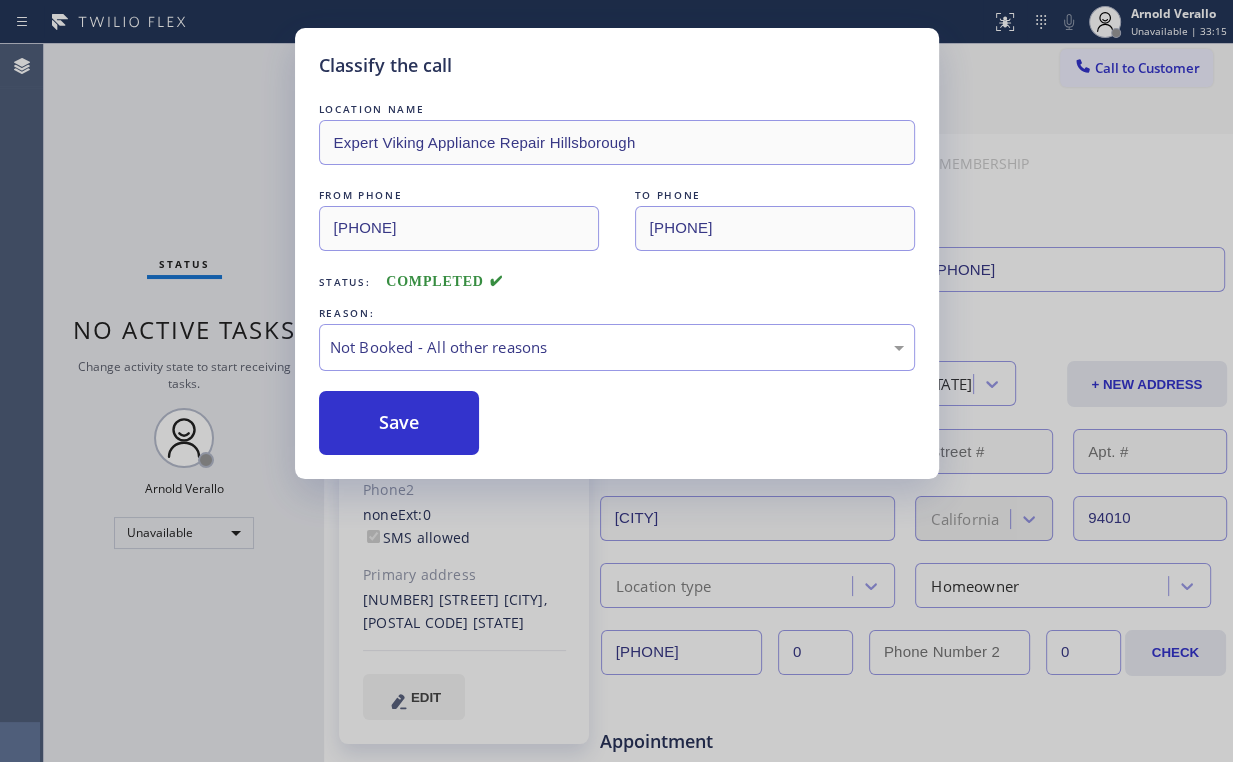 click on "Classify the call LOCATION NAME Expert Viking Appliance Repair Hillsborough FROM PHONE [PHONE] TO PHONE [PHONE] Status: COMPLETED REASON: Not Booked - All other reasons Save" at bounding box center (616, 381) 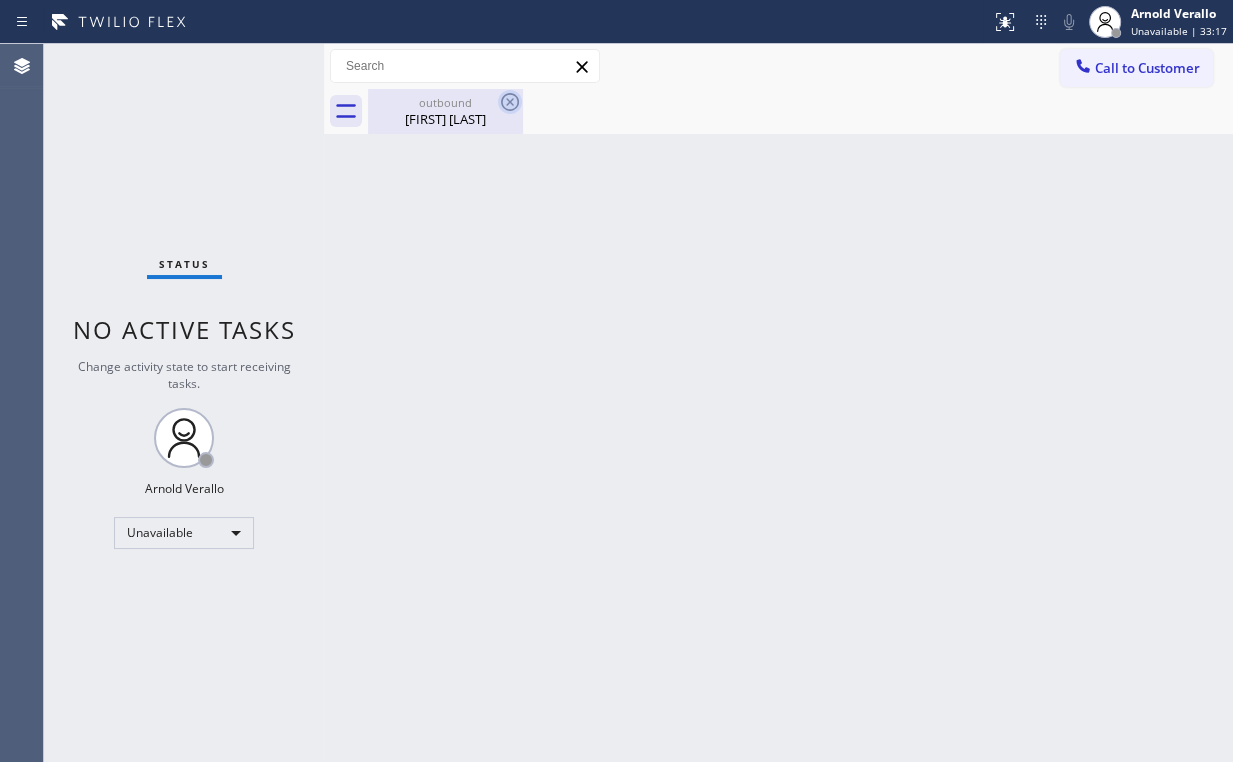 click on "[FIRST] [LAST]" at bounding box center [445, 119] 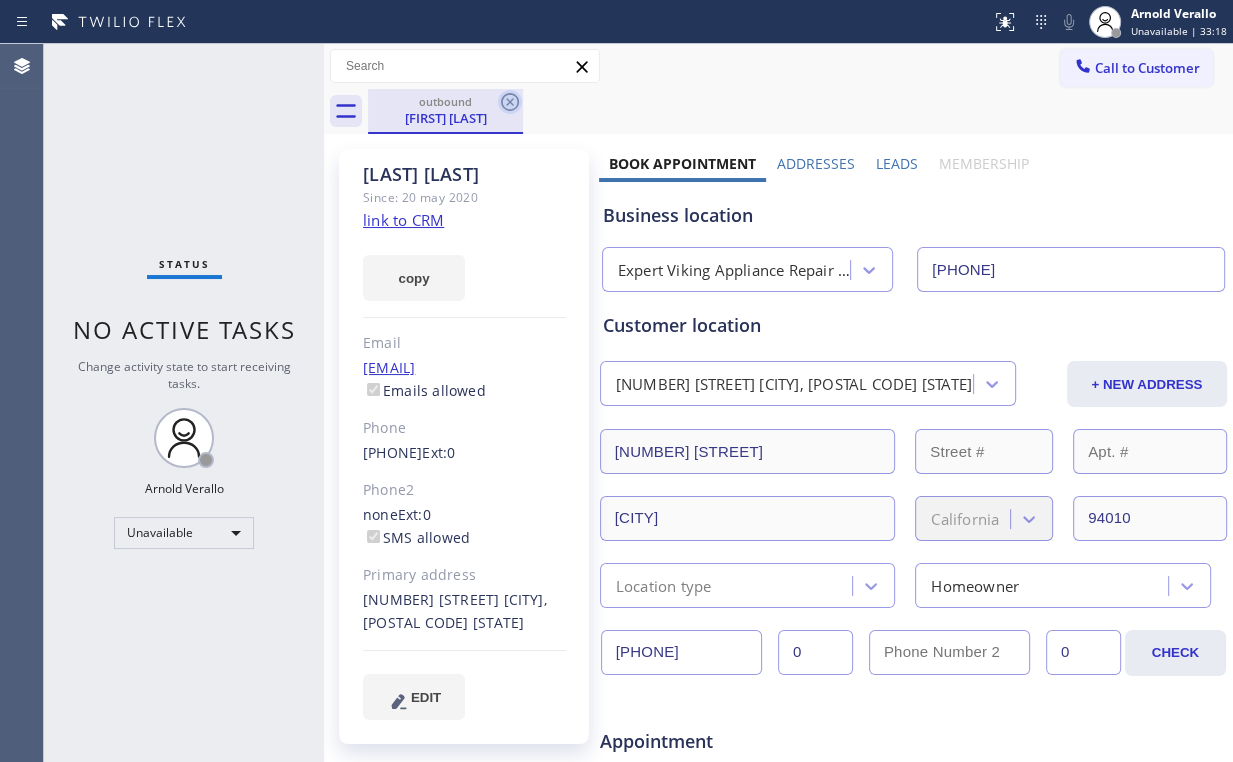 click 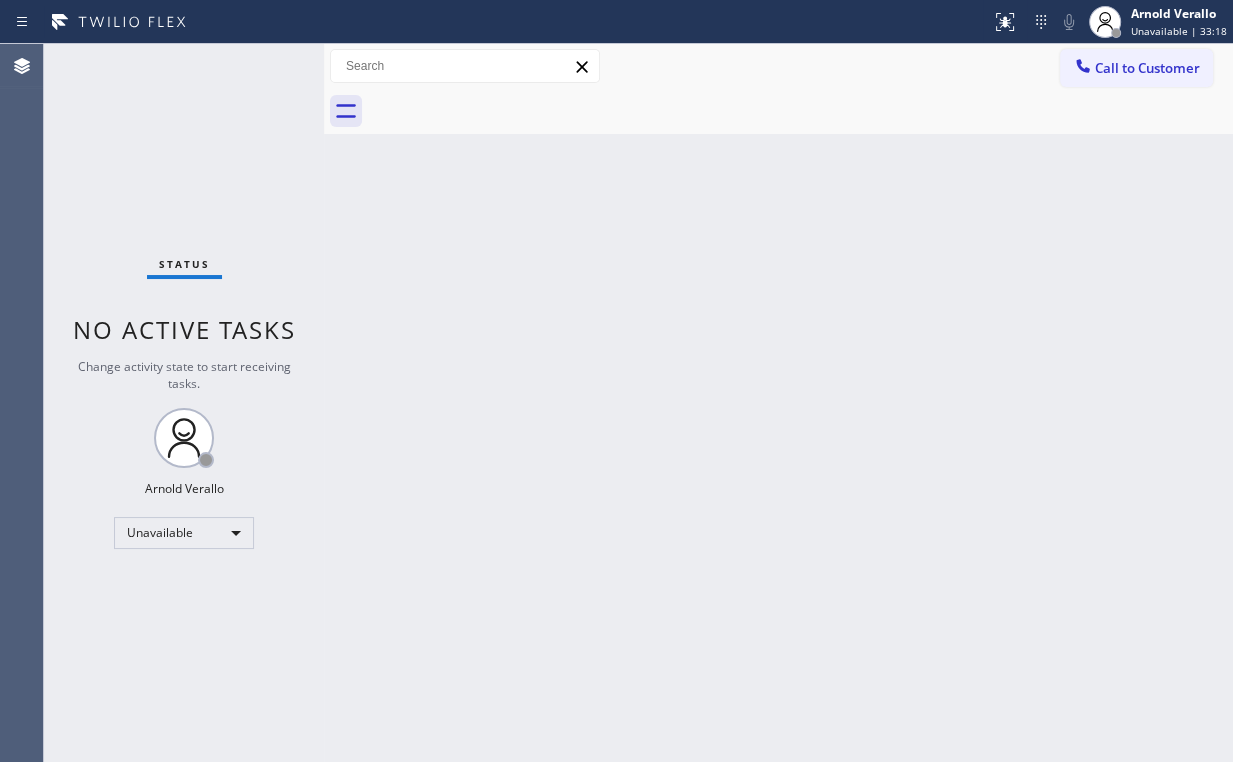click on "Back to Dashboard Change Sender ID Customers Technicians Select a contact Outbound call Location Search location Your caller id phone number Customer number Call Customer info Name   Phone none Address none Change Sender ID HVAC [PHONE] 5 Star Appliance [PHONE] Appliance Repair [PHONE] Plumbing [PHONE] Air Duct Cleaning [PHONE]  Electricians [PHONE]  Cancel Change Check personal SMS Reset Change No tabs Call to Customer Outbound call Location Expert Viking Appliance Repair Hillsborough Your caller id phone number [PHONE] Customer number Call Outbound call Technician Search Technician Your caller id phone number Your caller id phone number Call" at bounding box center (778, 403) 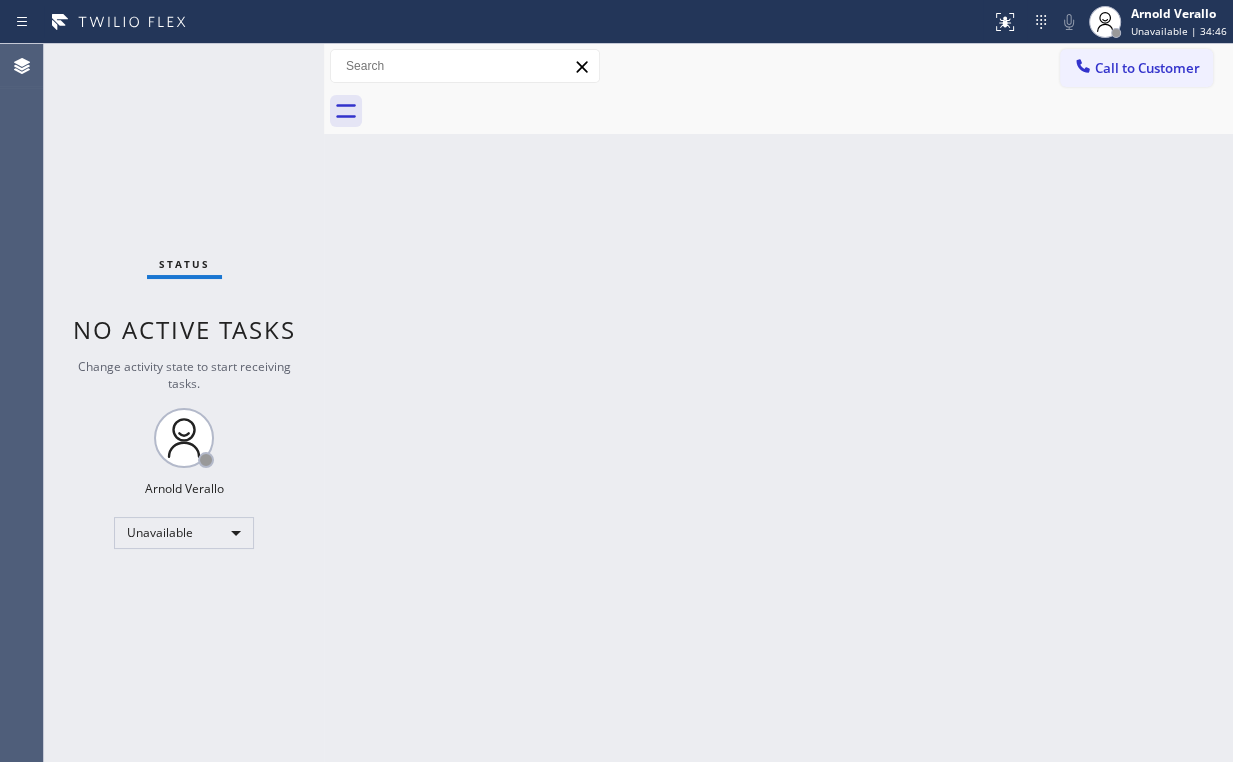 click on "Call to Customer Outbound call Location Expert Viking Appliance Repair Hillsborough Your caller id phone number (650) 772-6343 Customer number Call Outbound call Technician Search Technician Your caller id phone number Your caller id phone number Call" at bounding box center (778, 66) 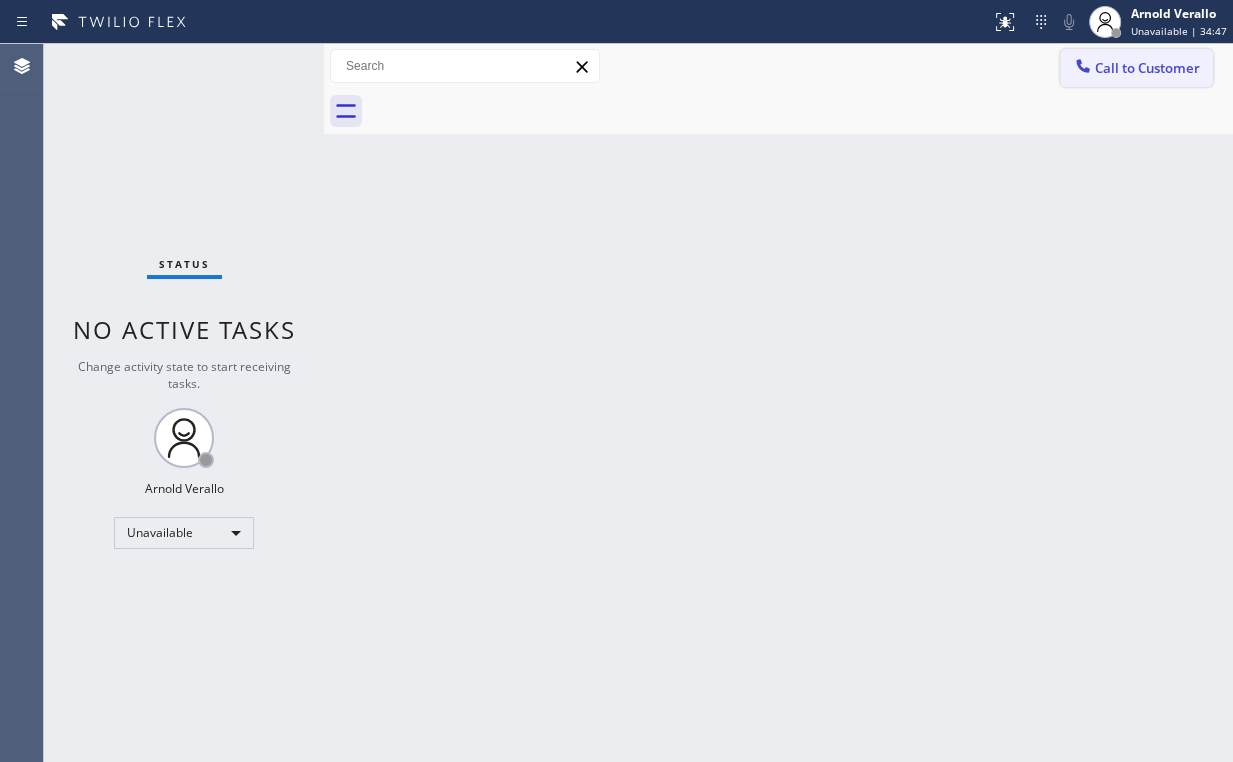 click on "Call to Customer" at bounding box center (1147, 68) 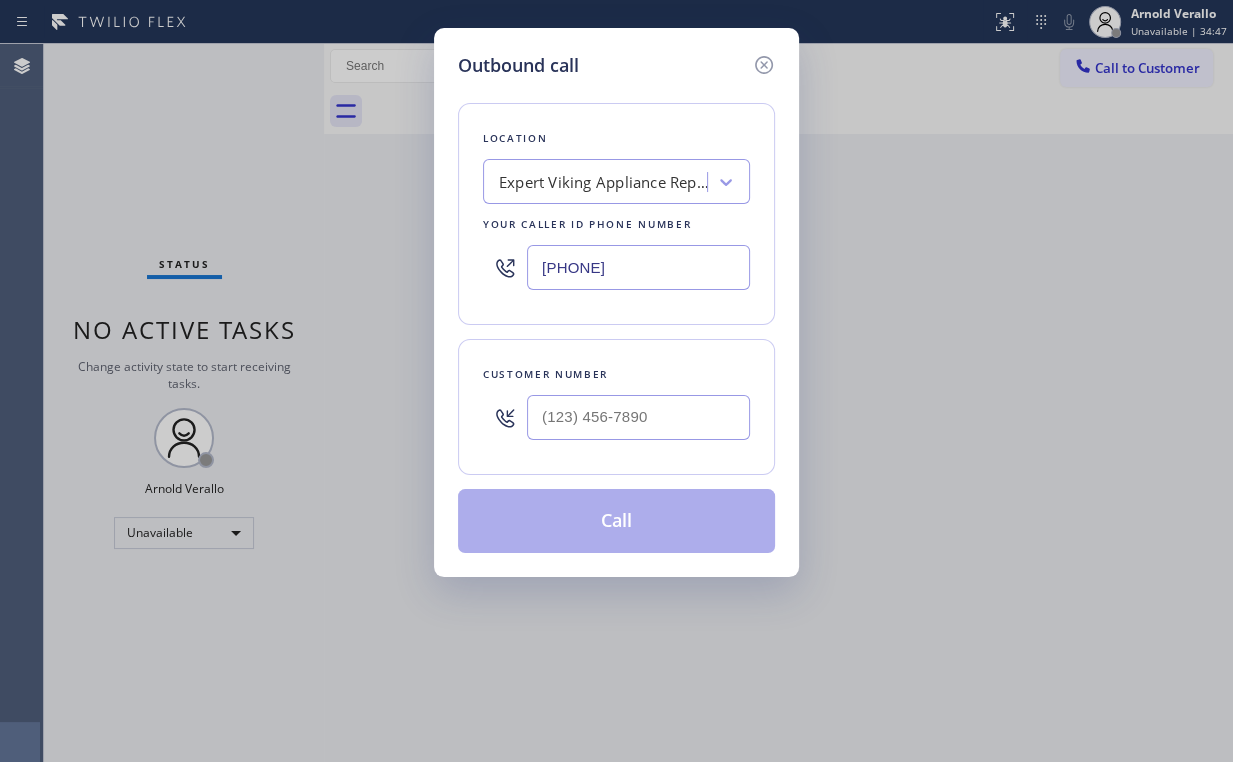 drag, startPoint x: 558, startPoint y: 270, endPoint x: 66, endPoint y: 269, distance: 492.001 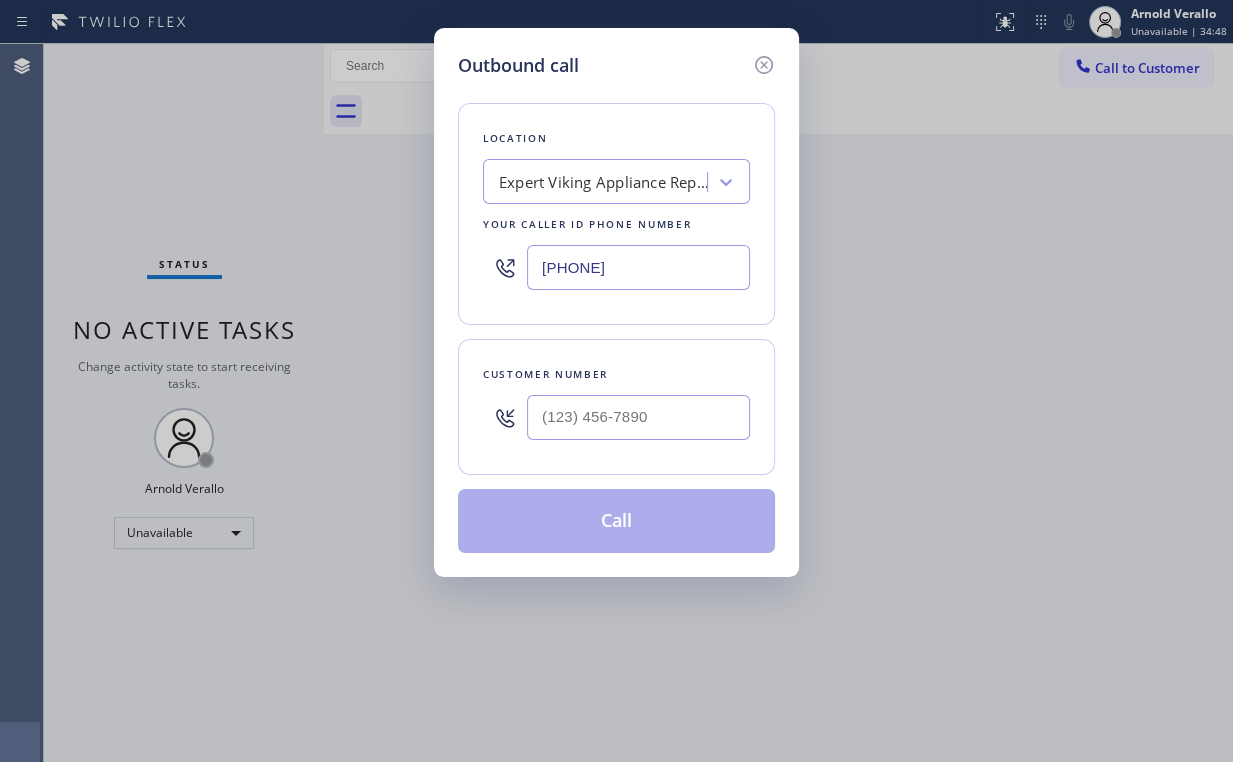 paste on "[PHONE]" 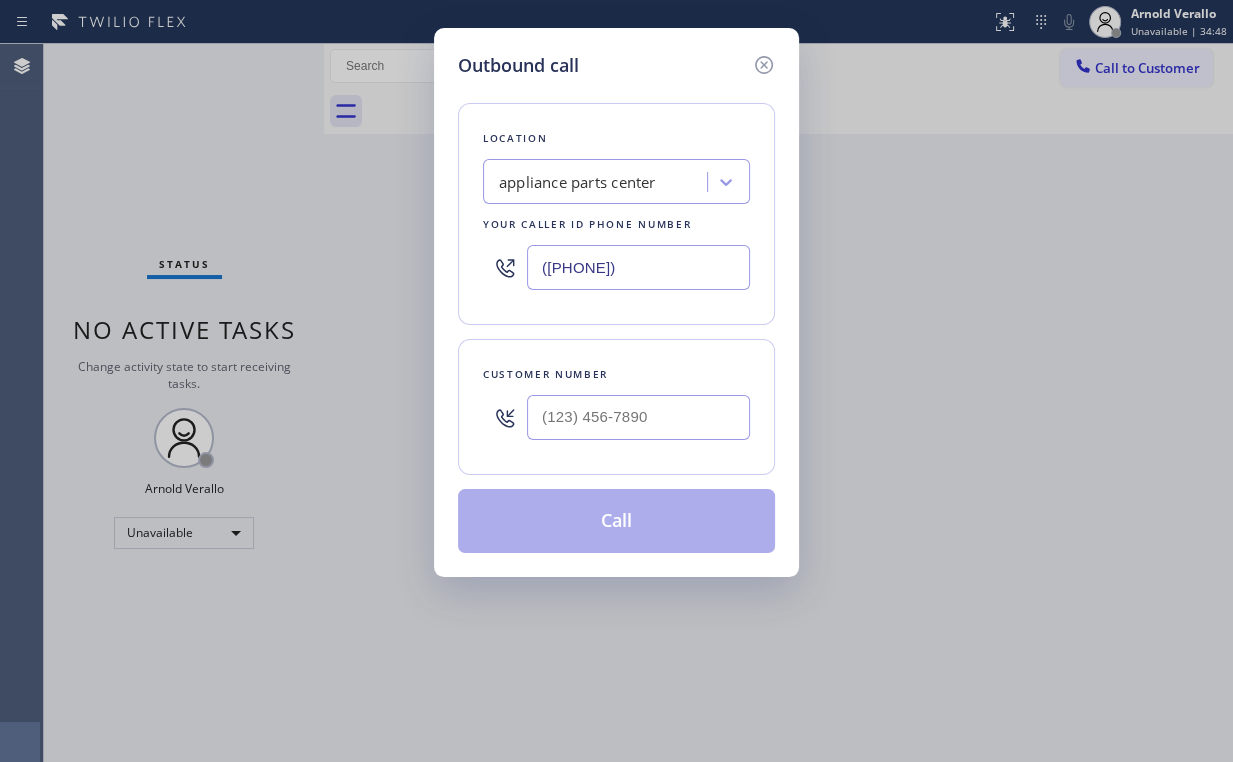 type on "([PHONE])" 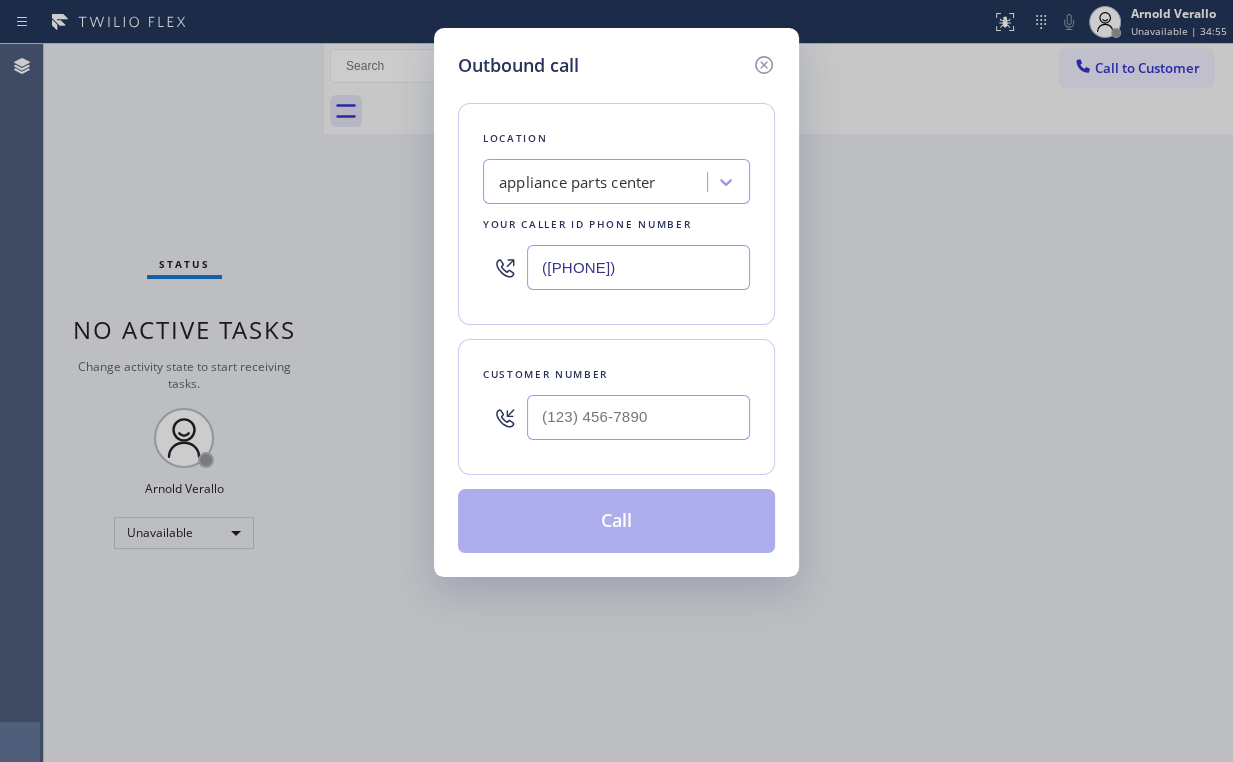click at bounding box center (638, 417) 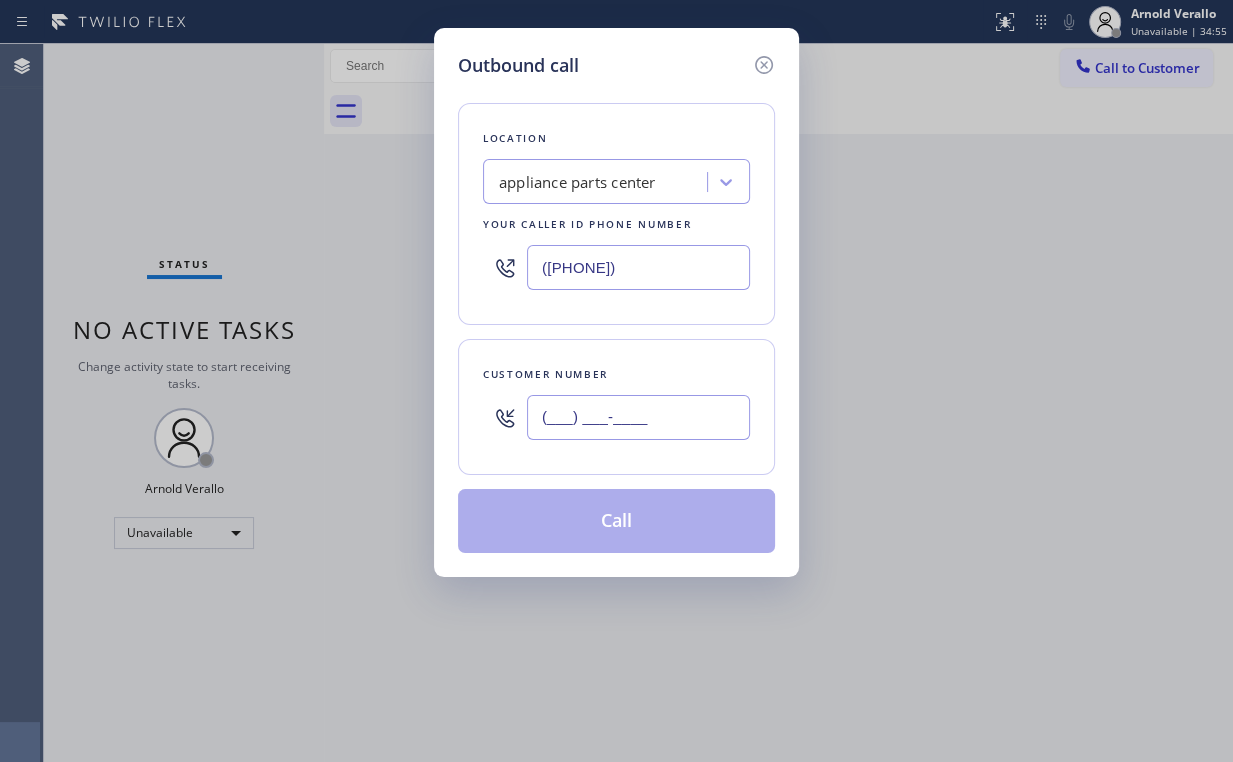 click on "(___) ___-____" at bounding box center [638, 417] 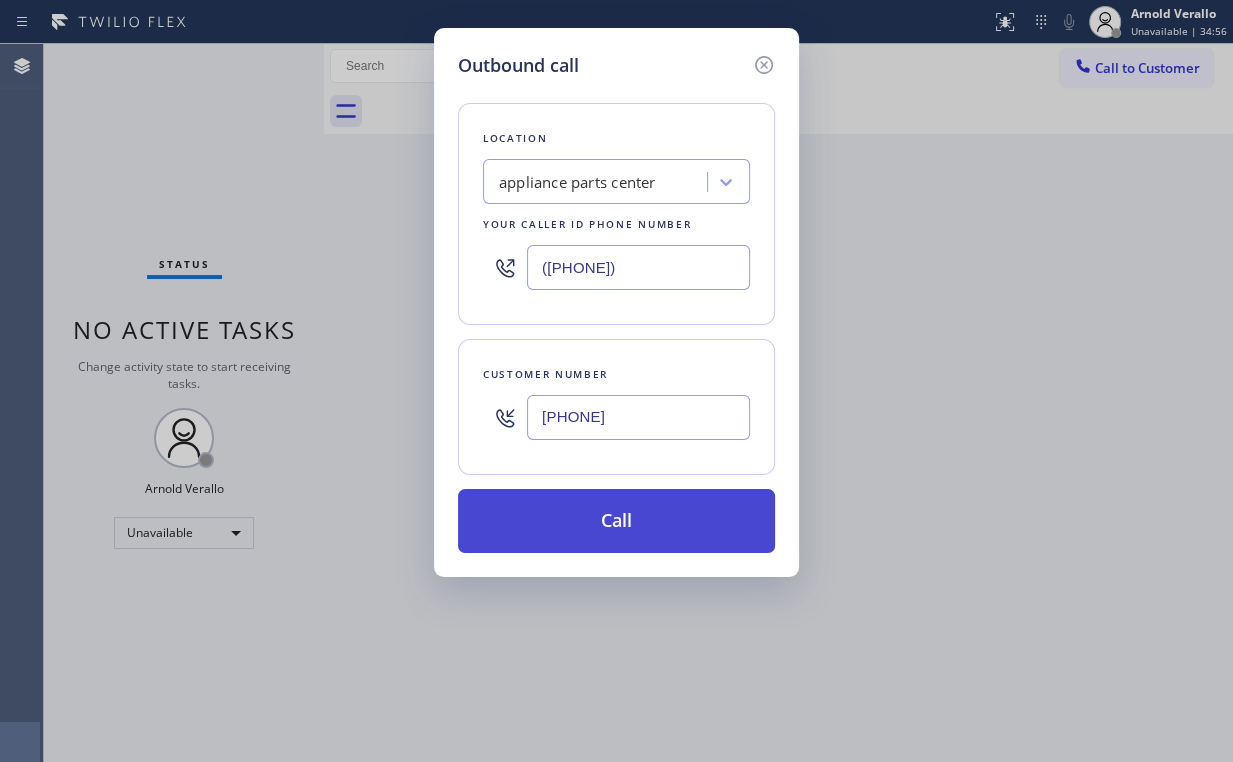 type on "[PHONE]" 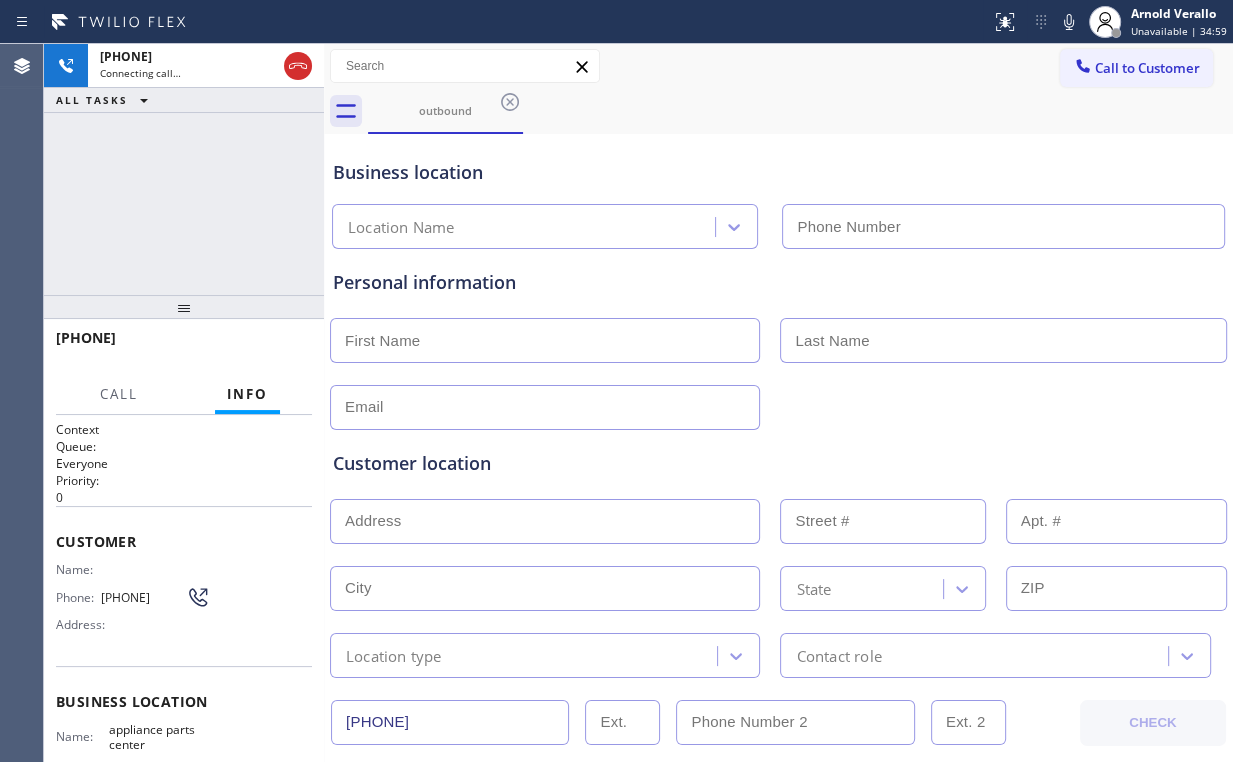type on "([PHONE])" 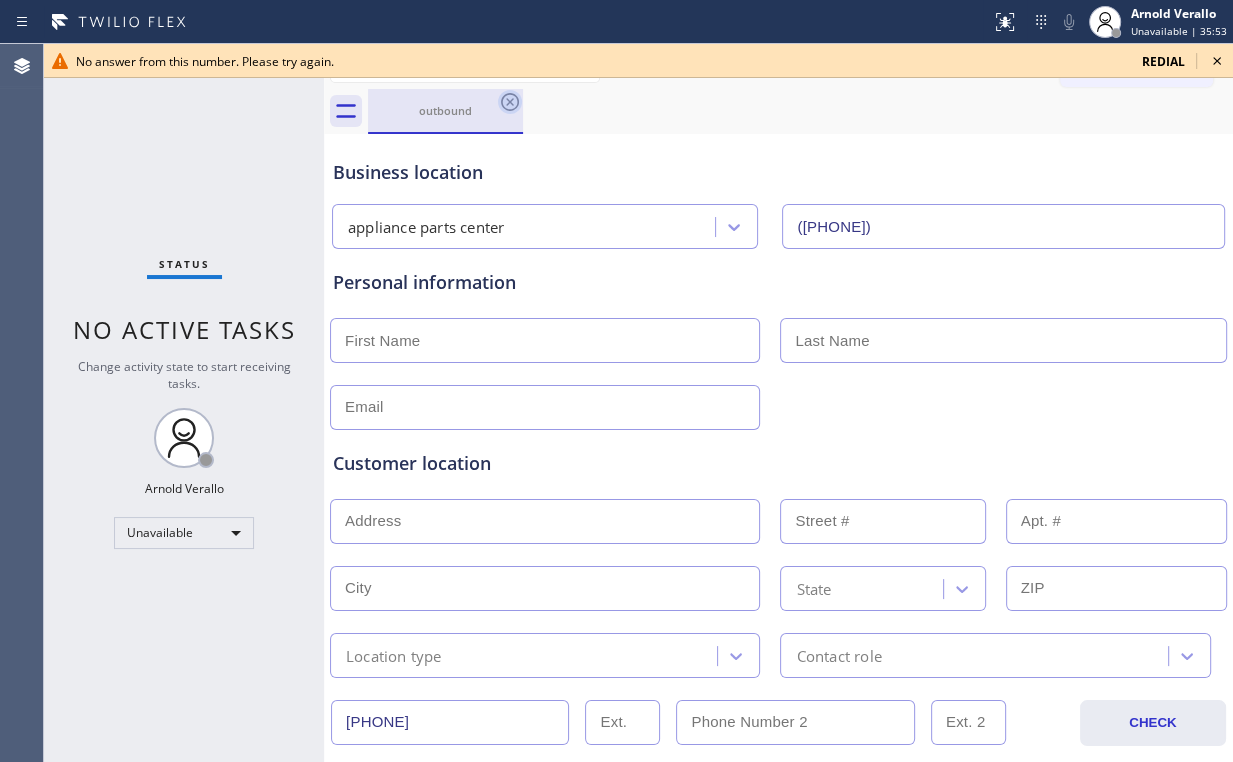 click 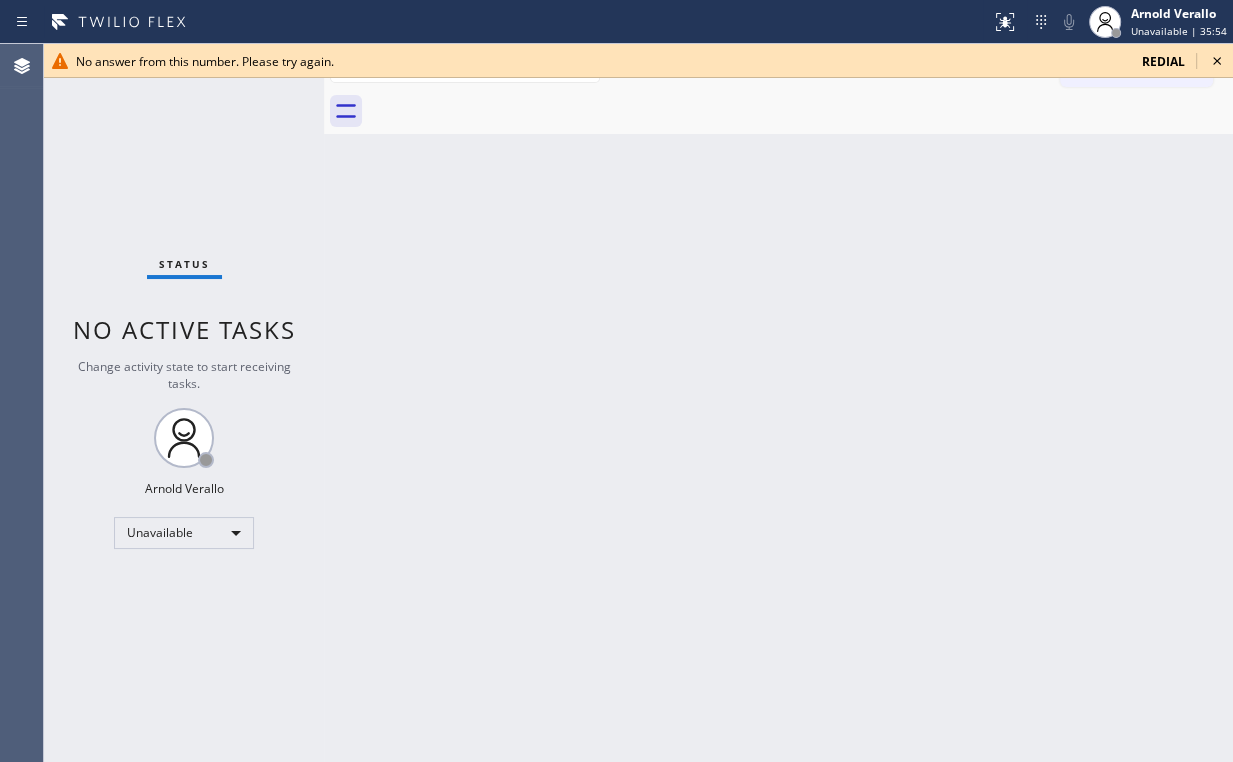click 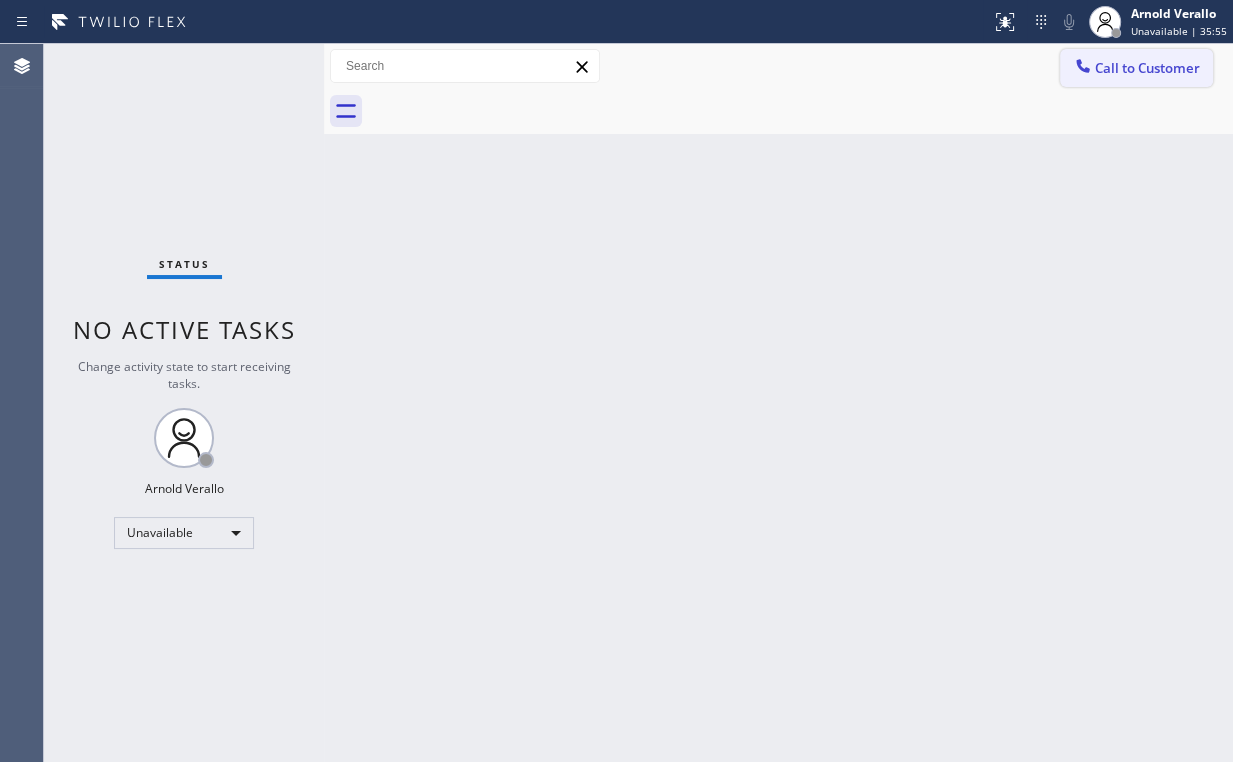 click on "Call to Customer" at bounding box center (1136, 68) 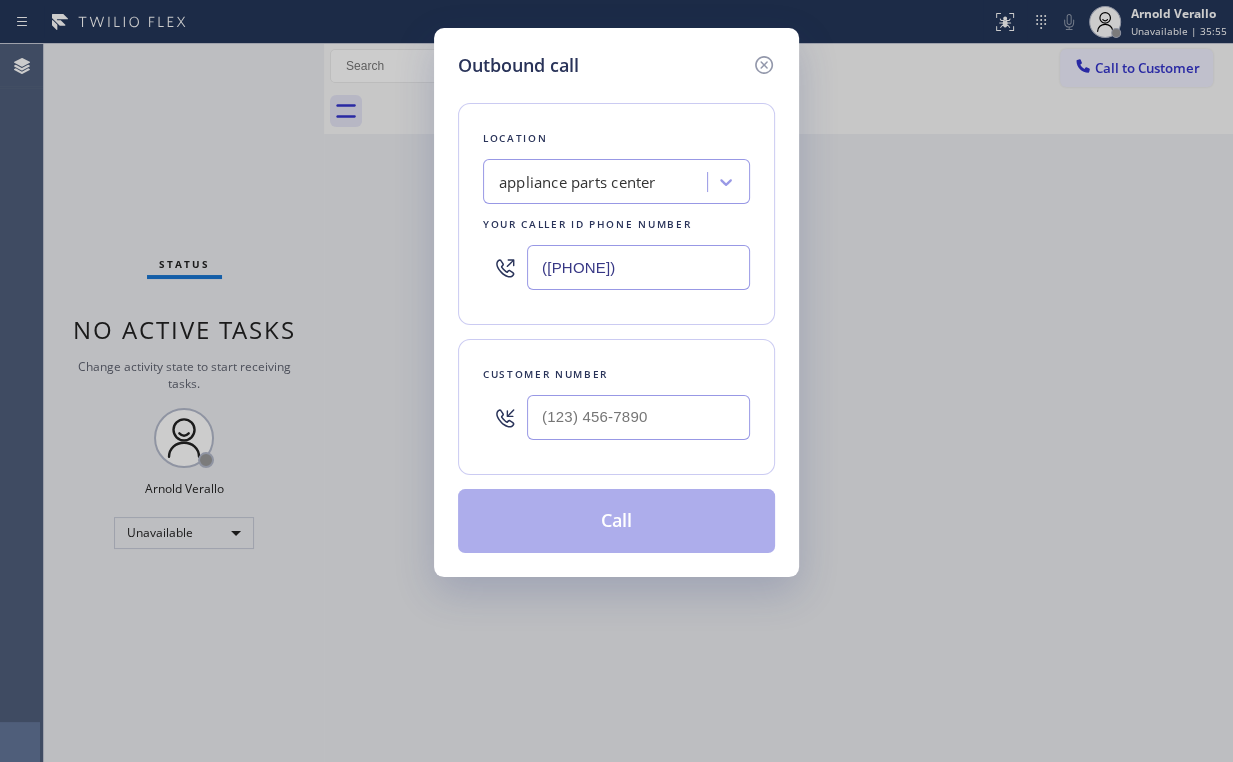 click at bounding box center [638, 417] 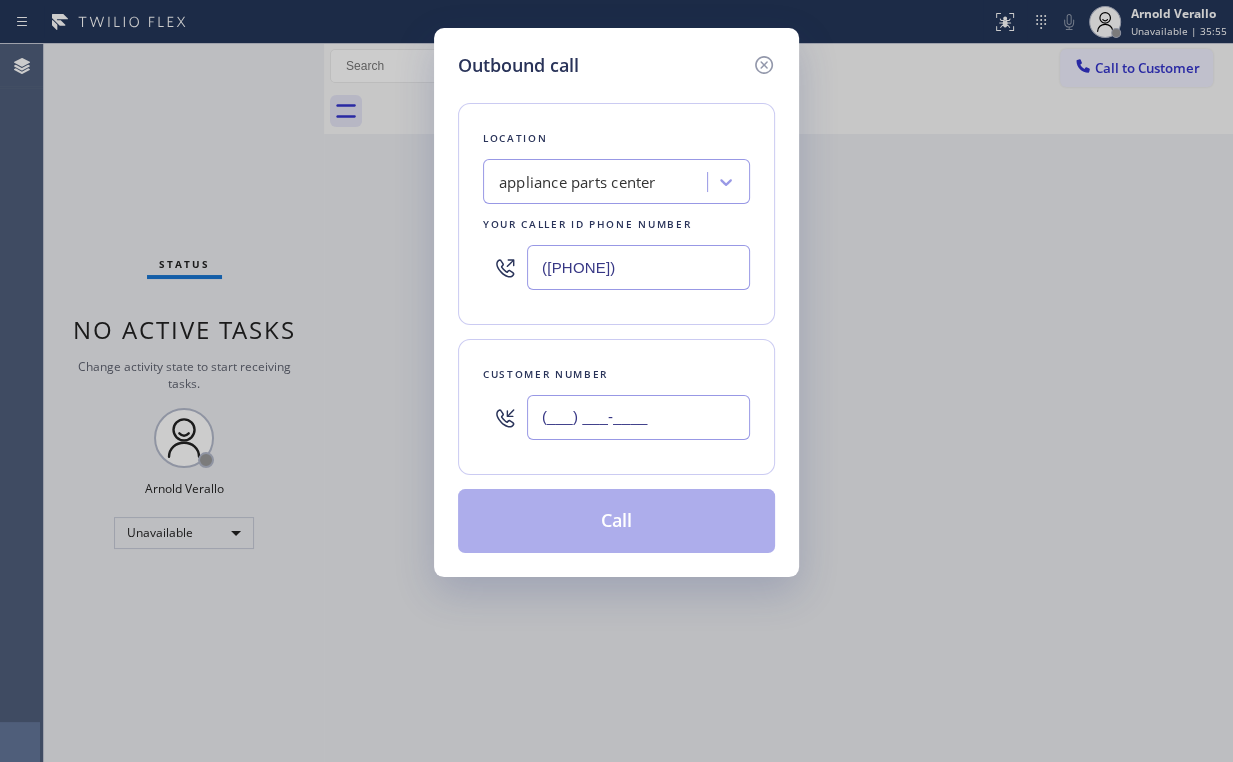 click on "(___) ___-____" at bounding box center (638, 417) 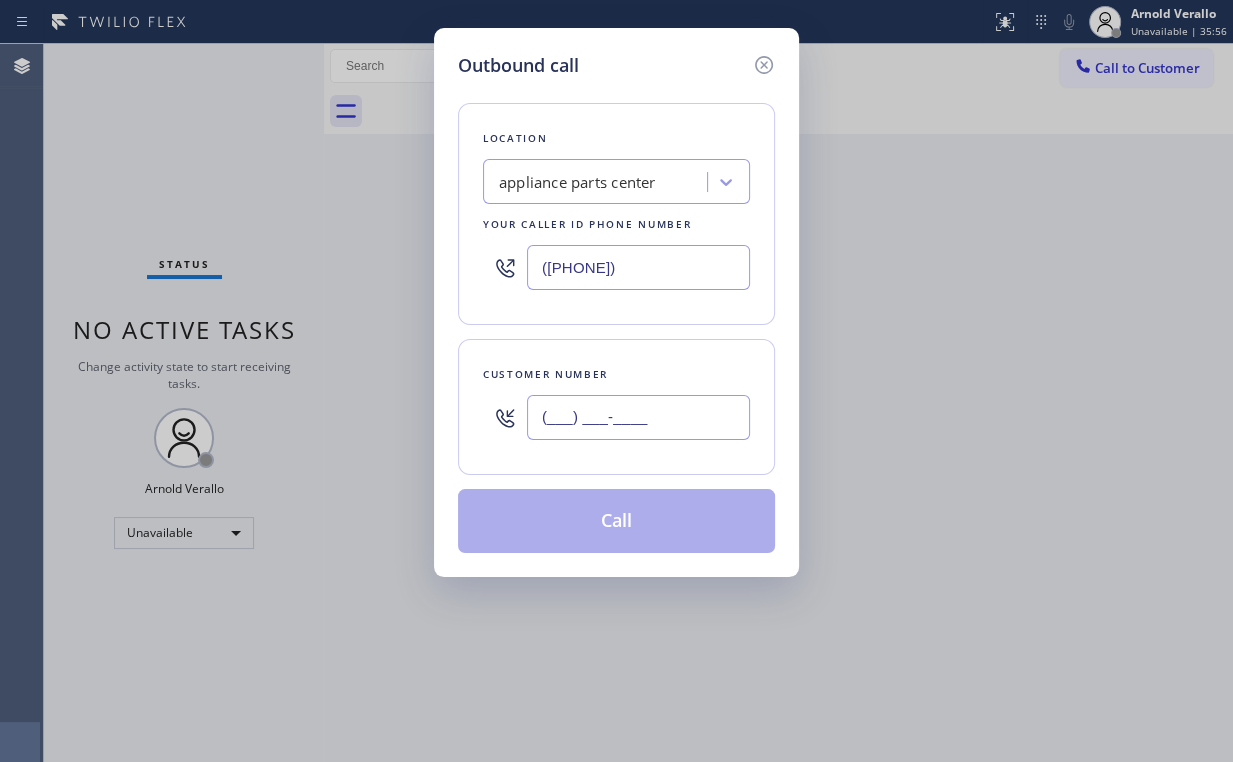 paste on "[PHONE]" 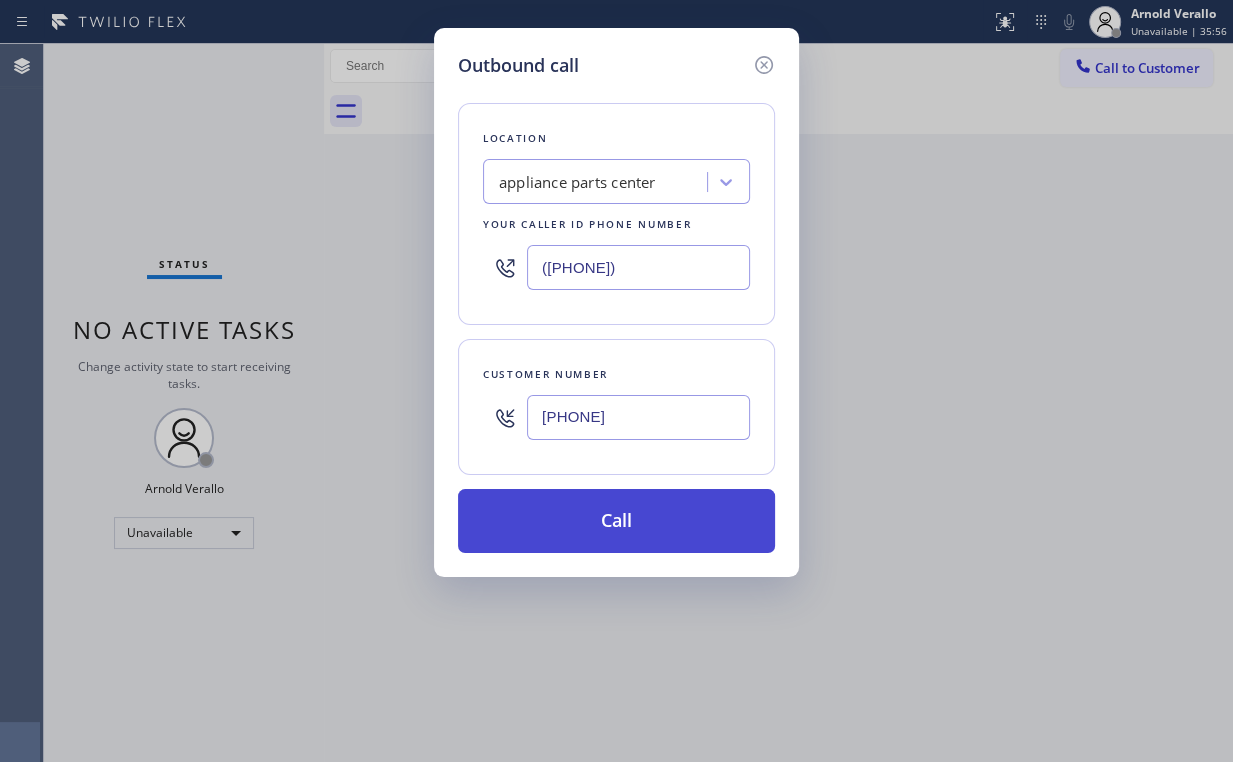 type on "[PHONE]" 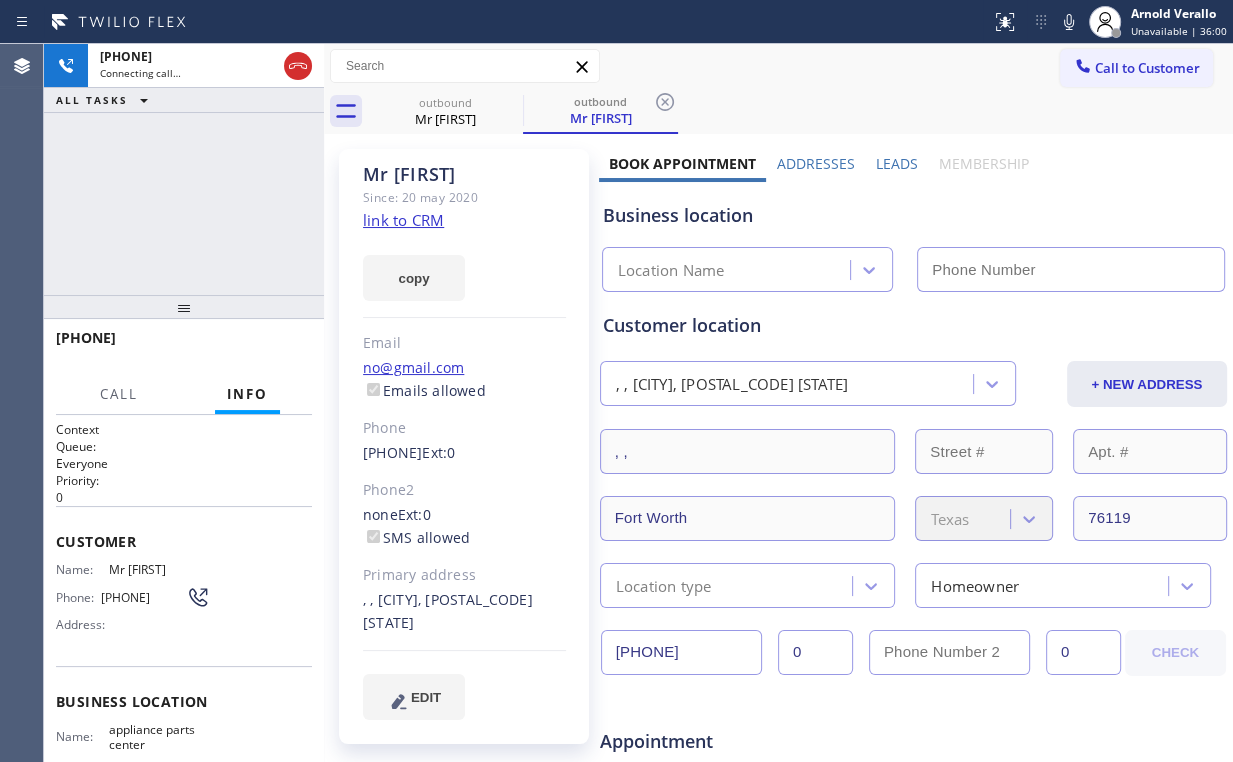 type on "([PHONE])" 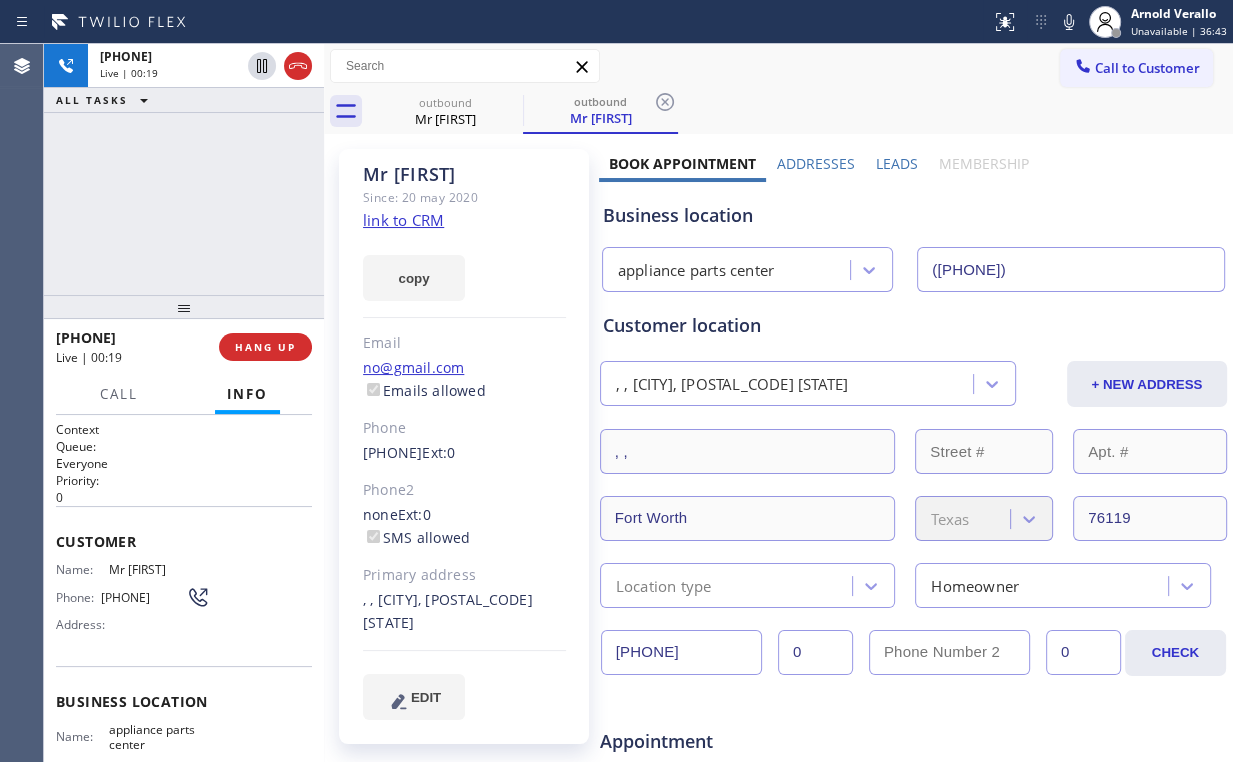 click on "[PHONE] Live | 00:19 ALL TASKS ALL TASKS ACTIVE TASKS TASKS IN WRAP UP" at bounding box center [184, 169] 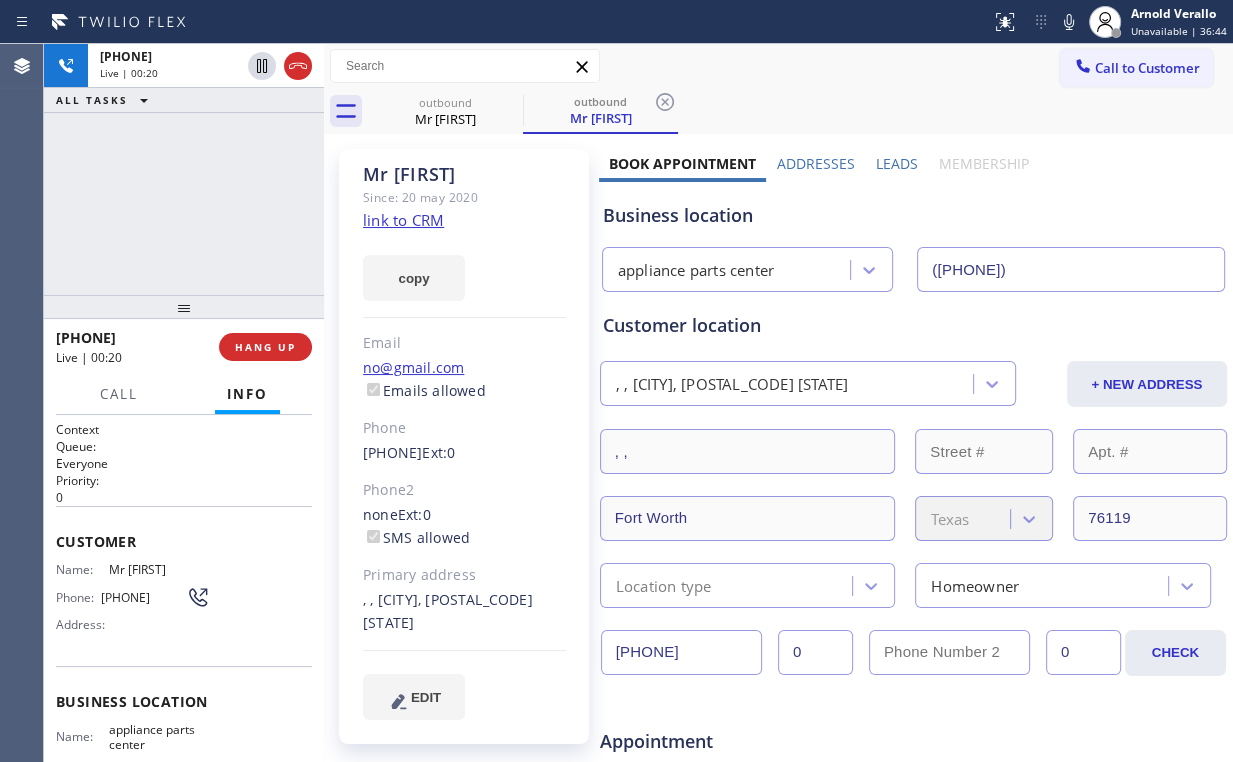 click on "[PHONE] Live | 00:20 ALL TASKS ALL TASKS ACTIVE TASKS TASKS IN WRAP UP" at bounding box center (184, 169) 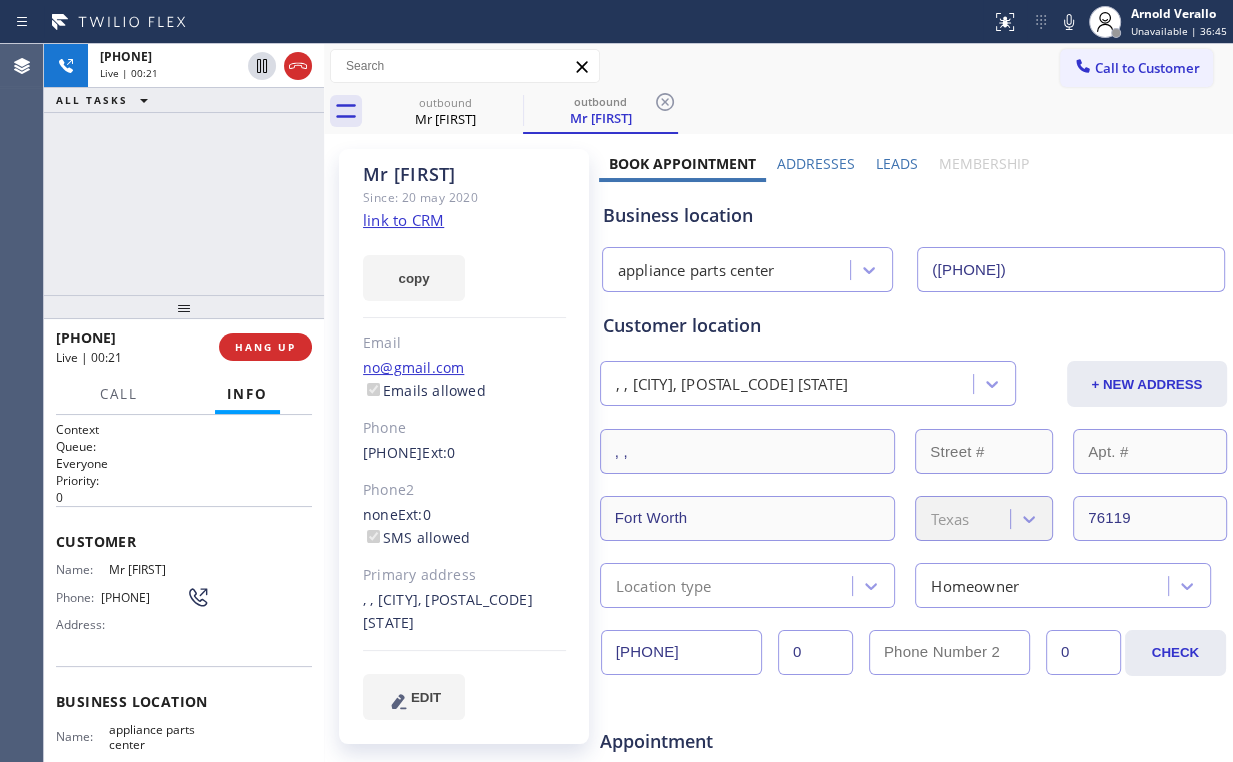 click on "[PHONE] Live | 00:21 ALL TASKS ALL TASKS ACTIVE TASKS TASKS IN WRAP UP" at bounding box center (184, 169) 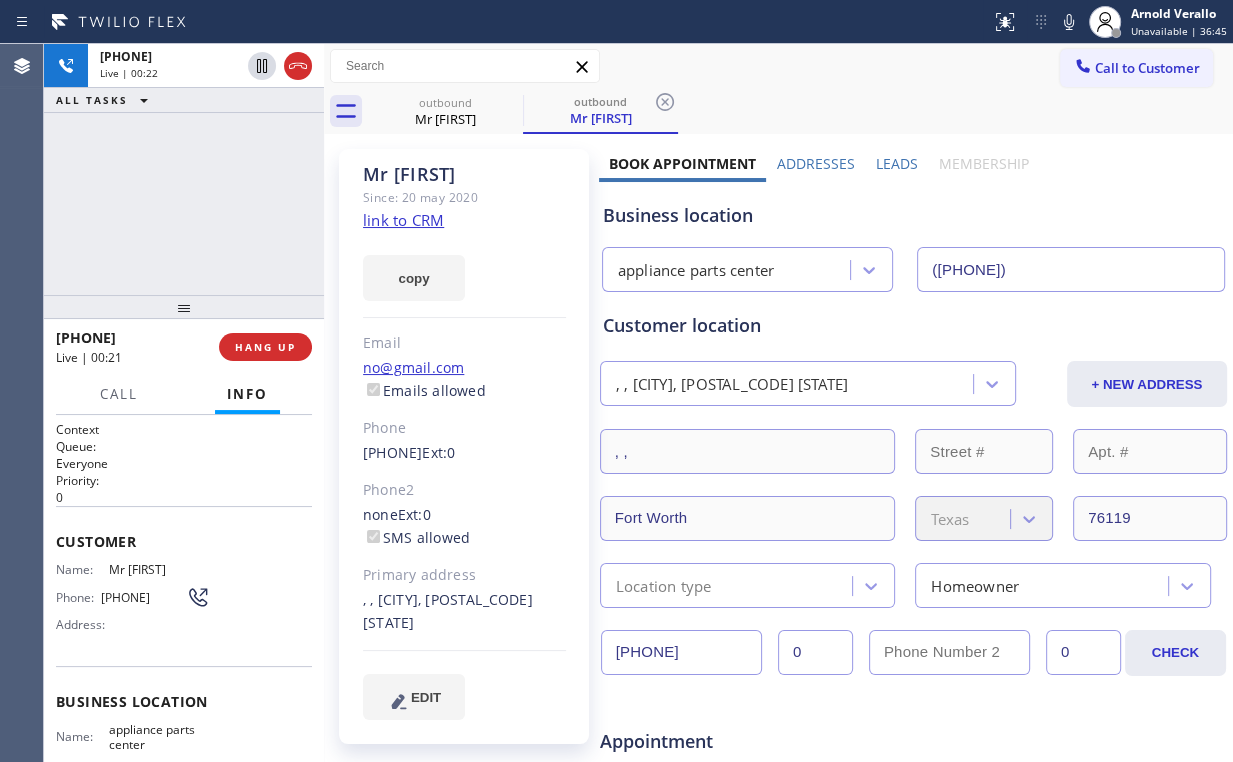 click on "[PHONE] Live | 00:22 ALL TASKS ALL TASKS ACTIVE TASKS TASKS IN WRAP UP" at bounding box center [184, 169] 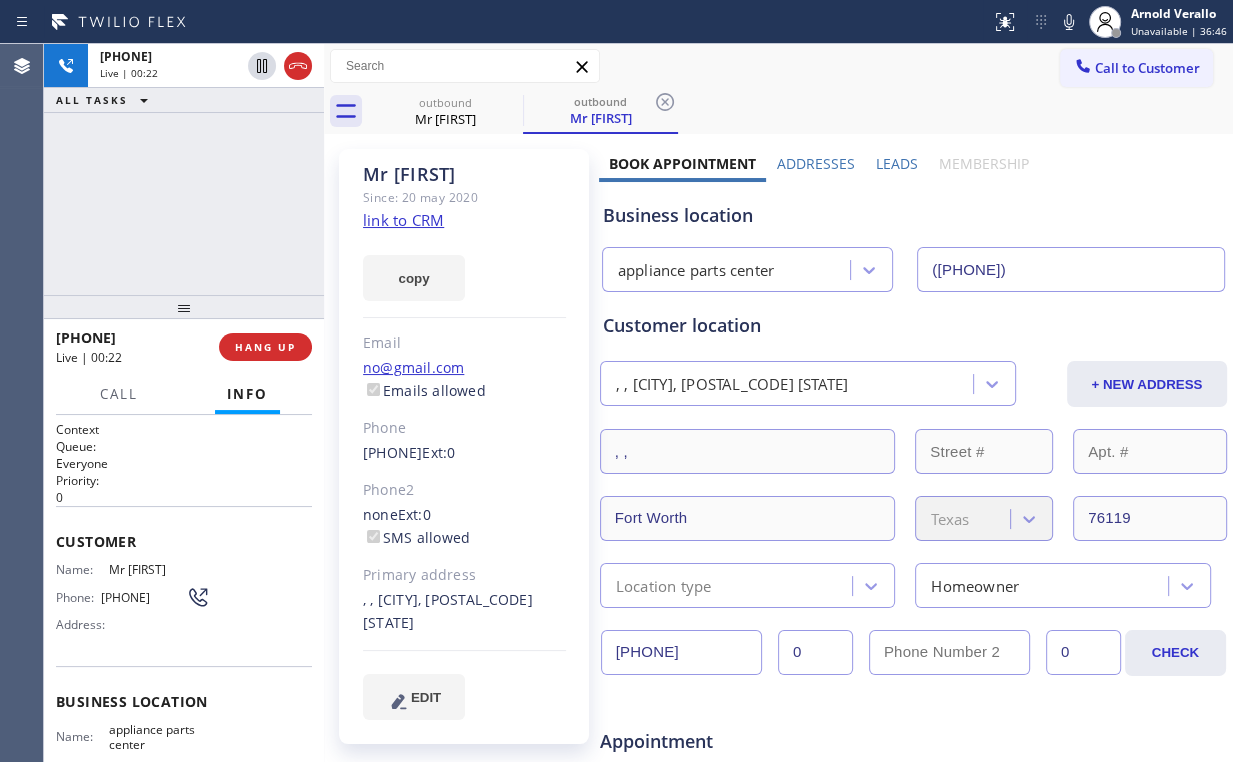click on "[PHONE] Live | 00:22 ALL TASKS ALL TASKS ACTIVE TASKS TASKS IN WRAP UP" at bounding box center [184, 169] 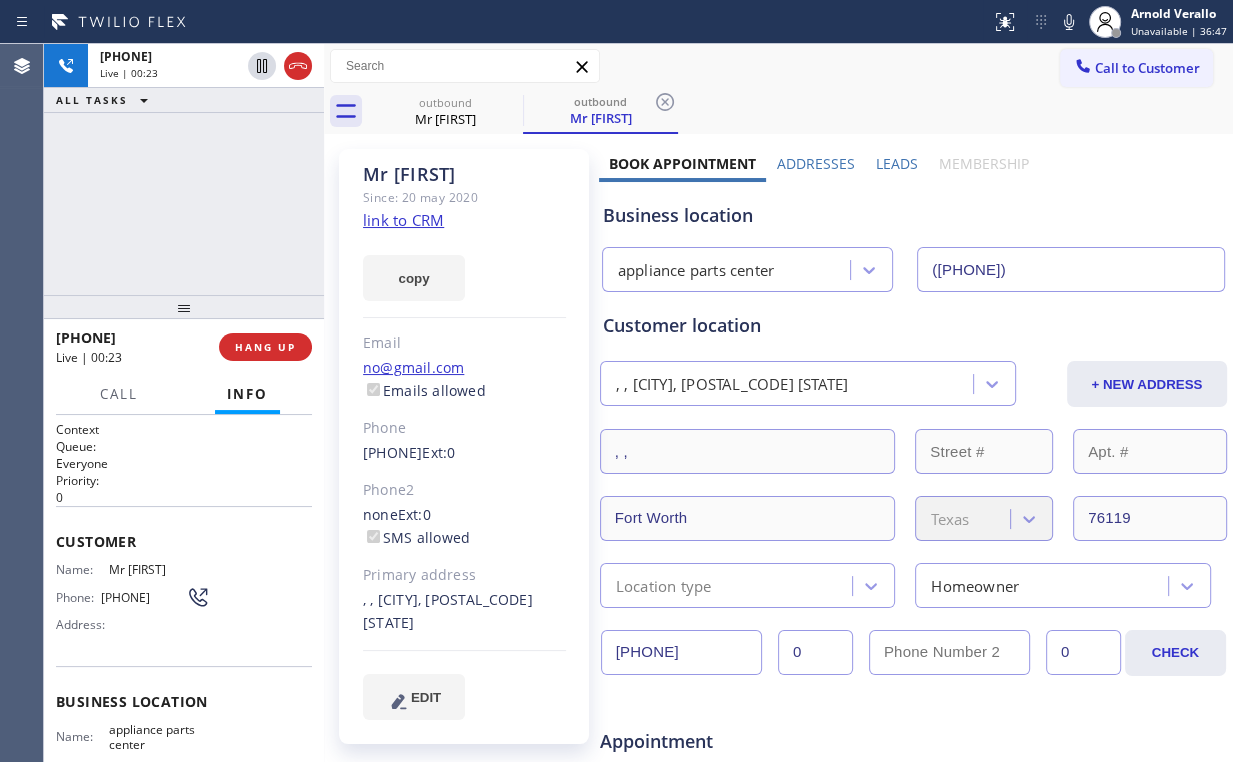 click on "[PHONE] Live | 00:23 ALL TASKS ALL TASKS ACTIVE TASKS TASKS IN WRAP UP" at bounding box center [184, 169] 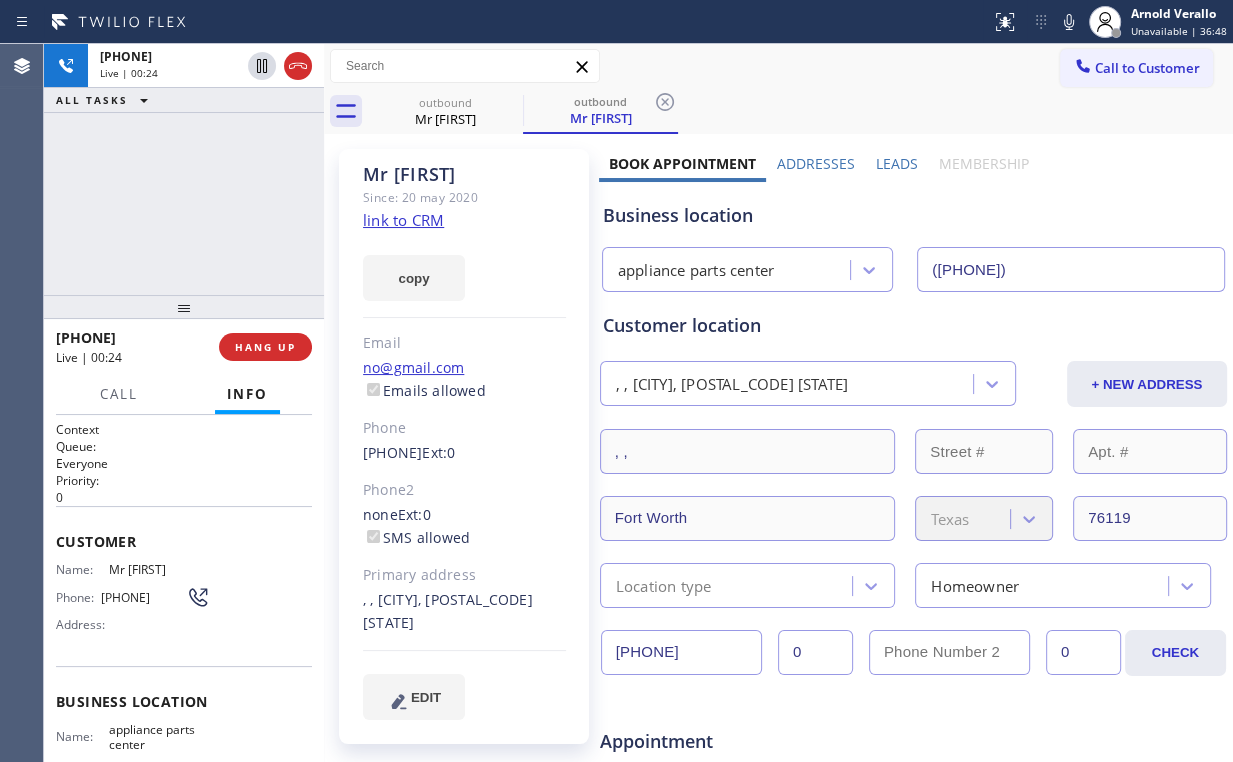 click on "[PHONE] Live | 00:24 ALL TASKS ALL TASKS ACTIVE TASKS TASKS IN WRAP UP" at bounding box center (184, 169) 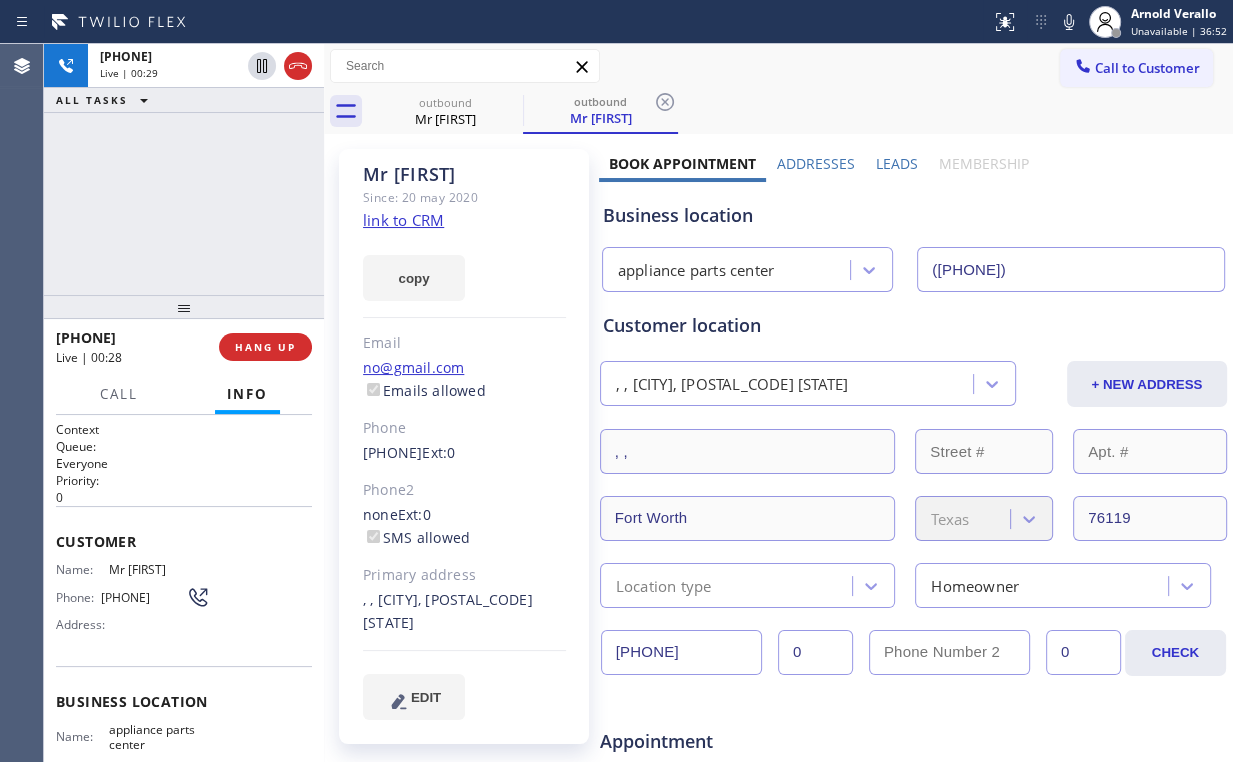 click on "ALL TASKS ALL TASKS ACTIVE TASKS TASKS IN WRAP UP" at bounding box center [184, 100] 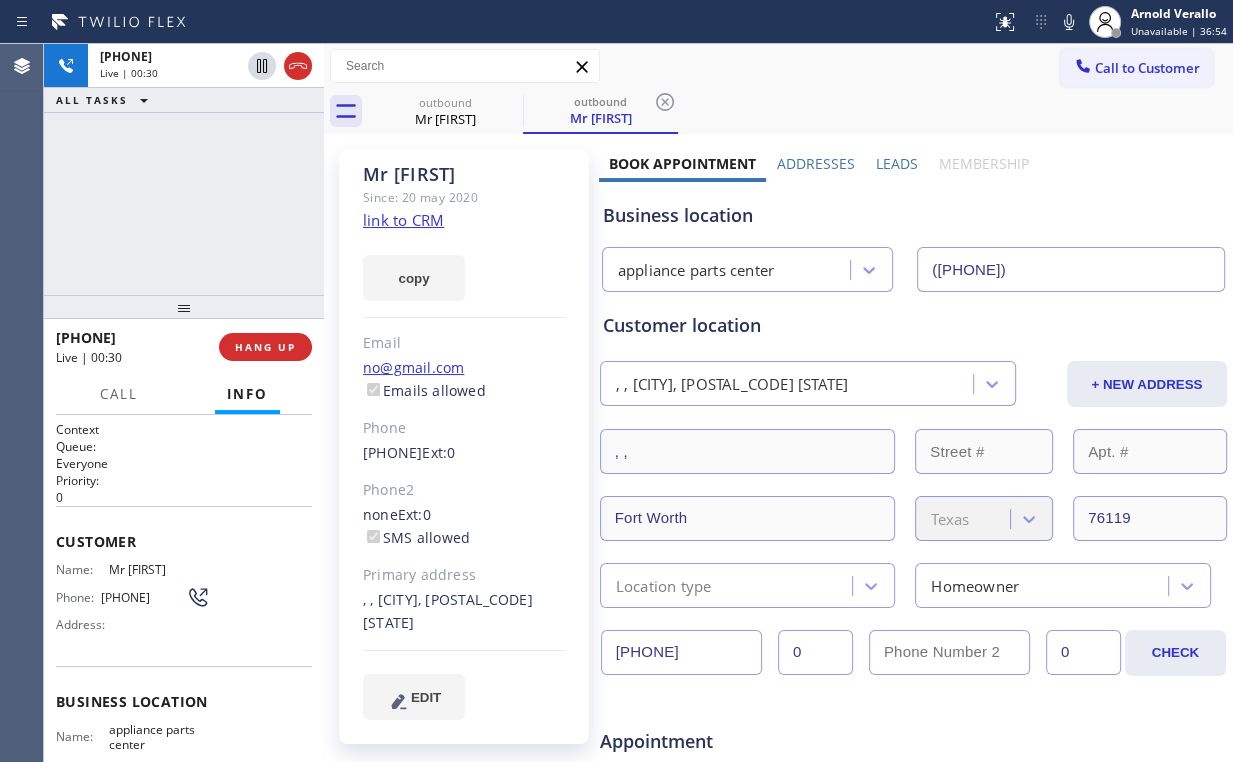 click on "link to CRM" 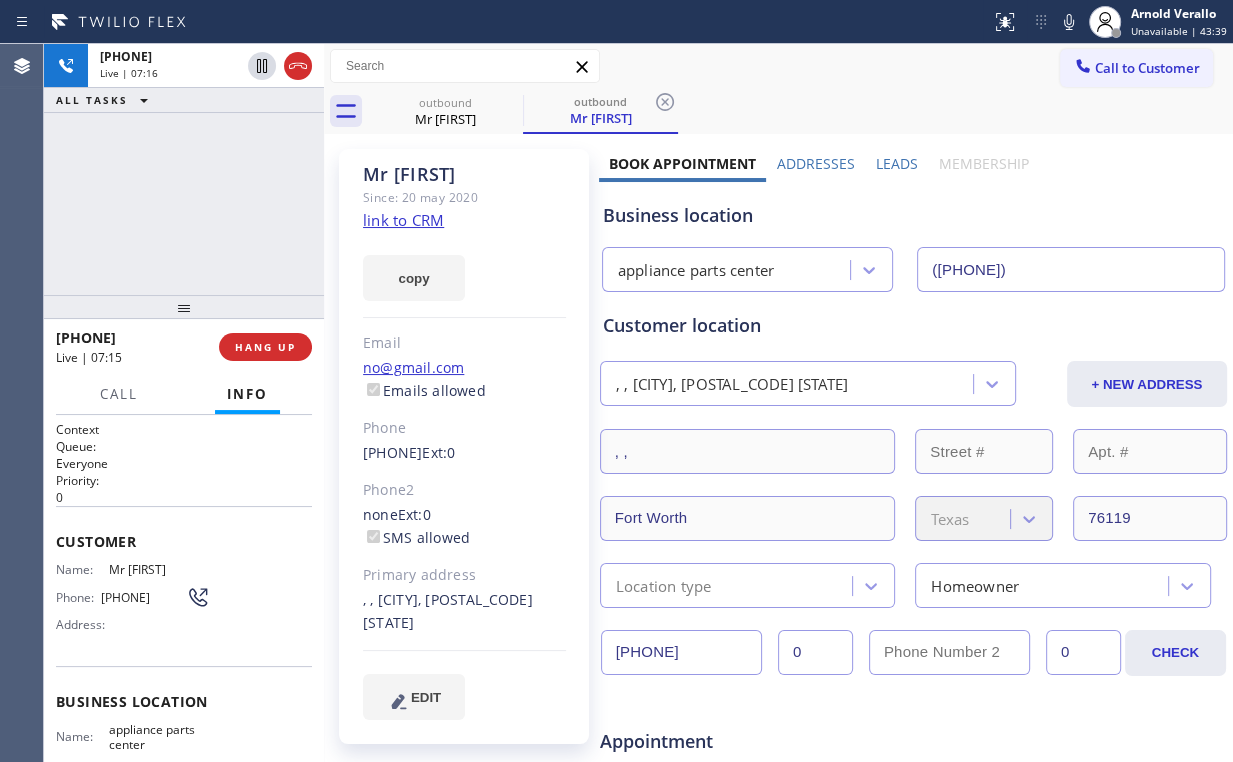 click on "[PHONE] Live | 07:16 ALL TASKS ALL TASKS ACTIVE TASKS TASKS IN WRAP UP" at bounding box center [184, 169] 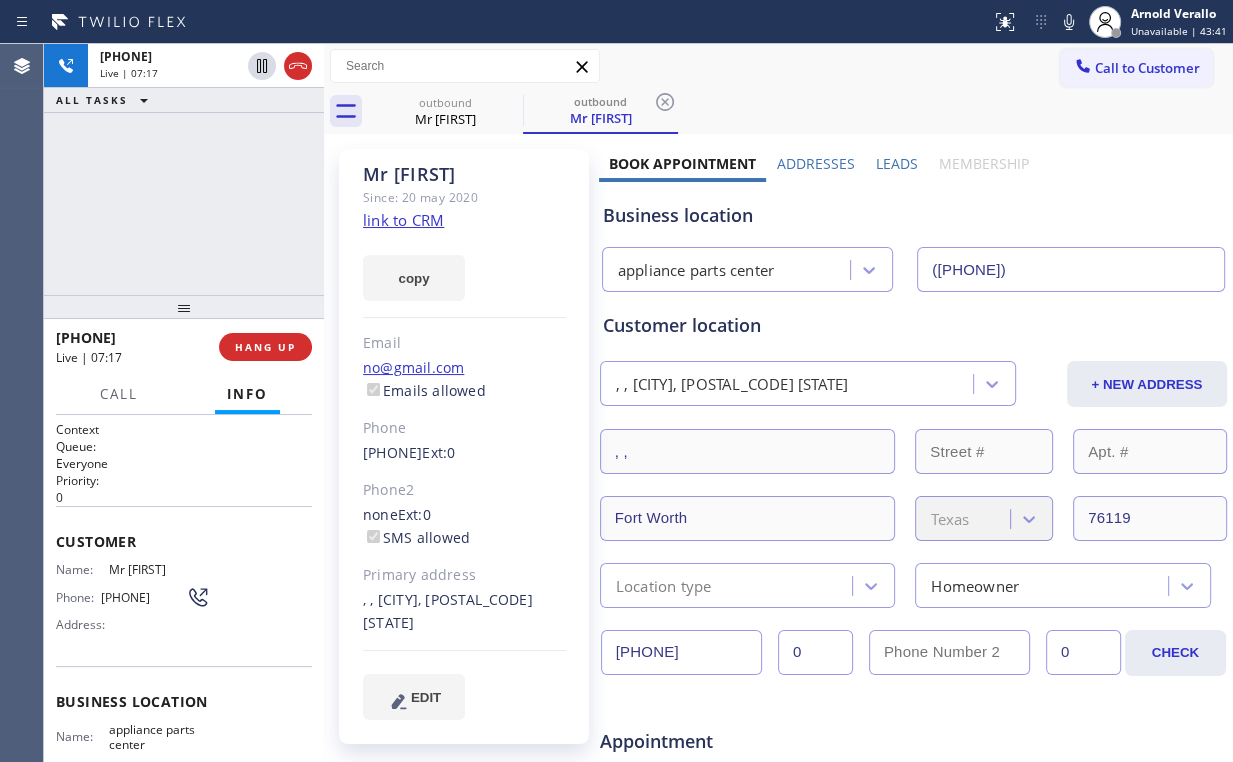 click on "[PHONE] Live | 07:17 ALL TASKS ALL TASKS ACTIVE TASKS TASKS IN WRAP UP" at bounding box center [184, 169] 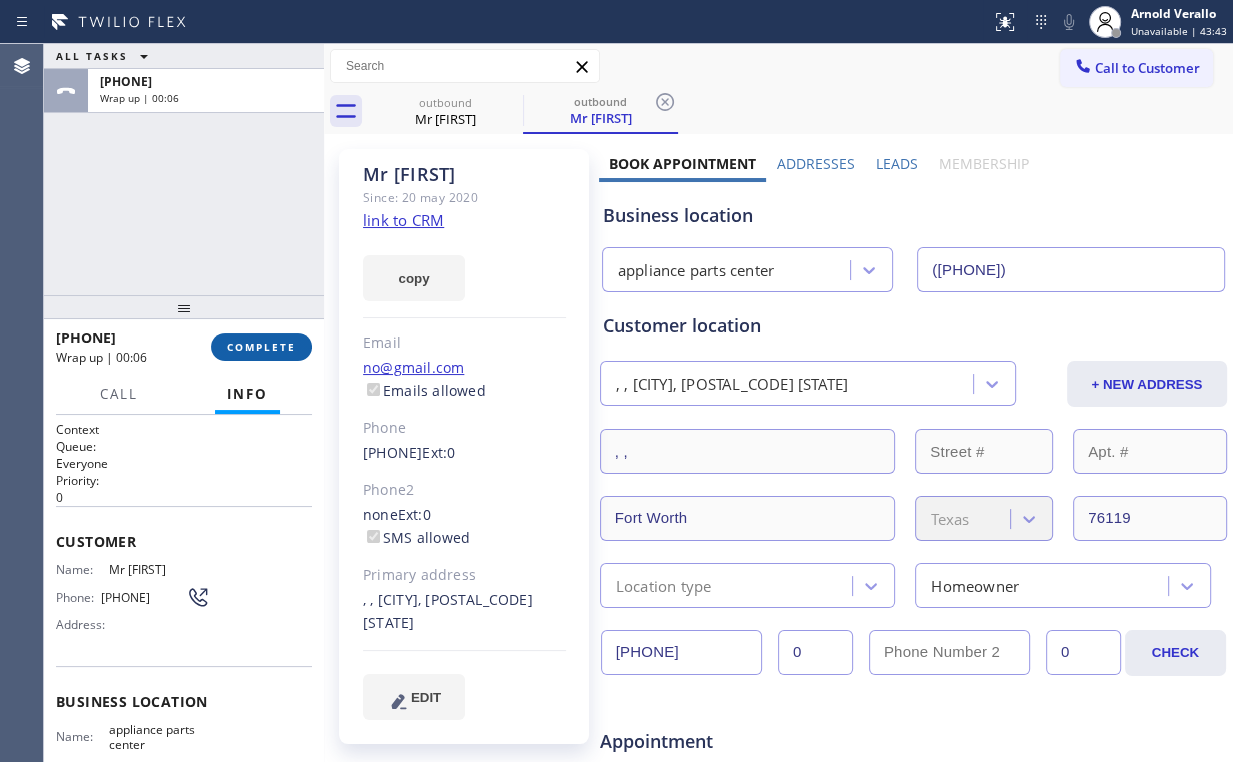 click on "COMPLETE" at bounding box center (261, 347) 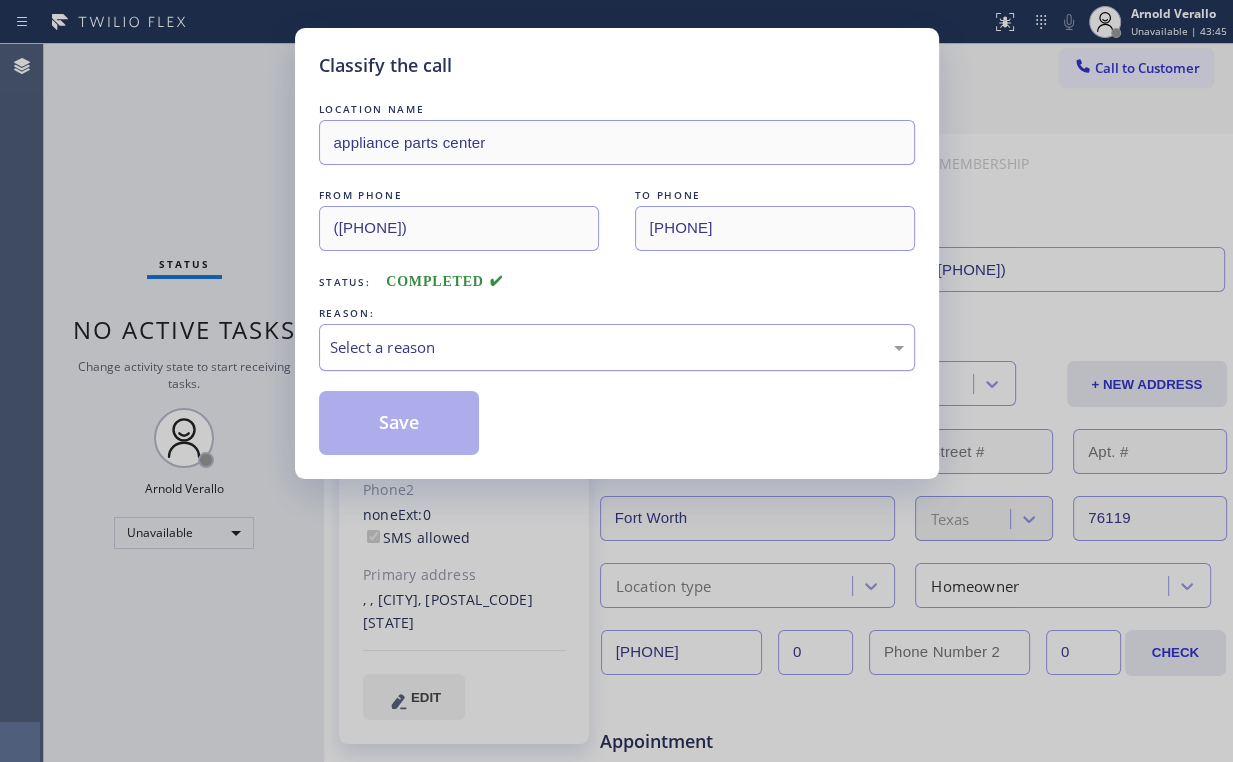 click on "Select a reason" at bounding box center (617, 347) 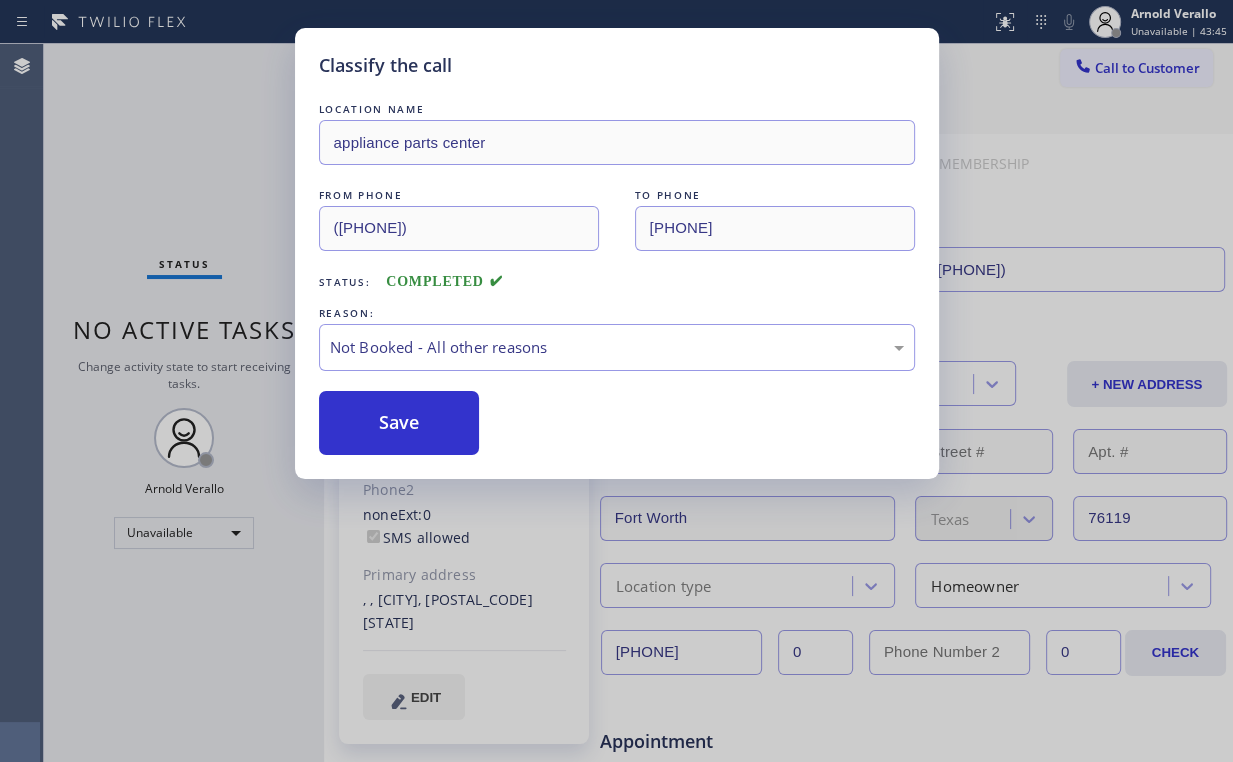 drag, startPoint x: 411, startPoint y: 420, endPoint x: 190, endPoint y: 139, distance: 357.49405 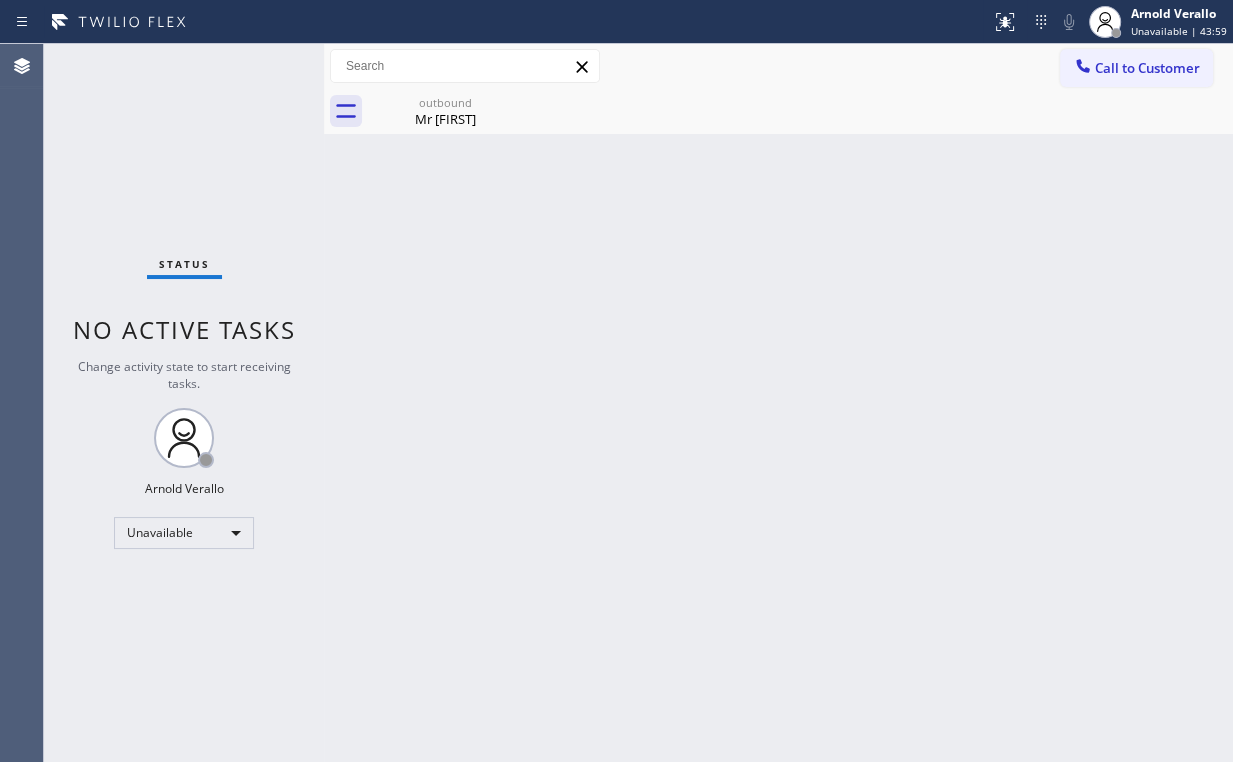 click on "Status   No active tasks     Change activity state to start receiving tasks.   [FIRST] [LAST] Unavailable" at bounding box center (184, 403) 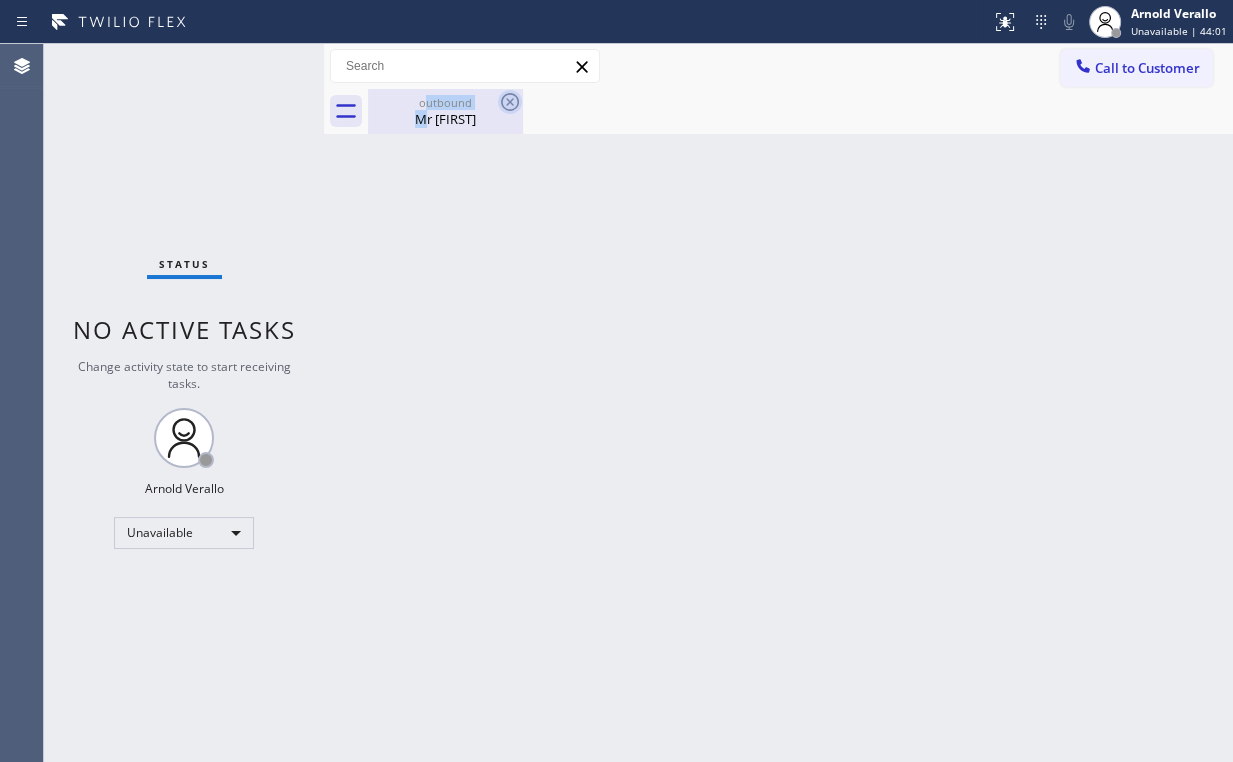 drag, startPoint x: 428, startPoint y: 108, endPoint x: 502, endPoint y: 94, distance: 75.31268 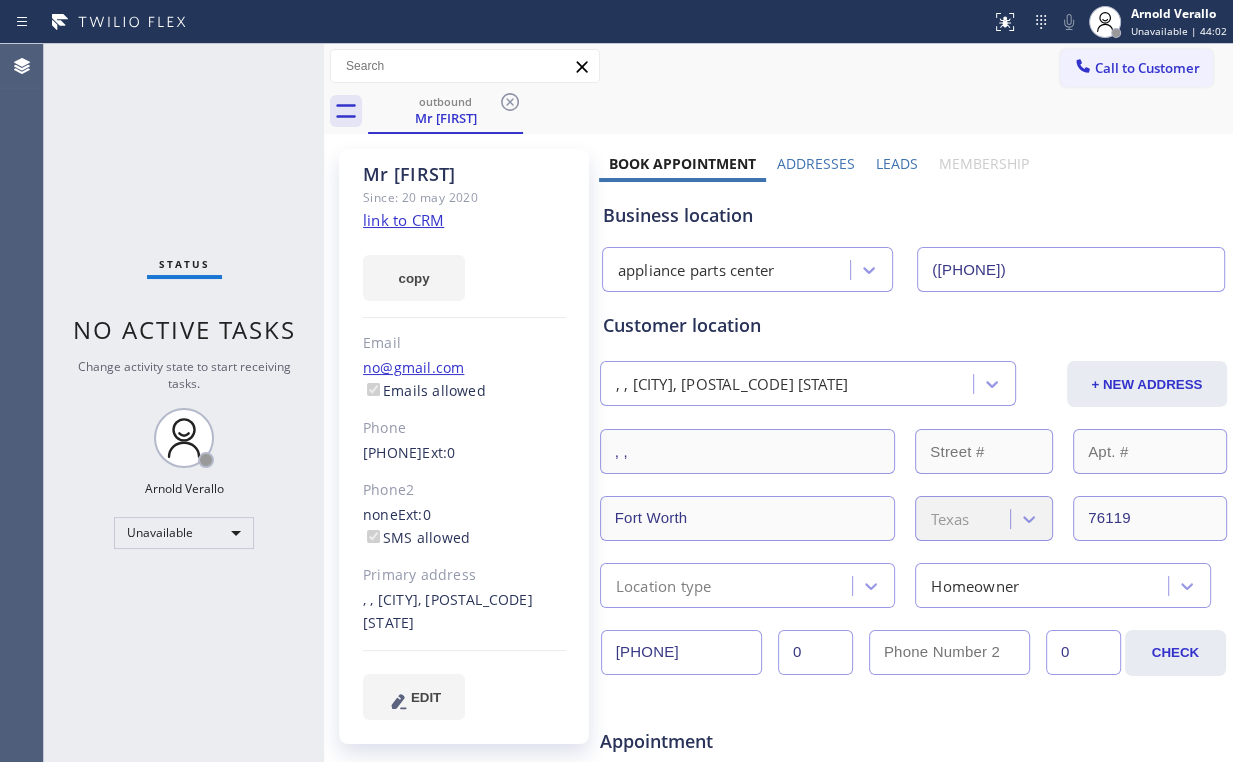 click 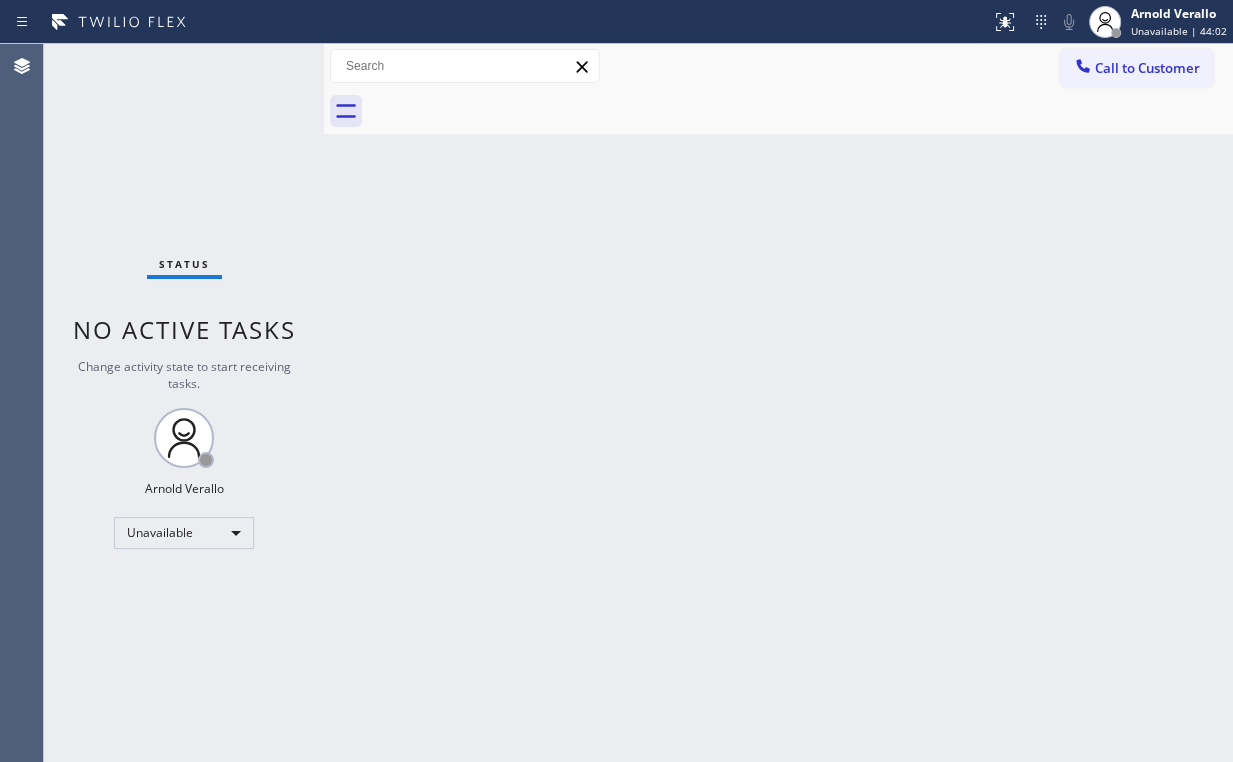 click on "Status   No active tasks     Change activity state to start receiving tasks.   [FIRST] [LAST] Unavailable" at bounding box center [184, 403] 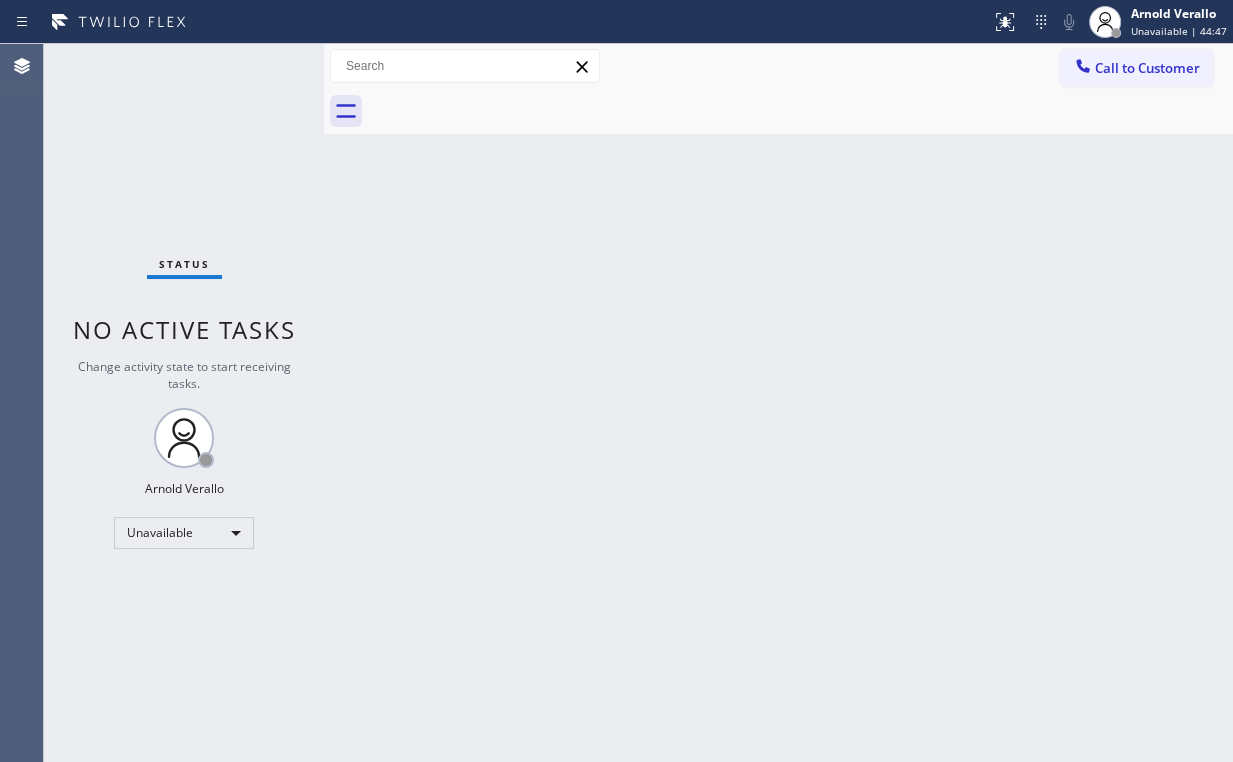 drag, startPoint x: 116, startPoint y: 108, endPoint x: 149, endPoint y: 48, distance: 68.47627 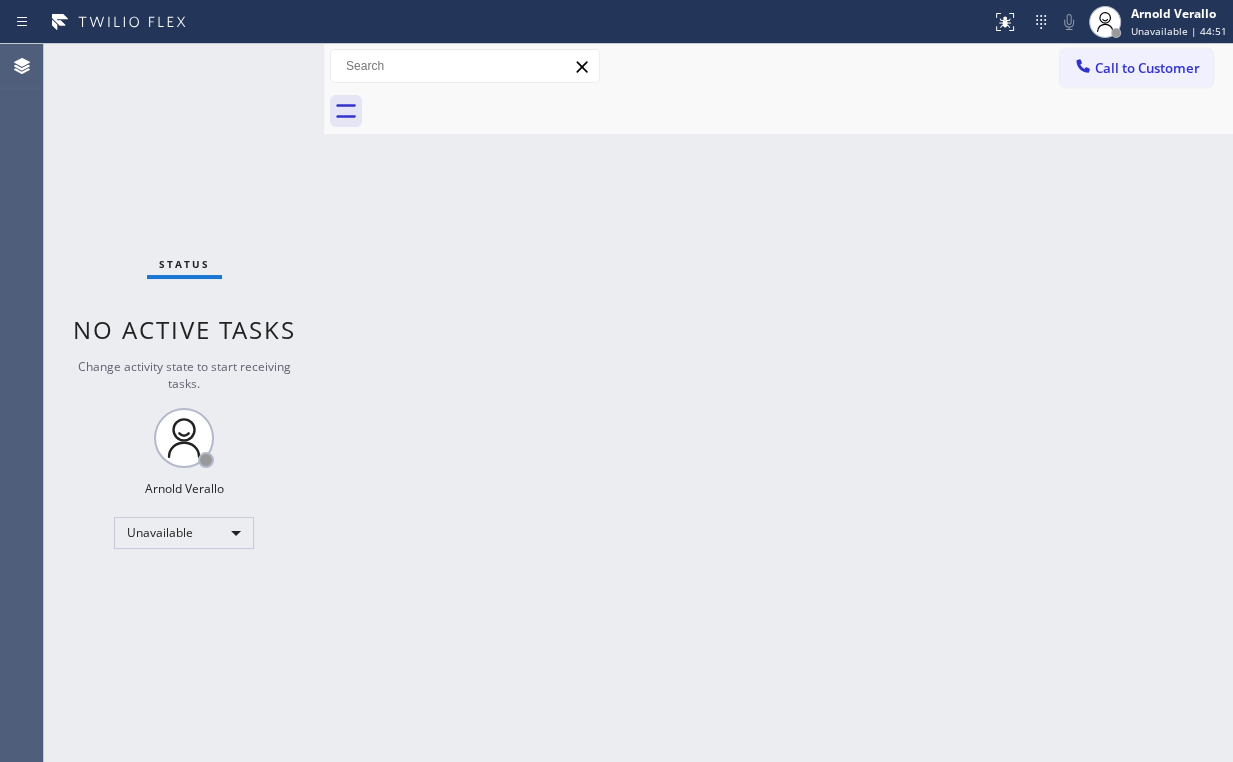 click on "Call to Customer" at bounding box center (1136, 68) 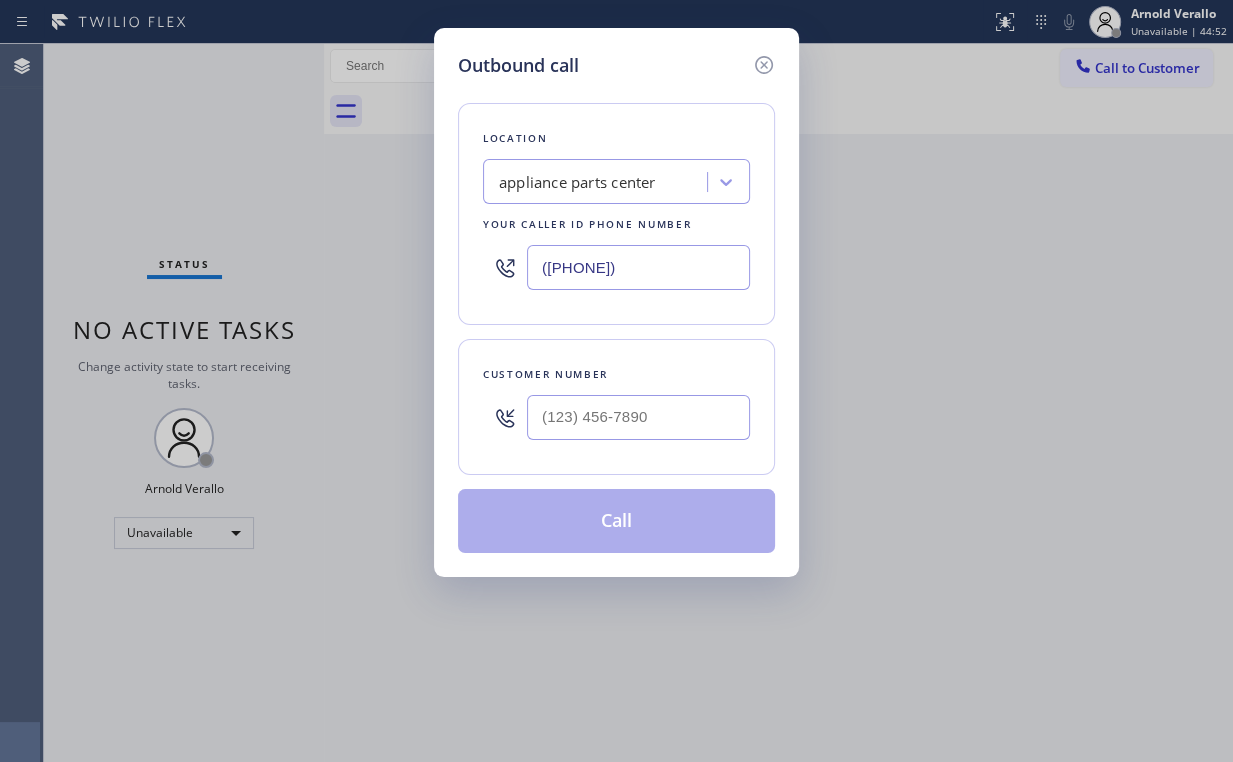 drag, startPoint x: 676, startPoint y: 270, endPoint x: 210, endPoint y: 259, distance: 466.12982 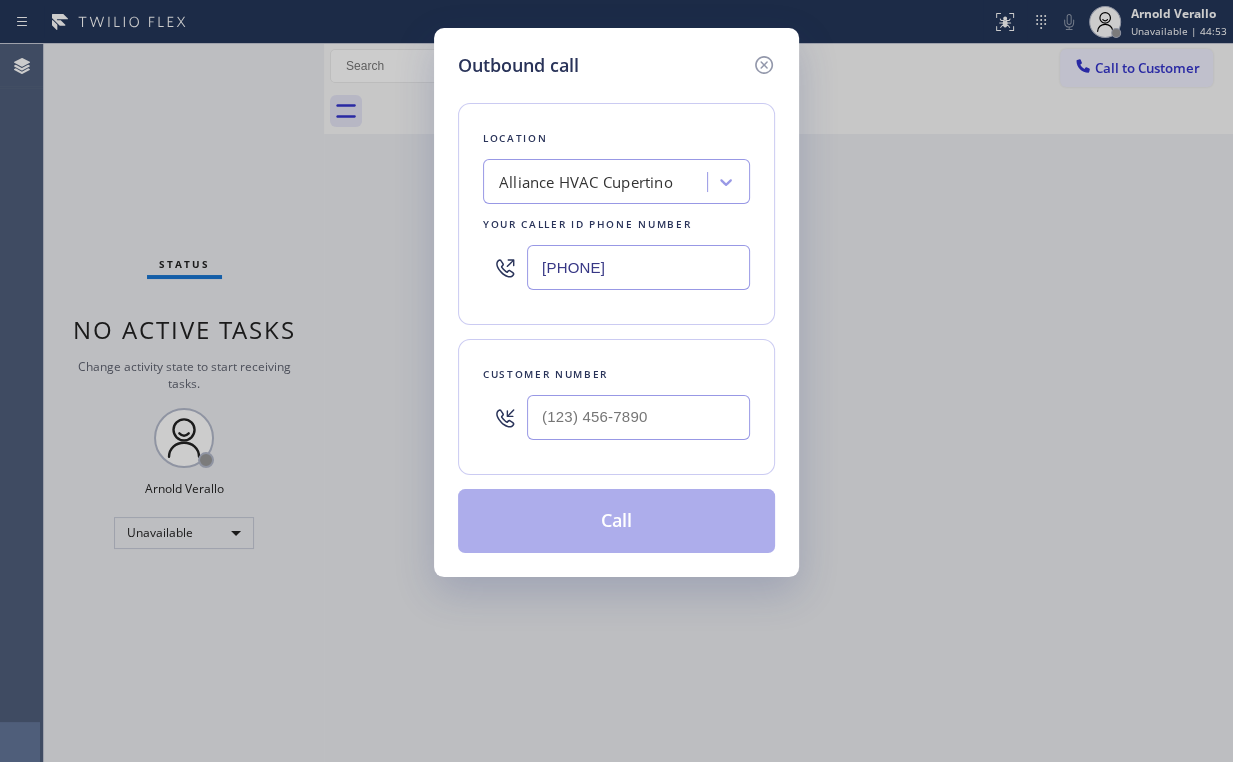 type on "[PHONE]" 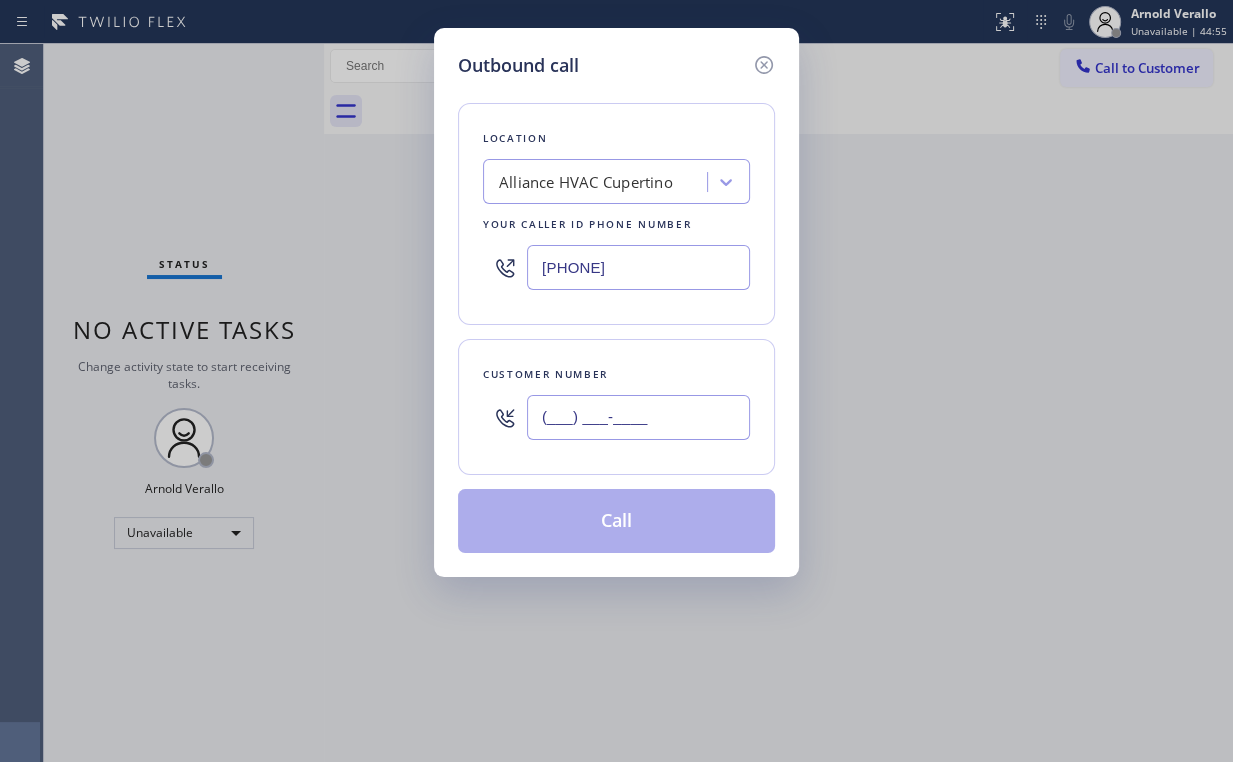click on "(___) ___-____" at bounding box center [638, 417] 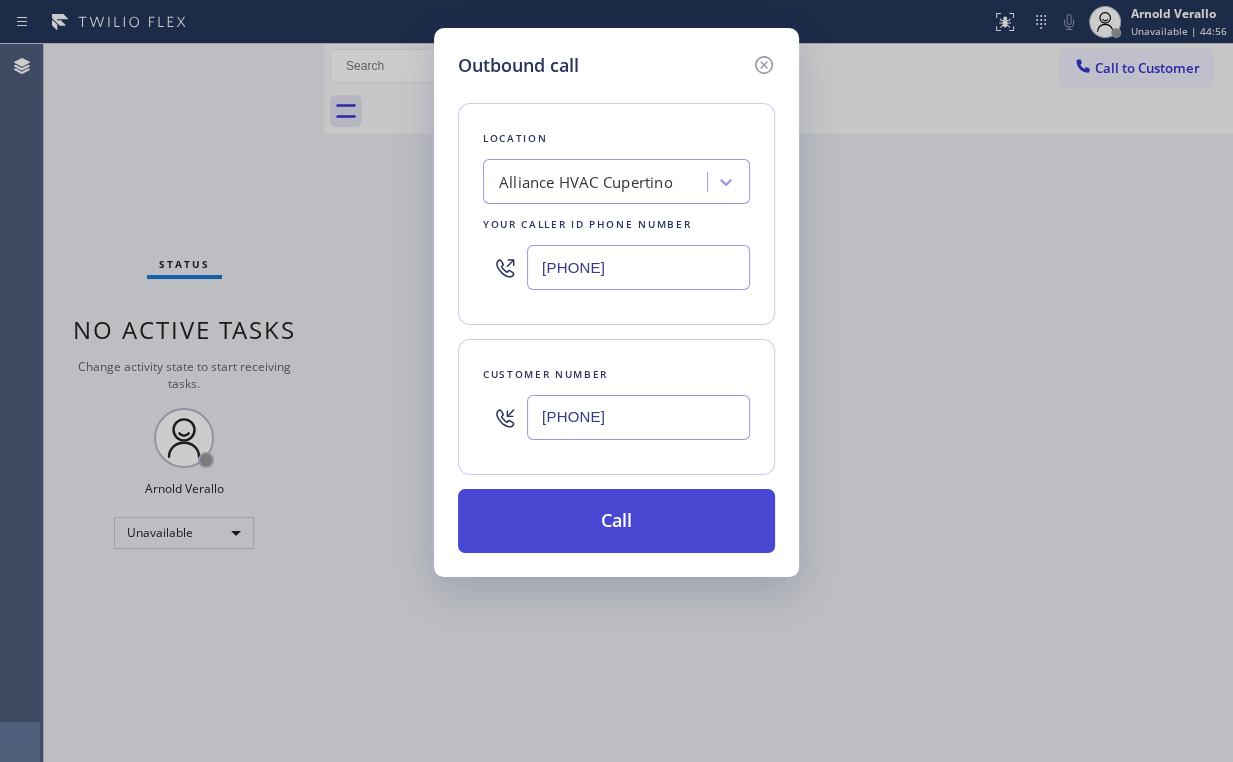 type on "[PHONE]" 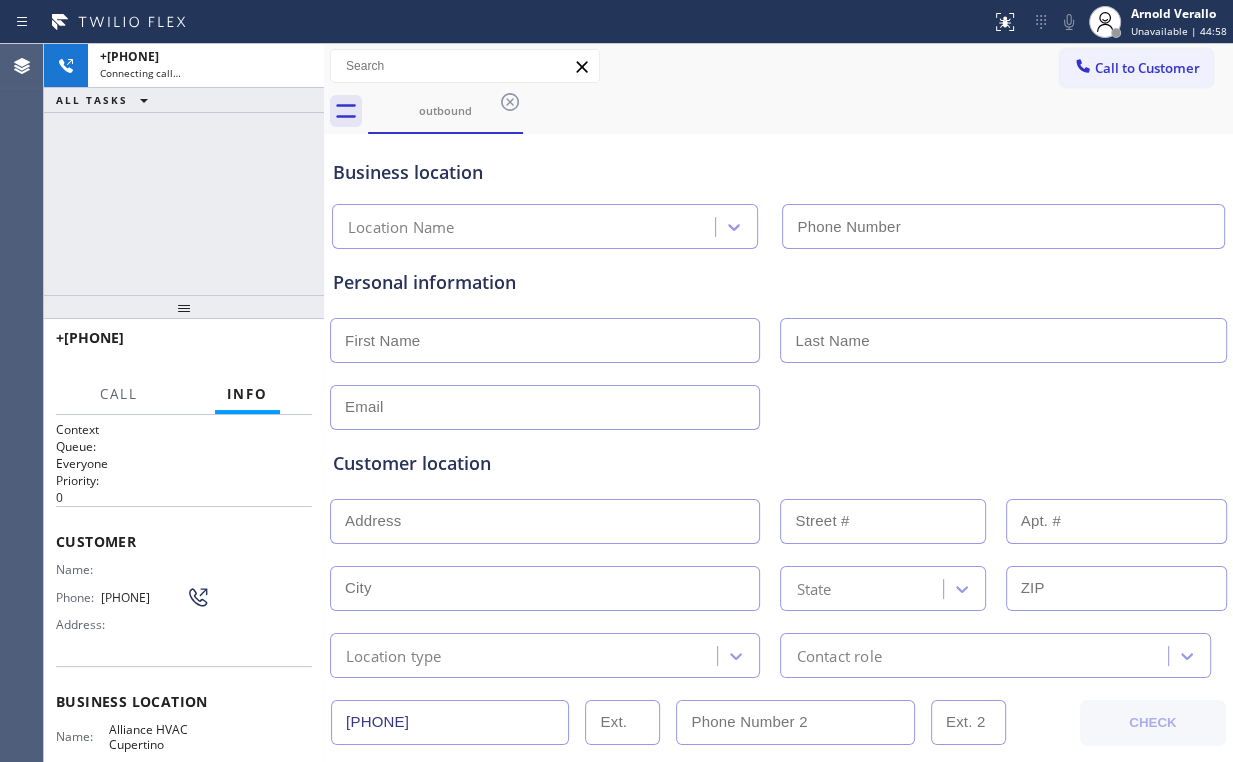 type on "[PHONE]" 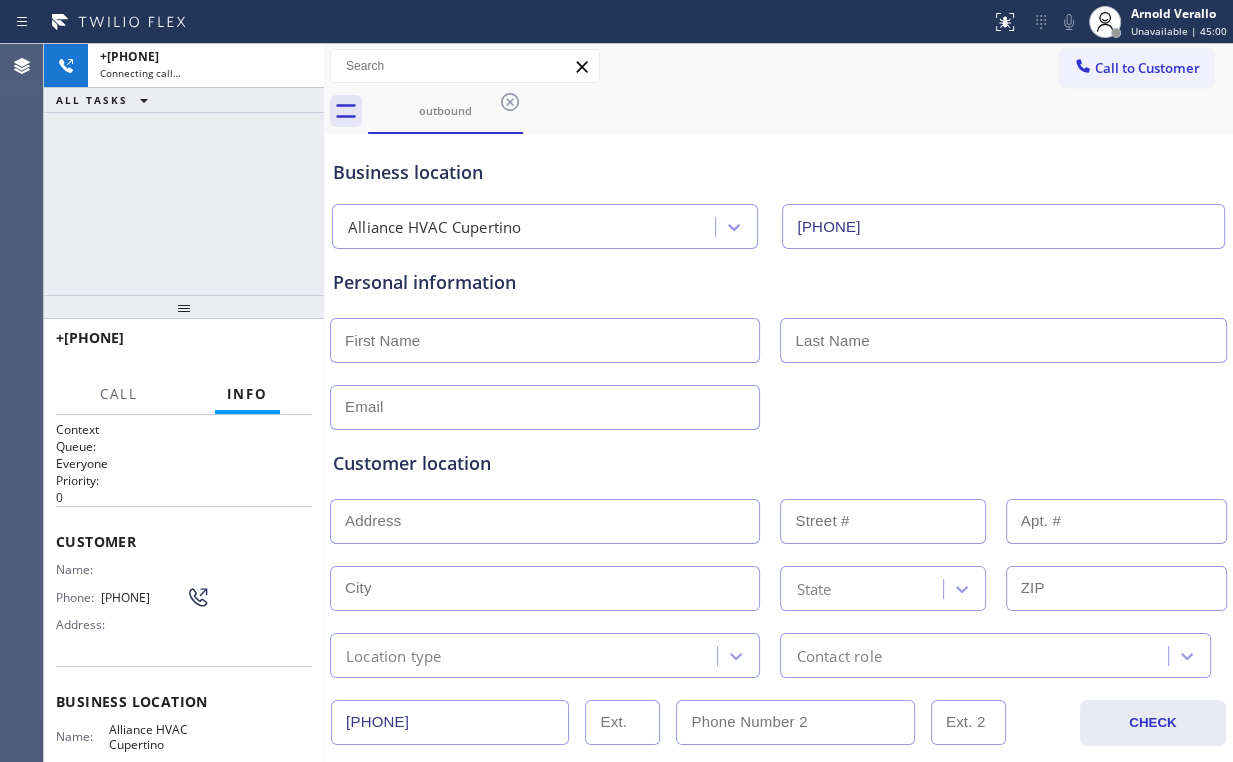 click on "+[PHONE] Connecting call… ALL TASKS ALL TASKS ACTIVE TASKS TASKS IN WRAP UP" at bounding box center (184, 169) 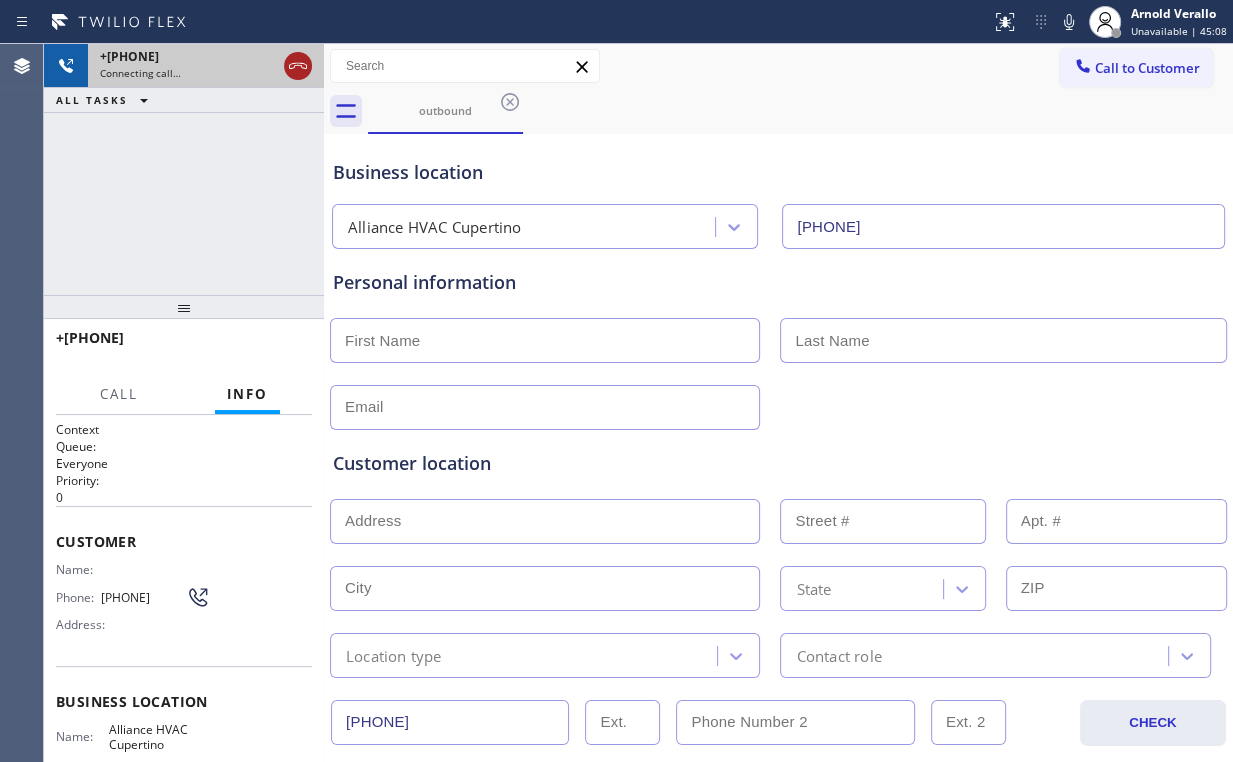 click 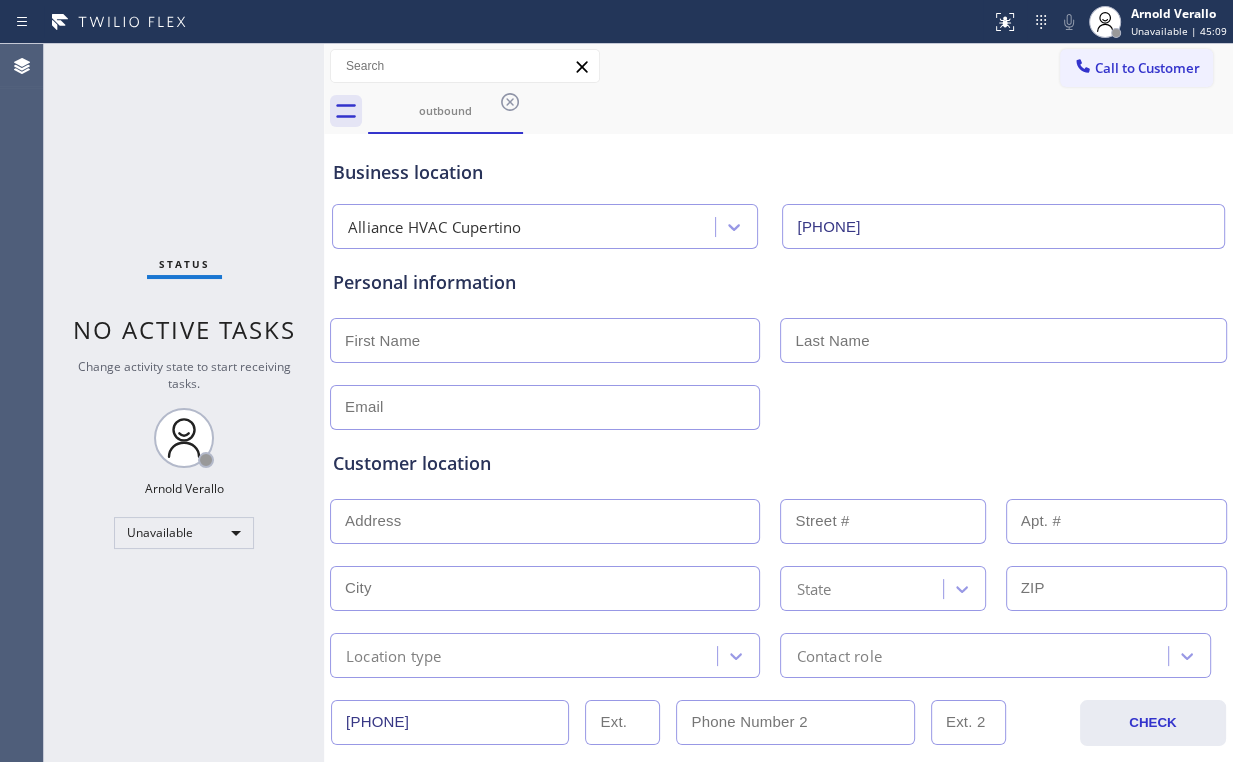 drag, startPoint x: 1131, startPoint y: 64, endPoint x: 771, endPoint y: 227, distance: 395.18225 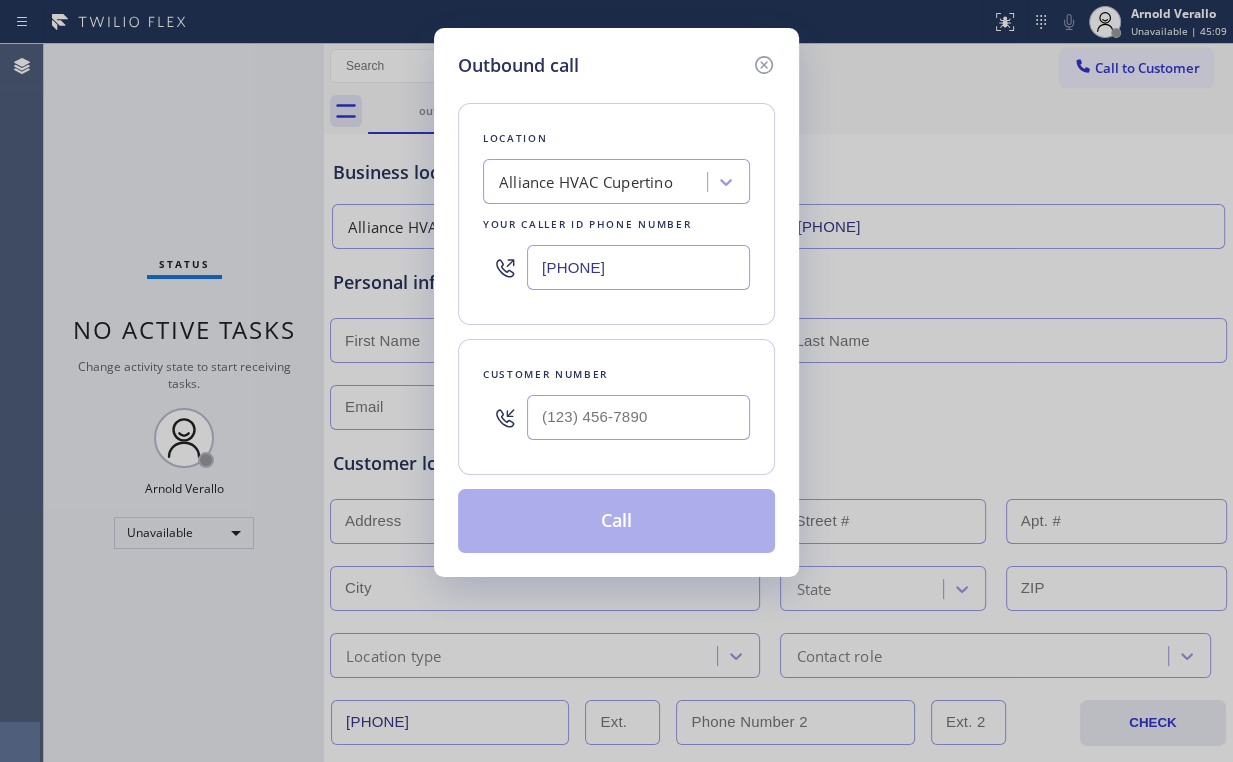 drag, startPoint x: 640, startPoint y: 280, endPoint x: 252, endPoint y: 292, distance: 388.18552 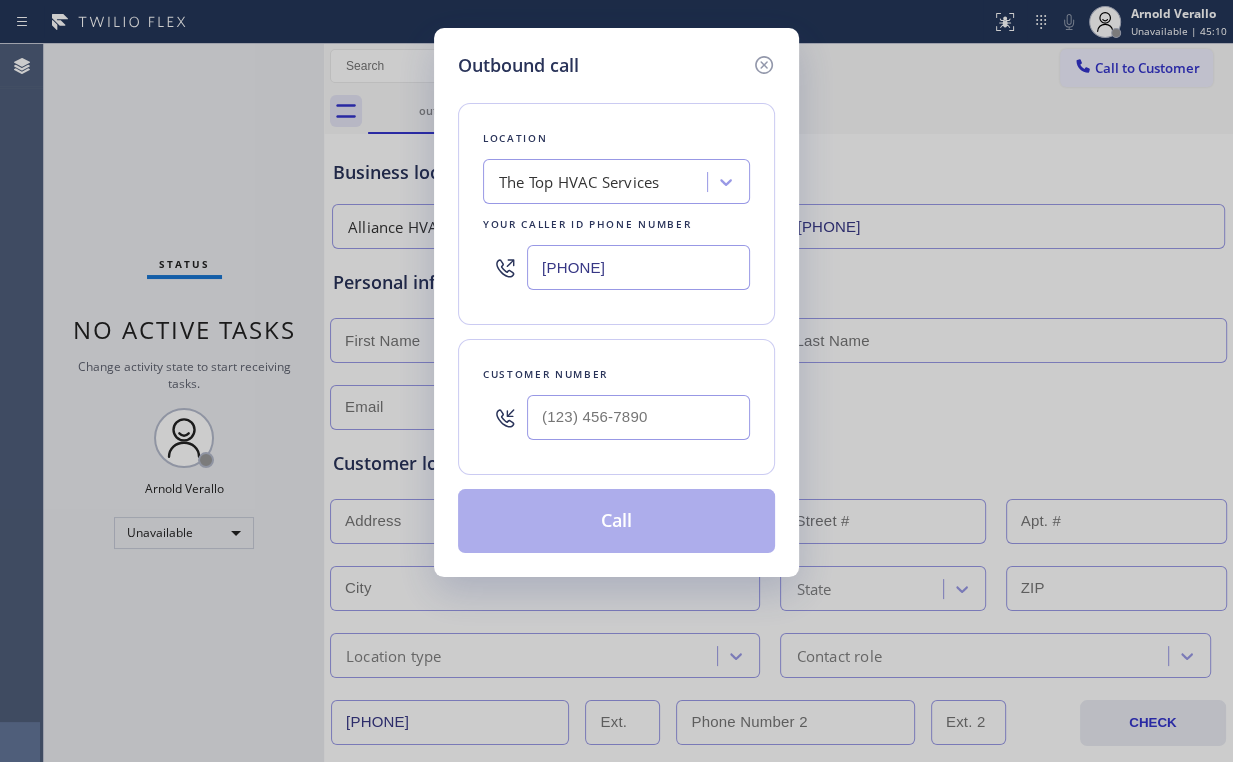 type on "[PHONE]" 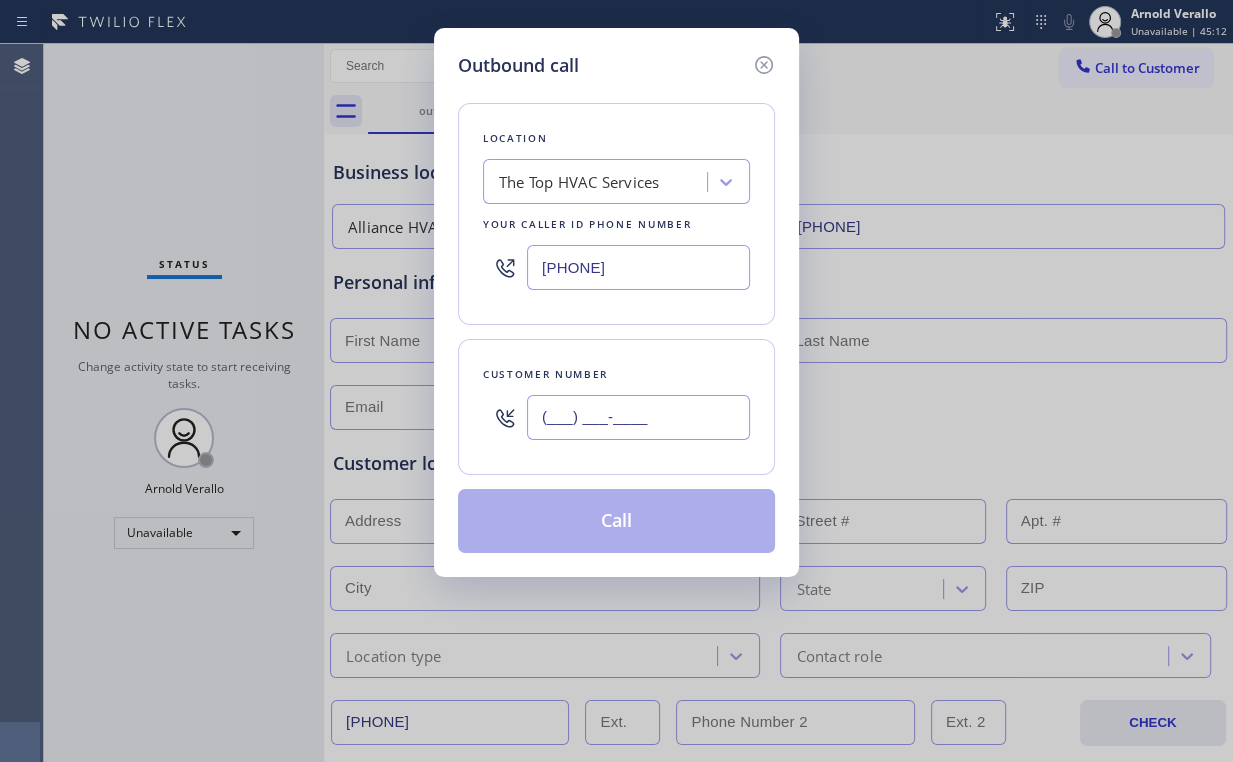click on "(___) ___-____" at bounding box center [638, 417] 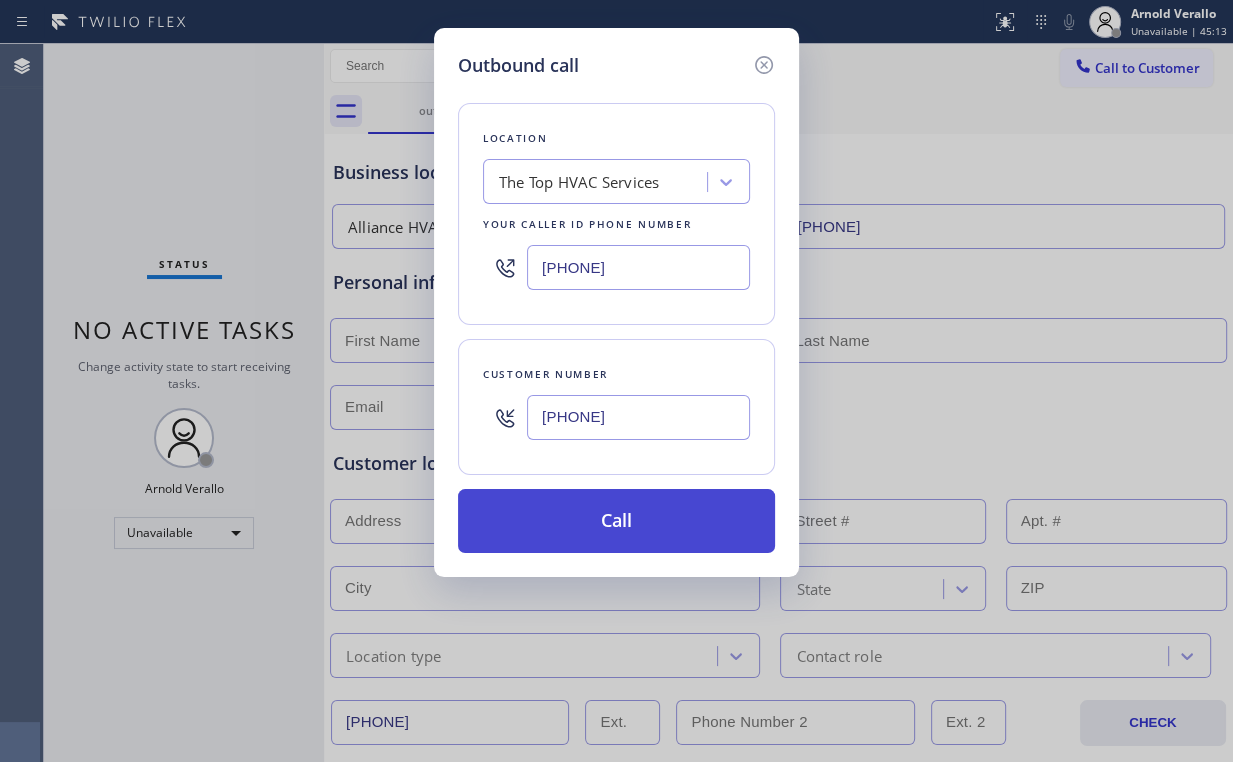 type on "[PHONE]" 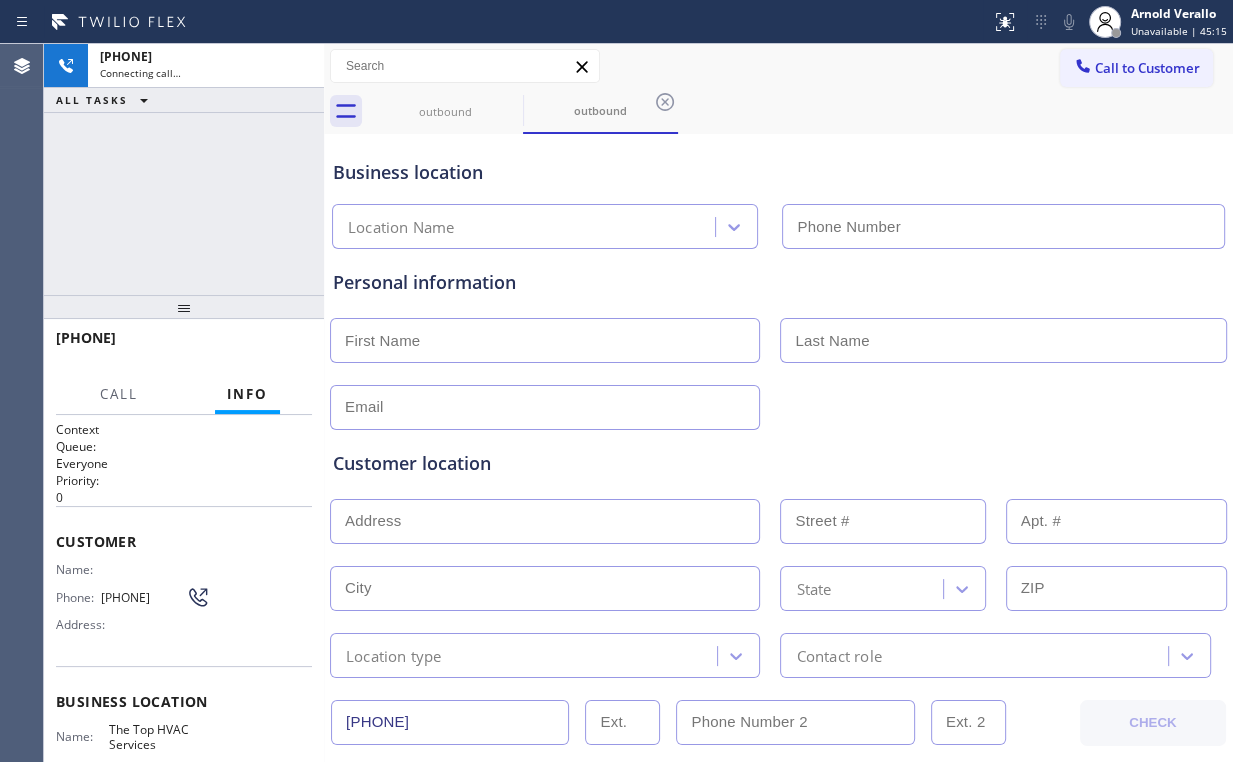 type on "[PHONE]" 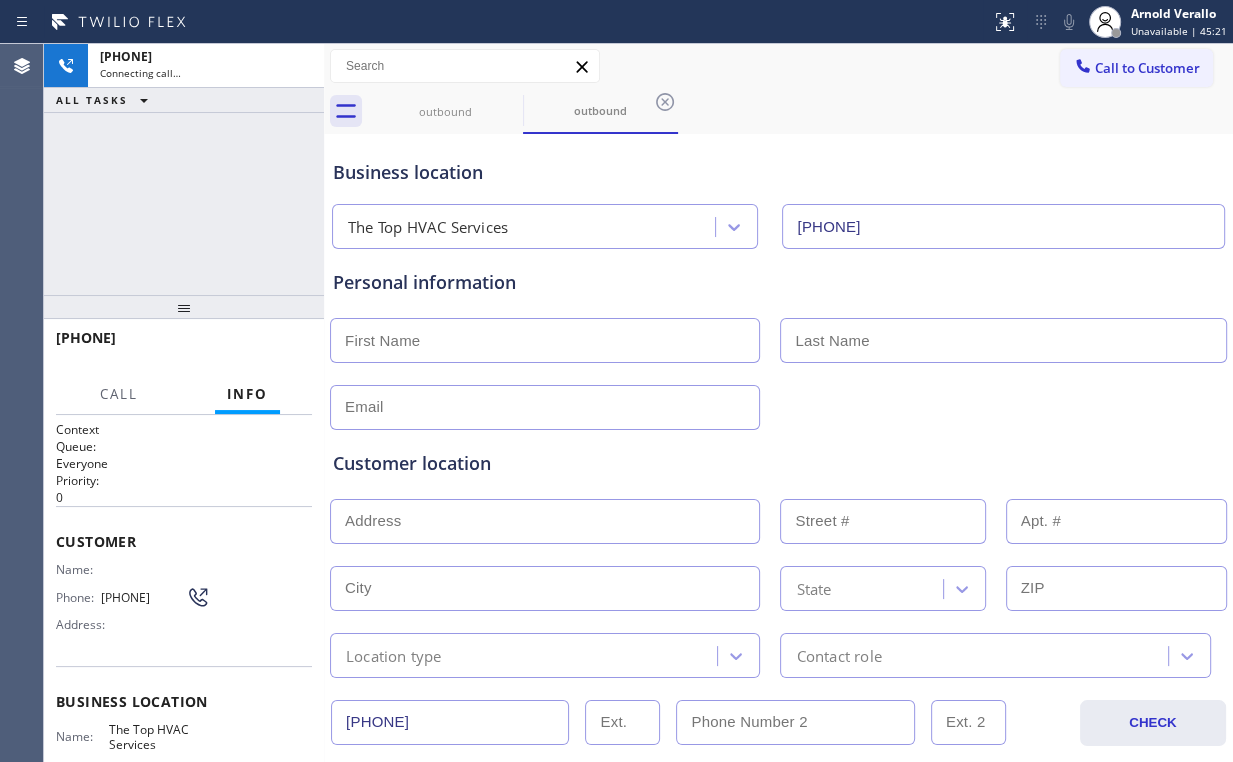 drag, startPoint x: 136, startPoint y: 217, endPoint x: 185, endPoint y: 230, distance: 50.695168 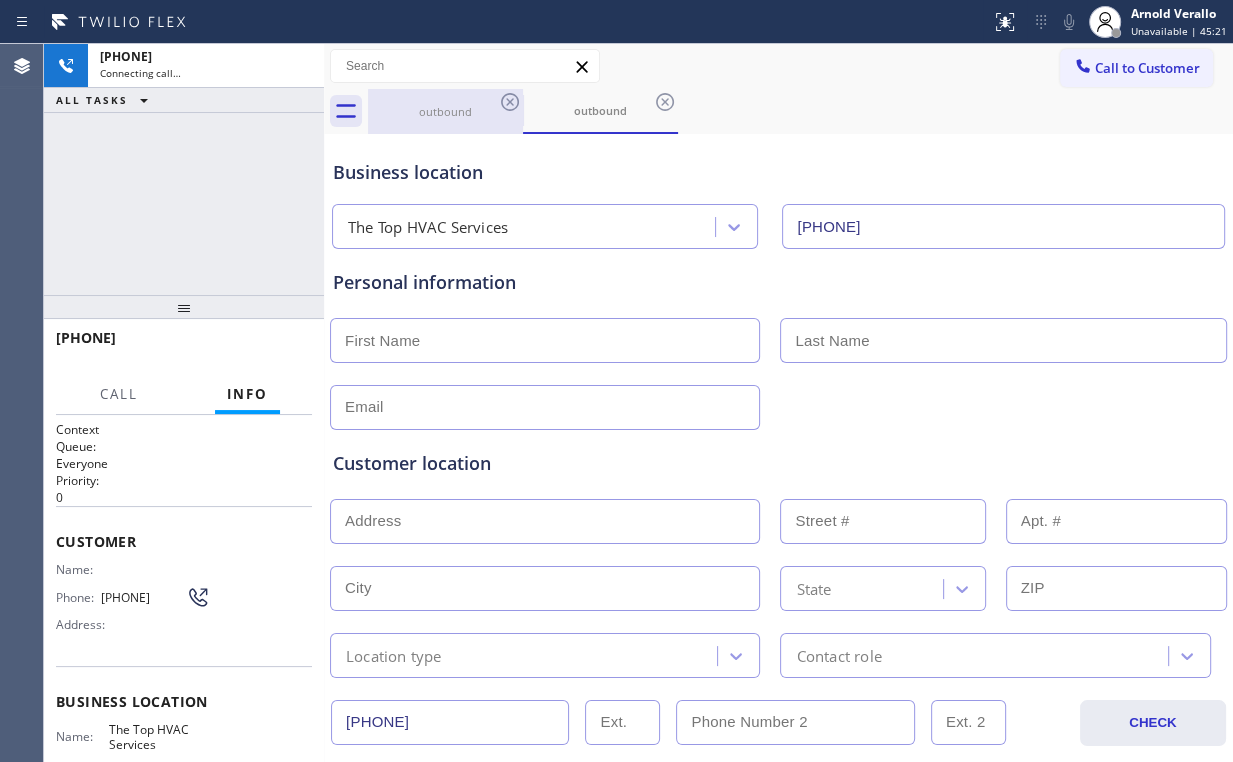drag, startPoint x: 439, startPoint y: 122, endPoint x: 474, endPoint y: 116, distance: 35.510563 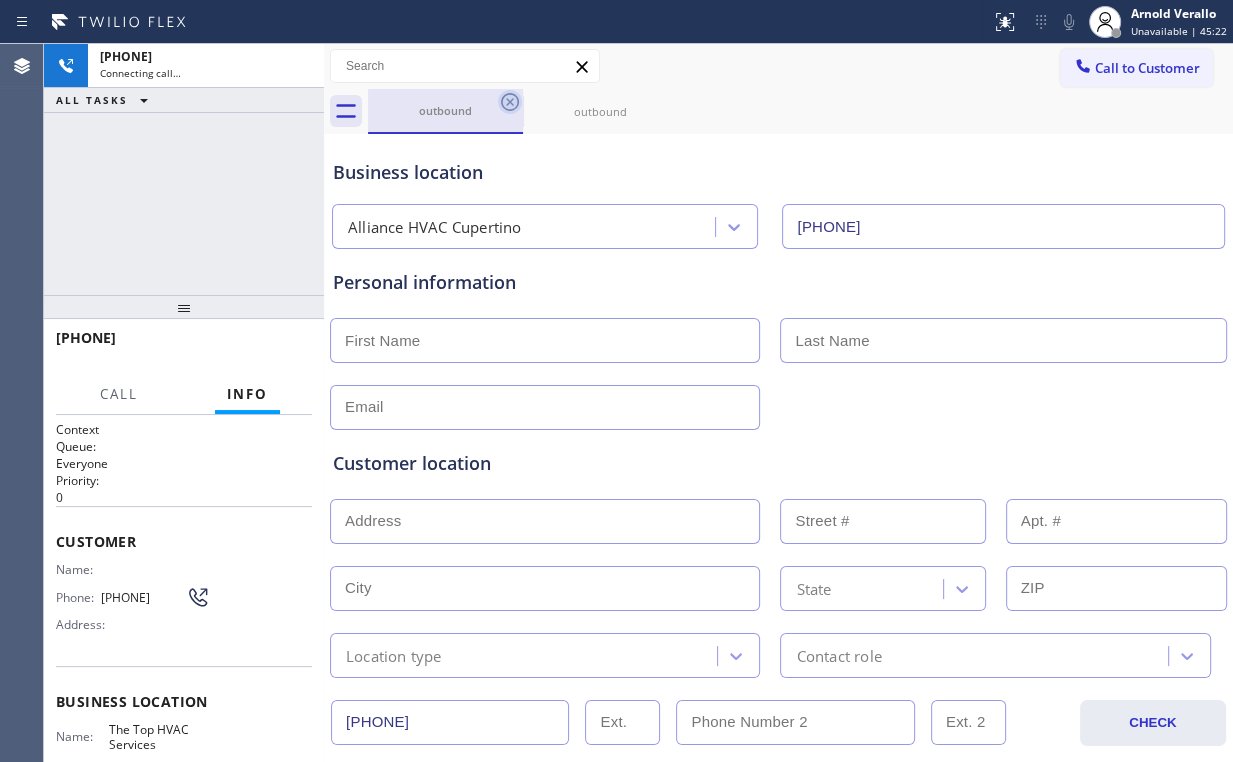 click 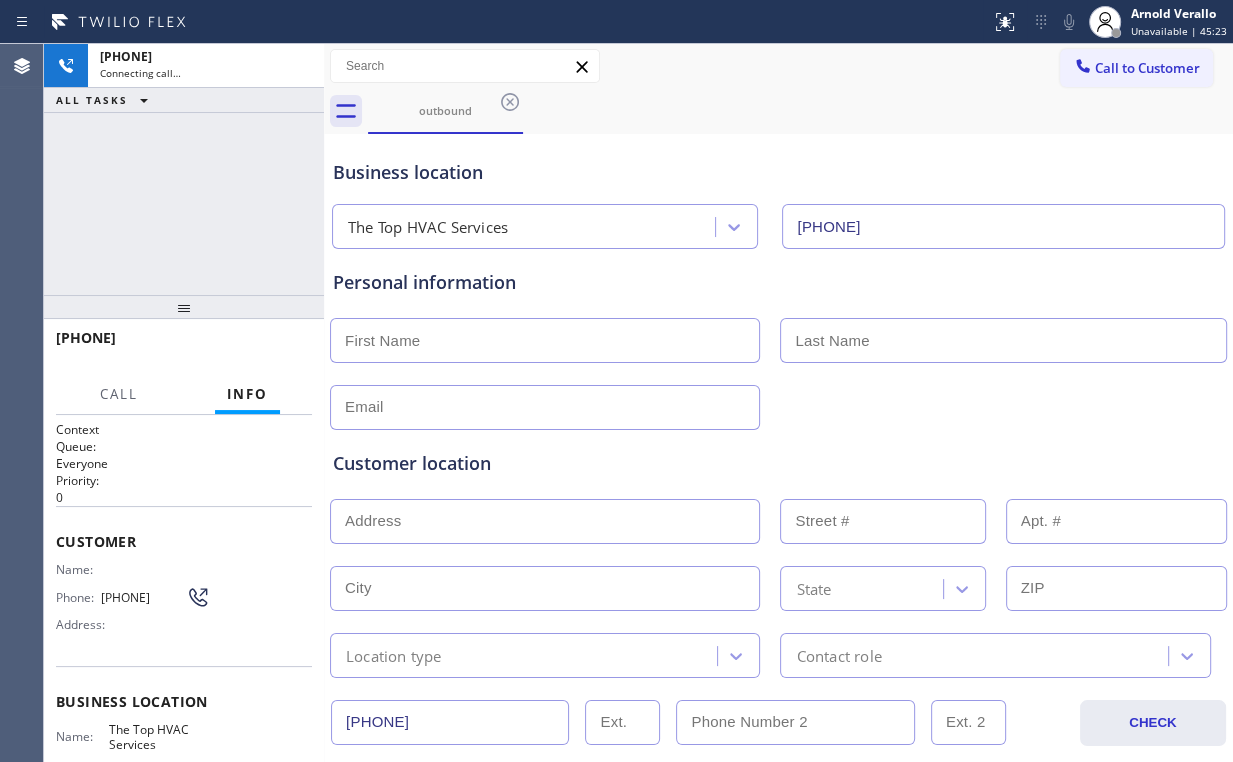 click on "[PHONE] Connecting call… ALL TASKS ALL TASKS ACTIVE TASKS TASKS IN WRAP UP" at bounding box center [184, 169] 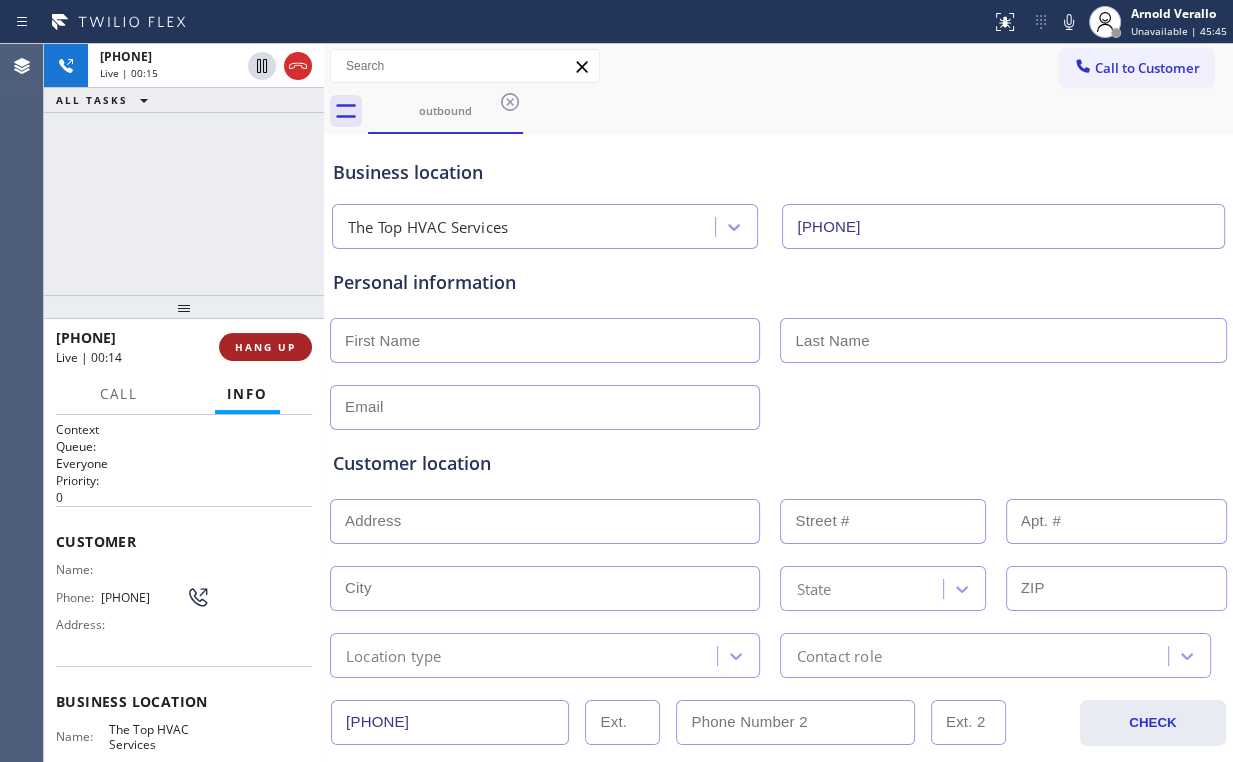 click on "HANG UP" at bounding box center (265, 347) 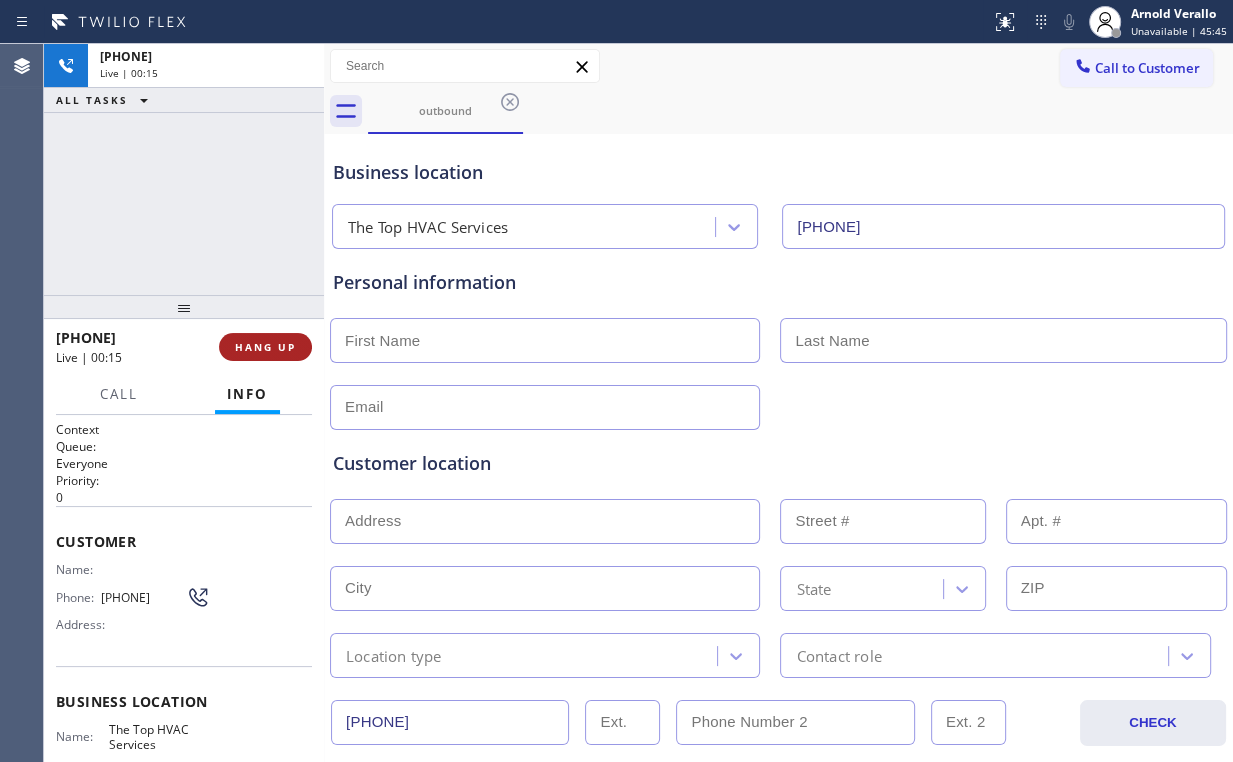 click on "HANG UP" at bounding box center [265, 347] 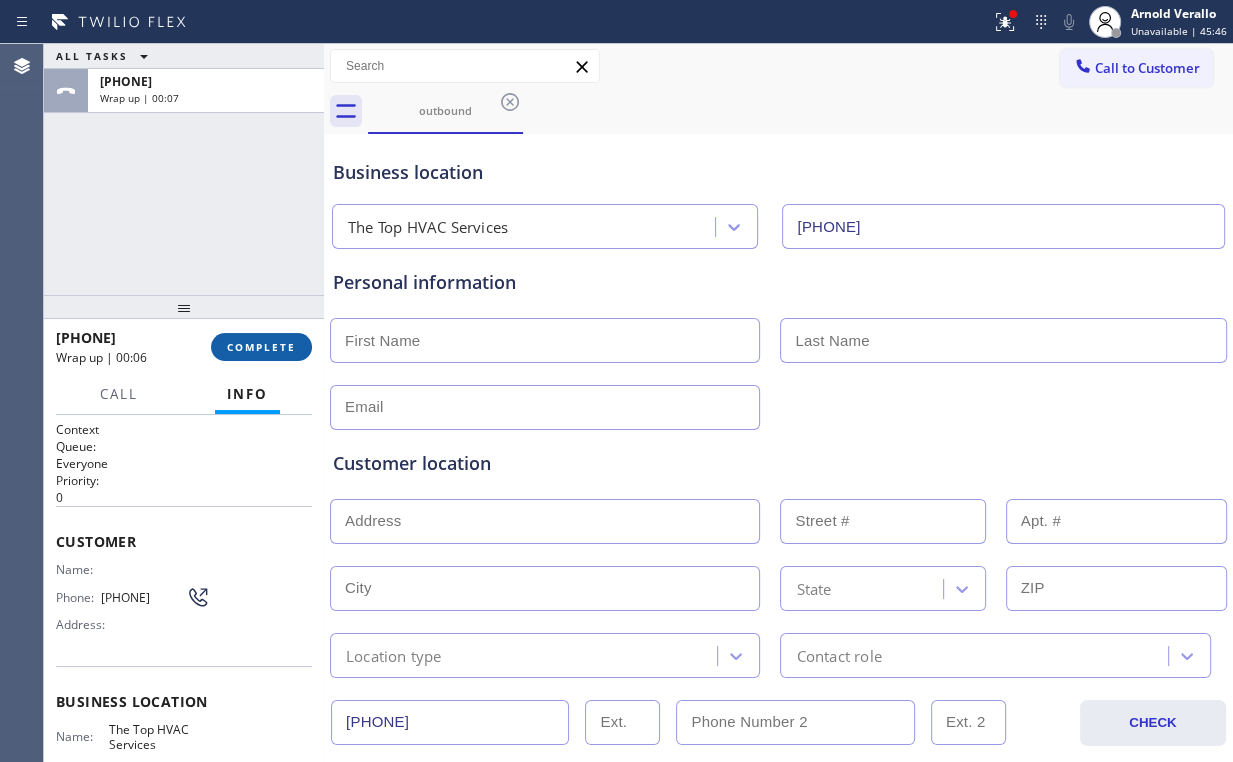 click on "COMPLETE" at bounding box center [261, 347] 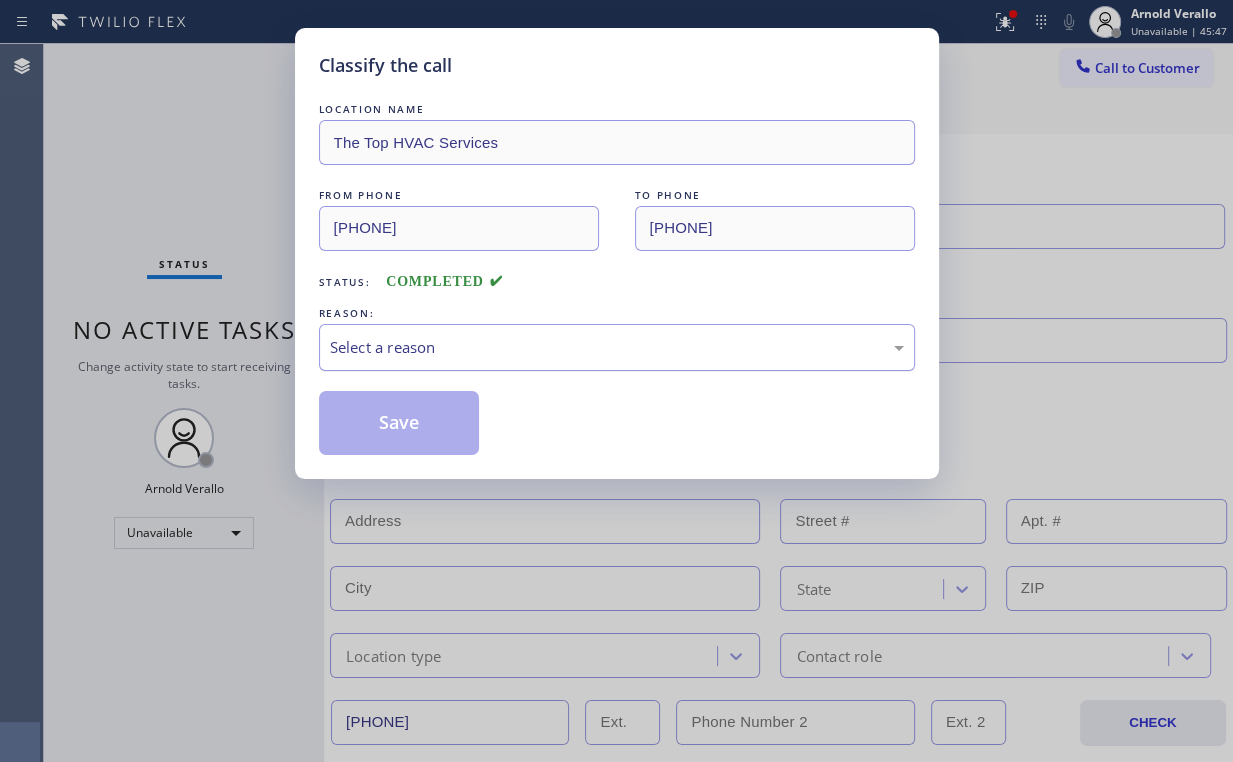 click on "Select a reason" at bounding box center (617, 347) 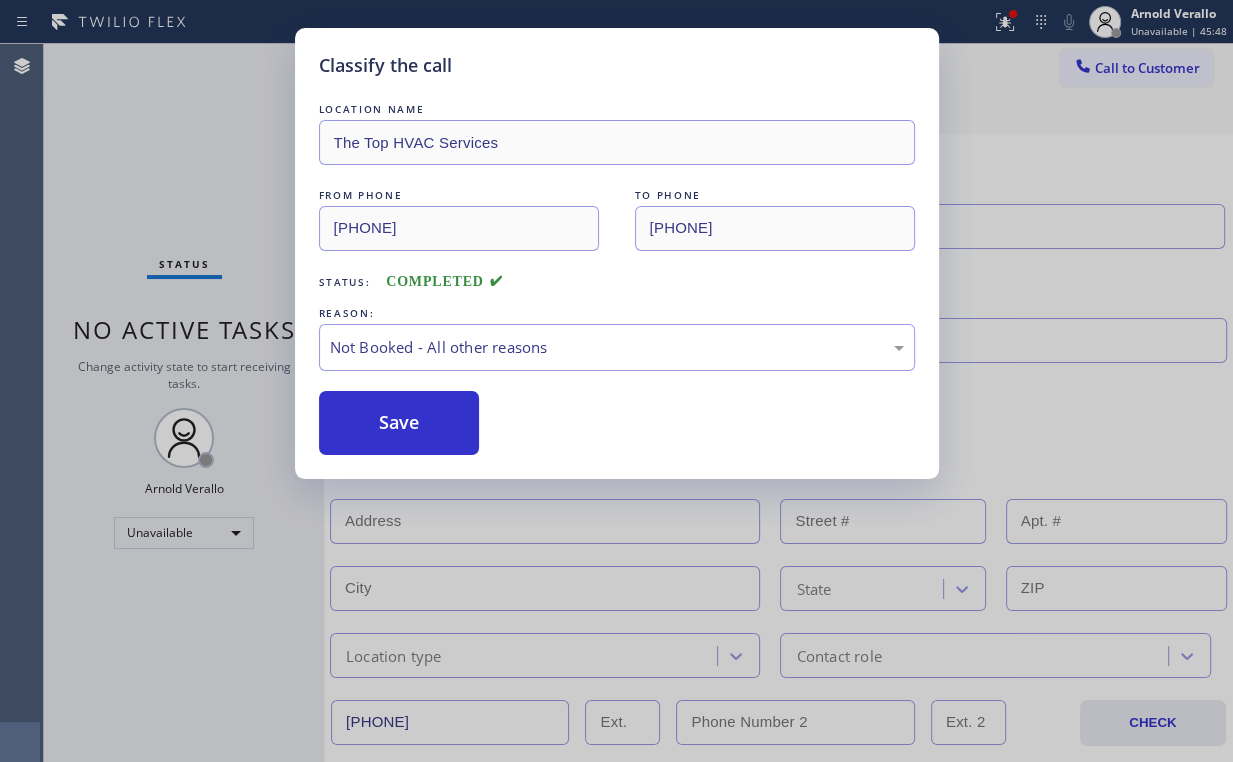 drag, startPoint x: 377, startPoint y: 424, endPoint x: 142, endPoint y: 134, distance: 373.26263 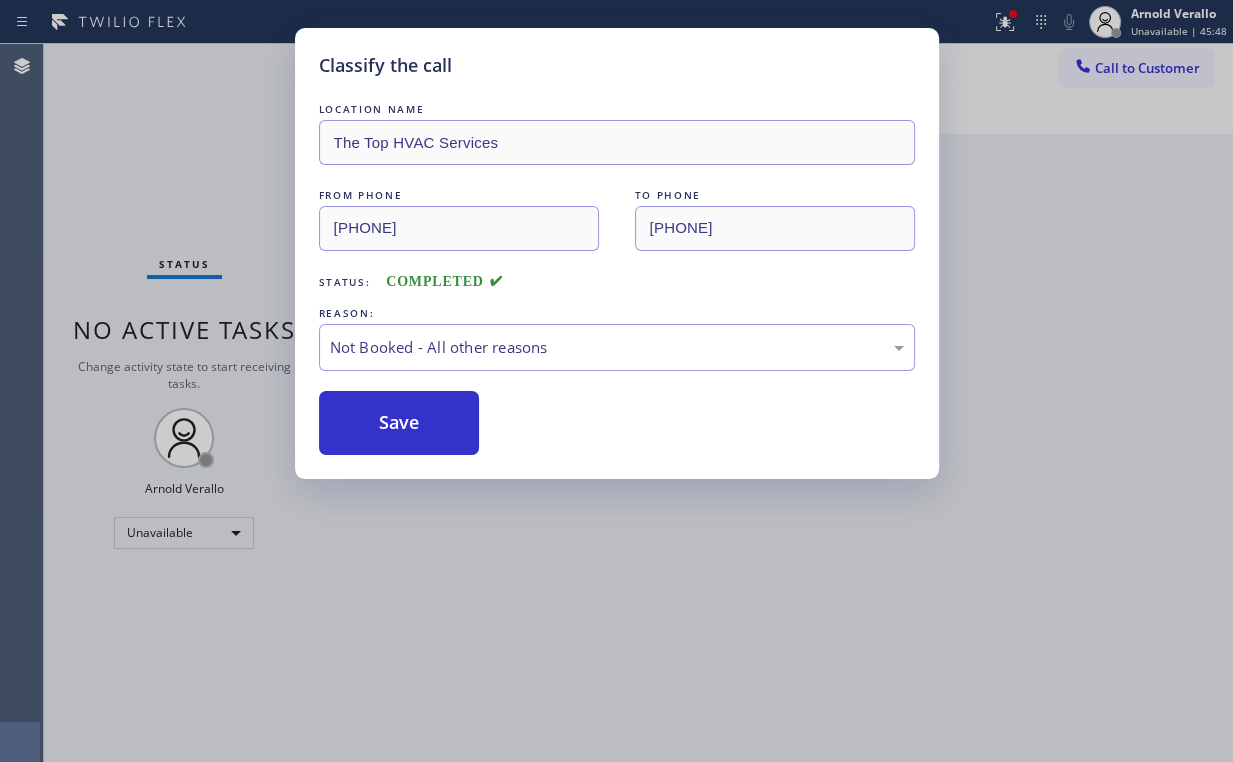 drag, startPoint x: 140, startPoint y: 128, endPoint x: 154, endPoint y: 127, distance: 14.035668 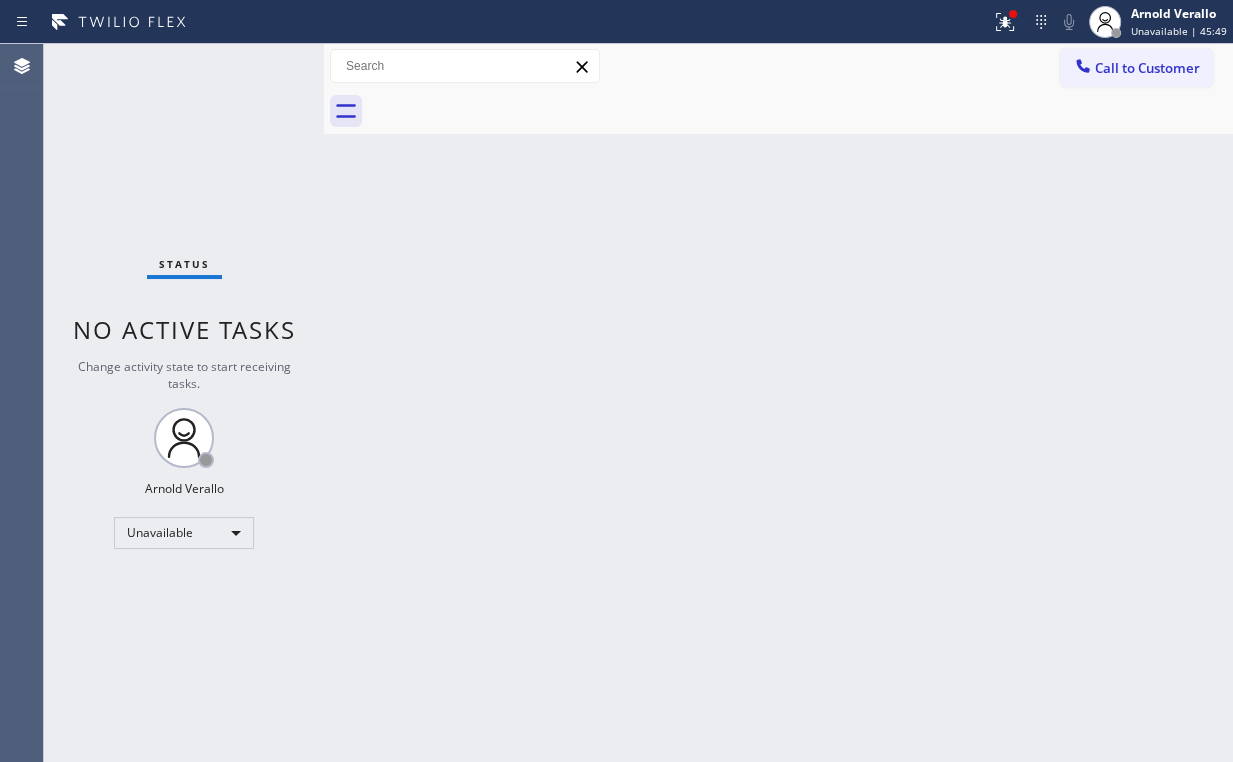 drag, startPoint x: 488, startPoint y: 120, endPoint x: 188, endPoint y: 4, distance: 321.64578 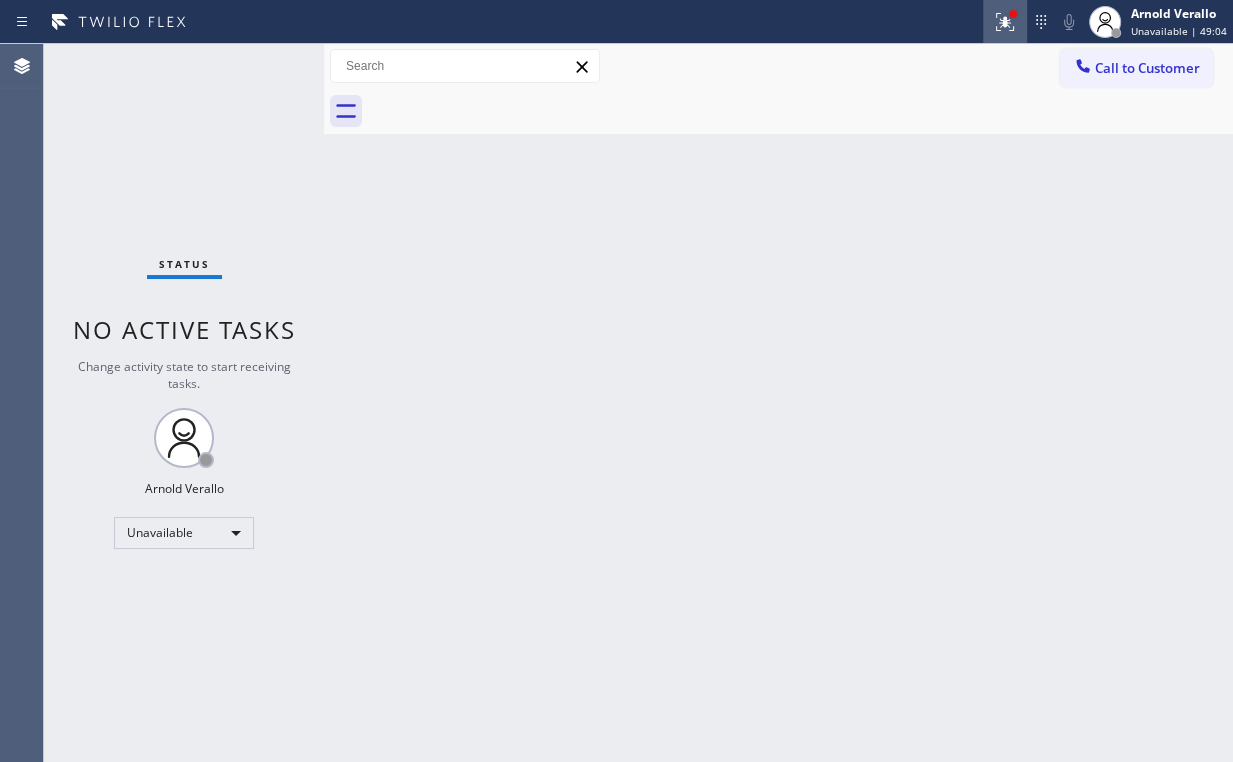 drag, startPoint x: 982, startPoint y: 12, endPoint x: 994, endPoint y: 16, distance: 12.649111 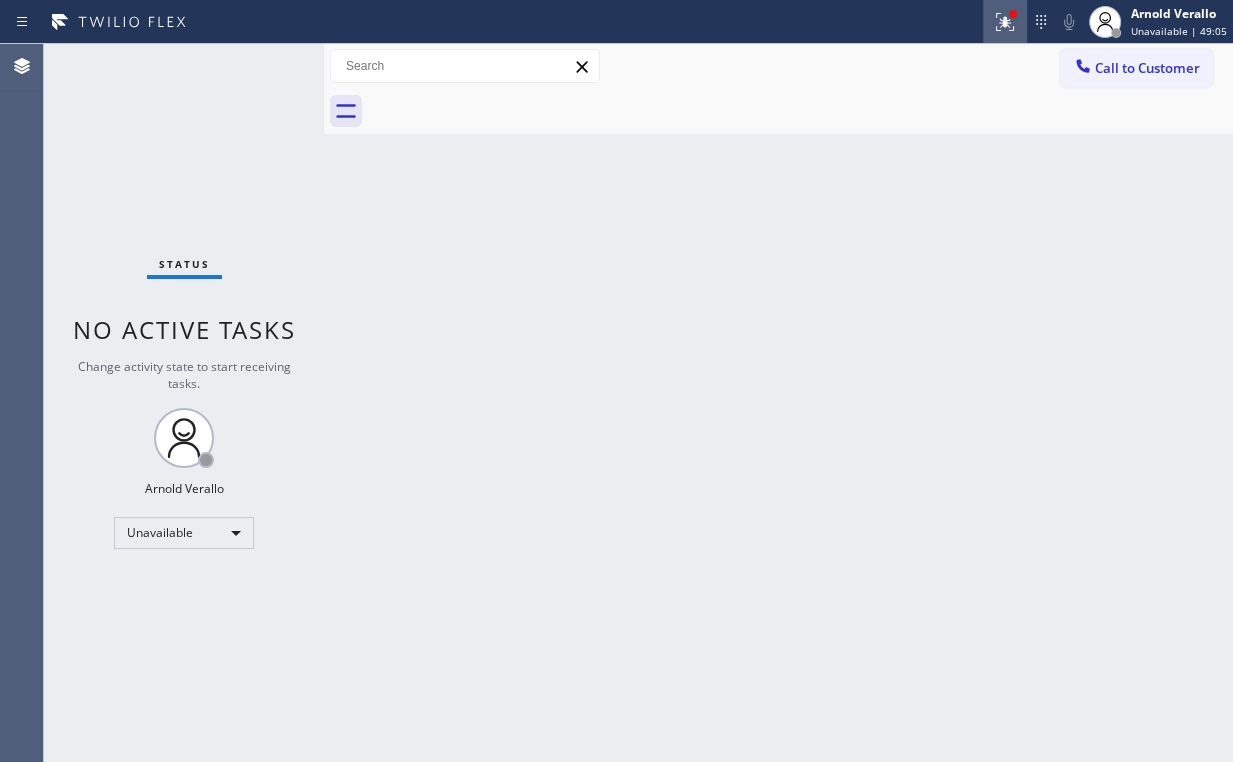 drag, startPoint x: 1011, startPoint y: 18, endPoint x: 1008, endPoint y: 42, distance: 24.186773 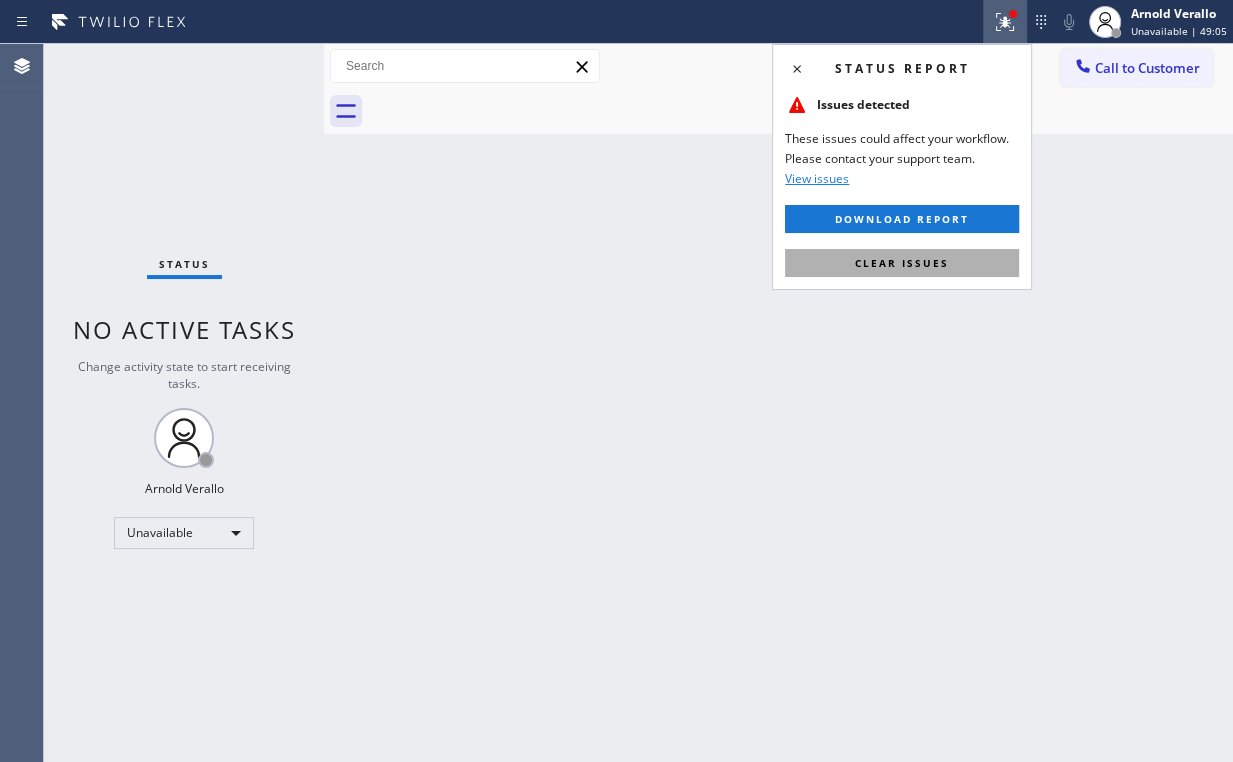click on "Clear issues" at bounding box center (902, 263) 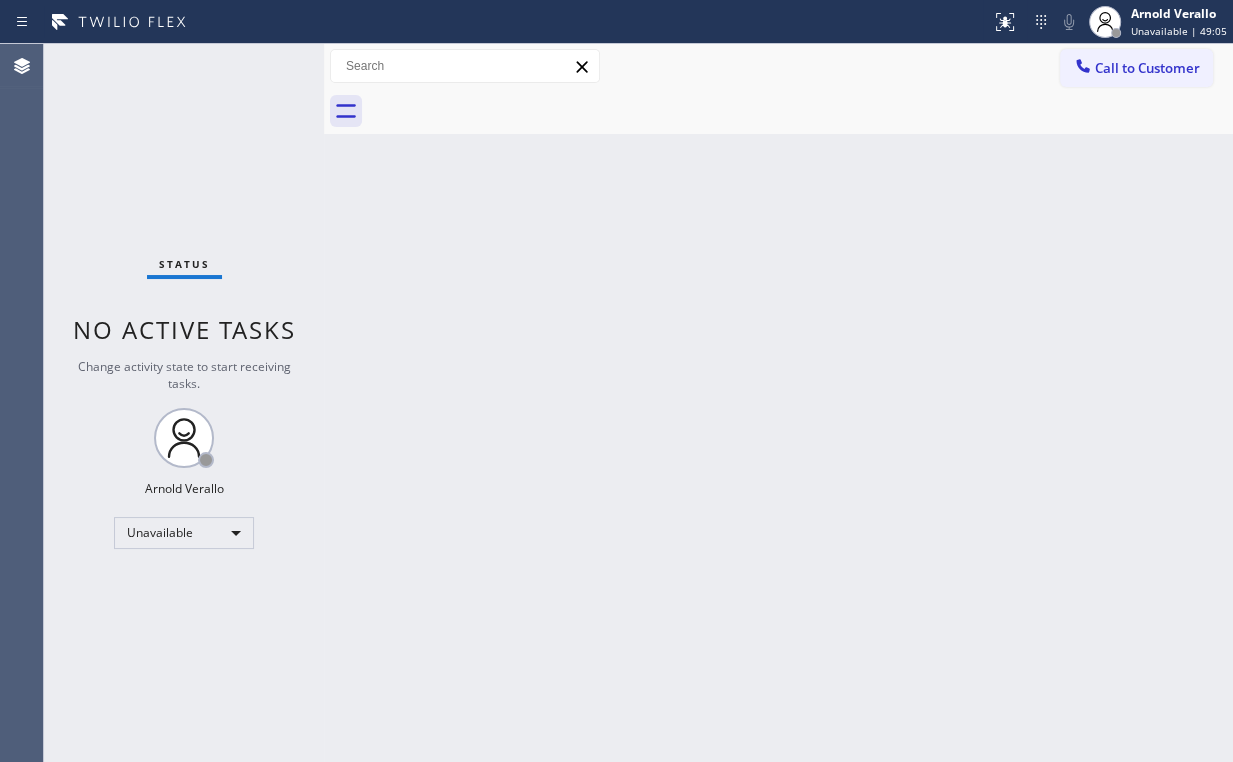 drag, startPoint x: 1032, startPoint y: 232, endPoint x: 1014, endPoint y: 121, distance: 112.44999 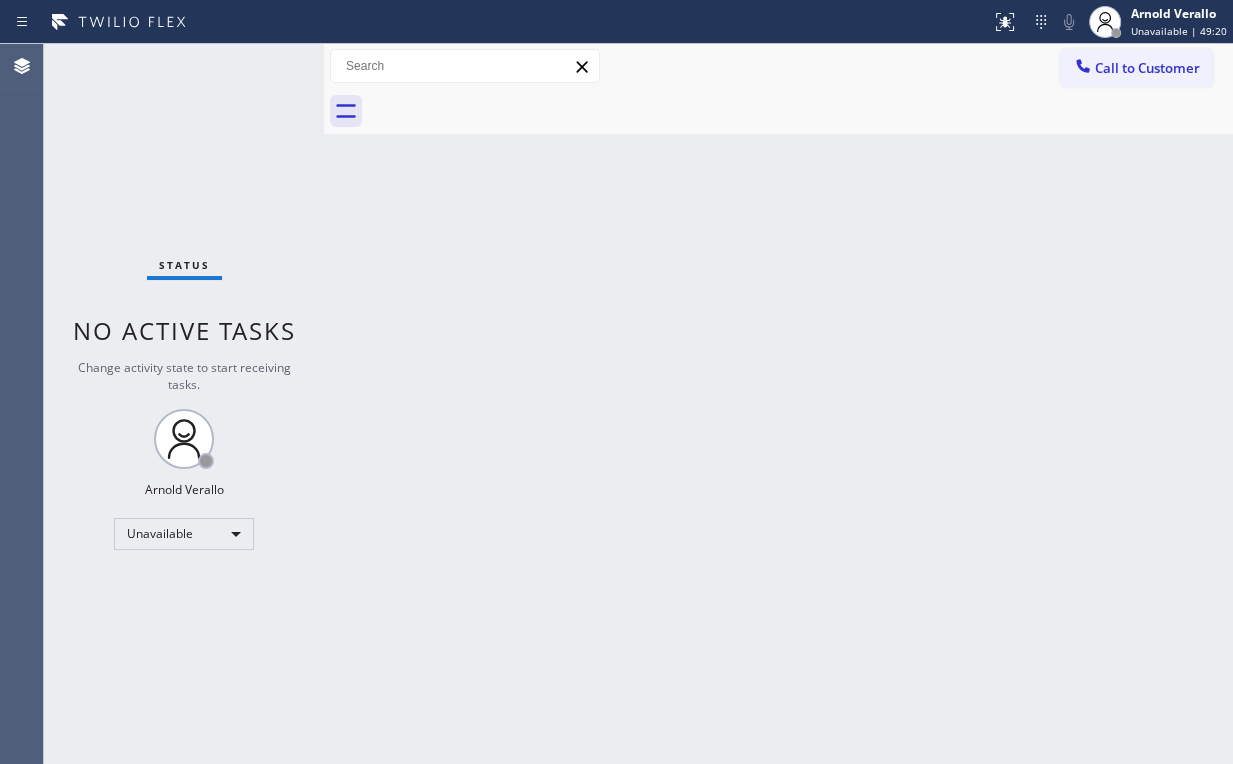 click on "Call to Customer" at bounding box center [1147, 68] 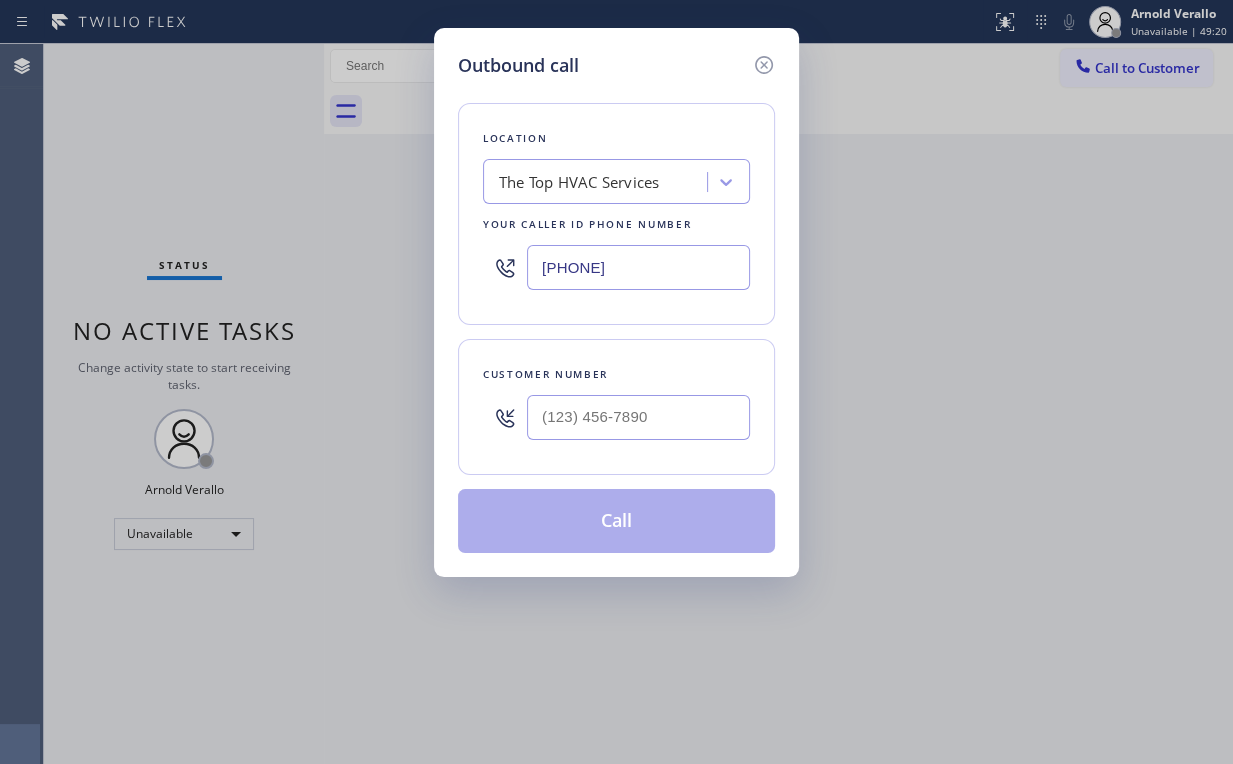drag, startPoint x: 683, startPoint y: 262, endPoint x: 358, endPoint y: 236, distance: 326.03833 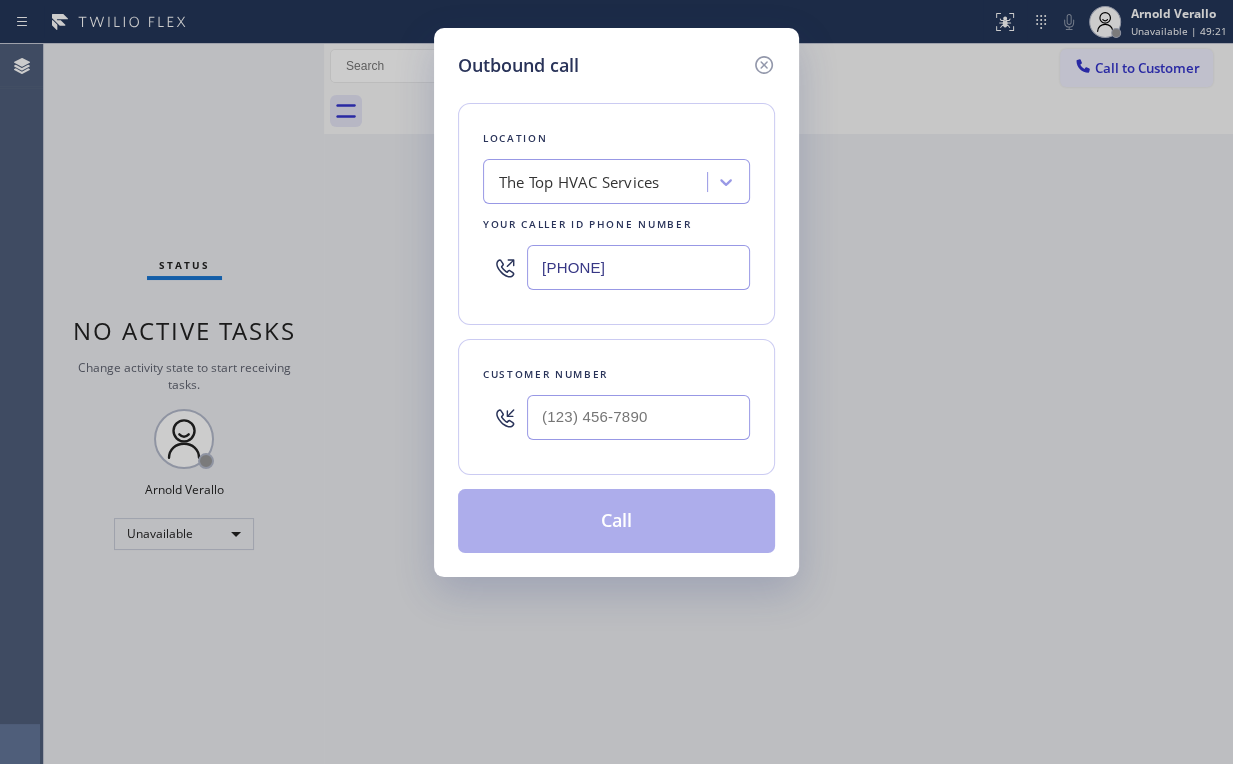 type on "[PHONE]" 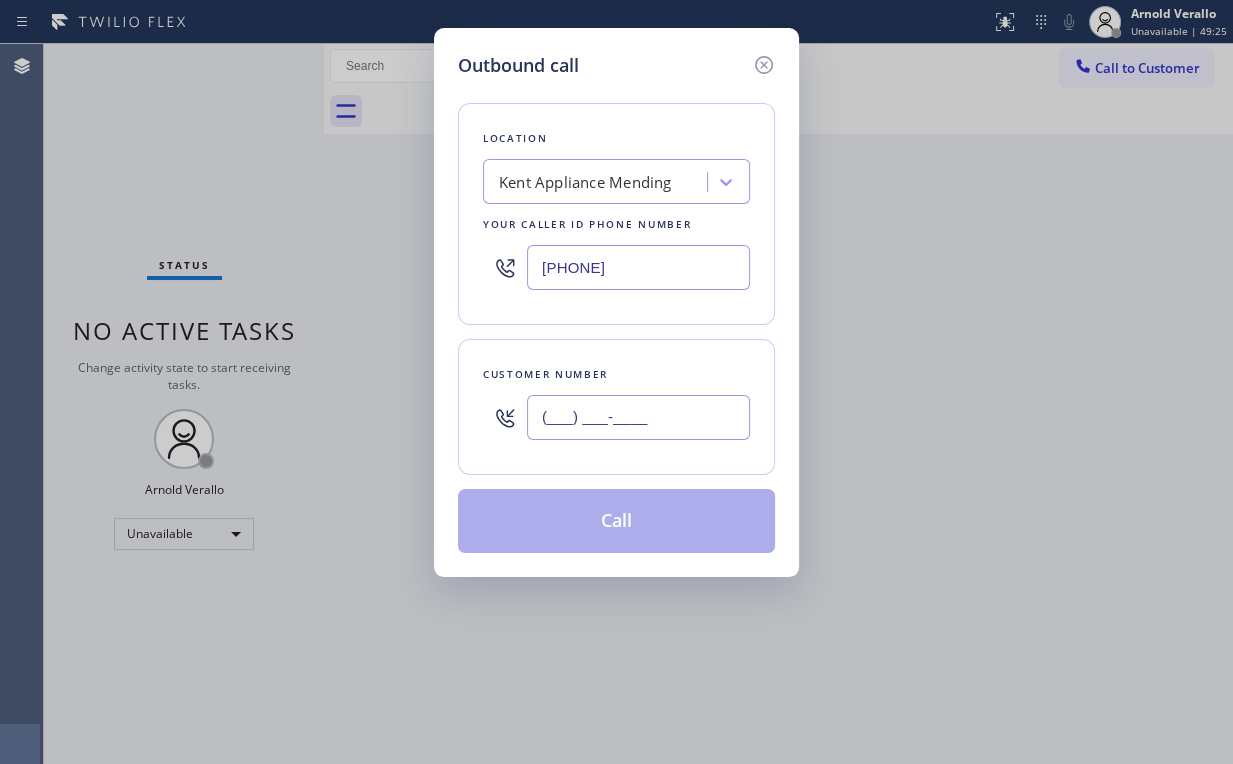 click on "(___) ___-____" at bounding box center [638, 417] 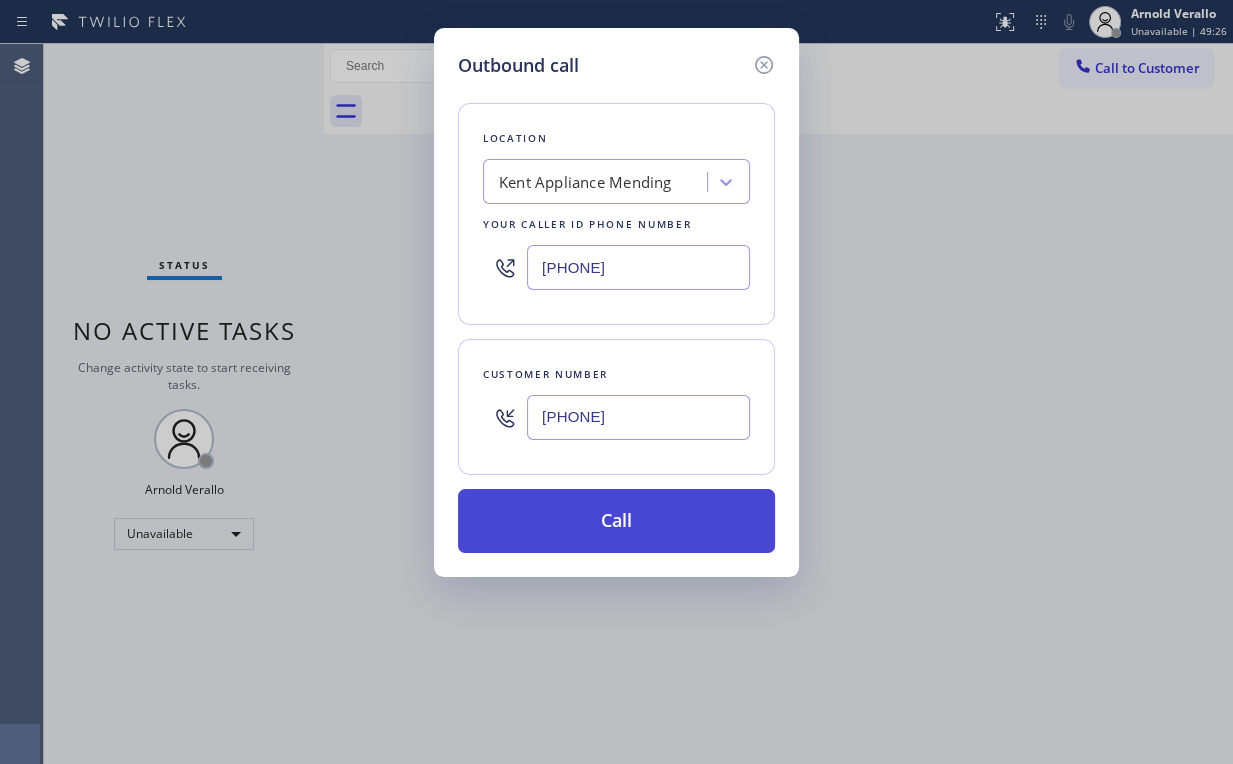 type on "[PHONE]" 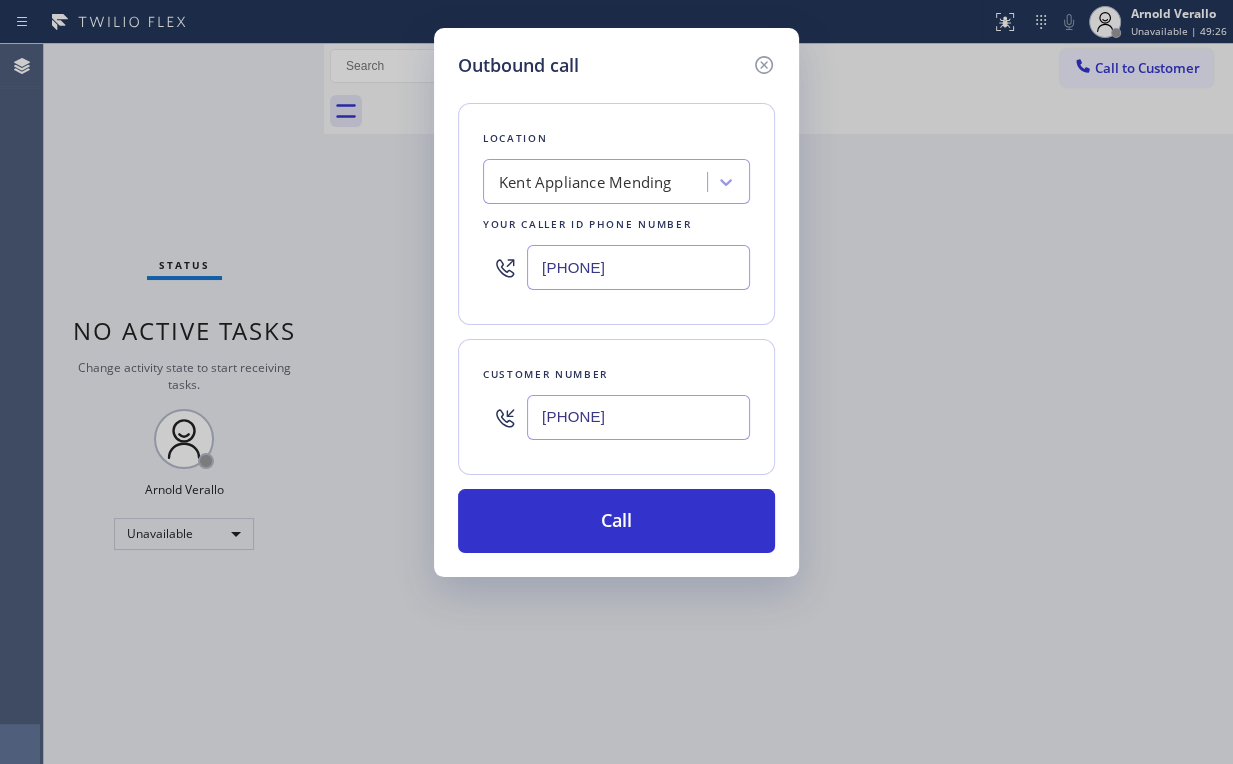 drag, startPoint x: 579, startPoint y: 500, endPoint x: 516, endPoint y: 665, distance: 176.61823 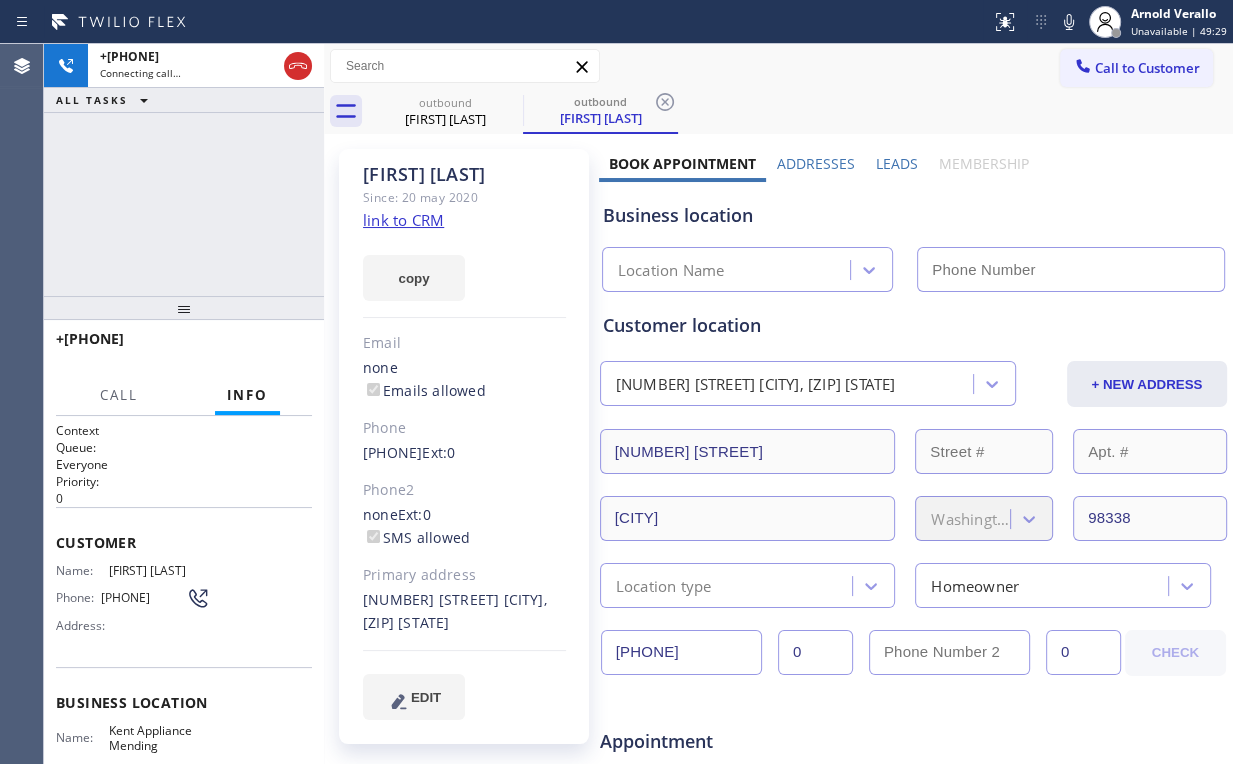 click on "[PHONE] Connecting call… ALL TASKS ALL TASKS ACTIVE TASKS TASKS IN WRAP UP" at bounding box center (184, 170) 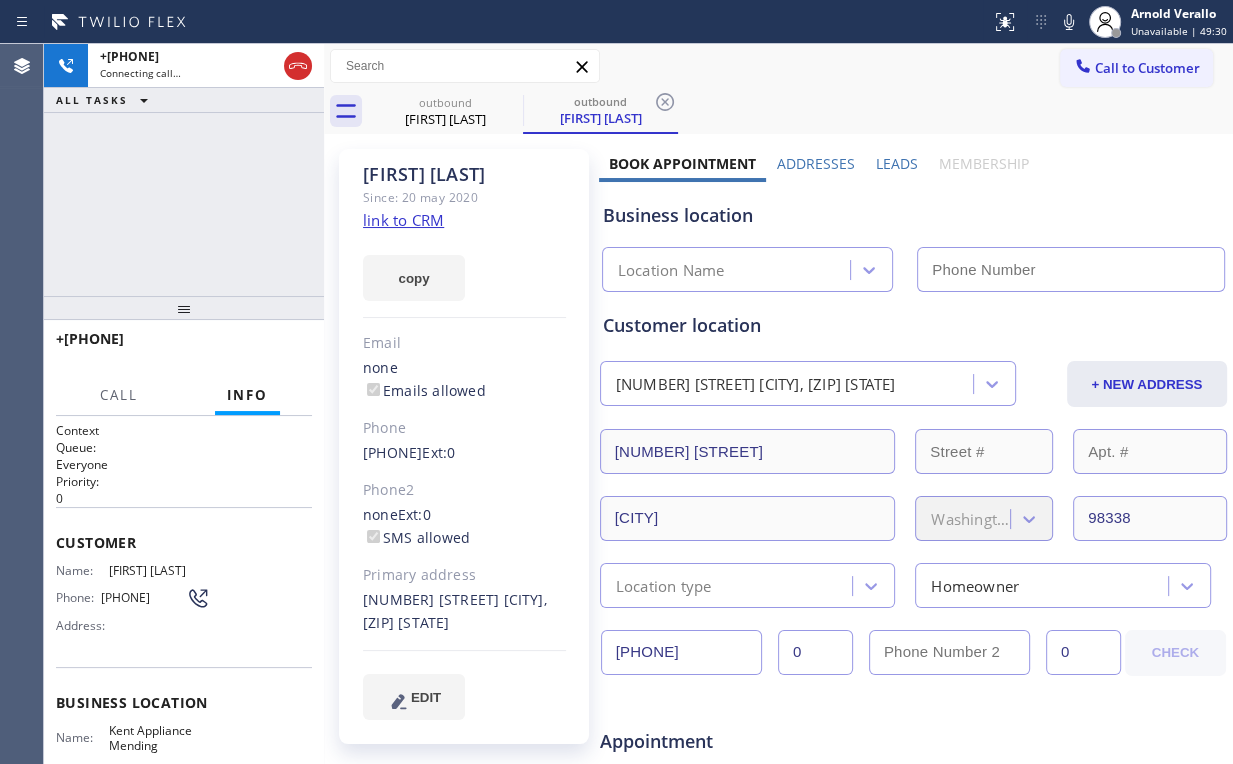 type on "[PHONE]" 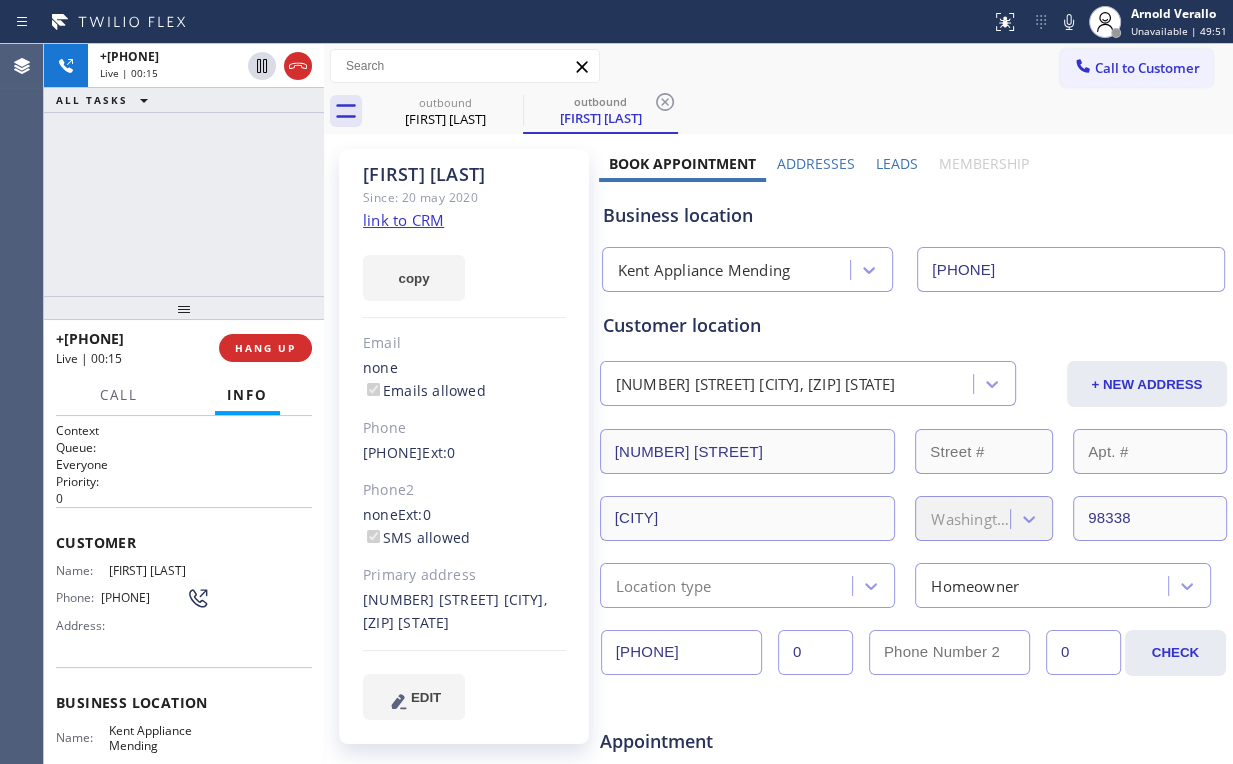 click on "Business location" at bounding box center (913, 215) 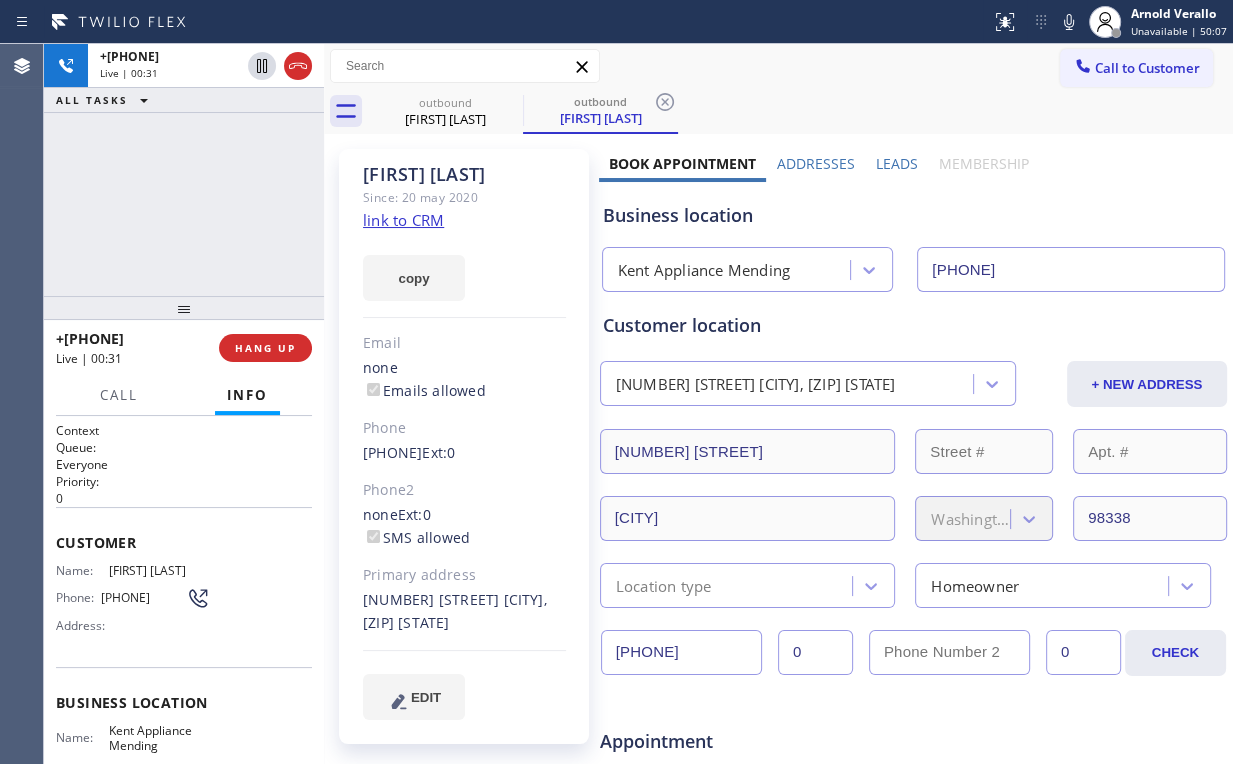 drag, startPoint x: 268, startPoint y: 349, endPoint x: 251, endPoint y: 268, distance: 82.764725 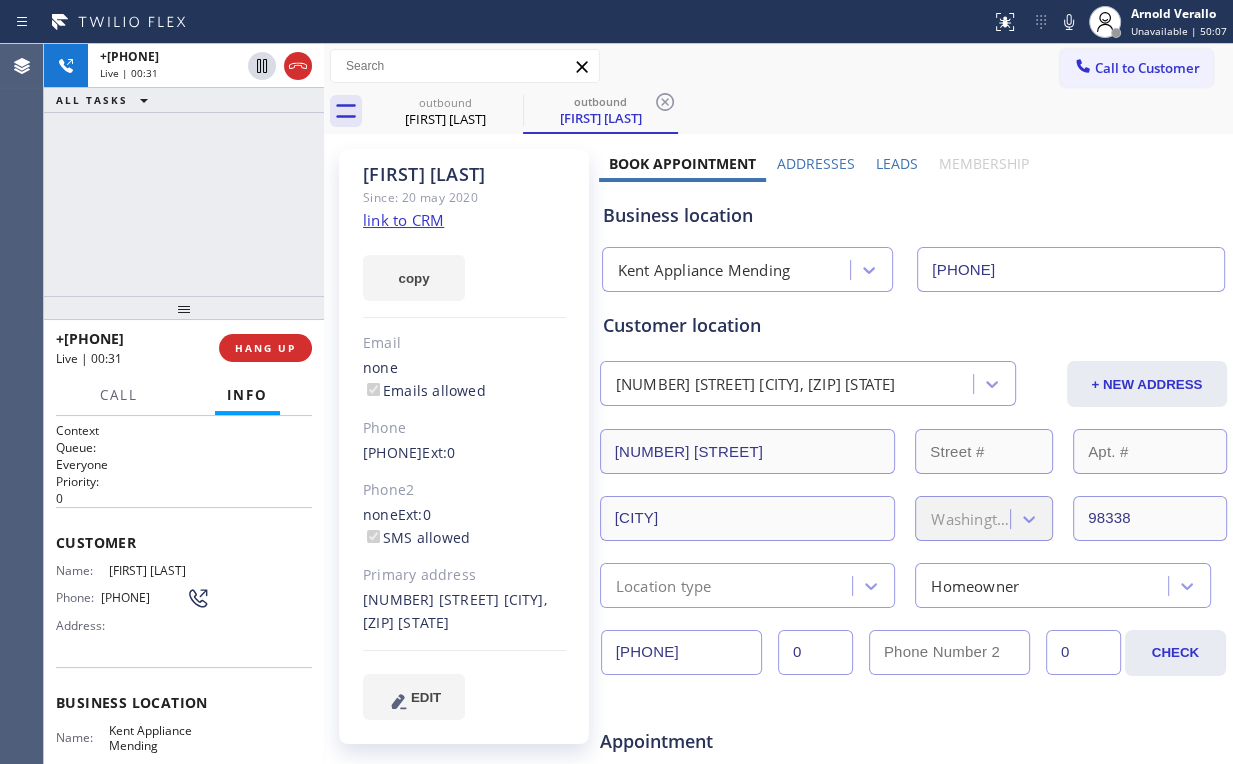 click on "[PHONE] Live | 00:31 ALL TASKS ALL TASKS ACTIVE TASKS TASKS IN WRAP UP [PHONE] Live | 00:31 HANG UP Call Info [PHONE]   Live Context Queue: Everyone Priority: 0 Customer Name: [FIRST] [LAST] Phone: [PHONE] Address: Business location Name: Kent Appliance Mending Address: [NUMBER] [STREET] S  Phone: [PHONE] Call From City: State: Zipcode: Outbound call Location Kent Appliance Mending Your caller id phone number [PHONE] Customer number [PHONE] Call" at bounding box center [184, 404] 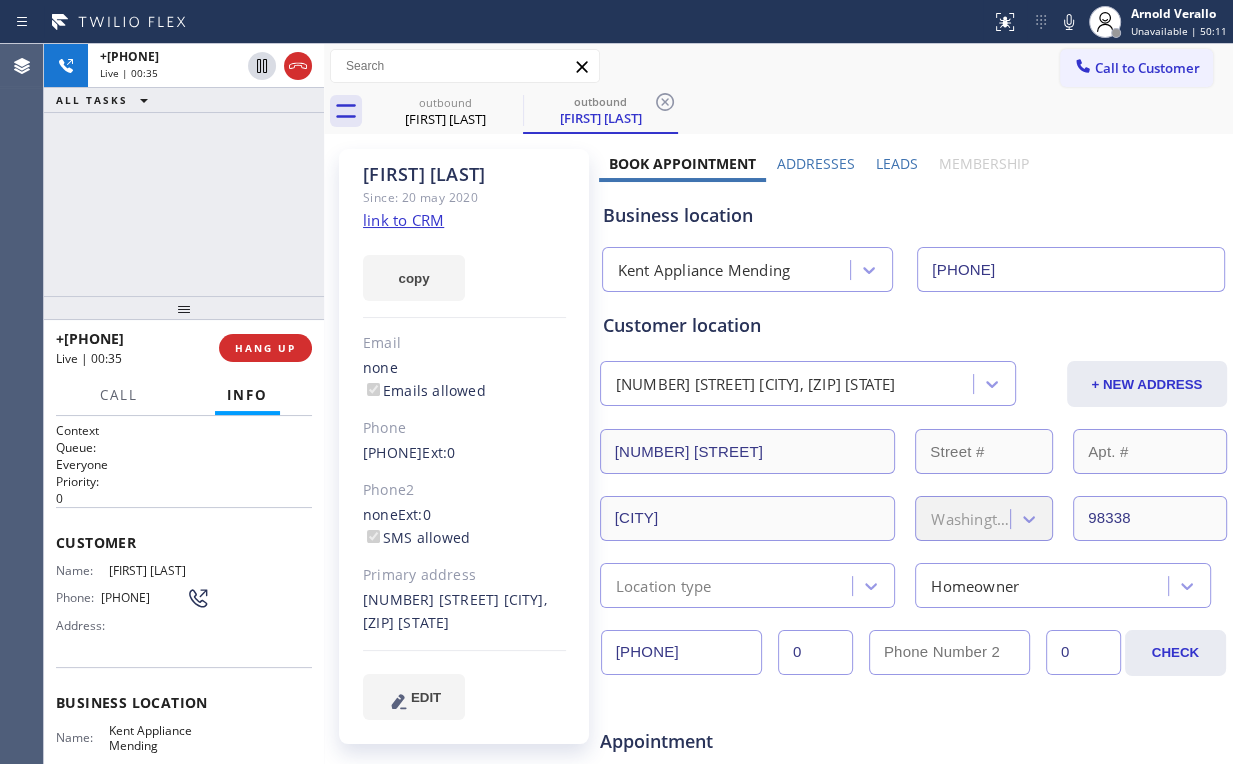 click on "[PHONE] Live | 00:35 ALL TASKS ALL TASKS ACTIVE TASKS TASKS IN WRAP UP" at bounding box center (184, 170) 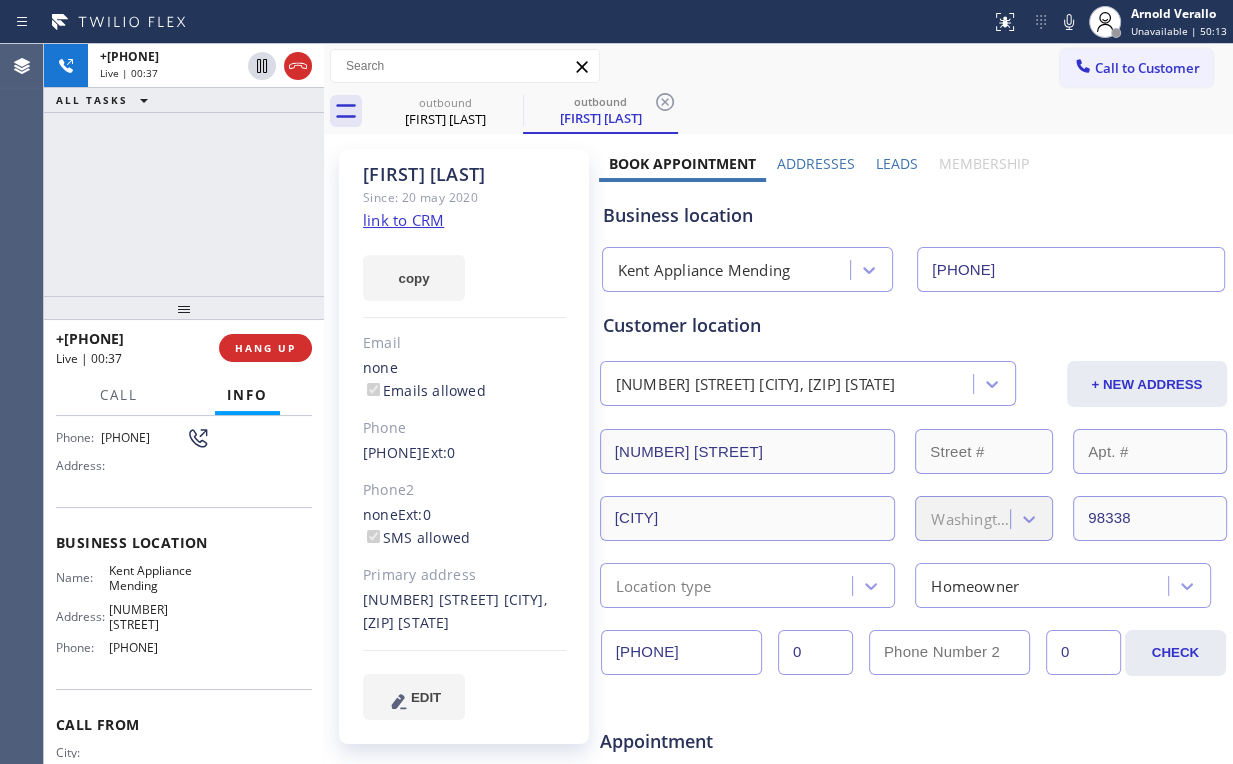 scroll, scrollTop: 160, scrollLeft: 0, axis: vertical 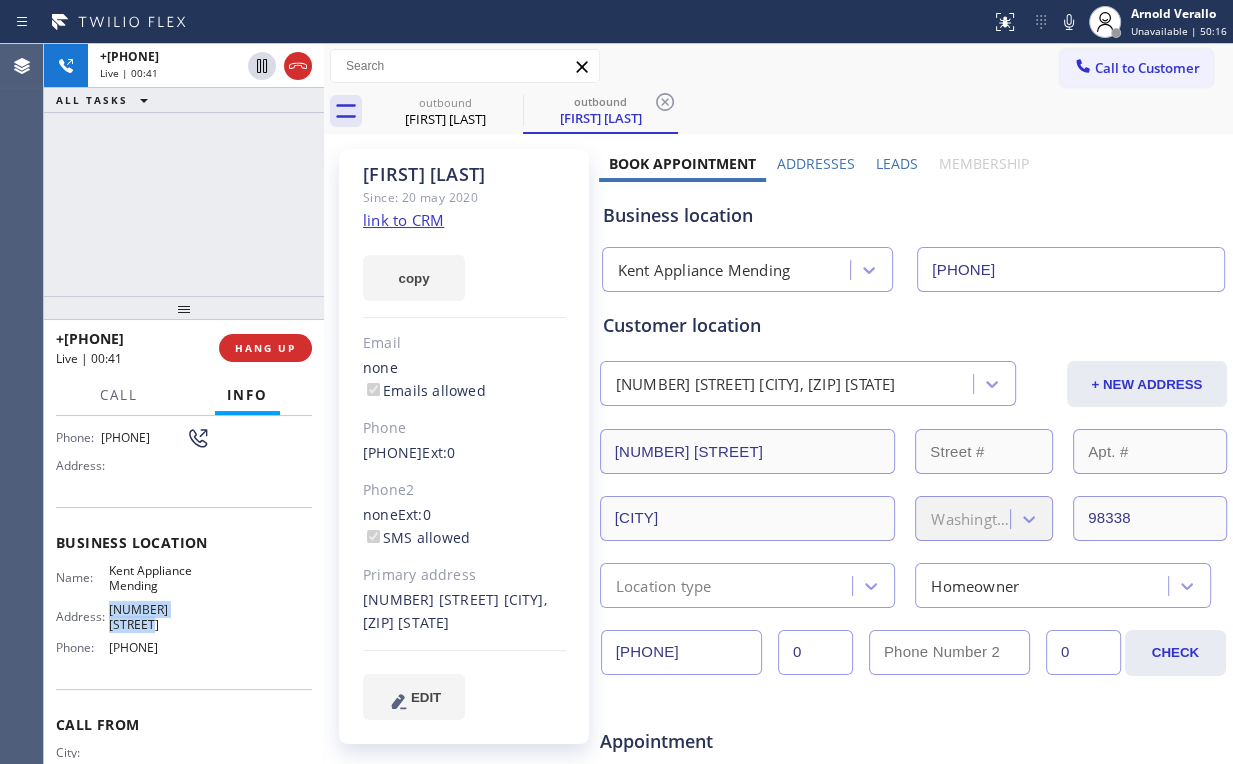 drag, startPoint x: 107, startPoint y: 610, endPoint x: 121, endPoint y: 625, distance: 20.518284 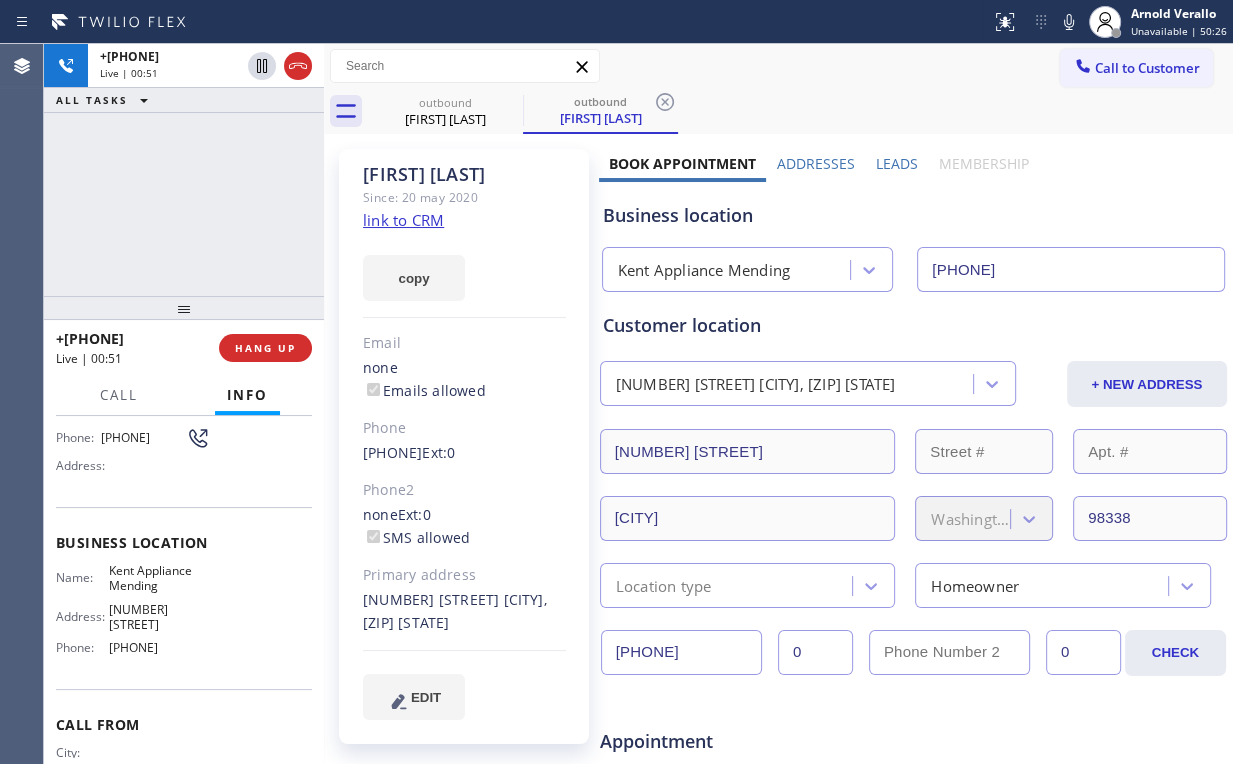 click on "[PHONE] Live | 00:51 ALL TASKS ALL TASKS ACTIVE TASKS TASKS IN WRAP UP" at bounding box center (184, 170) 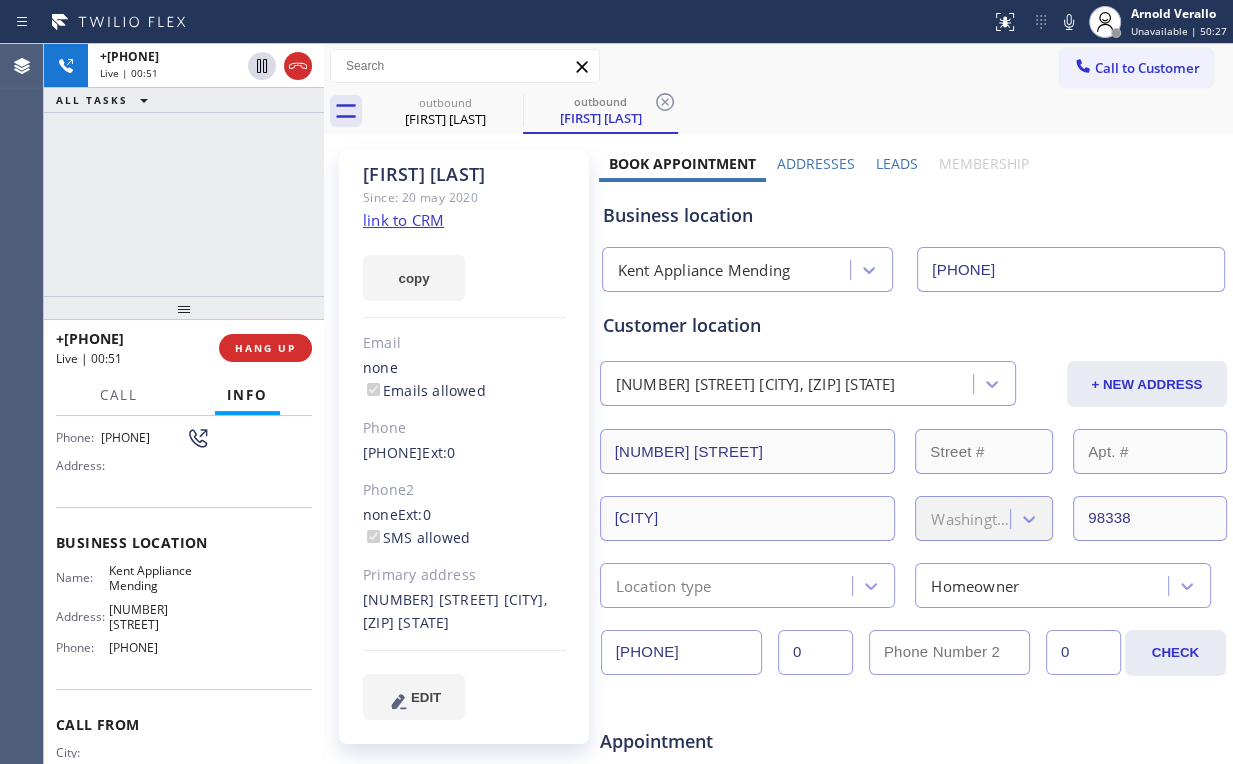 click on "[PHONE] Live | 00:51 ALL TASKS ALL TASKS ACTIVE TASKS TASKS IN WRAP UP" at bounding box center [184, 170] 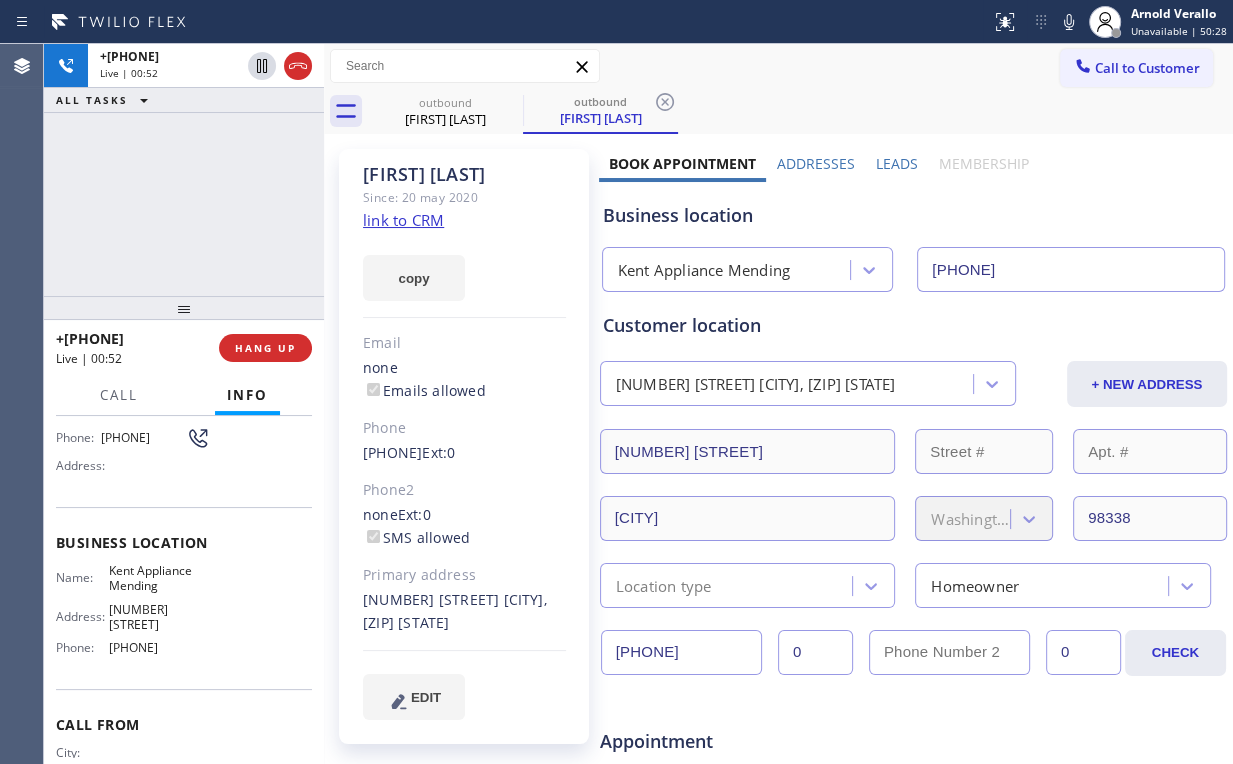 click on "[PHONE] Live | 00:52 ALL TASKS ALL TASKS ACTIVE TASKS TASKS IN WRAP UP" at bounding box center (184, 170) 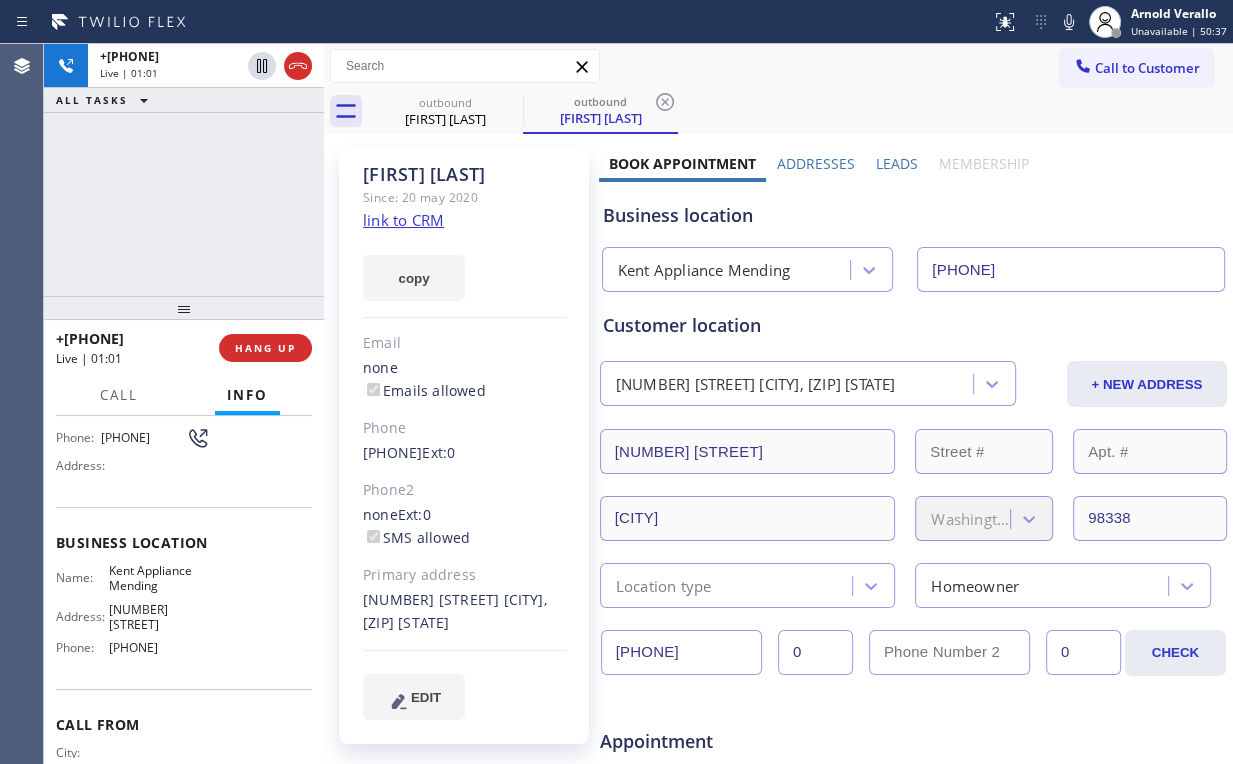 click on "[PHONE] Live | 01:01 ALL TASKS ALL TASKS ACTIVE TASKS TASKS IN WRAP UP" at bounding box center [184, 170] 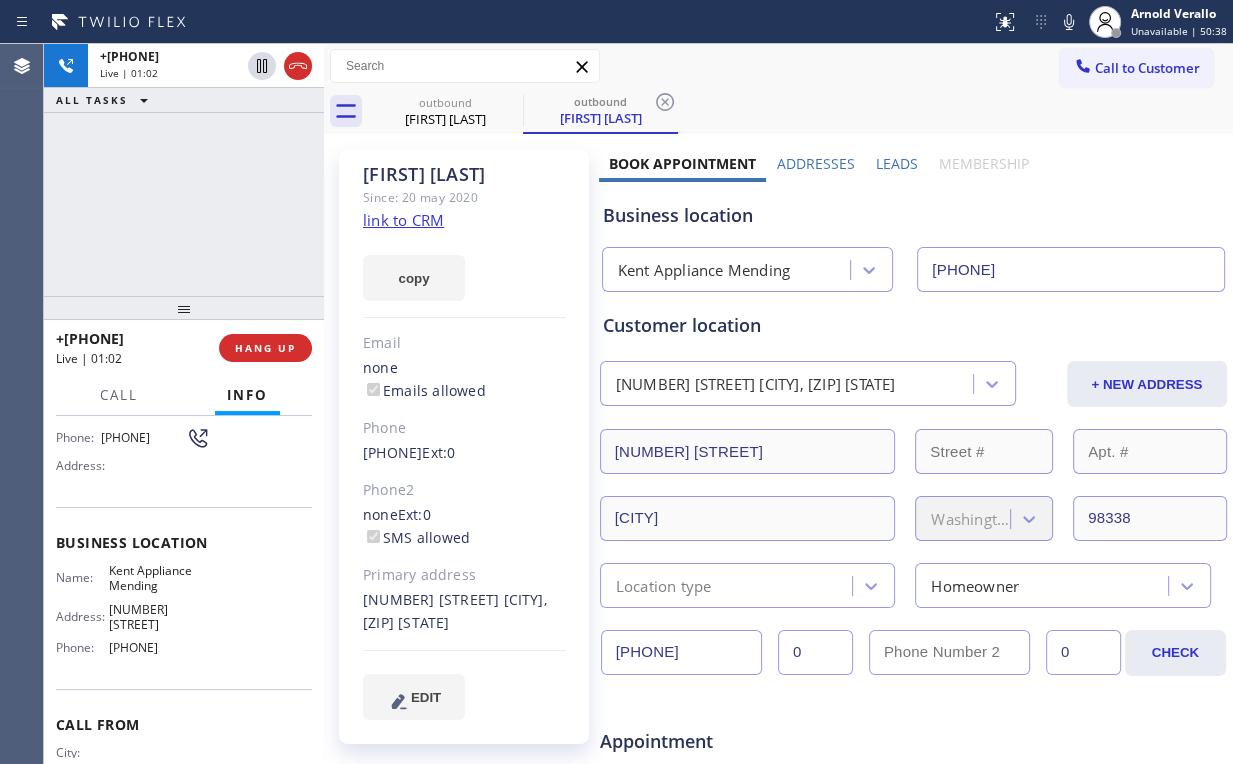 click on "[PHONE] Live | 01:02 ALL TASKS ALL TASKS ACTIVE TASKS TASKS IN WRAP UP" at bounding box center [184, 170] 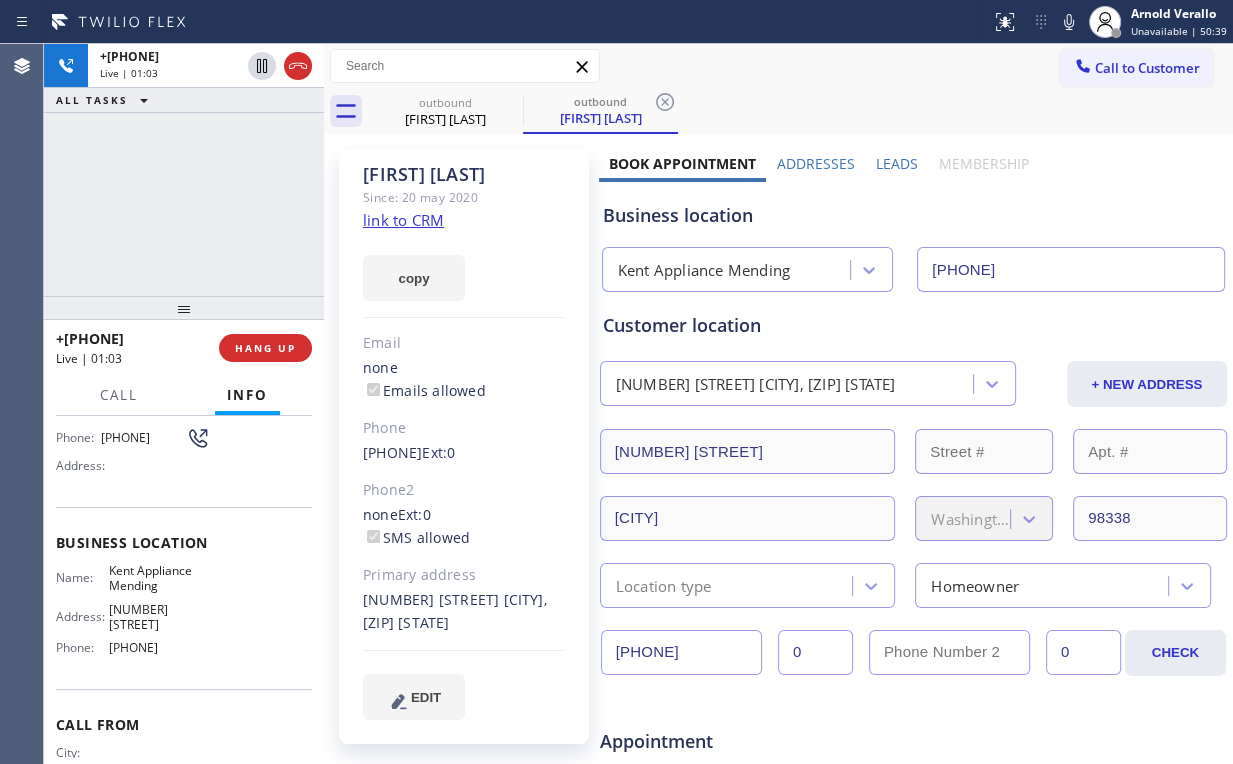 click on "[PHONE] Live | 01:03 ALL TASKS ALL TASKS ACTIVE TASKS TASKS IN WRAP UP" at bounding box center [184, 170] 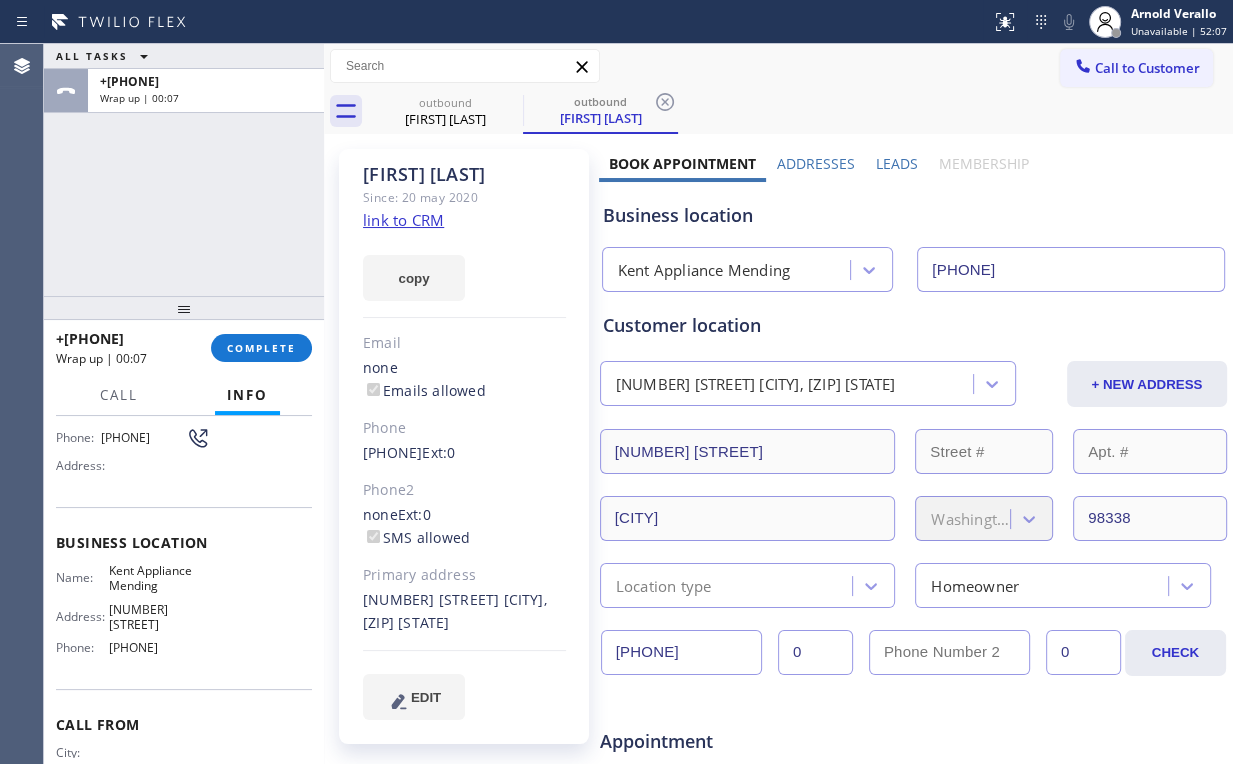 drag, startPoint x: 204, startPoint y: 207, endPoint x: 232, endPoint y: 277, distance: 75.39231 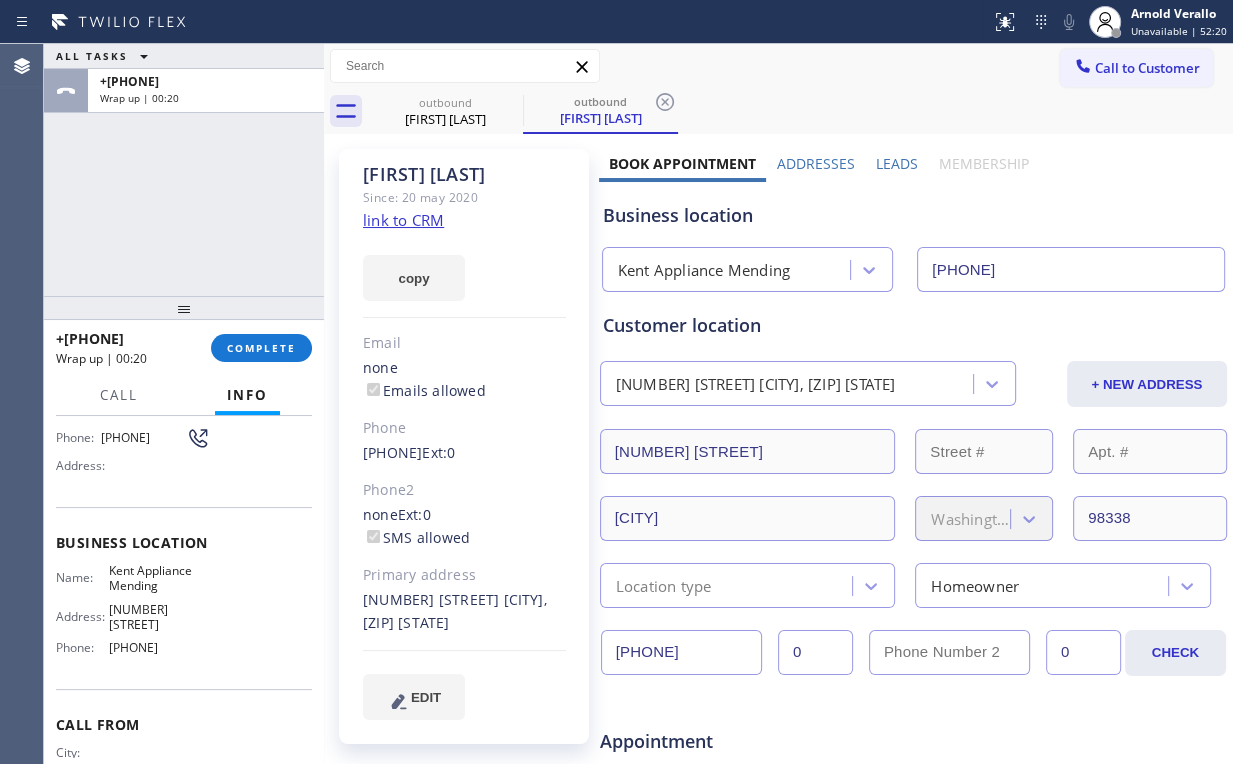 click on "ALL TASKS ALL TASKS ACTIVE TASKS TASKS IN WRAP UP [PHONE] Wrap up | 00:20" at bounding box center (184, 170) 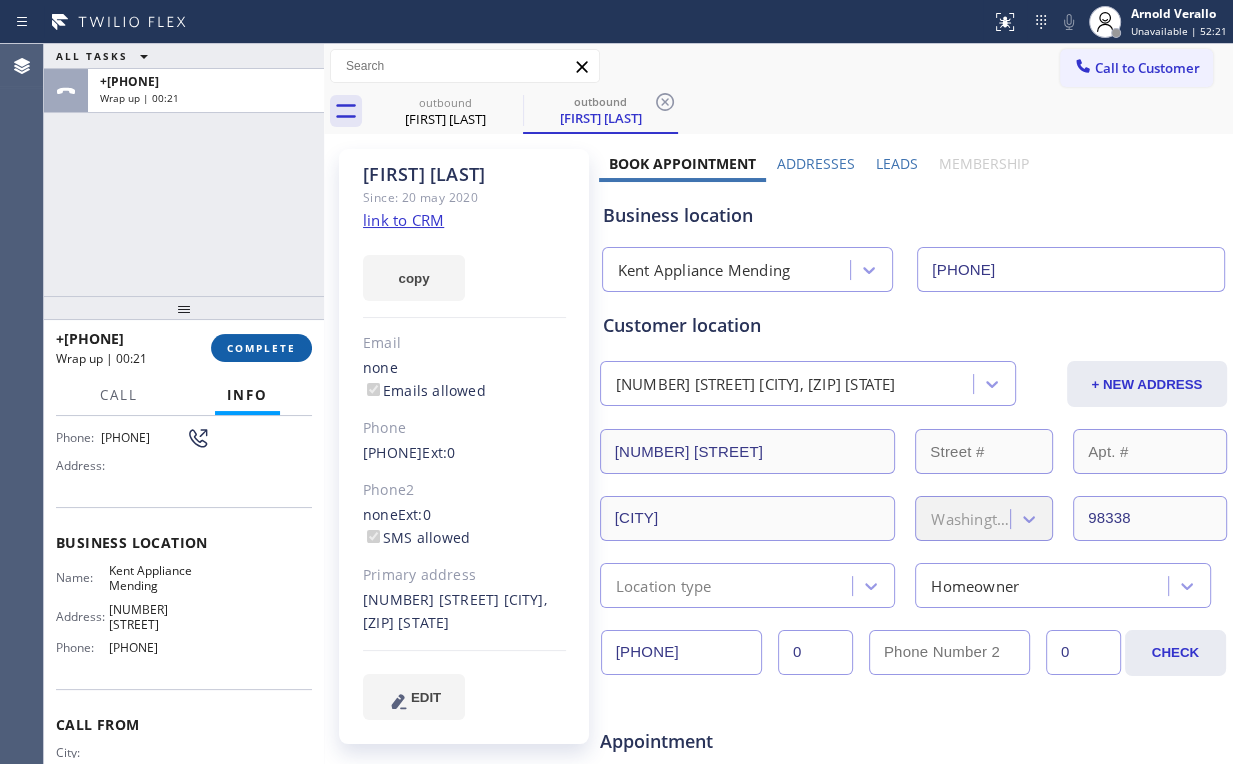 click on "COMPLETE" at bounding box center [261, 348] 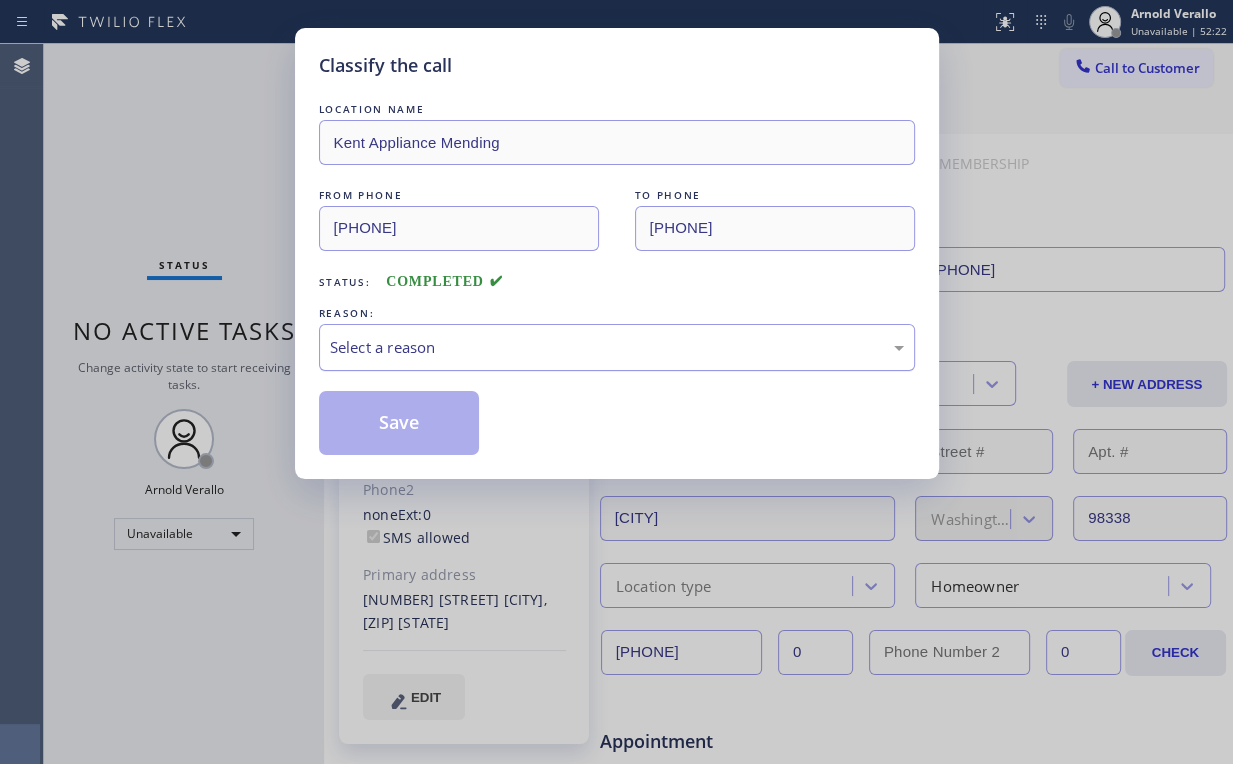 click on "Select a reason" at bounding box center [617, 347] 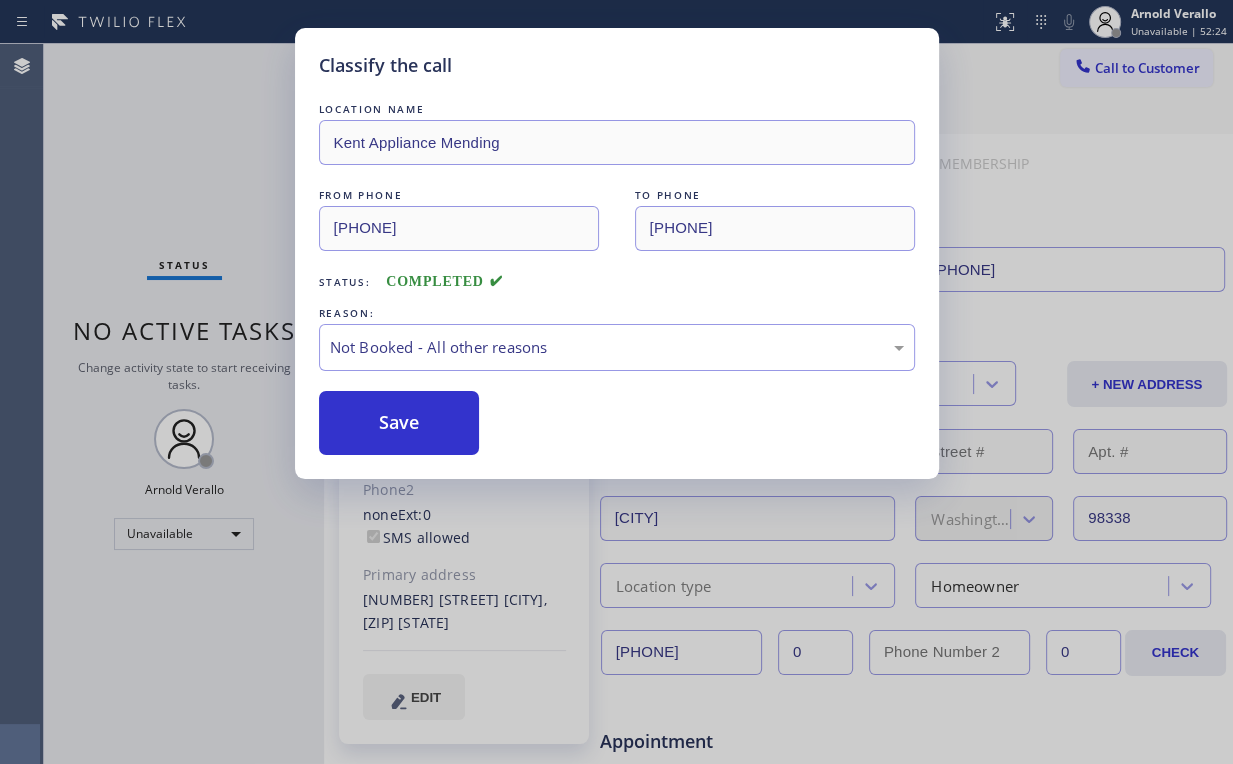 drag, startPoint x: 406, startPoint y: 423, endPoint x: 160, endPoint y: 151, distance: 366.74243 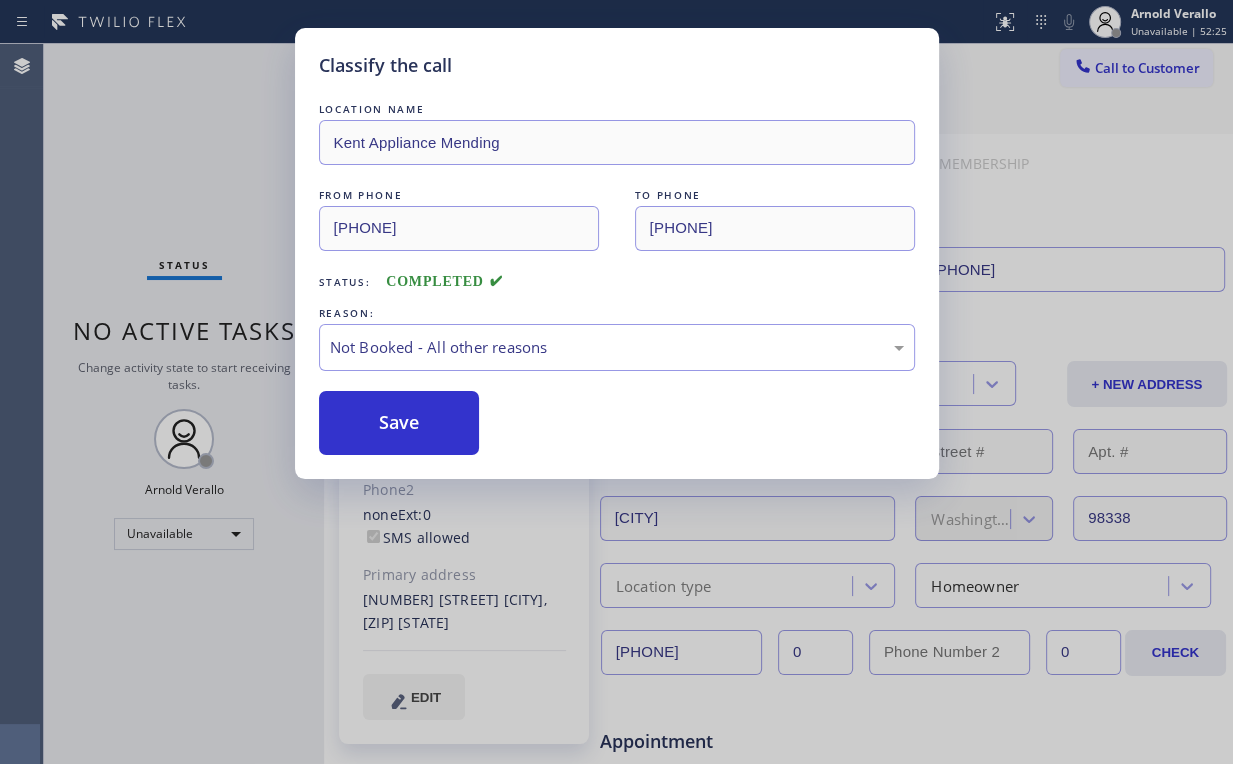 click on "Classify the call LOCATION NAME Kent Appliance Mending FROM PHONE [PHONE] TO PHONE [PHONE] Status: COMPLETED REASON: Not Booked - All other reasons Save" at bounding box center [616, 382] 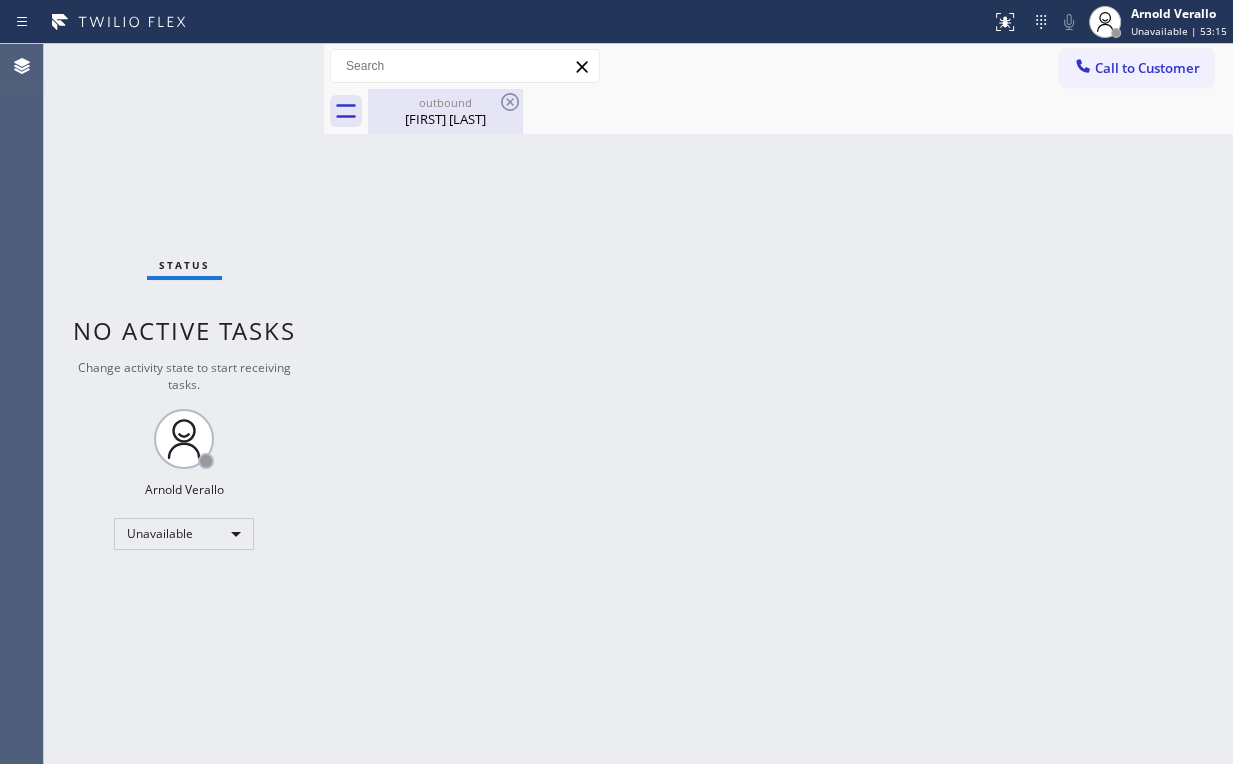 click on "outbound" at bounding box center [445, 102] 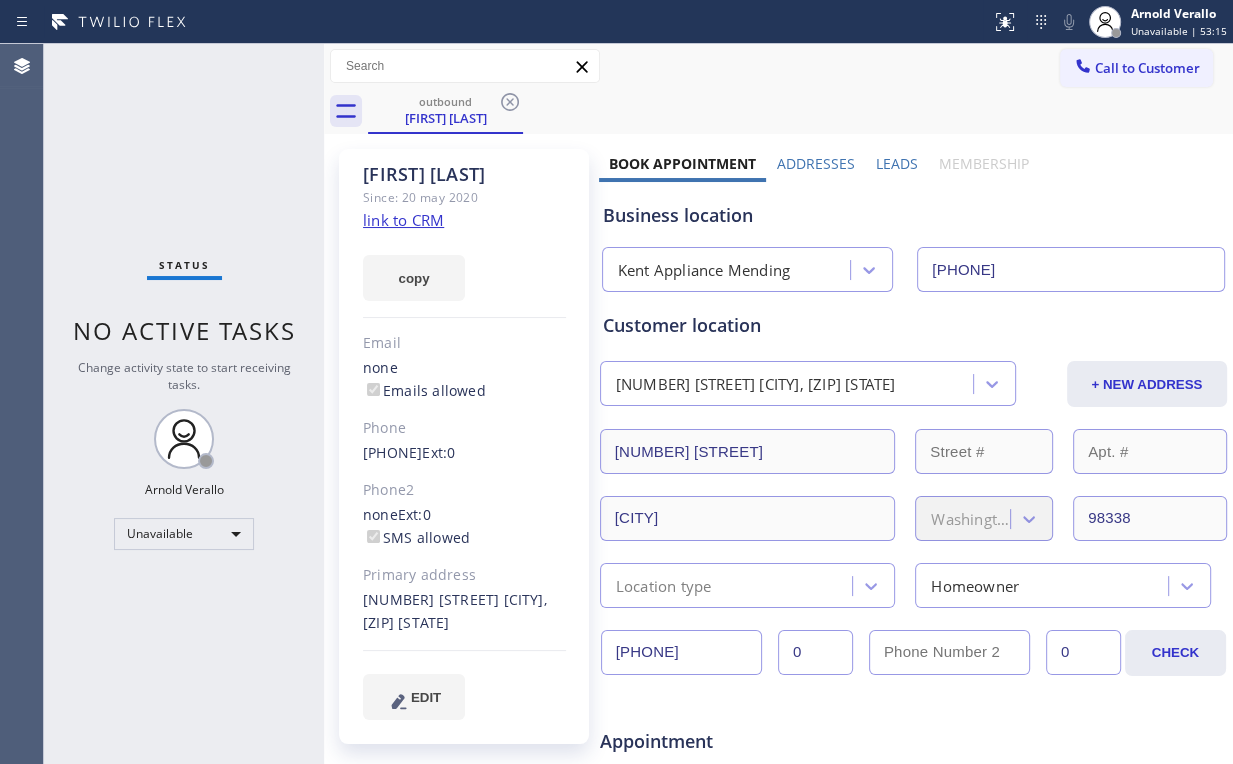 drag, startPoint x: 516, startPoint y: 101, endPoint x: 385, endPoint y: 112, distance: 131.46101 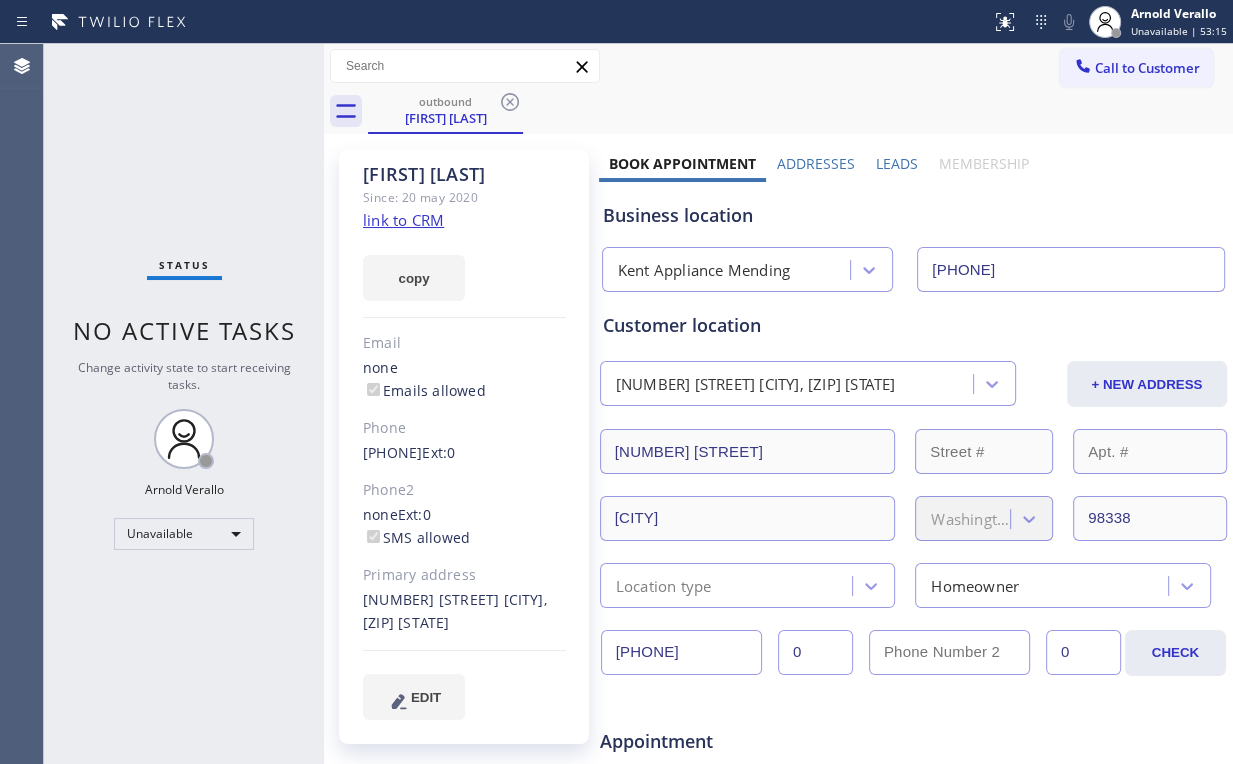 click 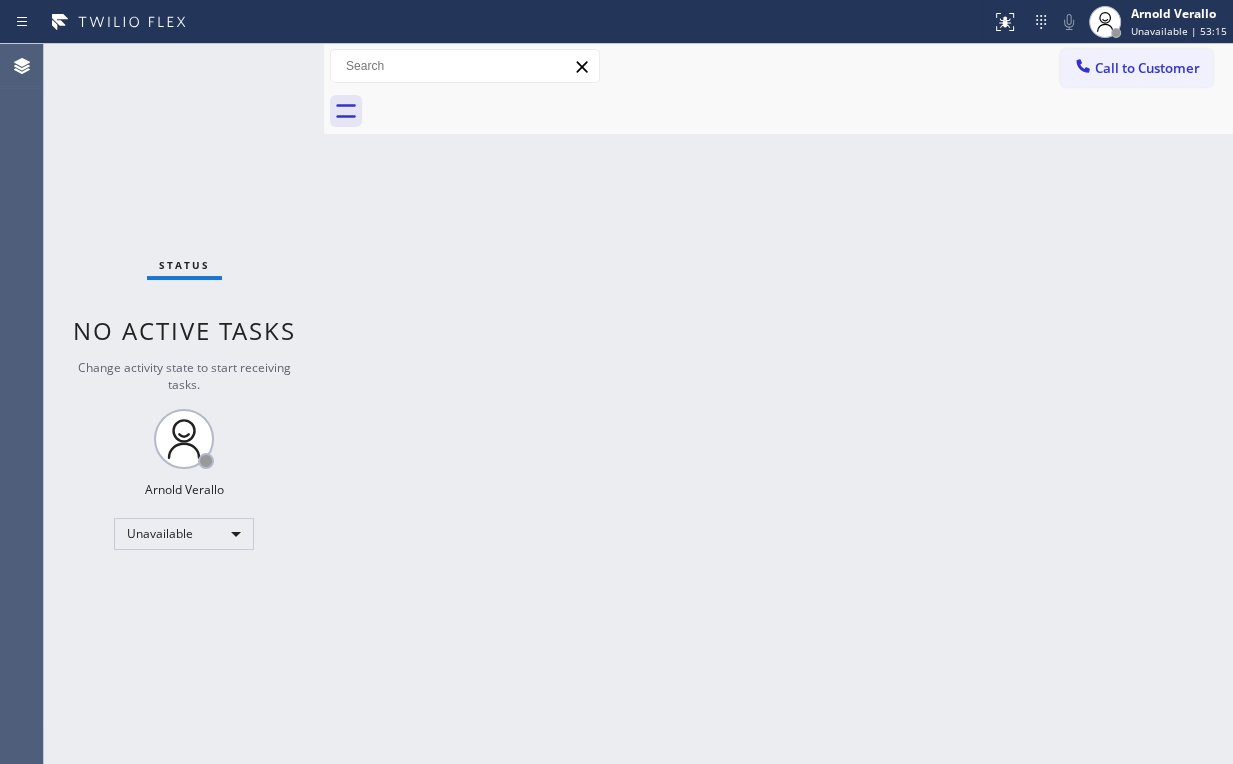 drag, startPoint x: 176, startPoint y: 117, endPoint x: 164, endPoint y: 90, distance: 29.546574 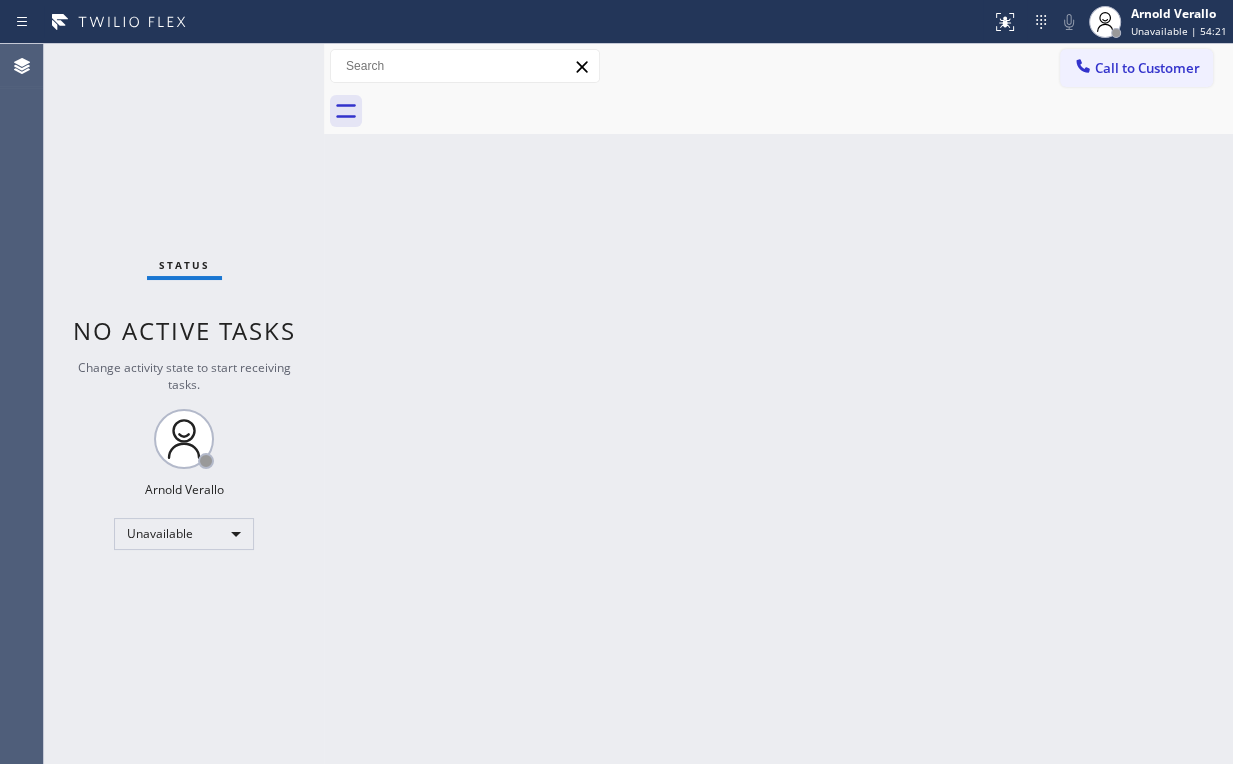 drag, startPoint x: 136, startPoint y: 168, endPoint x: 228, endPoint y: 25, distance: 170.03824 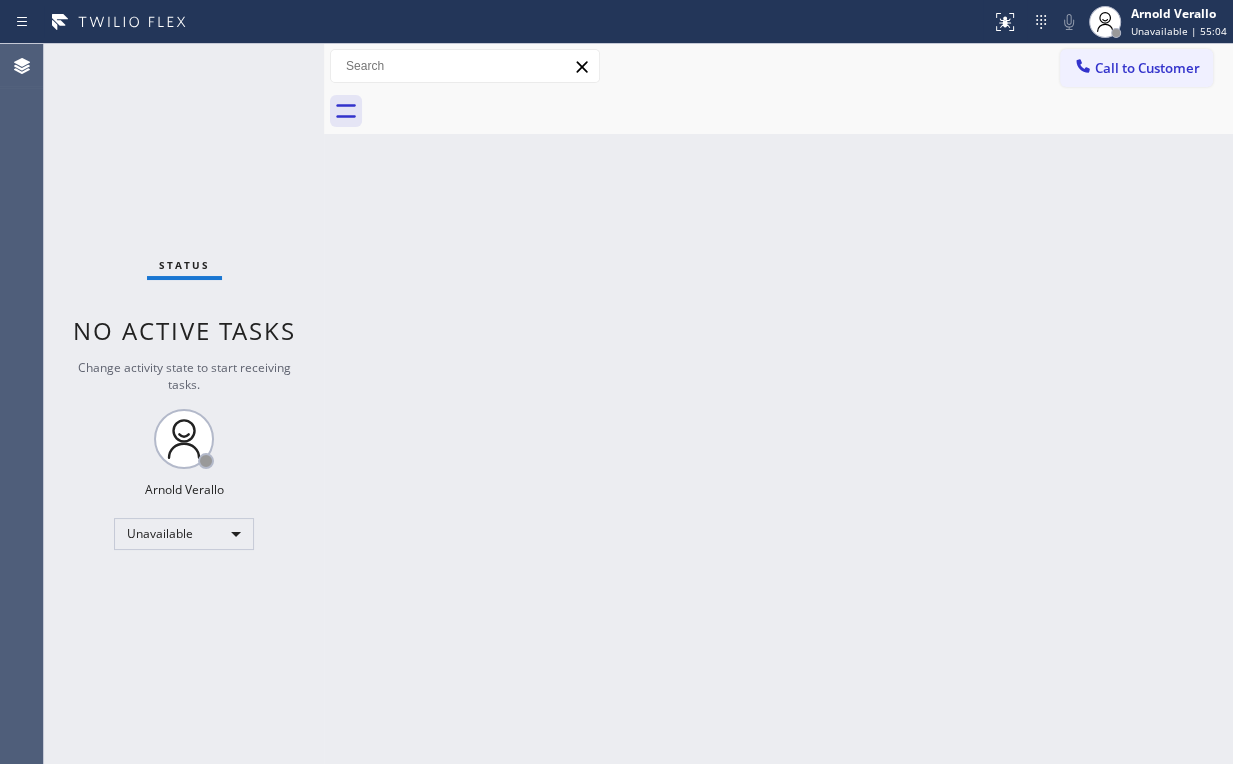 click on "Status   No active tasks     Change activity state to start receiving tasks.   [FIRST] [LAST] Unavailable" at bounding box center [184, 404] 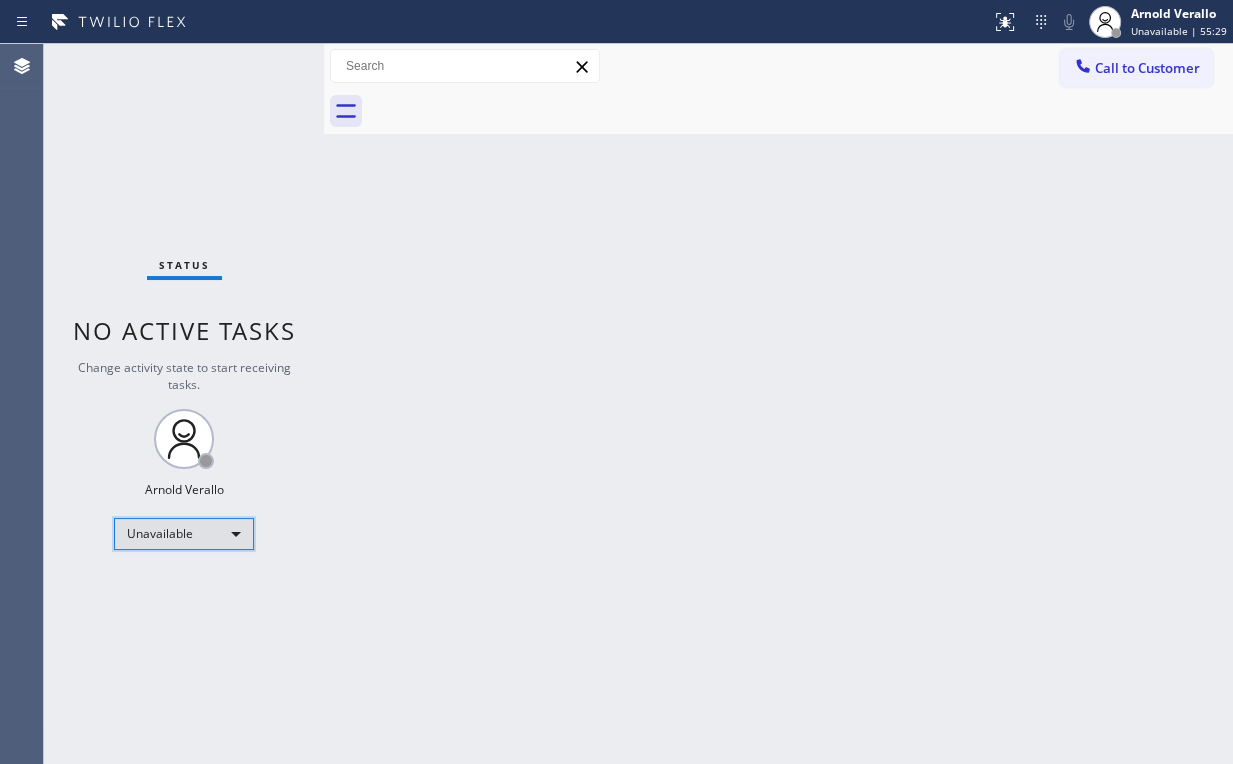 click on "Unavailable" at bounding box center (184, 534) 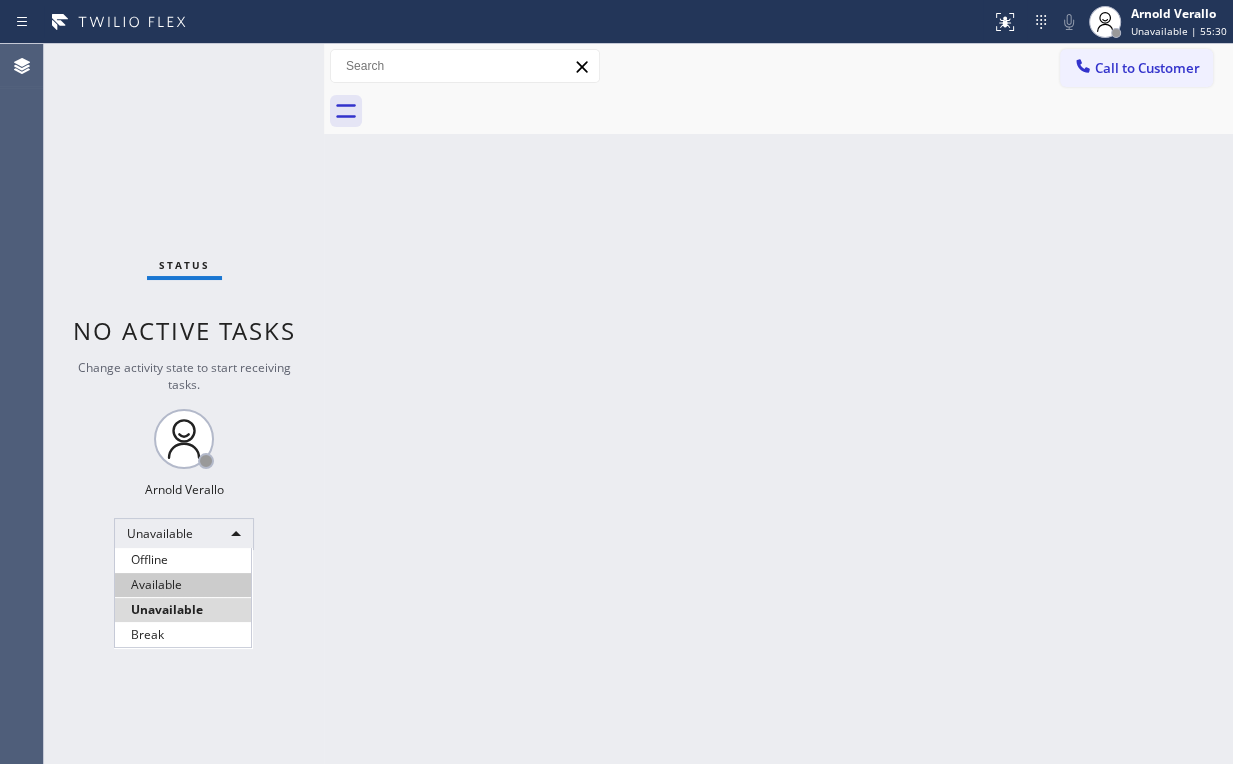 click on "Available" at bounding box center [183, 585] 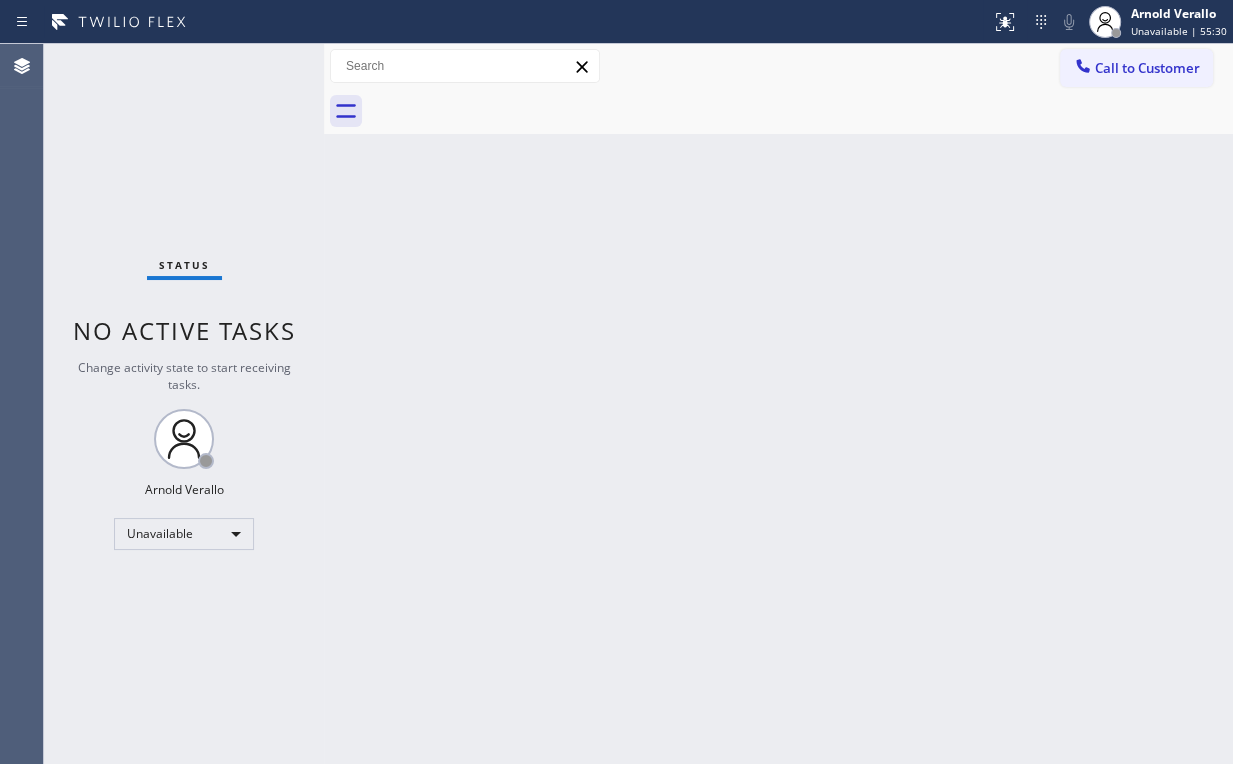 click on "Back to Dashboard Change Sender ID Customers Technicians Select a contact Outbound call Location Search location Your caller id phone number Customer number Call Customer info Name   Phone none Address none Change Sender ID HVAC +18559994417 5 Star Appliance +18557314952 Appliance Repair +18554611149 Plumbing +18889090120 Air Duct Cleaning +18006865038  Electricians +18005688664 Cancel Change Check personal SMS Reset Change No tabs Call to Customer Outbound call Location Kent Appliance Mending Your caller id phone number (206) 202-1006 Customer number Call Outbound call Technician Search Technician Your caller id phone number Your caller id phone number Call" at bounding box center (778, 404) 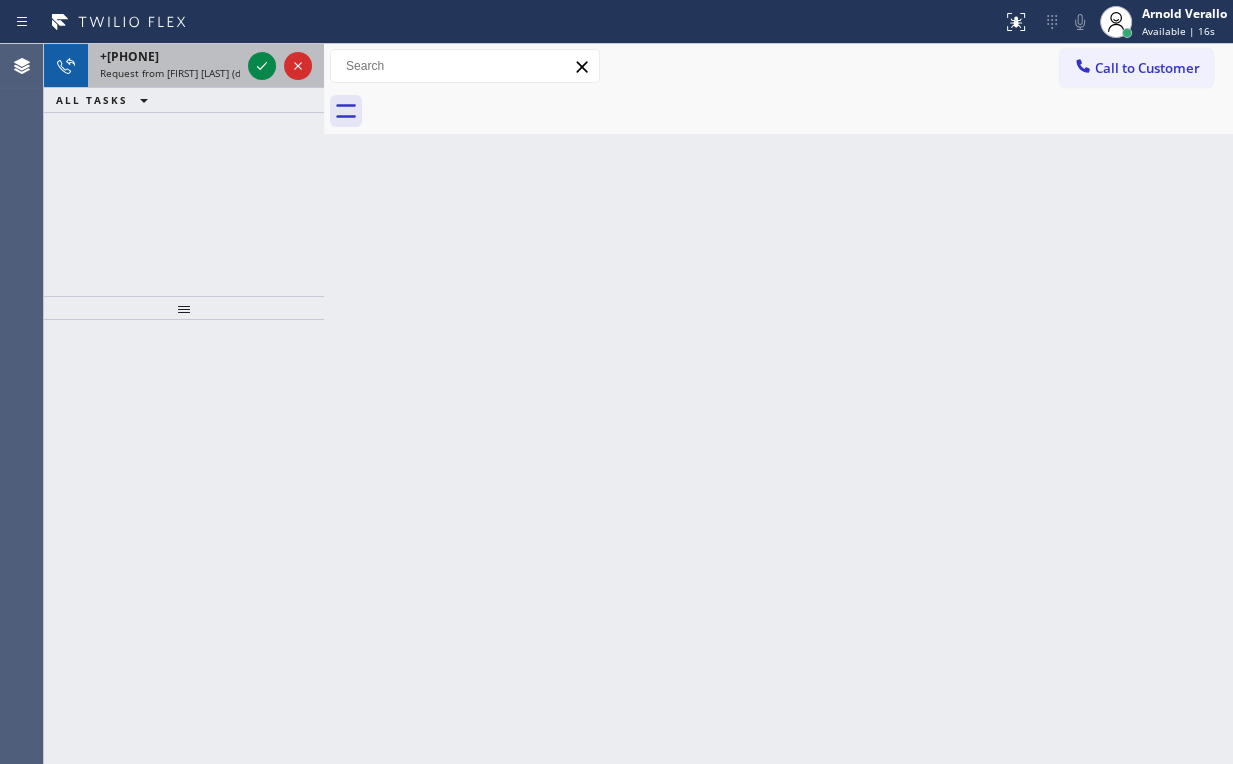 click 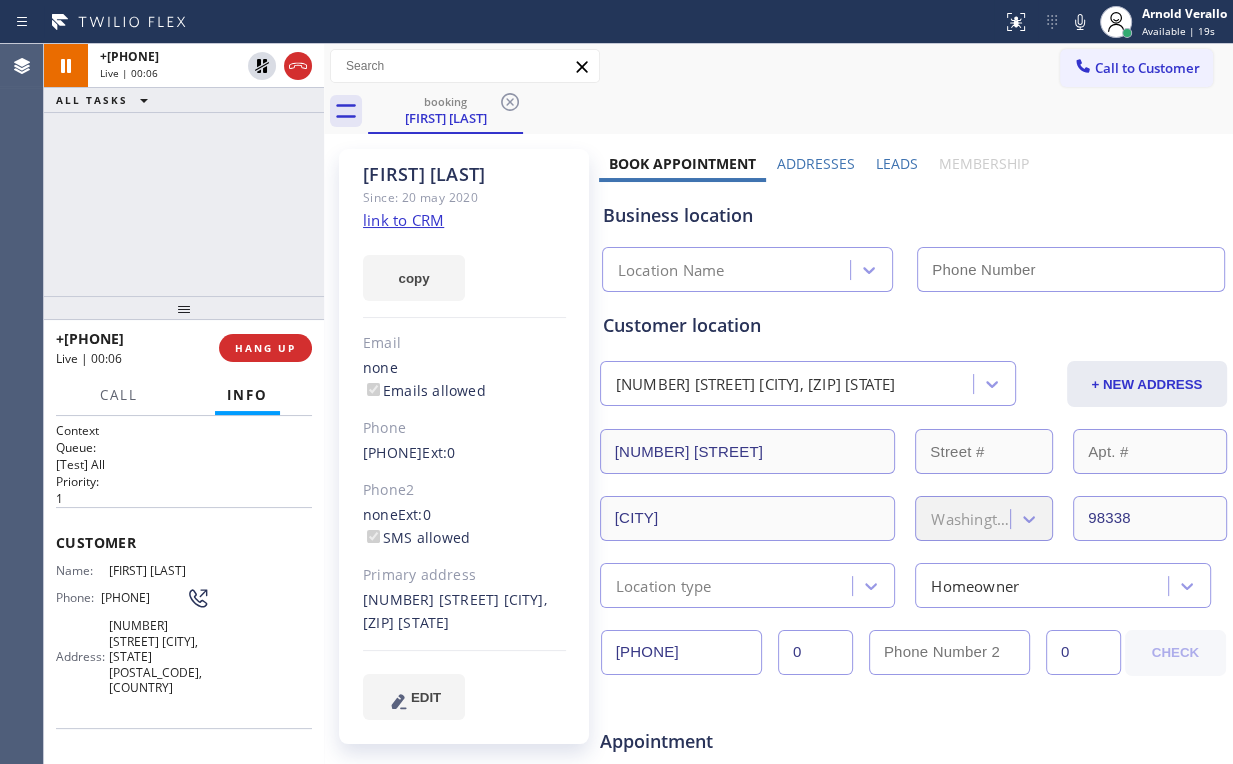 type on "[PHONE]" 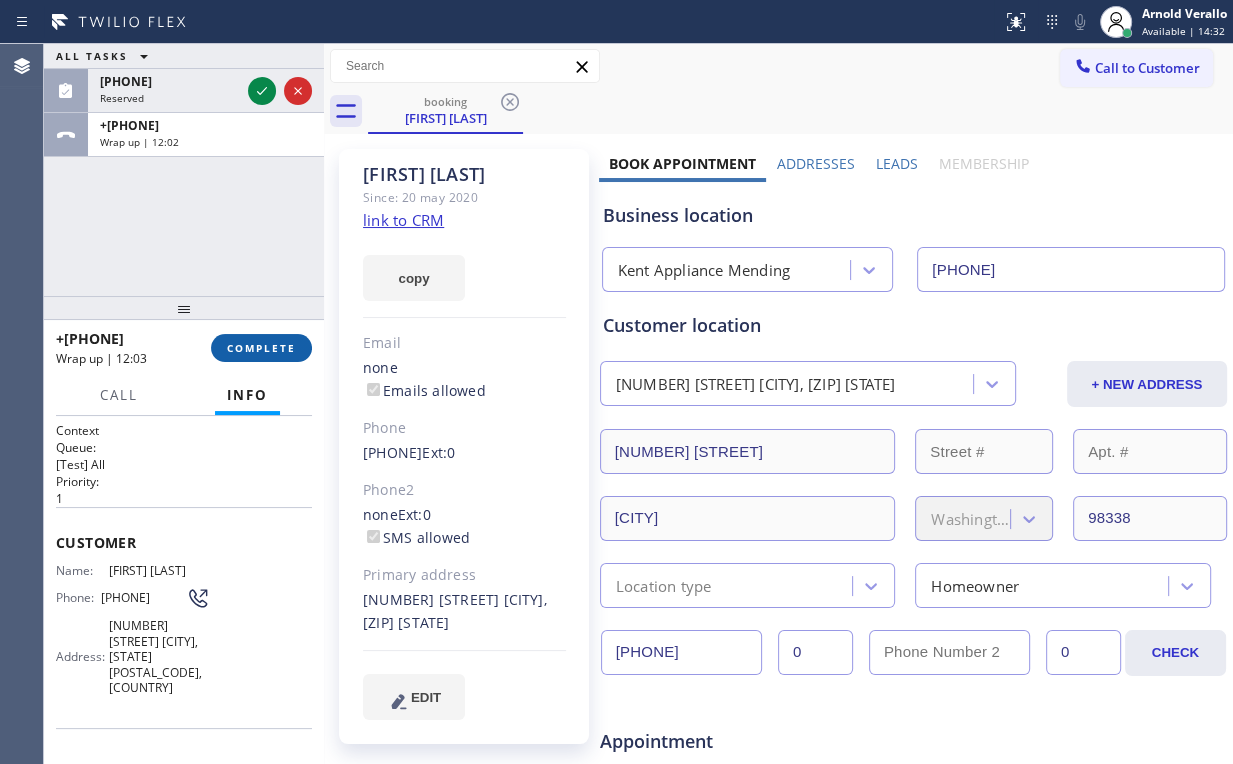 click on "COMPLETE" at bounding box center (261, 348) 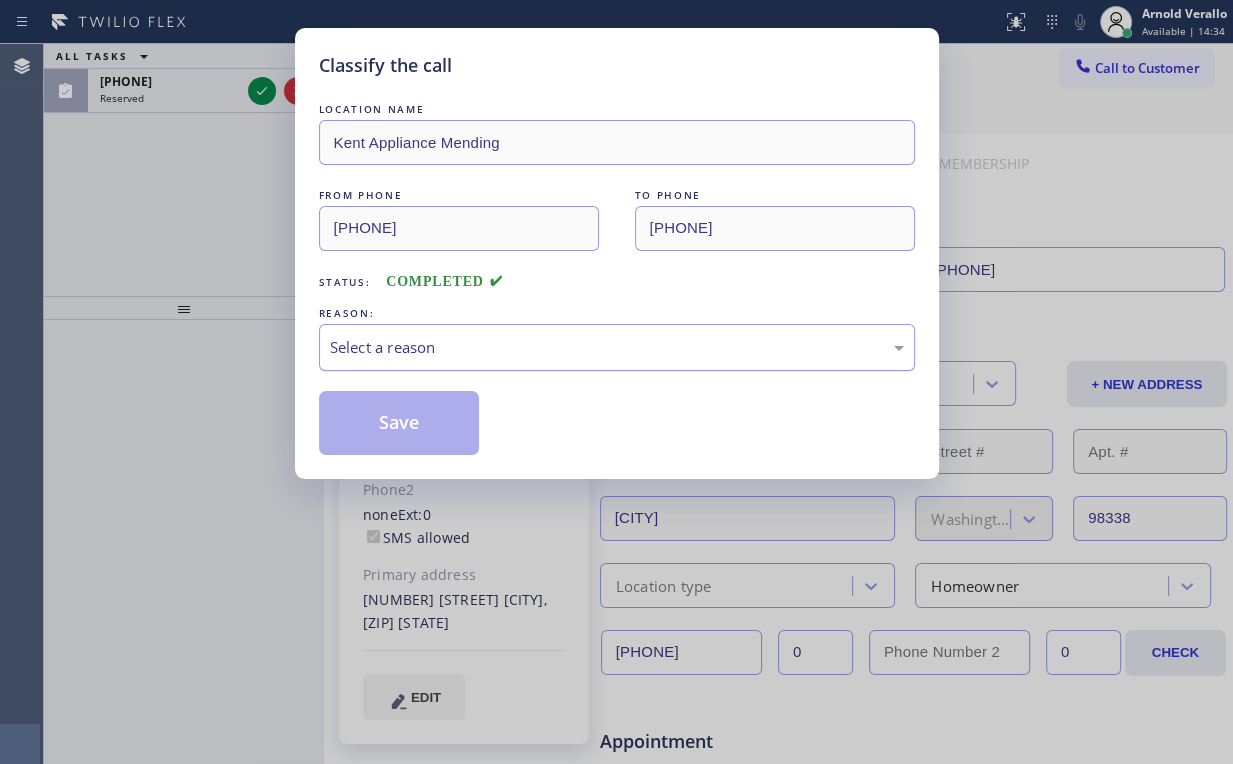 click on "Select a reason" at bounding box center (617, 347) 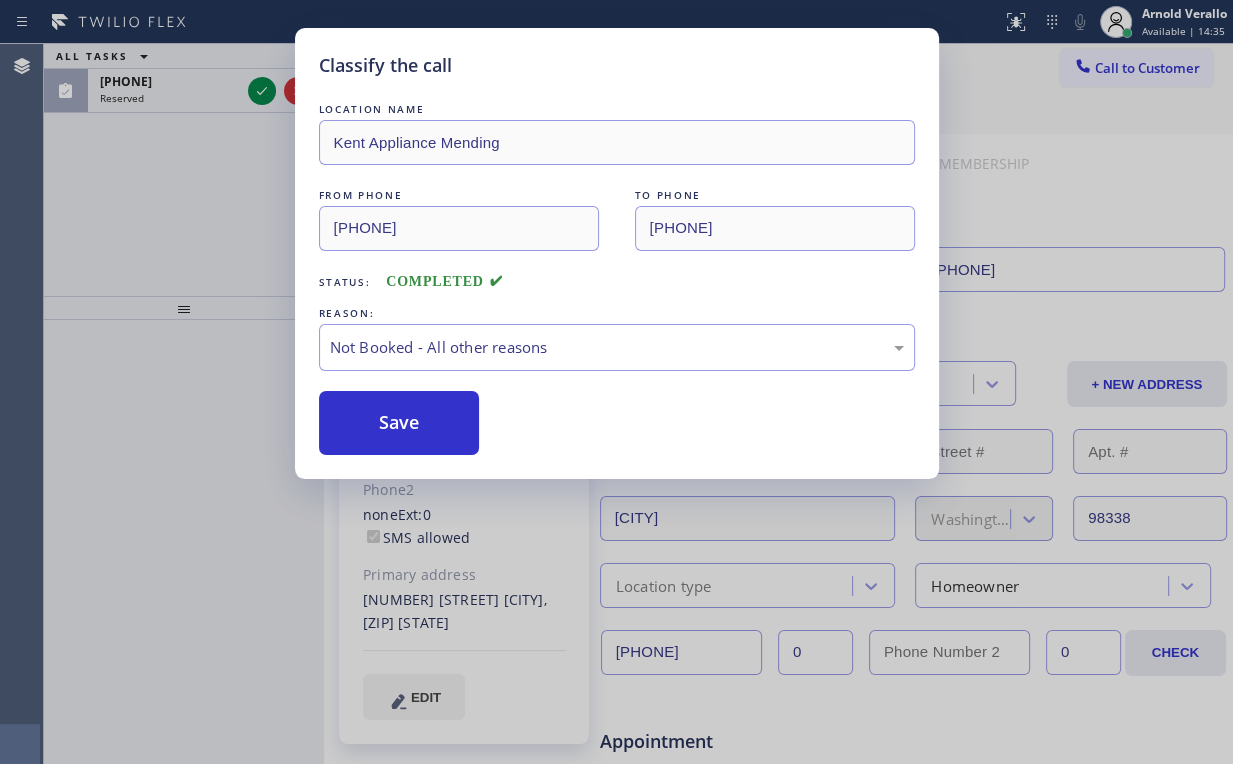 drag, startPoint x: 394, startPoint y: 420, endPoint x: 96, endPoint y: 153, distance: 400.11624 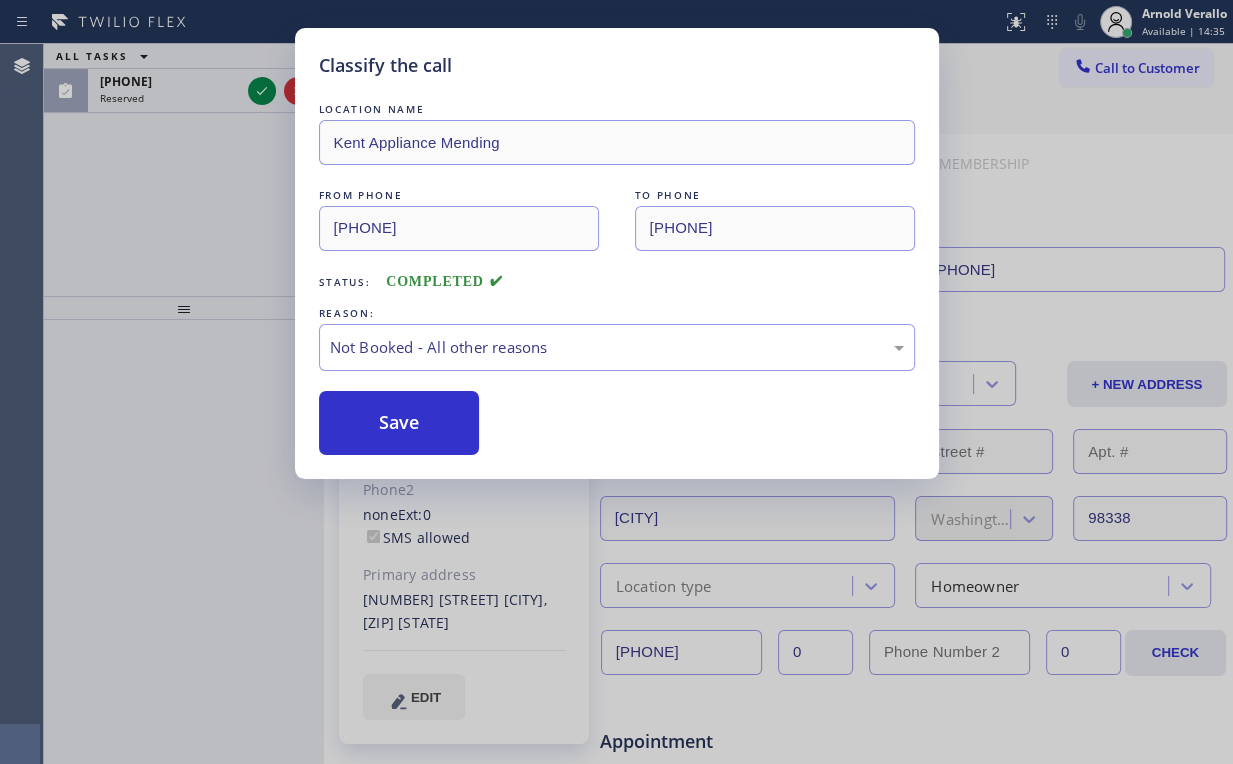 click on "Save" at bounding box center [399, 423] 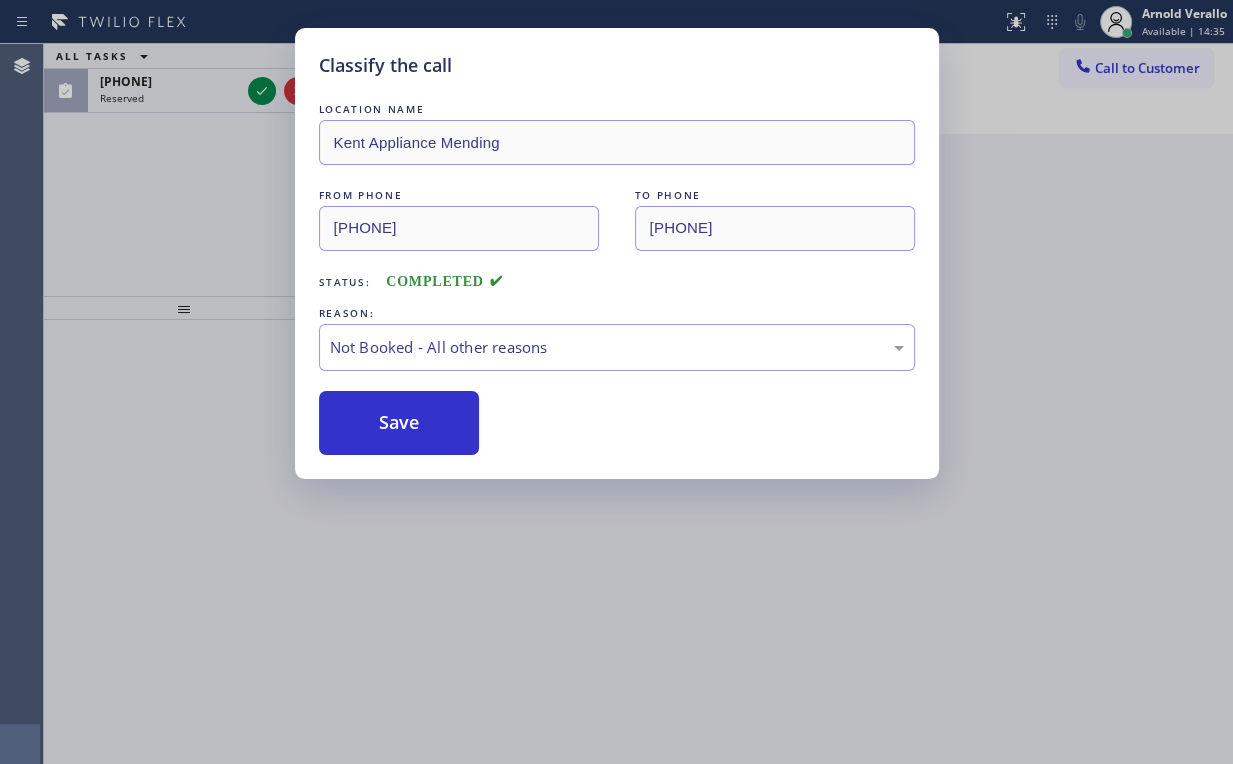 drag, startPoint x: 96, startPoint y: 153, endPoint x: 533, endPoint y: 124, distance: 437.96118 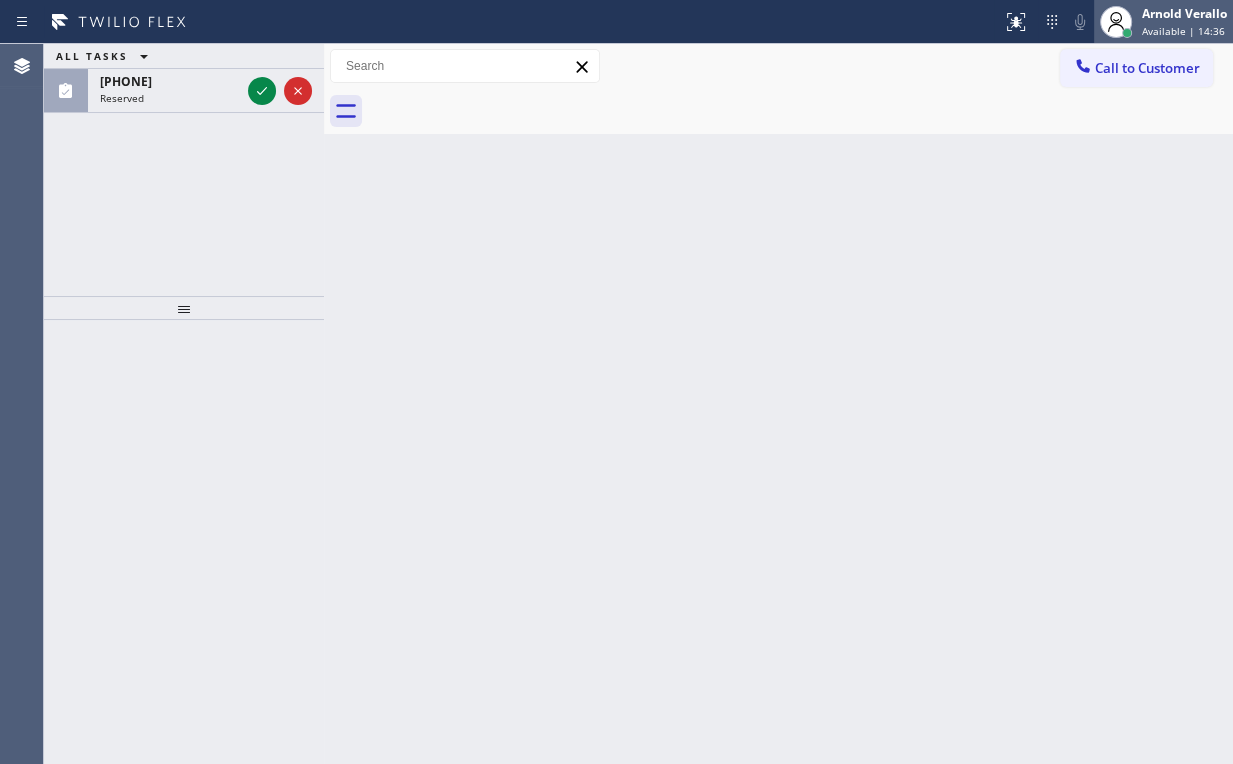 click on "Arnold Verallo" at bounding box center [1184, 13] 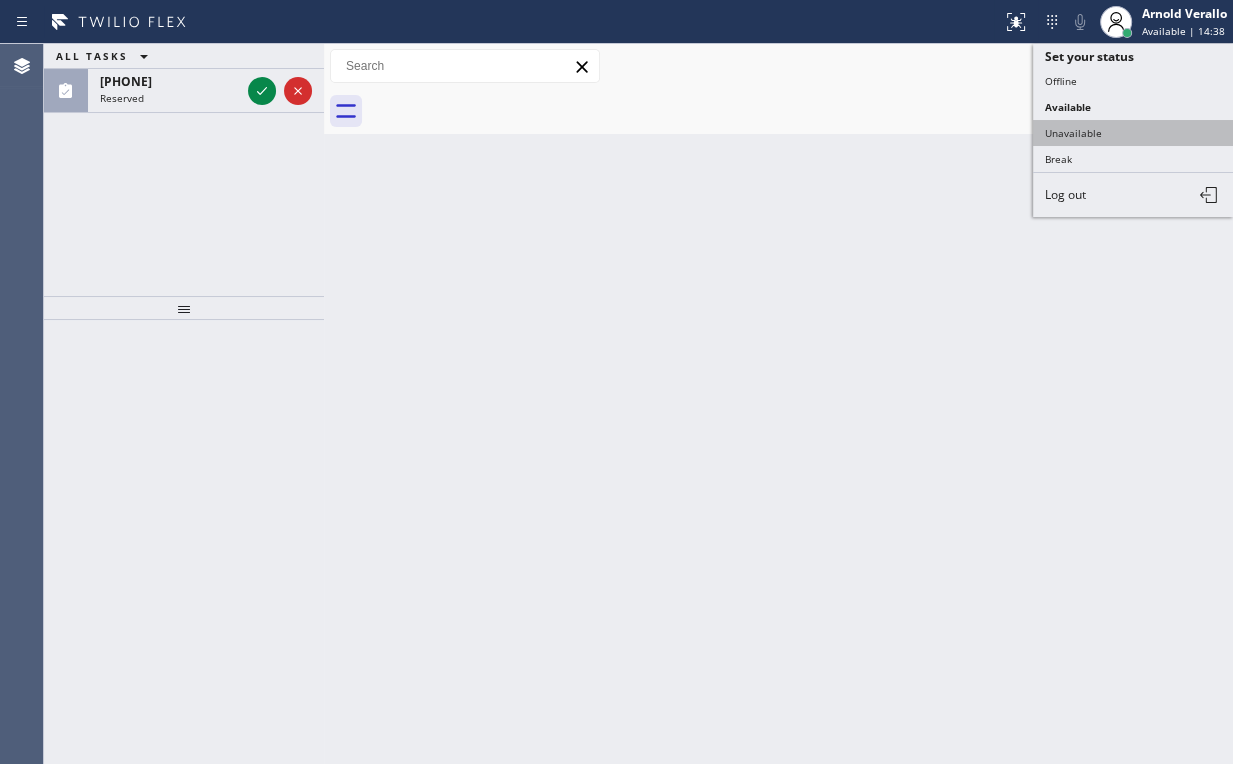click on "Unavailable" at bounding box center [1133, 133] 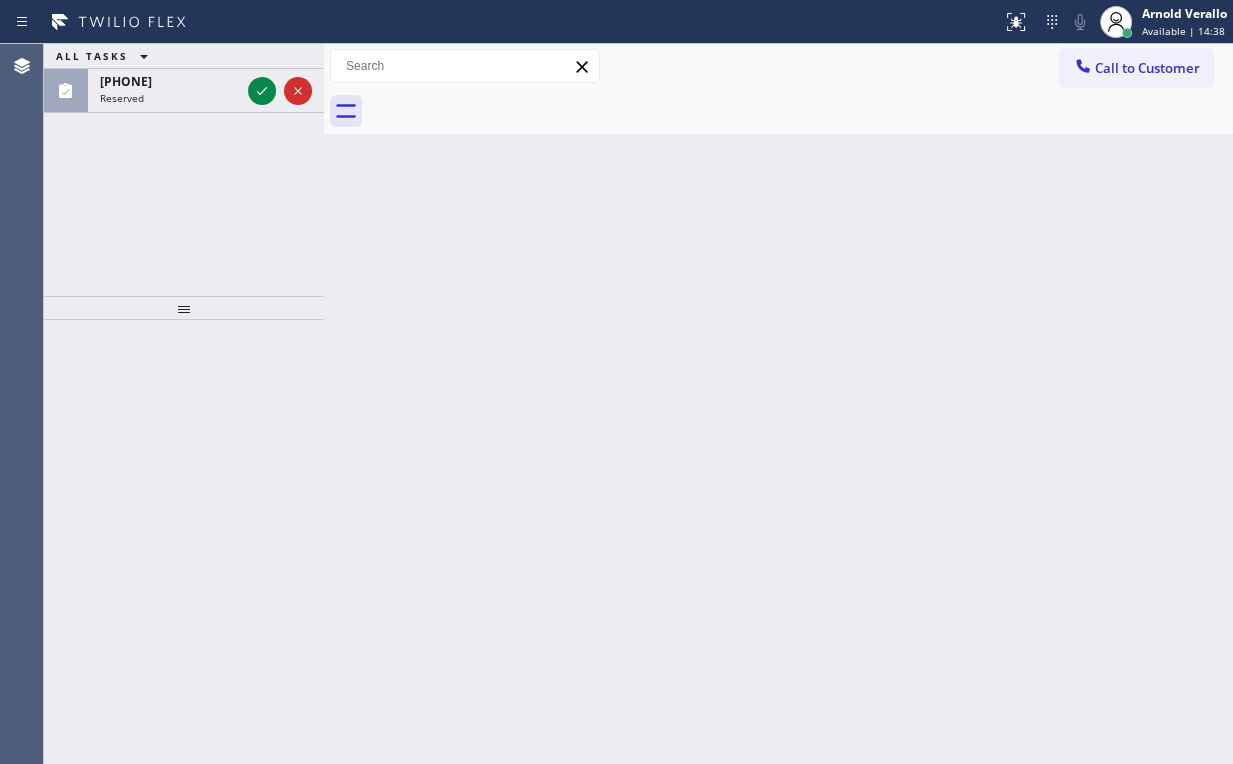 click on "Back to Dashboard Change Sender ID Customers Technicians Select a contact Outbound call Location Search location Your caller id phone number Customer number Call Customer info Name   Phone none Address none Change Sender ID HVAC +18559994417 5 Star Appliance +18557314952 Appliance Repair +18554611149 Plumbing +18889090120 Air Duct Cleaning +18006865038  Electricians +18005688664 Cancel Change Check personal SMS Reset Change No tabs Call to Customer Outbound call Location Kent Appliance Mending Your caller id phone number (206) 202-1006 Customer number Call Outbound call Technician Search Technician Your caller id phone number Your caller id phone number Call" at bounding box center (778, 404) 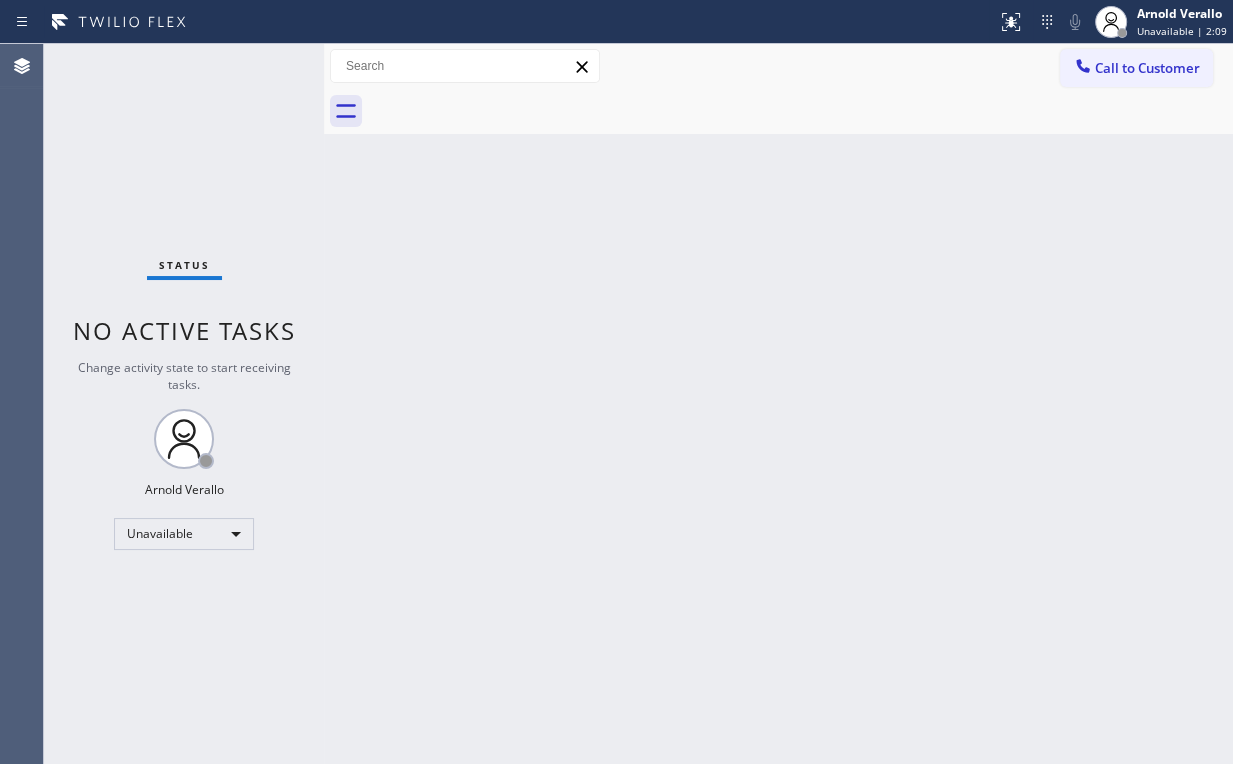 click on "Call to Customer" at bounding box center [1147, 68] 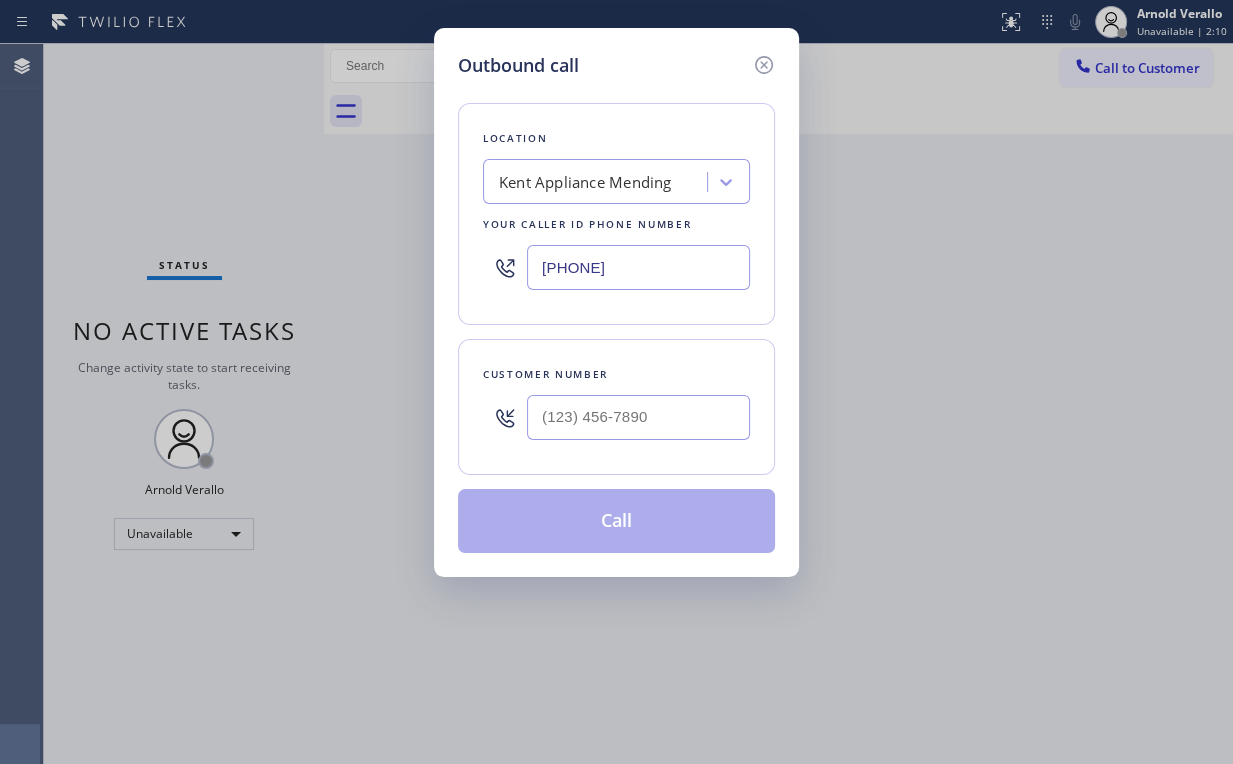 drag, startPoint x: 428, startPoint y: 271, endPoint x: 429, endPoint y: 218, distance: 53.009434 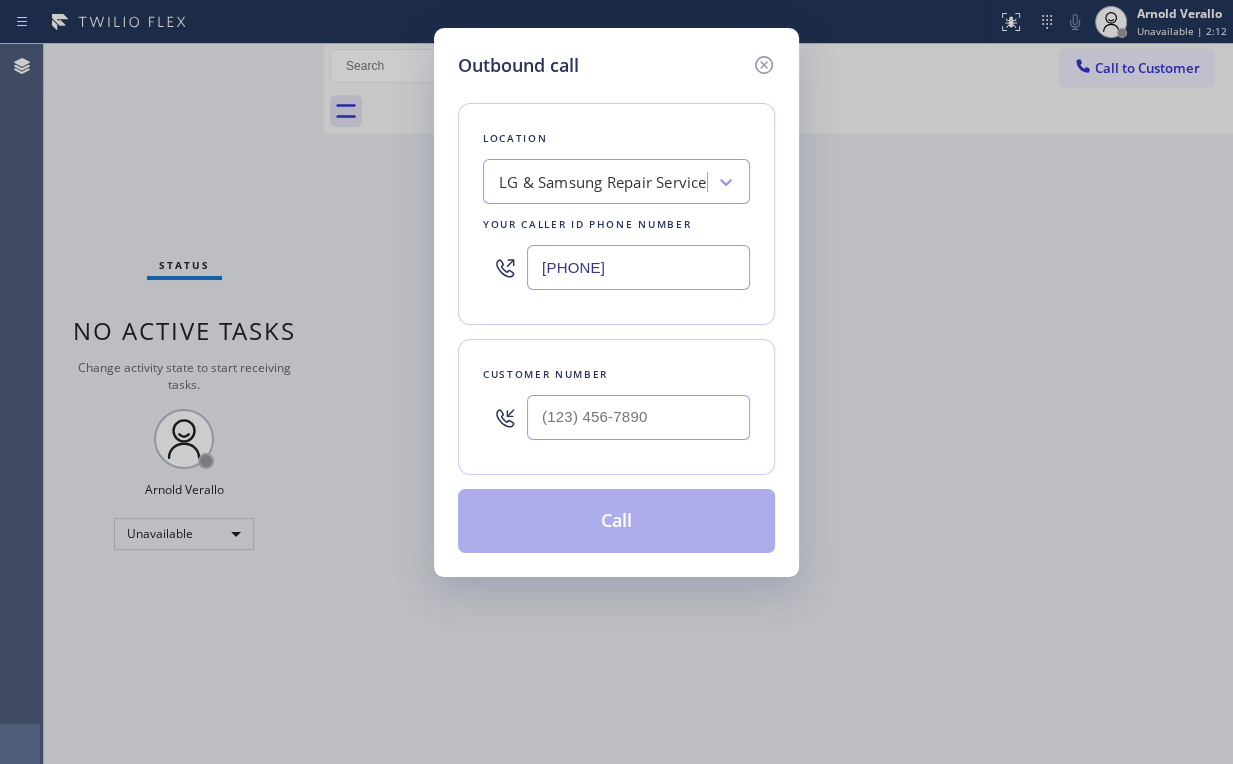 type on "[PHONE]" 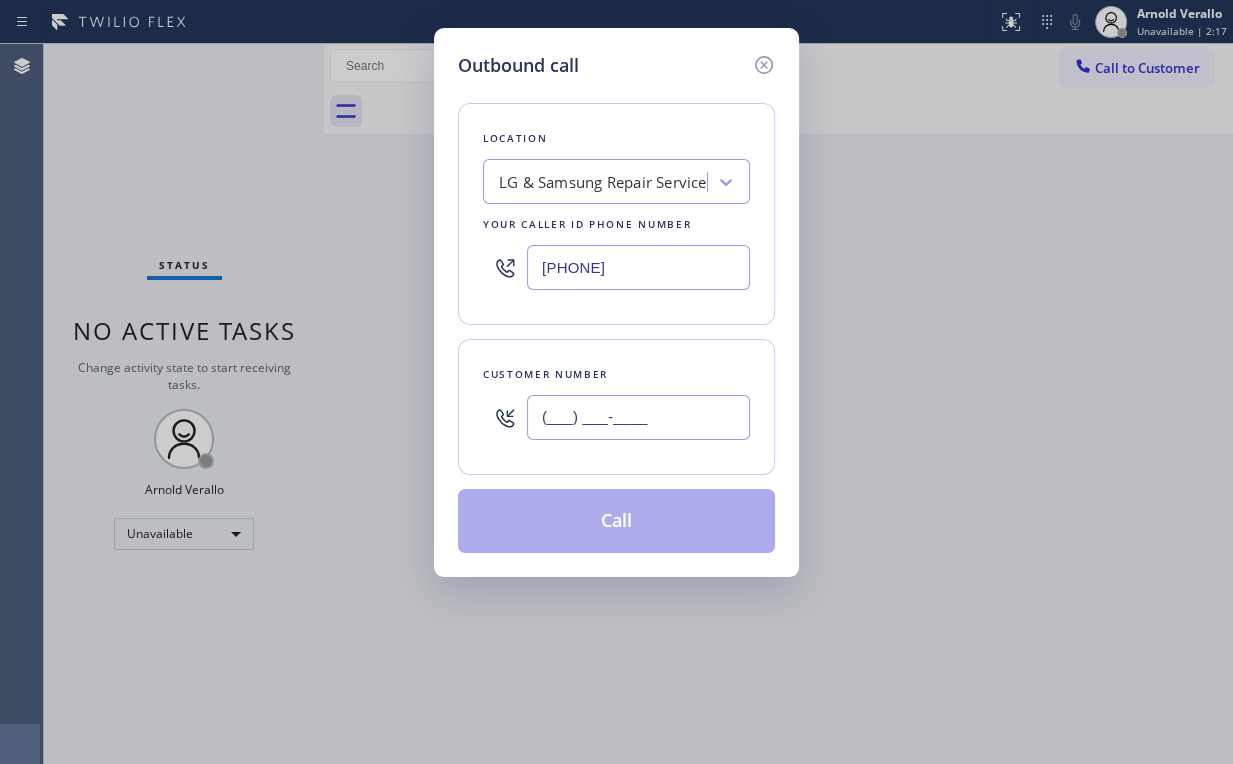 click on "(___) ___-____" at bounding box center (638, 417) 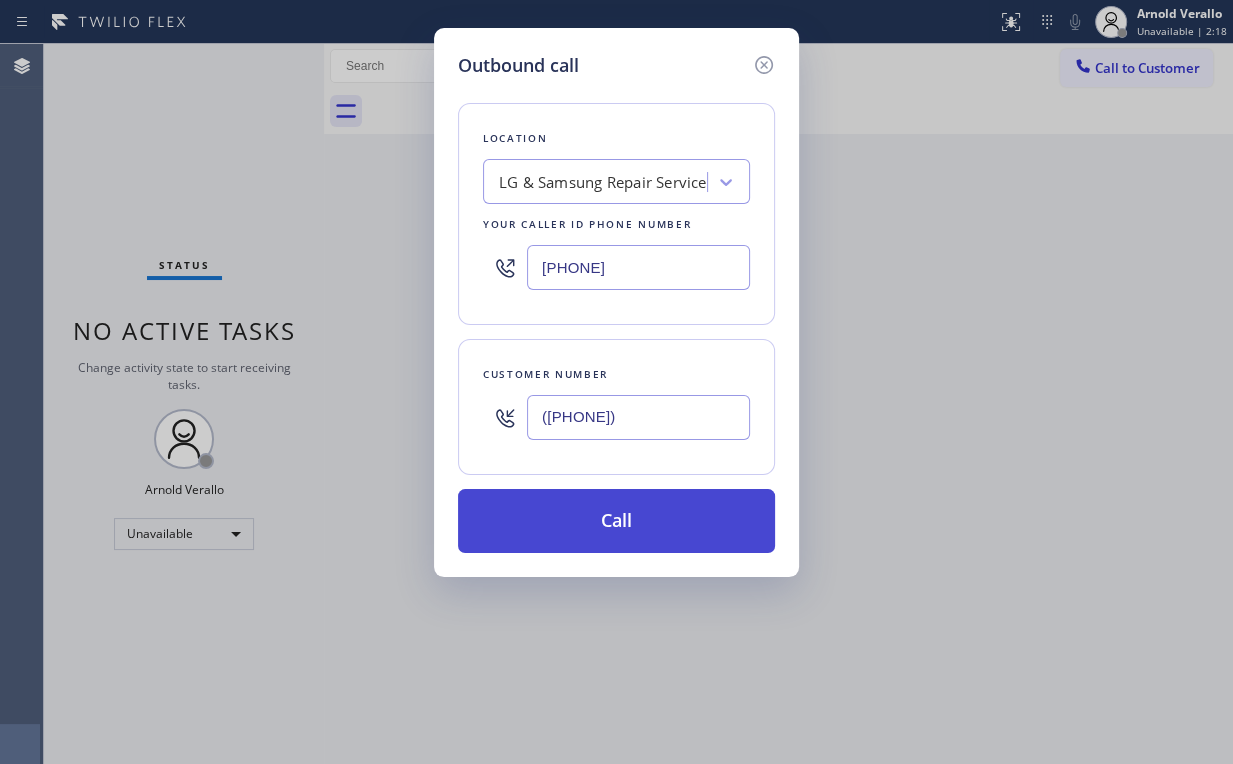 type on "([PHONE])" 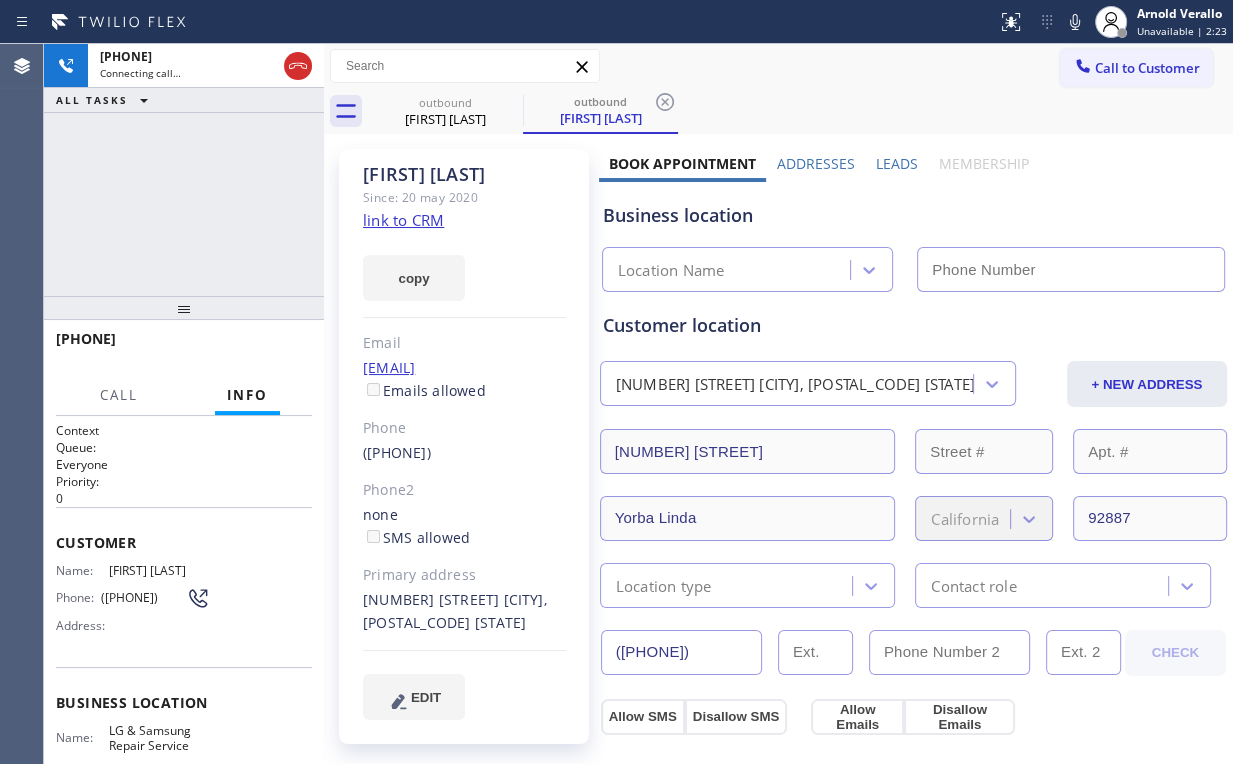 type on "[PHONE]" 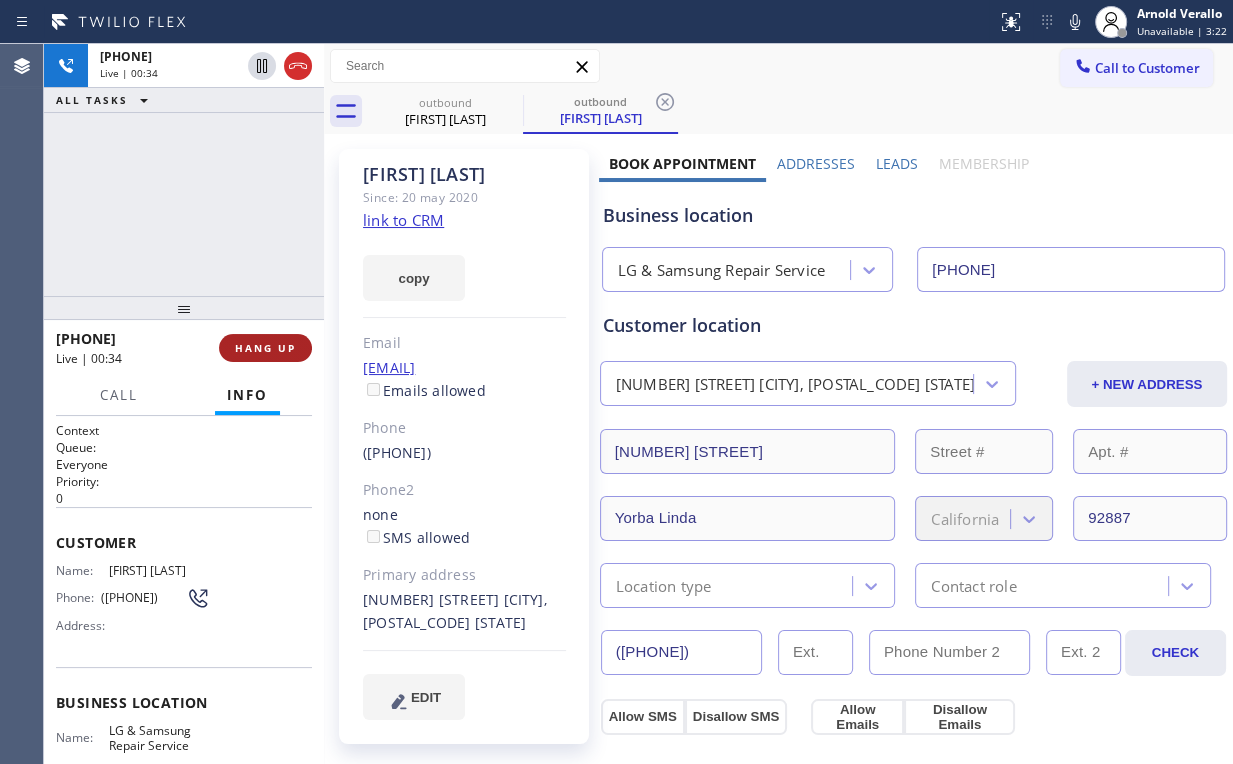 click on "HANG UP" at bounding box center (265, 348) 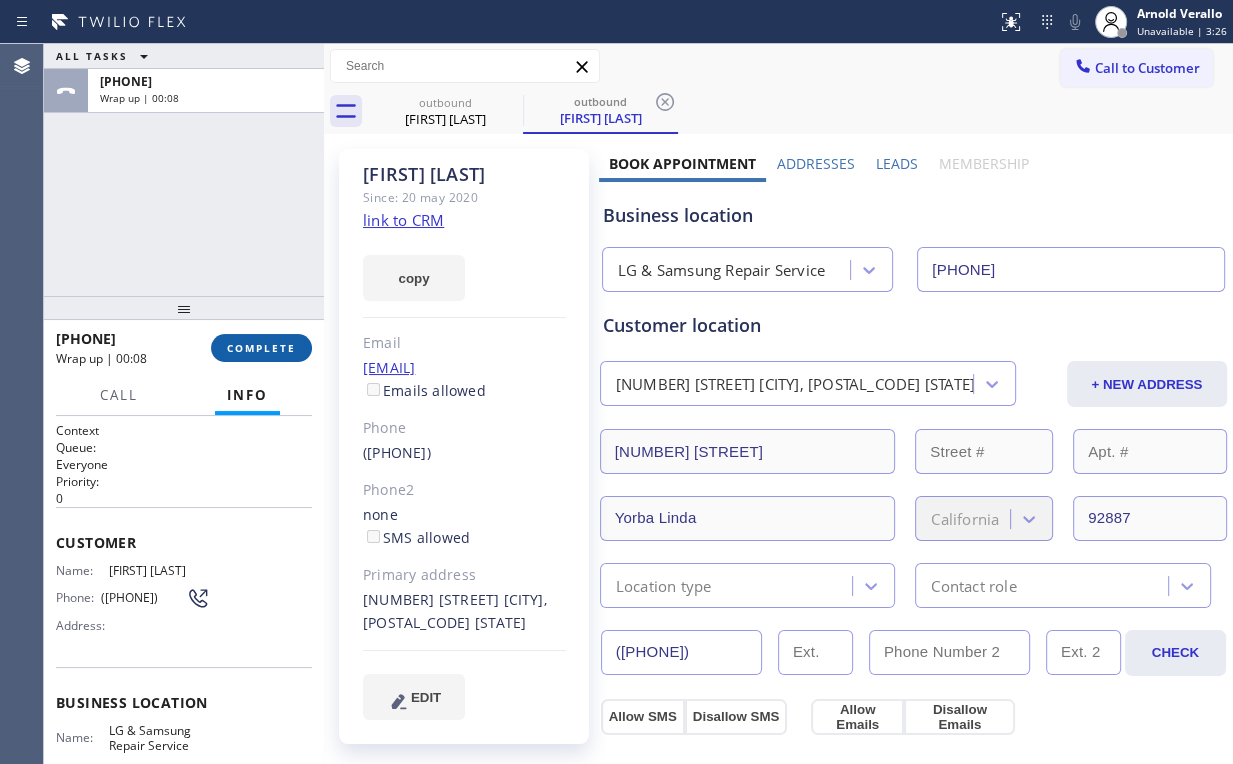 click on "COMPLETE" at bounding box center [261, 348] 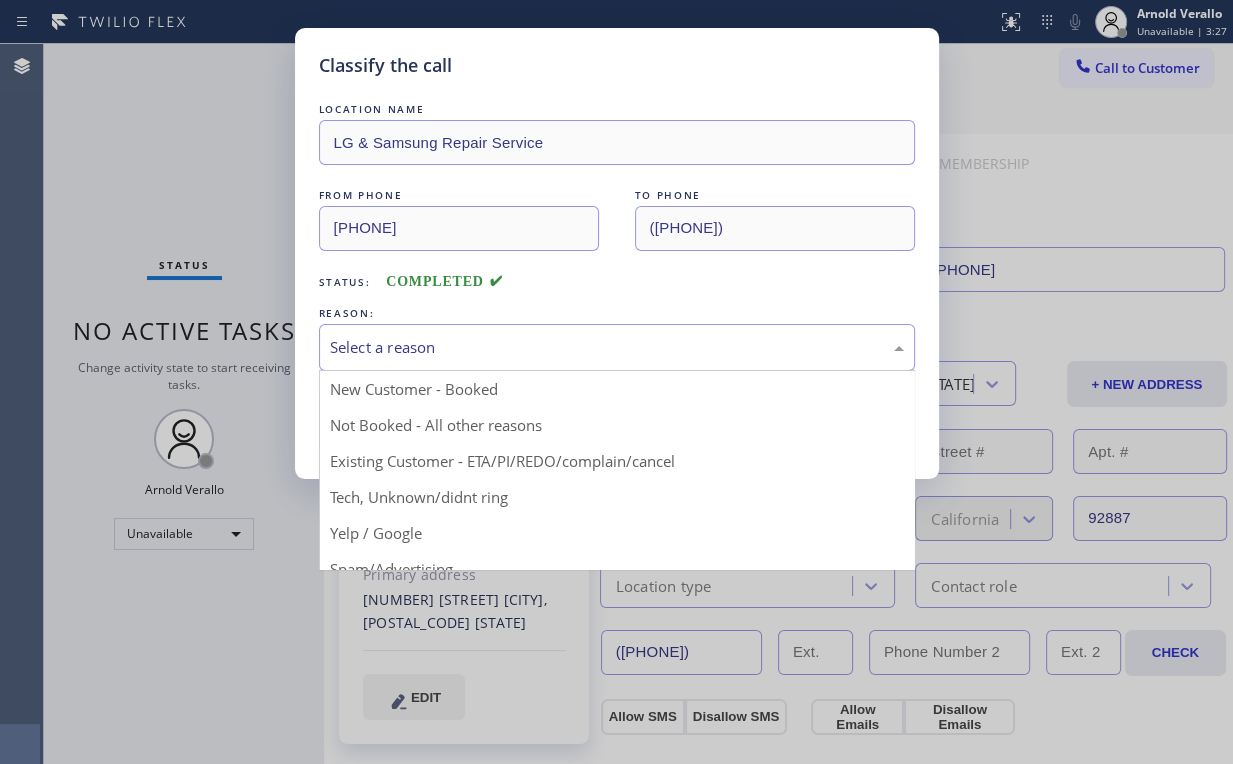 click on "Select a reason" at bounding box center (617, 347) 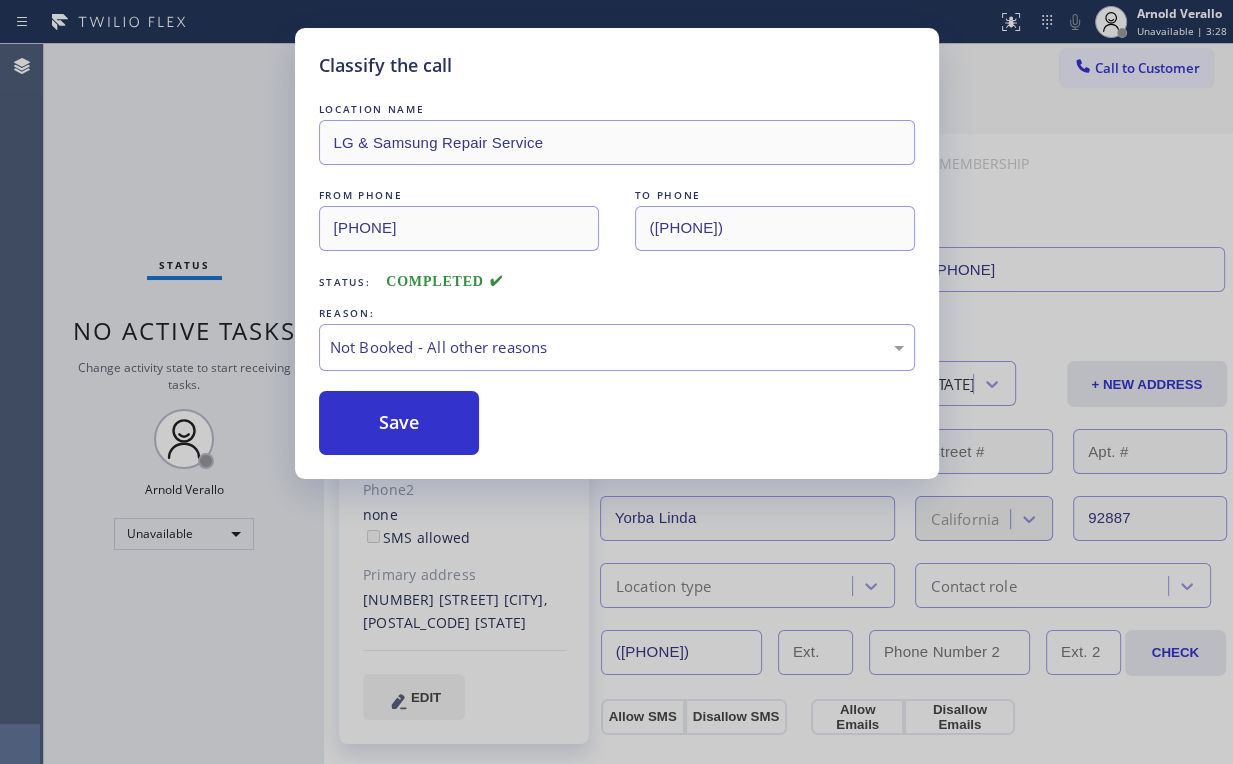 drag, startPoint x: 424, startPoint y: 431, endPoint x: 217, endPoint y: 190, distance: 317.69482 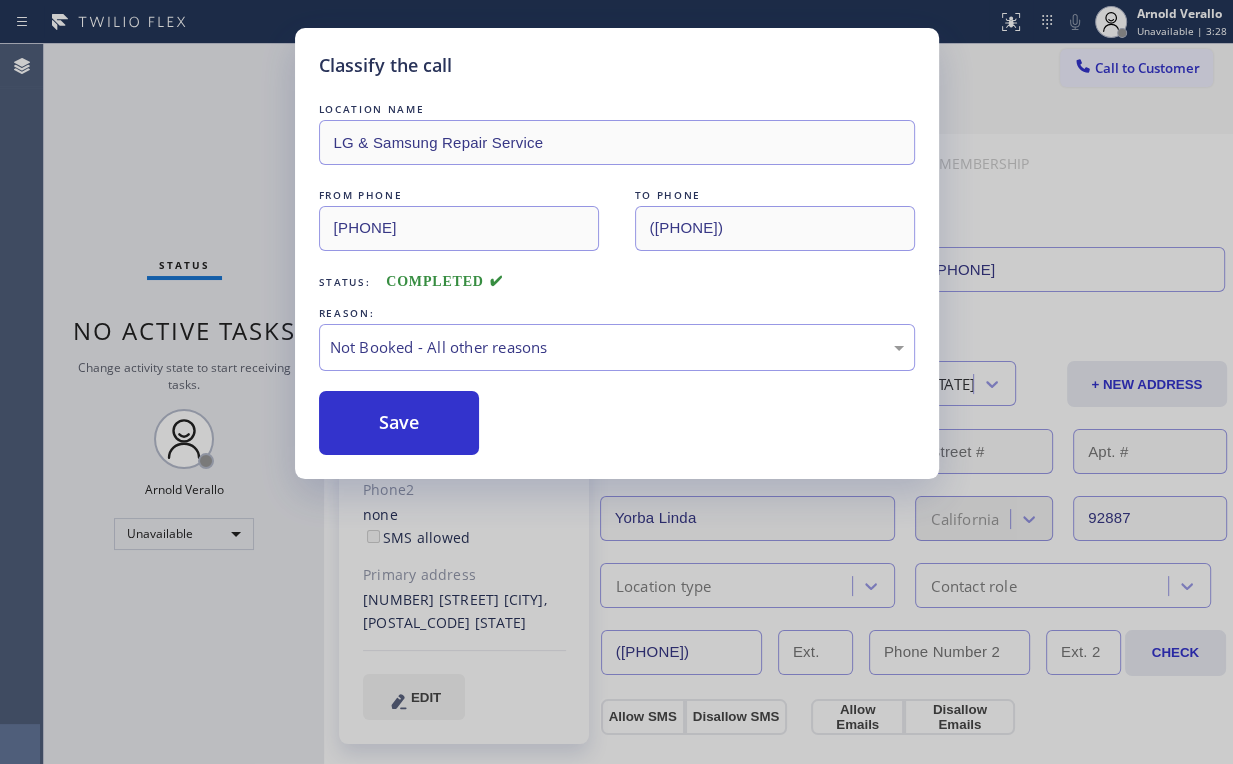 click on "Save" at bounding box center (399, 423) 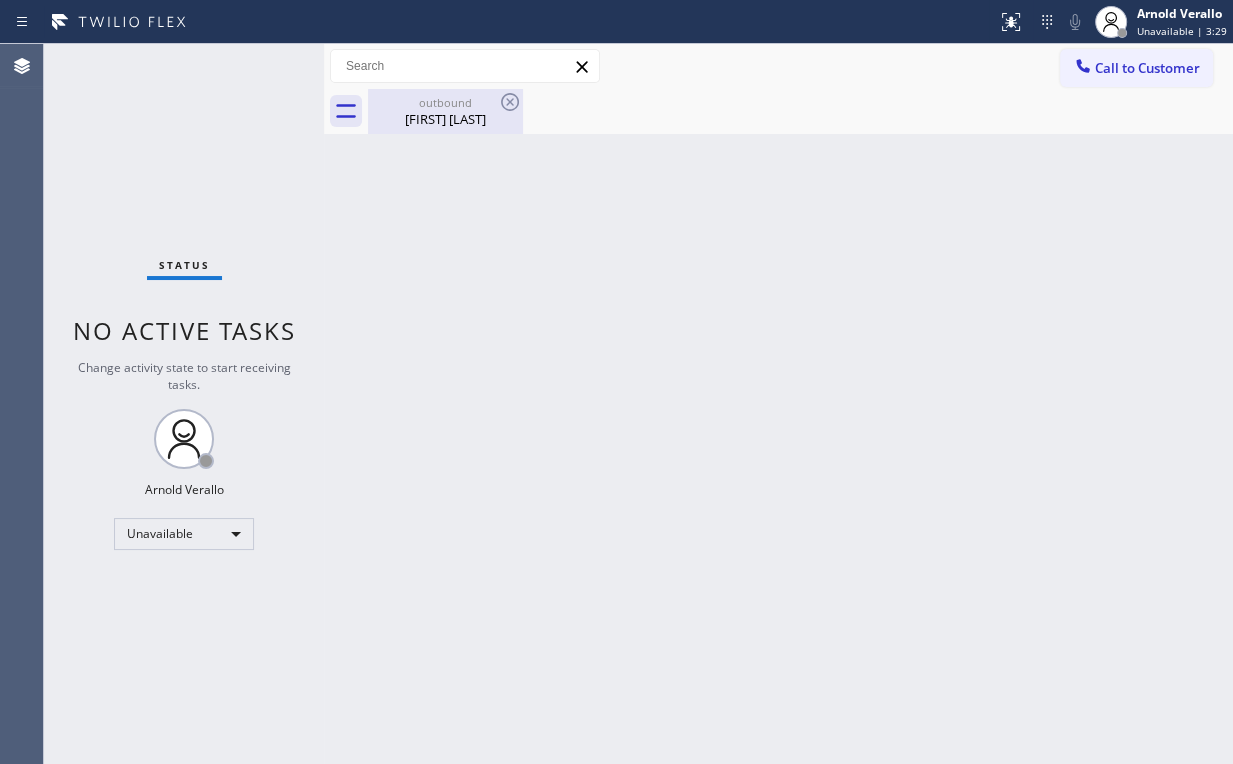 click on "outbound" at bounding box center (445, 102) 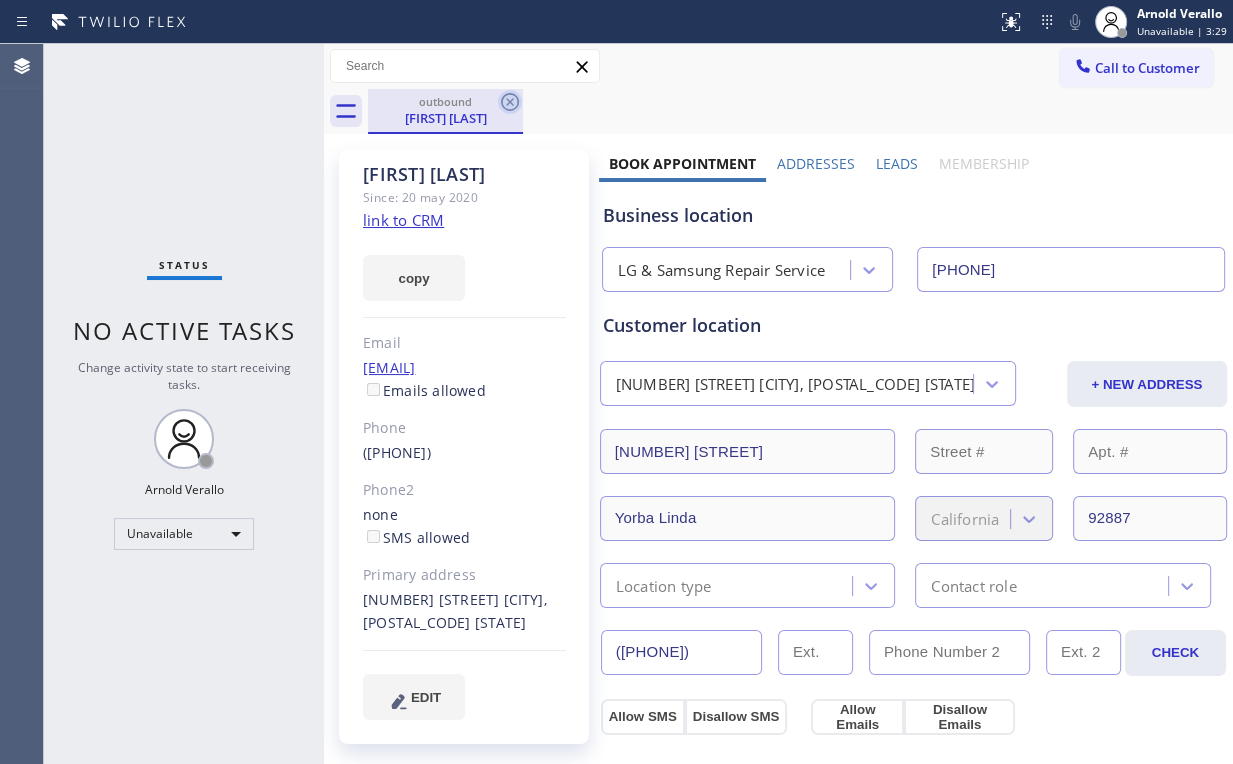 click 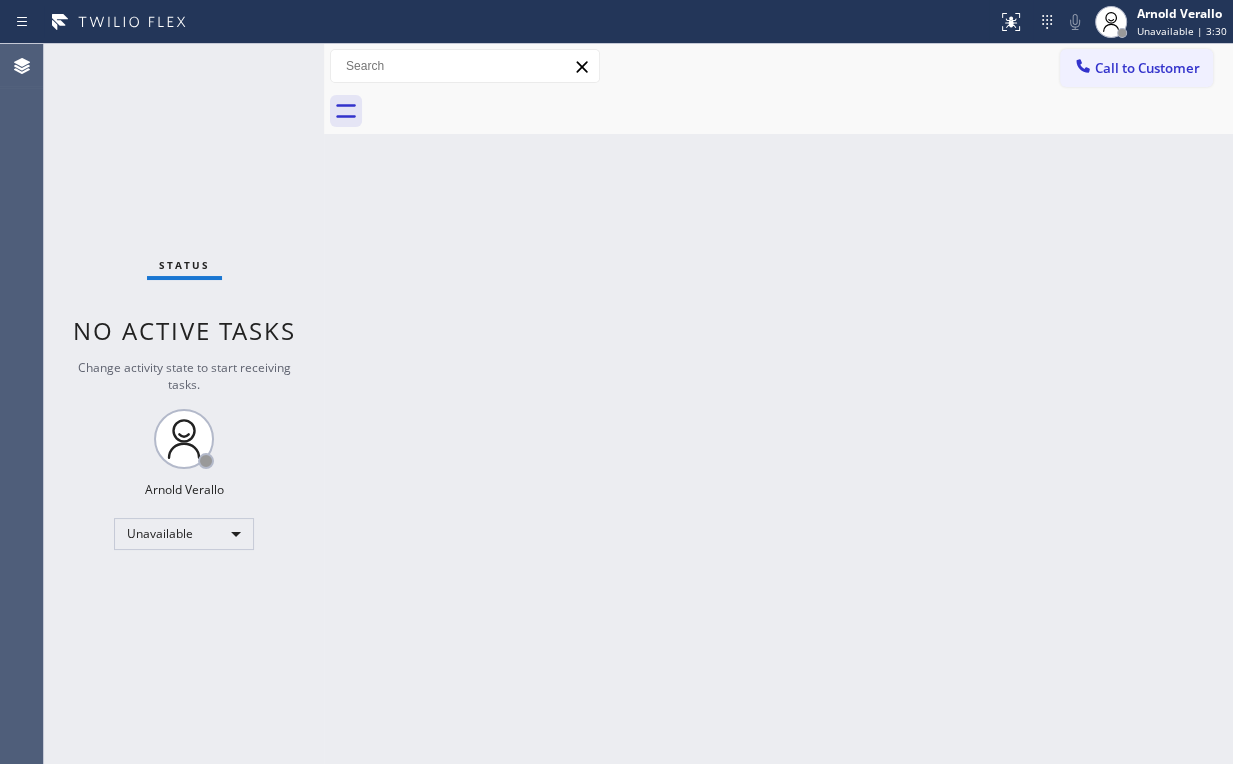 click on "Status   No active tasks     Change activity state to start receiving tasks.   [FIRST] [LAST] Unavailable" at bounding box center [184, 404] 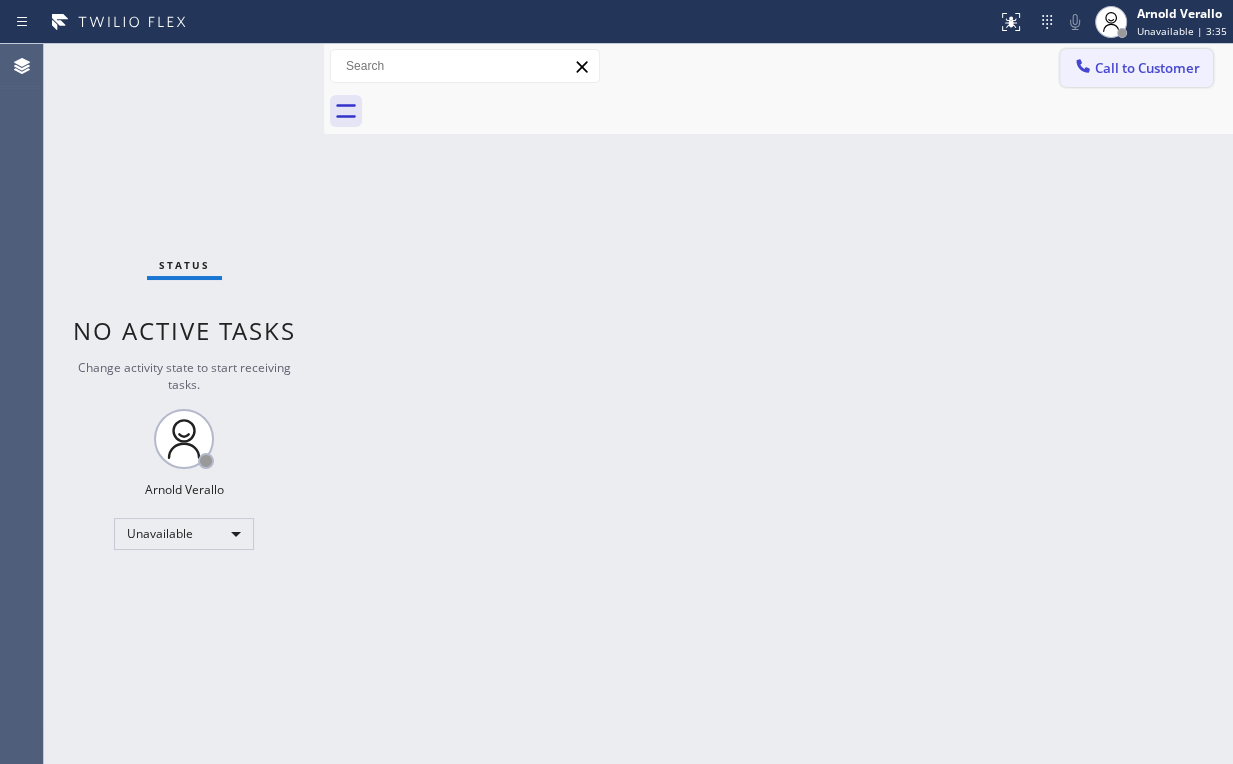 click at bounding box center [1083, 68] 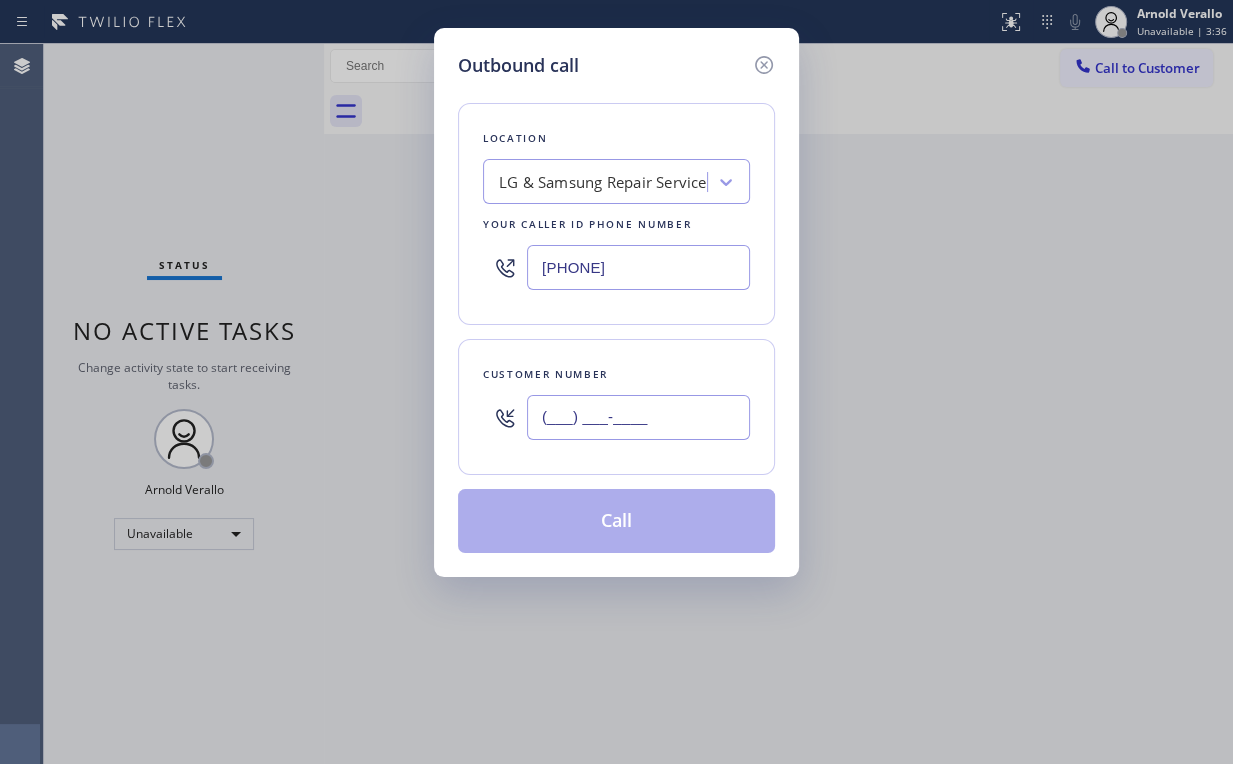 click on "(___) ___-____" at bounding box center (638, 417) 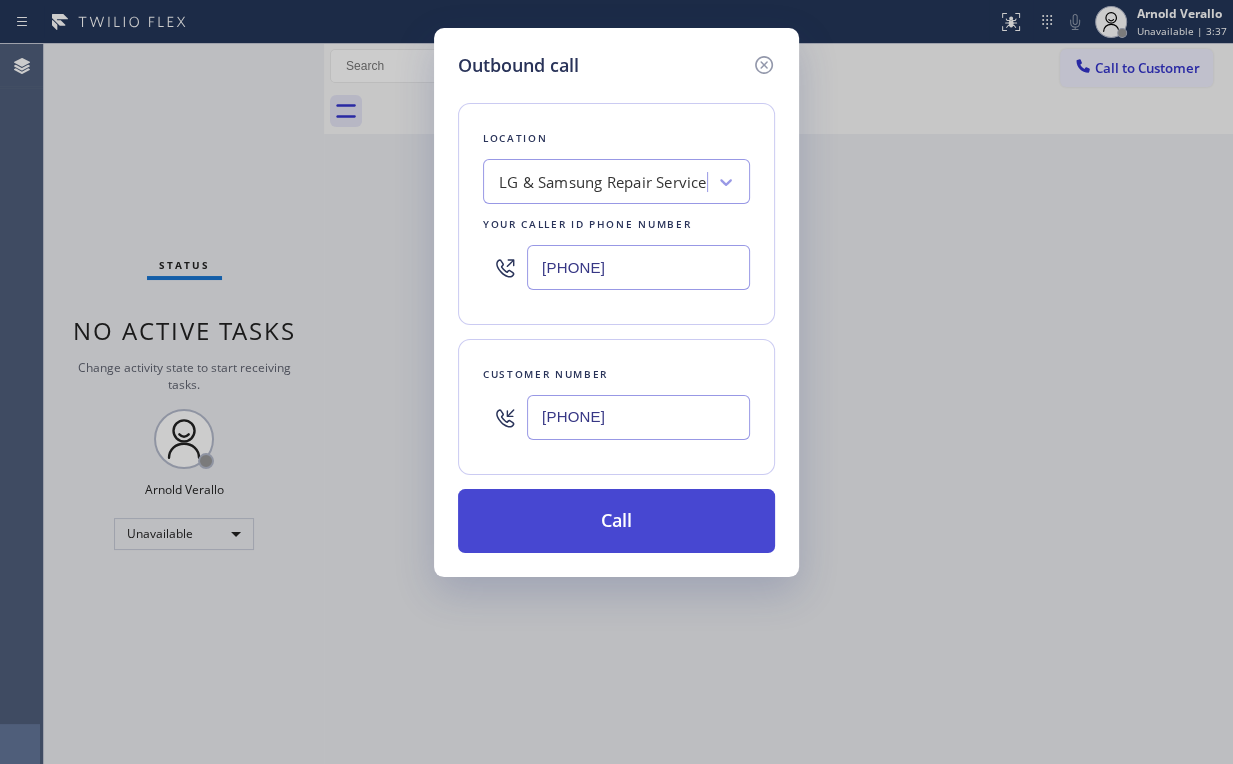 type on "[PHONE]" 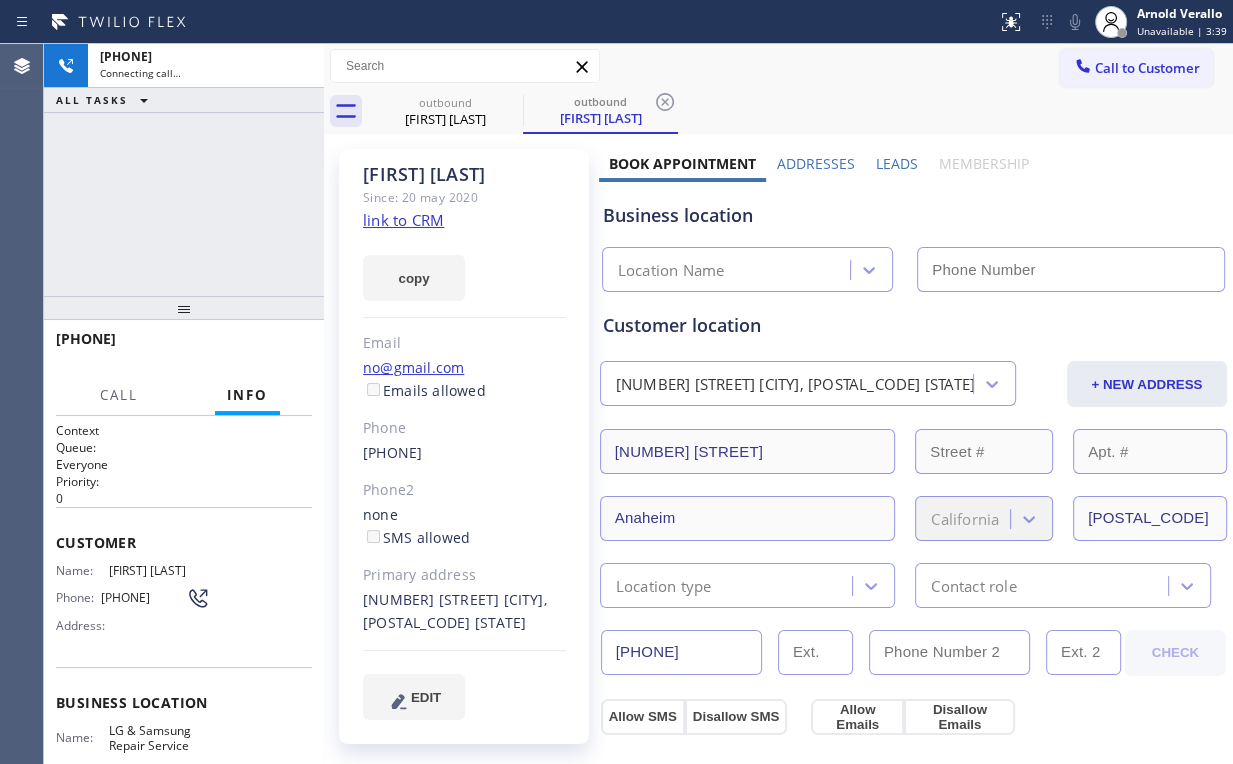 click on "[PHONE] Connecting call… ALL TASKS ALL TASKS ACTIVE TASKS TASKS IN WRAP UP" at bounding box center (184, 170) 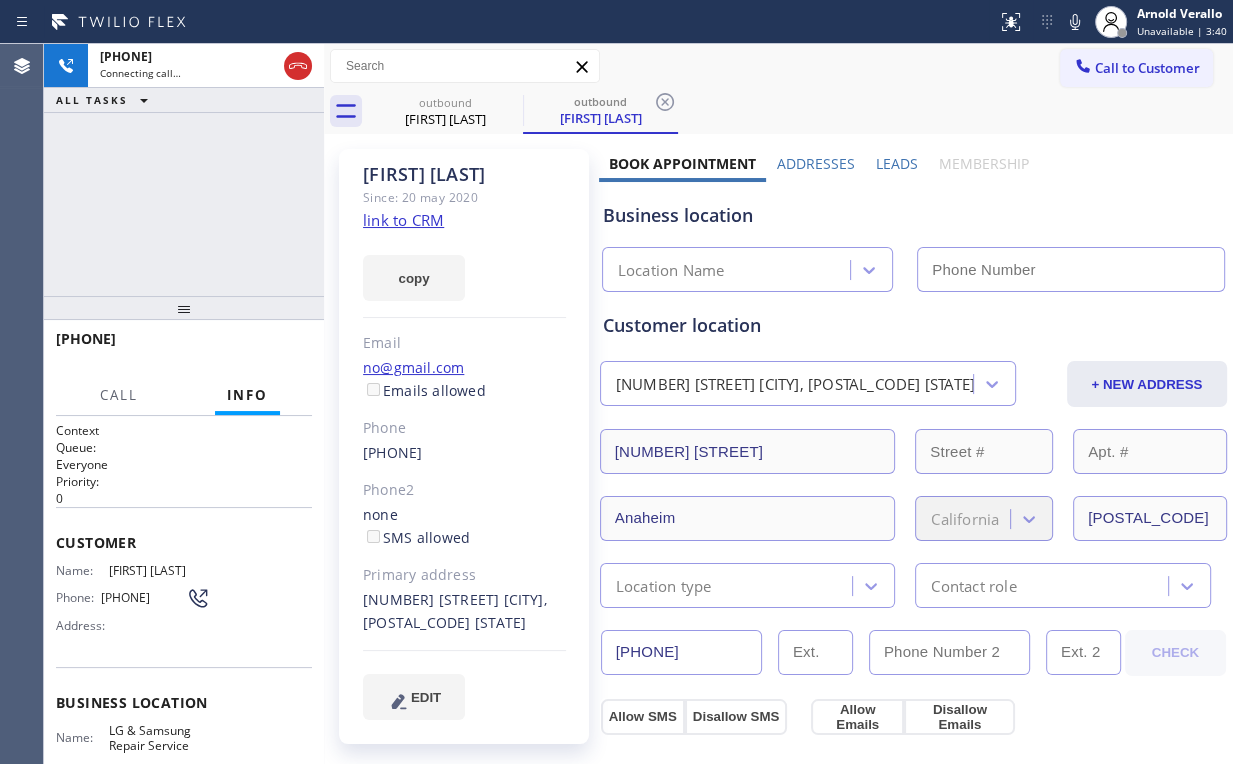 click on "[PHONE] Connecting call… ALL TASKS ALL TASKS ACTIVE TASKS TASKS IN WRAP UP" at bounding box center [184, 170] 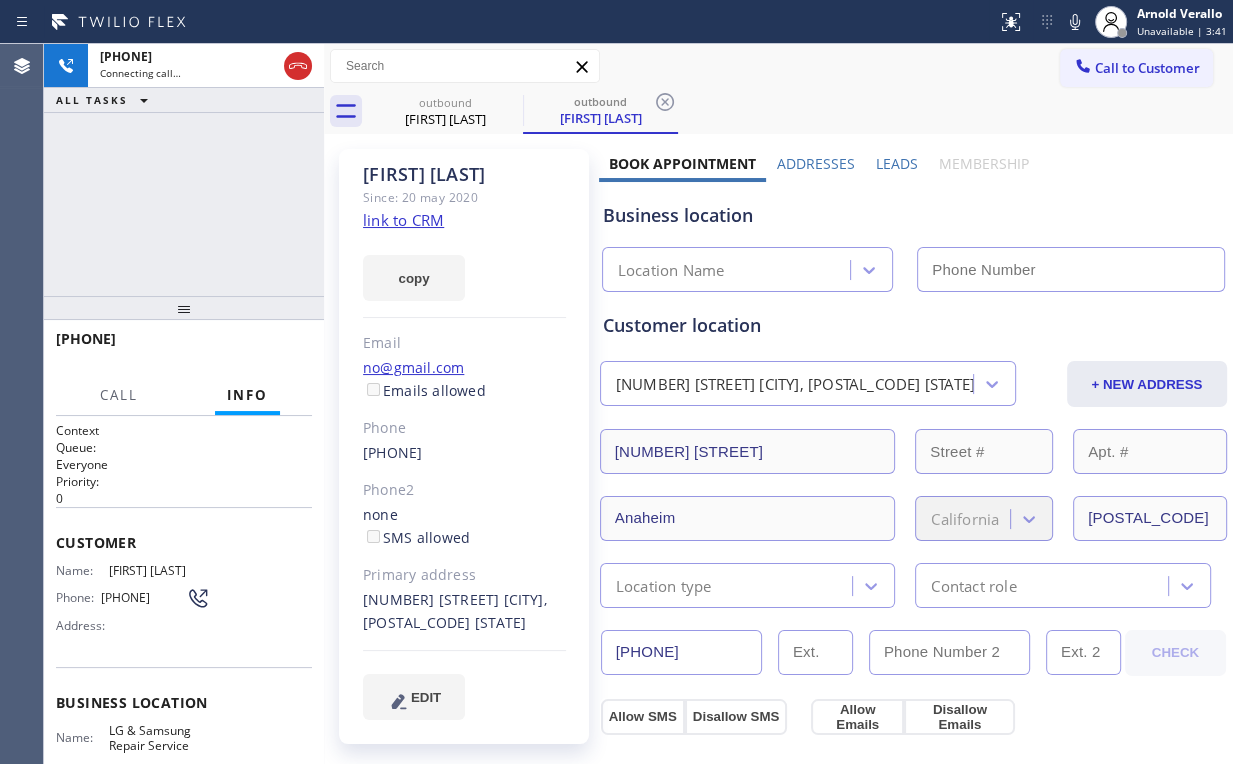 type on "[PHONE]" 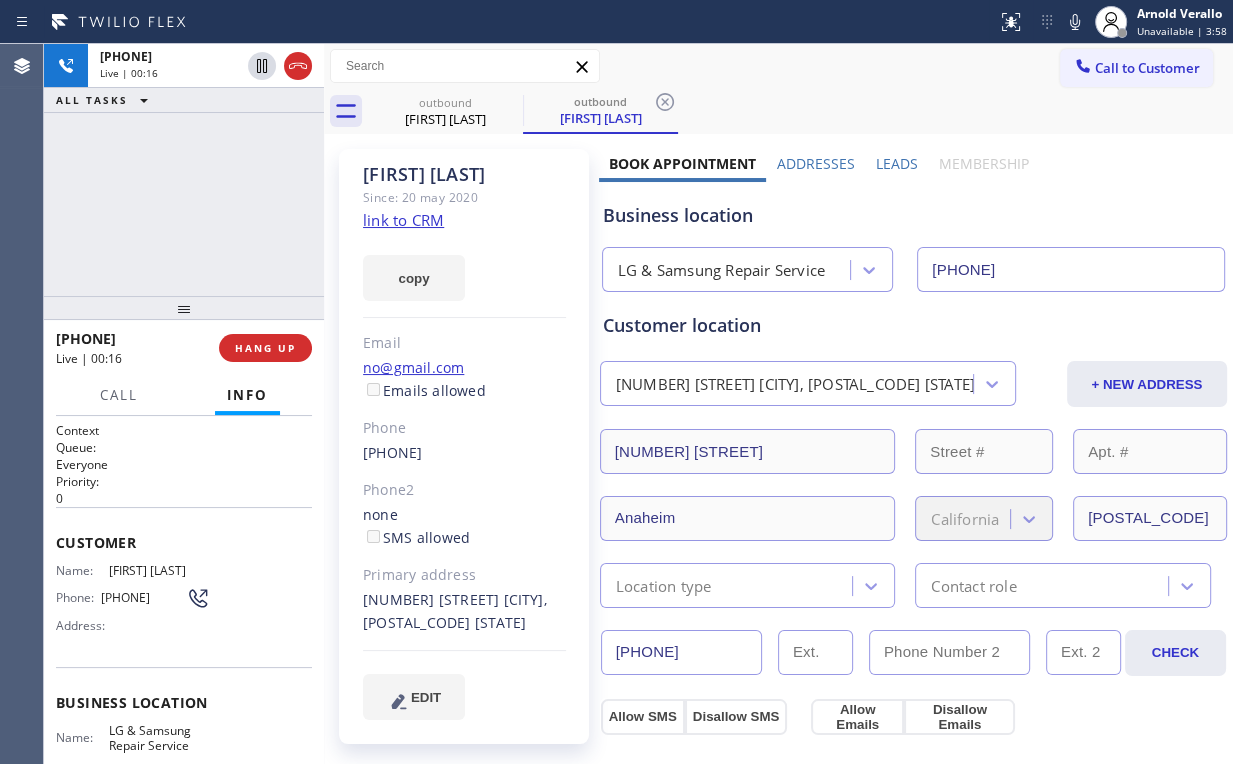 click on "[PHONE] Live | 00:16 HANG UP" at bounding box center (184, 348) 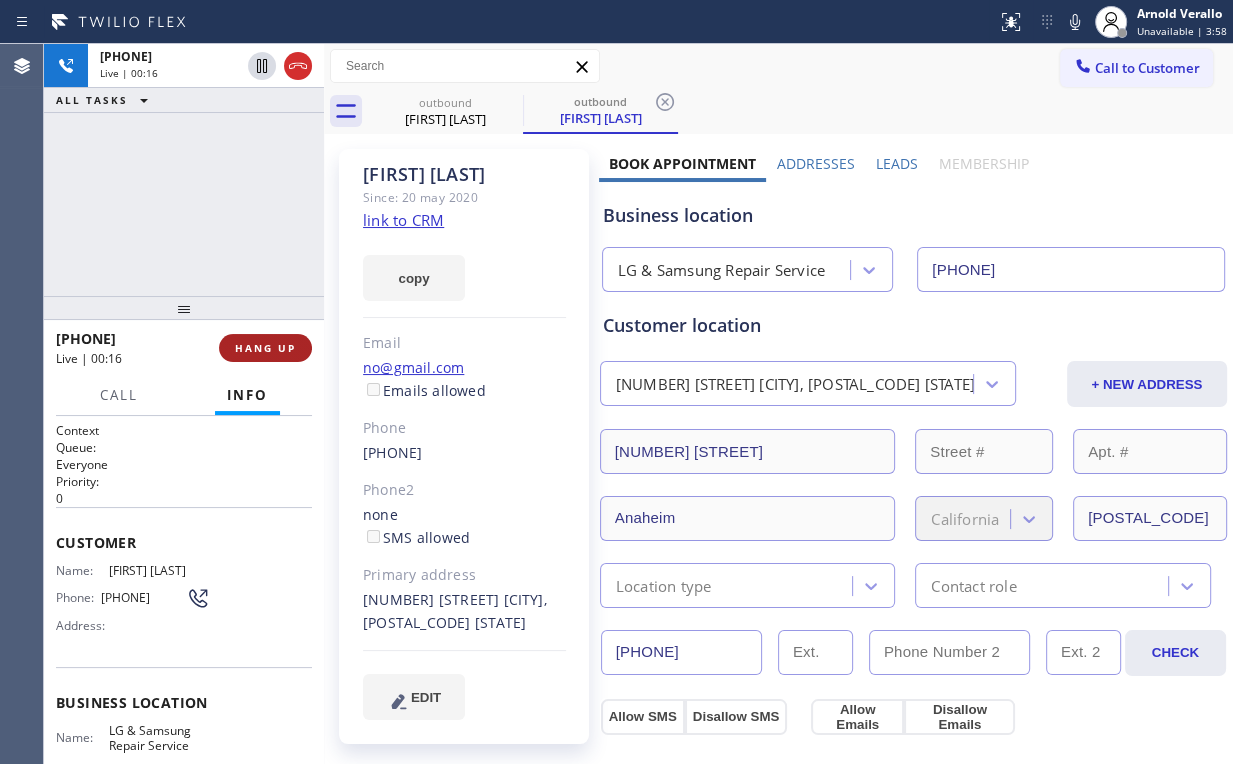 click on "HANG UP" at bounding box center (265, 348) 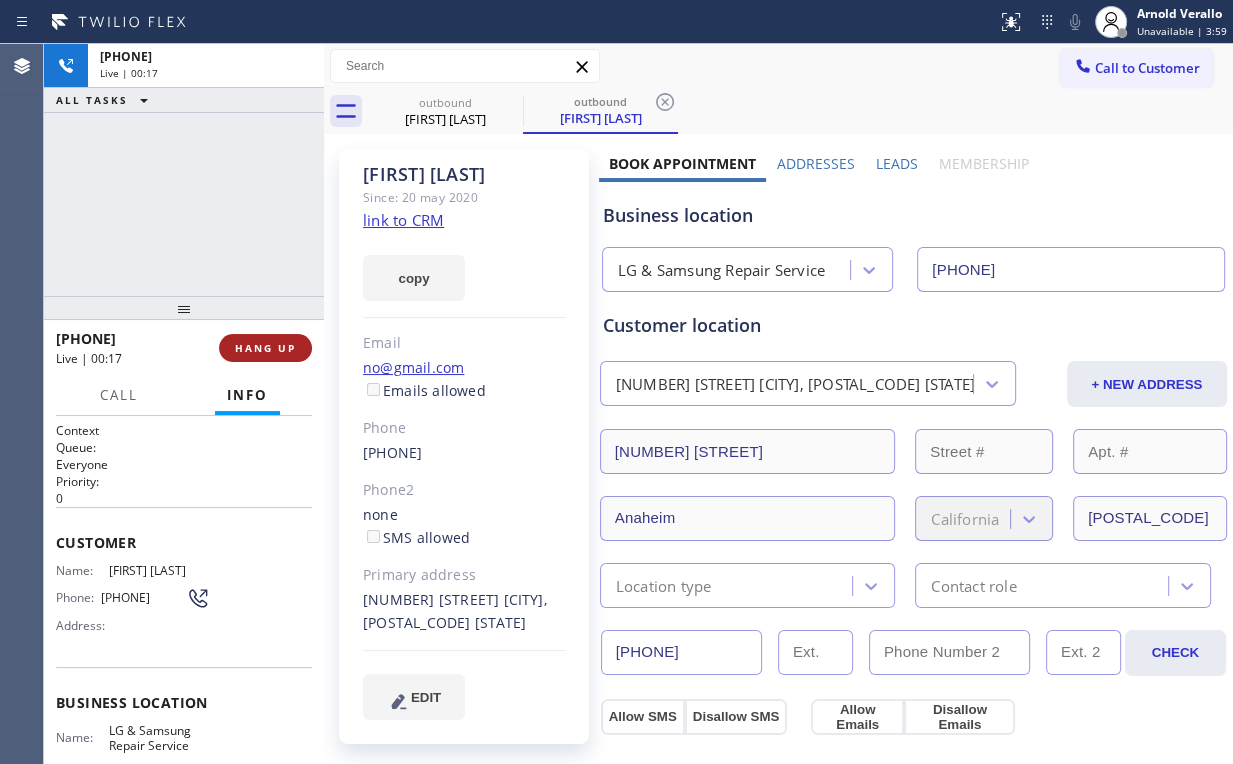 click on "HANG UP" at bounding box center (265, 348) 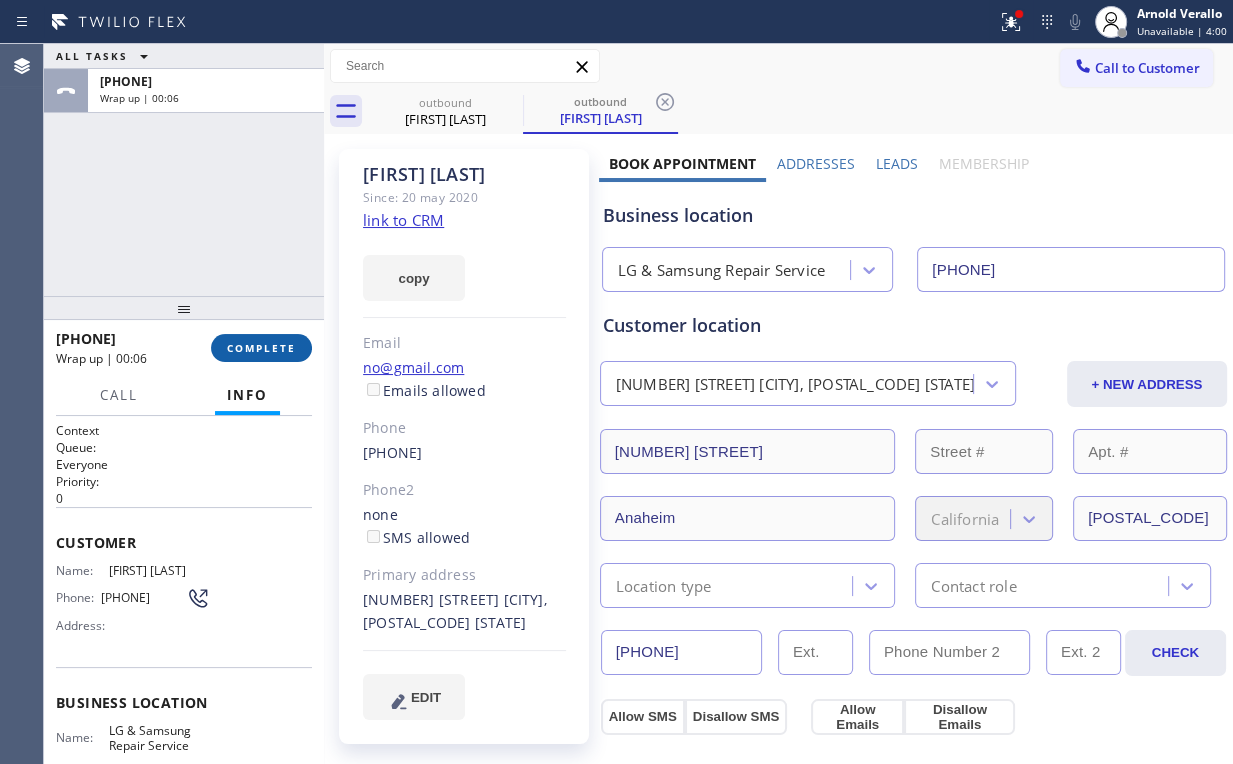 click on "COMPLETE" at bounding box center [261, 348] 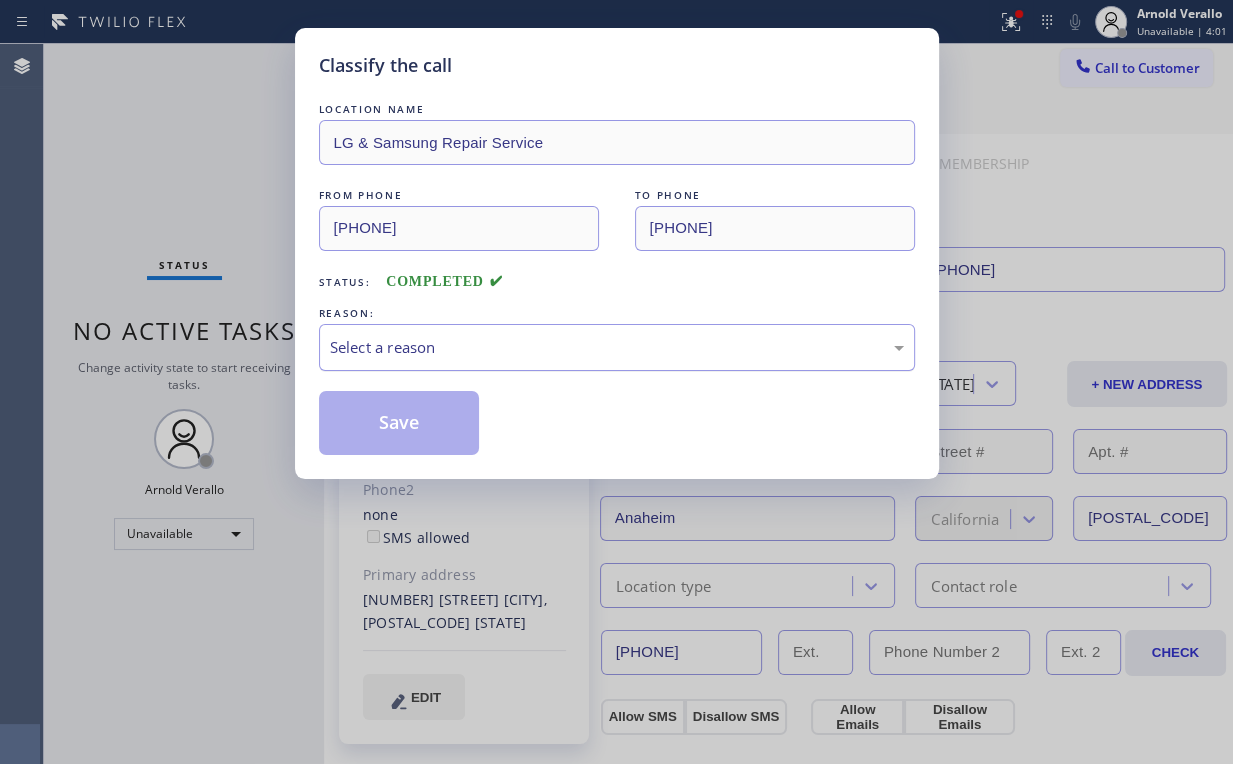click on "Select a reason" at bounding box center [617, 347] 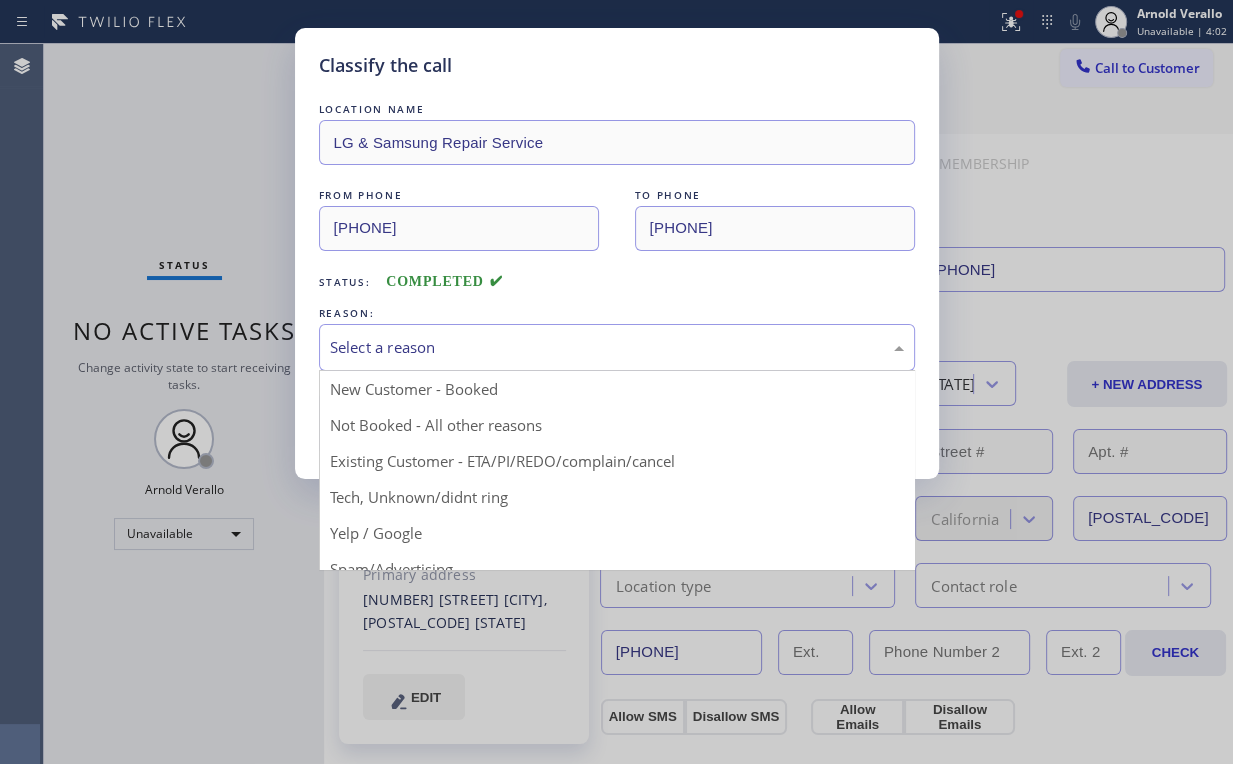 drag, startPoint x: 382, startPoint y: 417, endPoint x: 400, endPoint y: 416, distance: 18.027756 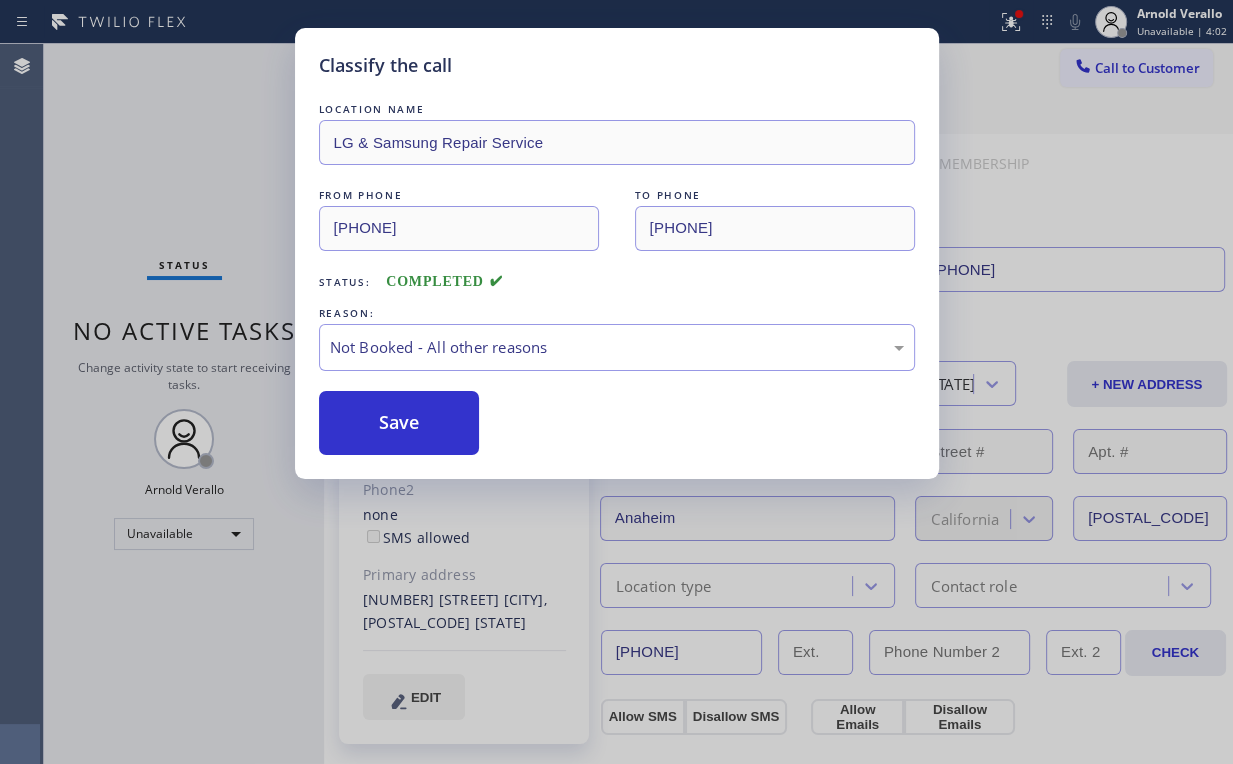 drag, startPoint x: 400, startPoint y: 416, endPoint x: 192, endPoint y: 139, distance: 346.40005 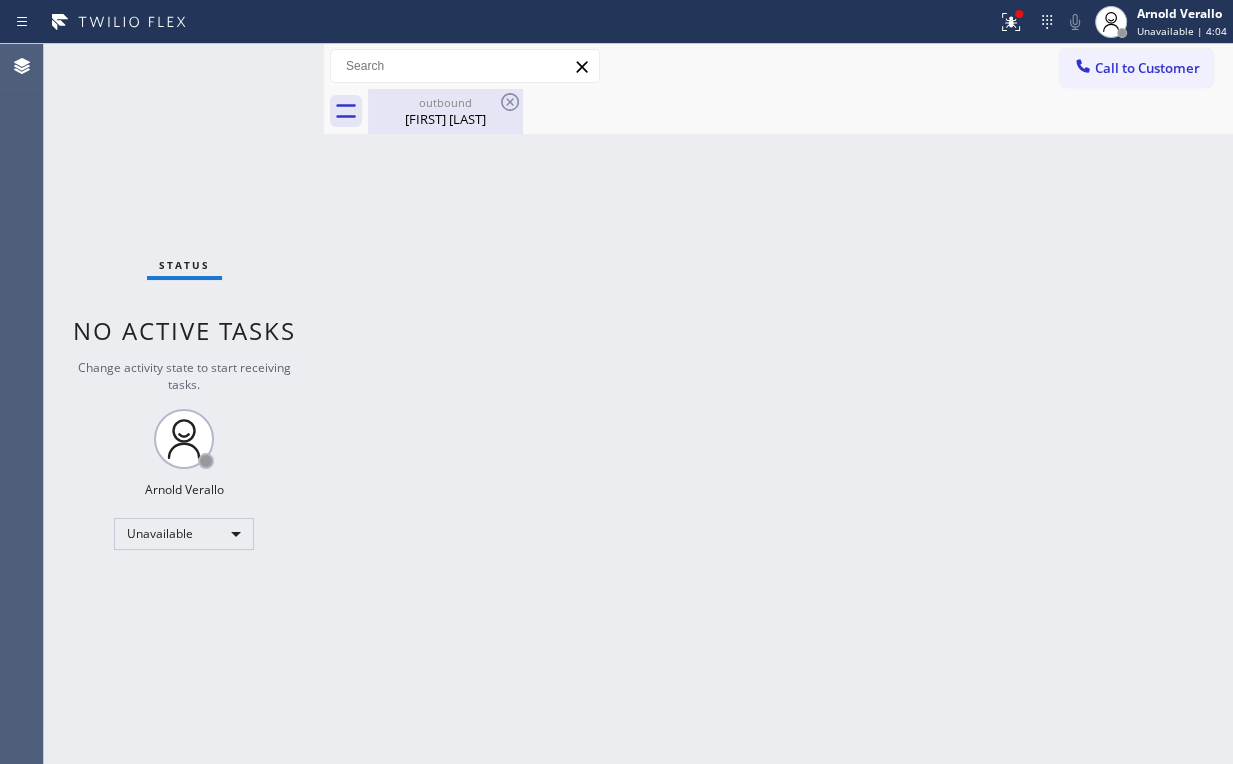 click on "[FIRST] [LAST]" at bounding box center (445, 119) 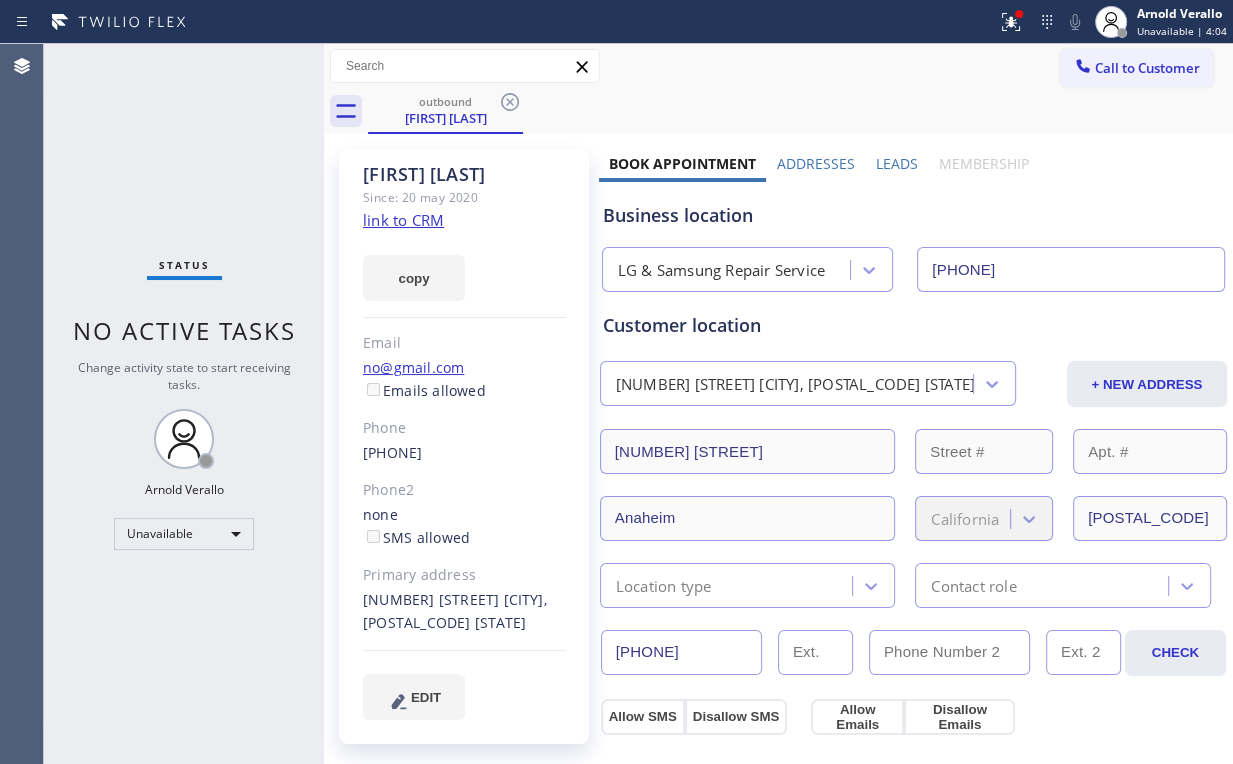 drag, startPoint x: 503, startPoint y: 101, endPoint x: 540, endPoint y: 101, distance: 37 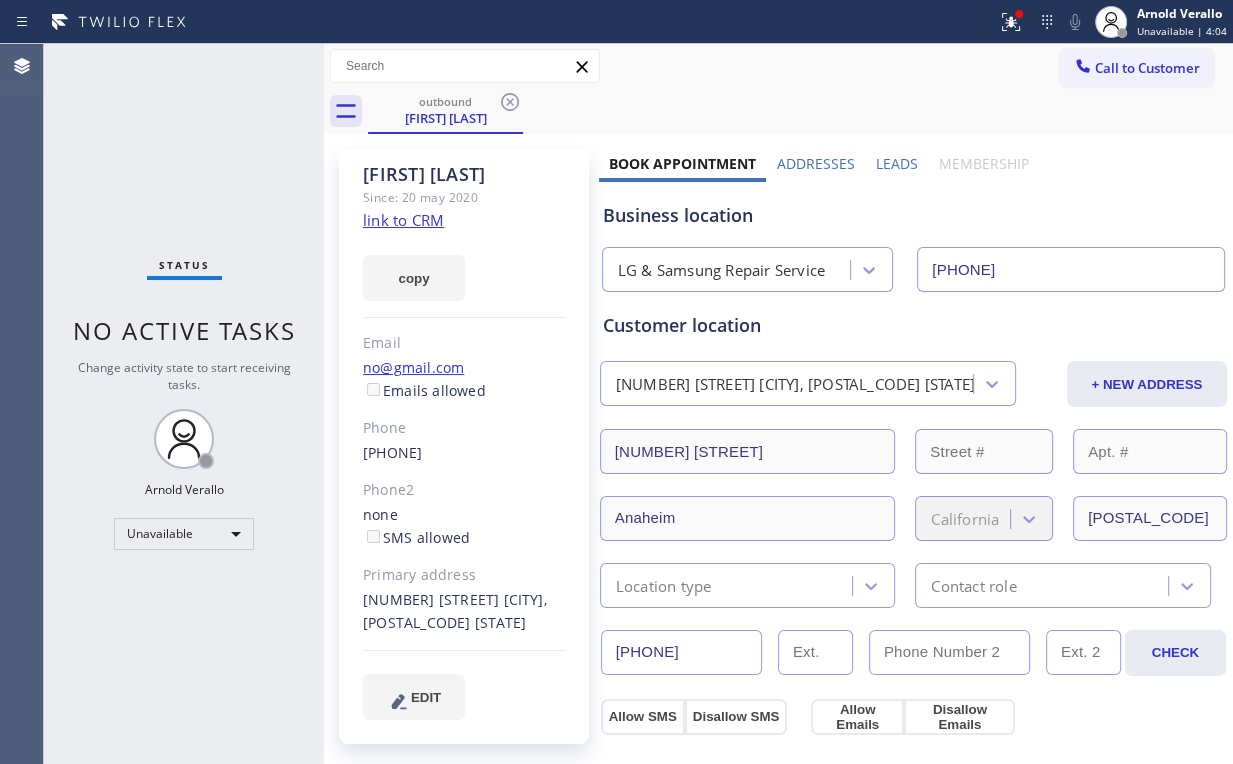 click 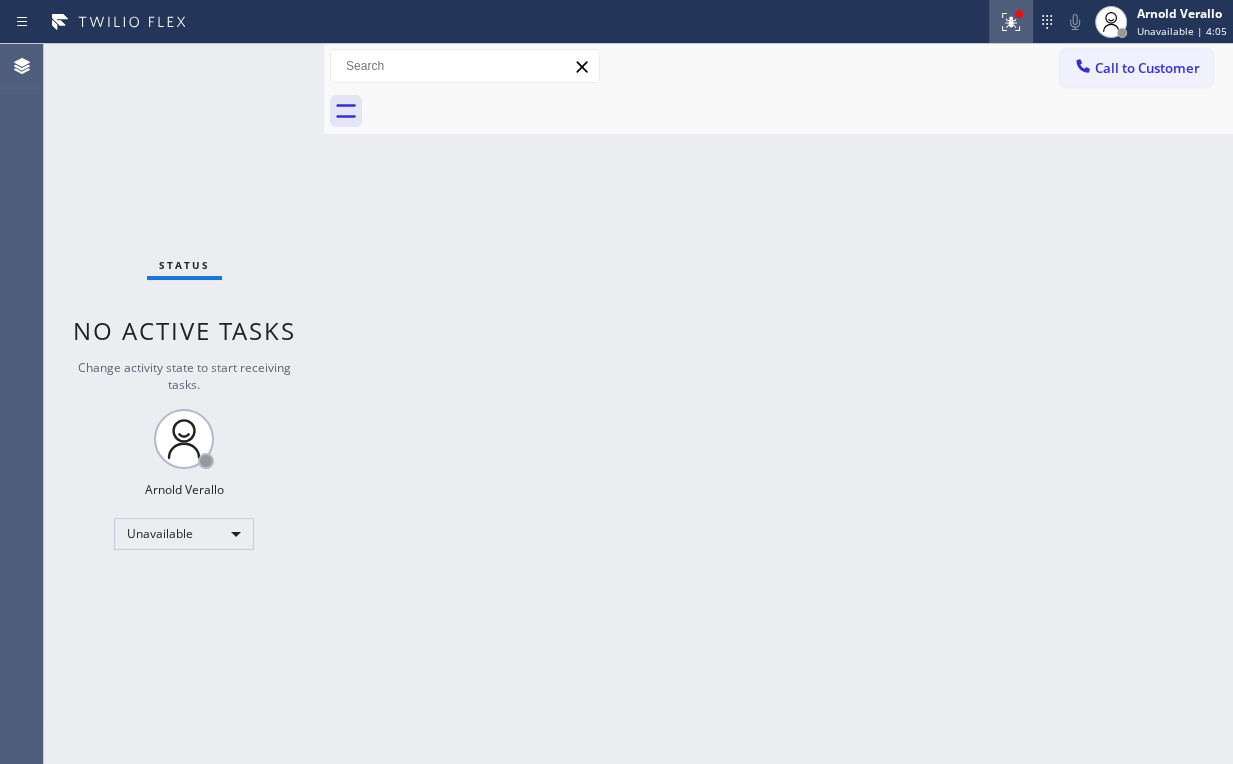 drag, startPoint x: 1034, startPoint y: 130, endPoint x: 996, endPoint y: 30, distance: 106.97663 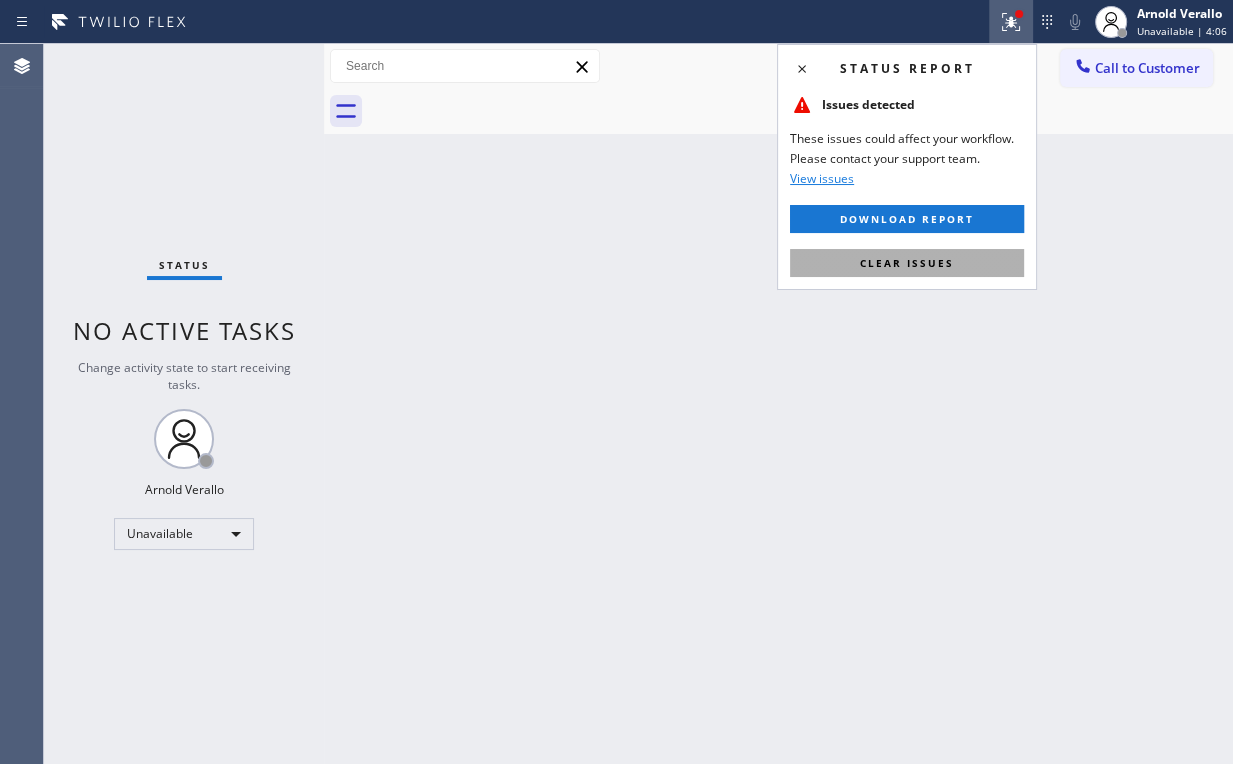 click on "Clear issues" at bounding box center [907, 263] 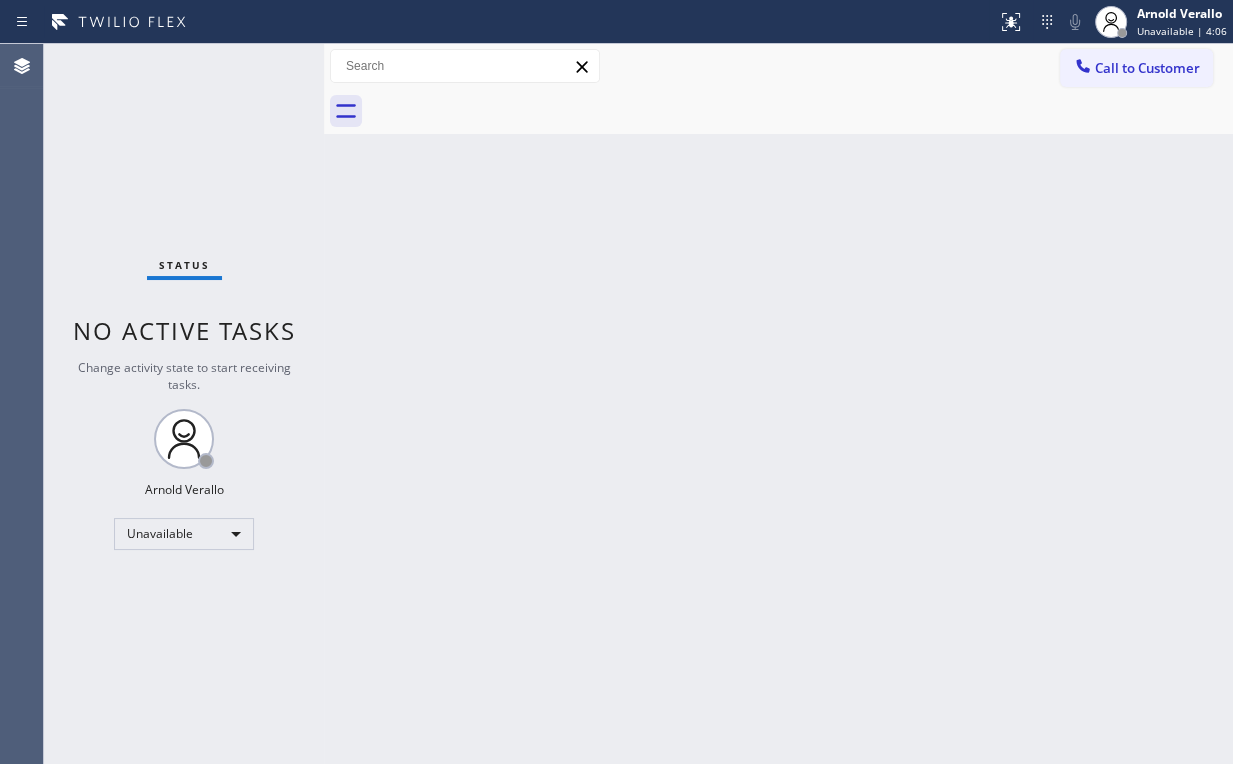drag, startPoint x: 496, startPoint y: 217, endPoint x: 329, endPoint y: 40, distance: 243.34749 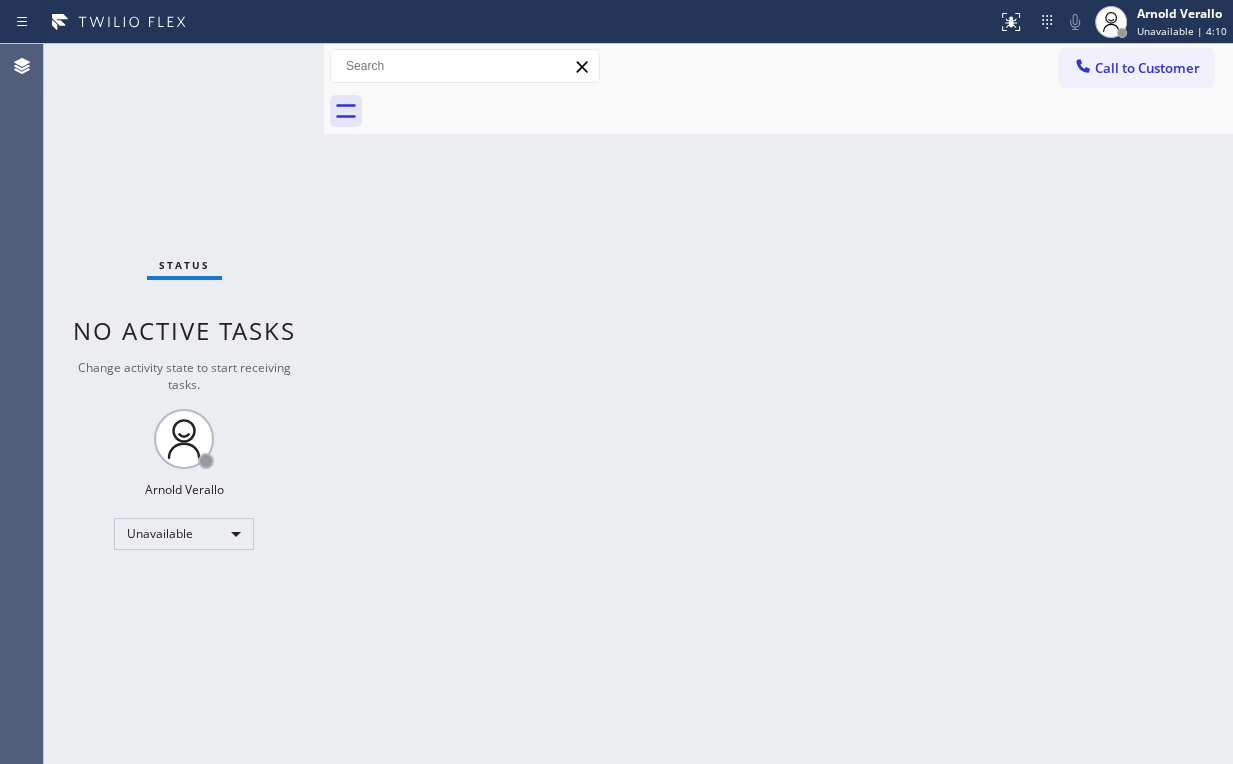 drag, startPoint x: 1081, startPoint y: 60, endPoint x: 864, endPoint y: 236, distance: 279.40115 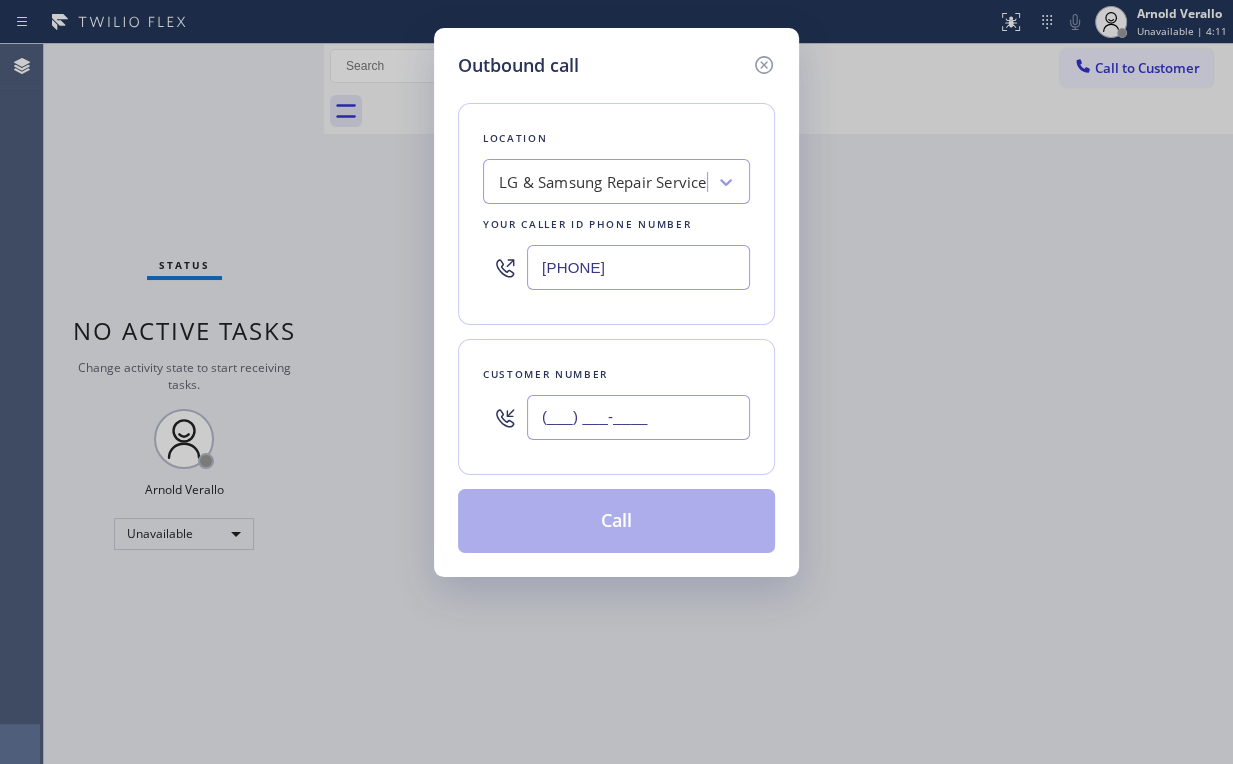 click on "(___) ___-____" at bounding box center (638, 417) 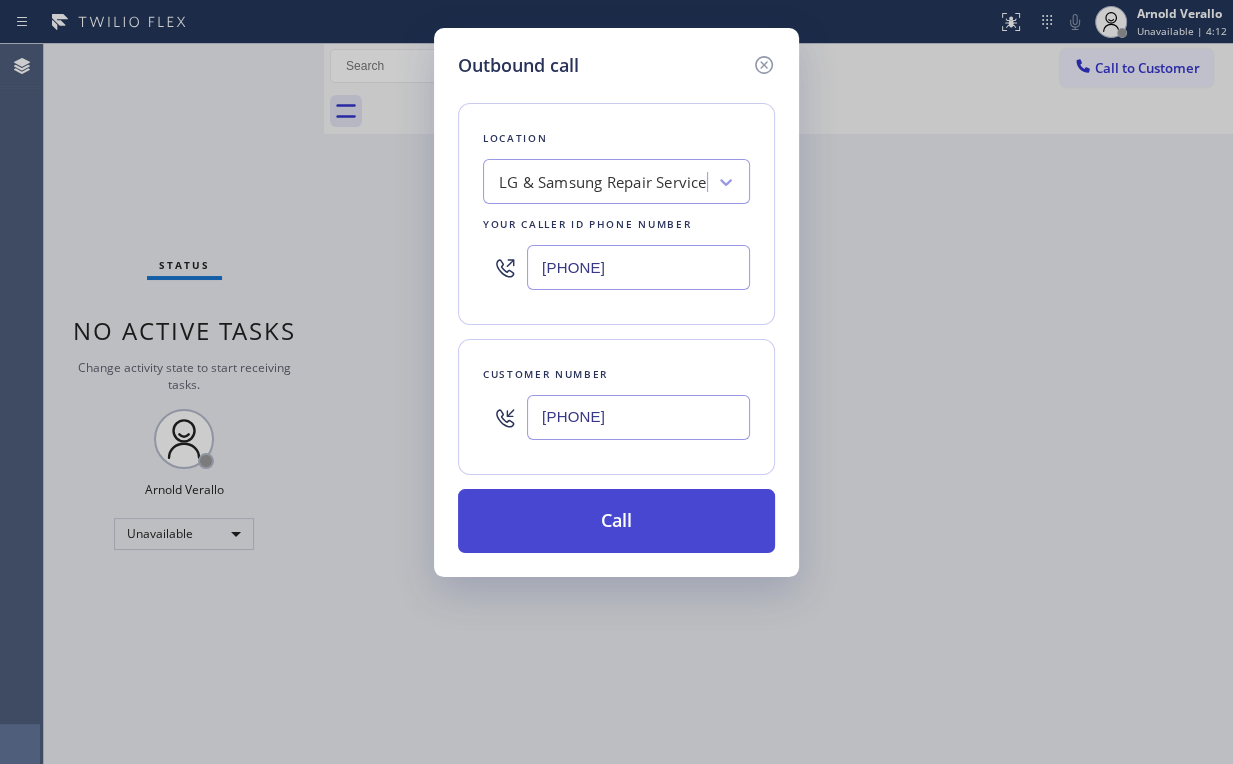 type on "[PHONE]" 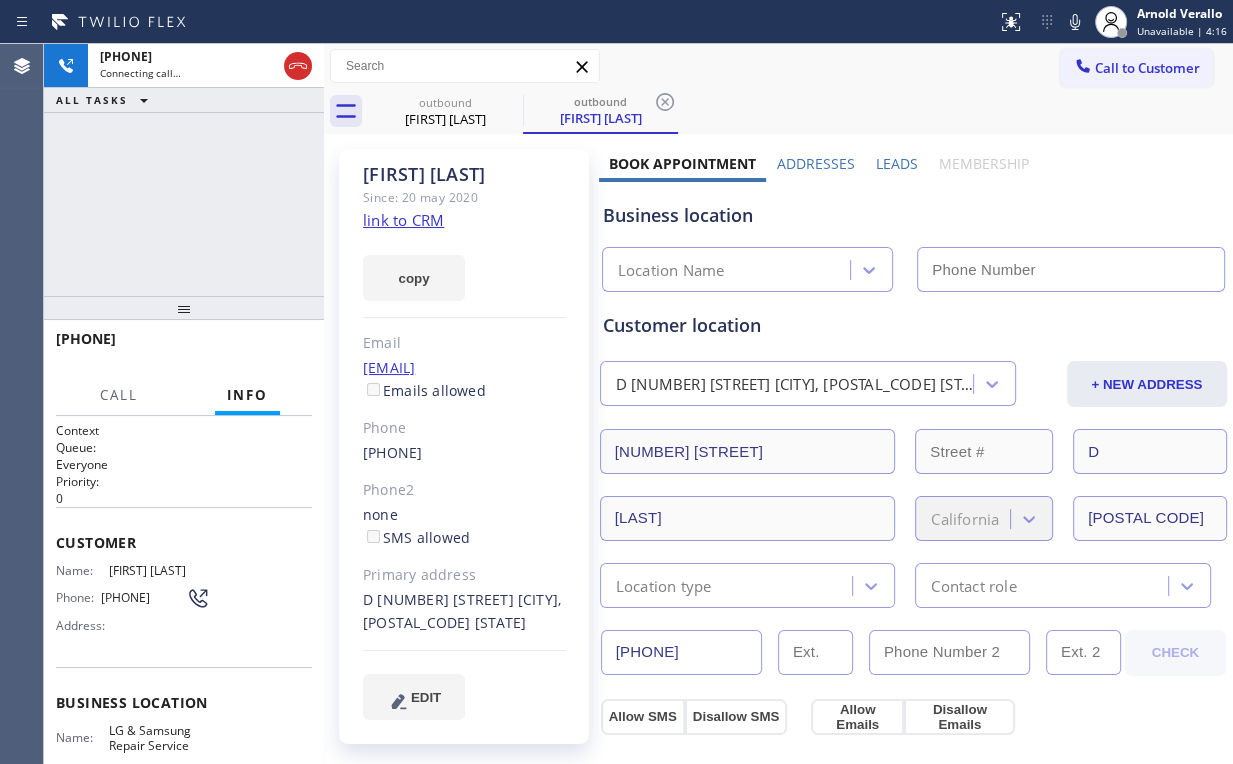type on "[PHONE]" 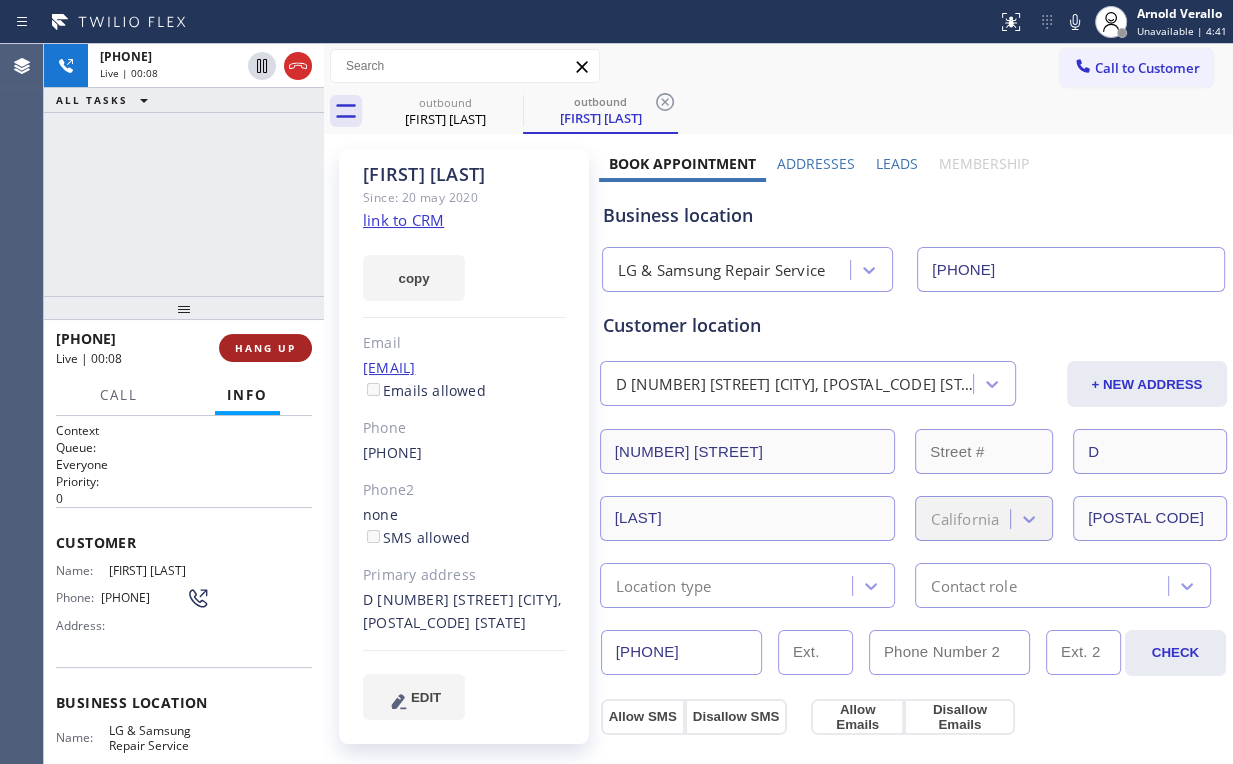 click on "HANG UP" at bounding box center [265, 348] 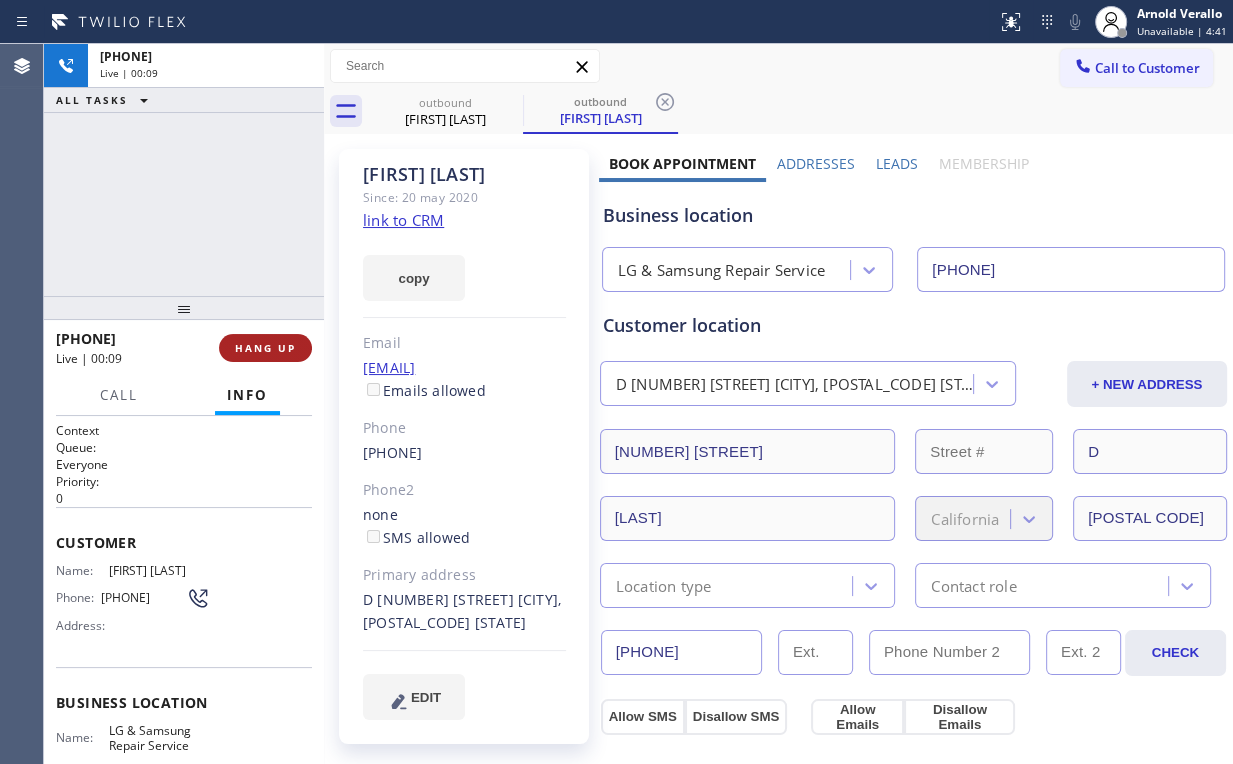 click on "HANG UP" at bounding box center (265, 348) 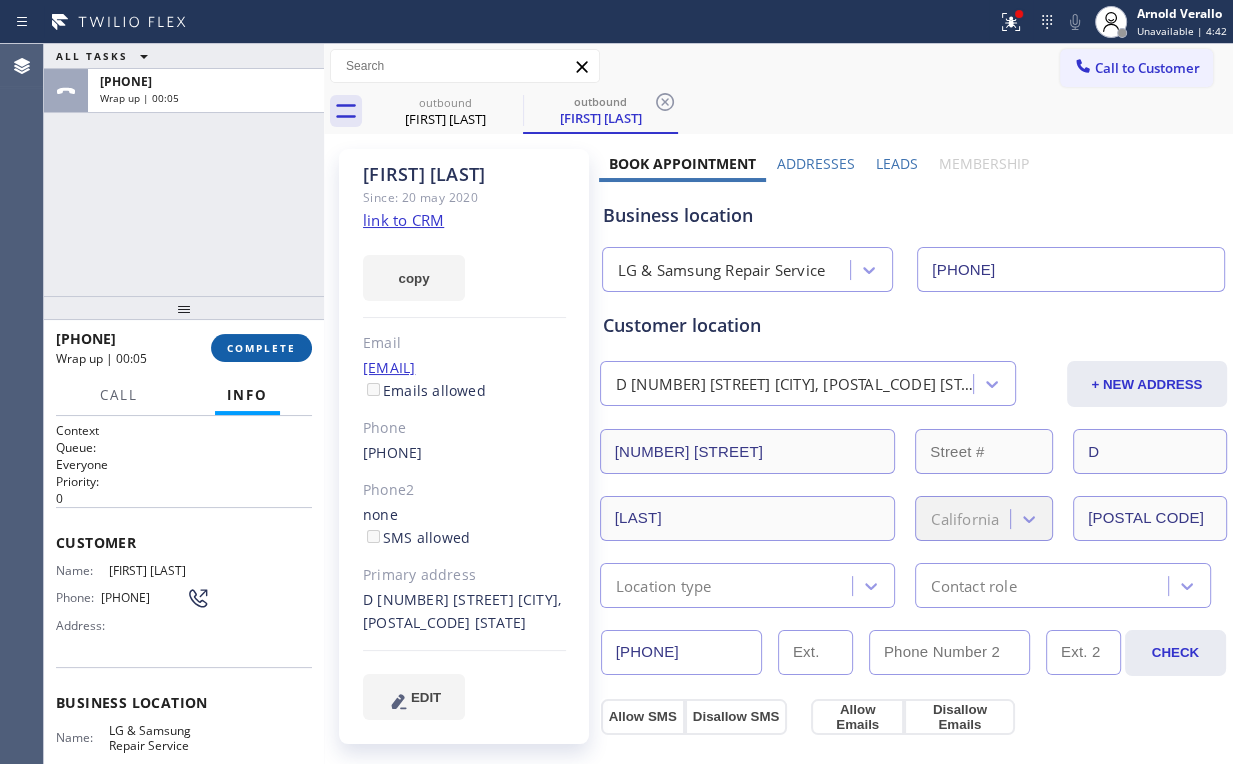 click on "COMPLETE" at bounding box center [261, 348] 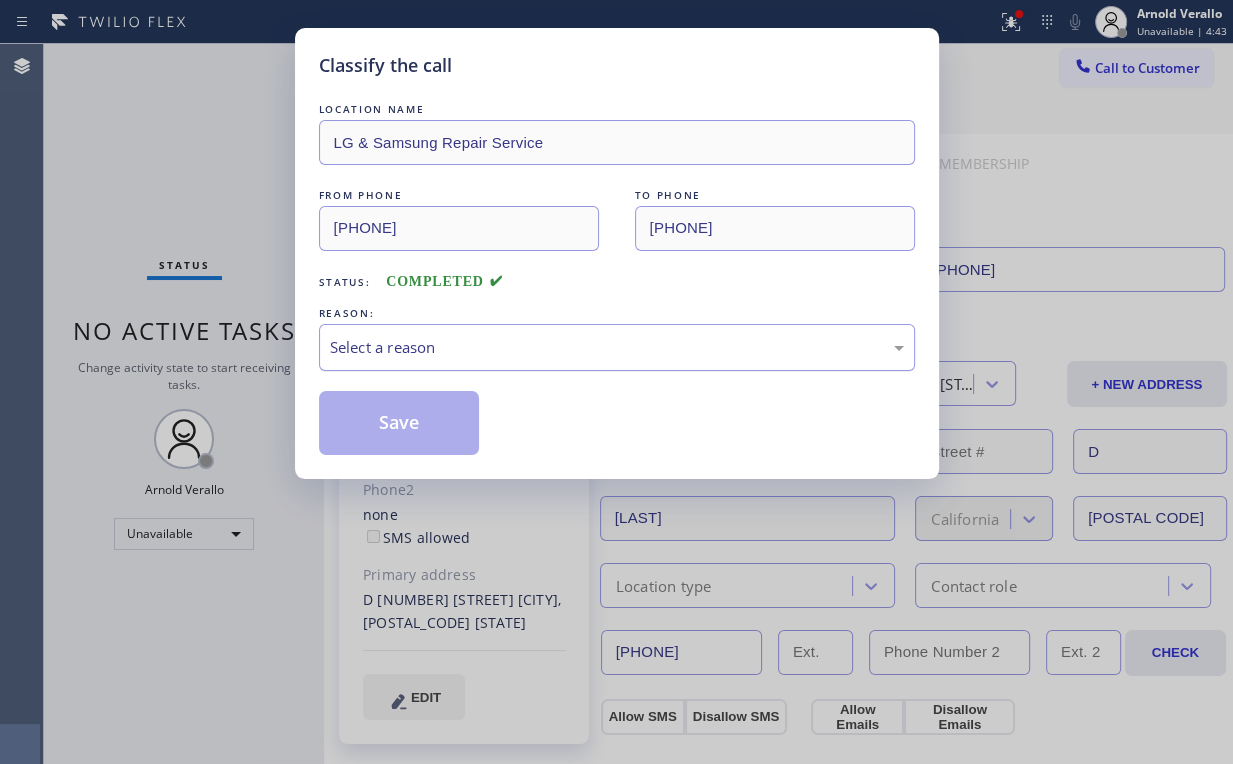 drag, startPoint x: 384, startPoint y: 343, endPoint x: 392, endPoint y: 366, distance: 24.351591 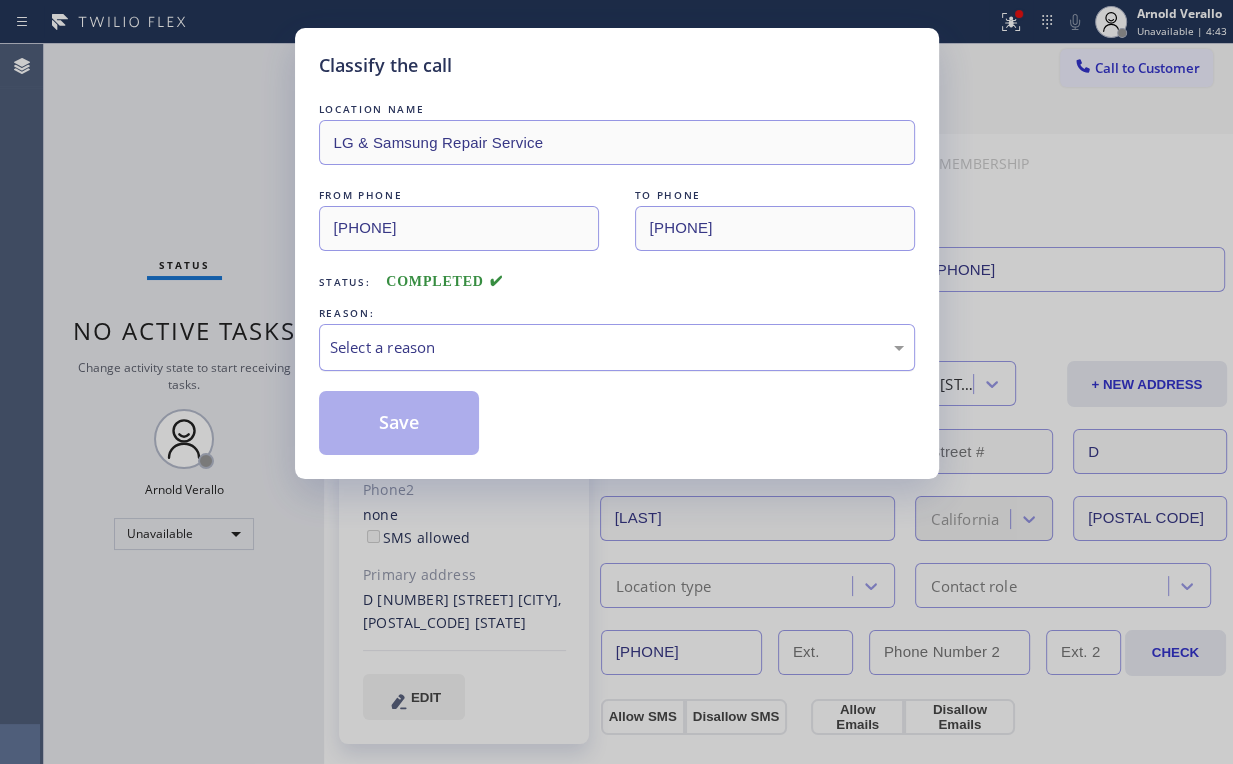 click on "Select a reason" at bounding box center [617, 347] 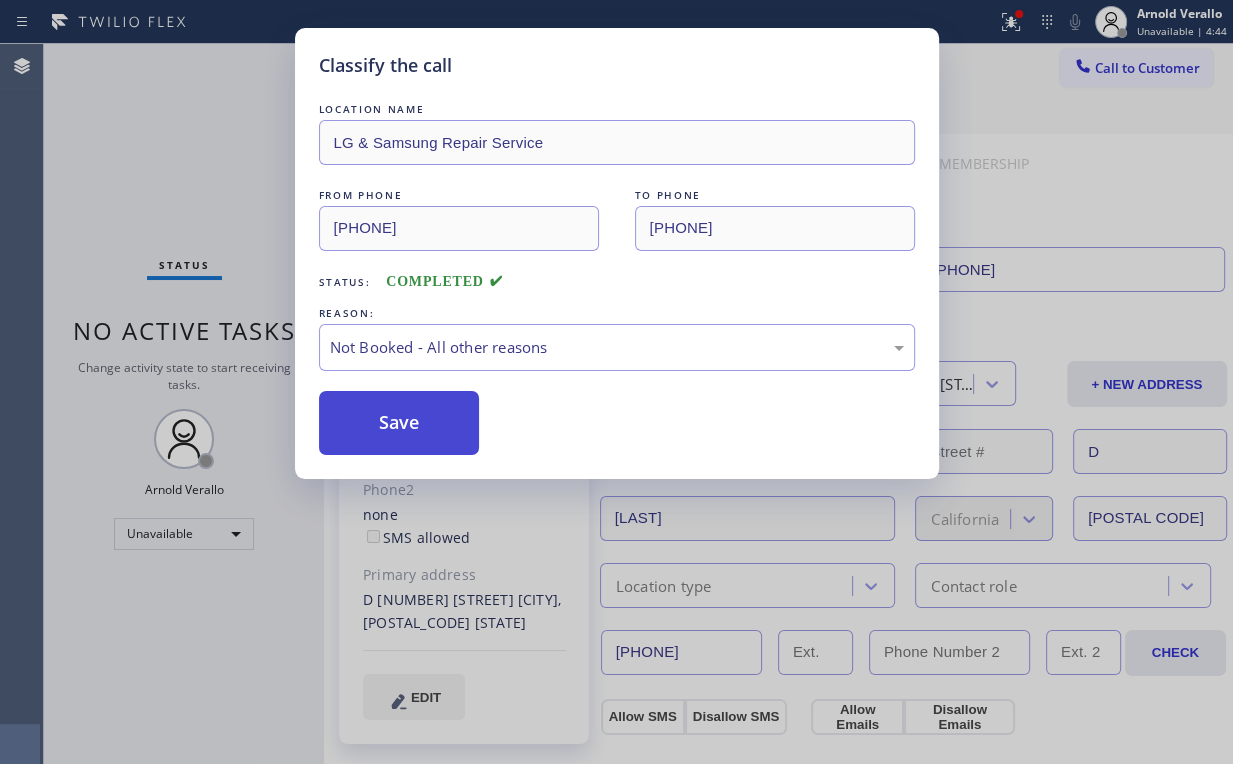 click on "Save" at bounding box center [399, 423] 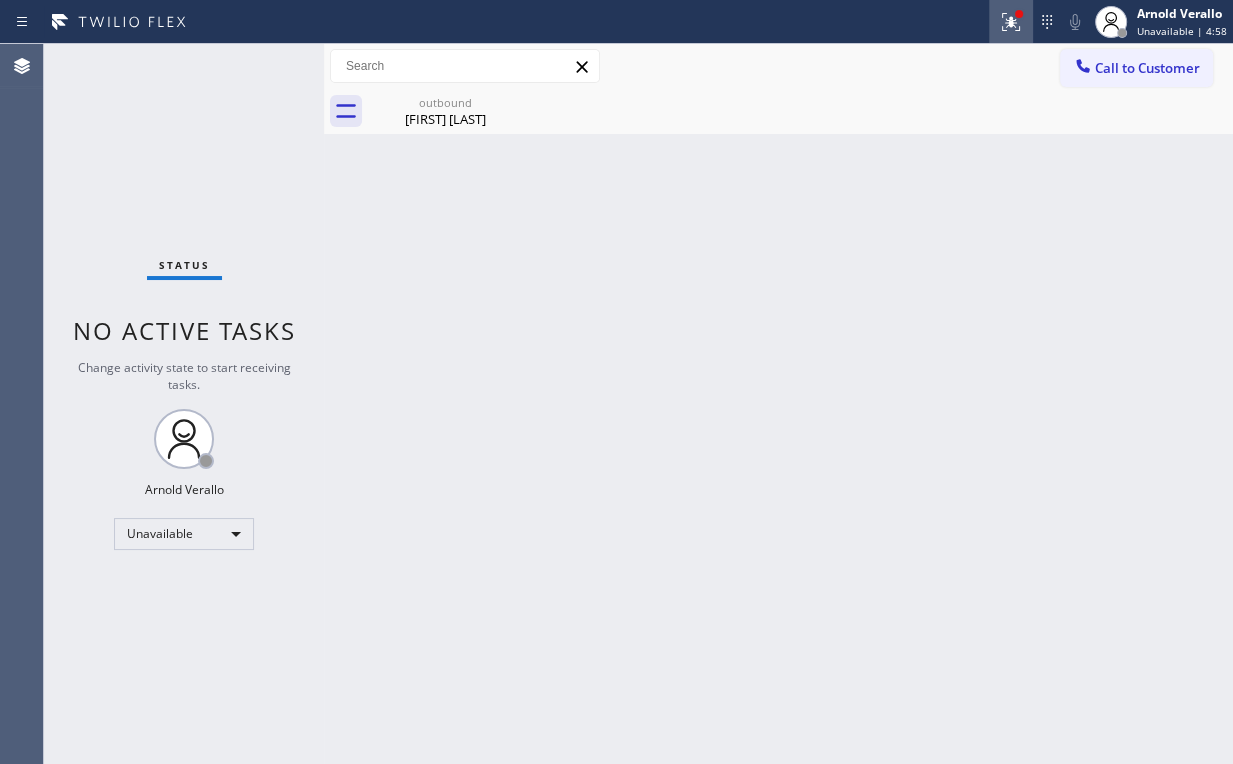 click 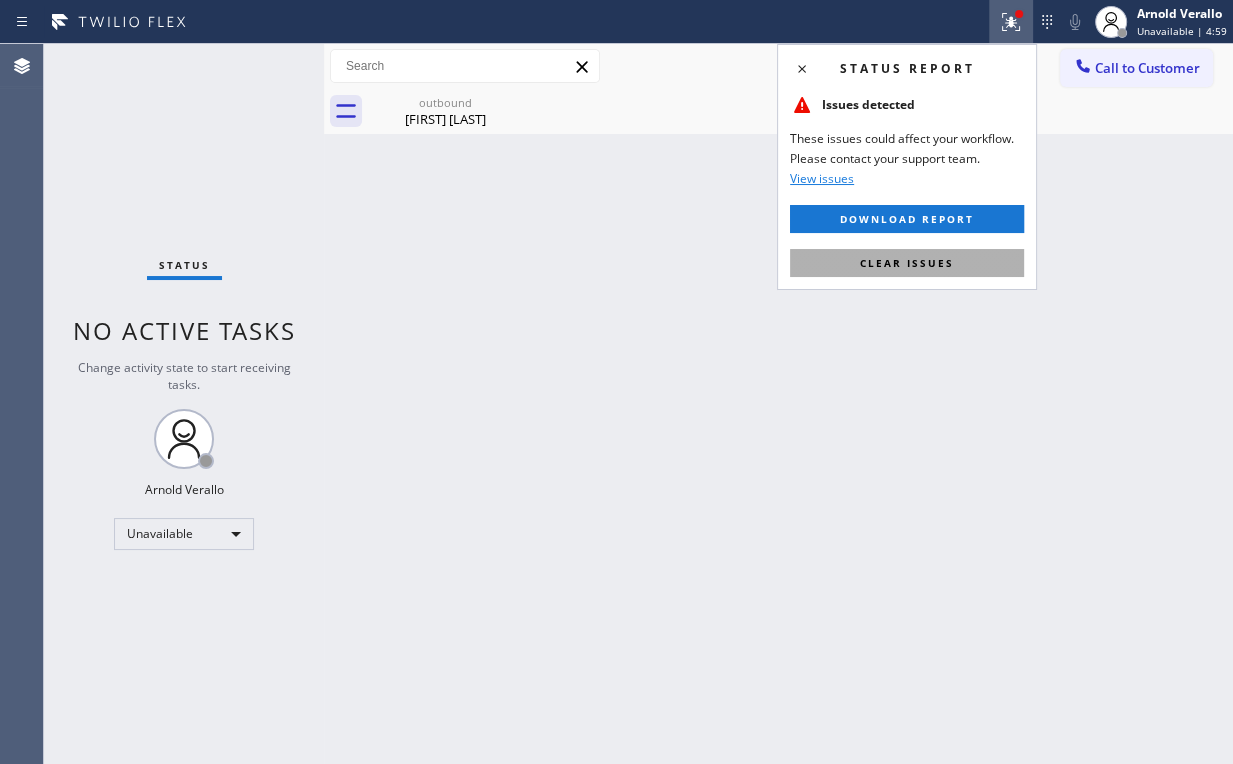 click on "Clear issues" at bounding box center [907, 263] 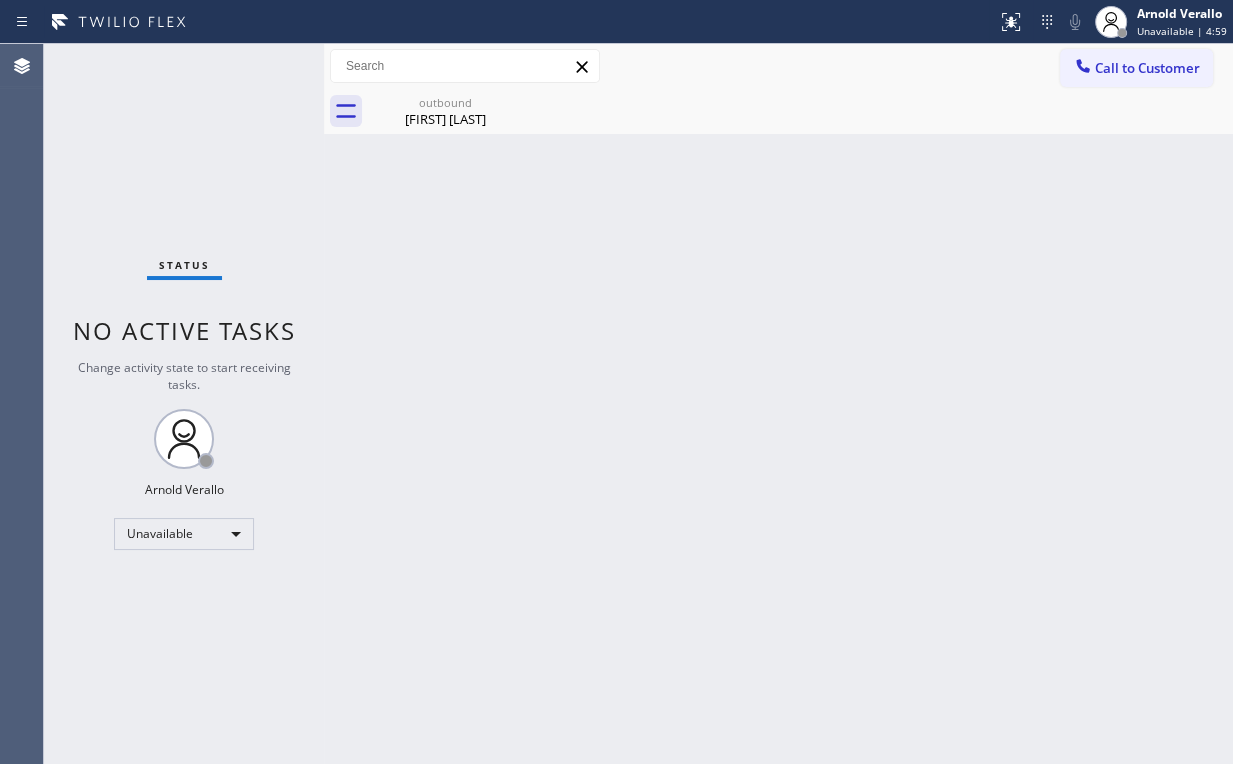 click on "Back to Dashboard Change Sender ID Customers Technicians Select a contact Outbound call Location Search location Your caller id phone number Customer number Call Customer info Name   Phone none Address none Change Sender ID HVAC +18559994417 5 Star Appliance +18557314952 Appliance Repair +18554611149 Plumbing +18889090120 Air Duct Cleaning +18006865038  Electricians +18005688664 Cancel Change Check personal SMS Reset Change outbound [FIRST] [LAST] Call to Customer Outbound call Location LG & Samsung Repair Service Your caller id phone number [PHONE] Customer number Call Outbound call Technician Search Technician Your caller id phone number Your caller id phone number Call outbound [FIRST] [LAST] [FIRST]    [LAST] Since: 20 may 2020 link to CRM copy Email [EMAIL]  Emails allowed Phone [PHONE] Phone2 none  SMS allowed Primary address D [NUMBER] [STREET] [CITY], [ZIP] CA EDIT Outbound call Location LG & Samsung Repair Service Your caller id phone number [PHONE] Customer number Call Leads D" at bounding box center (778, 404) 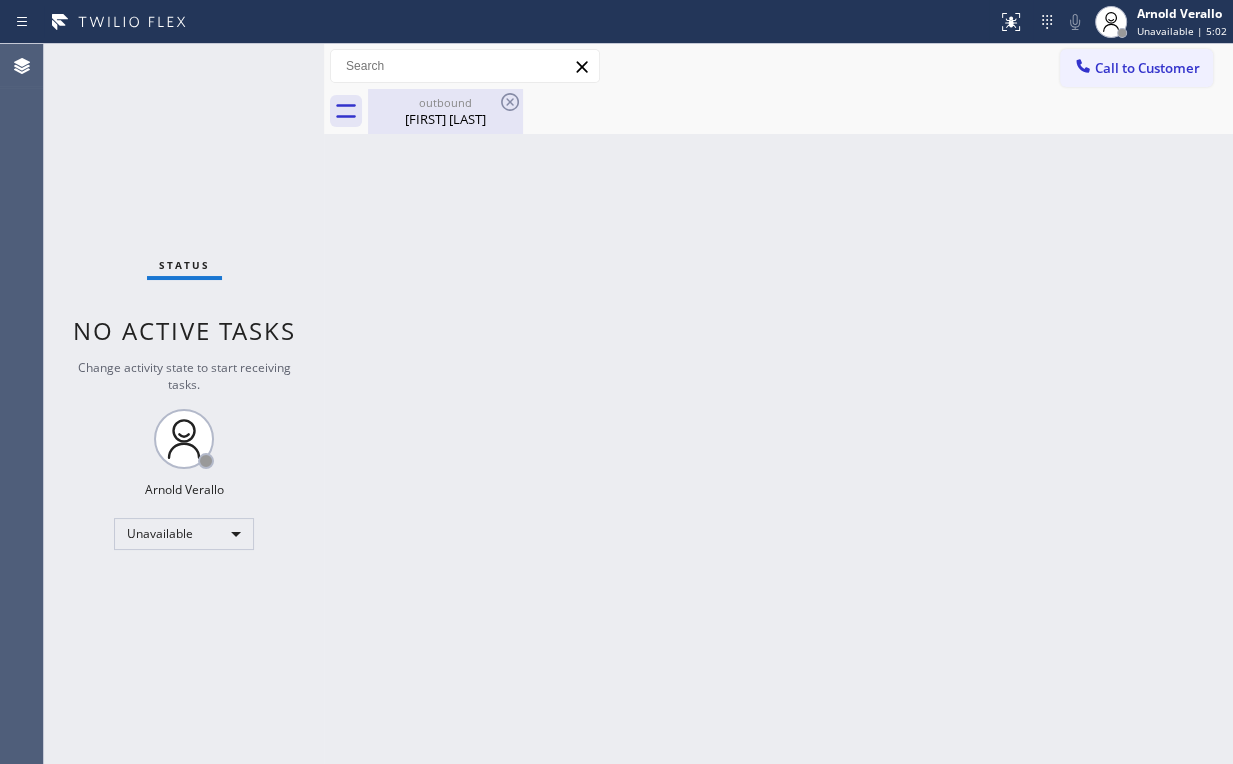 click on "outbound" at bounding box center [445, 102] 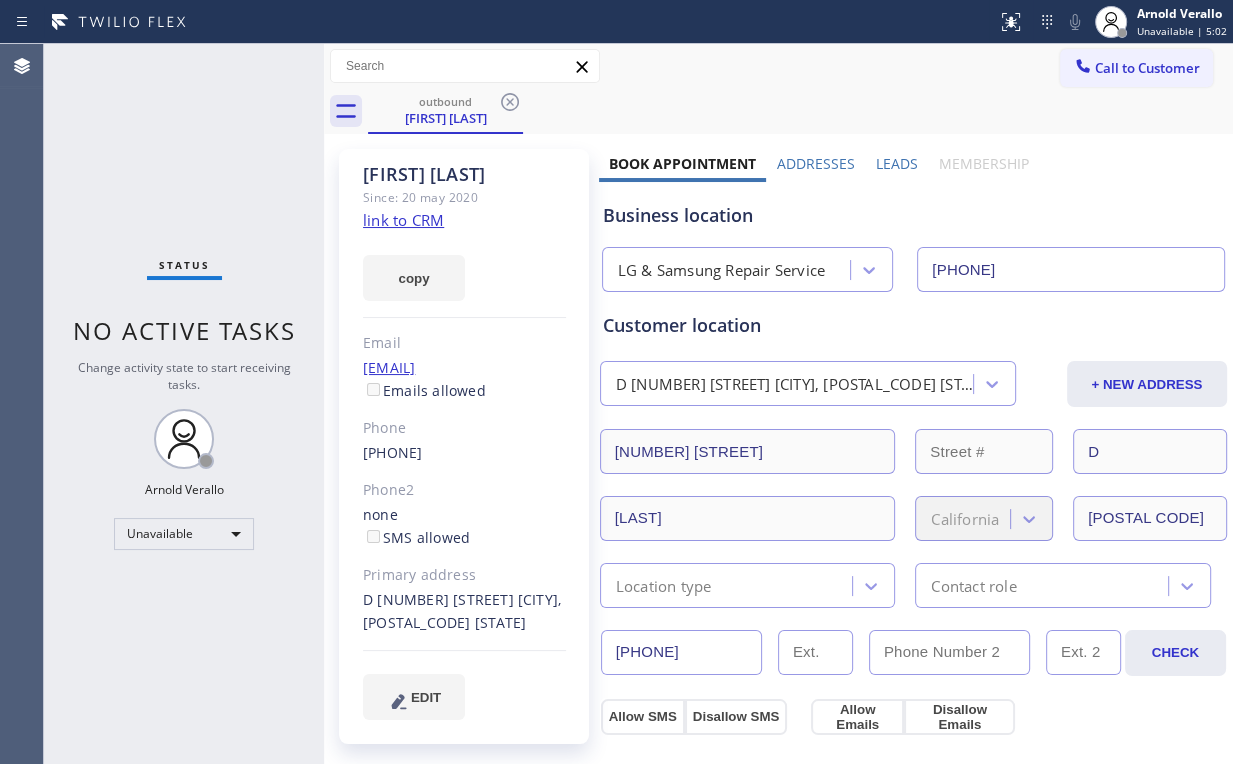 click 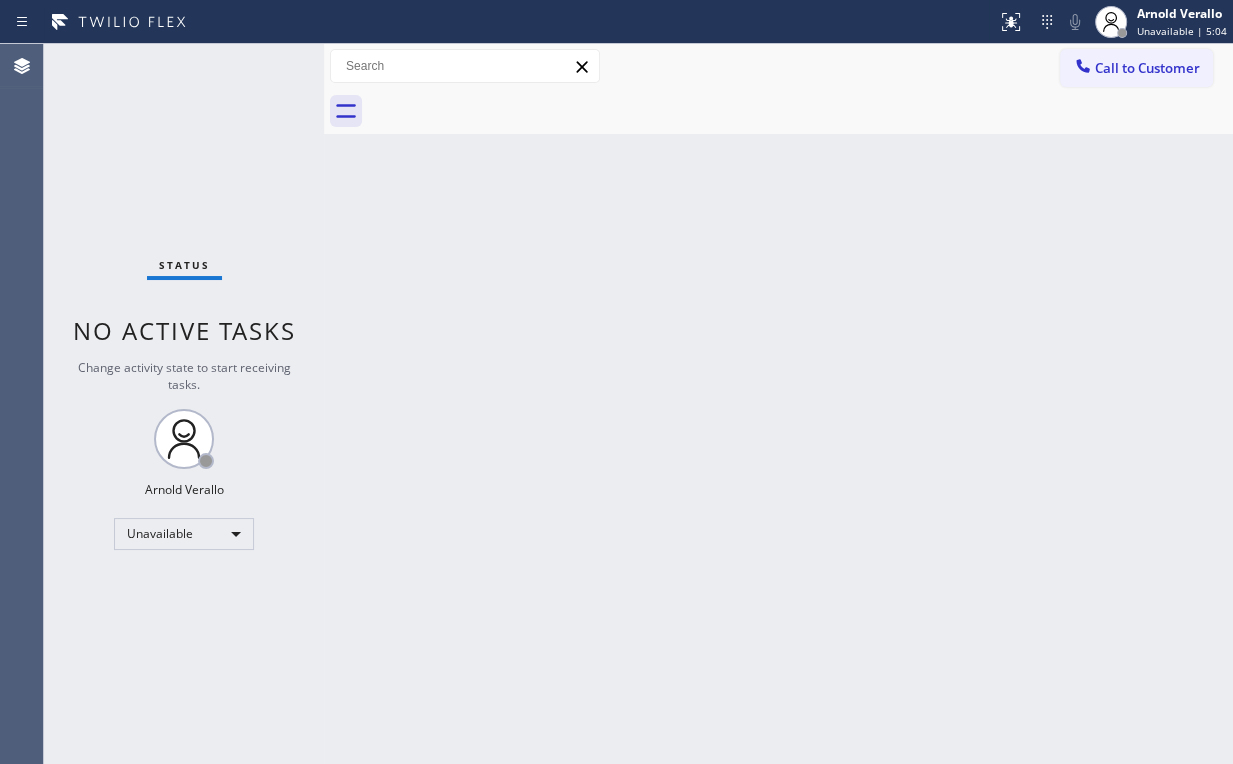 drag, startPoint x: 188, startPoint y: 154, endPoint x: 195, endPoint y: 135, distance: 20.248457 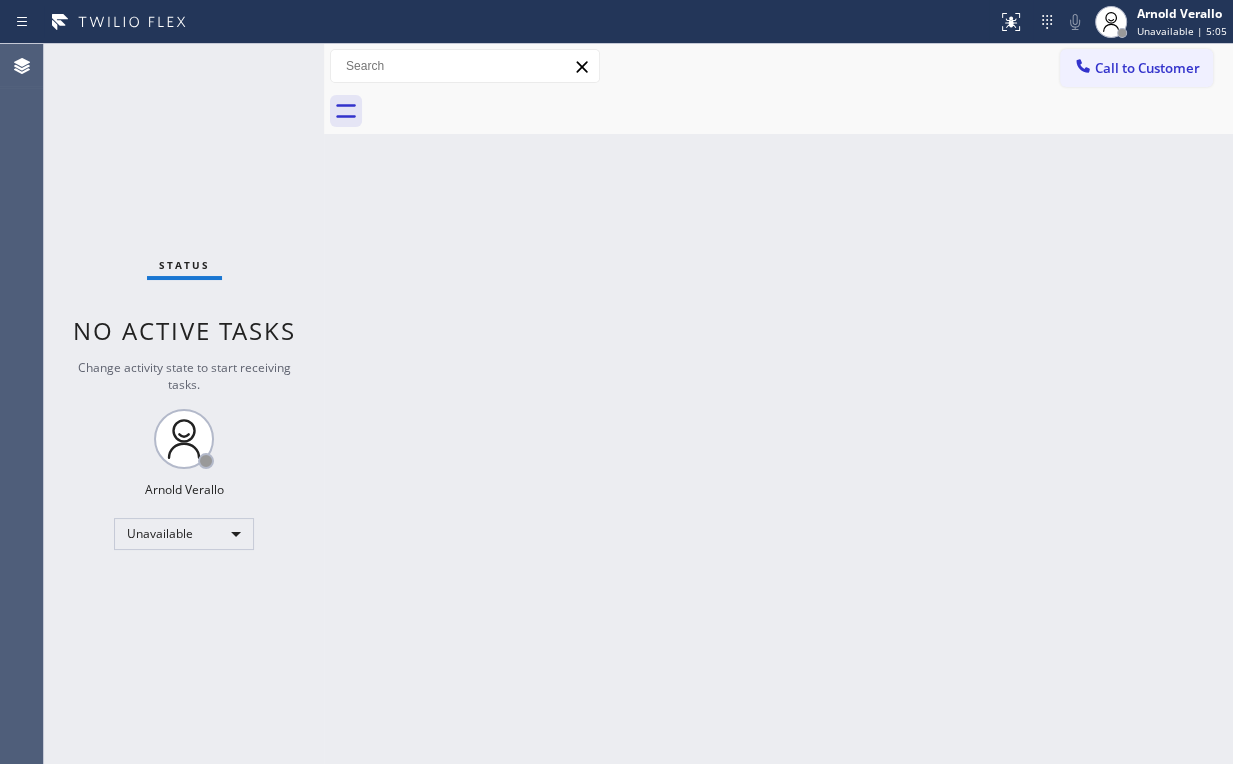 click on "Status   No active tasks     Change activity state to start receiving tasks.   [FIRST] [LAST] Unavailable" at bounding box center [184, 404] 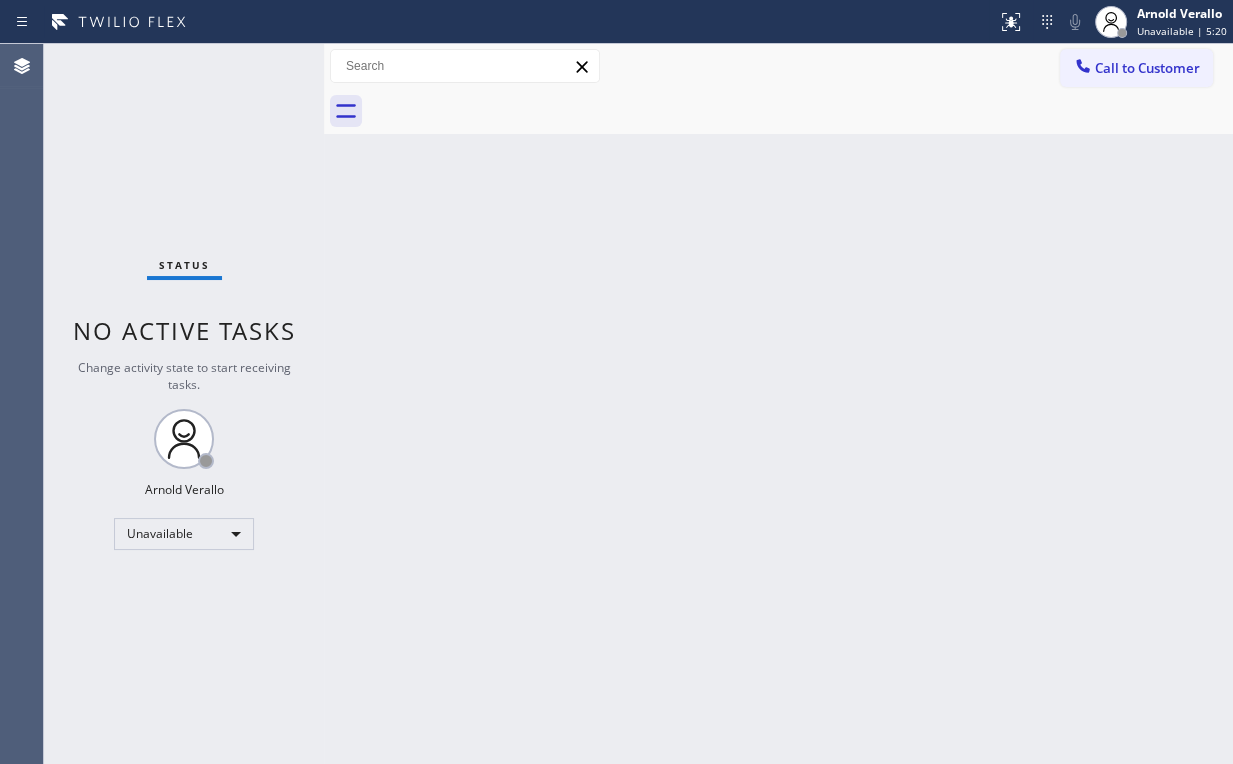 drag, startPoint x: 130, startPoint y: 136, endPoint x: 142, endPoint y: 86, distance: 51.41984 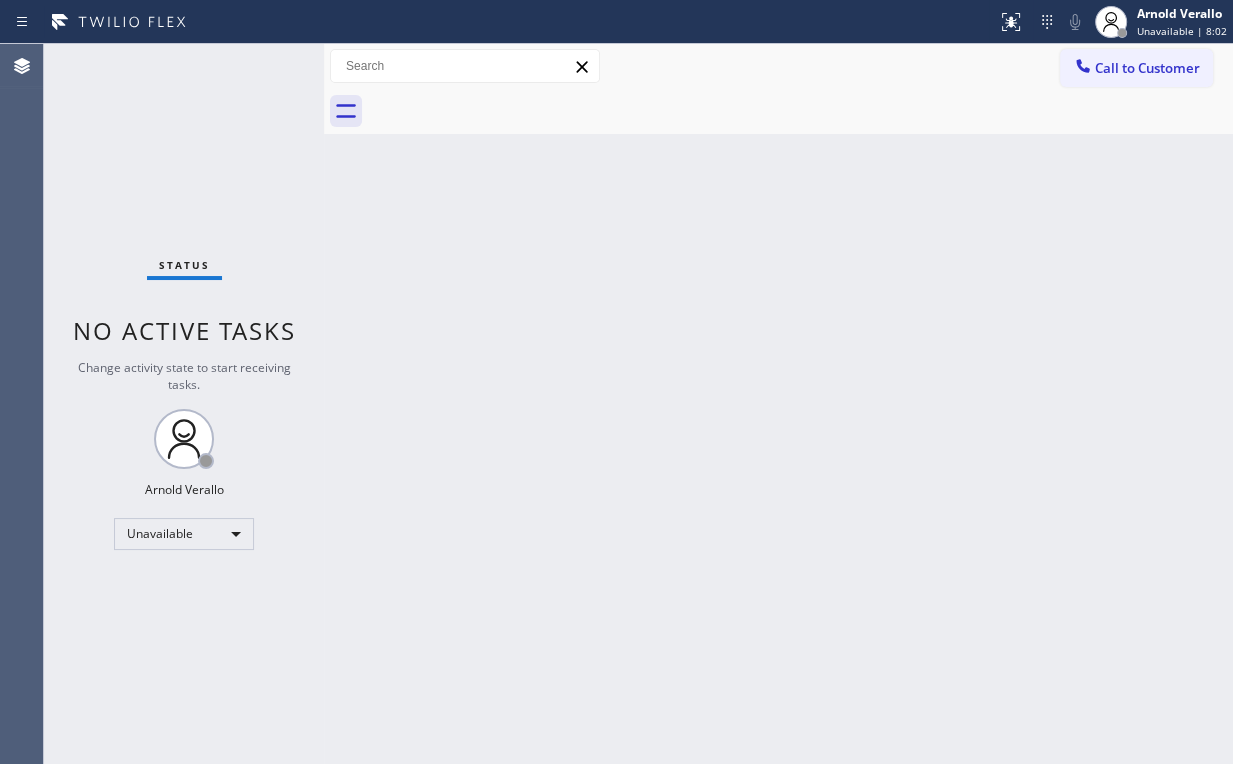drag, startPoint x: 1138, startPoint y: 68, endPoint x: 736, endPoint y: 199, distance: 422.8061 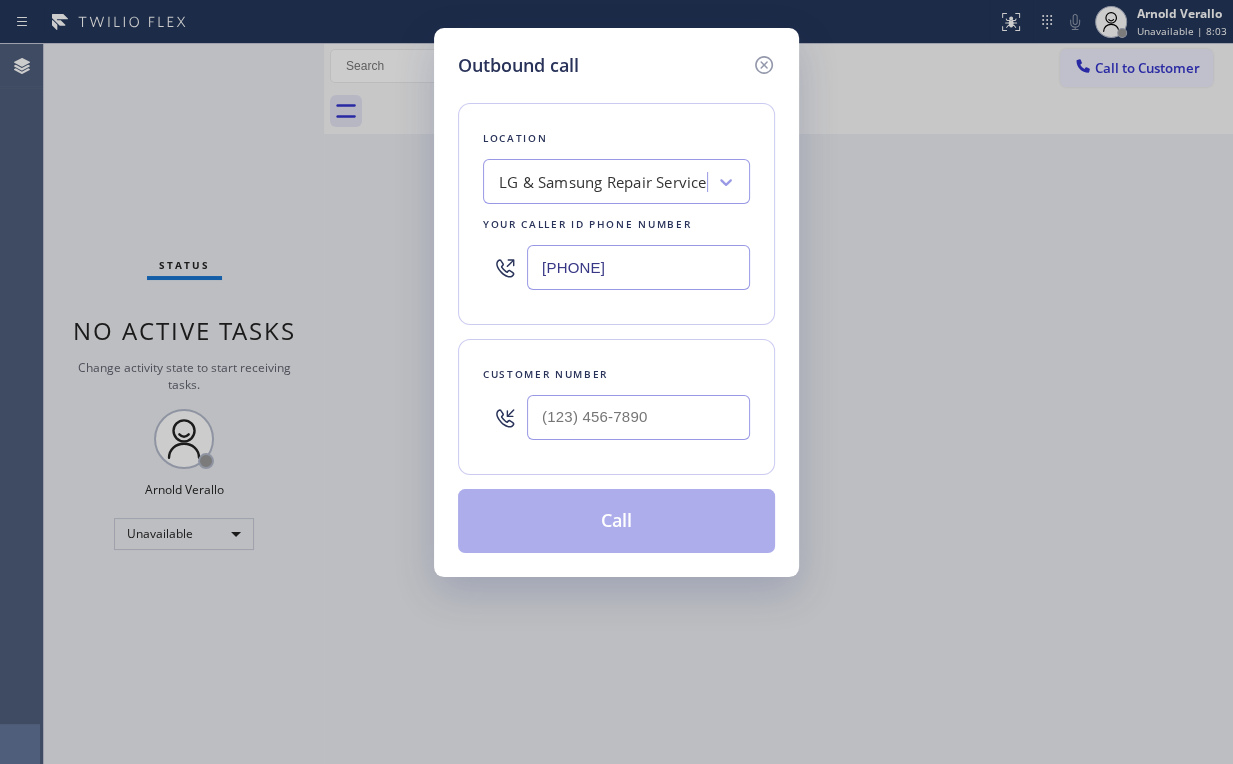 drag, startPoint x: 691, startPoint y: 258, endPoint x: 147, endPoint y: 186, distance: 548.744 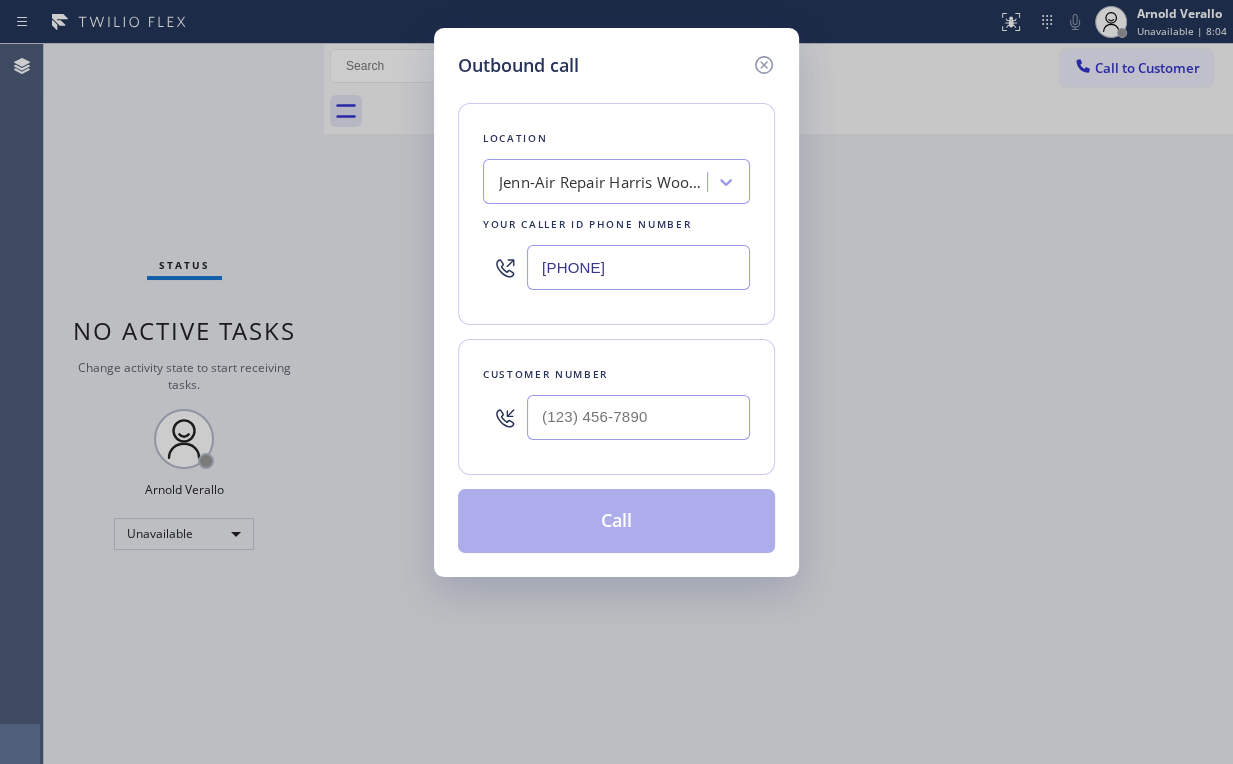 type on "[PHONE]" 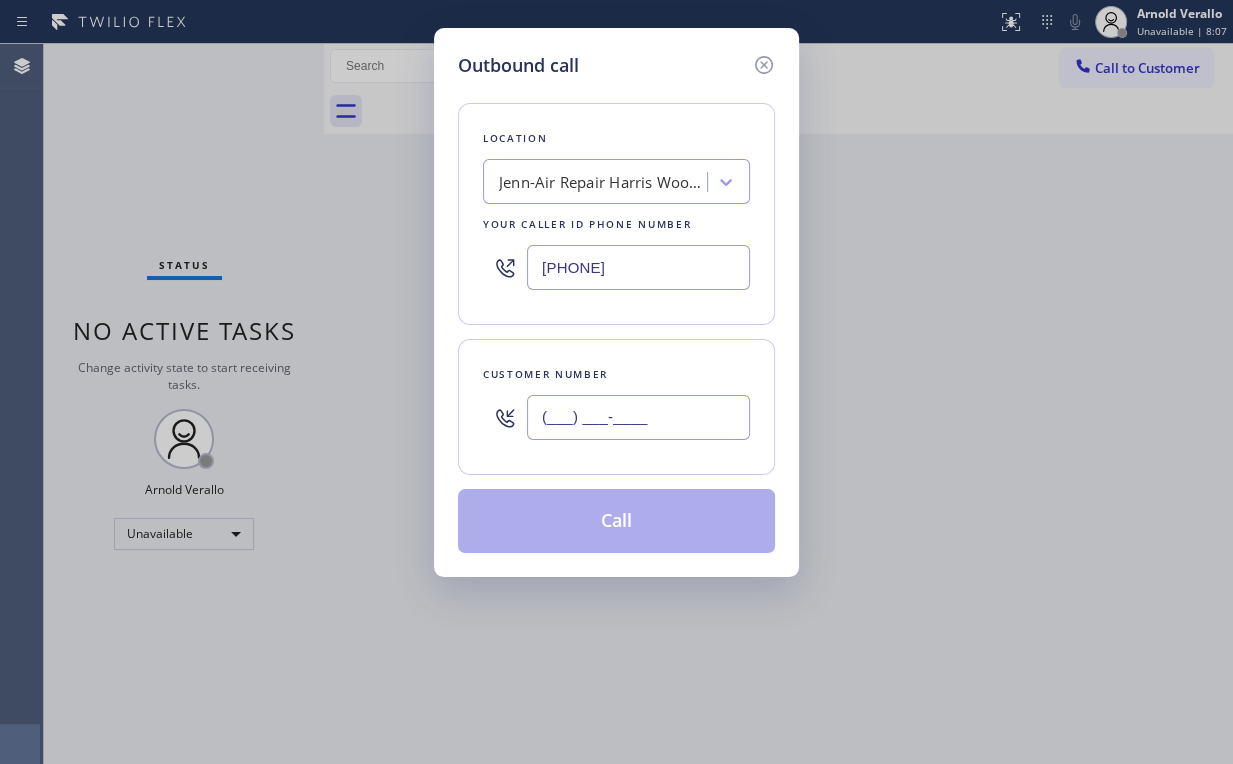click on "(___) ___-____" at bounding box center [638, 417] 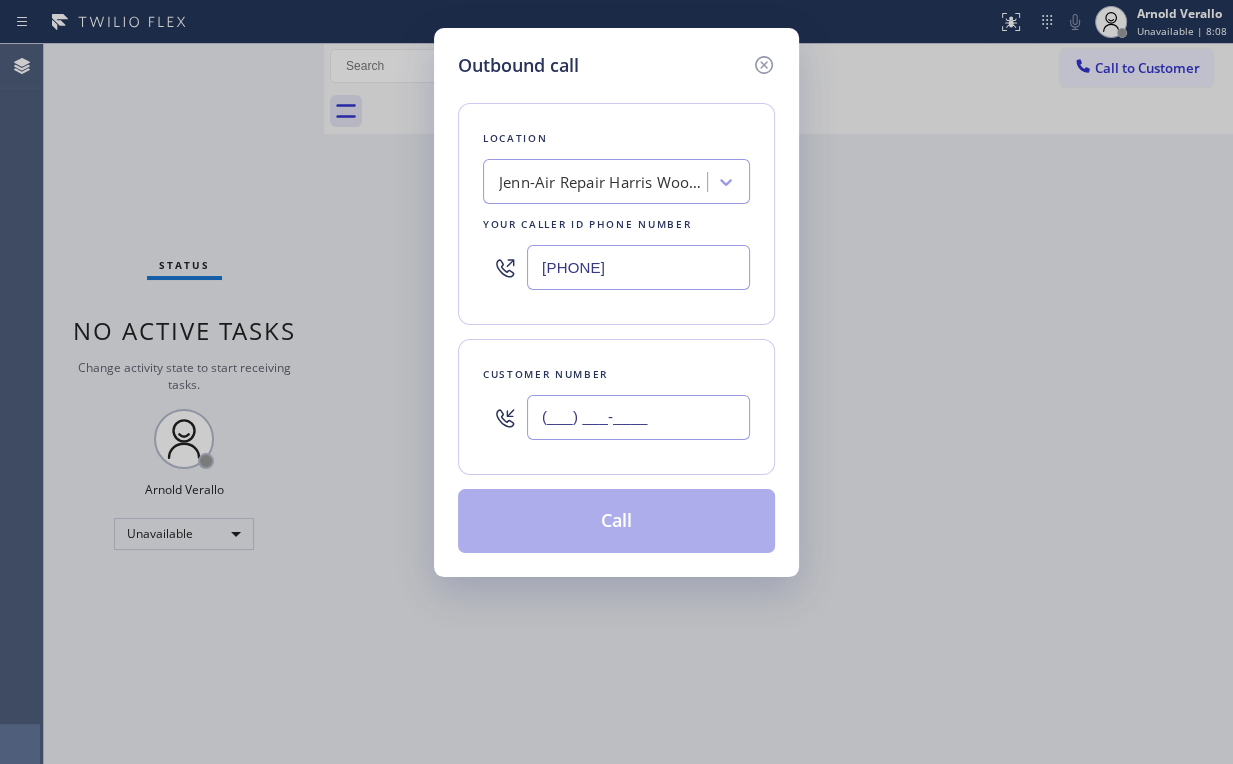 paste on "[PHONE]" 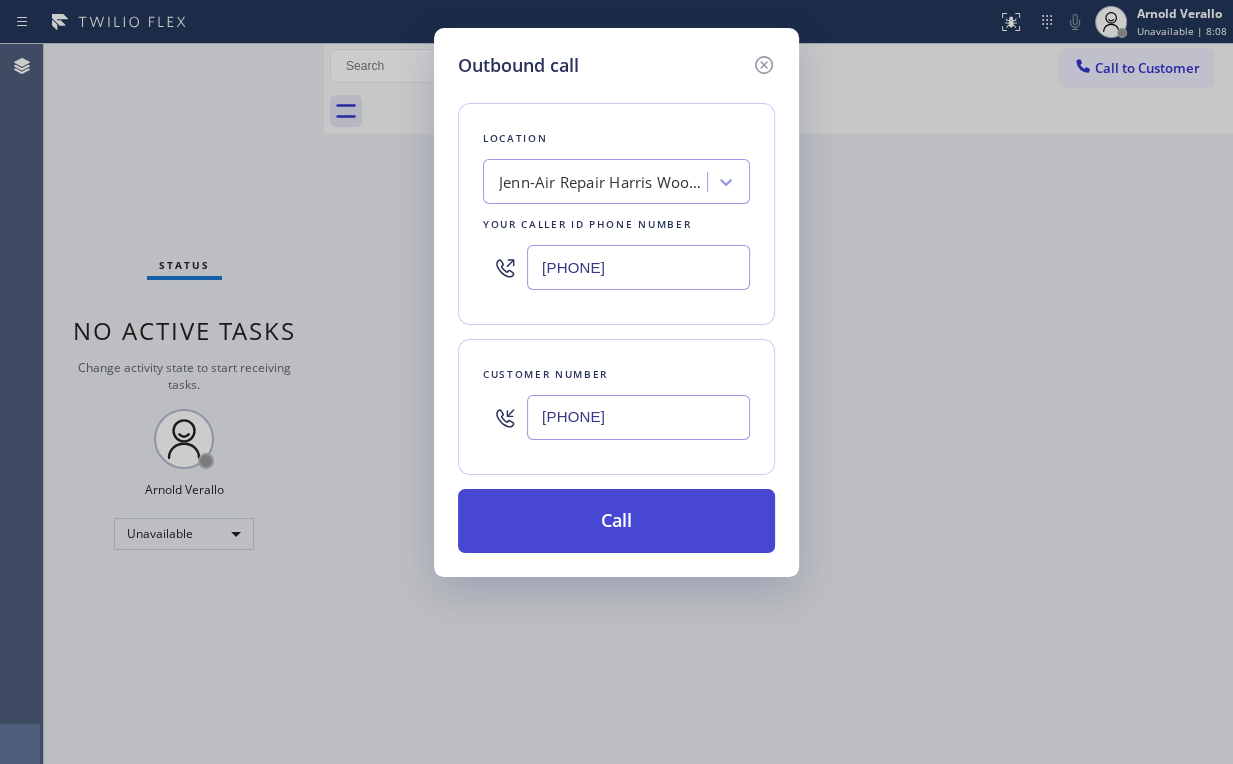 type on "[PHONE]" 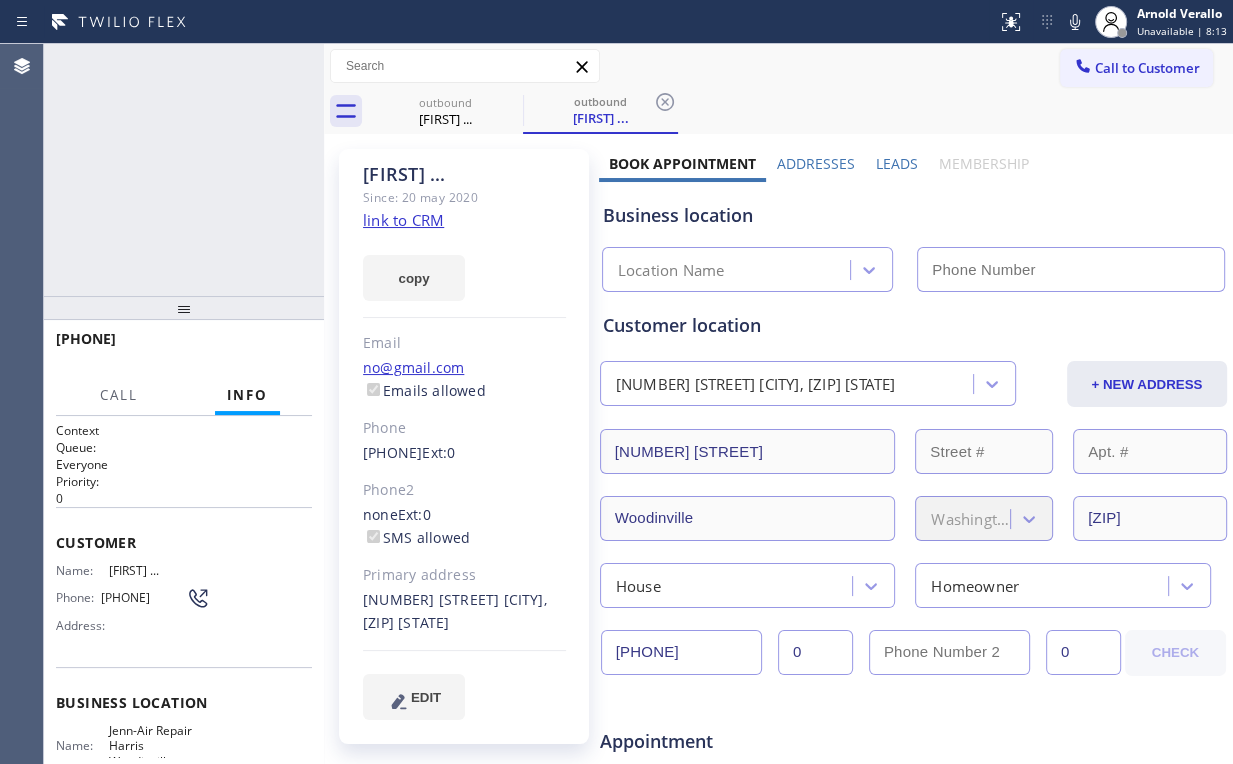 type on "[PHONE]" 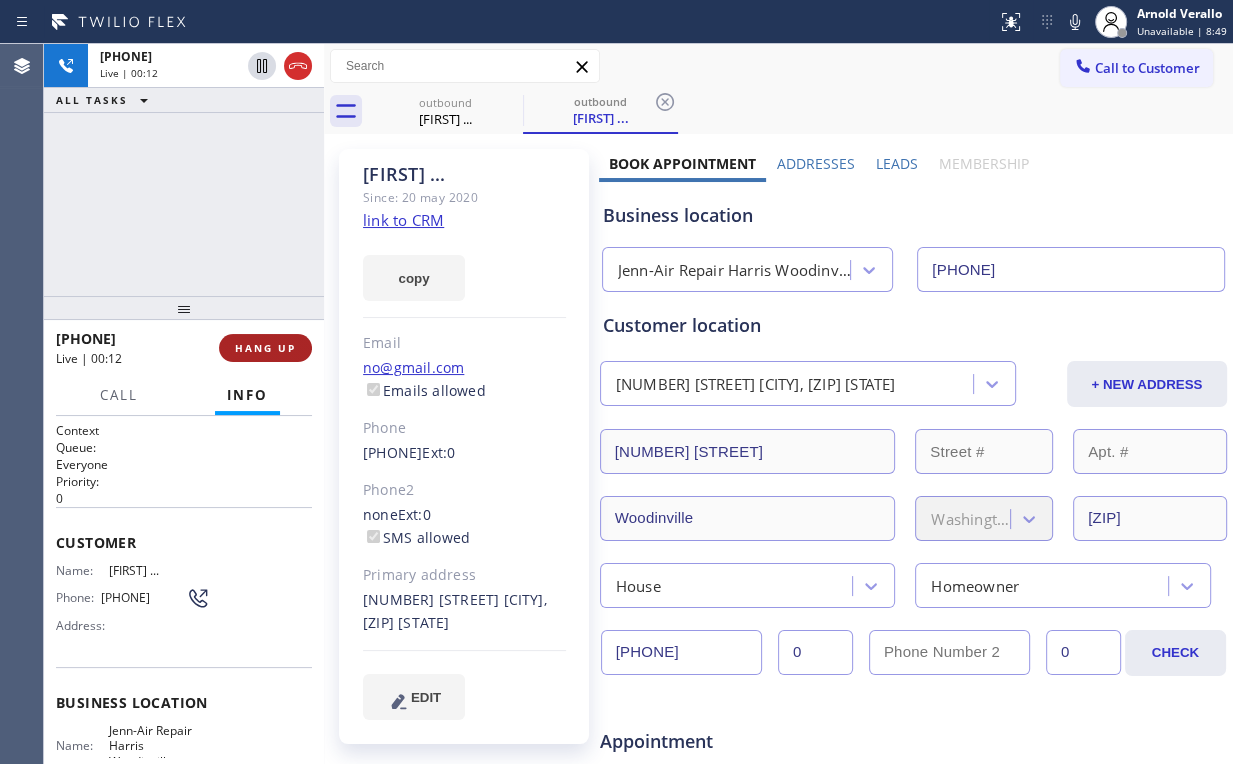 click on "HANG UP" at bounding box center [265, 348] 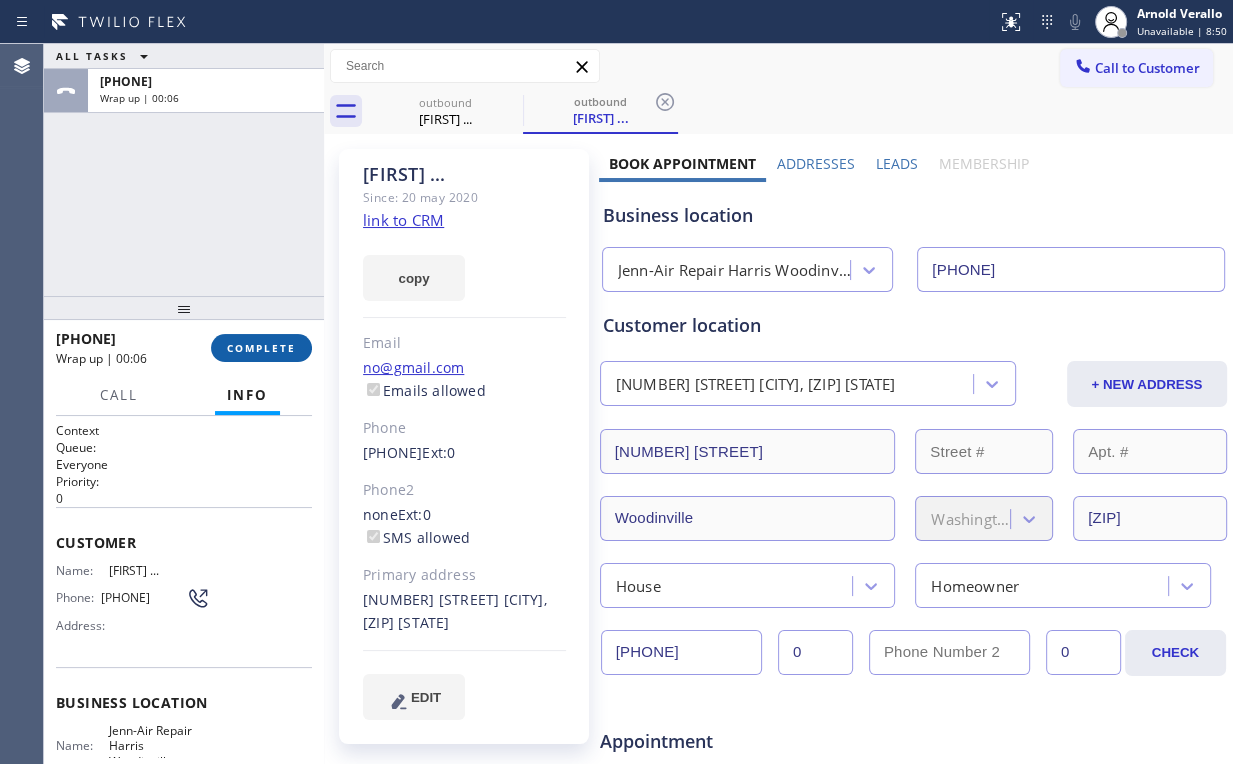 click on "COMPLETE" at bounding box center (261, 348) 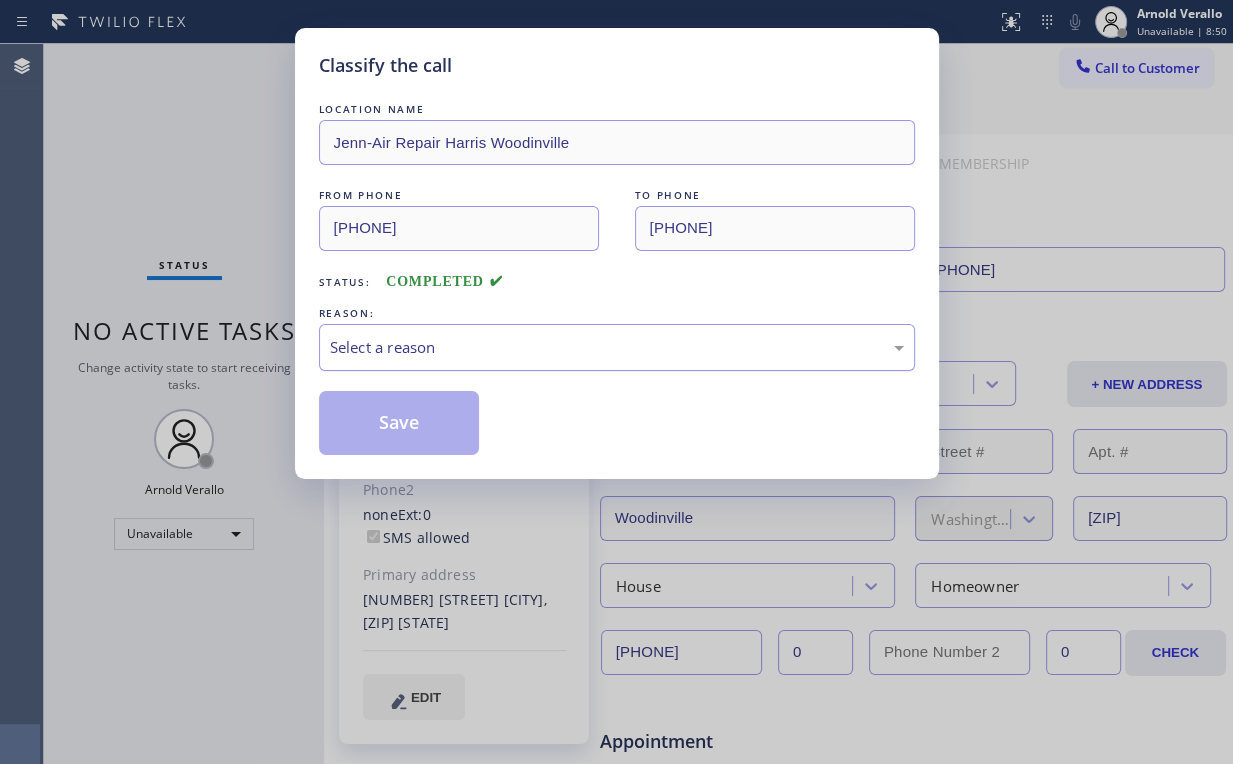 click on "Select a reason" at bounding box center (617, 347) 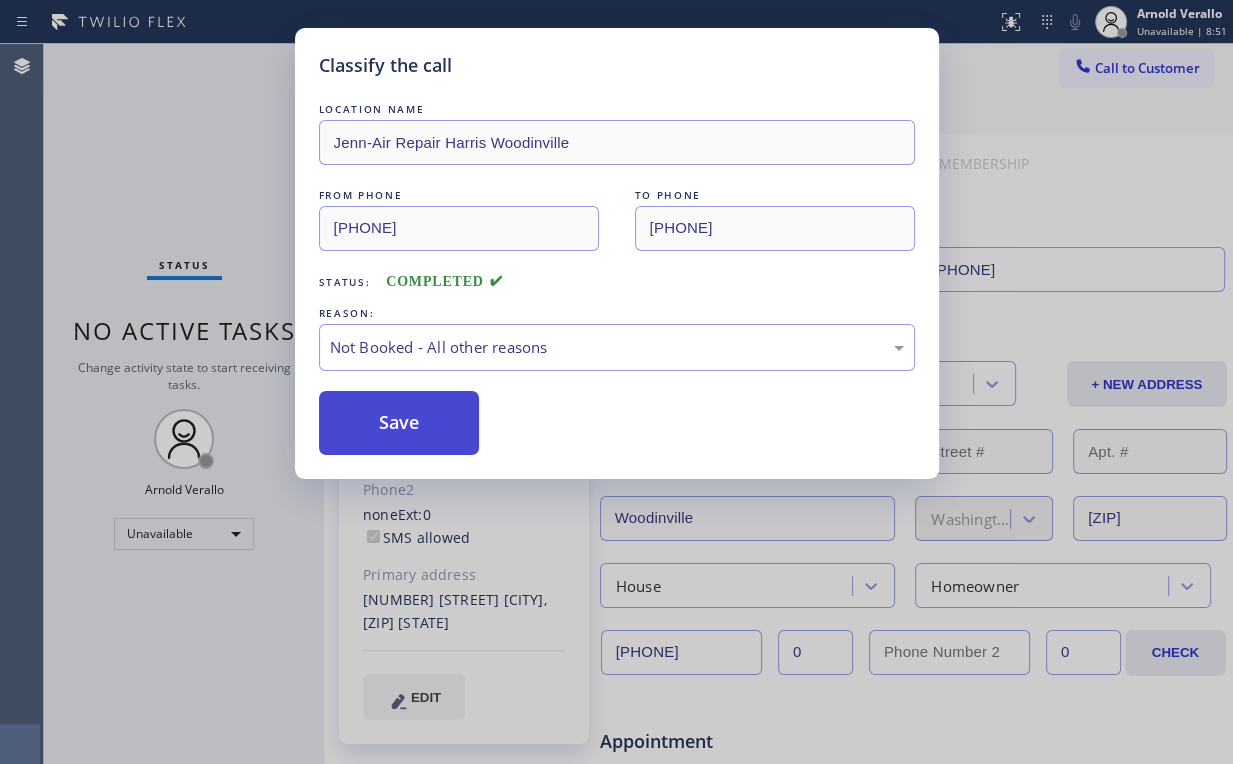 click on "Save" at bounding box center (399, 423) 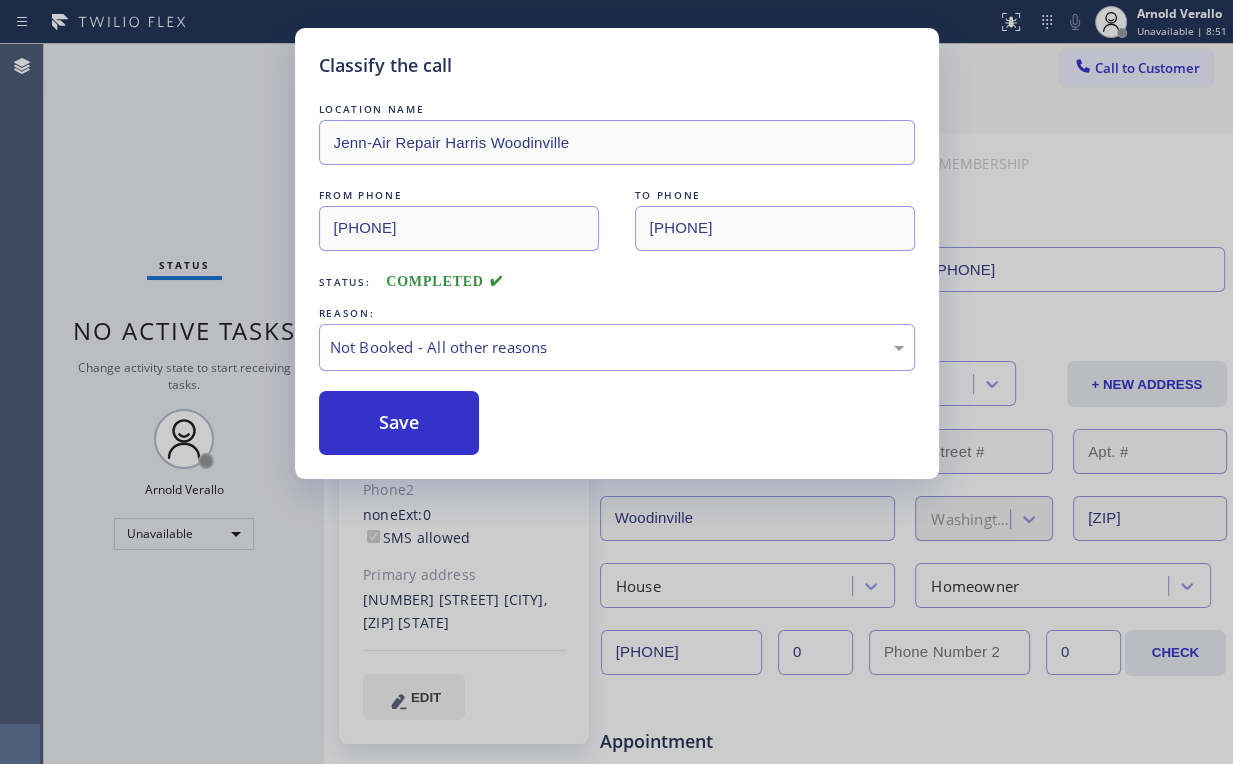 click on "Classify the call LOCATION NAME Jenn-Air Repair Harris Woodinville FROM PHONE [PHONE] TO PHONE [PHONE] Status: COMPLETED REASON: Not Booked - All other reasons Save" at bounding box center (616, 382) 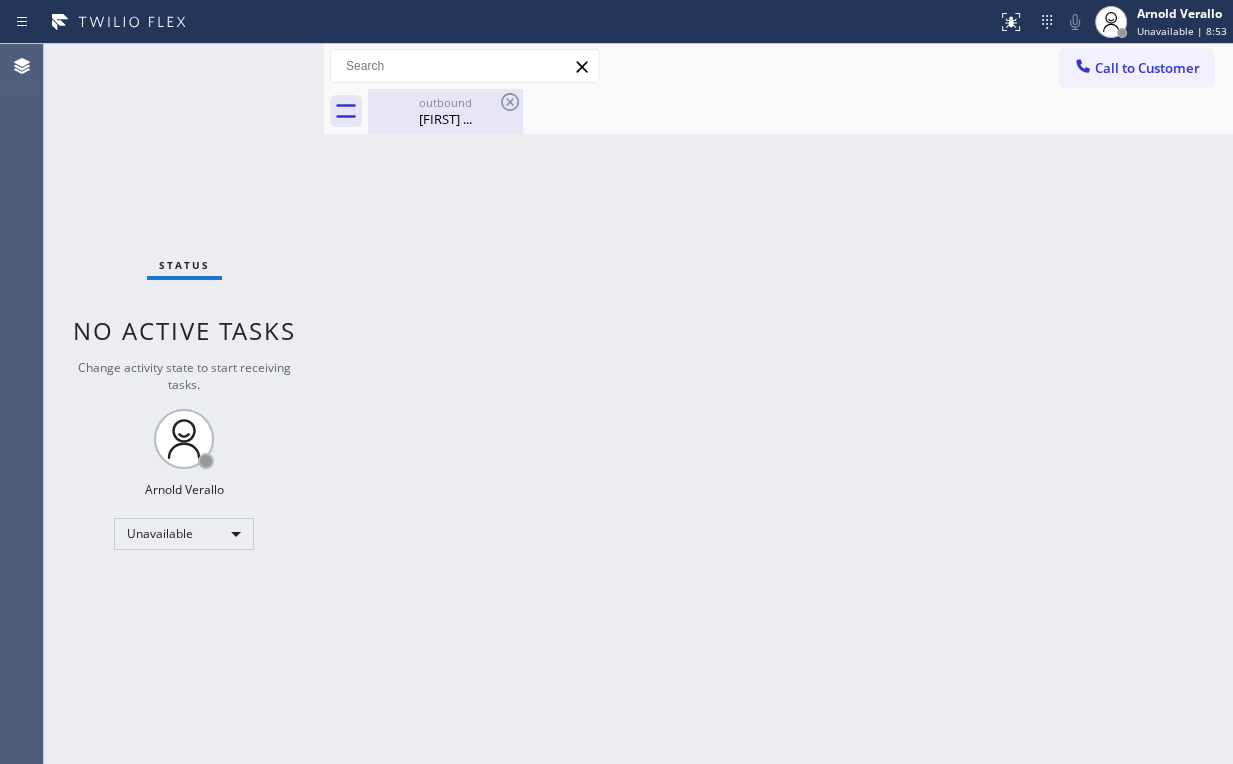 click on "[FIRST]  ..." at bounding box center [445, 119] 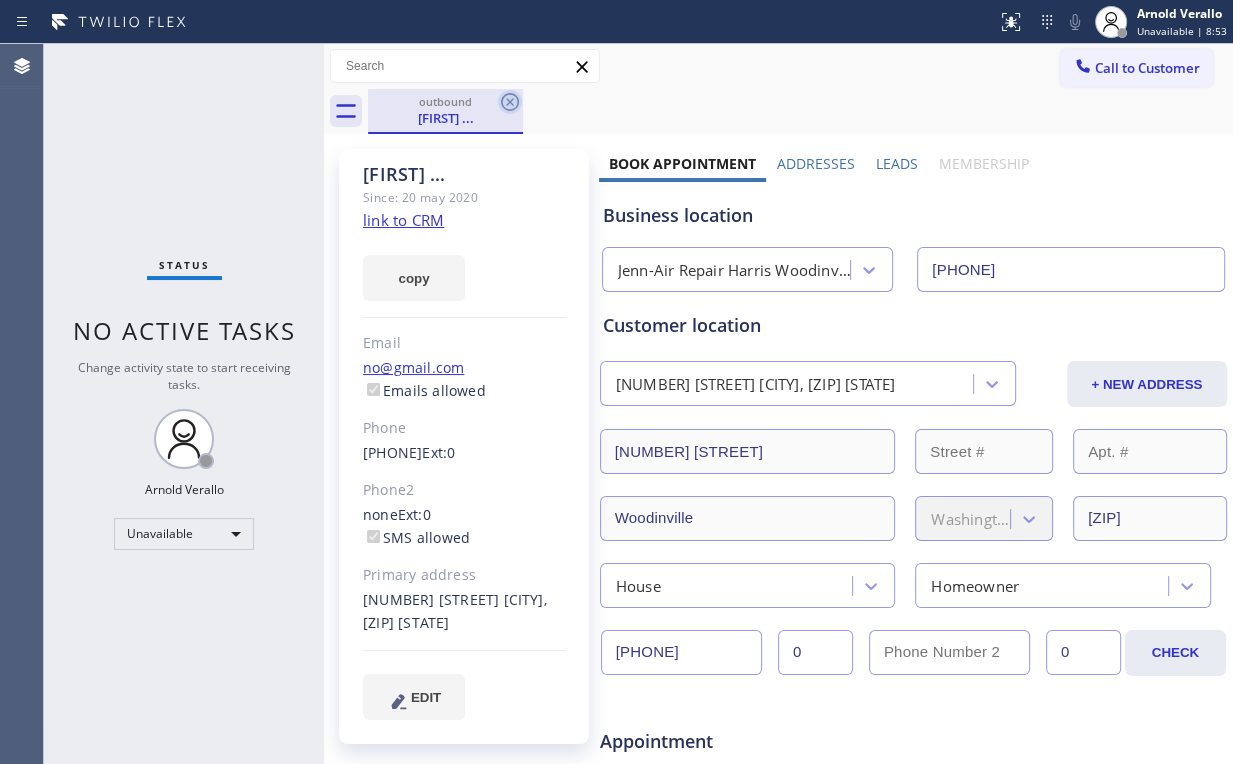click 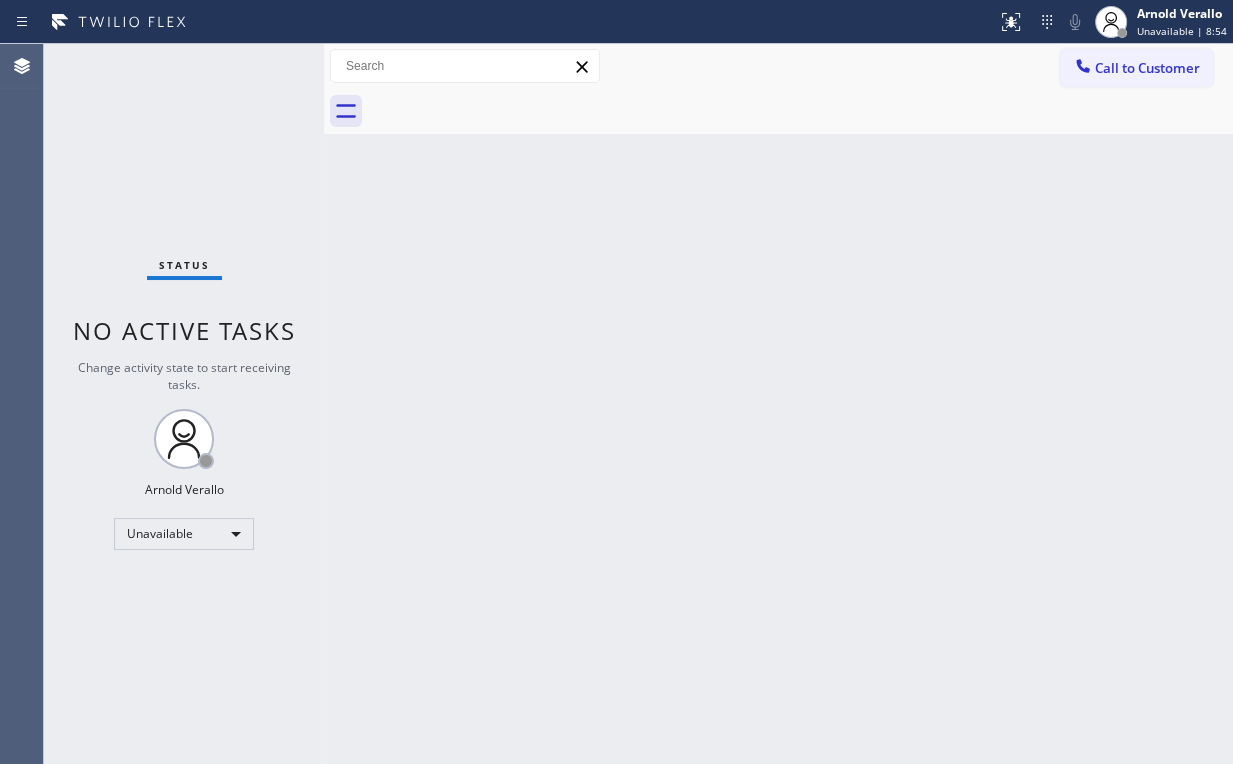 drag, startPoint x: 1084, startPoint y: 64, endPoint x: 854, endPoint y: 236, distance: 287.2003 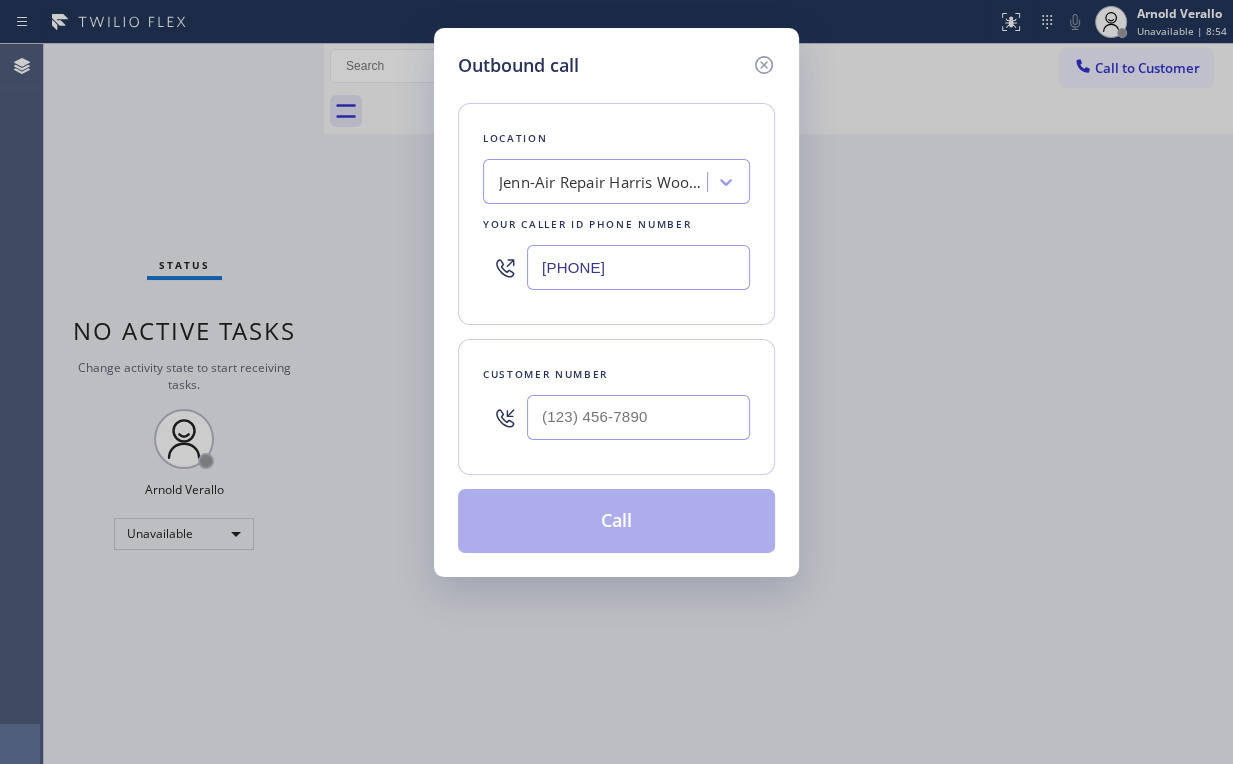 click at bounding box center [638, 417] 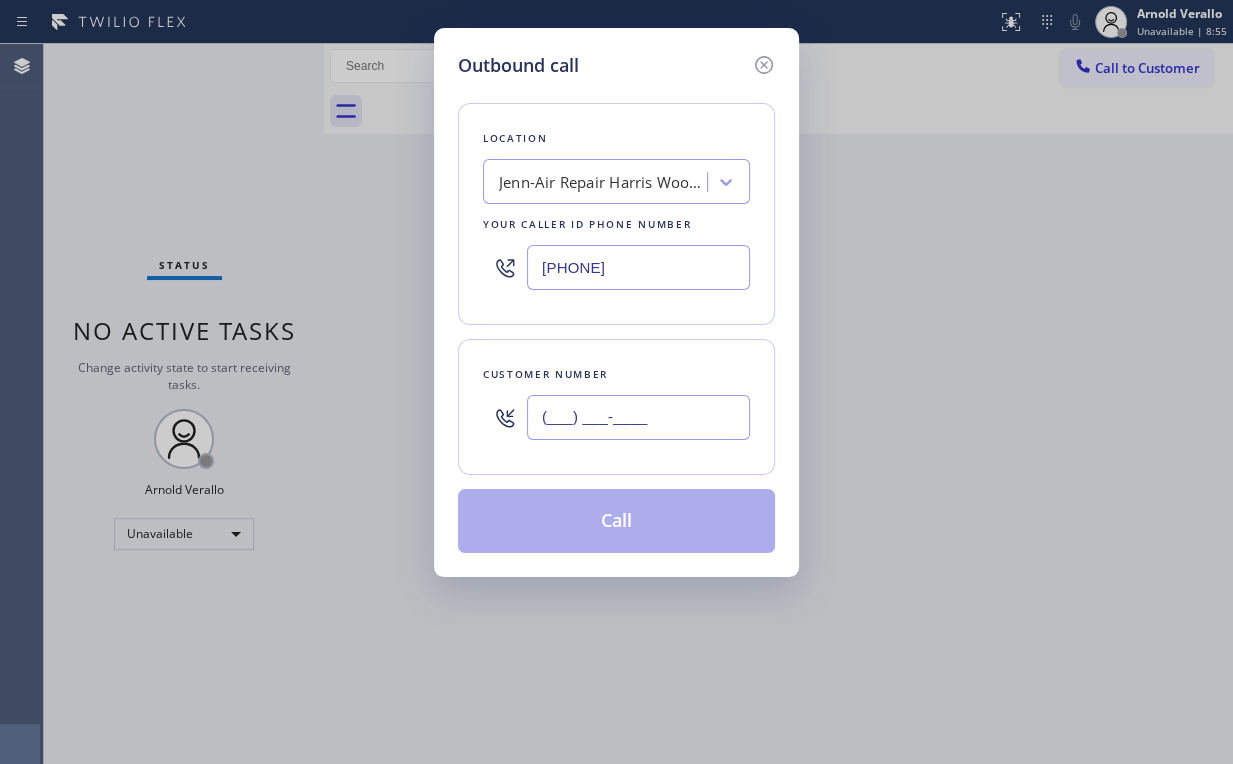 drag, startPoint x: 648, startPoint y: 415, endPoint x: 740, endPoint y: 263, distance: 177.67386 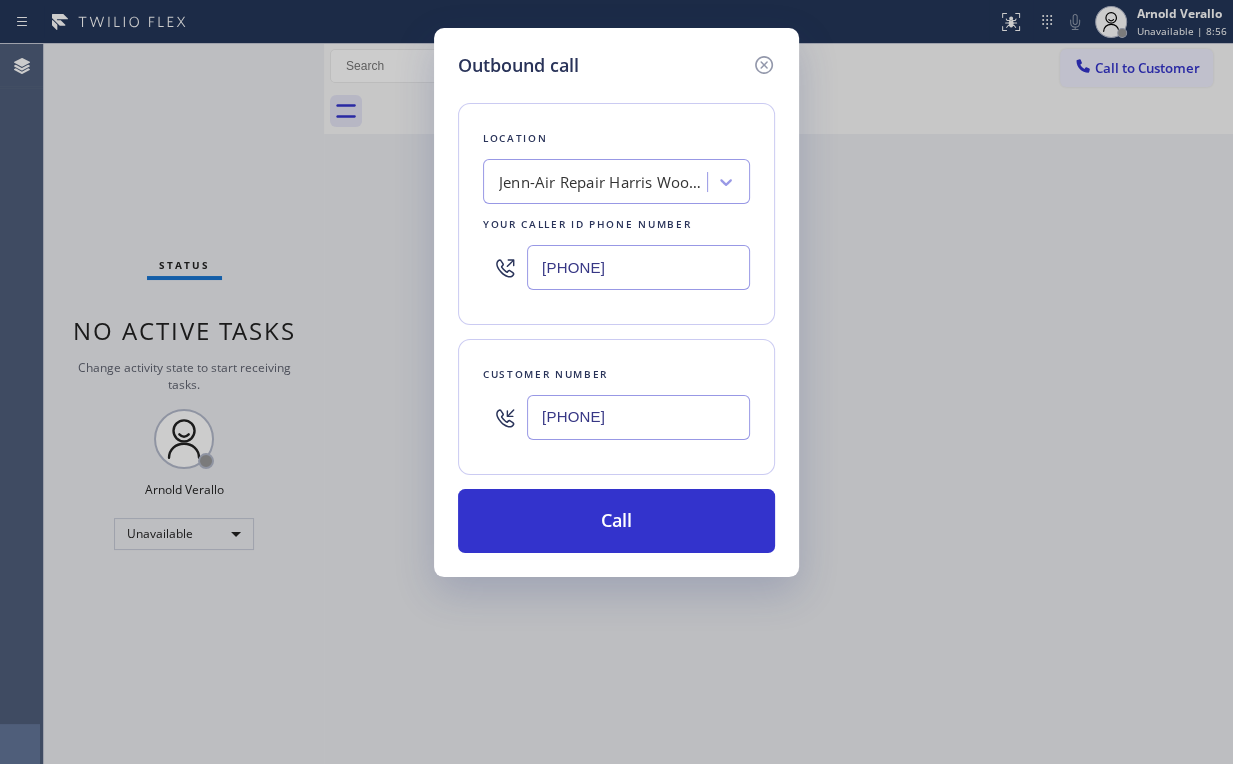 type on "[PHONE]" 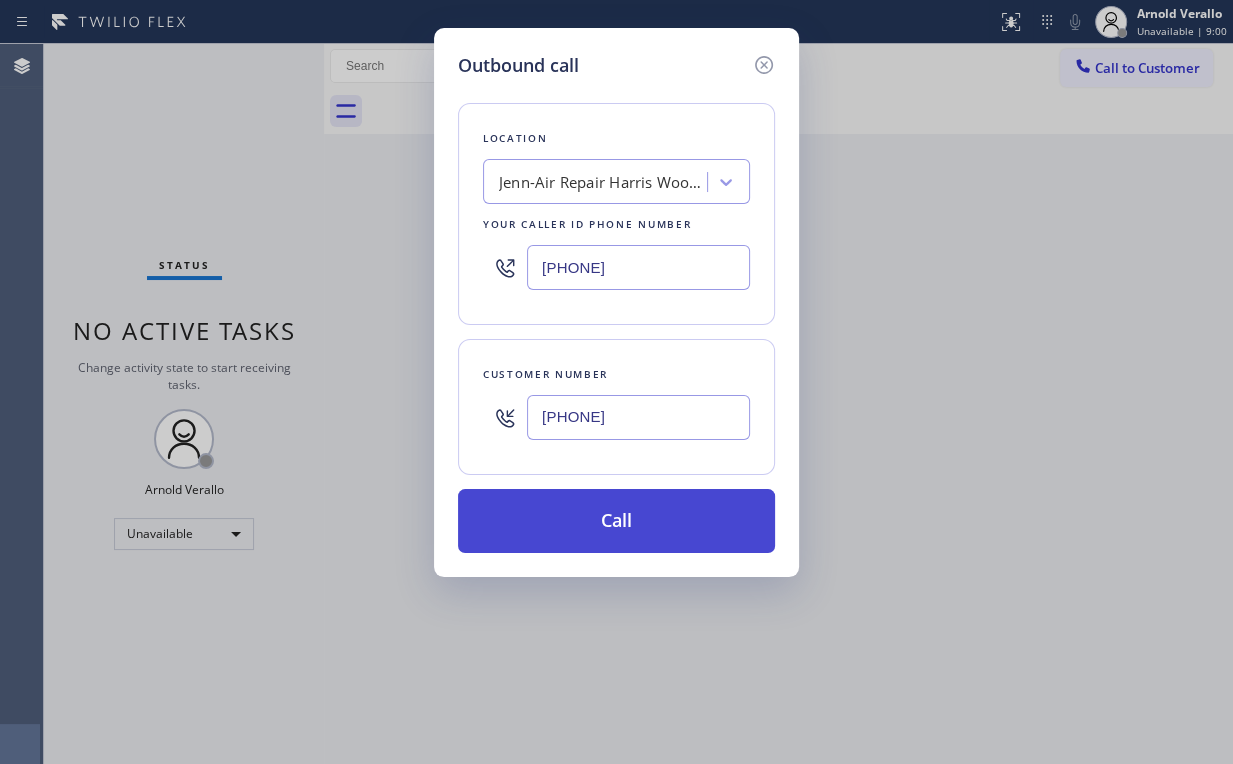 click on "Call" at bounding box center (616, 521) 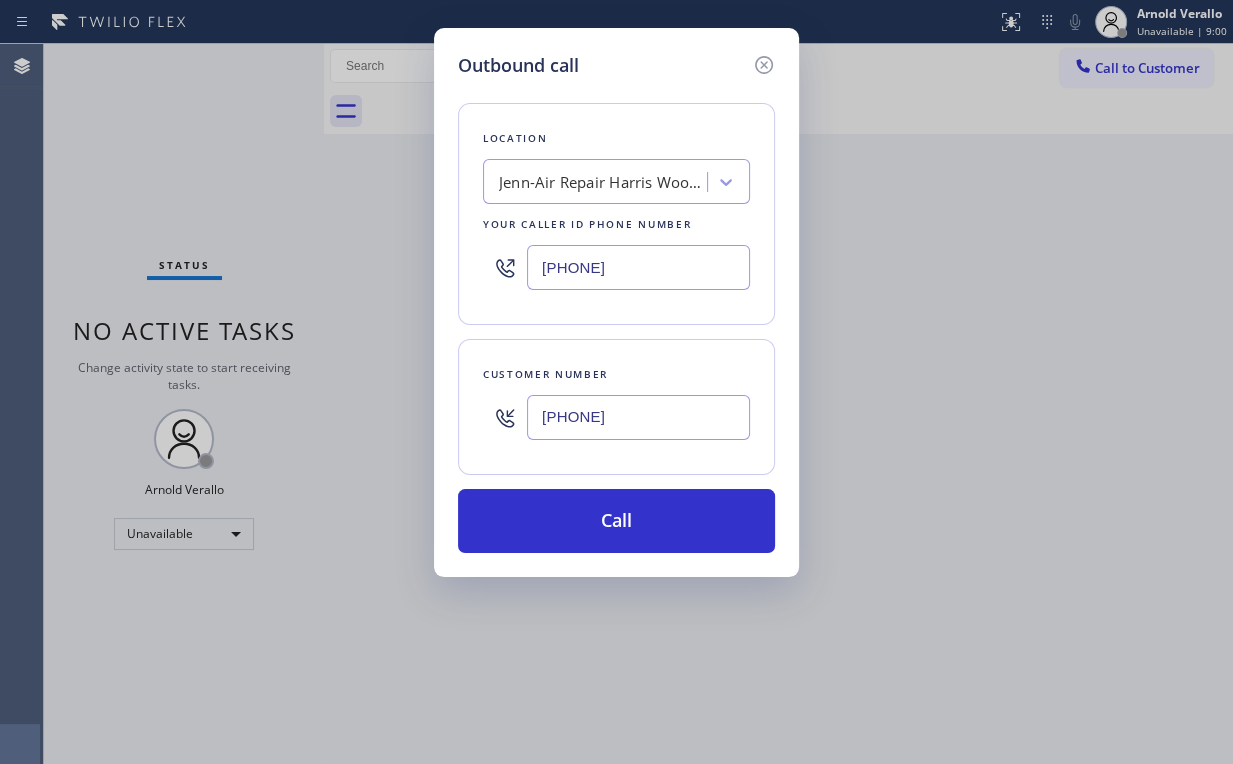 drag, startPoint x: 912, startPoint y: 381, endPoint x: 900, endPoint y: 110, distance: 271.26556 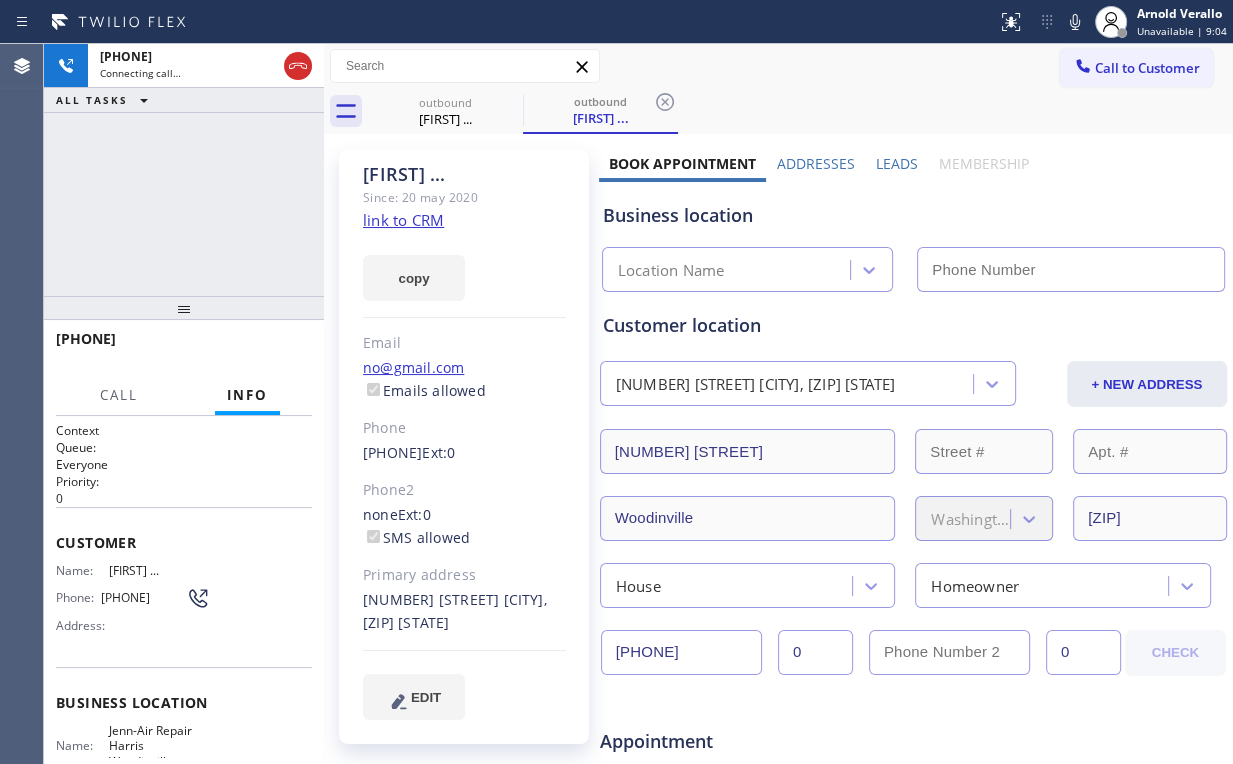type on "[PHONE]" 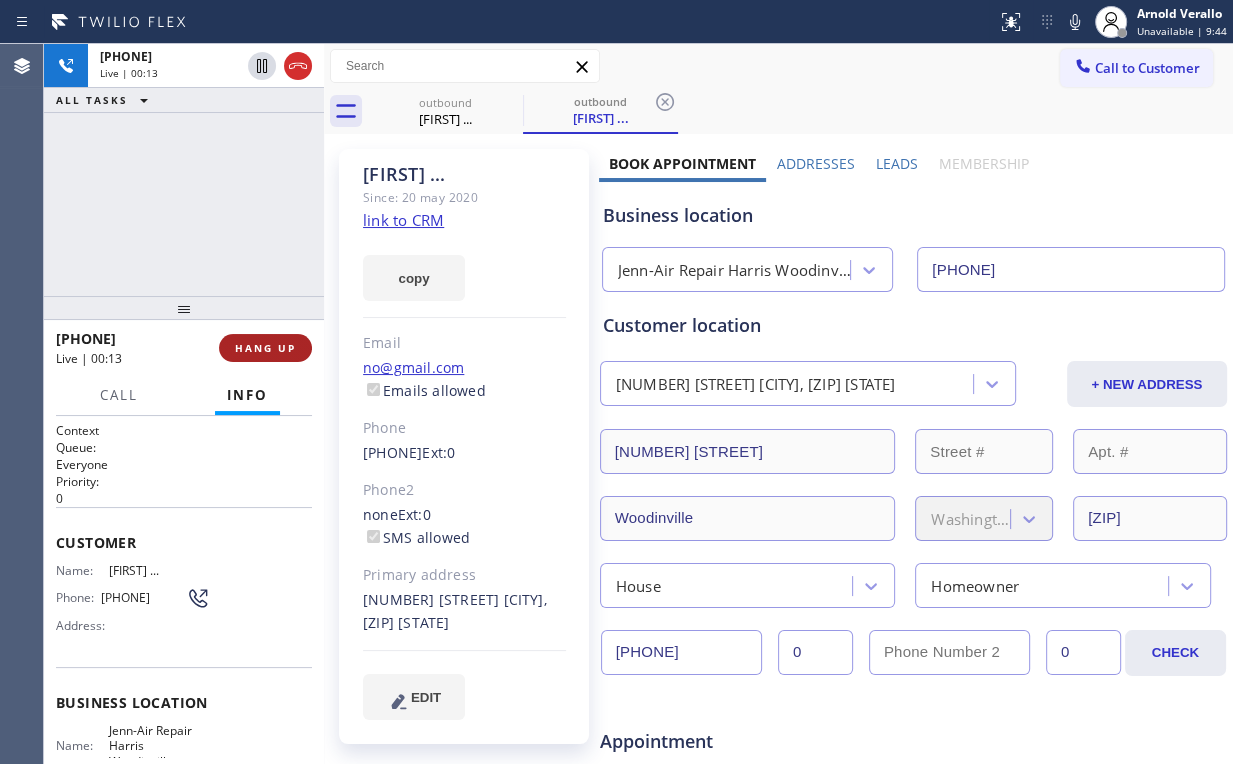 click on "HANG UP" at bounding box center [265, 348] 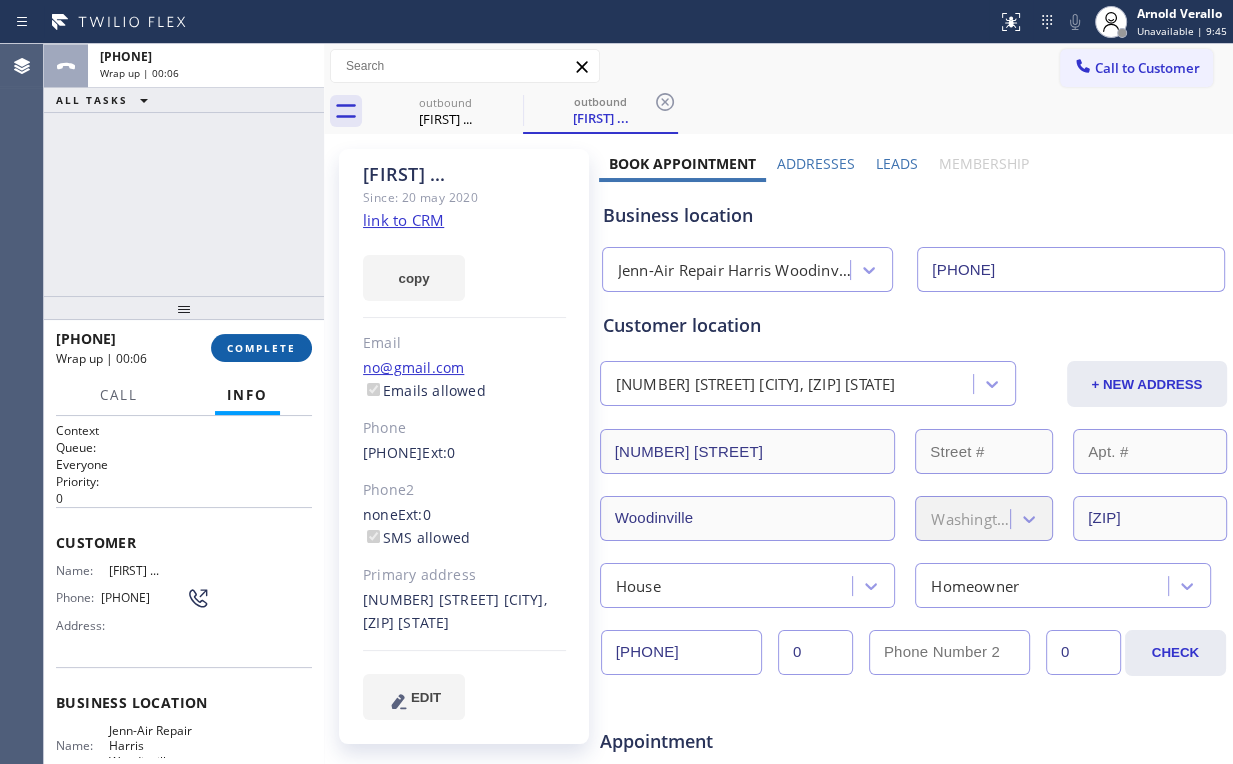 click on "COMPLETE" at bounding box center (261, 348) 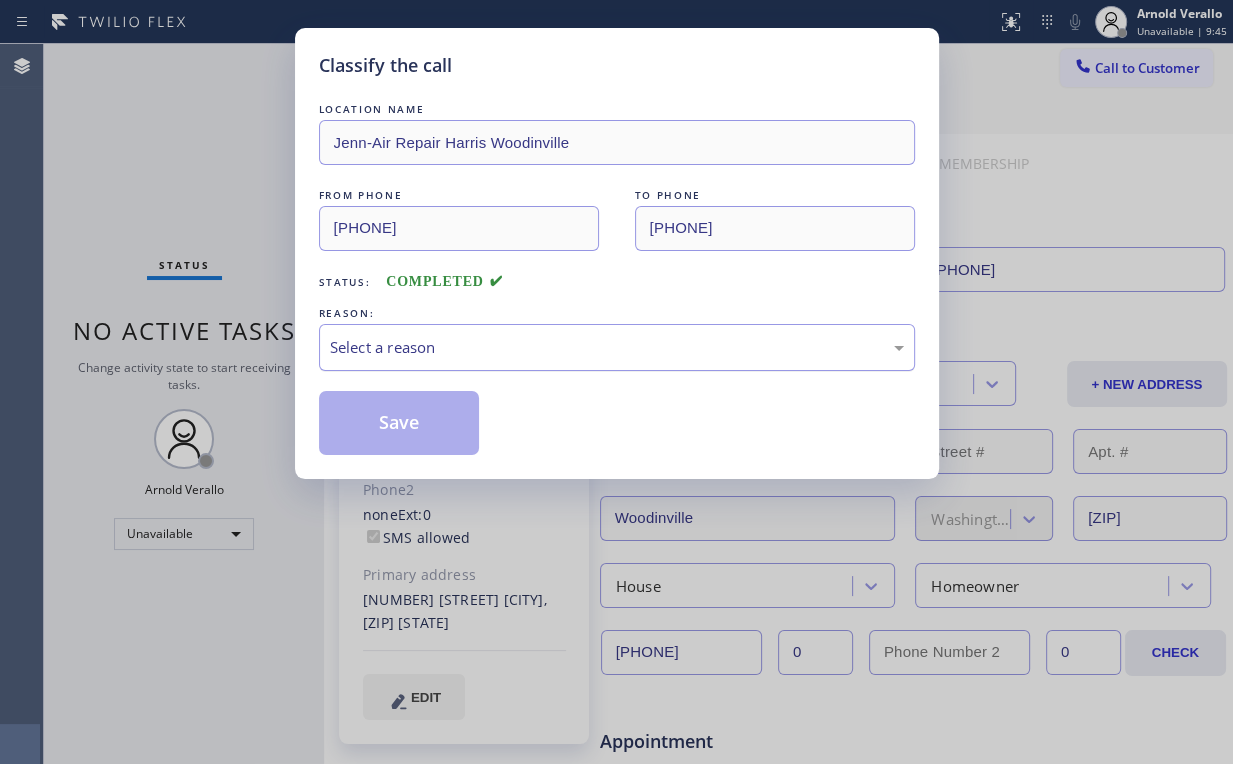 drag, startPoint x: 417, startPoint y: 332, endPoint x: 423, endPoint y: 368, distance: 36.496574 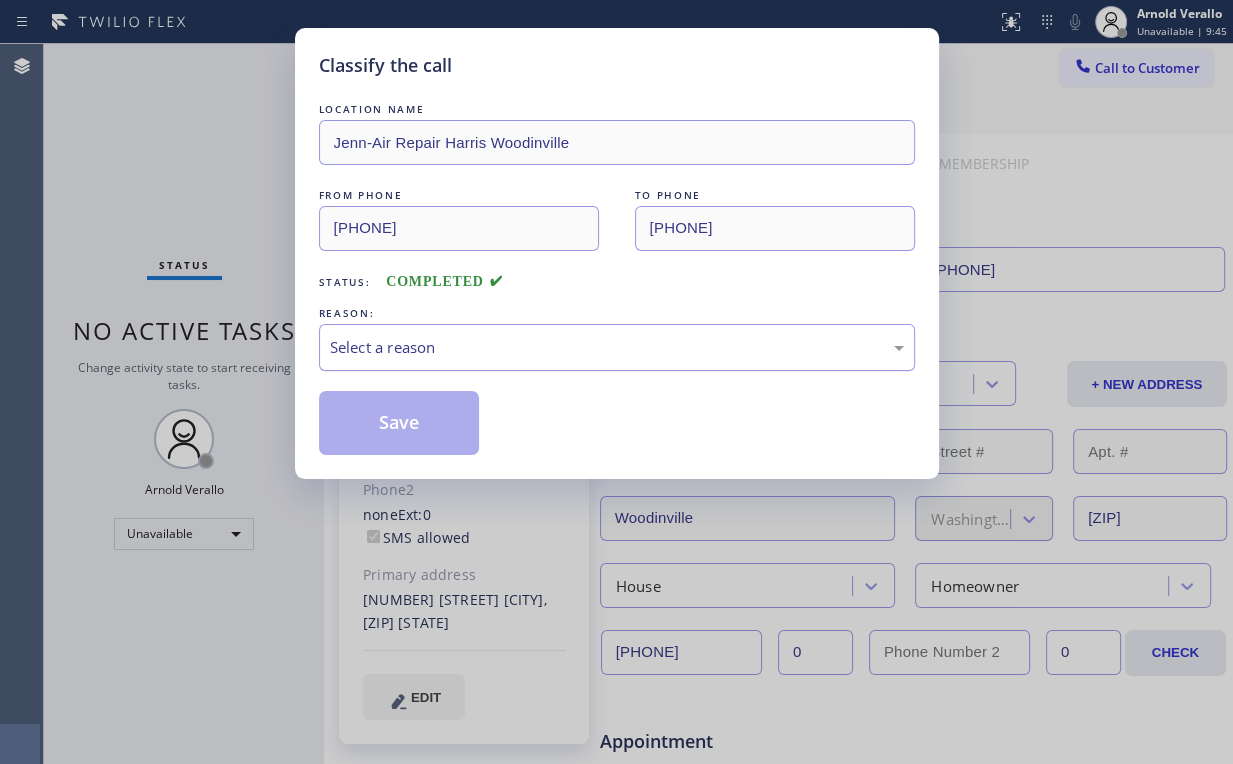 click on "Select a reason" at bounding box center [617, 347] 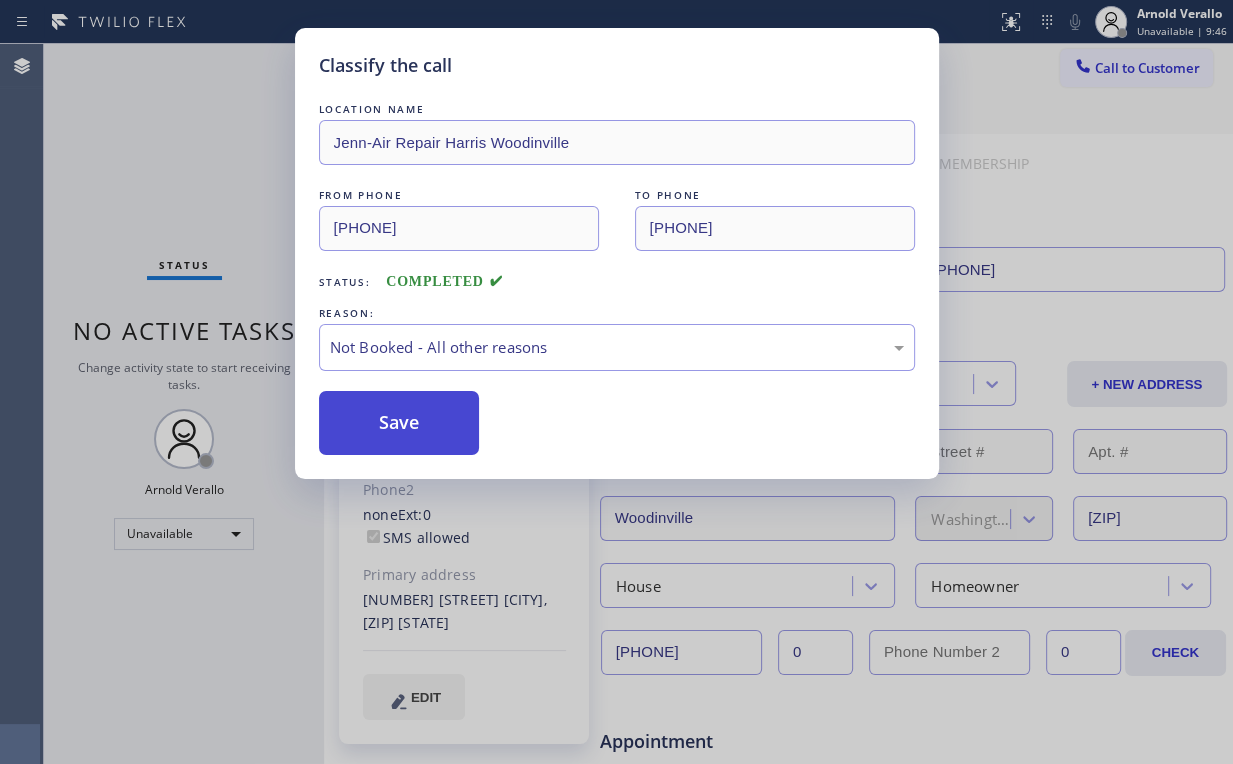 click on "Save" at bounding box center (399, 423) 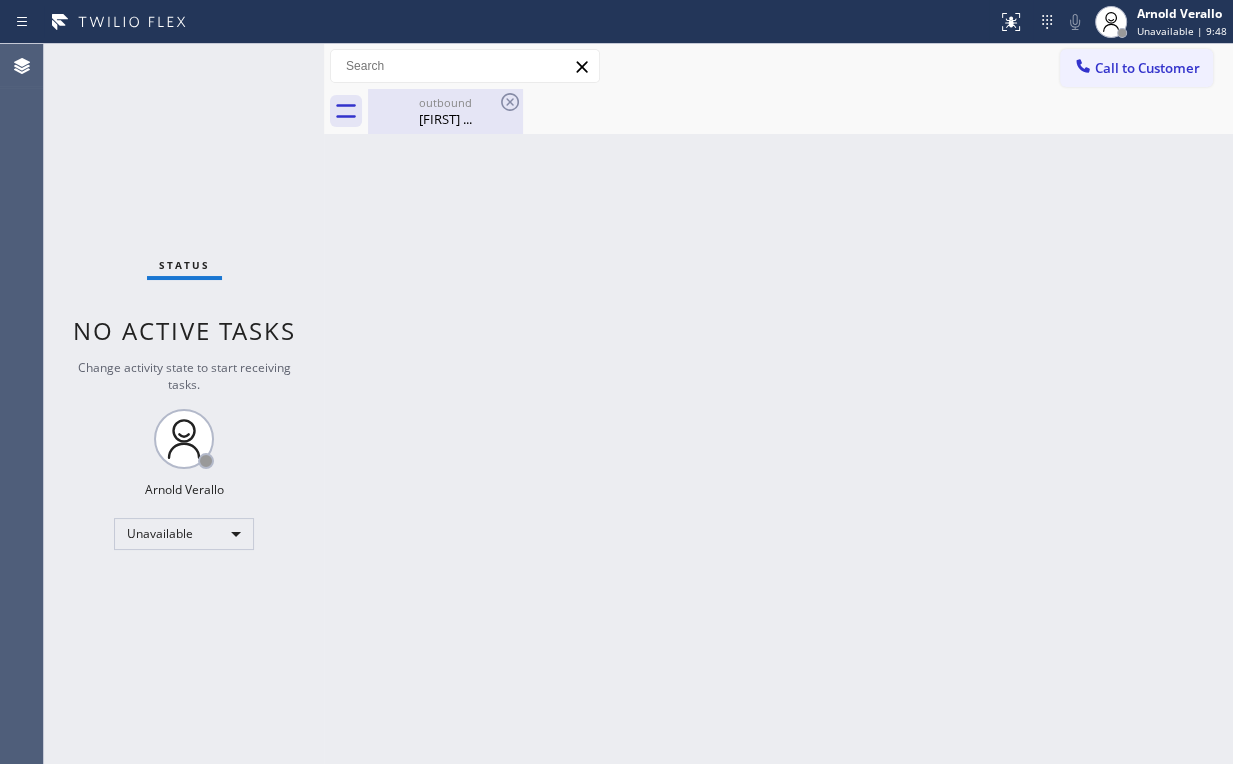 drag, startPoint x: 442, startPoint y: 118, endPoint x: 467, endPoint y: 122, distance: 25.317978 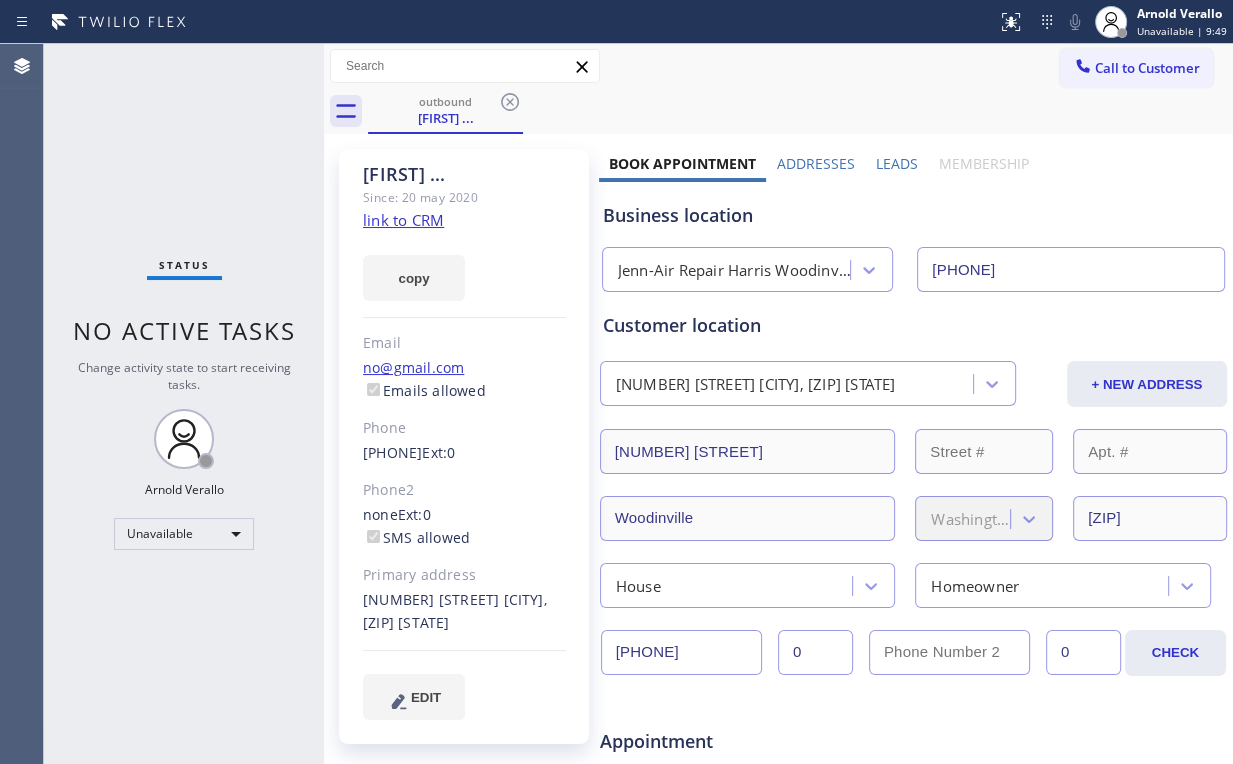 drag, startPoint x: 513, startPoint y: 98, endPoint x: 527, endPoint y: 80, distance: 22.803509 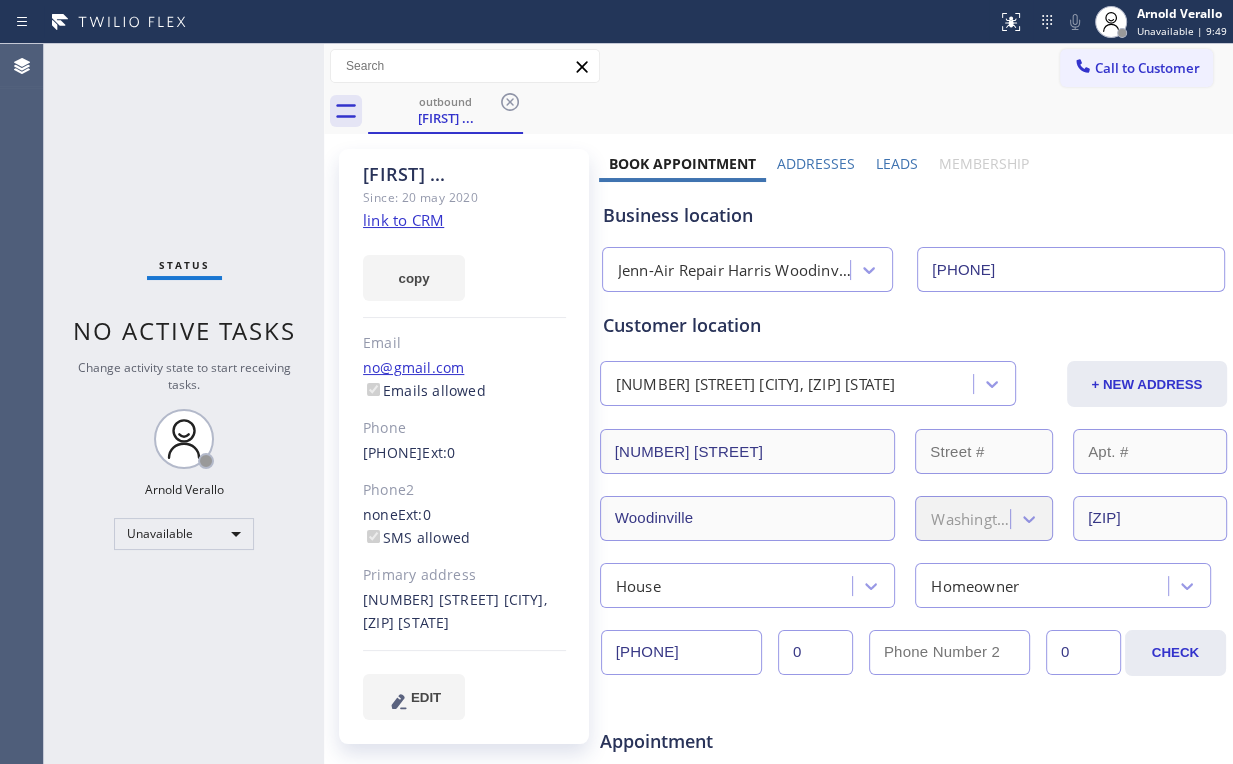 click 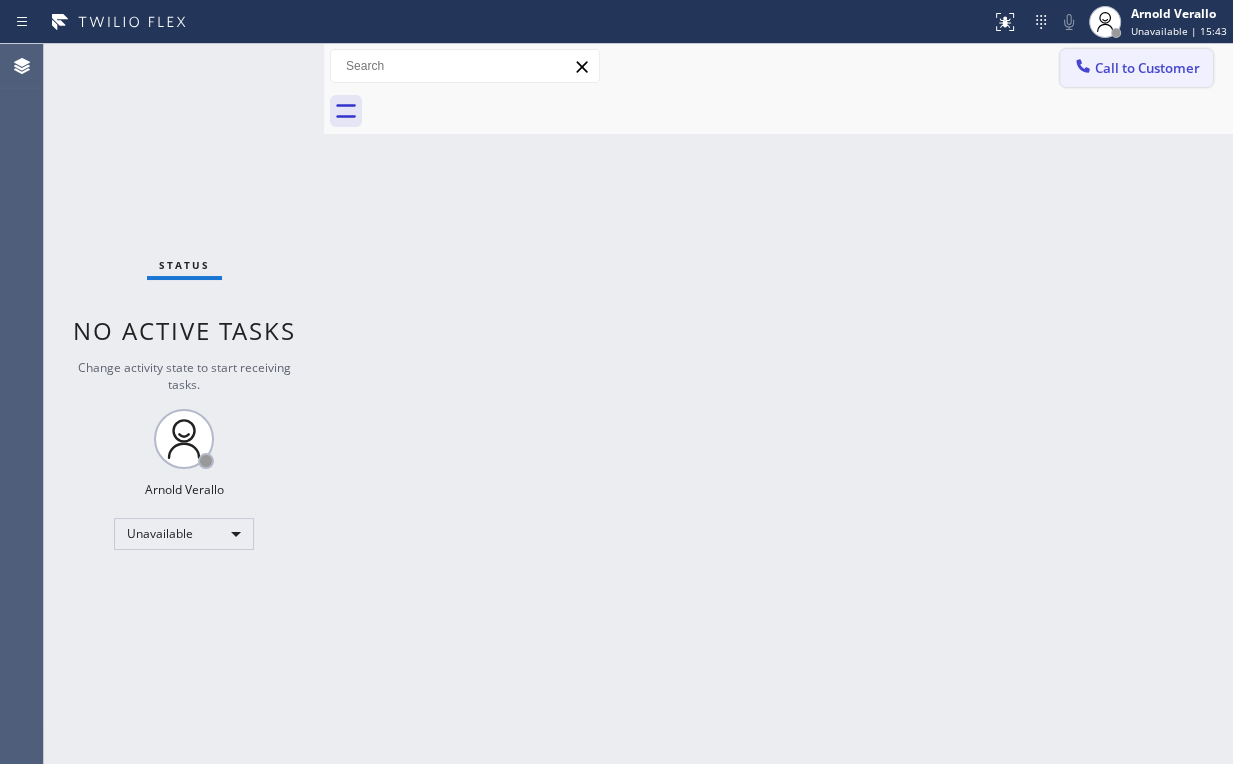 click on "Call to Customer" at bounding box center [1147, 68] 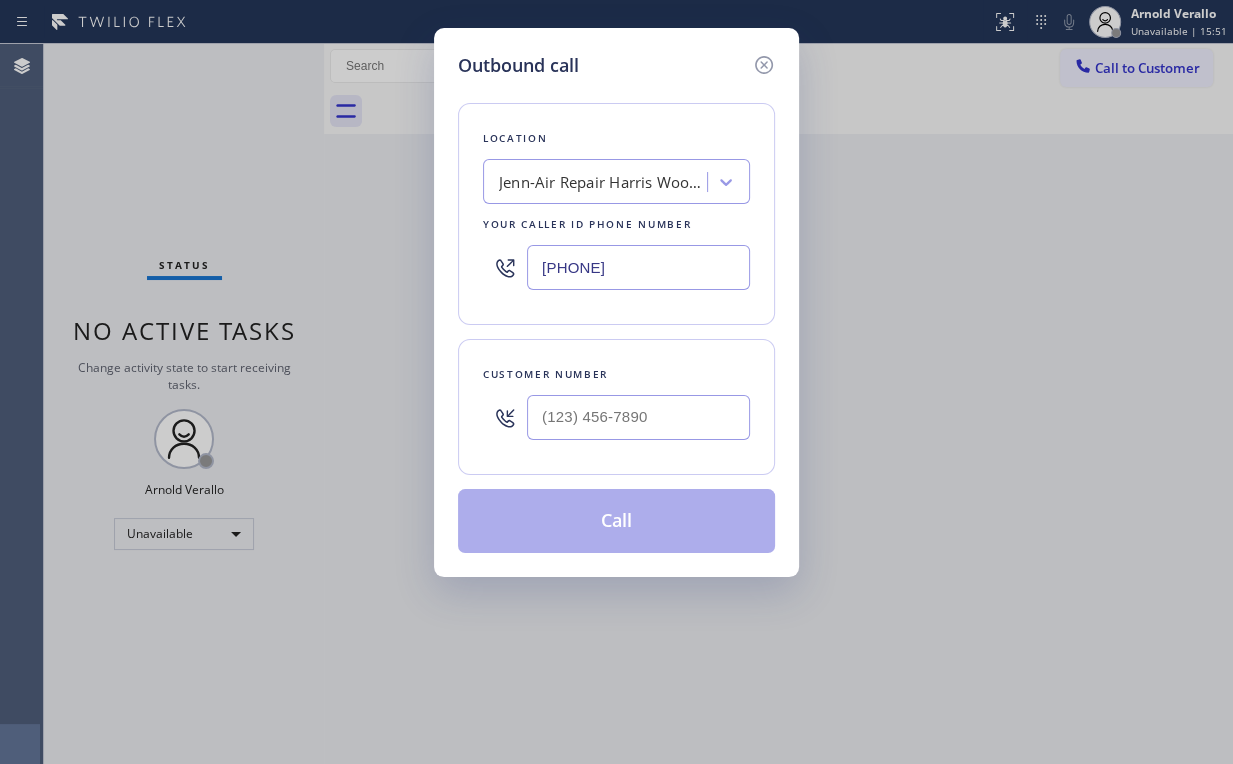 drag, startPoint x: 391, startPoint y: 271, endPoint x: 284, endPoint y: 270, distance: 107.00467 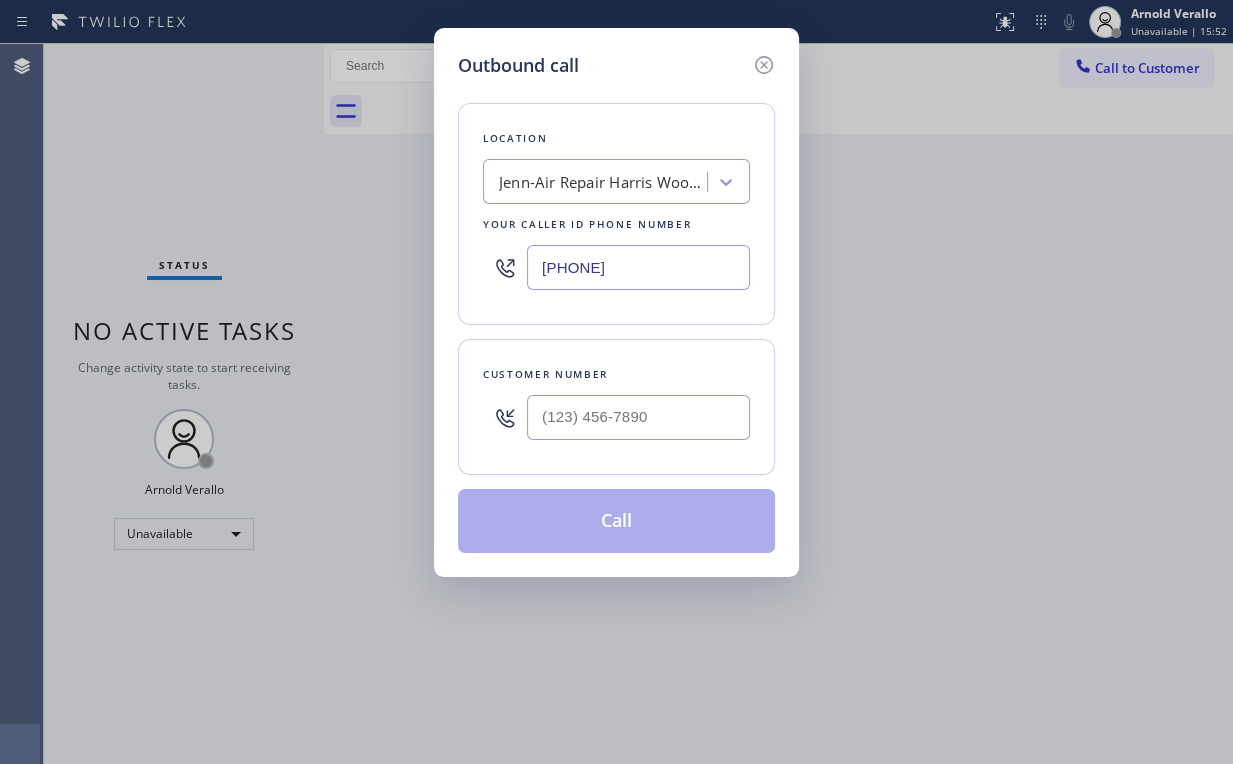 paste on "[PHONE]" 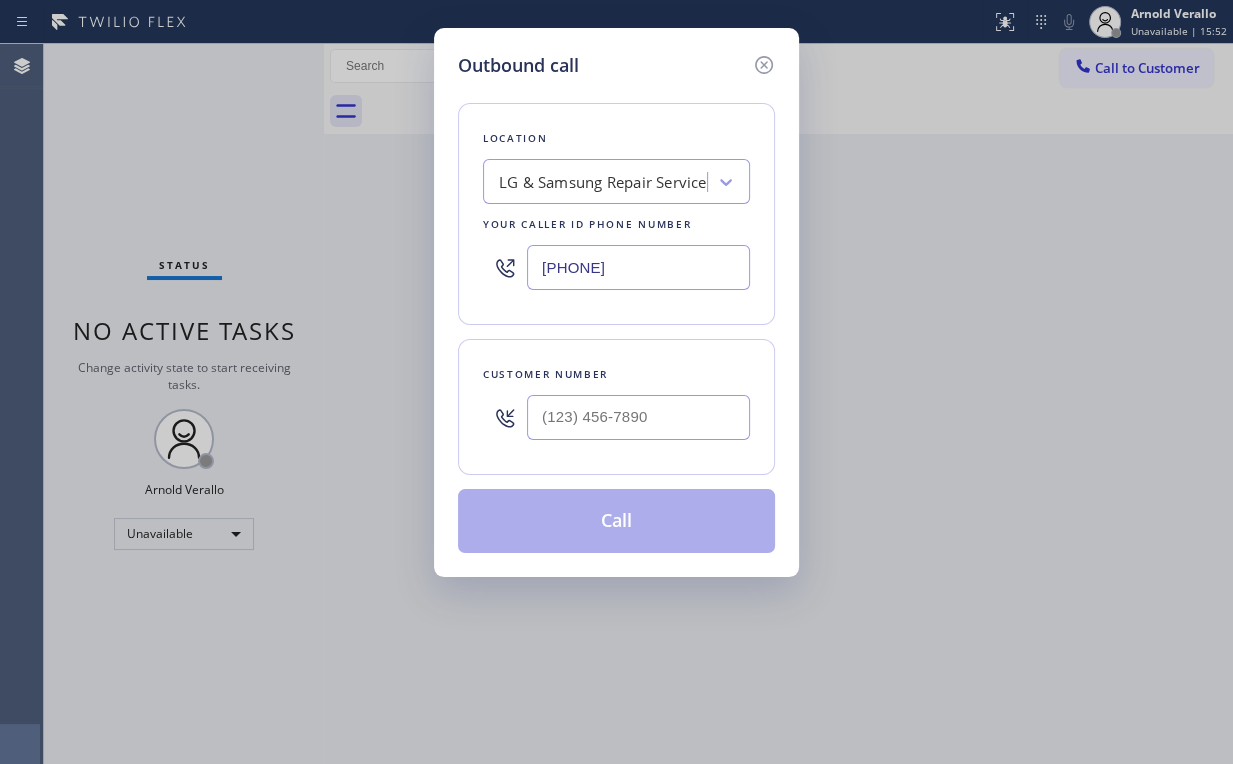 type on "[PHONE]" 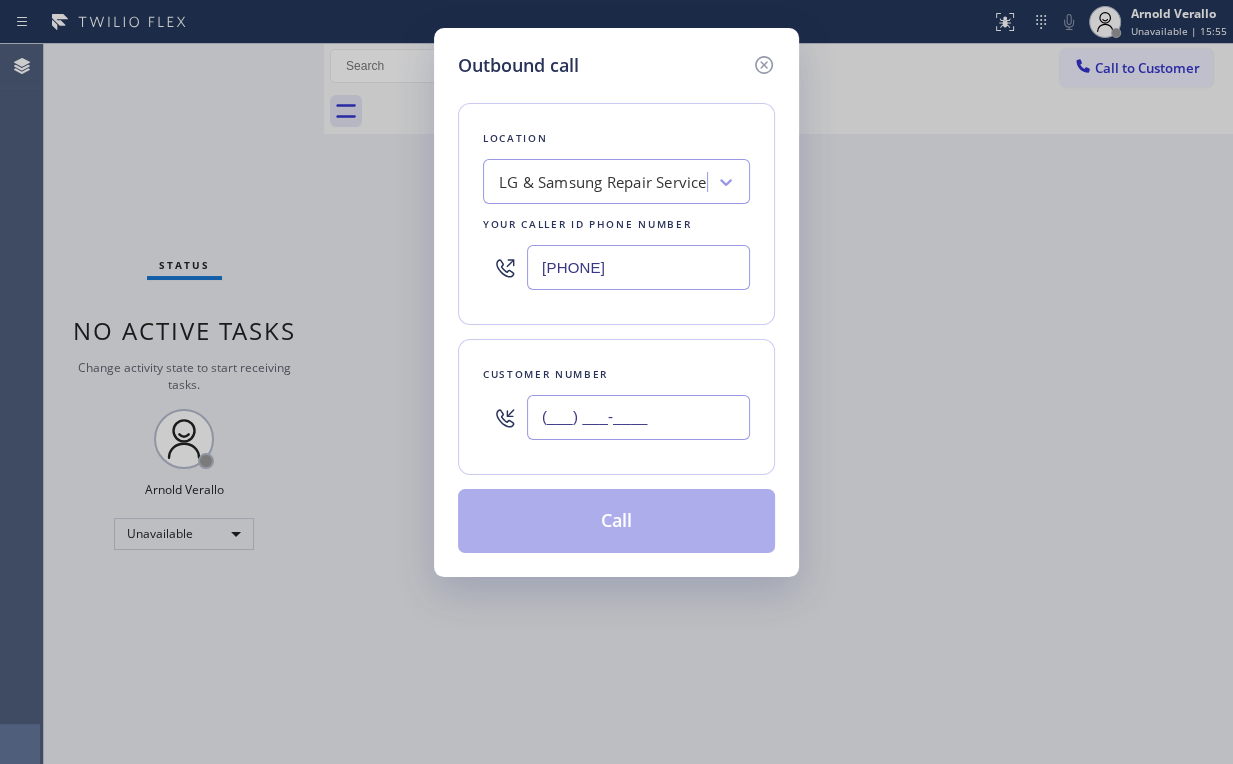 click on "(___) ___-____" at bounding box center (638, 417) 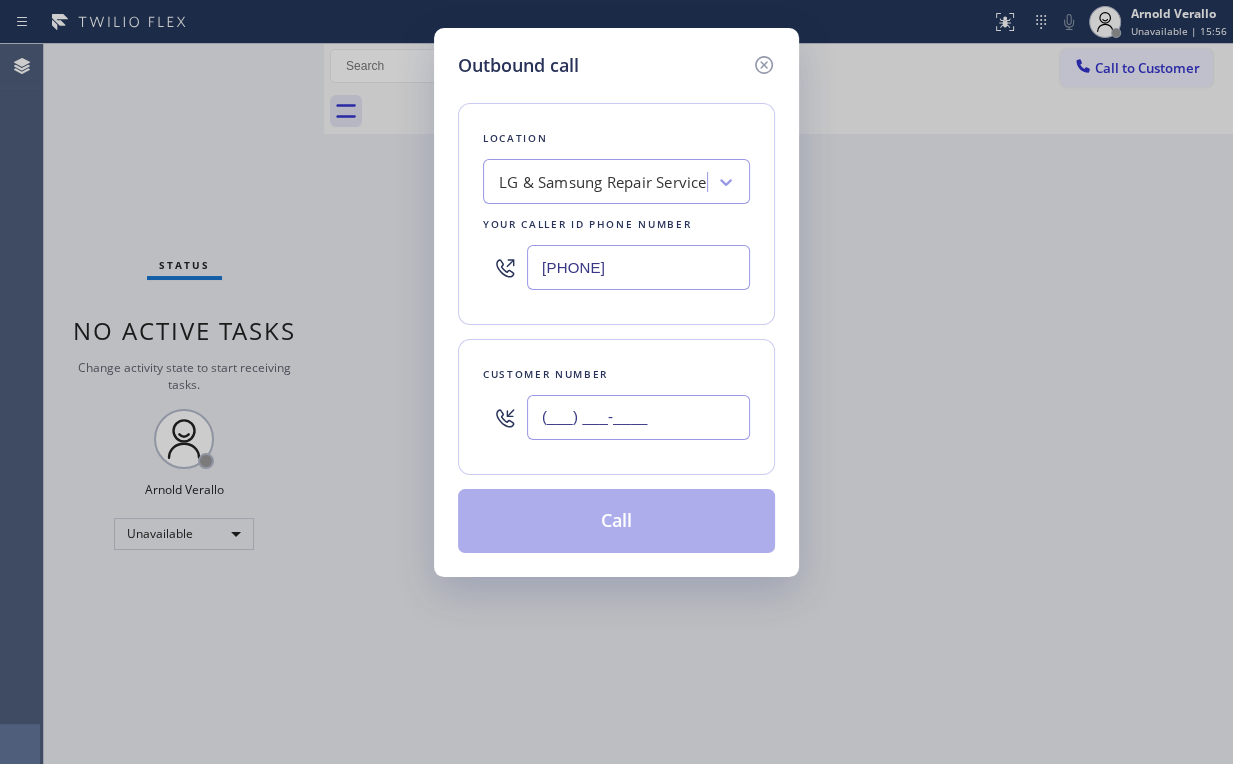 paste on "[PHONE]" 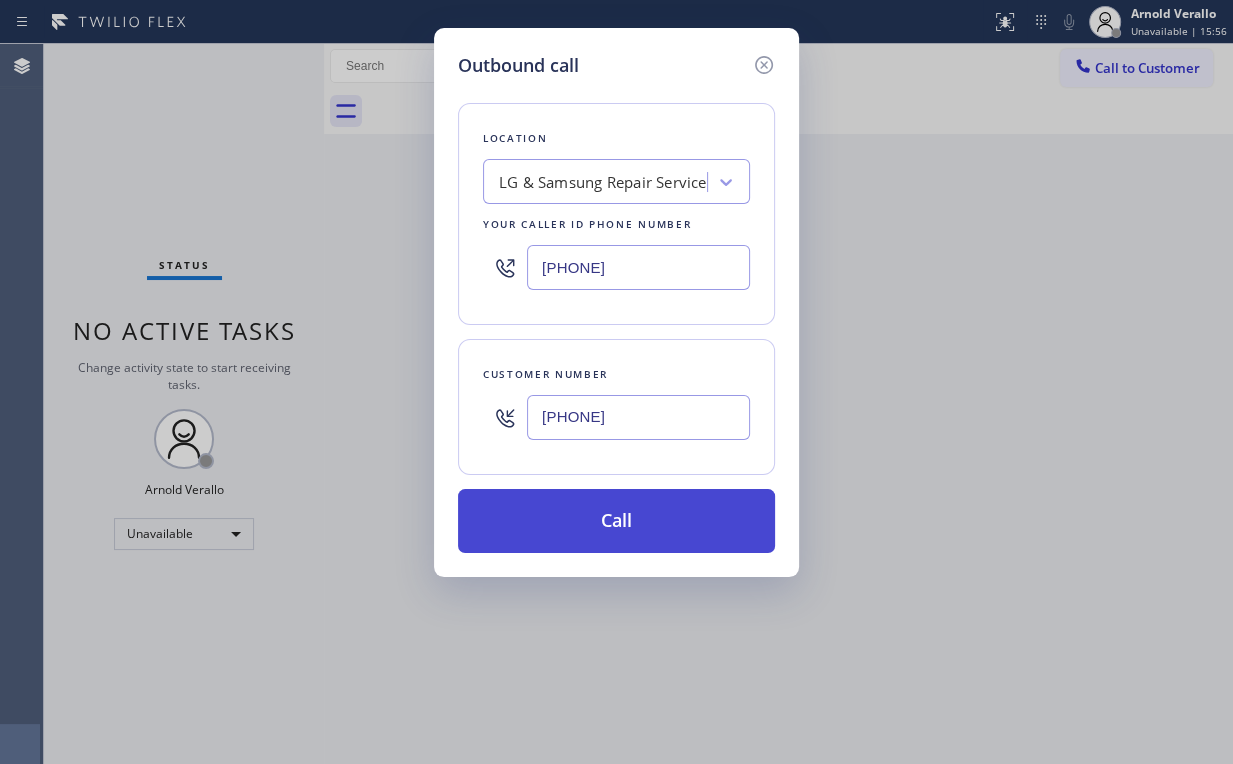 type on "[PHONE]" 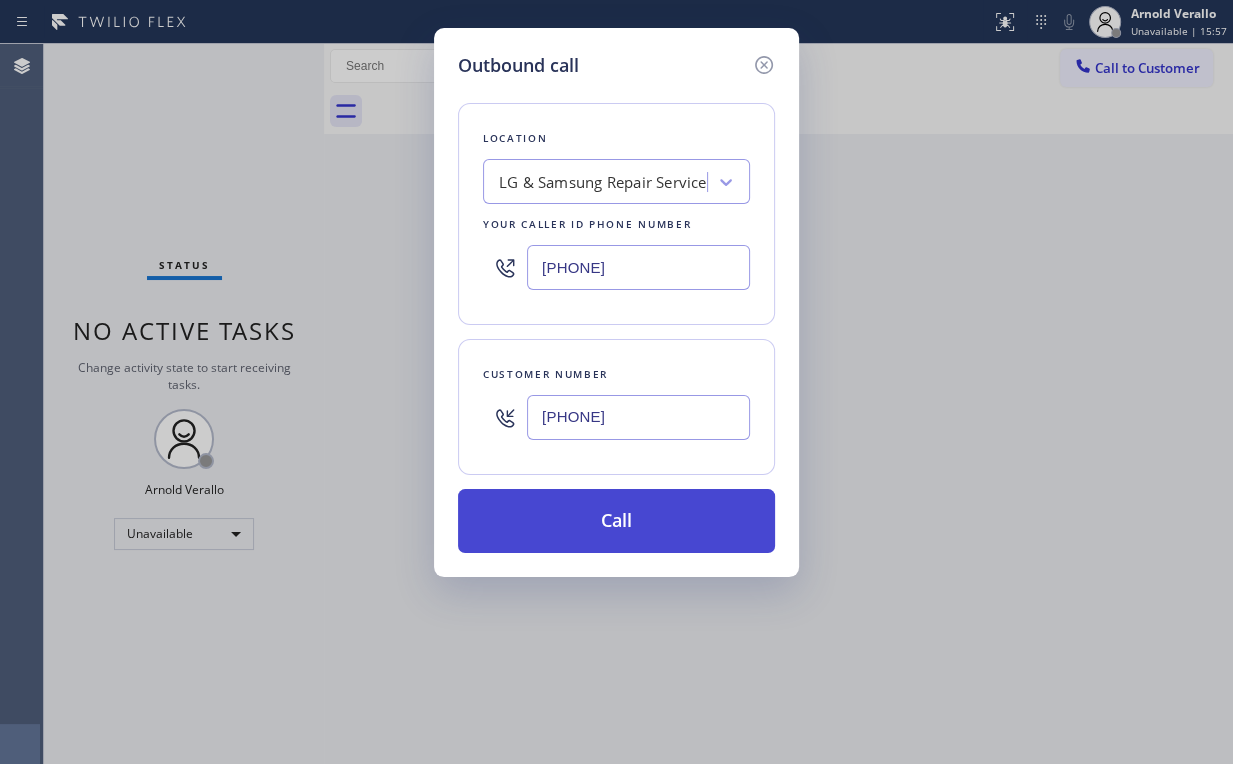 click on "Call" at bounding box center [616, 521] 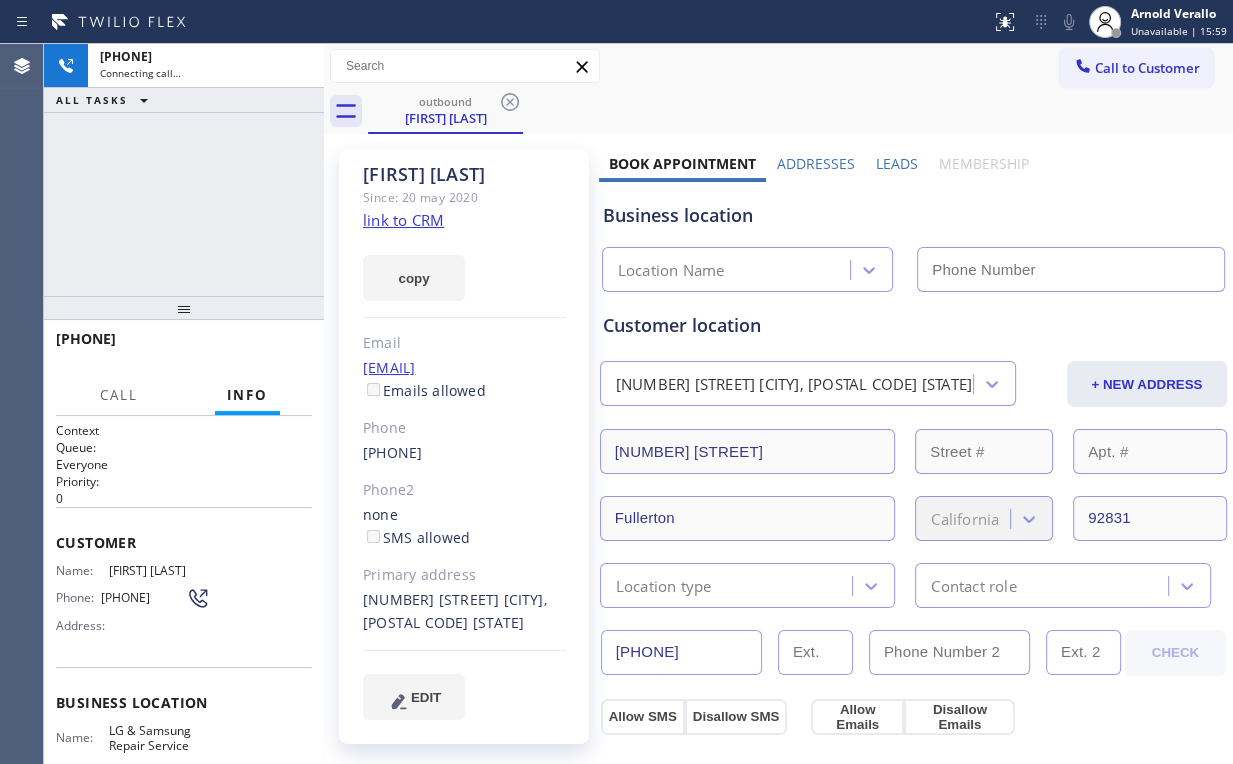 drag, startPoint x: 154, startPoint y: 168, endPoint x: 193, endPoint y: 180, distance: 40.804413 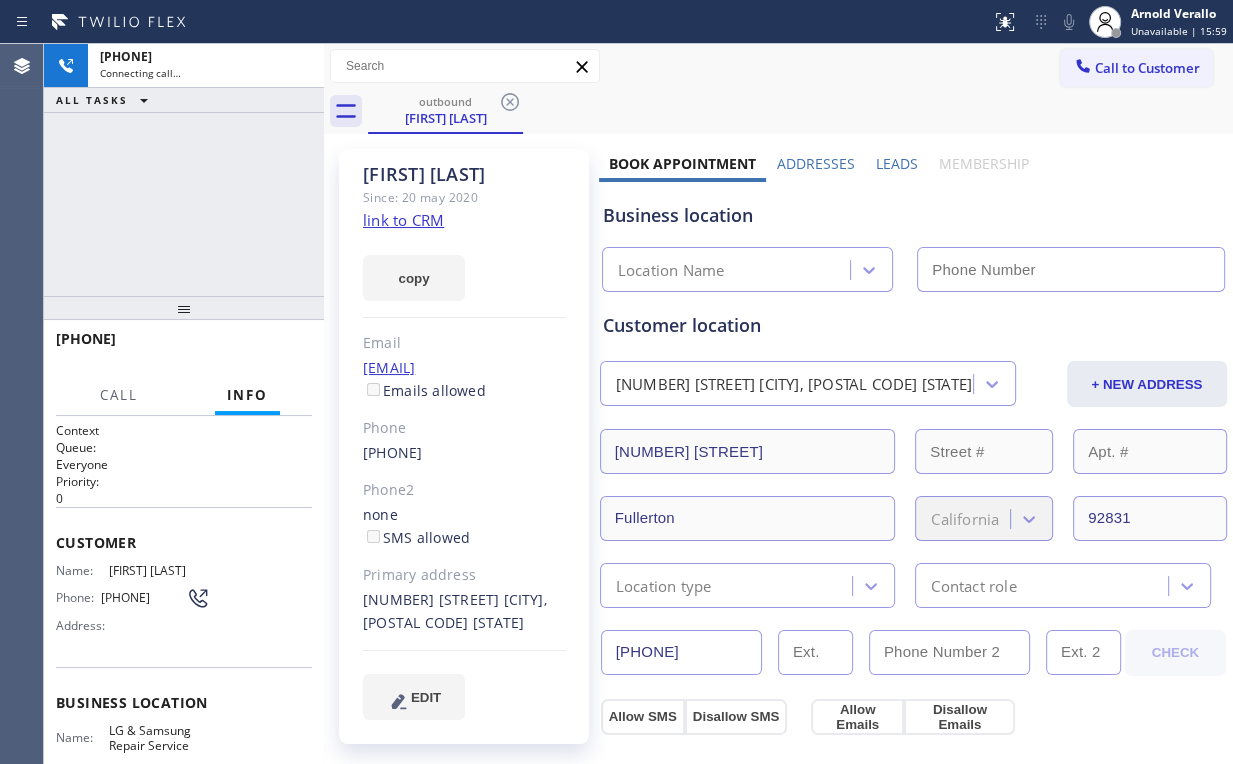 click on "+17143197297 Connecting call… ALL TASKS ALL TASKS ACTIVE TASKS TASKS IN WRAP UP" at bounding box center (184, 170) 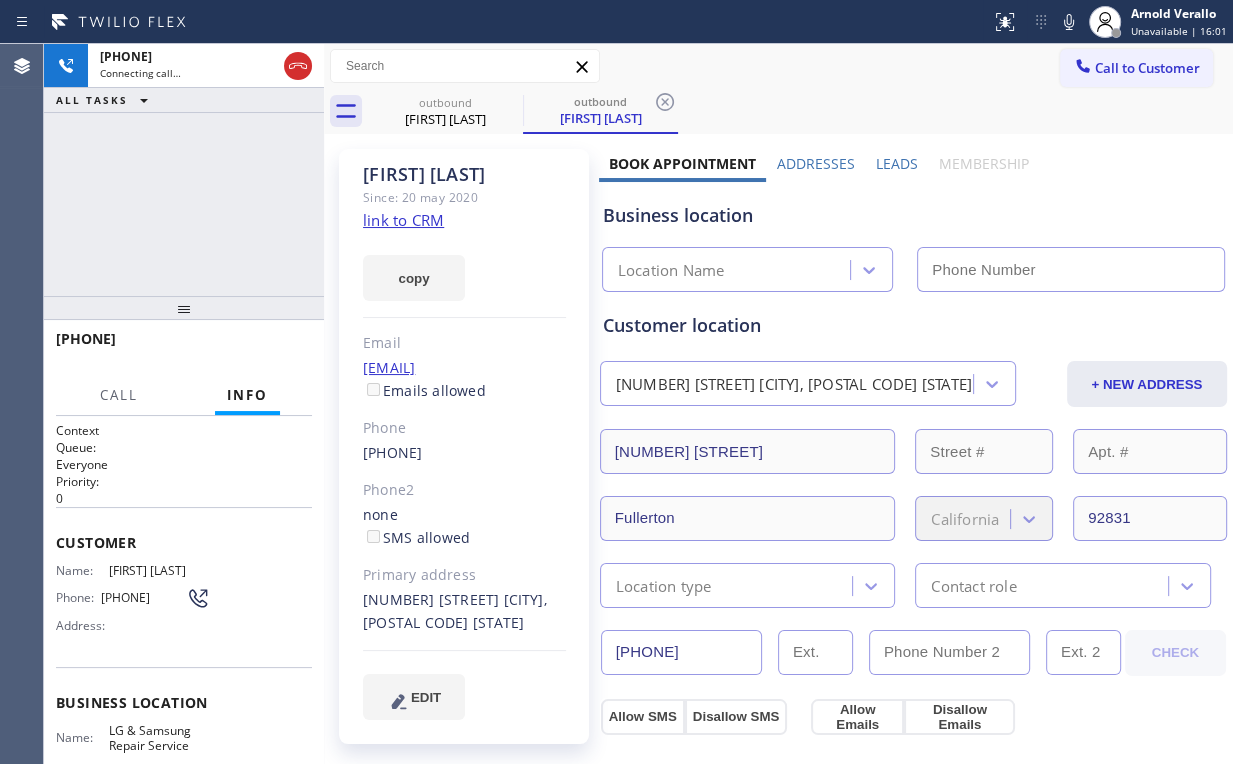 type on "[PHONE]" 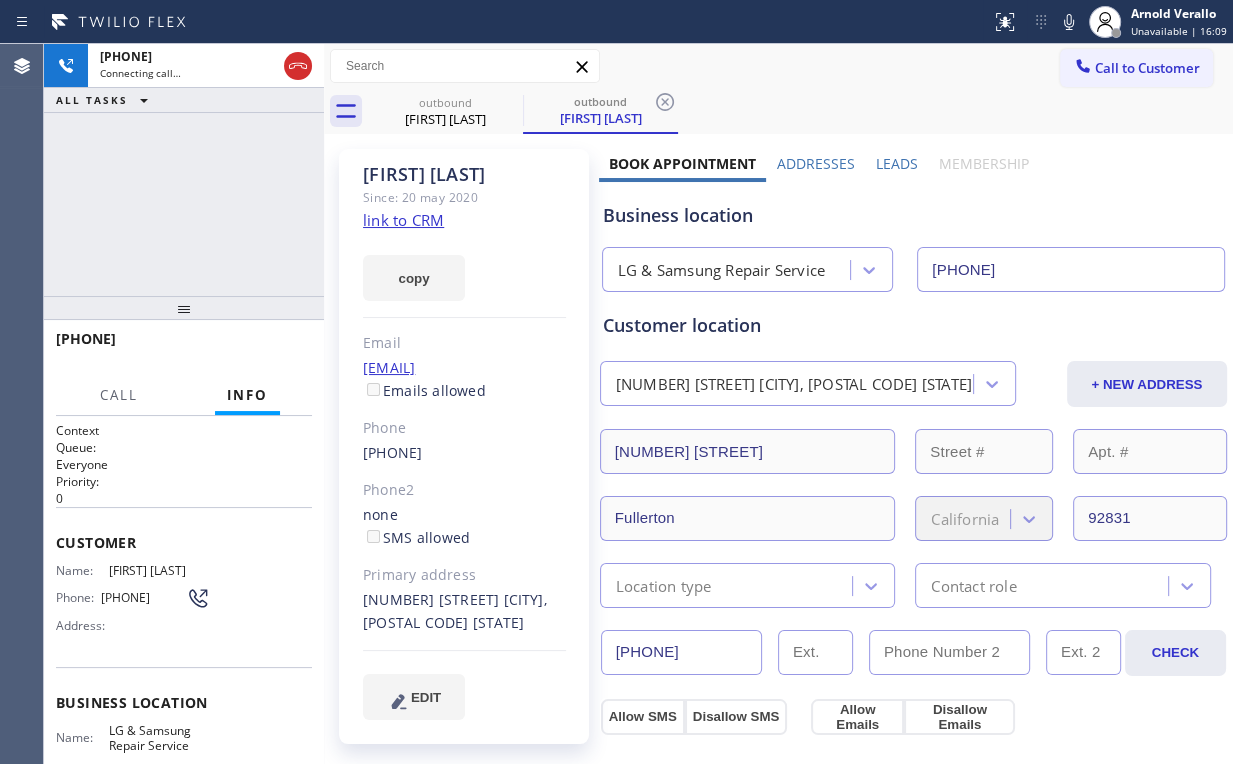 click on "Customer location" at bounding box center (913, 325) 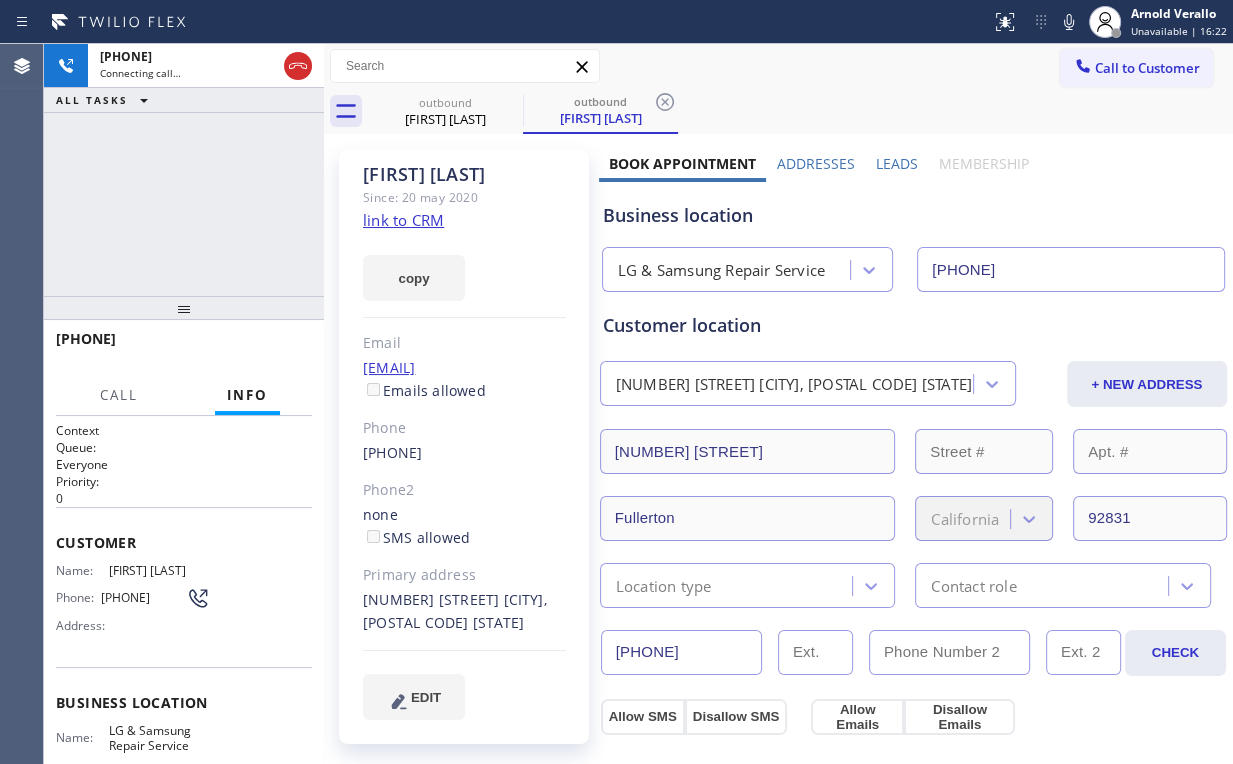 click on "Call to Customer Outbound call Location LG & Samsung Repair Service Your caller id phone number [PHONE] Customer number Call Outbound call Technician Search Technician Your caller id phone number Your caller id phone number Call" at bounding box center (778, 66) 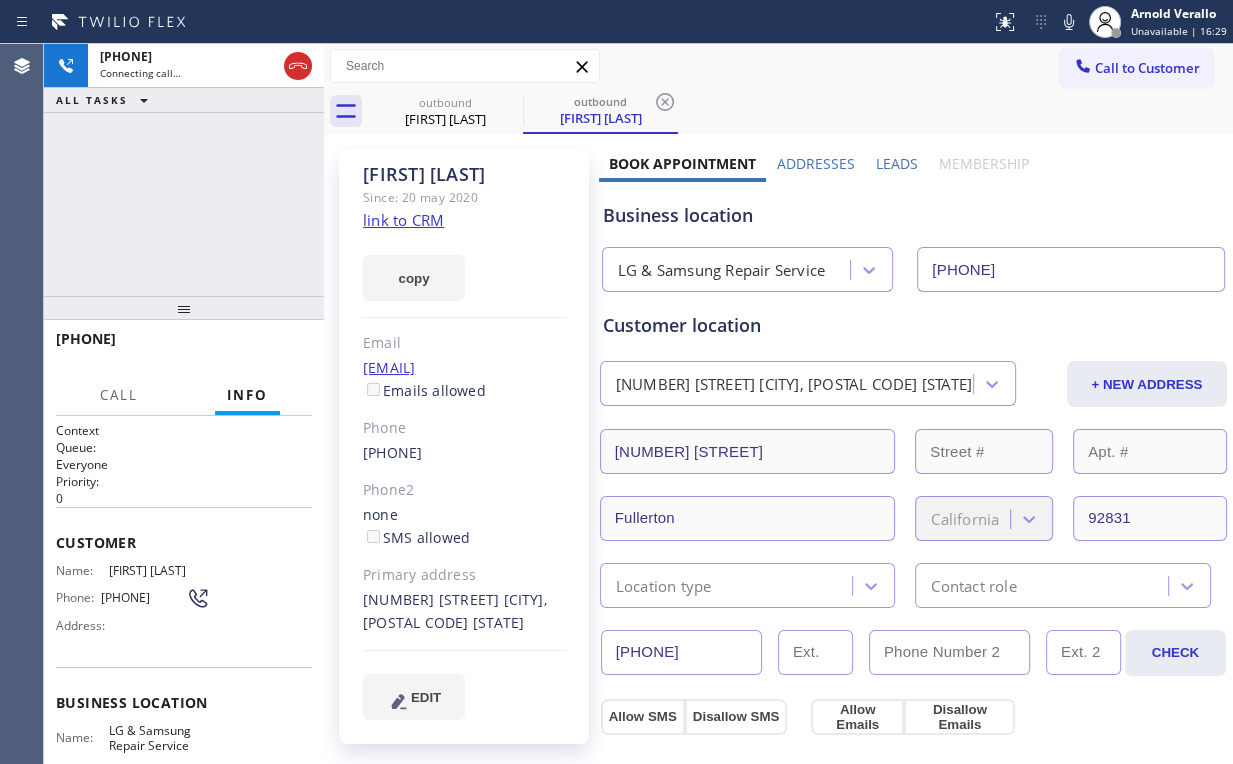 click on "+17143197297 Connecting call… ALL TASKS ALL TASKS ACTIVE TASKS TASKS IN WRAP UP" at bounding box center (184, 170) 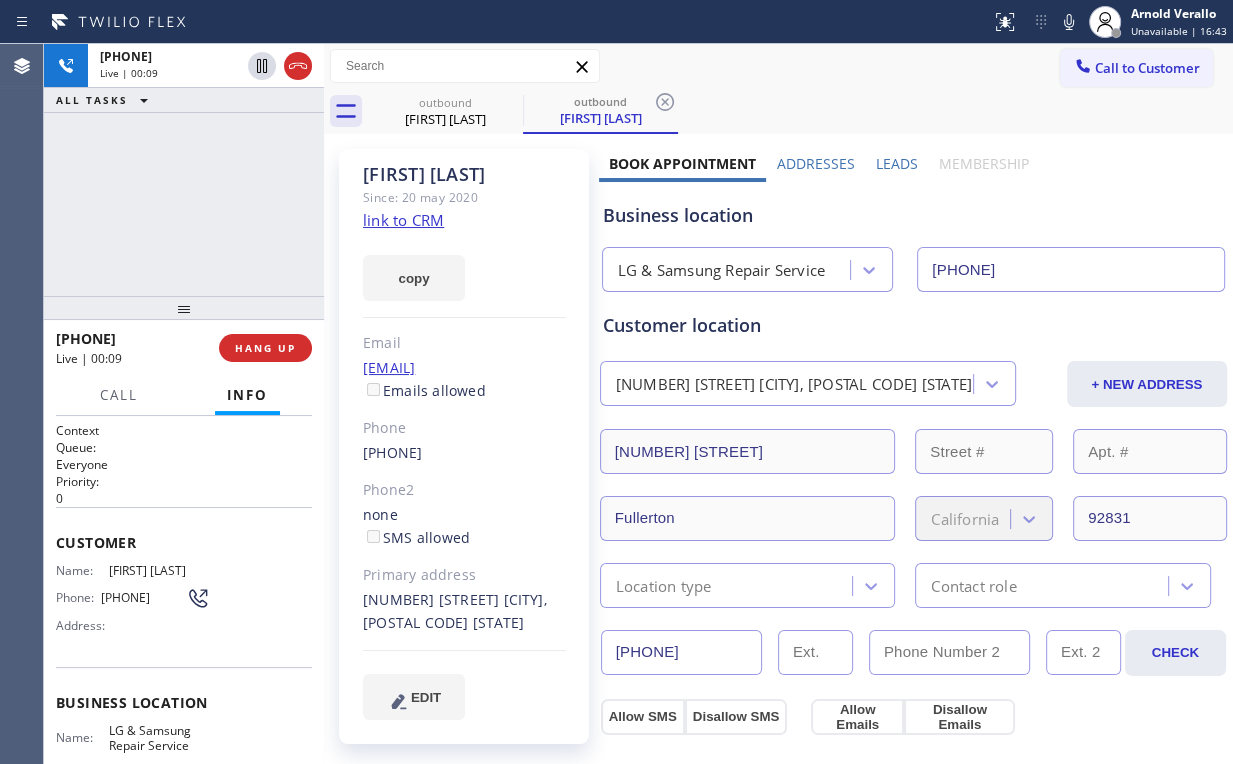 click on "[PHONE] Live | 00:09 ALL TASKS ALL TASKS ACTIVE TASKS TASKS IN WRAP UP" at bounding box center (184, 170) 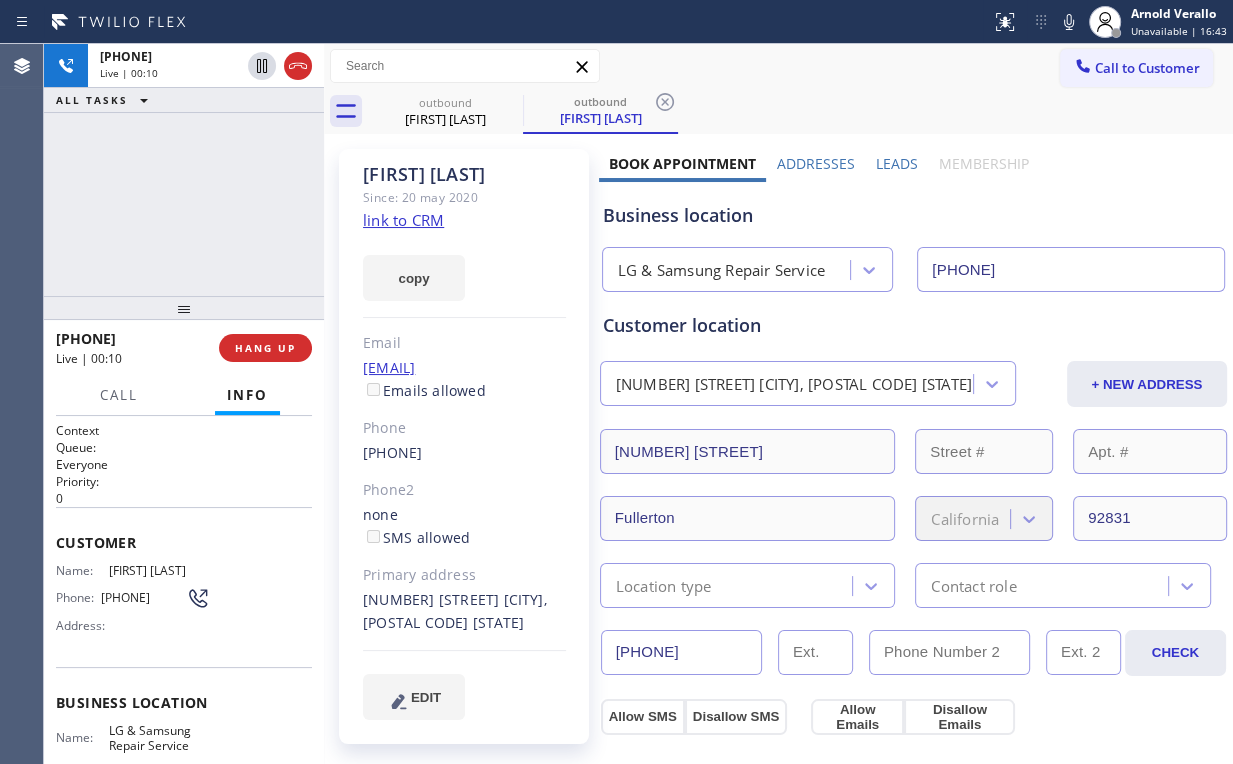 click on "[PHONE] Live | 00:10 ALL TASKS ALL TASKS ACTIVE TASKS TASKS IN WRAP UP" at bounding box center (184, 170) 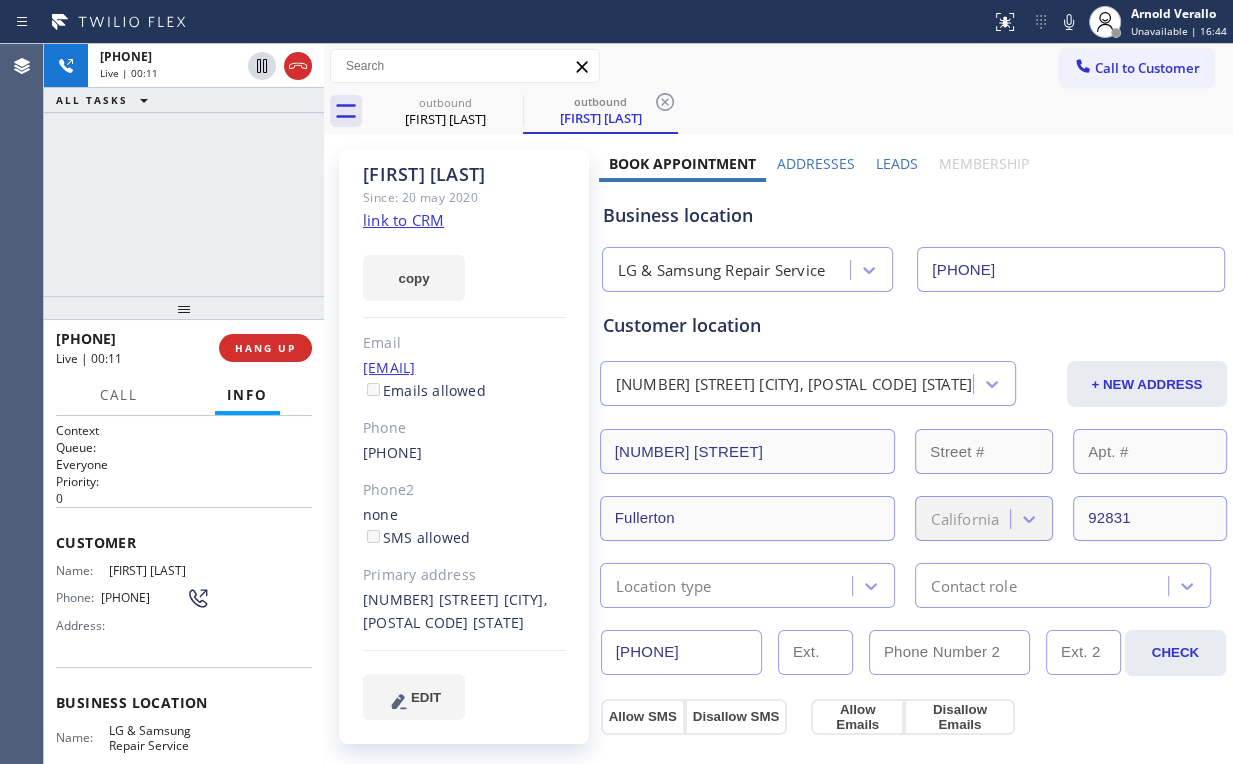 click on "[PHONE] Live | 00:11 ALL TASKS ALL TASKS ACTIVE TASKS TASKS IN WRAP UP" at bounding box center (184, 170) 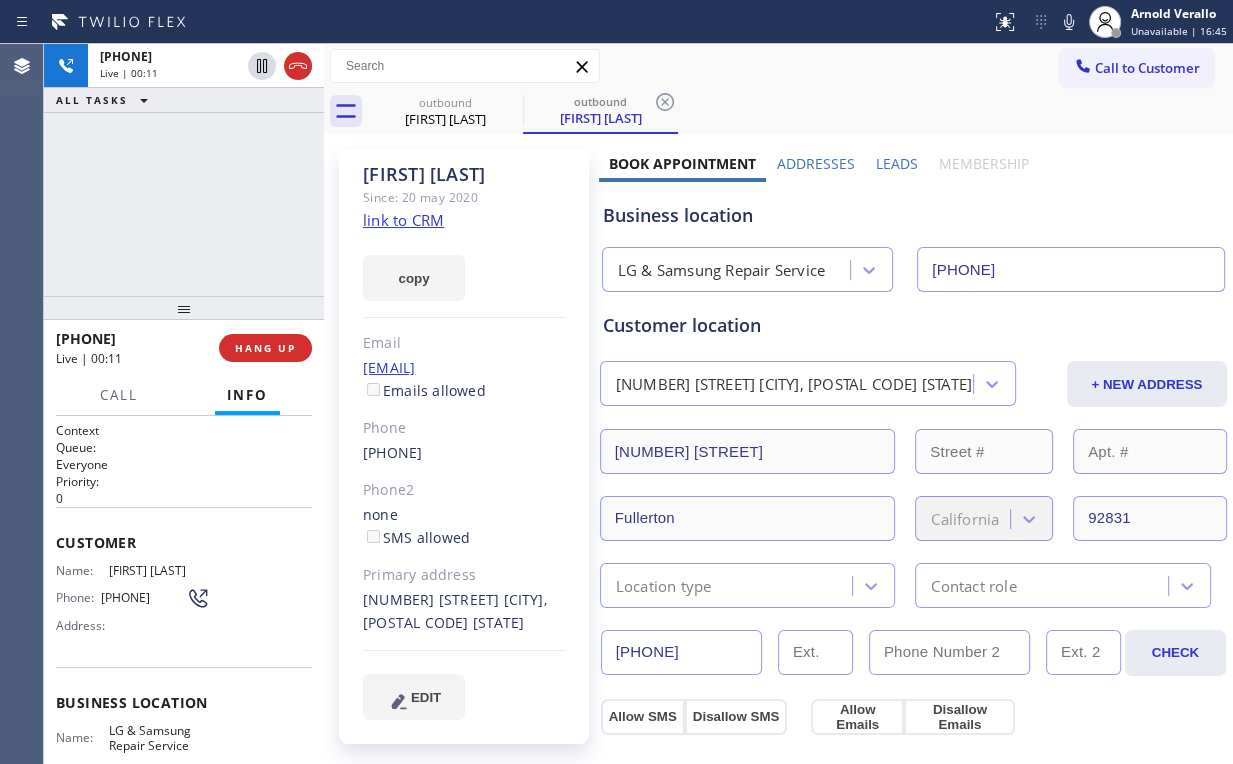 click on "[PHONE] Live | 00:11 ALL TASKS ALL TASKS ACTIVE TASKS TASKS IN WRAP UP" at bounding box center (184, 170) 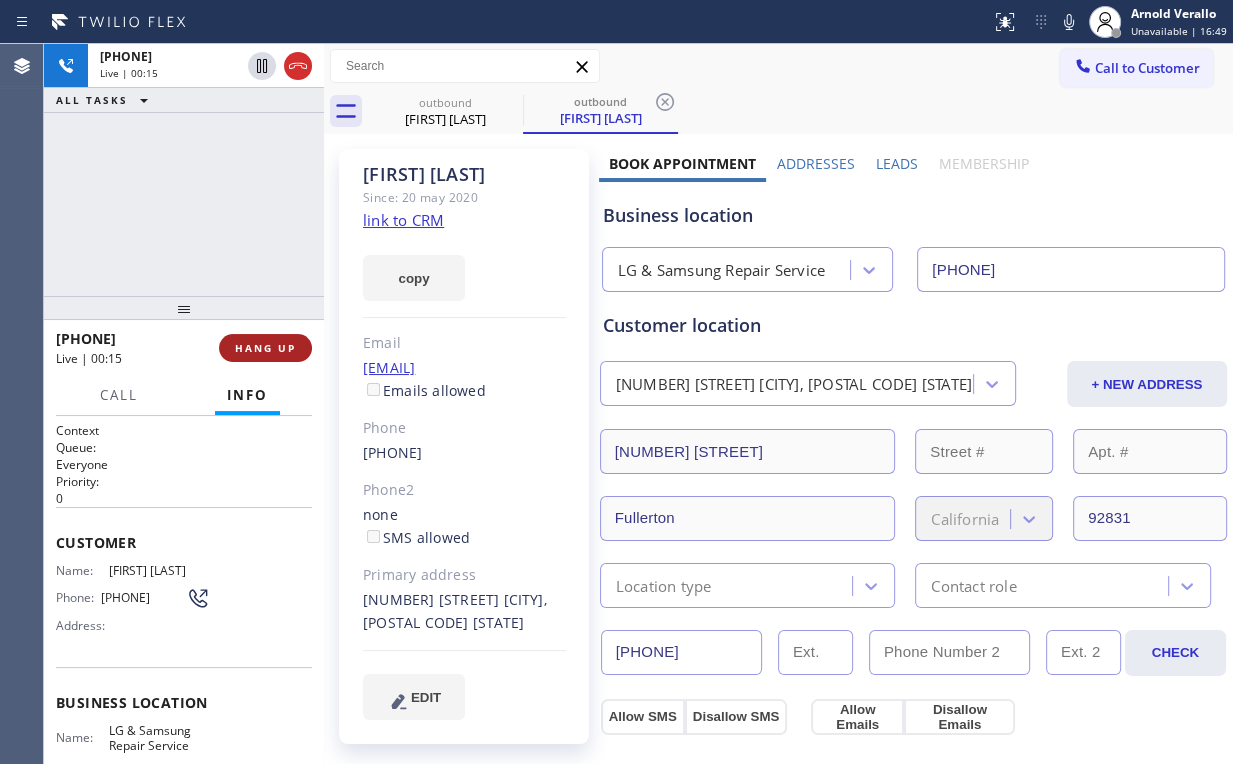 click on "HANG UP" at bounding box center [265, 348] 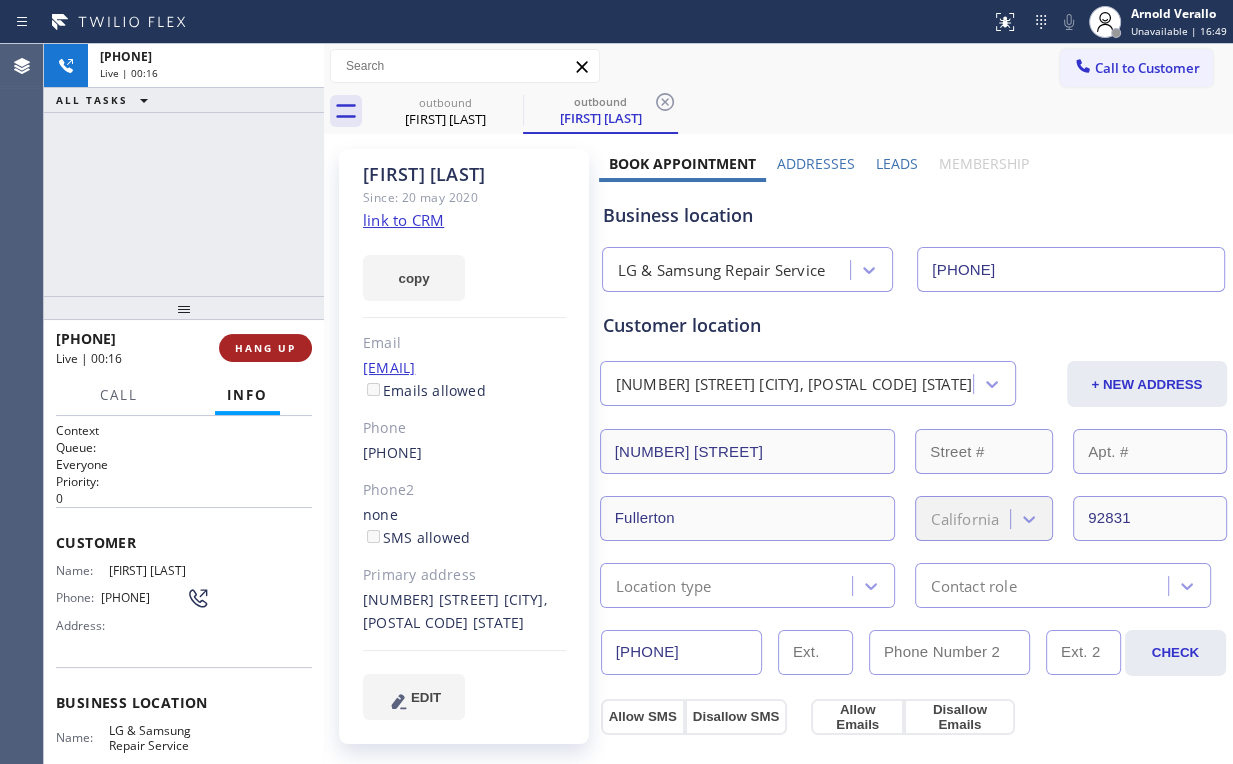 click on "HANG UP" at bounding box center (265, 348) 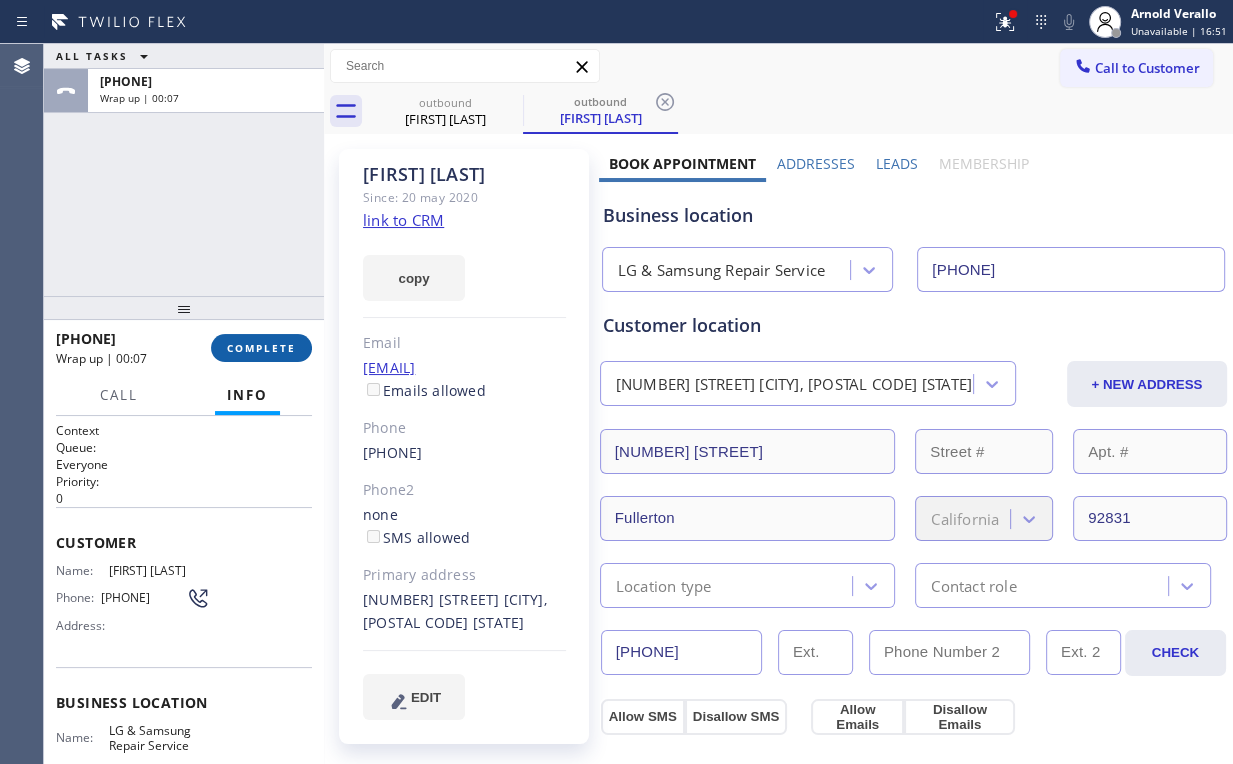 drag, startPoint x: 253, startPoint y: 355, endPoint x: 283, endPoint y: 353, distance: 30.066593 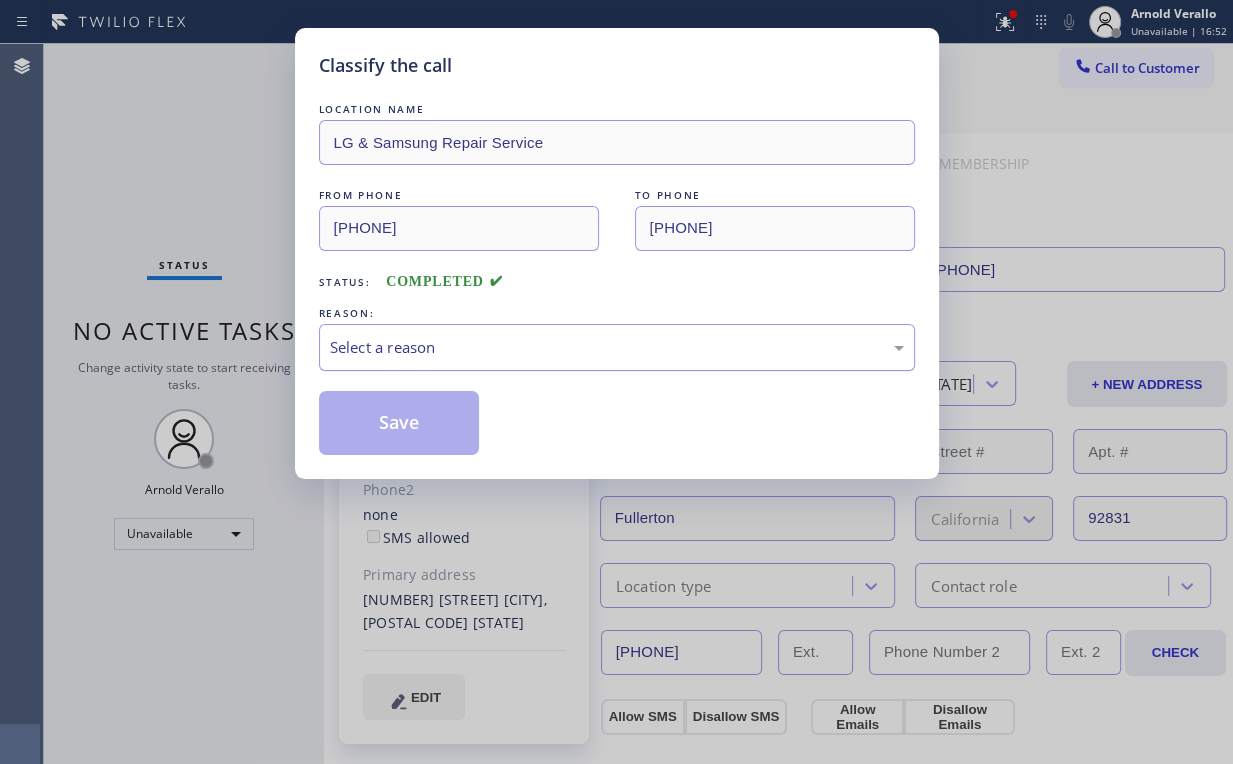 click on "Select a reason" at bounding box center (617, 347) 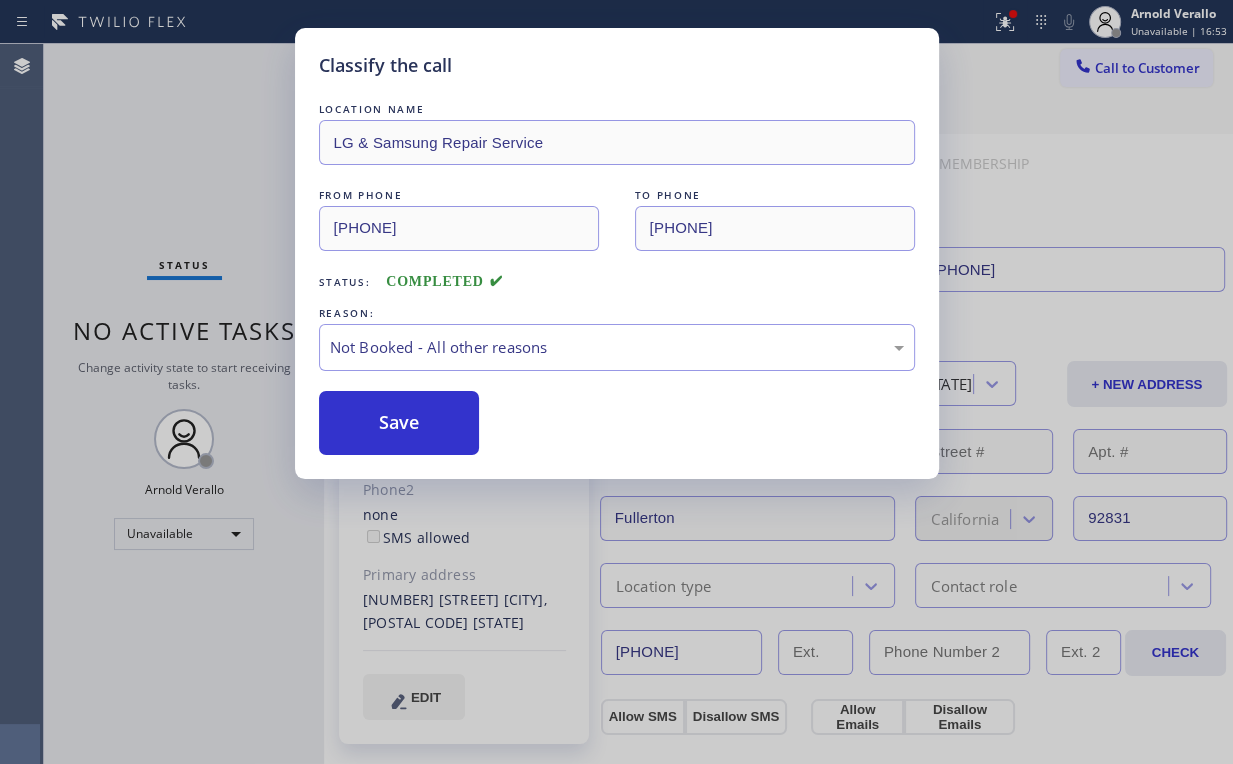 drag, startPoint x: 416, startPoint y: 423, endPoint x: 267, endPoint y: 301, distance: 192.57466 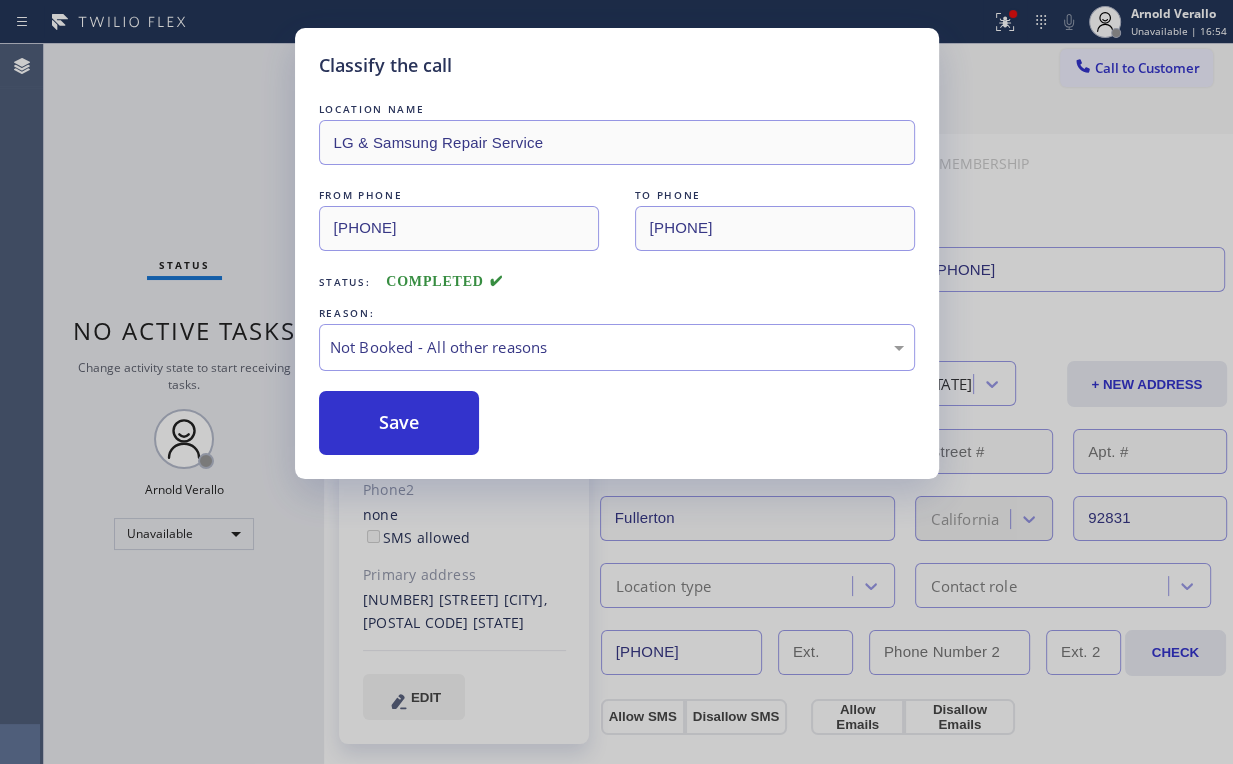 drag, startPoint x: 158, startPoint y: 184, endPoint x: 774, endPoint y: 8, distance: 640.64966 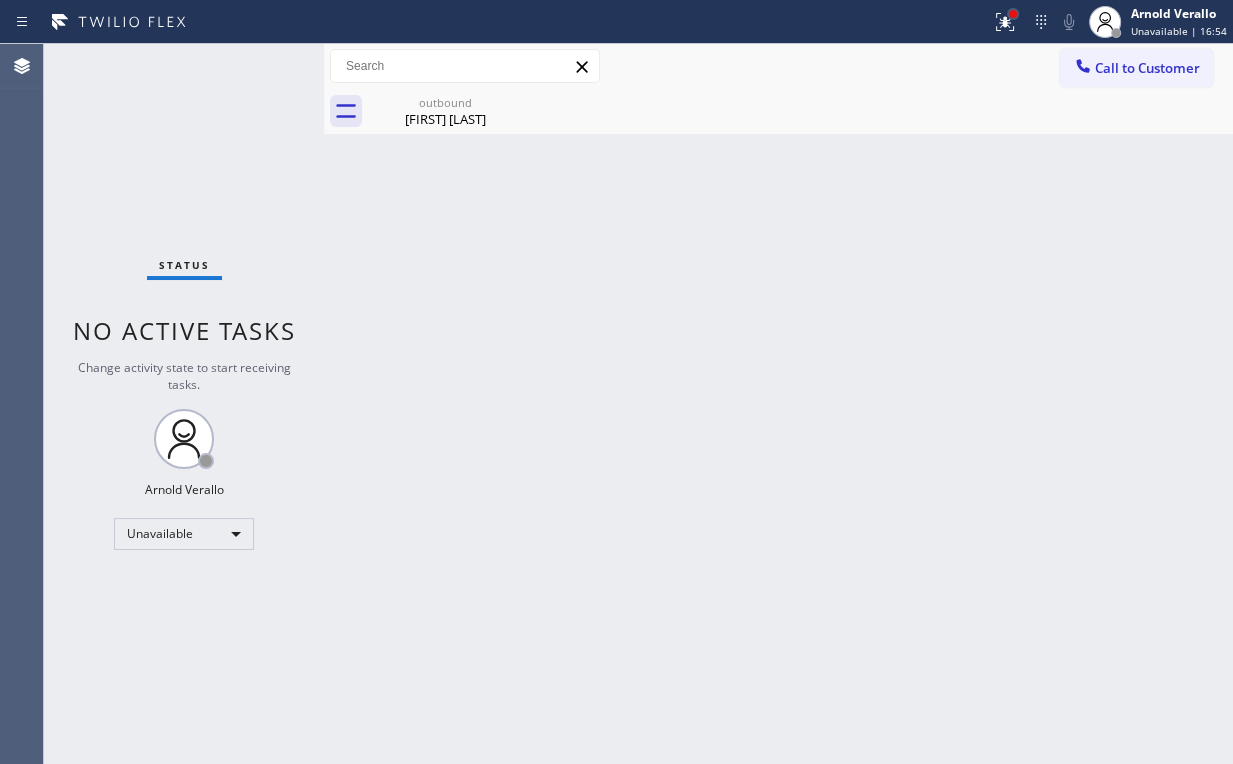 click at bounding box center (1013, 14) 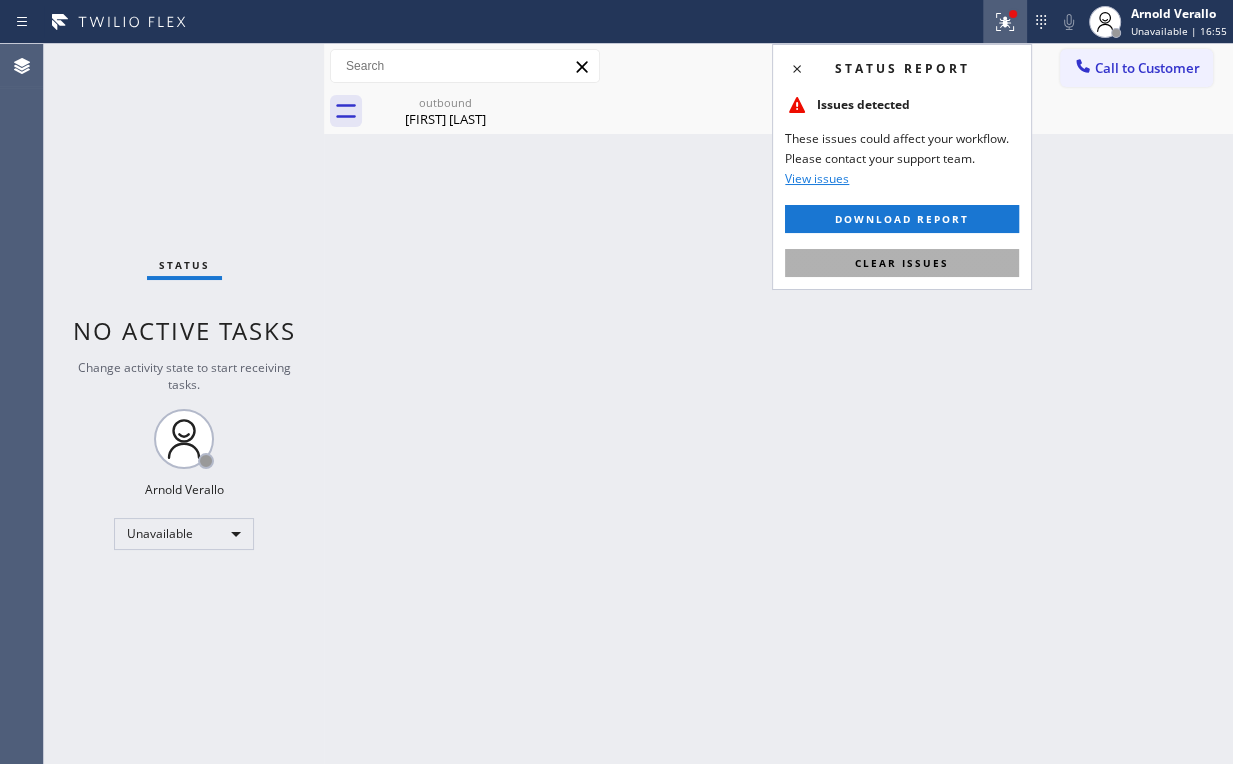 click on "Clear issues" at bounding box center (902, 263) 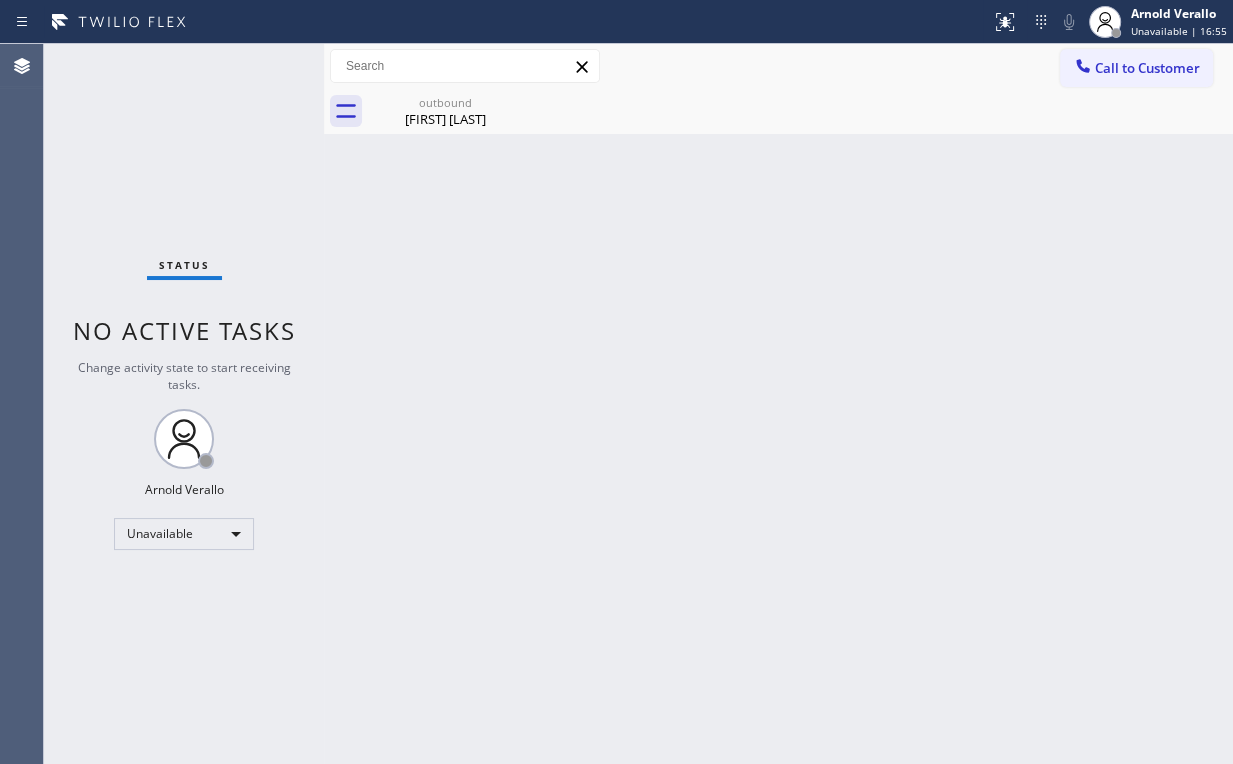 click on "Back to Dashboard Change Sender ID Customers Technicians Select a contact Outbound call Location Search location Your caller id phone number Customer number Call Customer info Name   Phone none Address none Change Sender ID HVAC [PHONE] 5 Star Appliance [PHONE] Appliance Repair [PHONE] Plumbing [PHONE] Air Duct Cleaning [PHONE]  Electricians [PHONE]  Cancel Change Check personal SMS Reset Change outbound [FIRST] [LAST] Call to Customer Outbound call Location LG & Samsung Repair Service Your caller id phone number [PHONE] Customer number Call Outbound call Technician Search Technician Your caller id phone number Your caller id phone number Call outbound [FIRST] [LAST] [FIRST]   [LAST] Since: 20 may 2020 link to CRM copy Email [EMAIL]  Emails allowed Phone [PHONE] Phone2 none  SMS allowed Primary address  [NUMBER] [STREET] [CITY], [POSTAL CODE] [STATE] EDIT Outbound call Location LG & Samsung Repair Service Your caller id phone number [PHONE] Customer number" at bounding box center [778, 404] 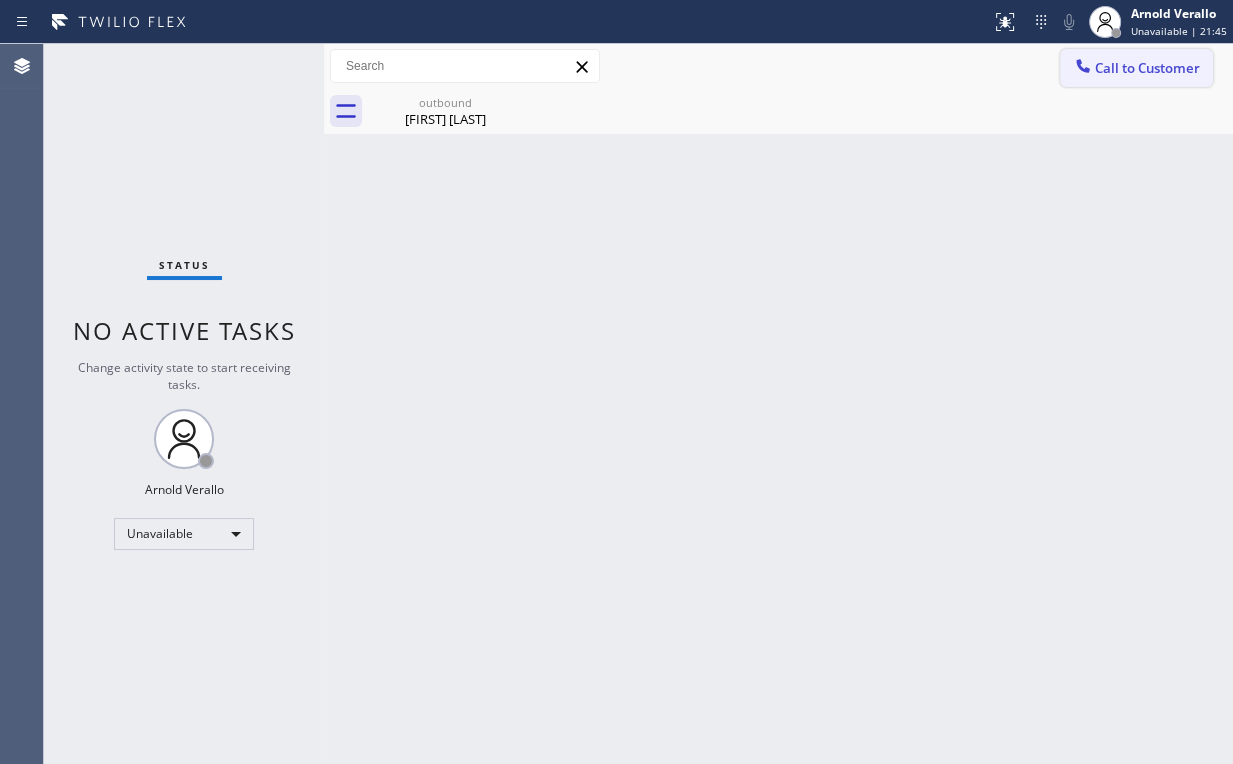 click on "Call to Customer" at bounding box center (1147, 68) 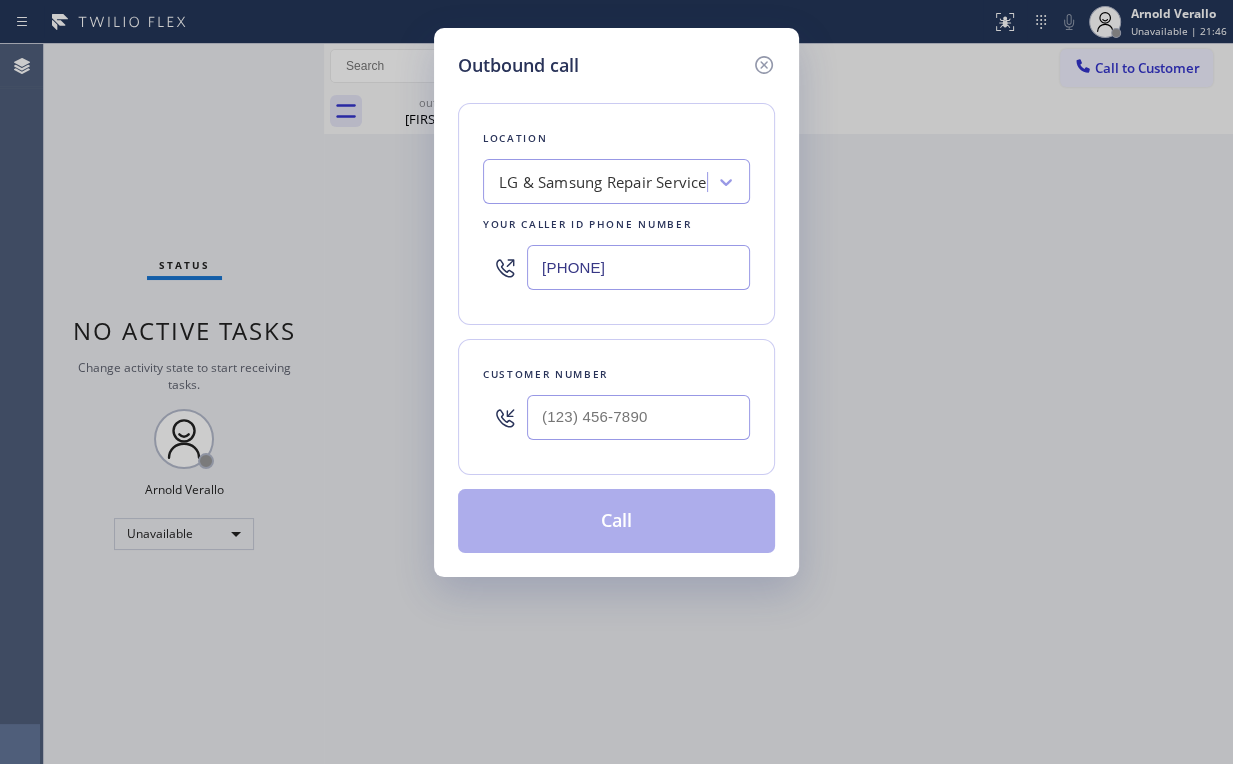 drag, startPoint x: 685, startPoint y: 258, endPoint x: 204, endPoint y: 268, distance: 481.10394 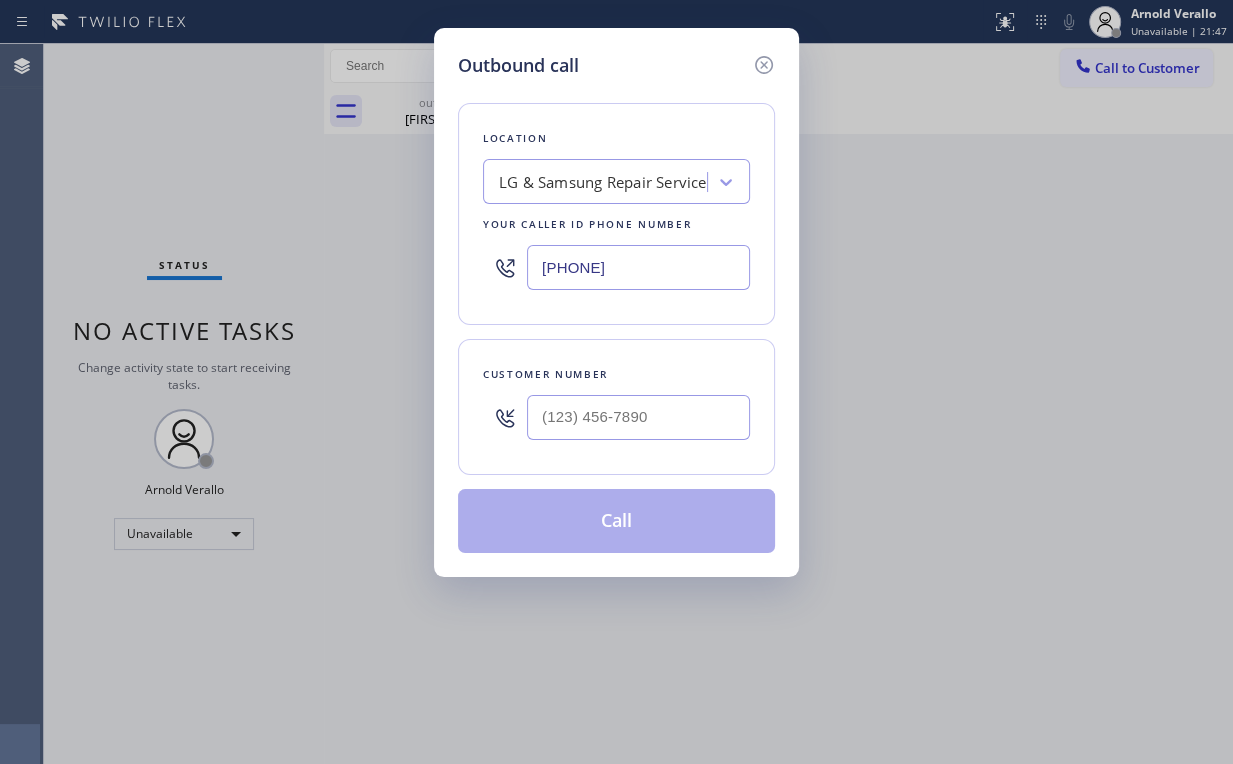 type on "[PHONE]" 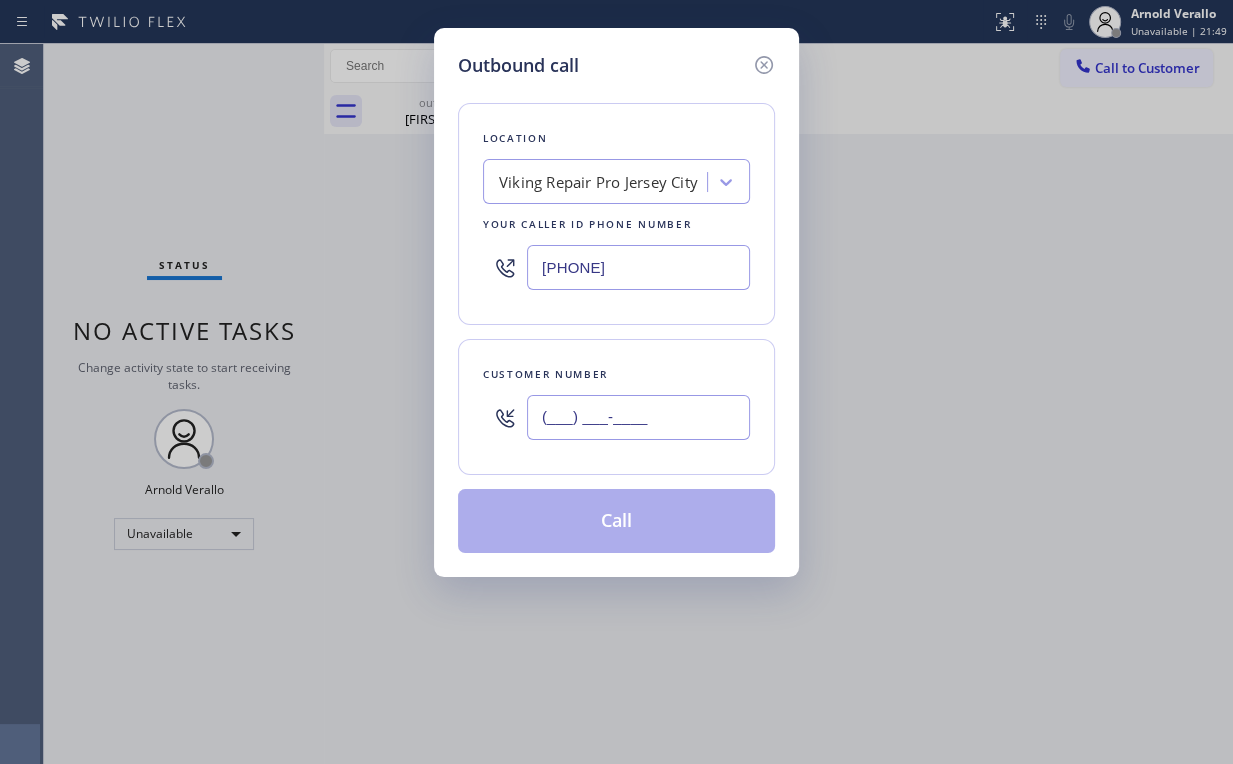 click on "(___) ___-____" at bounding box center [638, 417] 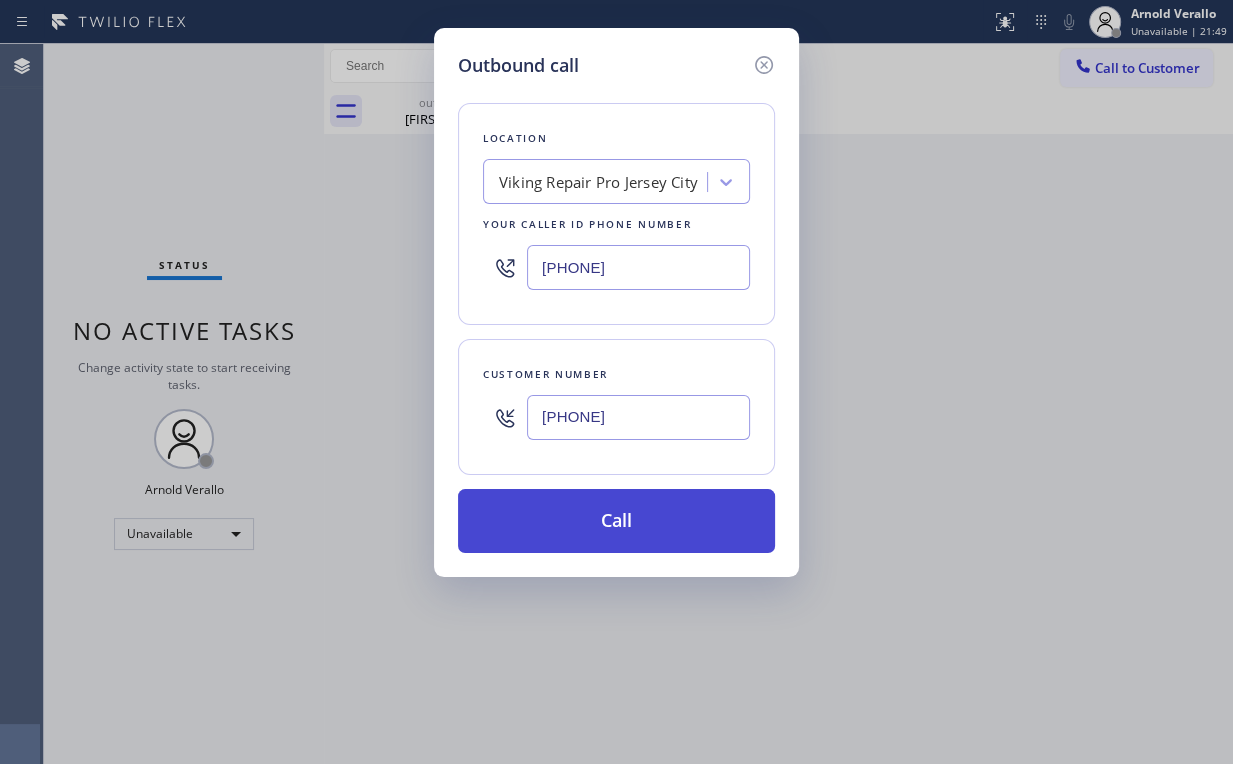 type on "[PHONE]" 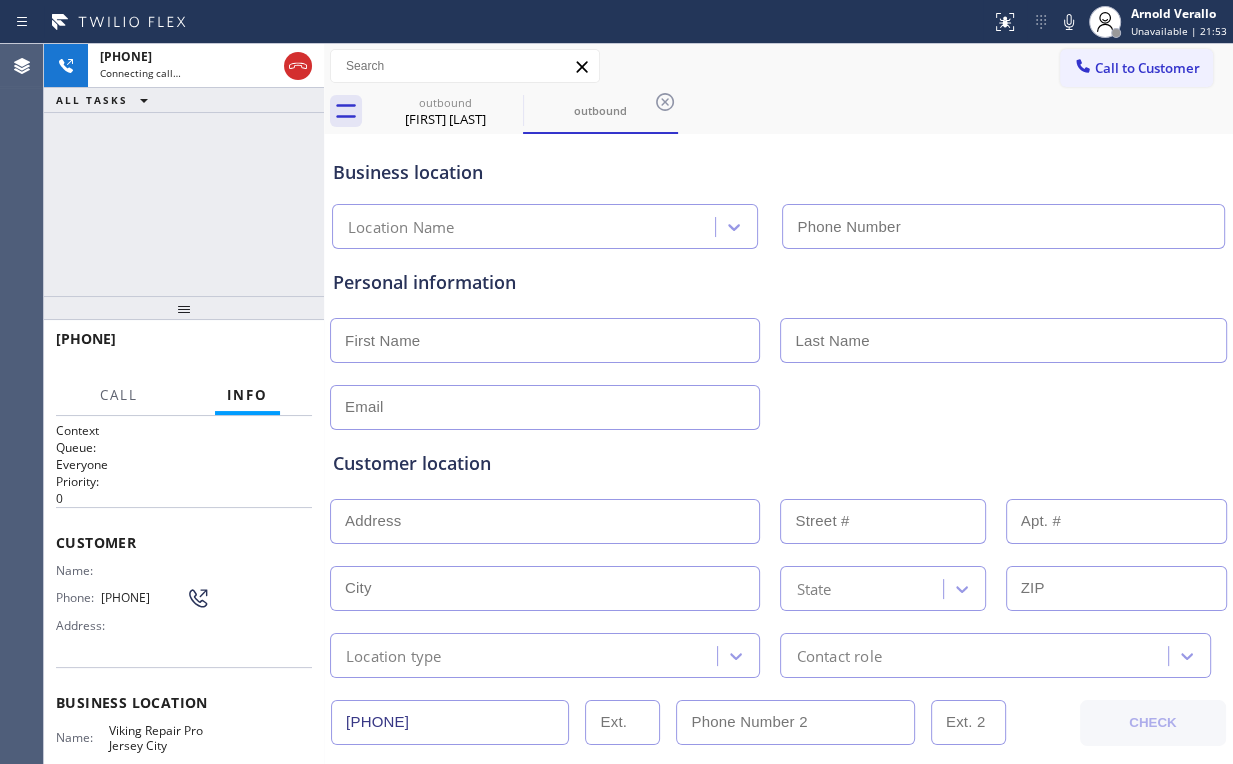 type on "[PHONE]" 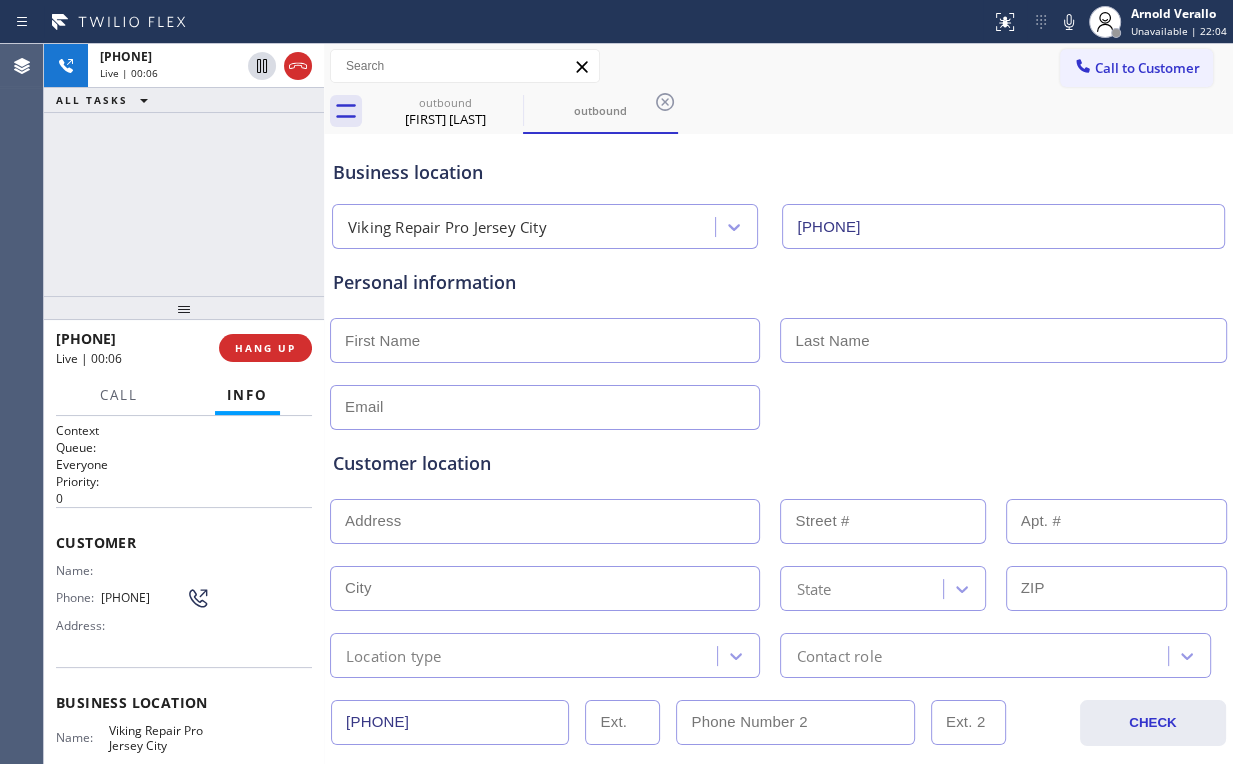 click on "[PHONE] Live | 00:06 ALL TASKS ALL TASKS ACTIVE TASKS TASKS IN WRAP UP" at bounding box center [184, 170] 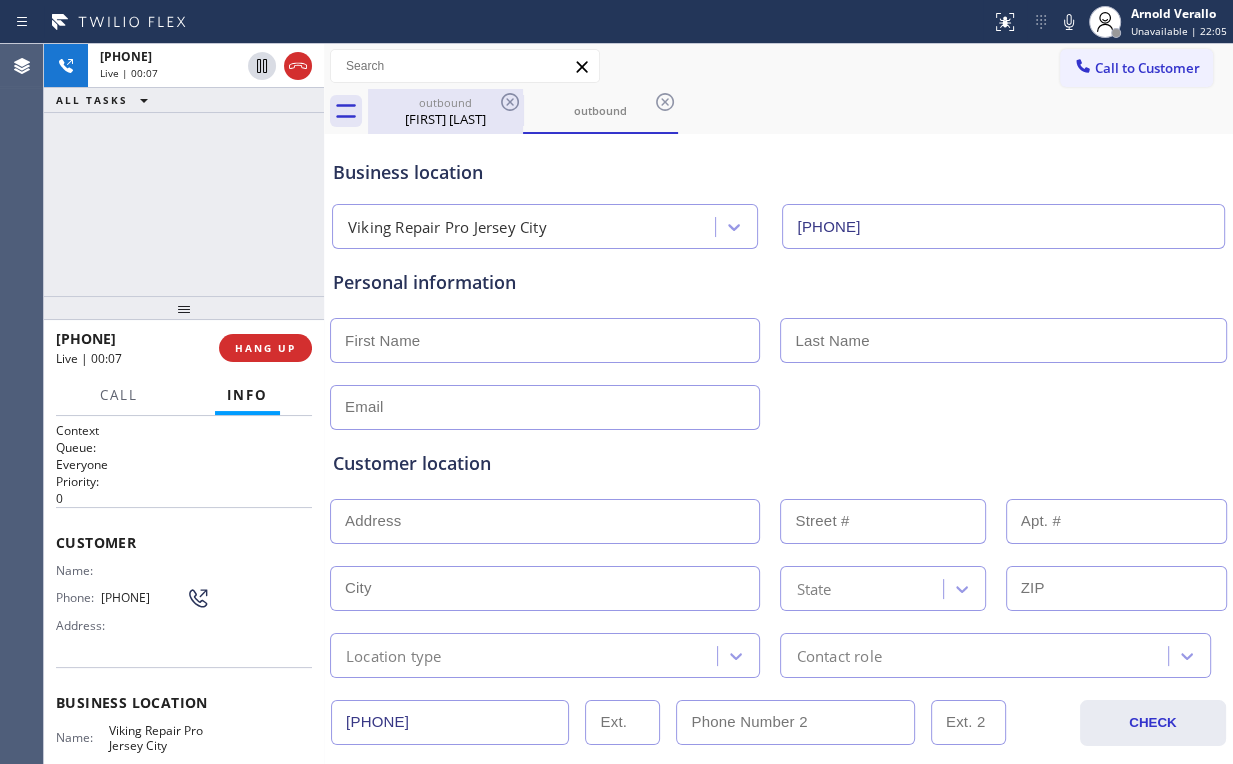 click on "[FIRST] [LAST]" at bounding box center (445, 119) 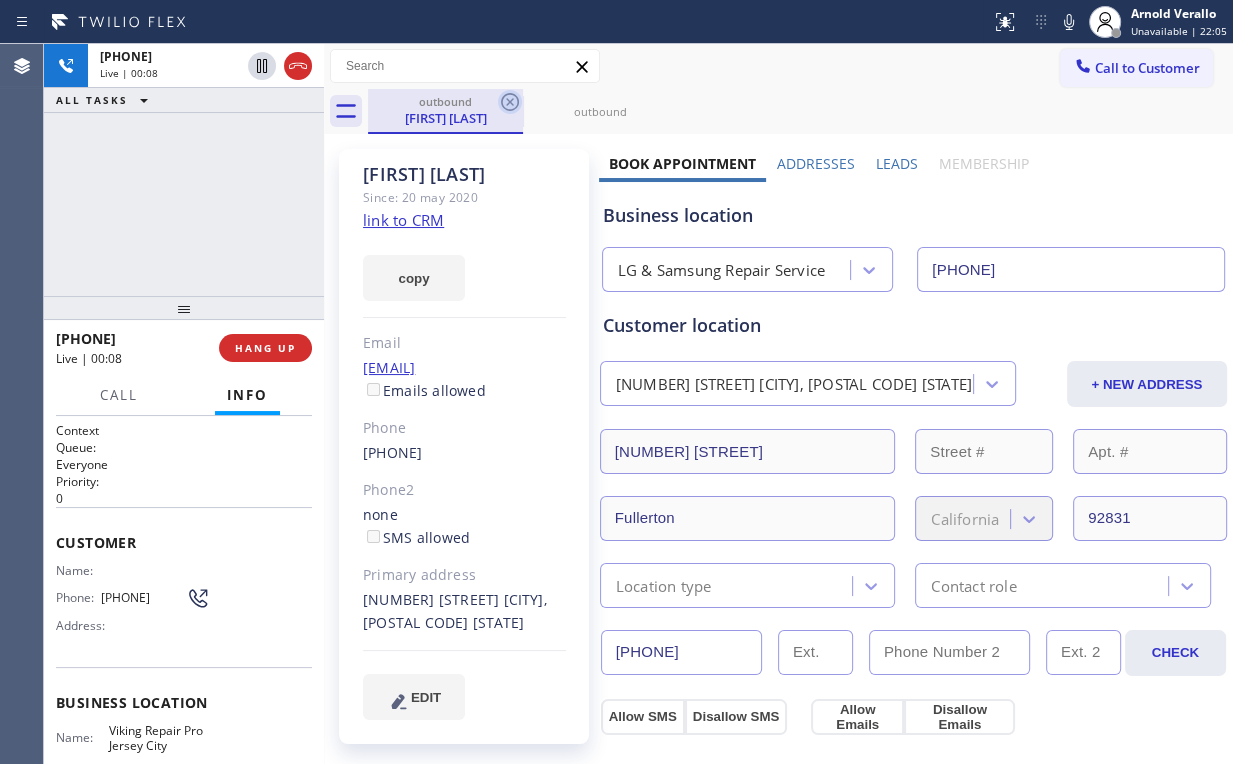 click 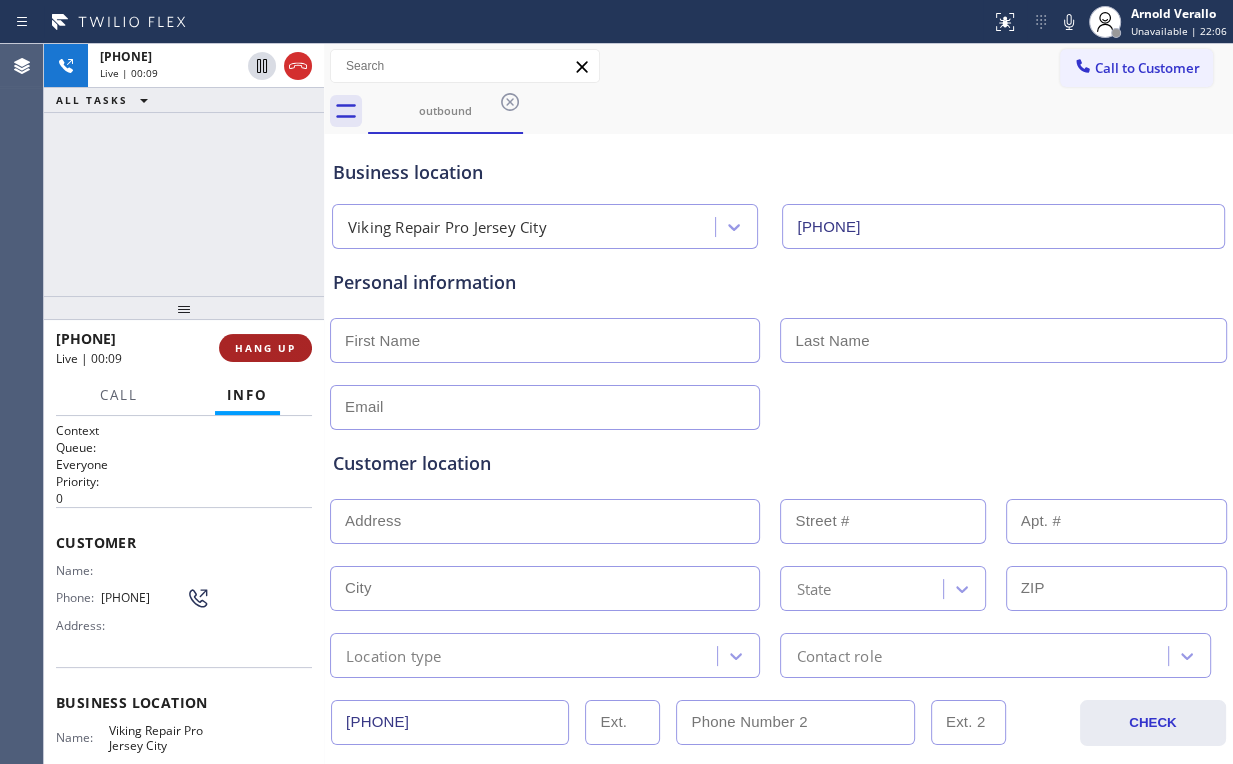 click on "HANG UP" at bounding box center (265, 348) 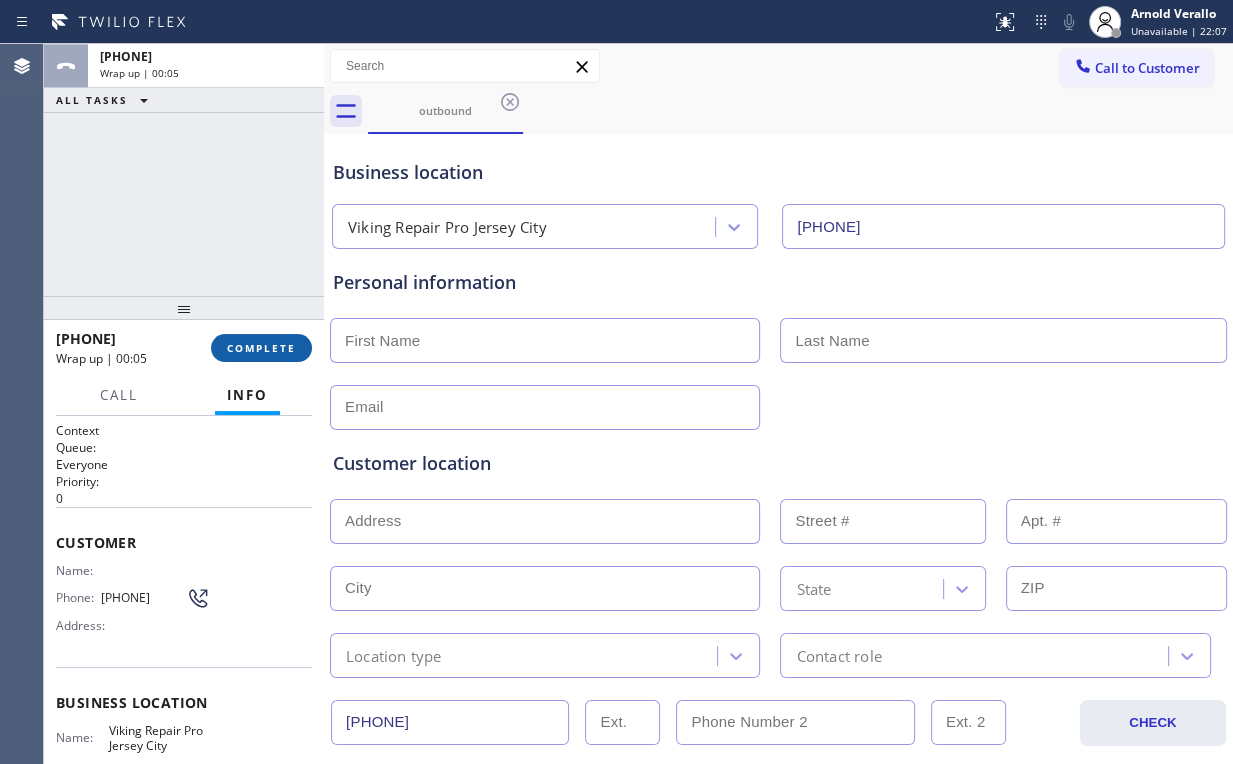 click on "COMPLETE" at bounding box center (261, 348) 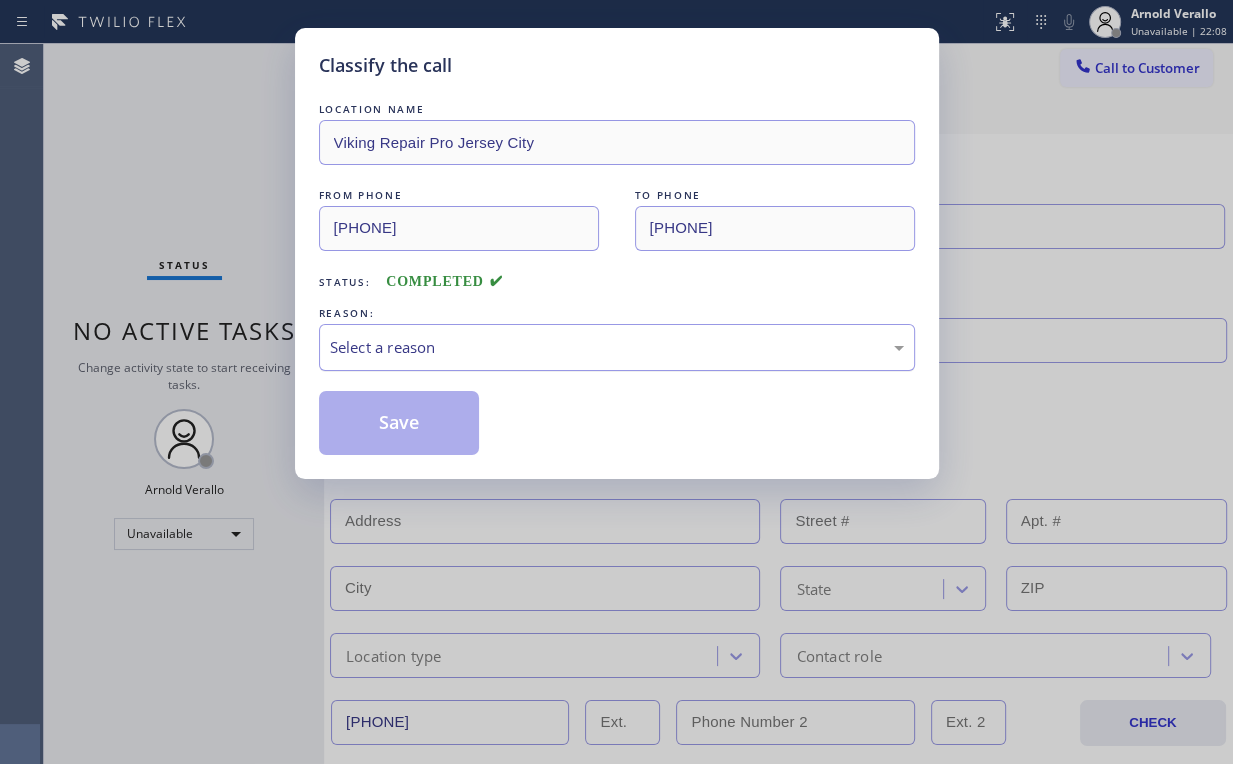 click on "Select a reason" at bounding box center (617, 347) 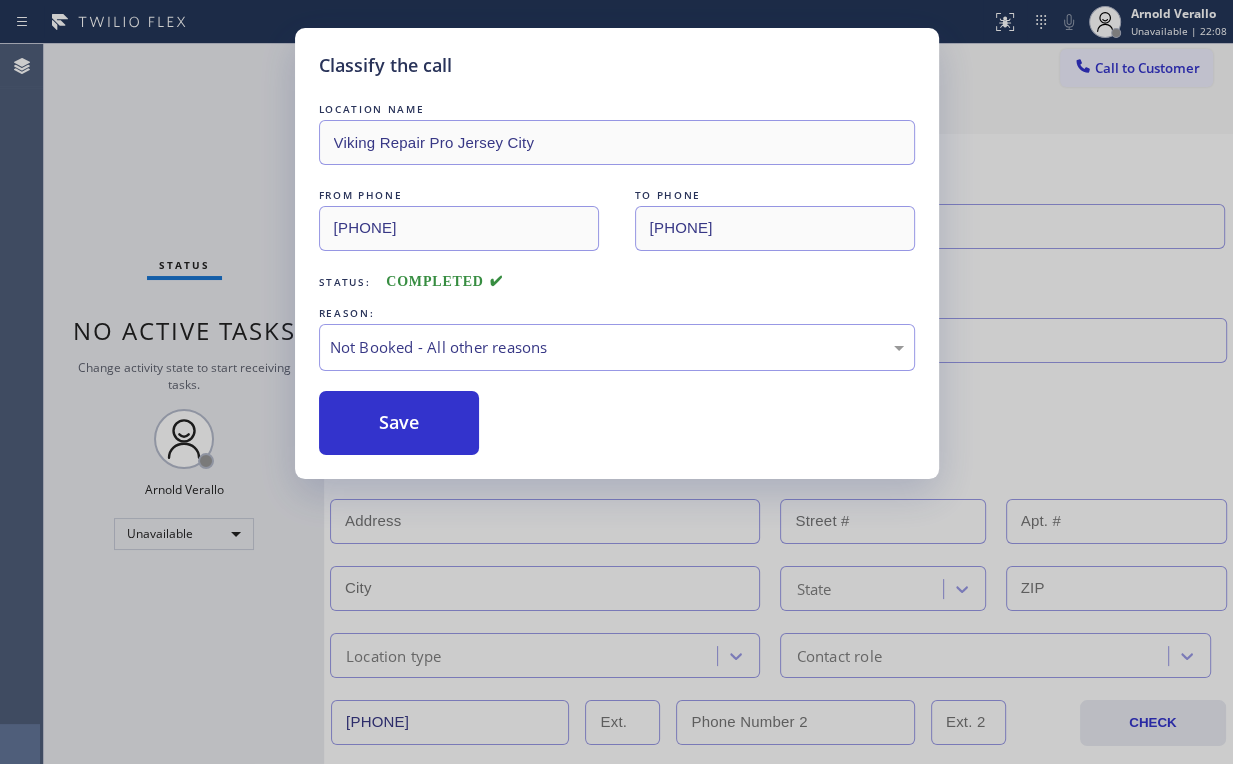 click on "Save" at bounding box center [399, 423] 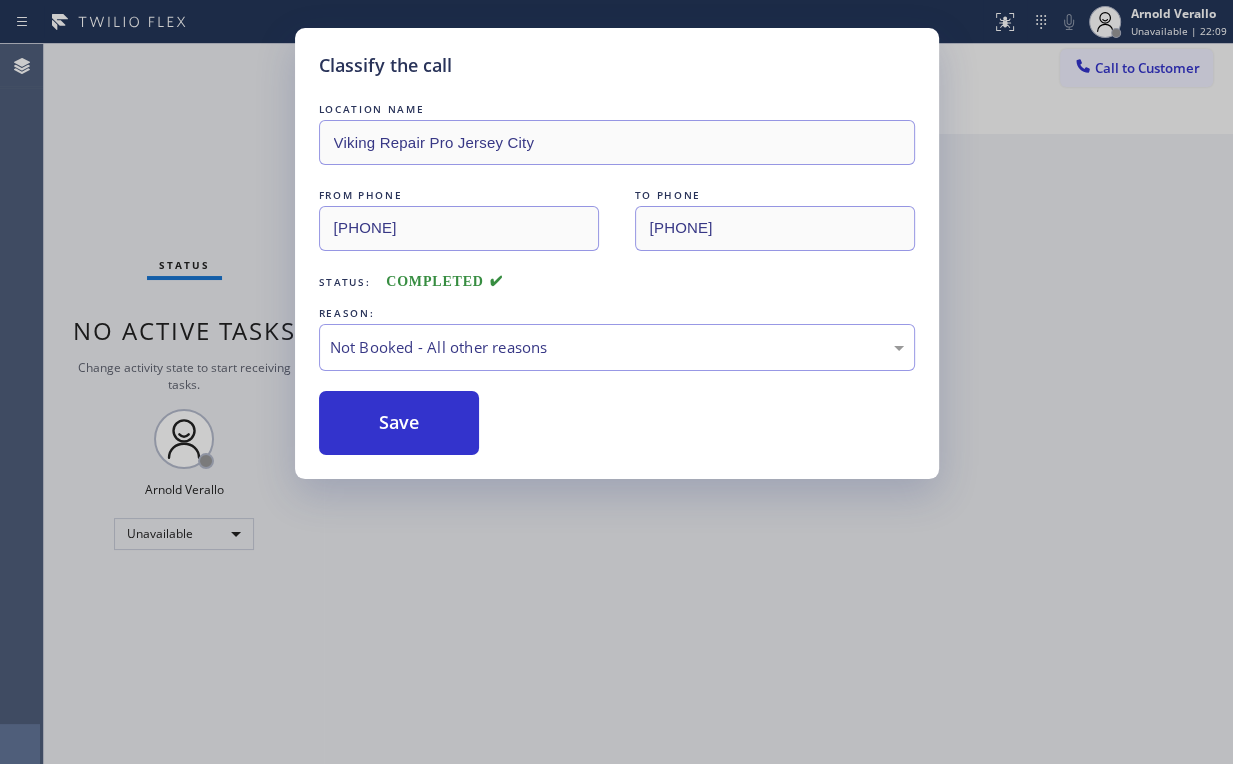drag, startPoint x: 161, startPoint y: 218, endPoint x: 171, endPoint y: 214, distance: 10.770329 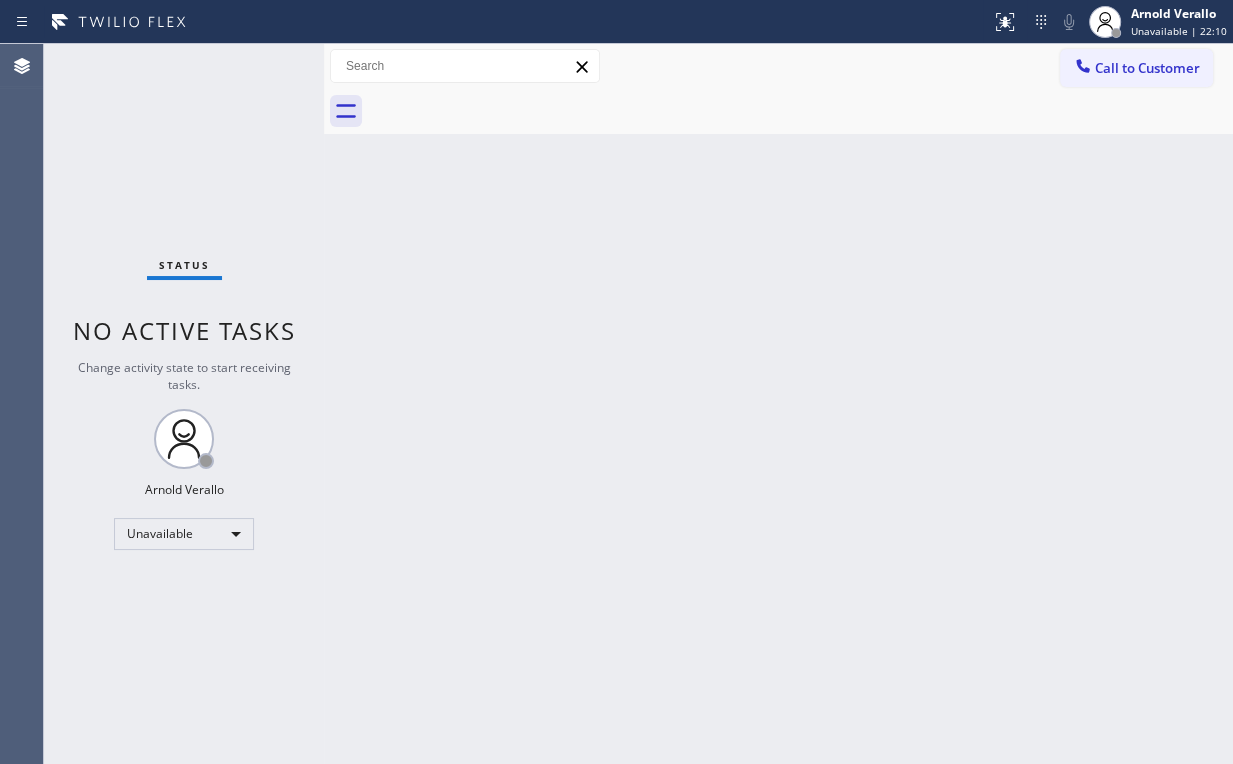 drag, startPoint x: 923, startPoint y: 247, endPoint x: 1197, endPoint y: 337, distance: 288.4025 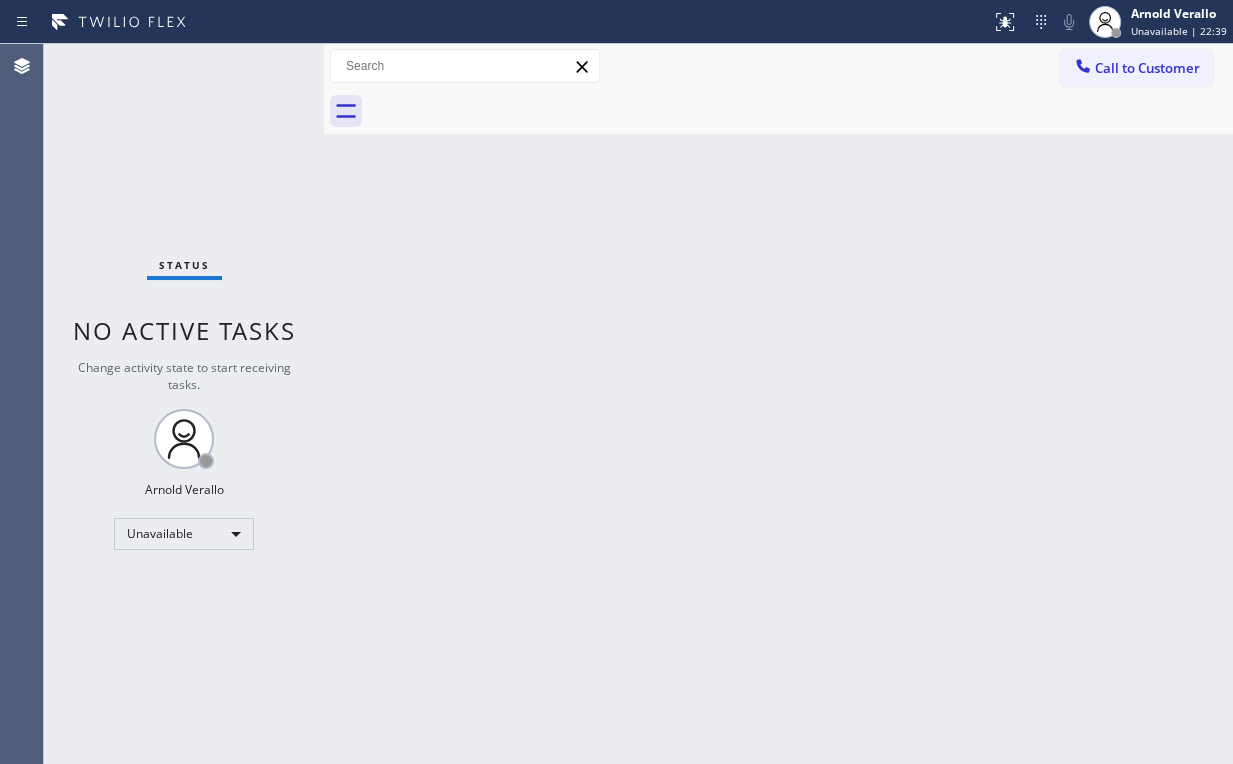 drag, startPoint x: 1156, startPoint y: 72, endPoint x: 885, endPoint y: 159, distance: 284.62256 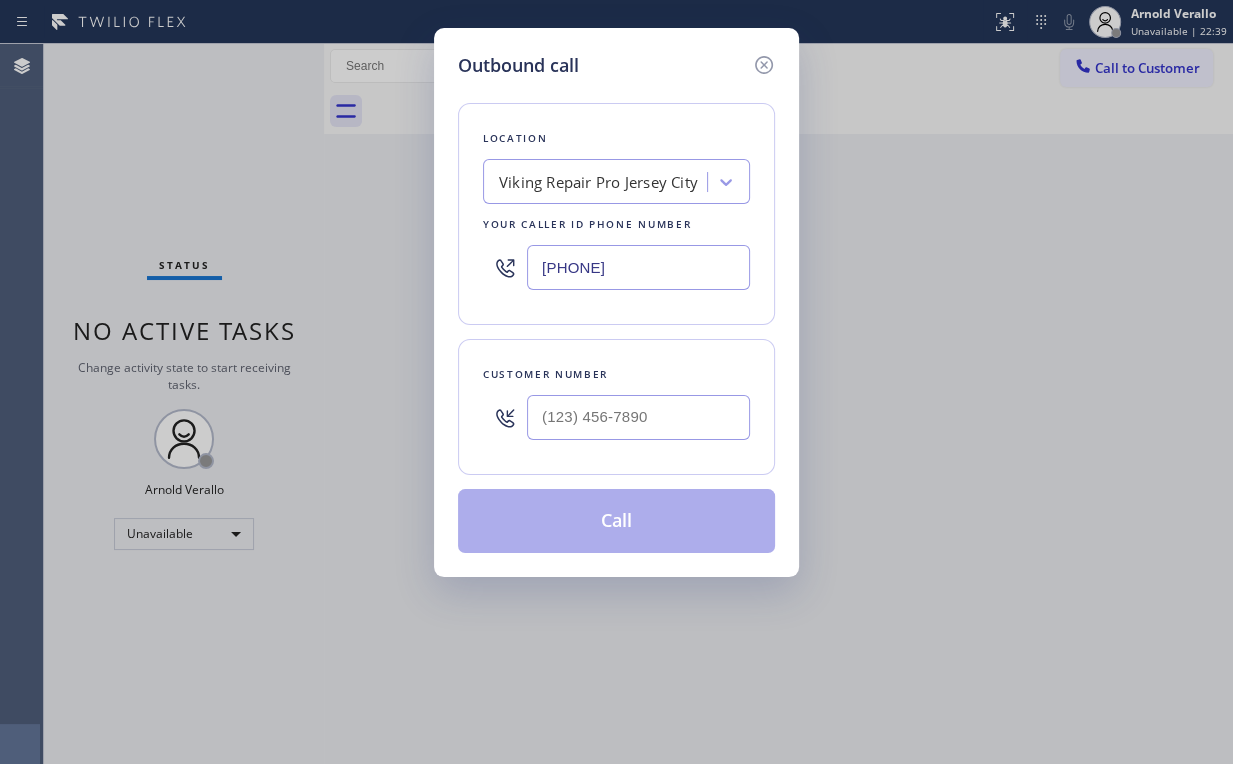 drag, startPoint x: 646, startPoint y: 268, endPoint x: 303, endPoint y: 264, distance: 343.02332 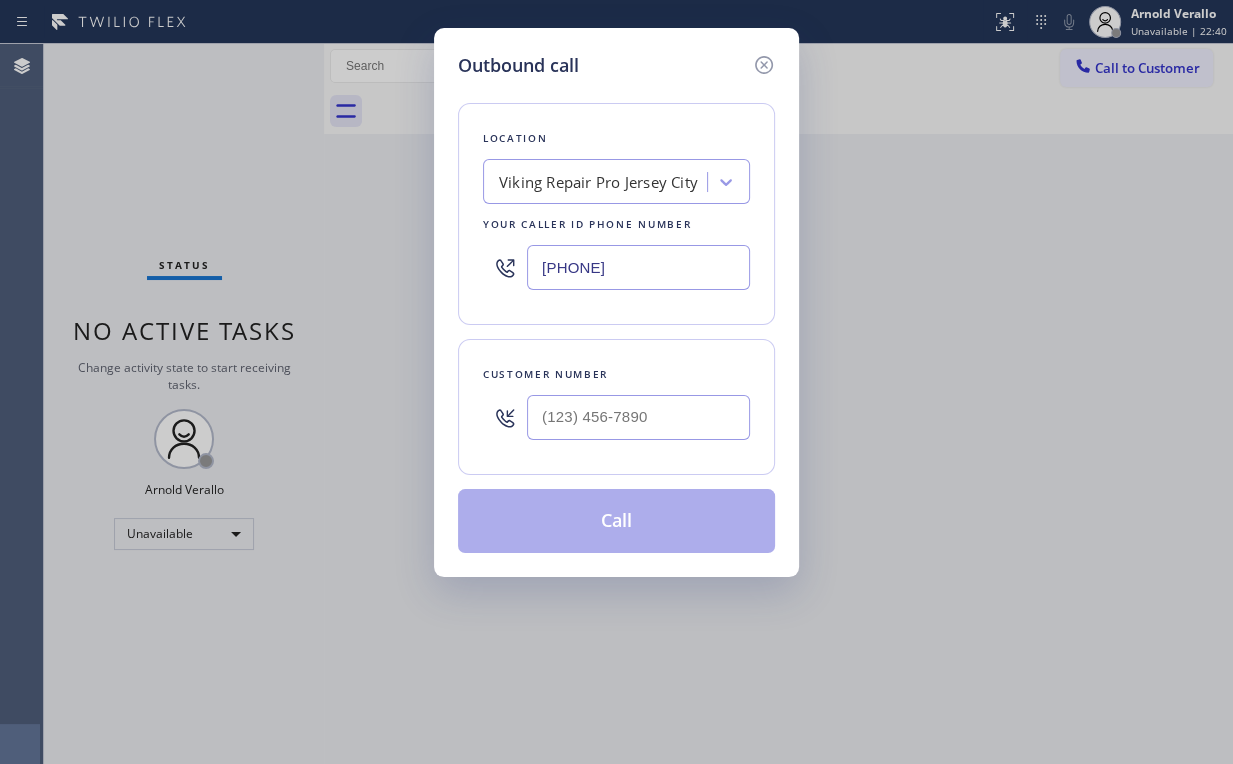 paste on "[PHONE]" 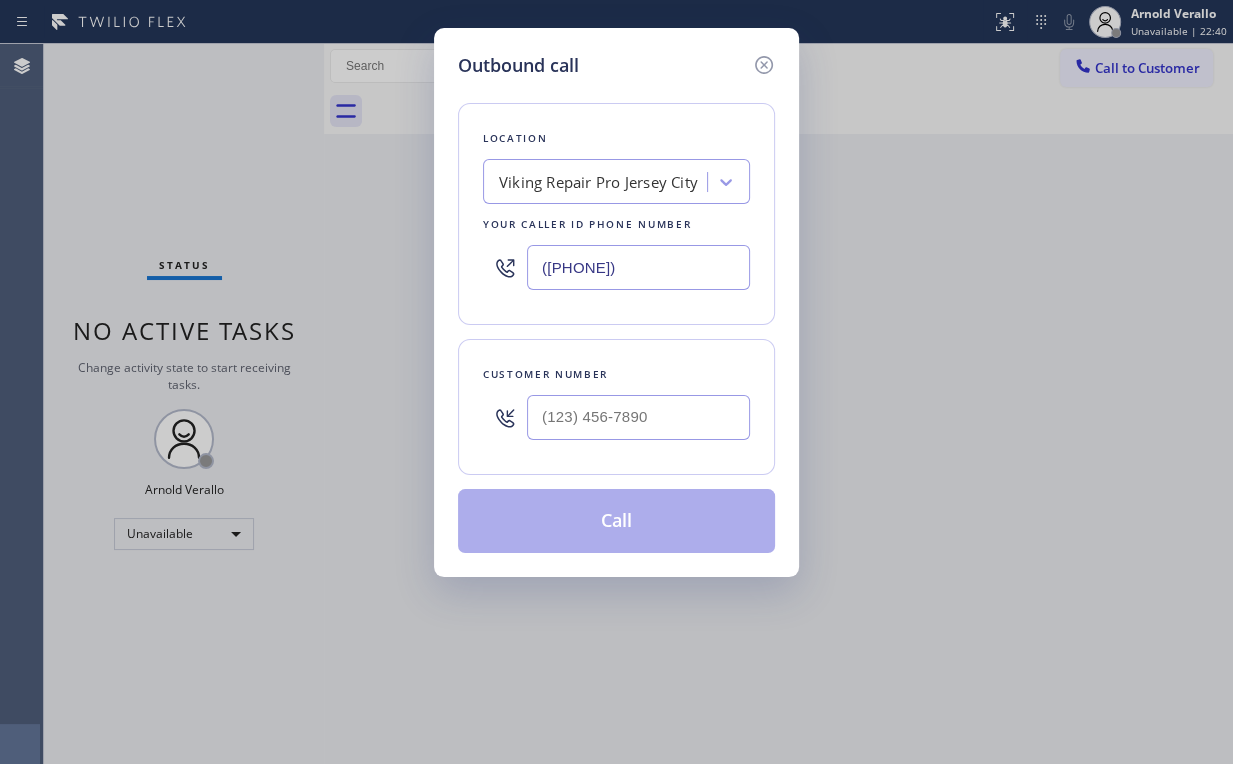 type on "([PHONE])" 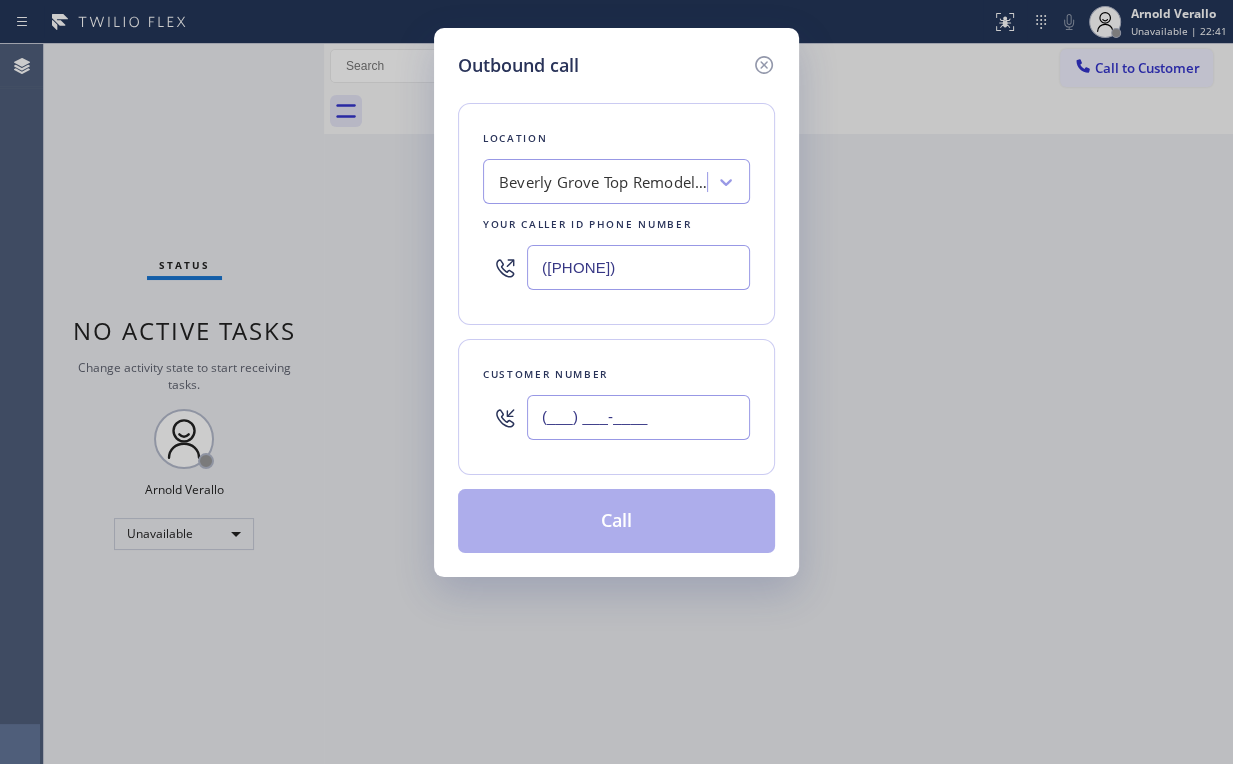 click on "(___) ___-____" at bounding box center [638, 417] 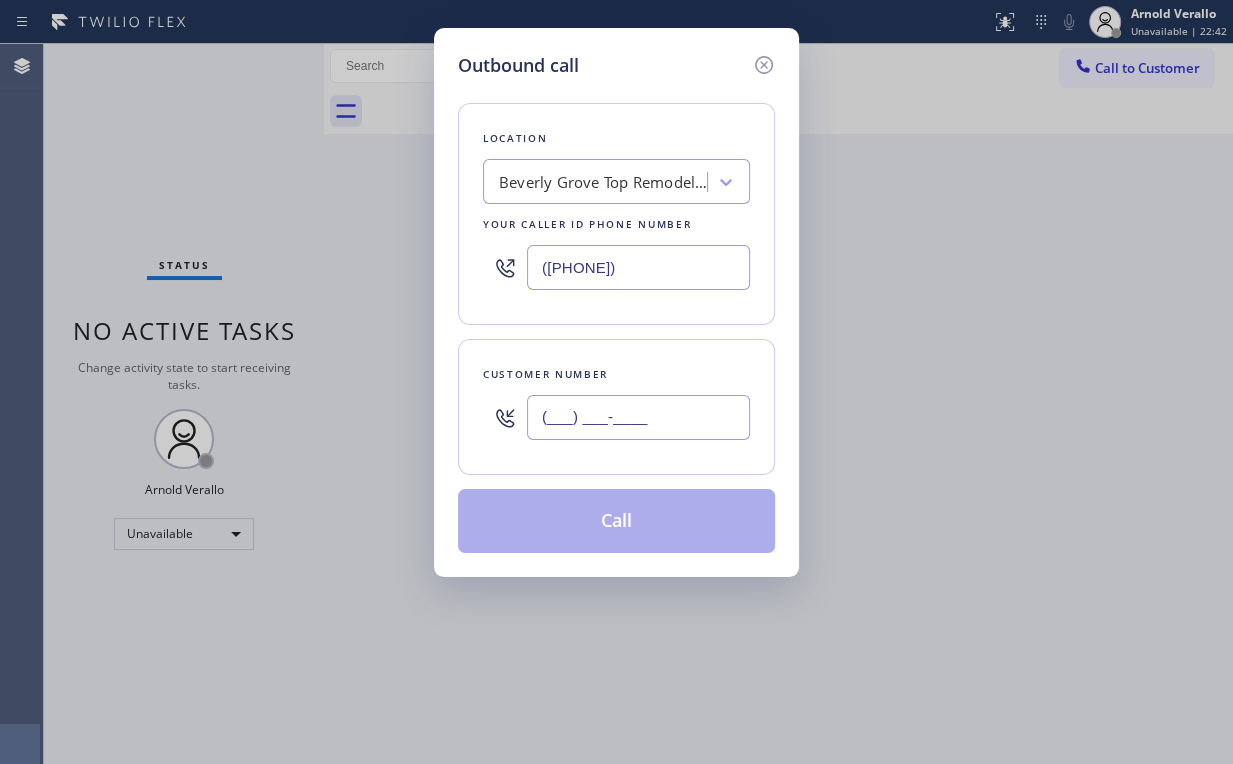paste on "[PHONE]" 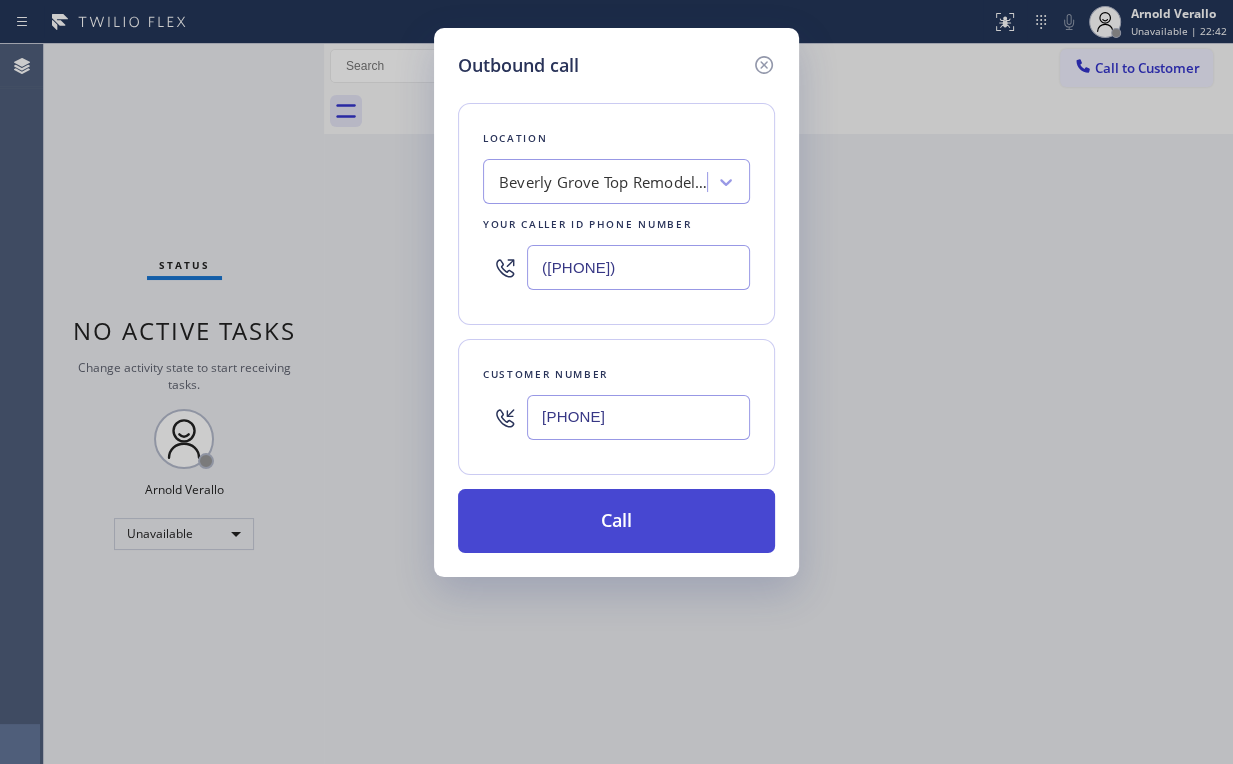 type on "[PHONE]" 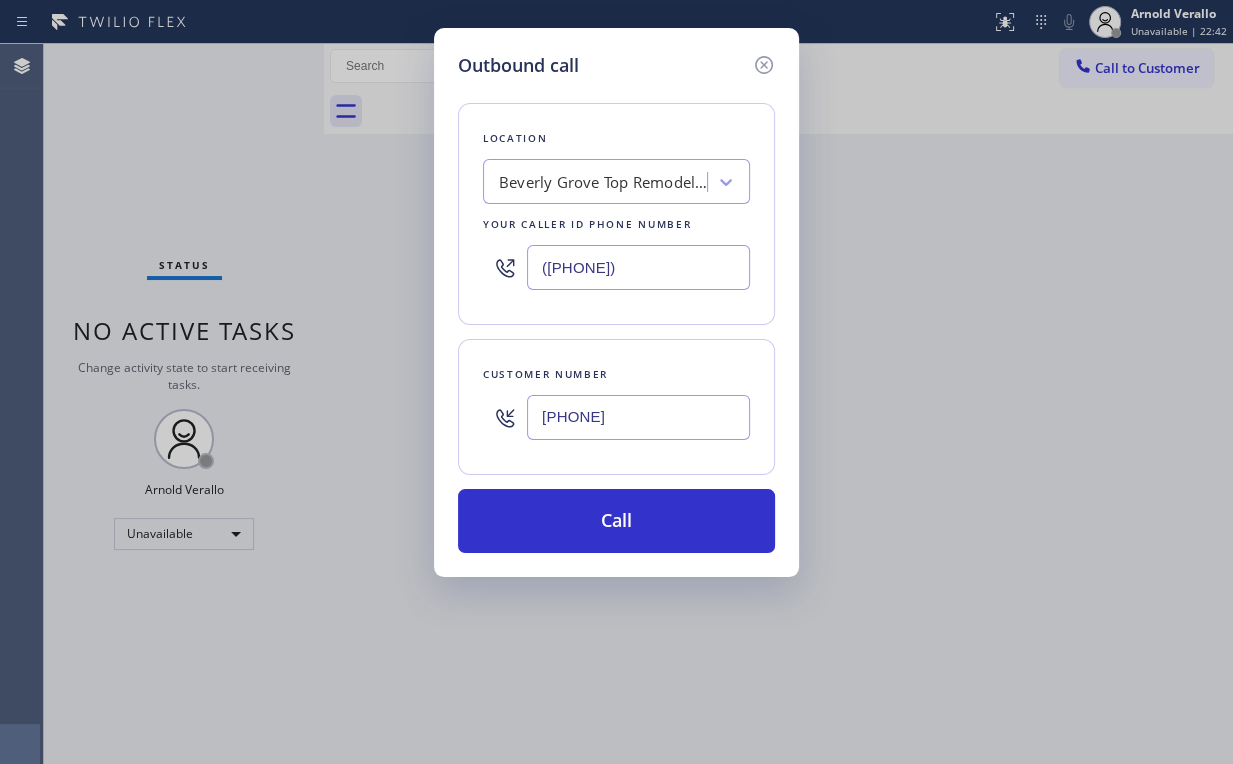 drag, startPoint x: 561, startPoint y: 508, endPoint x: 471, endPoint y: 754, distance: 261.94656 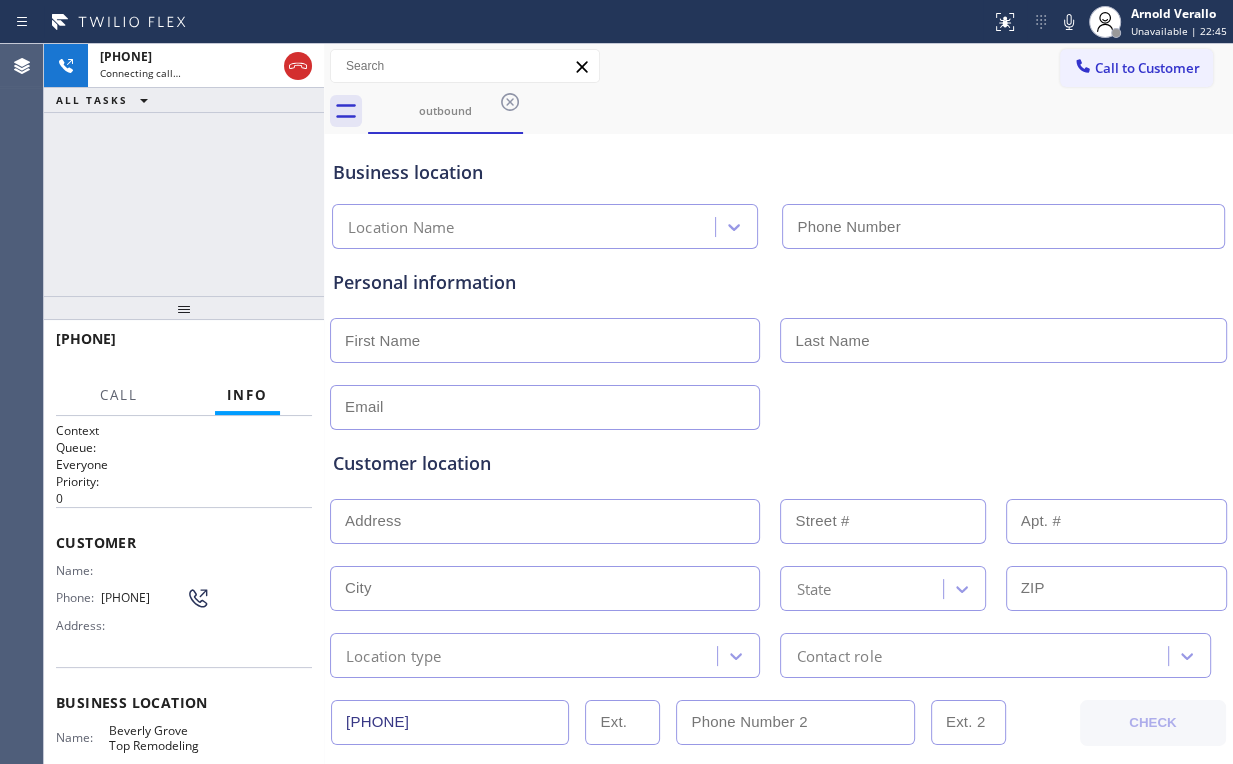 type on "([PHONE])" 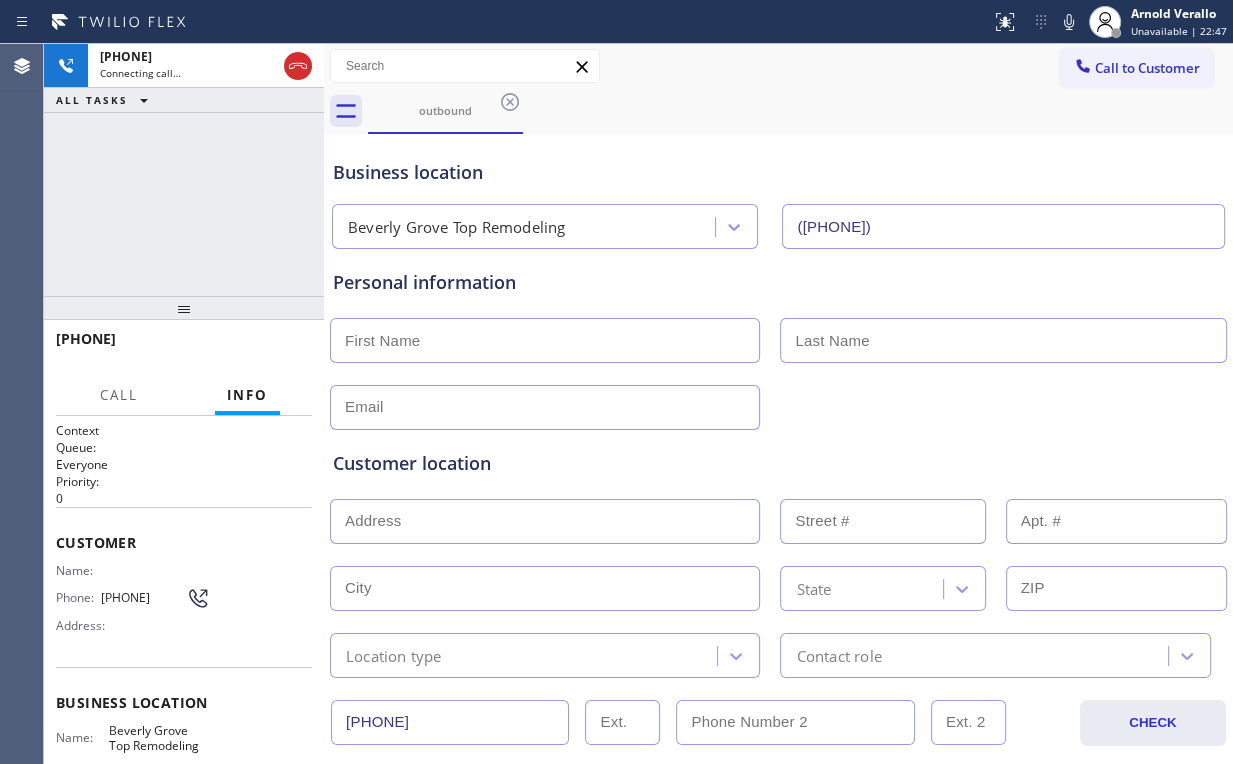click on "[PHONE] Connecting call… ALL TASKS ALL TASKS ACTIVE TASKS TASKS IN WRAP UP" at bounding box center [184, 170] 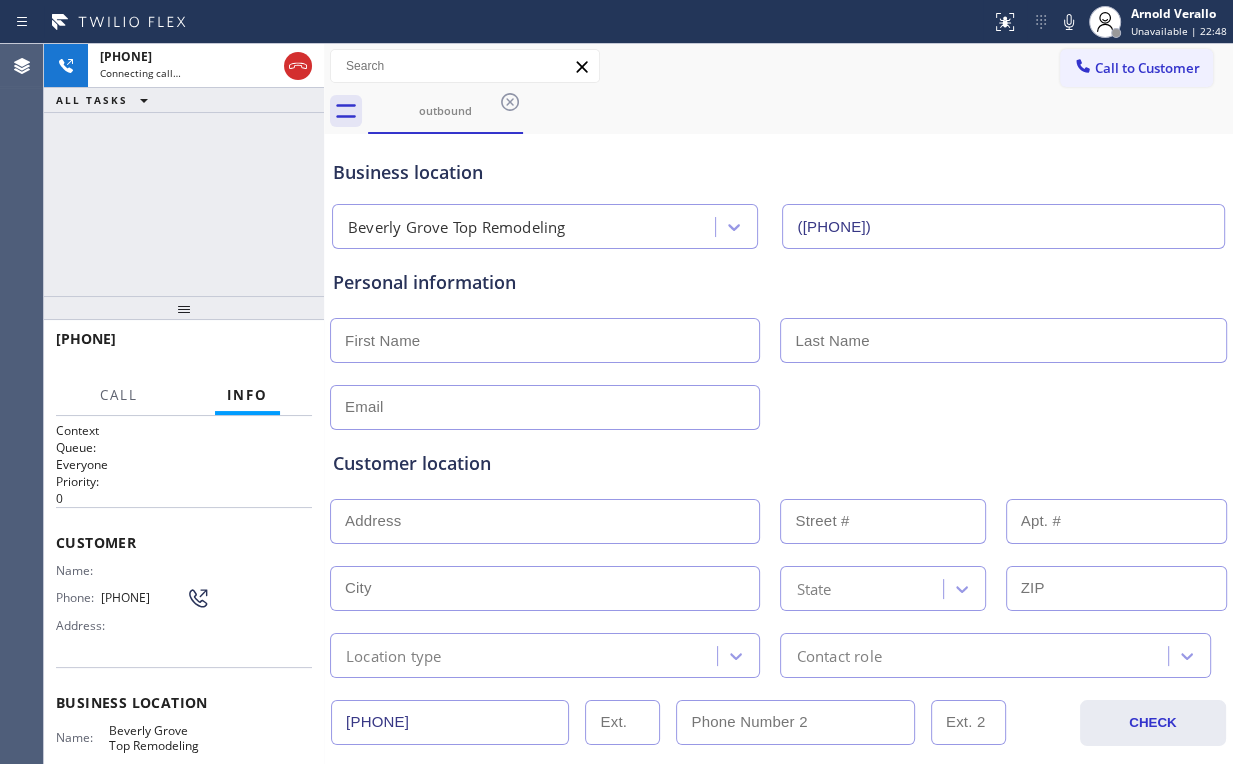 click on "[PHONE] Connecting call… ALL TASKS ALL TASKS ACTIVE TASKS TASKS IN WRAP UP" at bounding box center (184, 170) 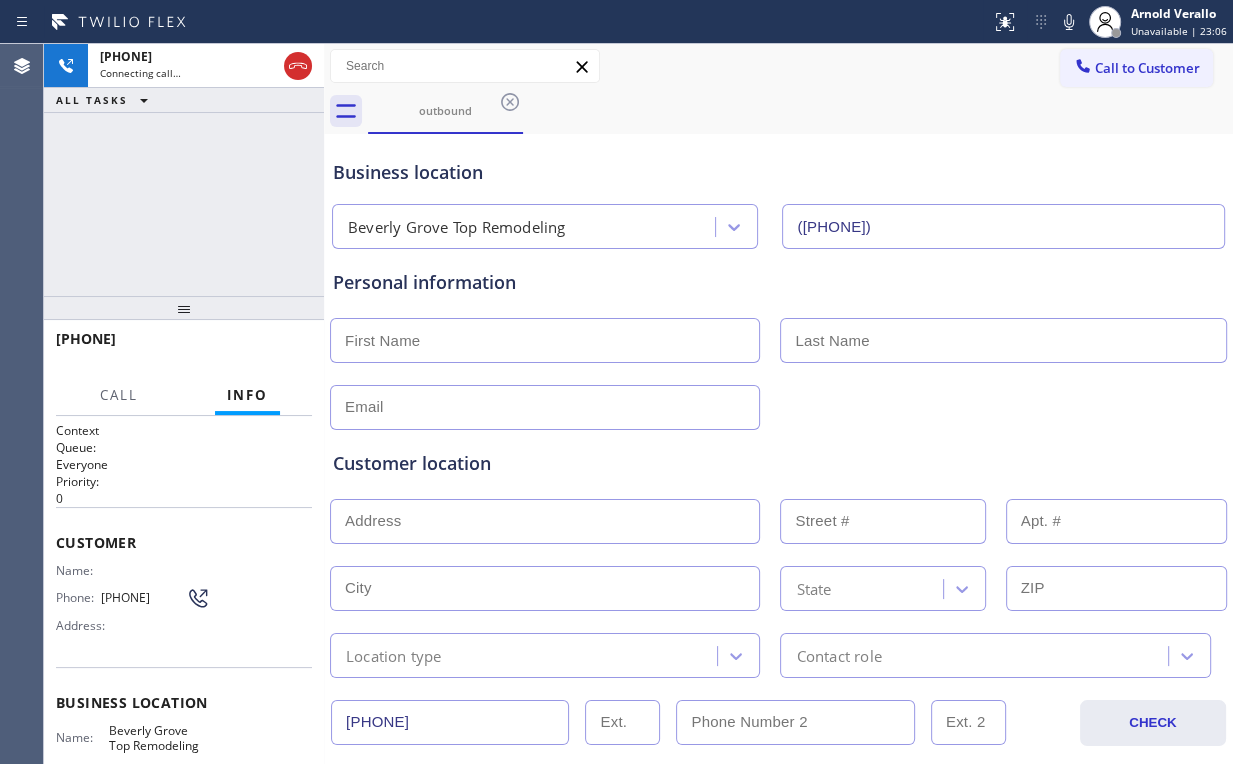 click on "[PHONE] Connecting call… ALL TASKS ALL TASKS ACTIVE TASKS TASKS IN WRAP UP" at bounding box center [184, 170] 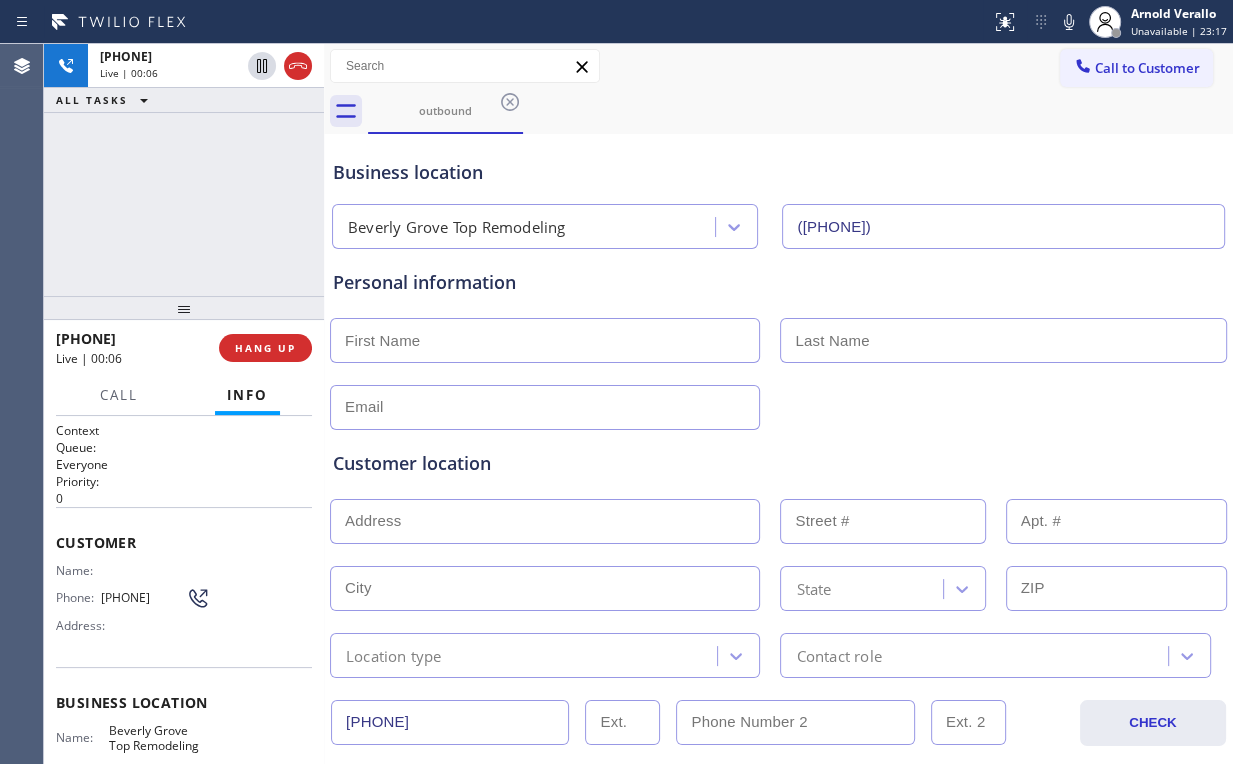 click on "[PHONE] Live | 00:06 ALL TASKS ALL TASKS ACTIVE TASKS TASKS IN WRAP UP" at bounding box center (184, 170) 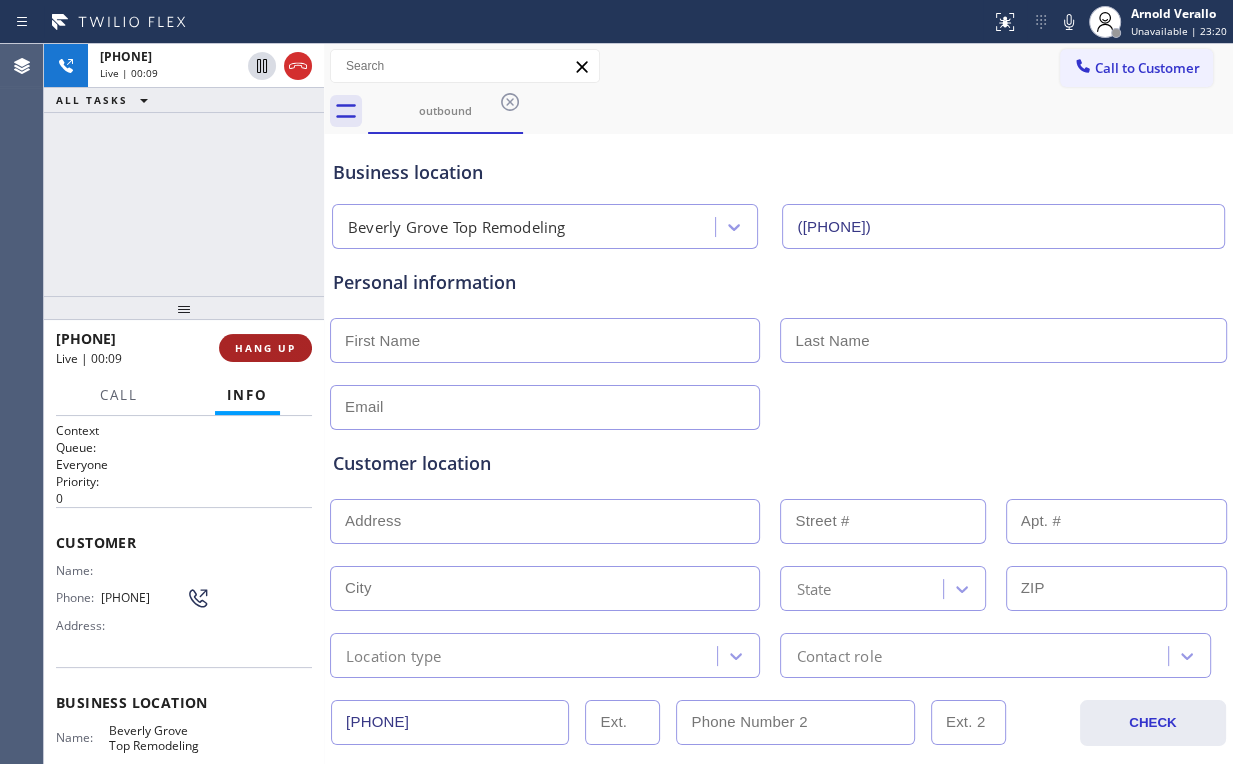click on "HANG UP" at bounding box center [265, 348] 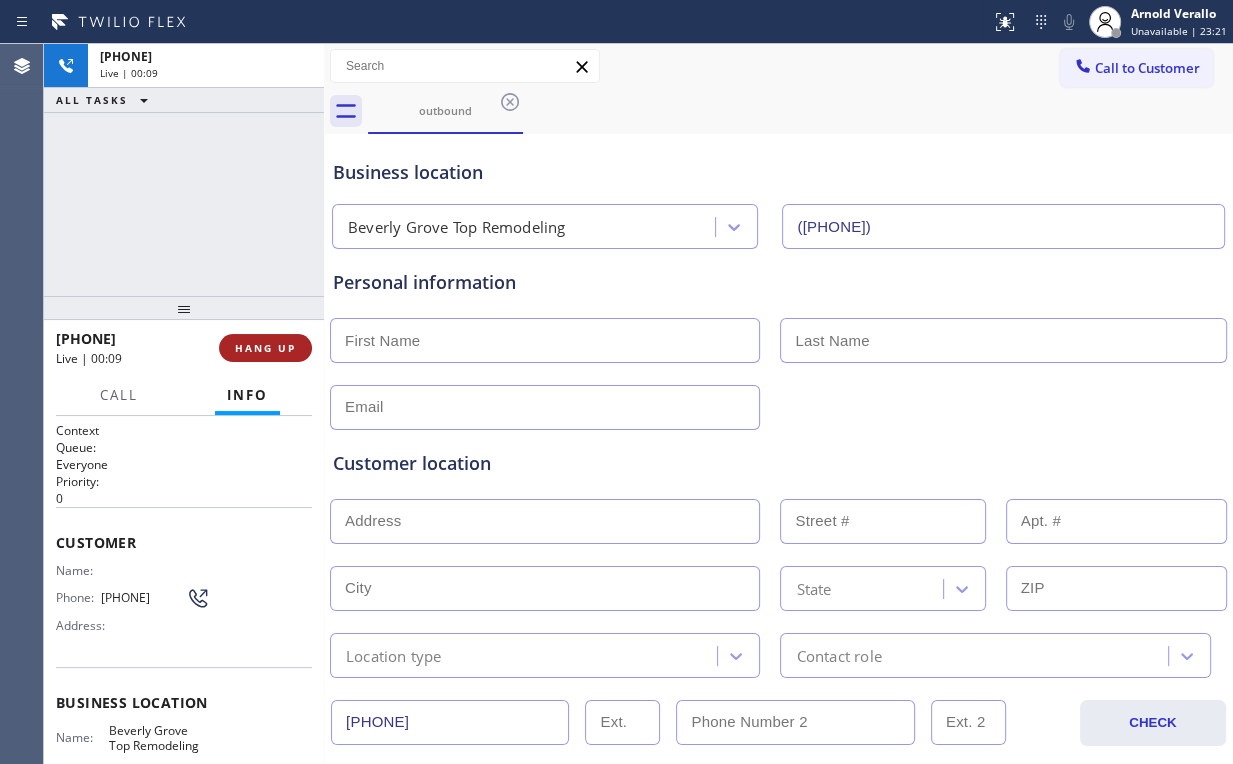 click on "HANG UP" at bounding box center (265, 348) 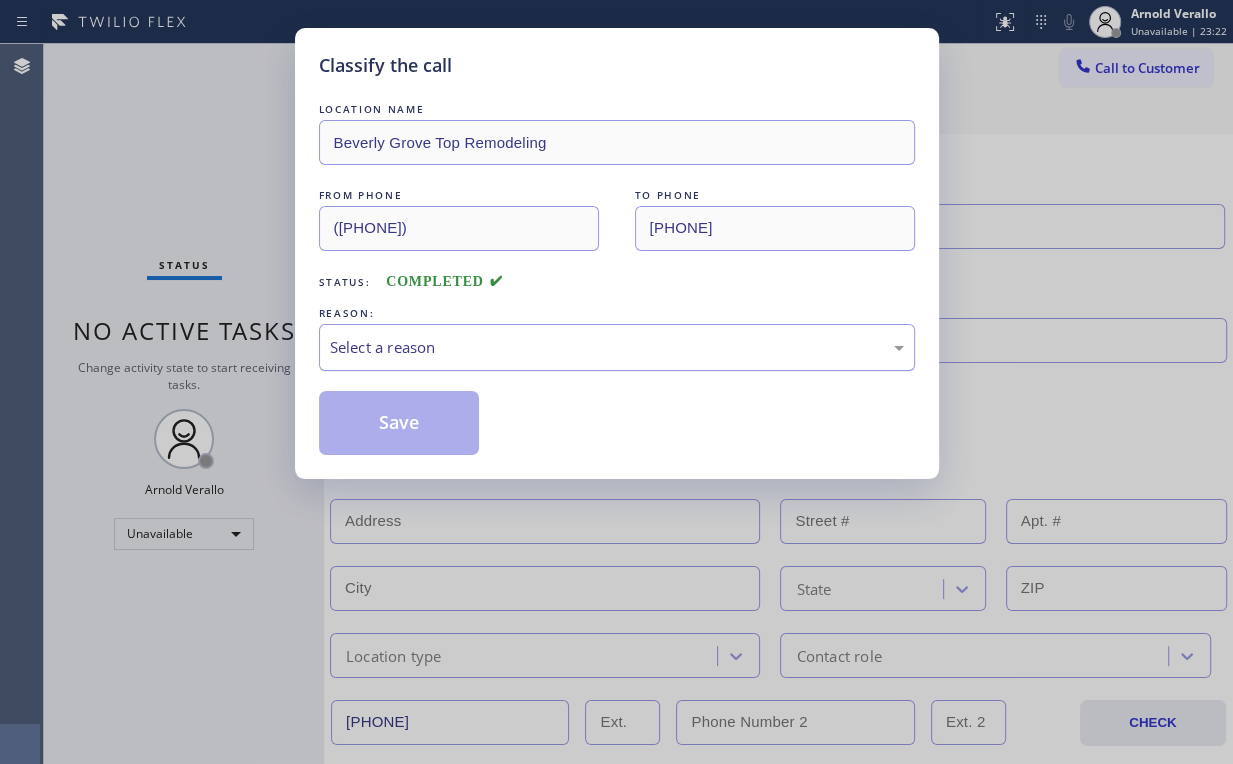 click on "Select a reason" at bounding box center (617, 347) 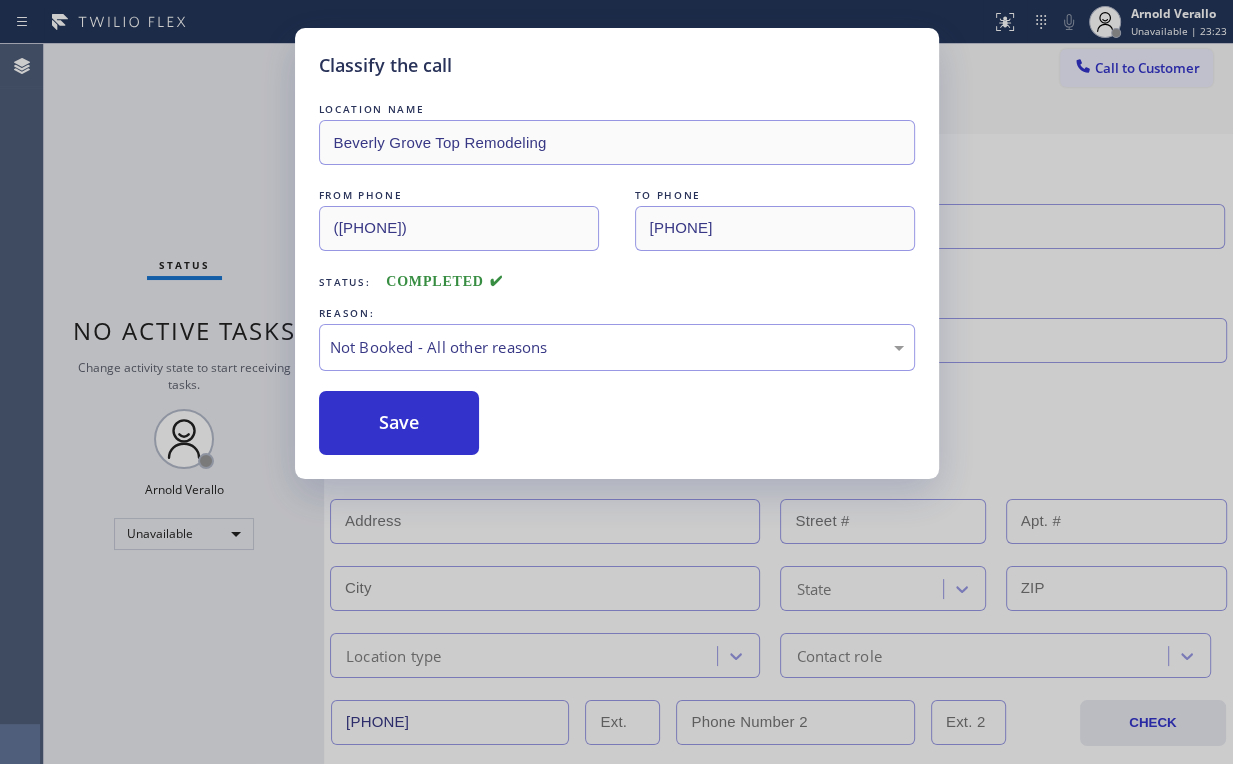 drag, startPoint x: 404, startPoint y: 425, endPoint x: 173, endPoint y: 216, distance: 311.51566 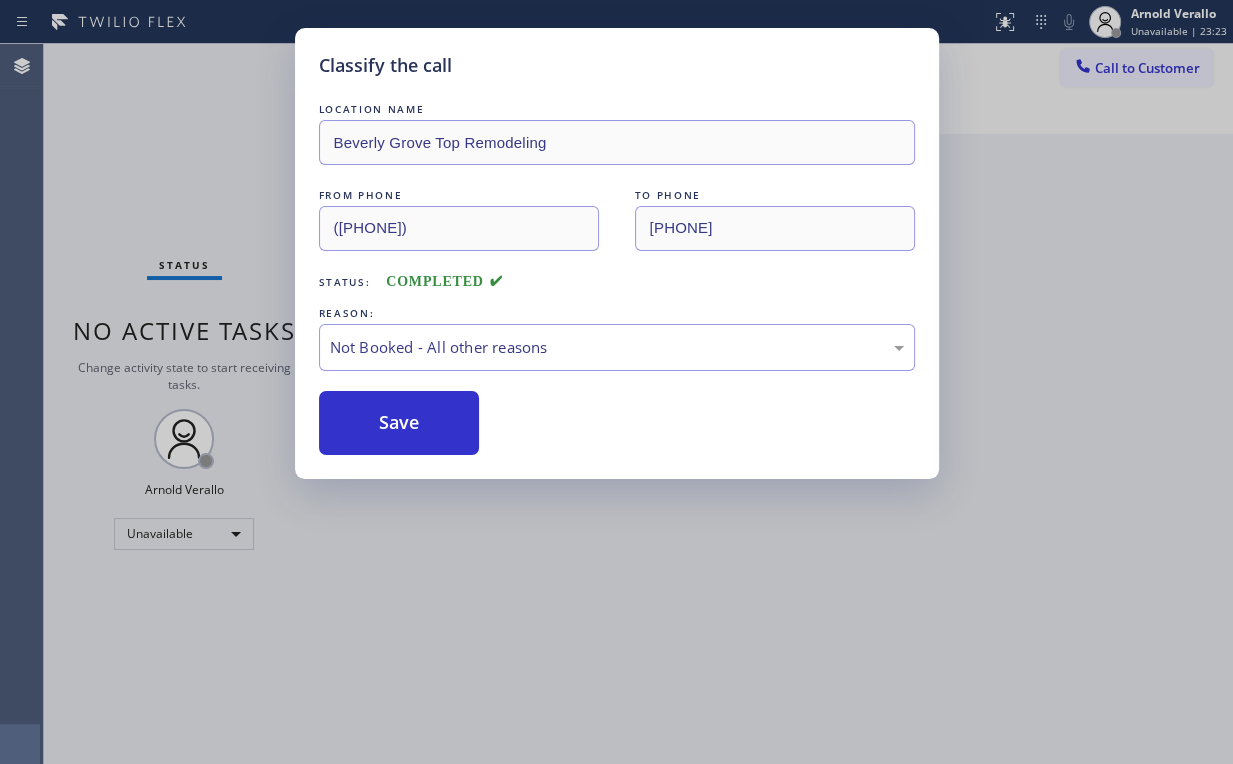 click on "Classify the call LOCATION NAME Beverly Grove Top Remodeling FROM PHONE [PHONE] TO PHONE [PHONE] Status: COMPLETED REASON: Not Booked - All other reasons Save" at bounding box center (616, 382) 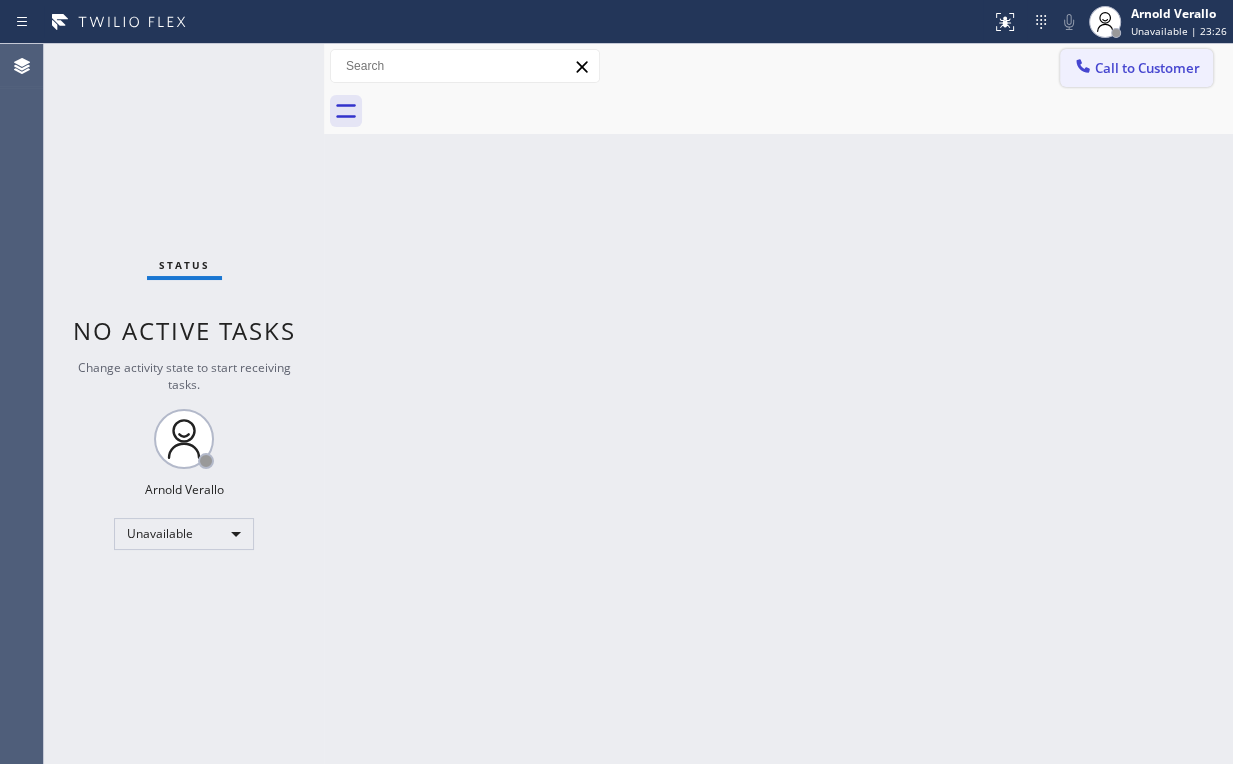 click on "Call to Customer" at bounding box center [1136, 68] 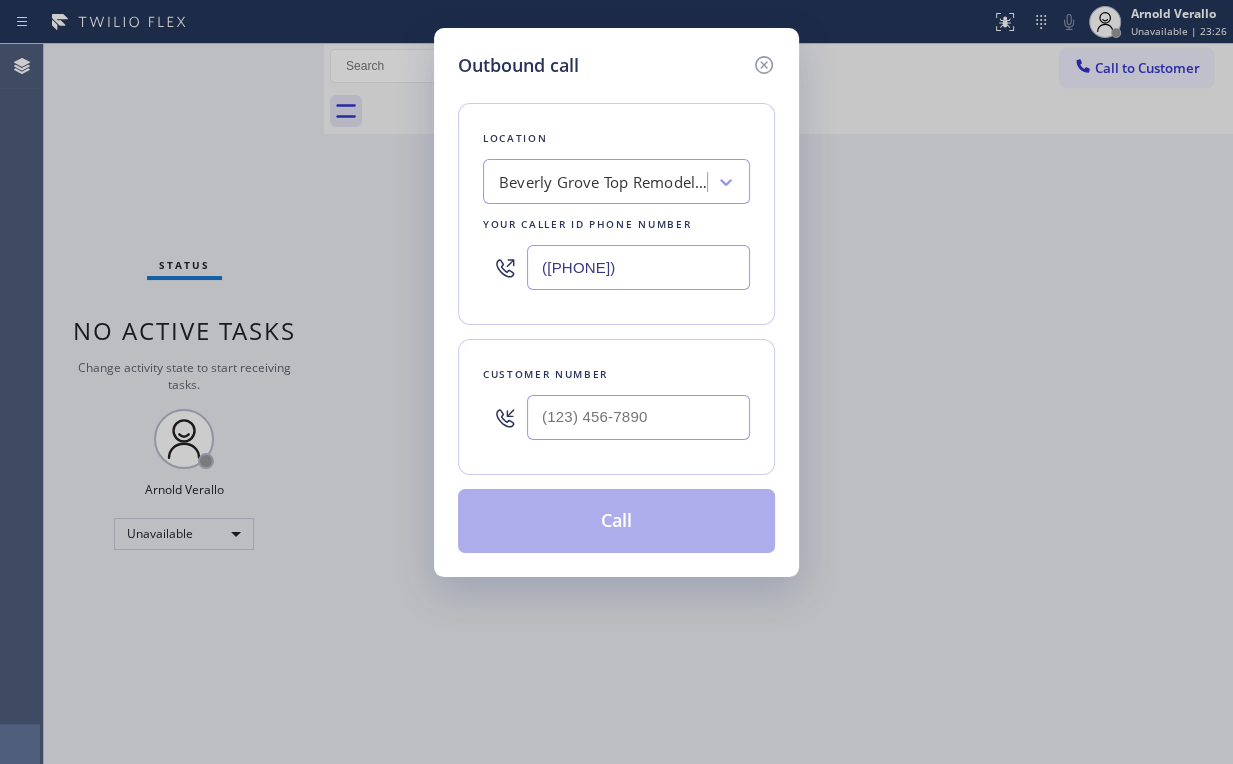 drag, startPoint x: 663, startPoint y: 271, endPoint x: 463, endPoint y: 281, distance: 200.24985 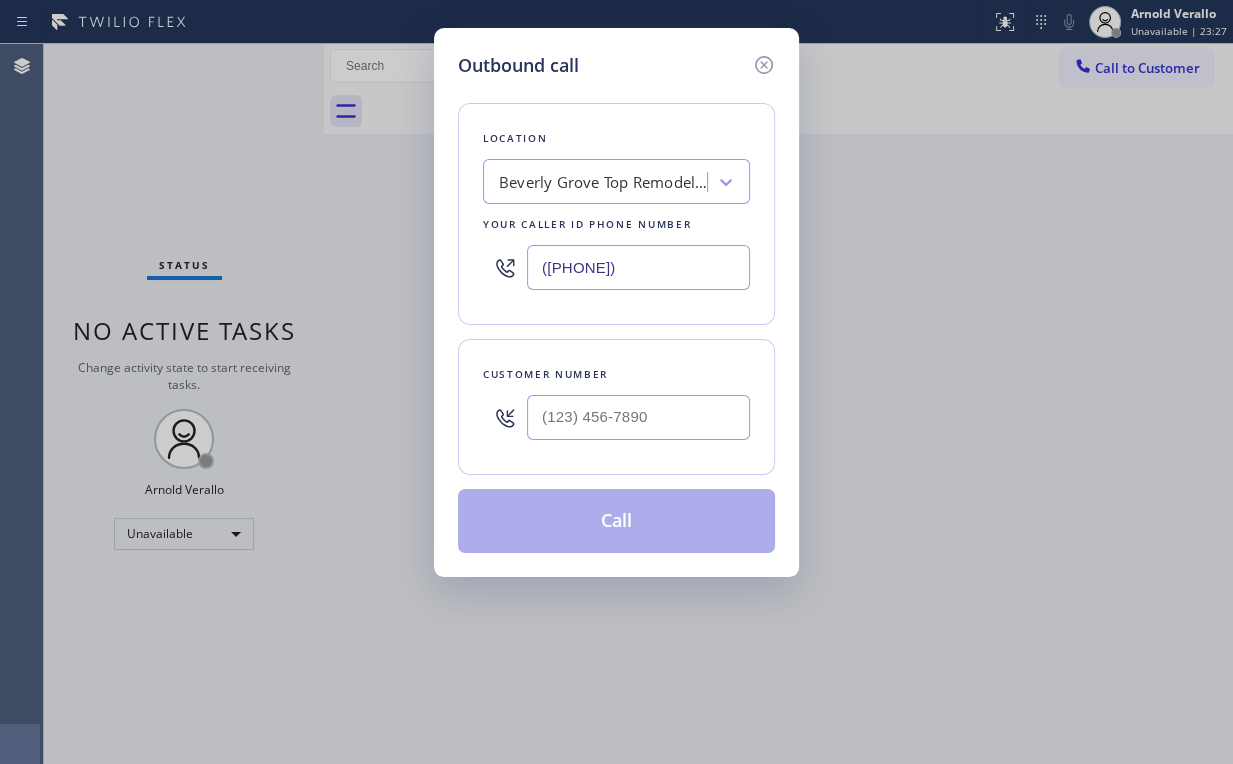 paste on "[PHONE]" 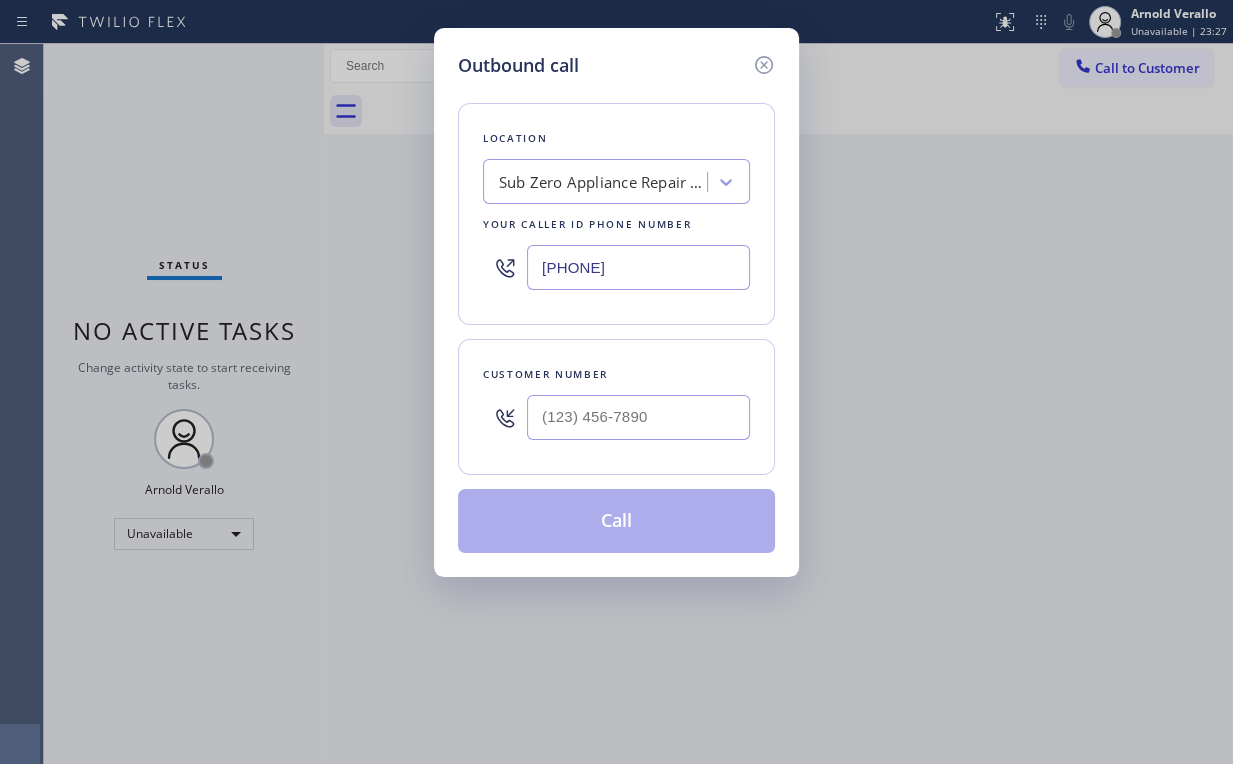 type on "[PHONE]" 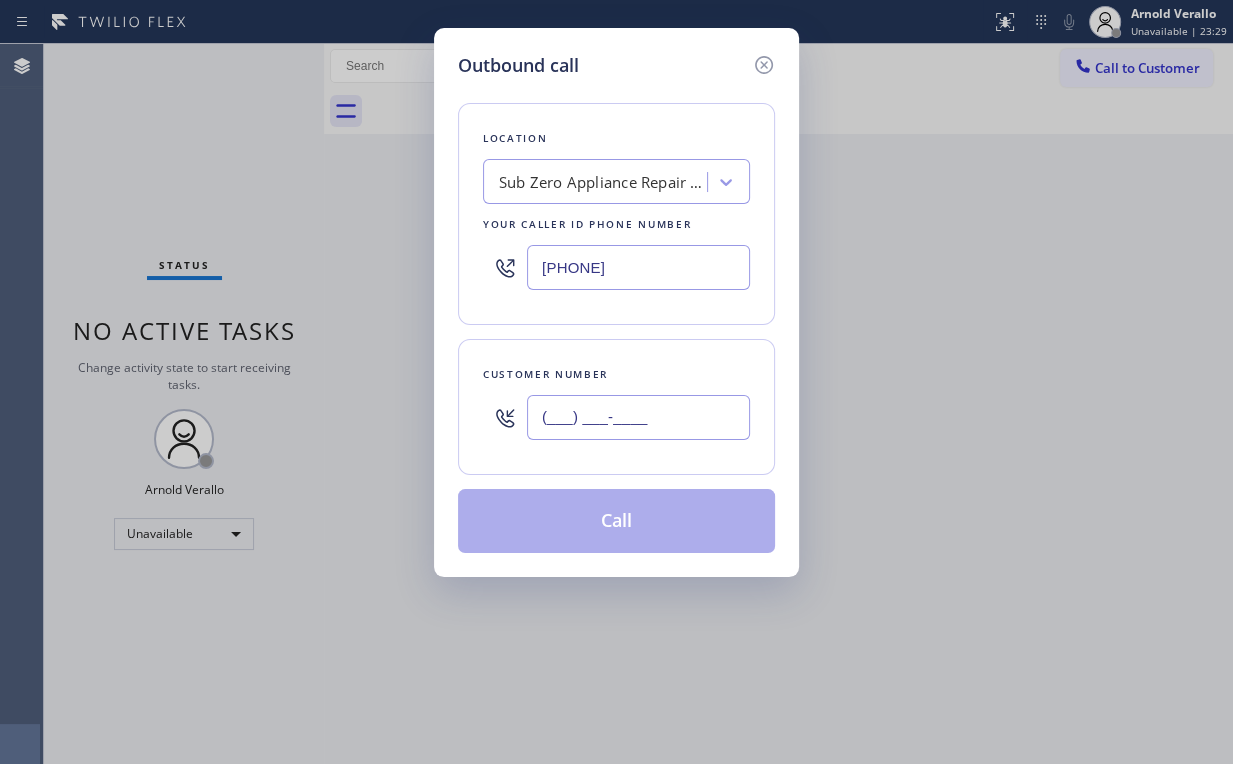 click on "(___) ___-____" at bounding box center (638, 417) 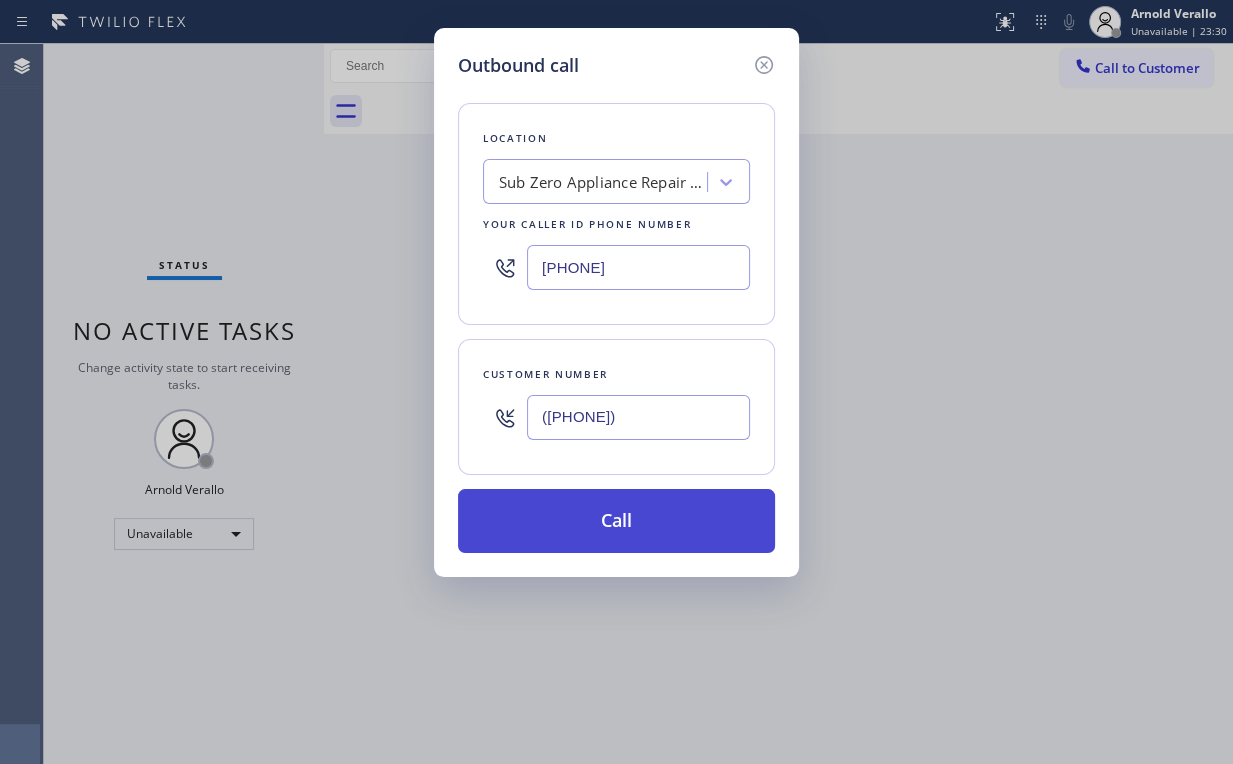 type on "([PHONE])" 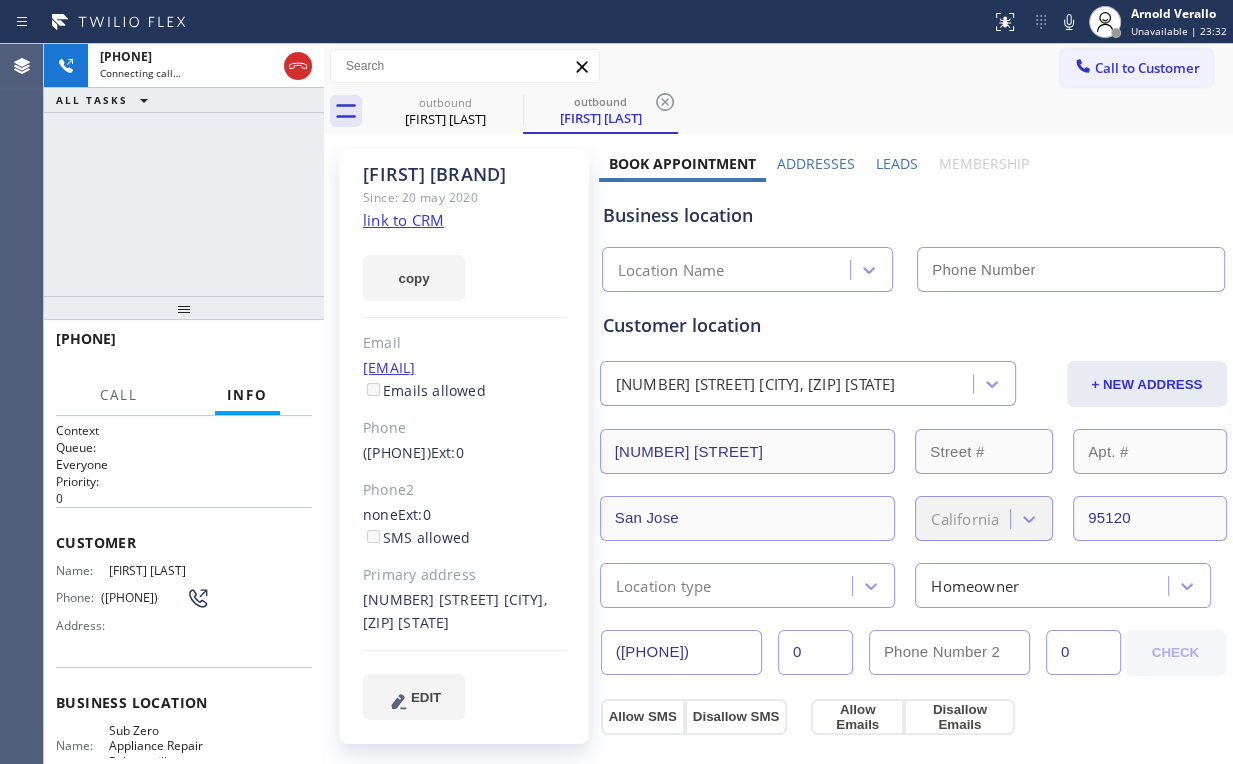 click on "+[PHONE] Connecting call… ALL TASKS ALL TASKS ACTIVE TASKS TASKS IN WRAP UP" at bounding box center (184, 170) 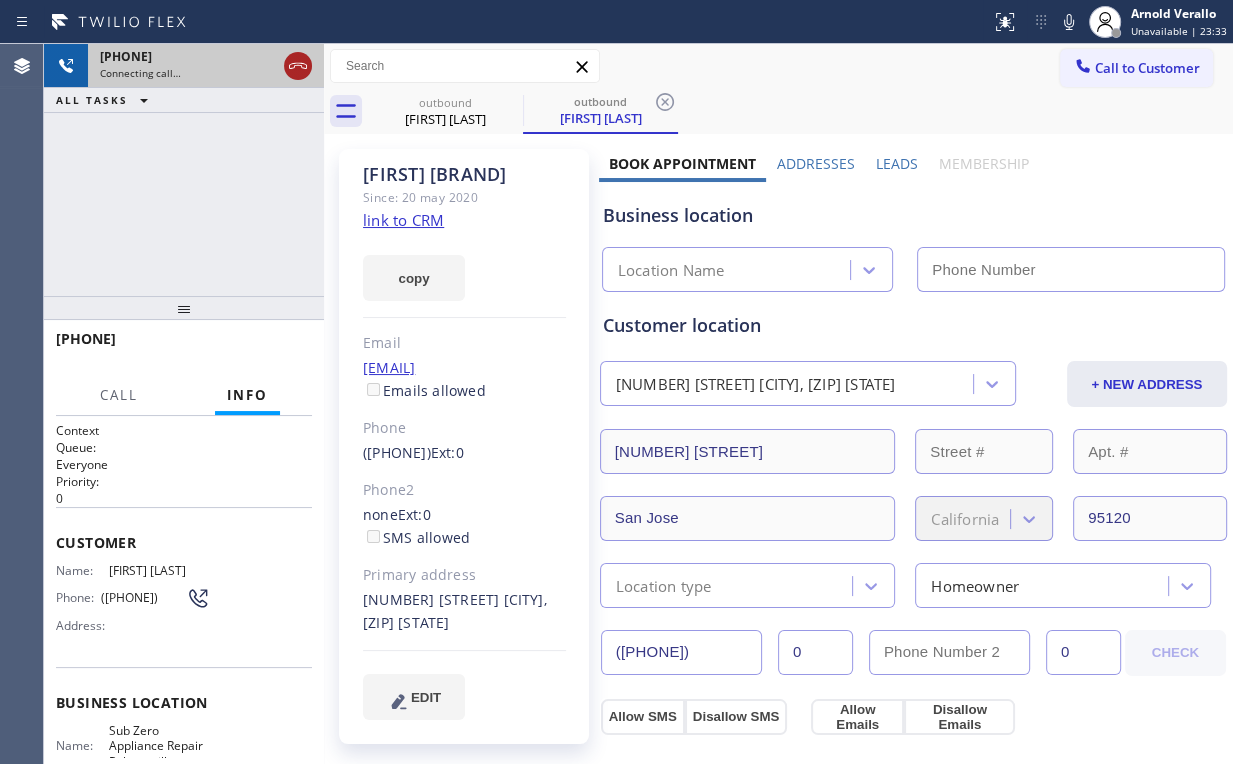 click 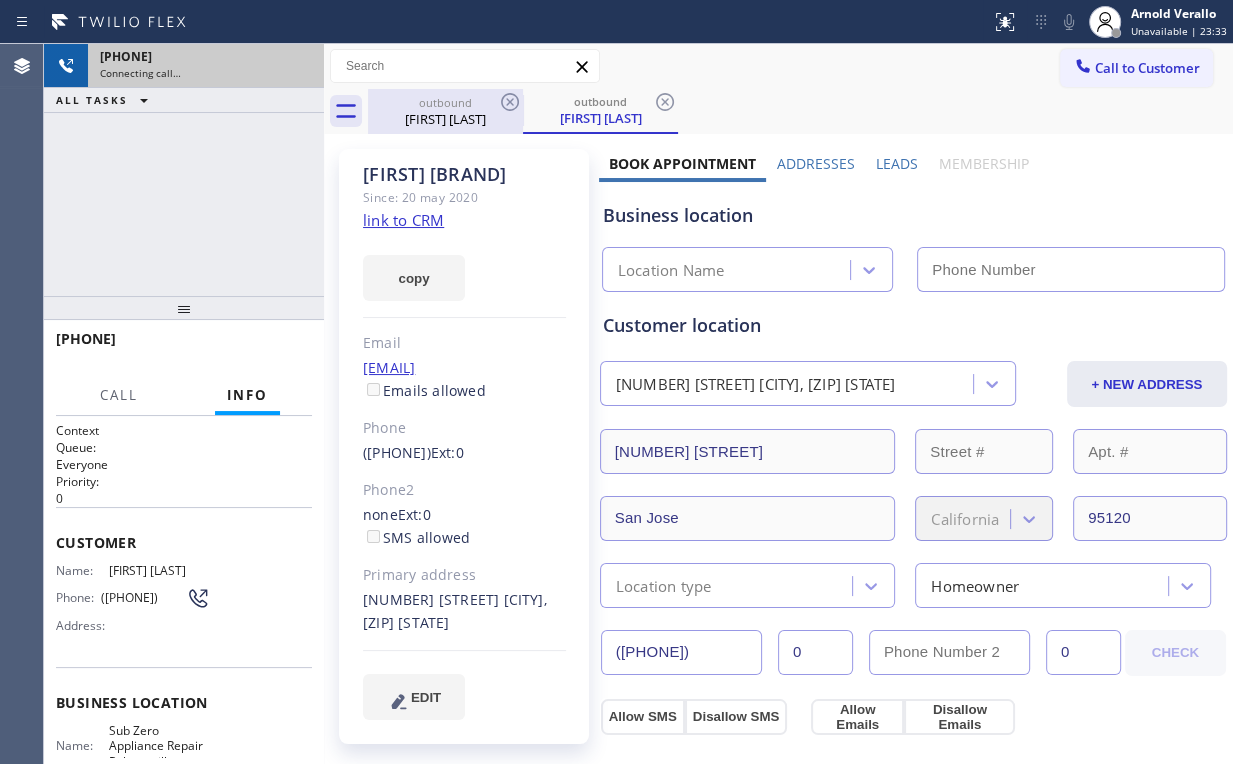 type on "[PHONE]" 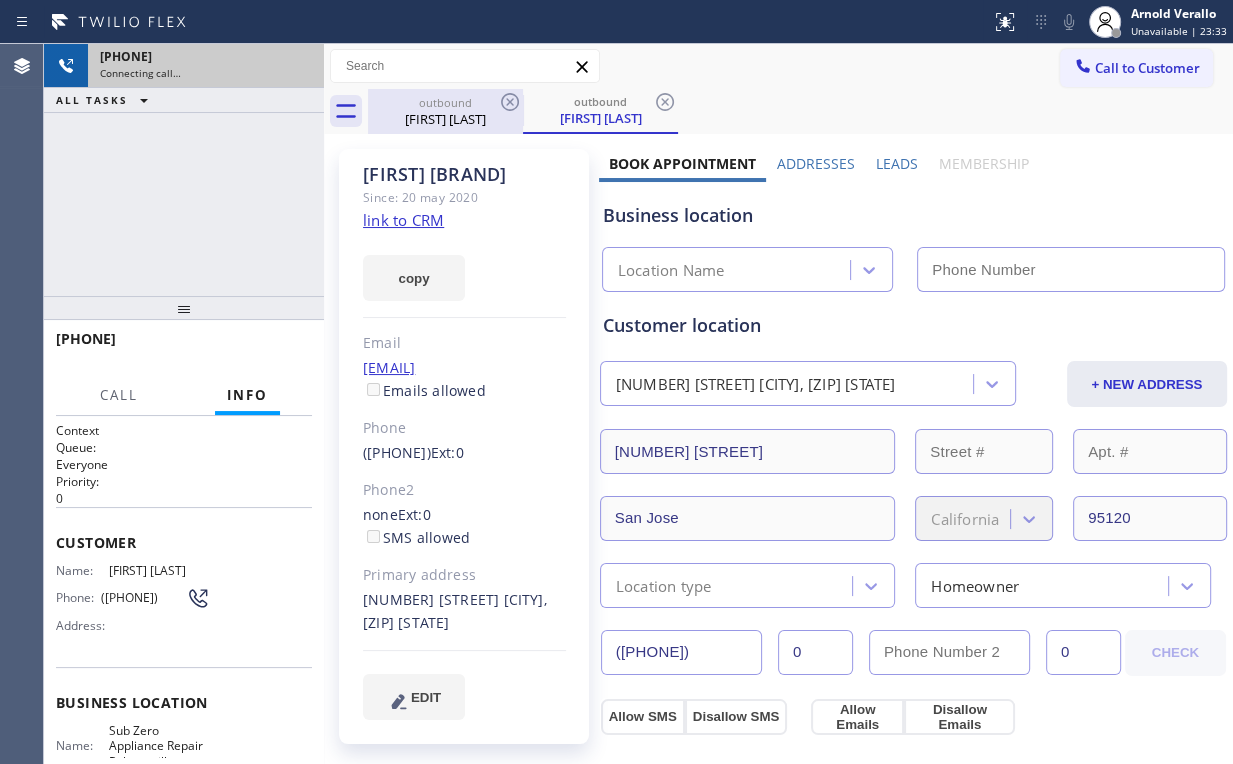 click on "outbound" at bounding box center [445, 102] 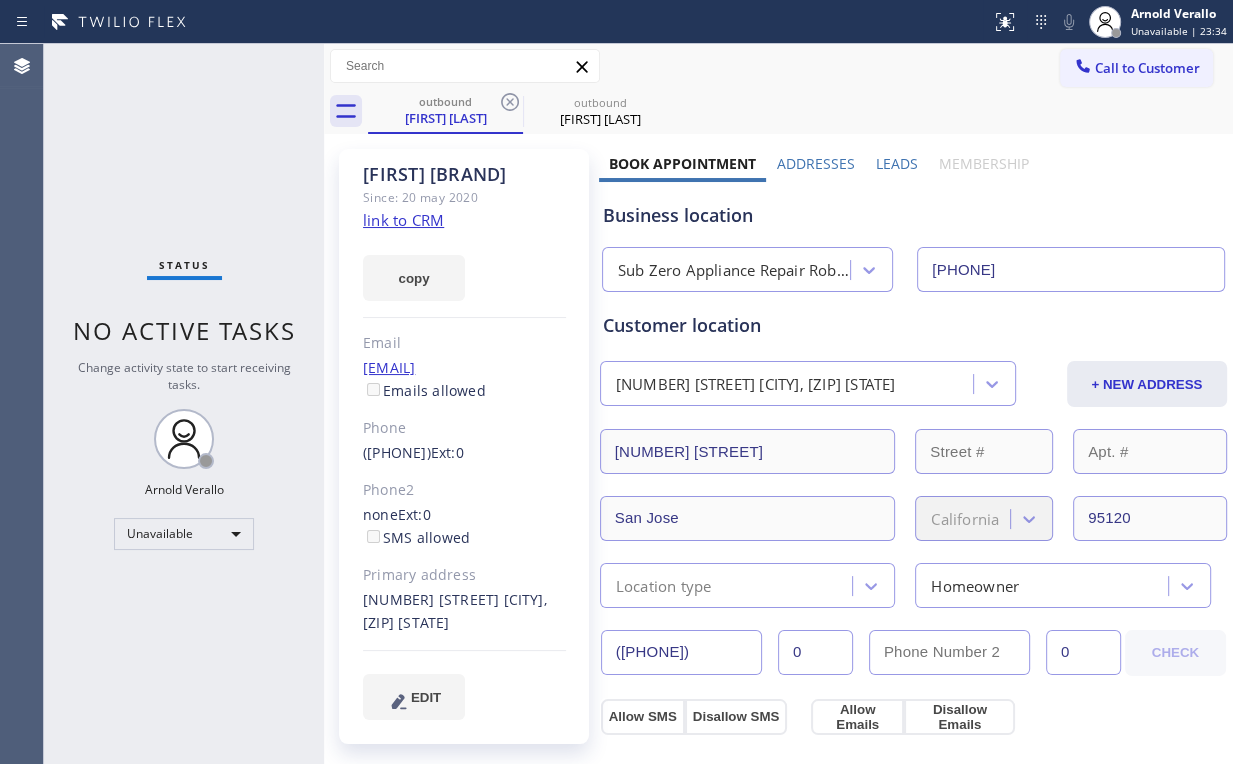 click on "link to CRM" 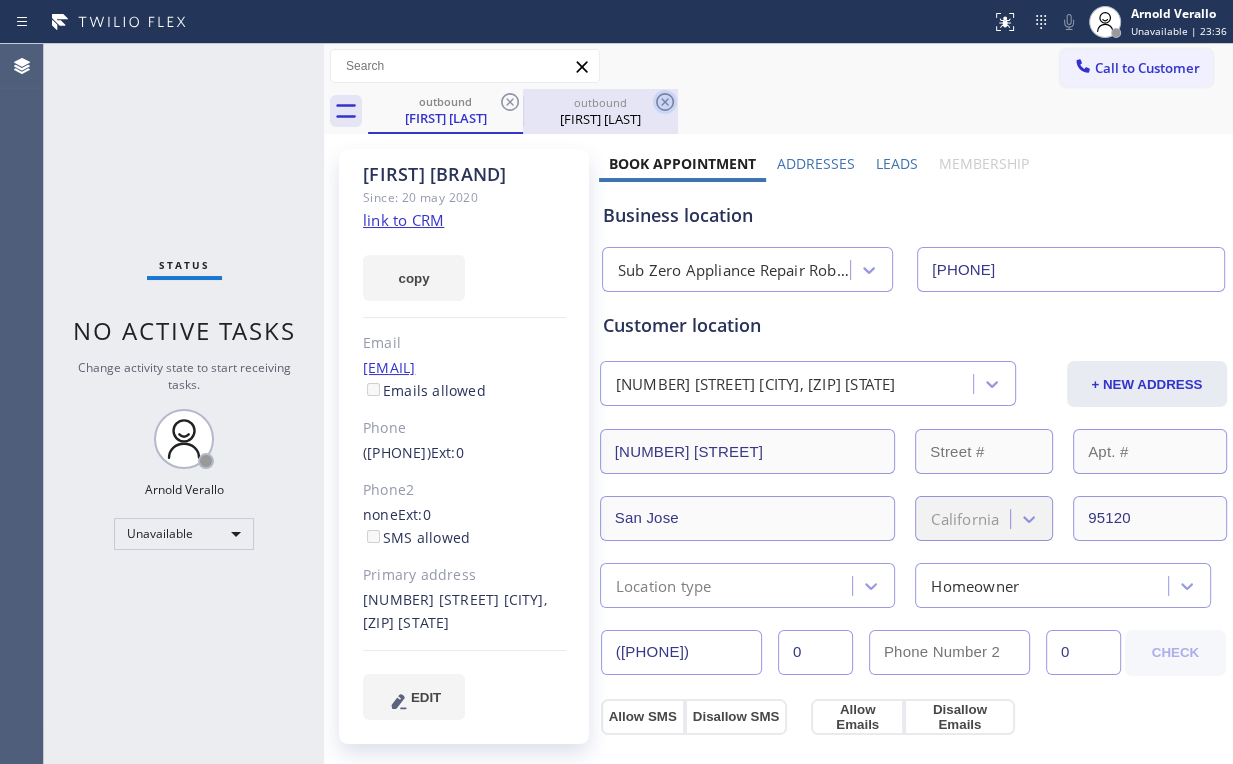 click 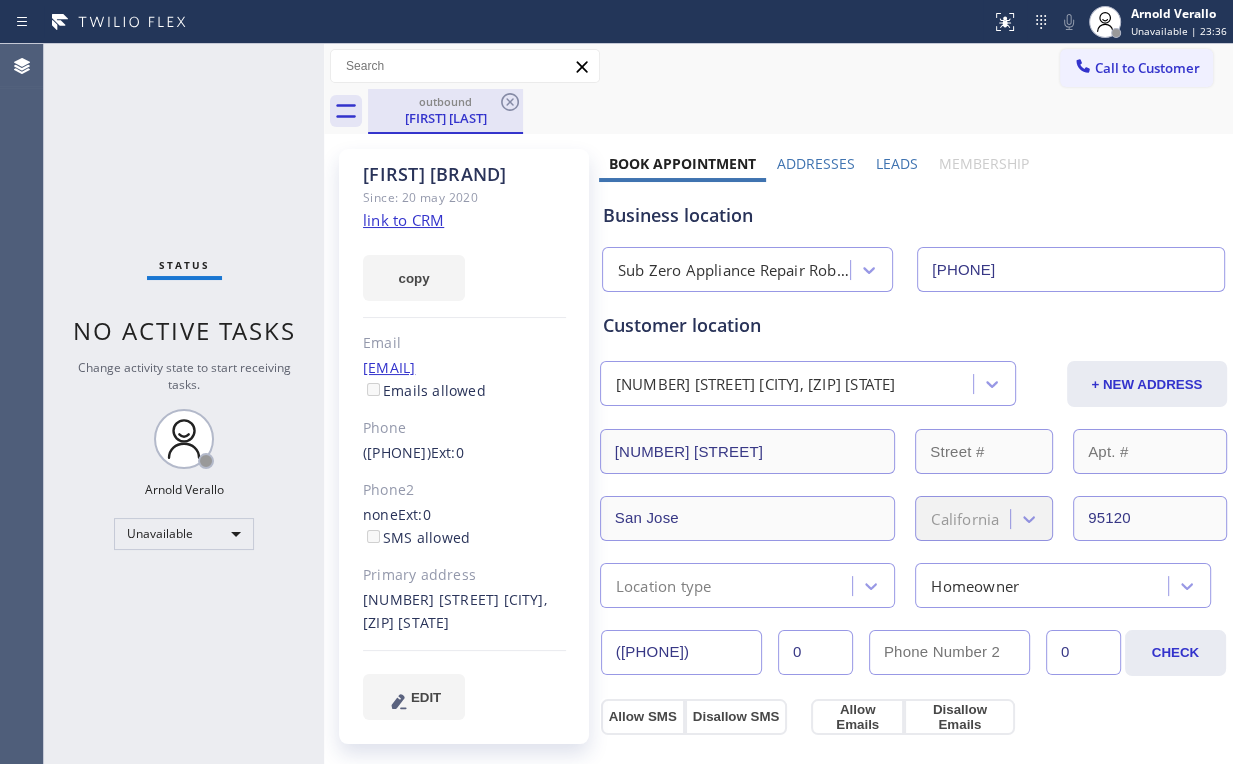drag, startPoint x: 438, startPoint y: 116, endPoint x: 463, endPoint y: 112, distance: 25.317978 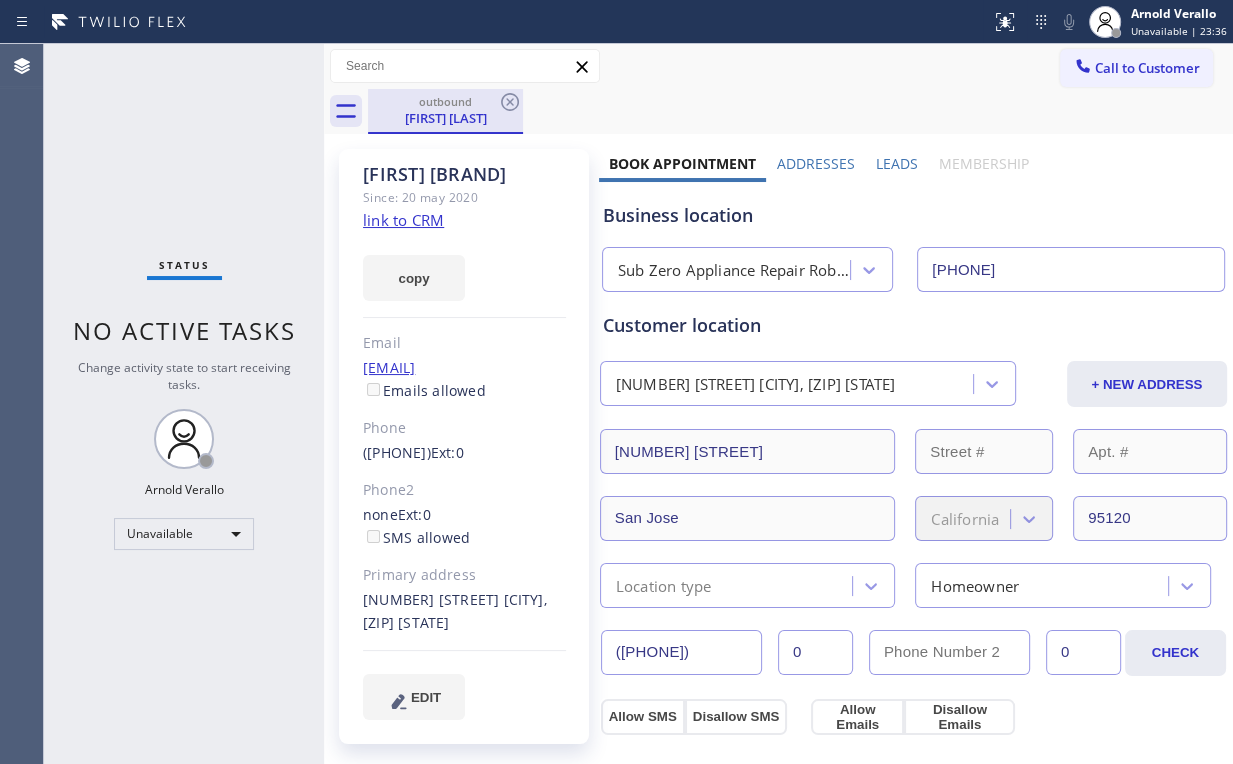 click on "[FIRST] [LAST]" at bounding box center (445, 118) 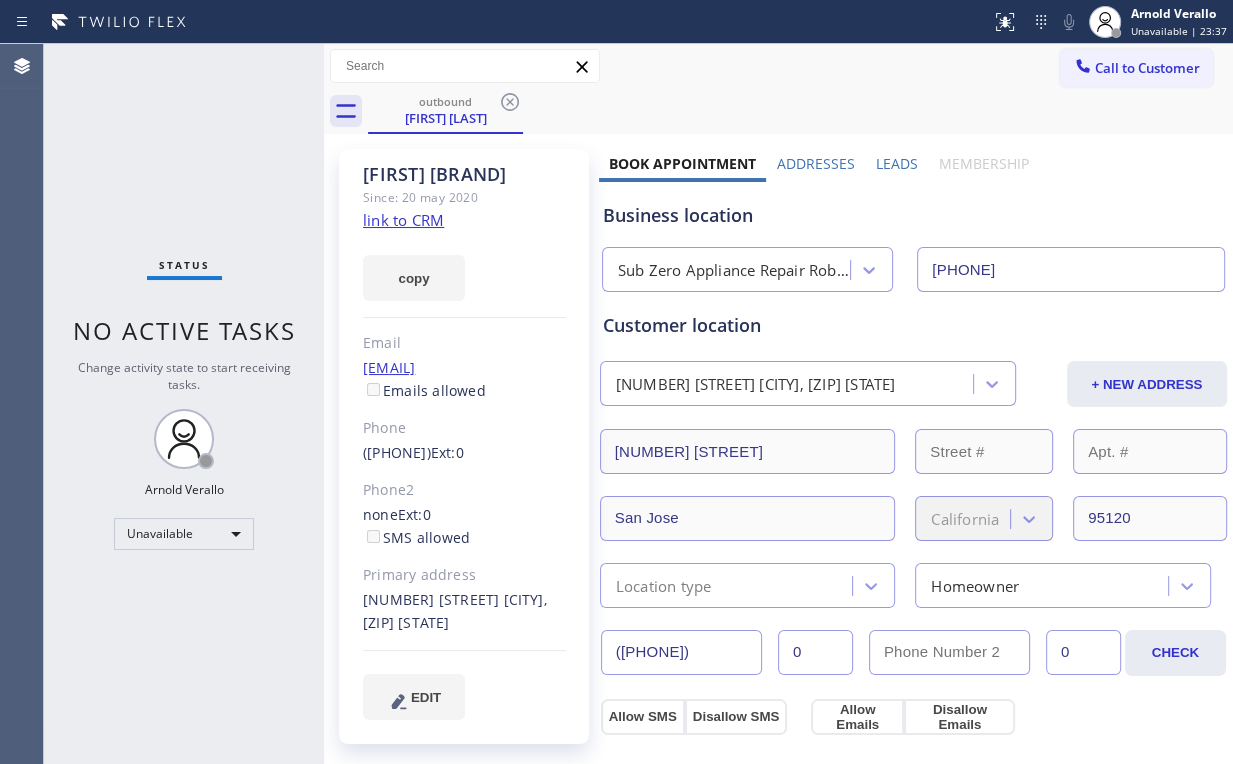 drag, startPoint x: 513, startPoint y: 104, endPoint x: 498, endPoint y: 107, distance: 15.297058 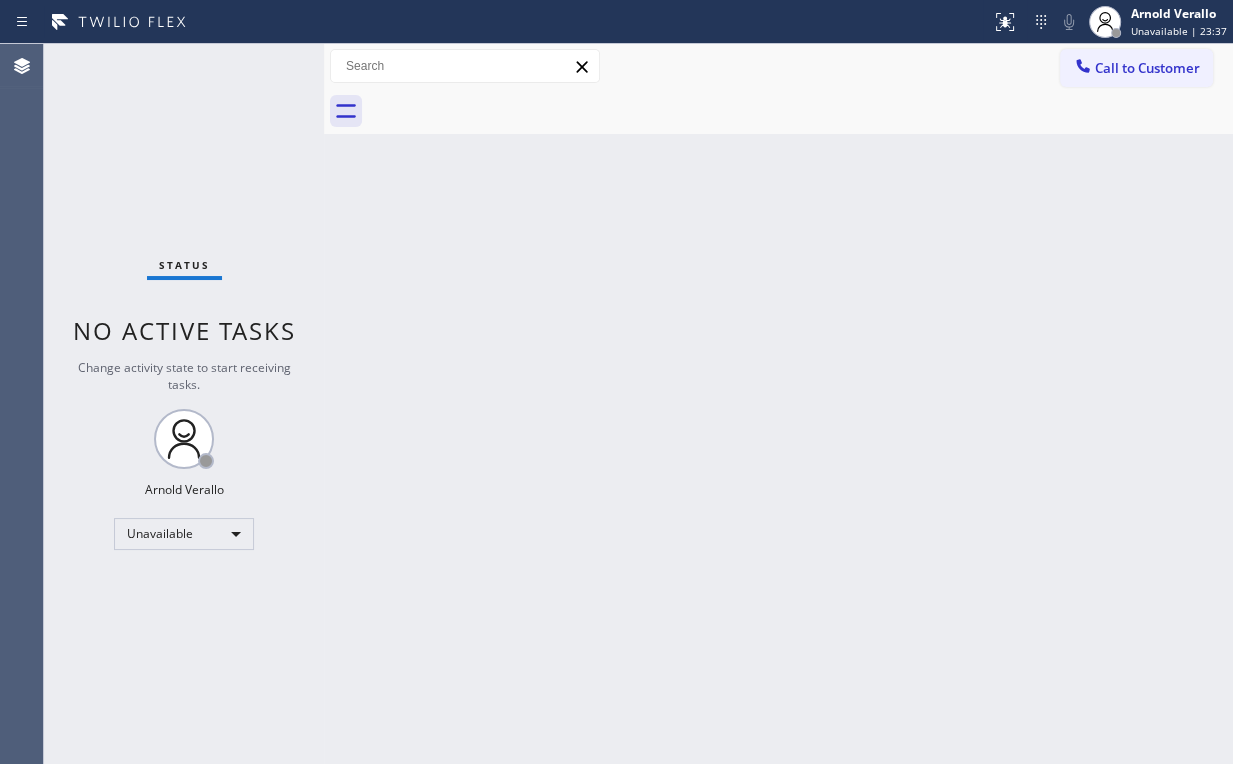 drag, startPoint x: 196, startPoint y: 114, endPoint x: 164, endPoint y: 29, distance: 90.824005 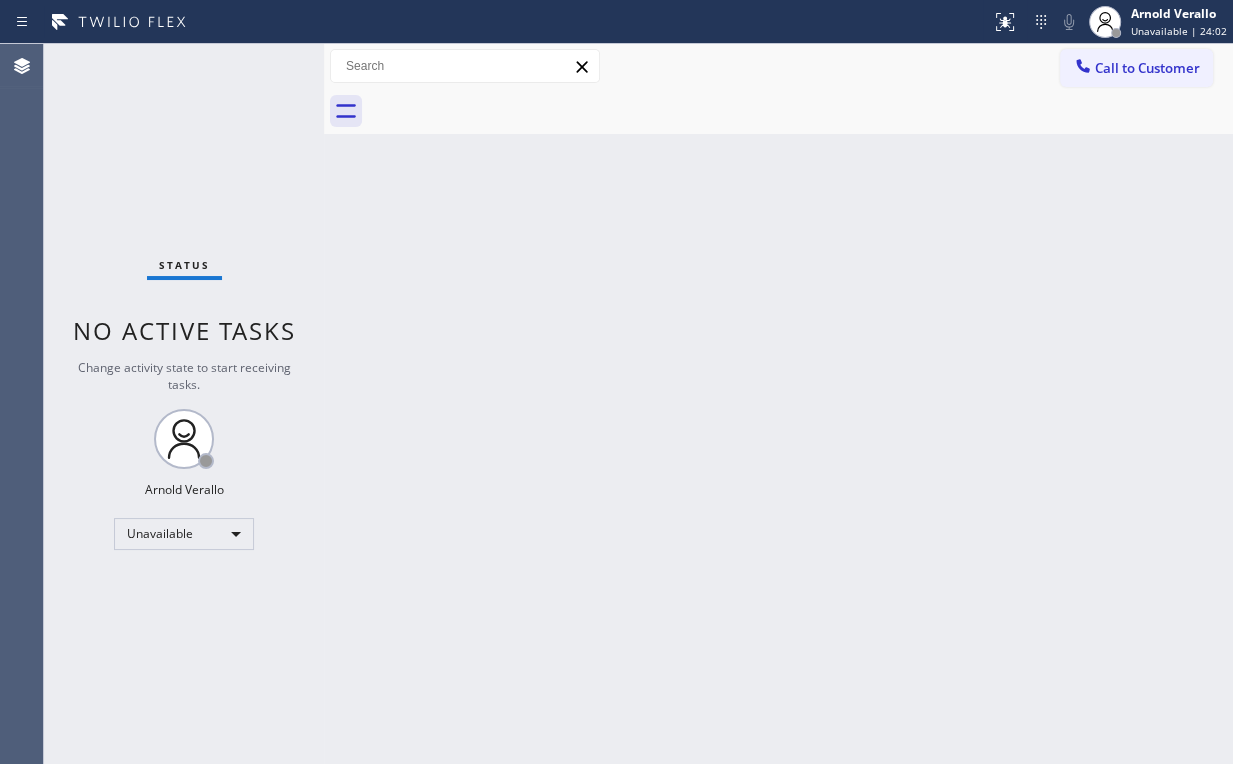 click on "Back to Dashboard Change Sender ID Customers Technicians Select a contact Outbound call Location Search location Your caller id phone number Customer number Call Customer info Name   Phone none Address none Change Sender ID HVAC +18559994417 5 Star Appliance +18557314952 Appliance Repair +18554611149 Plumbing +18889090120 Air Duct Cleaning +18006865038  Electricians +18005688664 Cancel Change Check personal SMS Reset Change No tabs Call to Customer Outbound call Location Sub Zero Appliance Repair Robertsville Your caller id phone number (408) 692-9515 Customer number Call Outbound call Technician Search Technician Your caller id phone number Your caller id phone number Call" at bounding box center [778, 404] 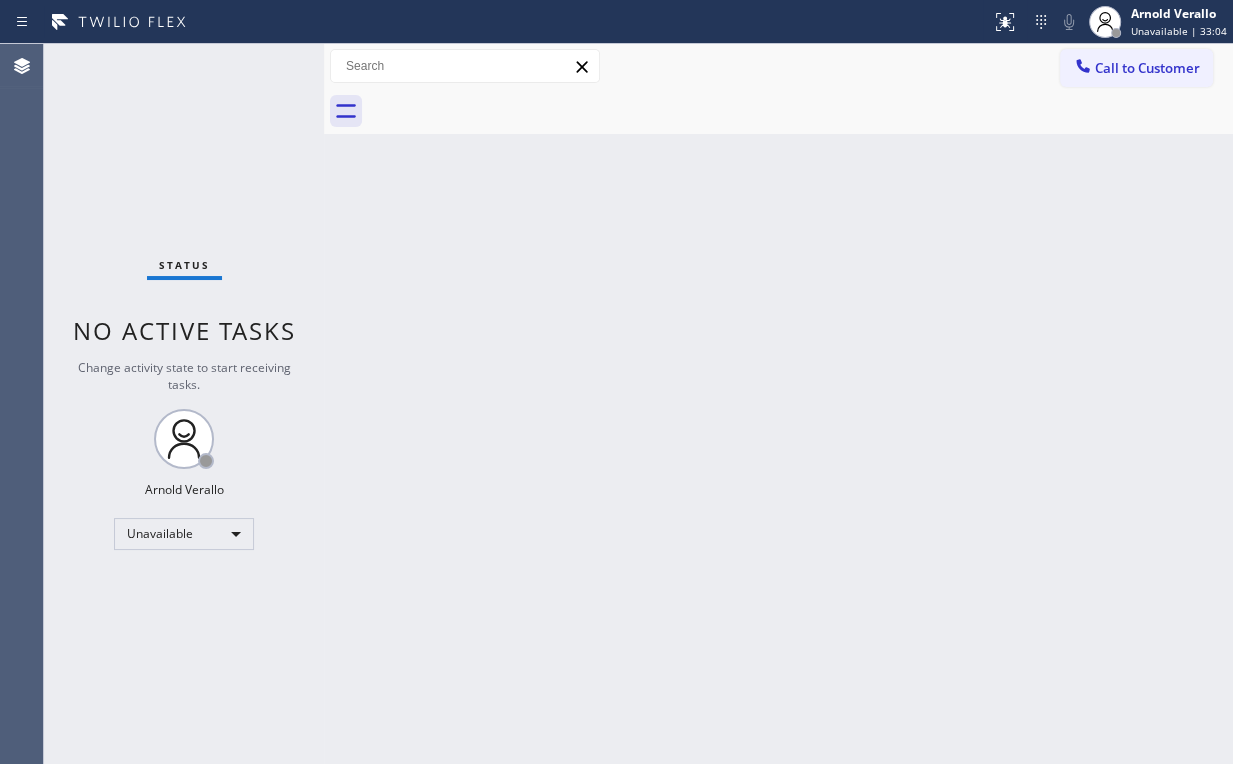 drag, startPoint x: 1132, startPoint y: 77, endPoint x: 1108, endPoint y: 92, distance: 28.301943 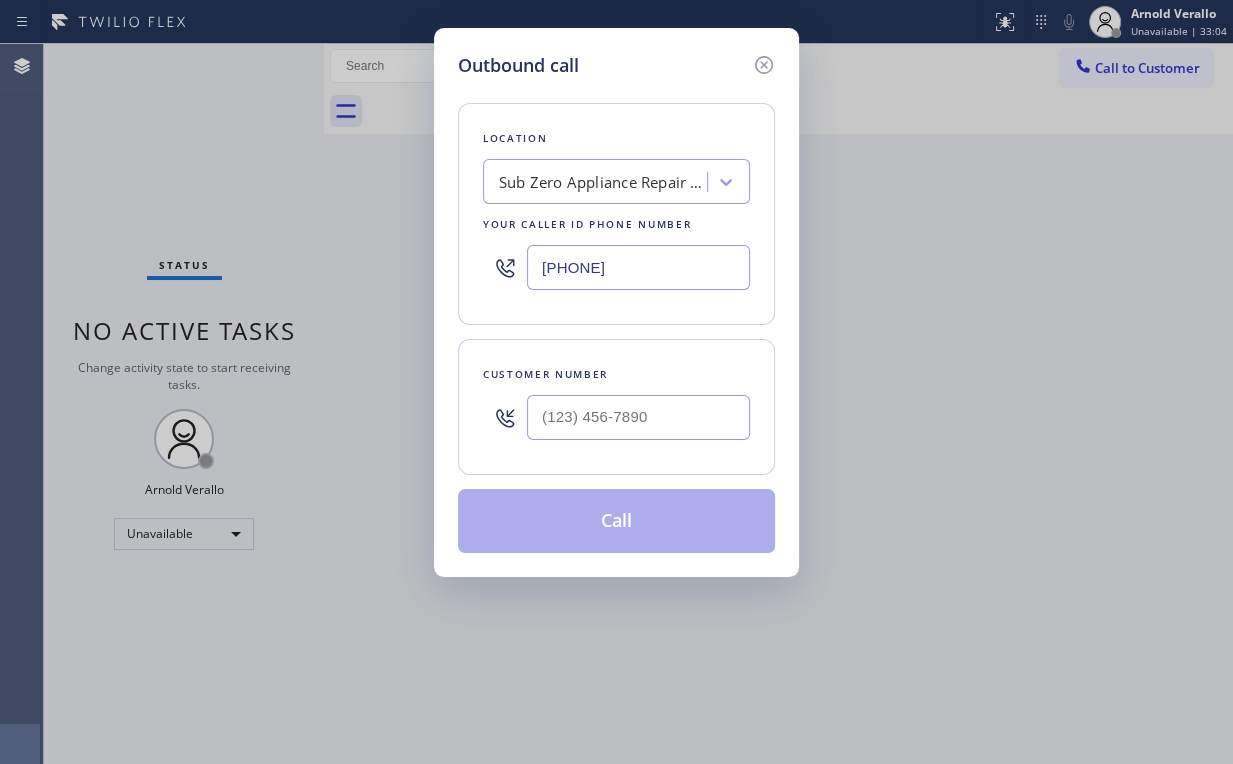 drag, startPoint x: 645, startPoint y: 265, endPoint x: 230, endPoint y: 279, distance: 415.23608 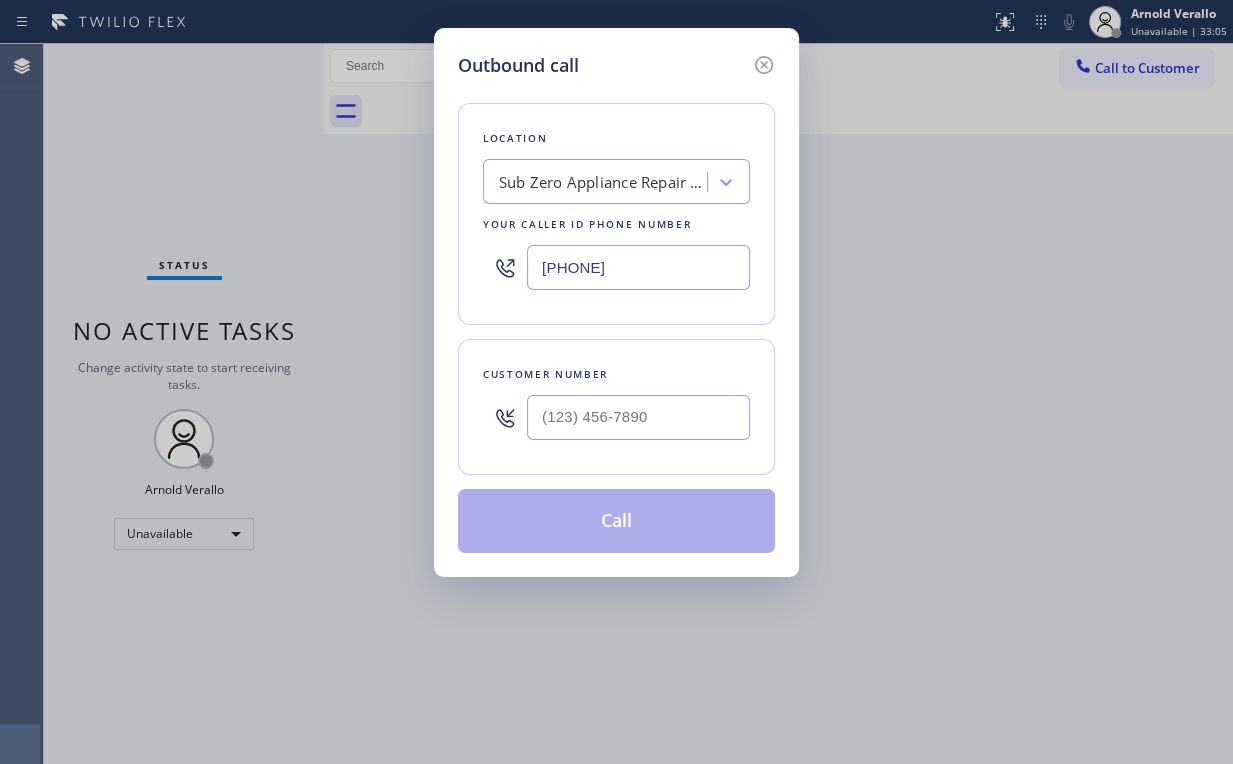 type on "[PHONE]" 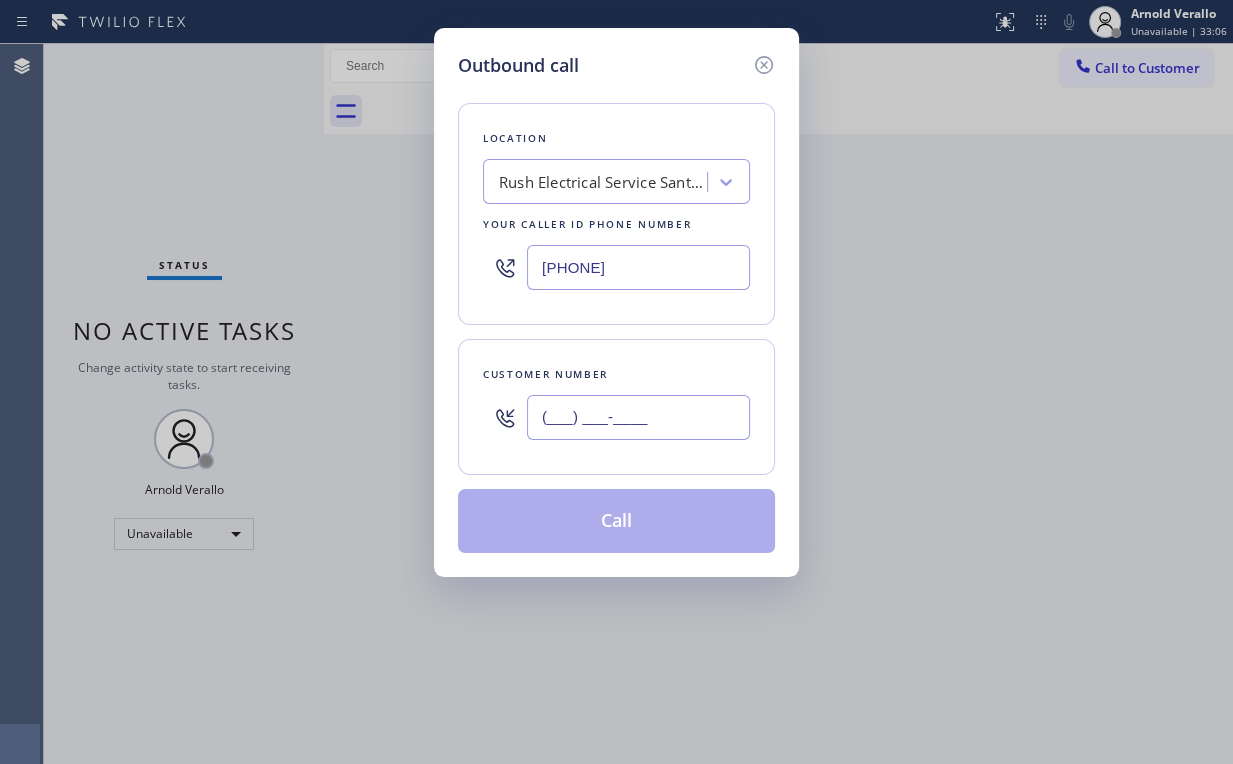 click on "(___) ___-____" at bounding box center [638, 417] 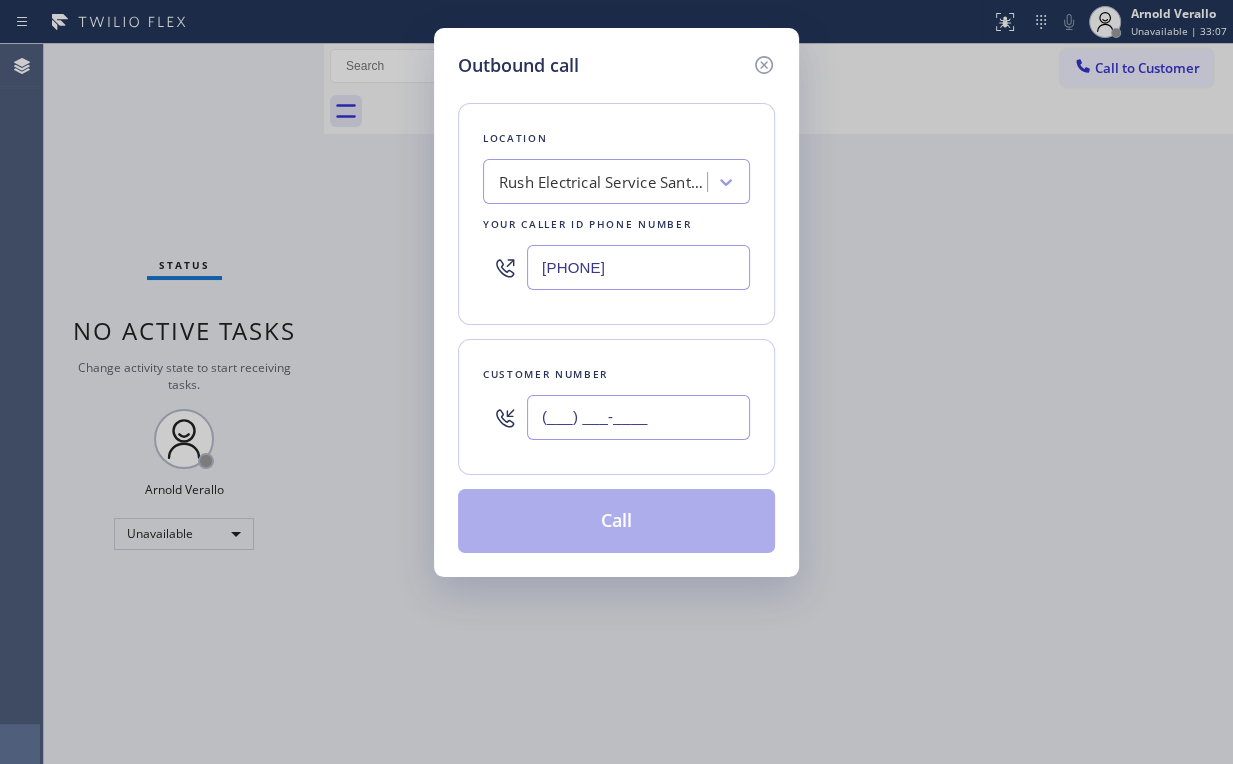 paste on "[PHONE]" 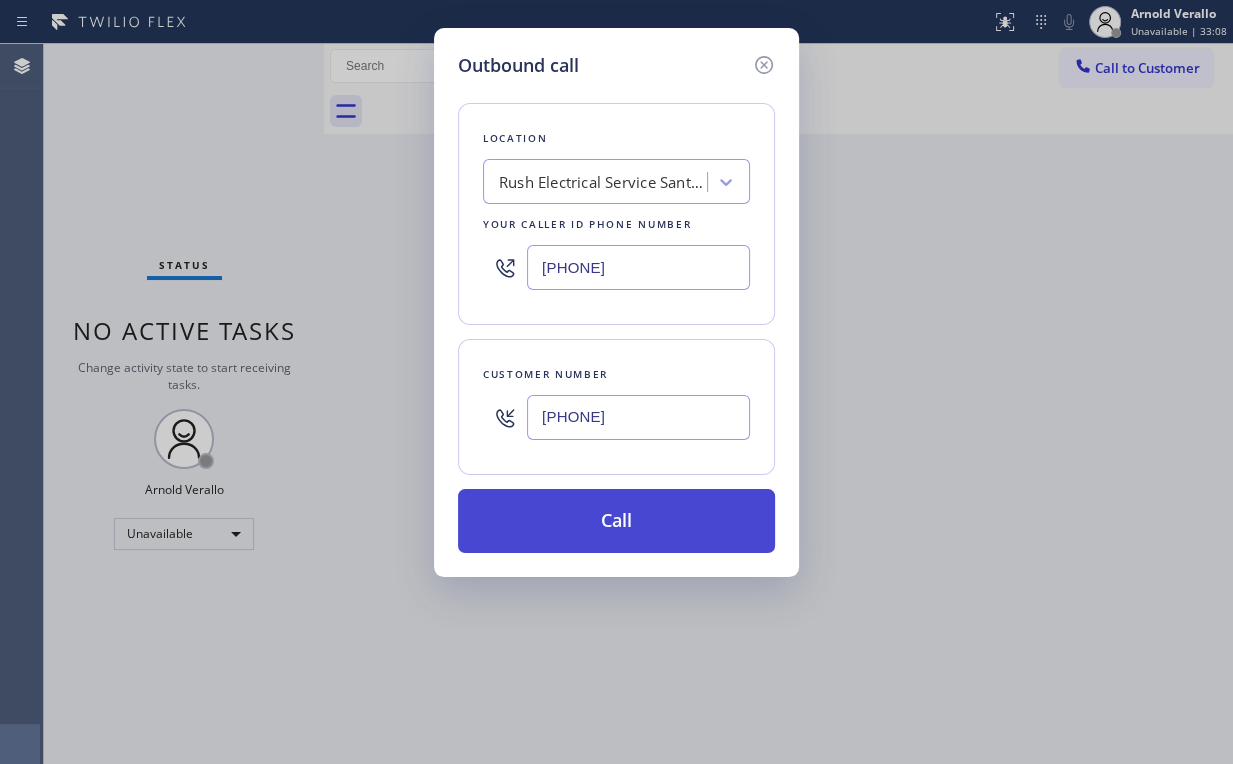 type on "[PHONE]" 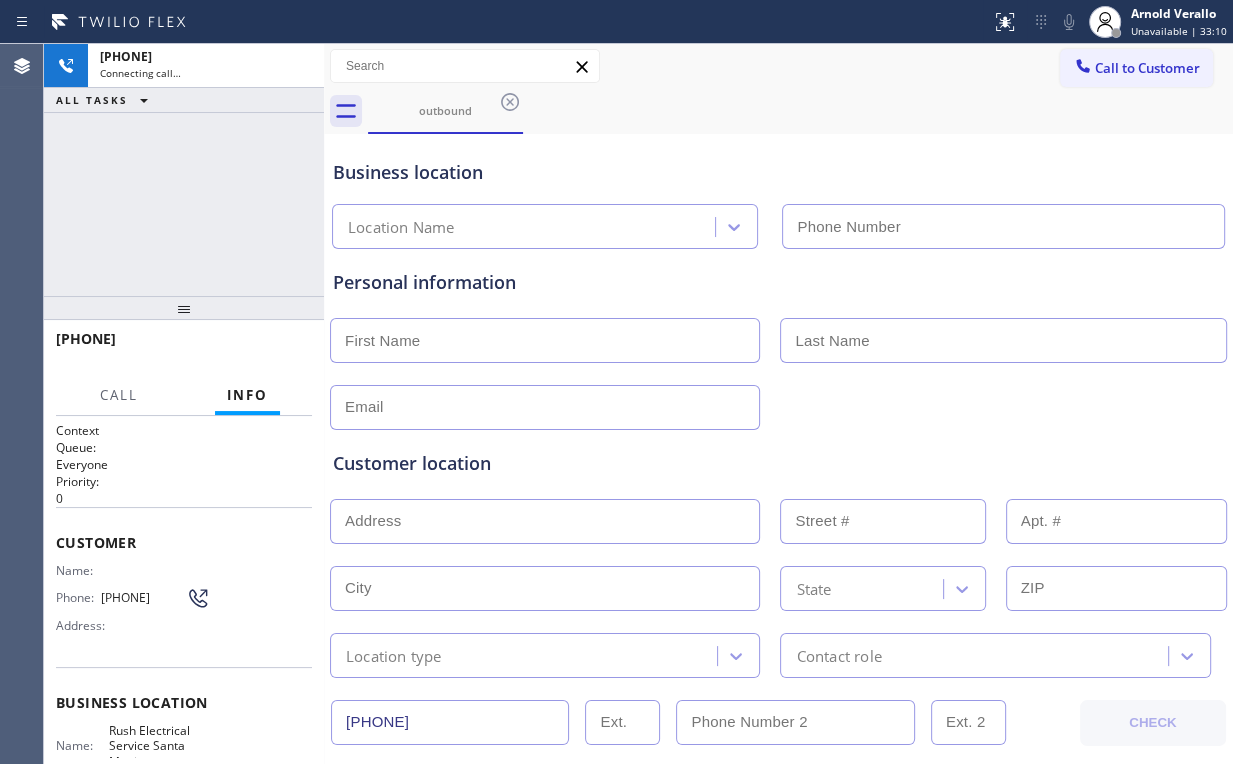 type on "[PHONE]" 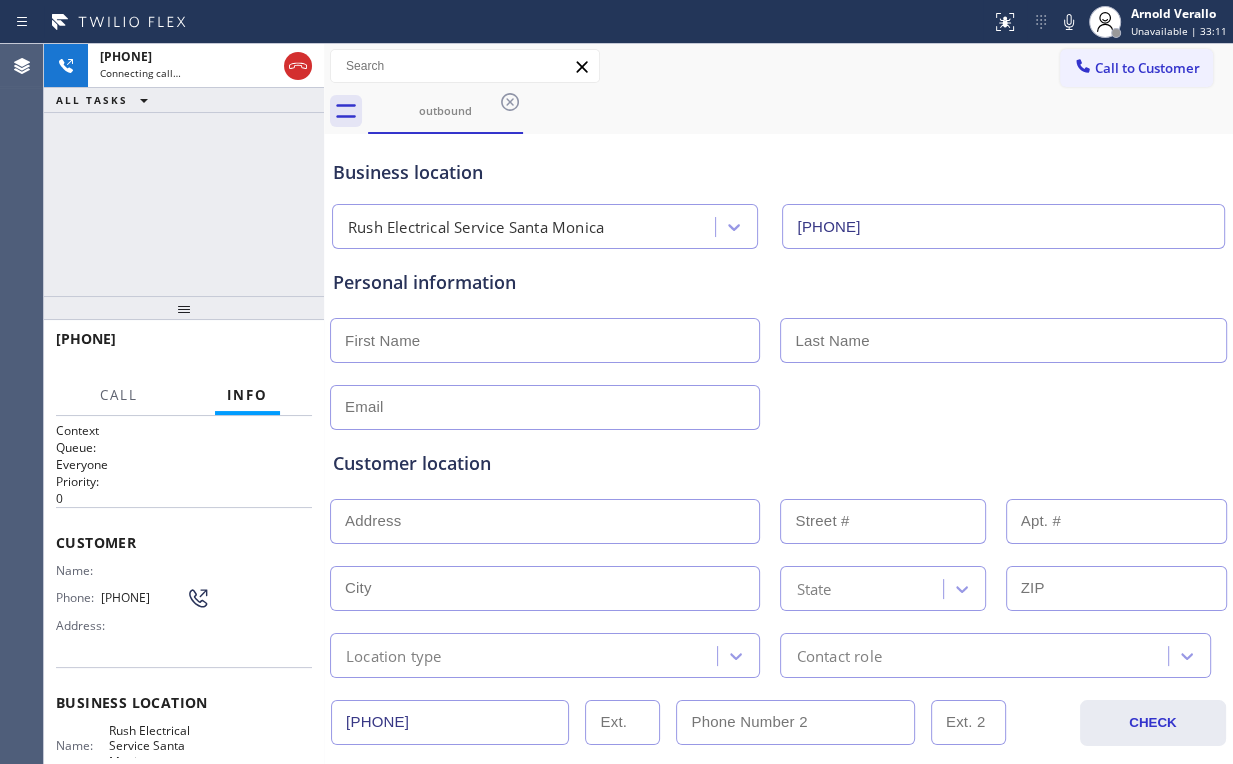 click on "[PHONE] Connecting call… ALL TASKS ALL TASKS ACTIVE TASKS TASKS IN WRAP UP" at bounding box center (184, 170) 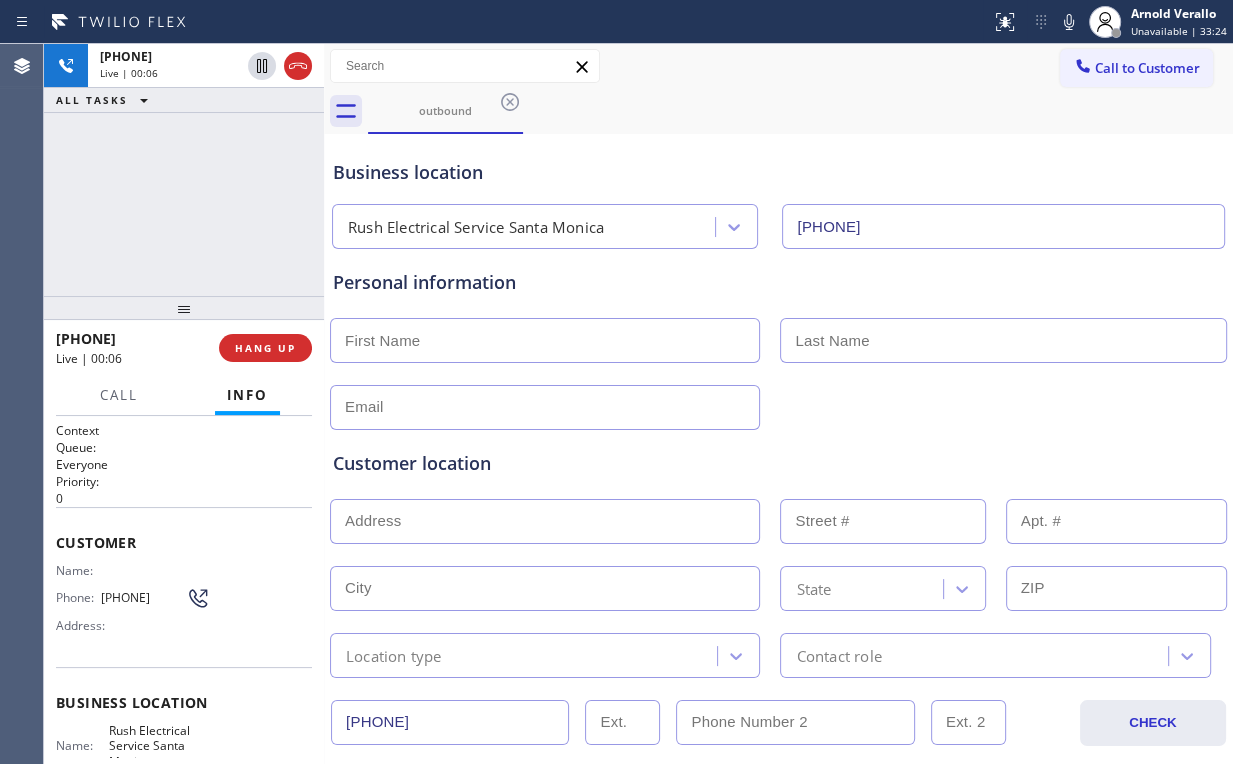 click on "[PHONE] Live | 00:06 ALL TASKS ALL TASKS ACTIVE TASKS TASKS IN WRAP UP" at bounding box center [184, 170] 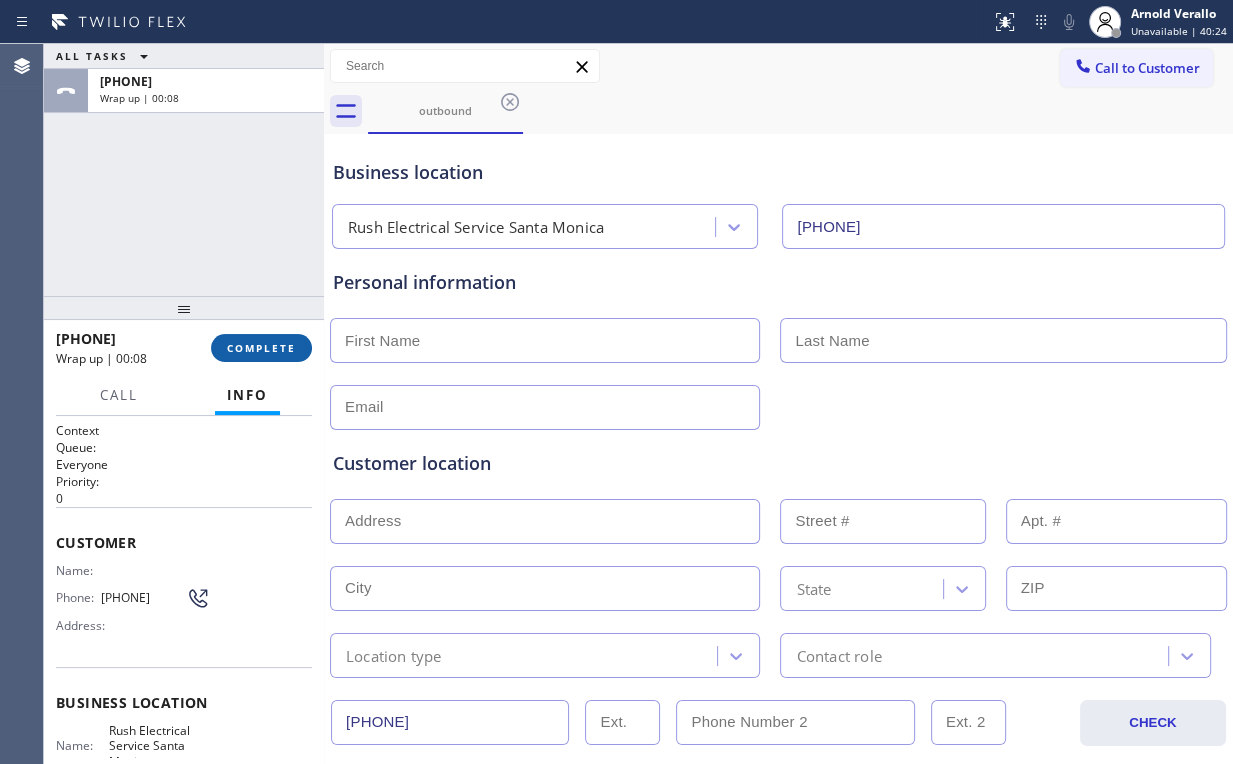 click on "COMPLETE" at bounding box center [261, 348] 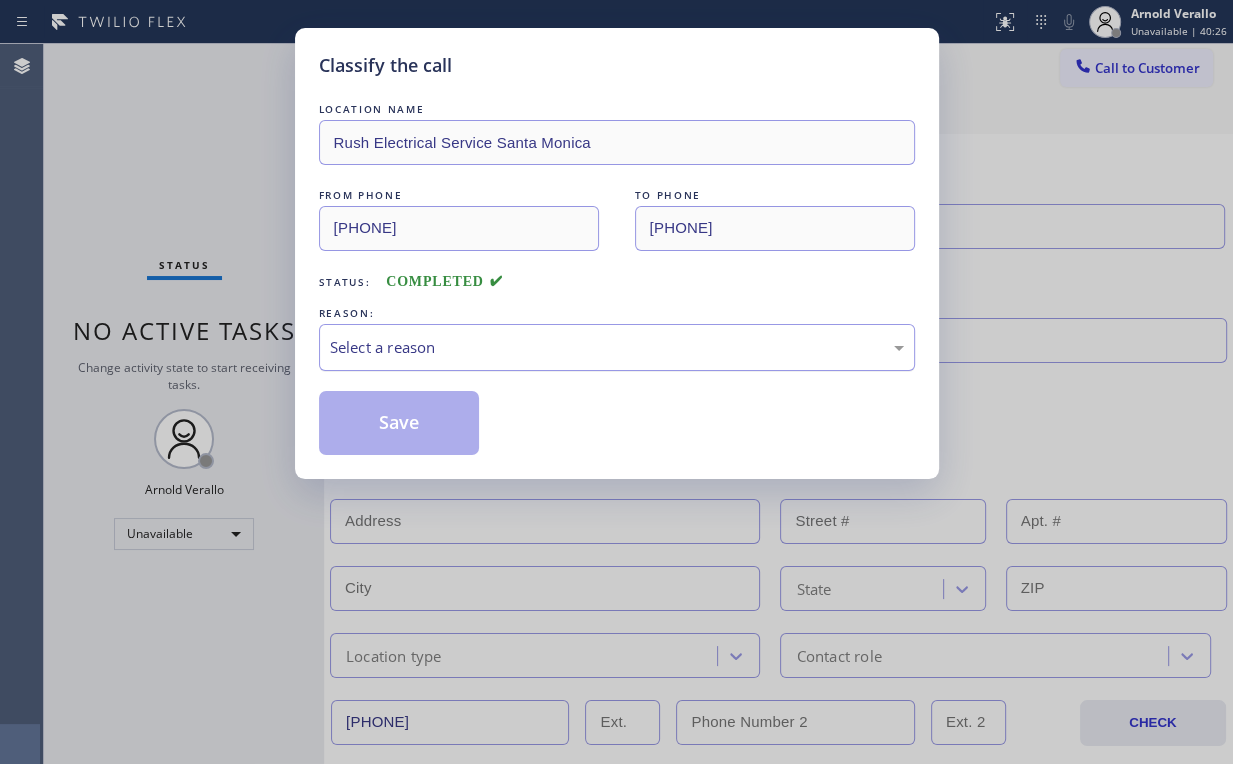 drag, startPoint x: 388, startPoint y: 337, endPoint x: 416, endPoint y: 358, distance: 35 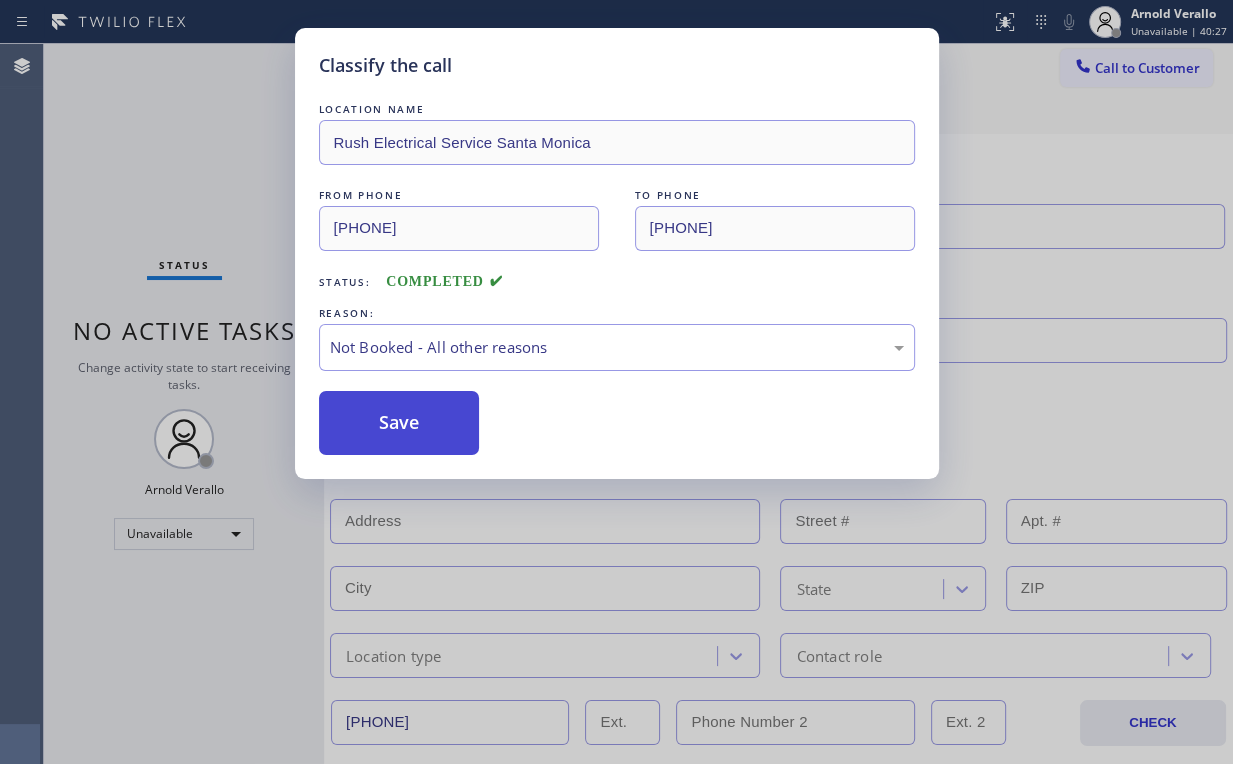 click on "Save" at bounding box center (399, 423) 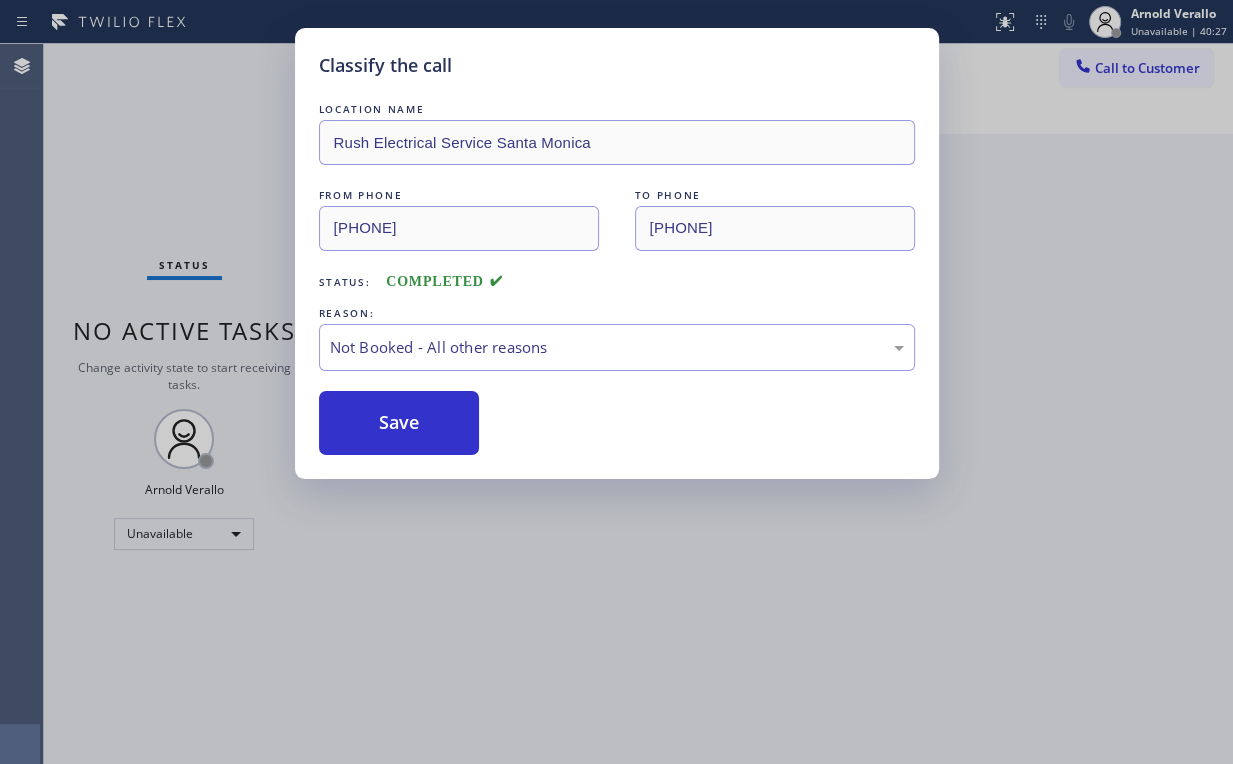 click on "Classify the call LOCATION NAME Rush Electrical Service Santa Monica FROM PHONE [PHONE] TO PHONE [PHONE] Status: COMPLETED REASON: Not Booked - All other reasons Save" at bounding box center (616, 382) 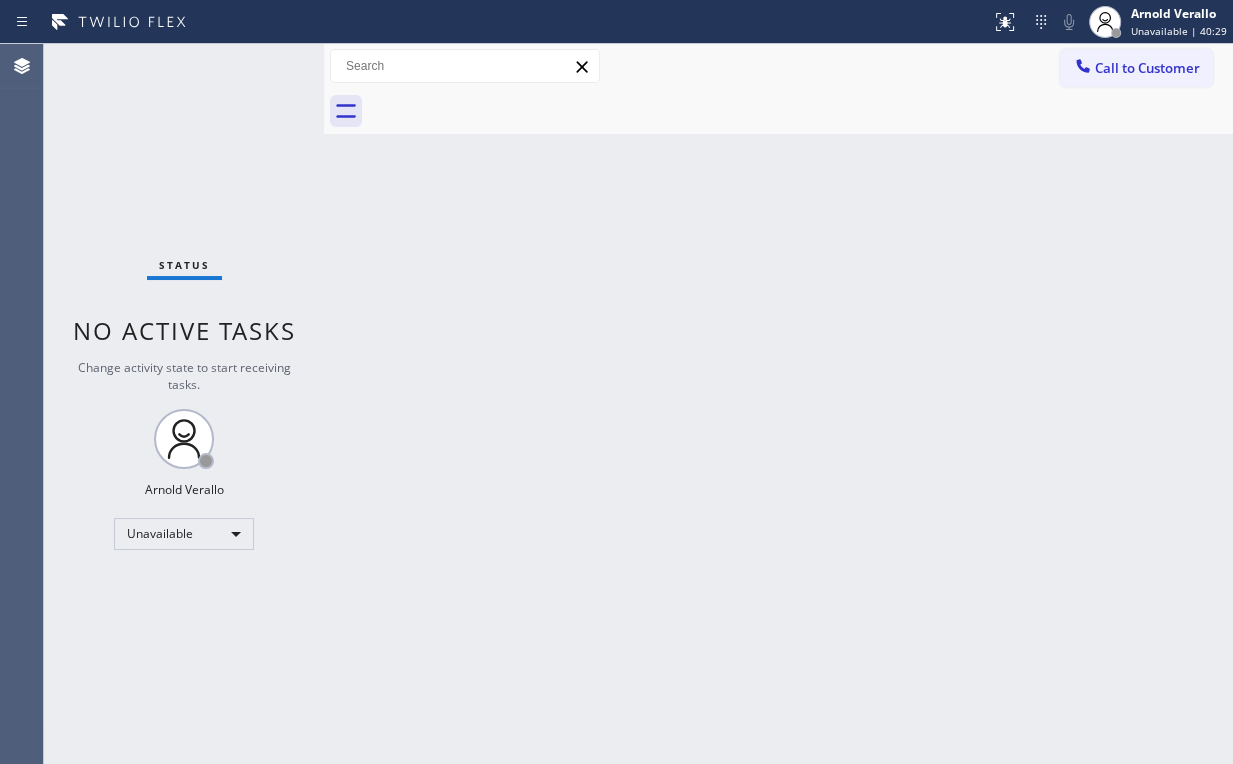 click on "Back to Dashboard Change Sender ID Customers Technicians Select a contact Outbound call Location Search location Your caller id phone number Customer number Call Customer info Name   Phone none Address none Change Sender ID HVAC [PHONE] 5 Star Appliance [PHONE] Appliance Repair [PHONE] Plumbing [PHONE] Air Duct Cleaning [PHONE]  Electricians [PHONE]  Cancel Change Check personal SMS Reset Change No tabs Call to Customer Outbound call Location Rush Electrical Service Santa Monica Your caller id phone number [PHONE] Customer number Call Outbound call Technician Search Technician Your caller id phone number Your caller id phone number Call" at bounding box center [778, 404] 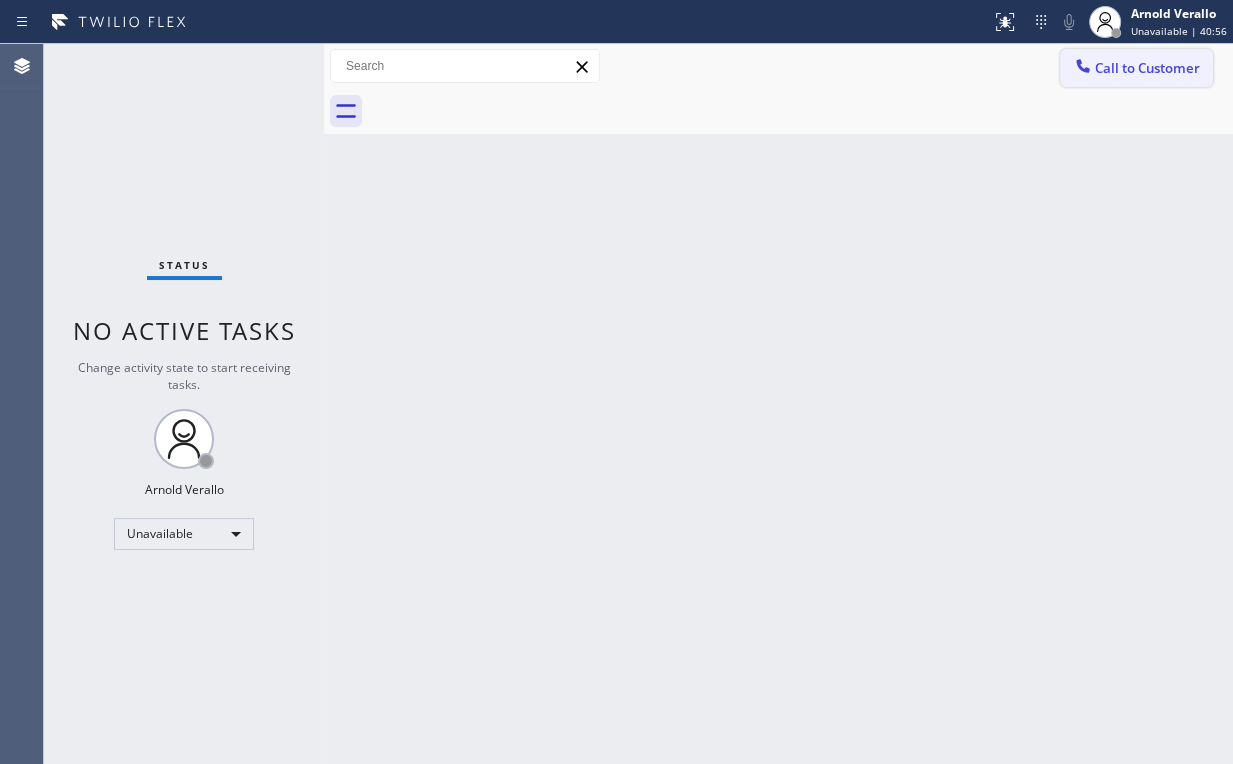 click on "Call to Customer" at bounding box center (1147, 68) 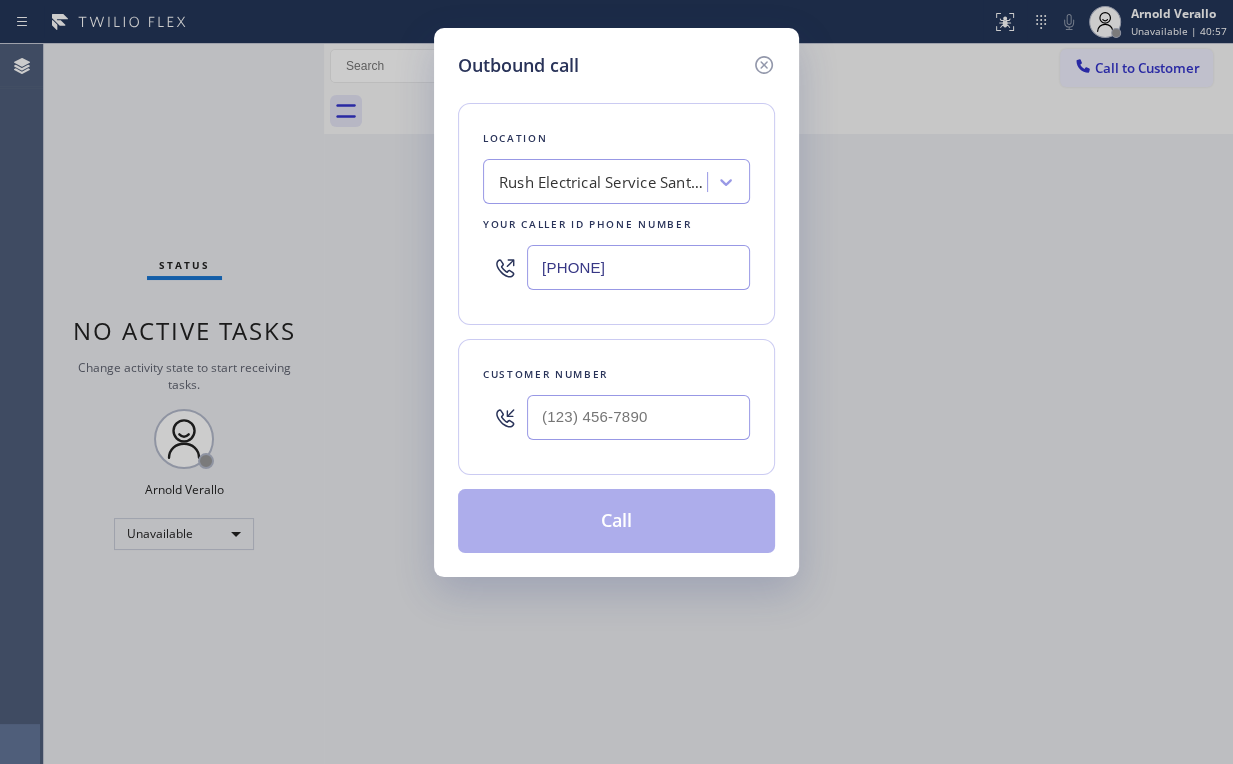 drag, startPoint x: 669, startPoint y: 266, endPoint x: 226, endPoint y: 258, distance: 443.07224 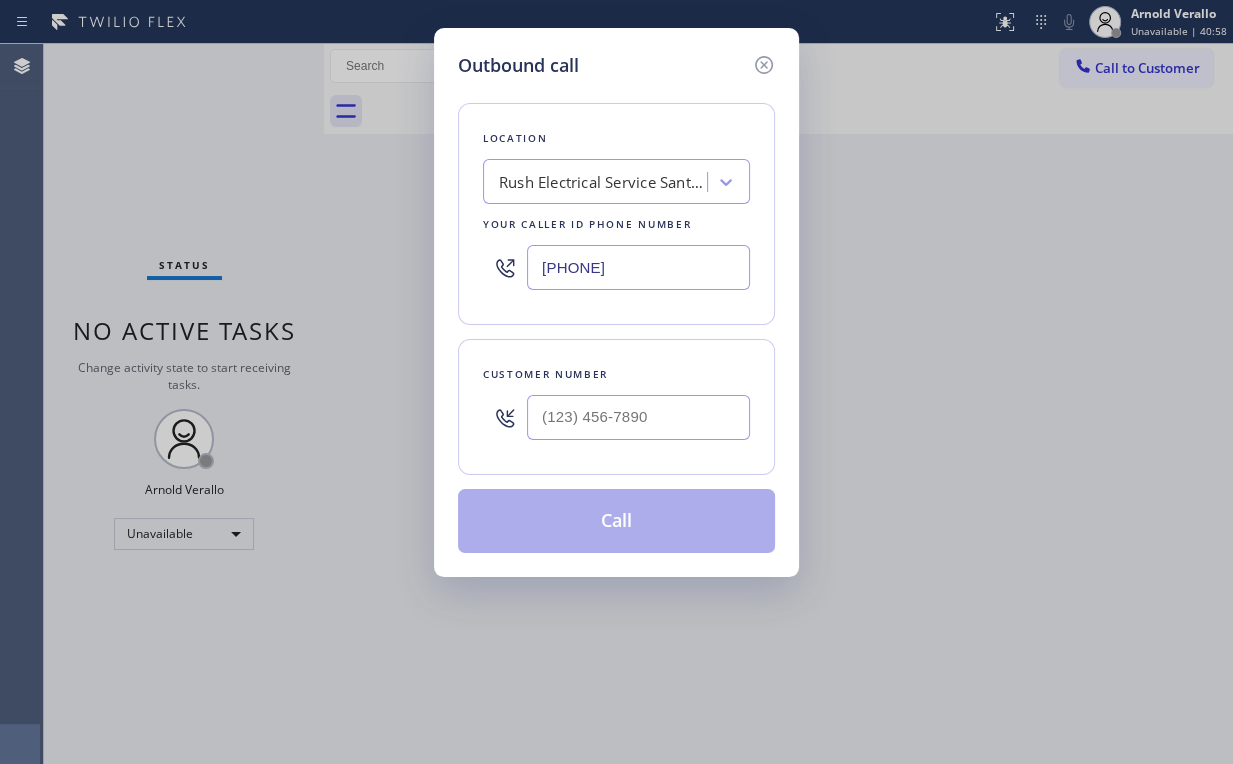 type on "[PHONE]" 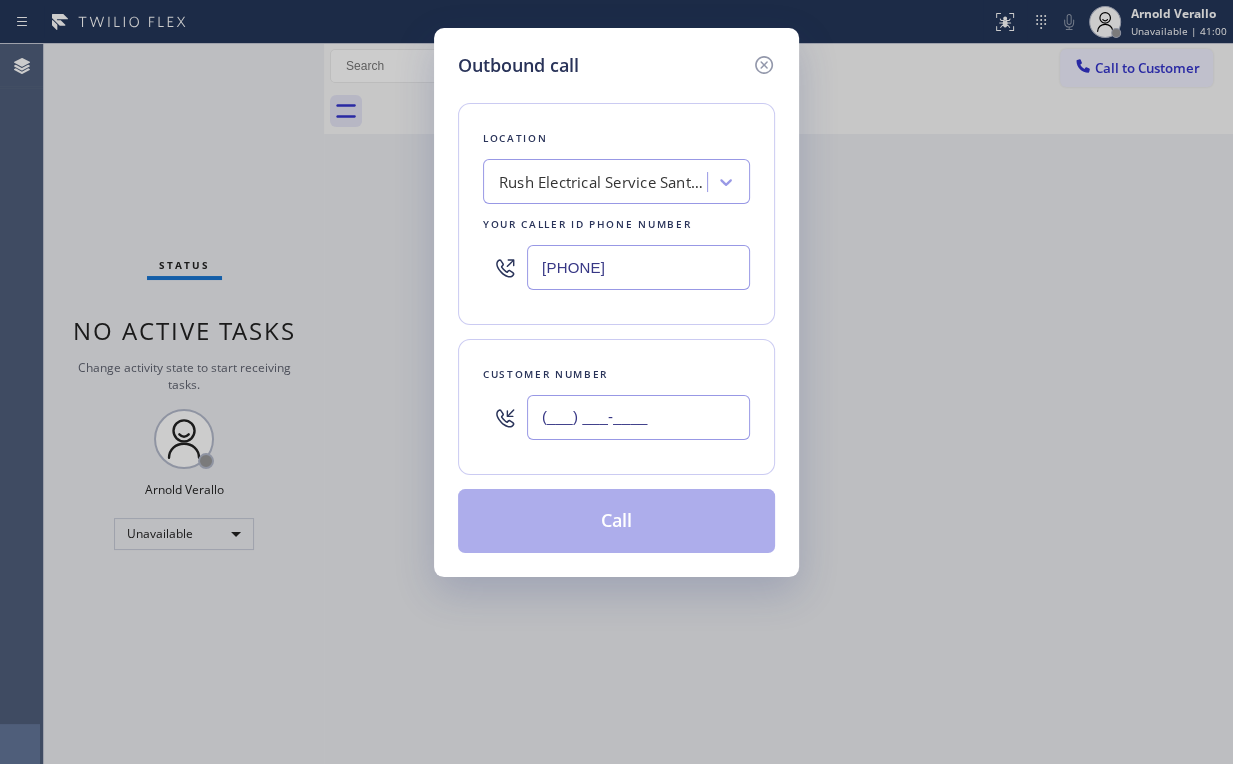 click on "(___) ___-____" at bounding box center [638, 417] 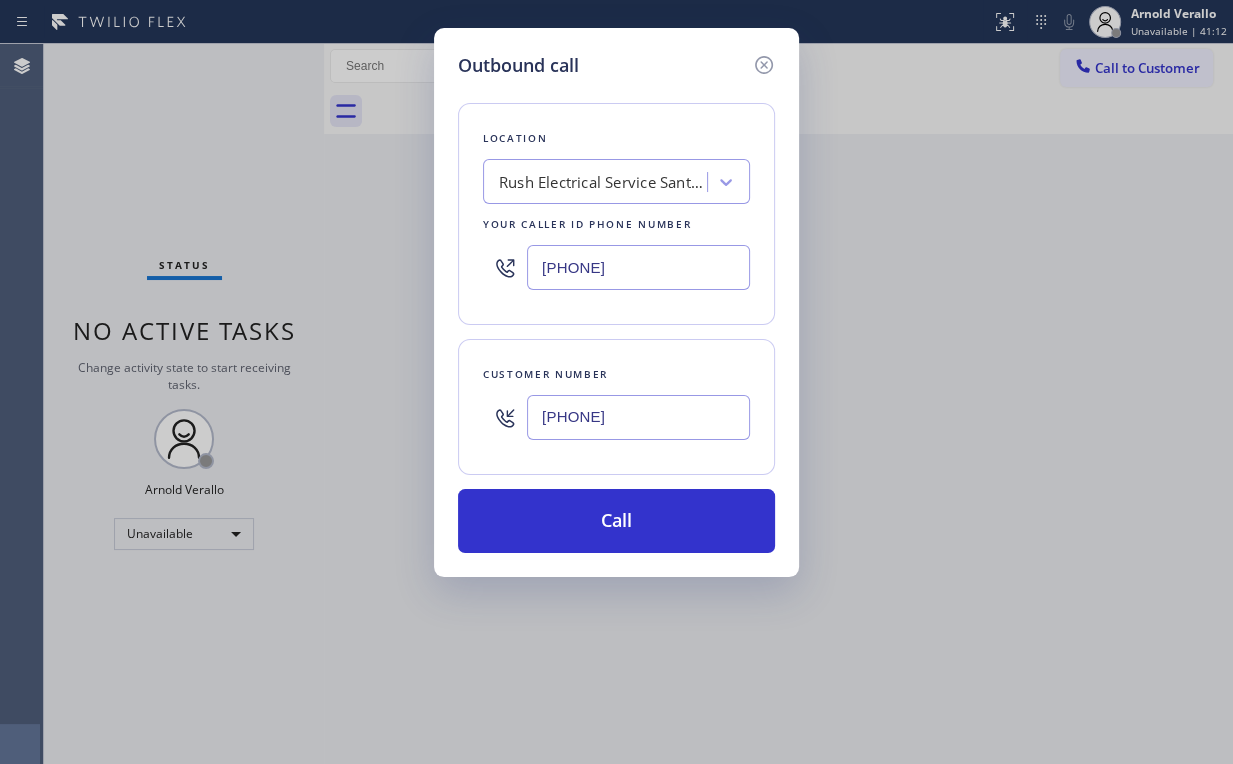 type on "[PHONE]" 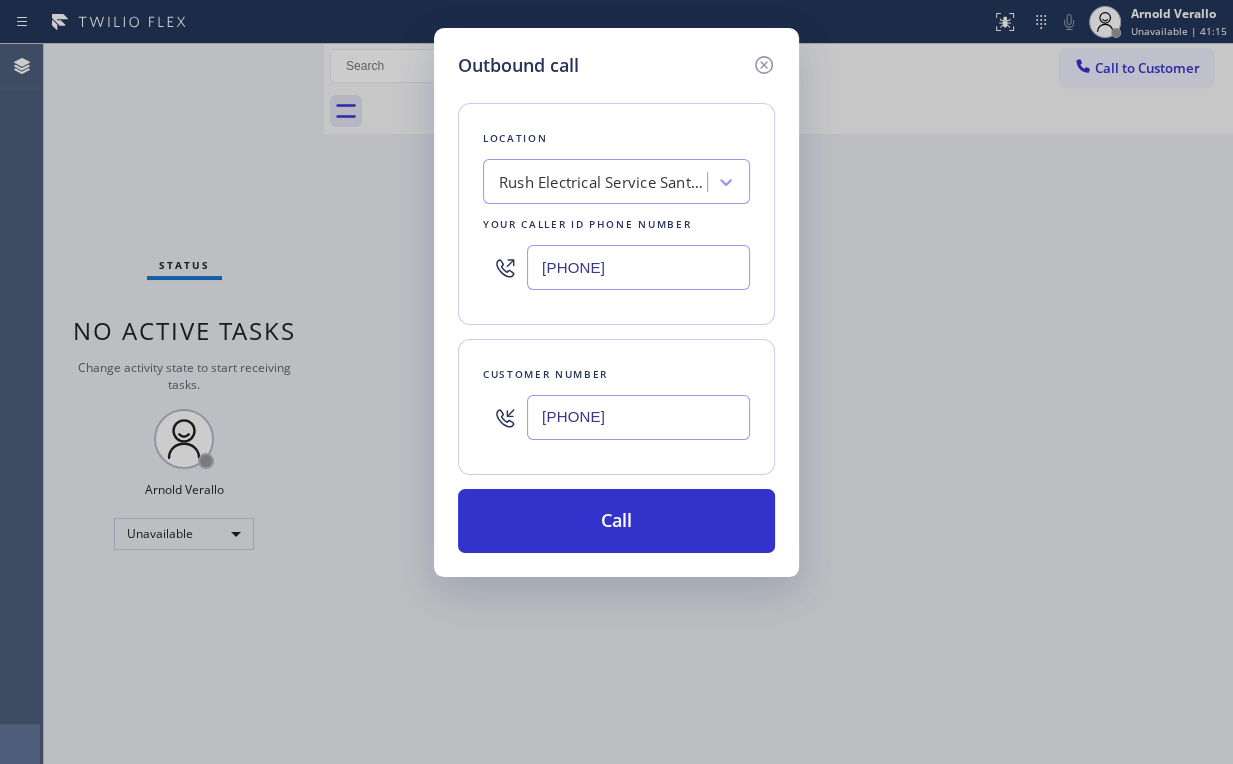 click on "Location Rush Electrical Service Santa Monica Your caller id phone number [PHONE] Customer number [PHONE] Call" at bounding box center (616, 316) 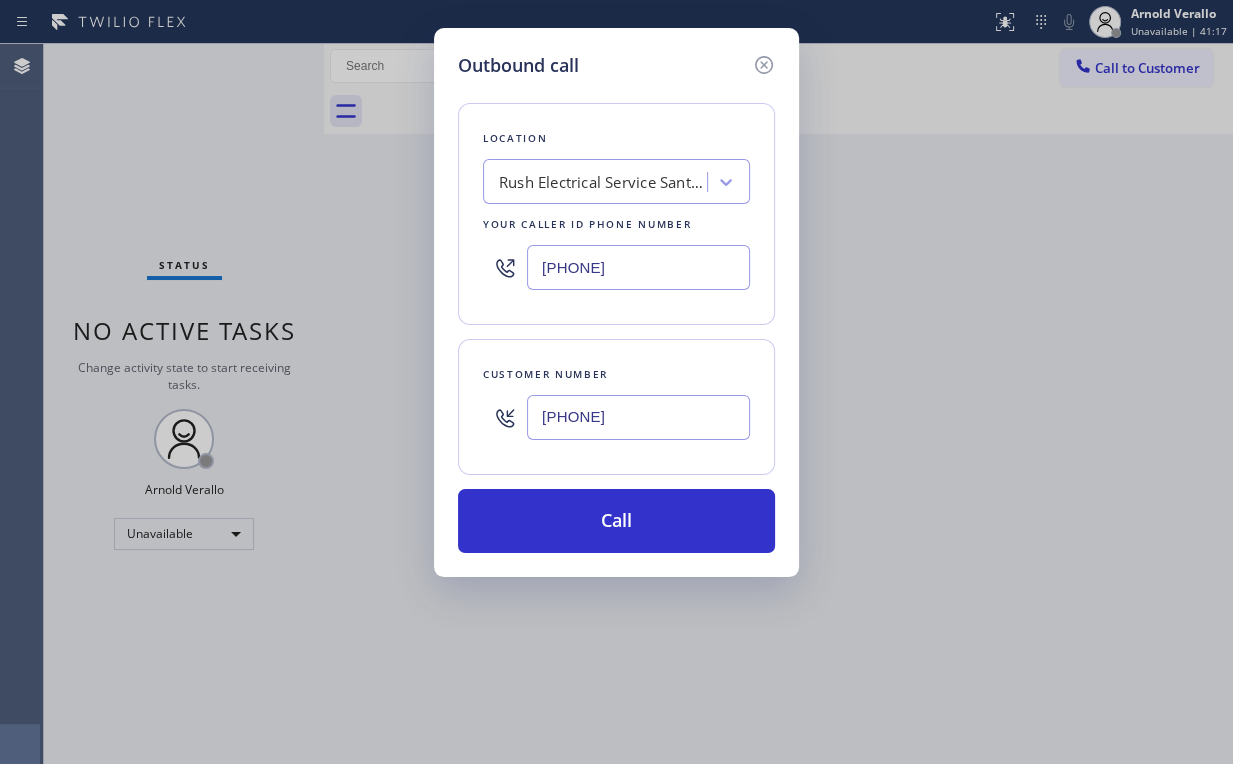 click on "Location Rush Electrical Service Santa Monica Your caller id phone number [PHONE] Customer number [PHONE] Call" at bounding box center (616, 316) 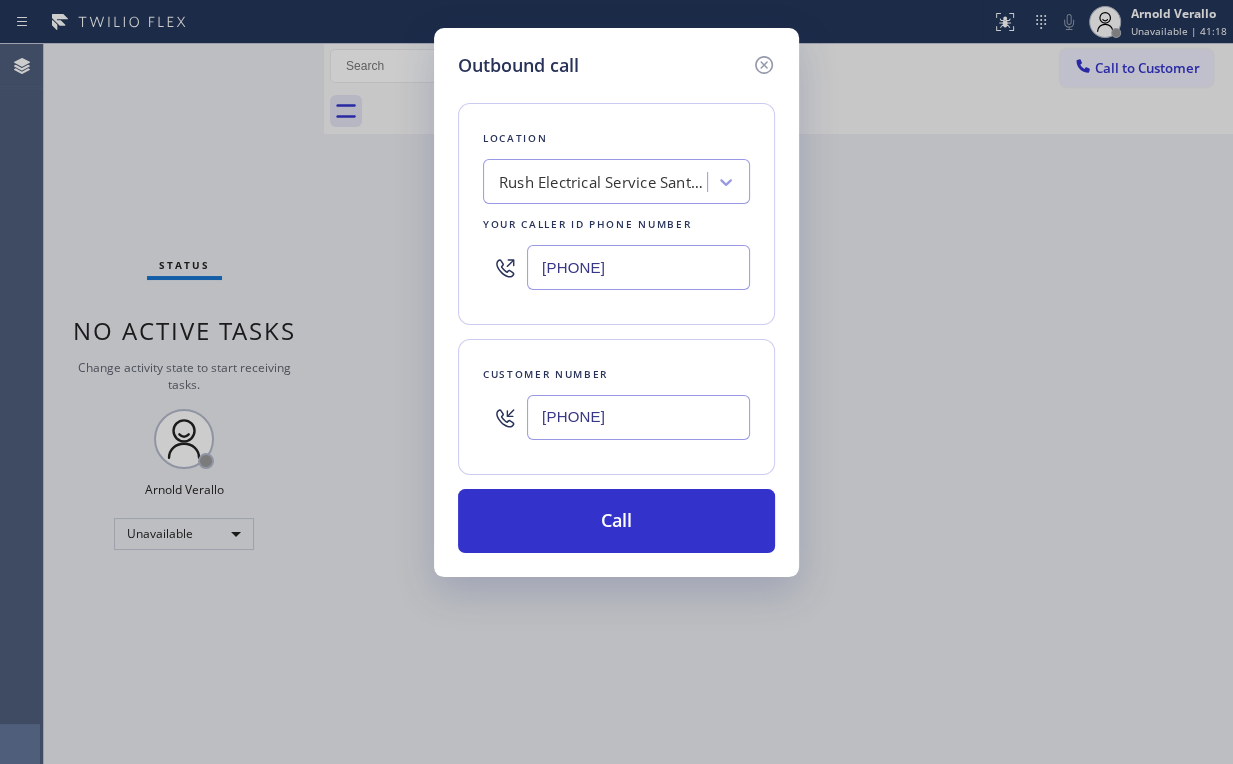 click on "Location Rush Electrical Service Santa Monica Your caller id phone number [PHONE] Customer number [PHONE] Call" at bounding box center [616, 316] 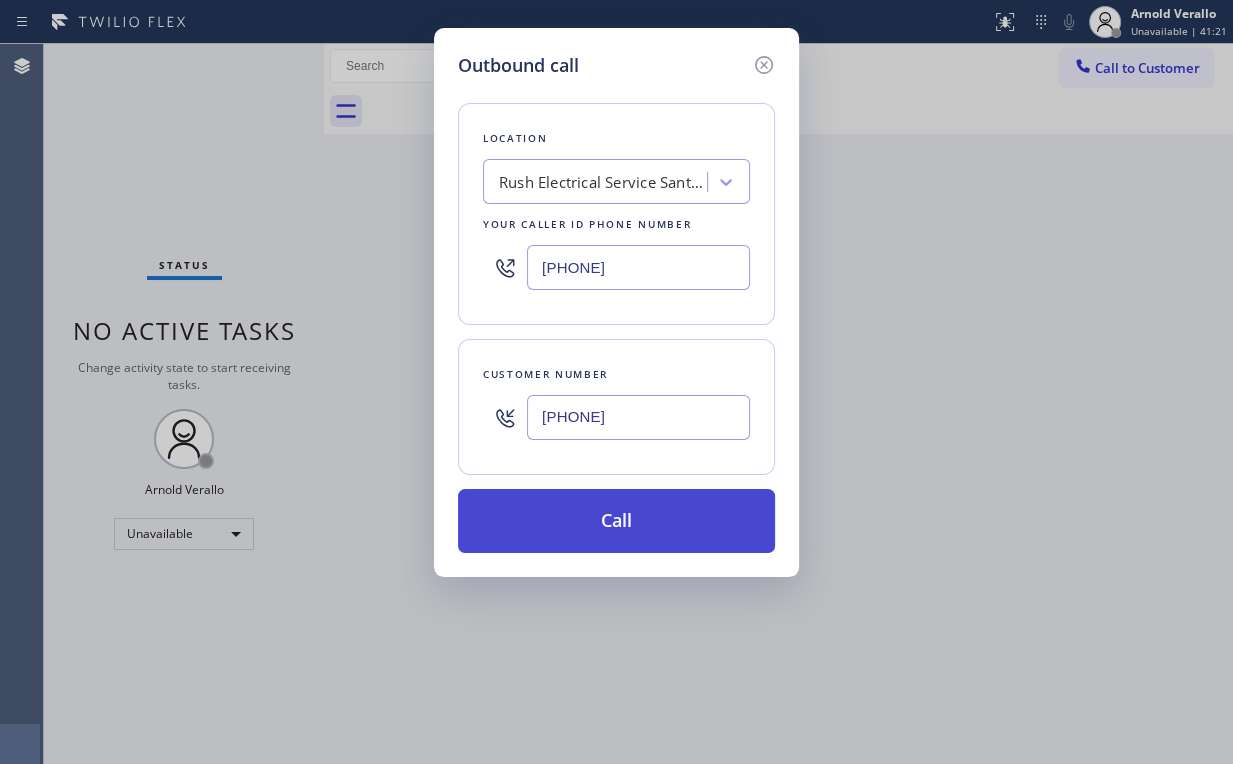 click on "Call" at bounding box center [616, 521] 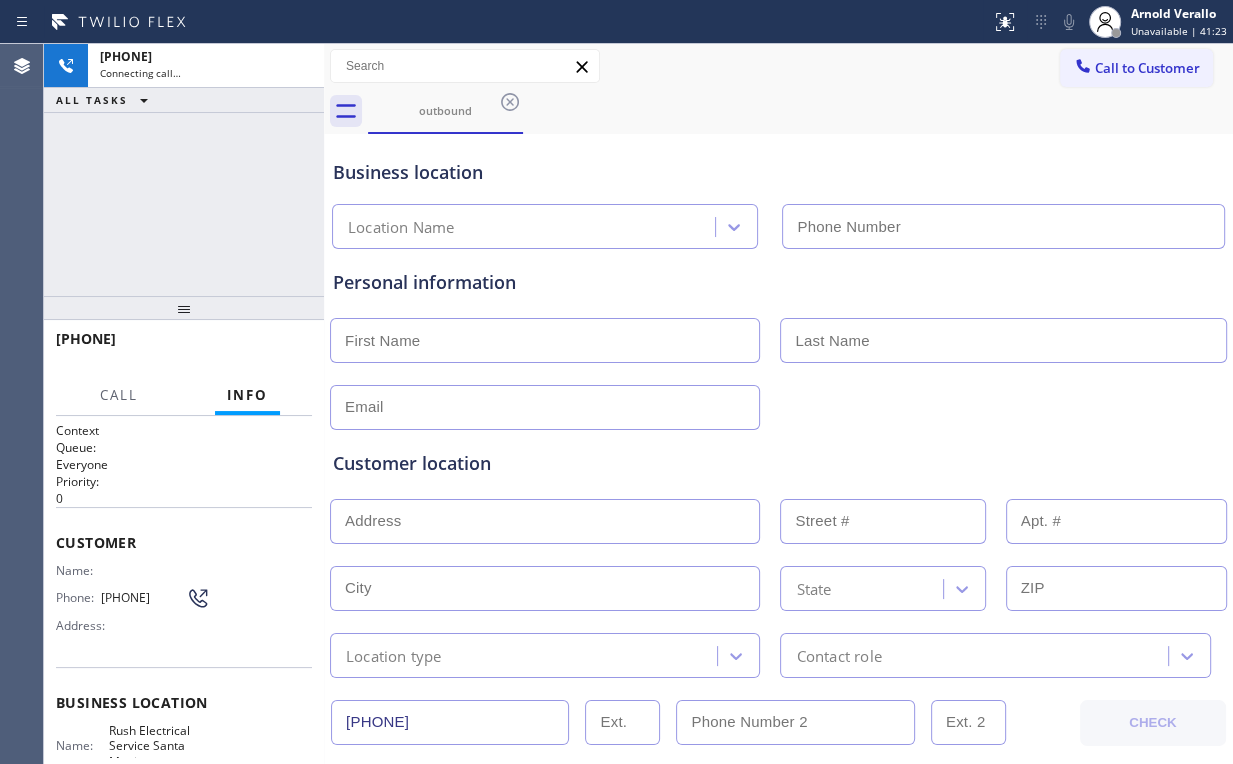 type on "[PHONE]" 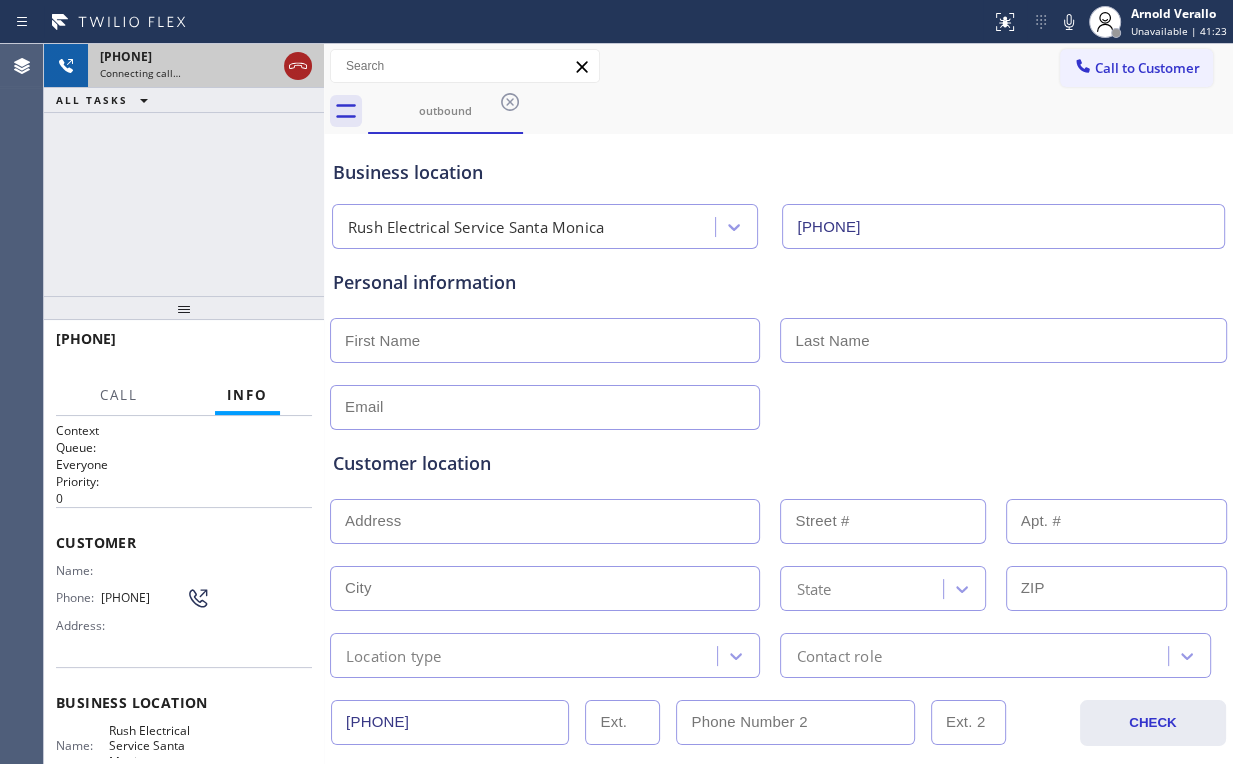 click 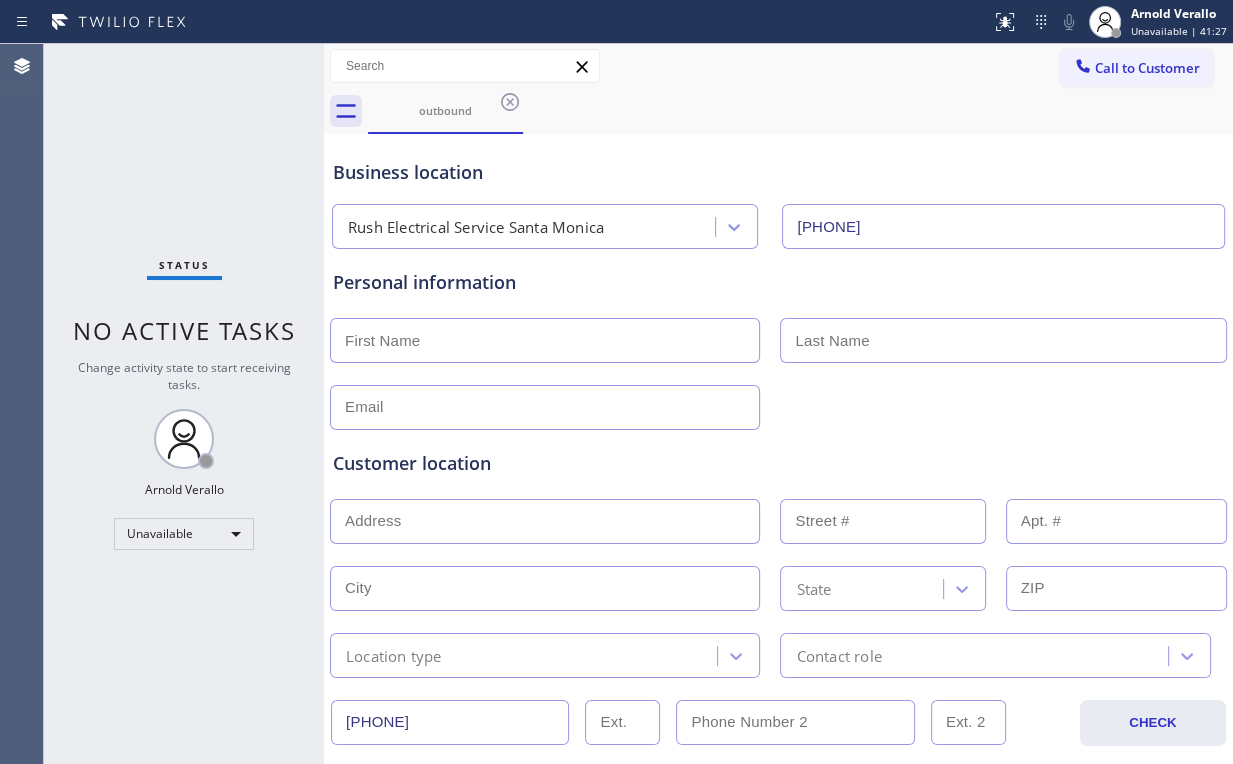 click at bounding box center [545, 340] 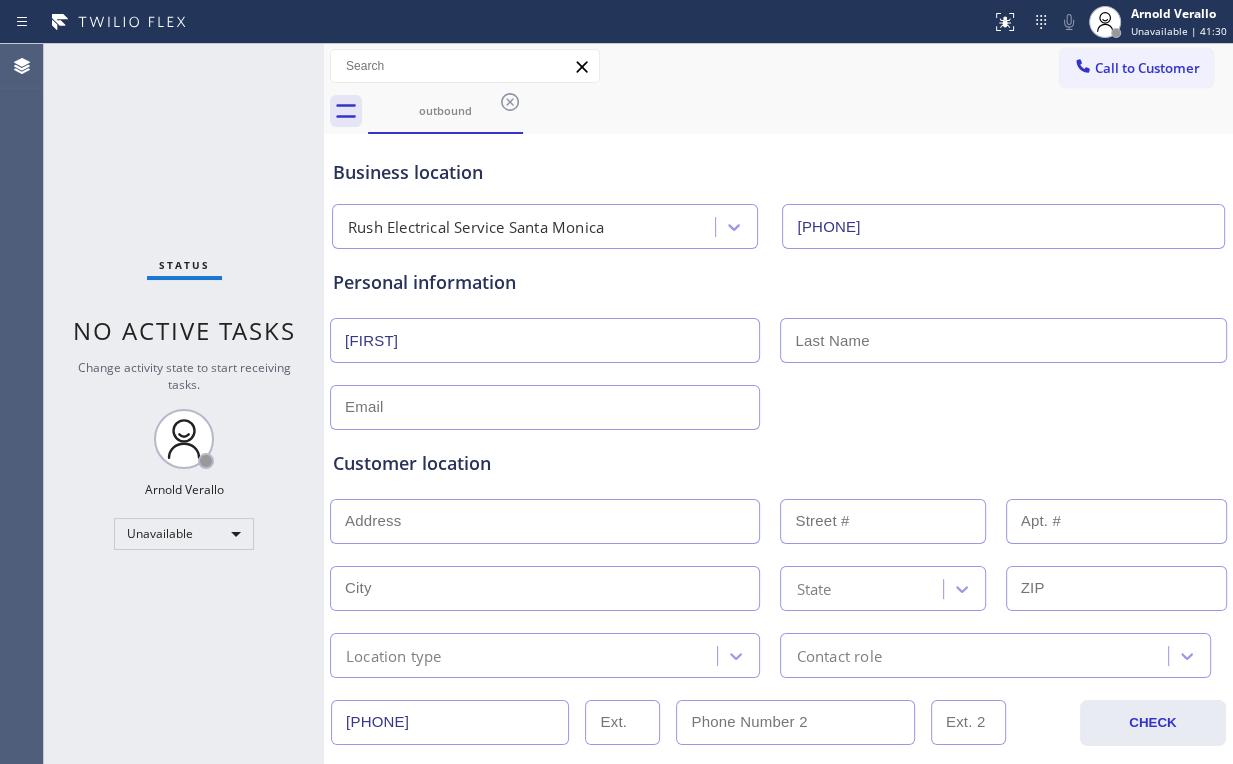 type on "[FIRST]" 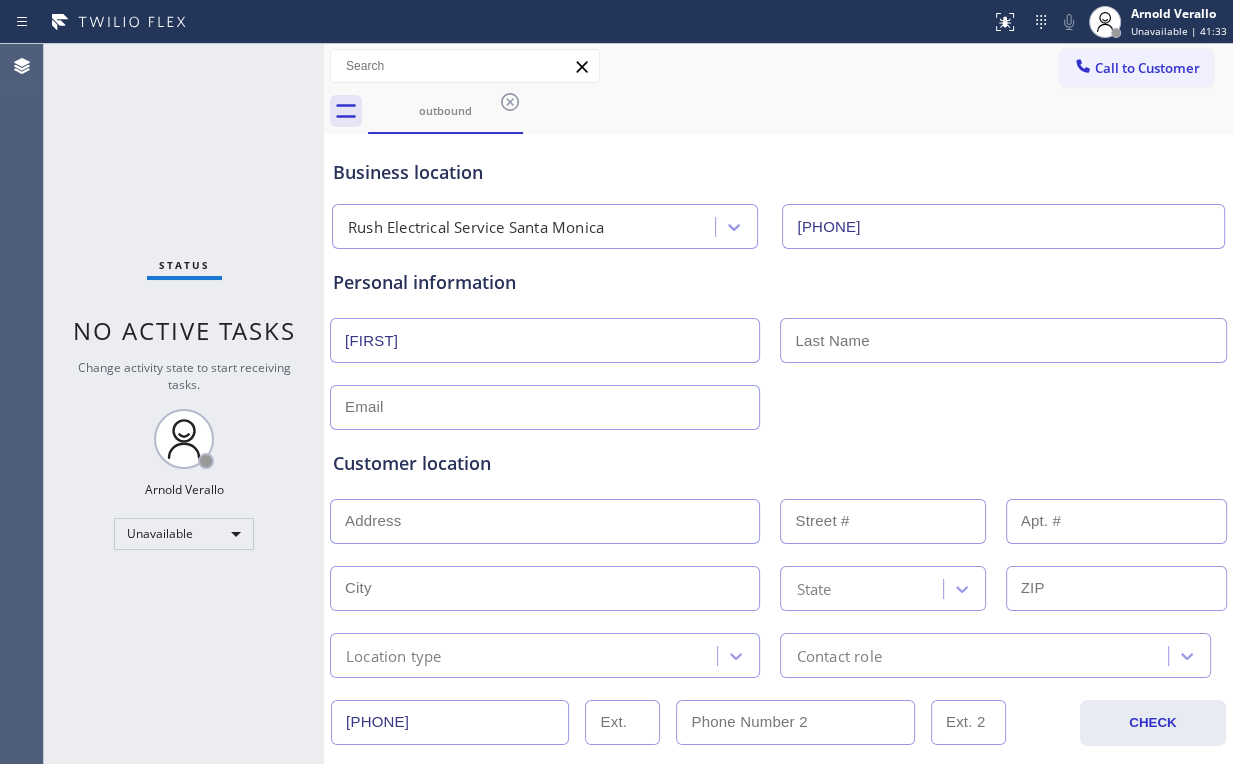 click on "outbound" at bounding box center (800, 111) 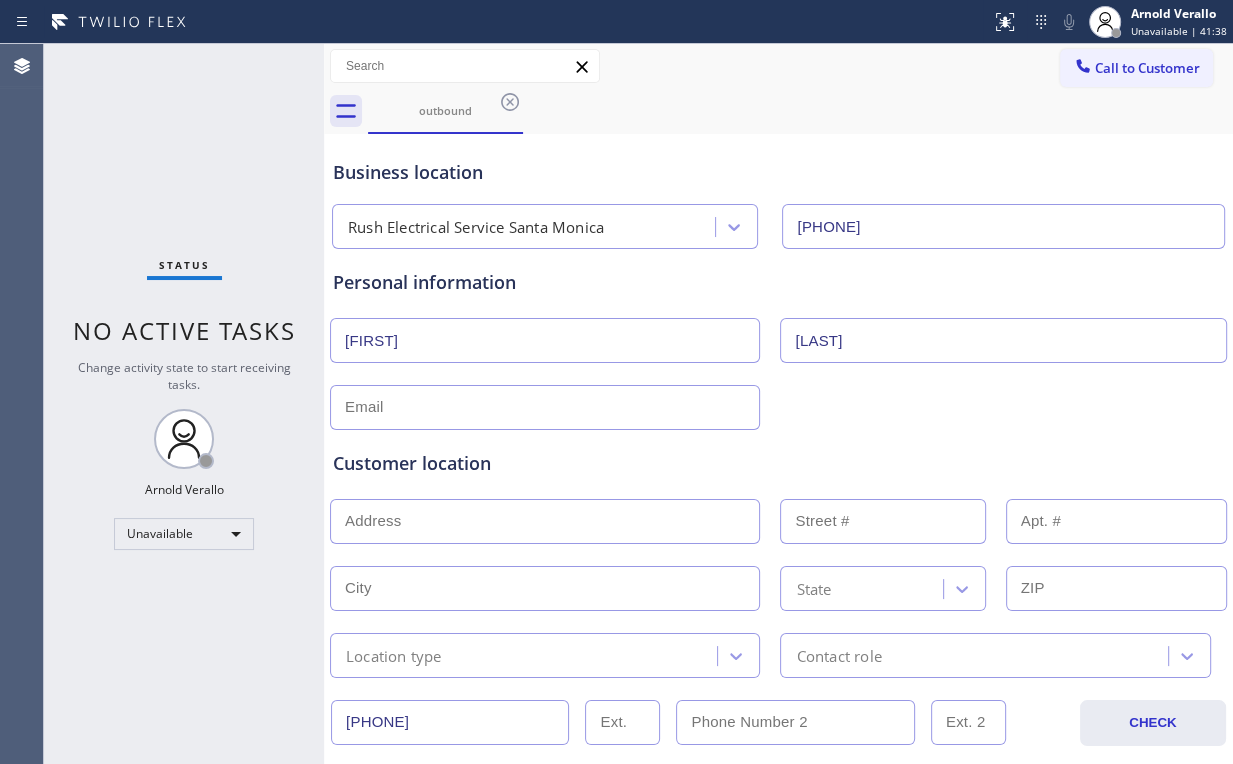 type on "[LAST]" 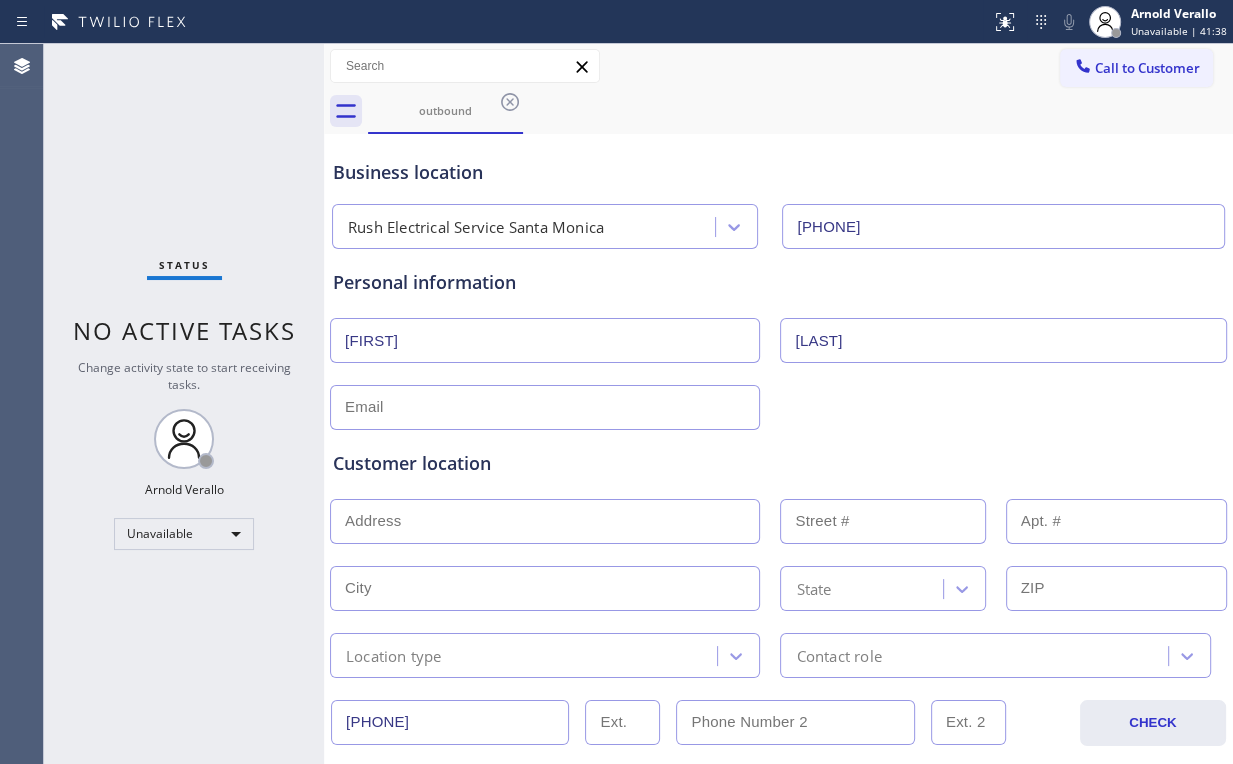 click at bounding box center [545, 407] 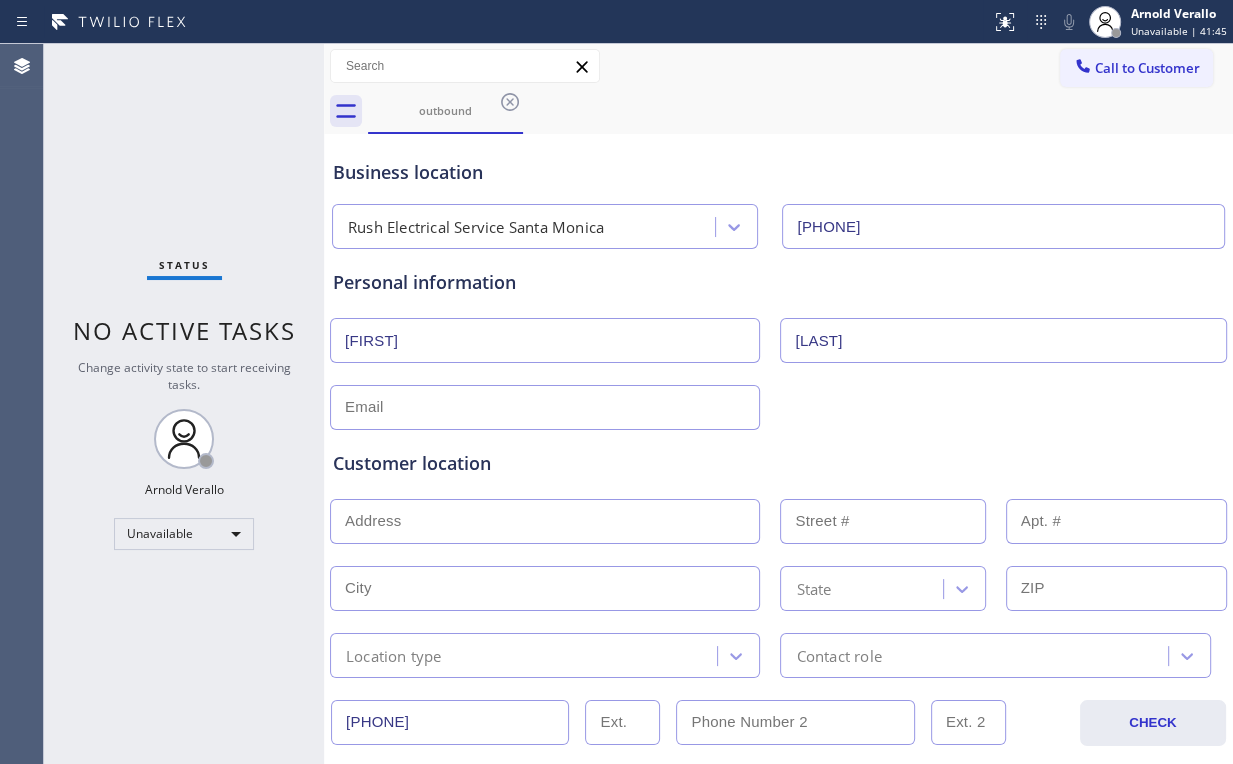 drag, startPoint x: 396, startPoint y: 418, endPoint x: 416, endPoint y: 406, distance: 23.323807 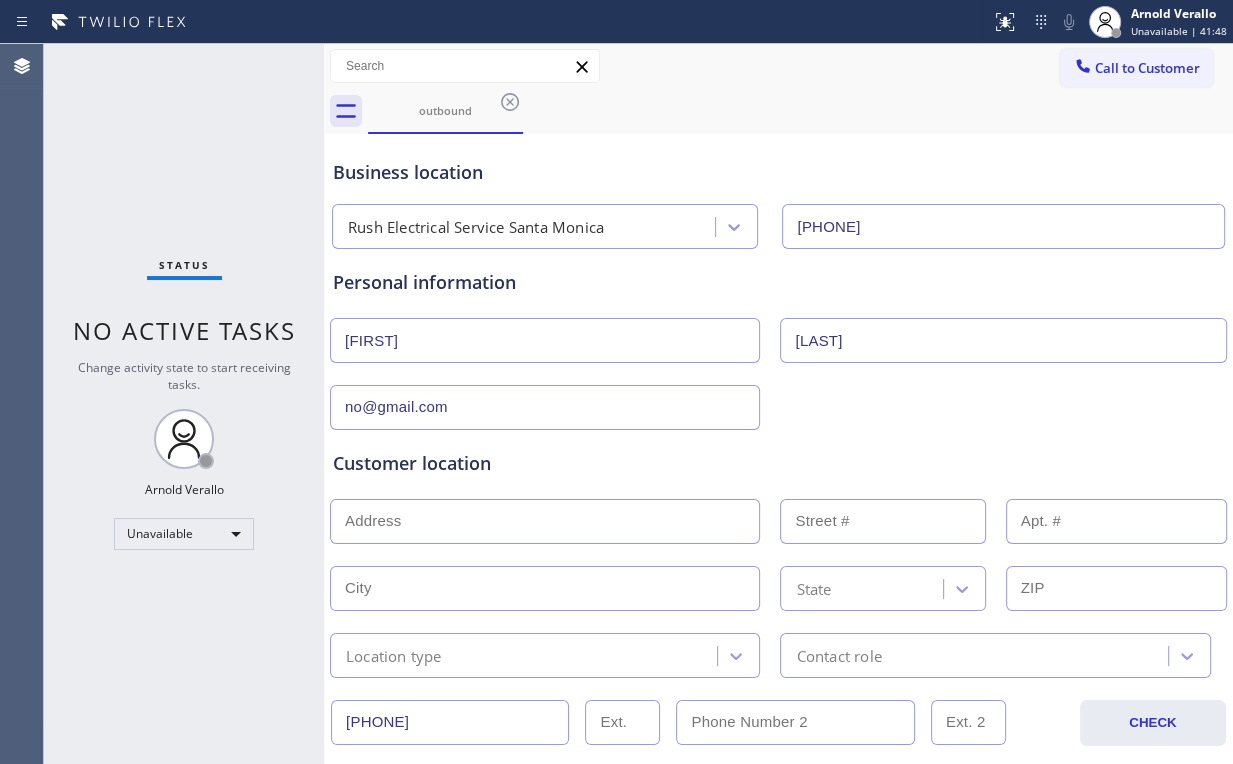 type on "no@gmail.com" 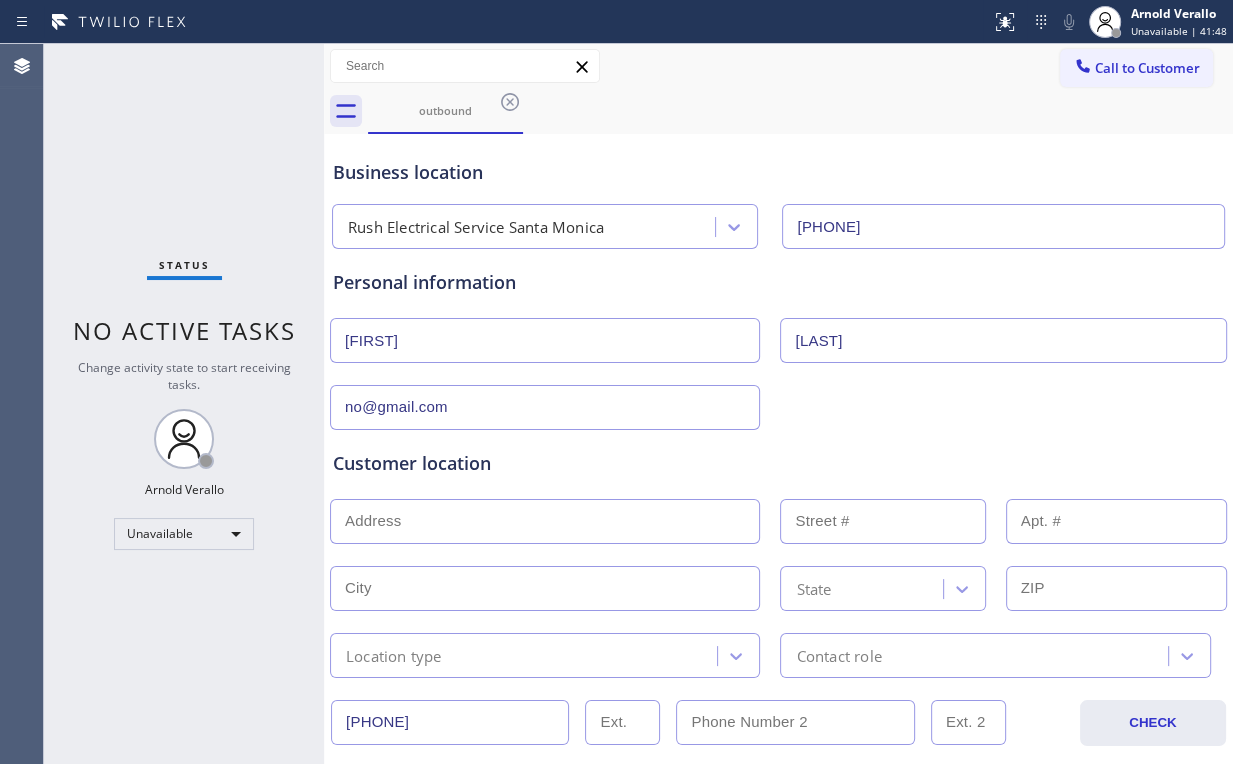 click on "Customer location" at bounding box center [778, 463] 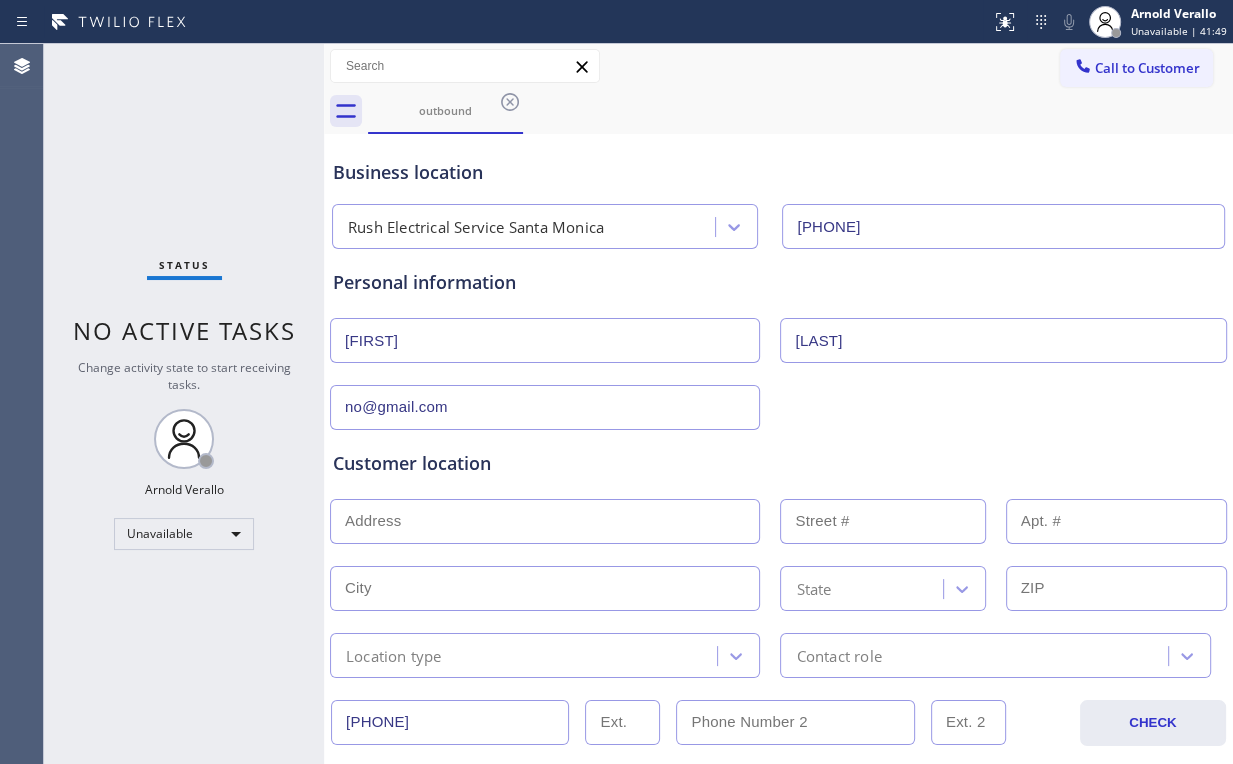 click on "Customer location" at bounding box center (778, 463) 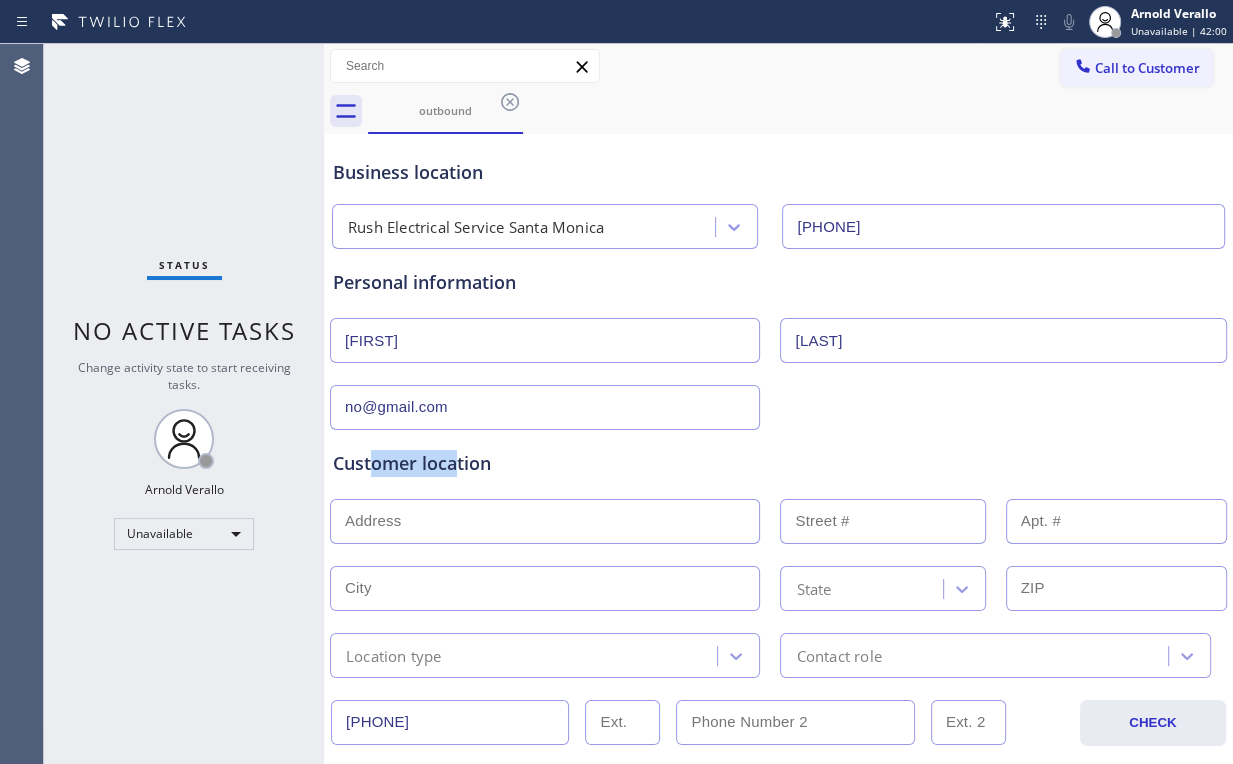 drag, startPoint x: 459, startPoint y: 463, endPoint x: 376, endPoint y: 459, distance: 83.09633 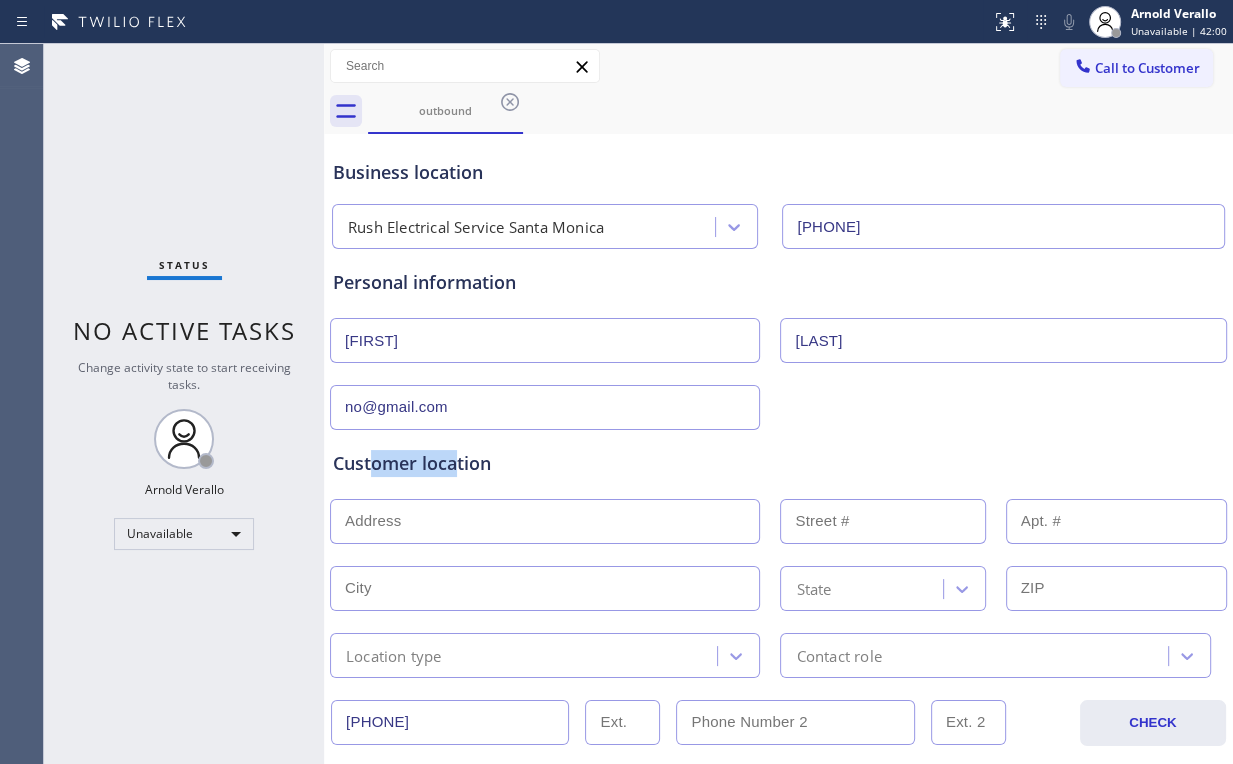 click on "Customer location" at bounding box center (778, 463) 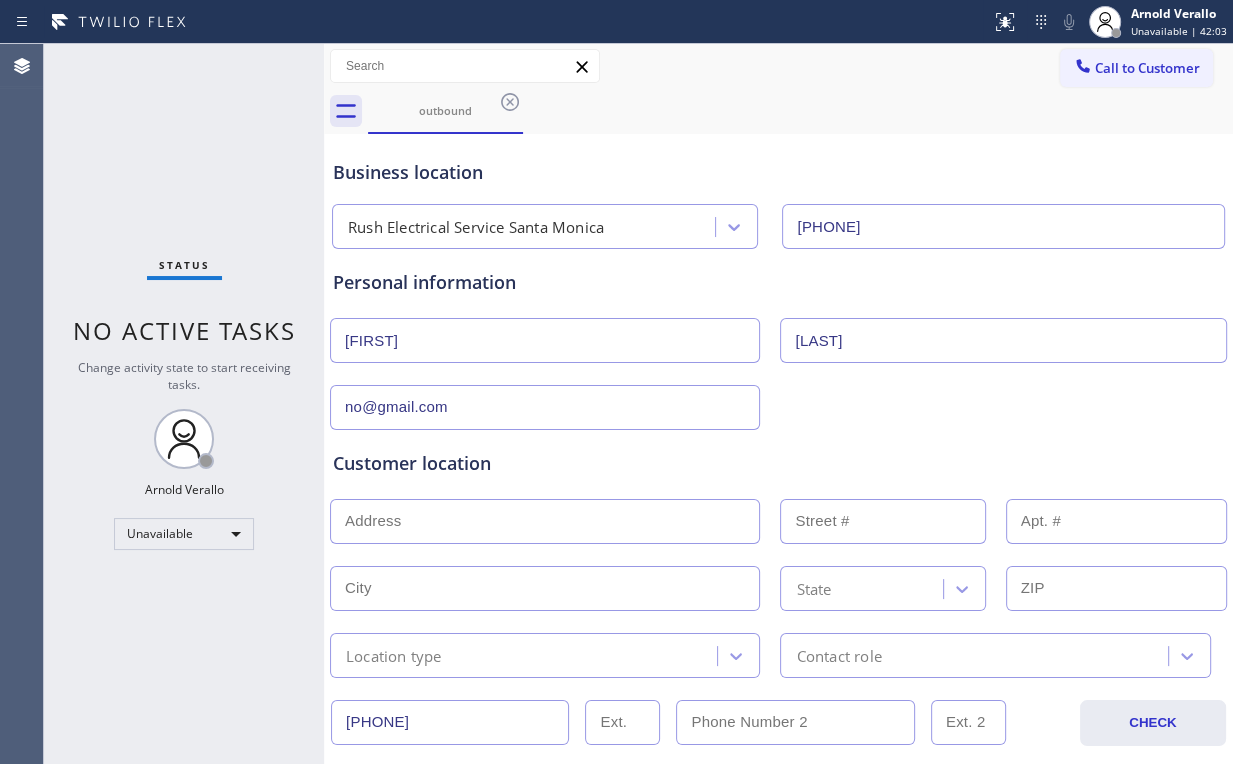 click on "Customer location" at bounding box center (778, 463) 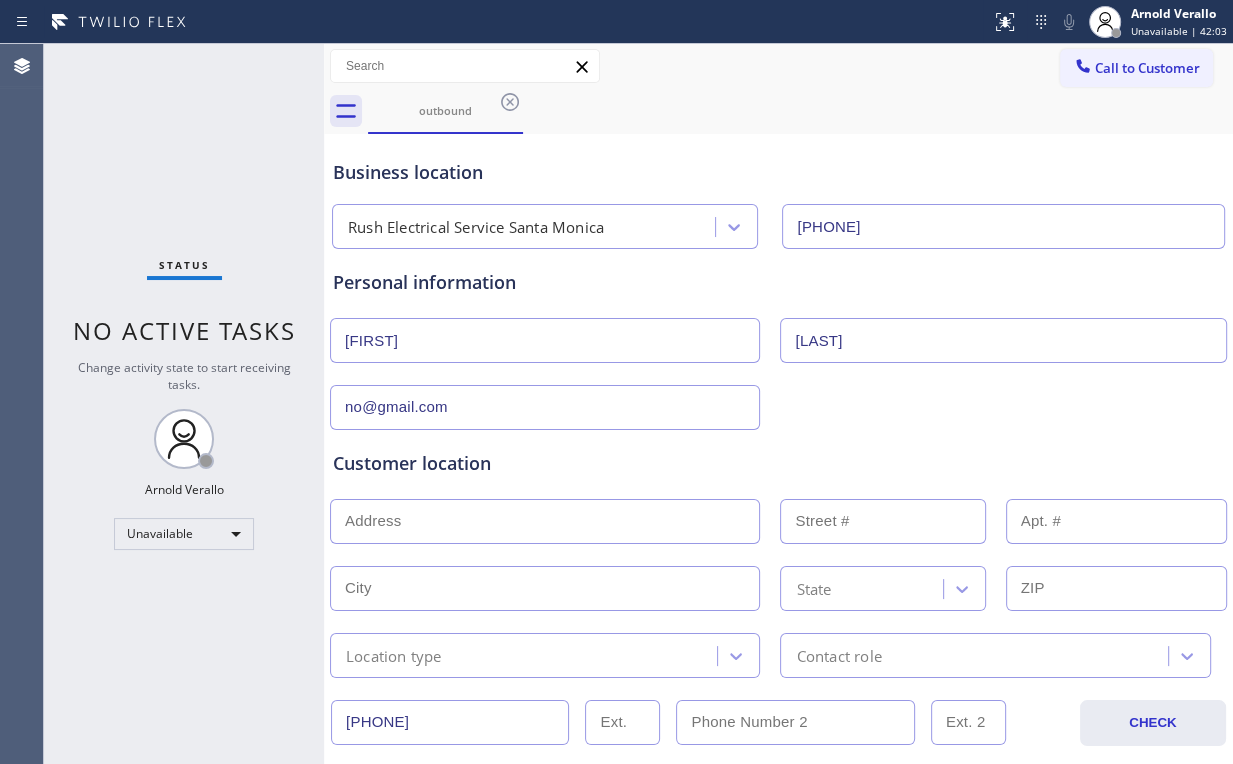 click at bounding box center [545, 521] 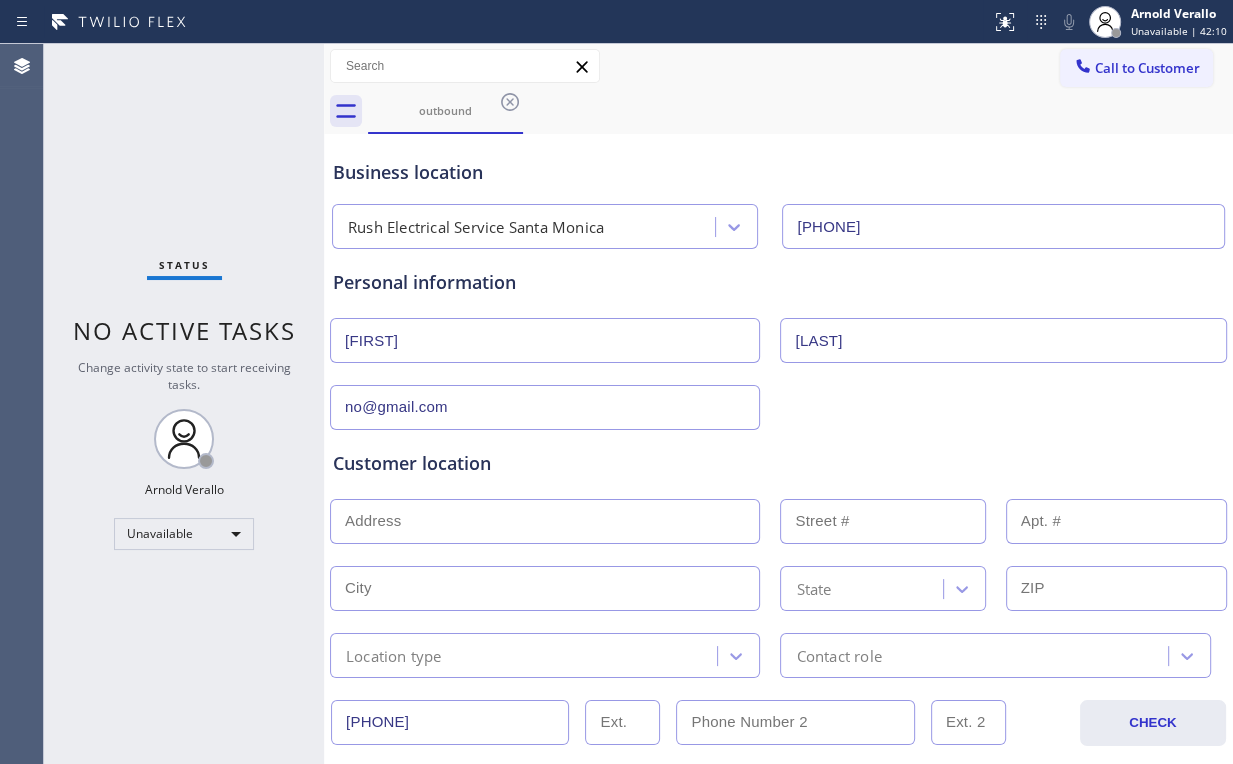 click at bounding box center (545, 521) 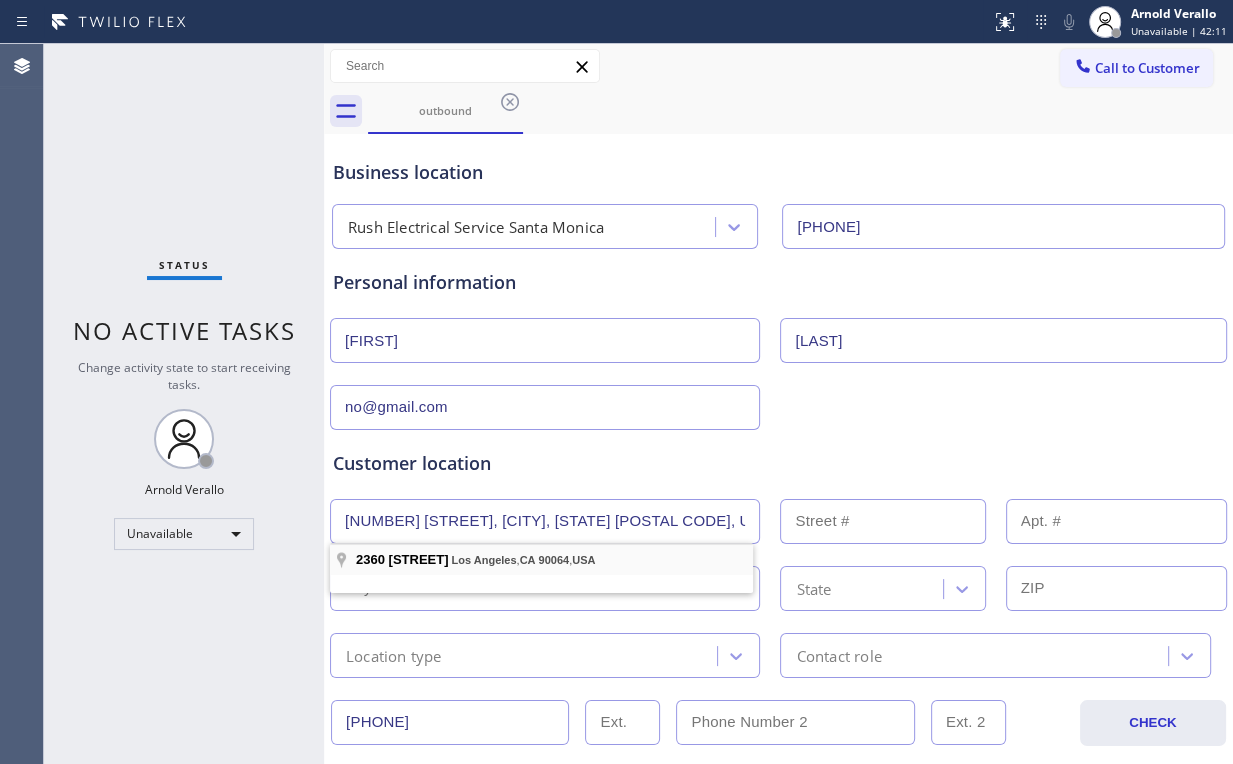 type on "[NUMBER] [STREET]" 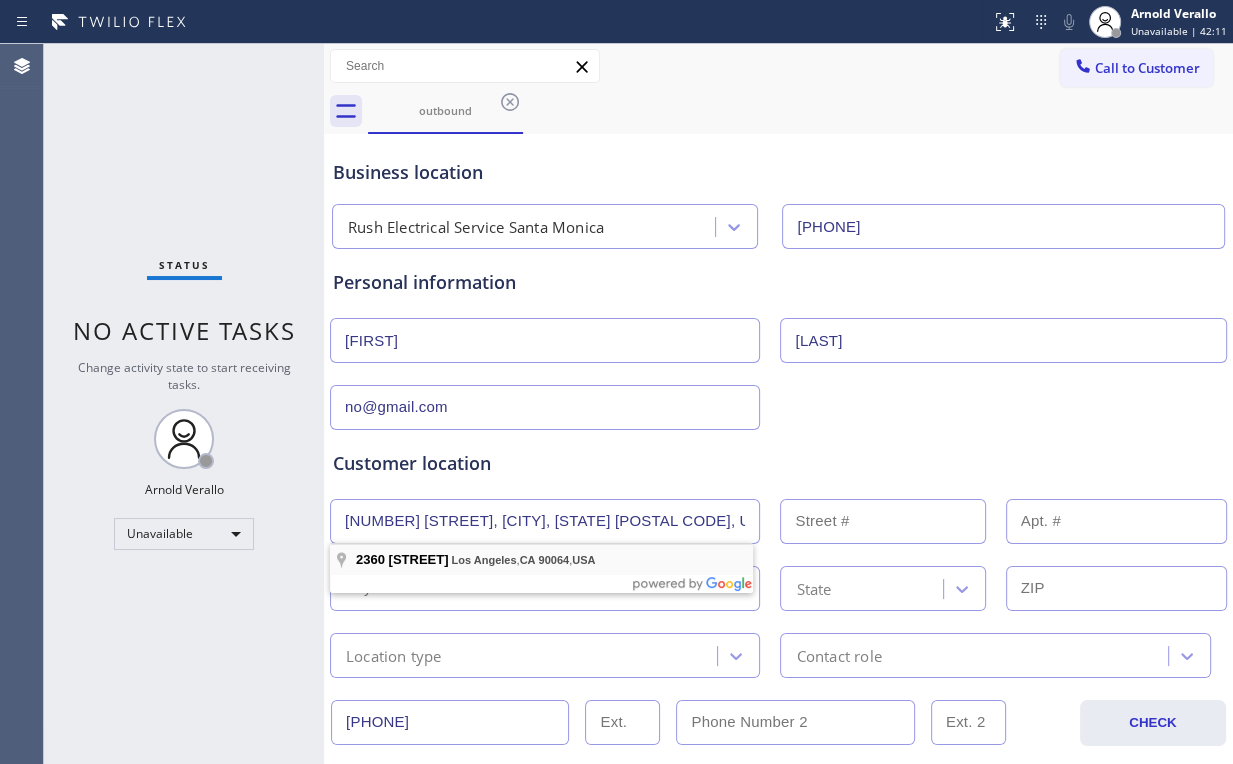 type on "2360" 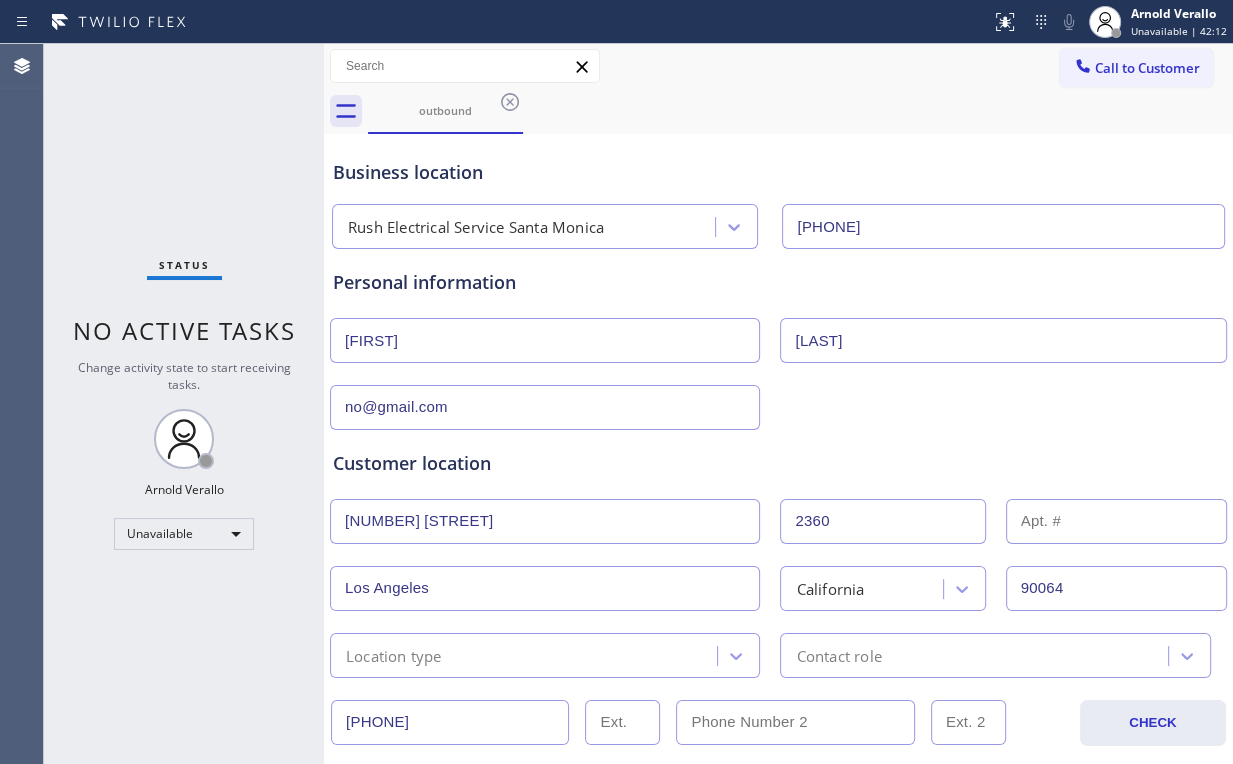 click on "Customer location" at bounding box center [778, 463] 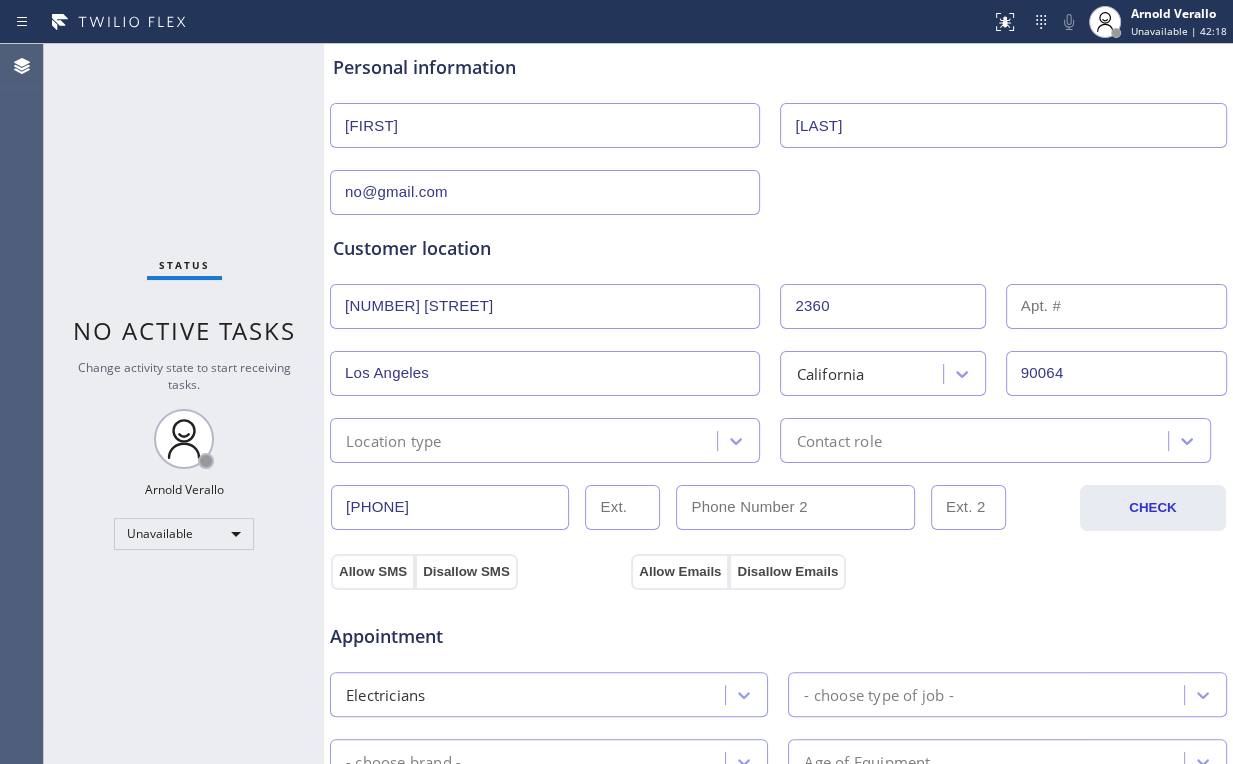 scroll, scrollTop: 240, scrollLeft: 0, axis: vertical 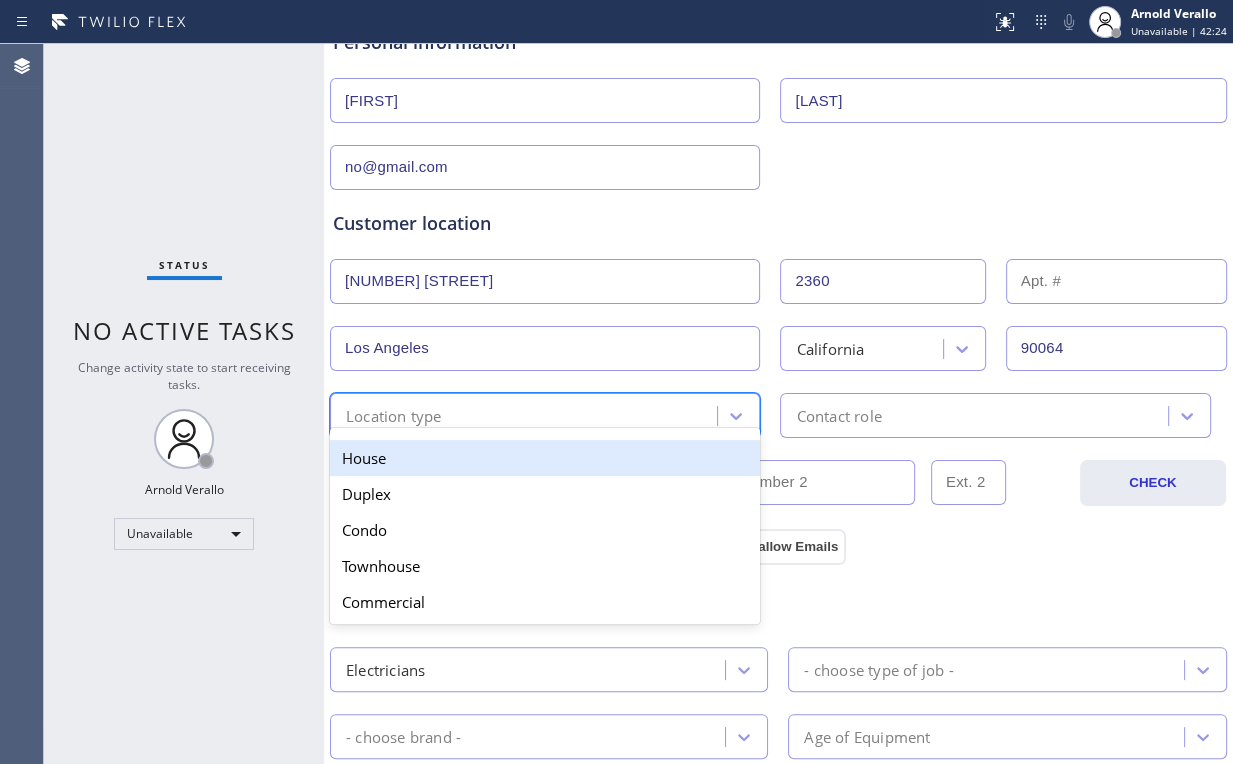 click on "Location type" at bounding box center [526, 415] 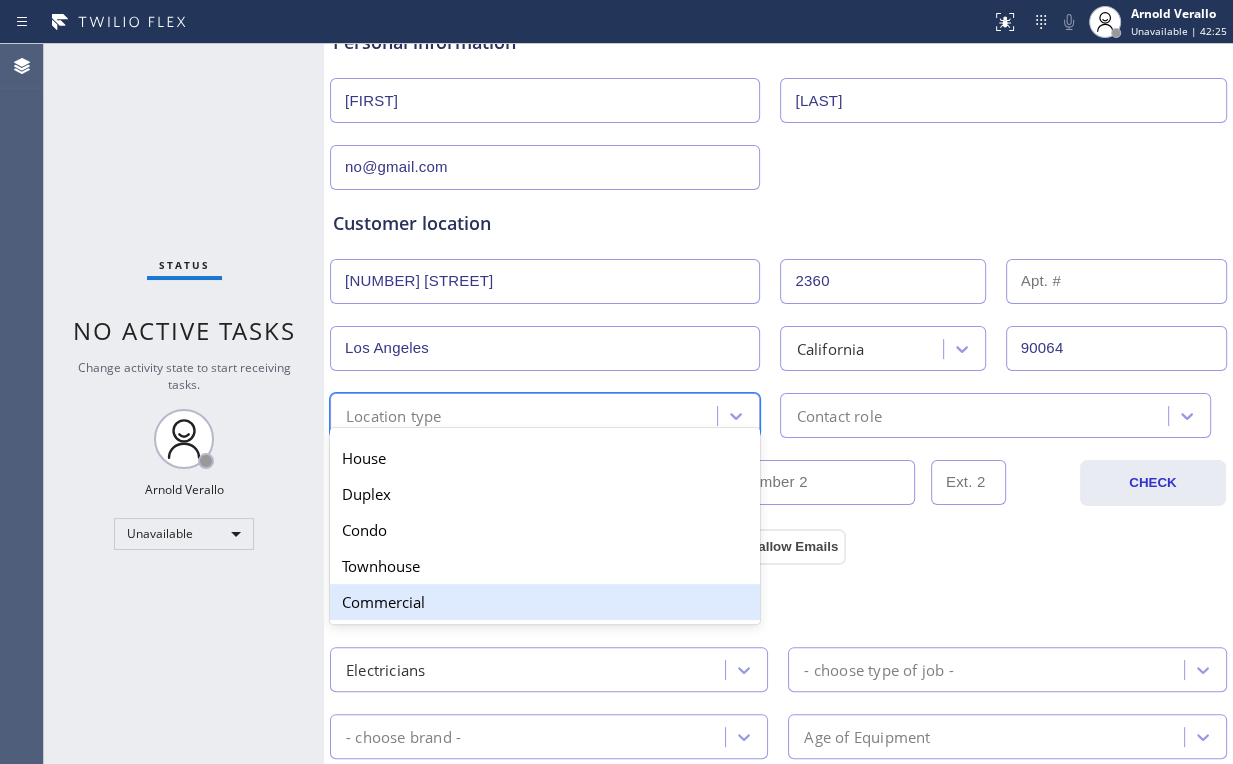 drag, startPoint x: 420, startPoint y: 600, endPoint x: 465, endPoint y: 584, distance: 47.759815 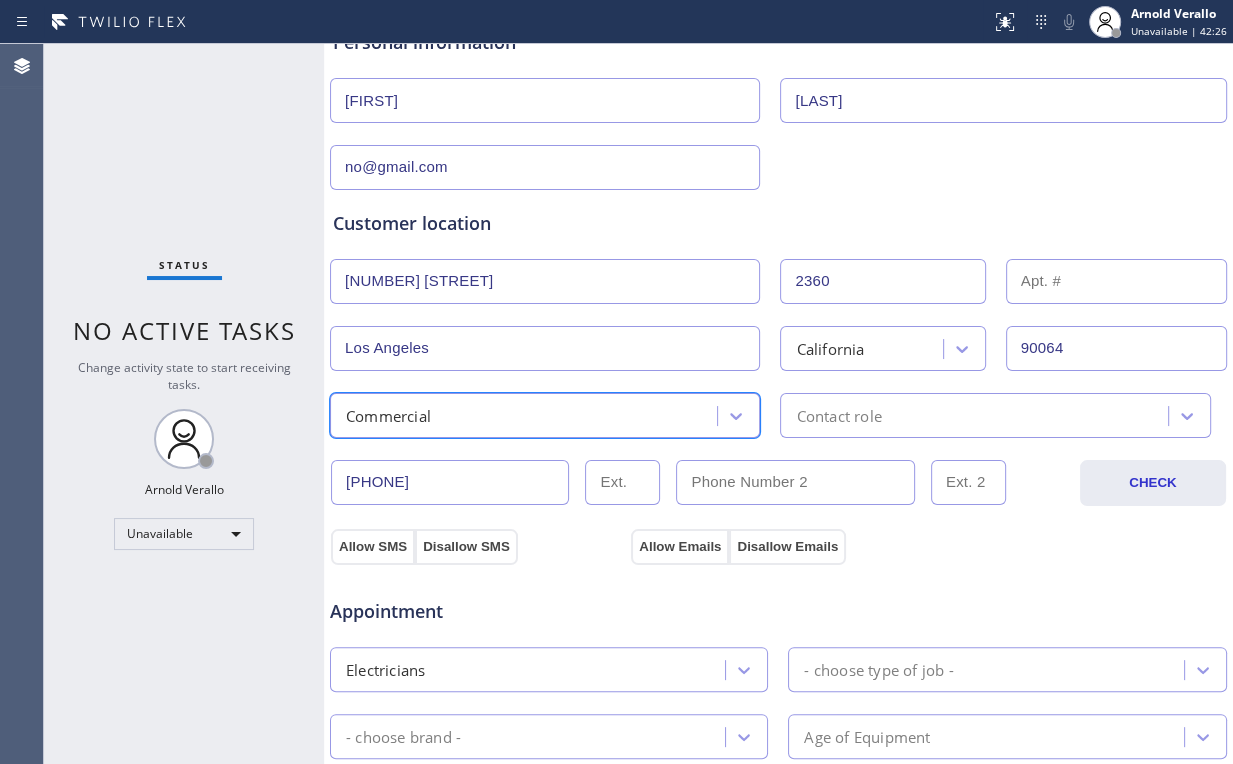 click on "Contact role" at bounding box center (976, 415) 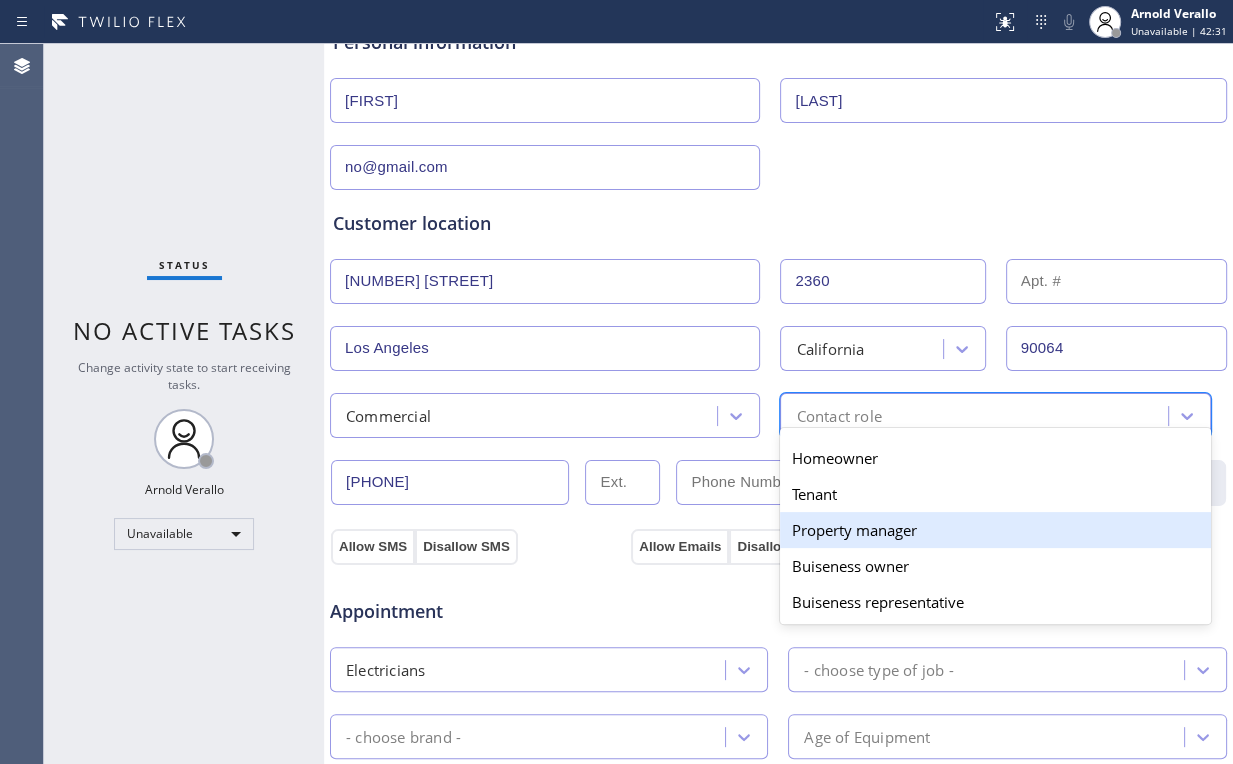 click on "Property manager" at bounding box center [995, 530] 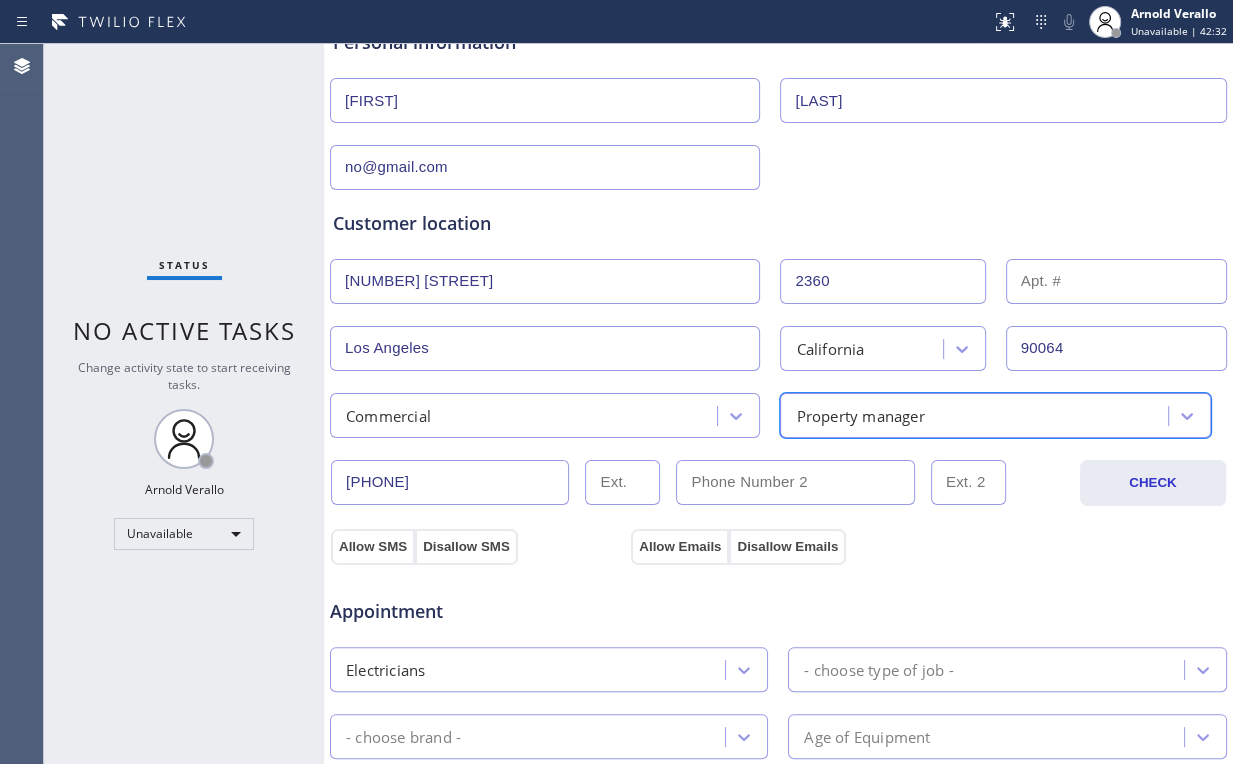 click on "Customer location" at bounding box center (778, 223) 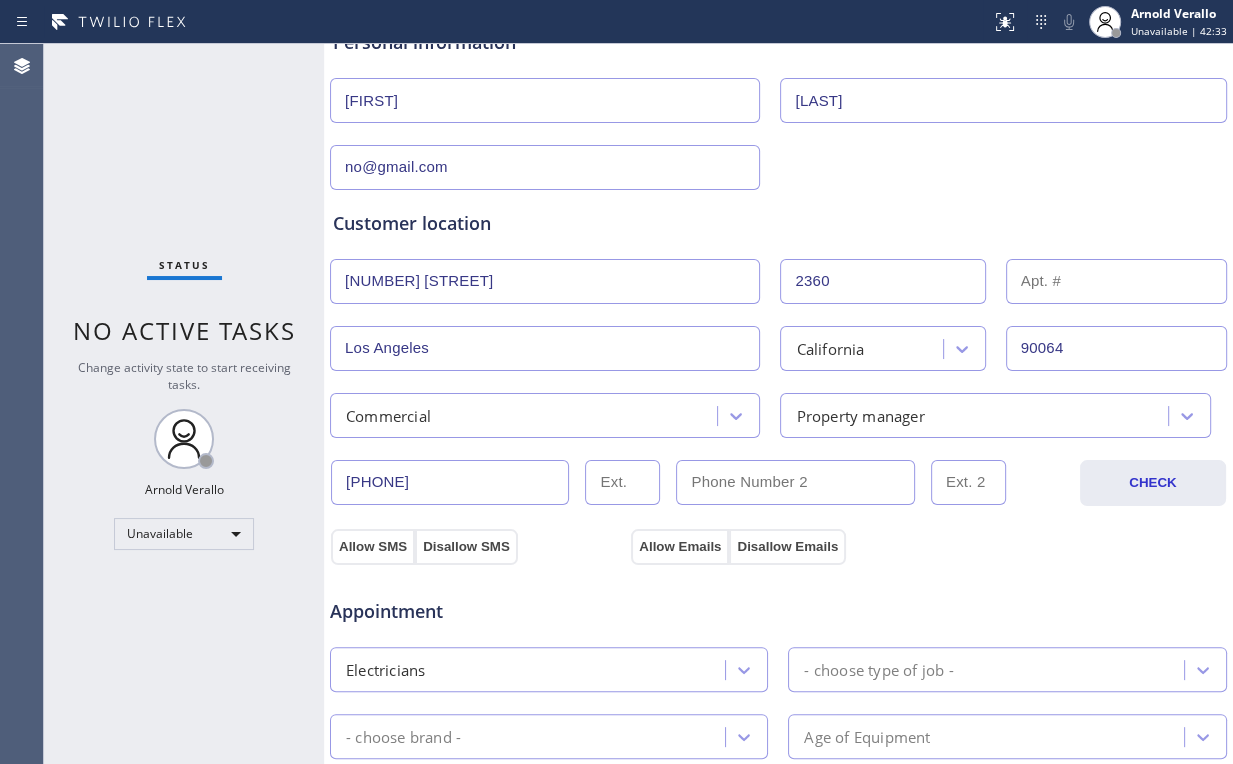 click on "Customer location >> ADD NEW ADDRESS << + NEW ADDRESS [NUMBER] [STREET] [NUMBER] [CITY] [STATE] [POSTAL_CODE] Commercial Property manager" at bounding box center [778, 314] 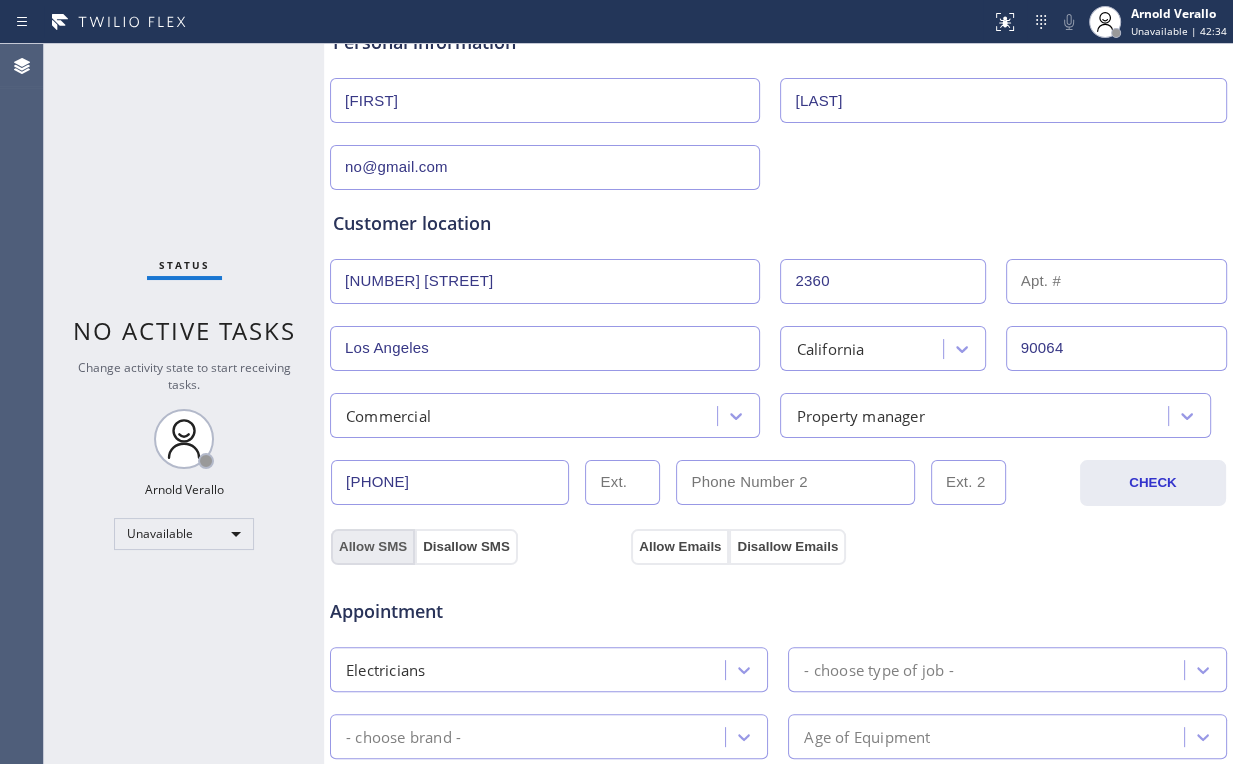 click on "Allow SMS" at bounding box center [373, 547] 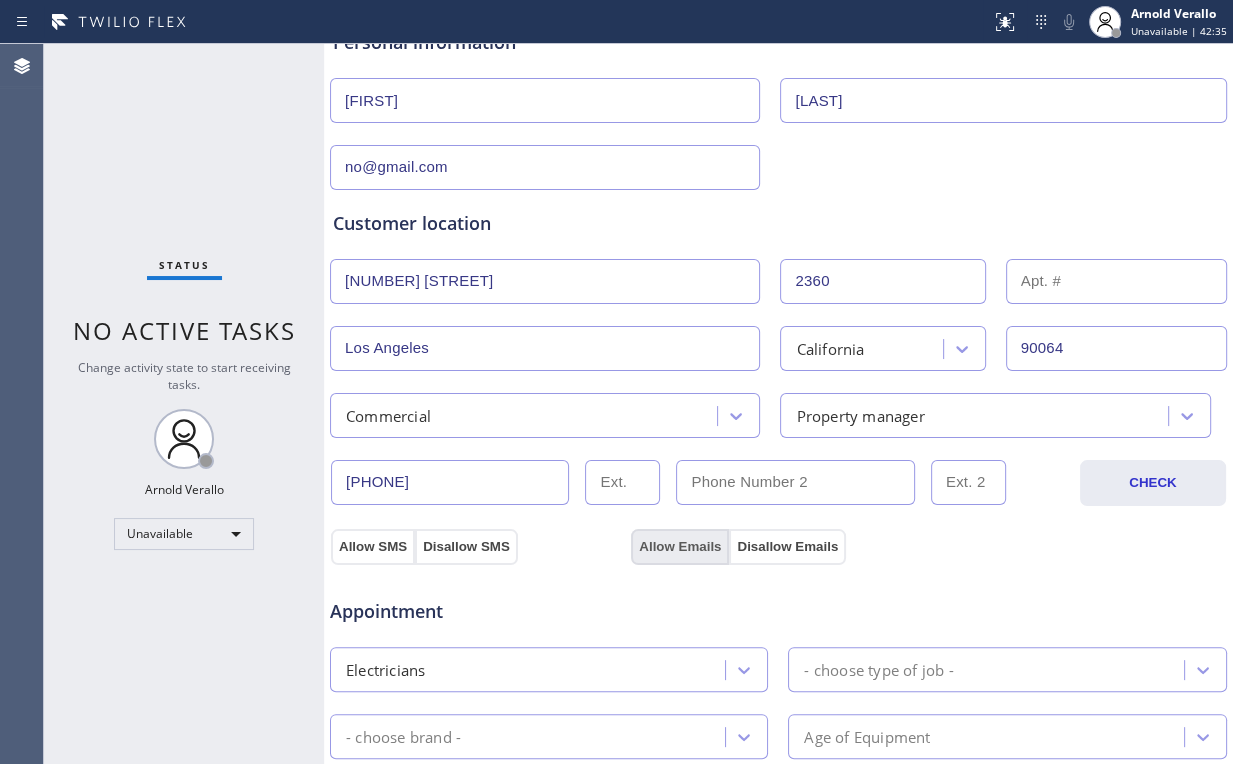 click on "Allow Emails" at bounding box center [680, 547] 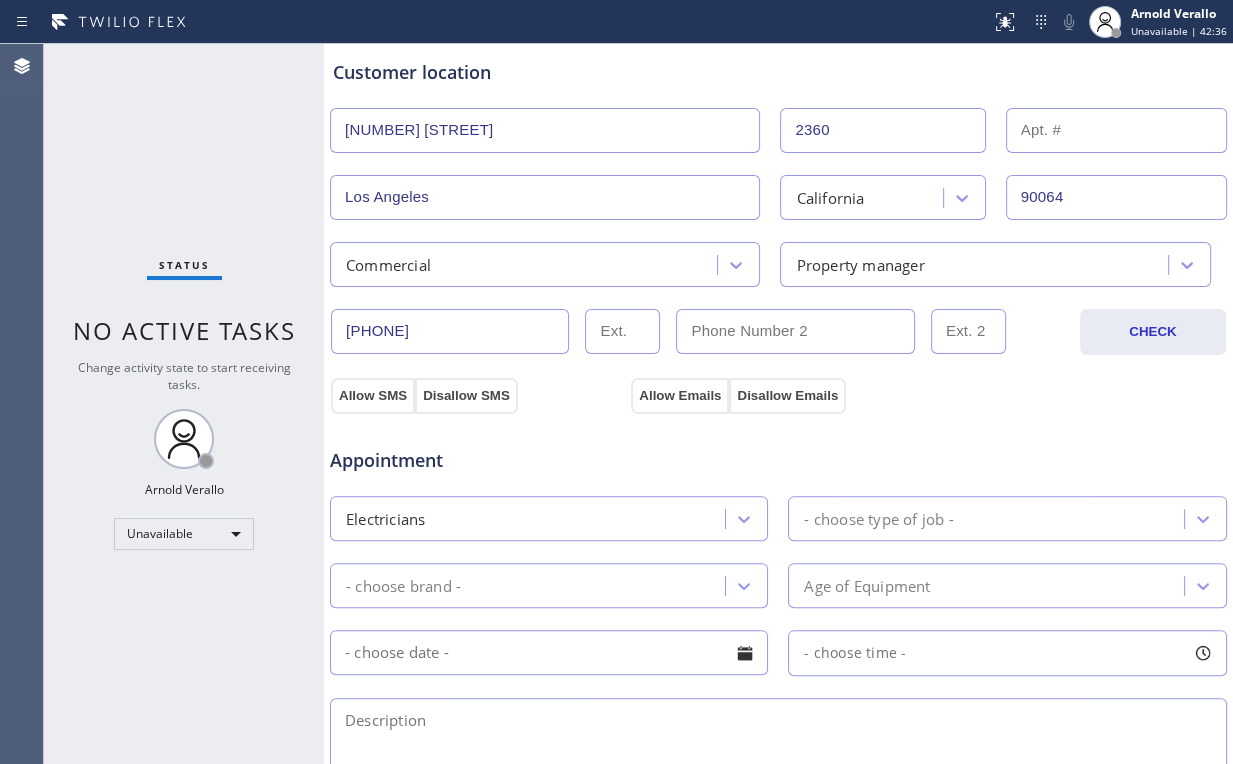 scroll, scrollTop: 400, scrollLeft: 0, axis: vertical 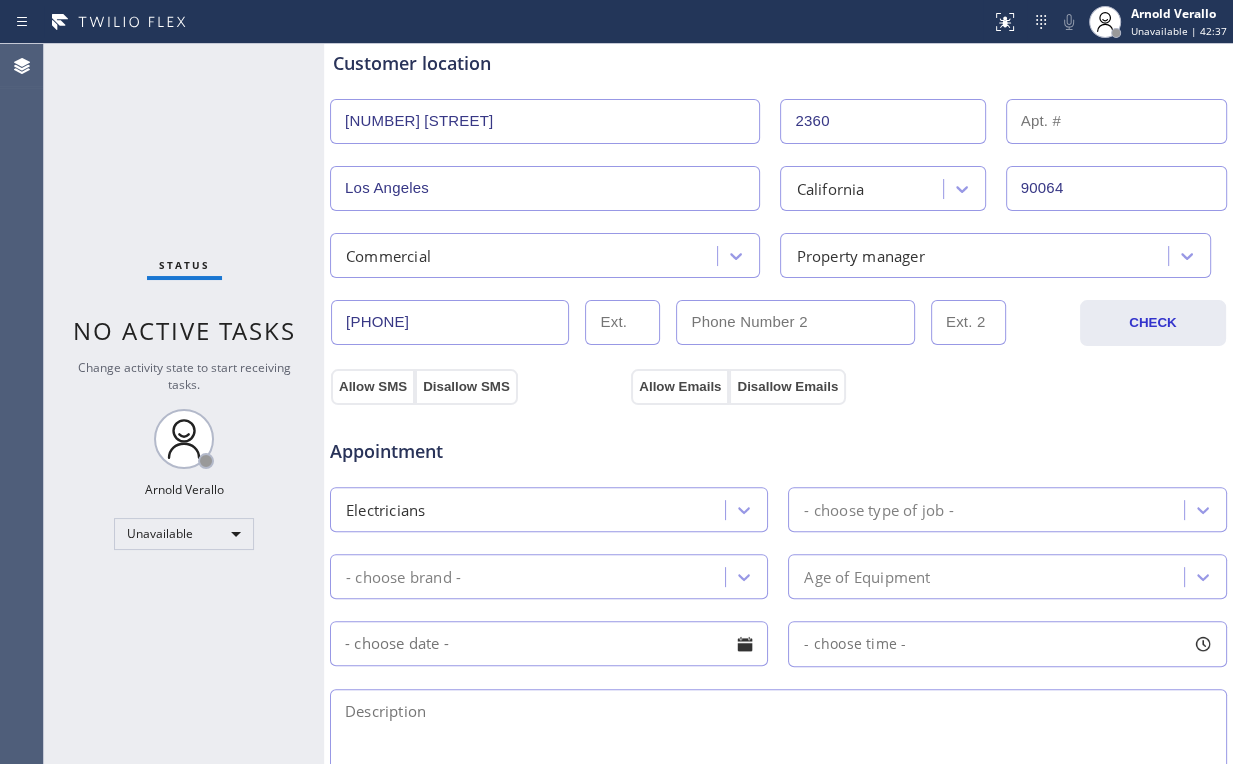 click on "Electricians" at bounding box center [530, 509] 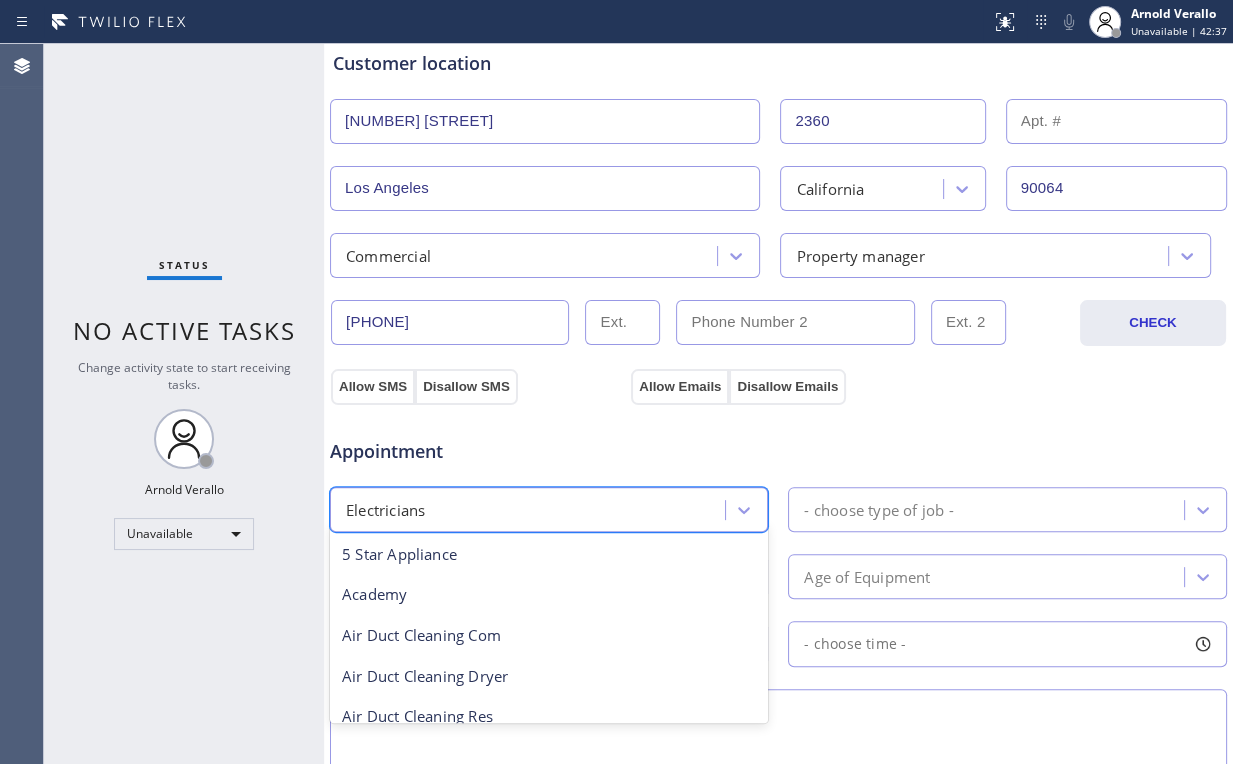 scroll, scrollTop: 205, scrollLeft: 0, axis: vertical 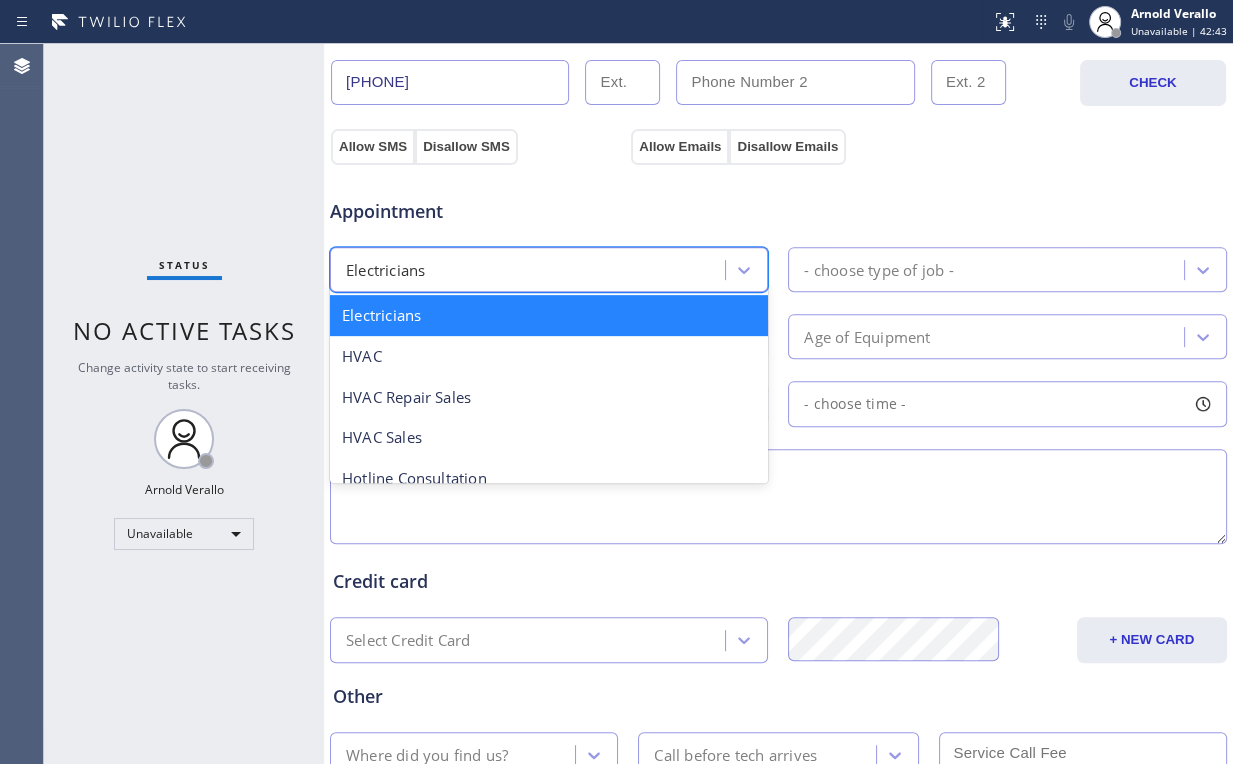 click on "Electricians" at bounding box center (549, 315) 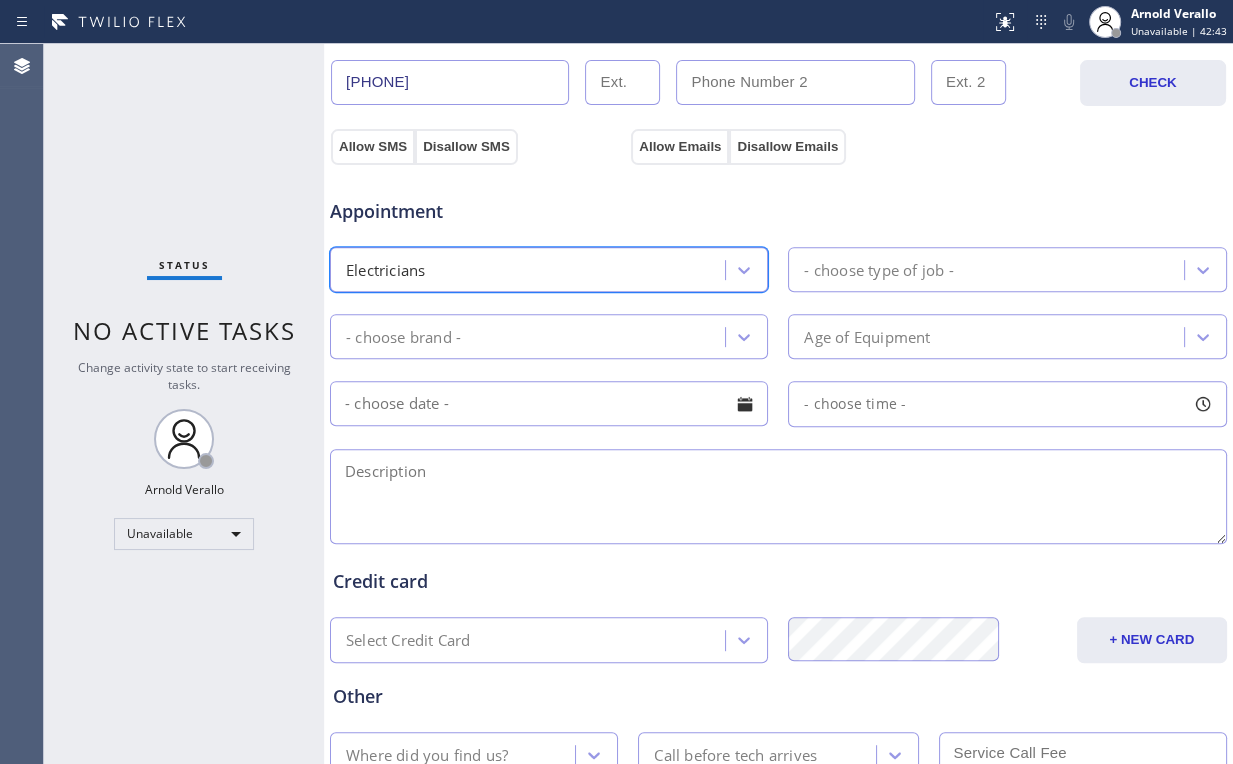 click on "- choose brand -" at bounding box center (530, 336) 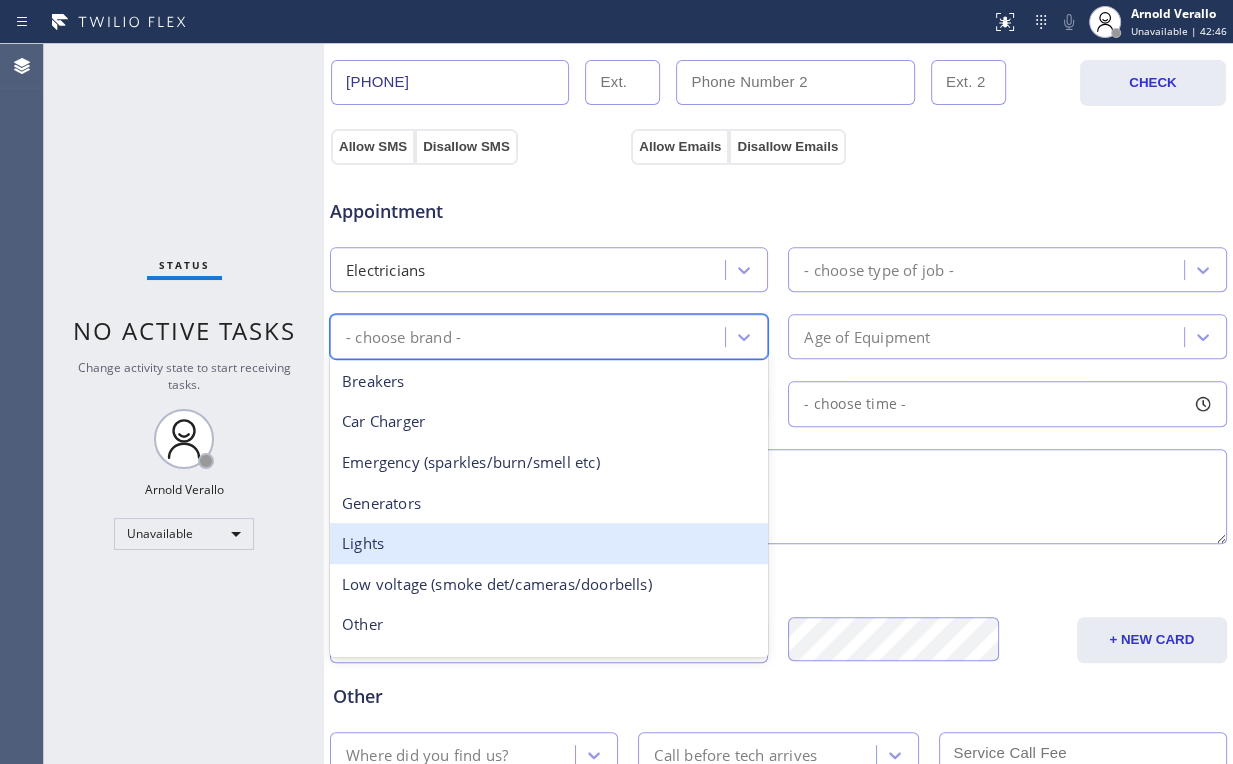 drag, startPoint x: 433, startPoint y: 544, endPoint x: 445, endPoint y: 540, distance: 12.649111 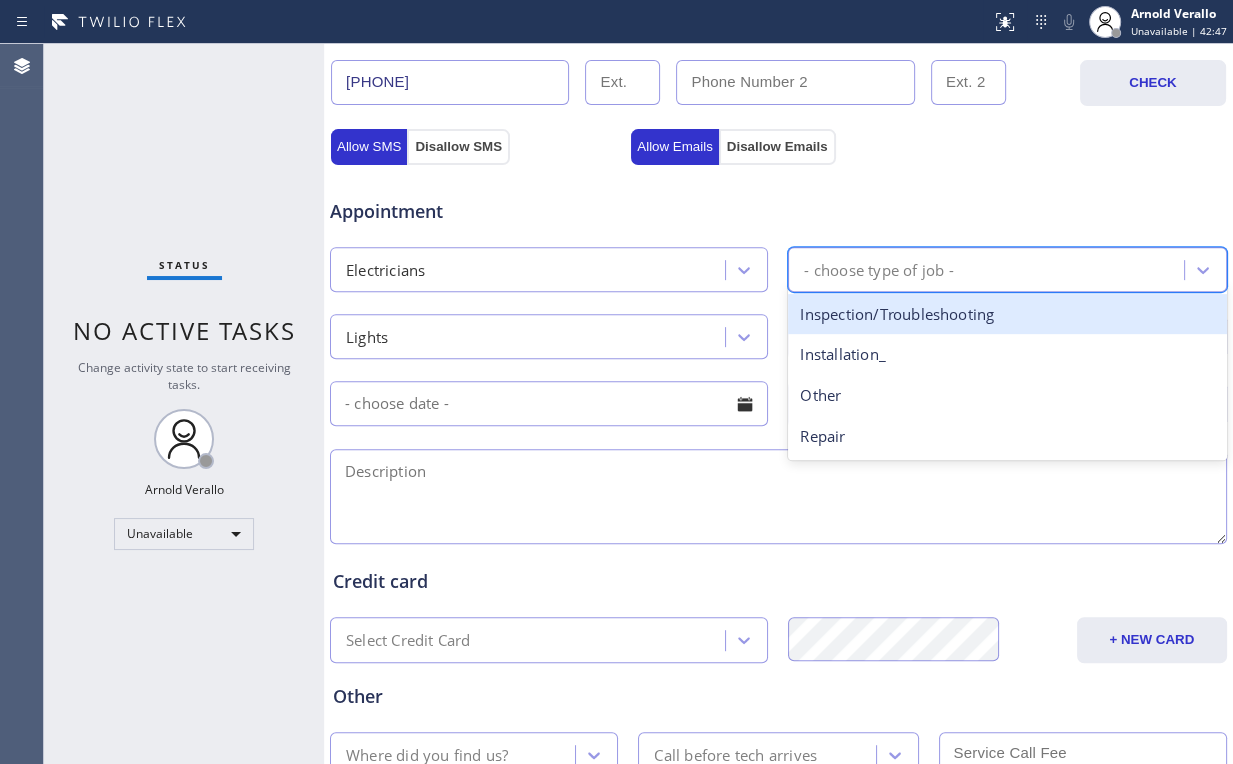 click on "- choose type of job -" at bounding box center (988, 269) 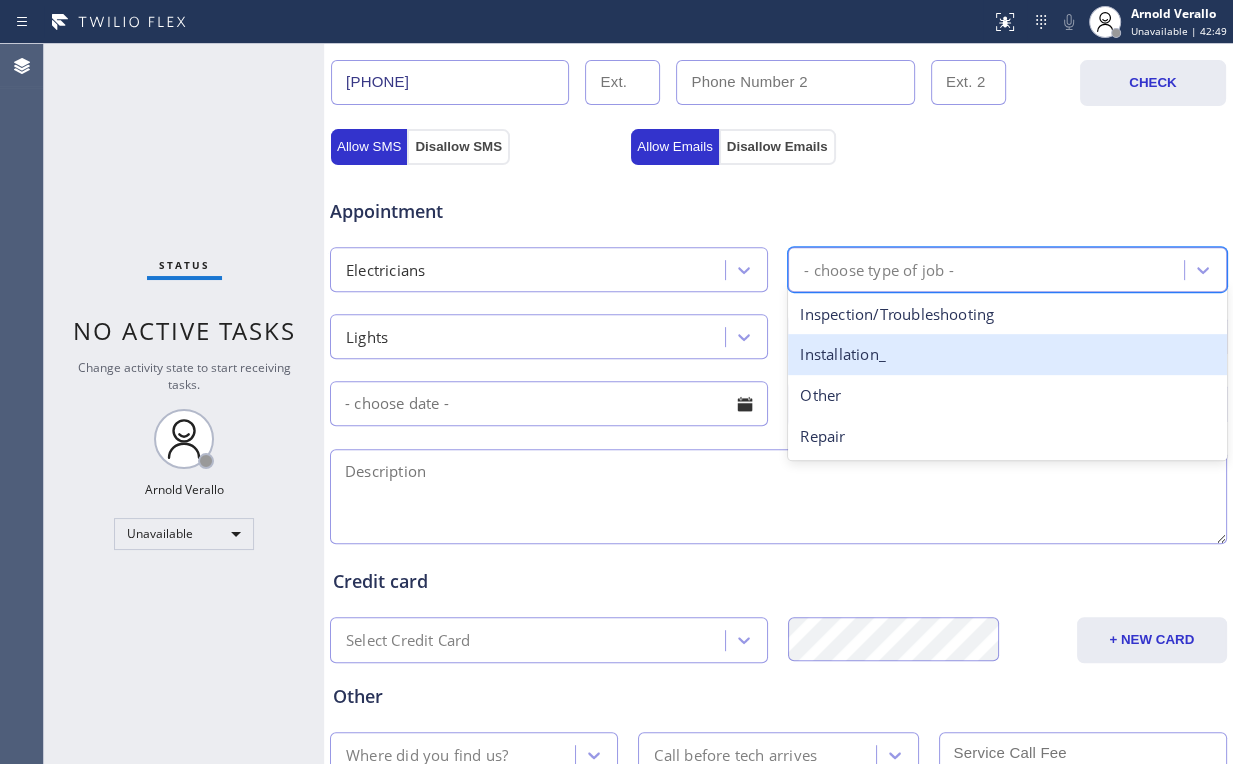 click on "Installation_" at bounding box center [1007, 354] 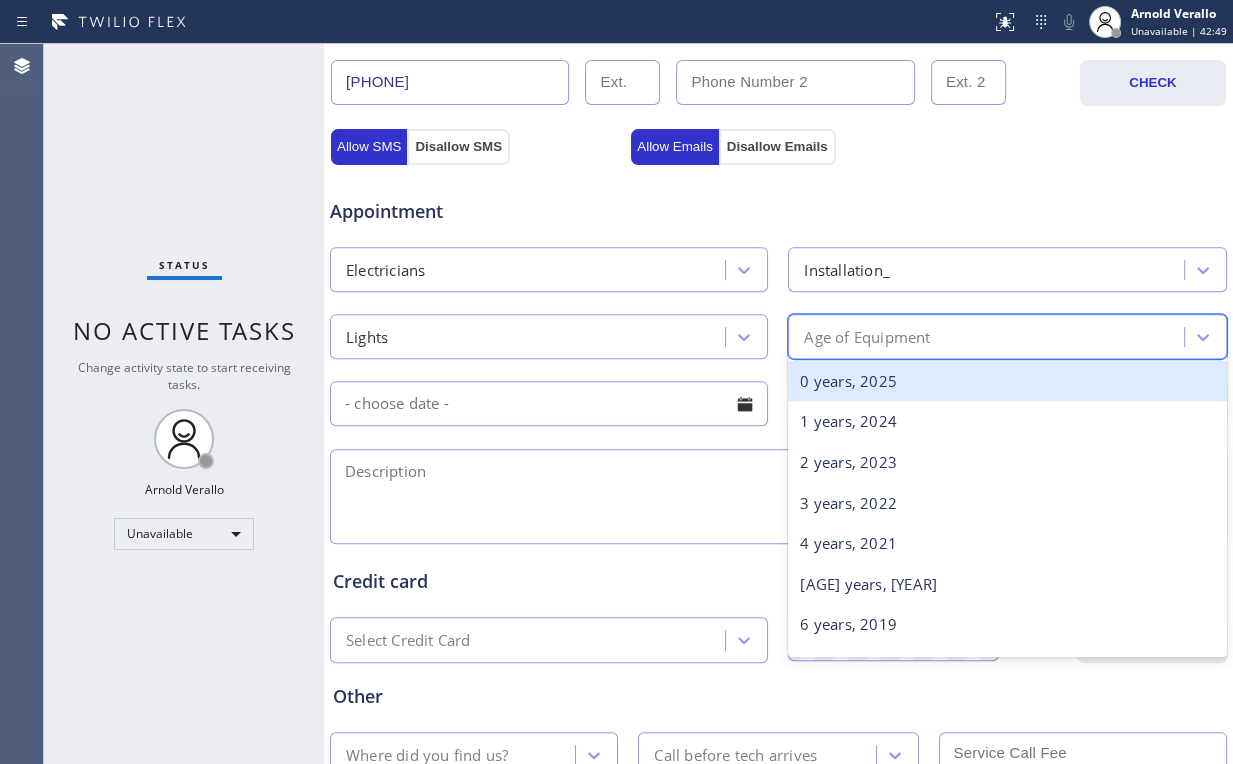 click on "Age of Equipment" at bounding box center [867, 336] 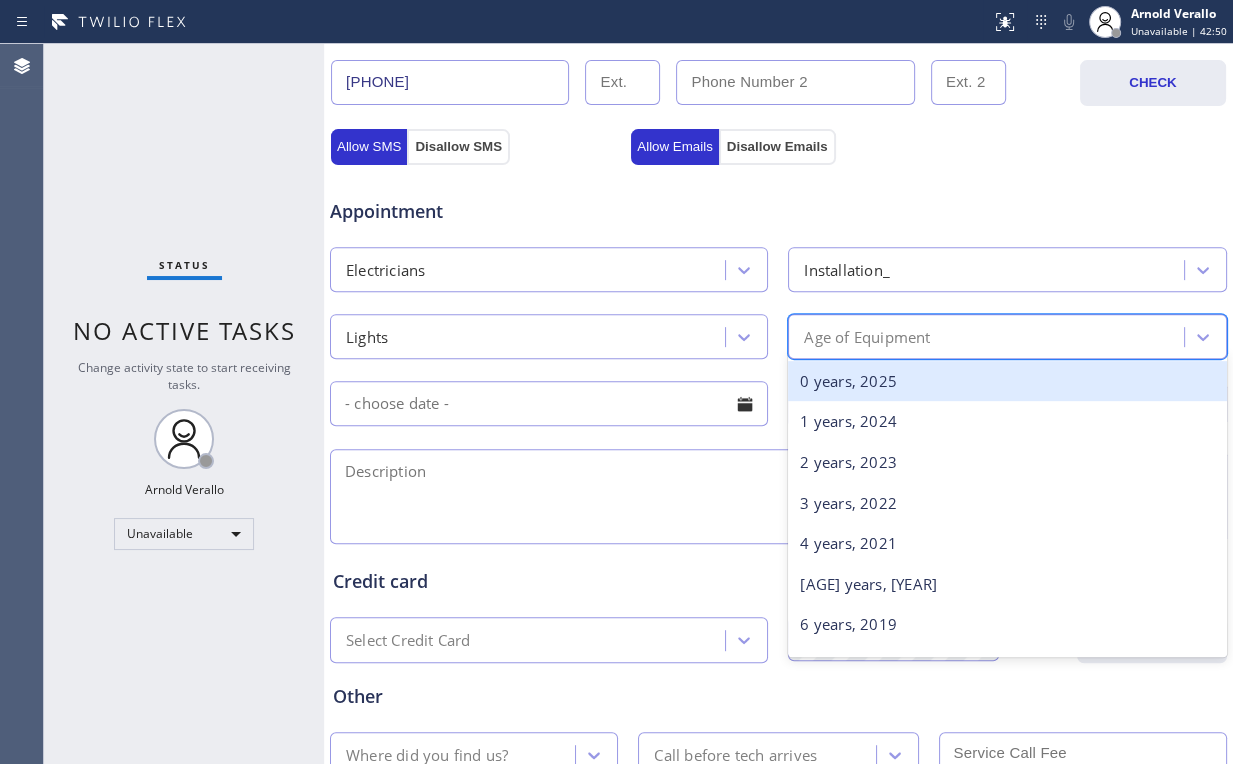 click on "0 years, 2025" at bounding box center (1007, 381) 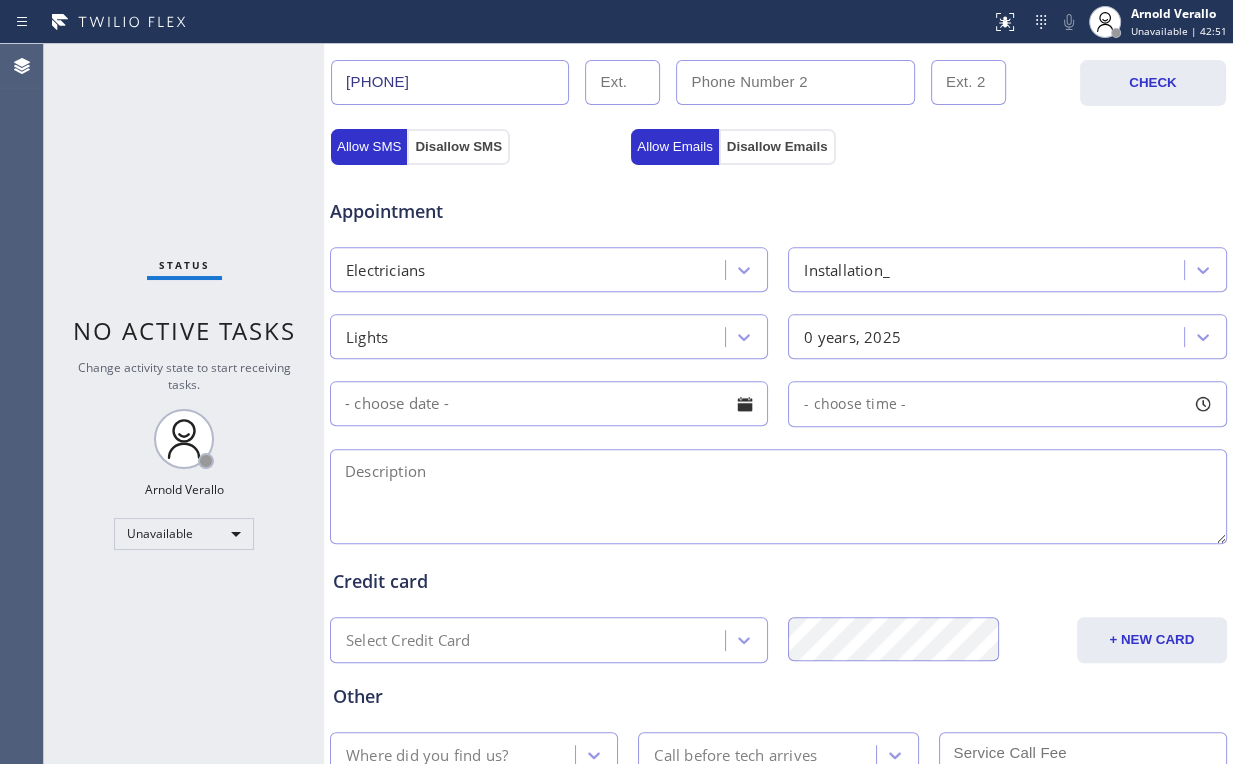 click on "Appointment Electricians Installation_ Lights 0 years, 2025 - choose time -" at bounding box center (778, 361) 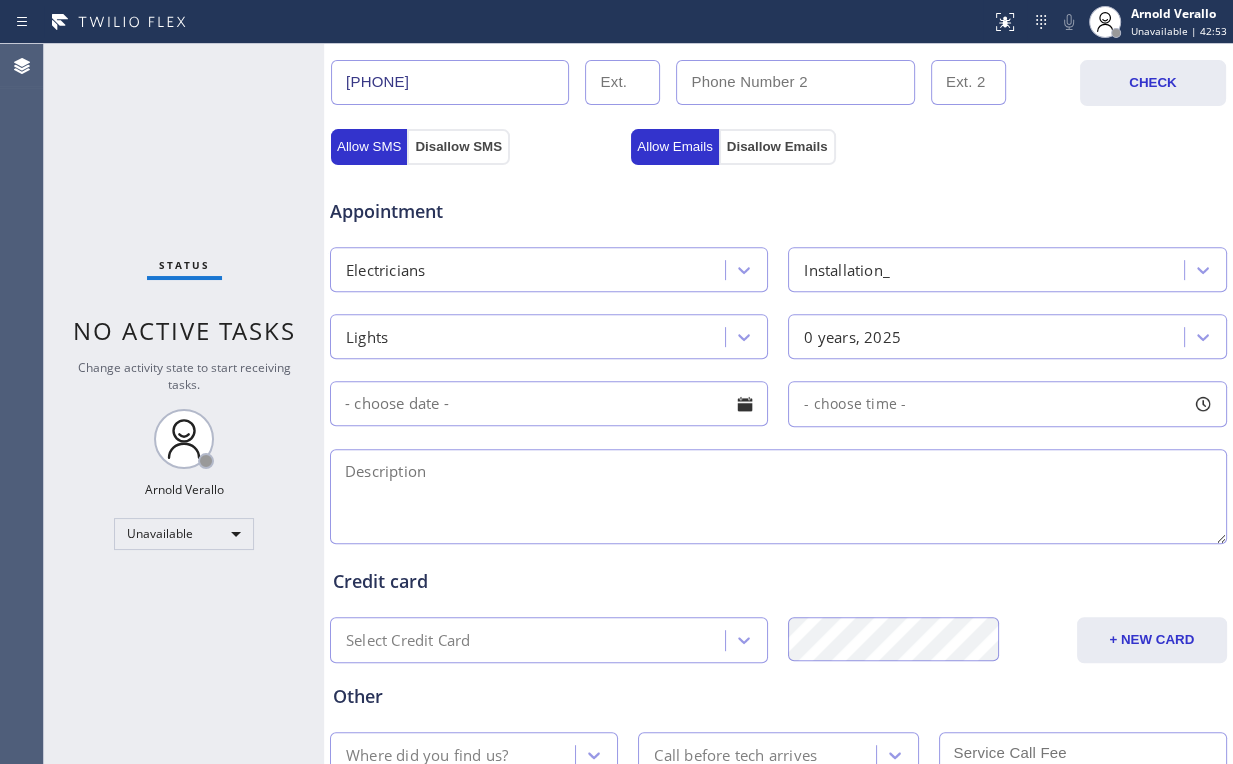 click on "Appointment Electricians Installation_ Lights 0 years, 2025 - choose time -" at bounding box center (778, 361) 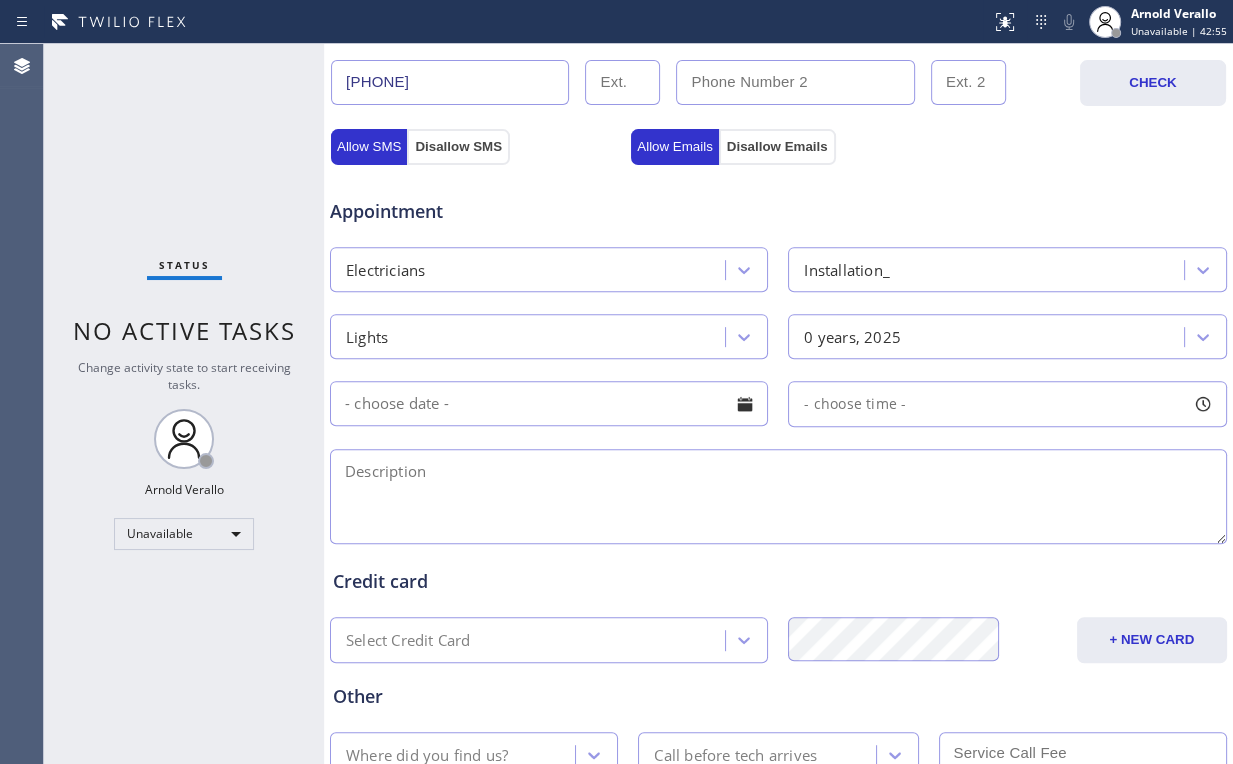 click on "Appointment Electricians Installation_ Lights 0 years, 2025 - choose time -" at bounding box center (778, 361) 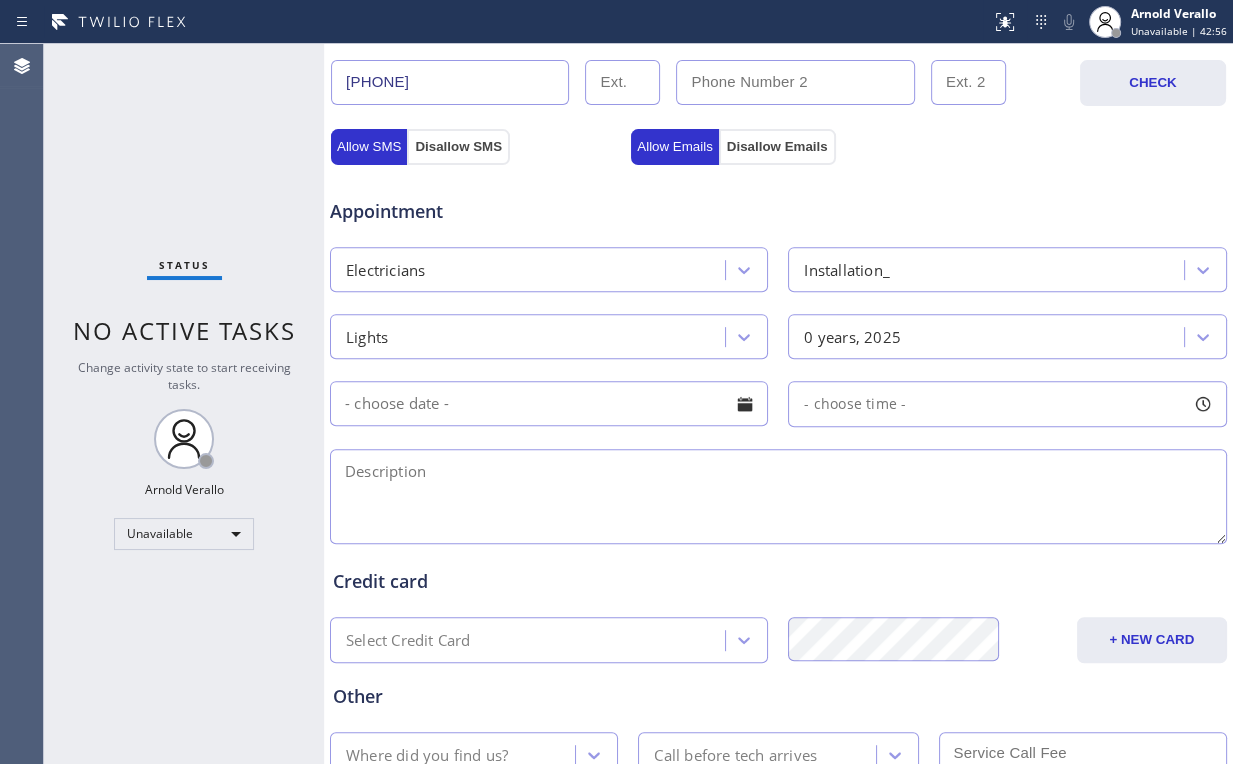 click on "Appointment Electricians Installation_ Lights 0 years, 2025 - choose time -" at bounding box center (778, 361) 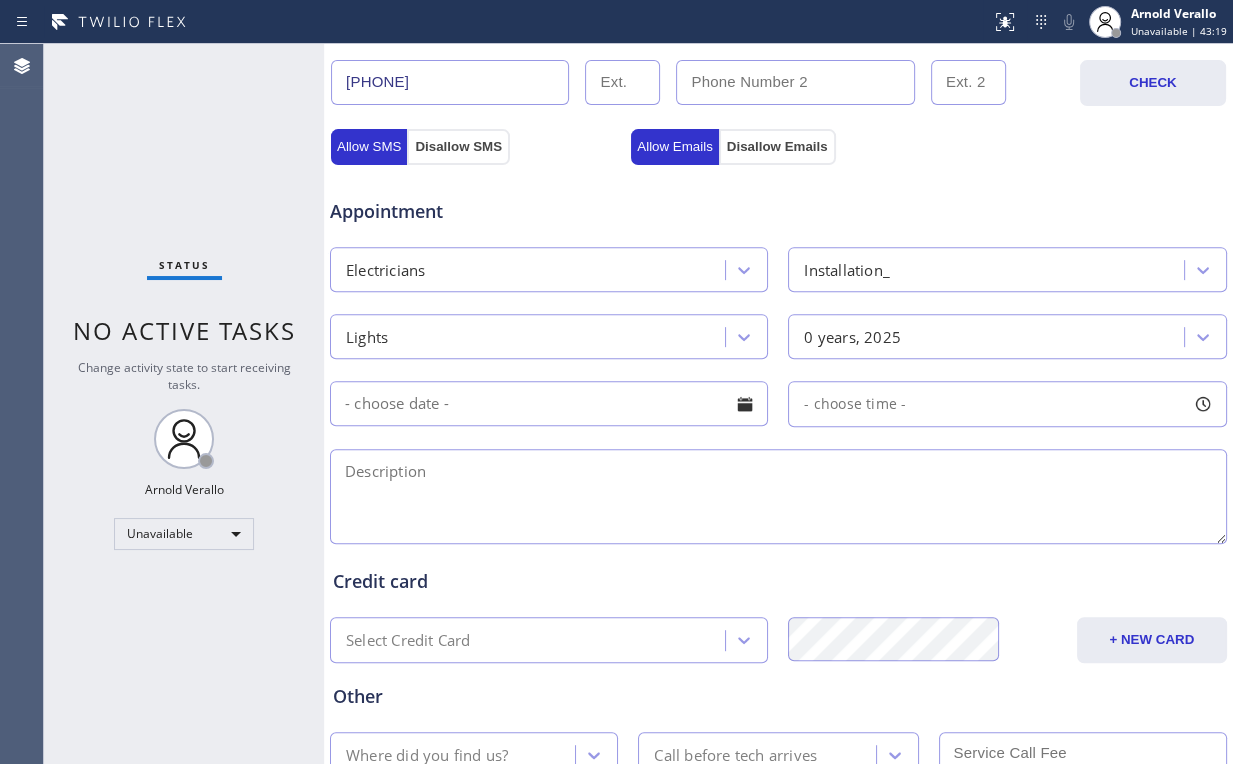 click at bounding box center (549, 403) 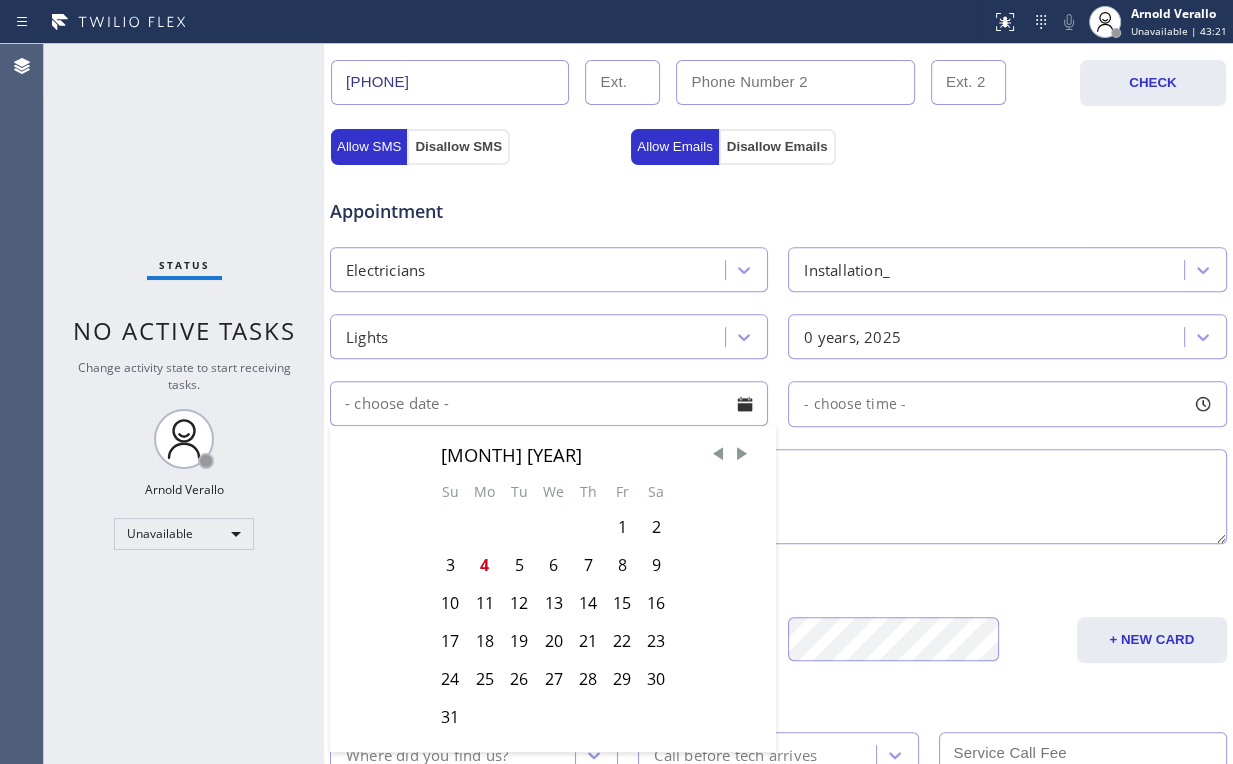 click on "Appointment Electricians Installation_ Lights 0 years, [YEAR] [MONTH] [YEAR] Su Mo Tu We Th Fr Sa 1 2 3 4 5 6 7 8 9 10 11 12 13 14 15 16 17 18 19 20 21 22 23 24 25 26 27 28 29 30 31 - choose time -" at bounding box center [778, 361] 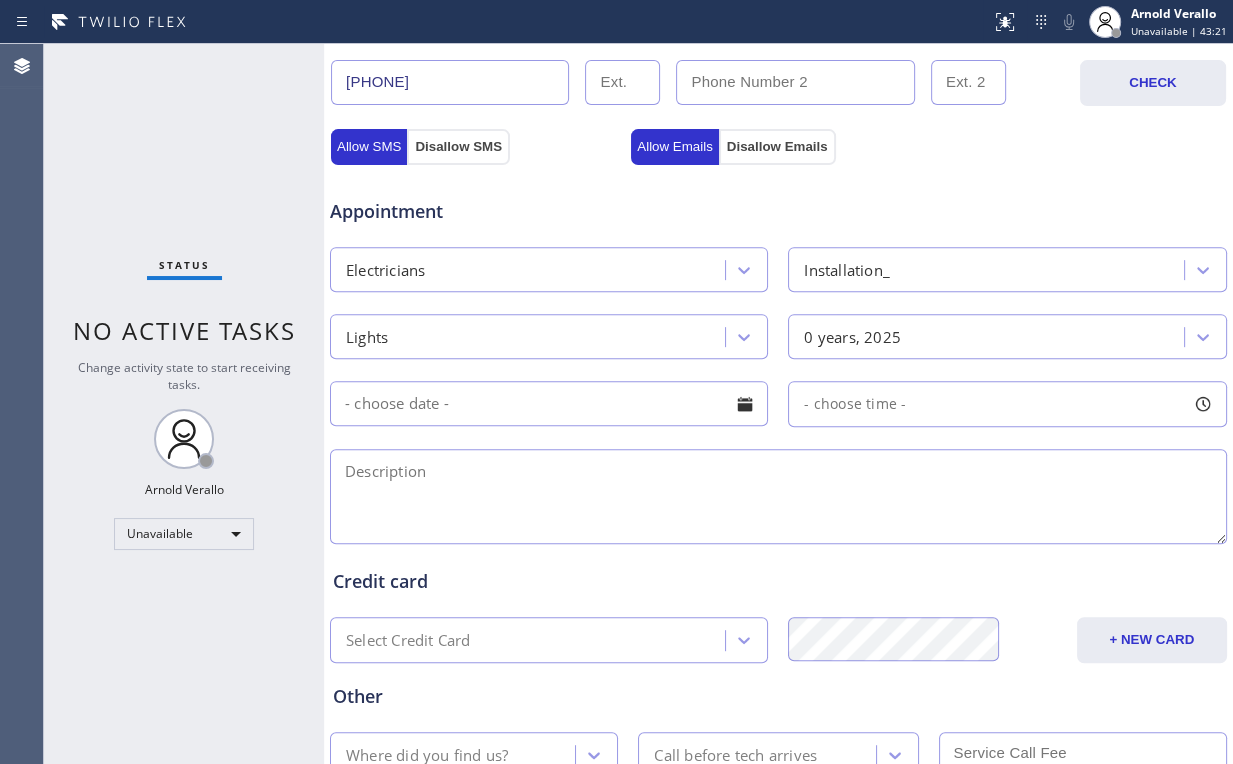 click at bounding box center (778, 496) 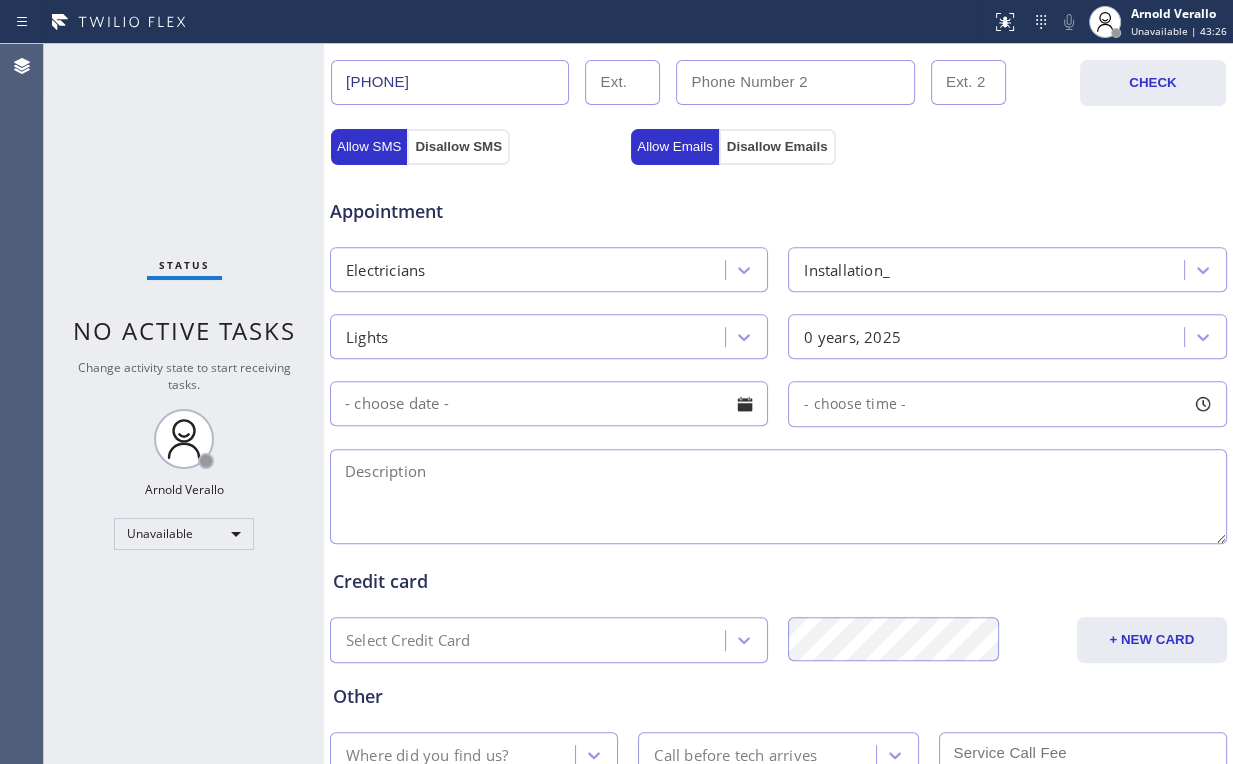 click at bounding box center (778, 496) 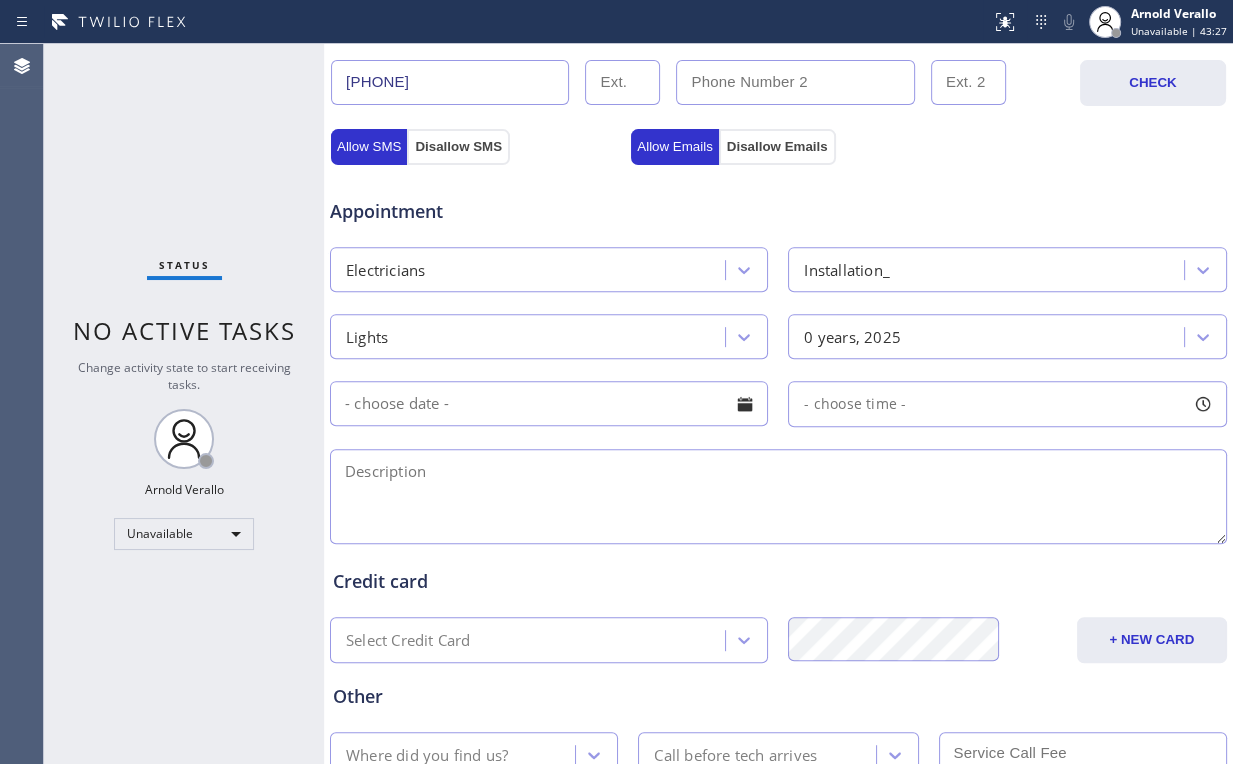 paste on "| new construction job | wiring 30 recess lights | for remodelling |
[NUMBER] [STREET][CITY], [STATE] [ZIP], USA | building/ho |" 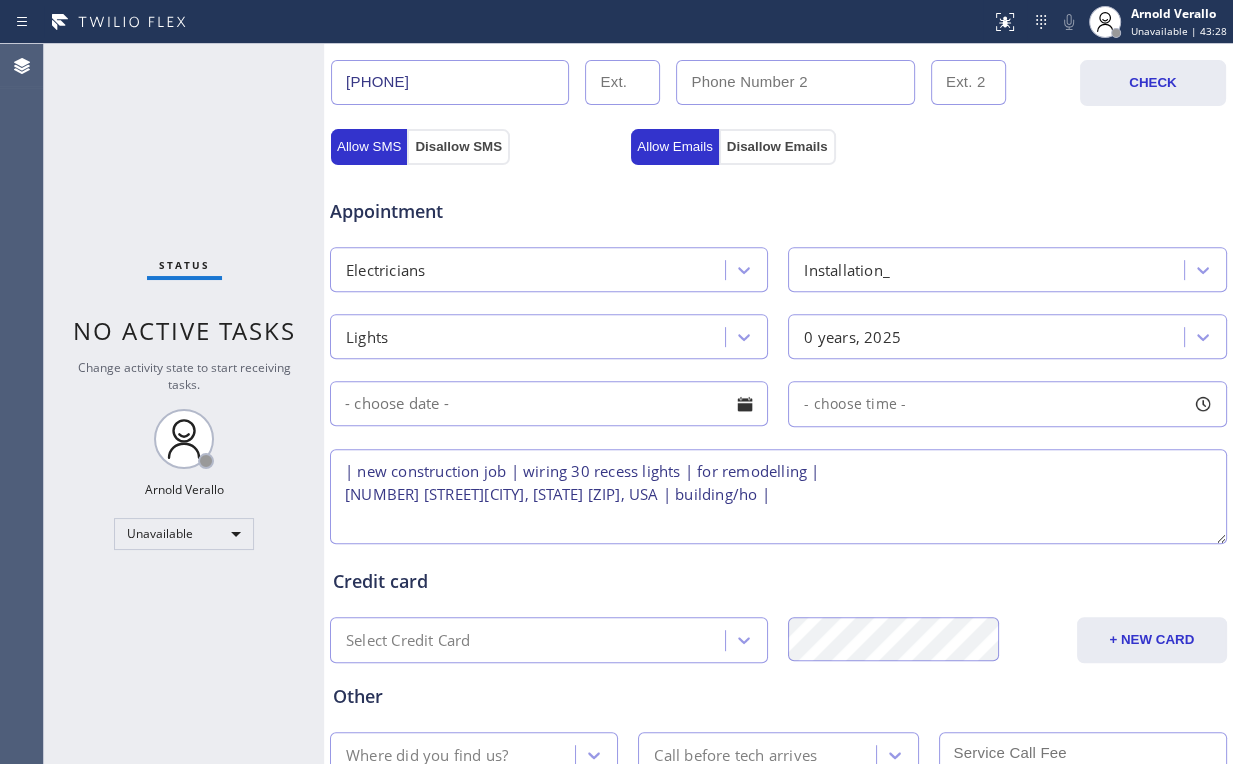 click on "| new construction job | wiring 30 recess lights | for remodelling |
[NUMBER] [STREET][CITY], [STATE] [ZIP], USA | building/ho |" at bounding box center [778, 496] 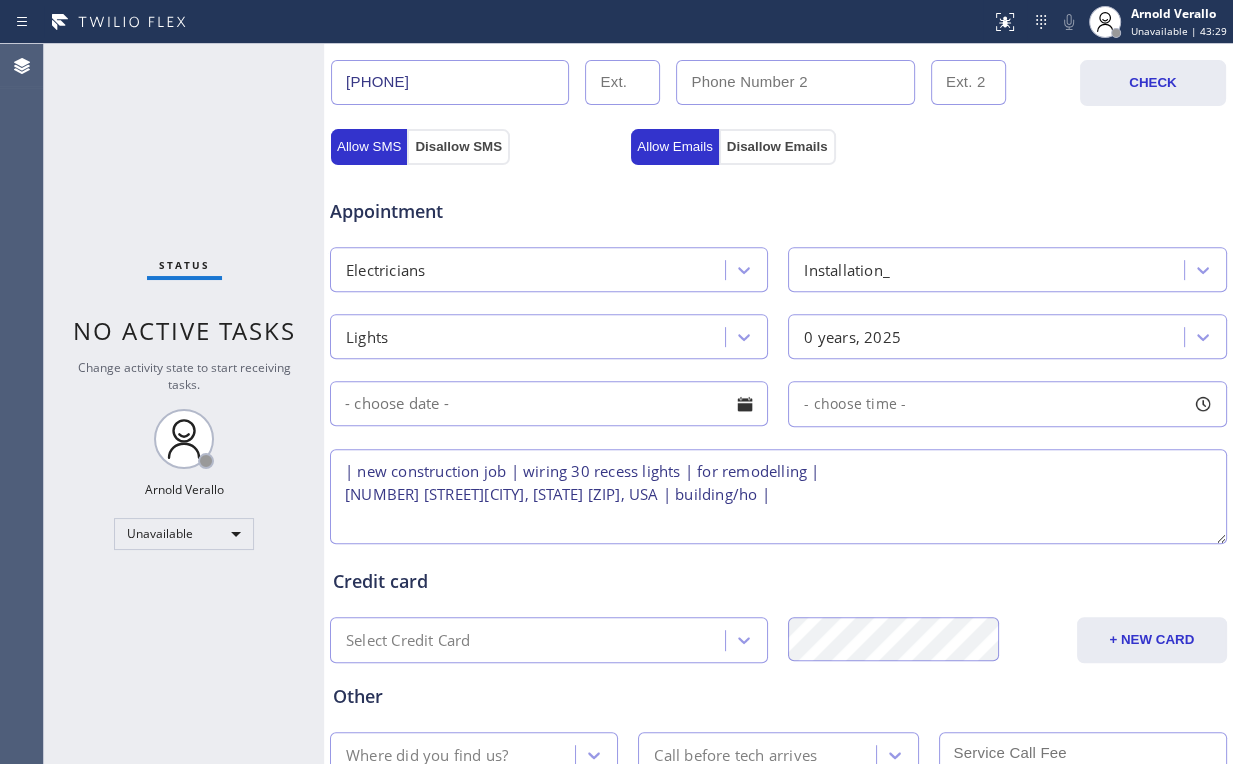 click on "| new construction job | wiring 30 recess lights | for remodelling |
[NUMBER] [STREET][CITY], [STATE] [ZIP], USA | building/ho |" at bounding box center (778, 496) 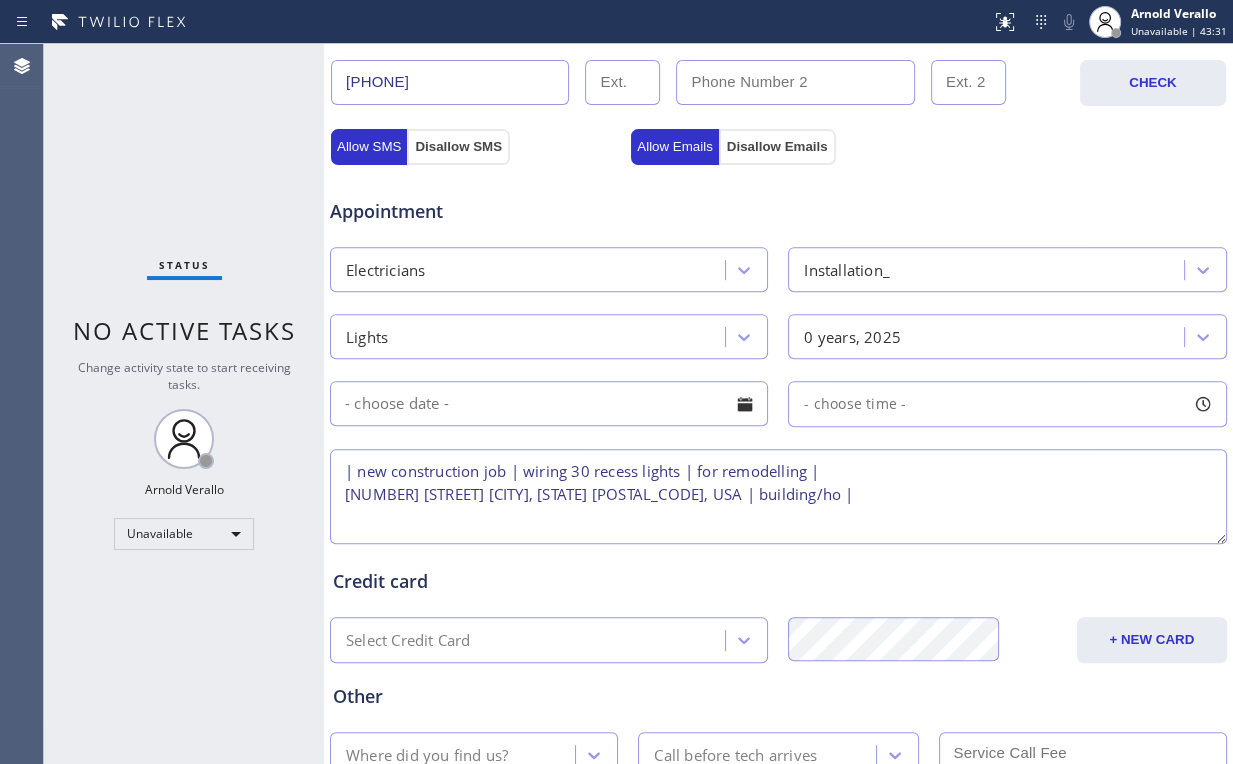 click on "| new construction job | wiring 30 recess lights | for remodelling |
[NUMBER] [STREET] [CITY], [STATE] [POSTAL_CODE], USA | building/ho |" at bounding box center (778, 496) 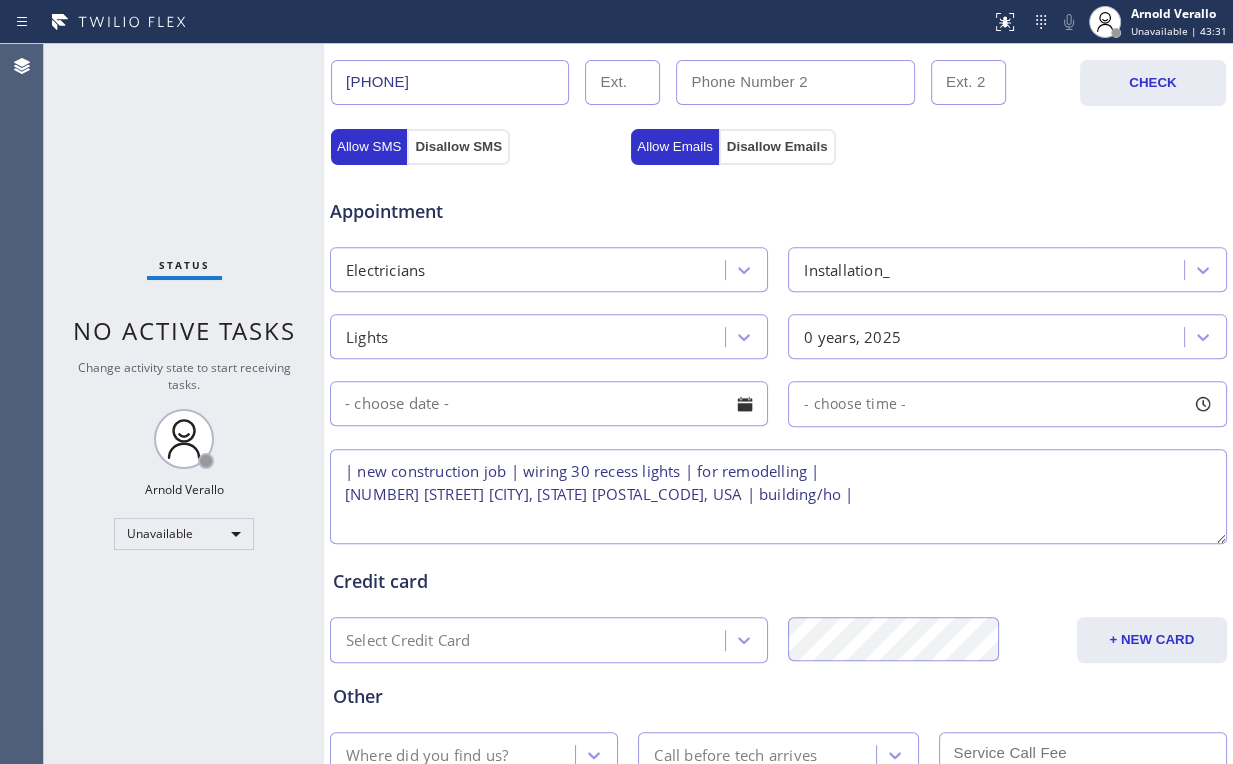 click on "| new construction job | wiring 30 recess lights | for remodelling |
[NUMBER] [STREET] [CITY], [STATE] [POSTAL_CODE], USA | building/ho |" at bounding box center [778, 496] 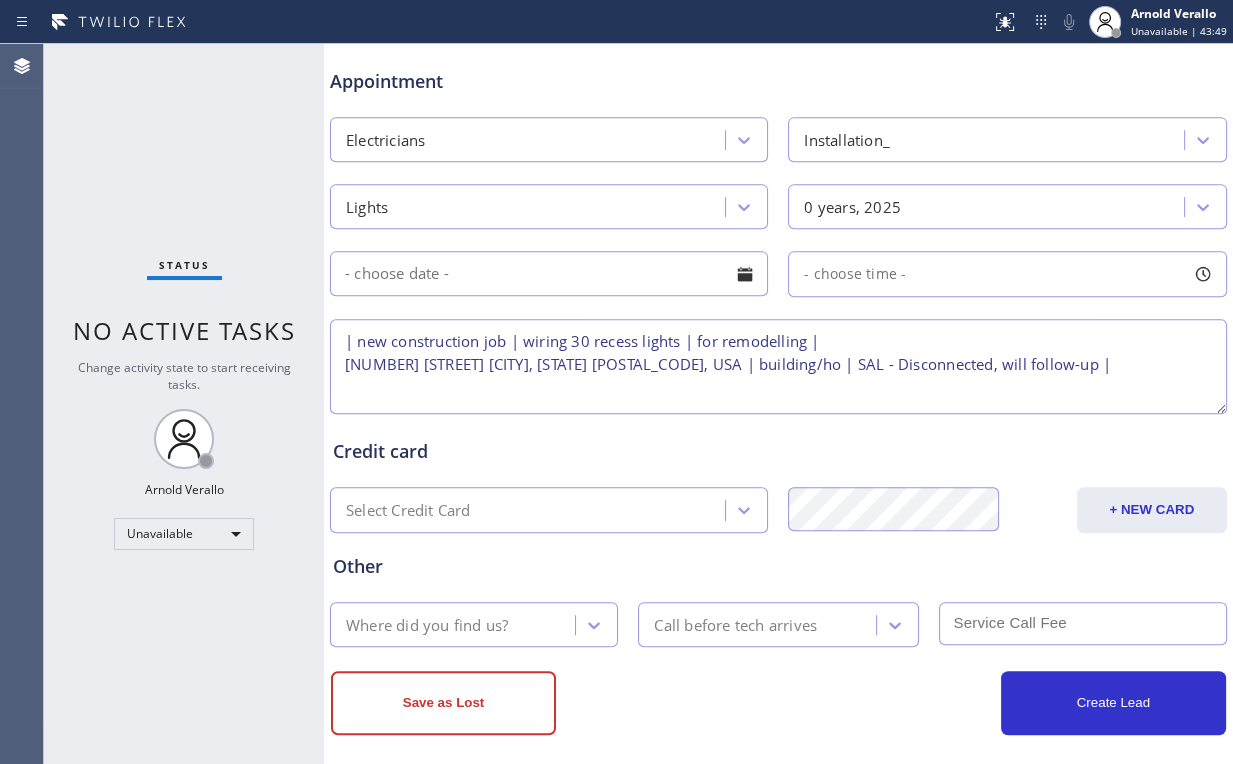 scroll, scrollTop: 781, scrollLeft: 0, axis: vertical 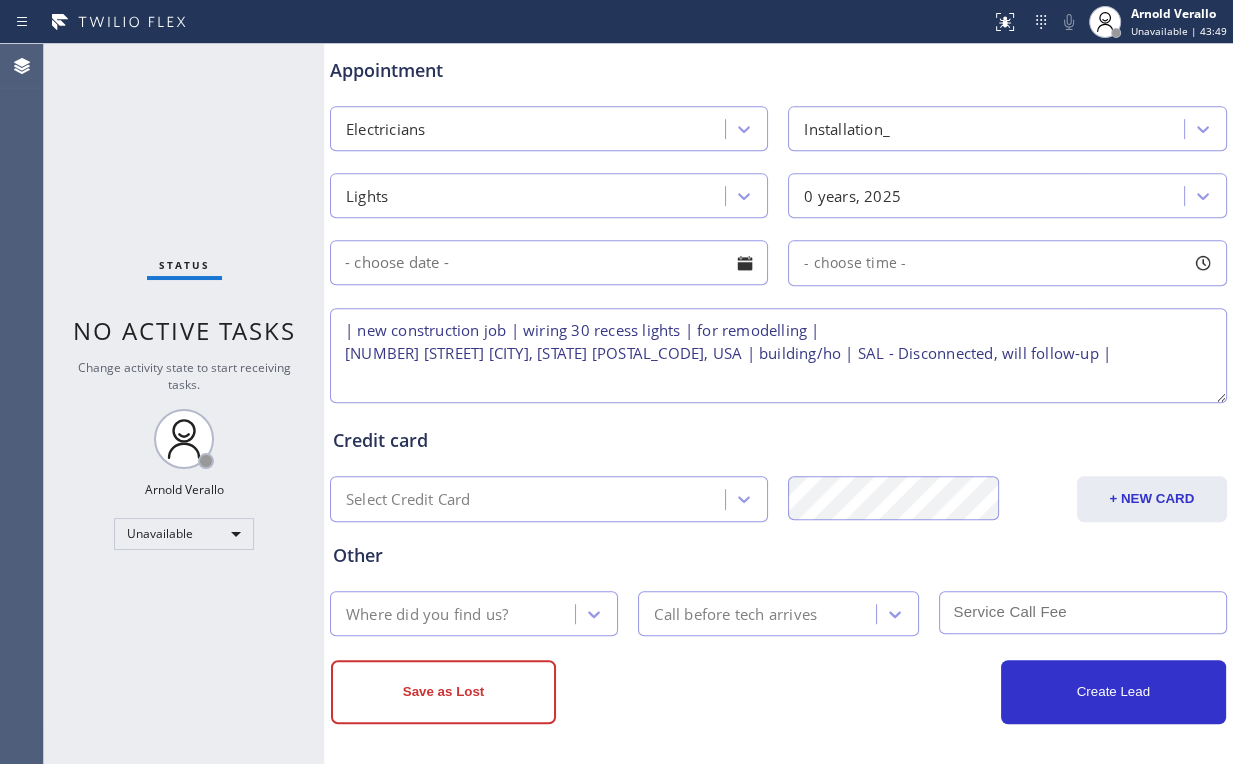 type on "| new construction job | wiring 30 recess lights | for remodelling |
[NUMBER] [STREET] [CITY], [STATE] [POSTAL_CODE], USA | building/ho | SAL - Disconnected, will follow-up |" 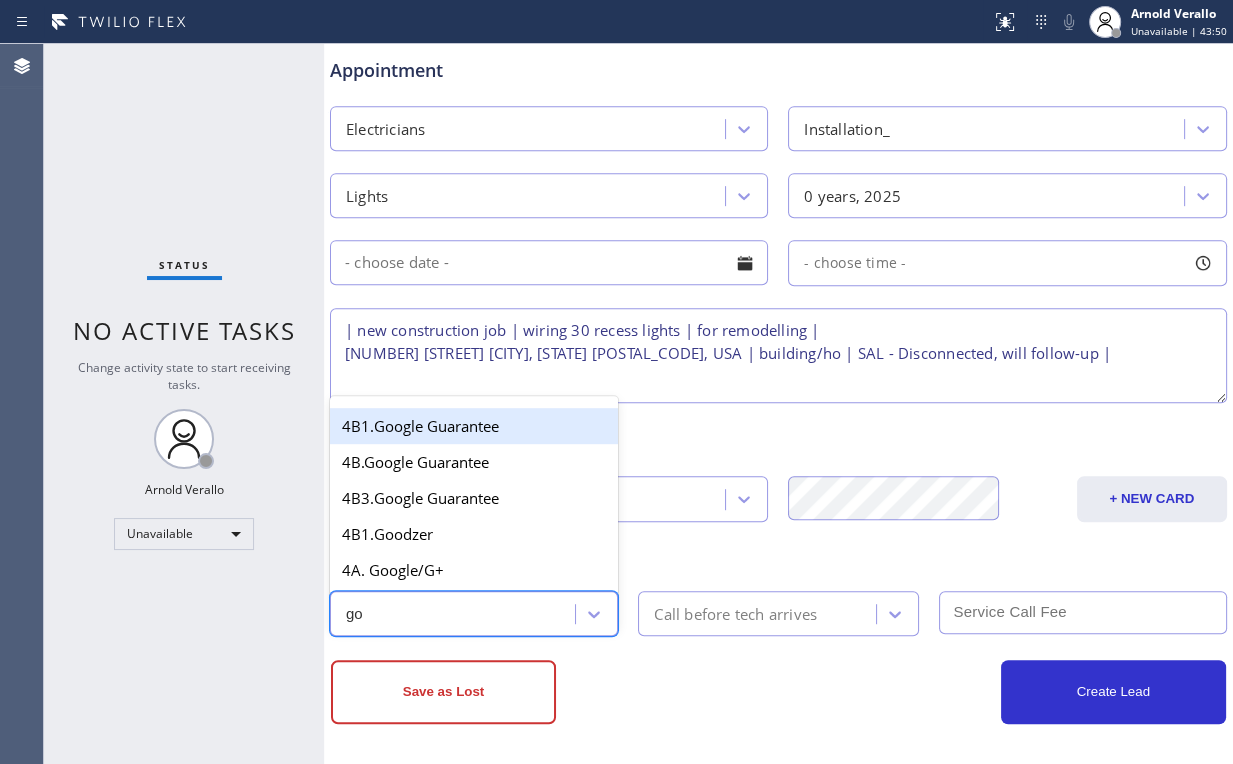 type on "goo" 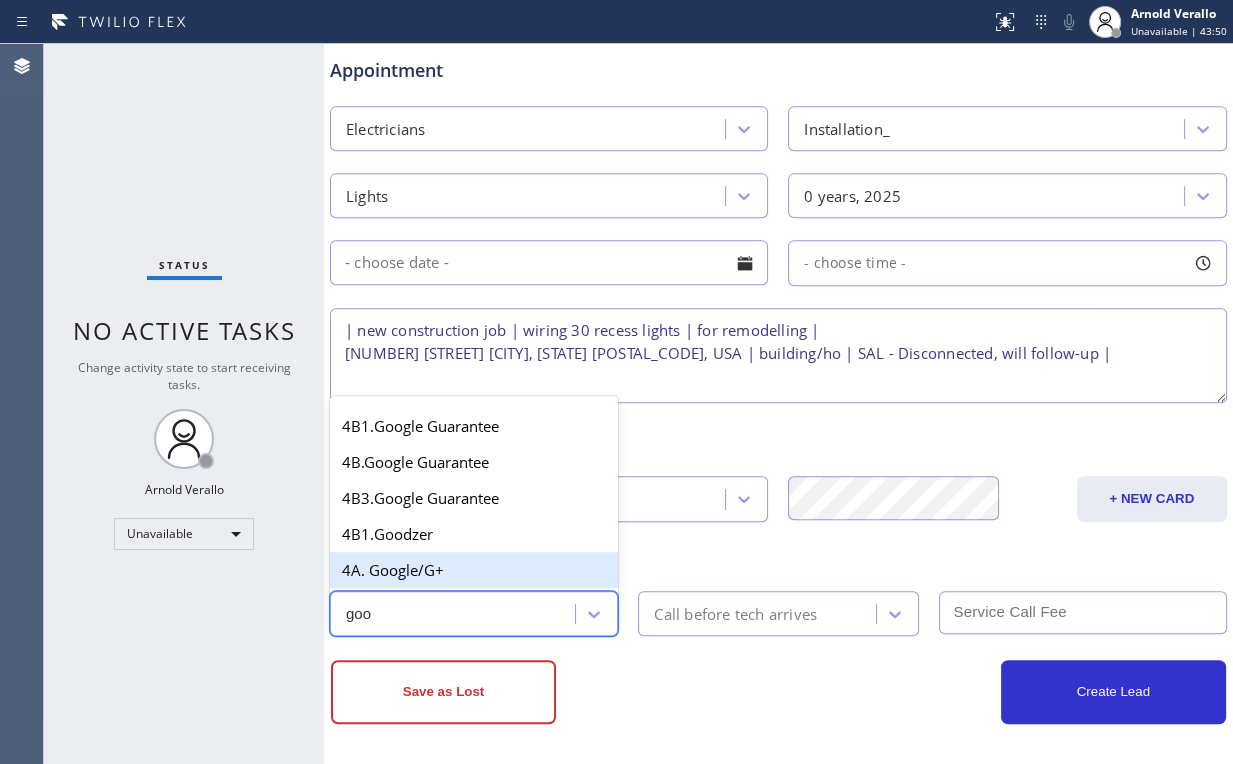click on "4A. Google/G+" at bounding box center [474, 570] 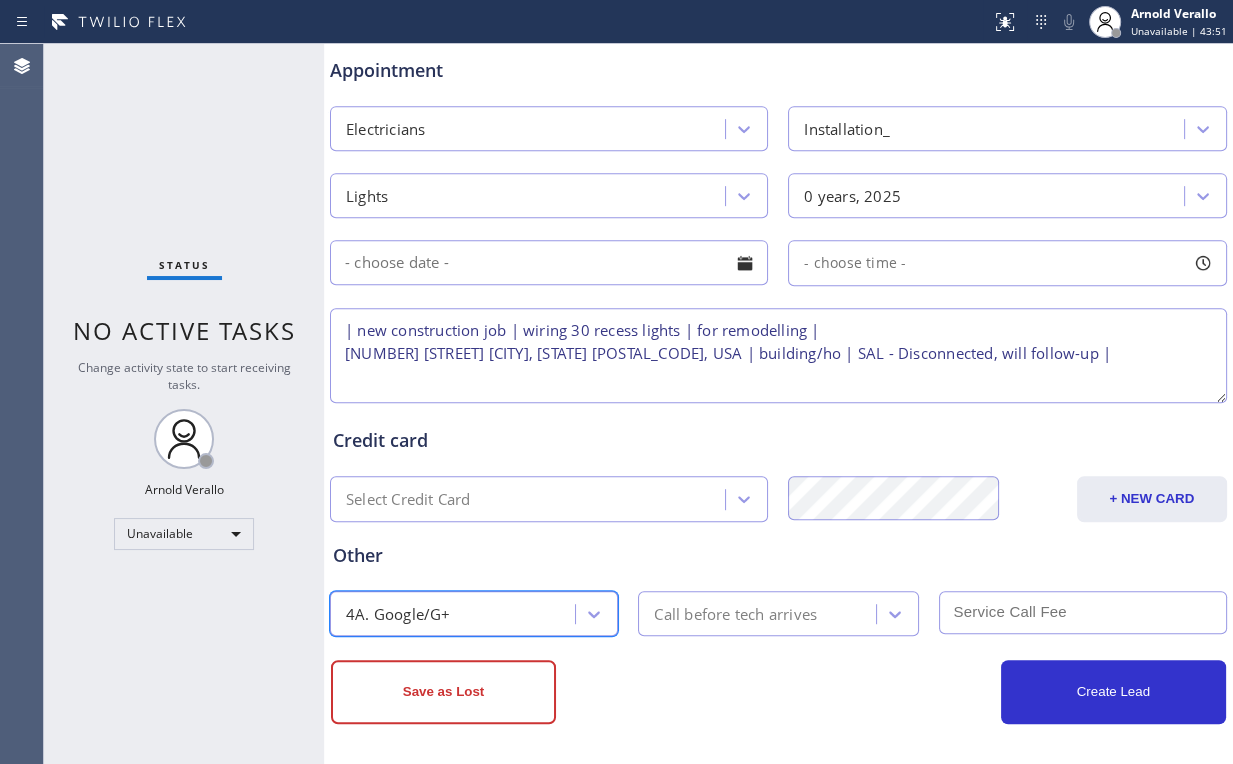 click on "Call before tech arrives" at bounding box center [735, 613] 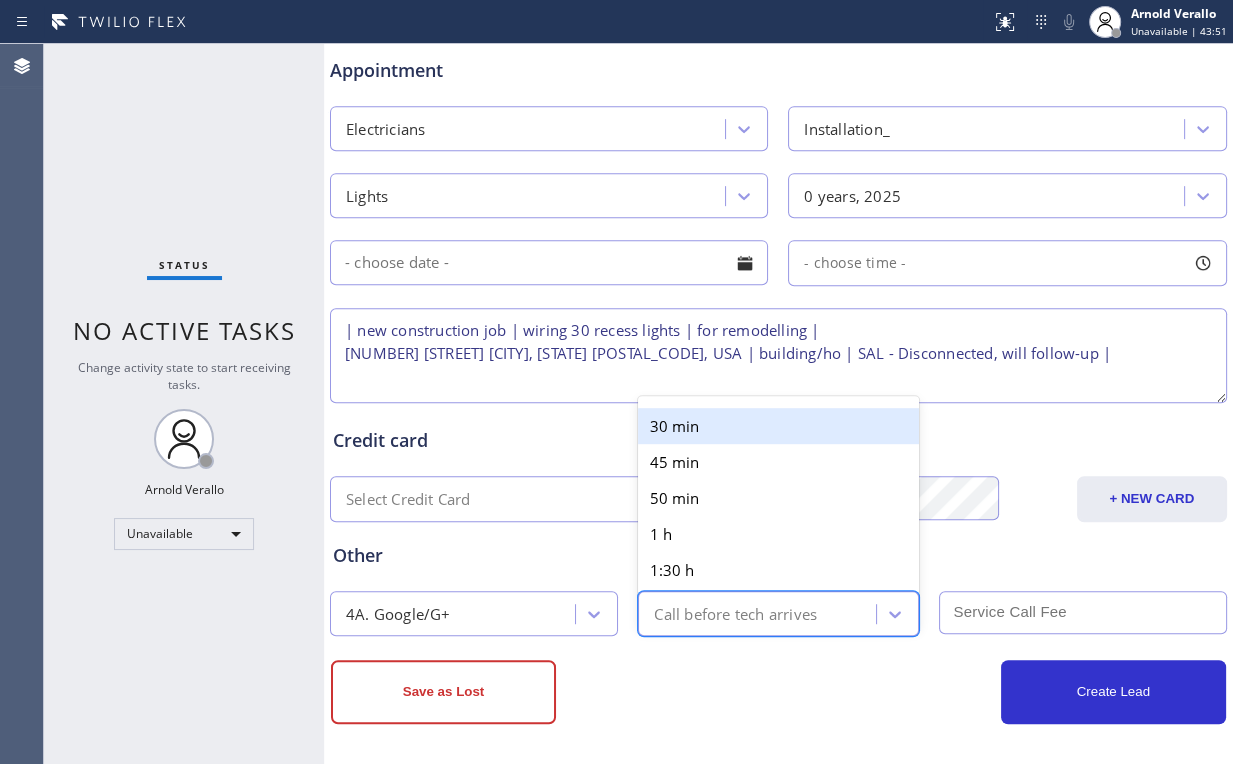 type on "3" 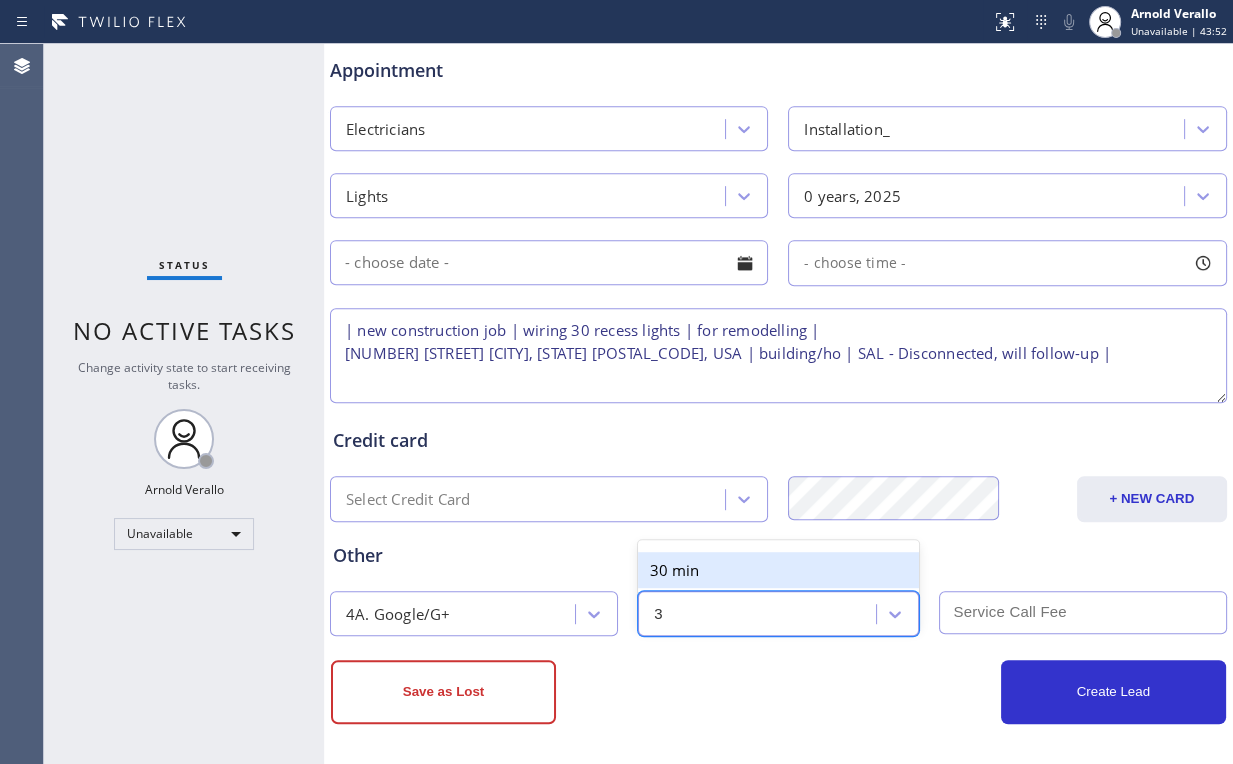 click on "30 min" at bounding box center (778, 570) 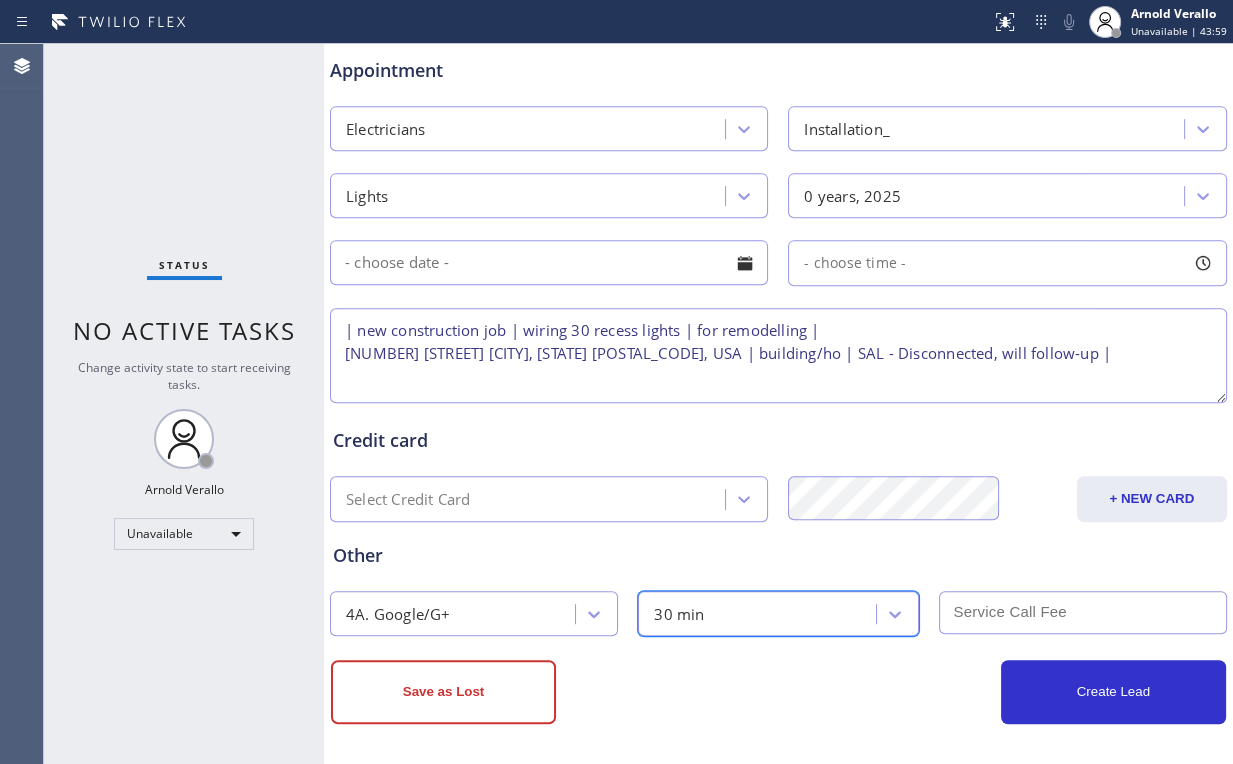 click on "Other" at bounding box center [778, 555] 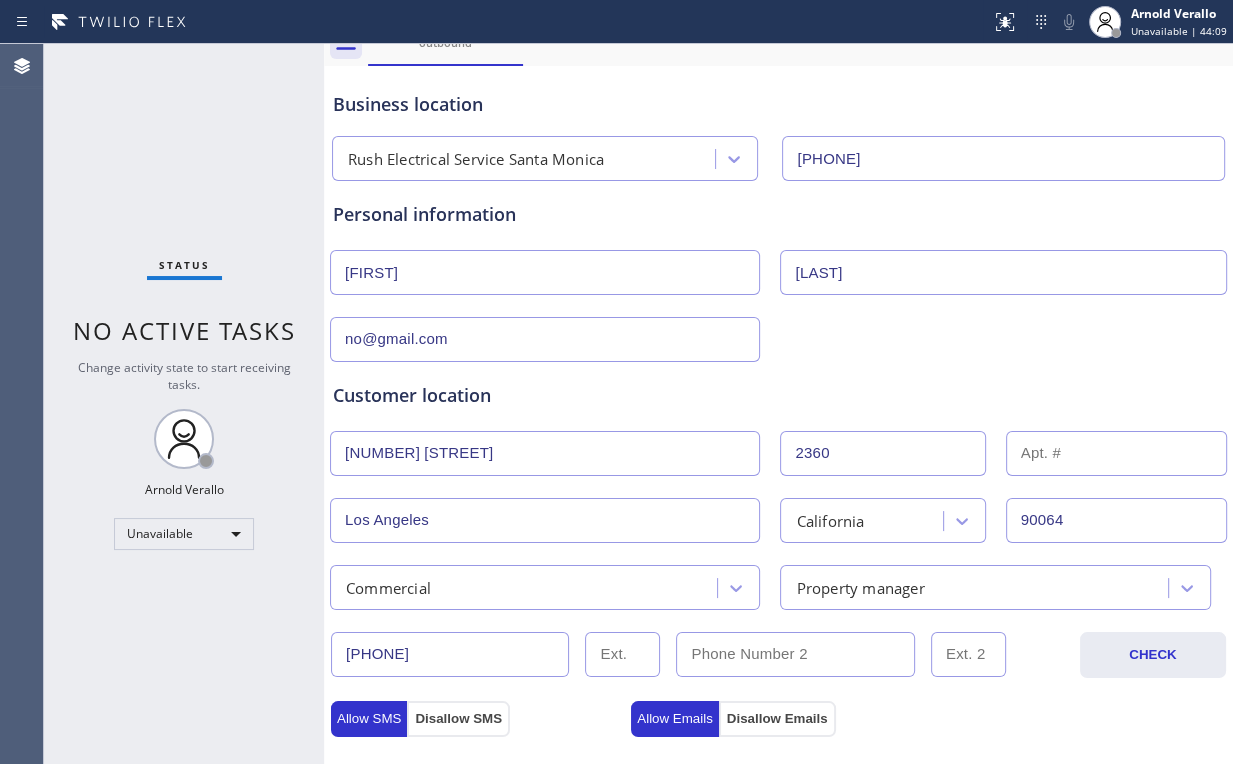 scroll, scrollTop: 160, scrollLeft: 0, axis: vertical 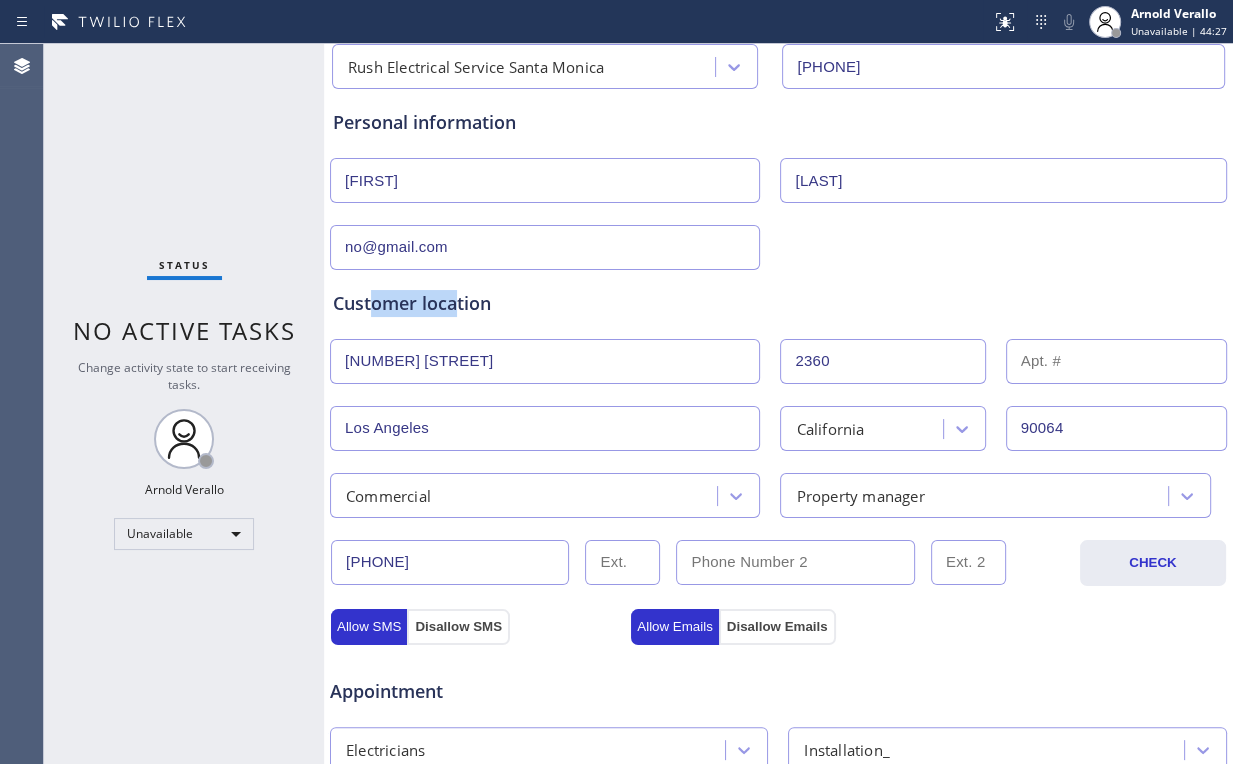 drag, startPoint x: 456, startPoint y: 302, endPoint x: 376, endPoint y: 301, distance: 80.00625 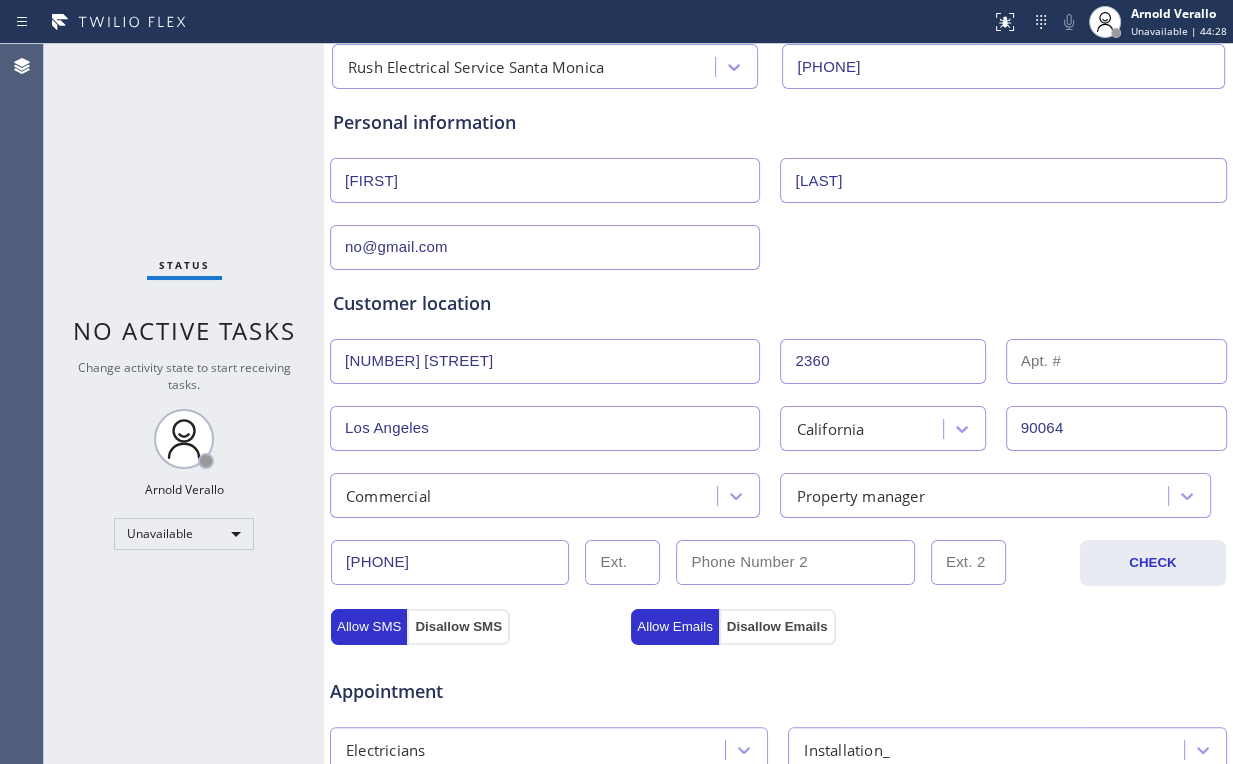 click on "Customer location" at bounding box center [778, 303] 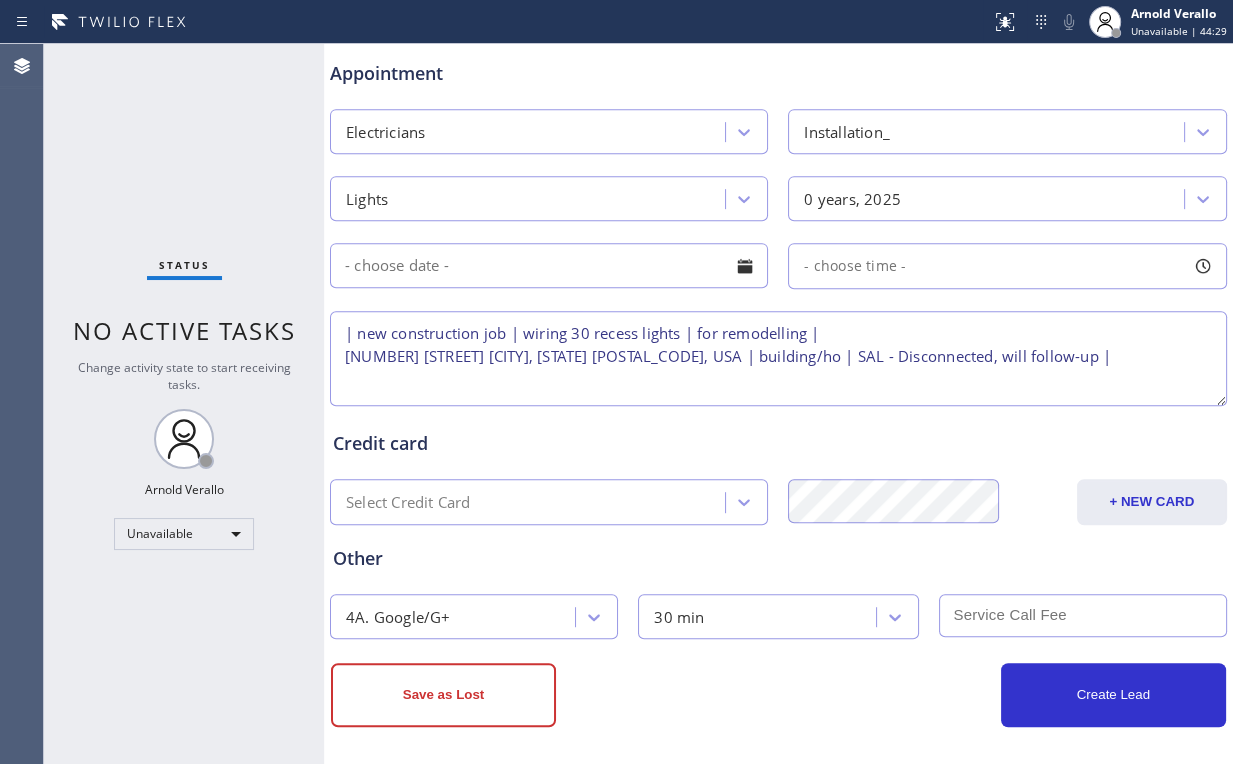 scroll, scrollTop: 781, scrollLeft: 0, axis: vertical 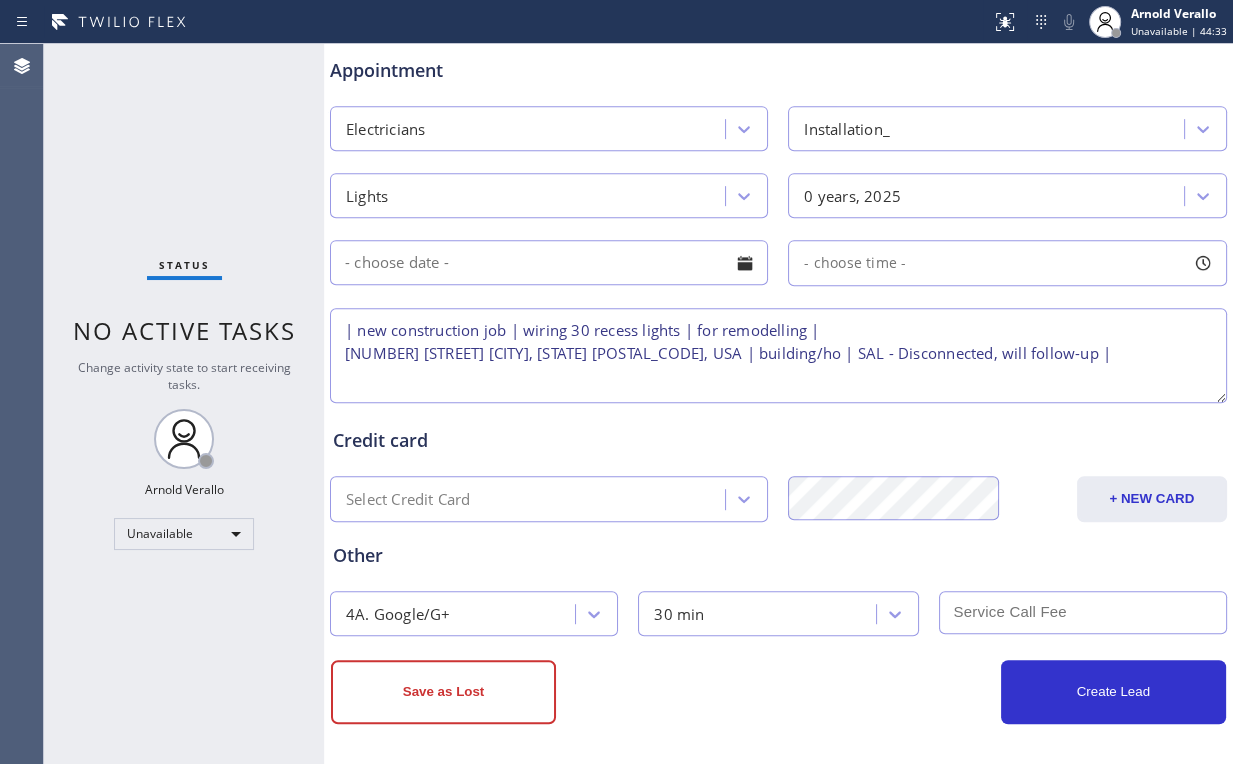 click on "Other" at bounding box center (778, 555) 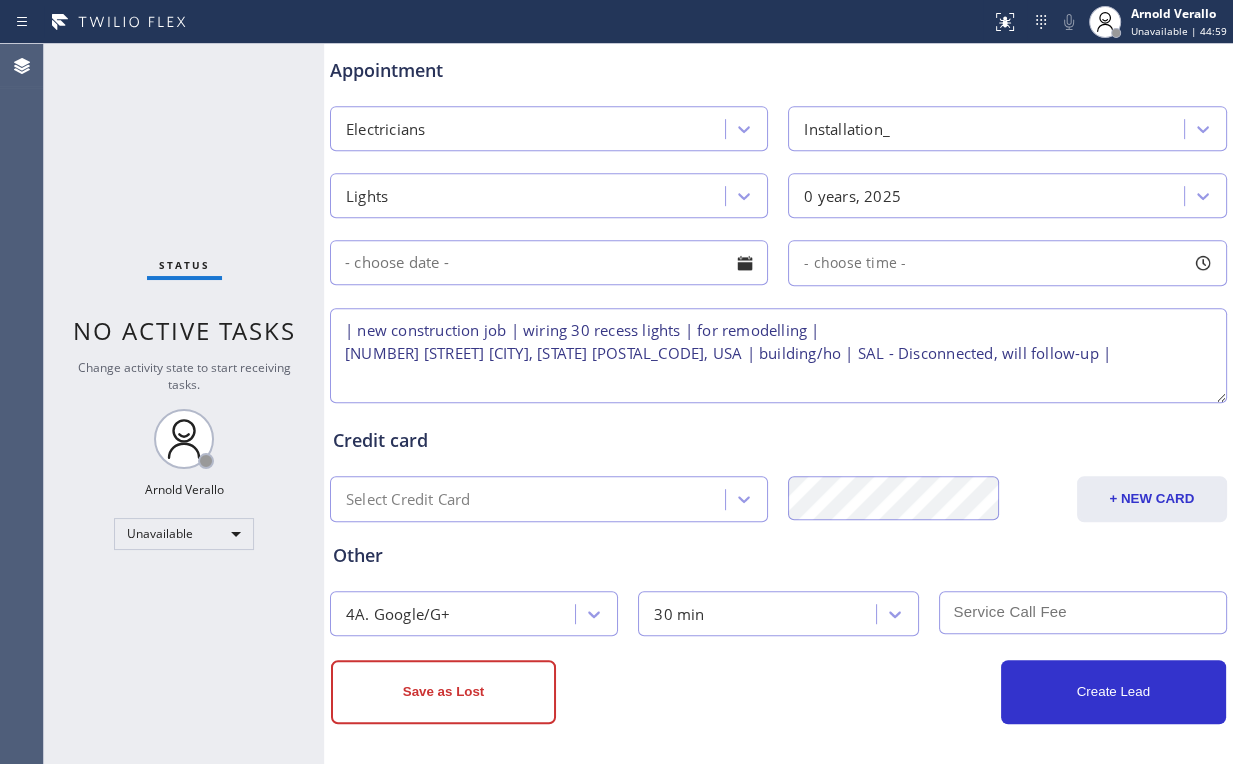 click on "Status   No active tasks     Change activity state to start receiving tasks.   [FIRST] [LAST] Unavailable" at bounding box center [184, 404] 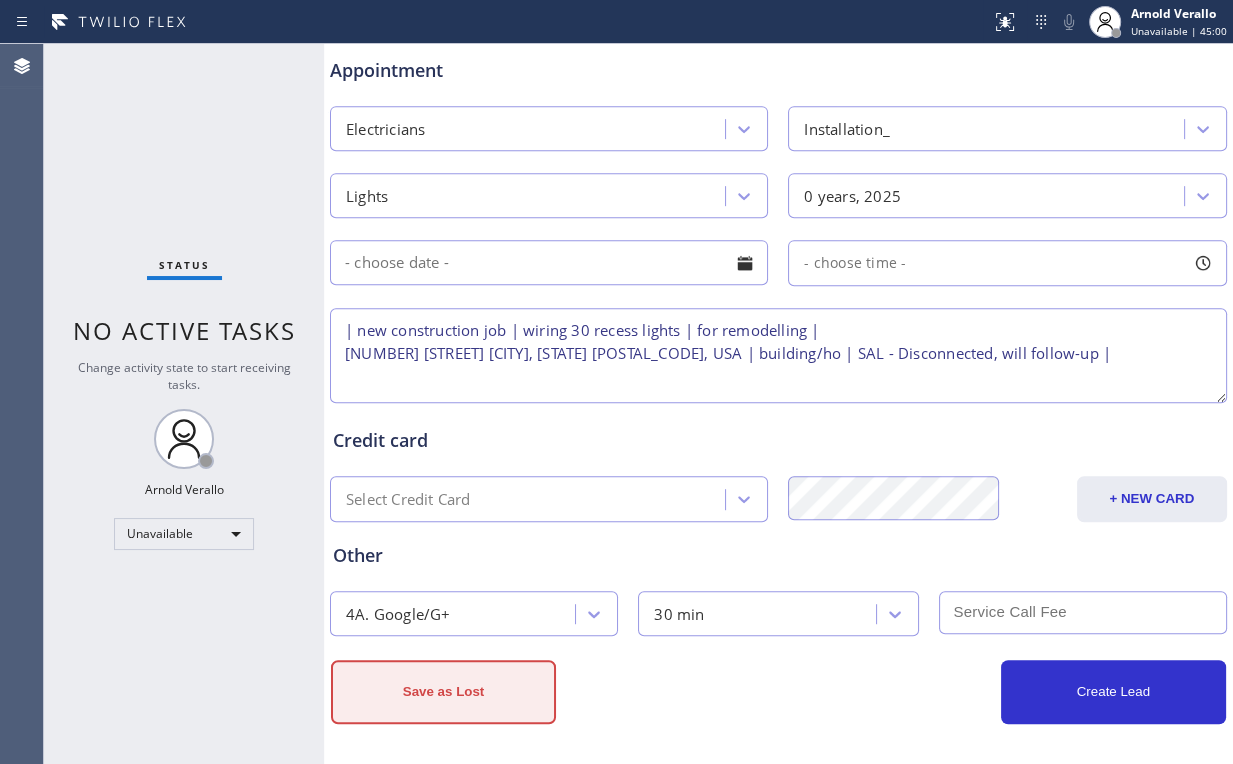 click on "Save as Lost" at bounding box center (443, 692) 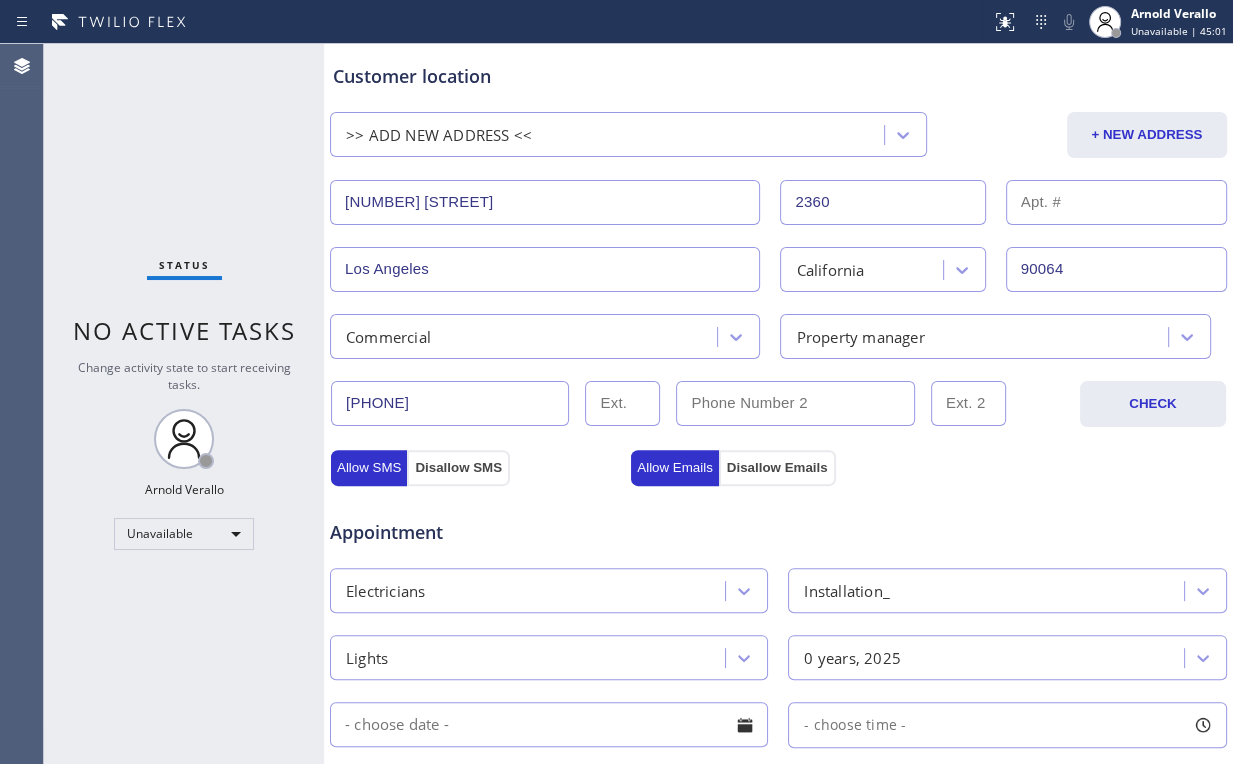 scroll, scrollTop: 369, scrollLeft: 0, axis: vertical 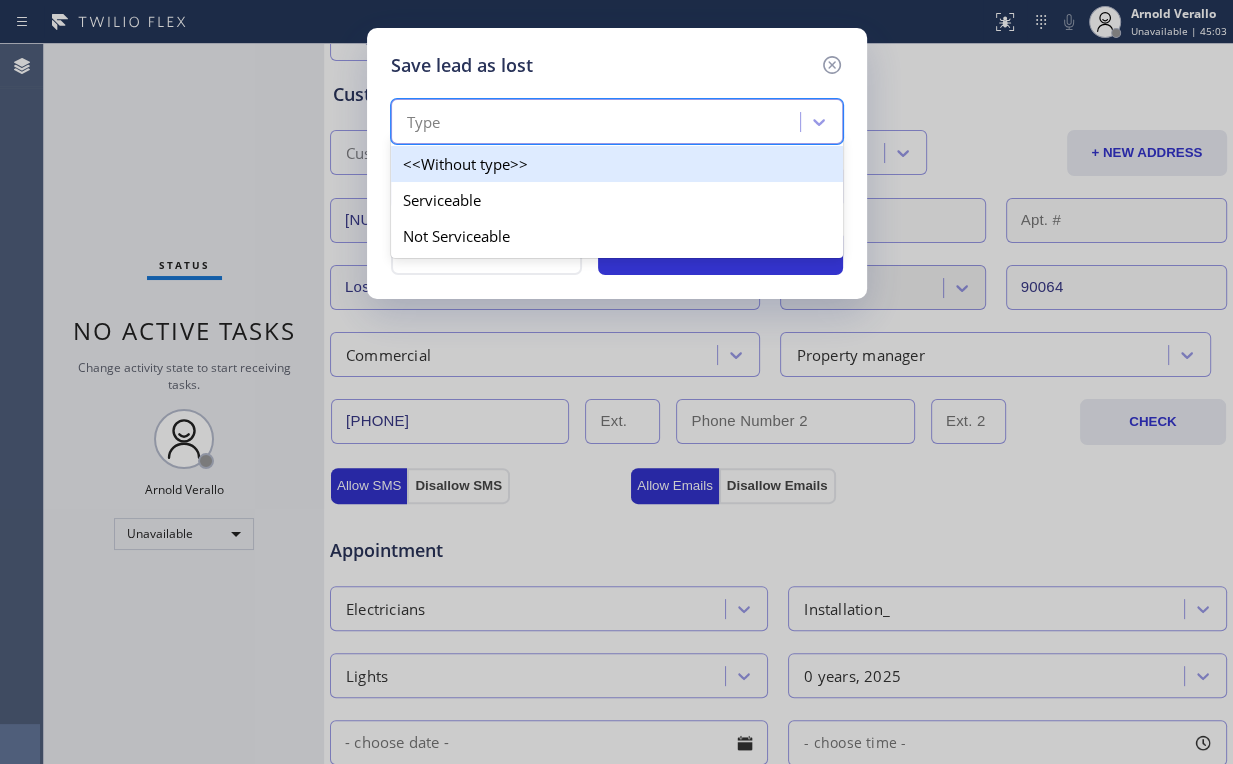 click on "Type" at bounding box center [598, 122] 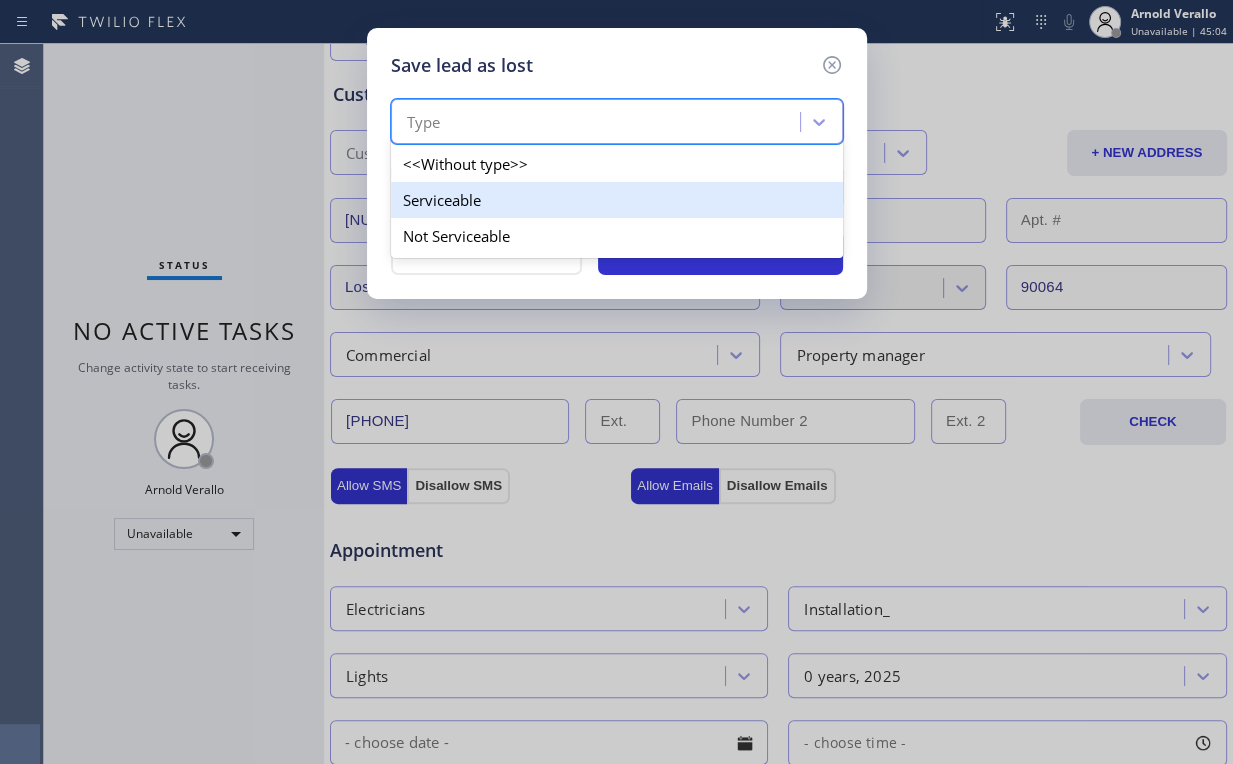 click on "Serviceable" at bounding box center (617, 200) 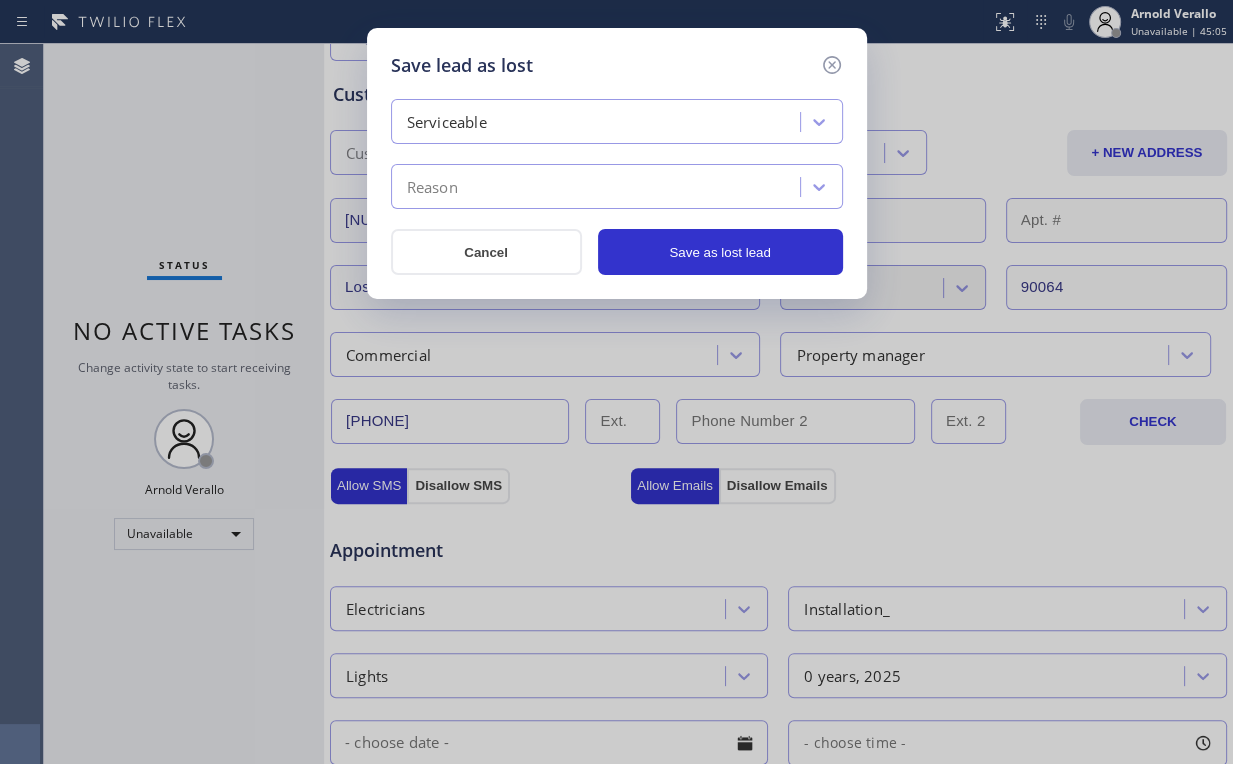 click on "Reason" at bounding box center (598, 187) 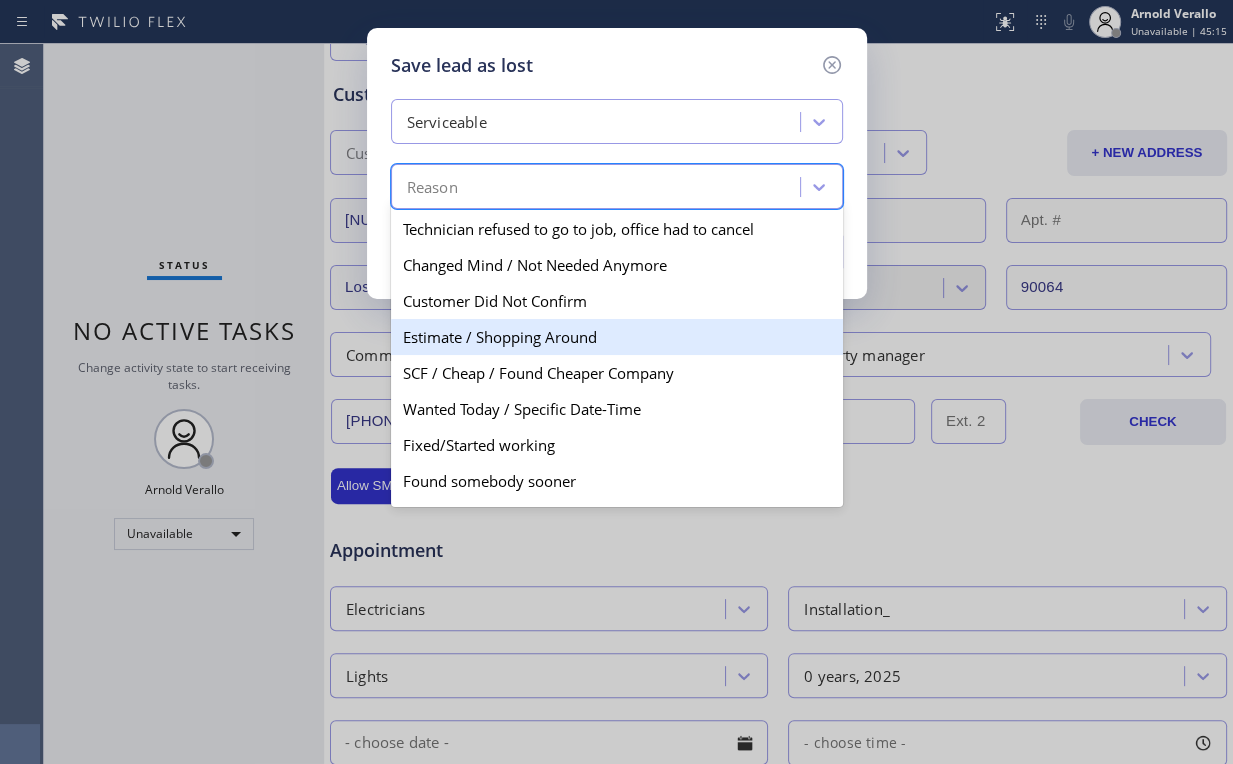 click on "Estimate / Shopping Around" at bounding box center (617, 337) 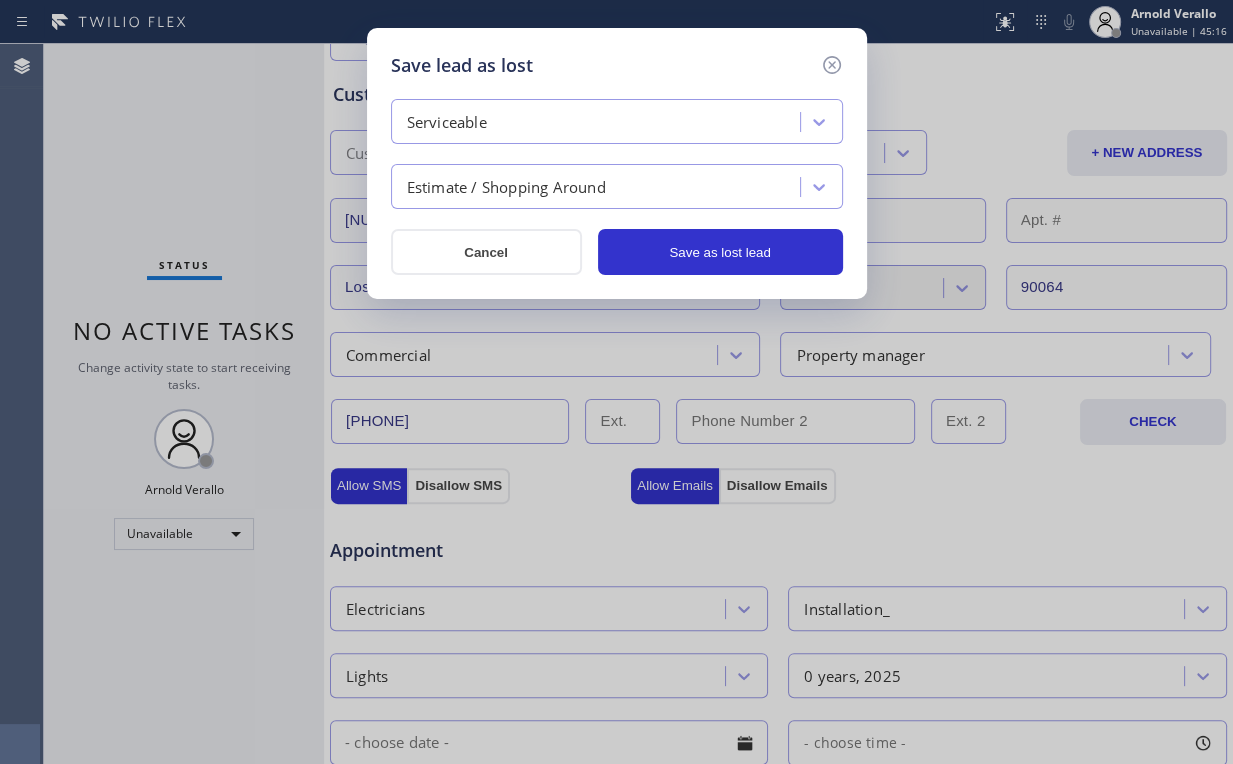 click on "Estimate / Shopping Around" at bounding box center (506, 187) 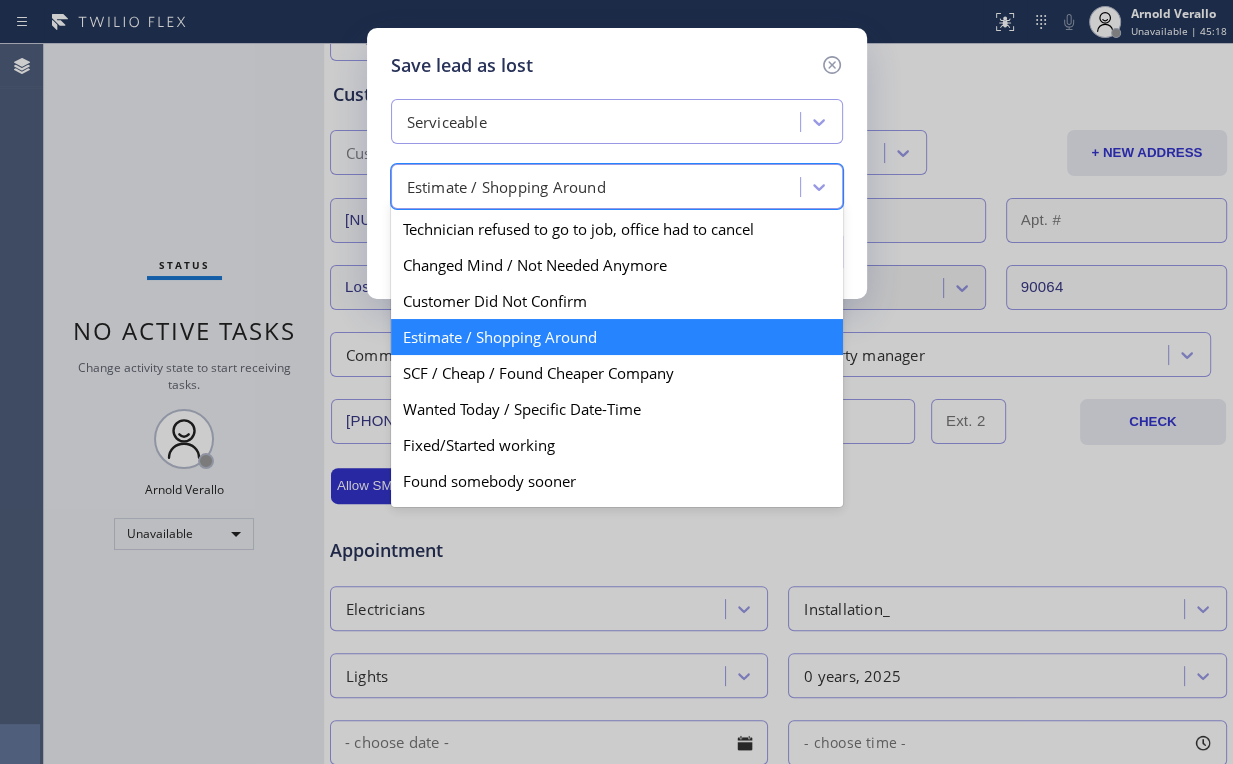 click on "Estimate / Shopping Around" at bounding box center [617, 337] 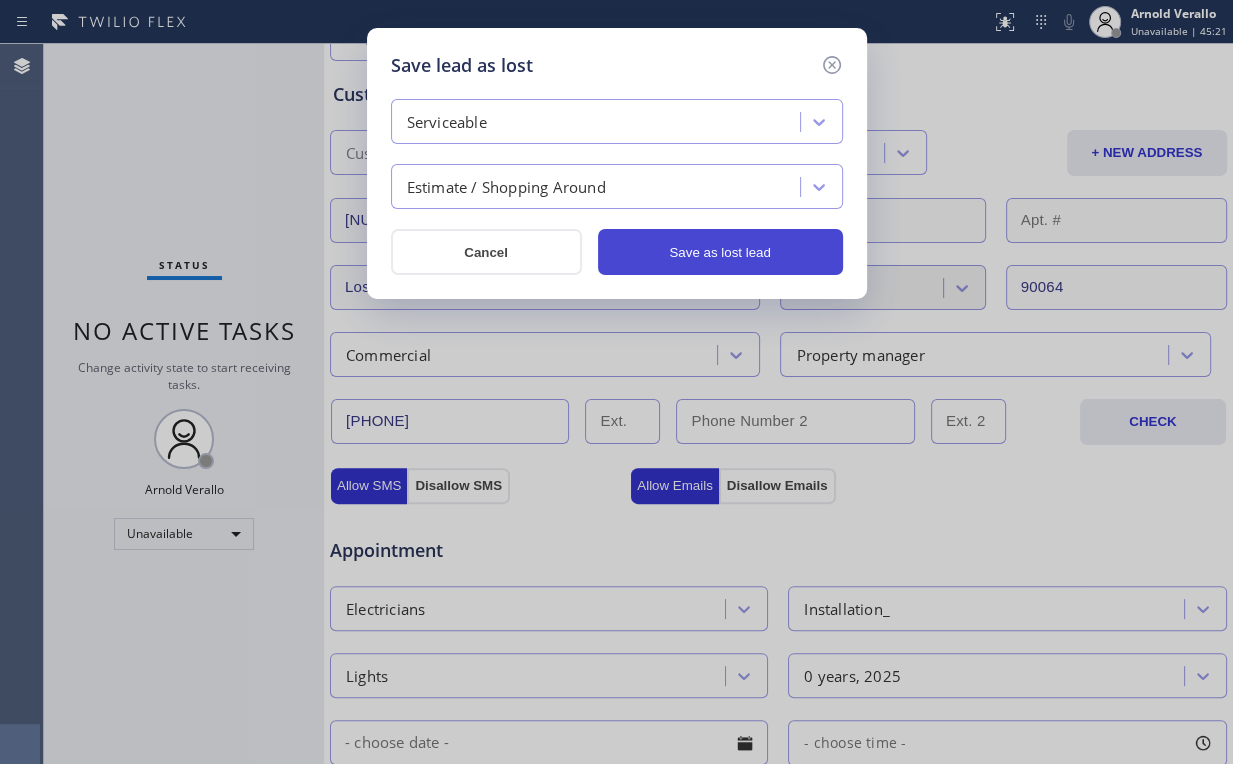 click on "Save as lost lead" at bounding box center [720, 252] 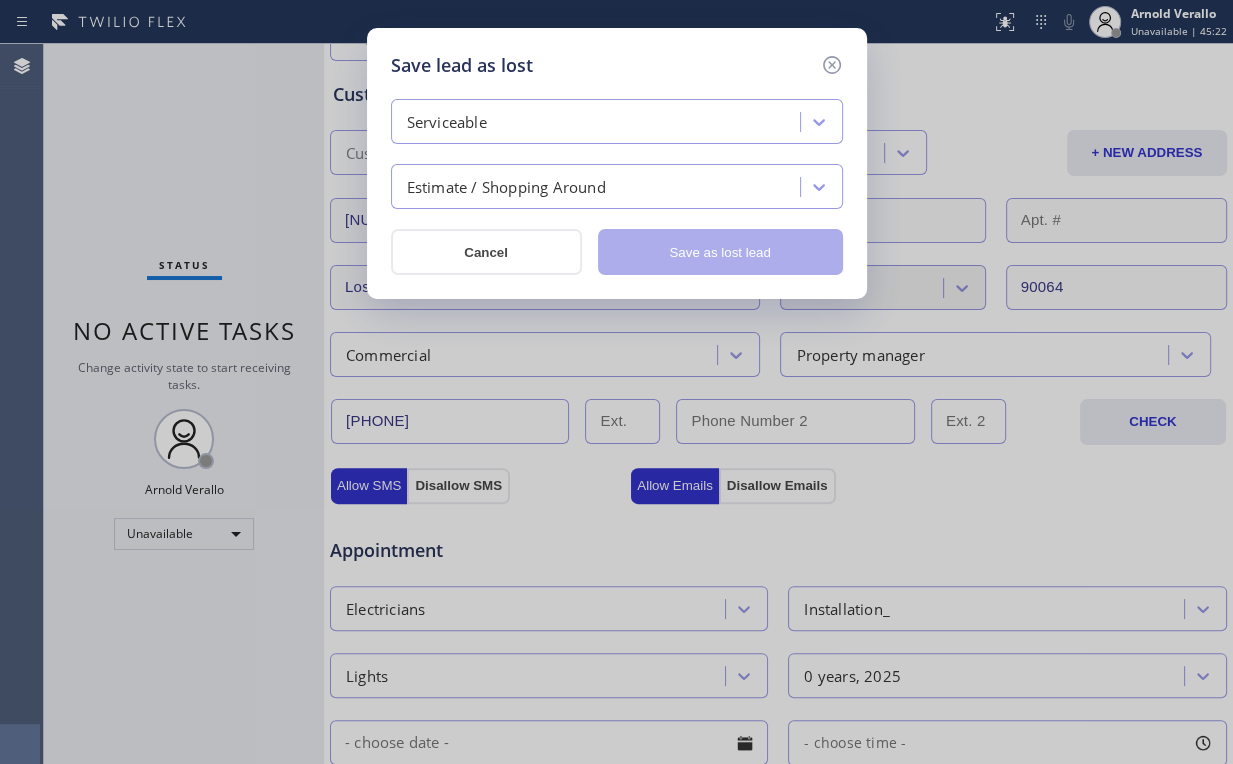 type 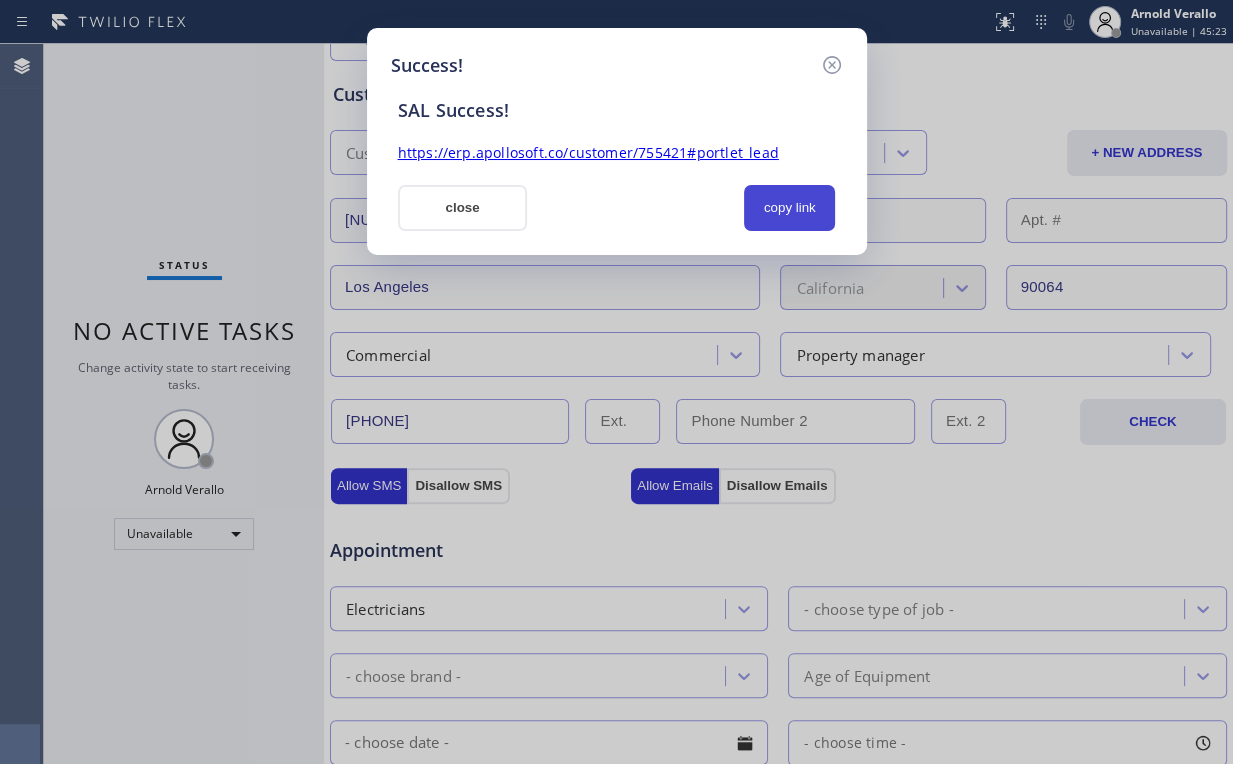 click on "copy link" at bounding box center [790, 208] 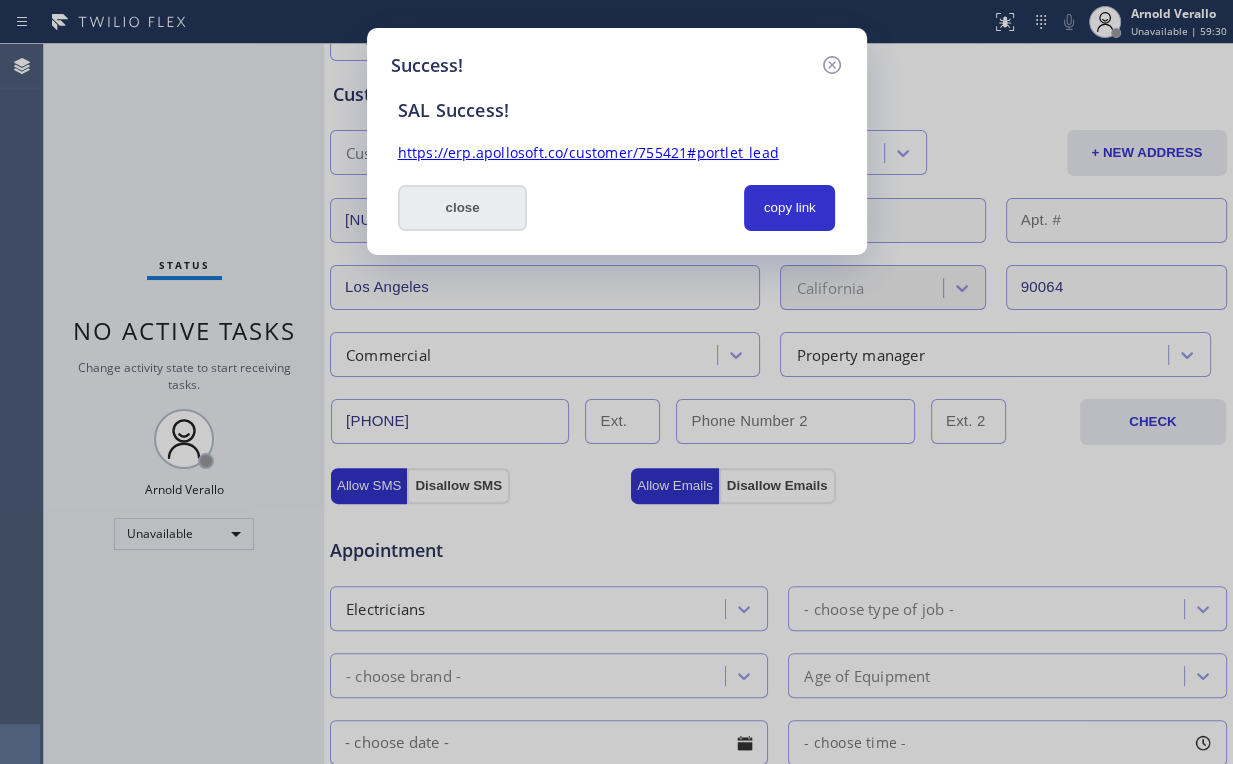 click on "close" at bounding box center [463, 208] 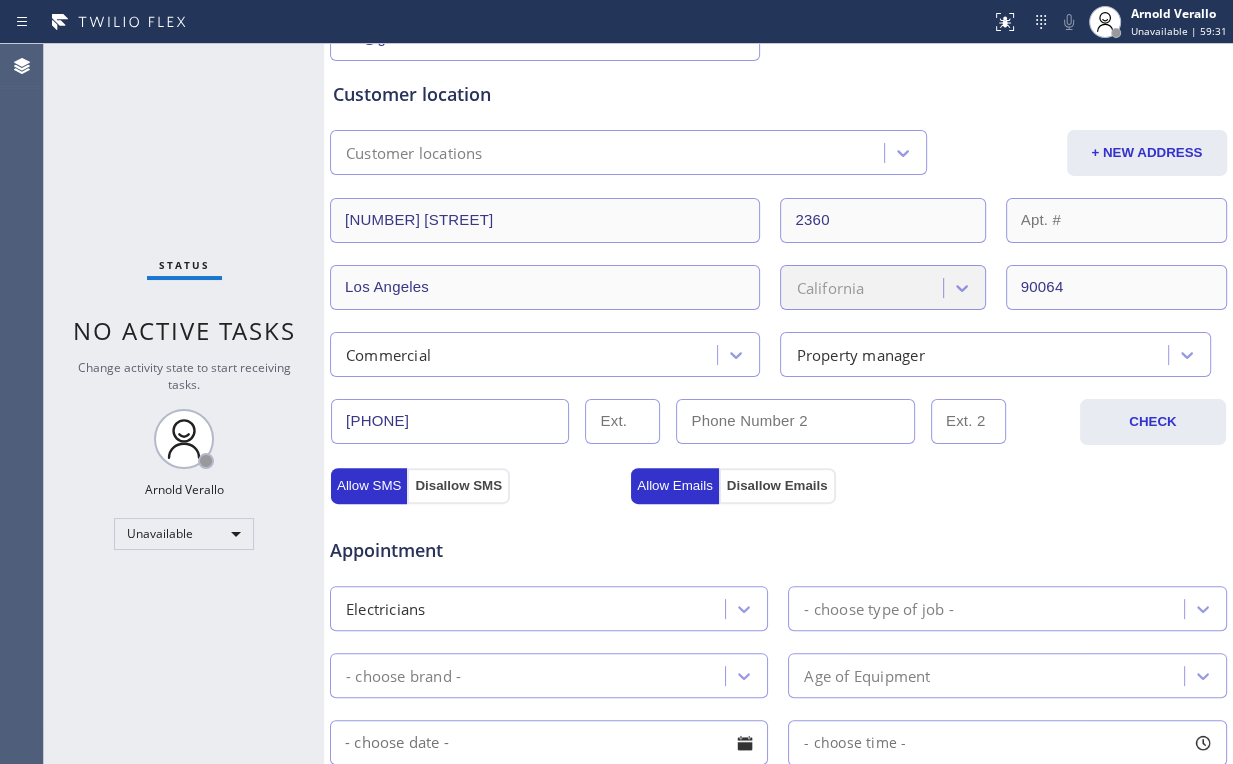 click on "Status   No active tasks     Change activity state to start receiving tasks.   [FIRST] [LAST] Unavailable" at bounding box center (184, 404) 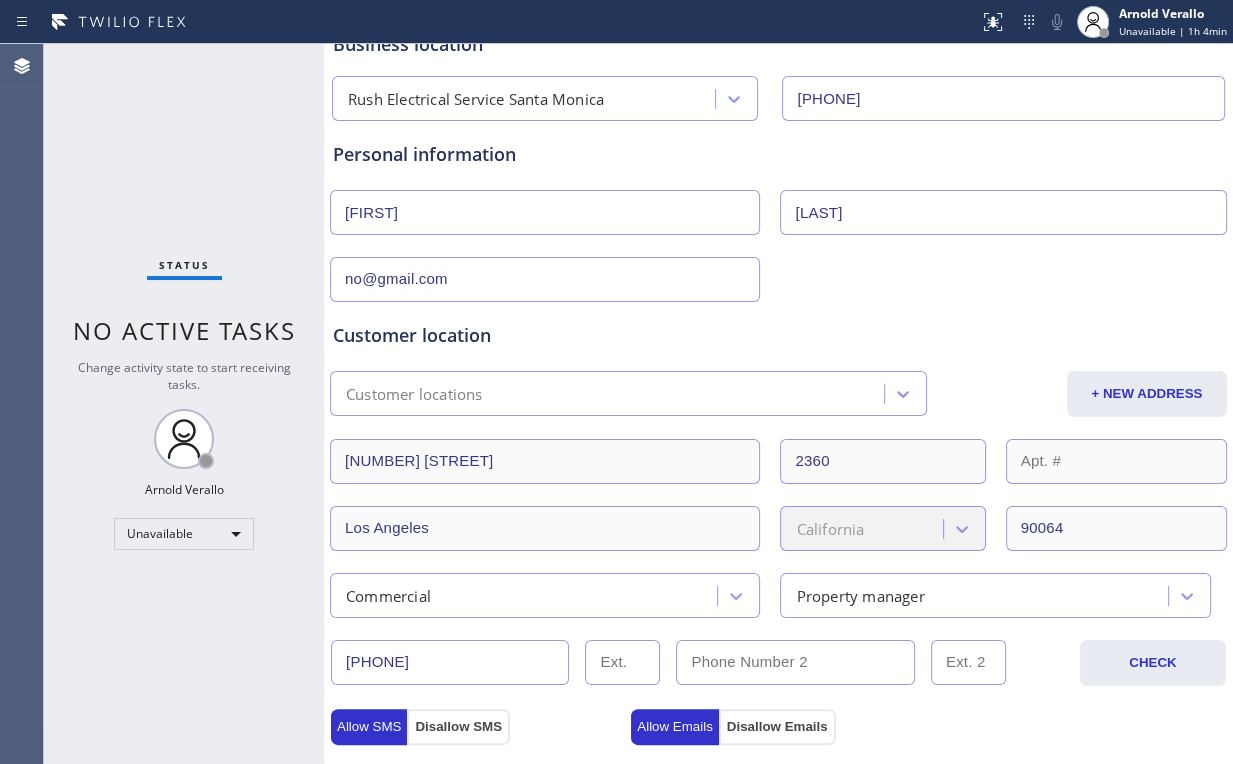 scroll, scrollTop: 0, scrollLeft: 0, axis: both 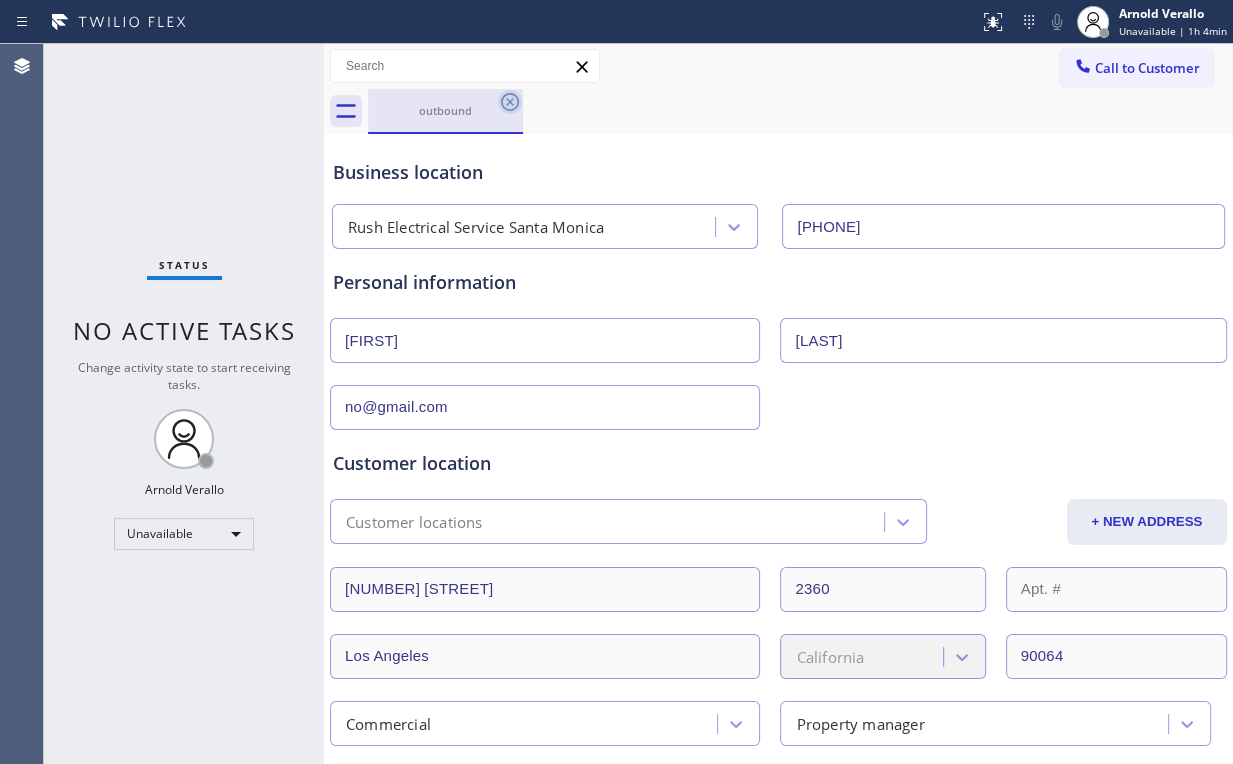 click 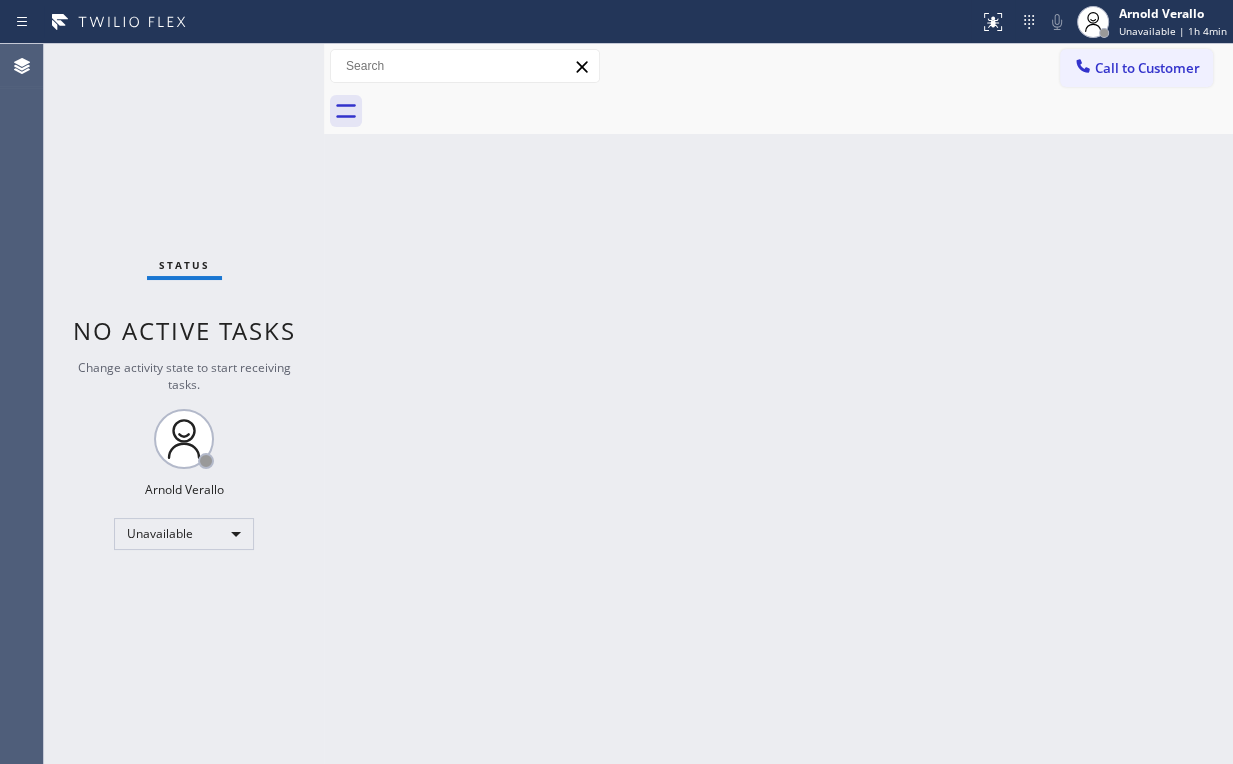 click at bounding box center (800, 111) 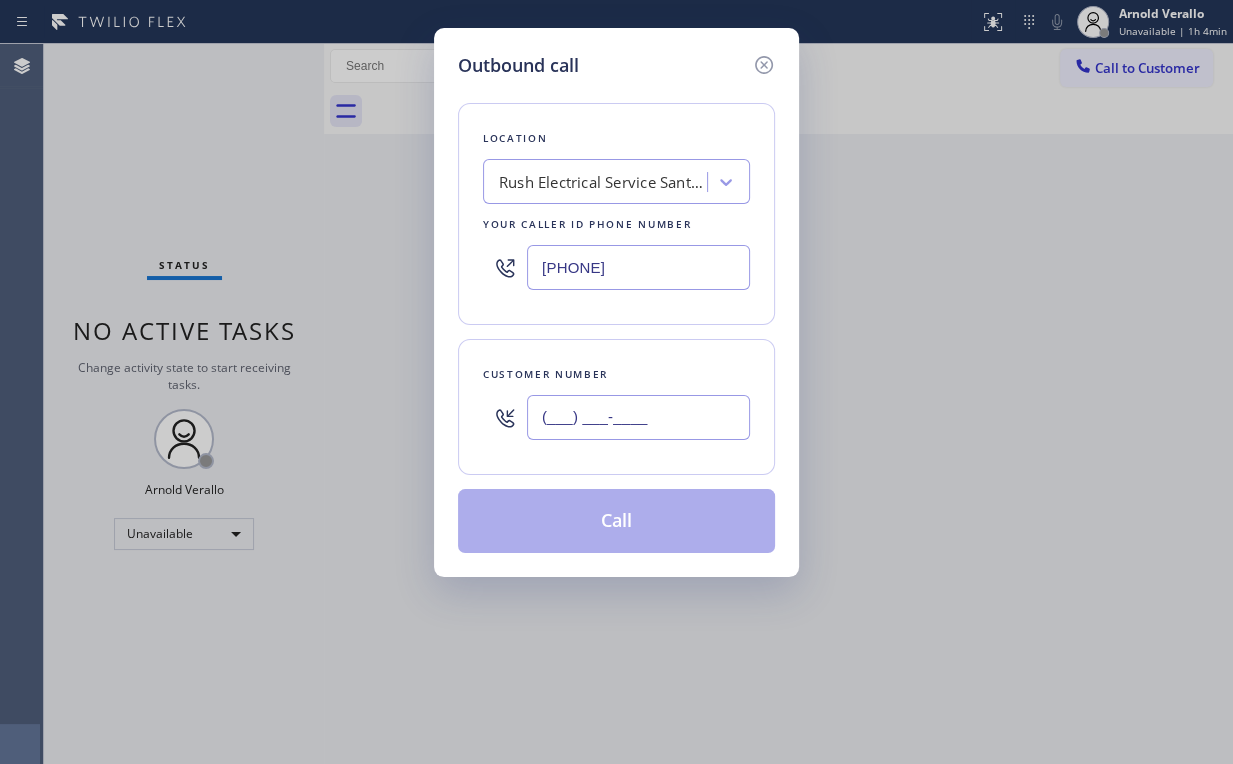 click on "(___) ___-____" at bounding box center [638, 417] 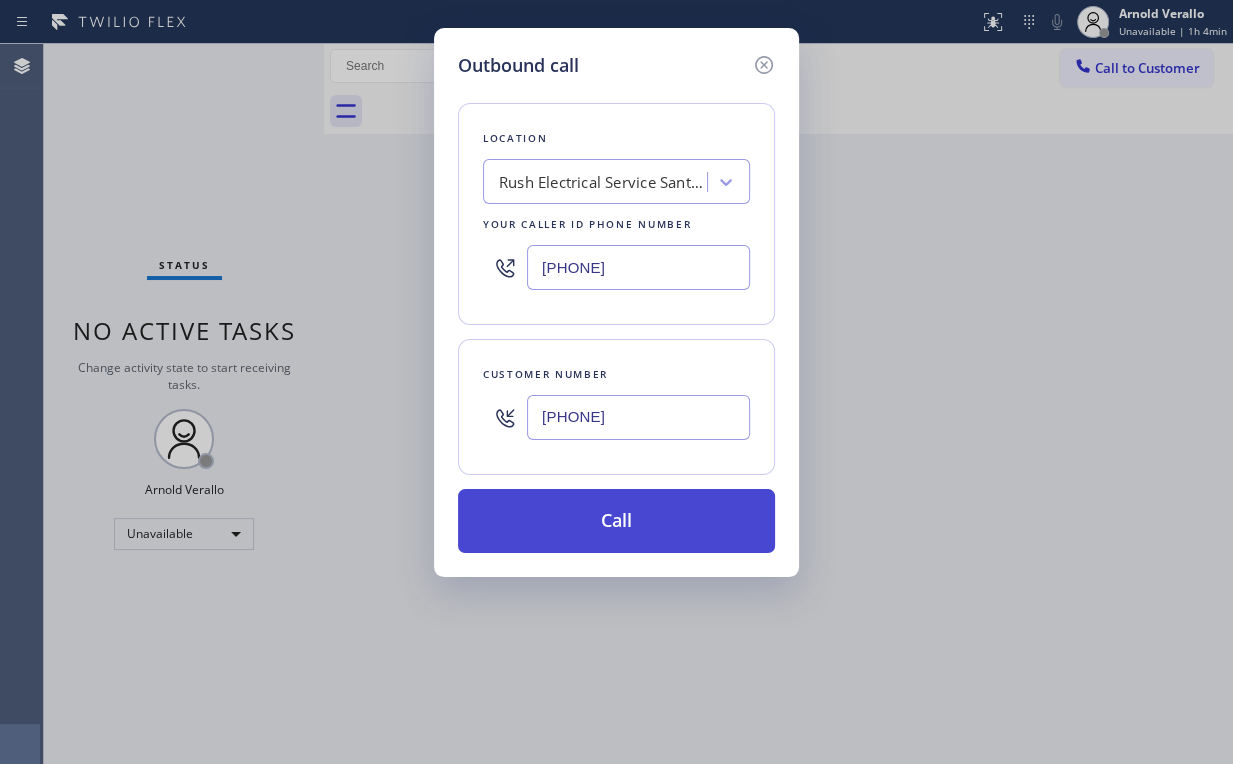 type on "[PHONE]" 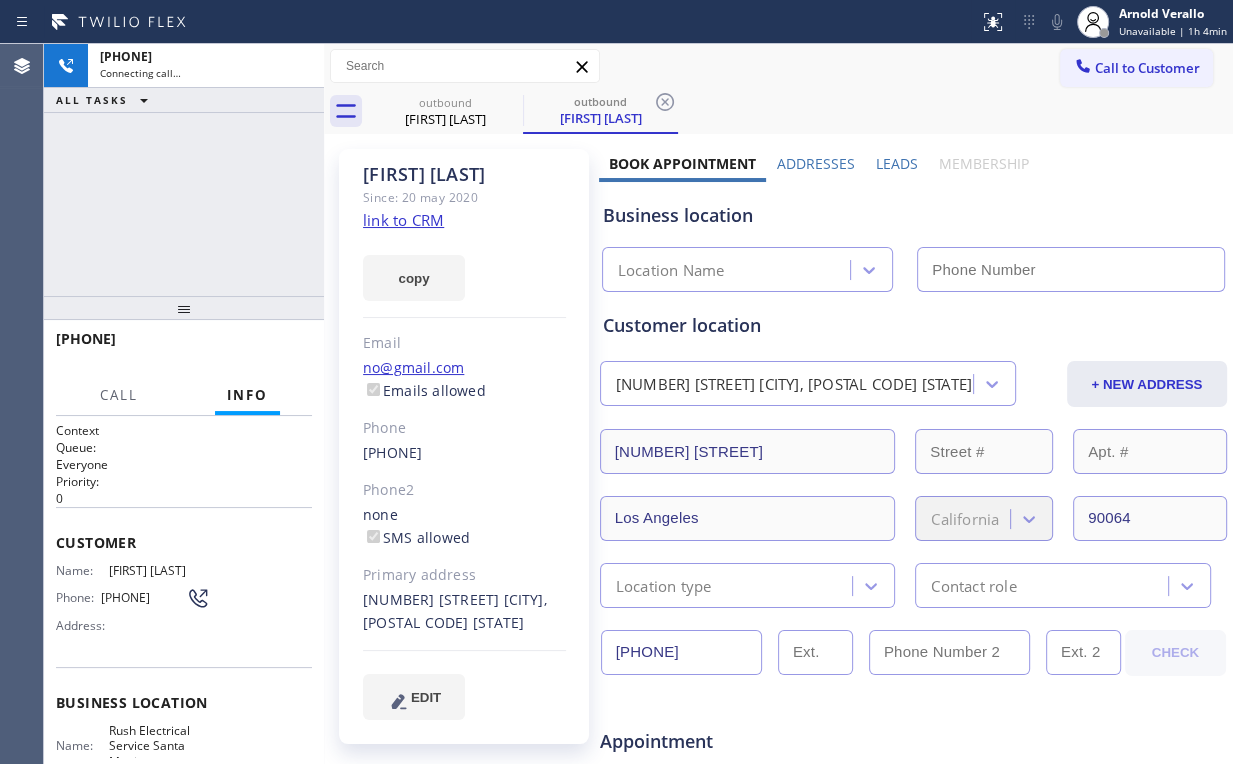 type on "[PHONE]" 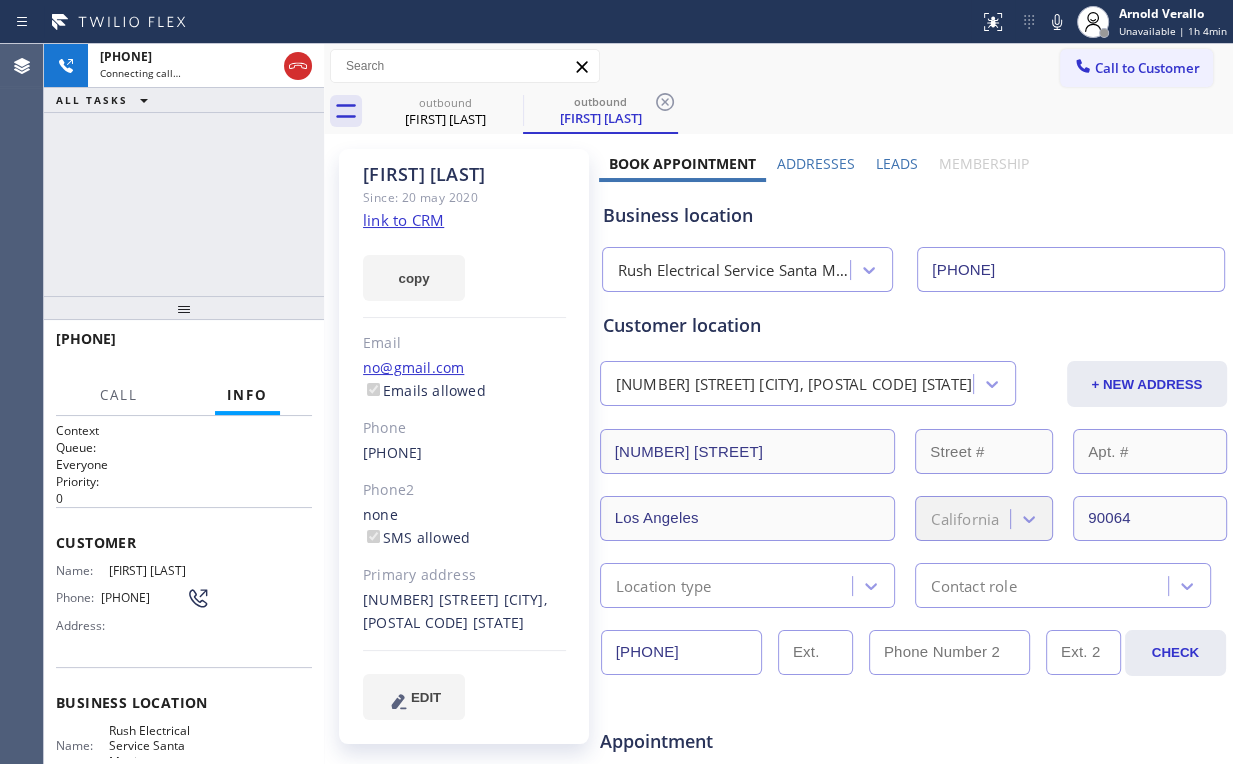 click on "[PHONE] Connecting call… ALL TASKS ALL TASKS ACTIVE TASKS TASKS IN WRAP UP" at bounding box center [184, 170] 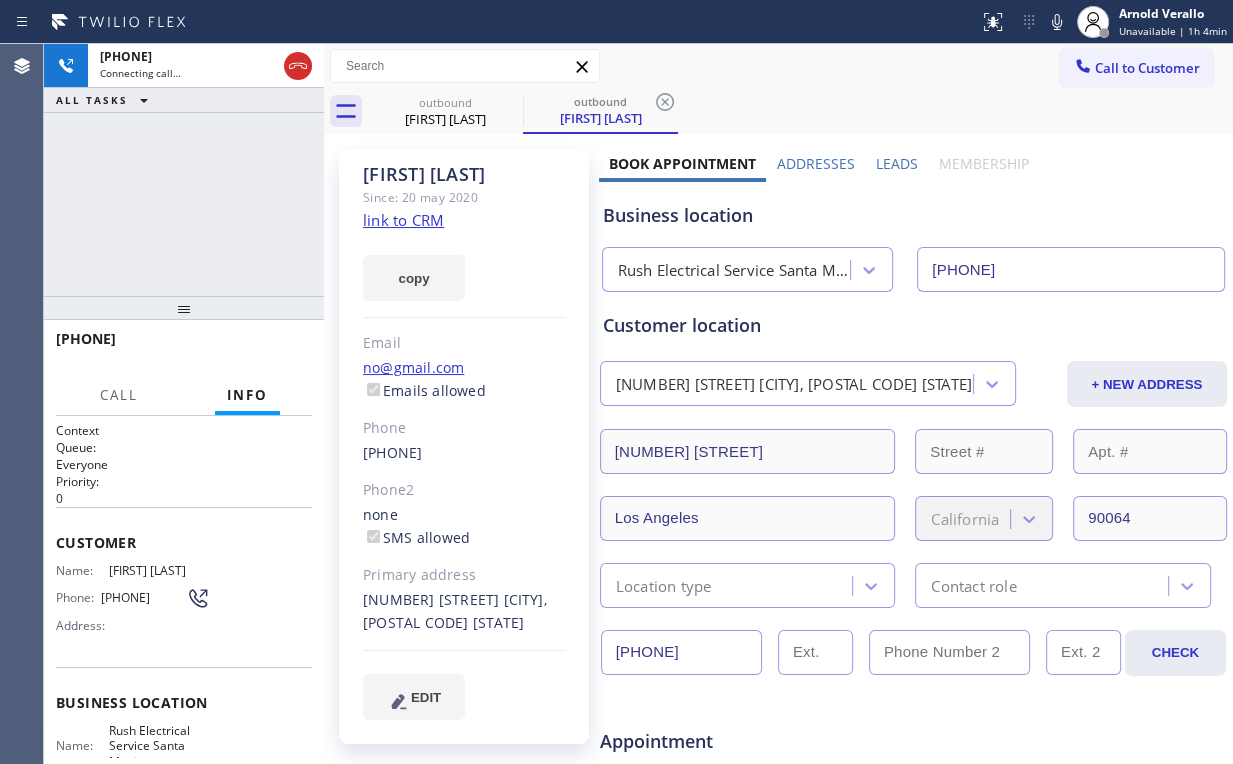 click on "[PHONE] Connecting call… ALL TASKS ALL TASKS ACTIVE TASKS TASKS IN WRAP UP" at bounding box center [184, 170] 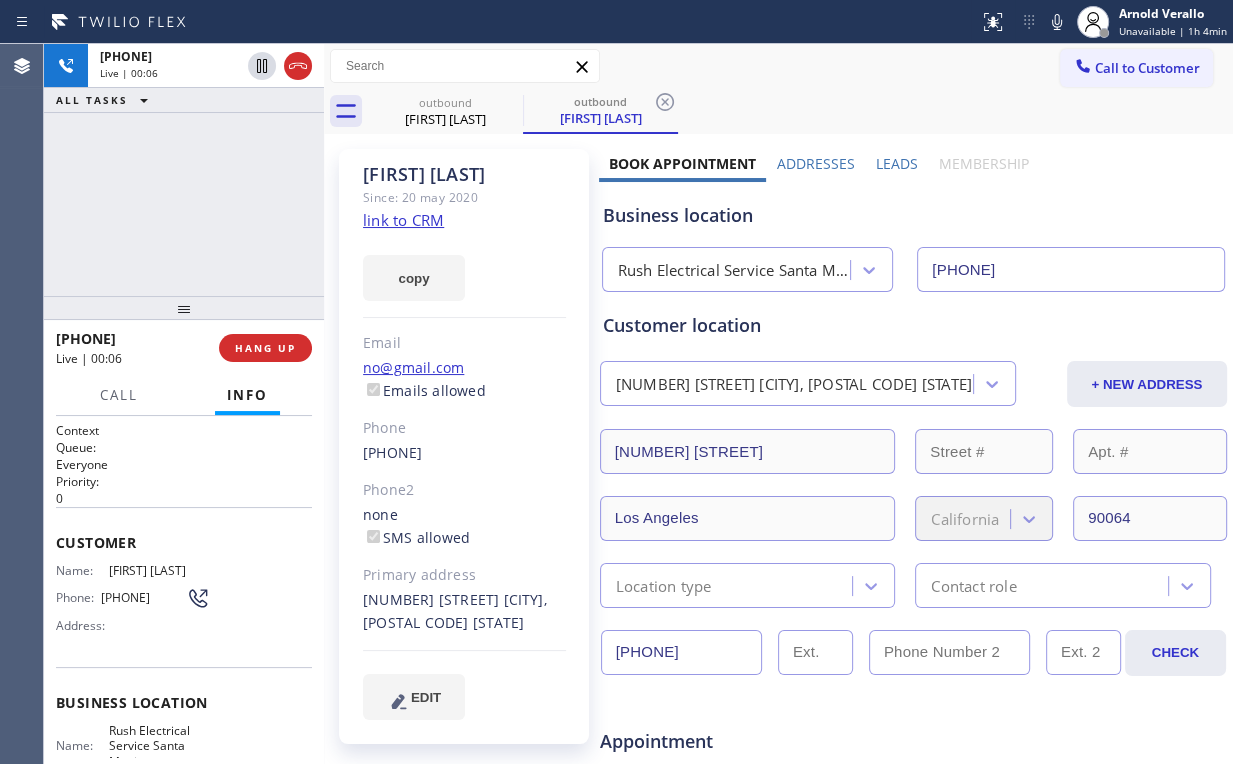 drag, startPoint x: 152, startPoint y: 208, endPoint x: 174, endPoint y: 215, distance: 23.086792 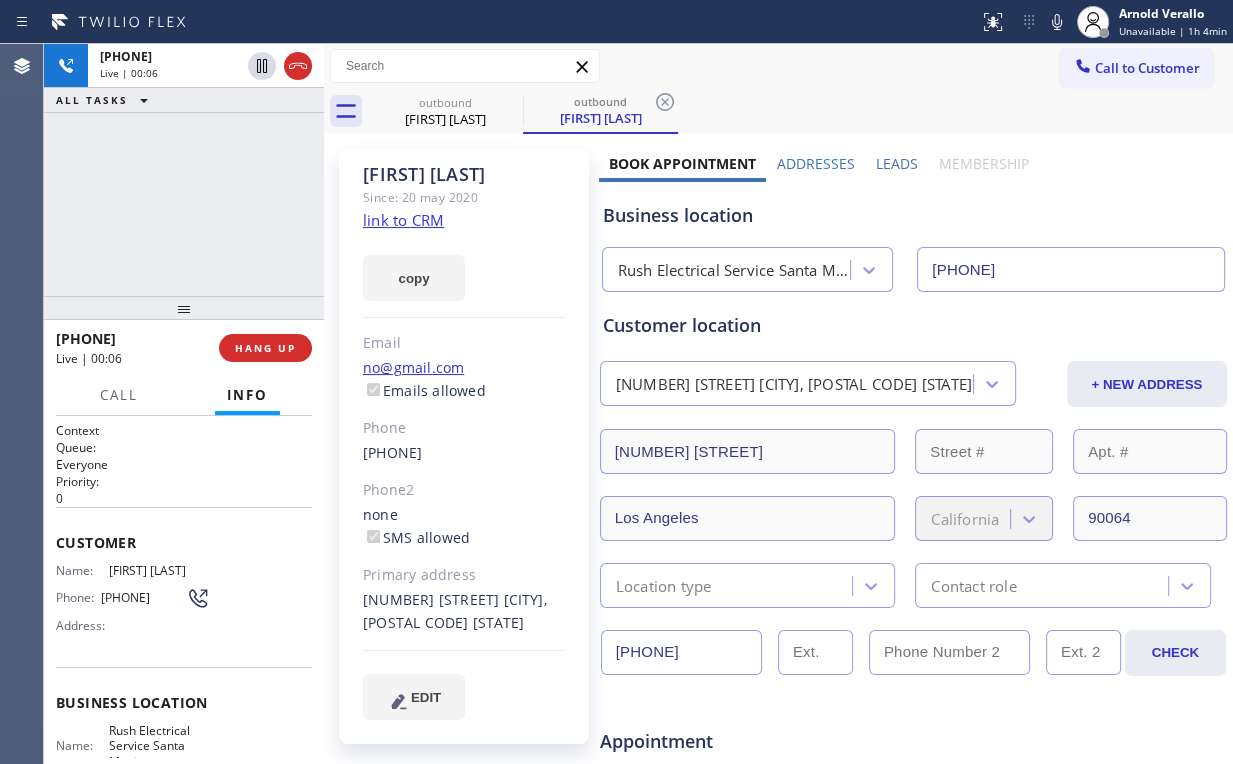 click on "[PHONE] Live | 00:06 ALL TASKS ALL TASKS ACTIVE TASKS TASKS IN WRAP UP" at bounding box center (184, 170) 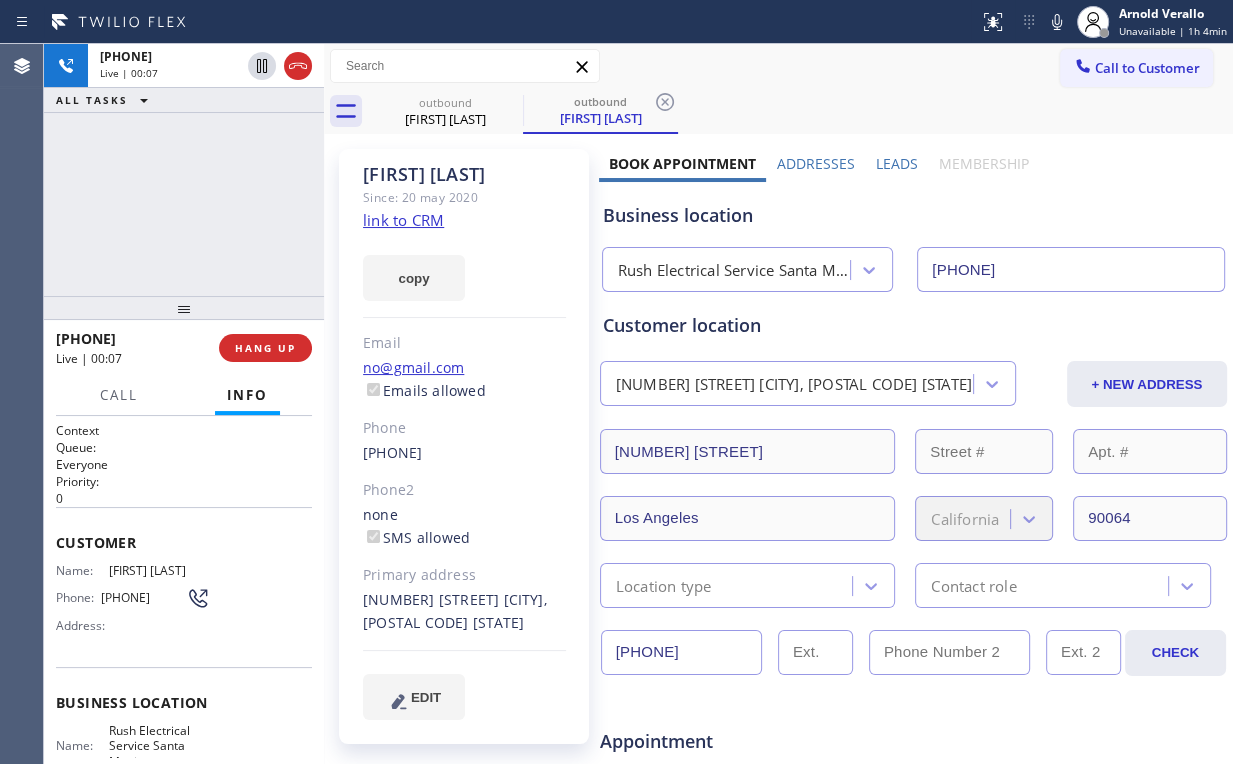 click on "[PHONE] Live | 00:07 ALL TASKS ALL TASKS ACTIVE TASKS TASKS IN WRAP UP" at bounding box center (184, 170) 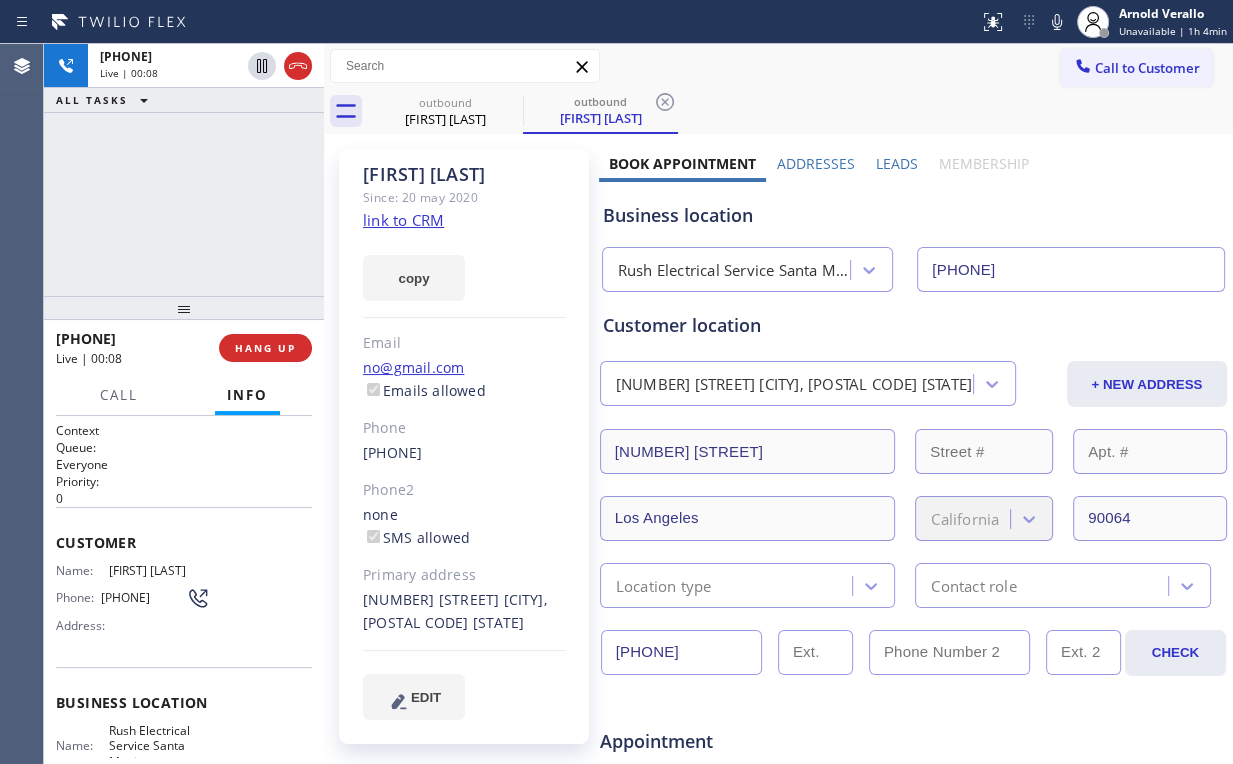 click on "[PHONE] Live | 00:08 ALL TASKS ALL TASKS ACTIVE TASKS TASKS IN WRAP UP" at bounding box center [184, 170] 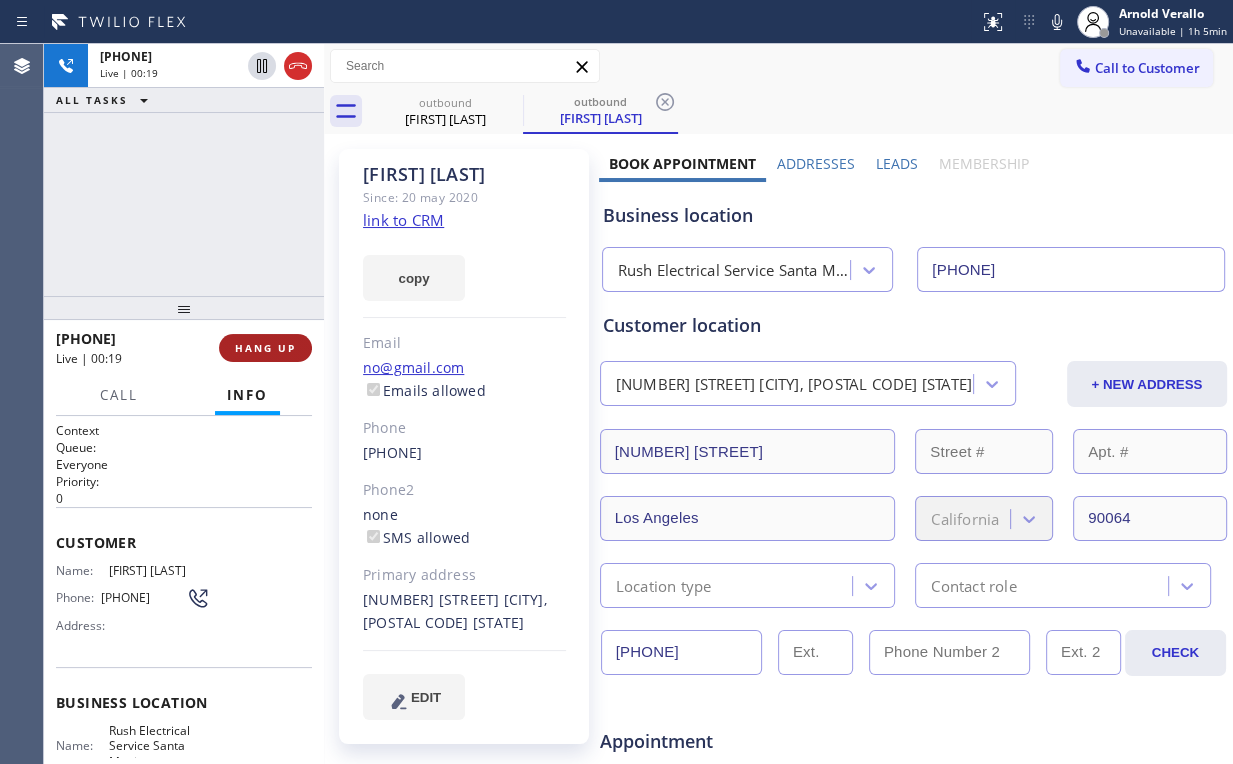 click on "HANG UP" at bounding box center [265, 348] 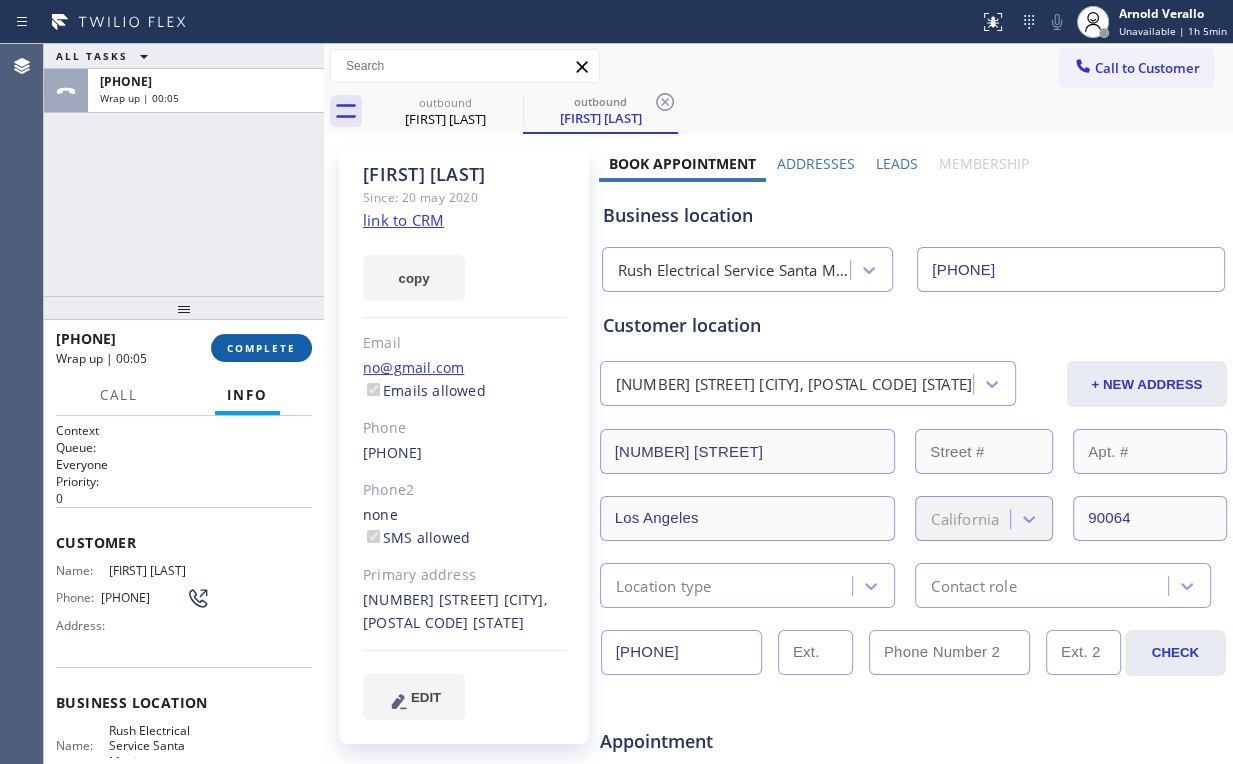 click on "COMPLETE" at bounding box center [261, 348] 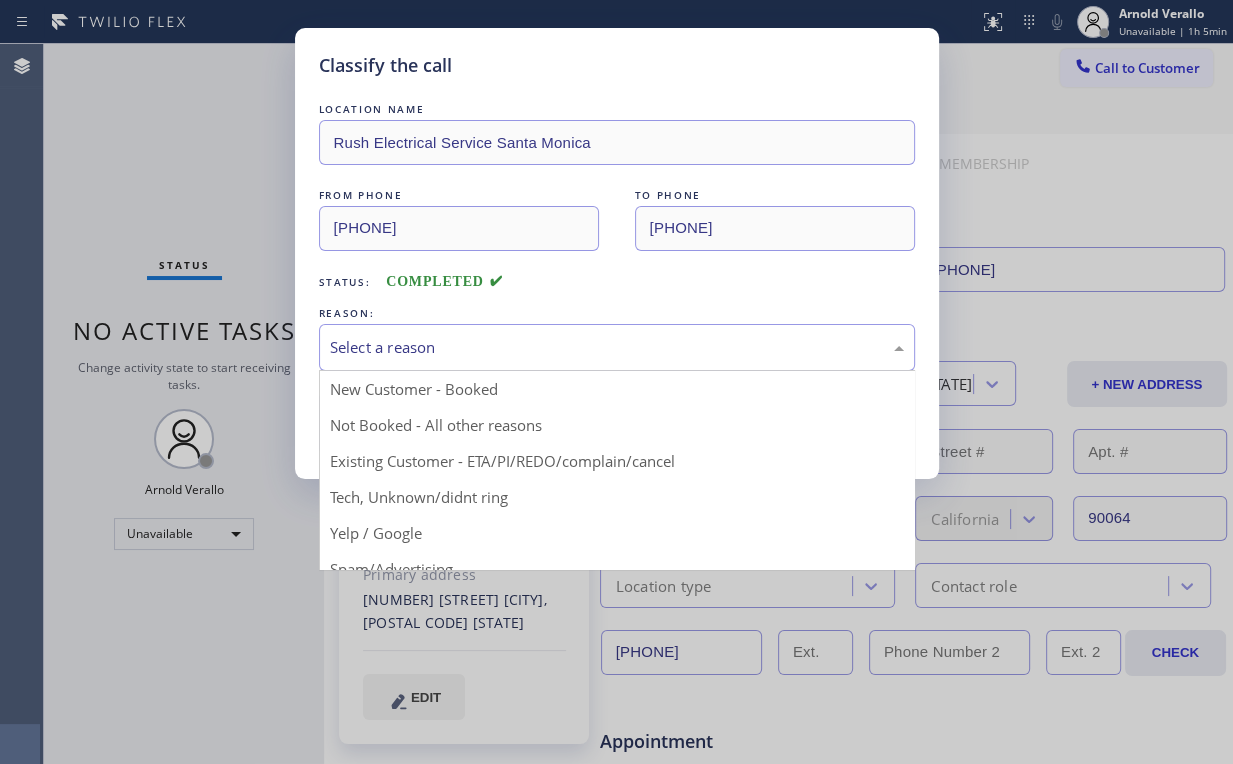 click on "Select a reason" at bounding box center (617, 347) 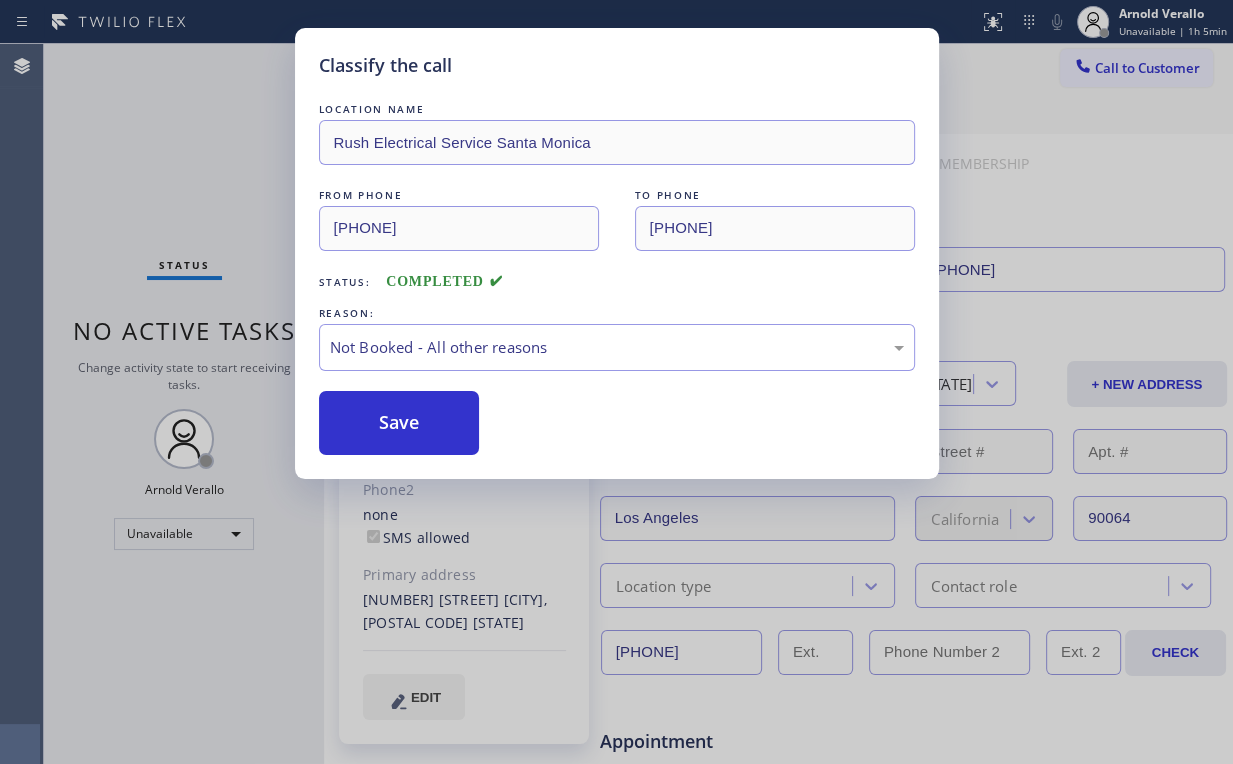 drag, startPoint x: 448, startPoint y: 425, endPoint x: 260, endPoint y: 228, distance: 272.3105 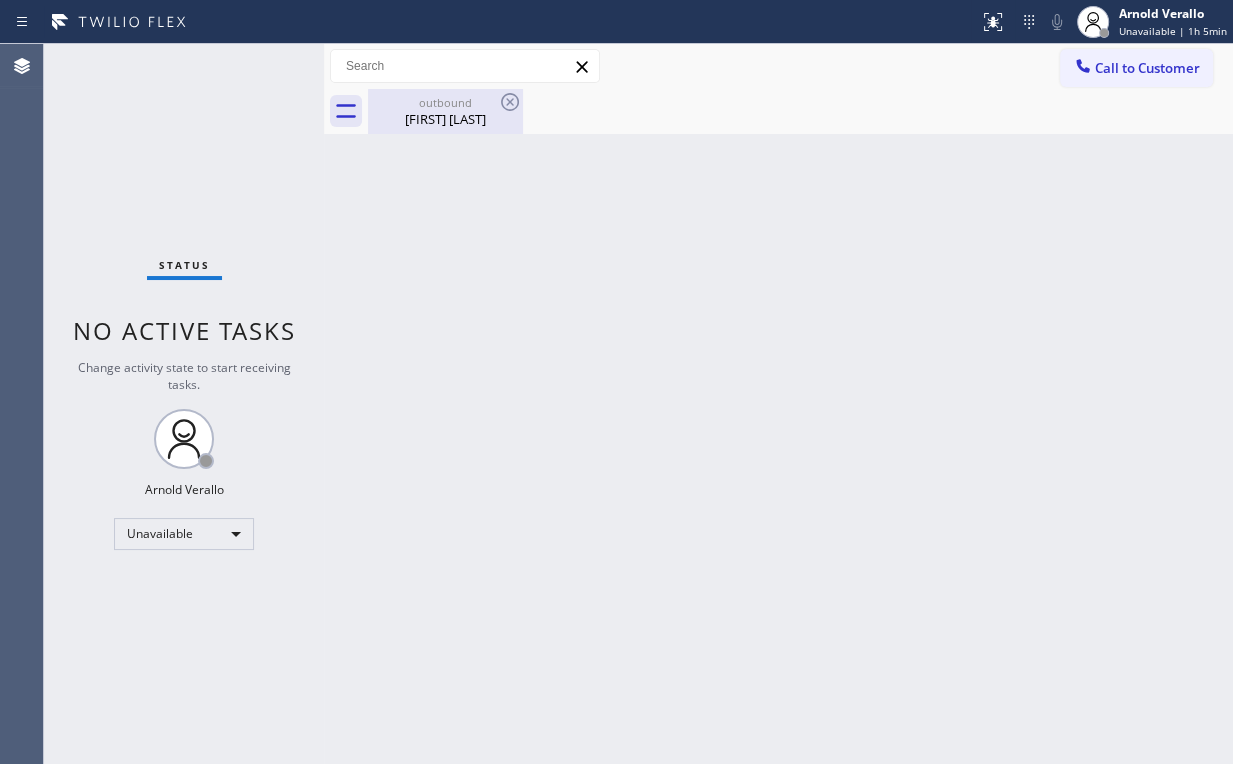 click on "outbound" at bounding box center (445, 102) 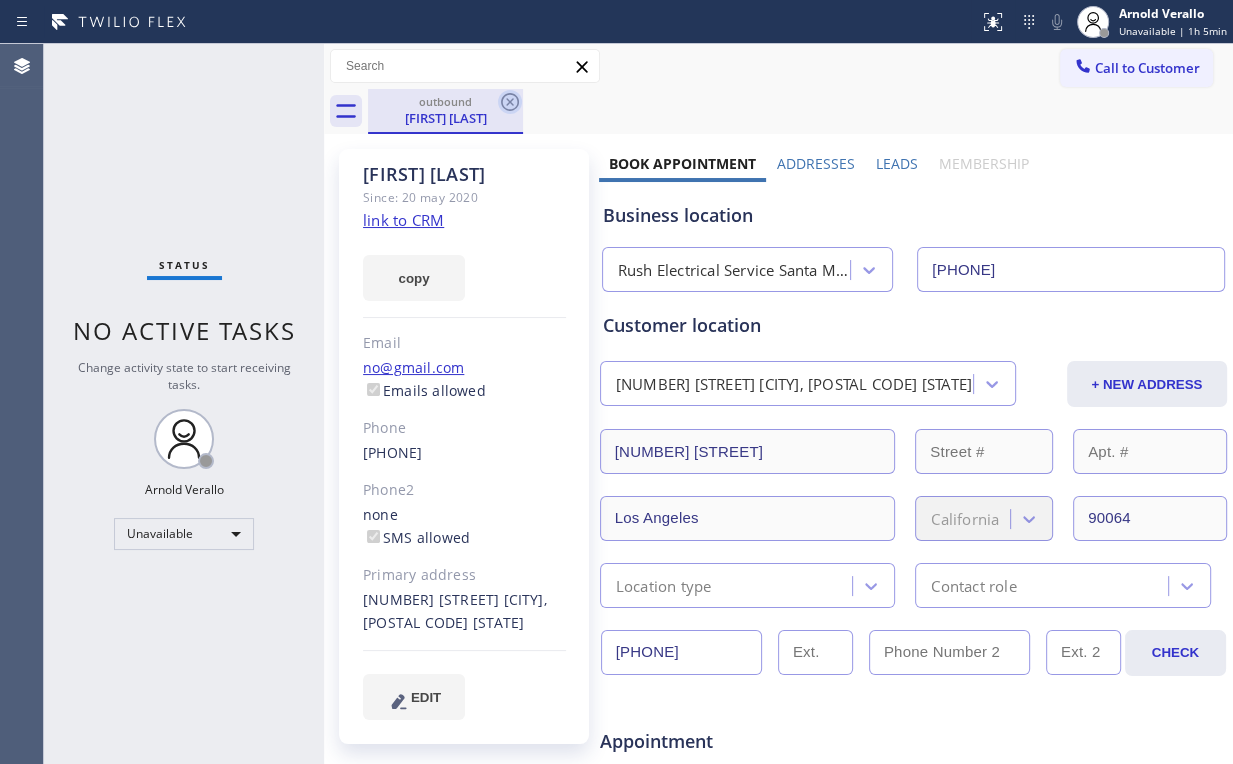 click 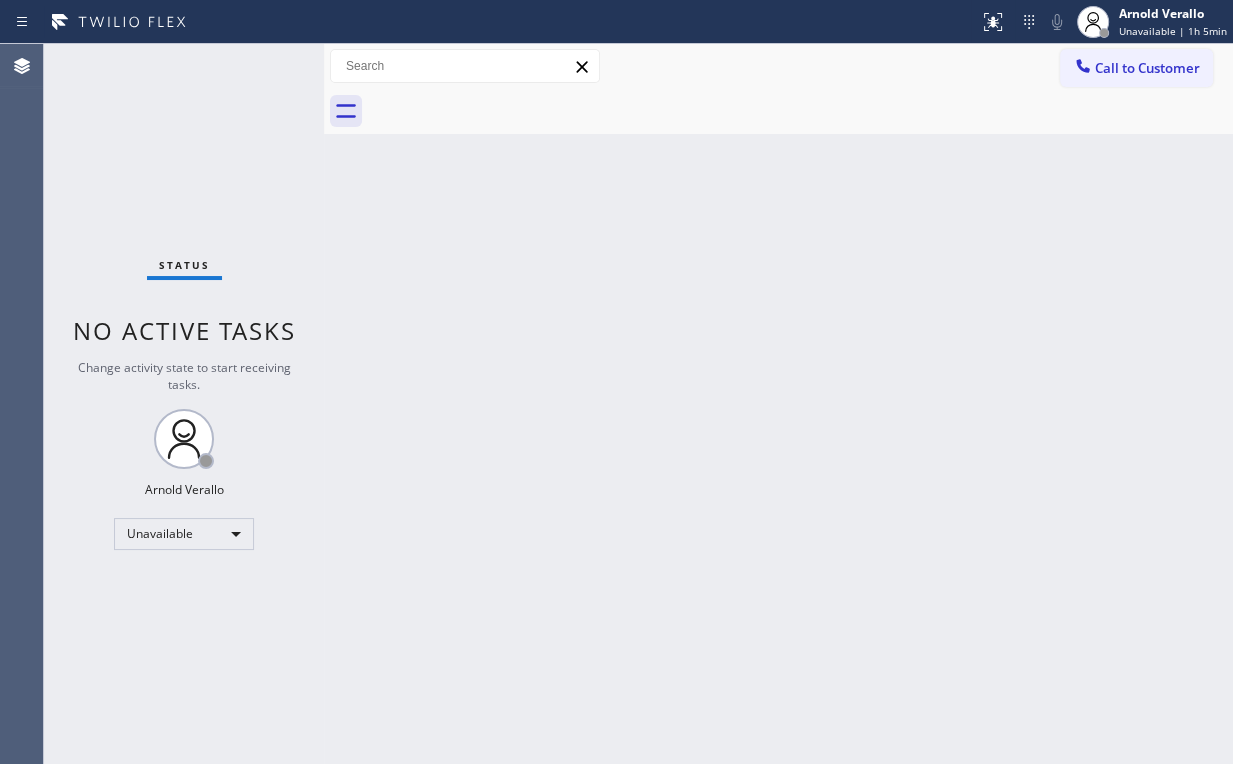 drag, startPoint x: 964, startPoint y: 211, endPoint x: 814, endPoint y: 20, distance: 242.86005 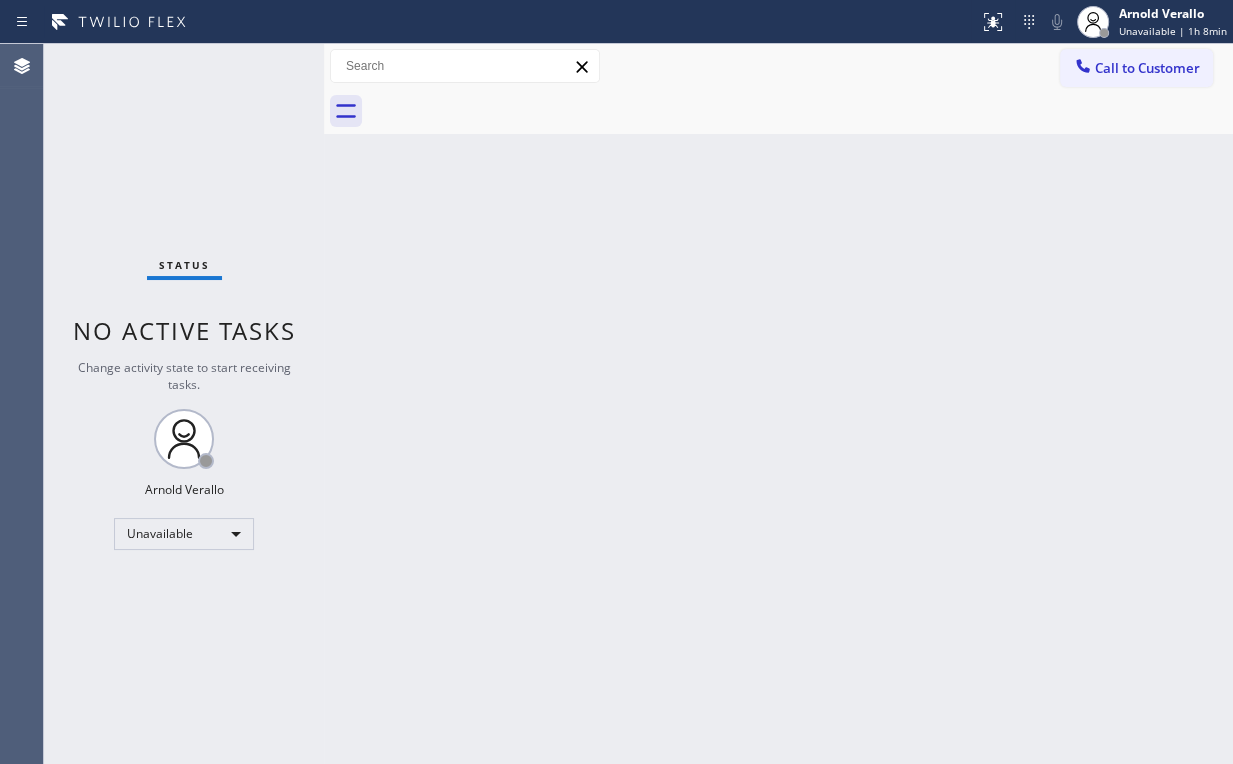 drag, startPoint x: 1144, startPoint y: 72, endPoint x: 734, endPoint y: 336, distance: 487.6433 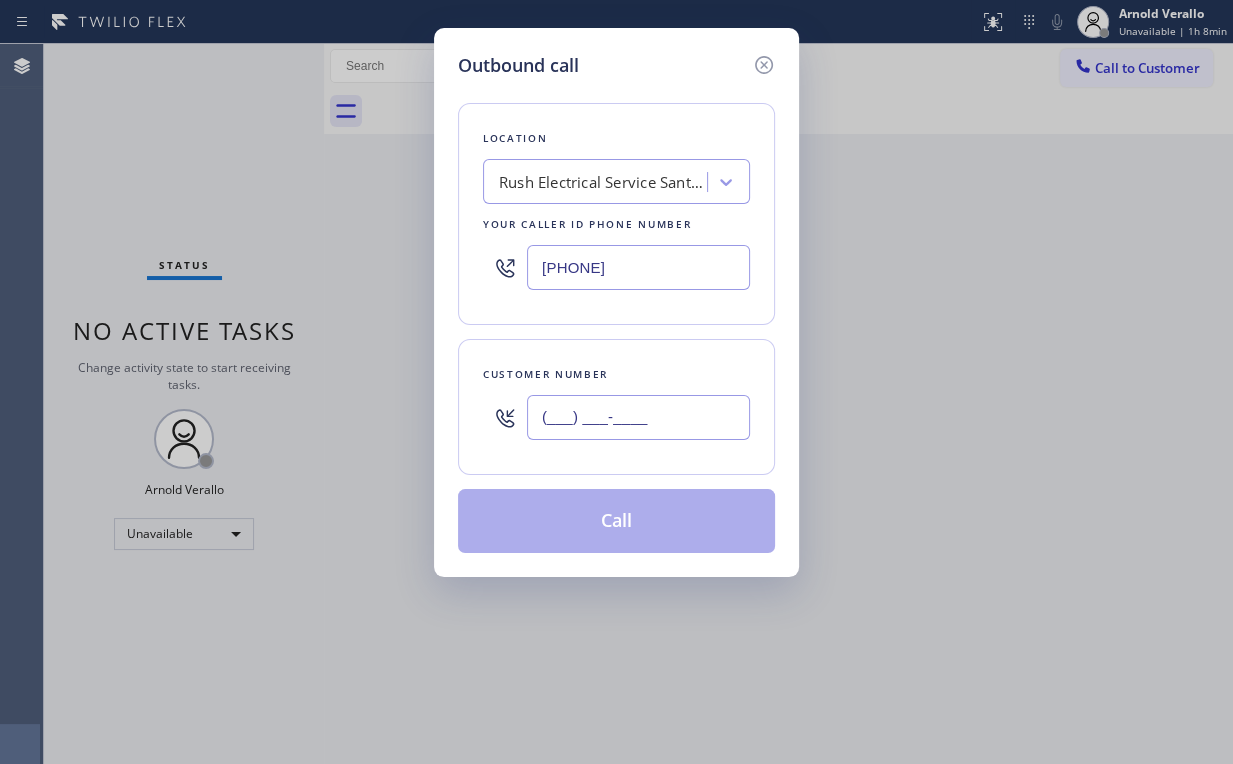 click on "(___) ___-____" at bounding box center (638, 417) 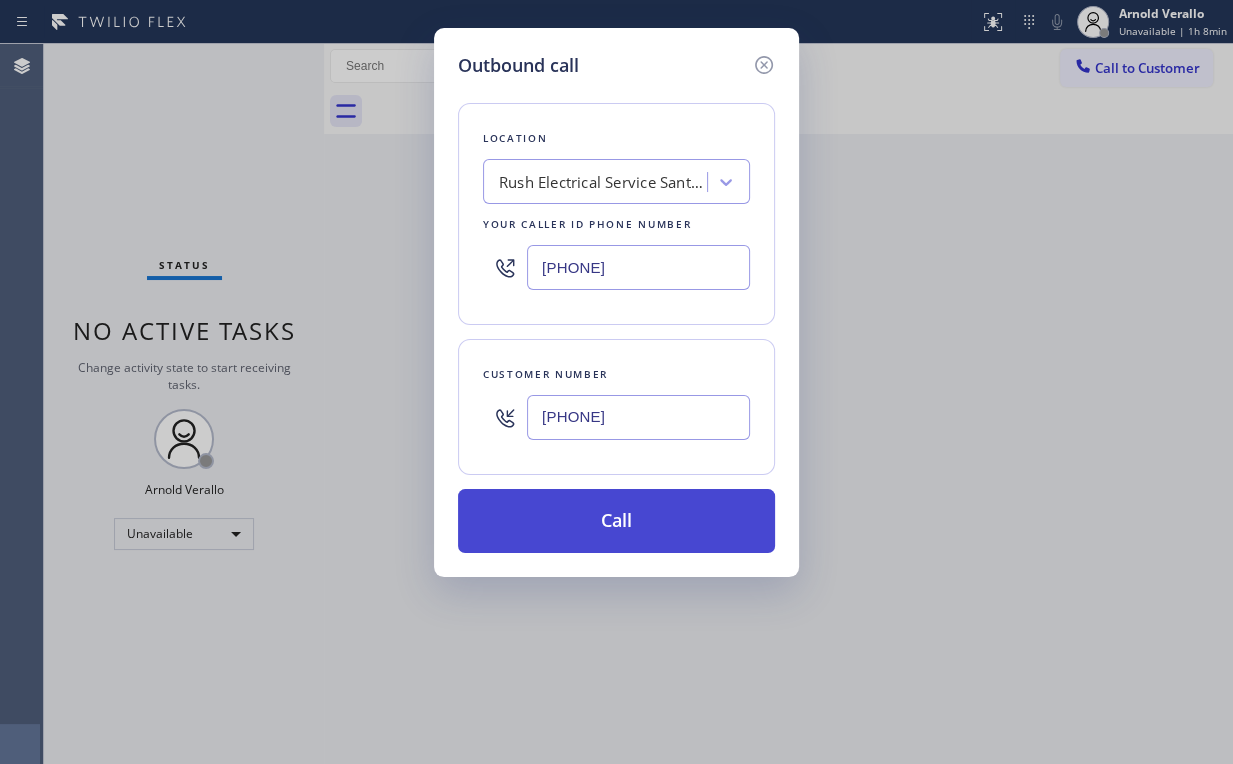 type on "[PHONE]" 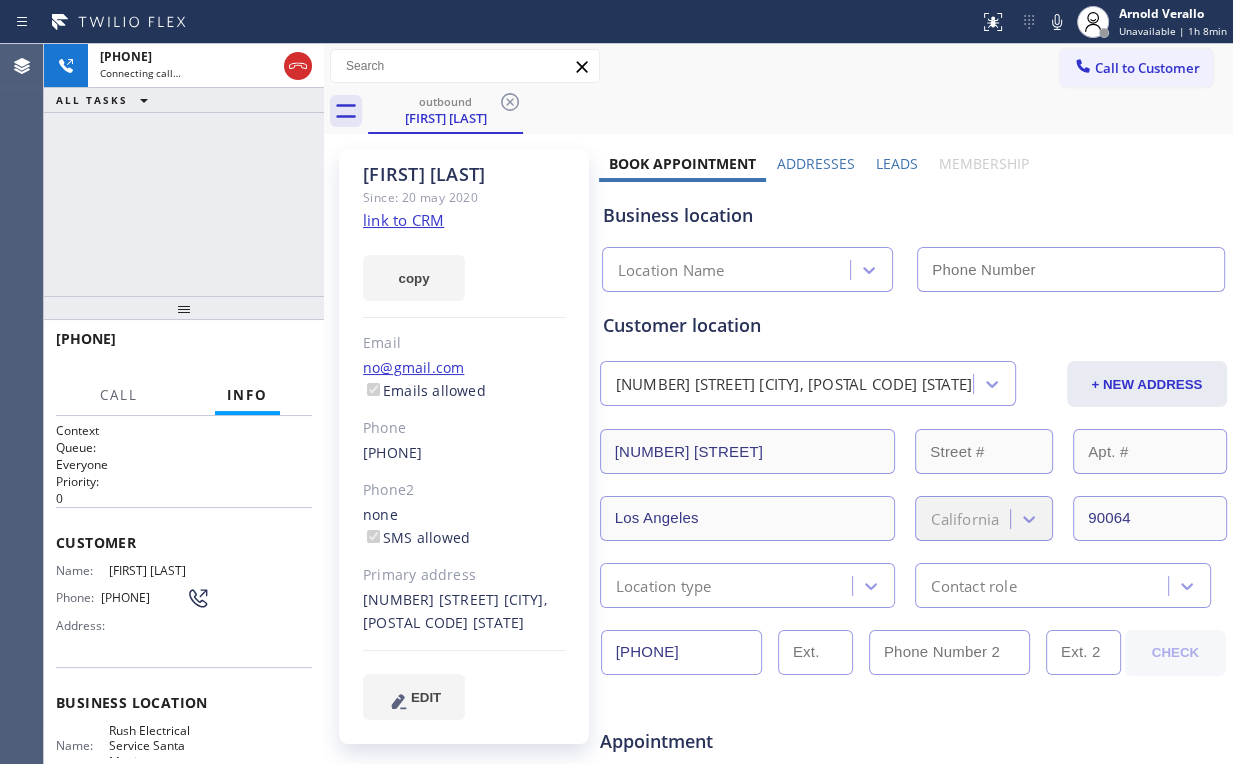 click on "[PHONE] Connecting call… ALL TASKS ALL TASKS ACTIVE TASKS TASKS IN WRAP UP" at bounding box center [184, 170] 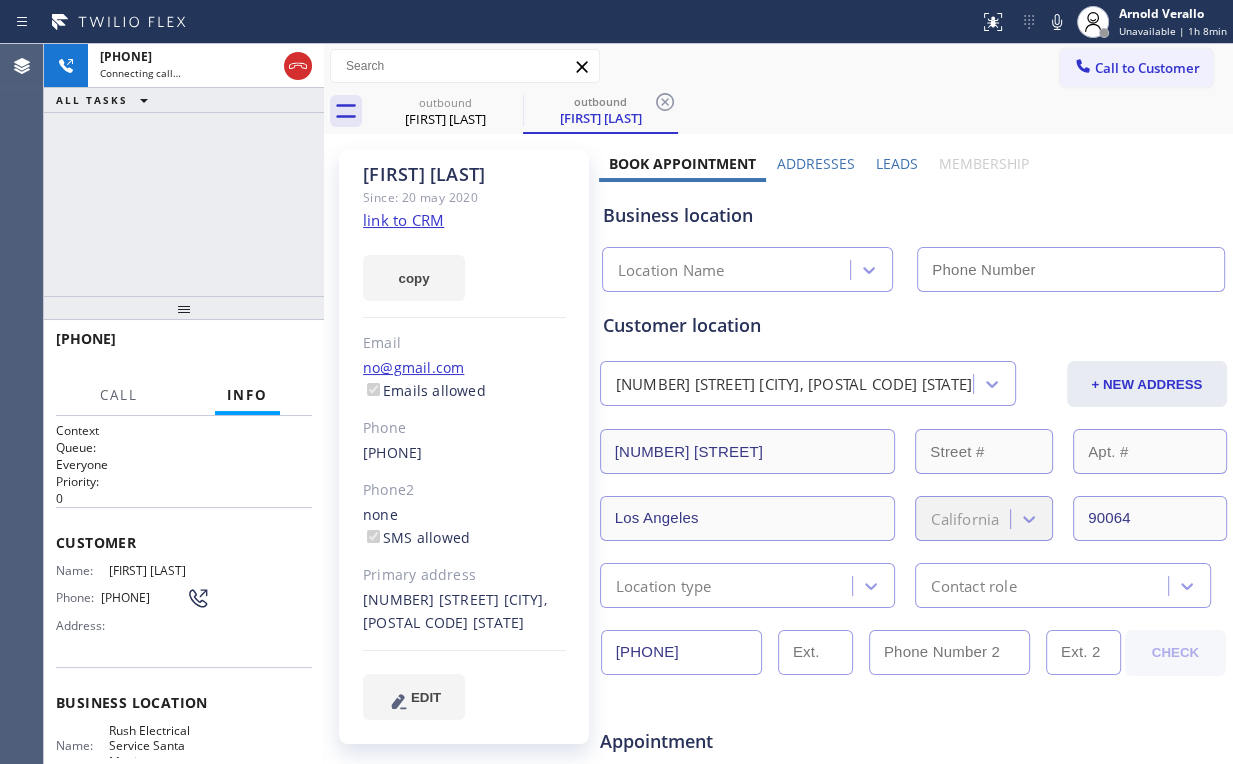 type on "[PHONE]" 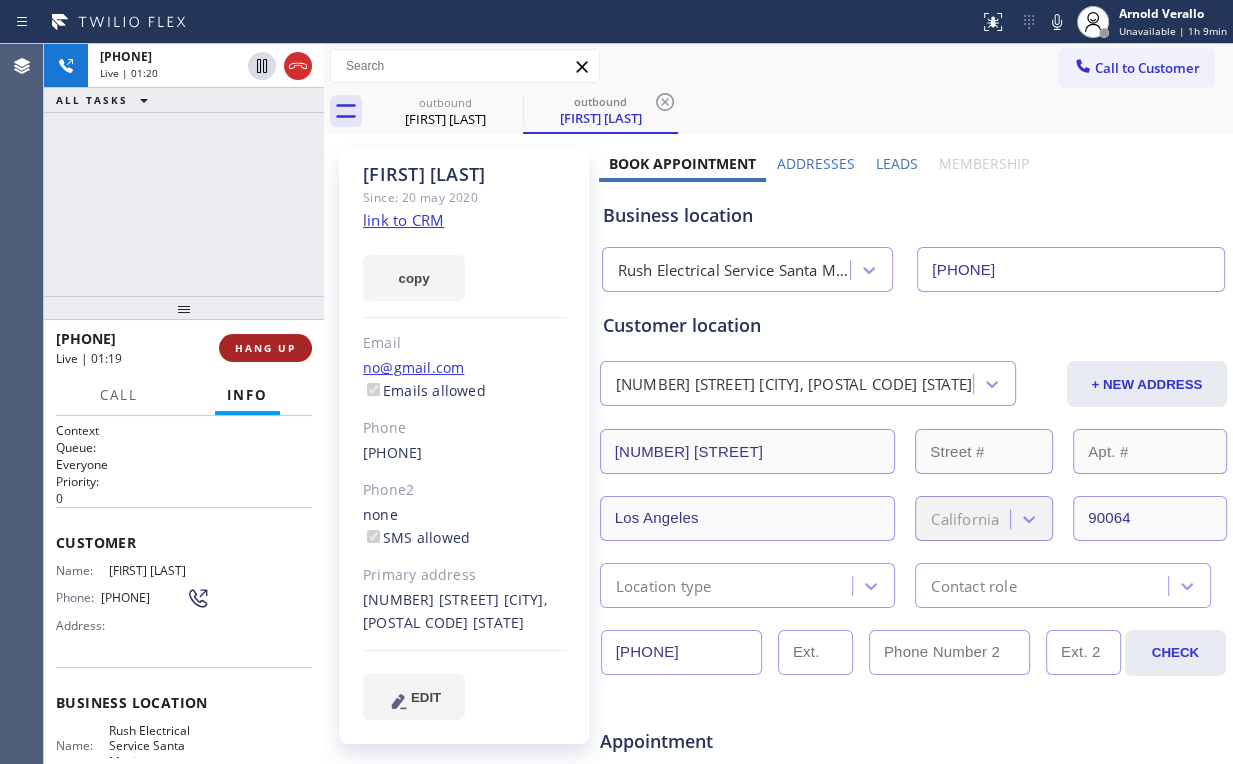 click on "HANG UP" at bounding box center (265, 348) 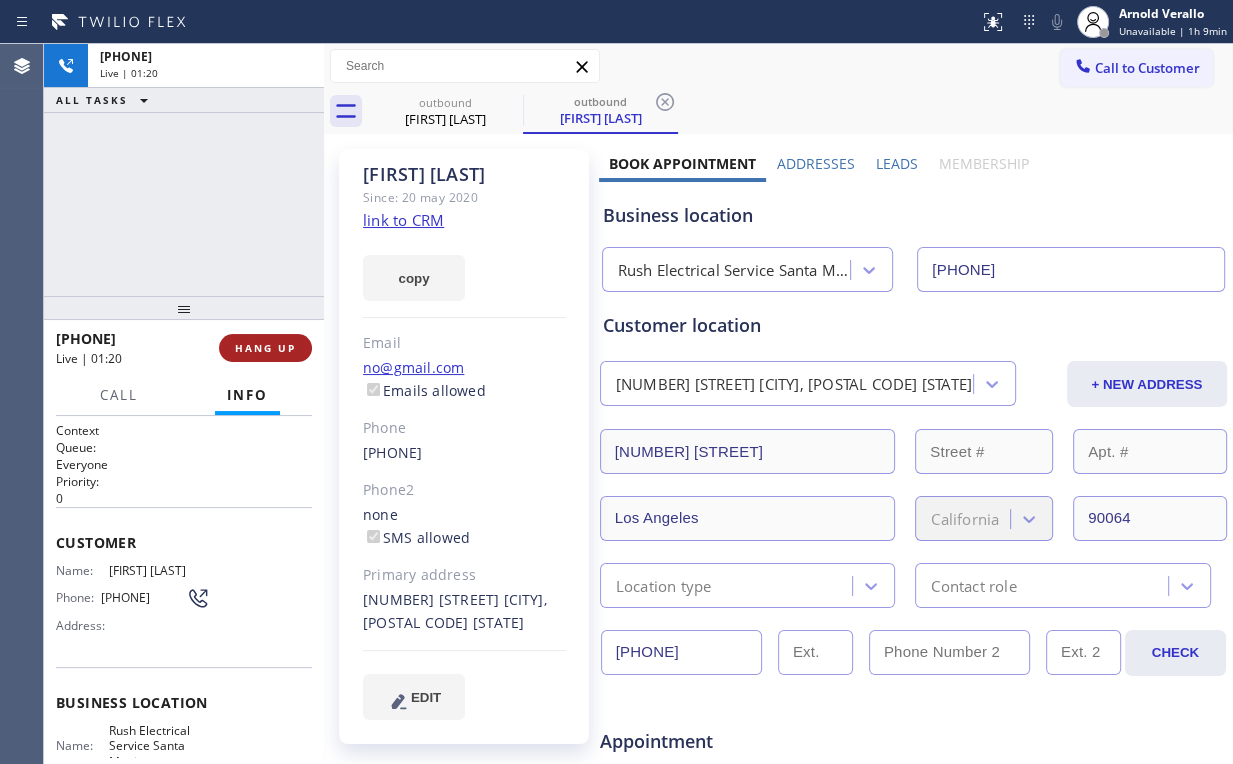click on "HANG UP" at bounding box center (265, 348) 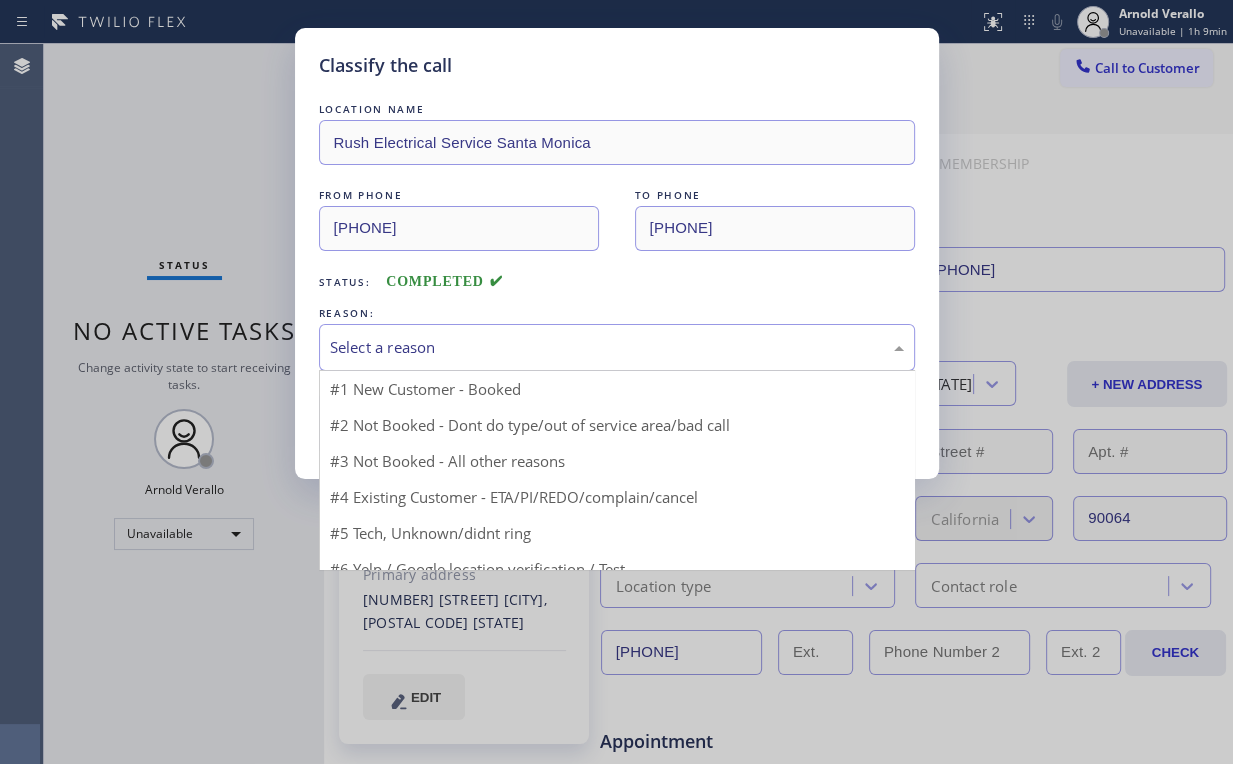 click on "Select a reason" at bounding box center [617, 347] 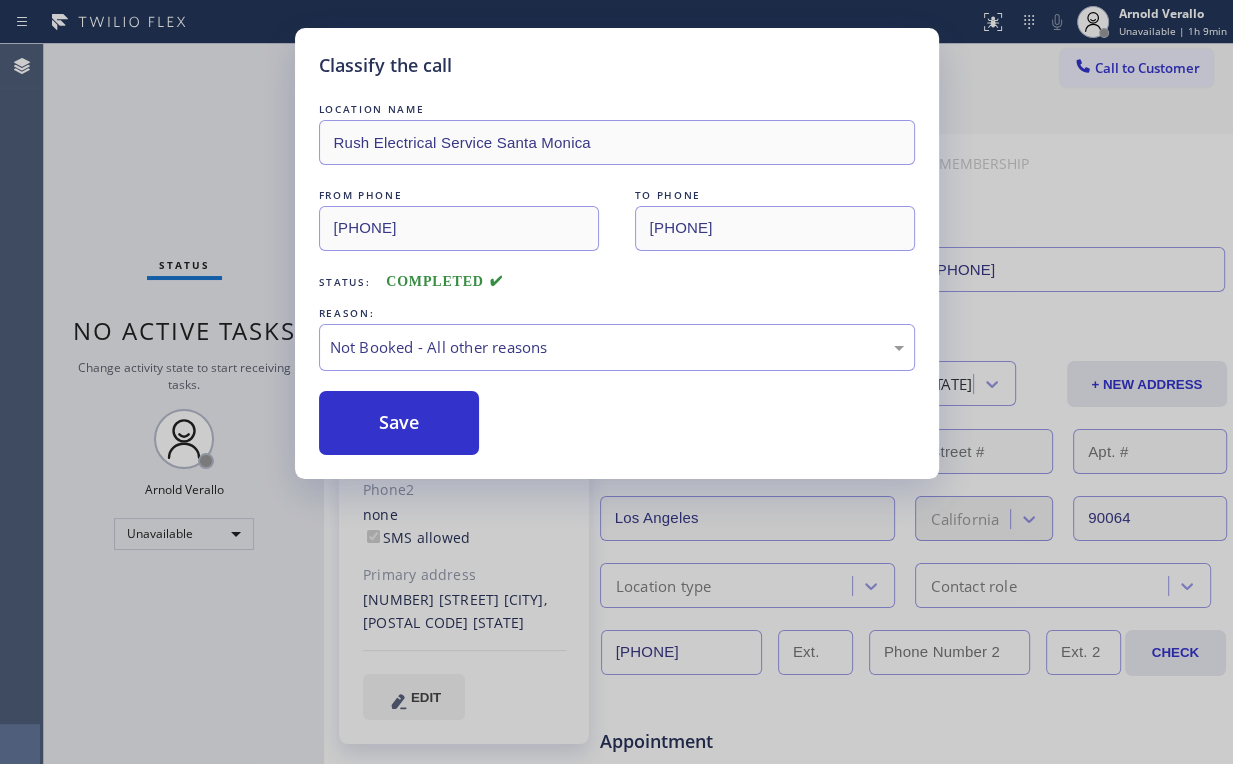 click on "Save" at bounding box center (399, 423) 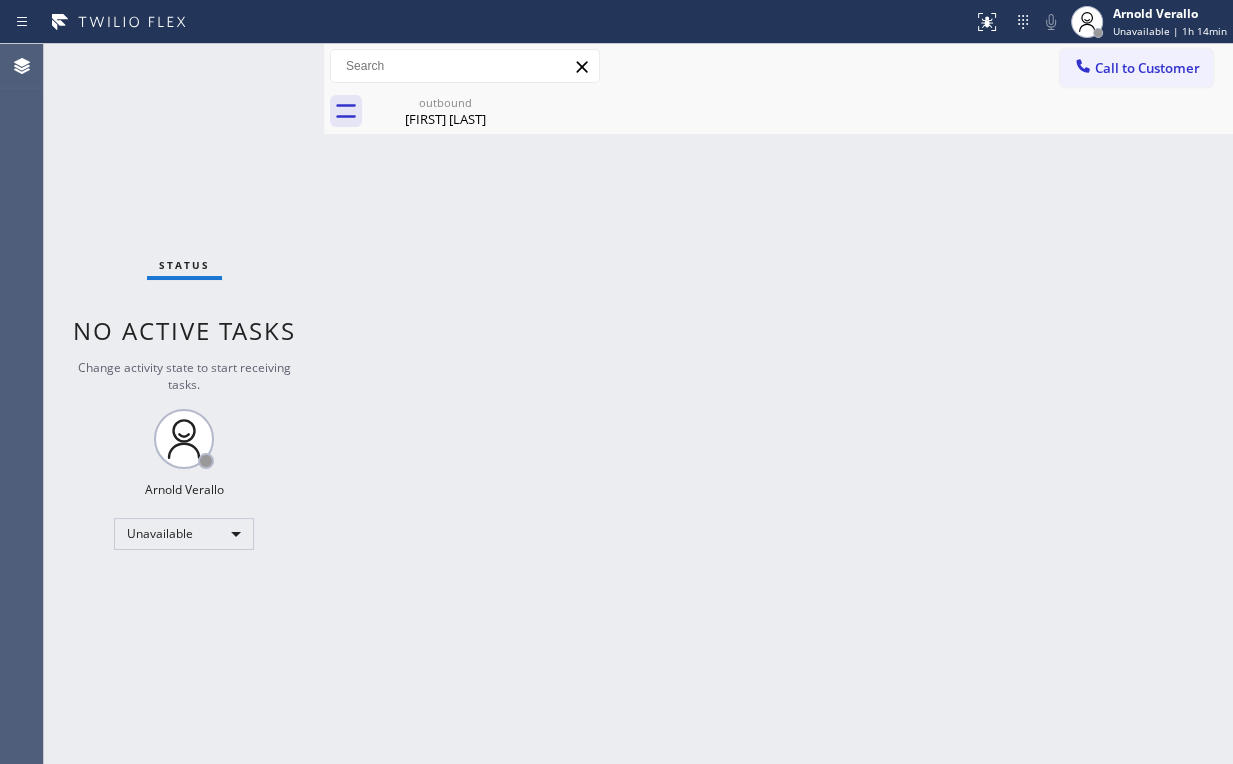 drag, startPoint x: 1107, startPoint y: 56, endPoint x: 789, endPoint y: 213, distance: 354.6449 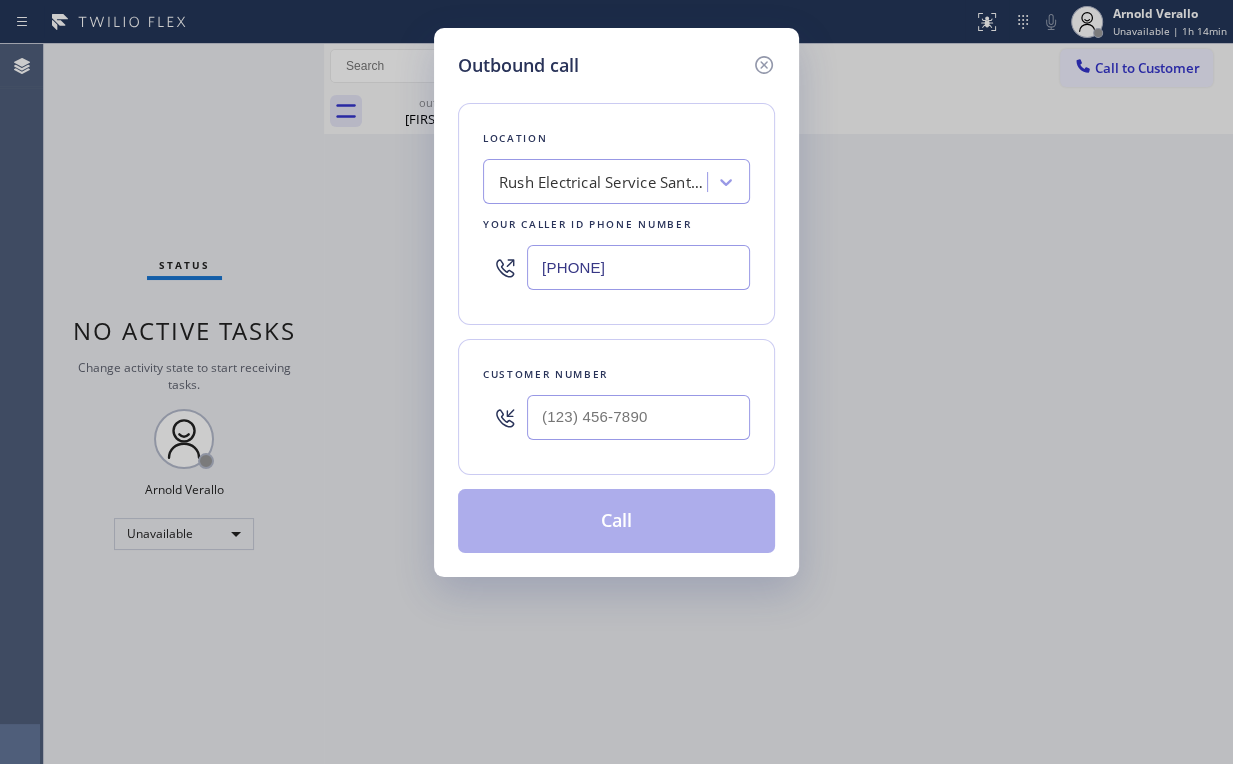 drag, startPoint x: 577, startPoint y: 271, endPoint x: 353, endPoint y: 265, distance: 224.08034 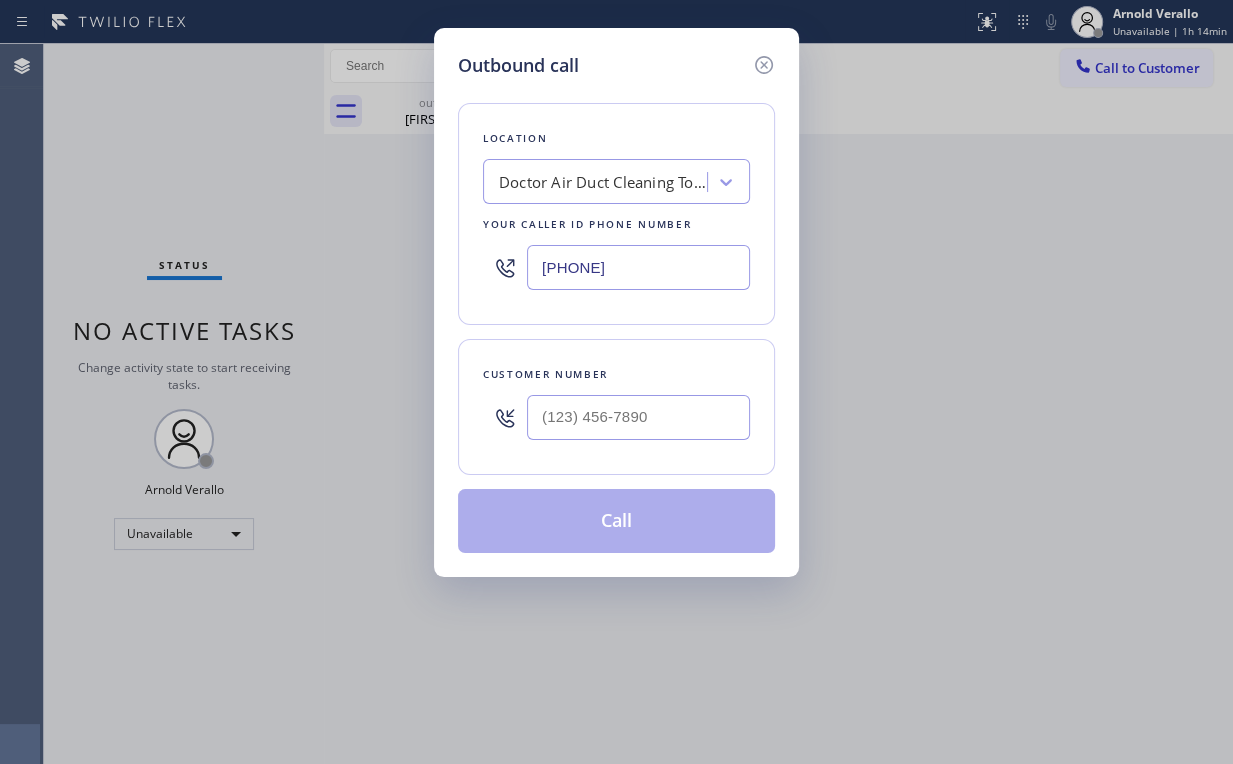 type on "[PHONE]" 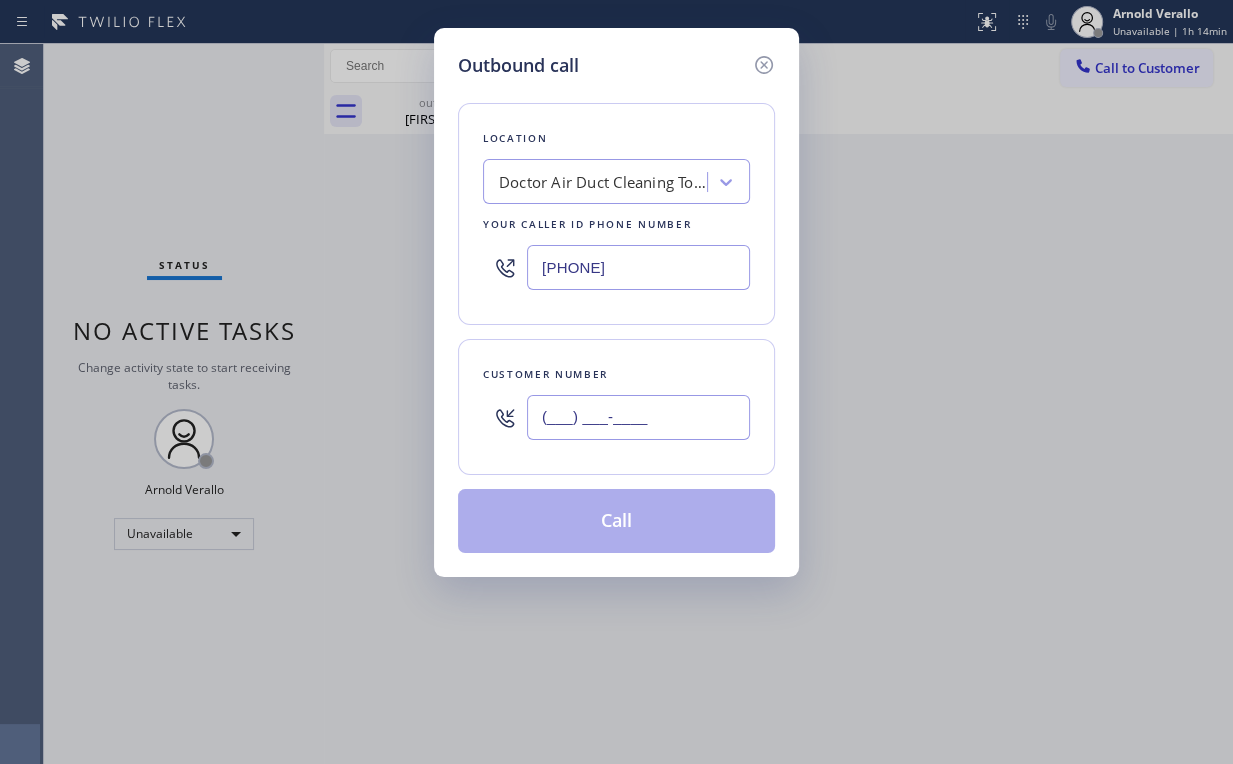 click on "(___) ___-____" at bounding box center [638, 417] 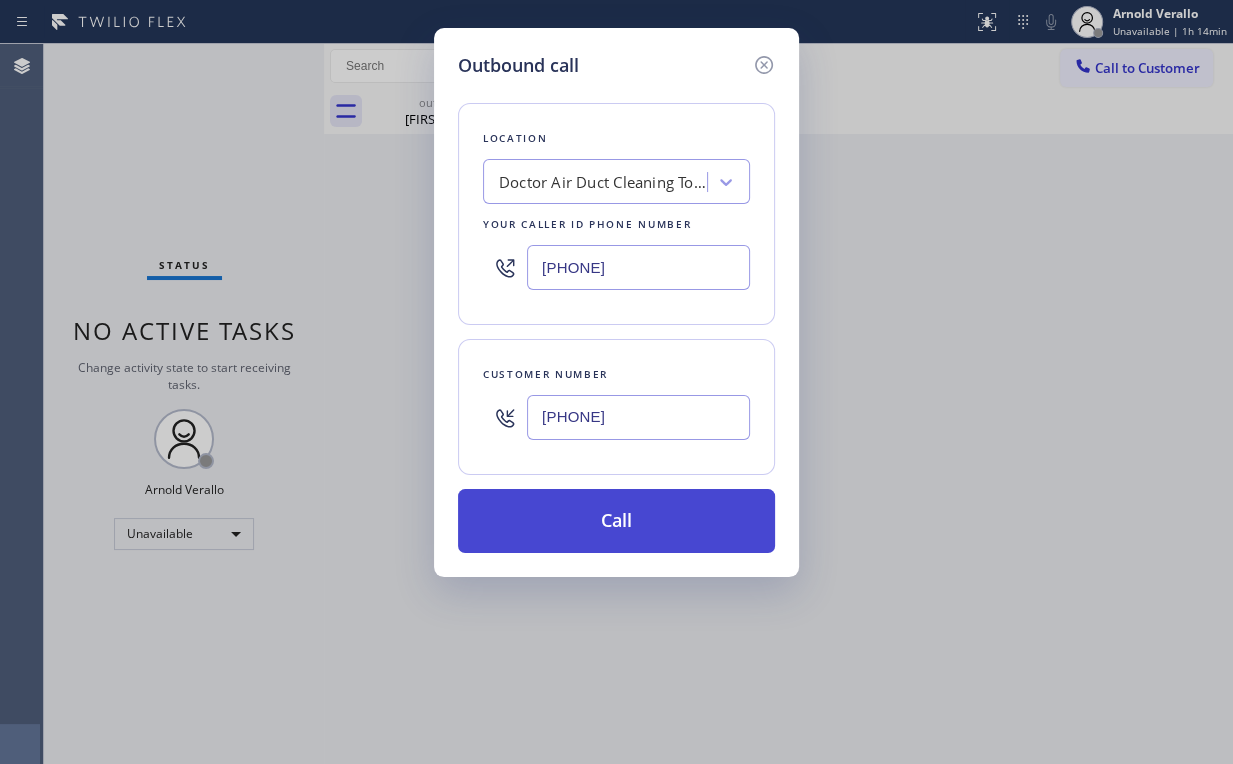 type on "[PHONE]" 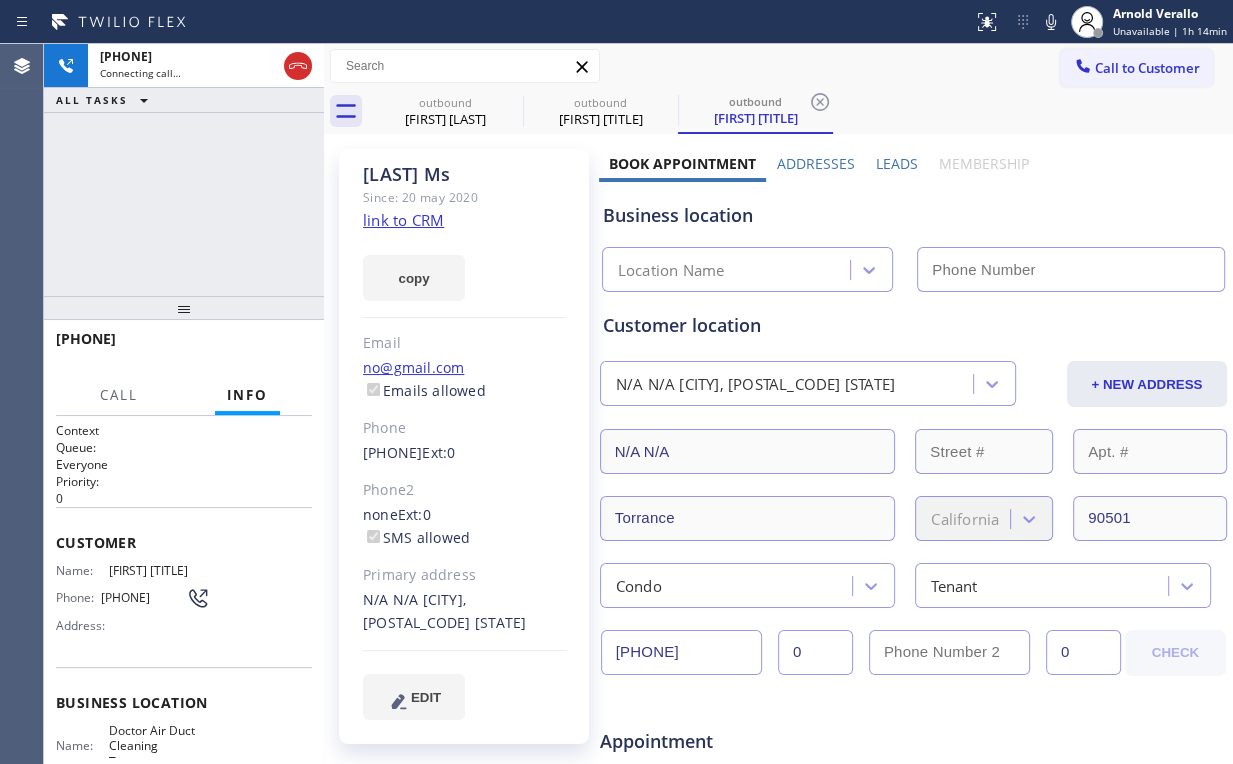type on "[PHONE]" 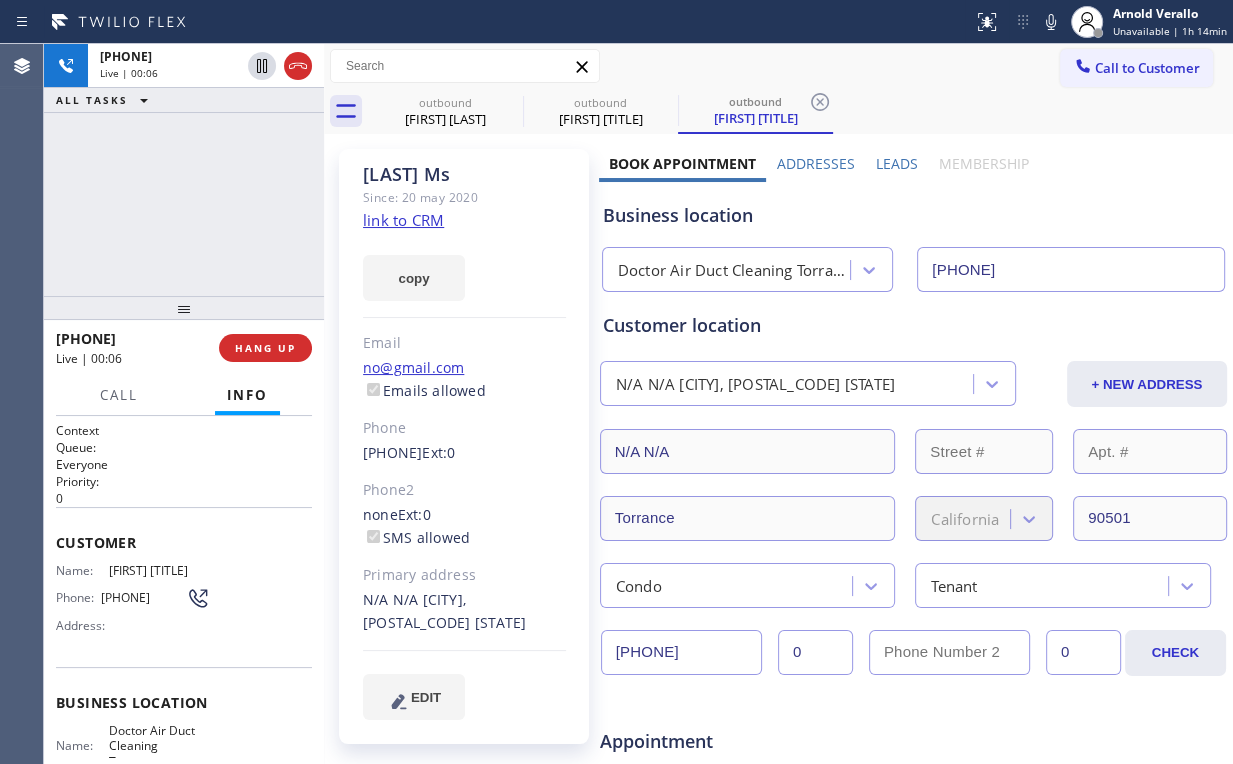click on "[PHONE] Live | 00:06 ALL TASKS ALL TASKS ACTIVE TASKS TASKS IN WRAP UP" at bounding box center (184, 170) 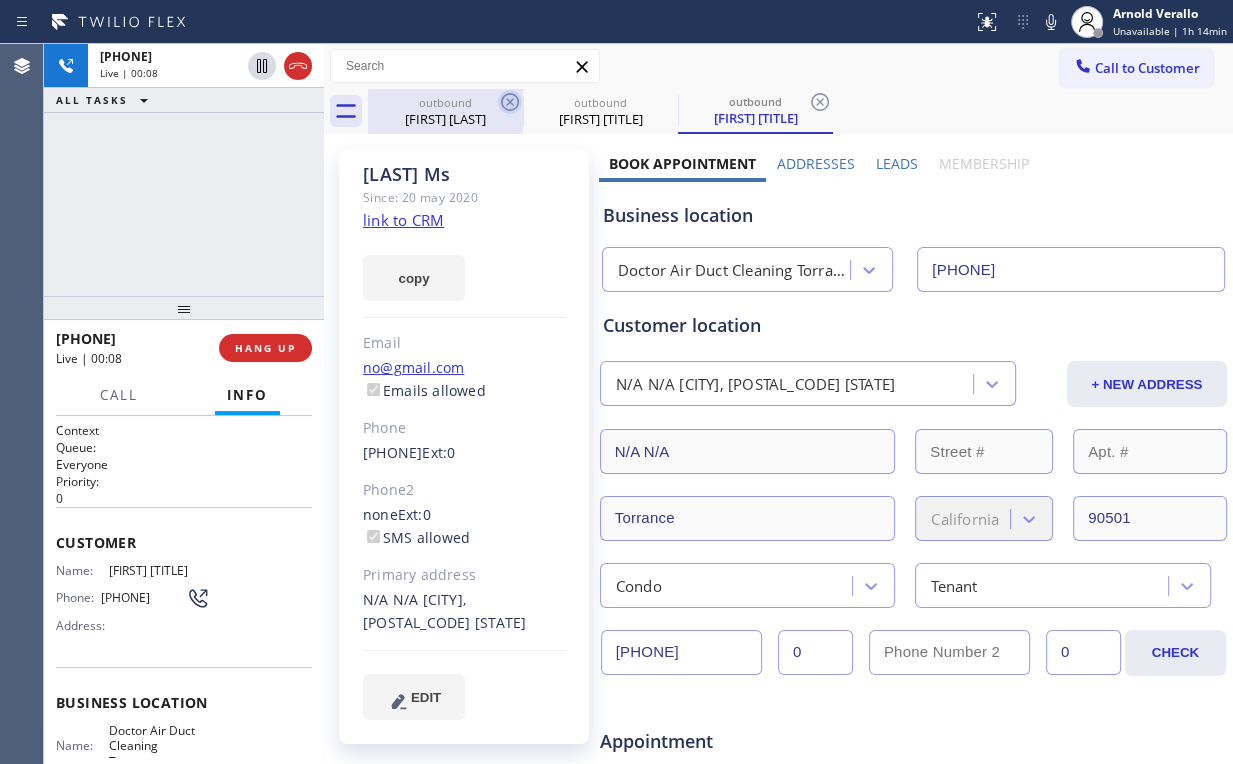 click on "[FIRST] [LAST]" at bounding box center [445, 119] 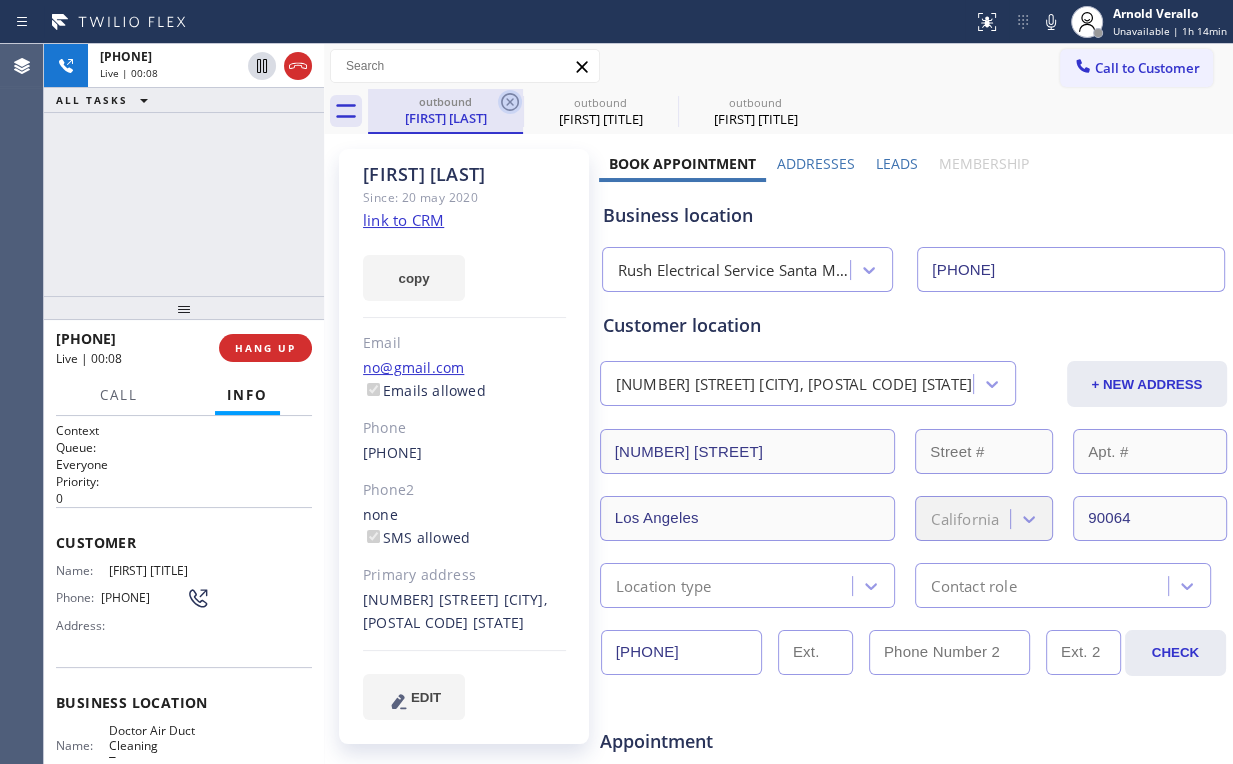 click 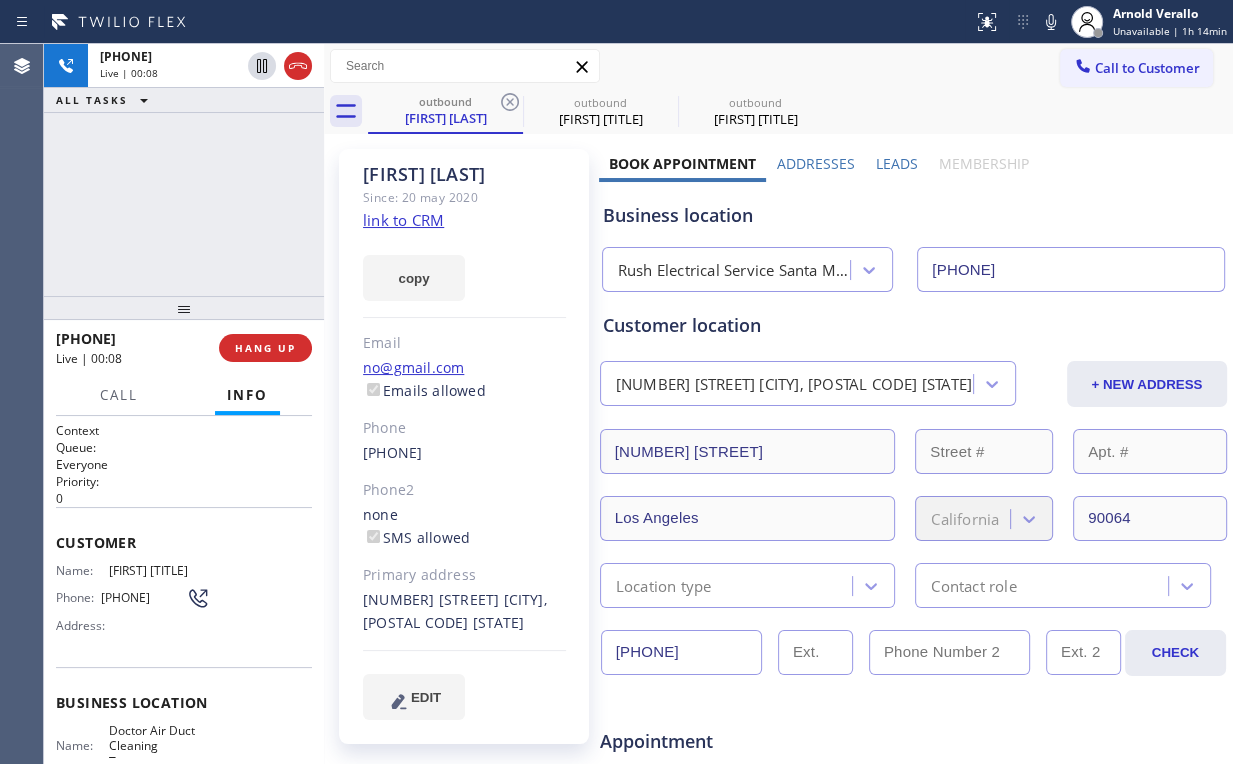 type on "[PHONE]" 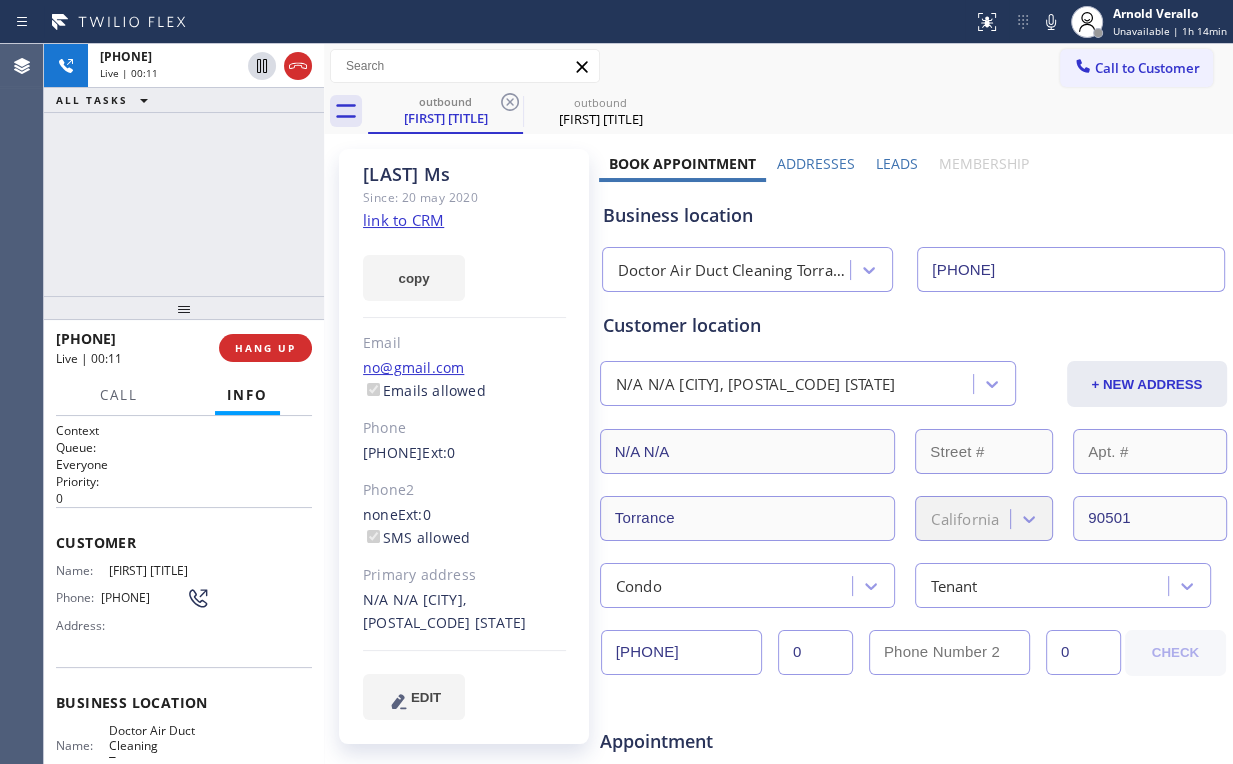 click on "[PHONE] Live | 00:11 ALL TASKS ALL TASKS ACTIVE TASKS TASKS IN WRAP UP" at bounding box center (184, 170) 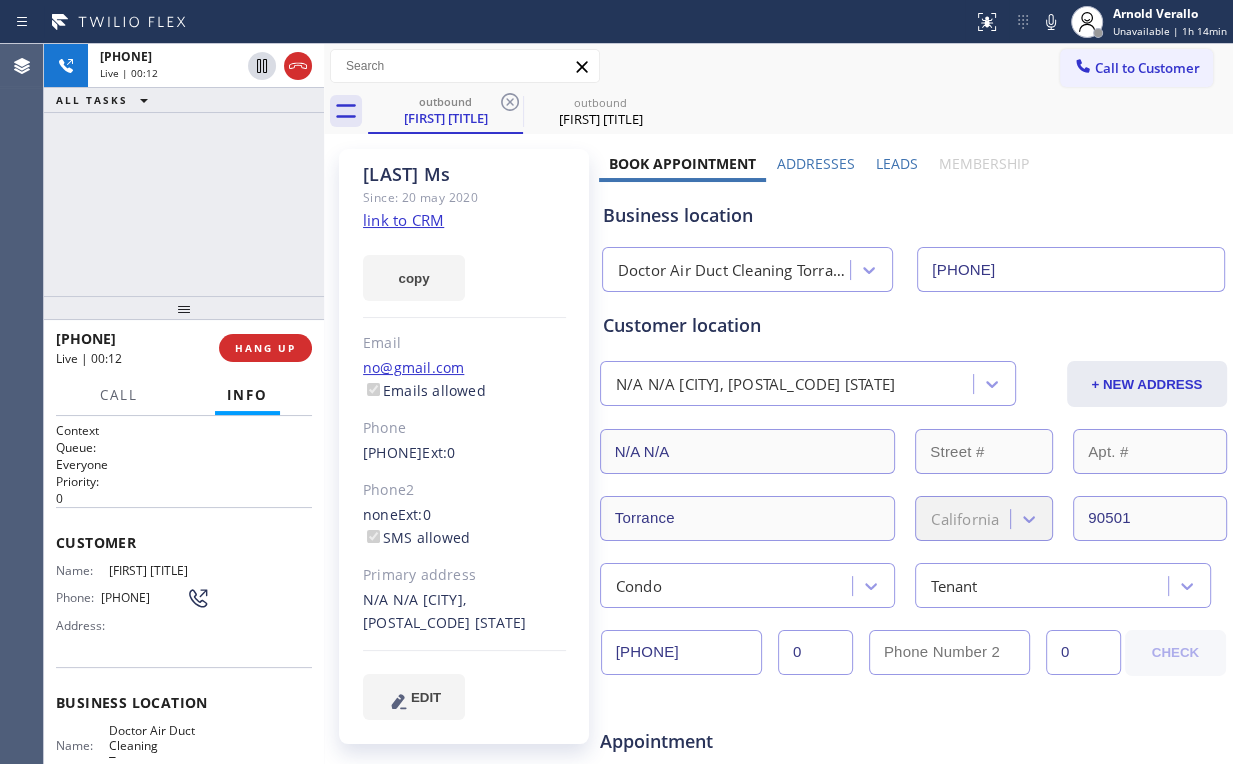 click on "+[PHONE] Live | 00:12 ALL TASKS ALL TASKS ACTIVE TASKS TASKS IN WRAP UP" at bounding box center (184, 170) 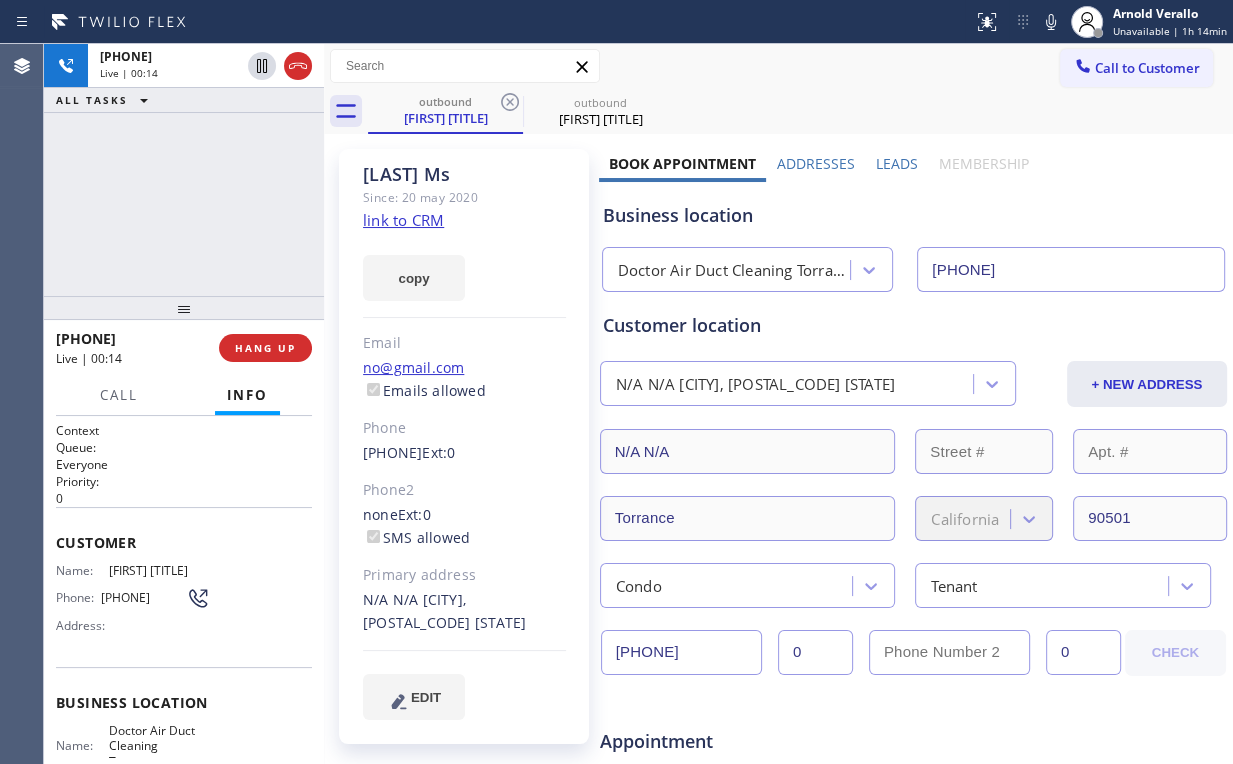click on "+[PHONE] Live | 00:14 ALL TASKS ALL TASKS ACTIVE TASKS TASKS IN WRAP UP" at bounding box center (184, 170) 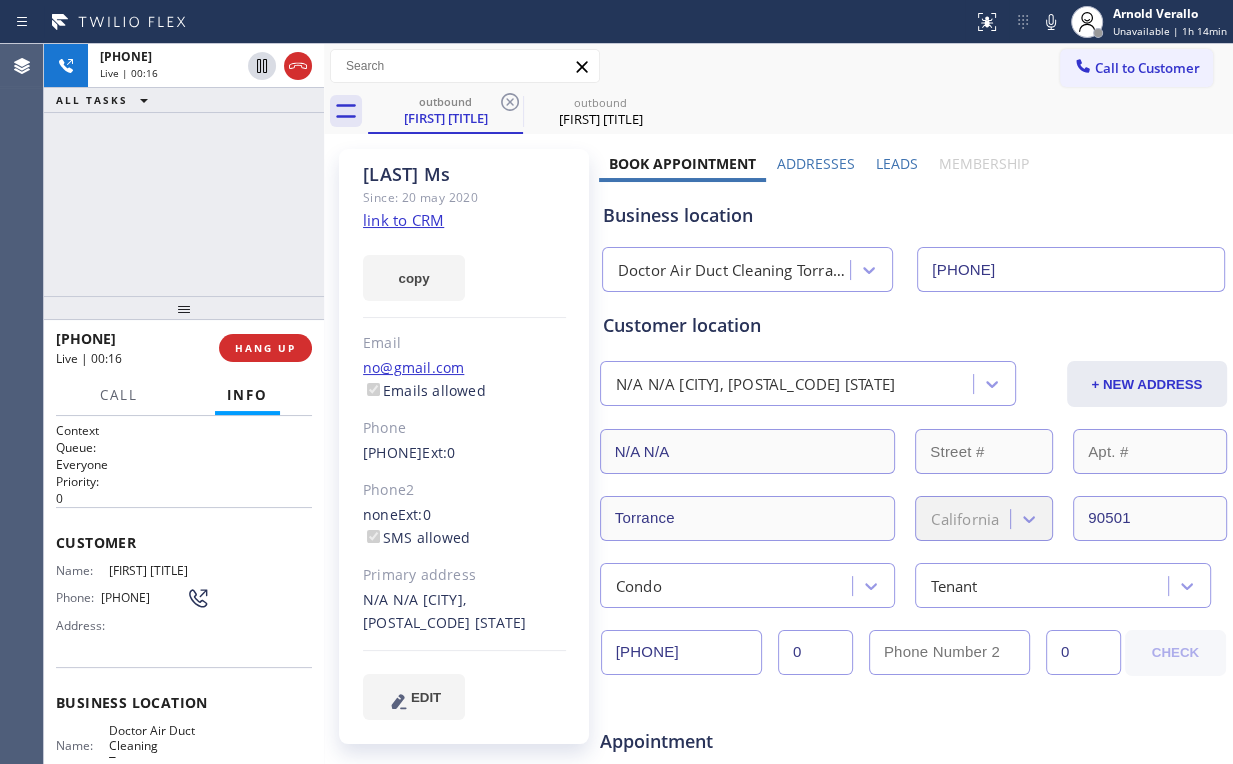 click on "+[PHONE] Live | 00:16 ALL TASKS ALL TASKS ACTIVE TASKS TASKS IN WRAP UP" at bounding box center (184, 170) 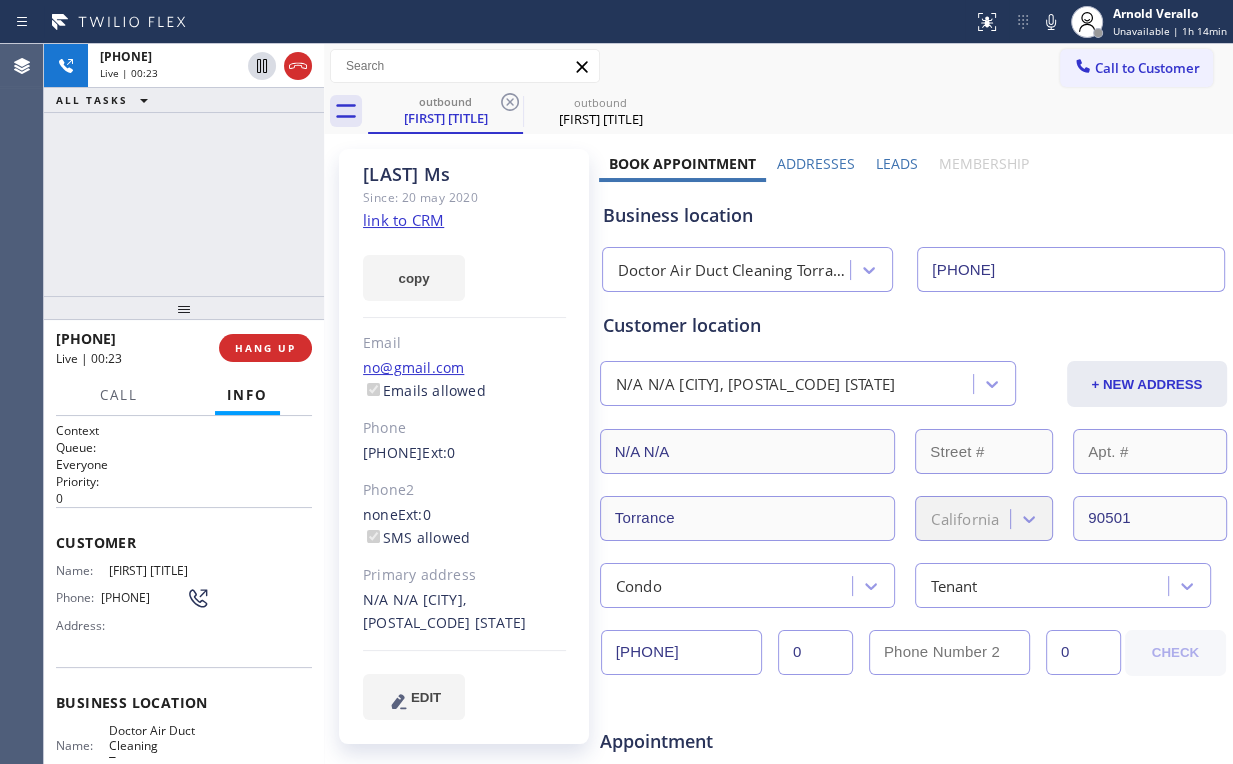 click on "Doctor Air Duct Cleaning Torrance" at bounding box center (735, 270) 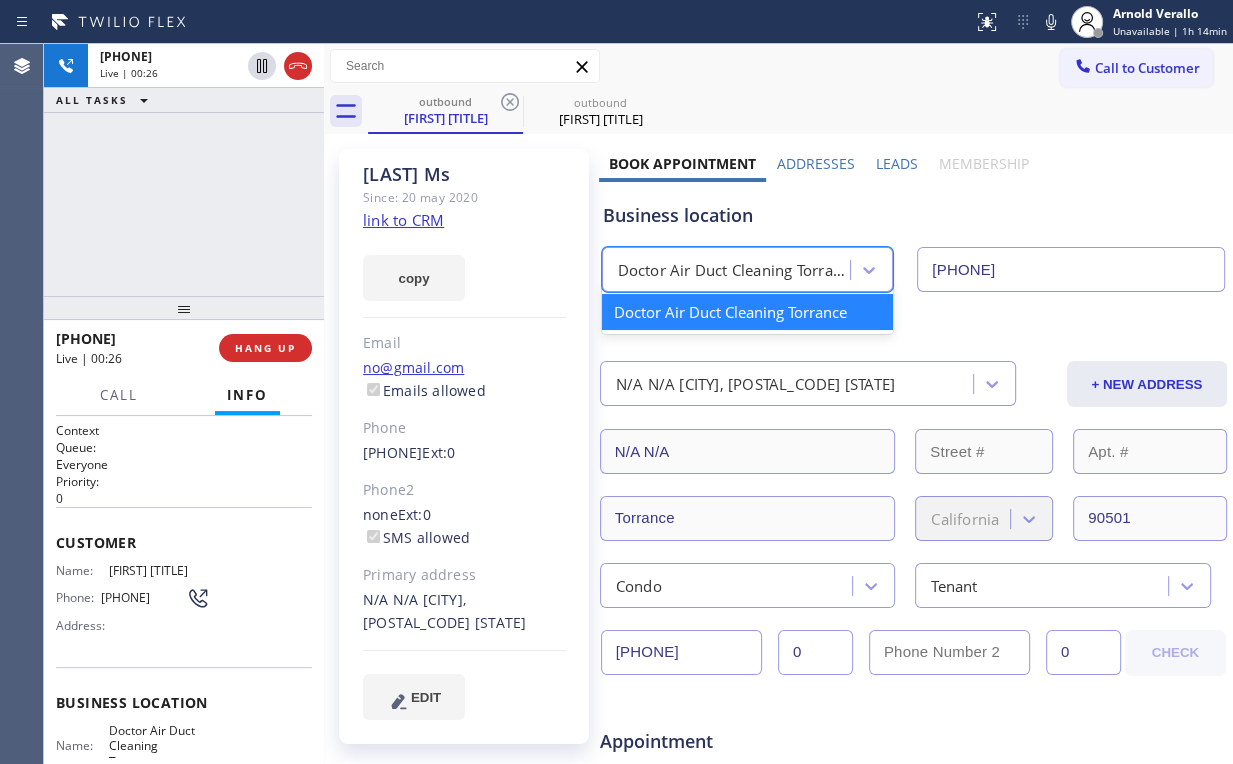 click on "Business location" at bounding box center [913, 215] 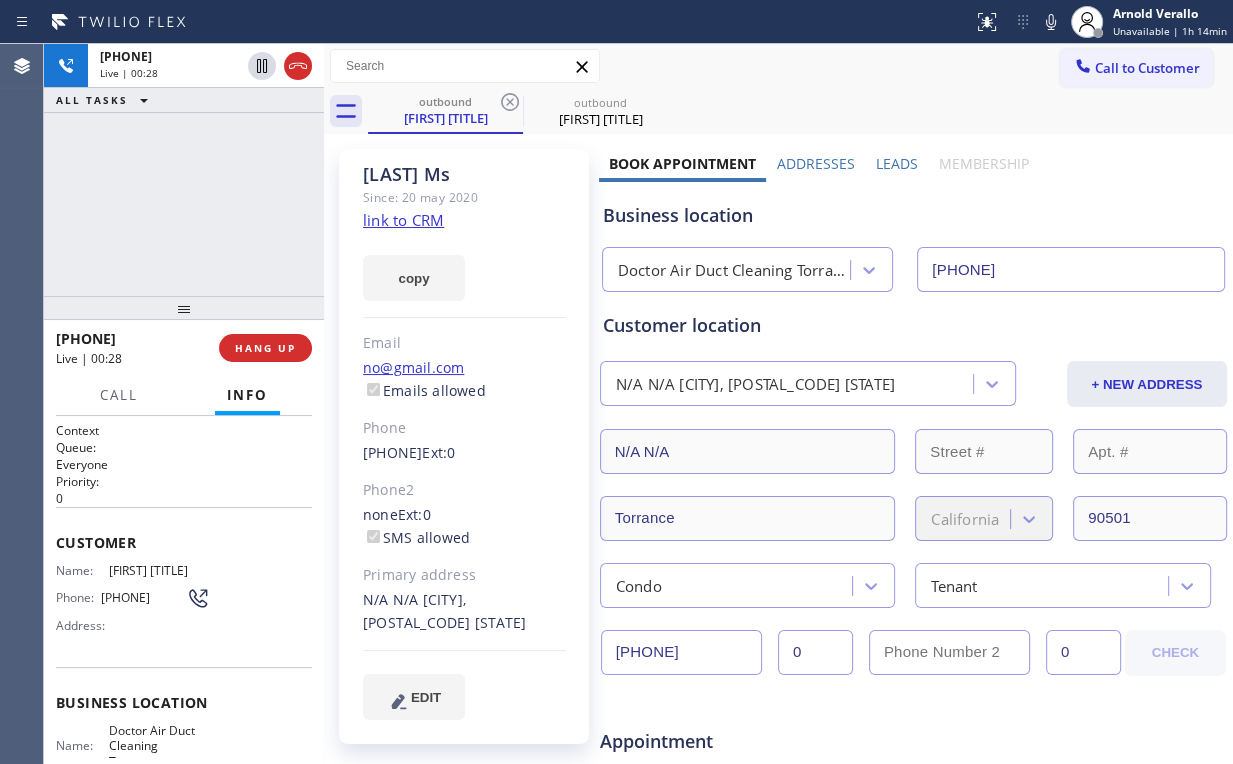 click on "[PHONE] Live | 00:28 ALL TASKS ALL TASKS ACTIVE TASKS TASKS IN WRAP UP" at bounding box center (184, 170) 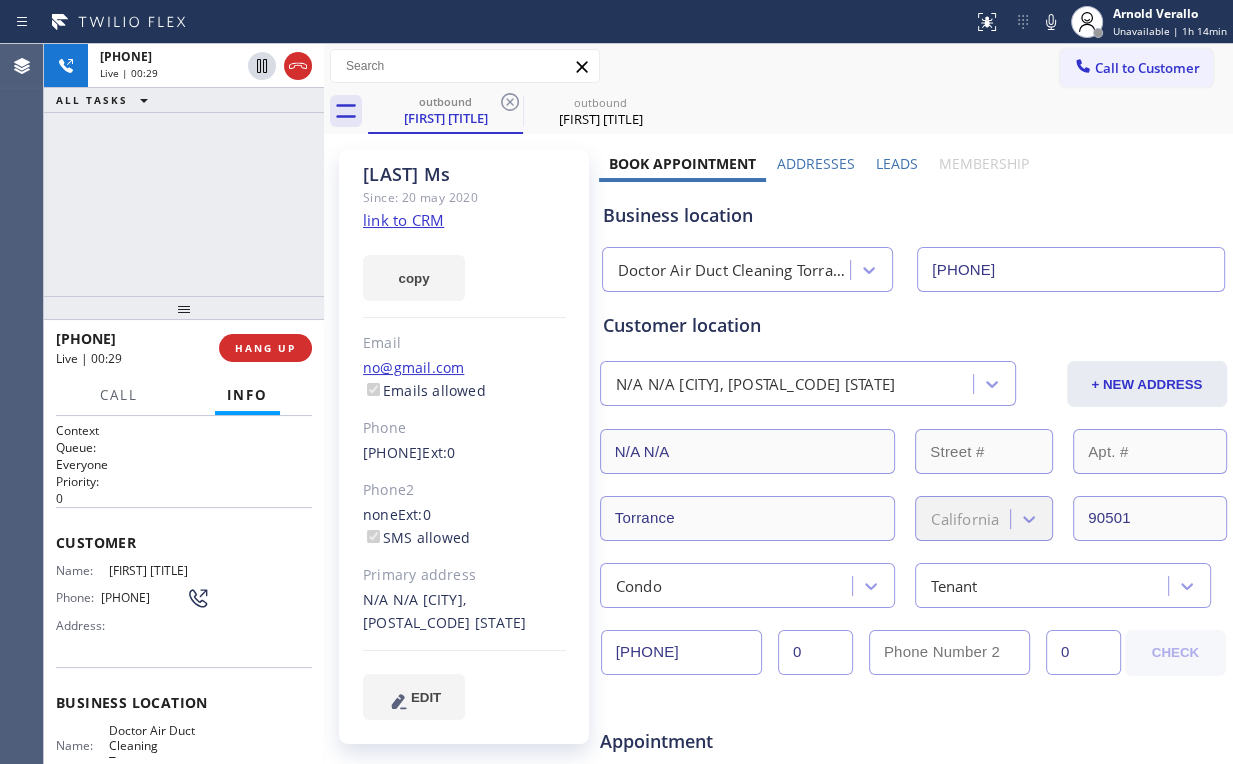 click on "[PHONE] Live | 00:29 ALL TASKS ALL TASKS ACTIVE TASKS TASKS IN WRAP UP" at bounding box center [184, 170] 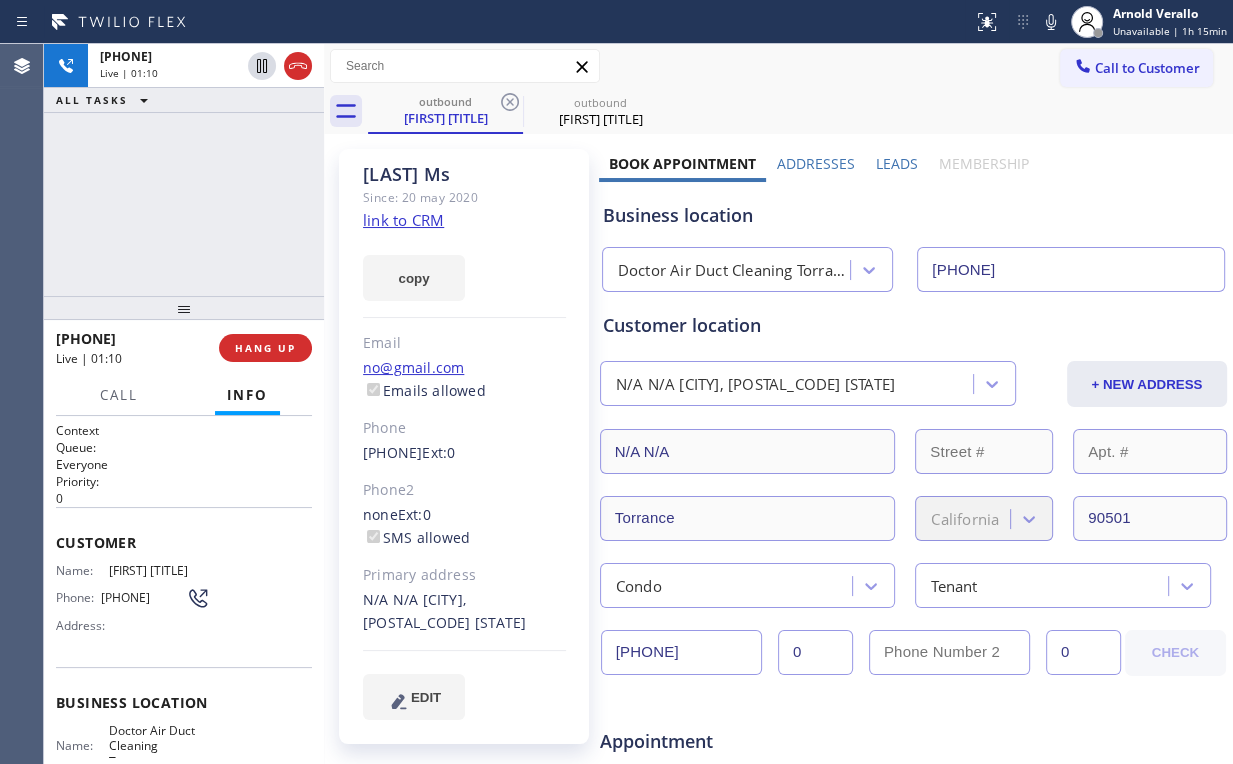 click on "[PHONE] Live | 01:10 ALL TASKS ALL TASKS ACTIVE TASKS TASKS IN WRAP UP" at bounding box center (184, 170) 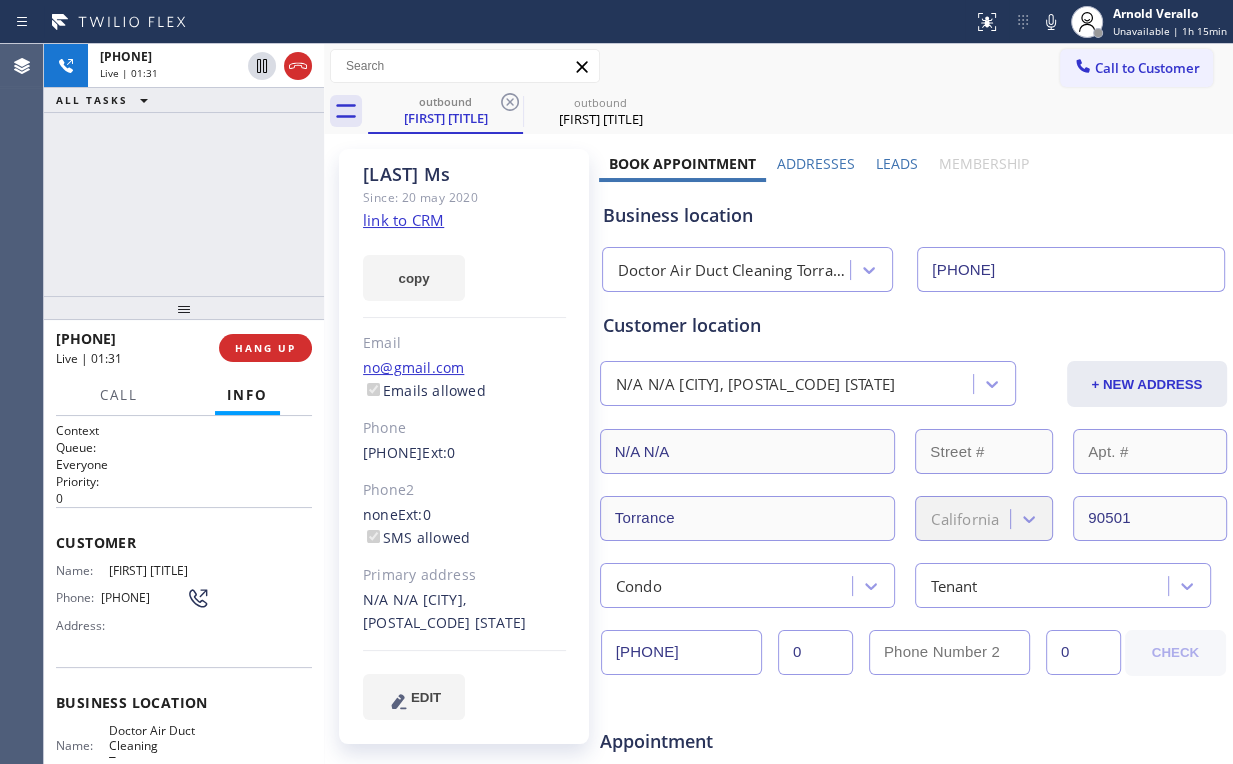 click on "[PHONE] Live | 01:31 ALL TASKS ALL TASKS ACTIVE TASKS TASKS IN WRAP UP" at bounding box center [184, 170] 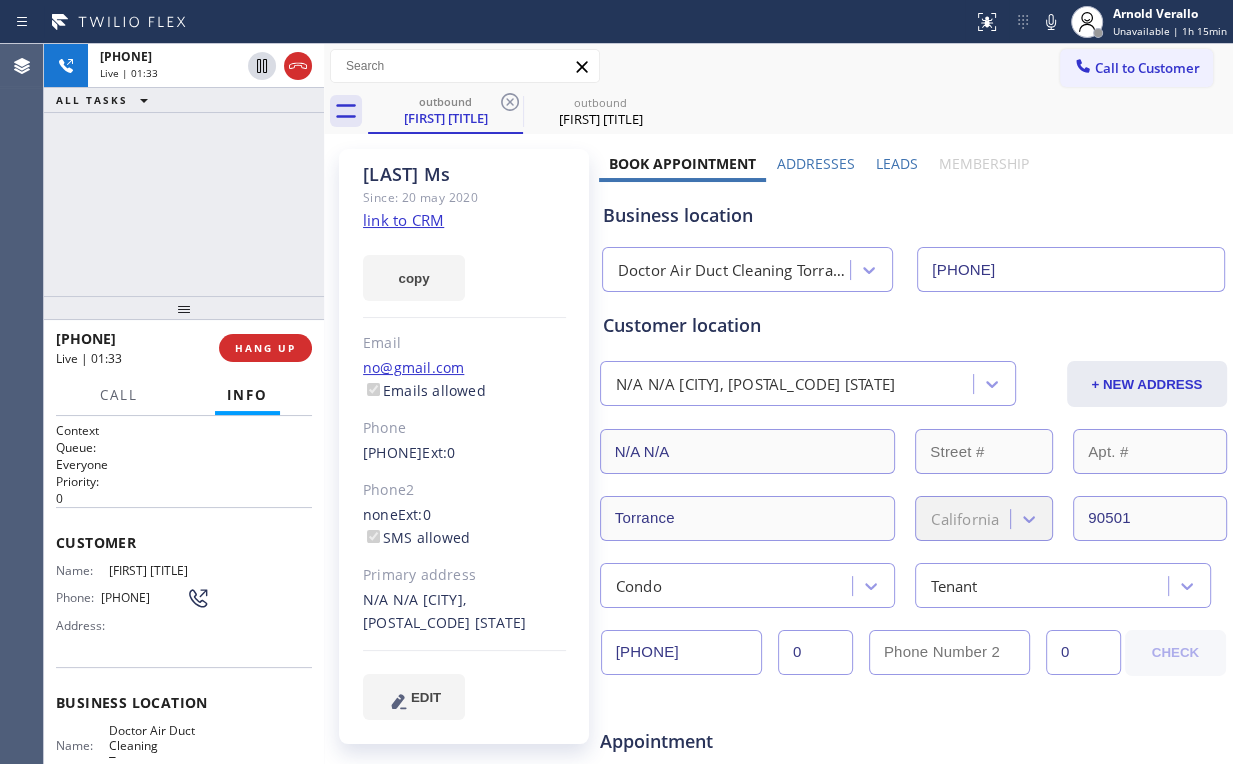 click on "[PHONE] Live | 01:33 ALL TASKS ALL TASKS ACTIVE TASKS TASKS IN WRAP UP" at bounding box center (184, 170) 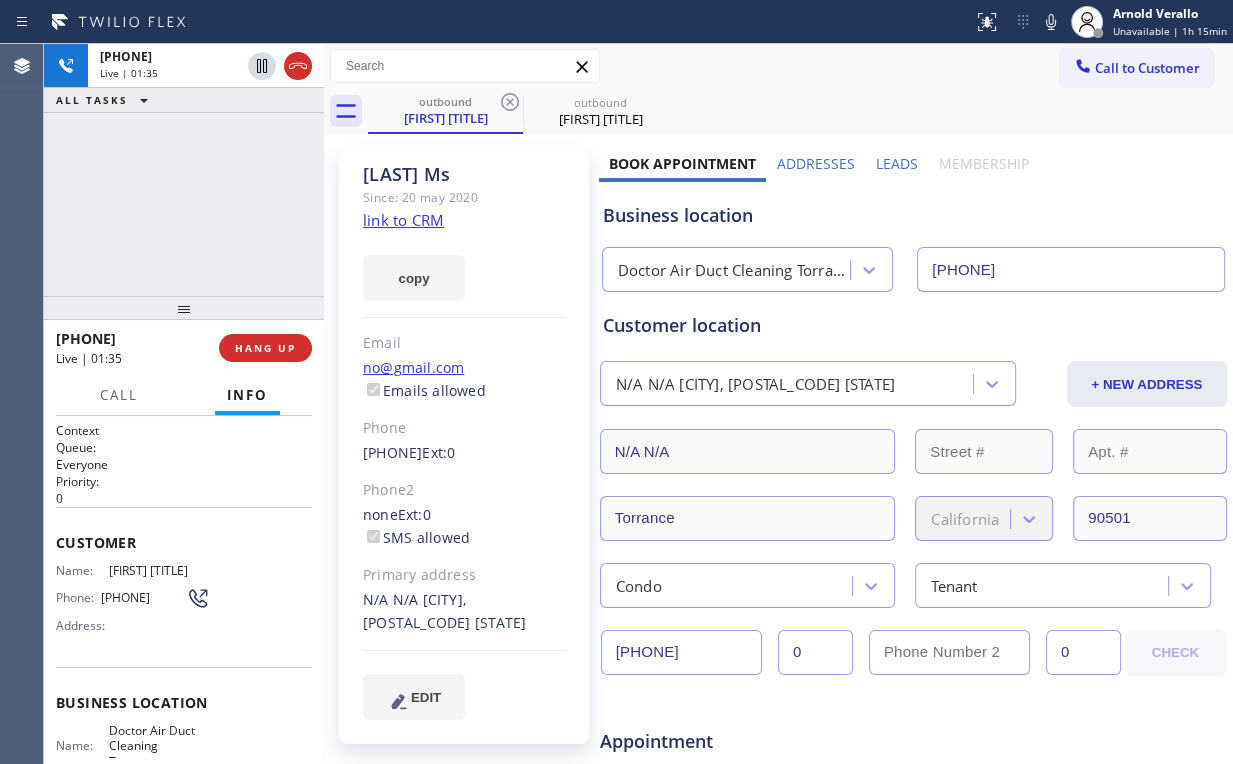 click on "[PHONE] Live | 01:35 ALL TASKS ALL TASKS ACTIVE TASKS TASKS IN WRAP UP" at bounding box center (184, 170) 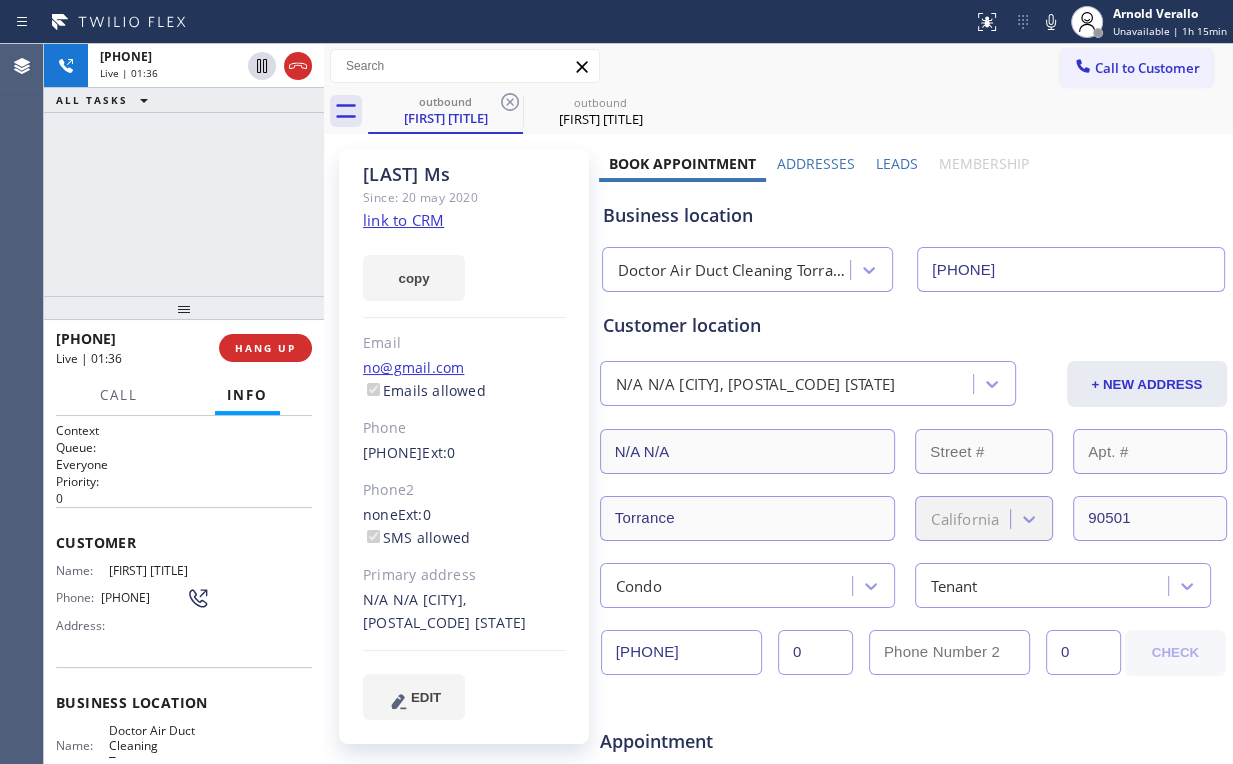 click on "[PHONE] Live | 01:36 ALL TASKS ALL TASKS ACTIVE TASKS TASKS IN WRAP UP" at bounding box center [184, 170] 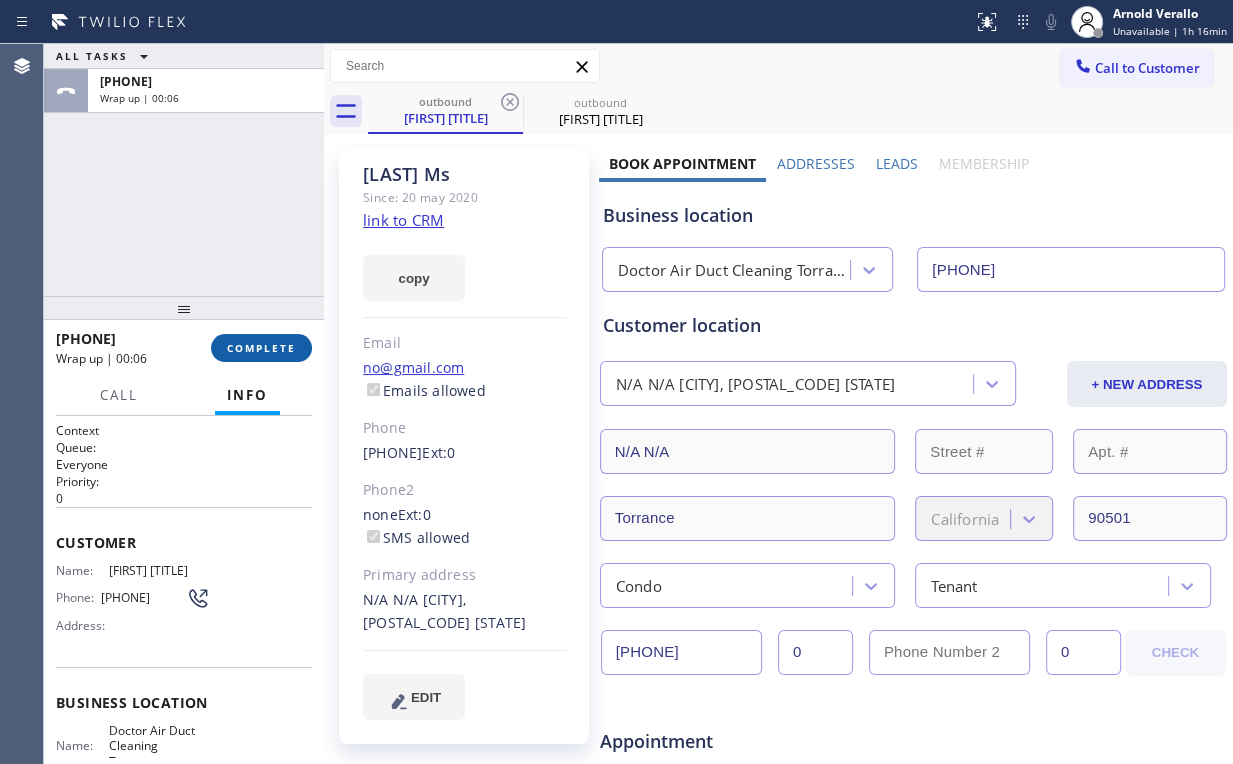 click on "COMPLETE" at bounding box center (261, 348) 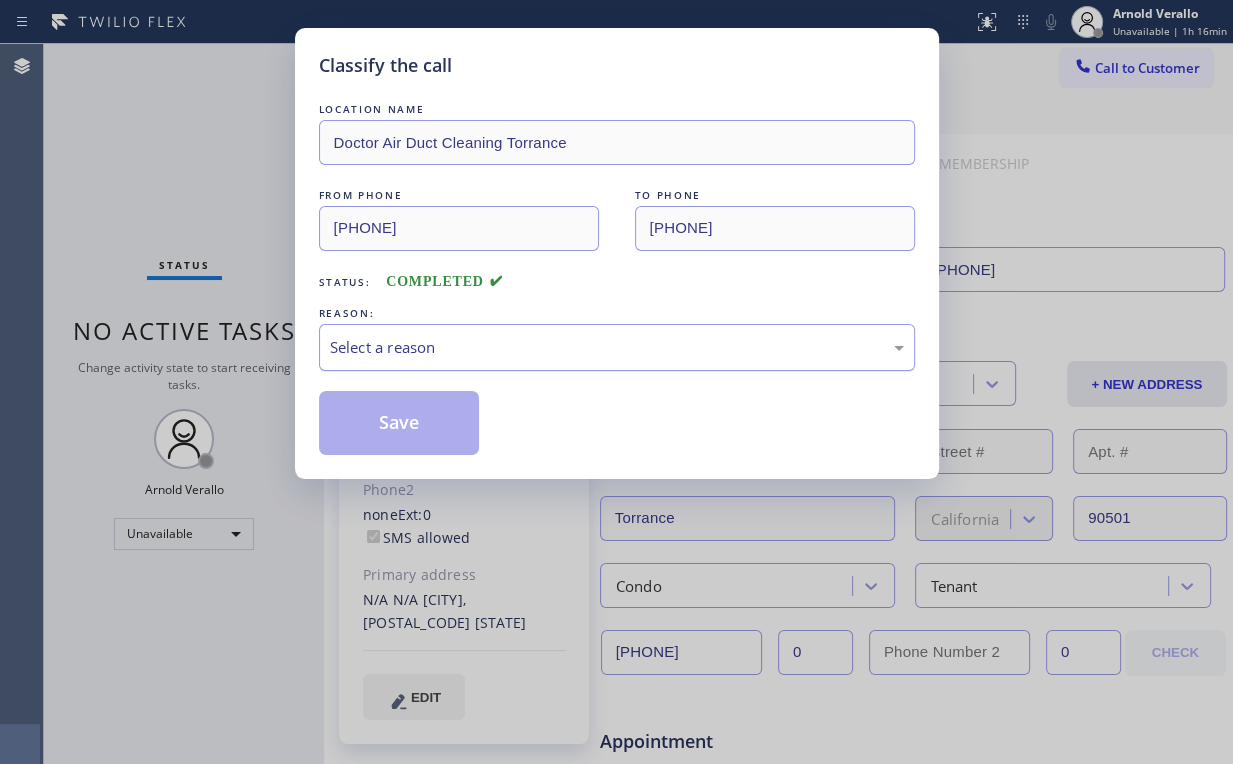 click on "Select a reason" at bounding box center (617, 347) 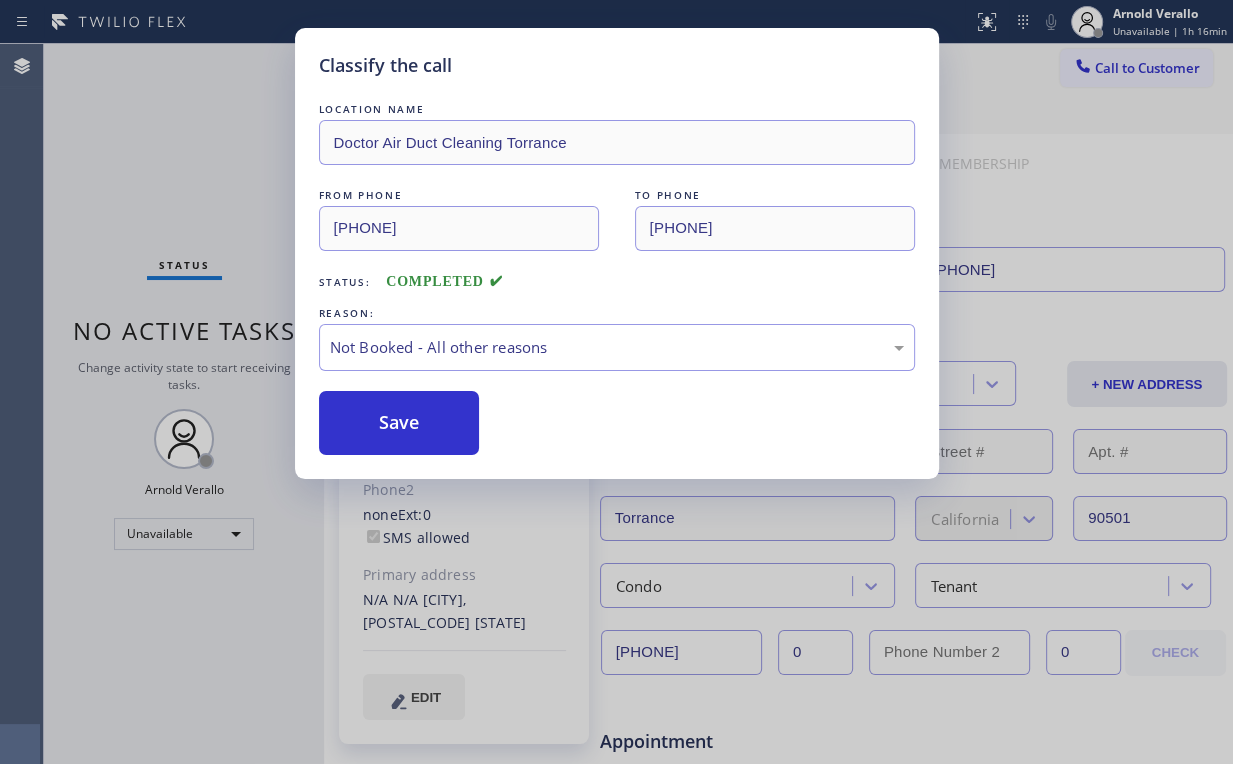 drag, startPoint x: 408, startPoint y: 424, endPoint x: 227, endPoint y: 227, distance: 267.5257 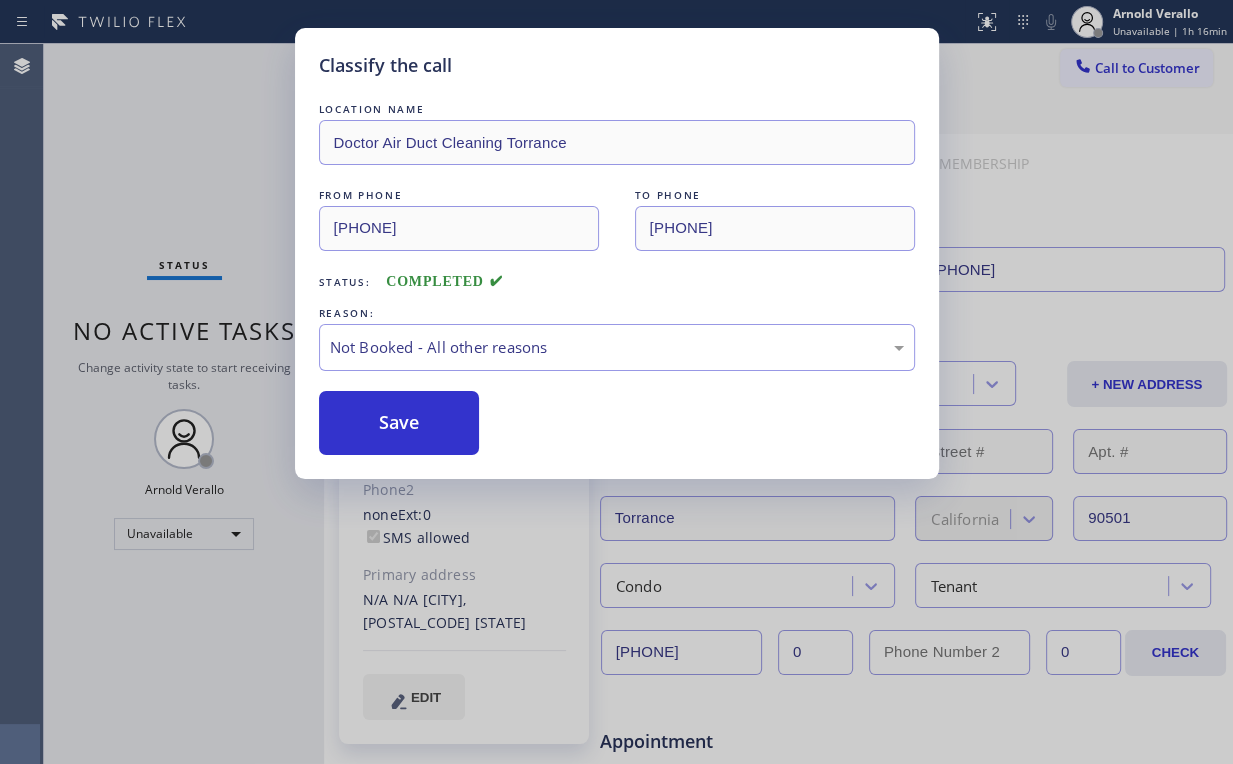 drag, startPoint x: 135, startPoint y: 132, endPoint x: 162, endPoint y: 224, distance: 95.880135 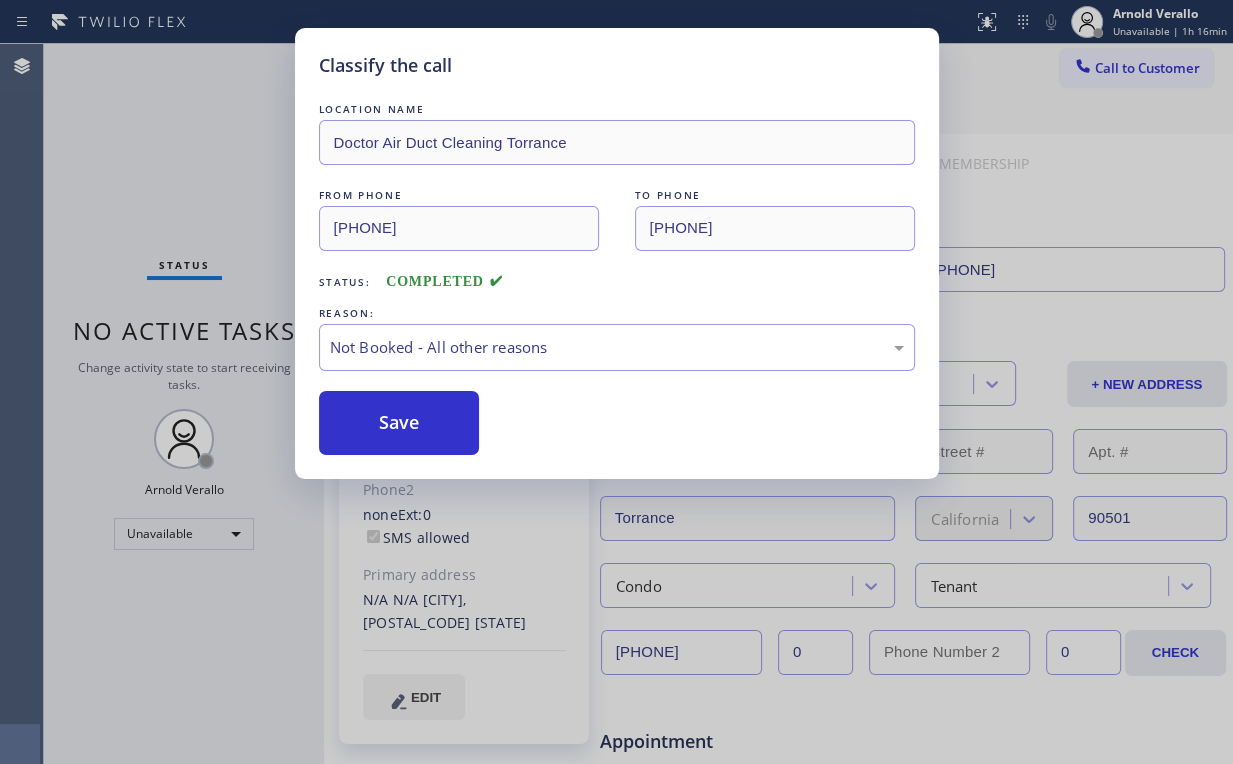 click on "Classify the call LOCATION NAME Doctor Air Duct Cleaning Torrance FROM PHONE [PHONE] TO PHONE [PHONE] Status: COMPLETED REASON: Not Booked - All other reasons Save" at bounding box center [616, 382] 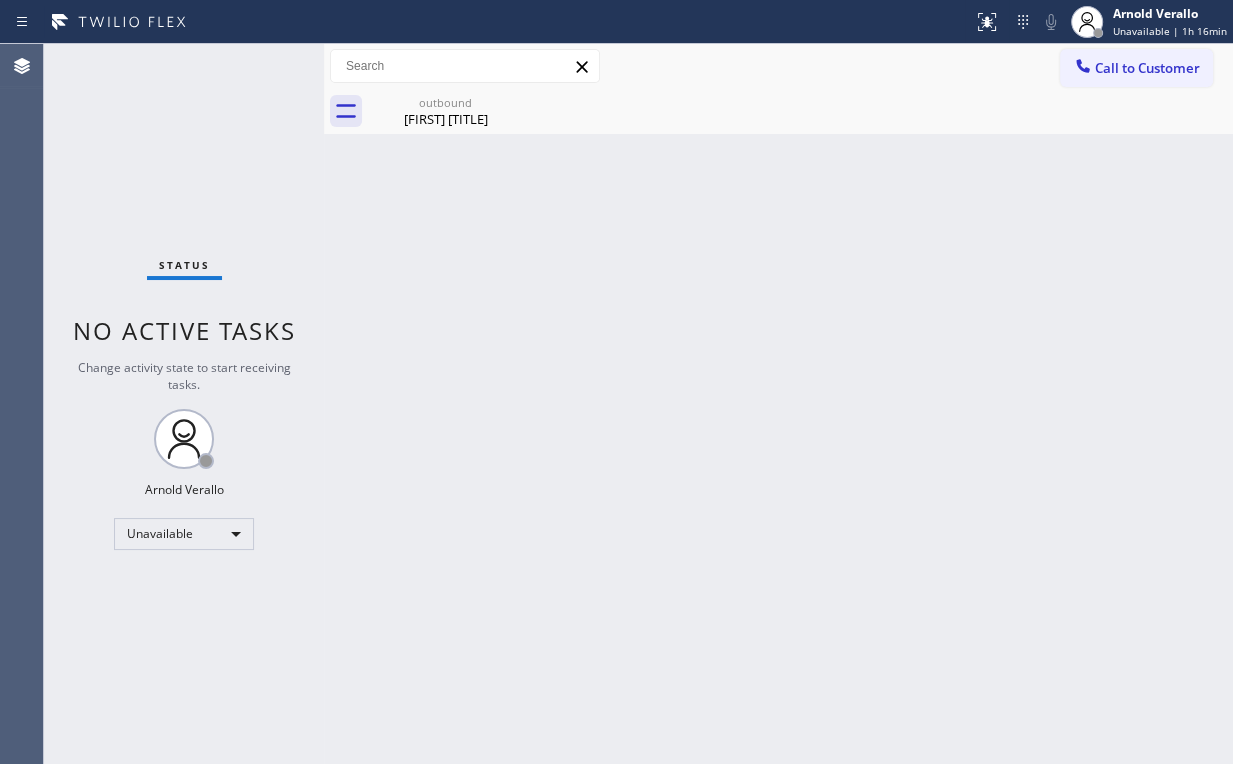 drag, startPoint x: 572, startPoint y: 176, endPoint x: 561, endPoint y: 164, distance: 16.27882 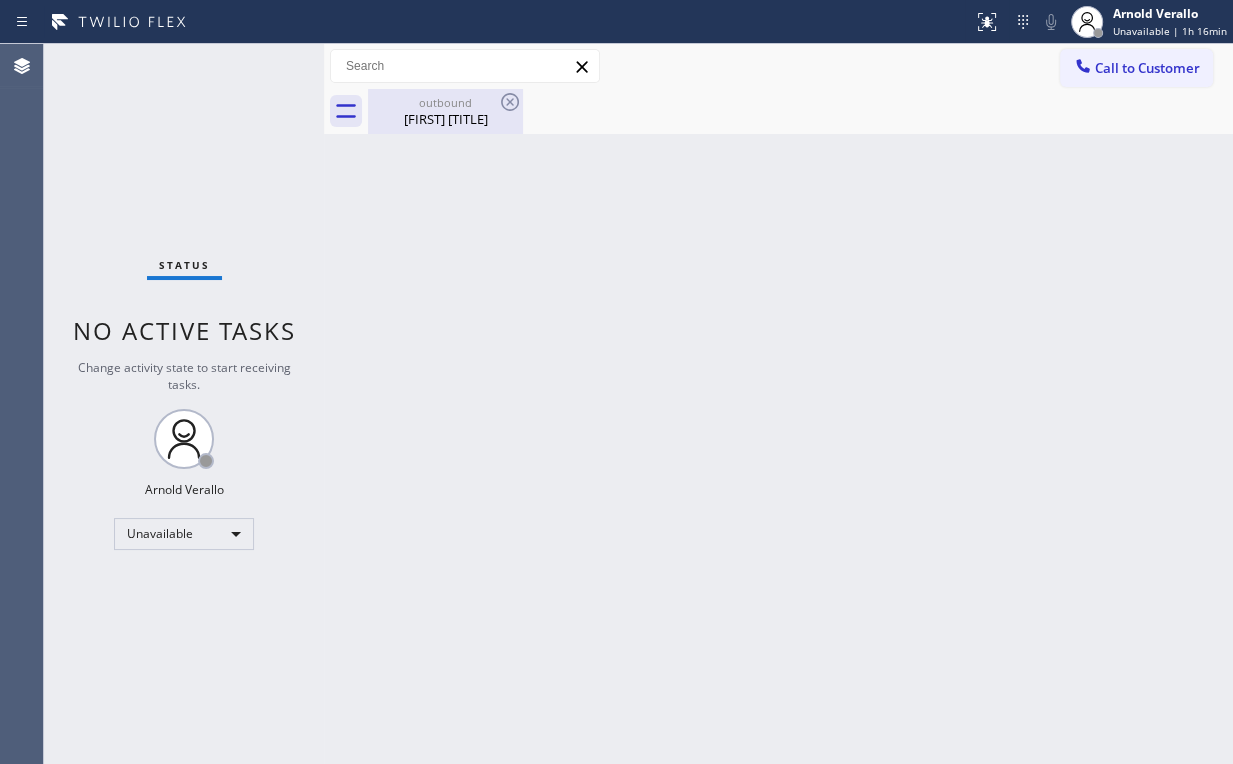 click on "[FIRST] [TITLE]" at bounding box center [445, 119] 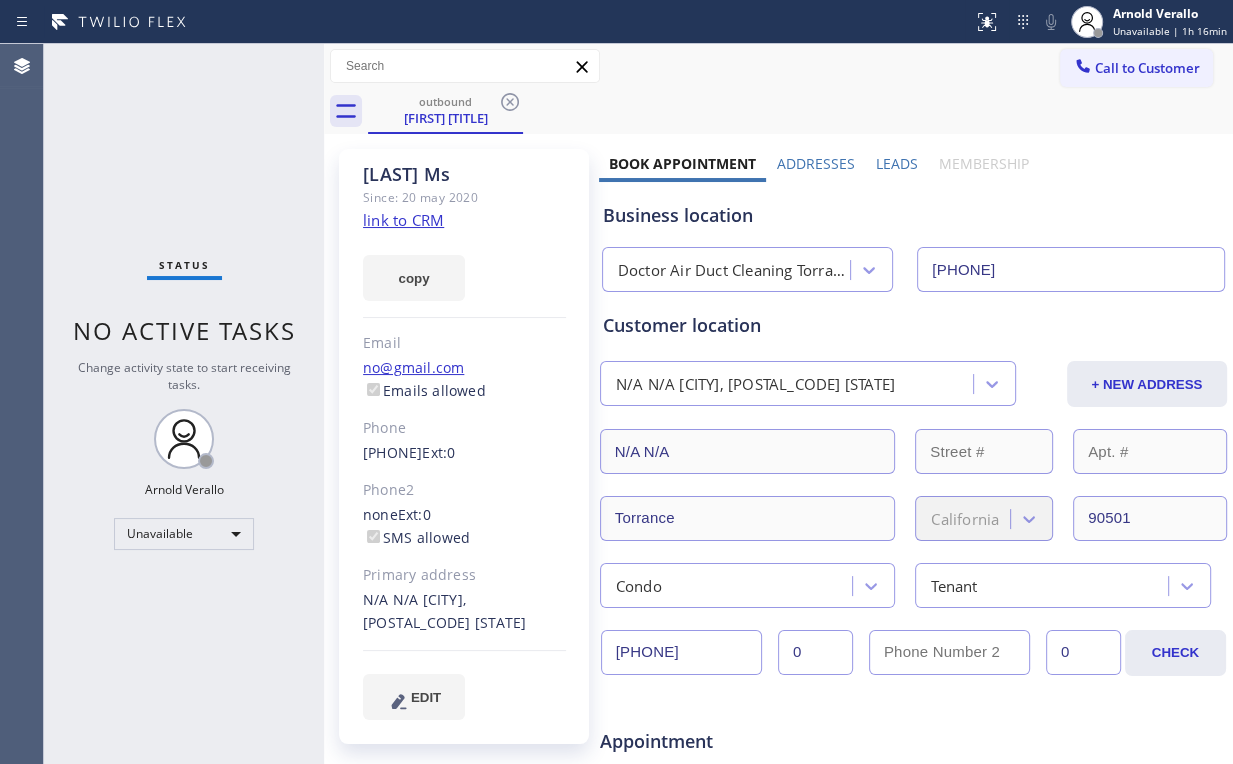 click on "outbound [LAST] [LAST]" at bounding box center (800, 111) 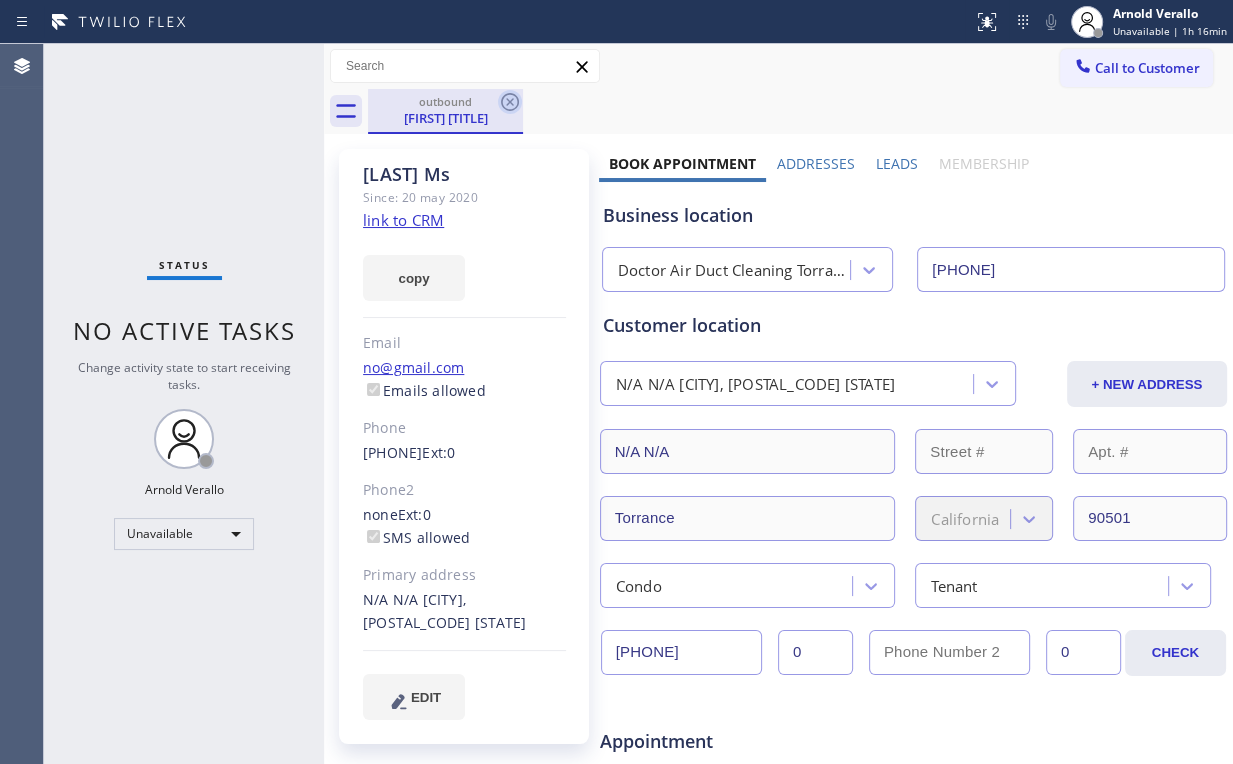 click 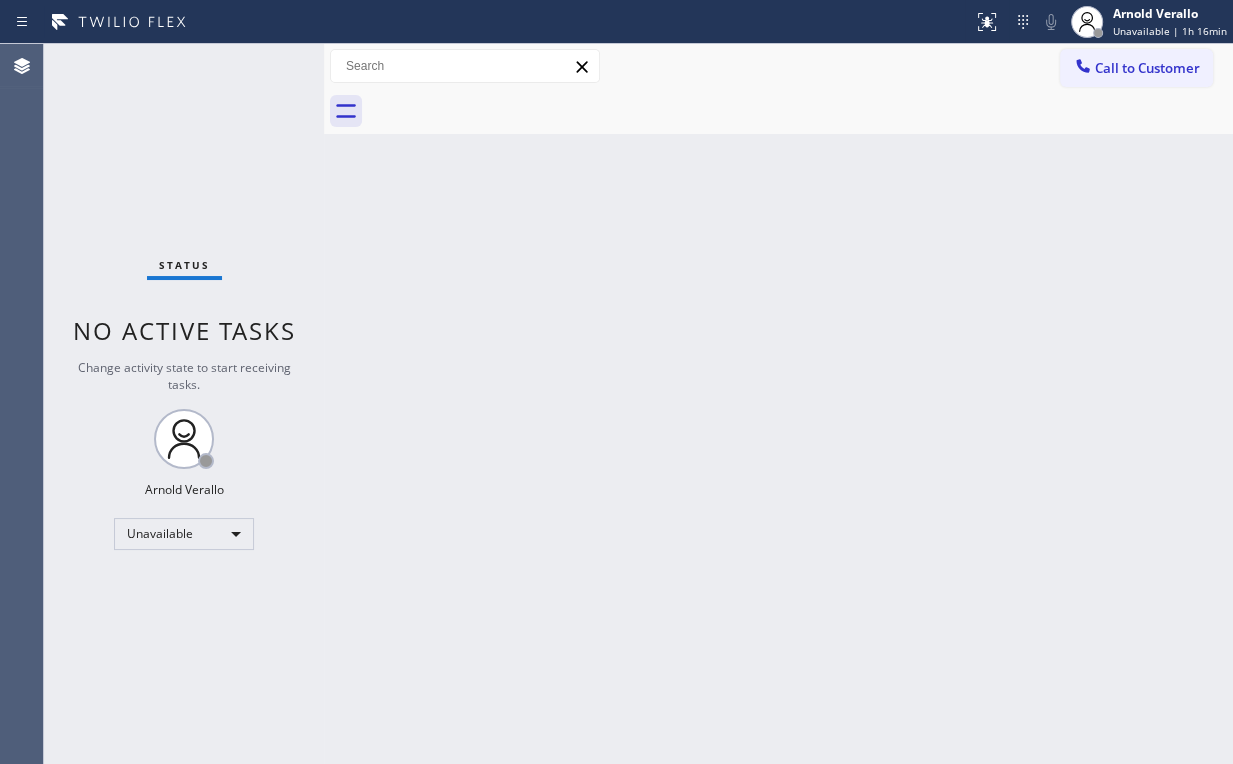 click on "Agent Desktop" at bounding box center (21, 404) 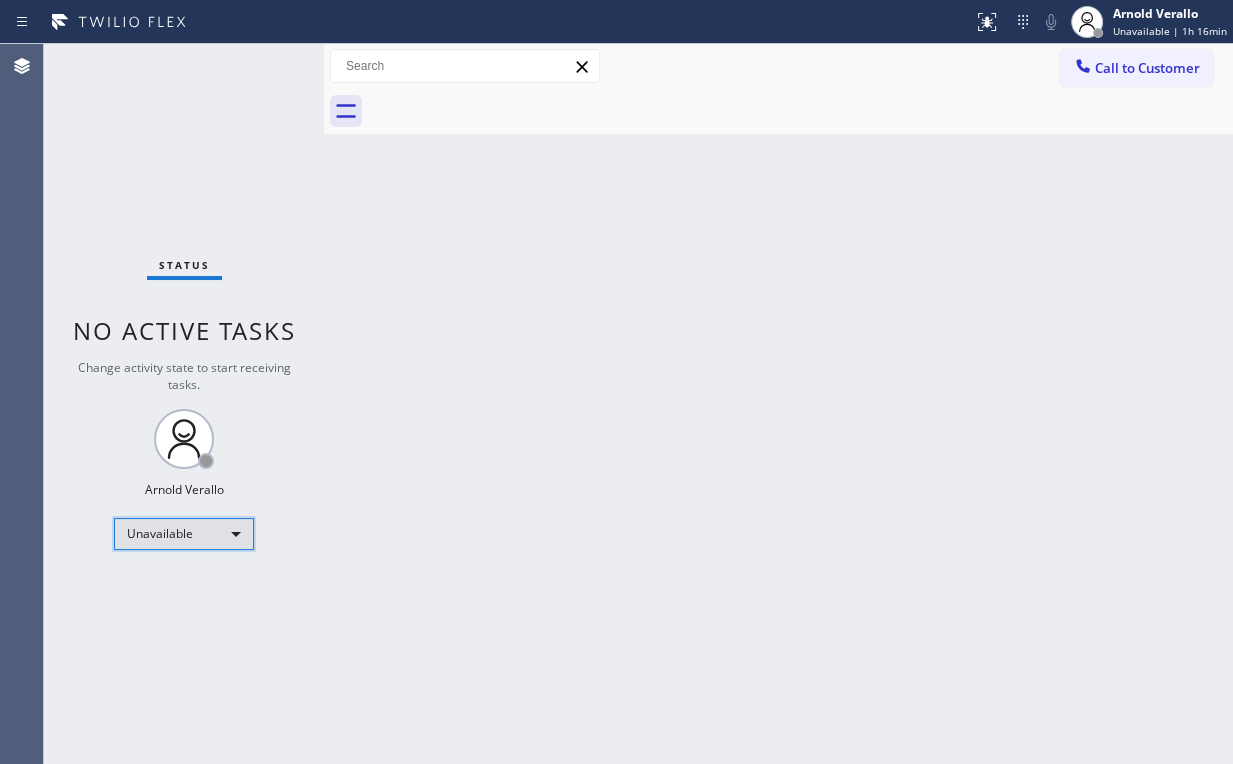 click on "Unavailable" at bounding box center (184, 534) 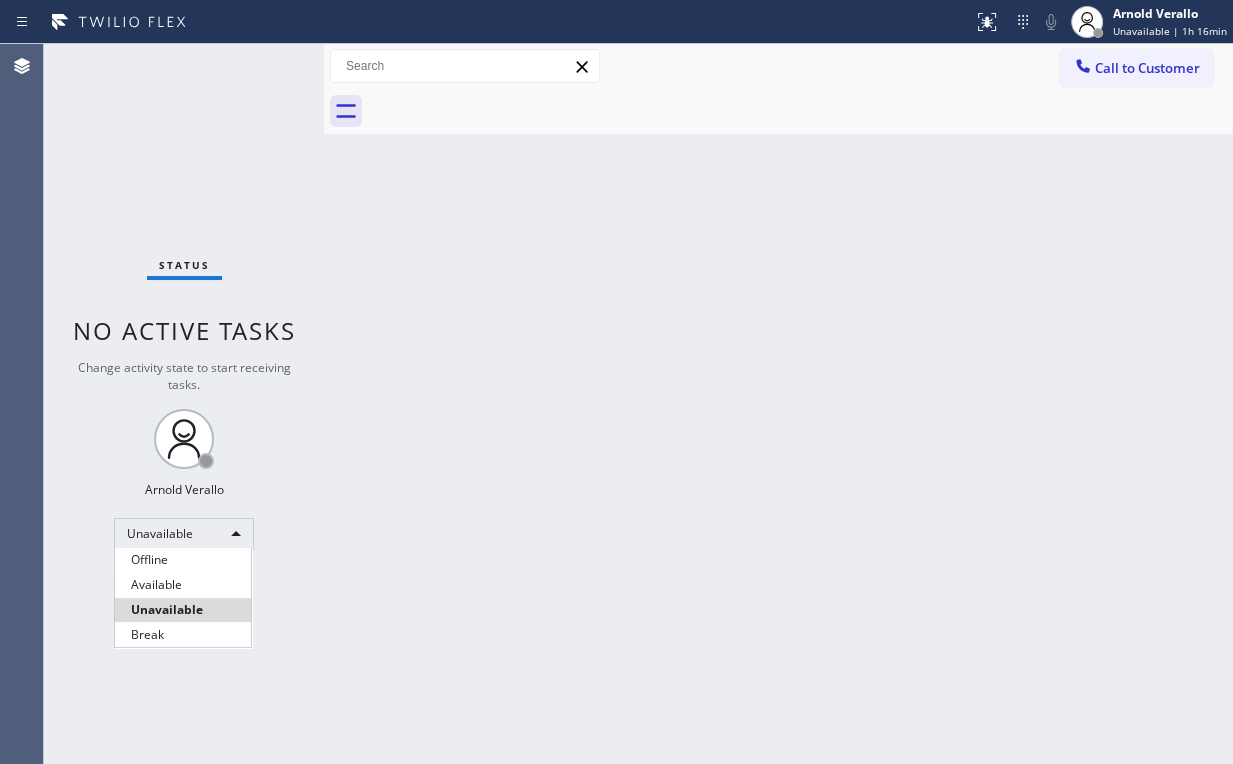 drag, startPoint x: 180, startPoint y: 585, endPoint x: 252, endPoint y: 591, distance: 72.249565 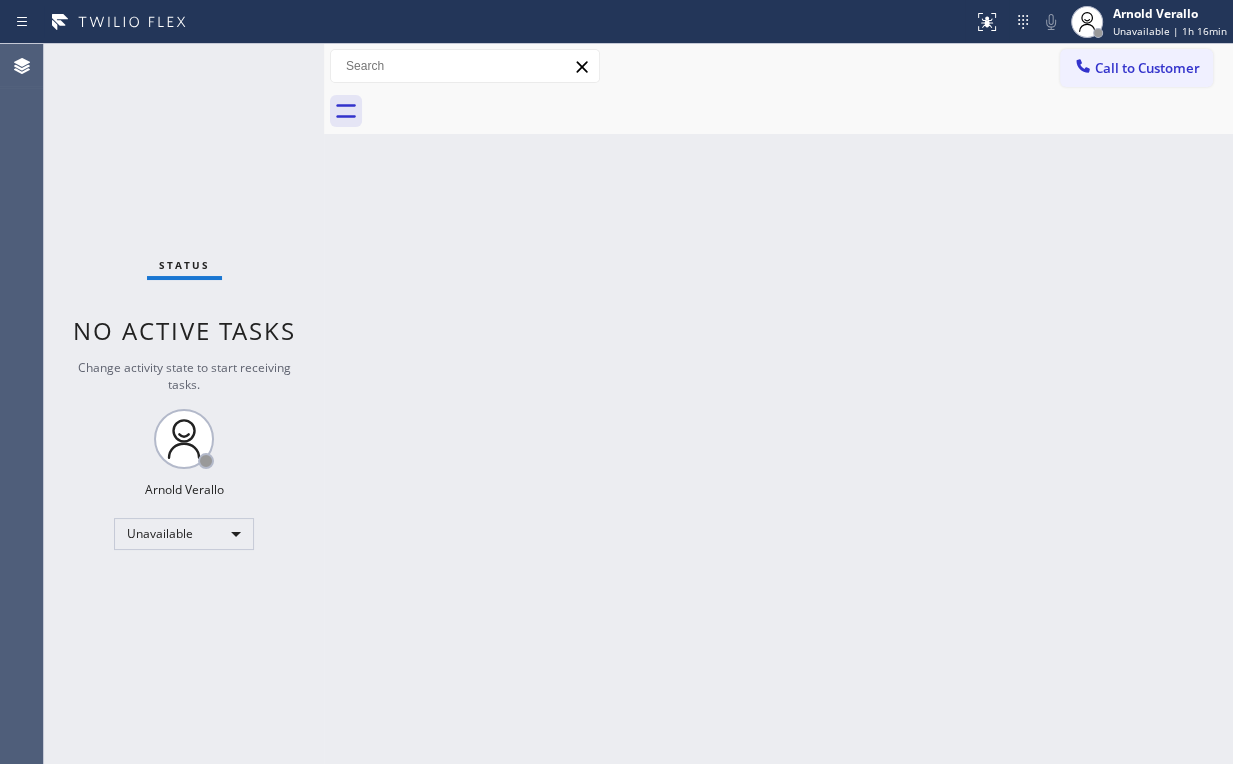 click on "Back to Dashboard Change Sender ID Customers Technicians Select a contact Outbound call Location Search location Your caller id phone number Customer number Call Customer info Name   Phone none Address none Change Sender ID HVAC +18559994417 5 Star Appliance +18557314952 Appliance Repair +18554611149 Plumbing +18889090120 Air Duct Cleaning +18006865038  Electricians +18005688664 Cancel Change Check personal SMS Reset Change No tabs Call to Customer Outbound call Location Doctor Air Duct Cleaning Torrance Your caller id phone number (310) 742-1194 Customer number Call Outbound call Technician Search Technician Your caller id phone number Your caller id phone number Call" at bounding box center (778, 404) 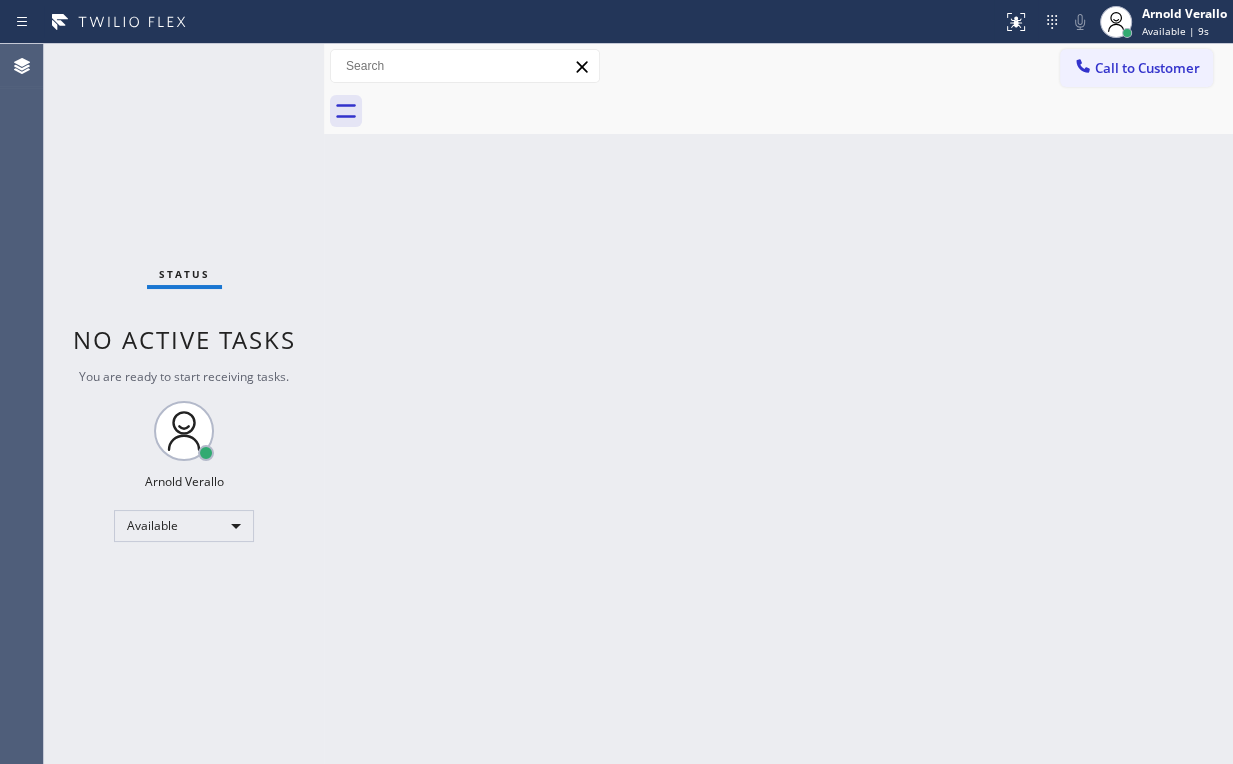click on "Back to Dashboard Change Sender ID Customers Technicians Select a contact Outbound call Location Search location Your caller id phone number Customer number Call Customer info Name   Phone none Address none Change Sender ID HVAC +18559994417 5 Star Appliance +18557314952 Appliance Repair +18554611149 Plumbing +18889090120 Air Duct Cleaning +18006865038  Electricians +18005688664 Cancel Change Check personal SMS Reset Change No tabs Call to Customer Outbound call Location Doctor Air Duct Cleaning Torrance Your caller id phone number (310) 742-1194 Customer number Call Outbound call Technician Search Technician Your caller id phone number Your caller id phone number Call" at bounding box center (778, 404) 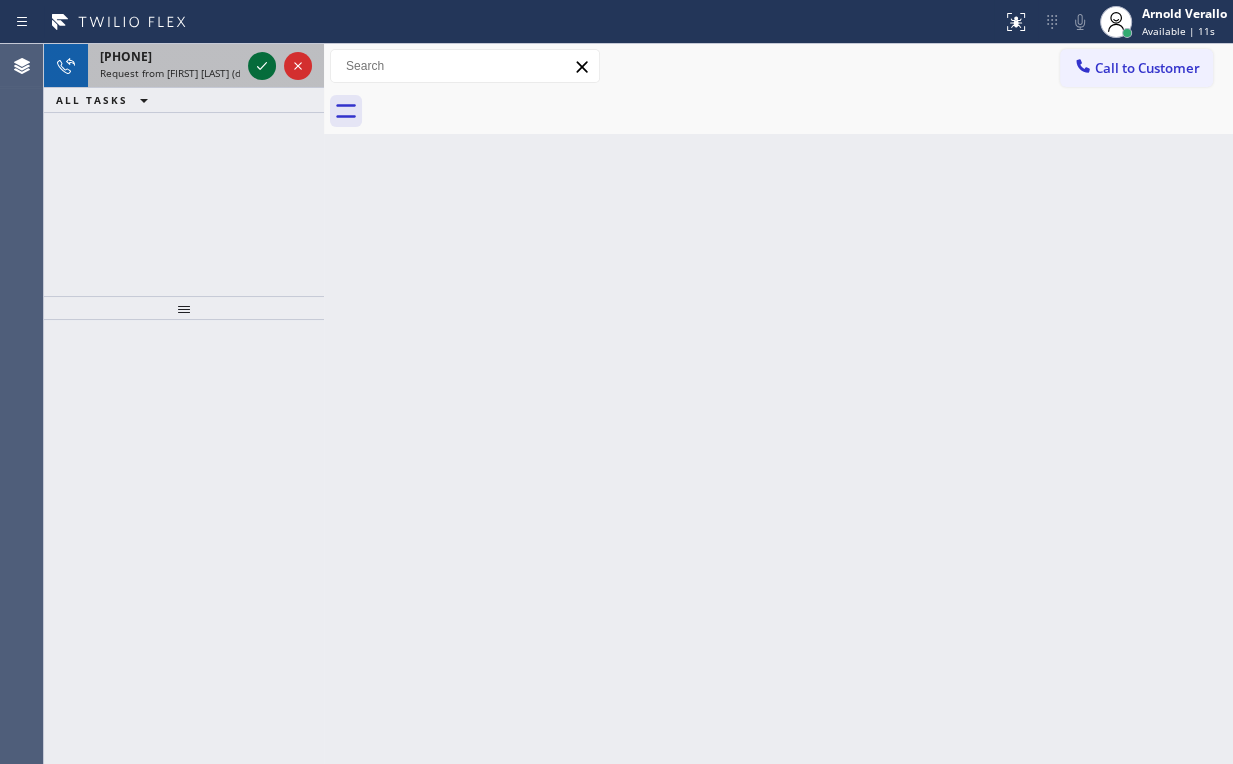 click 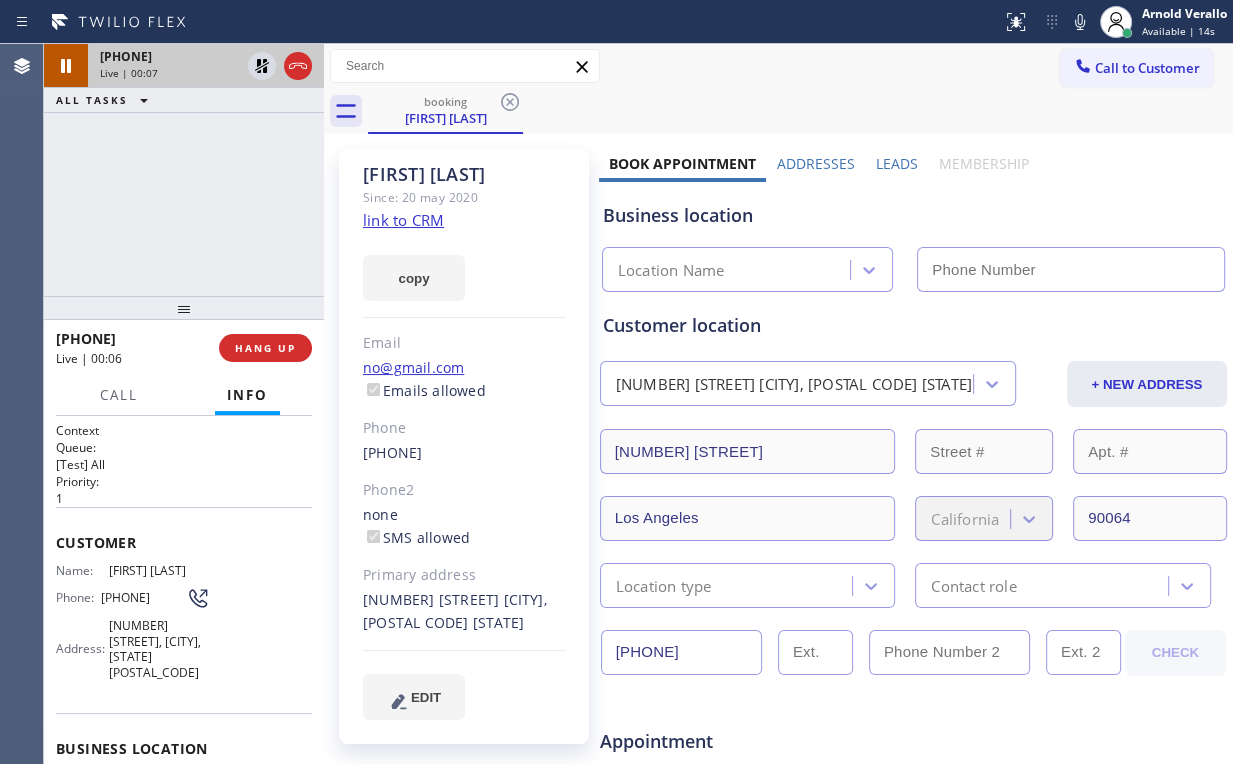 type on "[PHONE]" 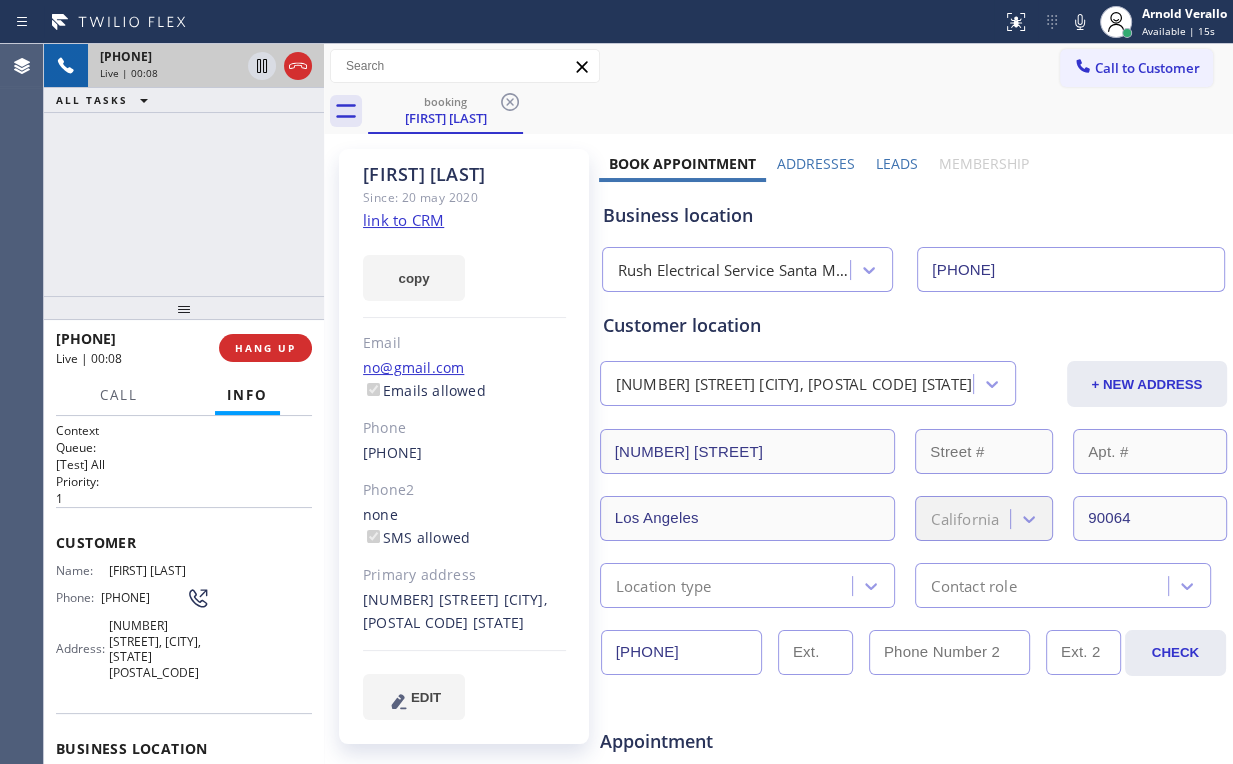 click on "[PHONE] Live | 00:08 ALL TASKS ALL TASKS ACTIVE TASKS TASKS IN WRAP UP" at bounding box center (184, 170) 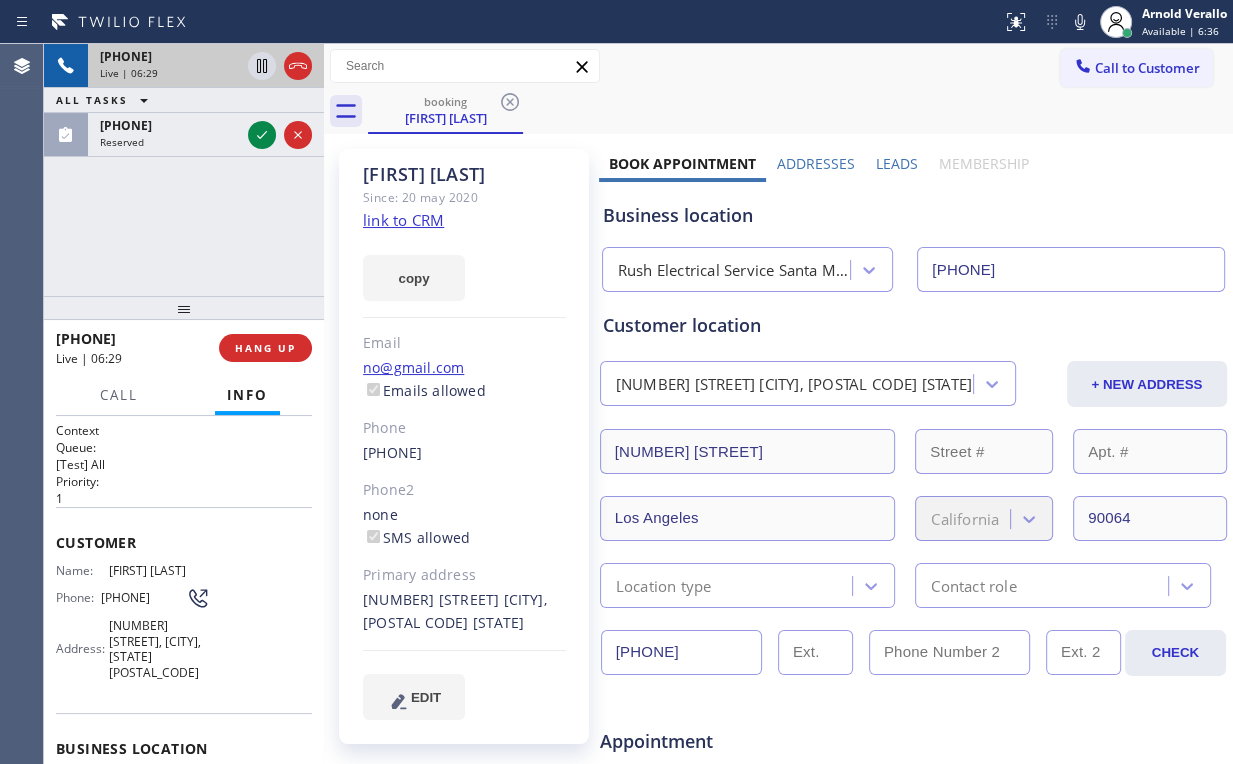 click on "+[PHONE] Live | 06:29 ALL TASKS ALL TASKS ACTIVE TASKS TASKS IN WRAP UP ([PHONE]) Reserved" at bounding box center (184, 170) 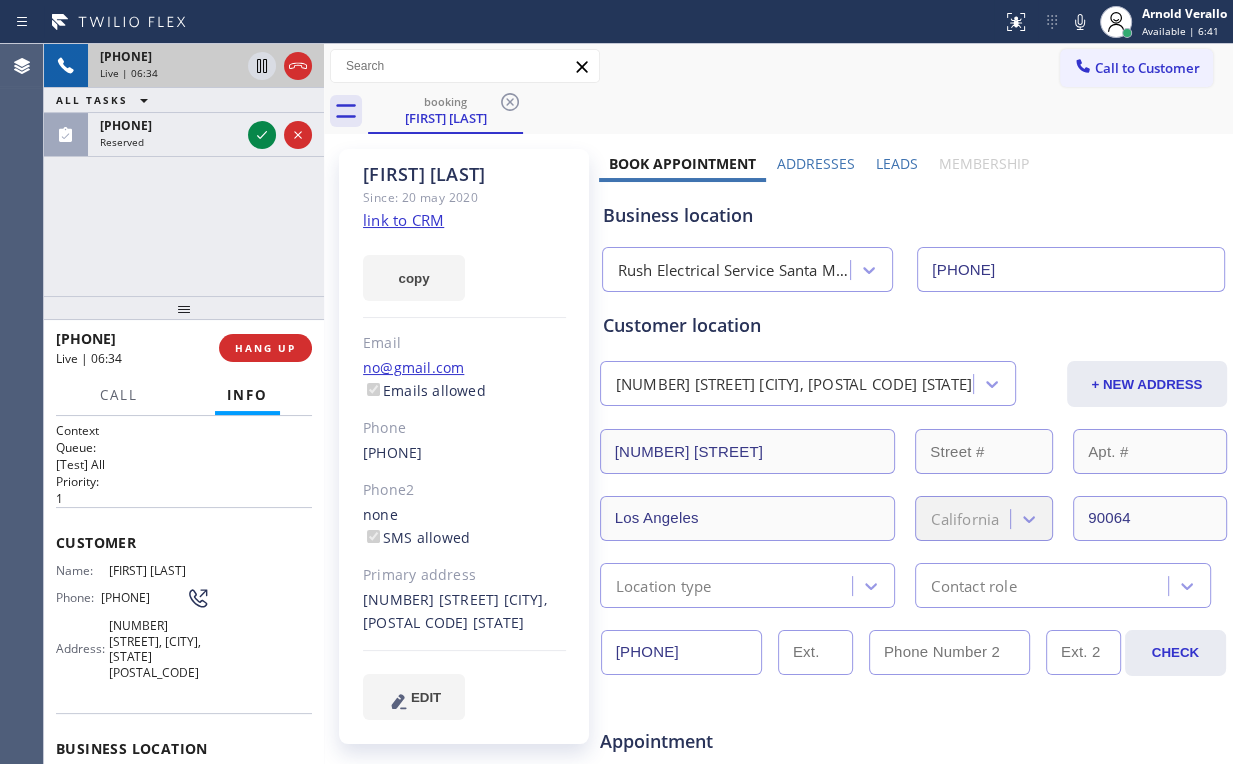 click on "+[PHONE] Live | 06:34 ALL TASKS ALL TASKS ACTIVE TASKS TASKS IN WRAP UP ([PHONE]) Reserved" at bounding box center (184, 170) 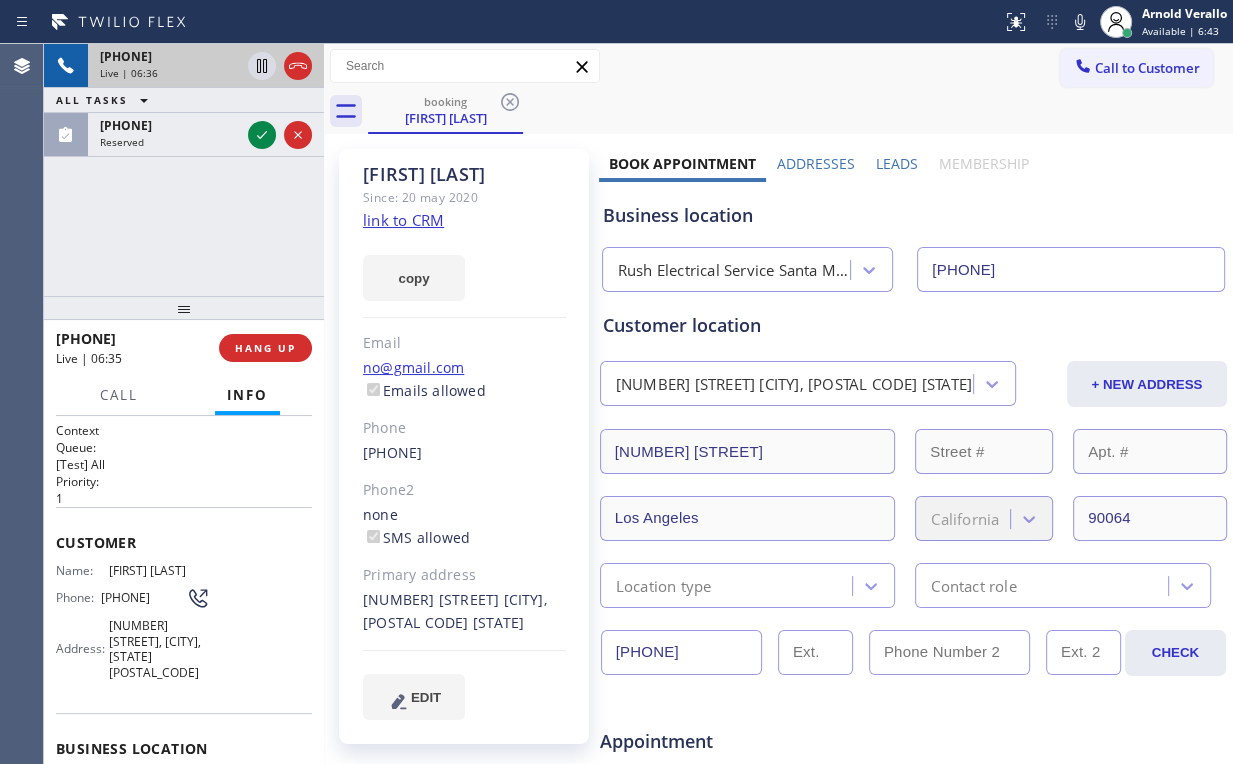 click on "[PHONE] Live | 06:36 ALL TASKS ALL TASKS ACTIVE TASKS TASKS IN WRAP UP [PHONE] Reserved" at bounding box center (184, 170) 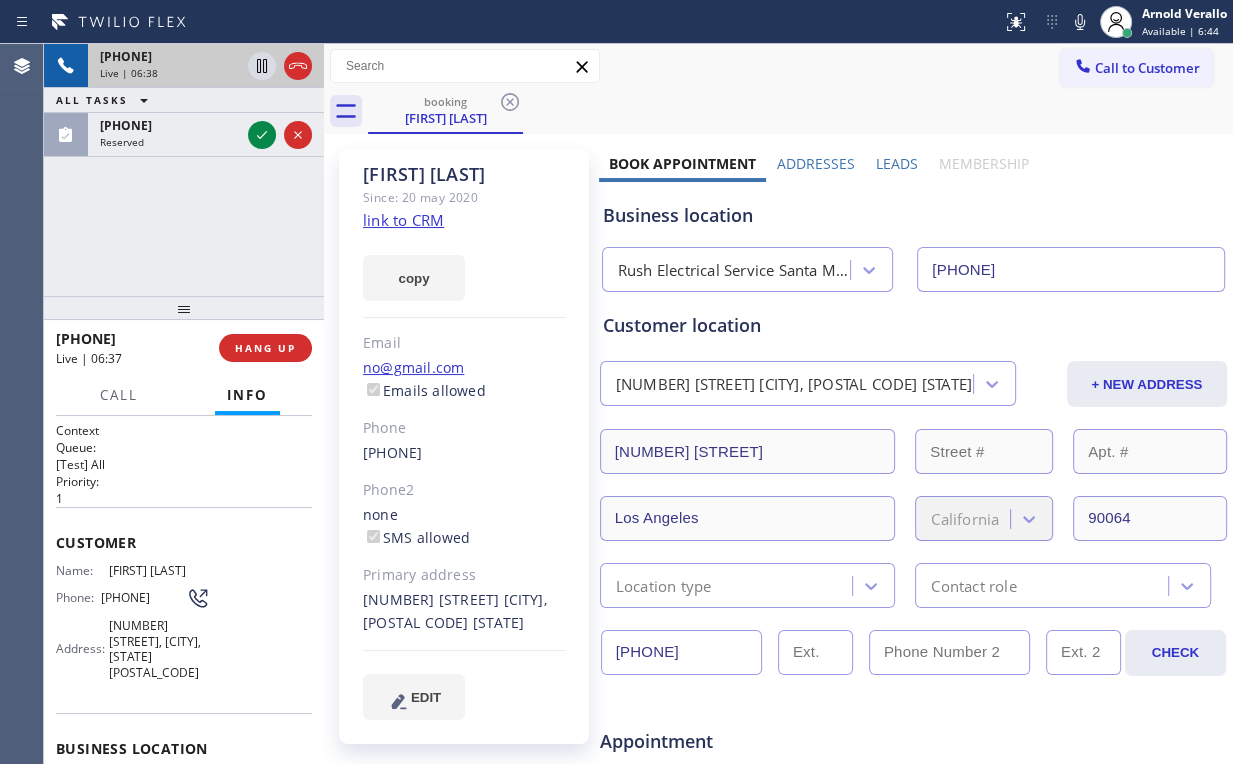 click on "+[PHONE] Live | 06:38 ALL TASKS ALL TASKS ACTIVE TASKS TASKS IN WRAP UP ([PHONE]) Reserved" at bounding box center [184, 170] 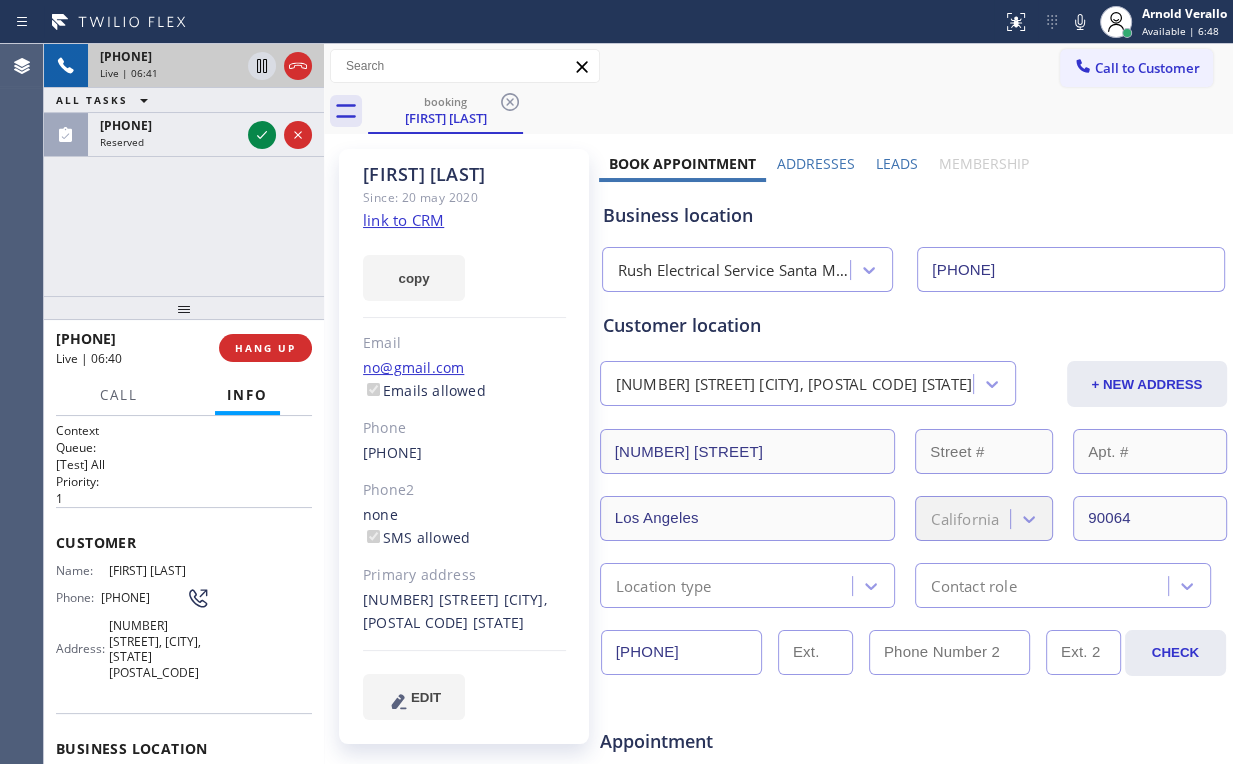 click on "[PHONE] Live | 06:41 ALL TASKS ALL TASKS ACTIVE TASKS TASKS IN WRAP UP [PHONE] Reserved" at bounding box center [184, 170] 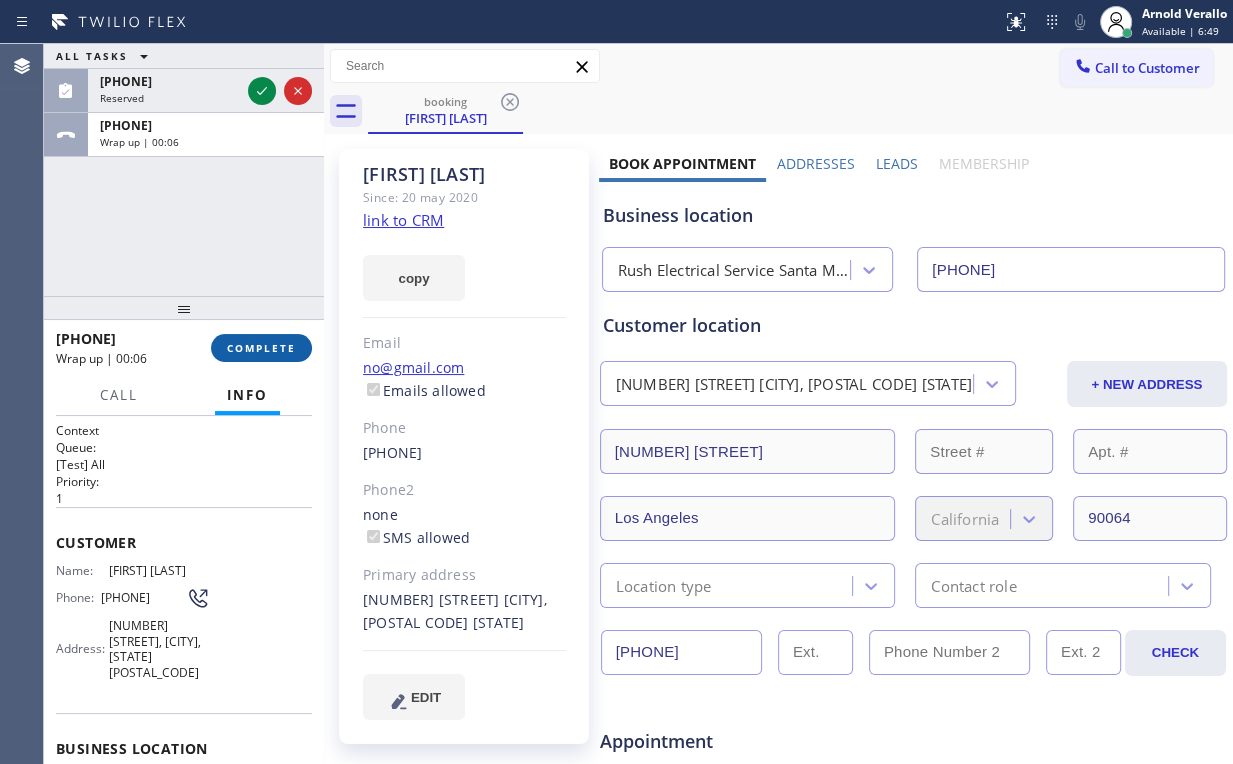 click on "COMPLETE" at bounding box center (261, 348) 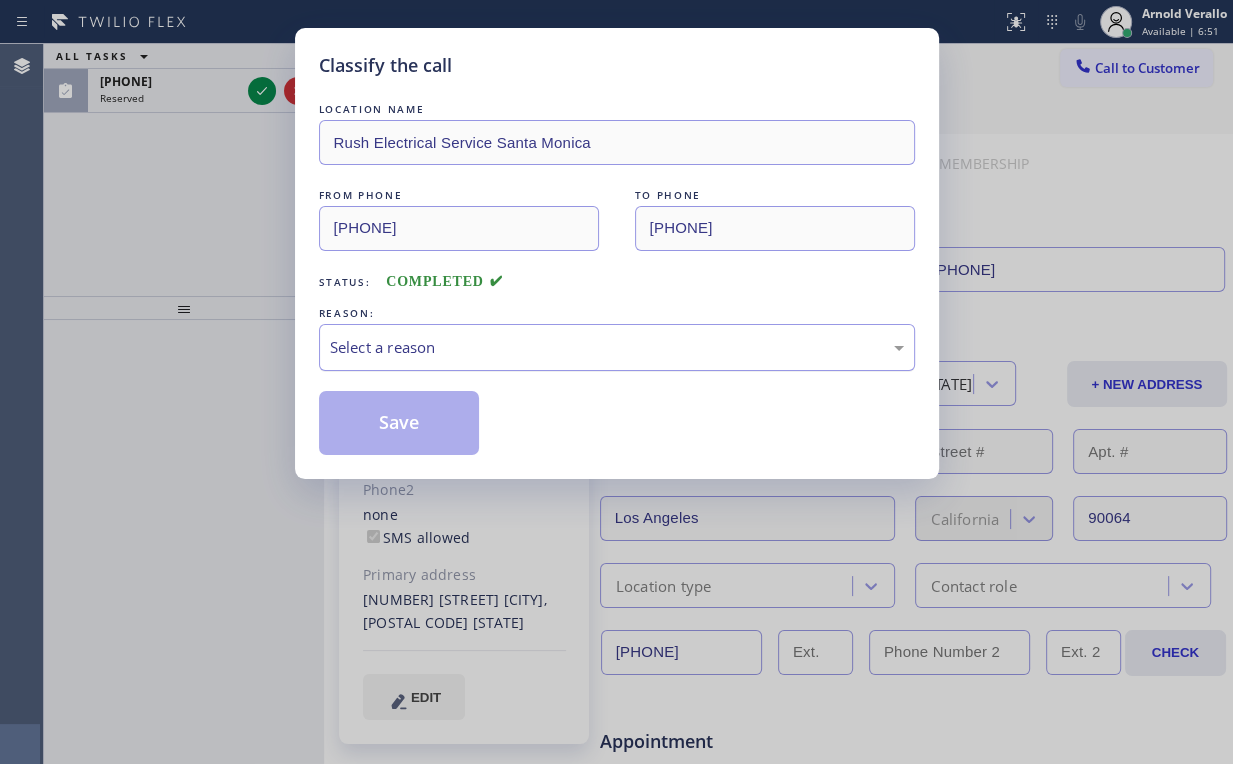 click on "Select a reason" at bounding box center (617, 347) 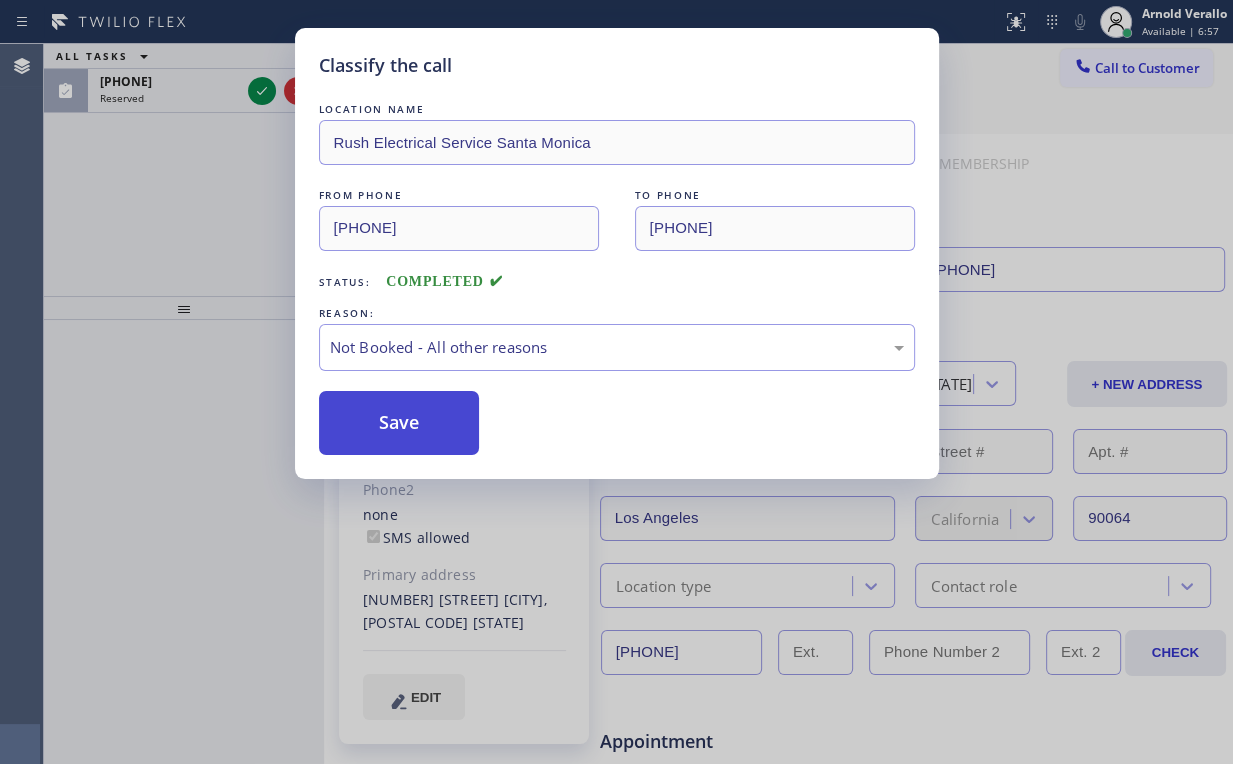 drag, startPoint x: 418, startPoint y: 421, endPoint x: 163, endPoint y: 189, distance: 344.74484 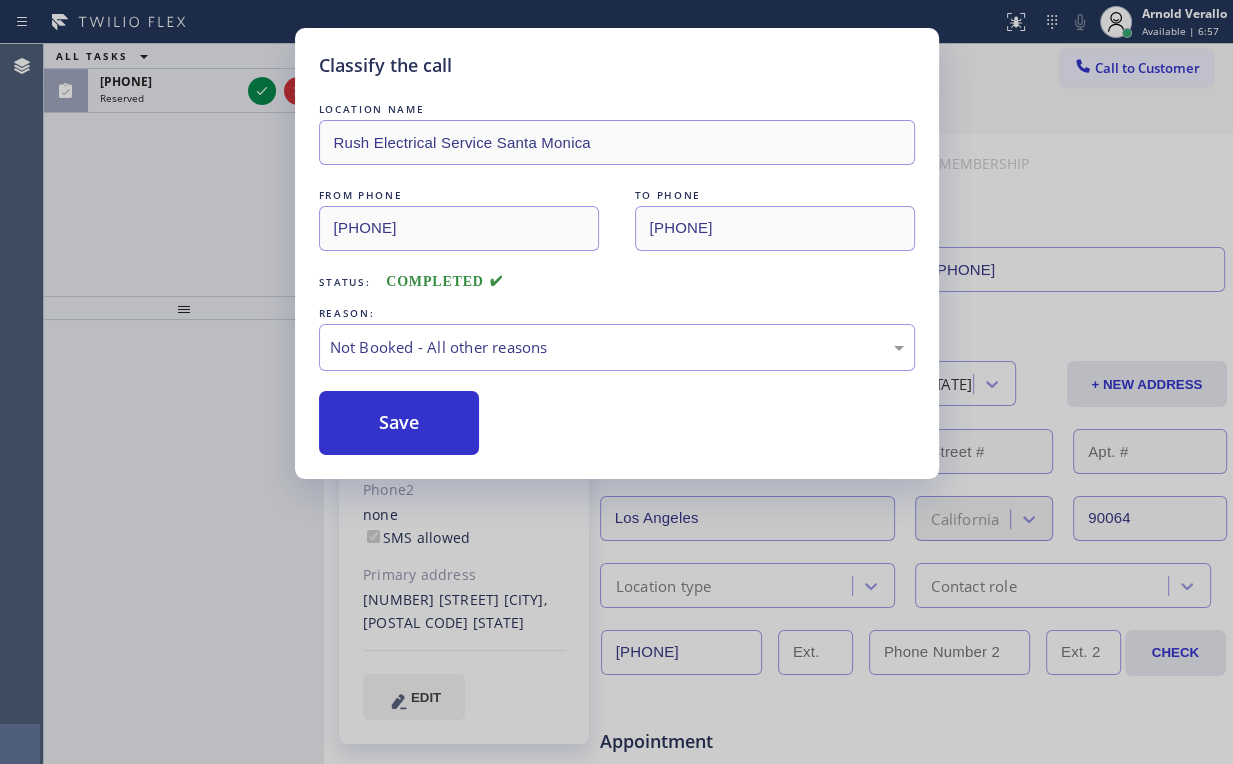 click on "Save" at bounding box center [399, 423] 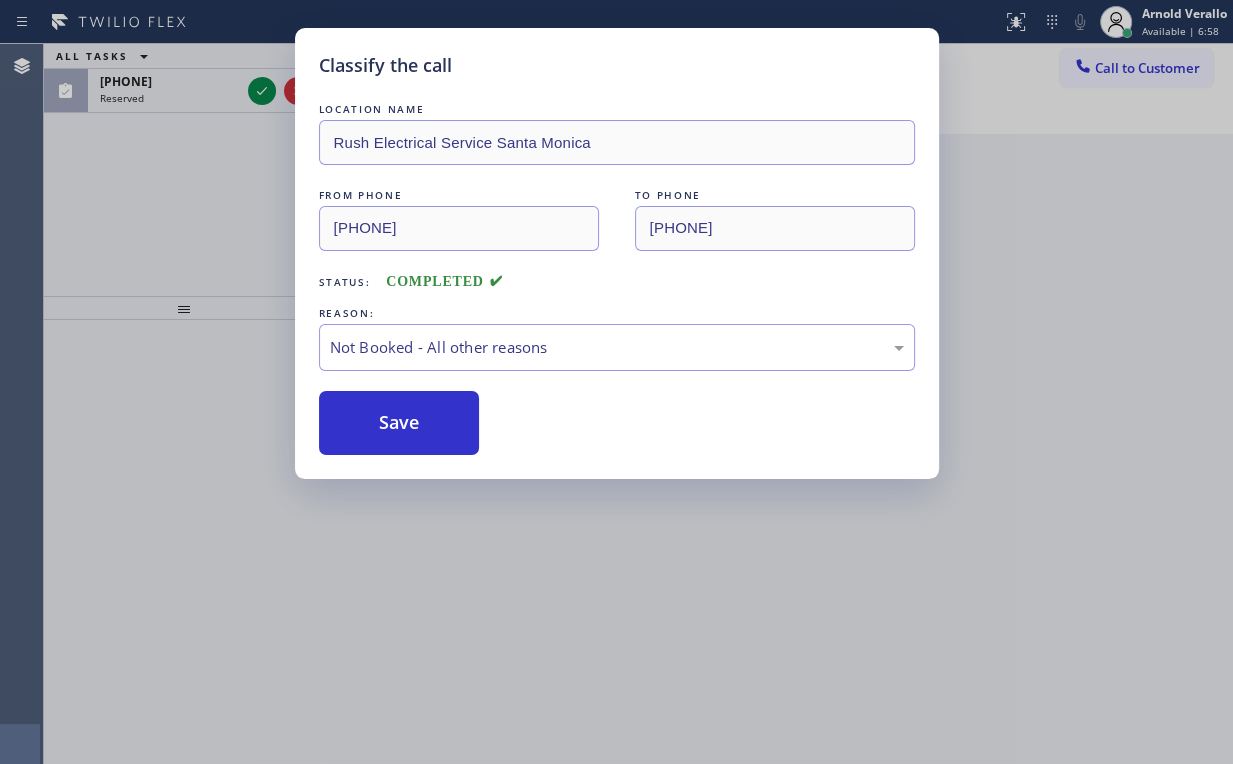 click on "Classify the call LOCATION NAME Rush Electrical Service Santa Monica FROM PHONE [PHONE] TO PHONE [PHONE] Status: COMPLETED REASON: Not Booked - All other reasons Save" at bounding box center (616, 382) 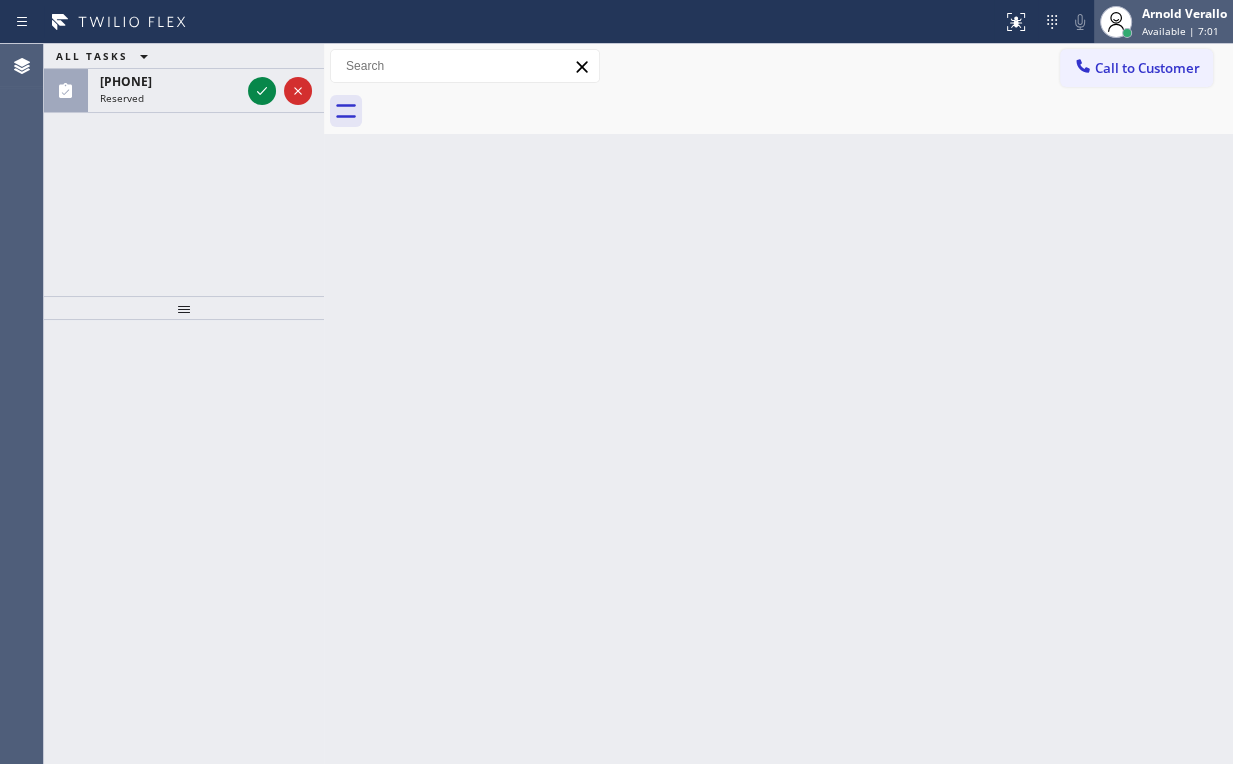 click on "Available | 7:01" at bounding box center [1180, 31] 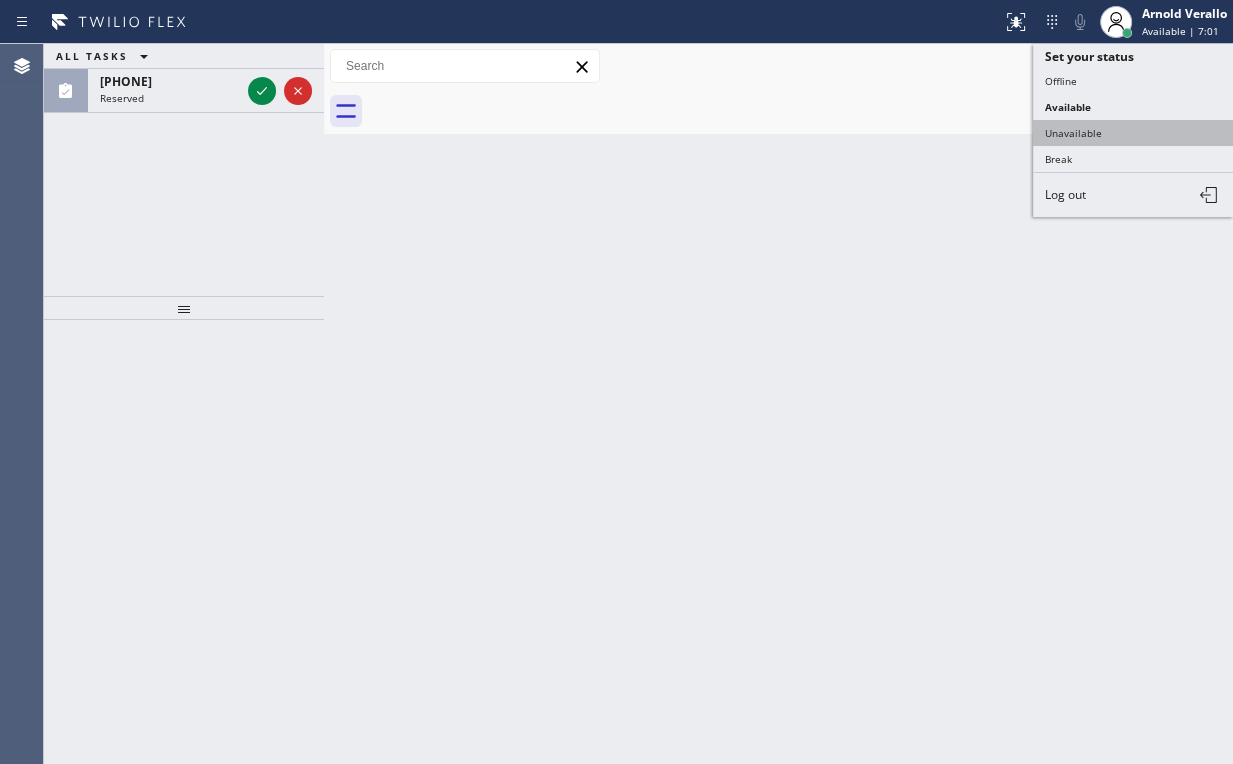 click on "Unavailable" at bounding box center (1133, 133) 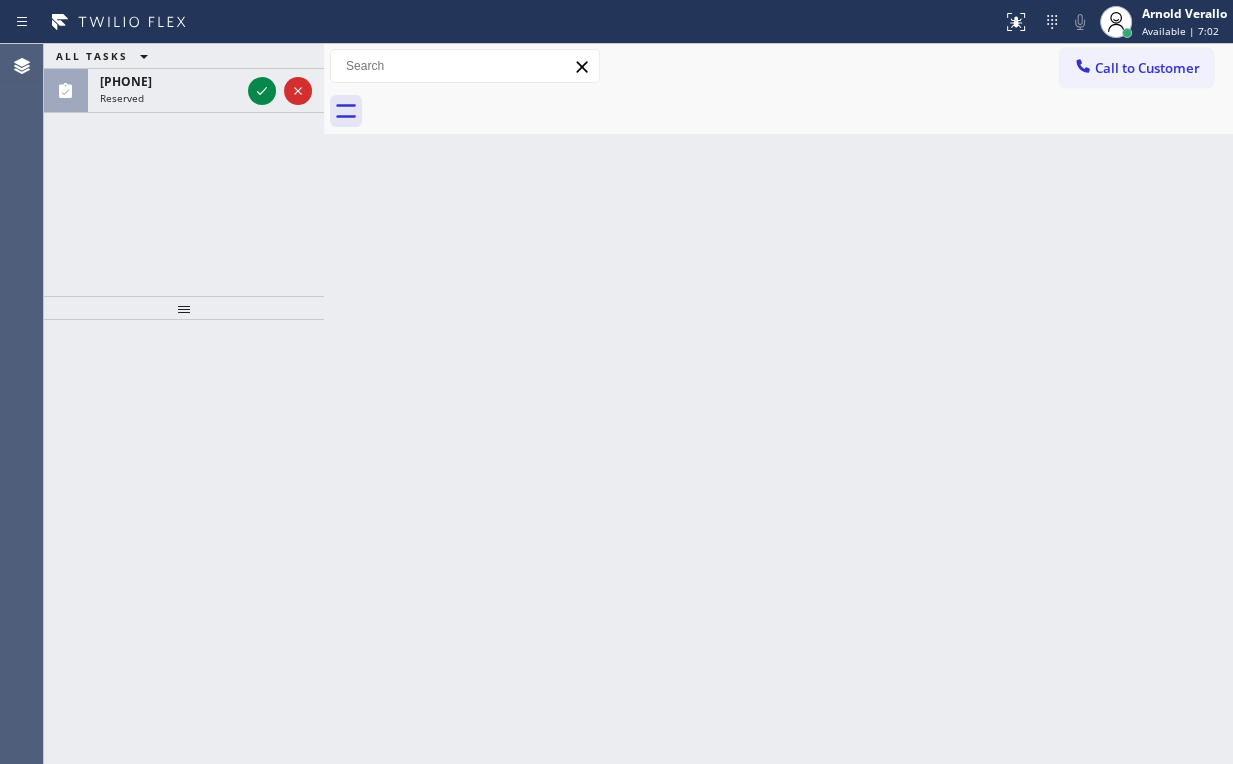 click on "Back to Dashboard Change Sender ID Customers Technicians Select a contact Outbound call Location Search location Your caller id phone number Customer number Call Customer info Name   Phone none Address none Change Sender ID HVAC +18559994417 5 Star Appliance +18557314952 Appliance Repair +18554611149 Plumbing +18889090120 Air Duct Cleaning +18006865038  Electricians +18005688664 Cancel Change Check personal SMS Reset Change No tabs Call to Customer Outbound call Location Doctor Air Duct Cleaning Torrance Your caller id phone number (310) 742-1194 Customer number Call Outbound call Technician Search Technician Your caller id phone number Your caller id phone number Call" at bounding box center [778, 404] 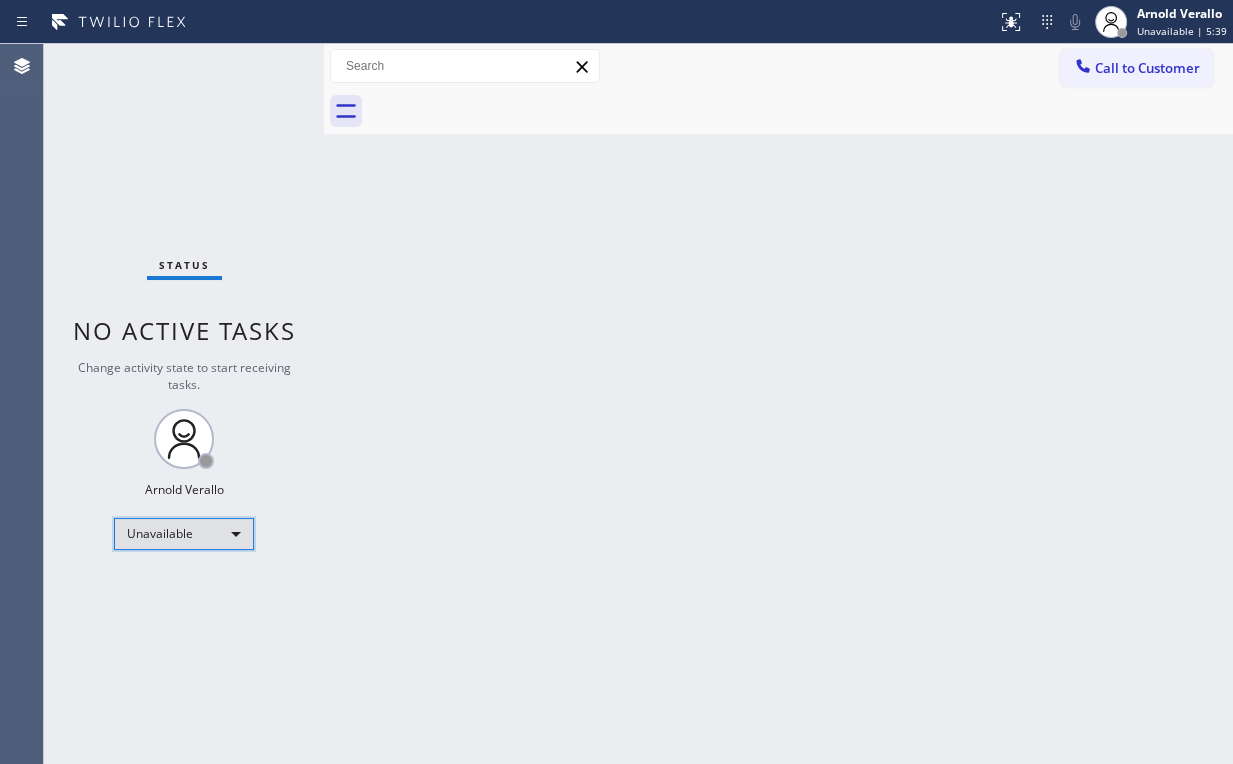 click on "Unavailable" at bounding box center [184, 534] 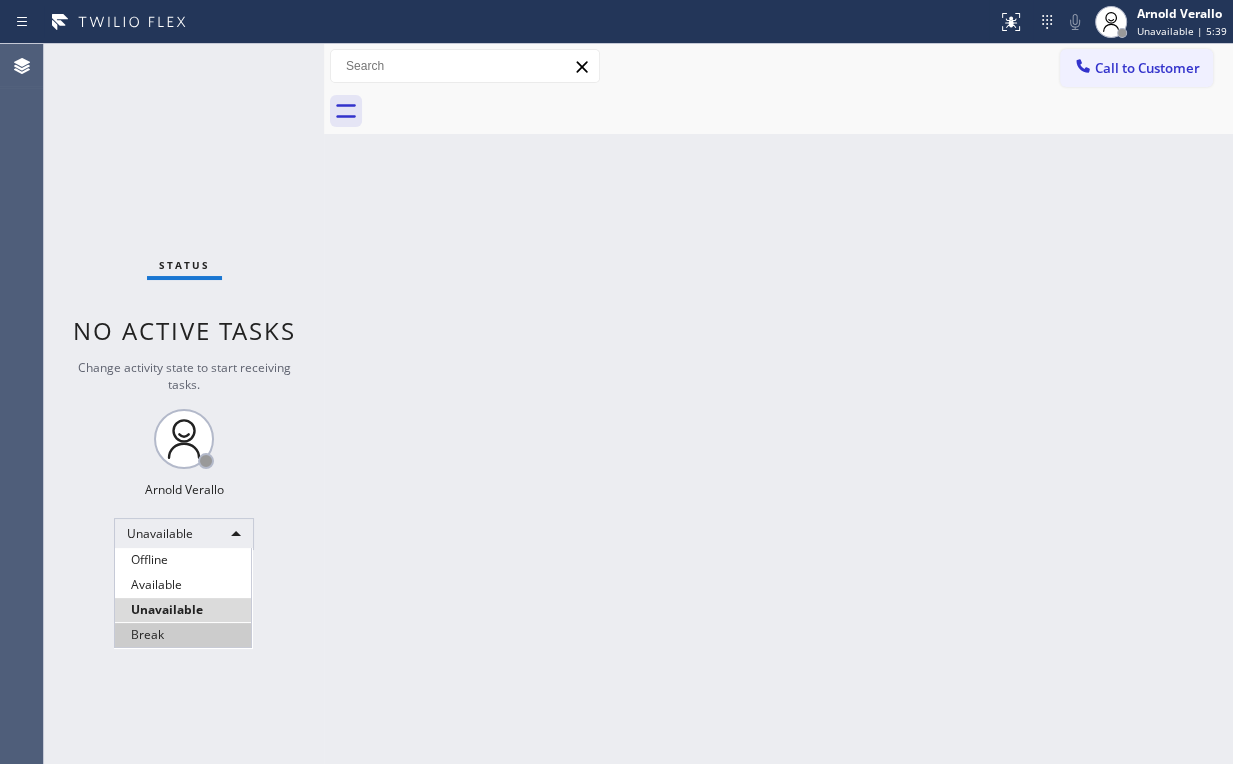 click on "Break" at bounding box center (183, 635) 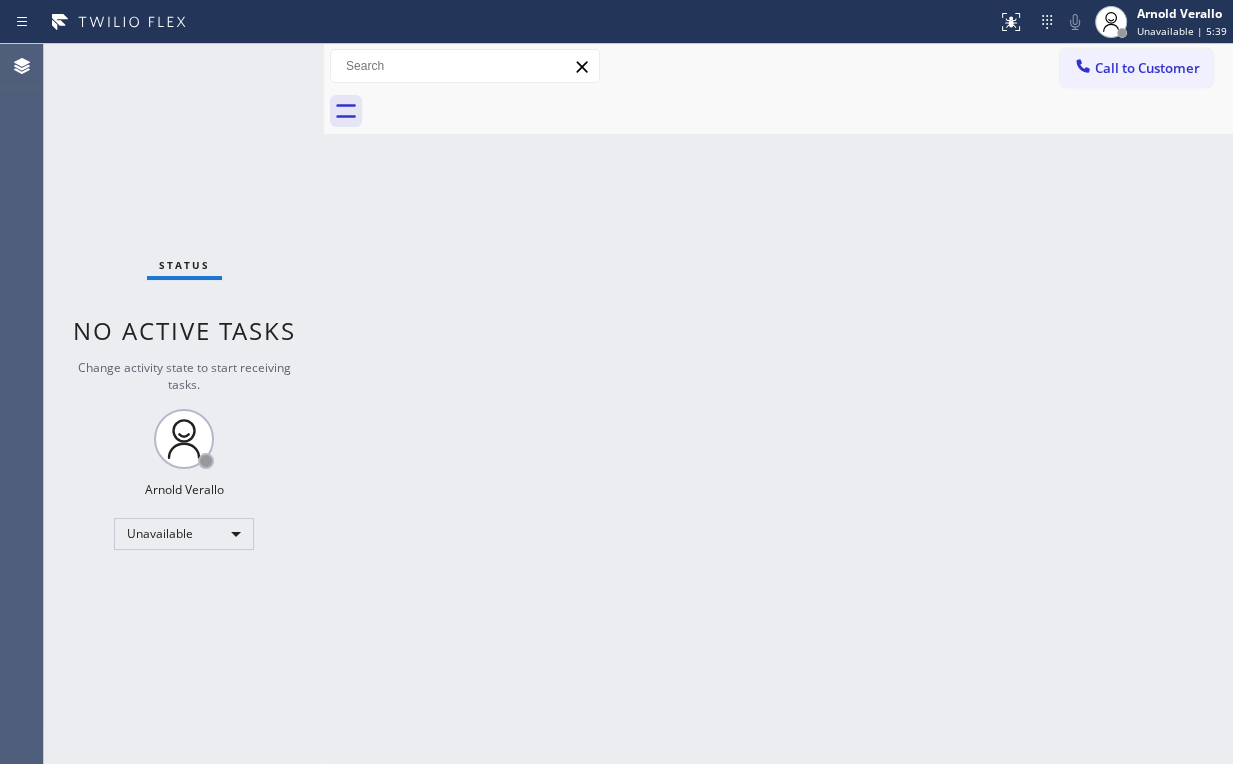 click on "Back to Dashboard Change Sender ID Customers Technicians Select a contact Outbound call Location Search location Your caller id phone number Customer number Call Customer info Name   Phone none Address none Change Sender ID HVAC +18559994417 5 Star Appliance +18557314952 Appliance Repair +18554611149 Plumbing +18889090120 Air Duct Cleaning +18006865038  Electricians +18005688664 Cancel Change Check personal SMS Reset Change No tabs Call to Customer Outbound call Location Doctor Air Duct Cleaning Torrance Your caller id phone number (310) 742-1194 Customer number Call Outbound call Technician Search Technician Your caller id phone number Your caller id phone number Call" at bounding box center [778, 404] 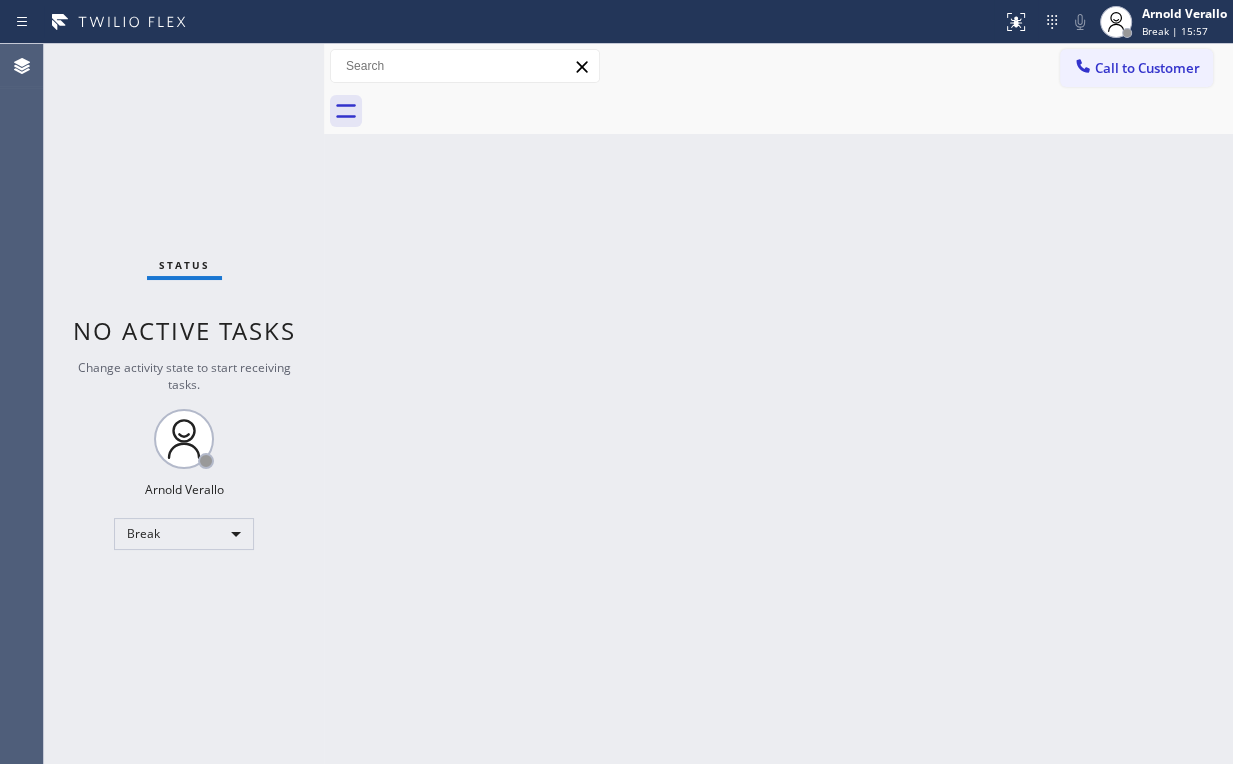 click on "Status   No active tasks     Change activity state to start receiving tasks.   [FIRST] [LAST] Break" at bounding box center (184, 404) 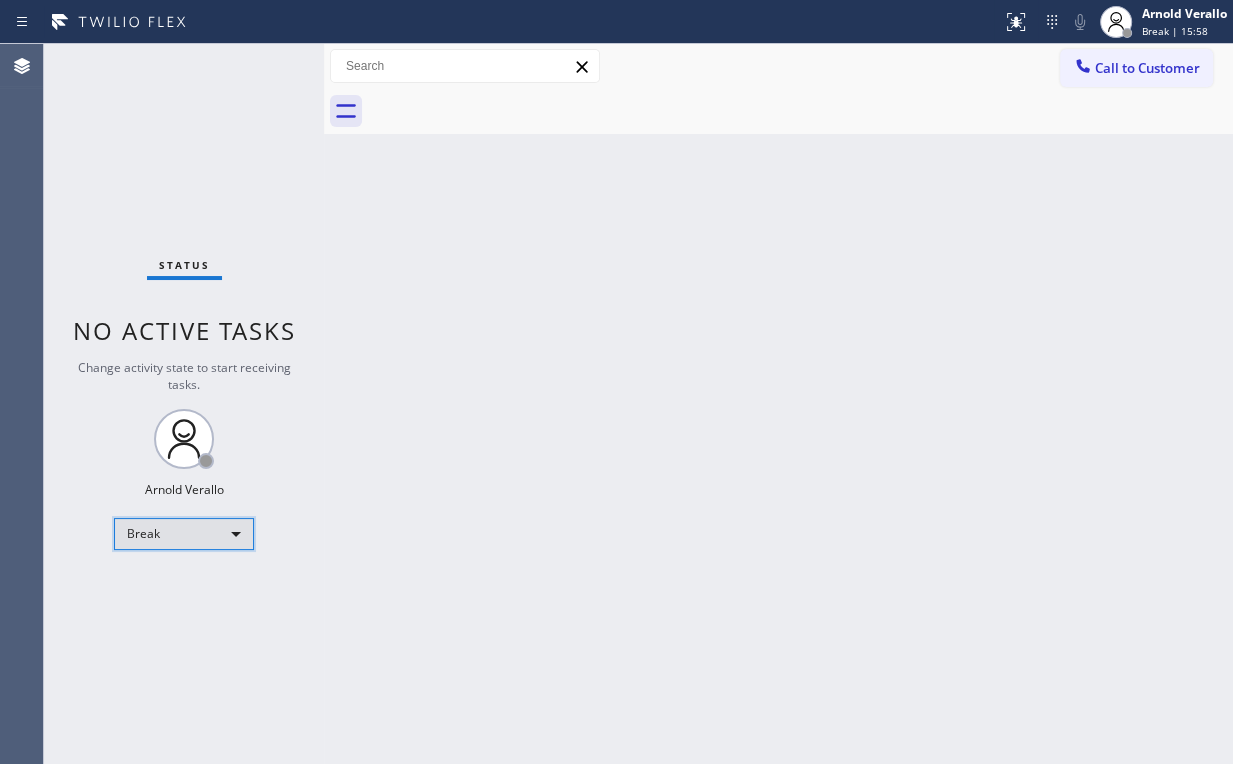 click on "Break" at bounding box center [184, 534] 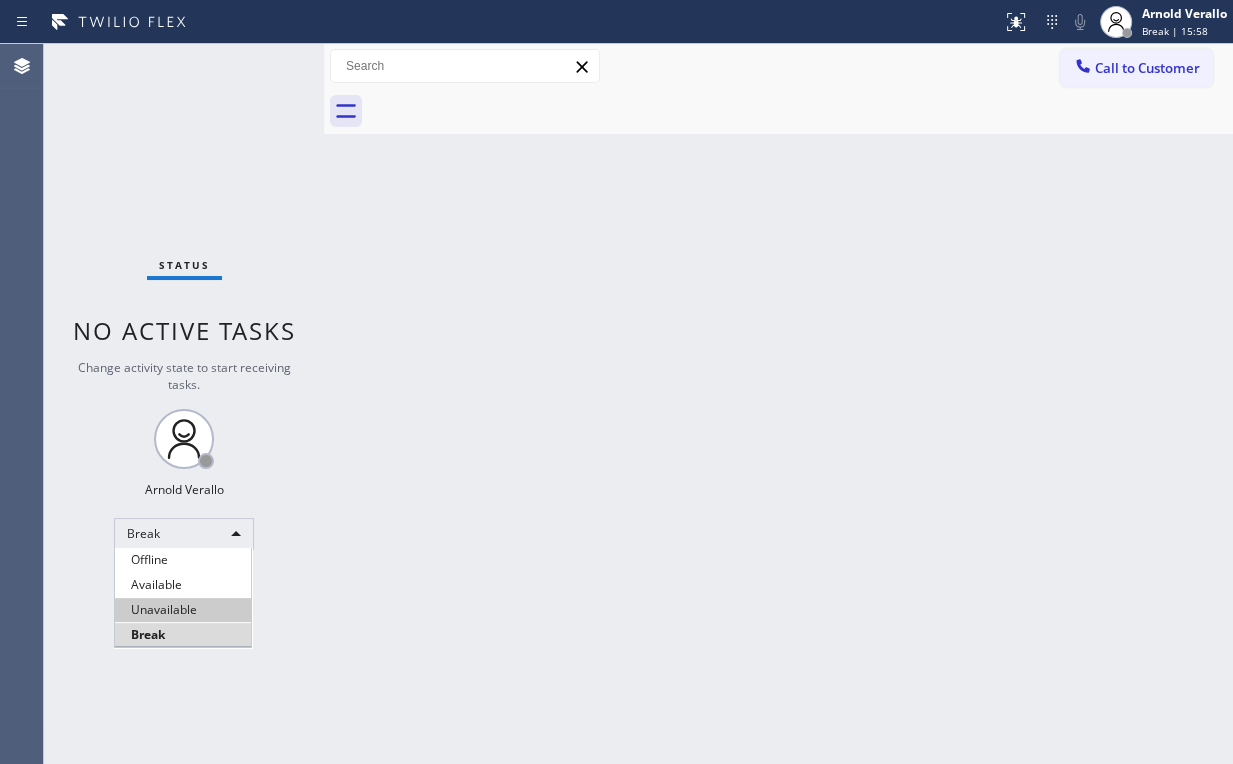 click on "Unavailable" at bounding box center (183, 610) 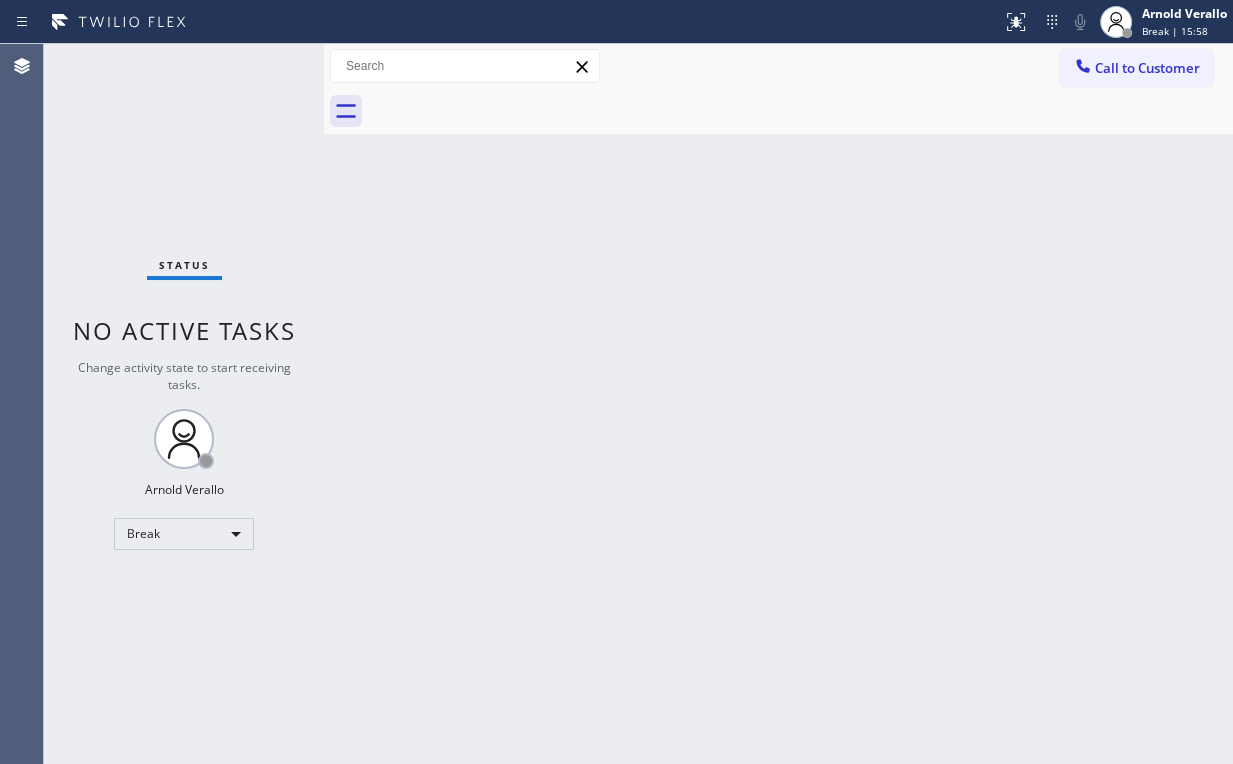 drag, startPoint x: 473, startPoint y: 564, endPoint x: 436, endPoint y: 712, distance: 152.5549 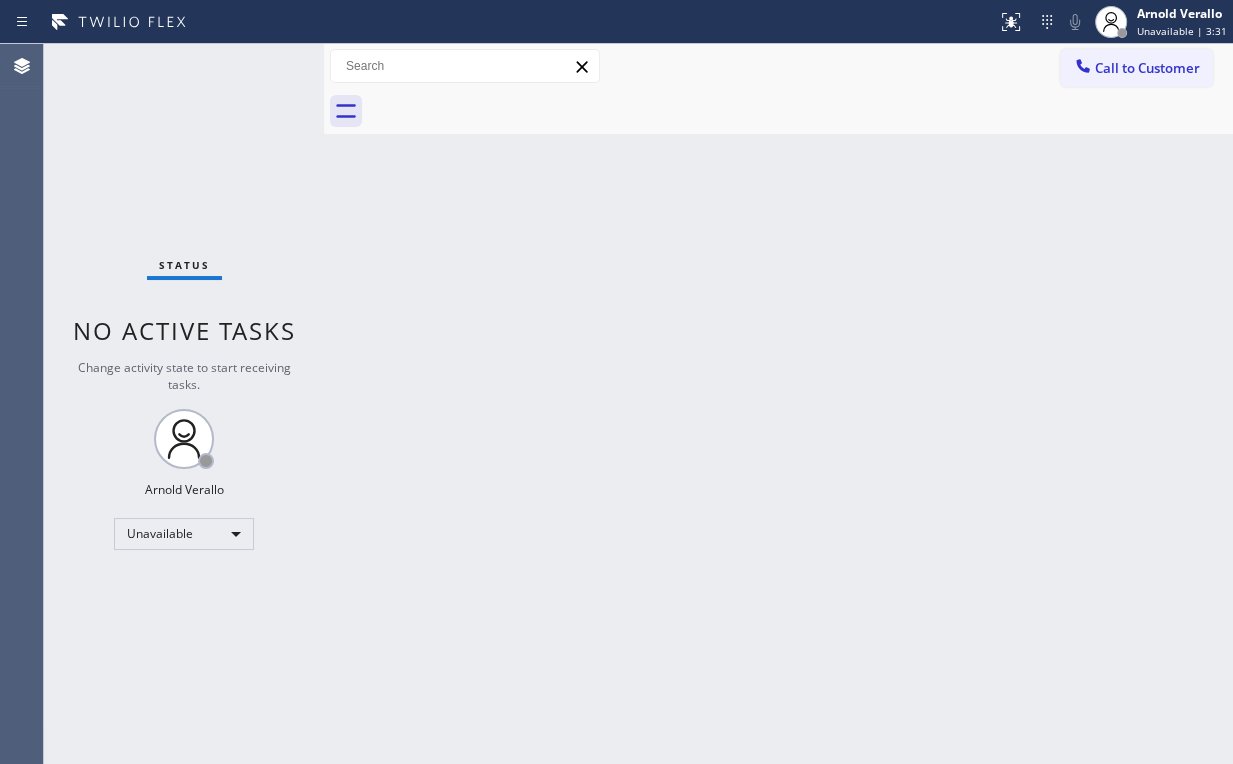 drag, startPoint x: 134, startPoint y: 171, endPoint x: 135, endPoint y: 161, distance: 10.049875 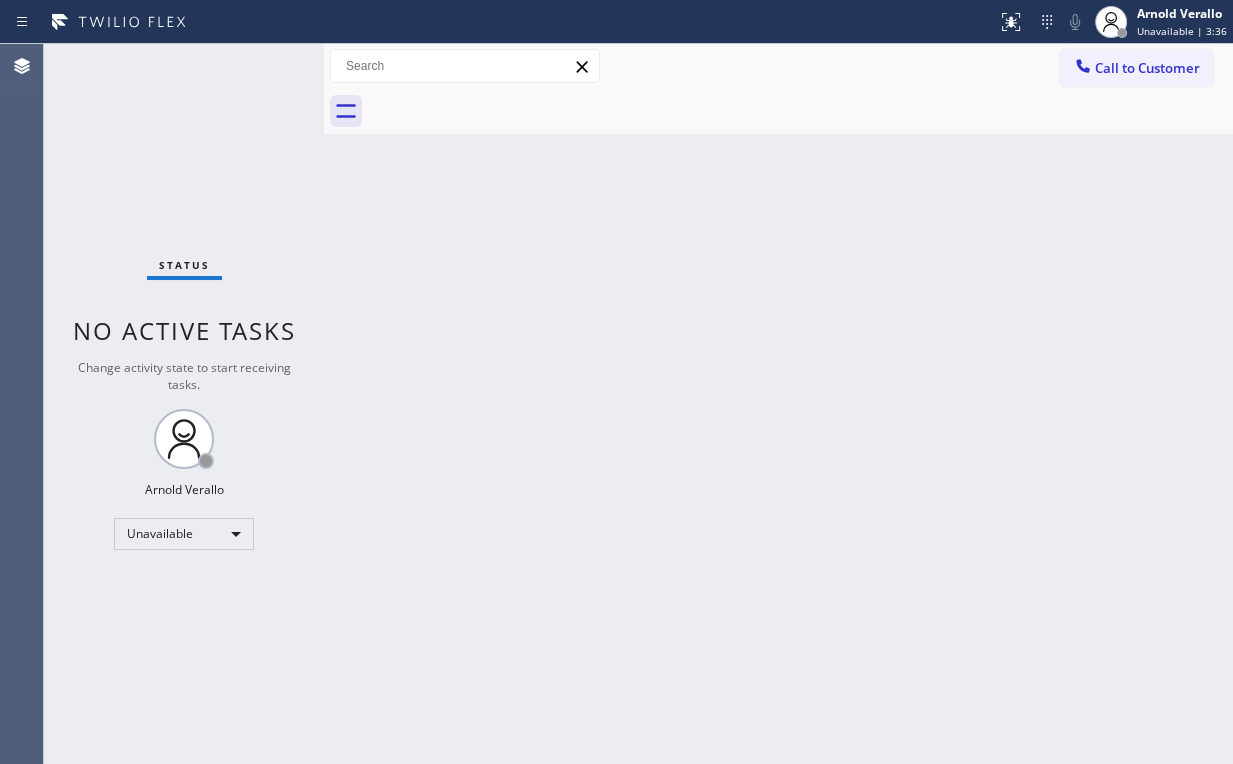 click on "Status   No active tasks     Change activity state to start receiving tasks.   [FIRST] [LAST] Unavailable" at bounding box center (184, 404) 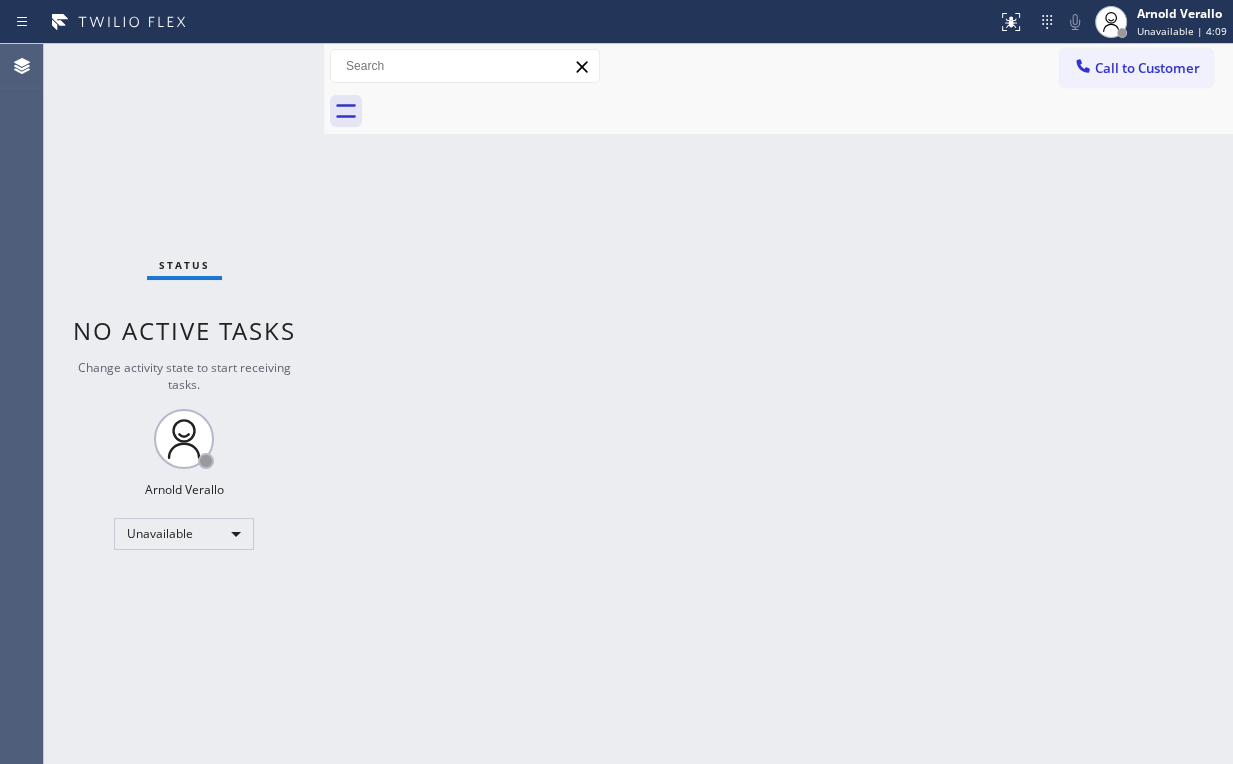 click on "Status   No active tasks     Change activity state to start receiving tasks.   [FIRST] [LAST] Unavailable" at bounding box center (184, 404) 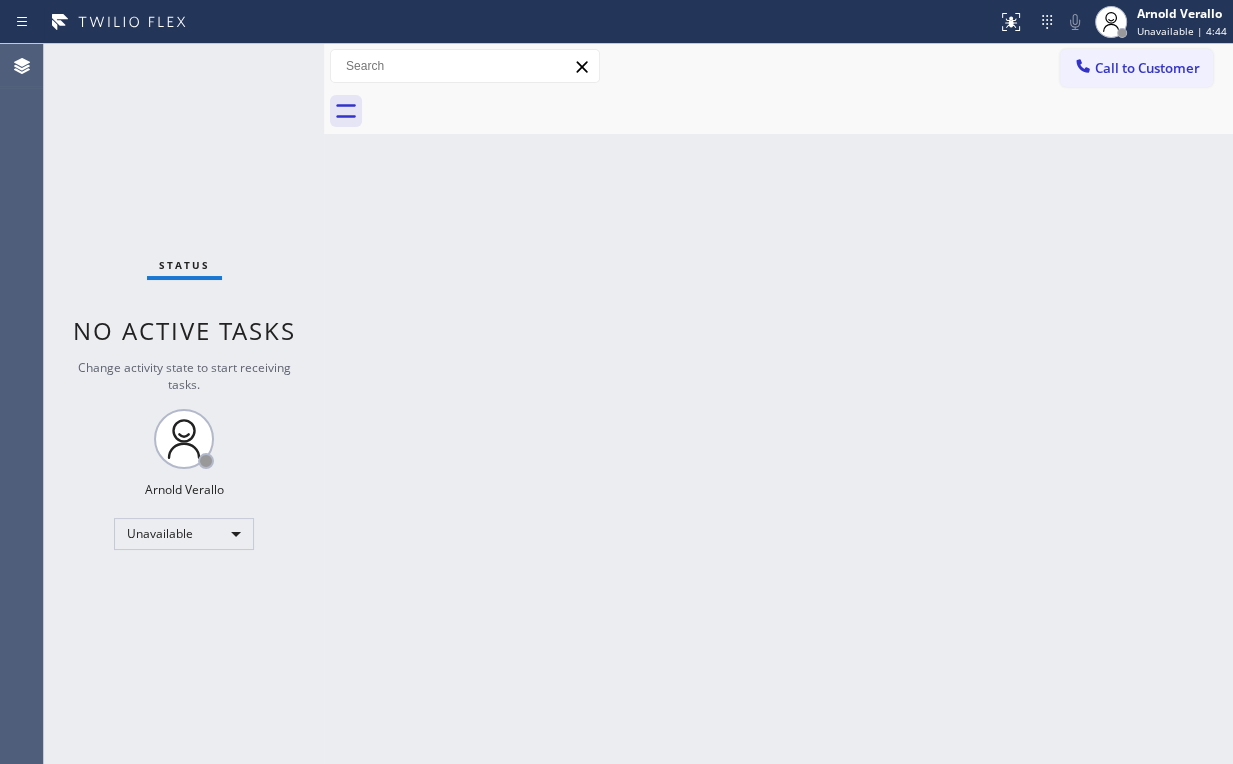 drag, startPoint x: 1124, startPoint y: 70, endPoint x: 1100, endPoint y: 87, distance: 29.410883 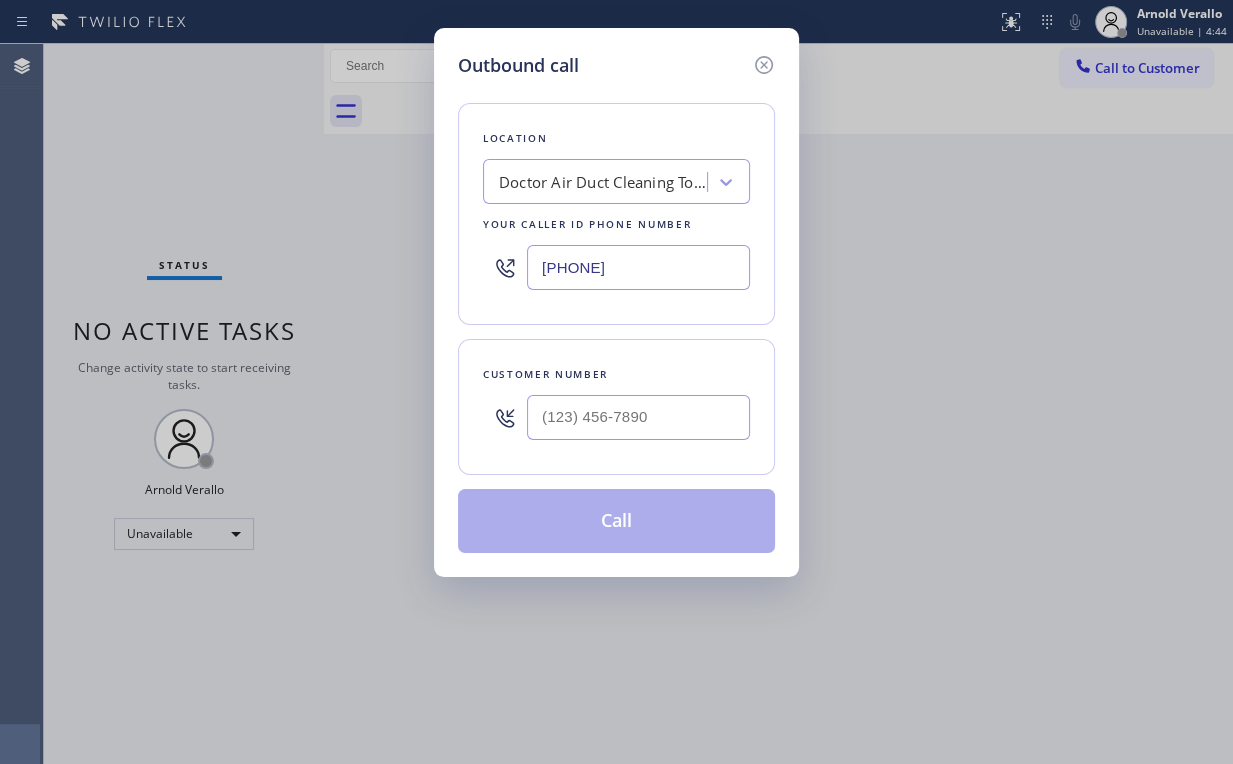drag, startPoint x: 711, startPoint y: 268, endPoint x: 340, endPoint y: 184, distance: 380.3906 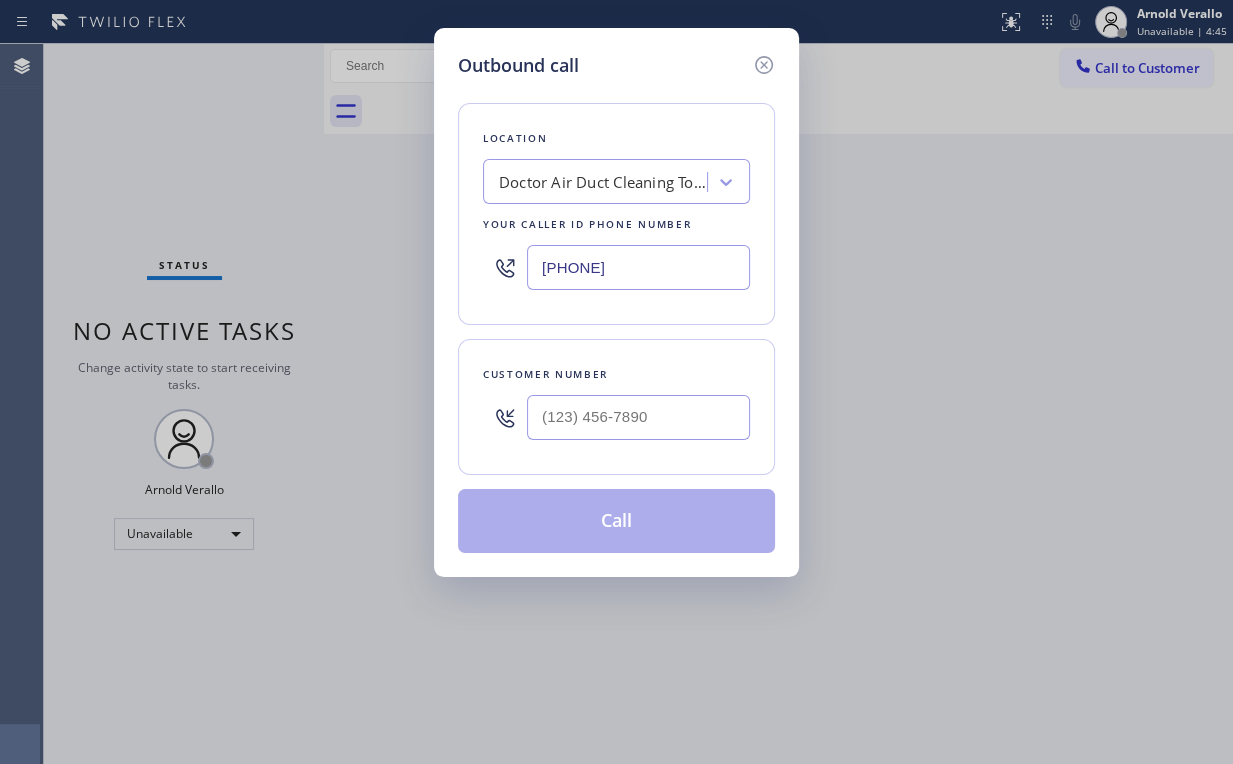 type on "[PHONE]" 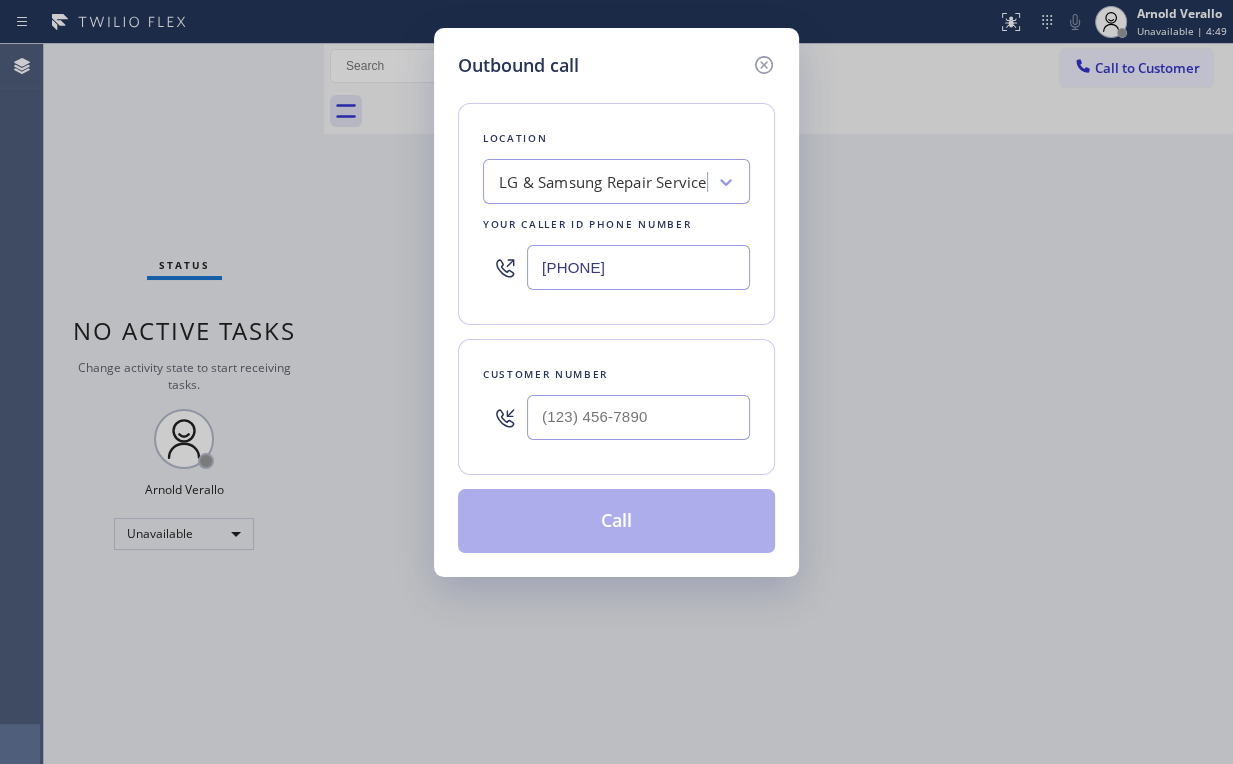 click on "Customer number" at bounding box center (616, 407) 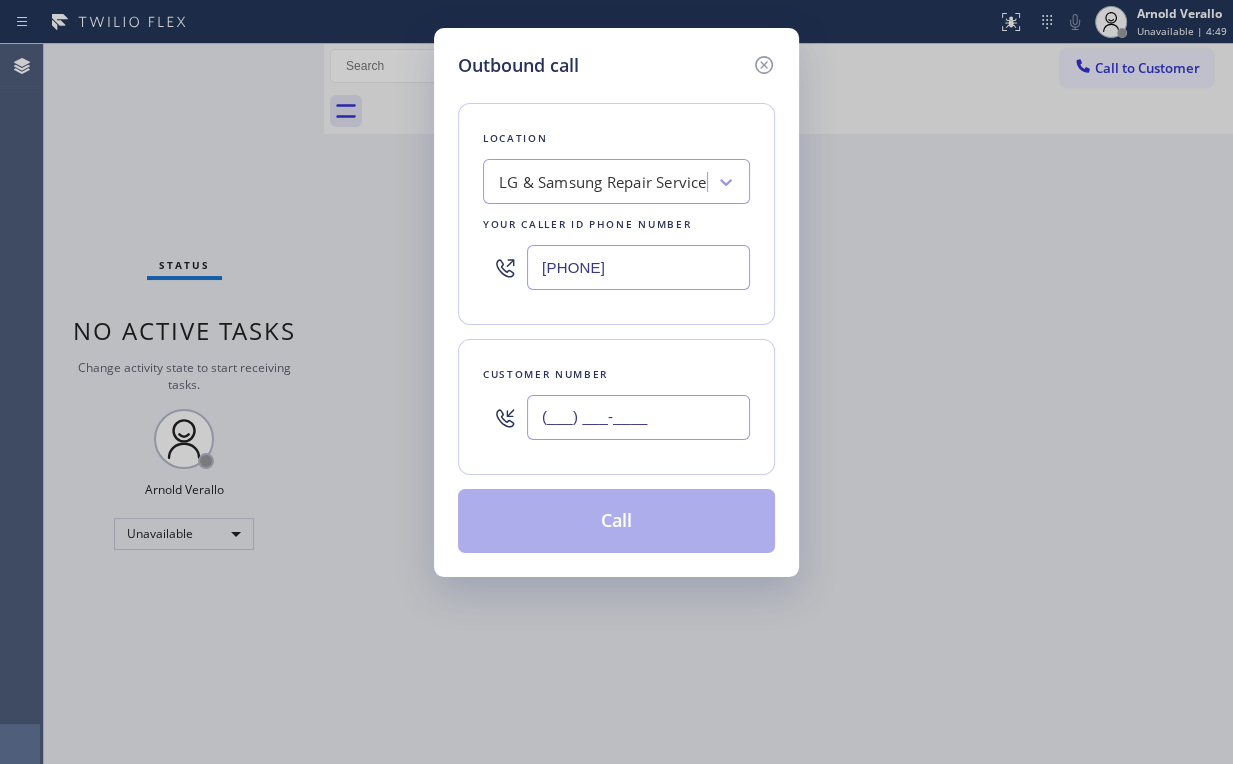 click on "(___) ___-____" at bounding box center (638, 417) 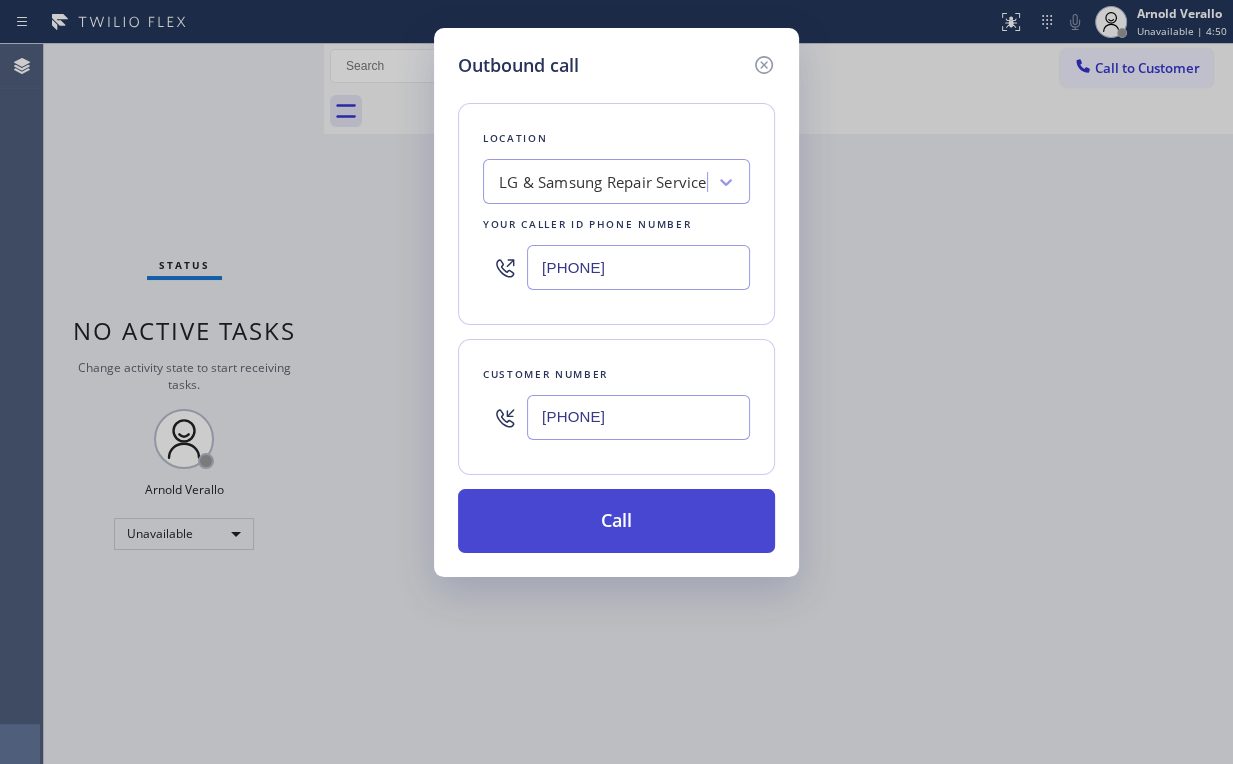 type on "[PHONE]" 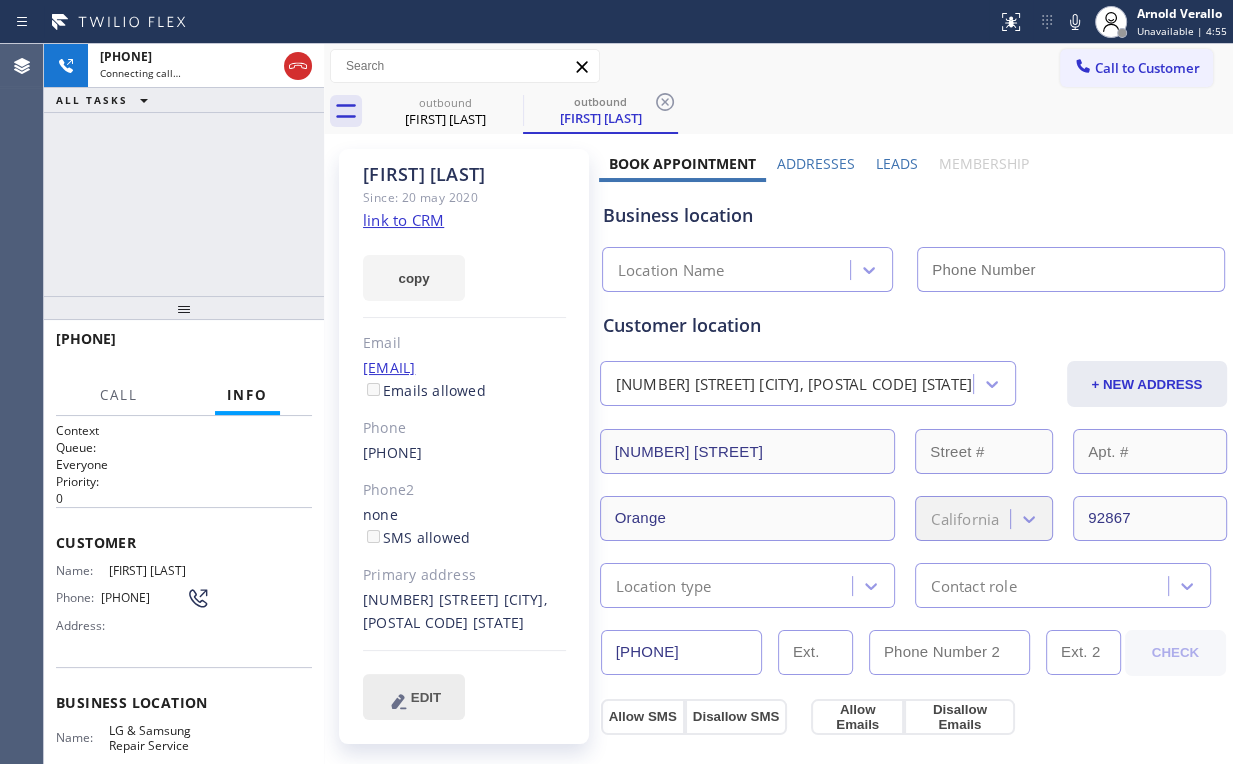 type on "[PHONE]" 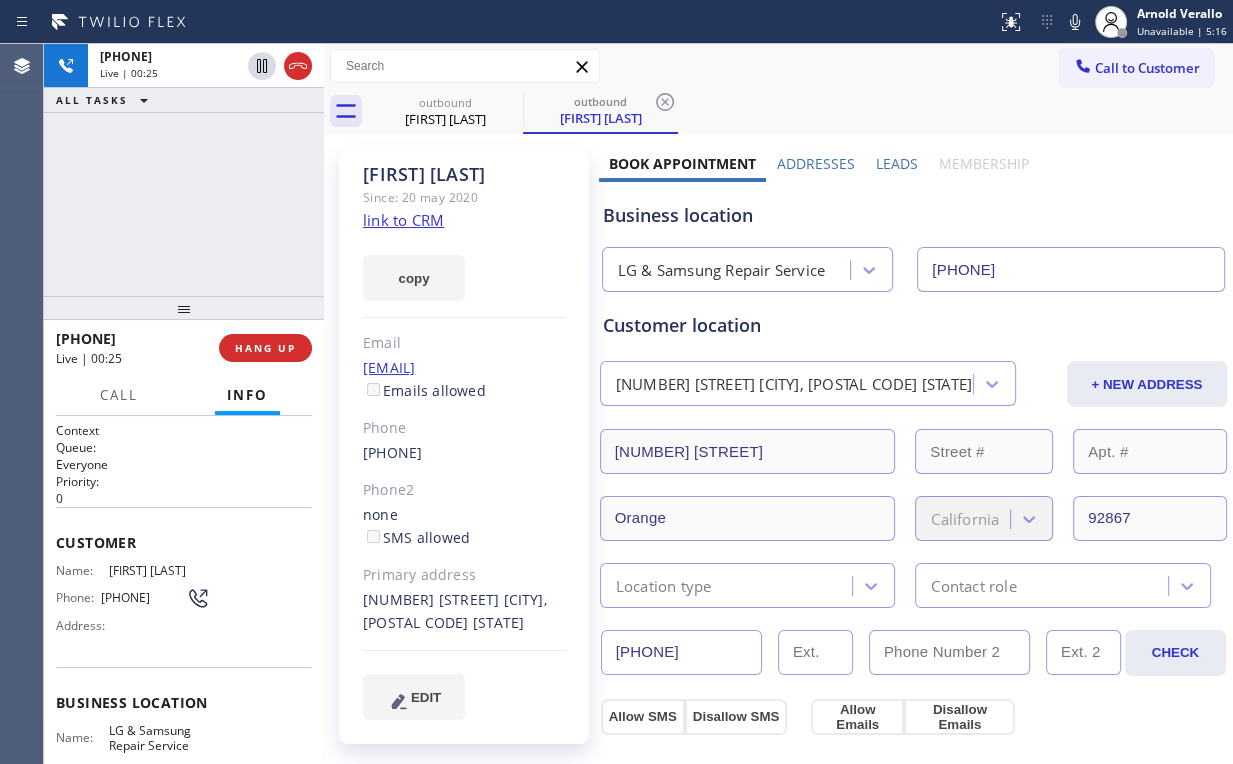 click on "[PHONE] Live | 00:25 ALL TASKS ALL TASKS ACTIVE TASKS TASKS IN WRAP UP" at bounding box center (184, 170) 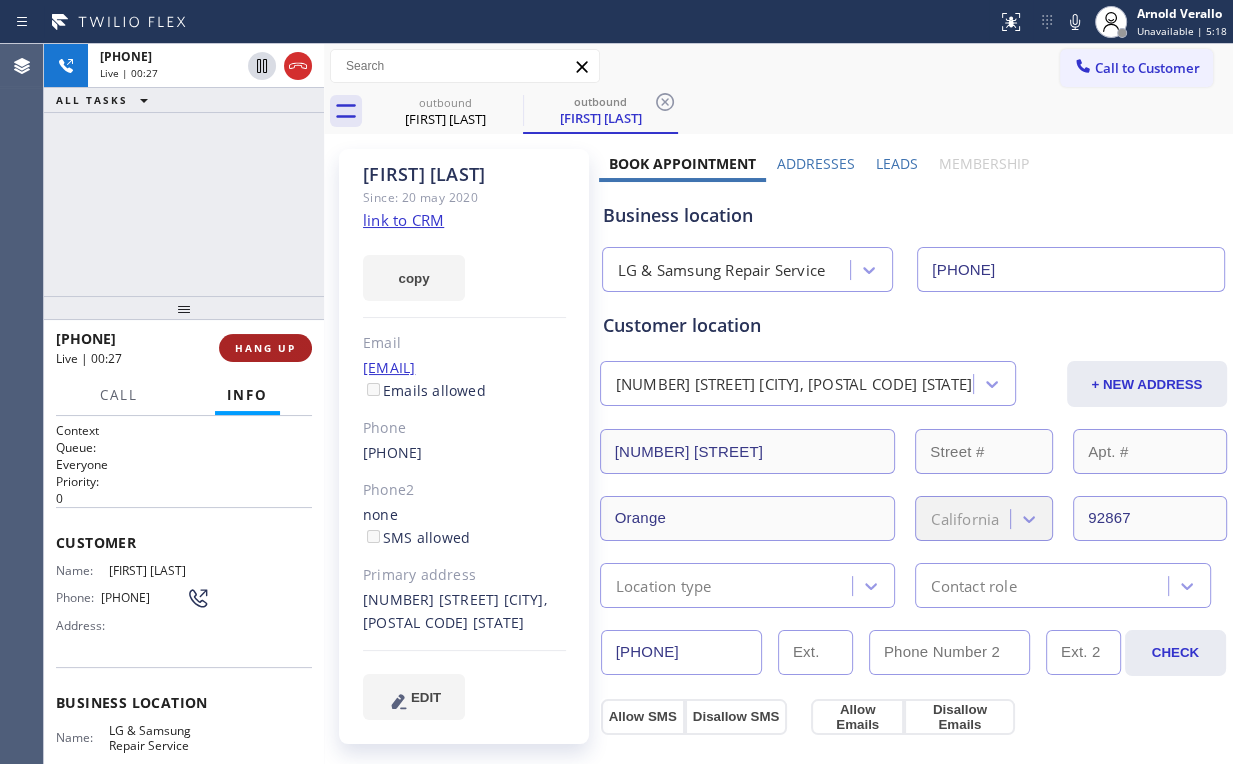 click on "HANG UP" at bounding box center (265, 348) 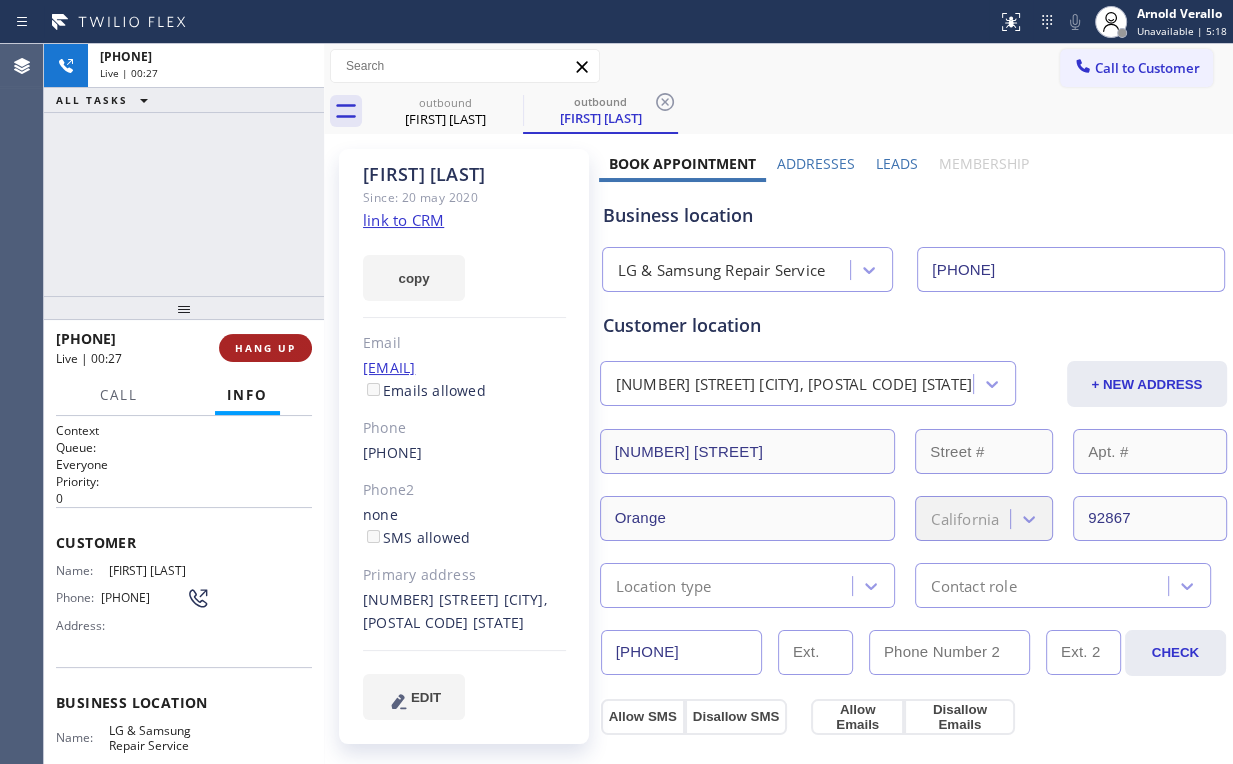 click on "HANG UP" at bounding box center [265, 348] 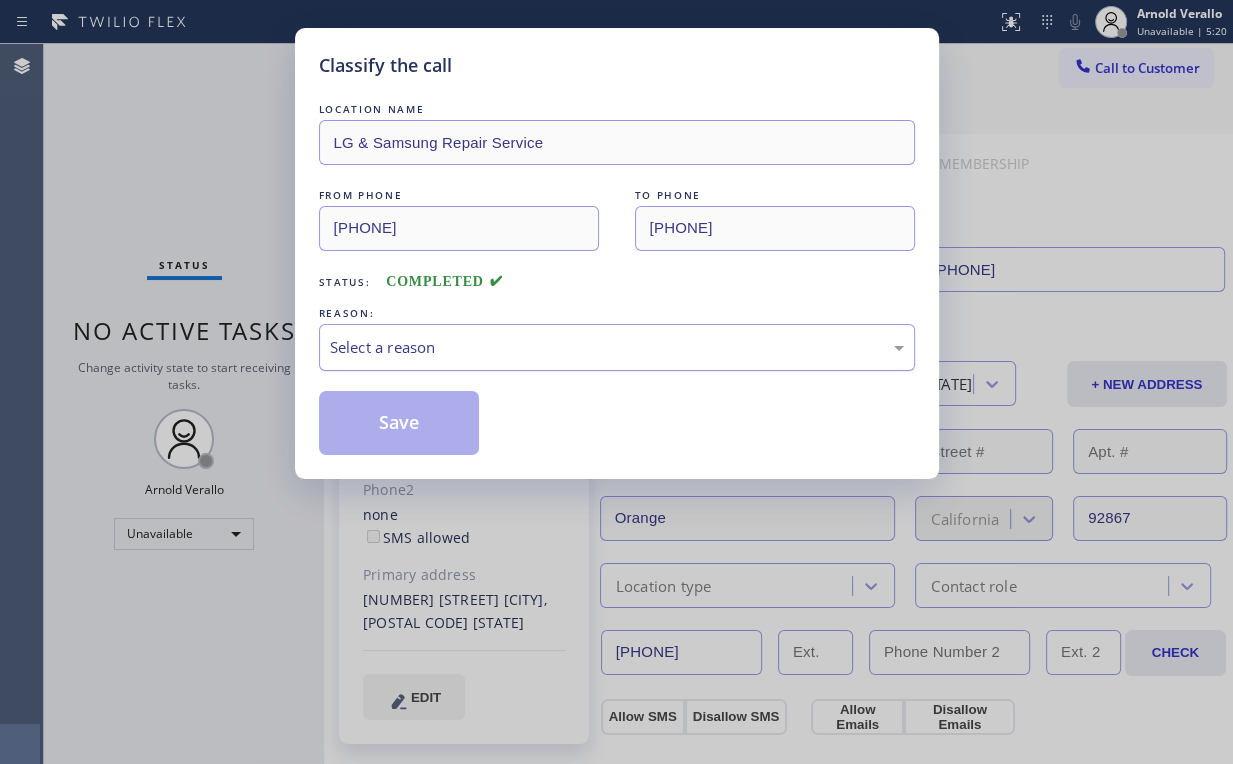 drag, startPoint x: 371, startPoint y: 333, endPoint x: 383, endPoint y: 367, distance: 36.05551 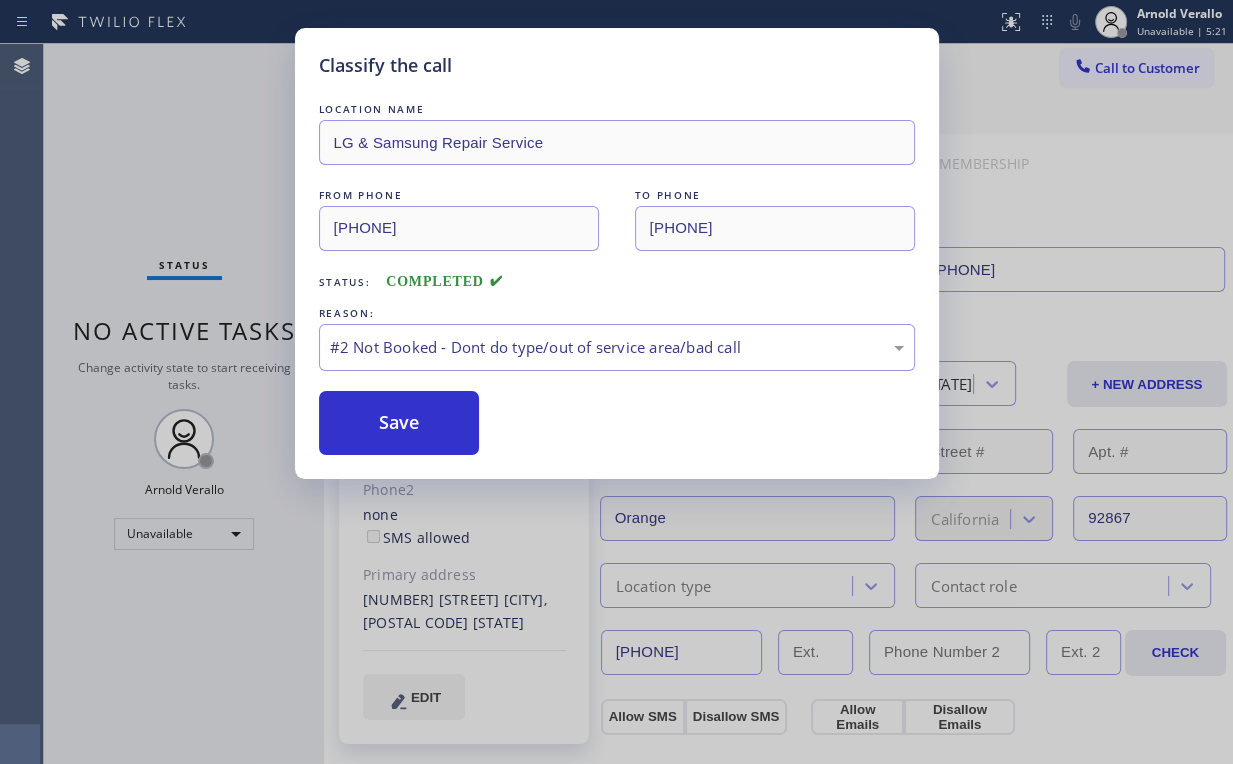 drag, startPoint x: 385, startPoint y: 418, endPoint x: 376, endPoint y: 379, distance: 40.024994 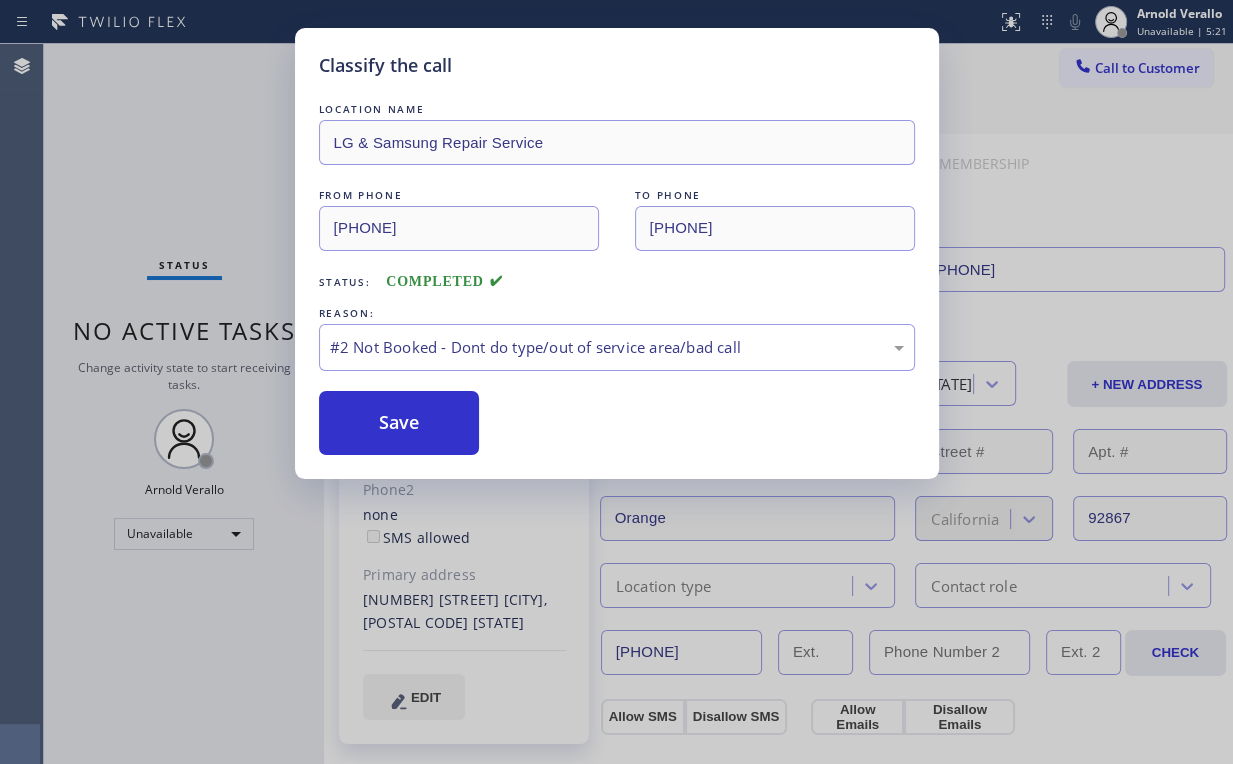 click on "Save" at bounding box center [399, 423] 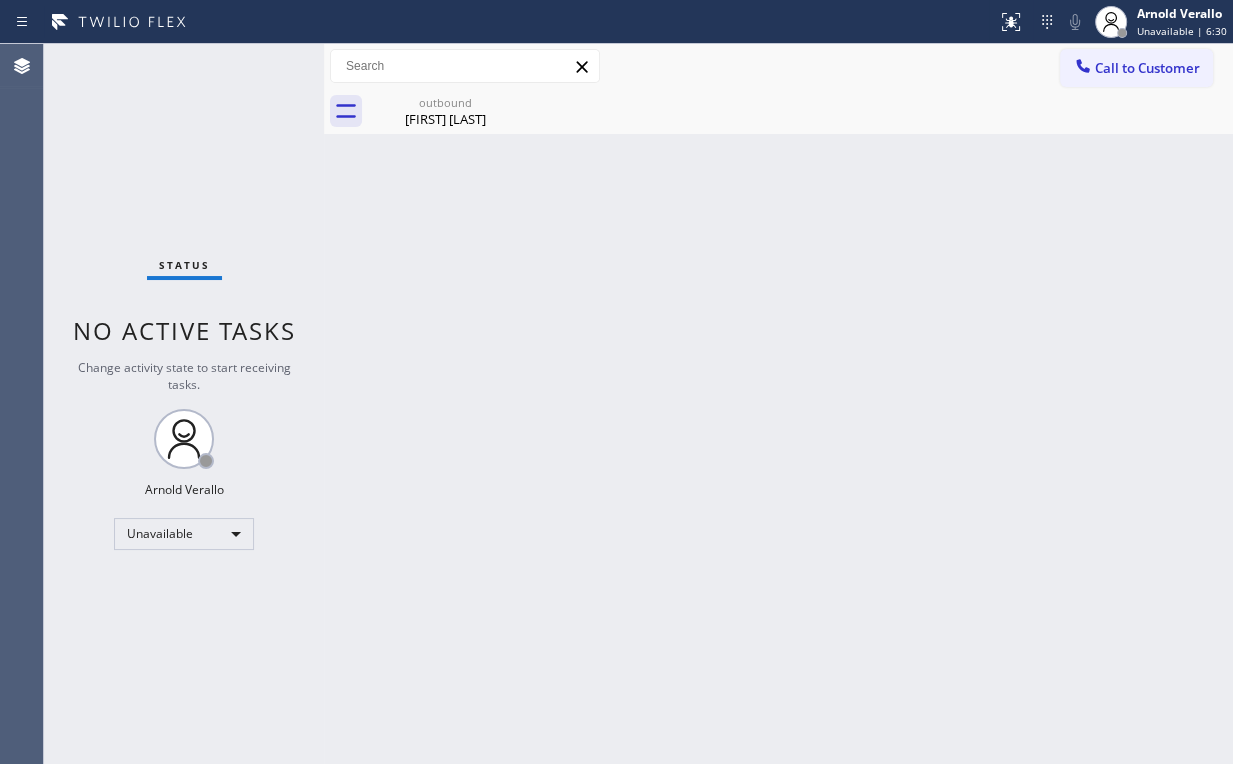 drag, startPoint x: 979, startPoint y: 200, endPoint x: 1117, endPoint y: 91, distance: 175.85506 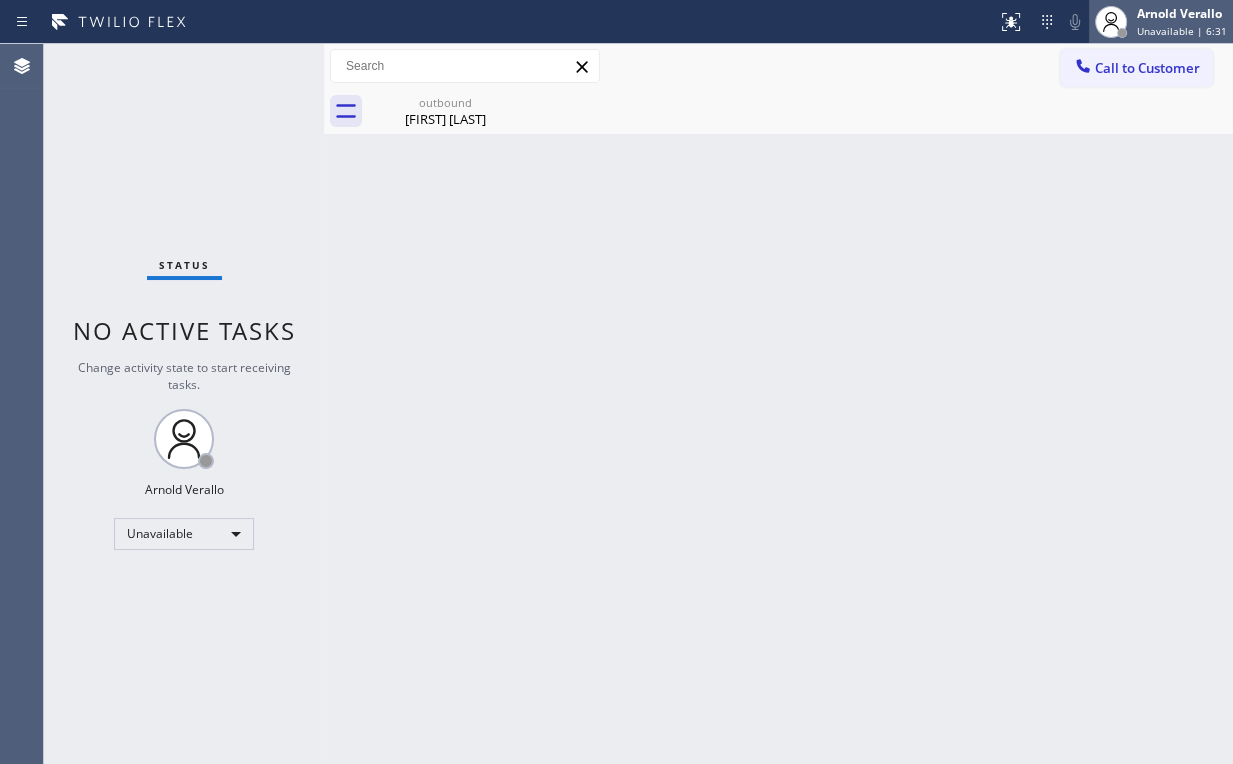 click at bounding box center [1111, 22] 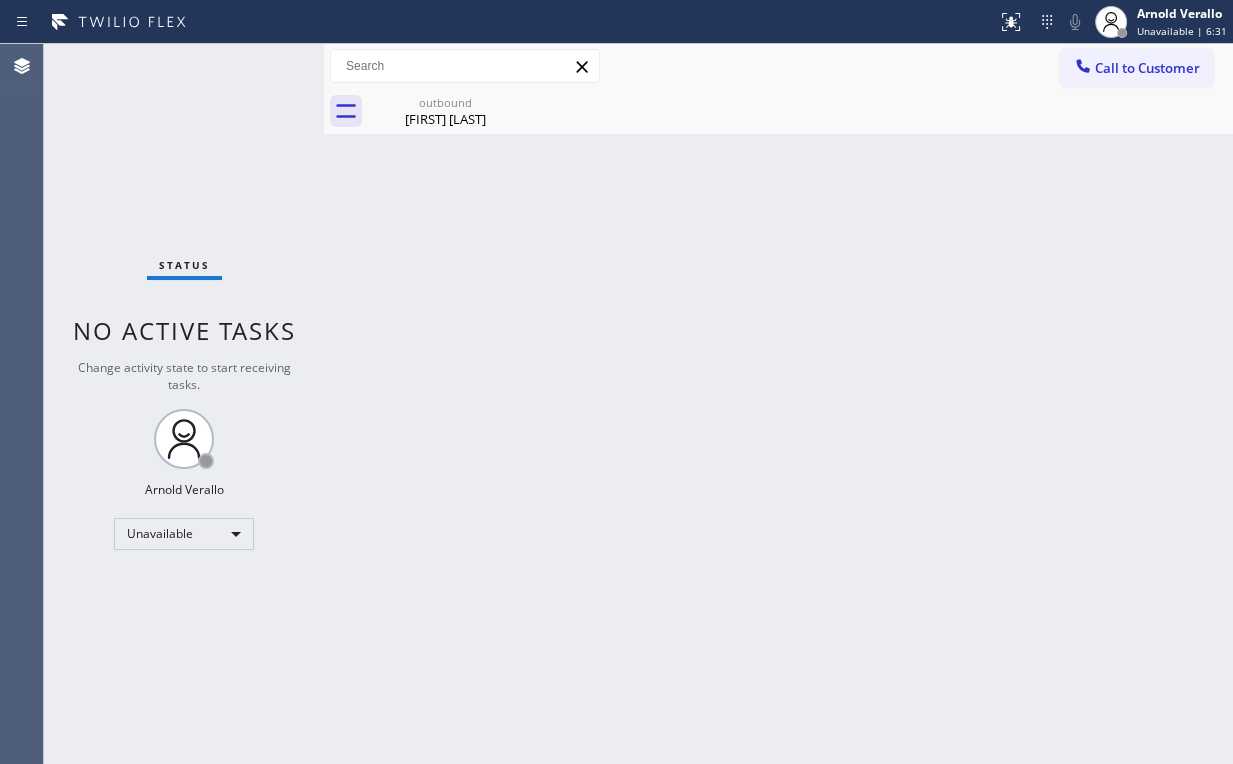 drag, startPoint x: 889, startPoint y: 123, endPoint x: 957, endPoint y: 112, distance: 68.88396 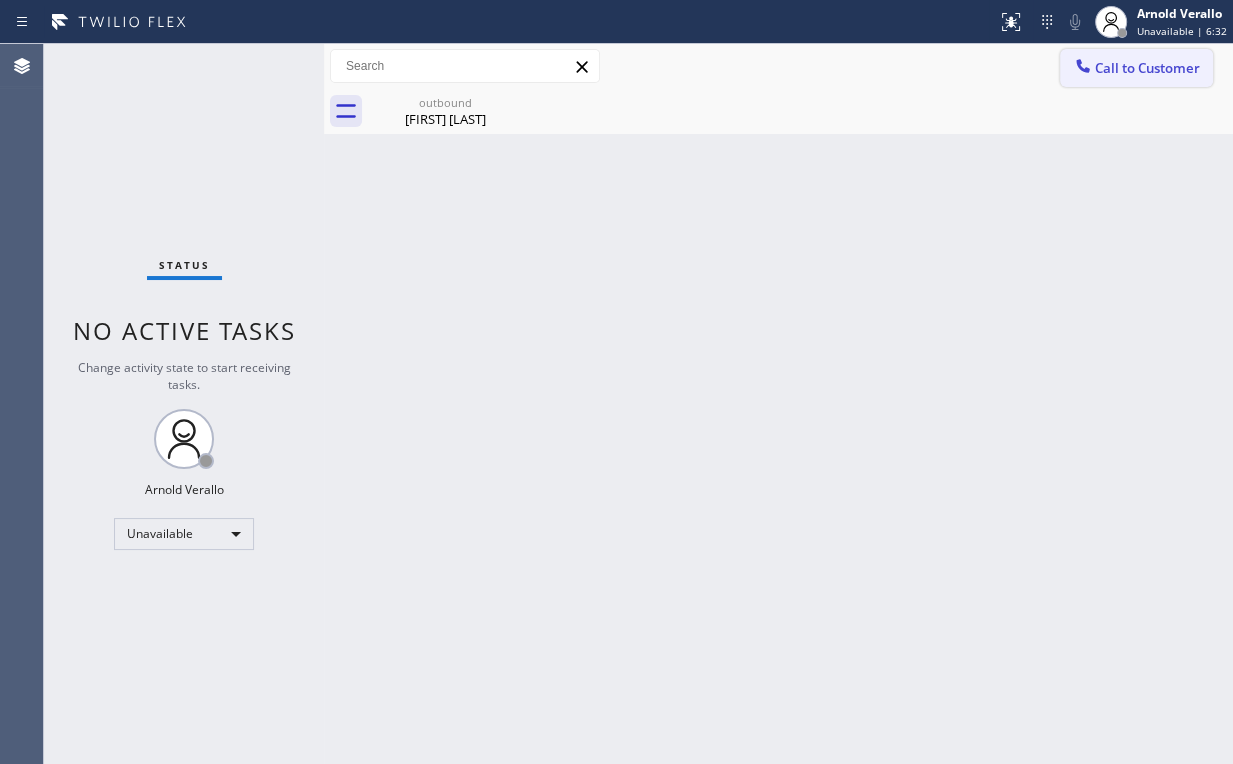 click on "Call to Customer" at bounding box center (1147, 68) 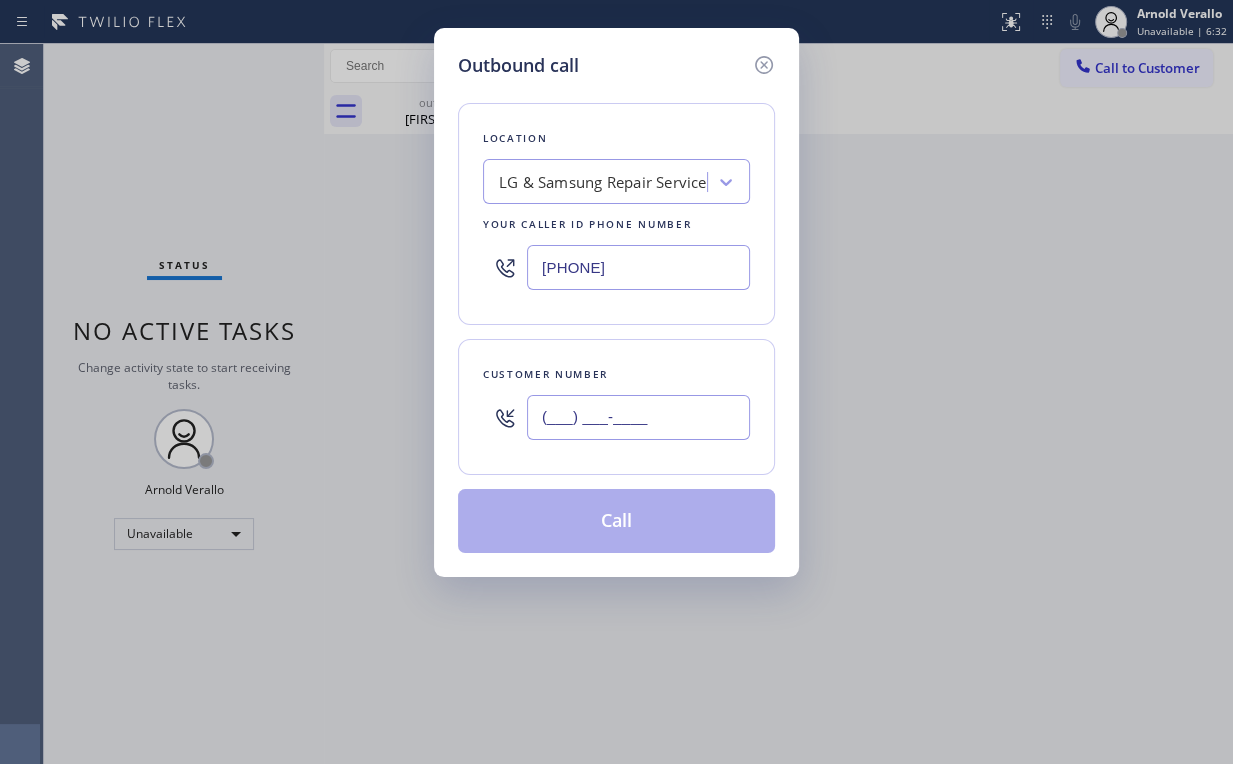 click on "(___) ___-____" at bounding box center [638, 417] 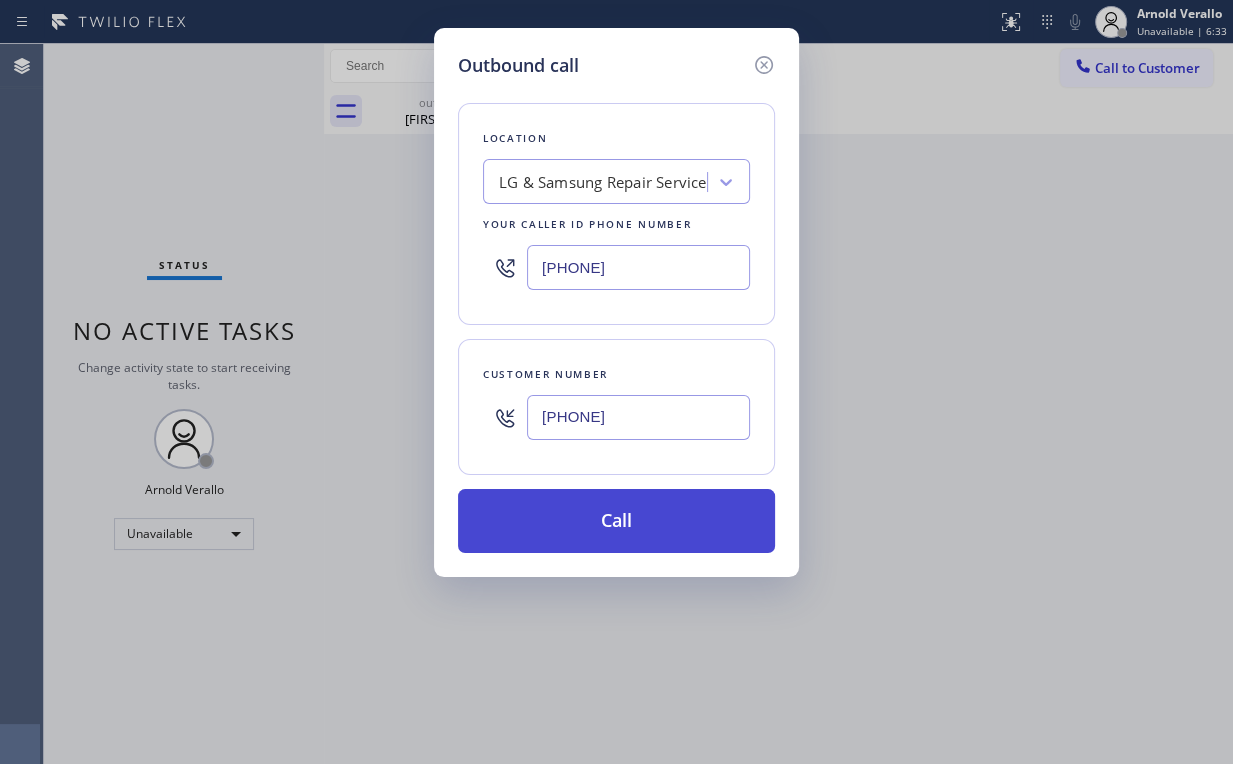 type on "[PHONE]" 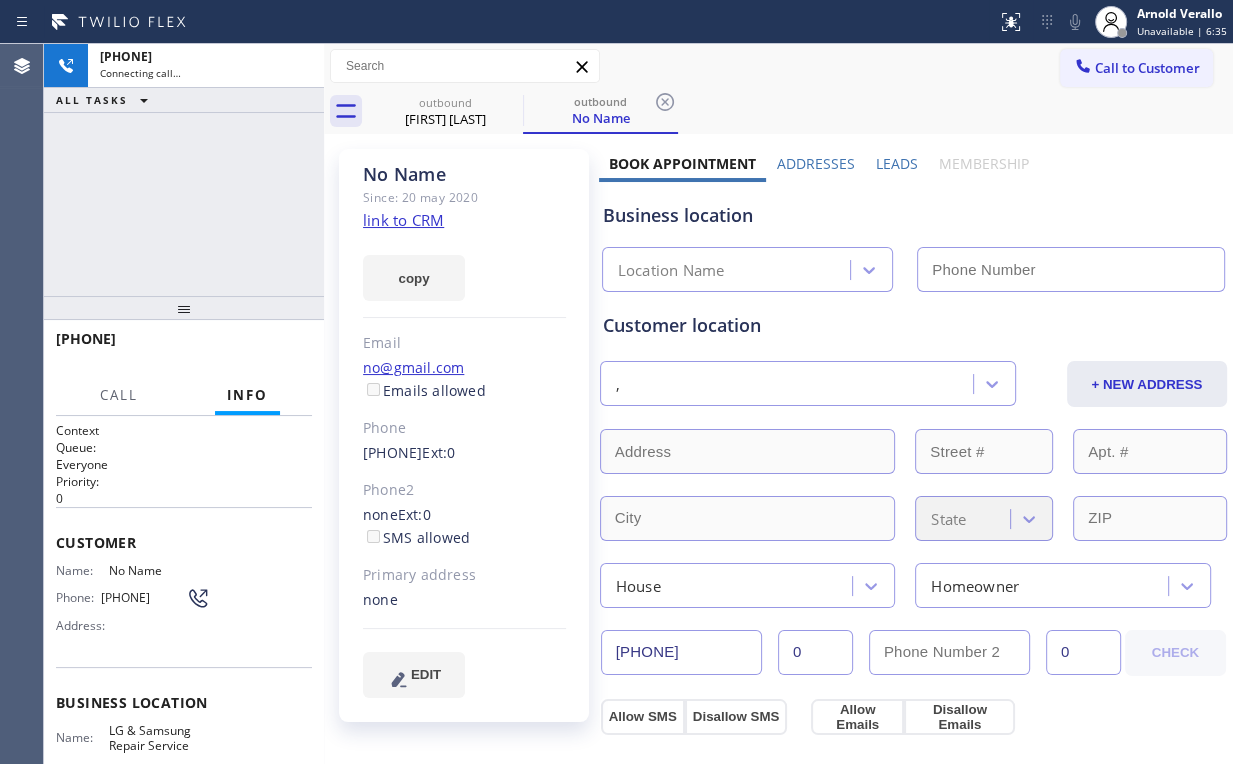 click on "+[PHONE] Connecting call… ALL TASKS ALL TASKS ACTIVE TASKS TASKS IN WRAP UP" at bounding box center (184, 170) 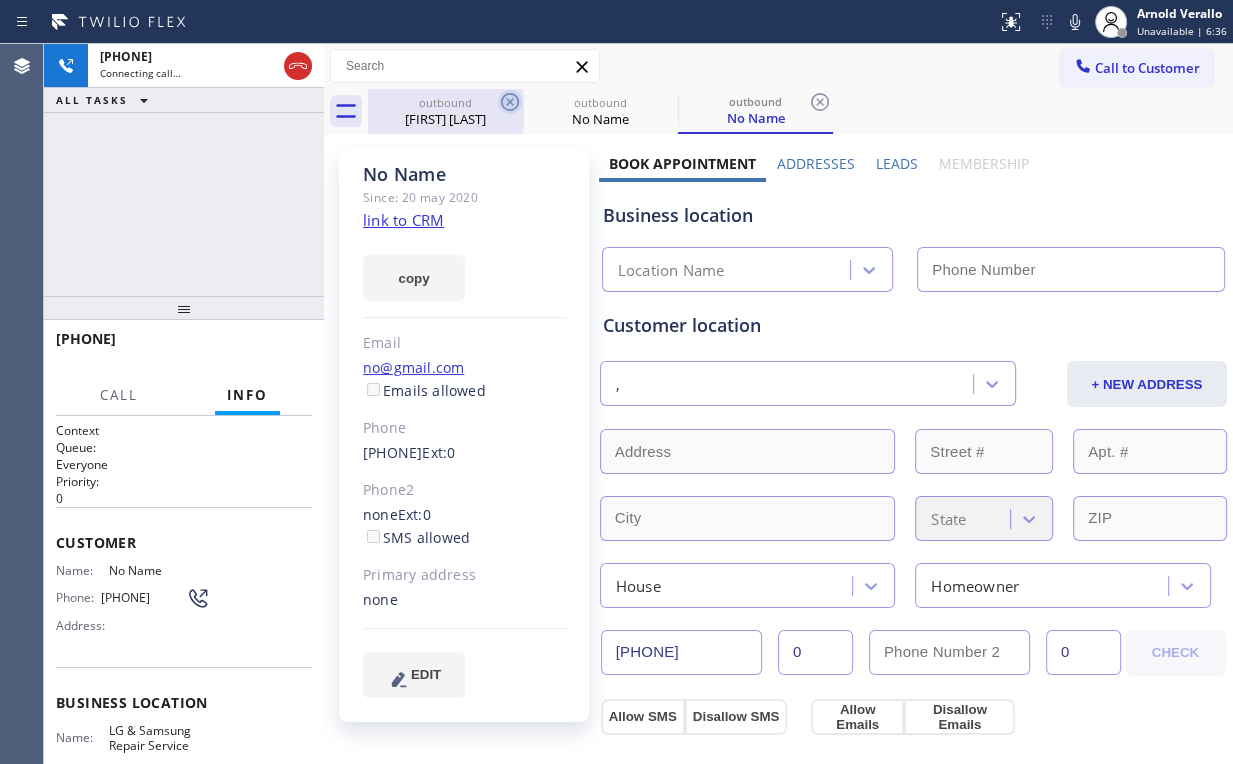 drag, startPoint x: 421, startPoint y: 113, endPoint x: 498, endPoint y: 105, distance: 77.41447 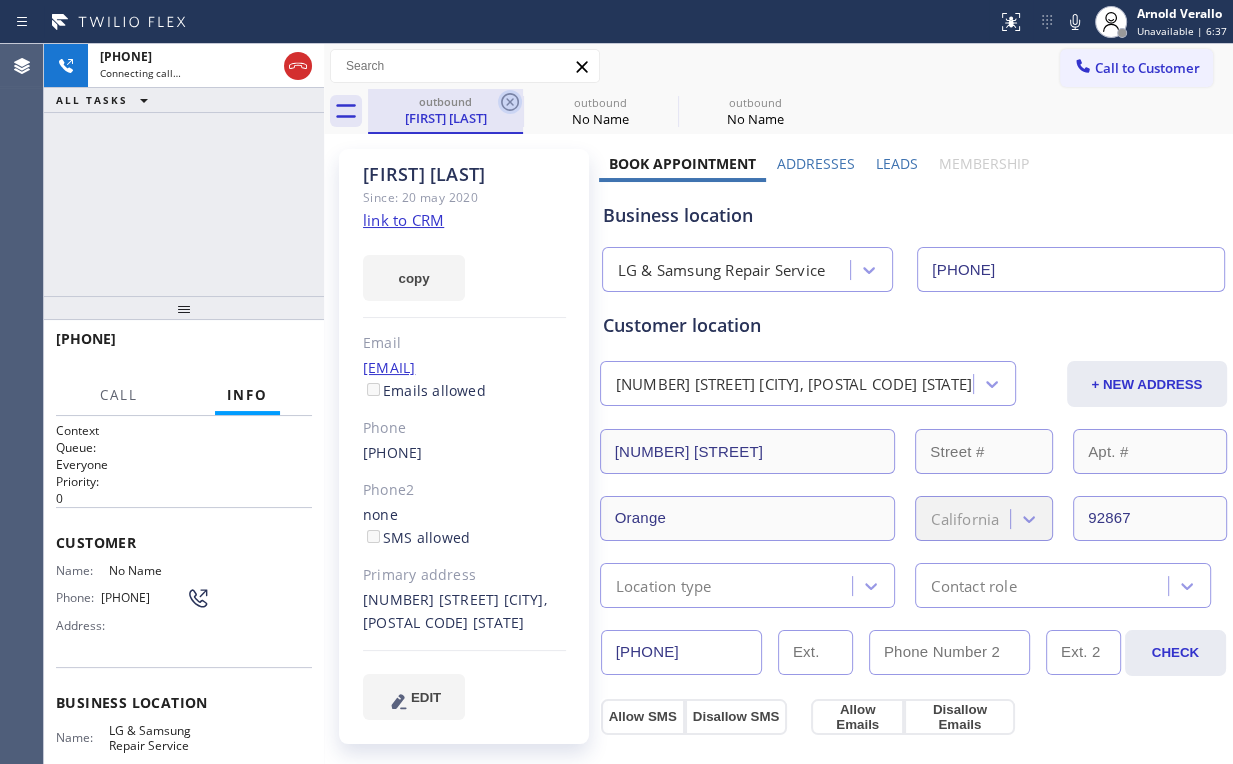 click 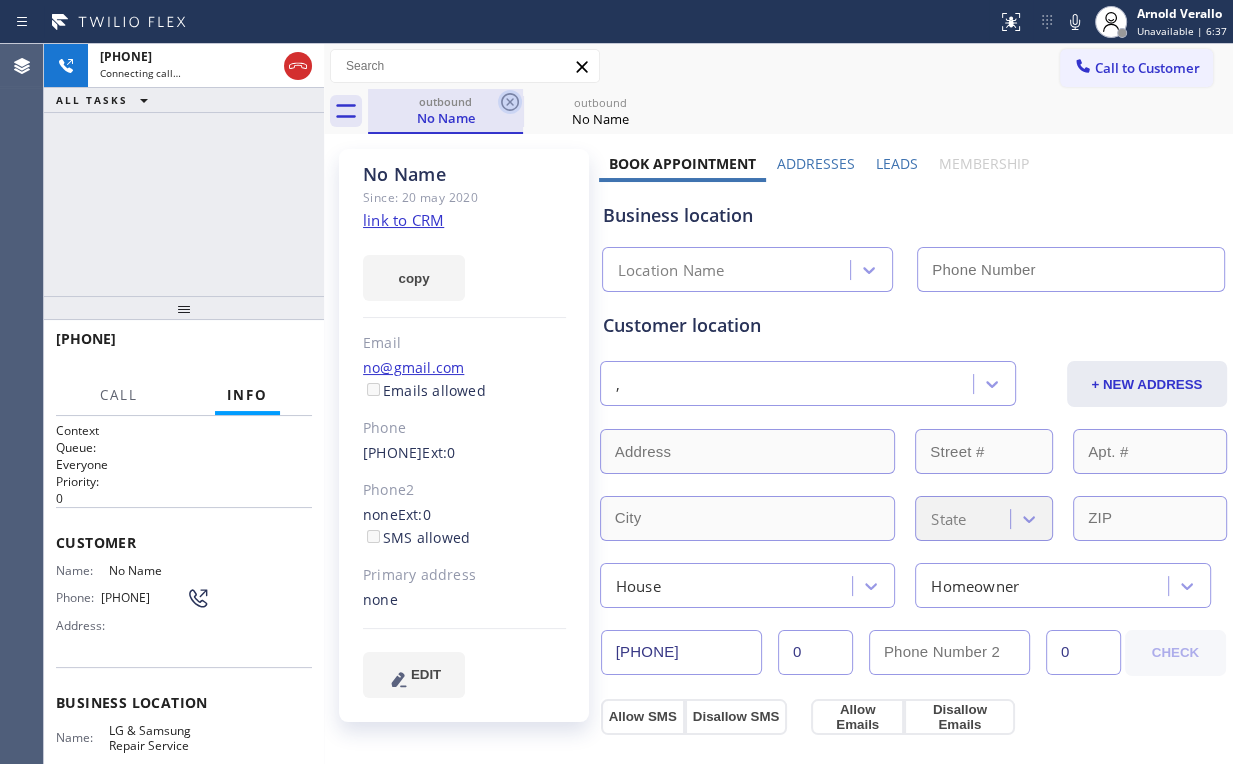 click 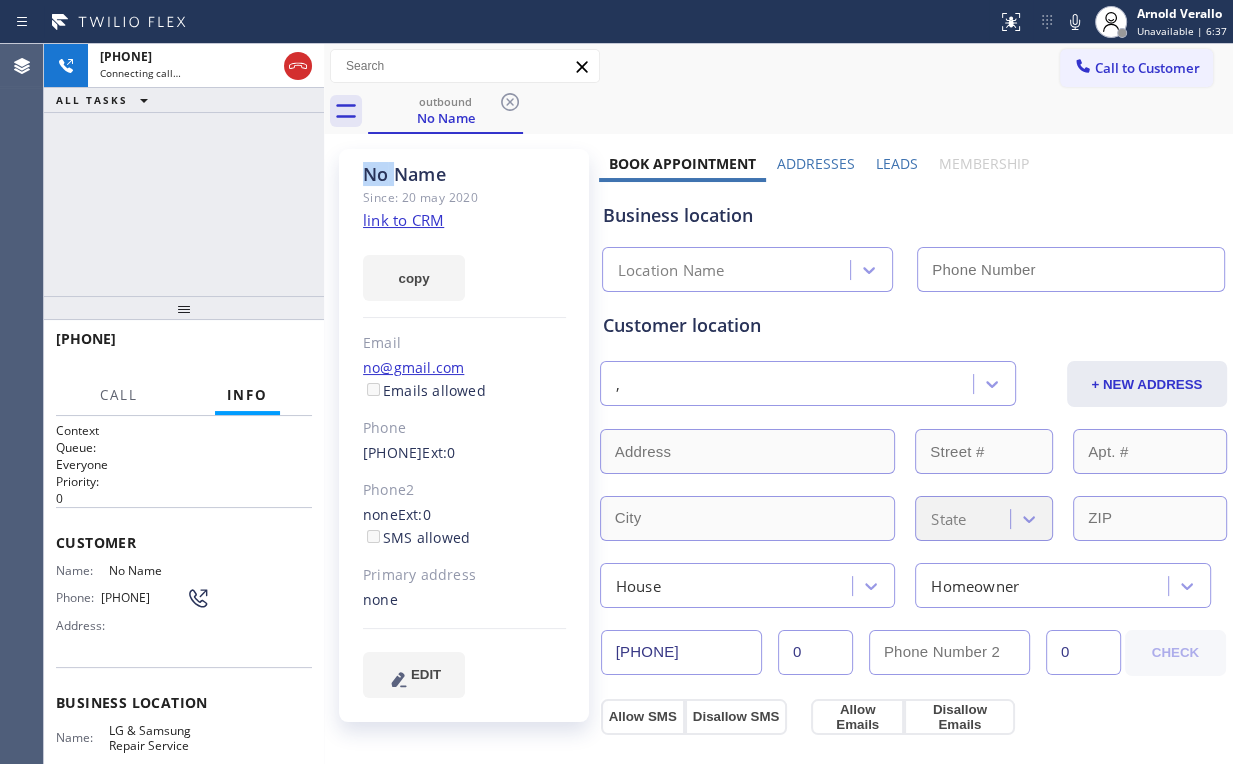 click 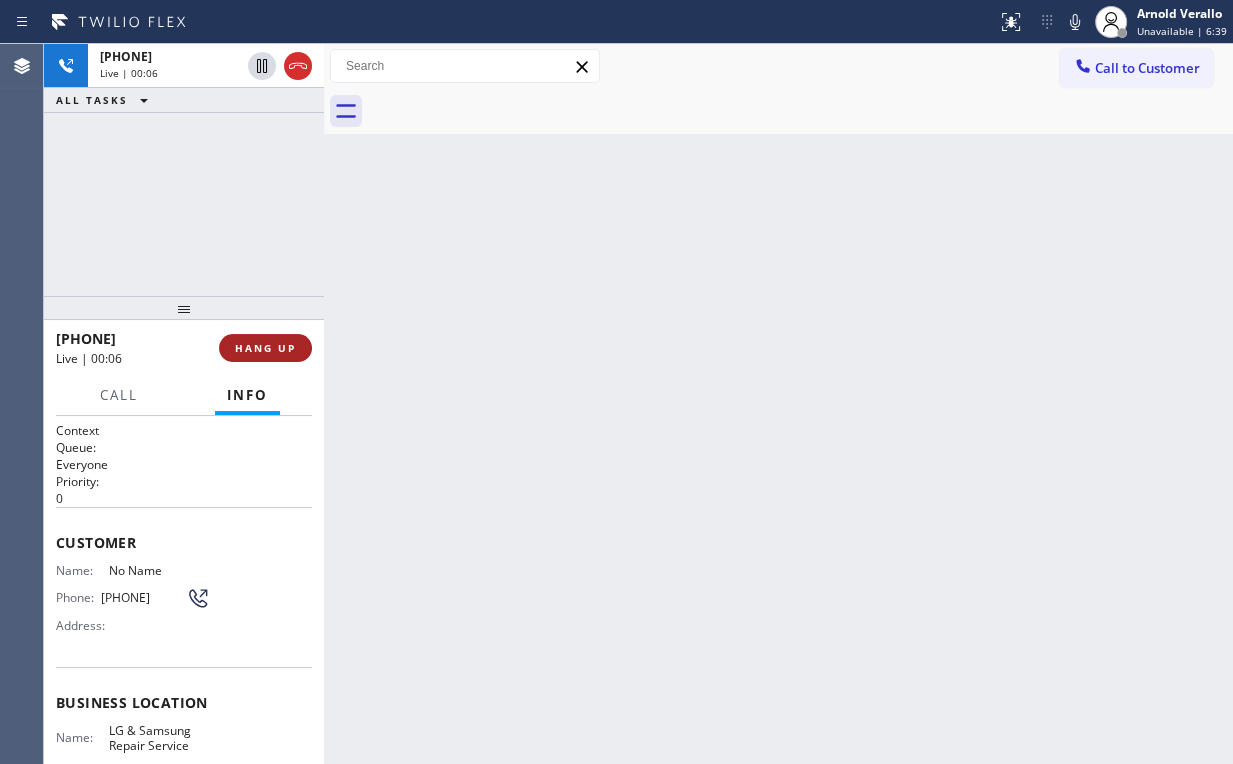 click on "HANG UP" at bounding box center [265, 348] 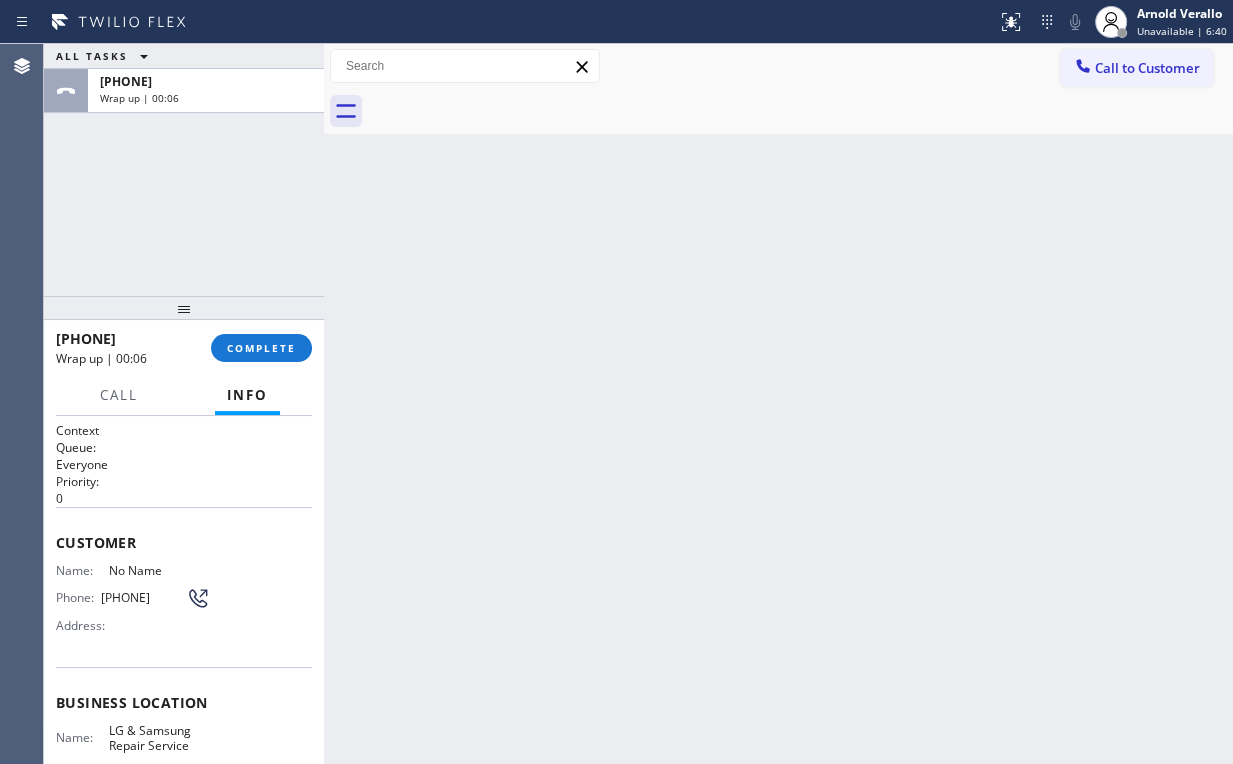 drag, startPoint x: 278, startPoint y: 342, endPoint x: 269, endPoint y: 369, distance: 28.460499 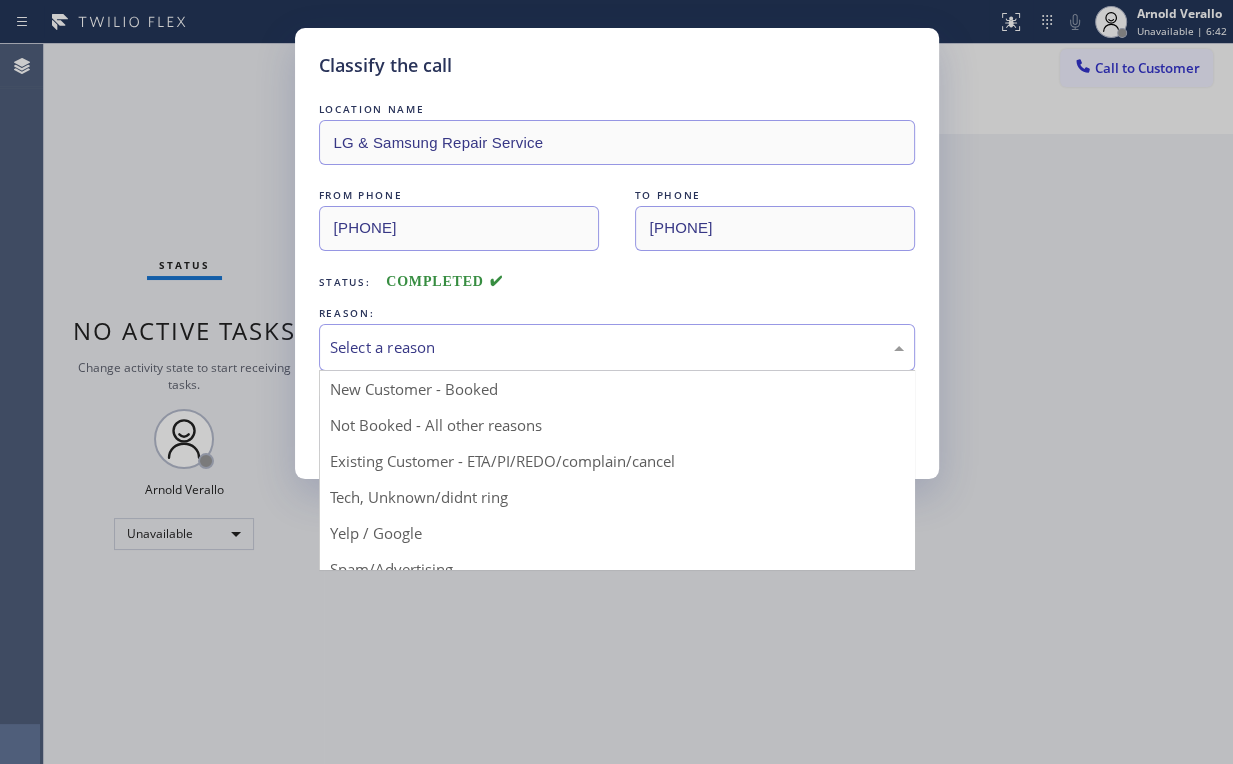 click on "Select a reason" at bounding box center (617, 347) 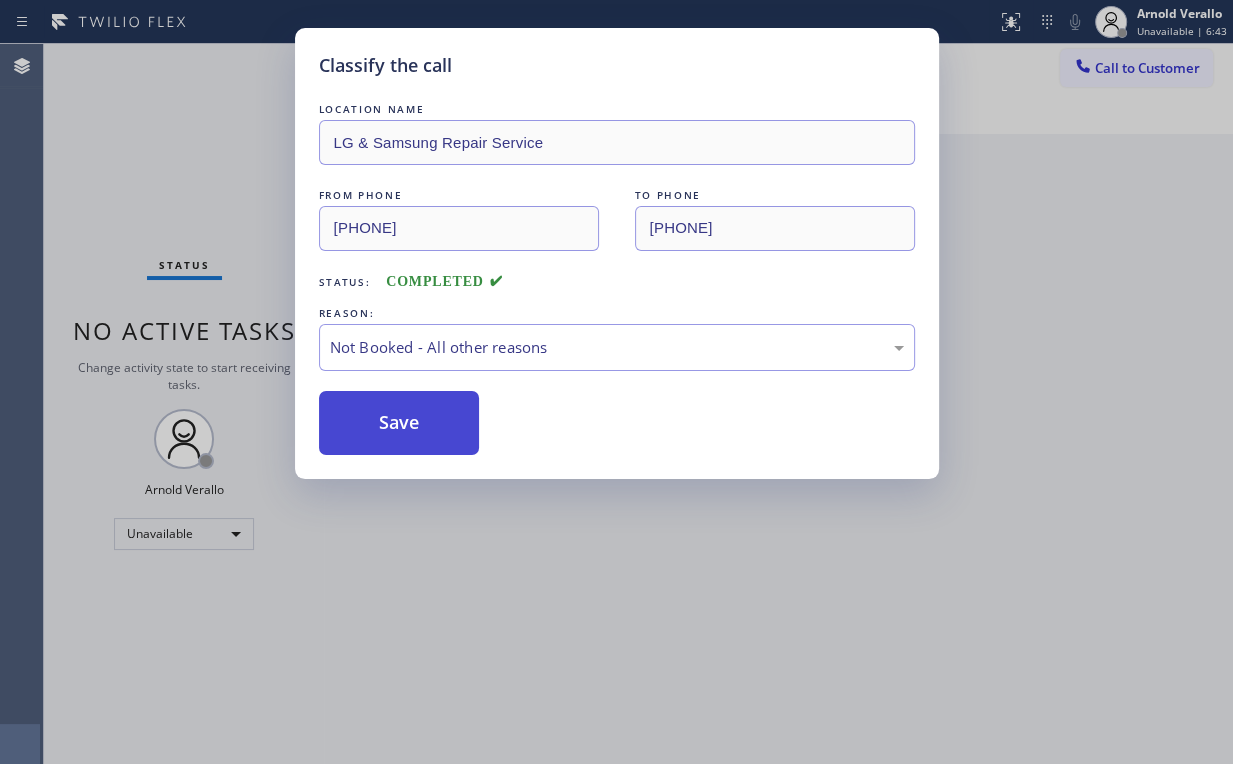 click on "Save" at bounding box center (399, 423) 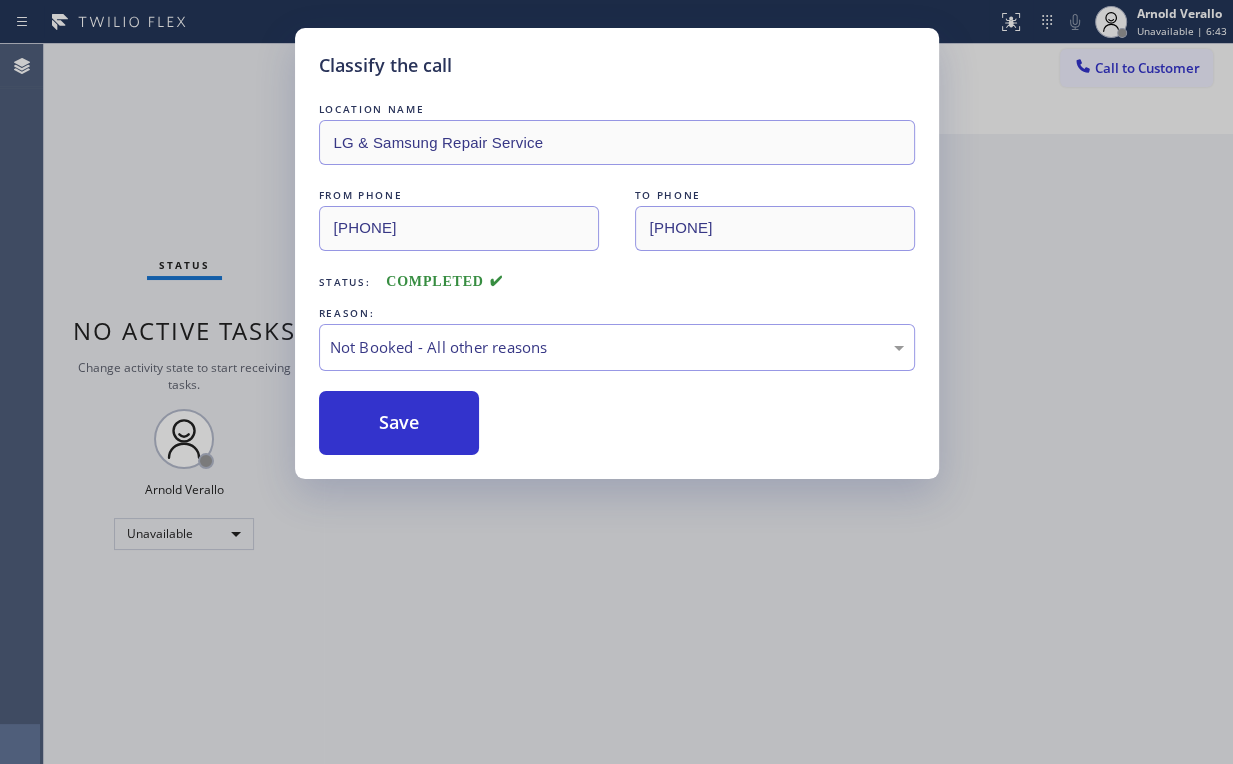 click on "Classify the call LOCATION NAME LG & Samsung Repair Service FROM PHONE ([PHONE]) TO PHONE ([PHONE]) Status: COMPLETED REASON: Not Booked - All other reasons Save" at bounding box center [616, 382] 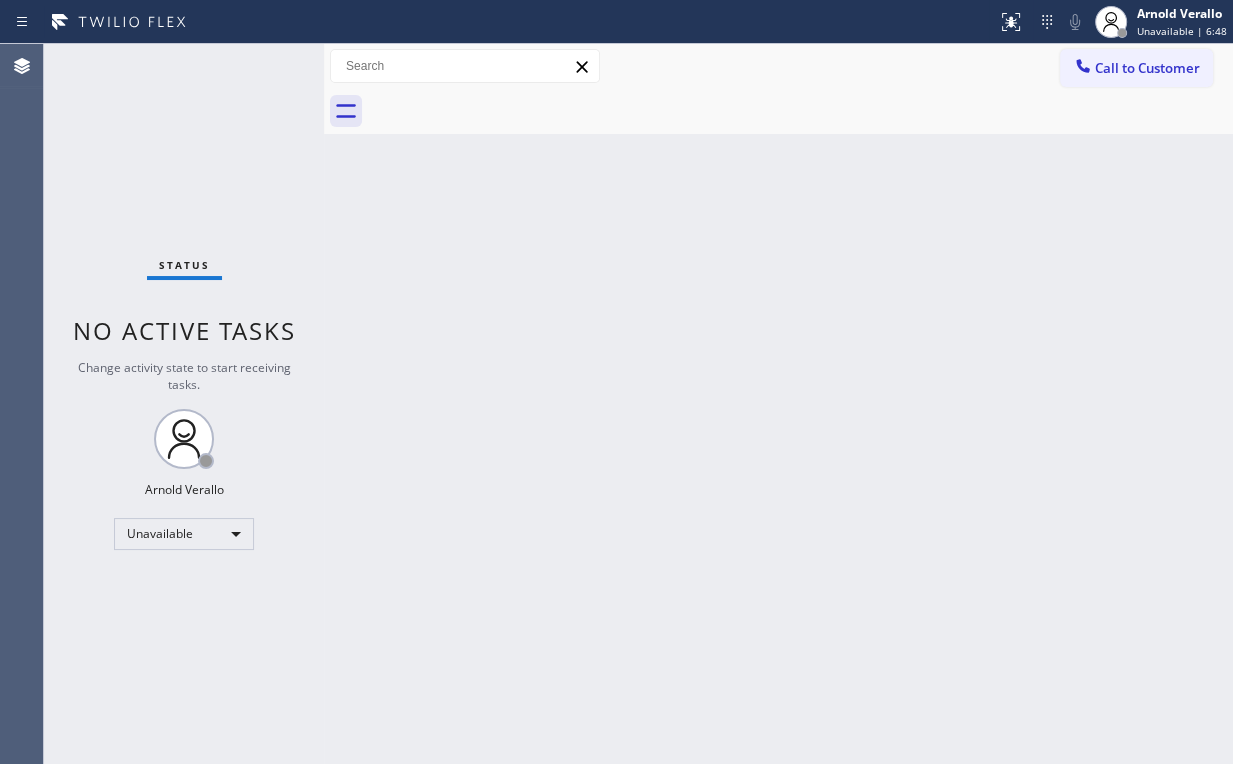 click on "Call to Customer" at bounding box center [1147, 68] 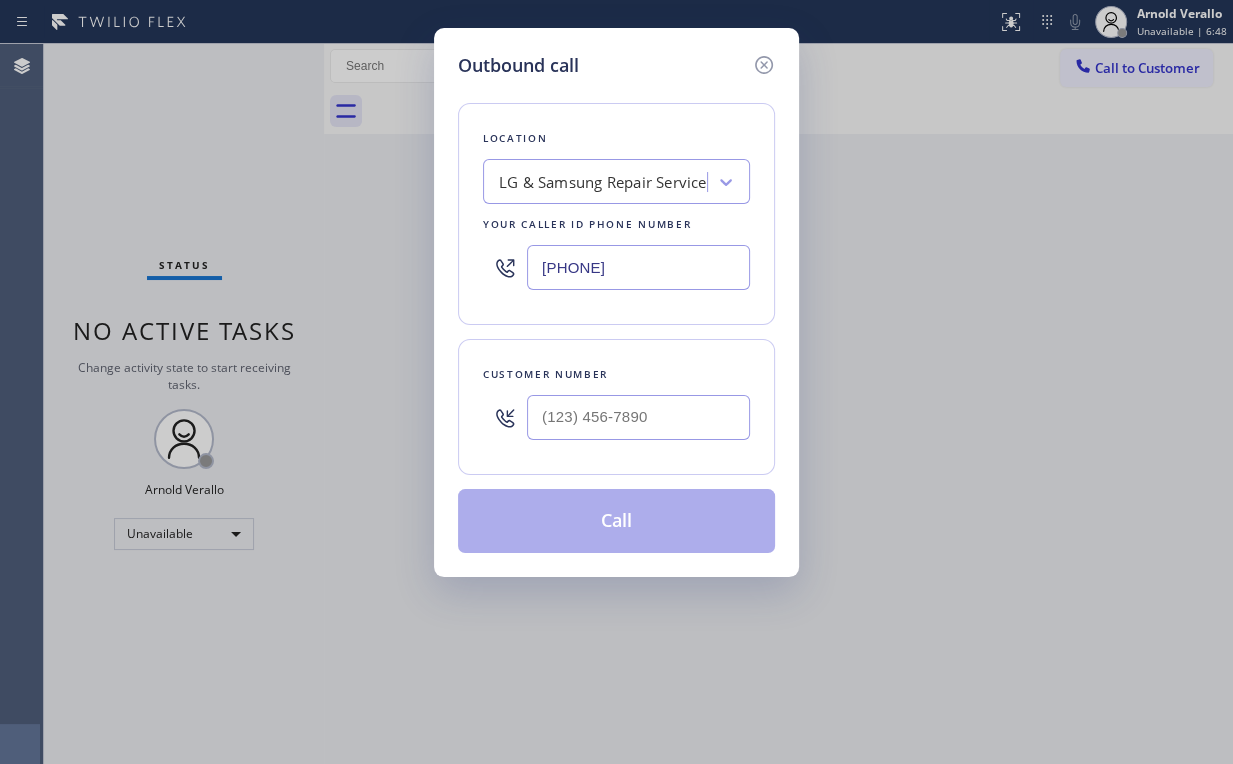 drag, startPoint x: 604, startPoint y: 263, endPoint x: 188, endPoint y: 256, distance: 416.0589 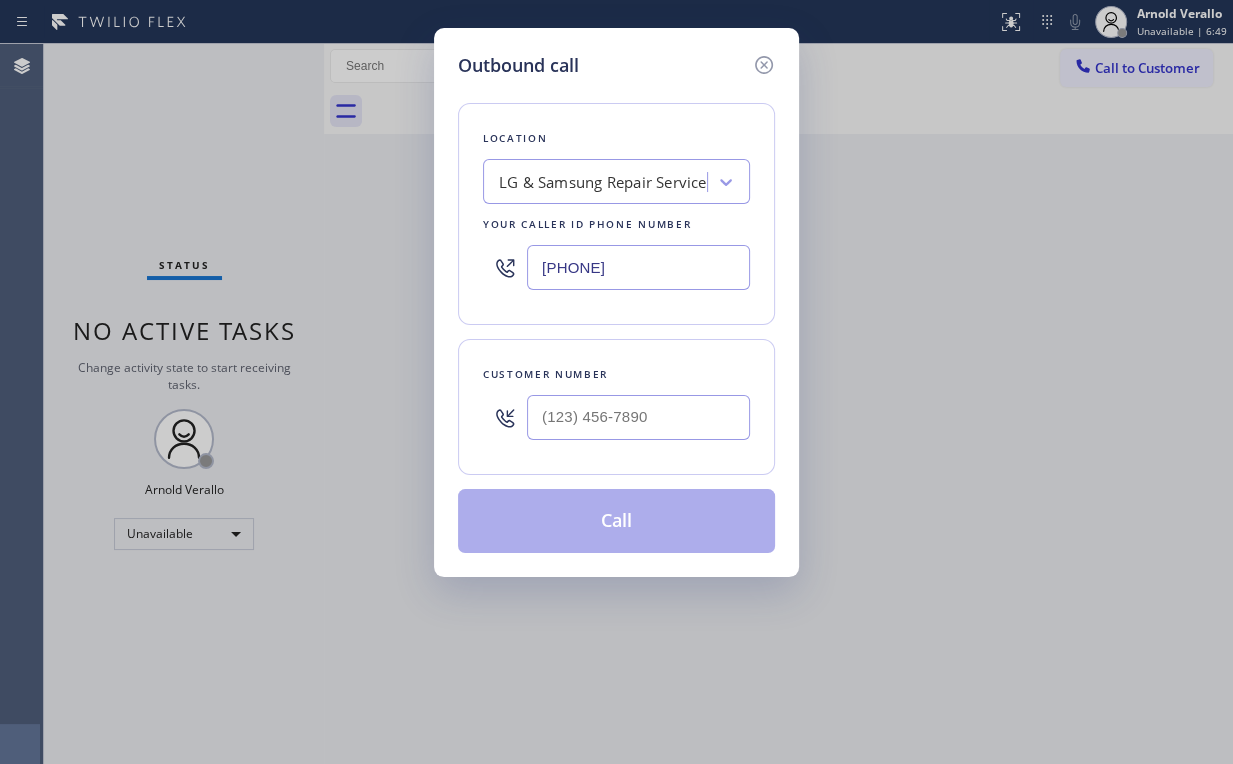 paste 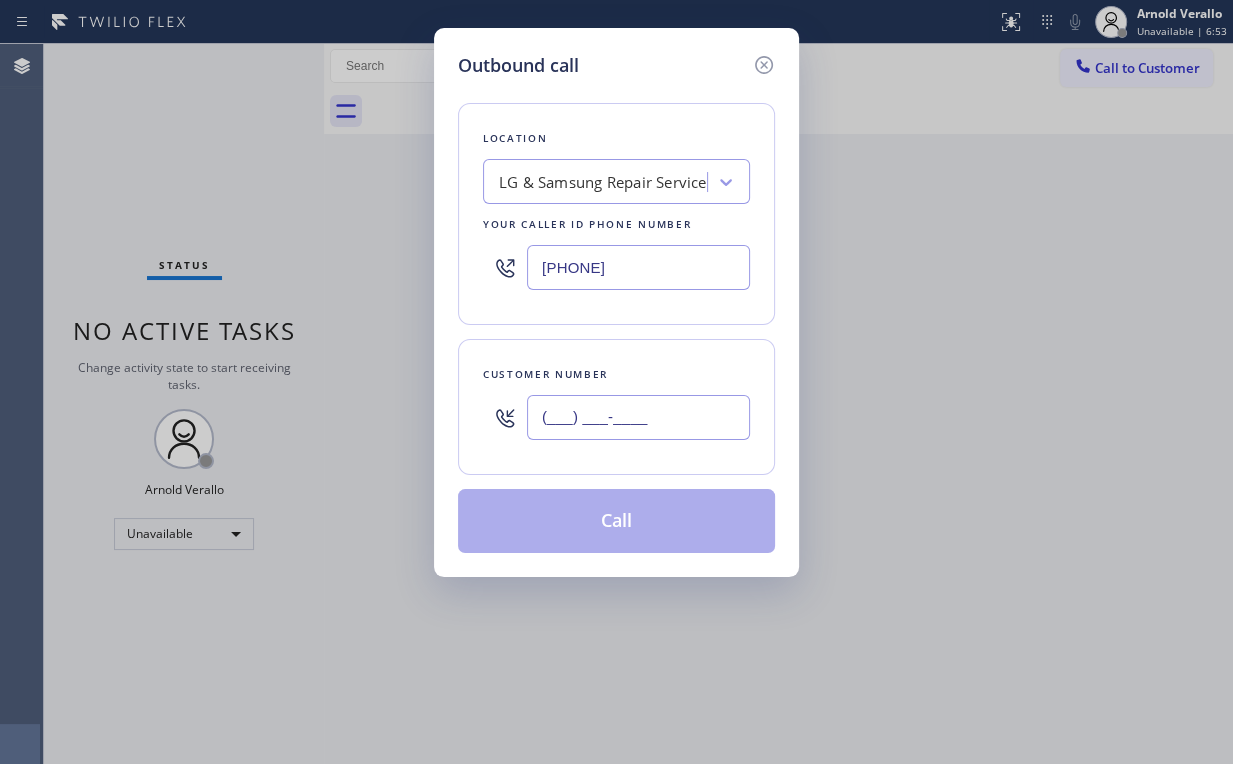 click on "(___) ___-____" at bounding box center (638, 417) 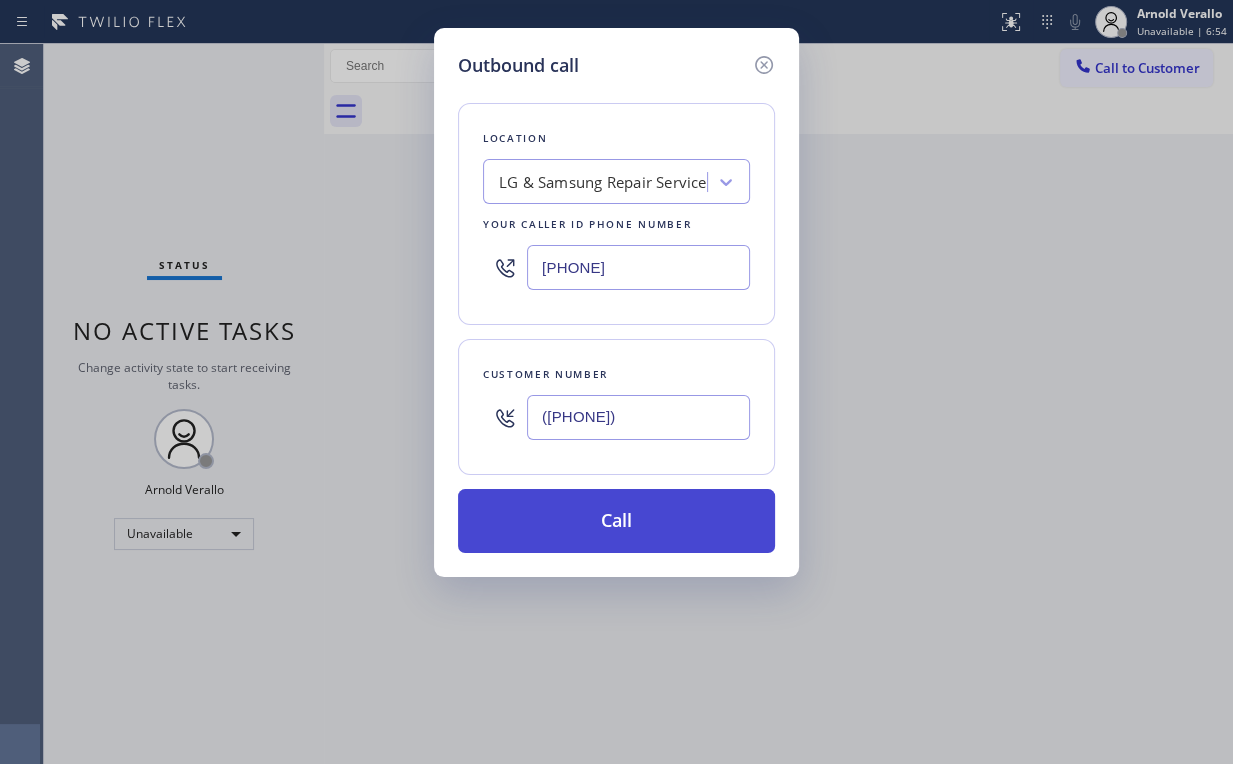 type on "([PHONE])" 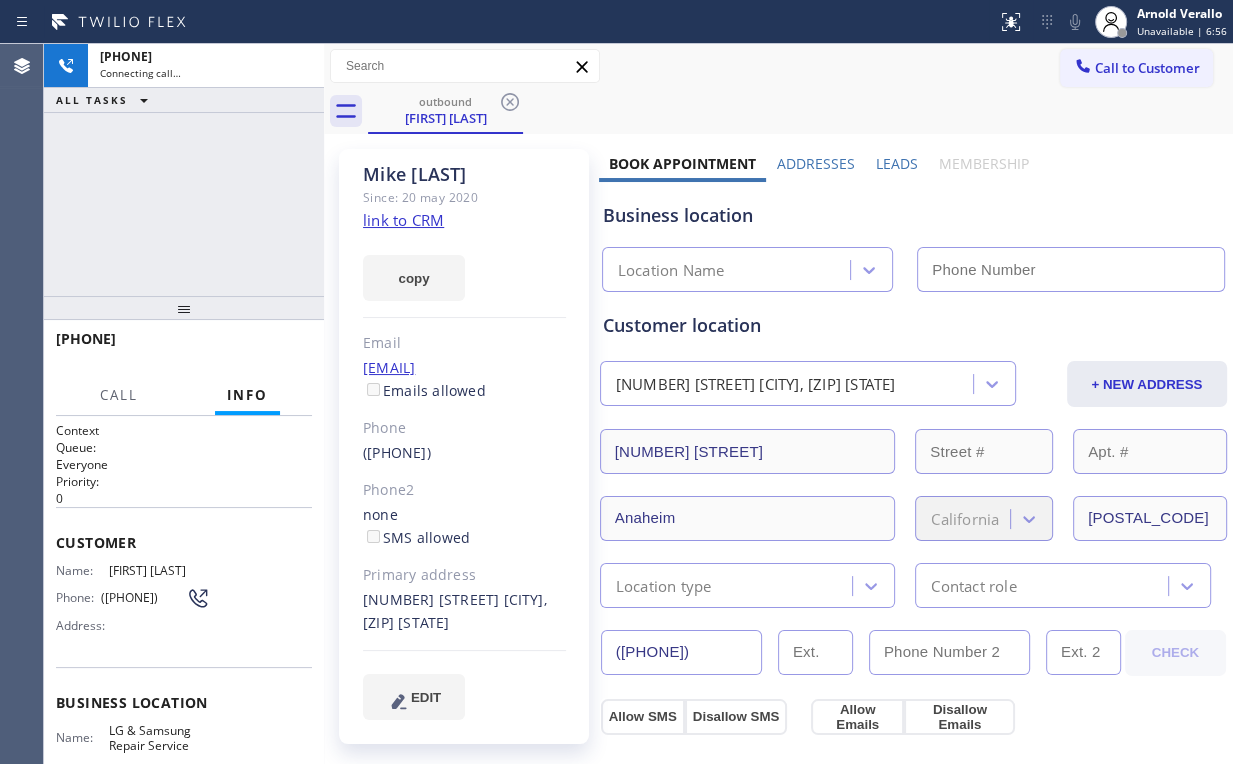 click on "[PHONE] Connecting call… ALL TASKS ALL TASKS ACTIVE TASKS TASKS IN WRAP UP" at bounding box center (184, 170) 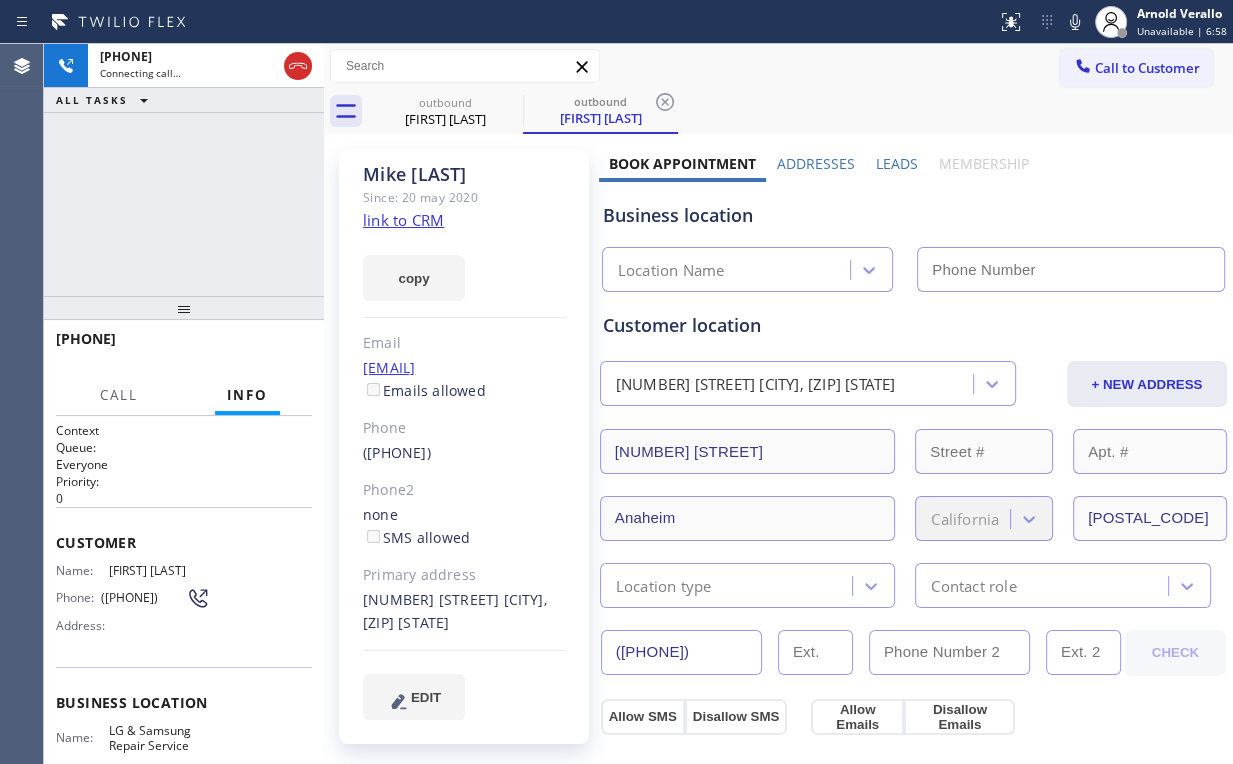 type on "[PHONE]" 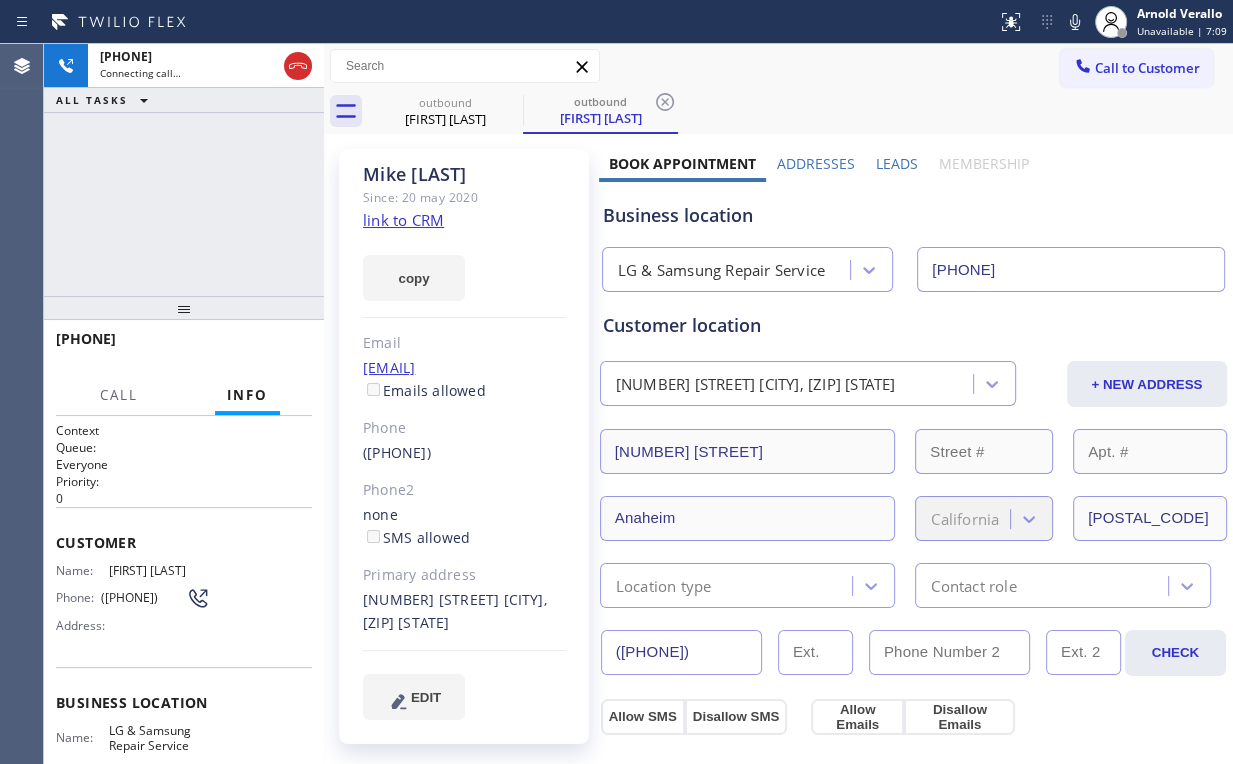 click on "[PHONE] Connecting call… ALL TASKS ALL TASKS ACTIVE TASKS TASKS IN WRAP UP" at bounding box center (184, 170) 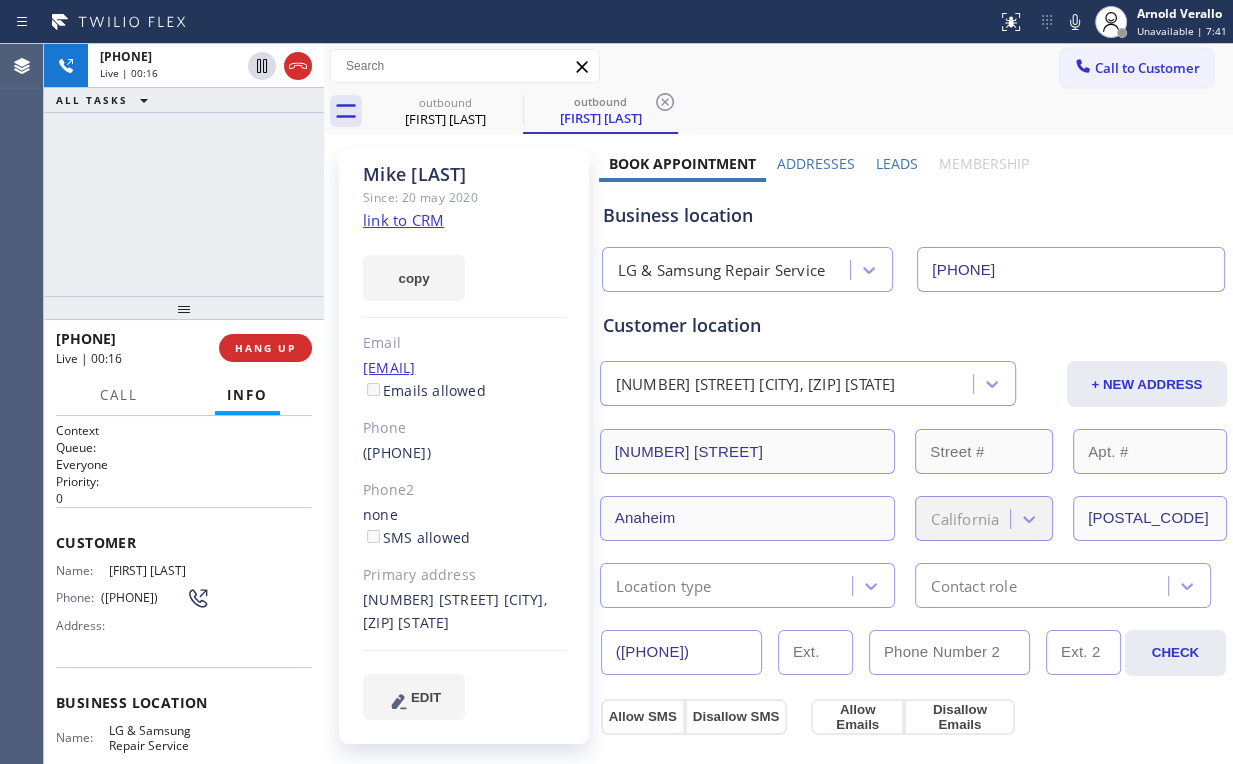 drag, startPoint x: 307, startPoint y: 320, endPoint x: 296, endPoint y: 339, distance: 21.954498 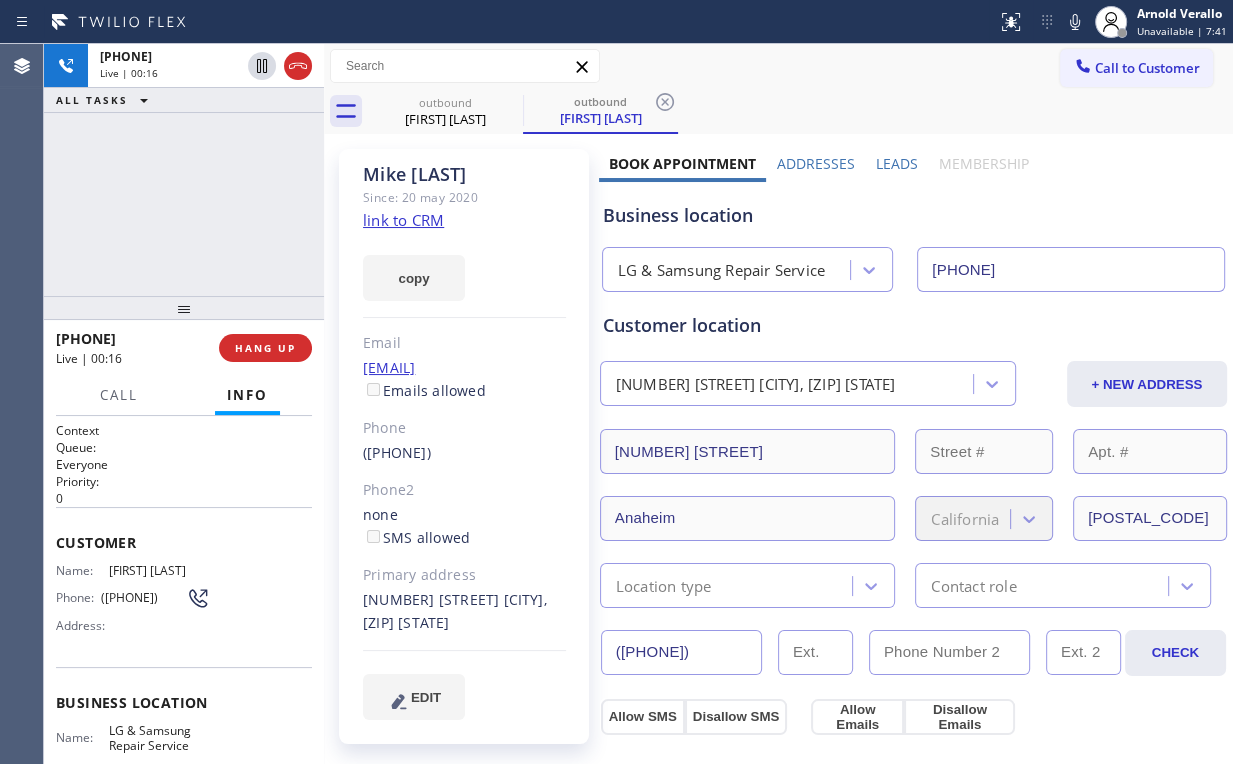 click at bounding box center [184, 308] 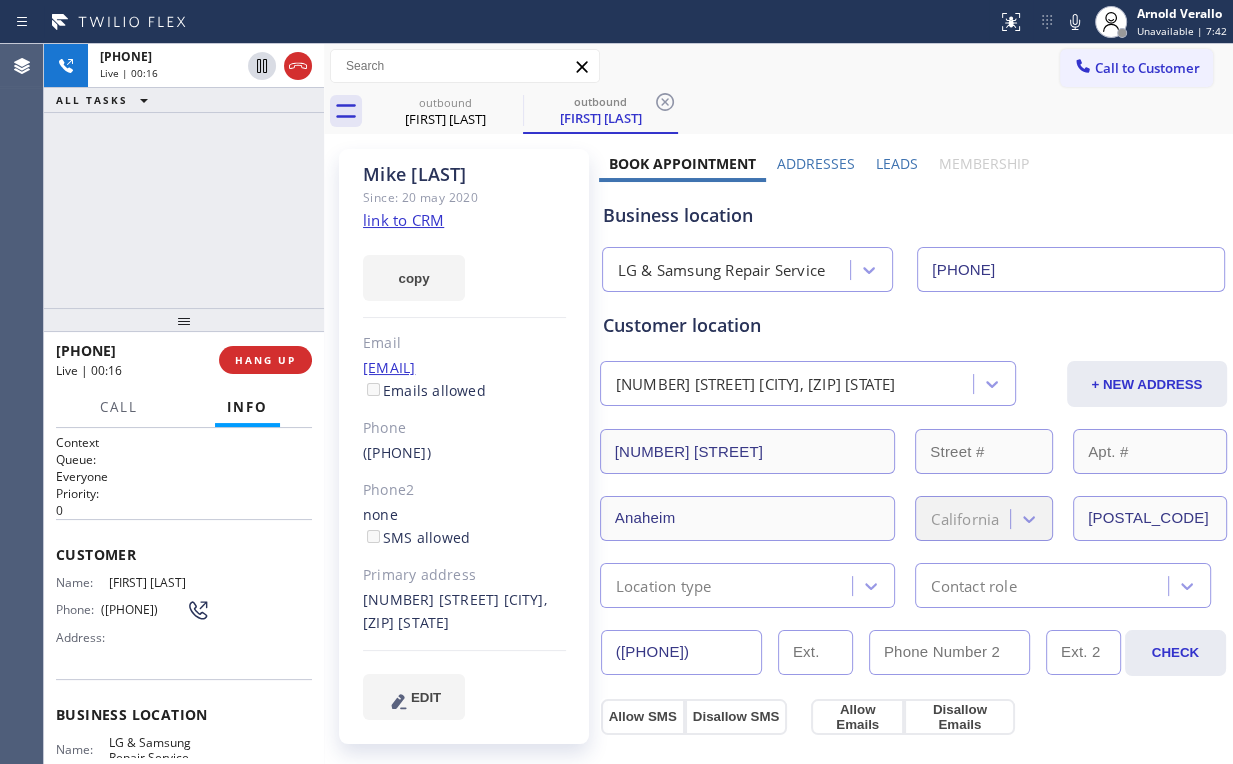 click on "[PHONE] Live | 00:16 HANG UP" at bounding box center (184, 360) 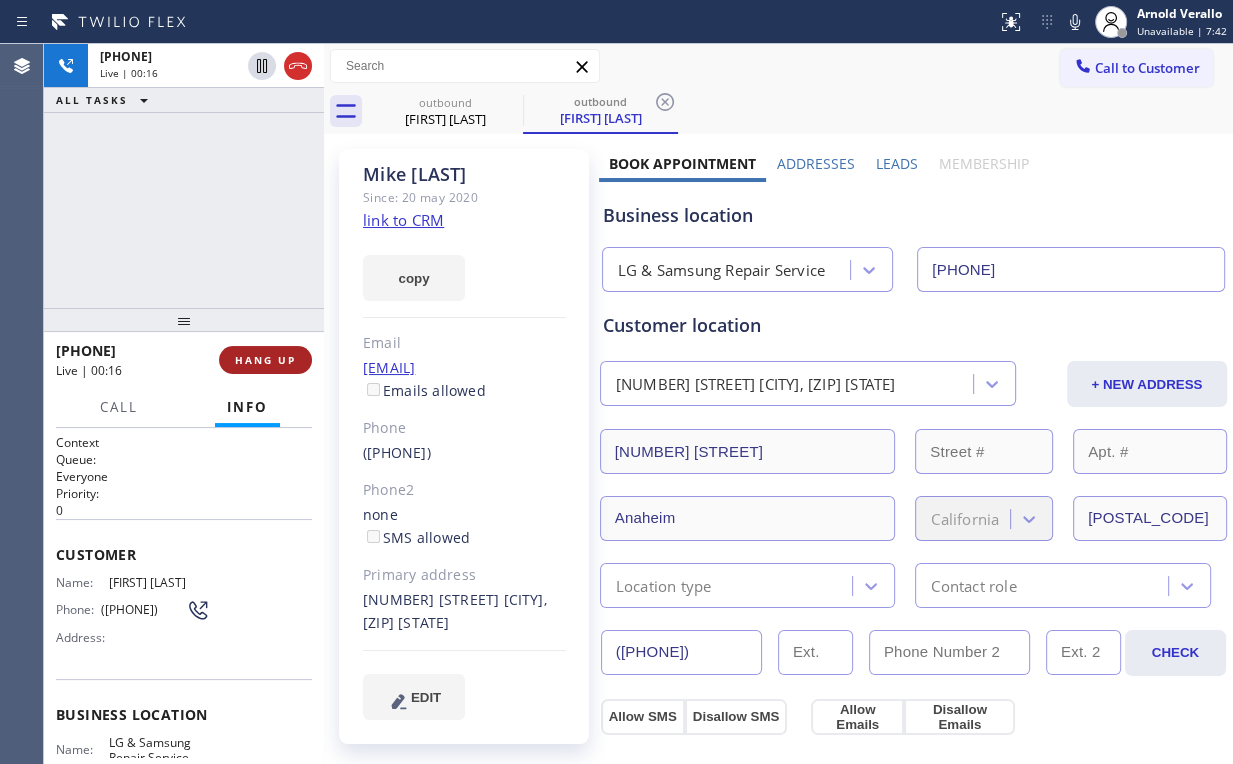 click on "HANG UP" at bounding box center (265, 360) 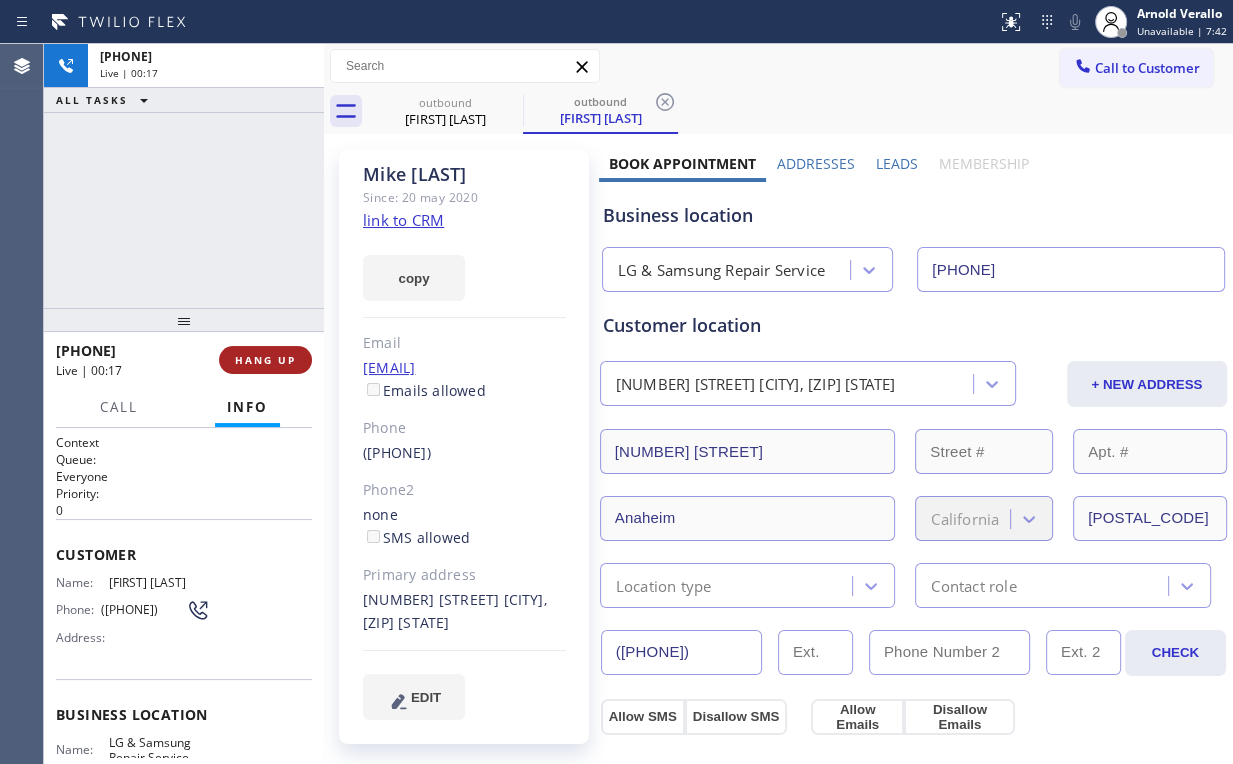click on "HANG UP" at bounding box center (265, 360) 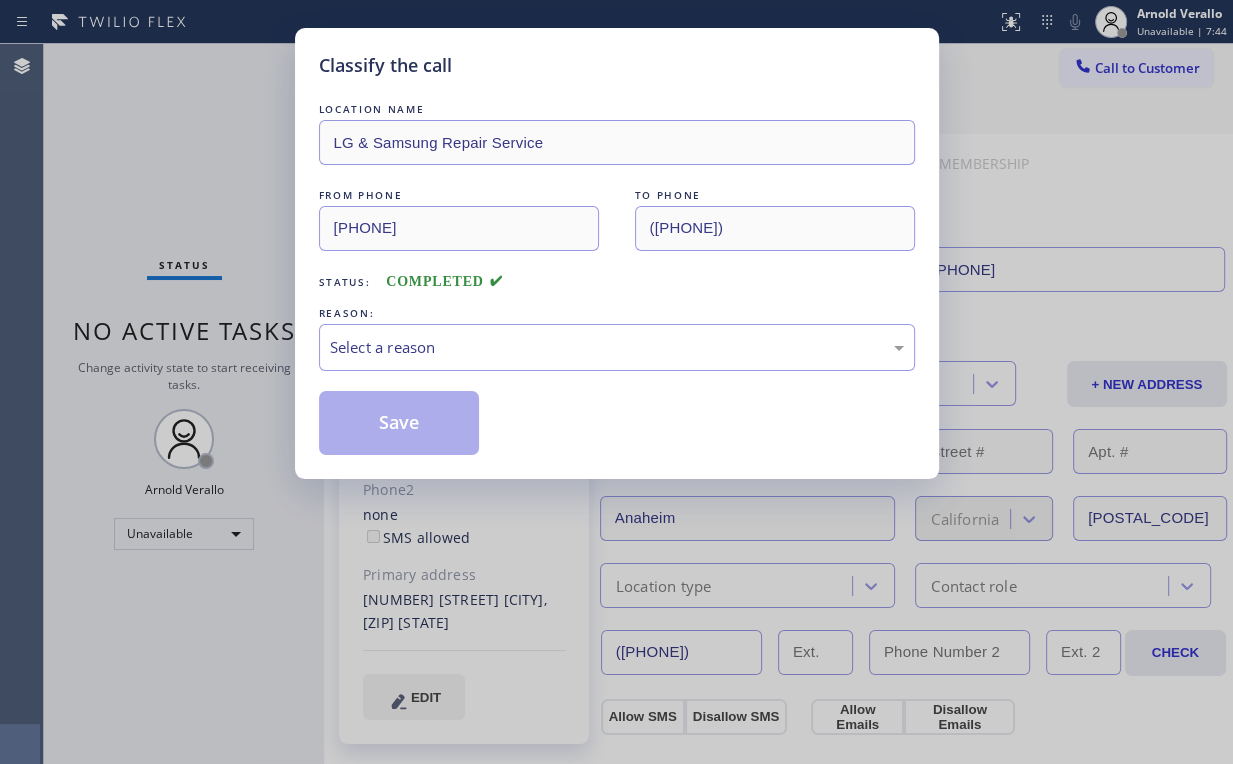 drag, startPoint x: 455, startPoint y: 374, endPoint x: 425, endPoint y: 419, distance: 54.08327 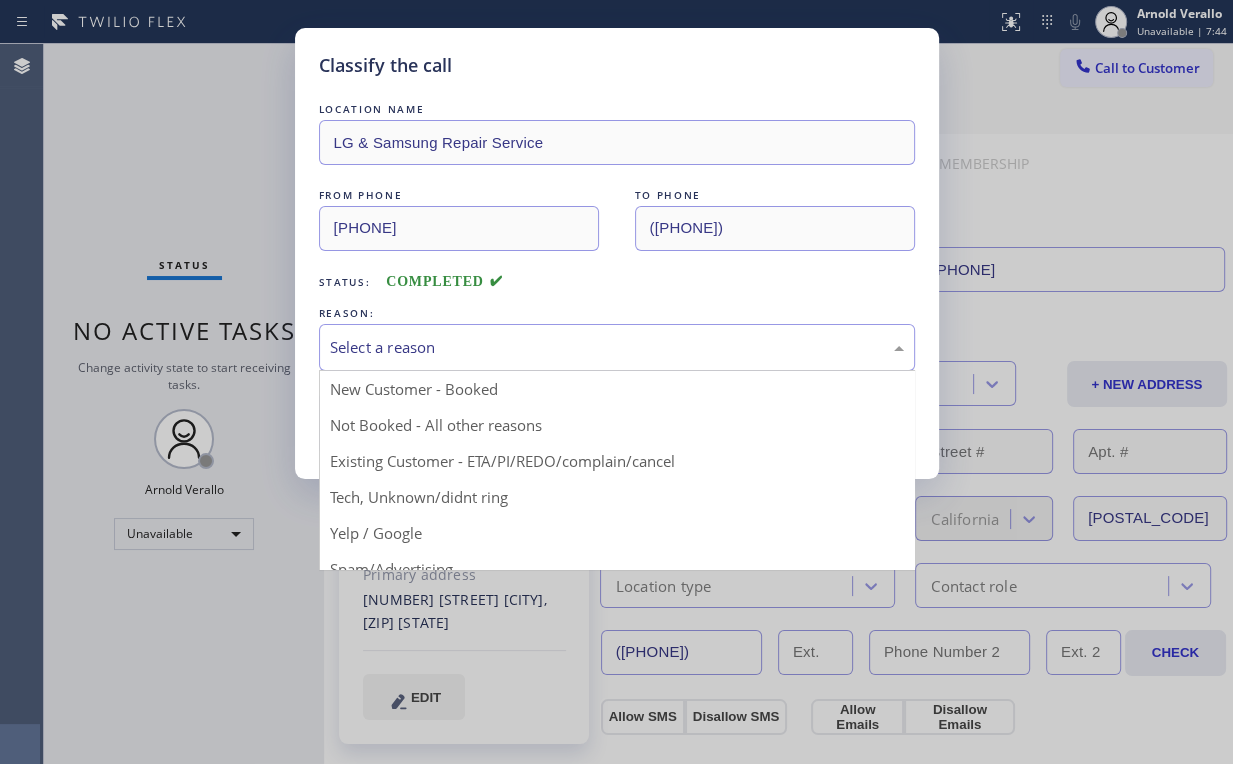 drag, startPoint x: 404, startPoint y: 344, endPoint x: 407, endPoint y: 358, distance: 14.3178215 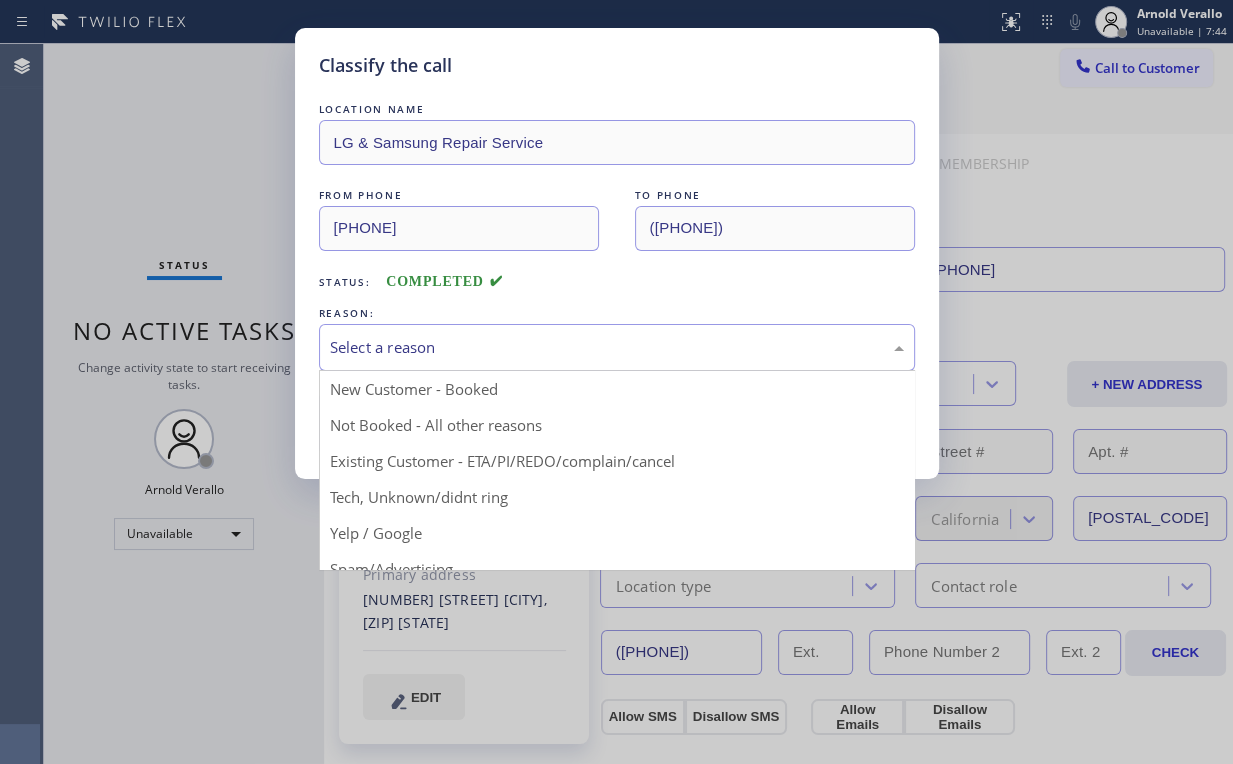 click on "Select a reason" at bounding box center [617, 347] 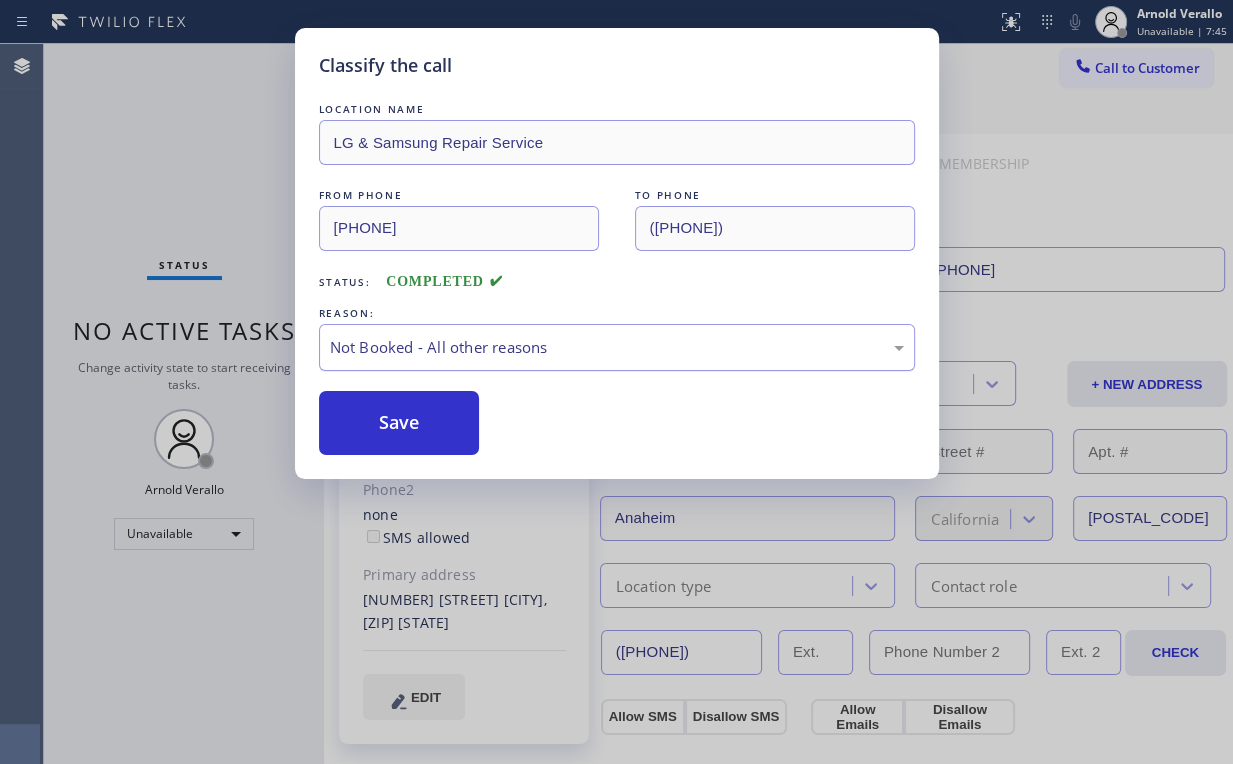 drag, startPoint x: 403, startPoint y: 428, endPoint x: 334, endPoint y: 357, distance: 99.00505 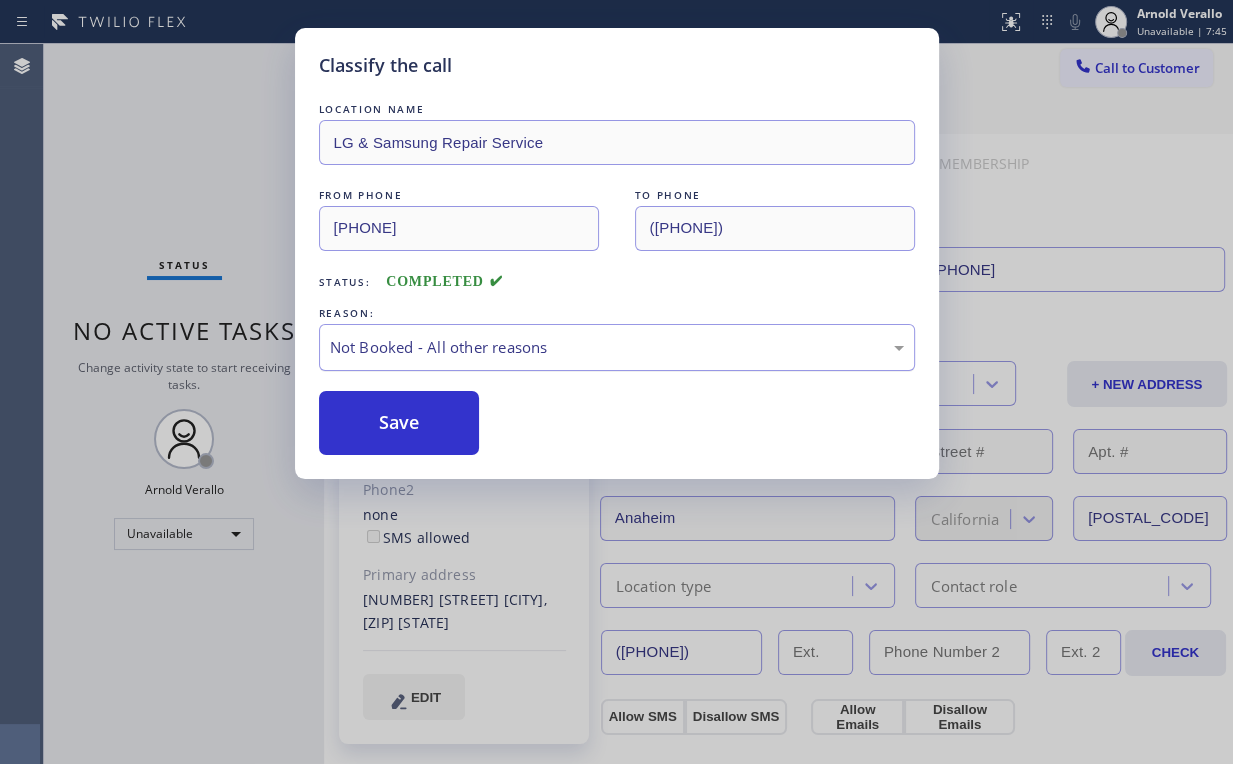 click on "Save" at bounding box center (399, 423) 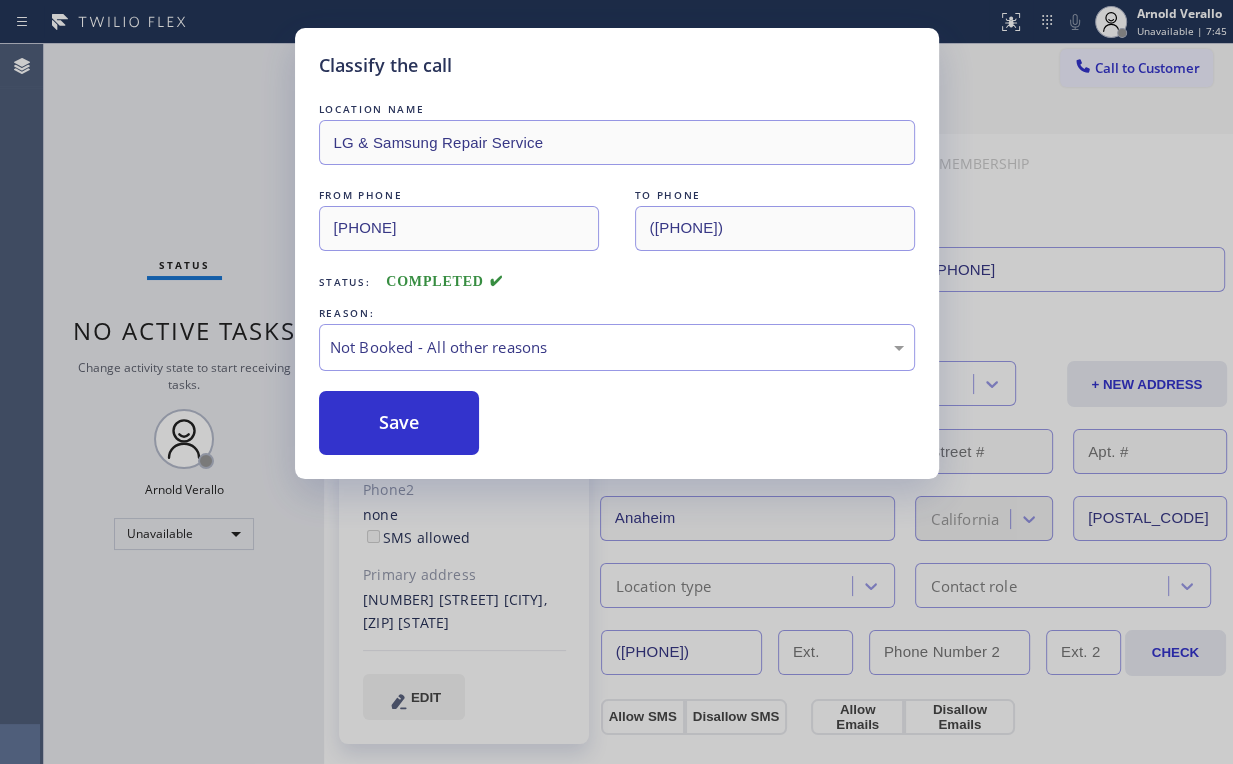 click on "Classify the call LOCATION NAME LG & Samsung Repair Service FROM PHONE [PHONE] TO PHONE [PHONE] Status: COMPLETED REASON: Not Booked - All other reasons Save" at bounding box center (616, 382) 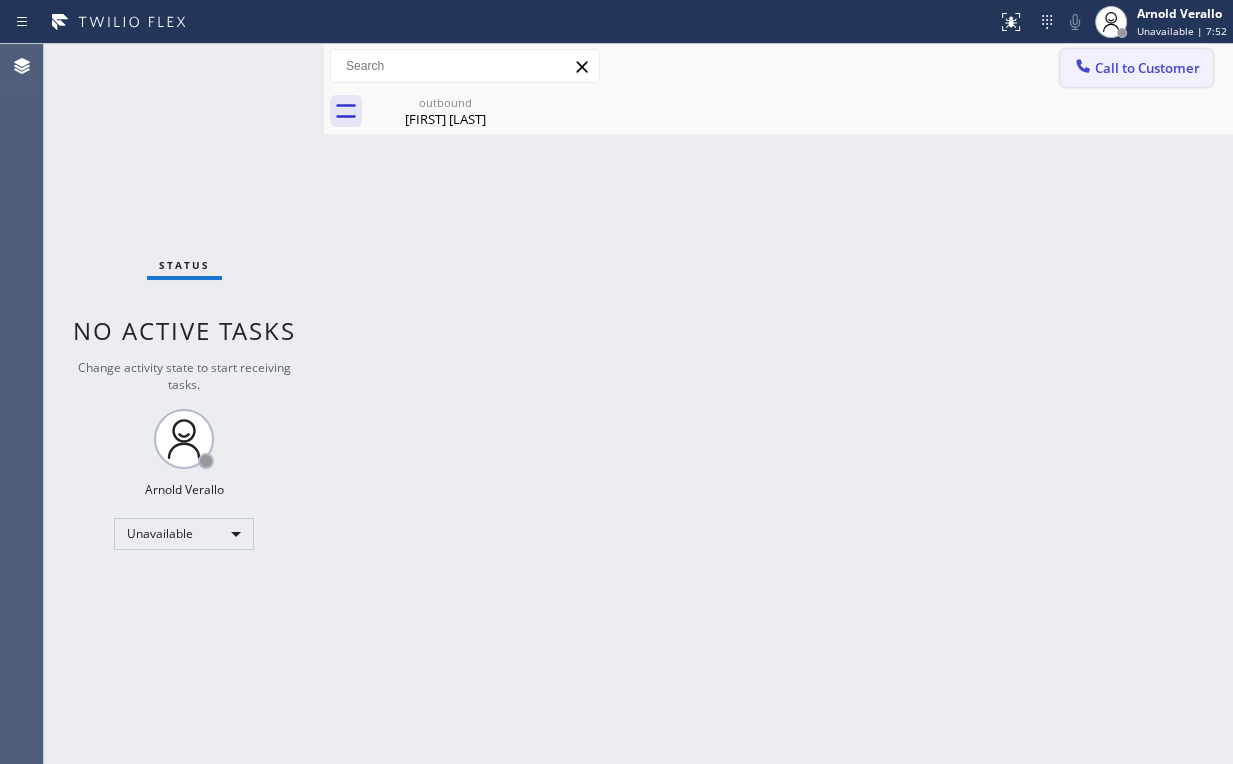 drag, startPoint x: 1137, startPoint y: 69, endPoint x: 717, endPoint y: 379, distance: 522.0153 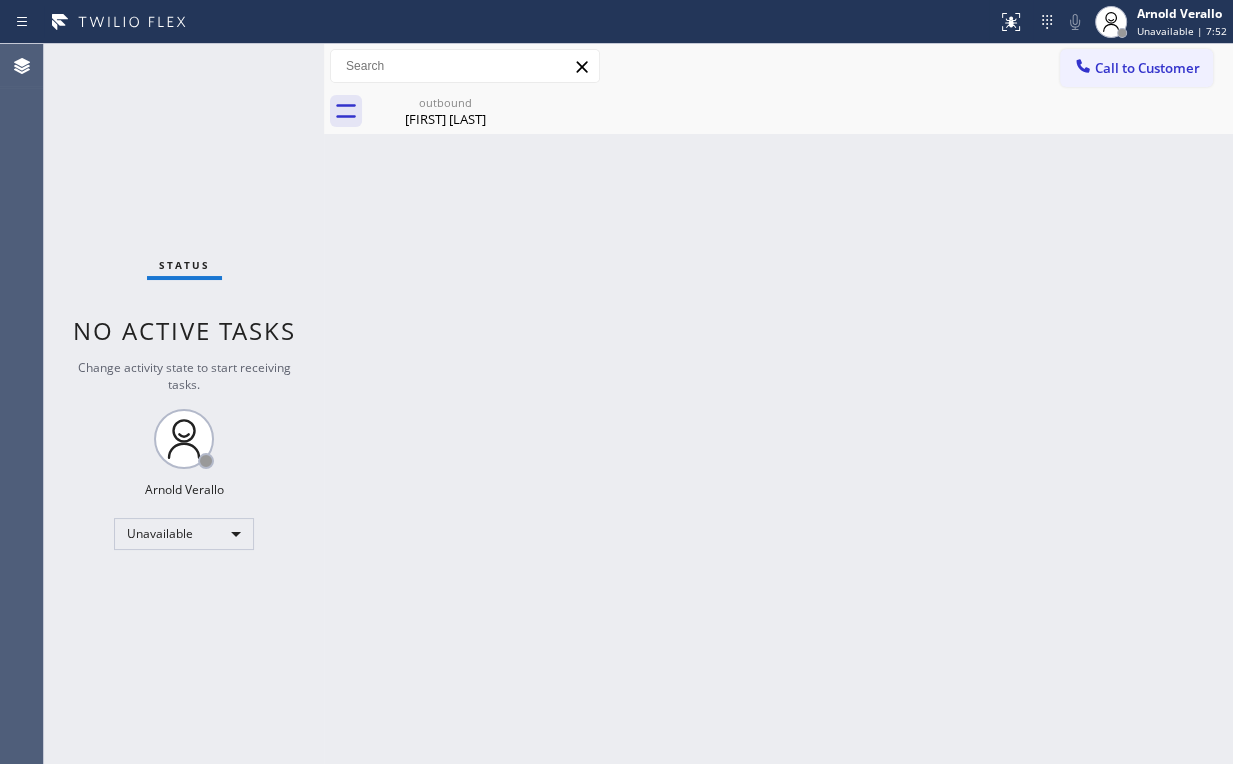 click on "Call to Customer" at bounding box center (1147, 68) 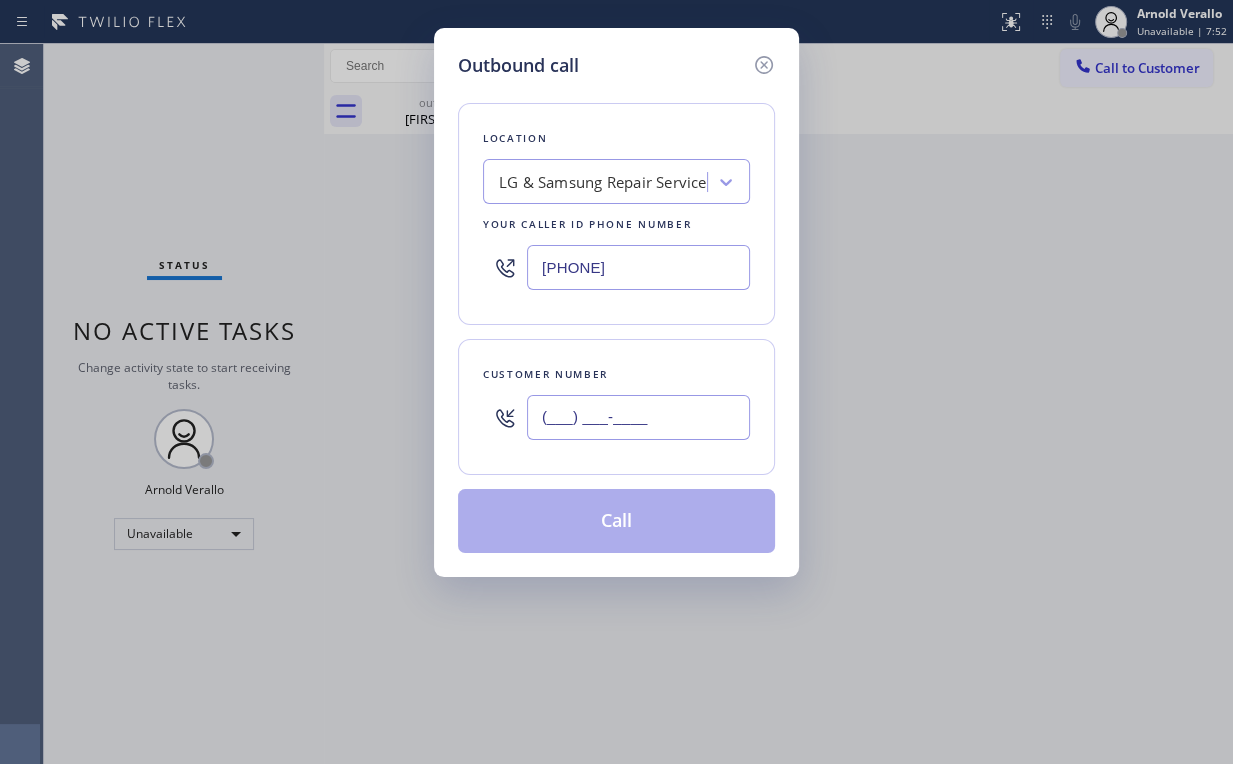 click on "(___) ___-____" at bounding box center [638, 417] 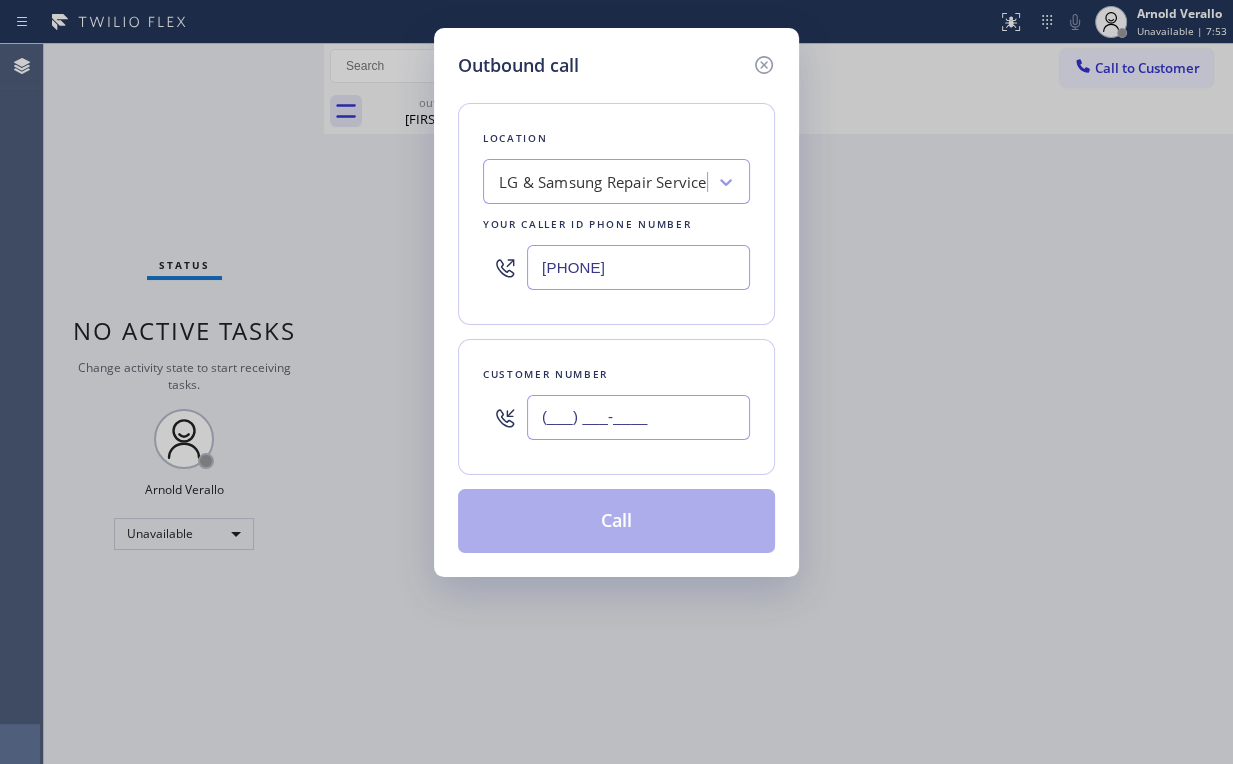 paste on "[PHONE]" 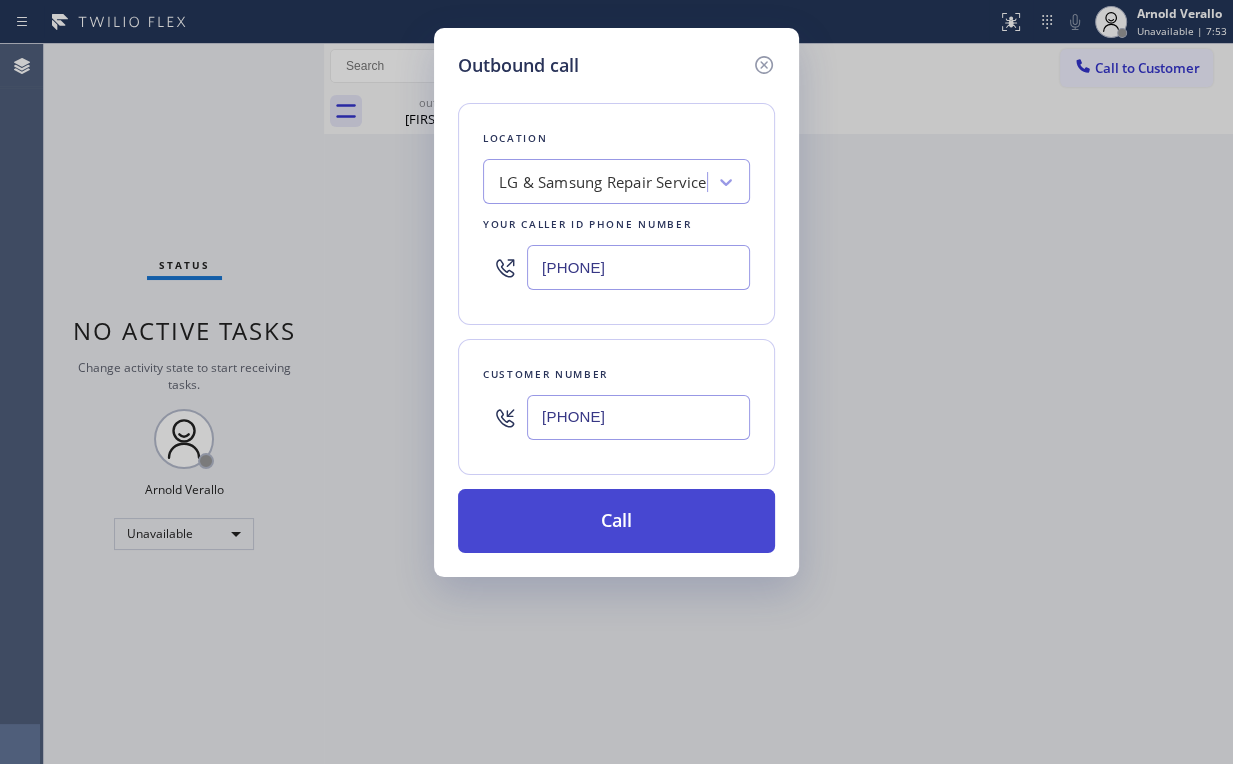 type on "[PHONE]" 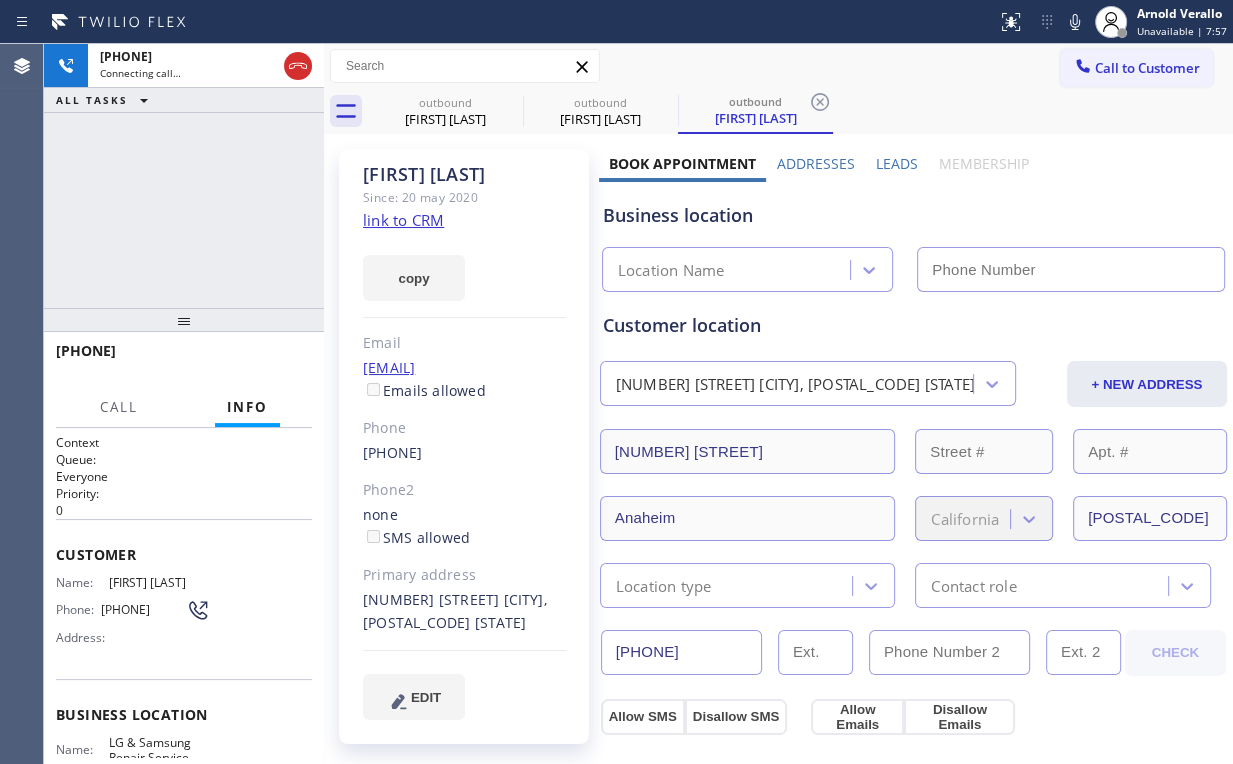 type on "[PHONE]" 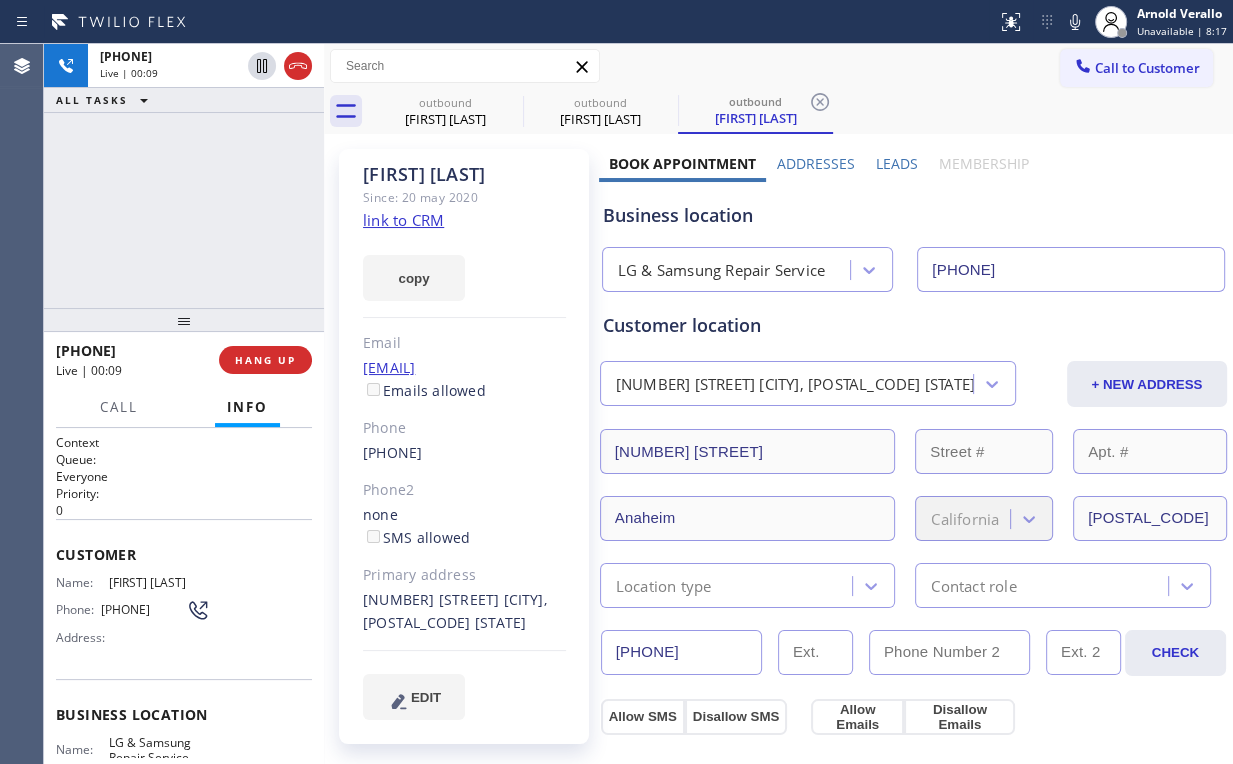 click on "[PHONE] Live | 00:09 ALL TASKS ALL TASKS ACTIVE TASKS TASKS IN WRAP UP" at bounding box center (184, 176) 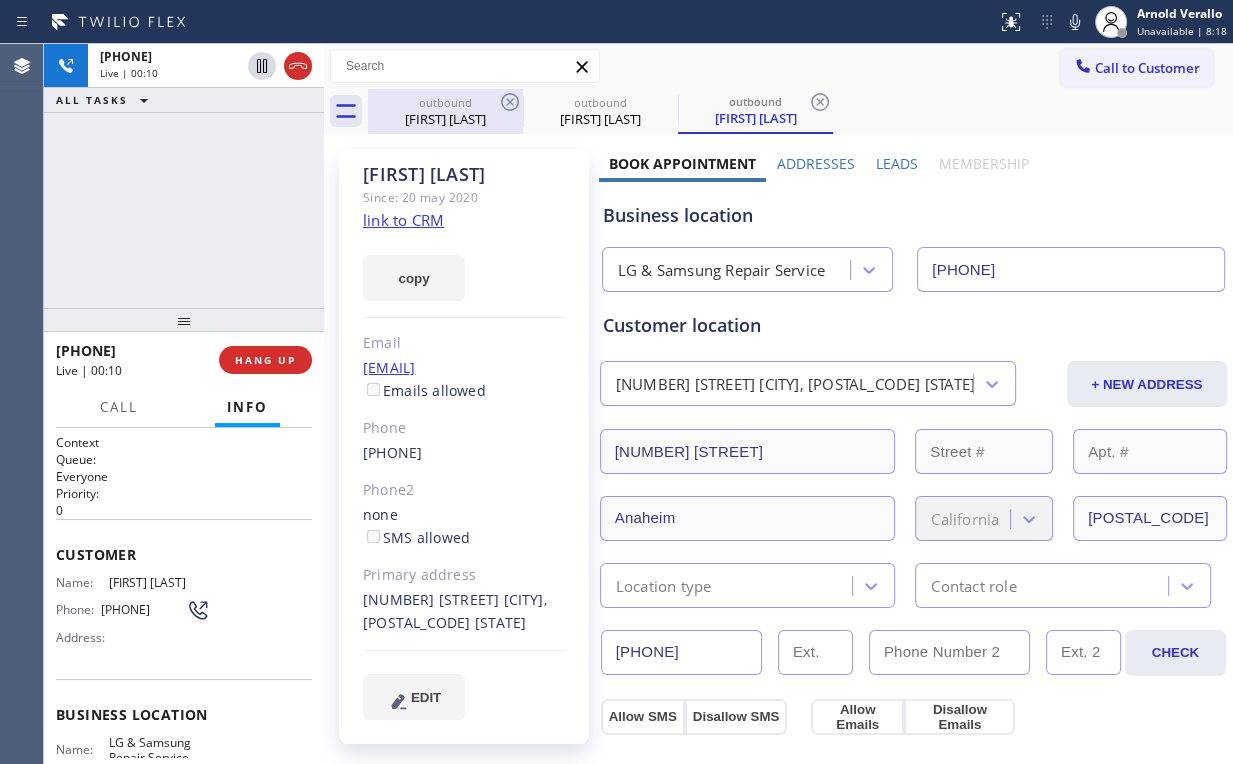 click on "outbound" at bounding box center [445, 102] 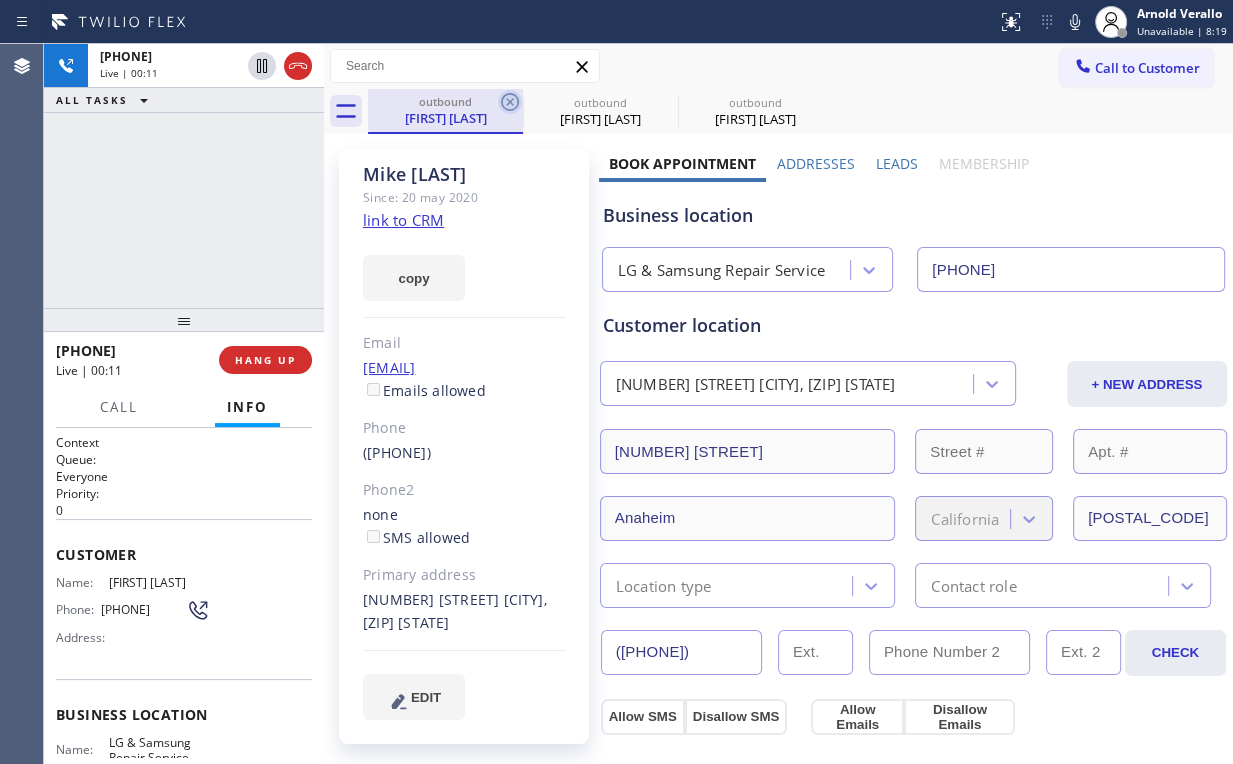 click 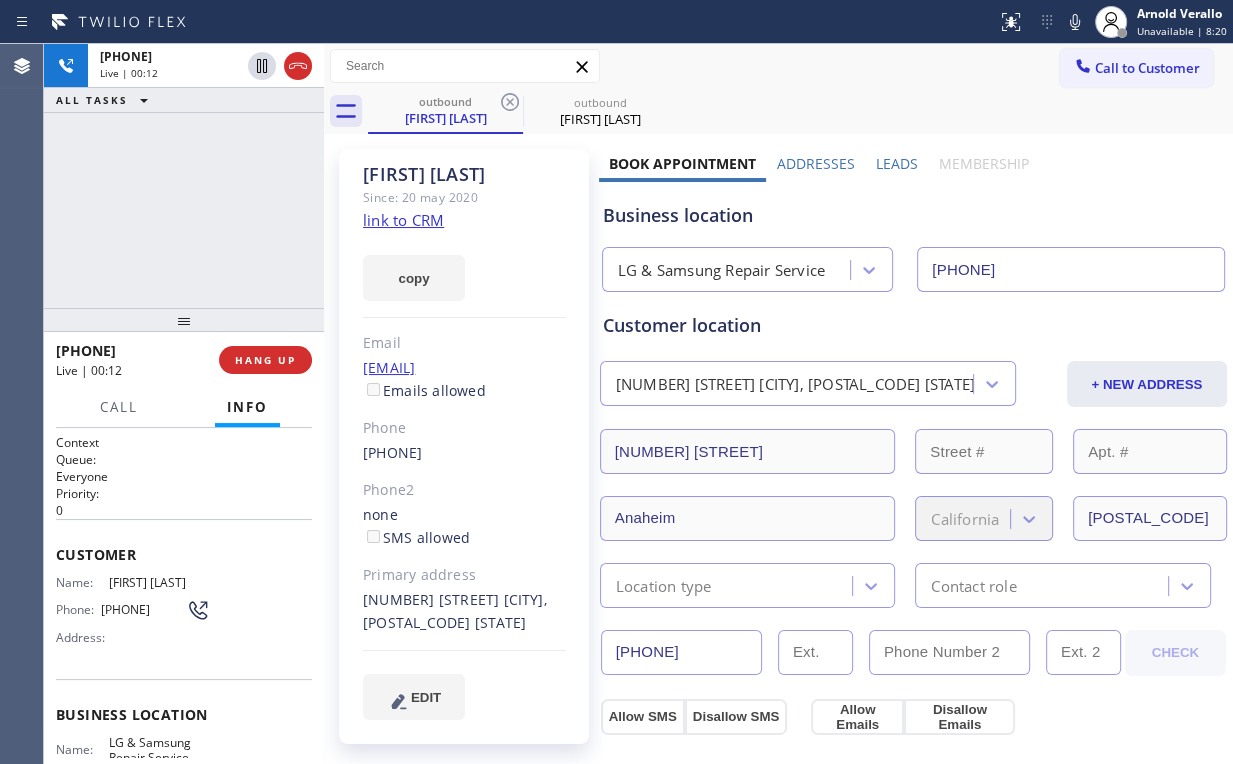 click on "[PHONE] Live | 00:12 ALL TASKS ALL TASKS ACTIVE TASKS TASKS IN WRAP UP" at bounding box center [184, 176] 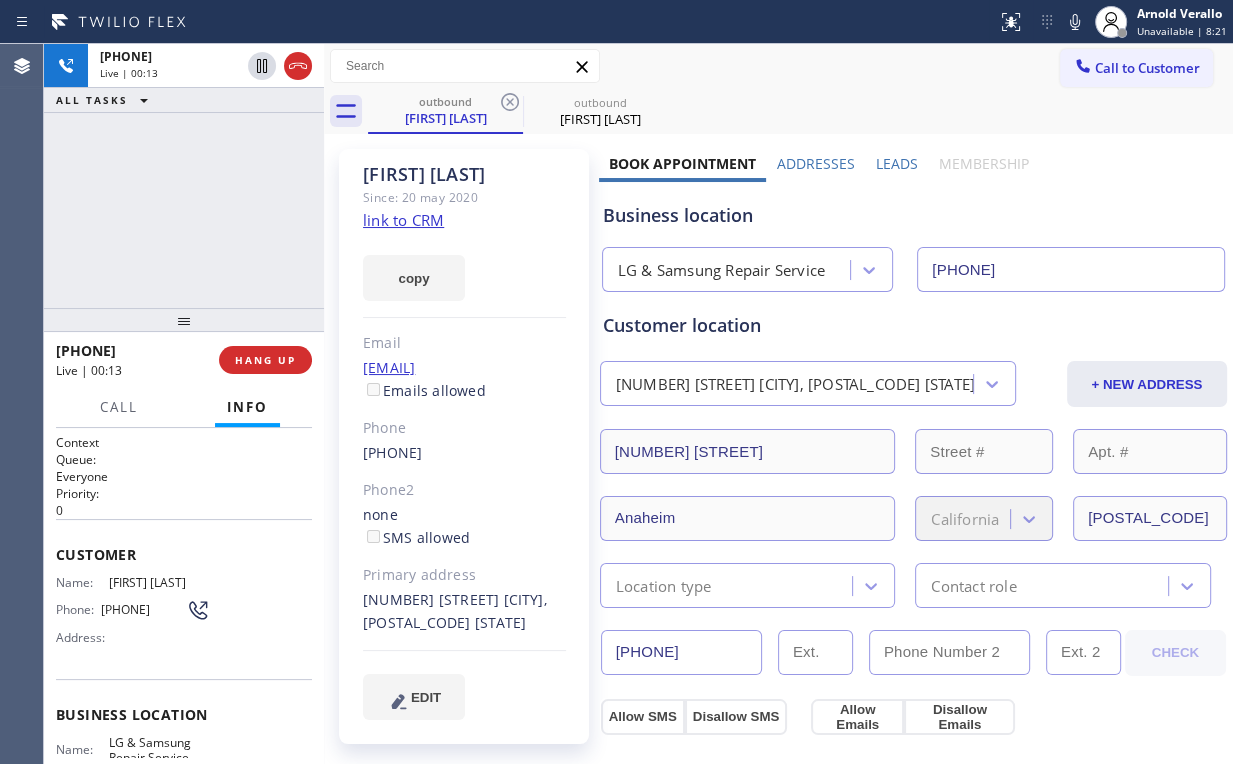 click on "[PHONE] Live | 00:13 ALL TASKS ALL TASKS ACTIVE TASKS TASKS IN WRAP UP" at bounding box center [184, 176] 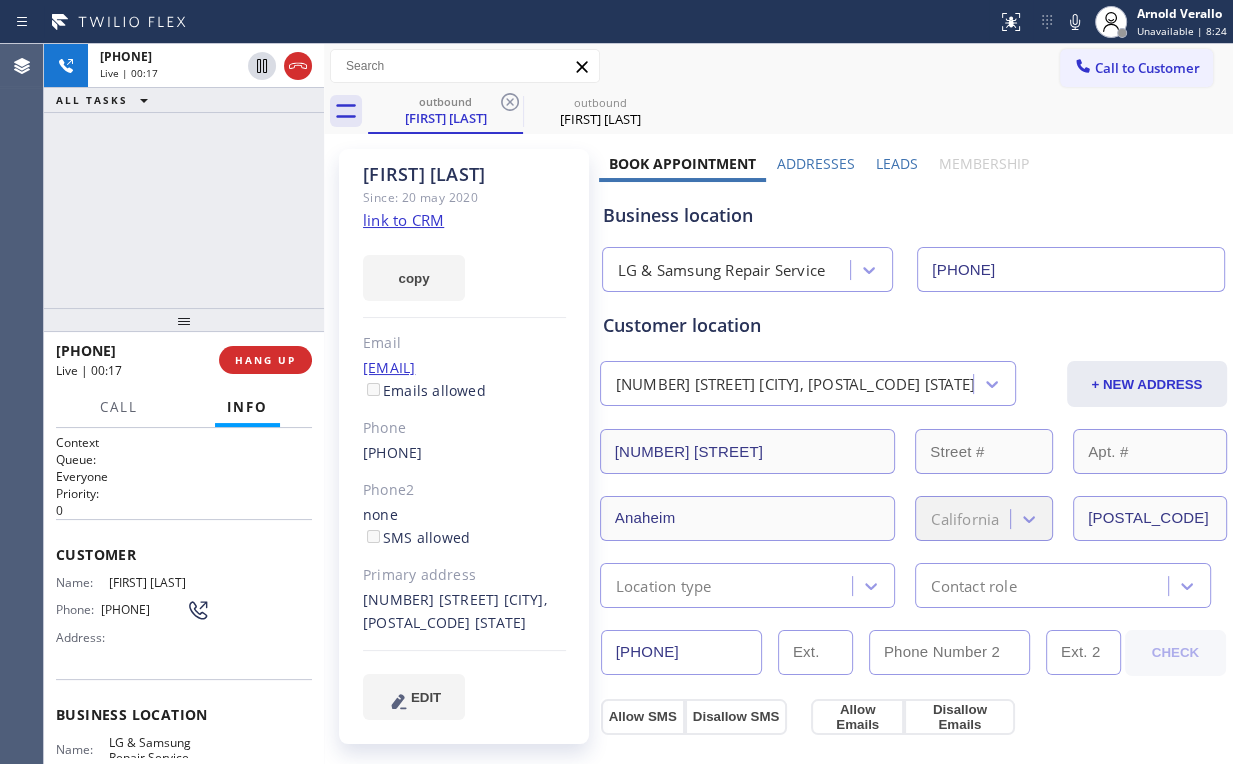 click on "Business location" at bounding box center [913, 215] 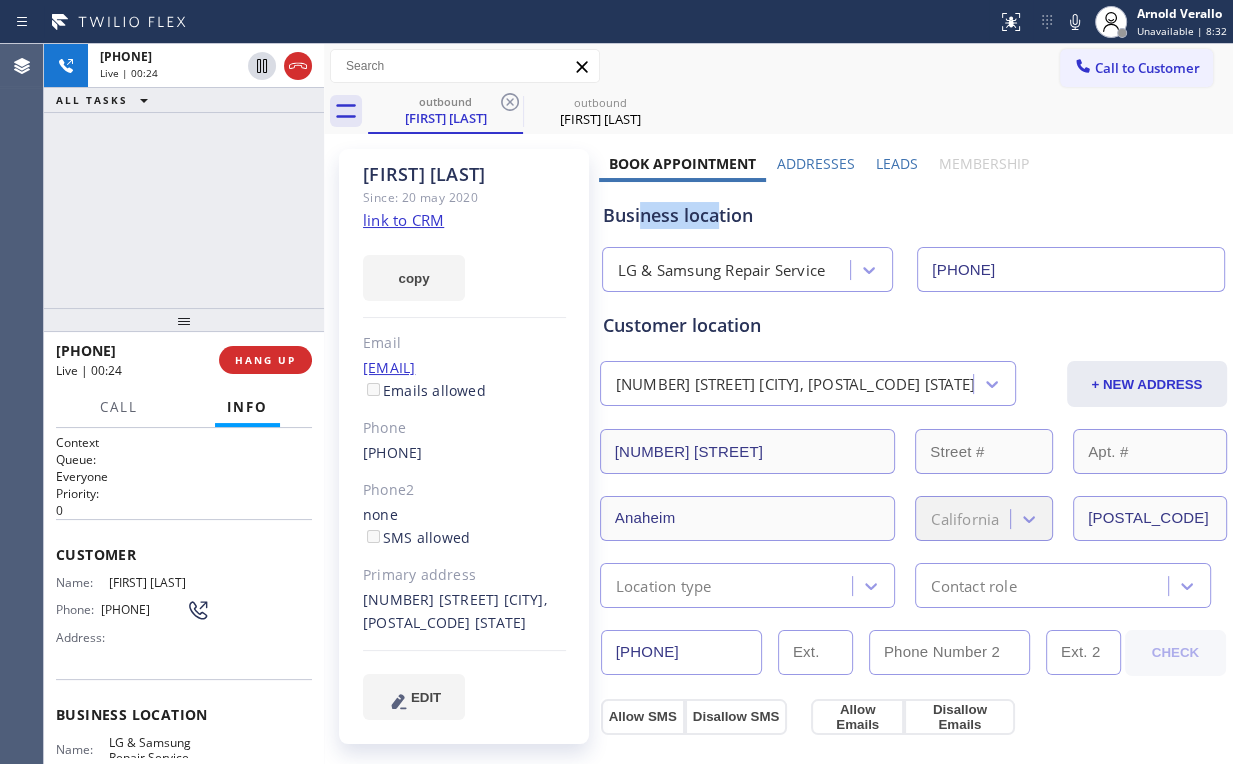 drag, startPoint x: 714, startPoint y: 216, endPoint x: 472, endPoint y: 216, distance: 242 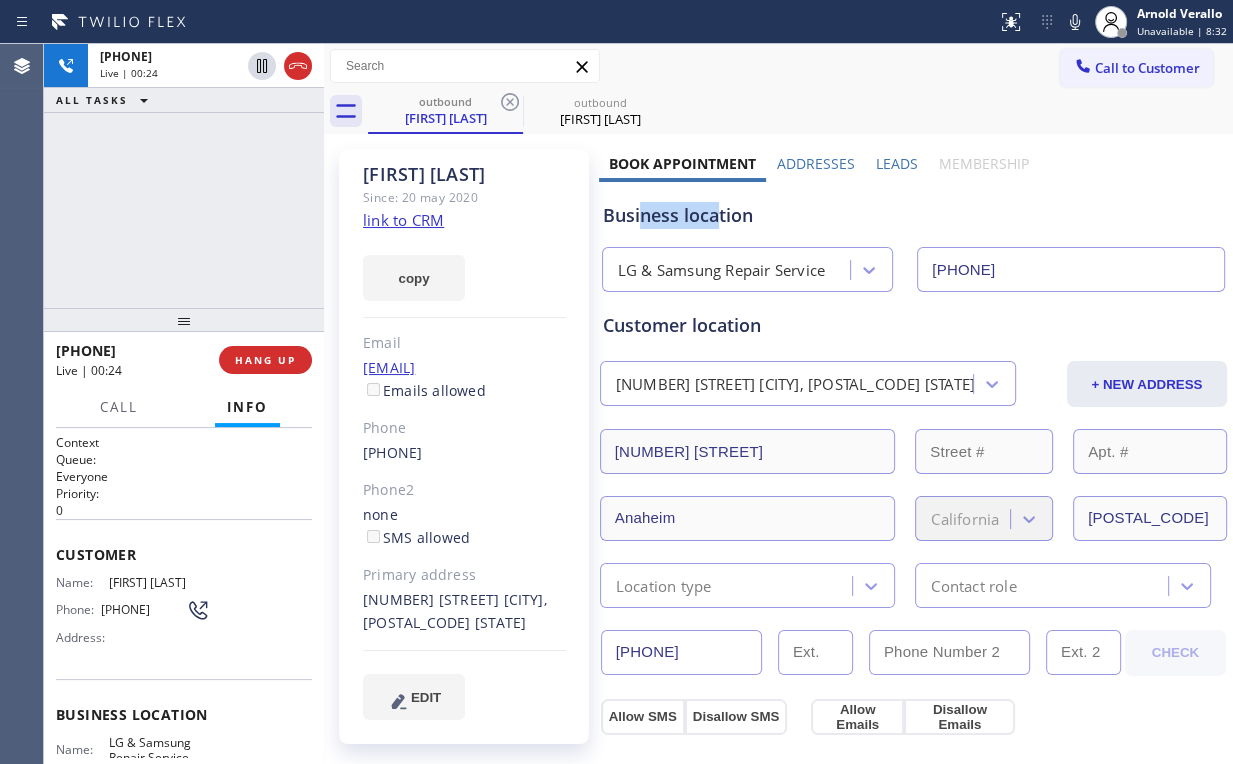 click on "Business location" at bounding box center (913, 215) 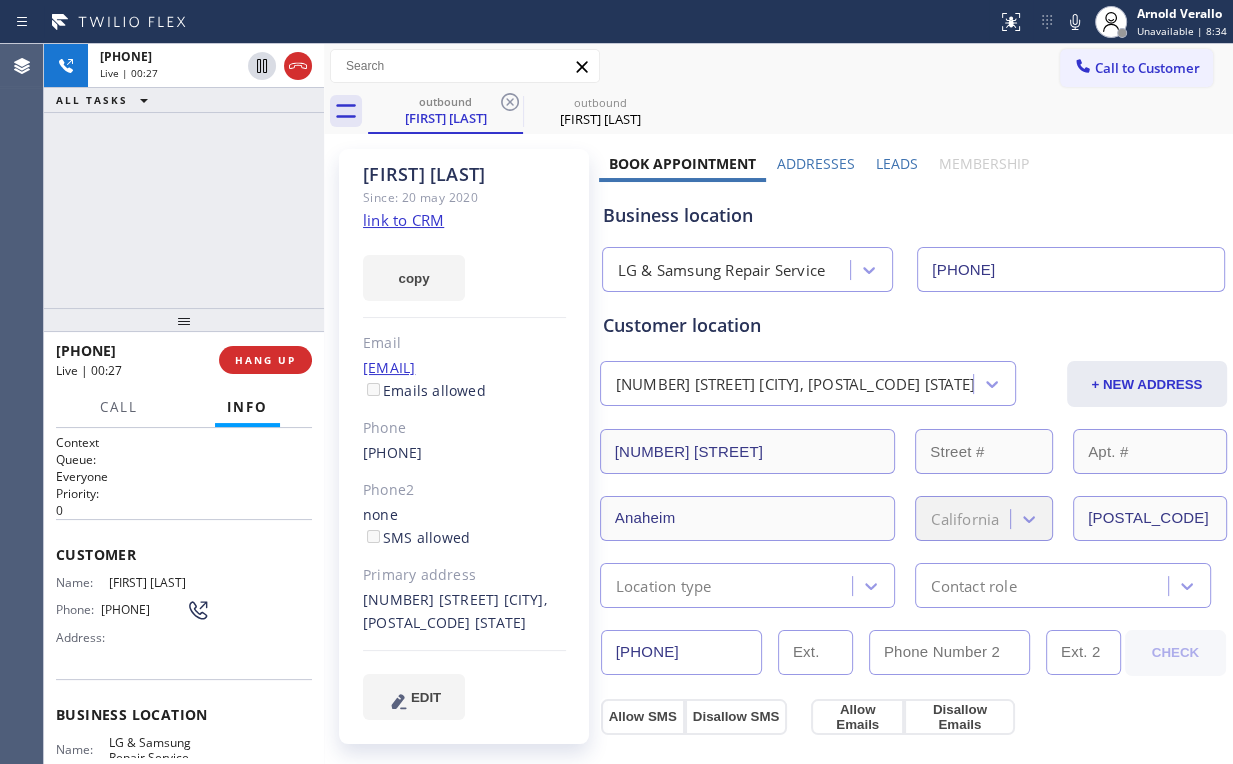 click on "[PHONE] Live | 00:27 ALL TASKS ALL TASKS ACTIVE TASKS TASKS IN WRAP UP" at bounding box center (184, 176) 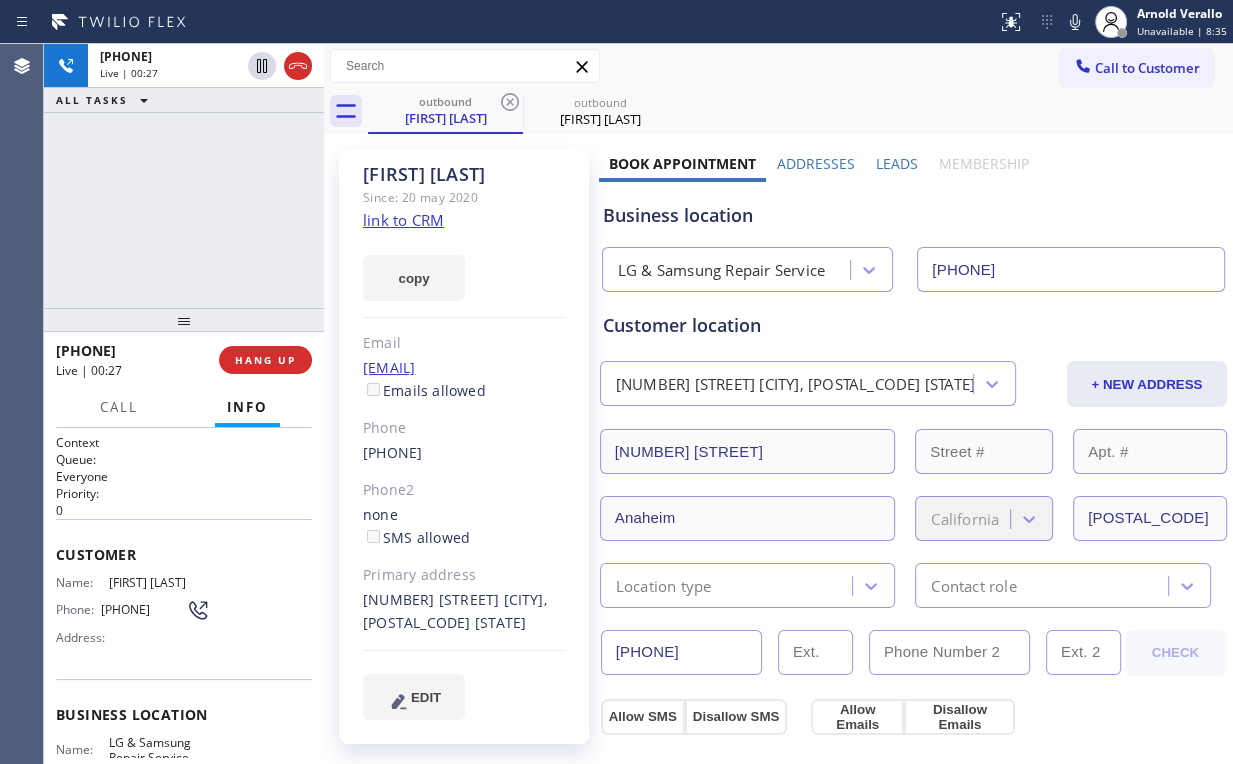 click on "[PHONE] Live | 00:27 ALL TASKS ALL TASKS ACTIVE TASKS TASKS IN WRAP UP" at bounding box center [184, 176] 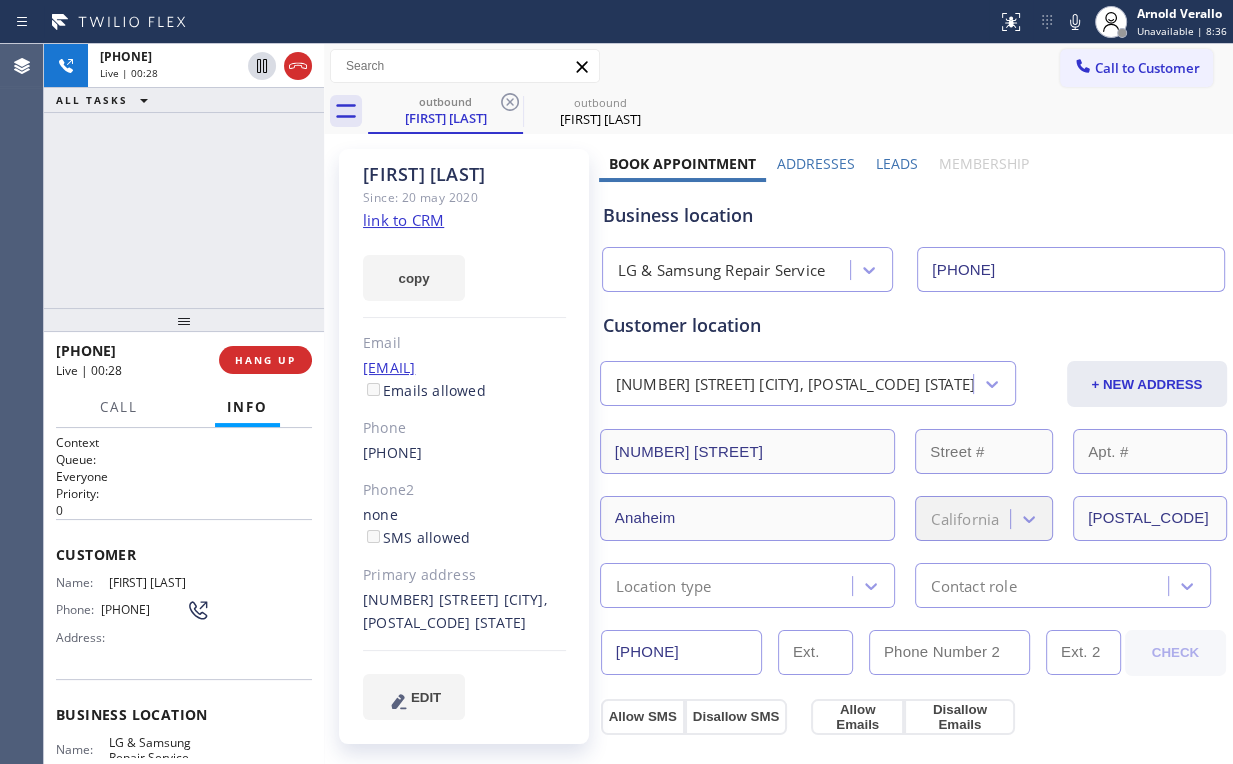 click on "[PHONE] Live | 00:28 ALL TASKS ALL TASKS ACTIVE TASKS TASKS IN WRAP UP" at bounding box center [184, 176] 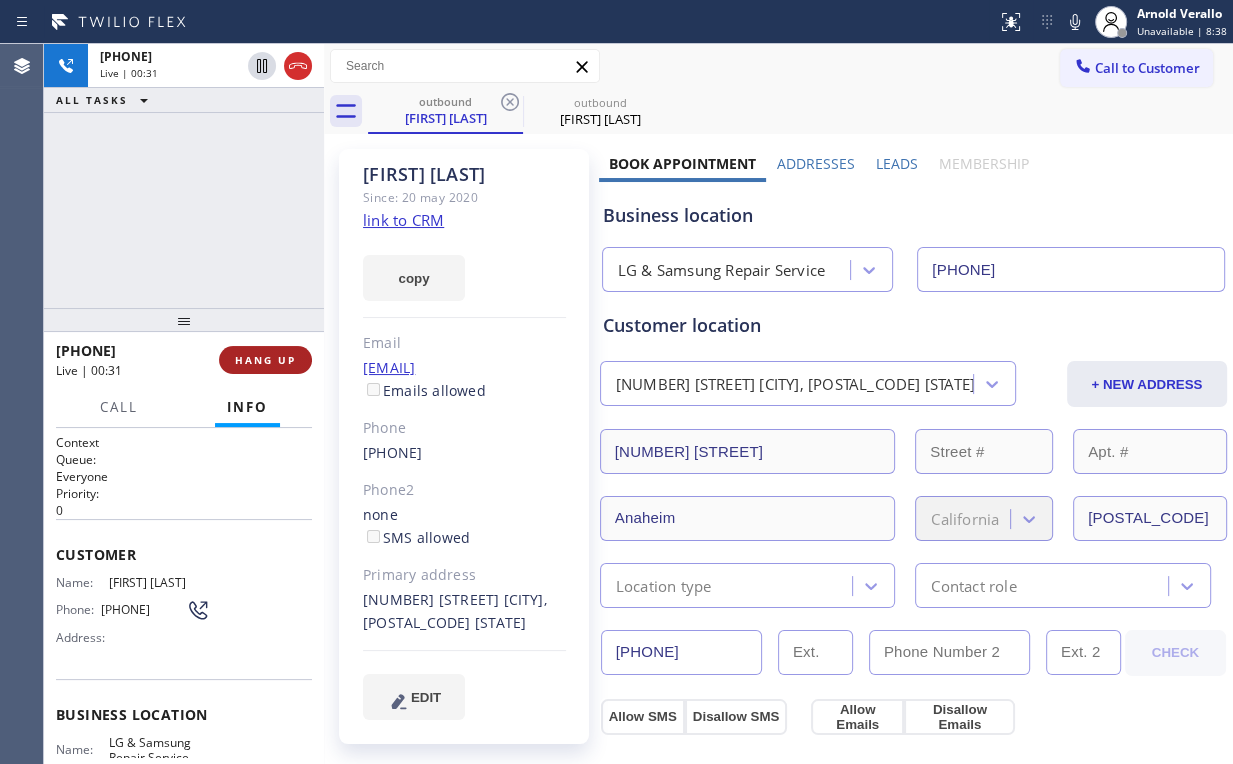 click on "HANG UP" at bounding box center [265, 360] 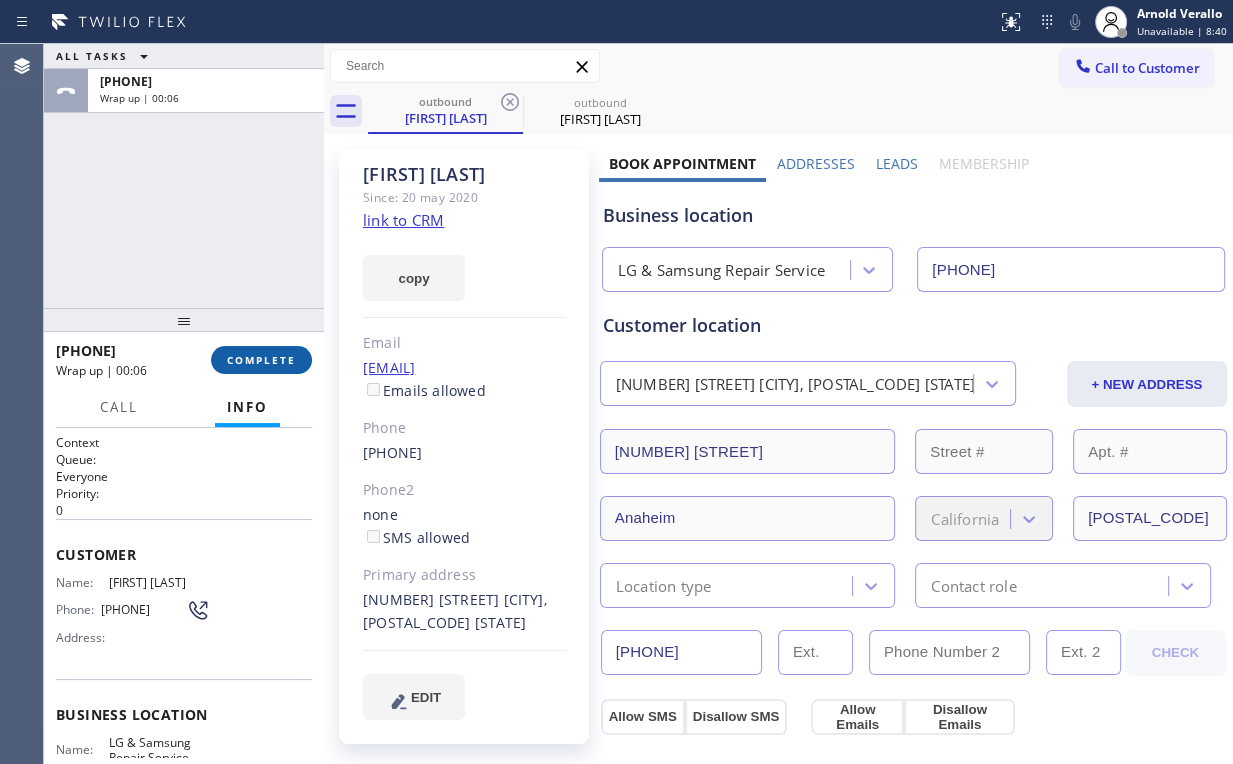 drag, startPoint x: 249, startPoint y: 364, endPoint x: 285, endPoint y: 366, distance: 36.05551 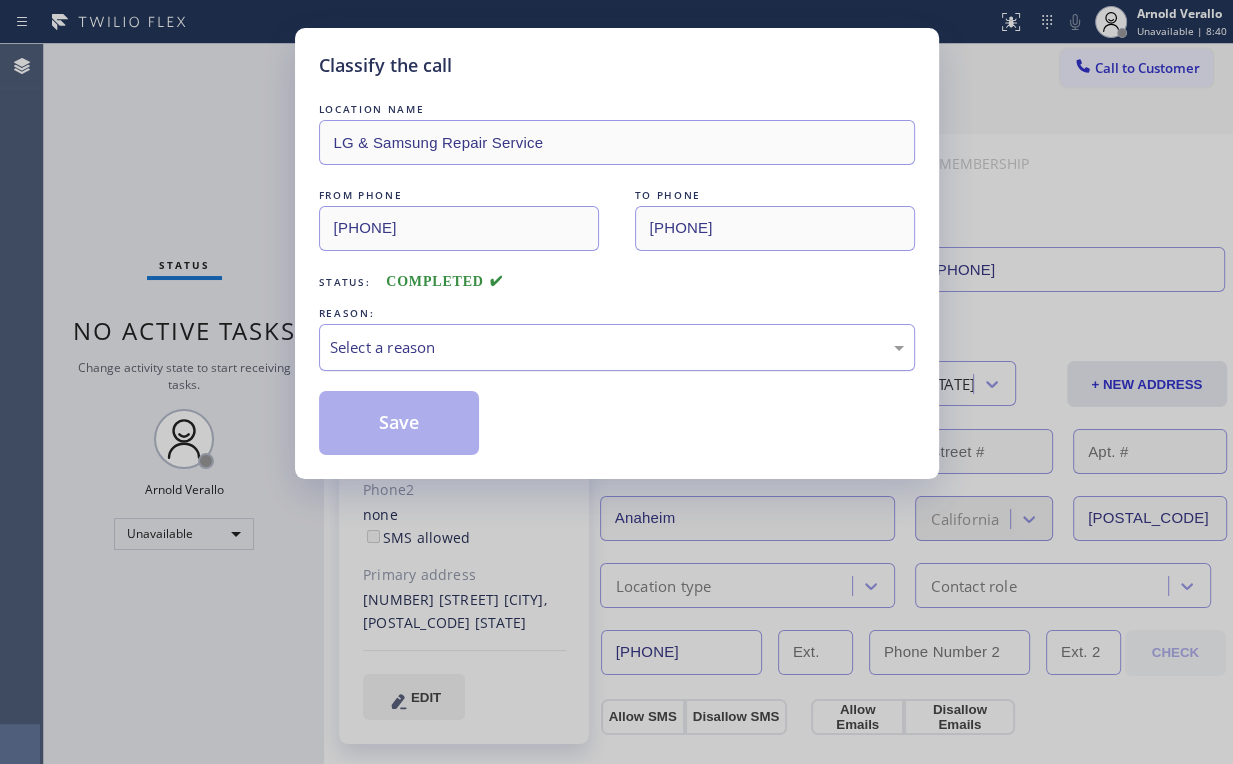 drag, startPoint x: 352, startPoint y: 353, endPoint x: 355, endPoint y: 368, distance: 15.297058 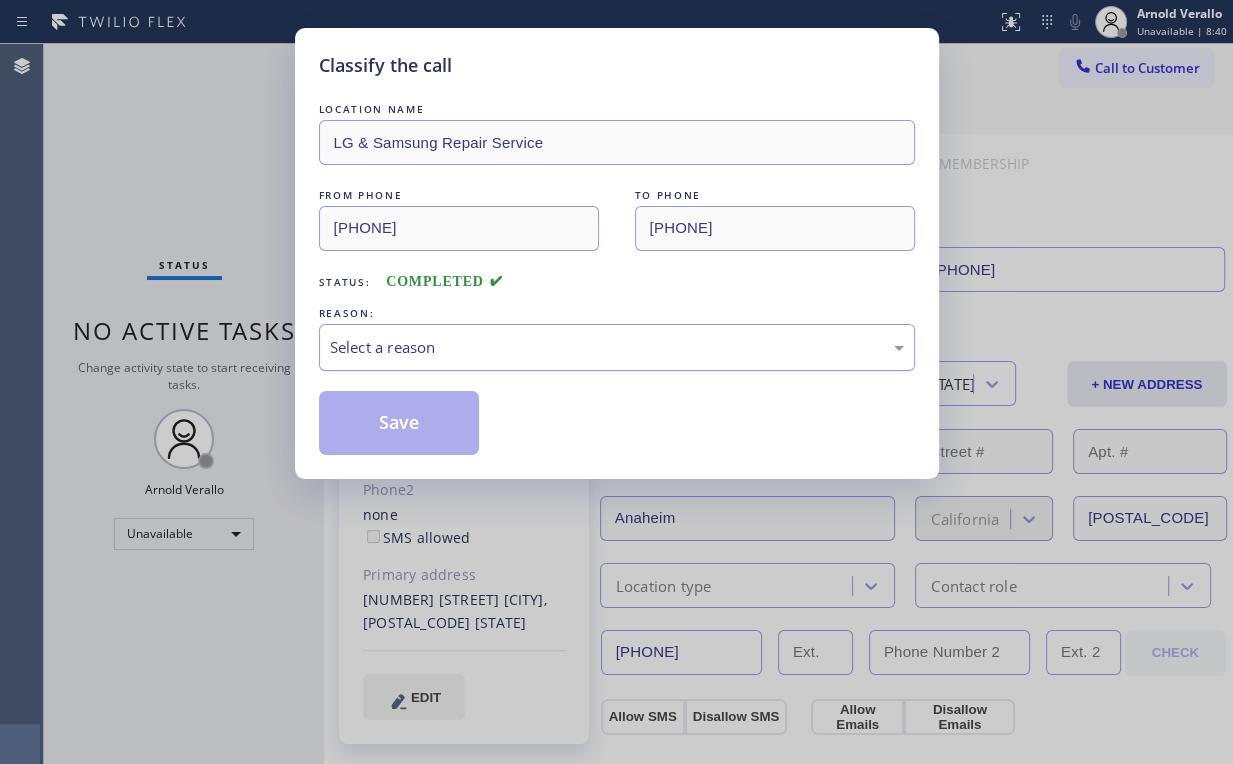 click on "Select a reason" at bounding box center [617, 347] 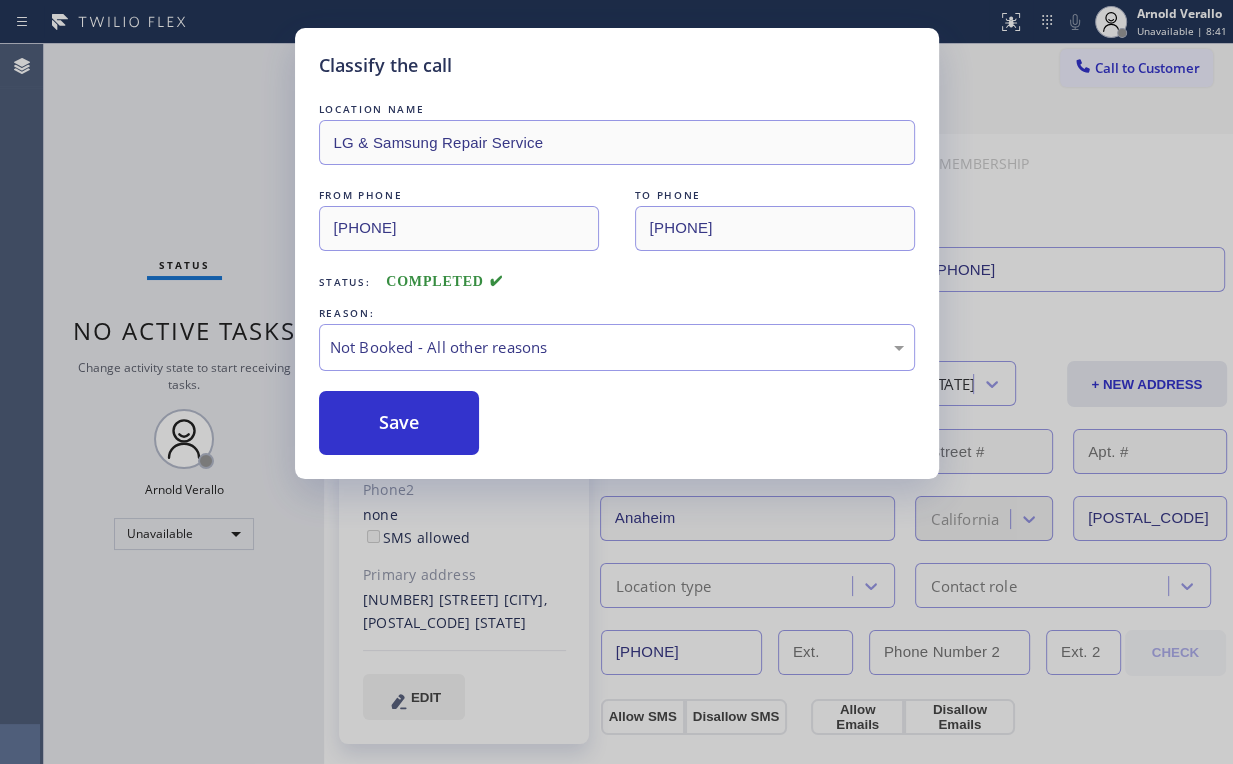 drag, startPoint x: 383, startPoint y: 426, endPoint x: 251, endPoint y: 208, distance: 254.84897 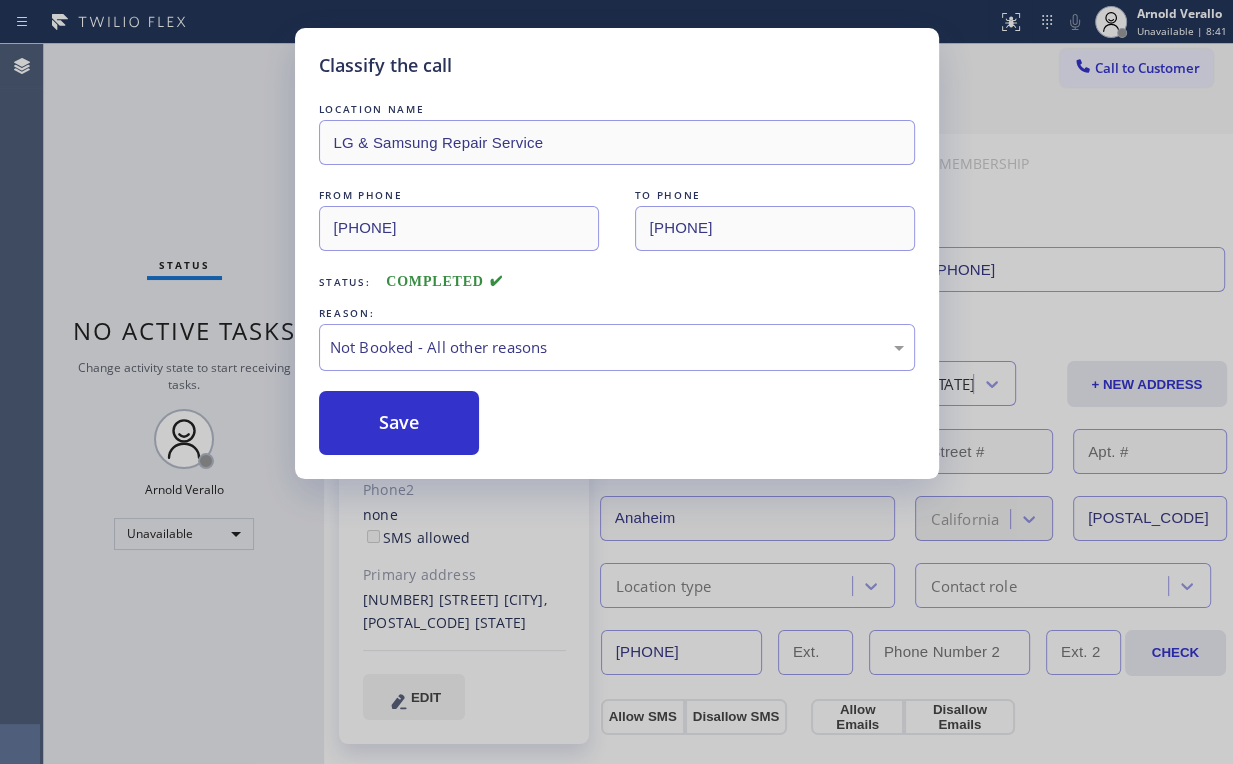 click on "Classify the call LOCATION NAME LG & Samsung Repair Service FROM PHONE [PHONE] TO PHONE [PHONE] Status: COMPLETED REASON: Not Booked - All other reasons Save" at bounding box center [616, 382] 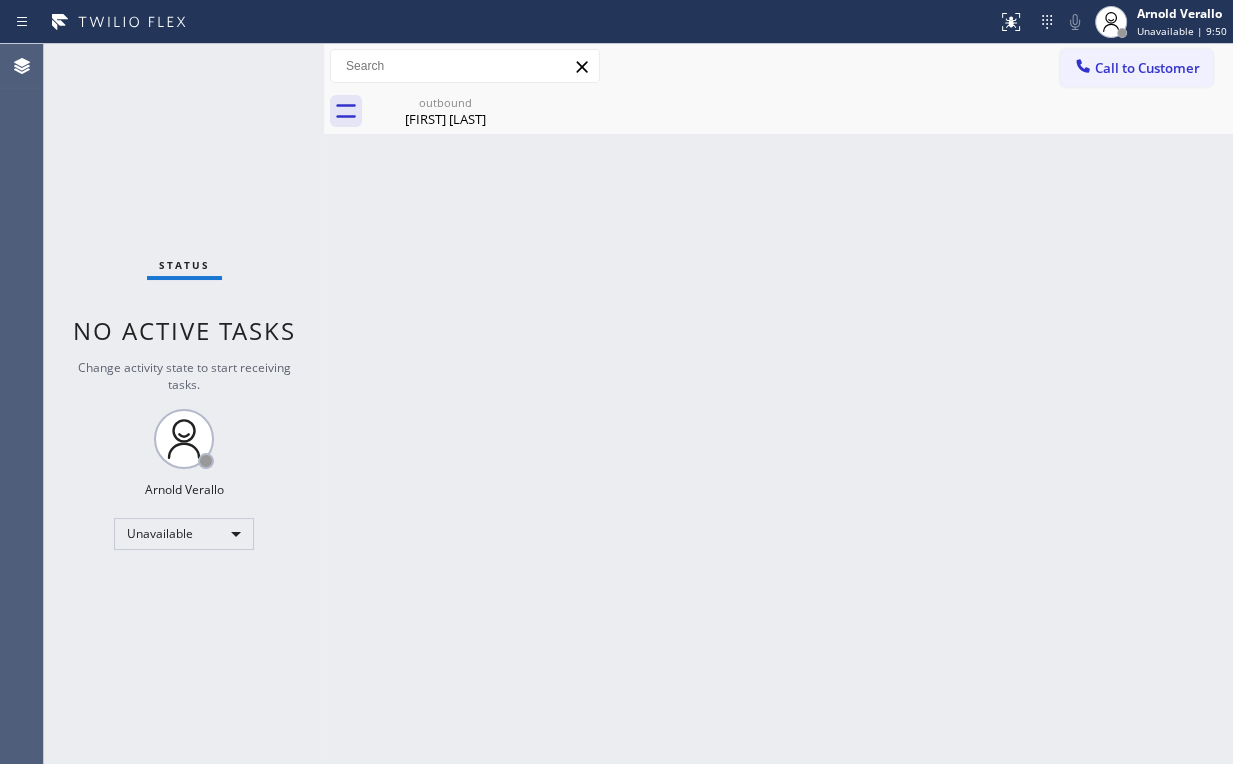 drag, startPoint x: 193, startPoint y: 168, endPoint x: 207, endPoint y: 80, distance: 89.106674 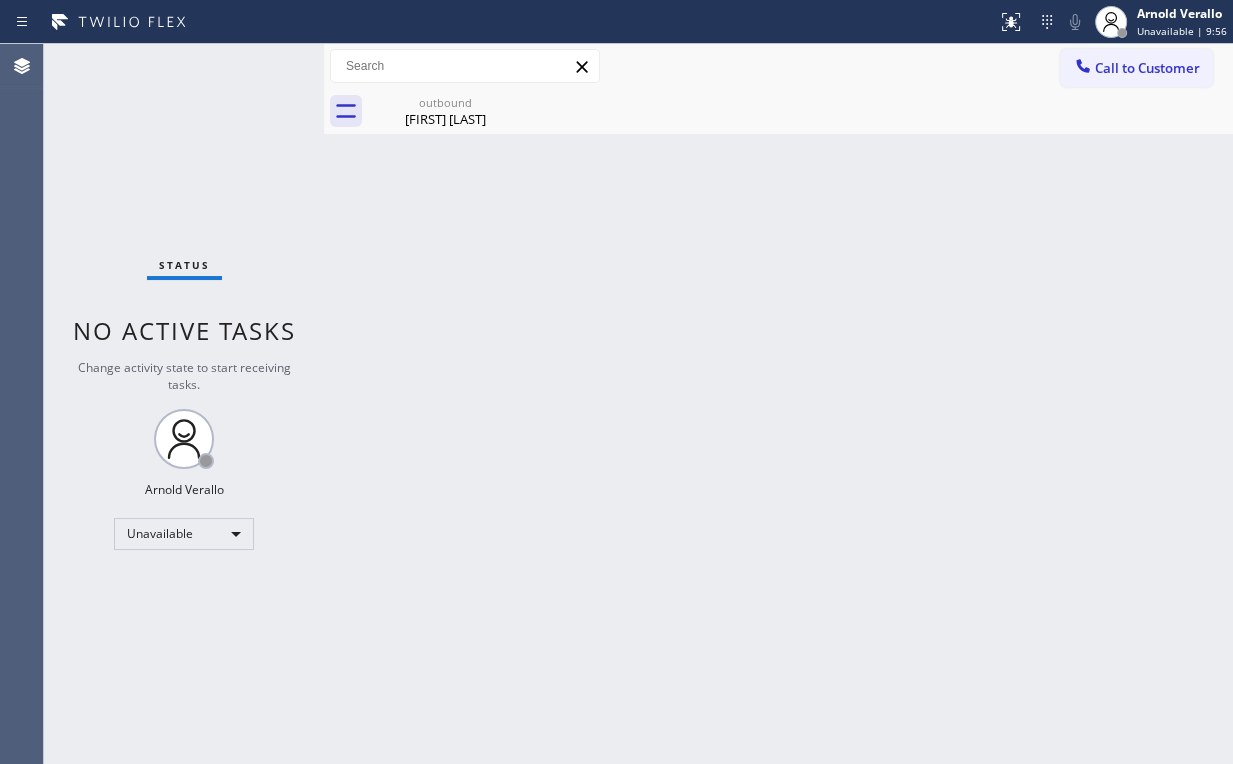 drag, startPoint x: 1112, startPoint y: 82, endPoint x: 909, endPoint y: 173, distance: 222.46349 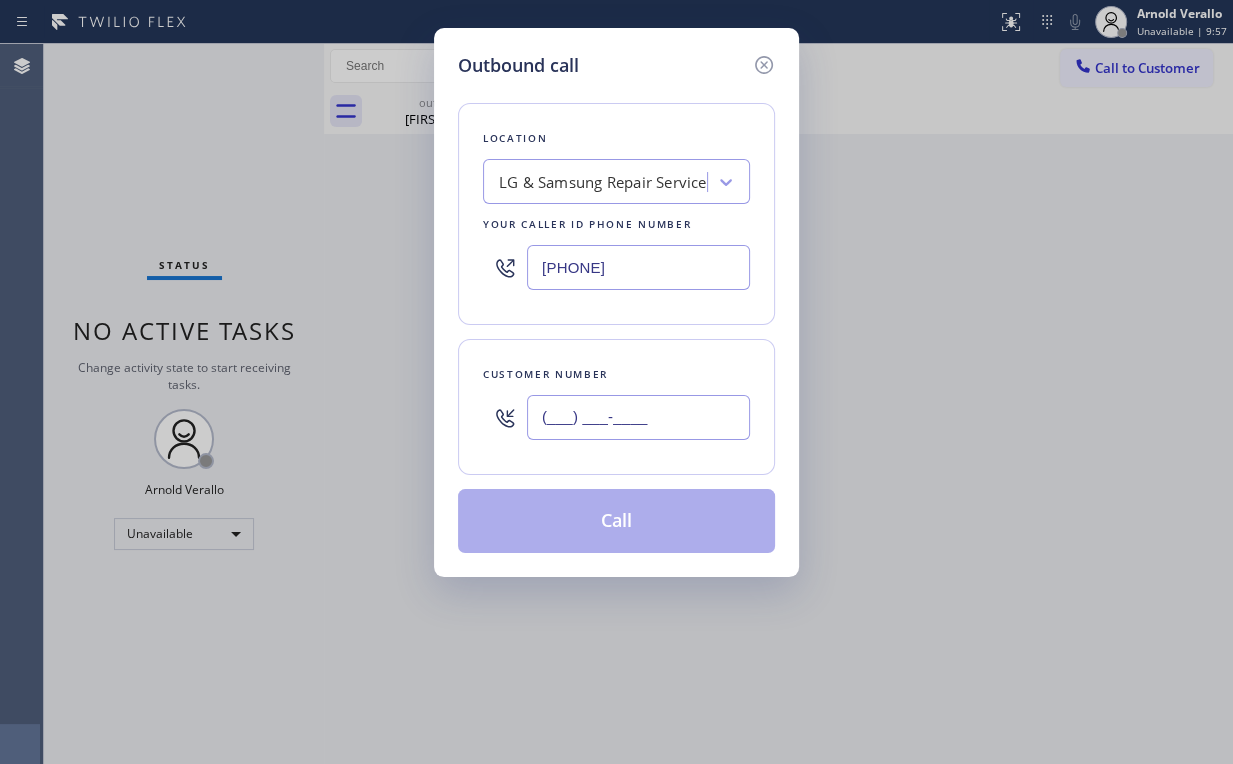 click on "(___) ___-____" at bounding box center (638, 417) 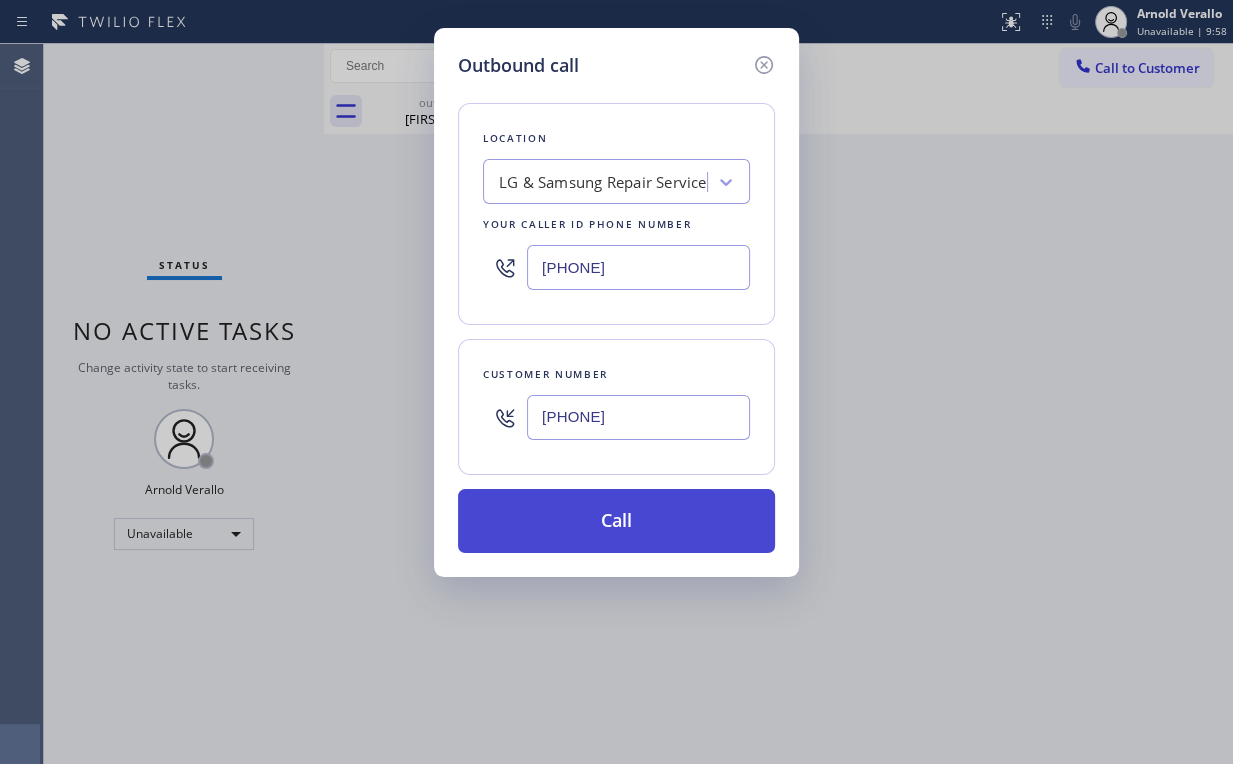 type on "[PHONE]" 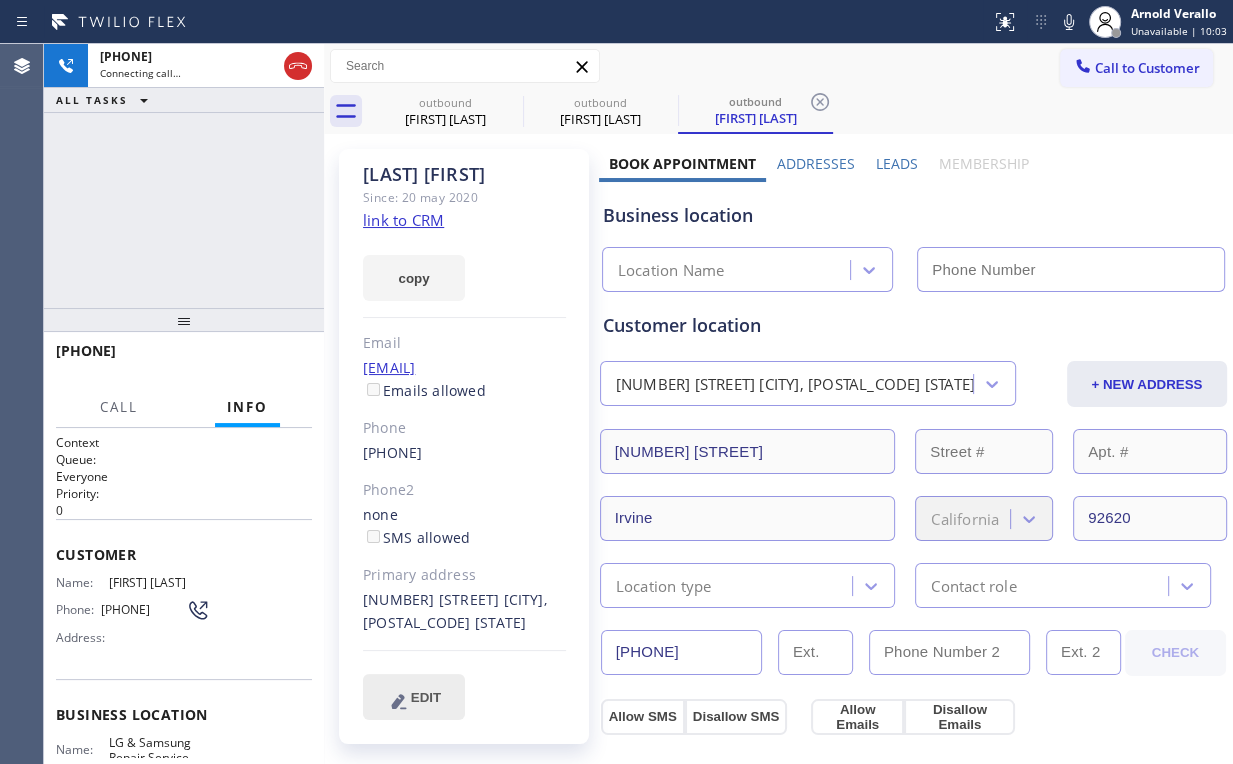 type on "[PHONE]" 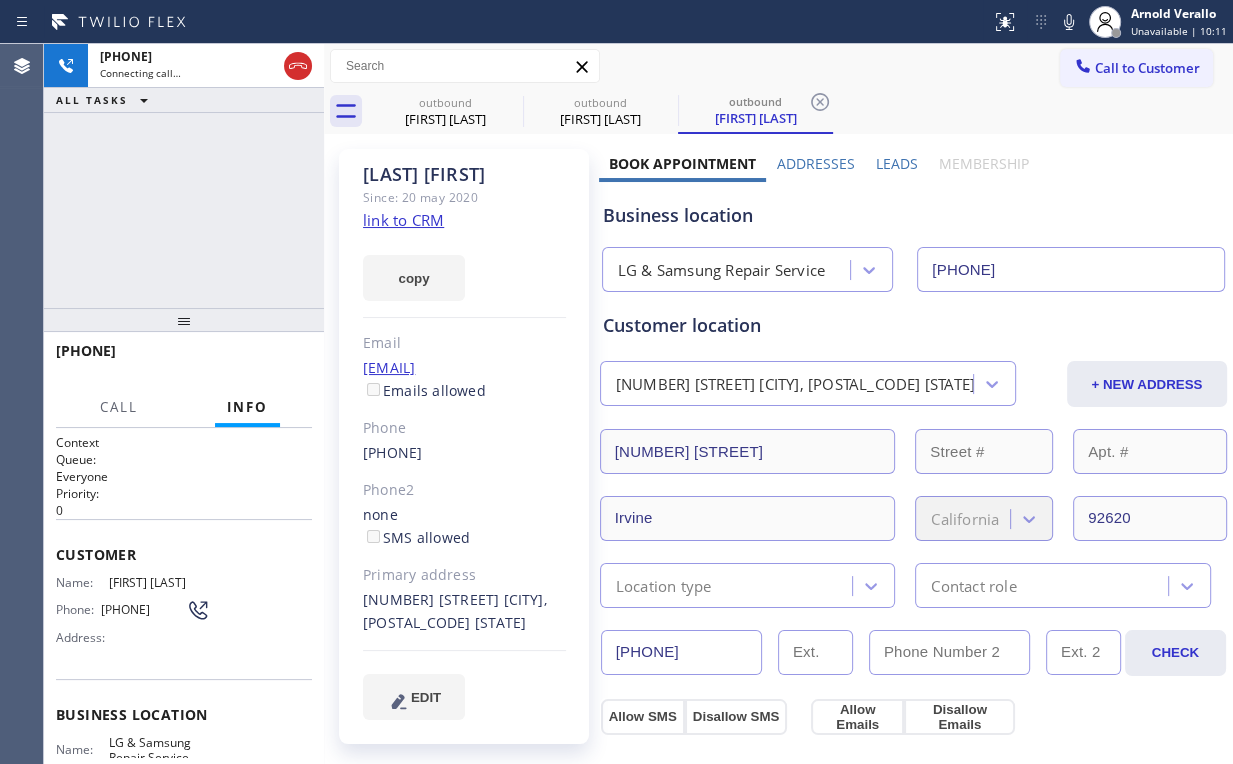 click on "[PHONE] Connecting call… ALL TASKS ALL TASKS ACTIVE TASKS TASKS IN WRAP UP" at bounding box center [184, 176] 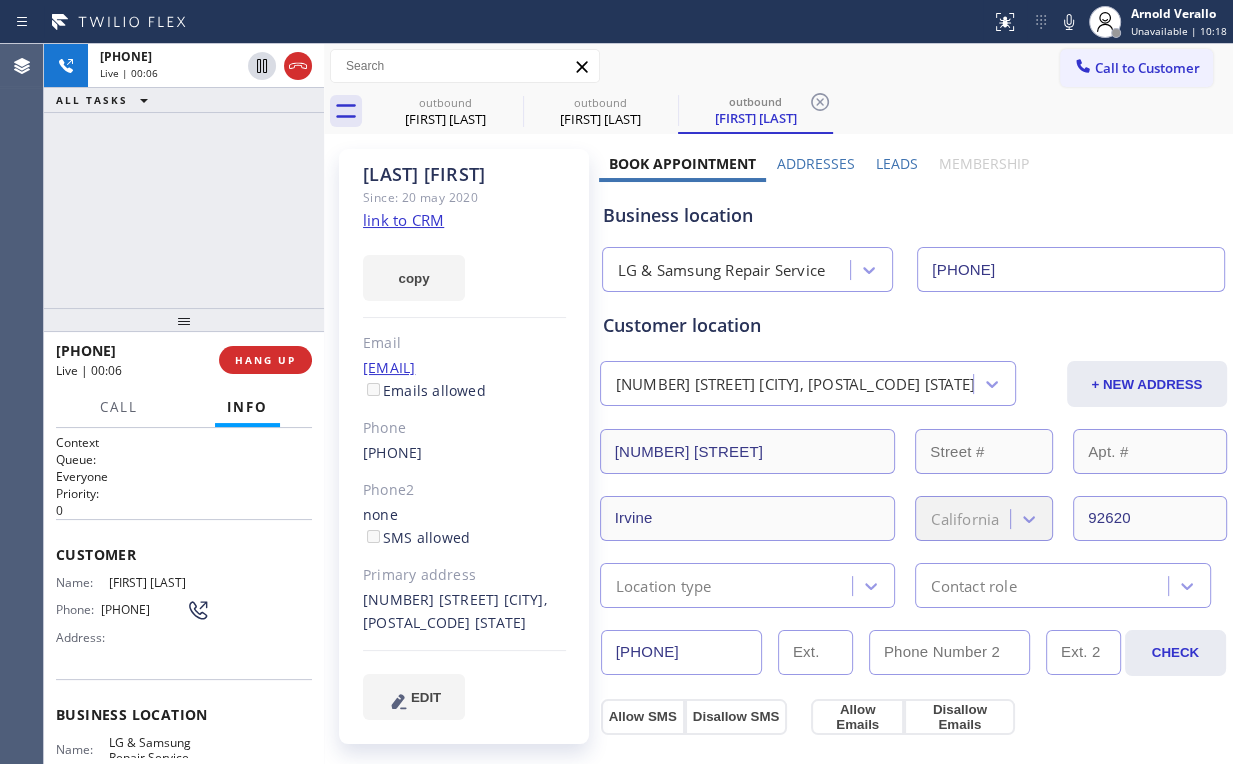 drag, startPoint x: 138, startPoint y: 232, endPoint x: 166, endPoint y: 249, distance: 32.75668 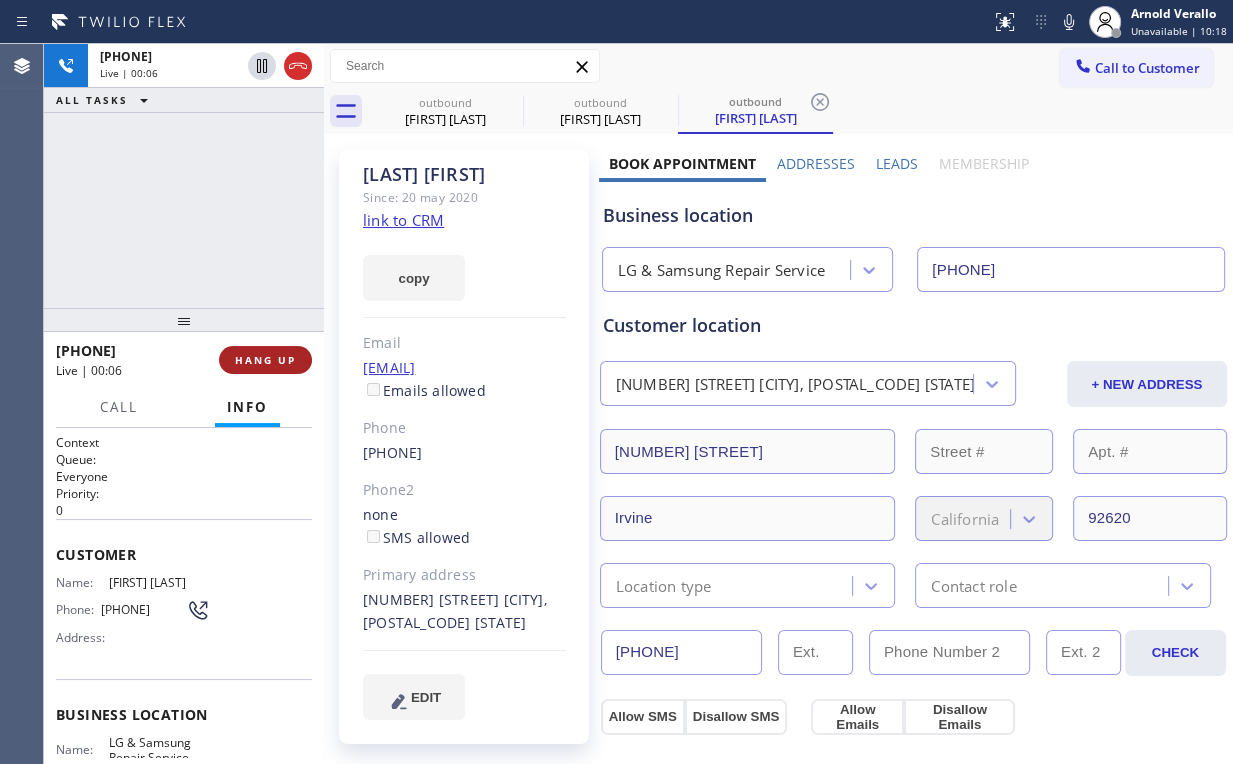 click on "HANG UP" at bounding box center [265, 360] 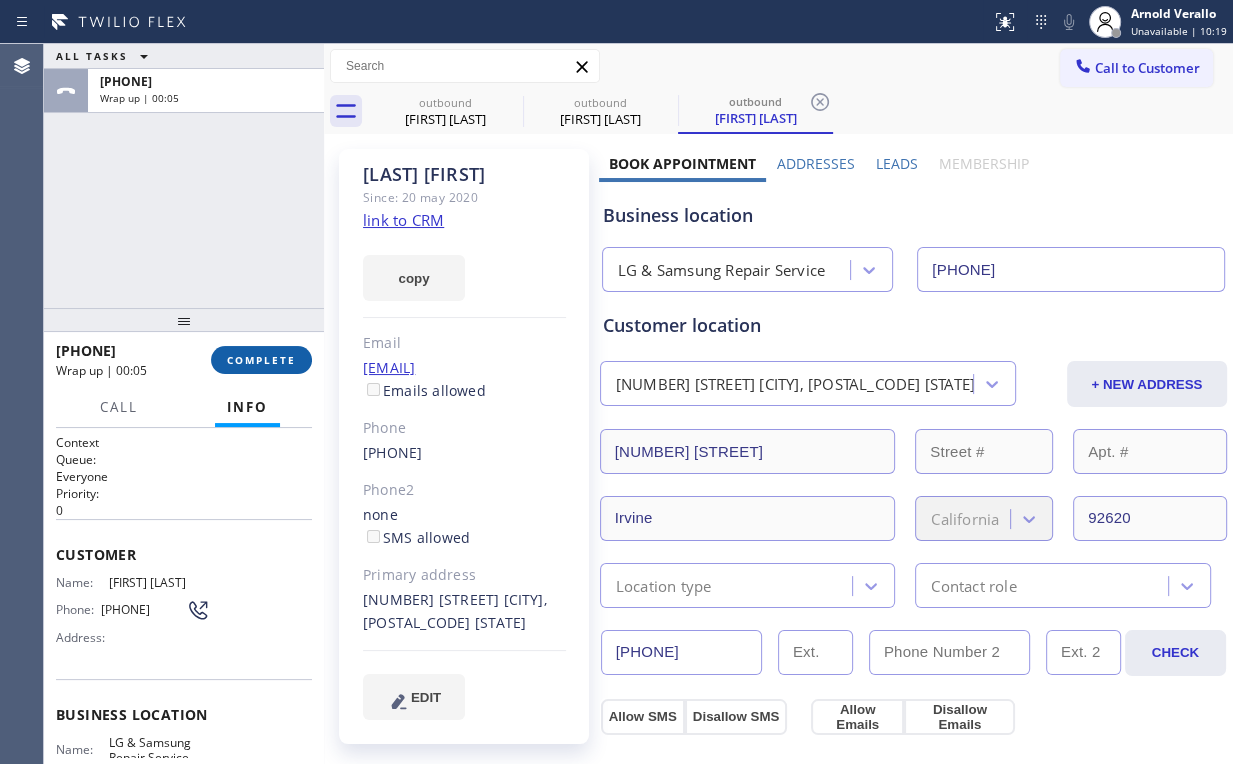click on "COMPLETE" at bounding box center [261, 360] 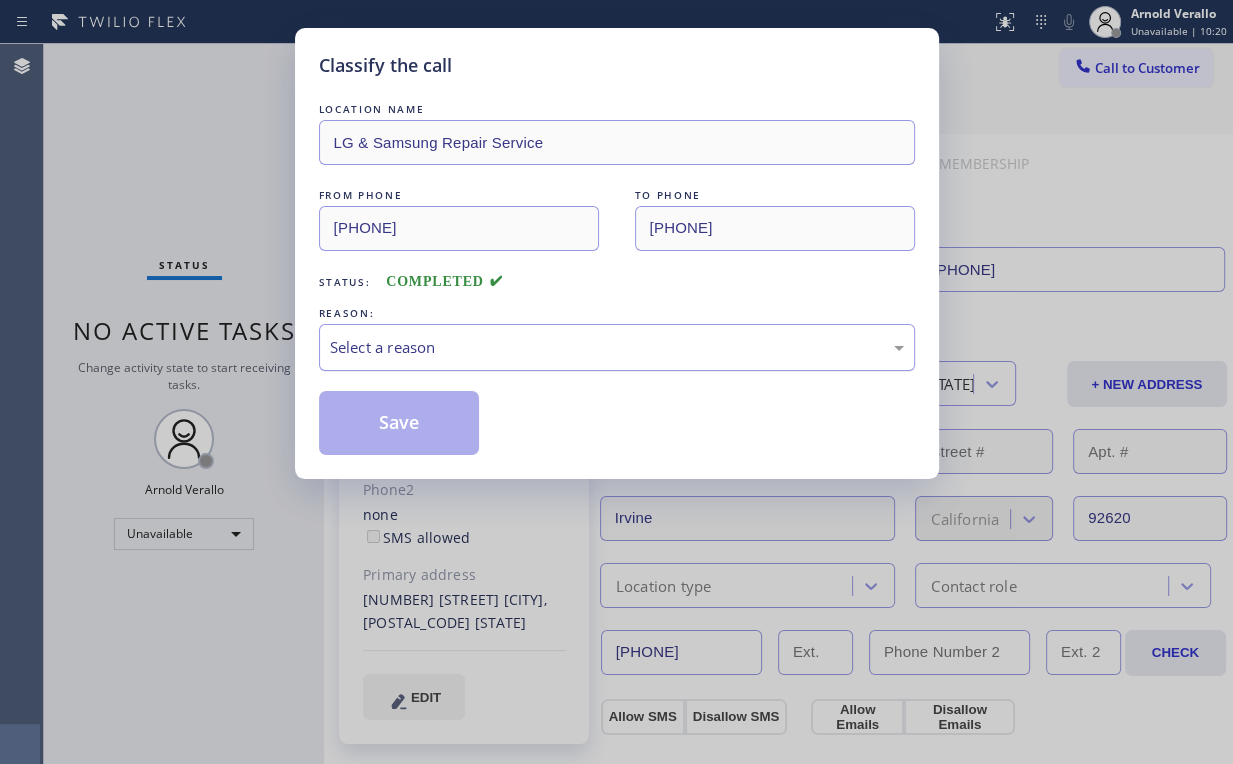 click on "Select a reason" at bounding box center (617, 347) 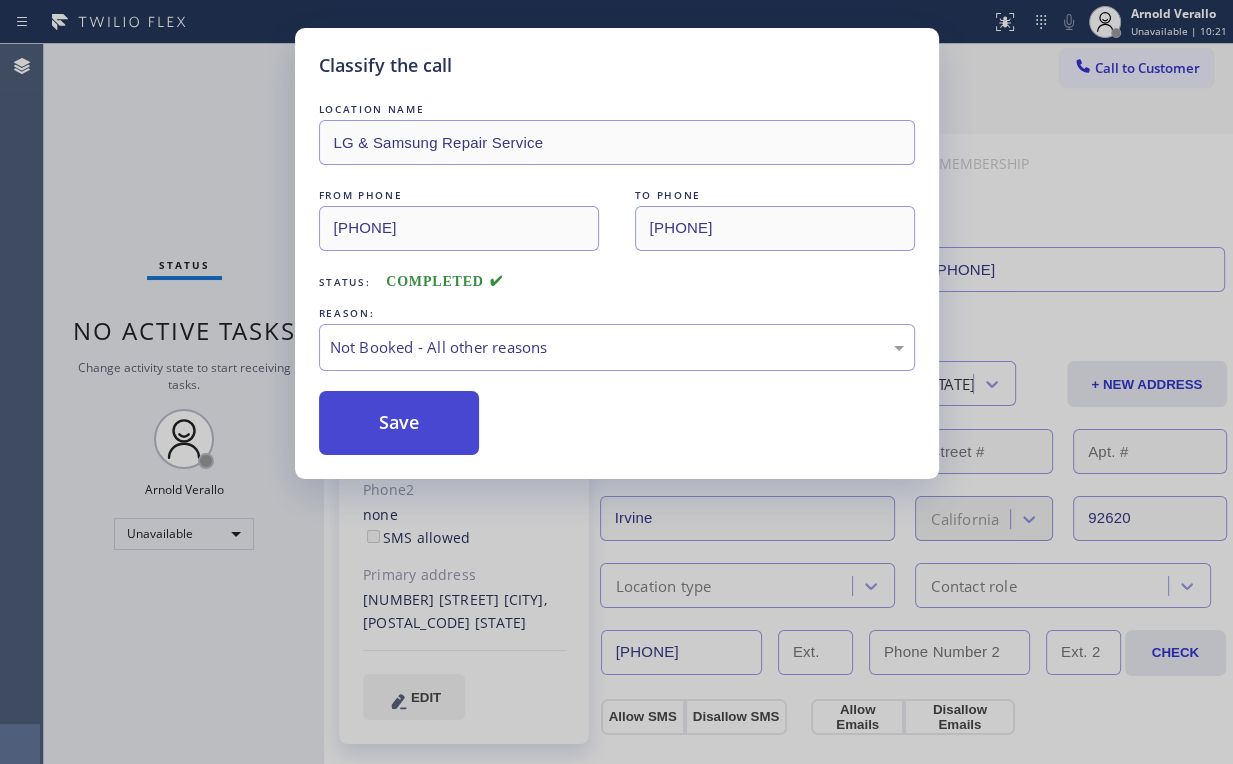 click on "Save" at bounding box center (399, 423) 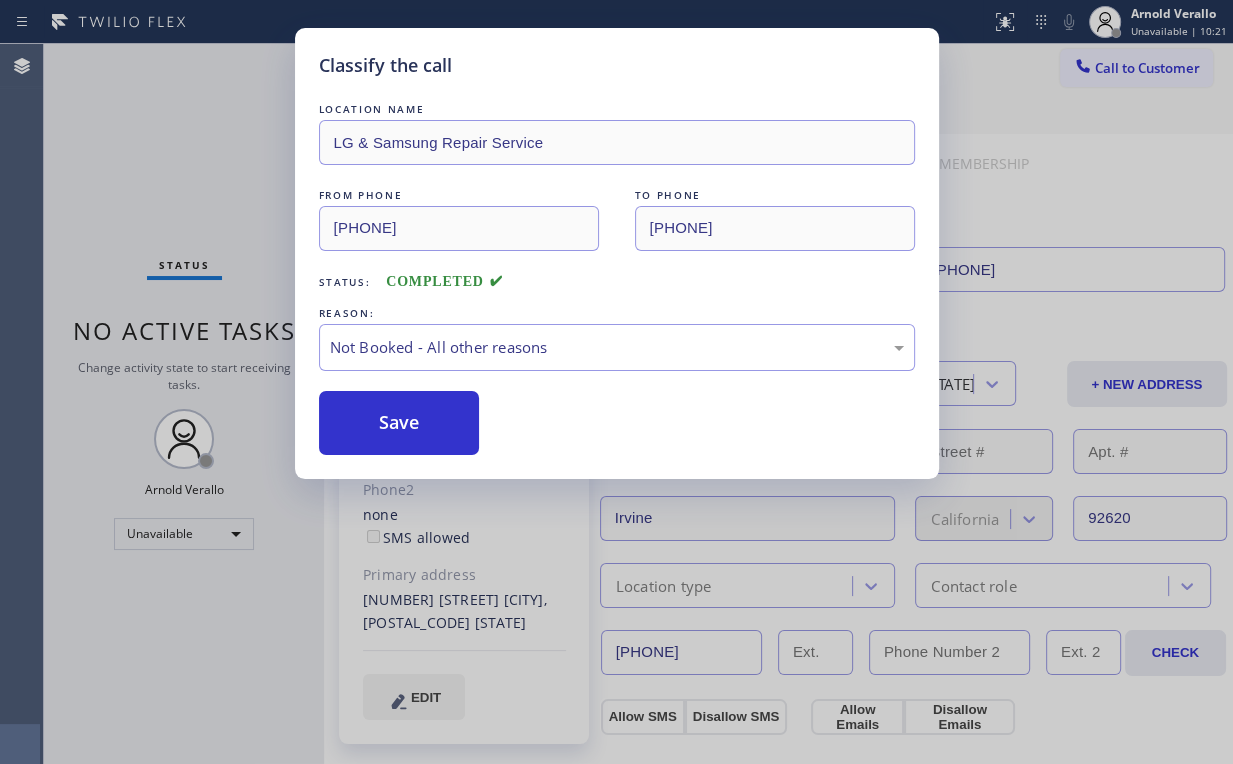 click on "Classify the call LOCATION NAME LG & Samsung Repair Service FROM PHONE [PHONE] TO PHONE [PHONE] Status: COMPLETED REASON: Not Booked - All other reasons Save" at bounding box center (616, 382) 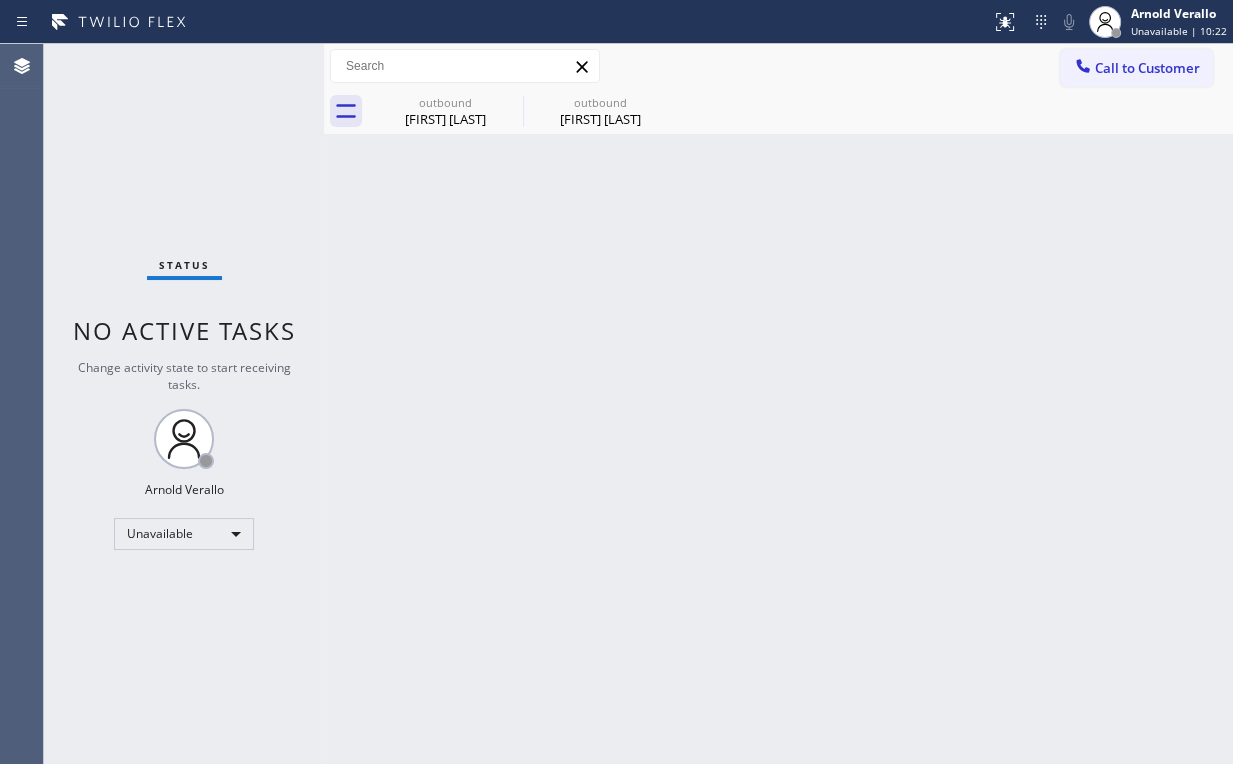 drag, startPoint x: 215, startPoint y: 159, endPoint x: 301, endPoint y: 173, distance: 87.13208 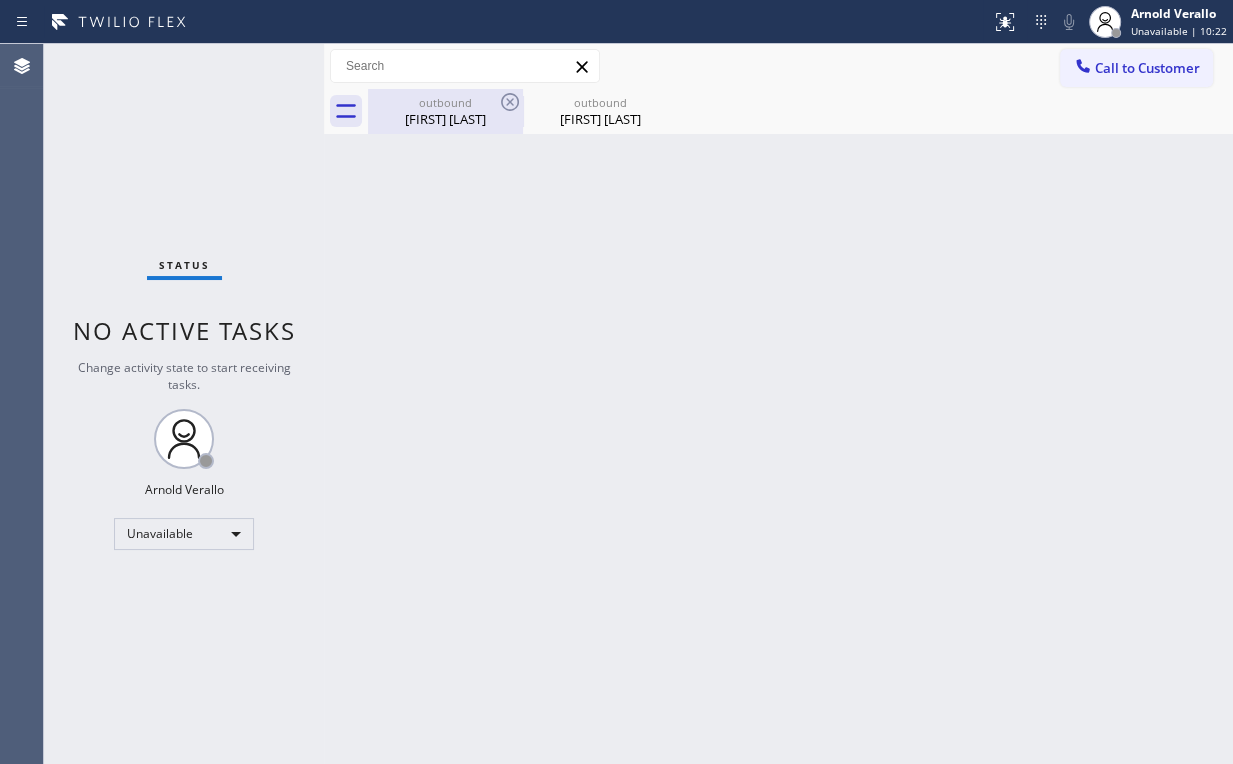 click on "outbound" at bounding box center [445, 102] 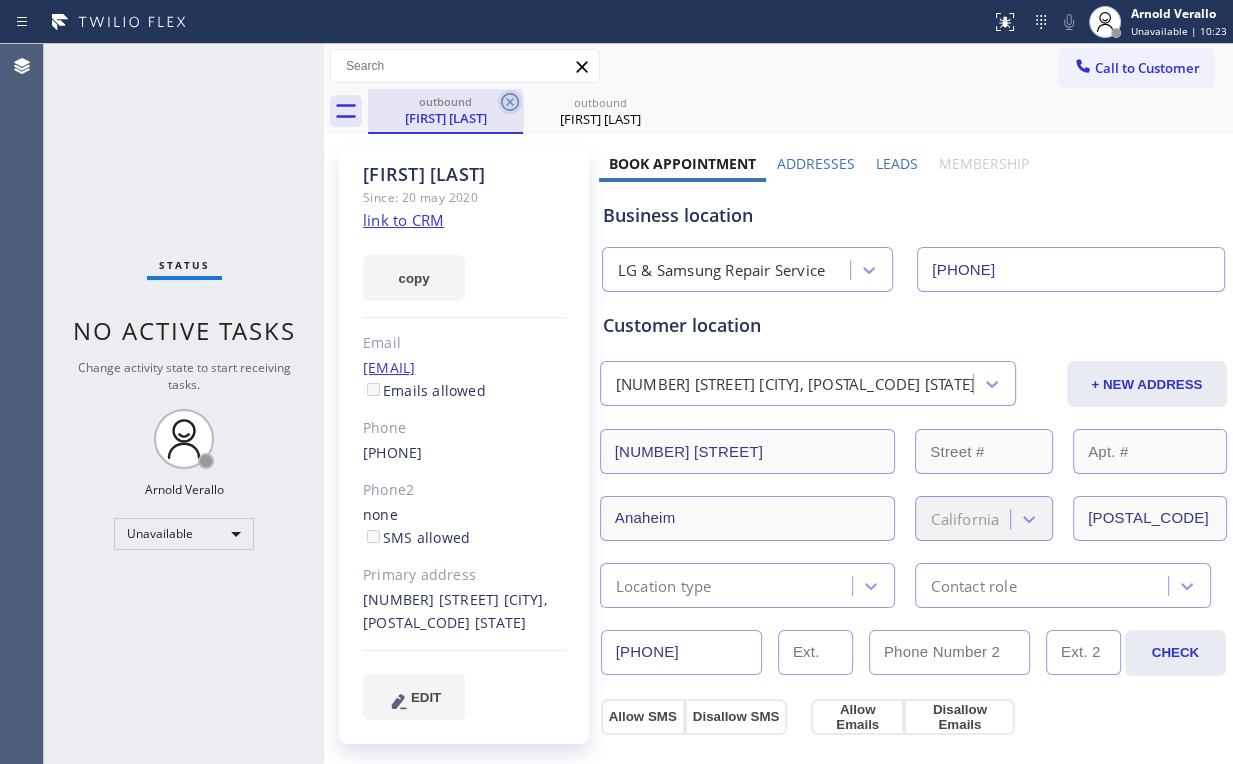 click 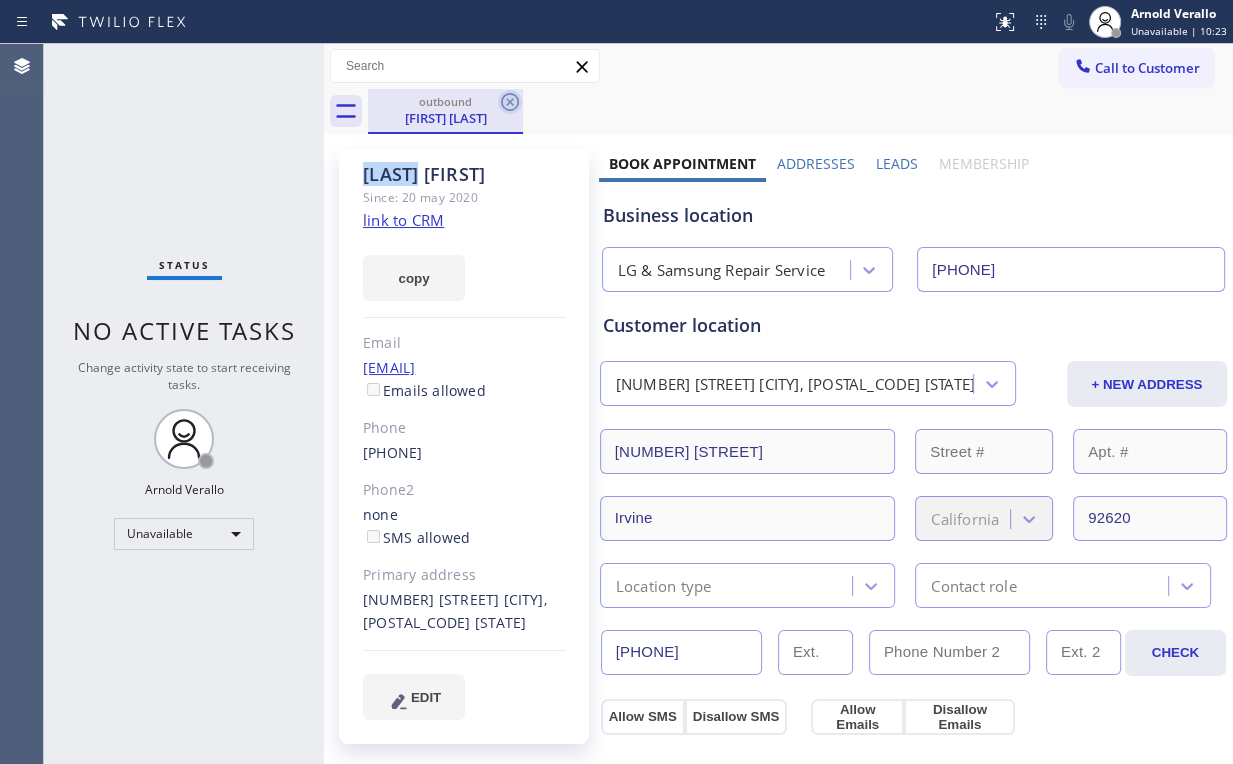 click 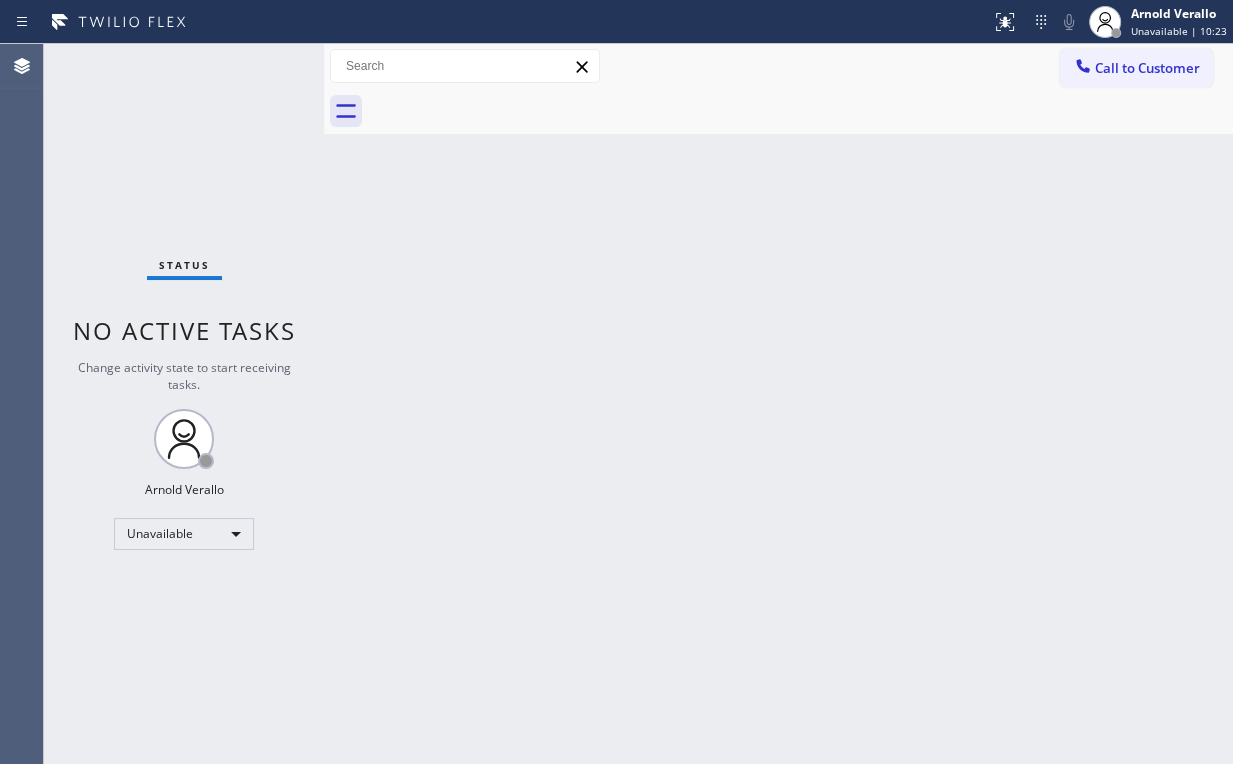 drag, startPoint x: 102, startPoint y: 160, endPoint x: 274, endPoint y: 255, distance: 196.49173 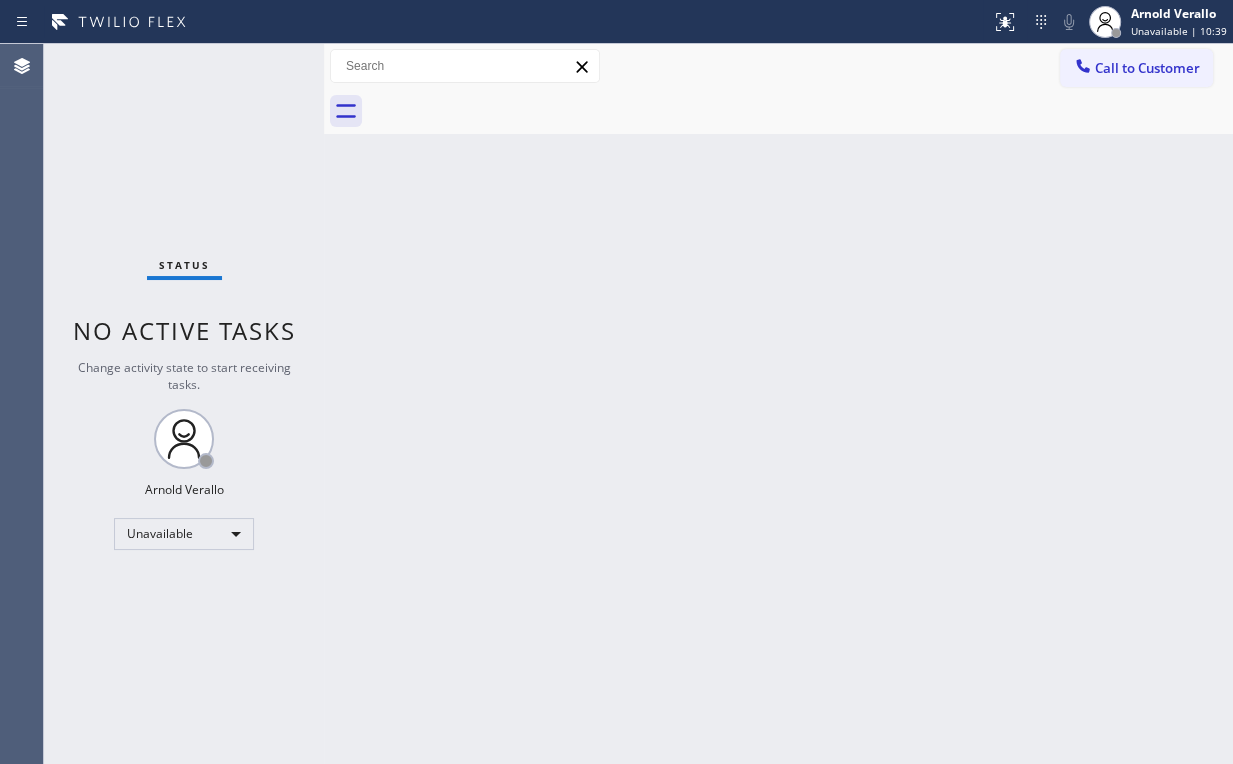 click on "Status   No active tasks     Change activity state to start receiving tasks.   [FIRST] [LAST] Unavailable" at bounding box center (184, 404) 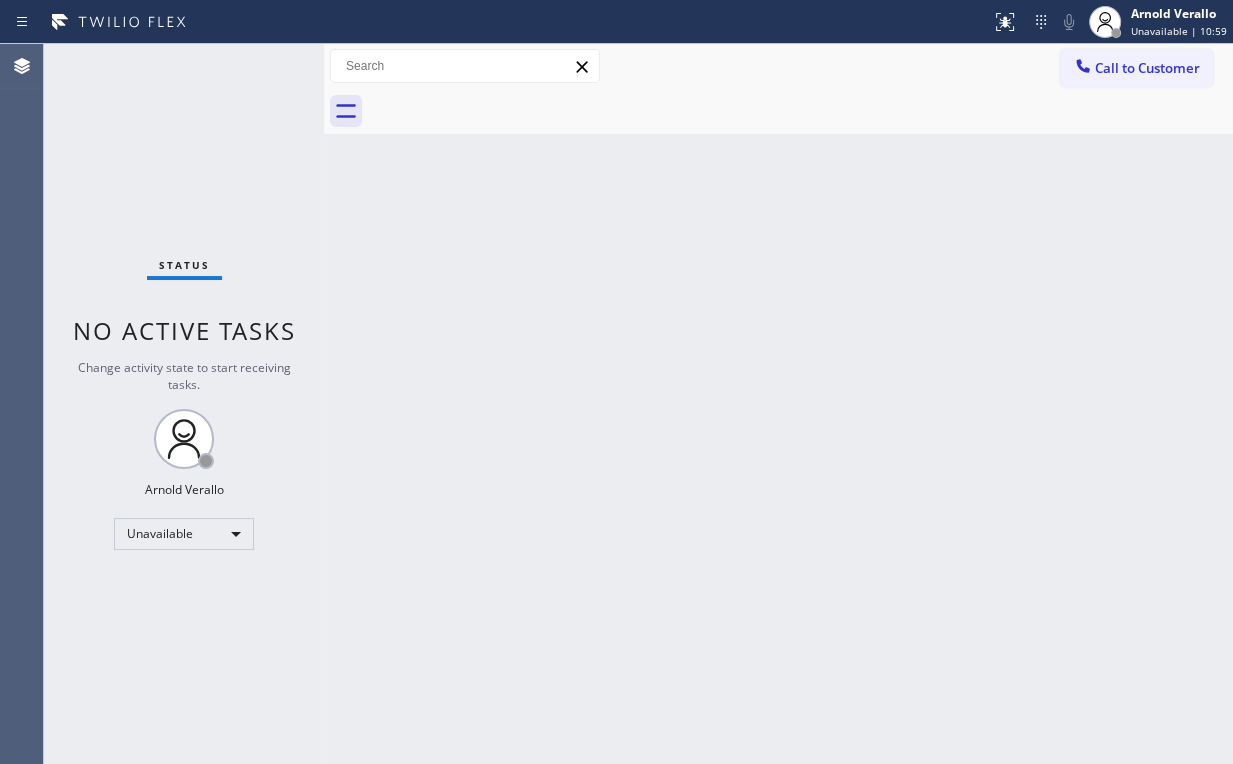 drag, startPoint x: 1119, startPoint y: 51, endPoint x: 795, endPoint y: 266, distance: 388.84573 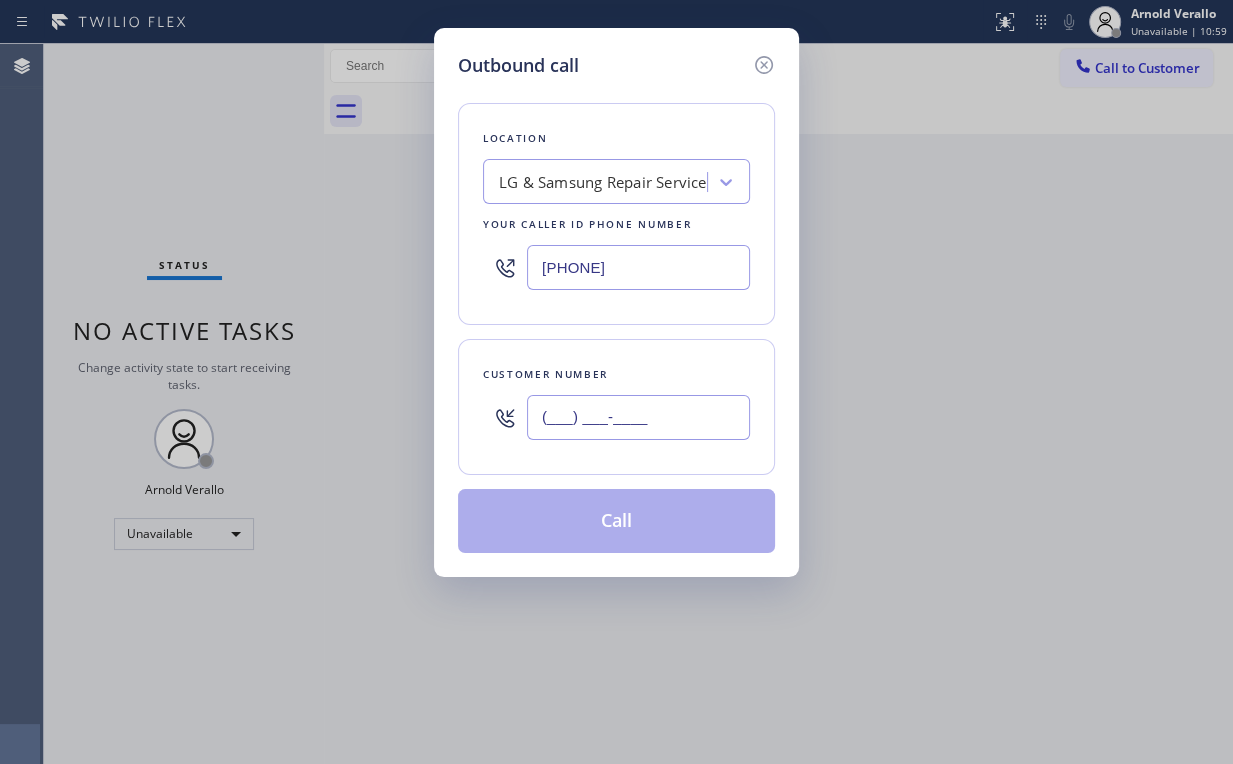 click on "(___) ___-____" at bounding box center [638, 417] 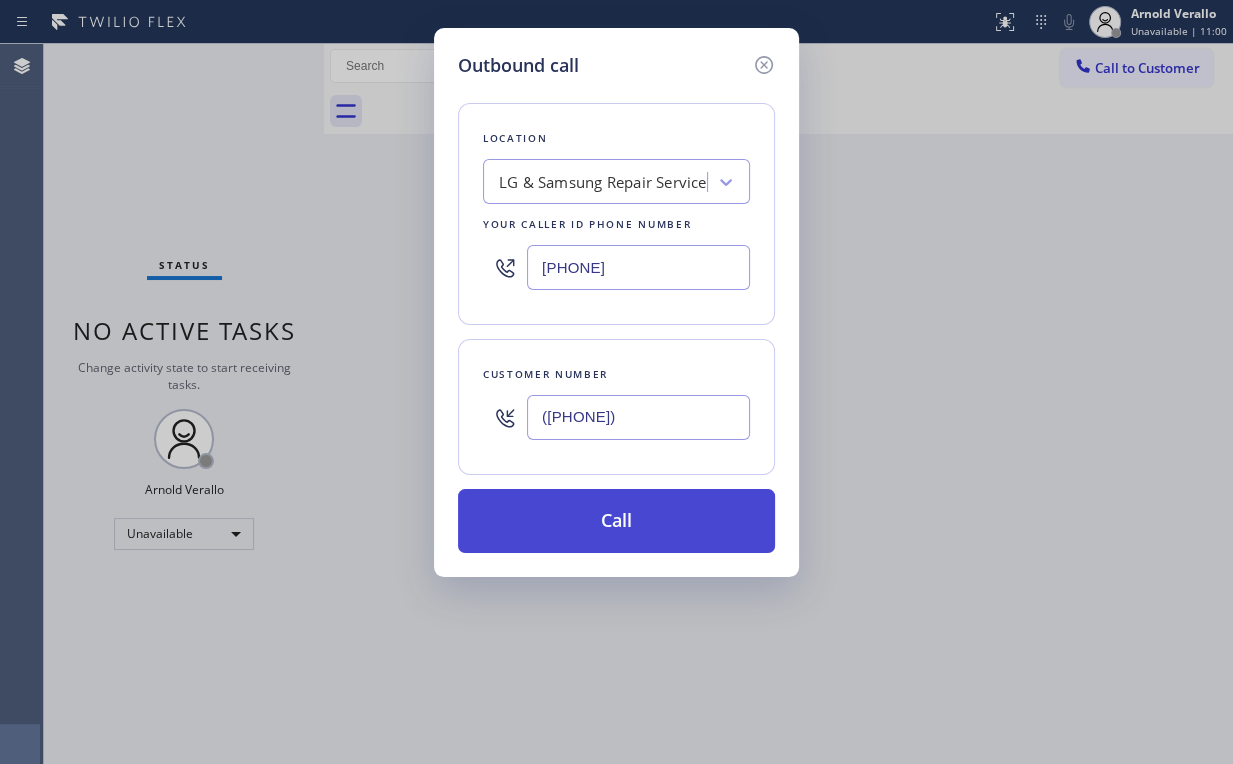 type on "([PHONE])" 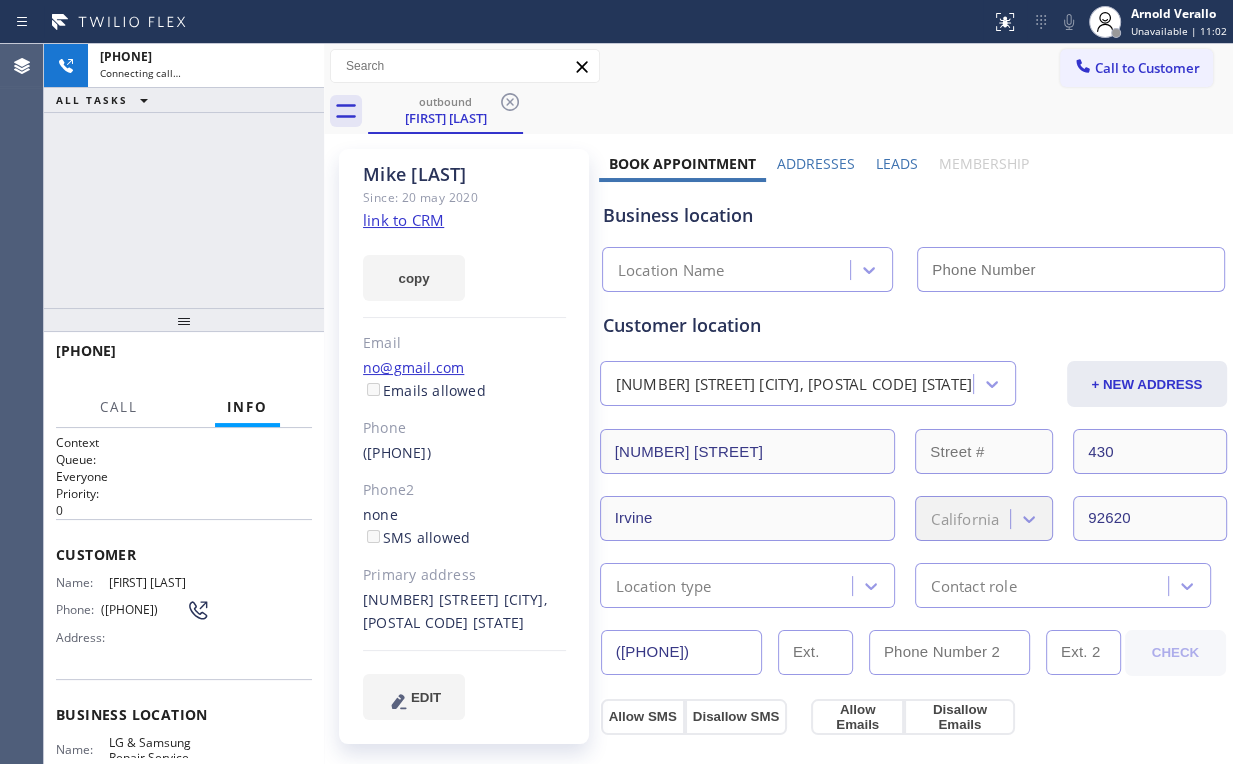 click on "[PHONE] Connecting call… ALL TASKS ALL TASKS ACTIVE TASKS TASKS IN WRAP UP" at bounding box center [184, 176] 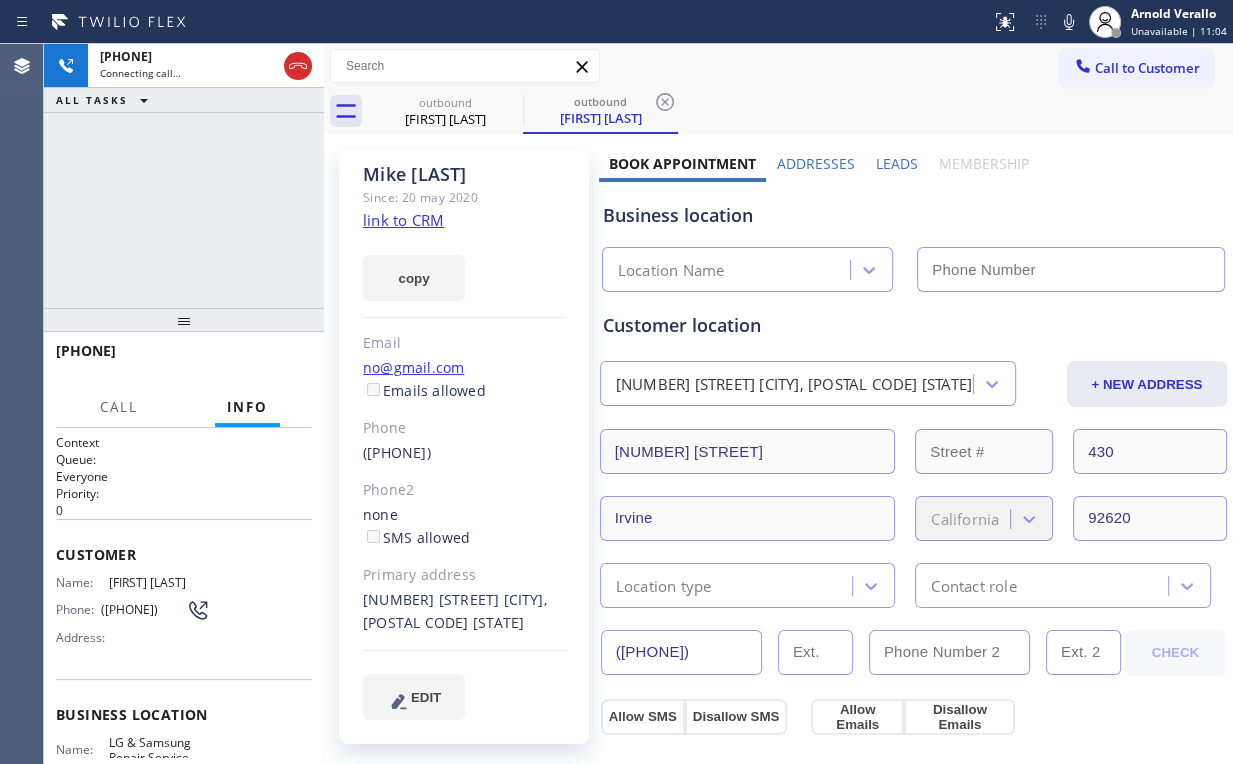 type on "[PHONE]" 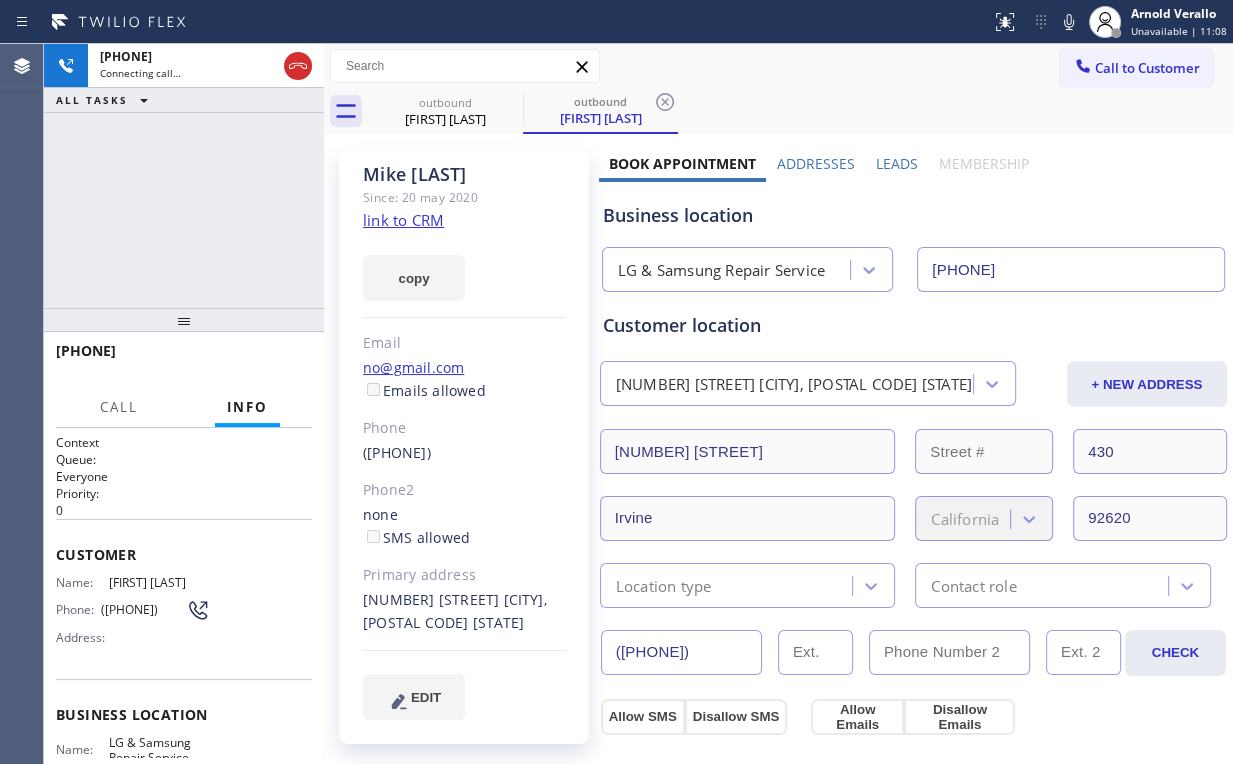 click on "[PHONE] Connecting call… ALL TASKS ALL TASKS ACTIVE TASKS TASKS IN WRAP UP" at bounding box center (184, 176) 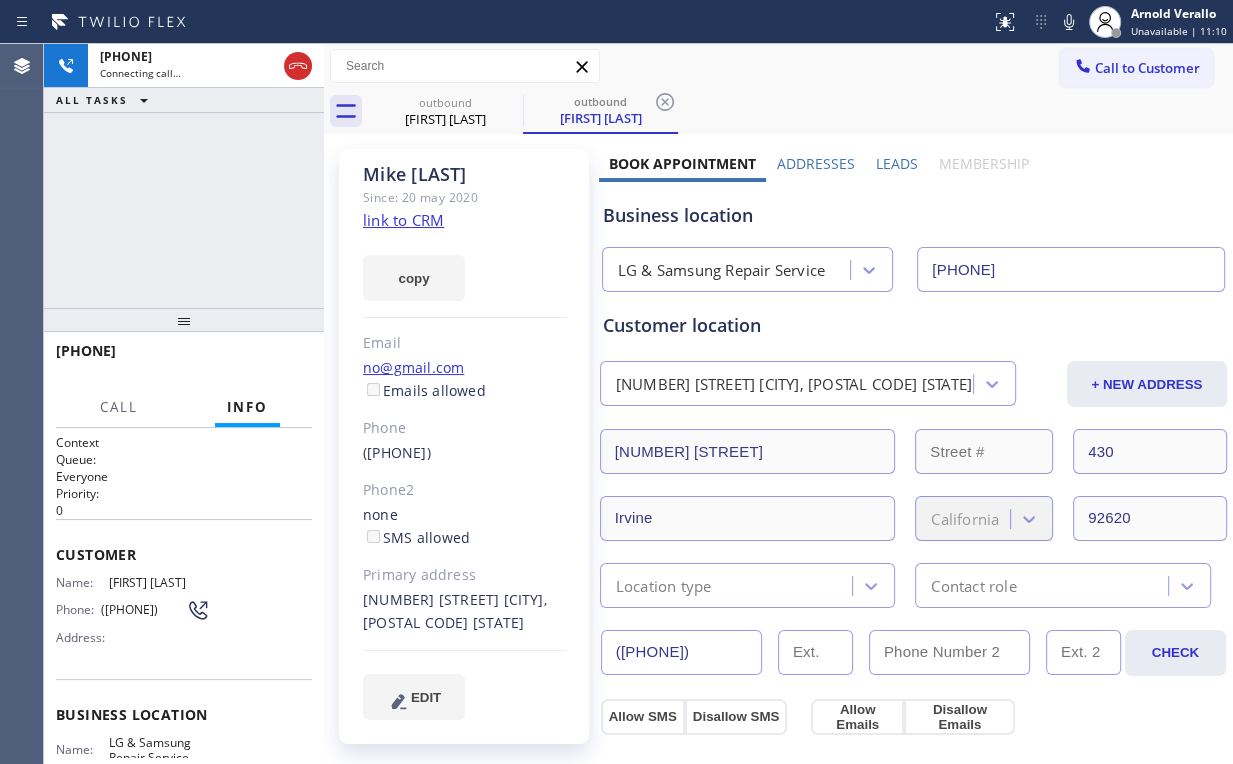 click on "[PHONE] Connecting call… ALL TASKS ALL TASKS ACTIVE TASKS TASKS IN WRAP UP" at bounding box center (184, 176) 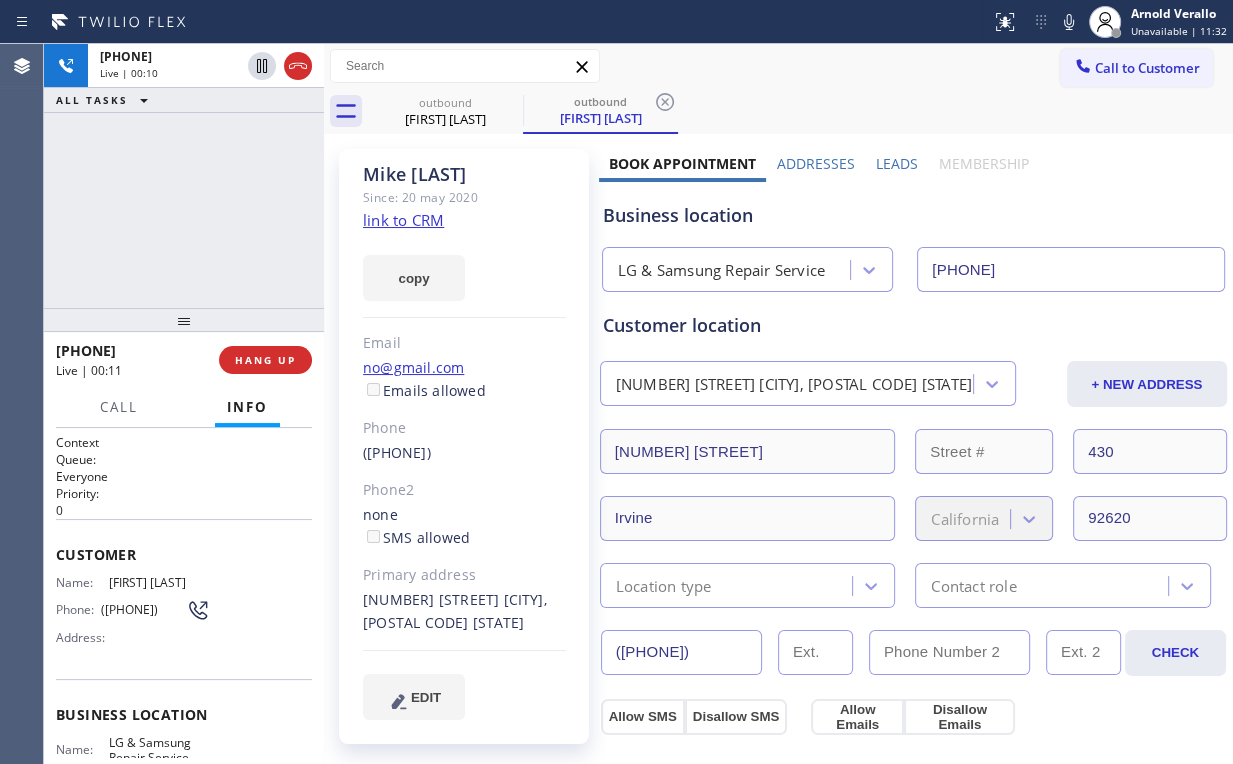 drag, startPoint x: 189, startPoint y: 229, endPoint x: 199, endPoint y: 209, distance: 22.36068 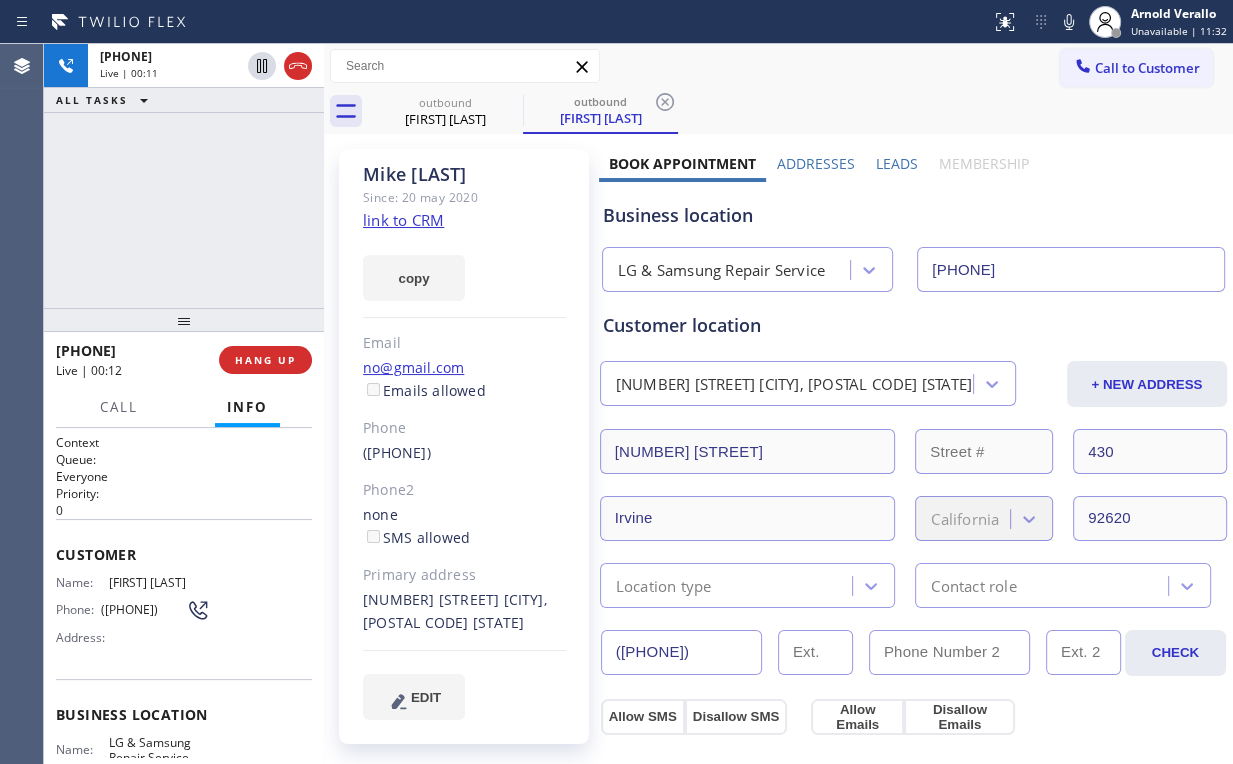 click on "[PHONE] Live | 00:11 ALL TASKS ALL TASKS ACTIVE TASKS TASKS IN WRAP UP" at bounding box center (184, 176) 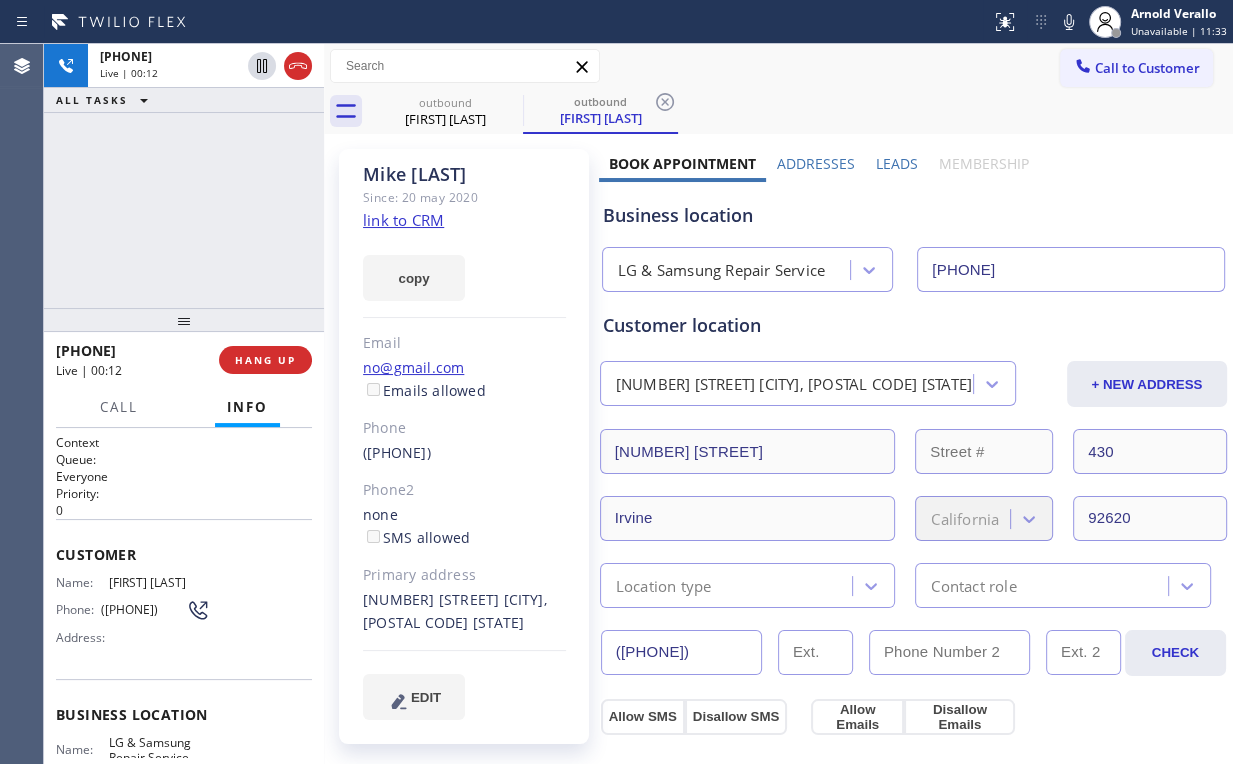 click on "[PHONE] Live | 00:12 ALL TASKS ALL TASKS ACTIVE TASKS TASKS IN WRAP UP" at bounding box center [184, 176] 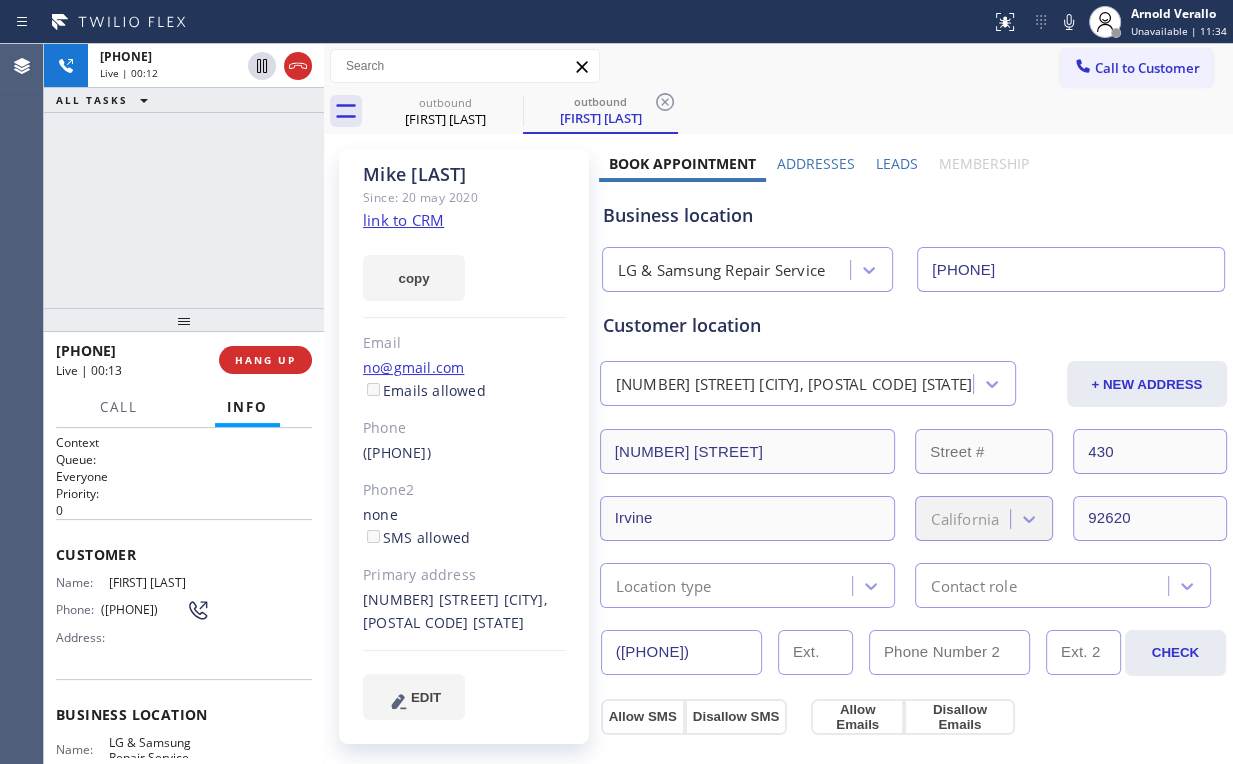 click on "[PHONE] Live | 00:12 ALL TASKS ALL TASKS ACTIVE TASKS TASKS IN WRAP UP" at bounding box center [184, 176] 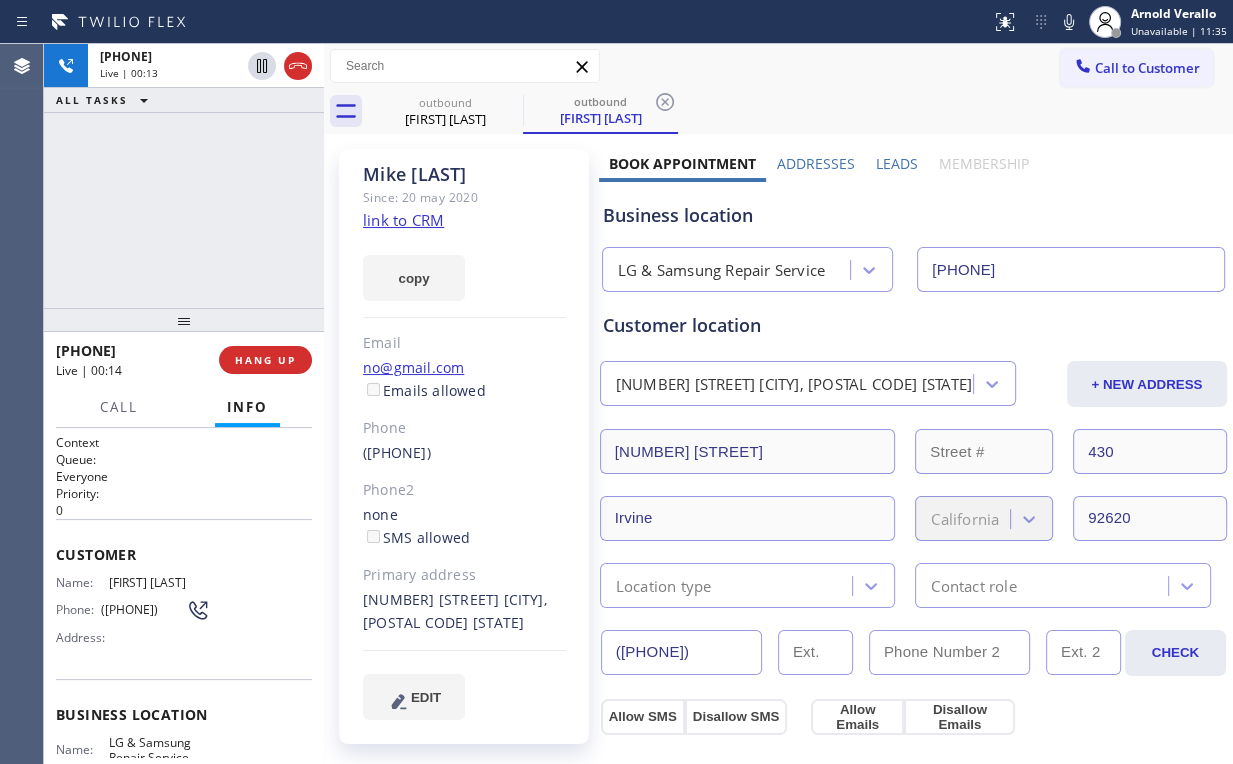 click on "[PHONE] Live | 00:13 ALL TASKS ALL TASKS ACTIVE TASKS TASKS IN WRAP UP" at bounding box center [184, 176] 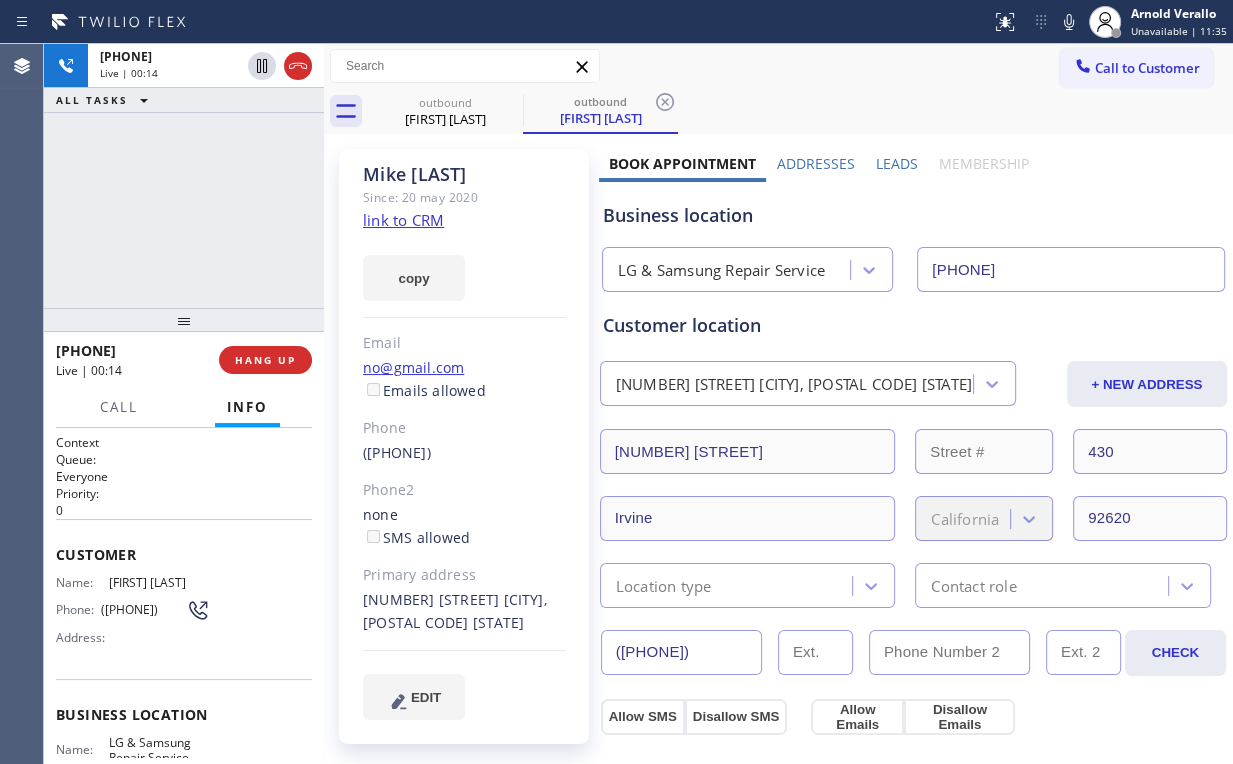 click on "+[PHONE] Live | 00:14 ALL TASKS ALL TASKS ACTIVE TASKS TASKS IN WRAP UP" at bounding box center (184, 176) 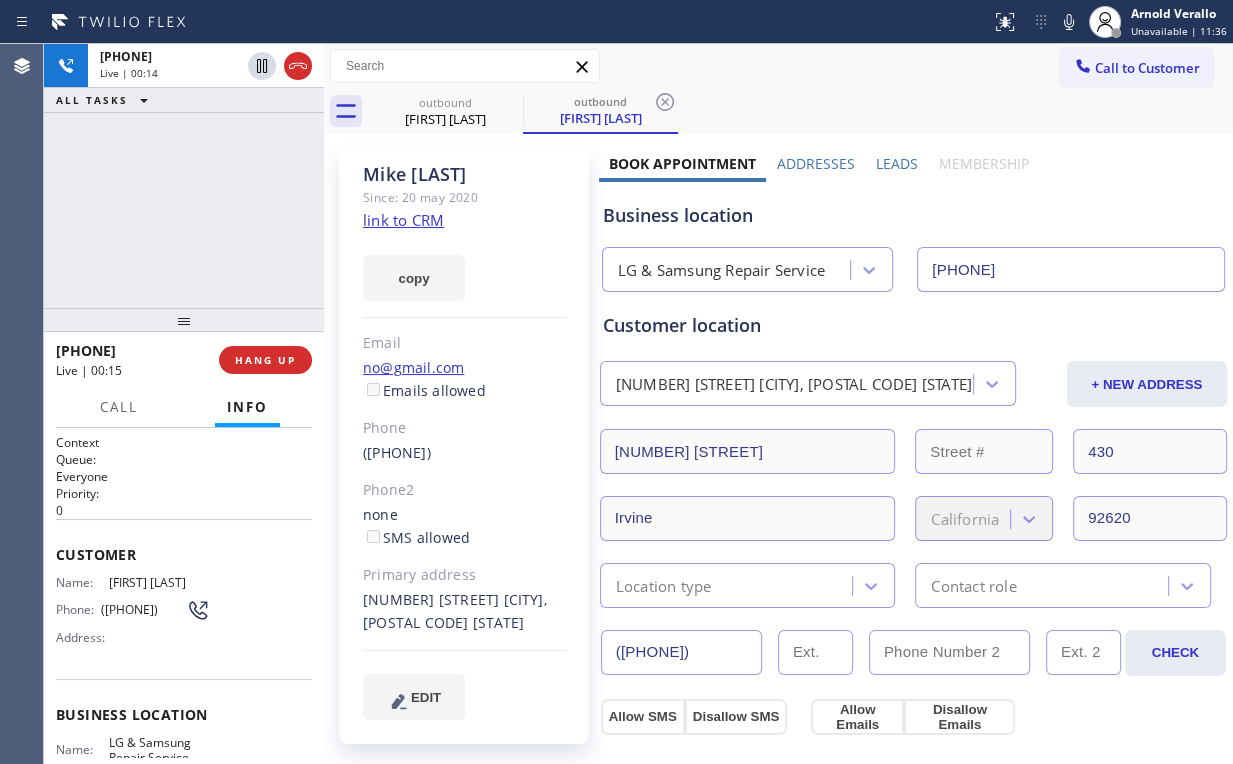 click on "LG & Samsung Repair Service" at bounding box center [721, 270] 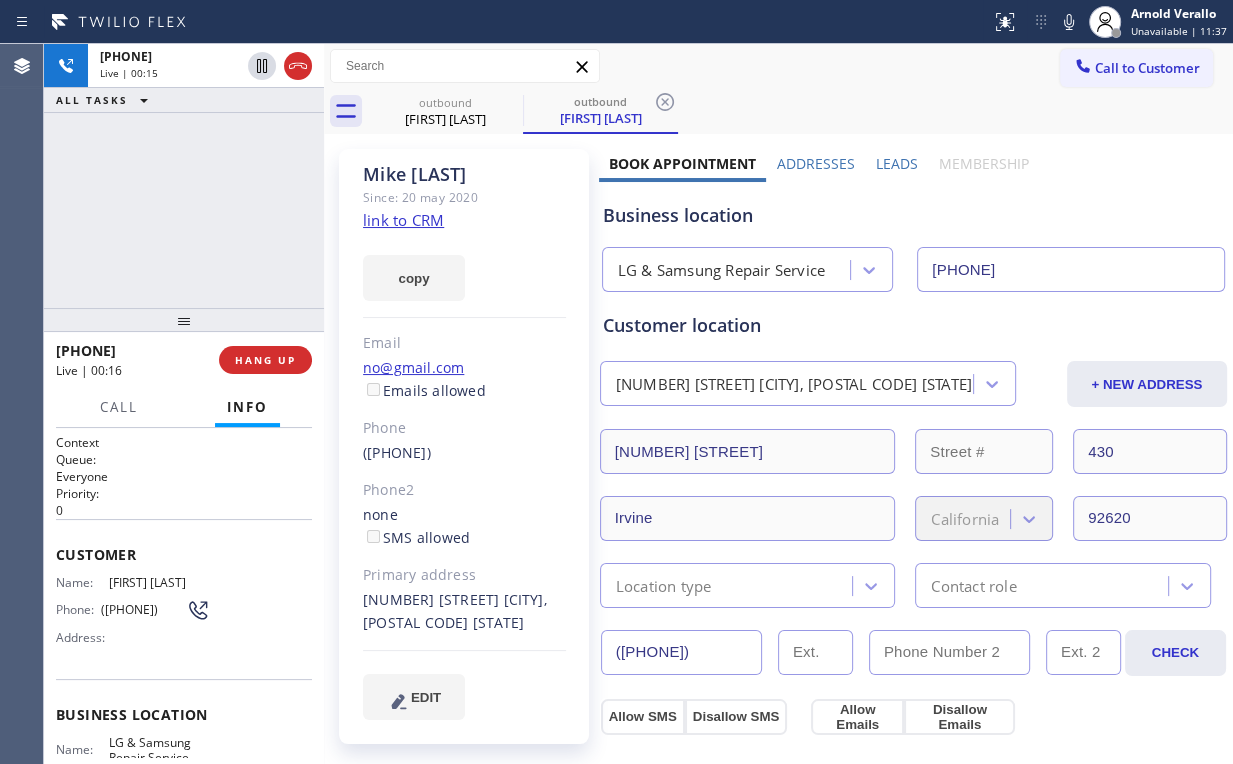 click on "[PHONE] Live | 00:15 ALL TASKS ALL TASKS ACTIVE TASKS TASKS IN WRAP UP" at bounding box center [184, 176] 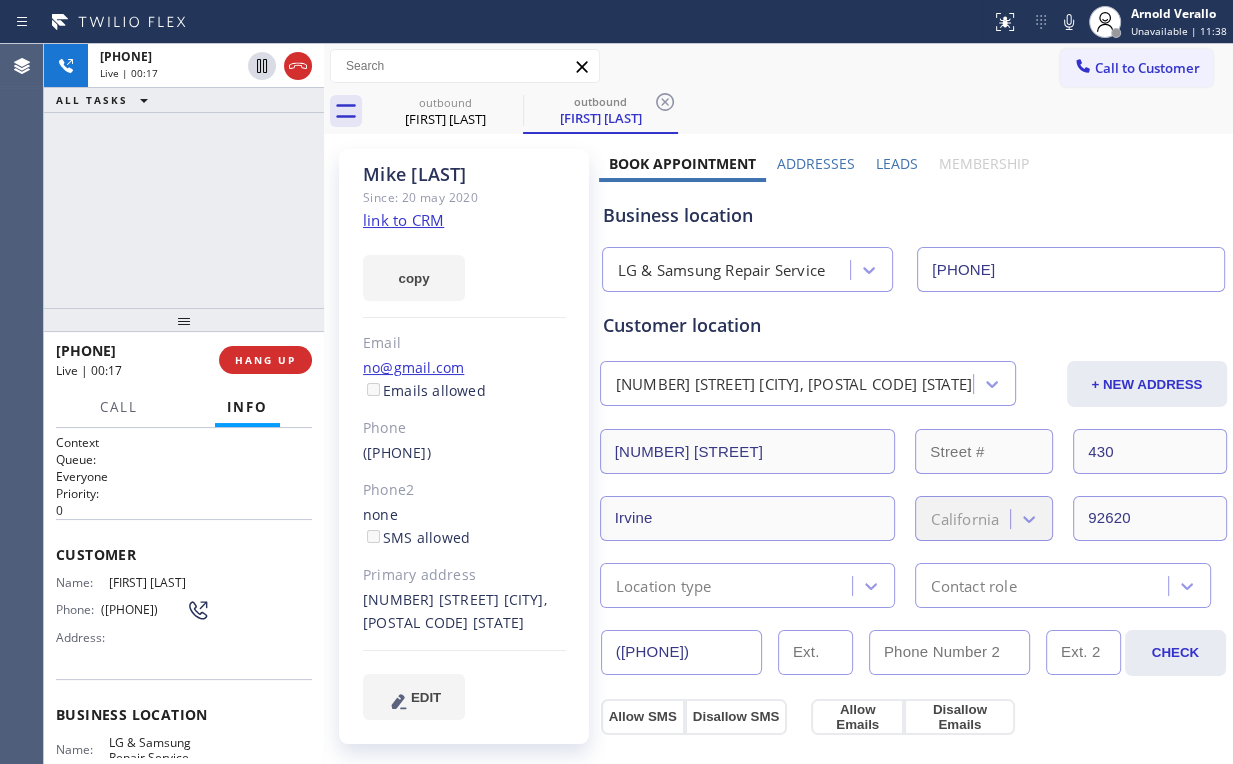 click on "[PHONE] Live | 00:17 ALL TASKS ALL TASKS ACTIVE TASKS TASKS IN WRAP UP" at bounding box center (184, 176) 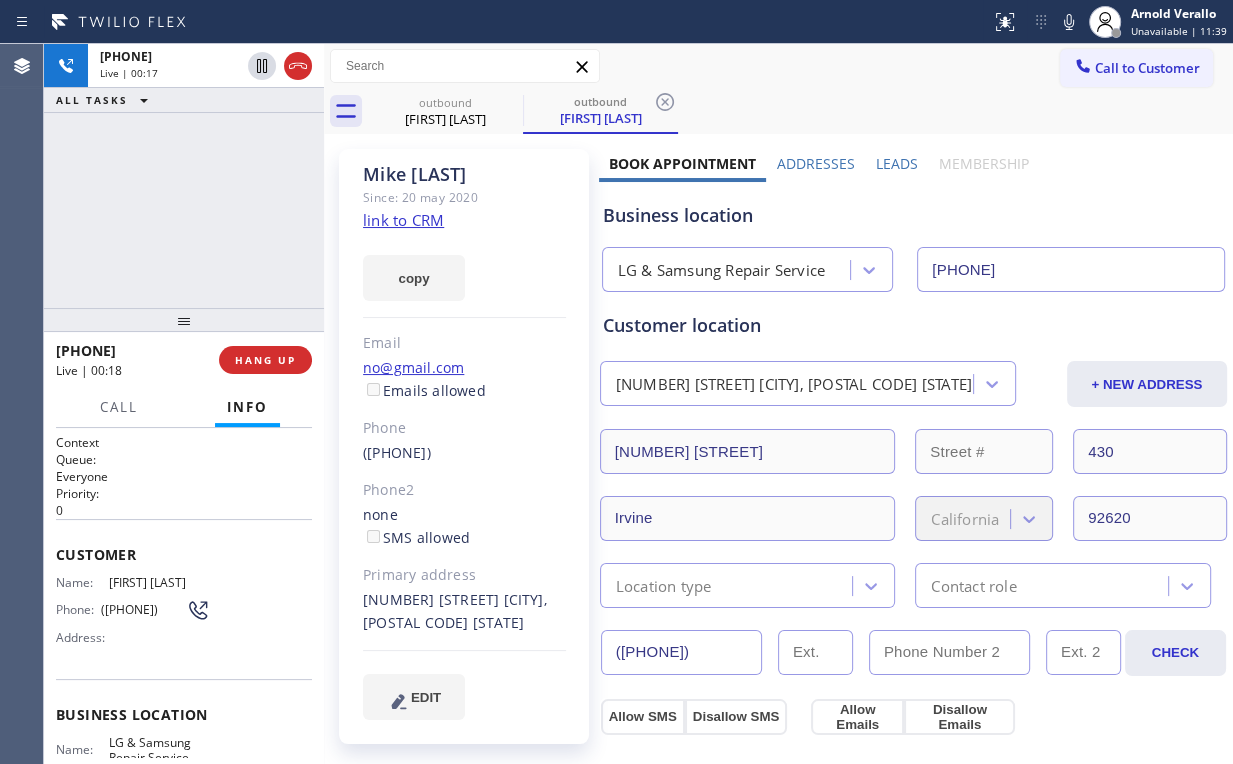 click on "[PHONE] Live | 00:17 ALL TASKS ALL TASKS ACTIVE TASKS TASKS IN WRAP UP" at bounding box center [184, 176] 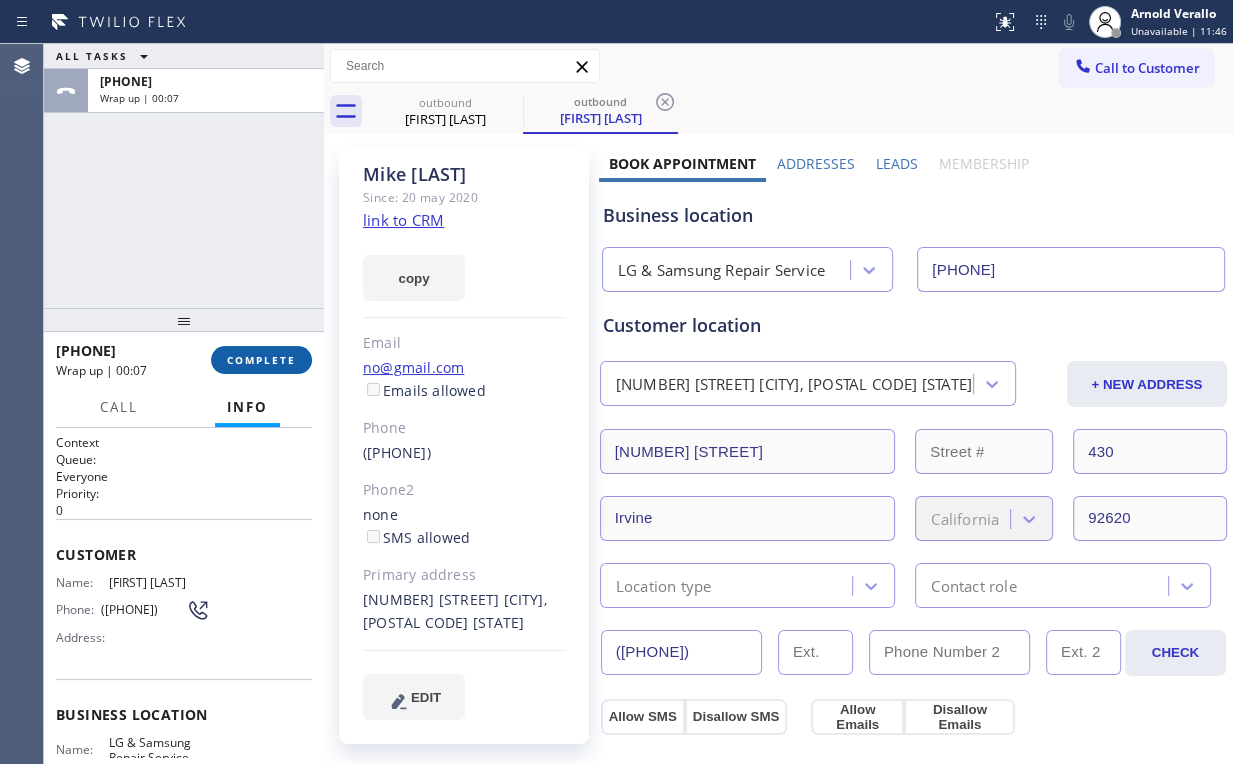 click on "COMPLETE" at bounding box center [261, 360] 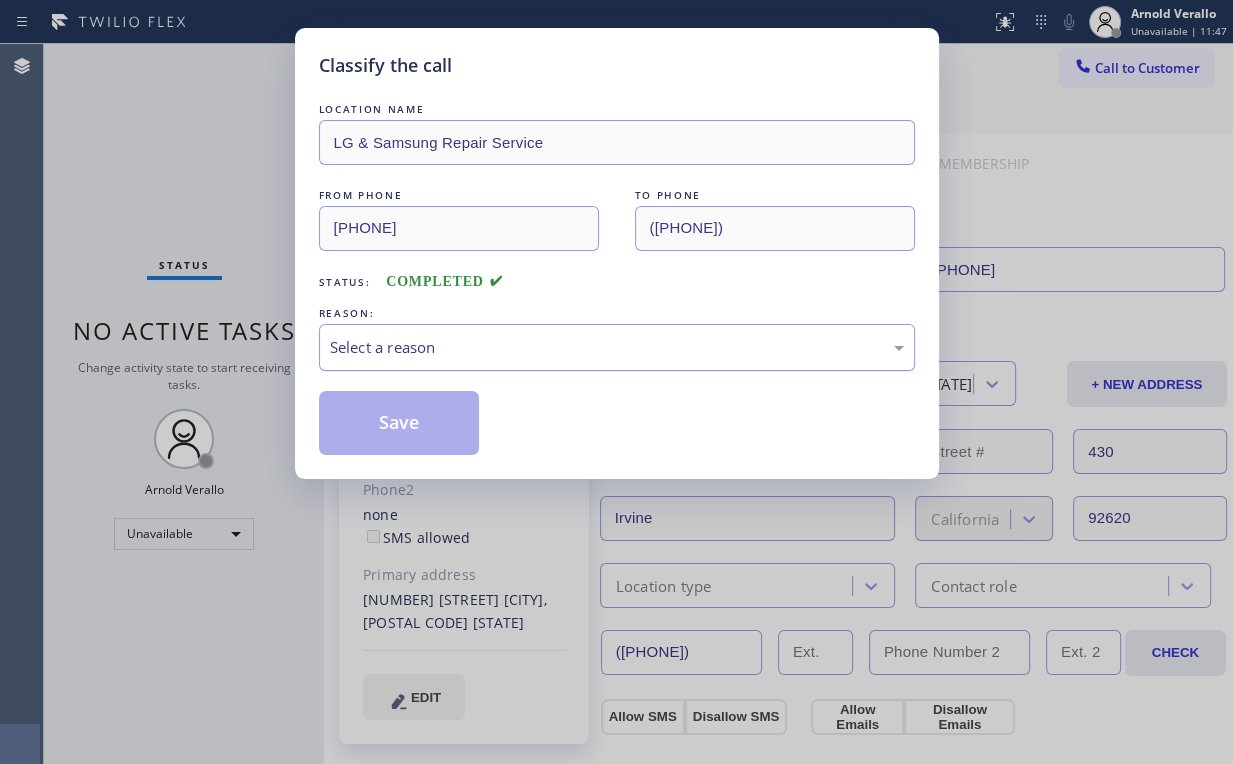 click on "Select a reason" at bounding box center [617, 347] 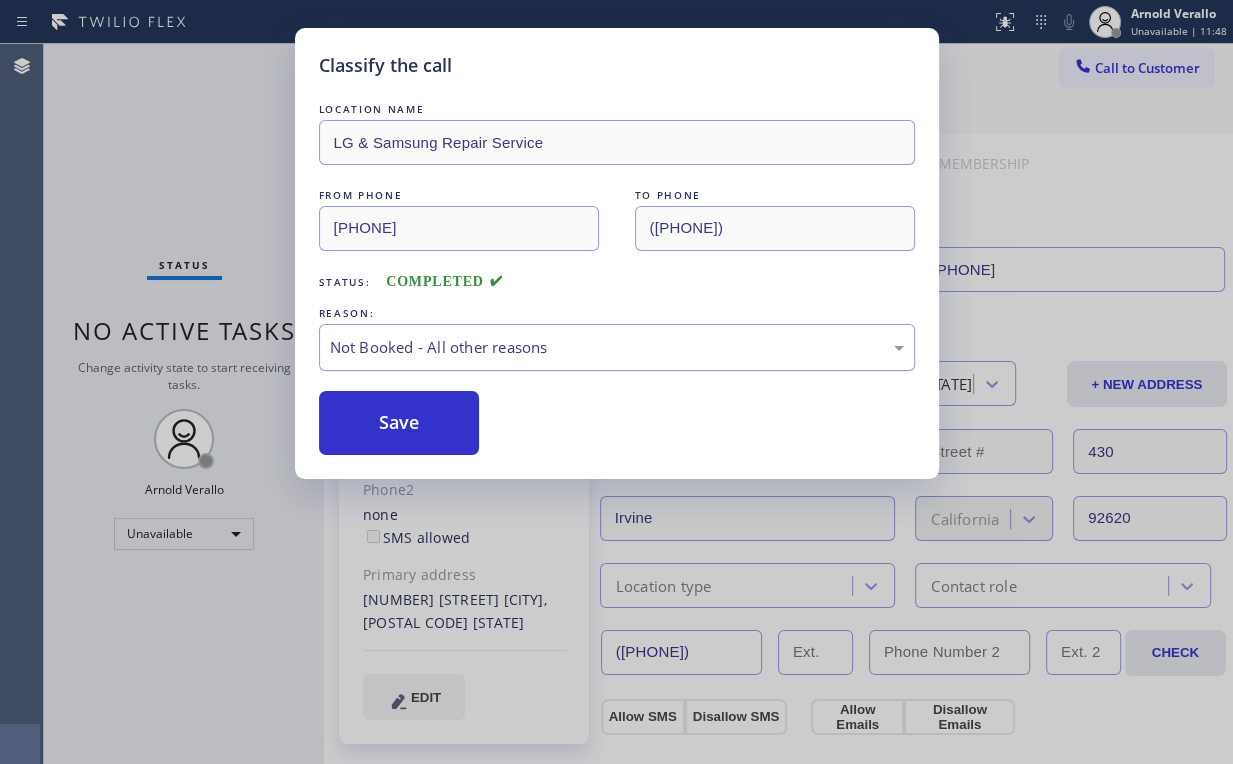 drag, startPoint x: 413, startPoint y: 425, endPoint x: 360, endPoint y: 350, distance: 91.836815 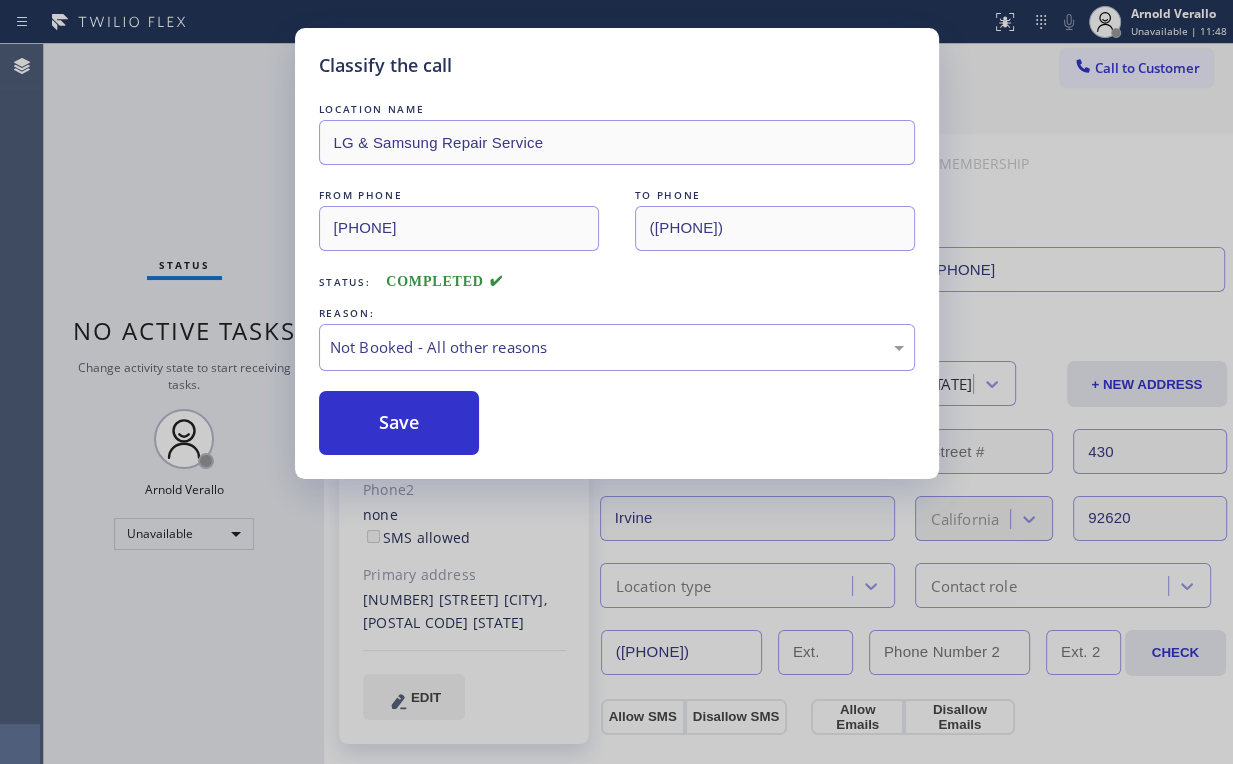 click on "Classify the call LOCATION NAME LG & Samsung Repair Service FROM PHONE ([PHONE]) TO PHONE ([PHONE]) Status: COMPLETED REASON: Not Booked - All other reasons Save" at bounding box center (616, 382) 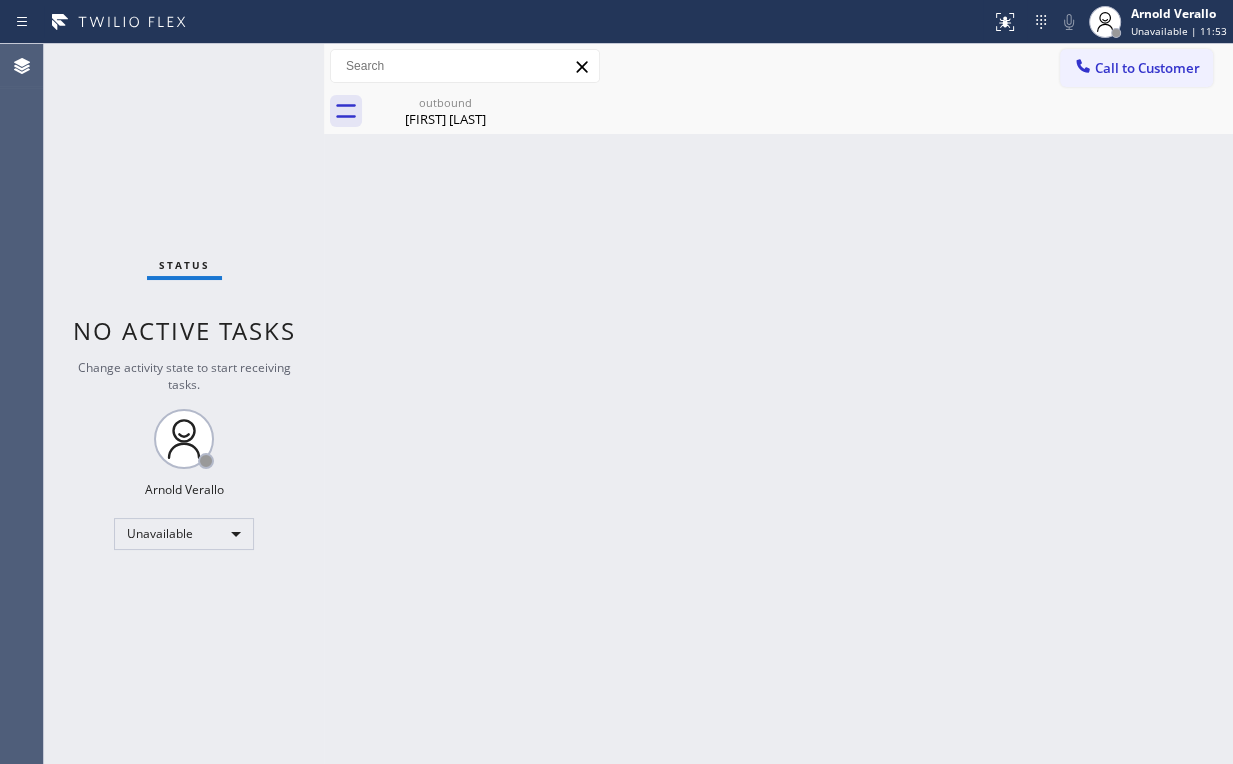 drag, startPoint x: 1096, startPoint y: 61, endPoint x: 1064, endPoint y: 90, distance: 43.185646 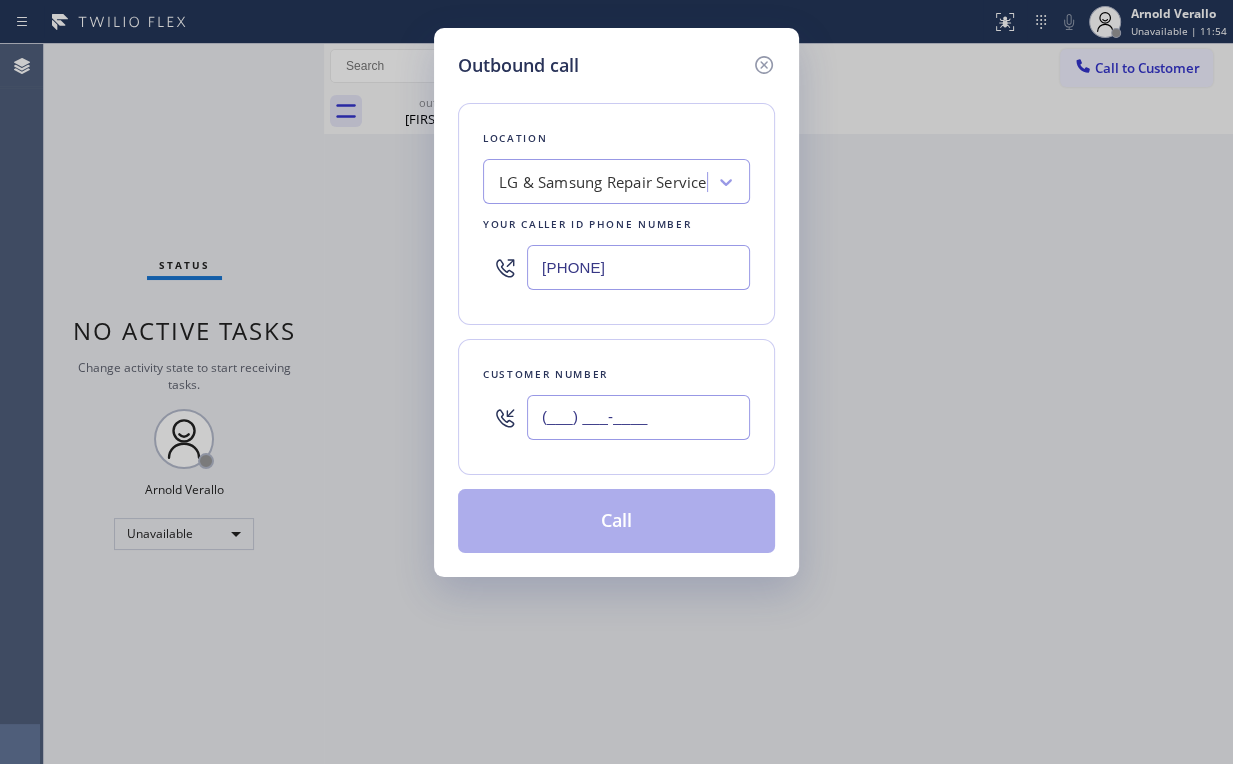 click on "(___) ___-____" at bounding box center [638, 417] 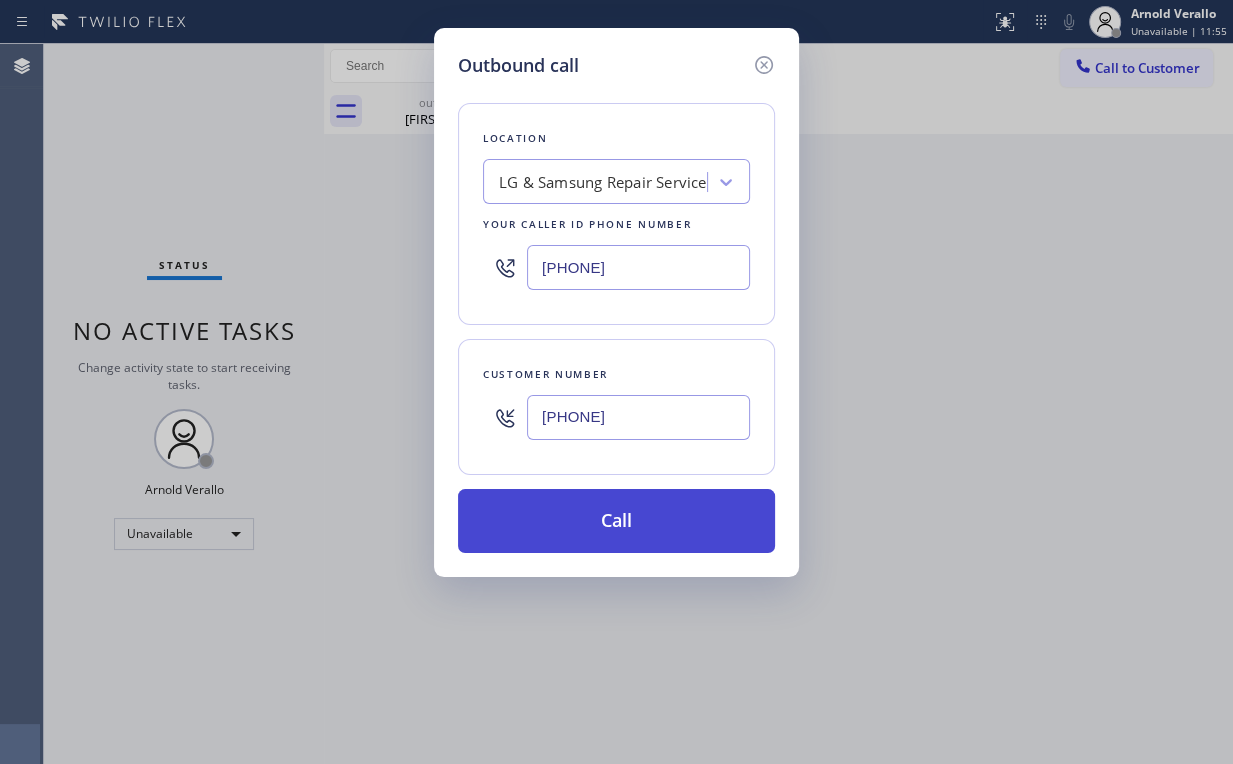 type on "[PHONE]" 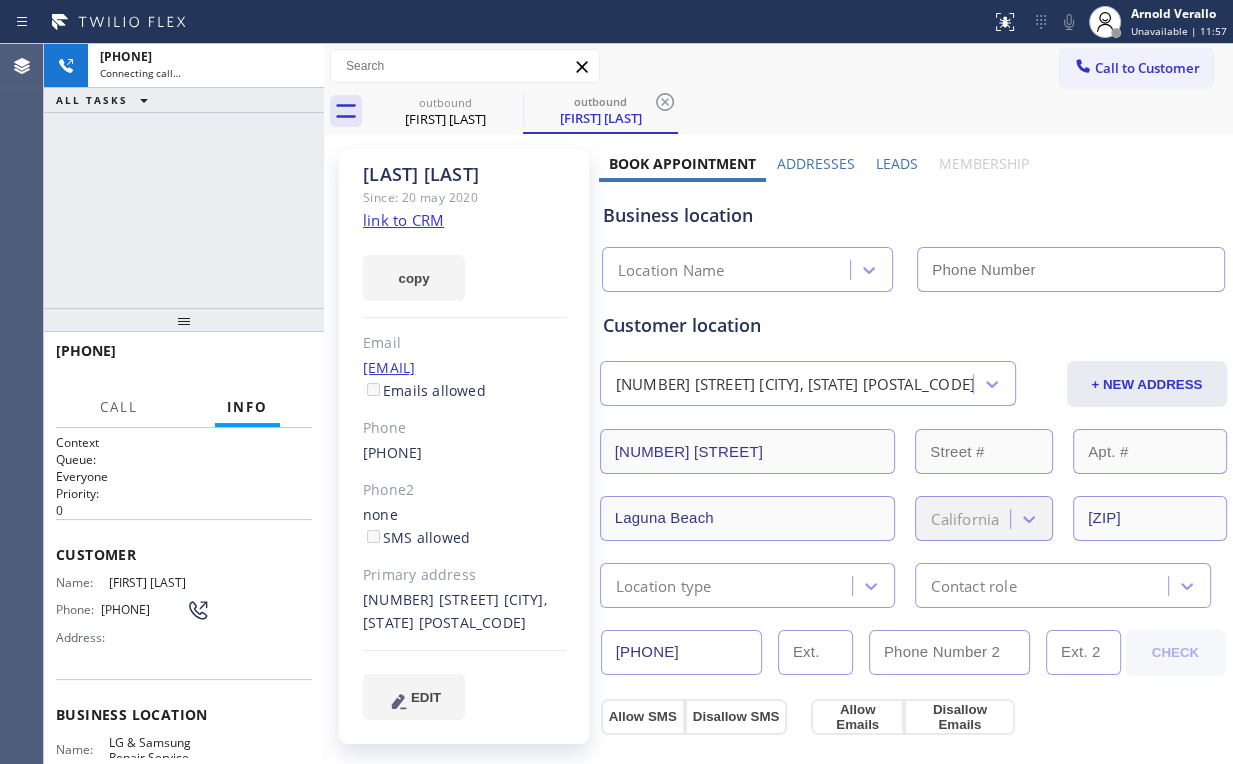 click on "+[PHONE] Connecting call… ALL TASKS ALL TASKS ACTIVE TASKS TASKS IN WRAP UP" at bounding box center (184, 176) 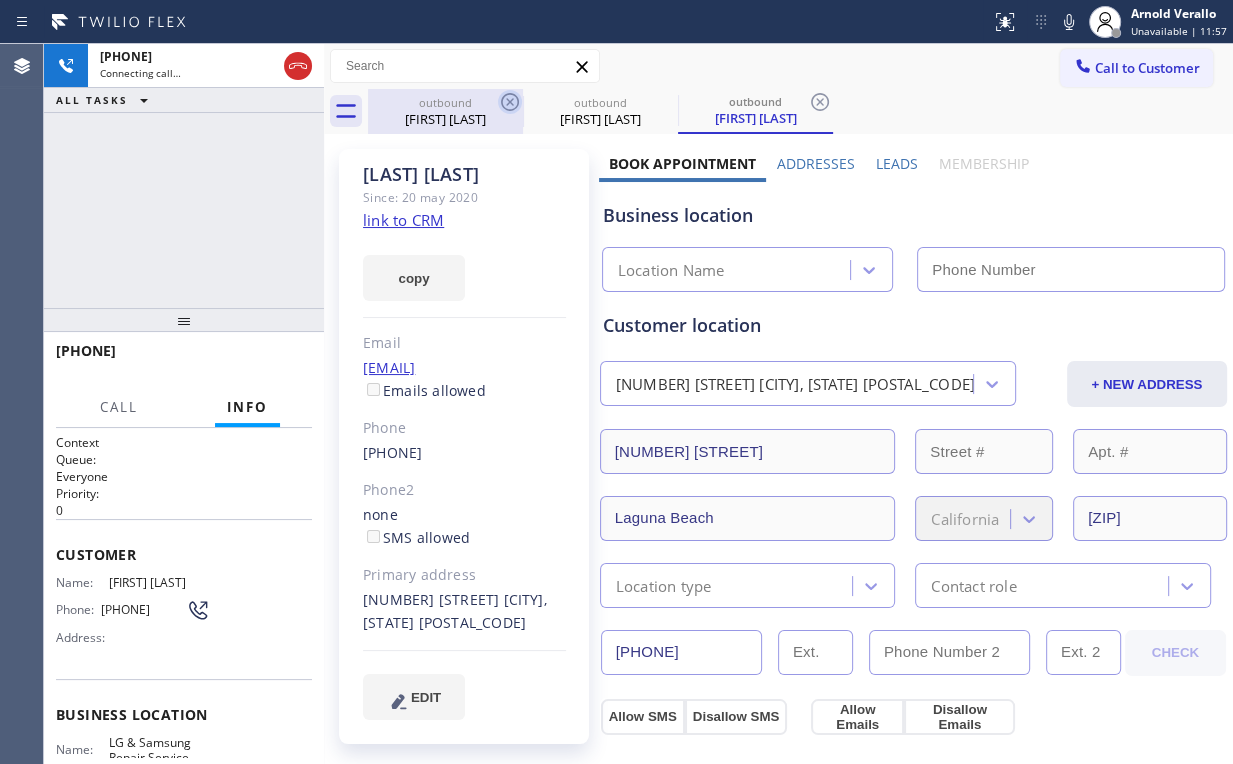 click on "outbound" at bounding box center [445, 102] 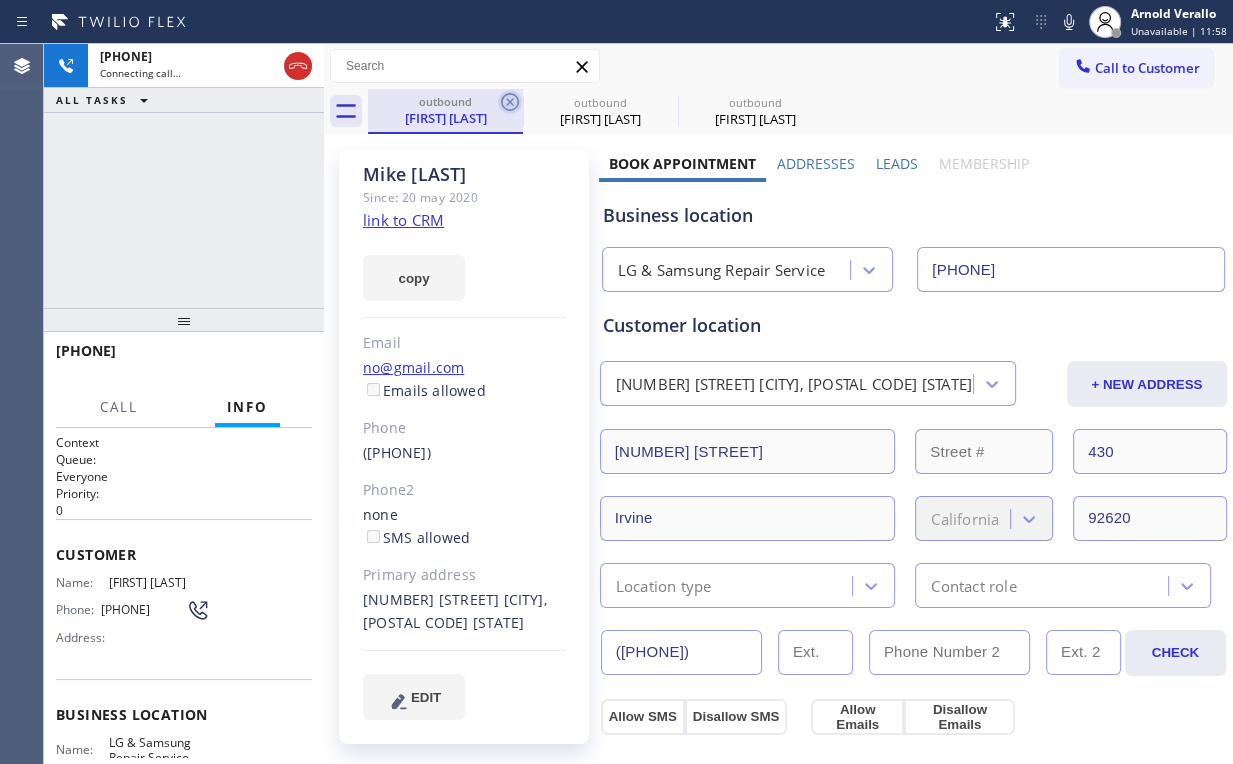 click 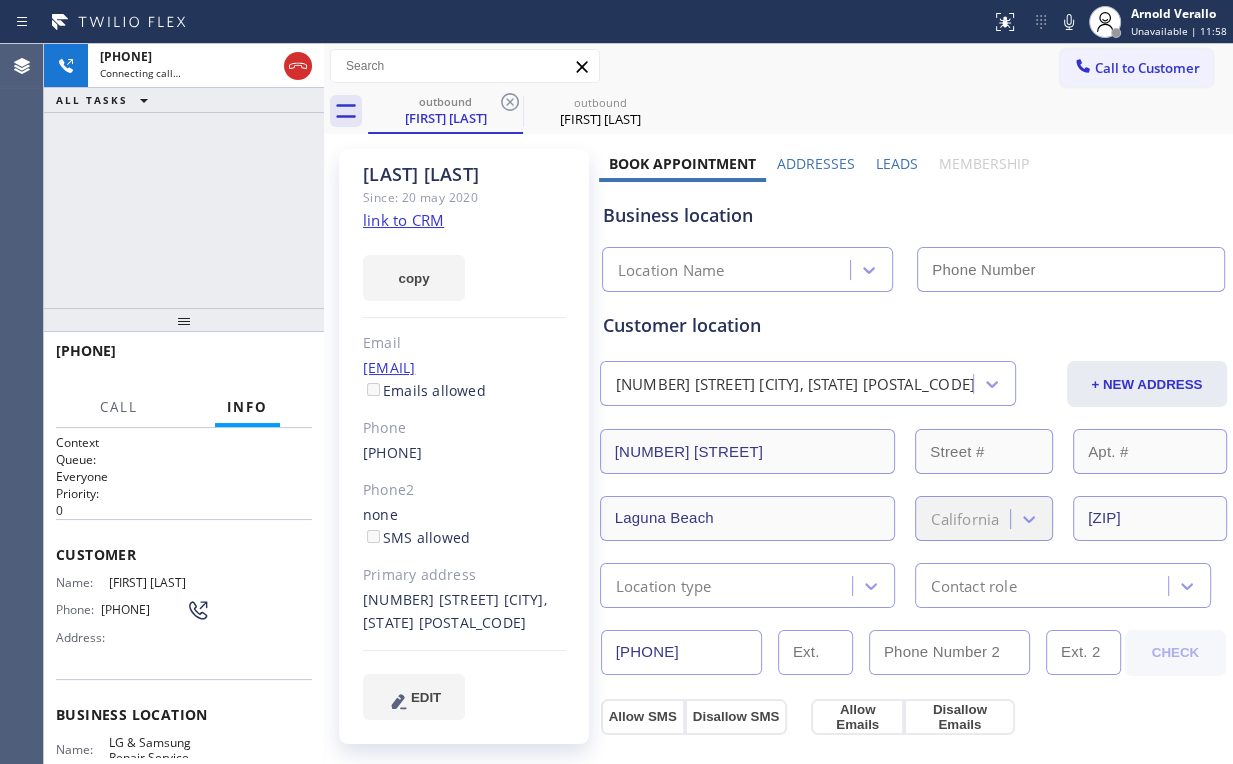 click on "+[PHONE] Connecting call… ALL TASKS ALL TASKS ACTIVE TASKS TASKS IN WRAP UP" at bounding box center (184, 176) 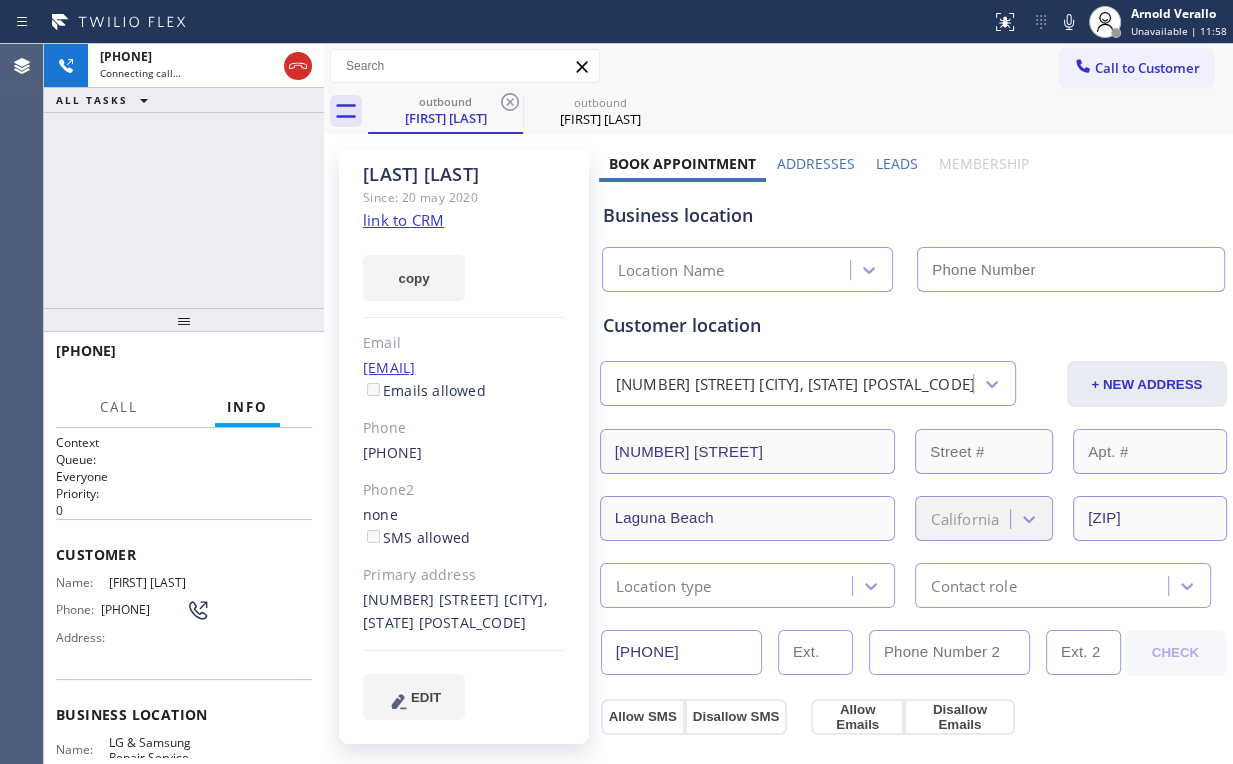 type on "[PHONE]" 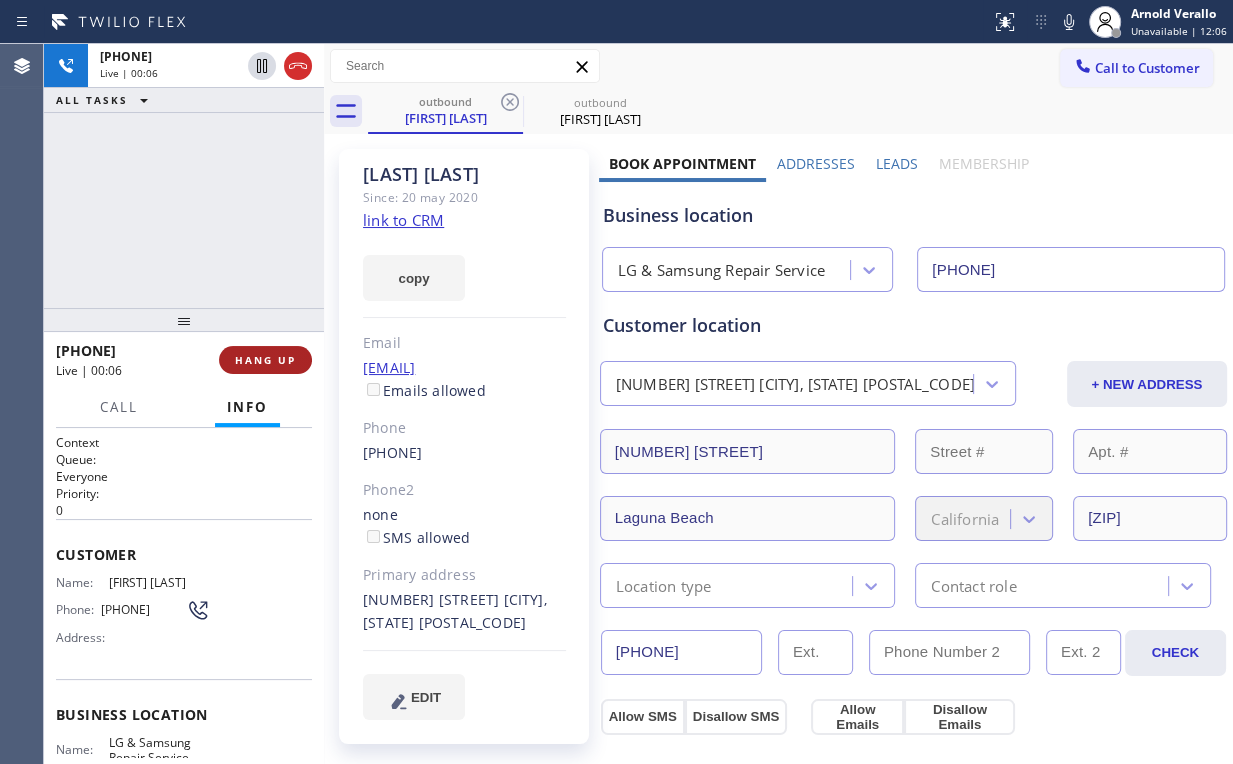 click on "HANG UP" at bounding box center [265, 360] 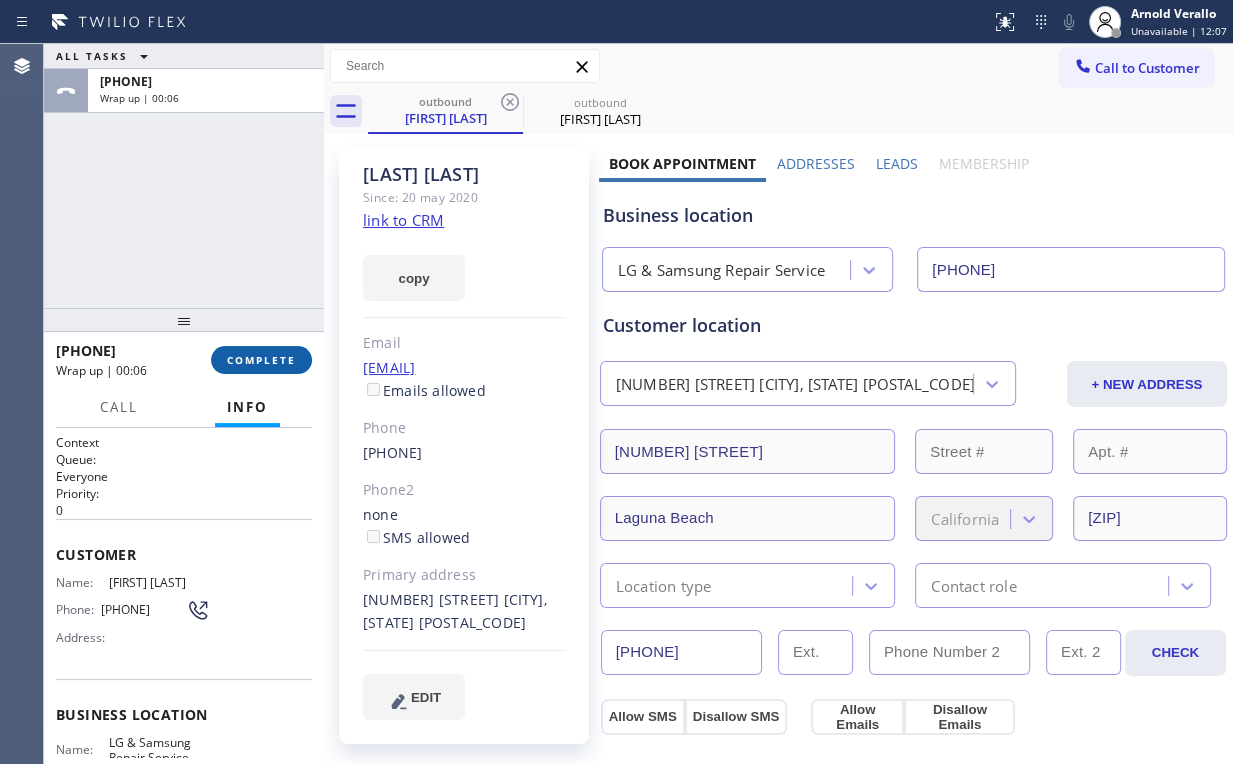 click on "COMPLETE" at bounding box center [261, 360] 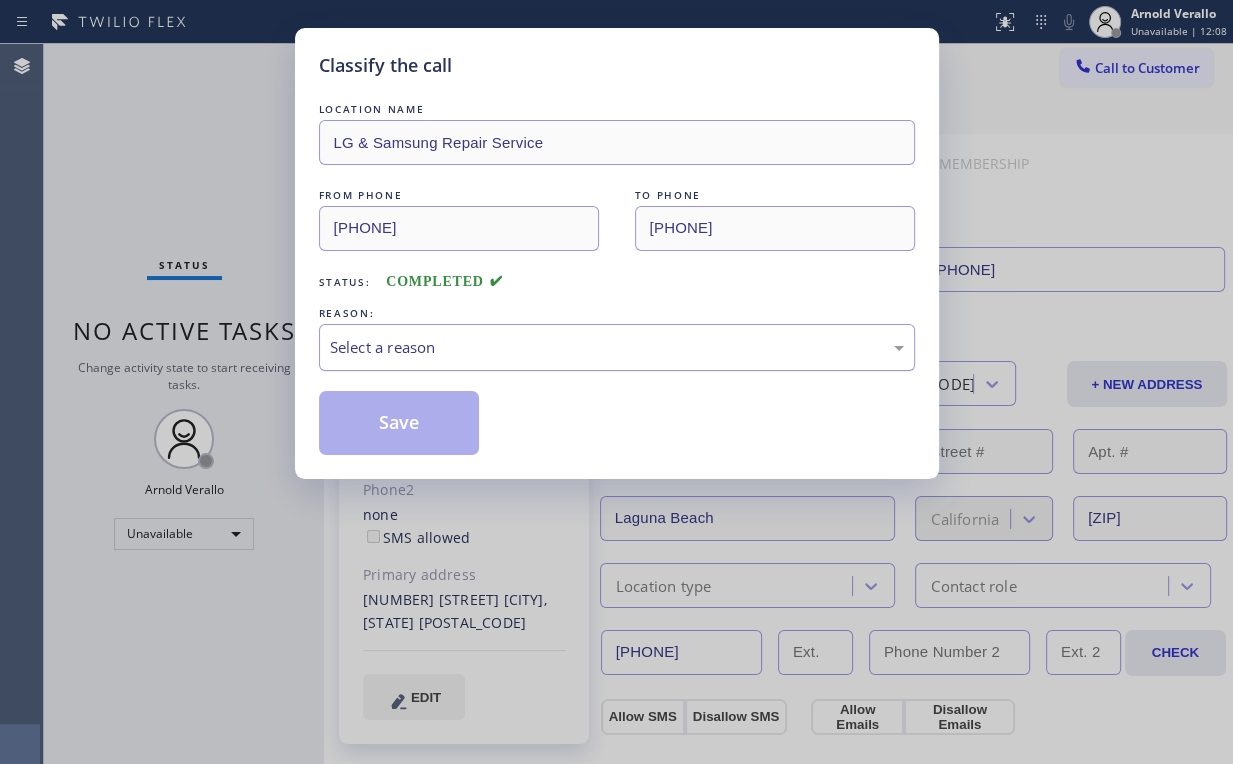drag, startPoint x: 405, startPoint y: 340, endPoint x: 408, endPoint y: 358, distance: 18.248287 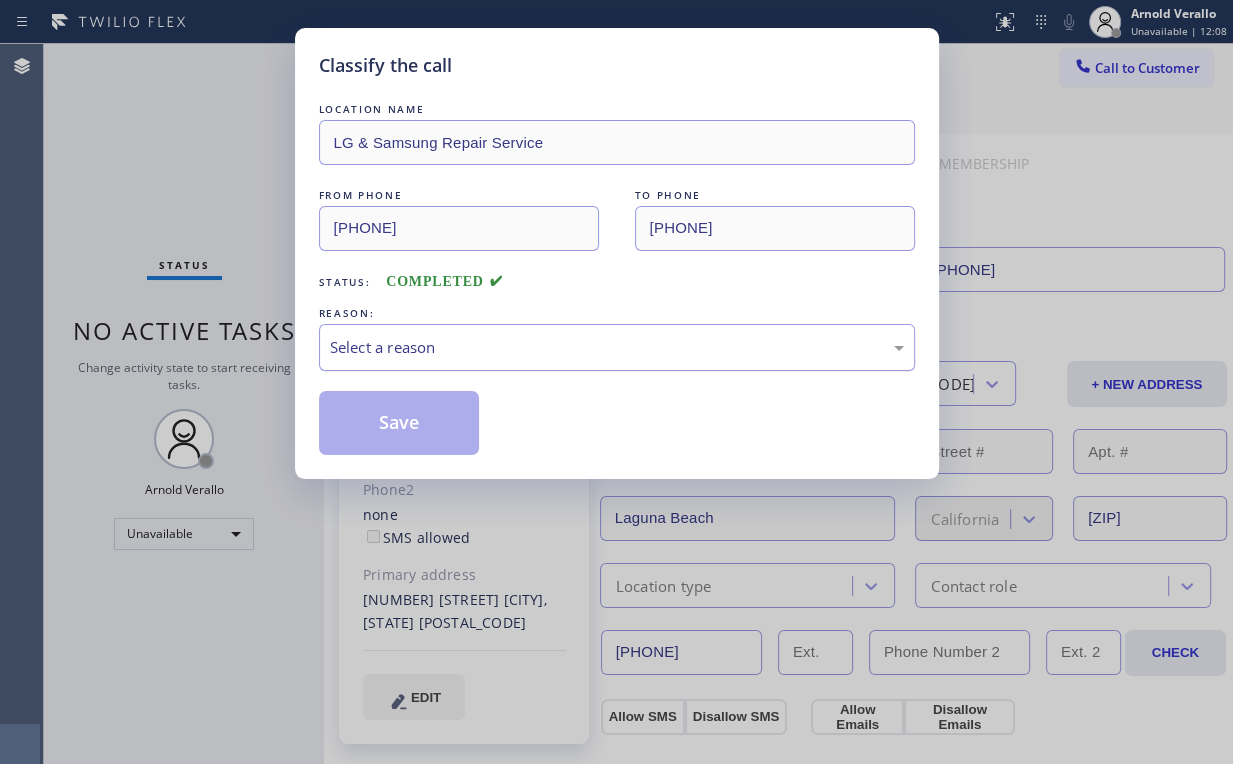click on "Select a reason" at bounding box center [617, 347] 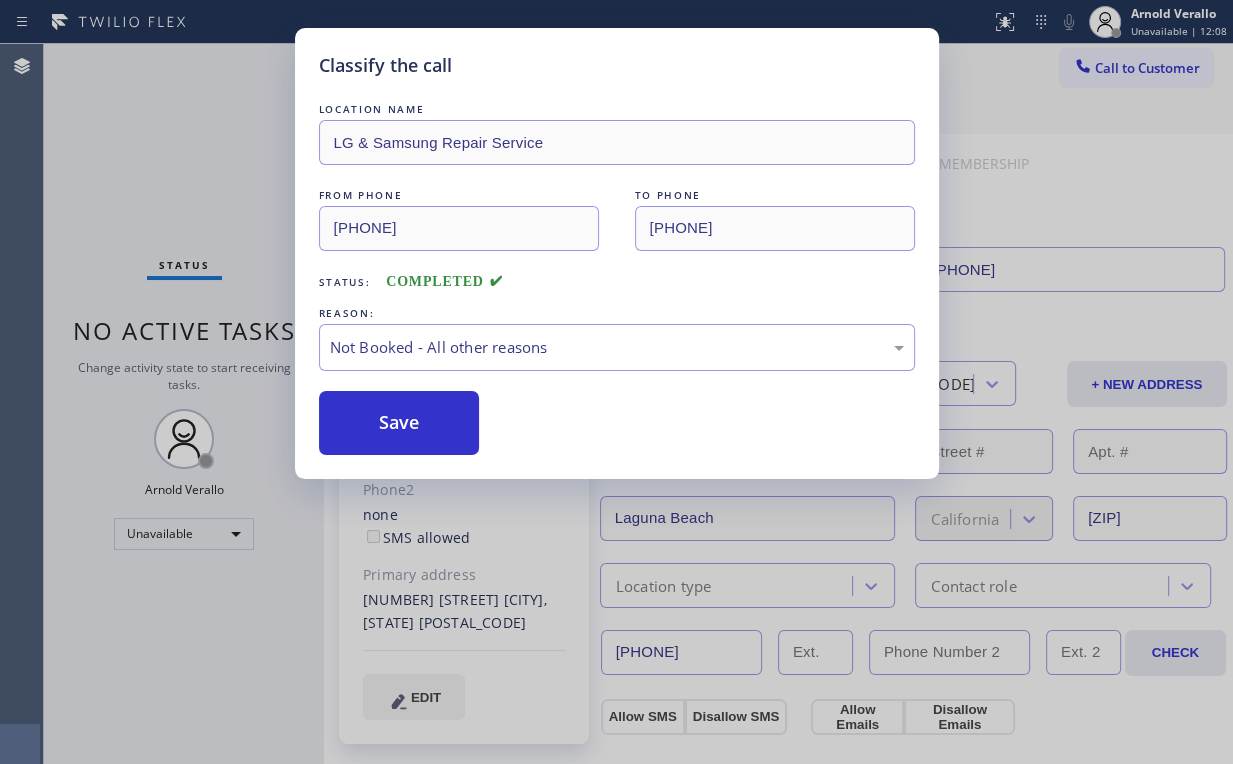 drag, startPoint x: 408, startPoint y: 420, endPoint x: 188, endPoint y: 193, distance: 316.11548 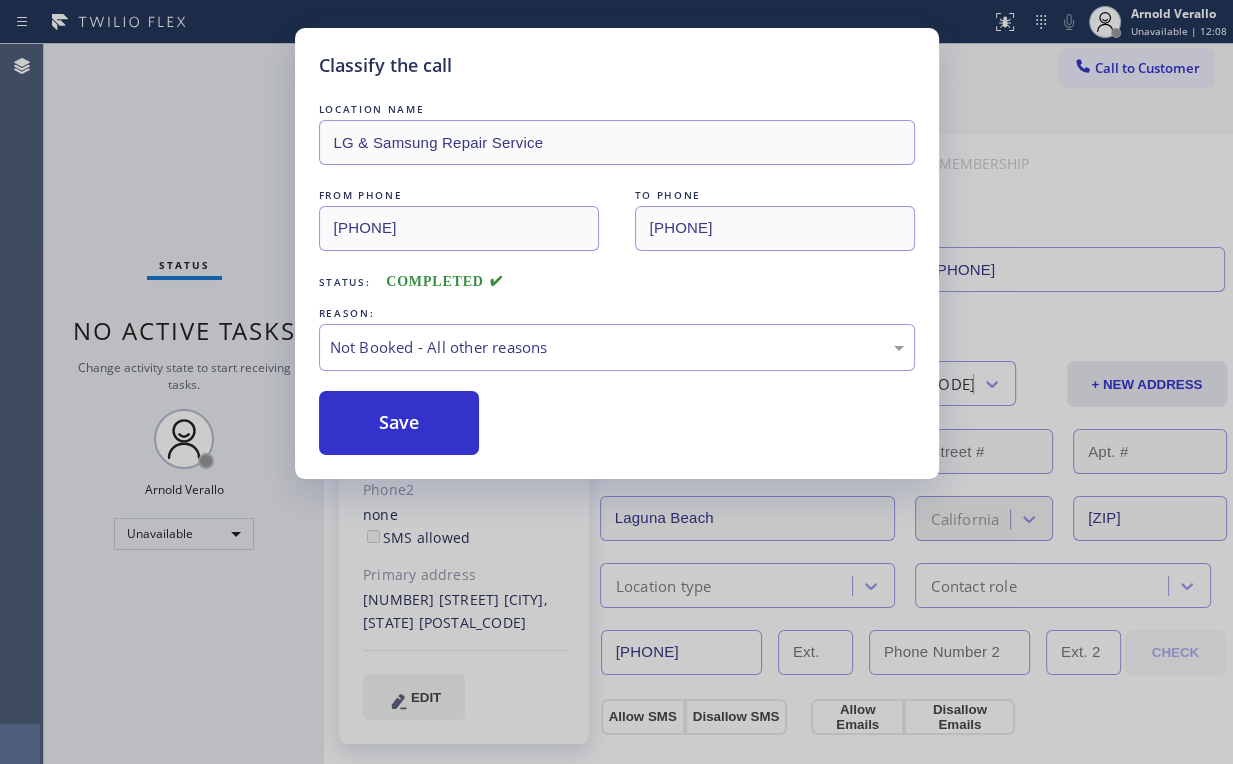 click on "Classify the call LOCATION NAME LG & Samsung Repair Service FROM PHONE [PHONE] TO PHONE [PHONE] Status: COMPLETED REASON: Not Booked - All other reasons Save" at bounding box center [616, 382] 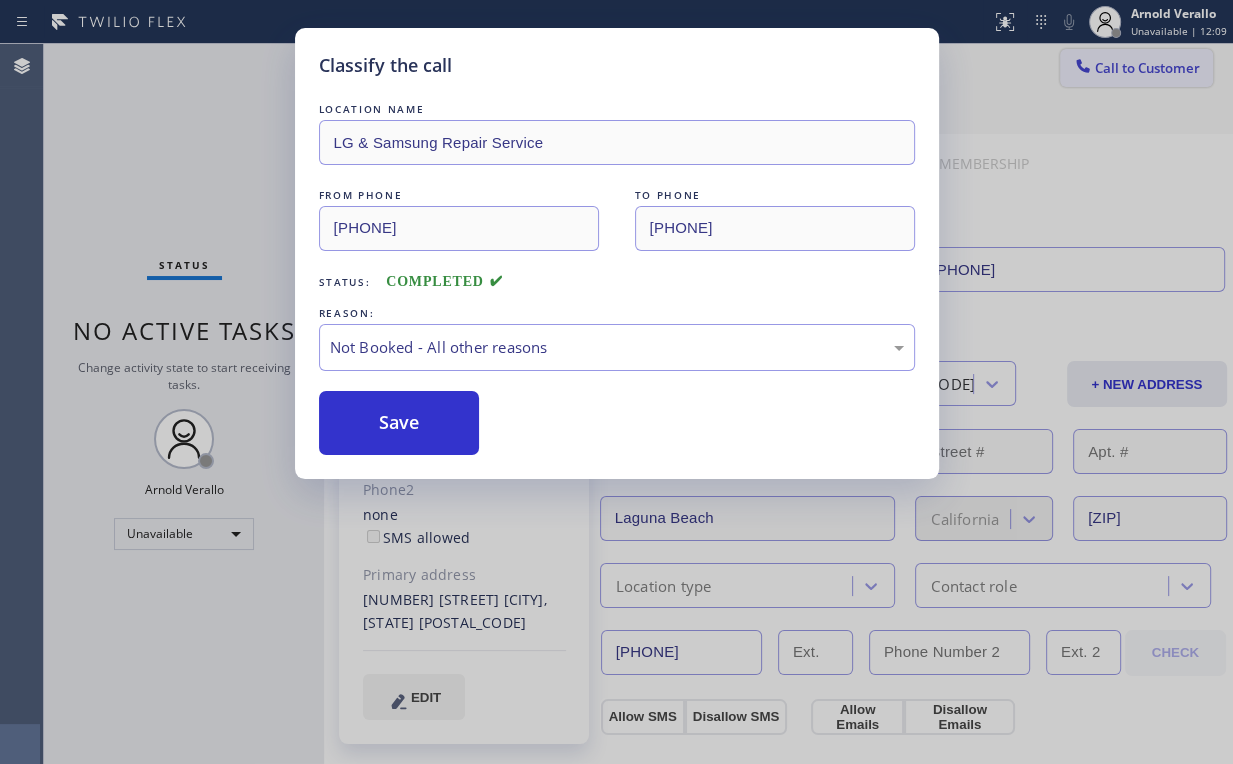 click on "Call to Customer" at bounding box center [1147, 68] 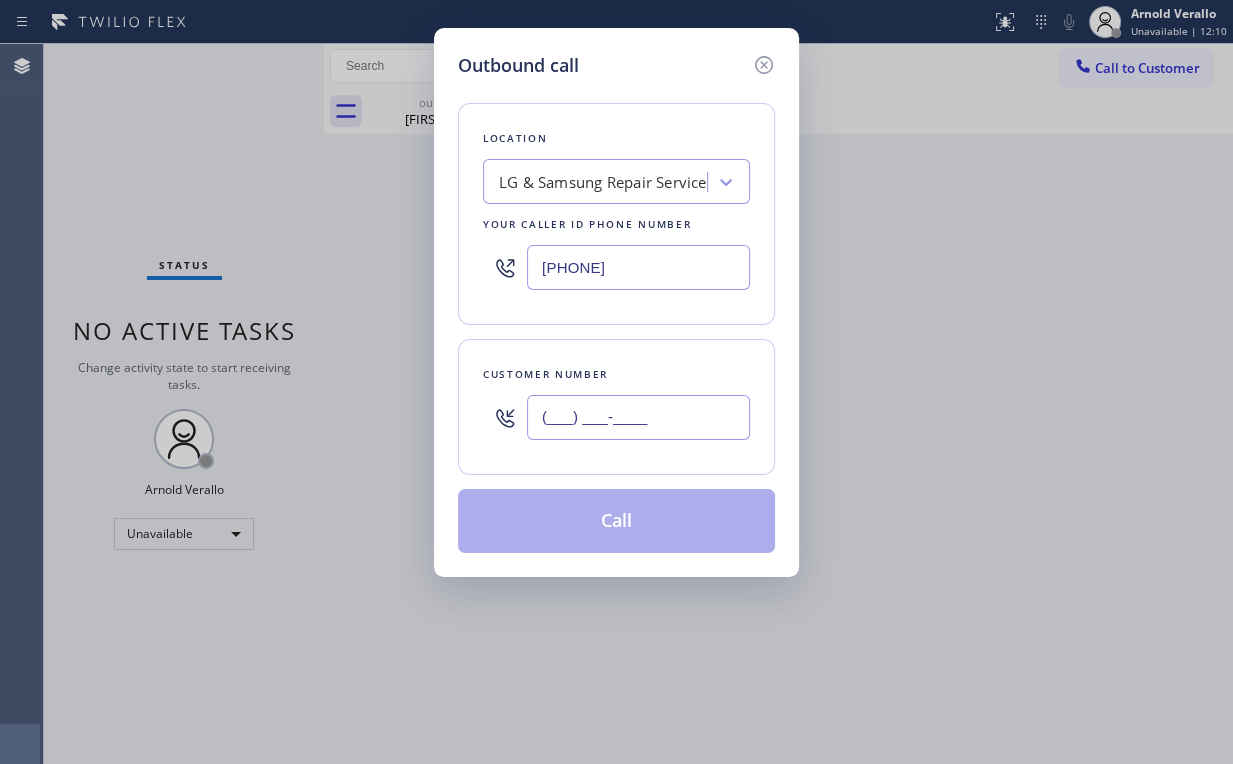 click on "(___) ___-____" at bounding box center (638, 417) 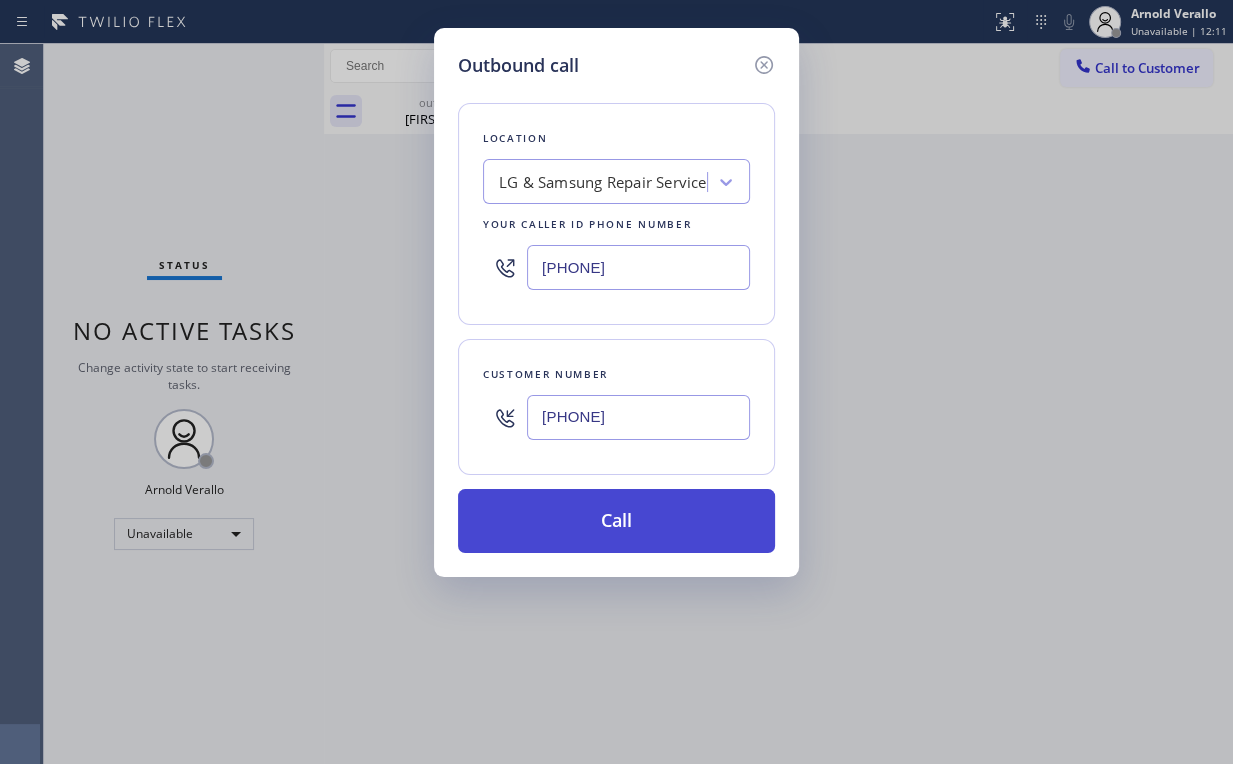 type on "[PHONE]" 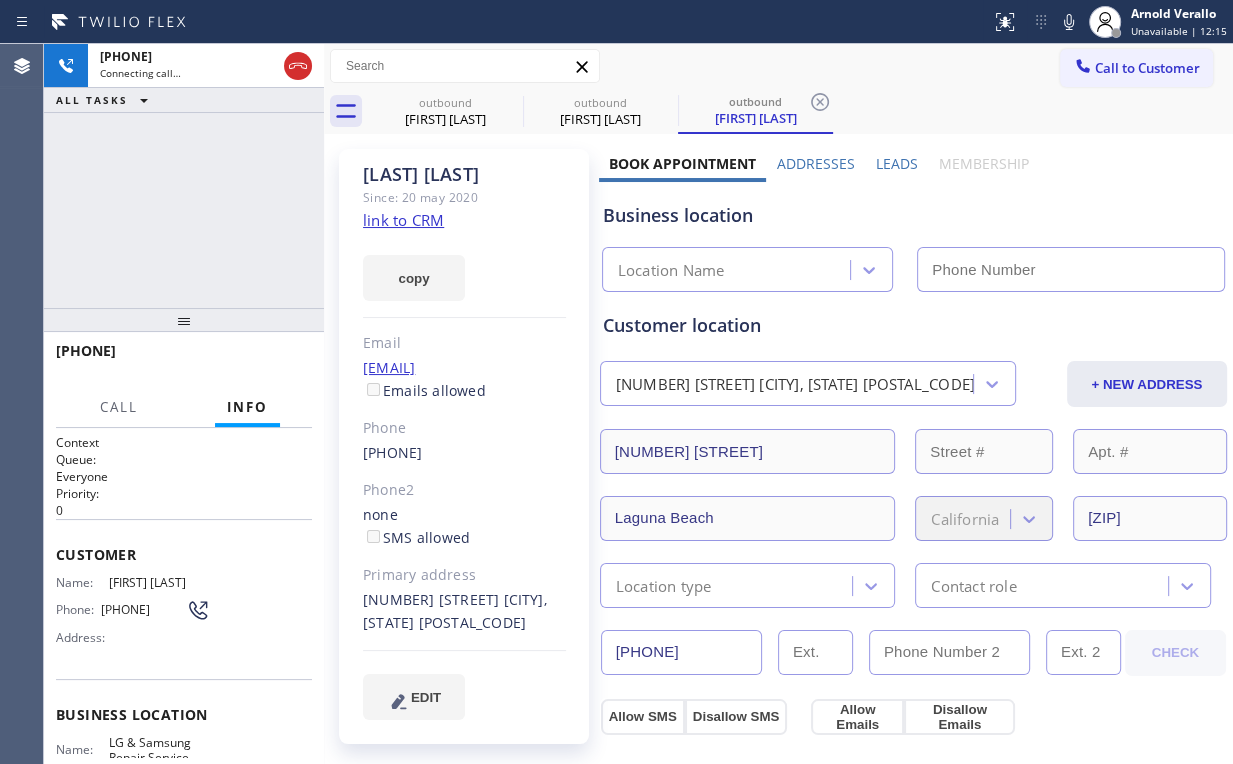 type on "[PHONE]" 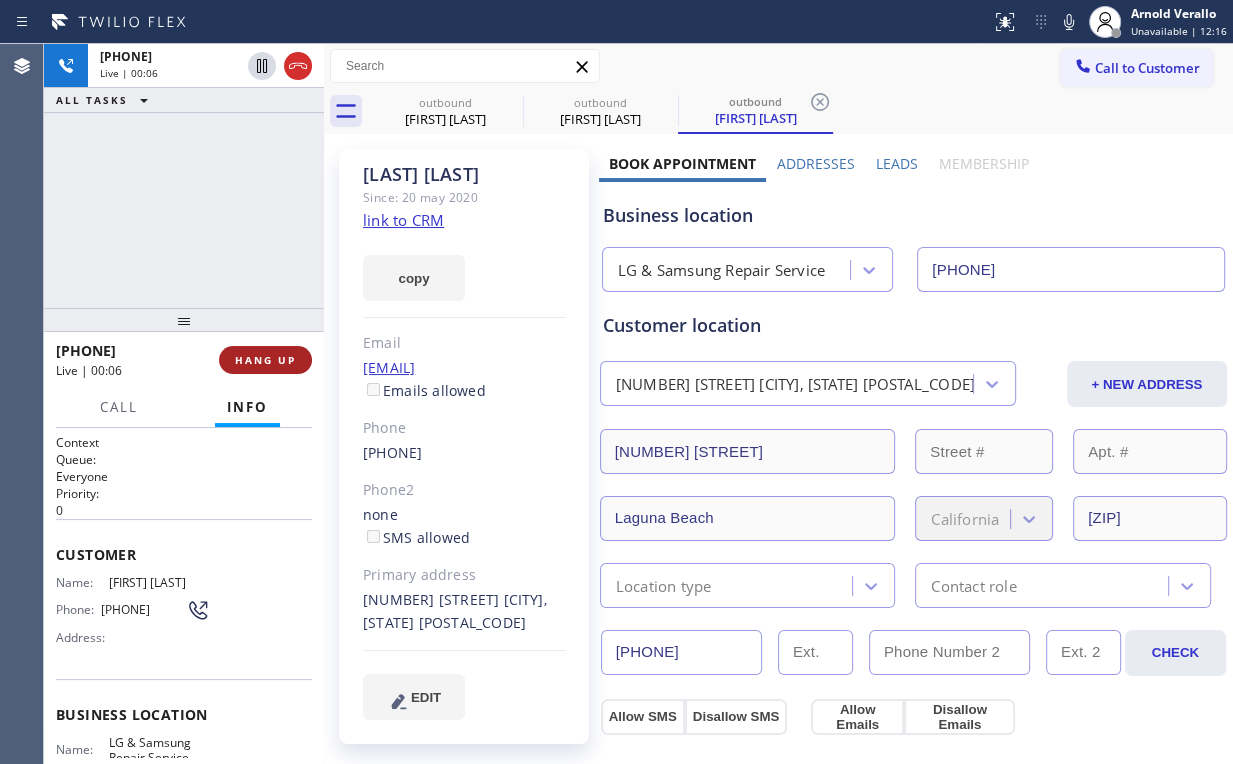 click on "HANG UP" at bounding box center (265, 360) 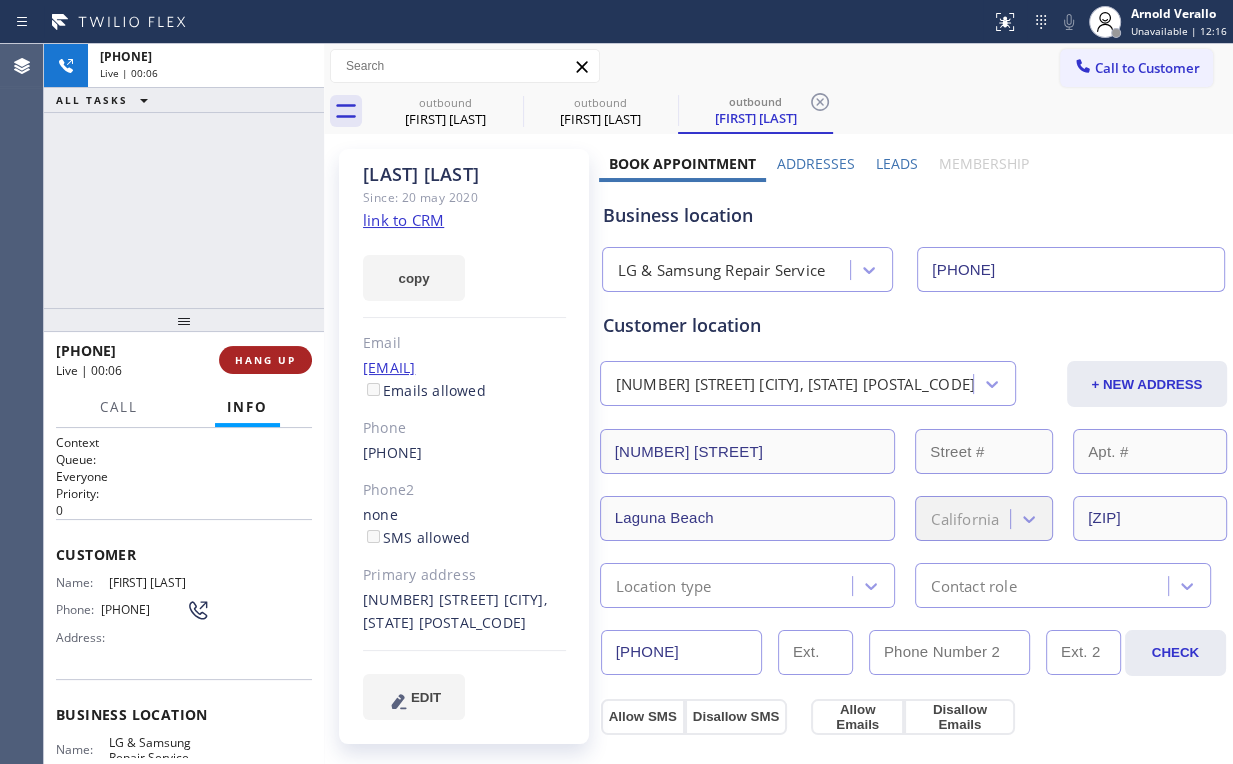 click on "HANG UP" at bounding box center [265, 360] 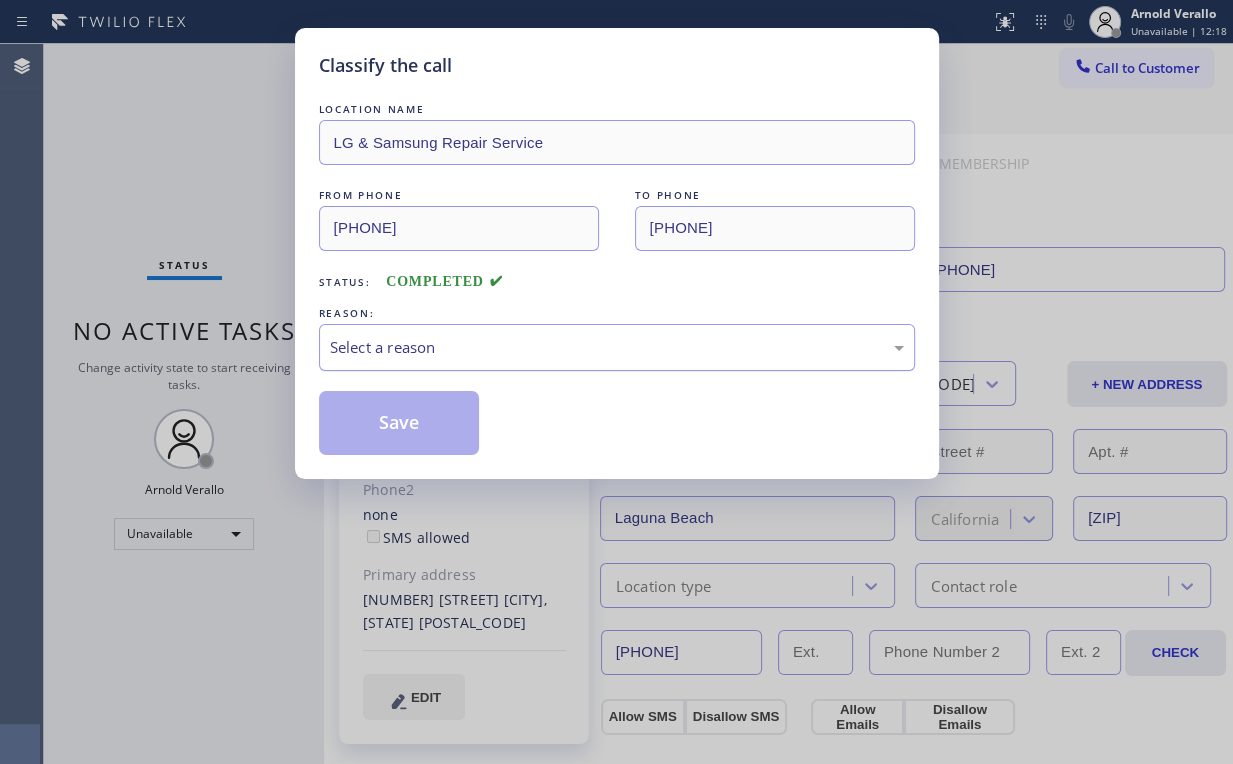 drag, startPoint x: 376, startPoint y: 348, endPoint x: 381, endPoint y: 358, distance: 11.18034 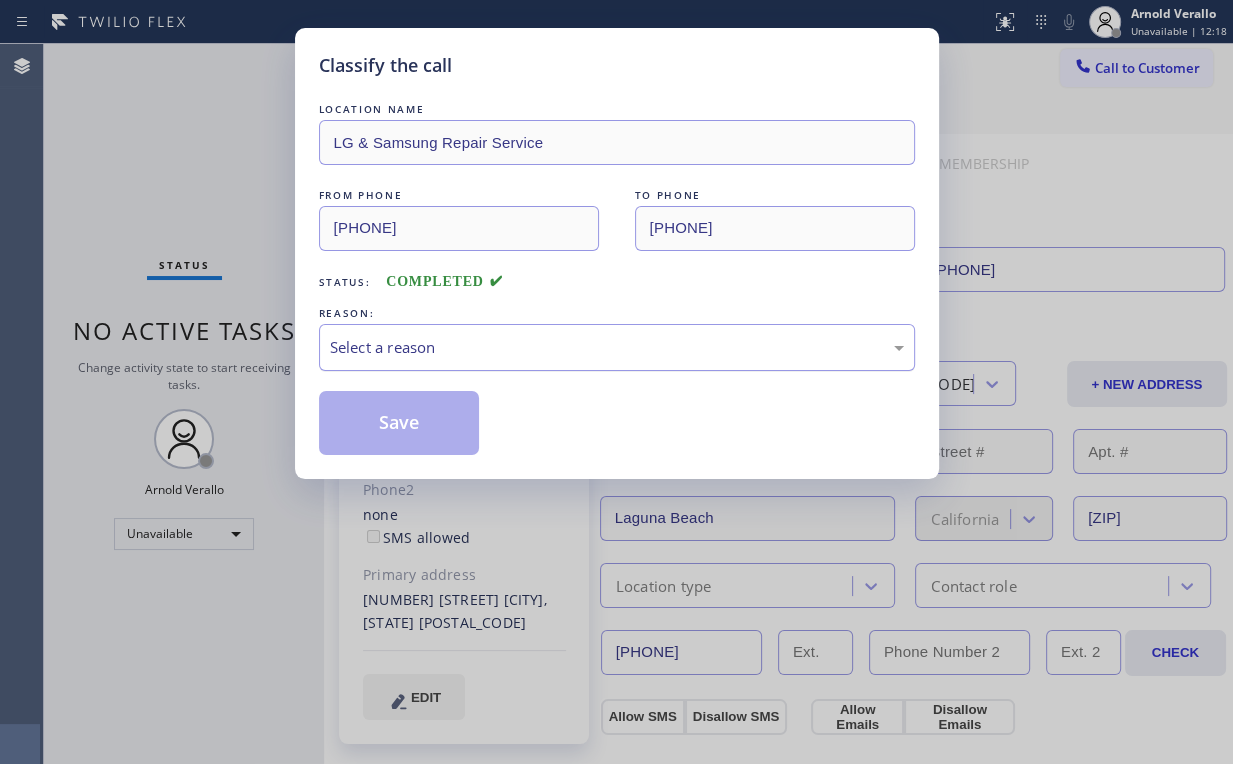 click on "Select a reason" at bounding box center [617, 347] 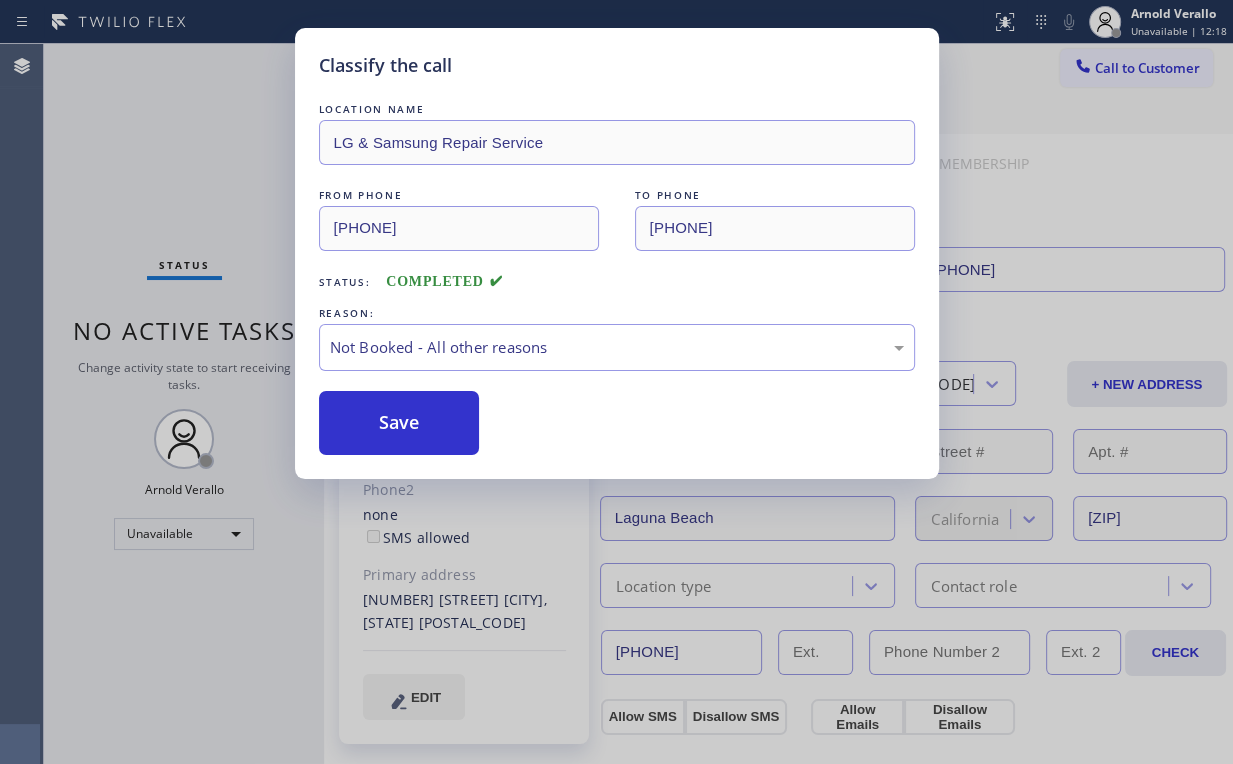 click on "Save" at bounding box center [399, 423] 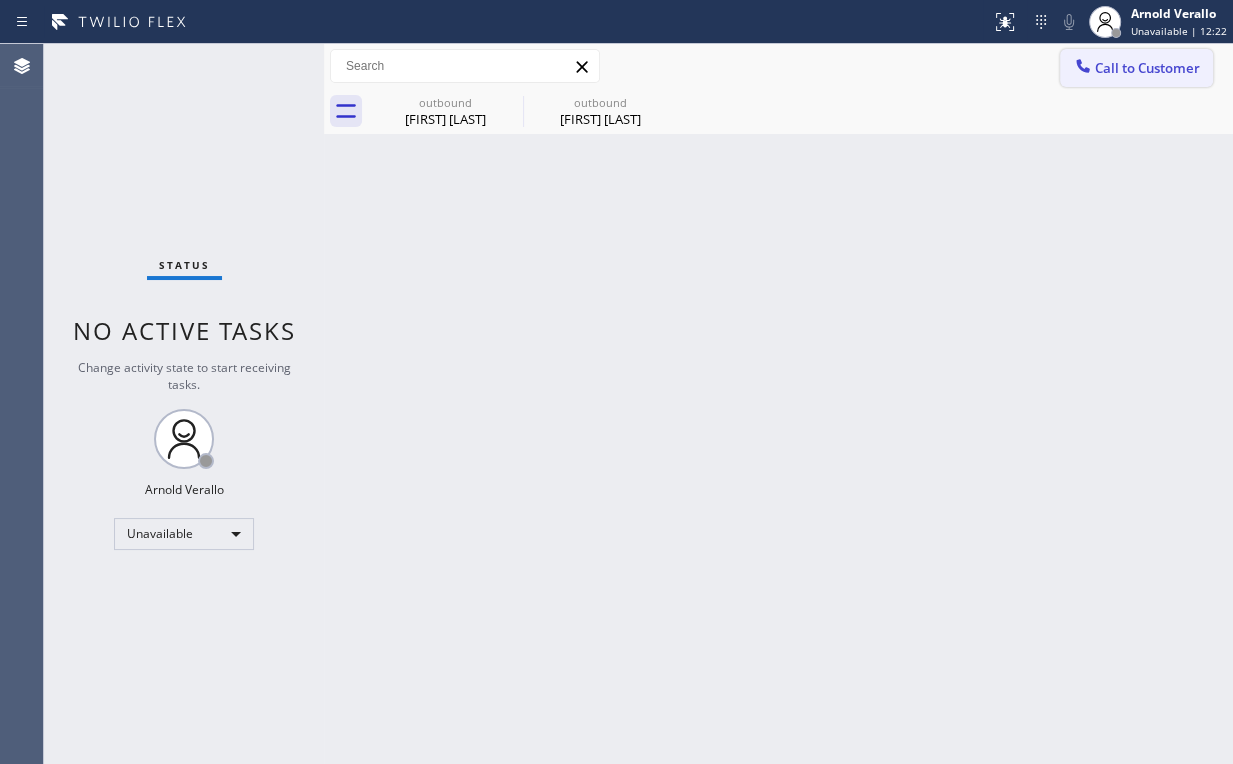 drag, startPoint x: 1135, startPoint y: 68, endPoint x: 692, endPoint y: 296, distance: 498.22986 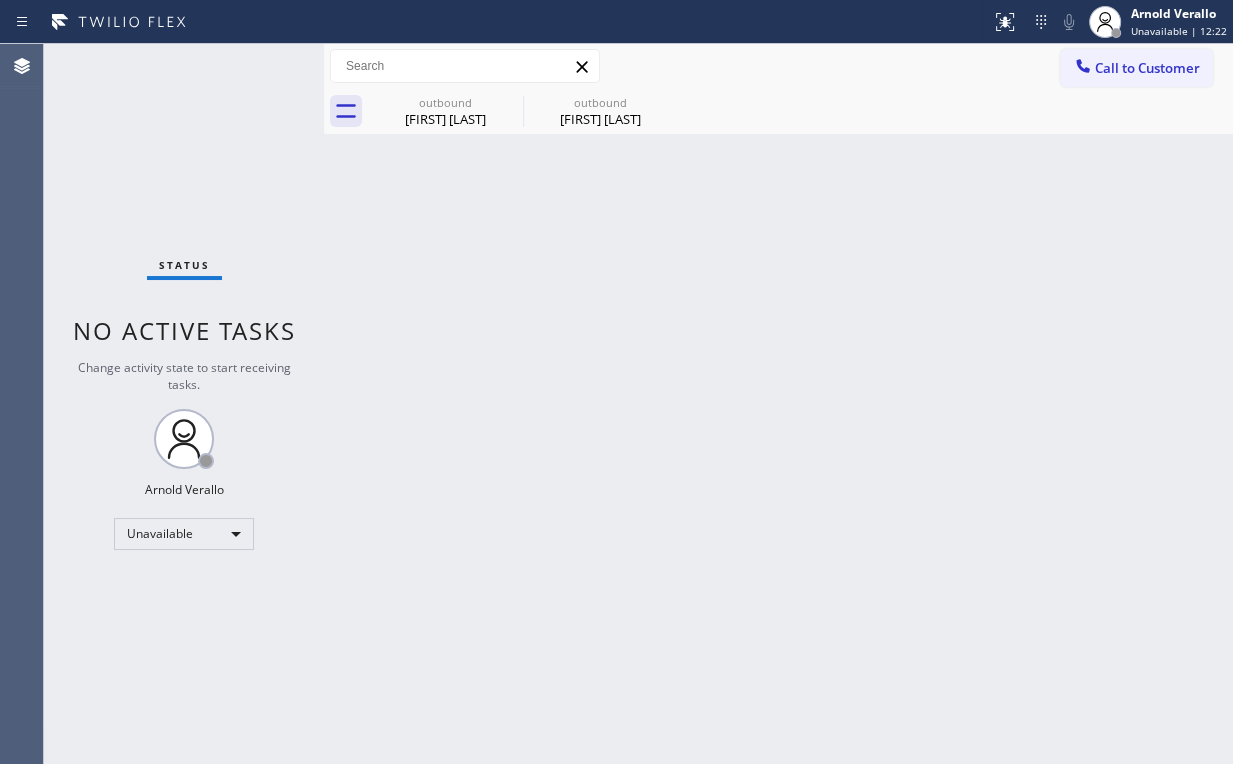 click on "Call to Customer" at bounding box center [1147, 68] 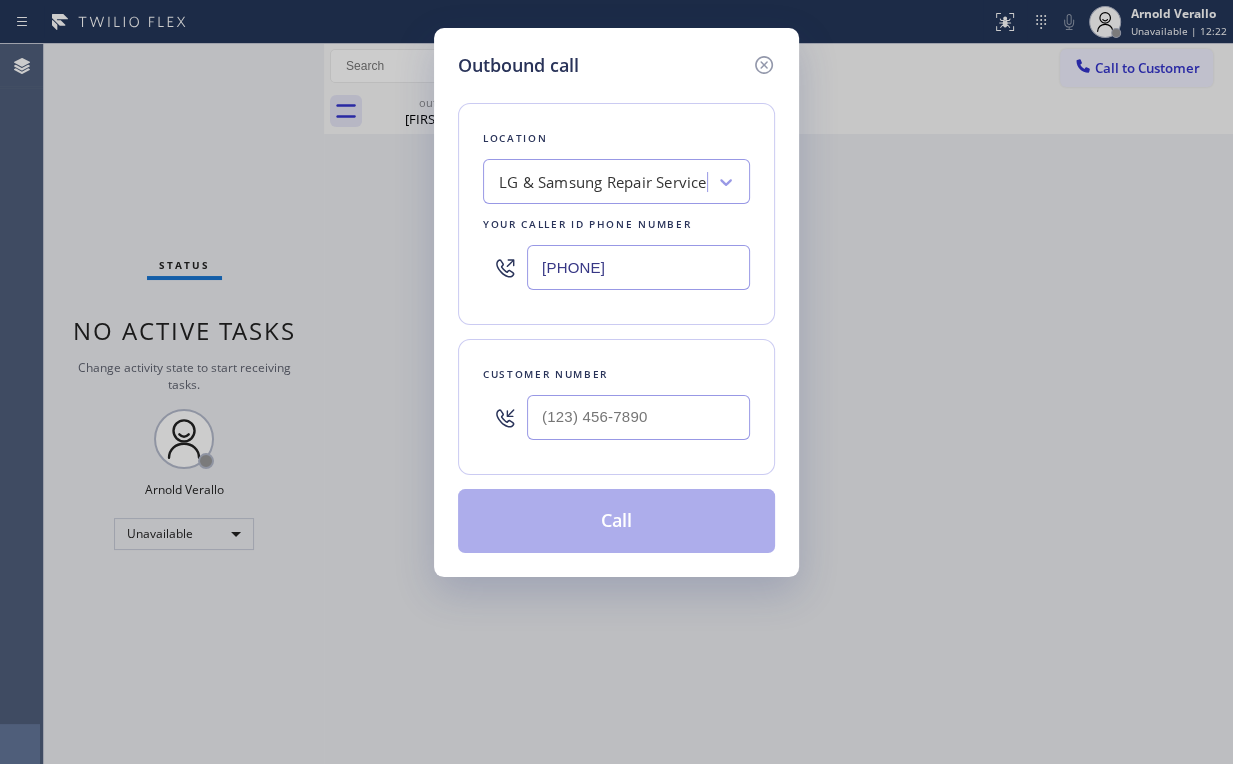 drag, startPoint x: 678, startPoint y: 267, endPoint x: 397, endPoint y: 269, distance: 281.0071 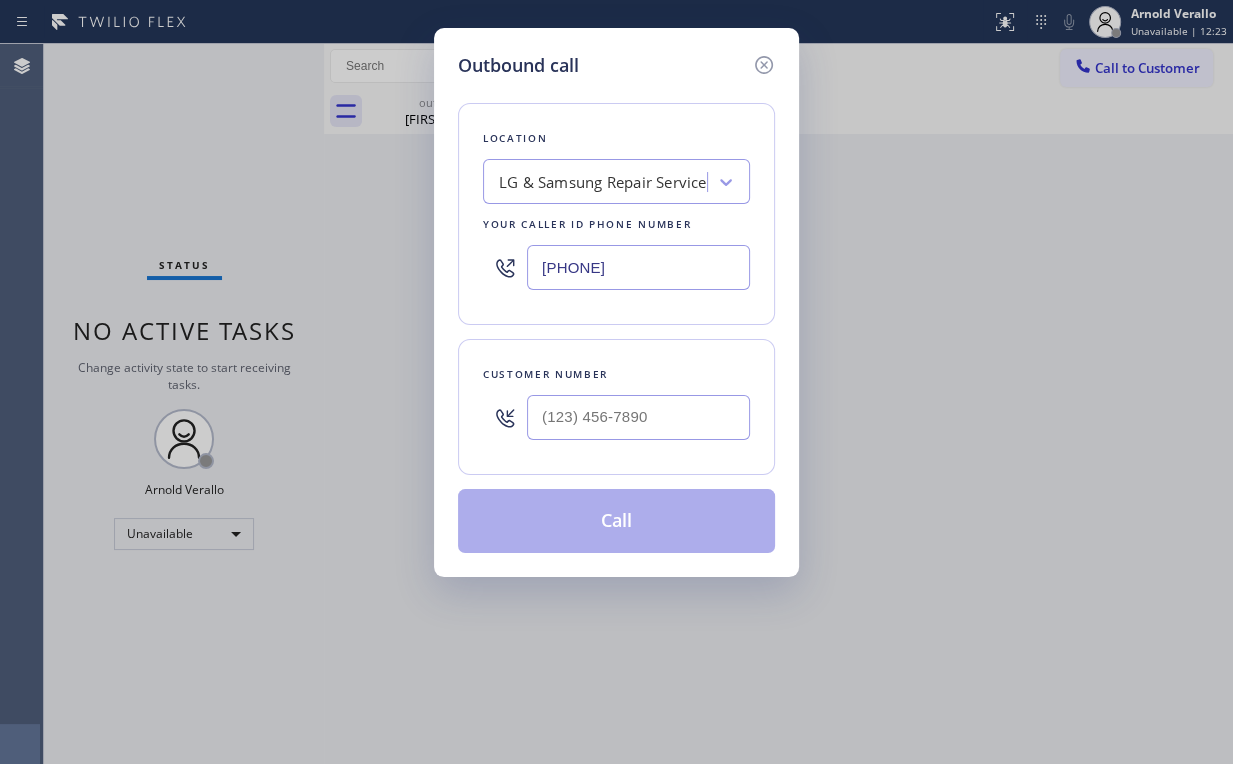 type on "[PHONE]" 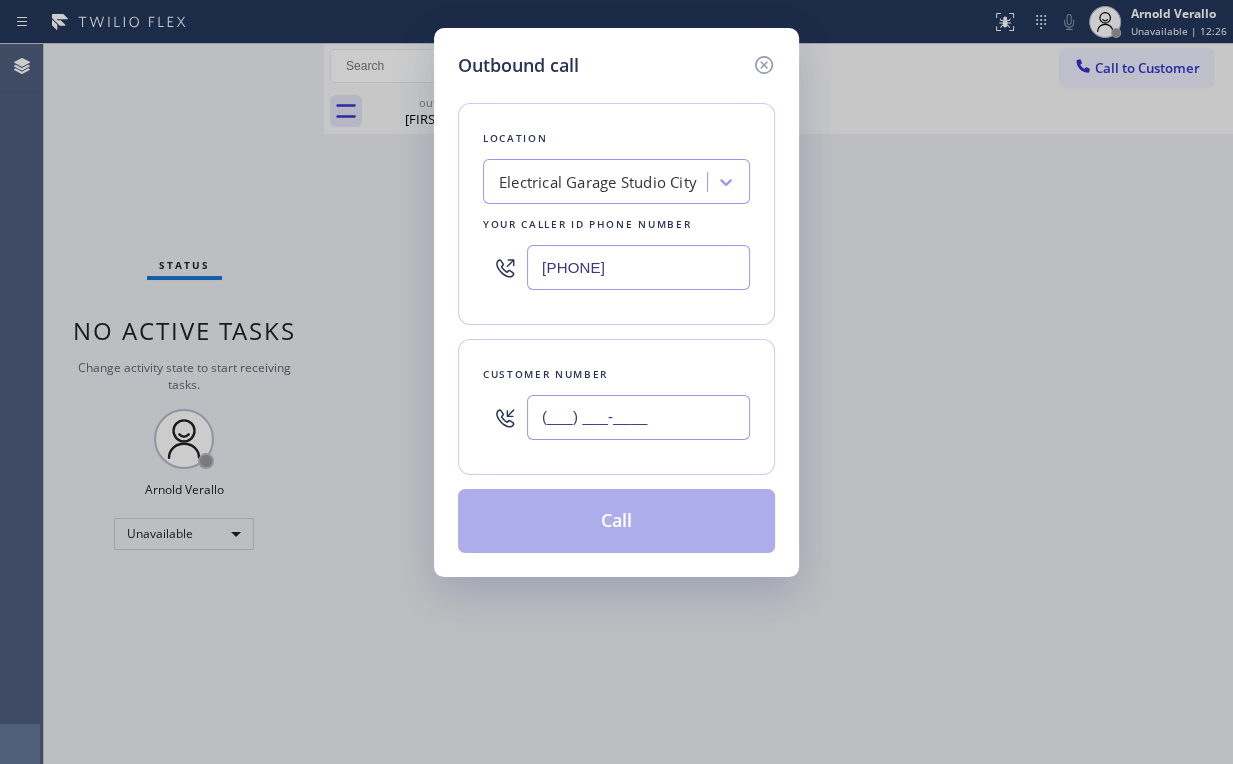 drag, startPoint x: 640, startPoint y: 405, endPoint x: 664, endPoint y: 406, distance: 24.020824 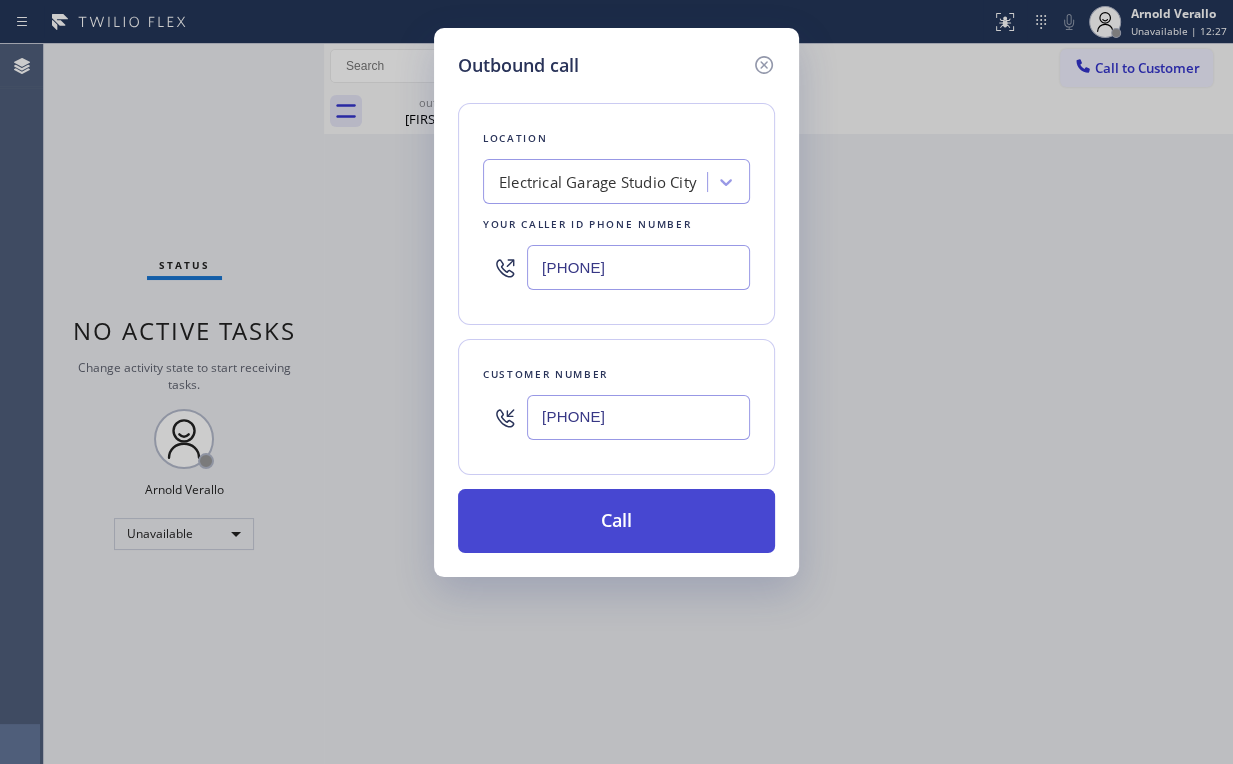 type on "[PHONE]" 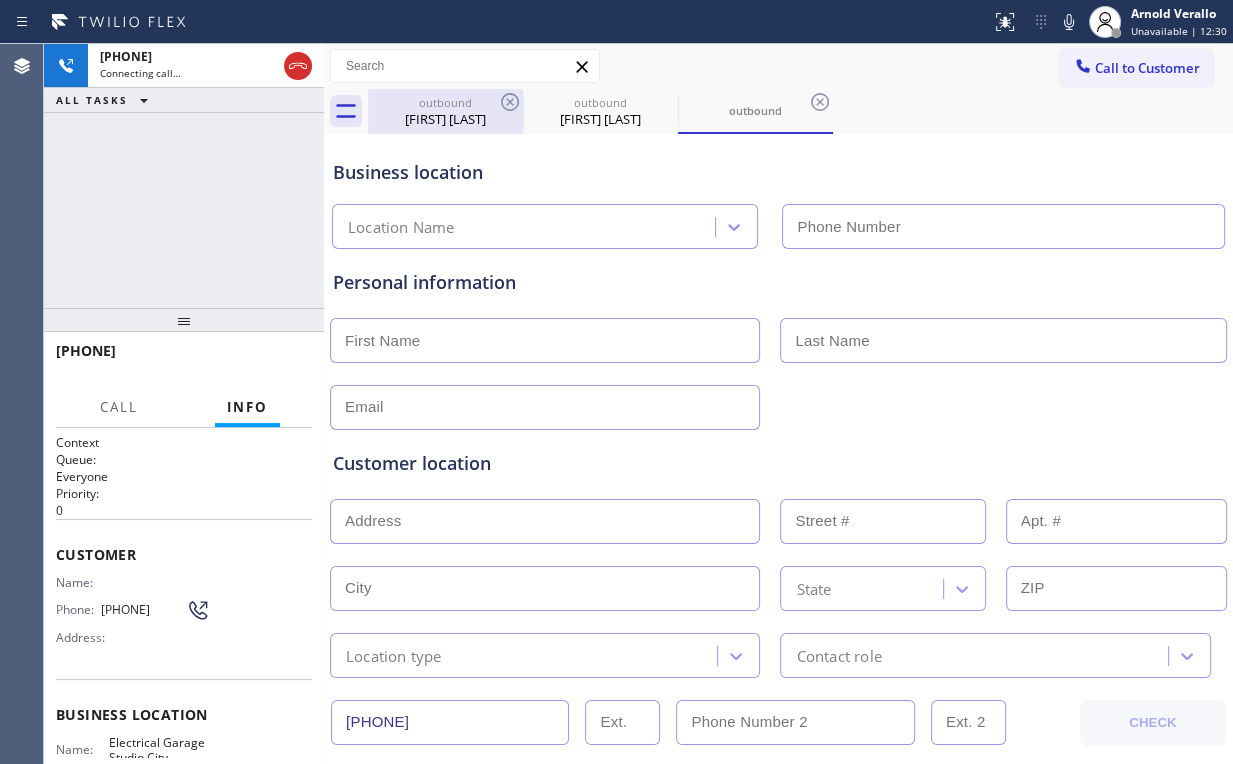 click on "[FIRST] [LAST]" at bounding box center [445, 119] 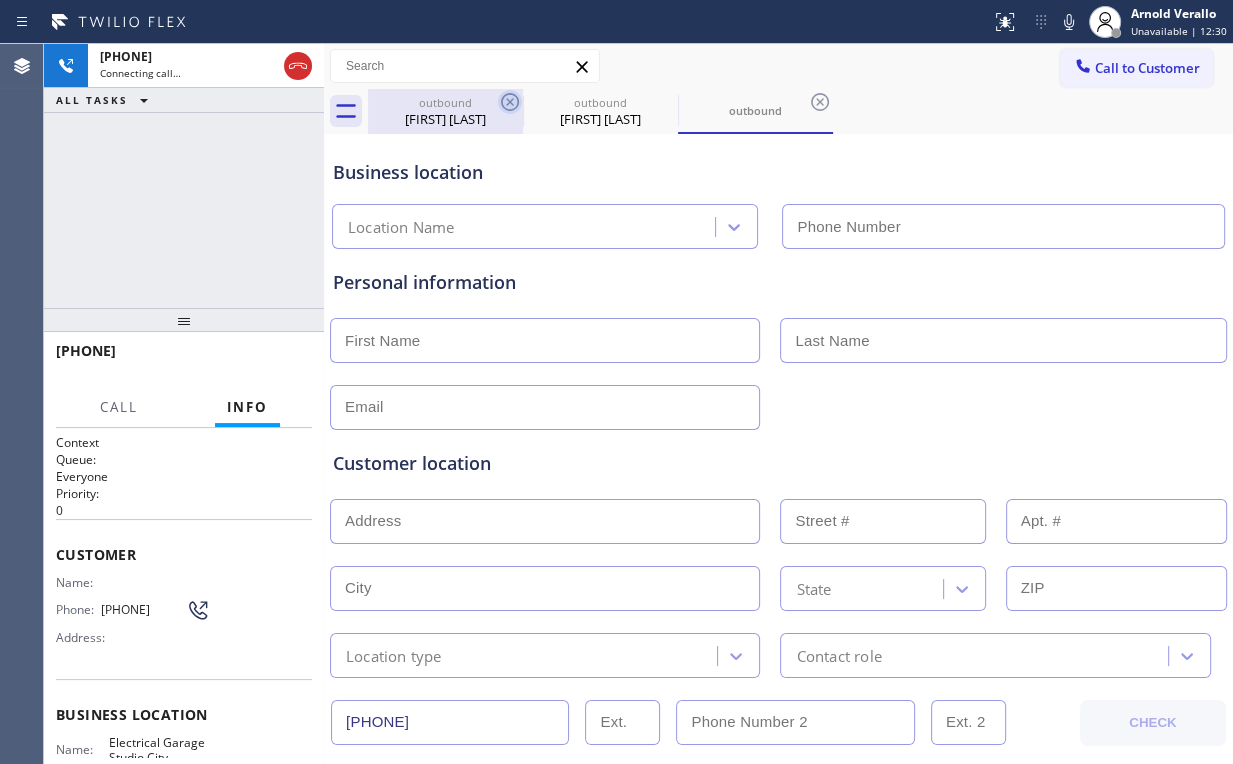 type on "[PHONE]" 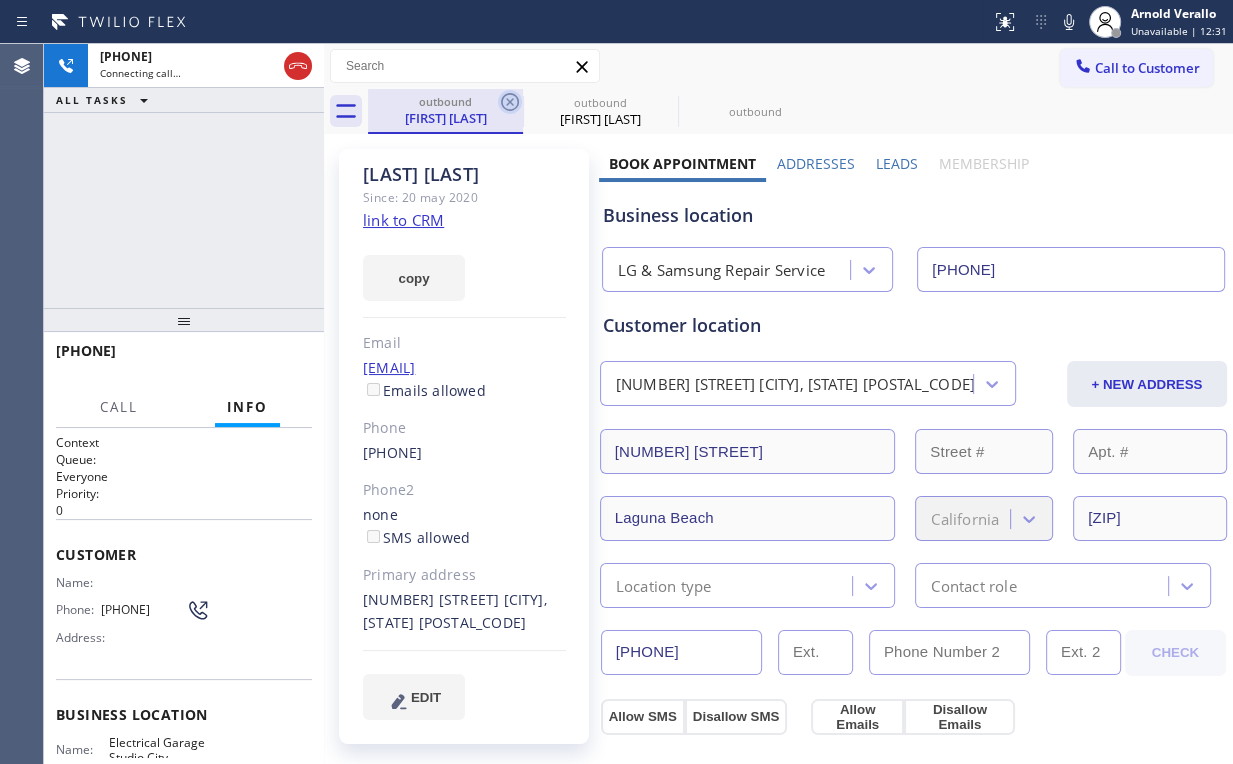 click 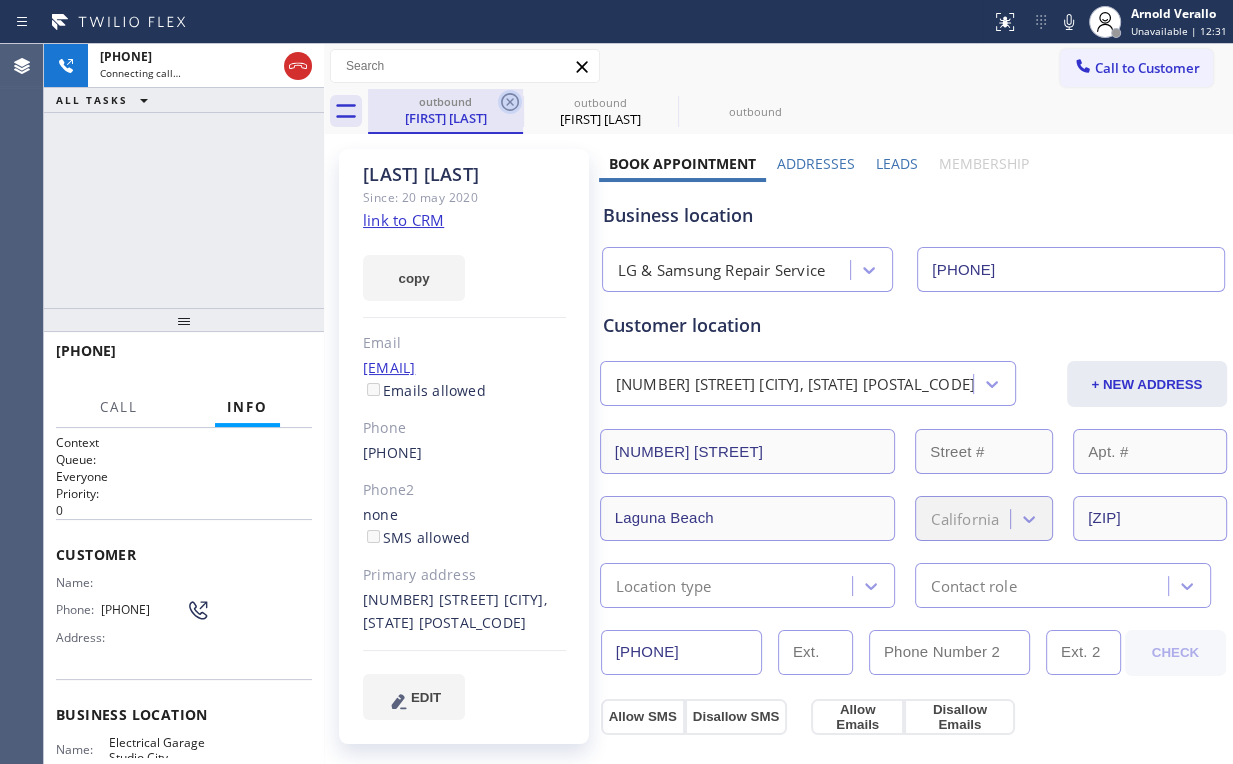 click 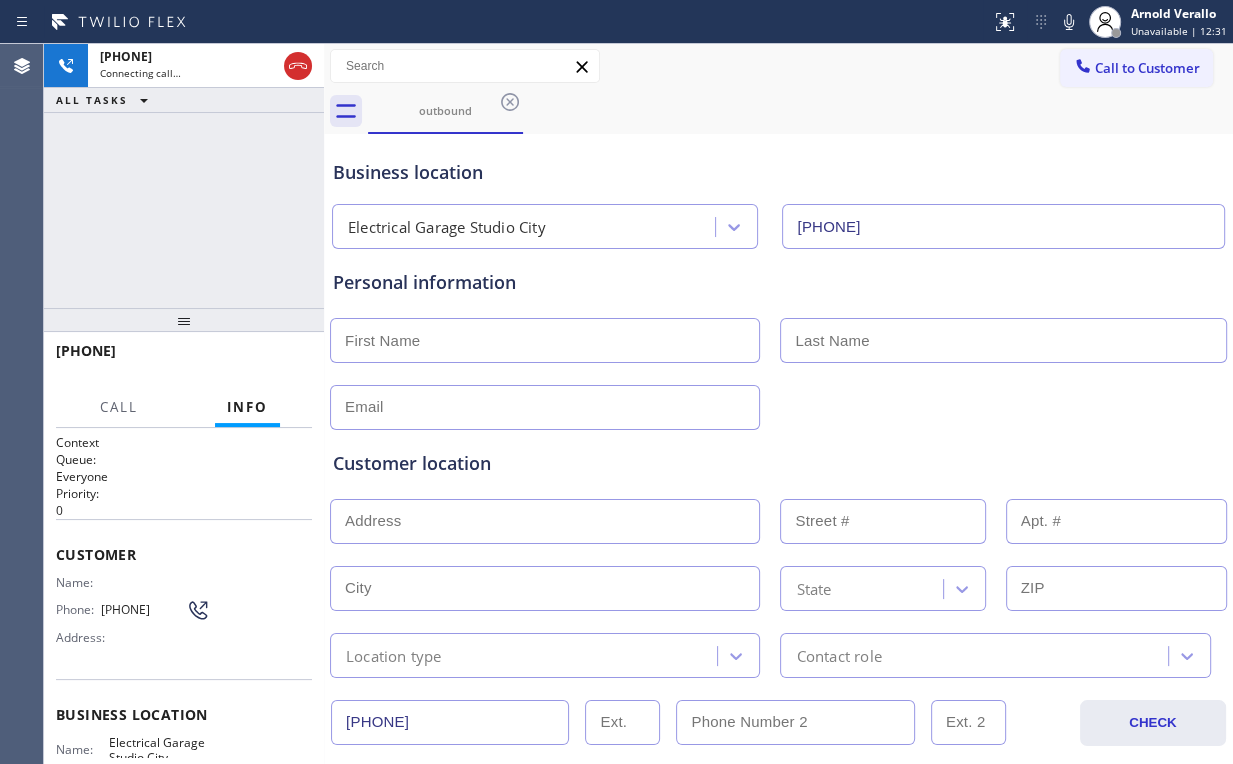 click on "[PHONE] Connecting call… ALL TASKS ALL TASKS ACTIVE TASKS TASKS IN WRAP UP" at bounding box center [184, 176] 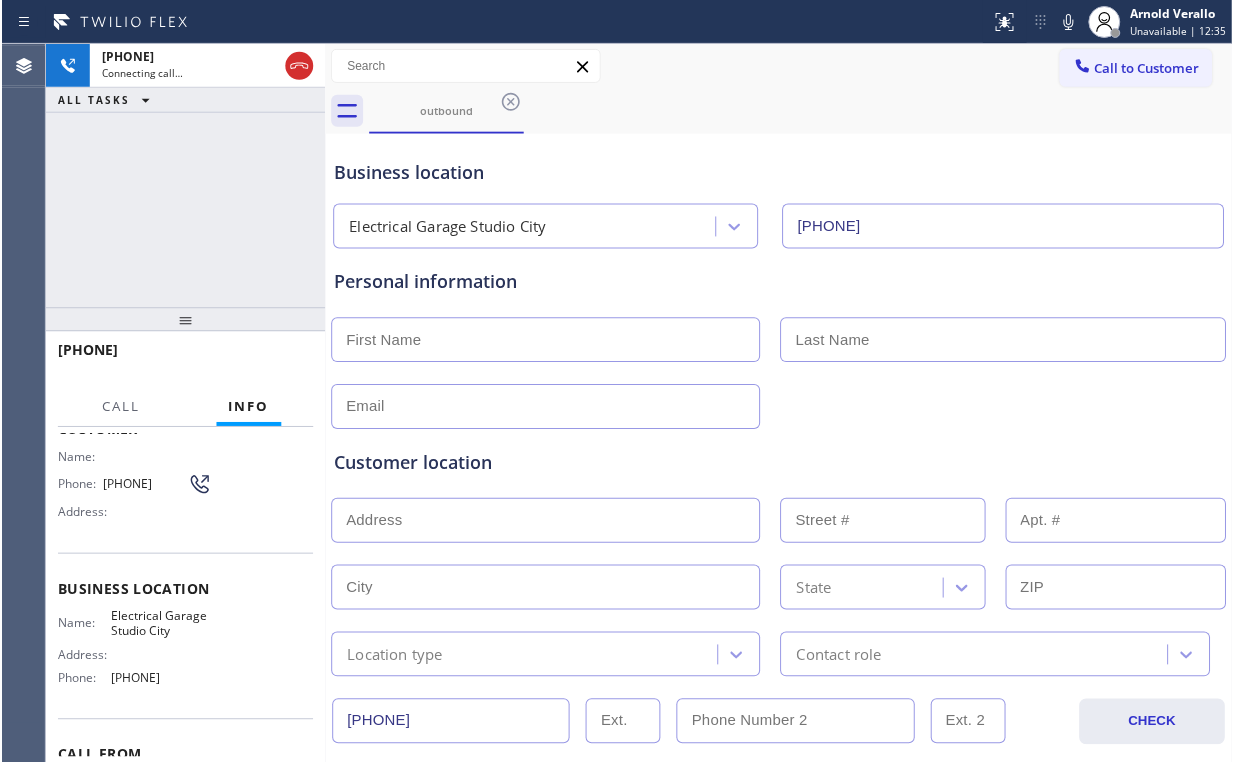 scroll, scrollTop: 160, scrollLeft: 0, axis: vertical 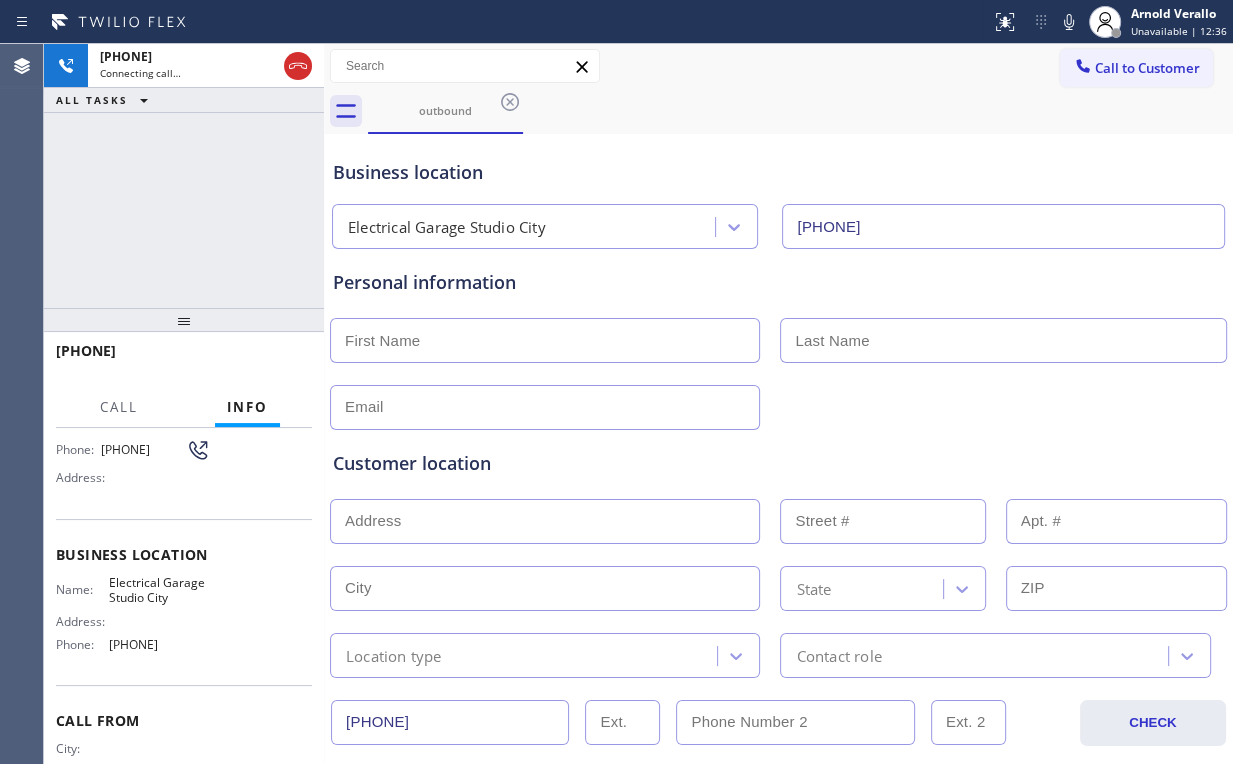 click on "[PHONE] Connecting call… ALL TASKS ALL TASKS ACTIVE TASKS TASKS IN WRAP UP" at bounding box center (184, 176) 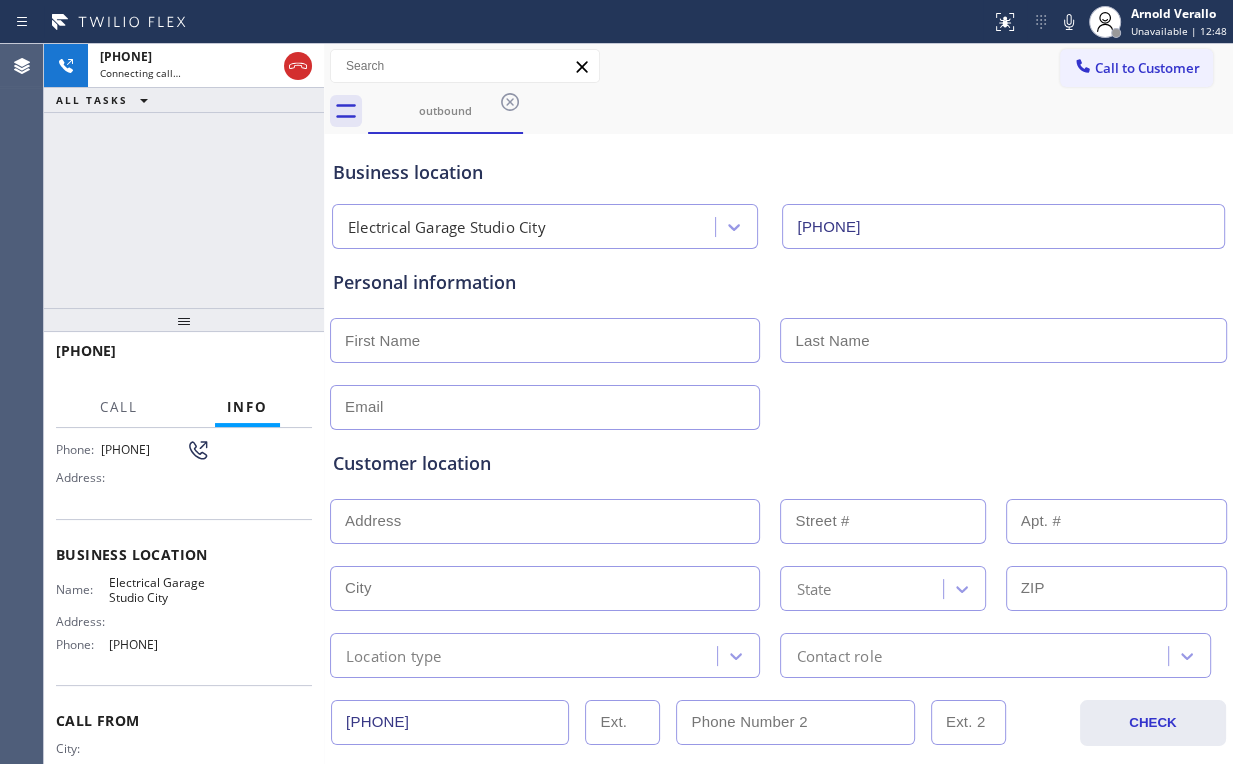click on "[PHONE] Connecting call… ALL TASKS ALL TASKS ACTIVE TASKS TASKS IN WRAP UP" at bounding box center [184, 176] 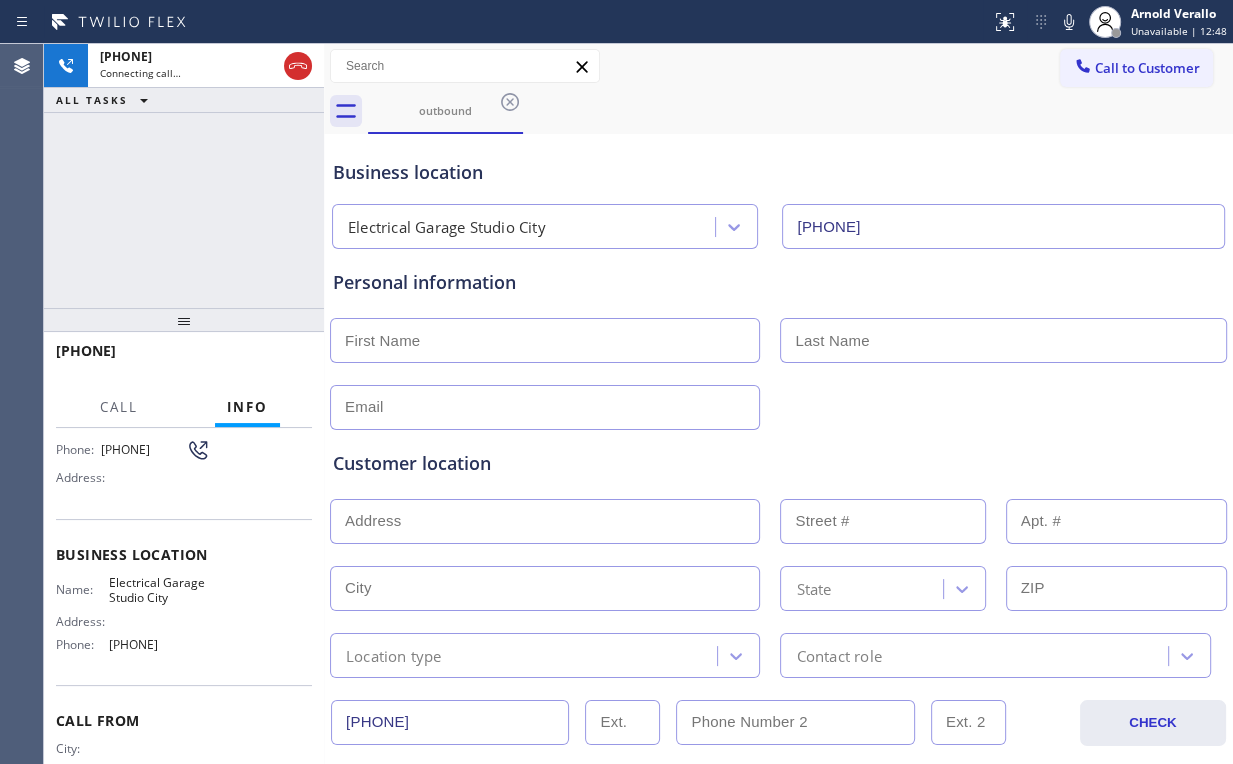 click on "[PHONE] Connecting call… ALL TASKS ALL TASKS ACTIVE TASKS TASKS IN WRAP UP" at bounding box center [184, 176] 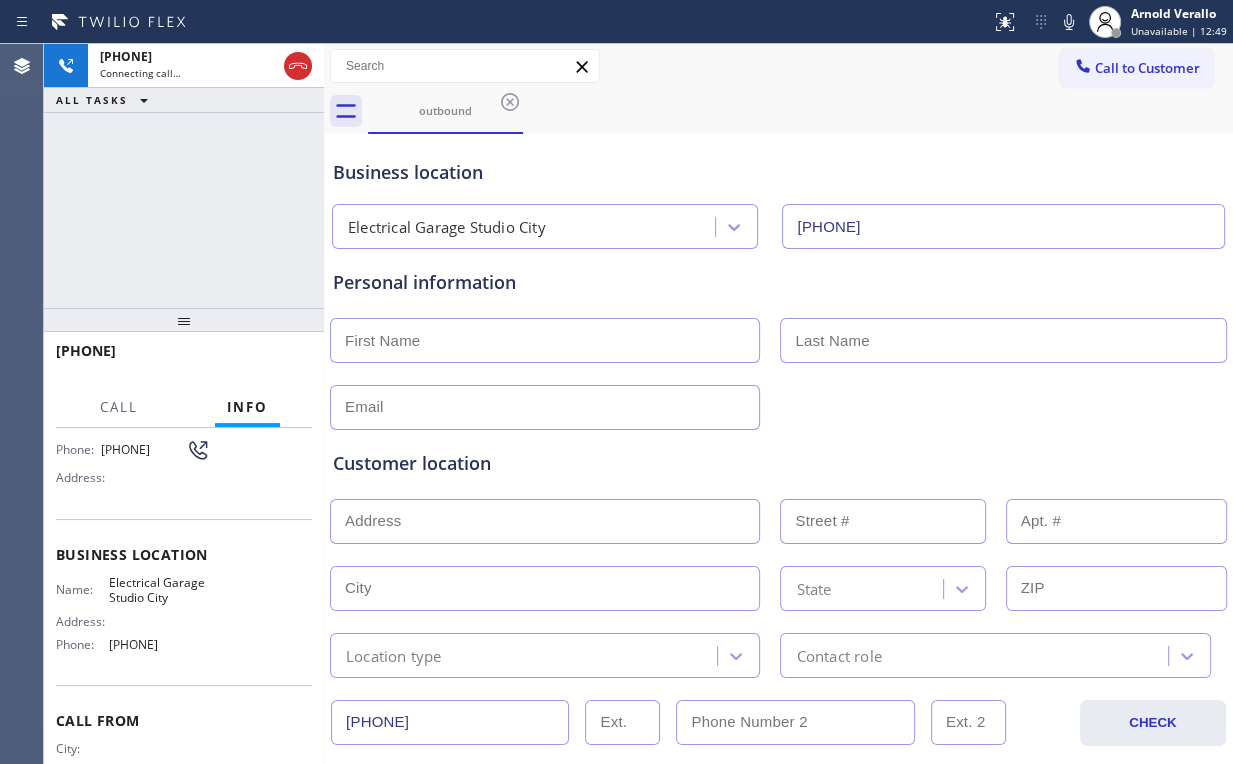click on "[PHONE] Connecting call… ALL TASKS ALL TASKS ACTIVE TASKS TASKS IN WRAP UP" at bounding box center (184, 176) 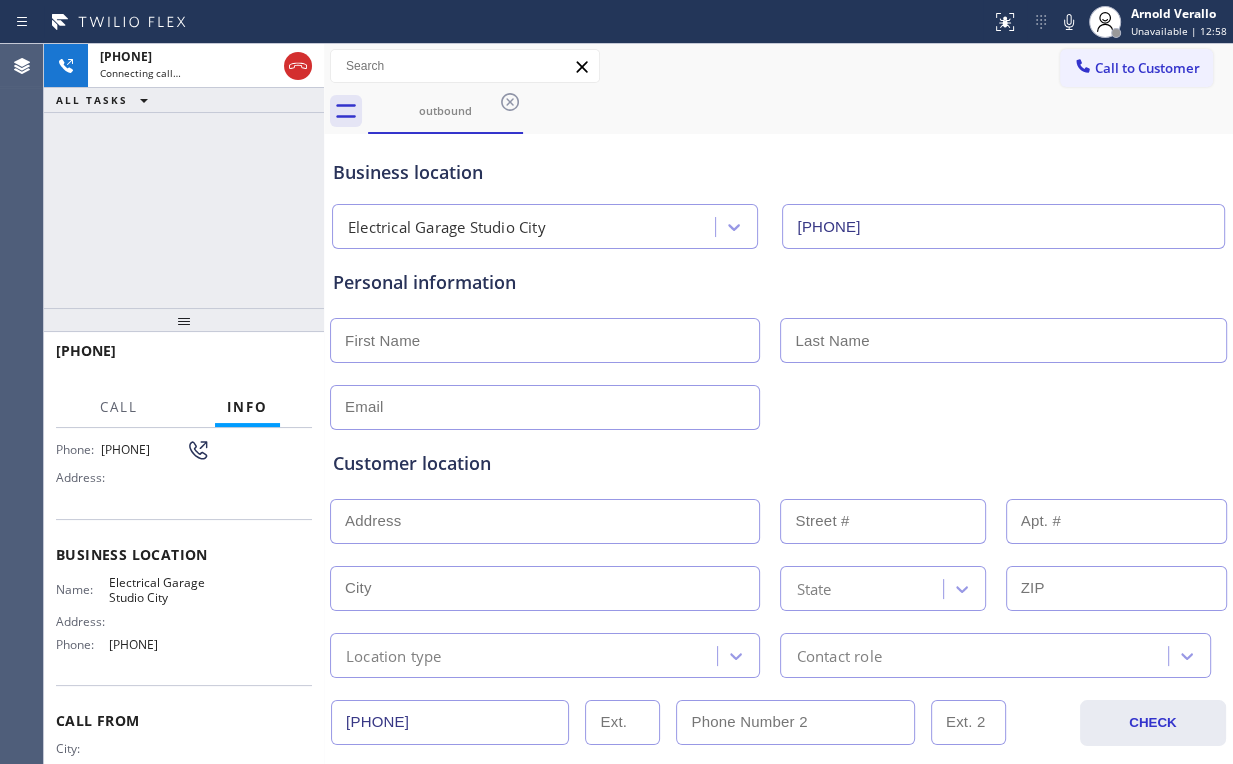 click on "Business location Electrical Garage Studio City [PHONE]" at bounding box center [778, 194] 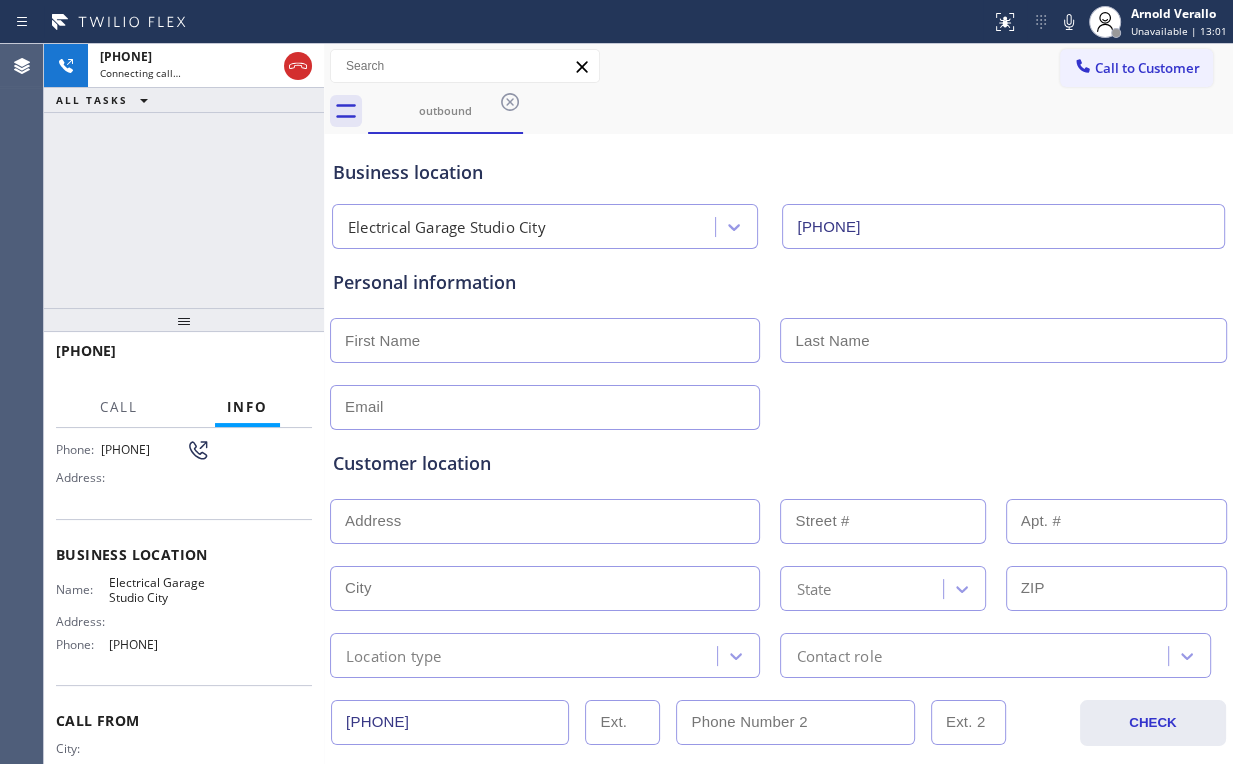 drag, startPoint x: 186, startPoint y: 200, endPoint x: 209, endPoint y: 193, distance: 24.04163 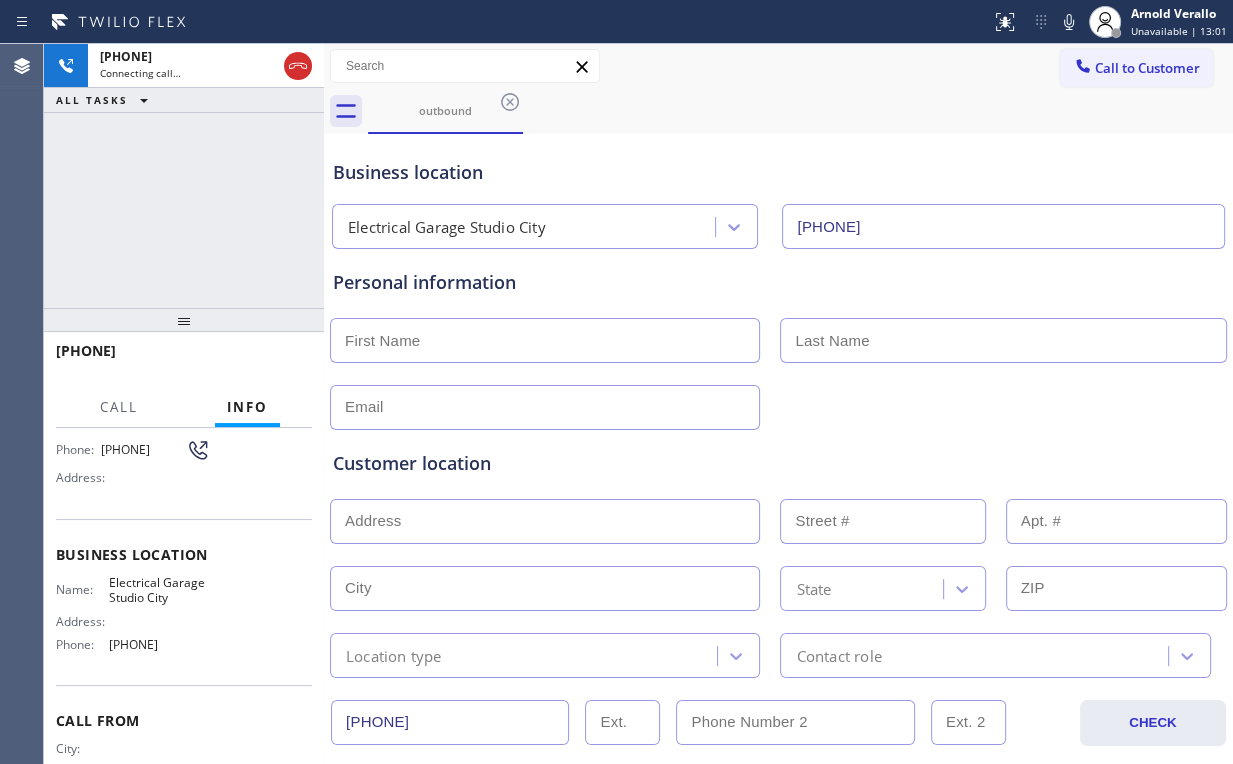 click on "[PHONE] Connecting call… ALL TASKS ALL TASKS ACTIVE TASKS TASKS IN WRAP UP" at bounding box center (184, 176) 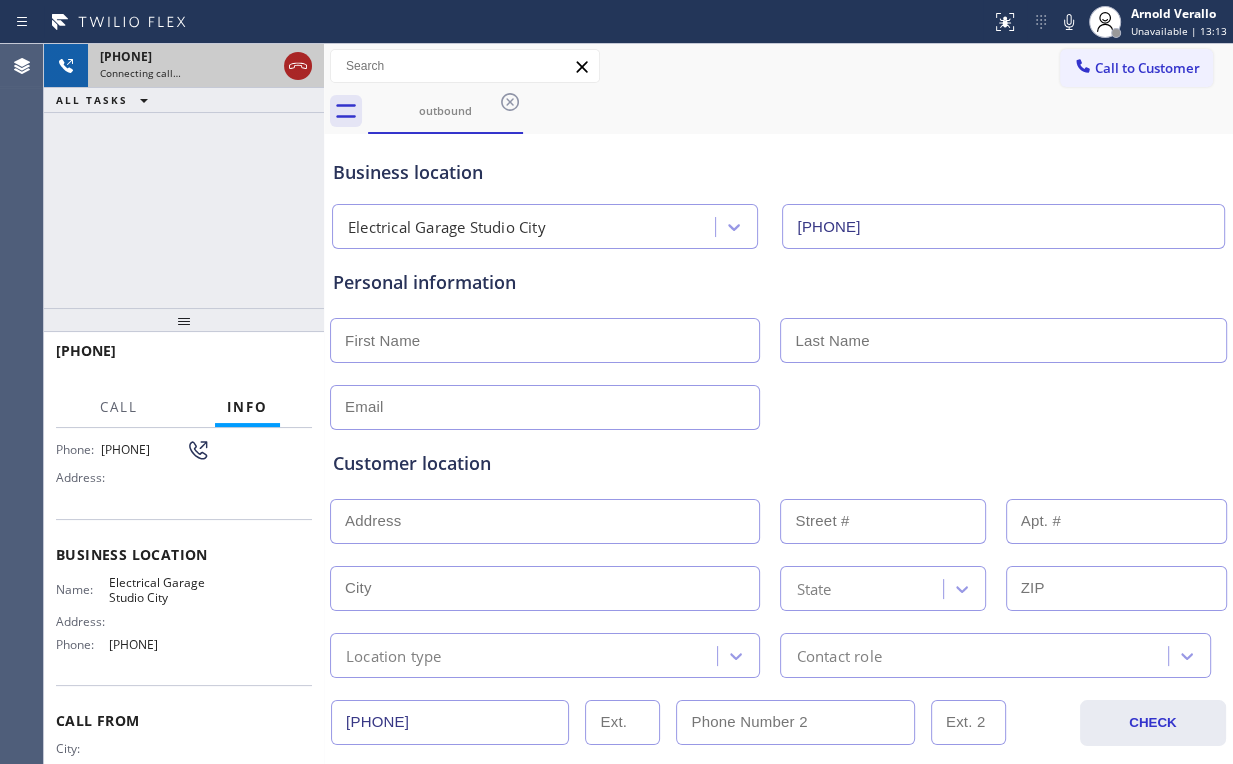 click 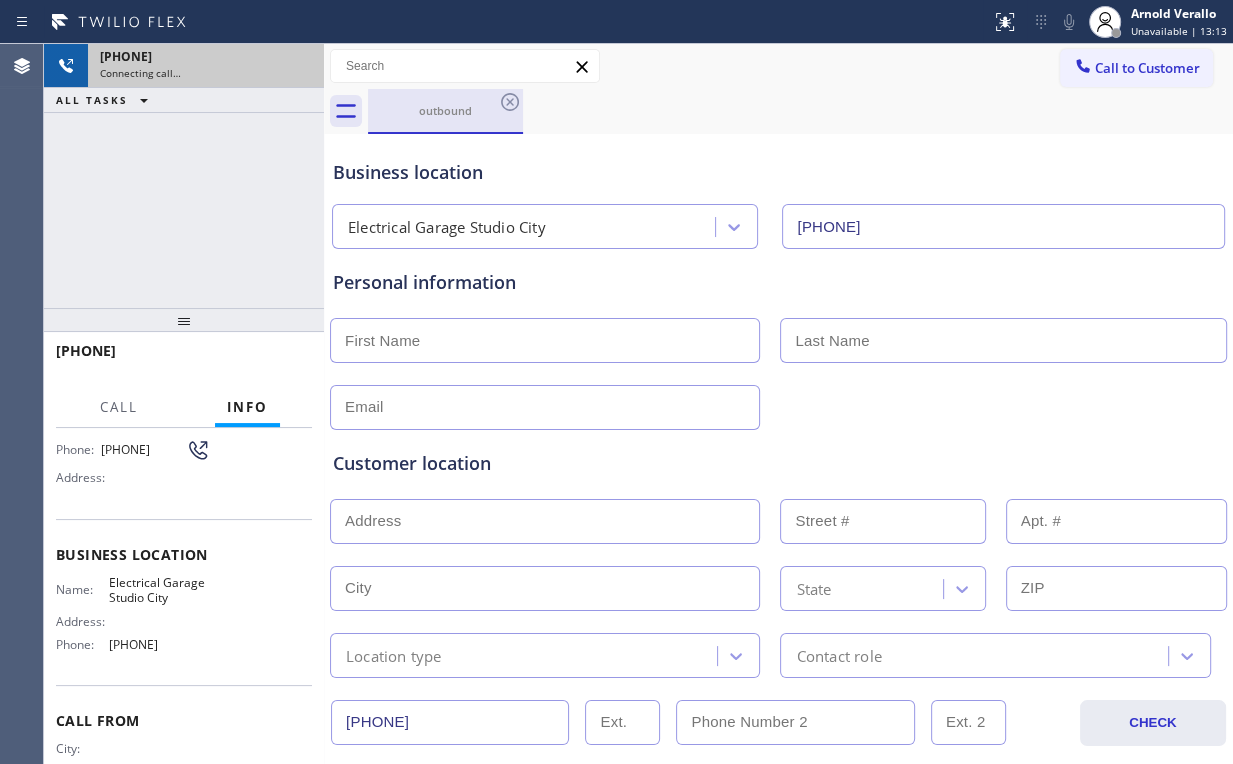 click on "outbound" at bounding box center (445, 110) 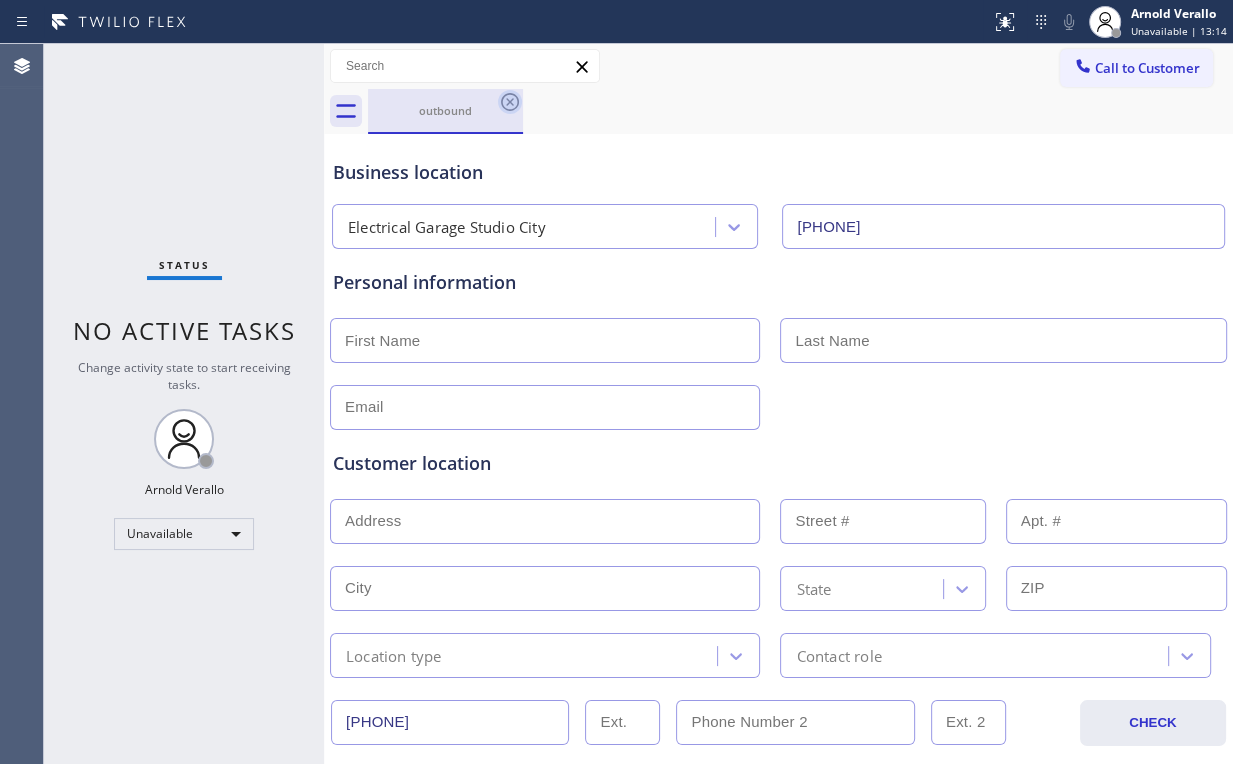 click 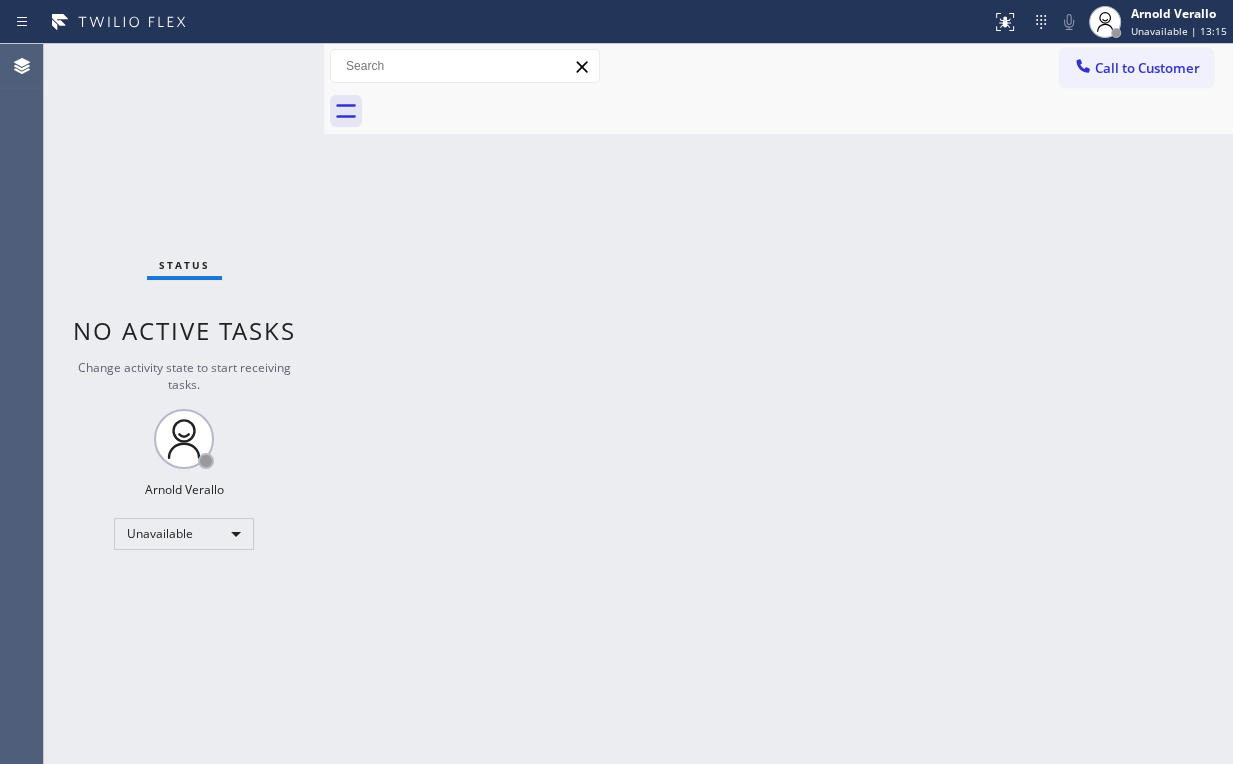 drag, startPoint x: 1133, startPoint y: 60, endPoint x: 1094, endPoint y: 114, distance: 66.61081 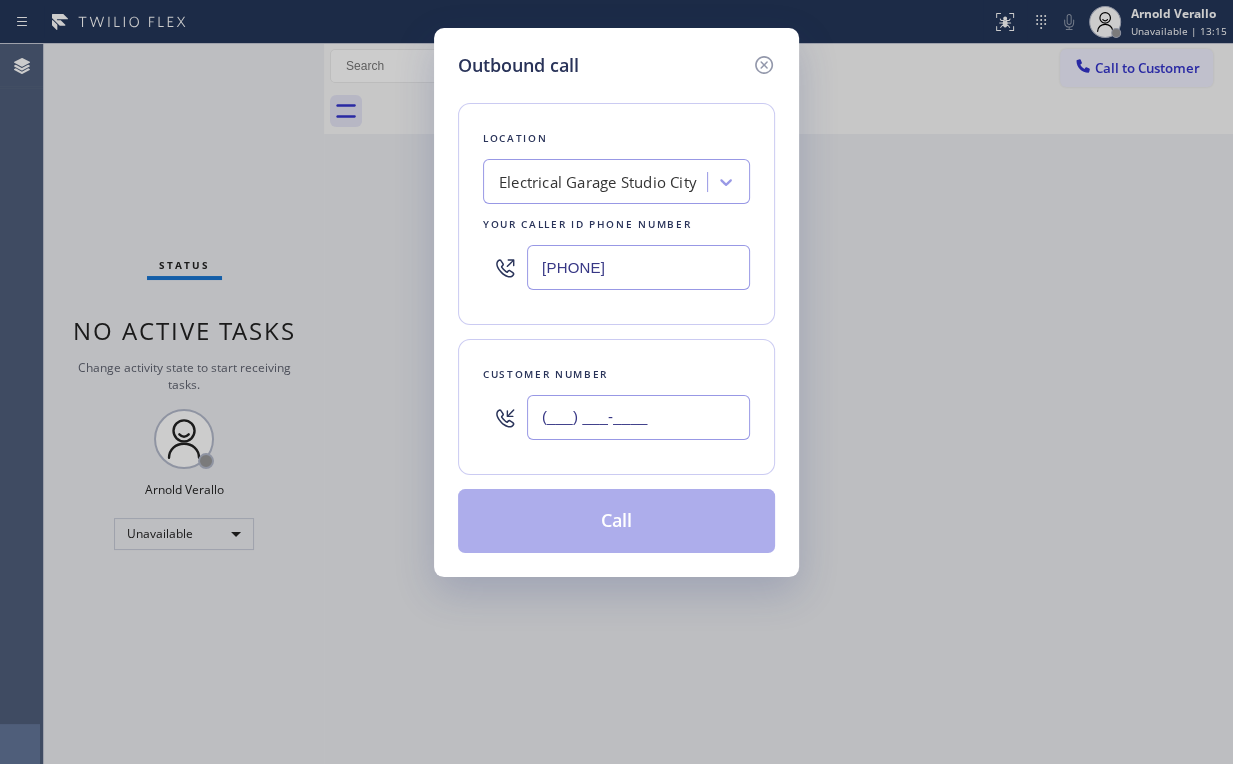 click on "(___) ___-____" at bounding box center [638, 417] 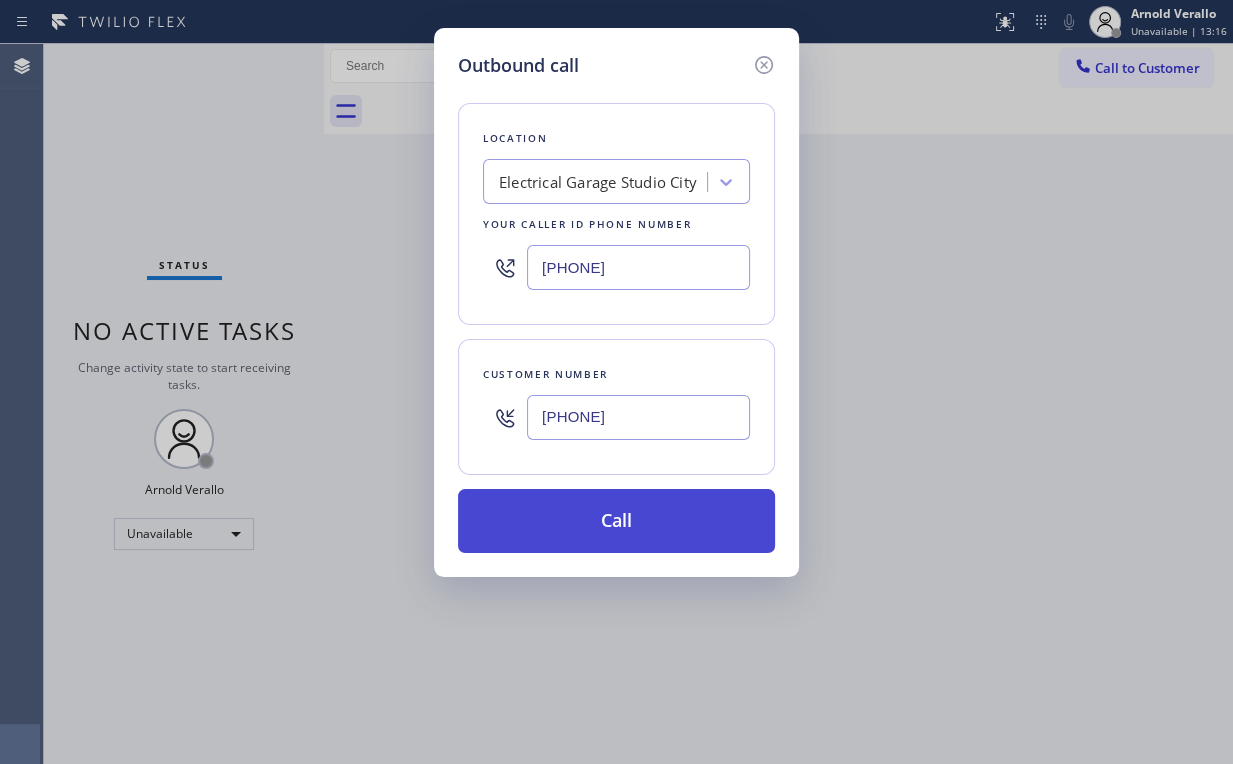 type on "[PHONE]" 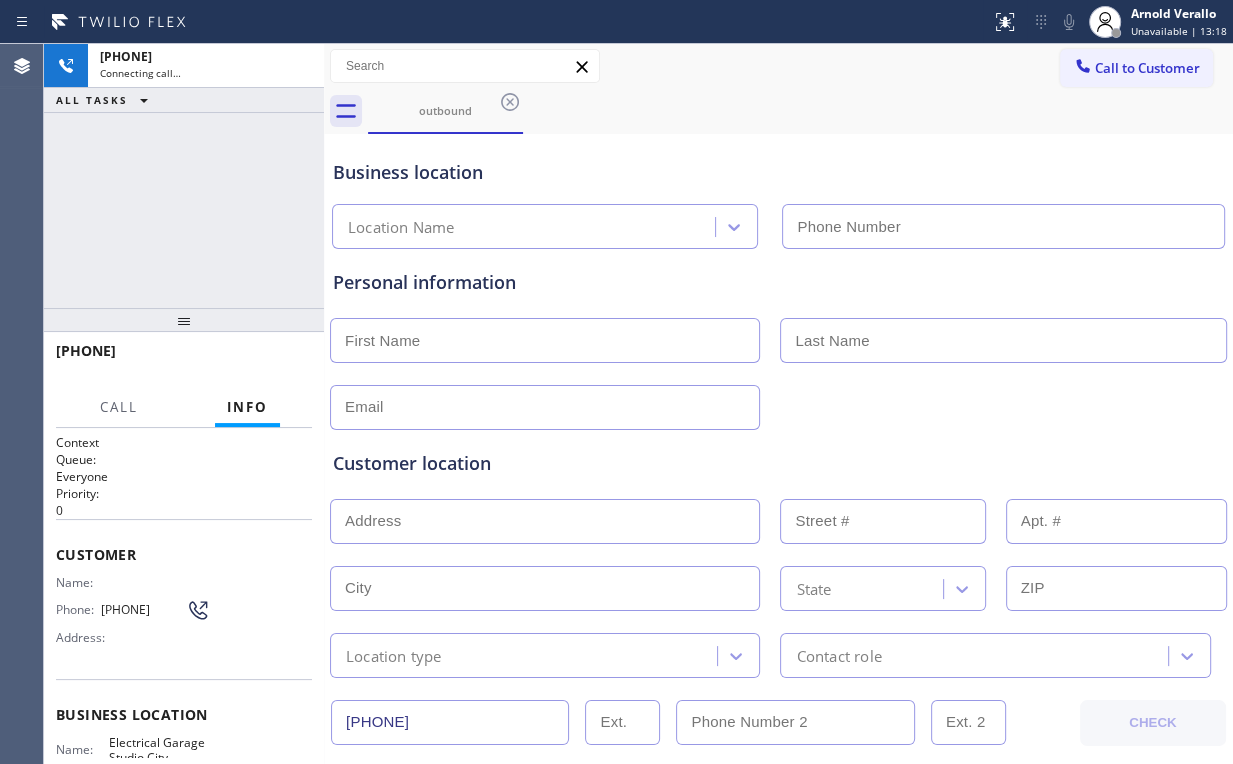click on "[PHONE] Connecting call… ALL TASKS ALL TASKS ACTIVE TASKS TASKS IN WRAP UP" at bounding box center (184, 176) 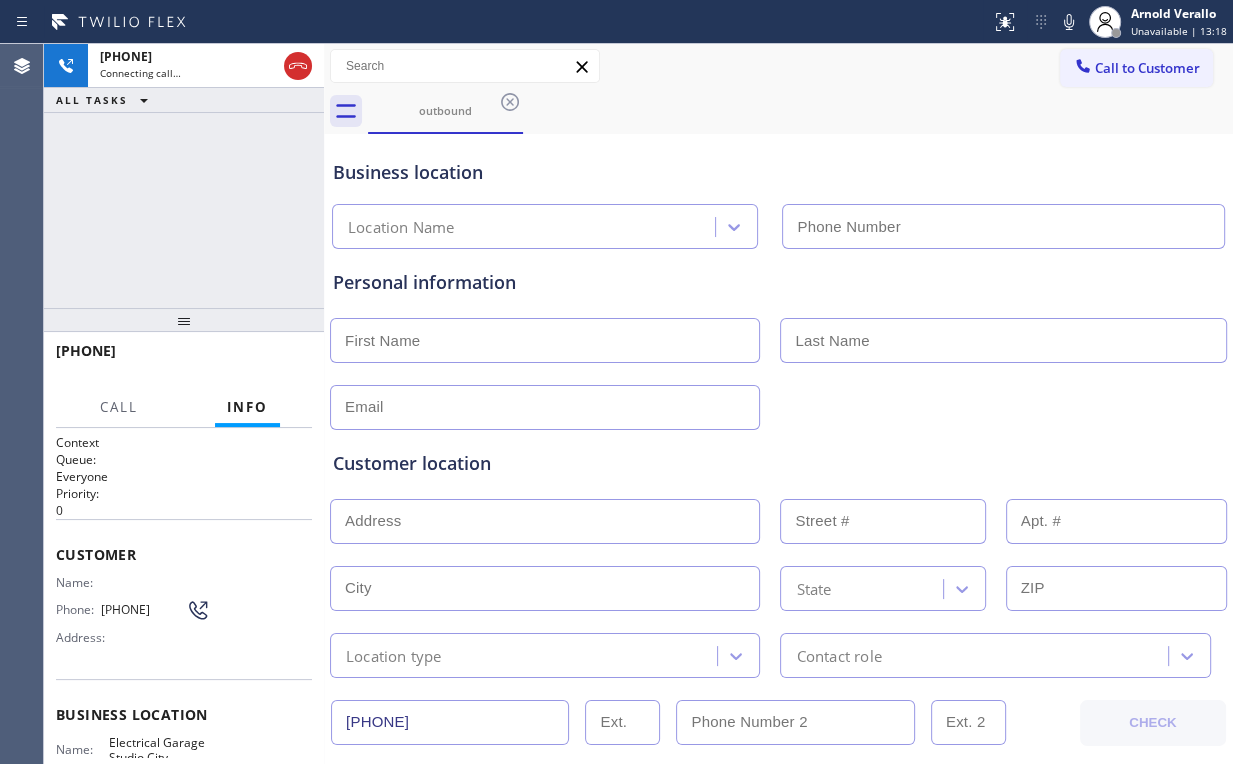type on "[PHONE]" 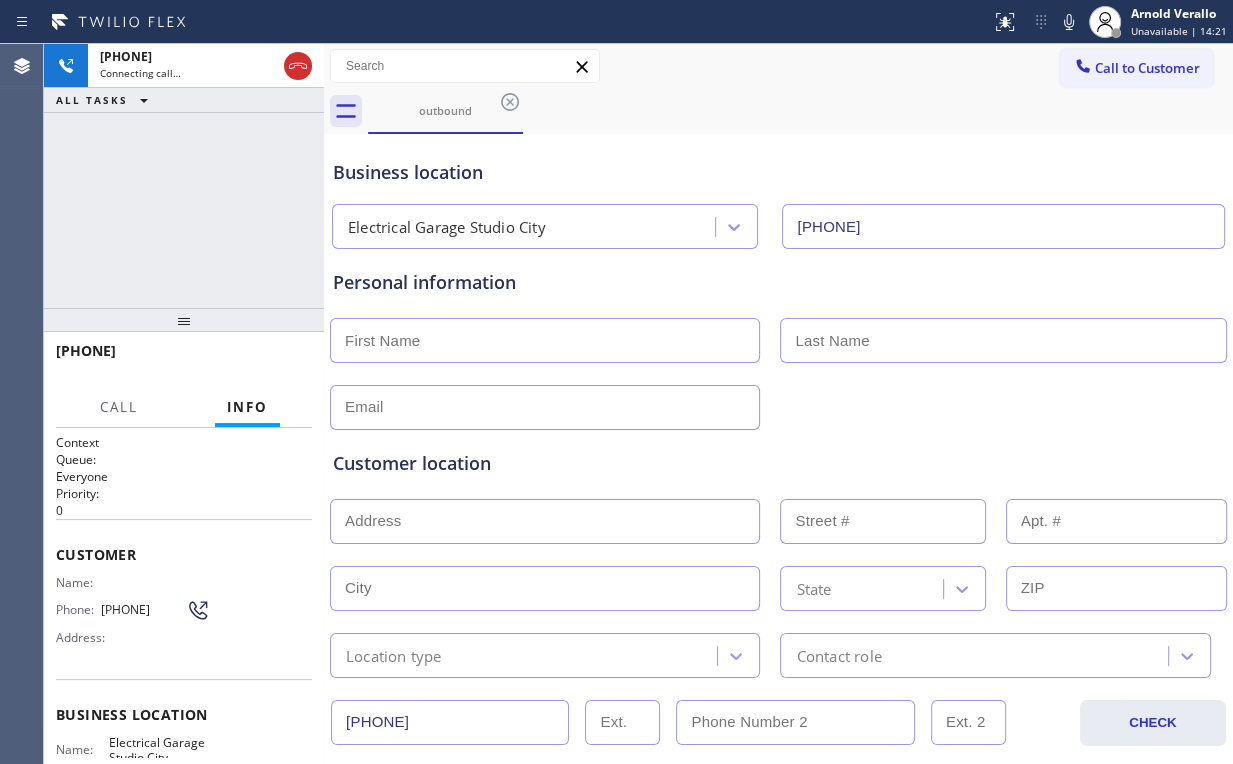 click on "[PHONE] Connecting call… ALL TASKS ALL TASKS ACTIVE TASKS TASKS IN WRAP UP" at bounding box center (184, 176) 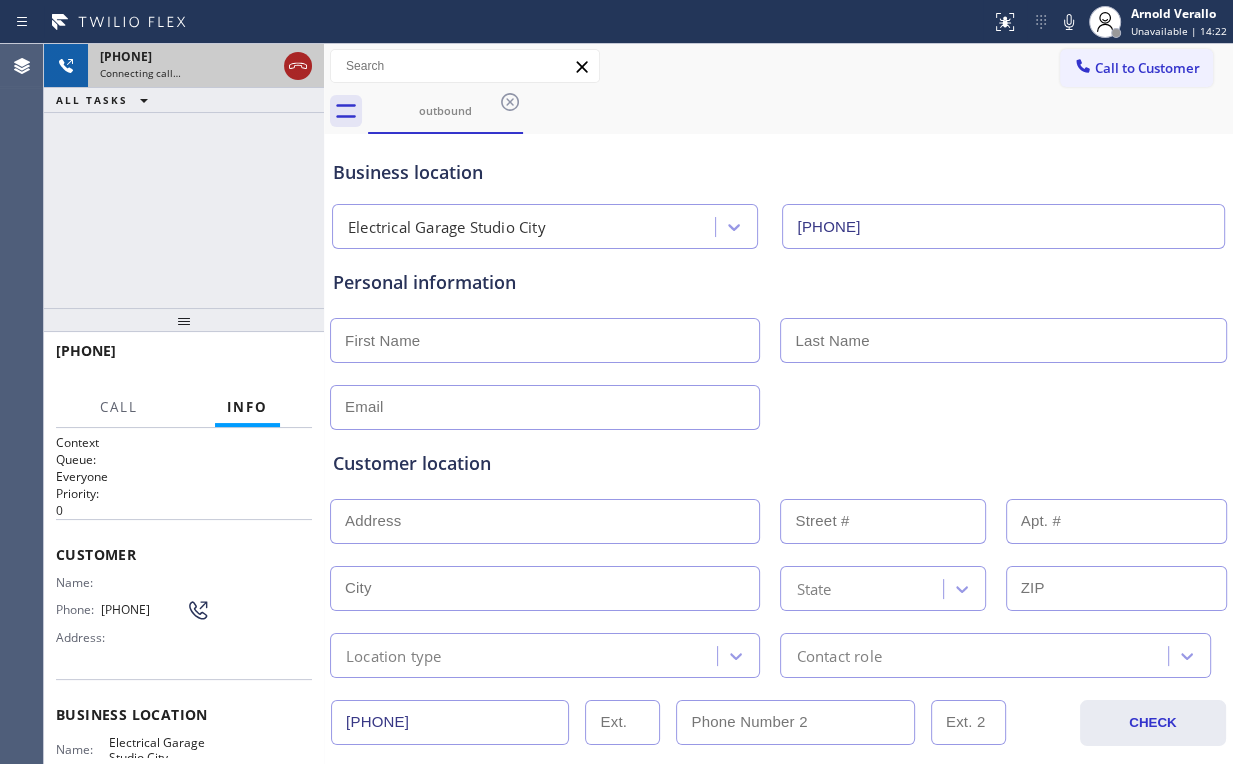 click 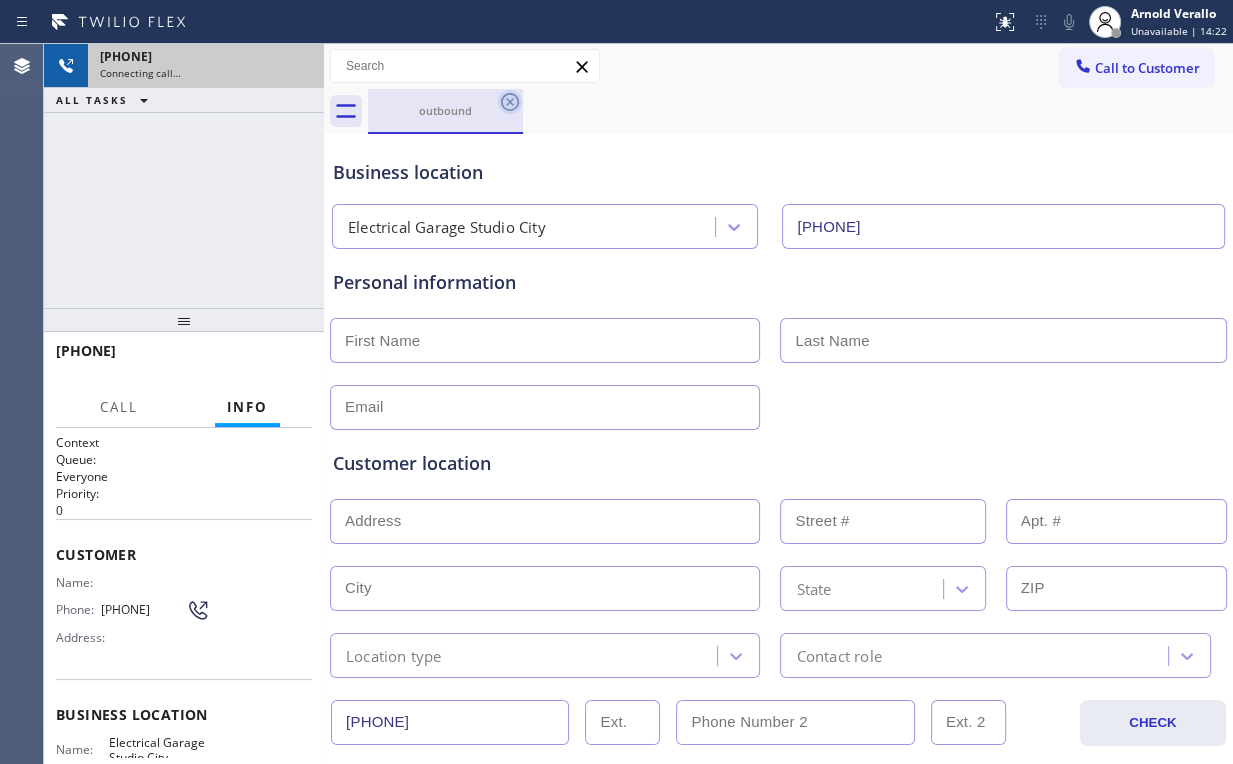 drag, startPoint x: 441, startPoint y: 118, endPoint x: 512, endPoint y: 104, distance: 72.36712 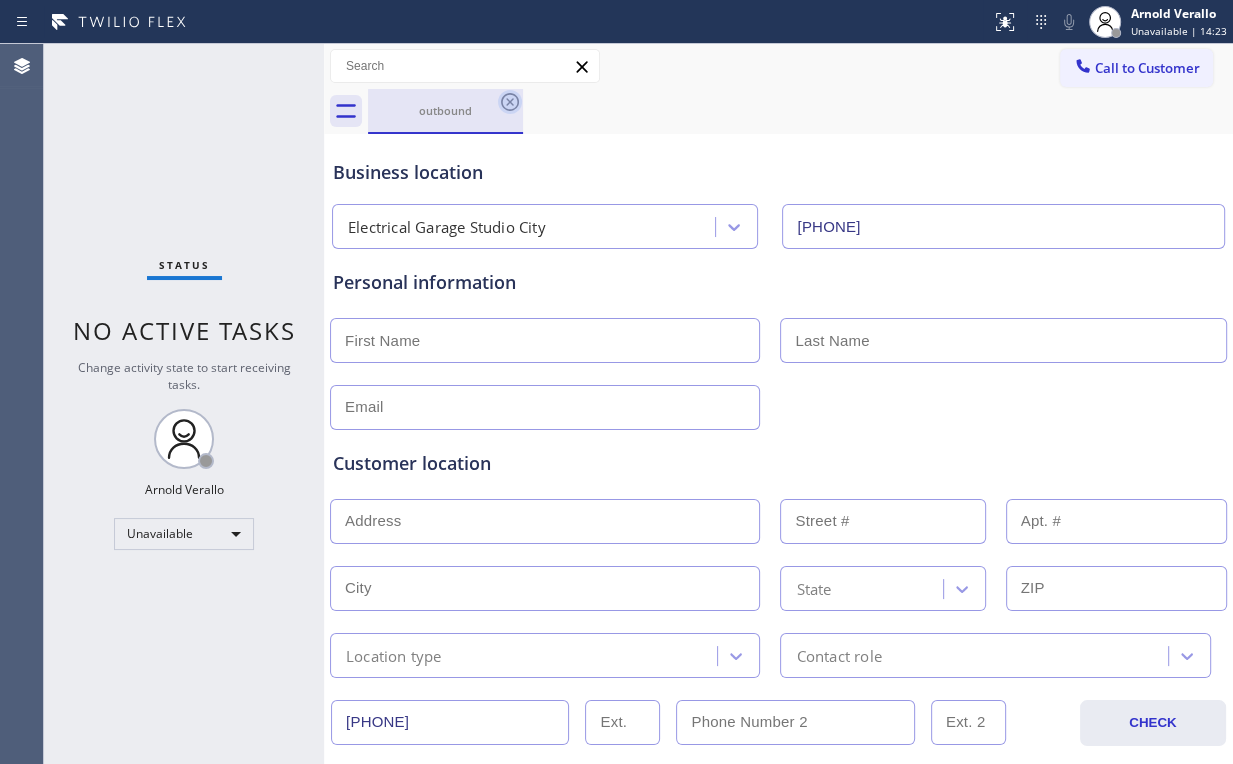click 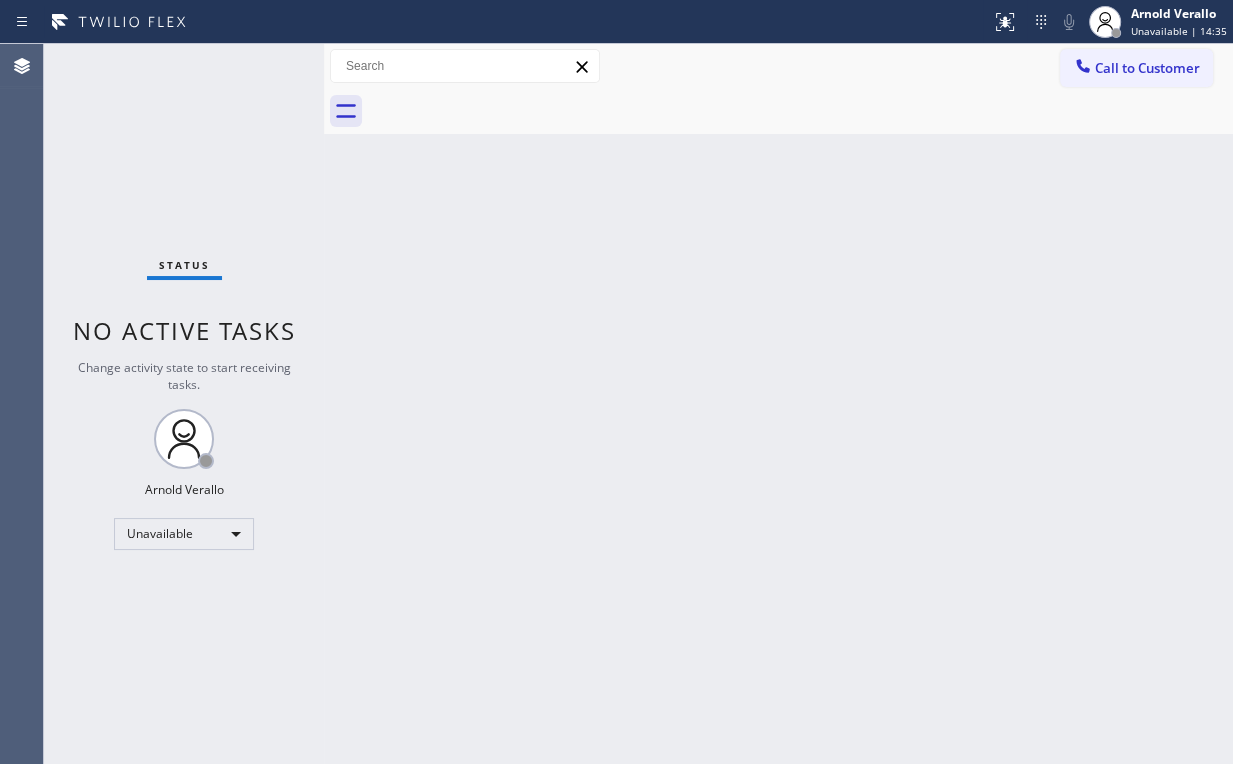 click on "Status   No active tasks     Change activity state to start receiving tasks.   [FIRST] [LAST] Unavailable" at bounding box center [184, 404] 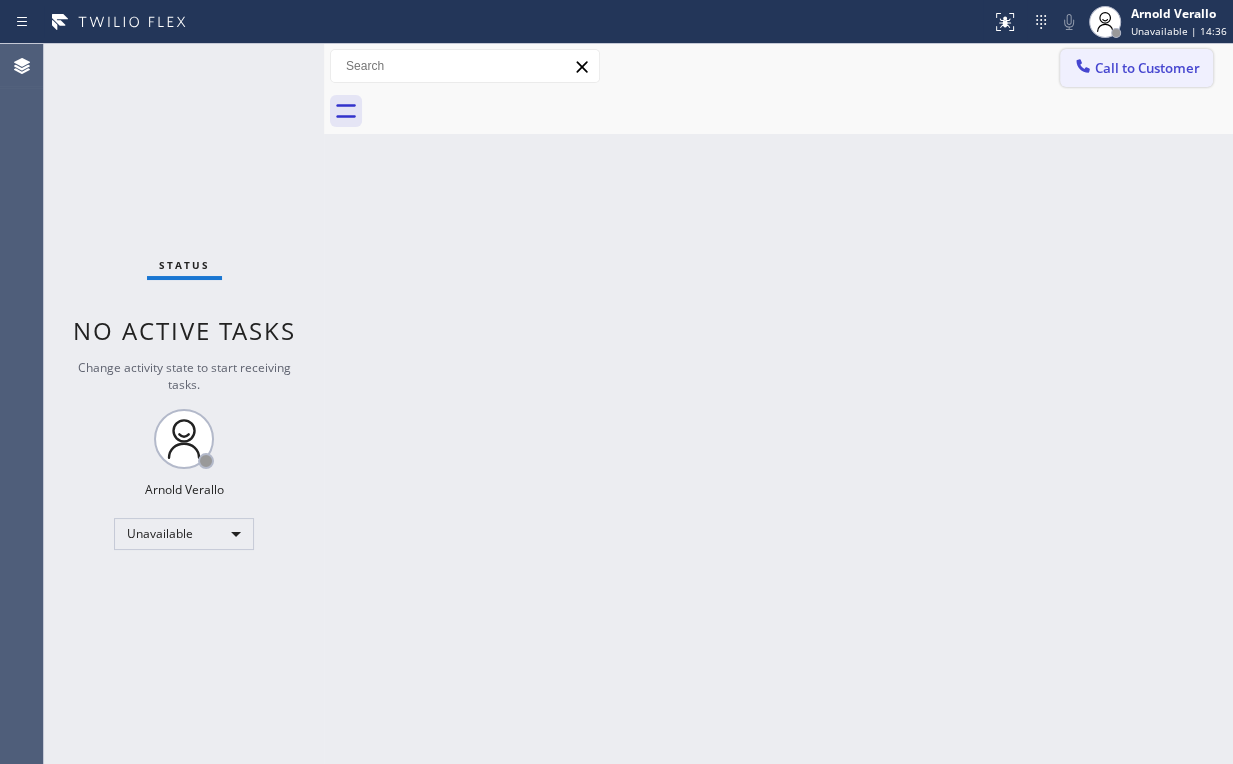 drag, startPoint x: 1115, startPoint y: 63, endPoint x: 668, endPoint y: 261, distance: 488.88956 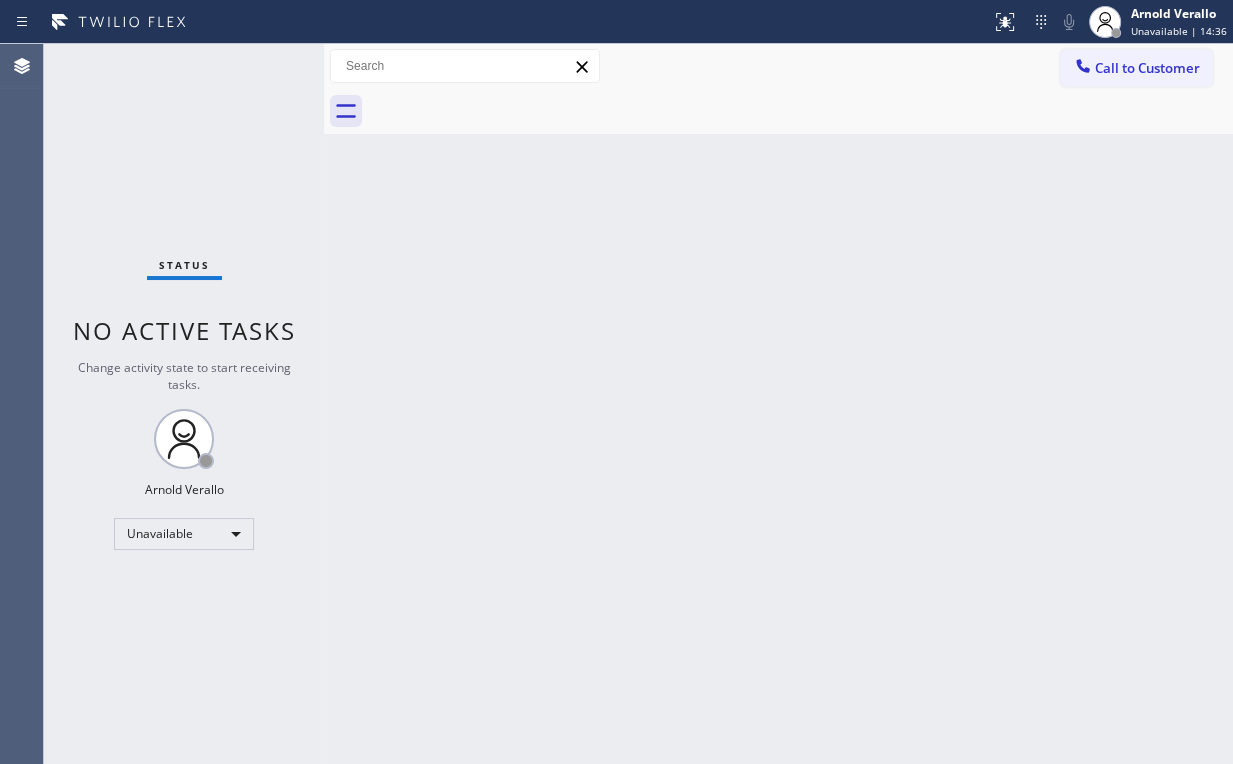 click on "Call to Customer" at bounding box center [1147, 68] 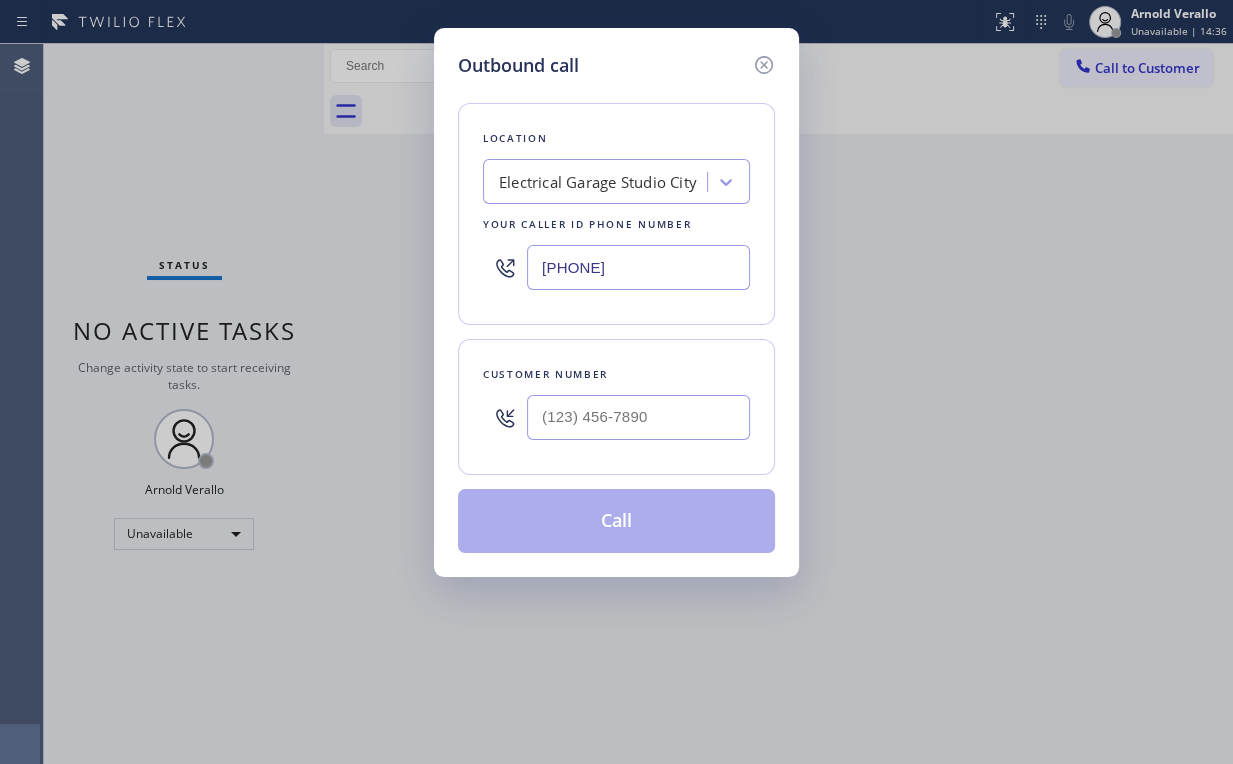 drag, startPoint x: 670, startPoint y: 260, endPoint x: 229, endPoint y: 264, distance: 441.01813 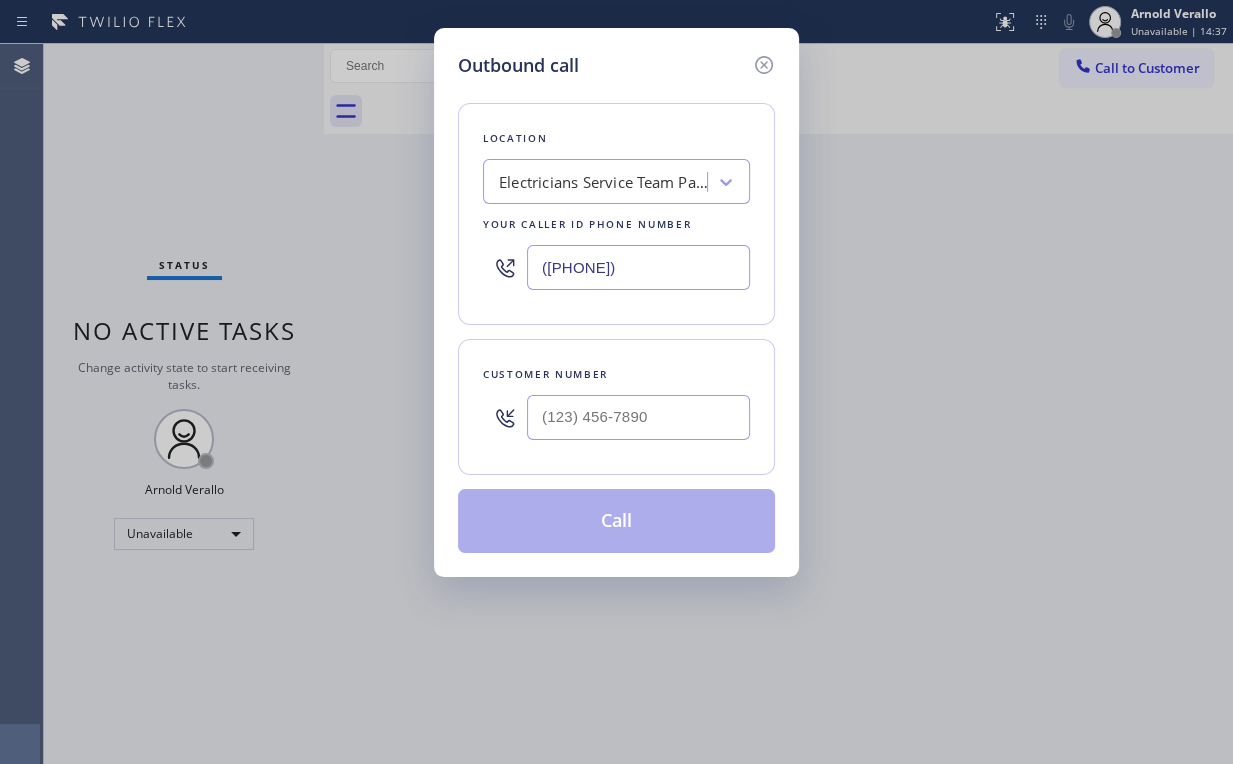 type on "([PHONE])" 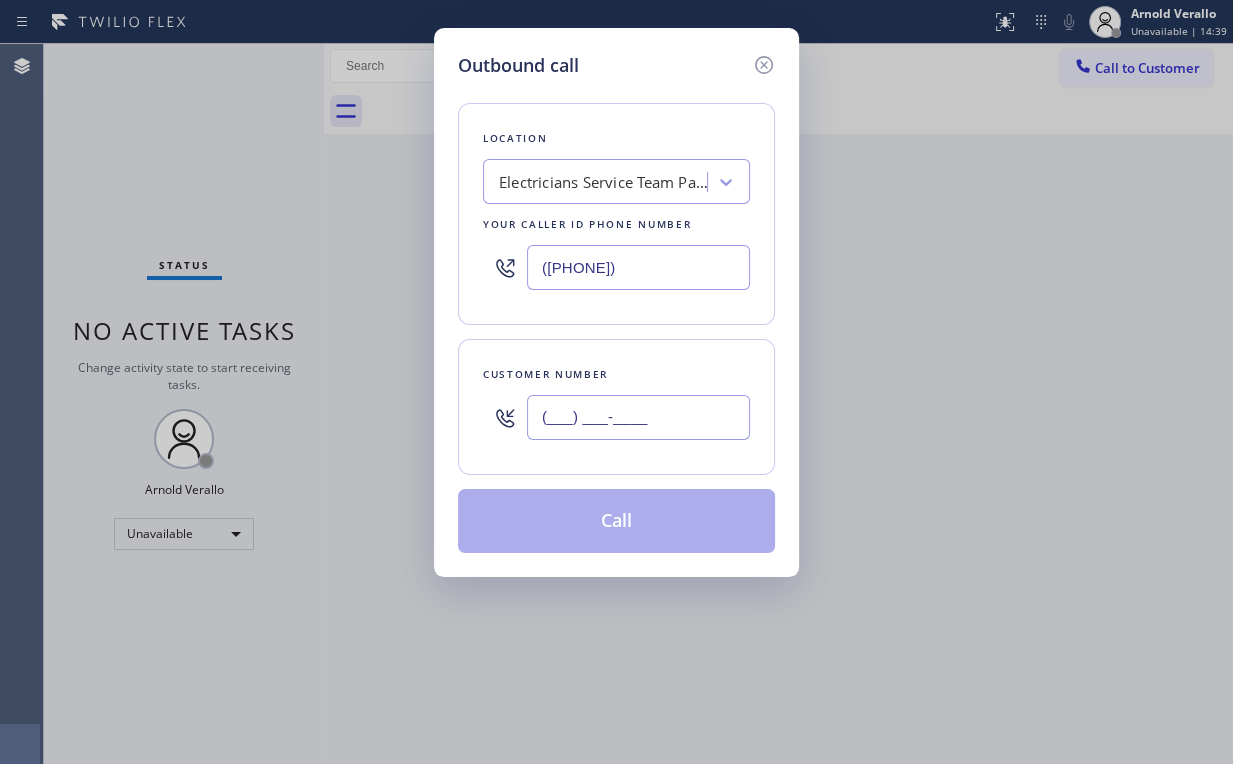 click on "(___) ___-____" at bounding box center (638, 417) 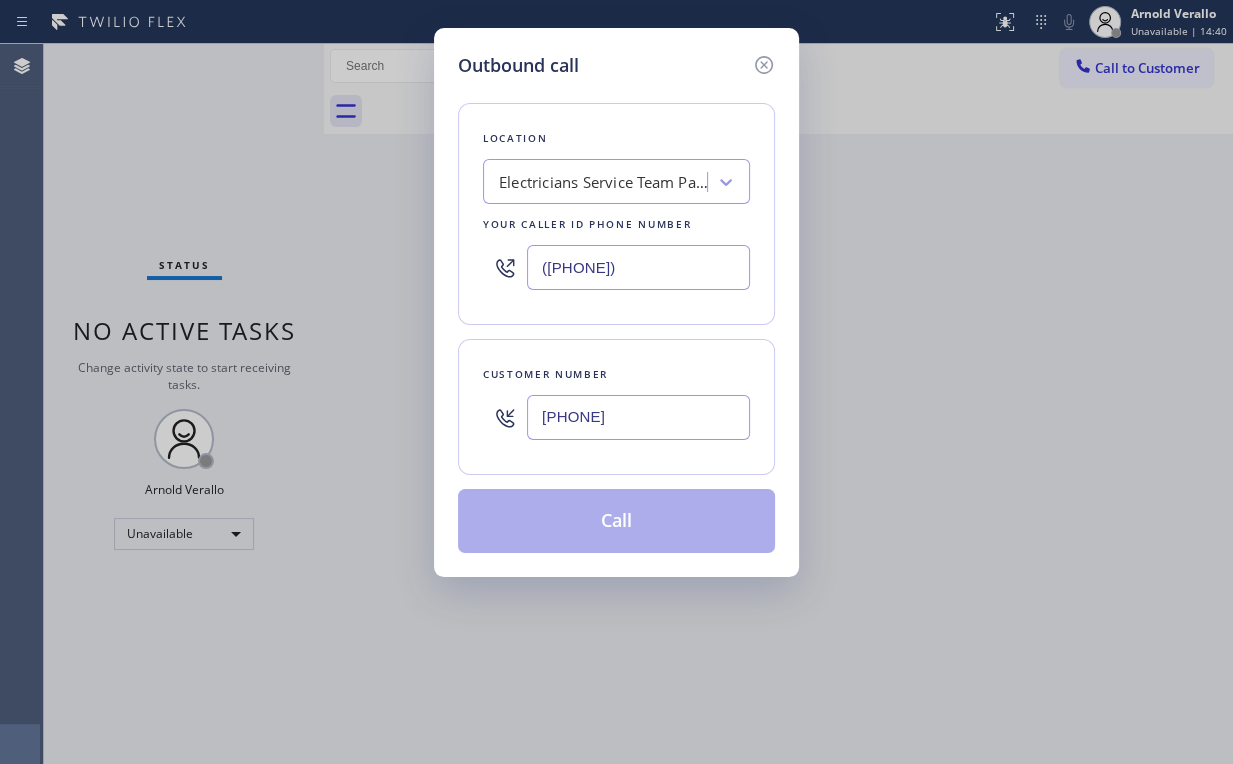 type on "[PHONE]" 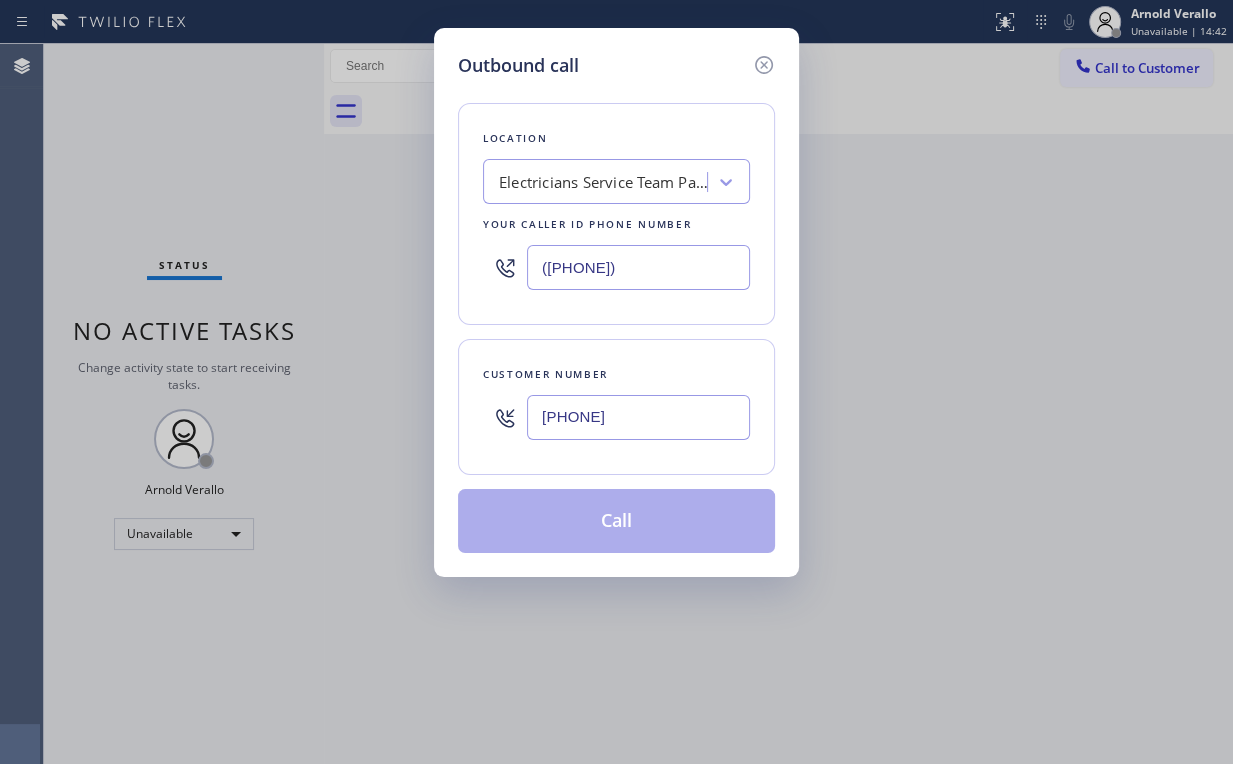 click on "Customer number [PHONE]" at bounding box center (616, 407) 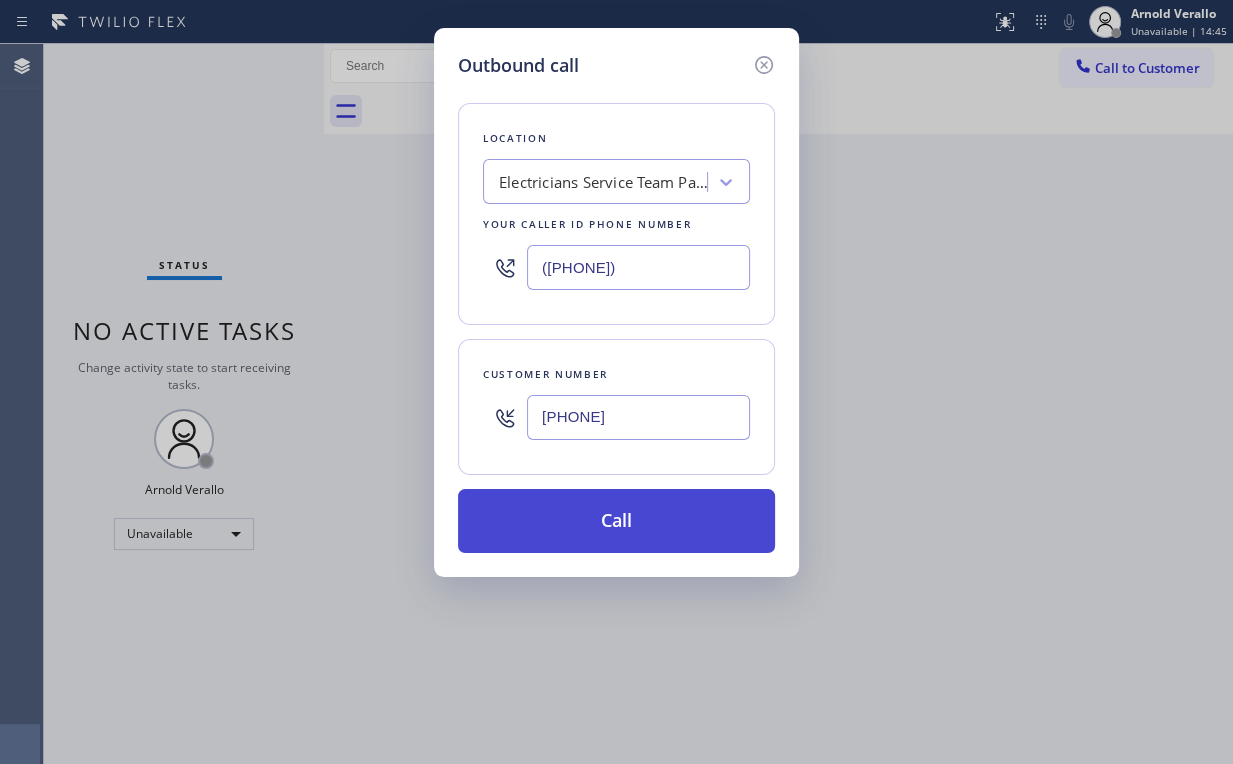 click on "Call" at bounding box center (616, 521) 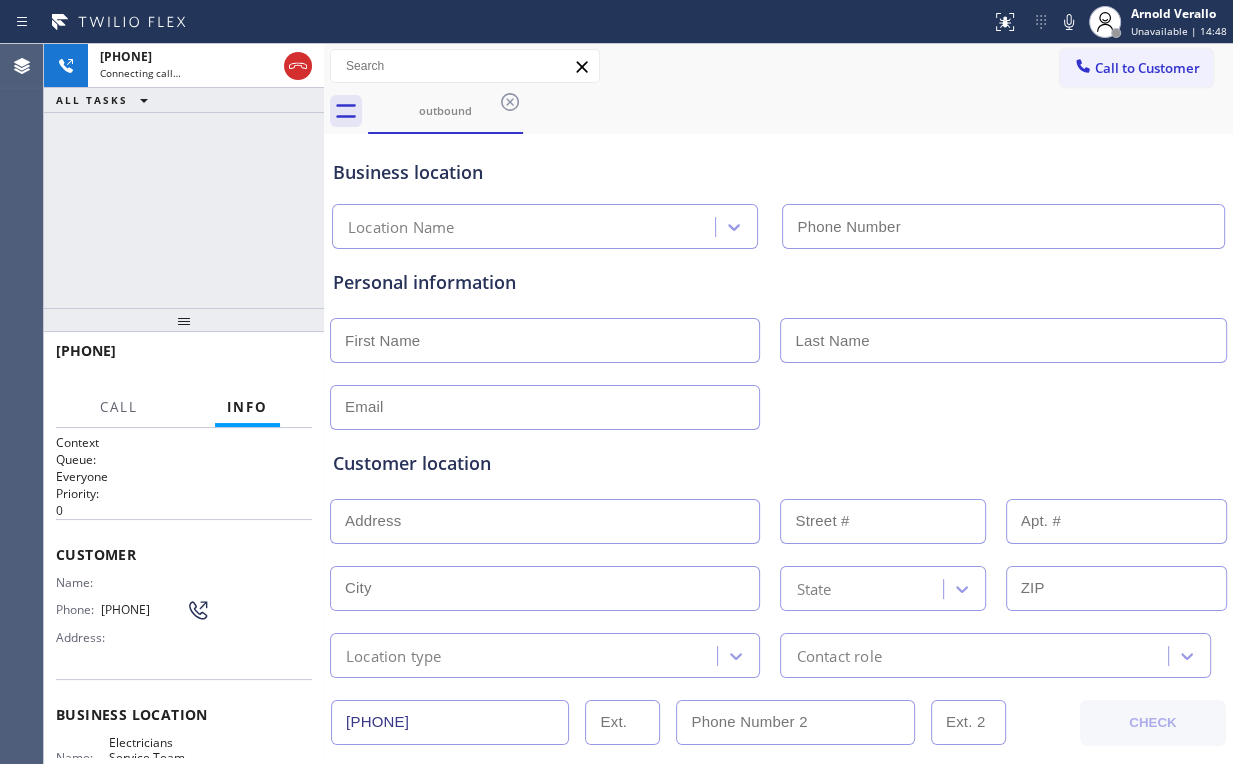 type on "([PHONE])" 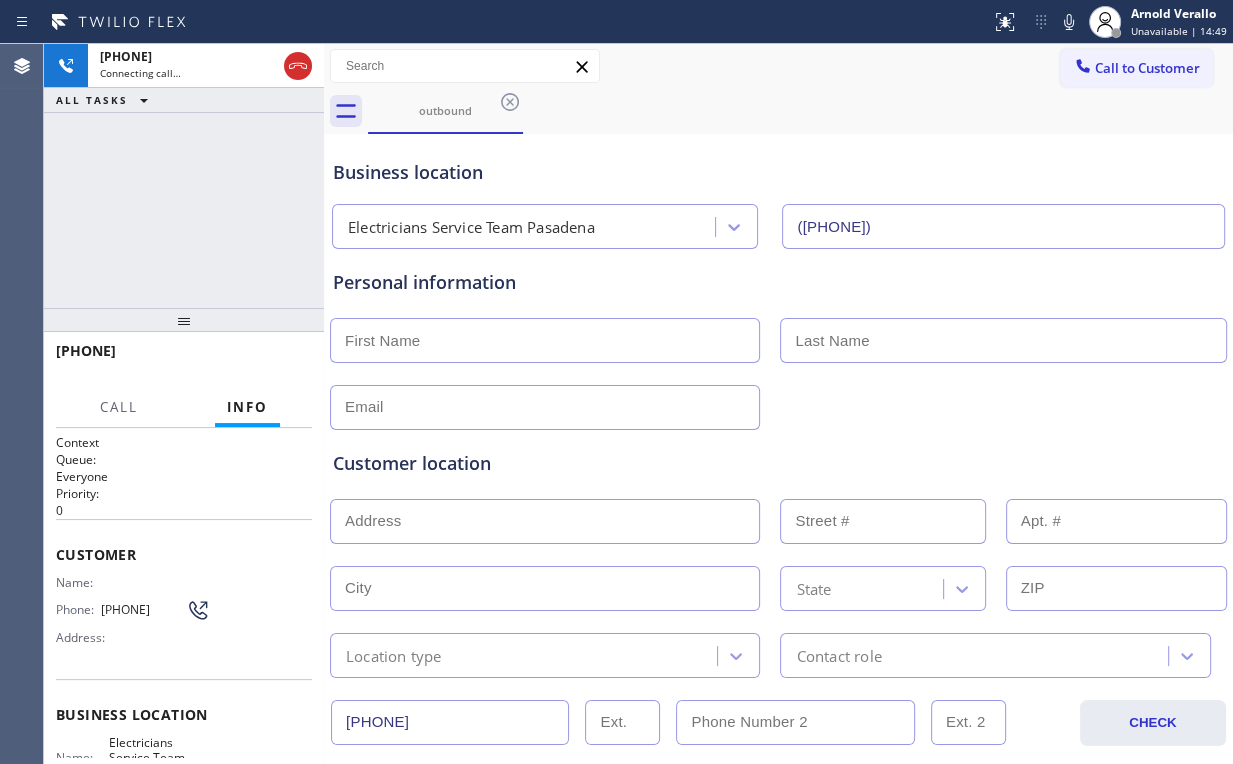 click on "Business location Electricians Service Team Pasadena [PHONE]" at bounding box center [778, 194] 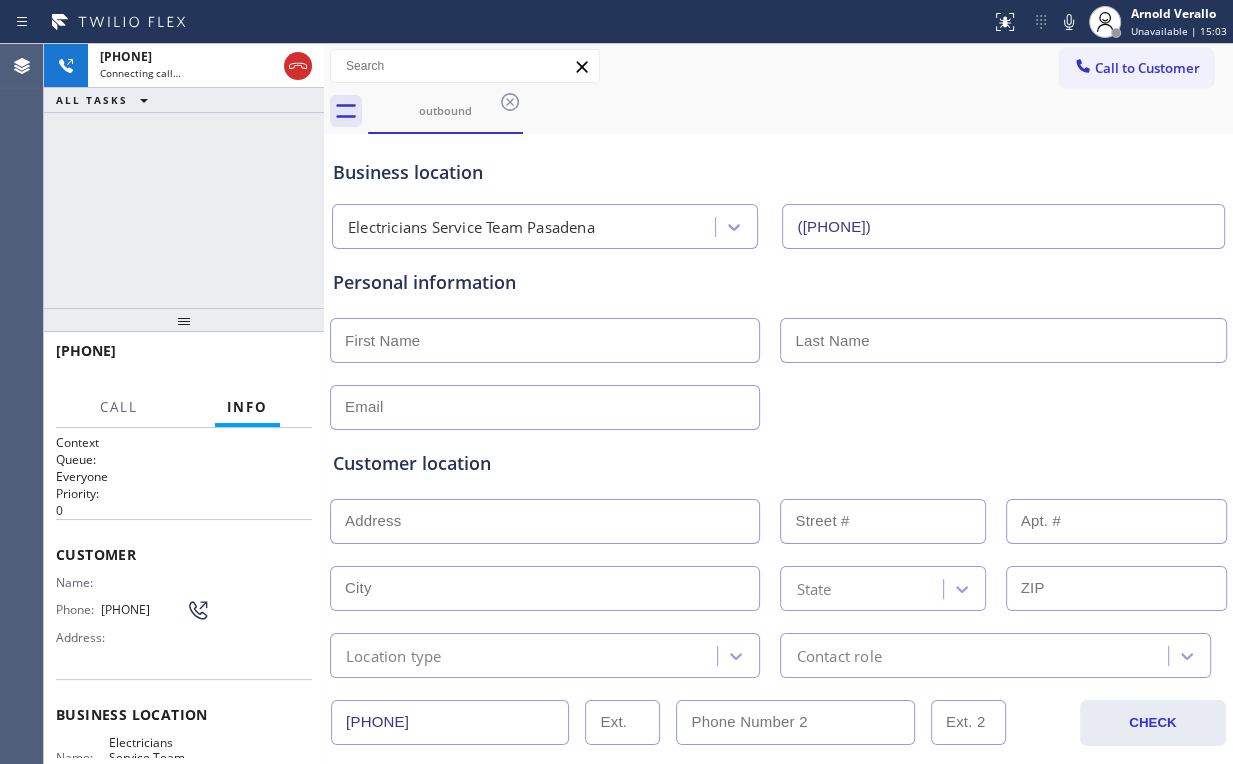 click on "[PHONE] Connecting call… ALL TASKS ALL TASKS ACTIVE TASKS TASKS IN WRAP UP" at bounding box center (184, 176) 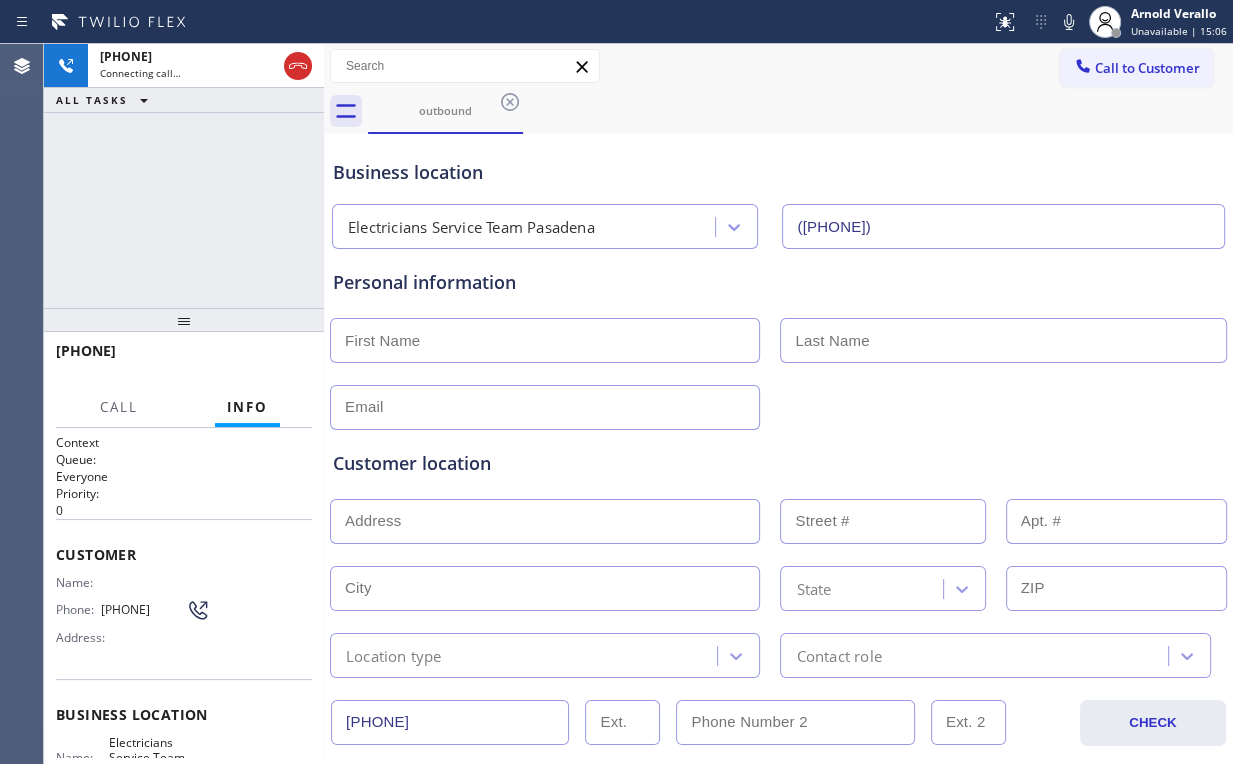 click on "[PHONE] Connecting call… ALL TASKS ALL TASKS ACTIVE TASKS TASKS IN WRAP UP" at bounding box center [184, 176] 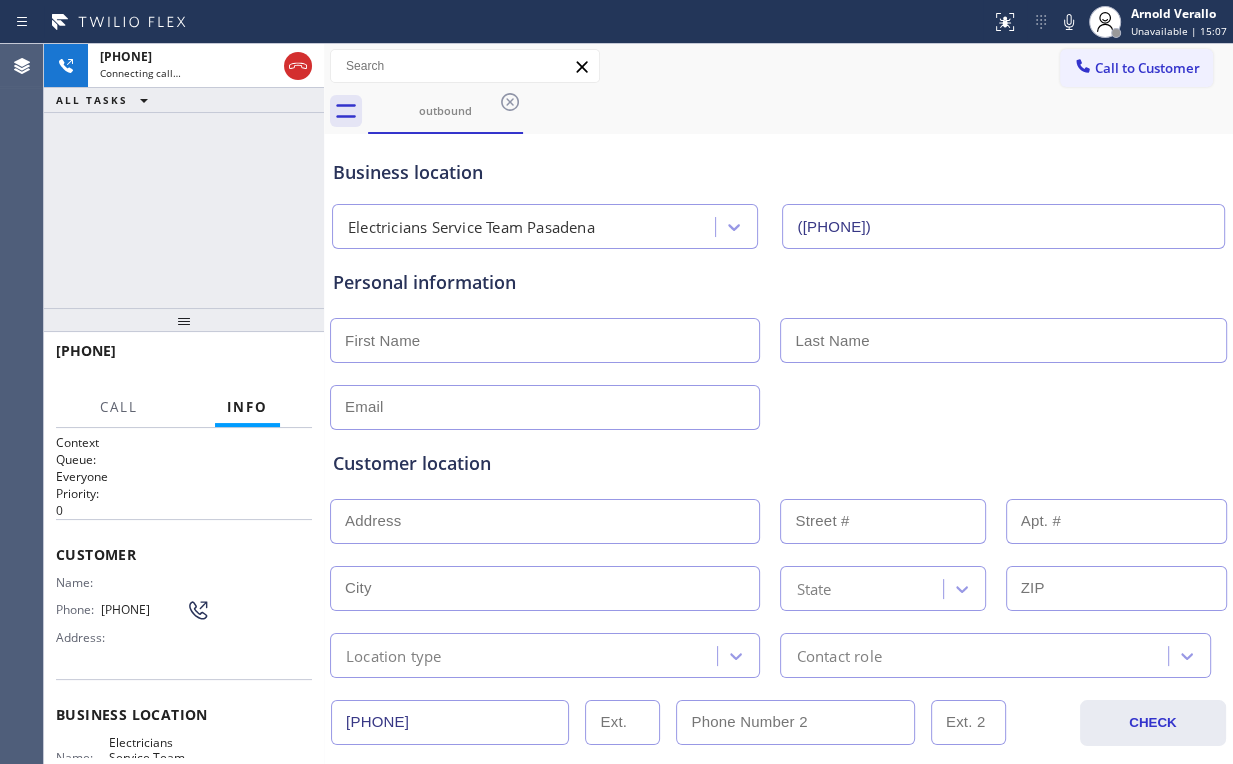 click on "[PHONE] Connecting call… ALL TASKS ALL TASKS ACTIVE TASKS TASKS IN WRAP UP" at bounding box center (184, 176) 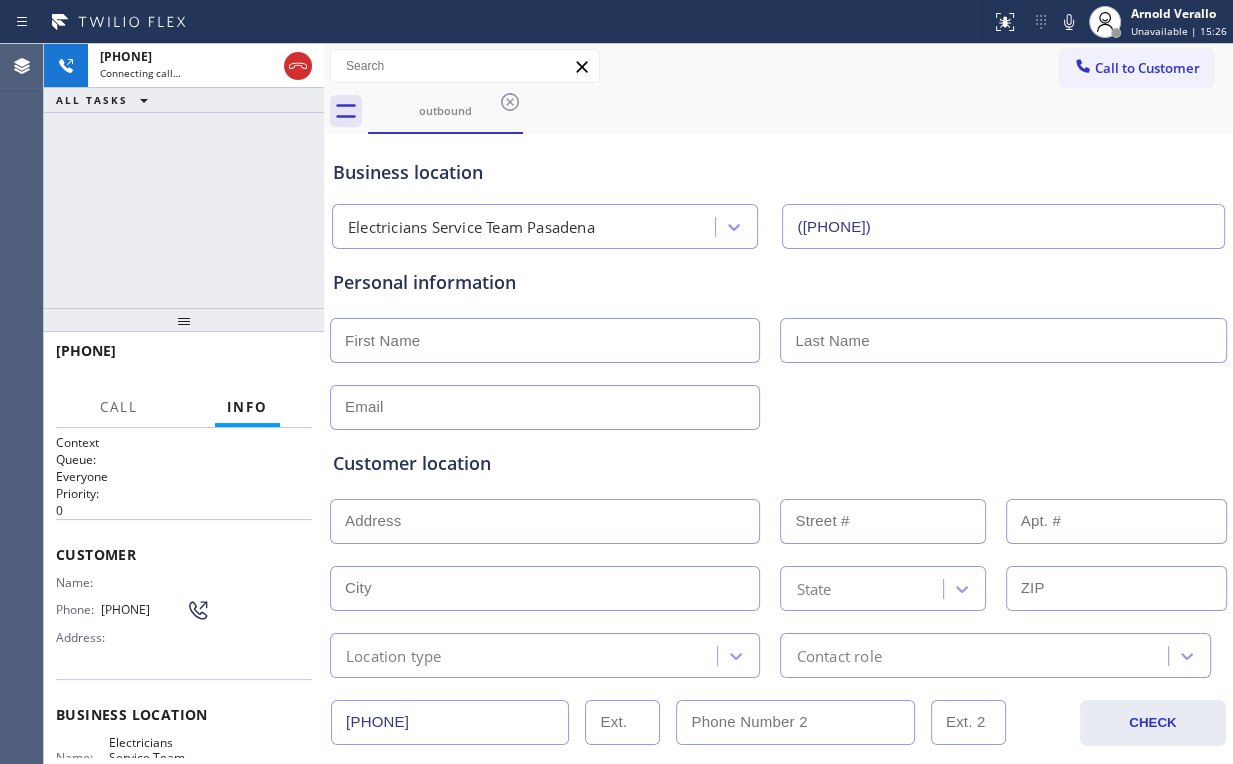 click on "Personal information" at bounding box center (778, 282) 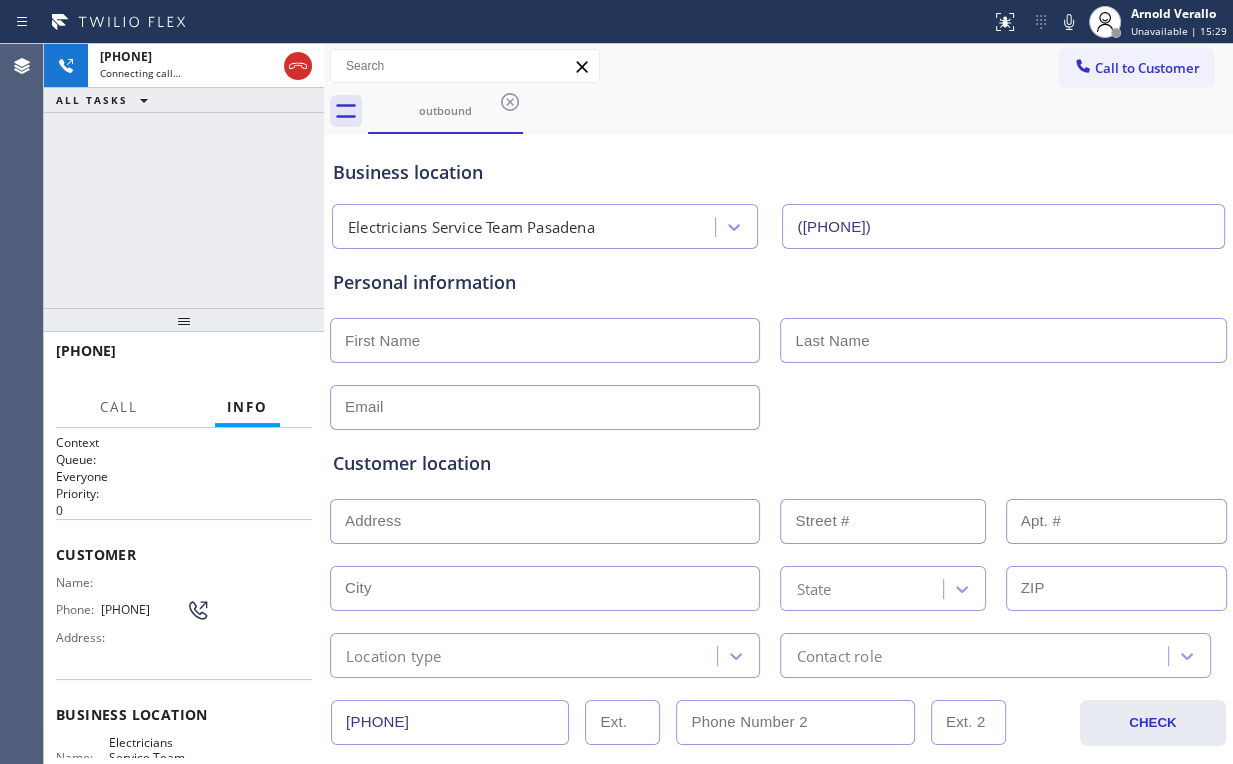click on "Personal information" at bounding box center (778, 339) 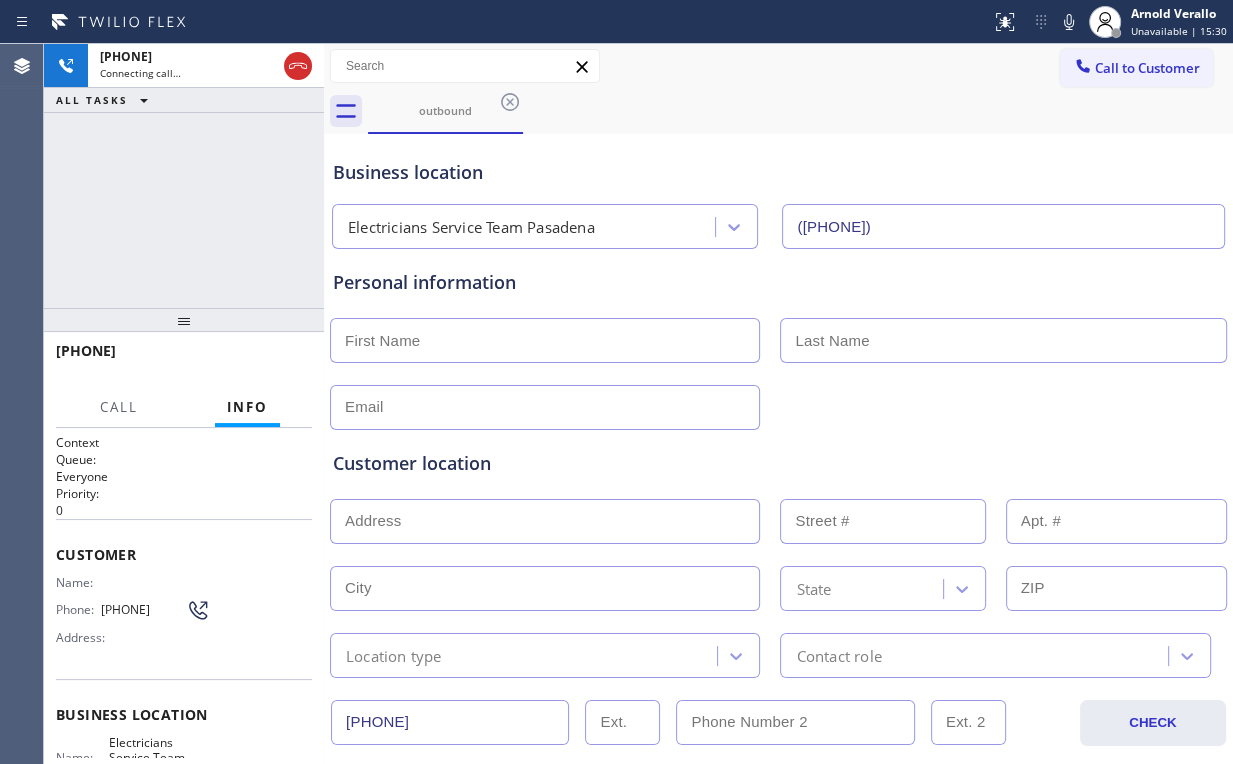 click on "Personal information" at bounding box center (778, 339) 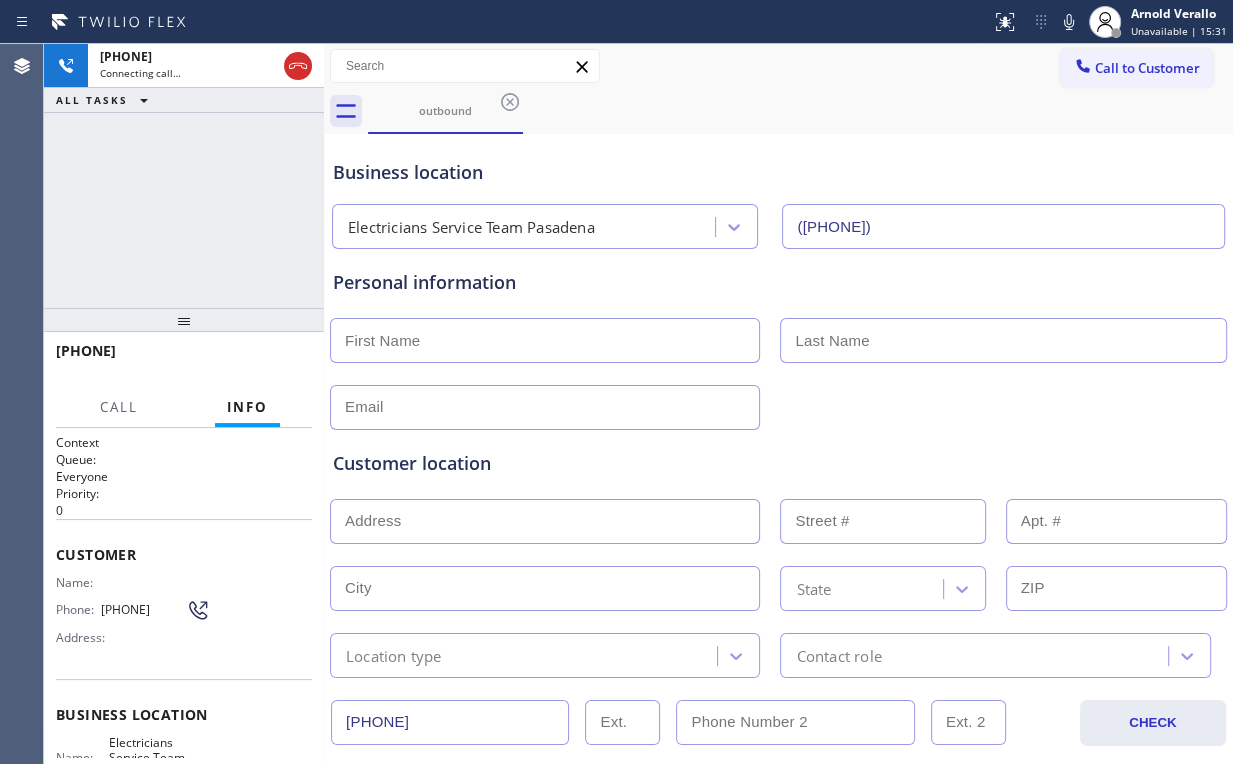click on "Personal information" at bounding box center [778, 339] 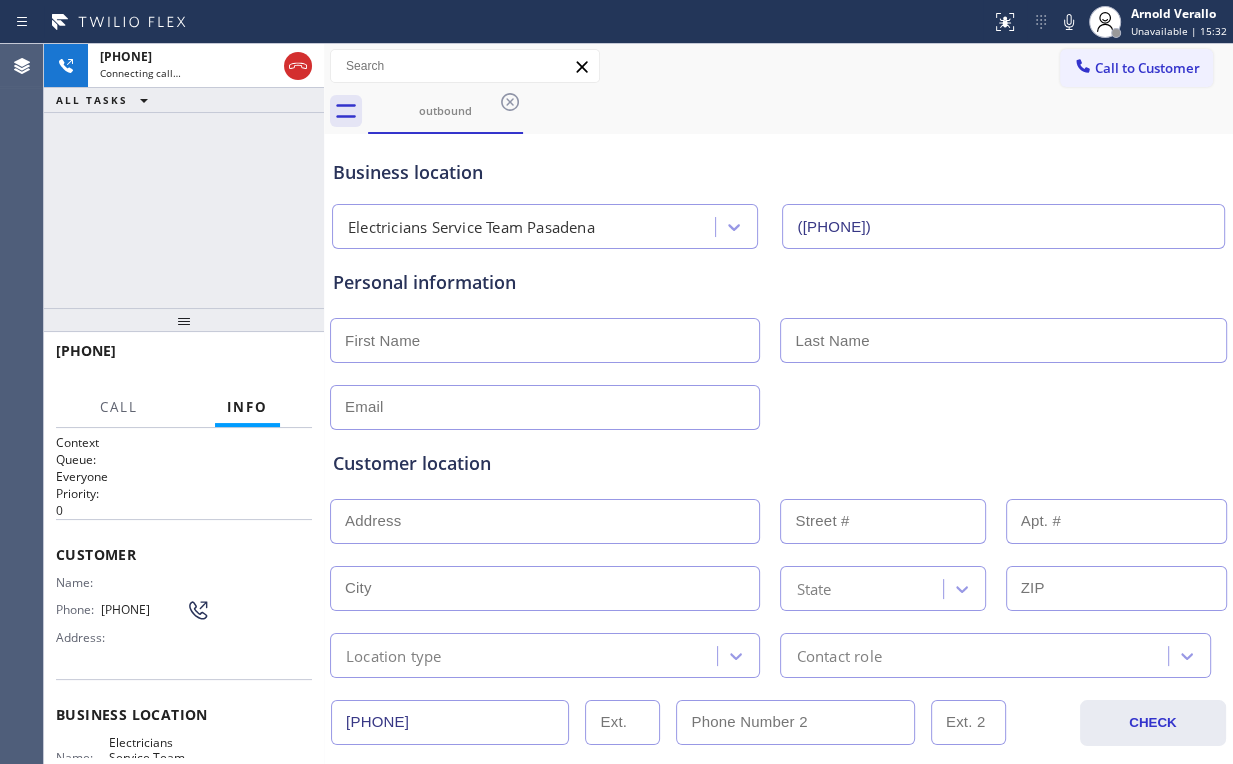 click on "Personal information" at bounding box center [778, 339] 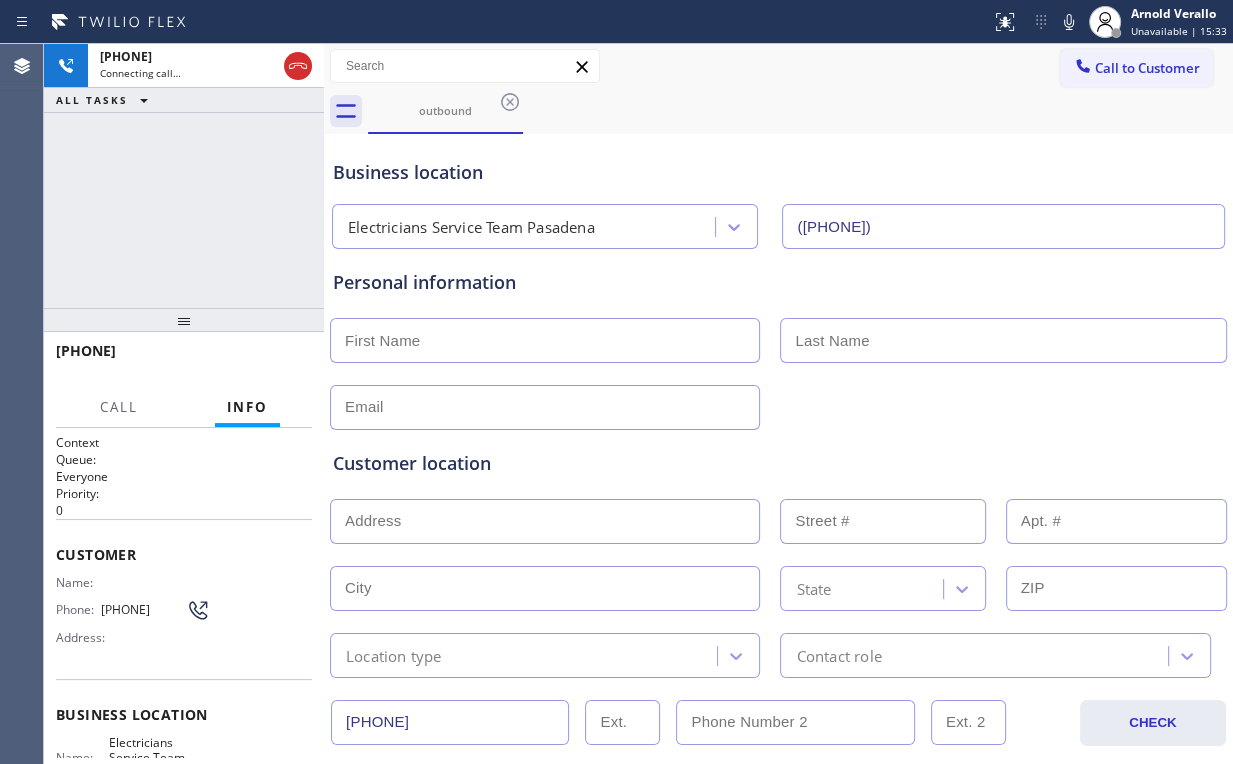 click on "Personal information" at bounding box center (778, 339) 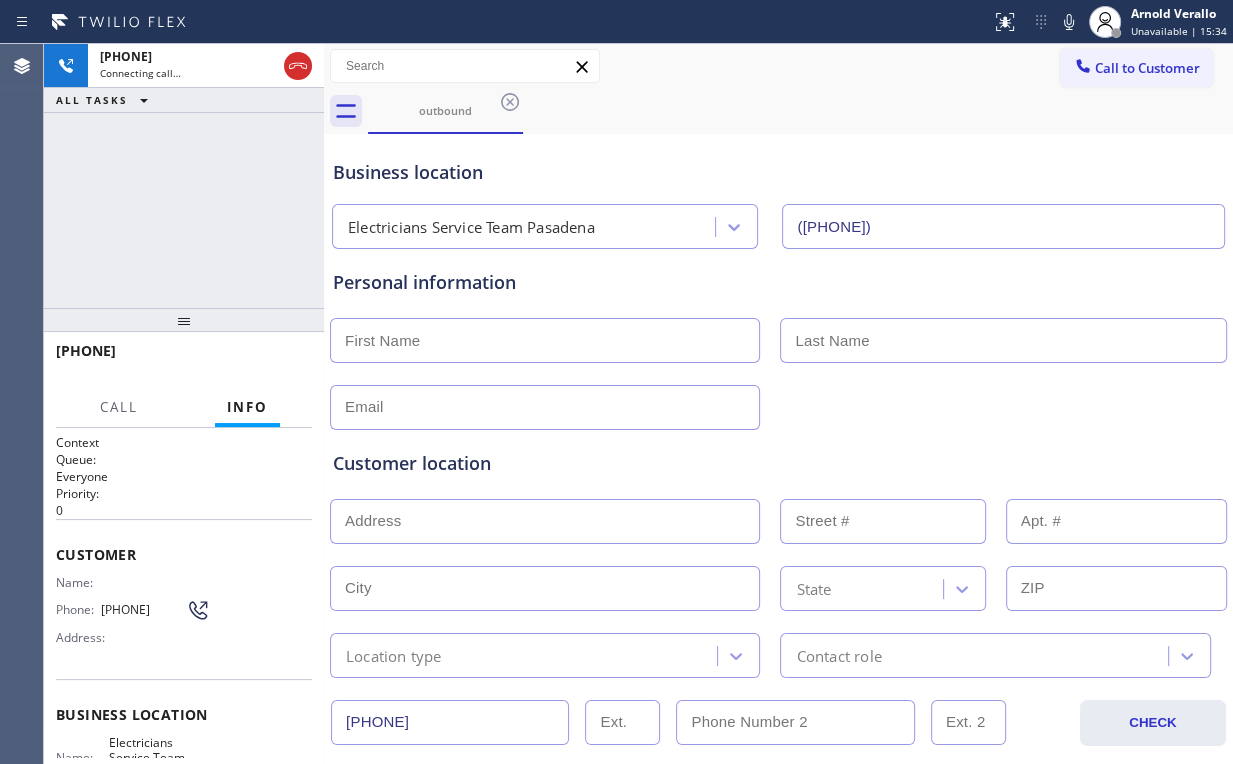 click on "Personal information" at bounding box center (778, 339) 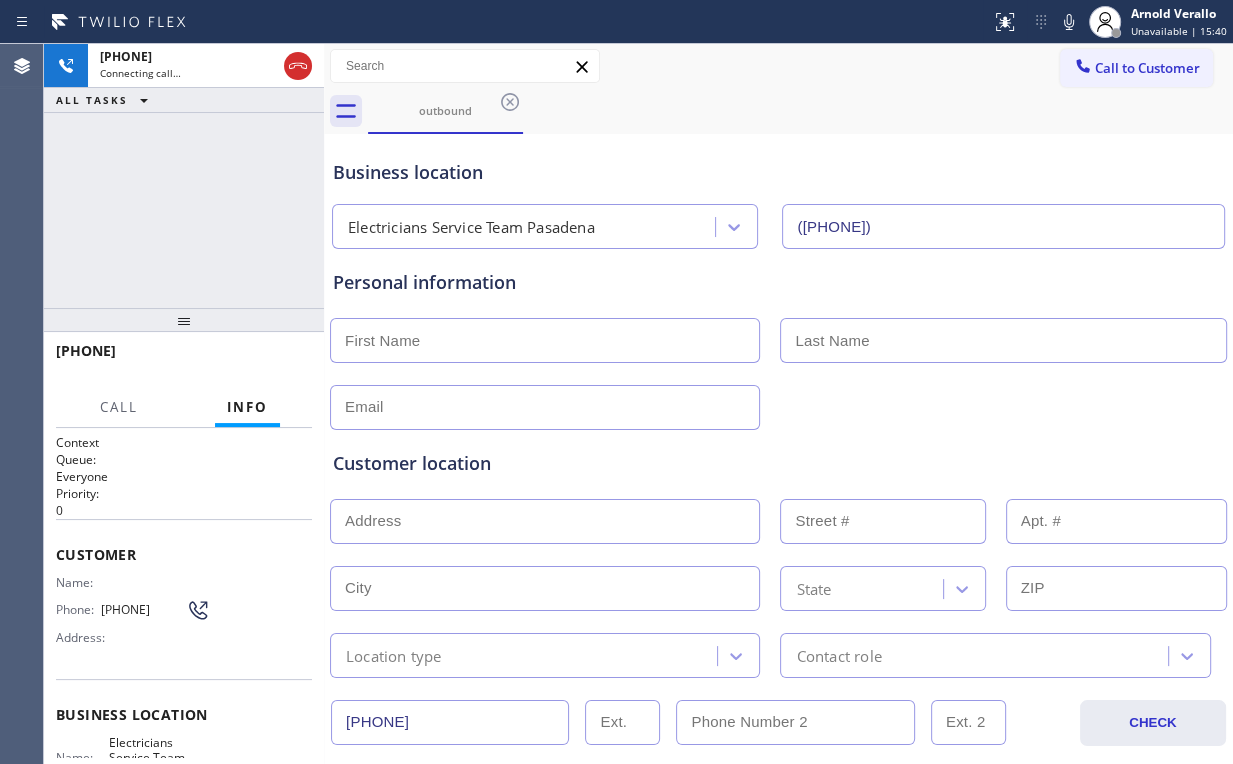 click on "Personal information" at bounding box center (778, 339) 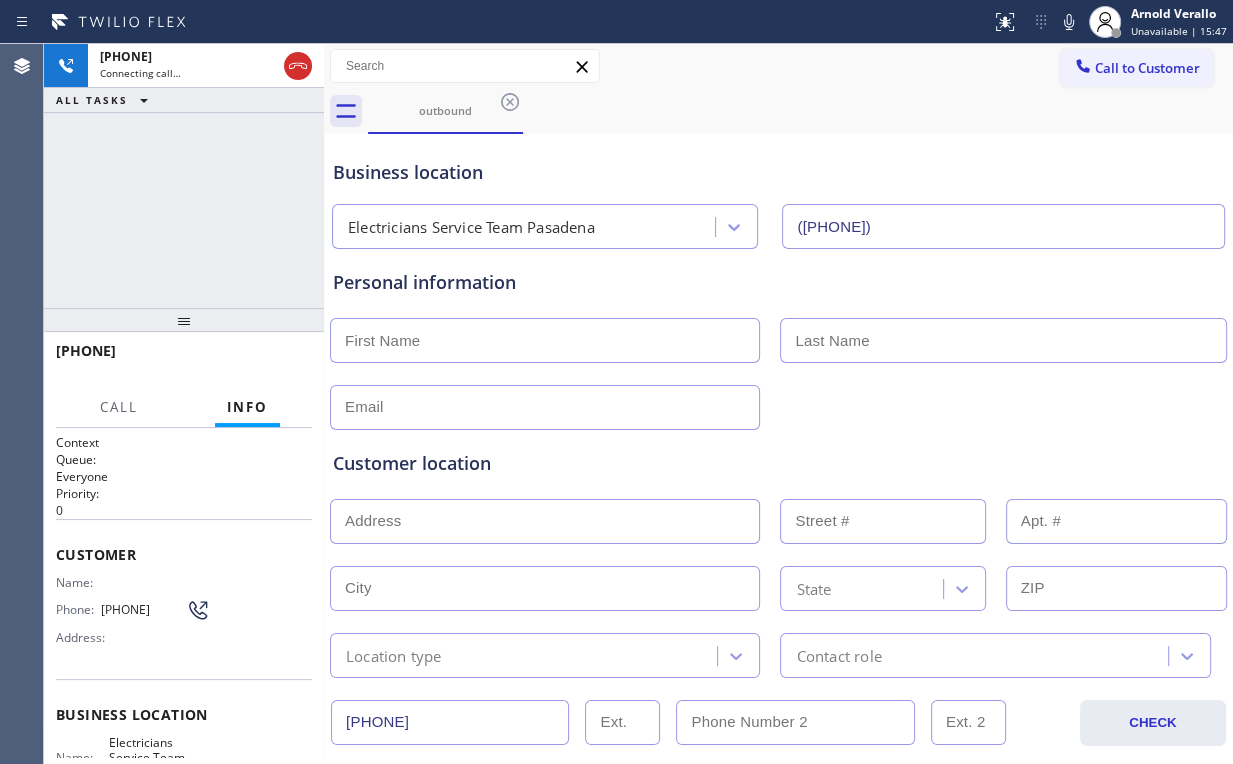 click on "[PHONE] Connecting call… ALL TASKS ALL TASKS ACTIVE TASKS TASKS IN WRAP UP" at bounding box center [184, 176] 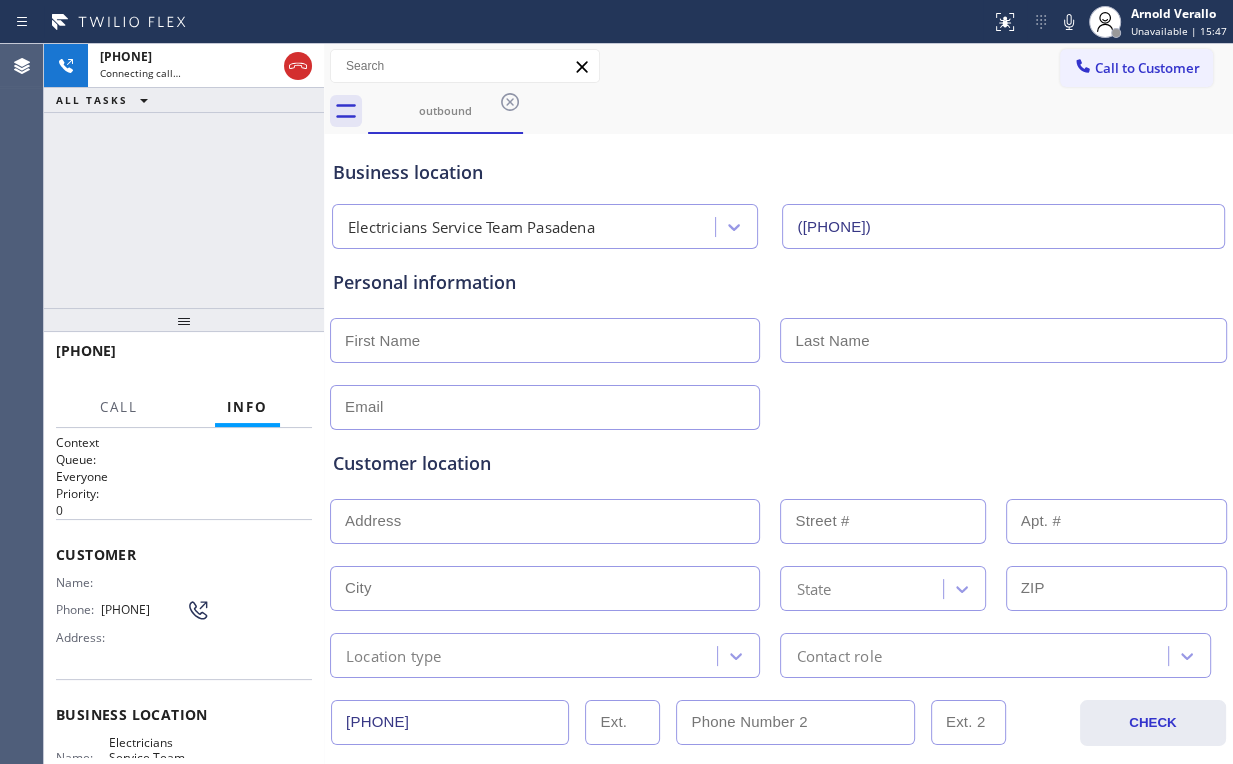 click on "[PHONE] Connecting call… ALL TASKS ALL TASKS ACTIVE TASKS TASKS IN WRAP UP" at bounding box center [184, 176] 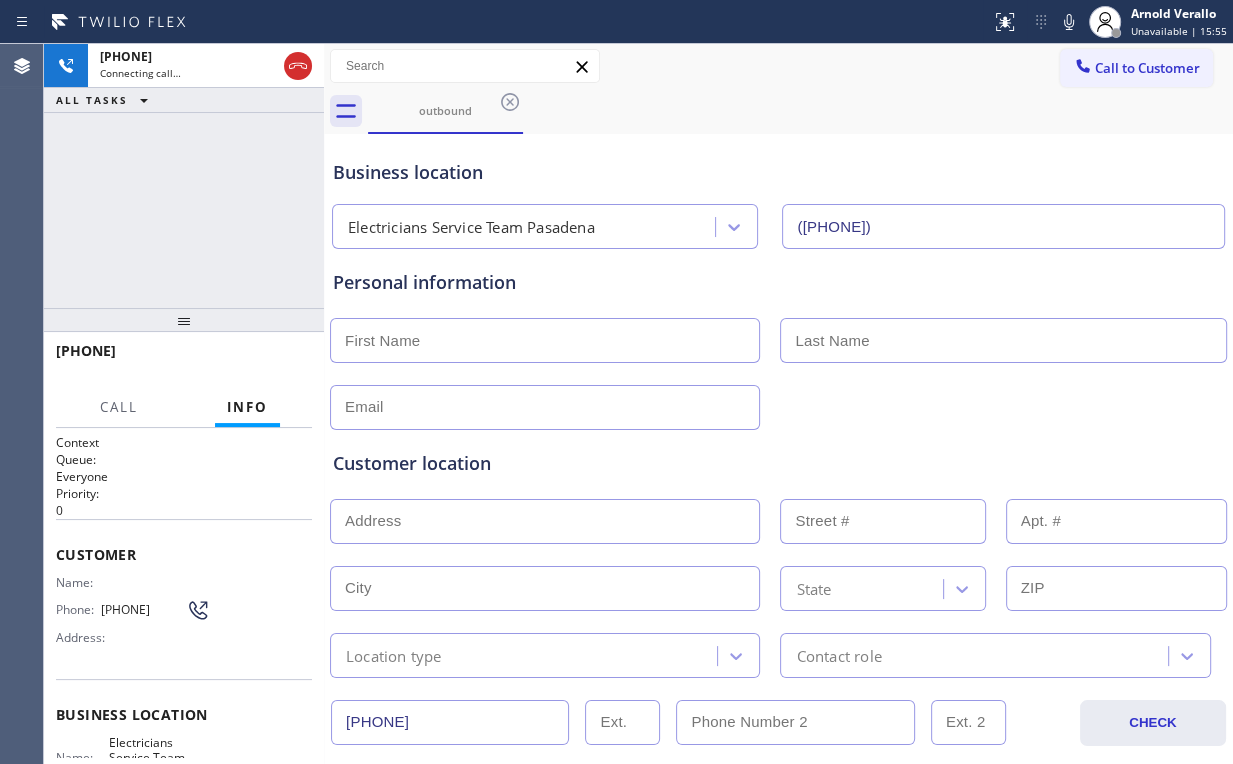 click on "[PHONE] Connecting call… ALL TASKS ALL TASKS ACTIVE TASKS TASKS IN WRAP UP" at bounding box center [184, 176] 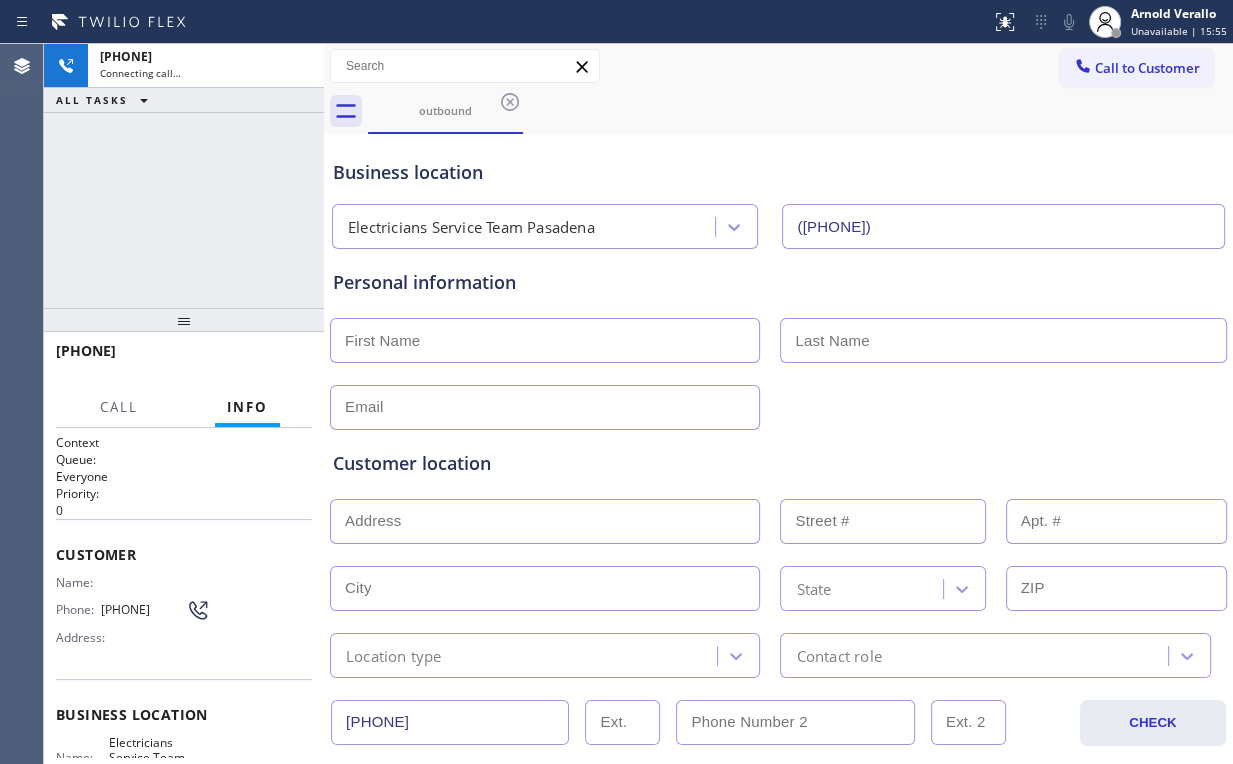 click on "[PHONE] Connecting call… ALL TASKS ALL TASKS ACTIVE TASKS TASKS IN WRAP UP" at bounding box center (184, 176) 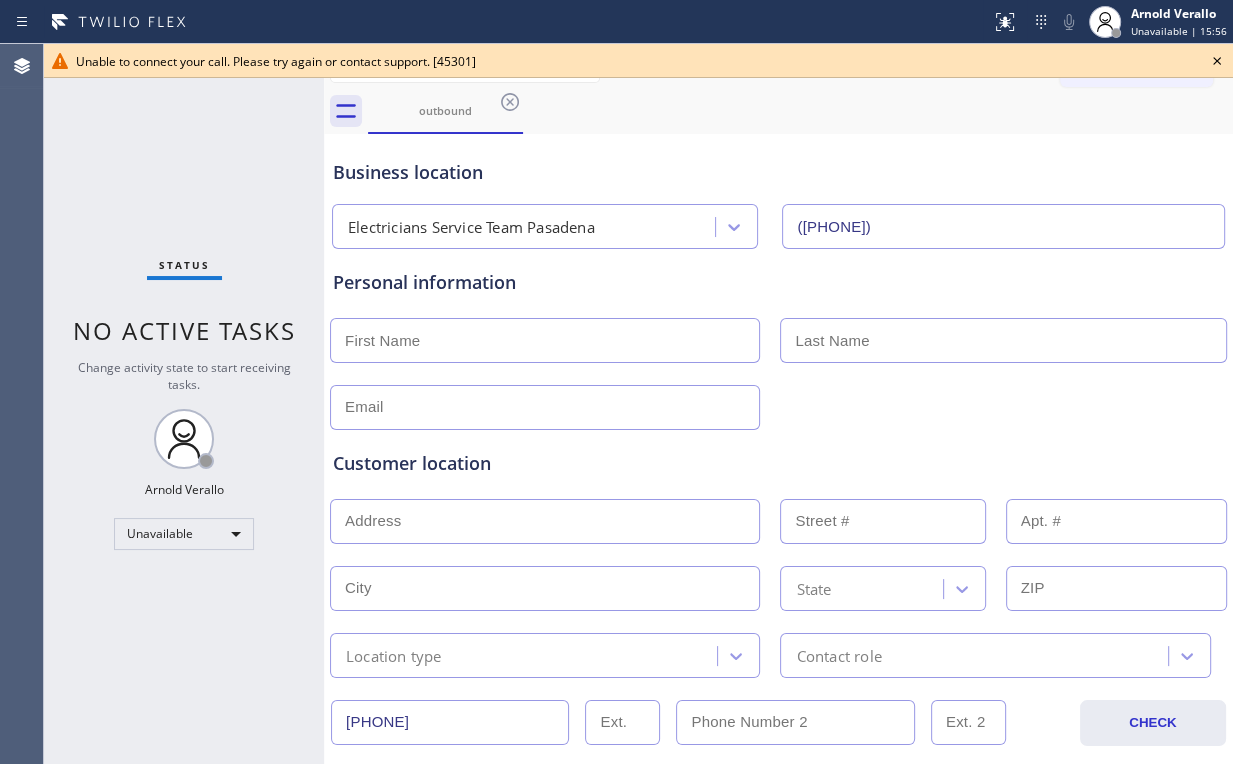 click on "Status   No active tasks     Change activity state to start receiving tasks.   [FIRST] [LAST] Unavailable" at bounding box center [184, 404] 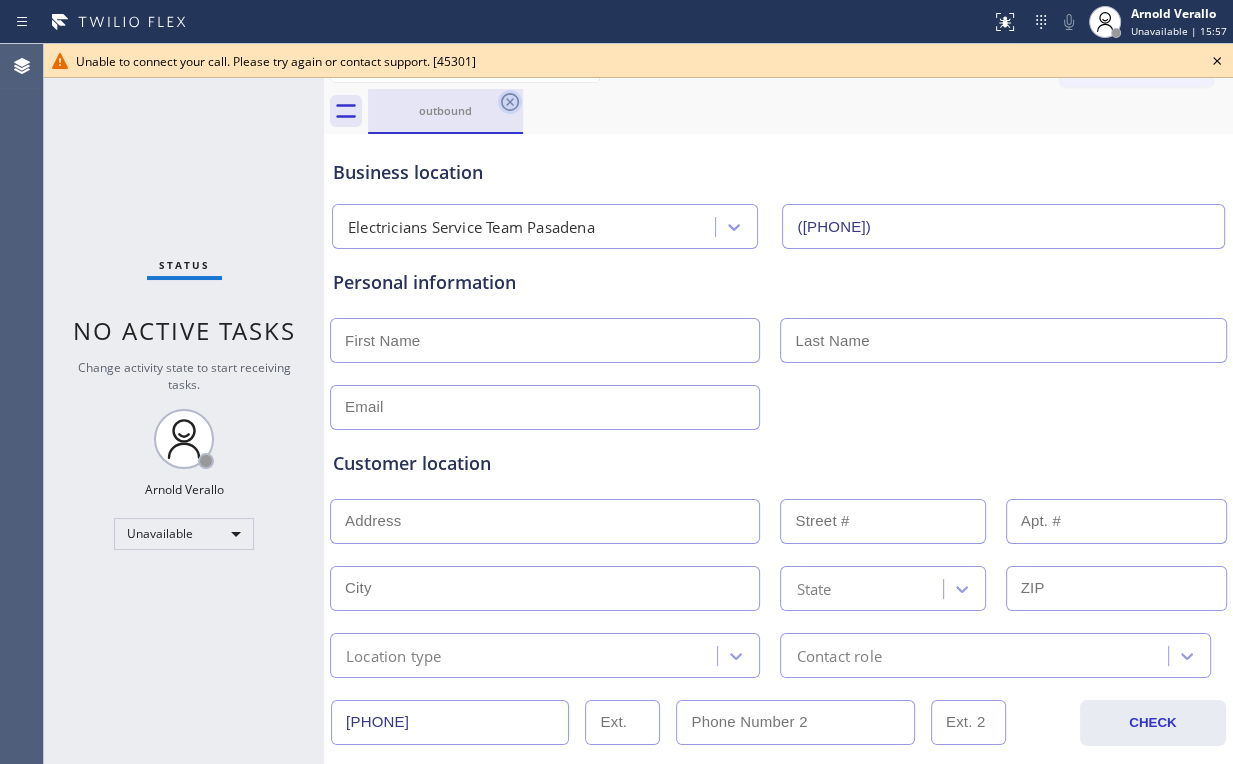 click 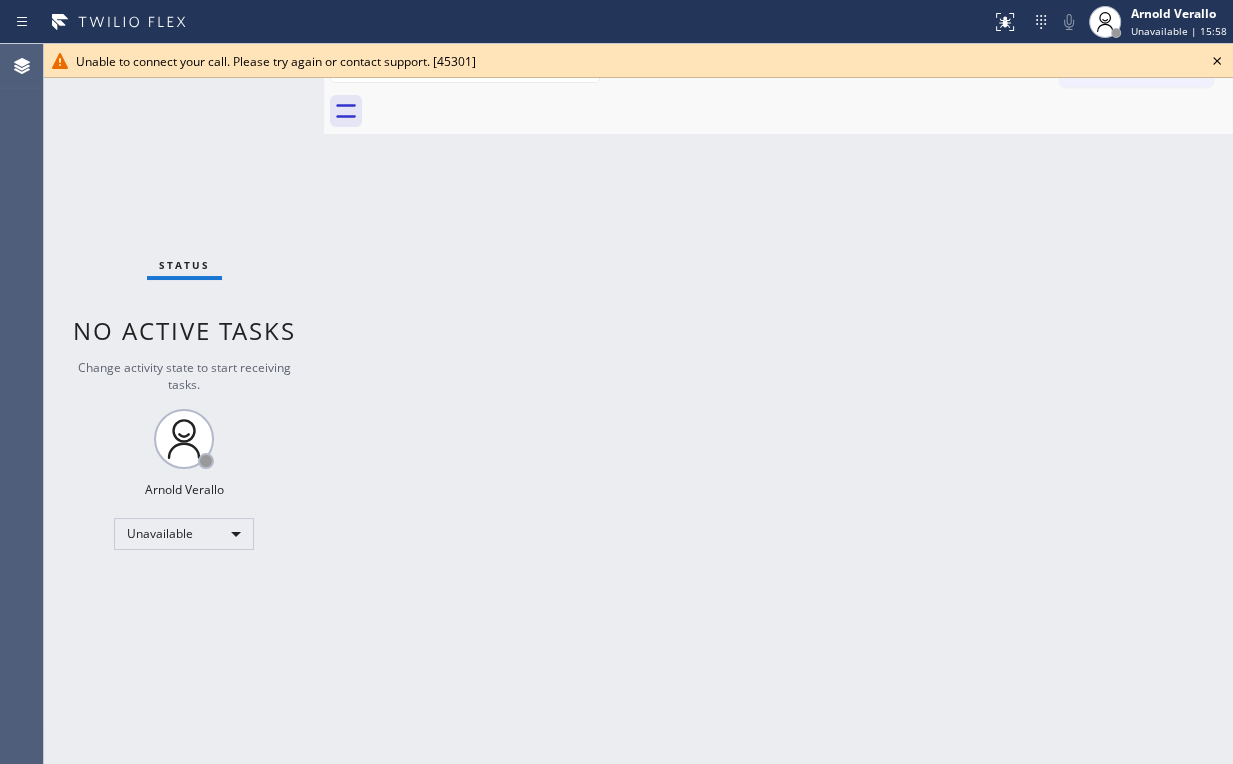click 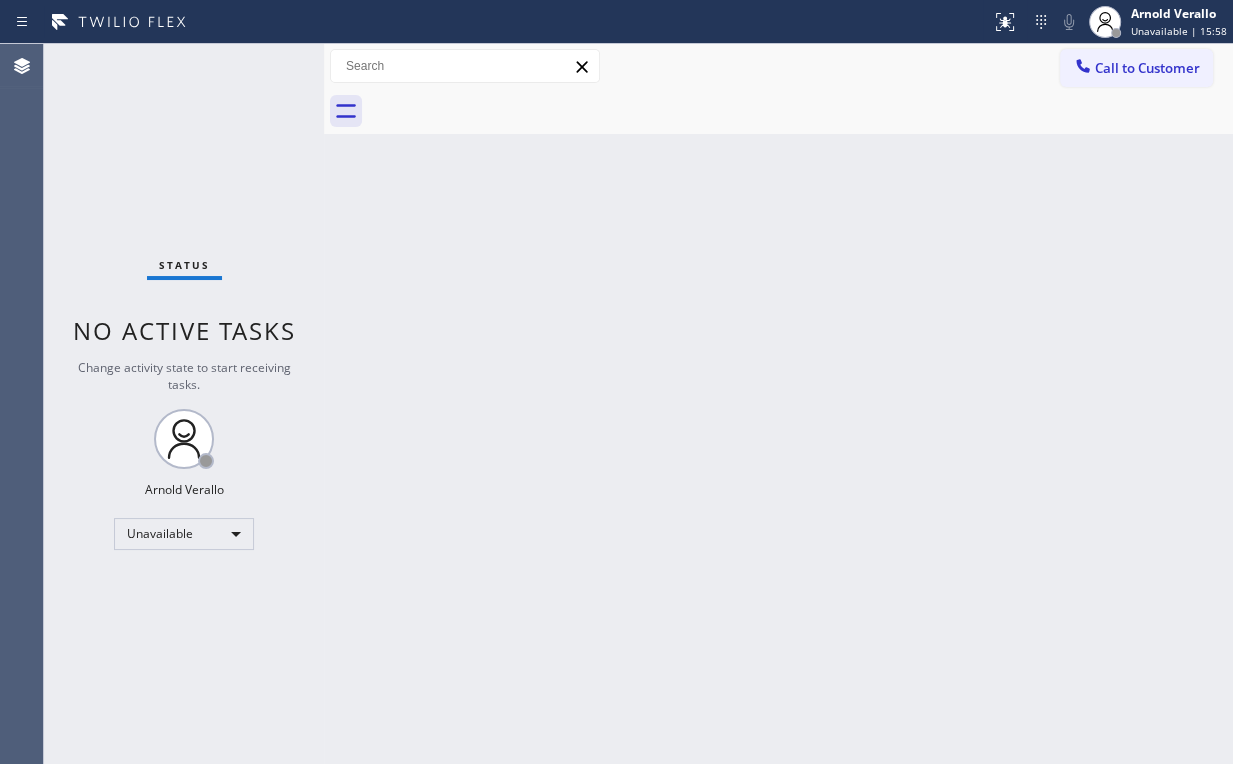 click 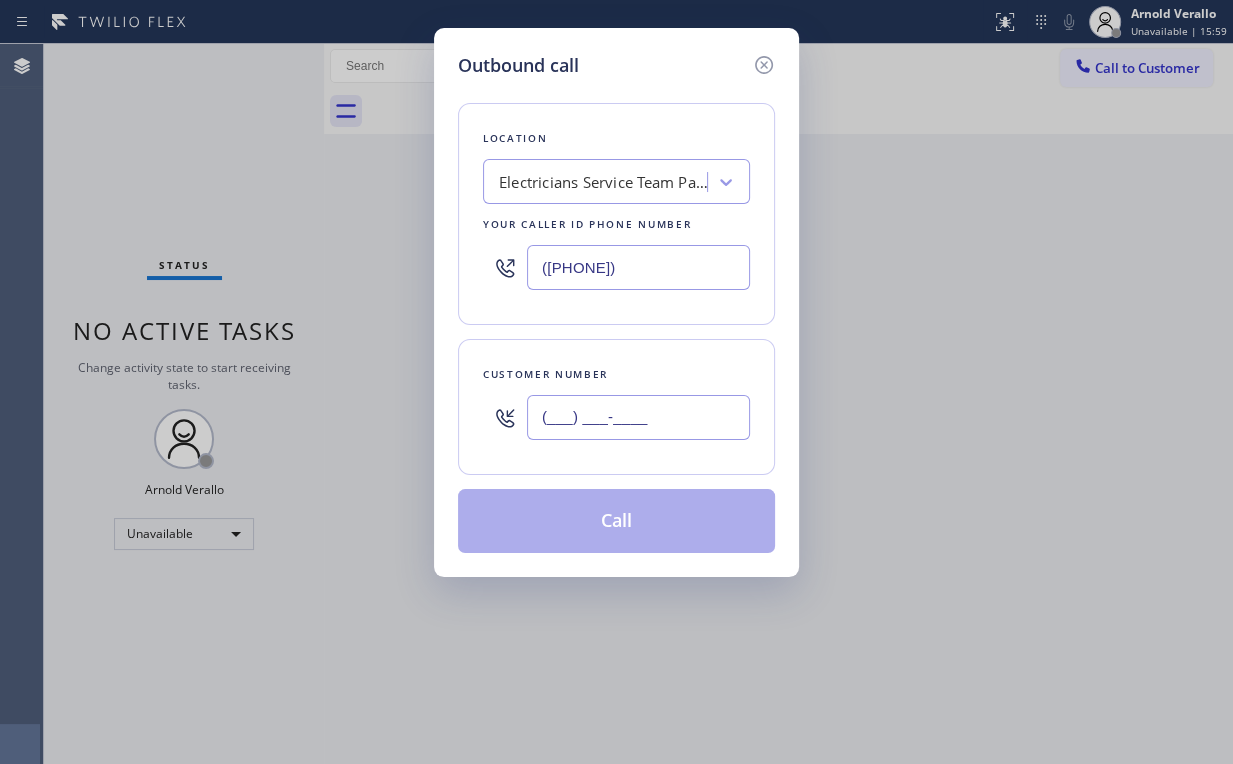 click on "(___) ___-____" at bounding box center (638, 417) 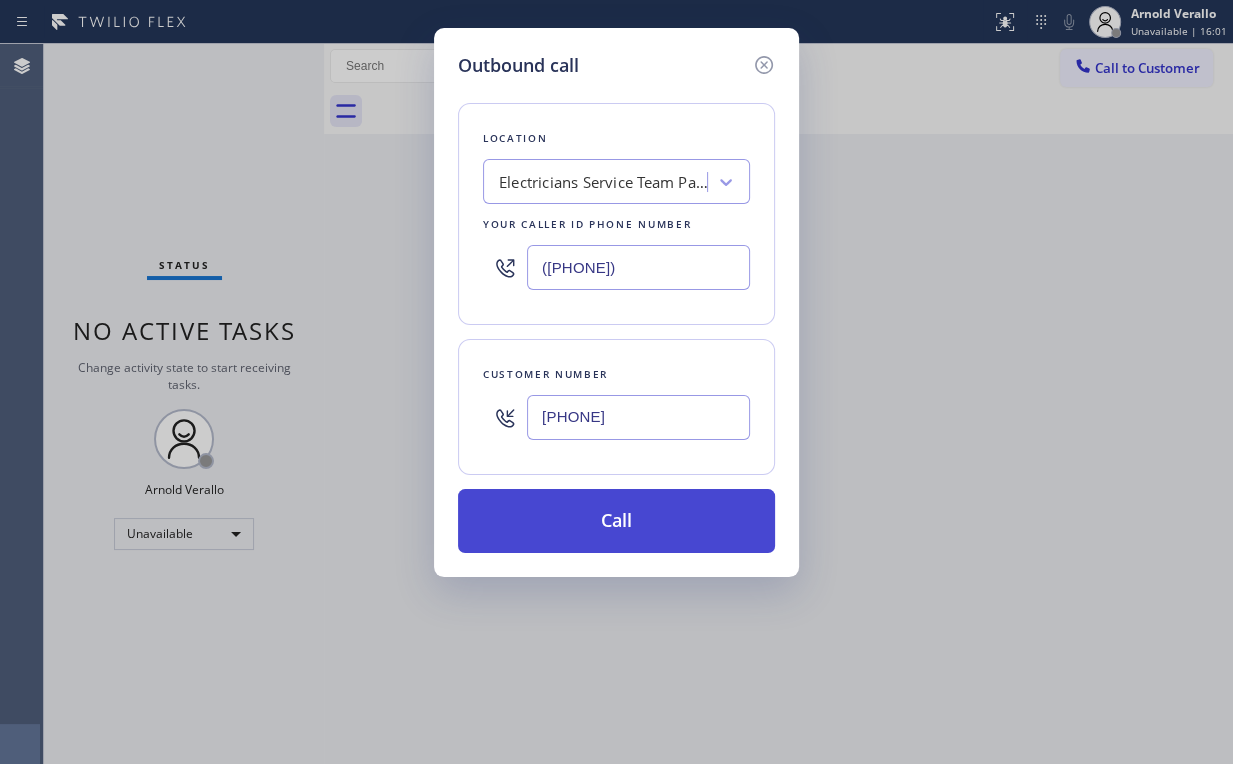 type on "[PHONE]" 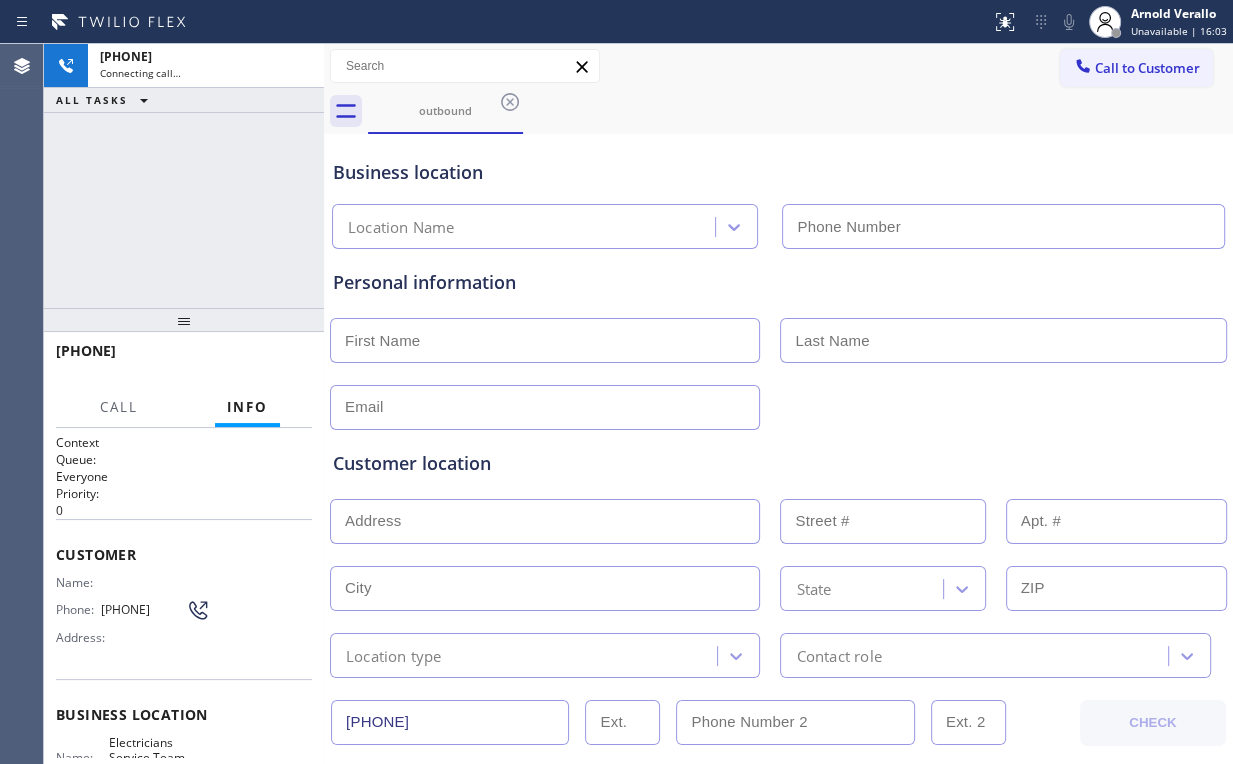 type on "([PHONE])" 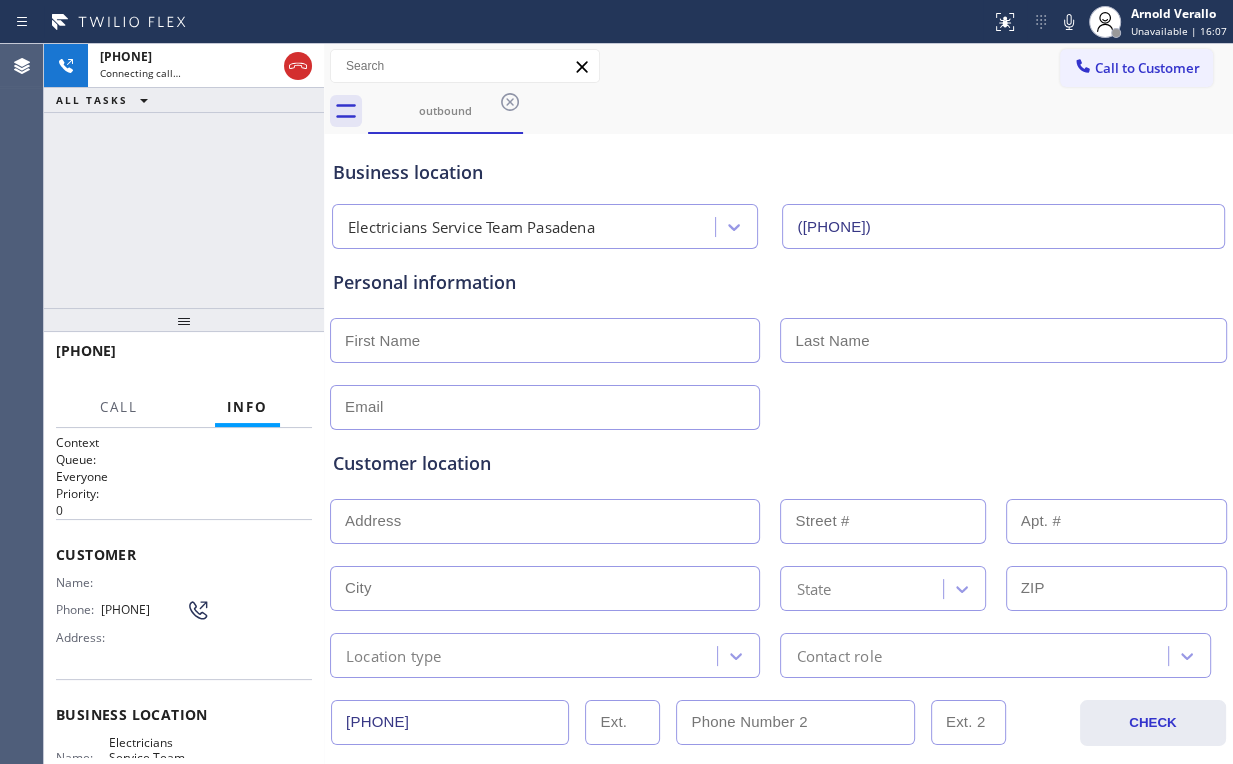 click on "[PHONE] Connecting call… ALL TASKS ALL TASKS ACTIVE TASKS TASKS IN WRAP UP" at bounding box center (184, 176) 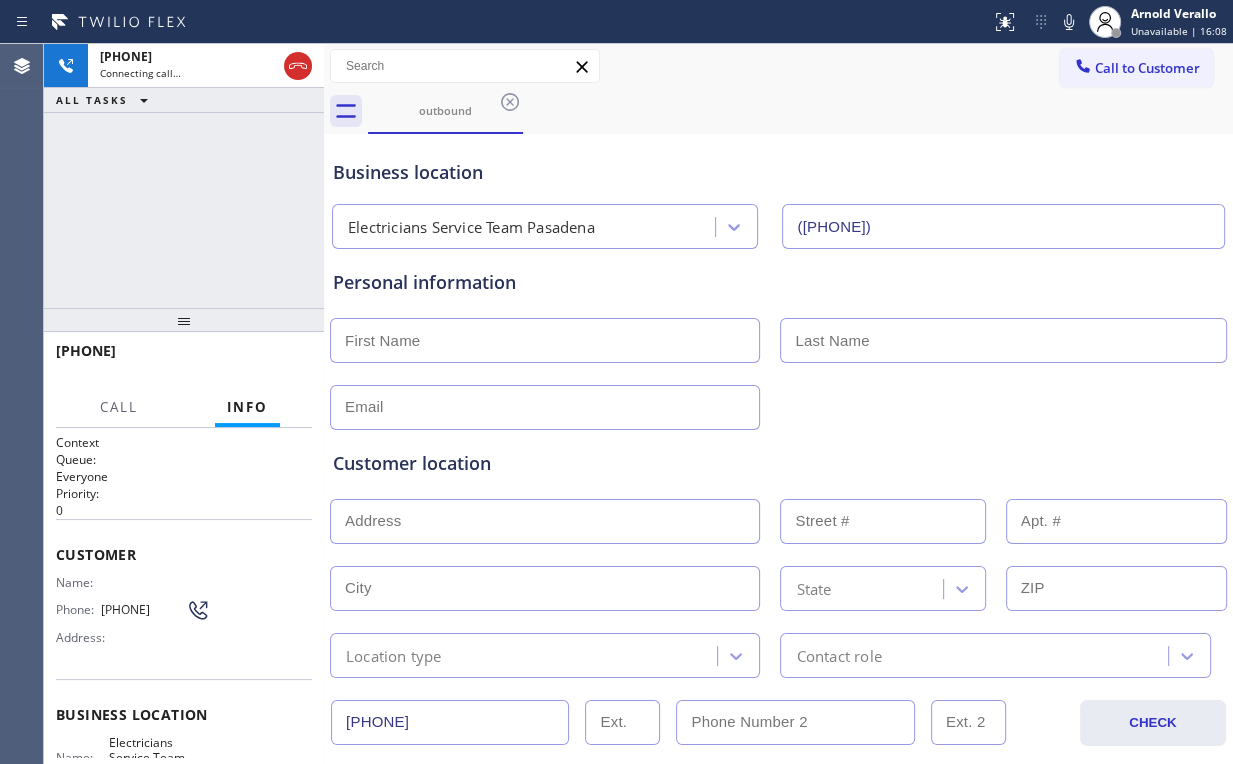 click on "[PHONE] Connecting call… ALL TASKS ALL TASKS ACTIVE TASKS TASKS IN WRAP UP" at bounding box center [184, 176] 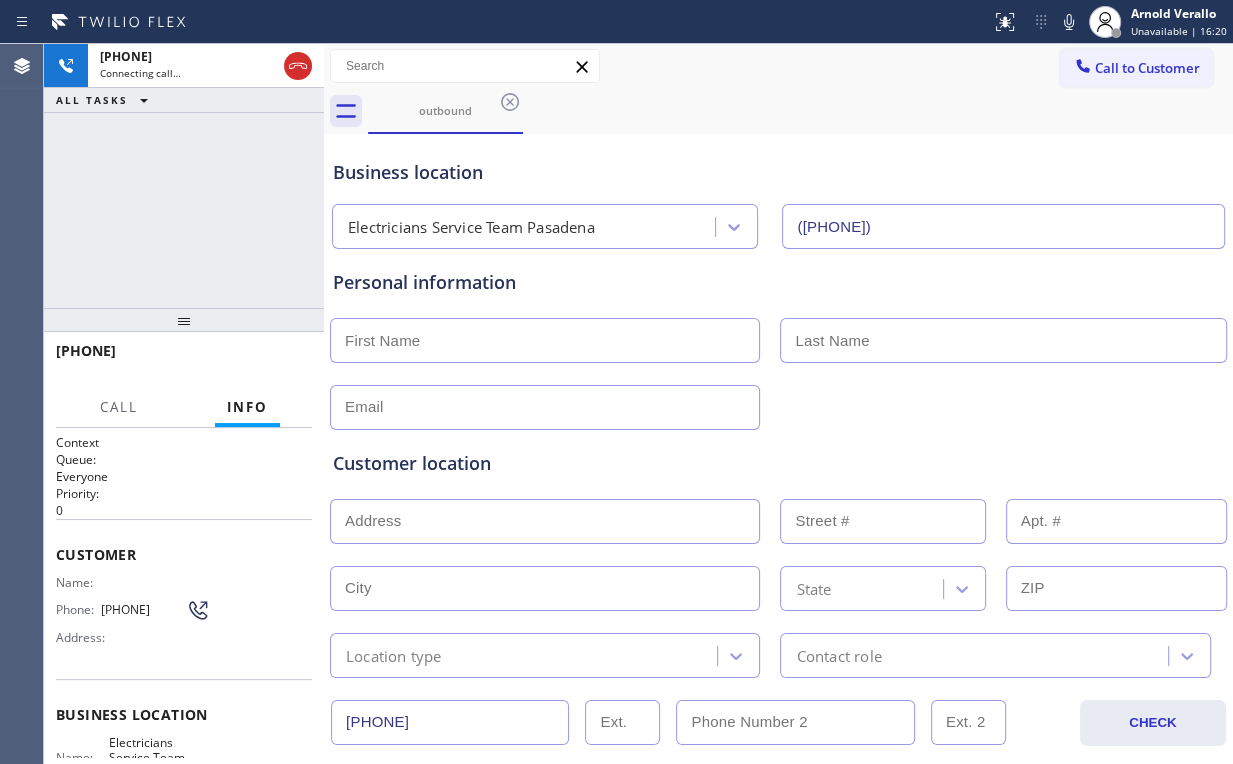 click on "[PHONE] Connecting call… ALL TASKS ALL TASKS ACTIVE TASKS TASKS IN WRAP UP" at bounding box center (184, 176) 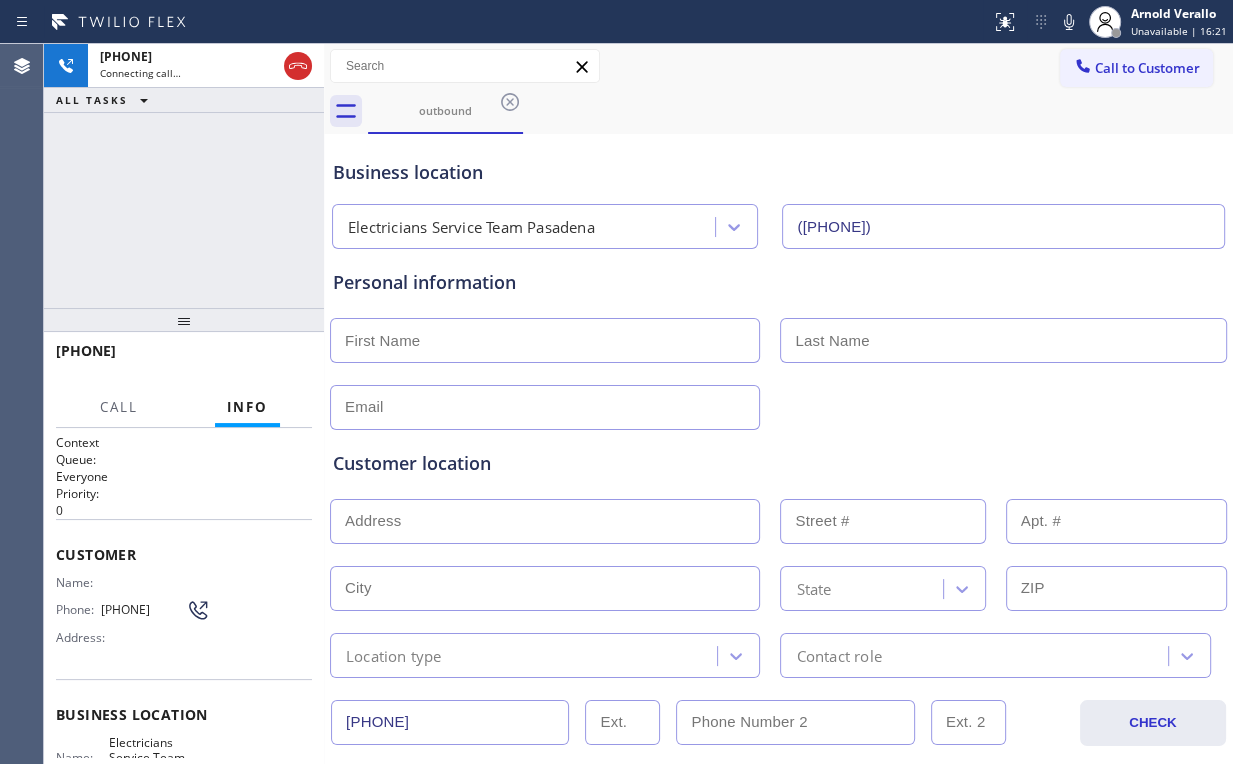 click on "[PHONE] Connecting call… ALL TASKS ALL TASKS ACTIVE TASKS TASKS IN WRAP UP" at bounding box center [184, 176] 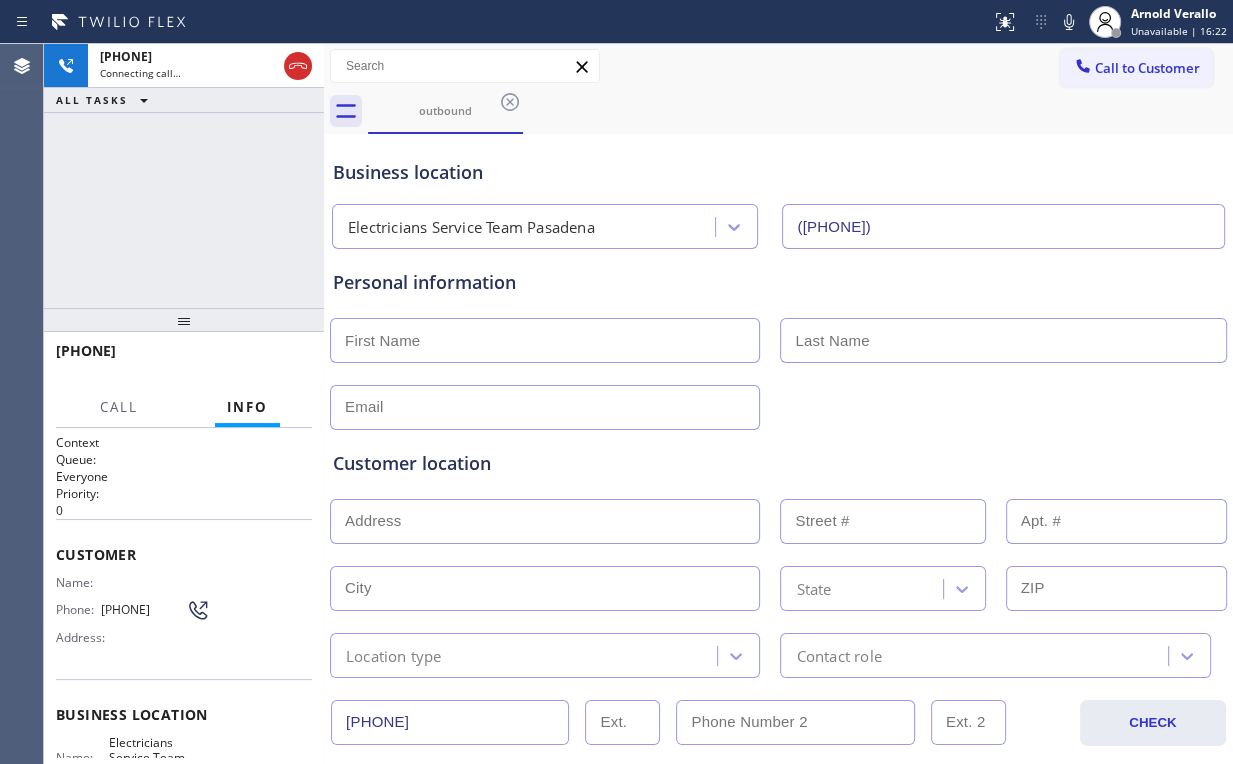 click on "[PHONE] Connecting call… ALL TASKS ALL TASKS ACTIVE TASKS TASKS IN WRAP UP" at bounding box center [184, 176] 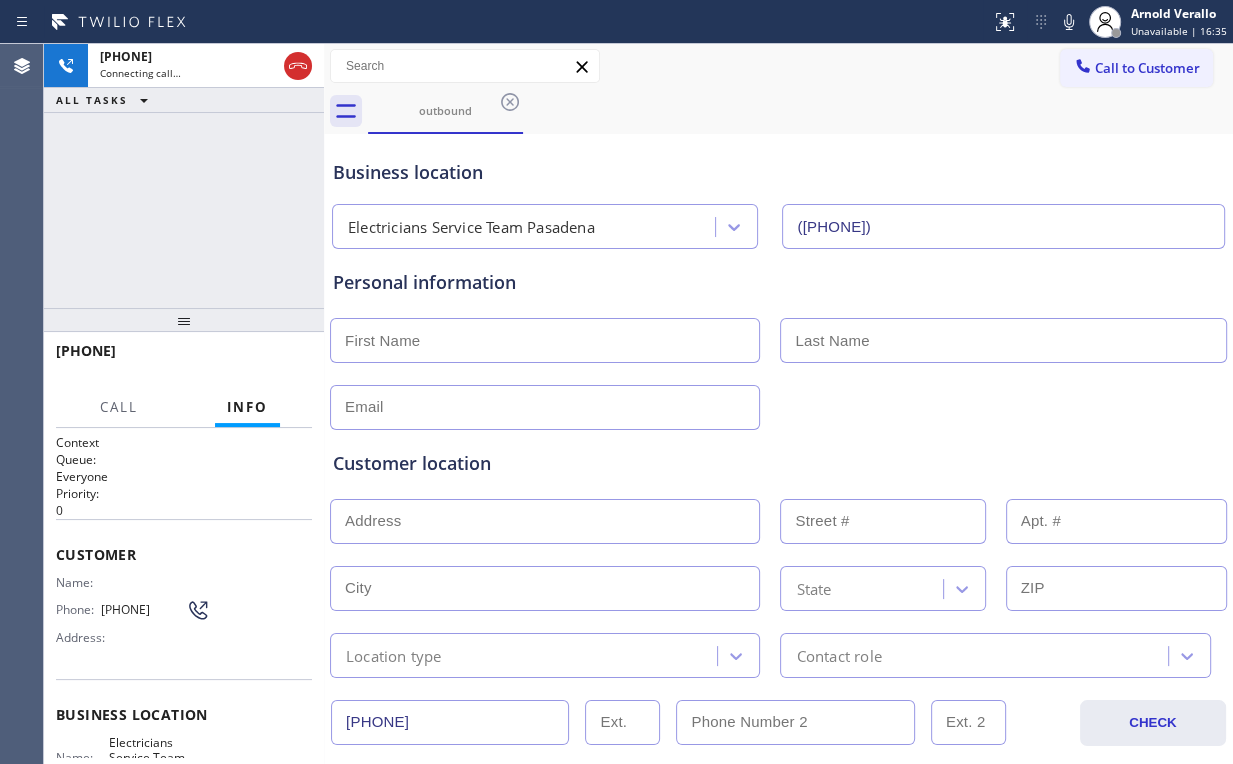 click on "[PHONE] Connecting call… ALL TASKS ALL TASKS ACTIVE TASKS TASKS IN WRAP UP" at bounding box center (184, 176) 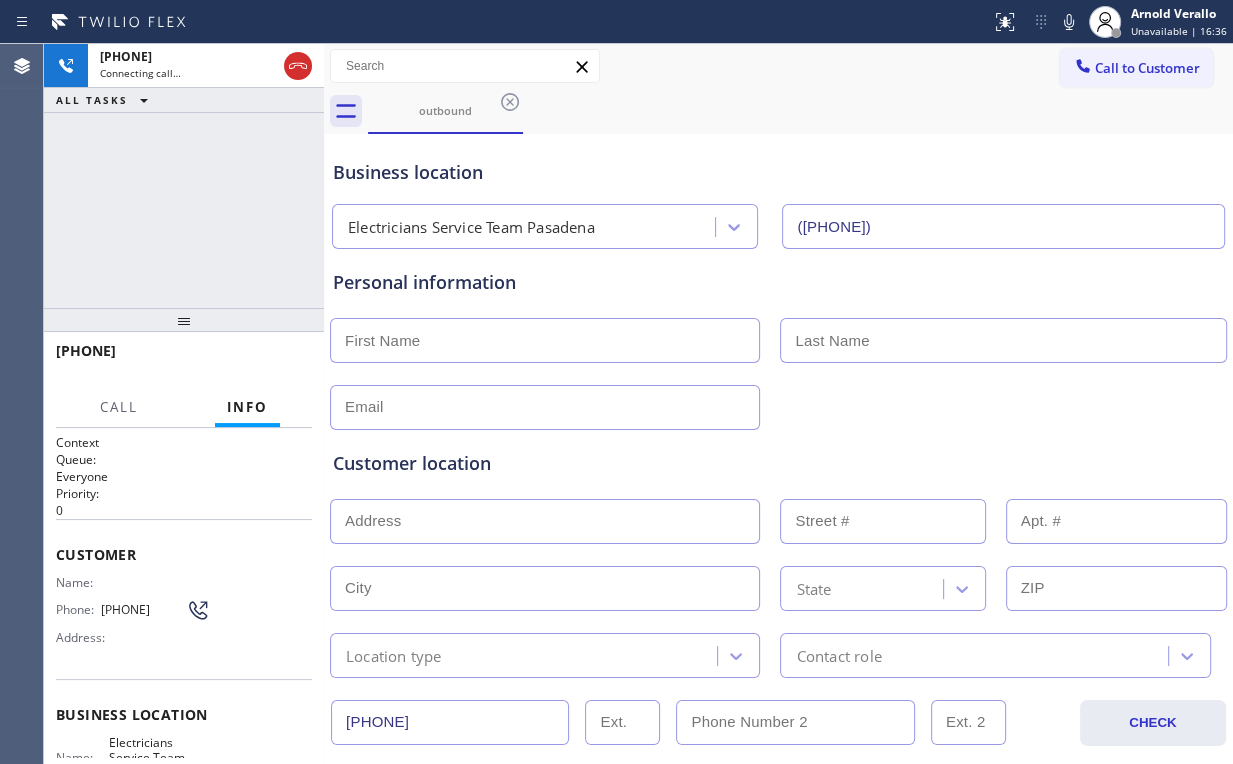 click on "[PHONE] Connecting call… ALL TASKS ALL TASKS ACTIVE TASKS TASKS IN WRAP UP" at bounding box center [184, 176] 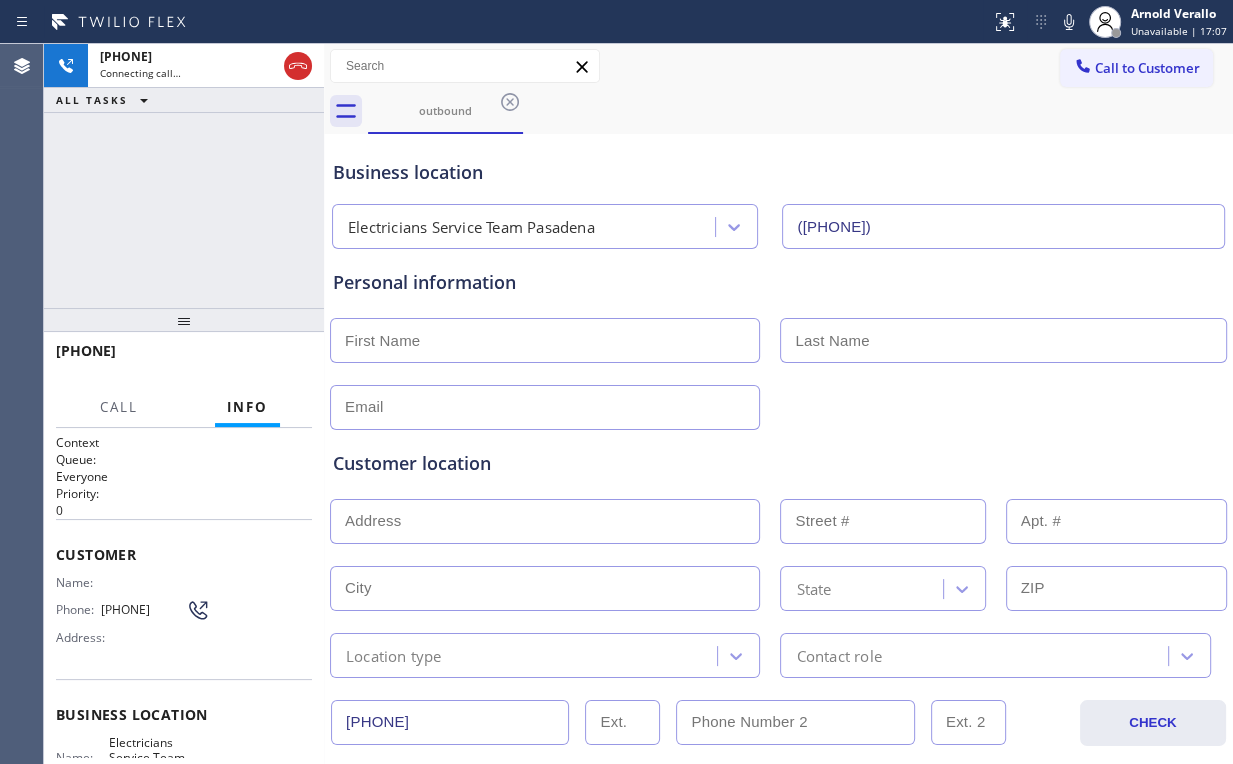 drag, startPoint x: 186, startPoint y: 209, endPoint x: 268, endPoint y: 108, distance: 130.09612 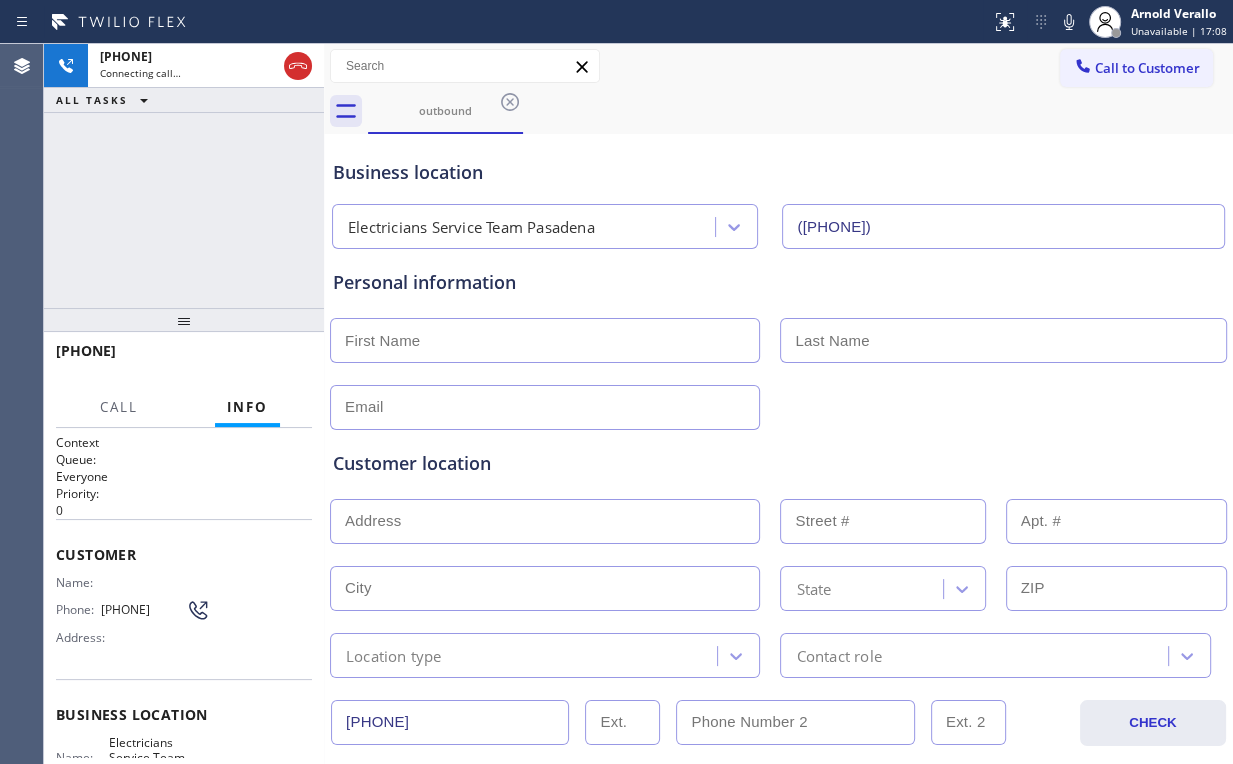 drag, startPoint x: 296, startPoint y: 64, endPoint x: 343, endPoint y: 70, distance: 47.38143 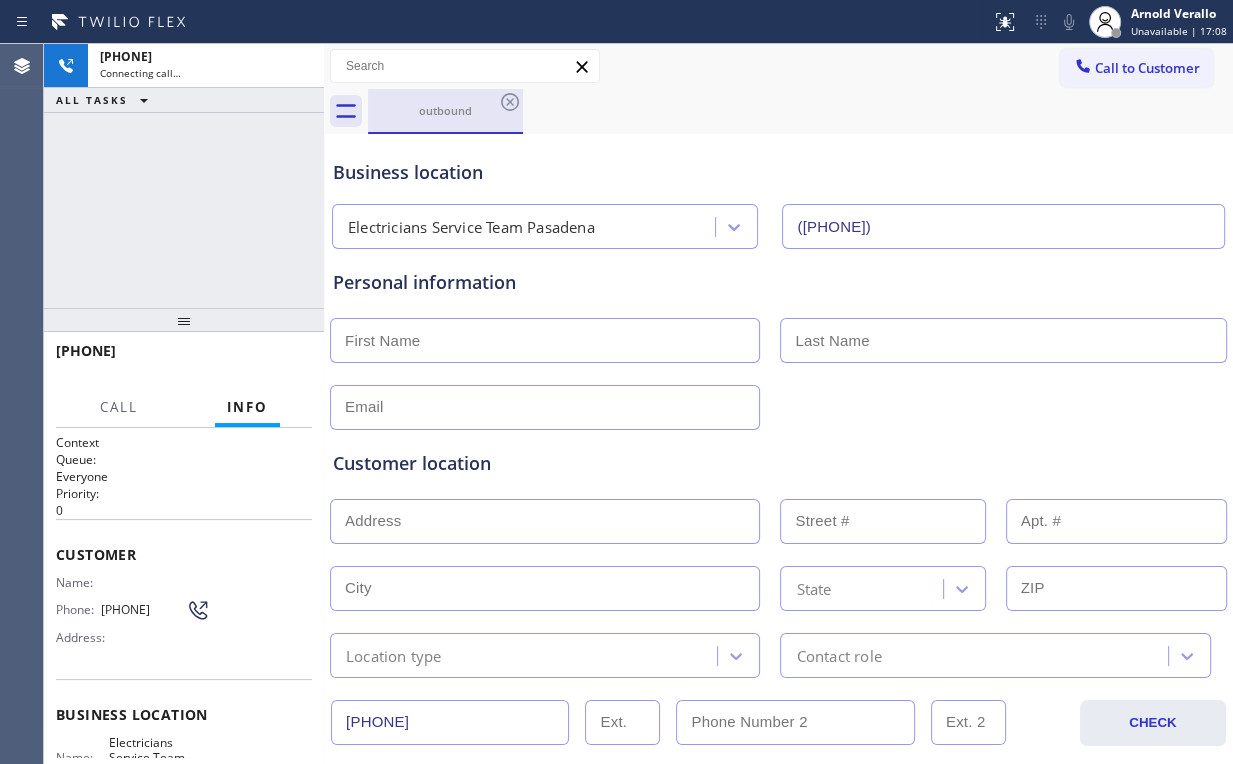 click on "outbound Call to Customer Outbound call Location Electricians Service Team Pasadena Your caller id phone number [PHONE] Customer number Call Outbound call Technician Search Technician Your caller id phone number Your caller id phone number Call outbound Business location Electricians Service Team Pasadena [PHONE] Personal information Customer location >> ADD NEW ADDRESS << + NEW ADDRESS State Location type Contact role [PHONE] CHECK Allow SMS Disallow SMS Allow Emails Disallow Emails Appointment Electricians - choose type of job - - choose brand - Age of Equipment - choose time - Credit card Select Credit Card + NEW CARD CANCEL SAVE Other Where did you find us? Call before tech arrives Save as Lost Create Lead Success! Booking Success! https://erp.apollosoft.co/customer/-1#portlet_lead close copy link Save lead as lost Type Reason Cancel Save as lost lead Not serviceable MON dd/mm TUE dd/mm WED dd/mm THU dd/mm FRI dd/mm SAT dd/mm SUN dd/mm 08:00 12:00 - - - - - - - 12:00 16:00 - - - - - -" at bounding box center [778, 797] 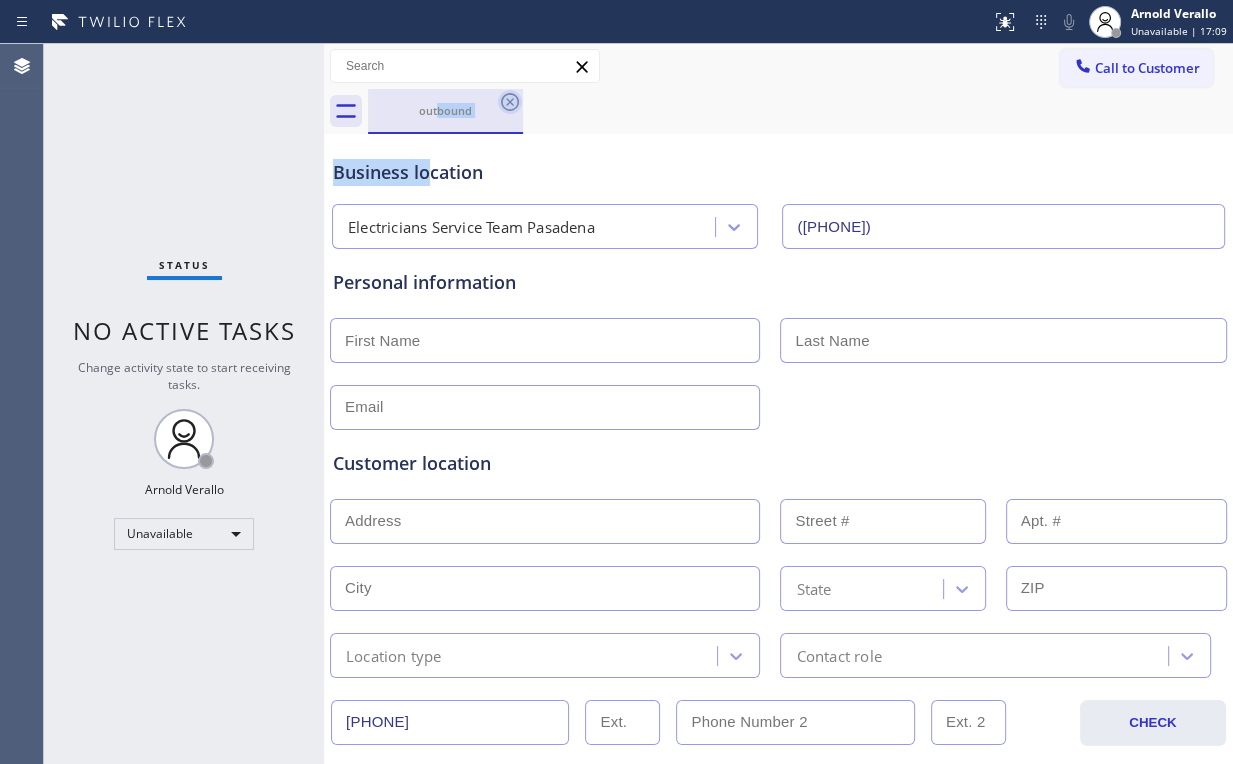 click 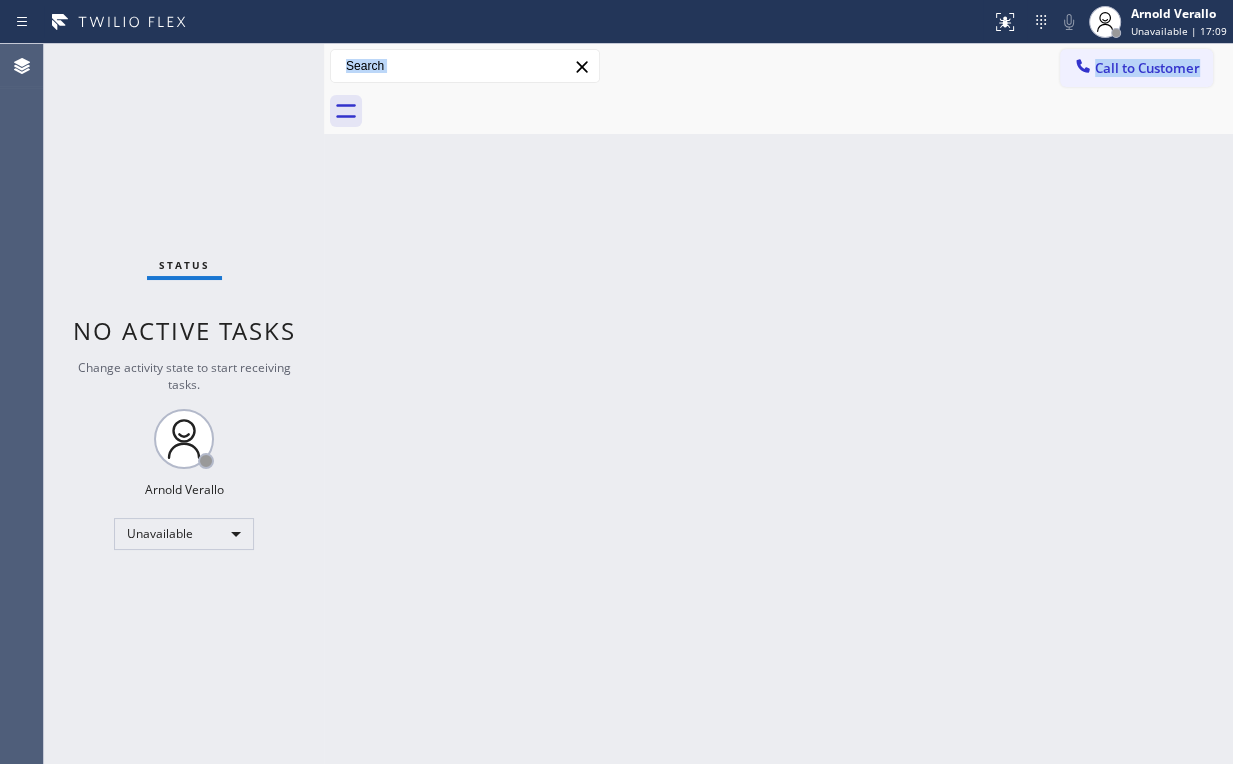 drag, startPoint x: 692, startPoint y: 148, endPoint x: 1060, endPoint y: 8, distance: 393.73087 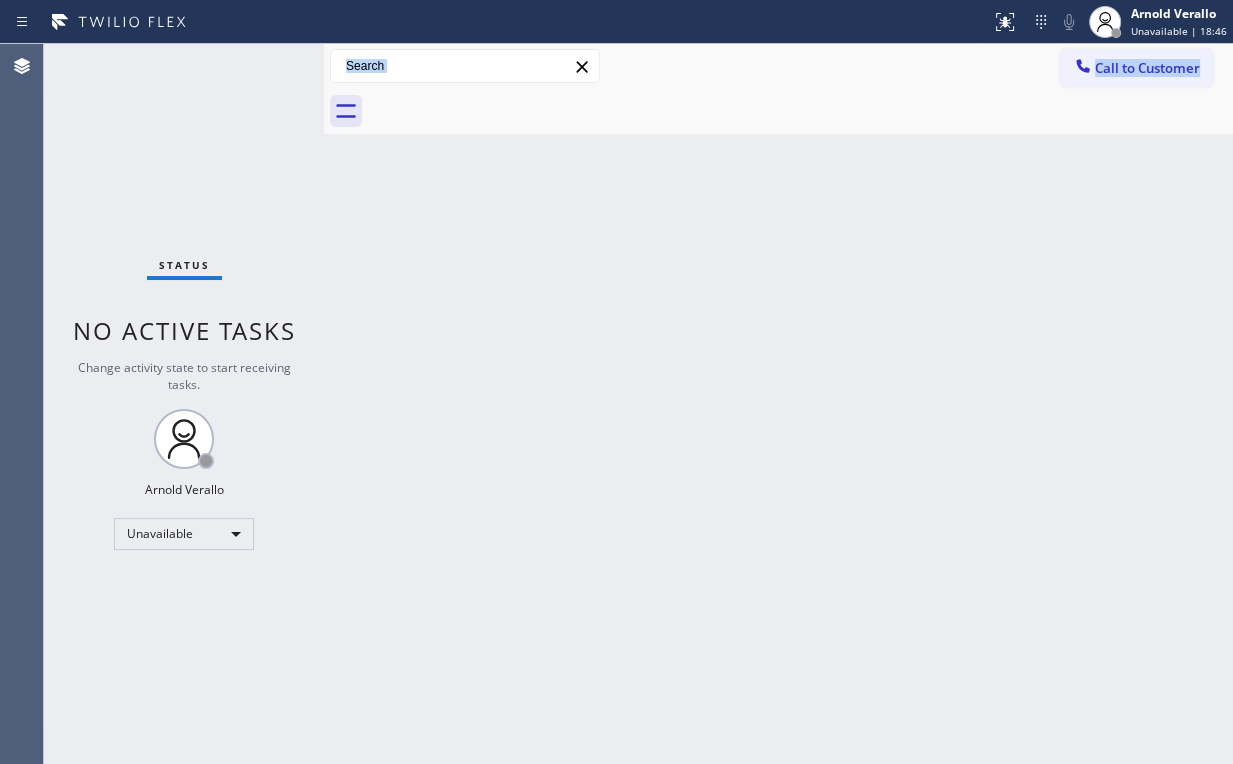 drag, startPoint x: 1129, startPoint y: 72, endPoint x: 696, endPoint y: 228, distance: 460.2445 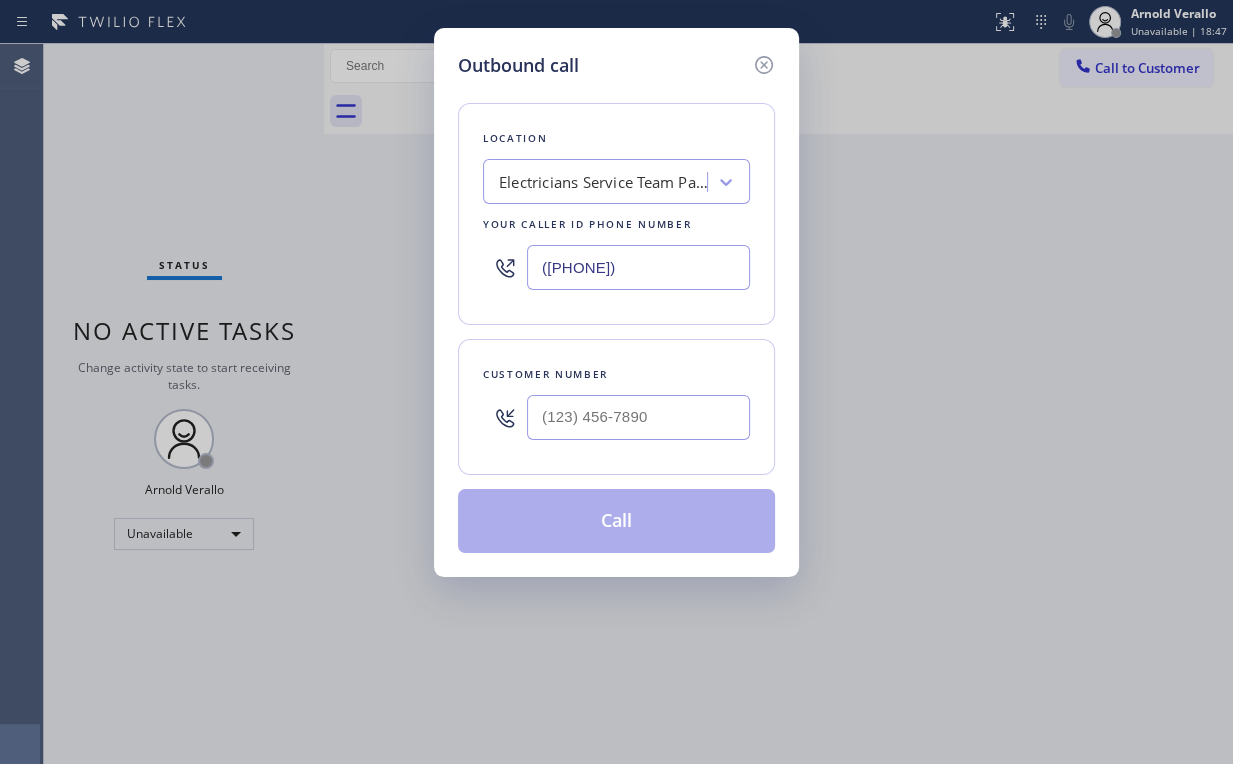 drag, startPoint x: 679, startPoint y: 246, endPoint x: 359, endPoint y: 156, distance: 332.4154 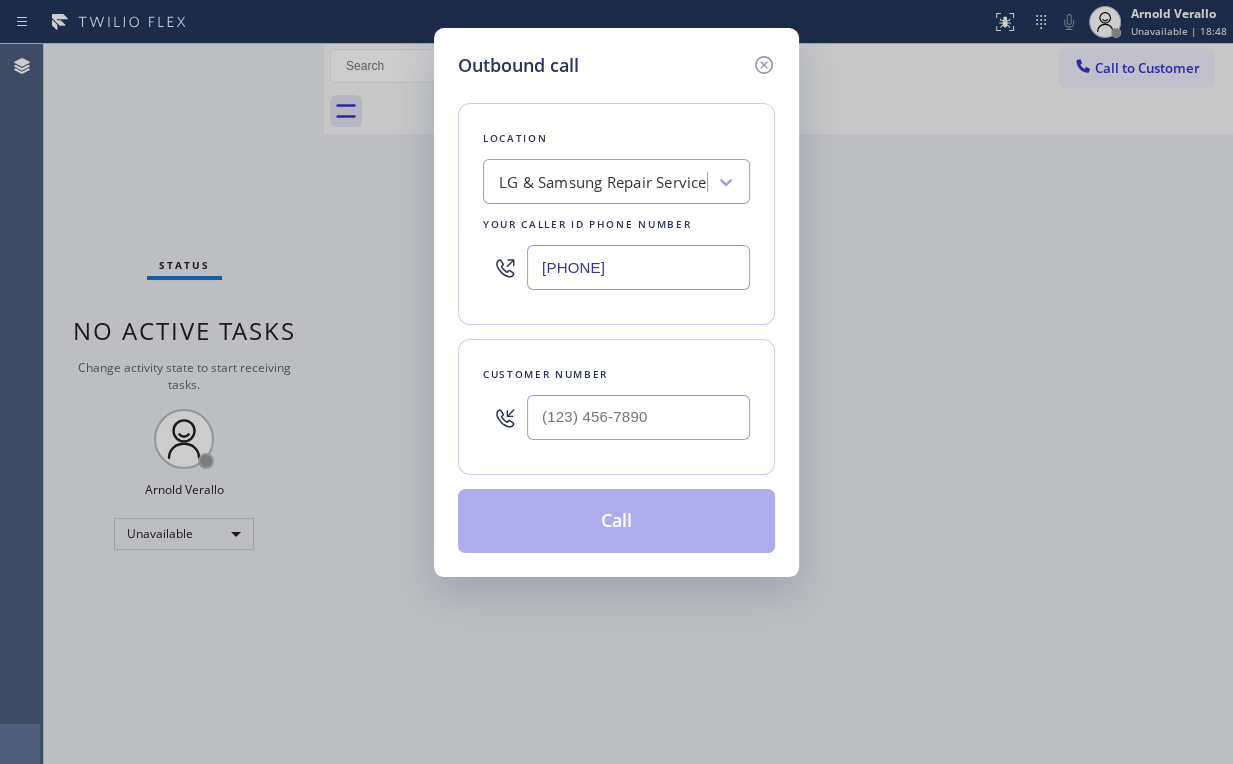 type on "[PHONE]" 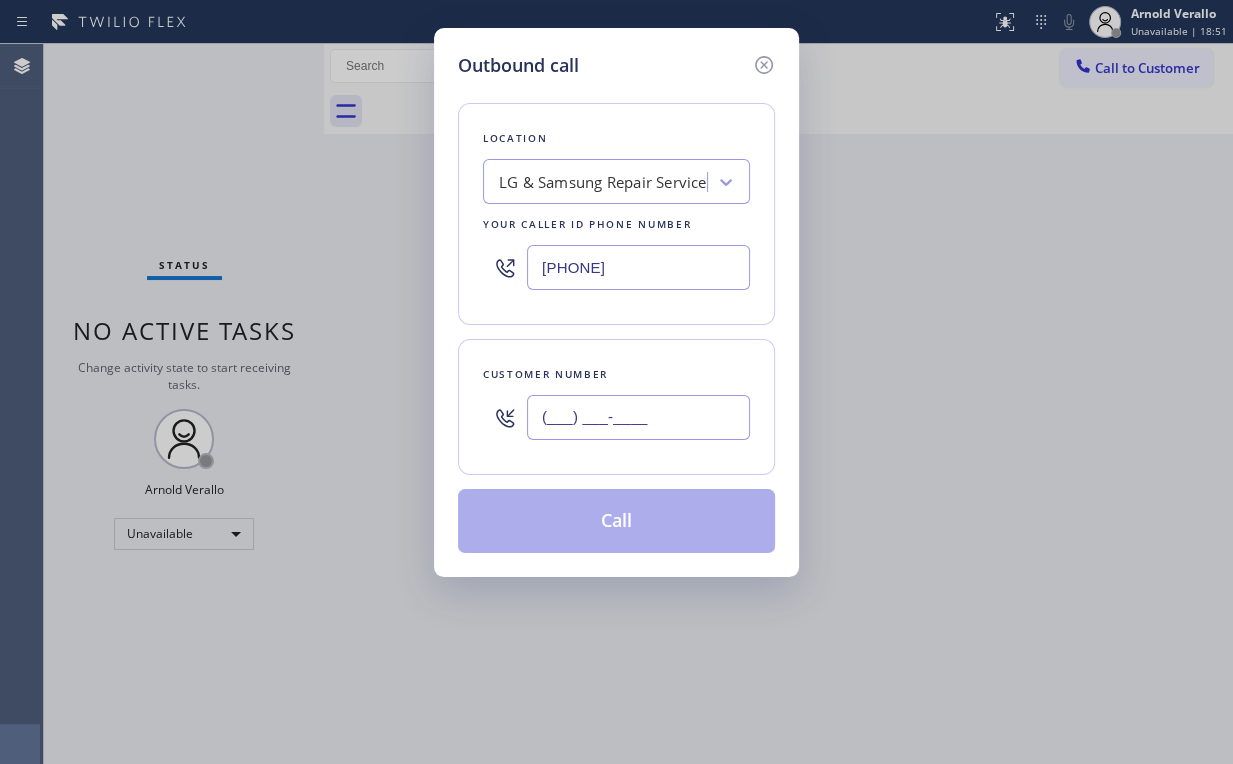 click on "(___) ___-____" at bounding box center (638, 417) 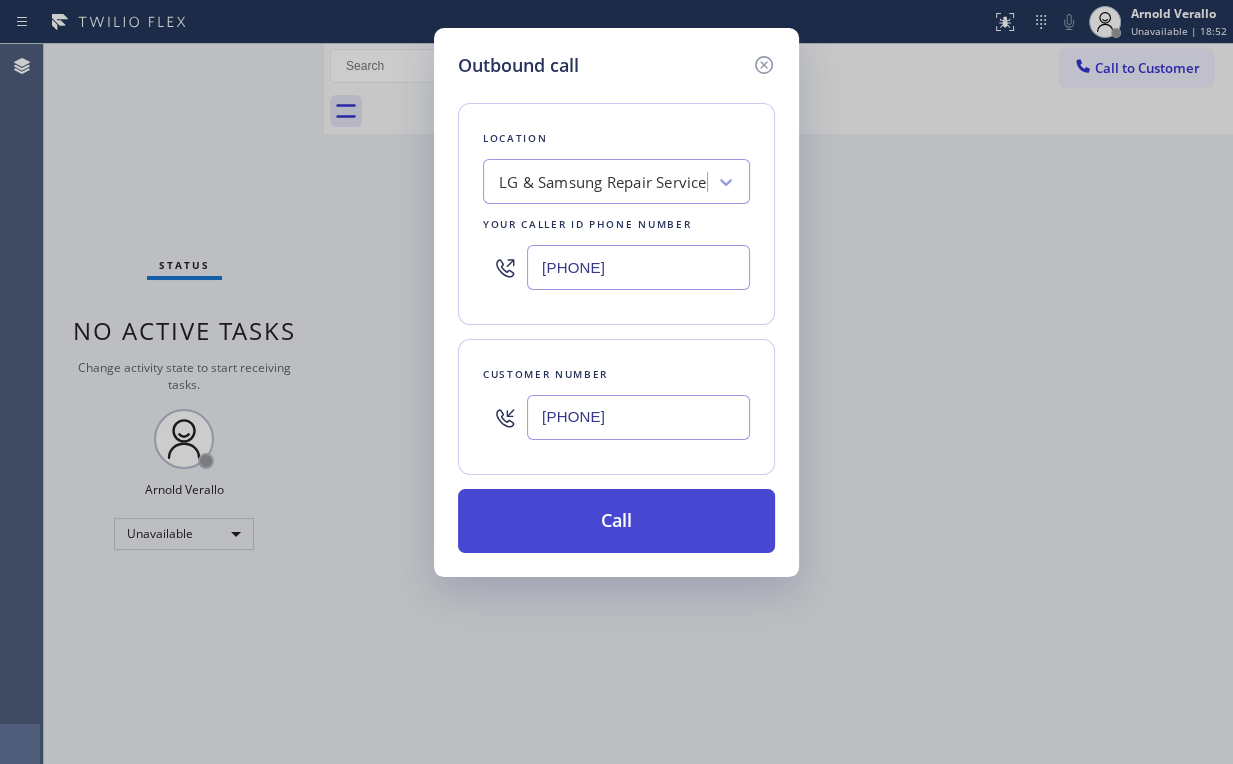 type on "[PHONE]" 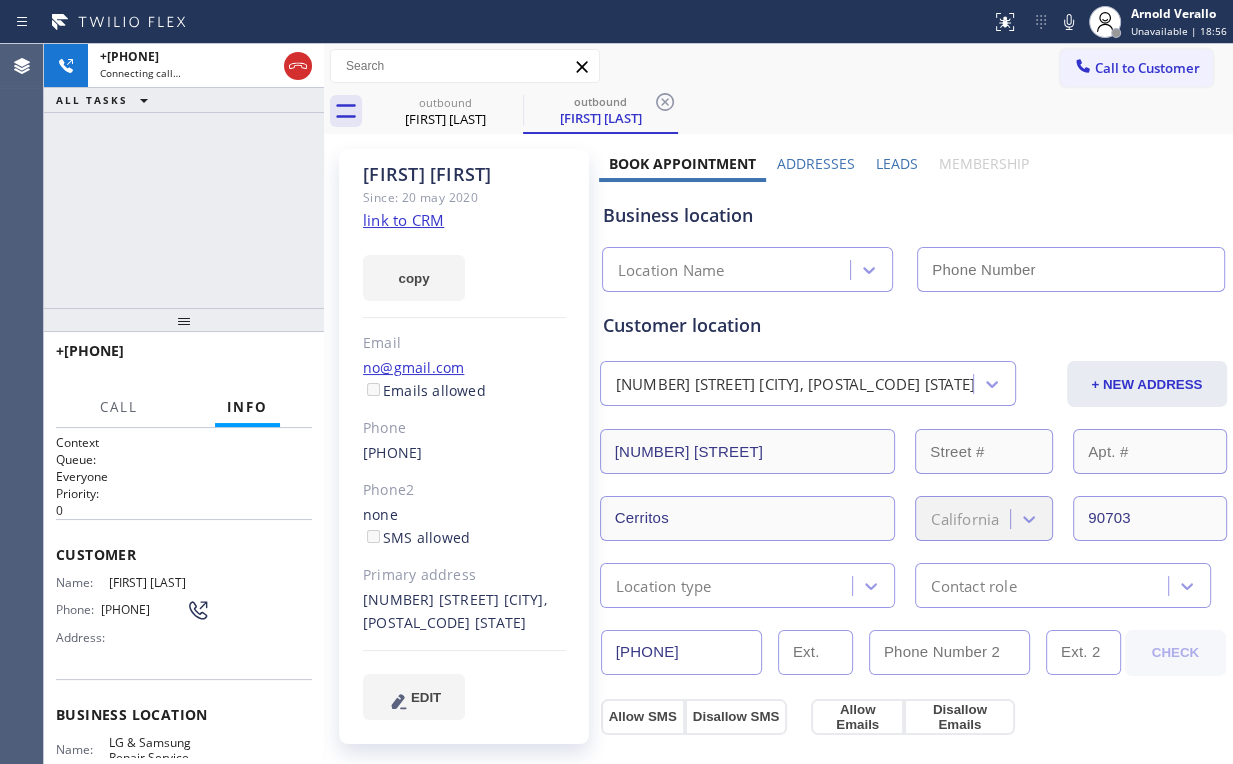 type on "[PHONE]" 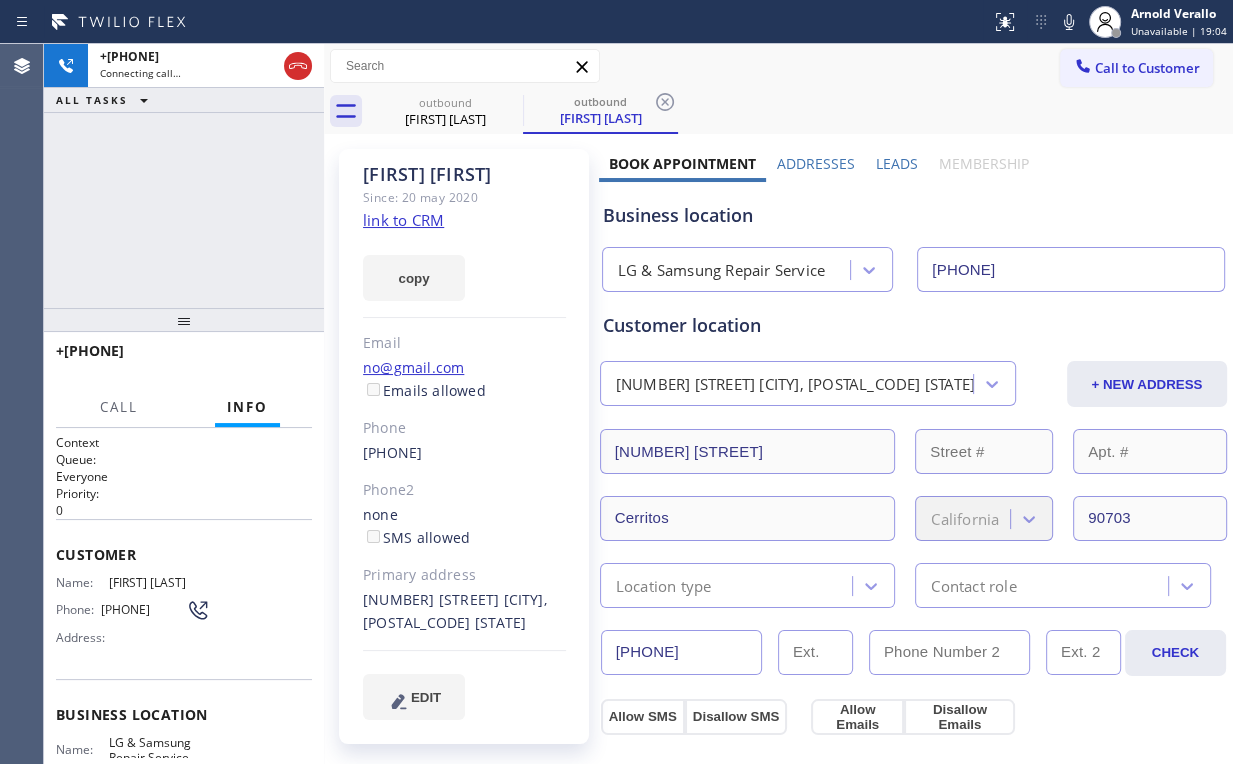 click on "[PHONE] Connecting call… ALL TASKS ALL TASKS ACTIVE TASKS TASKS IN WRAP UP" at bounding box center [184, 176] 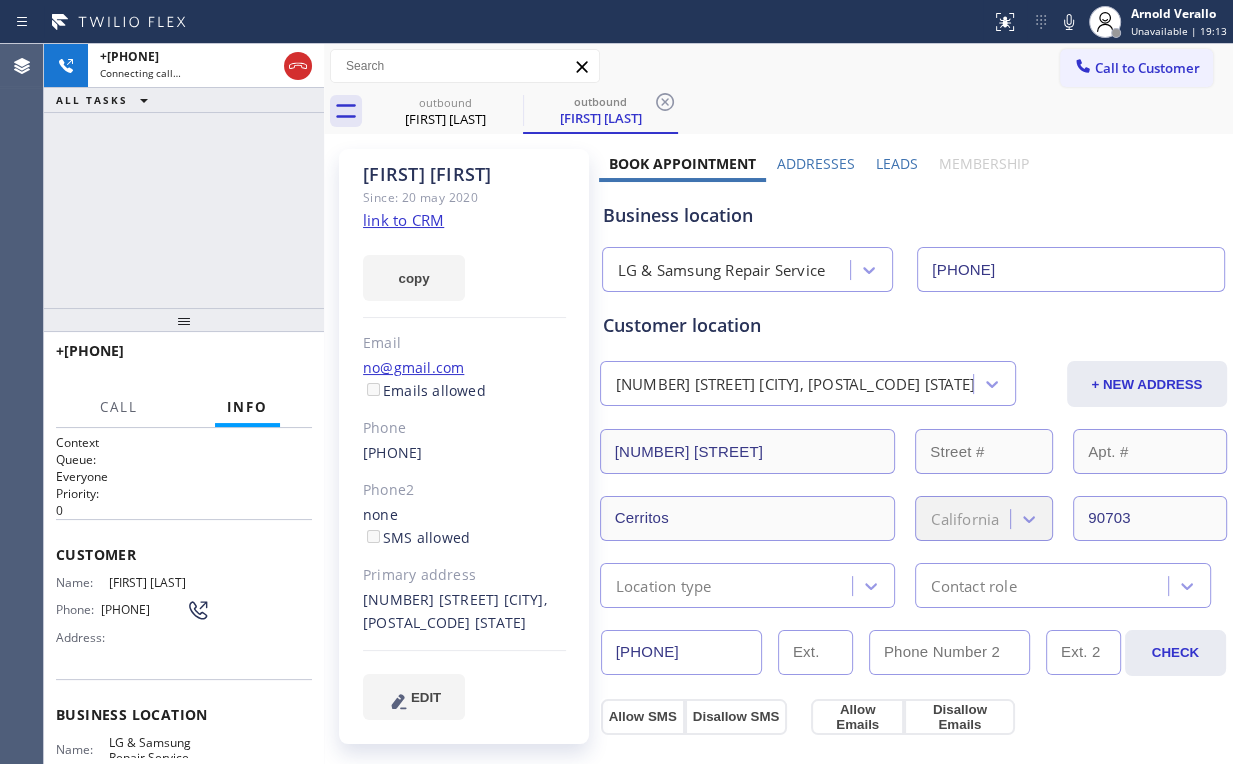 click on "link to CRM" 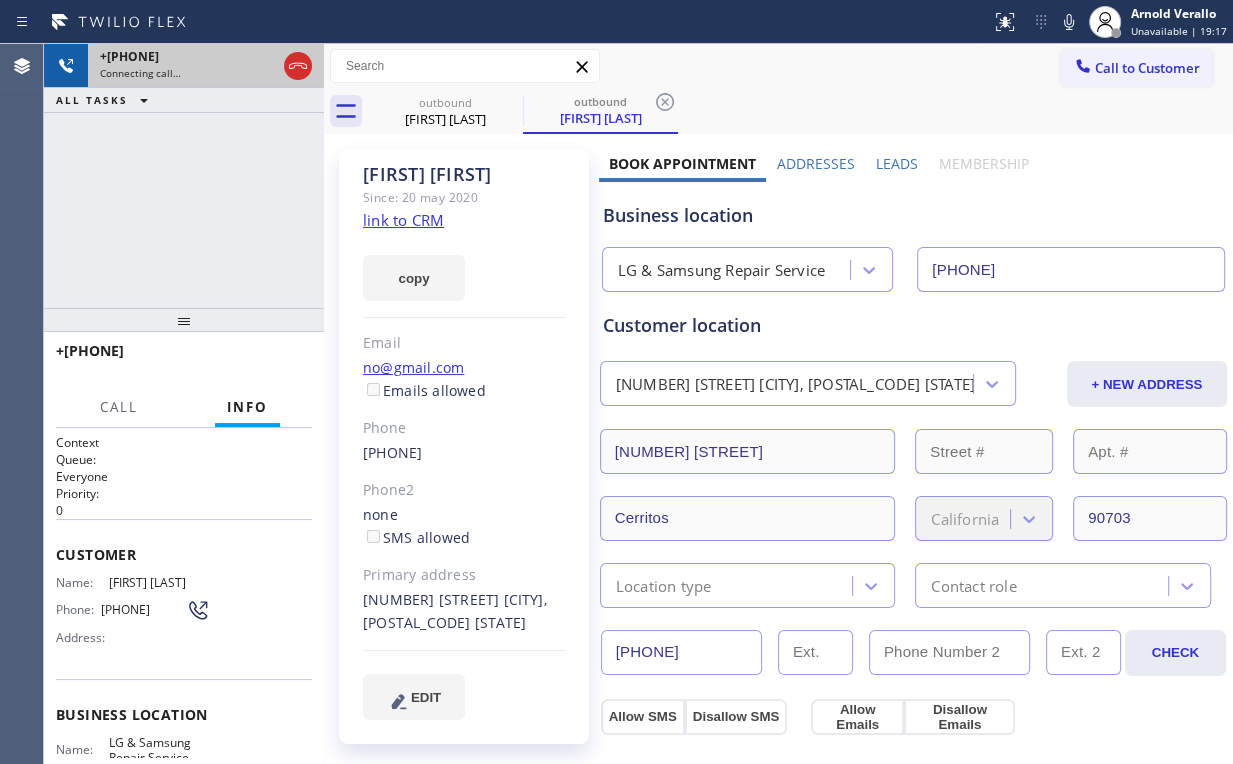 click 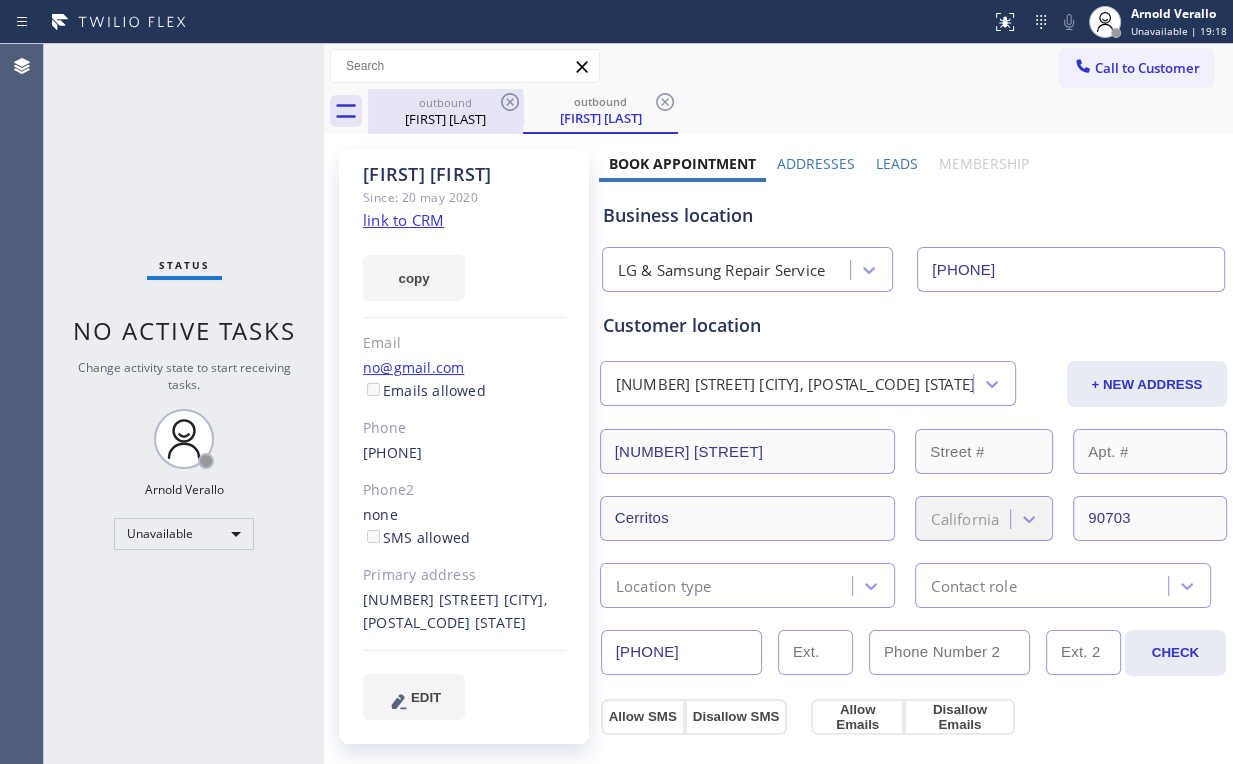 drag, startPoint x: 448, startPoint y: 111, endPoint x: 488, endPoint y: 104, distance: 40.60788 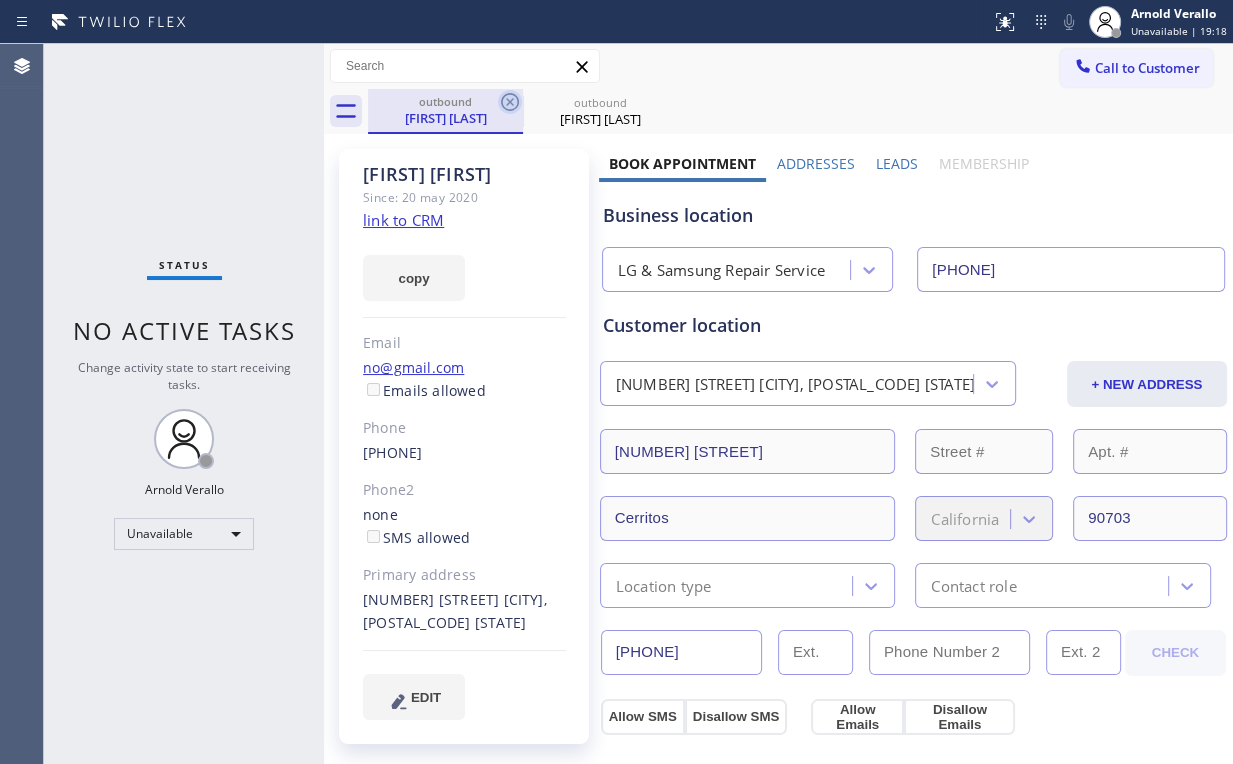 click 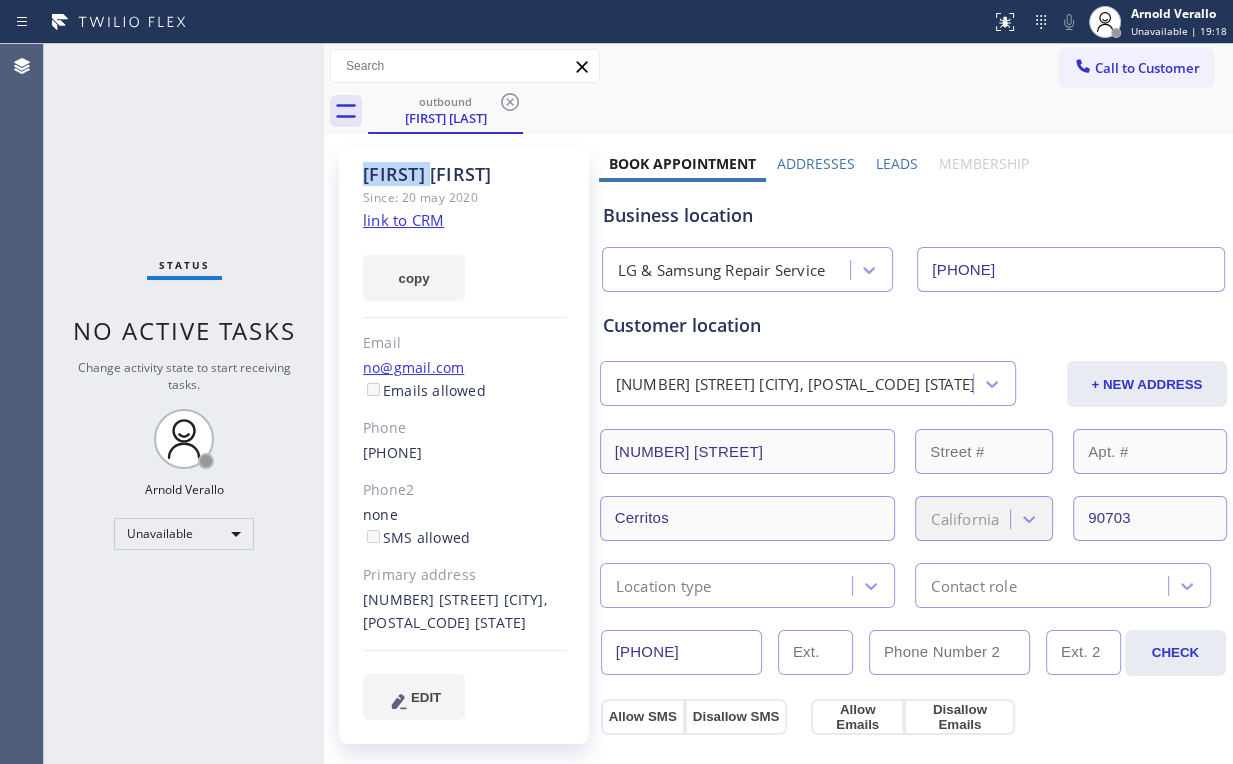 click 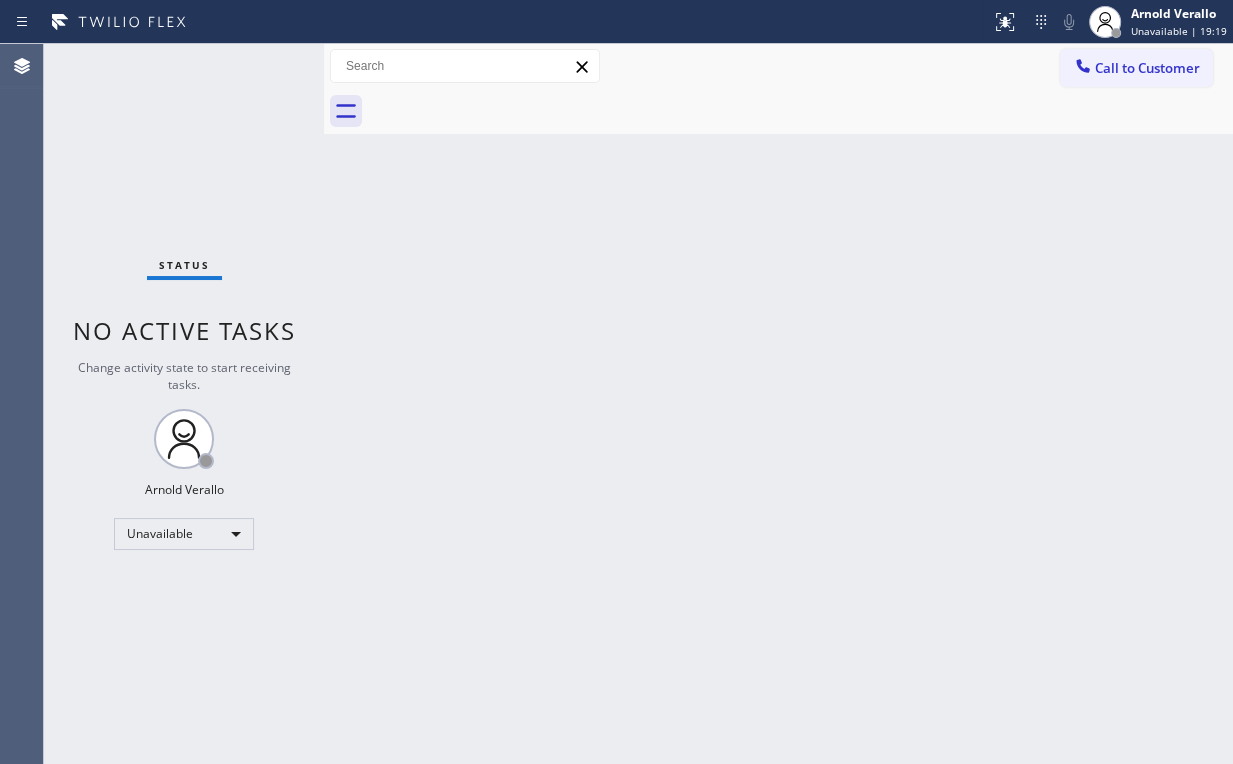 click on "Call to Customer" at bounding box center [1147, 68] 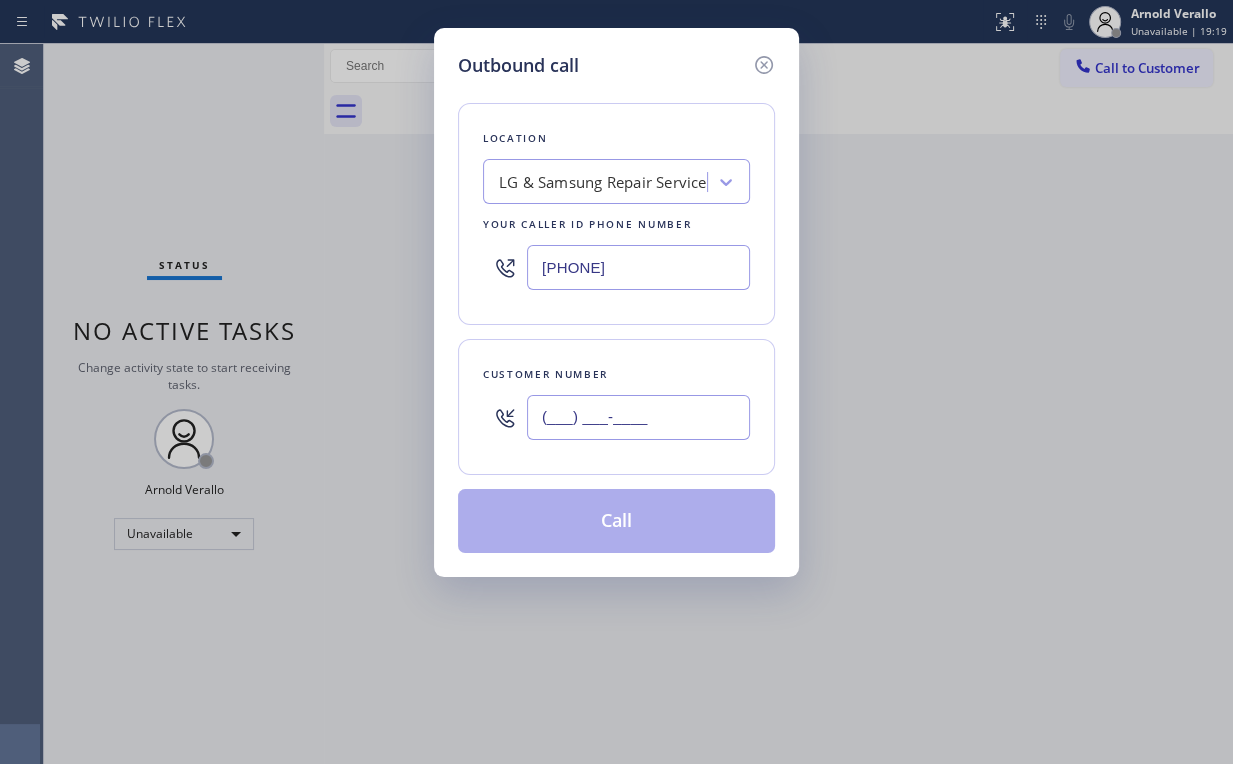 click on "(___) ___-____" at bounding box center [638, 417] 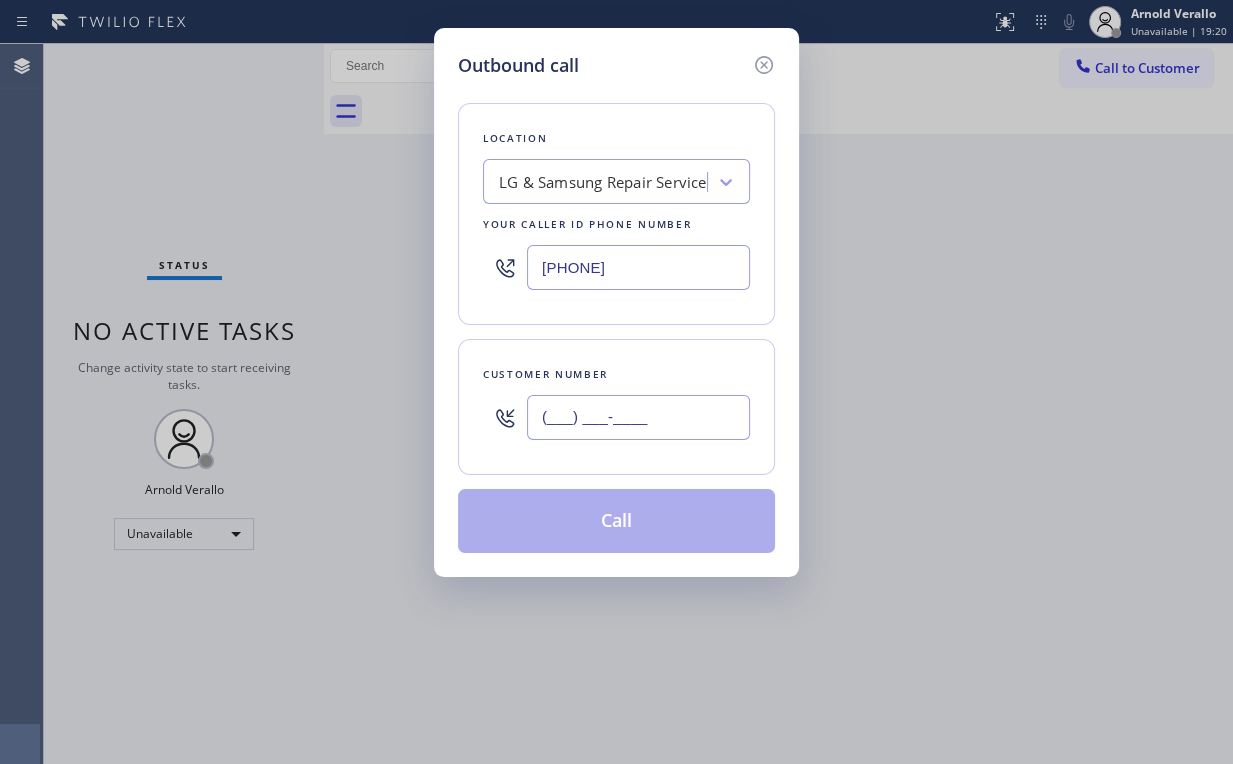 paste on "[PHONE]" 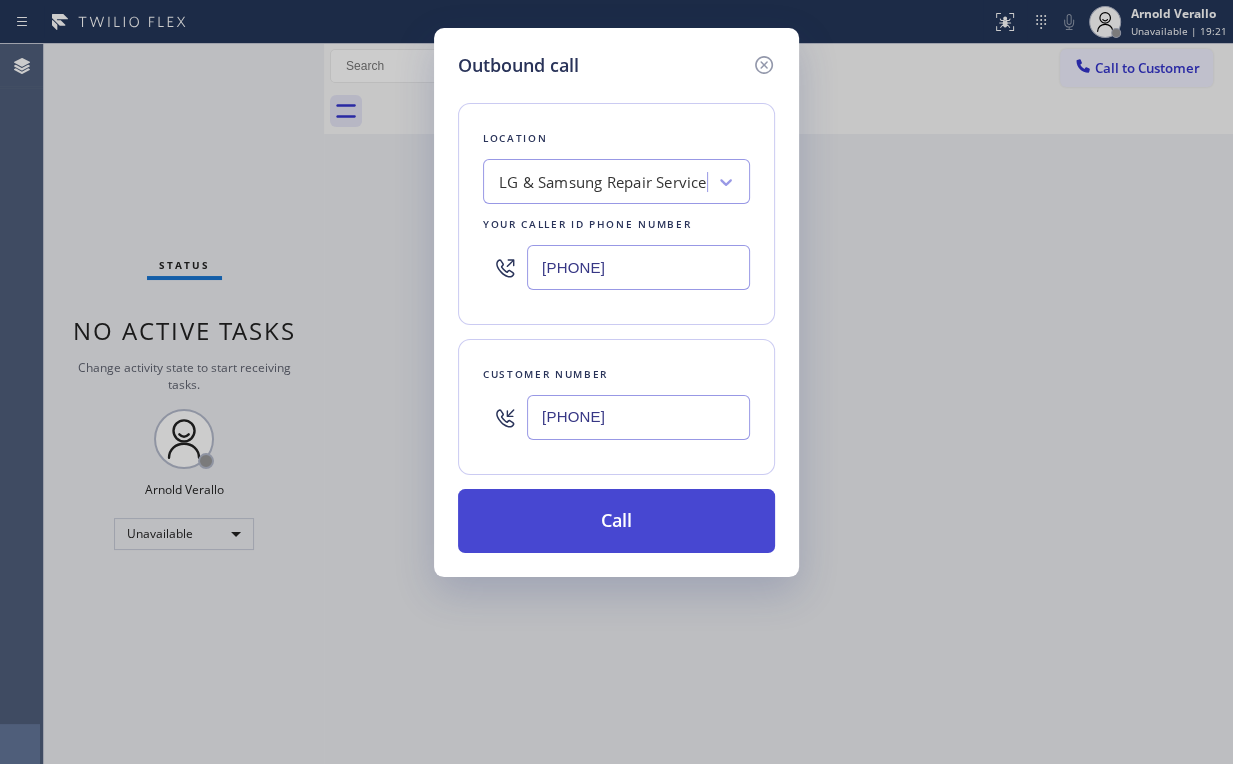 type on "[PHONE]" 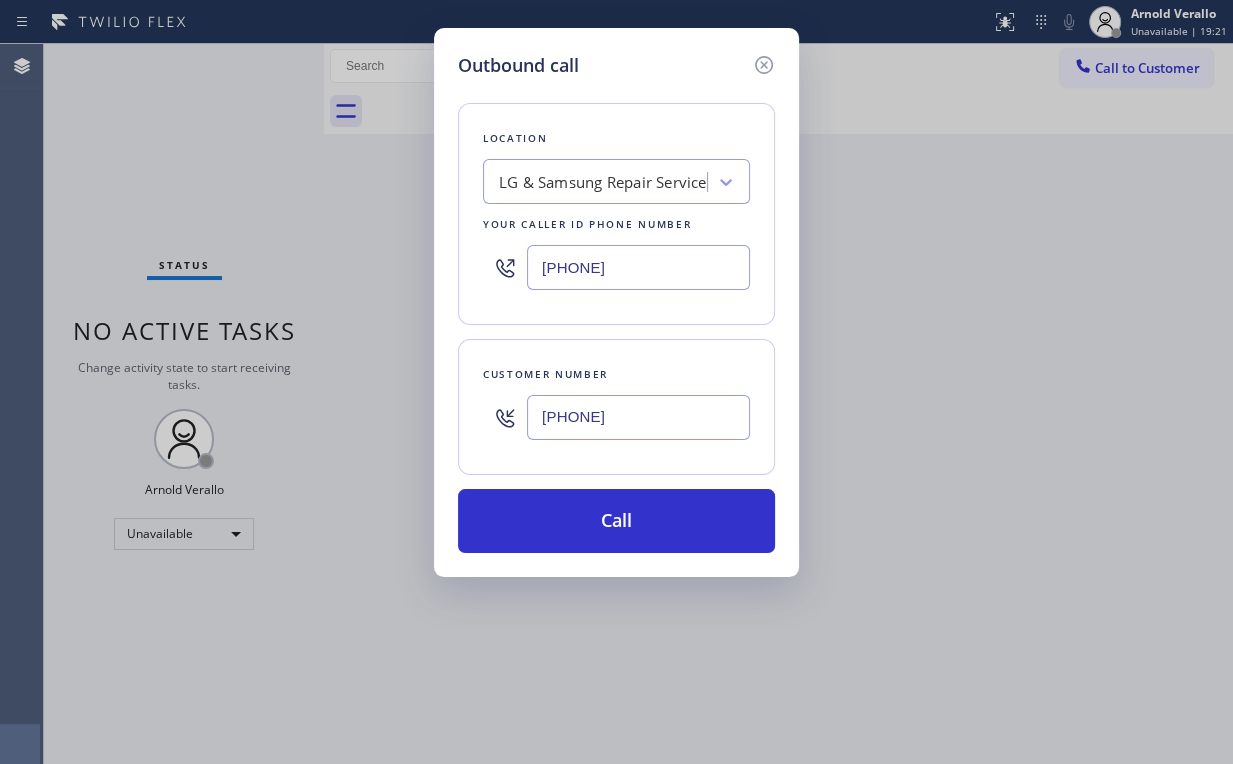 type 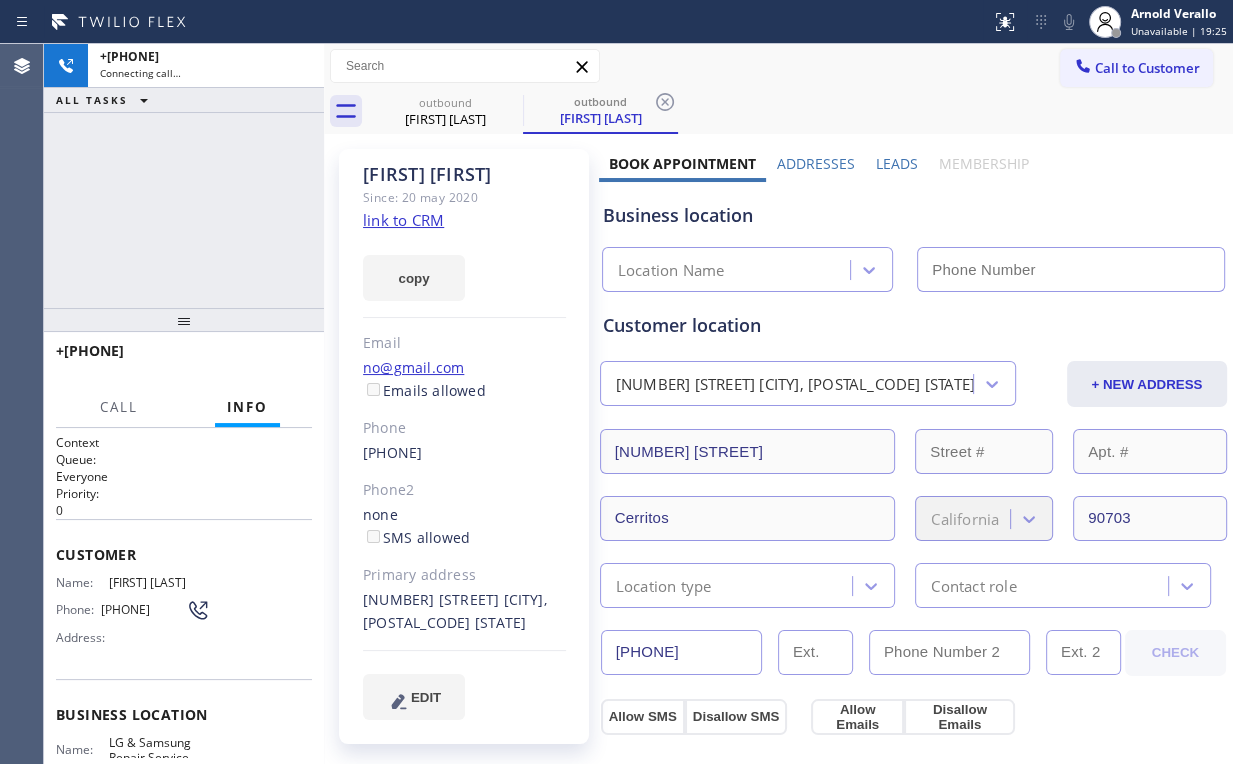 type on "[PHONE]" 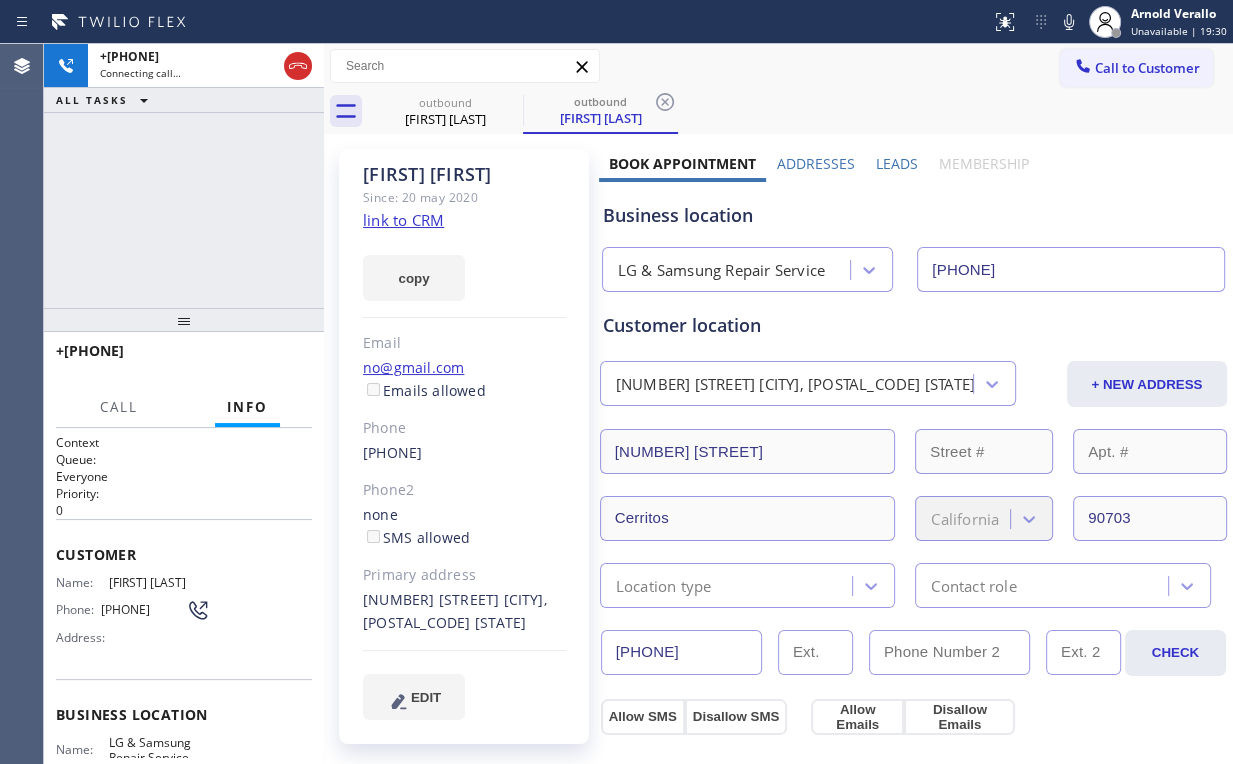 drag, startPoint x: 172, startPoint y: 171, endPoint x: 200, endPoint y: 111, distance: 66.211784 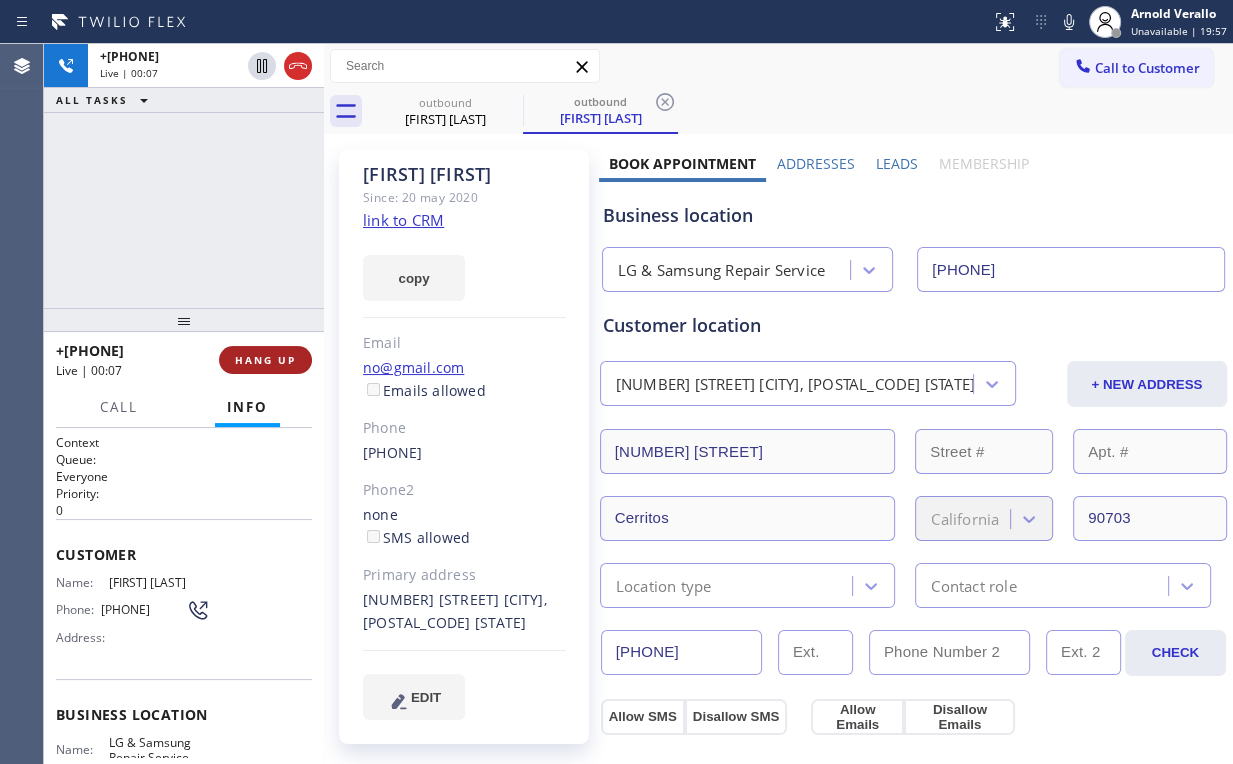 click on "HANG UP" at bounding box center (265, 360) 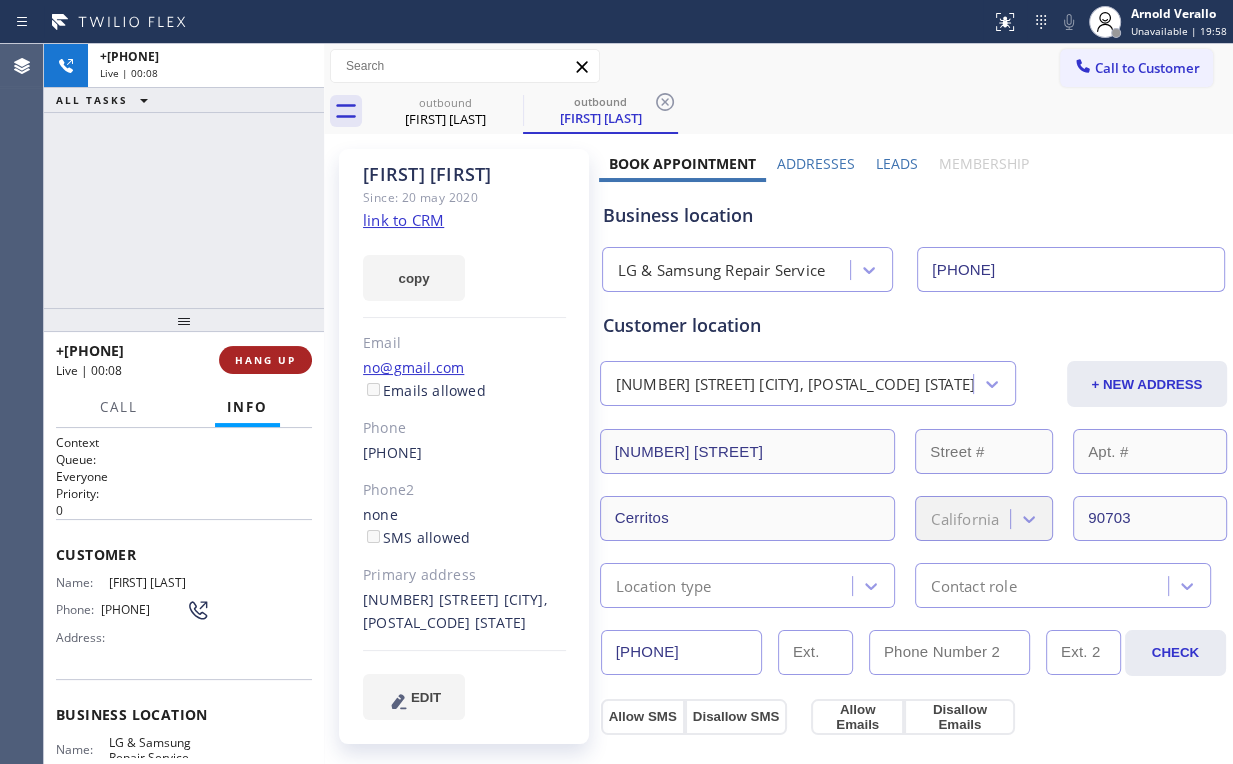 click on "HANG UP" at bounding box center (265, 360) 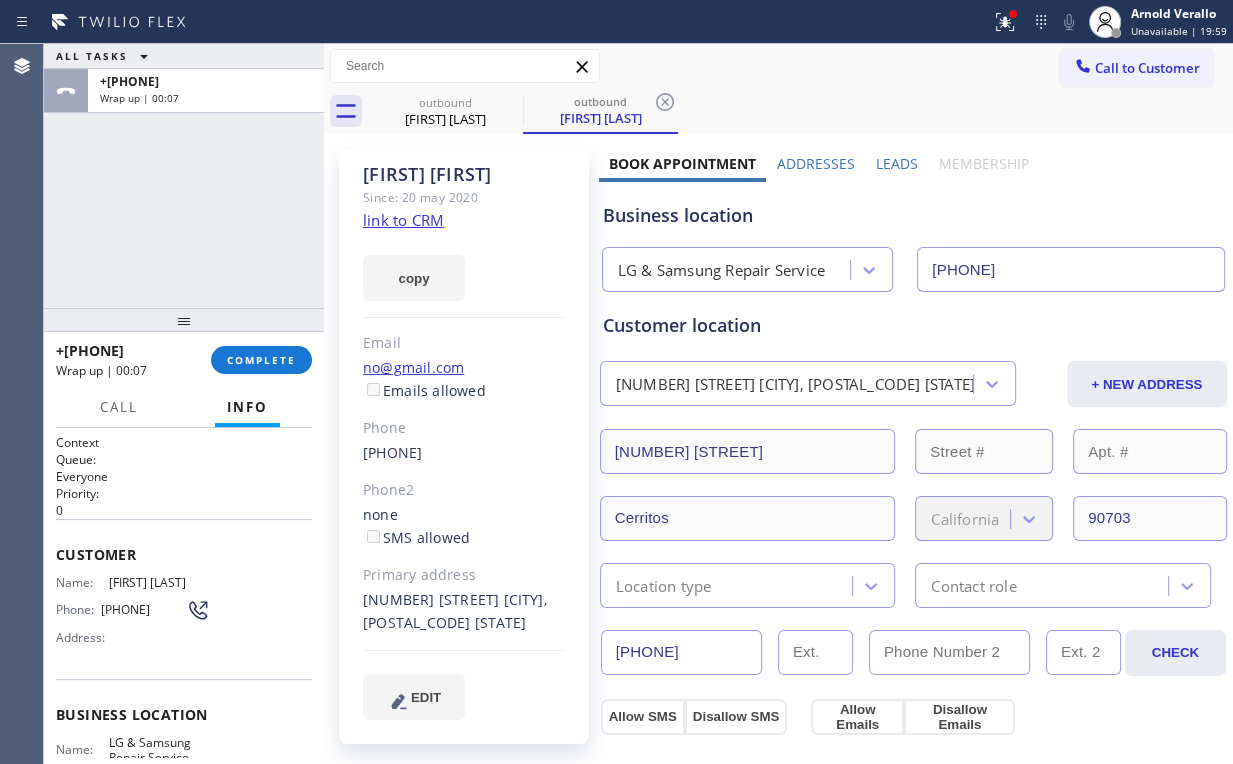 click on "[PHONE] Wrap up | 00:07 COMPLETE" at bounding box center (184, 360) 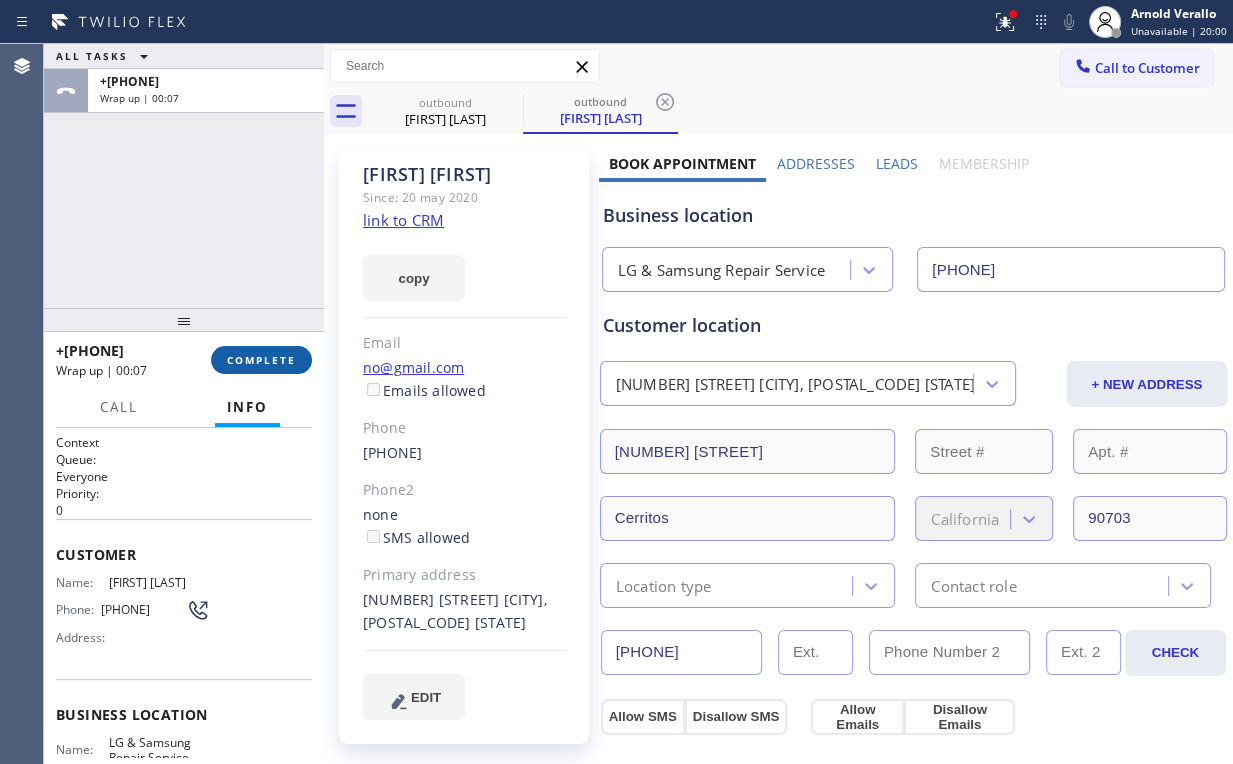 drag, startPoint x: 330, startPoint y: 360, endPoint x: 287, endPoint y: 357, distance: 43.104523 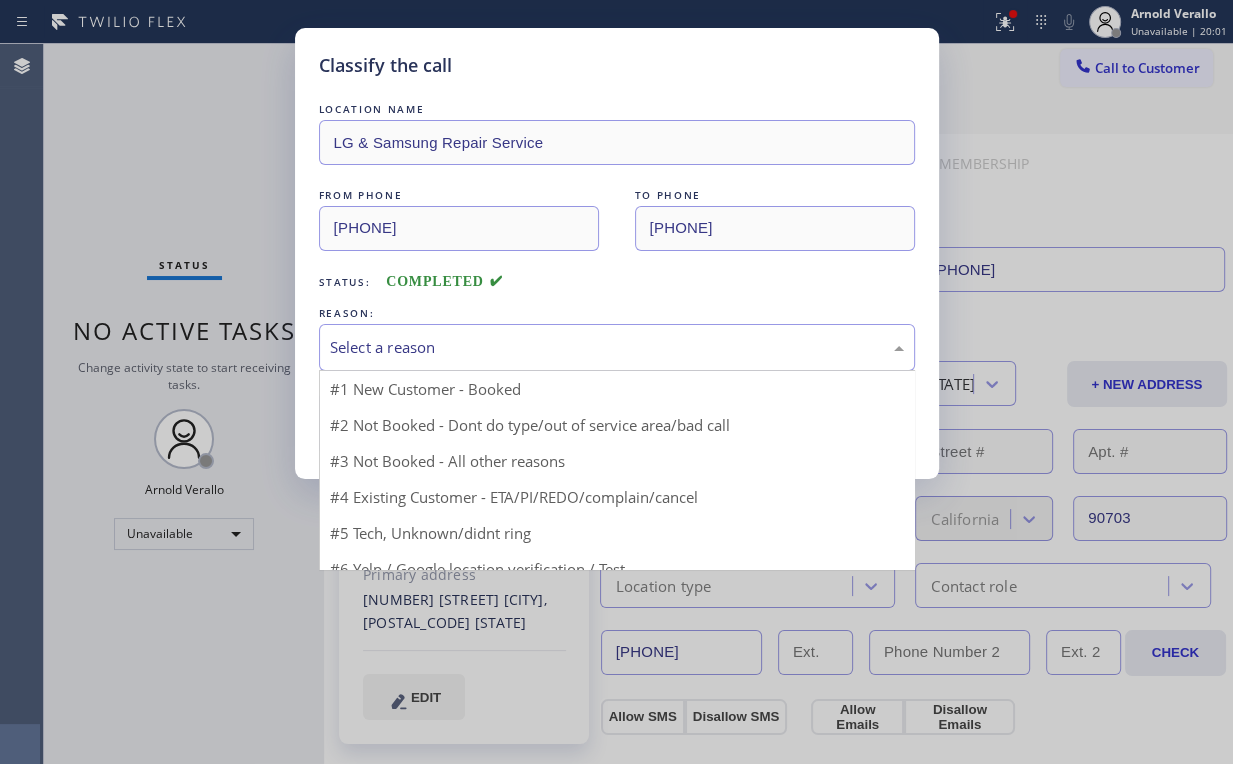 drag, startPoint x: 416, startPoint y: 344, endPoint x: 408, endPoint y: 423, distance: 79.40403 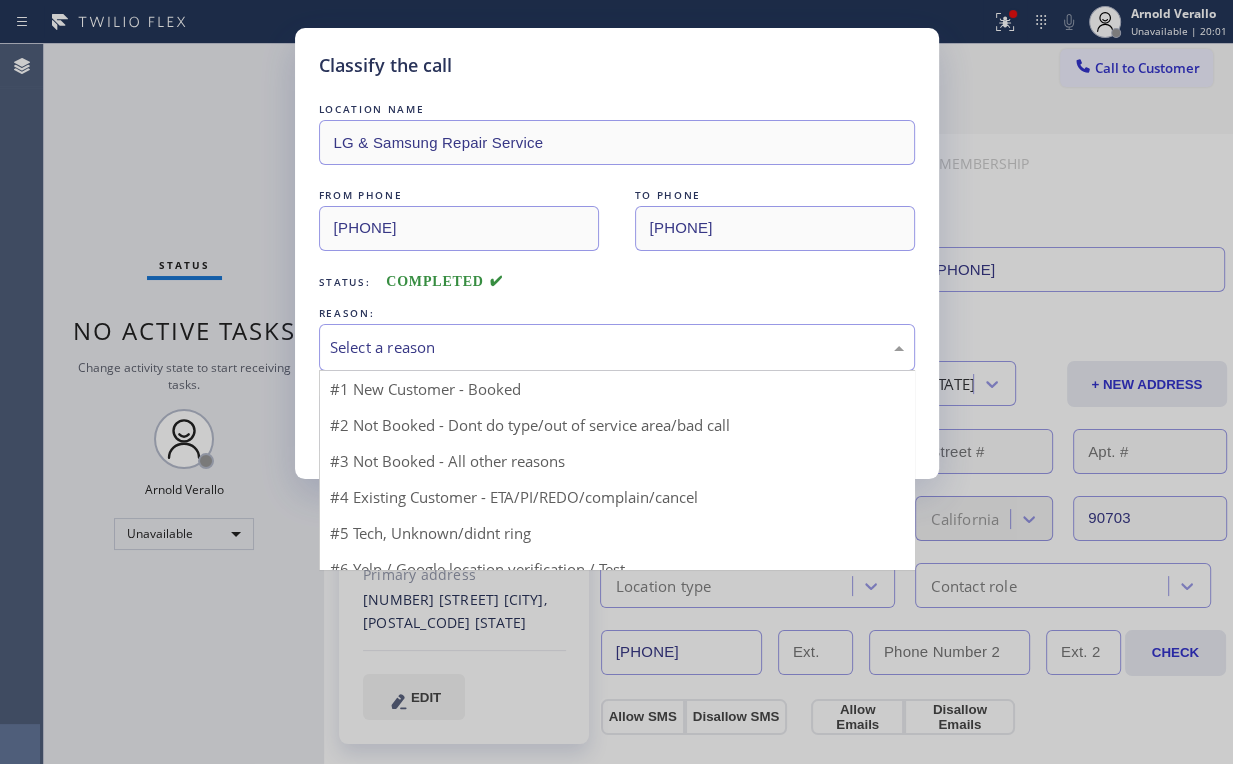 click on "Select a reason" at bounding box center (617, 347) 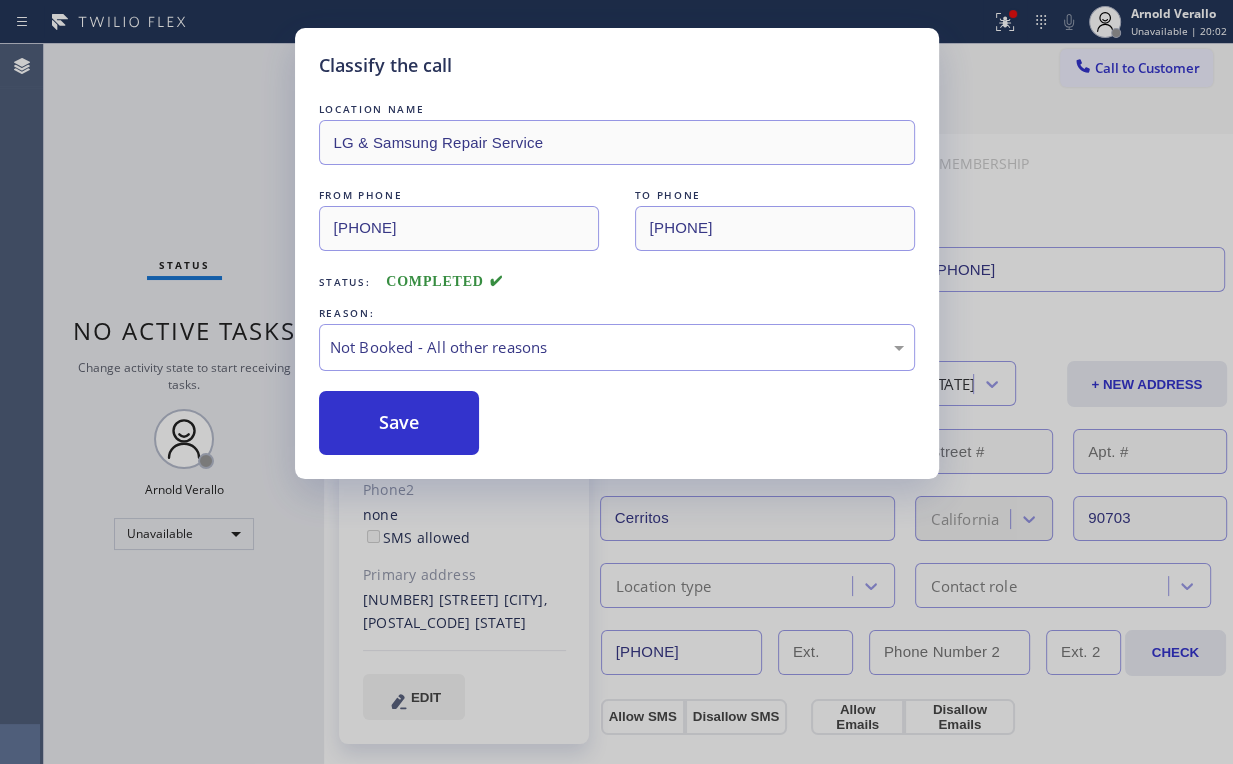 drag, startPoint x: 406, startPoint y: 428, endPoint x: 240, endPoint y: 203, distance: 279.60864 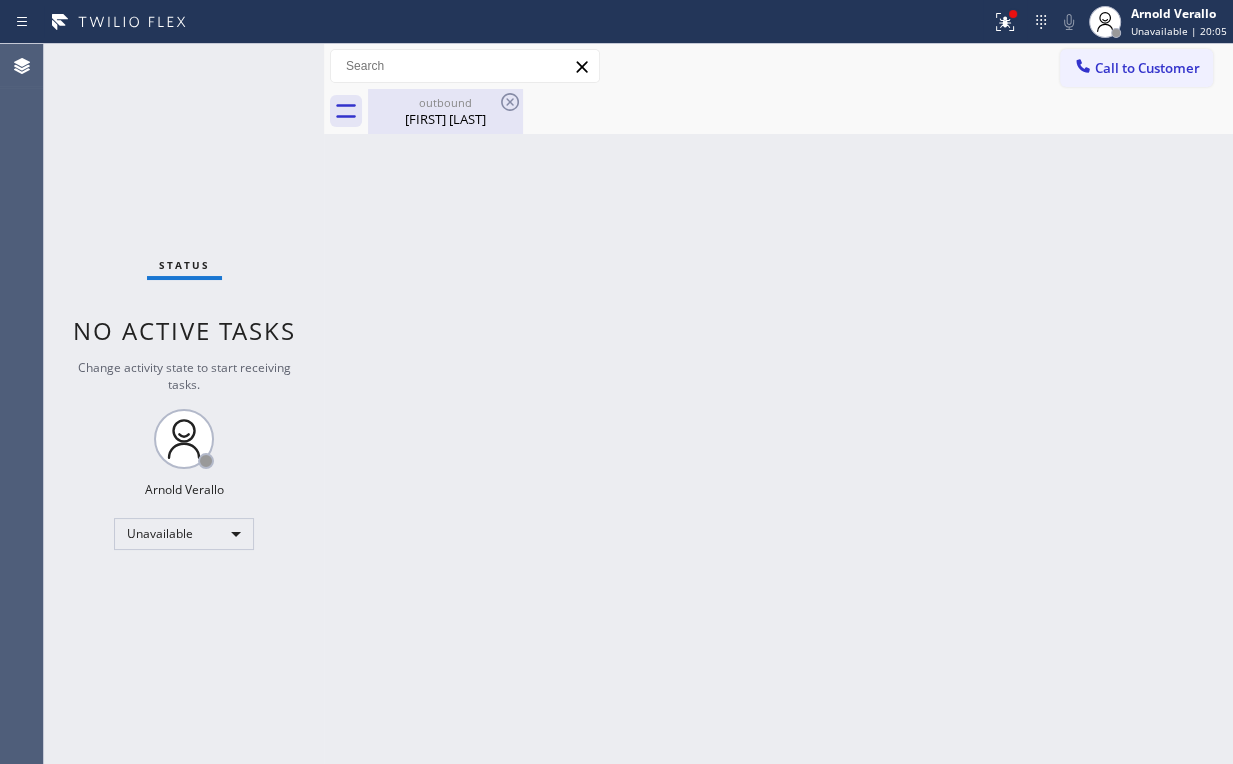 drag, startPoint x: 440, startPoint y: 107, endPoint x: 487, endPoint y: 99, distance: 47.67599 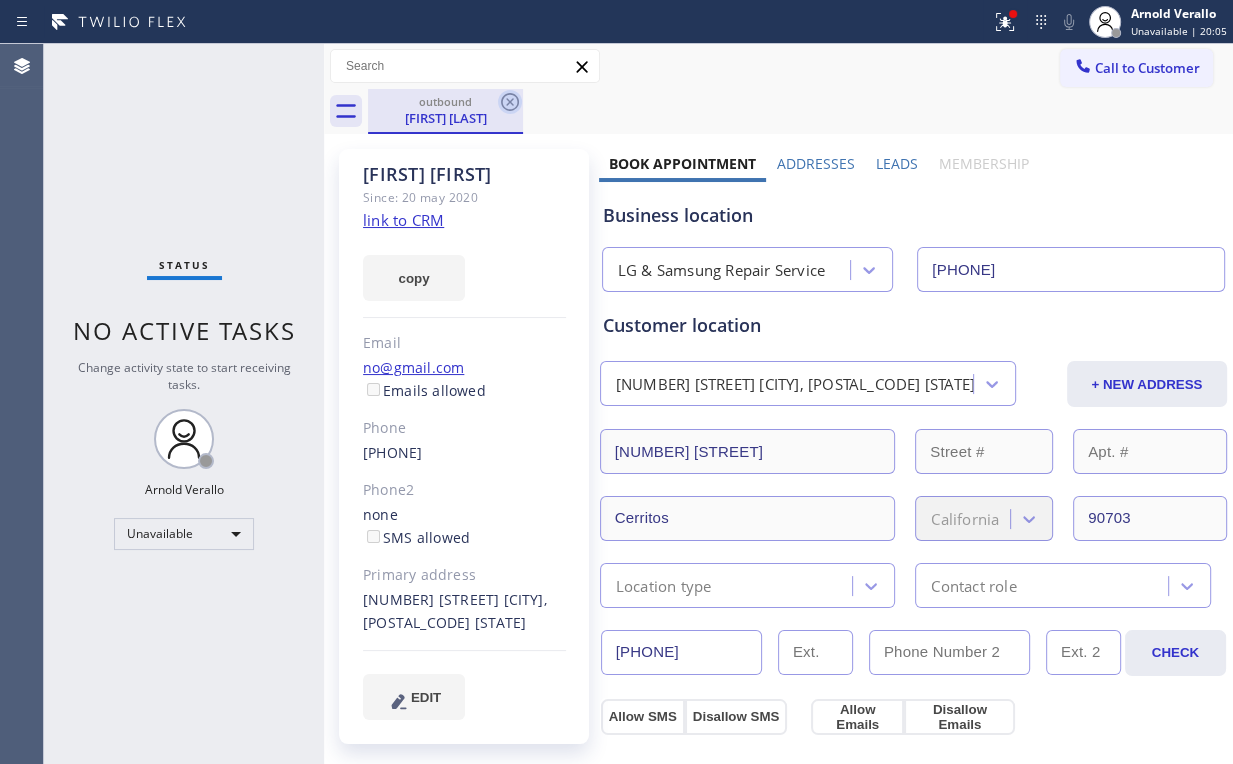 click 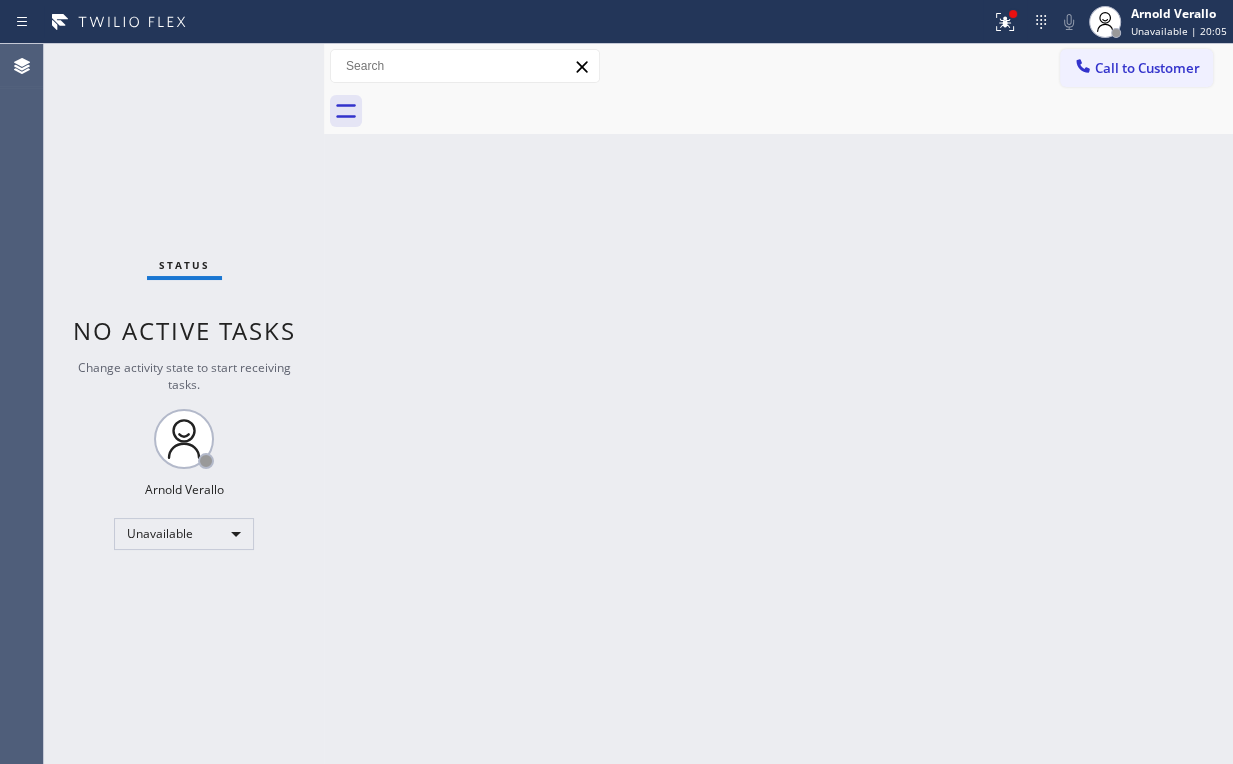 drag, startPoint x: 165, startPoint y: 164, endPoint x: 169, endPoint y: 13, distance: 151.05296 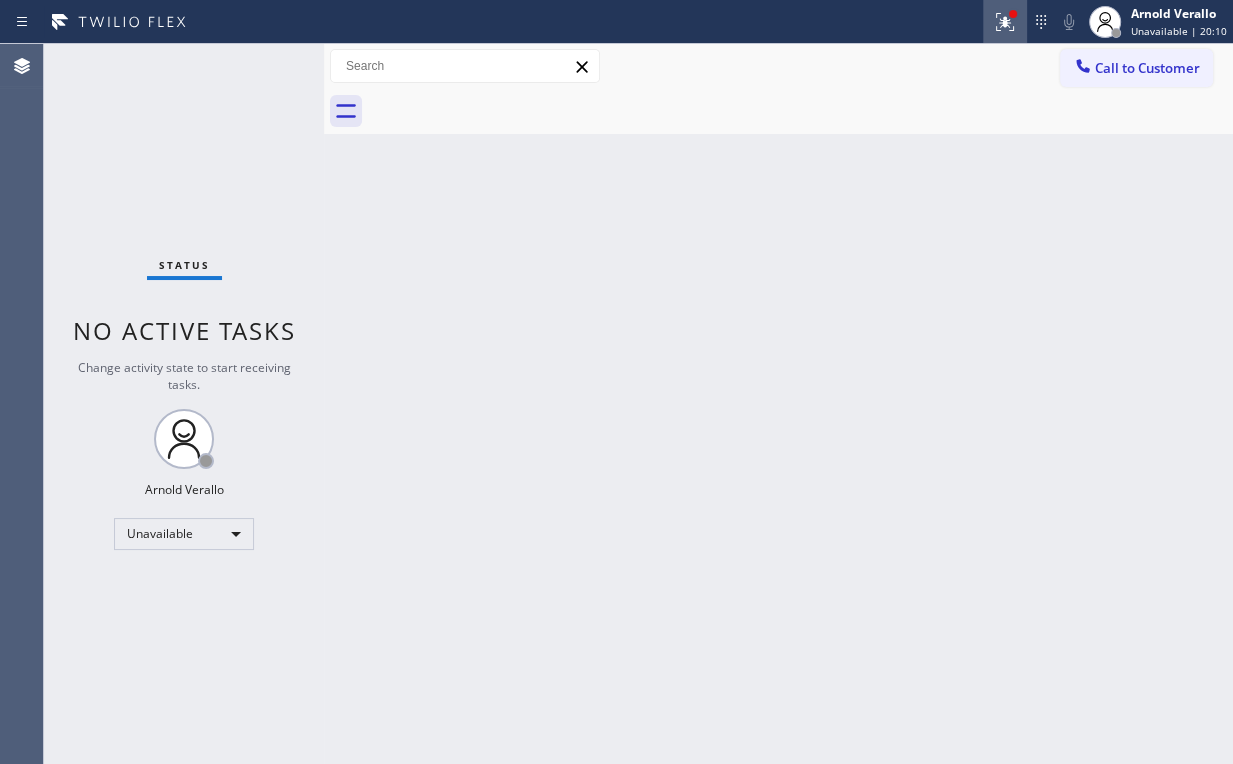 click at bounding box center (1005, 22) 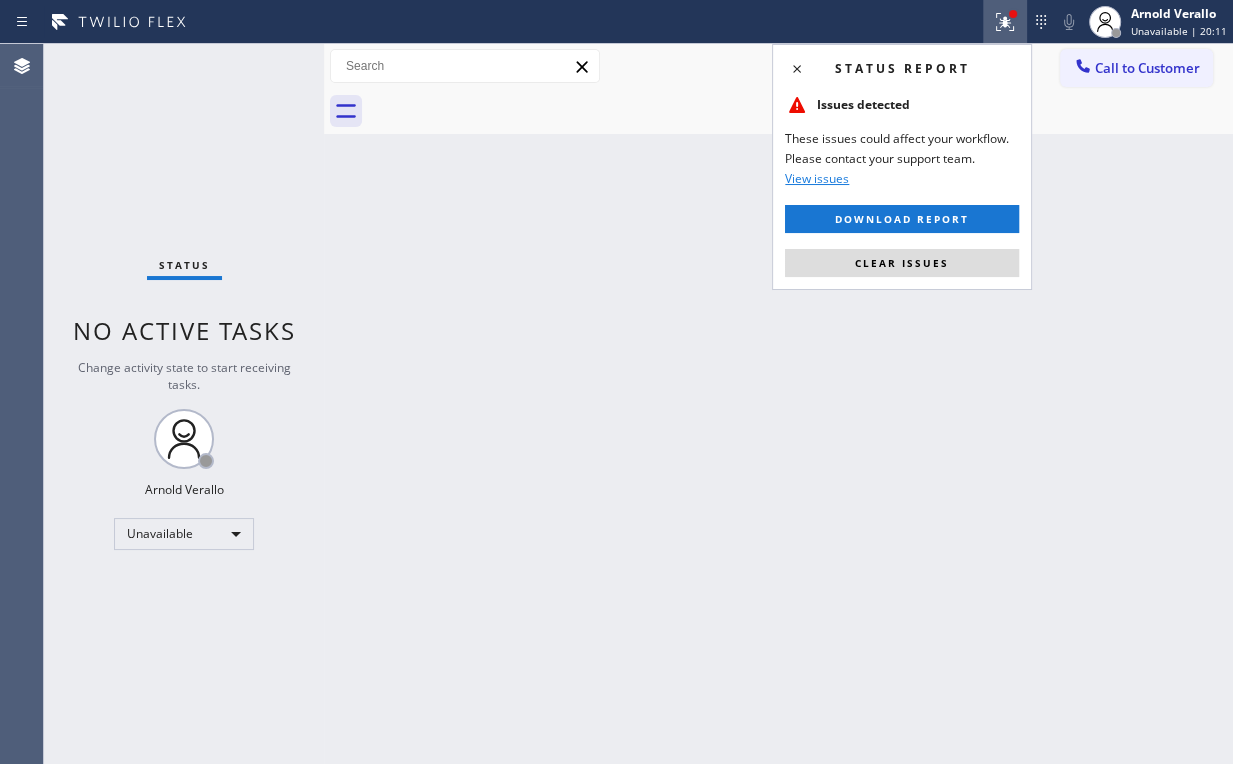 drag, startPoint x: 953, startPoint y: 270, endPoint x: 1075, endPoint y: 224, distance: 130.38405 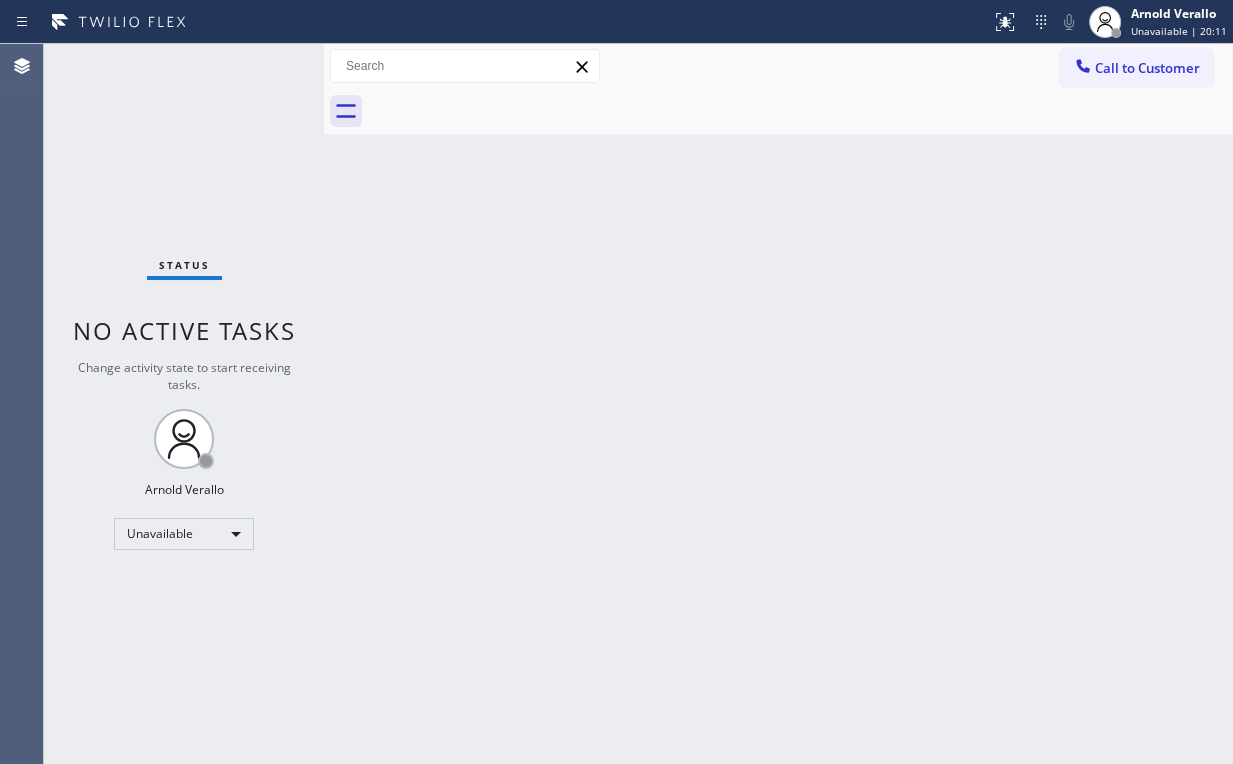 drag, startPoint x: 1082, startPoint y: 221, endPoint x: 1114, endPoint y: 92, distance: 132.90974 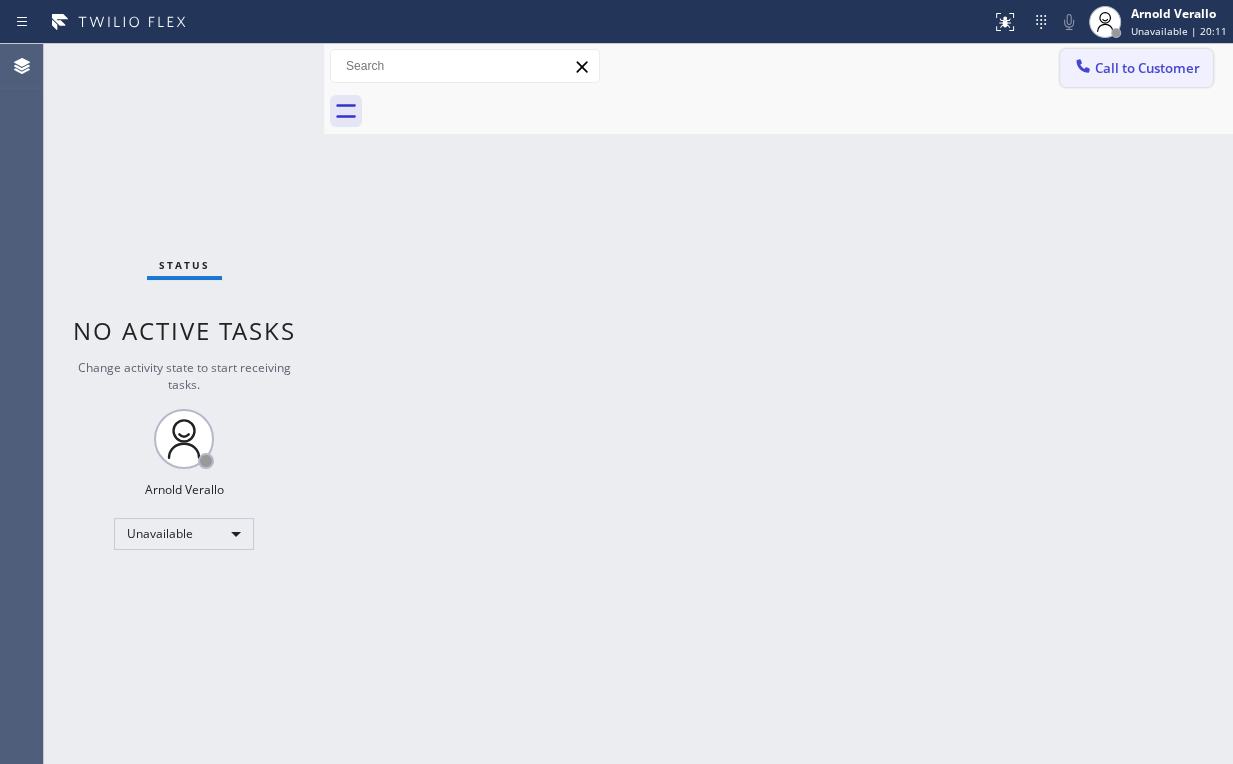click on "Call to Customer" at bounding box center [1147, 68] 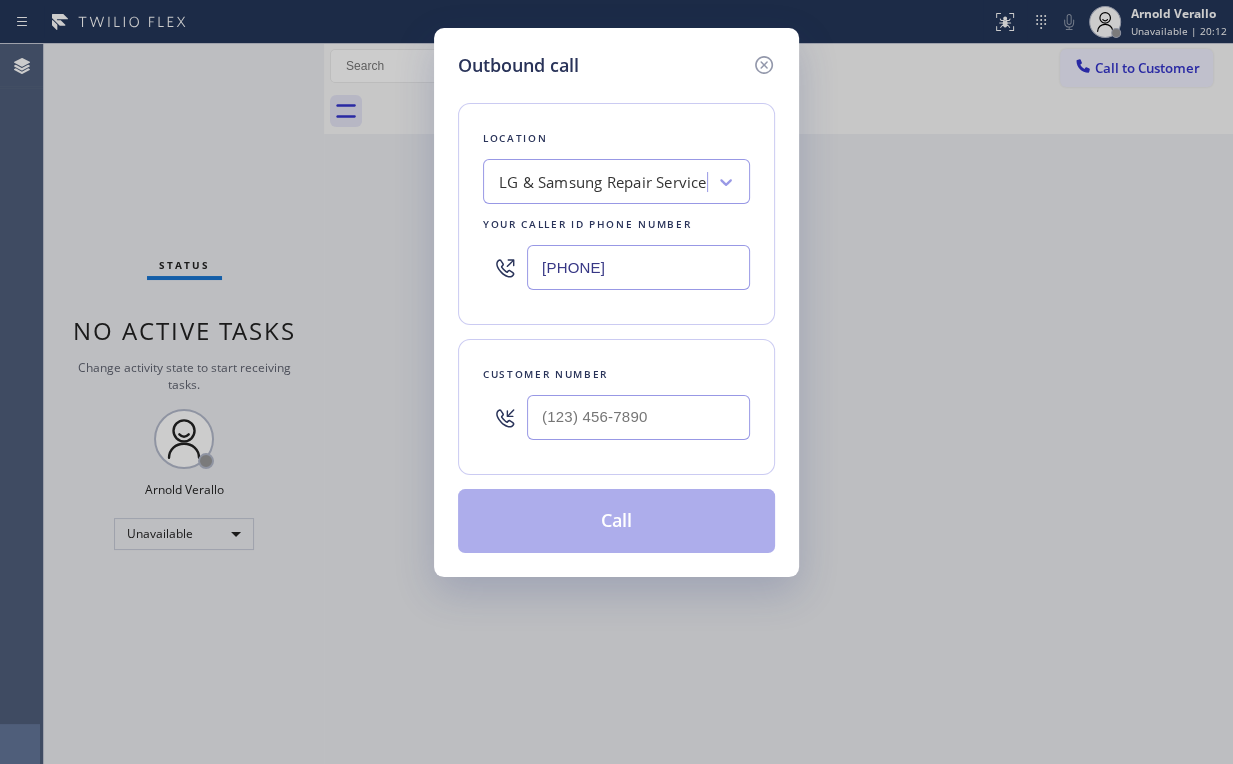 click at bounding box center [638, 417] 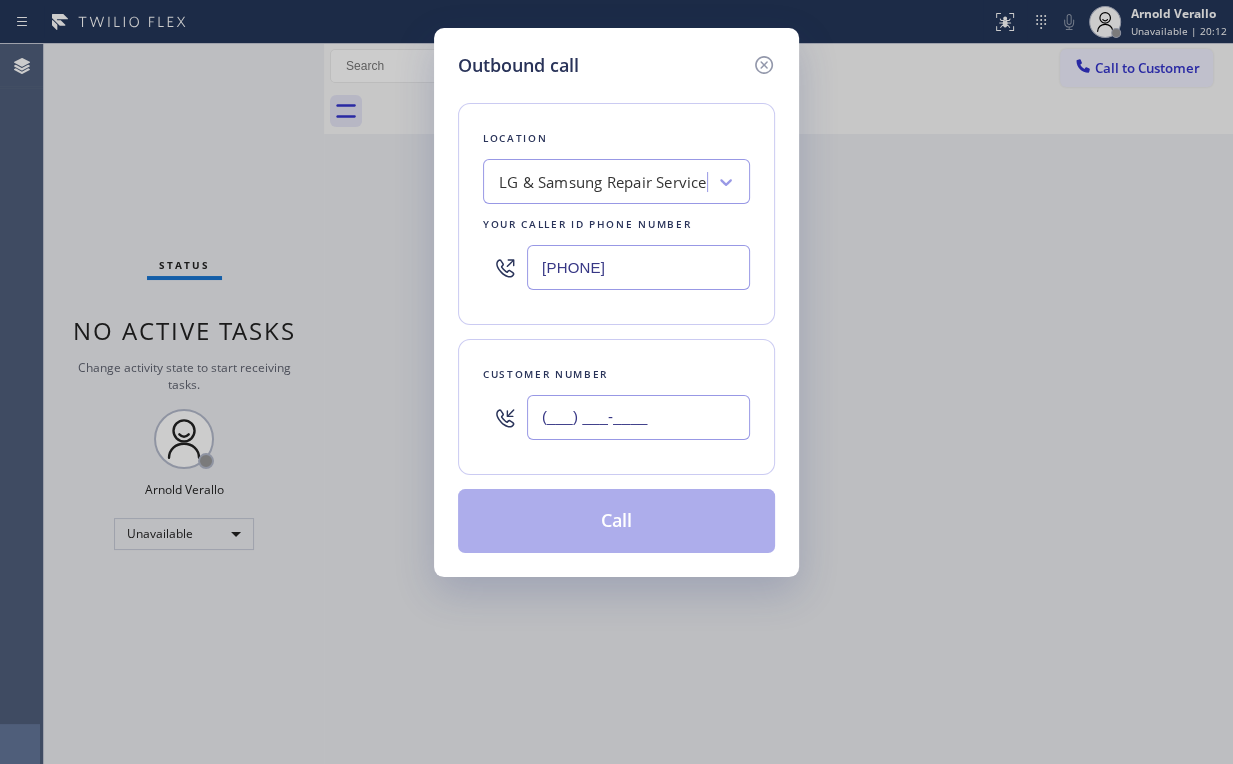 click on "(___) ___-____" at bounding box center [638, 417] 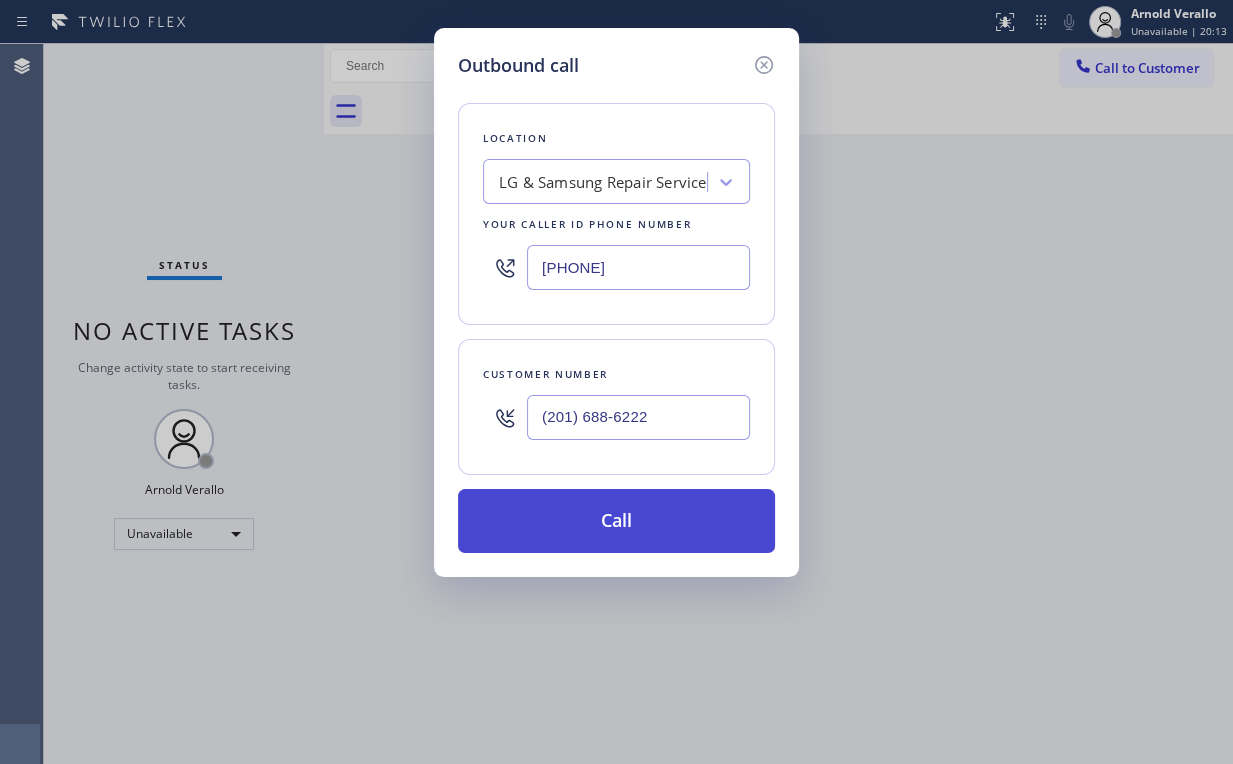 type on "(201) 688-6222" 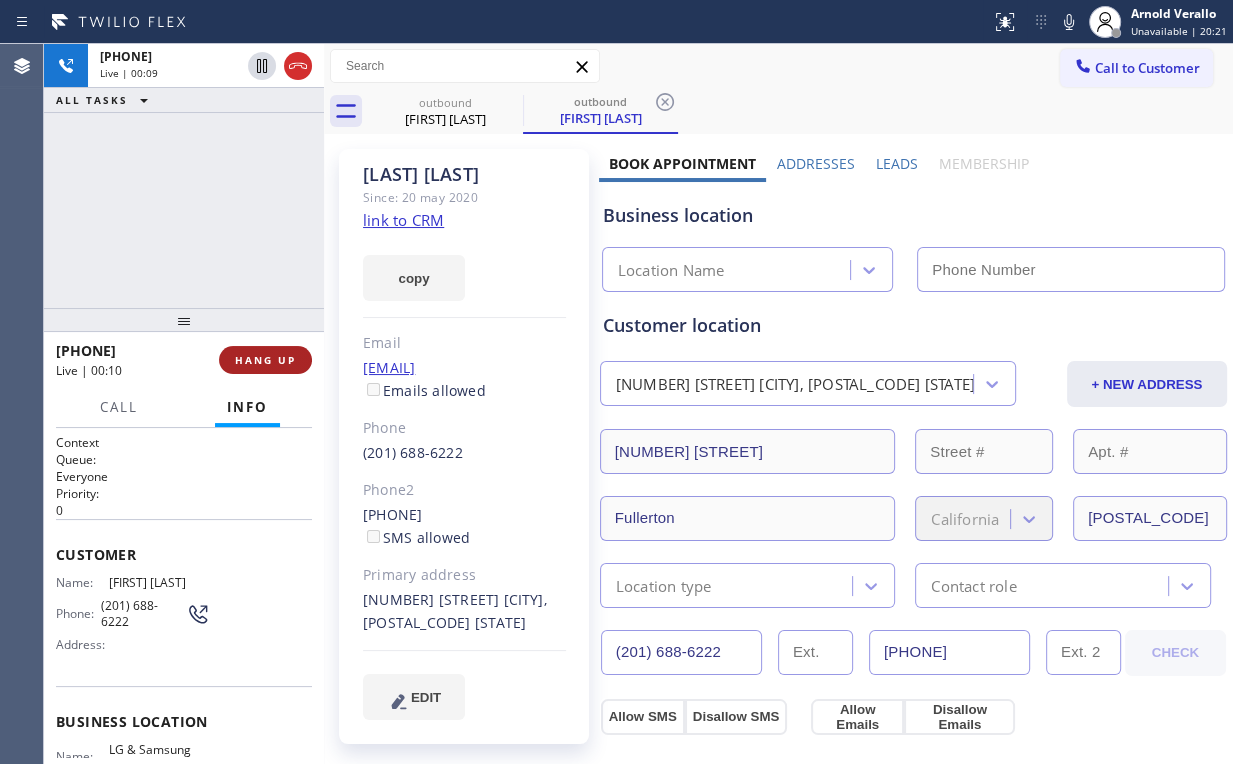 click on "HANG UP" at bounding box center [265, 360] 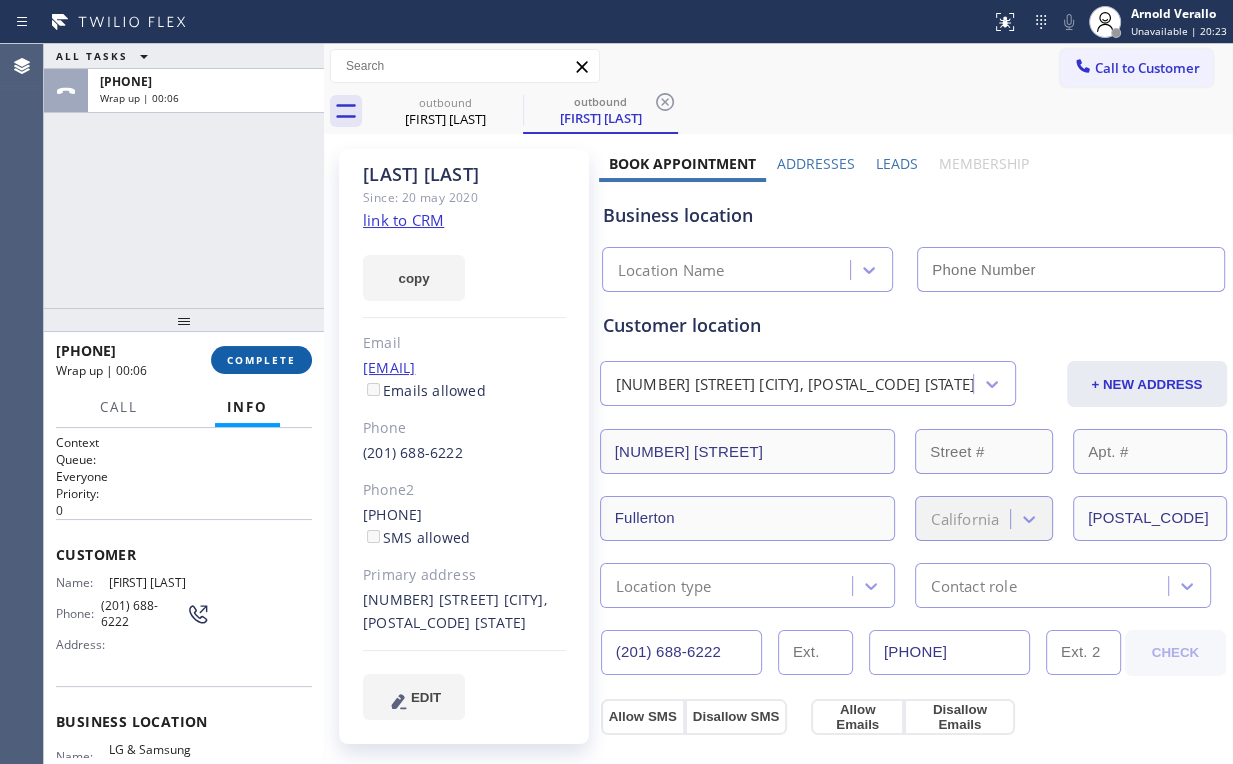 click on "COMPLETE" at bounding box center (261, 360) 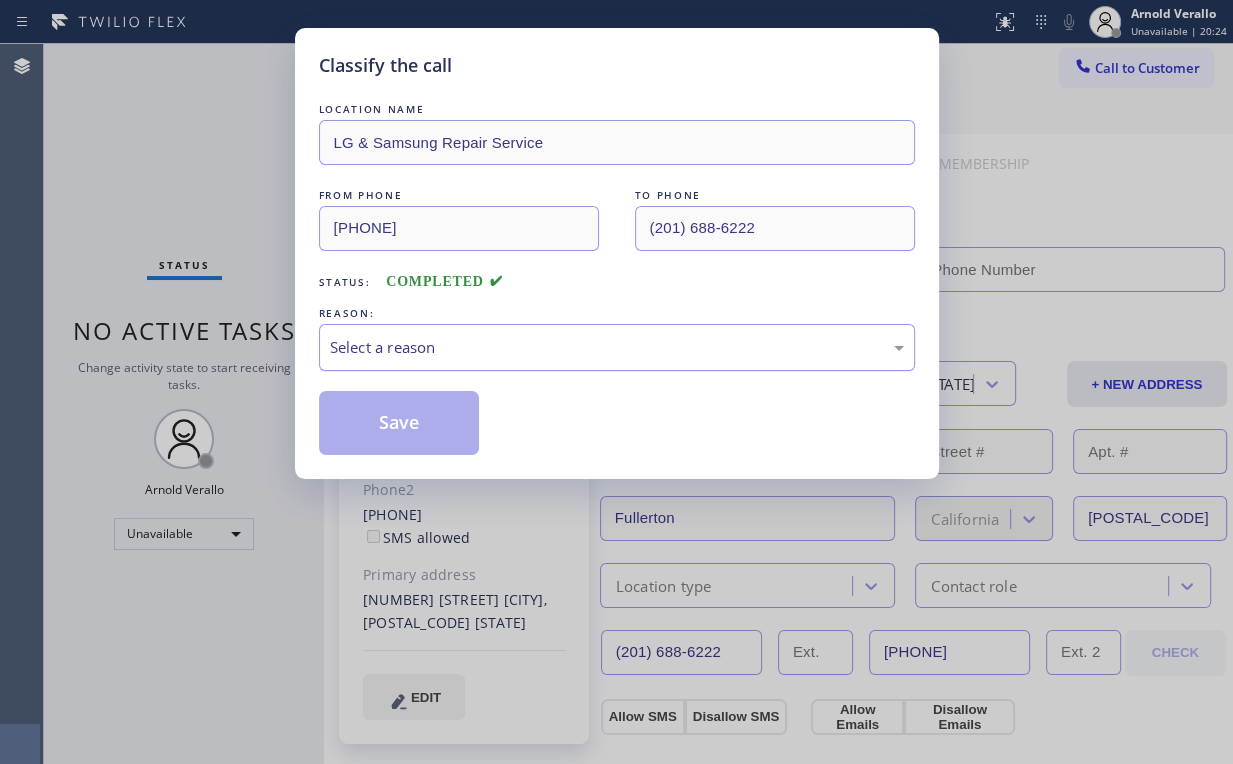 type on "[PHONE]" 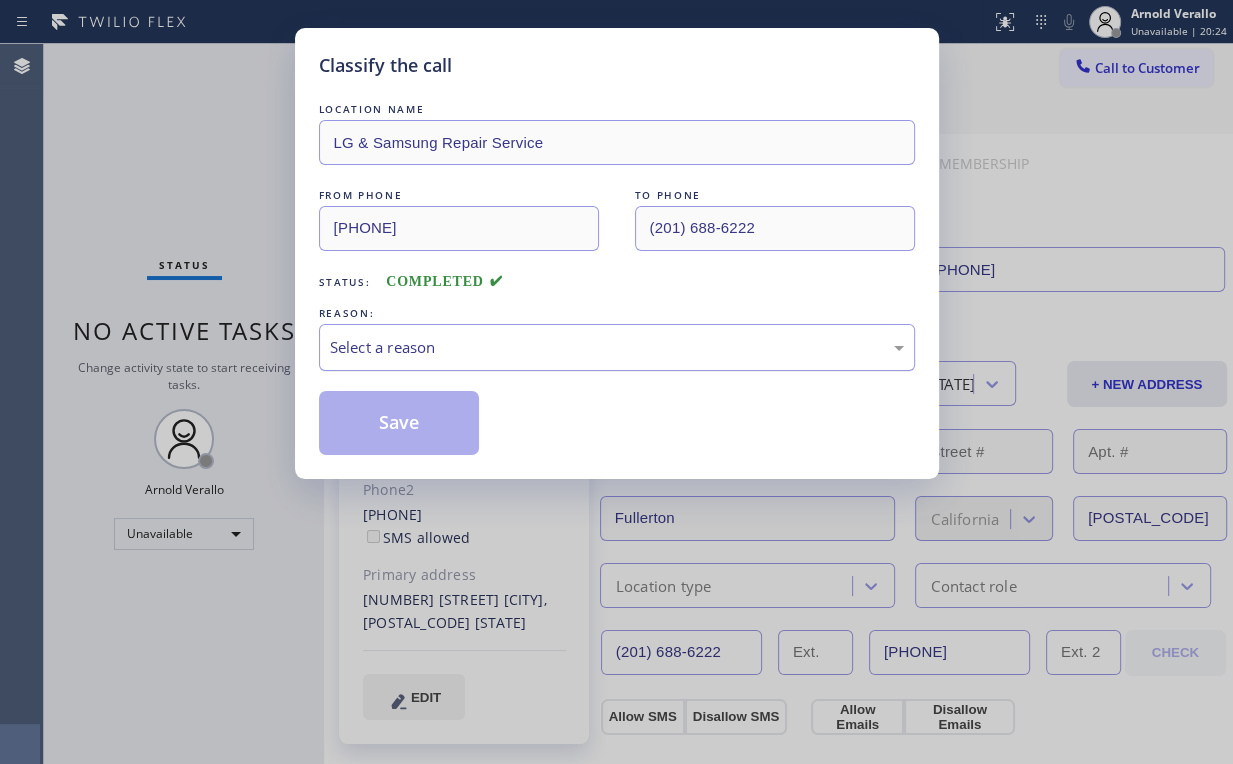 click on "Select a reason" at bounding box center [617, 347] 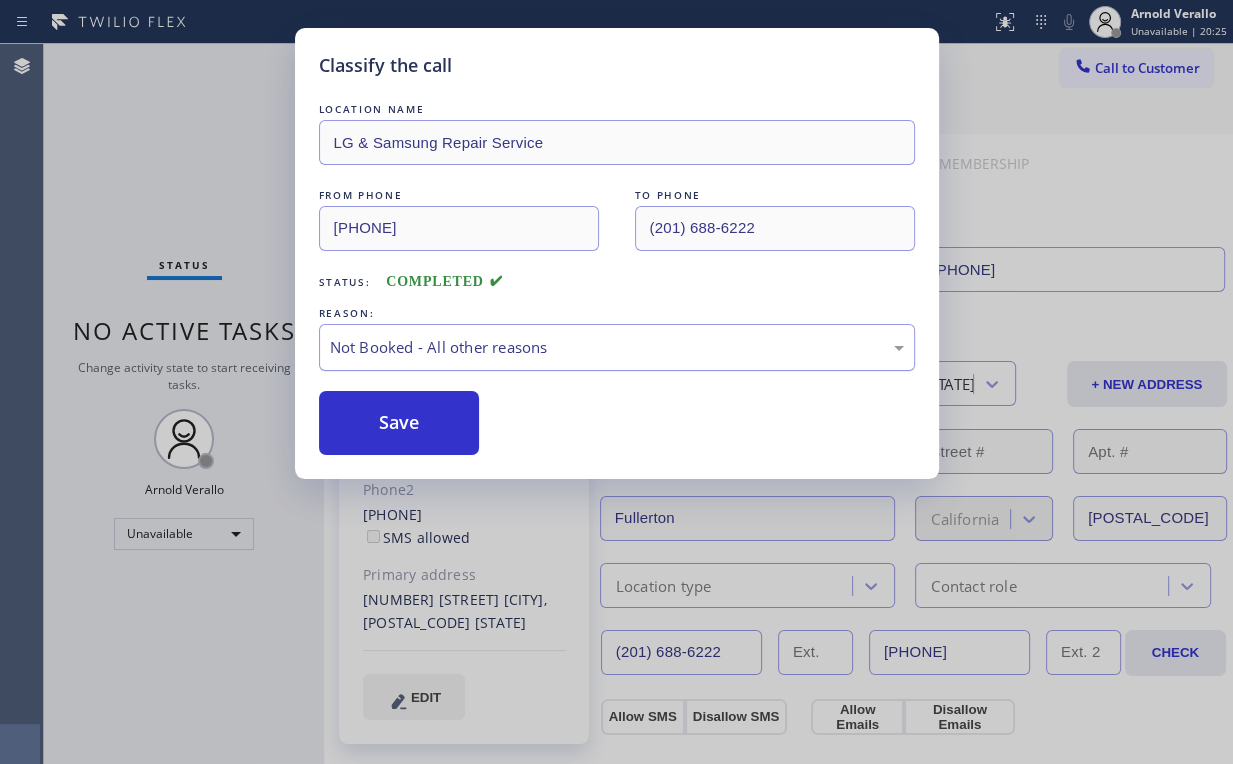drag, startPoint x: 412, startPoint y: 422, endPoint x: 352, endPoint y: 351, distance: 92.95698 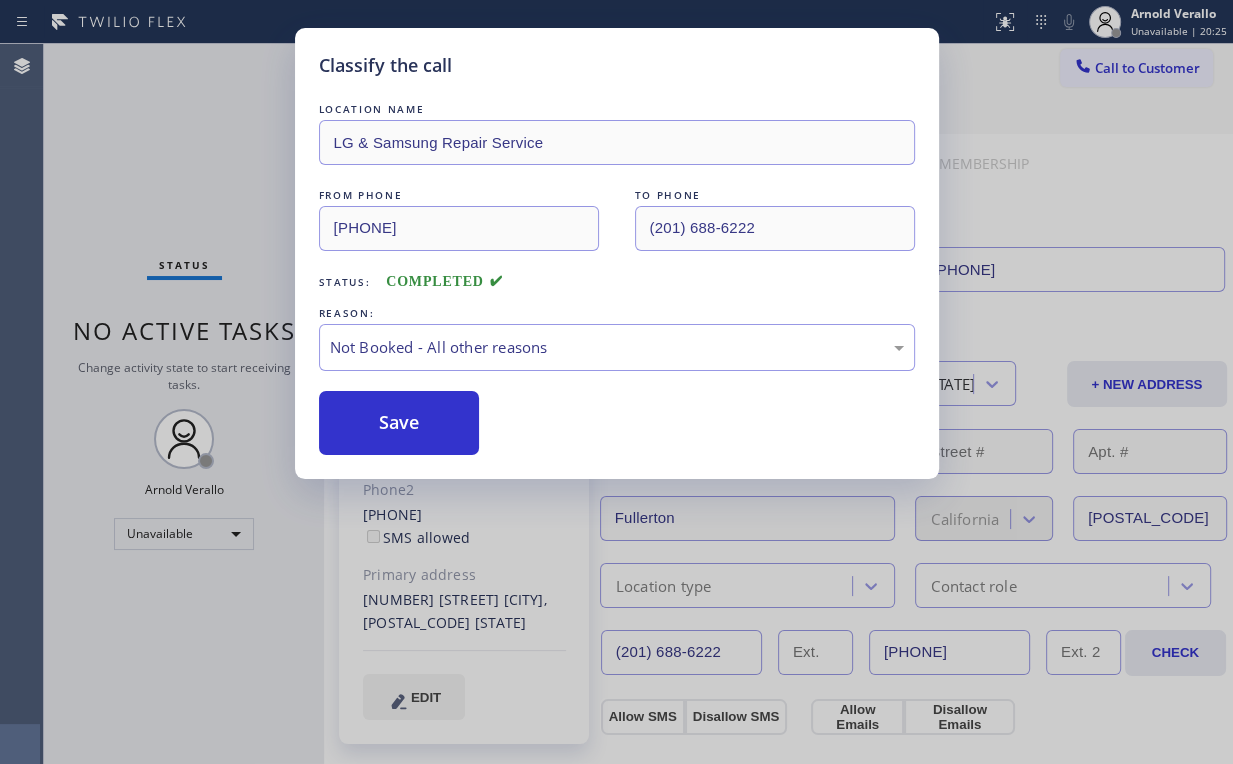 drag, startPoint x: 150, startPoint y: 159, endPoint x: 703, endPoint y: 132, distance: 553.65875 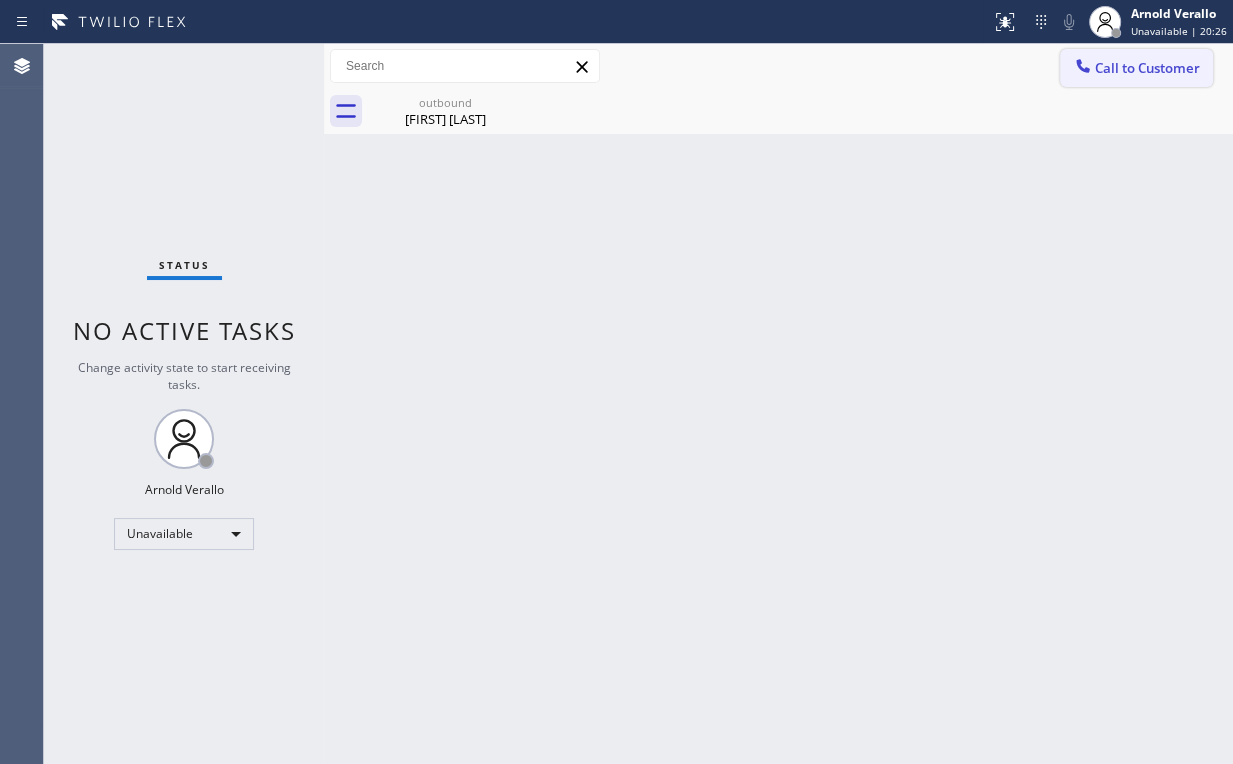 click on "Call to Customer" at bounding box center (1147, 68) 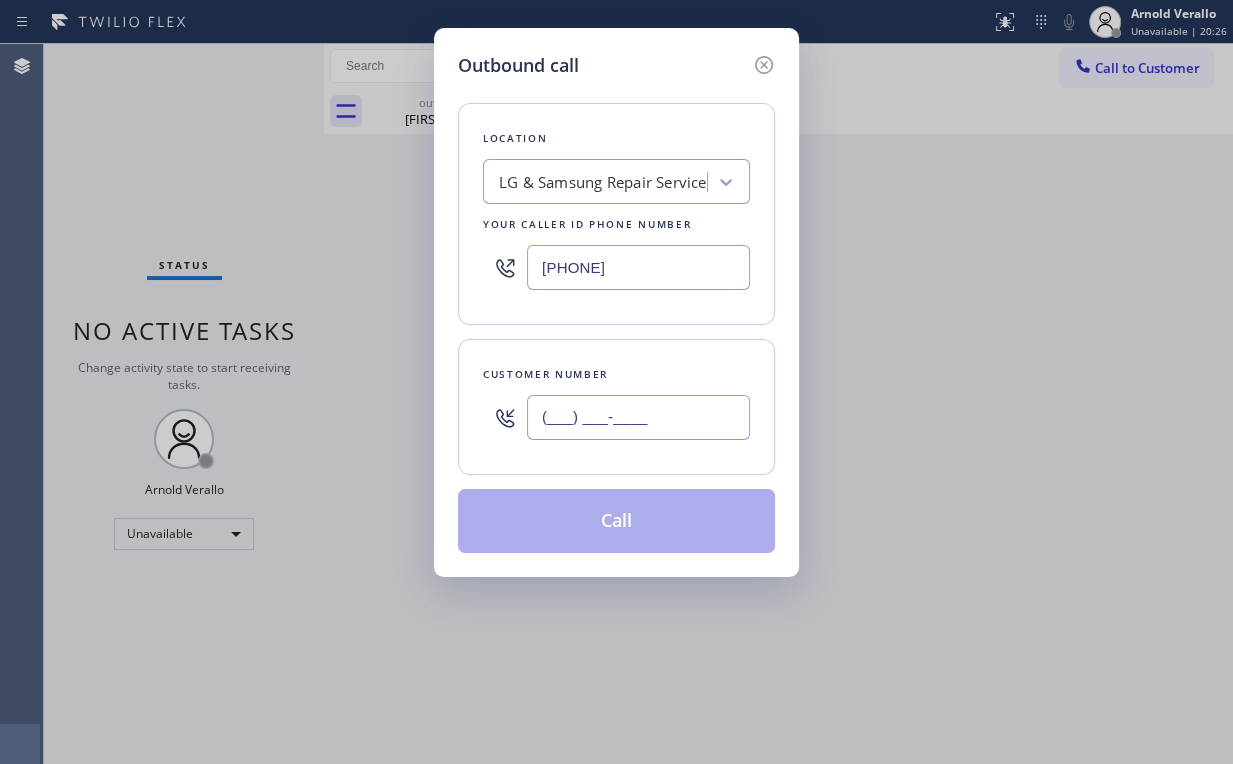 click on "(___) ___-____" at bounding box center (638, 417) 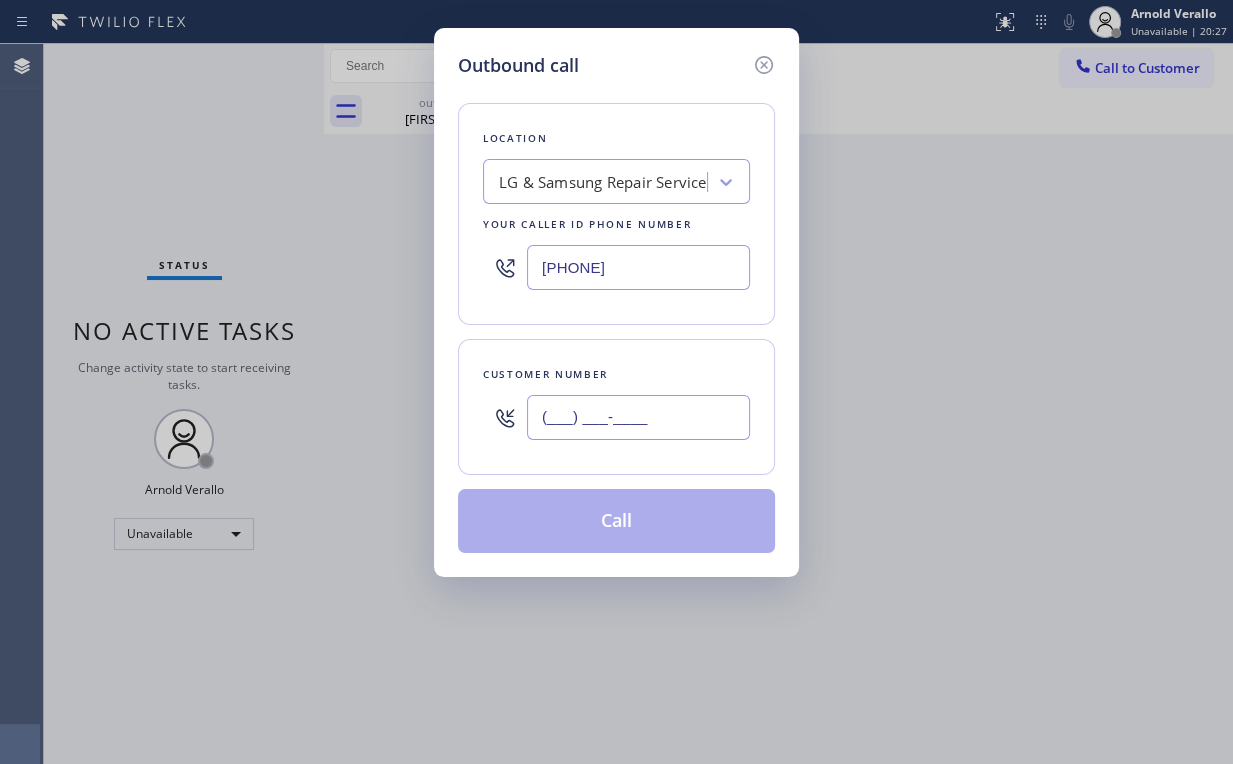 paste on "[PHONE]" 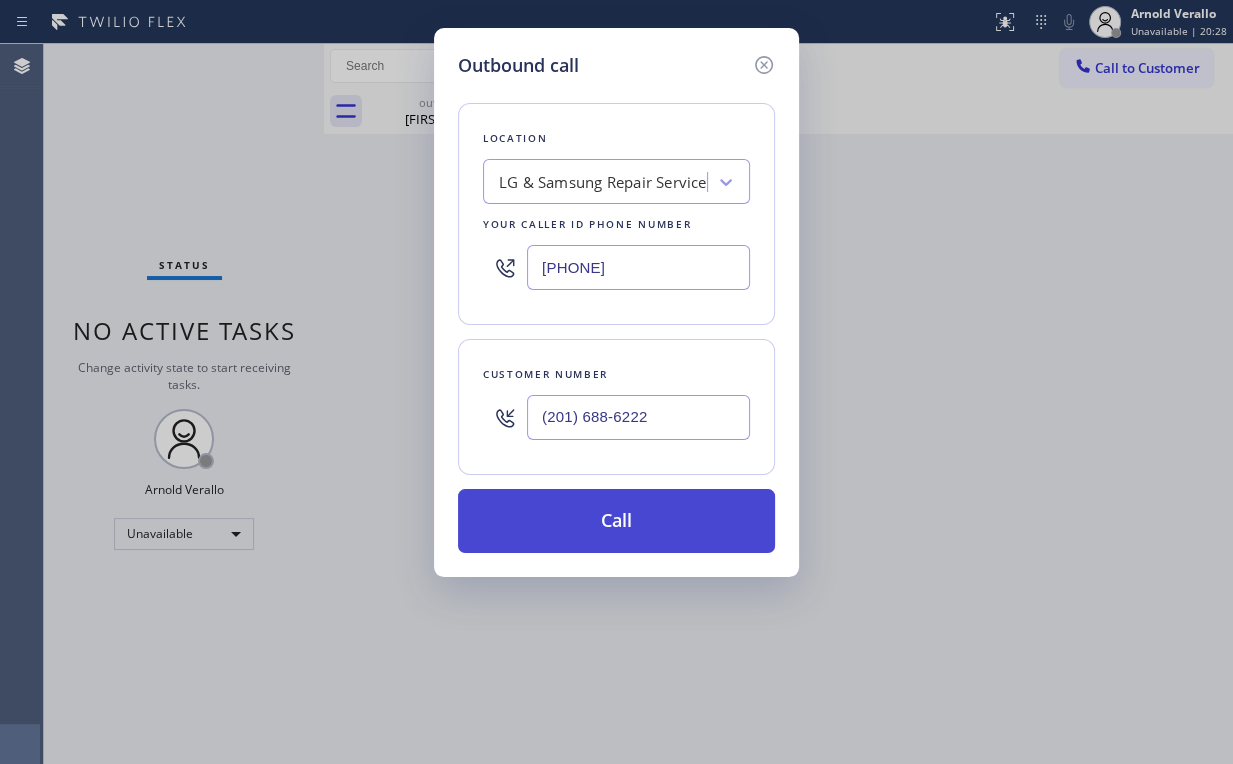 type on "(201) 688-6222" 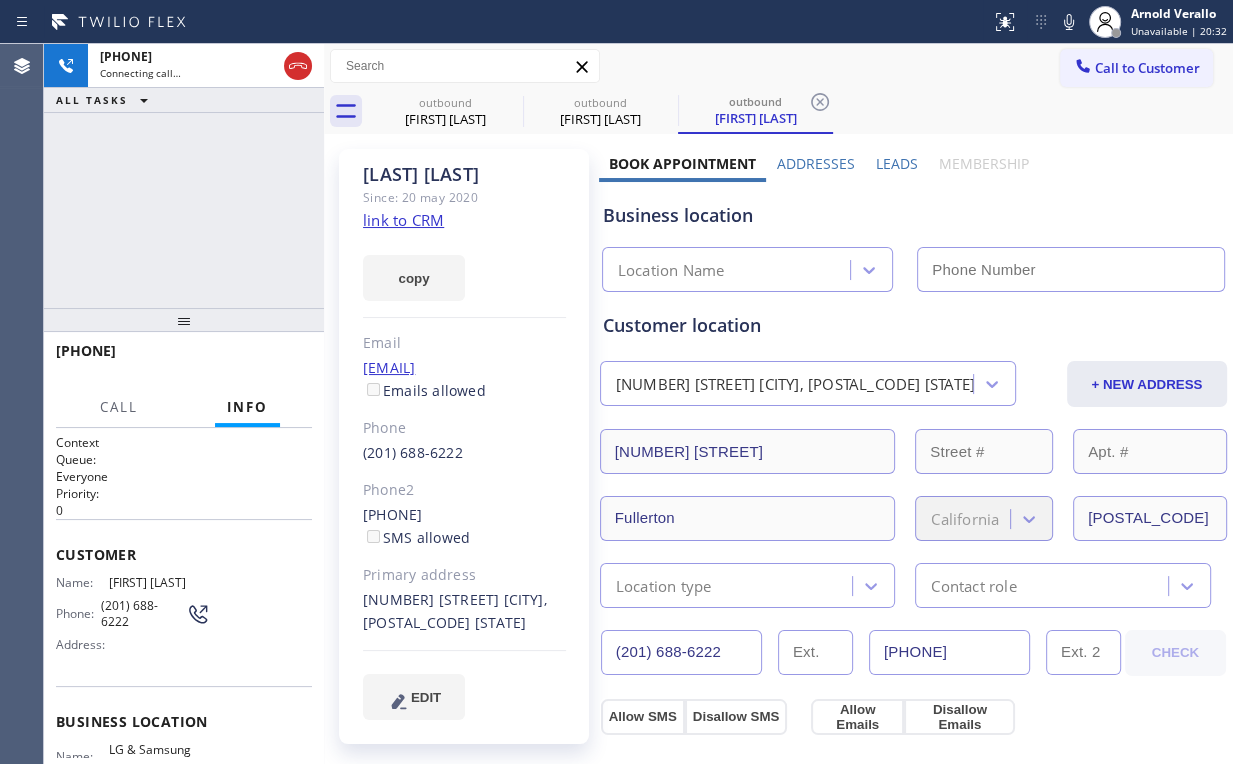 type on "[PHONE]" 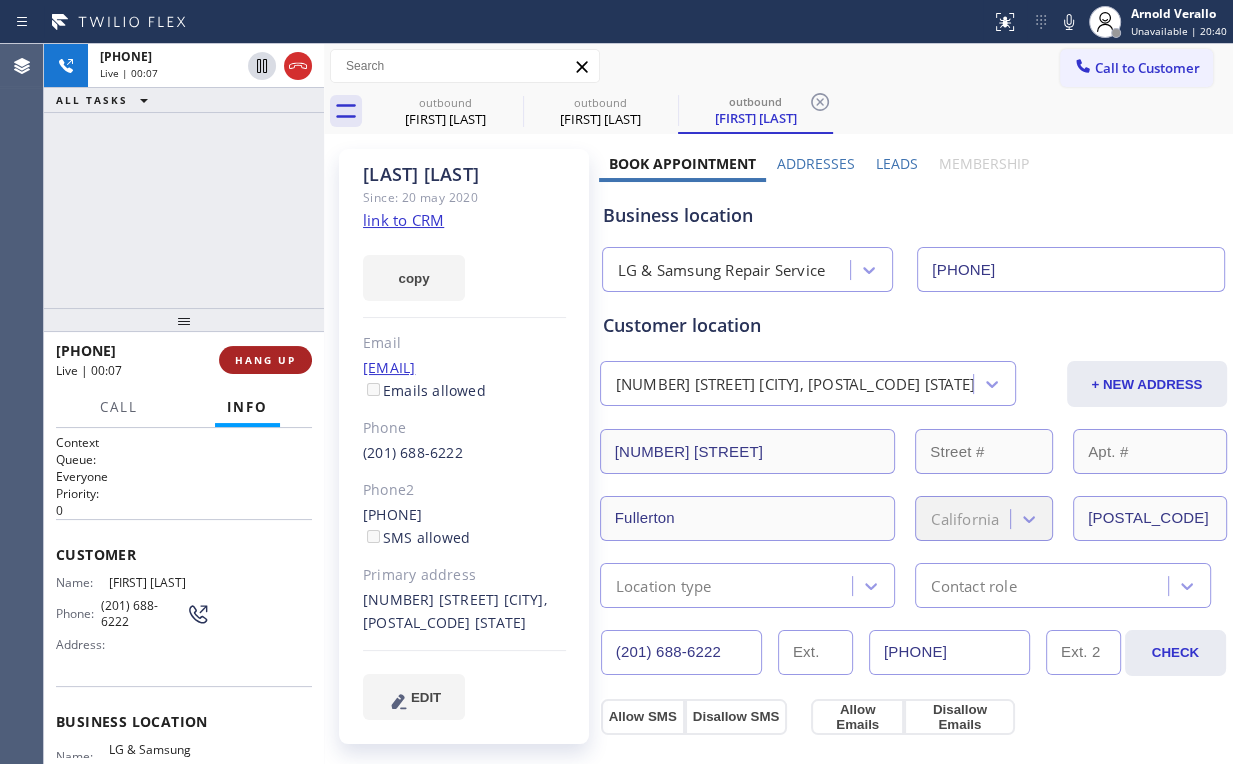 click on "HANG UP" at bounding box center [265, 360] 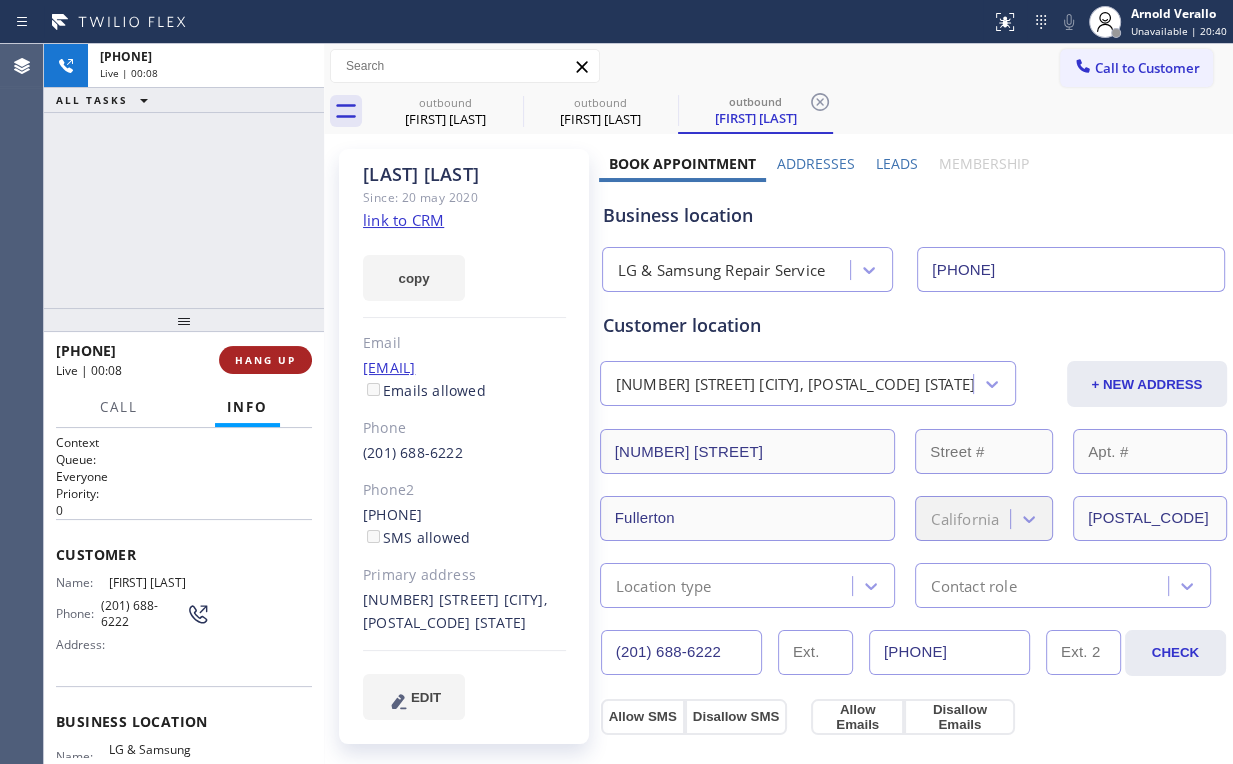 click on "HANG UP" at bounding box center (265, 360) 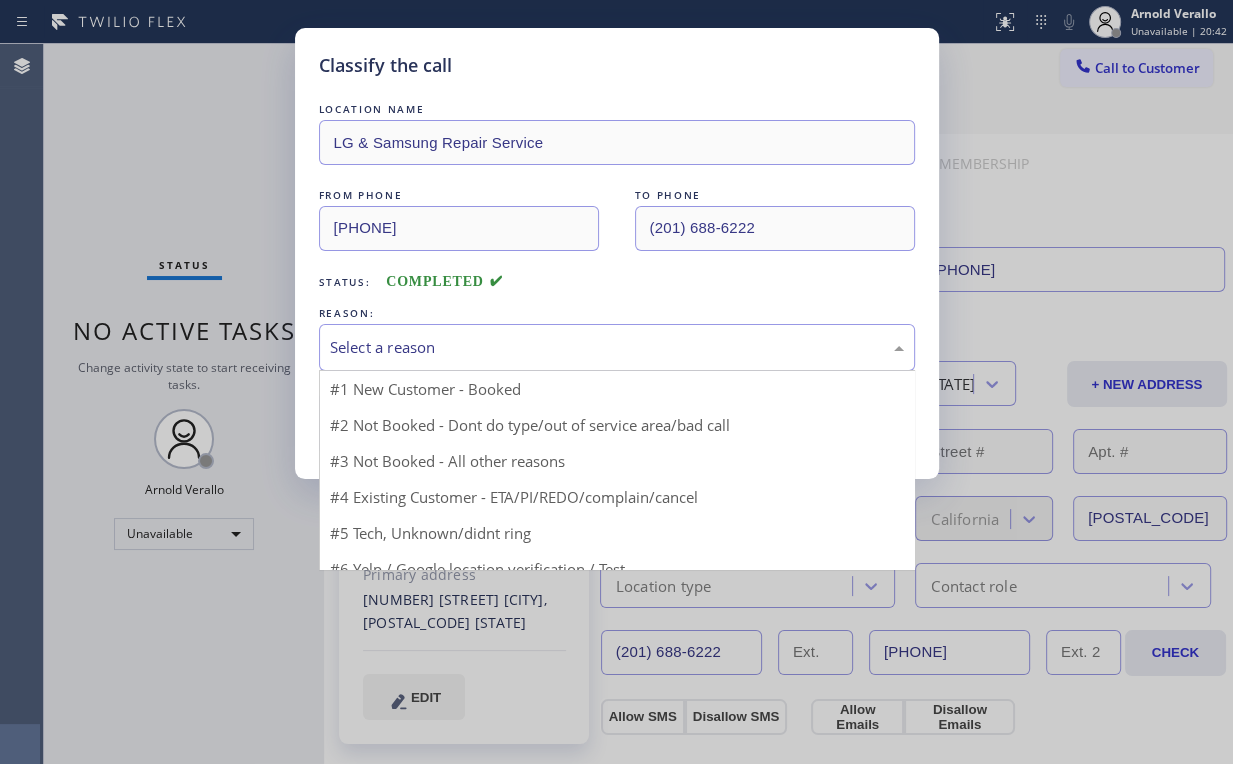 drag, startPoint x: 433, startPoint y: 350, endPoint x: 433, endPoint y: 365, distance: 15 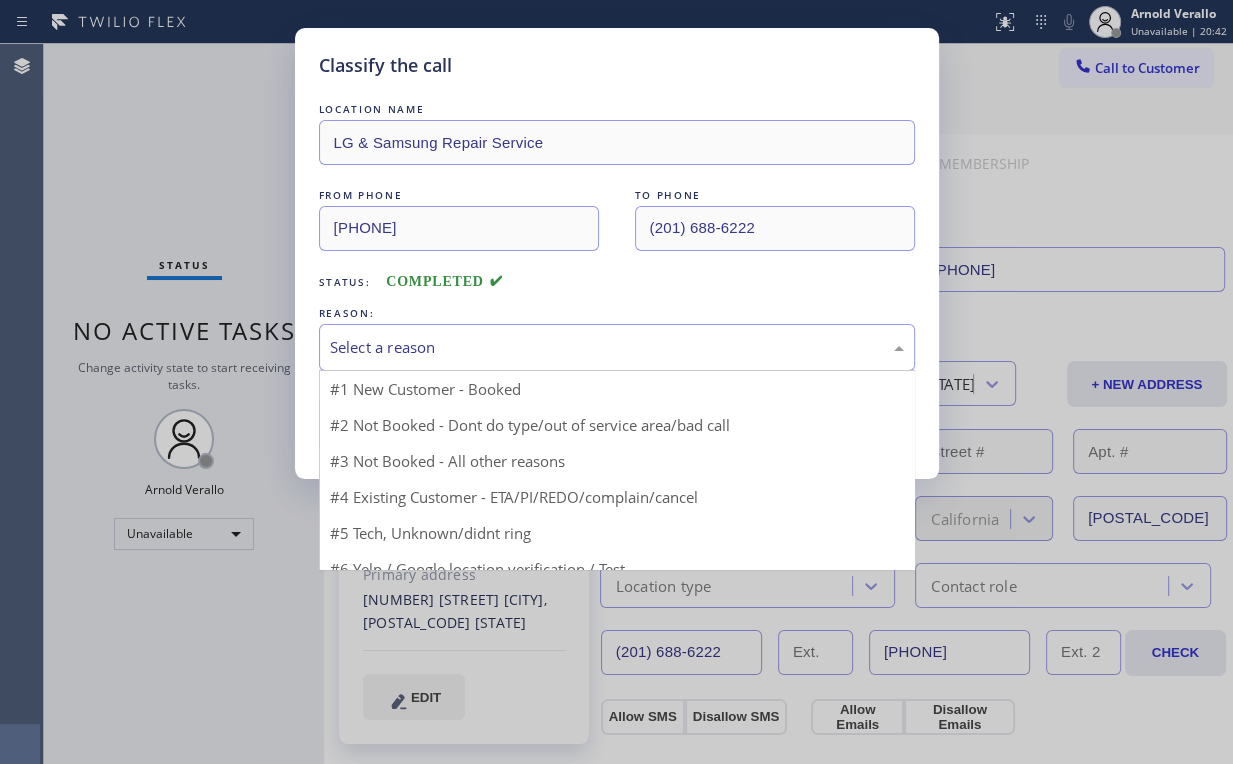 click on "Select a reason" at bounding box center [617, 347] 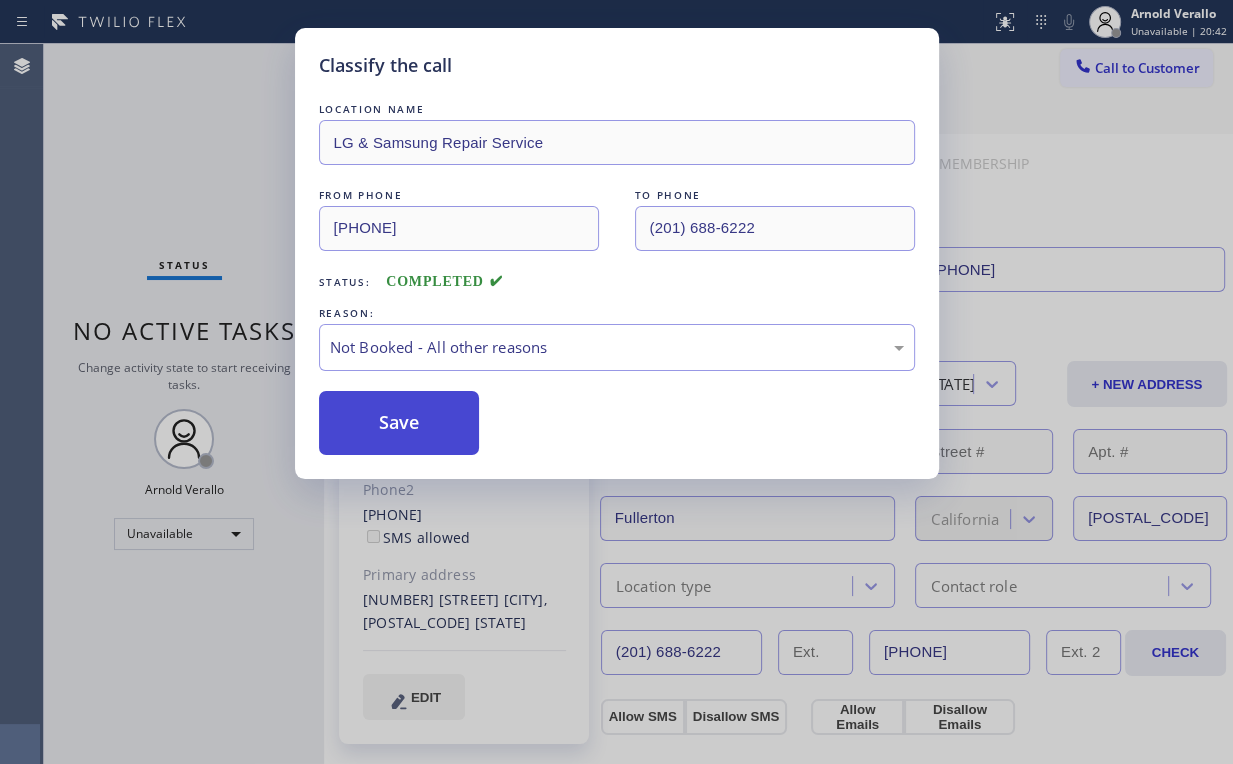 click on "Save" at bounding box center (399, 423) 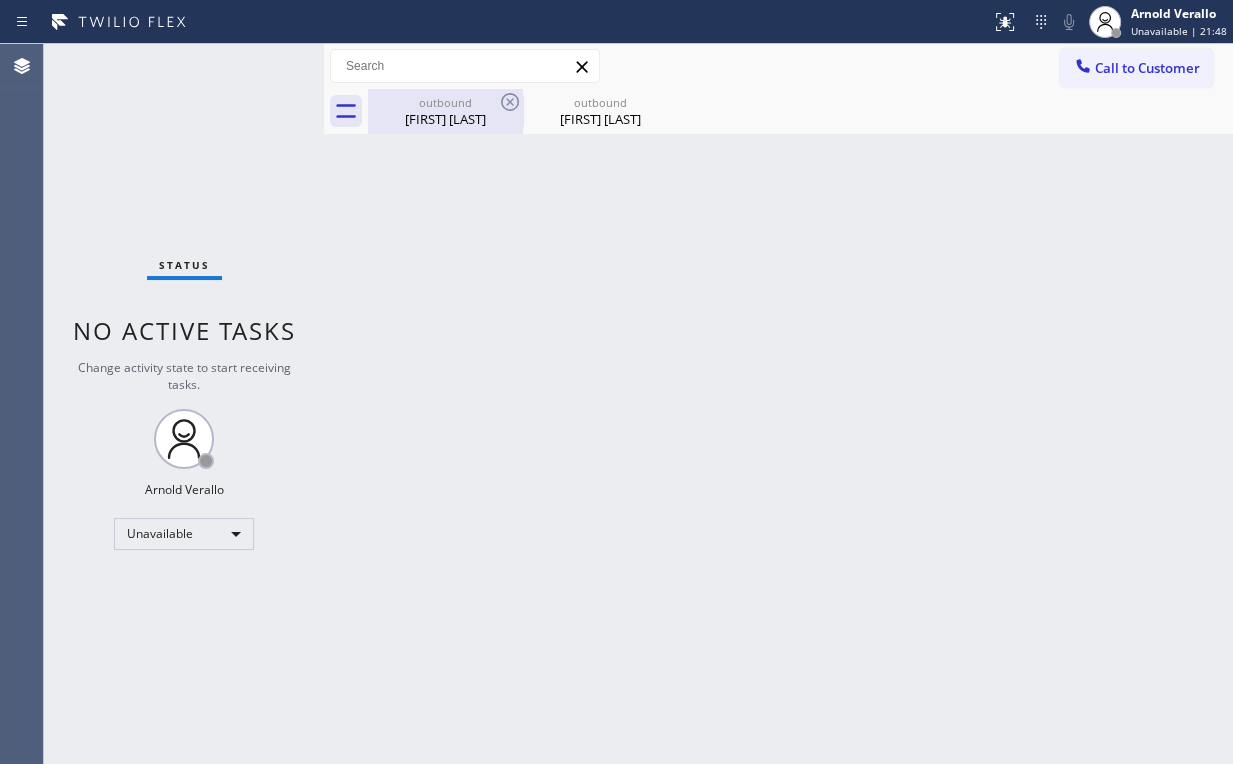 drag, startPoint x: 433, startPoint y: 114, endPoint x: 535, endPoint y: 101, distance: 102.825096 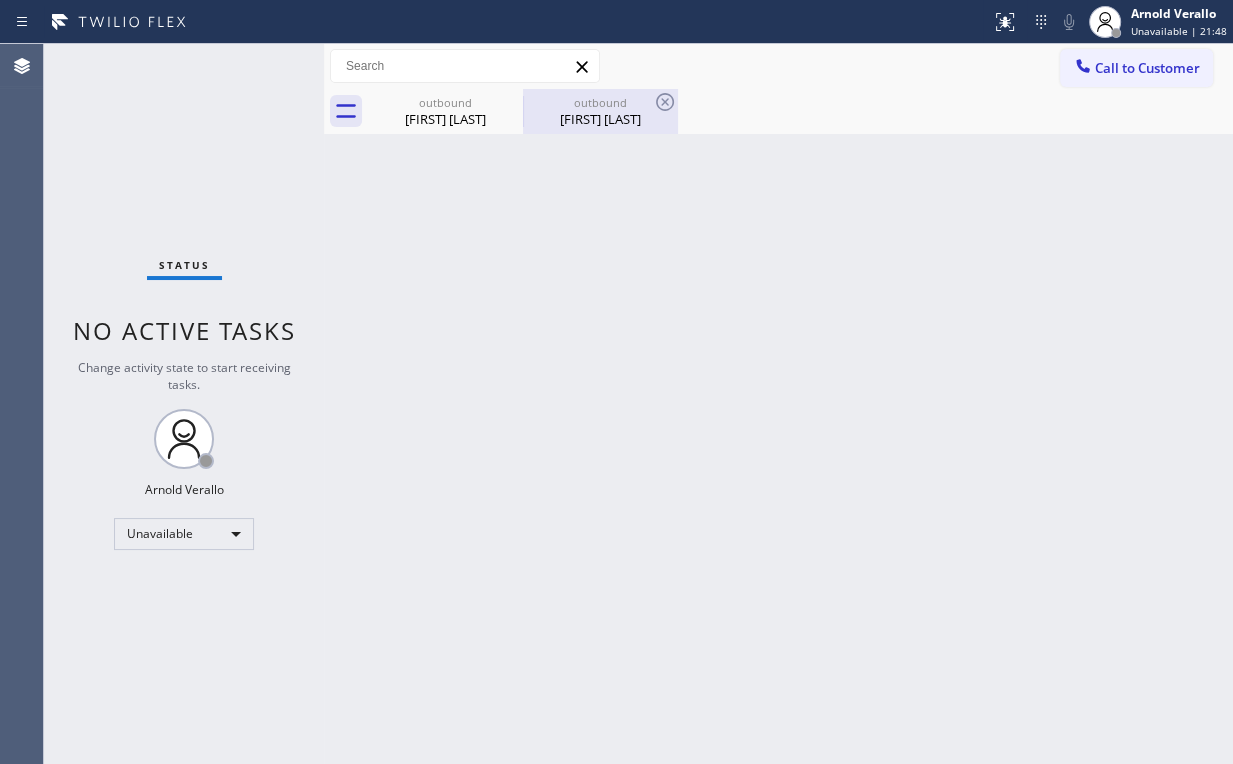 click on "[FIRST] [LAST]" at bounding box center (445, 119) 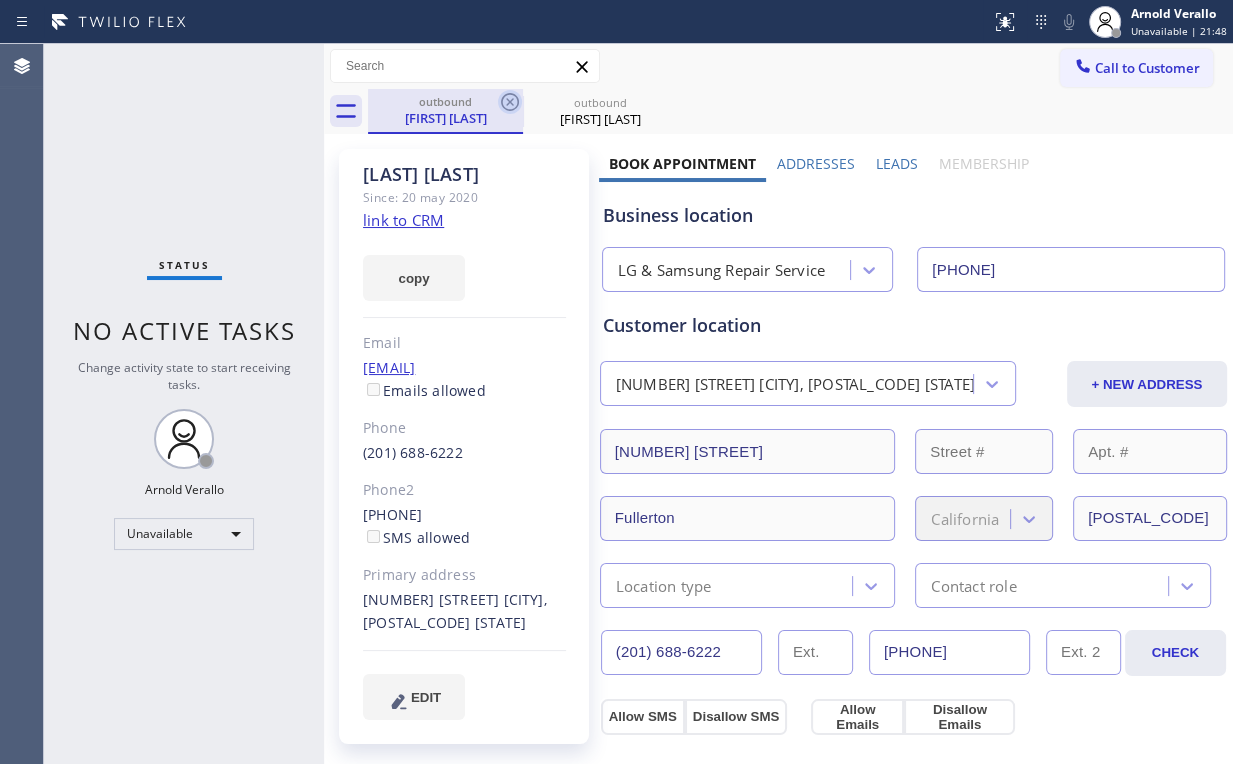 click 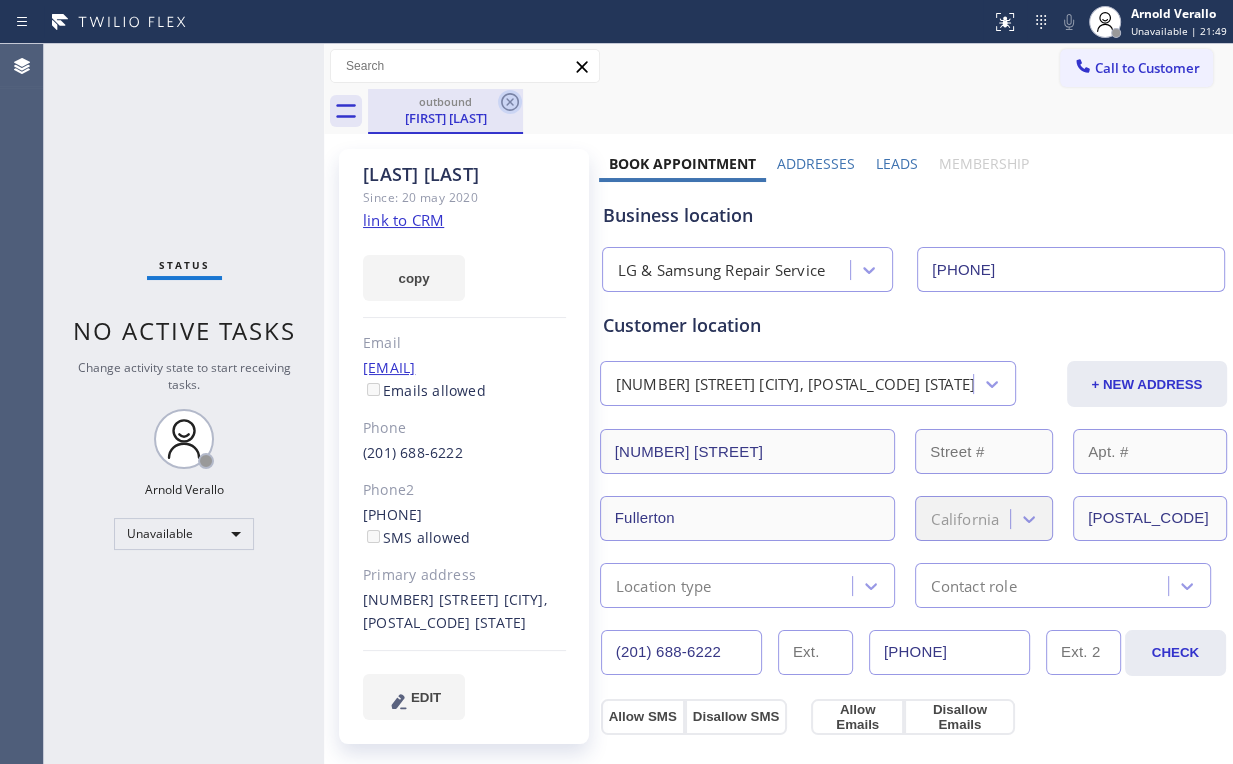 click 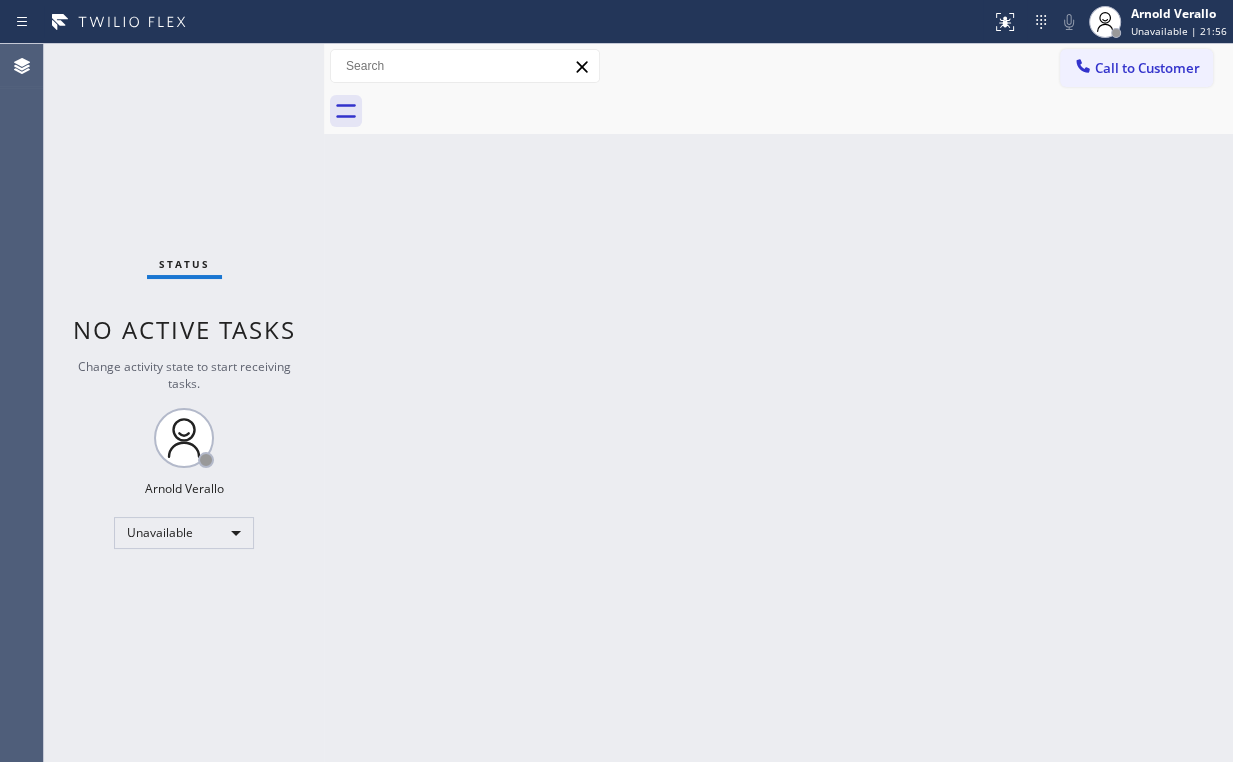click on "Call to Customer" at bounding box center [1147, 68] 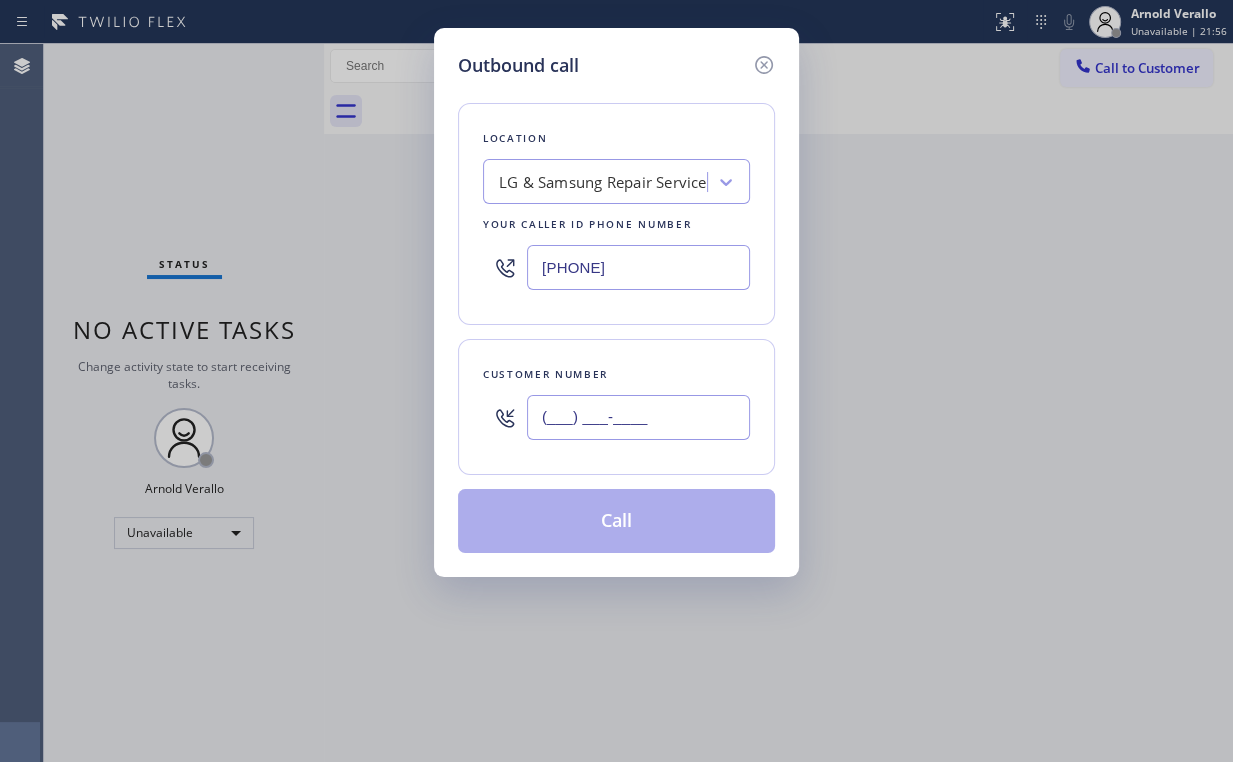 click on "(___) ___-____" at bounding box center (638, 417) 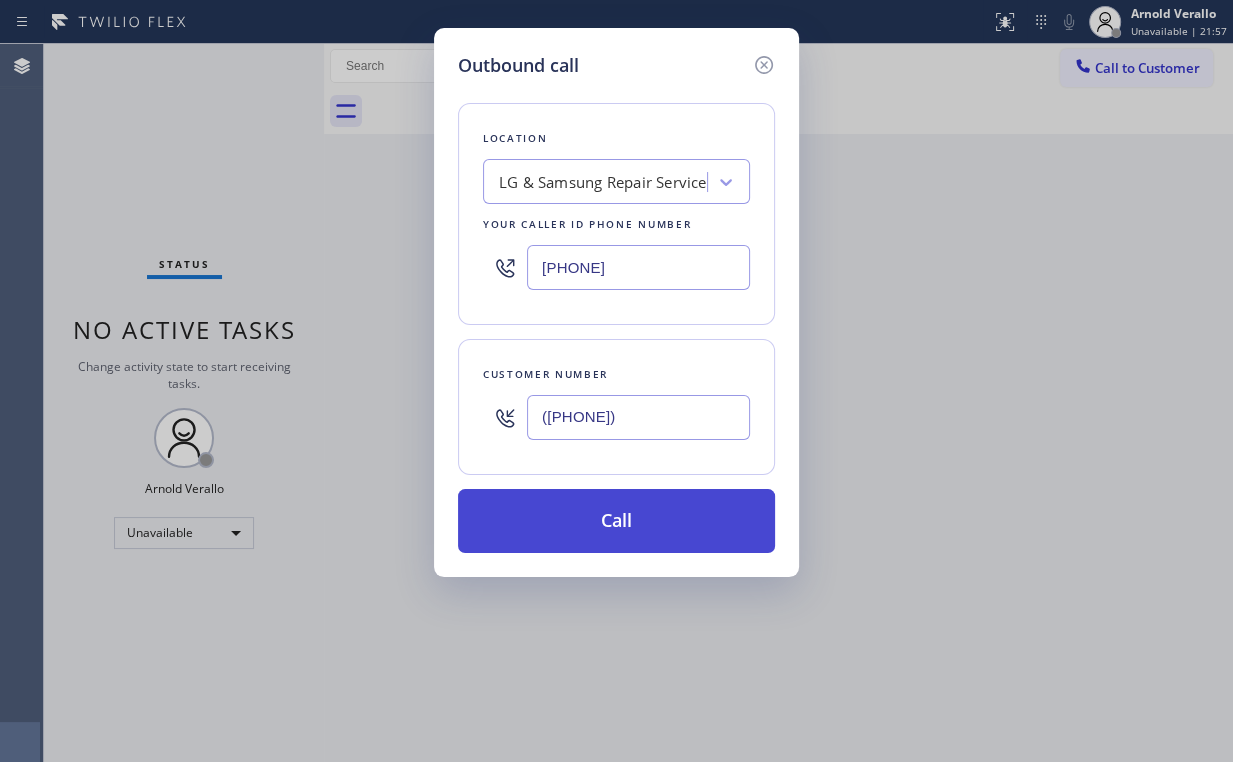 type on "([PHONE])" 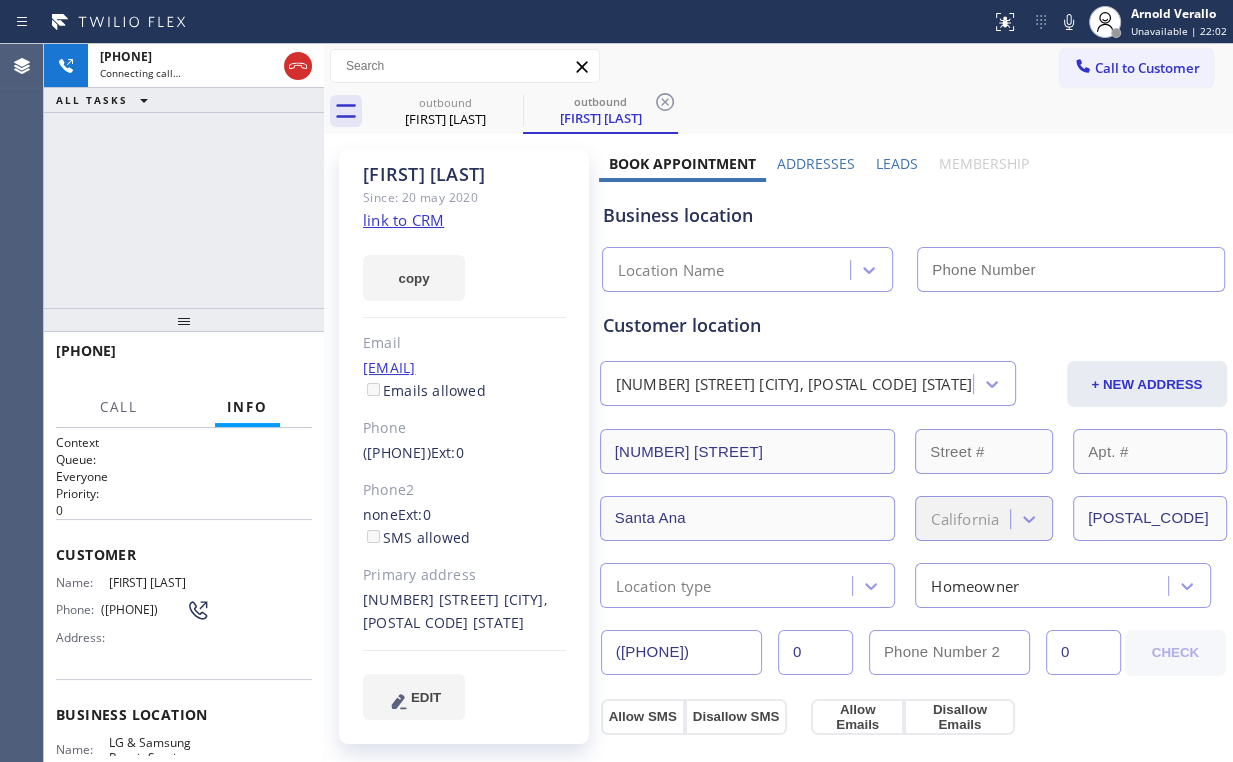 type on "[PHONE]" 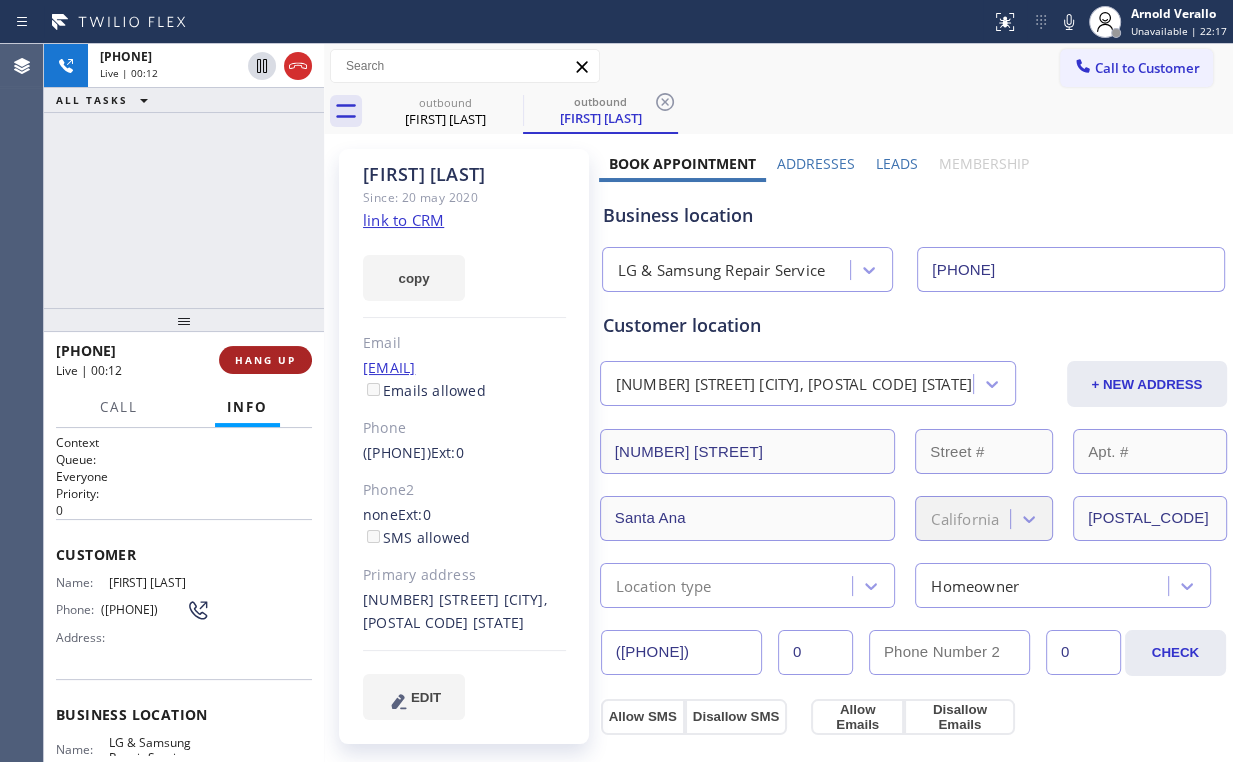 click on "HANG UP" at bounding box center (265, 360) 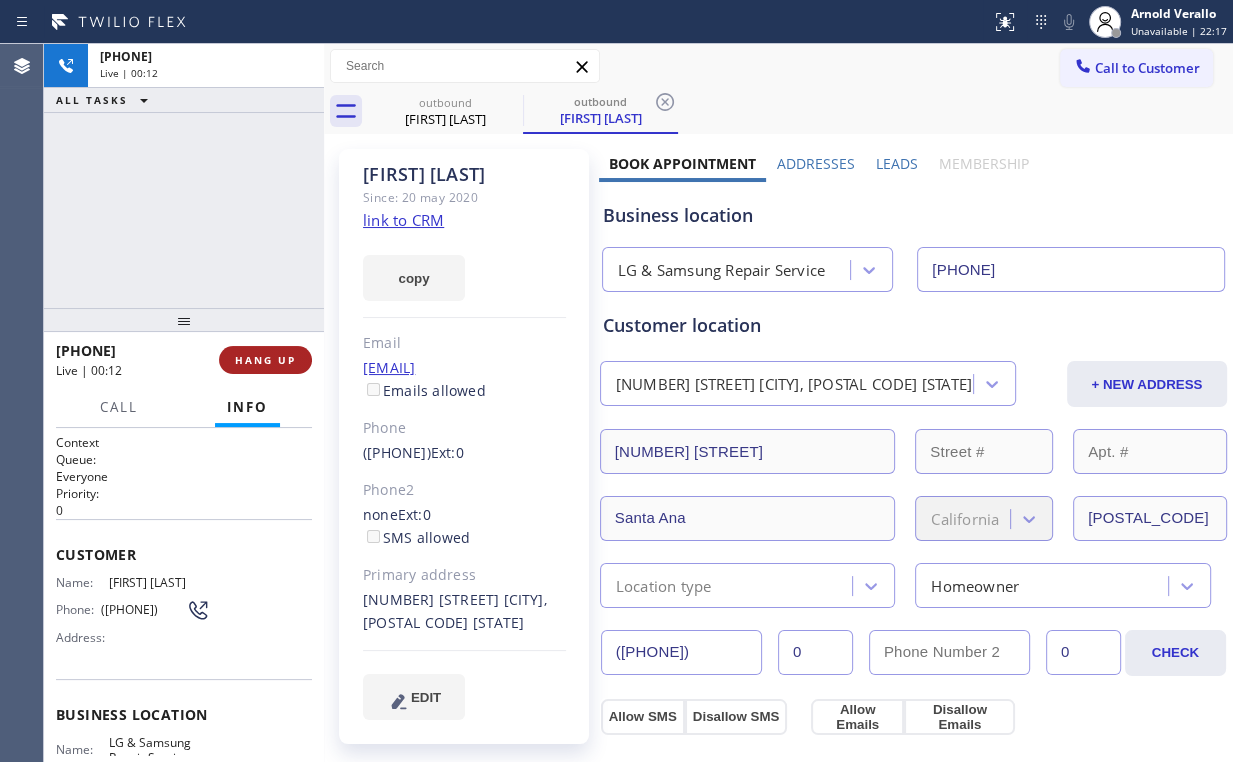 click on "HANG UP" at bounding box center [265, 360] 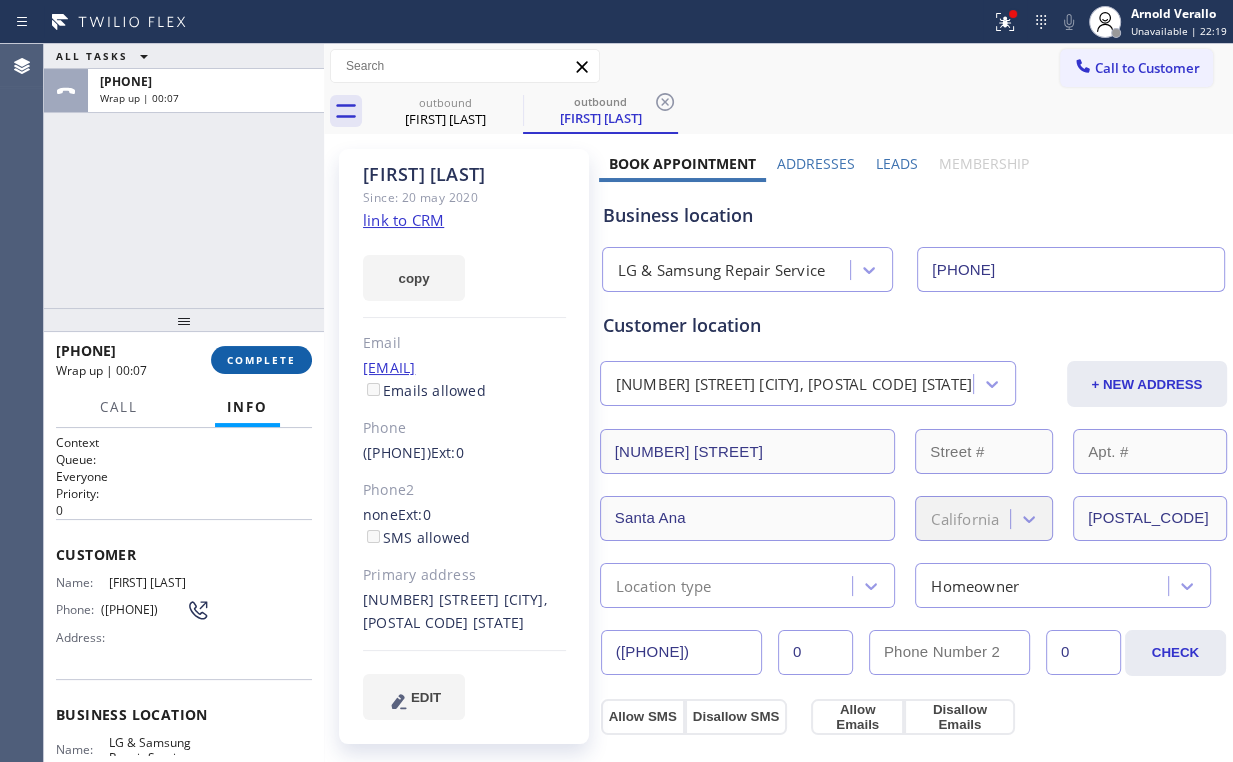 click on "COMPLETE" at bounding box center [261, 360] 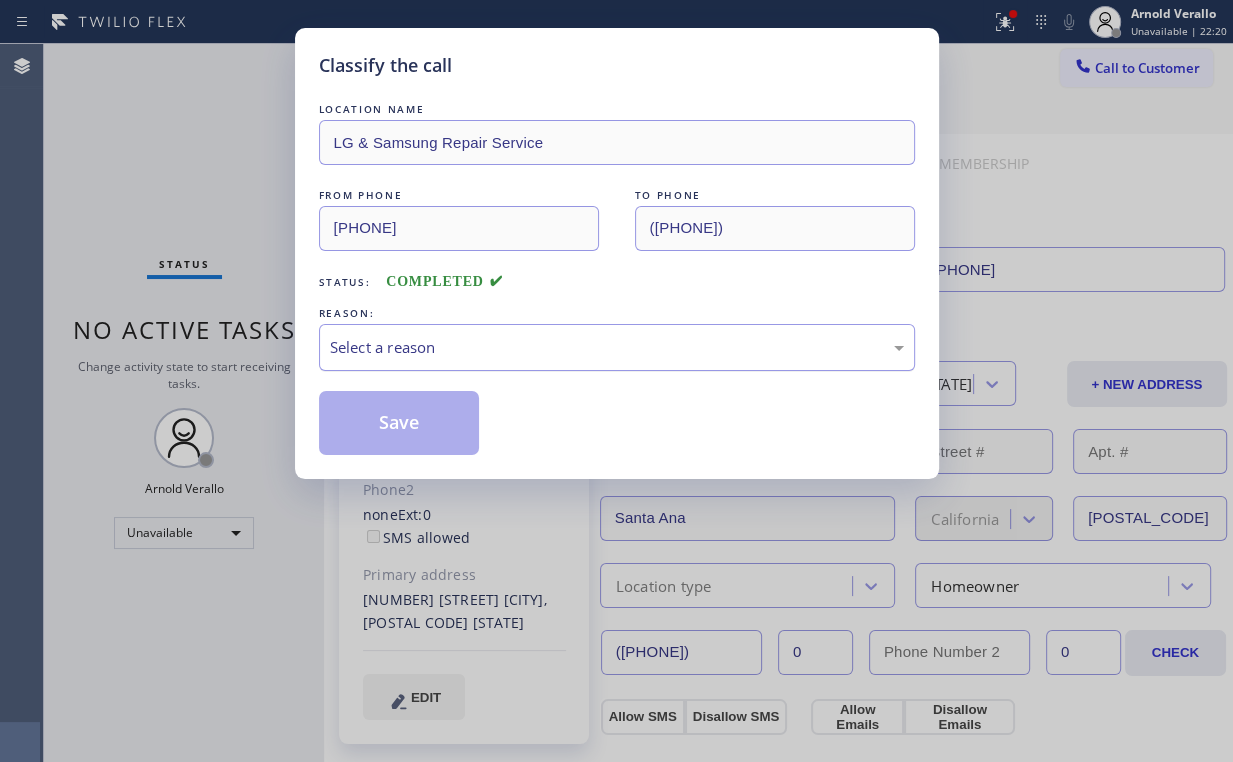 click on "Select a reason" at bounding box center [617, 347] 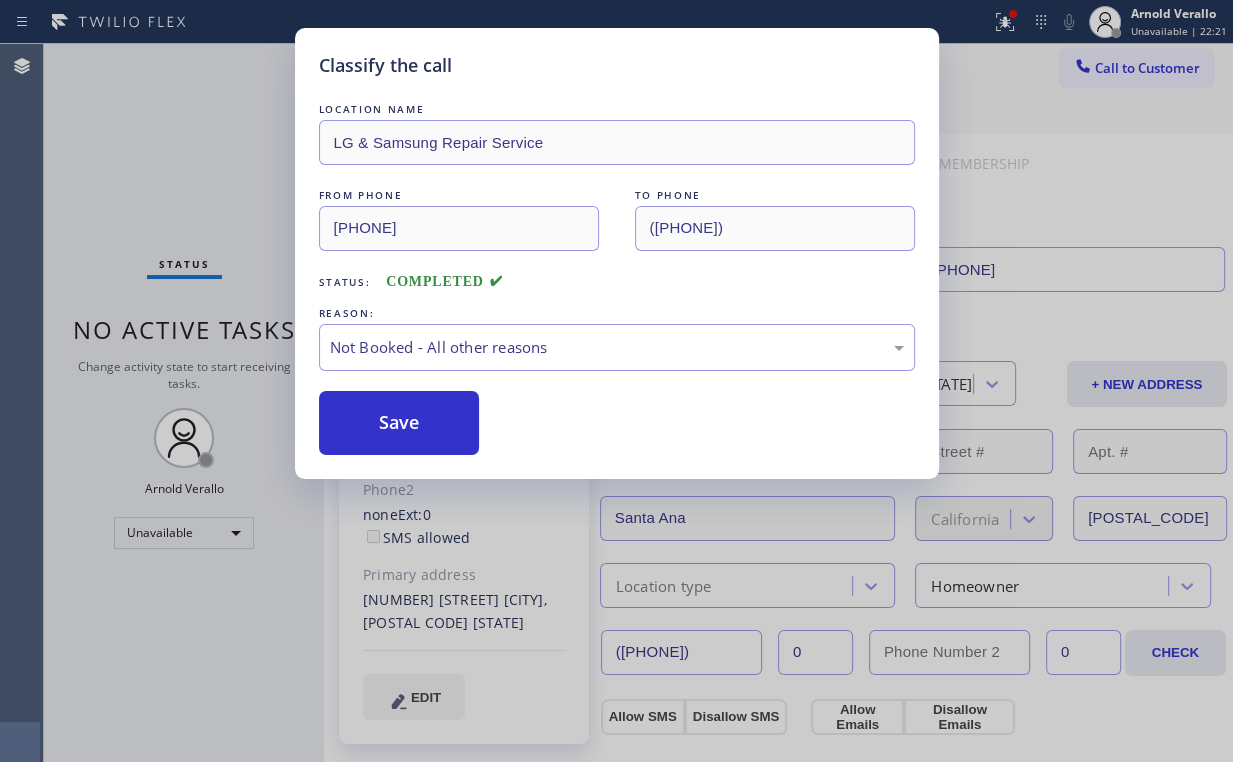 click on "Save" at bounding box center [399, 423] 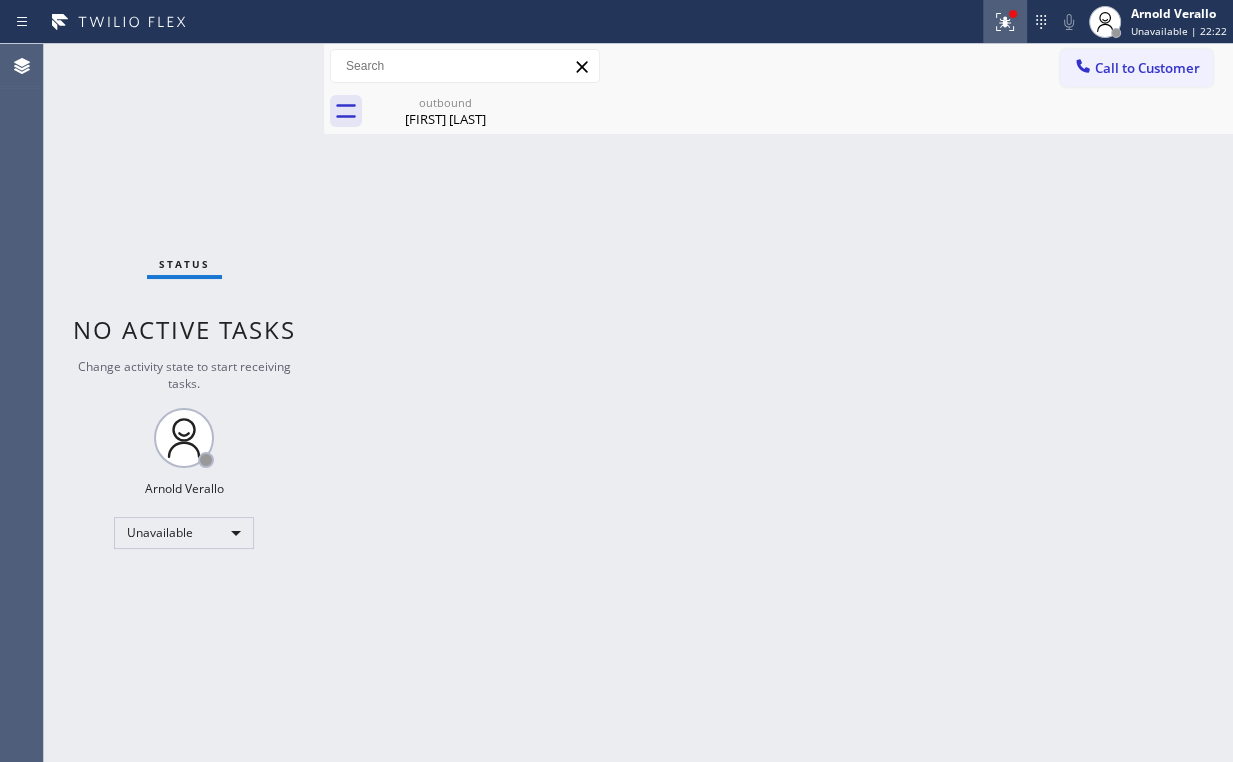 drag, startPoint x: 987, startPoint y: 22, endPoint x: 992, endPoint y: 31, distance: 10.29563 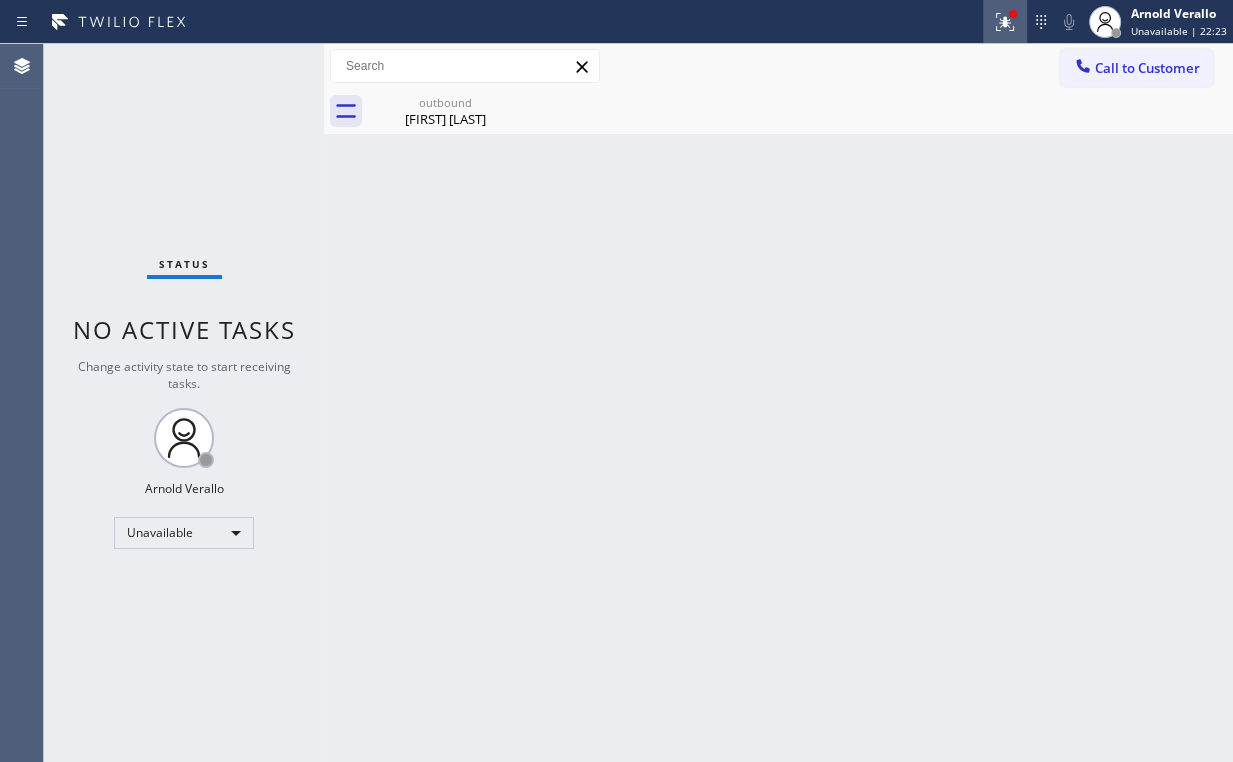 click at bounding box center (1005, 22) 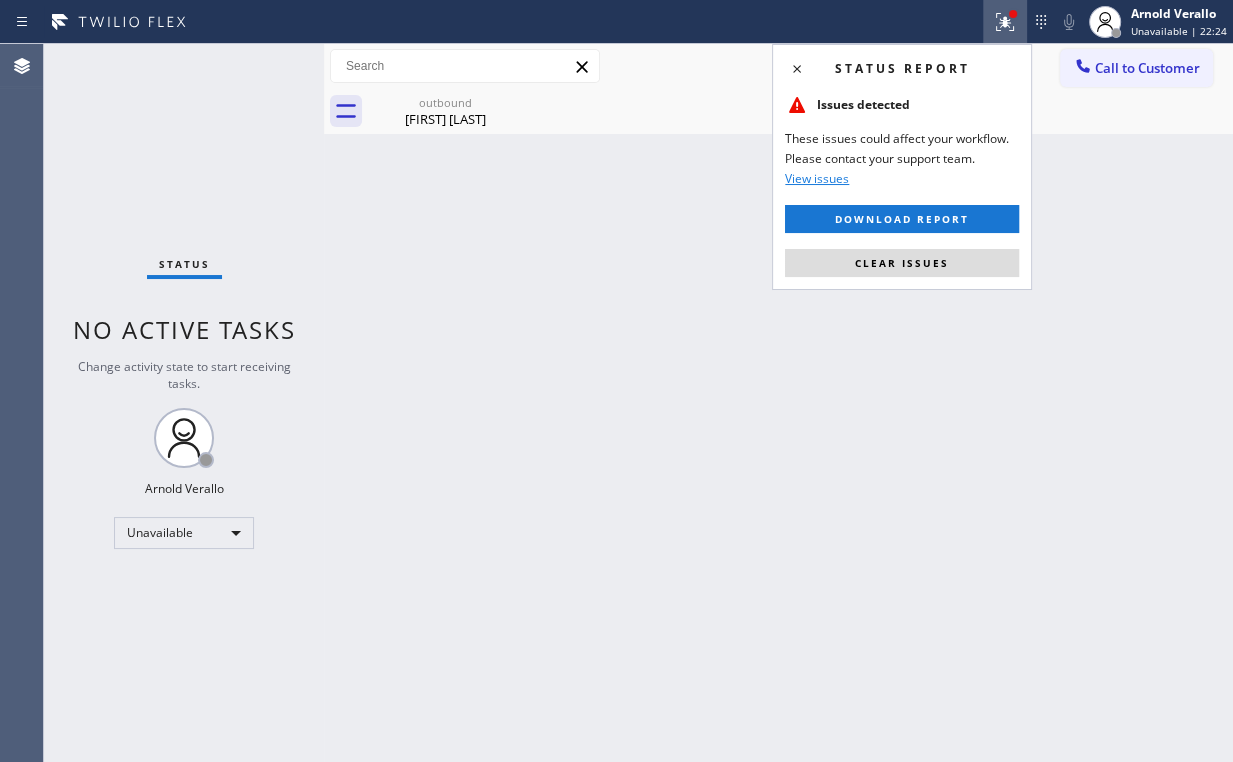 click on "Status report Issues detected These issues could affect your workflow. Please contact your support team. View issues Download report Clear issues" at bounding box center (902, 167) 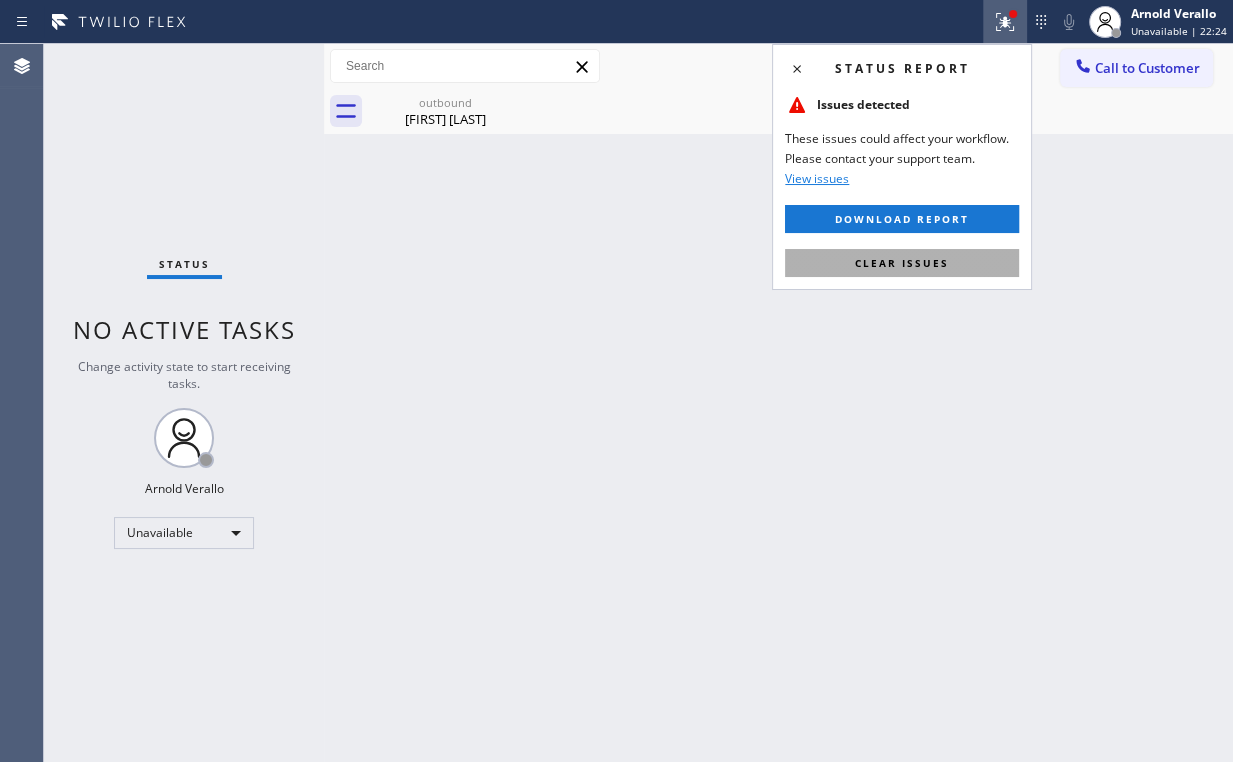 click on "Clear issues" at bounding box center (902, 263) 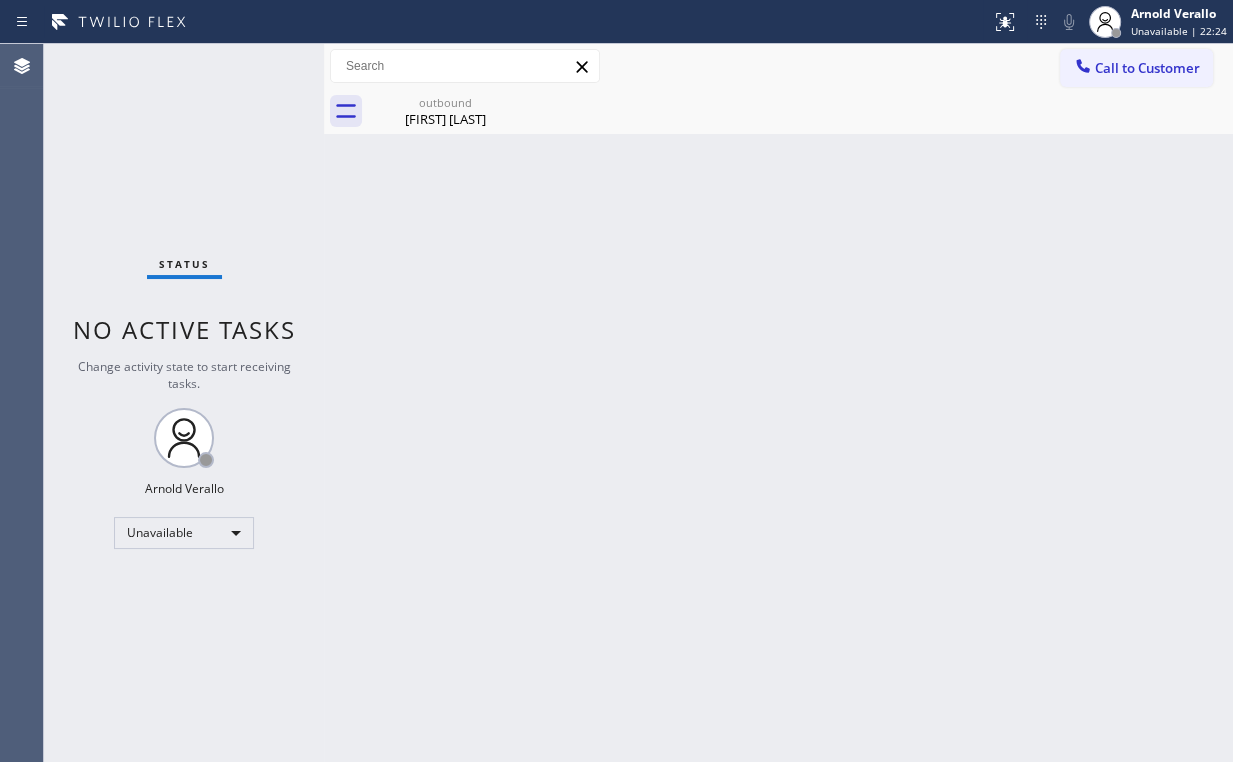 click on "Back to Dashboard Change Sender ID Customers Technicians Select a contact Outbound call Location Search location Your caller id phone number Customer number Call Customer info Name   Phone none Address none Change Sender ID HVAC [PHONE] 5 Star Appliance [PHONE] Appliance Repair [PHONE] Plumbing [PHONE] Air Duct Cleaning [PHONE]  Electricians [PHONE]  Cancel Change Check personal SMS Reset Change No tabs Call to Customer Outbound call Location LG & Samsung Repair Service Your caller id phone number [PHONE] Customer number Call Outbound call Technician Search Technician Your caller id phone number Your caller id phone number Call outbound [FIRST] [LAST] [FIRST]   [LAST] Since: 20 may 2020 link to CRM copy Email [EMAIL]  Emails allowed Phone [PHONE]  Ext:  0 Phone2 none  Ext:  0  SMS allowed Primary address  [NUMBER] [STREET] [CITY], [POSTAL CODE] [STATE] EDIT Outbound call Location LG & Samsung Repair Service Your caller id phone number [PHONE] Customer number" at bounding box center [778, 403] 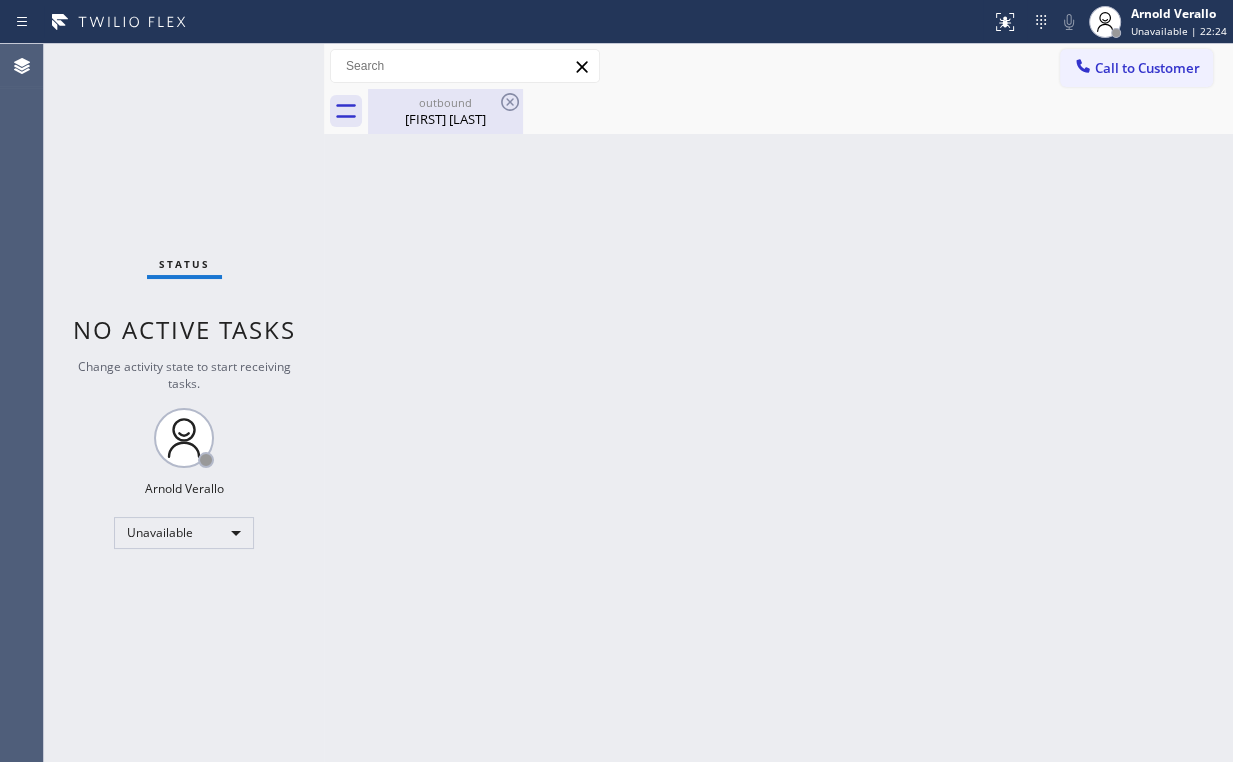 drag, startPoint x: 467, startPoint y: 97, endPoint x: 515, endPoint y: 90, distance: 48.507732 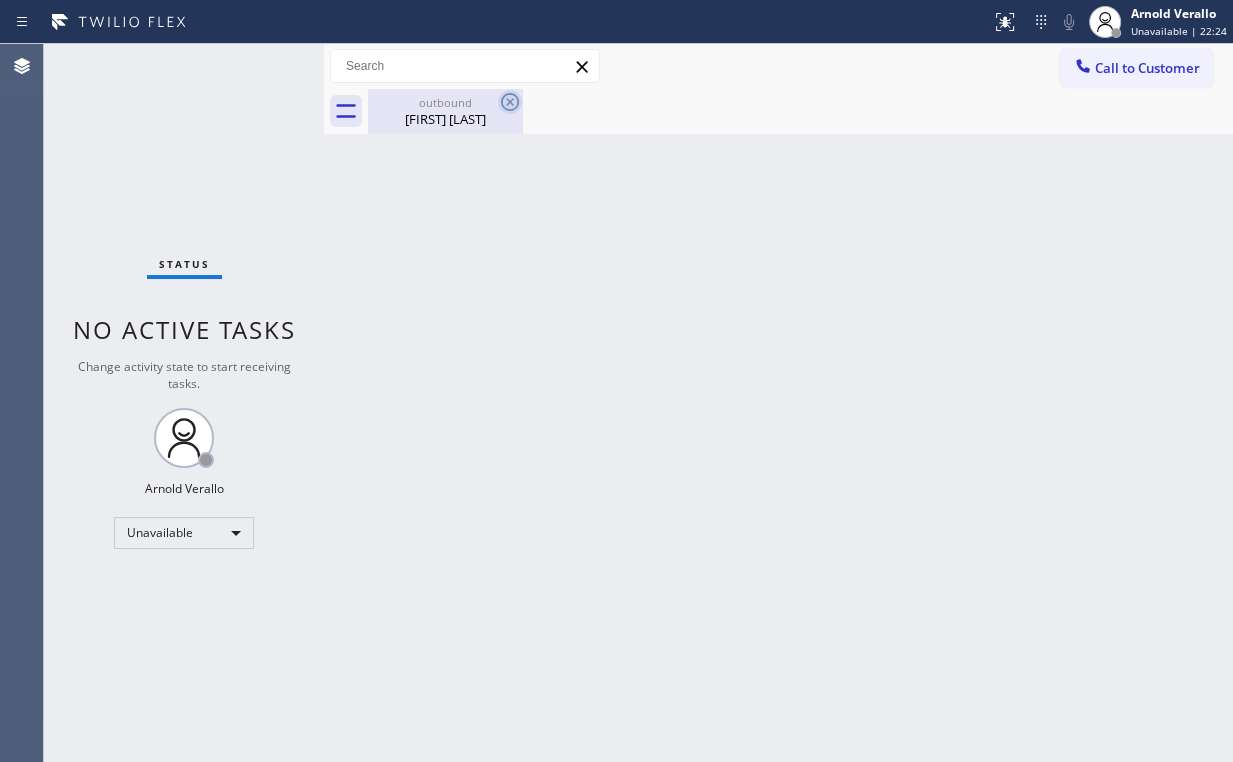 click on "outbound" at bounding box center [445, 102] 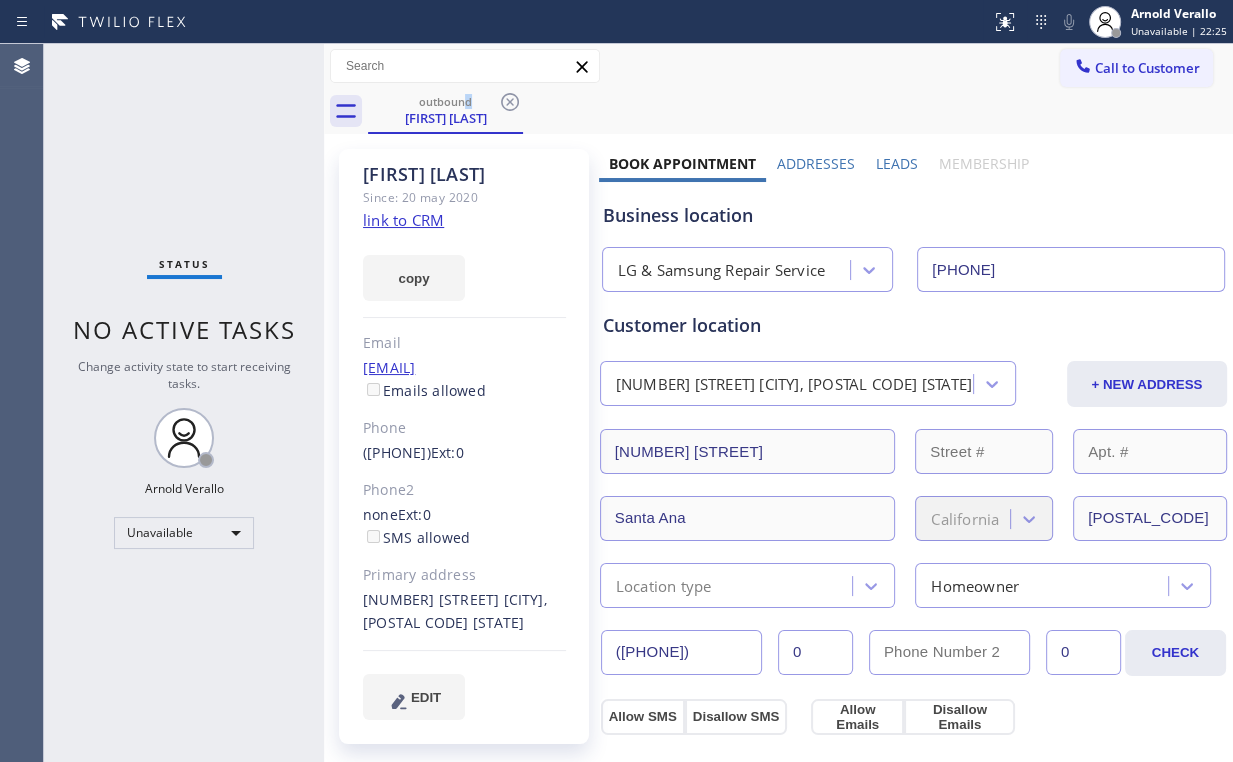 click on "outbound [FIRST] [LAST]" at bounding box center (800, 111) 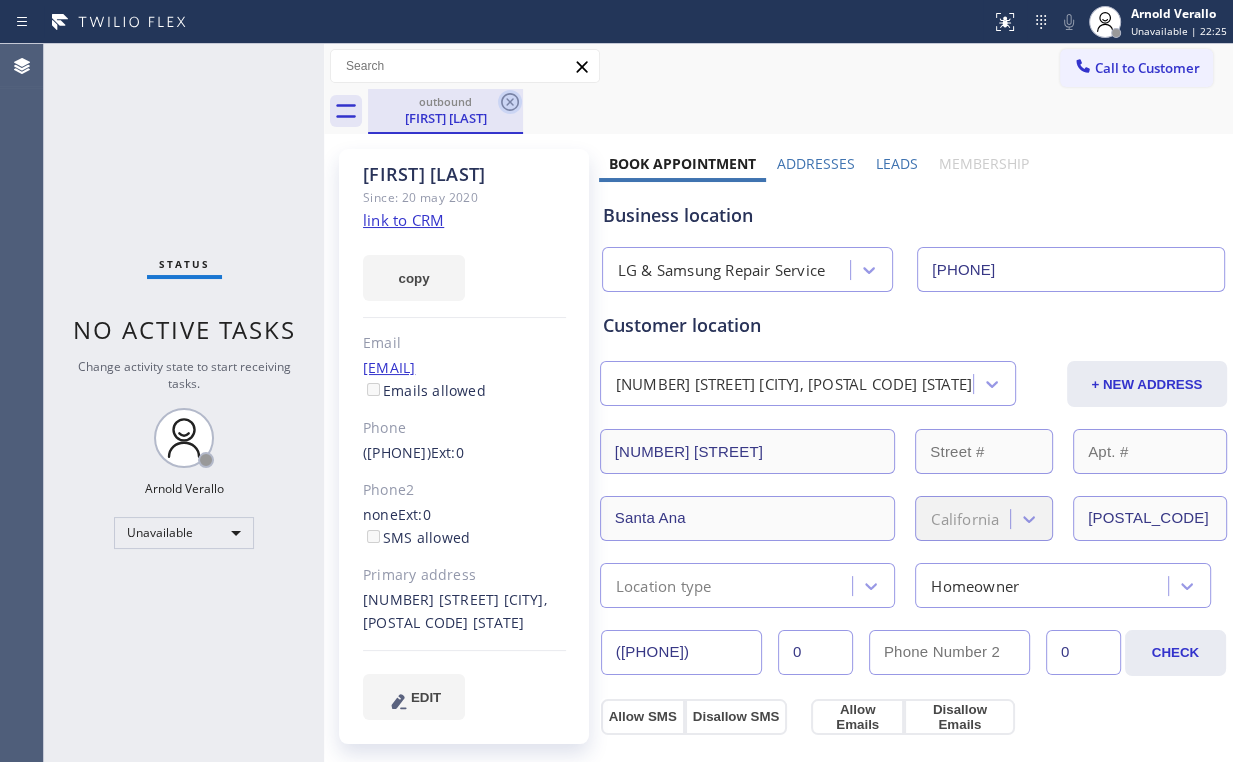 click 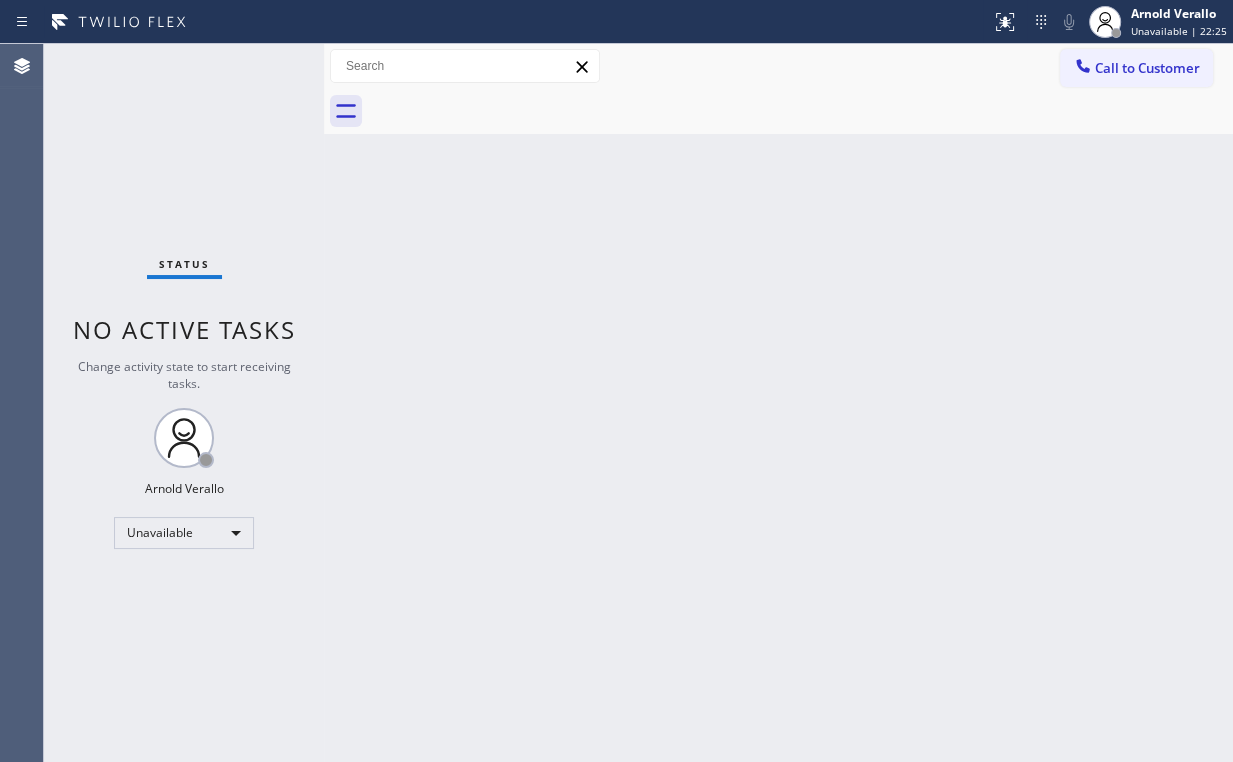 click on "Back to Dashboard Change Sender ID Customers Technicians Select a contact Outbound call Location Search location Your caller id phone number Customer number Call Customer info Name   Phone none Address none Change Sender ID HVAC [PHONE] 5 Star Appliance [PHONE] Appliance Repair [PHONE] Plumbing [PHONE] Air Duct Cleaning [PHONE]  Electricians [PHONE] Cancel Change Check personal SMS Reset Change No tabs Call to Customer Outbound call Location LG & Samsung Repair Service Your caller id phone number [PHONE] Customer number Call Outbound call Technician Search Technician Your caller id phone number Your caller id phone number Call" at bounding box center [778, 403] 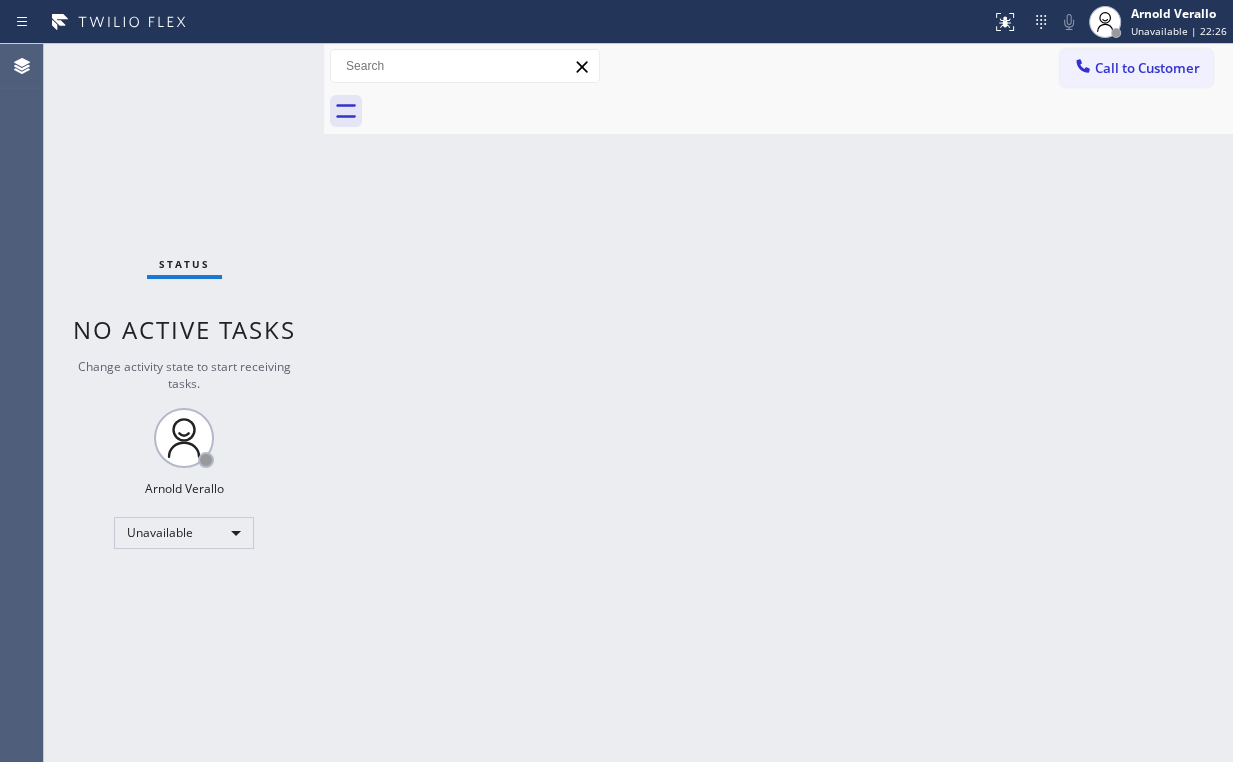 click on "Call to Customer" at bounding box center (1147, 68) 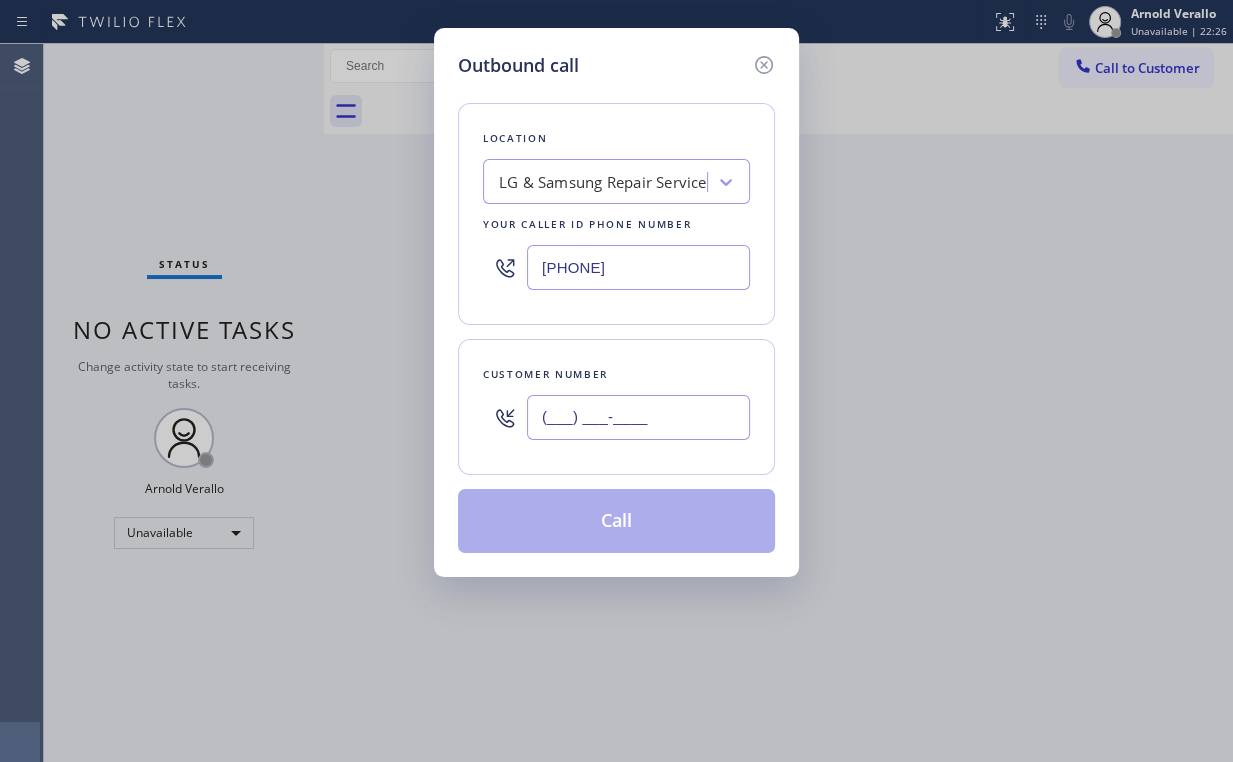 click on "(___) ___-____" at bounding box center (638, 417) 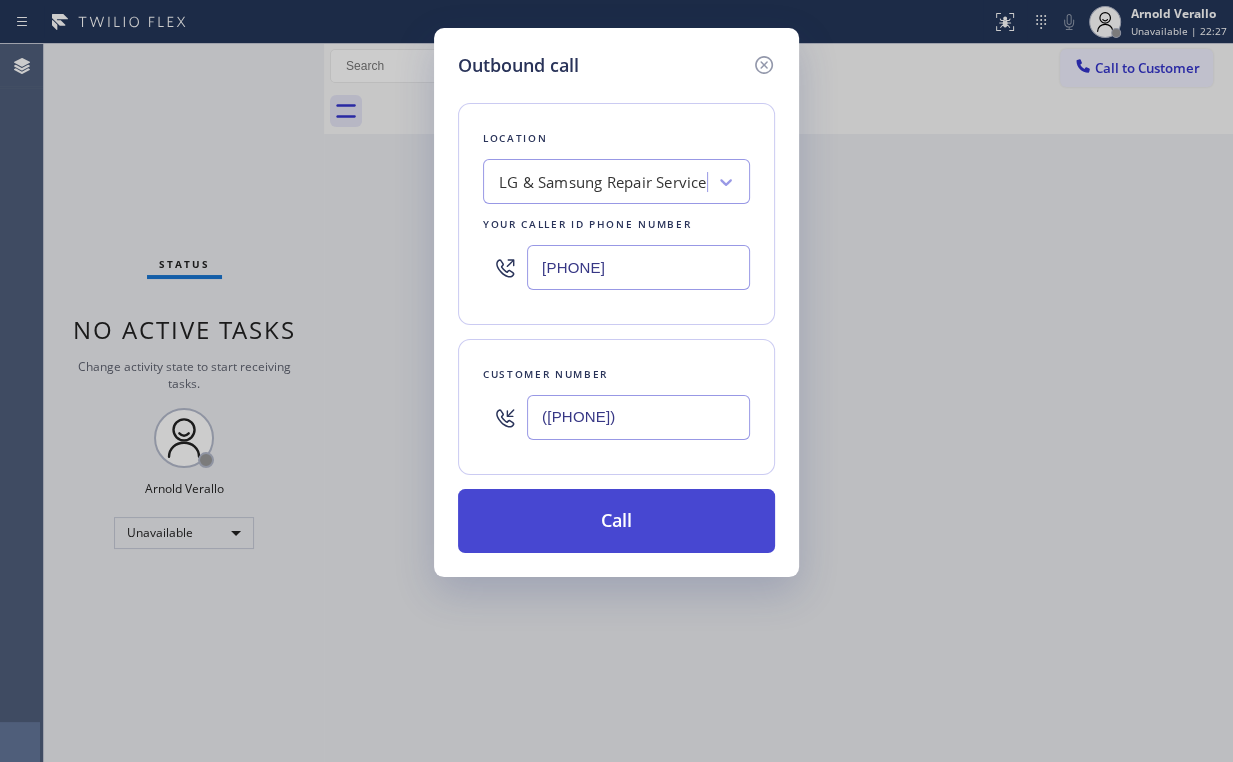type on "([PHONE])" 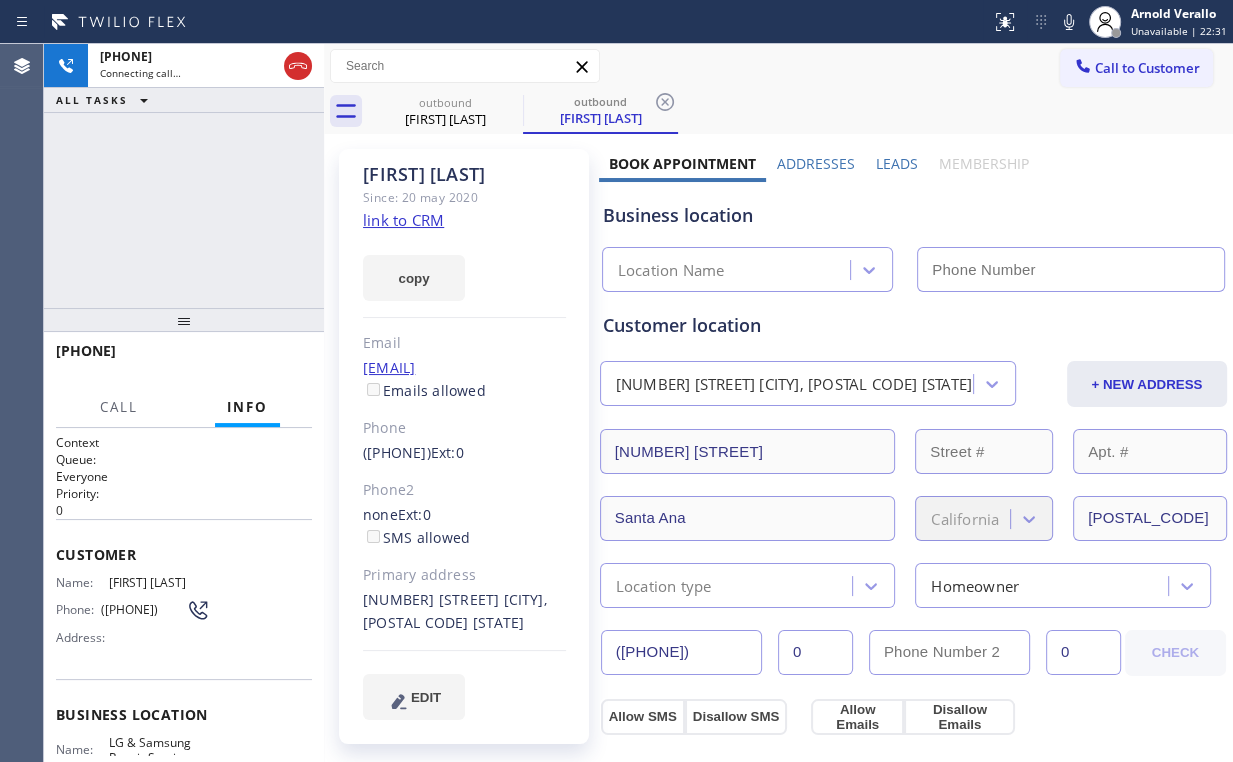 click on "[PHONE] Connecting call… ALL TASKS ALL TASKS ACTIVE TASKS TASKS IN WRAP UP" at bounding box center [184, 176] 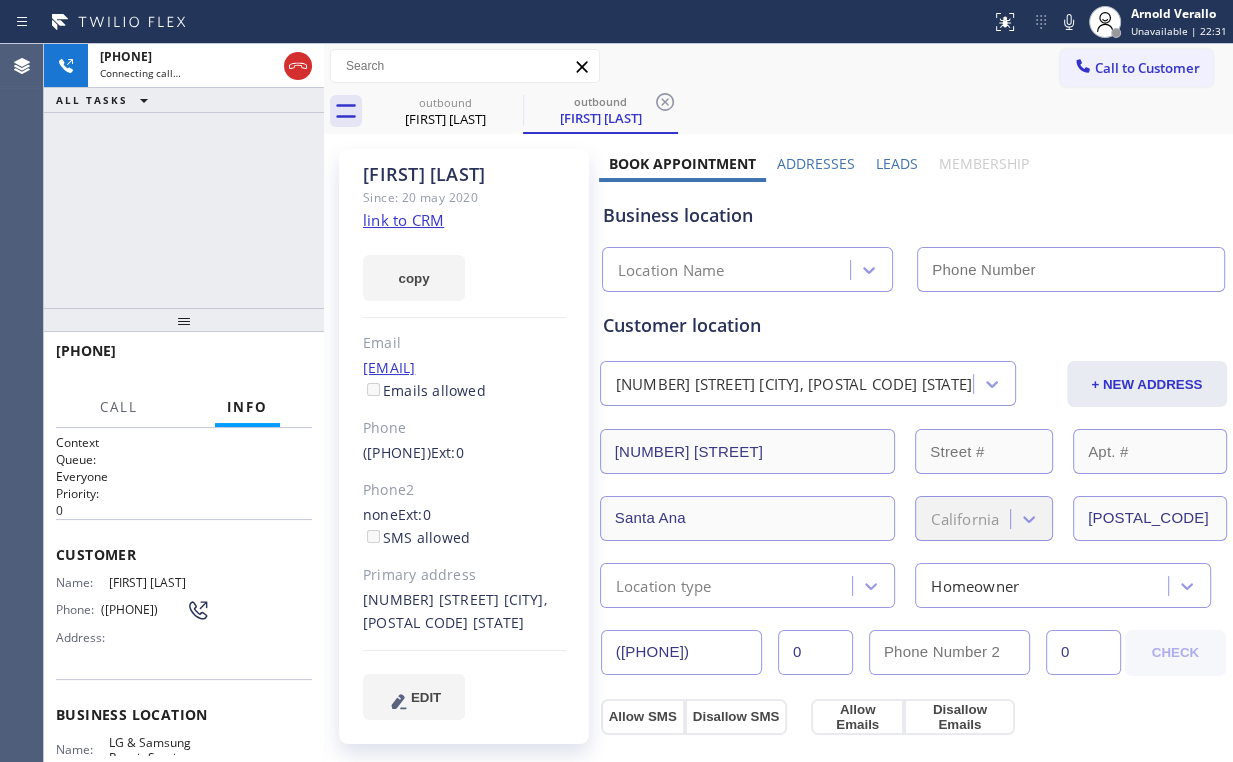 type on "[PHONE]" 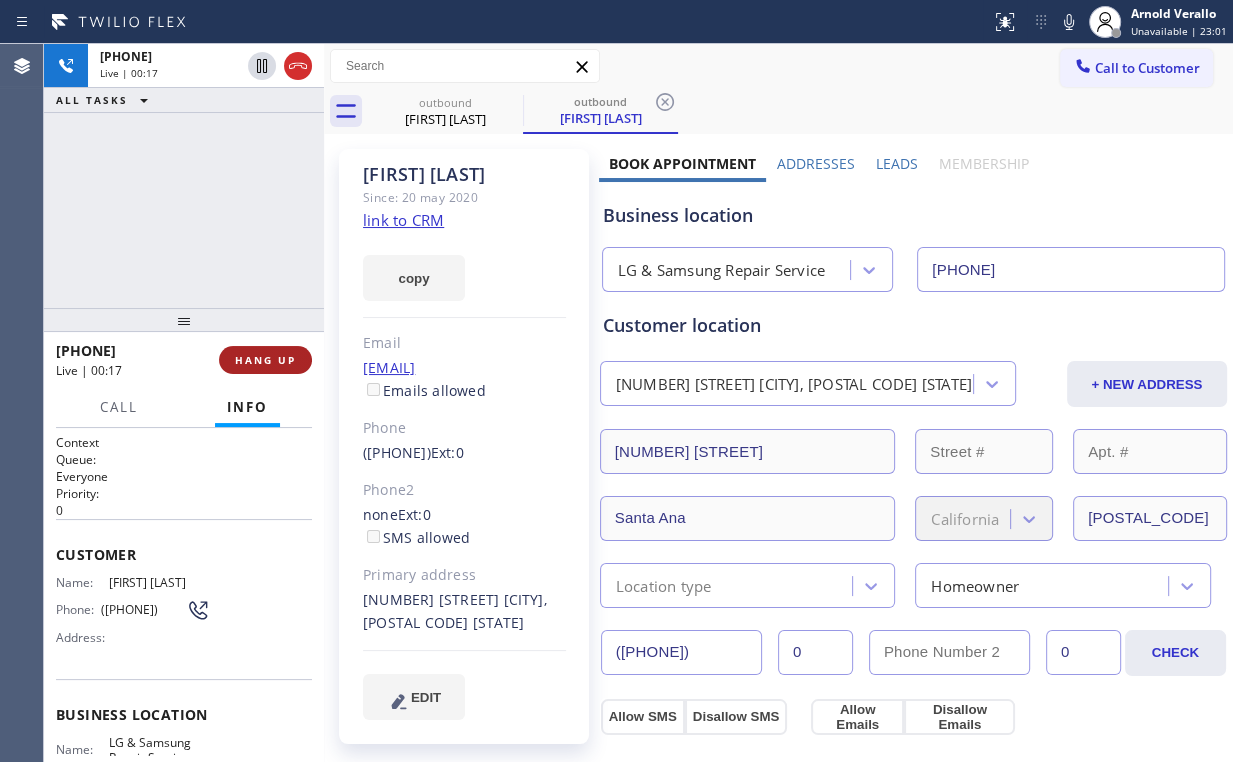 click on "HANG UP" at bounding box center [265, 360] 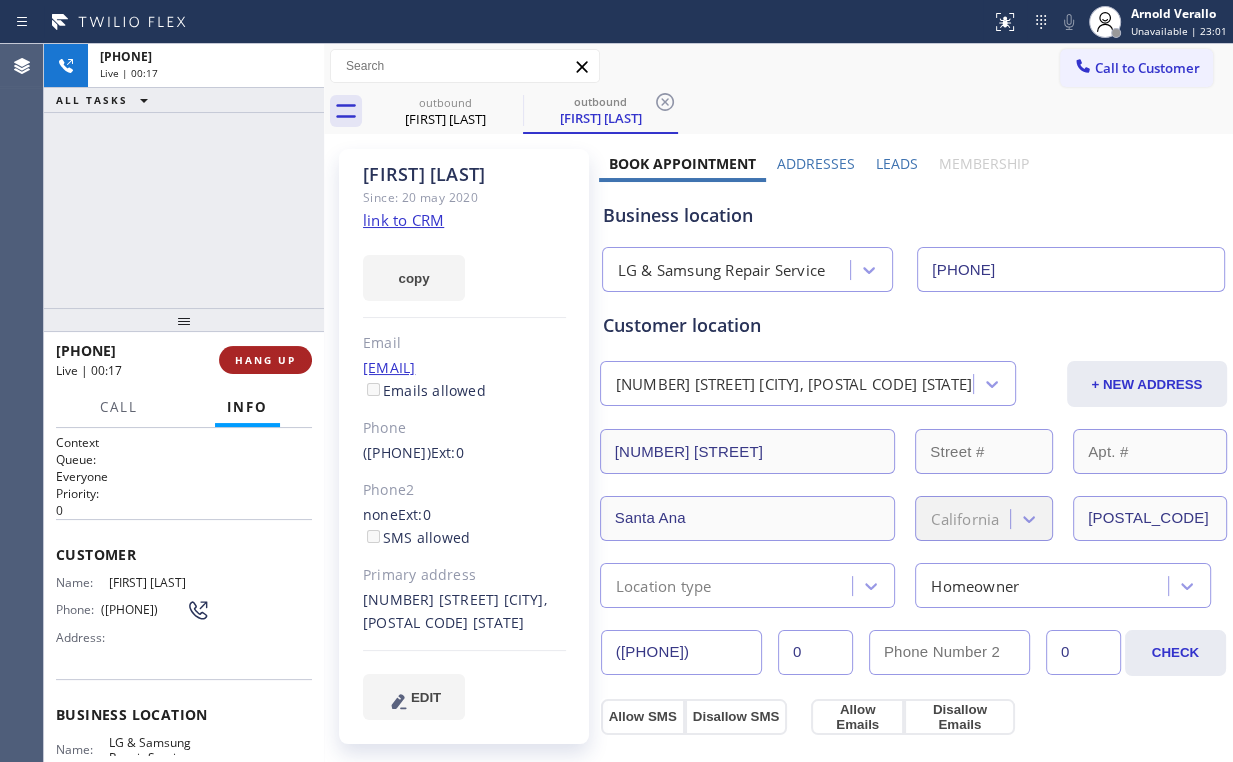 click on "HANG UP" at bounding box center (265, 360) 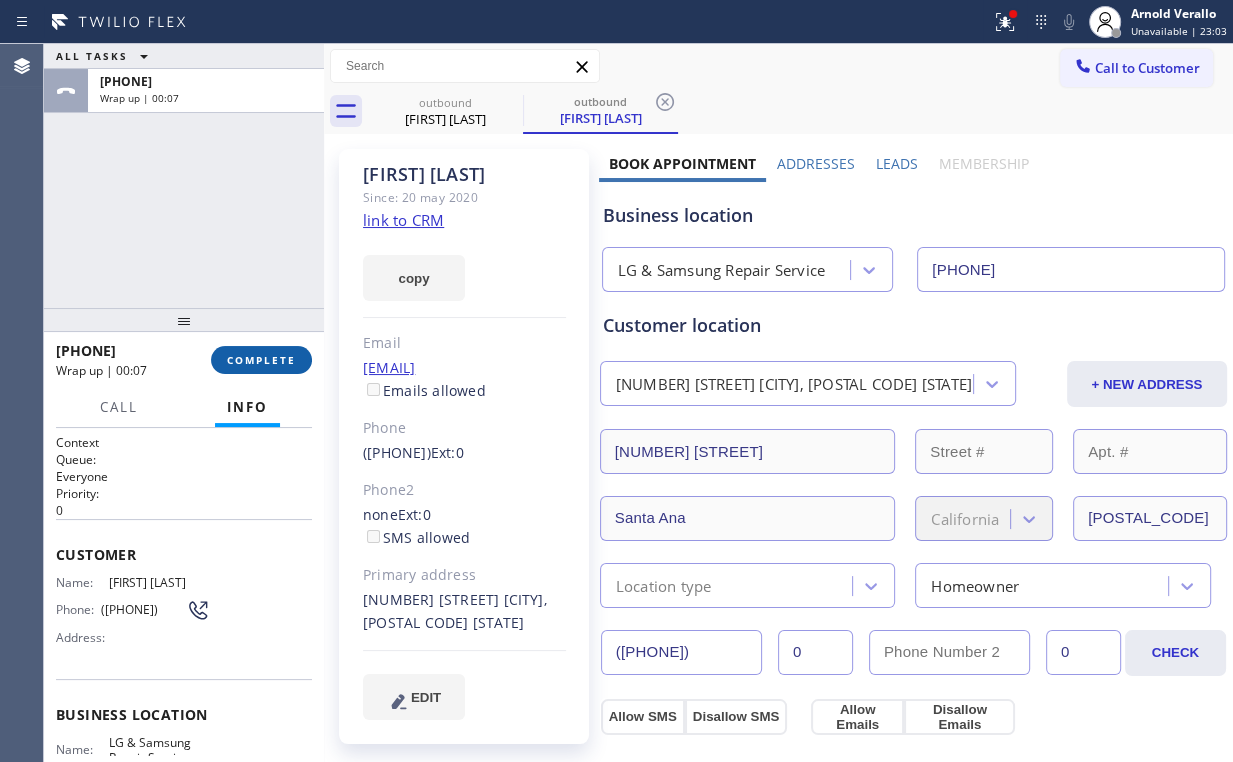 click on "COMPLETE" at bounding box center [261, 360] 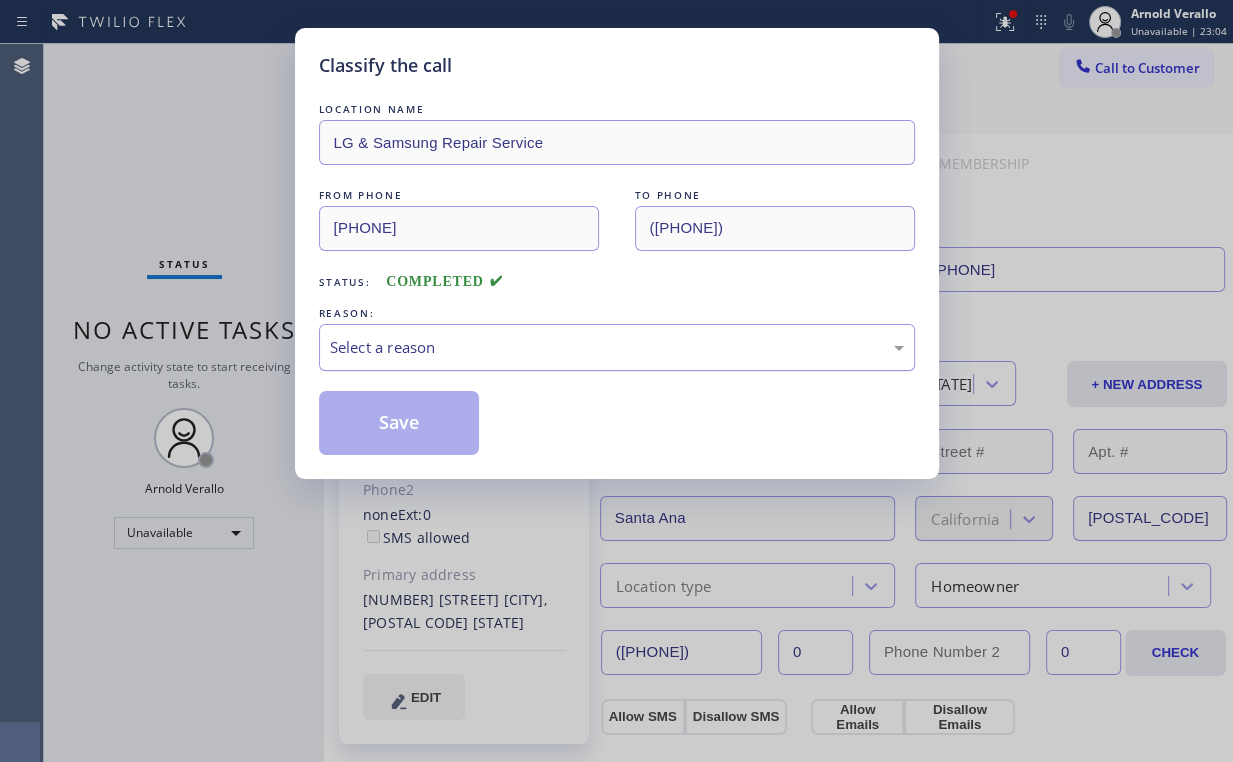 click on "Select a reason" at bounding box center [617, 347] 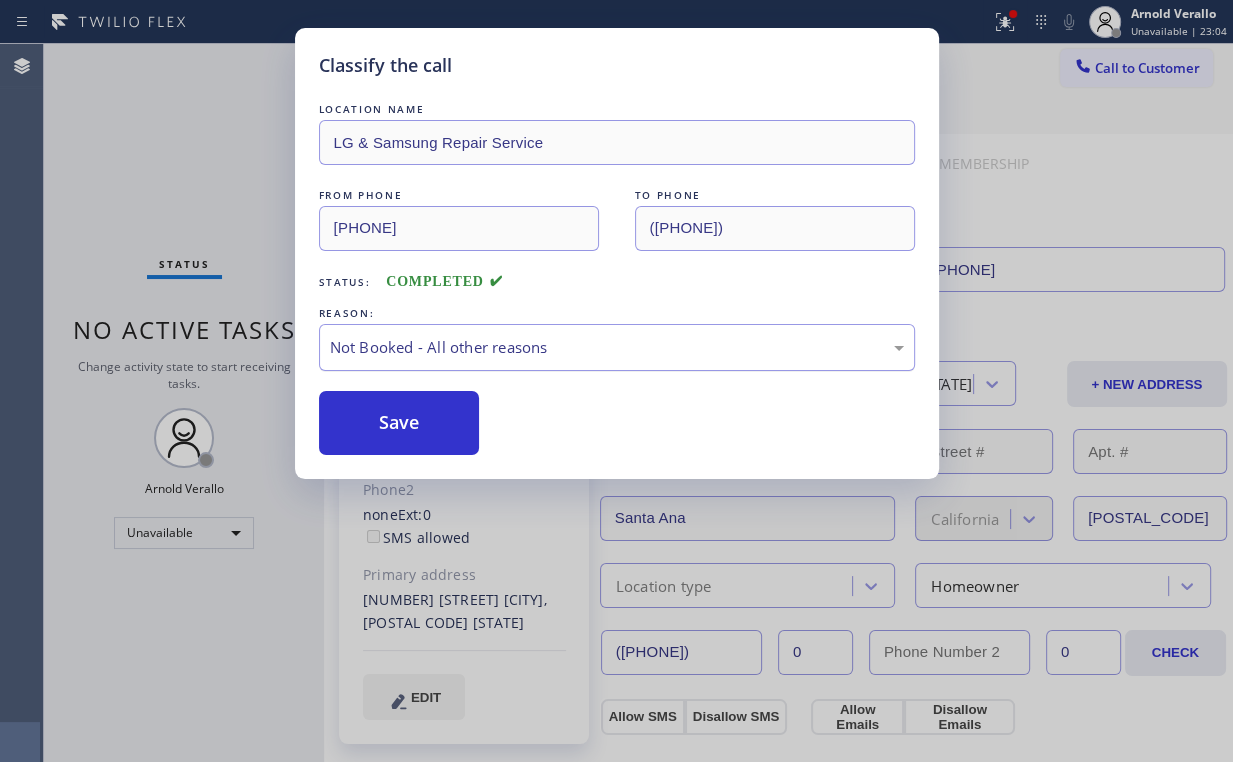 drag, startPoint x: 380, startPoint y: 420, endPoint x: 348, endPoint y: 354, distance: 73.34848 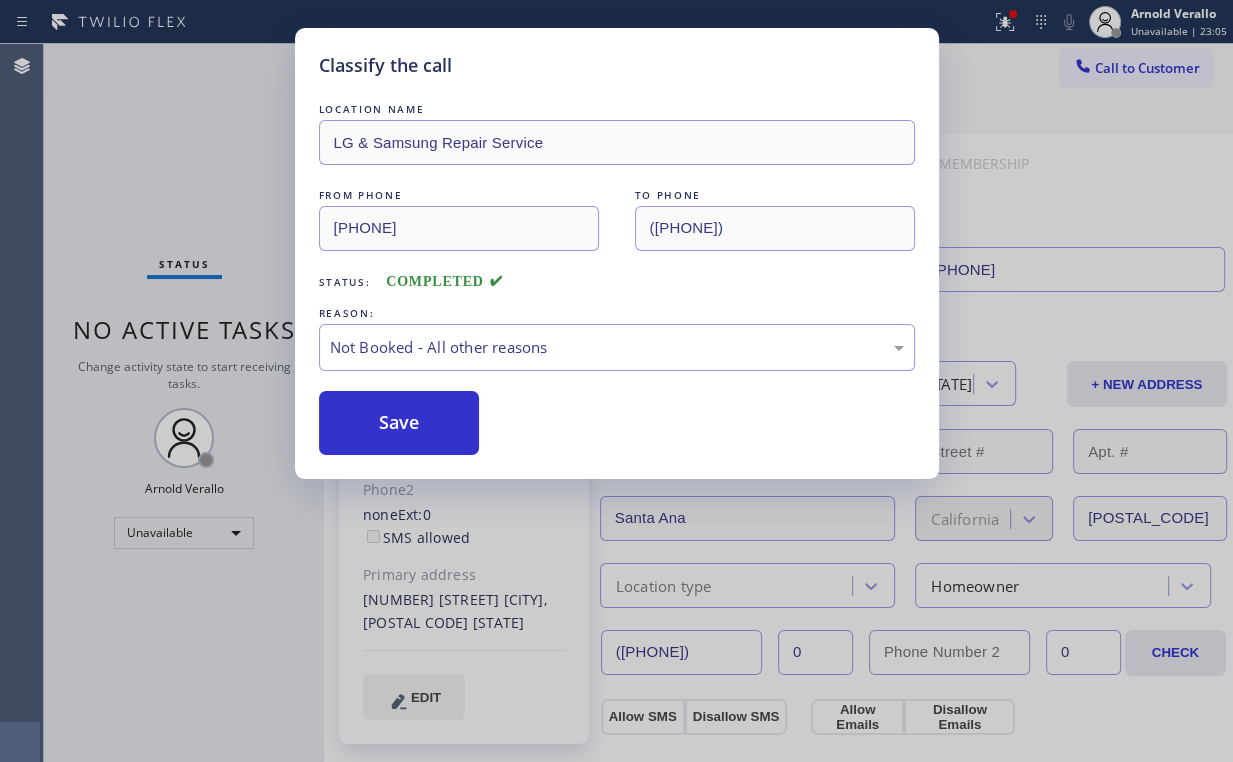click on "Classify the call LOCATION NAME LG & Samsung Repair Service FROM PHONE [PHONE] TO PHONE [PHONE] Status: COMPLETED REASON: Not Booked - All other reasons Save" at bounding box center (616, 381) 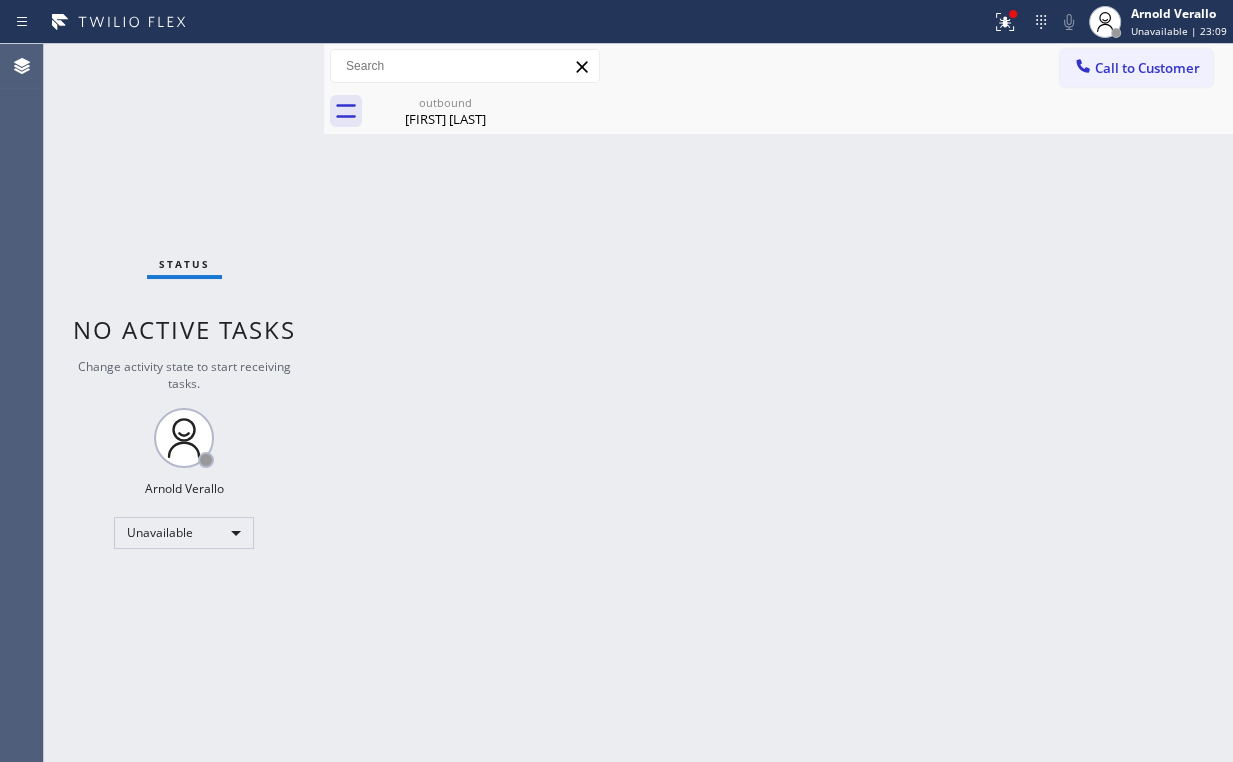 drag, startPoint x: 1024, startPoint y: 15, endPoint x: 977, endPoint y: 168, distance: 160.05624 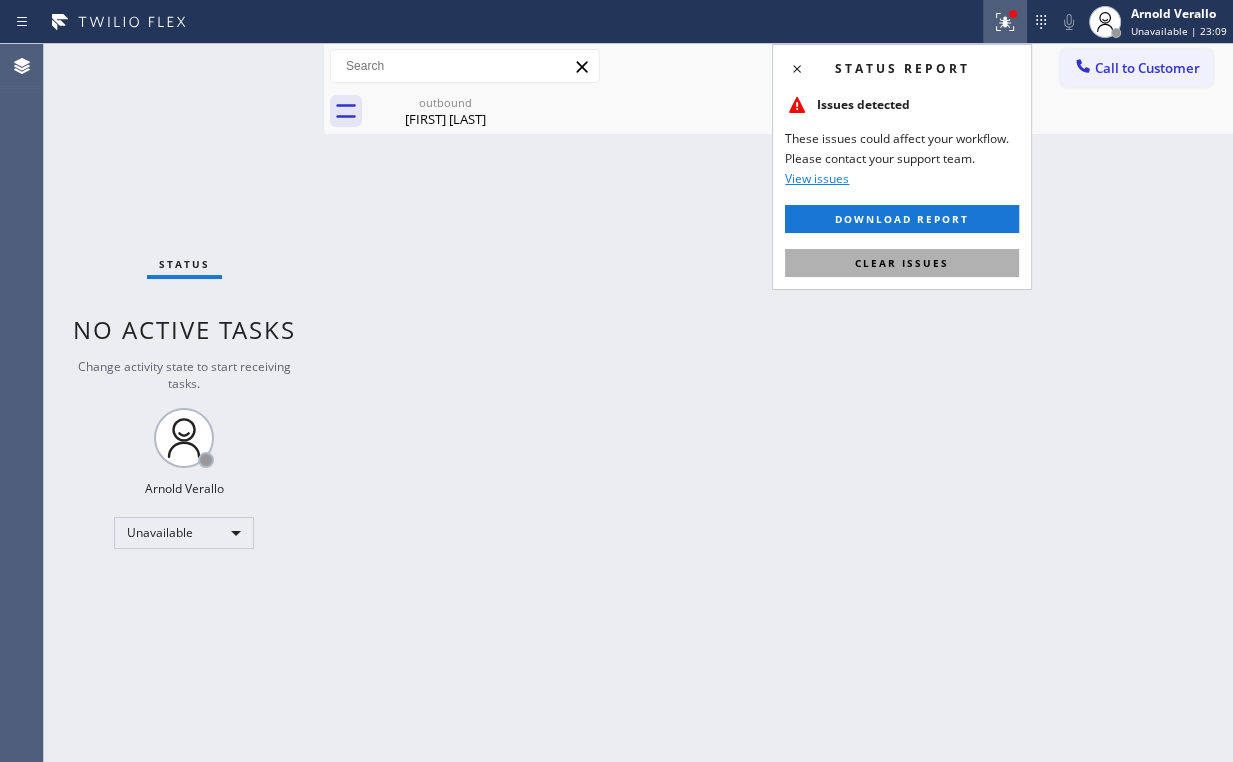 click on "Clear issues" at bounding box center [902, 263] 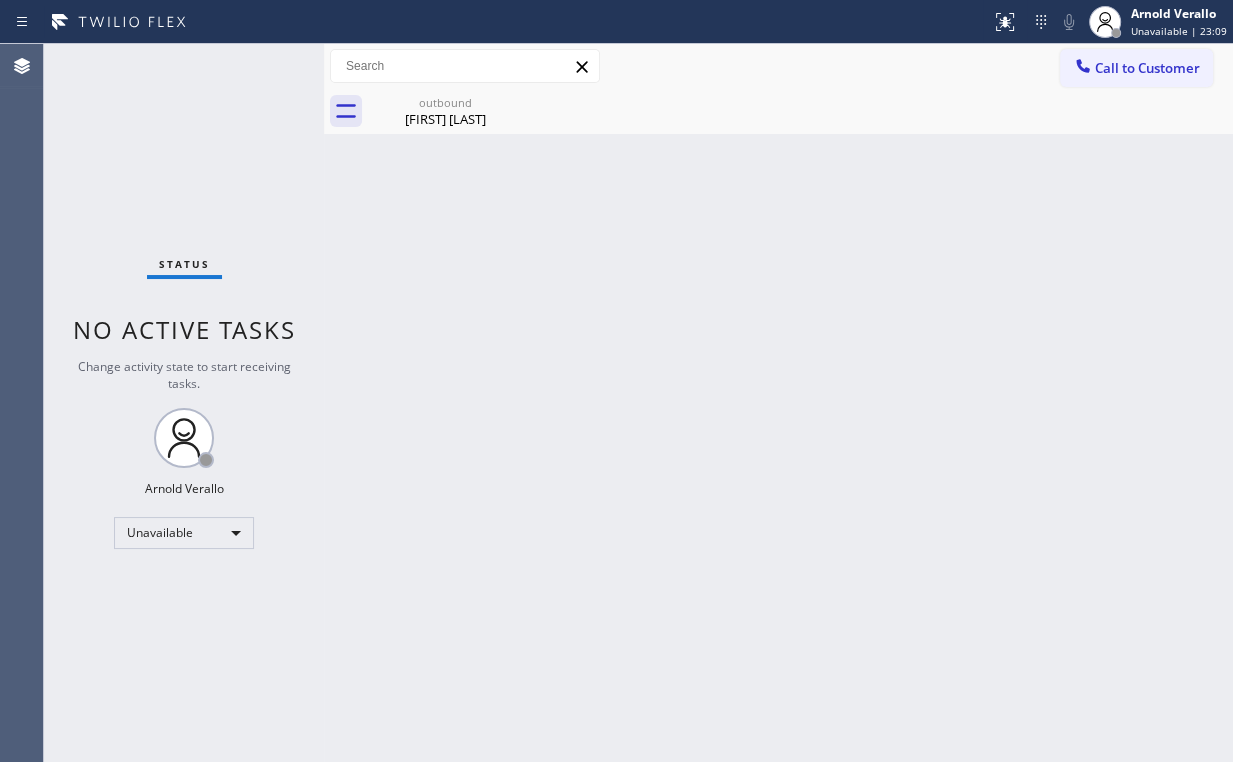 click on "Back to Dashboard Change Sender ID Customers Technicians Select a contact Outbound call Location Search location Your caller id phone number Customer number Call Customer info Name   Phone none Address none Change Sender ID HVAC [PHONE] 5 Star Appliance [PHONE] Appliance Repair [PHONE] Plumbing [PHONE] Air Duct Cleaning [PHONE]  Electricians [PHONE]  Cancel Change Check personal SMS Reset Change No tabs Call to Customer Outbound call Location LG & Samsung Repair Service Your caller id phone number [PHONE] Customer number Call Outbound call Technician Search Technician Your caller id phone number Your caller id phone number Call outbound [FIRST] [LAST] [FIRST]   [LAST] Since: 20 may 2020 link to CRM copy Email [EMAIL]  Emails allowed Phone [PHONE]  Ext:  0 Phone2 none  Ext:  0  SMS allowed Primary address  [NUMBER] [STREET] [CITY], [POSTAL CODE] [STATE] EDIT Outbound call Location LG & Samsung Repair Service Your caller id phone number [PHONE] Customer number" at bounding box center (778, 403) 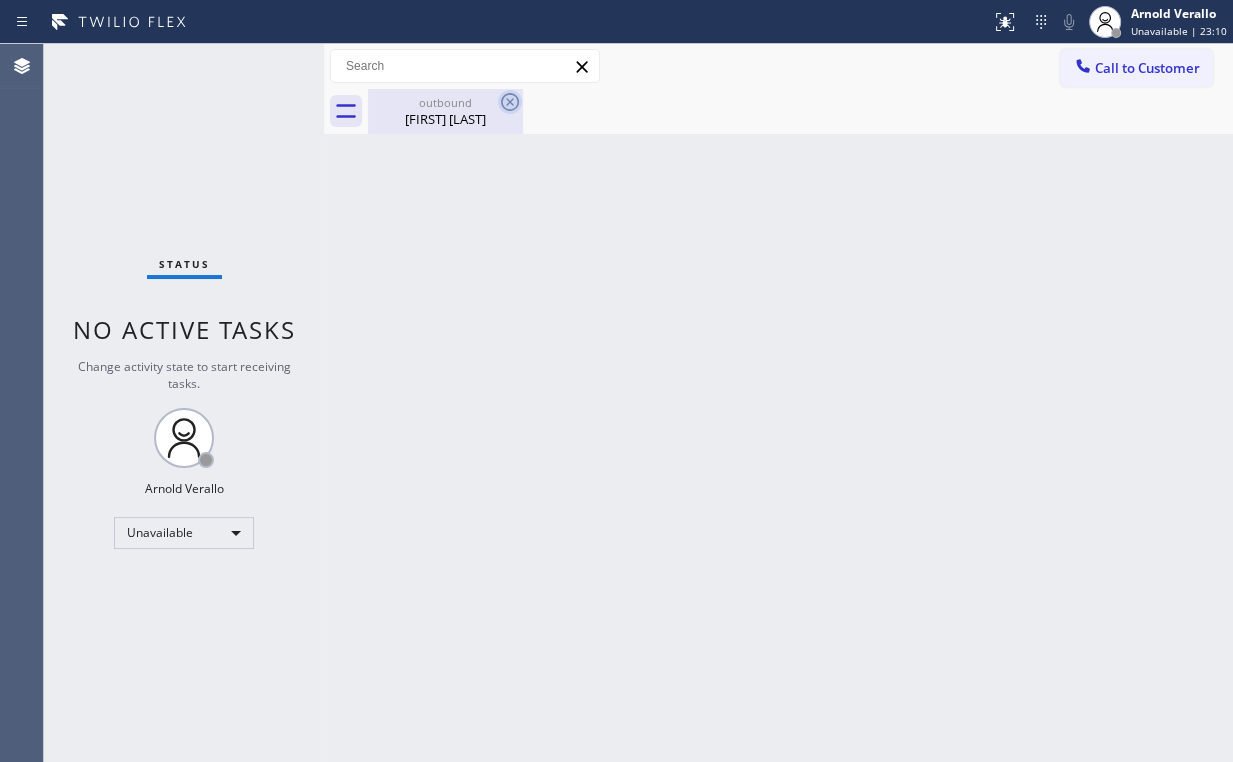 drag, startPoint x: 435, startPoint y: 112, endPoint x: 503, endPoint y: 108, distance: 68.117546 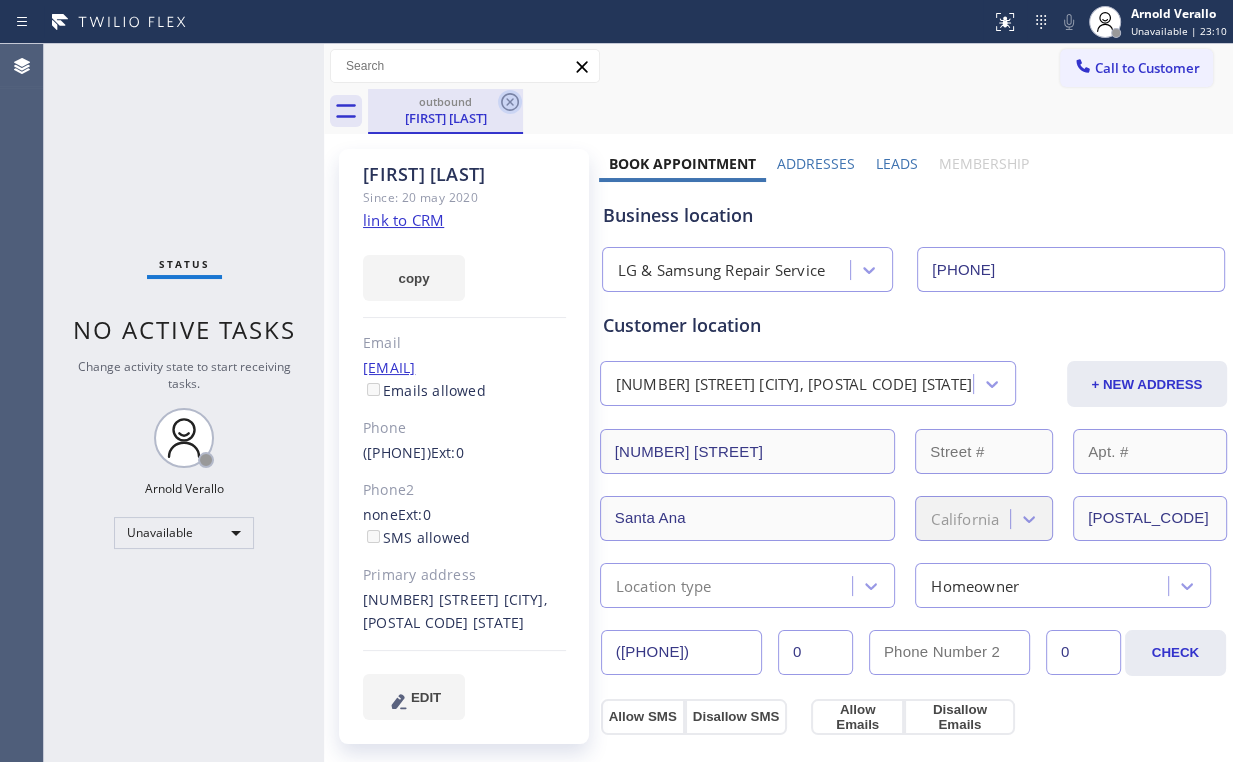 click on "outbound [FIRST] [LAST]" at bounding box center [800, 111] 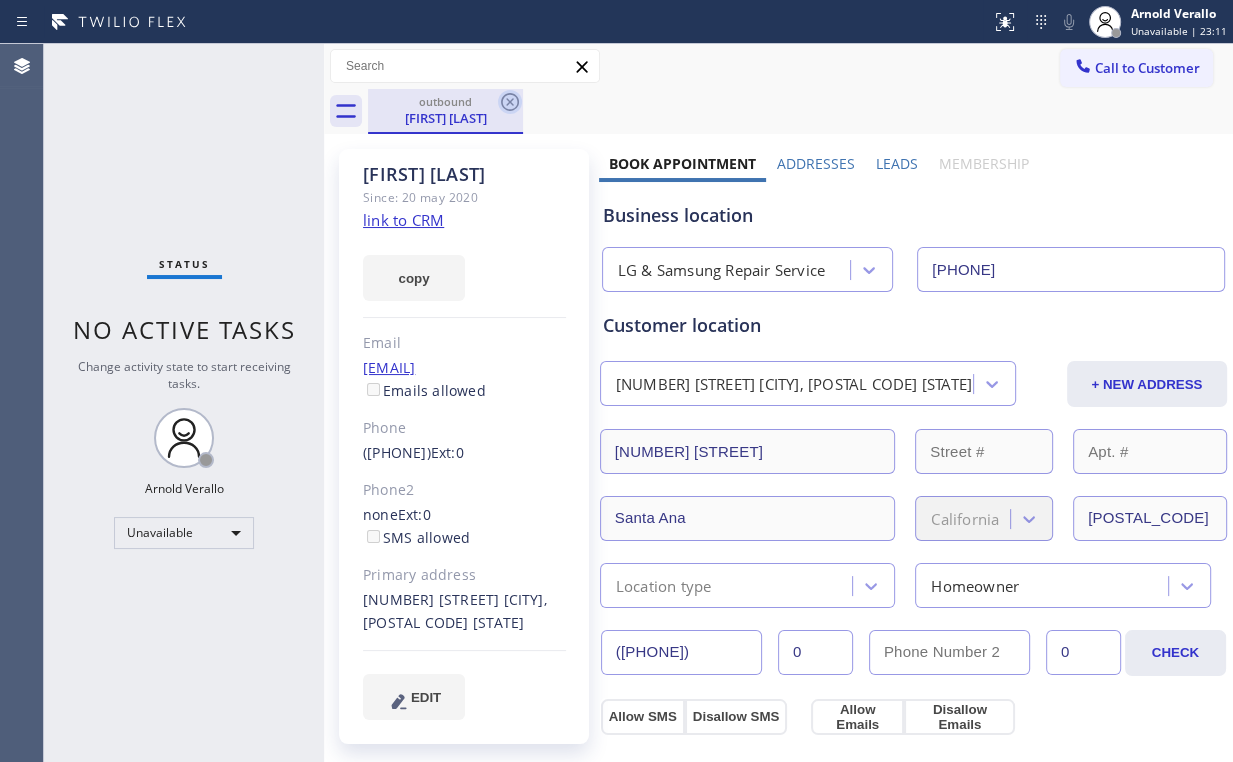 click 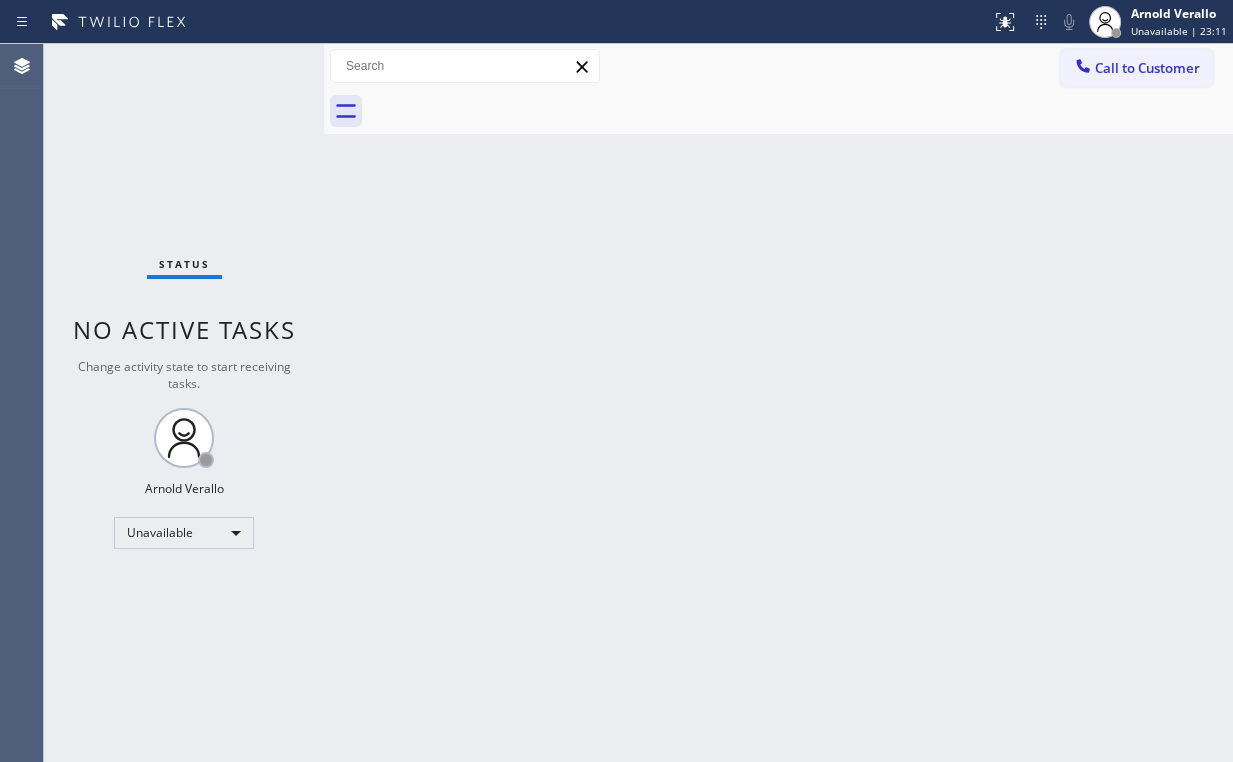 drag, startPoint x: 1083, startPoint y: 232, endPoint x: 1175, endPoint y: 131, distance: 136.6199 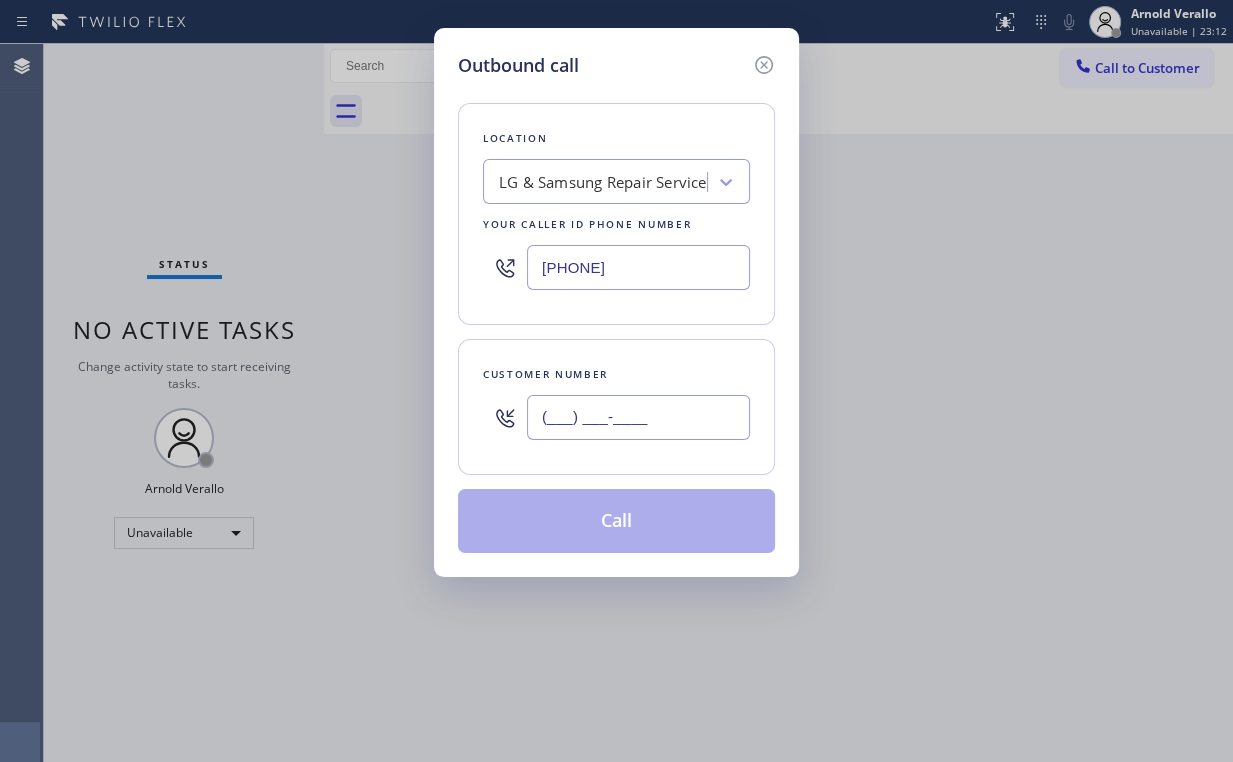 click on "(___) ___-____" at bounding box center [638, 417] 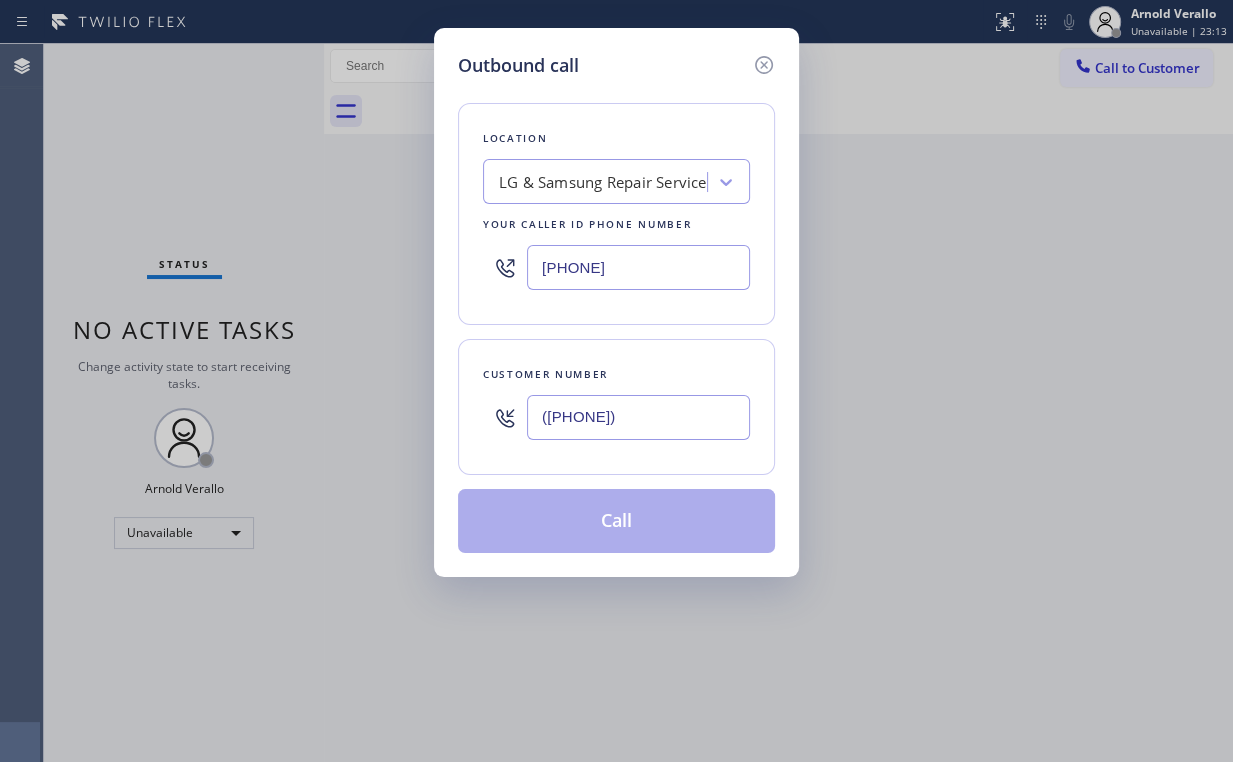 type on "([PHONE])" 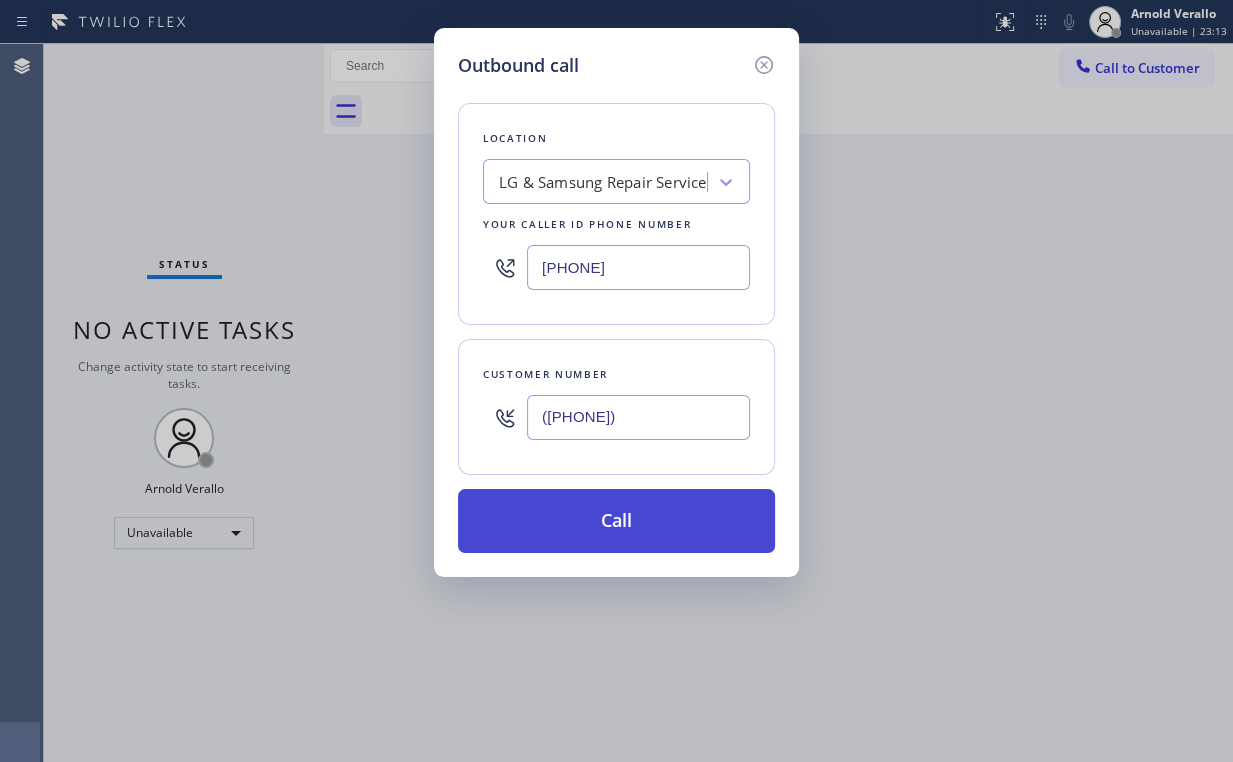 click on "Call" at bounding box center (616, 521) 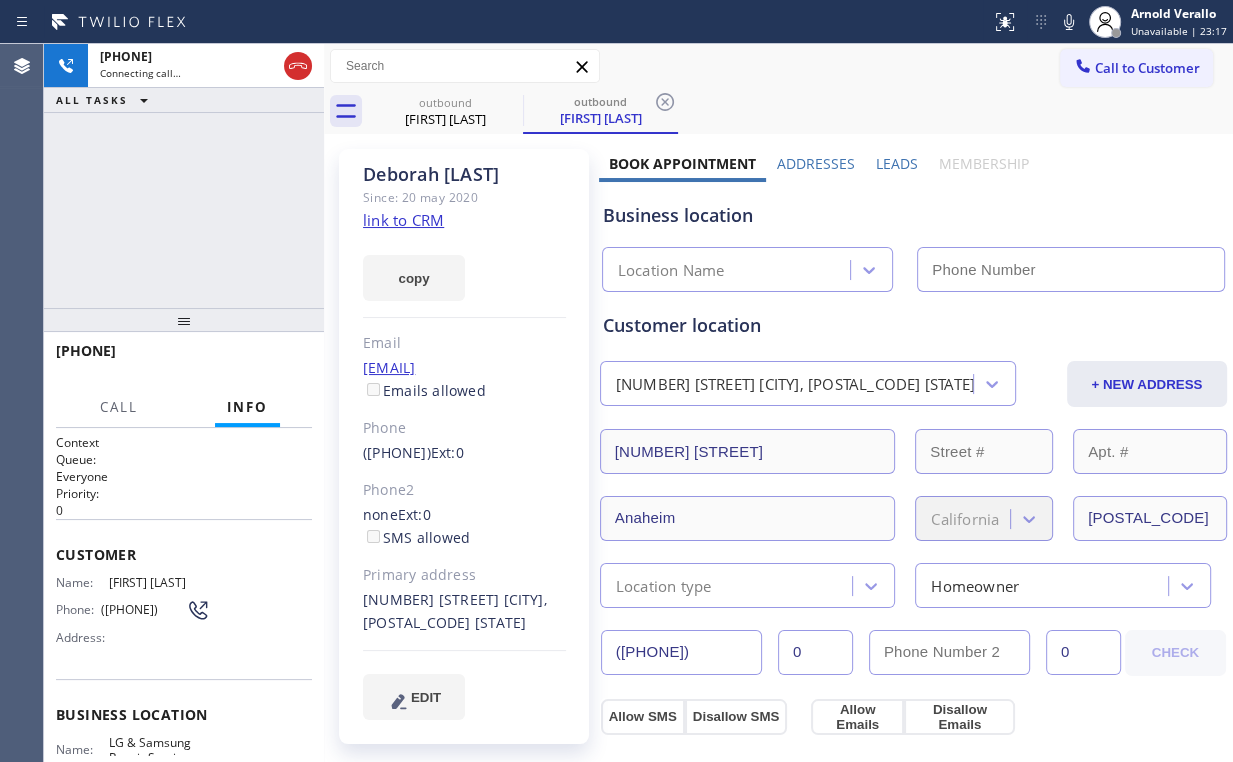 type on "[PHONE]" 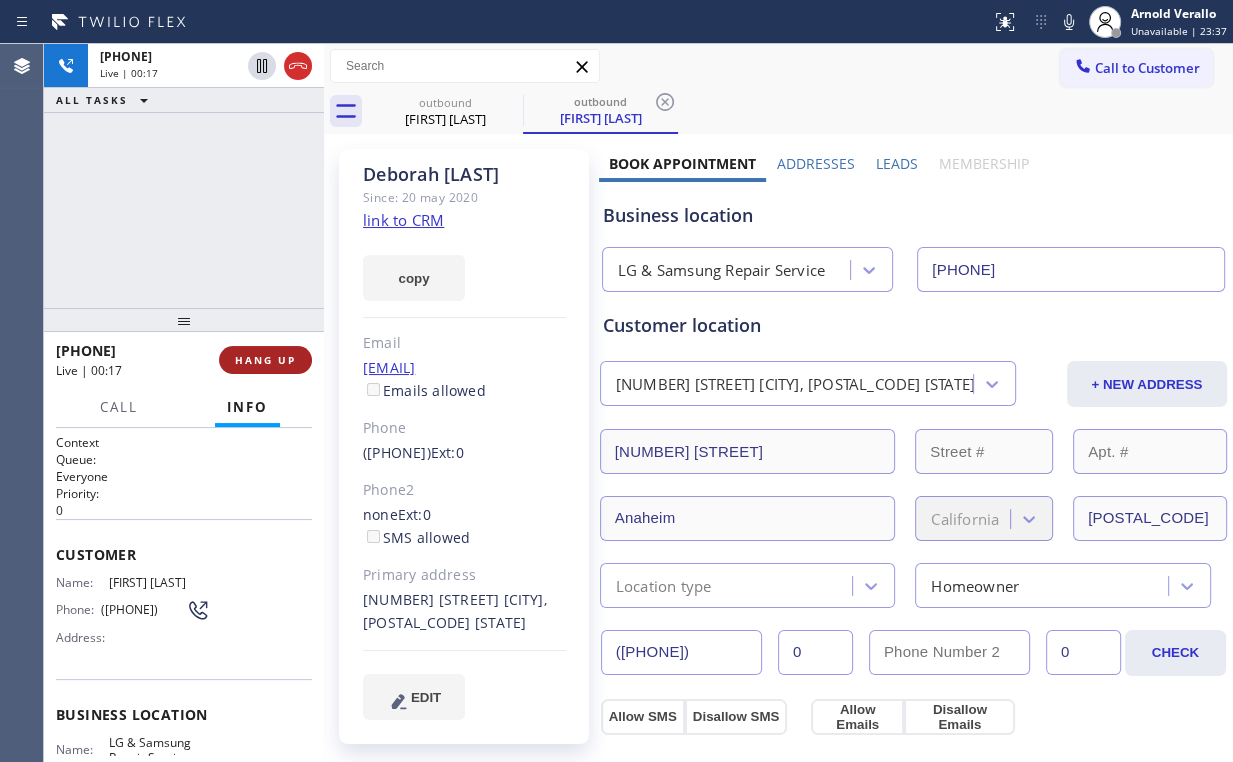click on "HANG UP" at bounding box center (265, 360) 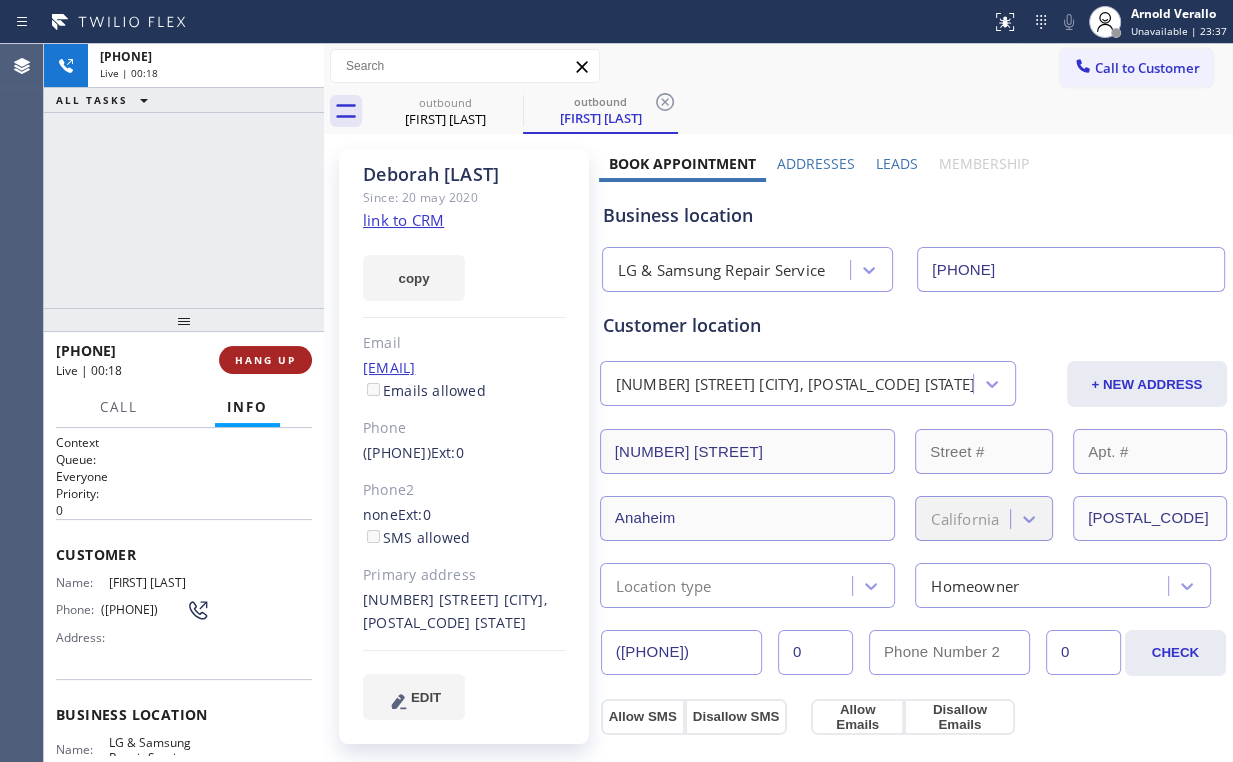 click on "HANG UP" at bounding box center [265, 360] 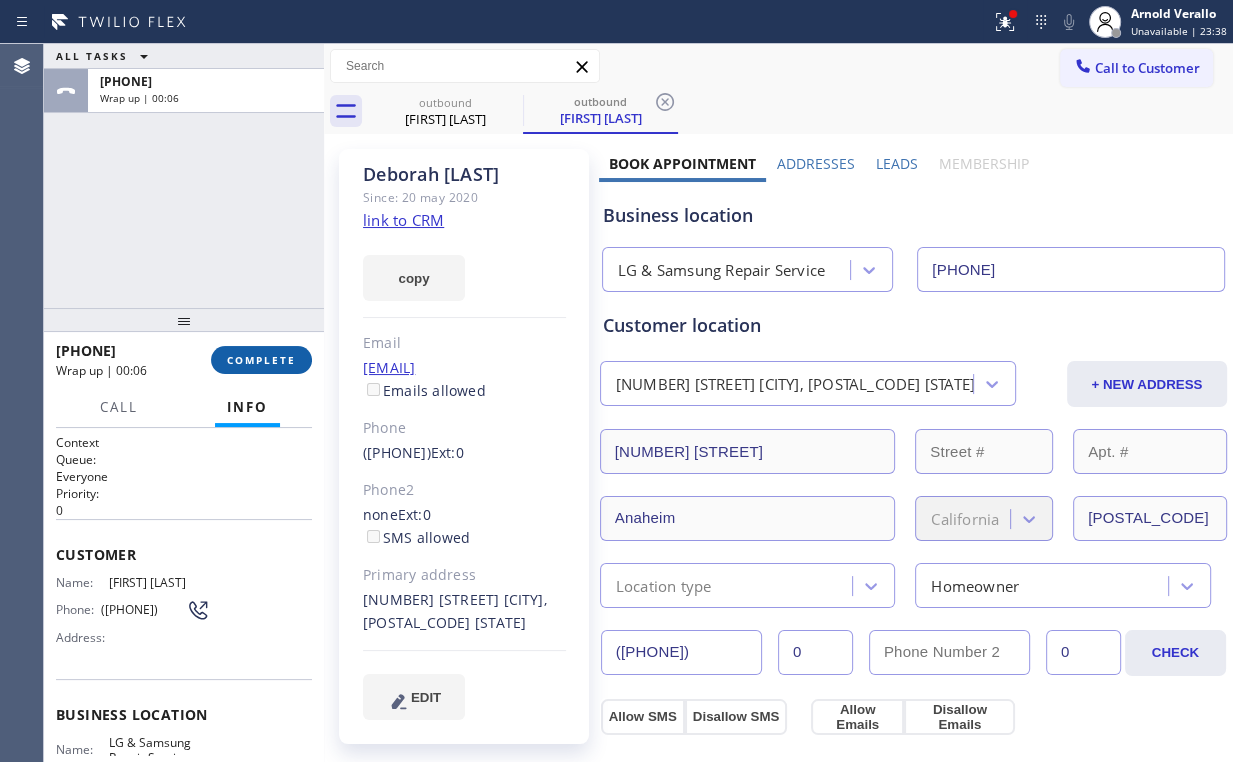 click on "COMPLETE" at bounding box center (261, 360) 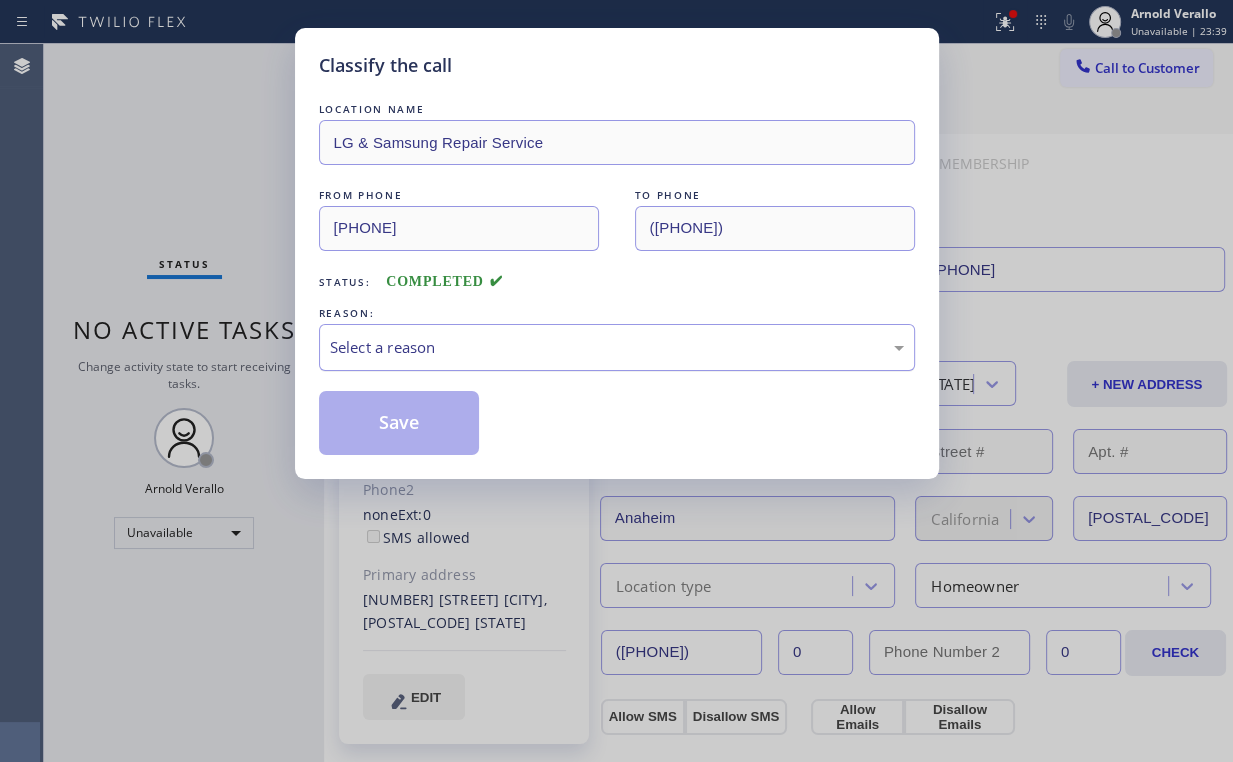 click on "Select a reason" at bounding box center [617, 347] 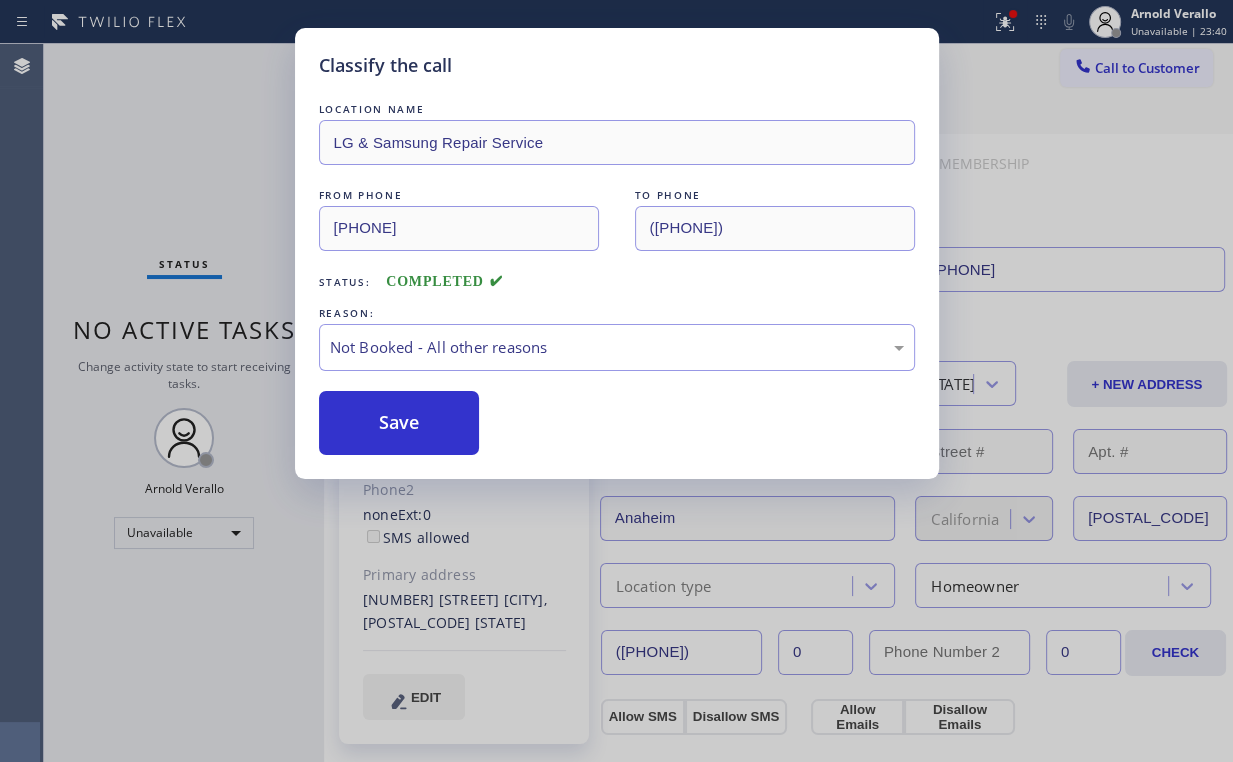 drag, startPoint x: 384, startPoint y: 424, endPoint x: 172, endPoint y: 195, distance: 312.0657 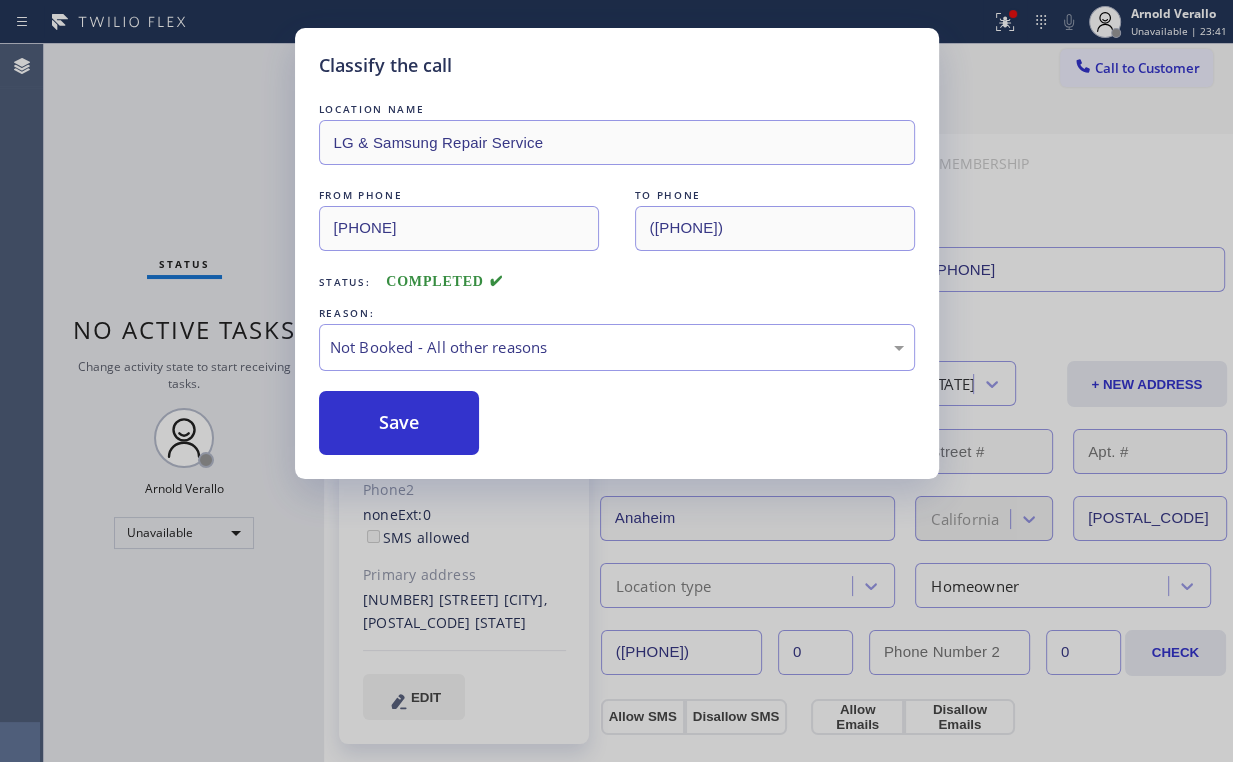 drag, startPoint x: 154, startPoint y: 163, endPoint x: 156, endPoint y: 153, distance: 10.198039 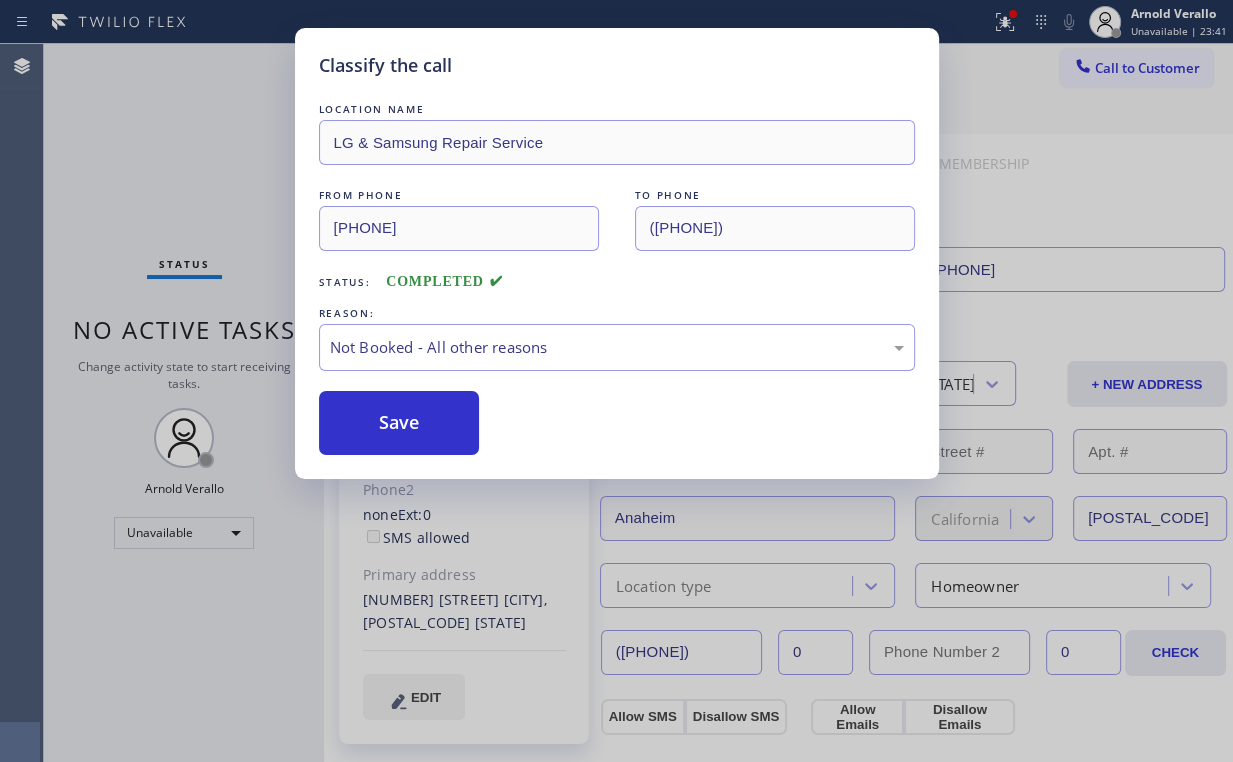 click on "Classify the call LOCATION NAME LG & Samsung Repair Service FROM PHONE [PHONE] TO PHONE [PHONE] Status: COMPLETED REASON: Not Booked - All other reasons Save" at bounding box center [616, 381] 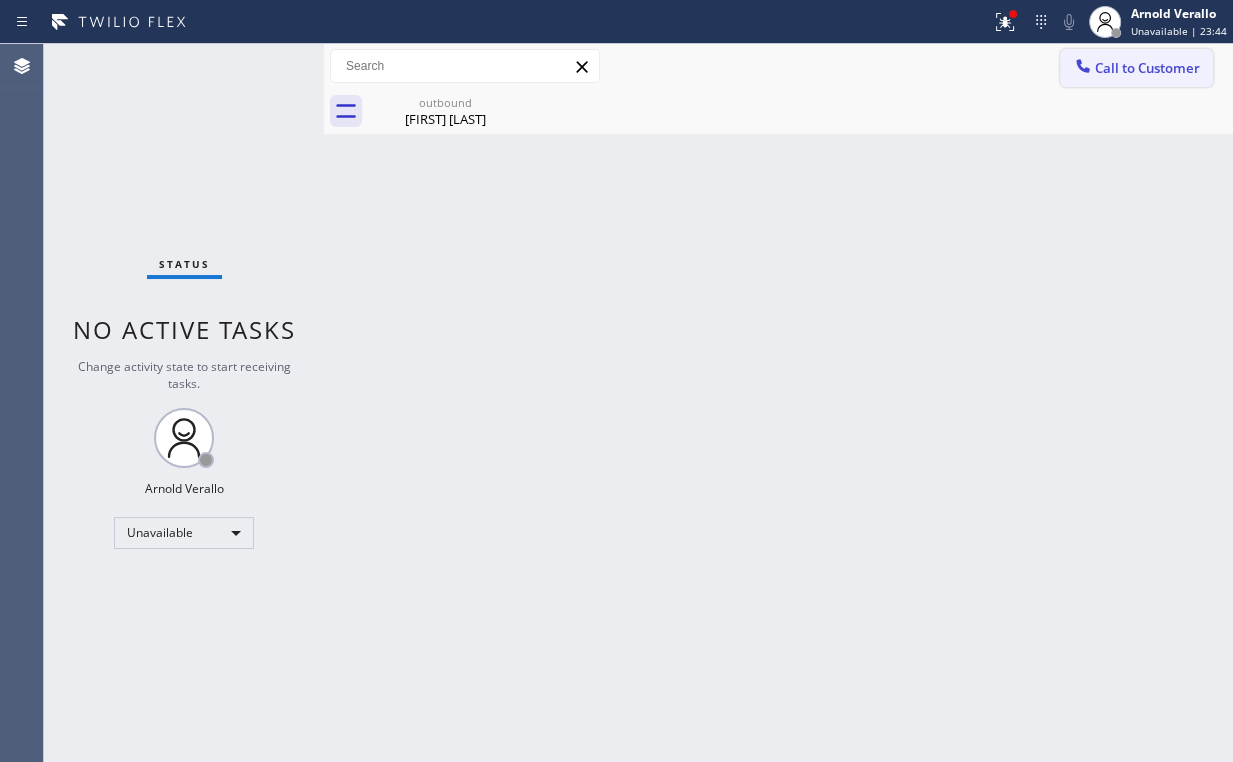 click on "Call to Customer" at bounding box center [1147, 68] 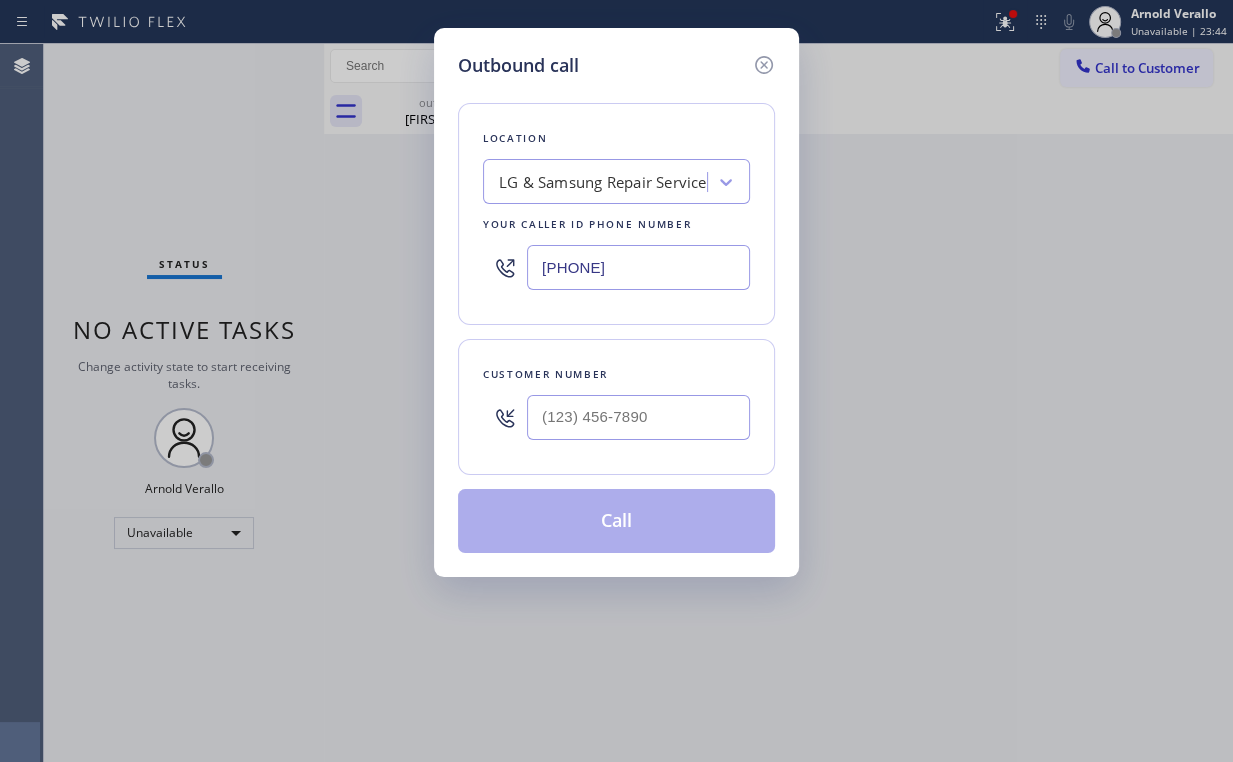 click on "Customer number" at bounding box center [616, 374] 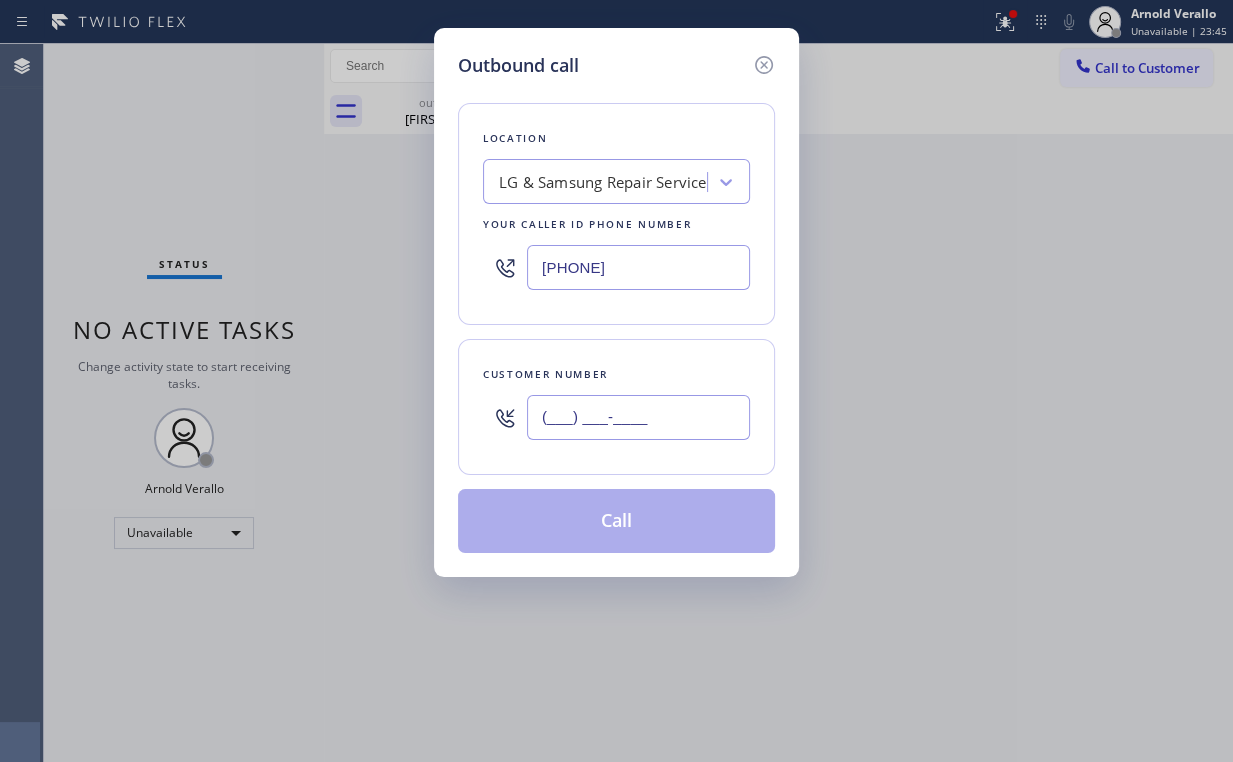 click on "(___) ___-____" at bounding box center (638, 417) 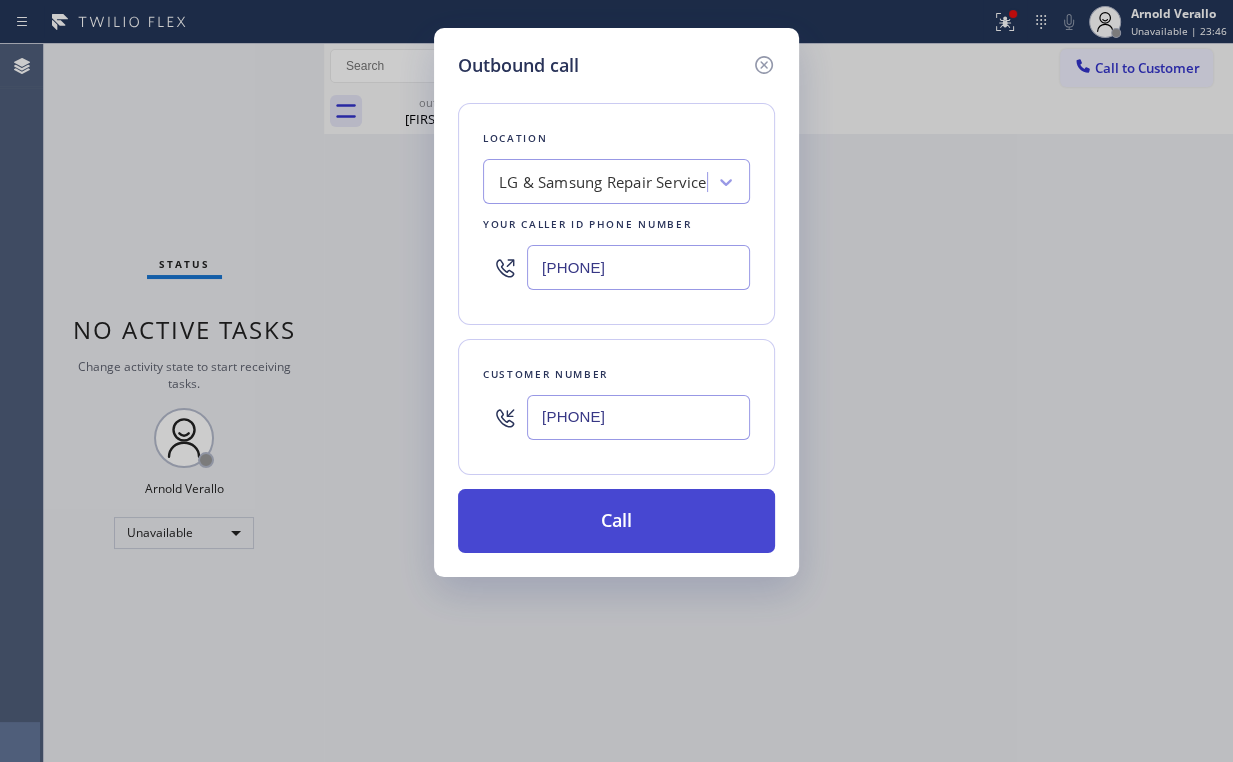 type on "[PHONE]" 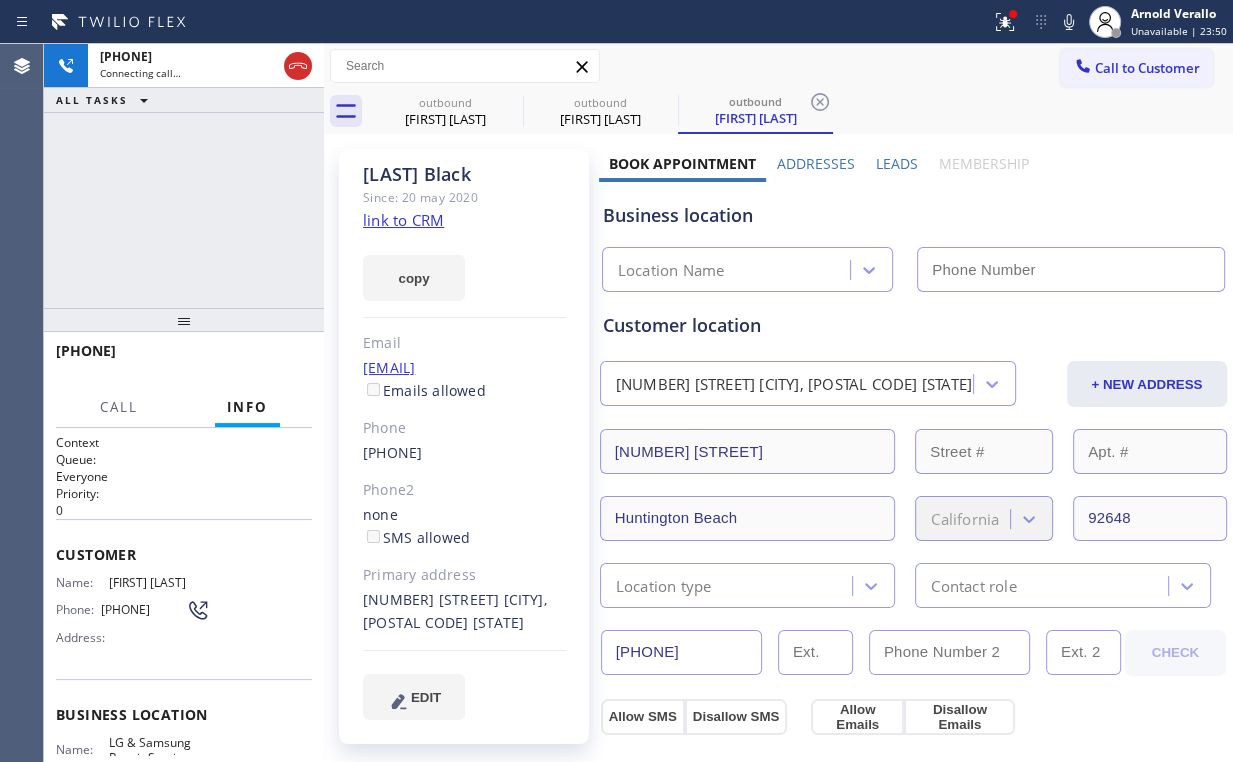type on "[PHONE]" 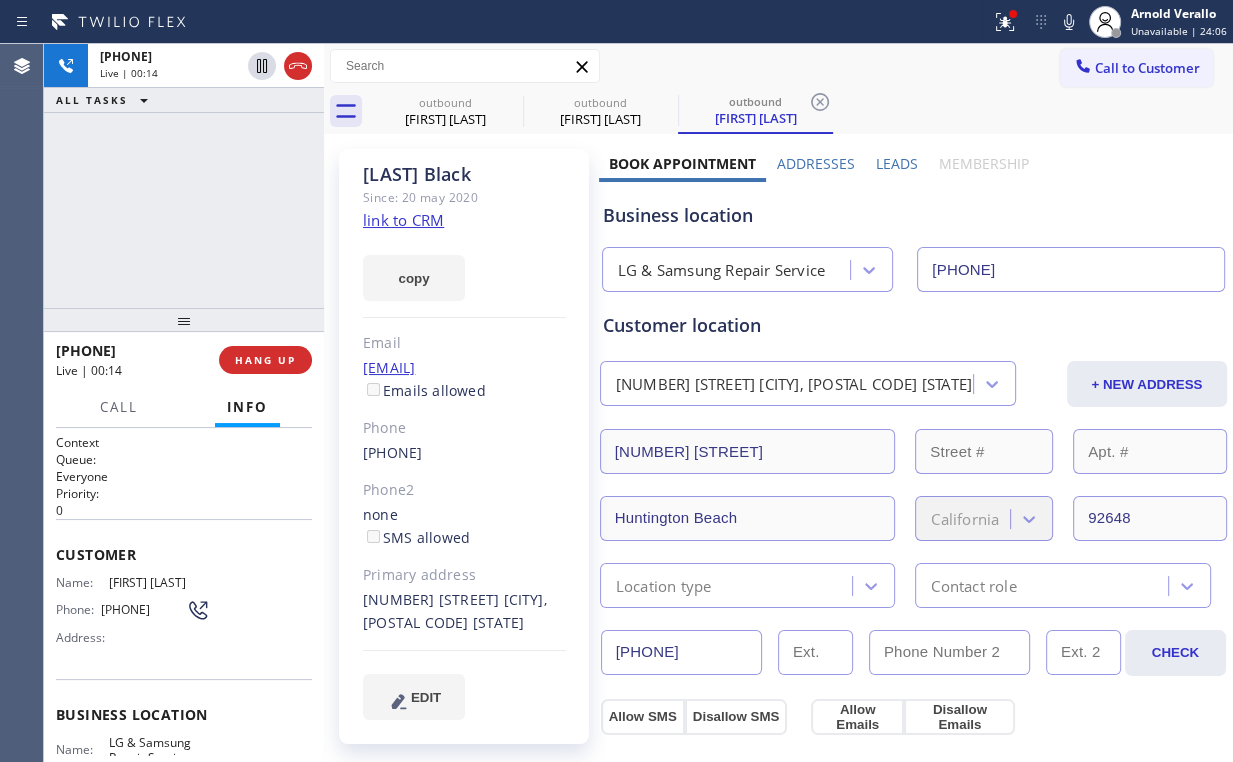 click on "[PHONE] Live | 00:14 HANG UP" at bounding box center (184, 360) 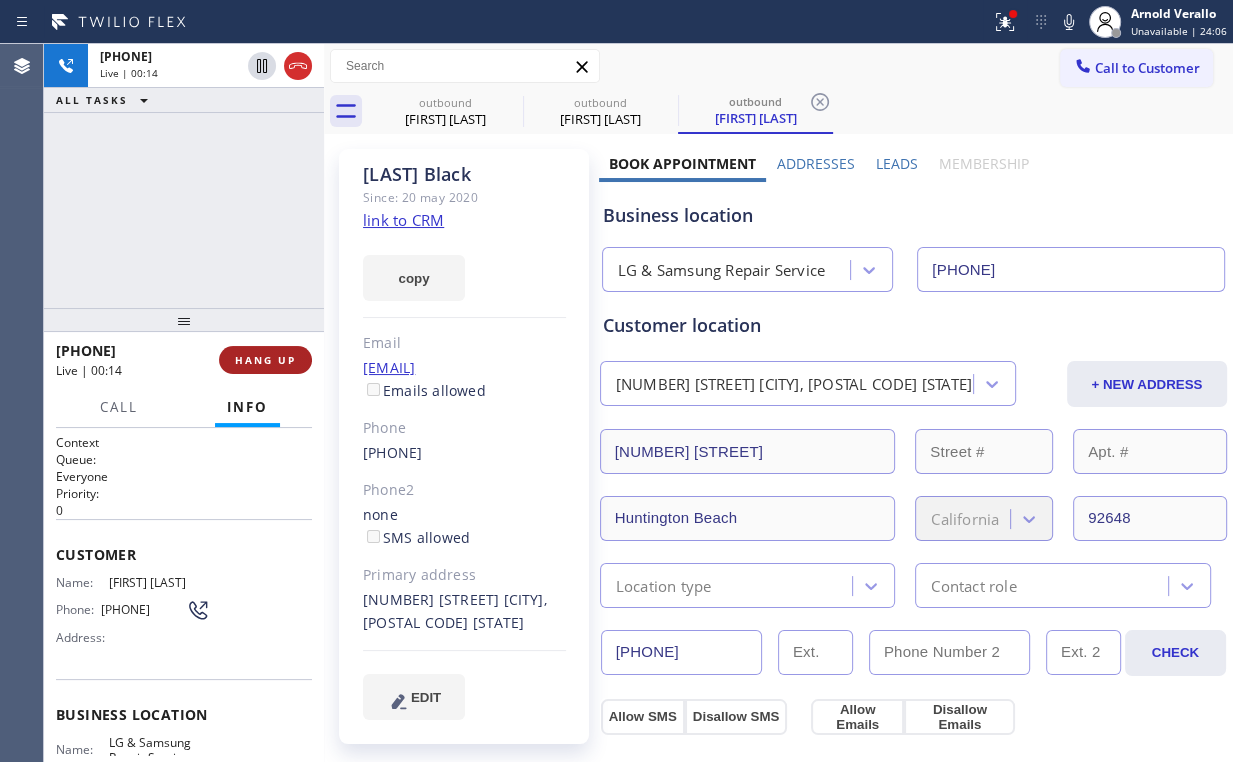 click on "HANG UP" at bounding box center (265, 360) 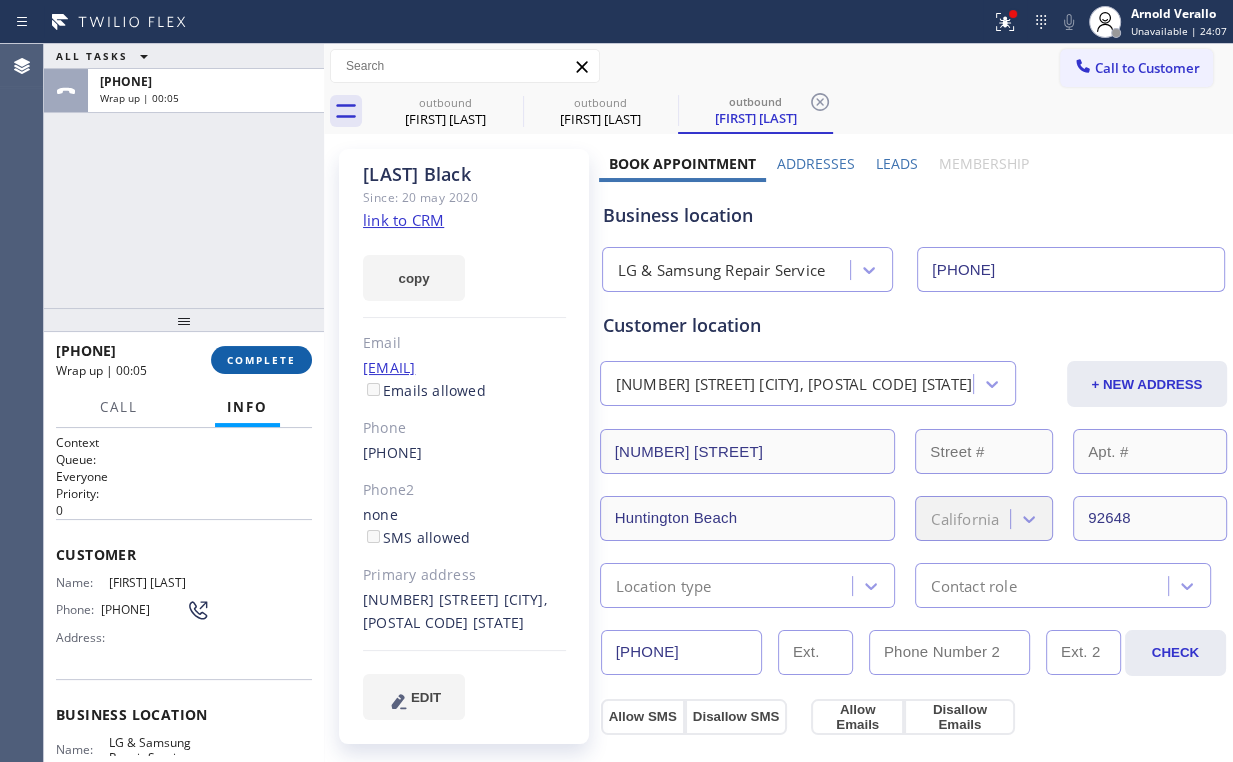 click on "COMPLETE" at bounding box center (261, 360) 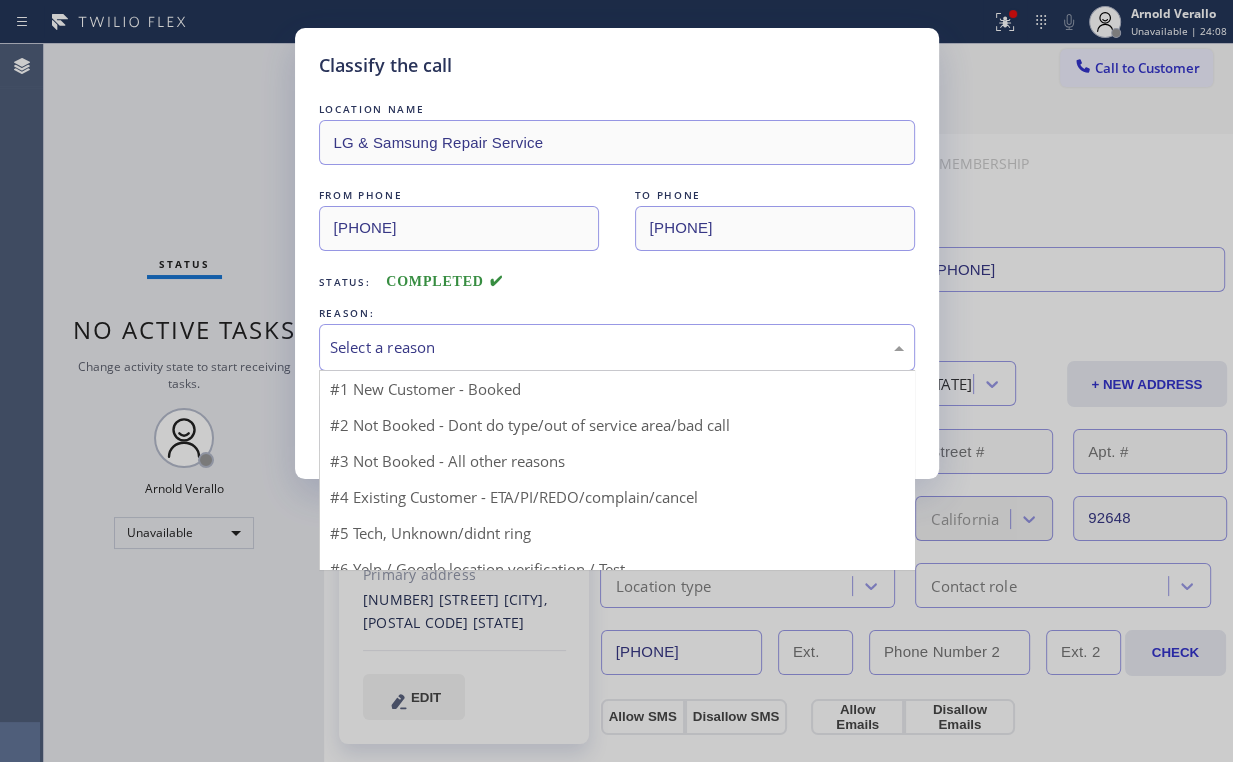 click on "Select a reason" at bounding box center [617, 347] 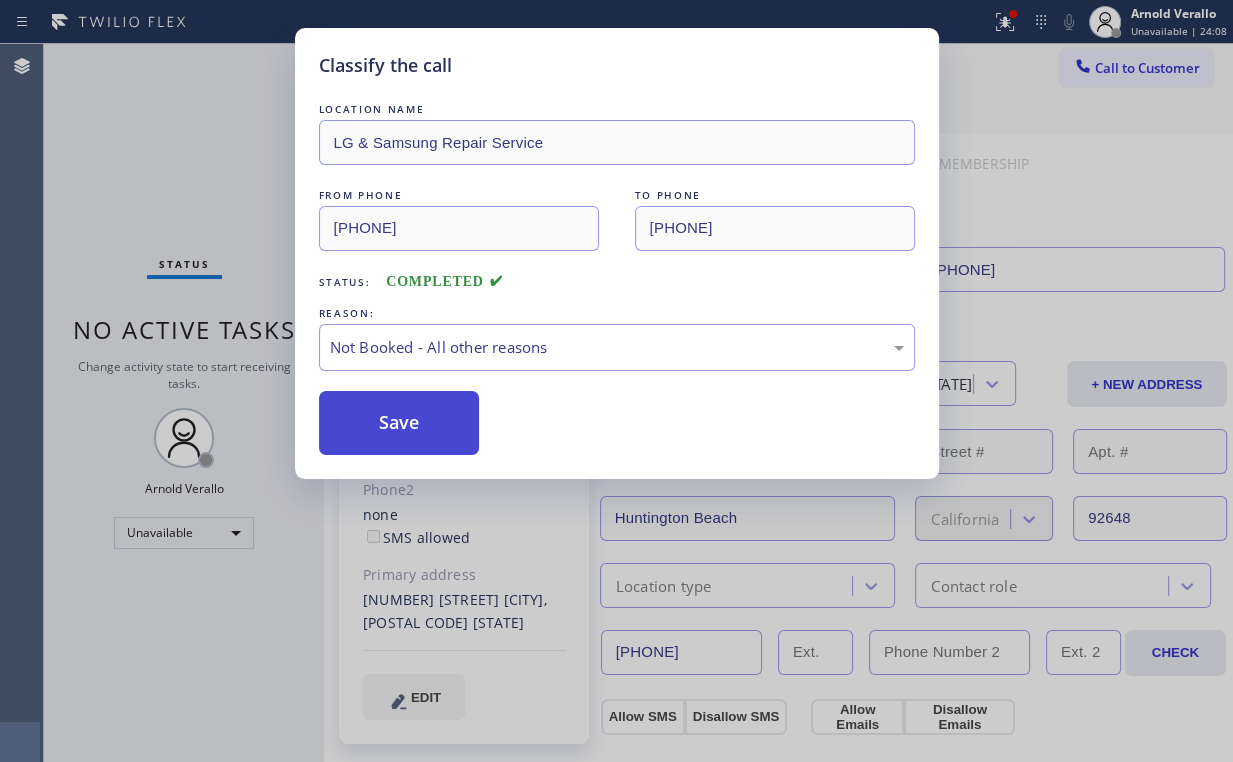 click on "Save" at bounding box center [399, 423] 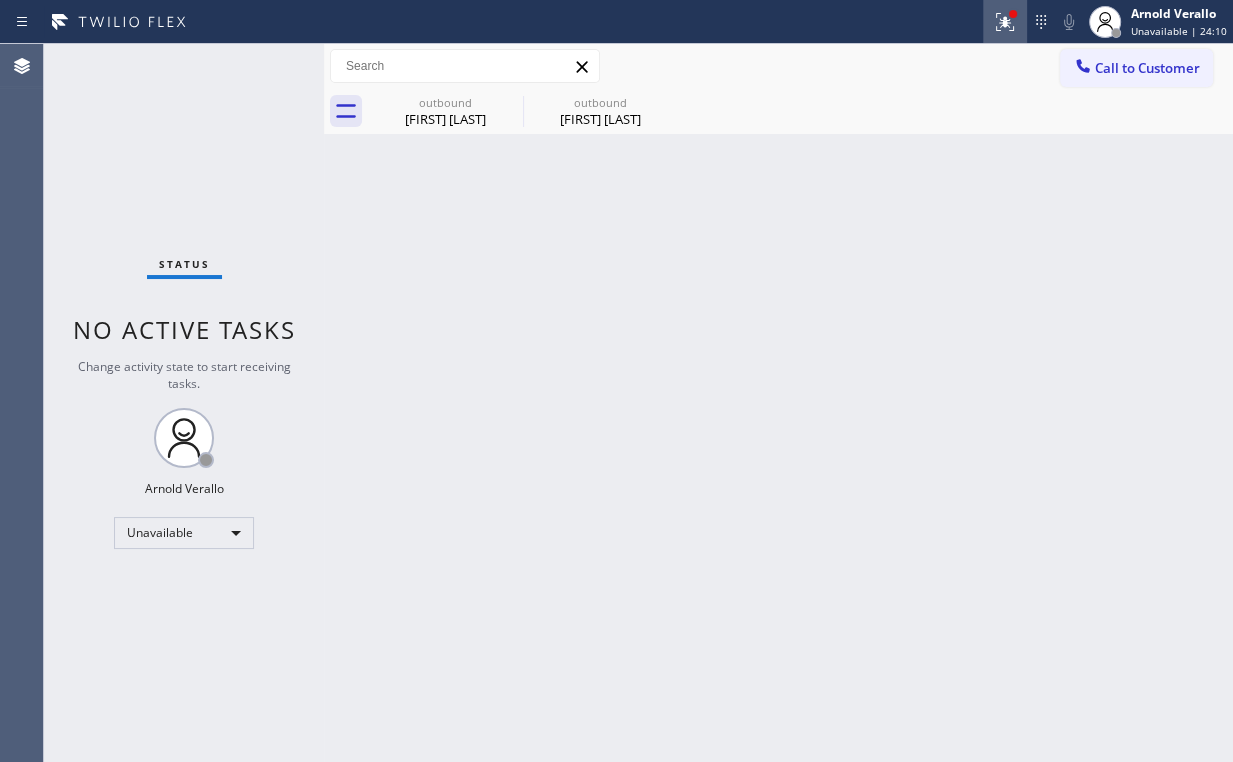 click at bounding box center [1013, 14] 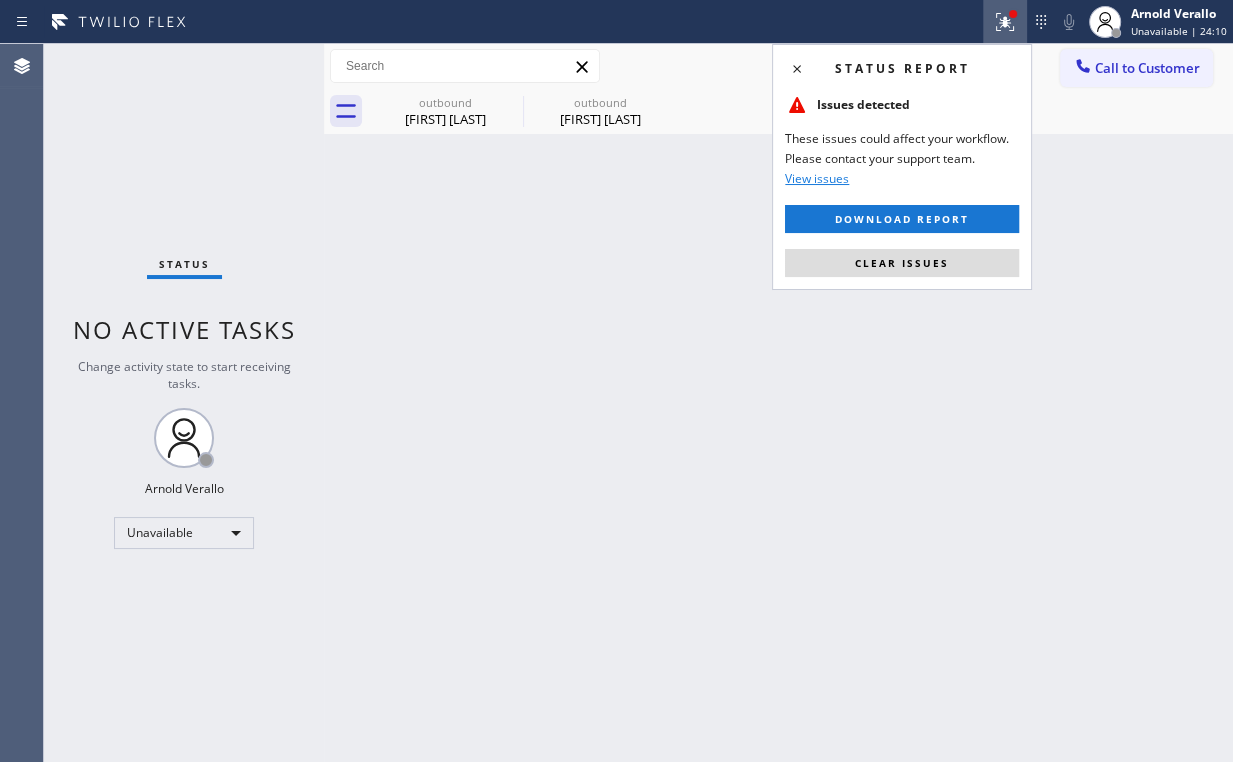 drag, startPoint x: 895, startPoint y: 255, endPoint x: 630, endPoint y: 220, distance: 267.30133 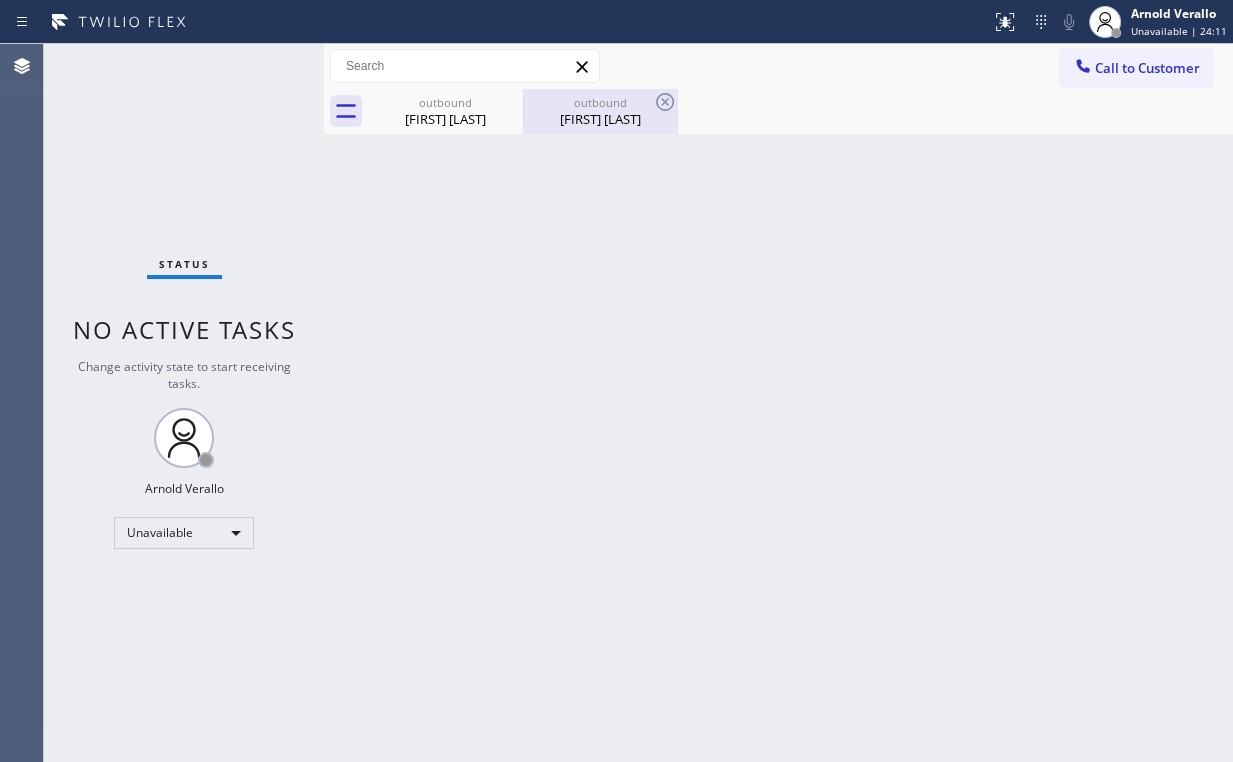 drag, startPoint x: 448, startPoint y: 113, endPoint x: 537, endPoint y: 104, distance: 89.453896 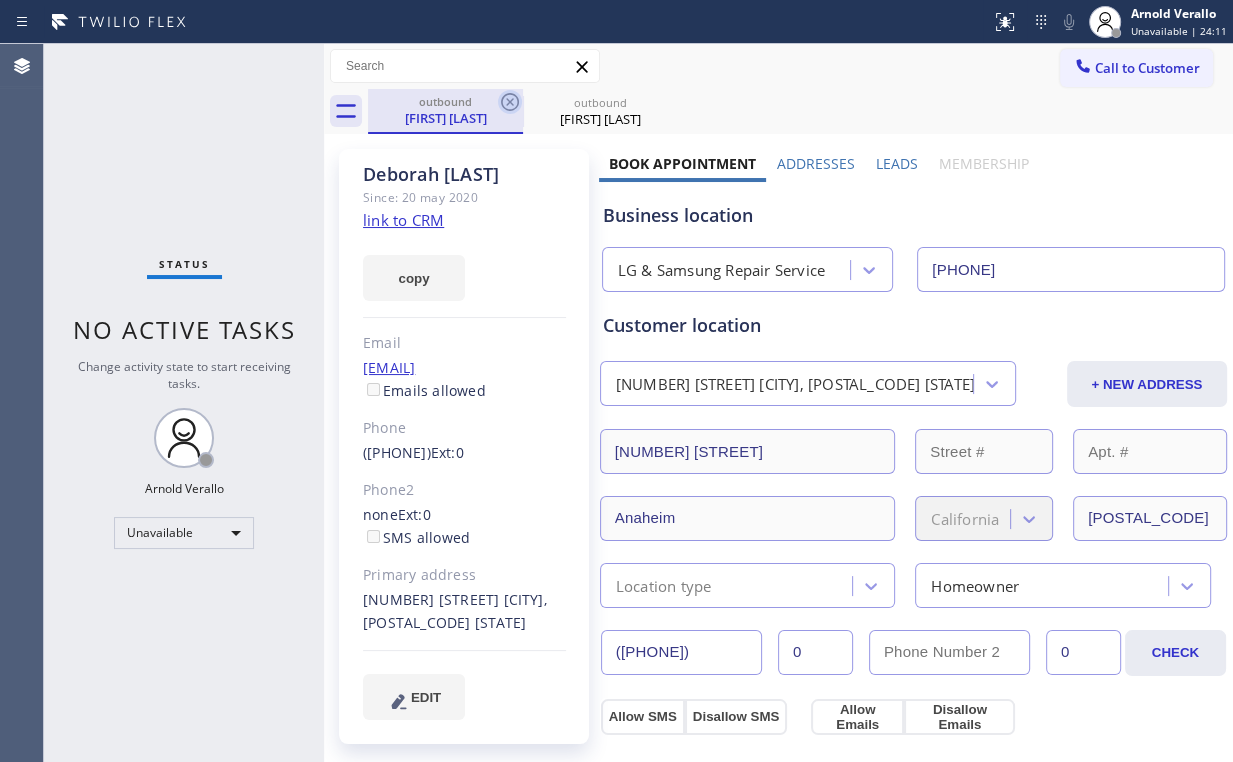 click 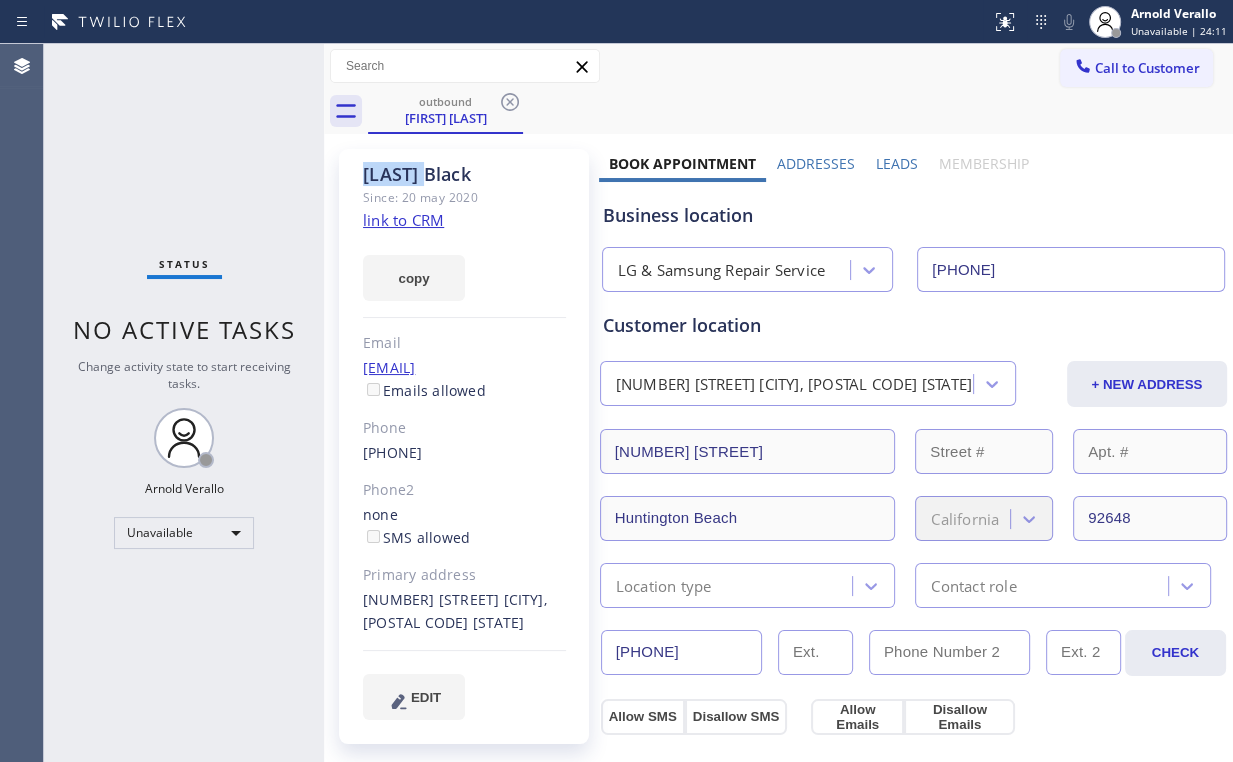 click 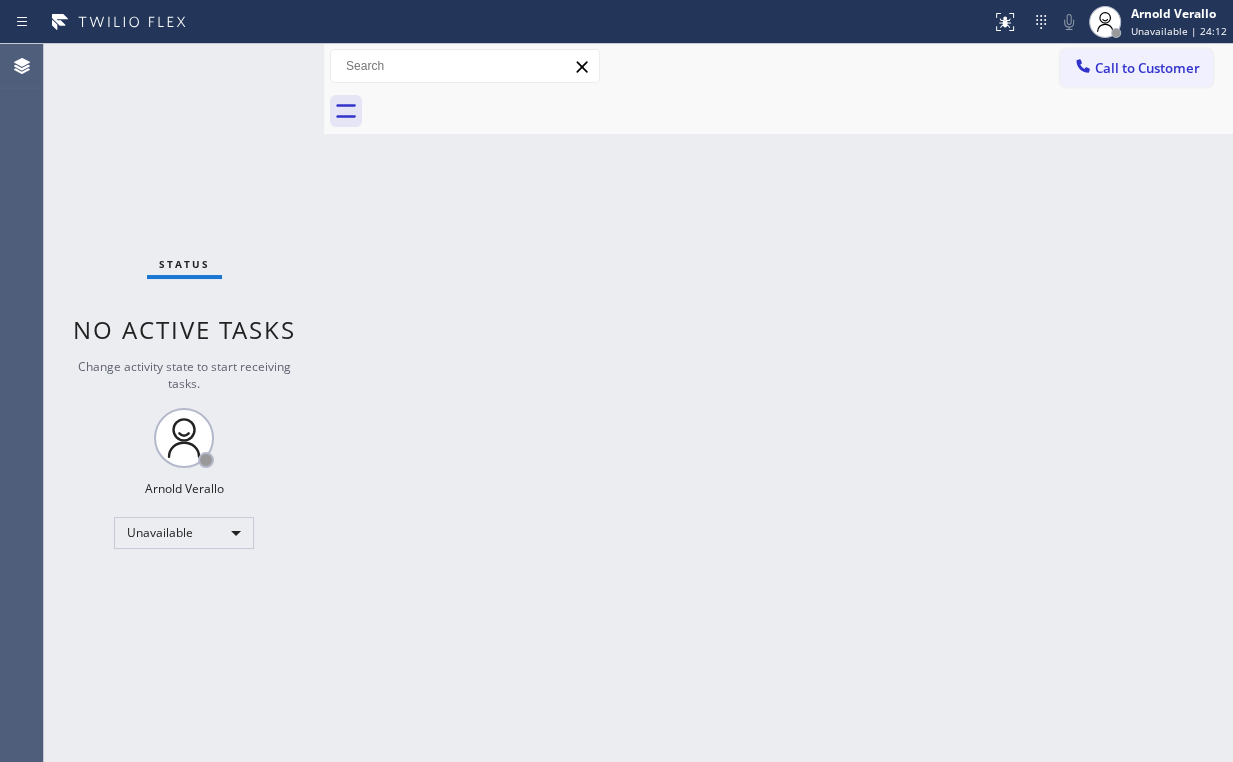 drag, startPoint x: 920, startPoint y: 236, endPoint x: 1023, endPoint y: 139, distance: 141.48499 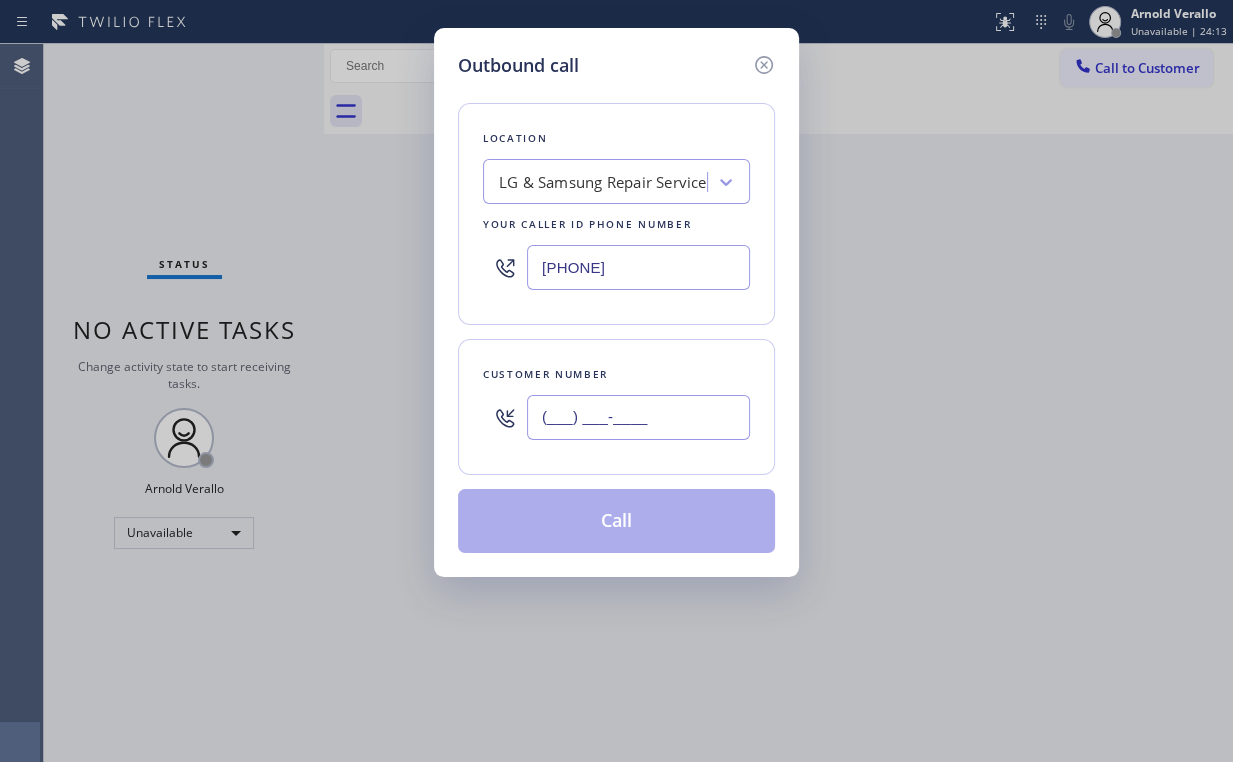 click on "(___) ___-____" at bounding box center [638, 417] 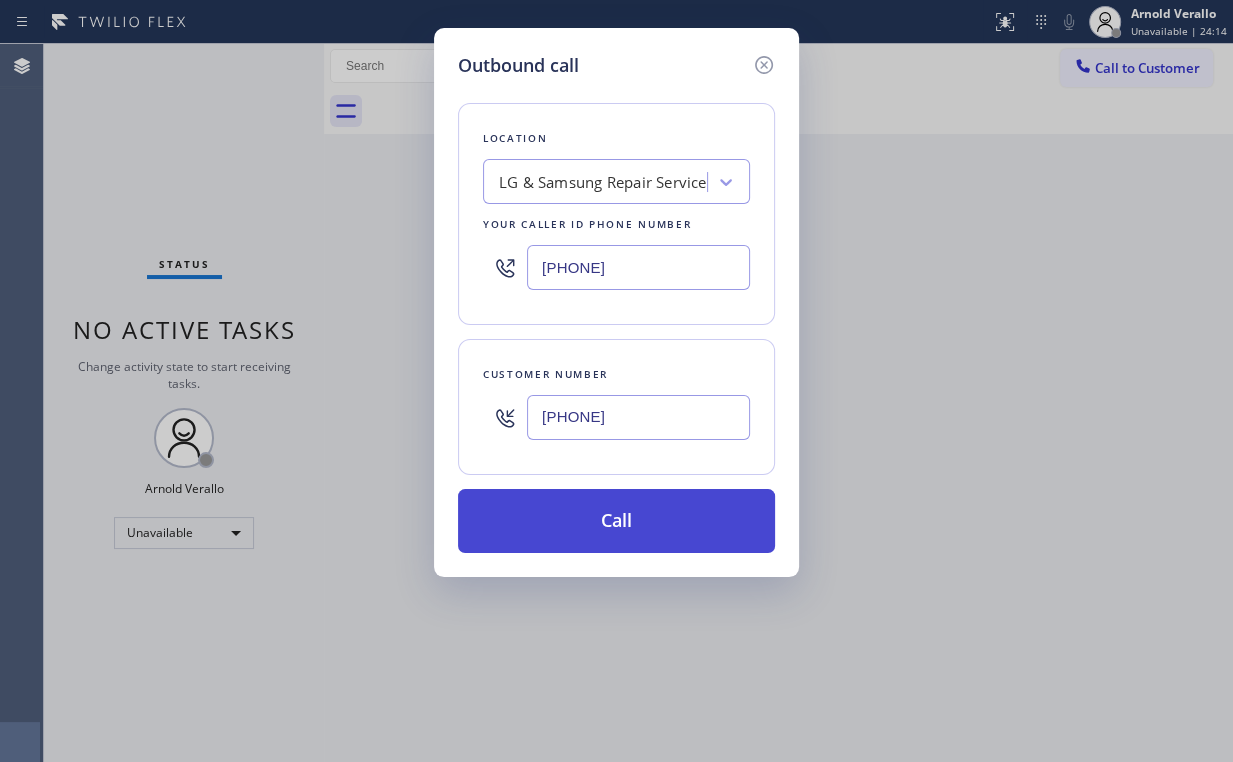 type on "[PHONE]" 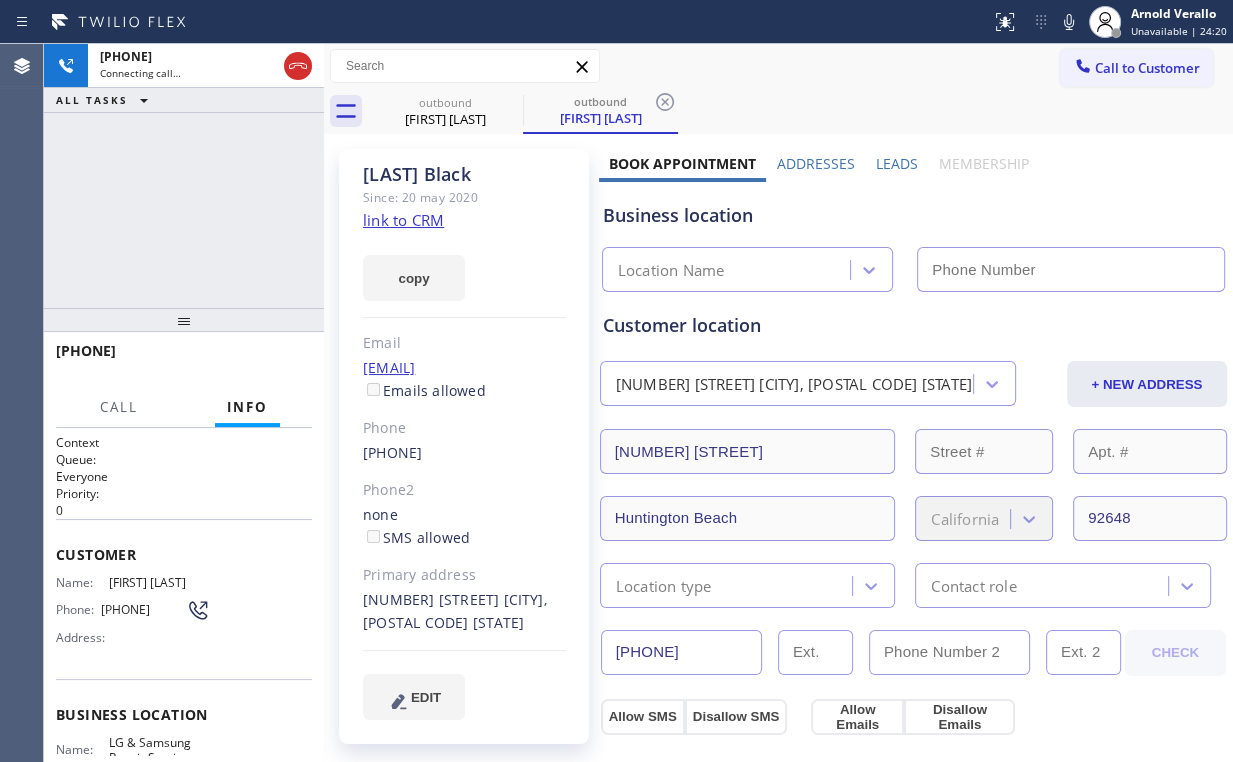 type on "[PHONE]" 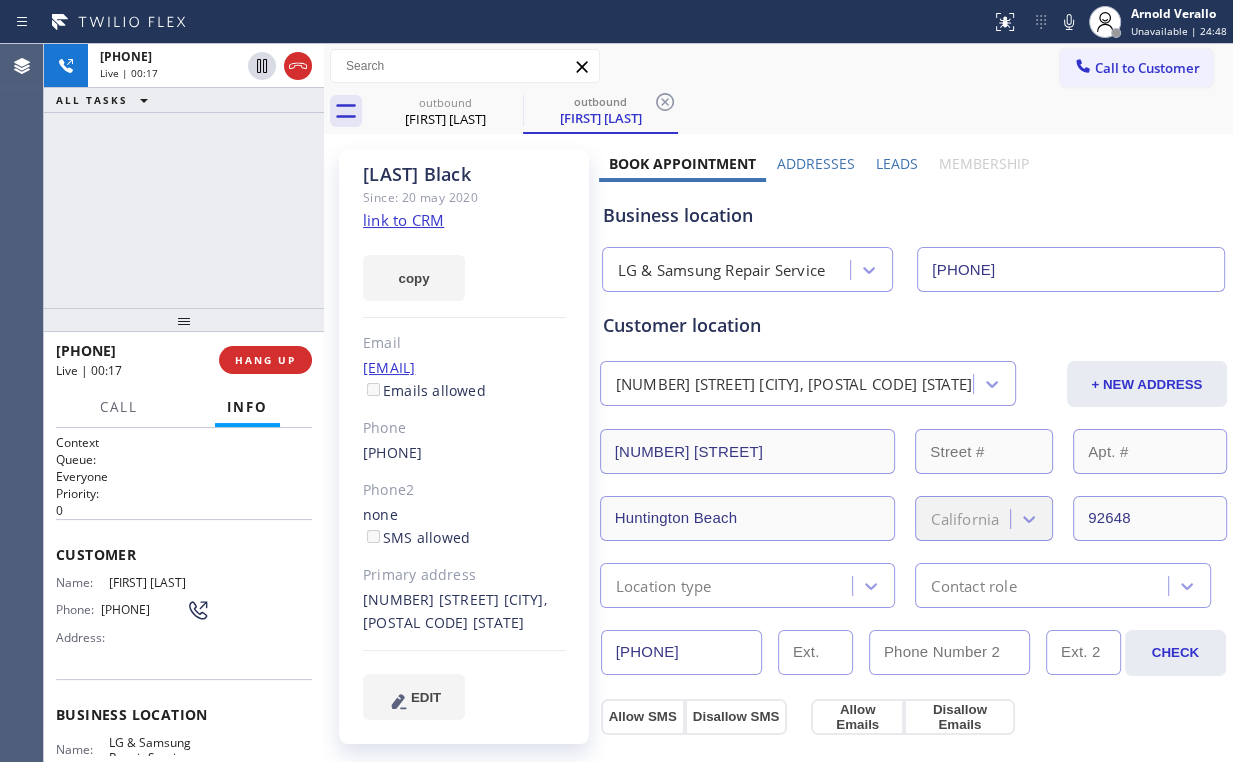 click on "[PHONE] Live | 00:17 HANG UP" at bounding box center [184, 360] 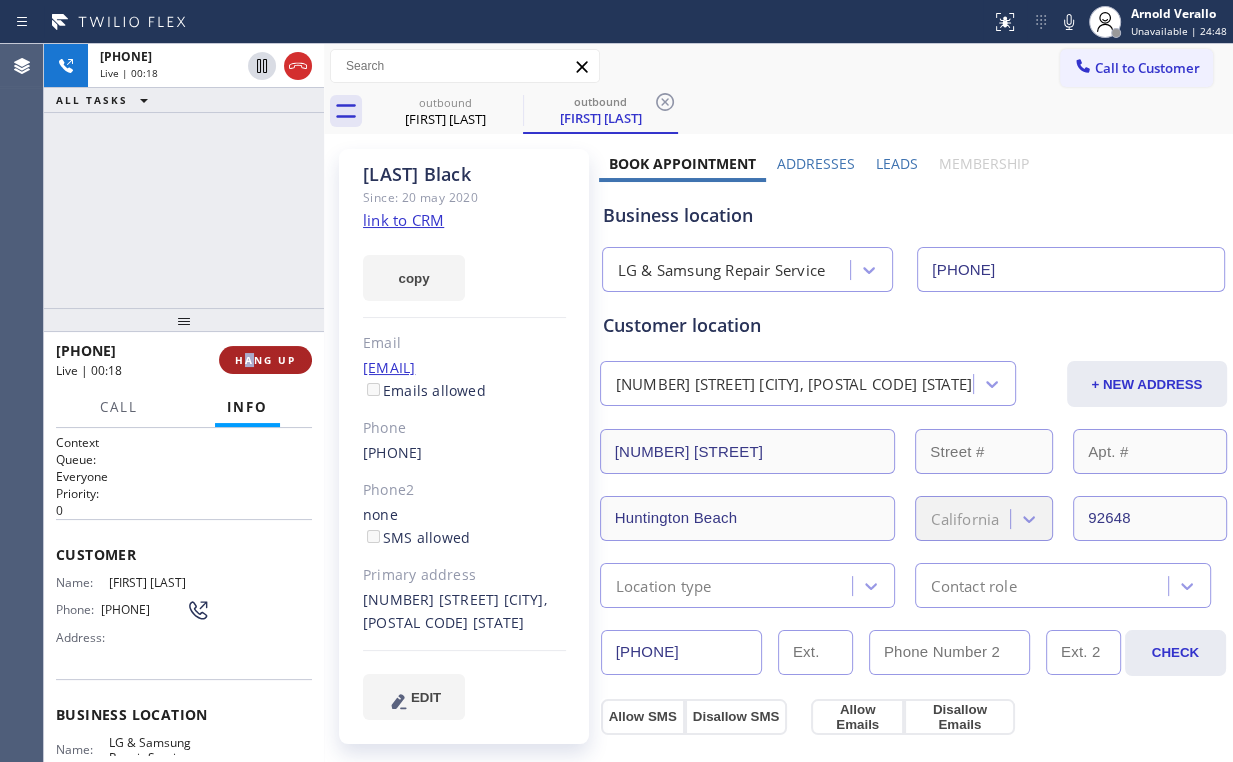 click on "HANG UP" at bounding box center (265, 360) 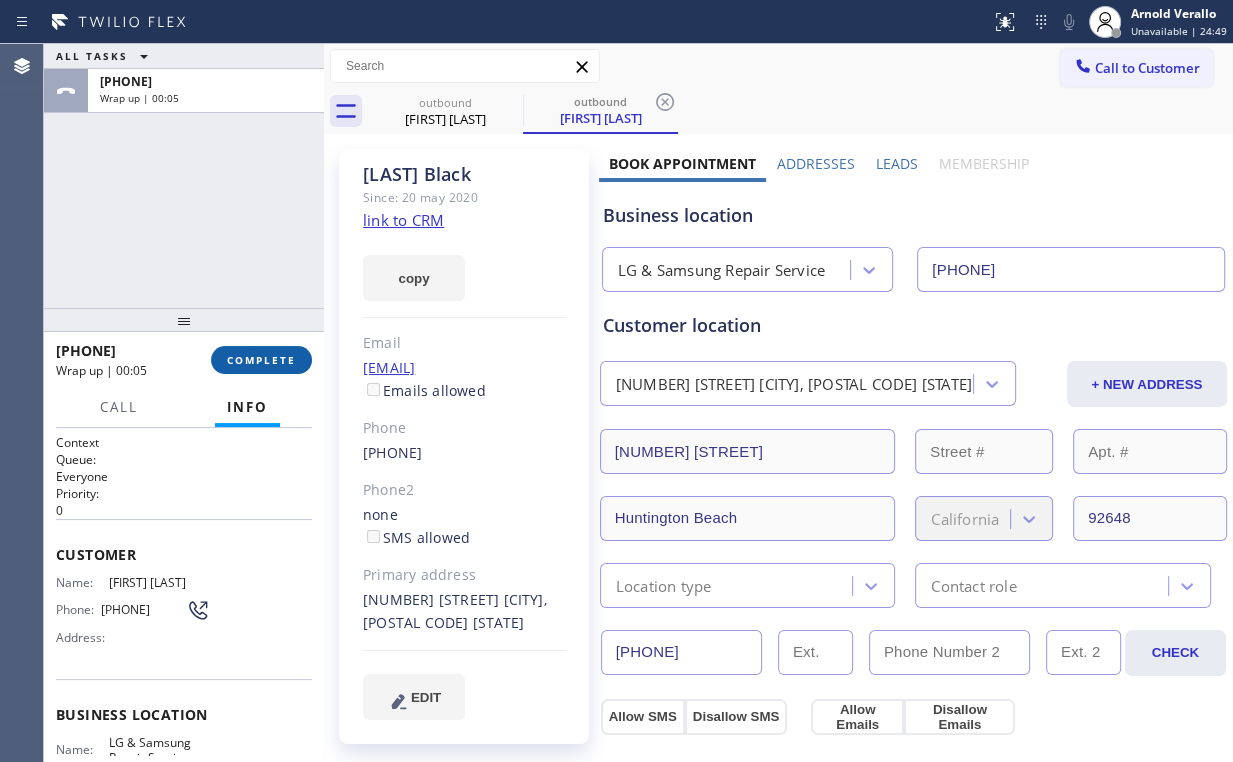 click on "COMPLETE" at bounding box center [261, 360] 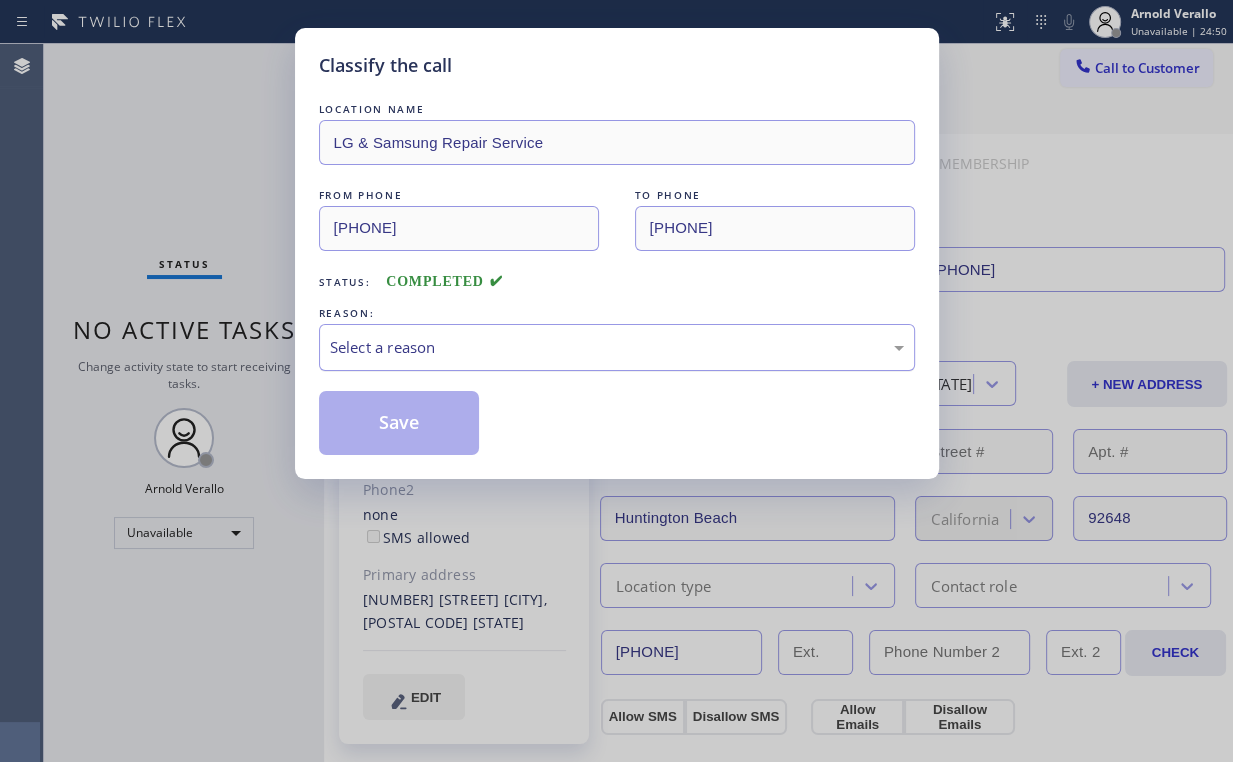click on "Select a reason" at bounding box center (617, 347) 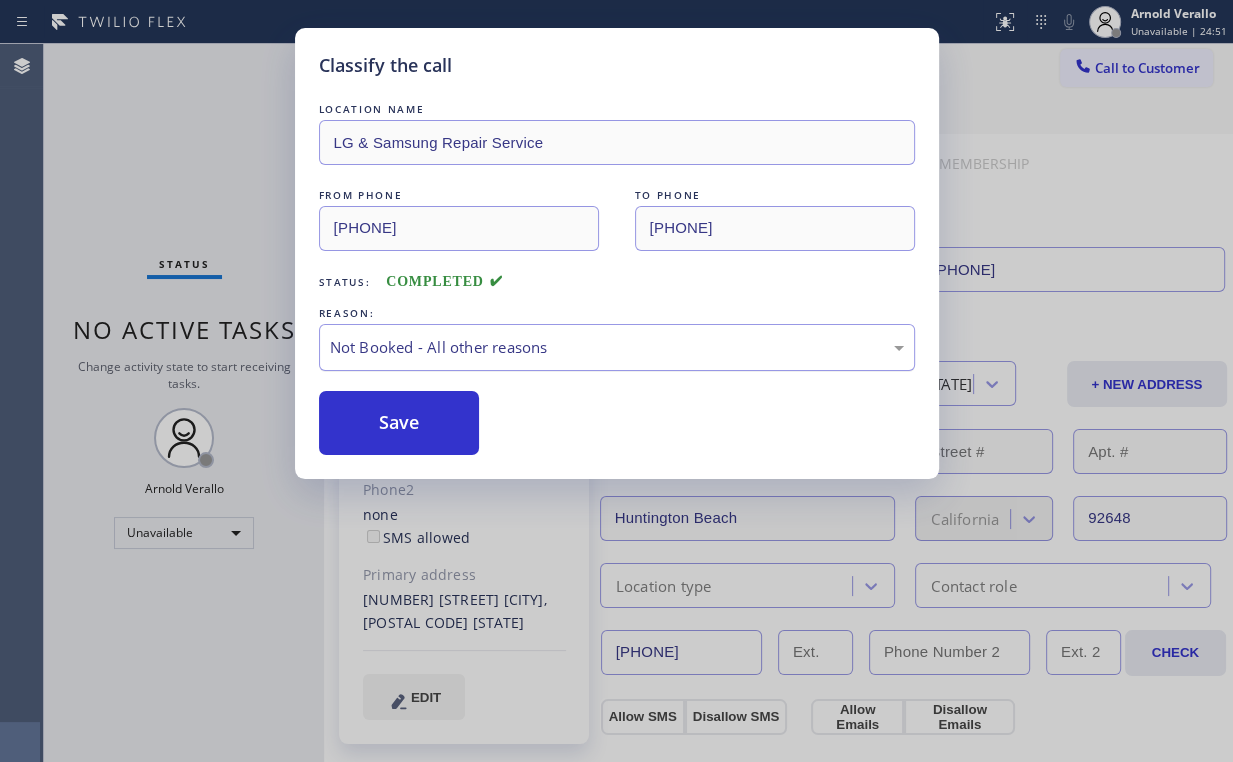 drag, startPoint x: 404, startPoint y: 420, endPoint x: 335, endPoint y: 326, distance: 116.60618 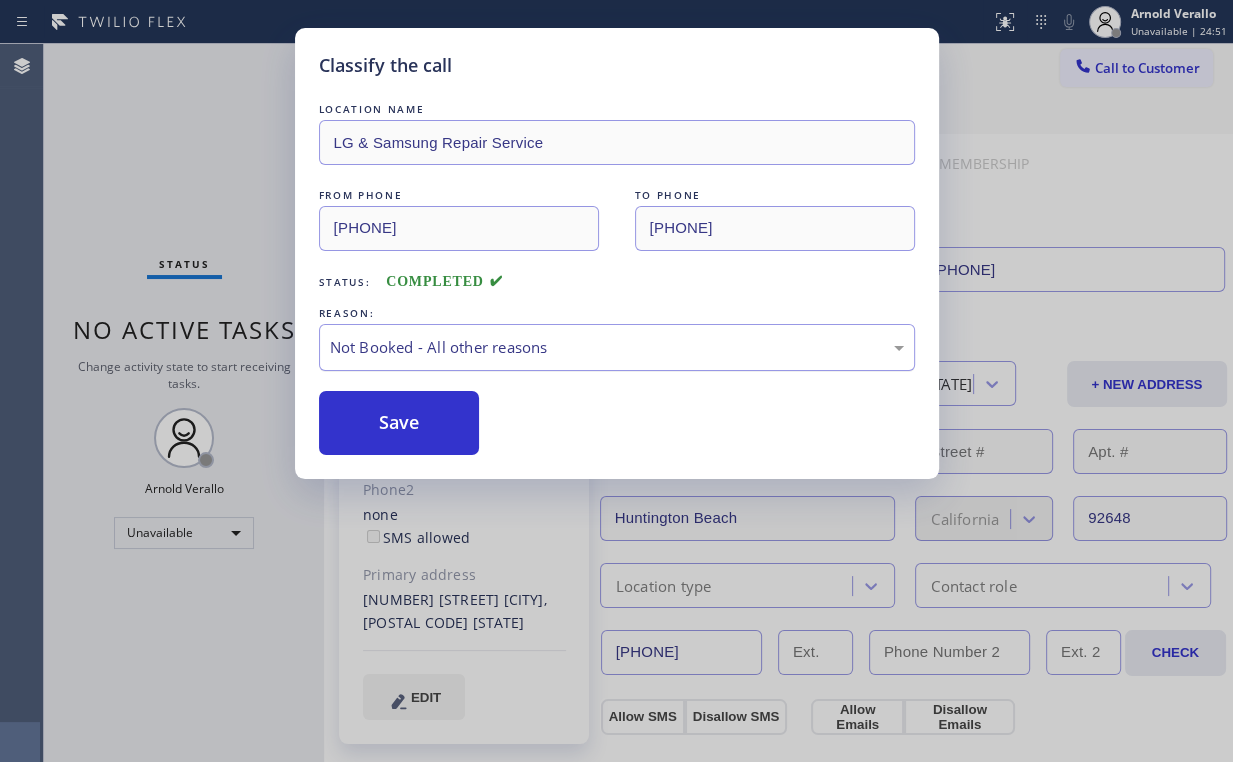 click on "Save" at bounding box center [399, 423] 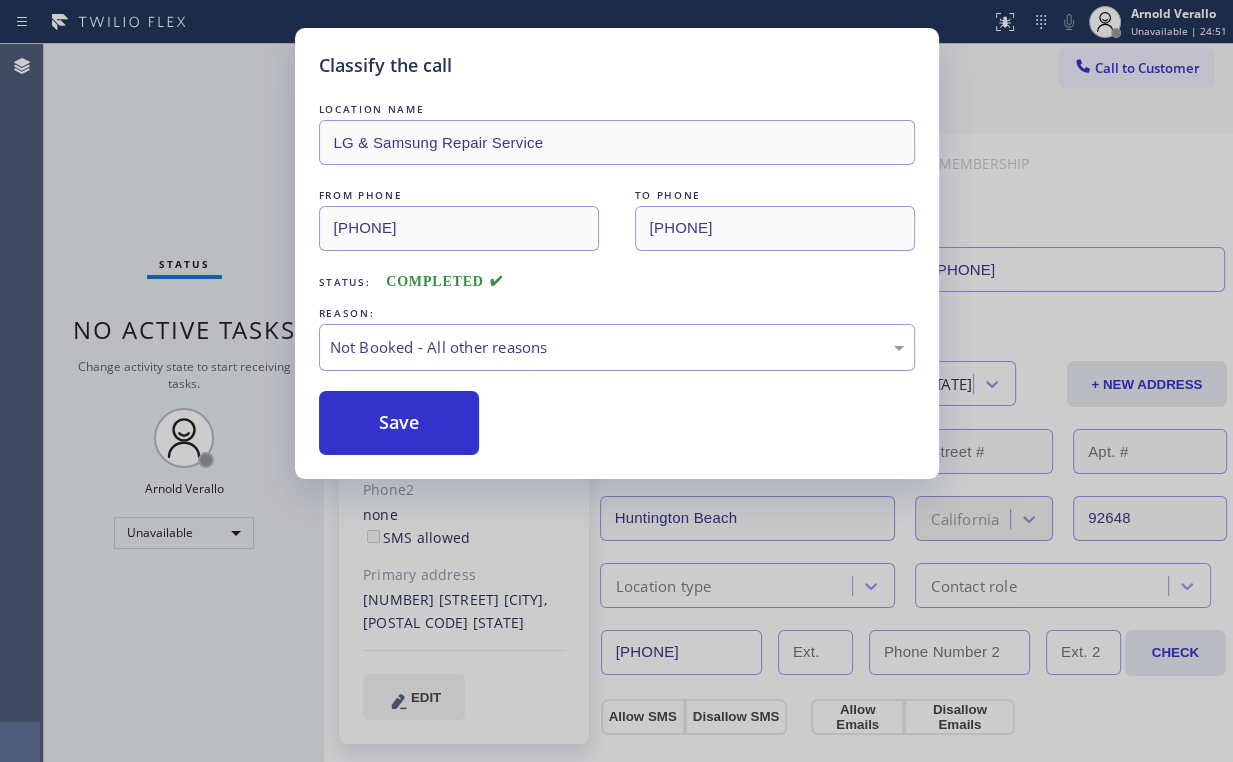 click on "Classify the call LOCATION NAME LG & Samsung Repair Service FROM PHONE [PHONE] TO PHONE [PHONE] Status: COMPLETED REASON: Not Booked - All other reasons Save" at bounding box center [616, 381] 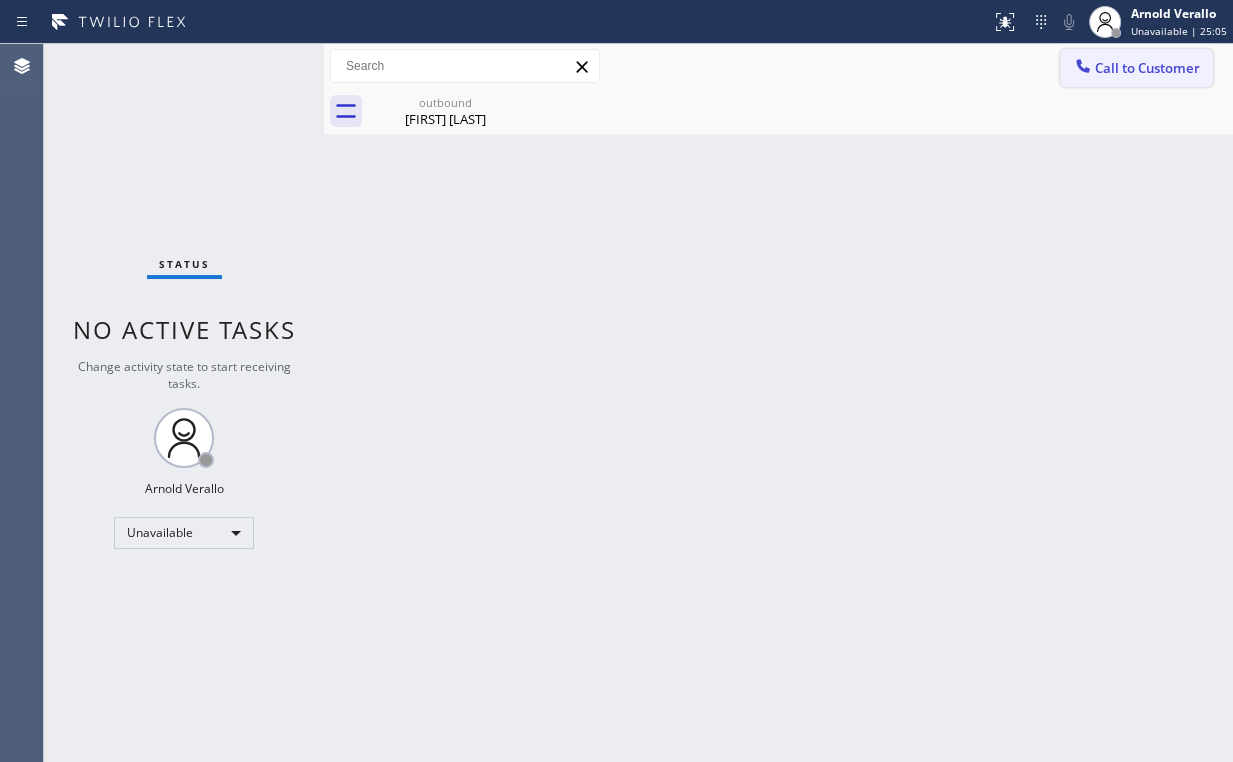 click on "Call to Customer" at bounding box center (1147, 68) 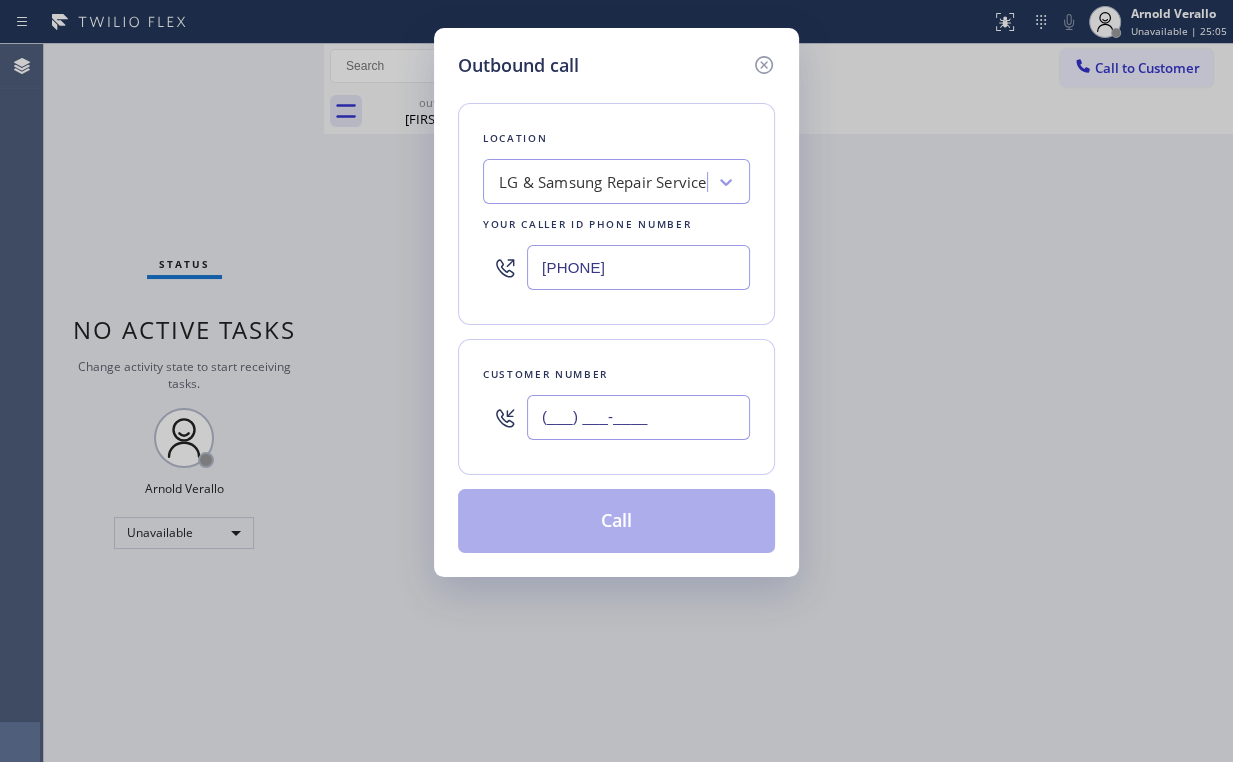 click on "(___) ___-____" at bounding box center [638, 417] 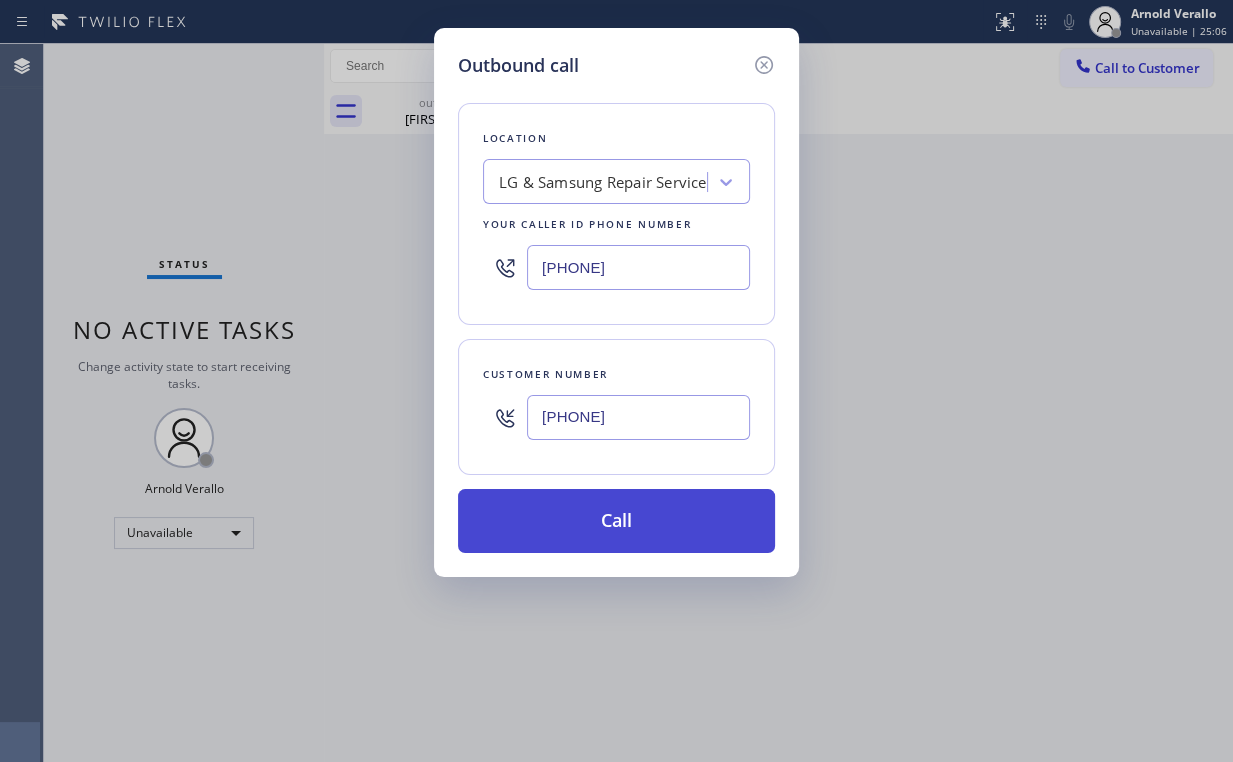 type on "[PHONE]" 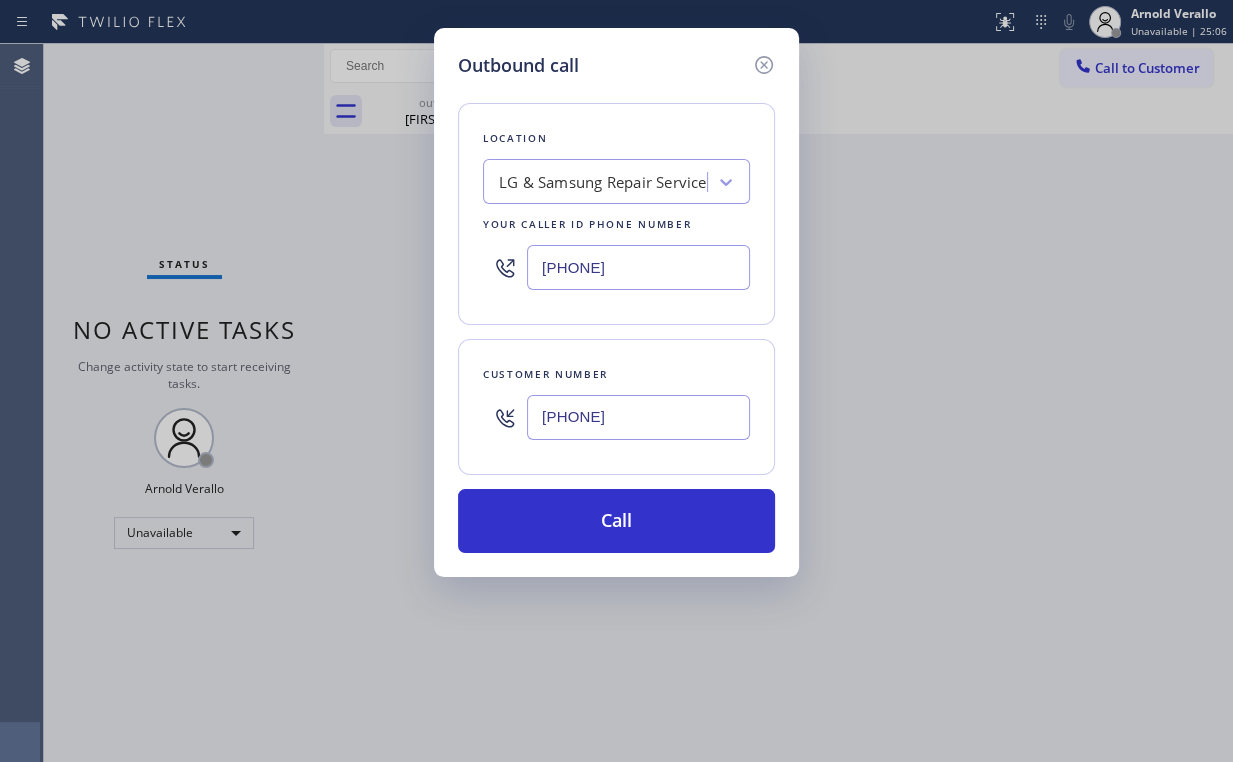 drag, startPoint x: 547, startPoint y: 512, endPoint x: 543, endPoint y: 671, distance: 159.05031 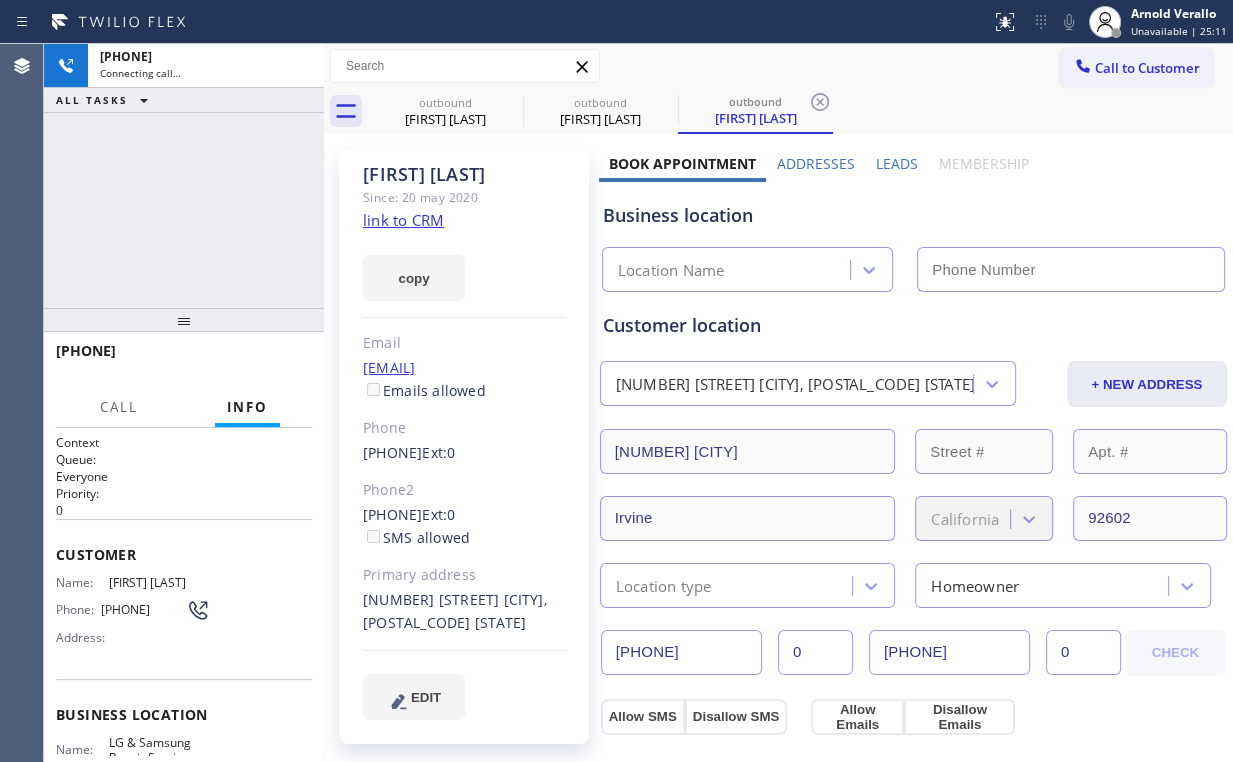 type on "[PHONE]" 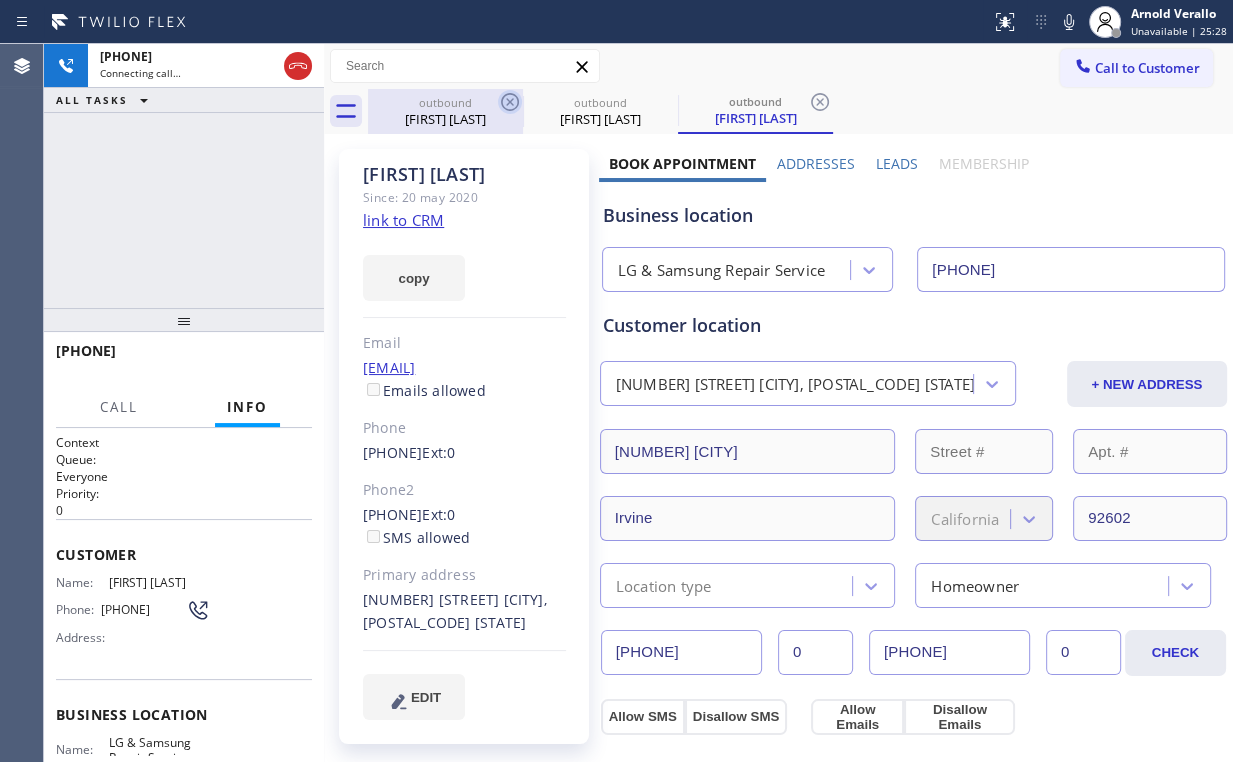 click on "[FIRST] [LAST]" at bounding box center (445, 119) 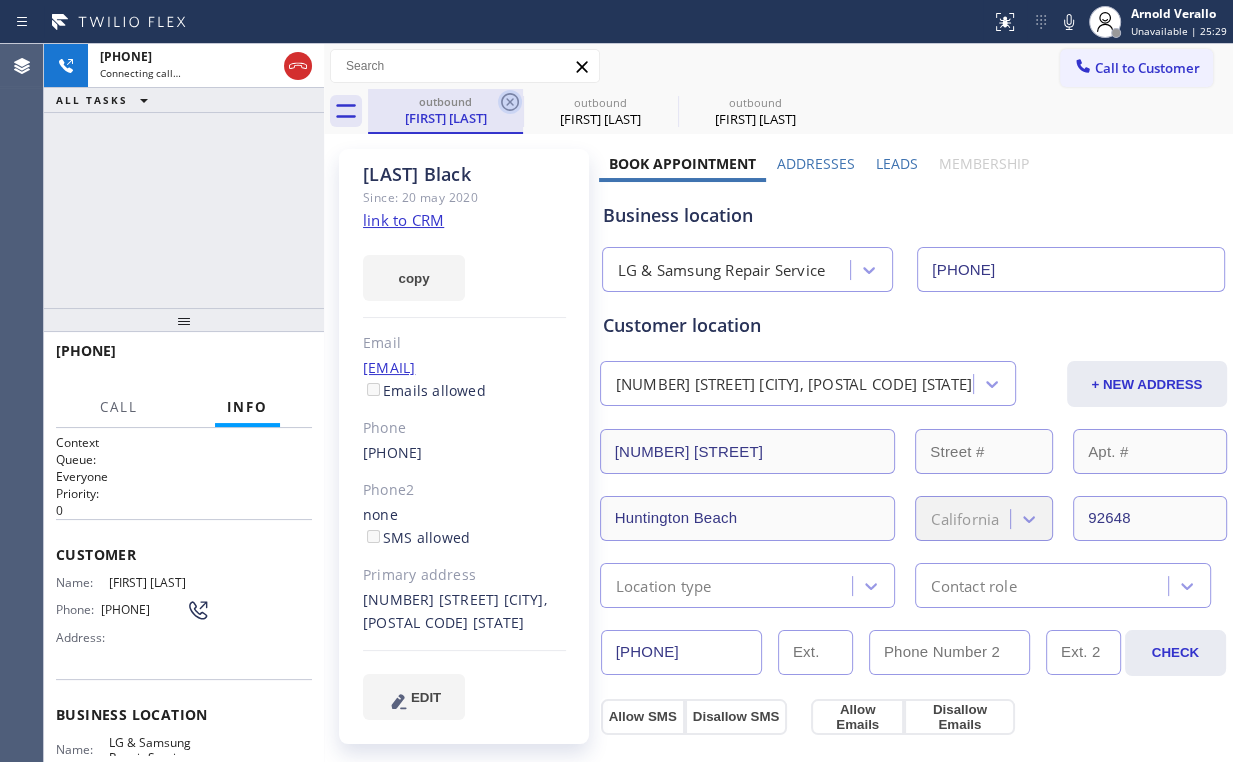 click 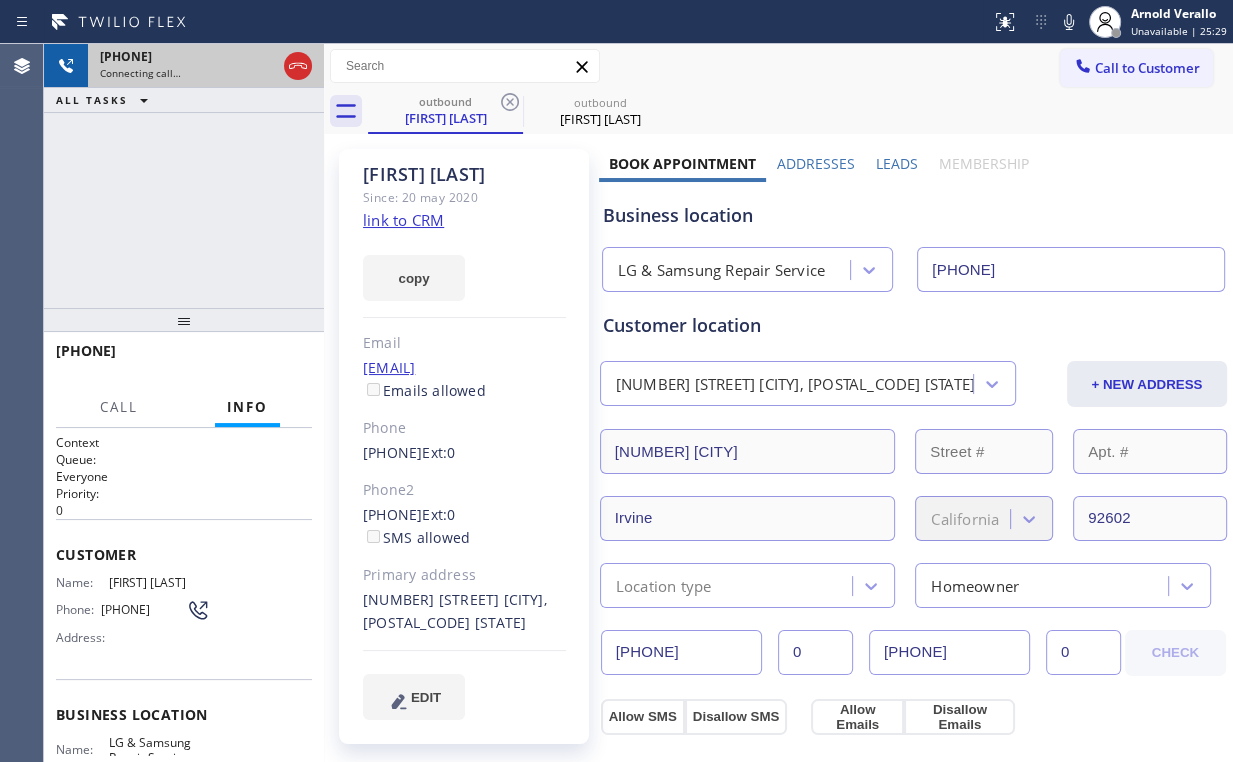 drag, startPoint x: 264, startPoint y: 136, endPoint x: 268, endPoint y: 67, distance: 69.115845 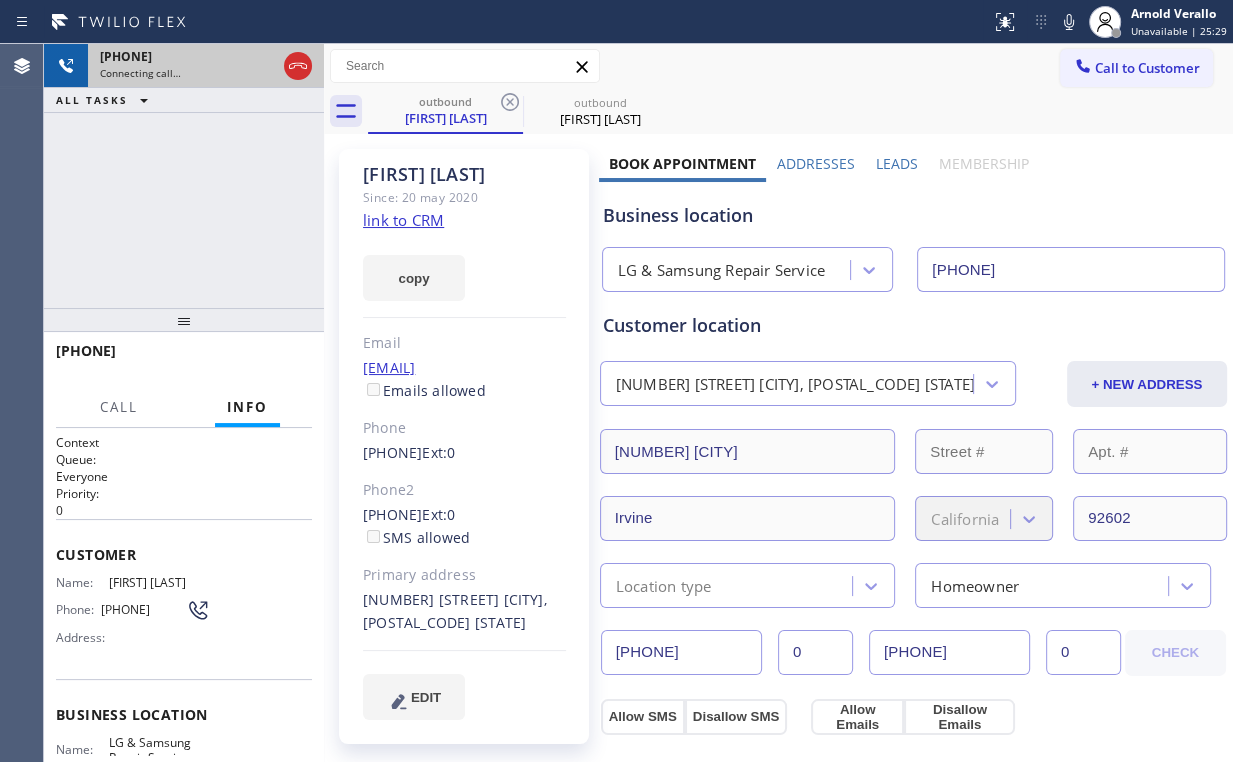 click on "[PHONE] Connecting call… ALL TASKS ALL TASKS ACTIVE TASKS TASKS IN WRAP UP" at bounding box center [184, 176] 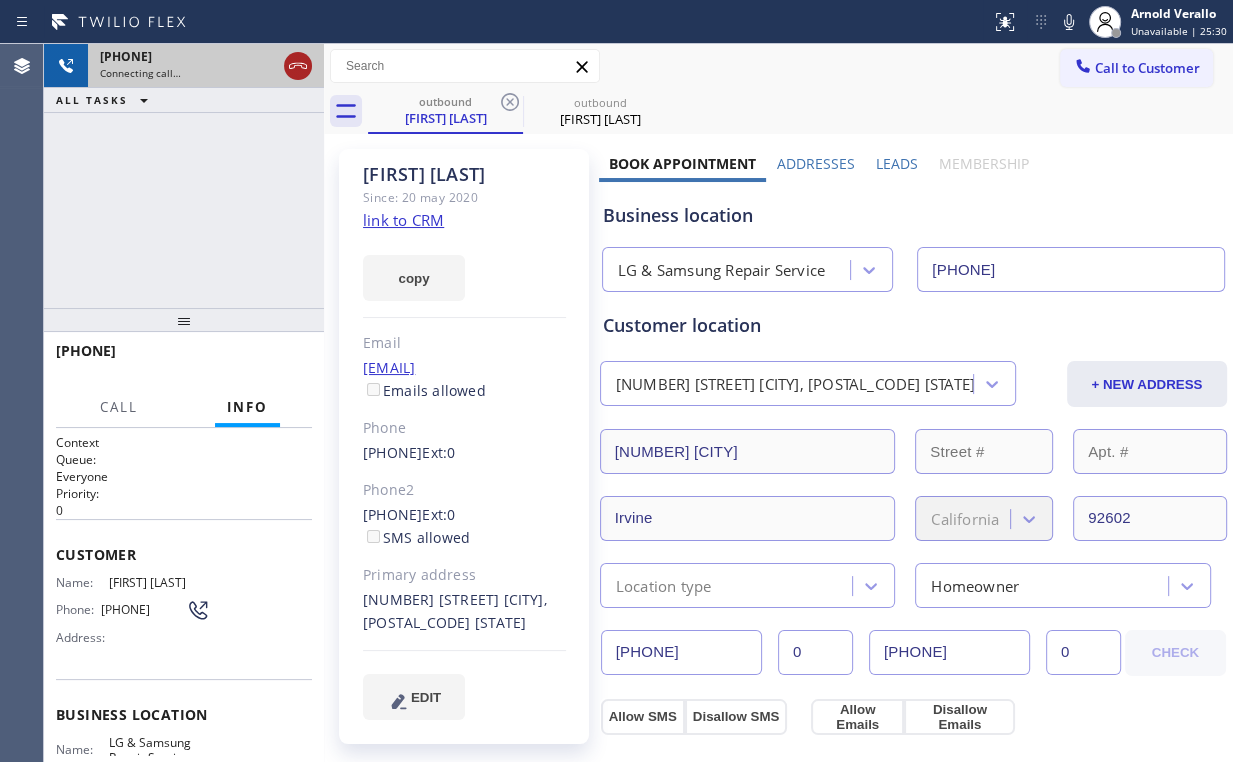 click 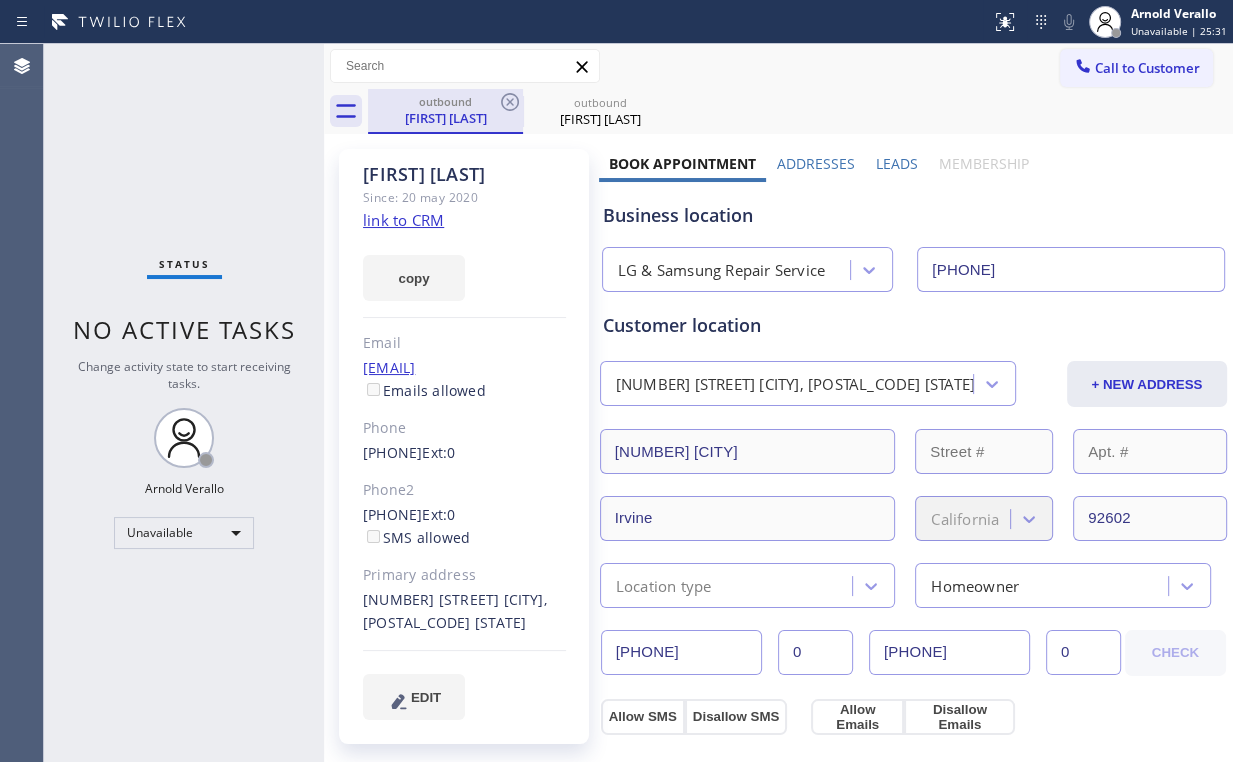 click on "[FIRST] [LAST]" at bounding box center [445, 118] 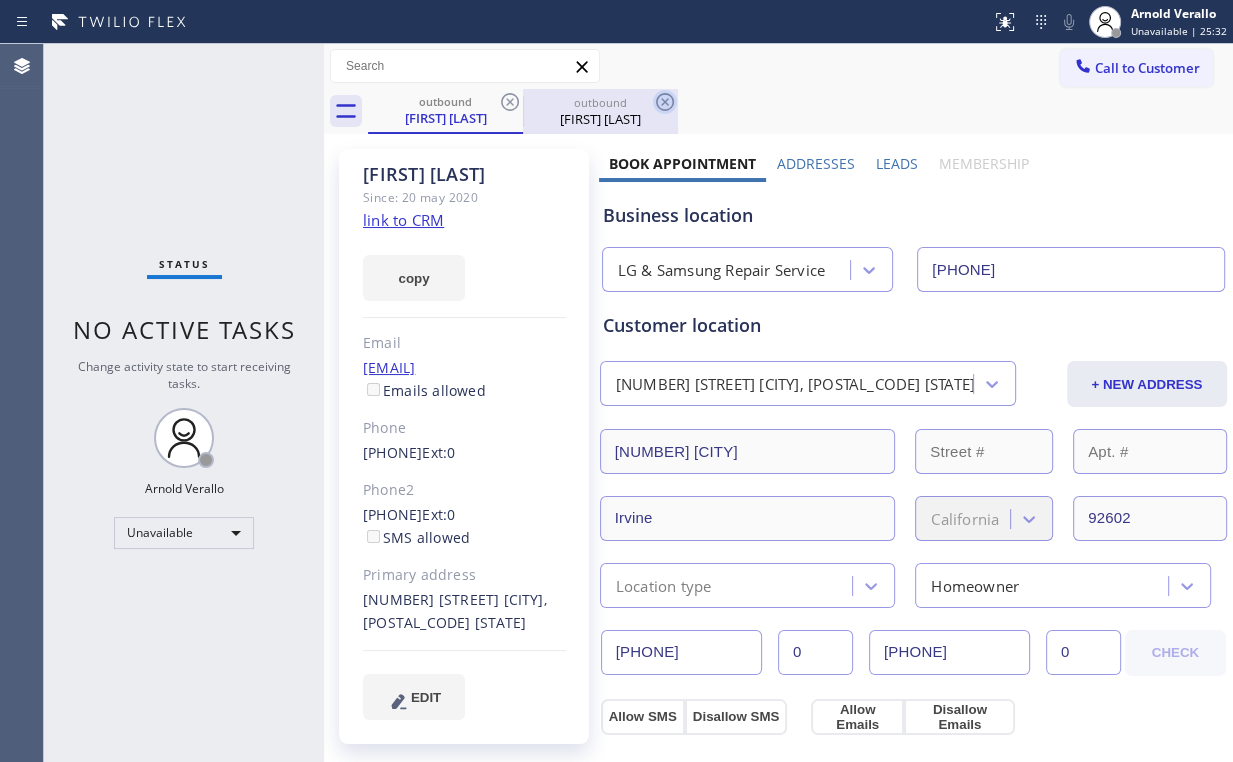click 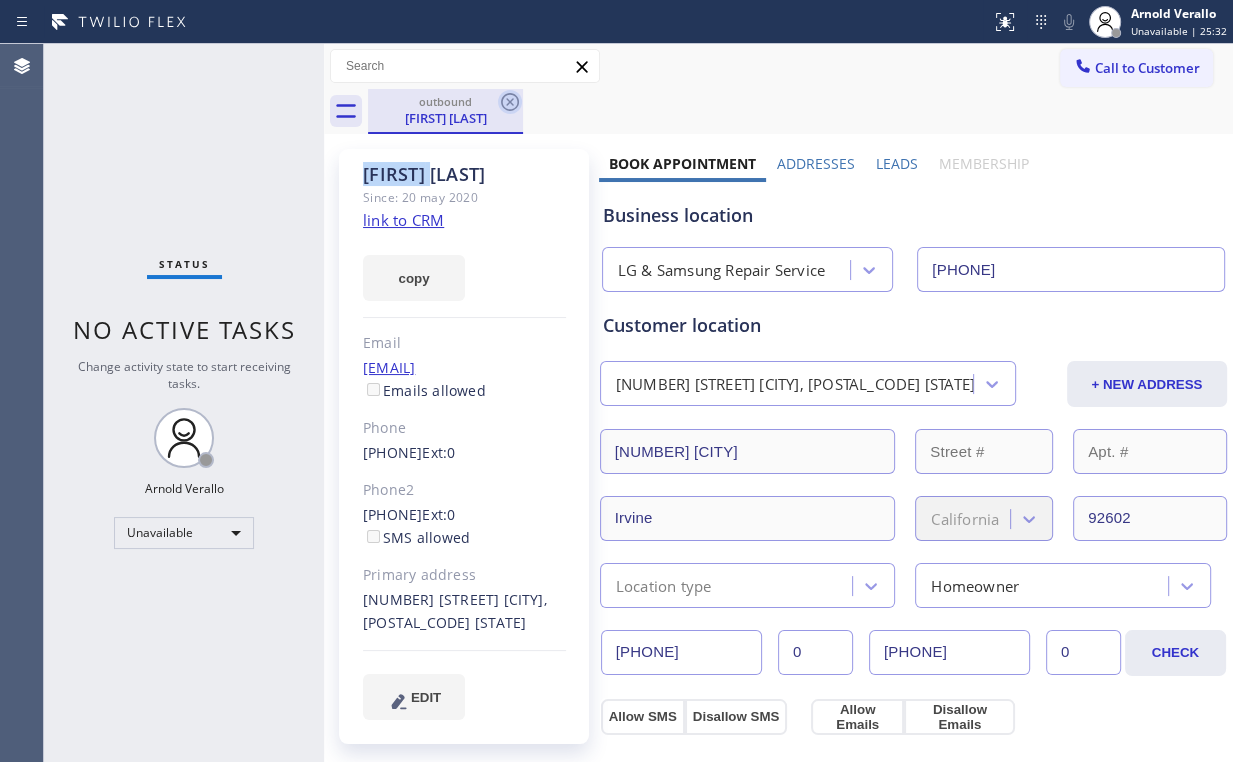 click 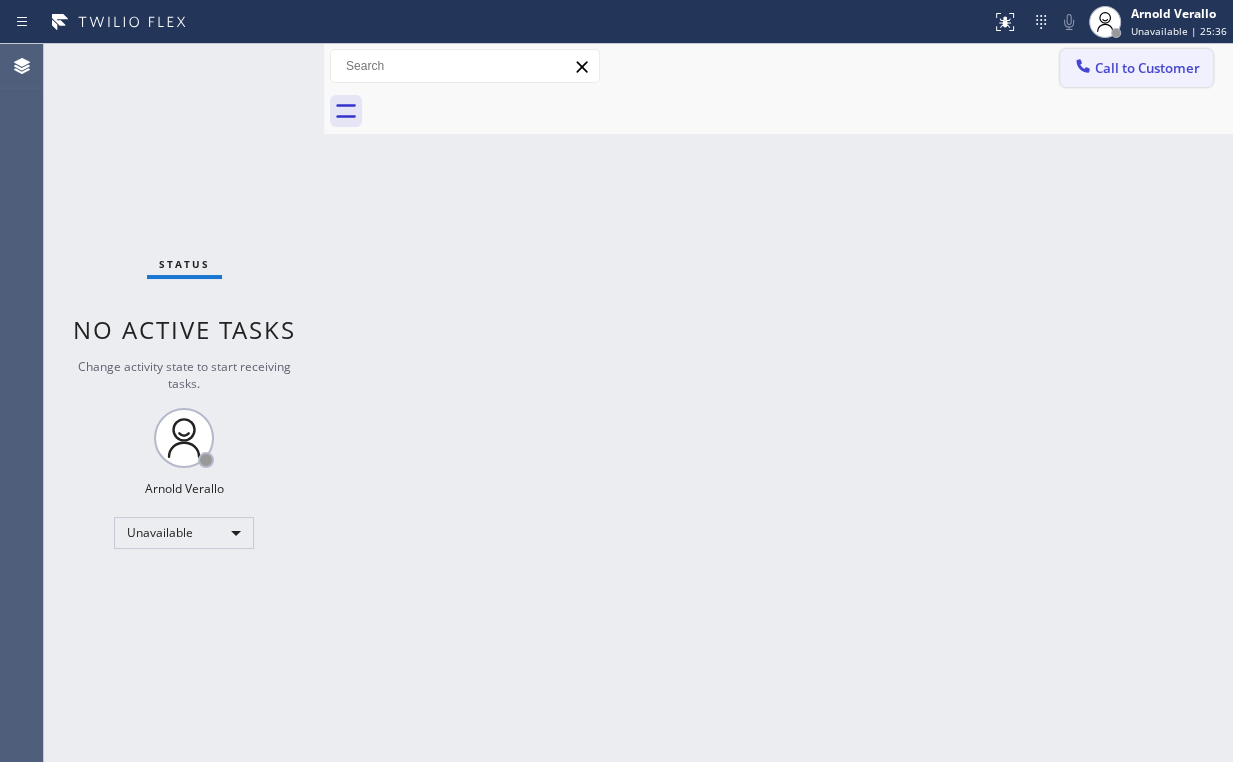 click on "Call to Customer" at bounding box center (1147, 68) 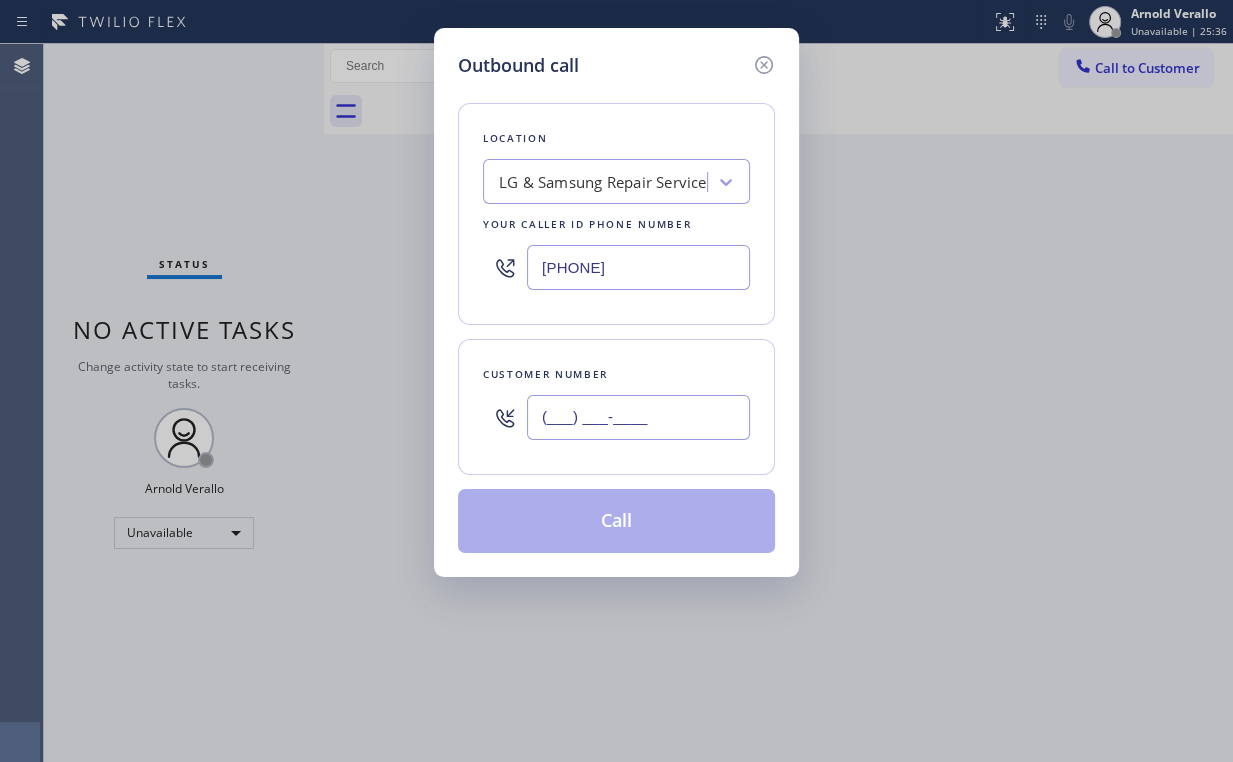click on "(___) ___-____" at bounding box center (638, 417) 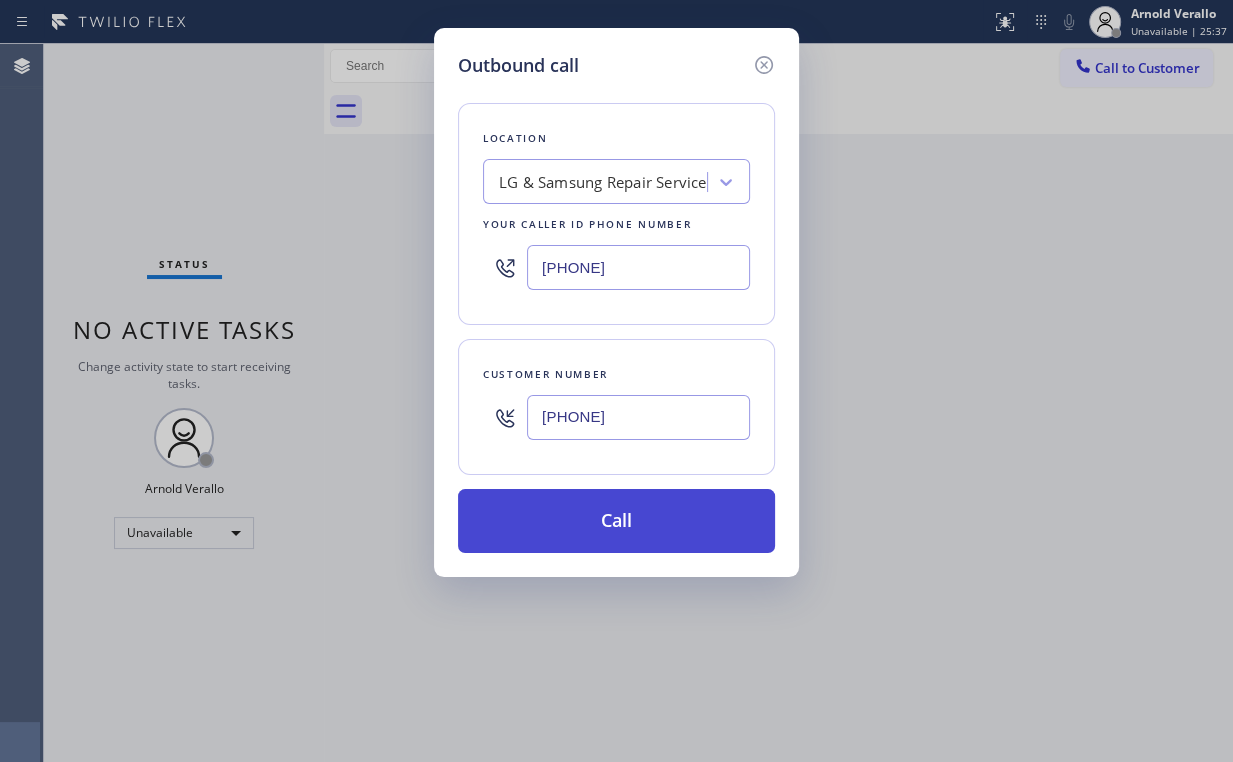 type on "[PHONE]" 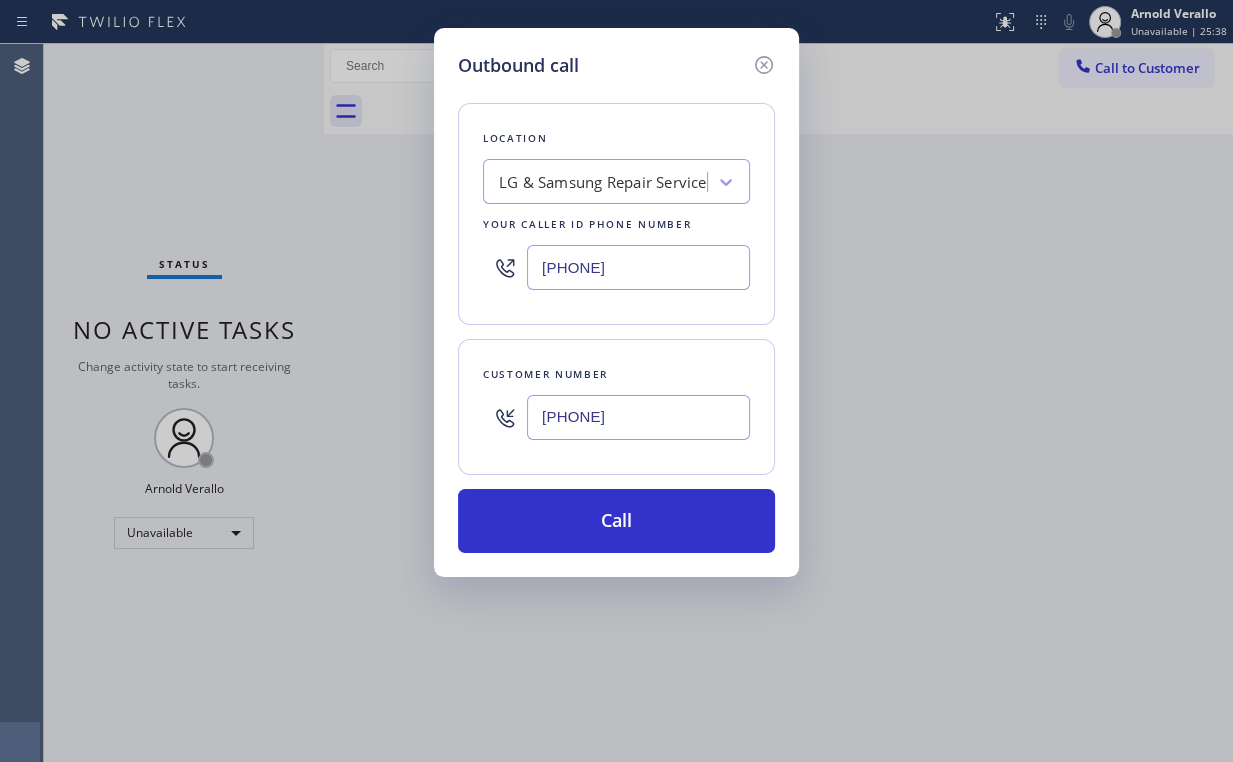 click on "Status report No issues detected If you experience an issue, please download the report and send it to your support team. Download report [FIRST] [LAST] Unavailable | 25:38 Set your status Offline Available Unavailable Break Log out Agent Desktop Classify the call LOCATION NAME Haas GE Monogram Professional Repairs FROM PHONE [PHONE] TO PHONE [PHONE] Status: COMPLETED REASON: Not Booked - All other reasons Save Classify the call LOCATION NAME Wolf Appliance Repair Expert Chicago FROM PHONE [PHONE] TO PHONE [PHONE] Status: COMPLETED REASON: Not Booked - All other reasons Save Classify the call LOCATION NAME Thermador Repair Group Vallejo FROM PHONE [PHONE] TO PHONE [PHONE] Status: COMPLETED REASON: Not Booked - All other reasons Save Classify the call LOCATION NAME Thermador Repair Group Vallejo FROM PHONE [PHONE] TO PHONE [PHONE] Status: COMPLETED REASON: Not Booked - All other reasons Save Classify the call LOCATION NAME FROM PHONE [PHONE] Save" at bounding box center [616, 381] 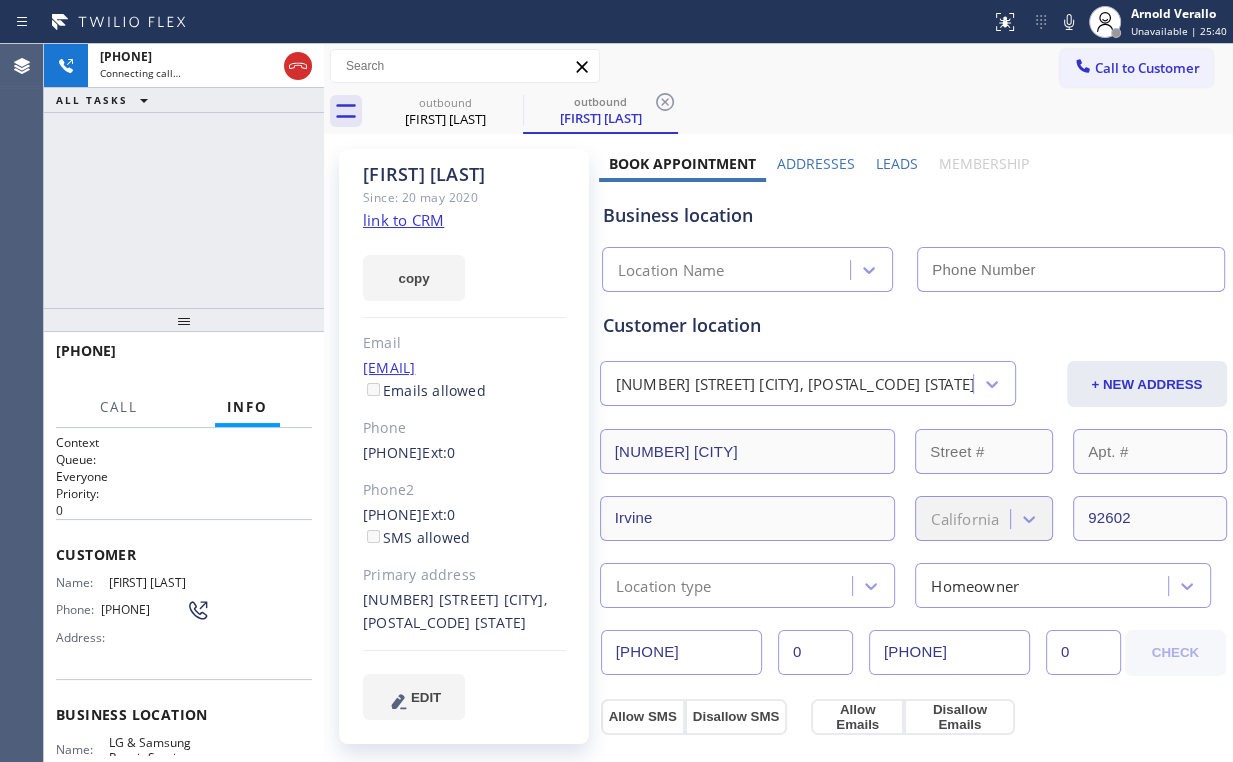 click on "[PHONE] Connecting call… ALL TASKS ALL TASKS ACTIVE TASKS TASKS IN WRAP UP" at bounding box center (184, 176) 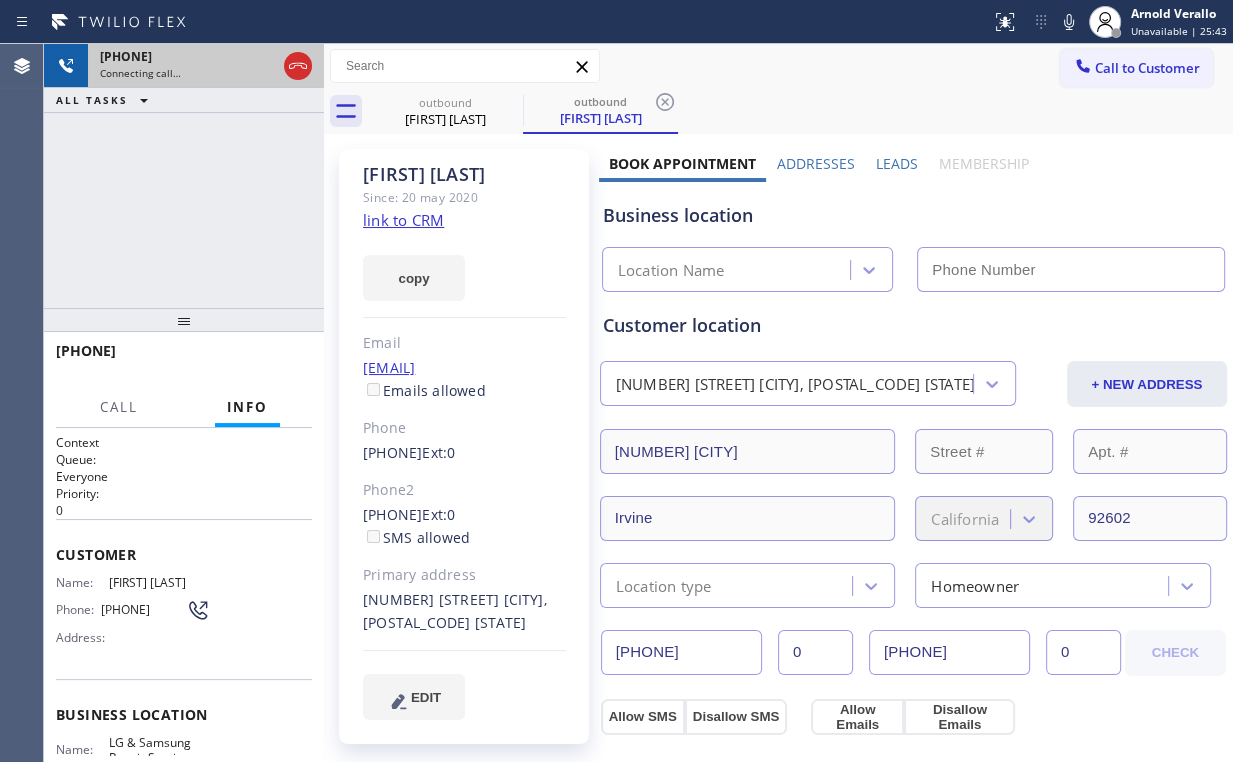 type on "[PHONE]" 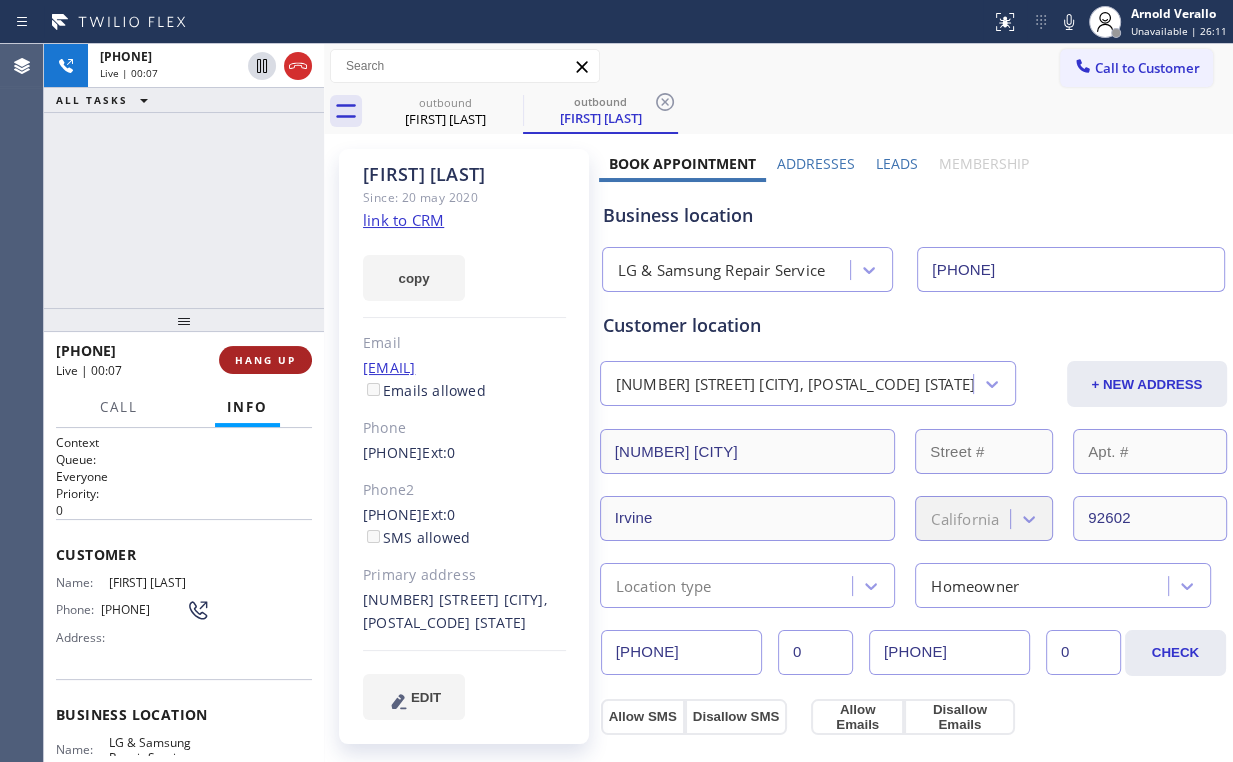 click on "HANG UP" at bounding box center [265, 360] 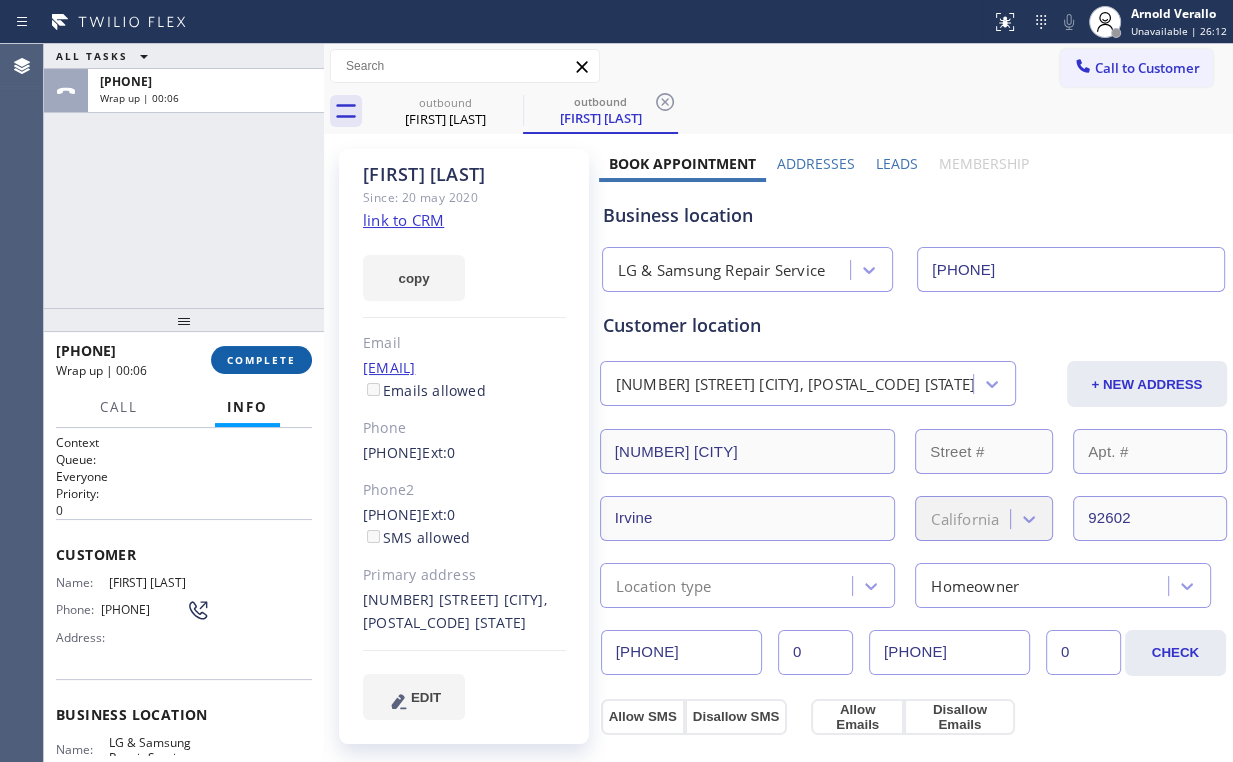 click on "COMPLETE" at bounding box center [261, 360] 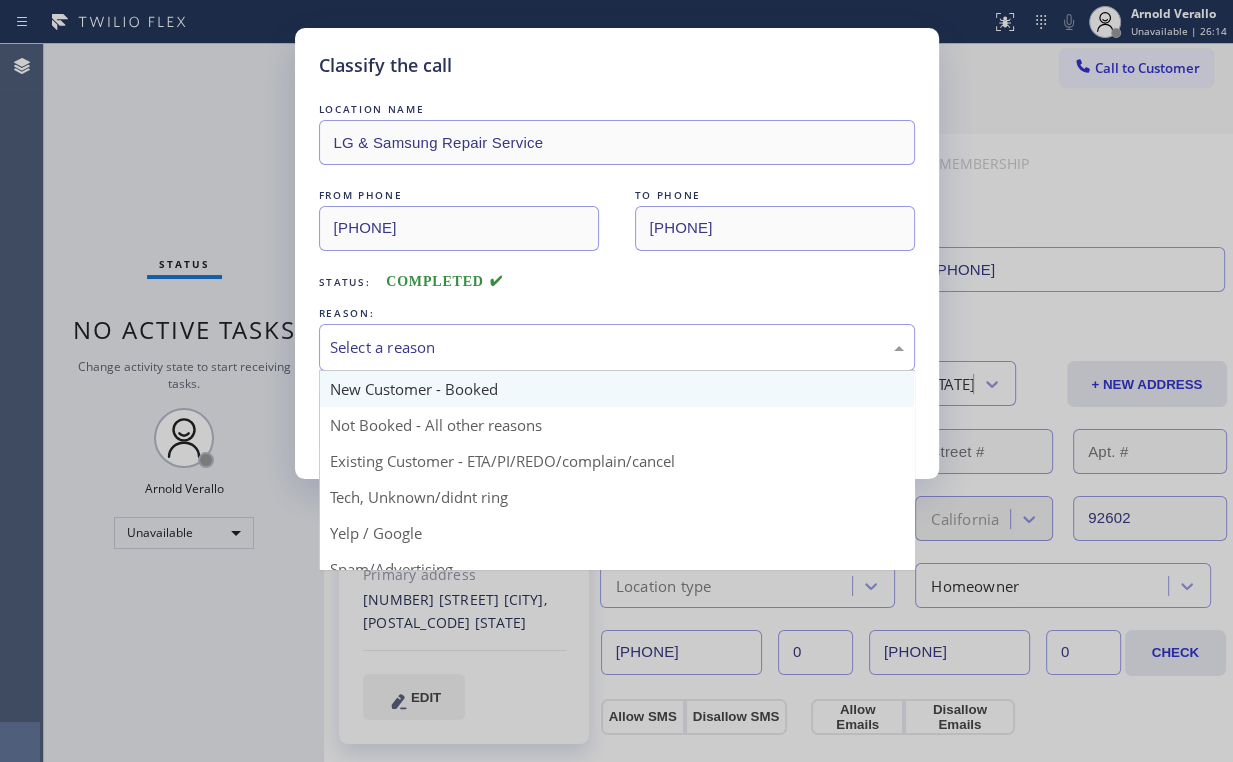 drag, startPoint x: 376, startPoint y: 338, endPoint x: 377, endPoint y: 396, distance: 58.00862 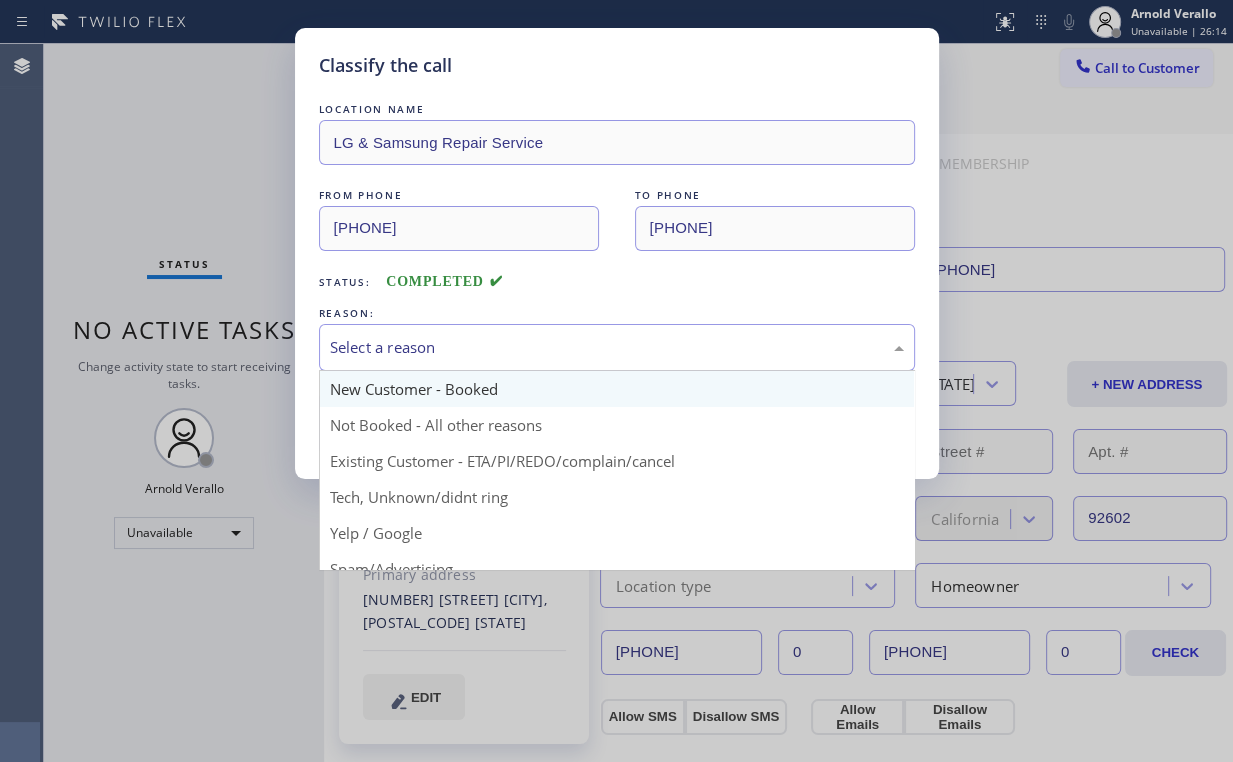 click on "Select a reason" at bounding box center (617, 347) 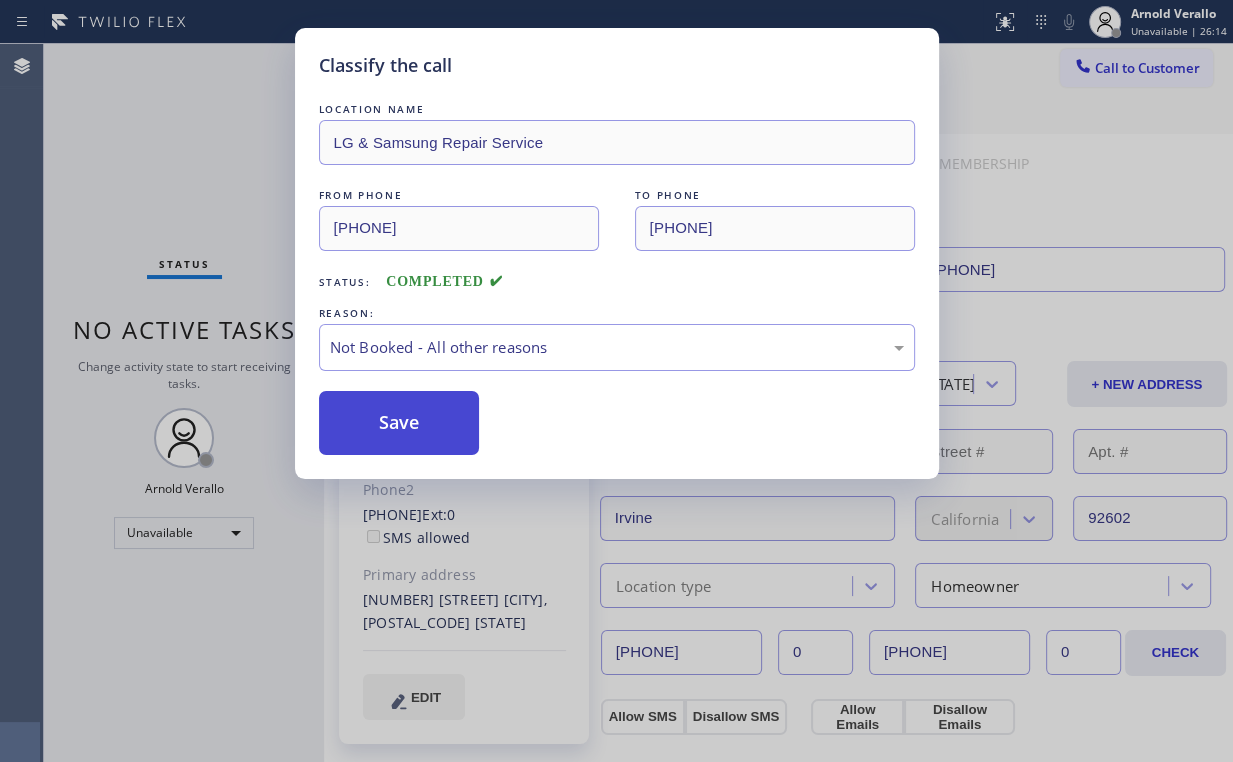 click on "Save" at bounding box center (399, 423) 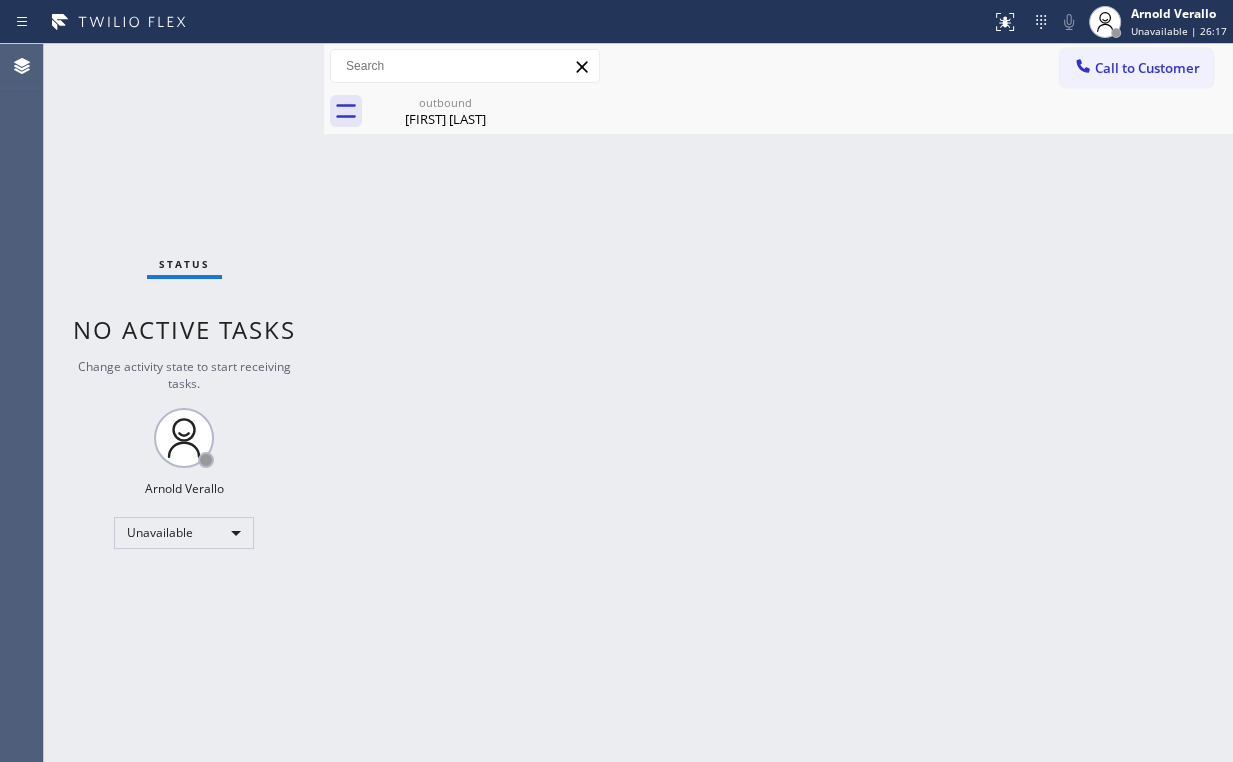 drag, startPoint x: 468, startPoint y: 95, endPoint x: 524, endPoint y: 95, distance: 56 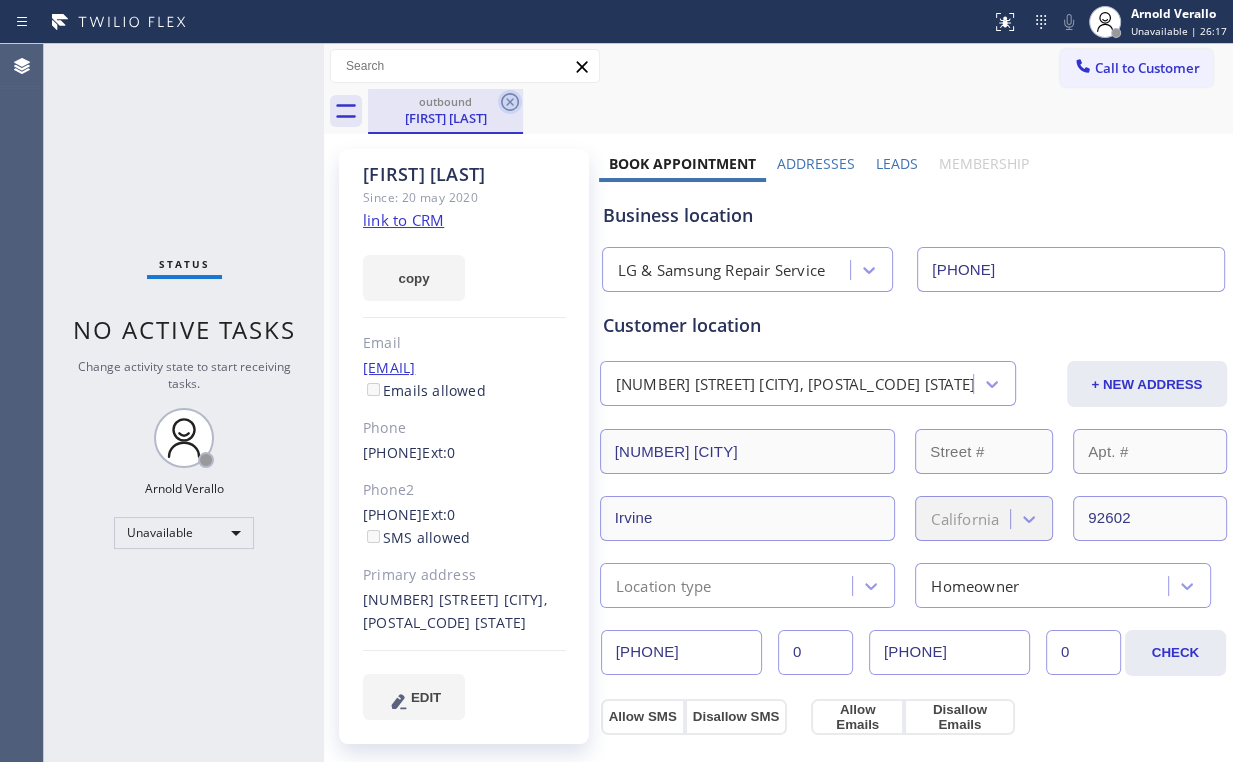 click 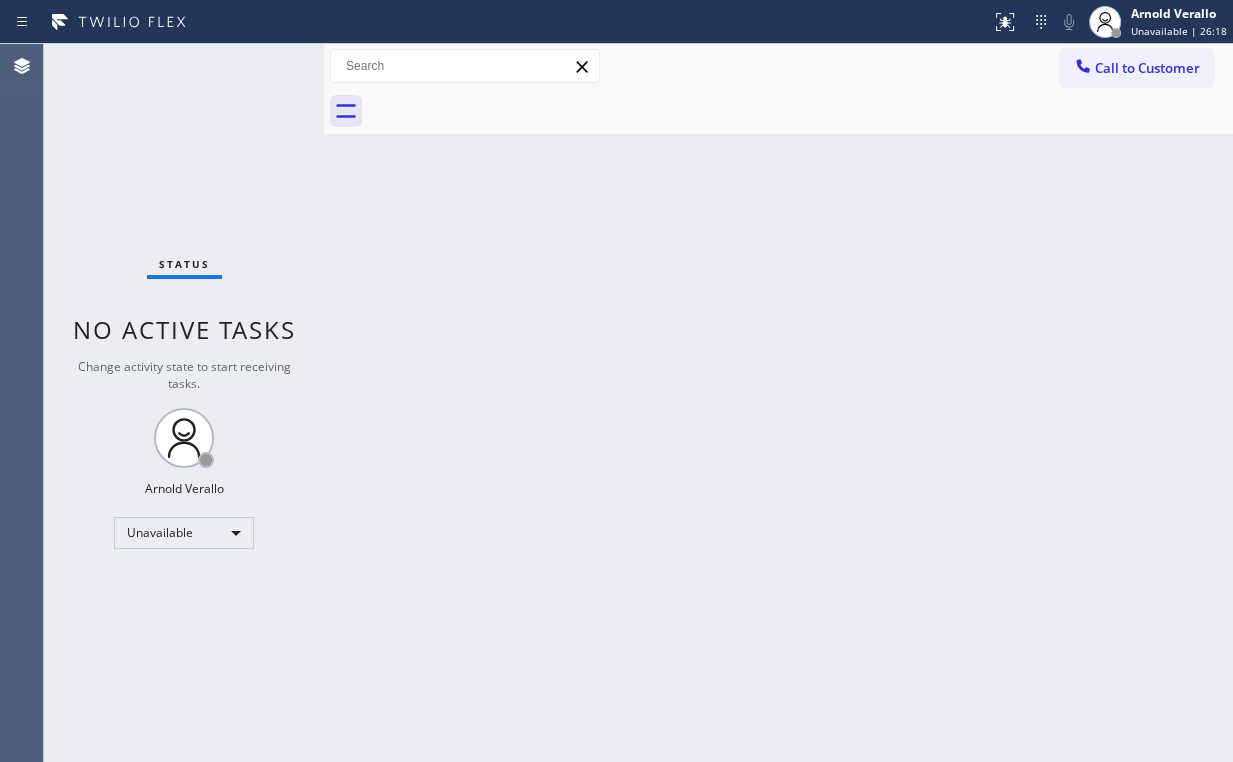 click on "Status   No active tasks     Change activity state to start receiving tasks.   [FIRST] [LAST] Unavailable" at bounding box center (184, 403) 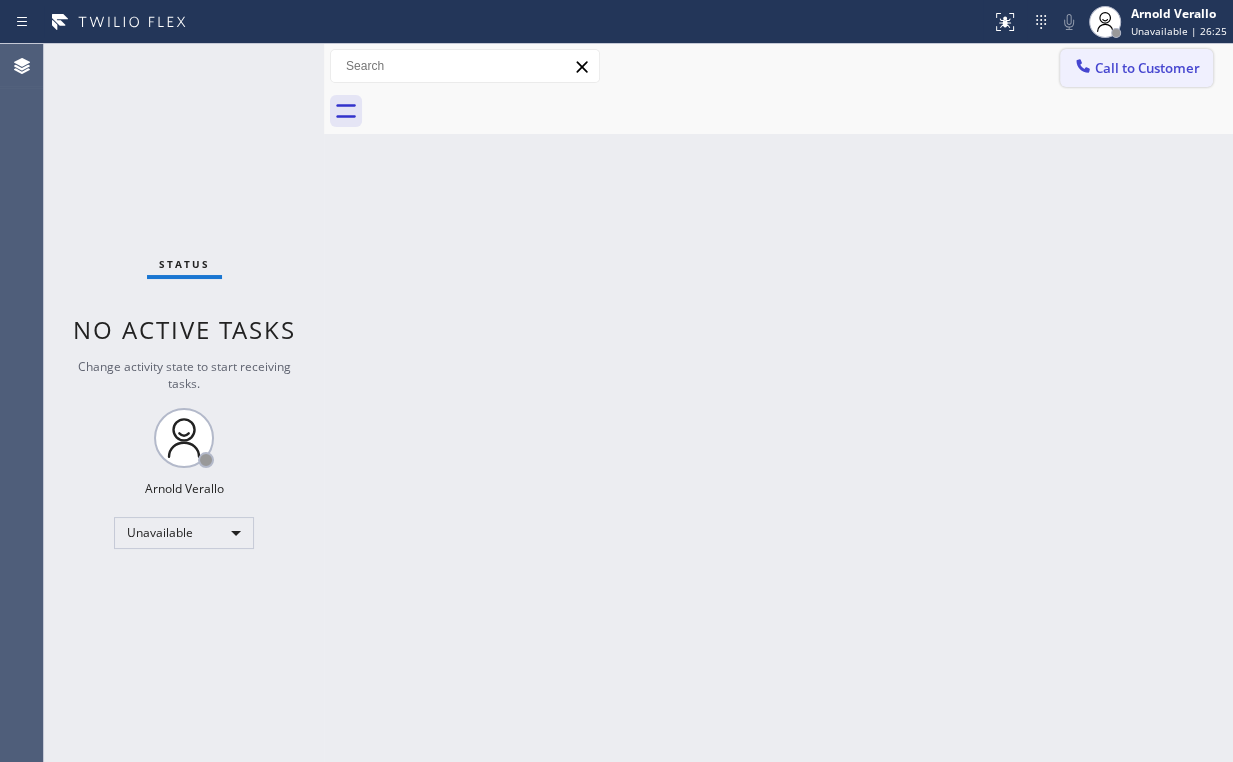 click on "Call to Customer" at bounding box center (1147, 68) 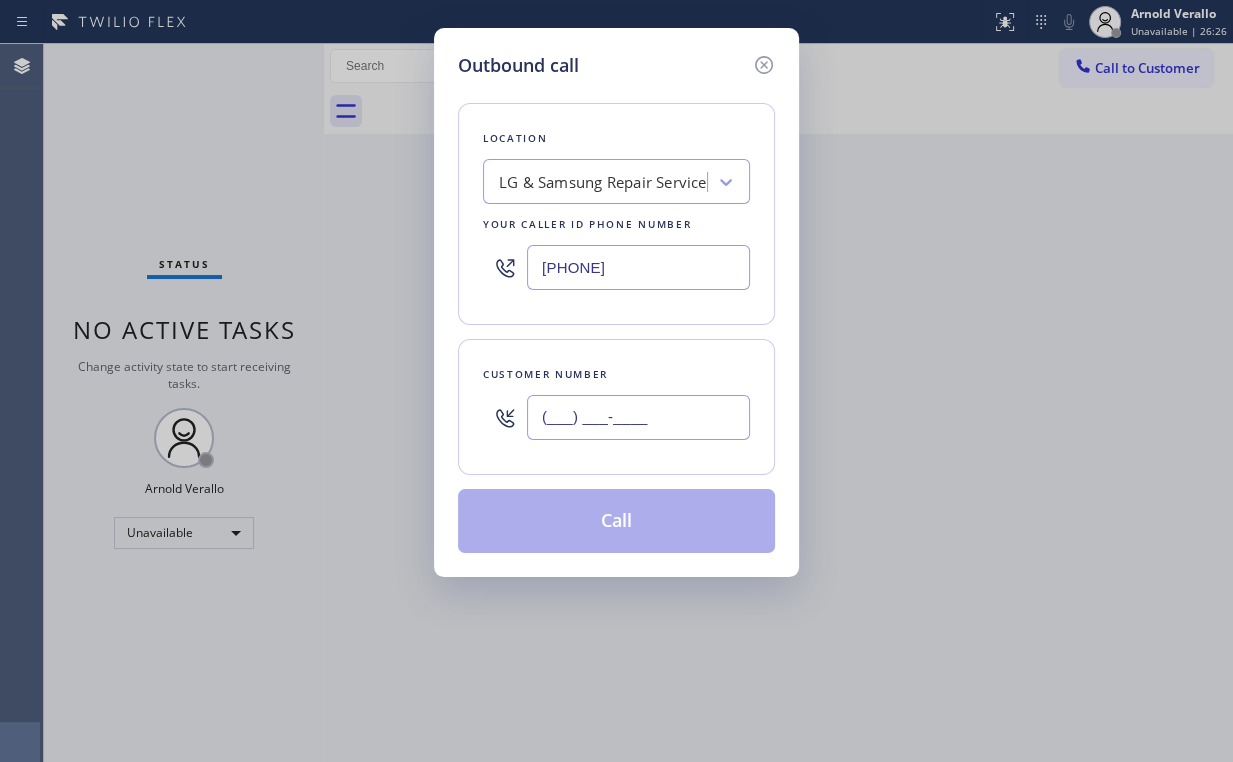 click on "(___) ___-____" at bounding box center [638, 417] 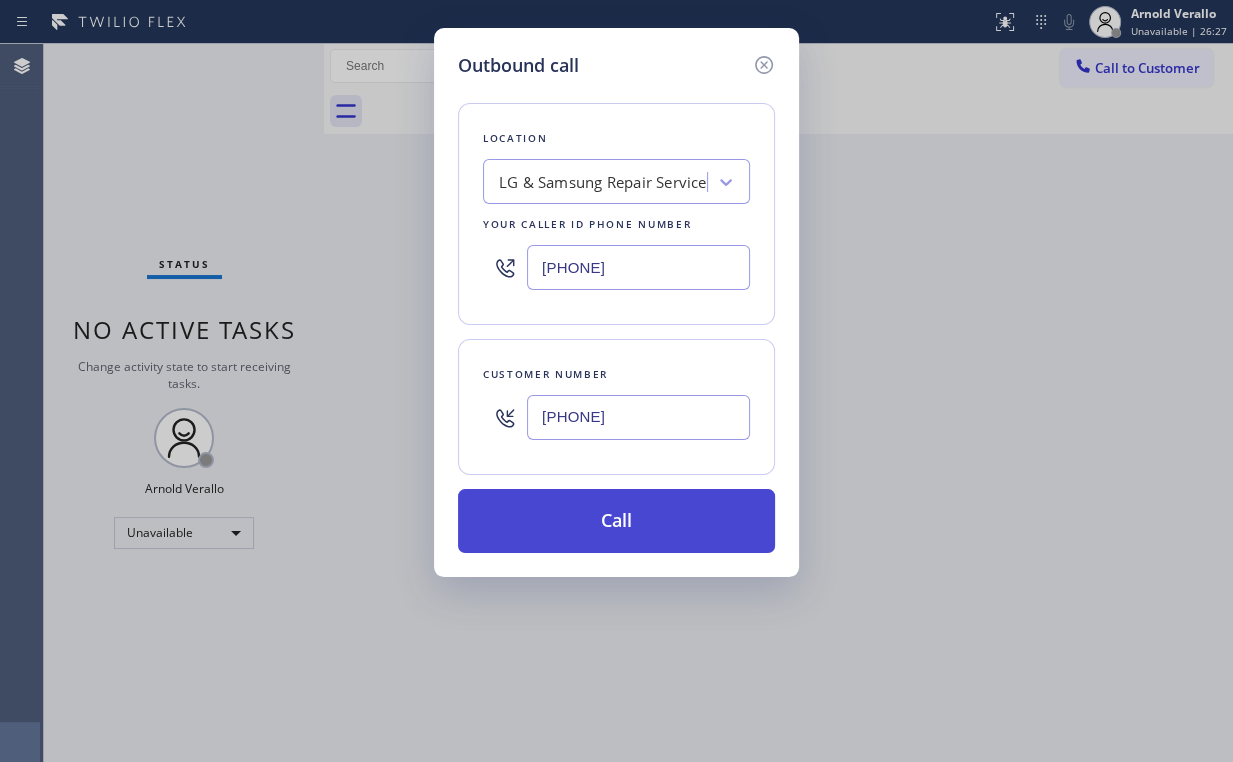 type on "[PHONE]" 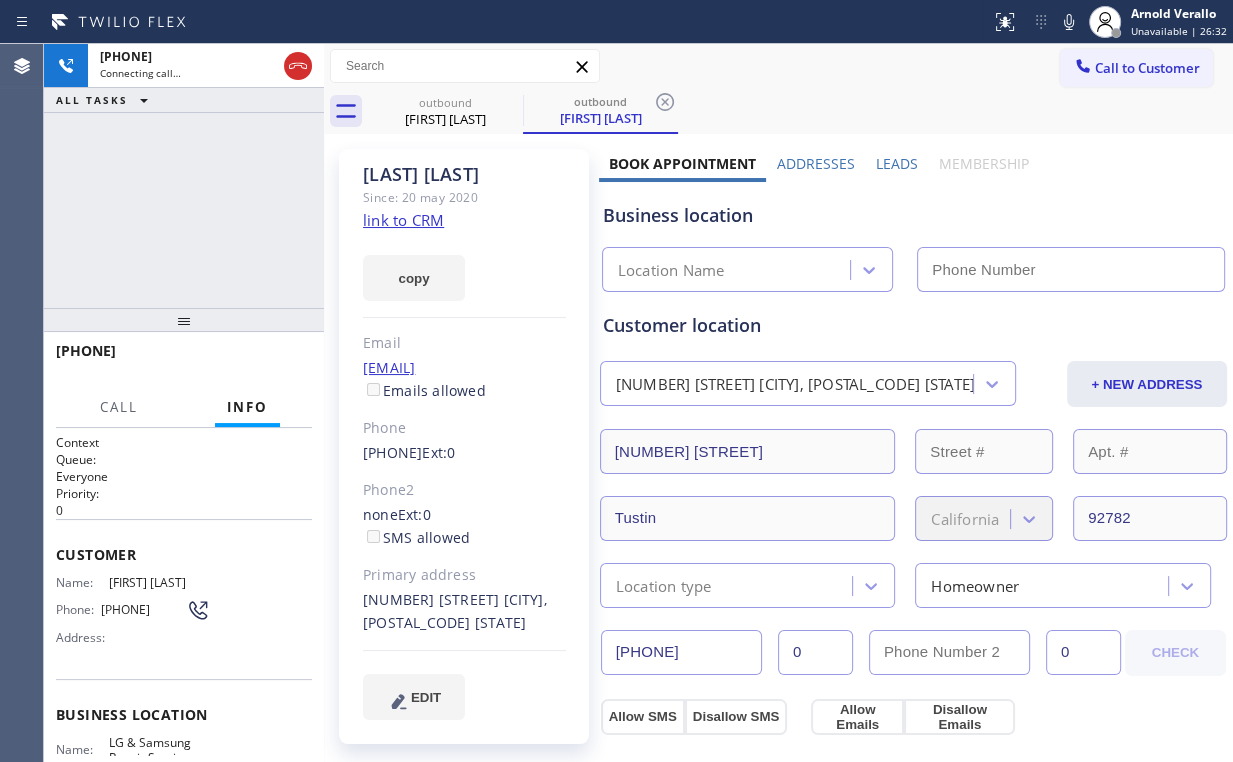 type on "[PHONE]" 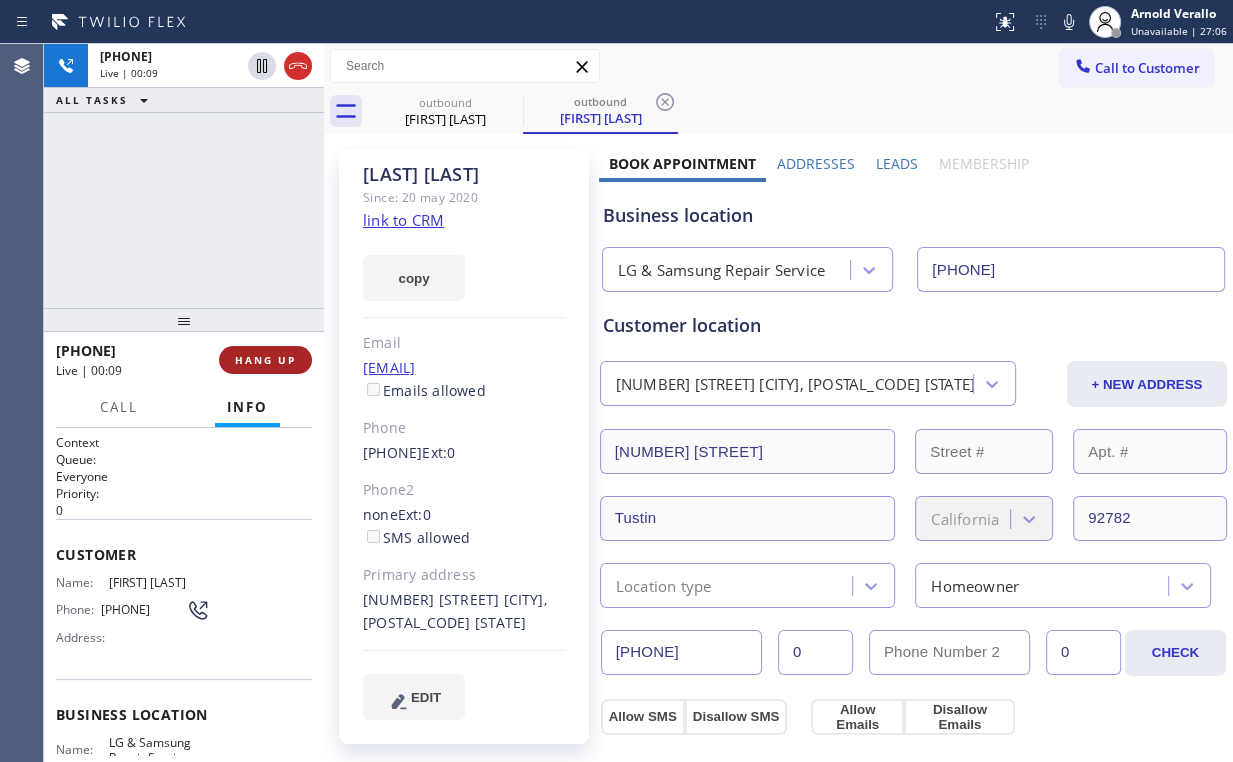 click on "HANG UP" at bounding box center (265, 360) 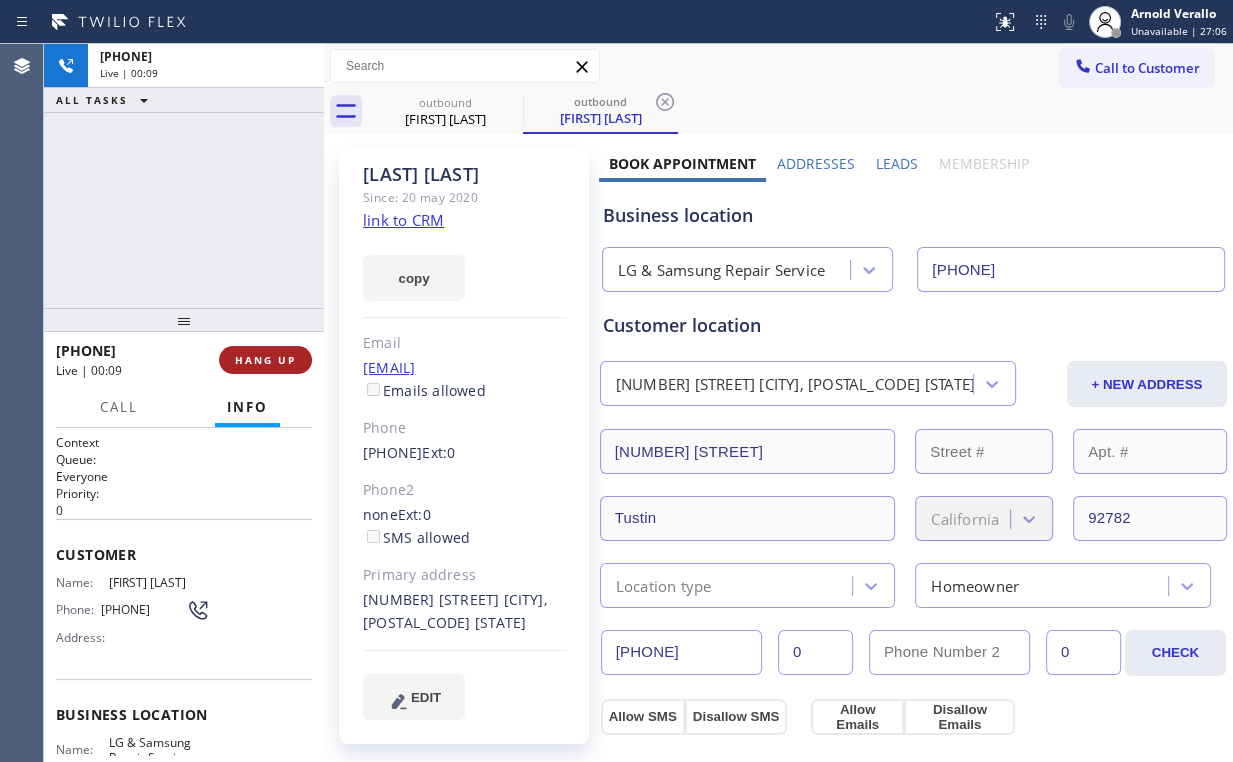 click on "HANG UP" at bounding box center (265, 360) 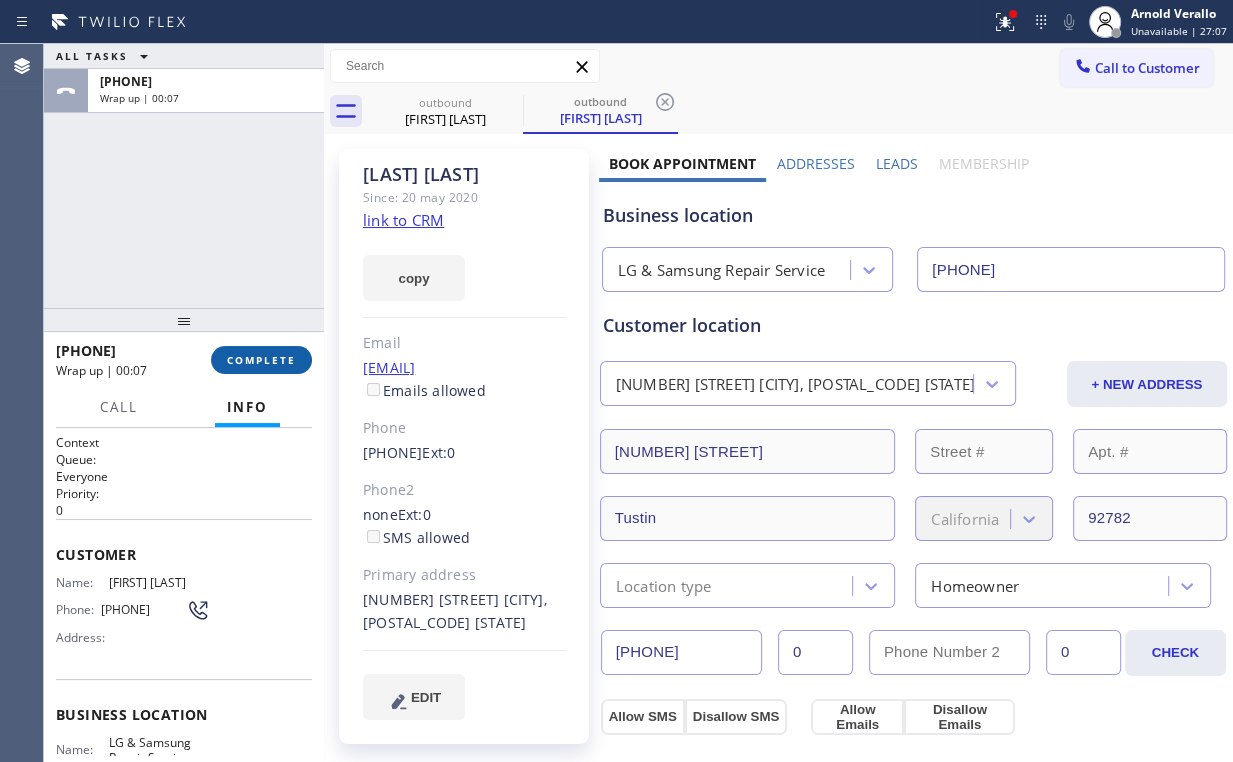 click on "COMPLETE" at bounding box center (261, 360) 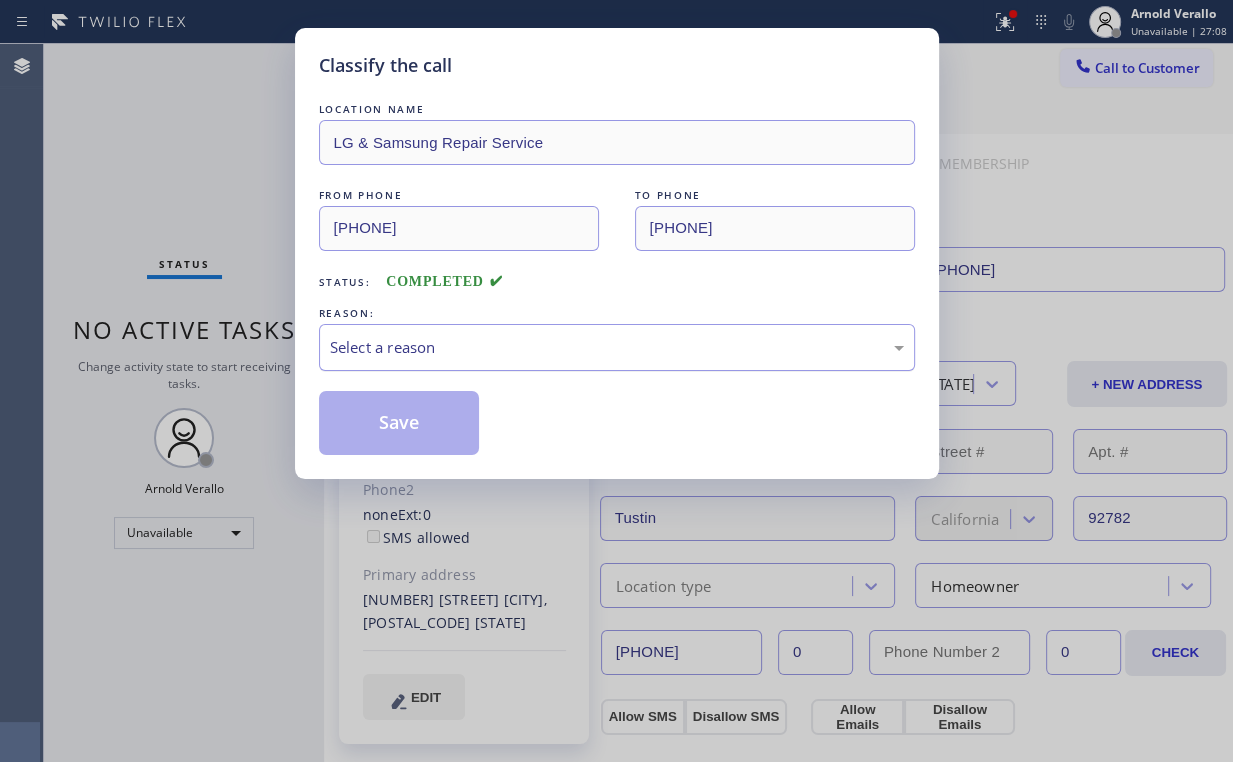 click on "Select a reason" at bounding box center (617, 347) 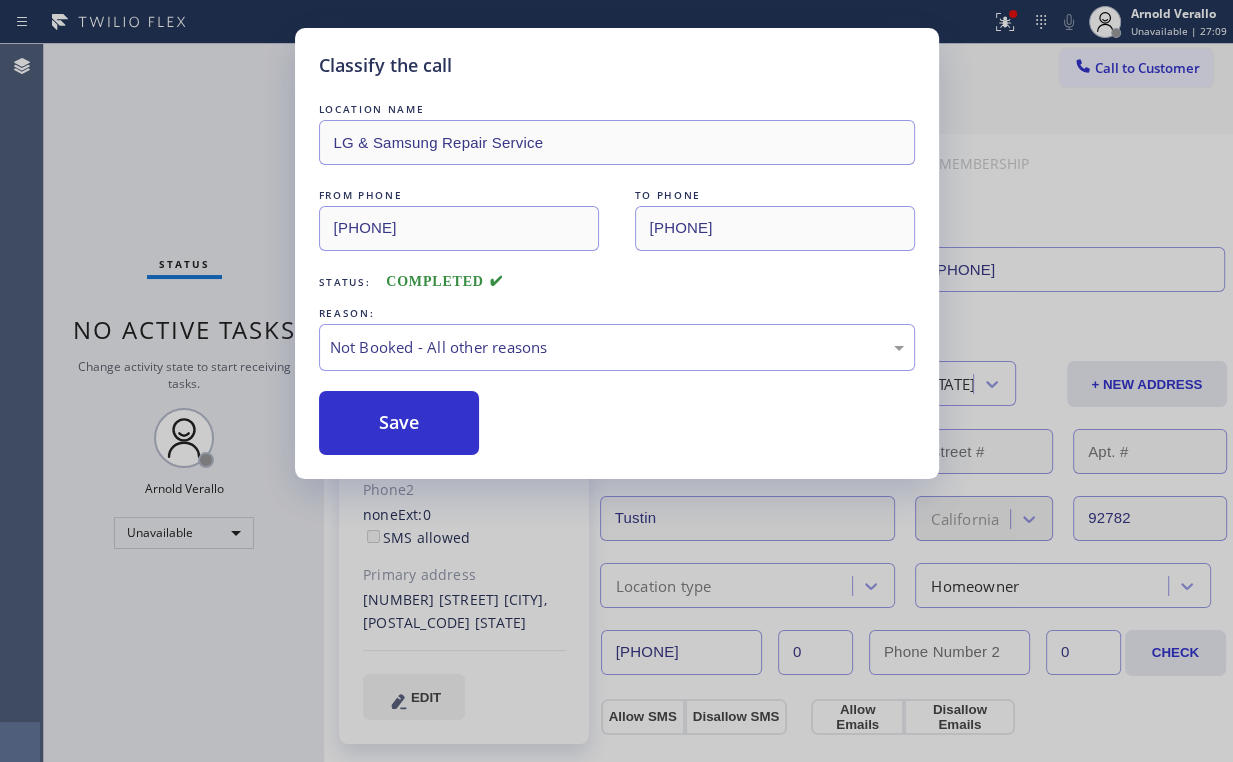 drag, startPoint x: 368, startPoint y: 411, endPoint x: 183, endPoint y: 216, distance: 268.7936 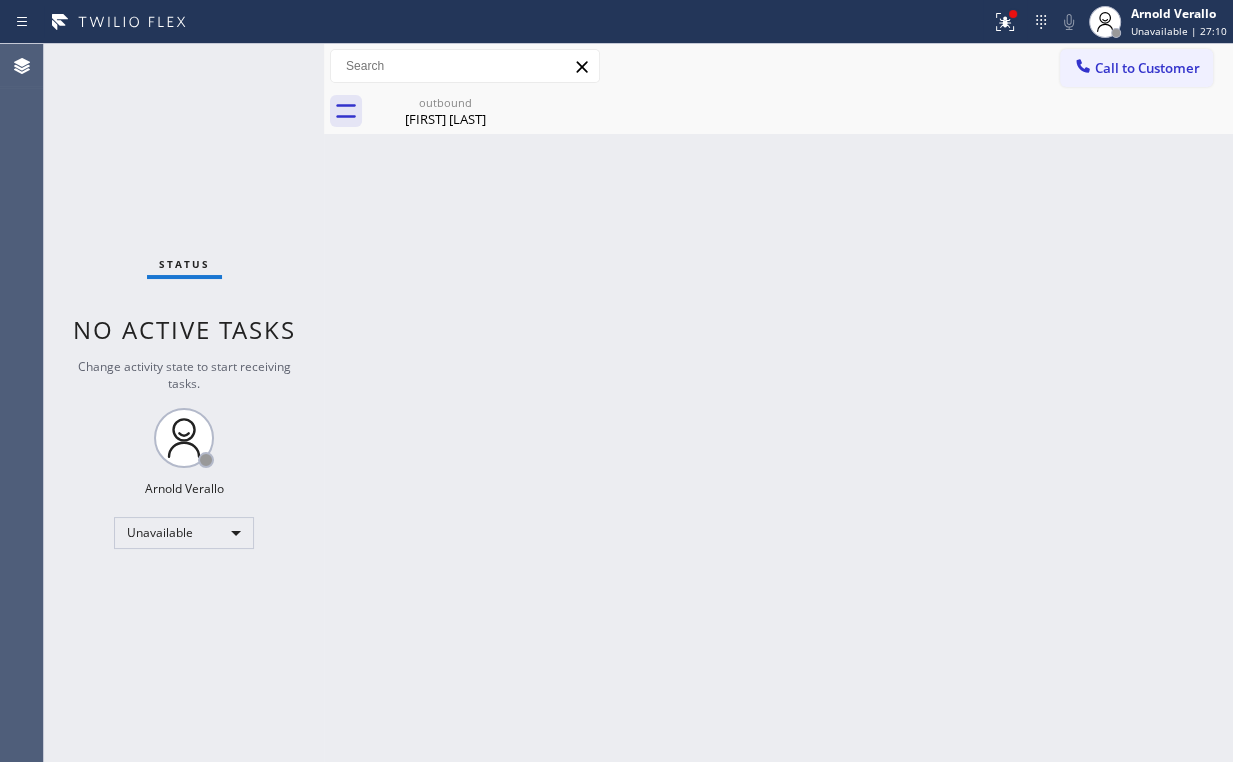 click 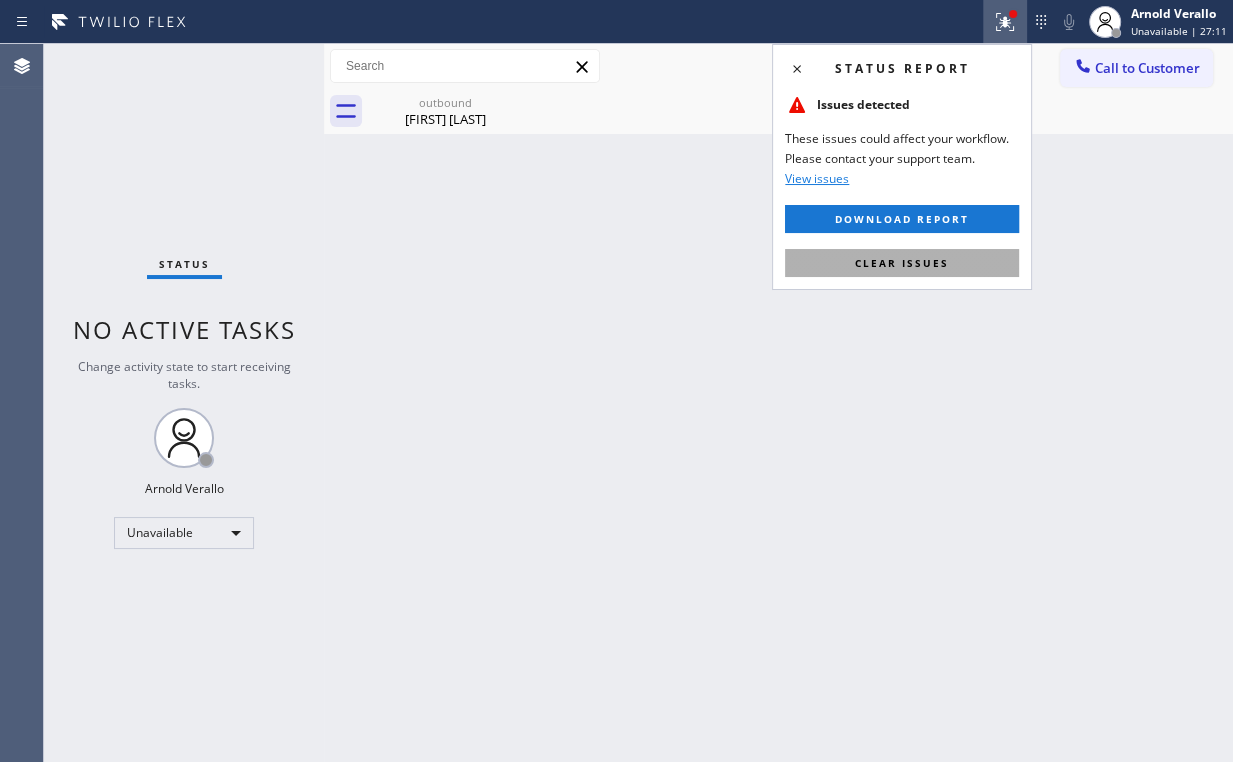 click on "Clear issues" at bounding box center (902, 263) 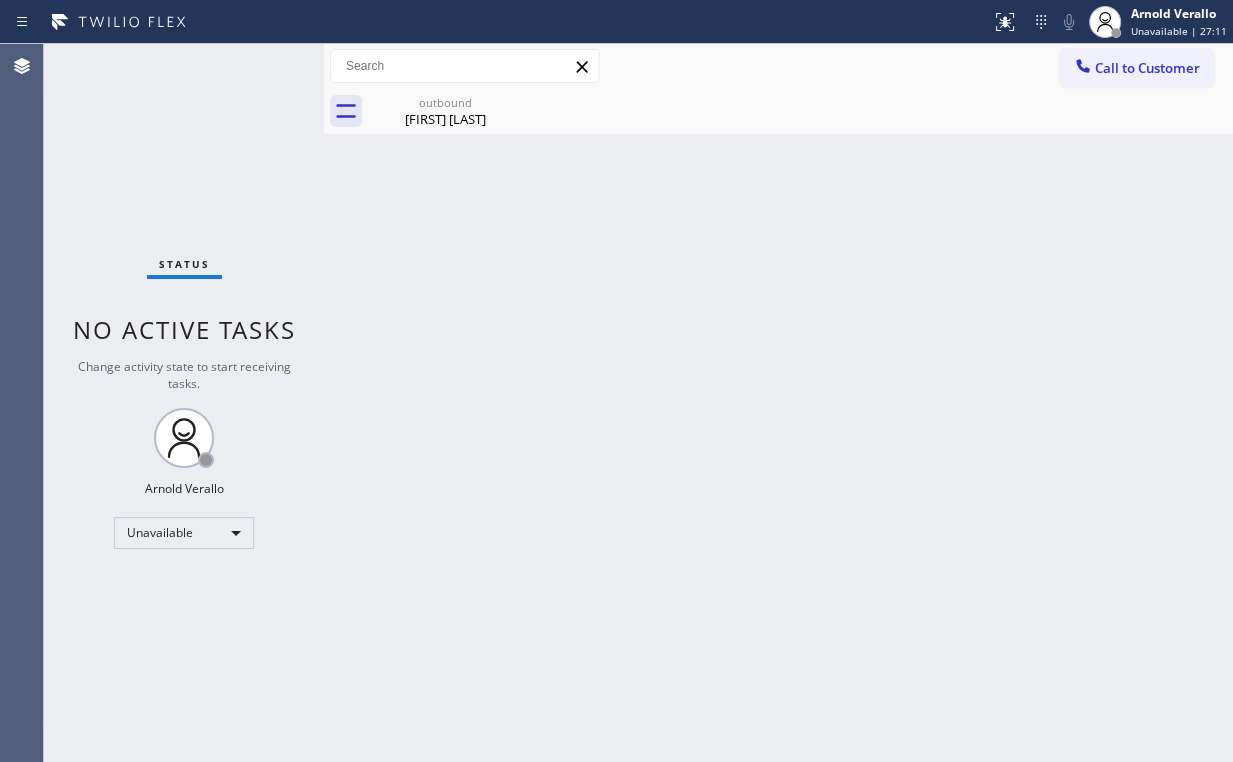 click on "Back to Dashboard Change Sender ID Customers Technicians Select a contact Outbound call Location Search location Your caller id phone number Customer number Call Customer info Name   Phone none Address none Change Sender ID HVAC [PHONE] 5 Star Appliance [PHONE] Appliance Repair [PHONE] Plumbing [PHONE] Air Duct Cleaning [PHONE]  Electricians [PHONE] Cancel Change Check personal SMS Reset Change outbound [FIRST] [LAST] Call to Customer Outbound call Location LG & Samsung Repair Service Your caller id phone number [PHONE] Customer number Call Outbound call Technician Search Technician Your caller id phone number Your caller id phone number Call outbound [FIRST] [LAST] [FIRST]   [LAST] Since: [DATE] link to CRM copy Email [EMAIL]  Emails allowed Phone [PHONE]  Ext:  0 Phone2 none  Ext:  0  SMS allowed Primary address  [NUMBER] [STREET] [CITY], [POSTAL_CODE] [STATE] EDIT Outbound call Location LG & Samsung Repair Service Your caller id phone number [PHONE] Call 0" at bounding box center (778, 403) 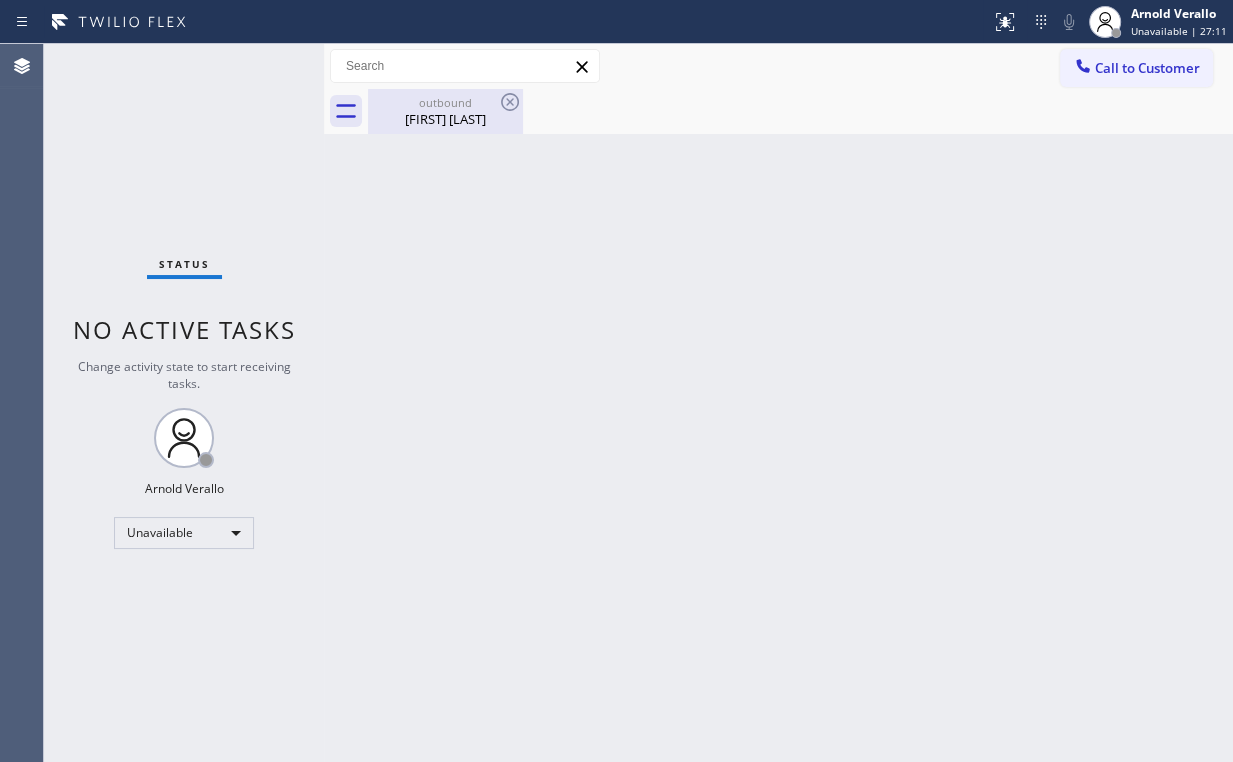 click on "outbound" at bounding box center [445, 102] 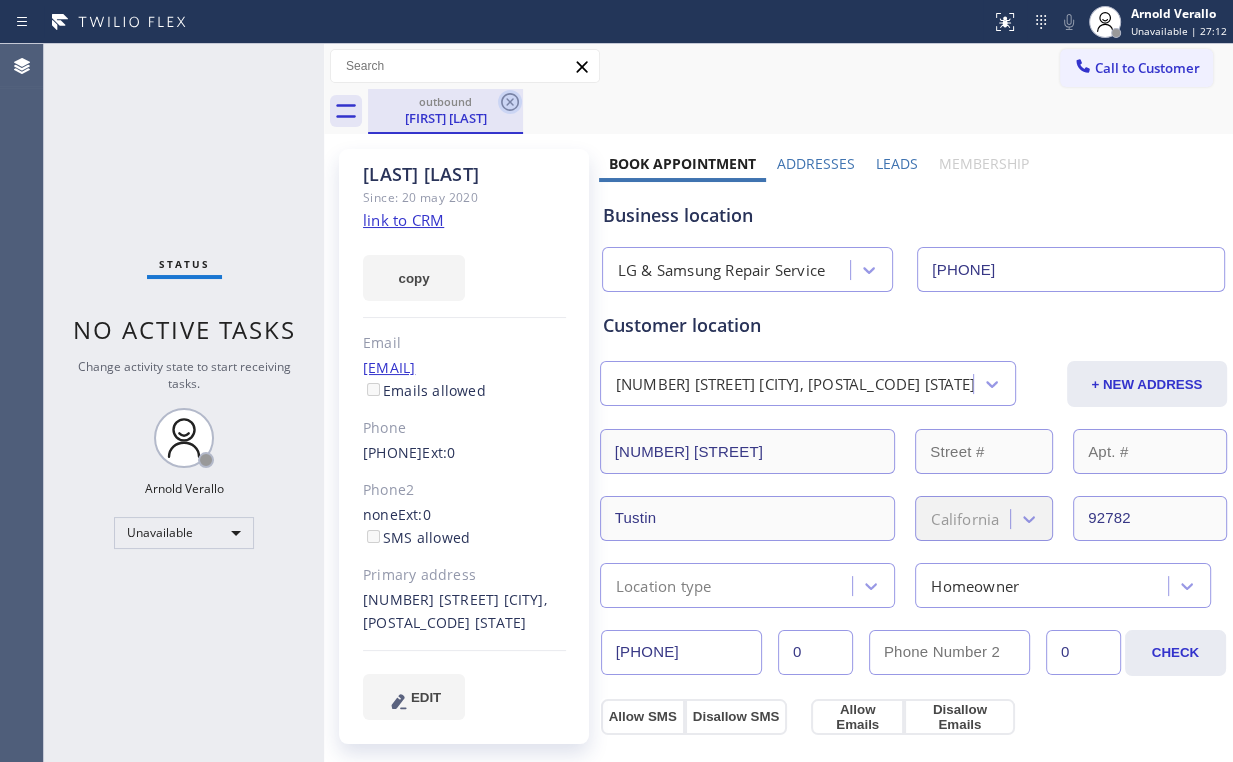 click 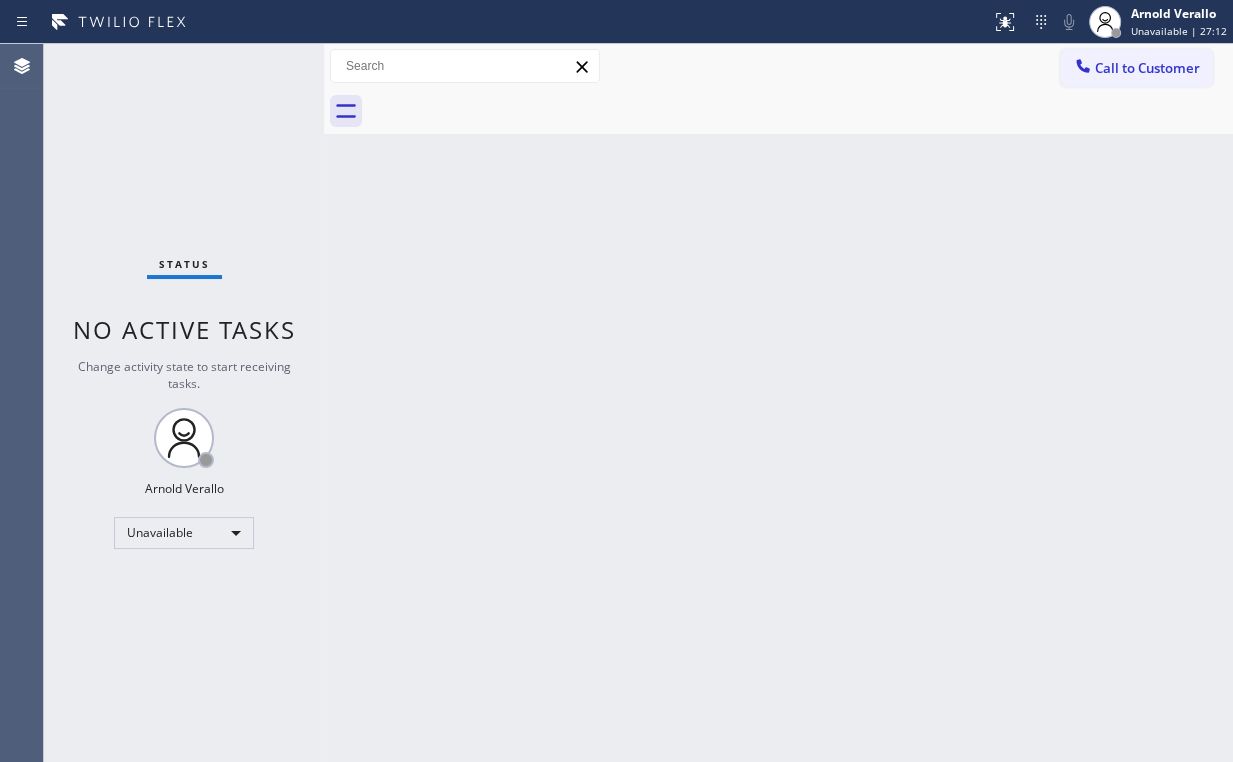 drag, startPoint x: 940, startPoint y: 185, endPoint x: 1040, endPoint y: 129, distance: 114.61239 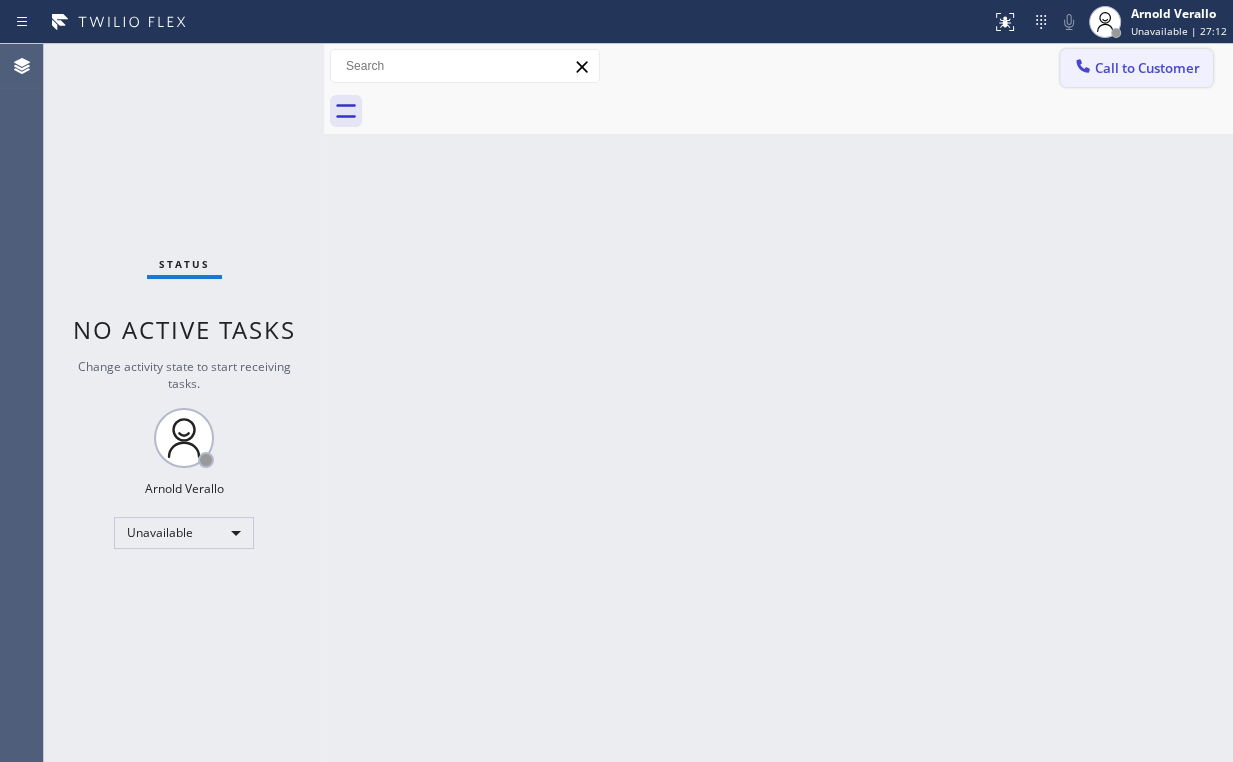 drag, startPoint x: 1118, startPoint y: 63, endPoint x: 1037, endPoint y: 134, distance: 107.71258 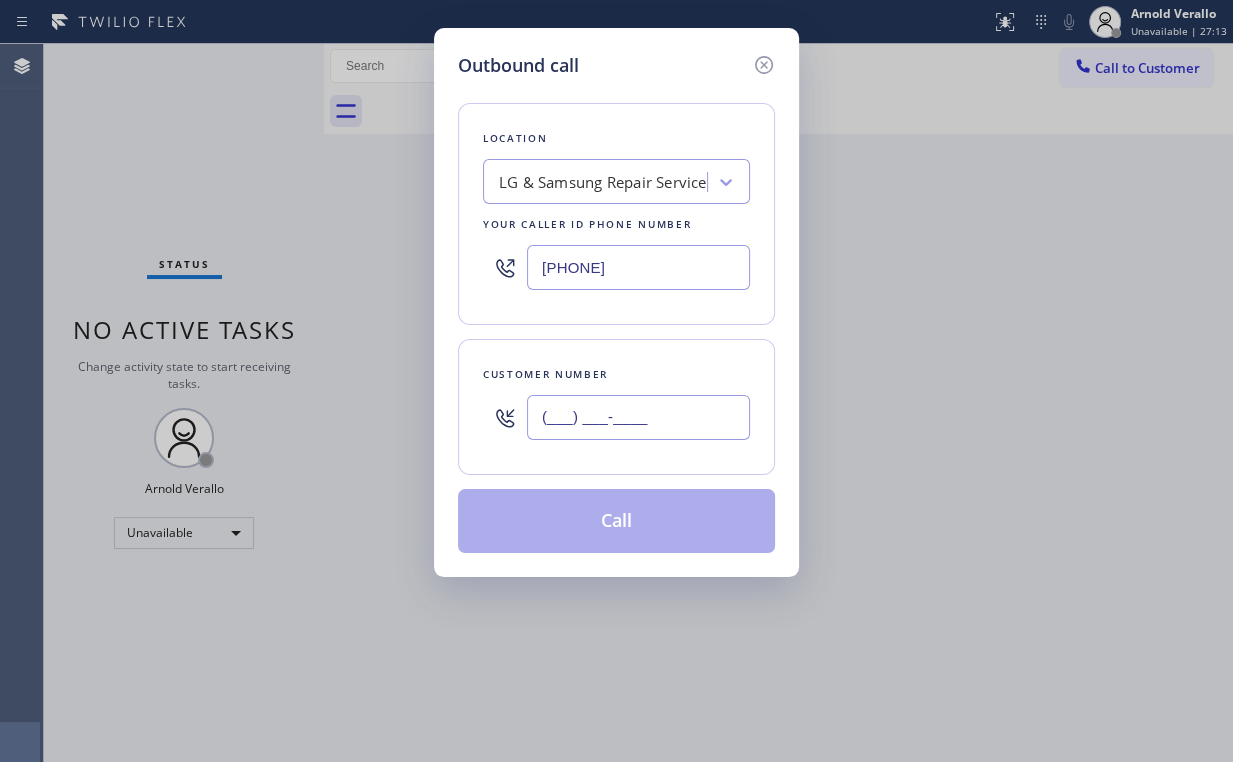 click on "(___) ___-____" at bounding box center [638, 417] 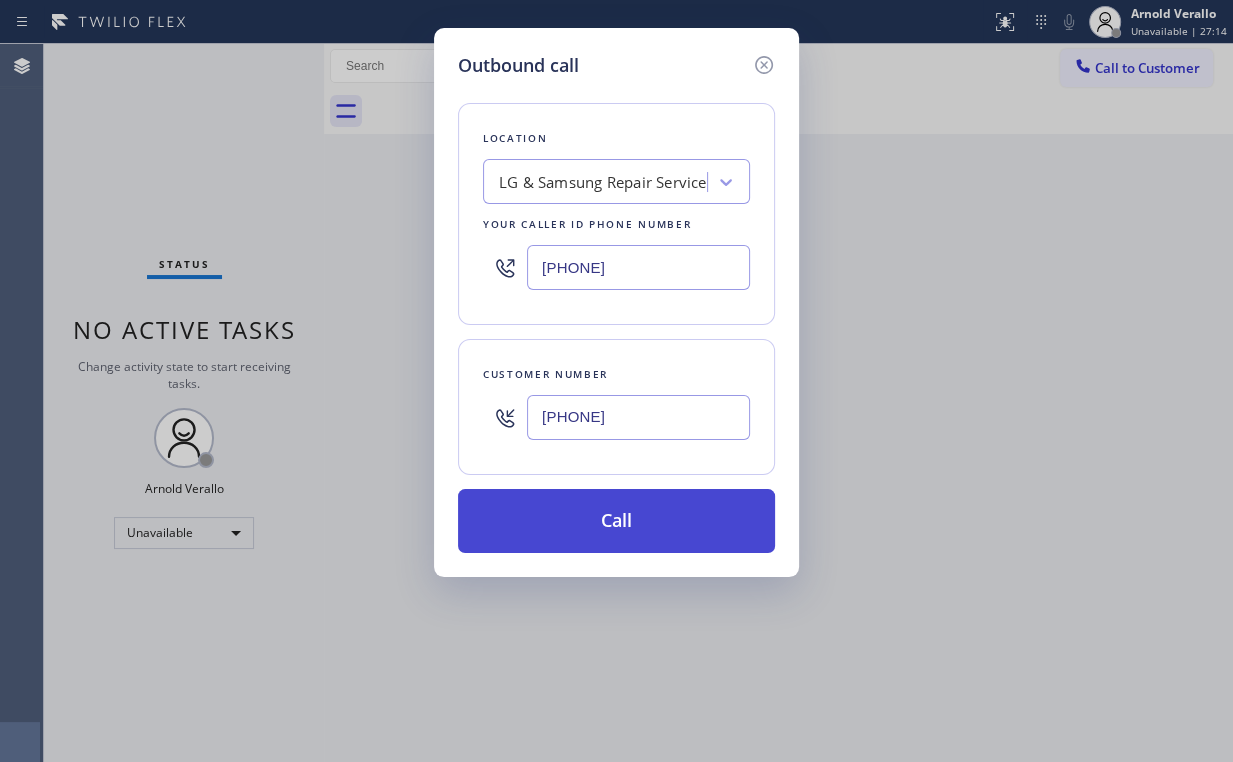type on "[PHONE]" 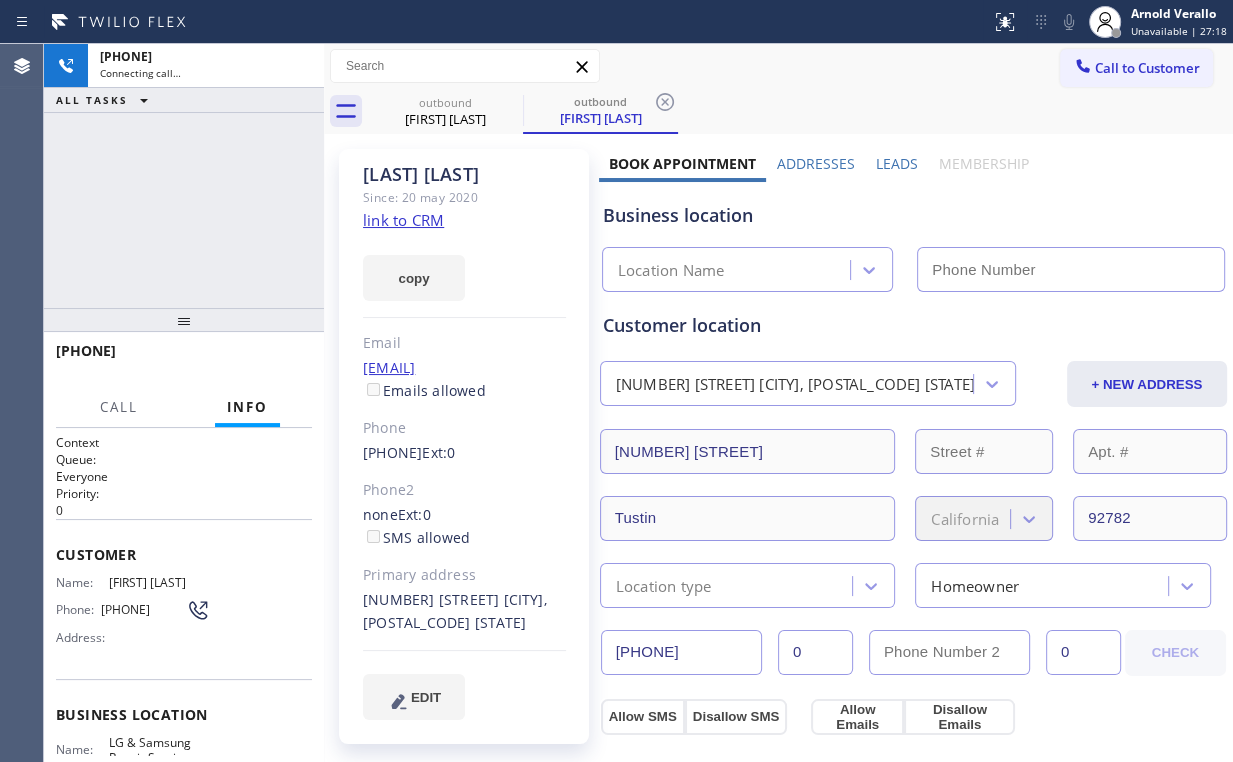 type on "[PHONE]" 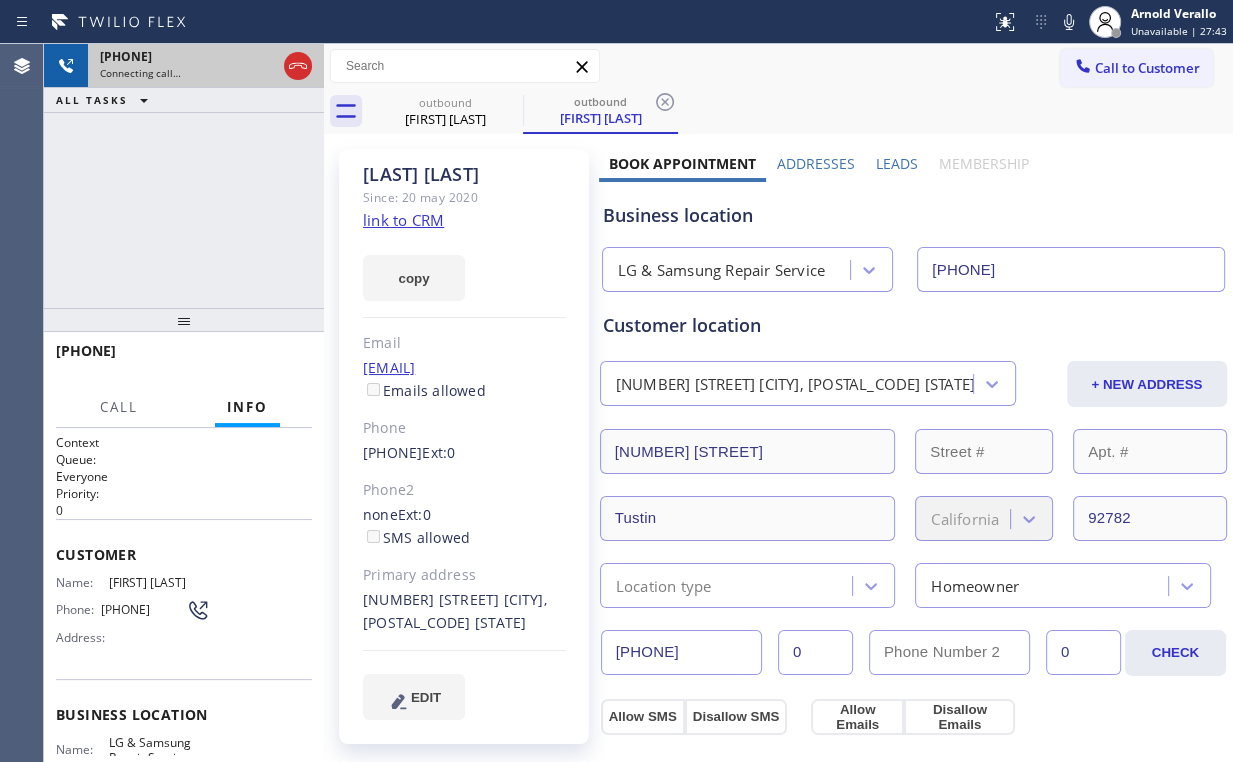 click 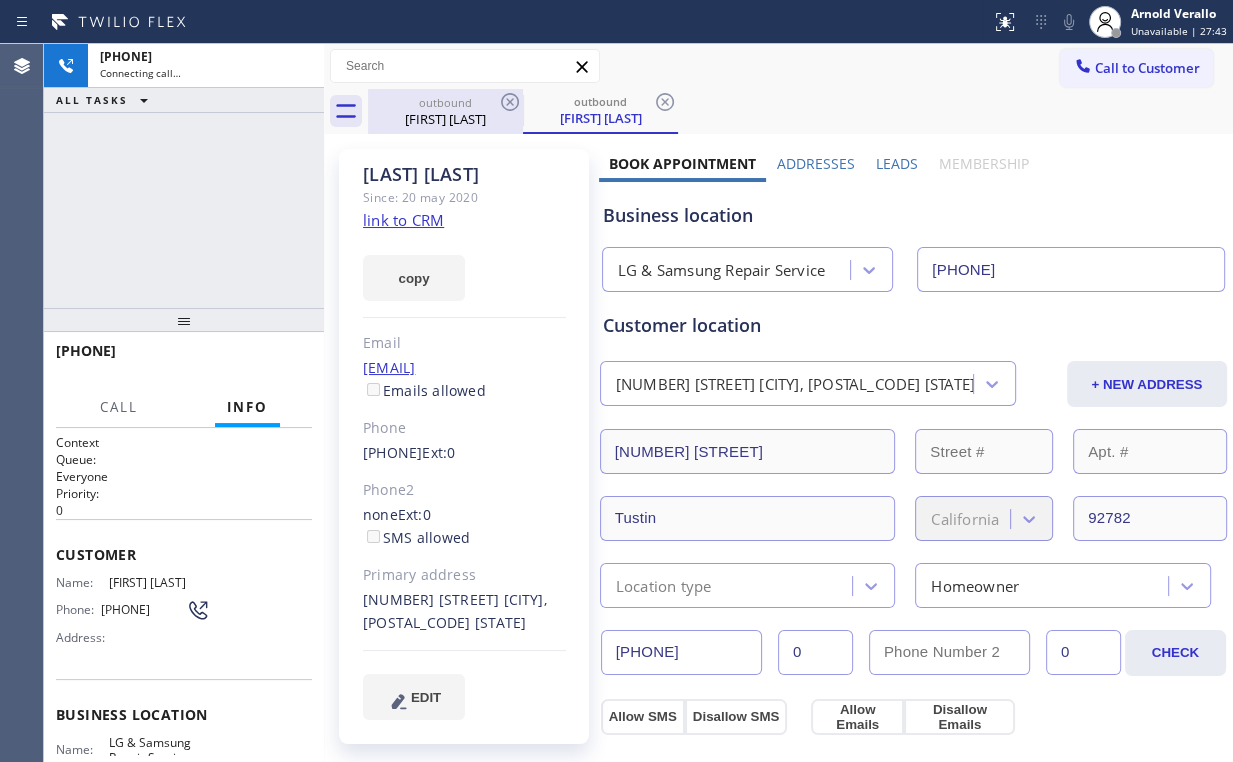 drag, startPoint x: 427, startPoint y: 98, endPoint x: 495, endPoint y: 108, distance: 68.73136 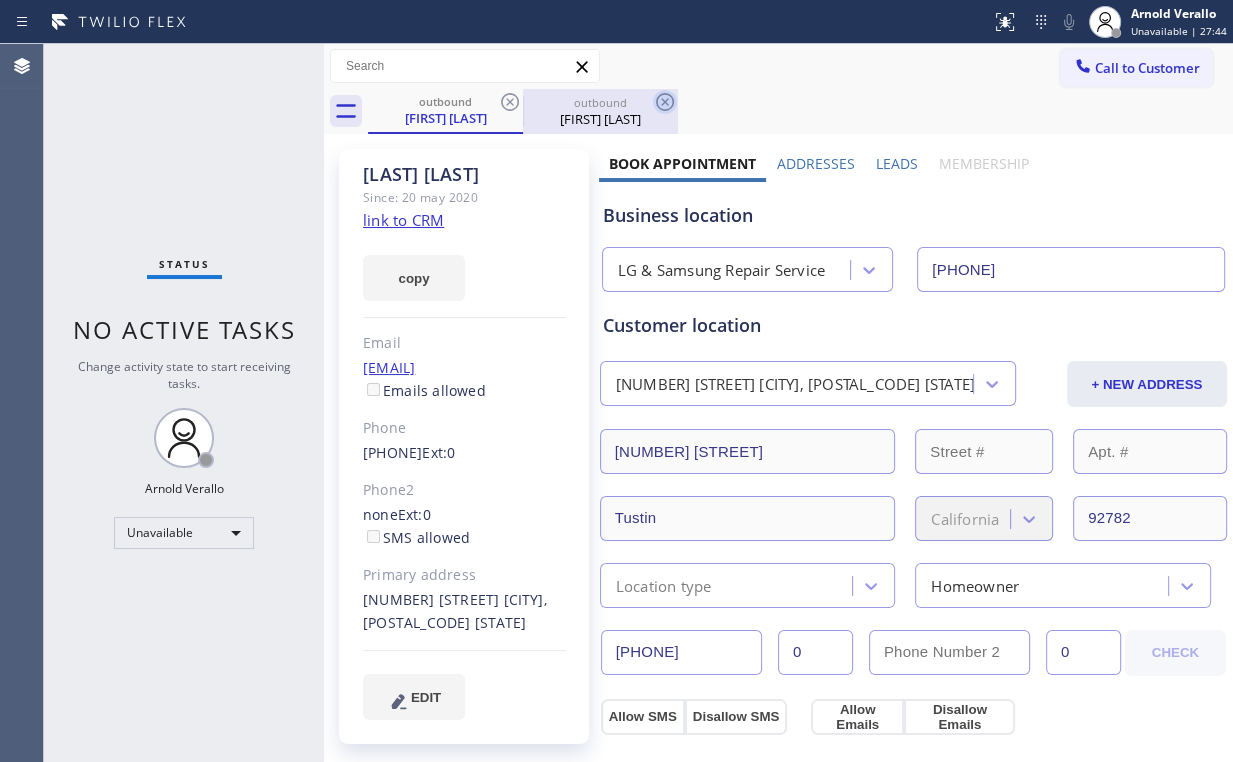 click 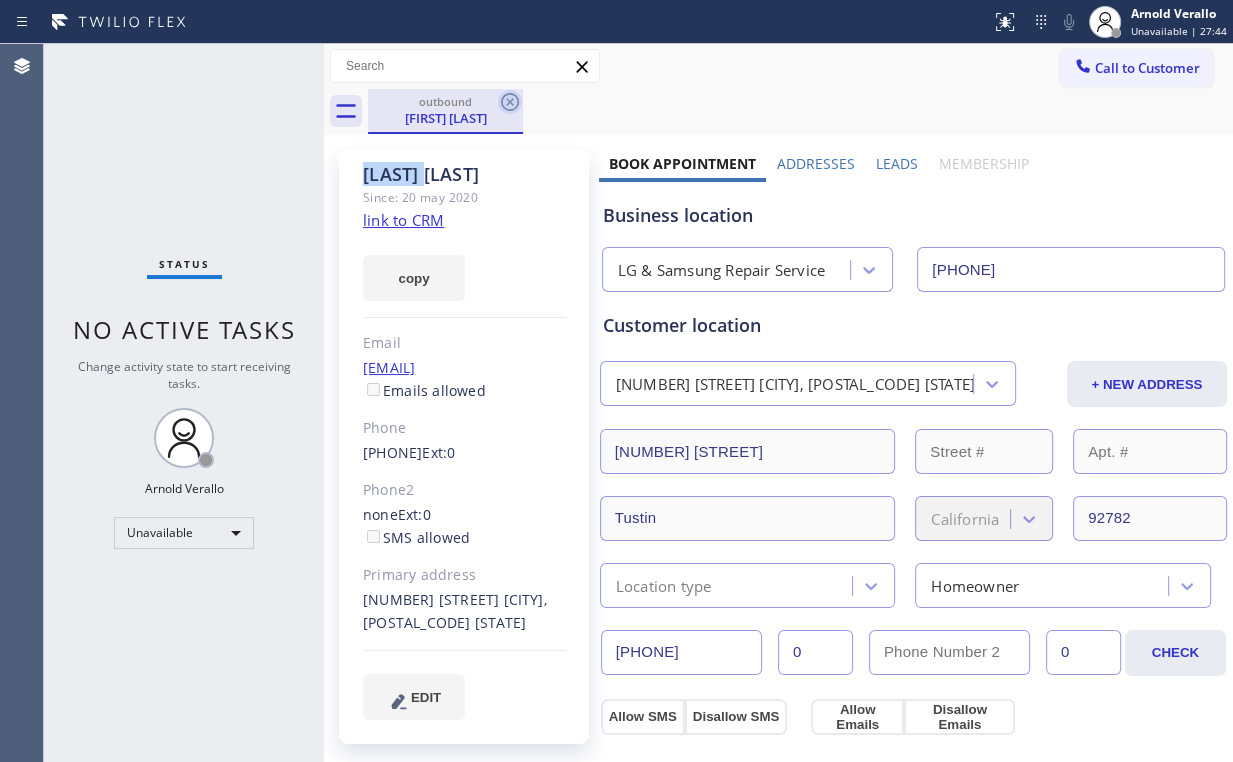 click 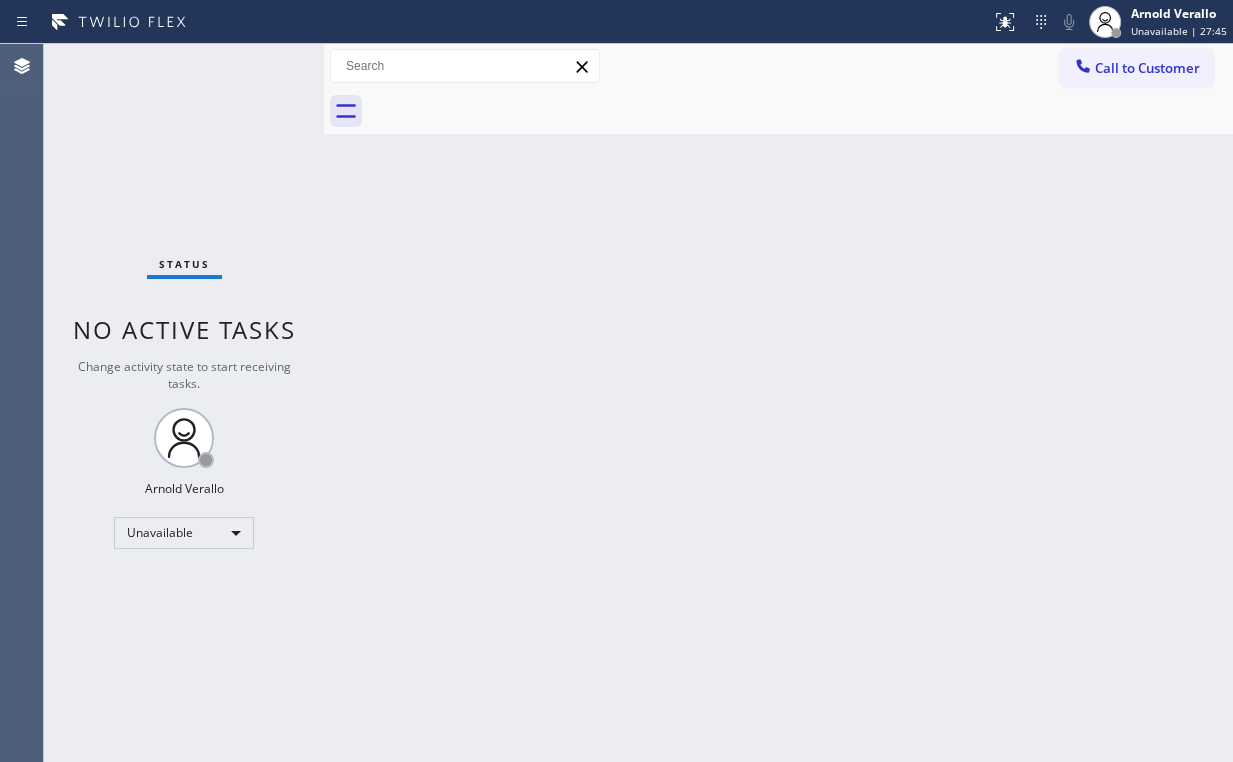 click on "Back to Dashboard Change Sender ID Customers Technicians Select a contact Outbound call Location Search location Your caller id phone number Customer number Call Customer info Name   Phone none Address none Change Sender ID HVAC [PHONE] 5 Star Appliance [PHONE] Appliance Repair [PHONE] Plumbing [PHONE] Air Duct Cleaning [PHONE]  Electricians [PHONE] Cancel Change Check personal SMS Reset Change No tabs Call to Customer Outbound call Location LG & Samsung Repair Service Your caller id phone number [PHONE] Customer number Call Outbound call Technician Search Technician Your caller id phone number Your caller id phone number Call" at bounding box center (778, 403) 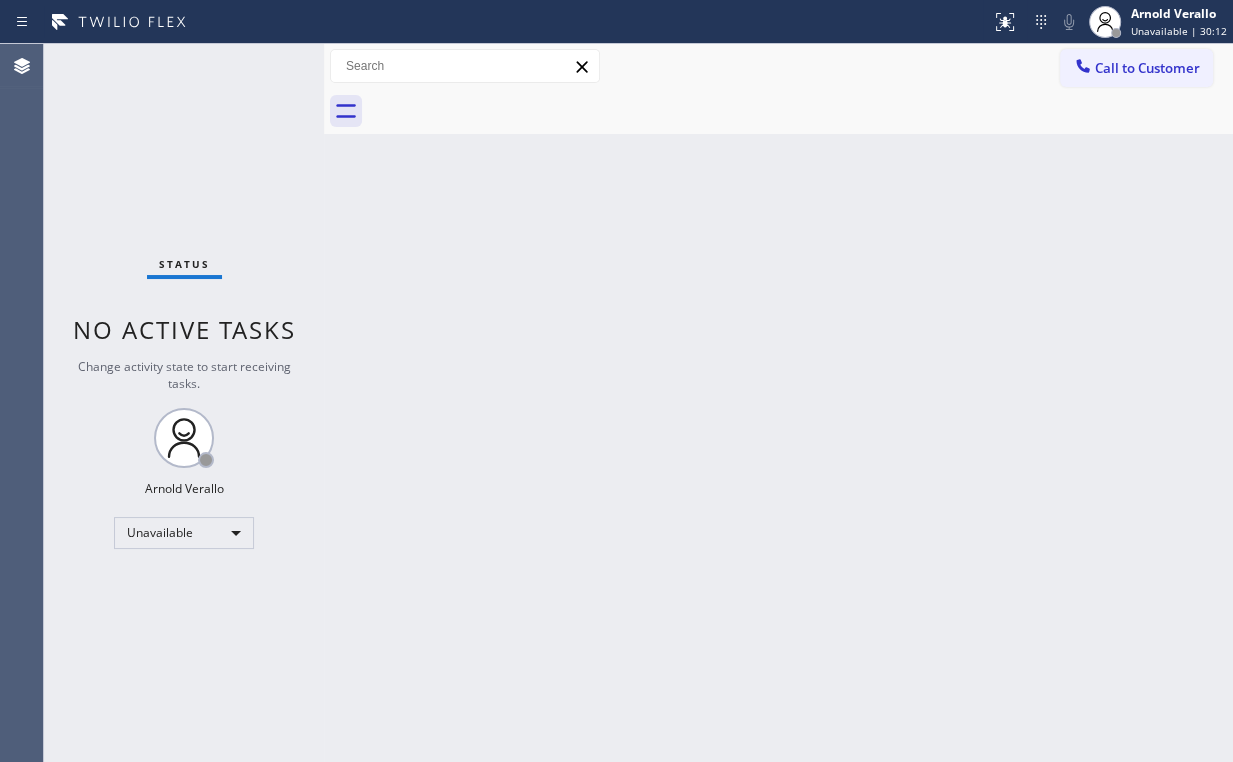 click on "Call to Customer" at bounding box center (1136, 68) 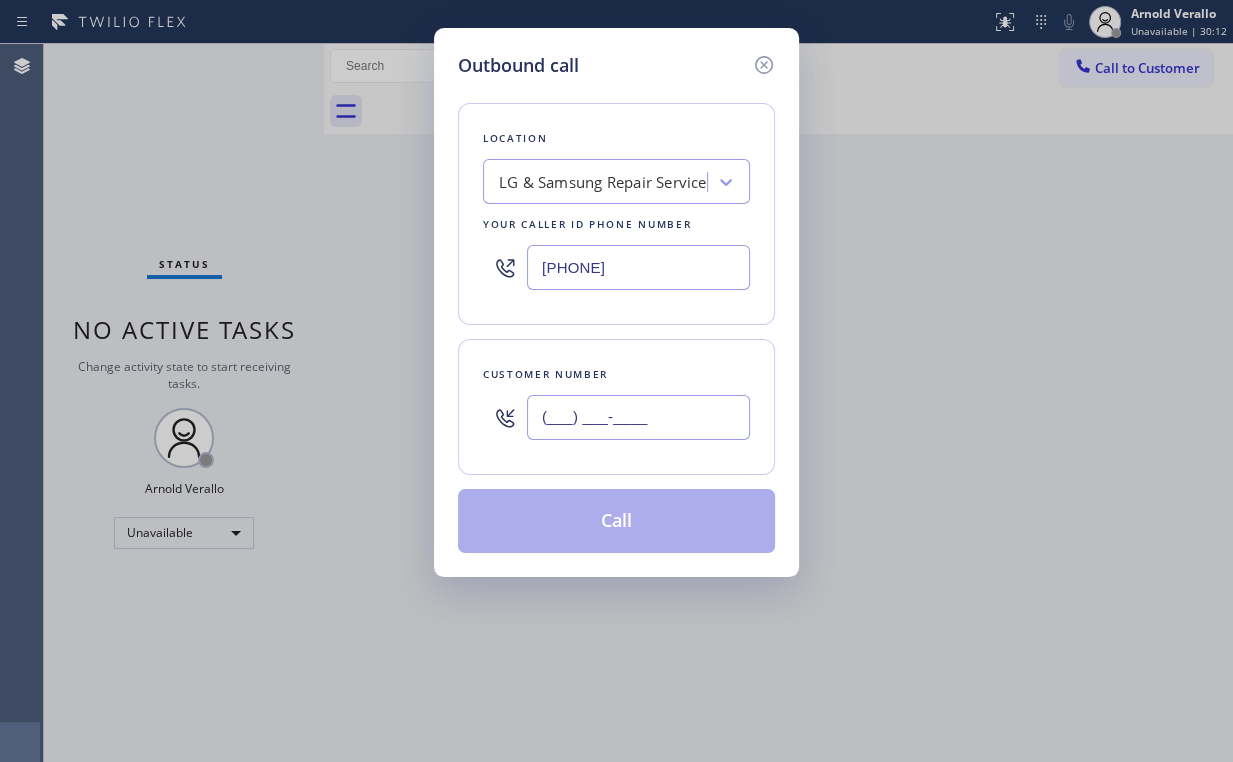 click on "(___) ___-____" at bounding box center [638, 417] 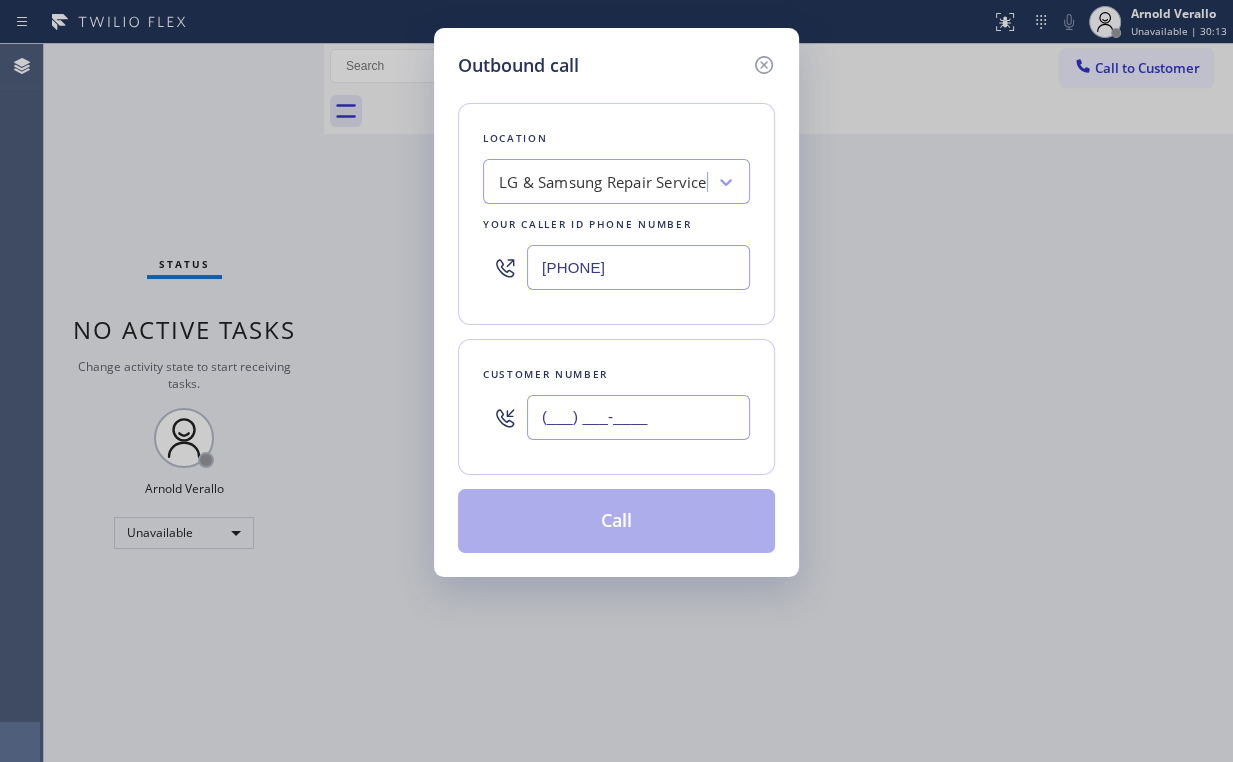 paste on "([PHONE])" 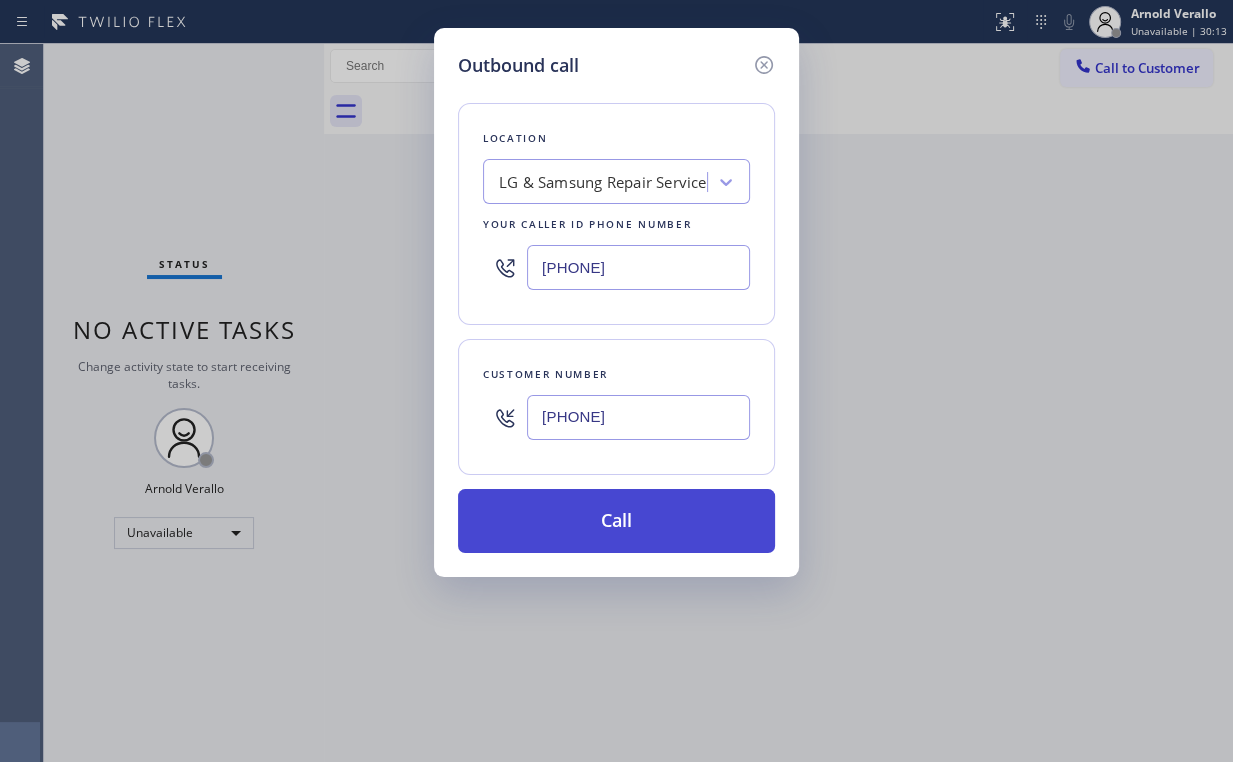 type on "[PHONE]" 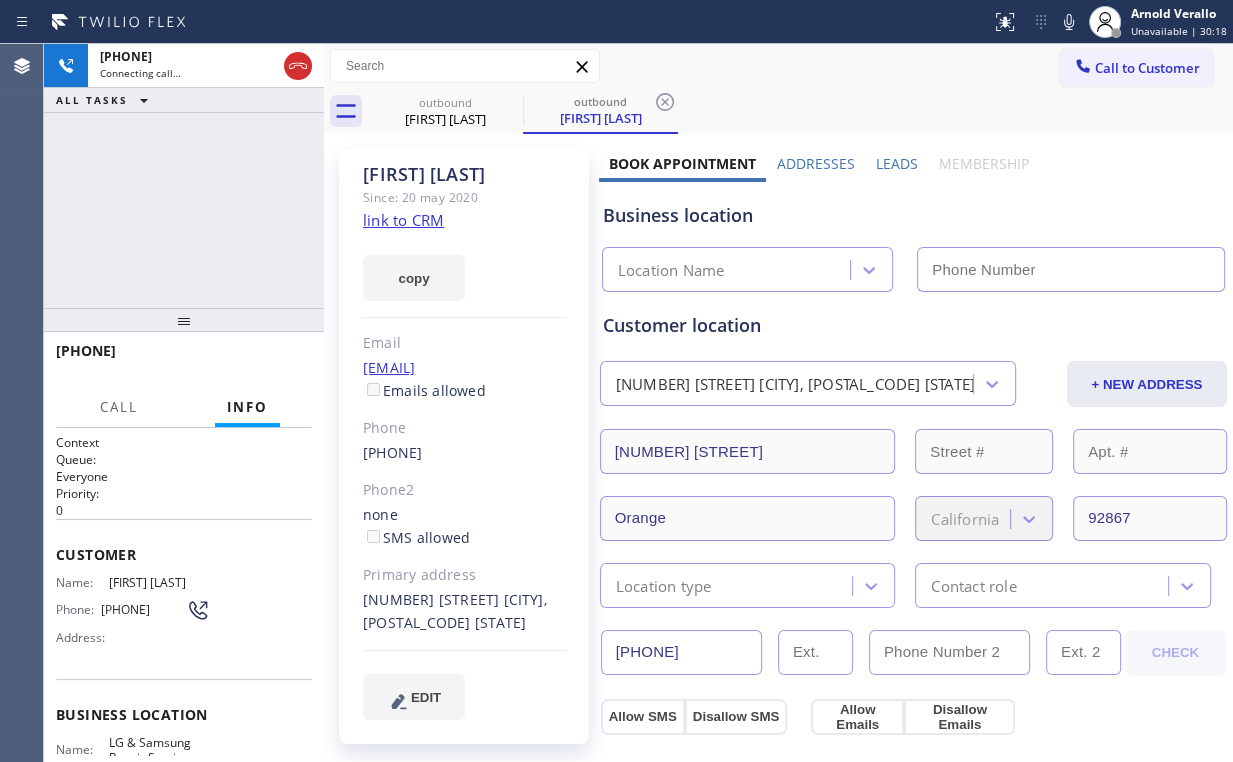 type on "[PHONE]" 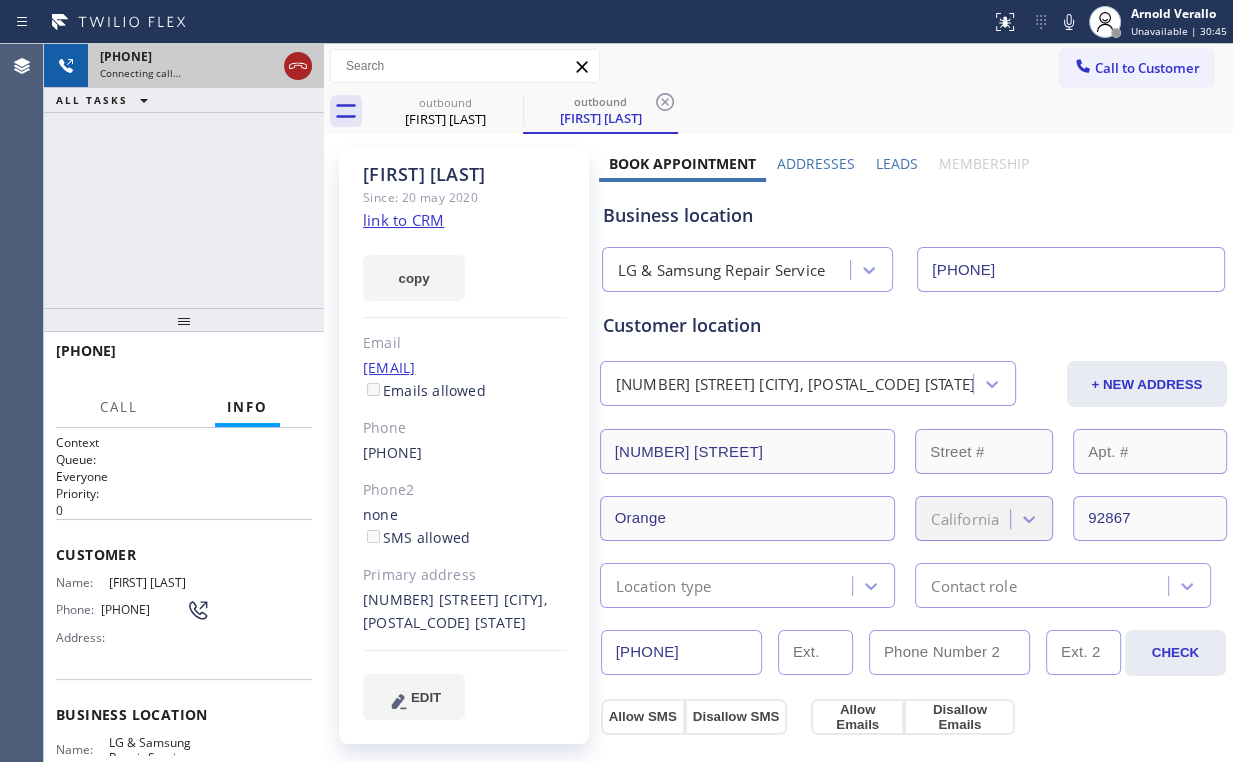 click at bounding box center (298, 66) 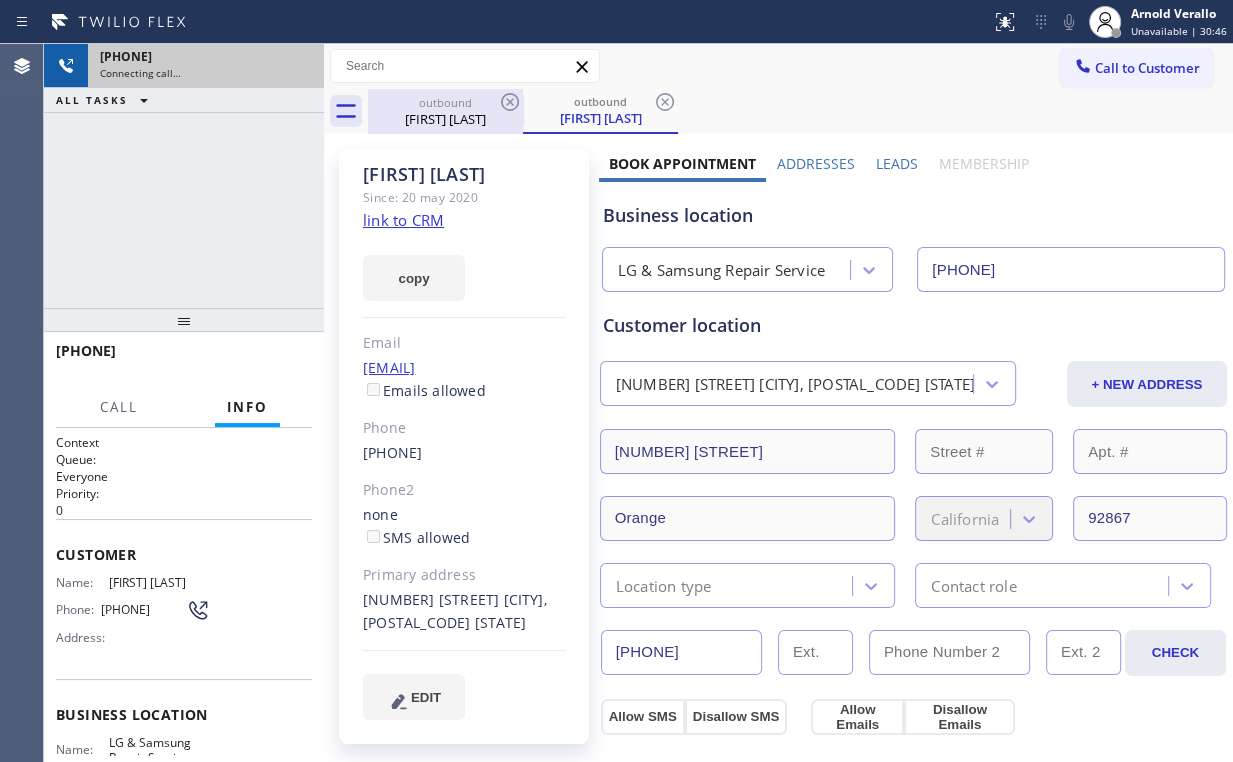 drag, startPoint x: 402, startPoint y: 115, endPoint x: 432, endPoint y: 107, distance: 31.04835 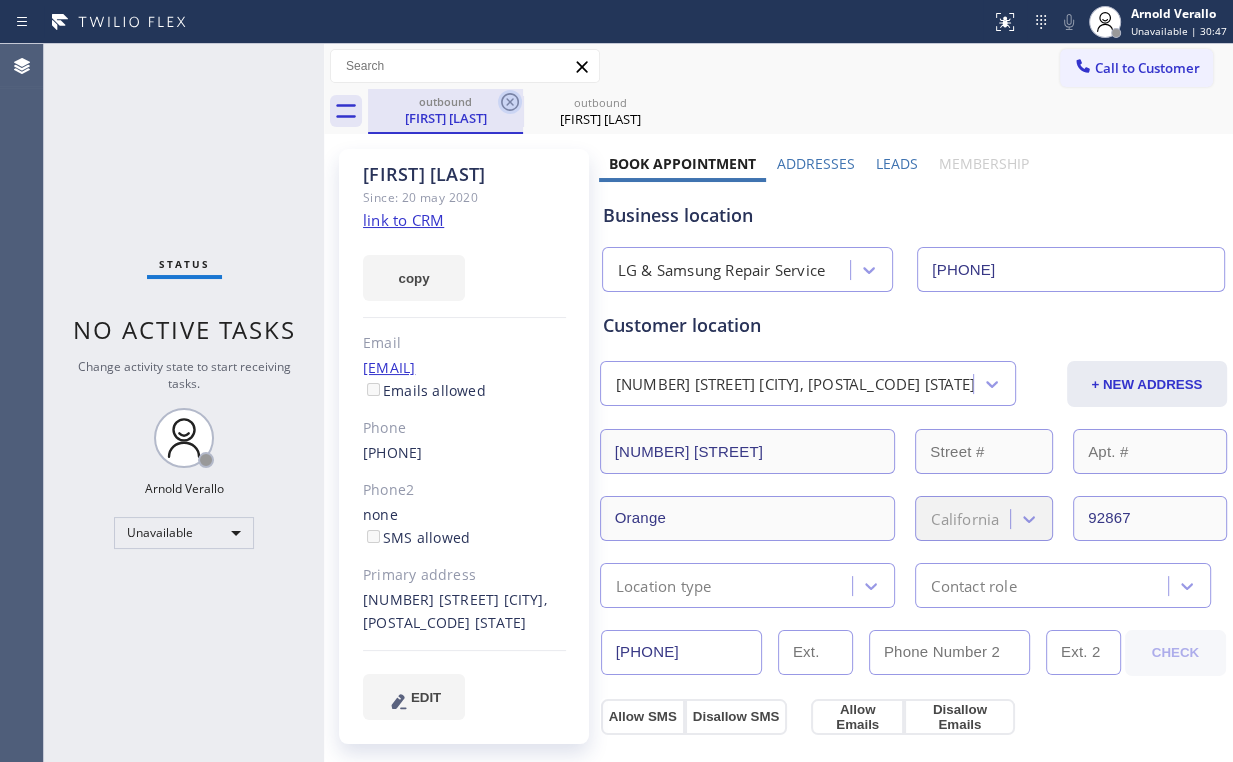 click 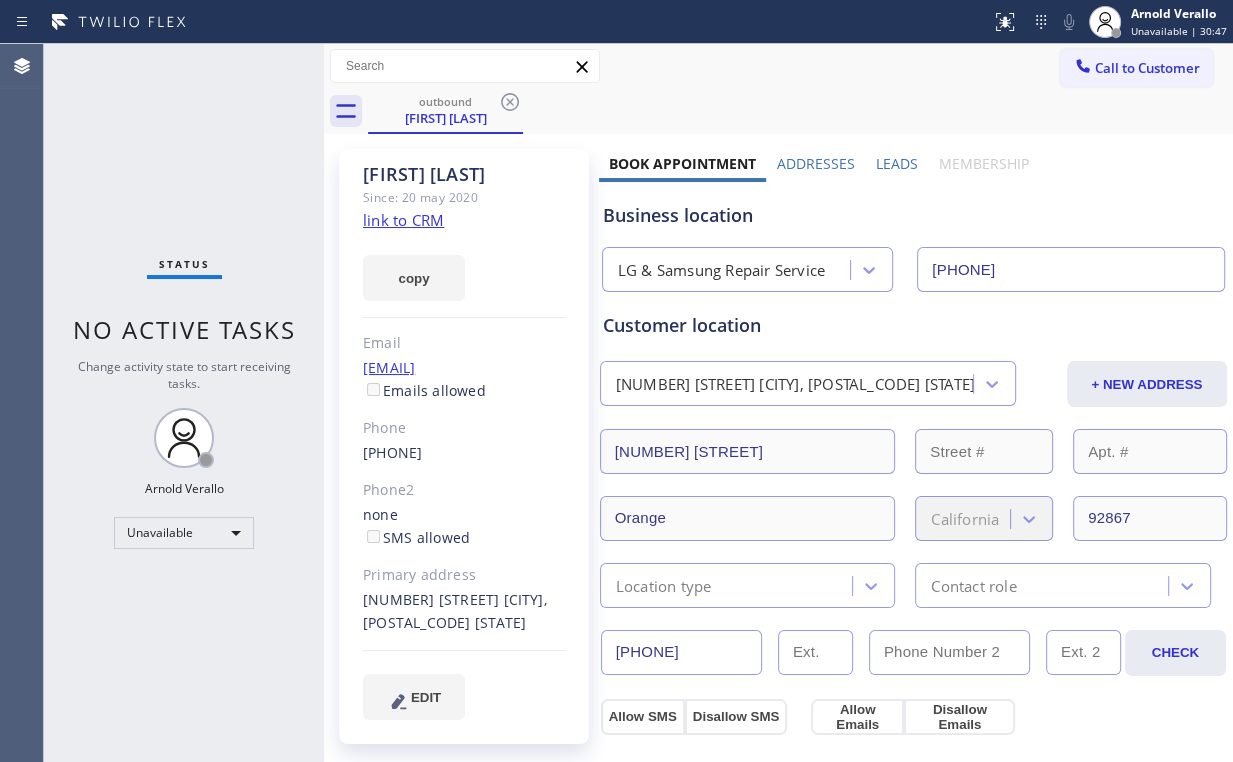 drag, startPoint x: 506, startPoint y: 97, endPoint x: 464, endPoint y: 110, distance: 43.965897 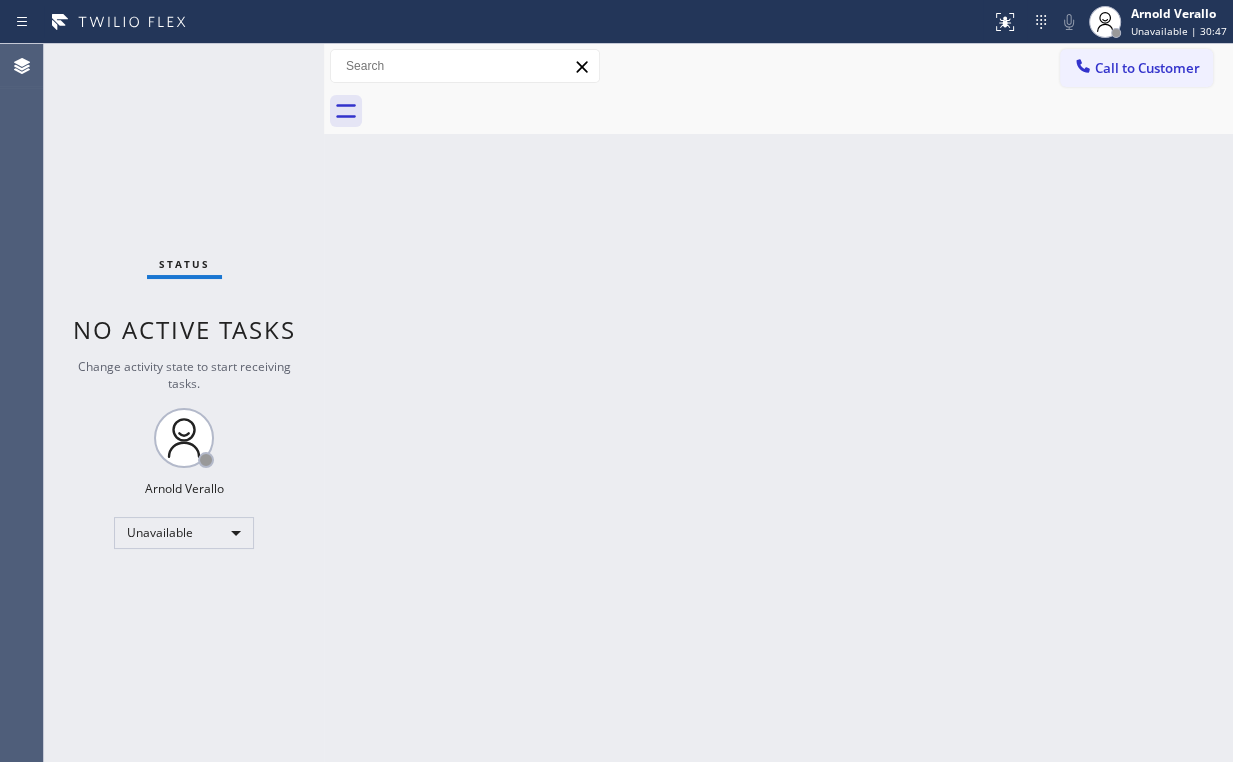 click on "Status   No active tasks     Change activity state to start receiving tasks.   [FIRST] [LAST] Unavailable" at bounding box center (184, 403) 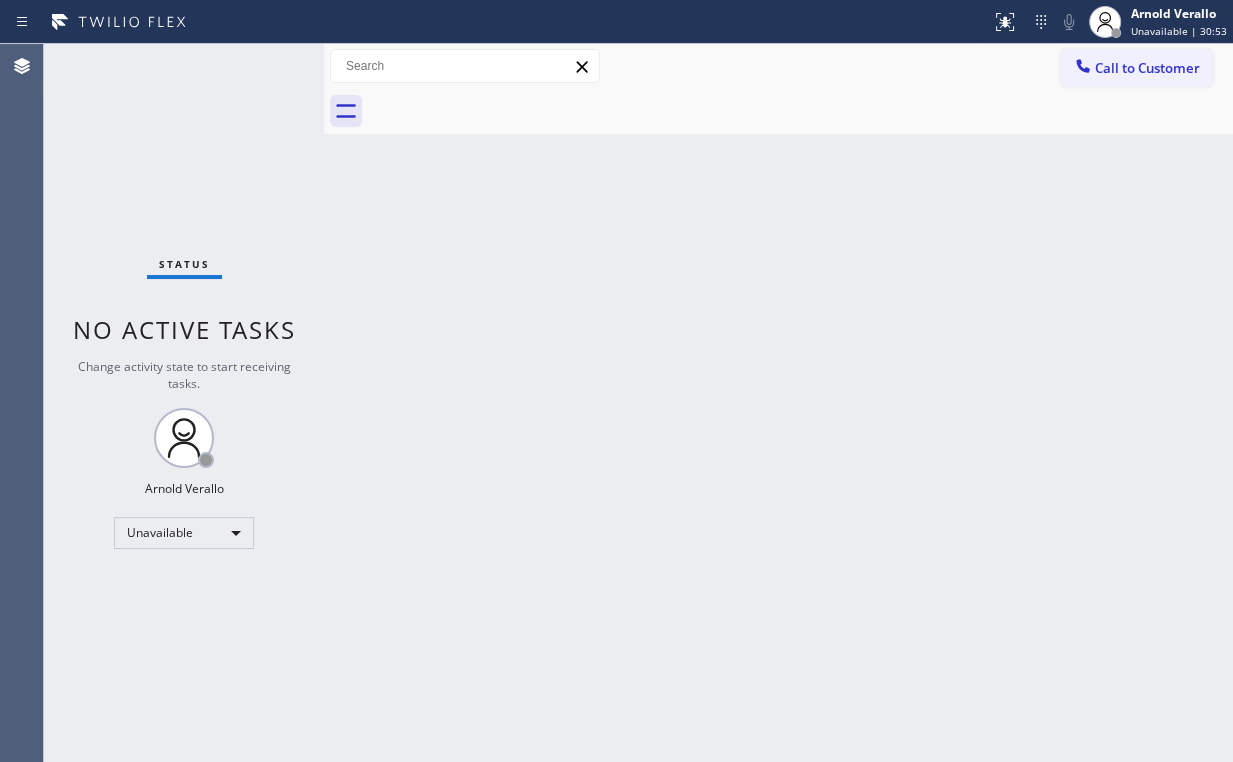 drag, startPoint x: 1139, startPoint y: 65, endPoint x: 618, endPoint y: 349, distance: 593.3776 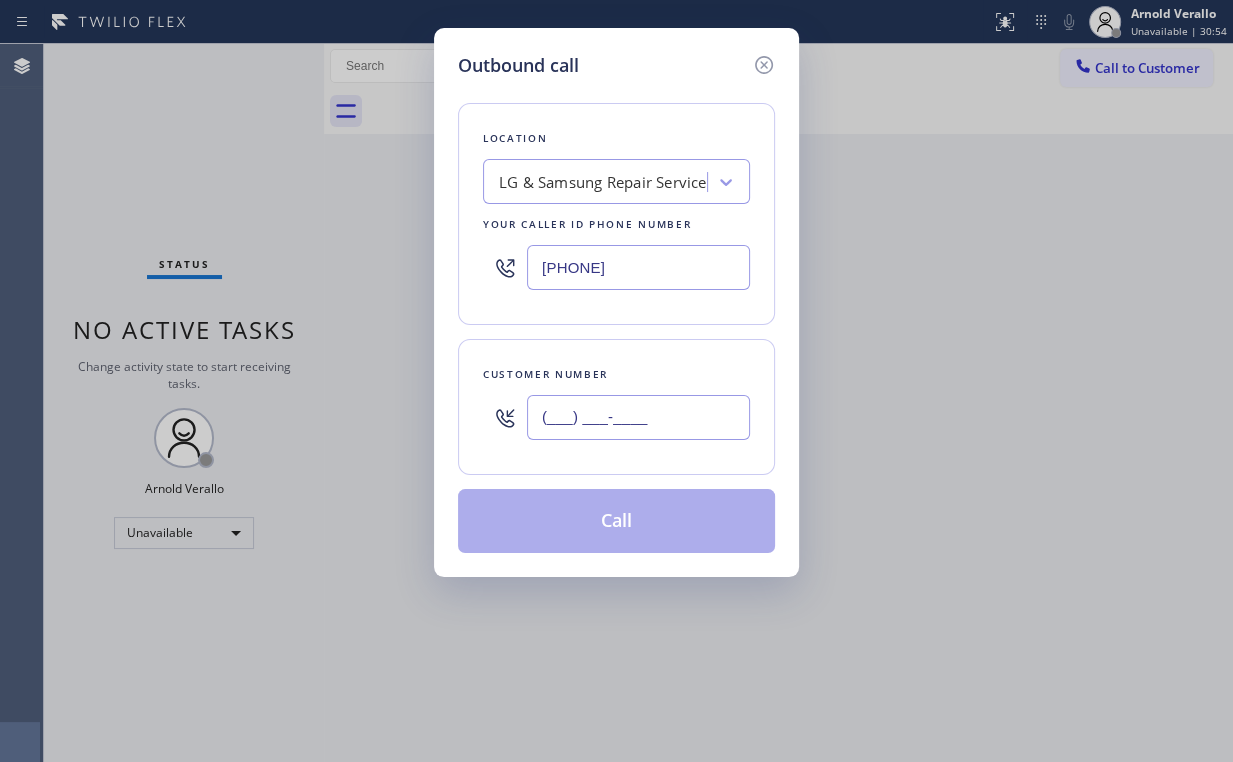 click on "(___) ___-____" at bounding box center (638, 417) 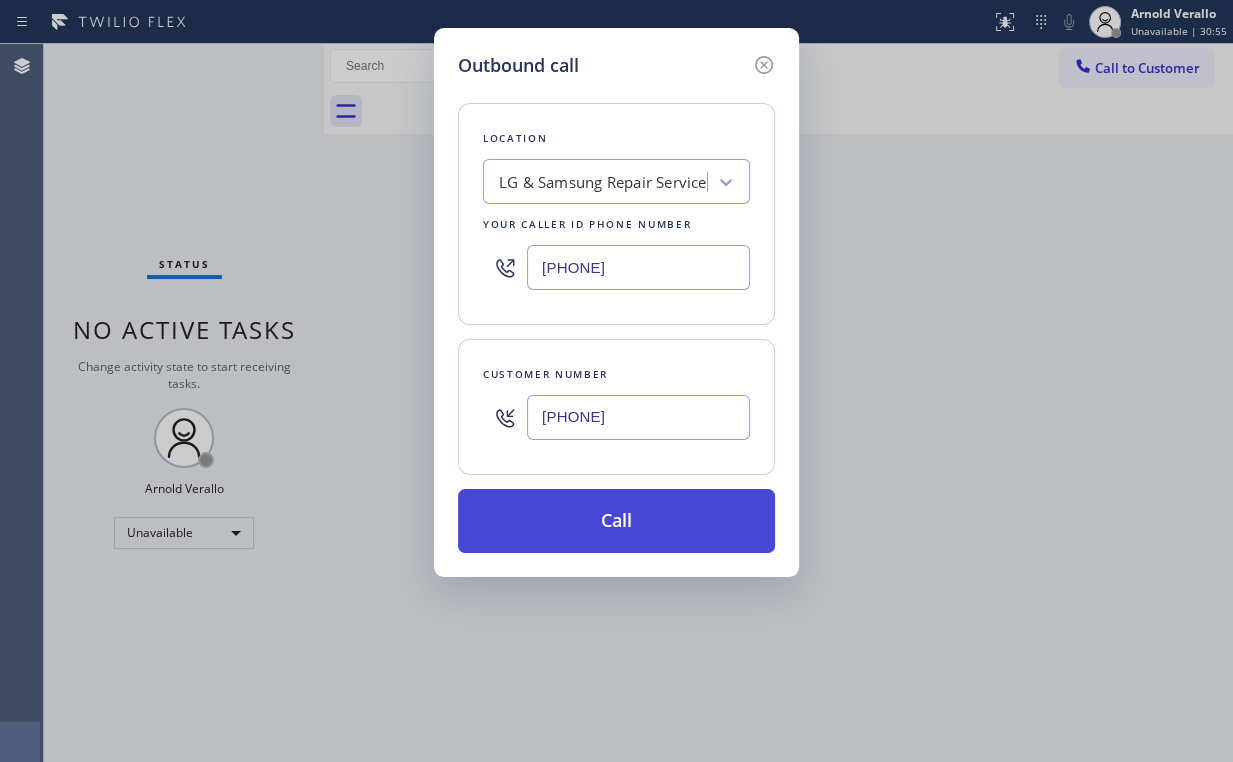 type on "[PHONE]" 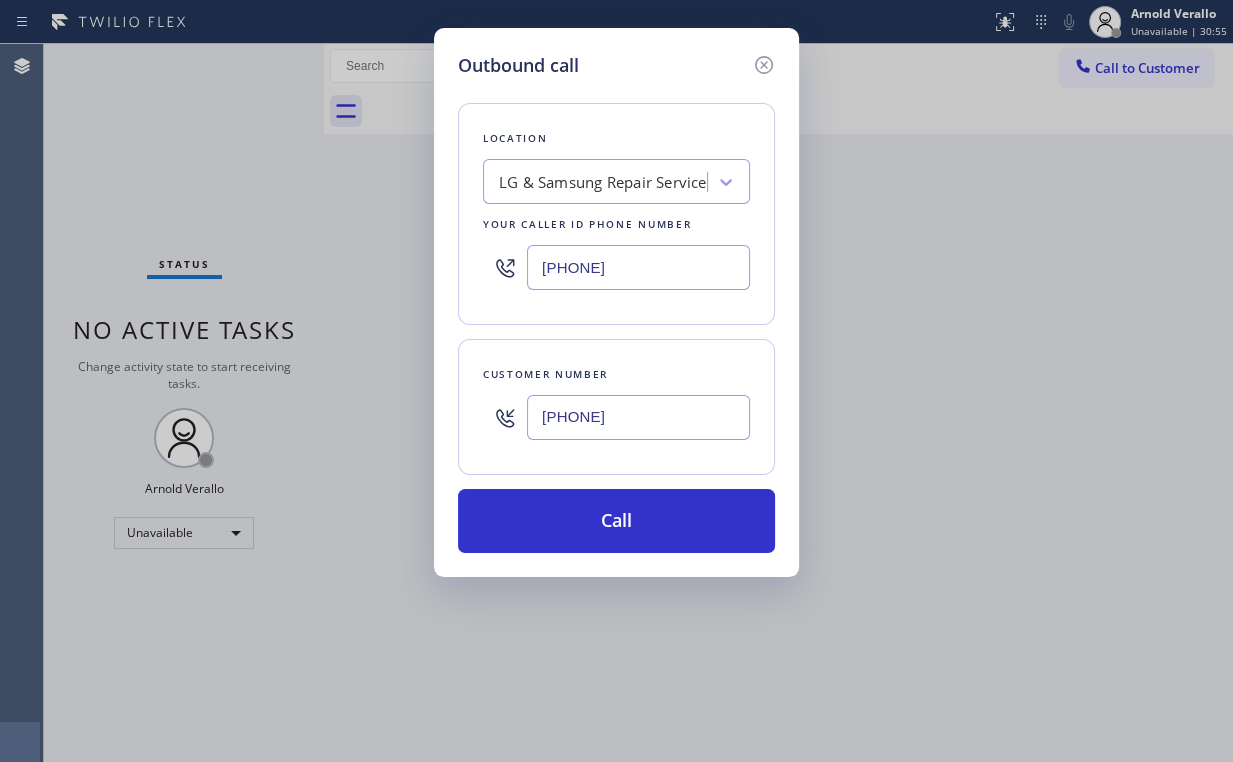 drag, startPoint x: 612, startPoint y: 517, endPoint x: 589, endPoint y: 563, distance: 51.42956 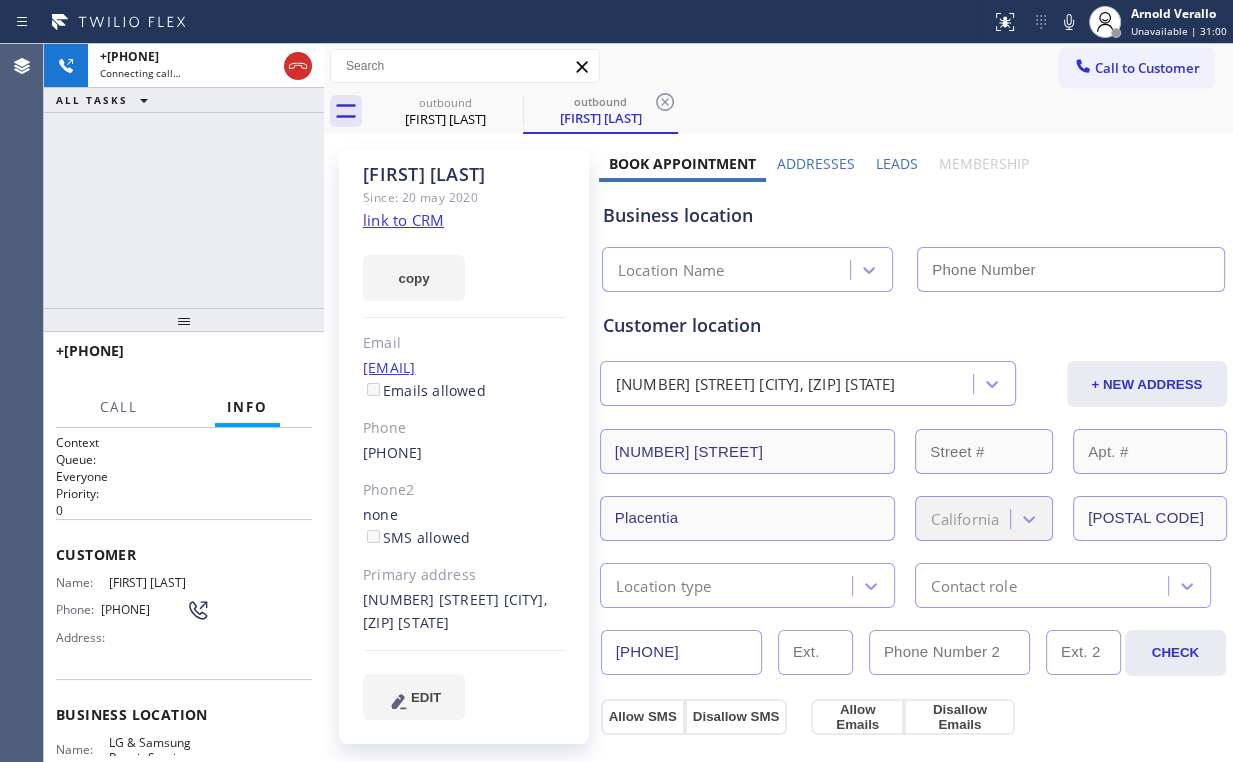 type on "[PHONE]" 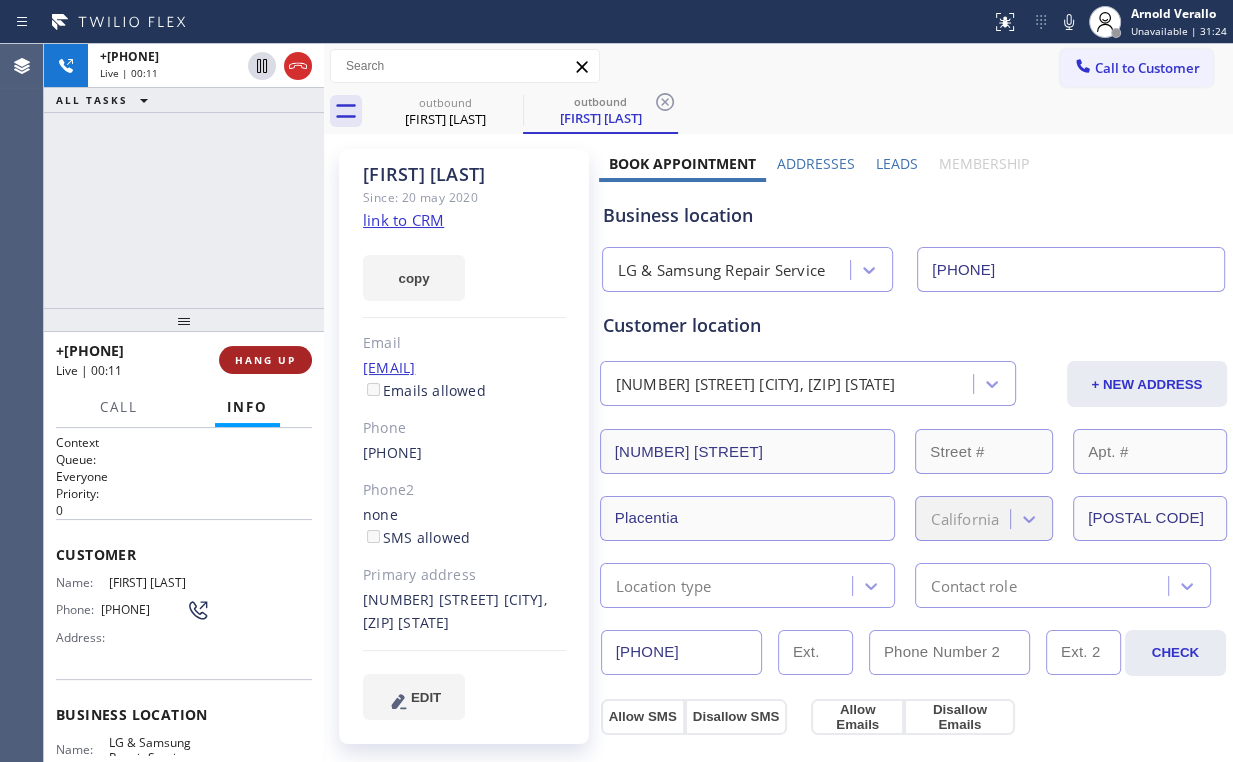 click on "HANG UP" at bounding box center [265, 360] 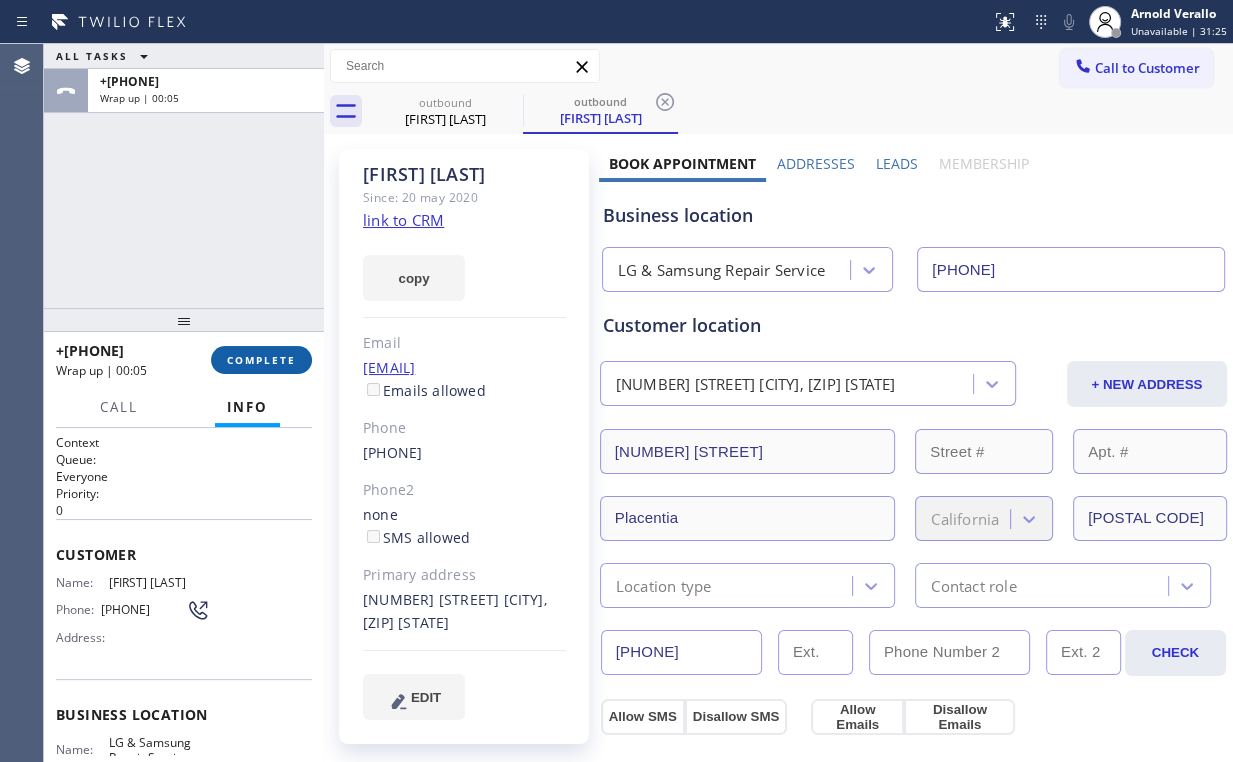 click on "COMPLETE" at bounding box center [261, 360] 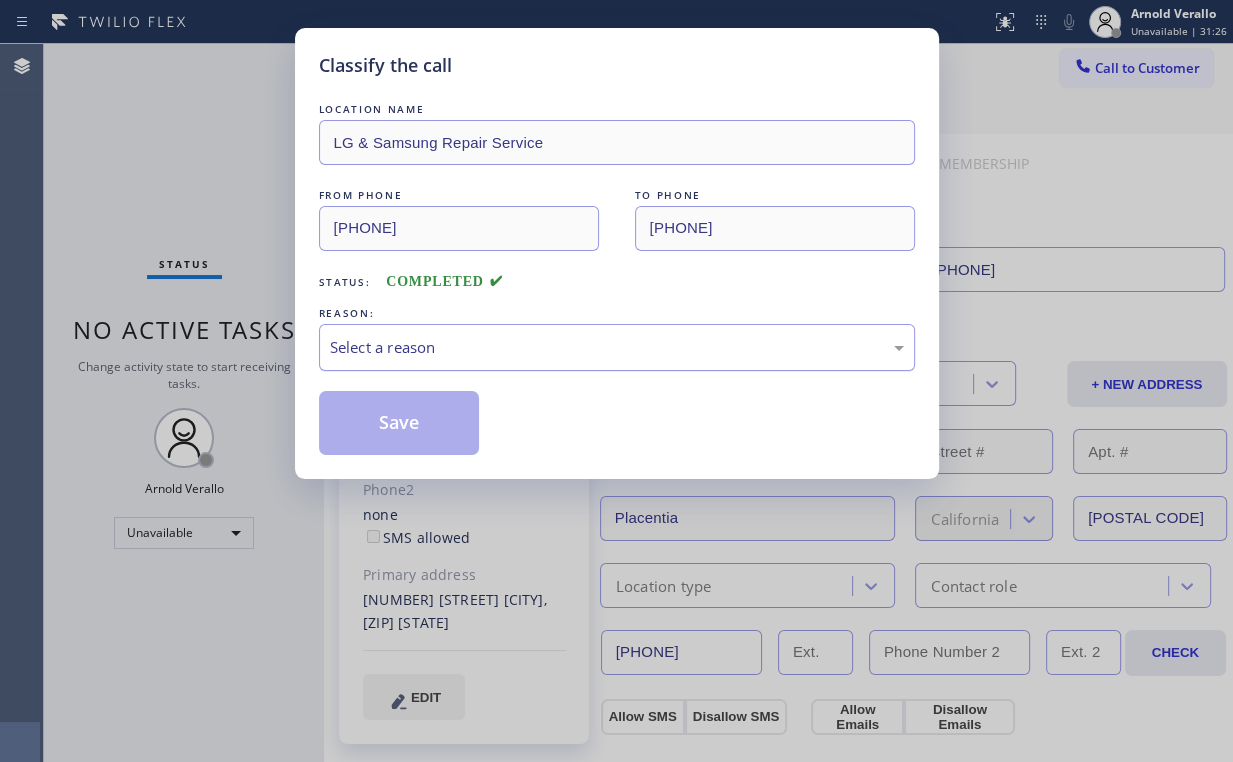 click on "Select a reason" at bounding box center (617, 347) 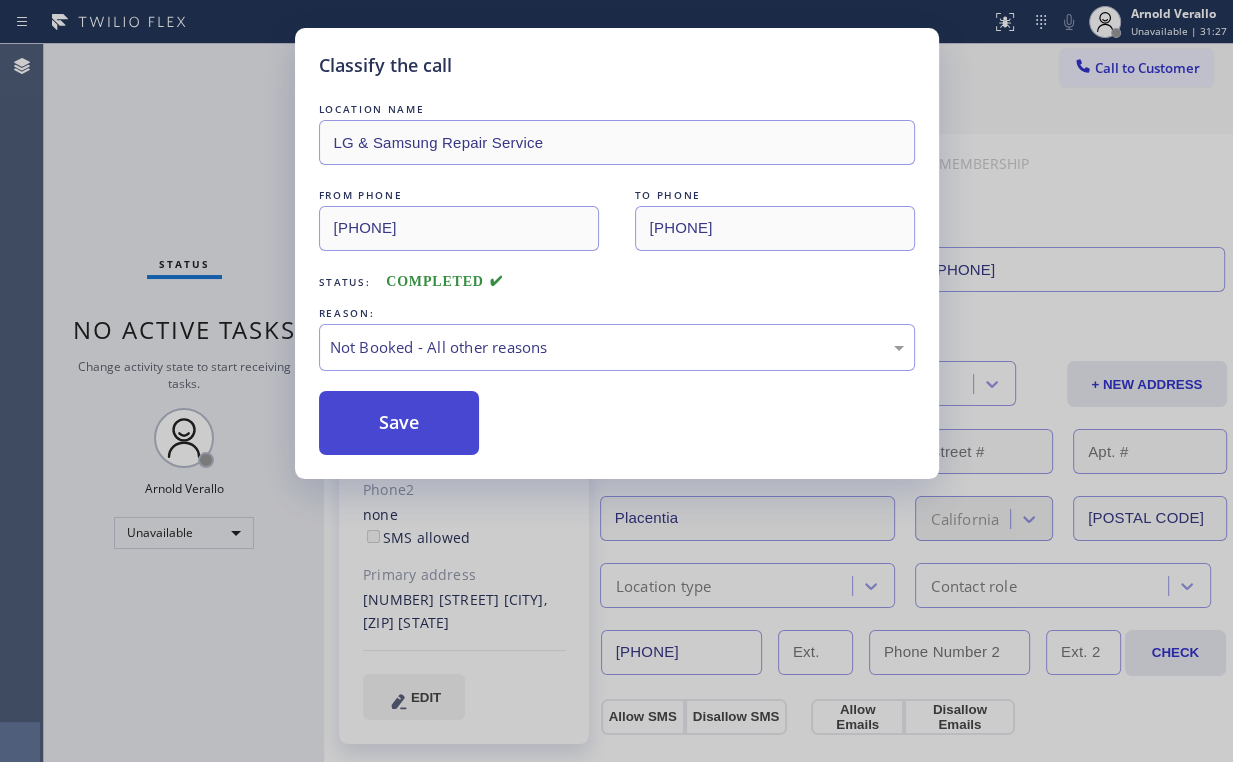 click on "Save" at bounding box center [399, 423] 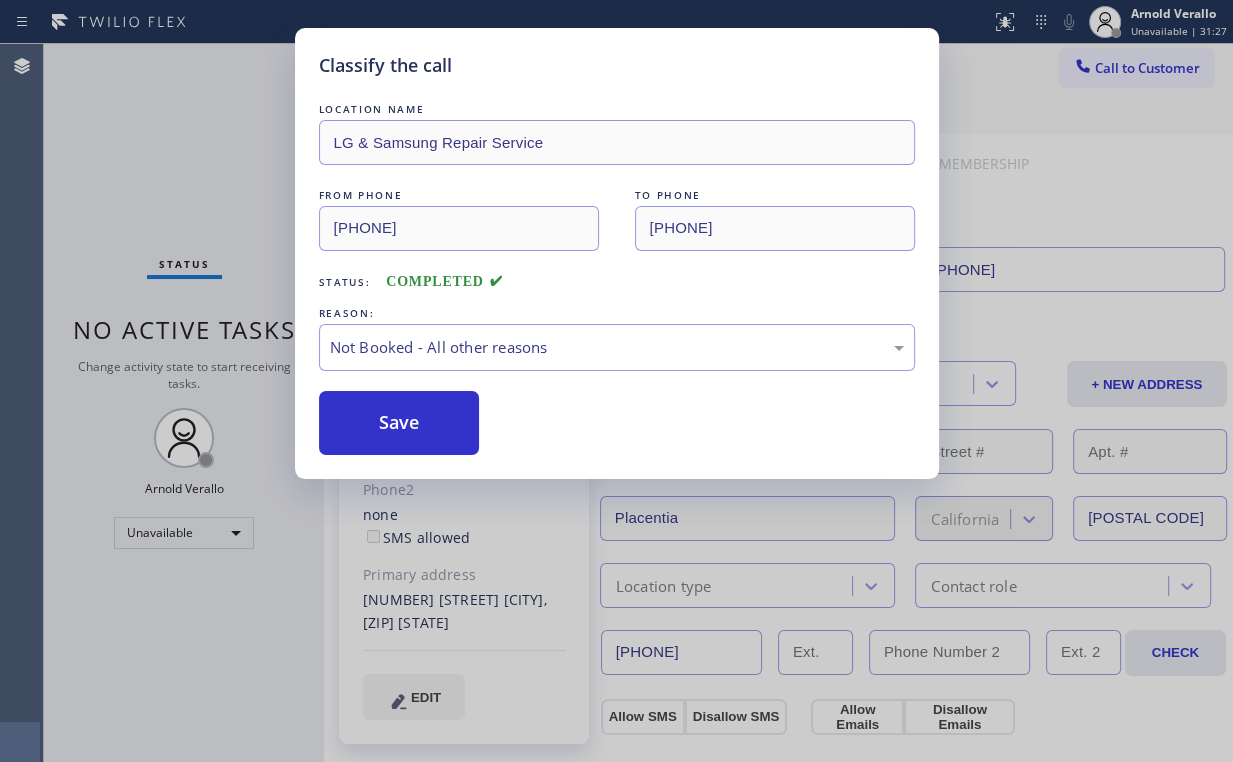 click on "Classify the call LOCATION NAME LG & Samsung Repair Service FROM PHONE [PHONE] TO PHONE [PHONE] Status: COMPLETED REASON: Not Booked - All other reasons Save" at bounding box center [616, 381] 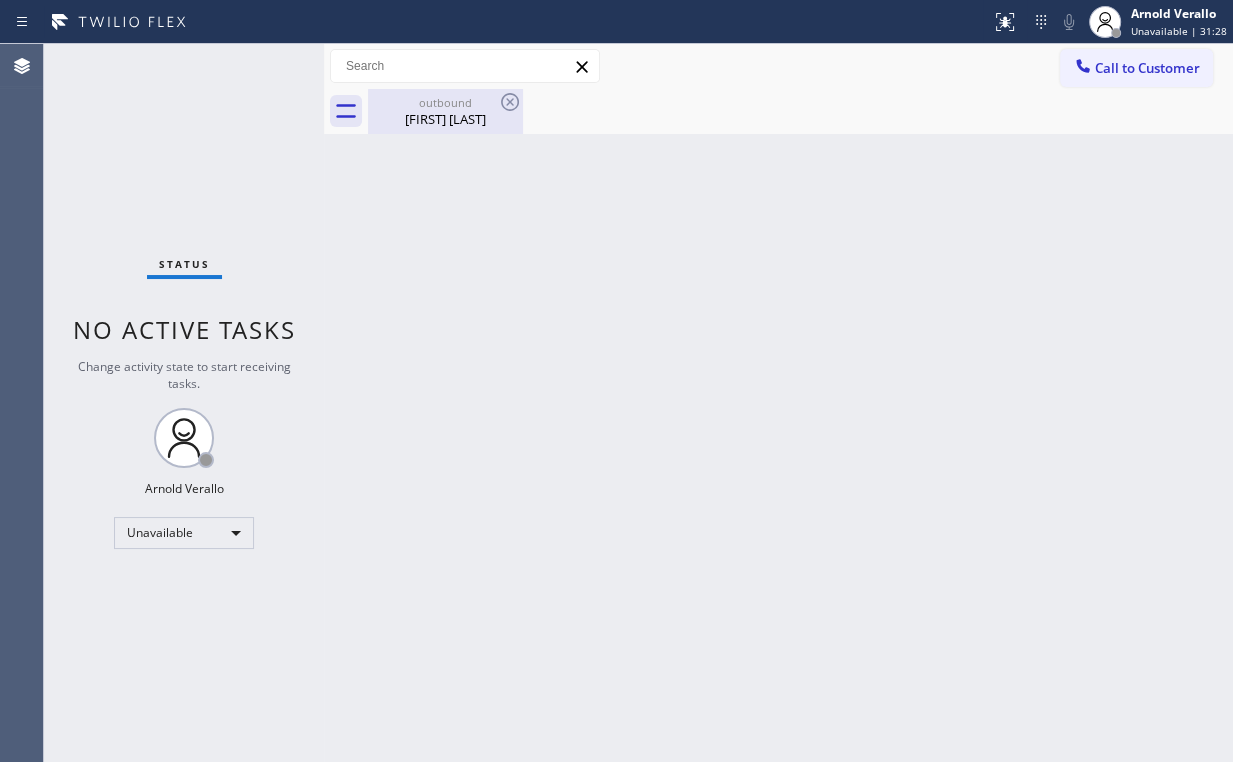 drag, startPoint x: 435, startPoint y: 108, endPoint x: 483, endPoint y: 105, distance: 48.09366 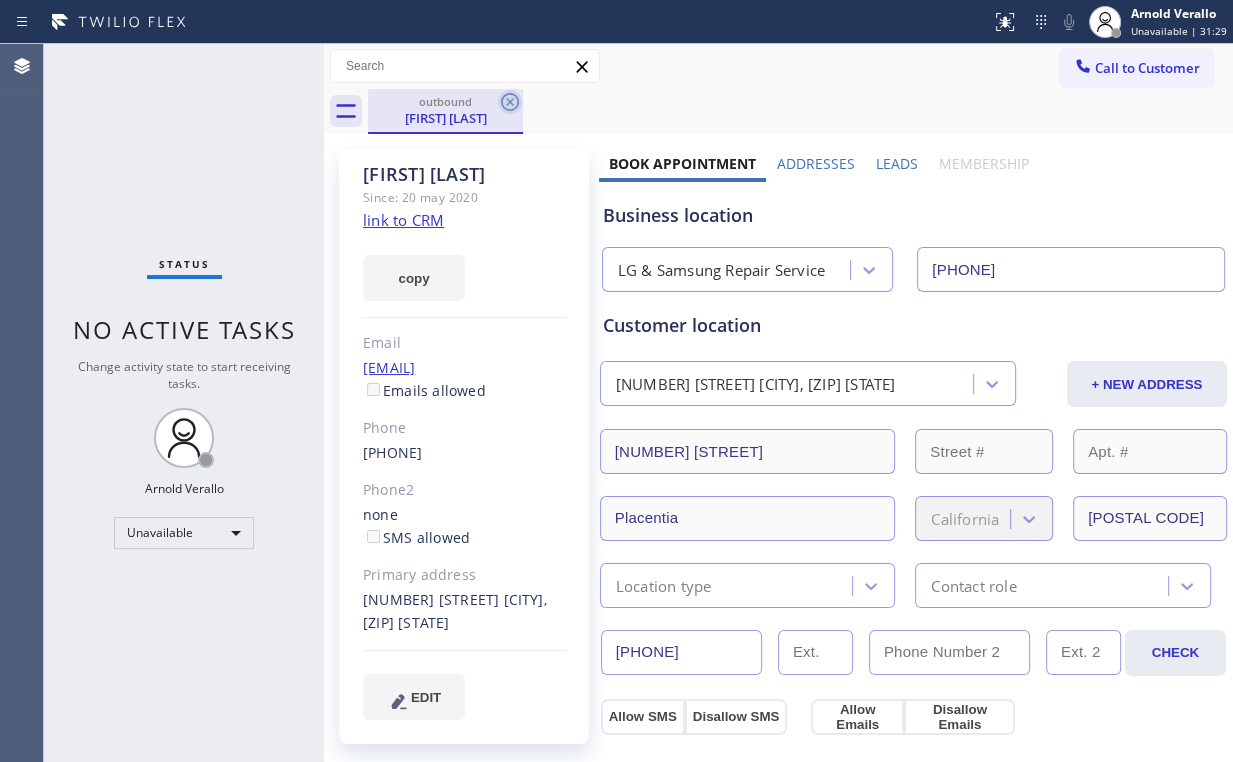 click 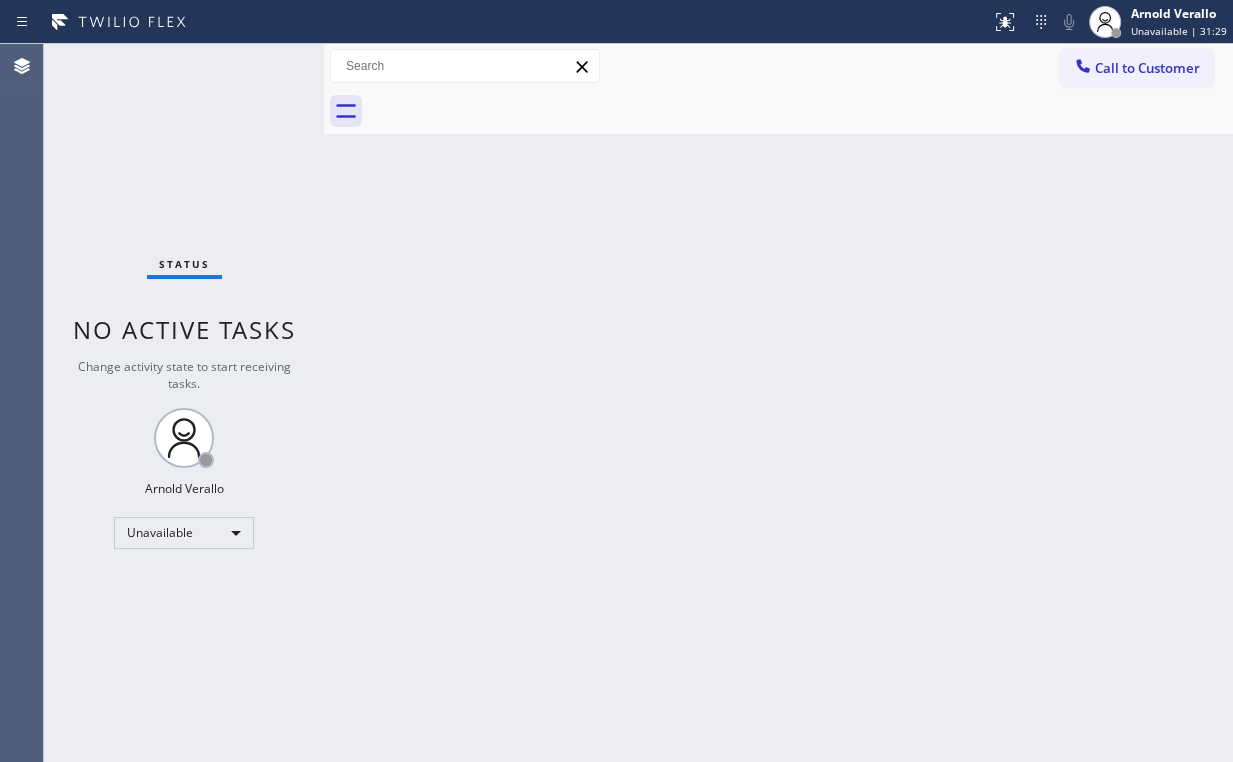drag, startPoint x: 86, startPoint y: 146, endPoint x: 97, endPoint y: 142, distance: 11.7046995 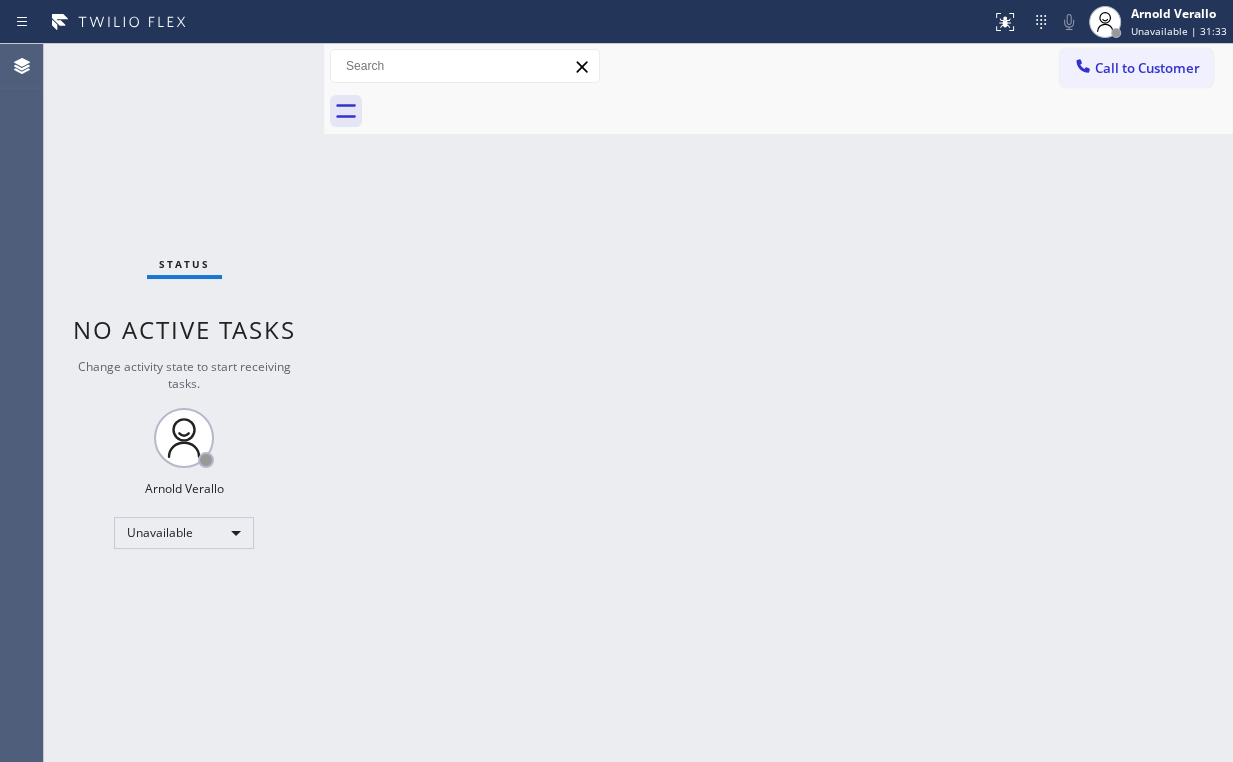 drag, startPoint x: 1152, startPoint y: 64, endPoint x: 651, endPoint y: 338, distance: 571.0315 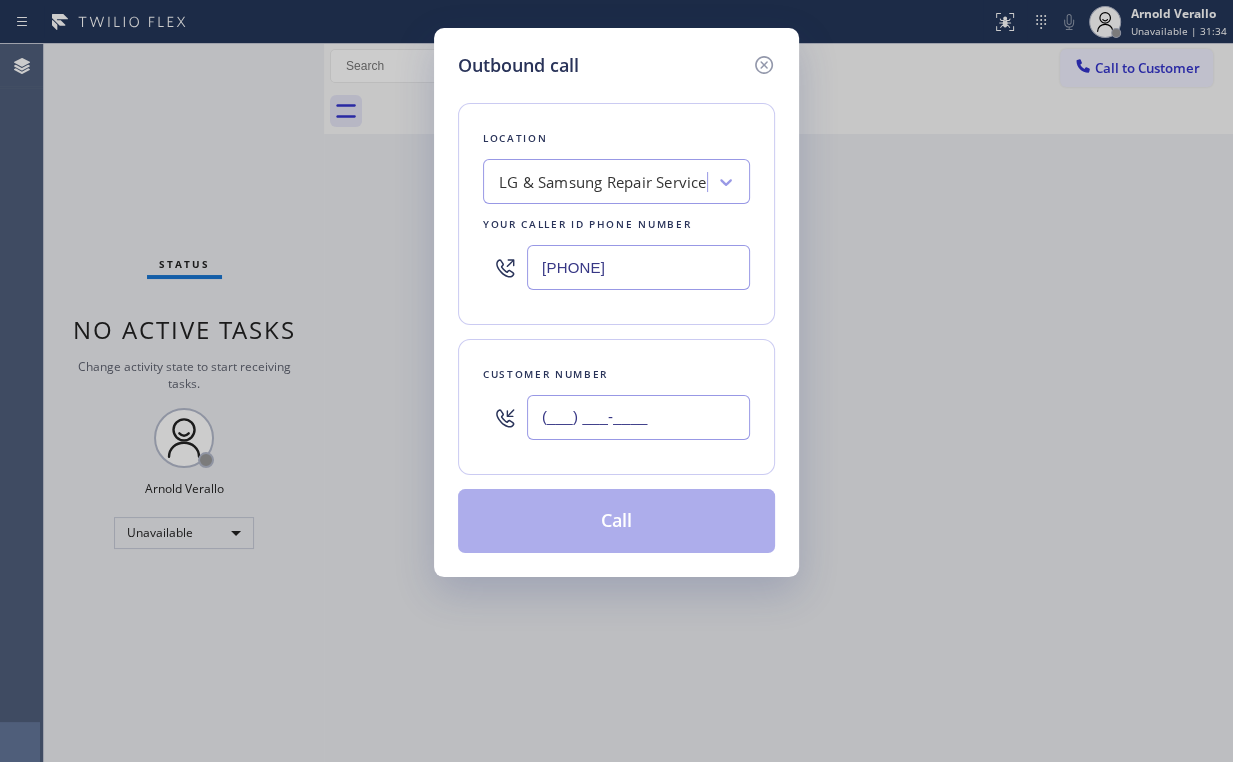 drag, startPoint x: 654, startPoint y: 412, endPoint x: 668, endPoint y: 400, distance: 18.439089 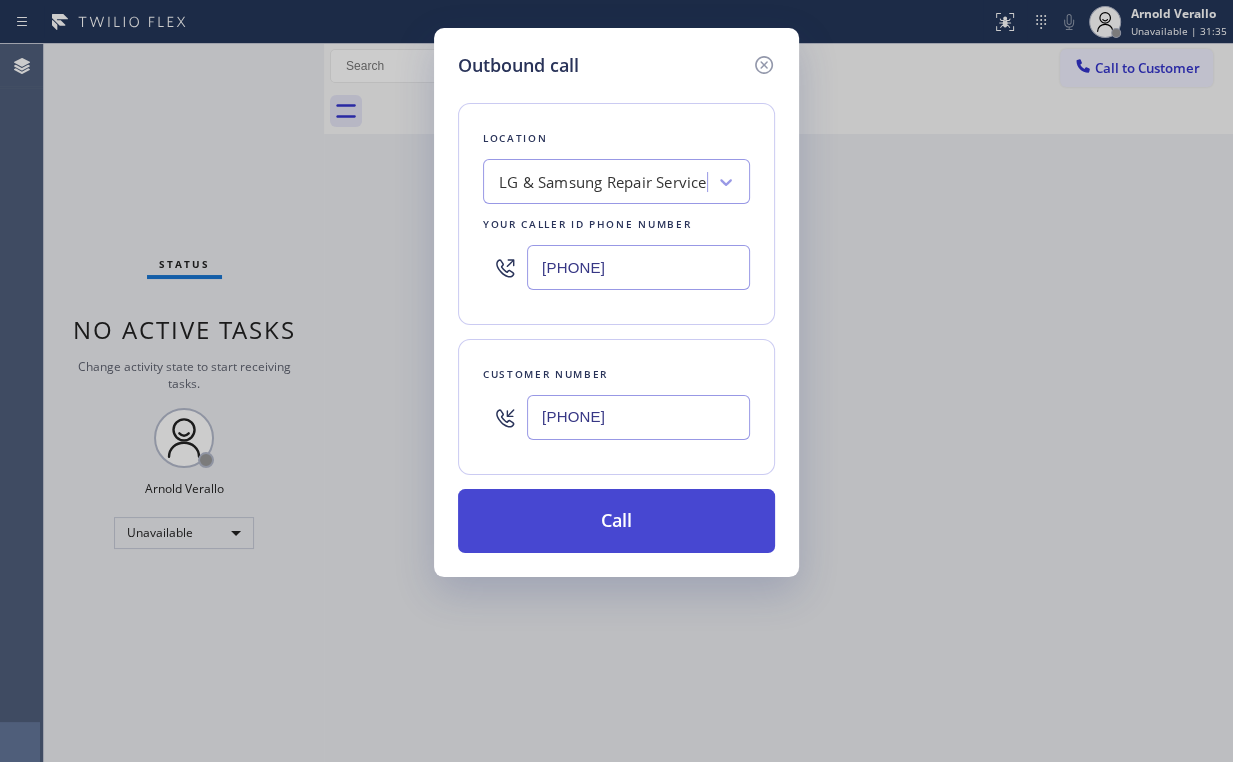 type on "[PHONE]" 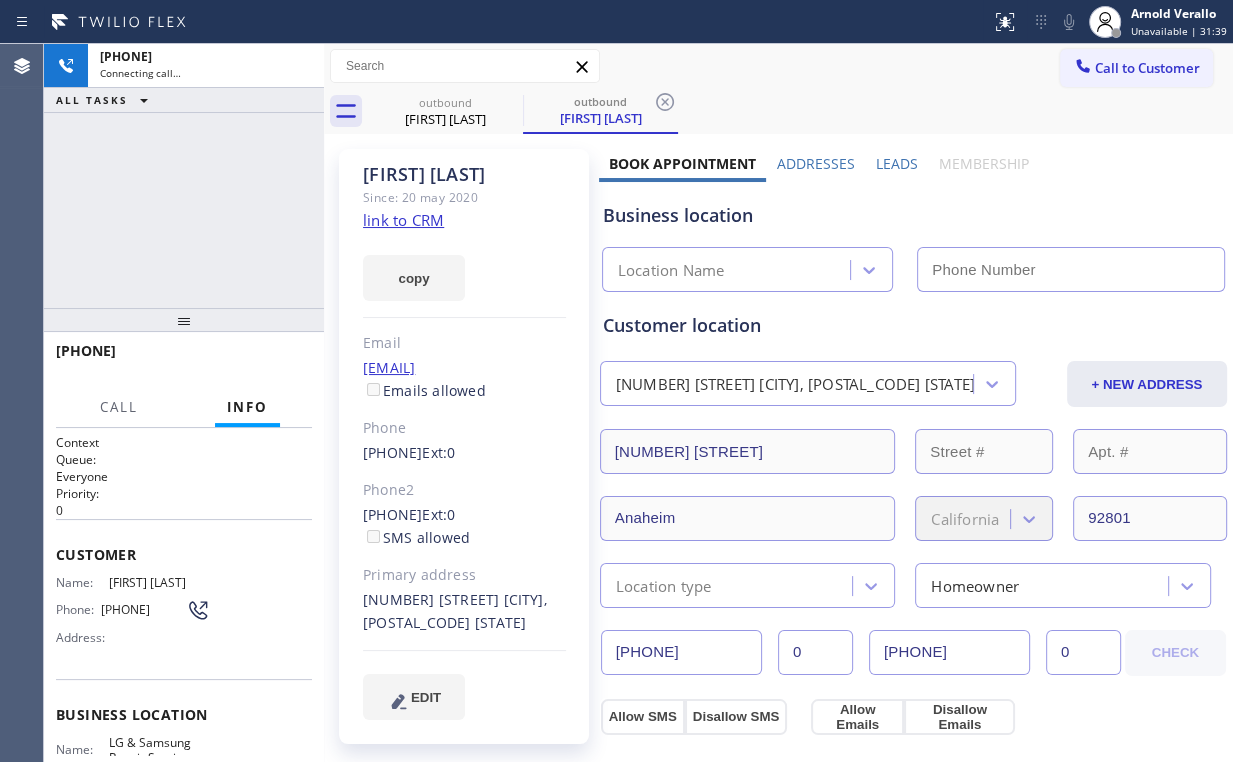 type on "[PHONE]" 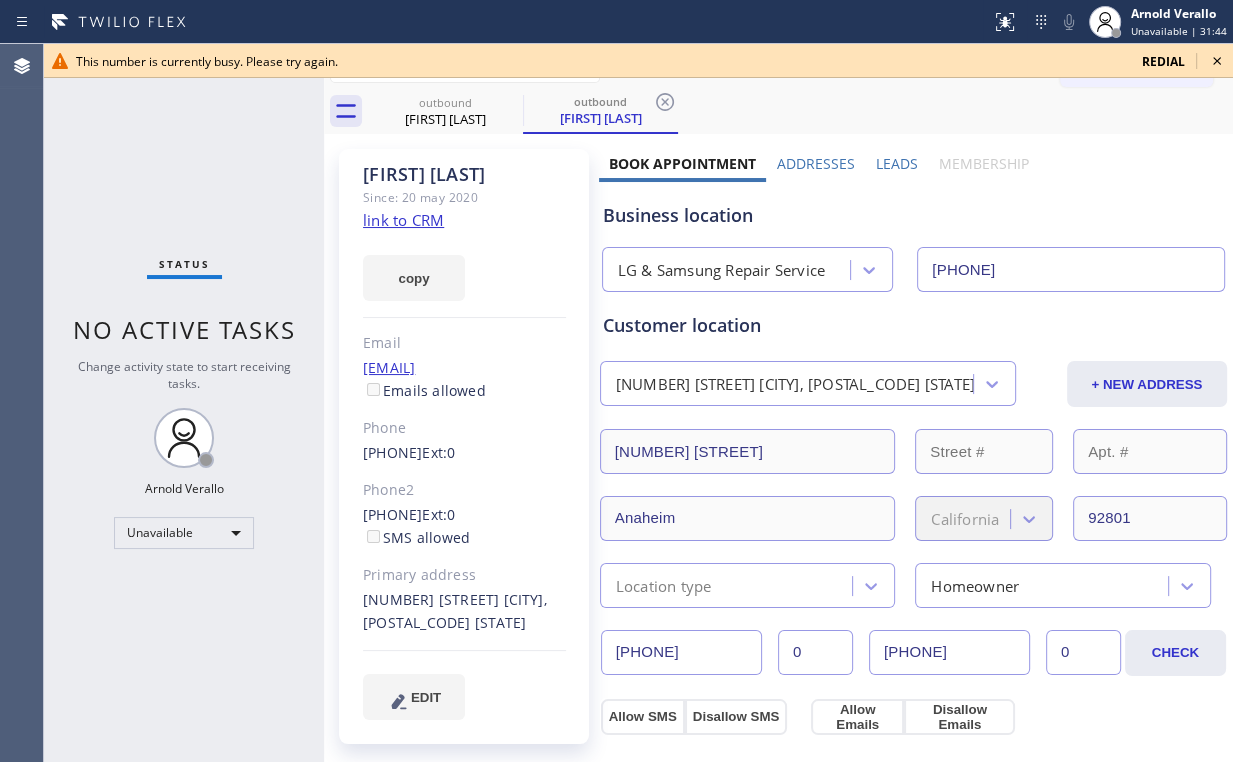 click 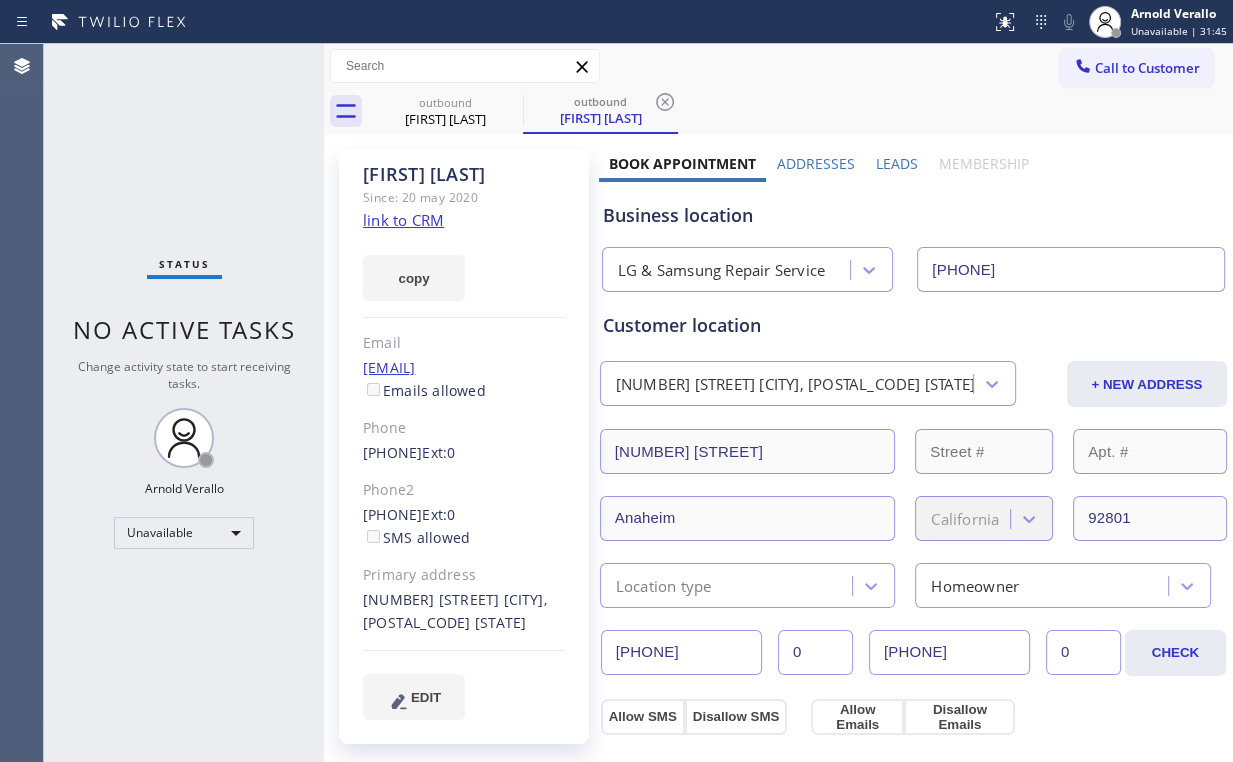 click on "Call to Customer" at bounding box center (1147, 68) 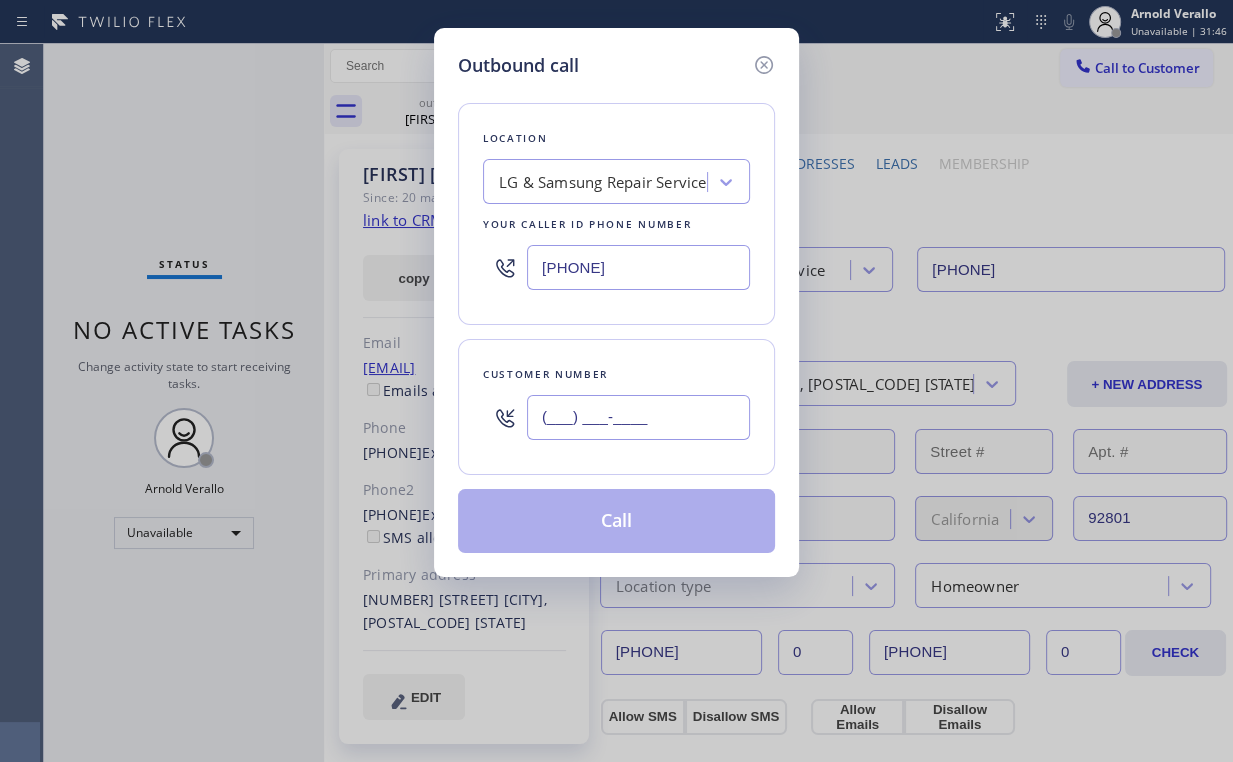 click on "(___) ___-____" at bounding box center [638, 417] 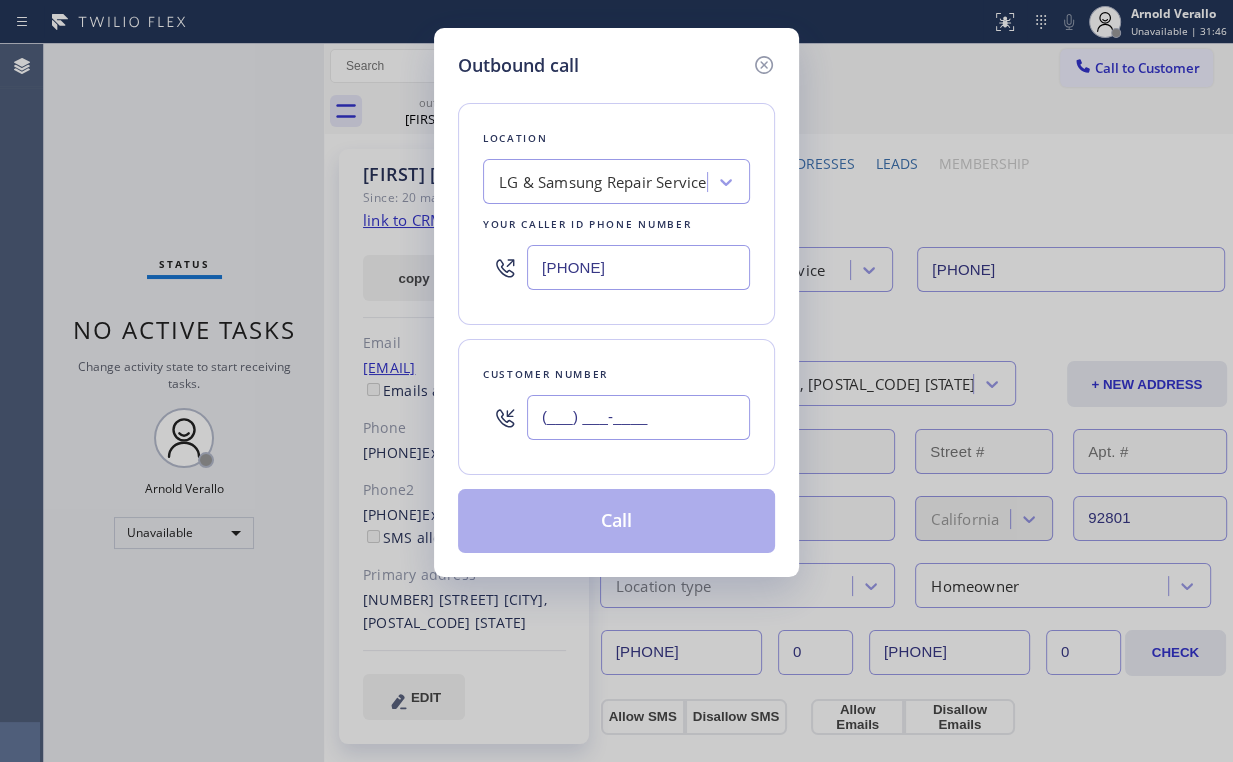 paste on "[PHONE]" 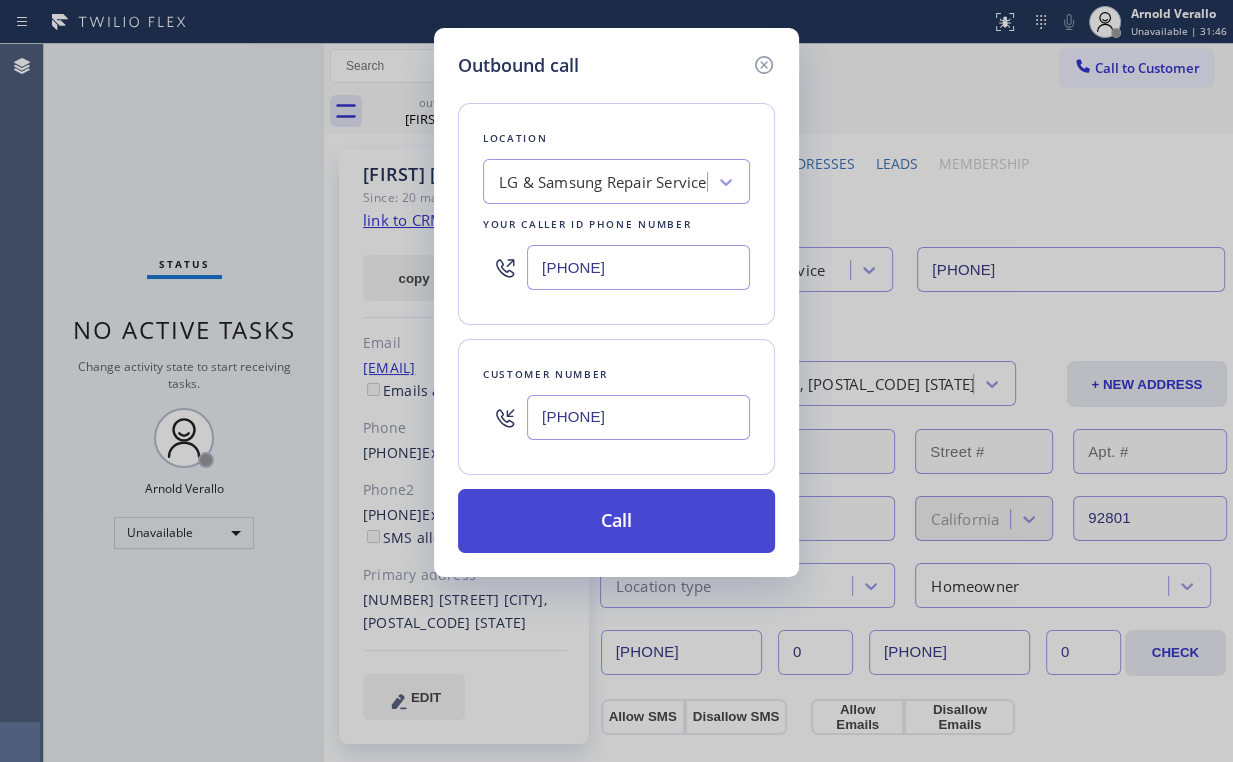 type on "[PHONE]" 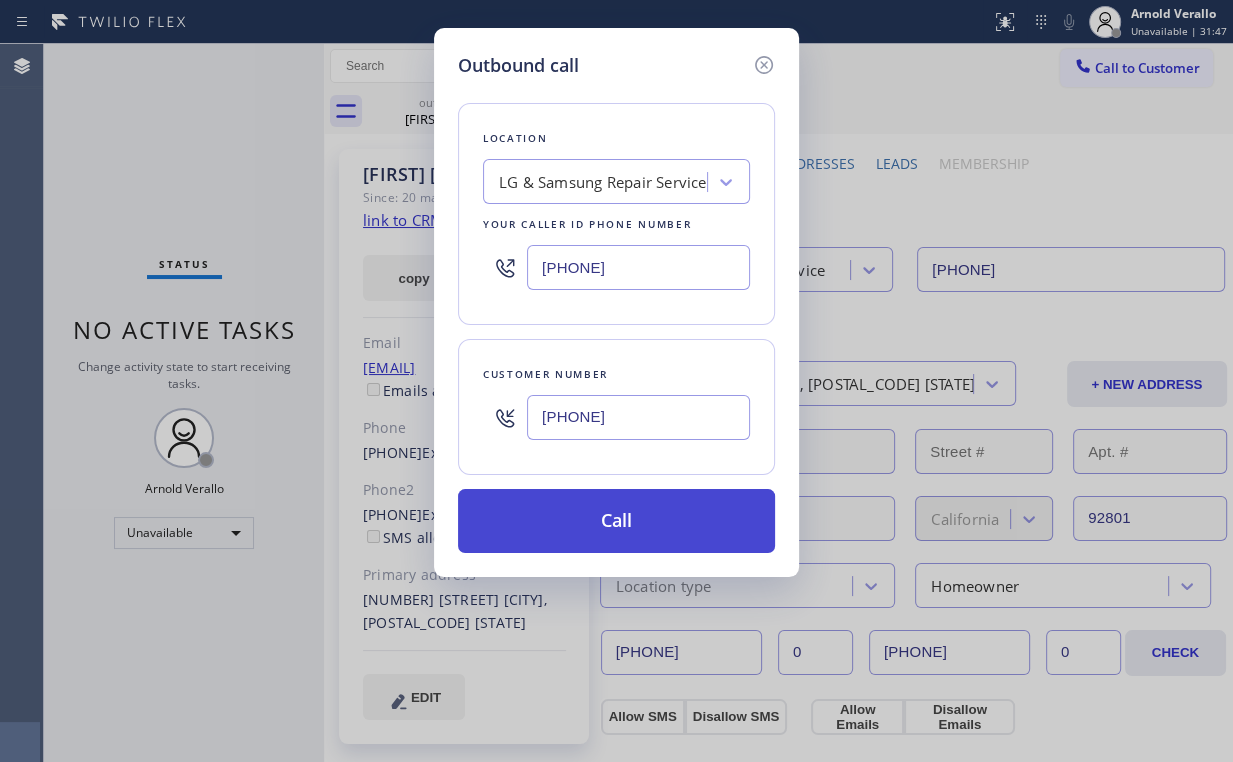 click on "Call" at bounding box center (616, 521) 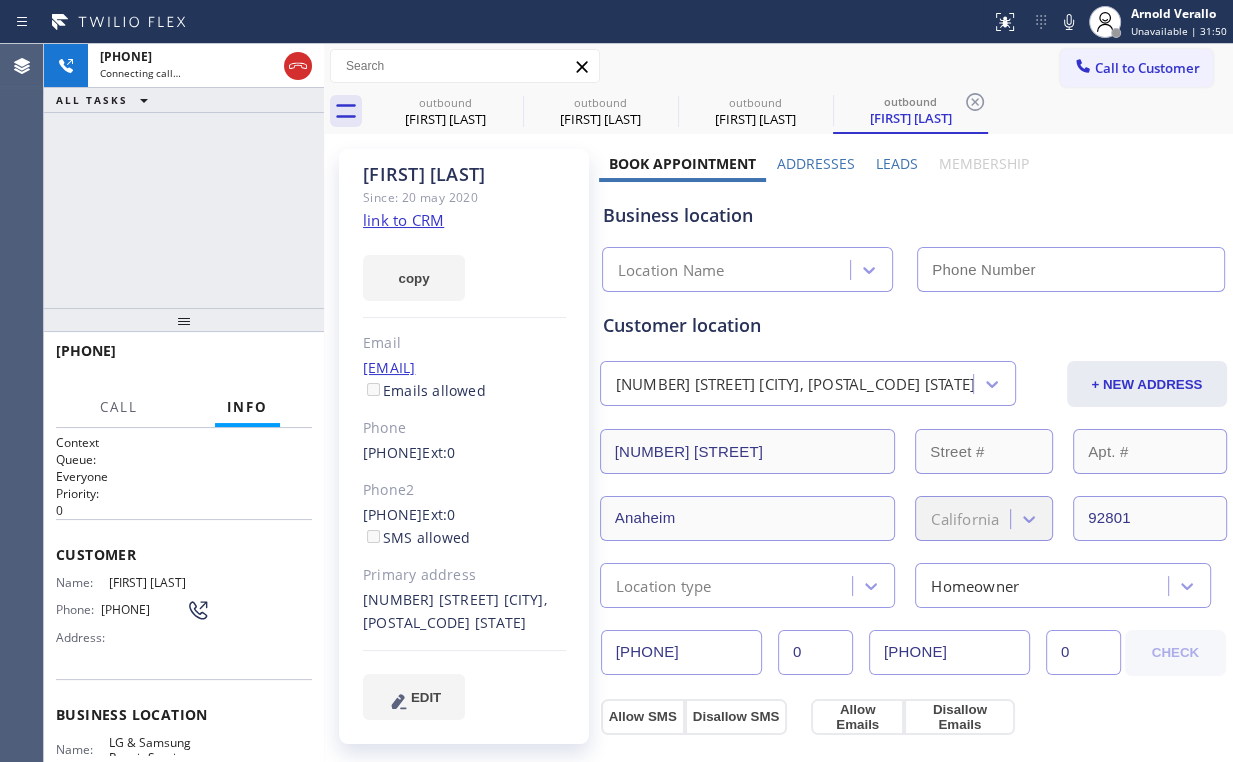 type on "[PHONE]" 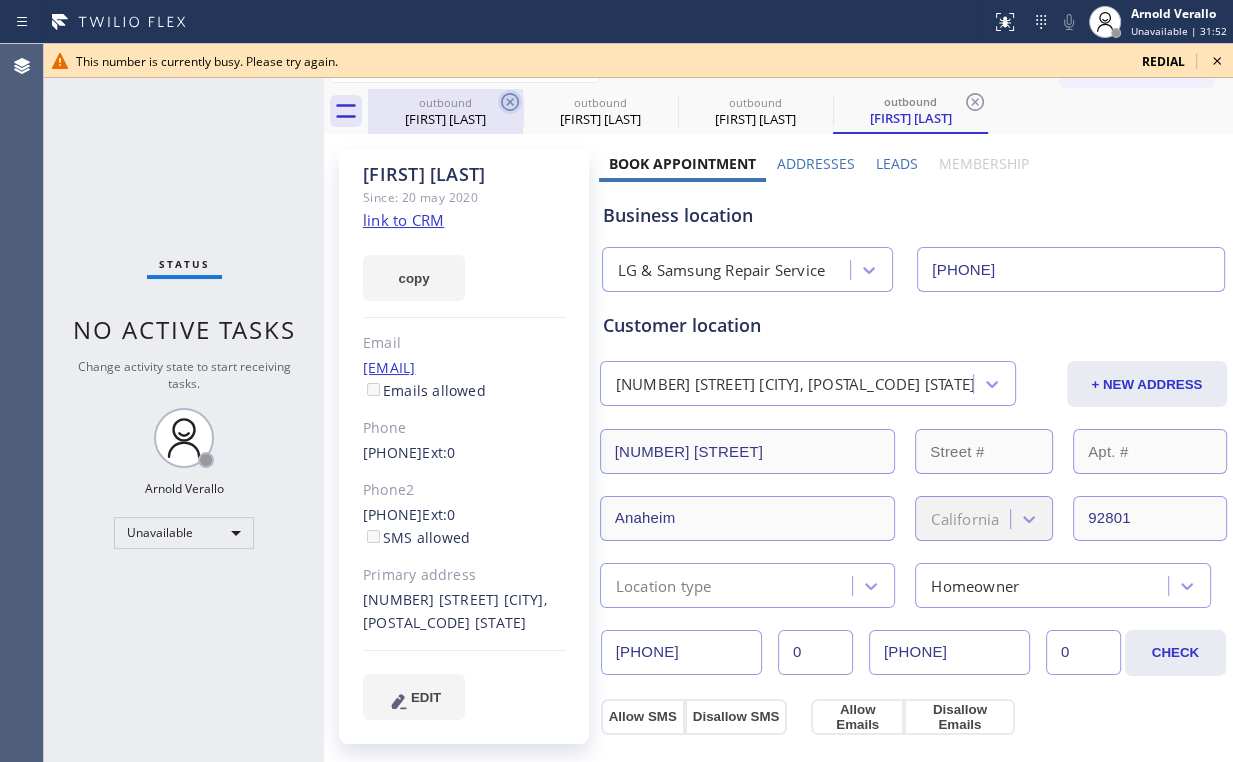 click on "outbound" at bounding box center (445, 102) 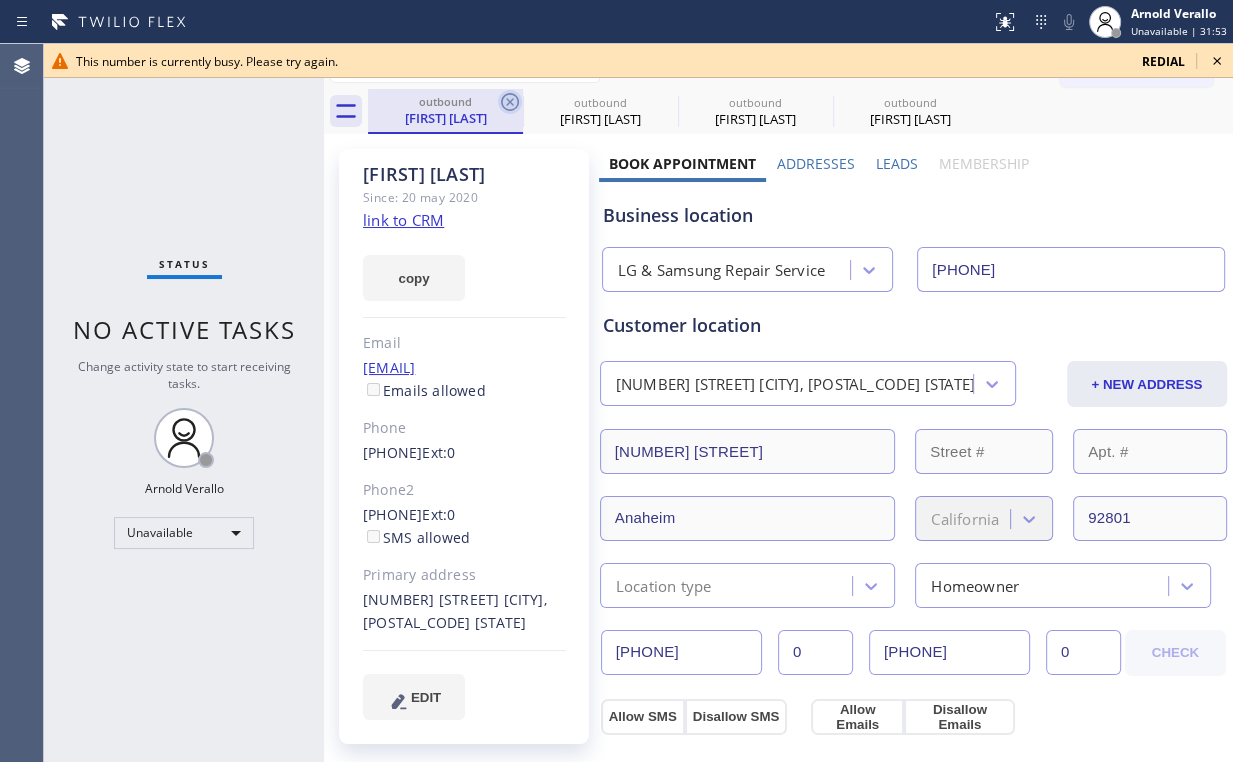 click 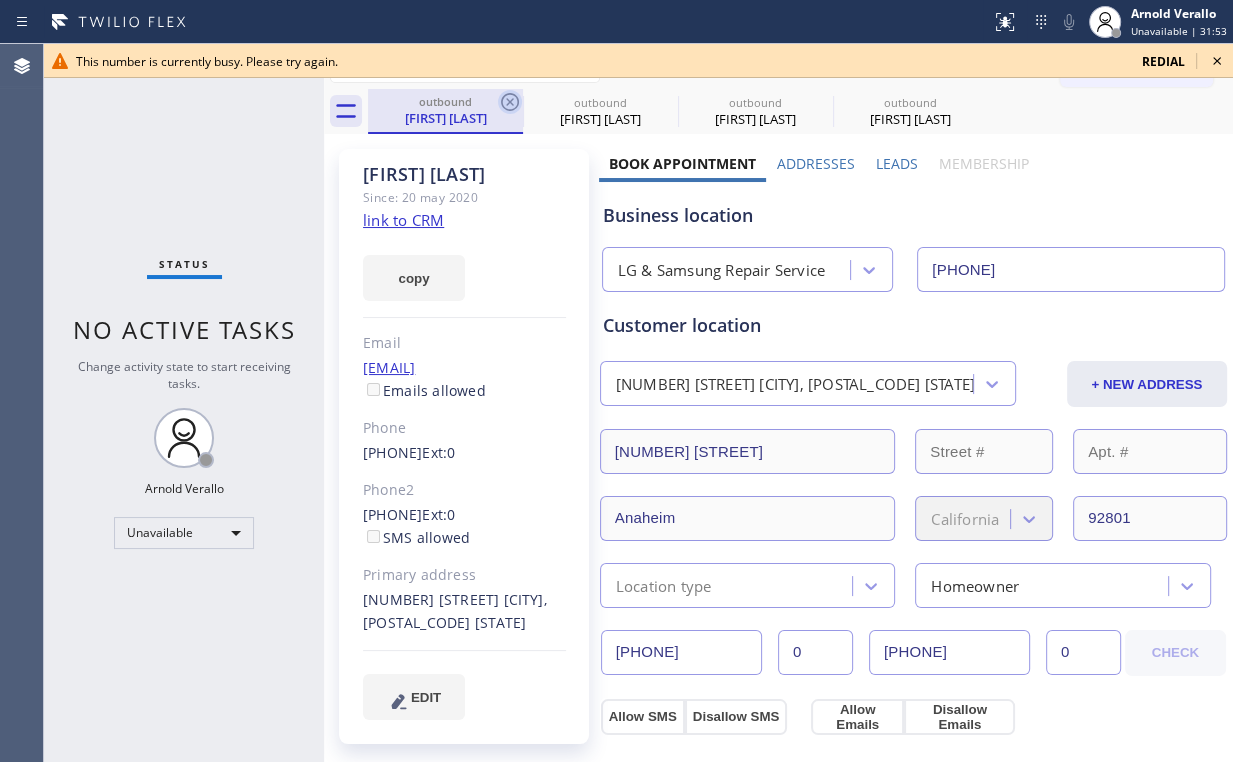 click 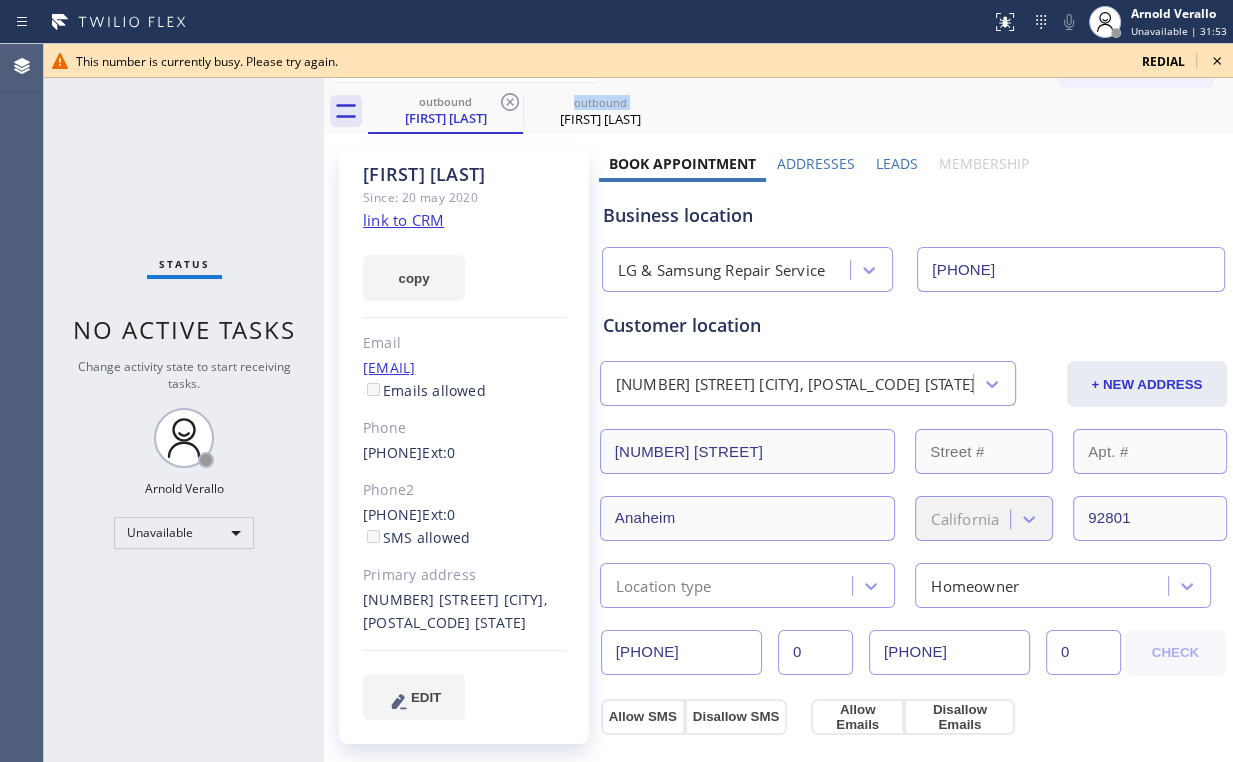 click 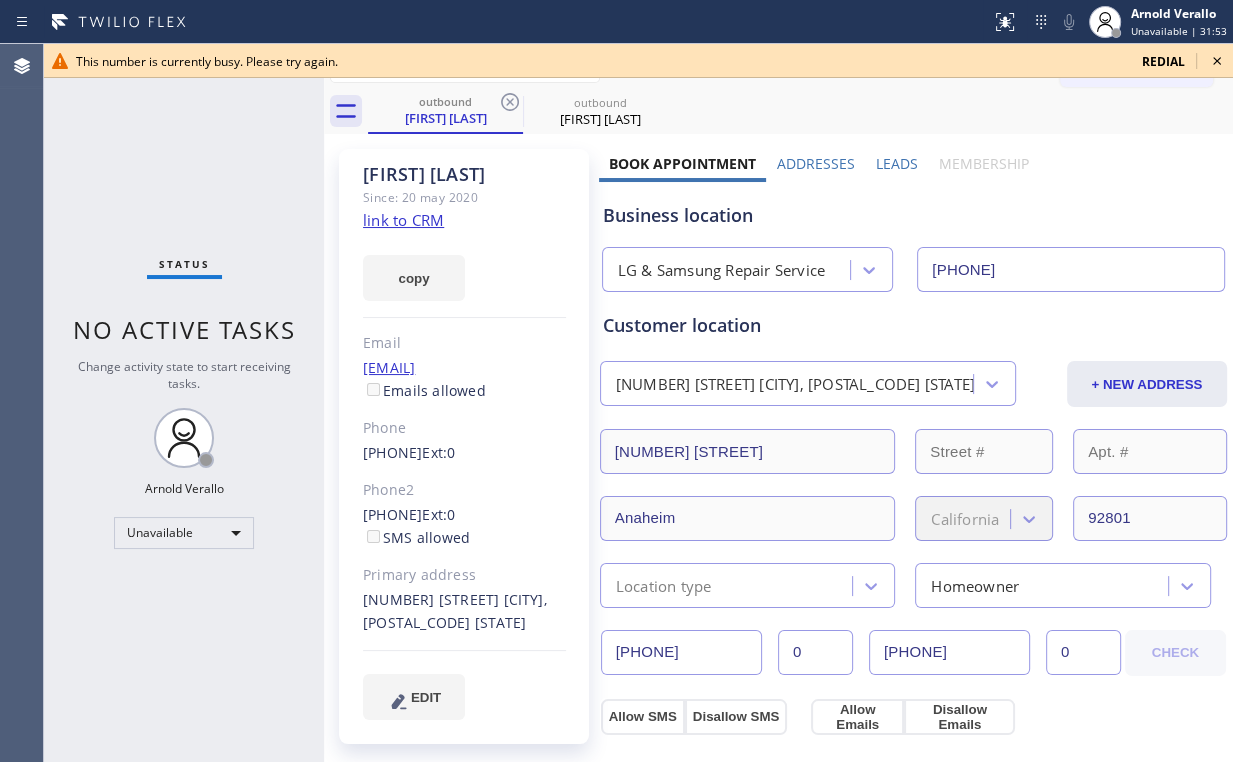 click 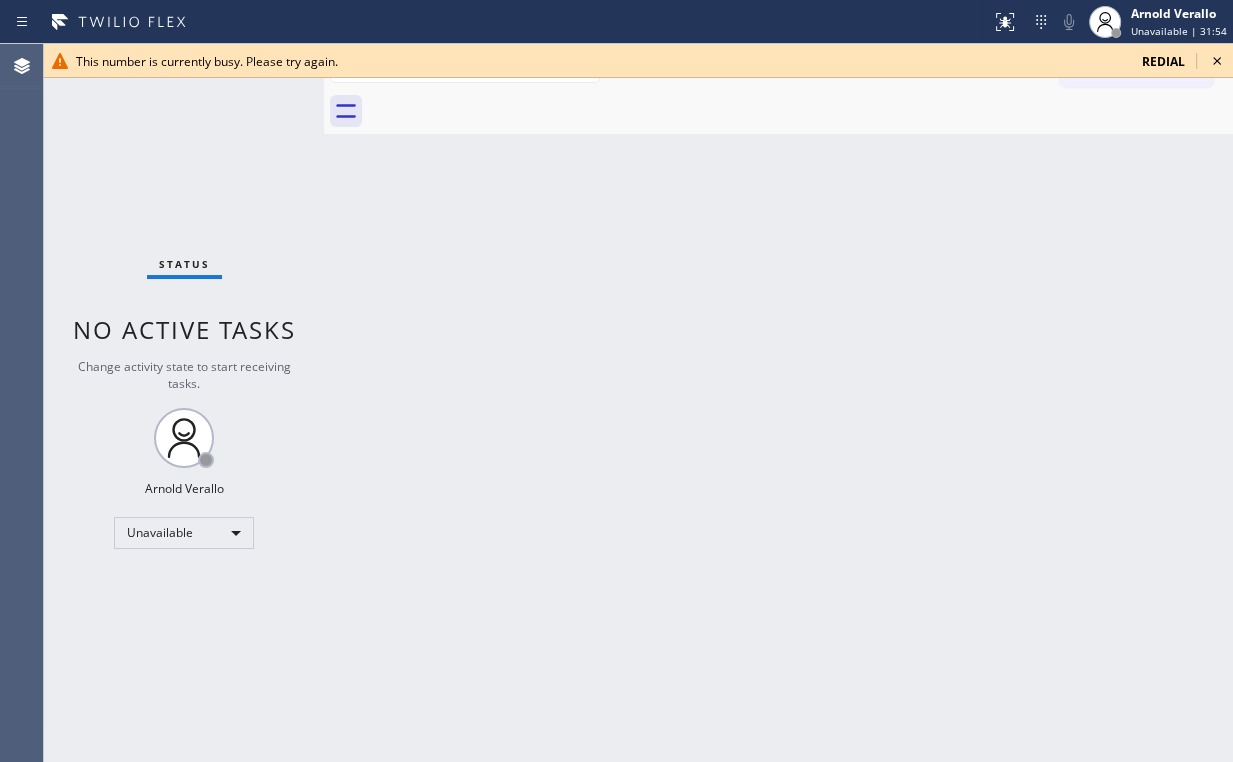 click on "Status   No active tasks     Change activity state to start receiving tasks.   [FIRST] [LAST] Unavailable" at bounding box center [184, 403] 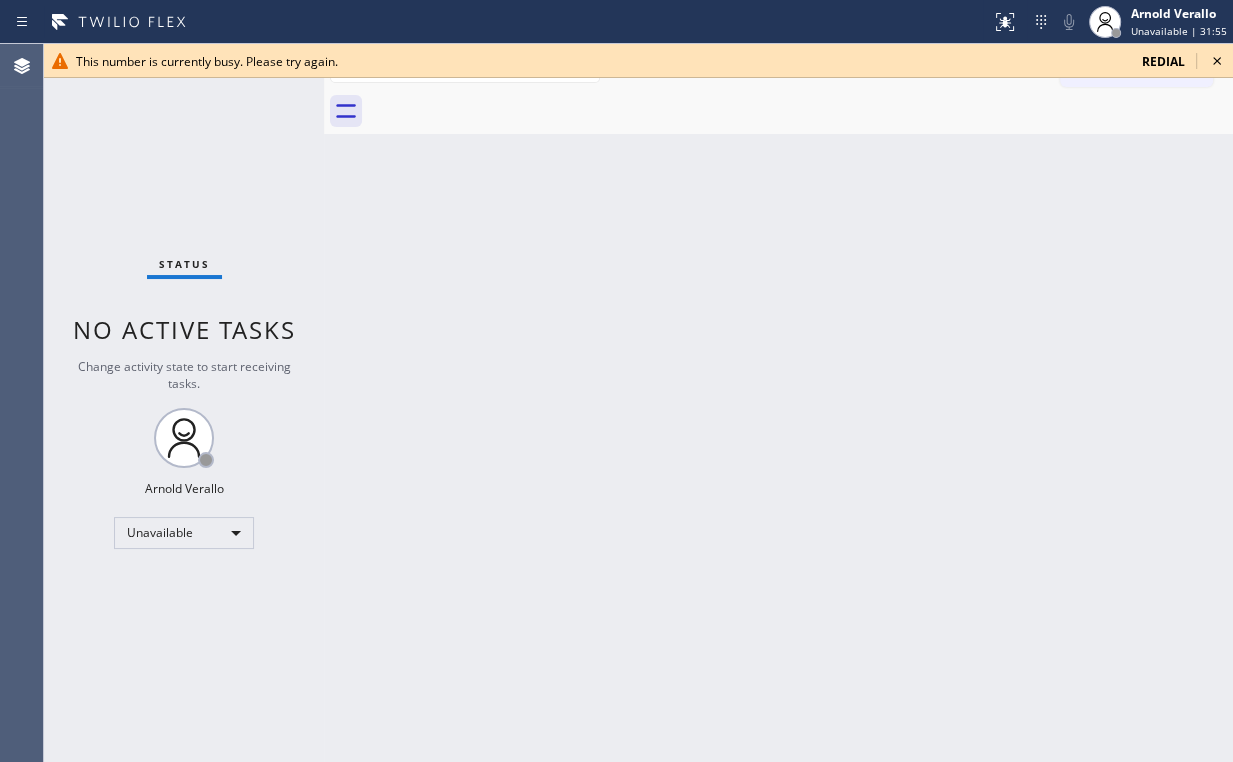 click 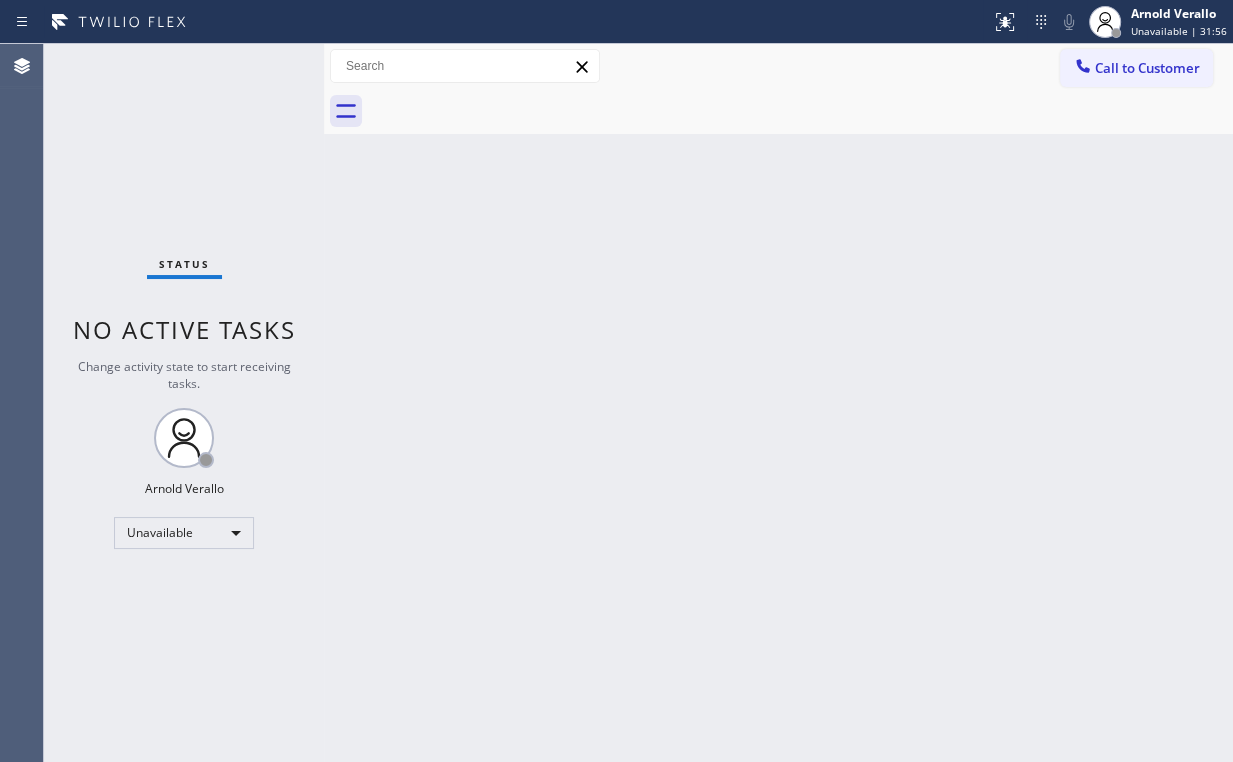drag, startPoint x: 489, startPoint y: 181, endPoint x: 373, endPoint y: 19, distance: 199.24858 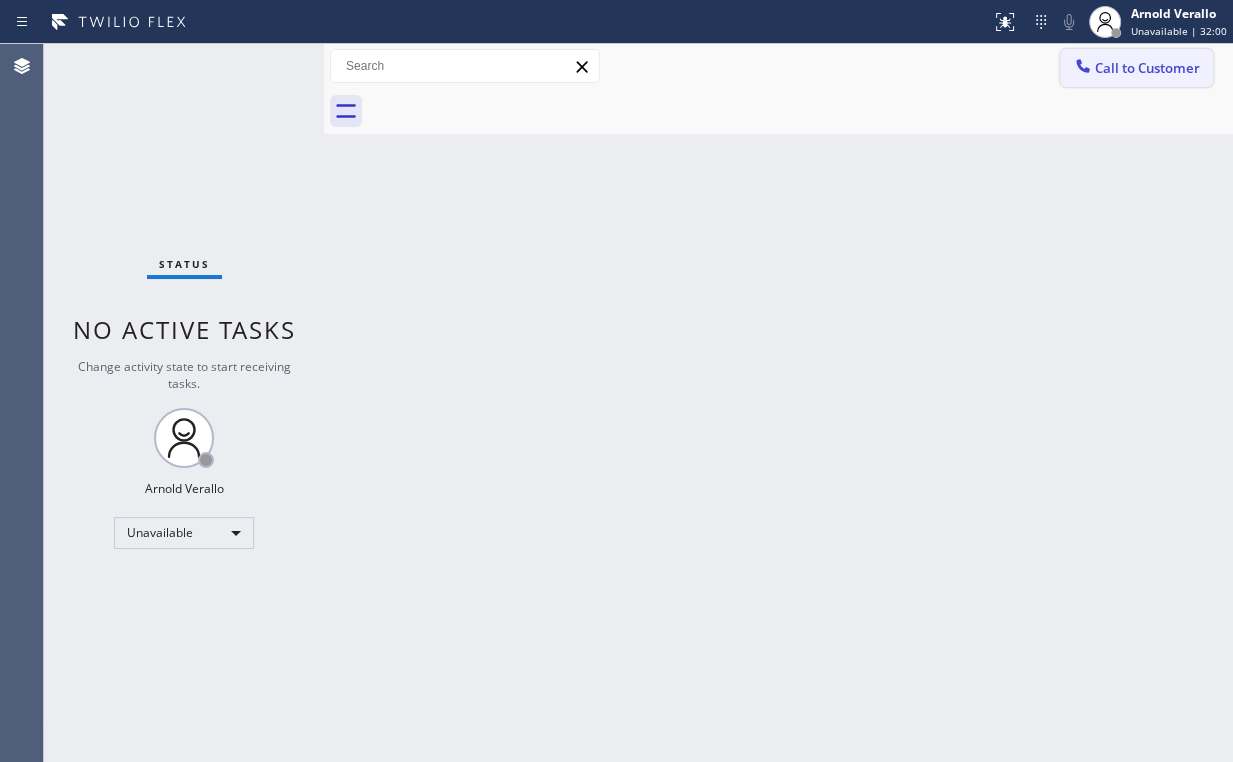 click on "Call to Customer" at bounding box center (1136, 68) 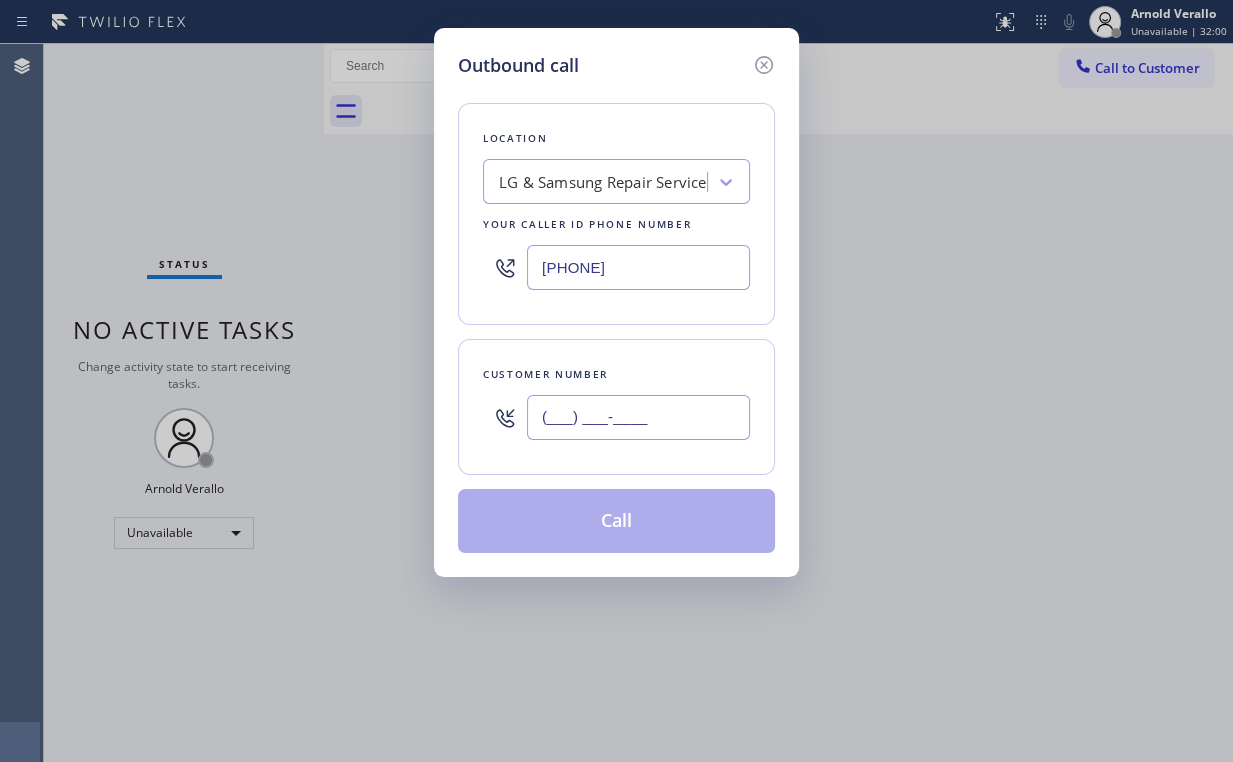 click on "(___) ___-____" at bounding box center (638, 417) 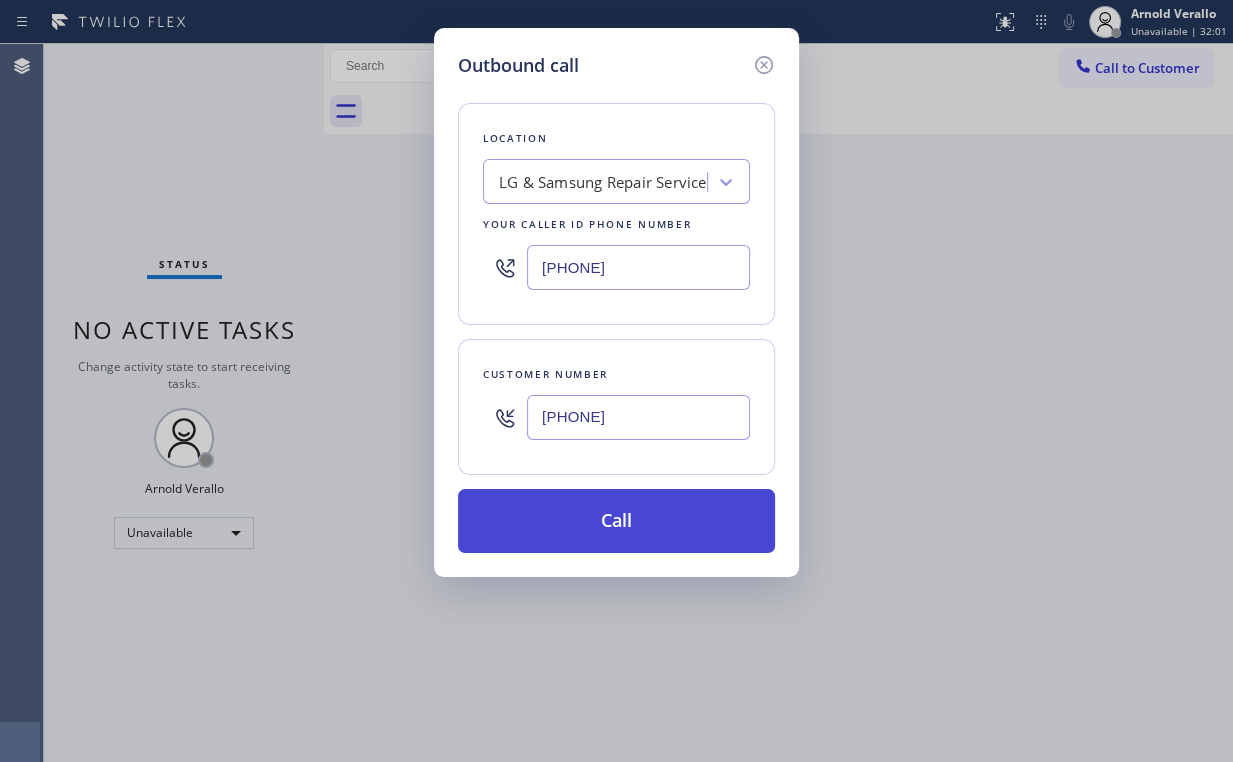 type on "[PHONE]" 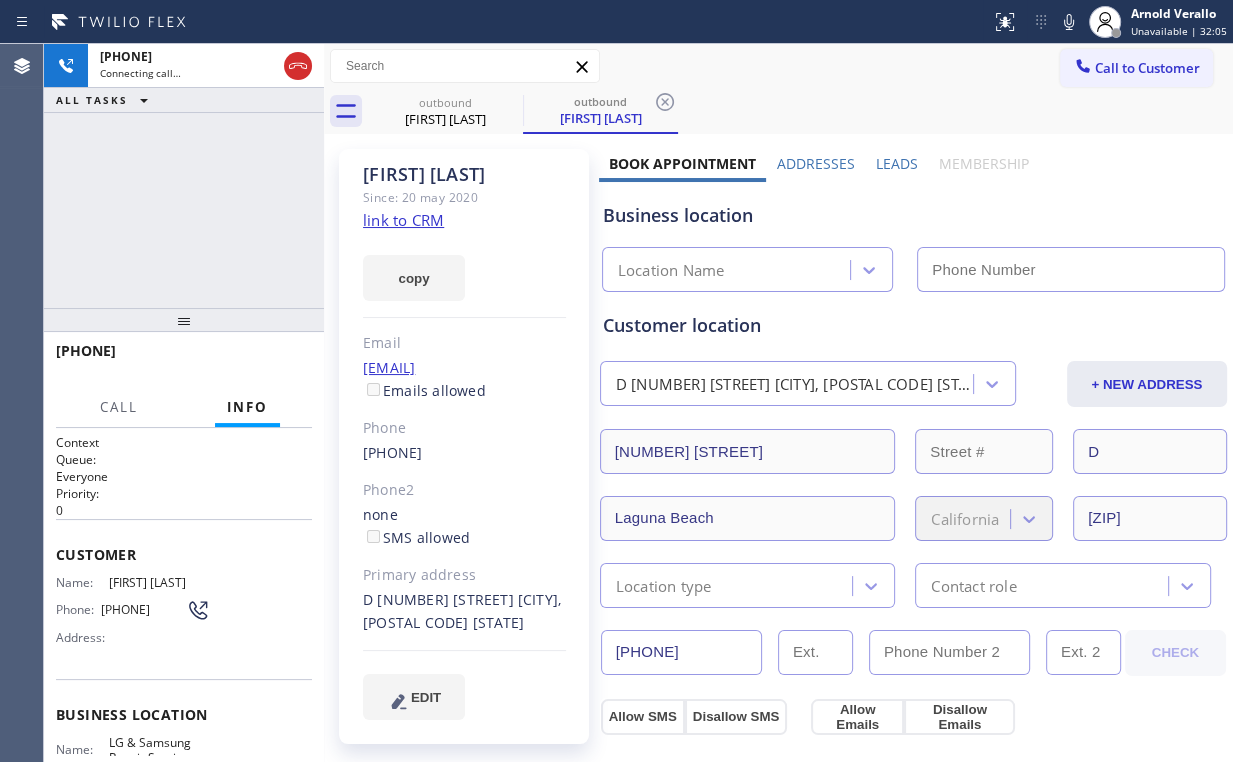 type on "[PHONE]" 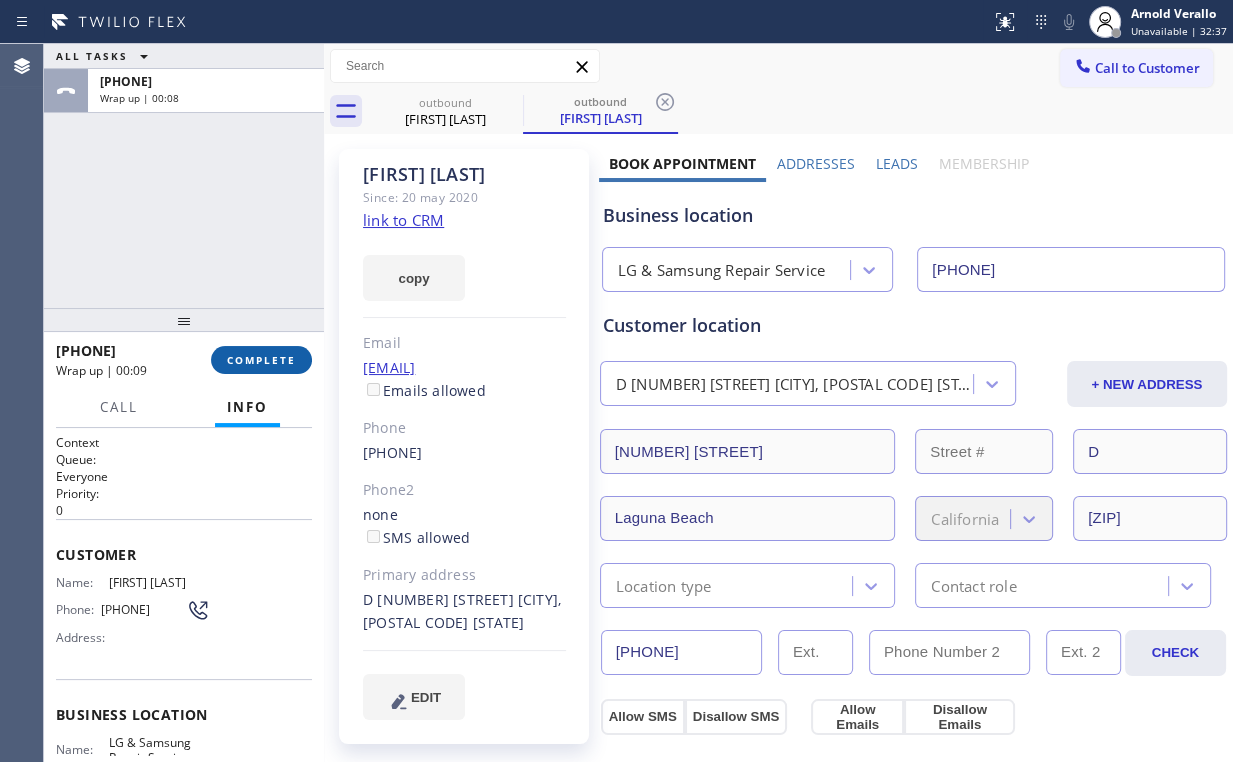 click on "COMPLETE" at bounding box center [261, 360] 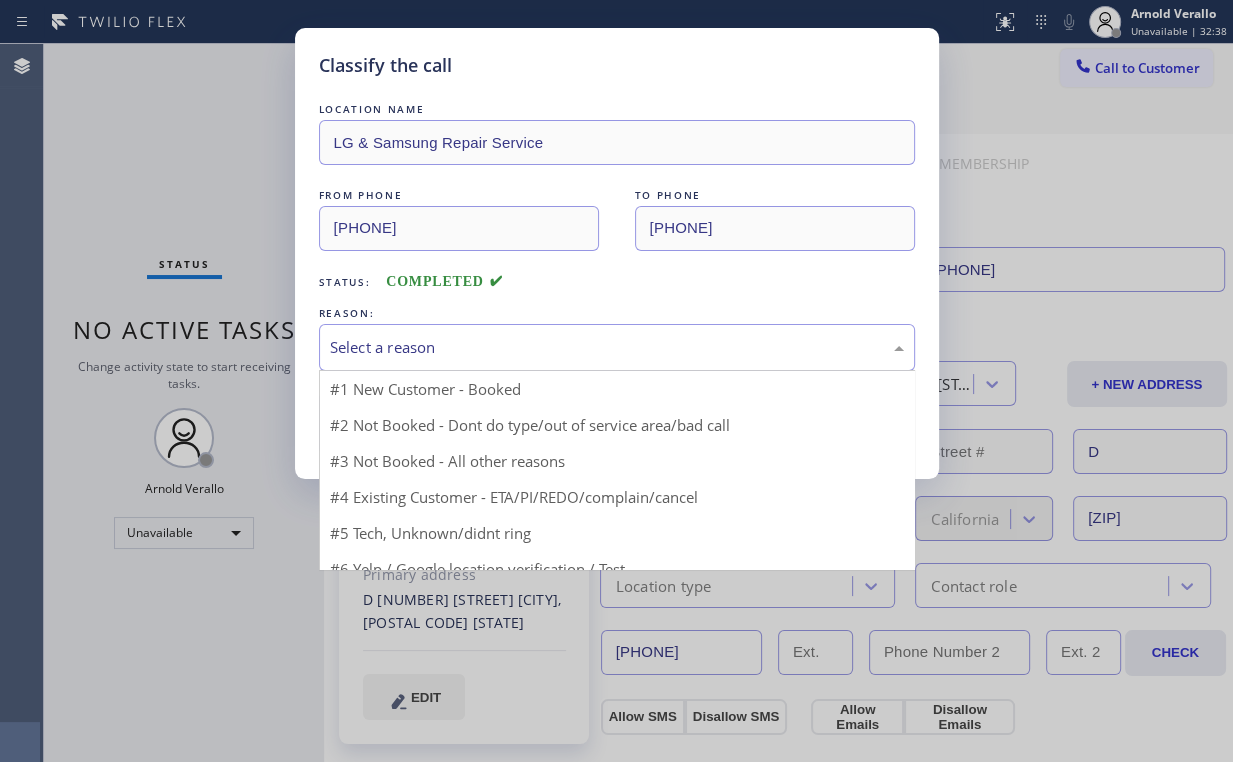 click on "Select a reason" at bounding box center (617, 347) 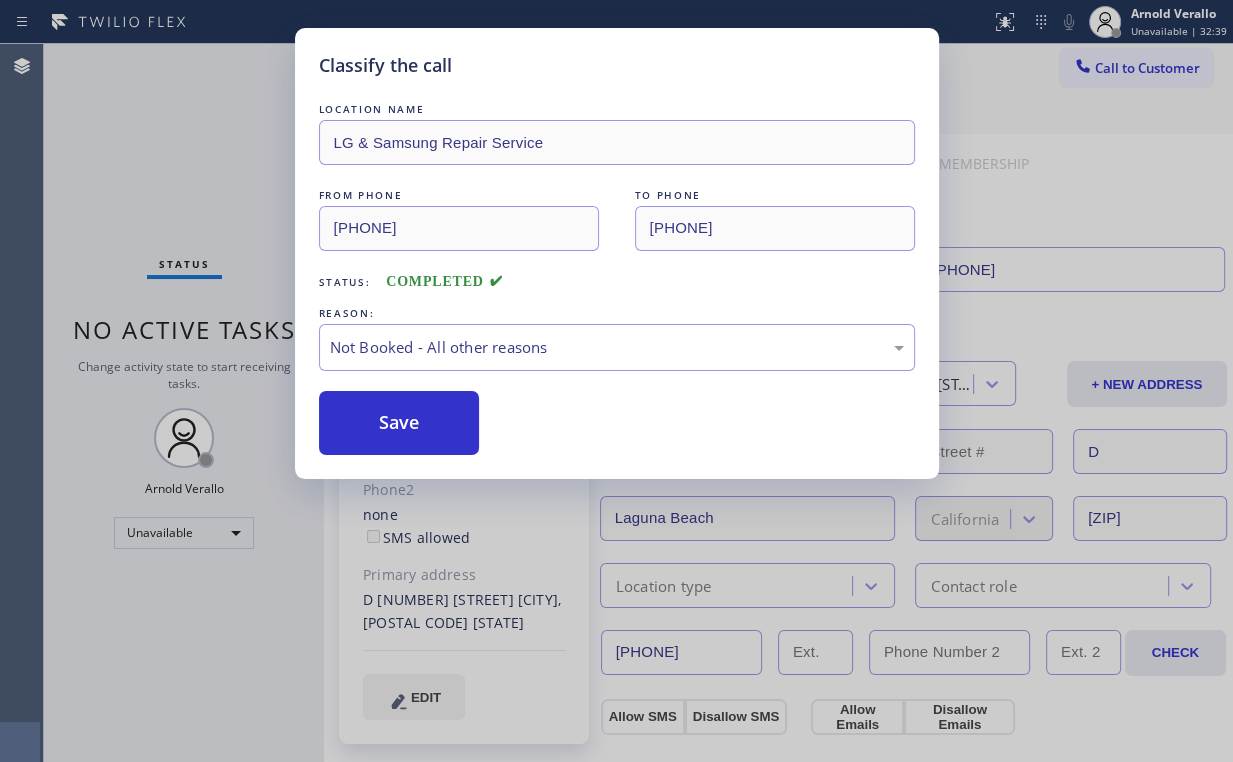 drag, startPoint x: 388, startPoint y: 418, endPoint x: 369, endPoint y: 380, distance: 42.48529 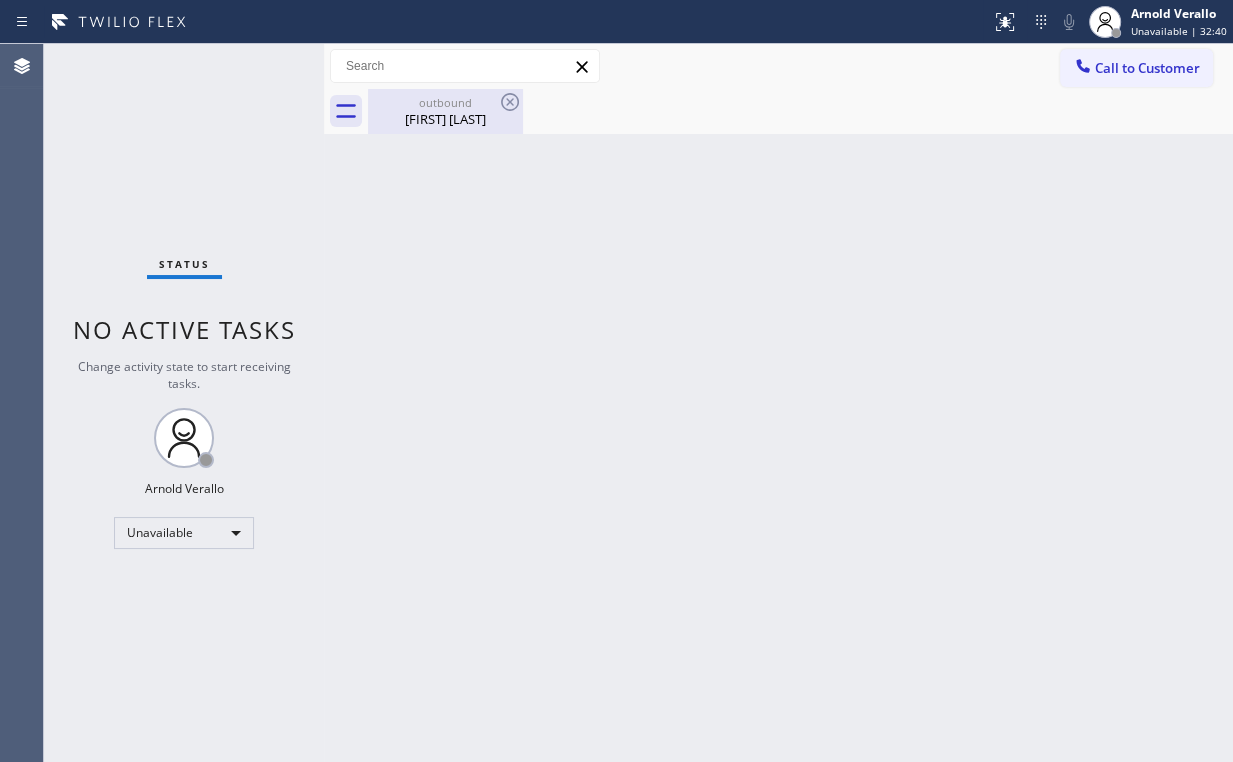 drag, startPoint x: 447, startPoint y: 115, endPoint x: 496, endPoint y: 106, distance: 49.819675 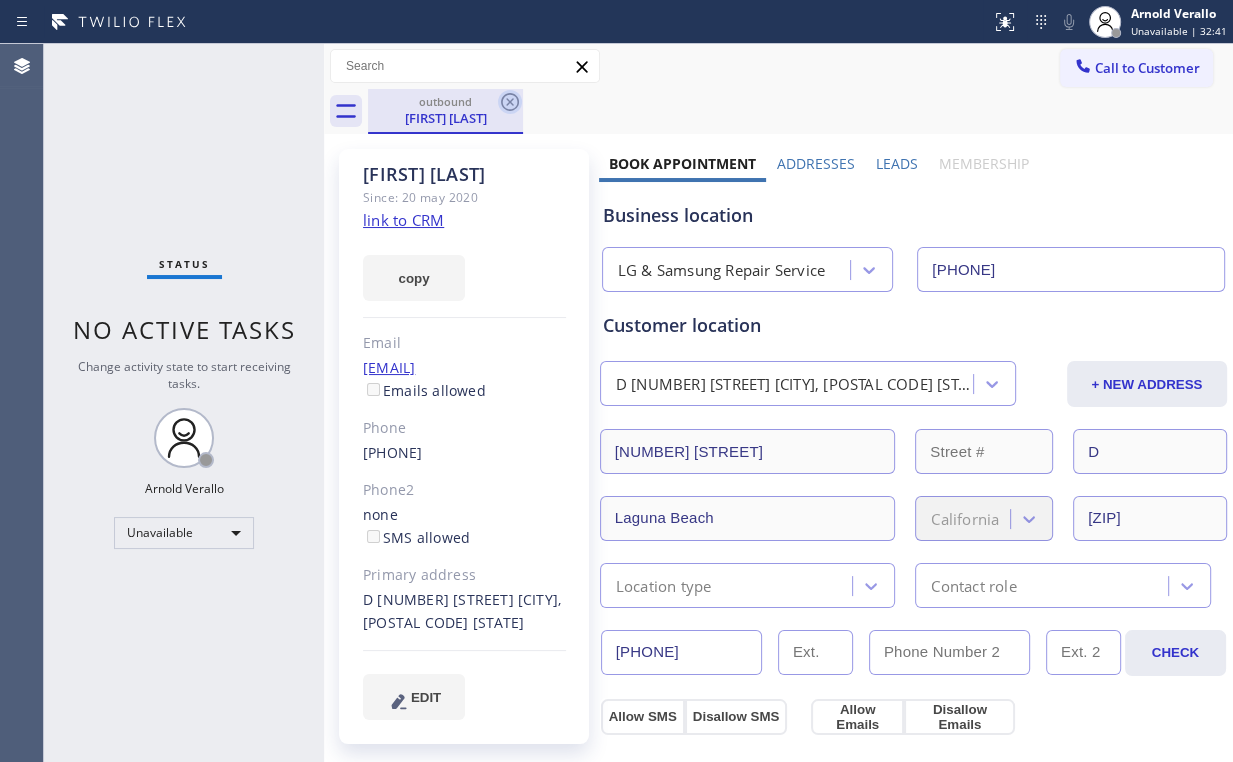 click 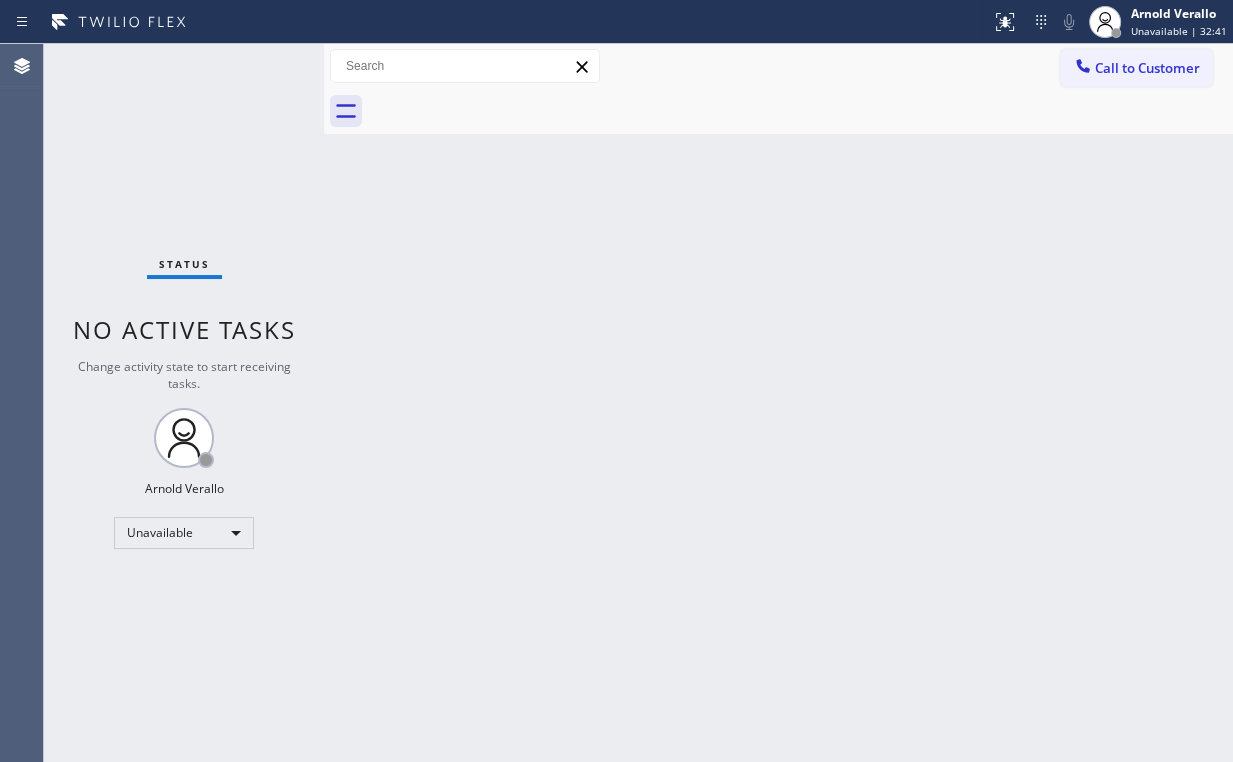 click on "Back to Dashboard Change Sender ID Customers Technicians Select a contact Outbound call Location Search location Your caller id phone number Customer number Call Customer info Name   Phone none Address none Change Sender ID HVAC [PHONE] 5 Star Appliance [PHONE] Appliance Repair [PHONE] Plumbing [PHONE] Air Duct Cleaning [PHONE]  Electricians [PHONE] Cancel Change Check personal SMS Reset Change No tabs Call to Customer Outbound call Location LG & Samsung Repair Service Your caller id phone number [PHONE] Customer number Call Outbound call Technician Search Technician Your caller id phone number Your caller id phone number Call" at bounding box center [778, 403] 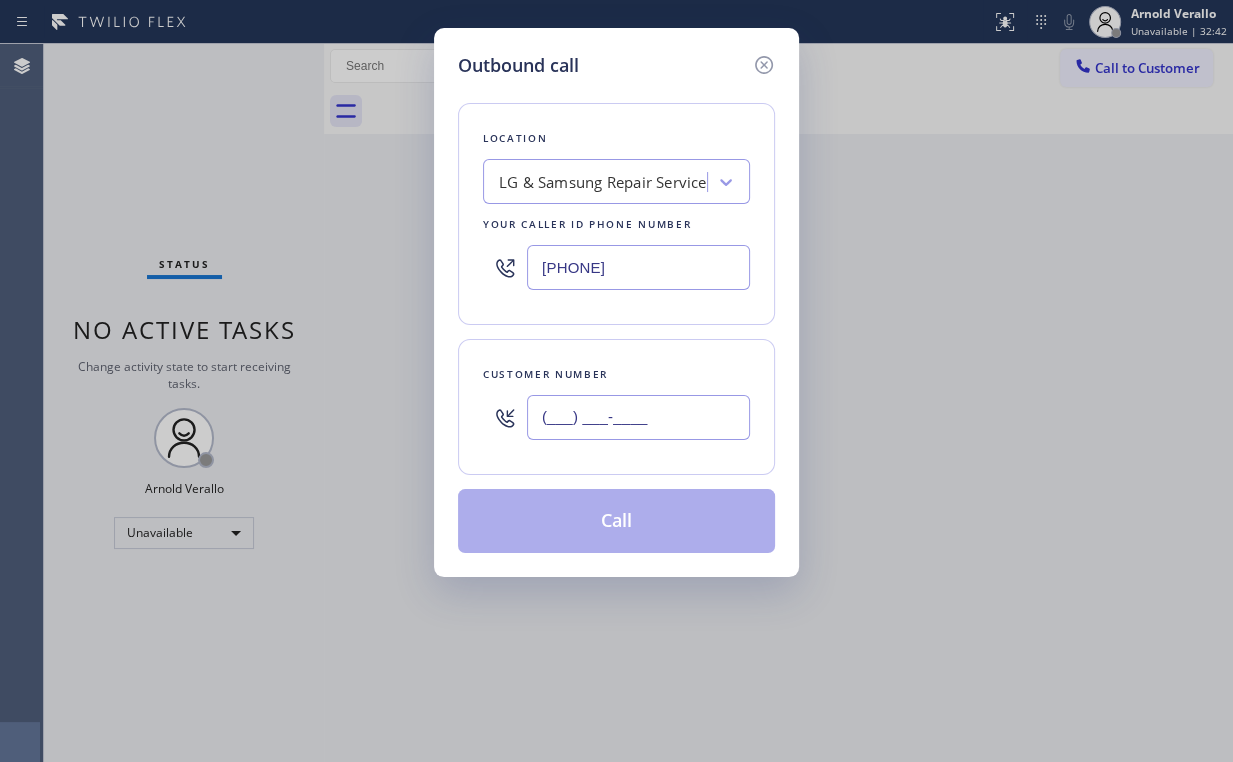 click on "(___) ___-____" at bounding box center (638, 417) 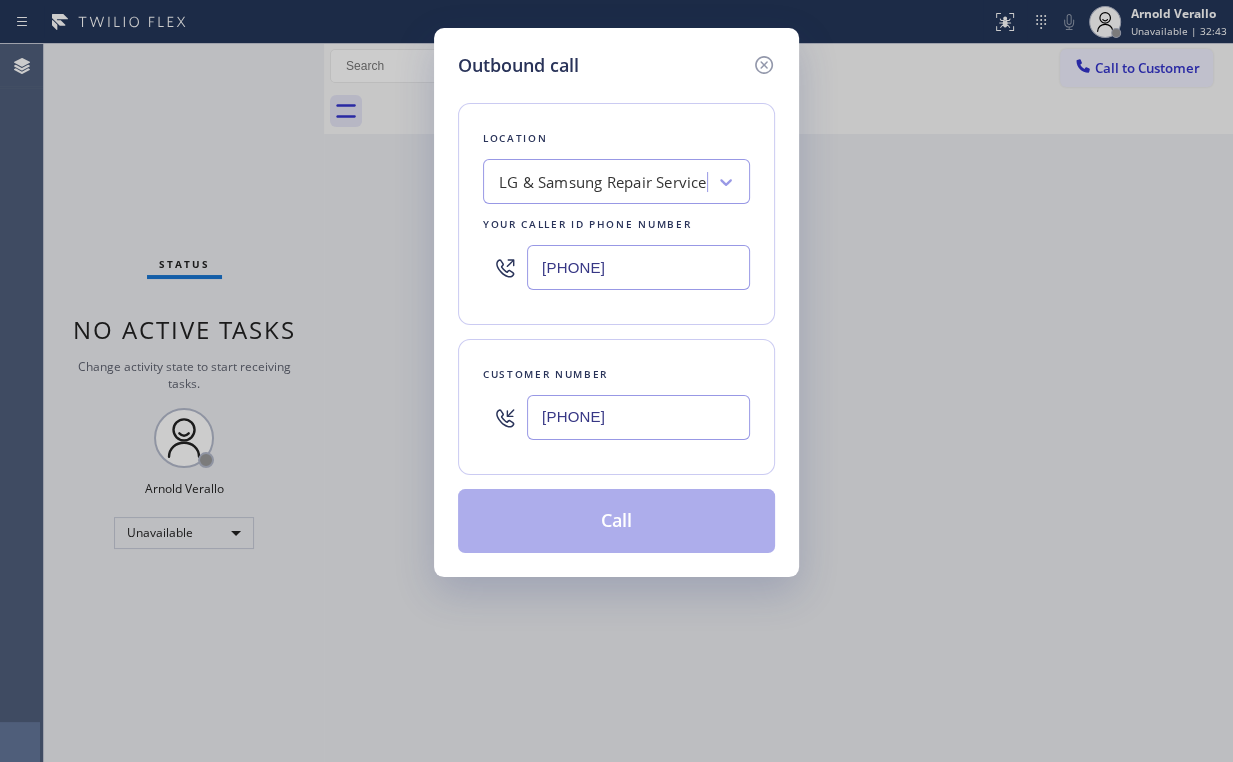 type on "[PHONE]" 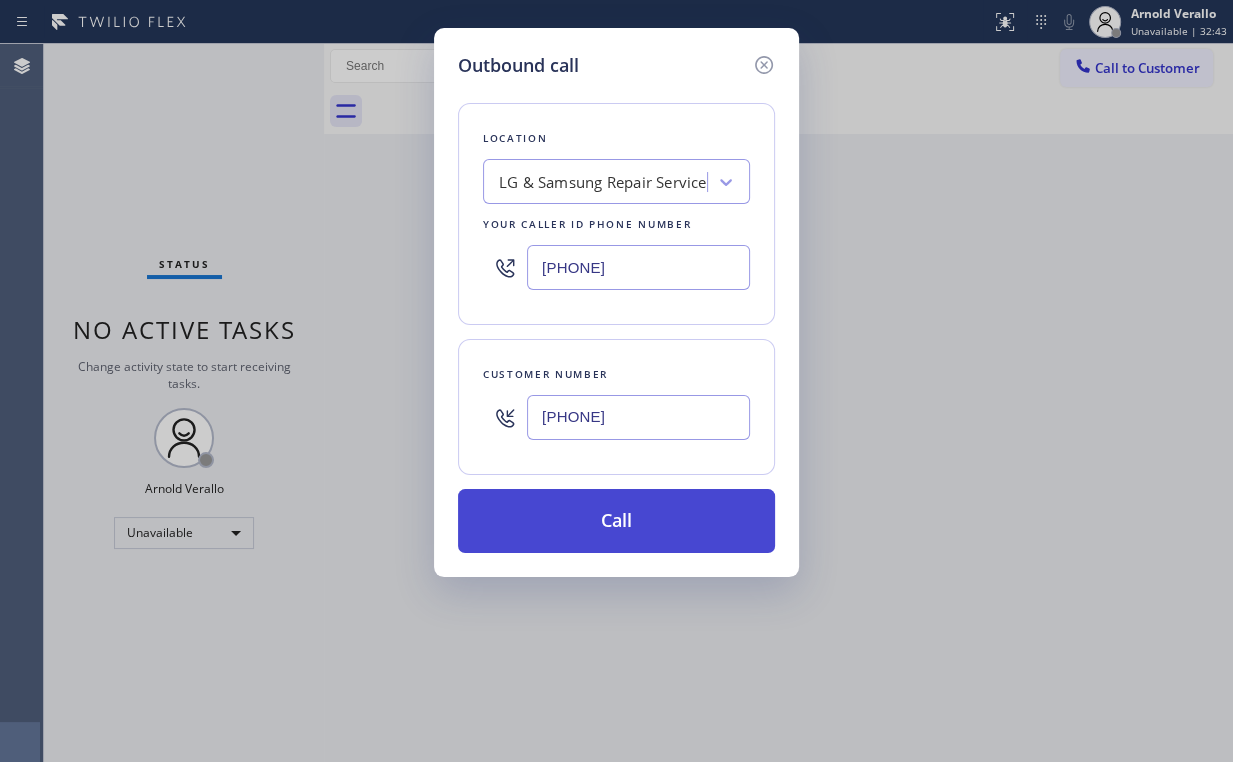click on "Call" at bounding box center [616, 521] 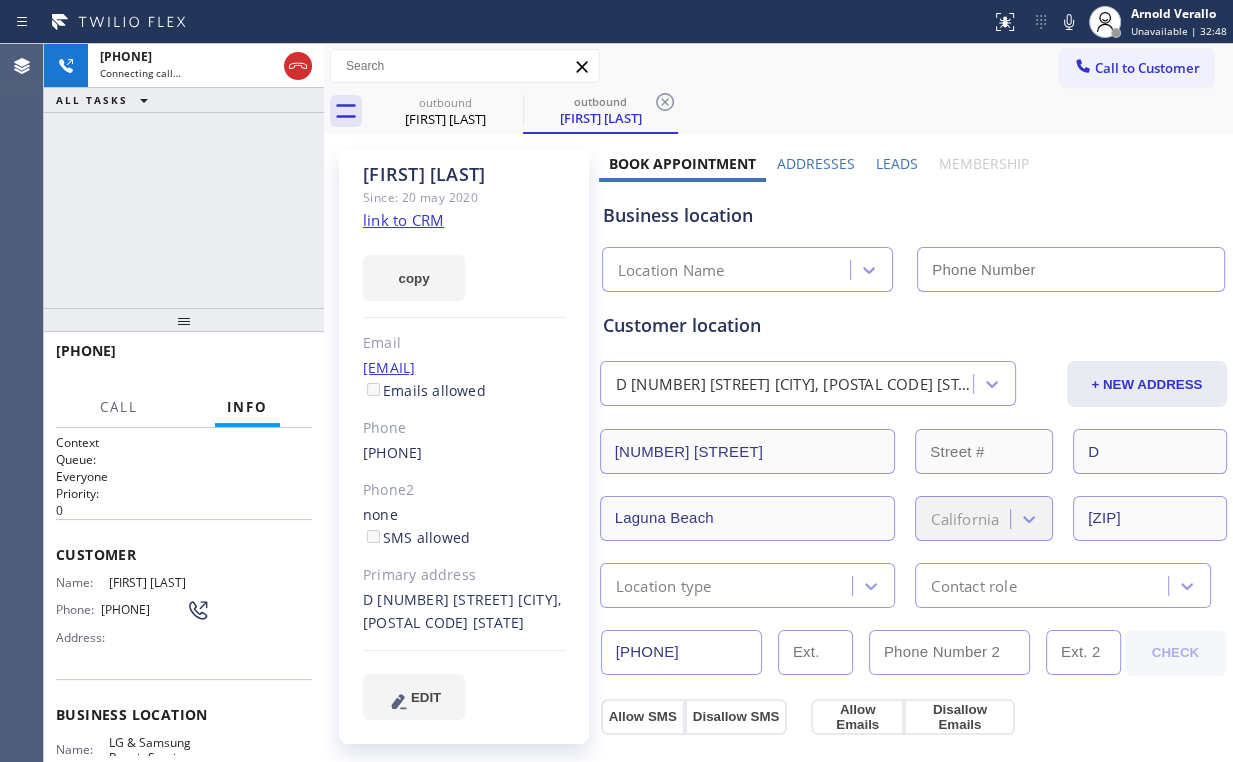 type on "[PHONE]" 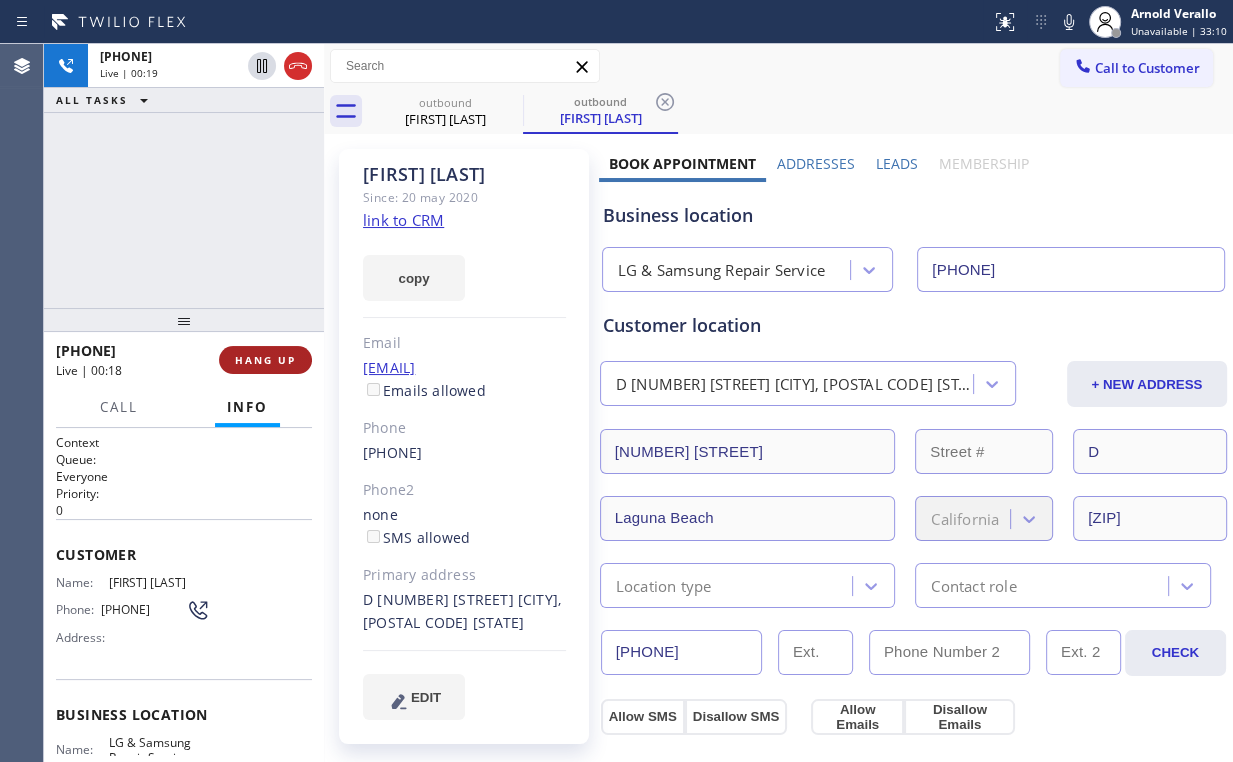 click on "HANG UP" at bounding box center (265, 360) 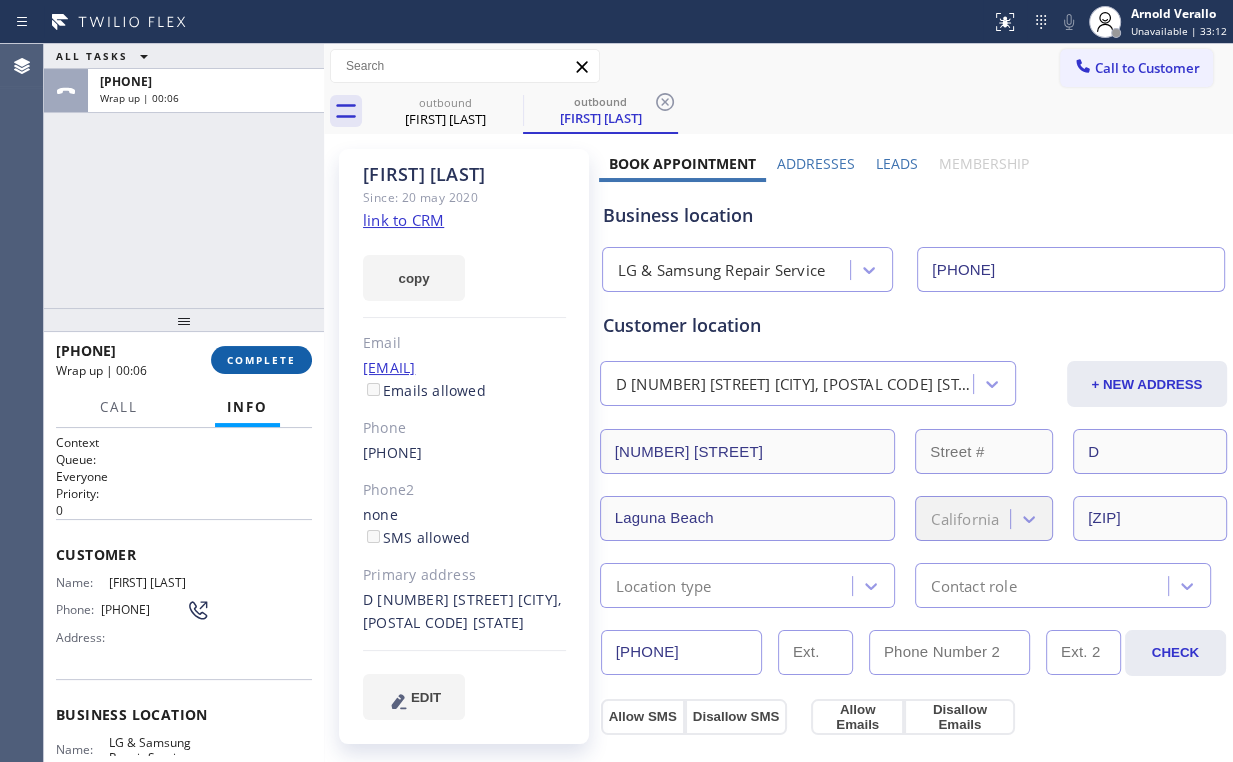 click on "COMPLETE" at bounding box center (261, 360) 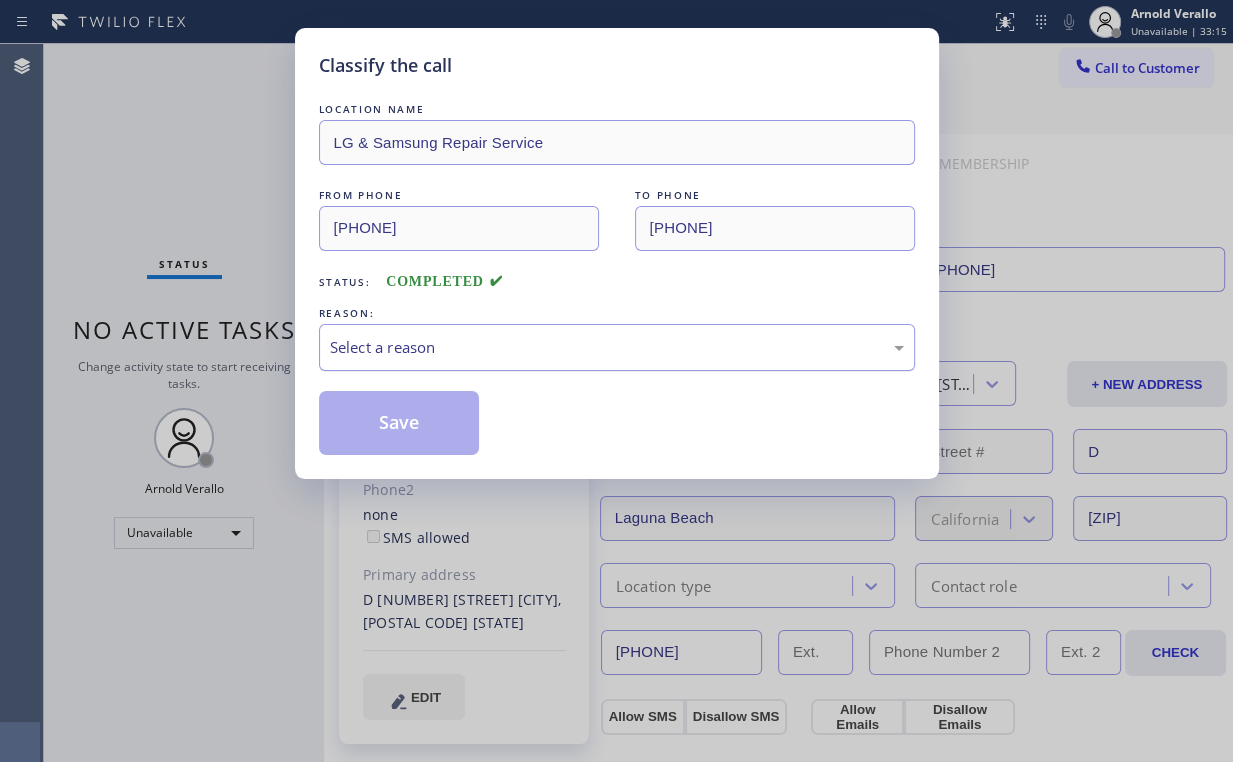 click on "Select a reason" at bounding box center (617, 347) 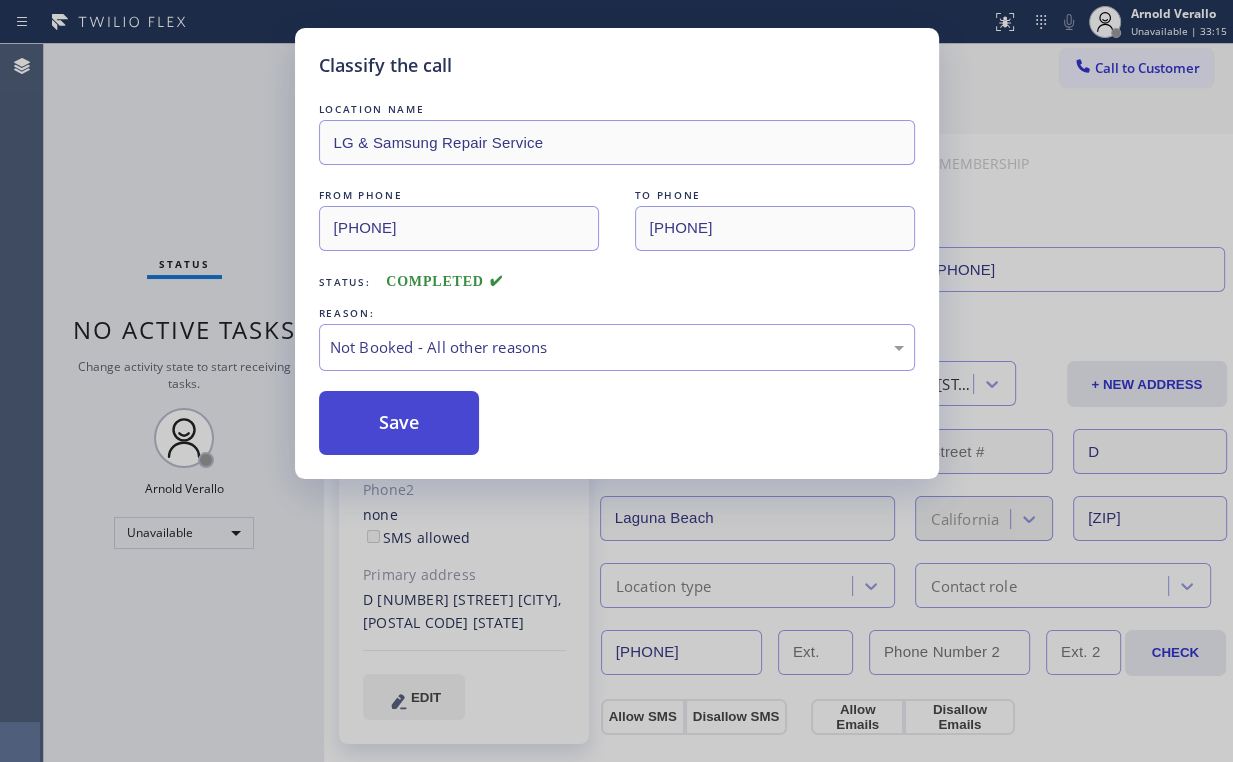click on "Save" at bounding box center (399, 423) 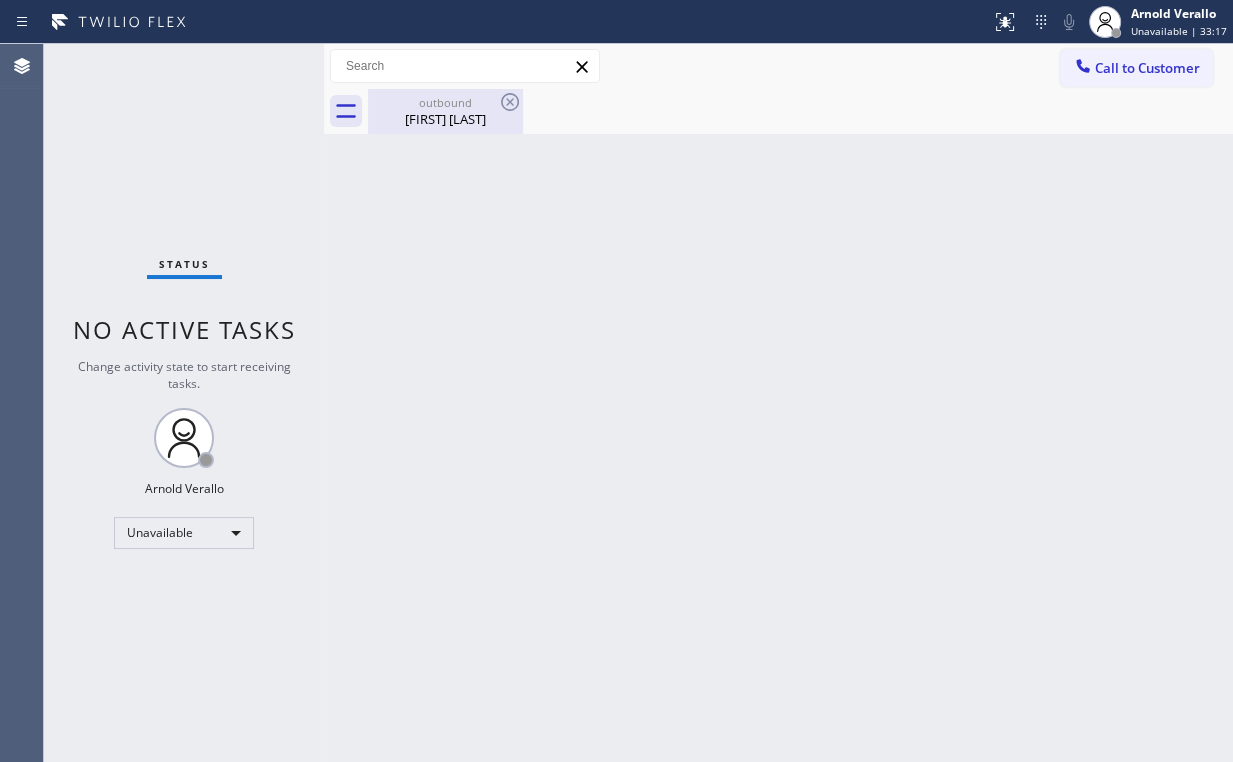 drag, startPoint x: 452, startPoint y: 127, endPoint x: 465, endPoint y: 113, distance: 19.104973 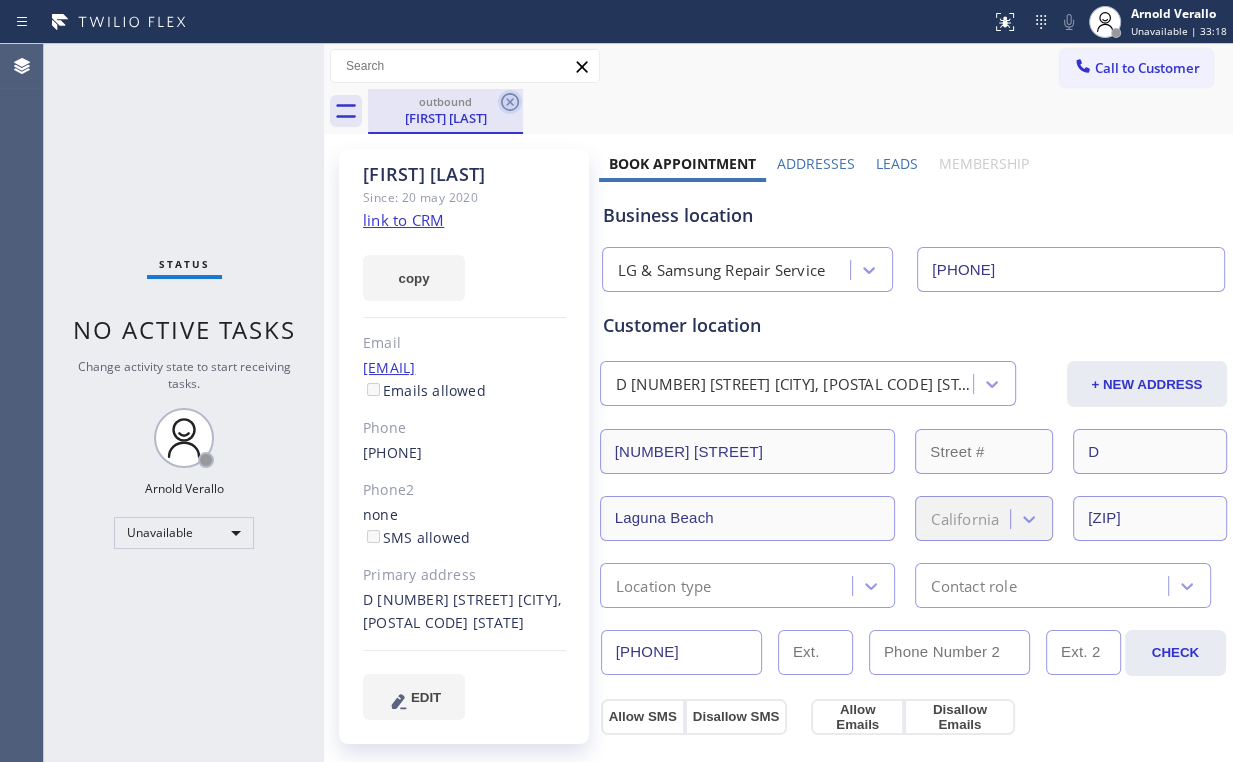 click 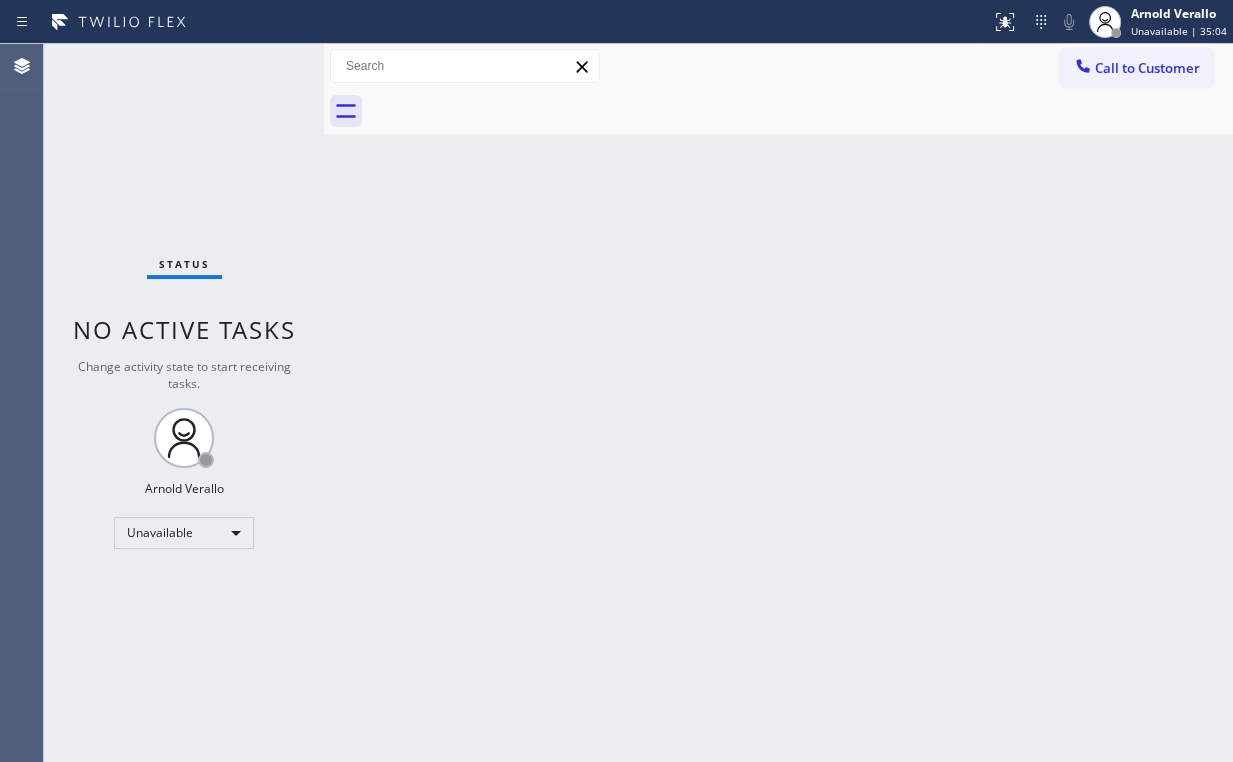 drag, startPoint x: 718, startPoint y: 188, endPoint x: 712, endPoint y: 4, distance: 184.0978 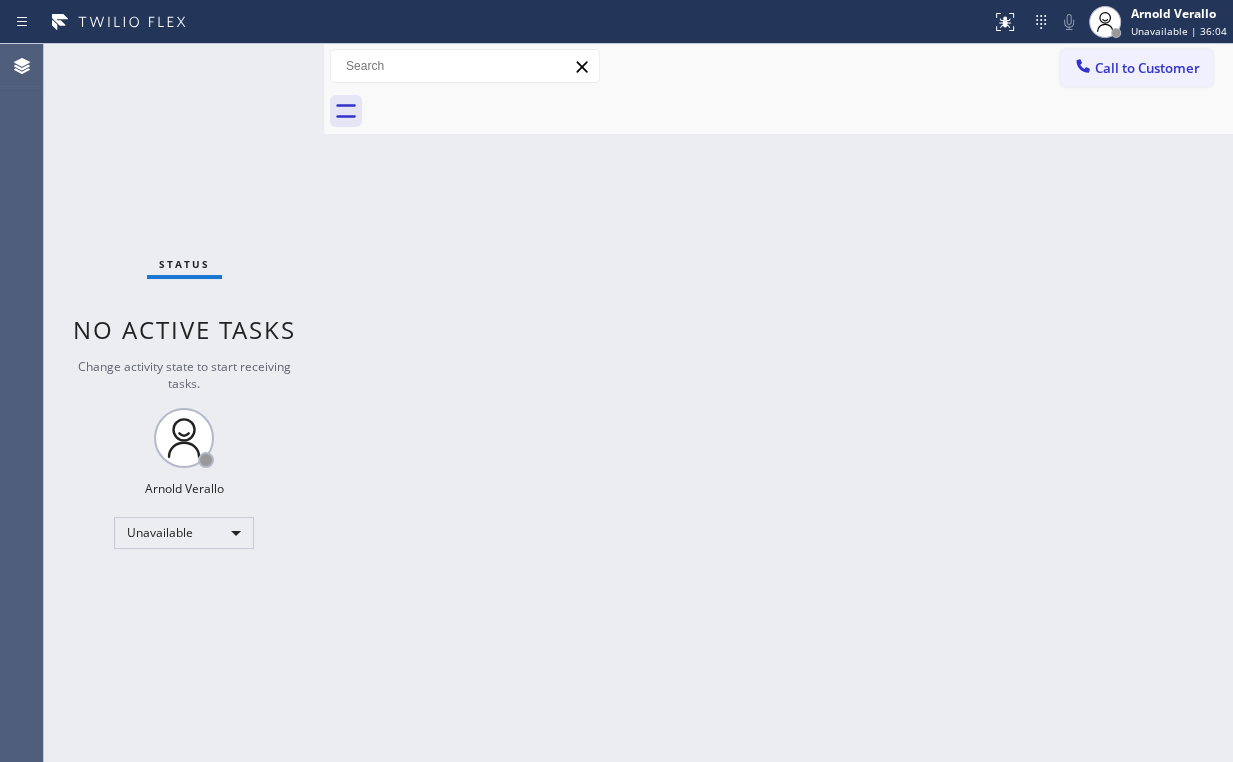 click on "Back to Dashboard Change Sender ID Customers Technicians Select a contact Outbound call Location Search location Your caller id phone number Customer number Call Customer info Name   Phone none Address none Change Sender ID HVAC [PHONE] 5 Star Appliance [PHONE] Appliance Repair [PHONE] Plumbing [PHONE] Air Duct Cleaning [PHONE]  Electricians [PHONE] Cancel Change Check personal SMS Reset Change No tabs Call to Customer Outbound call Location LG & Samsung Repair Service Your caller id phone number [PHONE] Customer number Call Outbound call Technician Search Technician Your caller id phone number Your caller id phone number Call" at bounding box center [778, 403] 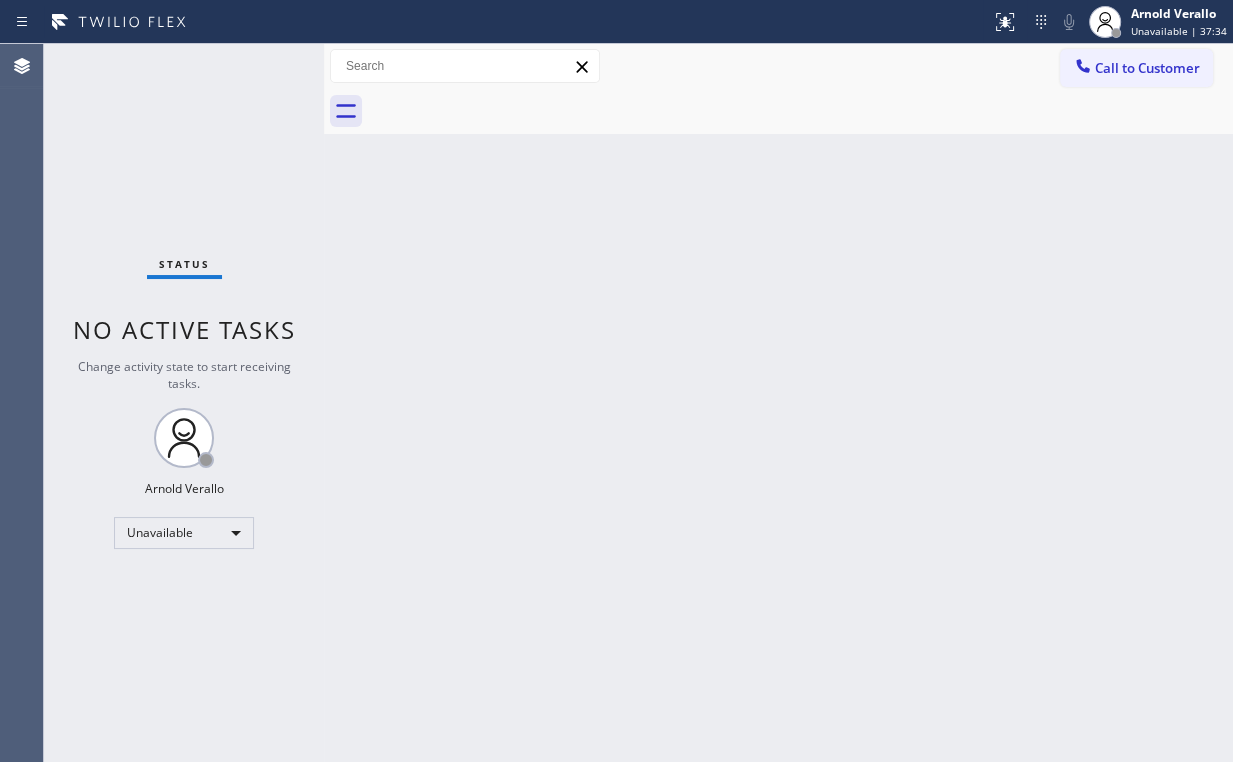 click on "Call to Customer" at bounding box center (1147, 68) 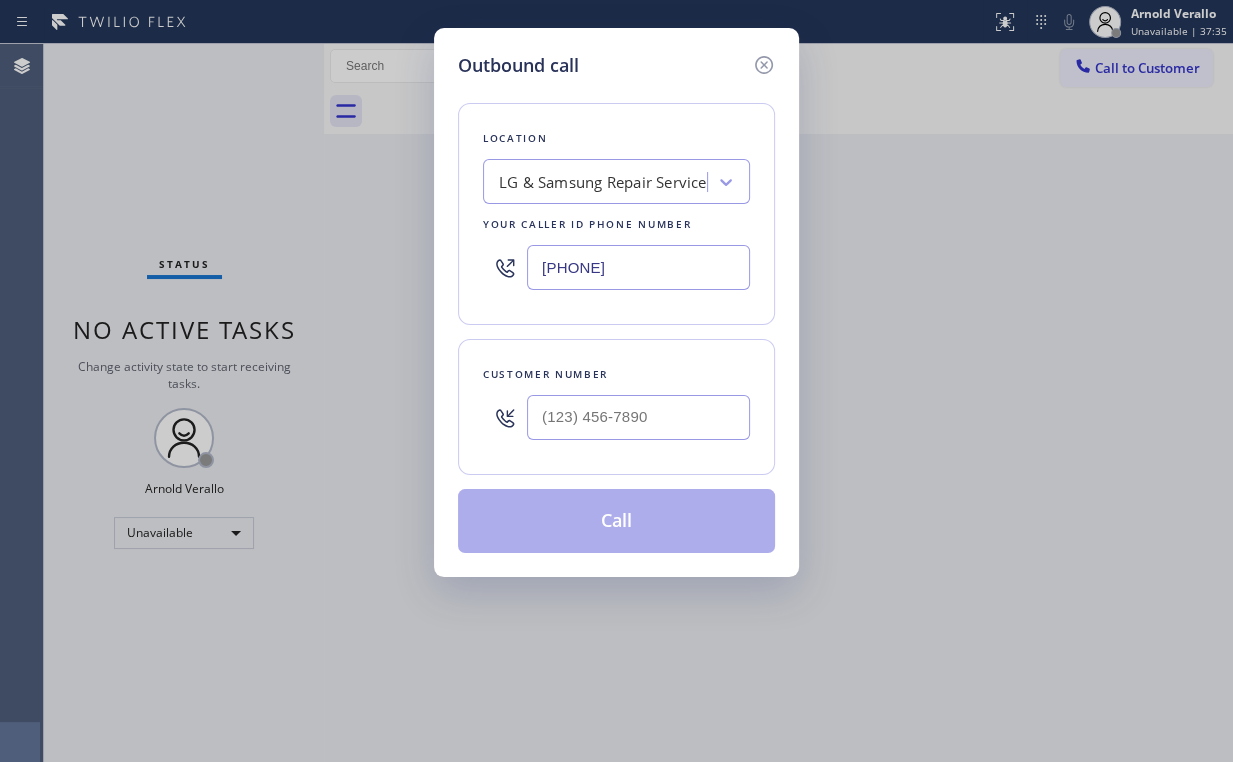 click on "[PHONE]" at bounding box center [638, 267] 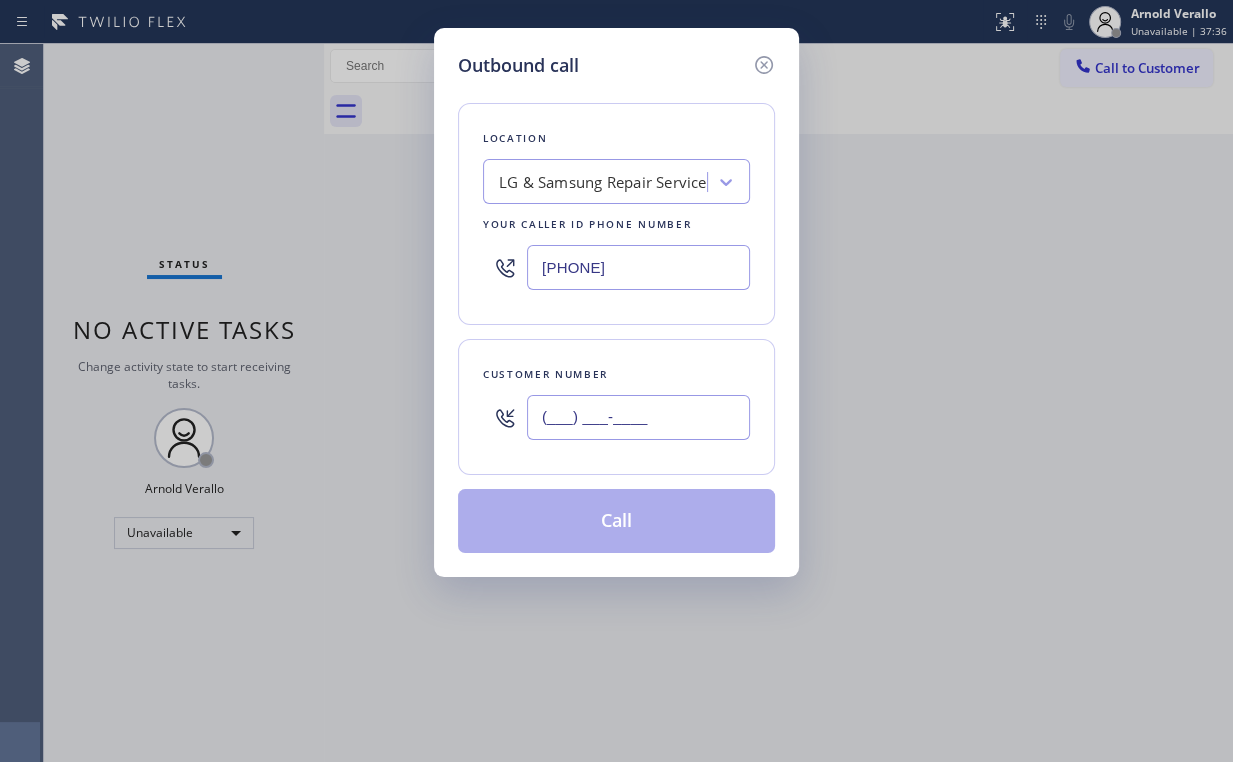 click on "(___) ___-____" at bounding box center [638, 417] 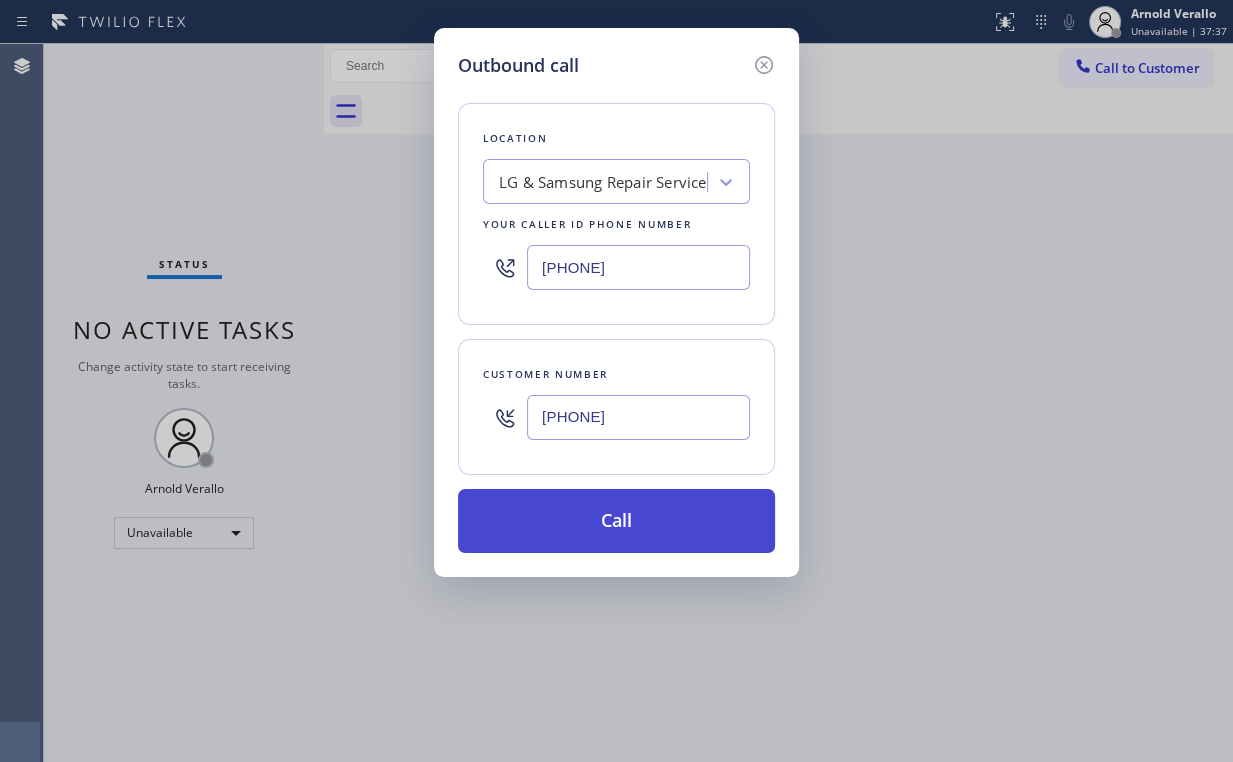 type on "[PHONE]" 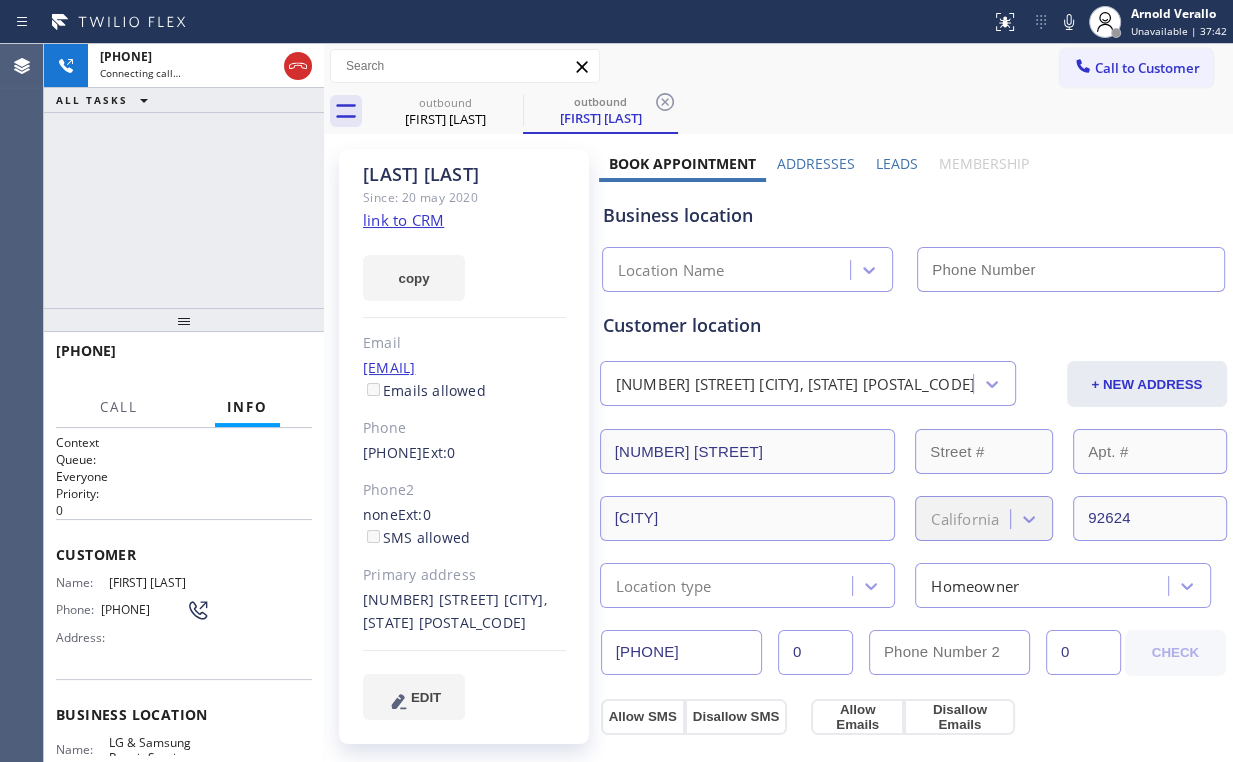 type on "[PHONE]" 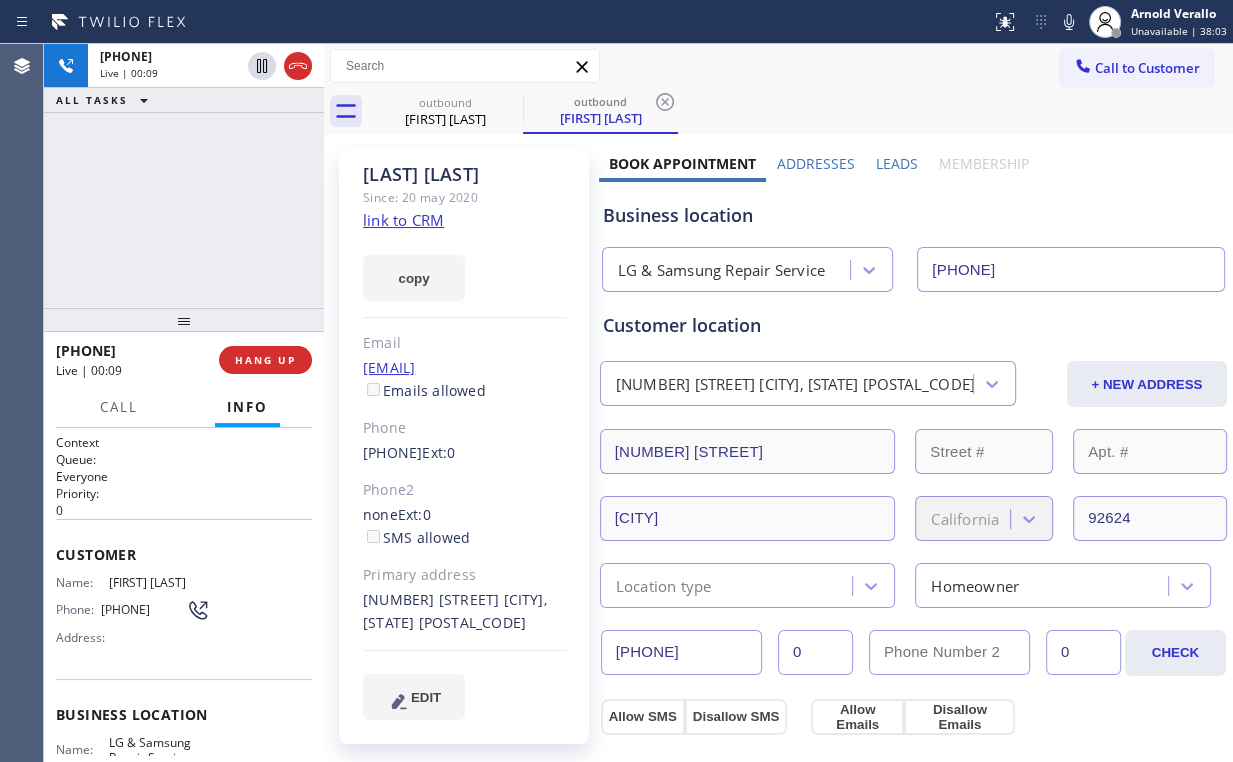 click on "[PHONE] Live | 00:09 ALL TASKS ALL TASKS ACTIVE TASKS TASKS IN WRAP UP" at bounding box center [184, 176] 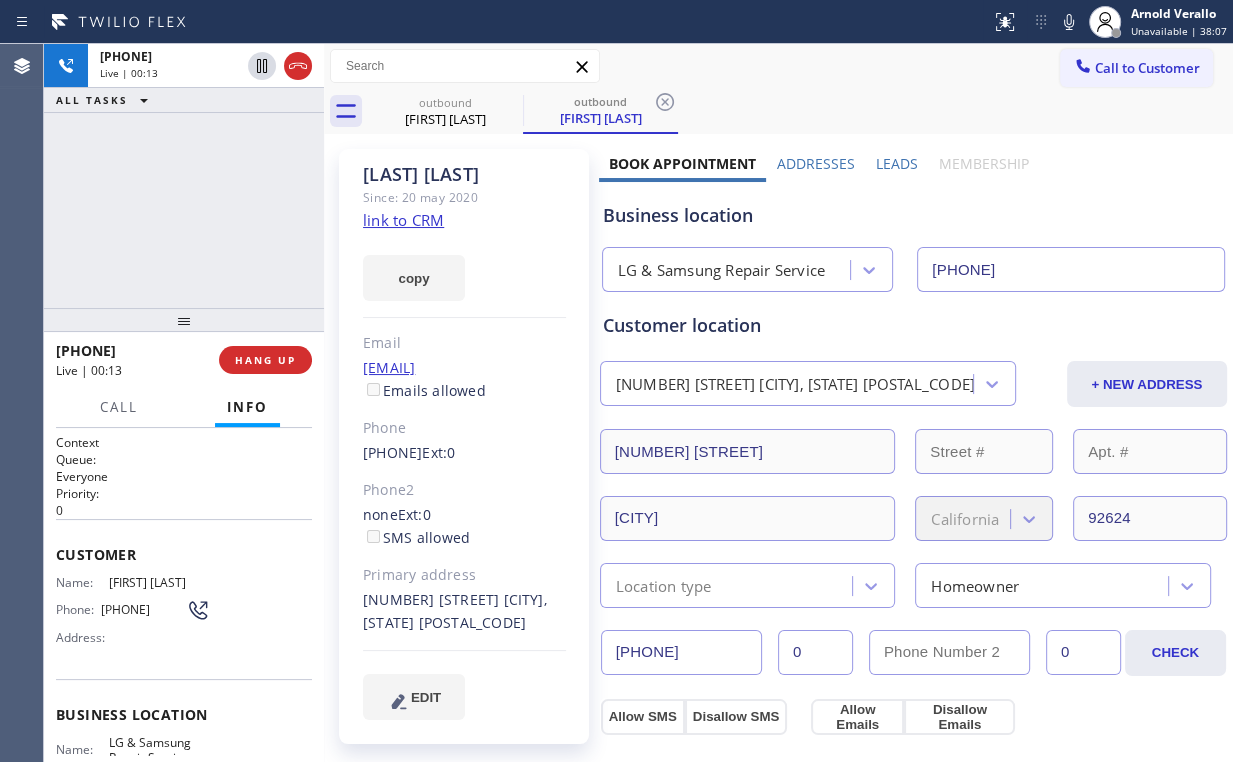 click on "[PHONE] Live | 00:13 ALL TASKS ALL TASKS ACTIVE TASKS TASKS IN WRAP UP" at bounding box center [184, 176] 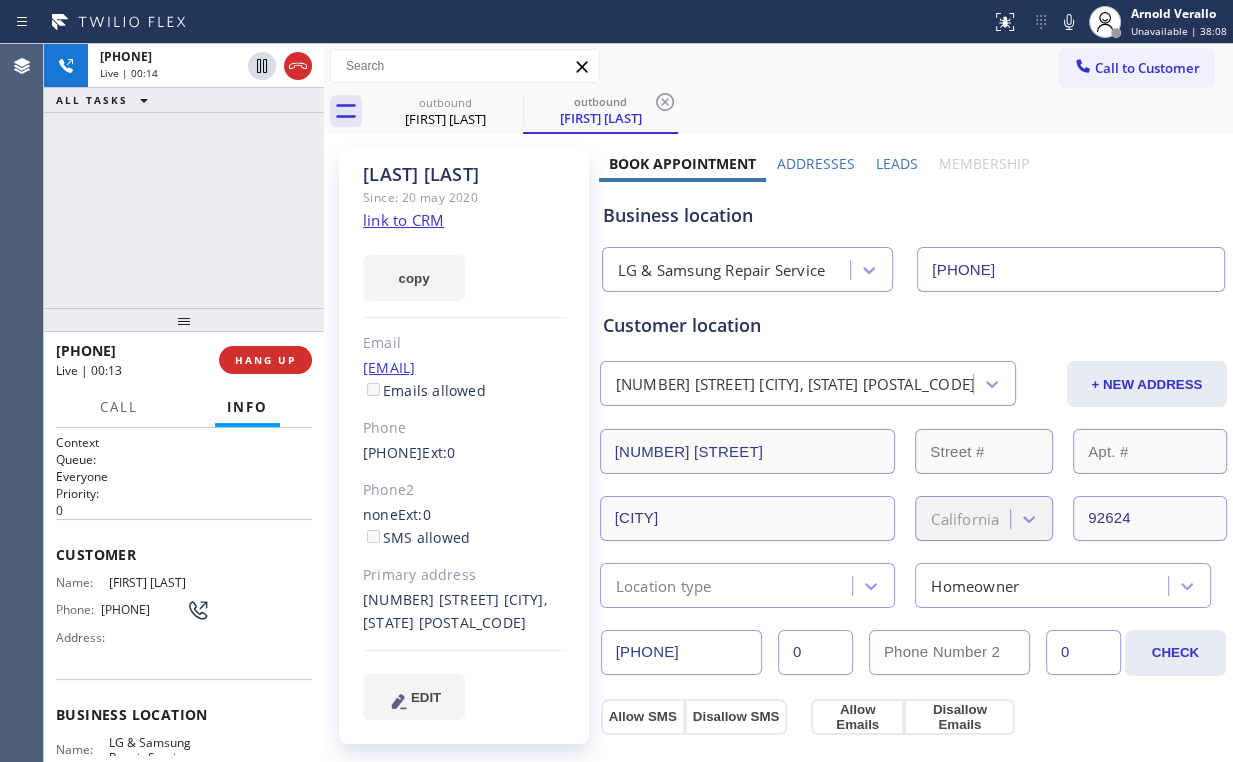 click on "[PHONE] Live | 00:14 ALL TASKS ALL TASKS ACTIVE TASKS TASKS IN WRAP UP" at bounding box center (184, 176) 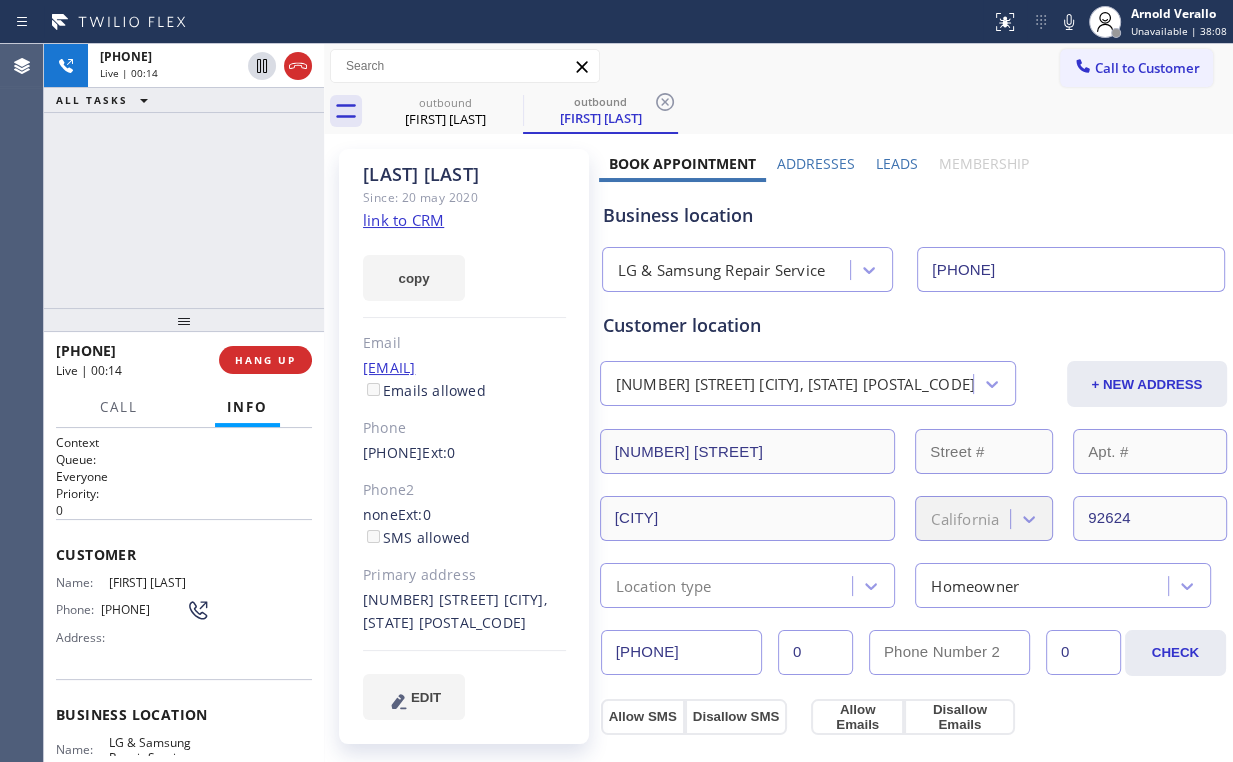 click on "LG & Samsung Repair Service" at bounding box center (721, 270) 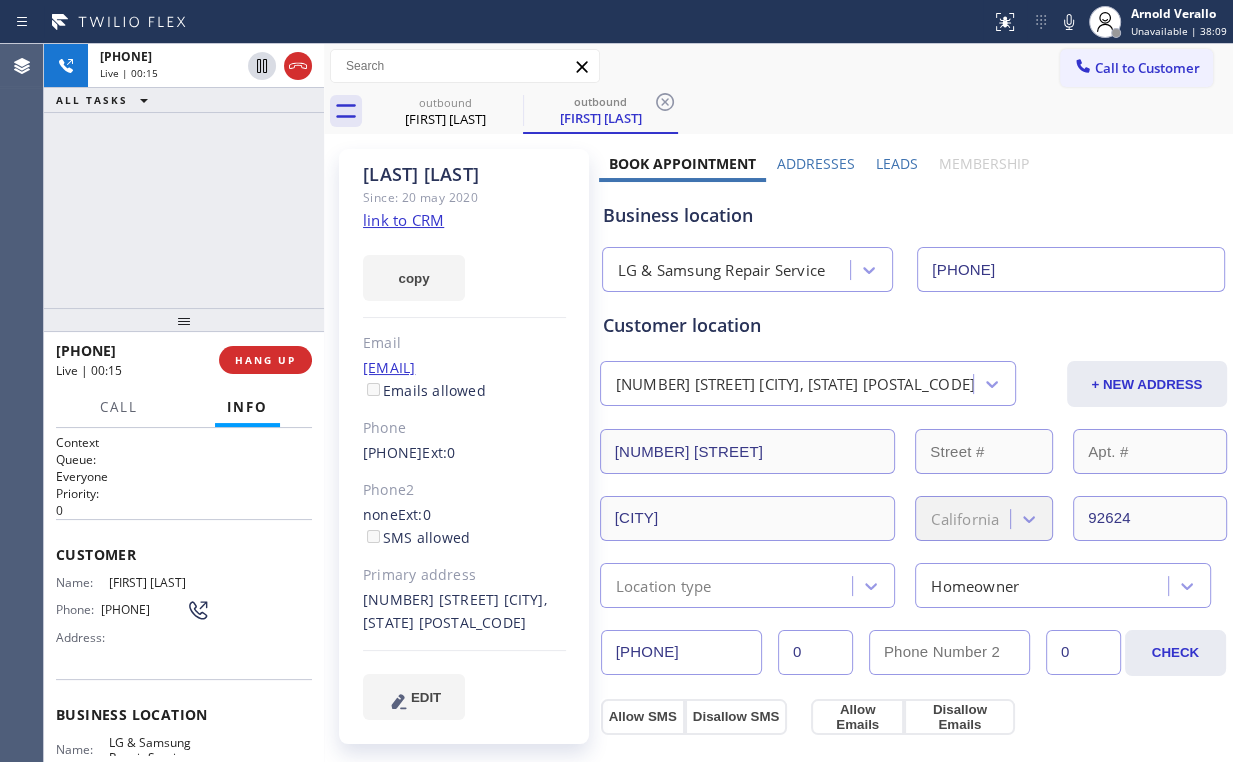 click on "Business location" at bounding box center (913, 215) 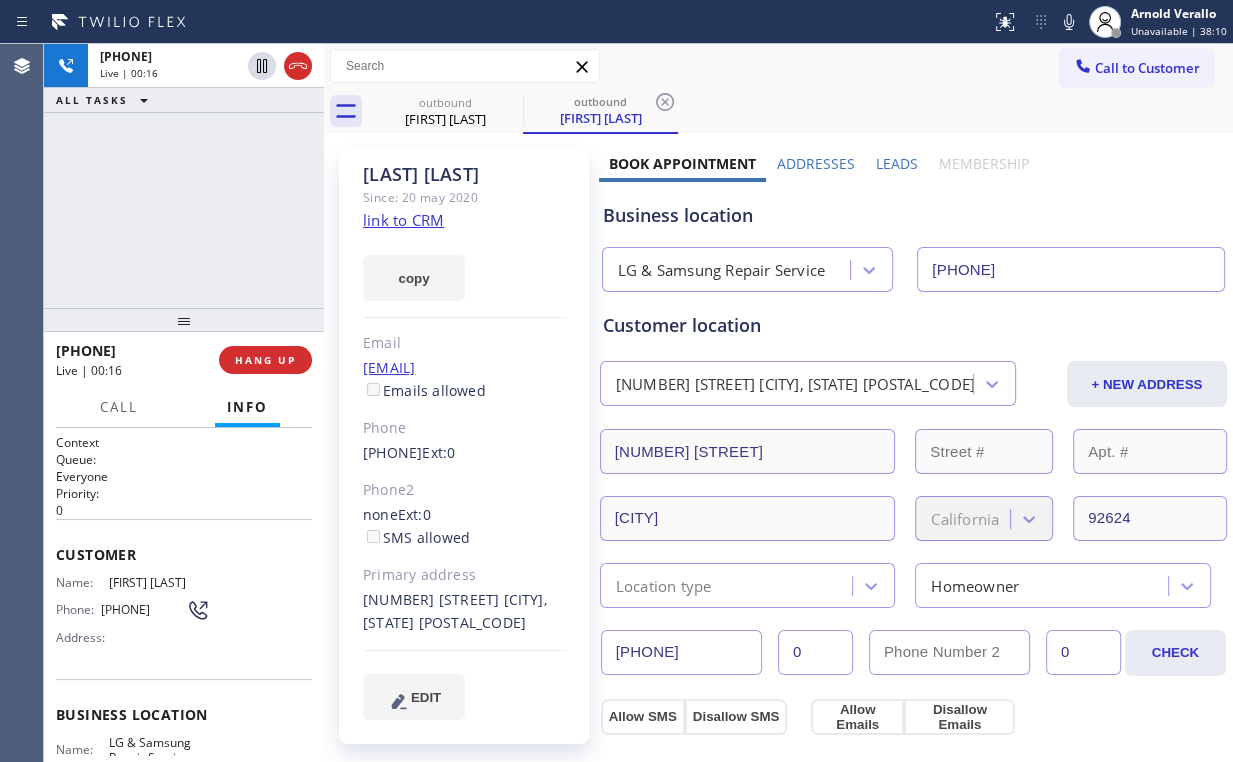 click on "Business location" at bounding box center (913, 215) 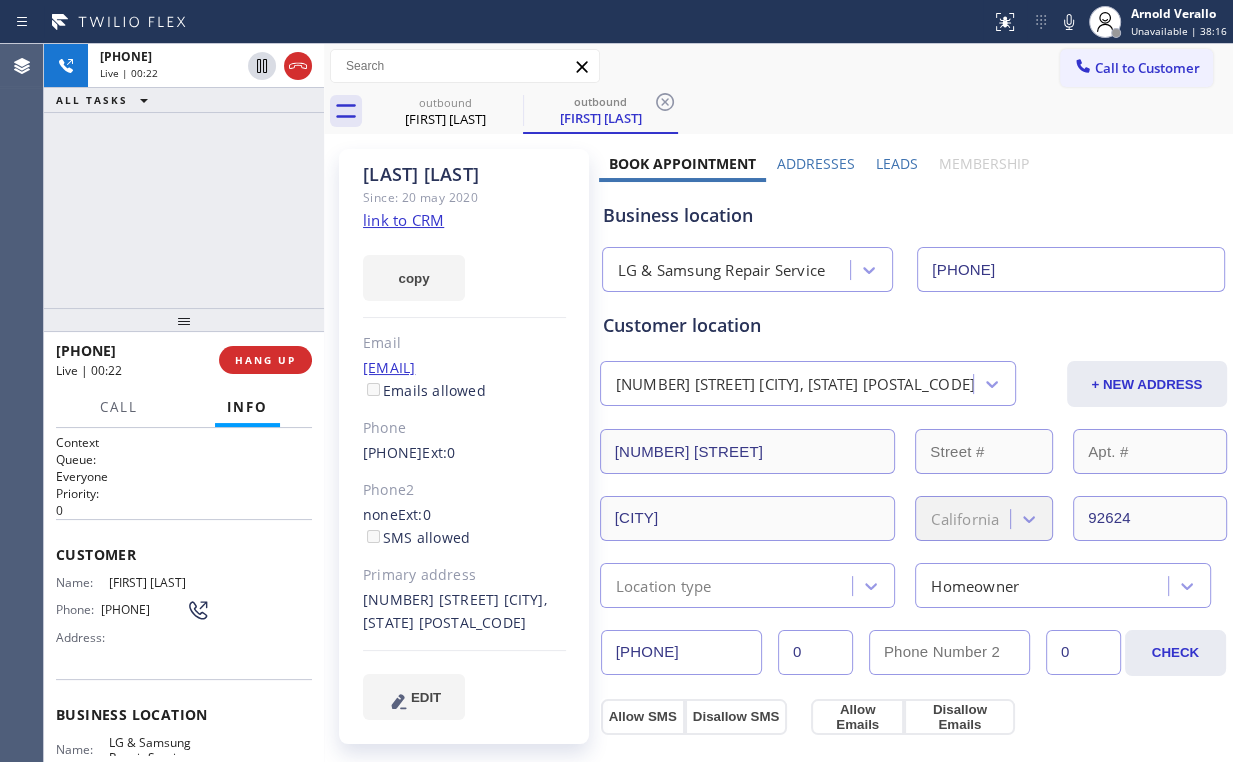 click on "Business location" at bounding box center [913, 215] 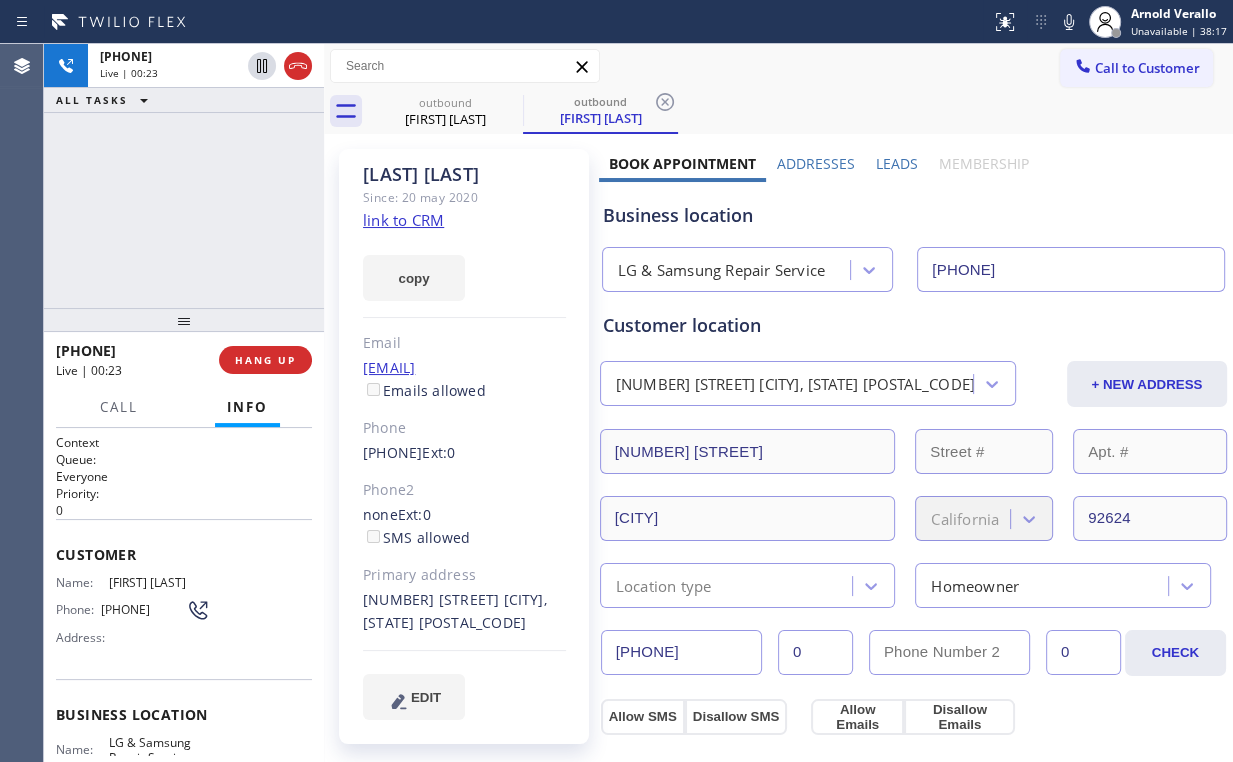 click on "+17142254560 Live | 00:23 ALL TASKS ALL TASKS ACTIVE TASKS TASKS IN WRAP UP" at bounding box center (184, 176) 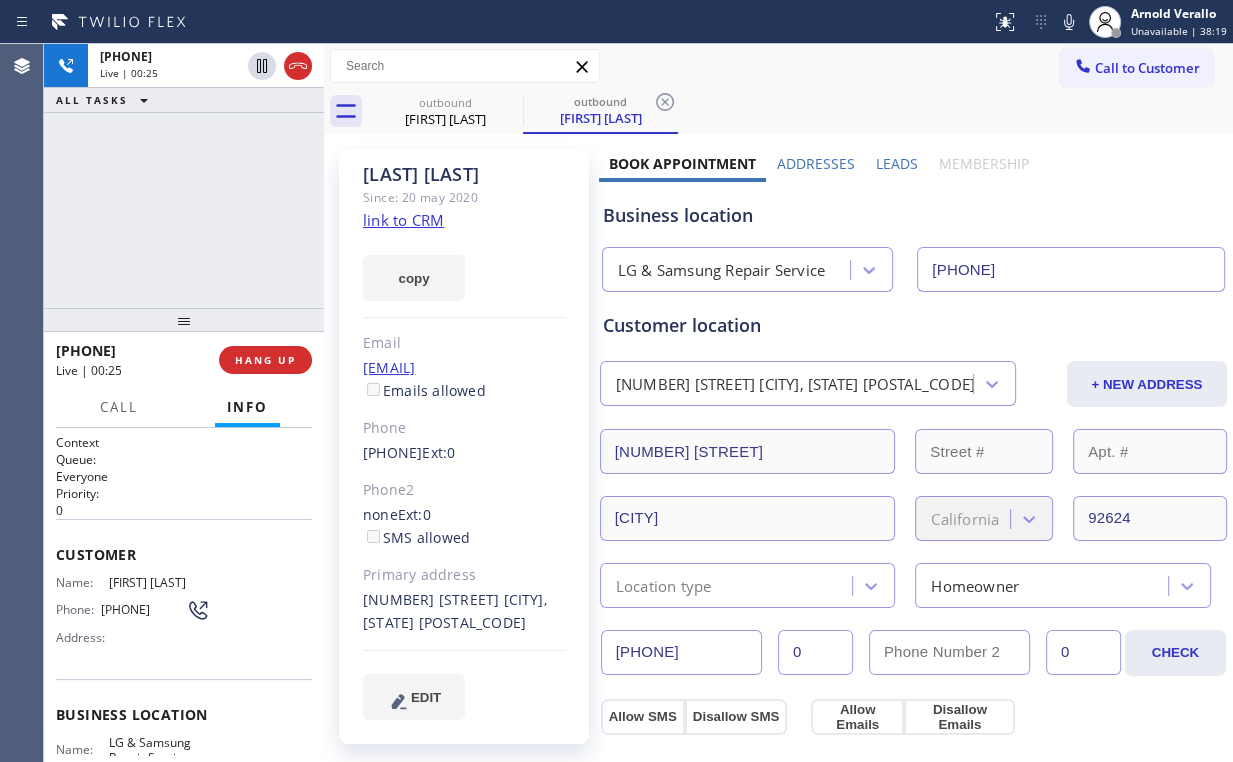 click on "[PHONE] Live | 00:25 ALL TASKS ALL TASKS ACTIVE TASKS TASKS IN WRAP UP" at bounding box center (184, 176) 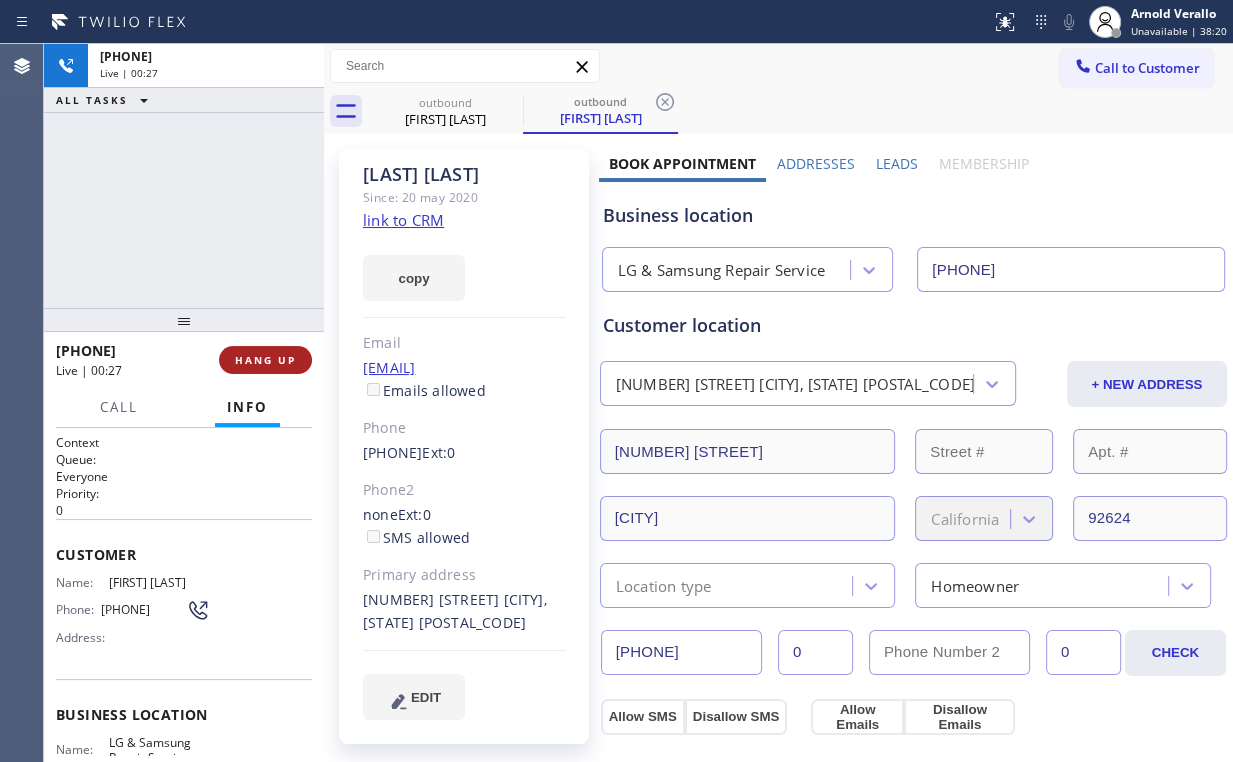 click on "HANG UP" at bounding box center (265, 360) 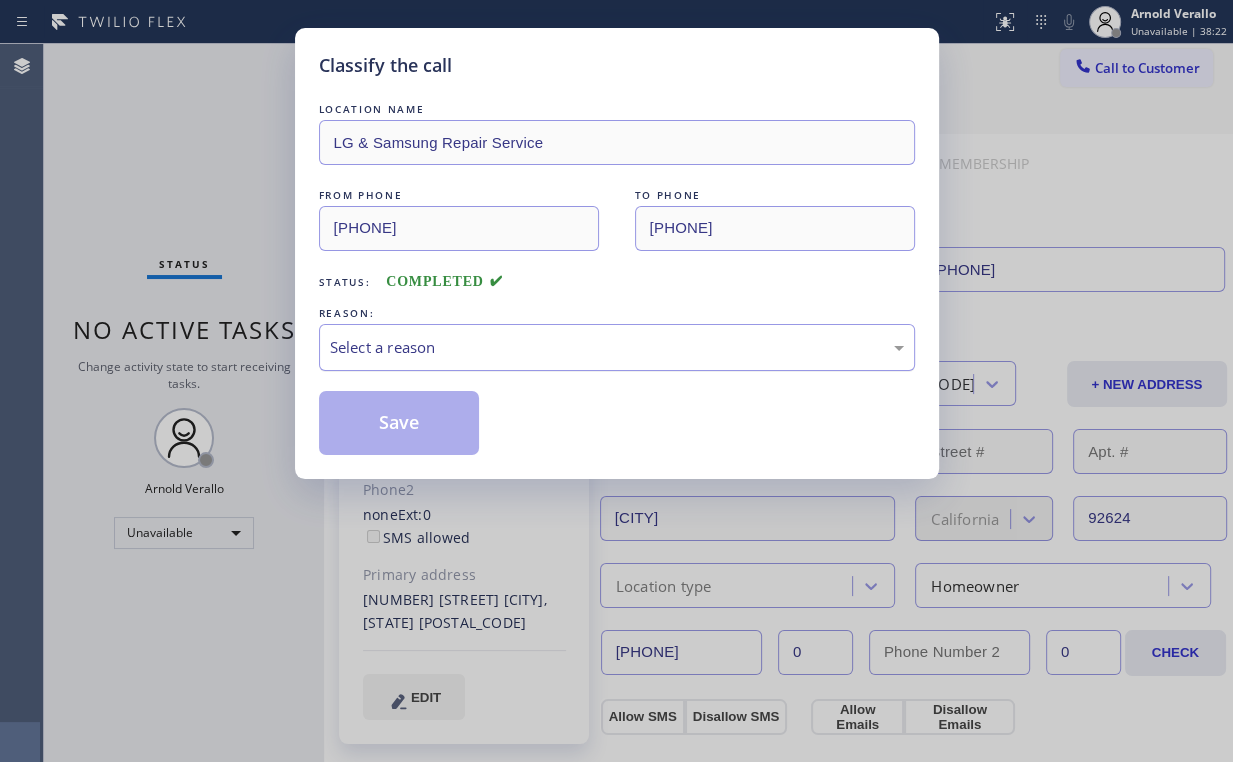 click on "Select a reason" at bounding box center [617, 347] 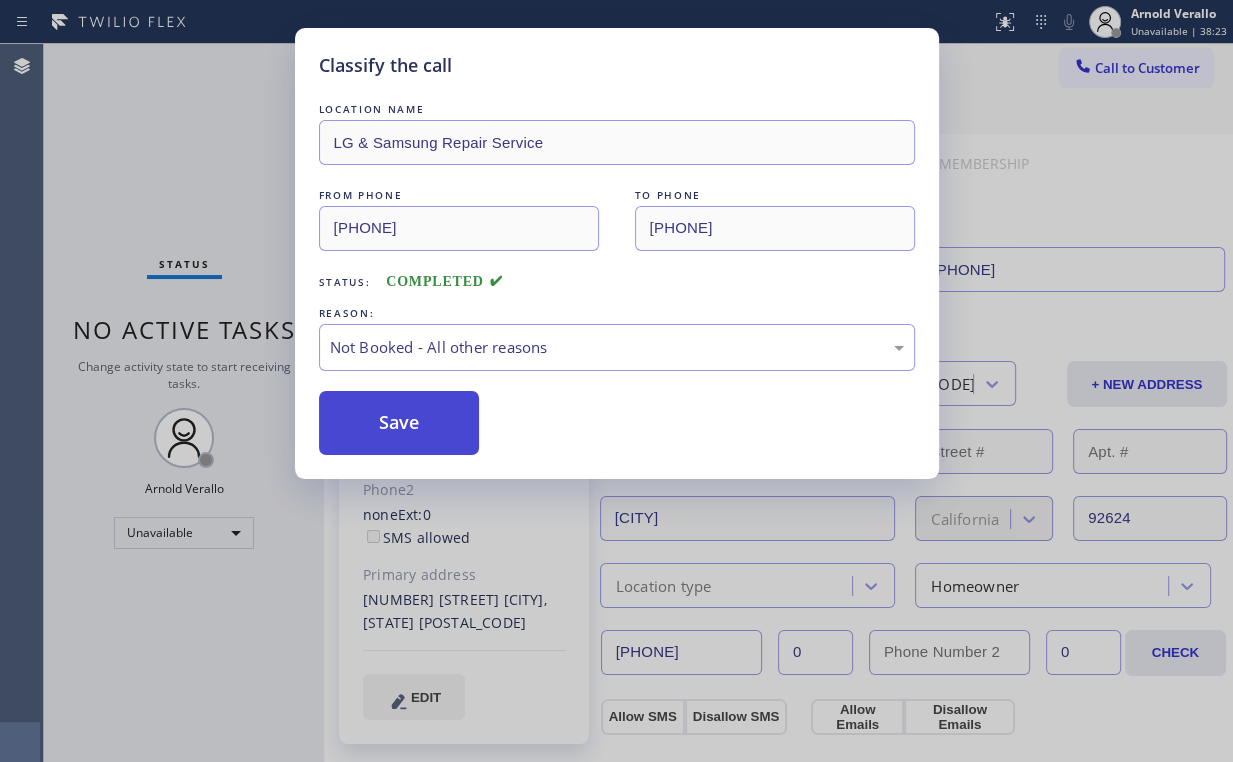 click on "Save" at bounding box center (399, 423) 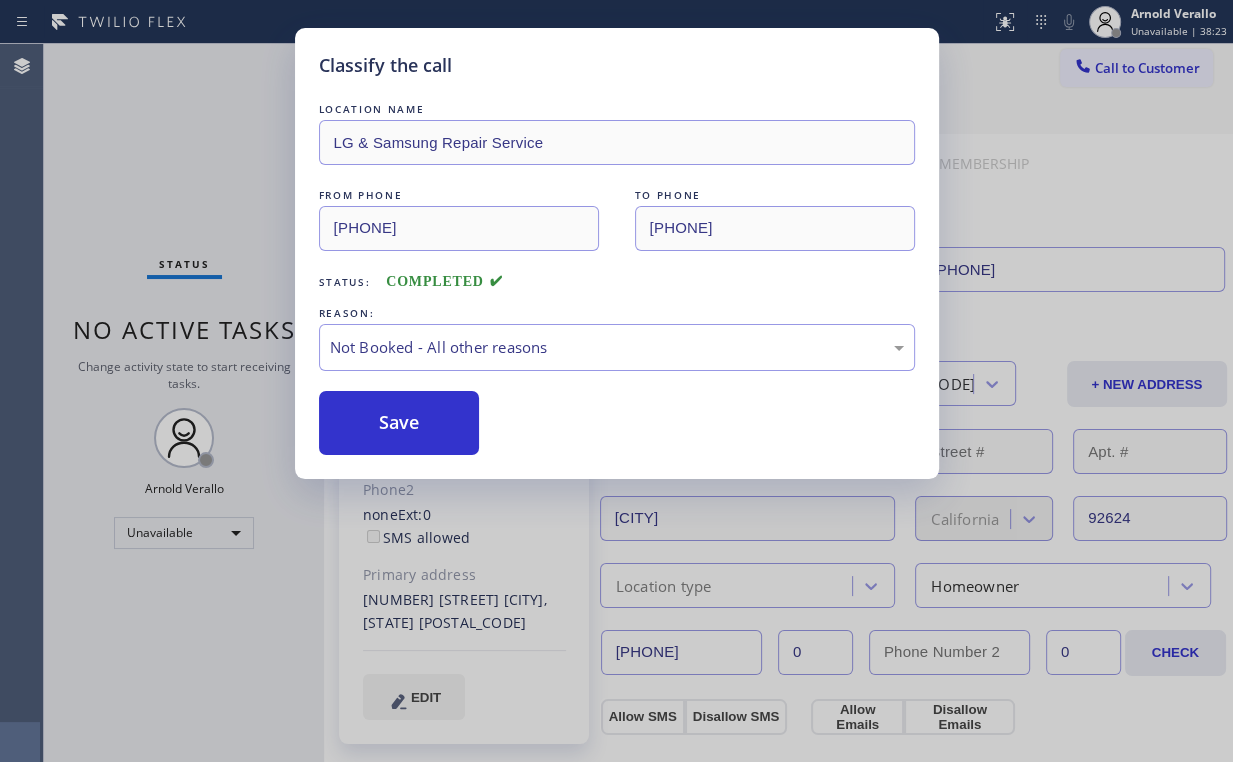 click on "Classify the call LOCATION NAME LG & Samsung Repair Service FROM PHONE [PHONE] TO PHONE [PHONE] Status: COMPLETED REASON: Not Booked - All other reasons Save" at bounding box center [616, 381] 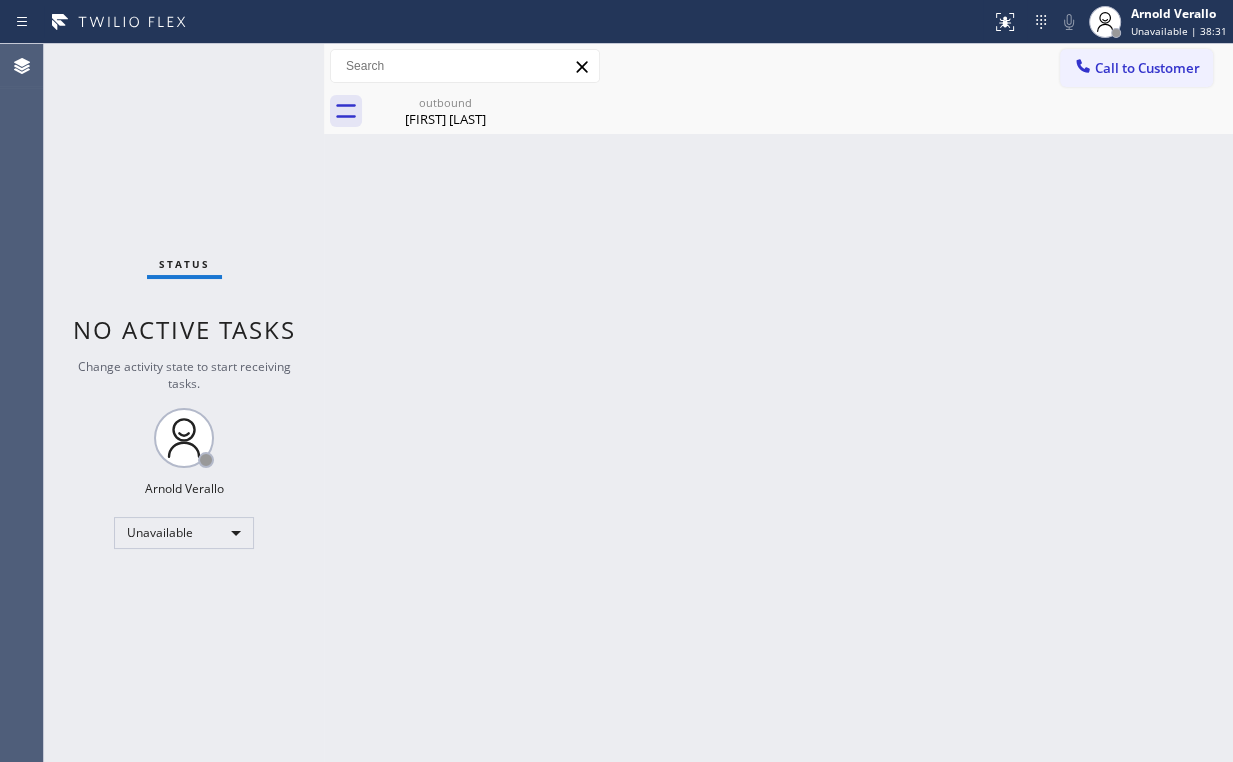 drag, startPoint x: 1120, startPoint y: 65, endPoint x: 970, endPoint y: 164, distance: 179.7248 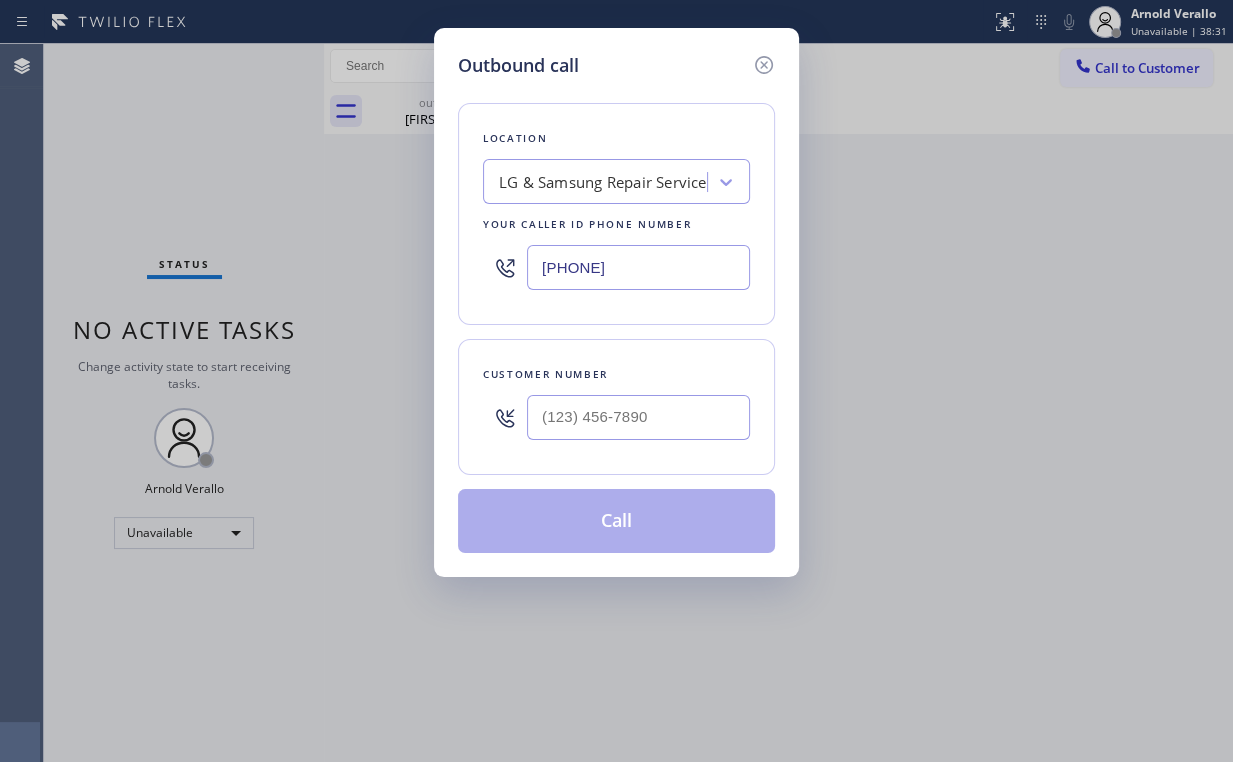 drag, startPoint x: 650, startPoint y: 255, endPoint x: 287, endPoint y: 222, distance: 364.49692 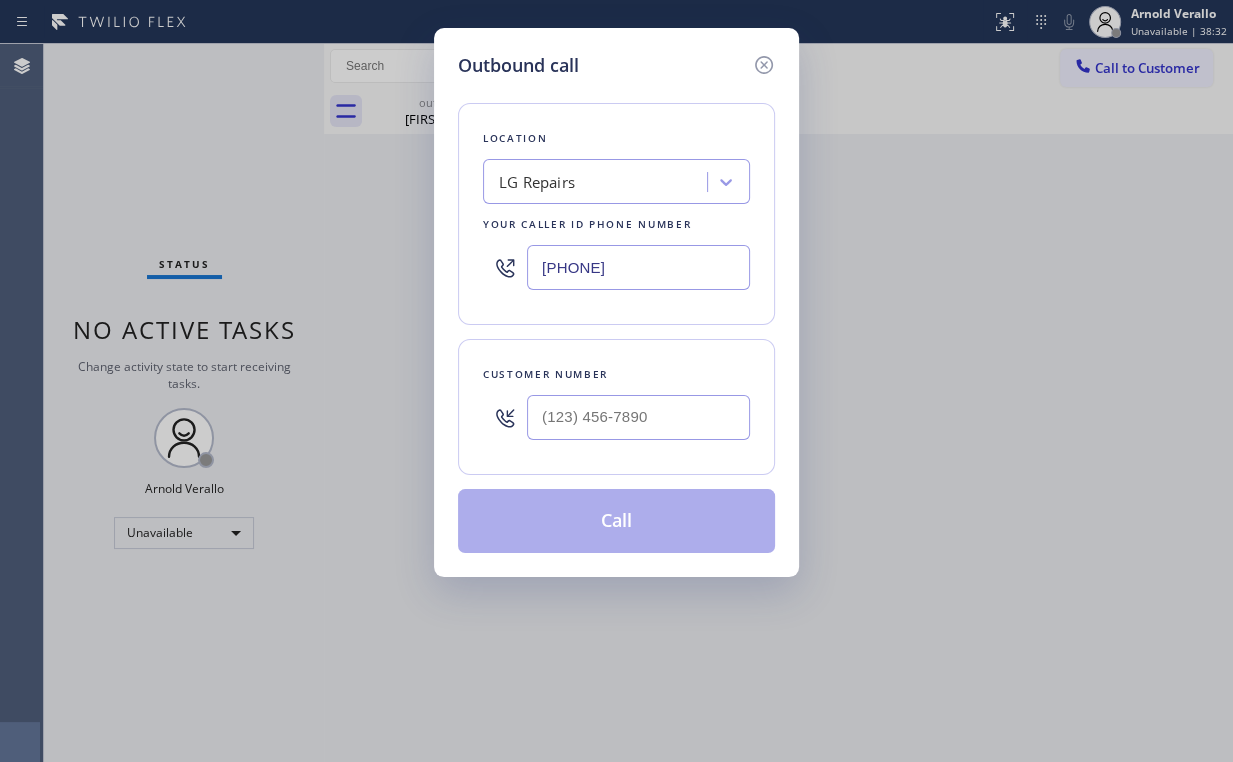 type on "[PHONE]" 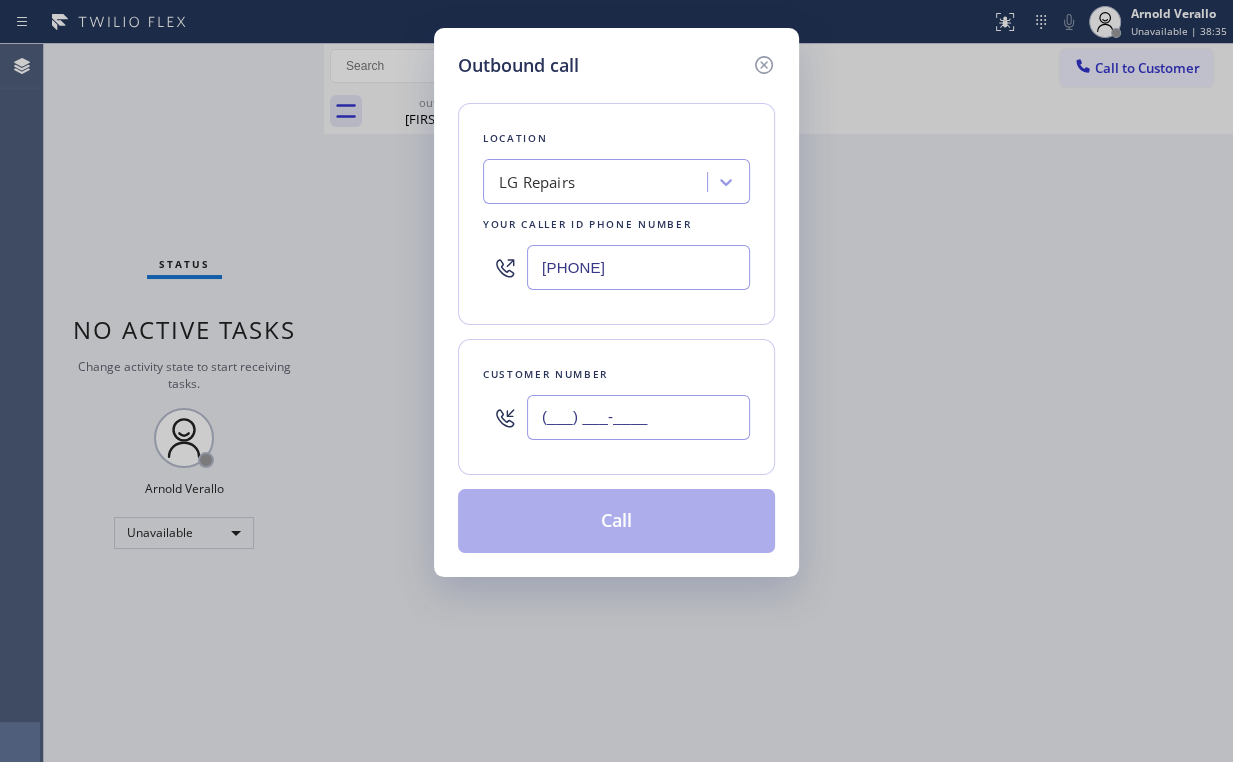 click on "(___) ___-____" at bounding box center (638, 417) 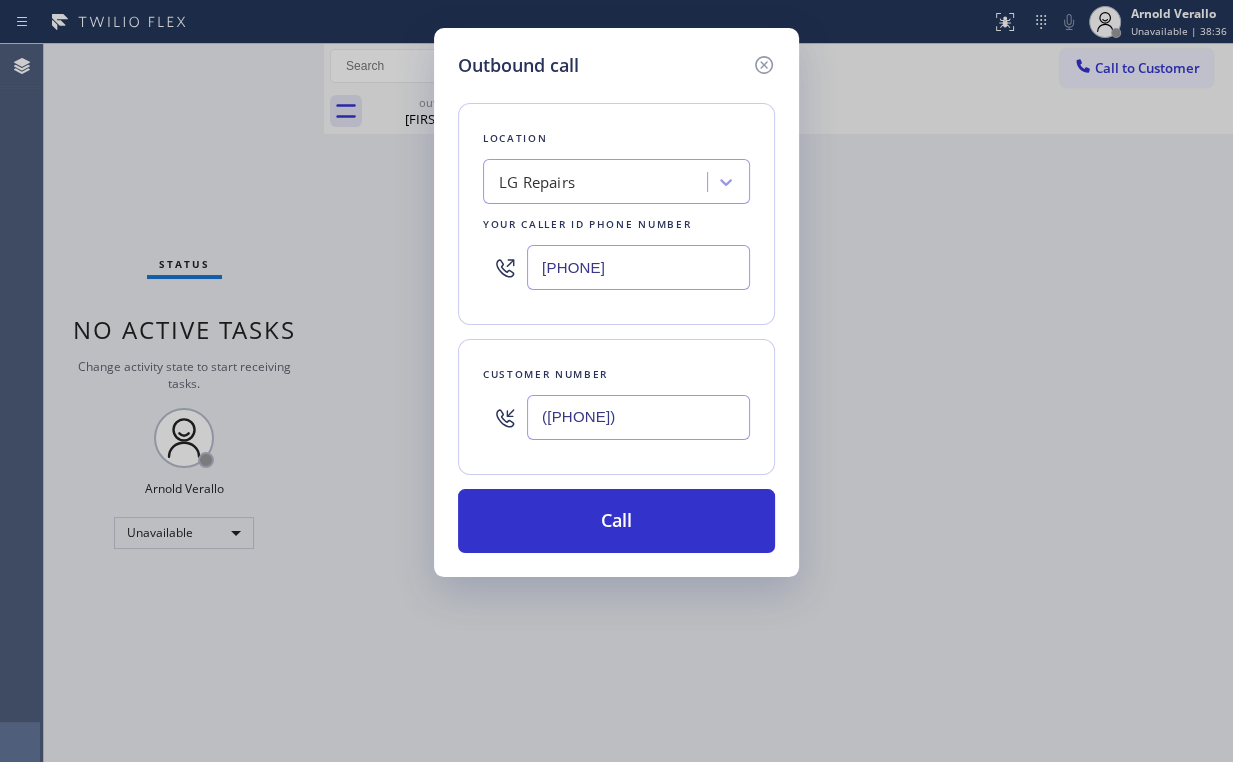 type on "([PHONE])" 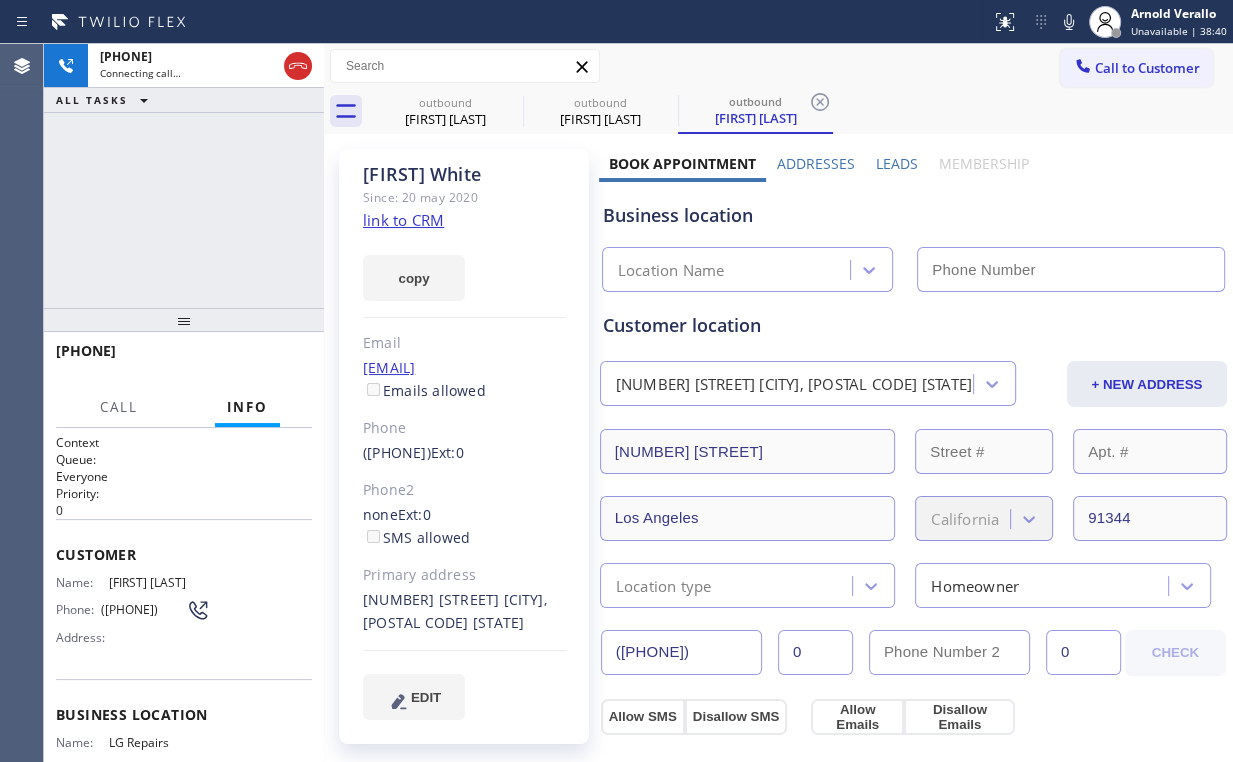 type on "[PHONE]" 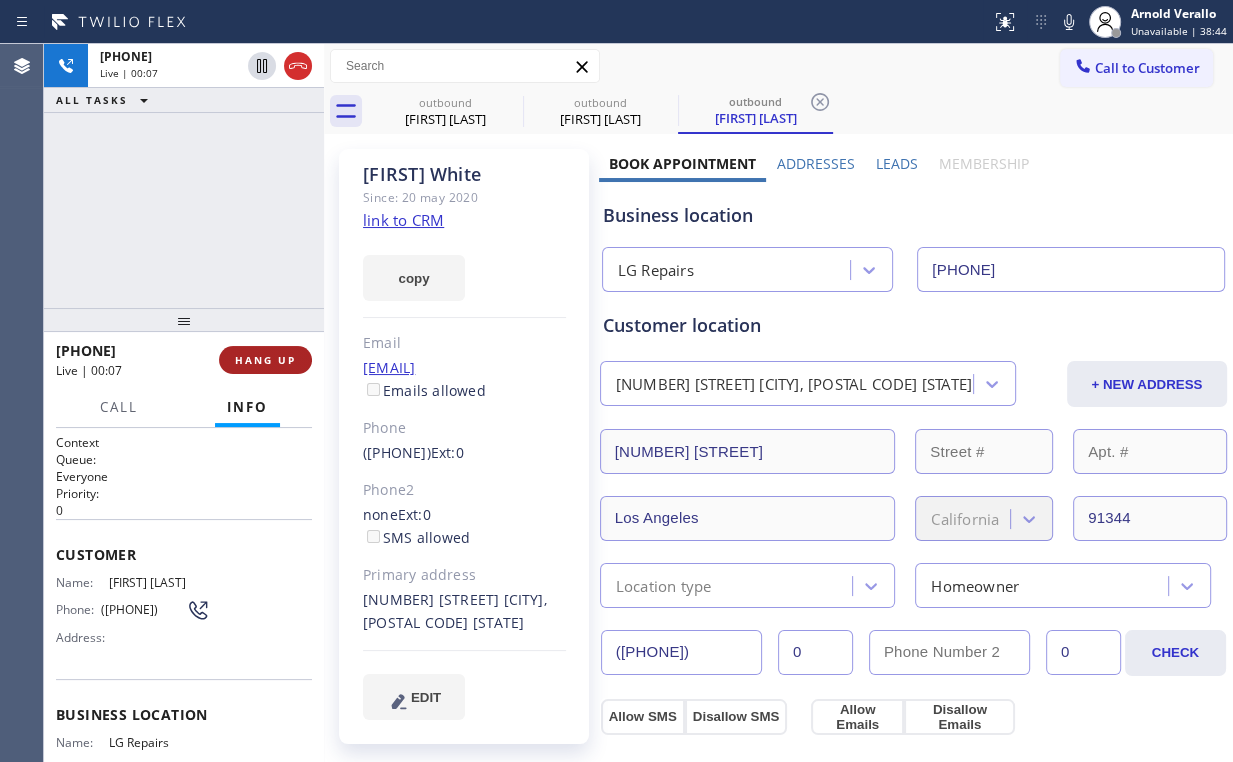 click on "HANG UP" at bounding box center (265, 360) 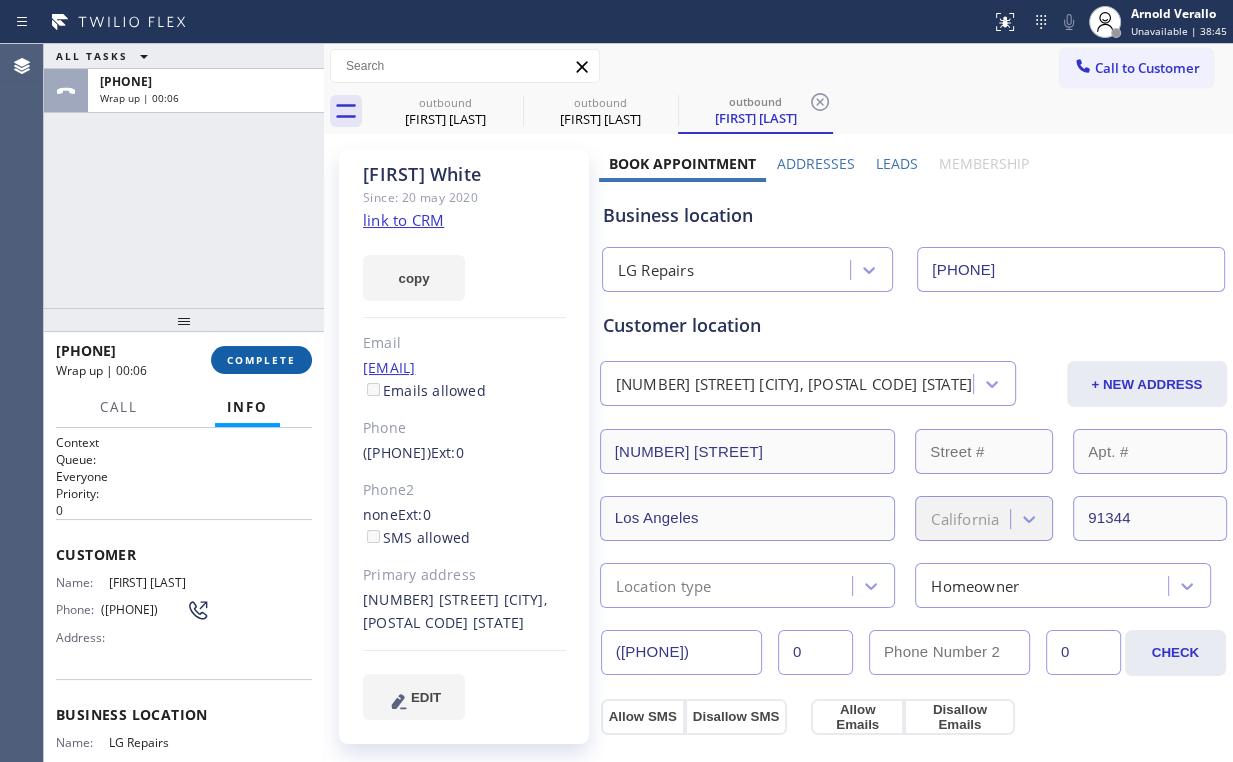 click on "COMPLETE" at bounding box center [261, 360] 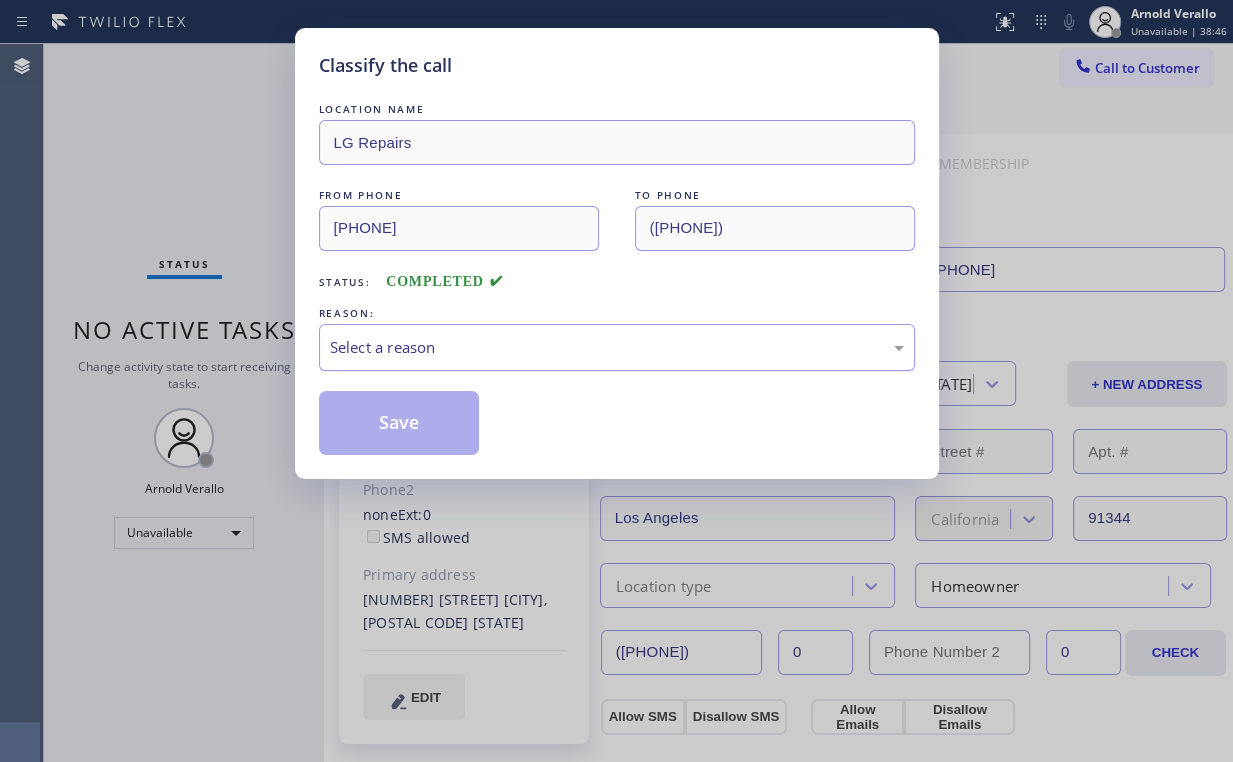 drag, startPoint x: 440, startPoint y: 355, endPoint x: 443, endPoint y: 365, distance: 10.440307 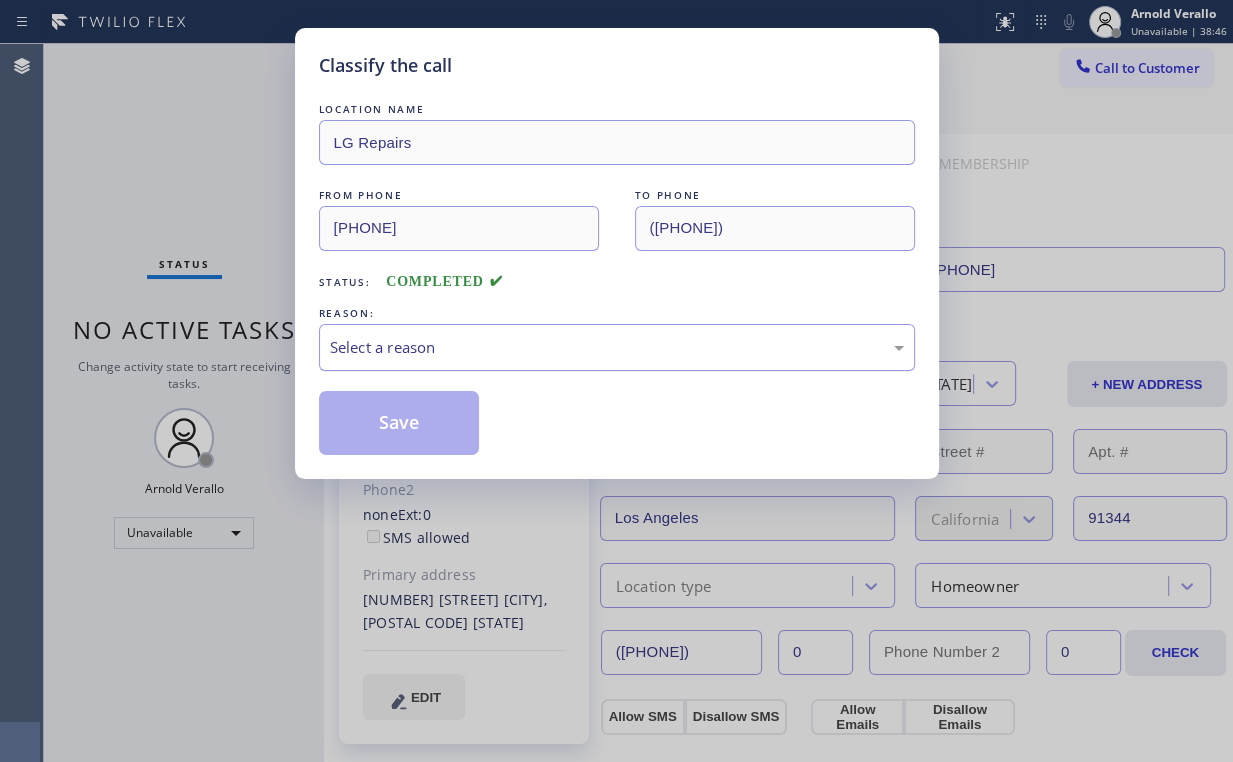 click on "Select a reason" at bounding box center (617, 347) 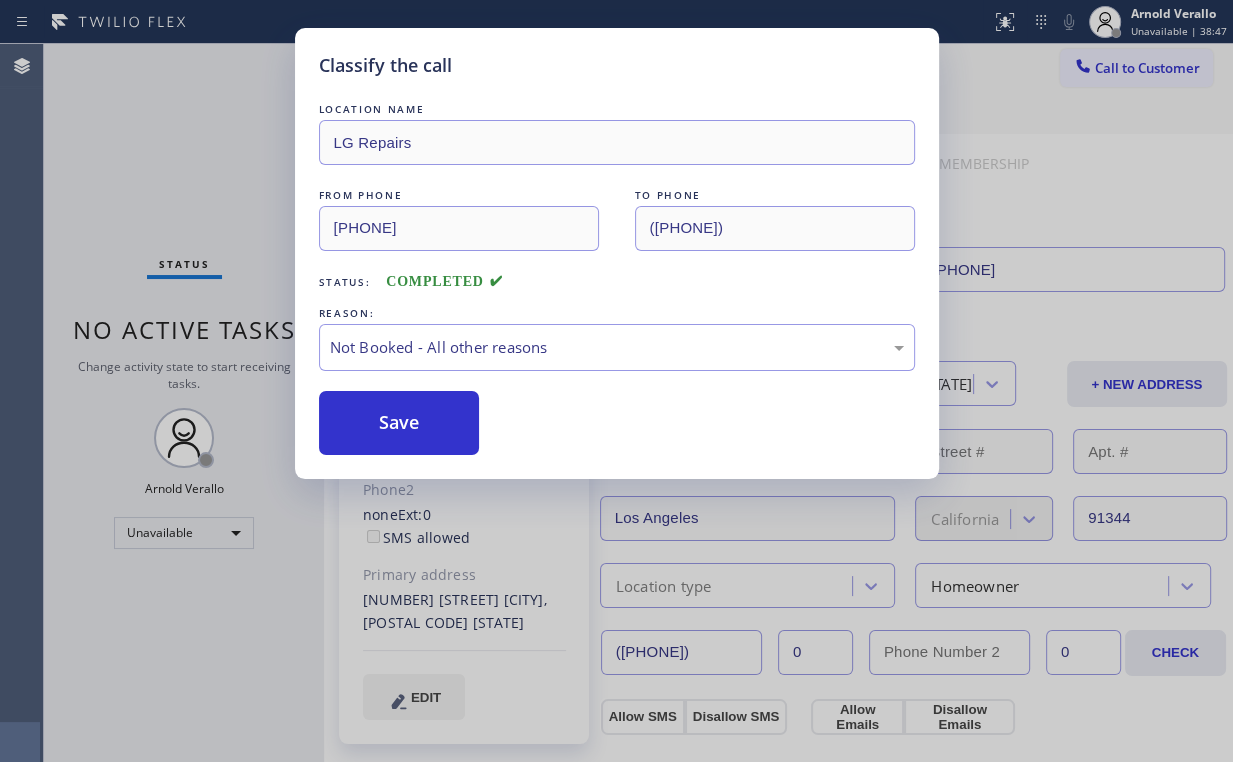 click on "Save" at bounding box center [399, 423] 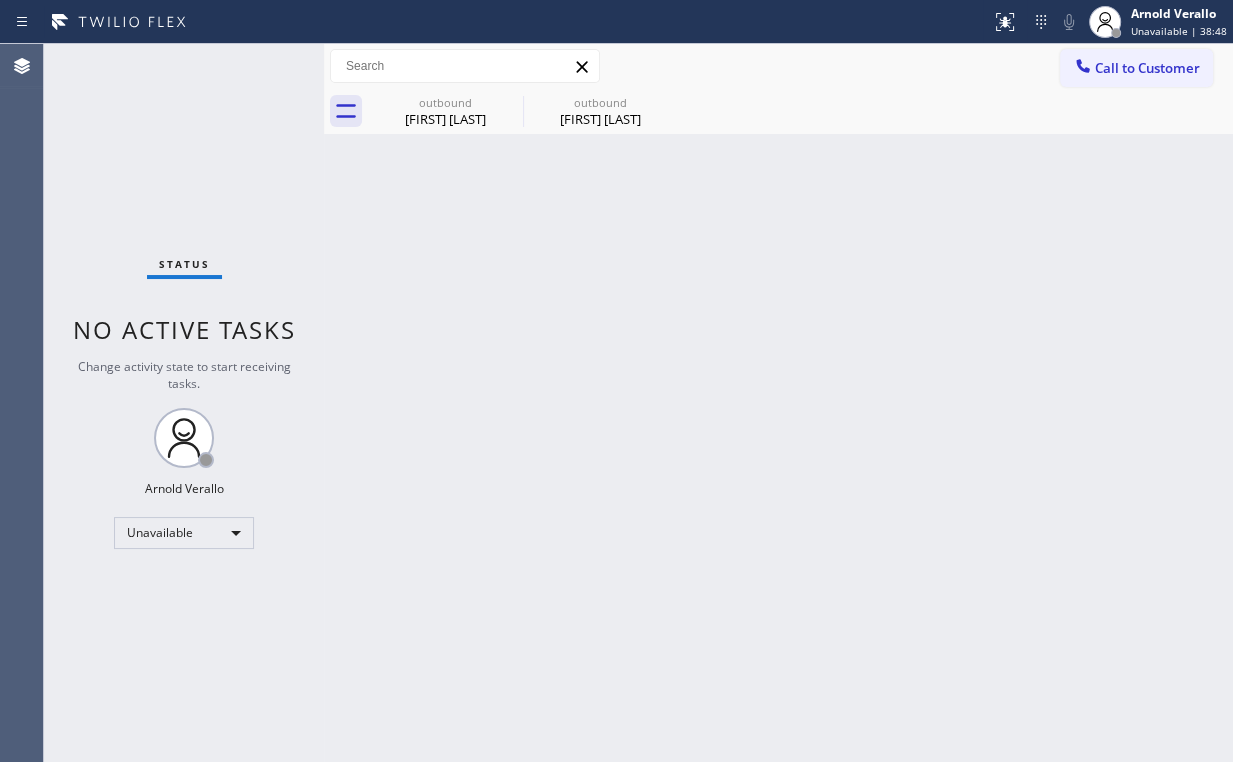 click on "Call to Customer" at bounding box center [1147, 68] 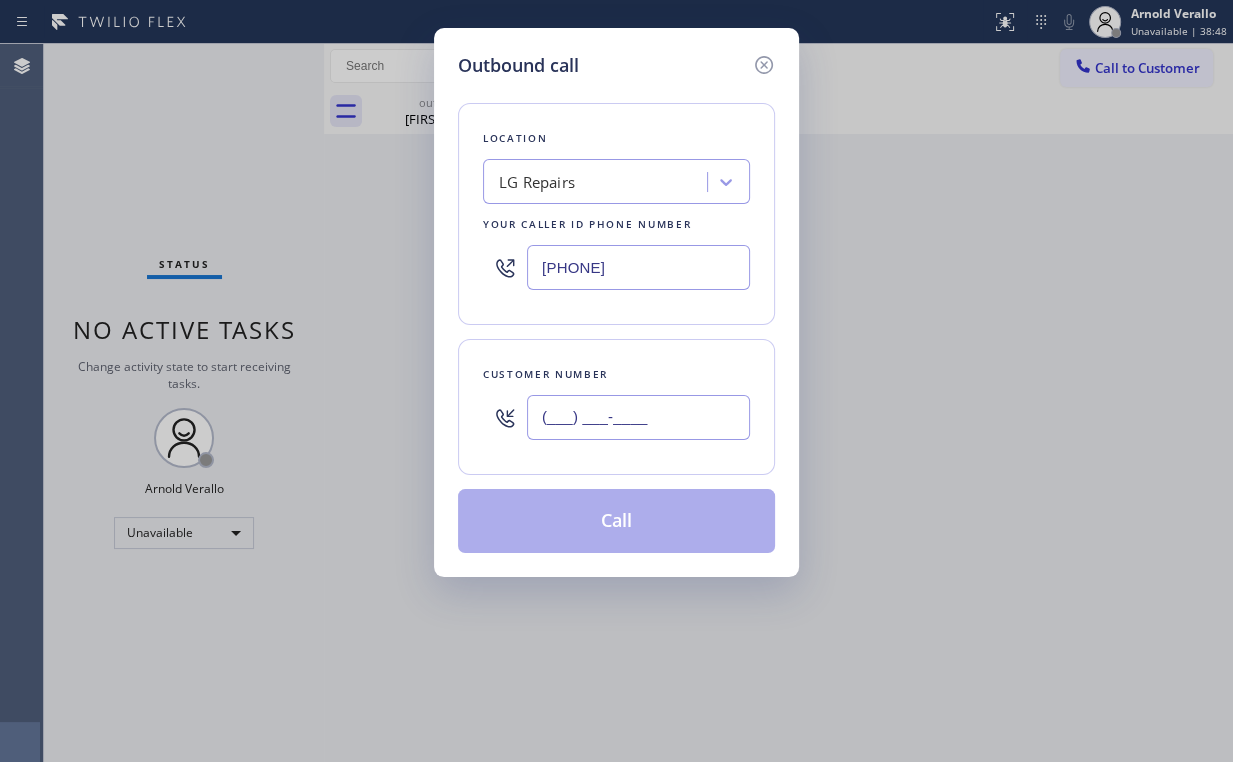 click on "(___) ___-____" at bounding box center (638, 417) 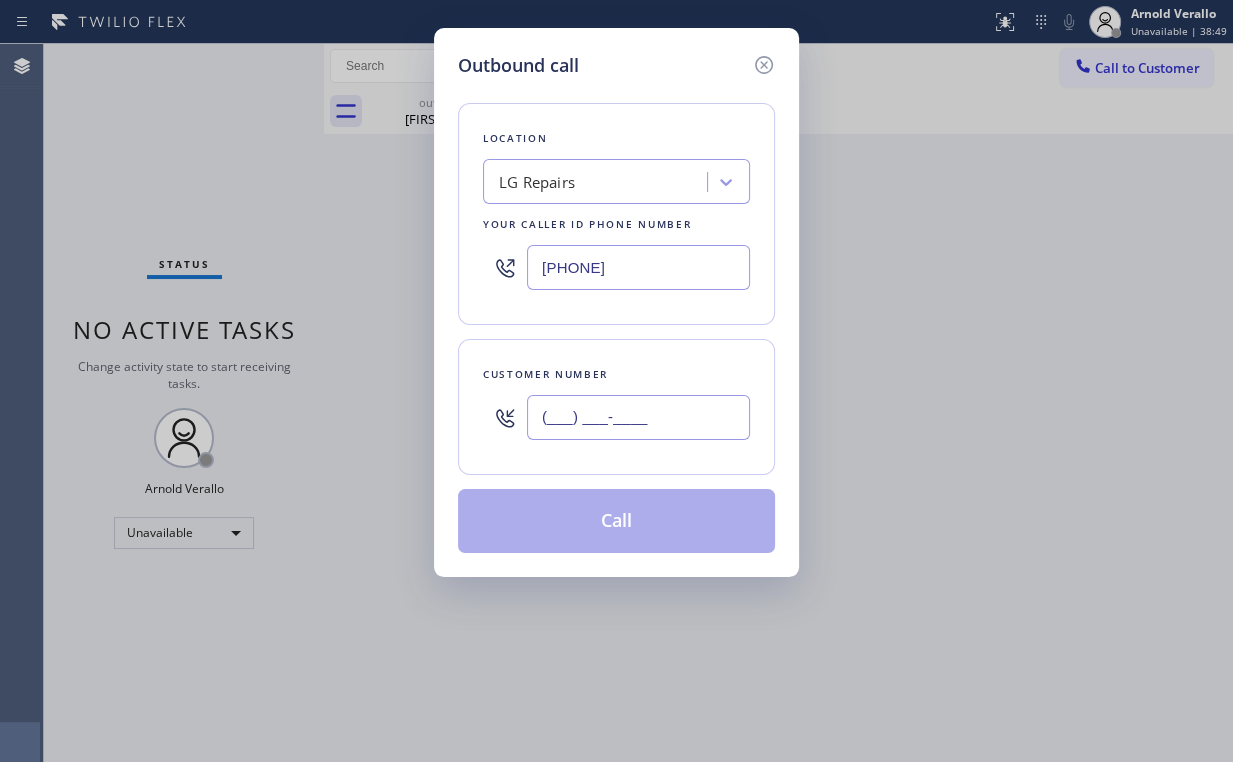 paste on "[PHONE]" 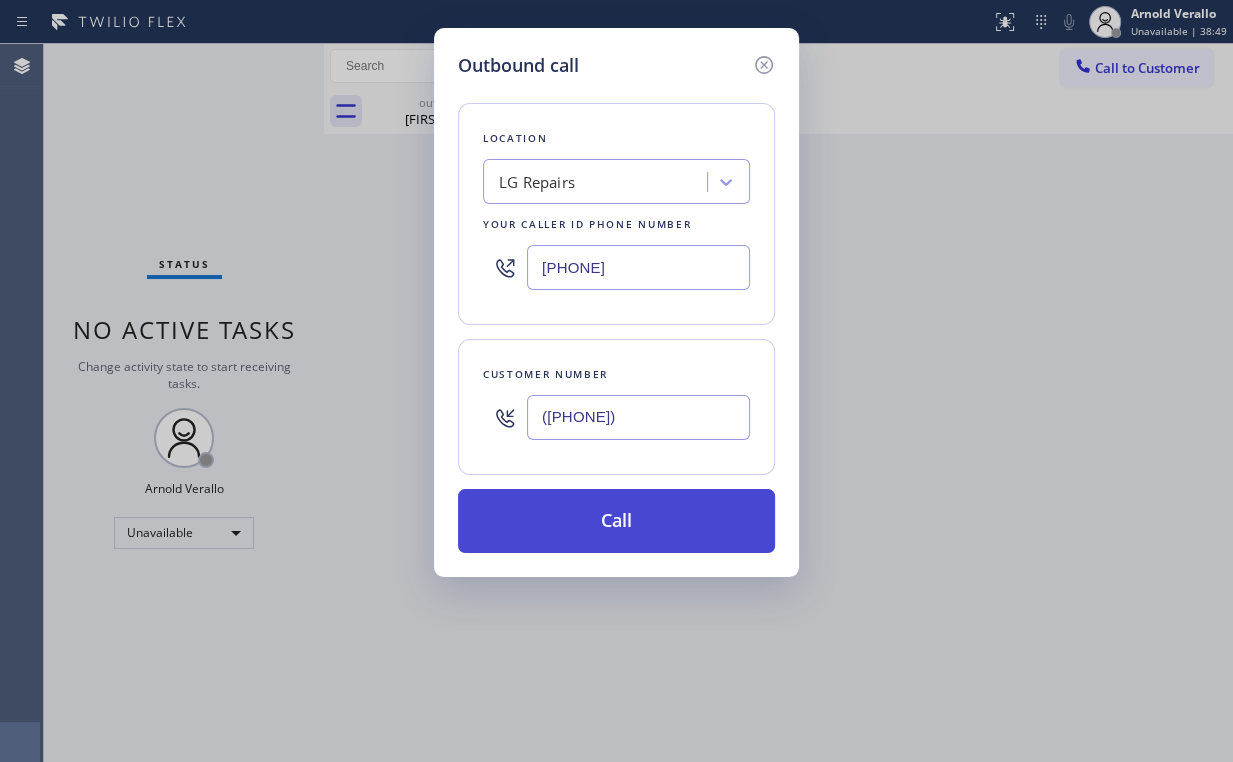 type on "([PHONE])" 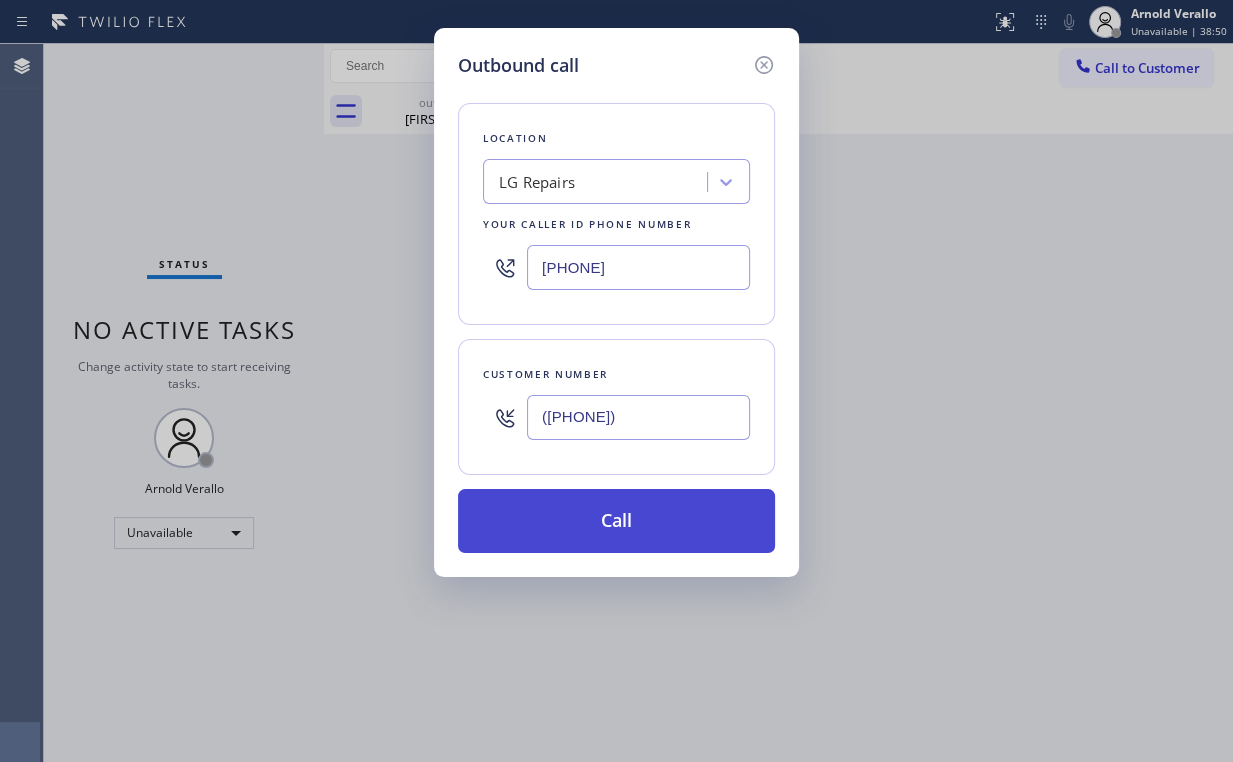 click on "Call" at bounding box center (616, 521) 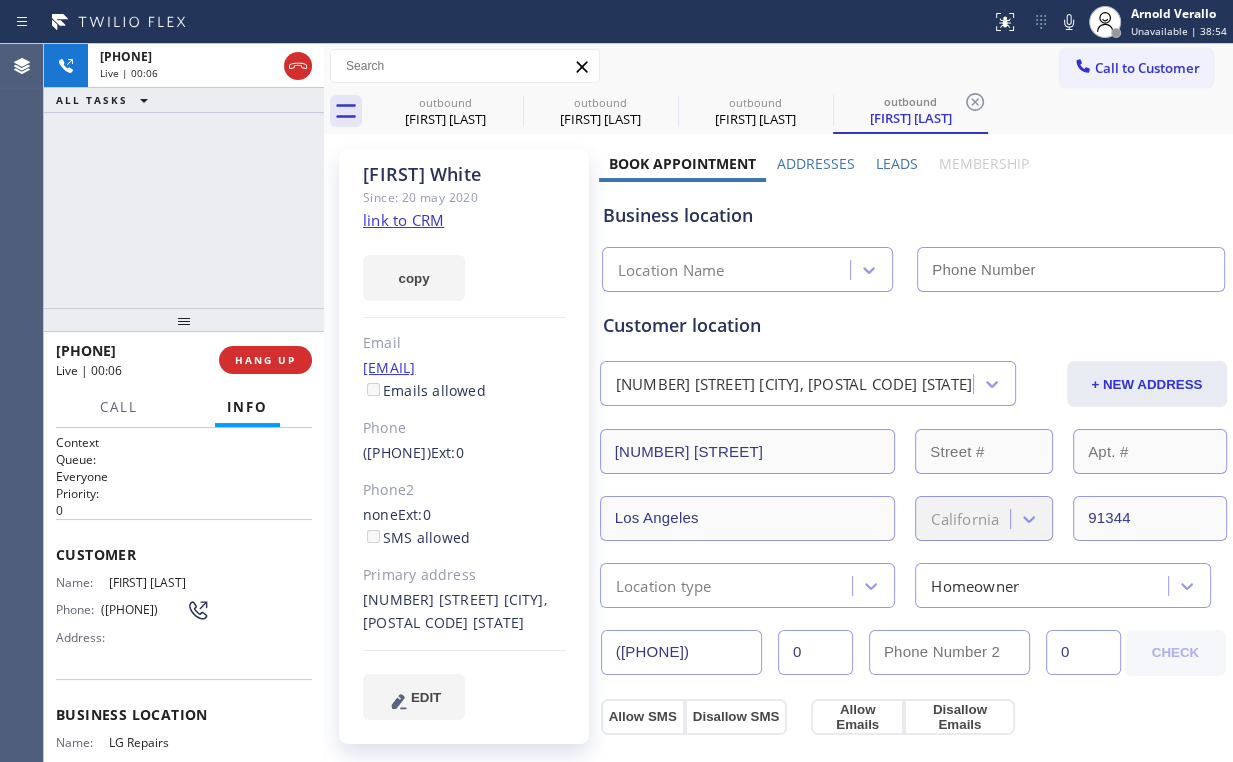 type on "[PHONE]" 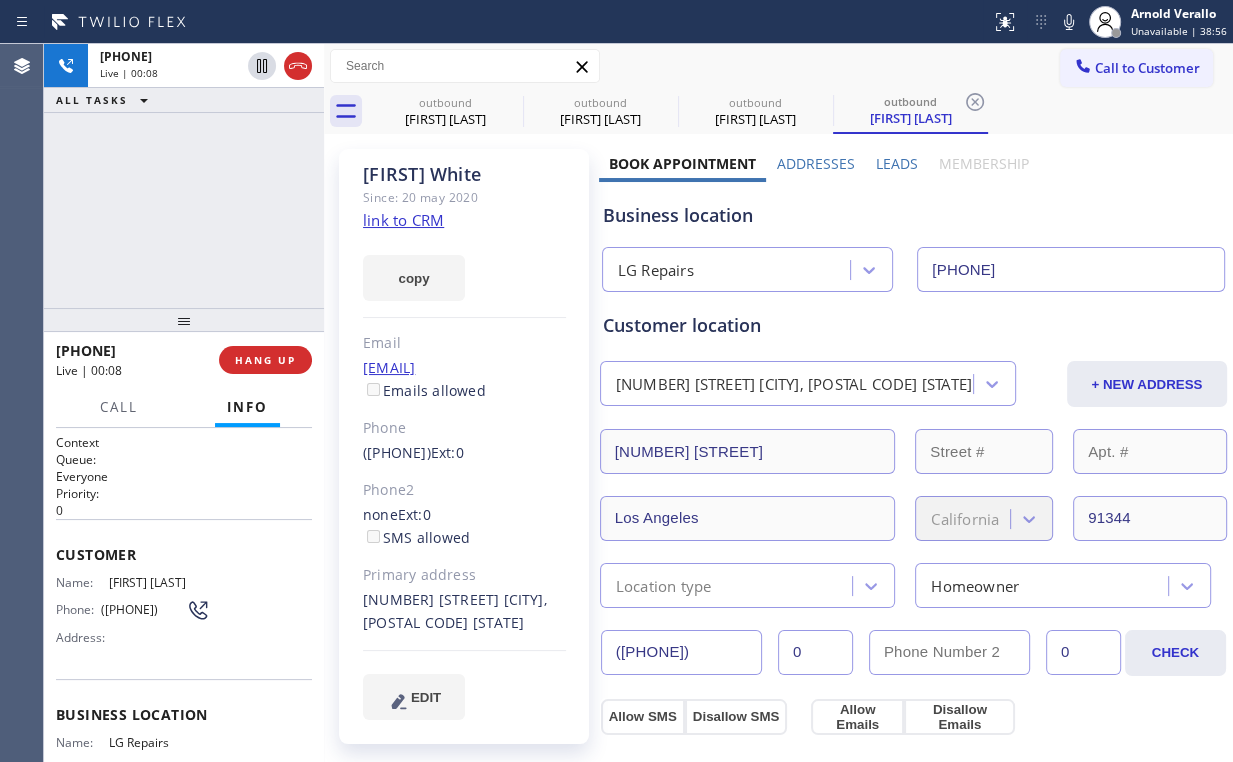 click on "[PHONE] Live | 00:08 ALL TASKS ALL TASKS ACTIVE TASKS TASKS IN WRAP UP" at bounding box center [184, 176] 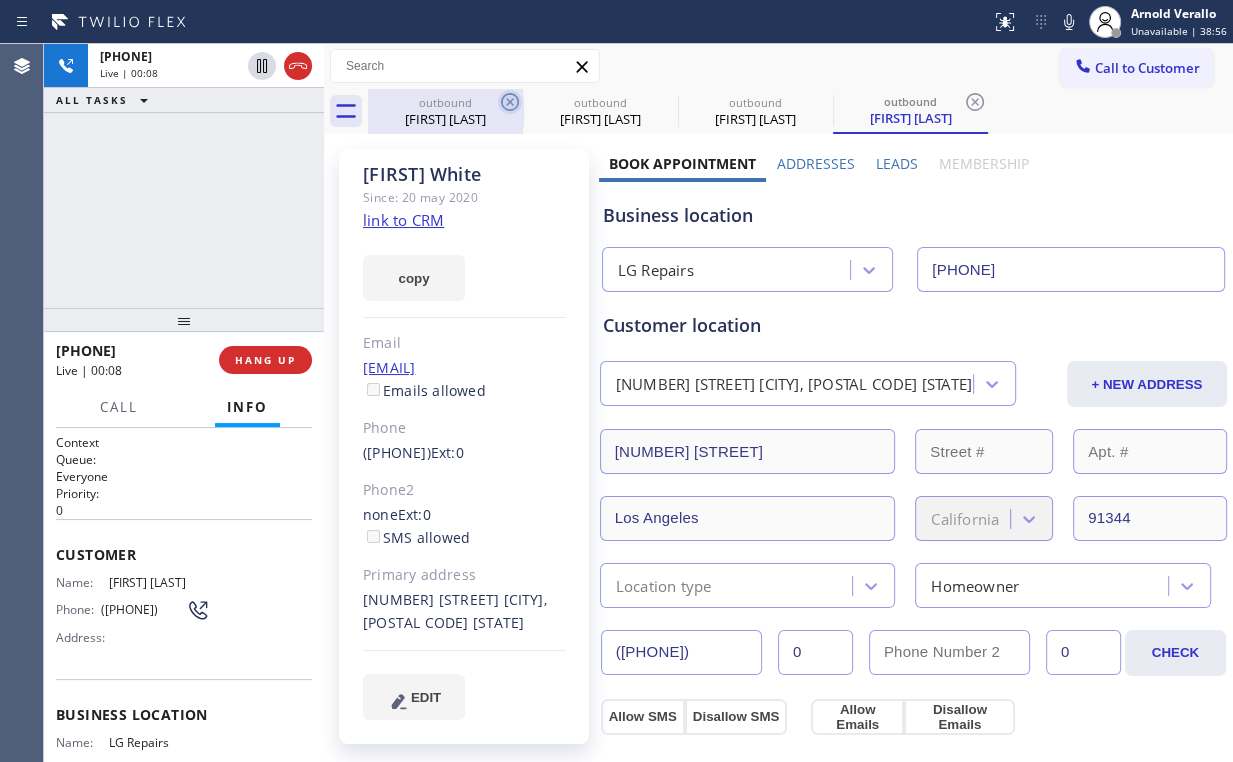 click on "[FIRST] [LAST]" at bounding box center (445, 119) 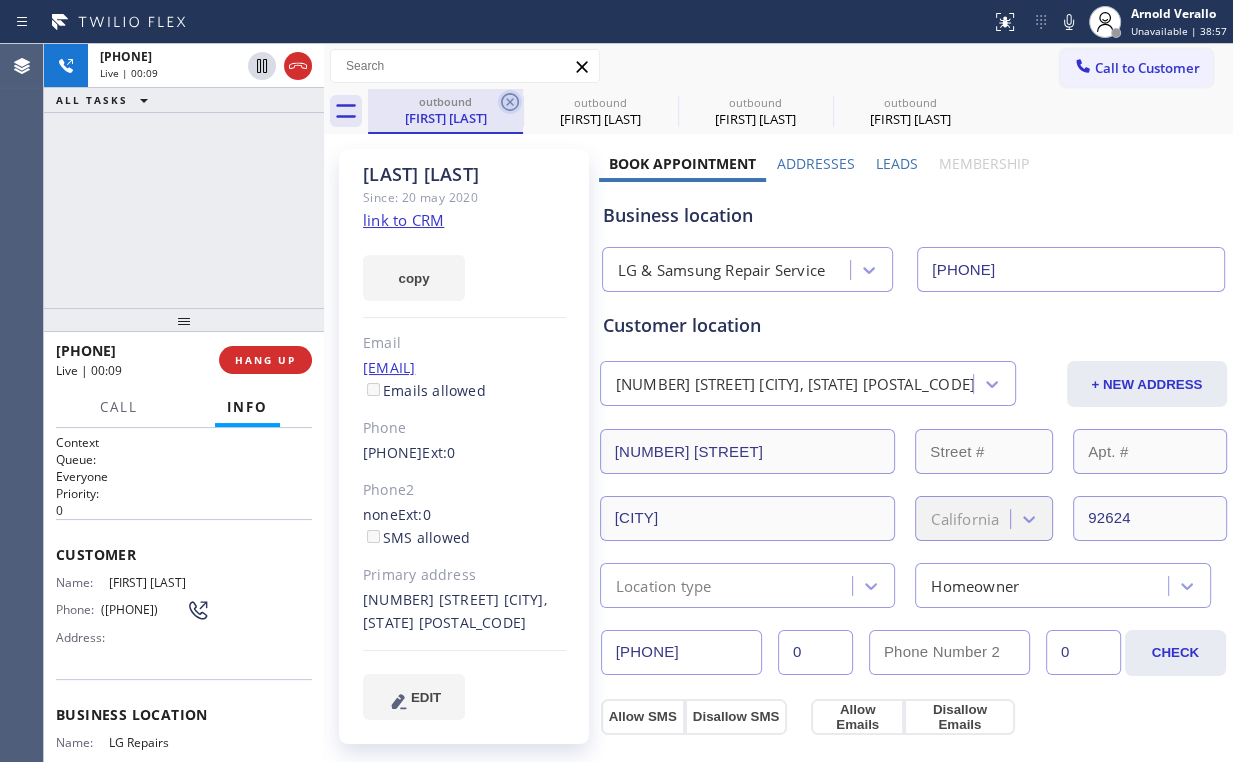 click 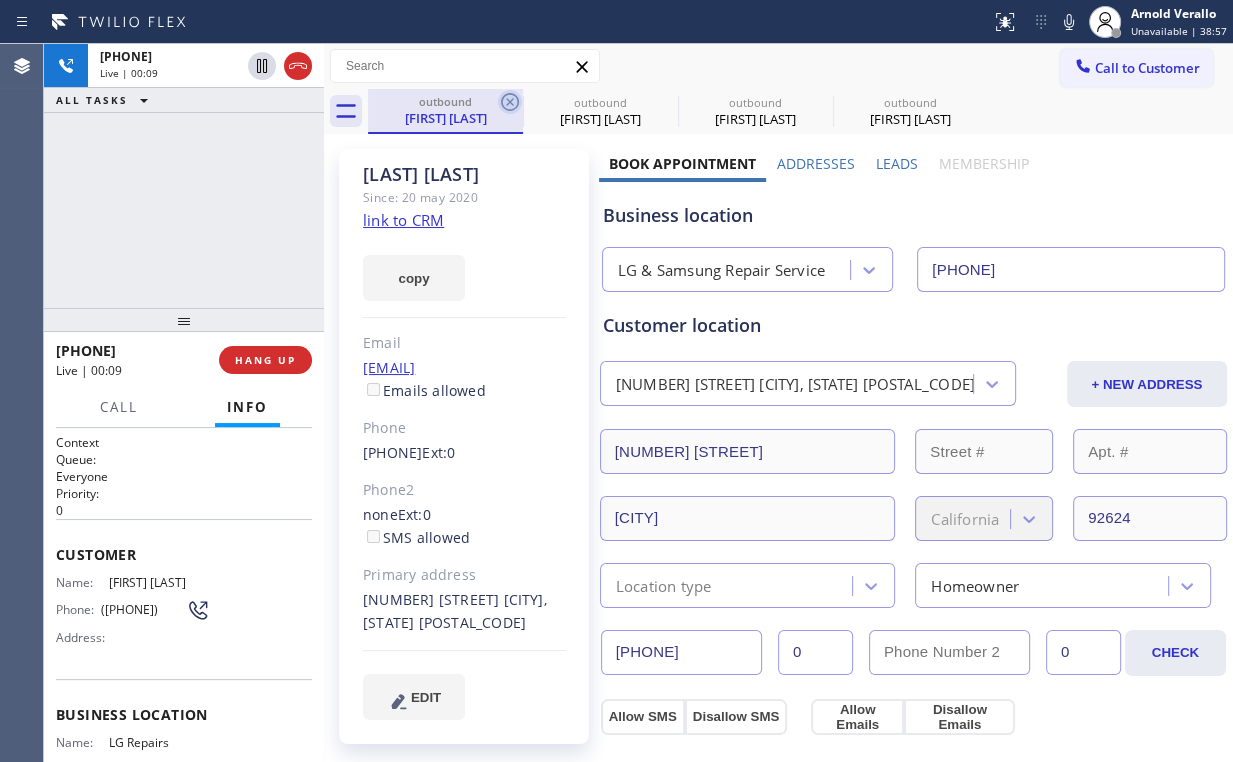 type on "[PHONE]" 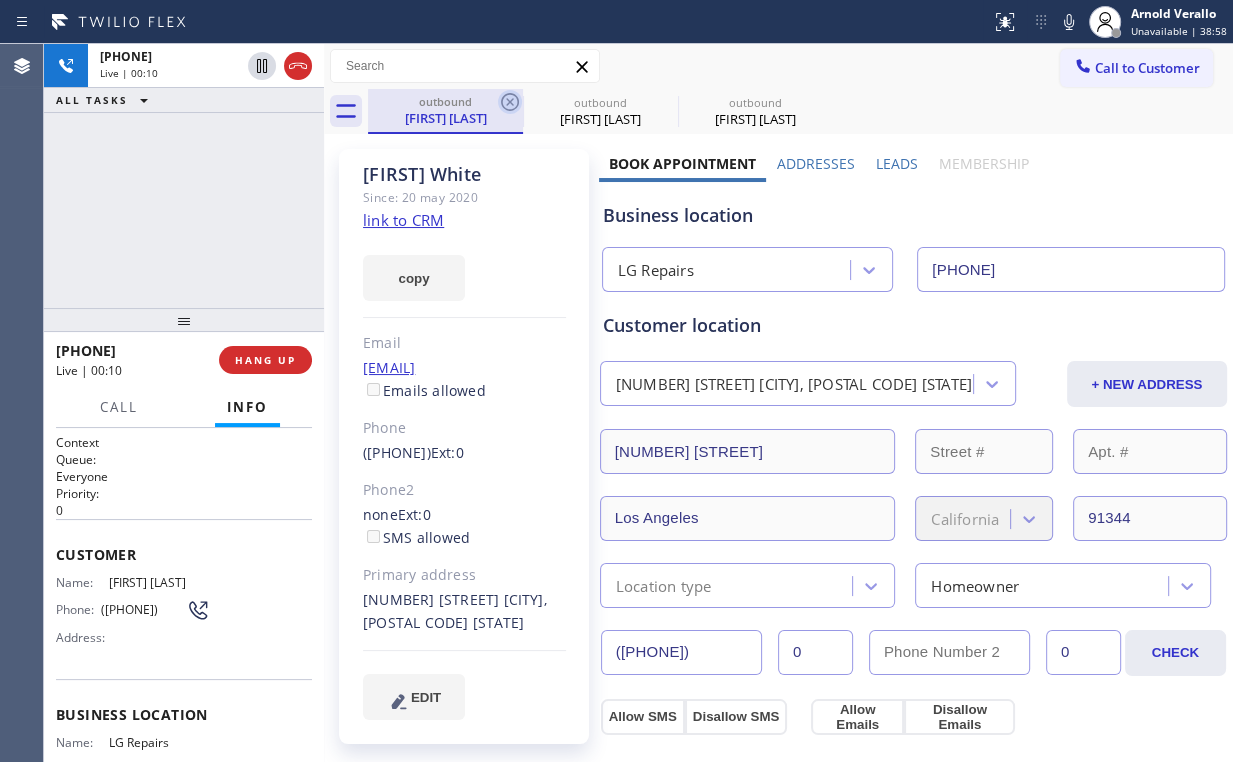 click 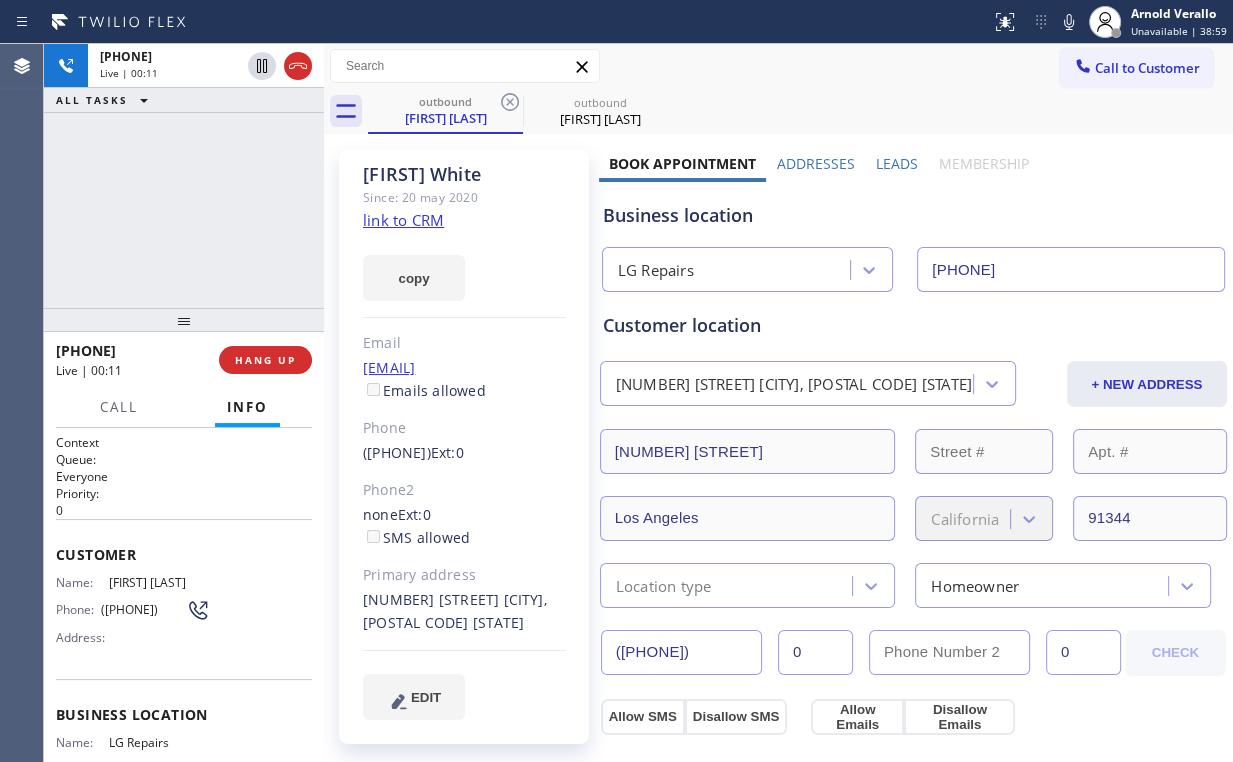 click on "+[PHONE] Live | 00:11 ALL TASKS ALL TASKS ACTIVE TASKS TASKS IN WRAP UP" at bounding box center [184, 176] 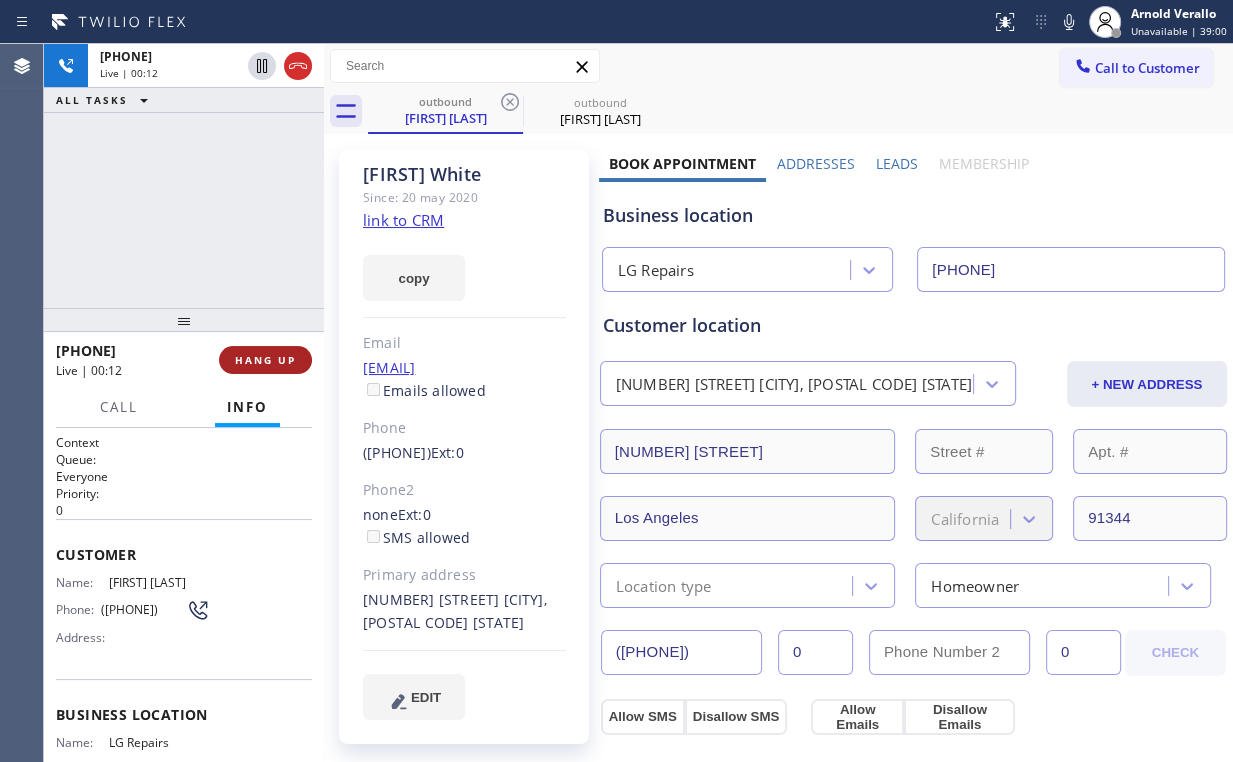 click on "HANG UP" at bounding box center [265, 360] 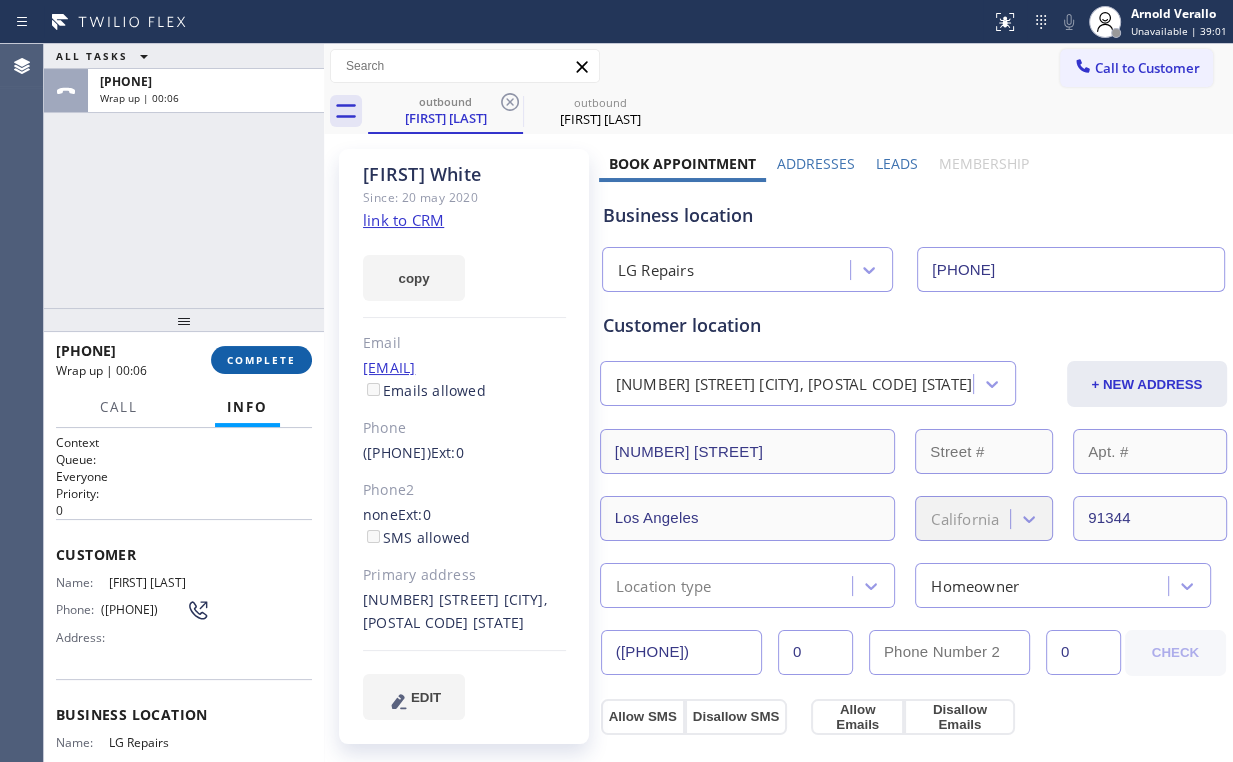 click on "COMPLETE" at bounding box center [261, 360] 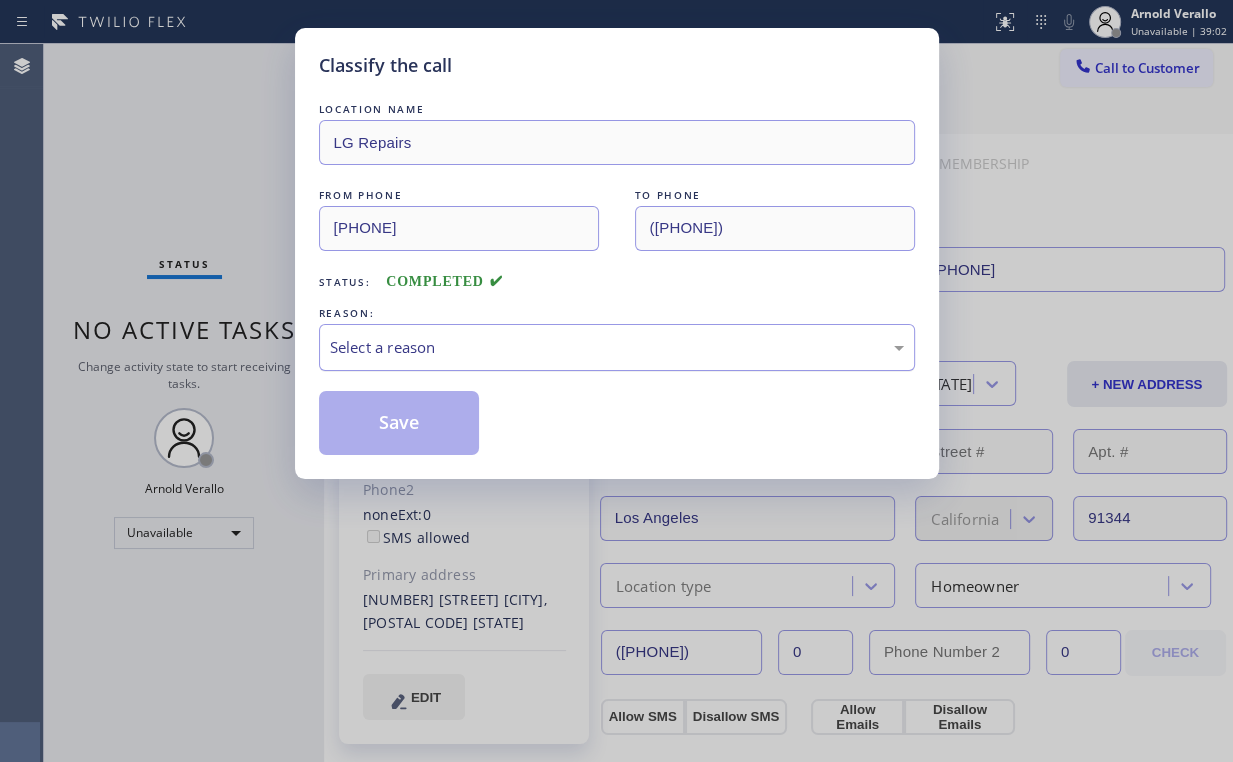 click on "Select a reason" at bounding box center [617, 347] 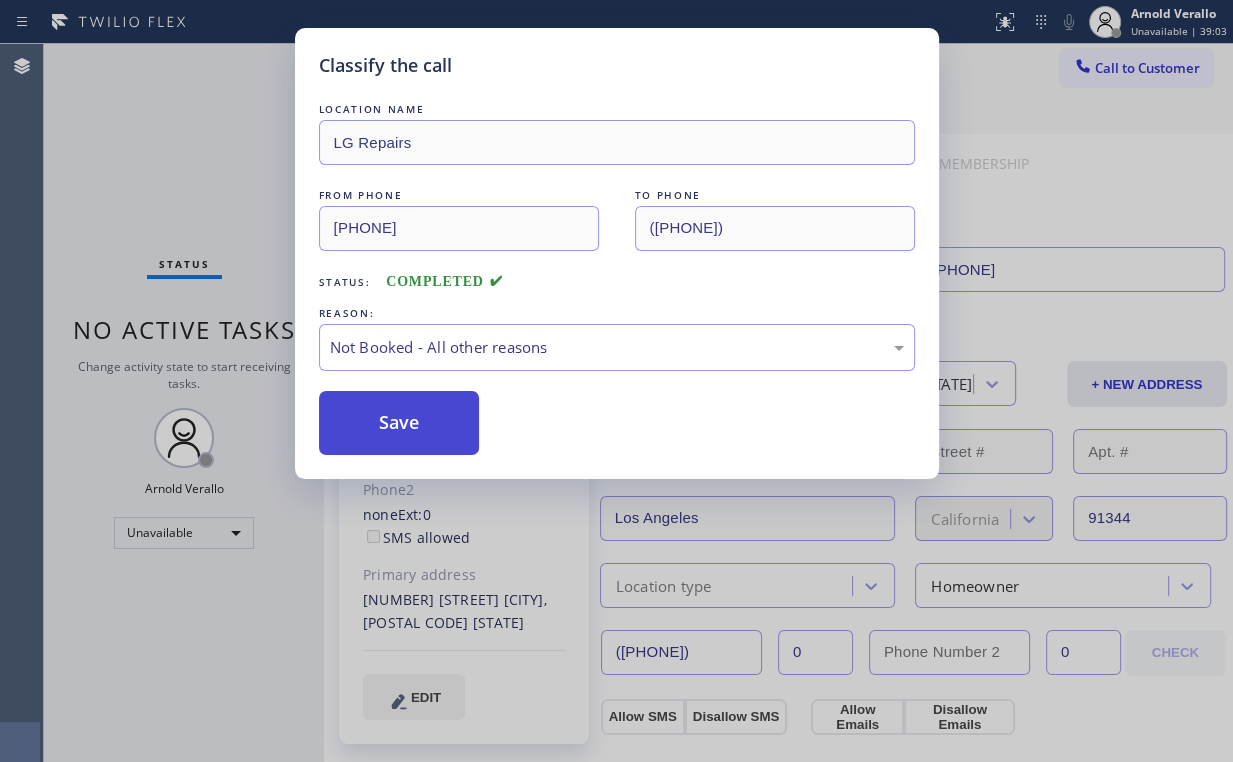 click on "Save" at bounding box center (399, 423) 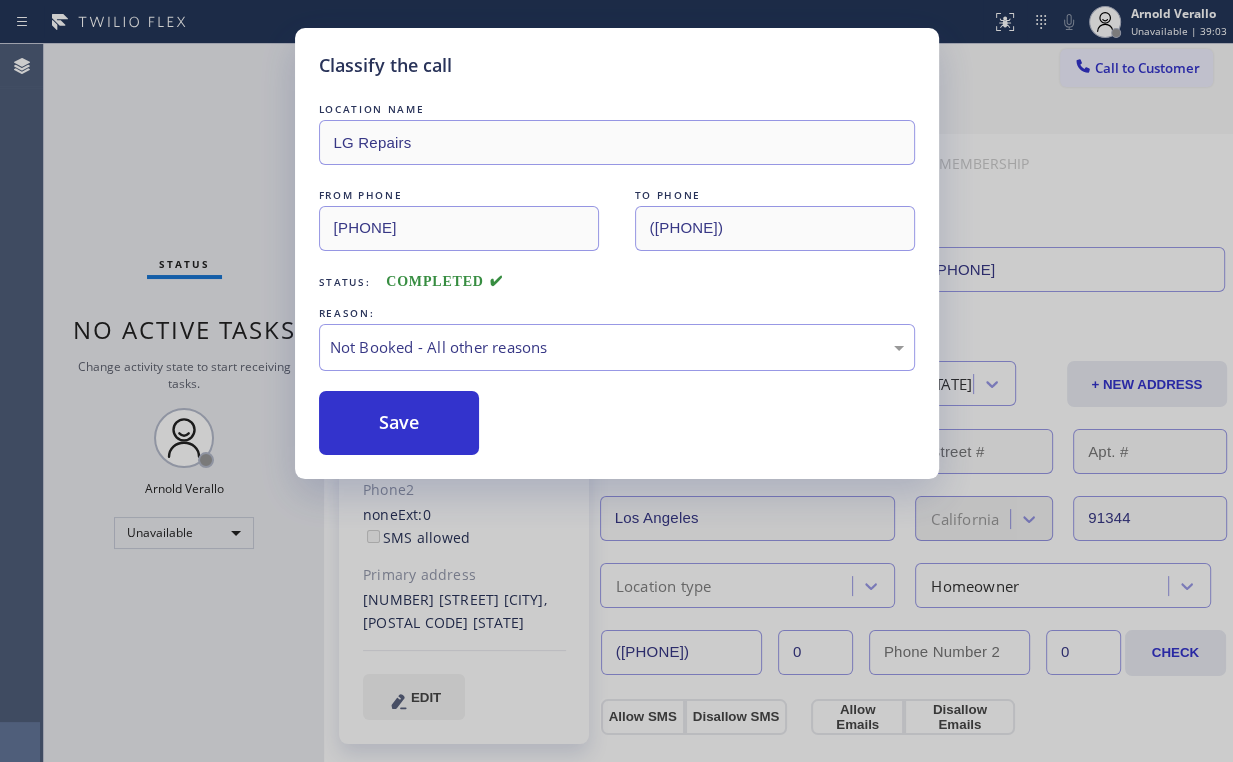 drag, startPoint x: 220, startPoint y: 169, endPoint x: 259, endPoint y: 196, distance: 47.434166 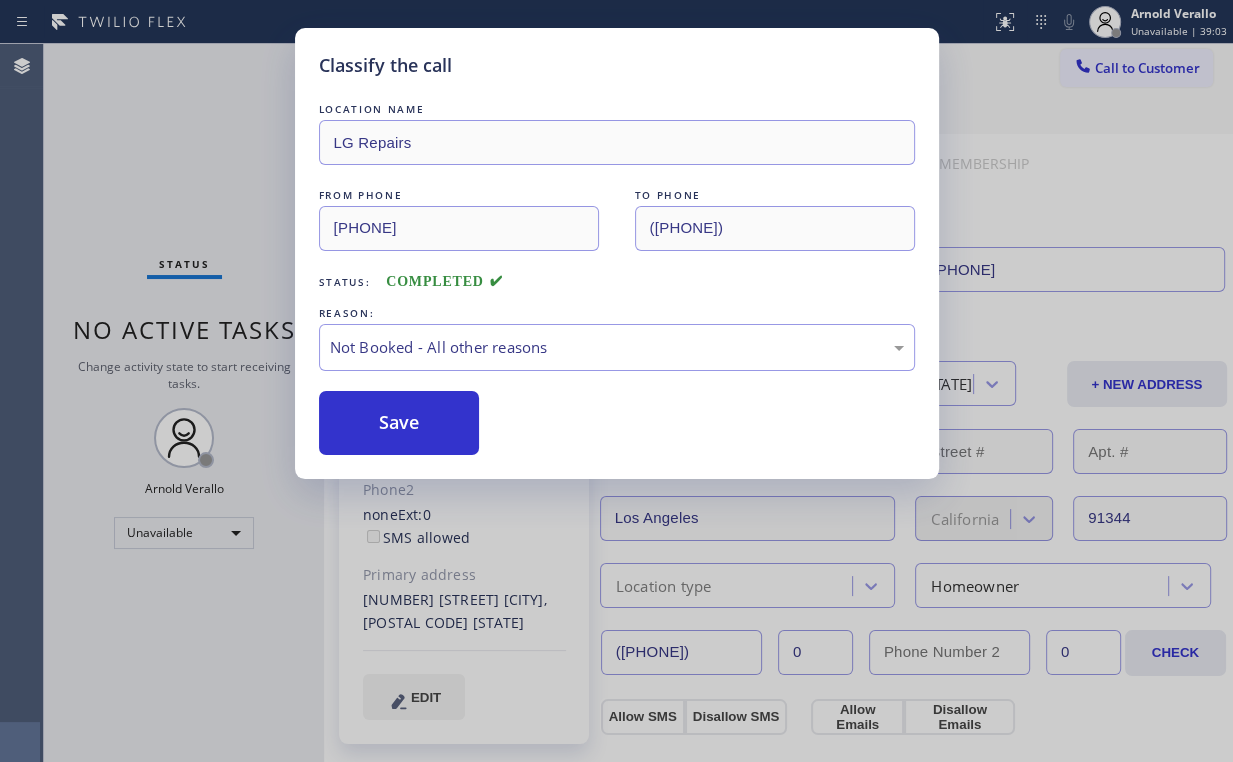 click on "Classify the call LOCATION NAME LG Repairs FROM PHONE [PHONE] TO PHONE [PHONE] Status: COMPLETED REASON: Not Booked - All other reasons Save" at bounding box center [616, 381] 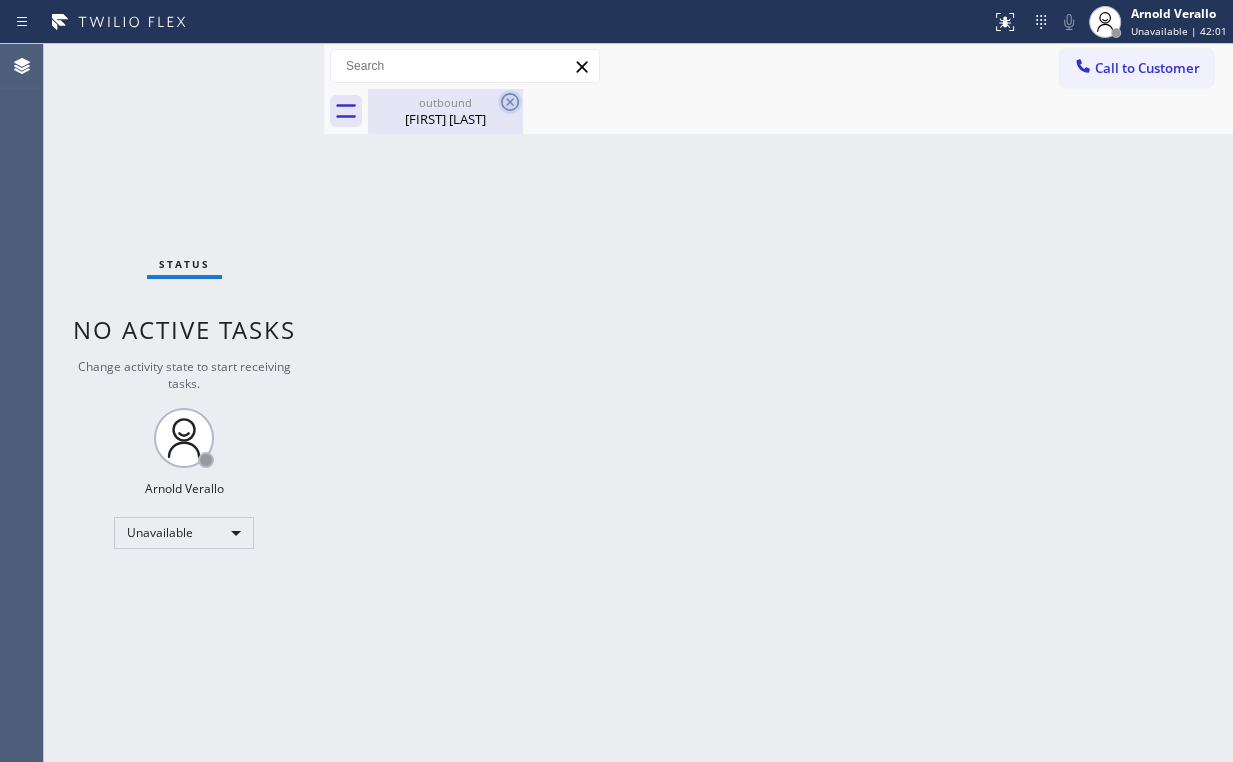 click on "outbound" at bounding box center (445, 102) 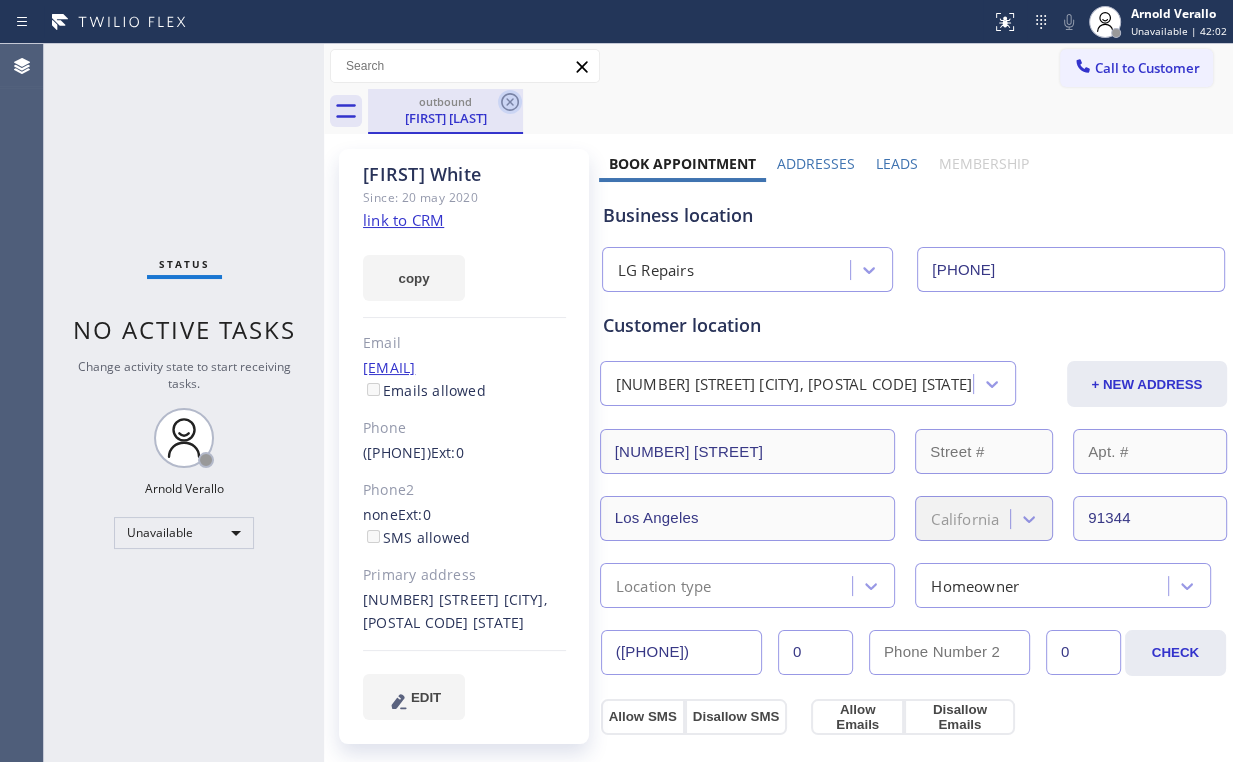 click 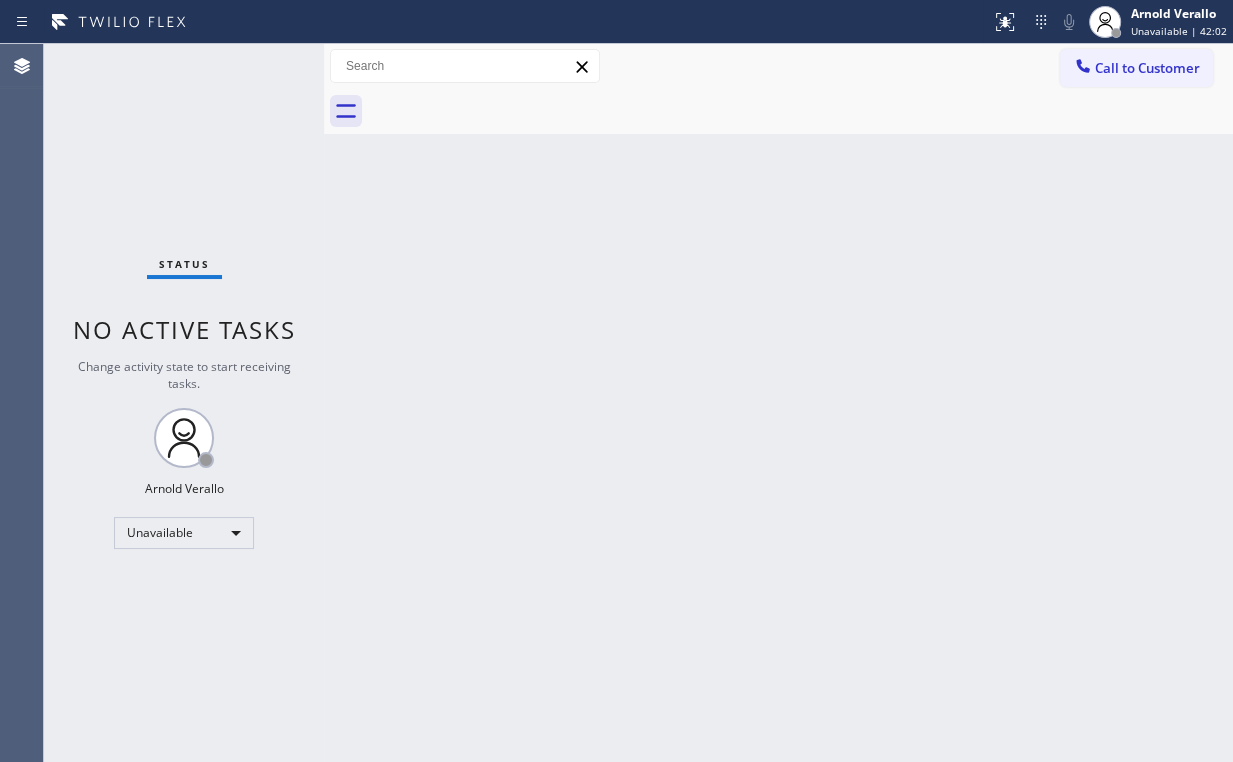 drag, startPoint x: 215, startPoint y: 104, endPoint x: 256, endPoint y: 2, distance: 109.9318 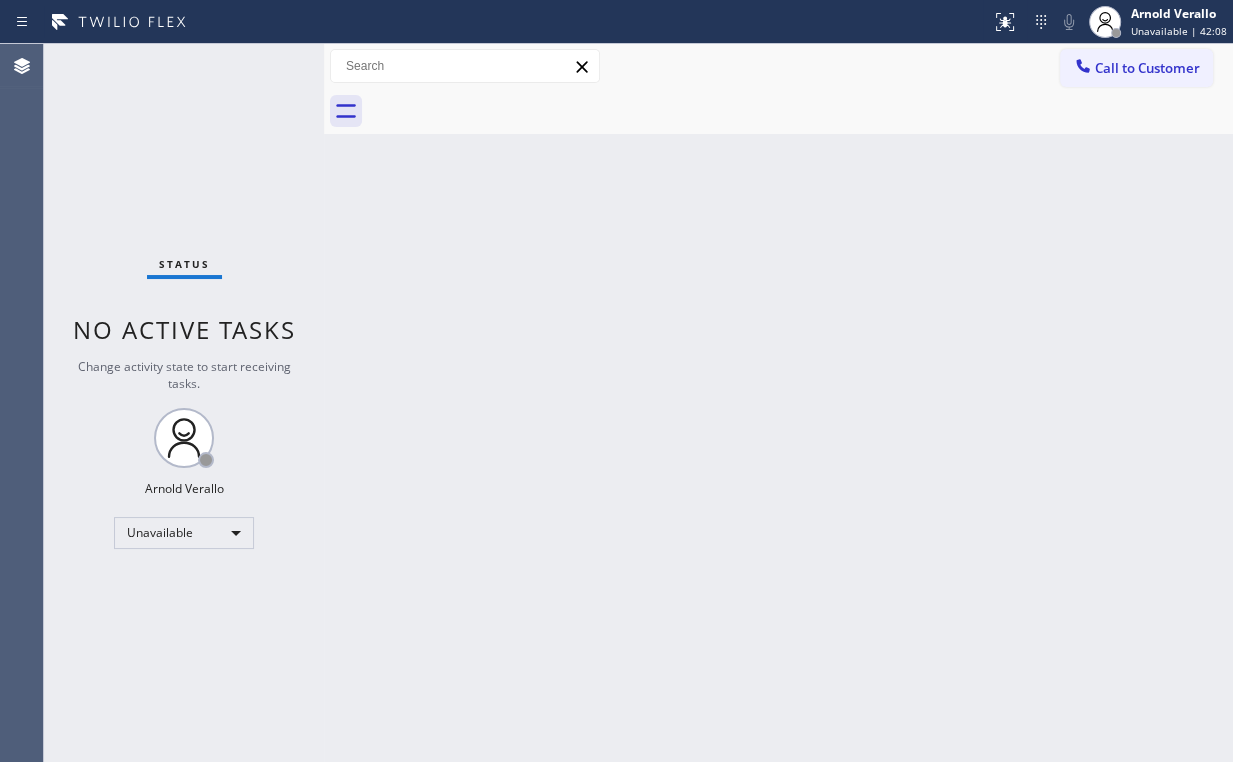 drag, startPoint x: 1158, startPoint y: 72, endPoint x: 755, endPoint y: 318, distance: 472.14935 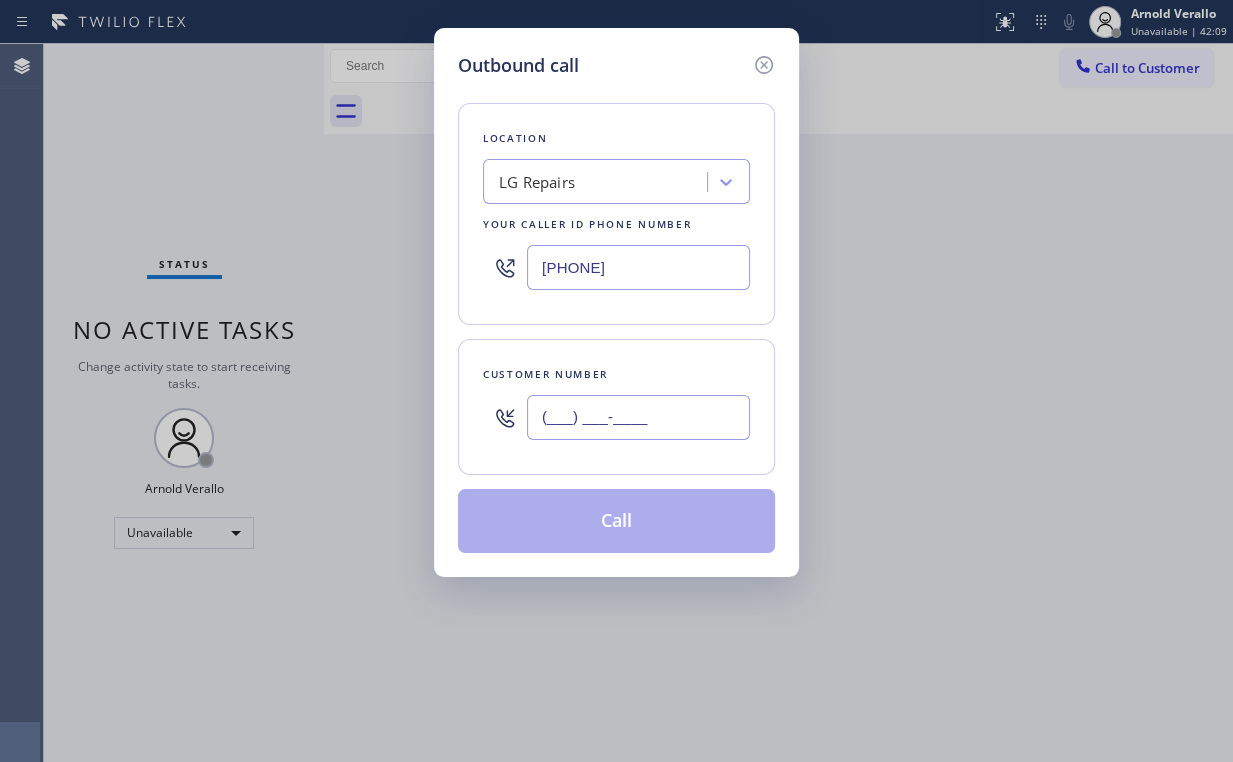 click on "(___) ___-____" at bounding box center (638, 417) 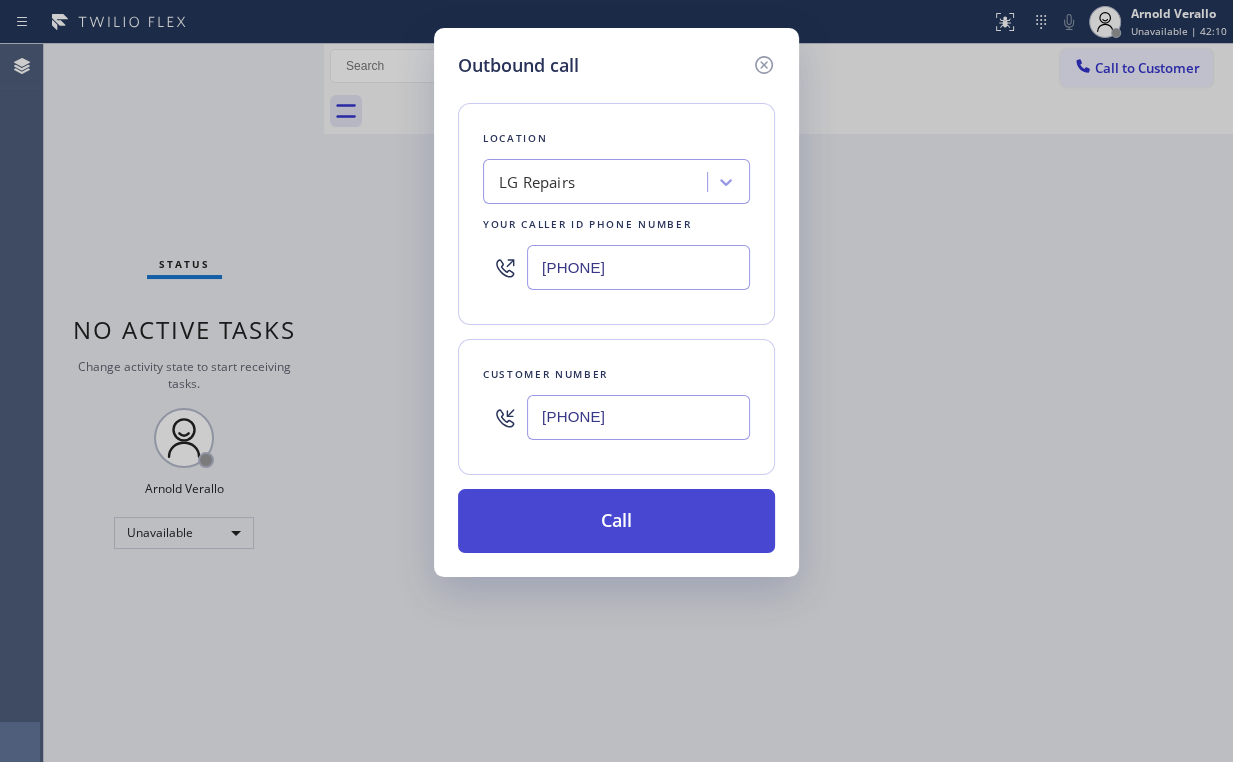type on "[PHONE]" 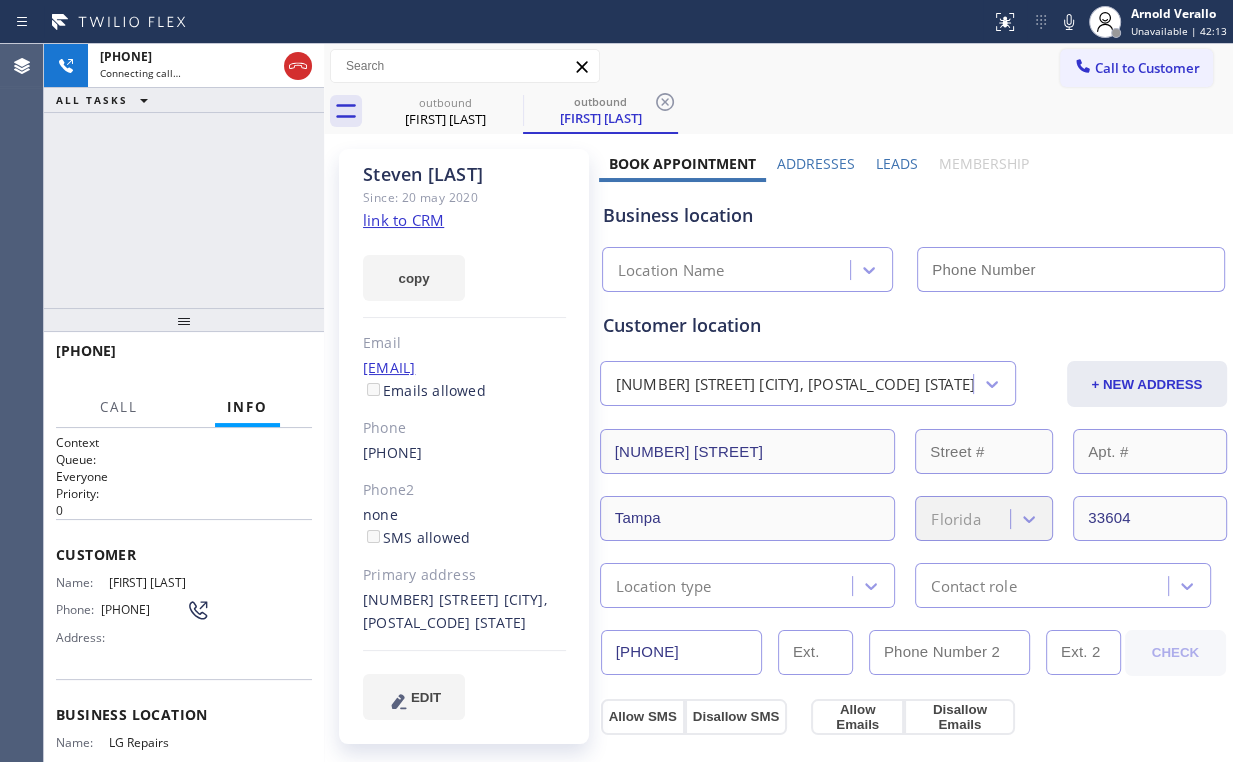 click on "[PHONE] Connecting call… ALL TASKS ALL TASKS ACTIVE TASKS TASKS IN WRAP UP" at bounding box center [184, 176] 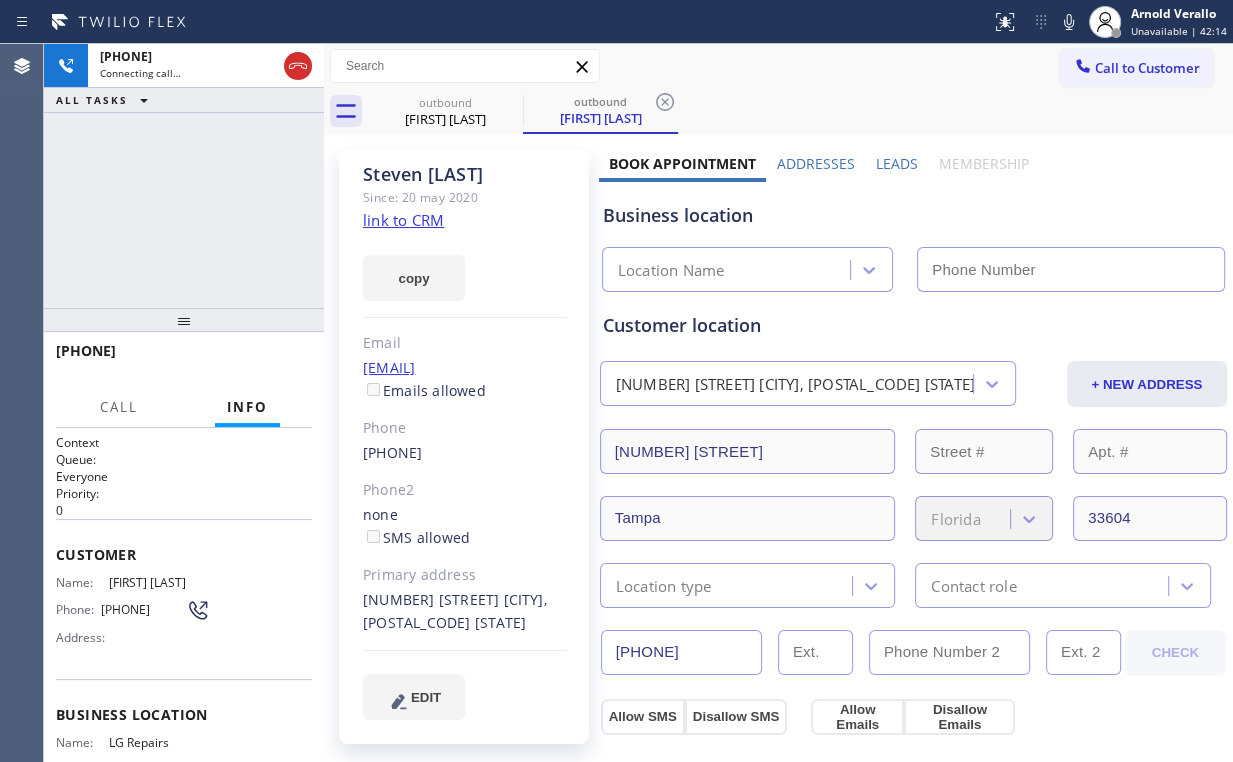 type on "[PHONE]" 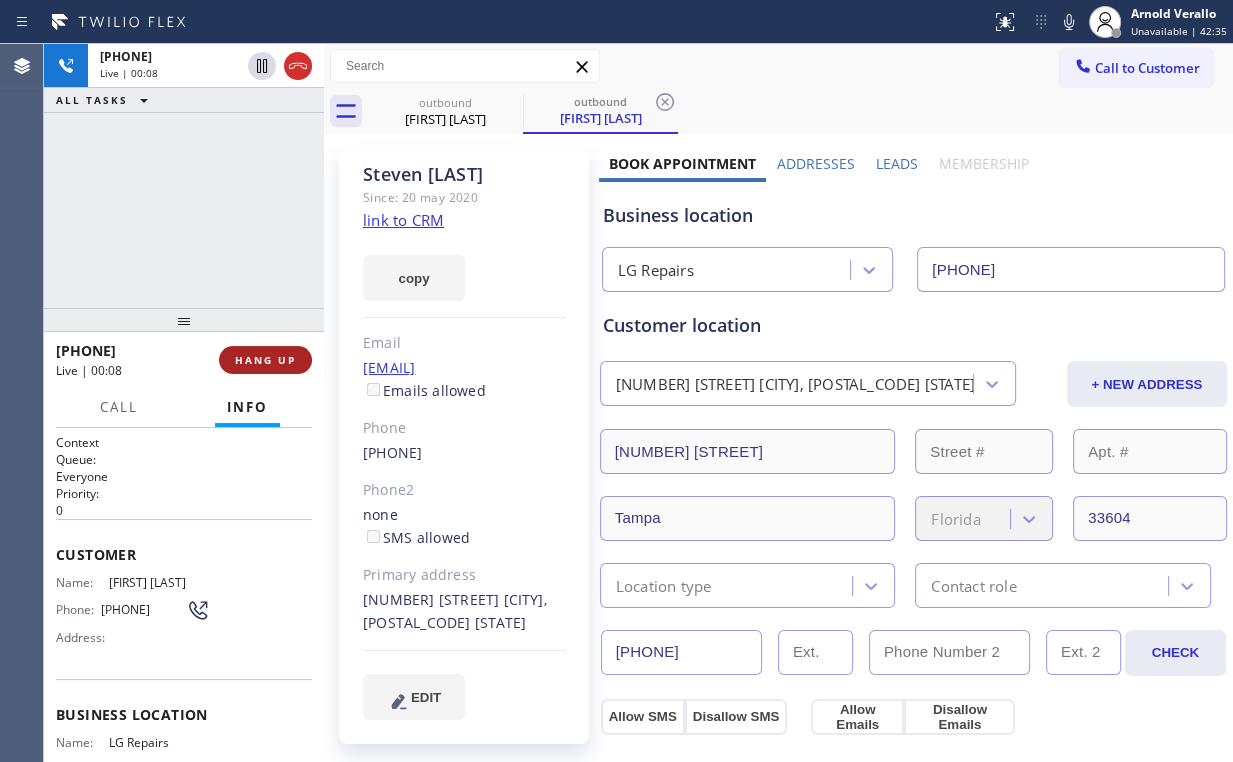 click on "HANG UP" at bounding box center (265, 360) 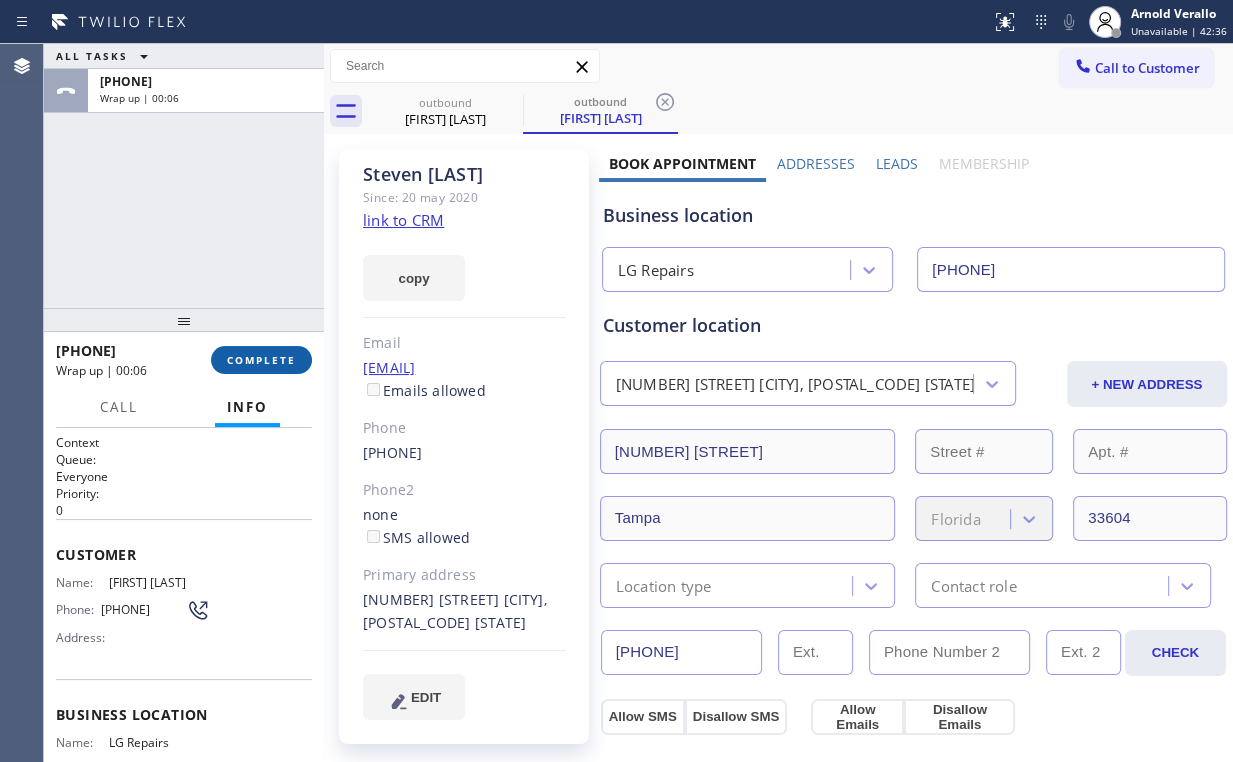 click on "COMPLETE" at bounding box center [261, 360] 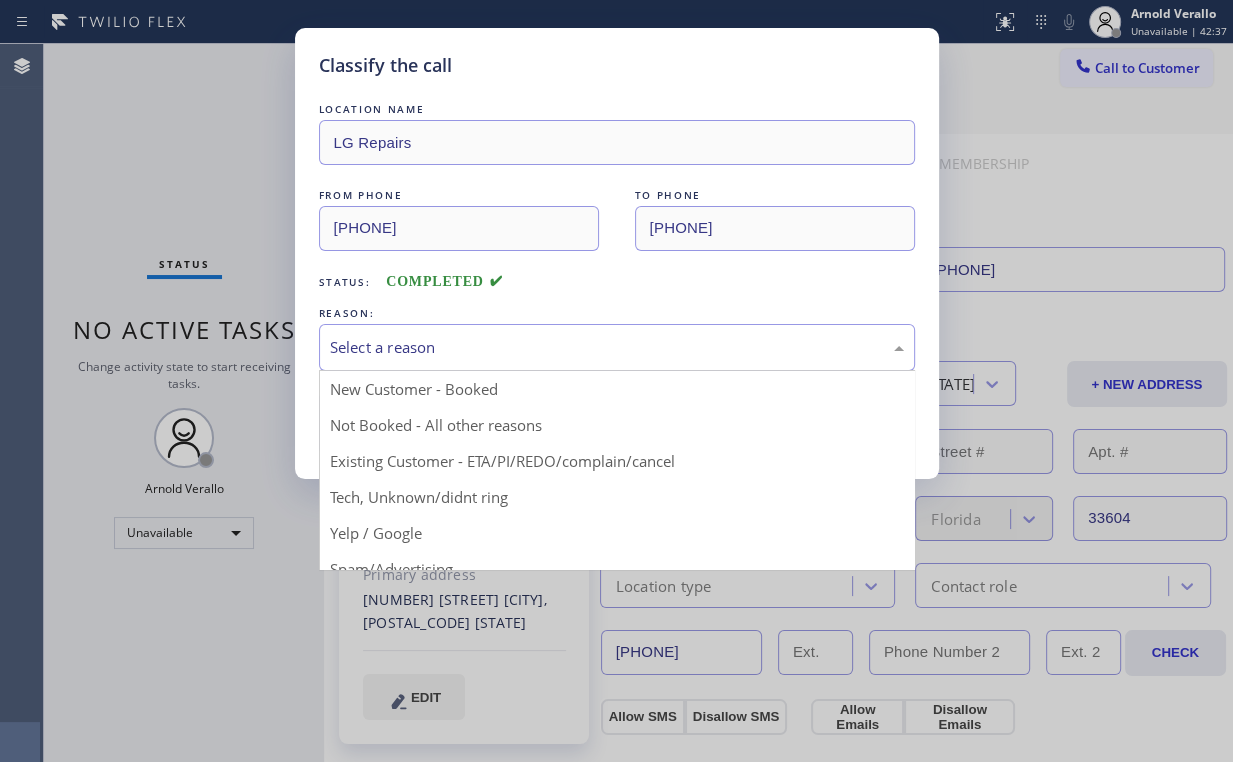 drag, startPoint x: 403, startPoint y: 347, endPoint x: 403, endPoint y: 363, distance: 16 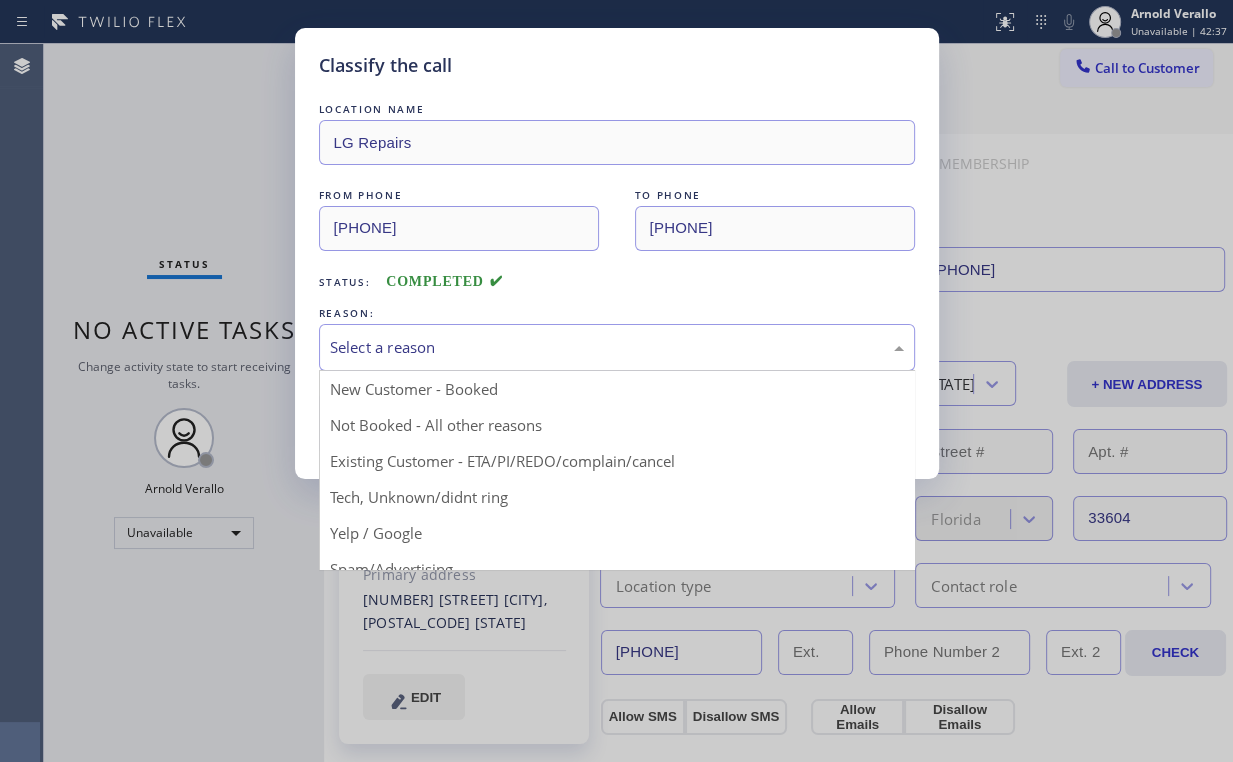click on "Select a reason" at bounding box center [617, 347] 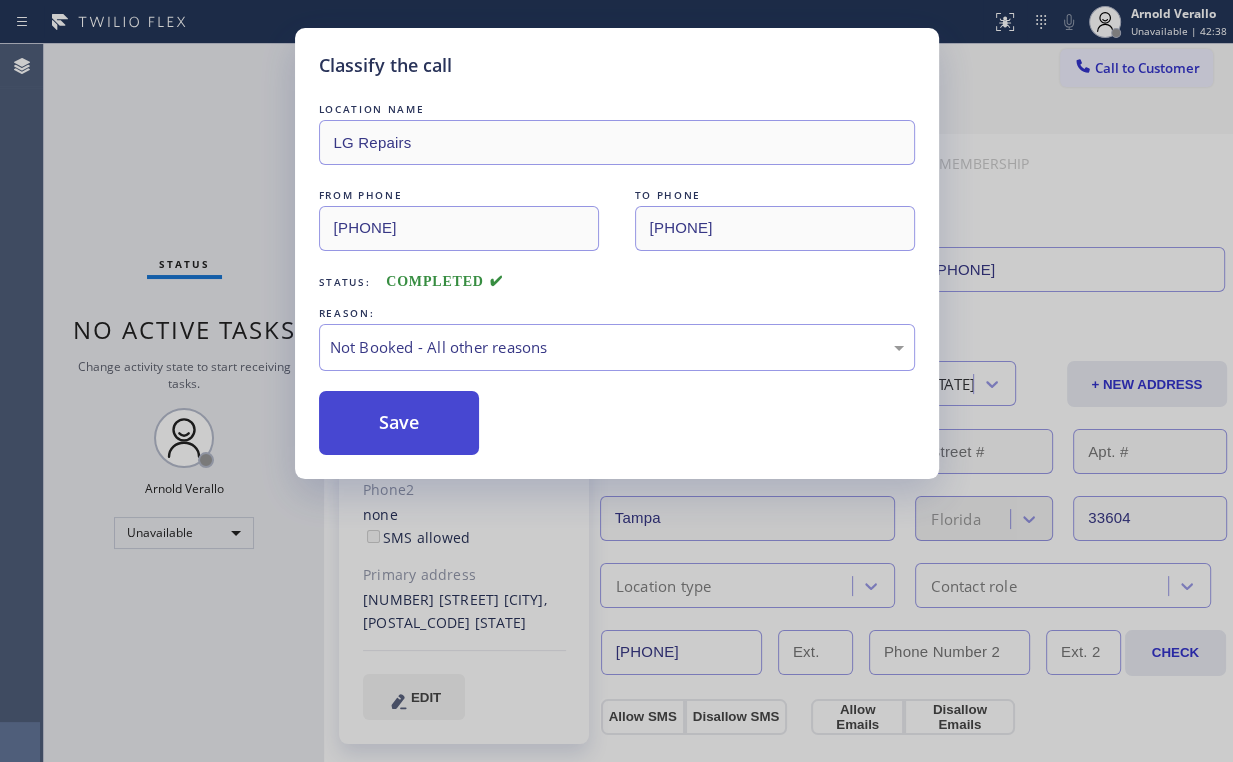 click on "Save" at bounding box center [399, 423] 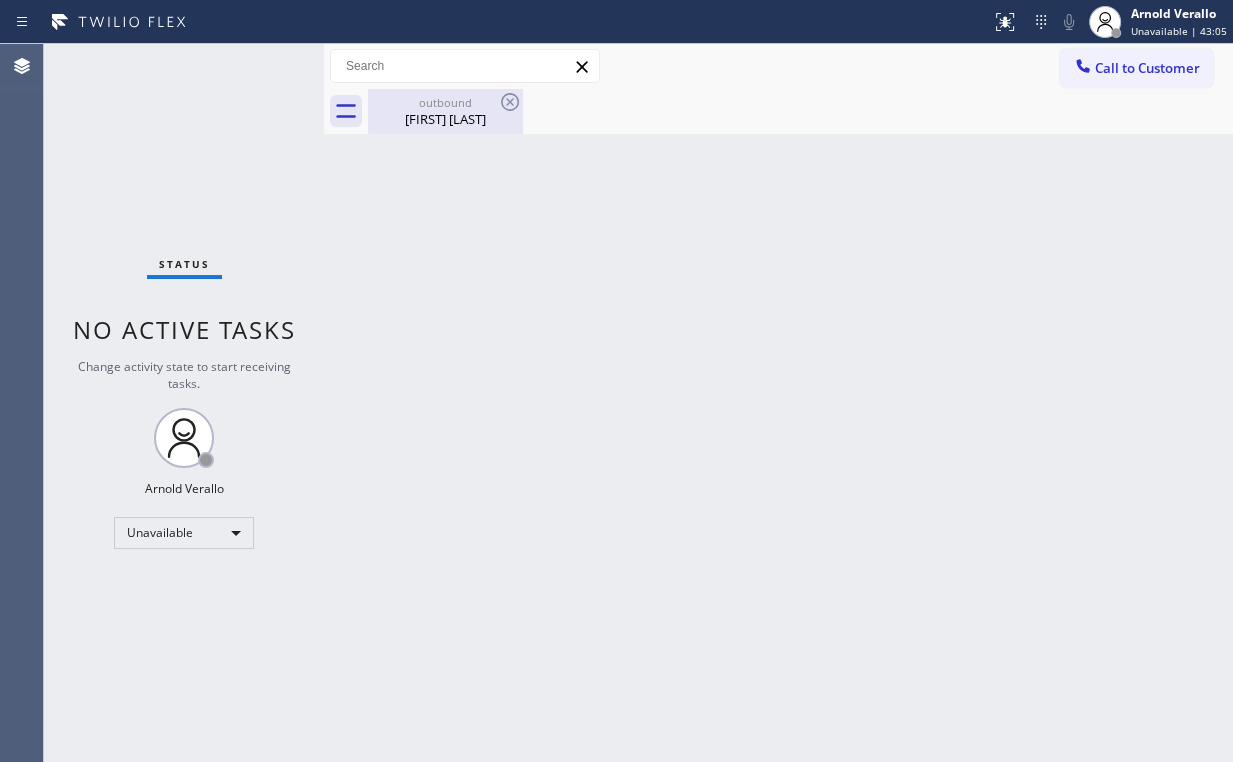 click on "outbound" at bounding box center [445, 102] 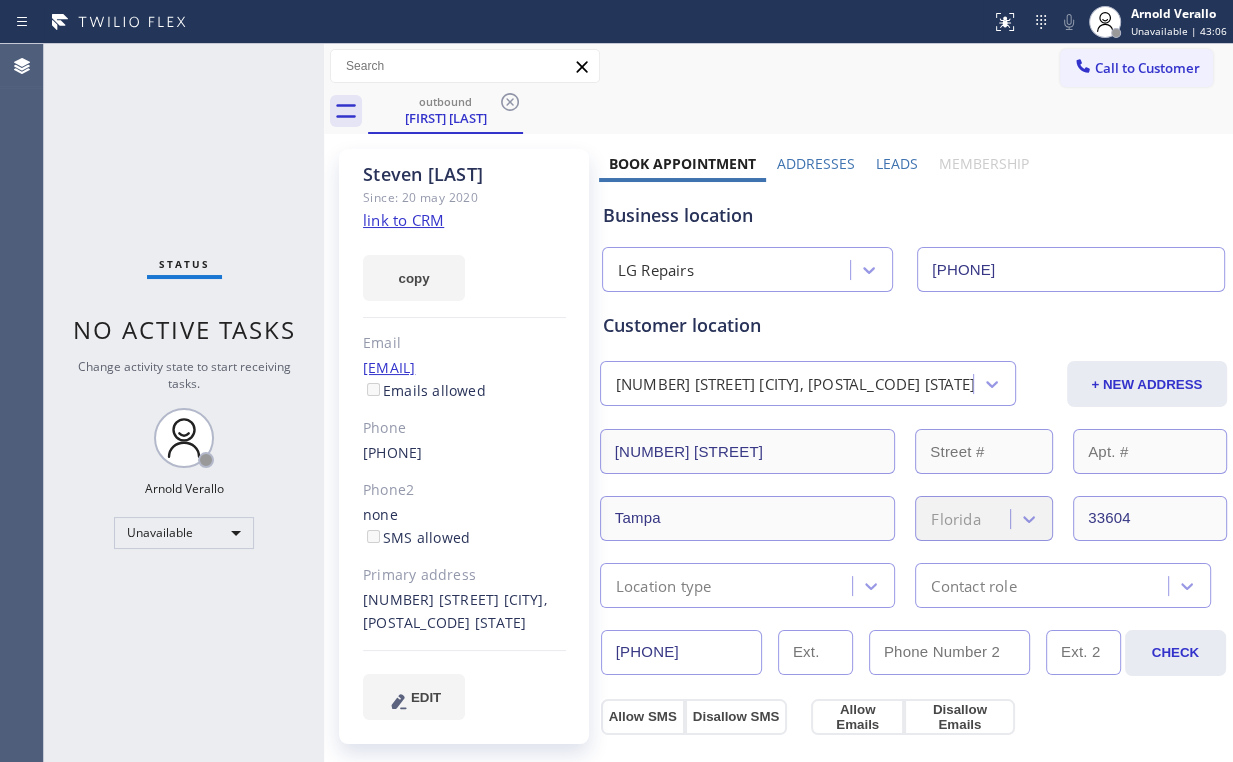 click 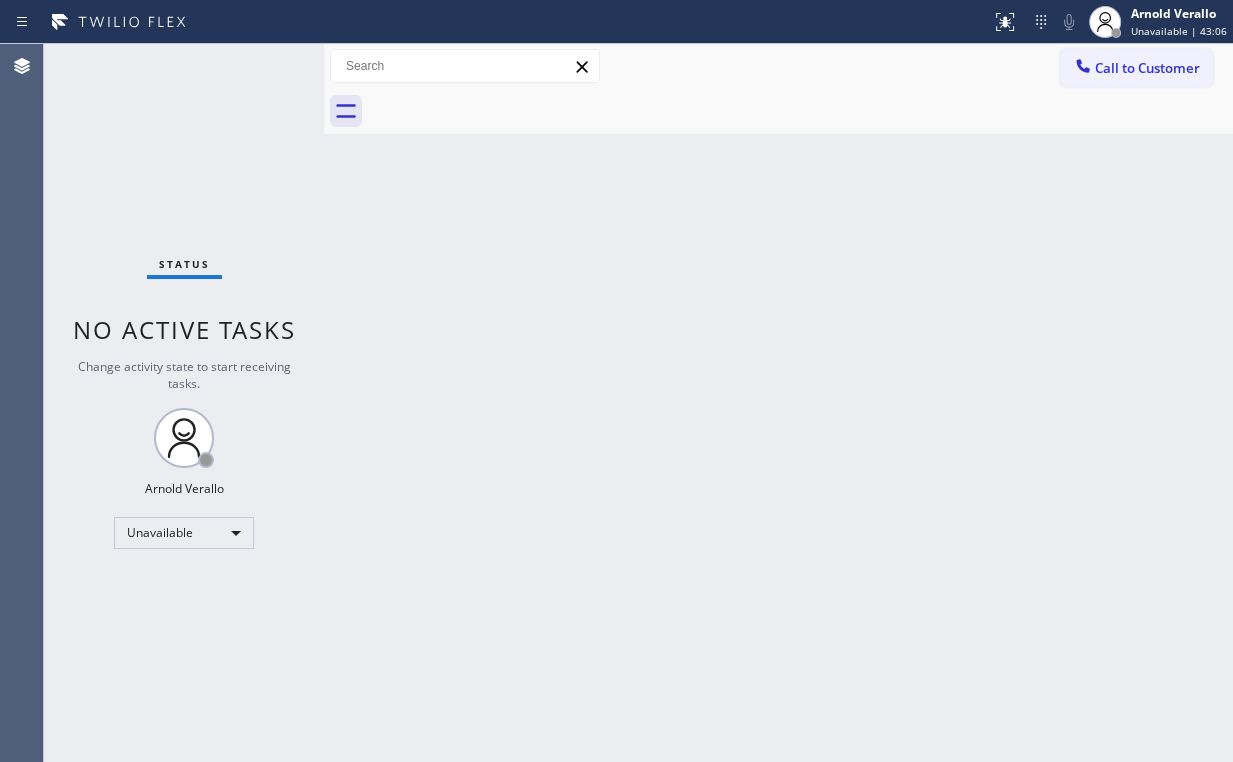 click on "Status   No active tasks     Change activity state to start receiving tasks.   [FIRST] [LAST] Unavailable" at bounding box center [184, 403] 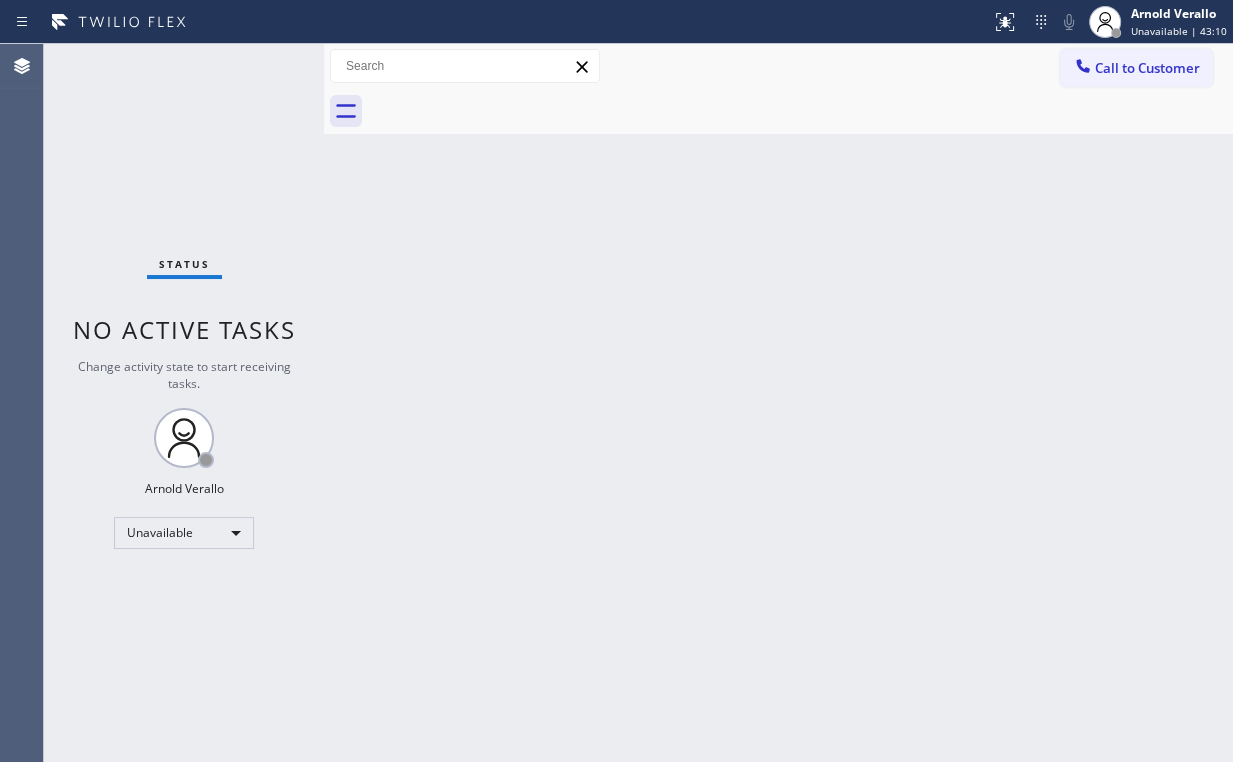 drag, startPoint x: 1149, startPoint y: 56, endPoint x: 846, endPoint y: 261, distance: 365.83328 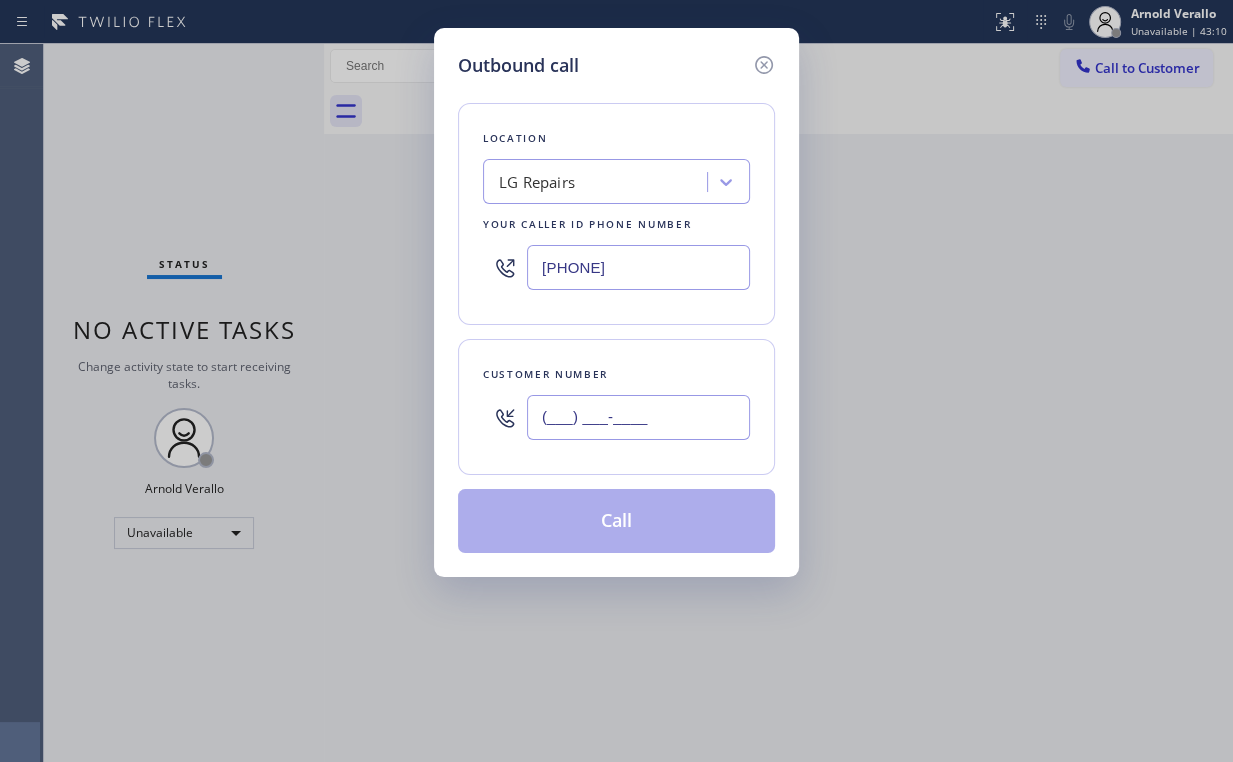drag, startPoint x: 629, startPoint y: 427, endPoint x: 672, endPoint y: 413, distance: 45.221676 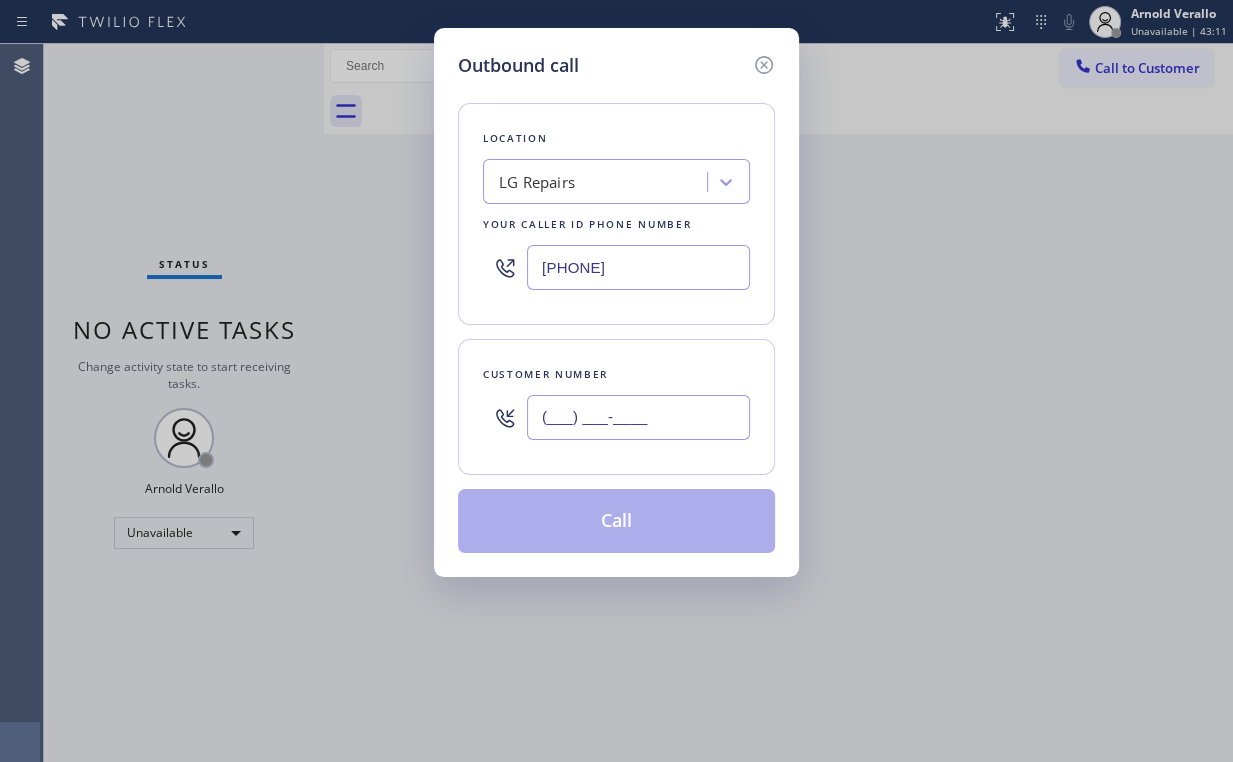 paste on "[PHONE]" 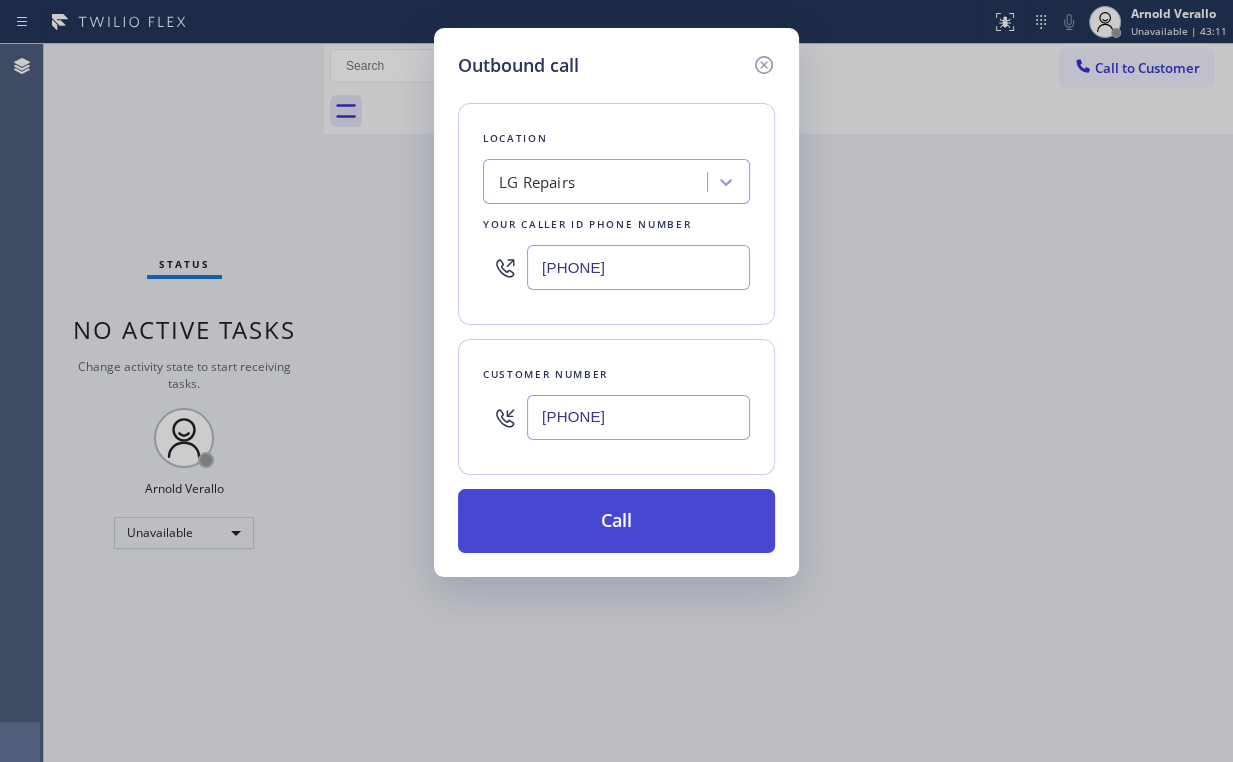 type on "[PHONE]" 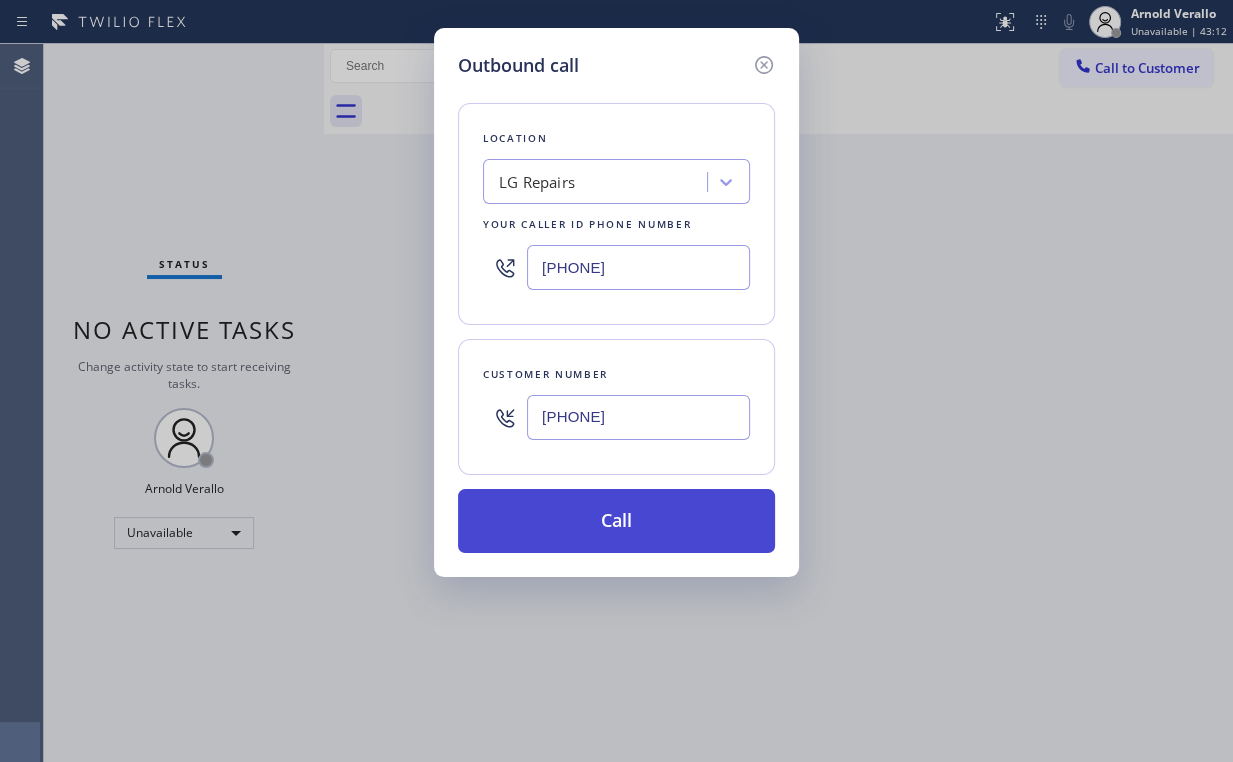 drag, startPoint x: 592, startPoint y: 504, endPoint x: 591, endPoint y: 517, distance: 13.038404 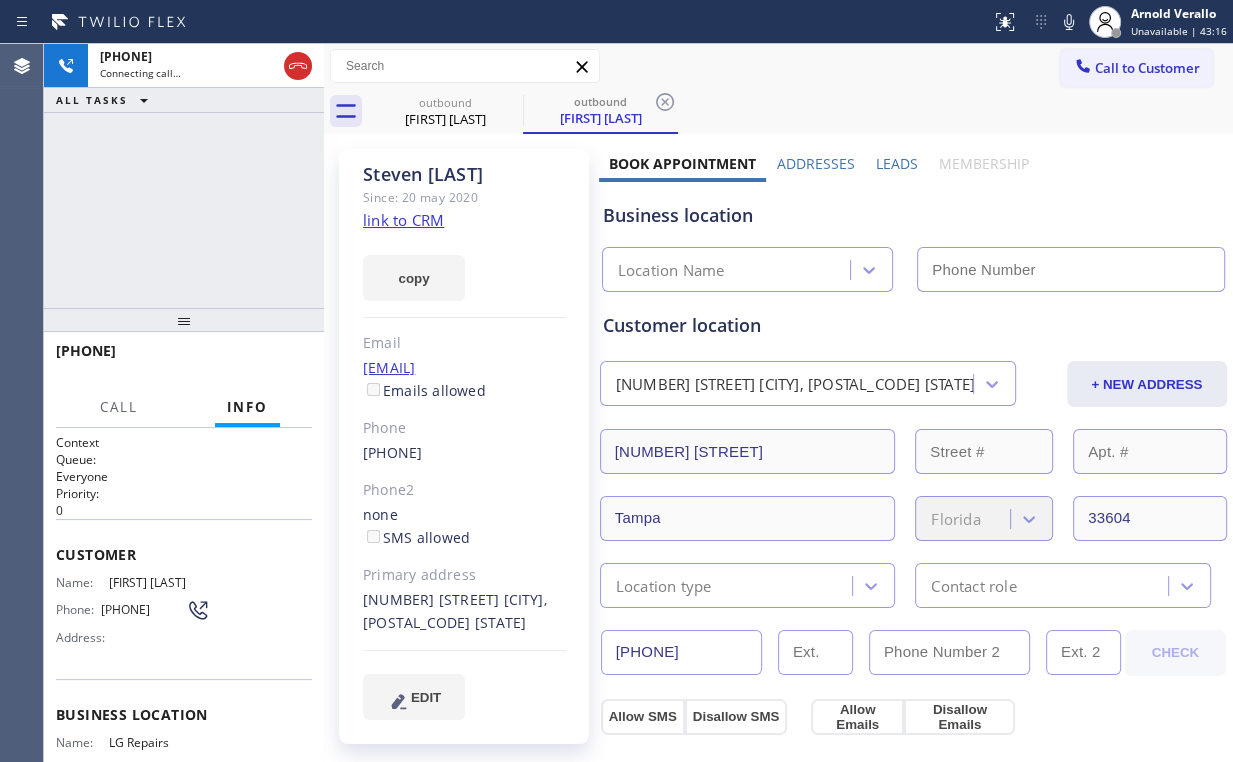 type on "[PHONE]" 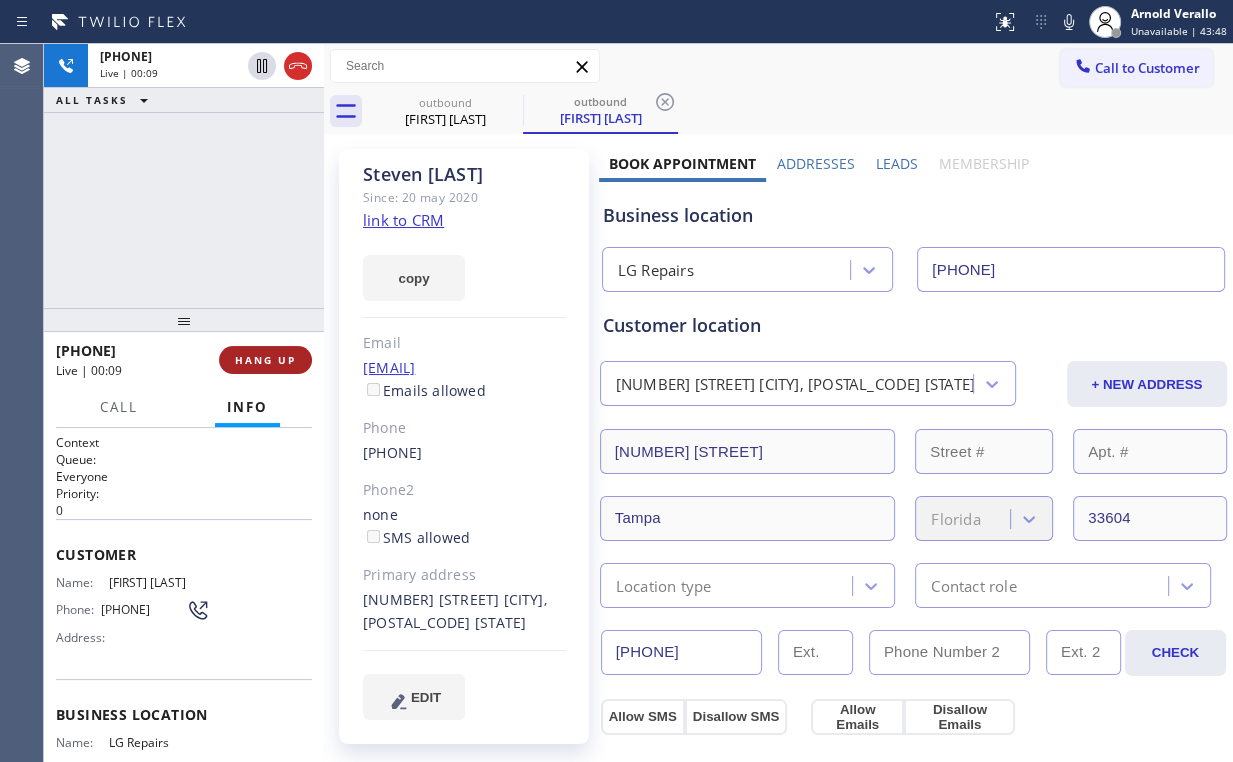 click on "HANG UP" at bounding box center [265, 360] 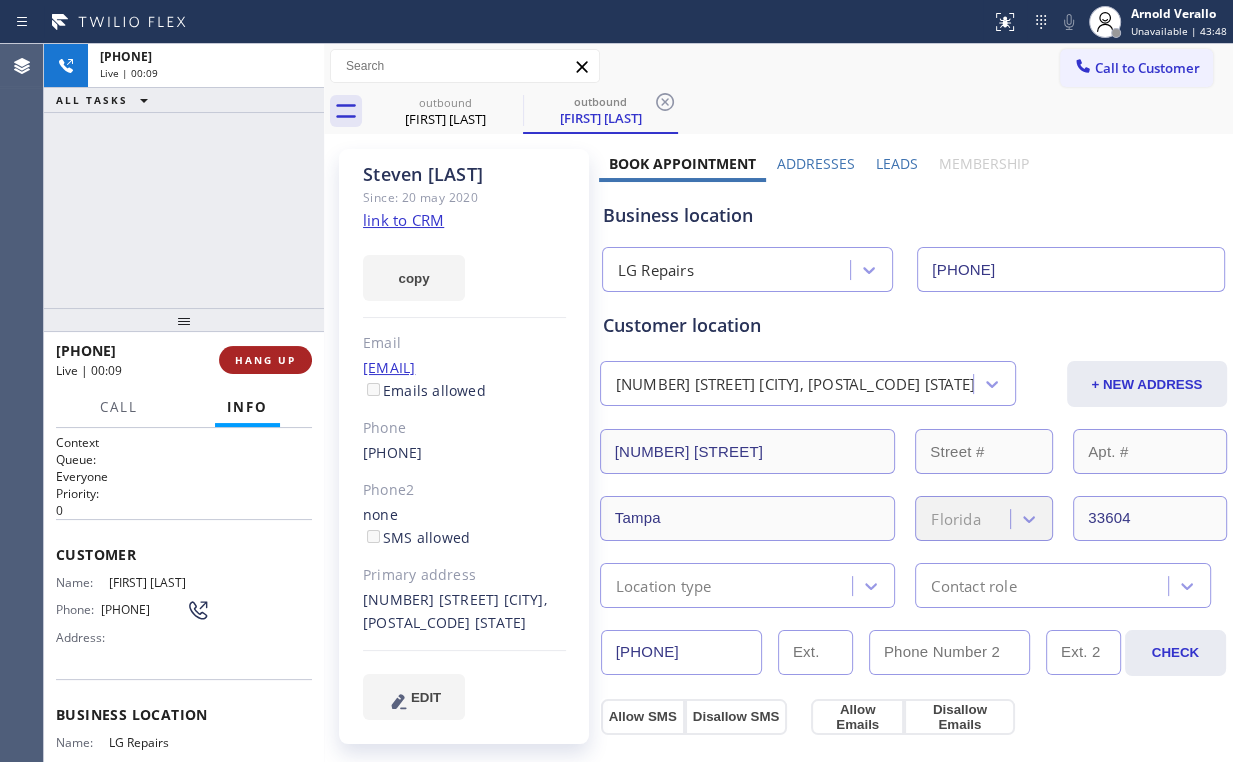 click on "HANG UP" at bounding box center [265, 360] 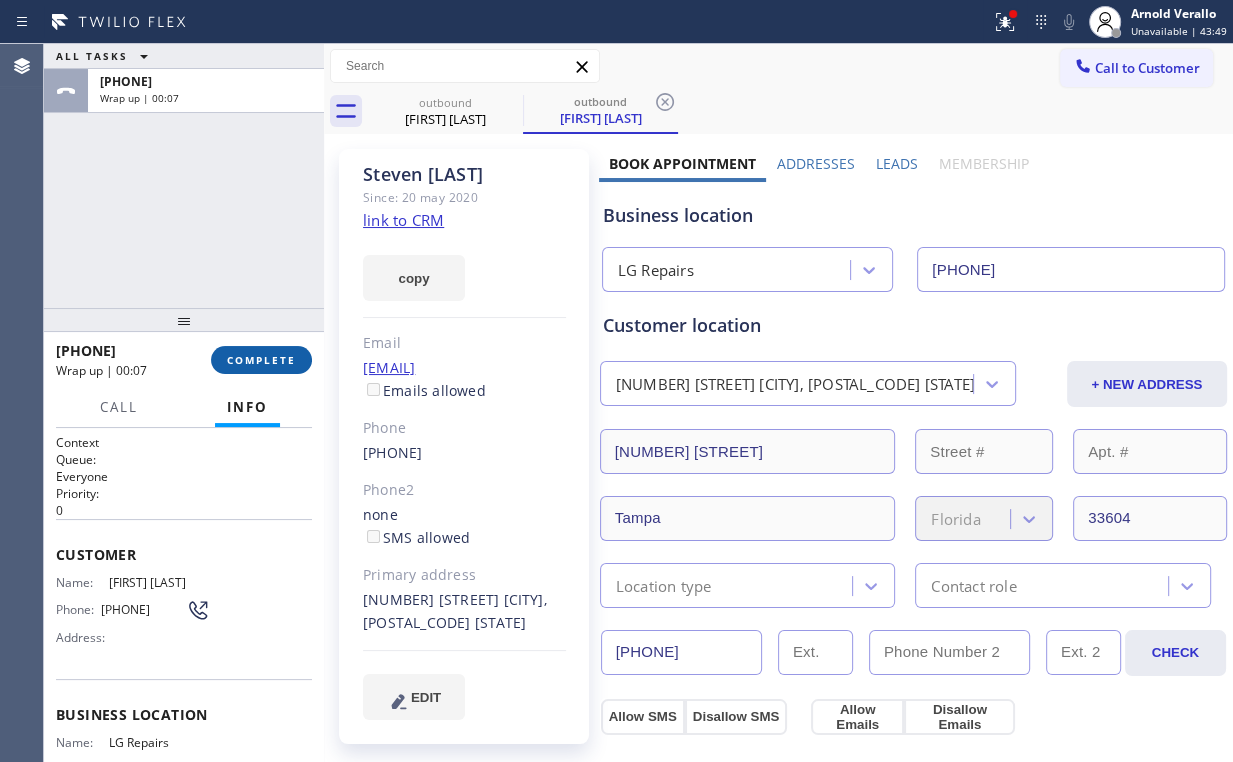 click on "COMPLETE" at bounding box center (261, 360) 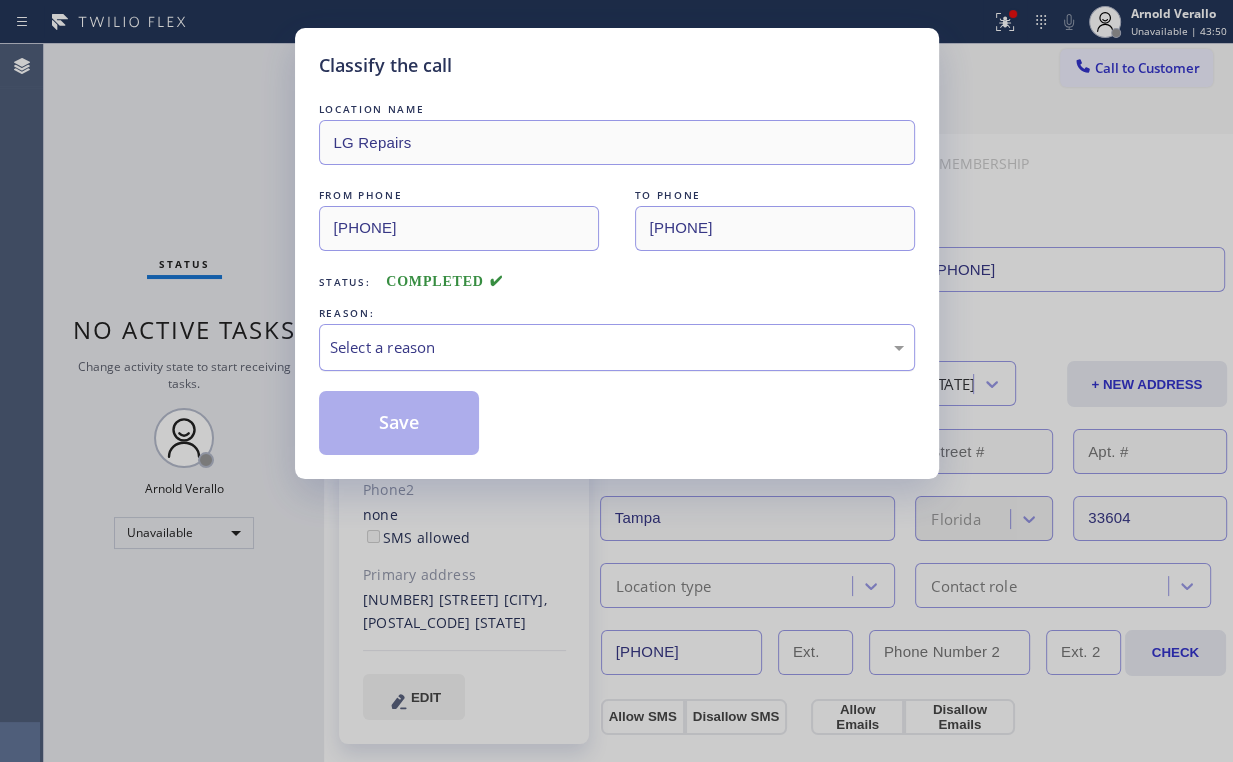 click on "Select a reason" at bounding box center [617, 347] 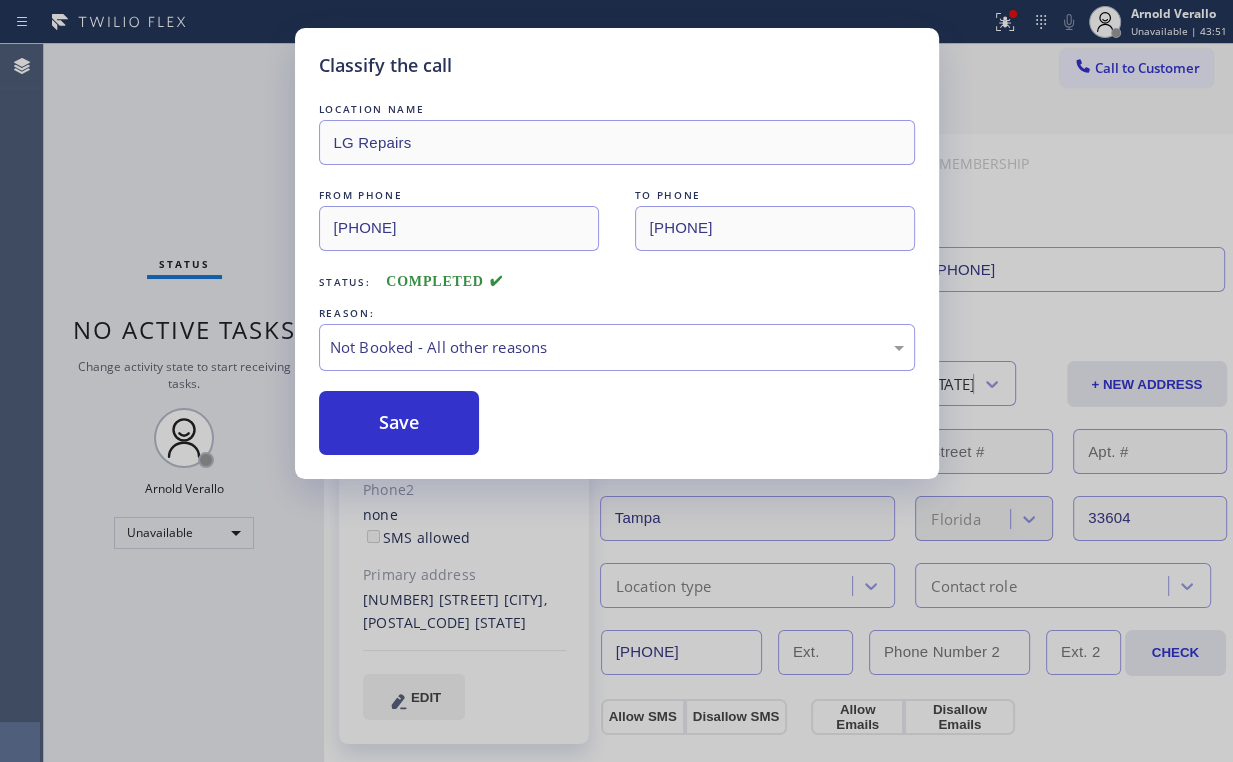 drag, startPoint x: 391, startPoint y: 422, endPoint x: 225, endPoint y: 202, distance: 275.60117 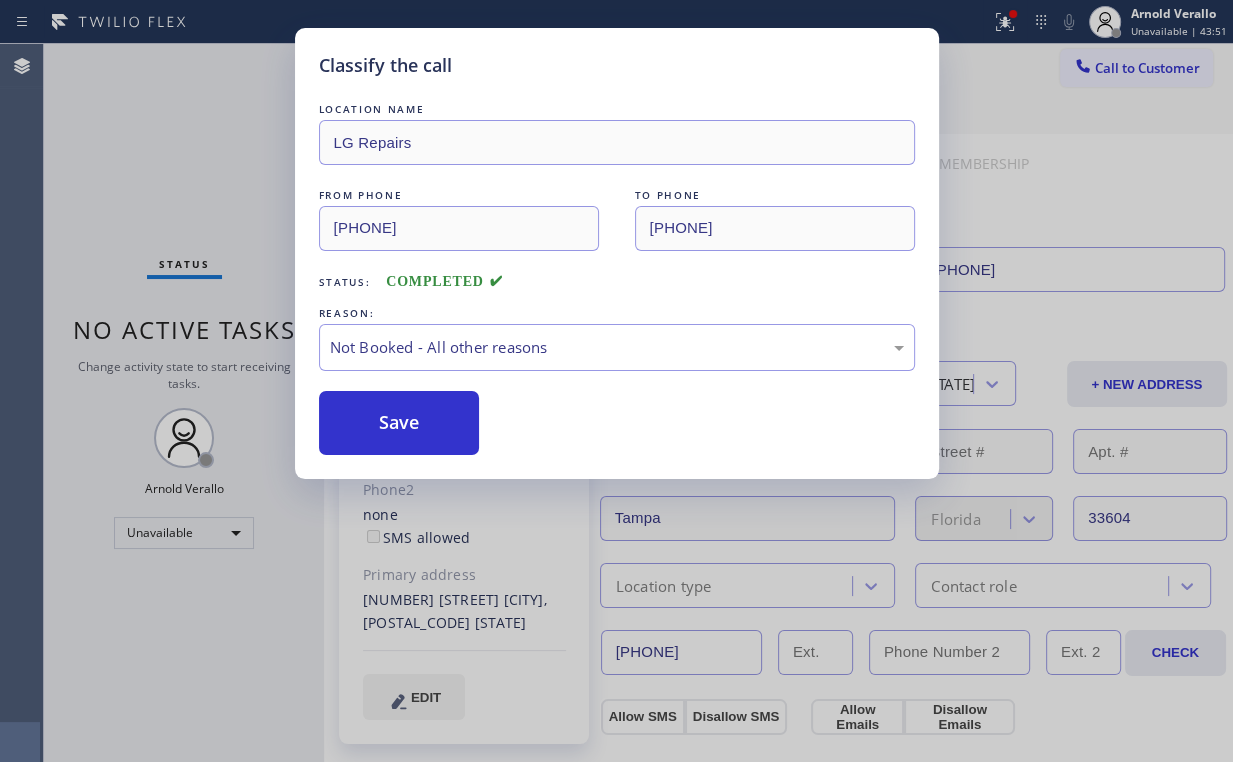 click on "Save" at bounding box center (399, 423) 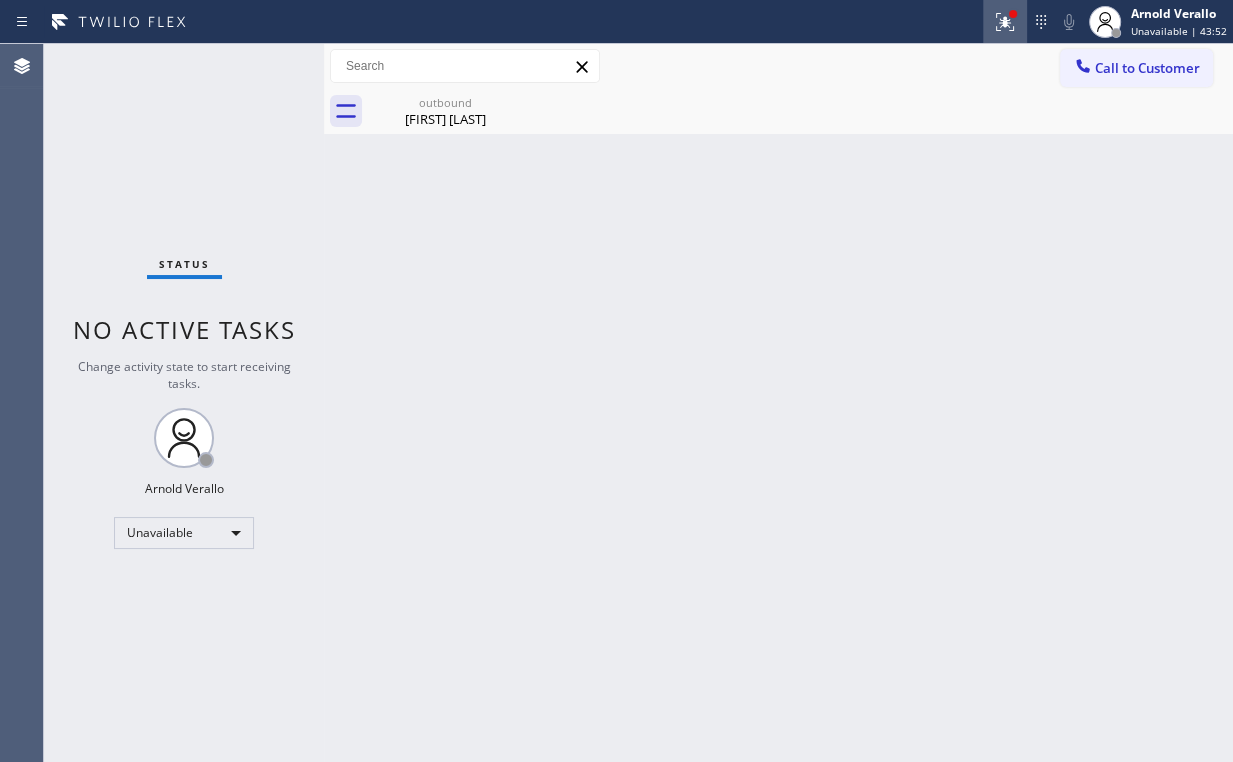 click at bounding box center [1005, 22] 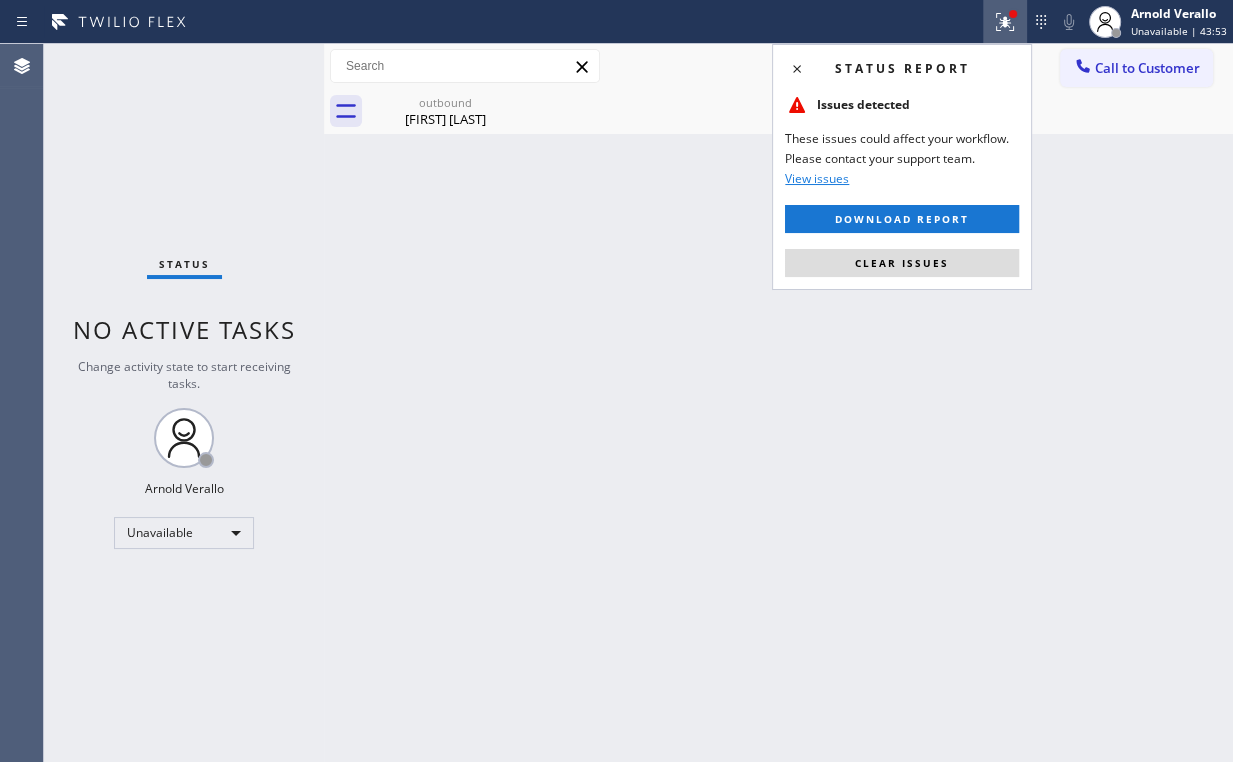 click on "Clear issues" at bounding box center (902, 263) 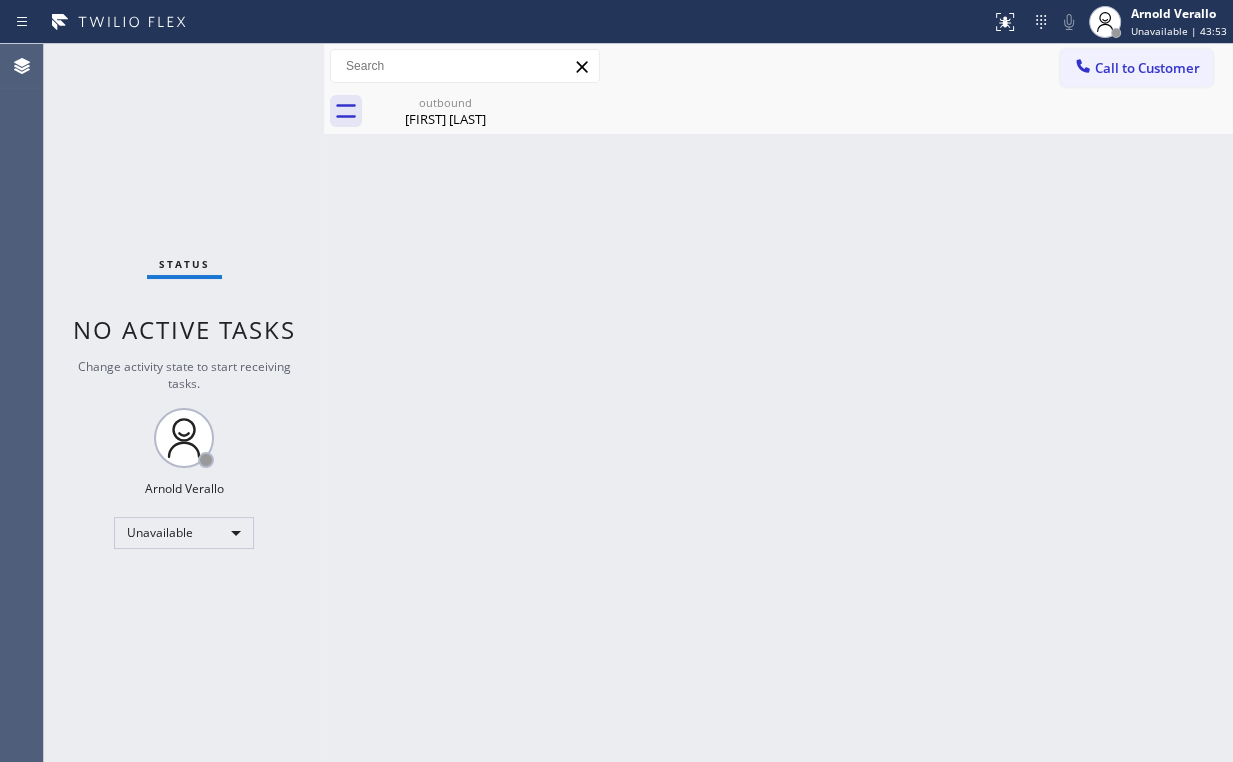 drag, startPoint x: 1043, startPoint y: 230, endPoint x: 1065, endPoint y: 157, distance: 76.243034 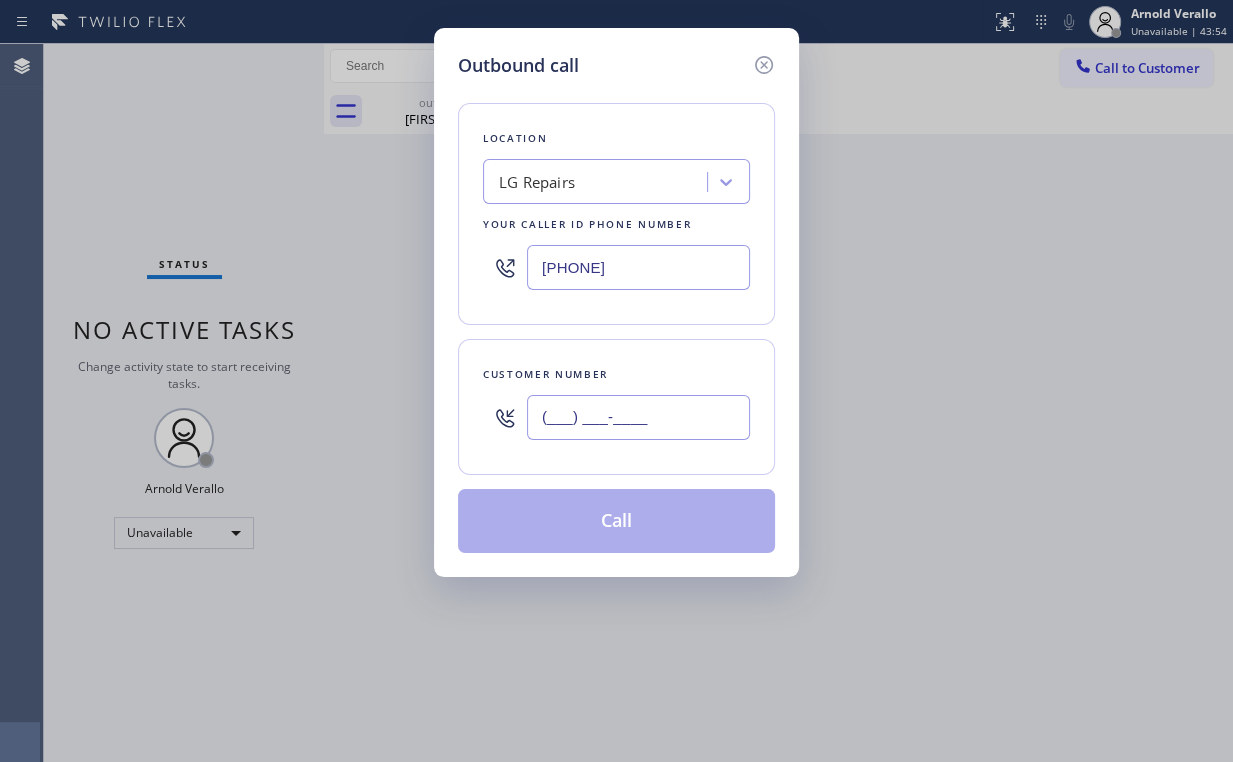 click on "(___) ___-____" at bounding box center [638, 417] 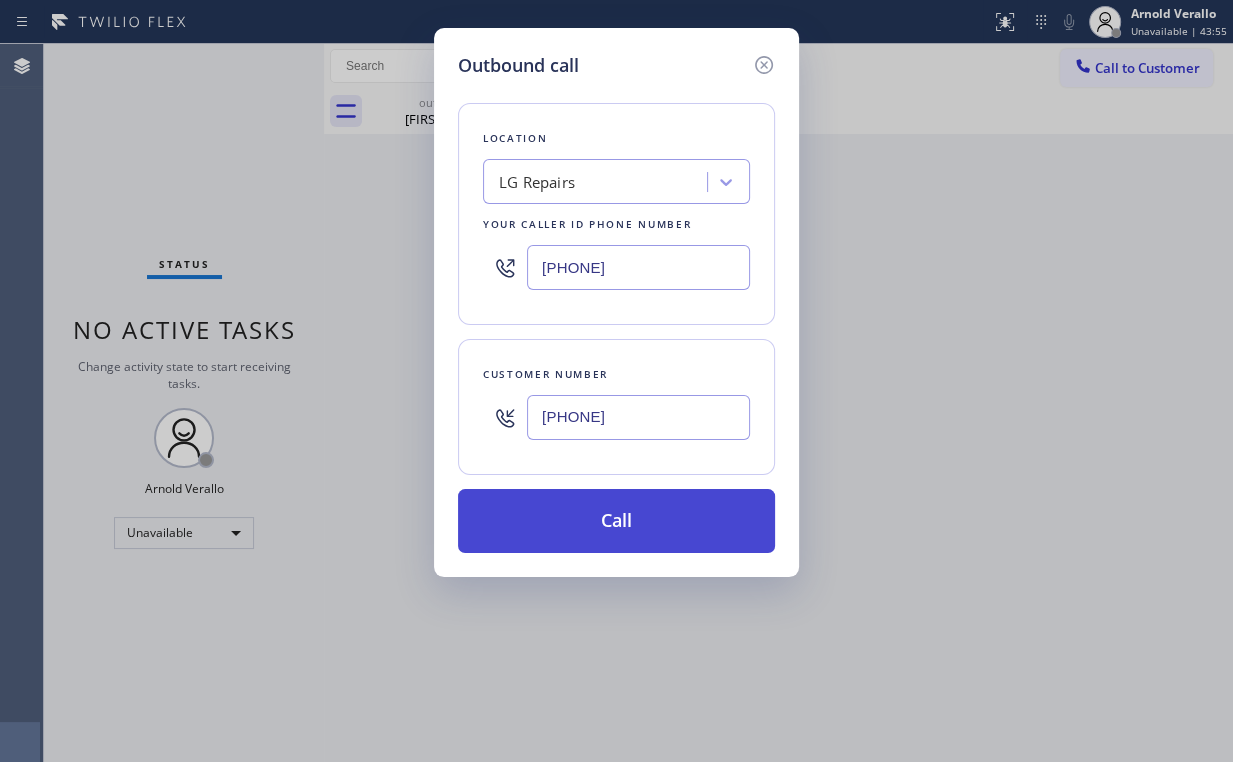 type on "[PHONE]" 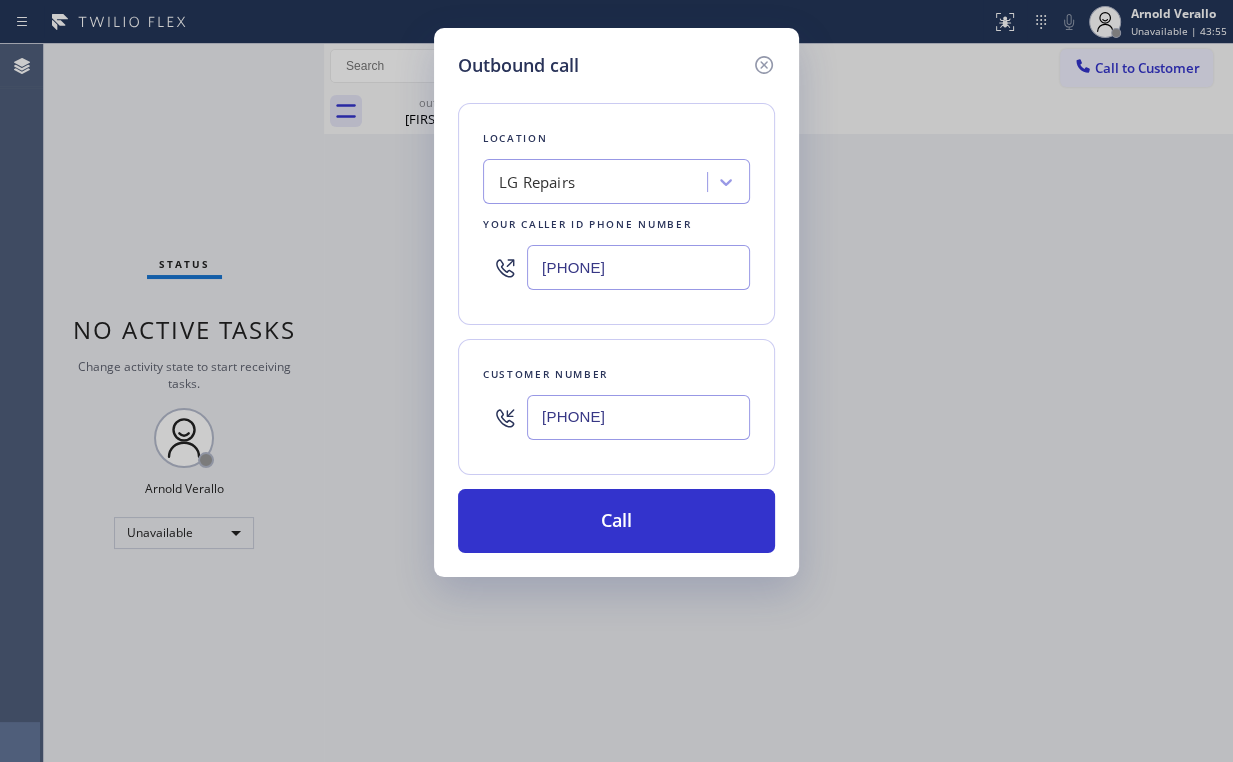 click on "Call" at bounding box center [616, 521] 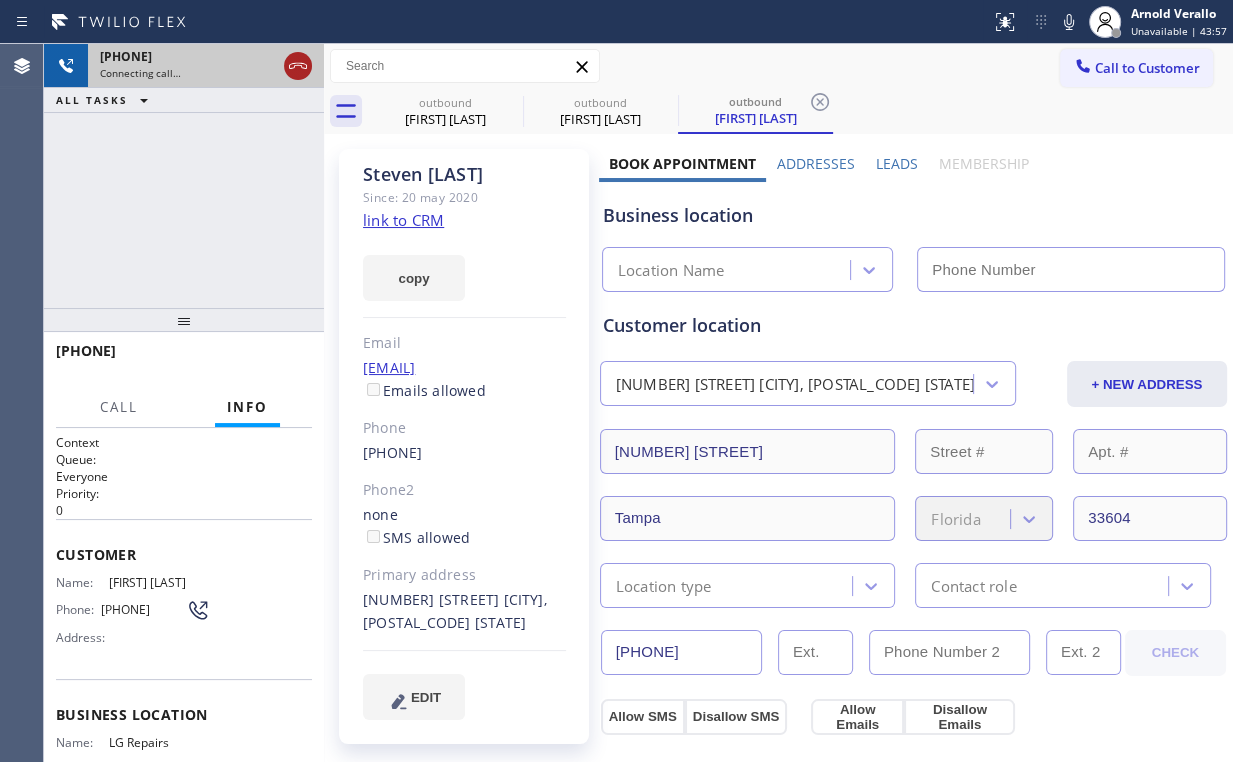 click 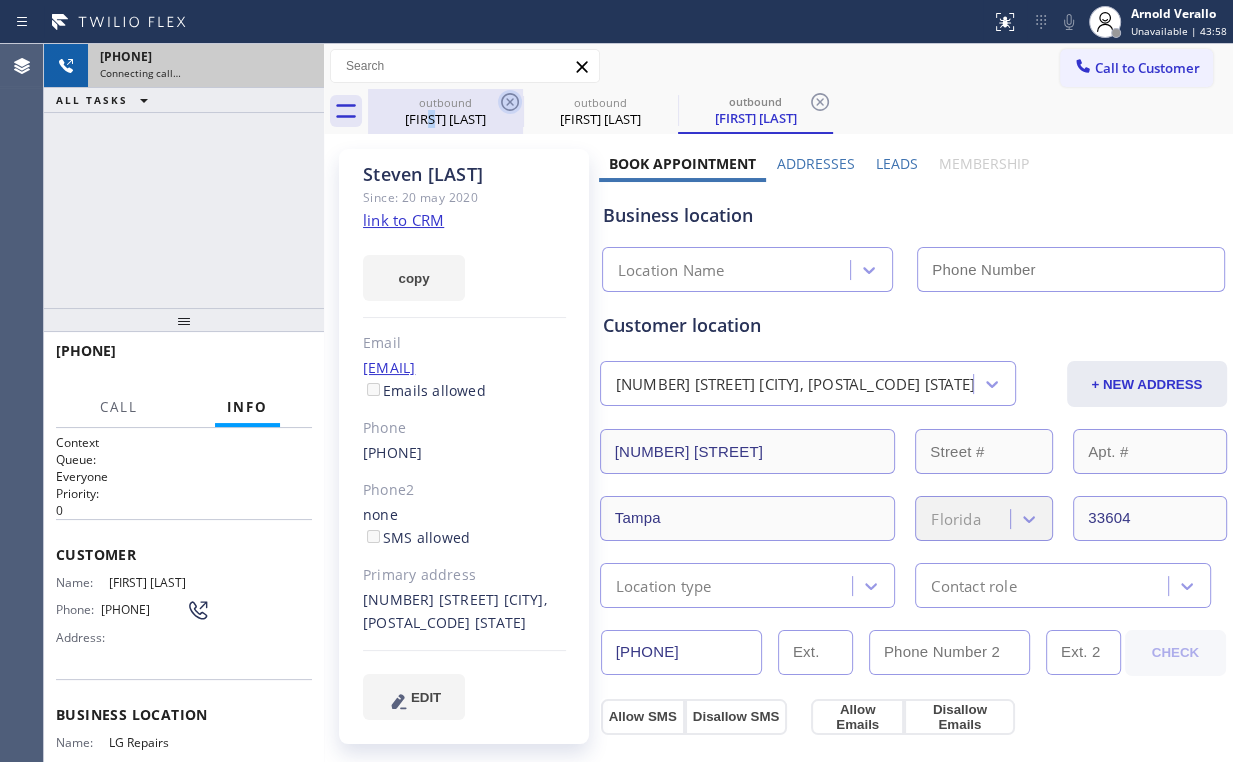 click on "outbound [FIRST] [LAST]" at bounding box center (445, 111) 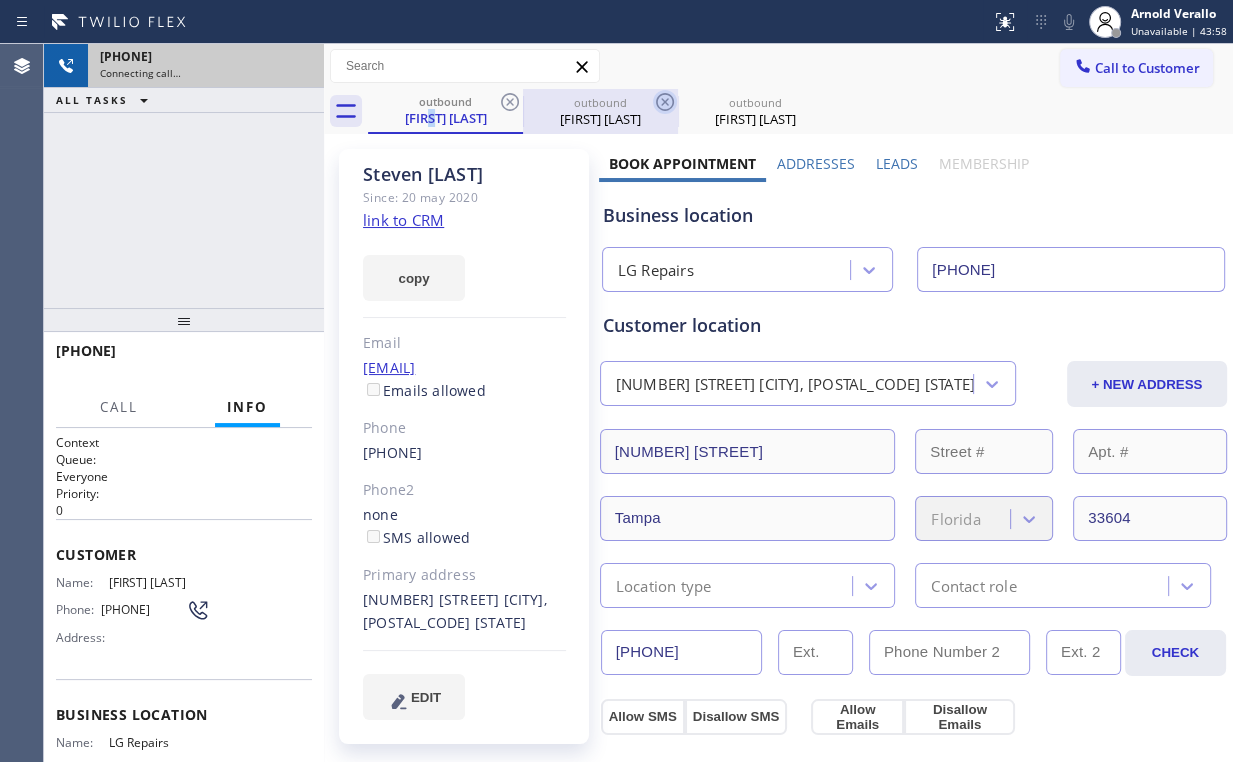 click 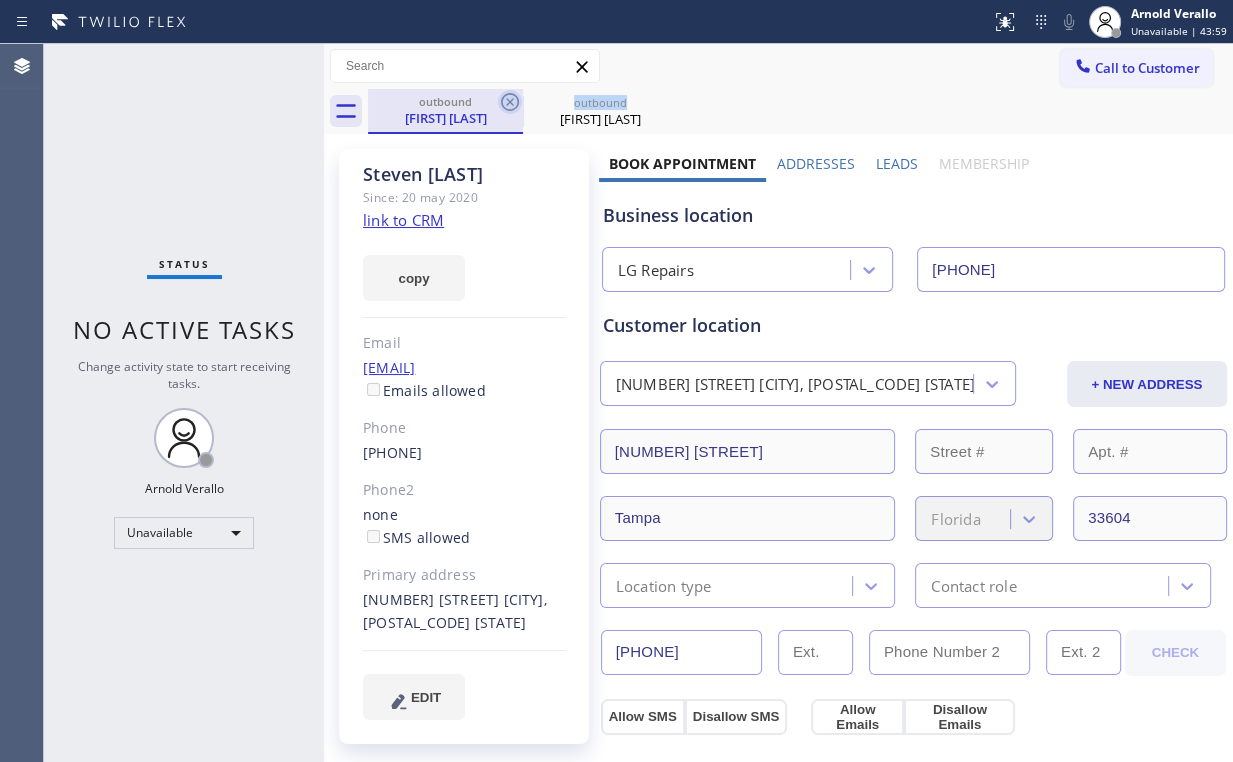 click 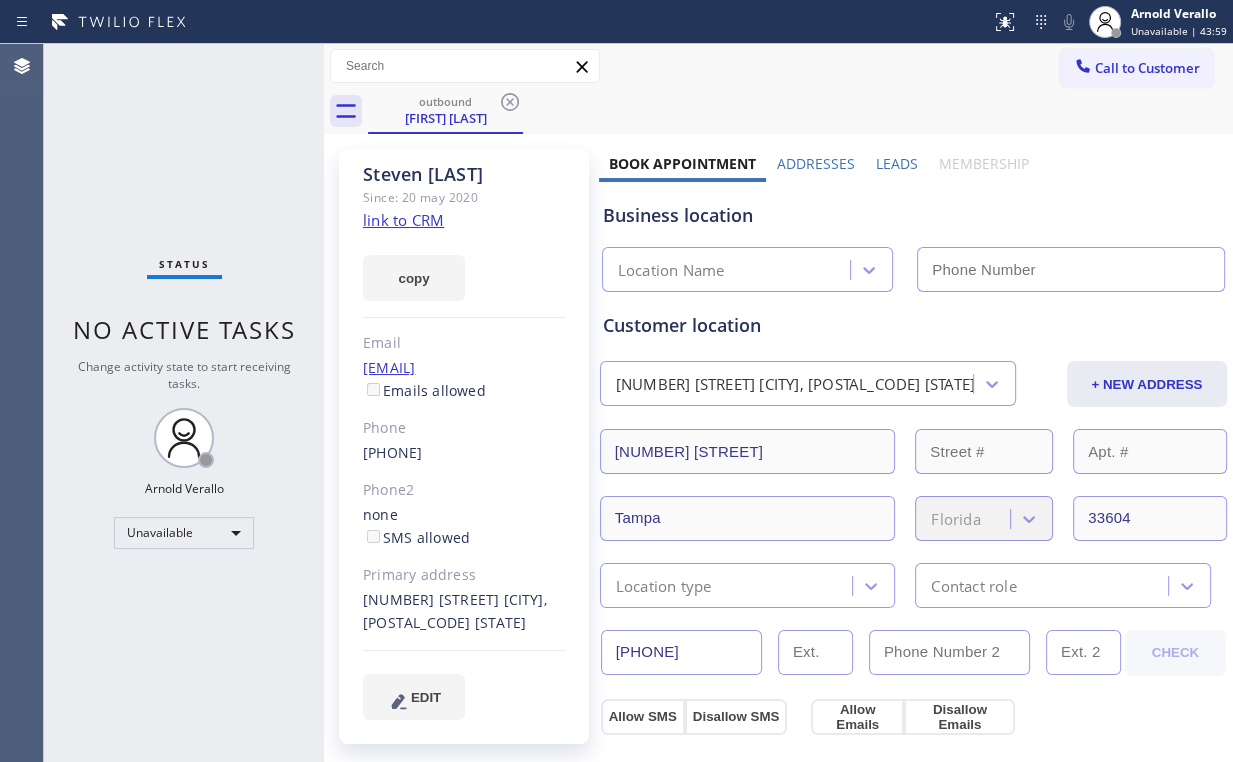 click 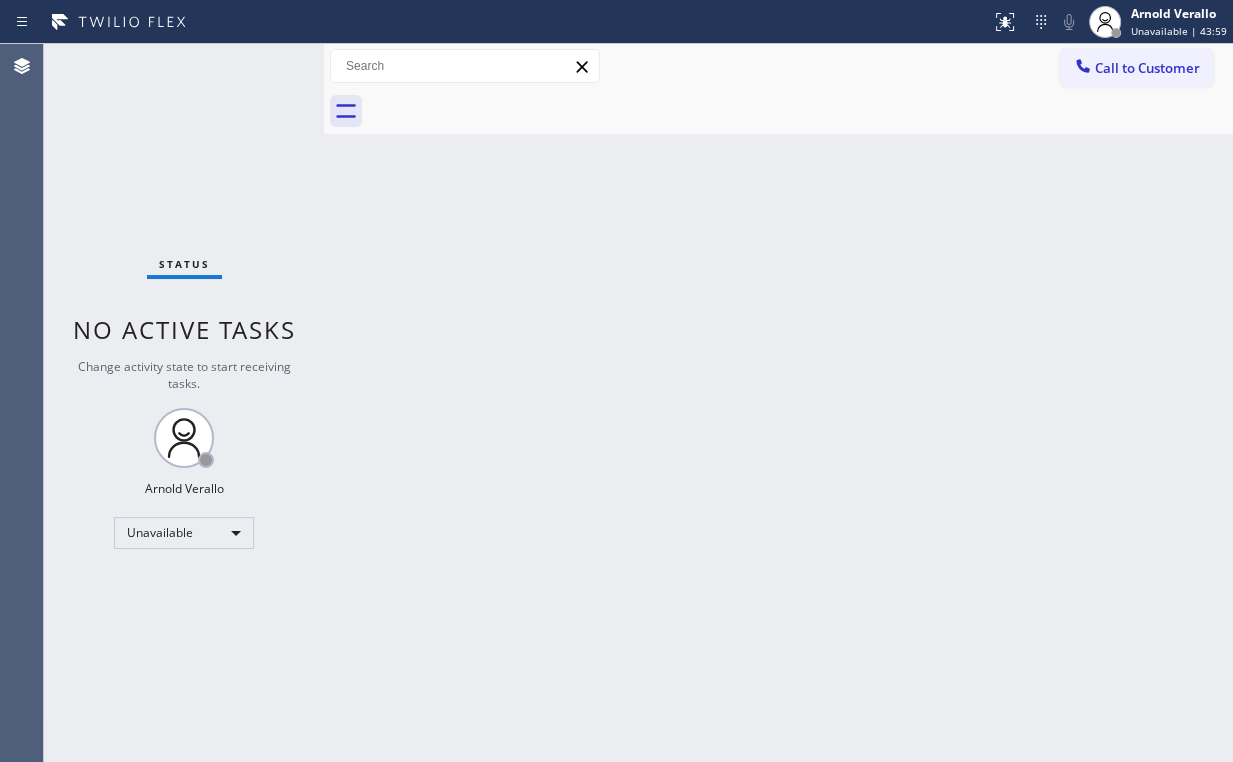 drag, startPoint x: 176, startPoint y: 145, endPoint x: 204, endPoint y: 10, distance: 137.87312 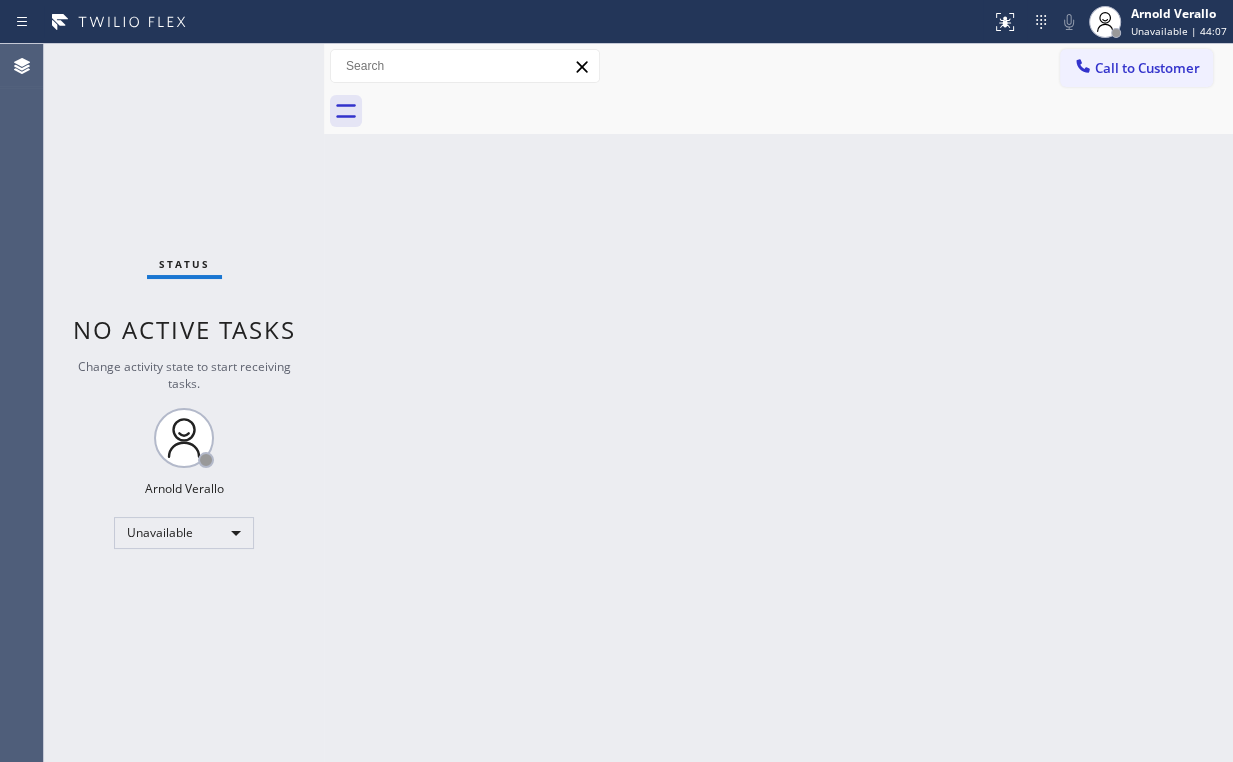 click on "Call to Customer" at bounding box center [1147, 68] 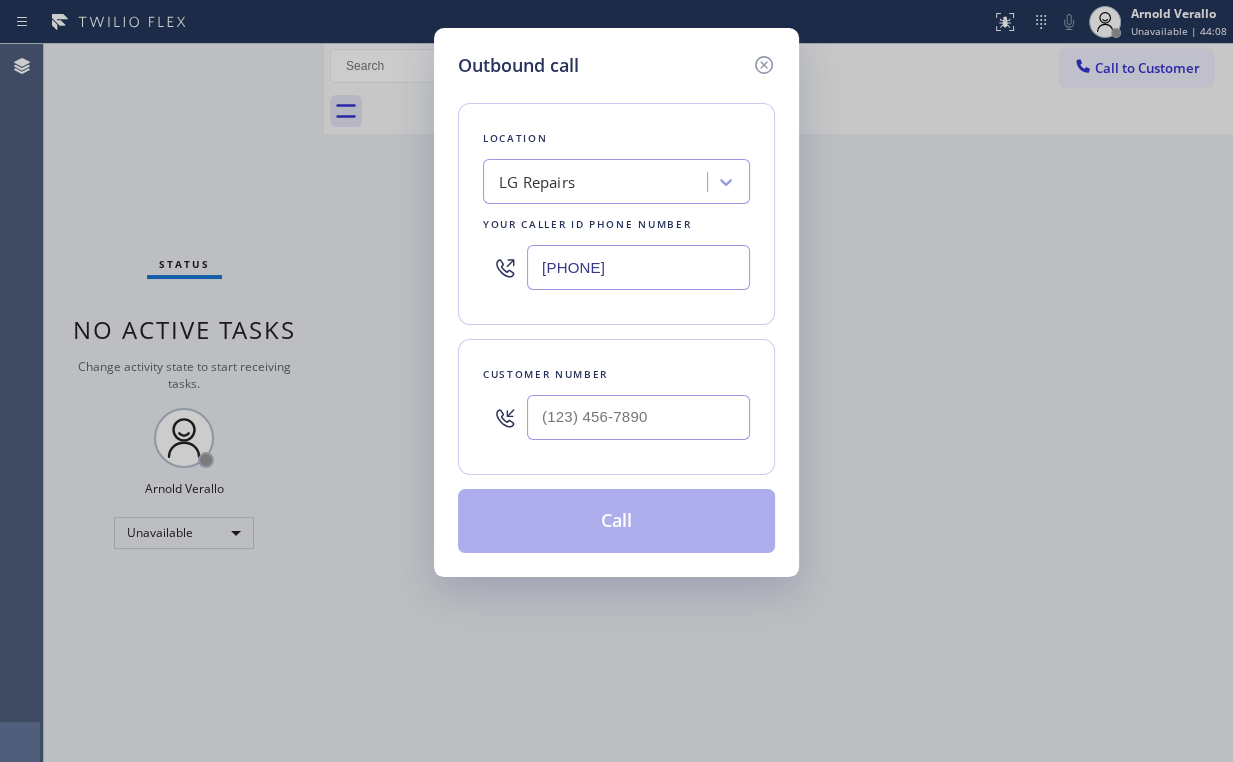 click at bounding box center (638, 417) 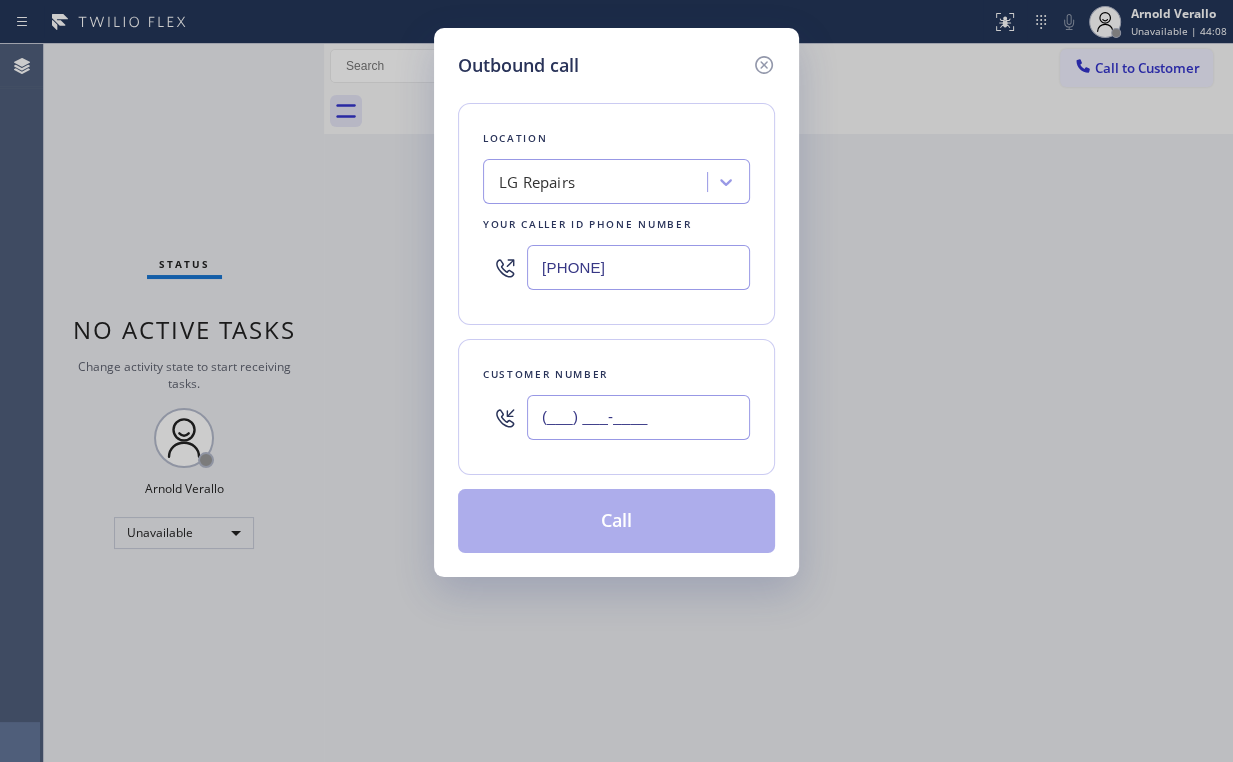 click on "(___) ___-____" at bounding box center (638, 417) 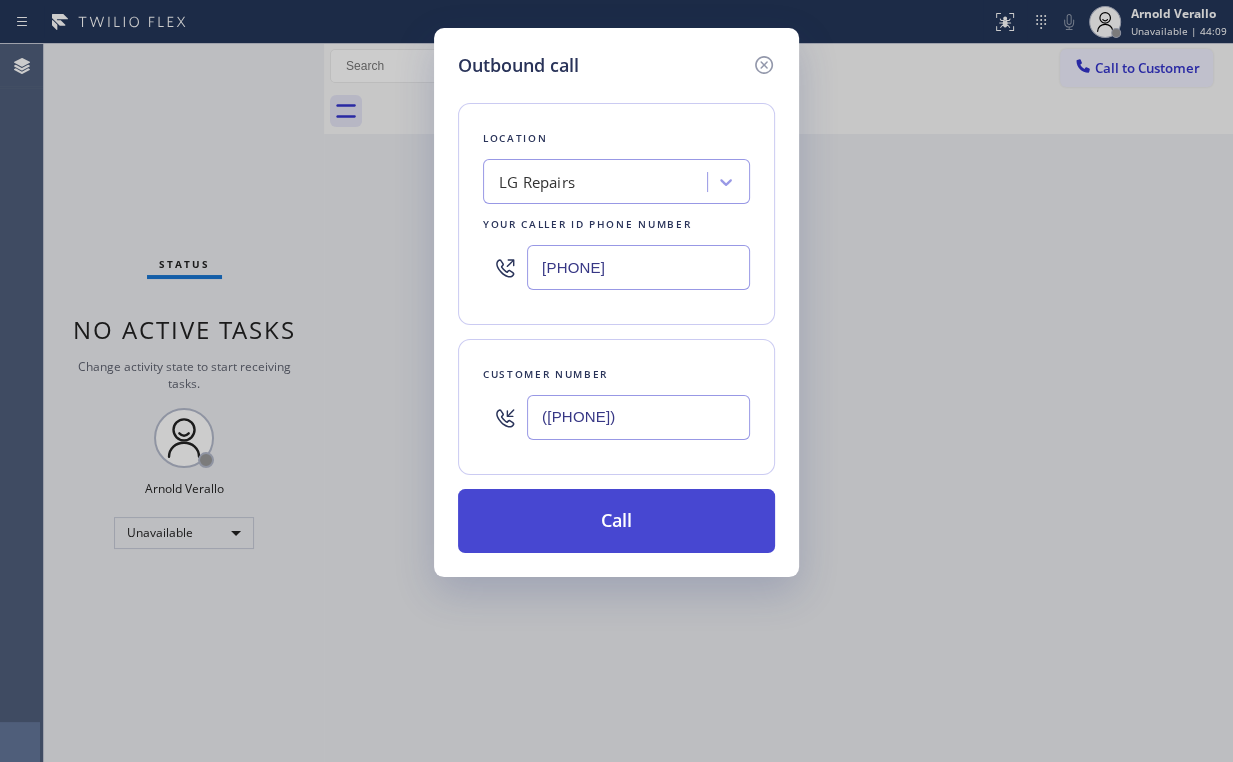 type on "([PHONE])" 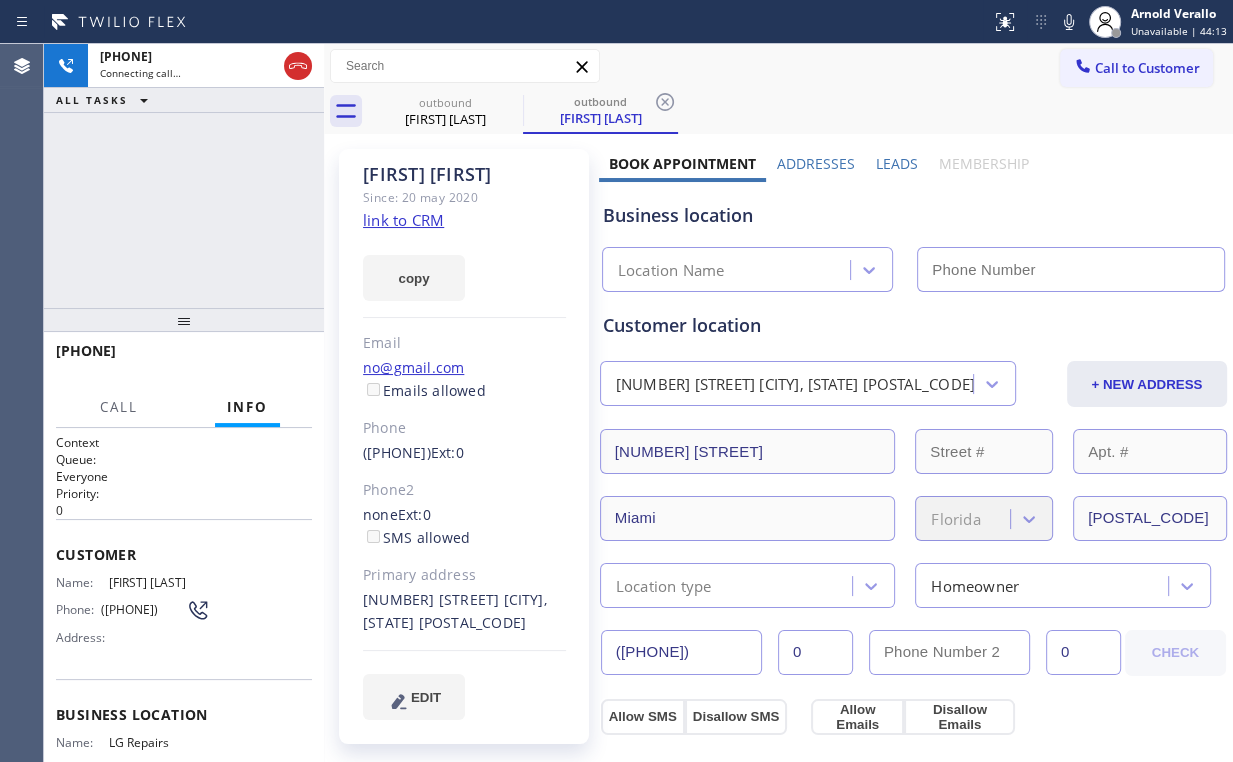 type on "[PHONE]" 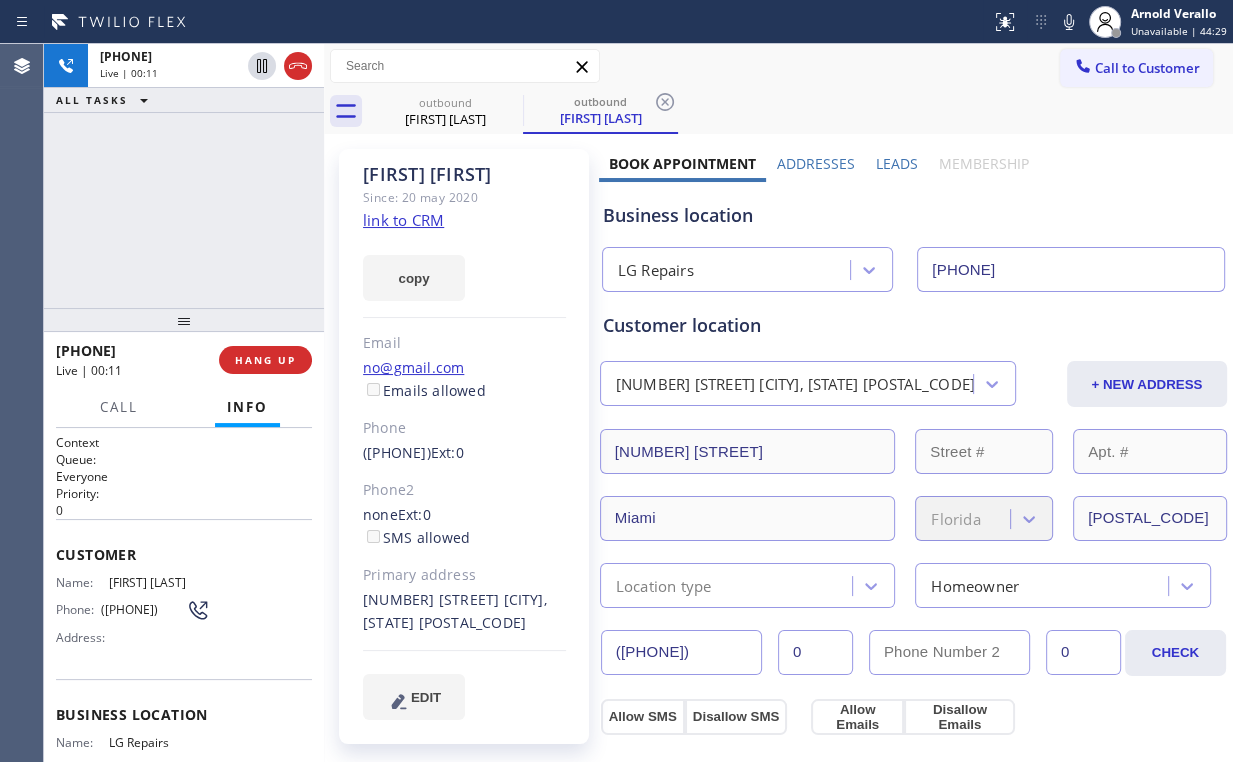 click on "[PHONE] Live | 00:11 ALL TASKS ALL TASKS ACTIVE TASKS TASKS IN WRAP UP" at bounding box center [184, 176] 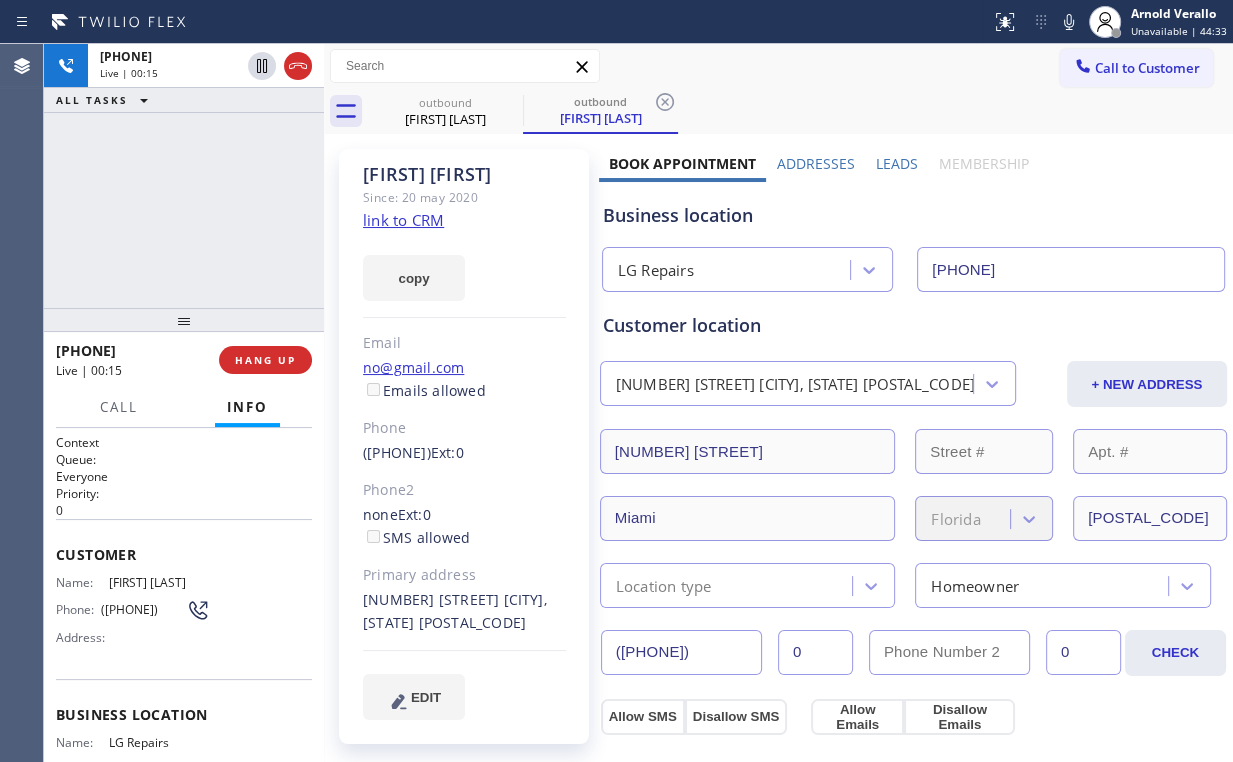 click on "[PHONE] Live | 00:15 ALL TASKS ALL TASKS ACTIVE TASKS TASKS IN WRAP UP" at bounding box center [184, 176] 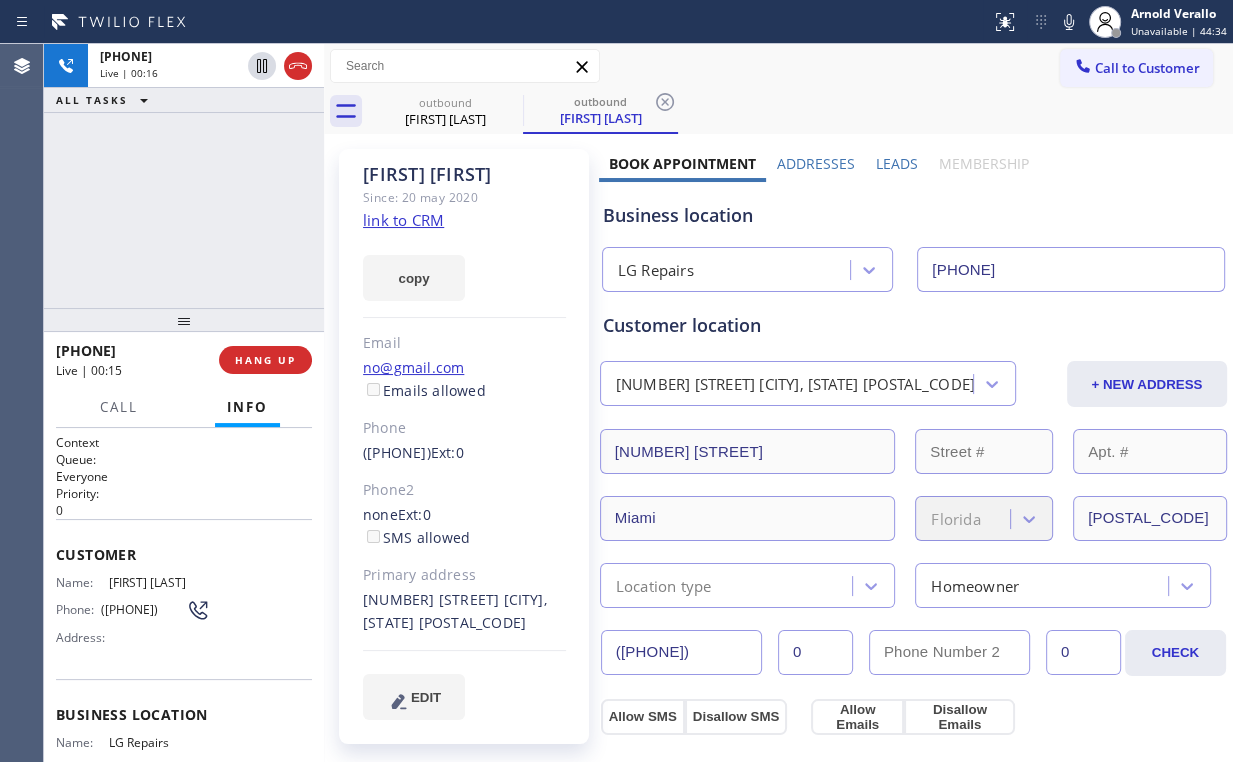 click on "[PHONE] Live | 00:16 ALL TASKS ALL TASKS ACTIVE TASKS TASKS IN WRAP UP" at bounding box center [184, 176] 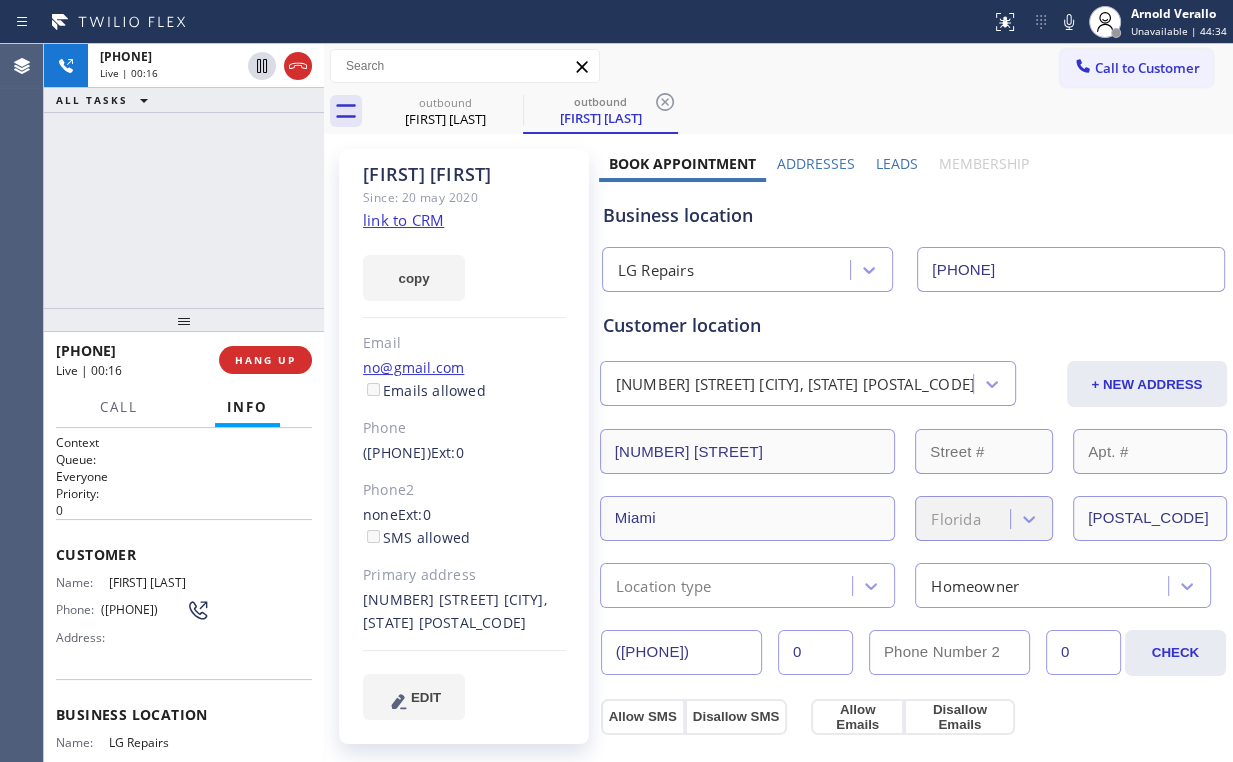 click on "[PHONE] Live | 00:16 ALL TASKS ALL TASKS ACTIVE TASKS TASKS IN WRAP UP" at bounding box center [184, 176] 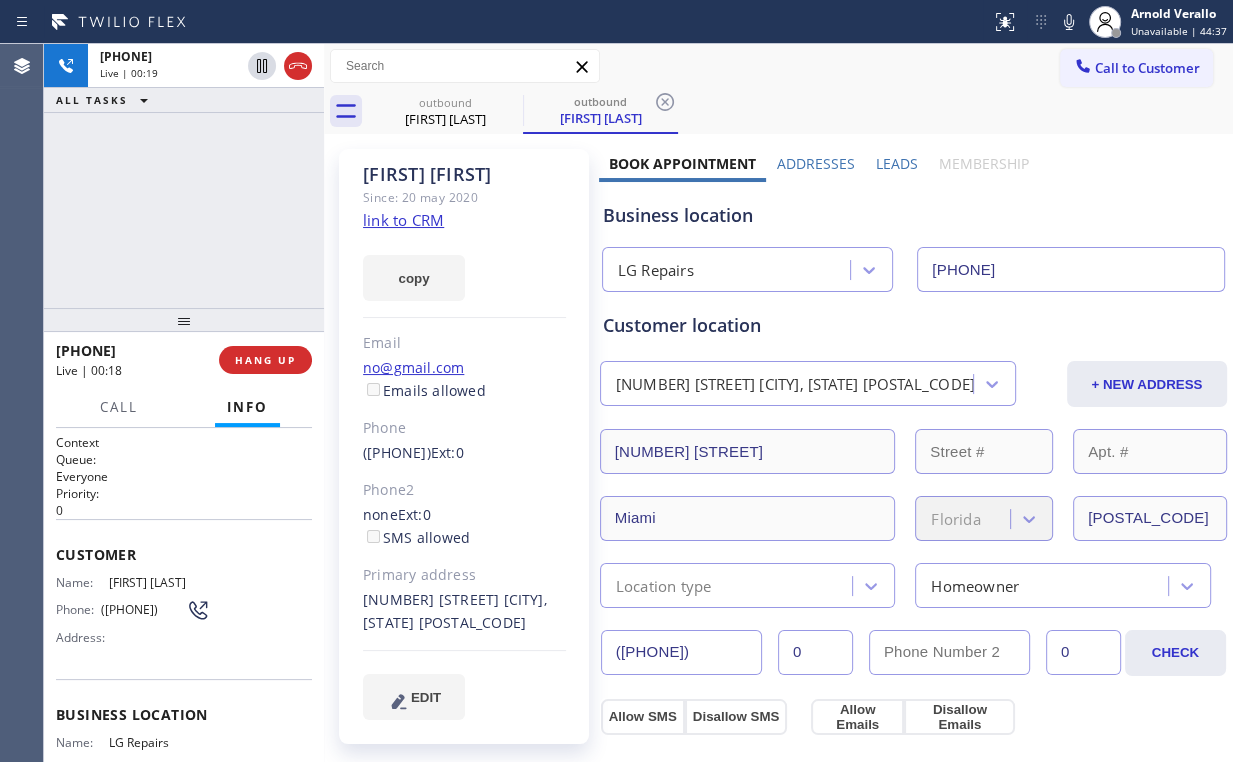 click on "[PHONE] Live | 00:19 ALL TASKS ALL TASKS ACTIVE TASKS TASKS IN WRAP UP" at bounding box center [184, 176] 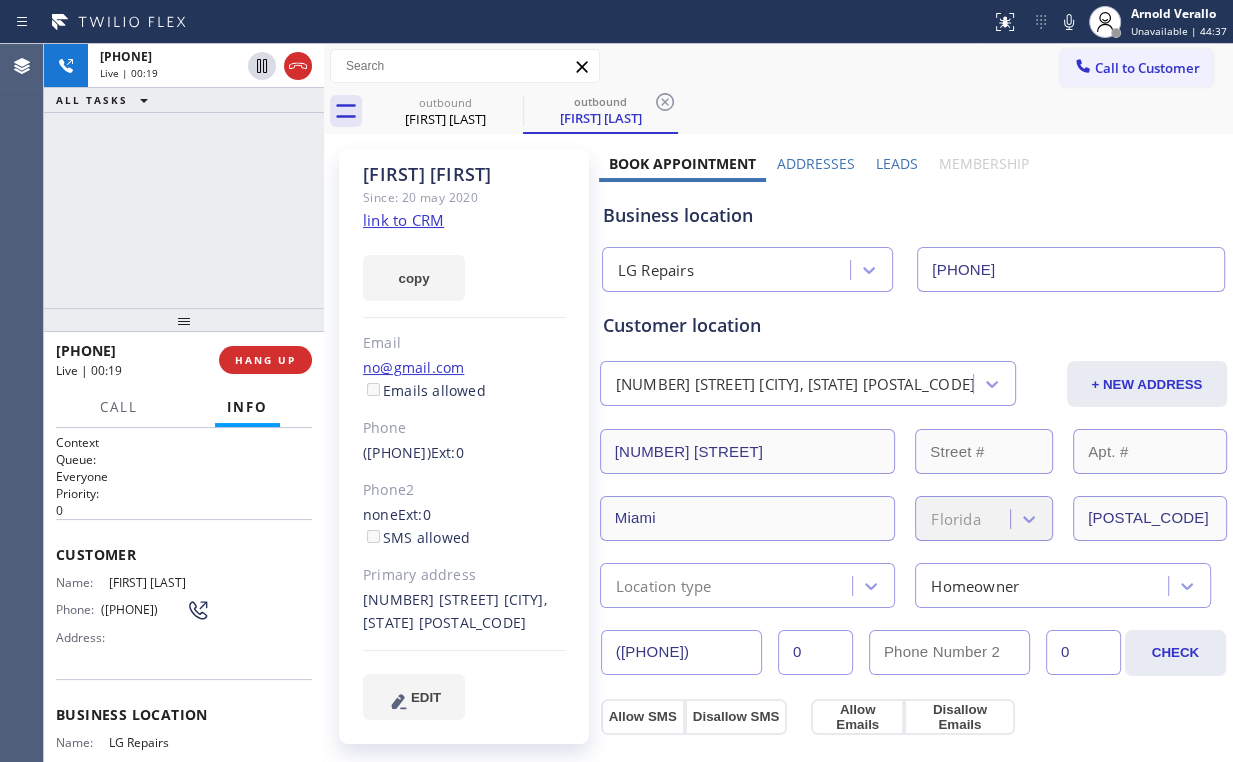 click on "[PHONE] Live | 00:19 ALL TASKS ALL TASKS ACTIVE TASKS TASKS IN WRAP UP" at bounding box center (184, 176) 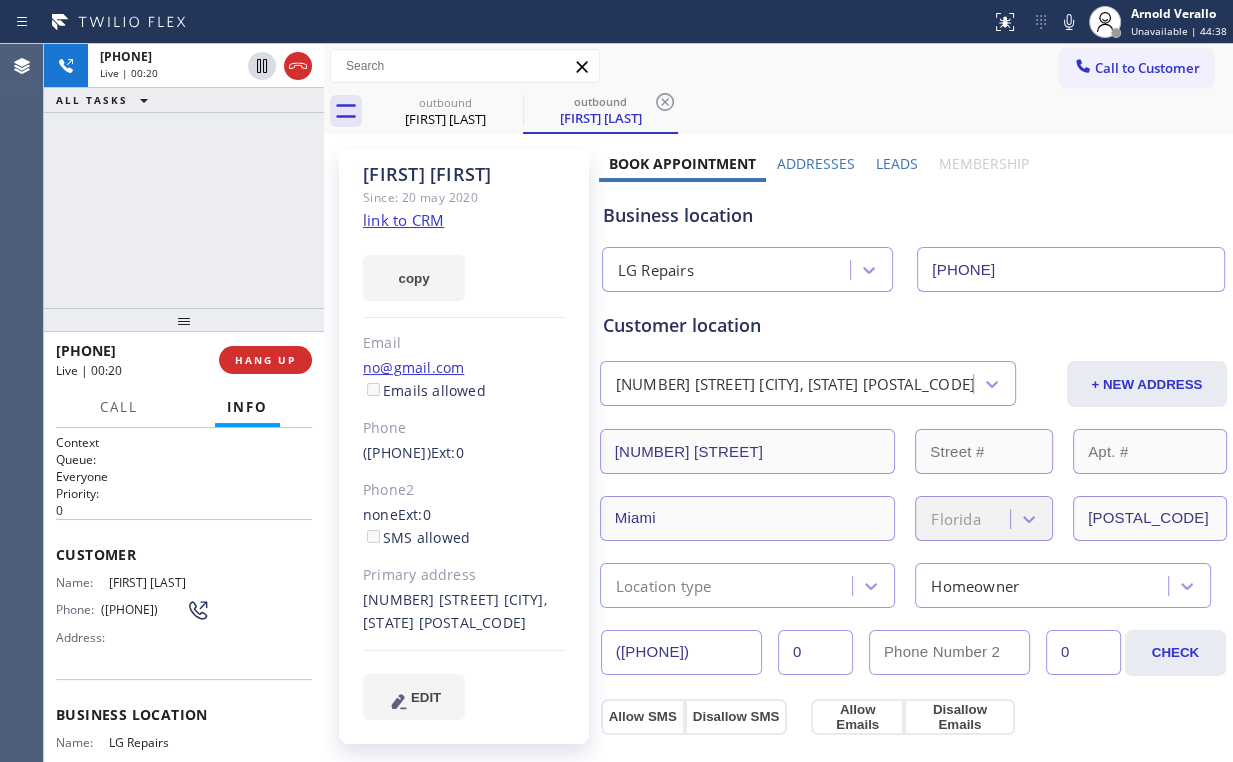 click on "[PHONE] Live | 00:20 ALL TASKS ALL TASKS ACTIVE TASKS TASKS IN WRAP UP" at bounding box center [184, 176] 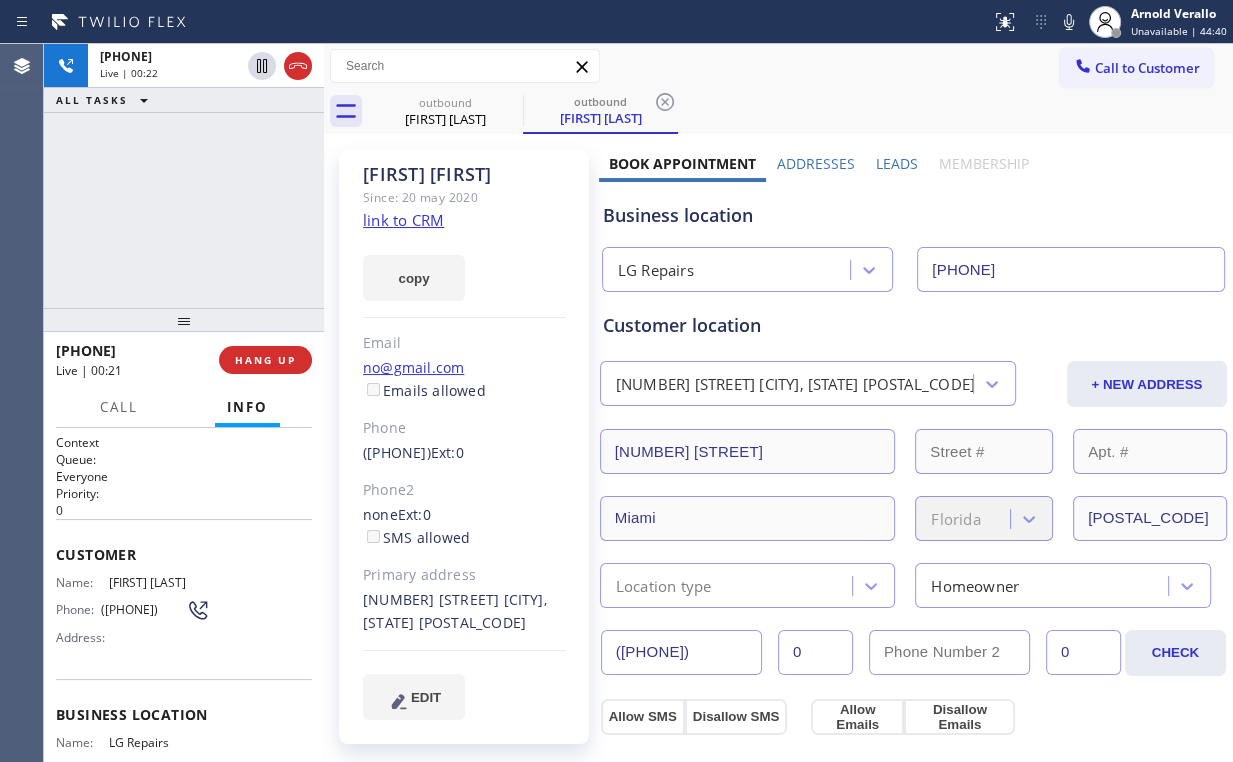 click on "[PHONE] Live | 00:22 ALL TASKS ALL TASKS ACTIVE TASKS TASKS IN WRAP UP" at bounding box center [184, 176] 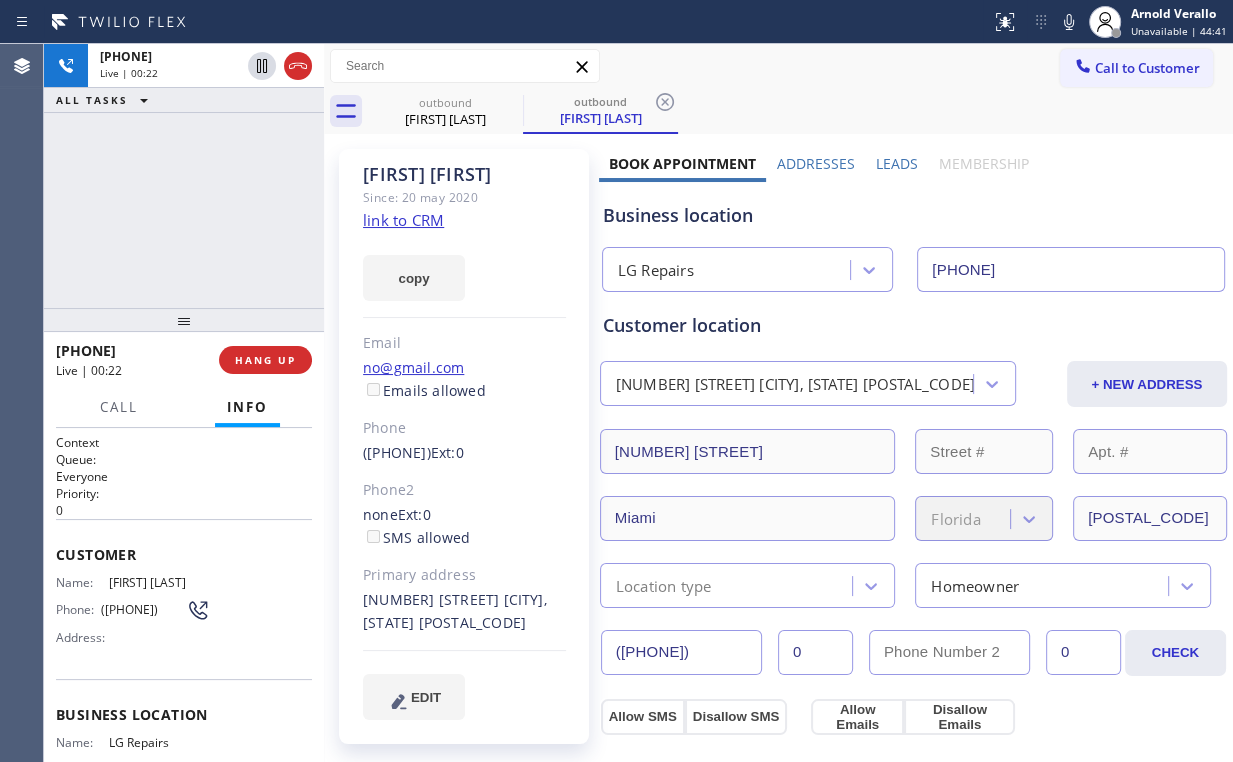 click on "[PHONE] Live | 00:22 ALL TASKS ALL TASKS ACTIVE TASKS TASKS IN WRAP UP" at bounding box center (184, 176) 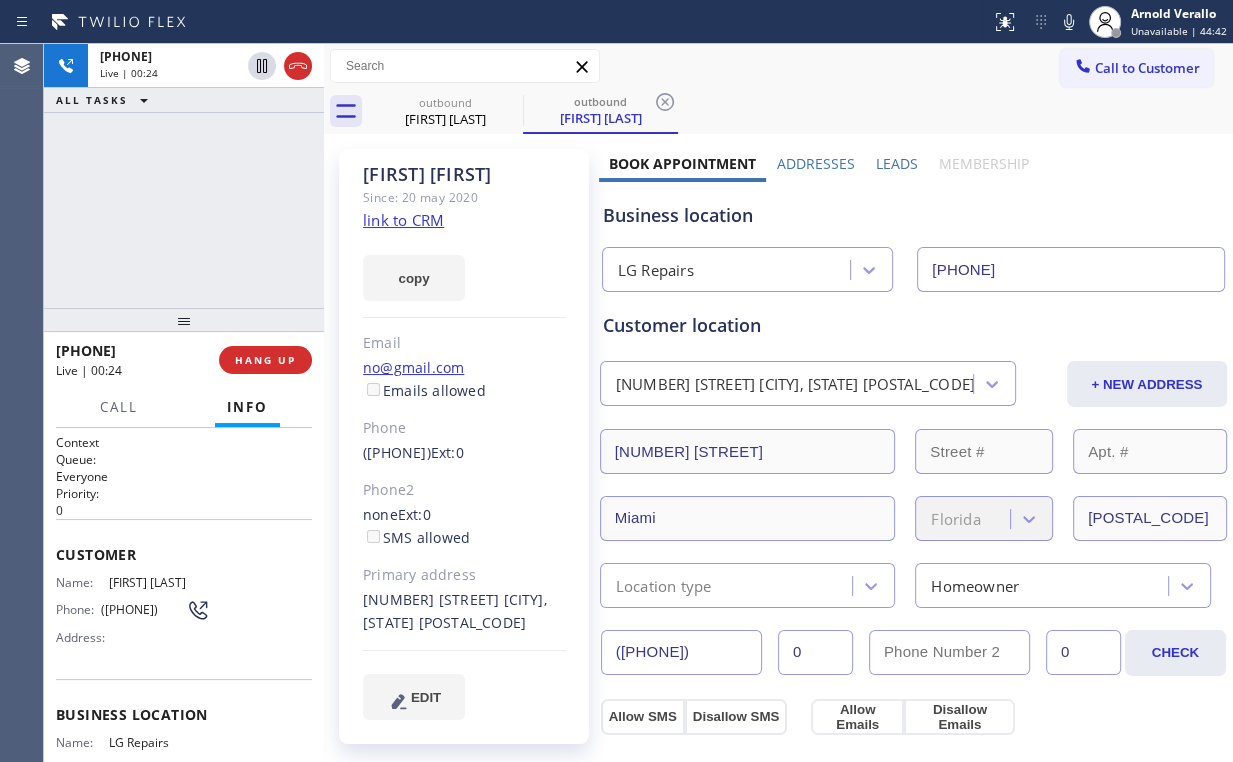 click on "+[PHONE] Live | 00:24 ALL TASKS ALL TASKS ACTIVE TASKS TASKS IN WRAP UP" at bounding box center (184, 176) 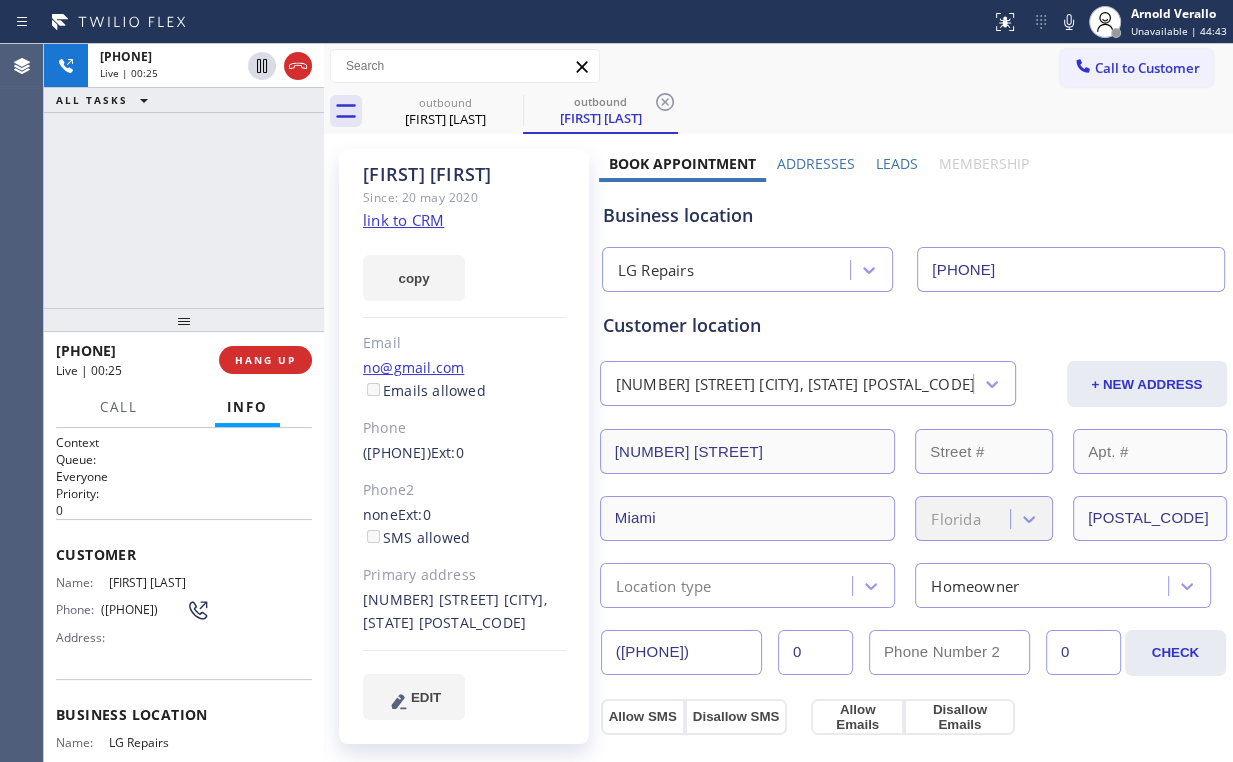 click on "[PHONE] Live | 00:25 ALL TASKS ALL TASKS ACTIVE TASKS TASKS IN WRAP UP" at bounding box center (184, 176) 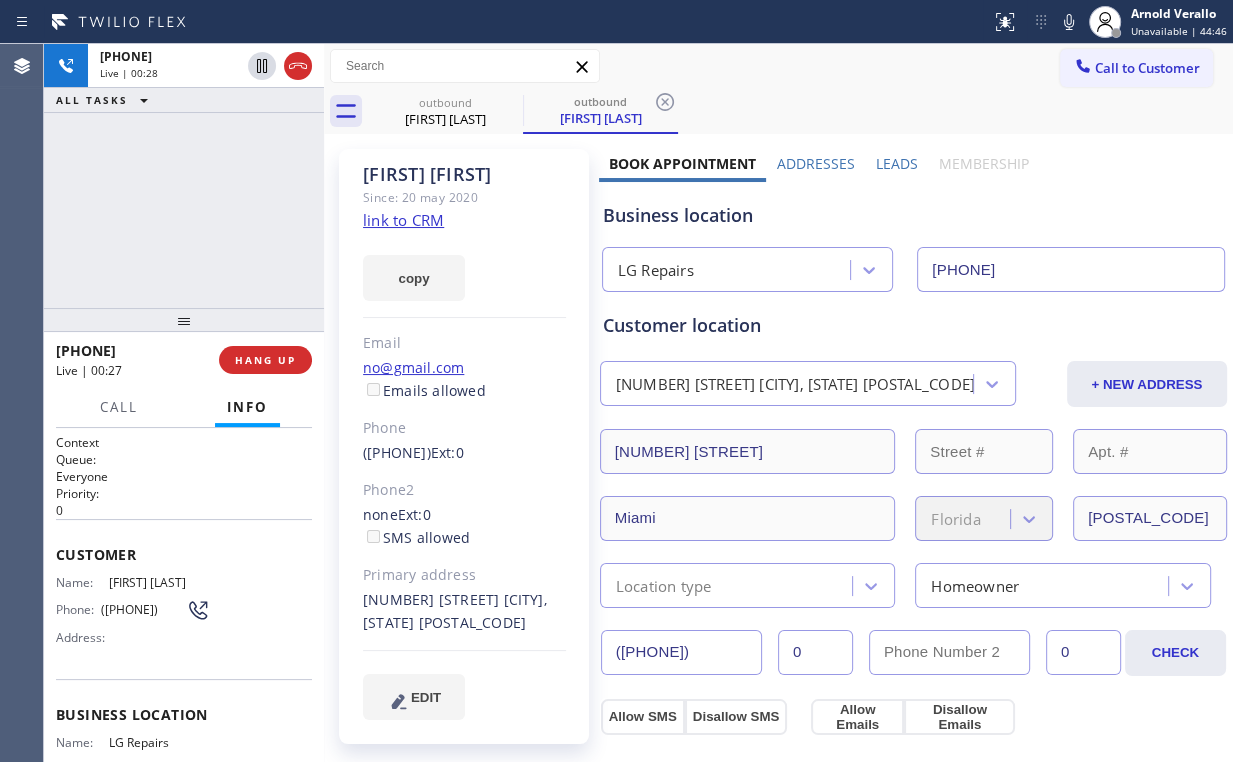 click on "[PHONE] Live | 00:28 ALL TASKS ALL TASKS ACTIVE TASKS TASKS IN WRAP UP" at bounding box center [184, 176] 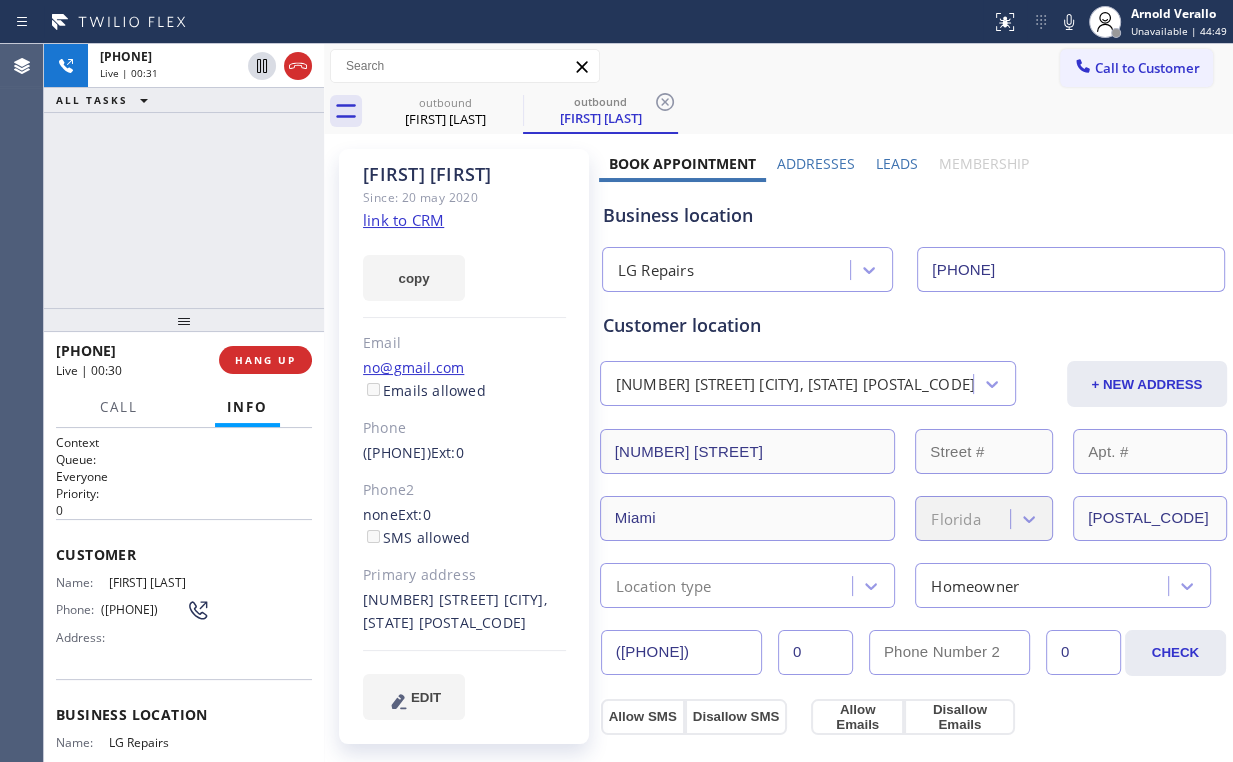 click on "[PHONE] Live | 00:31 ALL TASKS ALL TASKS ACTIVE TASKS TASKS IN WRAP UP" at bounding box center (184, 176) 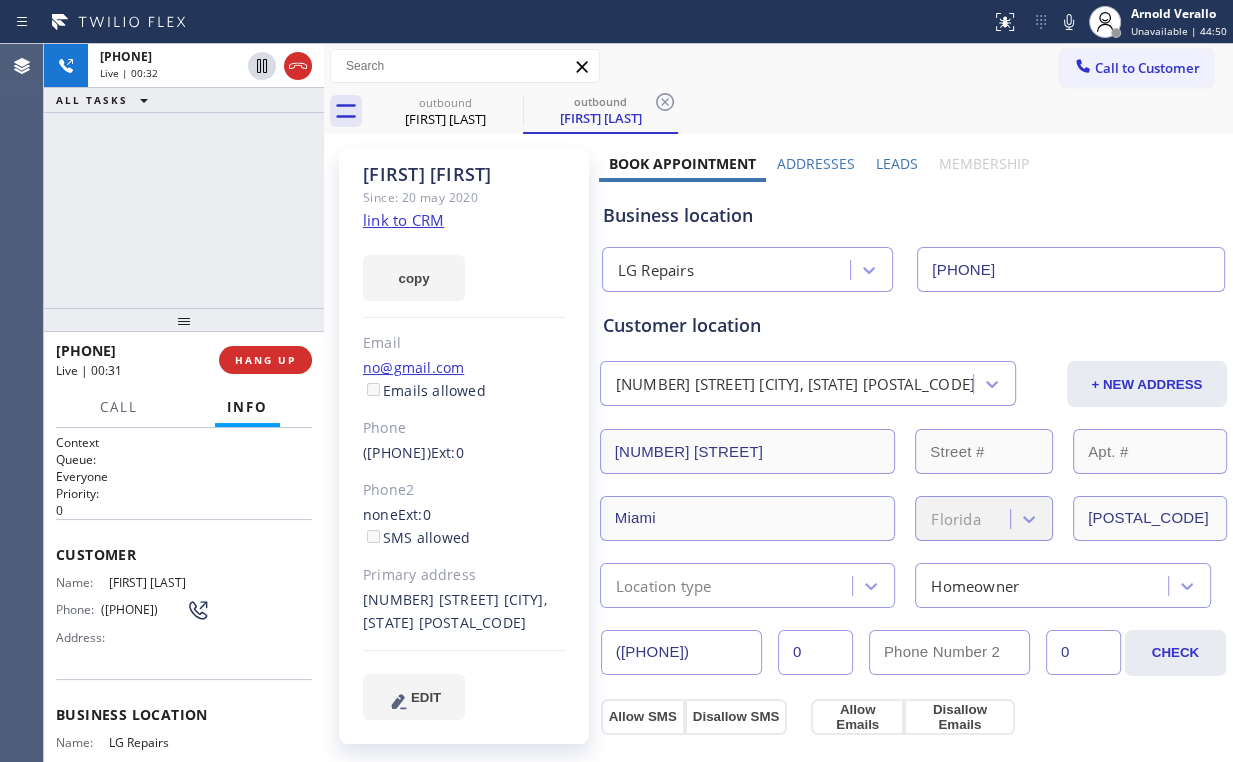 click on "[PHONE] Live | 00:32 ALL TASKS ALL TASKS ACTIVE TASKS TASKS IN WRAP UP" at bounding box center (184, 176) 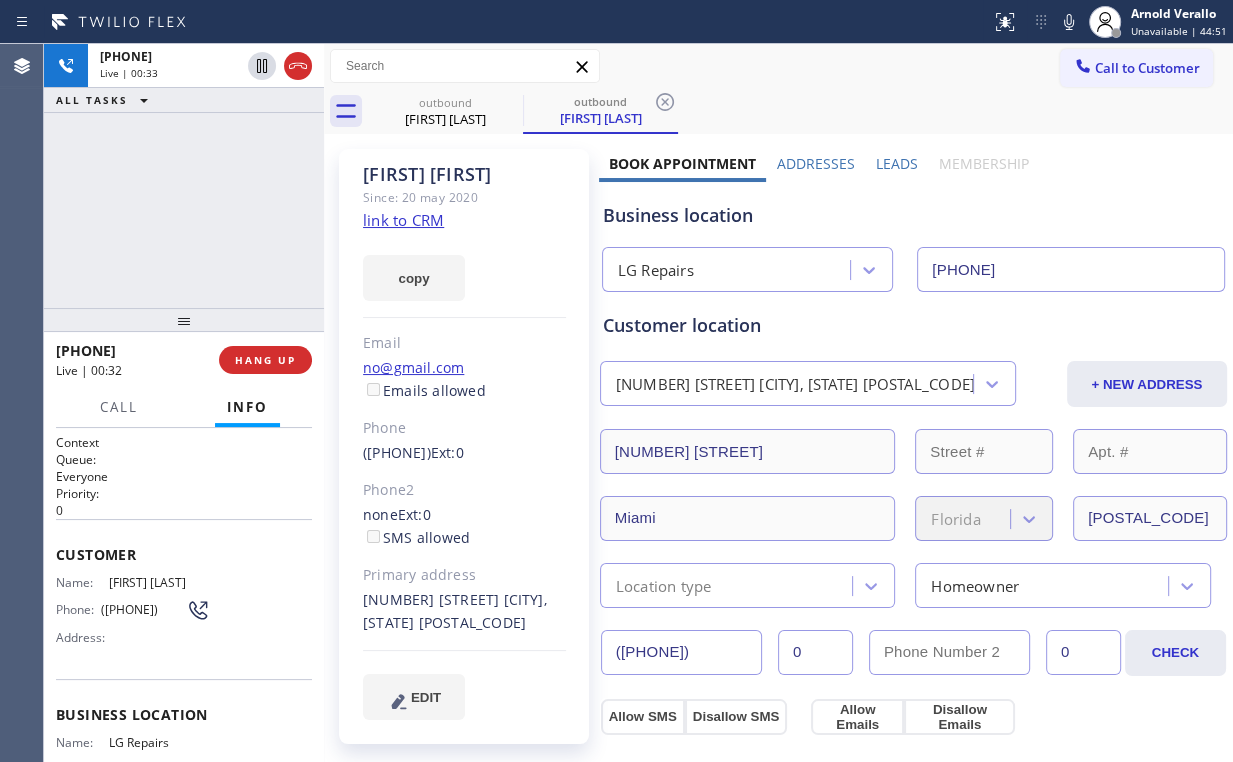 click on "[PHONE] Live | 00:33 ALL TASKS ALL TASKS ACTIVE TASKS TASKS IN WRAP UP" at bounding box center (184, 176) 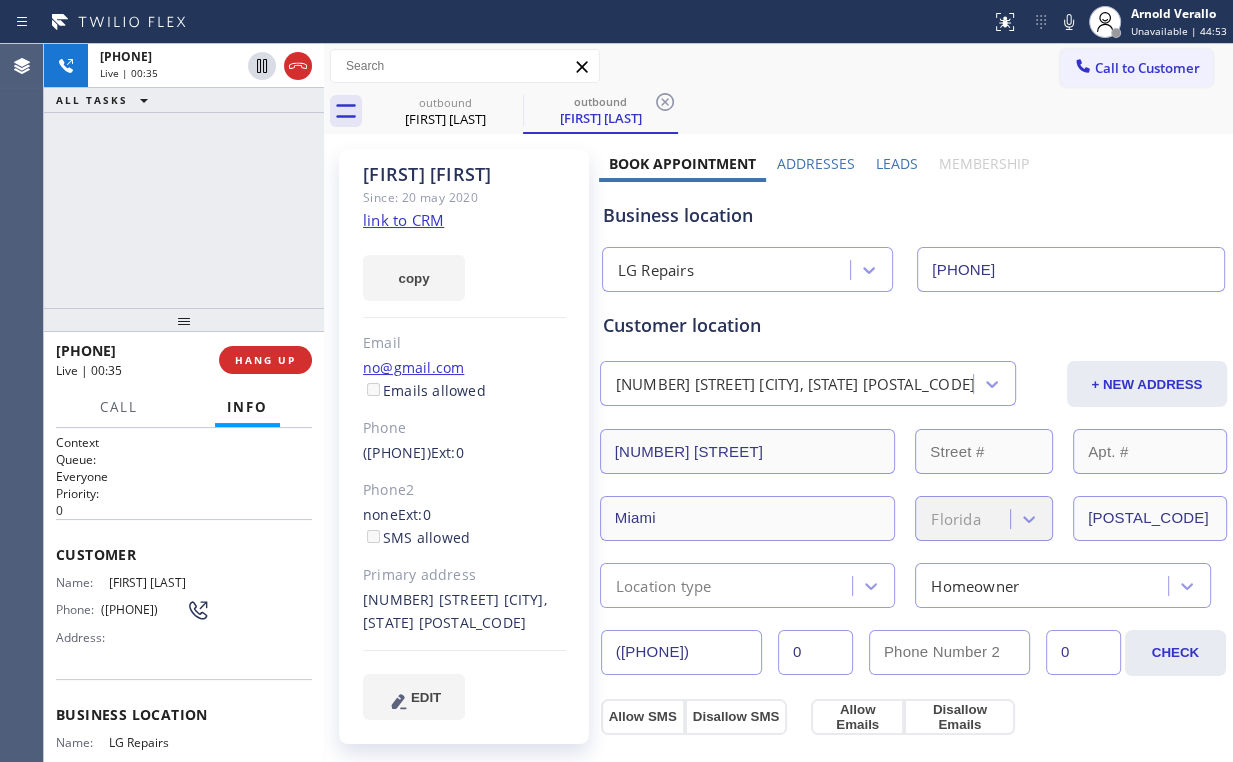 click on "[PHONE] Live | 00:35 ALL TASKS ALL TASKS ACTIVE TASKS TASKS IN WRAP UP" at bounding box center (184, 176) 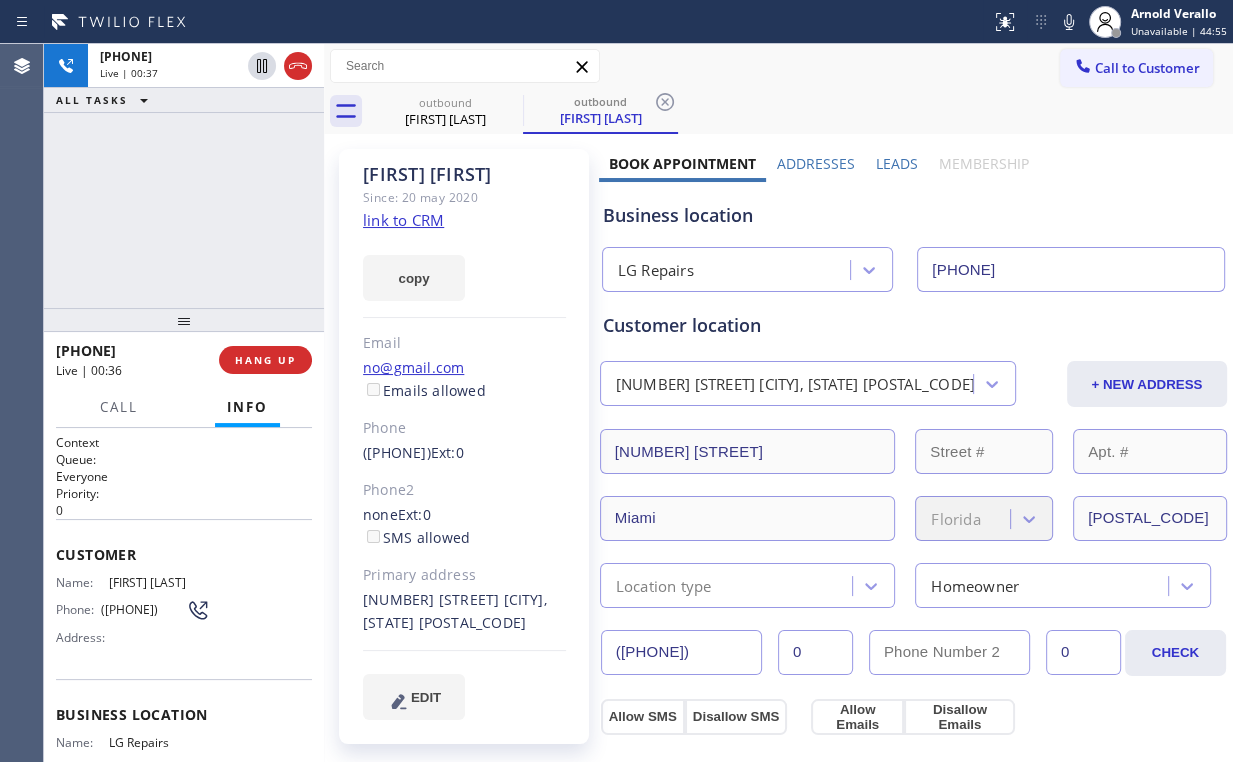 click on "[PHONE] Live | 00:37 ALL TASKS ALL TASKS ACTIVE TASKS TASKS IN WRAP UP" at bounding box center [184, 176] 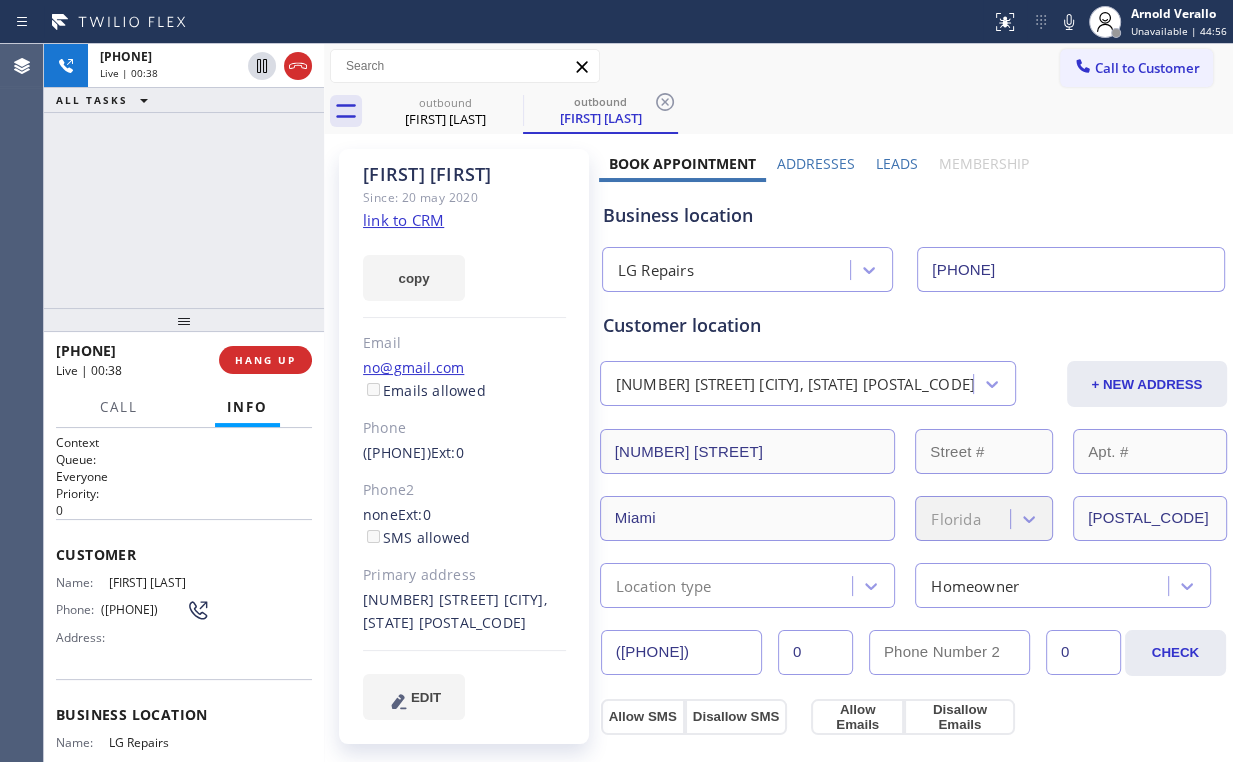 click on "[PHONE] Live | 00:38 ALL TASKS ALL TASKS ACTIVE TASKS TASKS IN WRAP UP" at bounding box center (184, 176) 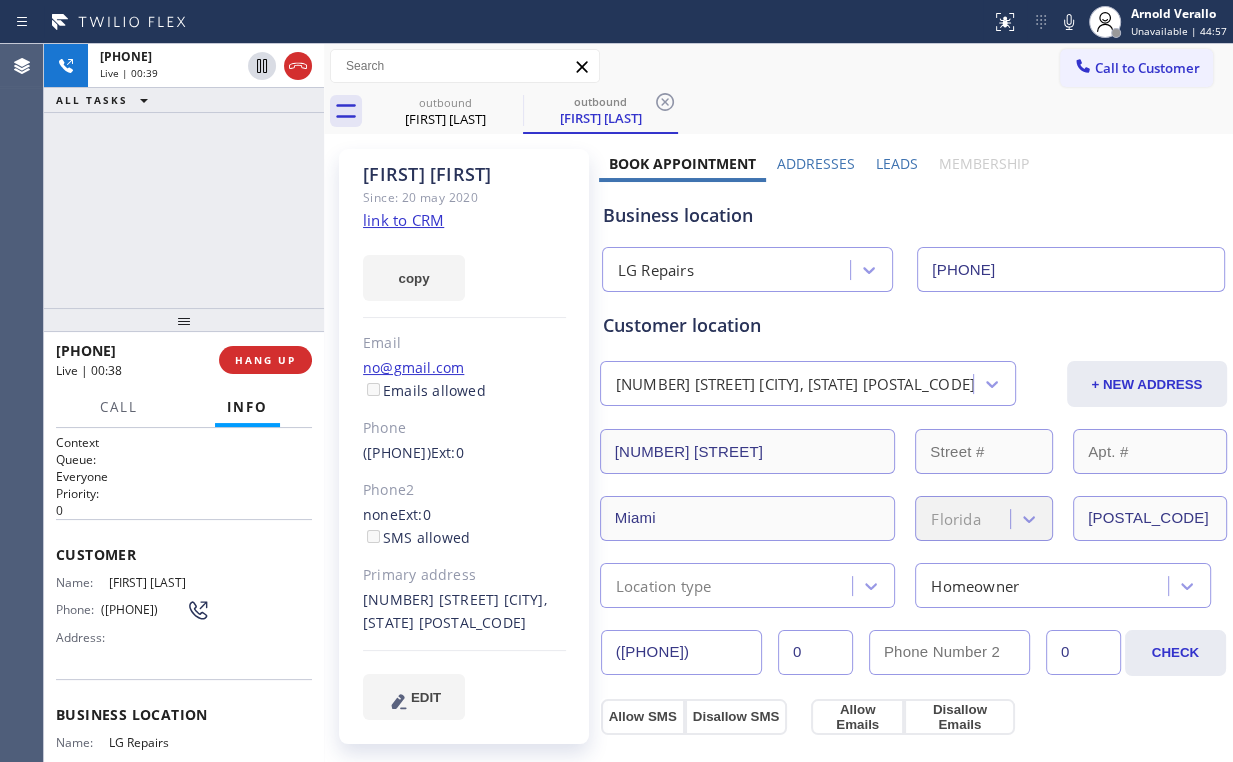 click on "[PHONE] Live | 00:39 ALL TASKS ALL TASKS ACTIVE TASKS TASKS IN WRAP UP" at bounding box center (184, 176) 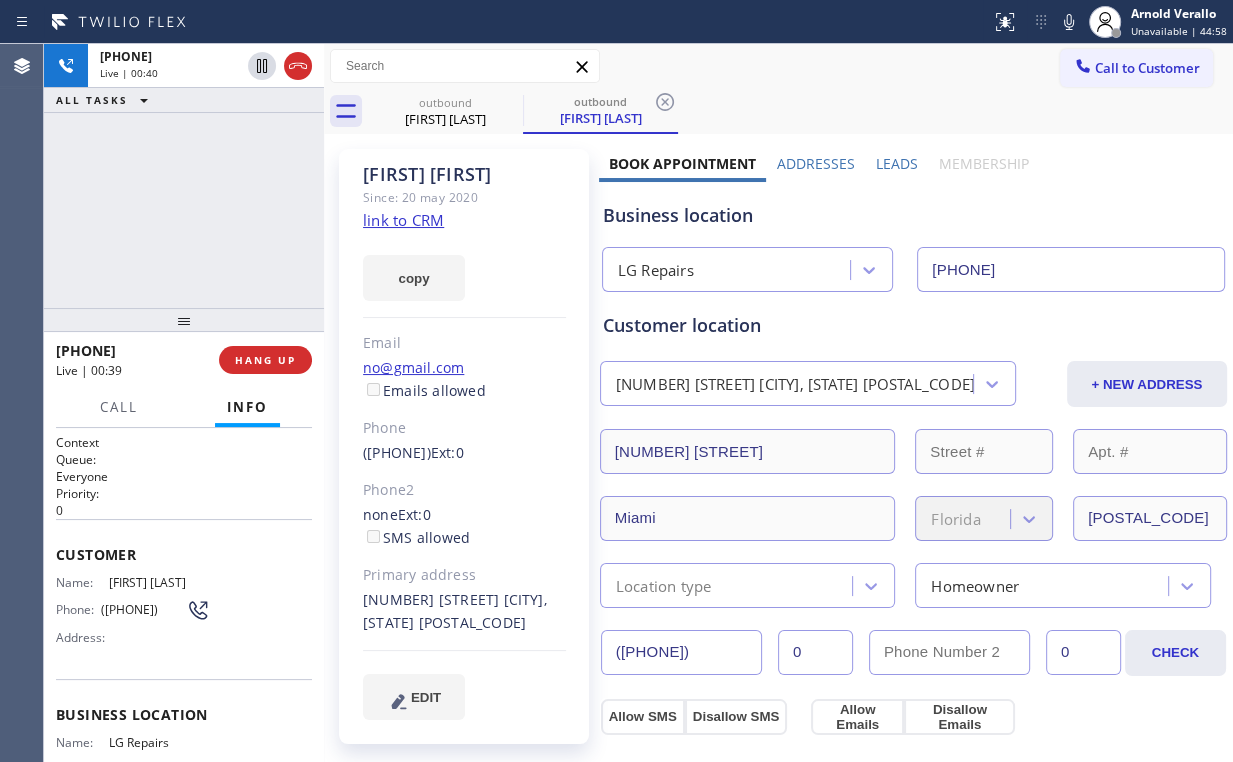 click on "[PHONE] Live | 00:40 ALL TASKS ALL TASKS ACTIVE TASKS TASKS IN WRAP UP" at bounding box center (184, 176) 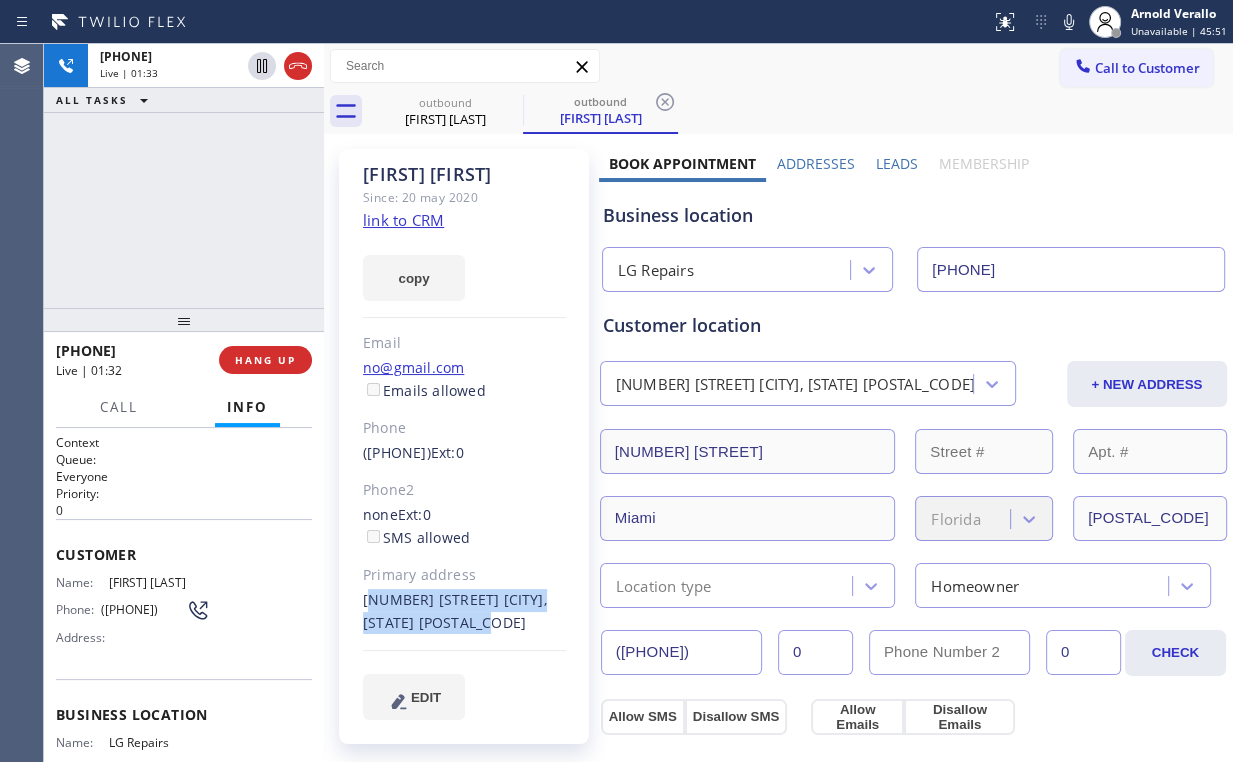 drag, startPoint x: 361, startPoint y: 598, endPoint x: 496, endPoint y: 652, distance: 145.39944 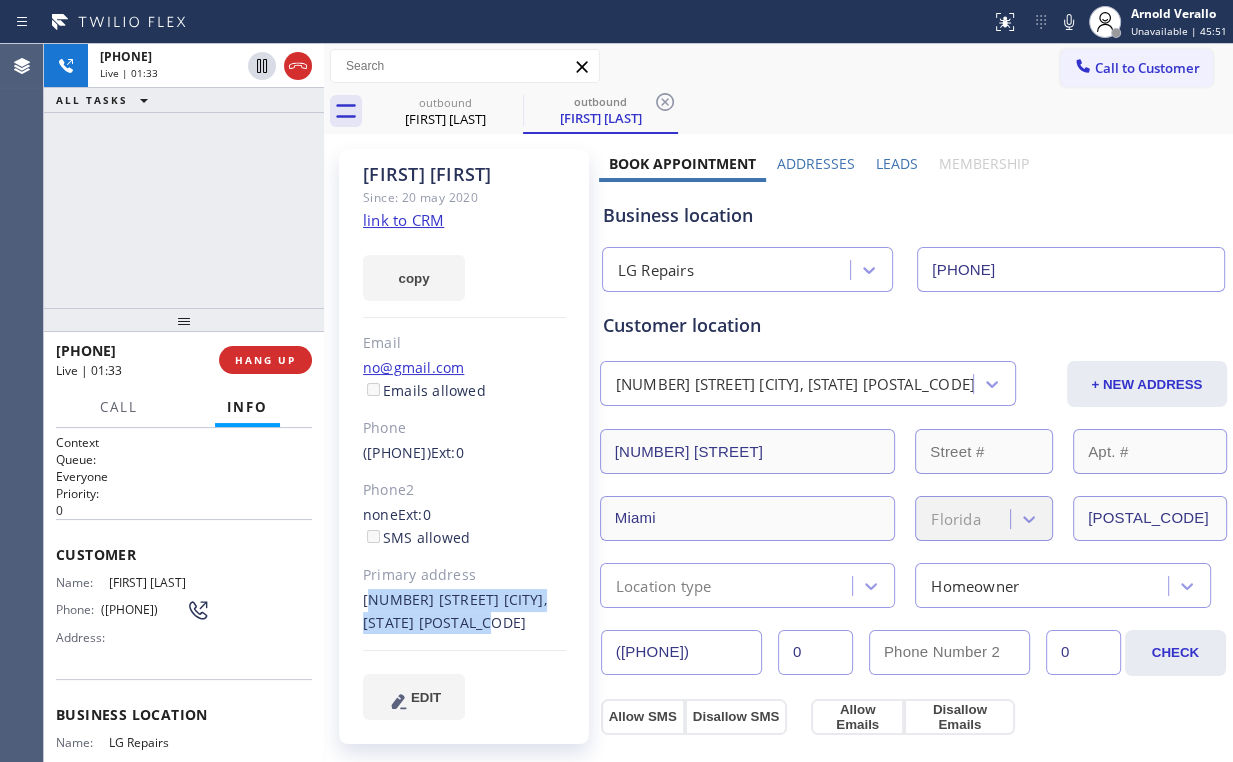 copy on "[NUMBER] [STREET] [CITY], [STATE] [POSTAL_CODE]" 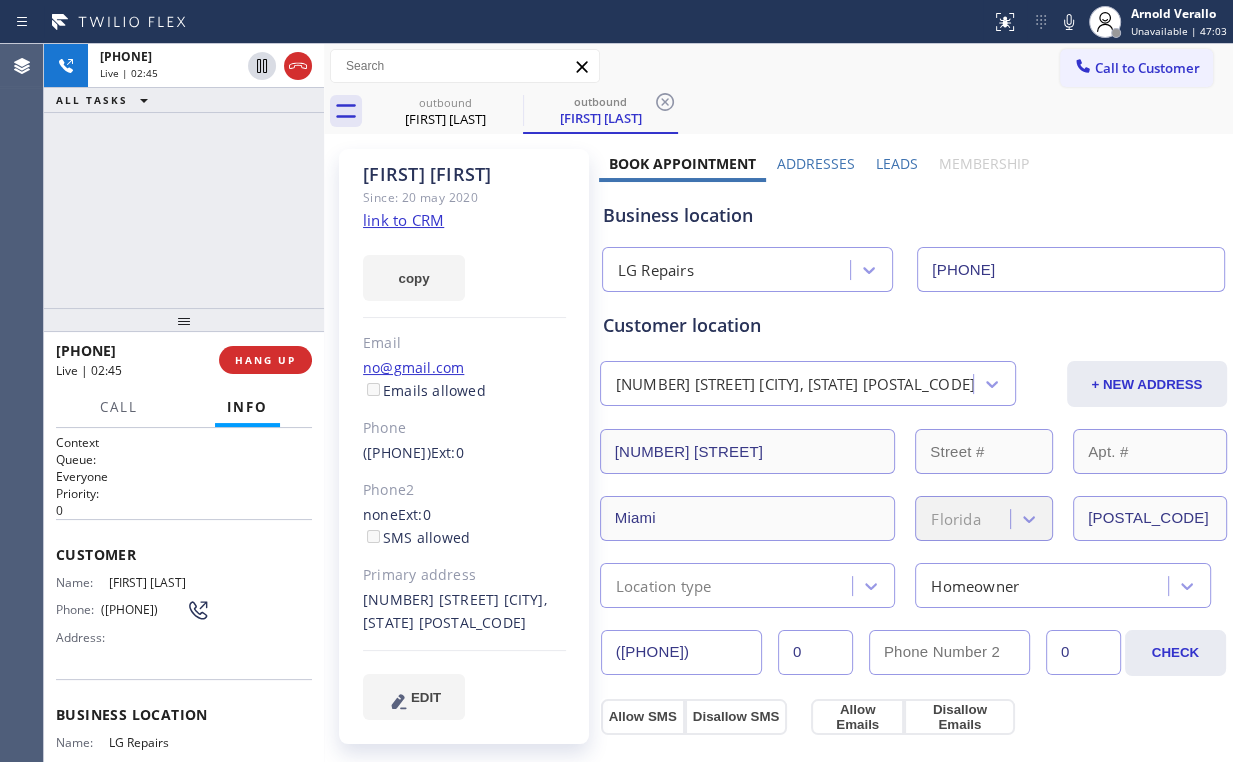 drag, startPoint x: 195, startPoint y: 180, endPoint x: 196, endPoint y: 38, distance: 142.00352 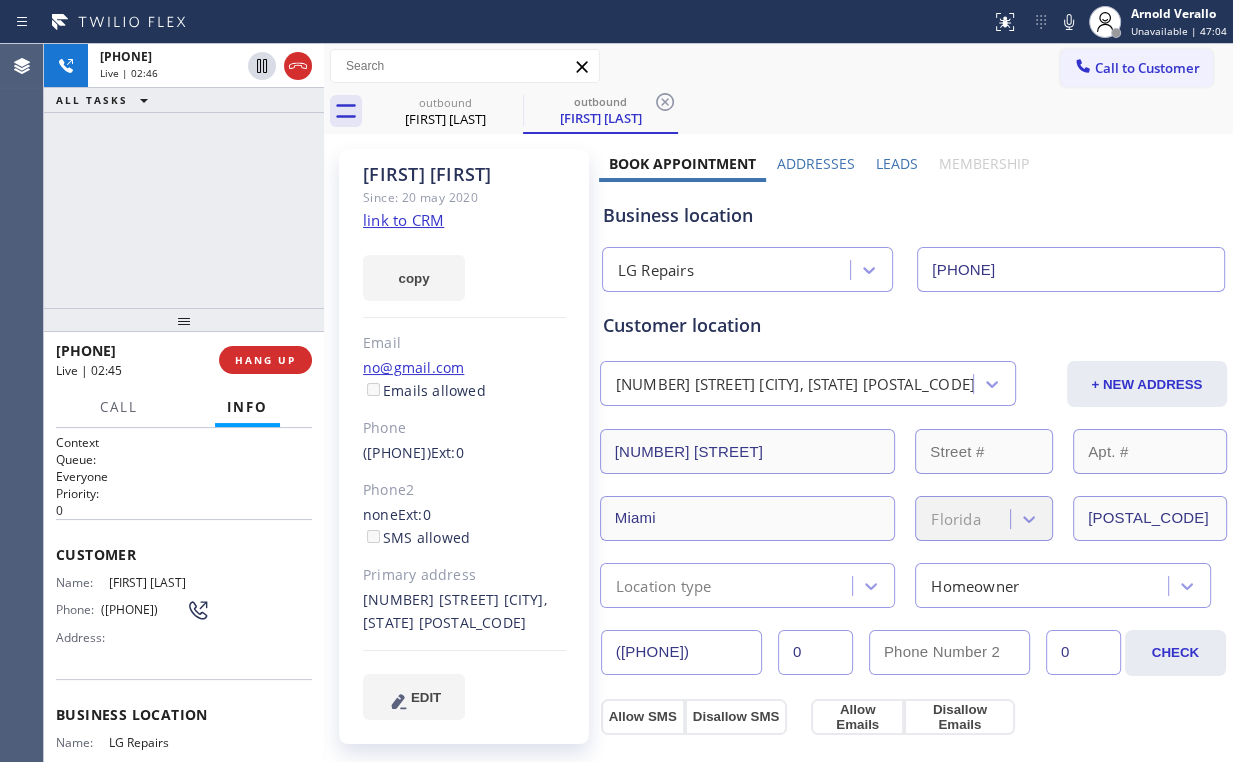 click on "link to CRM" 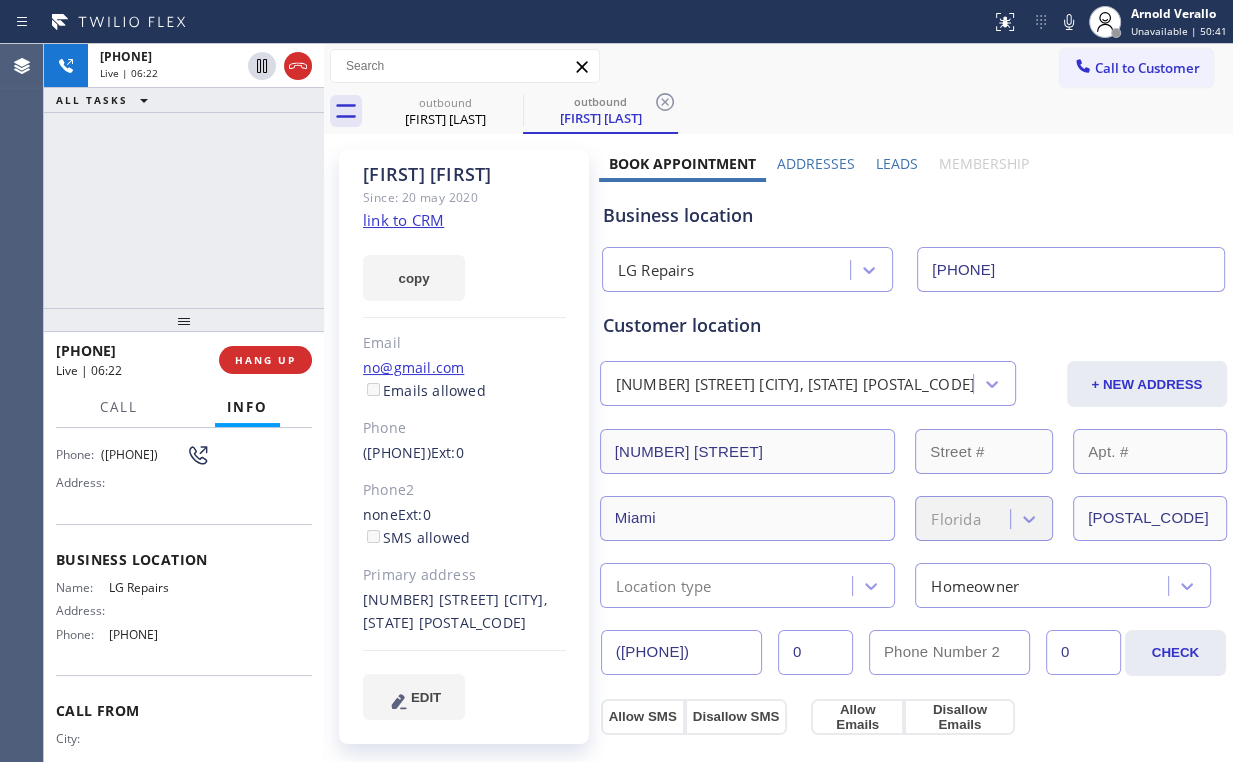 scroll, scrollTop: 160, scrollLeft: 0, axis: vertical 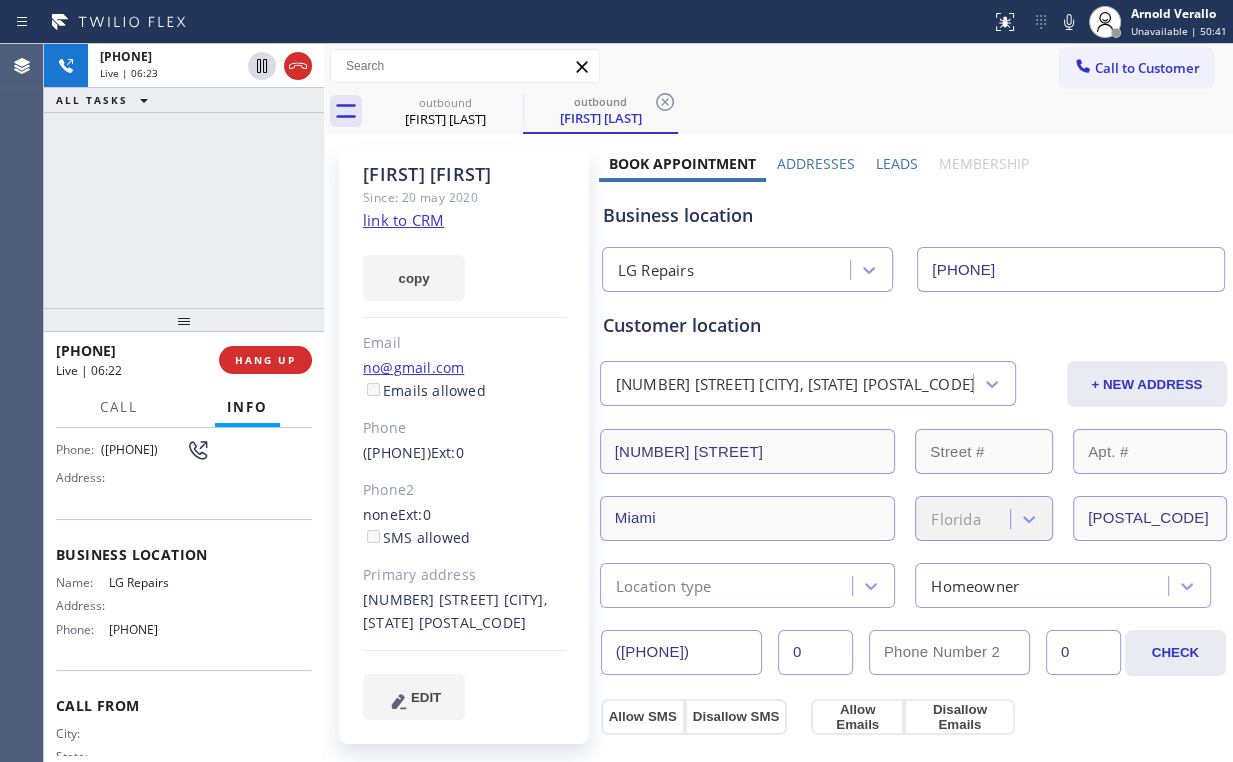 click on "Business location" at bounding box center (184, 554) 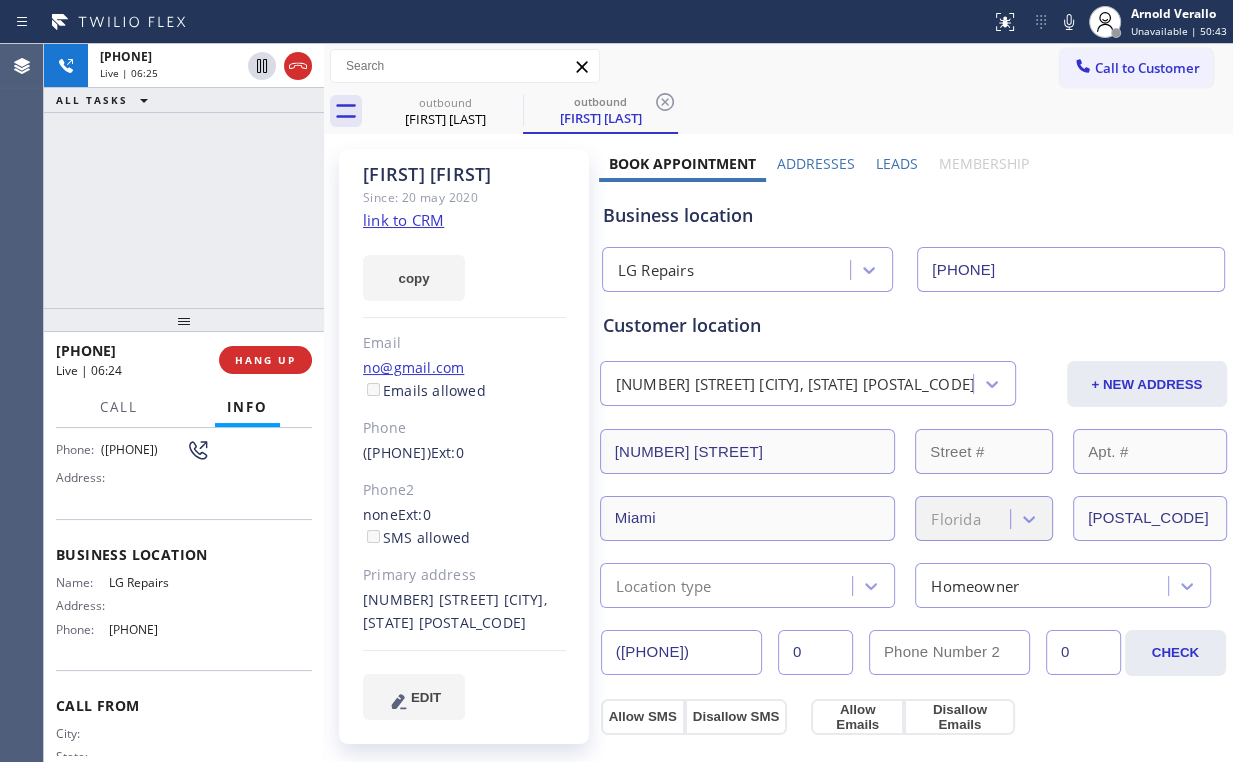 scroll, scrollTop: 0, scrollLeft: 0, axis: both 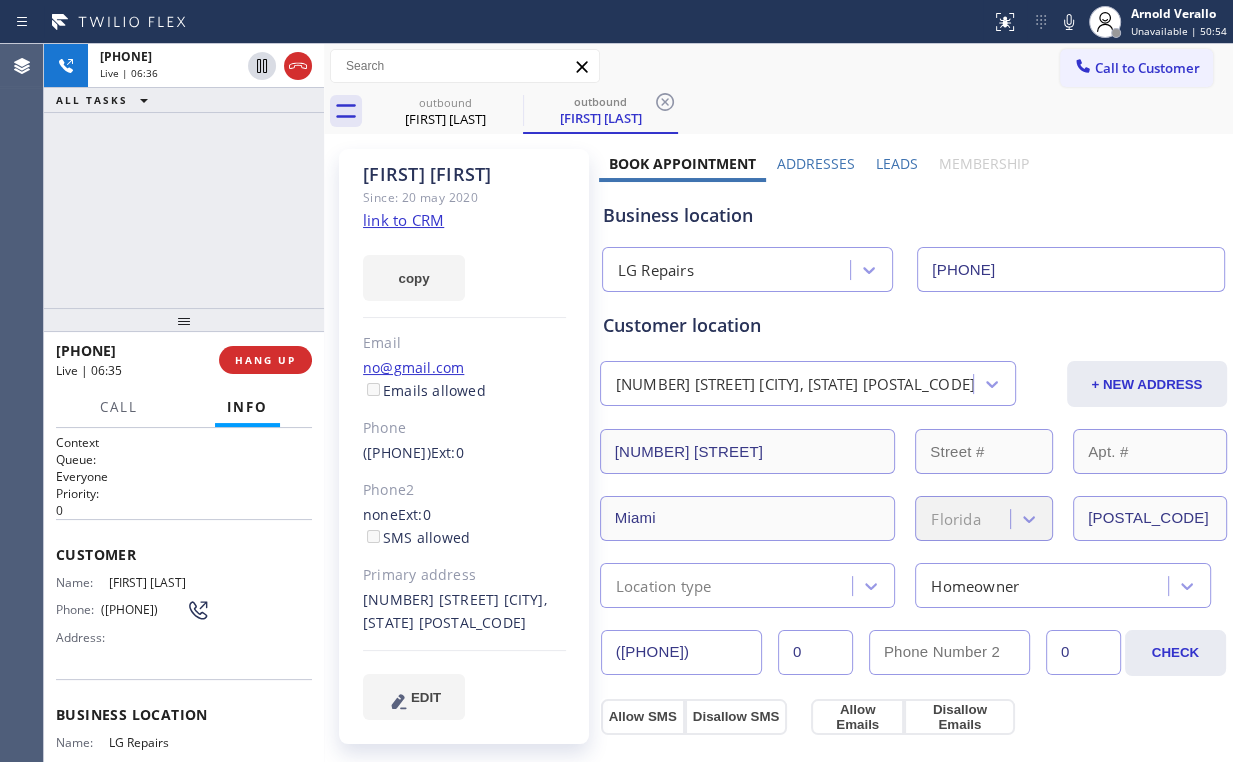 click on "copy" at bounding box center [464, 266] 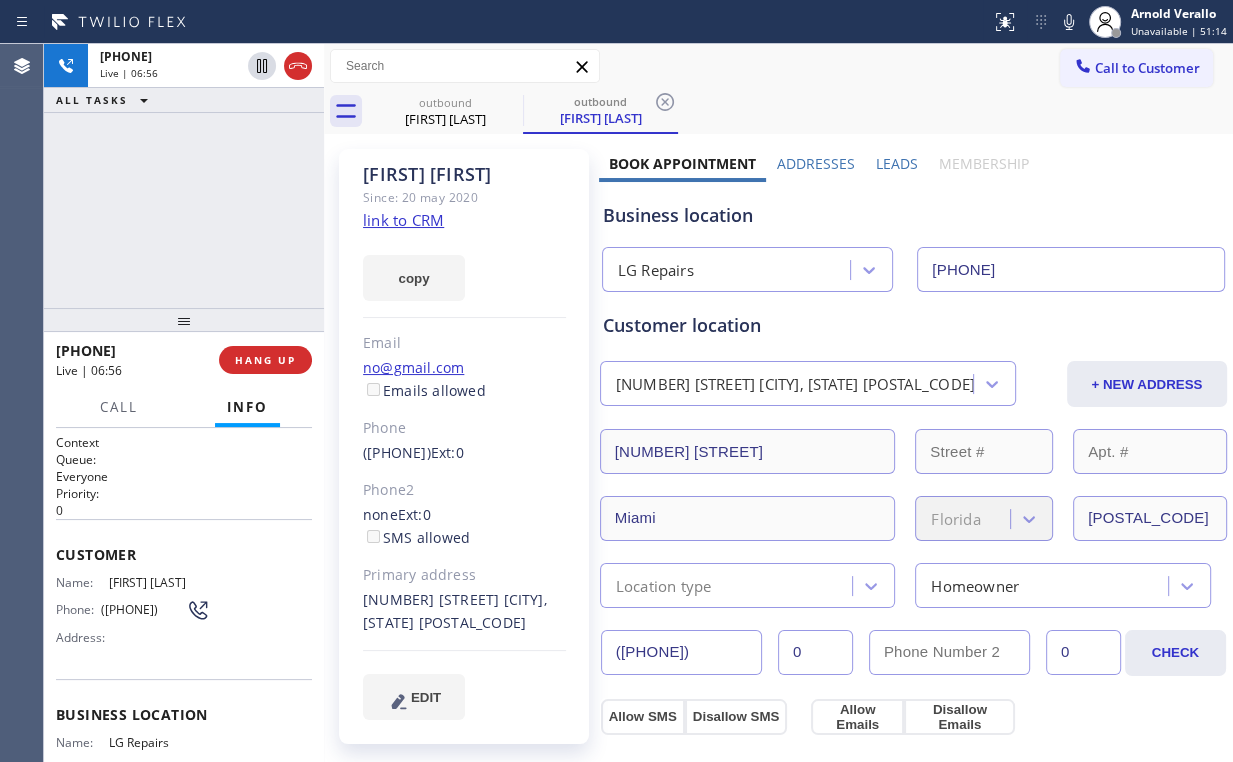 click on "[NUMBER] [STREET] [CITY], [STATE] [POSTAL_CODE]" at bounding box center (795, 384) 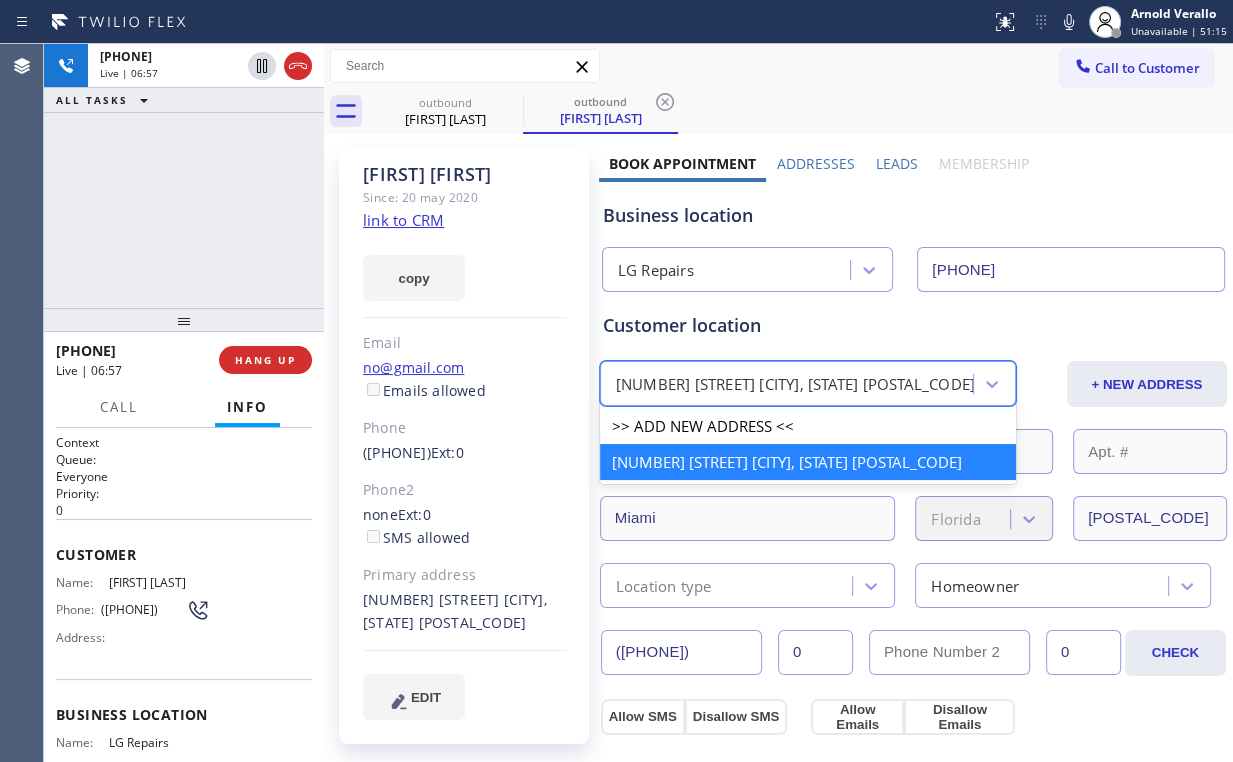 click on "[NUMBER] [STREET] [CITY], [STATE] [POSTAL_CODE]" at bounding box center [808, 462] 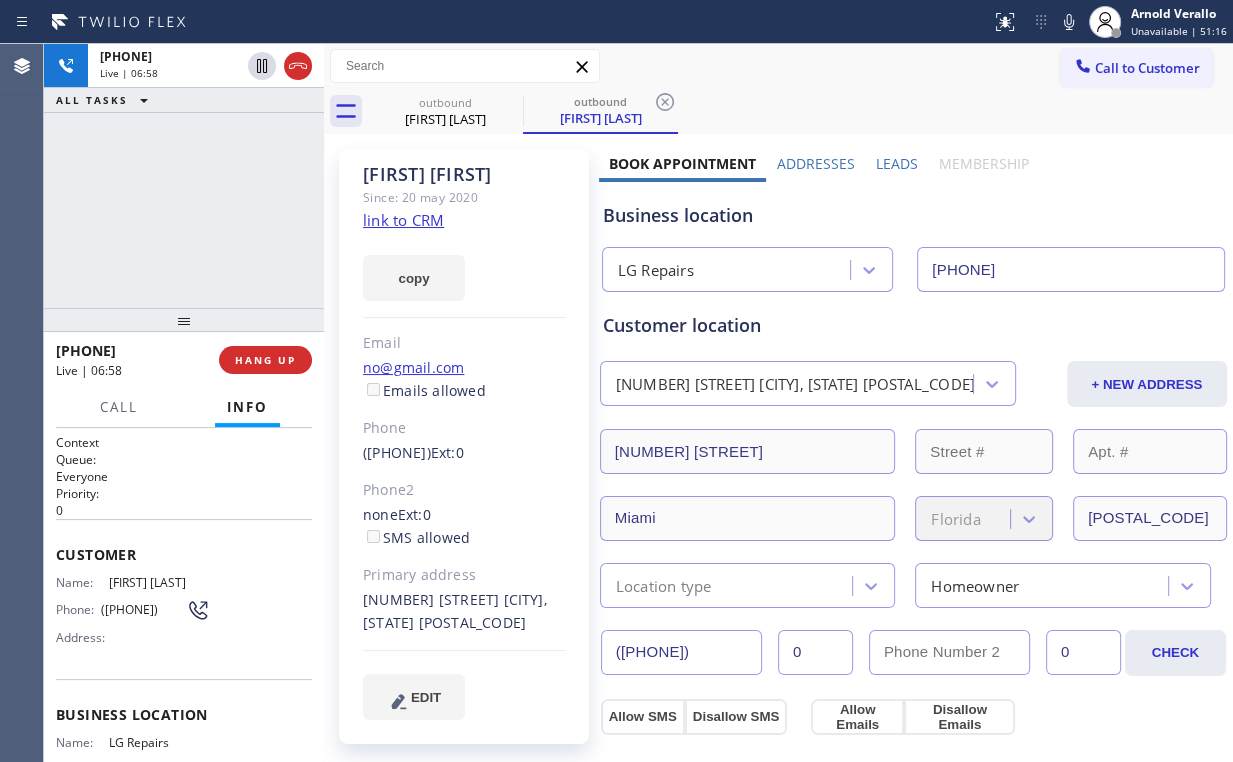click on "Customer location" at bounding box center (913, 325) 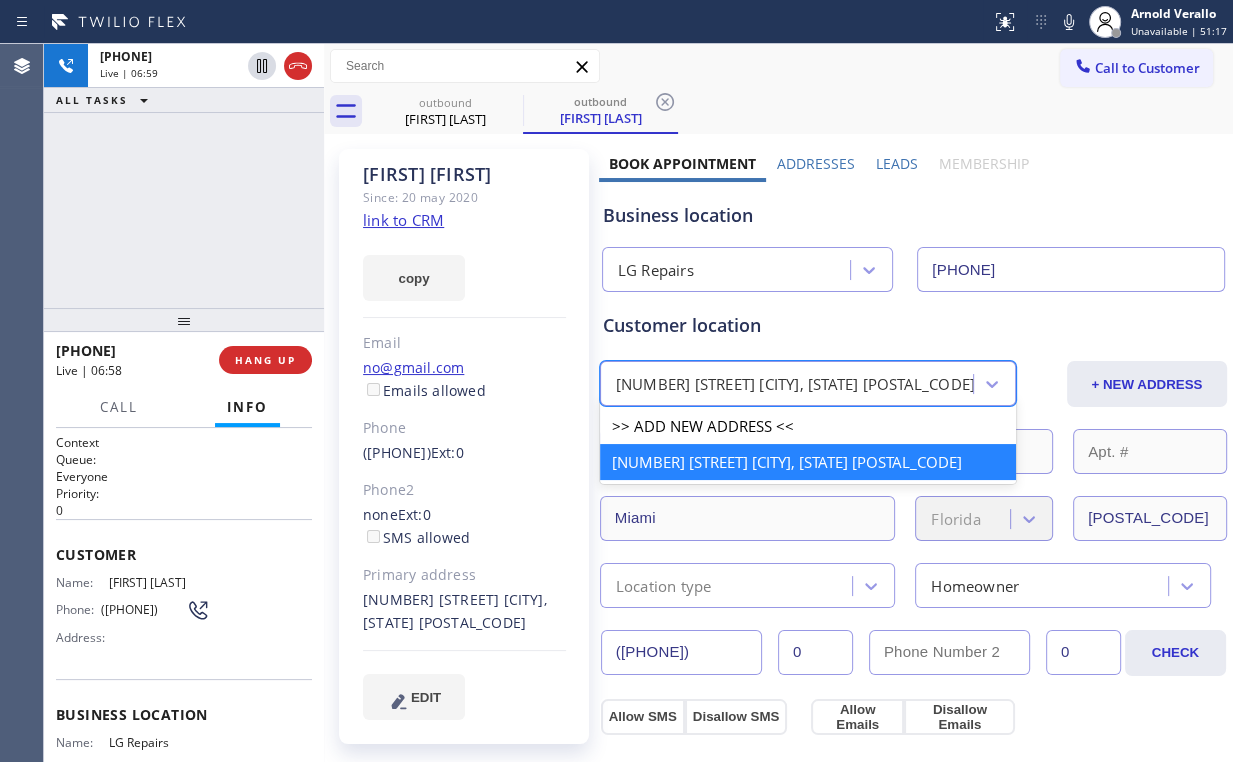 click on "Customer location" at bounding box center (913, 325) 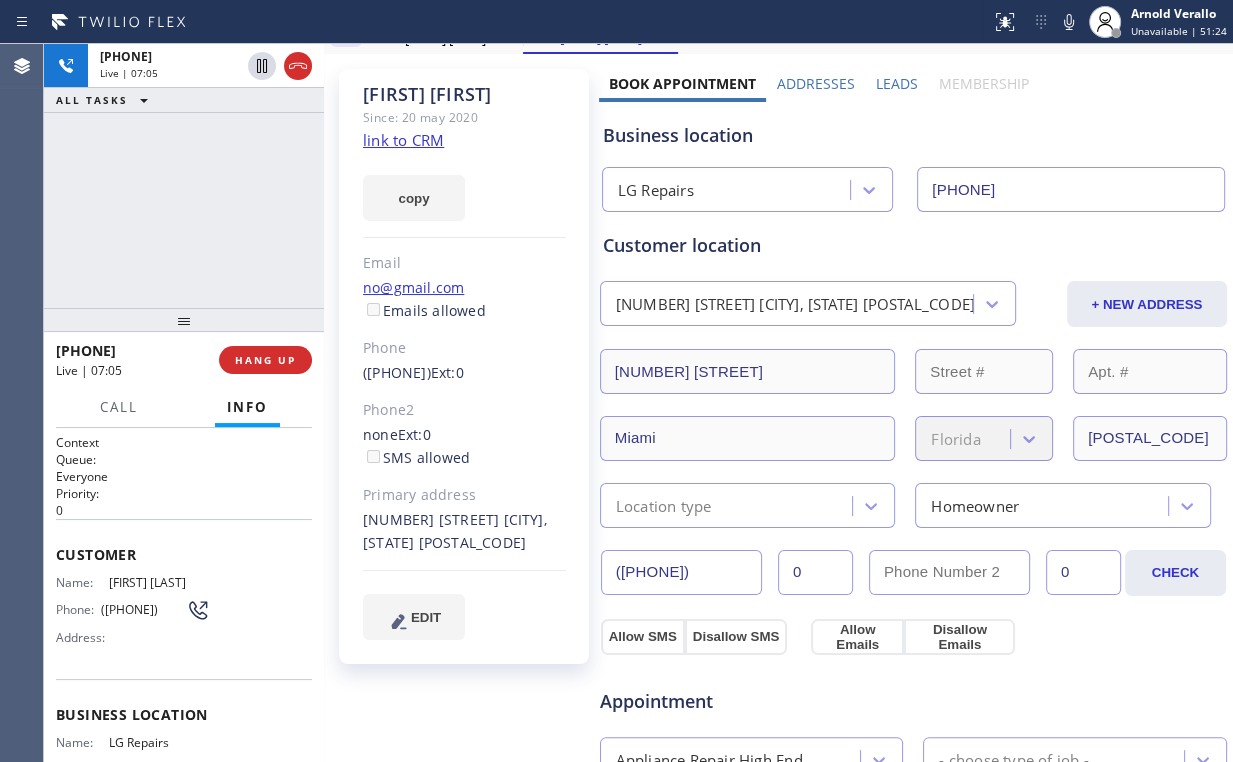scroll, scrollTop: 0, scrollLeft: 0, axis: both 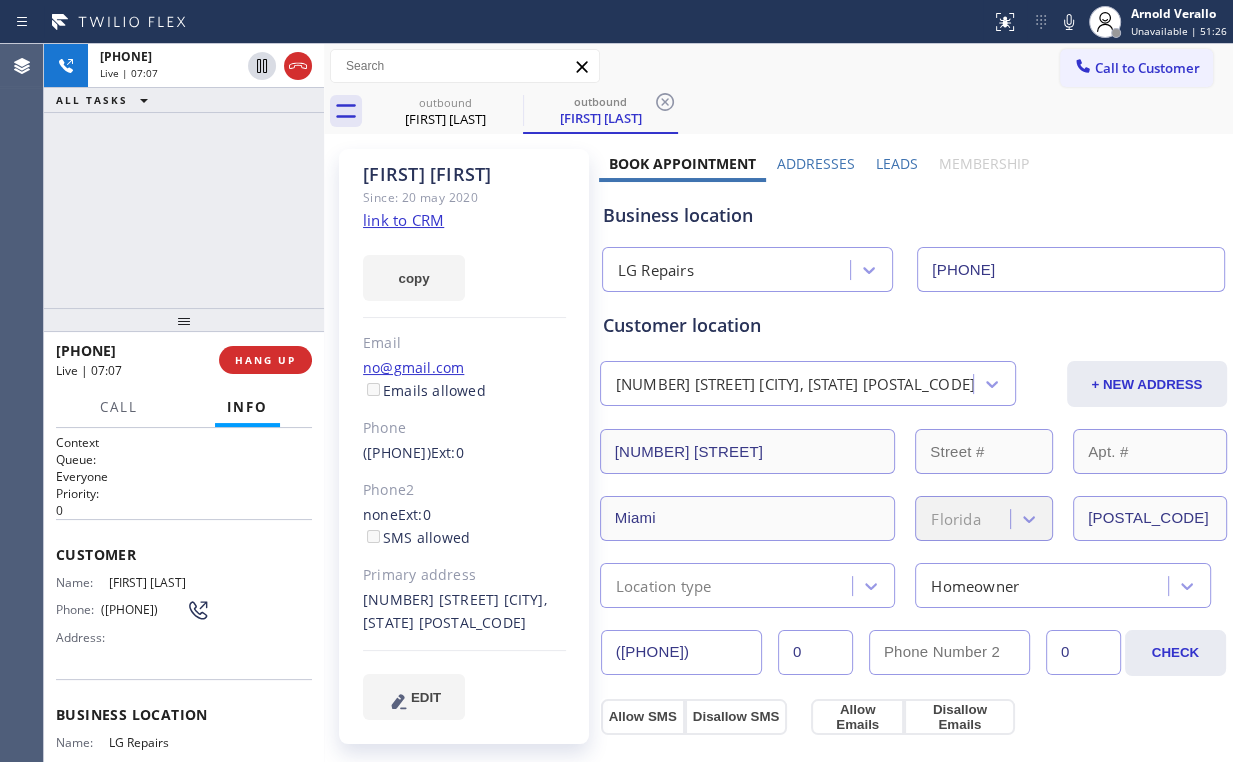 click on "link to CRM" 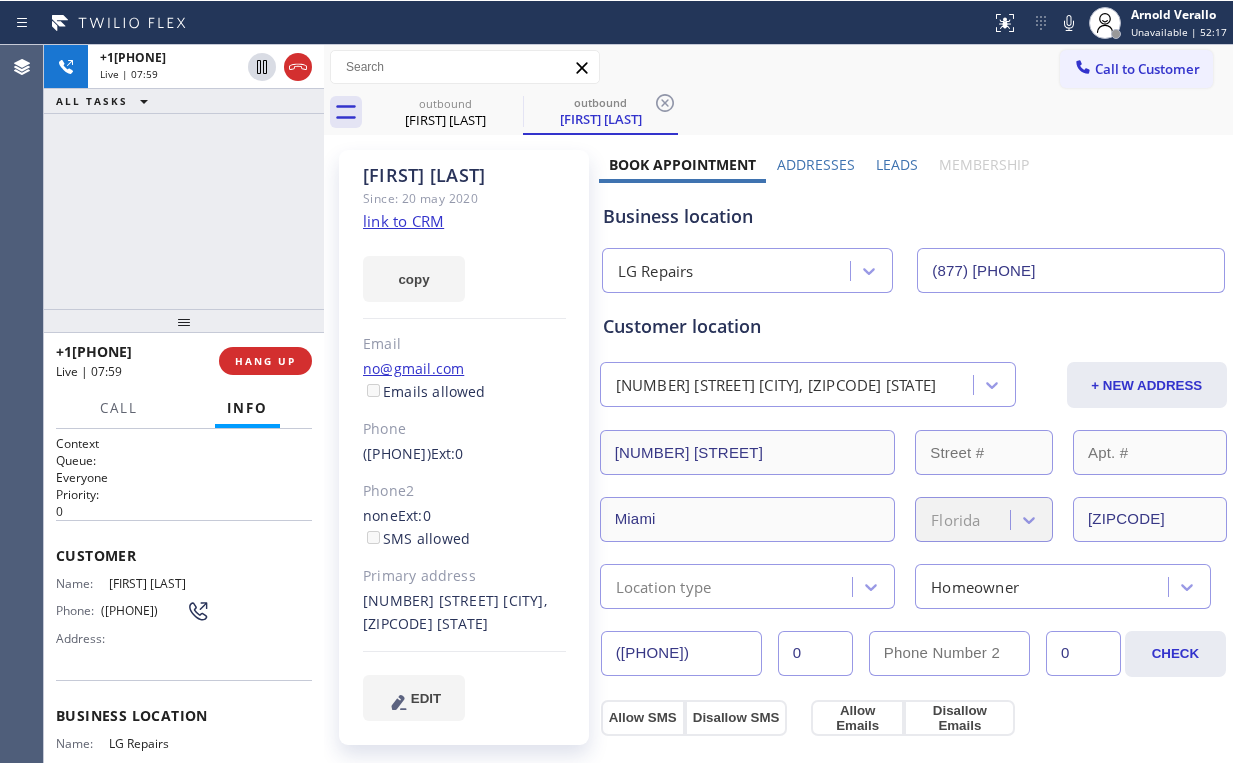 scroll, scrollTop: 0, scrollLeft: 0, axis: both 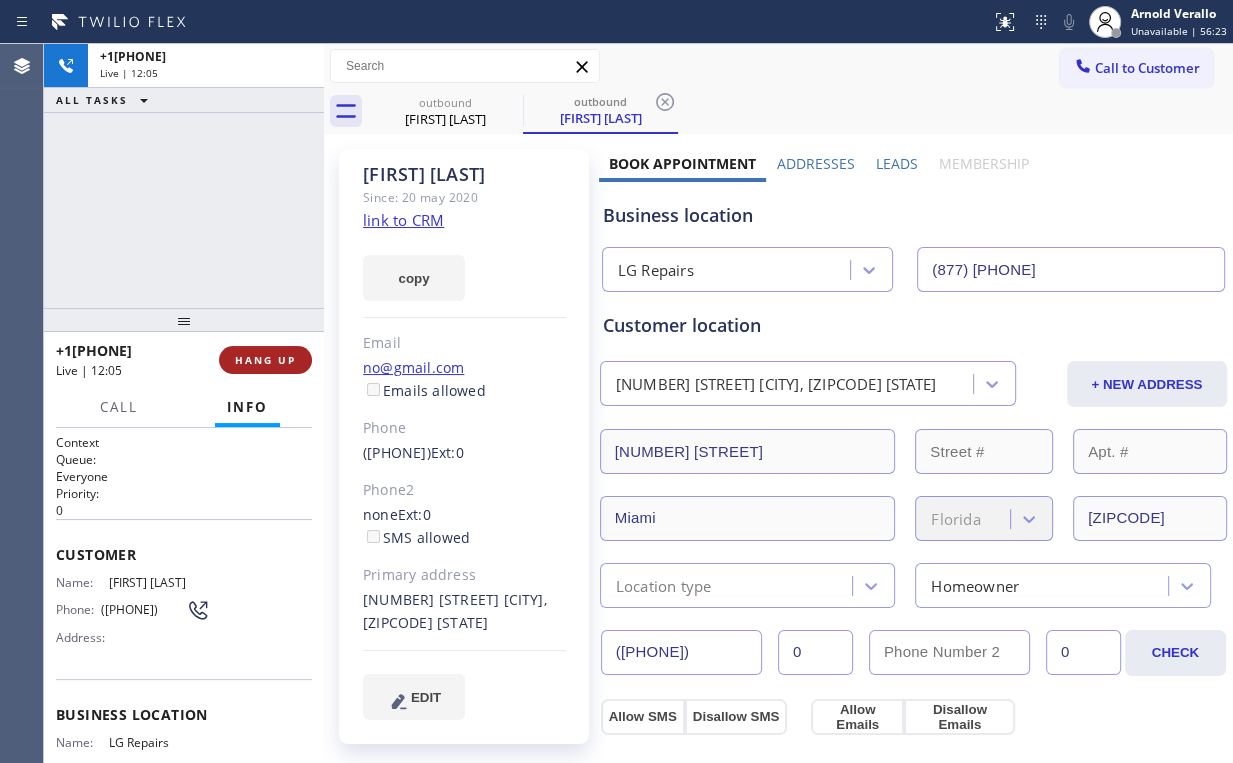 click on "HANG UP" at bounding box center [265, 360] 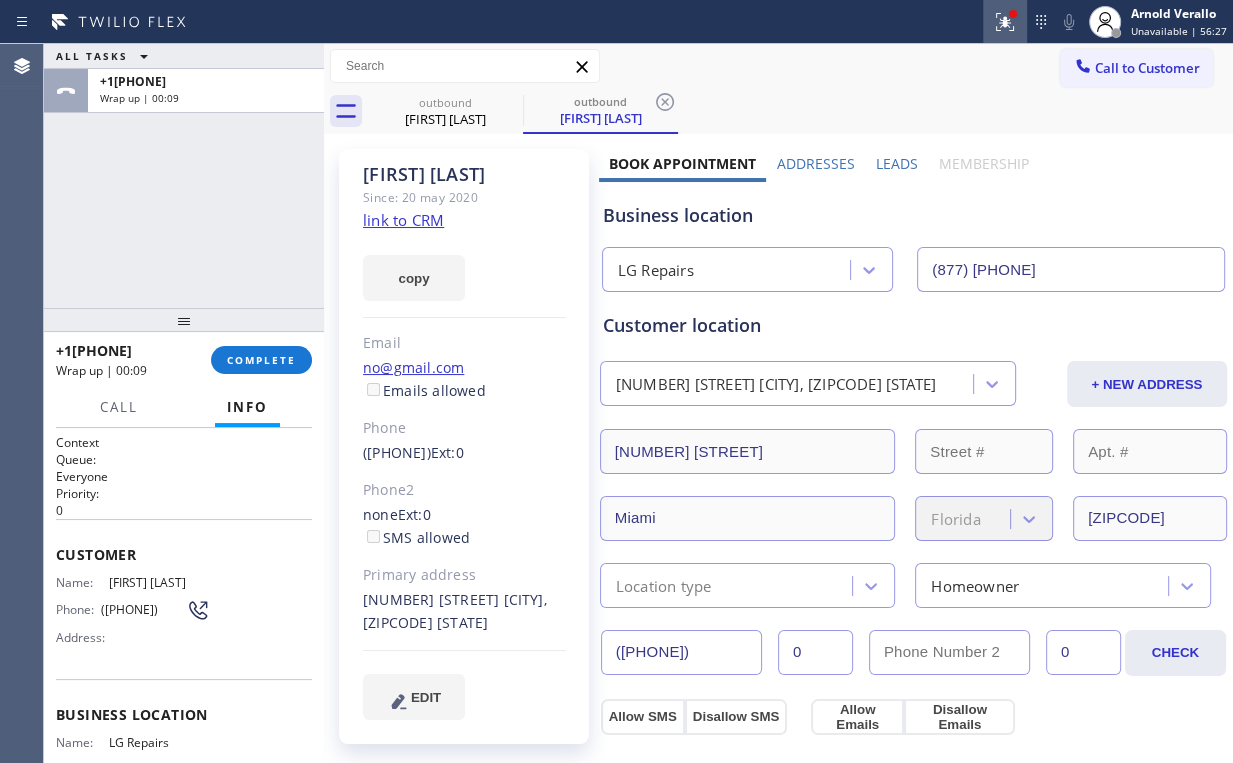 click 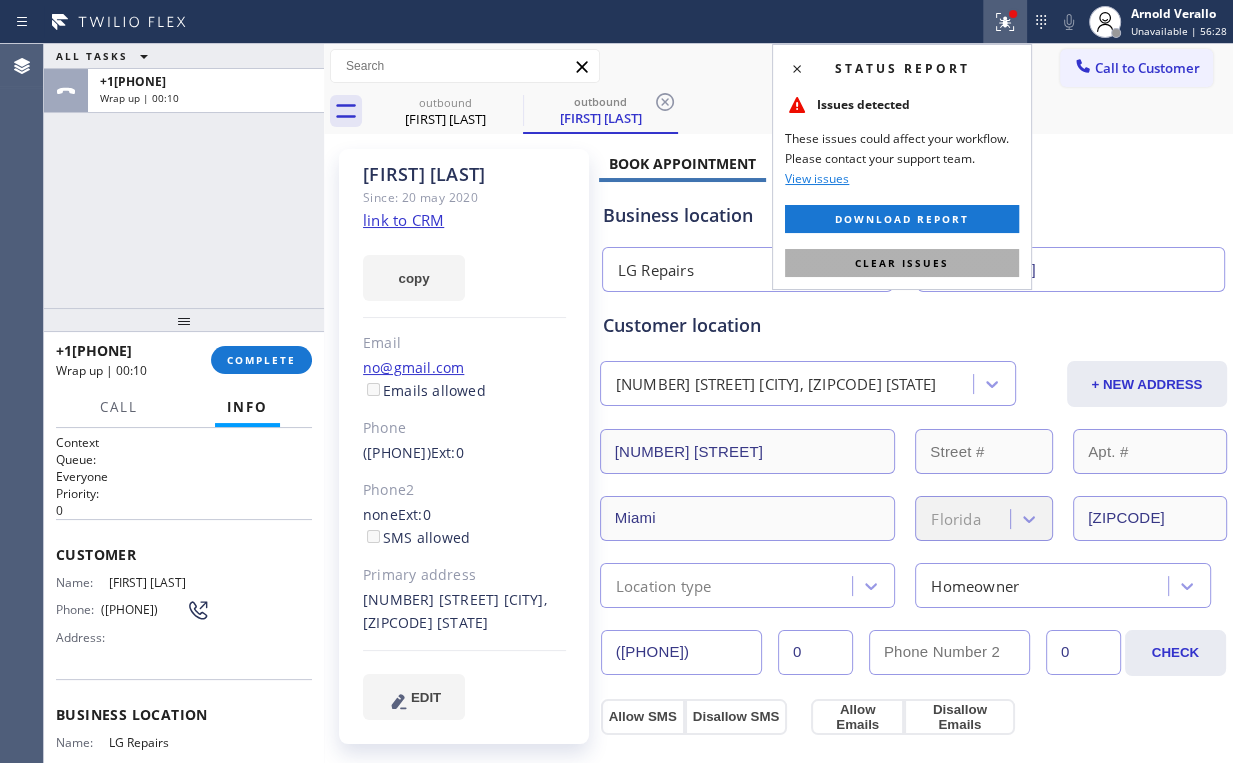 click on "Clear issues" at bounding box center [902, 263] 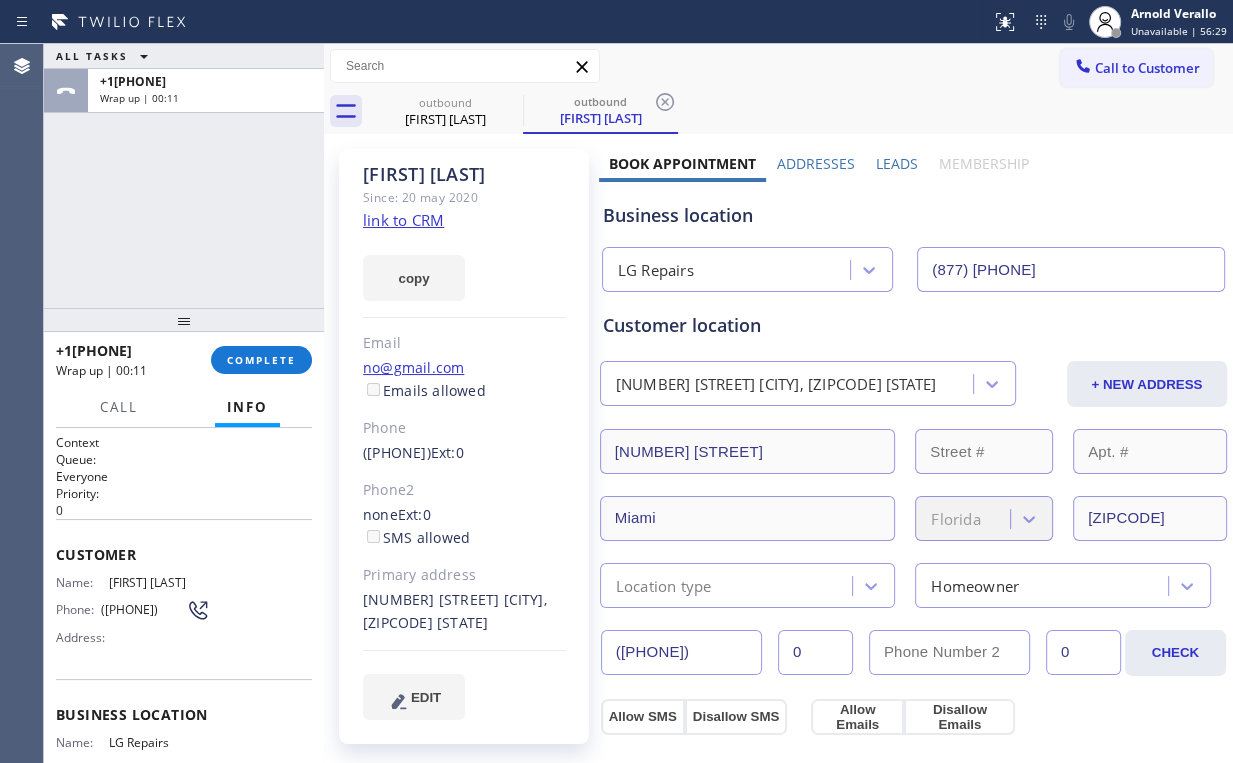 click on "Membership" at bounding box center [984, 163] 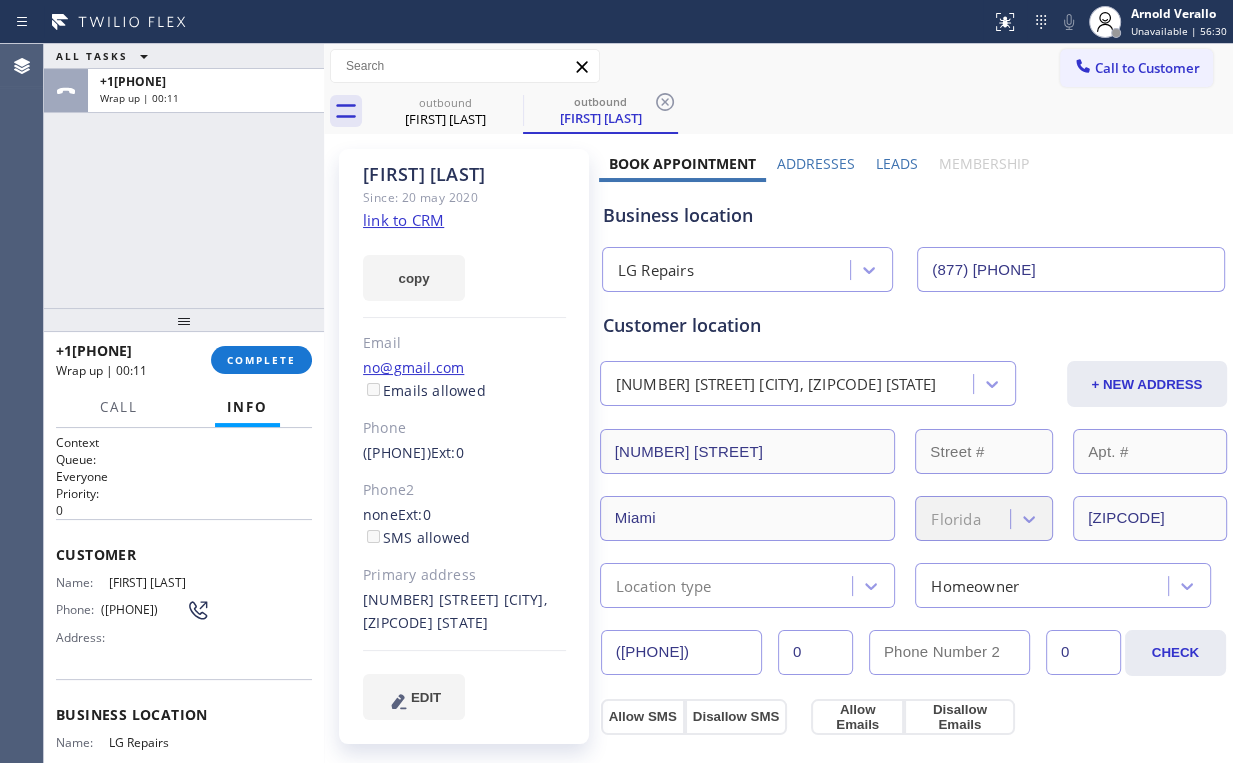click on "Book Appointment" at bounding box center [682, 163] 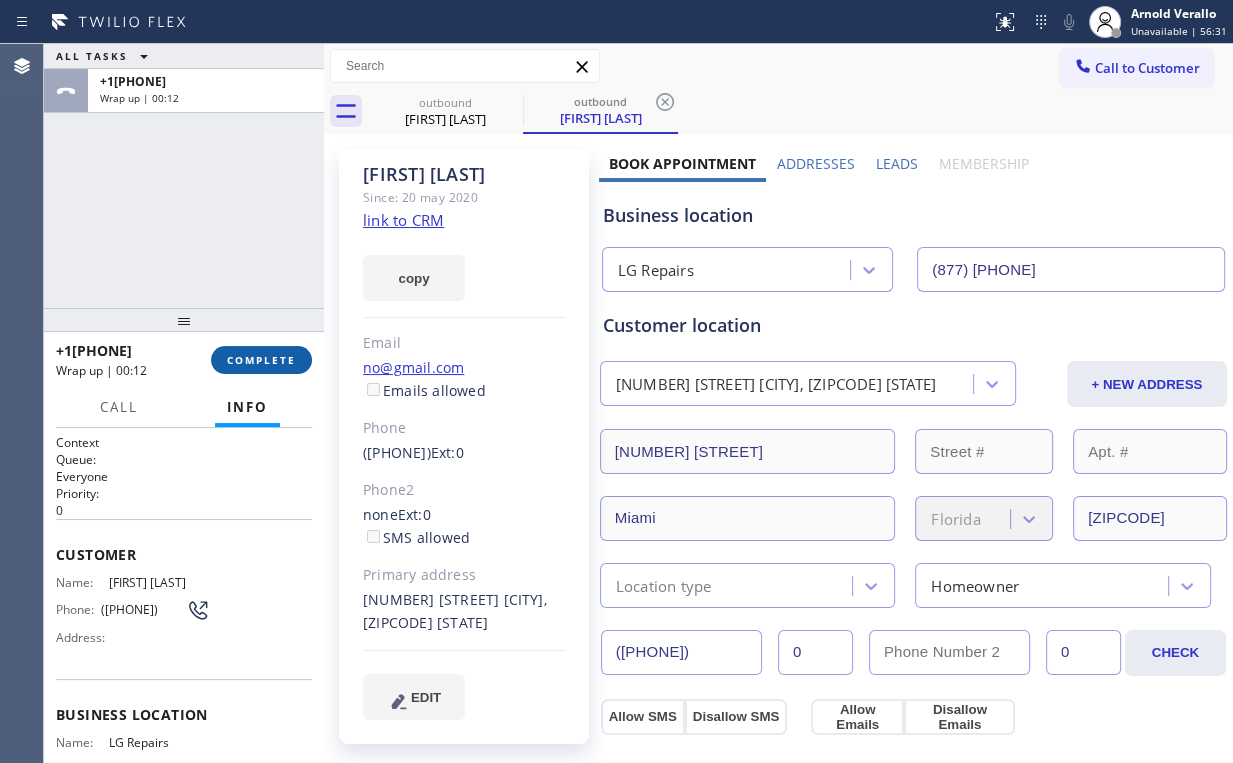click on "COMPLETE" at bounding box center [261, 360] 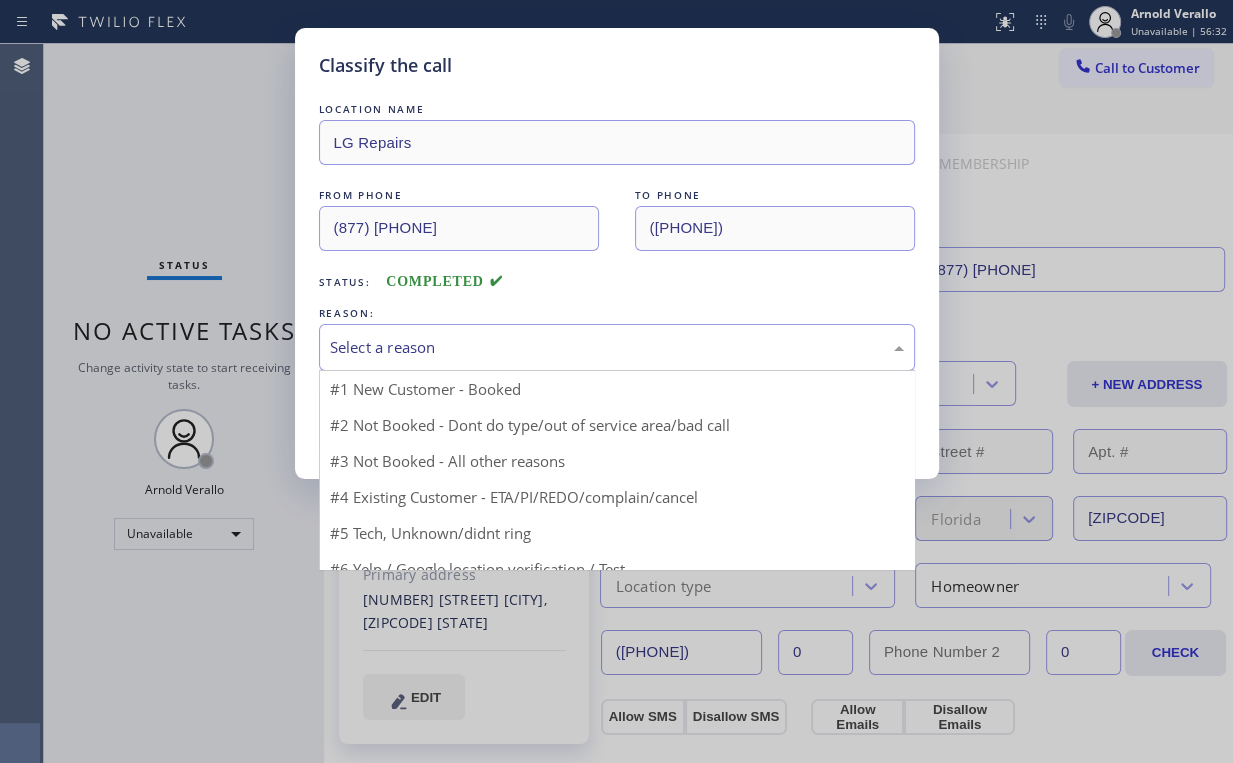 click on "Select a reason" at bounding box center [617, 347] 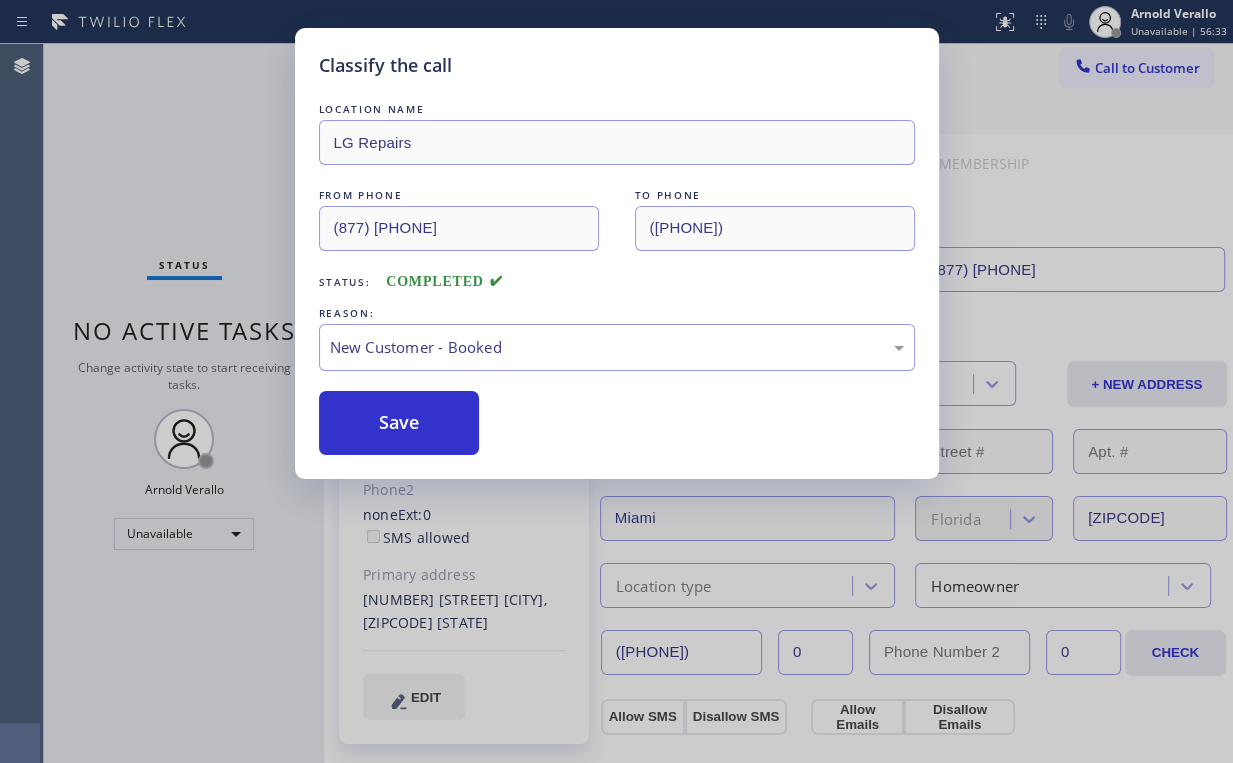 drag, startPoint x: 436, startPoint y: 424, endPoint x: 316, endPoint y: 308, distance: 166.90117 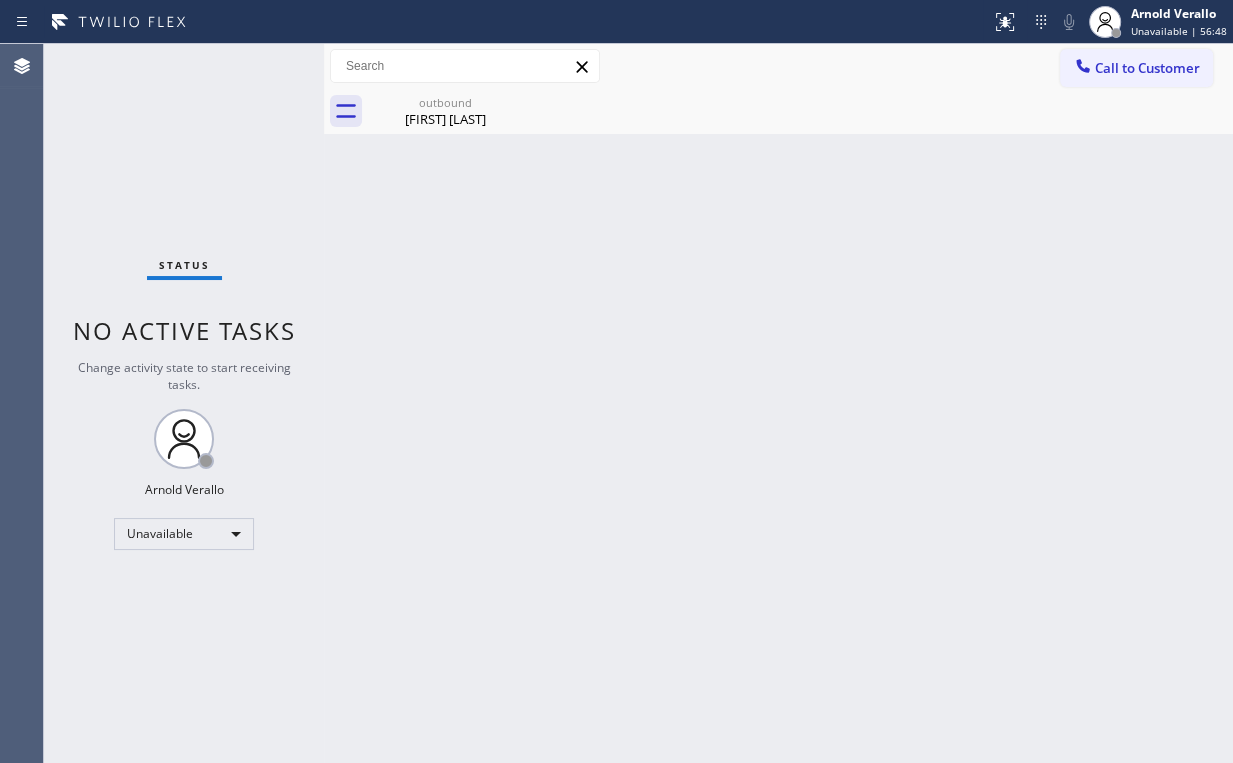 drag, startPoint x: 384, startPoint y: 289, endPoint x: 442, endPoint y: 268, distance: 61.68468 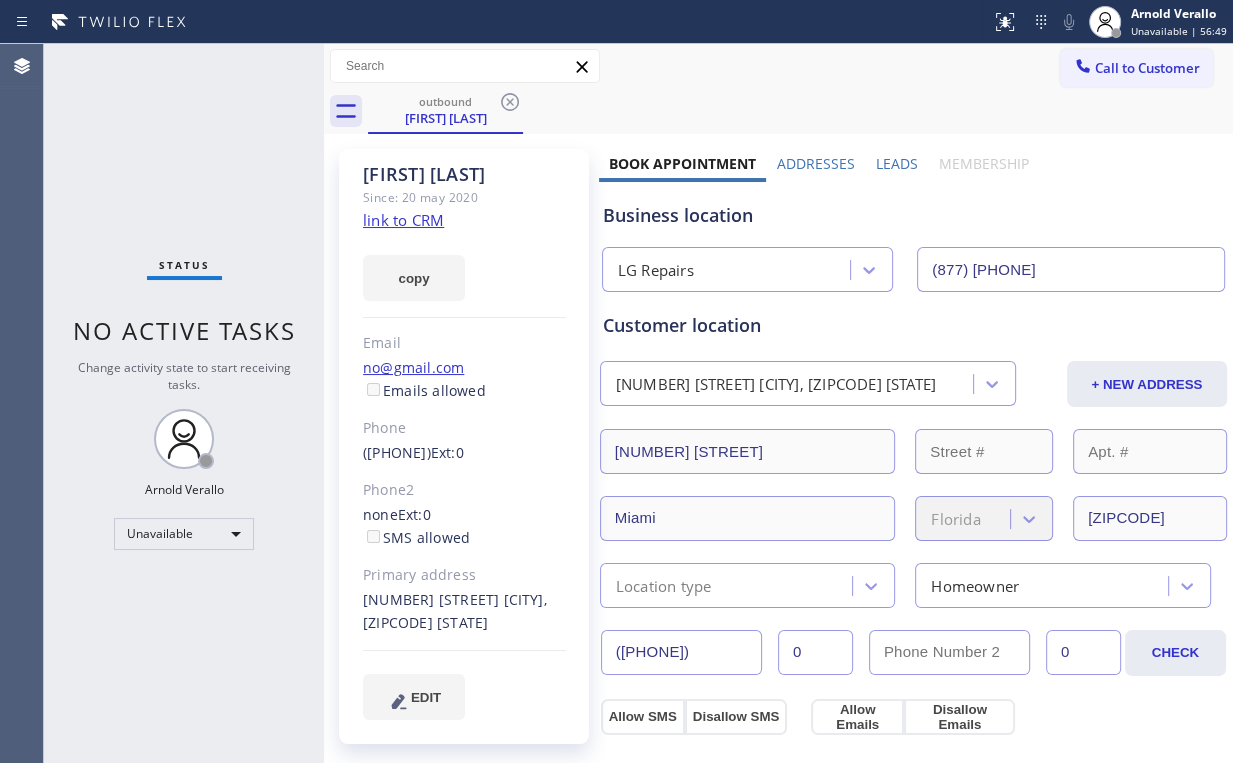 click 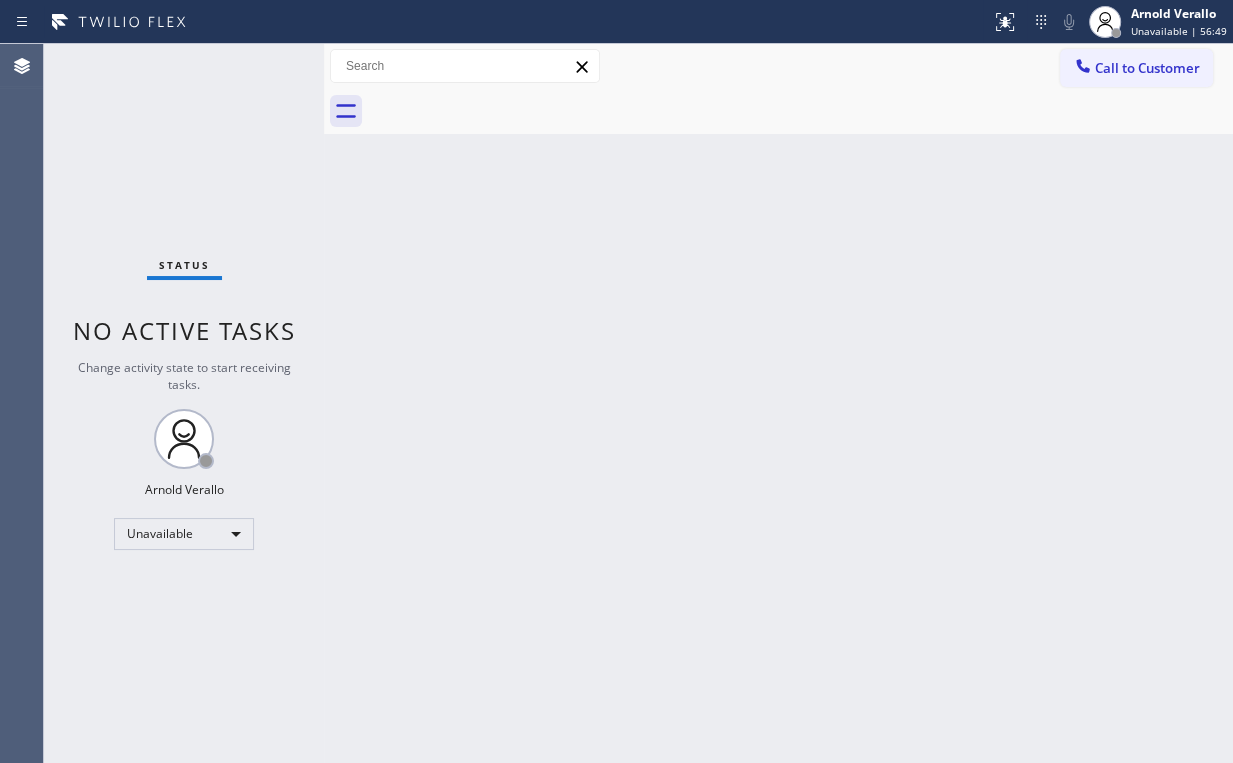 drag, startPoint x: 583, startPoint y: 367, endPoint x: 514, endPoint y: 336, distance: 75.643906 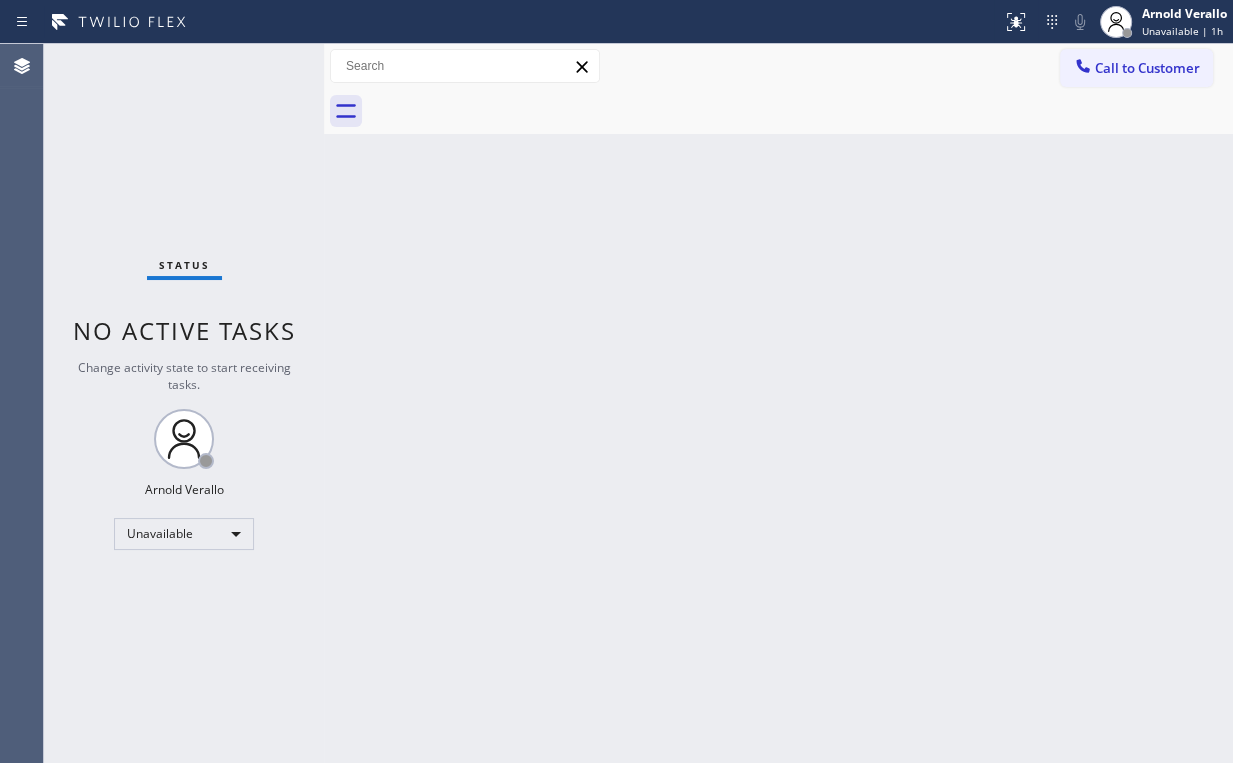drag, startPoint x: 178, startPoint y: 138, endPoint x: 183, endPoint y: 93, distance: 45.276924 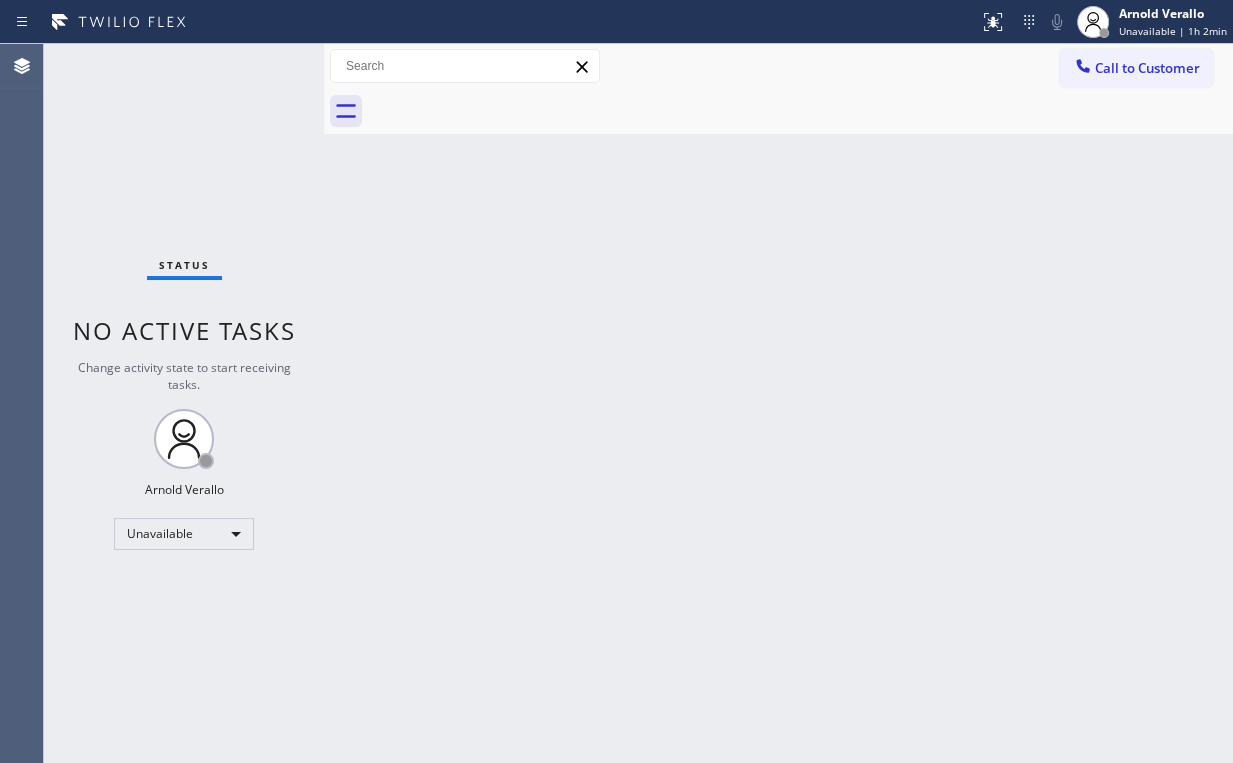 click on "Status   No active tasks     Change activity state to start receiving tasks.   [FIRST] [LAST] Unavailable" at bounding box center (184, 403) 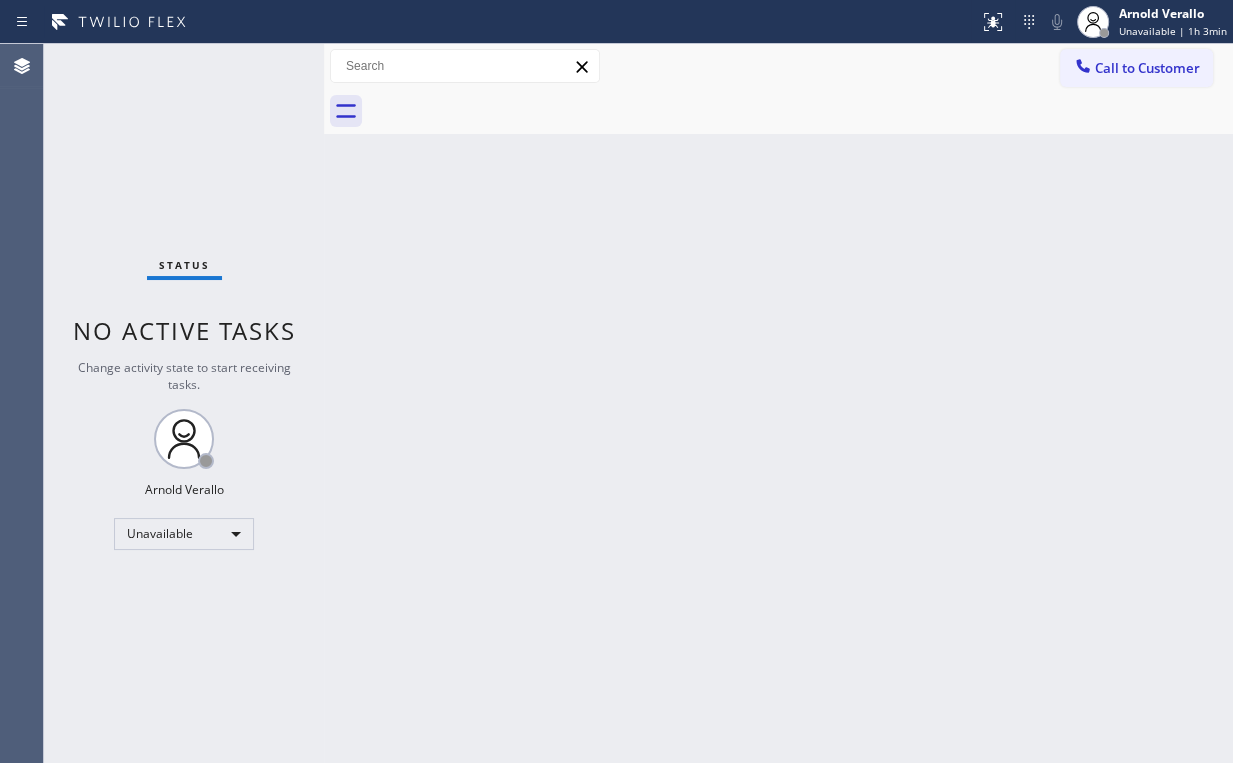 drag, startPoint x: 1118, startPoint y: 58, endPoint x: 1099, endPoint y: 76, distance: 26.172504 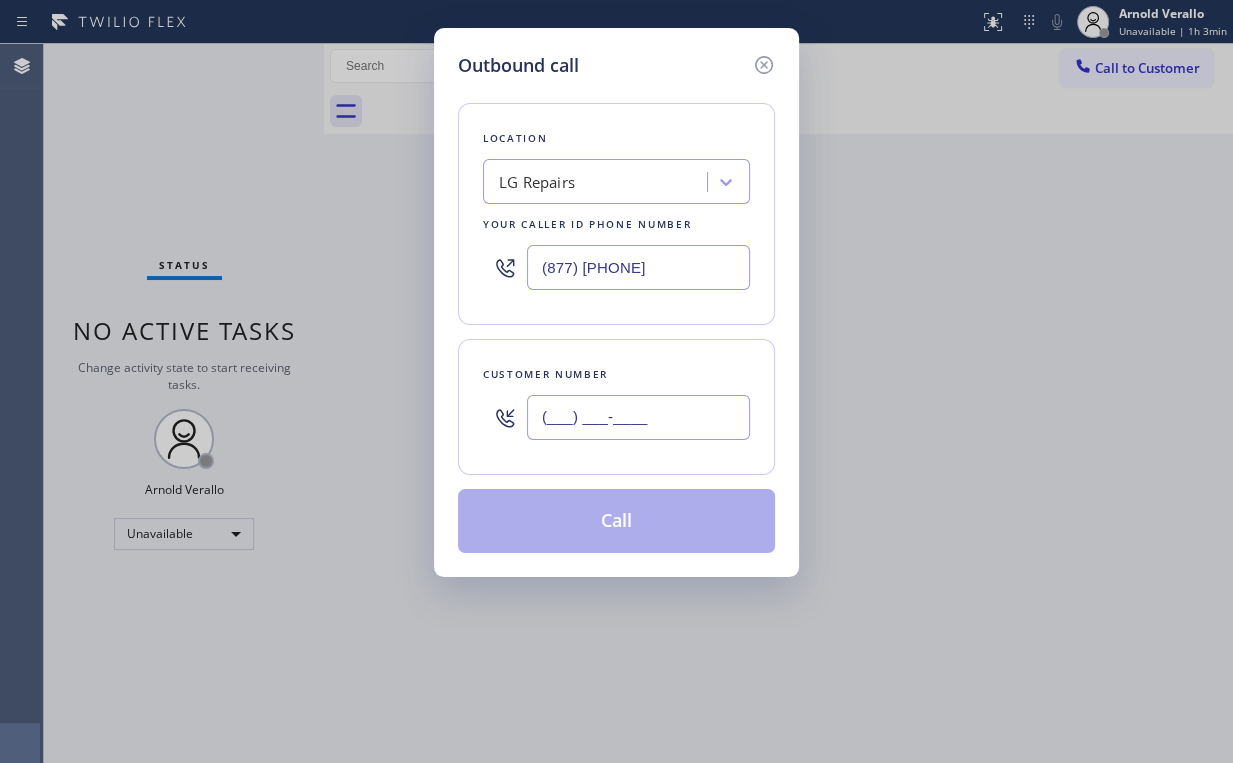 click on "(___) ___-____" at bounding box center (638, 417) 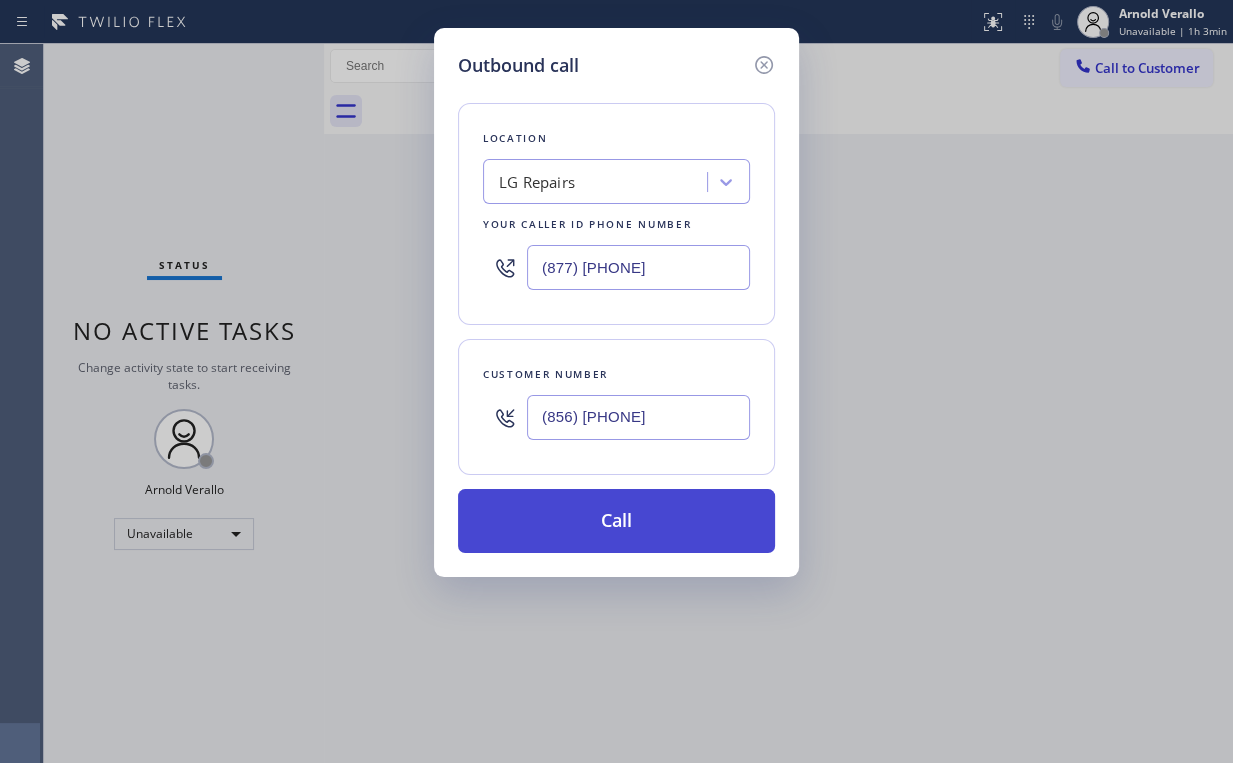 type on "(856) 220-1543" 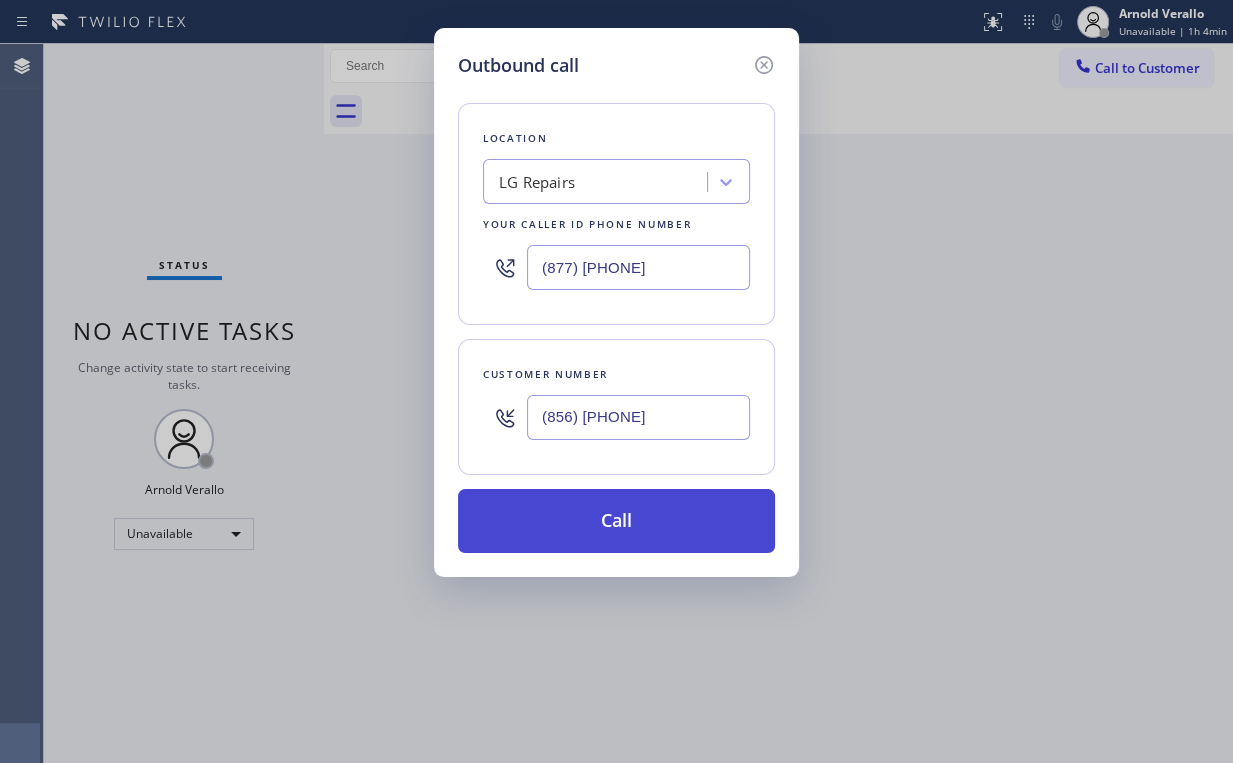 click on "Call" at bounding box center [616, 521] 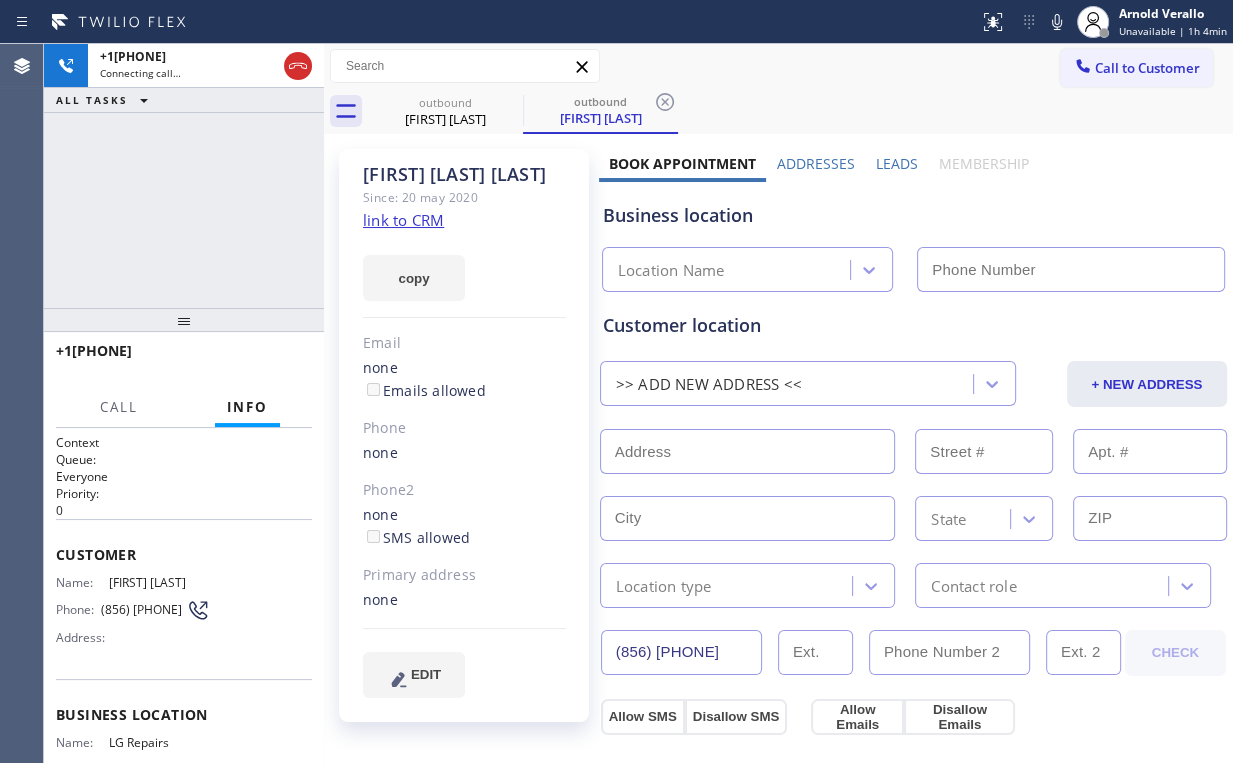 type on "[PHONE]" 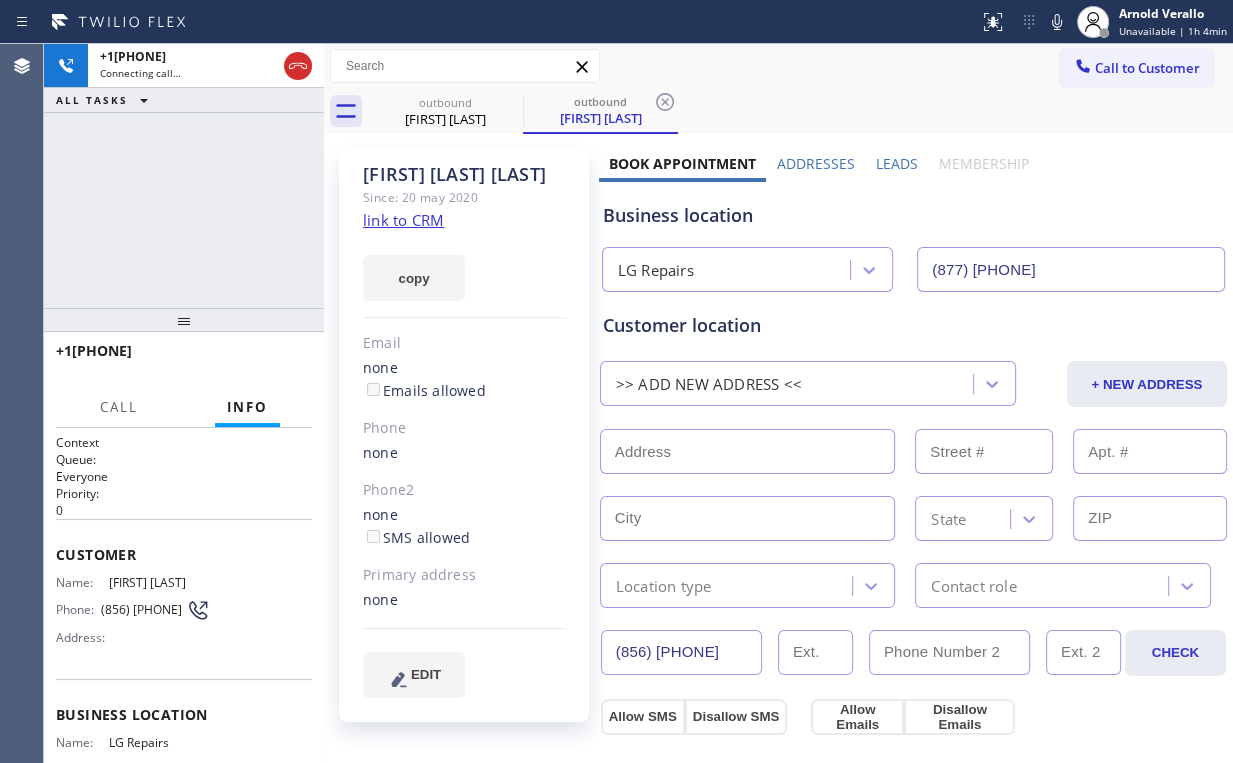 click on "+18562201543 Connecting call… ALL TASKS ALL TASKS ACTIVE TASKS TASKS IN WRAP UP" at bounding box center [184, 176] 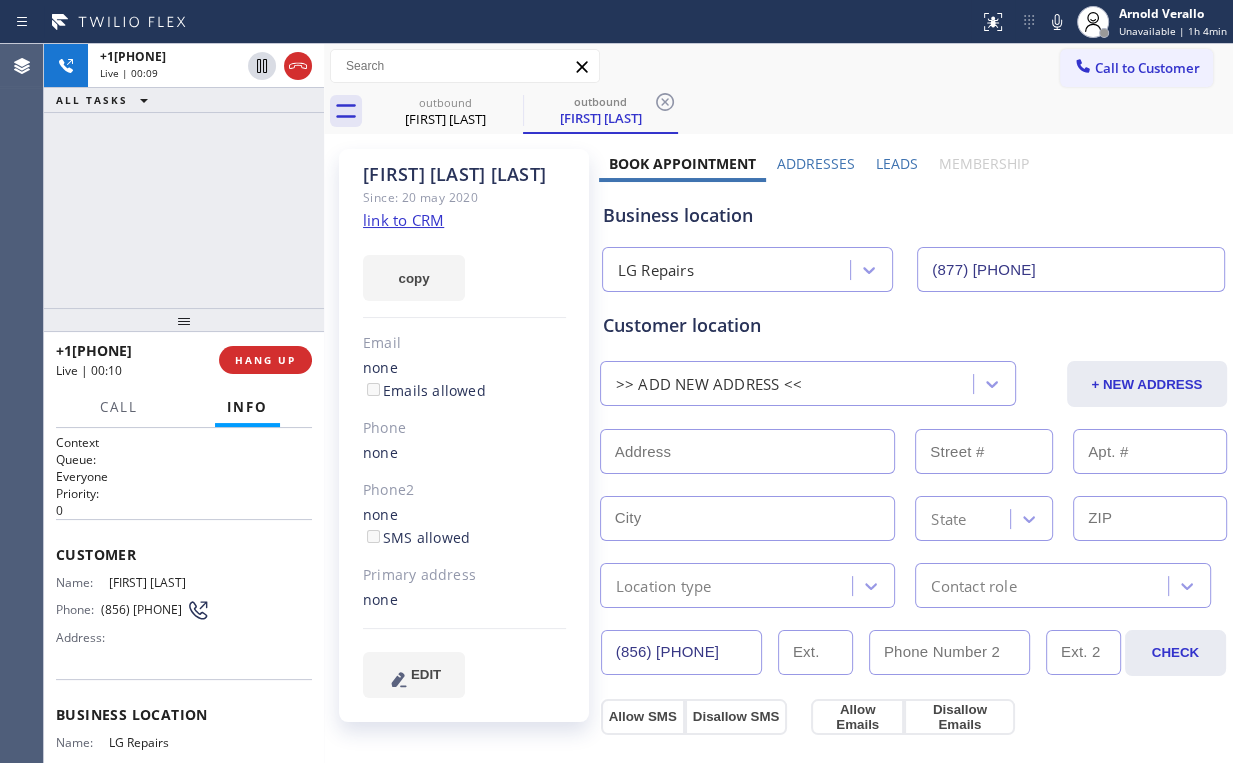 click on "+18562201543 Live | 00:10 HANG UP" at bounding box center [184, 360] 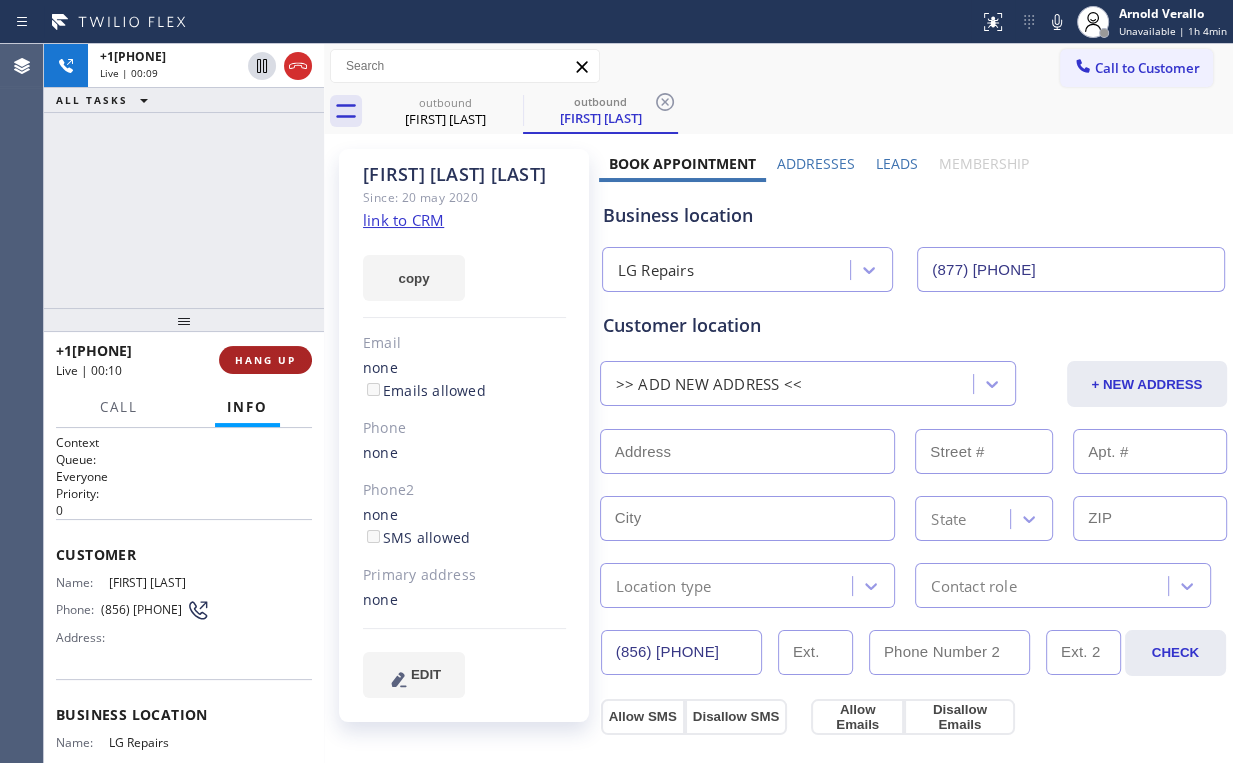 click on "HANG UP" at bounding box center (265, 360) 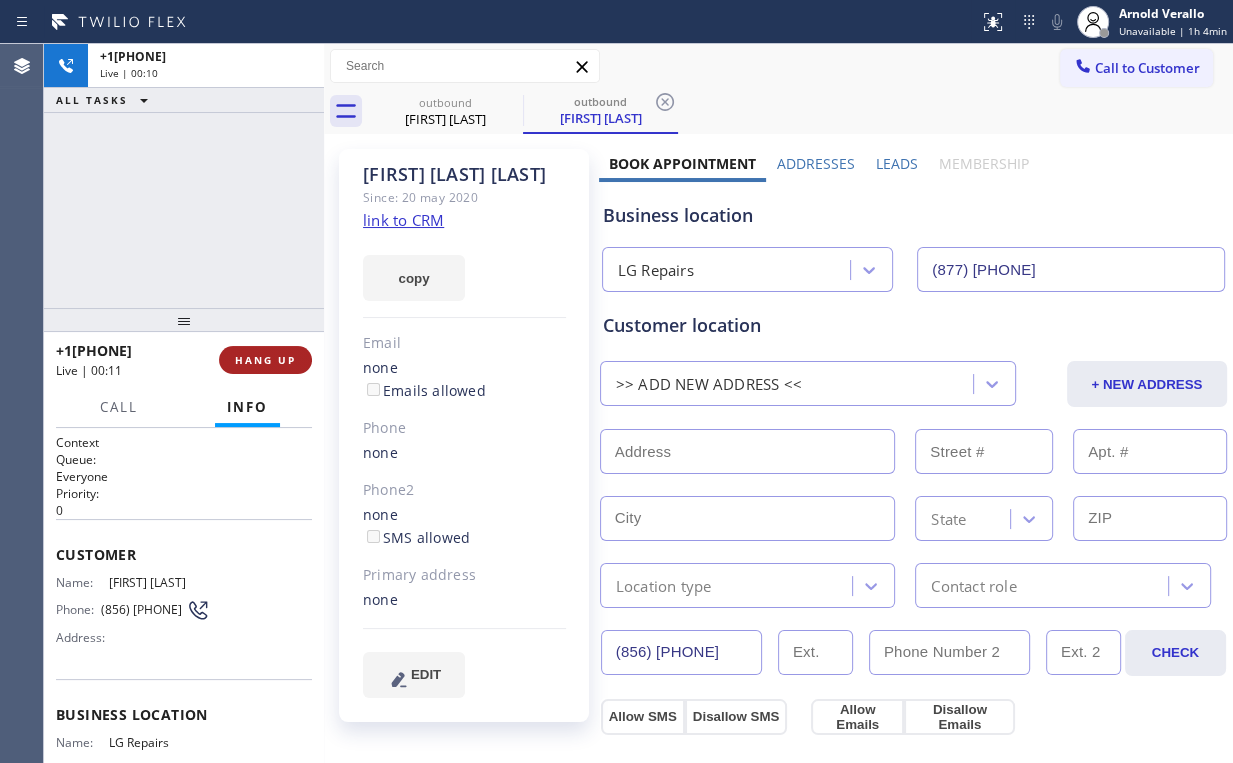 click on "HANG UP" at bounding box center (265, 360) 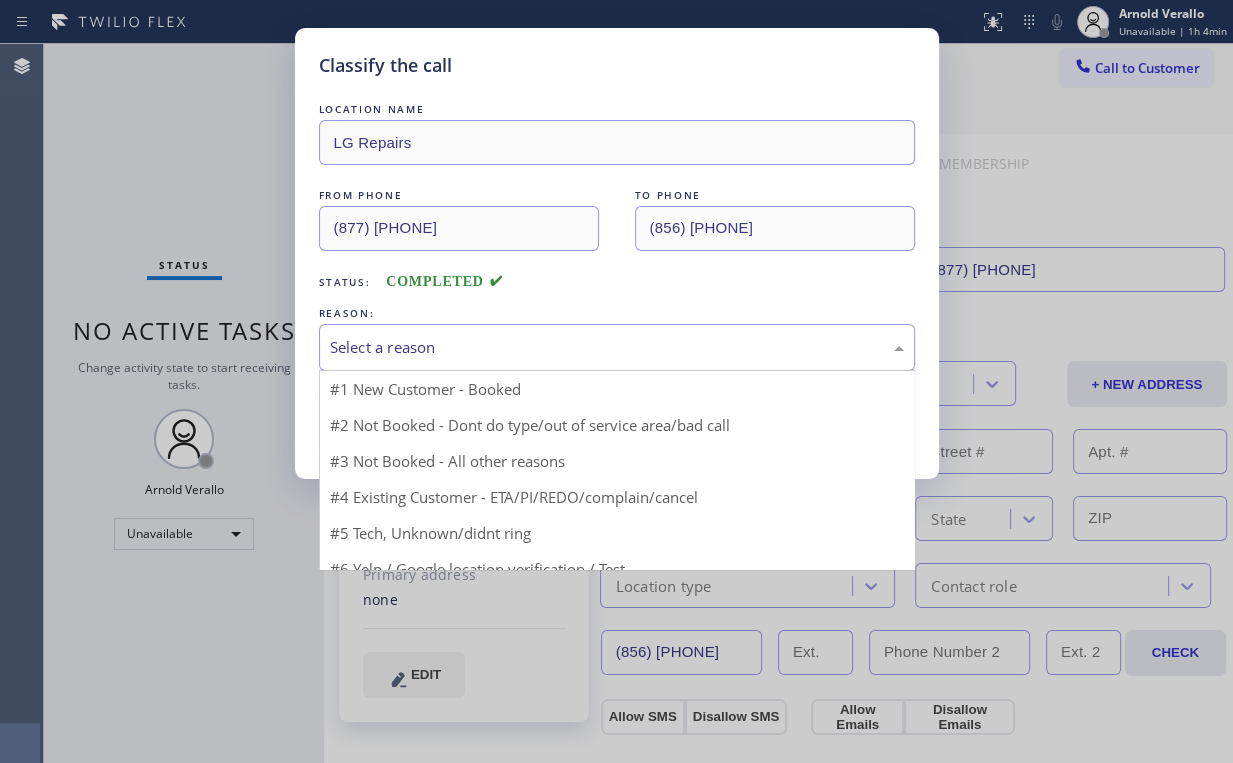 click on "Select a reason" at bounding box center [617, 347] 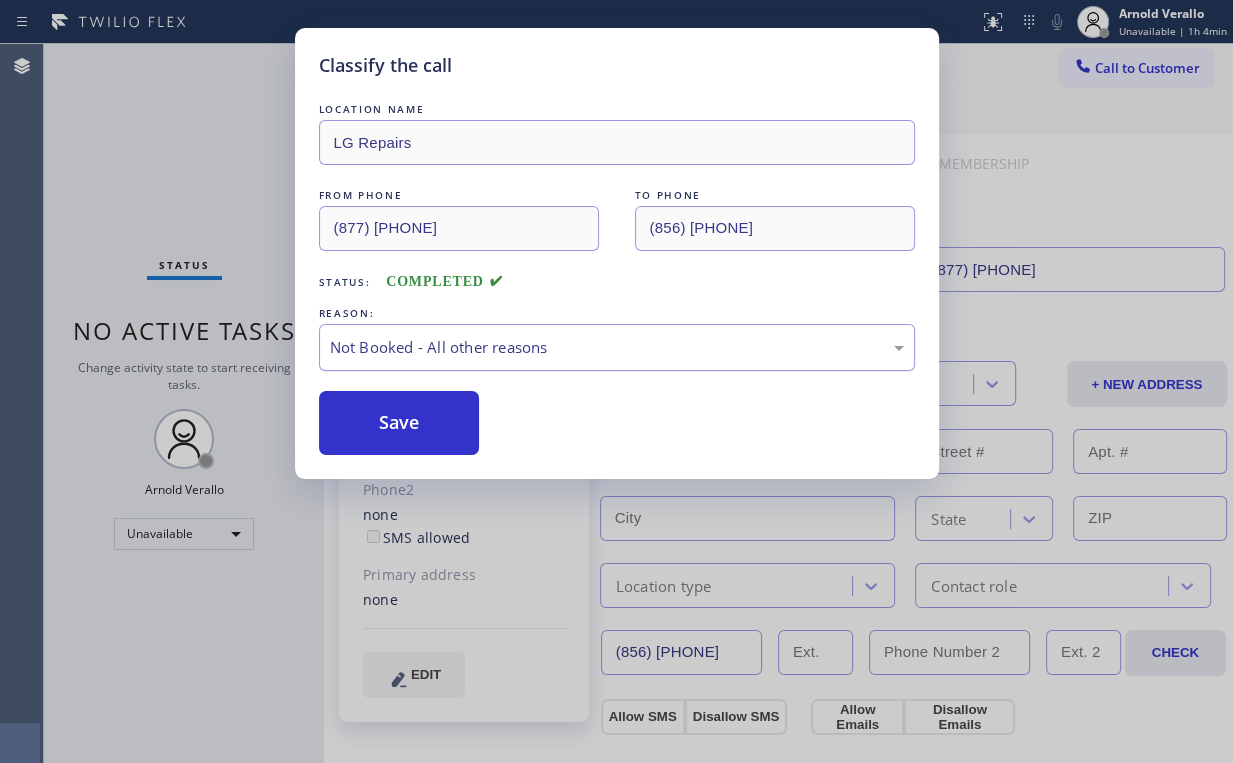drag, startPoint x: 388, startPoint y: 427, endPoint x: 332, endPoint y: 335, distance: 107.70329 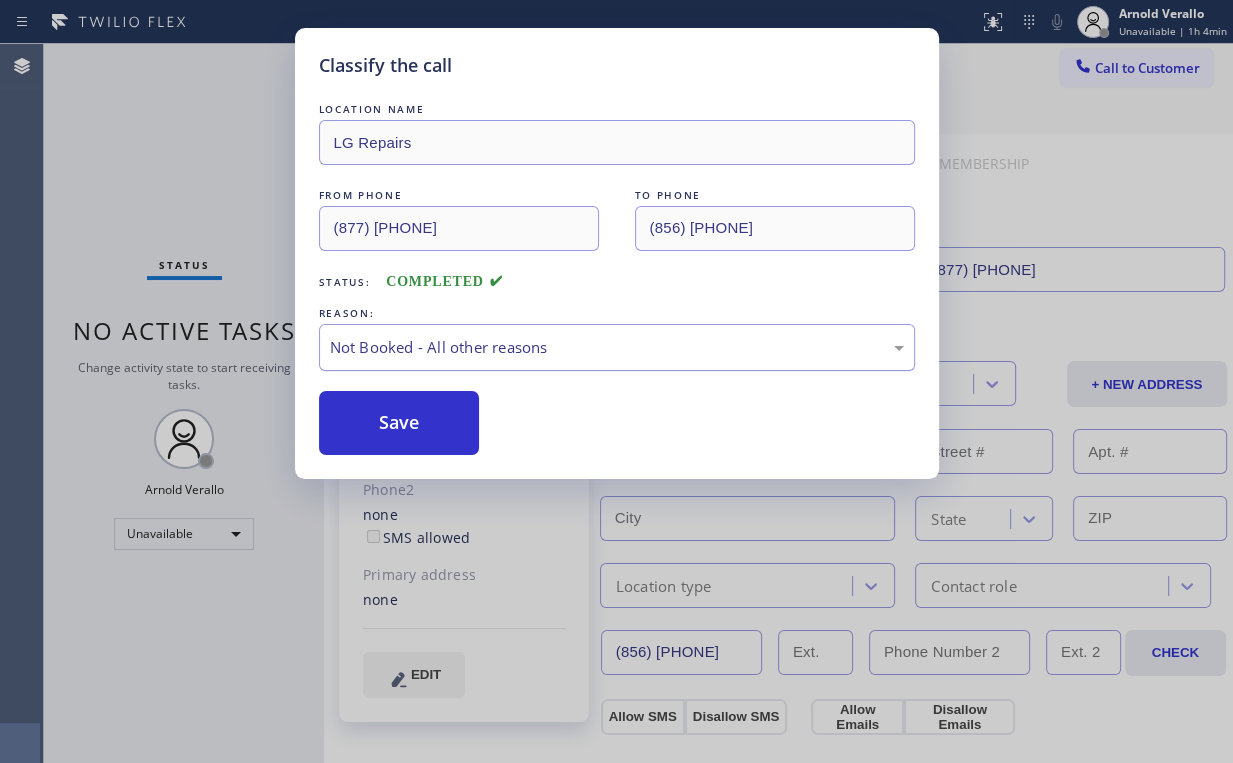click on "Save" at bounding box center (399, 423) 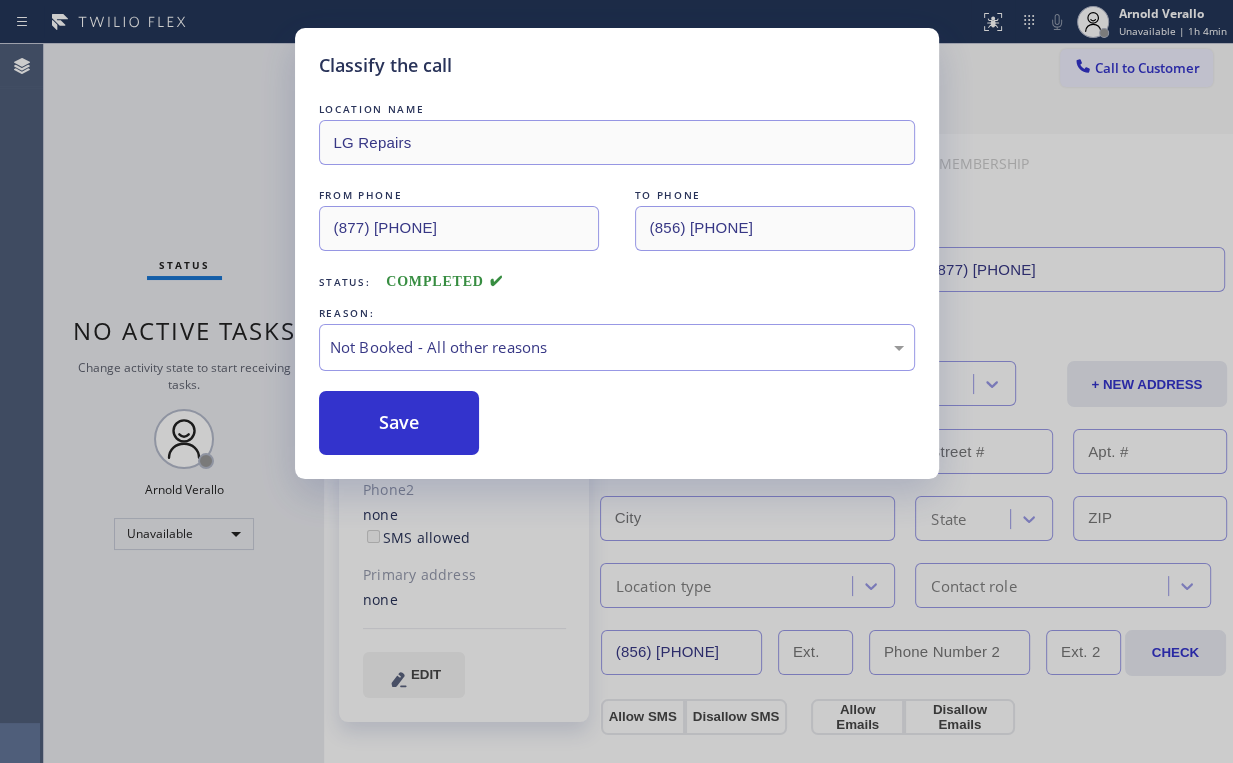 click on "Classify the call LOCATION NAME LG Repairs FROM PHONE (877) 748-5179 TO PHONE (856) 220-1543 Status: COMPLETED REASON: Not Booked - All other reasons Save" at bounding box center [616, 381] 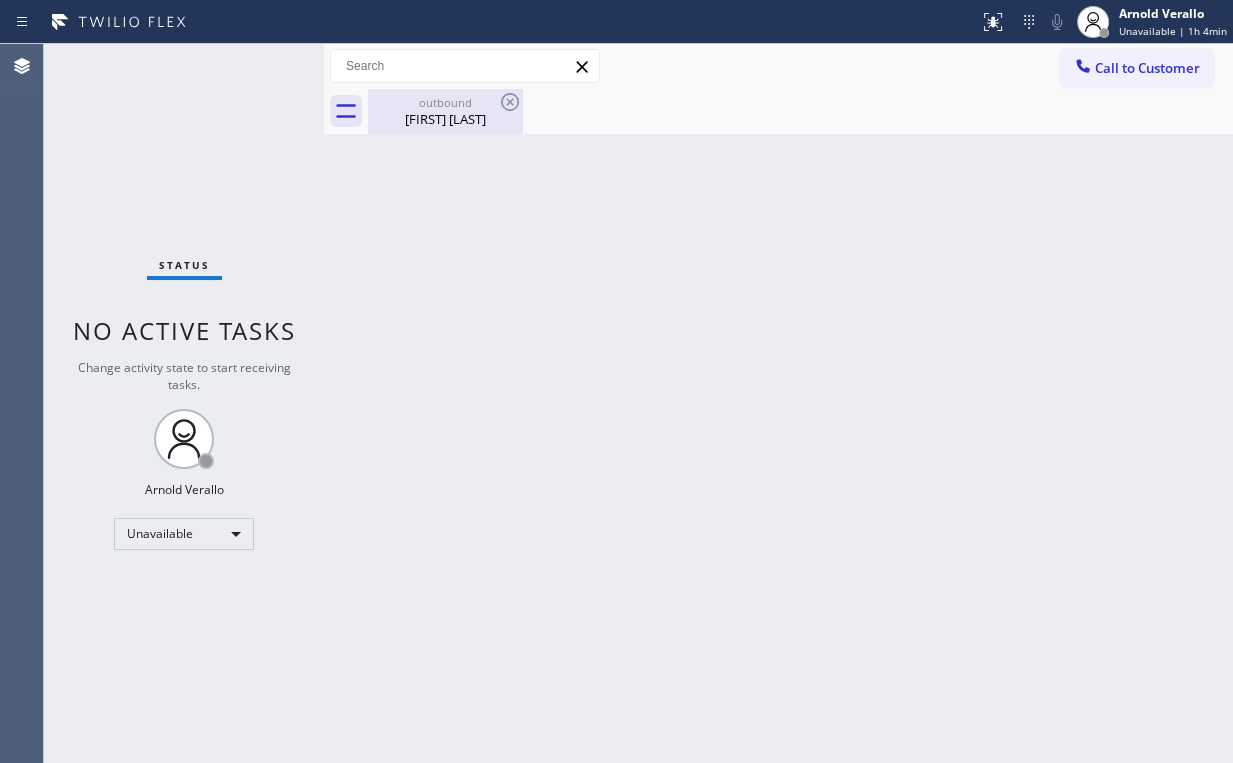 drag, startPoint x: 416, startPoint y: 117, endPoint x: 493, endPoint y: 108, distance: 77.52419 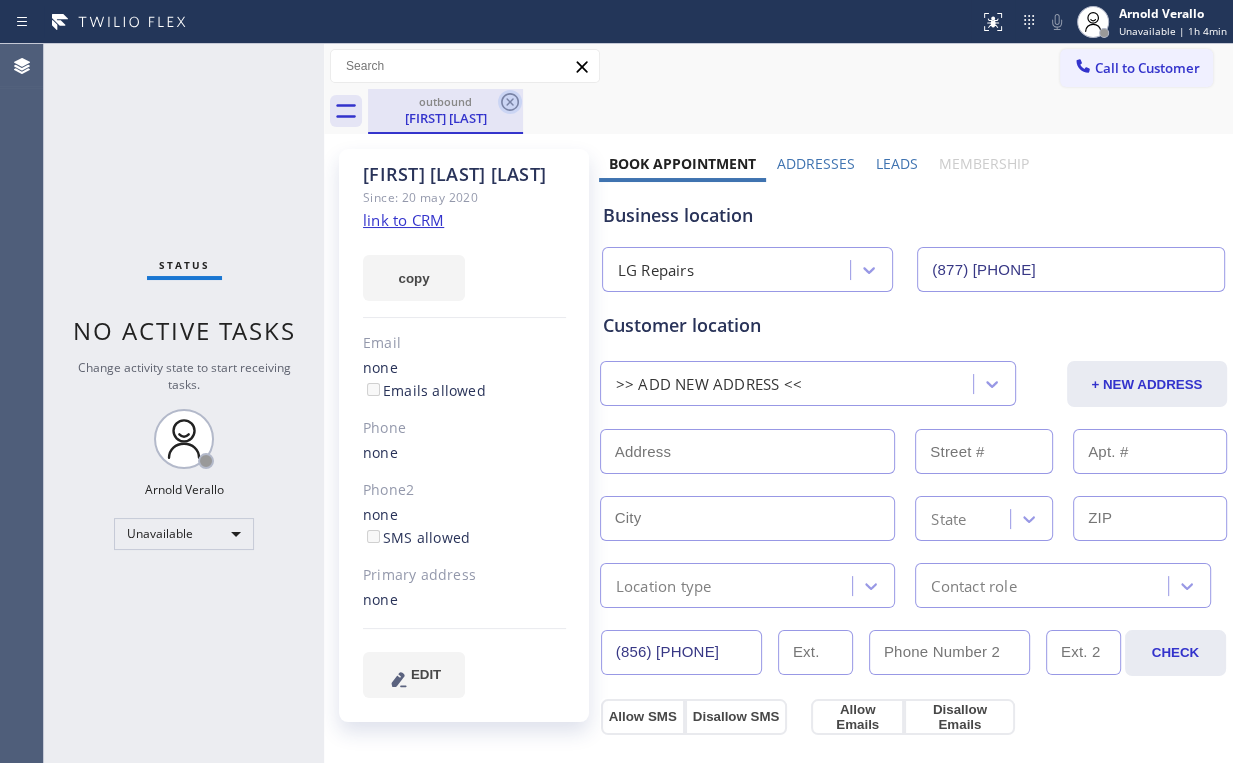 click 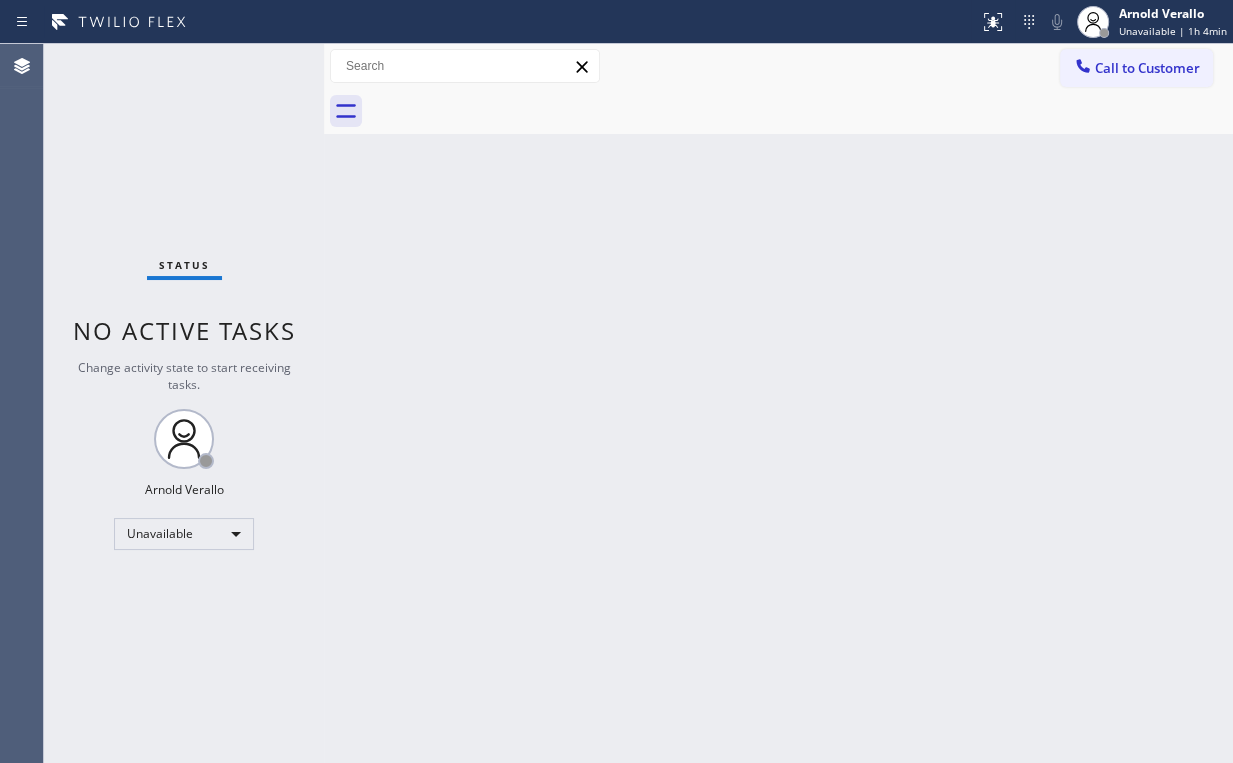drag, startPoint x: 1011, startPoint y: 223, endPoint x: 1115, endPoint y: 130, distance: 139.51703 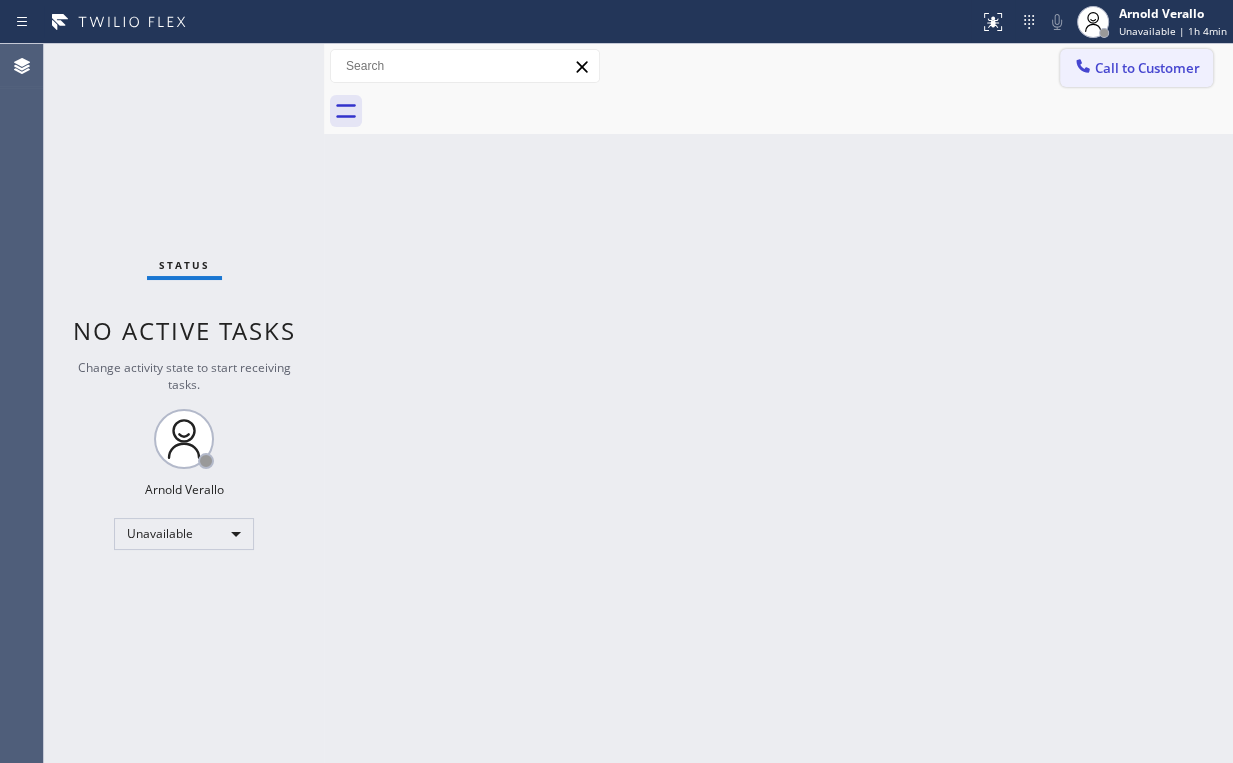 click on "Call to Customer" at bounding box center [1147, 68] 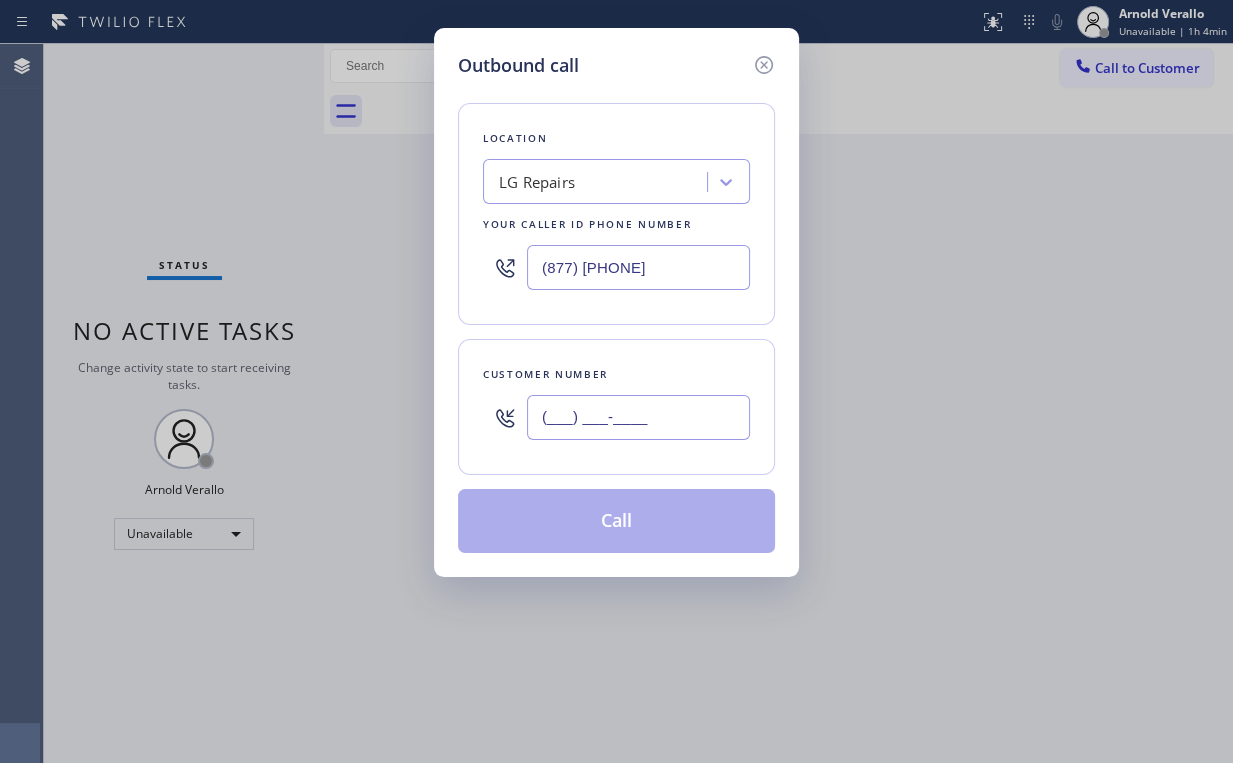 click on "(___) ___-____" at bounding box center [638, 417] 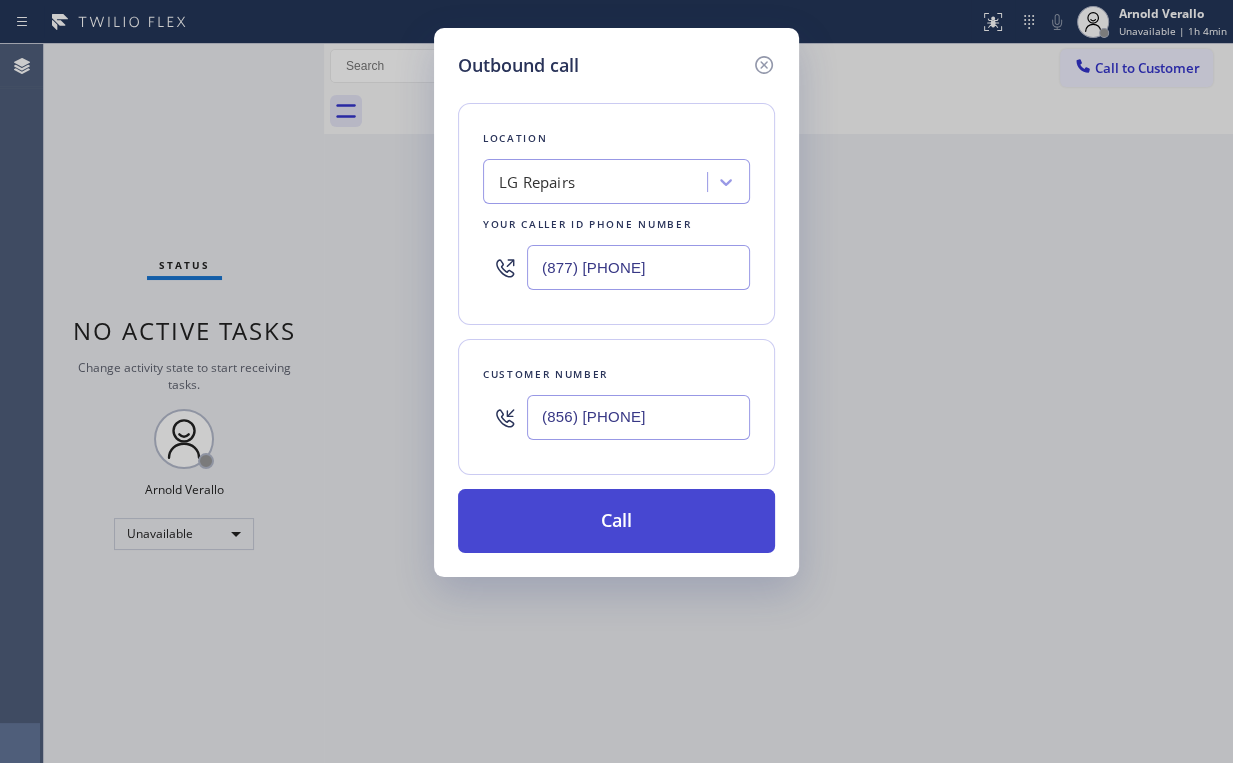 type on "(856) 220-1543" 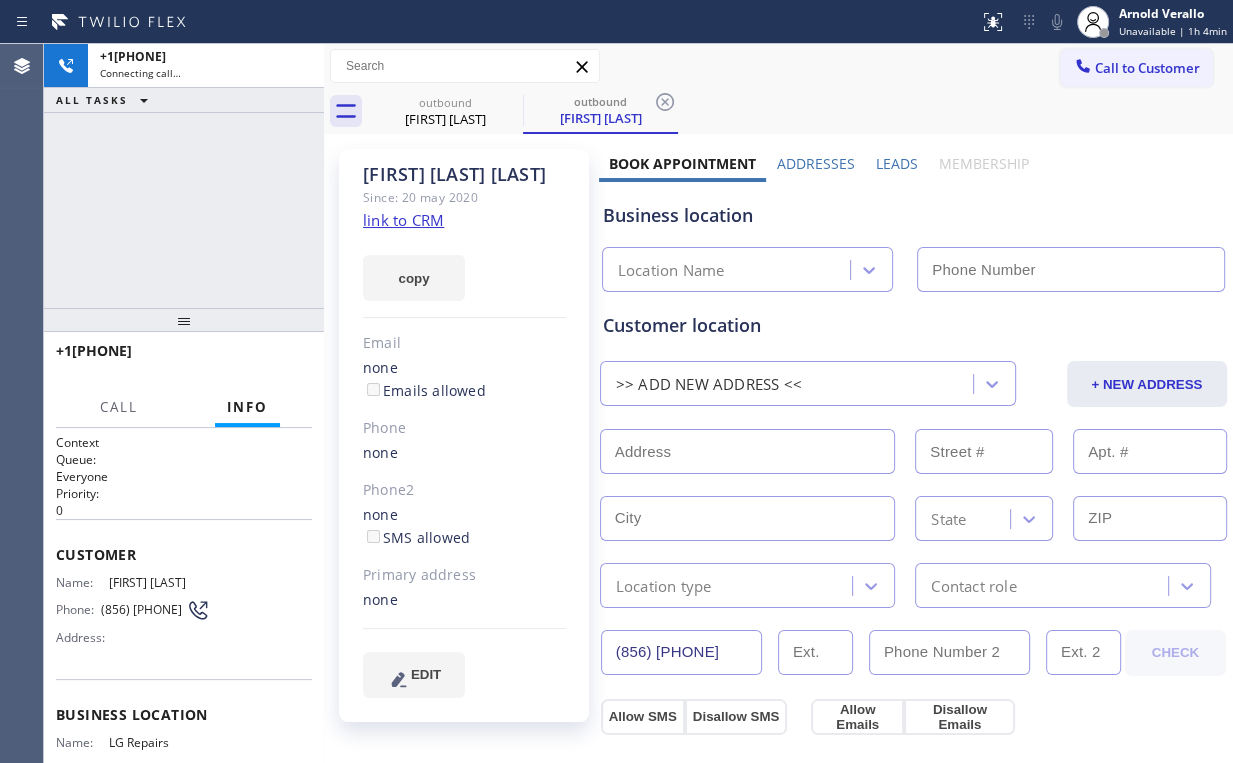 type on "[PHONE]" 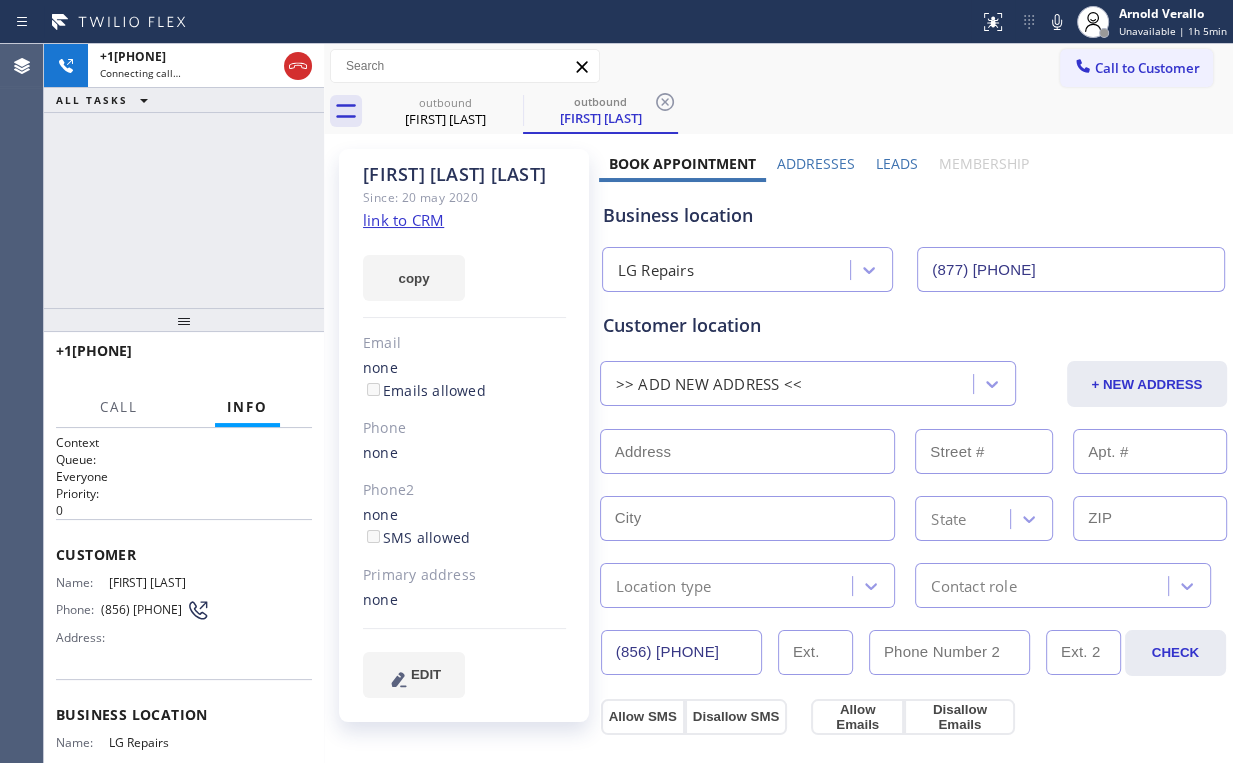click on "Anna Leigh   Minnichbach Since: 20 may 2020 link to CRM copy Email none  Emails allowed Phone none Phone2 none  SMS allowed Primary address none EDIT Outbound call Location LG Repairs Your caller id phone number (877) 748-5179 Customer number Call Benefits" at bounding box center (464, 807) 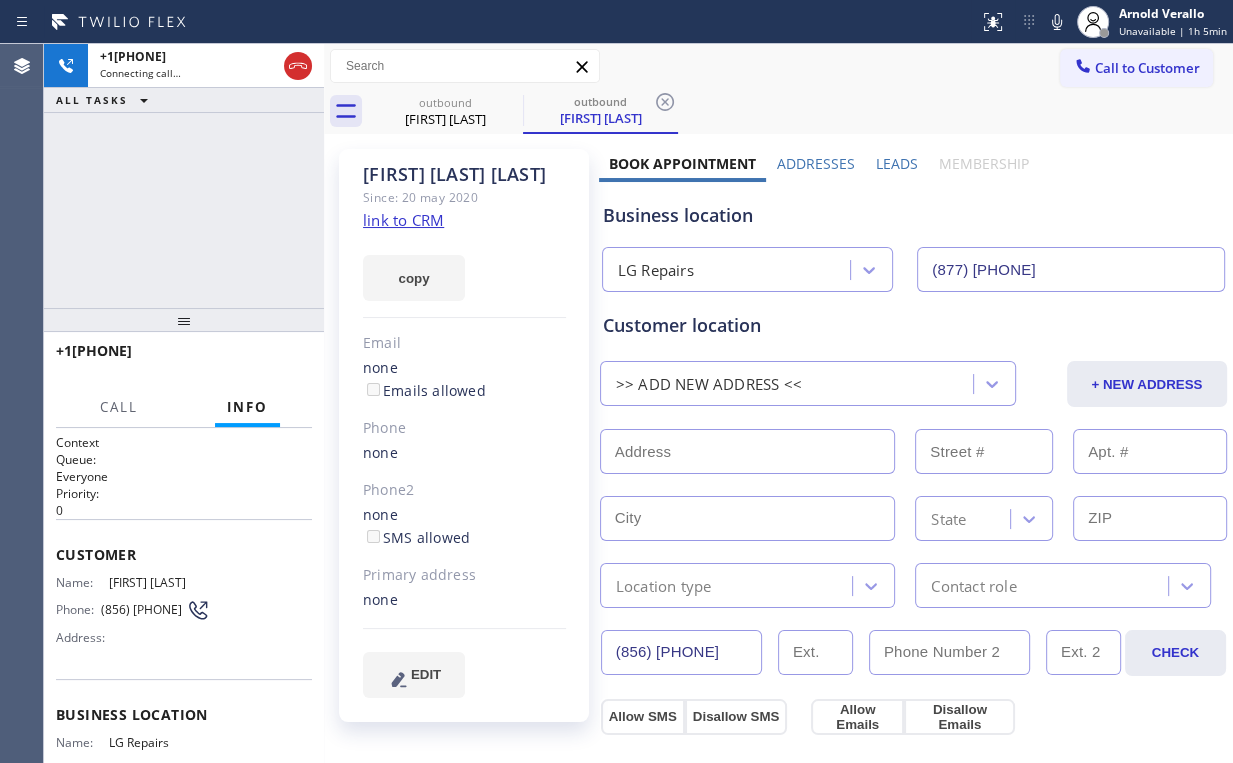 click on "Anna Leigh   Minnichbach Since: 20 may 2020 link to CRM copy Email none  Emails allowed Phone none Phone2 none  SMS allowed Primary address none EDIT Outbound call Location LG Repairs Your caller id phone number (877) 748-5179 Customer number Call Benefits" at bounding box center [464, 807] 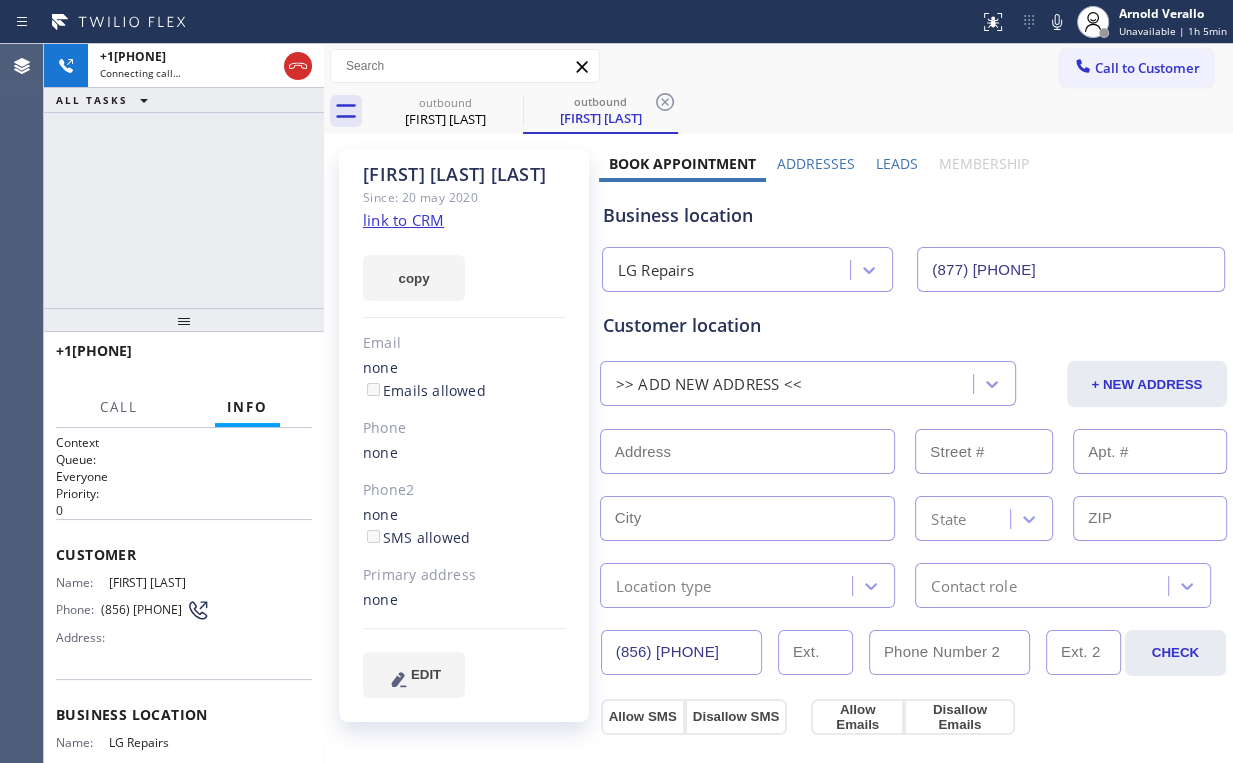 click on "Anna Leigh   Minnichbach Since: 20 may 2020 link to CRM copy Email none  Emails allowed Phone none Phone2 none  SMS allowed Primary address none EDIT Outbound call Location LG Repairs Your caller id phone number (877) 748-5179 Customer number Call Benefits" at bounding box center (464, 807) 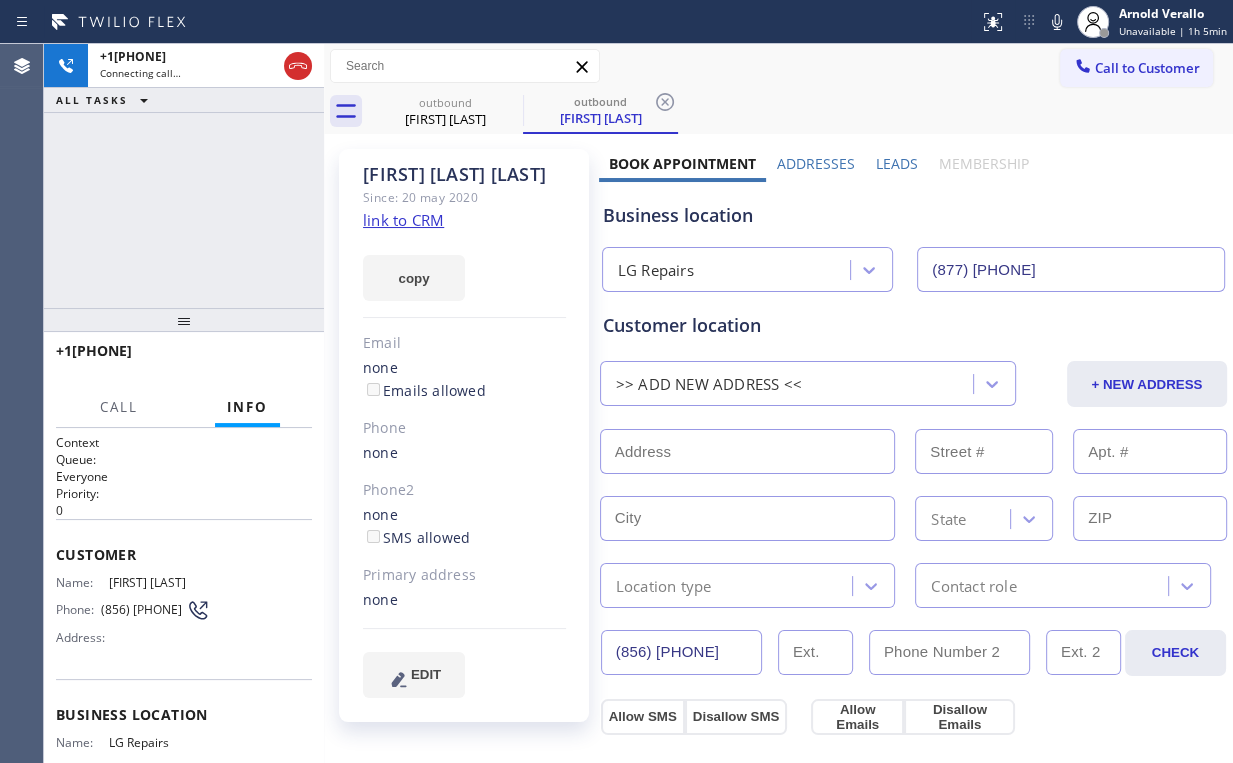 click on "Anna Leigh   Minnichbach Since: 20 may 2020 link to CRM copy Email none  Emails allowed Phone none Phone2 none  SMS allowed Primary address none EDIT Outbound call Location LG Repairs Your caller id phone number (877) 748-5179 Customer number Call Benefits" at bounding box center [464, 807] 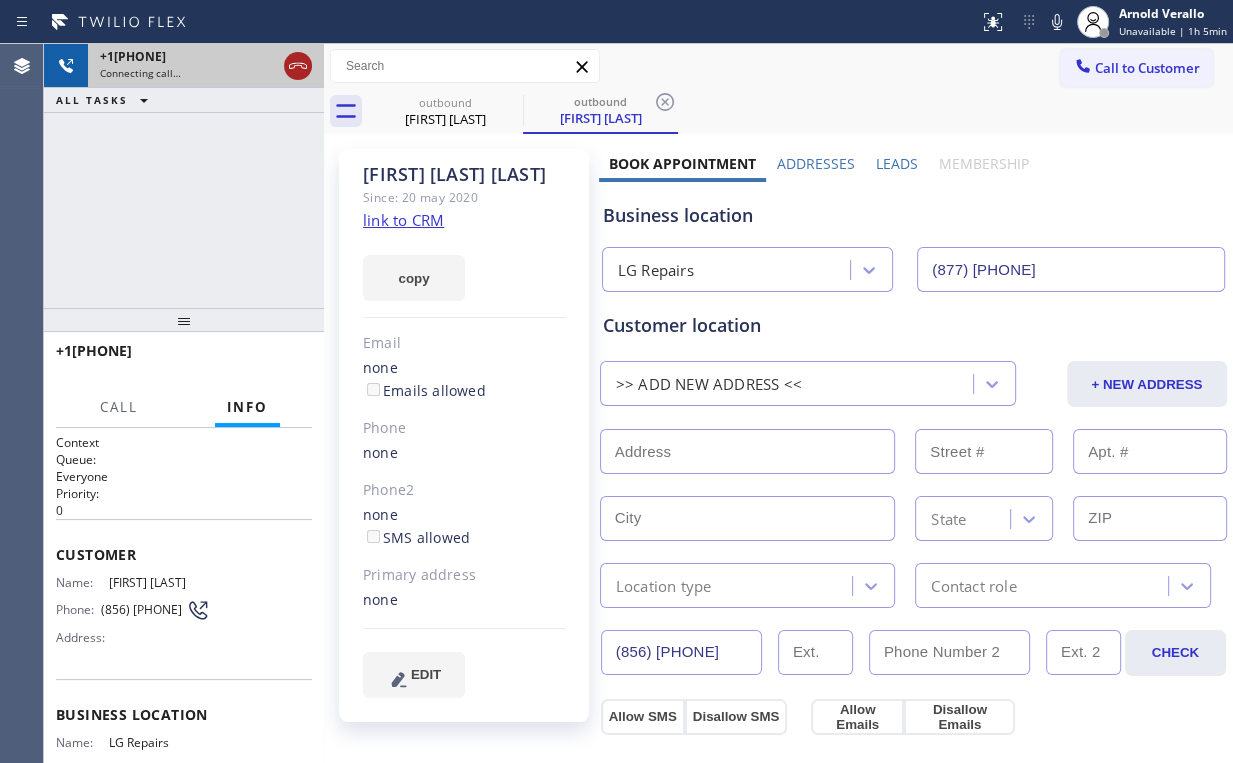 click 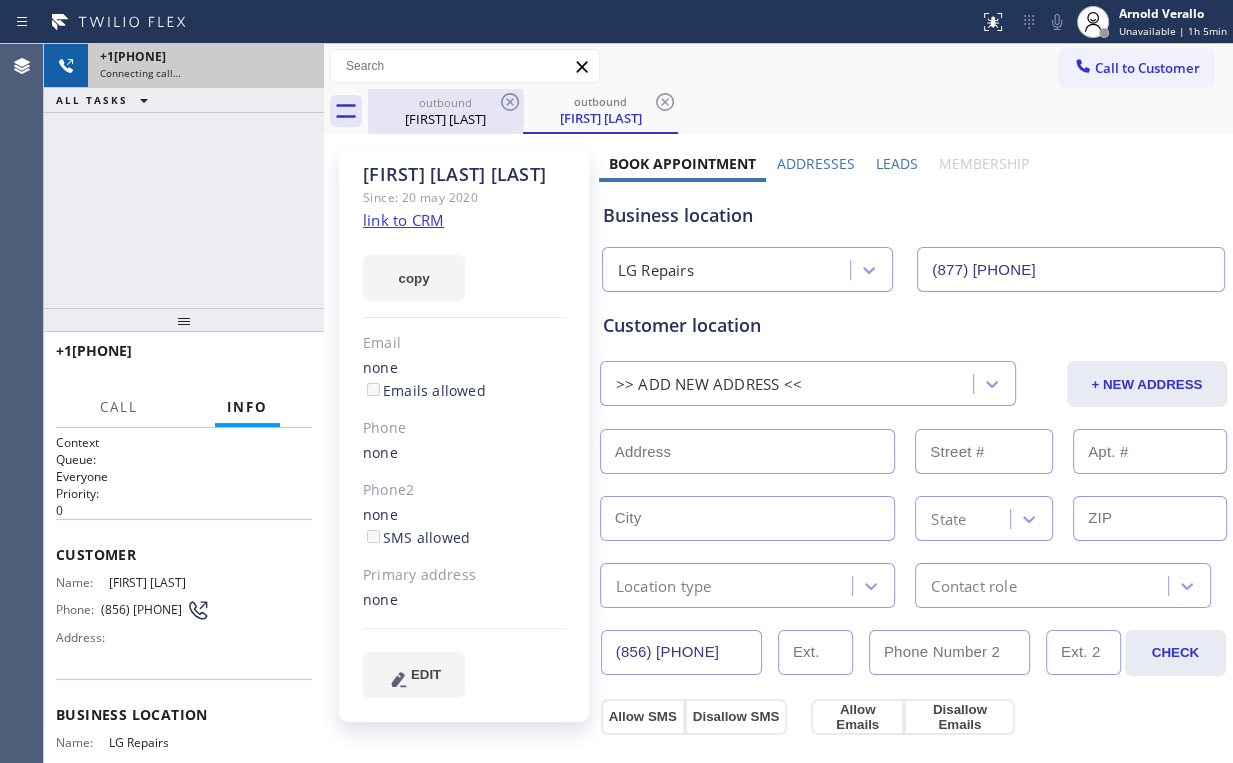 drag, startPoint x: 427, startPoint y: 118, endPoint x: 516, endPoint y: 102, distance: 90.426765 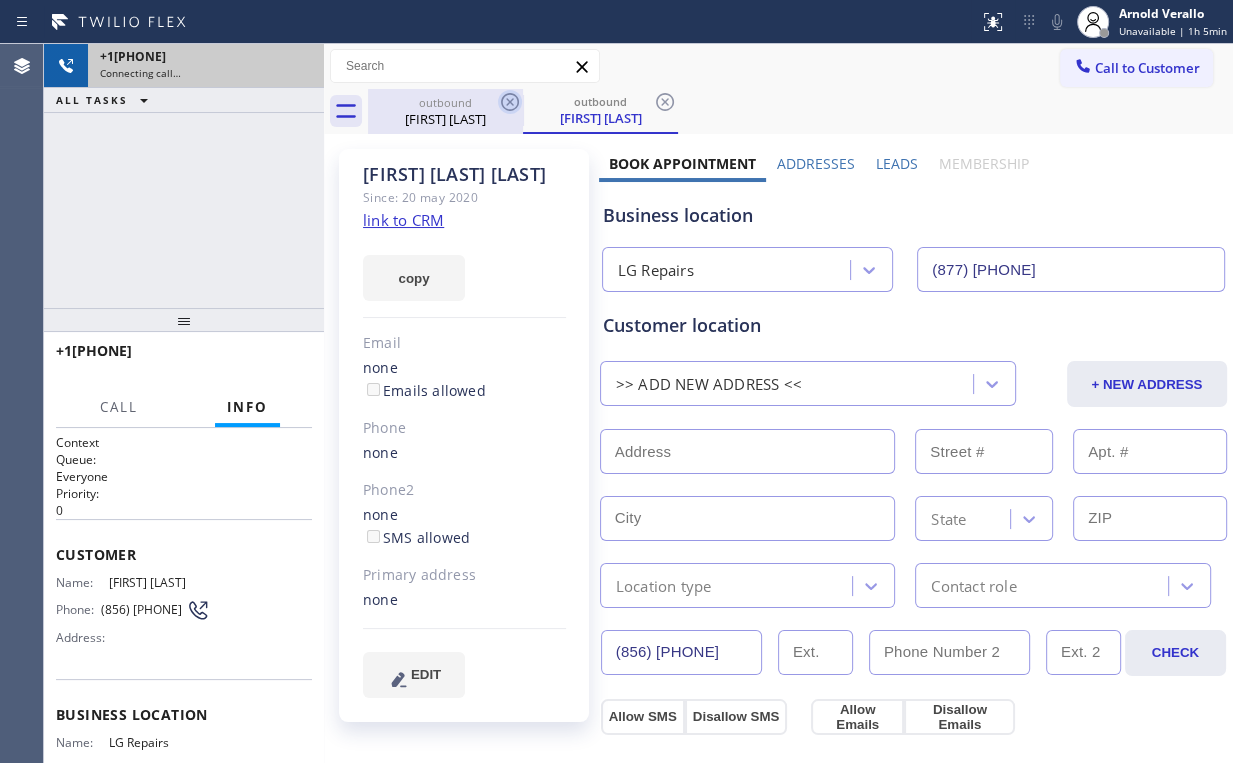 click on "Anna Leigh Minnichbach" at bounding box center [445, 119] 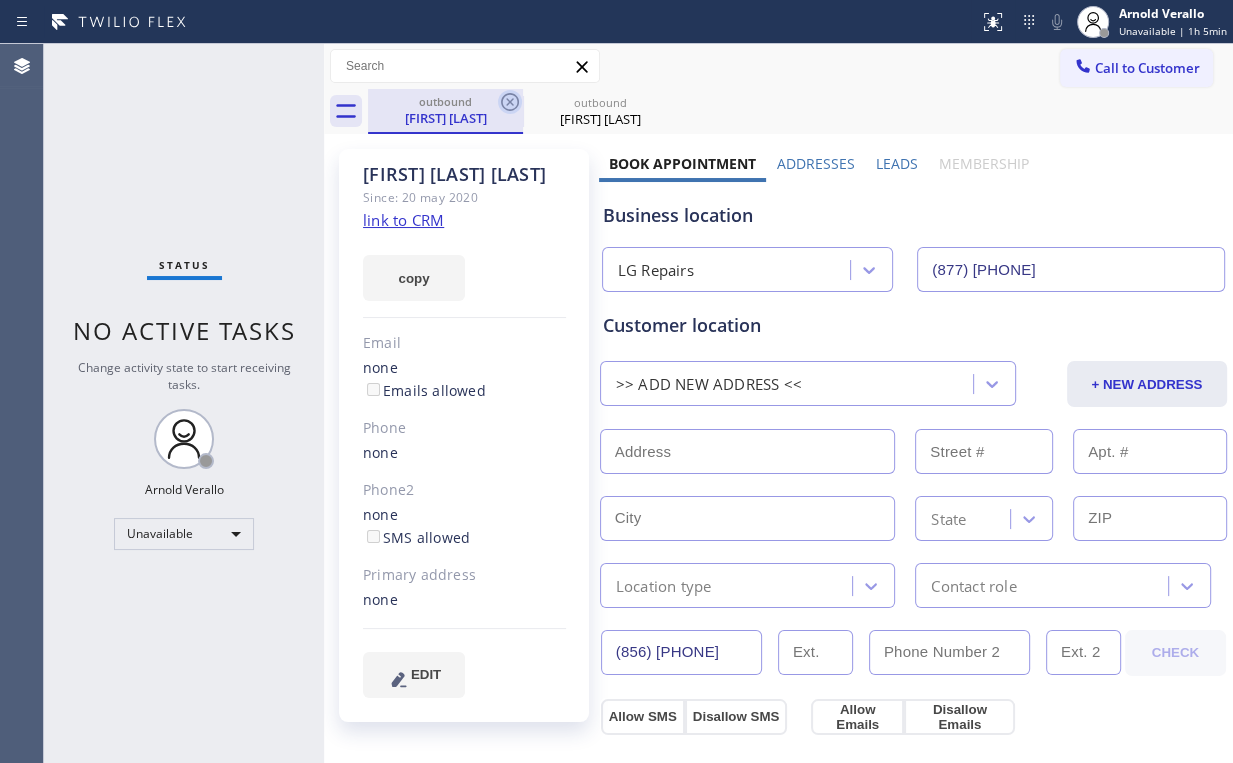 click 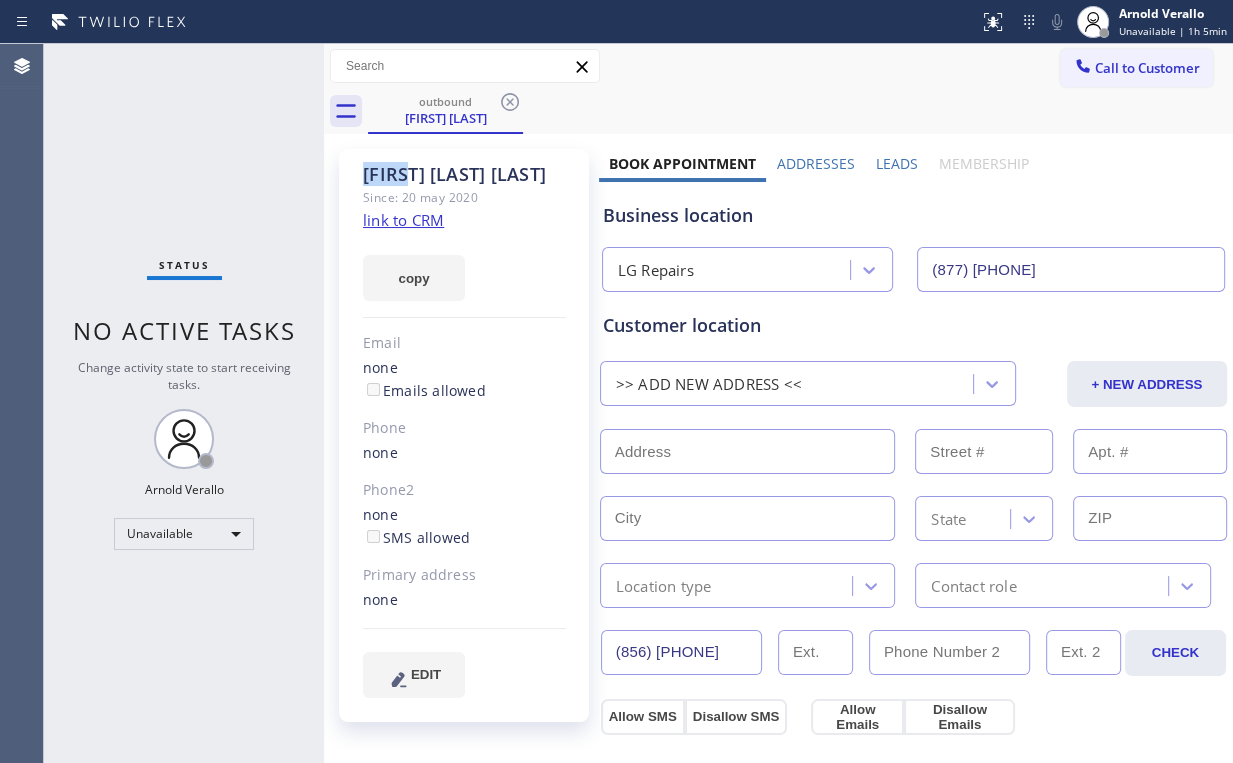 click 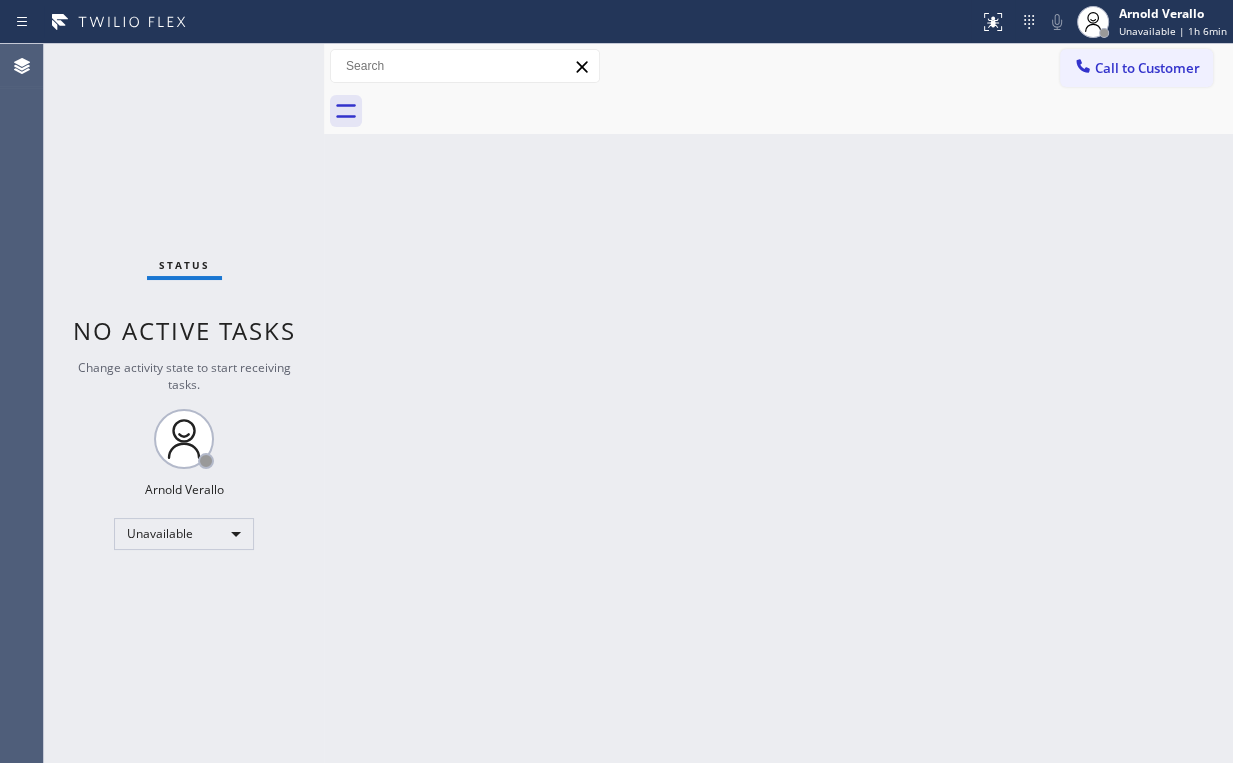 click on "Status   No active tasks     Change activity state to start receiving tasks.   [FIRST] [LAST] Unavailable" at bounding box center (184, 403) 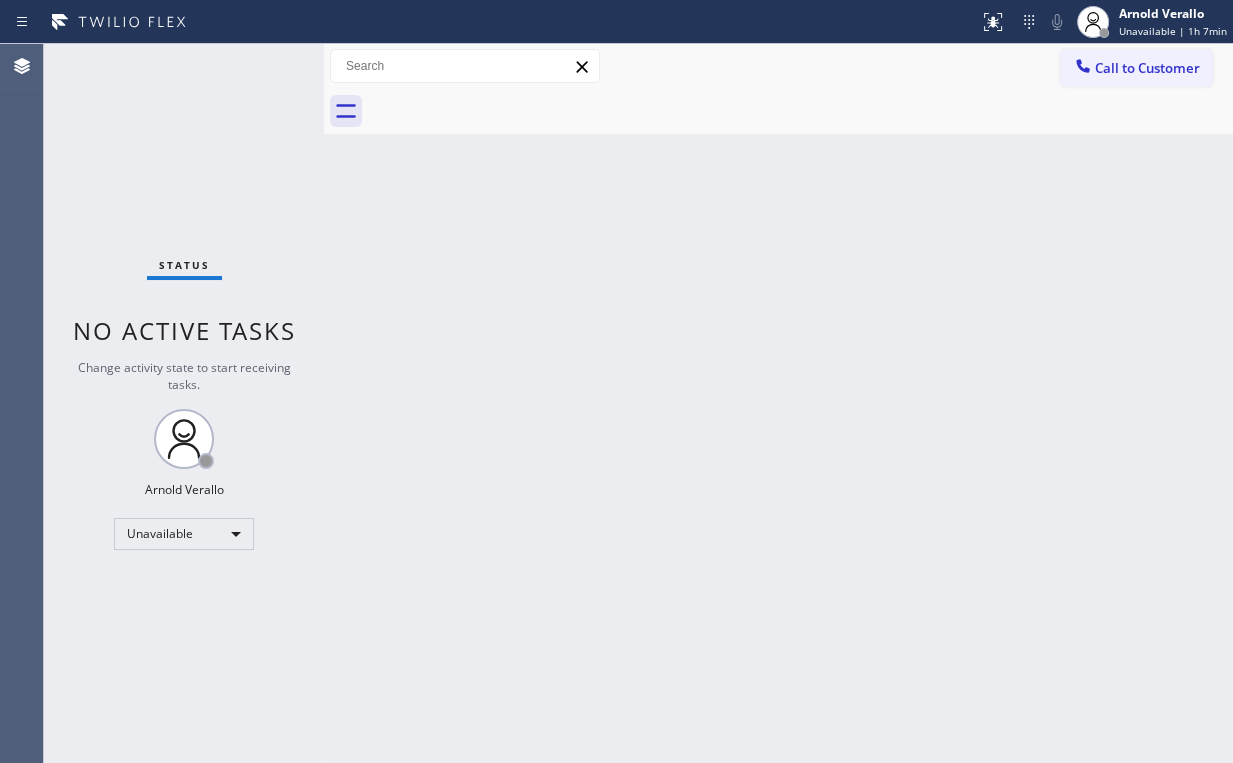 drag, startPoint x: 128, startPoint y: 100, endPoint x: 815, endPoint y: 72, distance: 687.5704 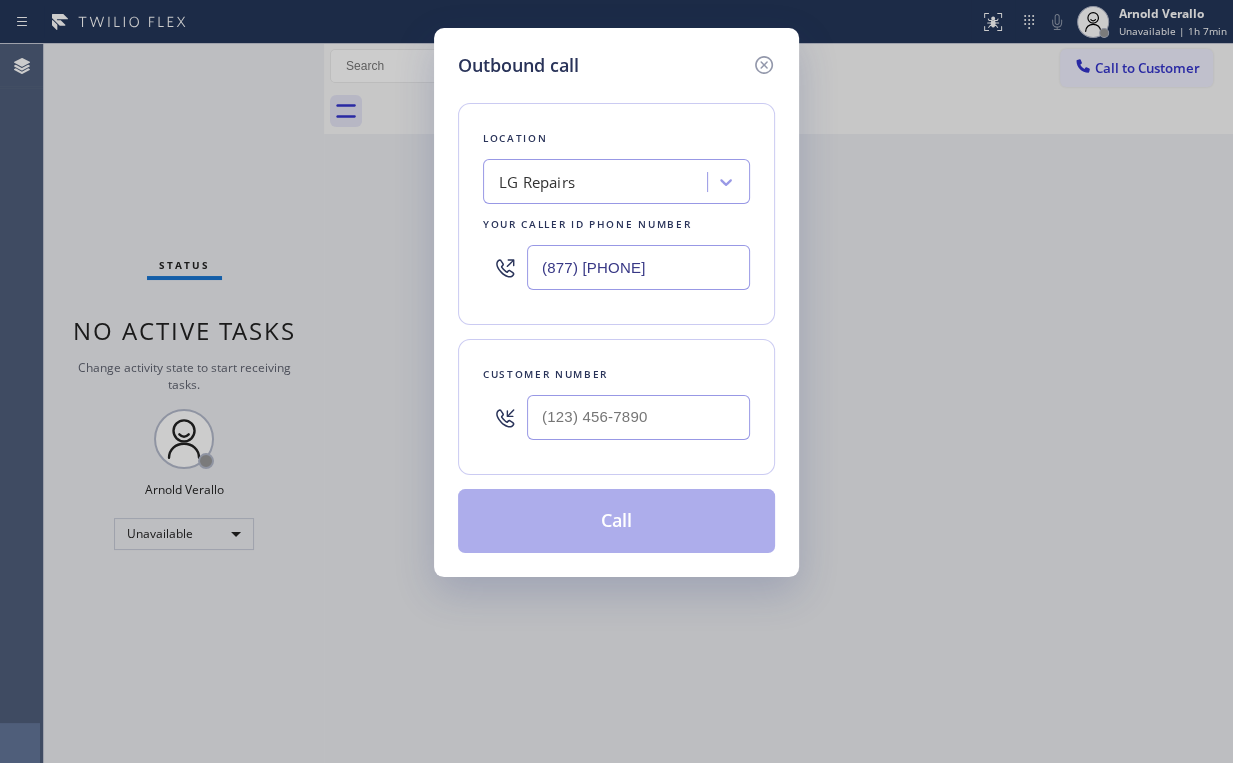 click on "LG Repairs" at bounding box center (598, 182) 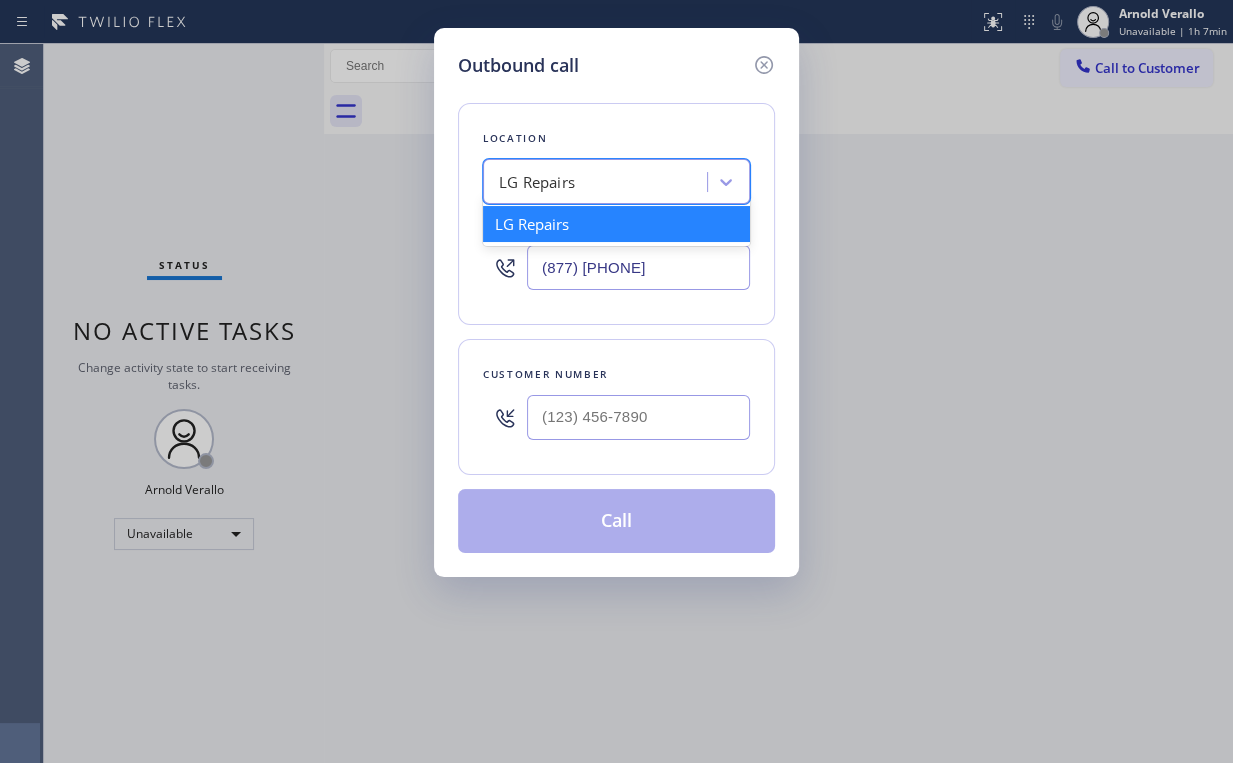drag, startPoint x: 691, startPoint y: 261, endPoint x: 43, endPoint y: 312, distance: 650.00385 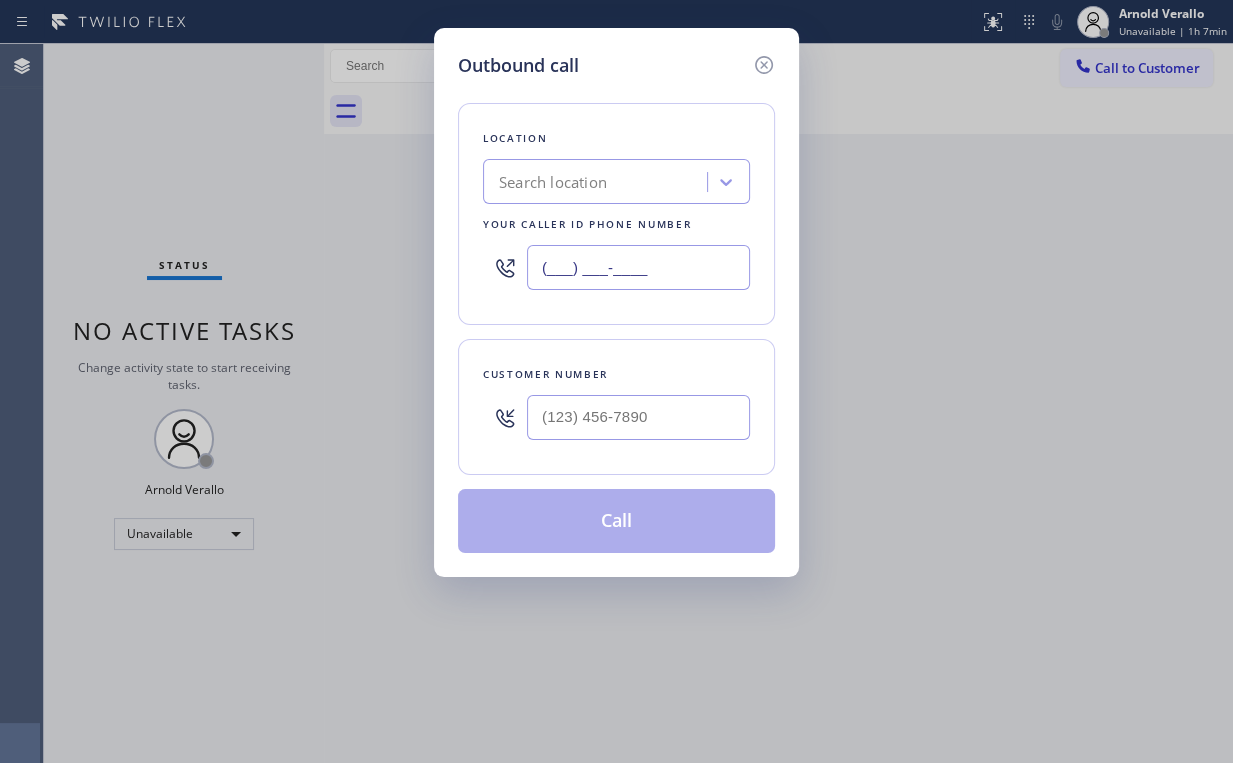 type on "(___) ___-____" 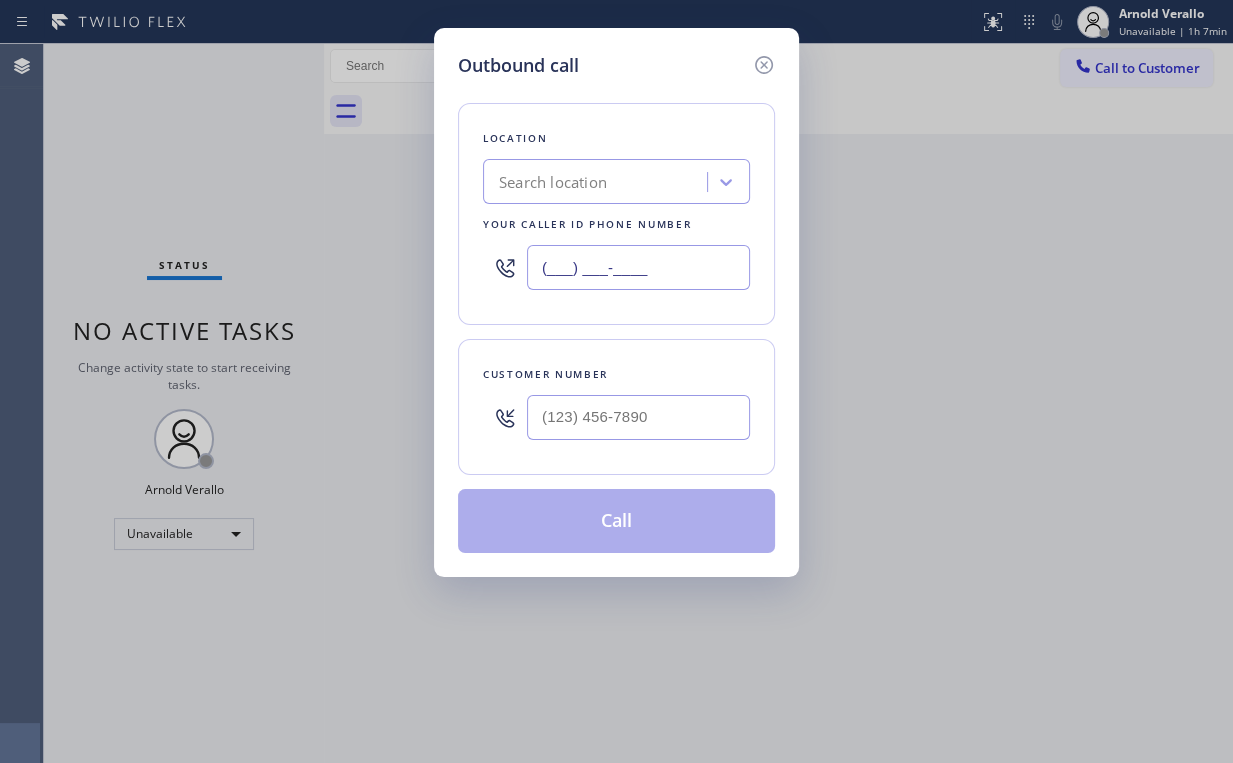 type 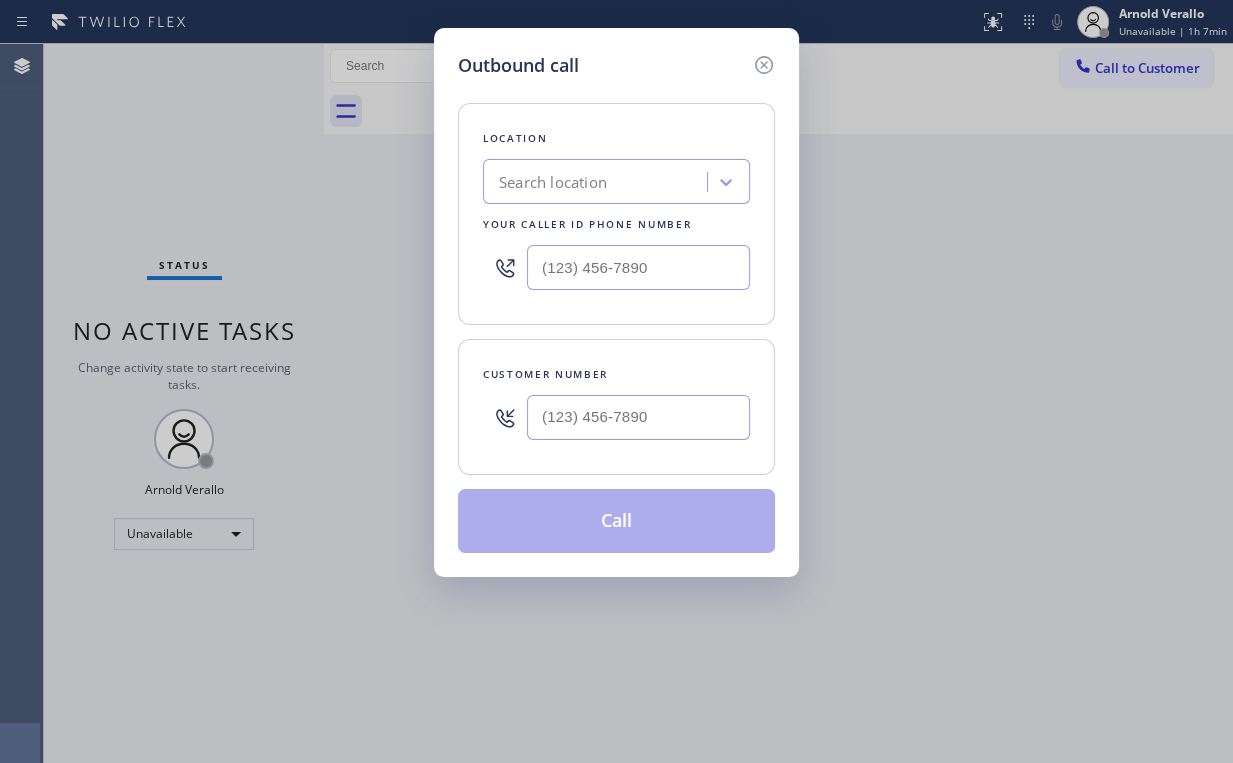click on "Search location" at bounding box center (553, 182) 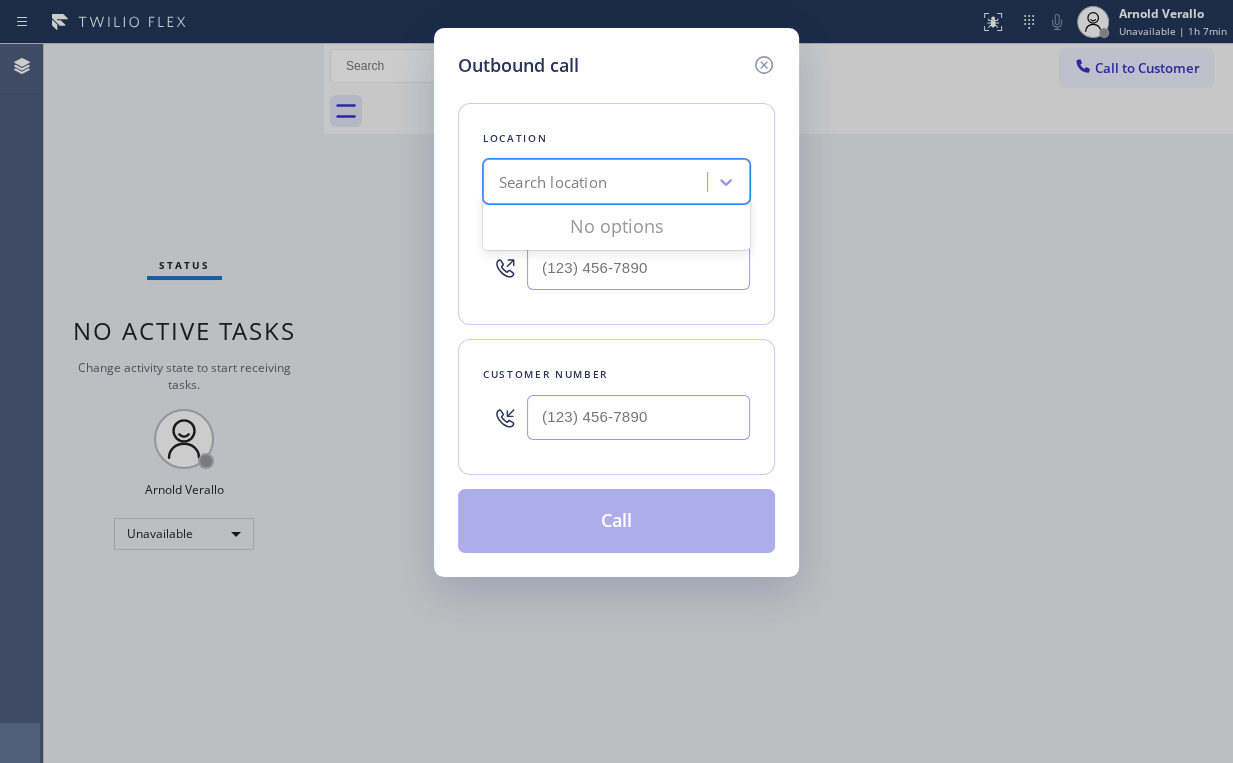 paste on "Wolf Repair Professionals" 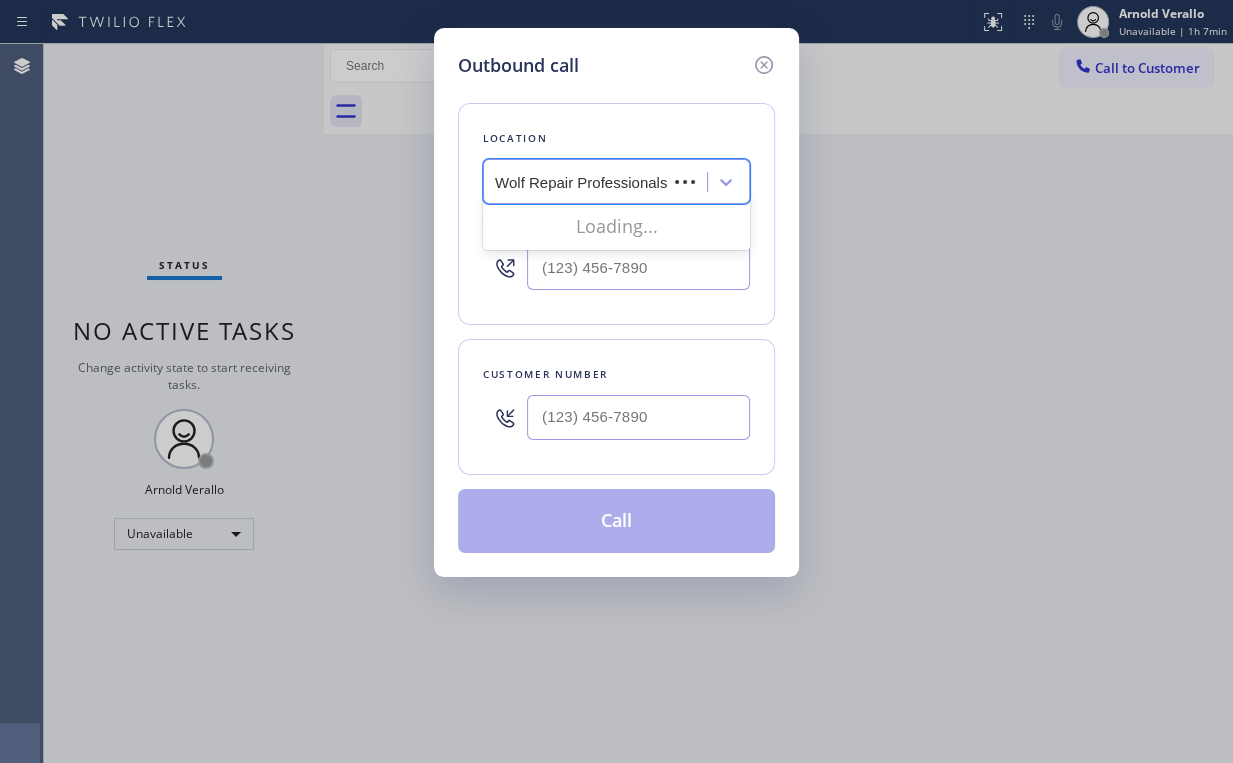 scroll, scrollTop: 0, scrollLeft: 0, axis: both 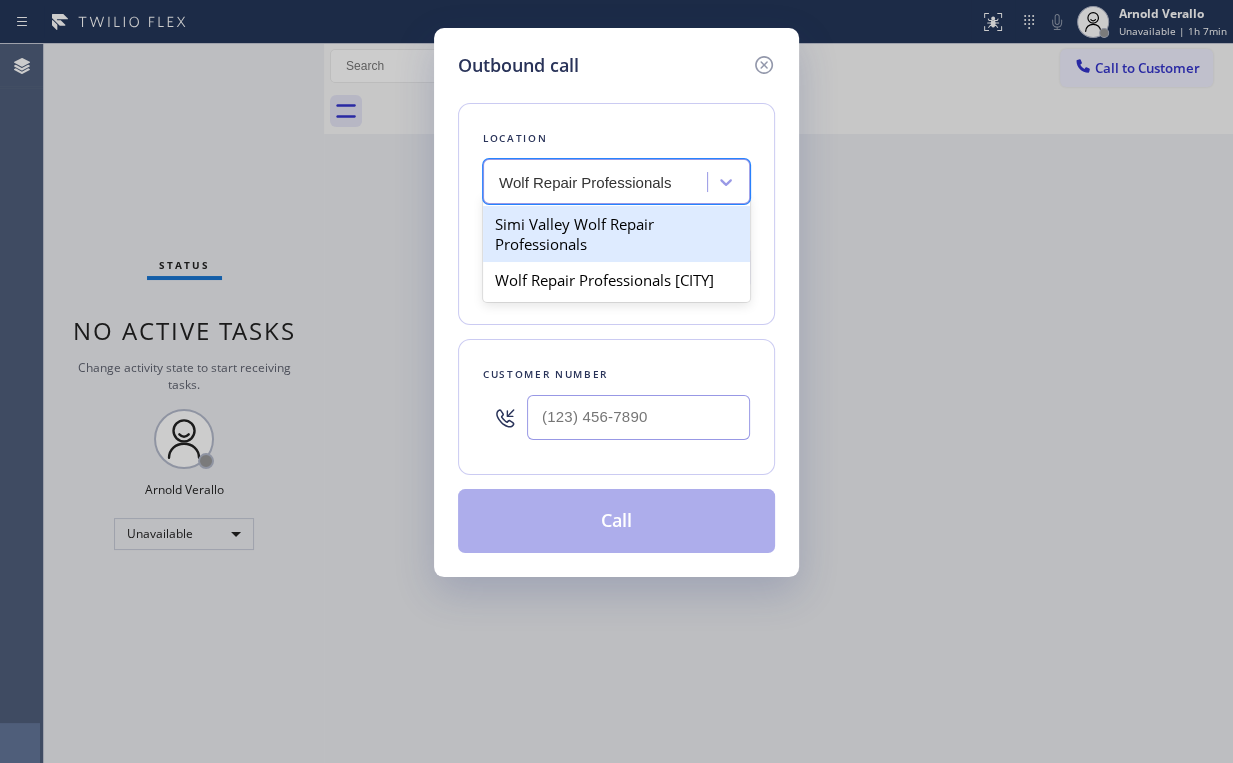 type on "Wolf Repair Professionals" 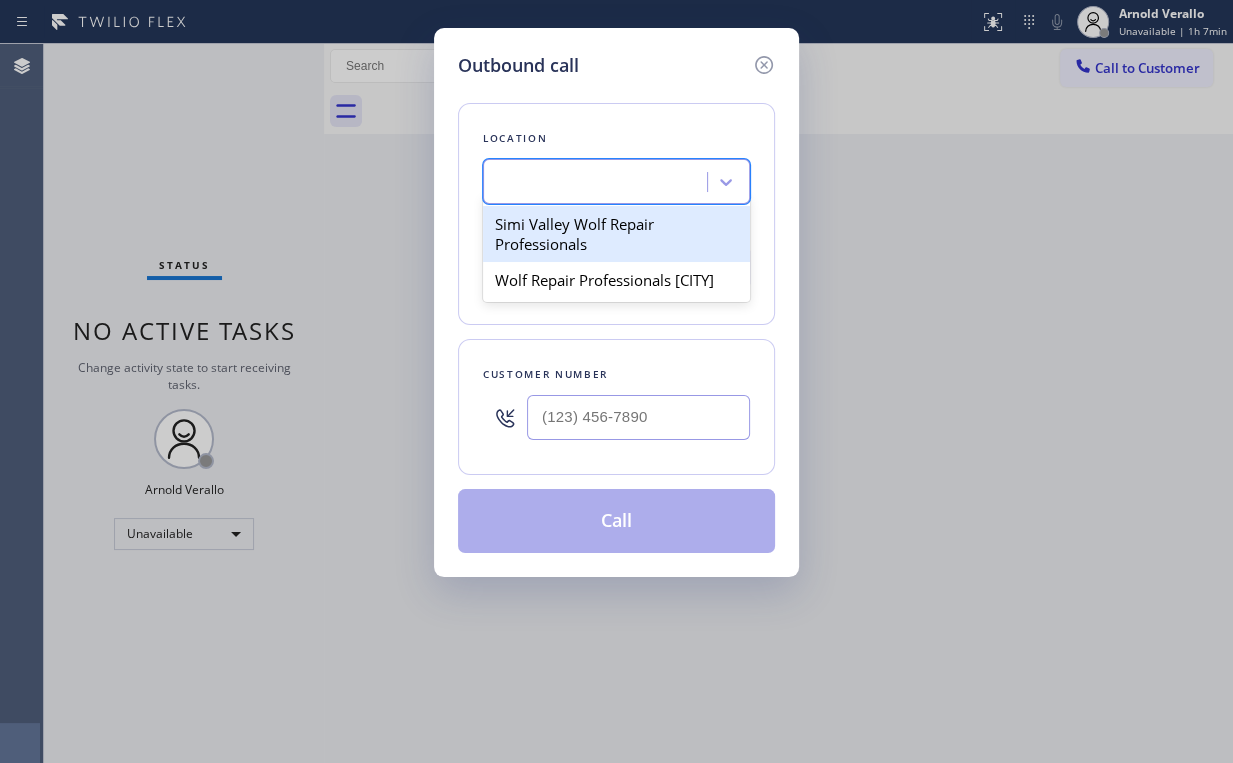 click on "Location" at bounding box center (616, 138) 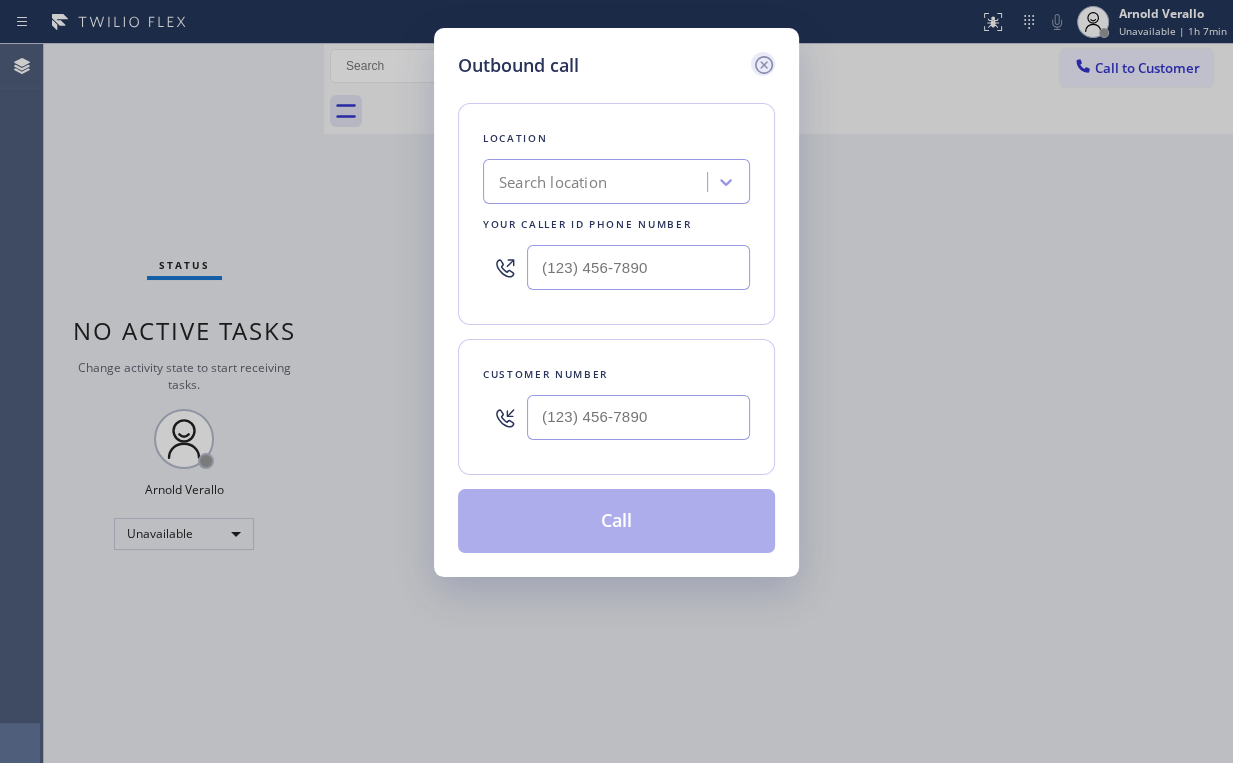 click 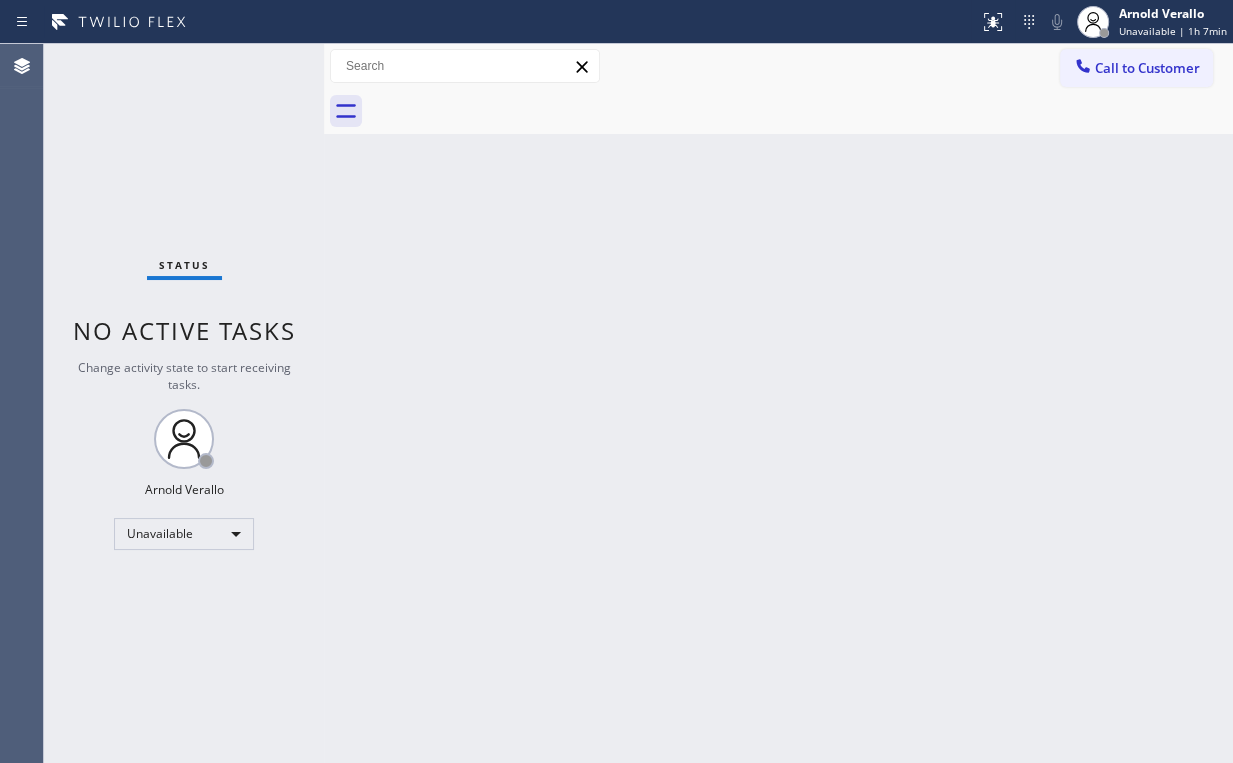 click on "Back to Dashboard Change Sender ID Customers Technicians Select a contact Outbound call Location Search location Your caller id phone number Customer number Call Customer info Name   Phone none Address none Change Sender ID HVAC +18559994417 5 Star Appliance +18557314952 Appliance Repair +18554611149 Plumbing +18889090120 Air Duct Cleaning +18006865038  Electricians +18005688664 Cancel Change Check personal SMS Reset Change No tabs Call to Customer Outbound call Location Search location Your caller id phone number Customer number Call Outbound call Technician Search Technician Your caller id phone number Your caller id phone number Call" at bounding box center [778, 403] 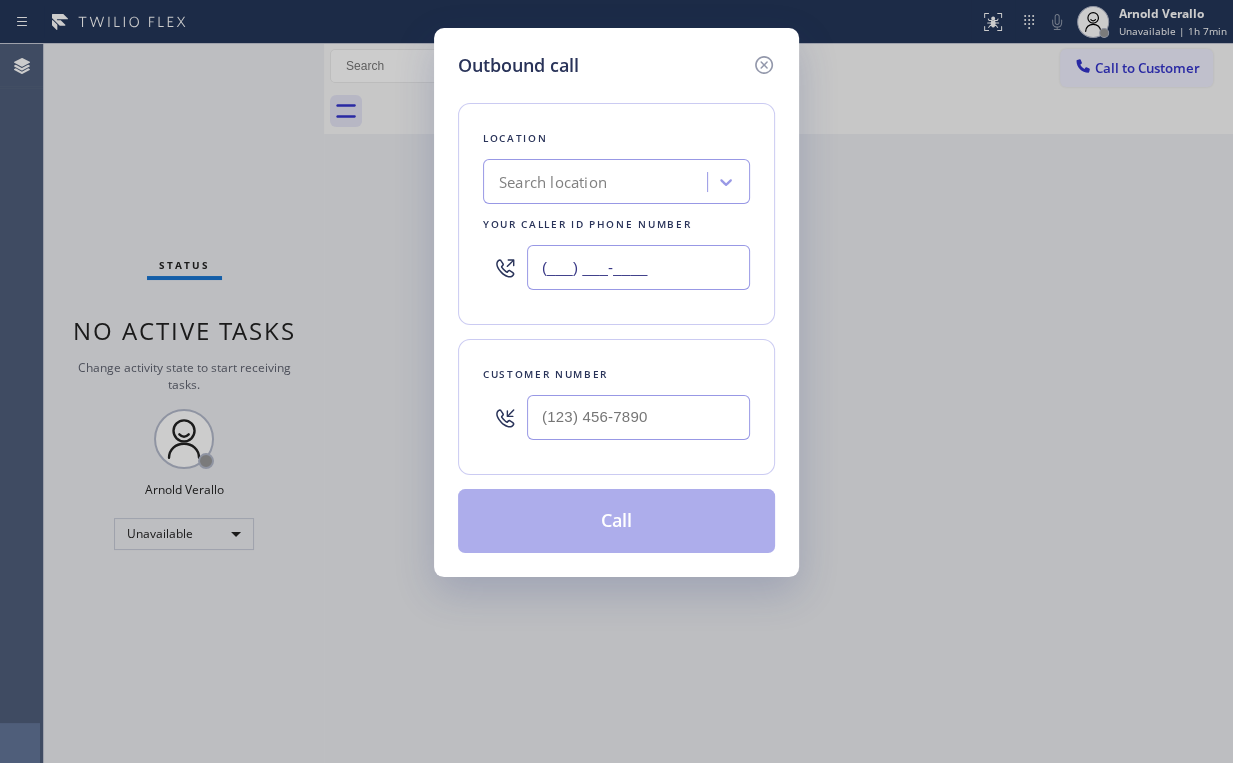 click on "Outbound call Location Search location Your caller id phone number (___) ___-____ Customer number Call" at bounding box center [616, 381] 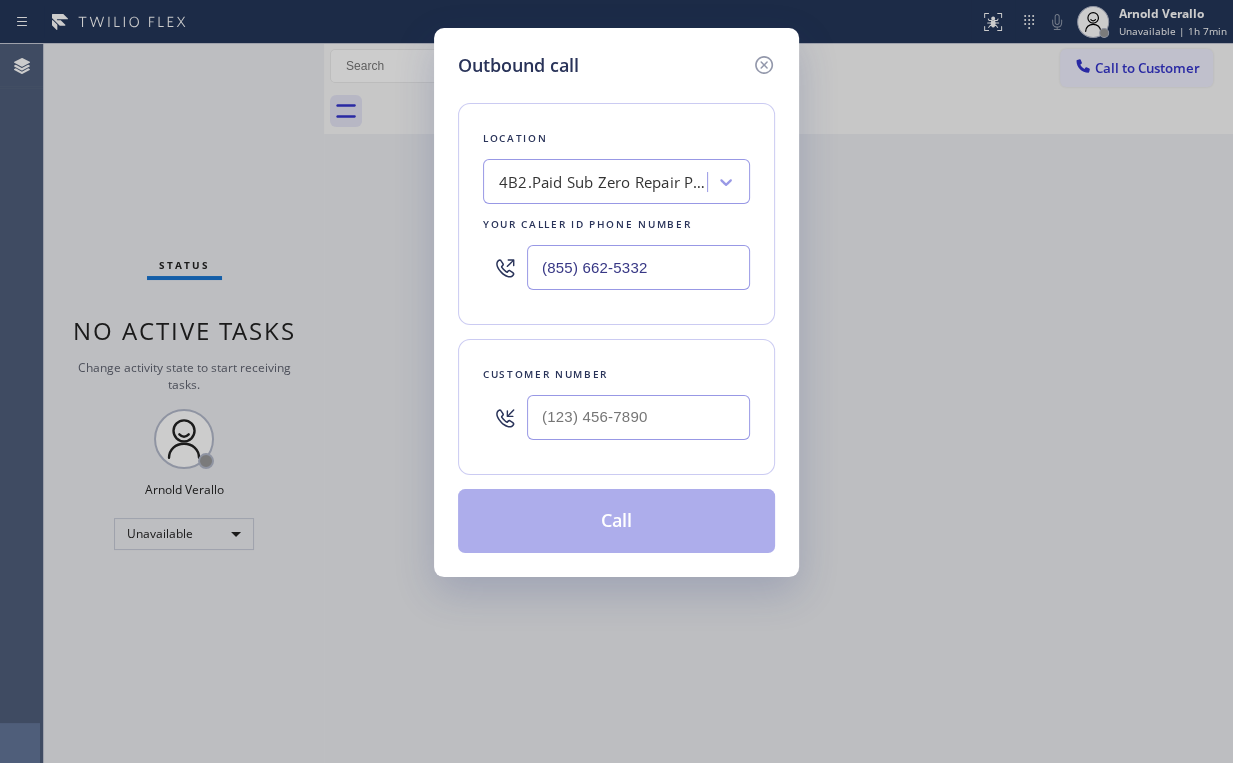 type on "(855) 662-5332" 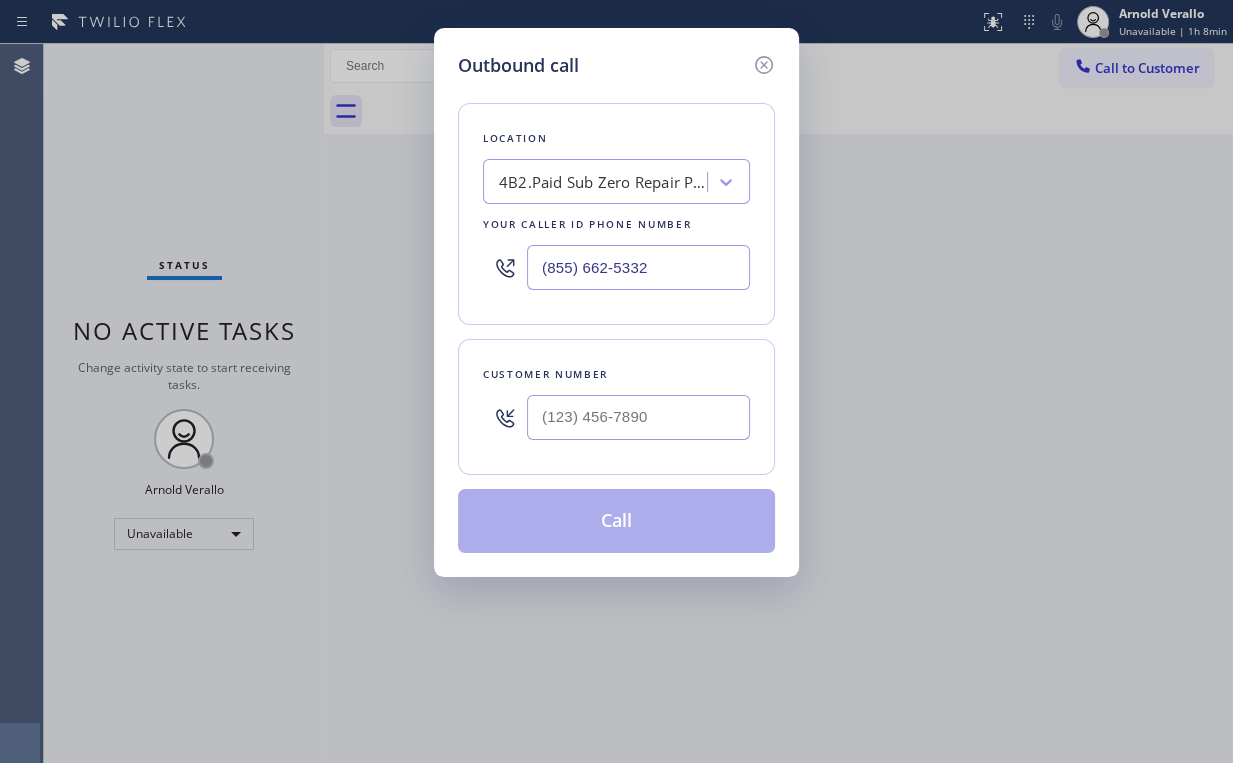 click on "Outbound call Location 4B2.Paid Sub Zero Repair  Professionals Your caller id phone number (855) 662-5332 Customer number Call" at bounding box center [616, 381] 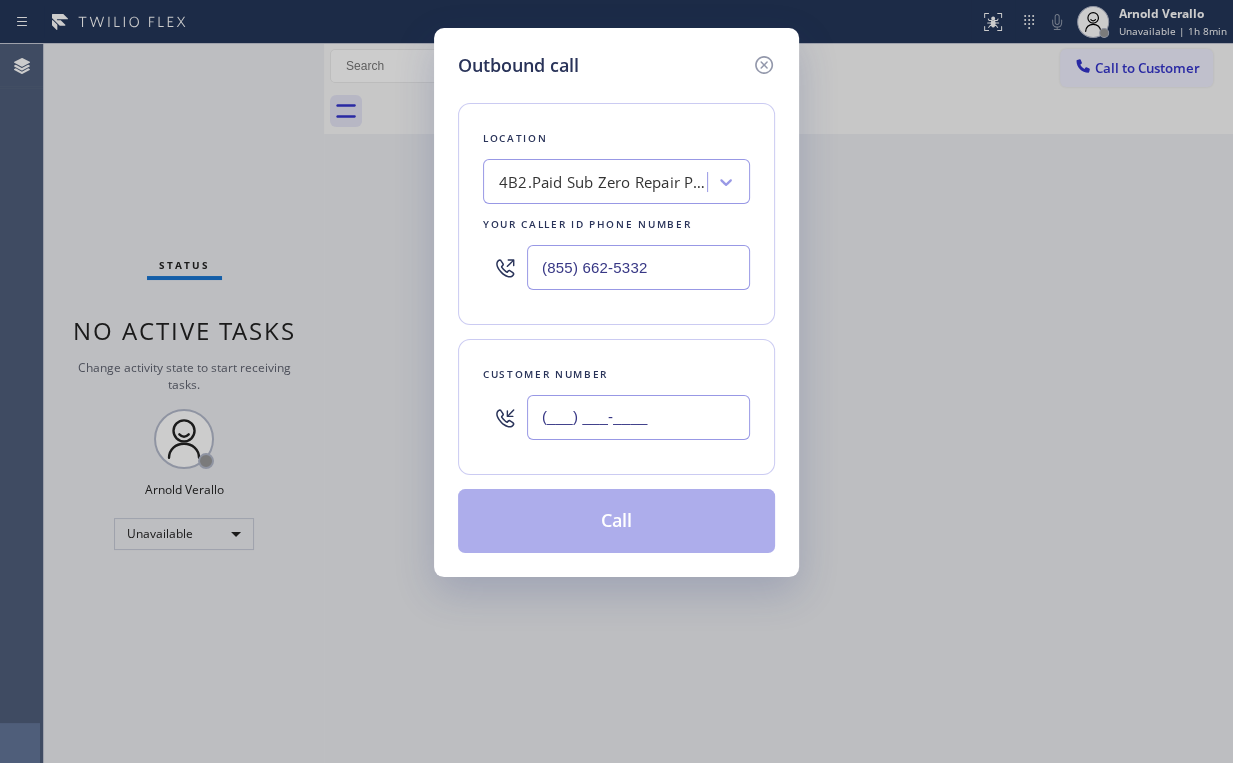 click on "(___) ___-____" at bounding box center [638, 417] 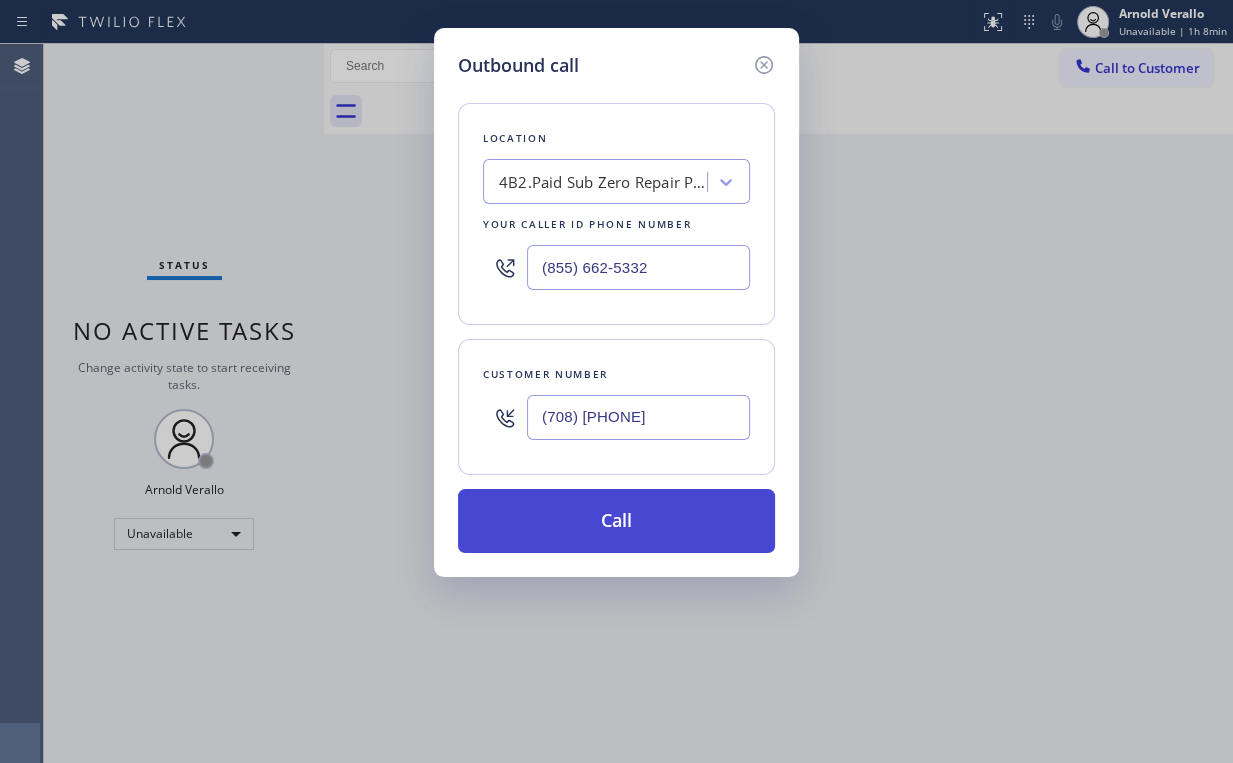 type on "(708) 977-0944" 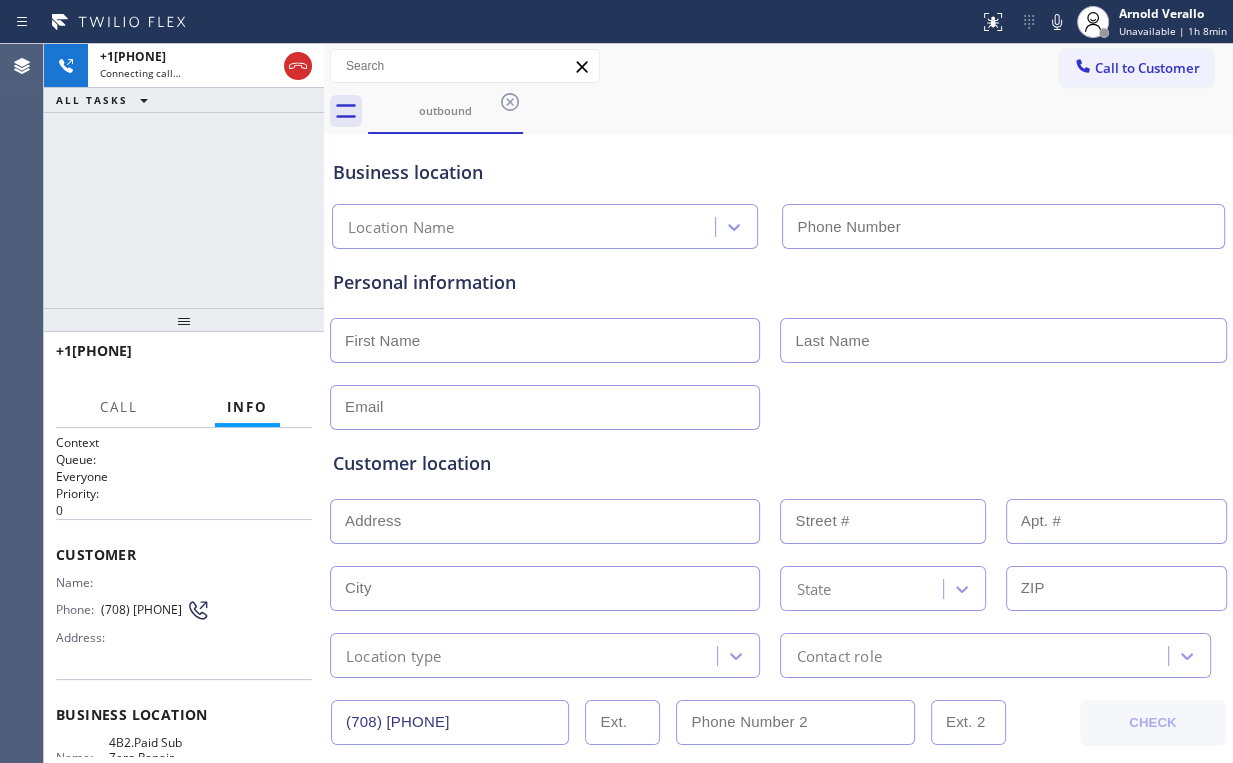 click on "+17089770944 Connecting call… ALL TASKS ALL TASKS ACTIVE TASKS TASKS IN WRAP UP" at bounding box center (184, 176) 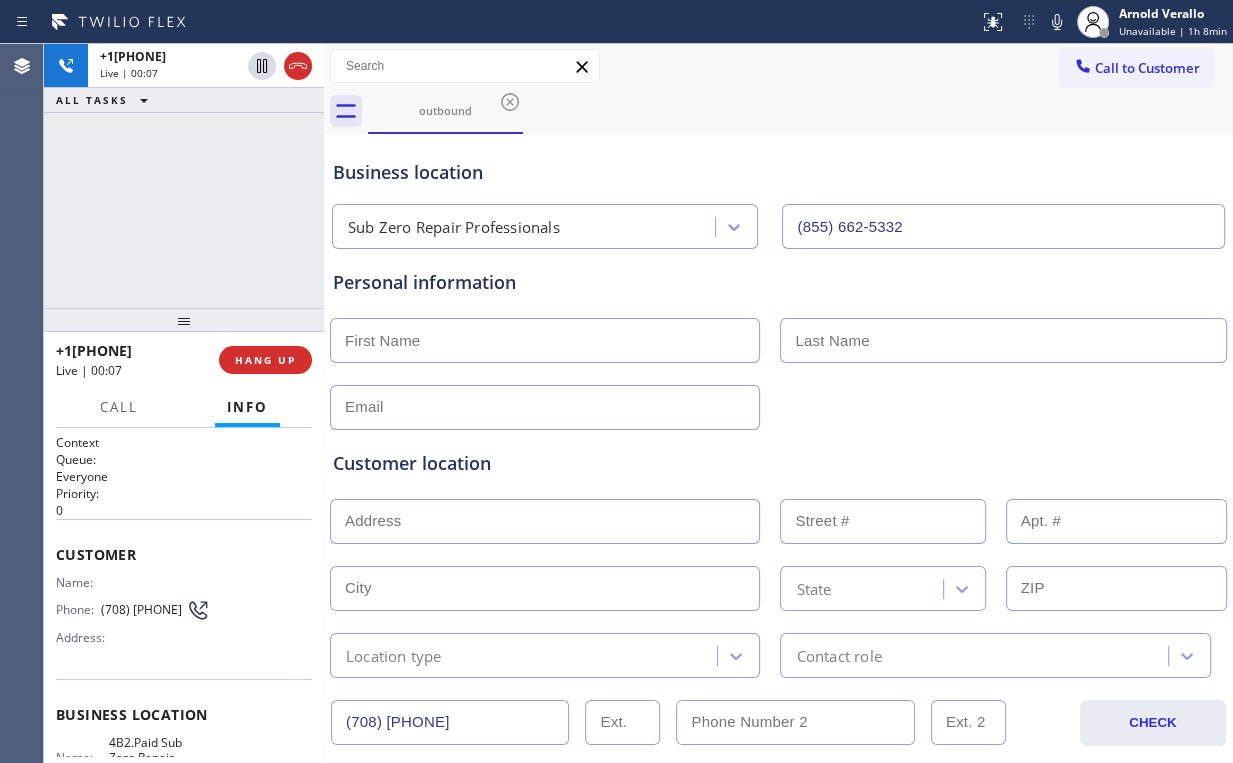 click on "+17089770944 Live | 00:07 ALL TASKS ALL TASKS ACTIVE TASKS TASKS IN WRAP UP" at bounding box center [184, 176] 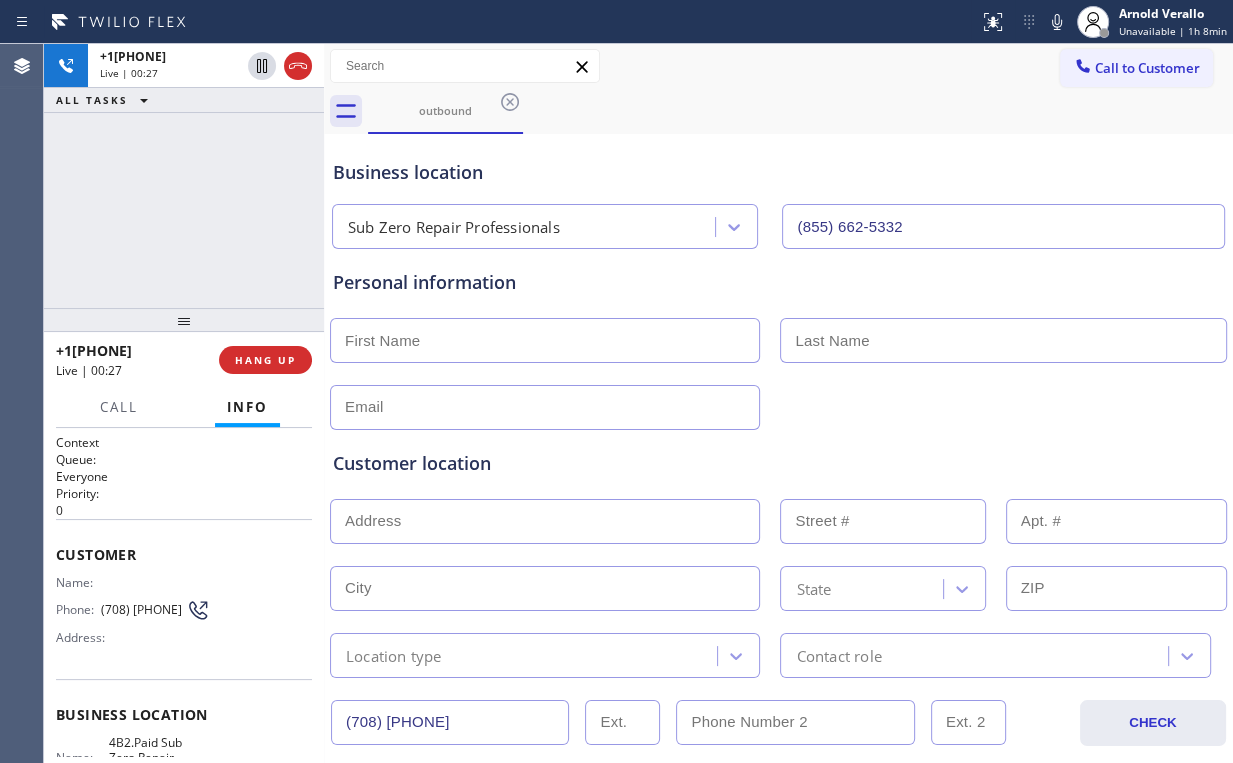 click on "+17089770944 Live | 00:27 ALL TASKS ALL TASKS ACTIVE TASKS TASKS IN WRAP UP" at bounding box center (184, 176) 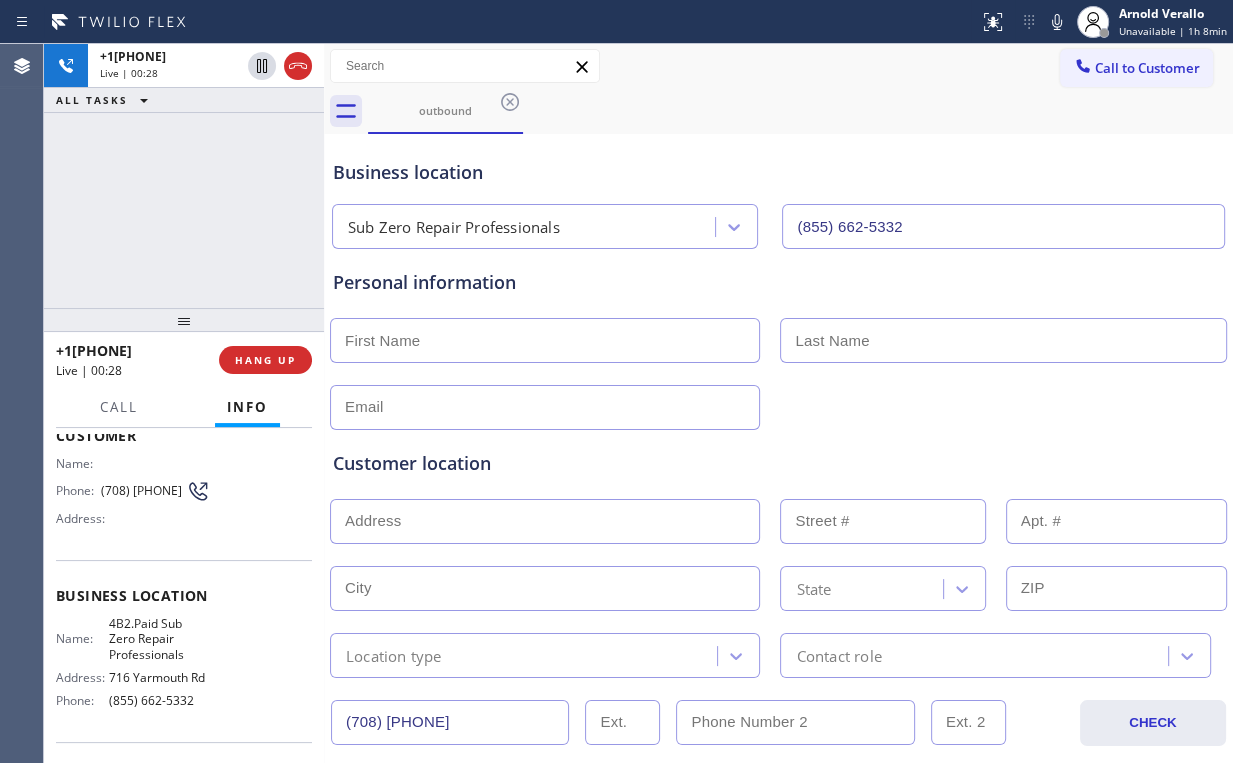 scroll, scrollTop: 240, scrollLeft: 0, axis: vertical 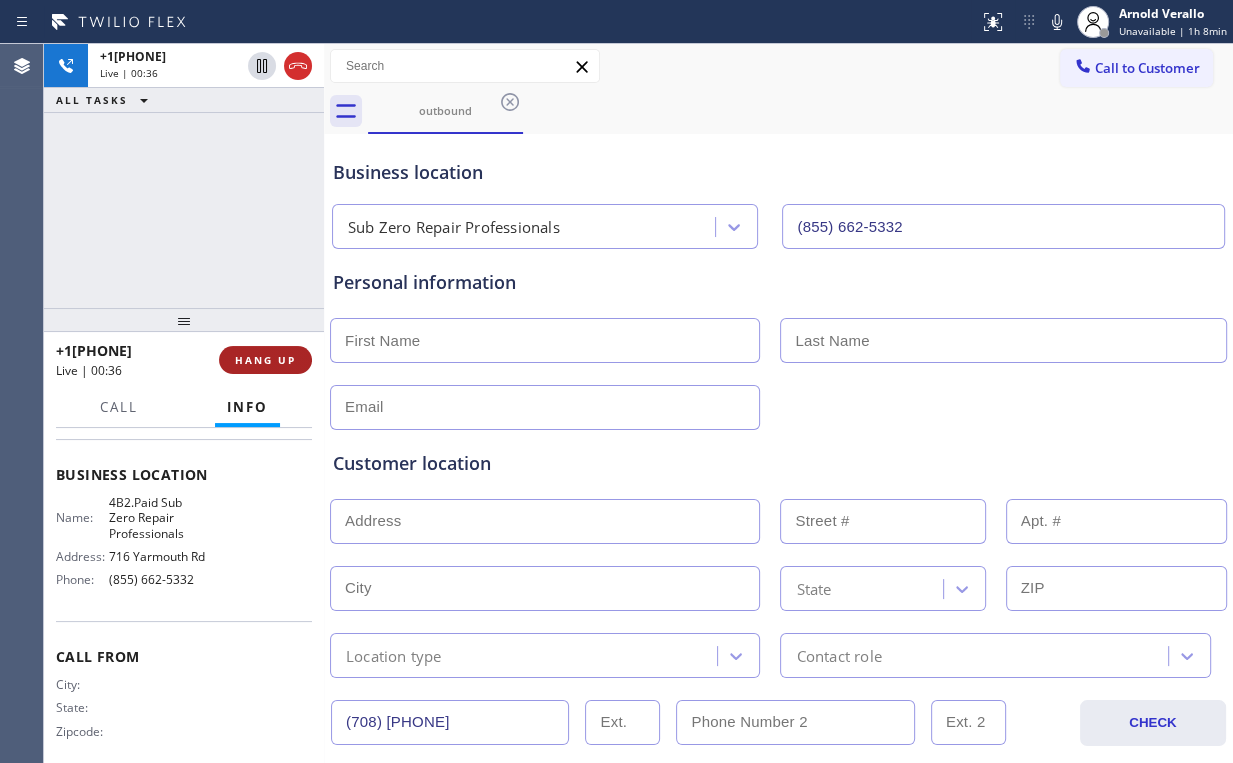 click on "HANG UP" at bounding box center [265, 360] 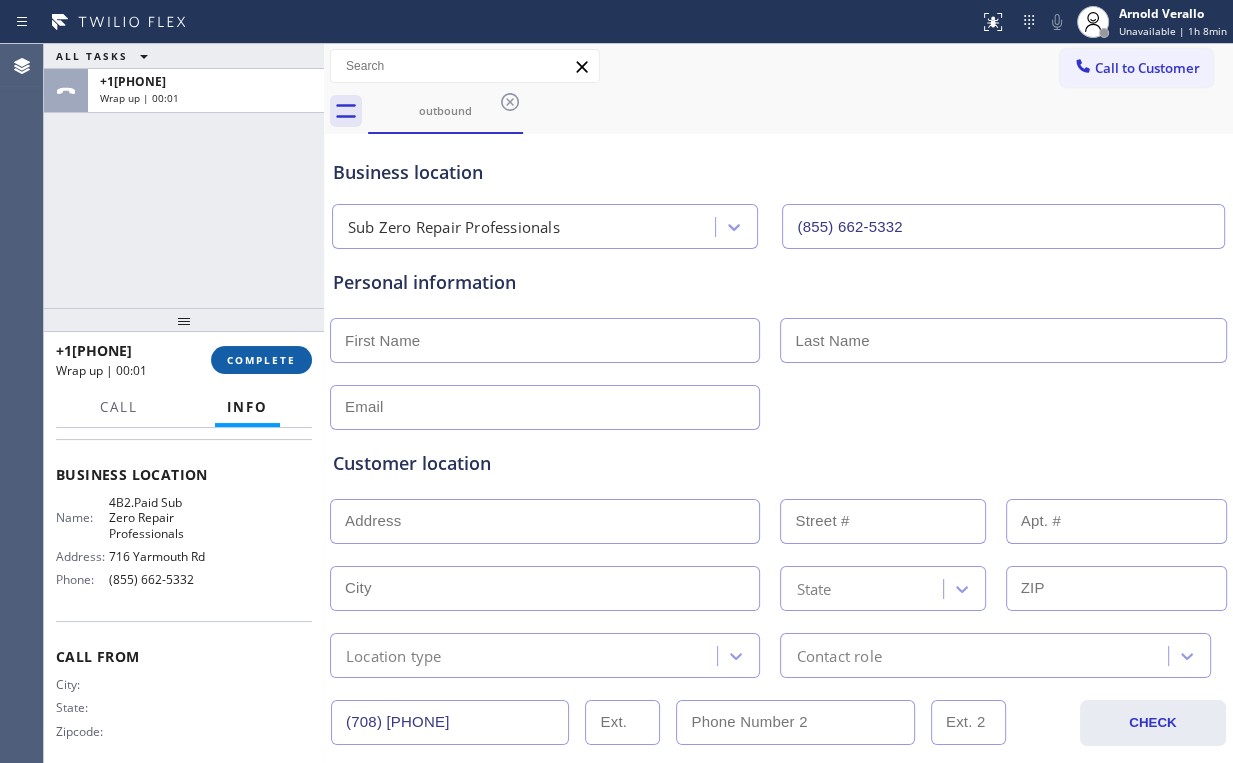 click on "COMPLETE" at bounding box center [261, 360] 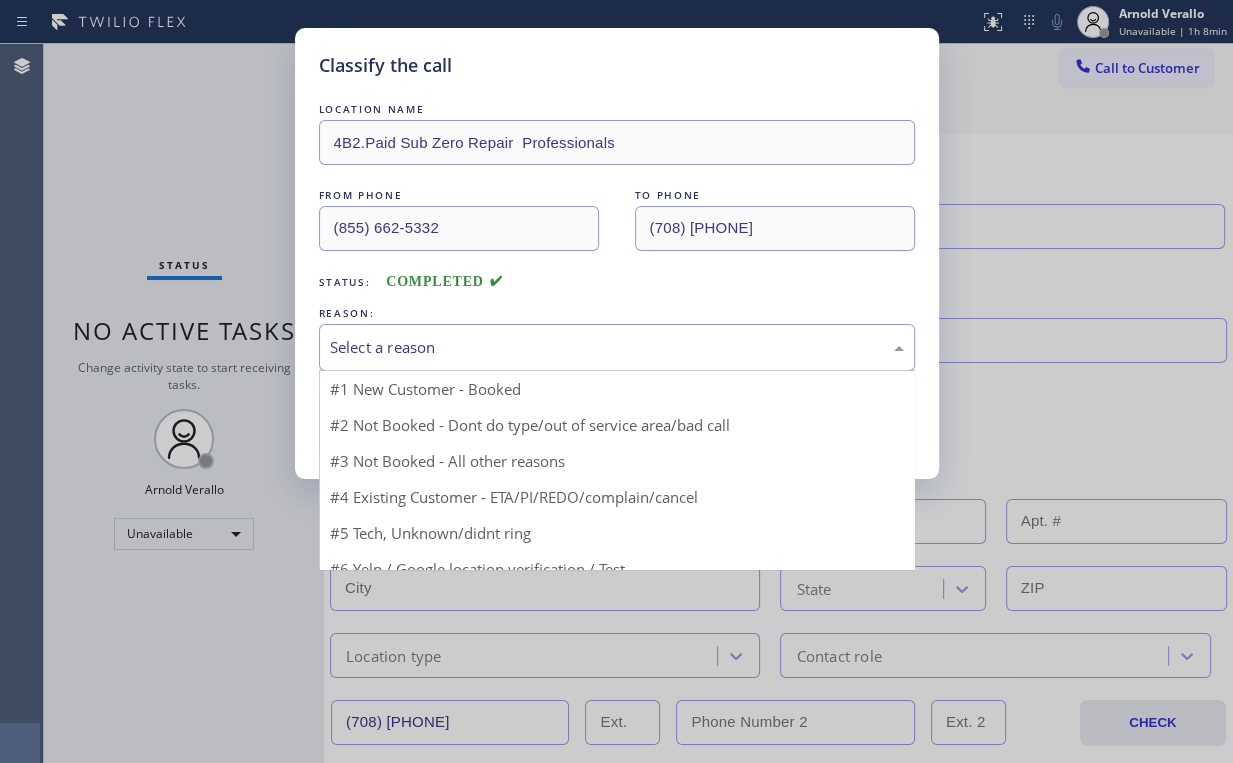 click on "Select a reason" at bounding box center (617, 347) 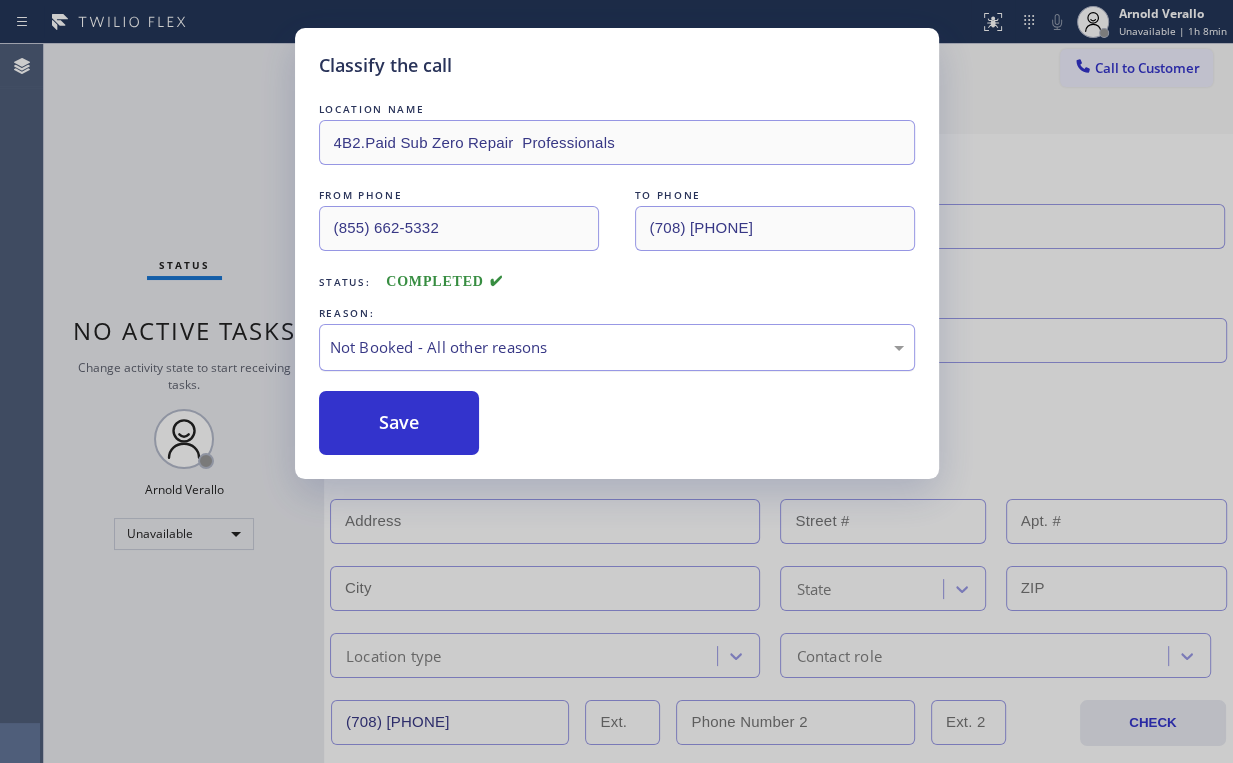drag, startPoint x: 407, startPoint y: 412, endPoint x: 332, endPoint y: 348, distance: 98.59513 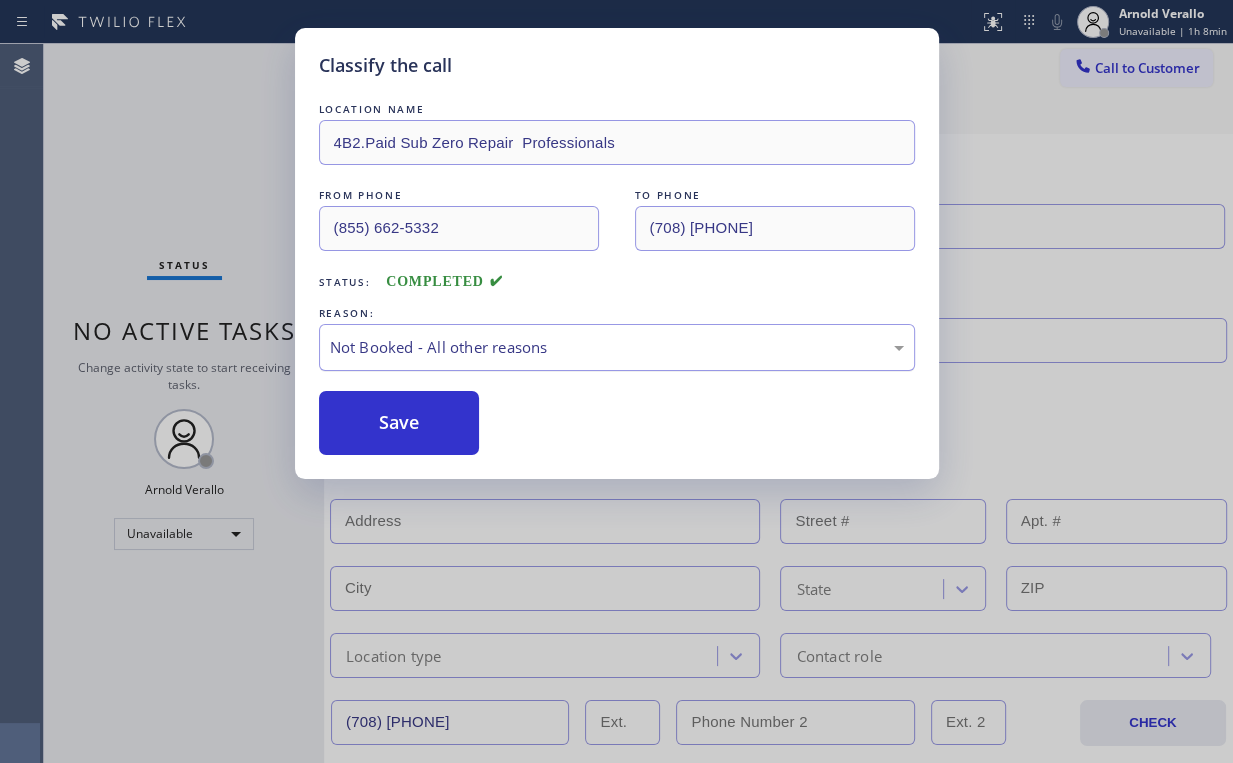 click on "Save" at bounding box center [399, 423] 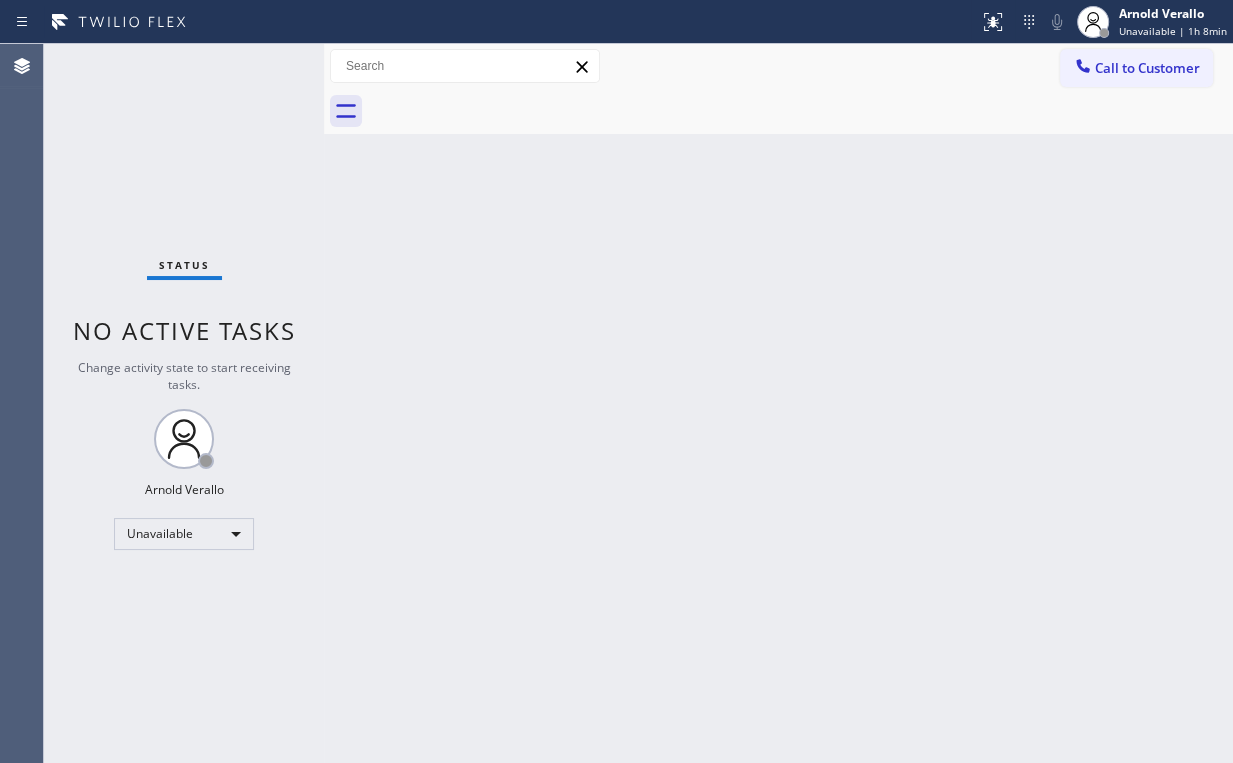 click on "Back to Dashboard Change Sender ID Customers Technicians Select a contact Outbound call Location Search location Your caller id phone number Customer number Call Customer info Name   Phone none Address none Change Sender ID HVAC +18559994417 5 Star Appliance +18557314952 Appliance Repair +18554611149 Plumbing +18889090120 Air Duct Cleaning +18006865038  Electricians +18005688664 Cancel Change Check personal SMS Reset Change No tabs Call to Customer Outbound call Location Sub Zero Repair  Professionals Your caller id phone number (855) 662-5332 Customer number Call Outbound call Technician Search Technician Your caller id phone number Your caller id phone number Call" at bounding box center [778, 403] 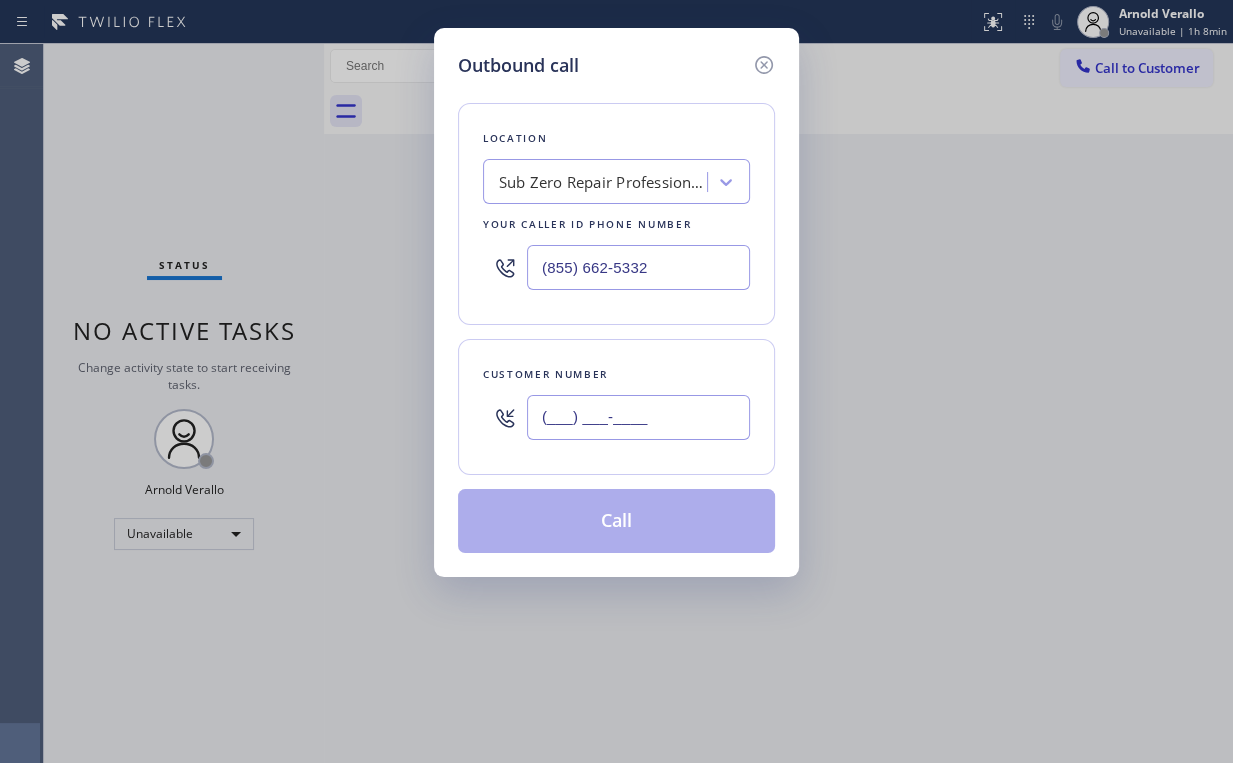 click on "(___) ___-____" at bounding box center (638, 417) 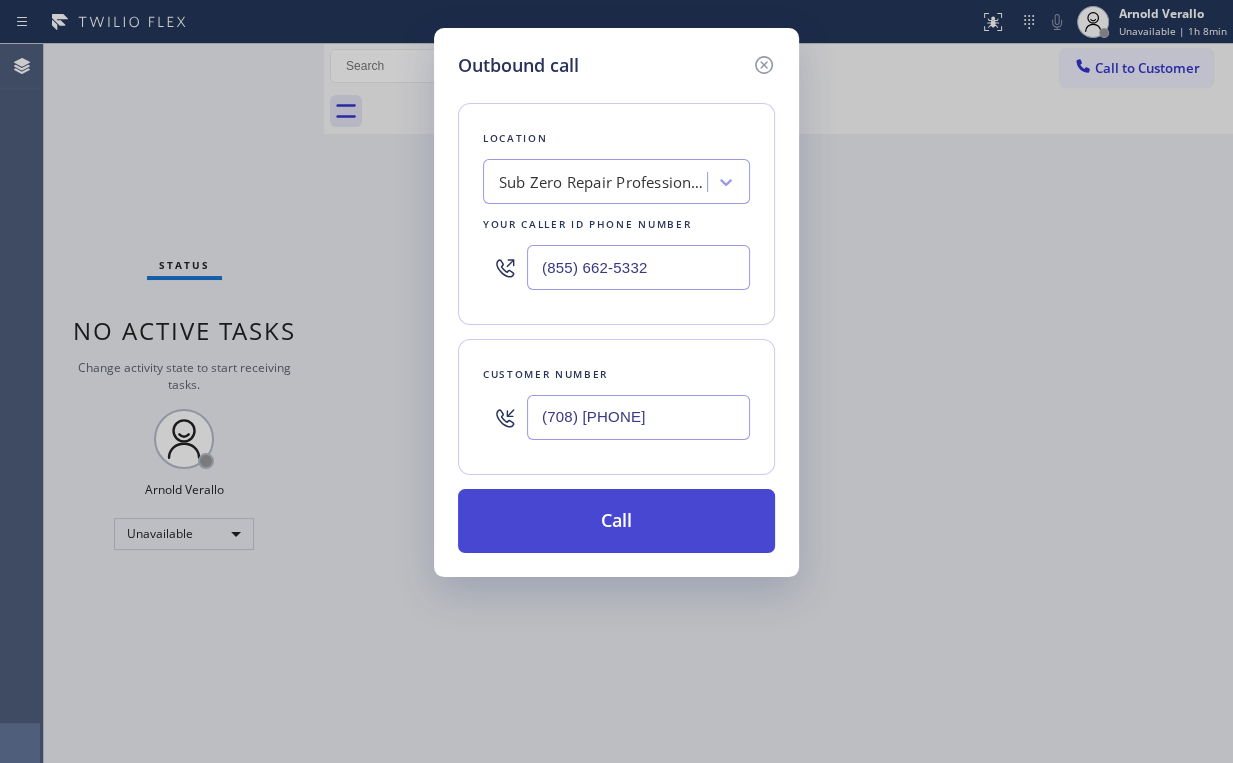 type on "(708) 977-0944" 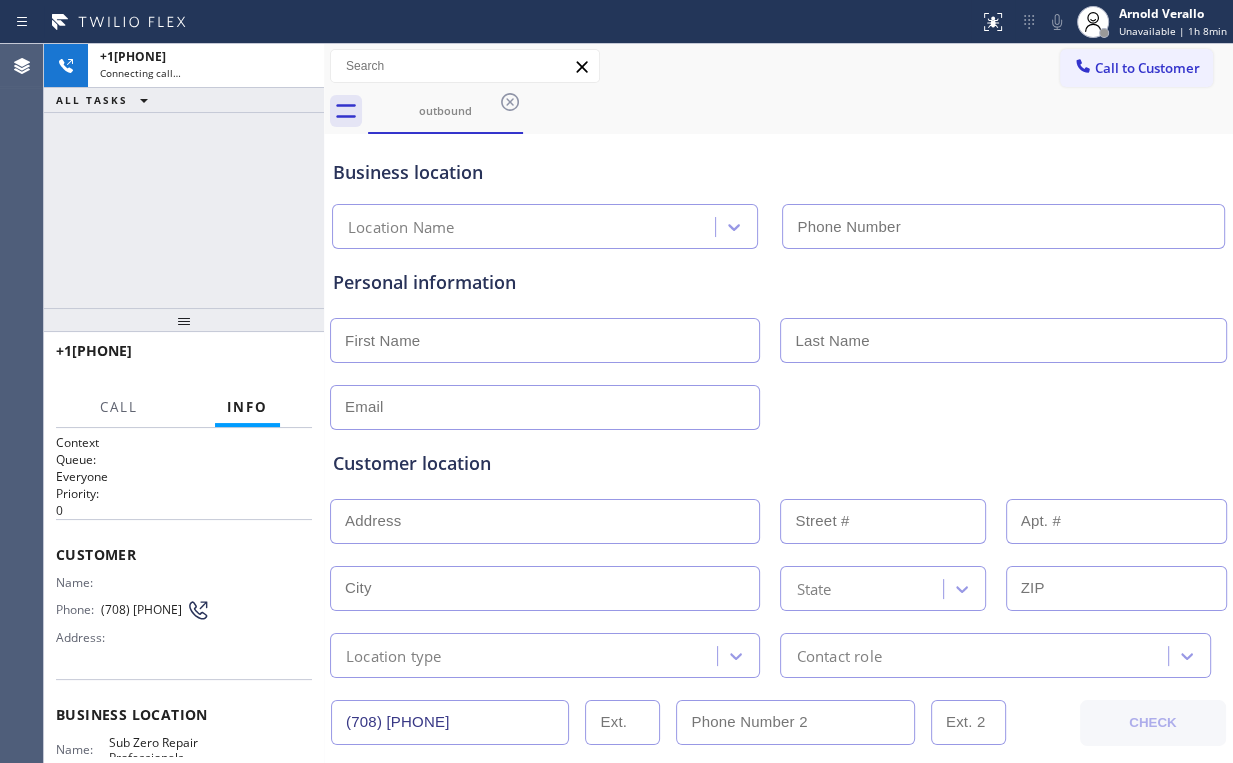 click on "+17089770944 Connecting call… ALL TASKS ALL TASKS ACTIVE TASKS TASKS IN WRAP UP" at bounding box center (184, 176) 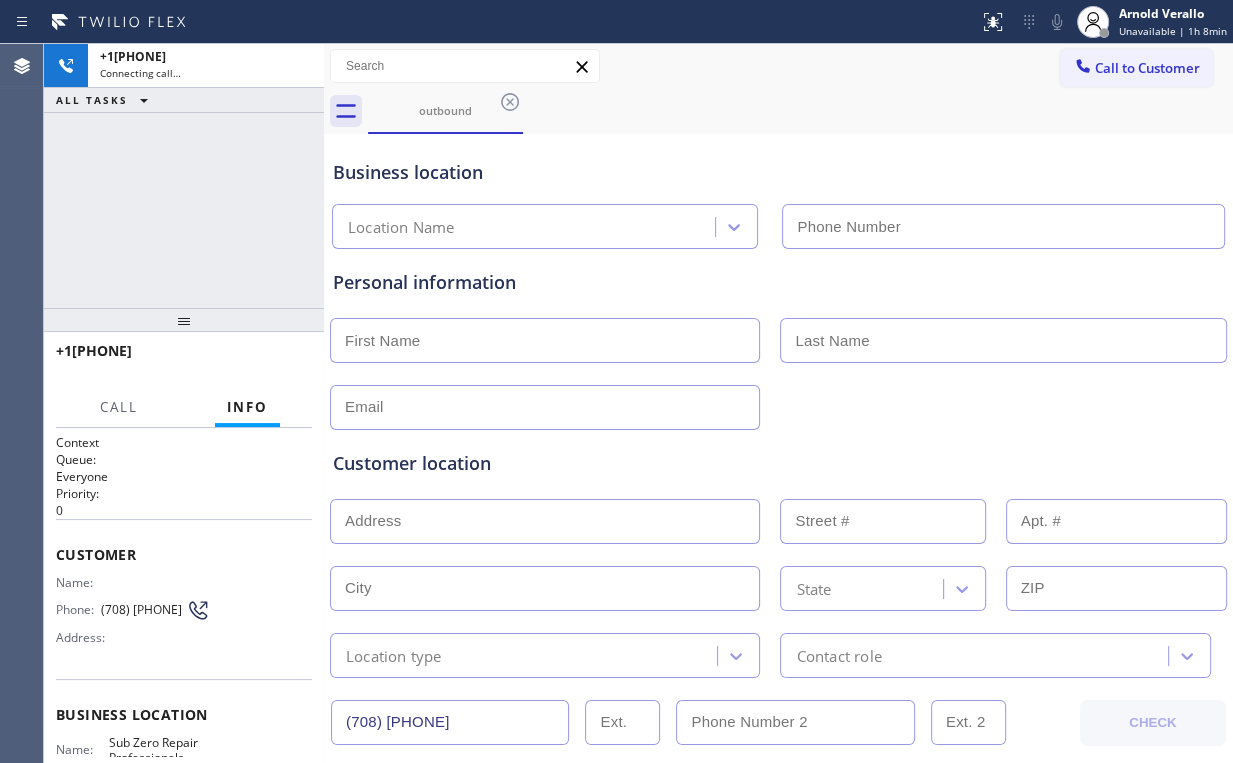 type on "(855) 662-5332" 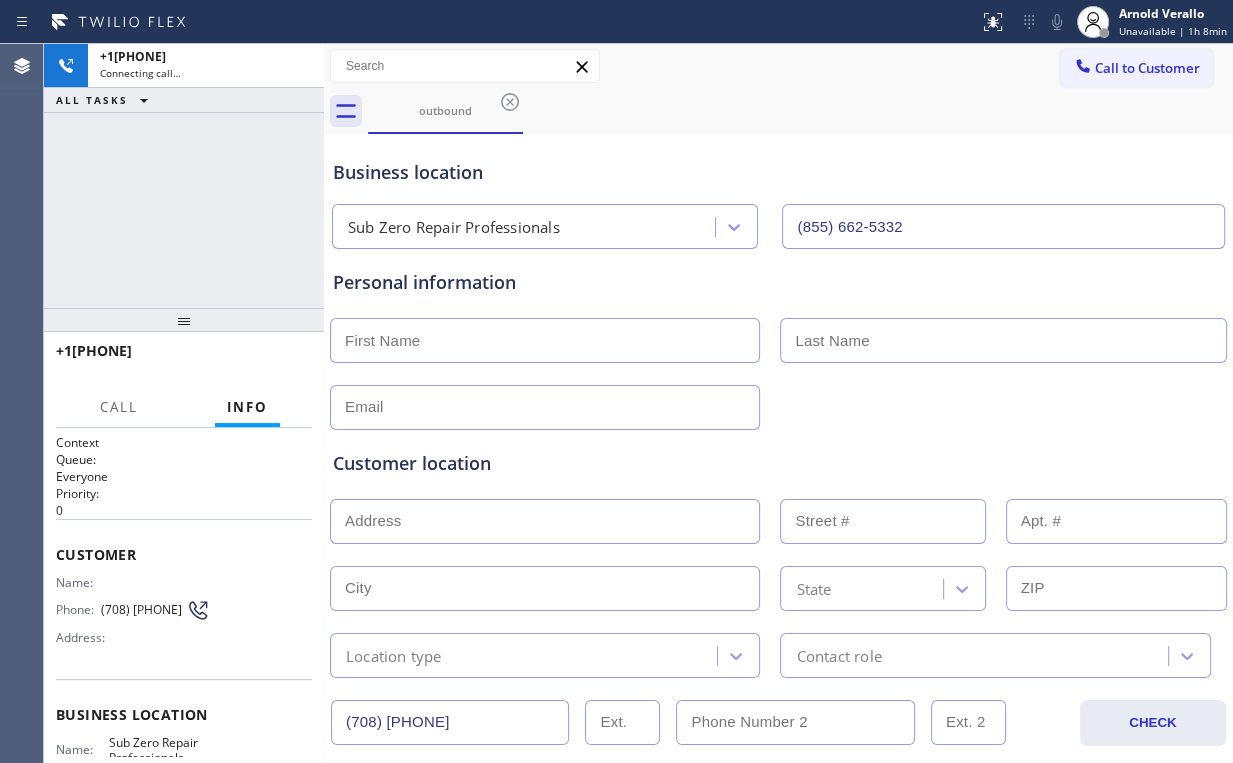 click on "+17089770944 Connecting call… ALL TASKS ALL TASKS ACTIVE TASKS TASKS IN WRAP UP" at bounding box center [184, 176] 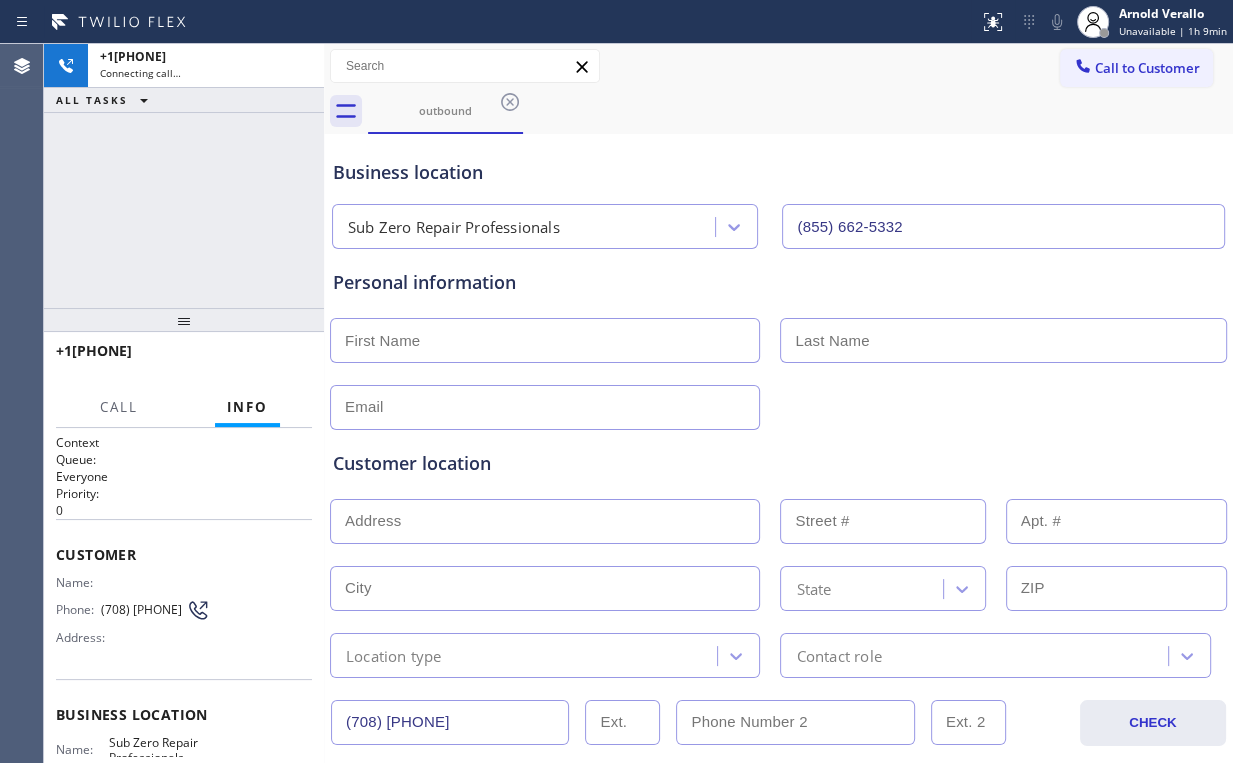 click on "+17089770944 Connecting call… ALL TASKS ALL TASKS ACTIVE TASKS TASKS IN WRAP UP" at bounding box center [184, 176] 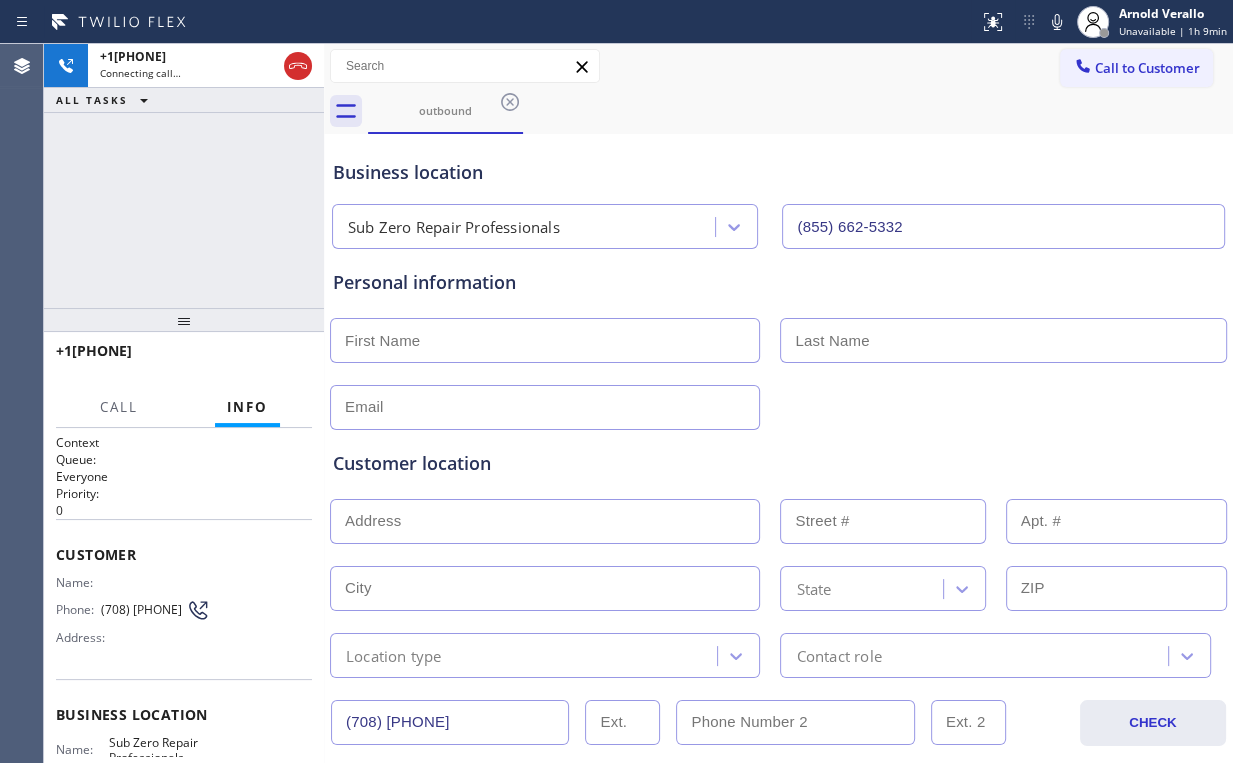 drag, startPoint x: 128, startPoint y: 236, endPoint x: 675, endPoint y: 94, distance: 565.131 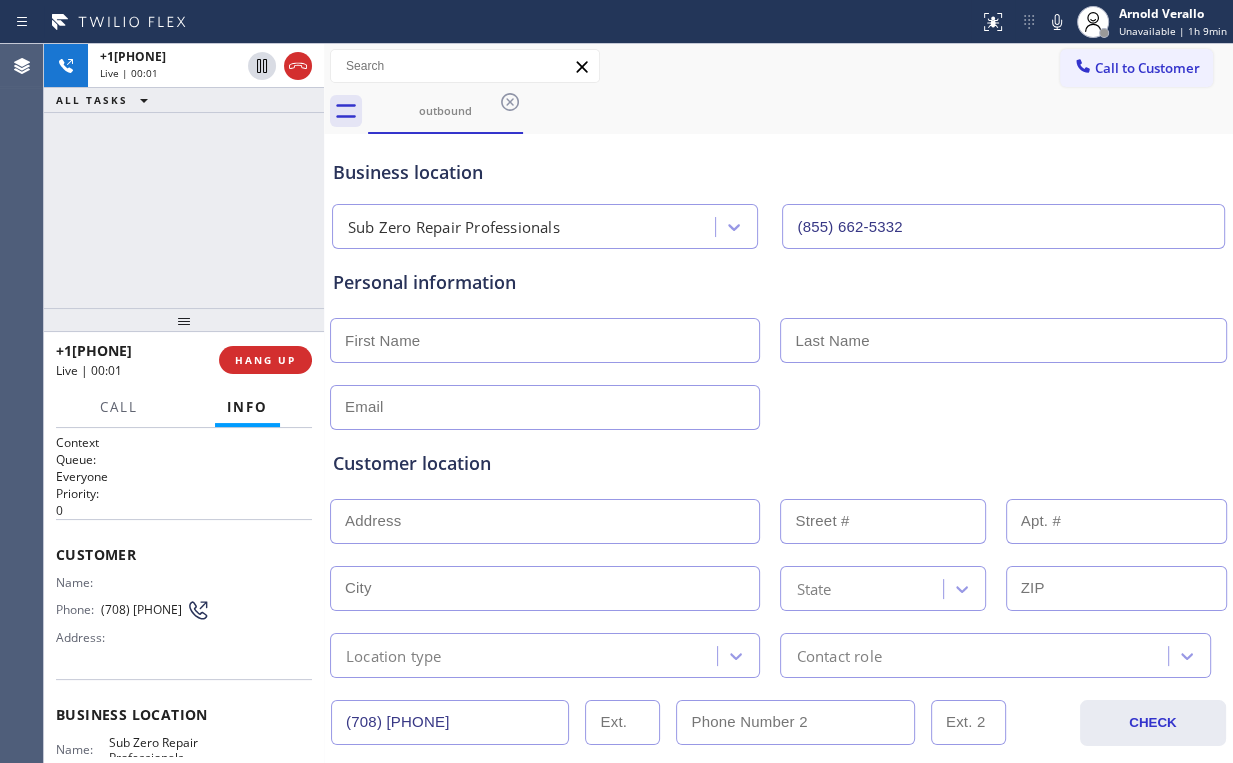 click on "Sub Zero Repair  Professionals" at bounding box center [526, 227] 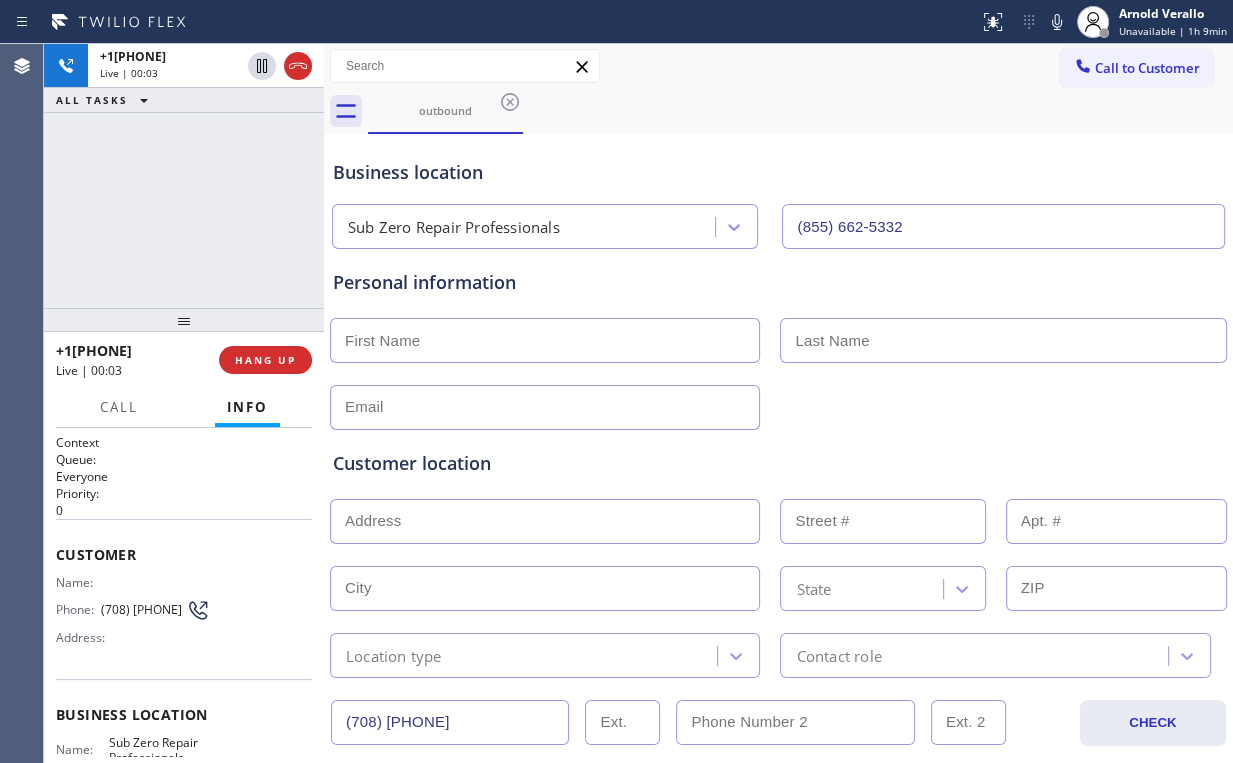 click on "Business location" at bounding box center (778, 172) 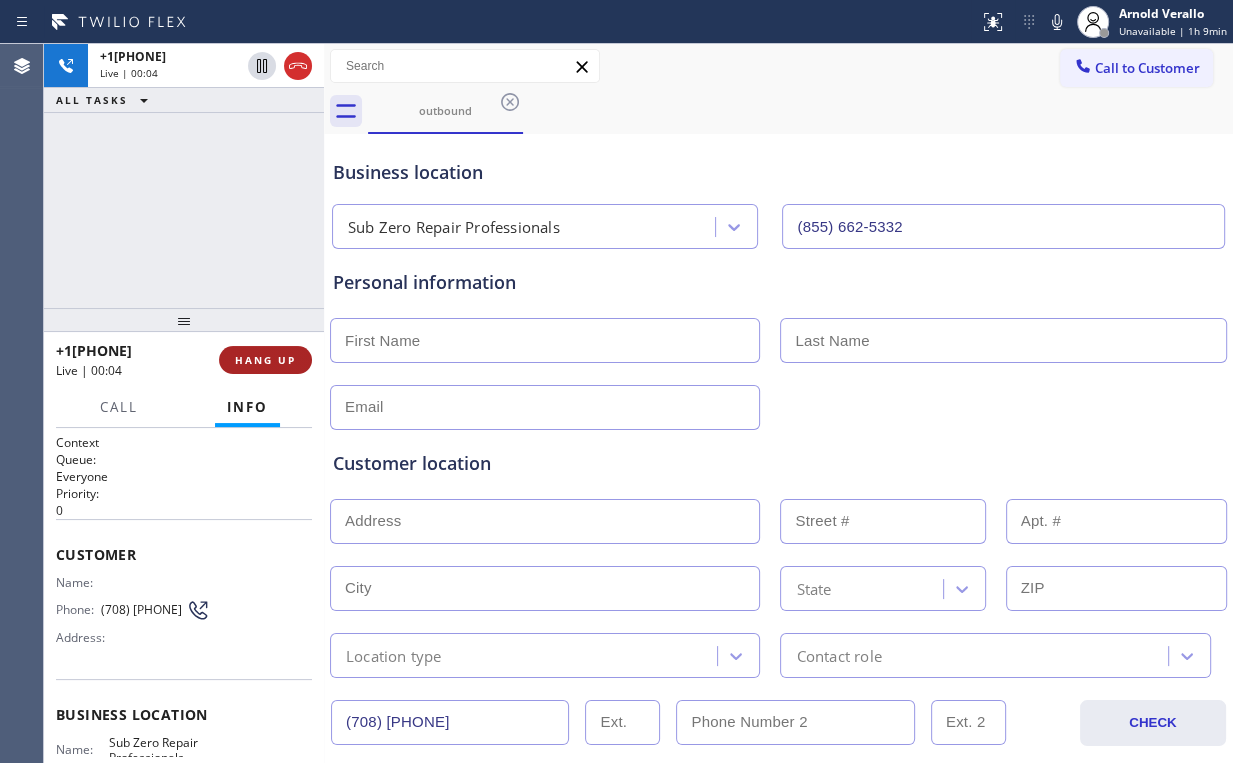 click on "HANG UP" at bounding box center [265, 360] 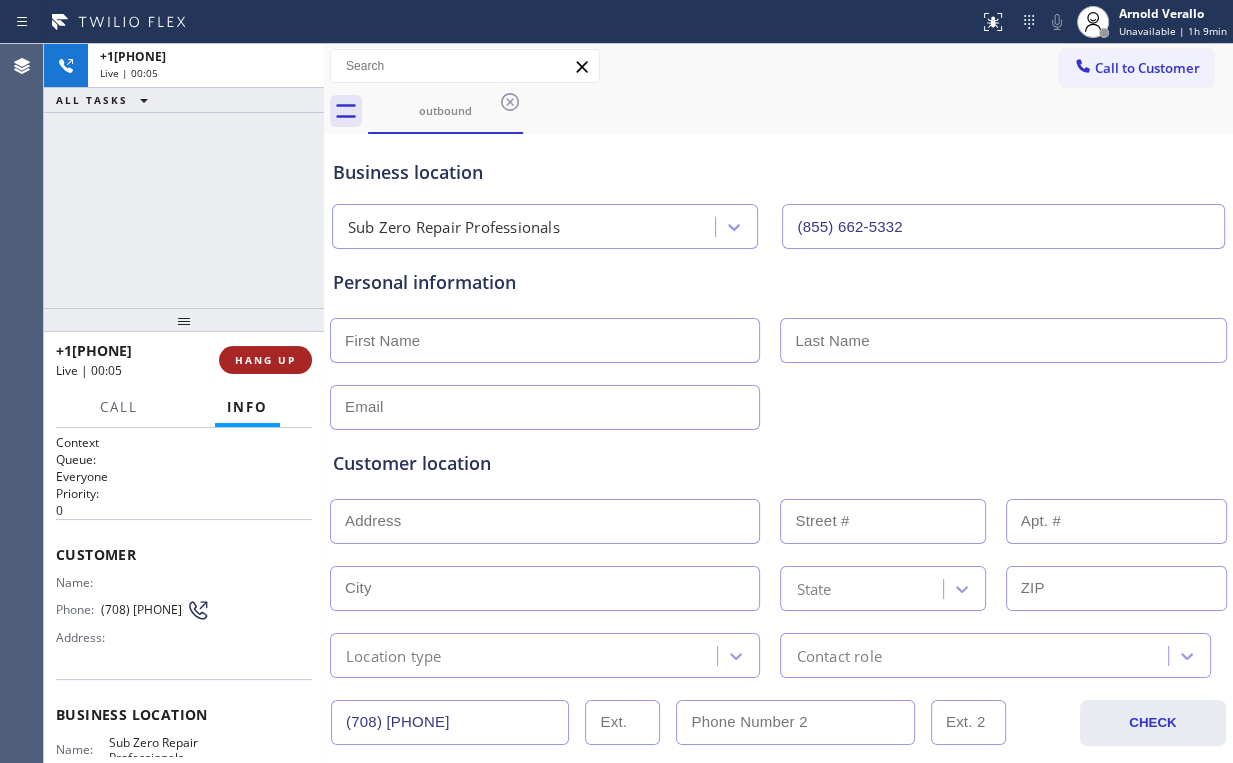 click on "HANG UP" at bounding box center (265, 360) 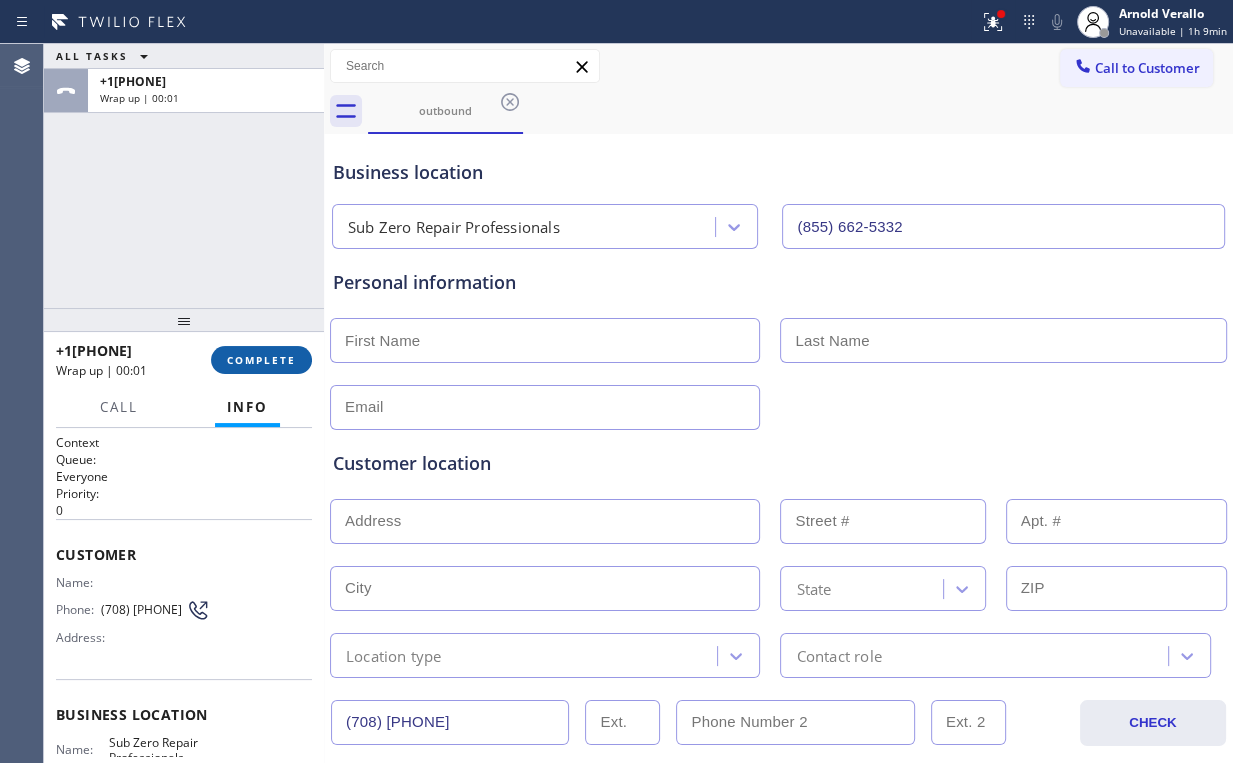 click on "COMPLETE" at bounding box center (261, 360) 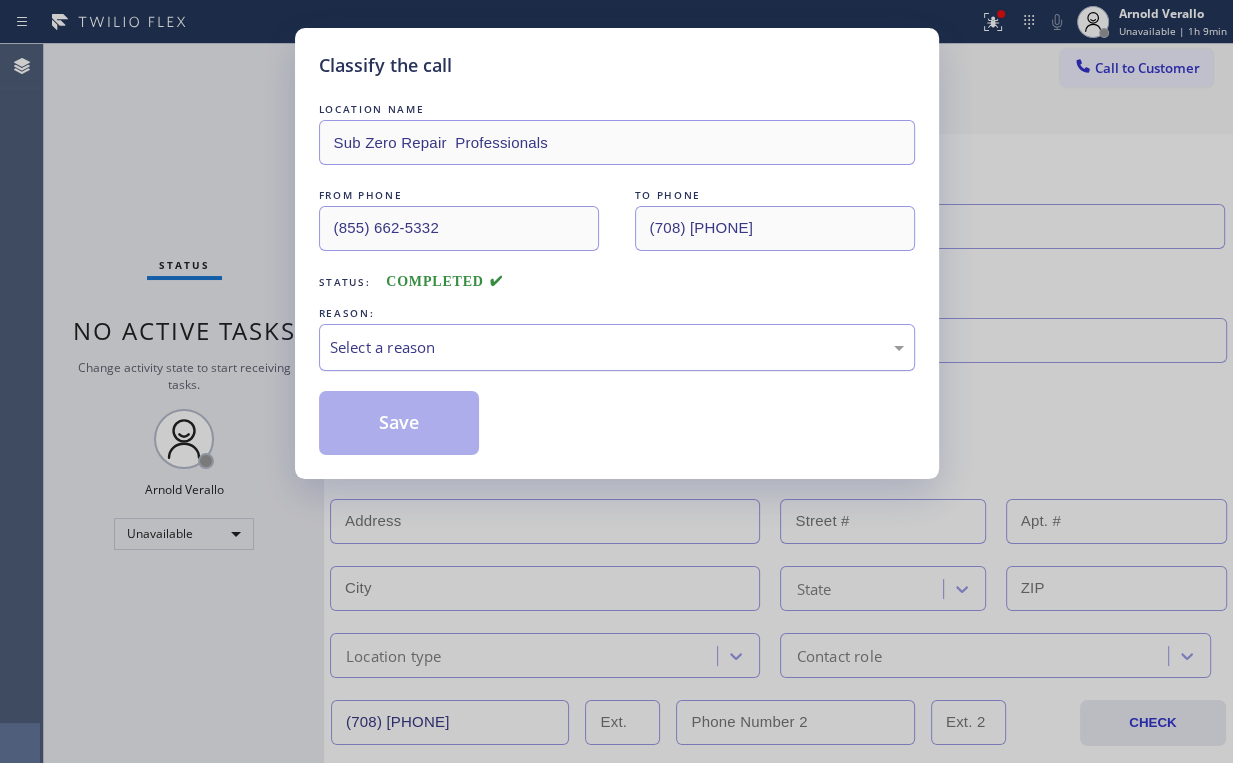 drag, startPoint x: 436, startPoint y: 368, endPoint x: 432, endPoint y: 356, distance: 12.649111 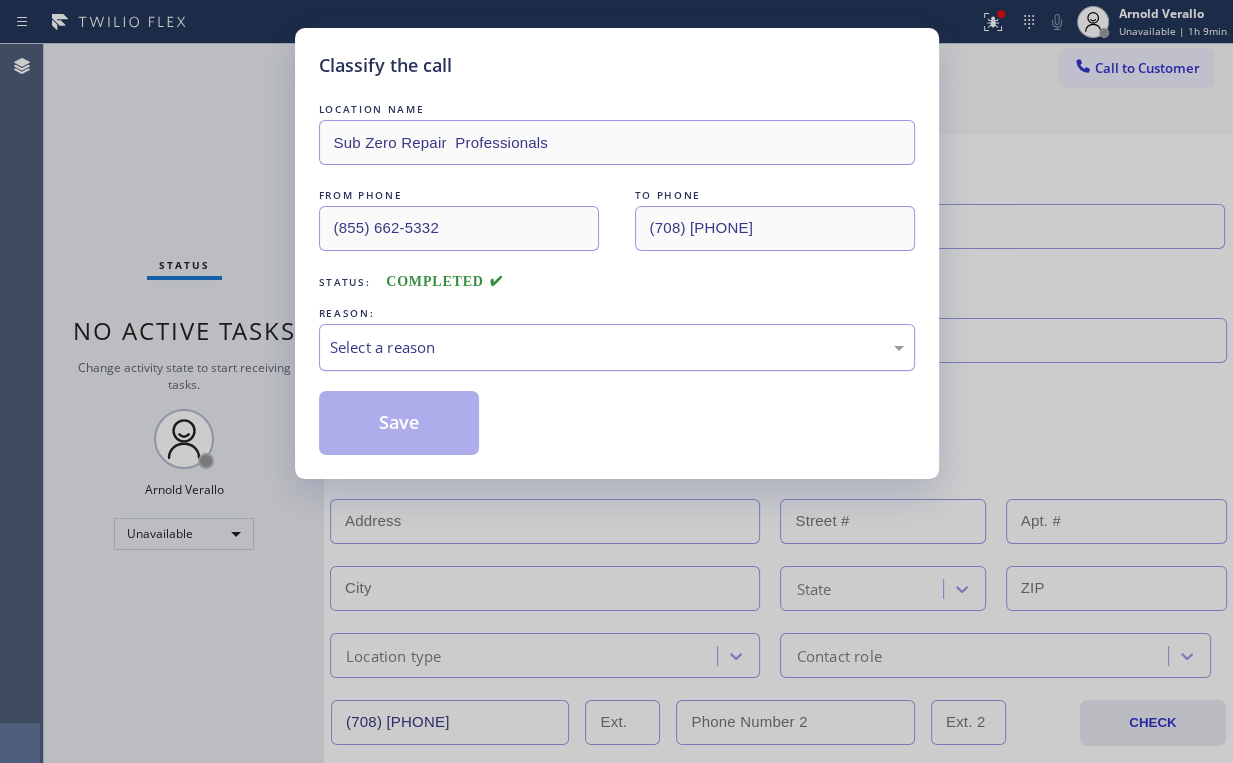 click on "Select a reason" at bounding box center (617, 347) 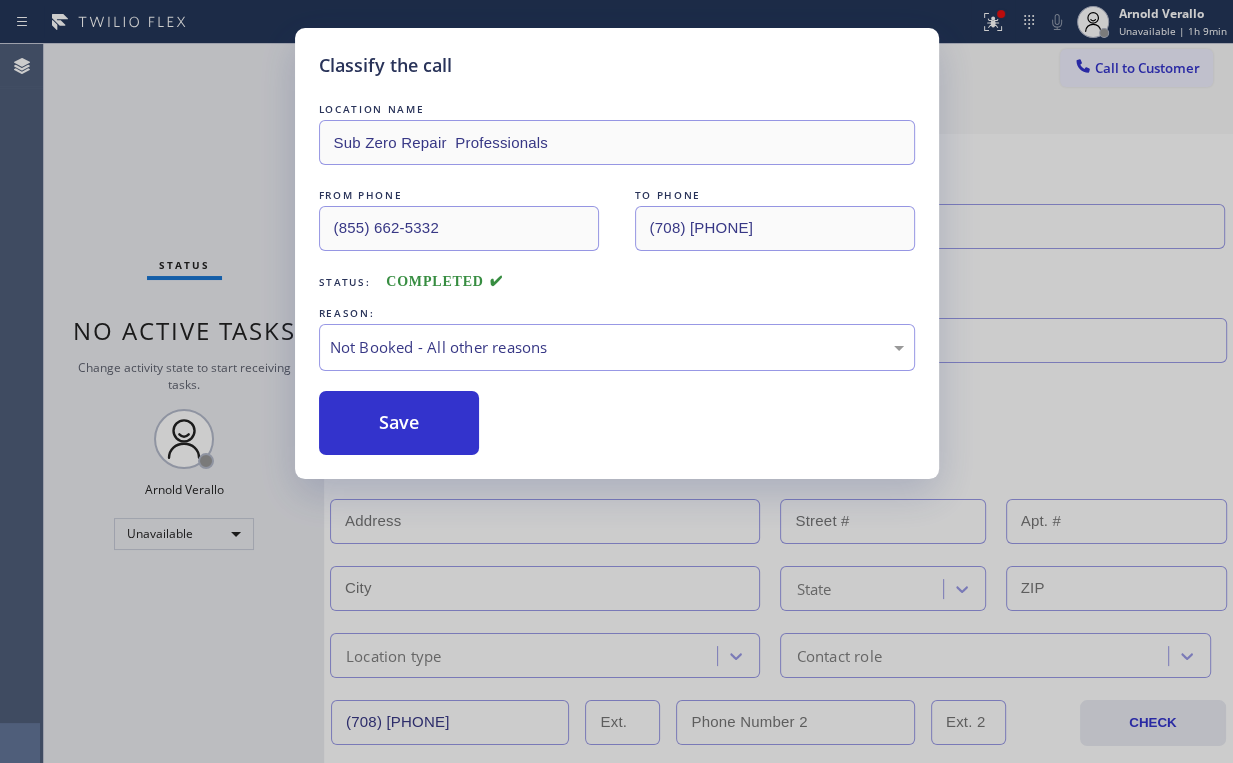 drag, startPoint x: 436, startPoint y: 420, endPoint x: 299, endPoint y: 279, distance: 196.59604 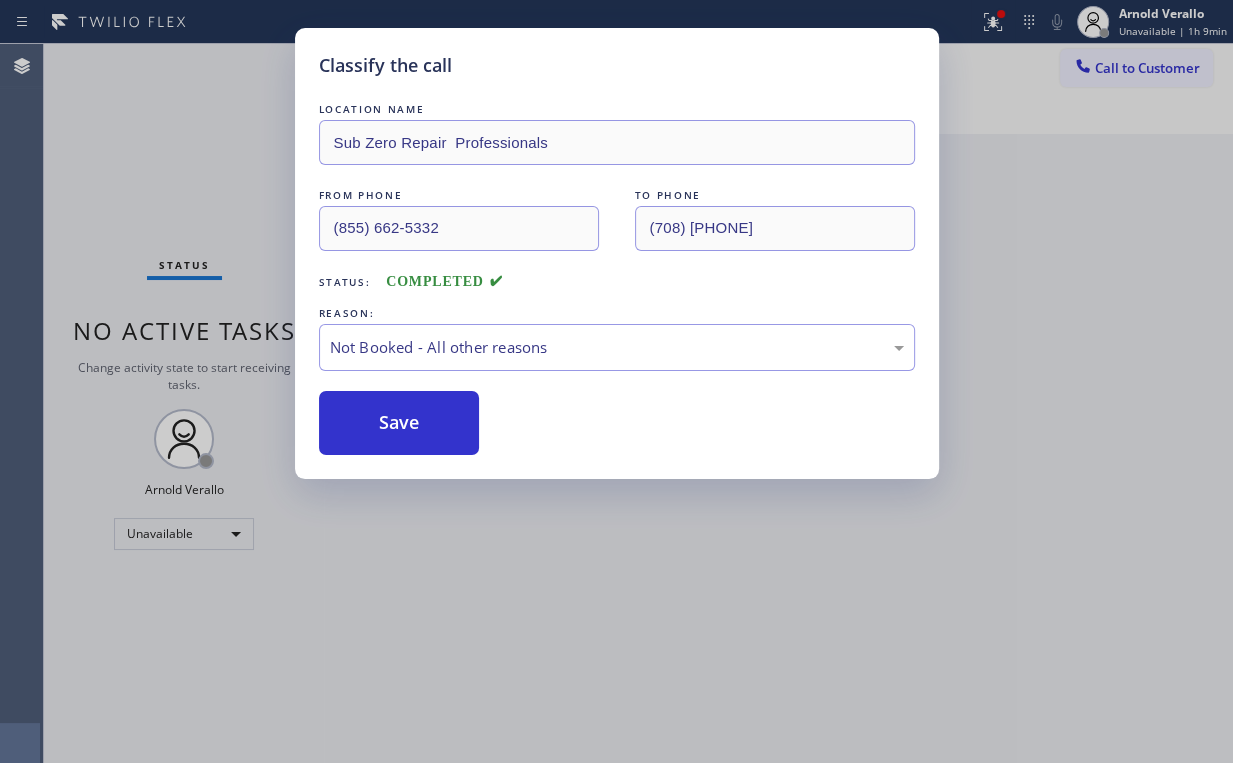 click on "Classify the call LOCATION NAME Sub Zero Repair  Professionals FROM PHONE (855) 662-5332 TO PHONE (708) 977-0944 Status: COMPLETED REASON: Not Booked - All other reasons Save" at bounding box center (616, 381) 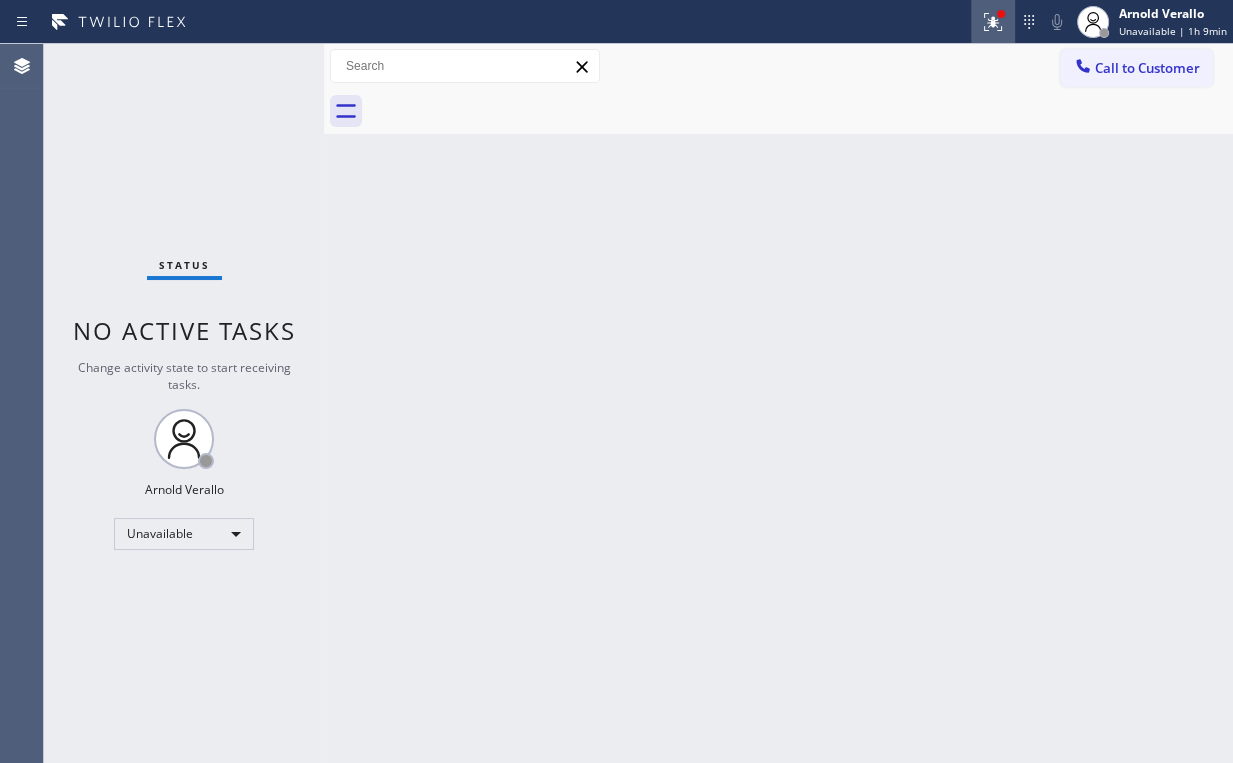 click 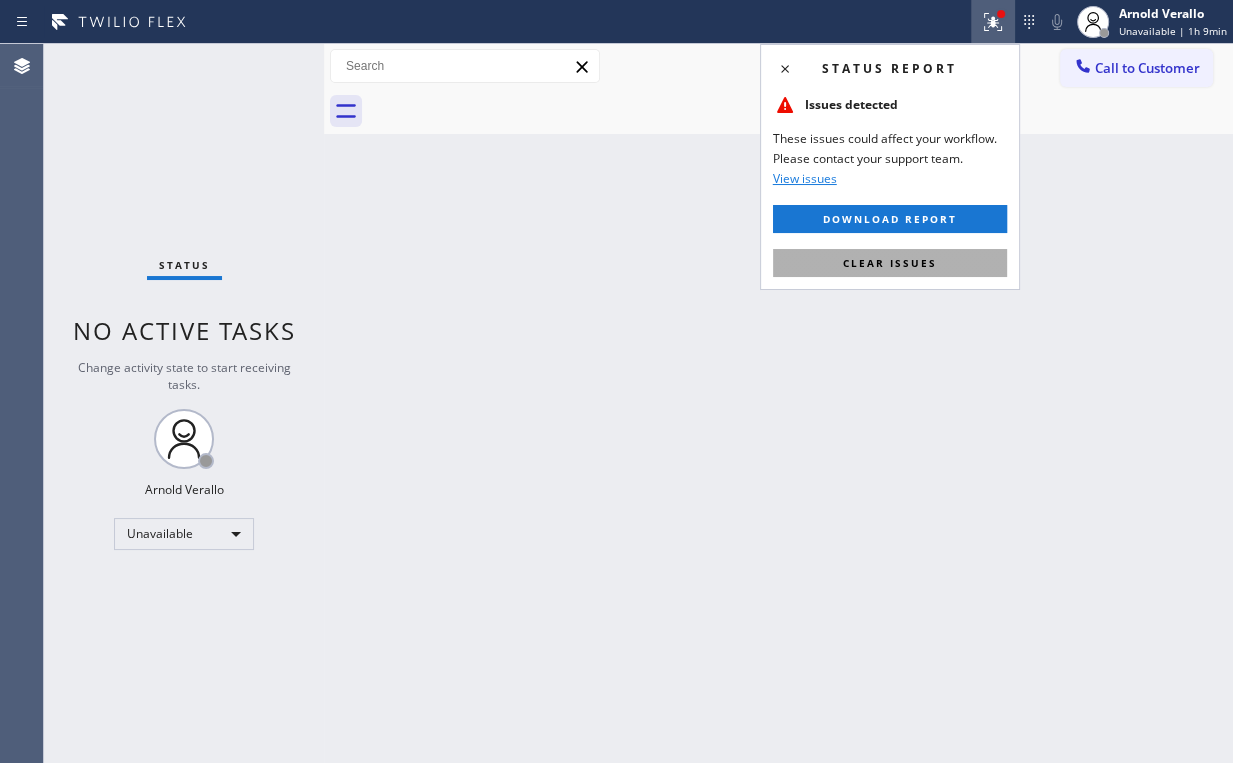 click on "Clear issues" at bounding box center (890, 263) 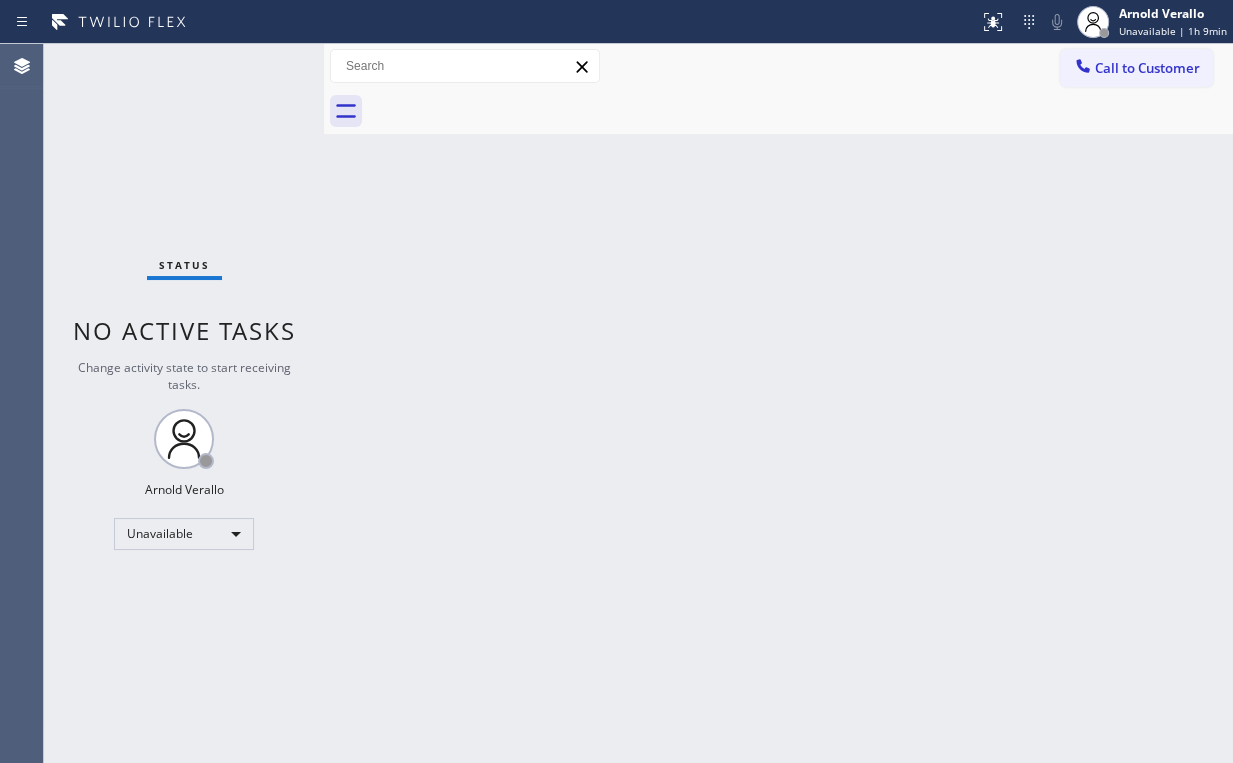 click on "Back to Dashboard Change Sender ID Customers Technicians Select a contact Outbound call Location Search location Your caller id phone number Customer number Call Customer info Name   Phone none Address none Change Sender ID HVAC +18559994417 5 Star Appliance +18557314952 Appliance Repair +18554611149 Plumbing +18889090120 Air Duct Cleaning +18006865038  Electricians +18005688664 Cancel Change Check personal SMS Reset Change No tabs Call to Customer Outbound call Location Sub Zero Repair  Professionals Your caller id phone number (855) 662-5332 Customer number Call Outbound call Technician Search Technician Your caller id phone number Your caller id phone number Call" at bounding box center (778, 403) 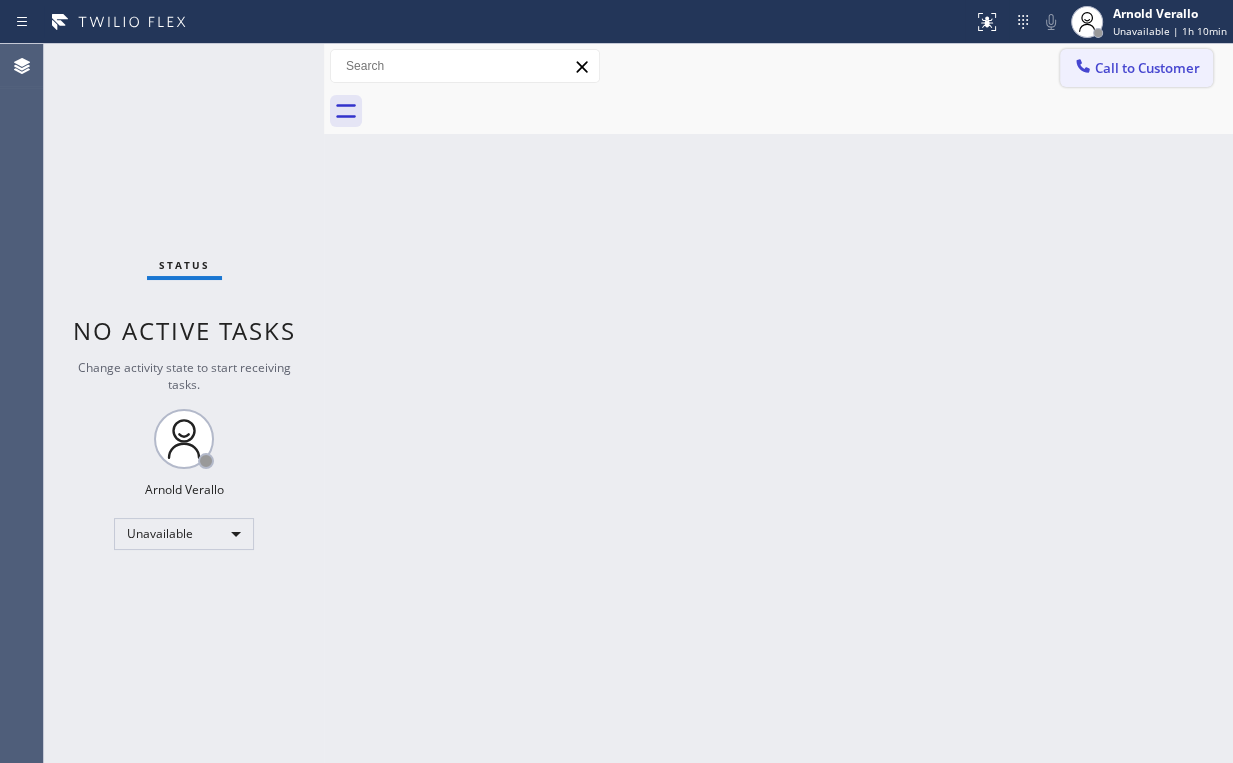 drag, startPoint x: 1104, startPoint y: 56, endPoint x: 772, endPoint y: 360, distance: 450.15552 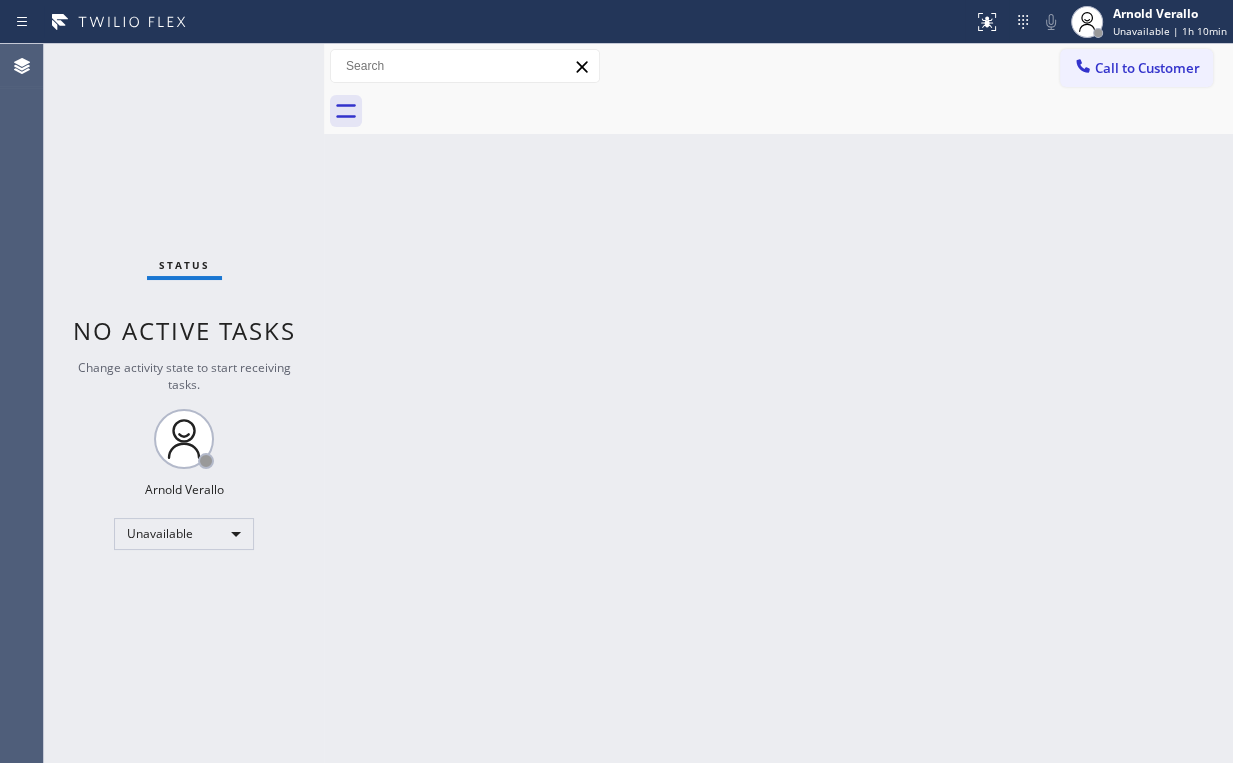 click on "Call to Customer" at bounding box center (1136, 68) 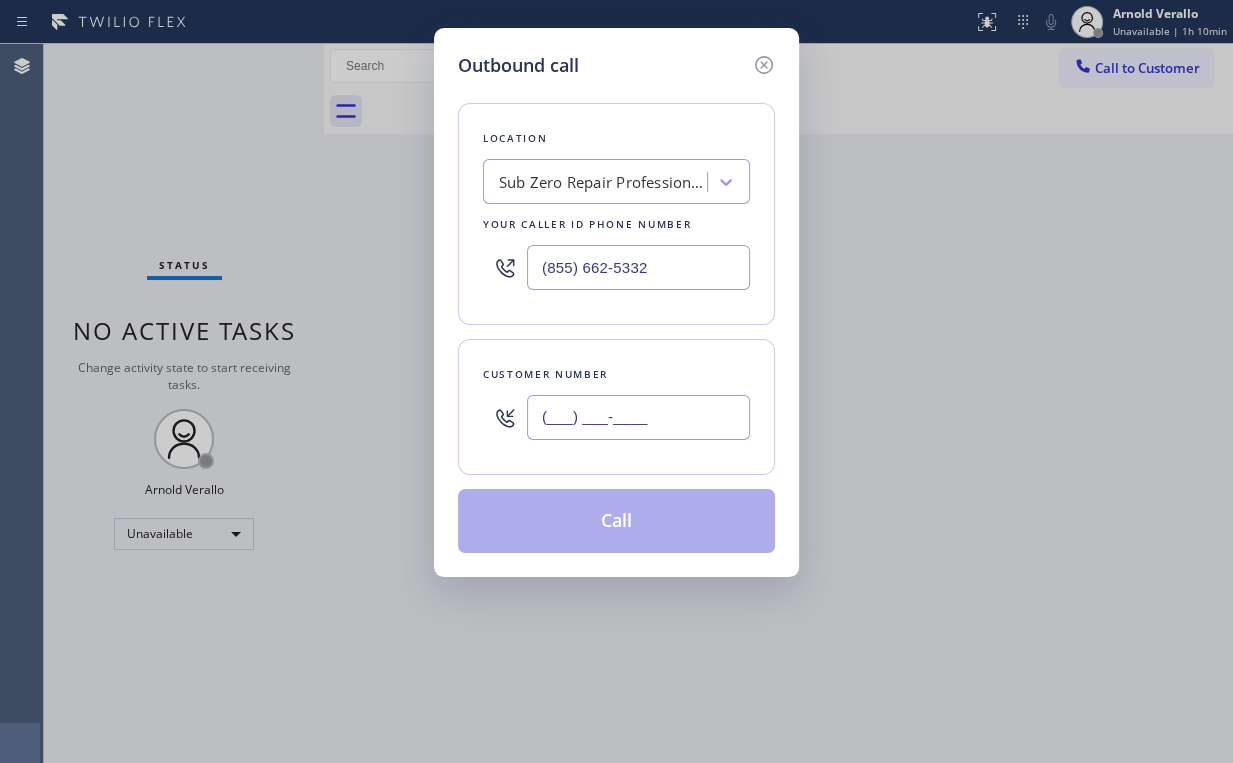 click on "(___) ___-____" at bounding box center (638, 417) 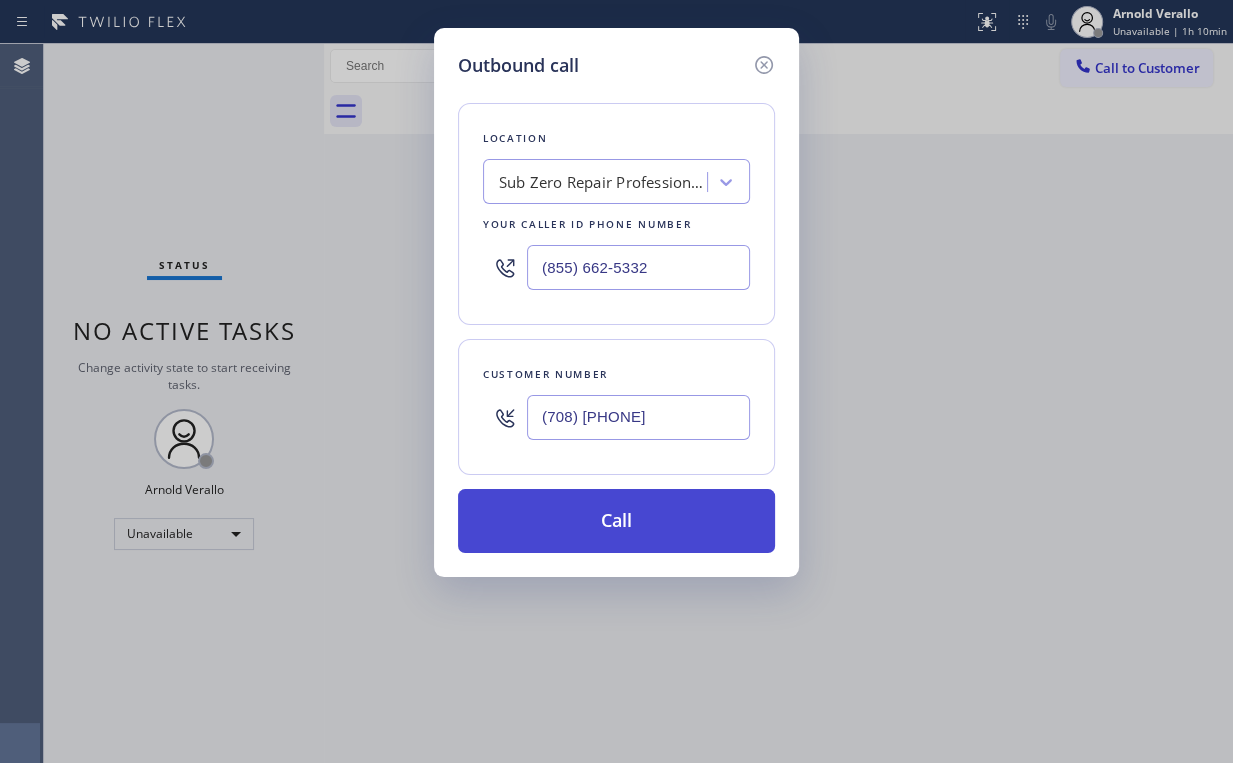 type on "(708) 977-0944" 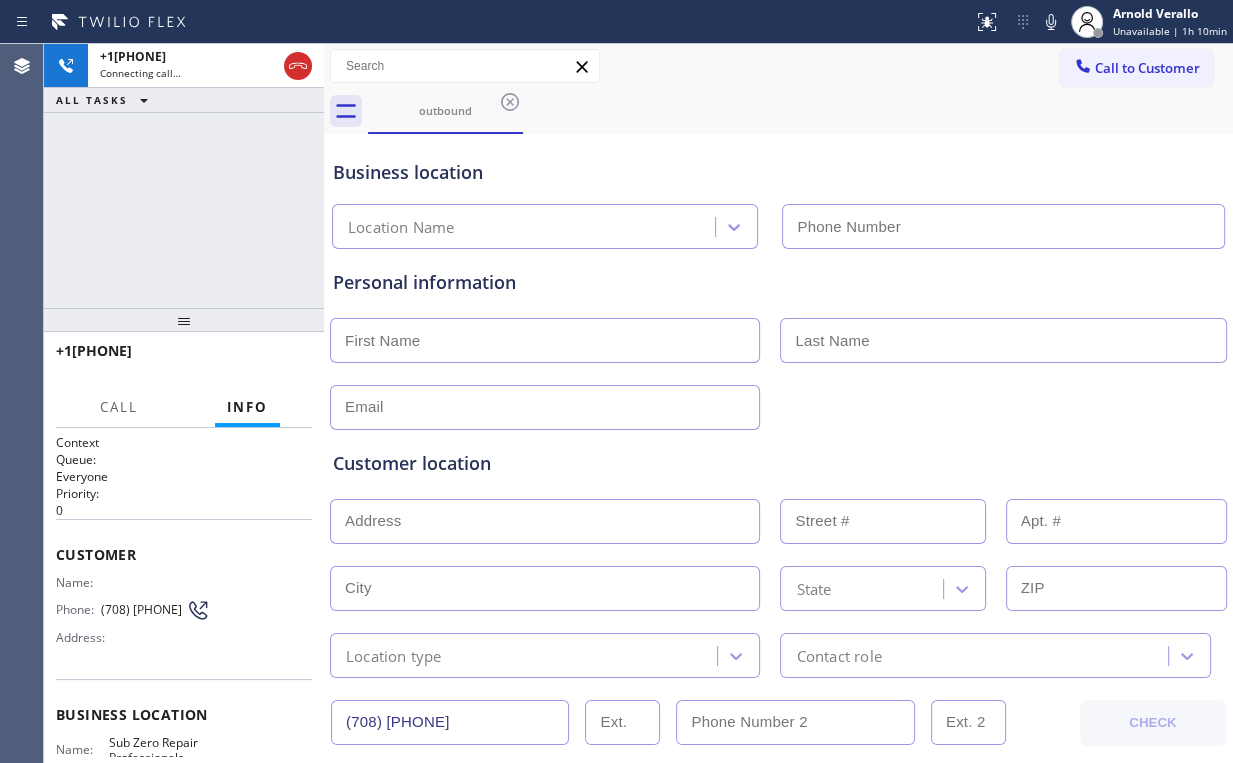 click on "+17089770944 Connecting call… ALL TASKS ALL TASKS ACTIVE TASKS TASKS IN WRAP UP" at bounding box center [184, 176] 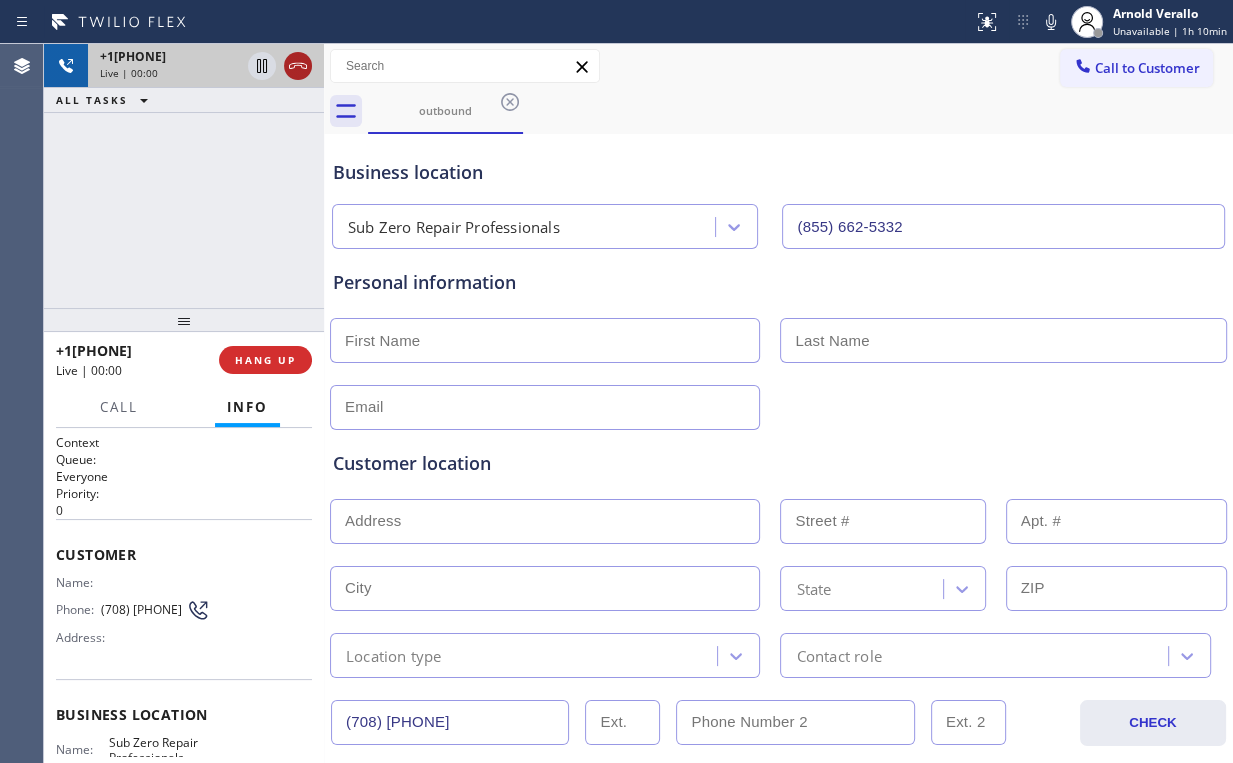 click 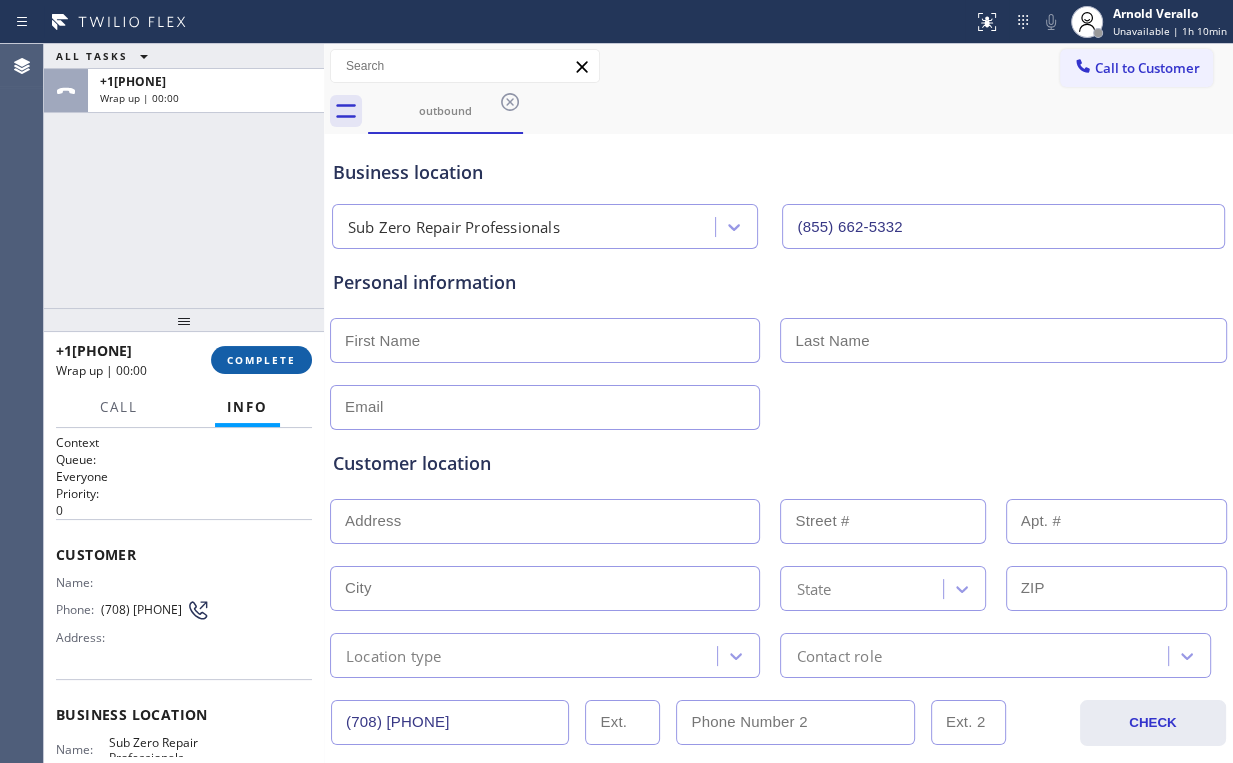 click on "COMPLETE" at bounding box center (261, 360) 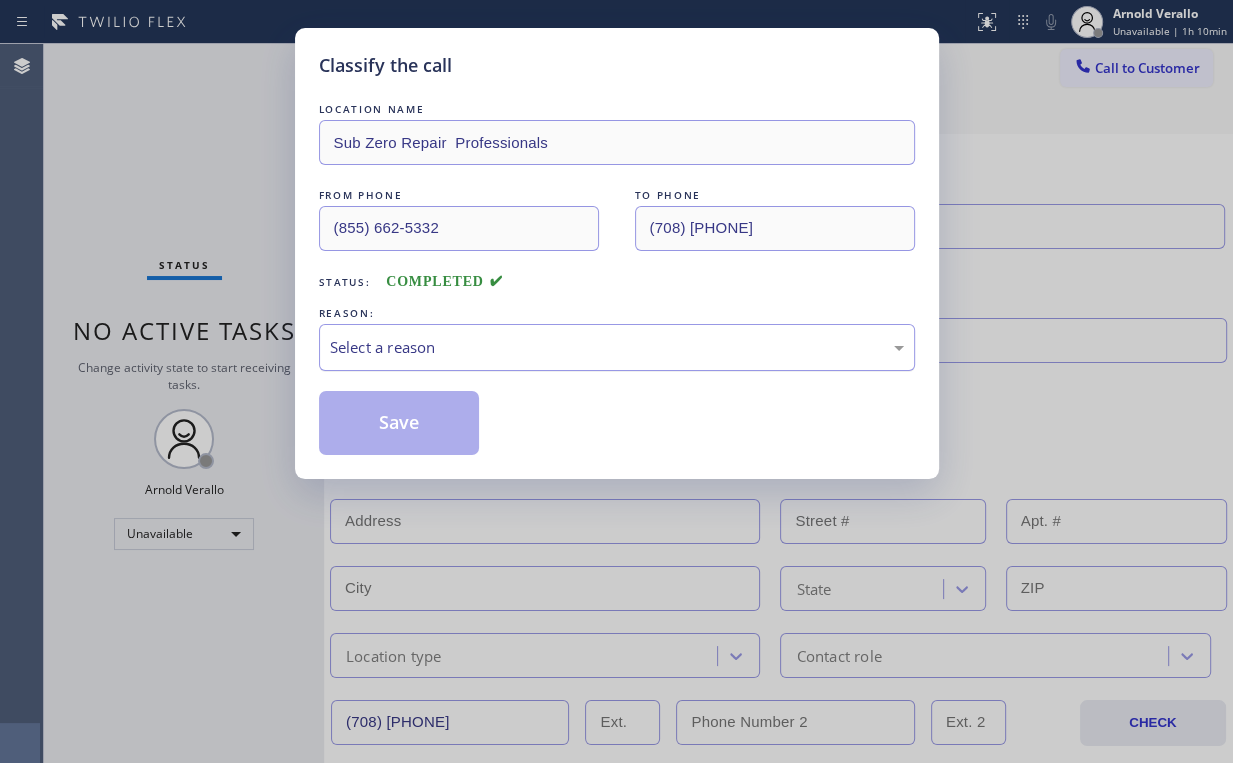 drag, startPoint x: 386, startPoint y: 316, endPoint x: 388, endPoint y: 342, distance: 26.076809 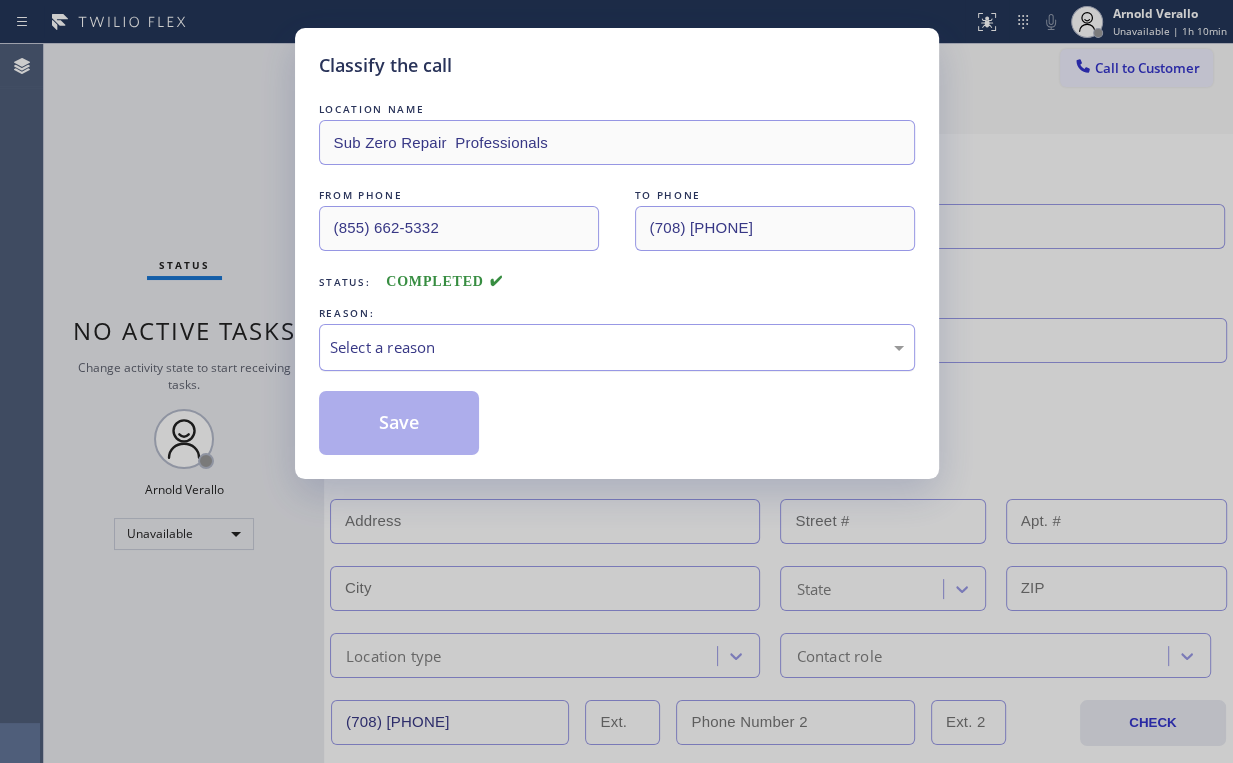click on "REASON:" at bounding box center (617, 313) 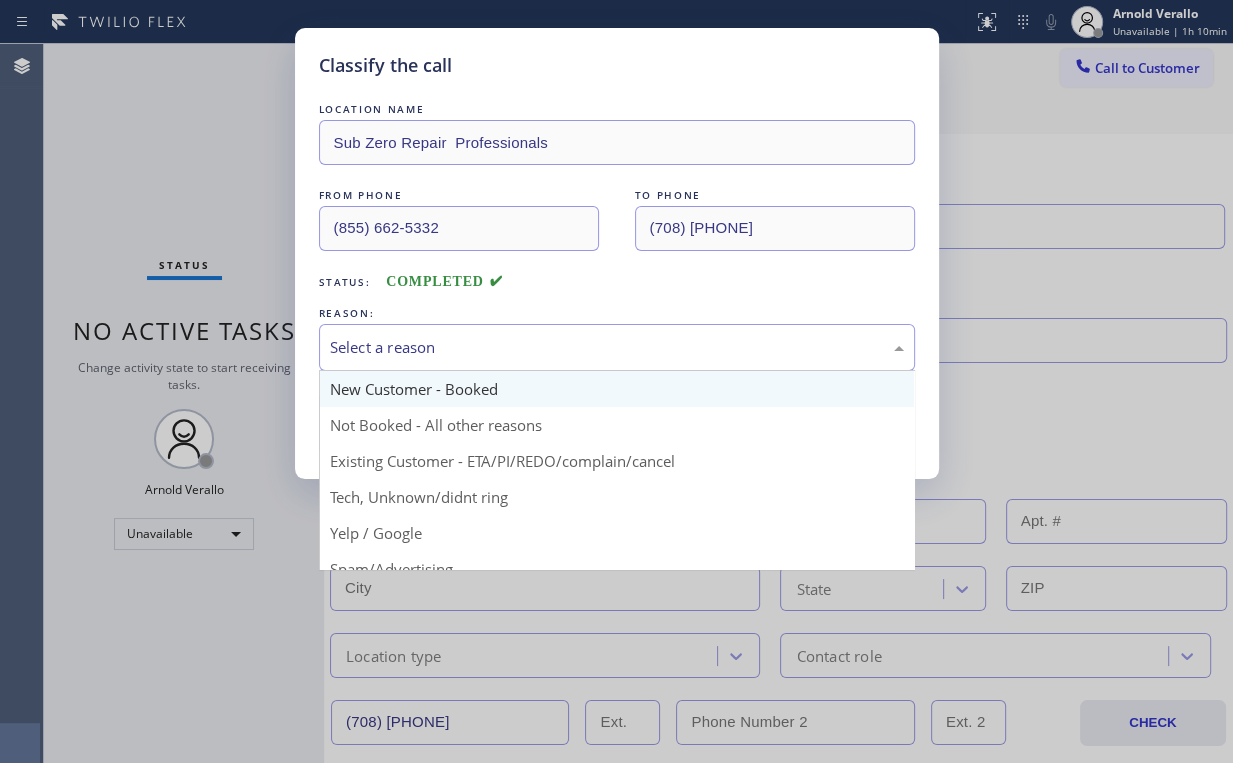 drag, startPoint x: 388, startPoint y: 342, endPoint x: 397, endPoint y: 403, distance: 61.66036 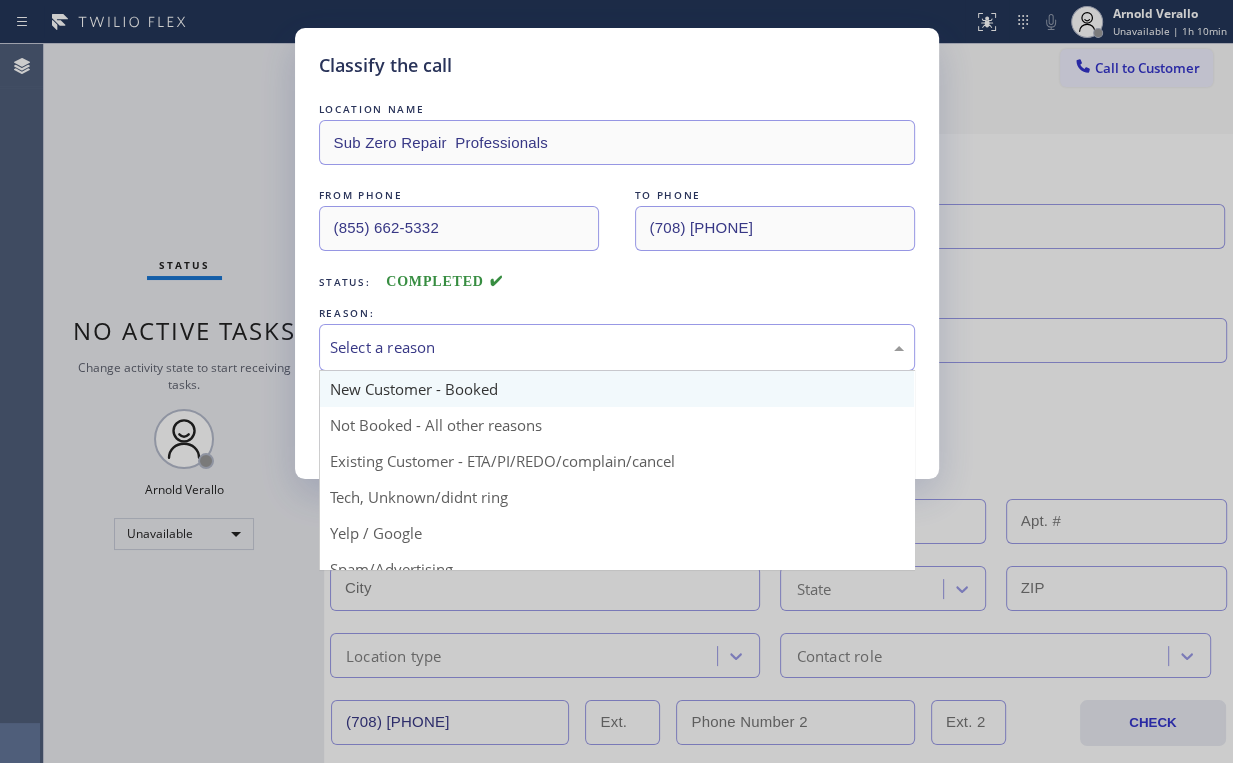 click on "Select a reason" at bounding box center (617, 347) 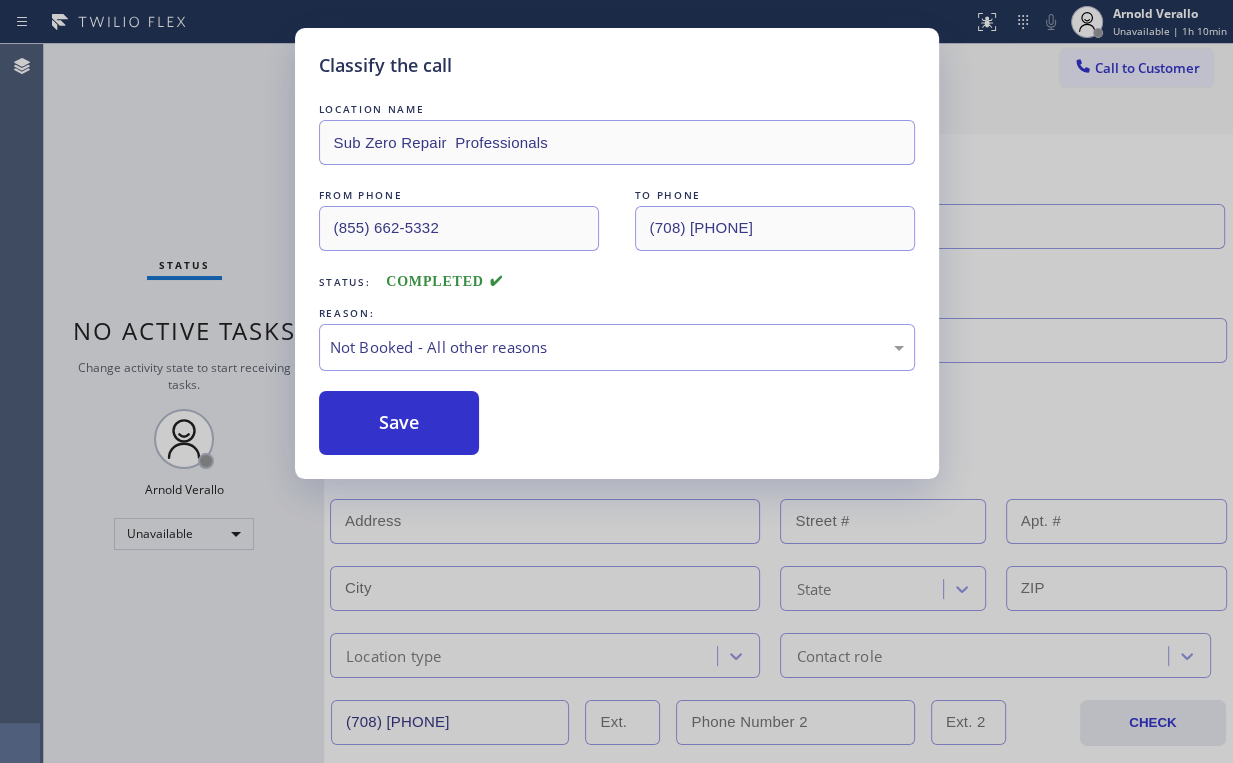 drag, startPoint x: 401, startPoint y: 431, endPoint x: 185, endPoint y: 146, distance: 357.60452 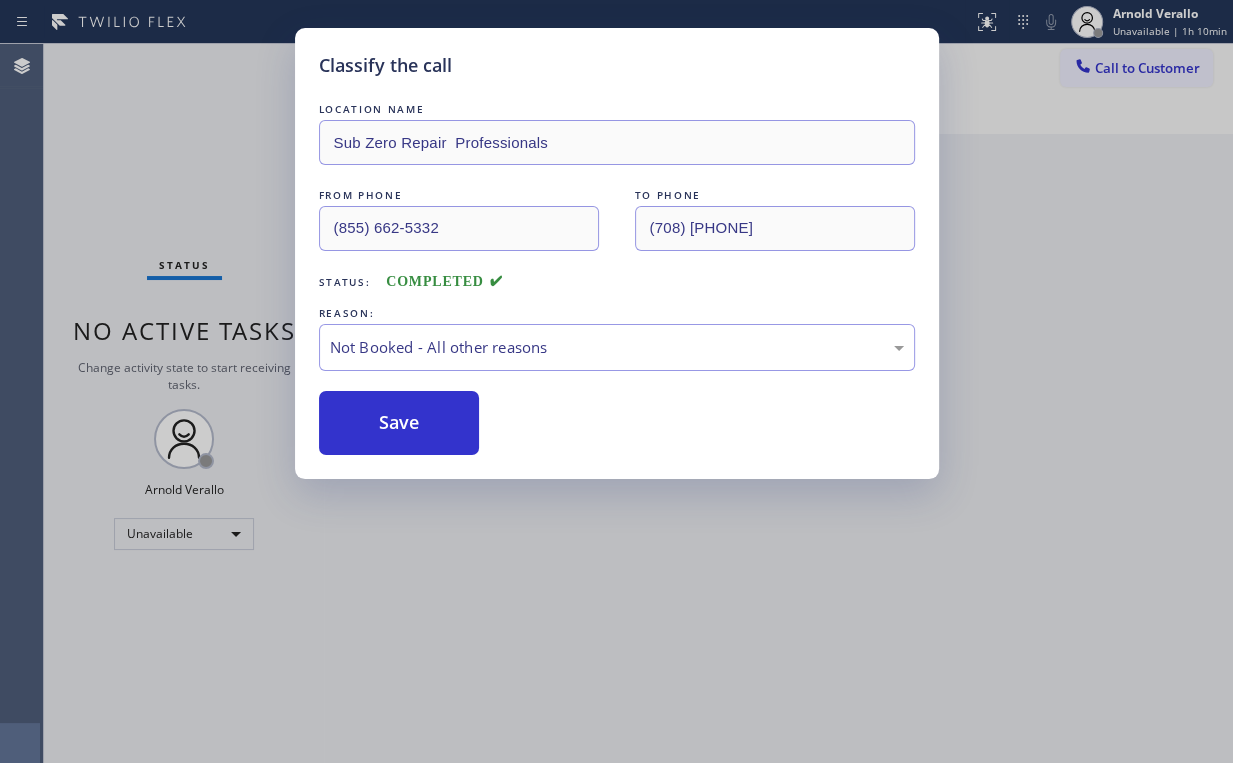 click on "Classify the call LOCATION NAME Sub Zero Repair  Professionals FROM PHONE (855) 662-5332 TO PHONE (708) 977-0944 Status: COMPLETED REASON: Not Booked - All other reasons Save" at bounding box center (616, 381) 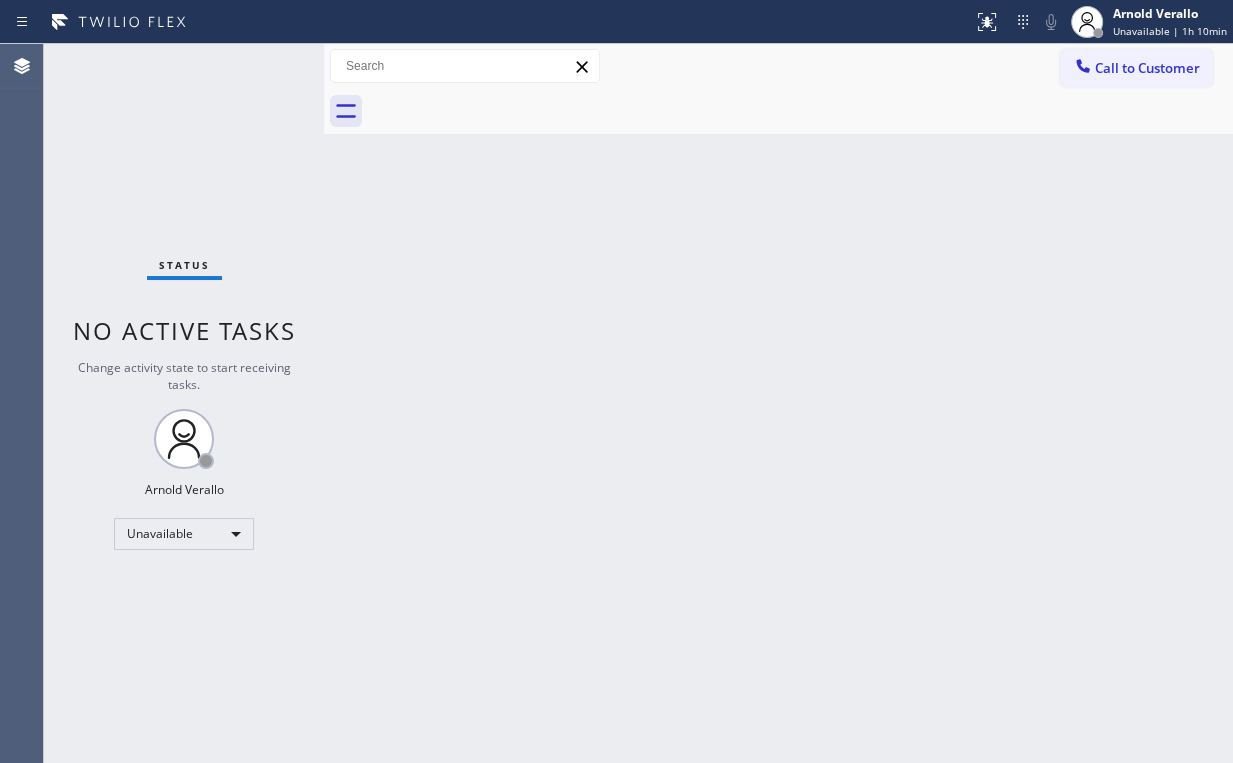 drag, startPoint x: 569, startPoint y: 151, endPoint x: 280, endPoint y: 72, distance: 299.60306 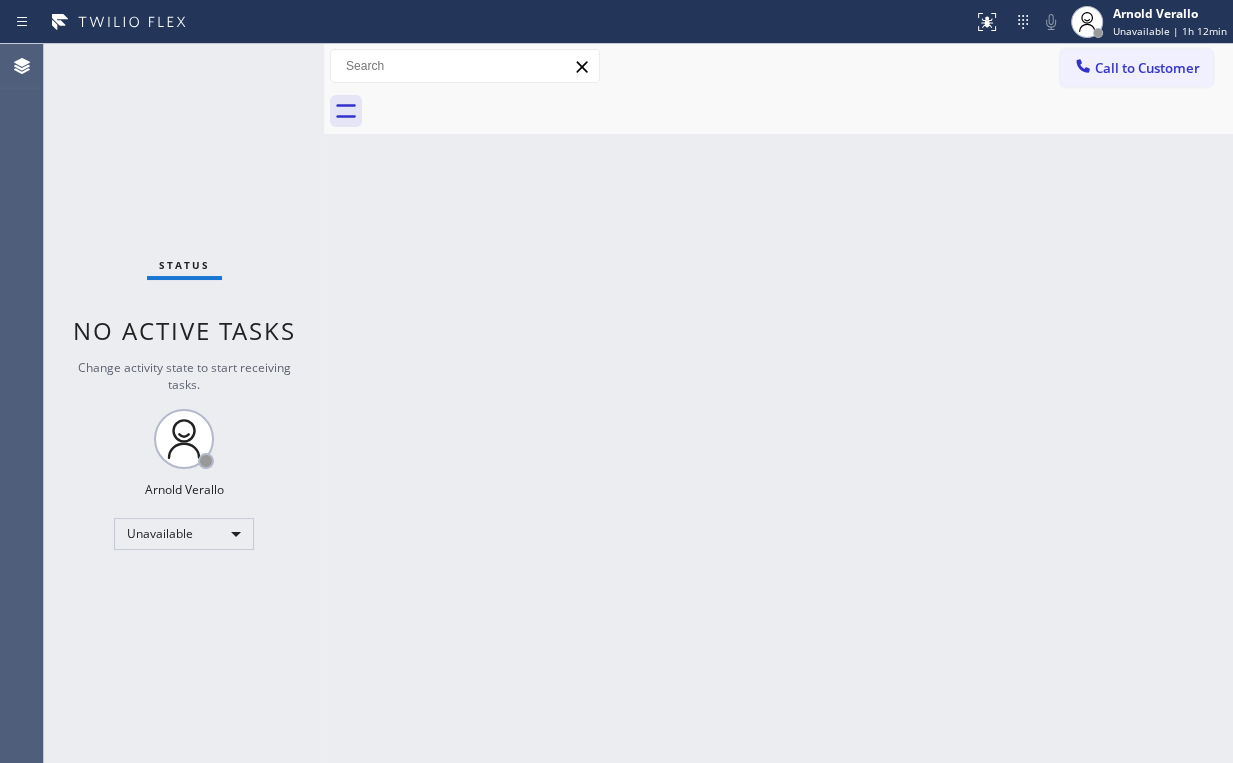 drag, startPoint x: 1107, startPoint y: 76, endPoint x: 1093, endPoint y: 77, distance: 14.035668 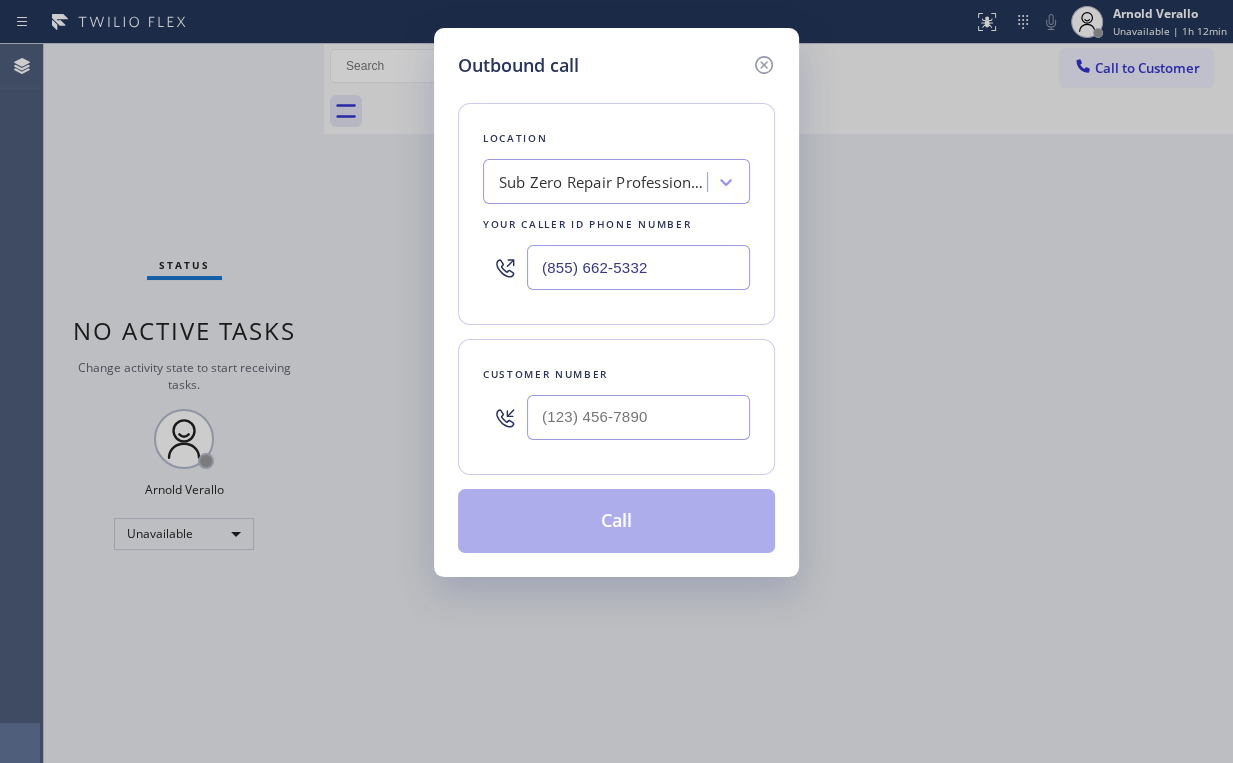 drag, startPoint x: 685, startPoint y: 261, endPoint x: 300, endPoint y: 257, distance: 385.02078 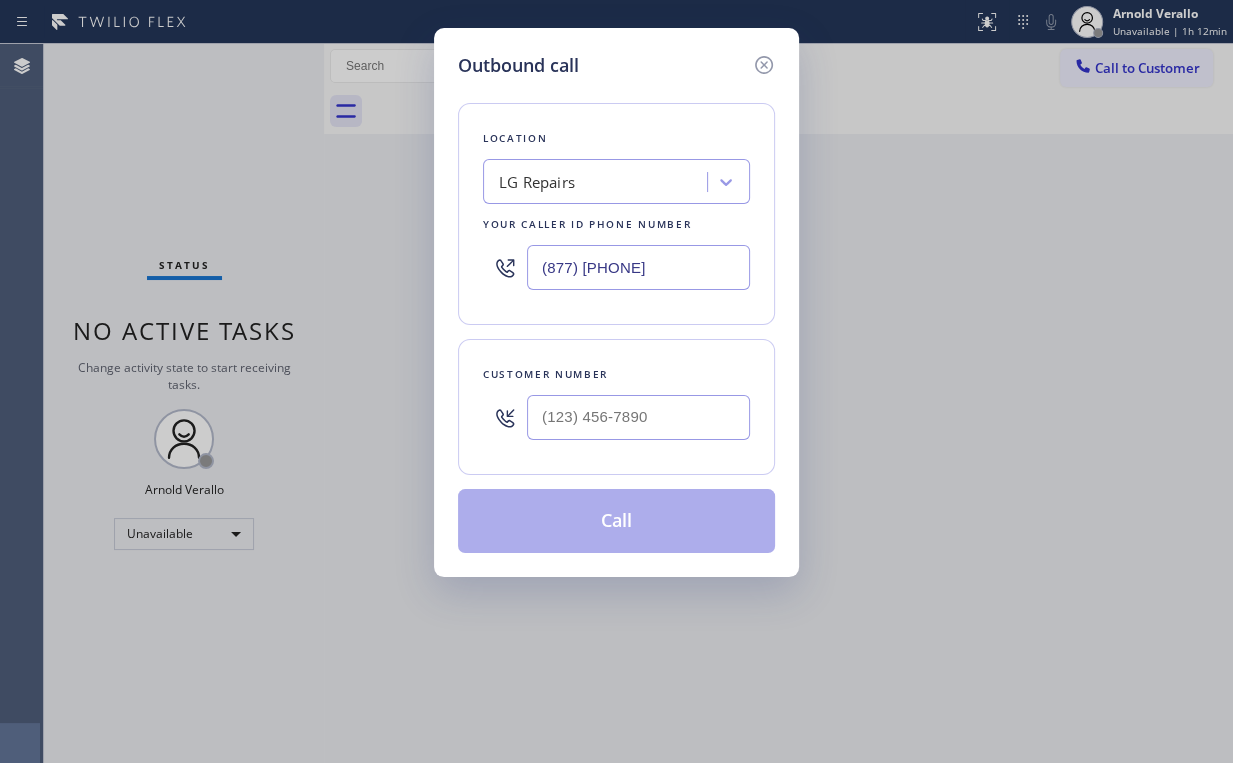 type on "[PHONE]" 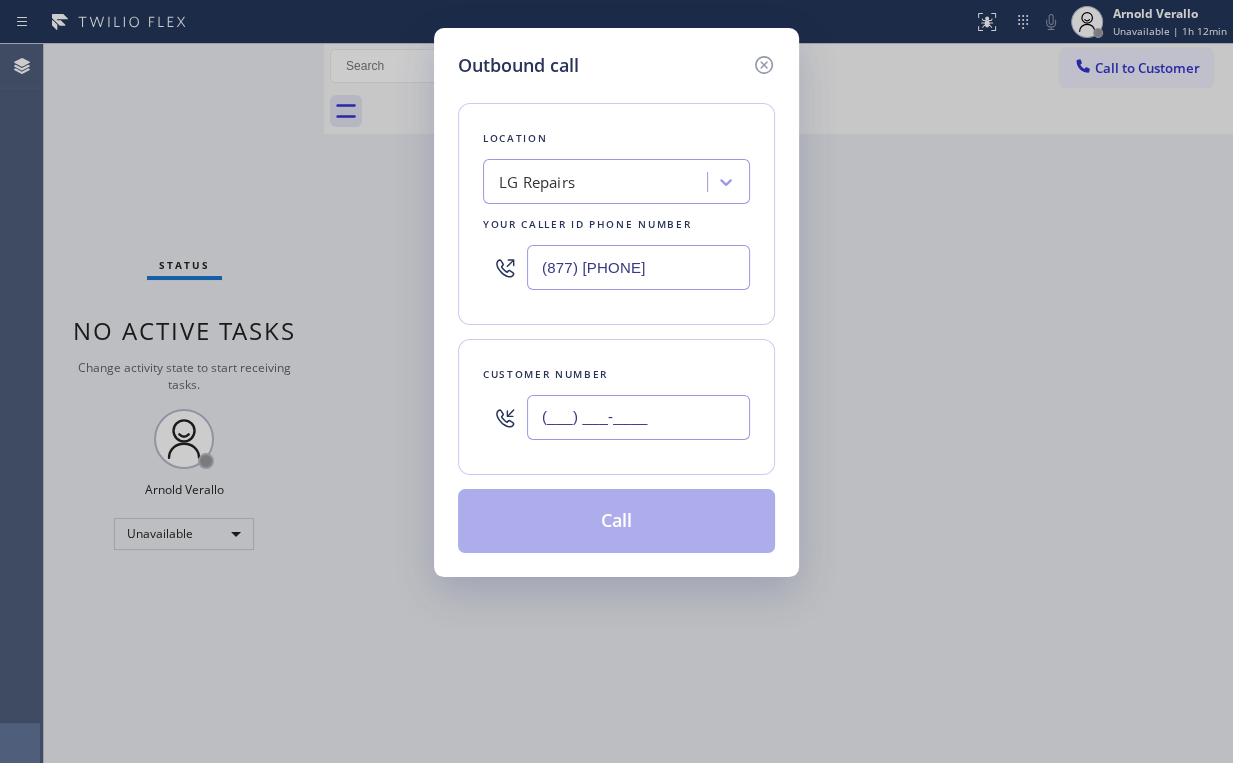 click on "(___) ___-____" at bounding box center (638, 417) 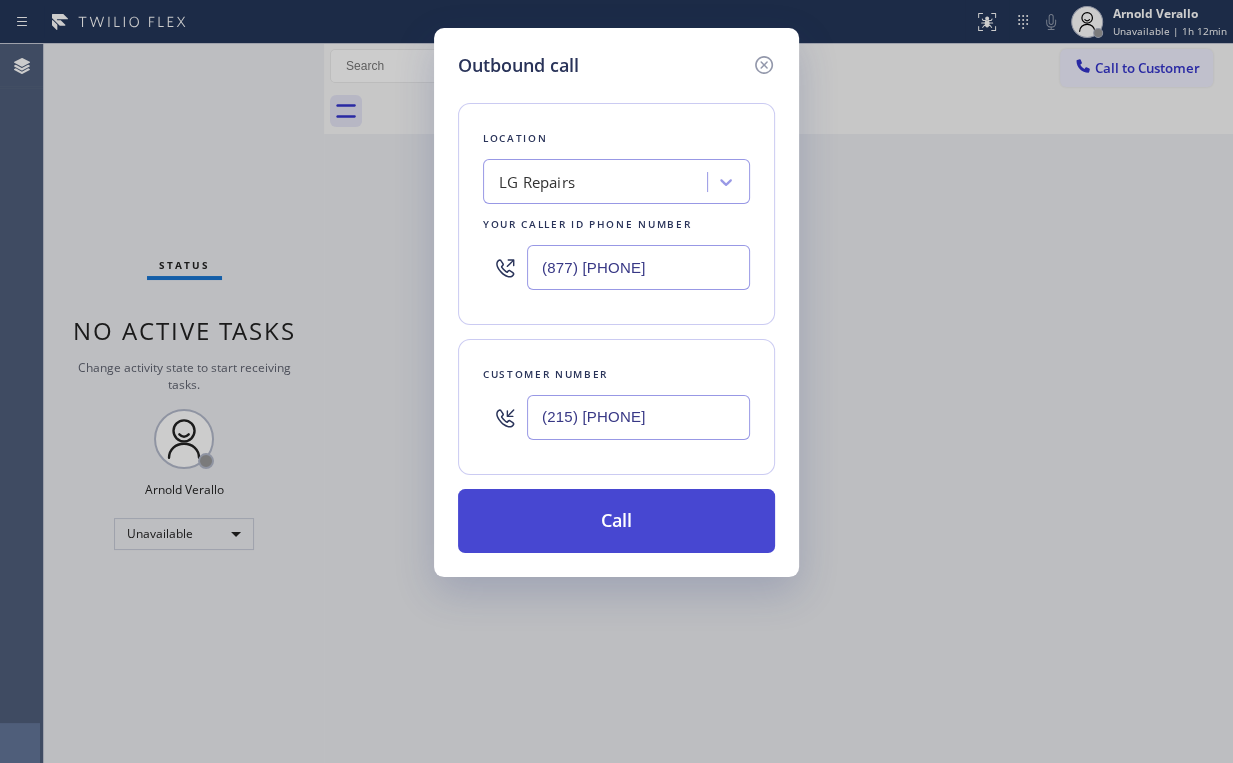 type on "(215) 917-0401" 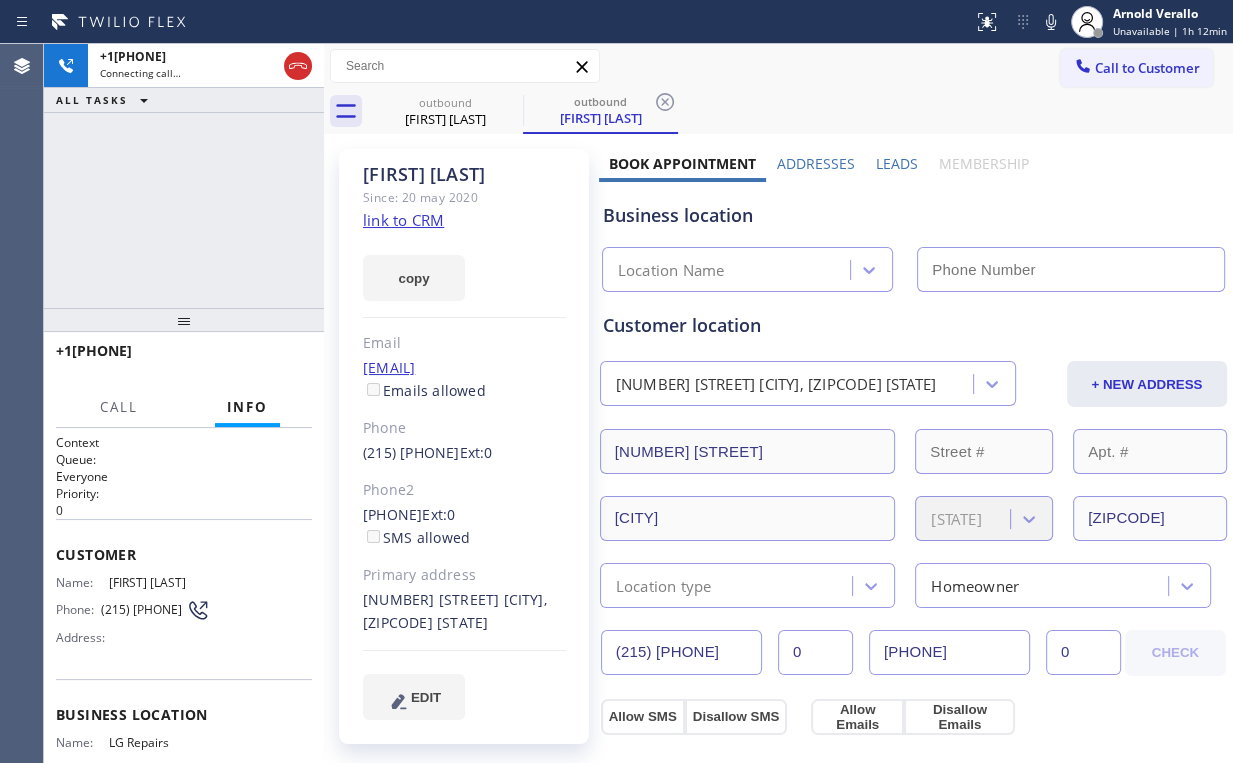 type on "[PHONE]" 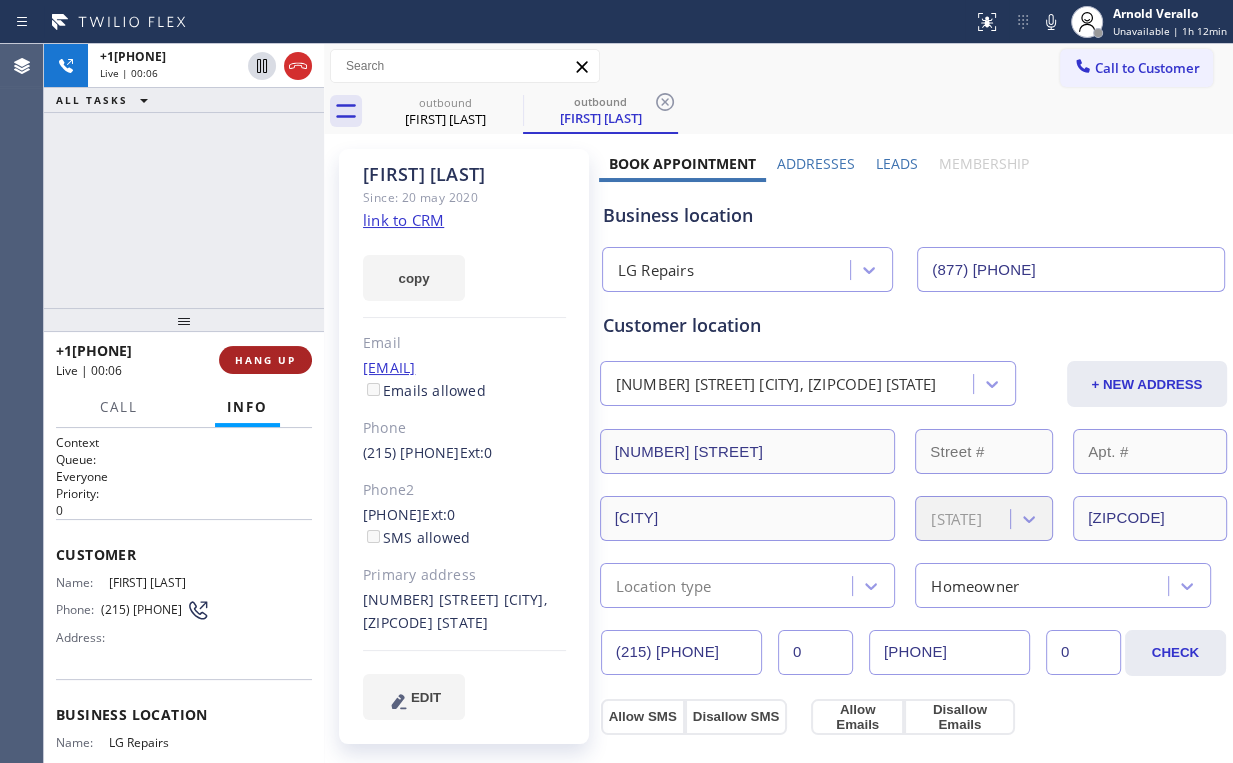 click on "HANG UP" at bounding box center [265, 360] 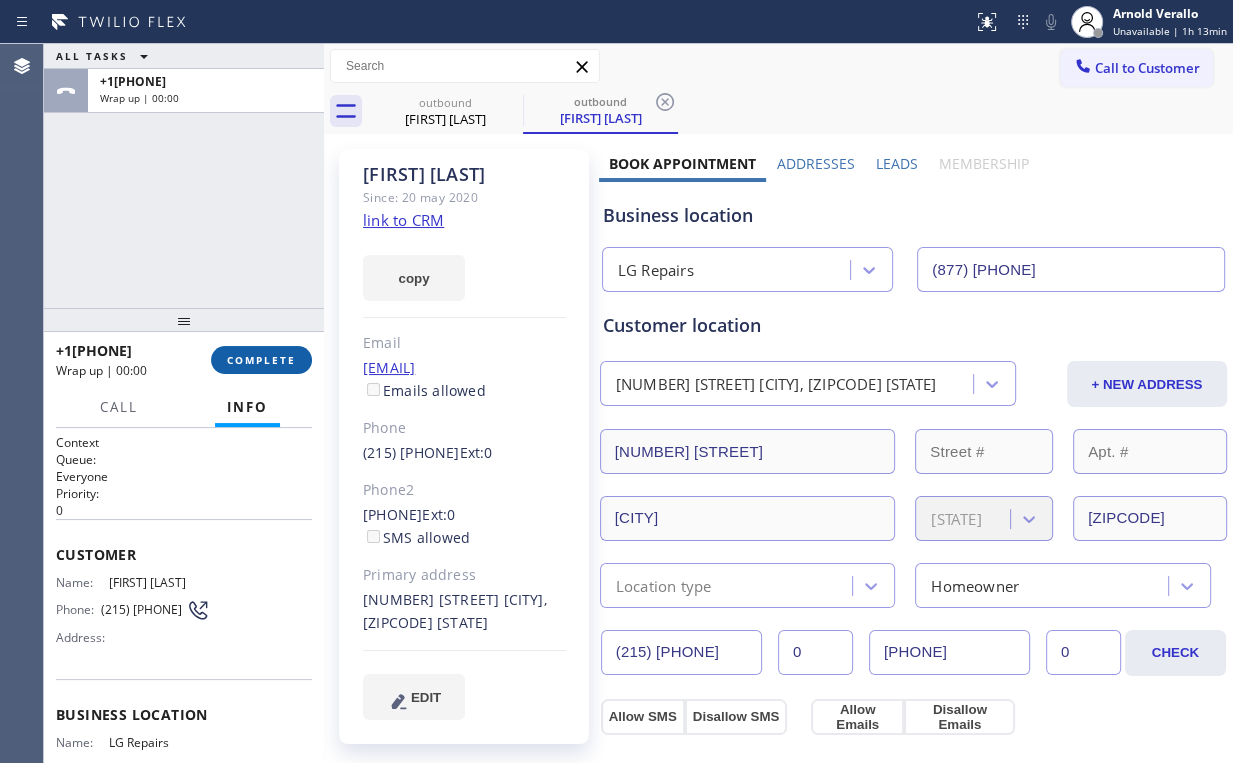click on "COMPLETE" at bounding box center (261, 360) 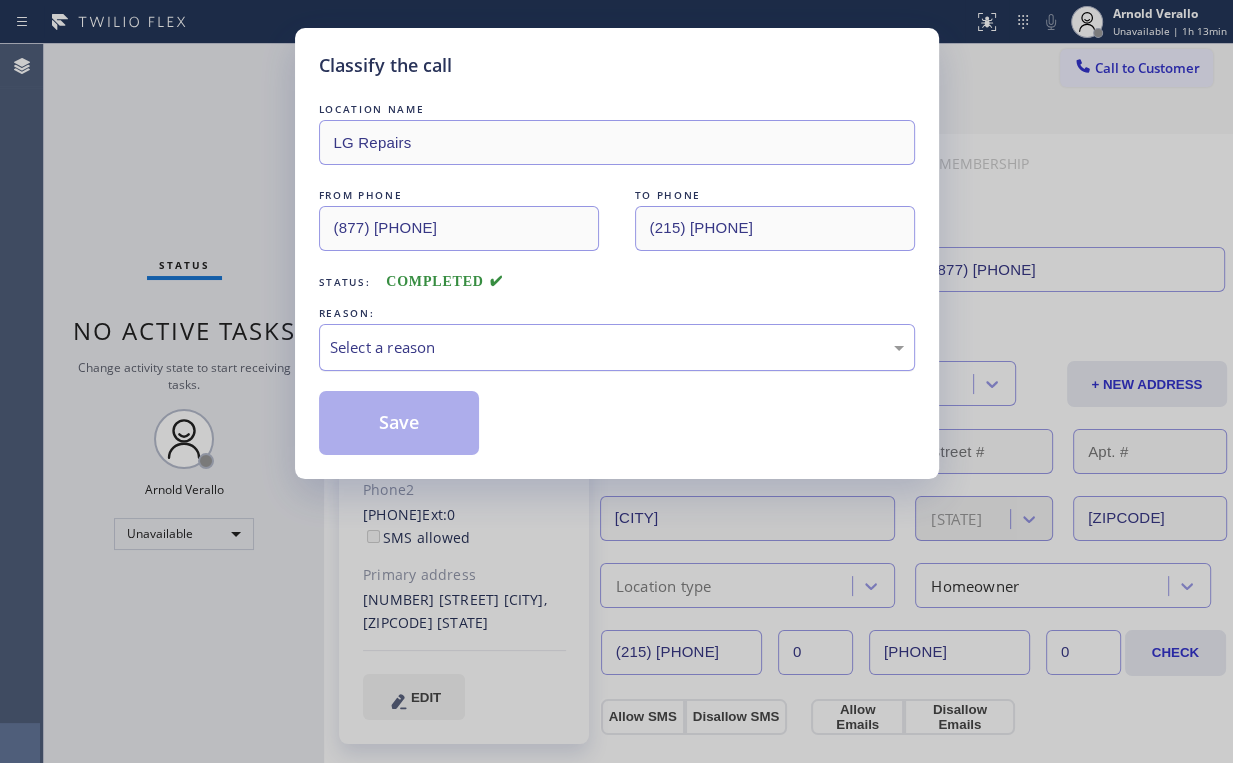 click on "Select a reason" at bounding box center (617, 347) 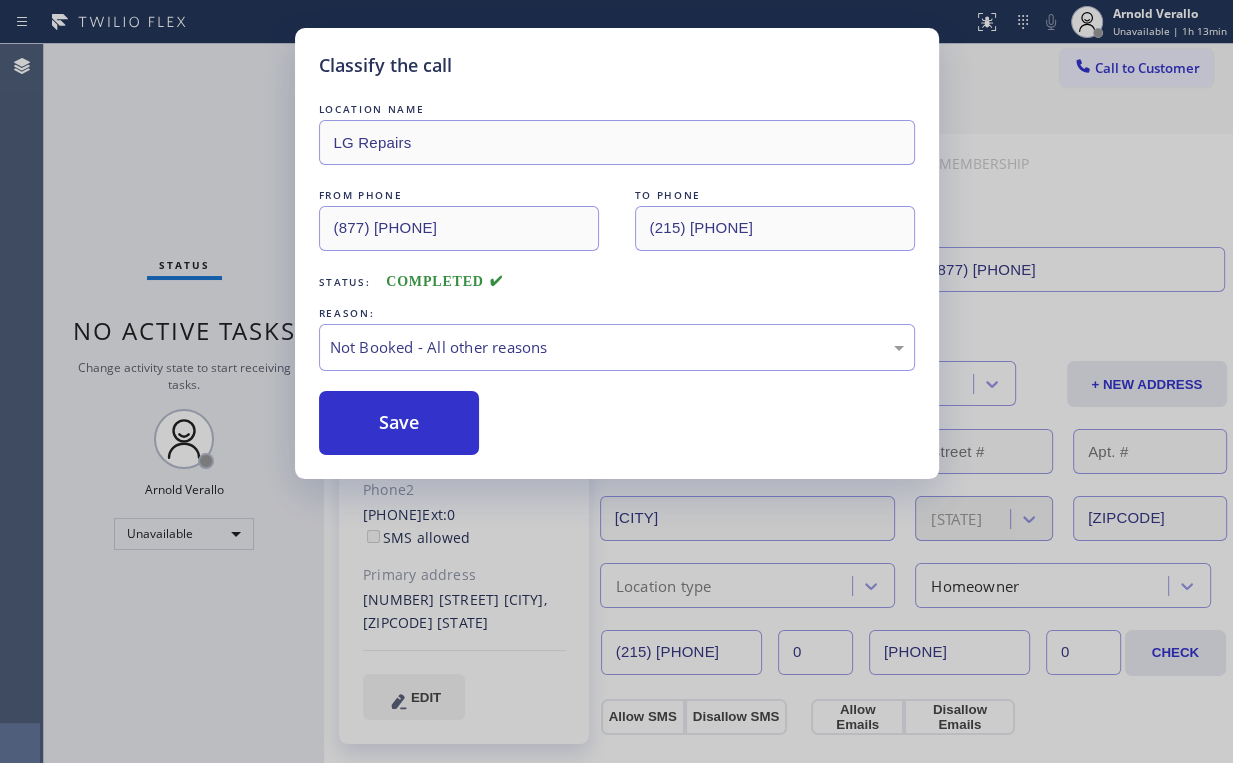 drag, startPoint x: 396, startPoint y: 428, endPoint x: 284, endPoint y: 291, distance: 176.9548 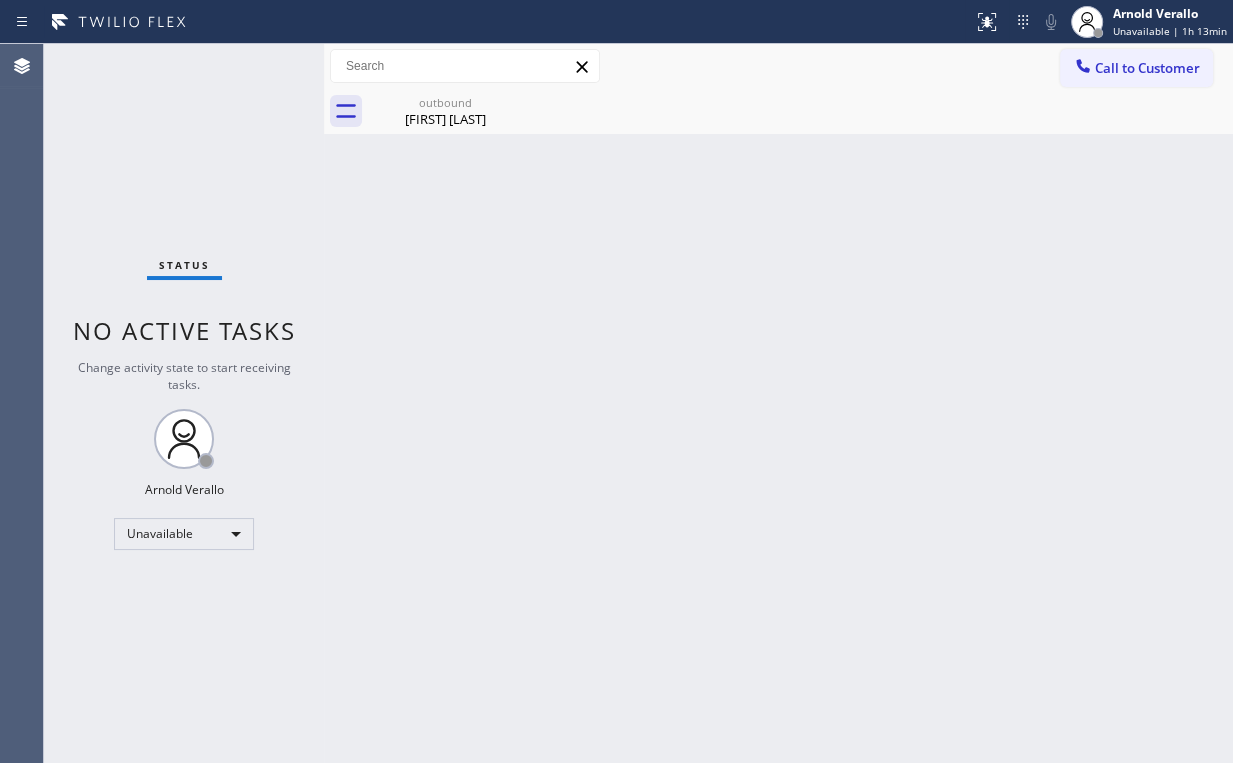 click on "Status   No active tasks     Change activity state to start receiving tasks.   [FIRST] [LAST] Unavailable" at bounding box center [184, 403] 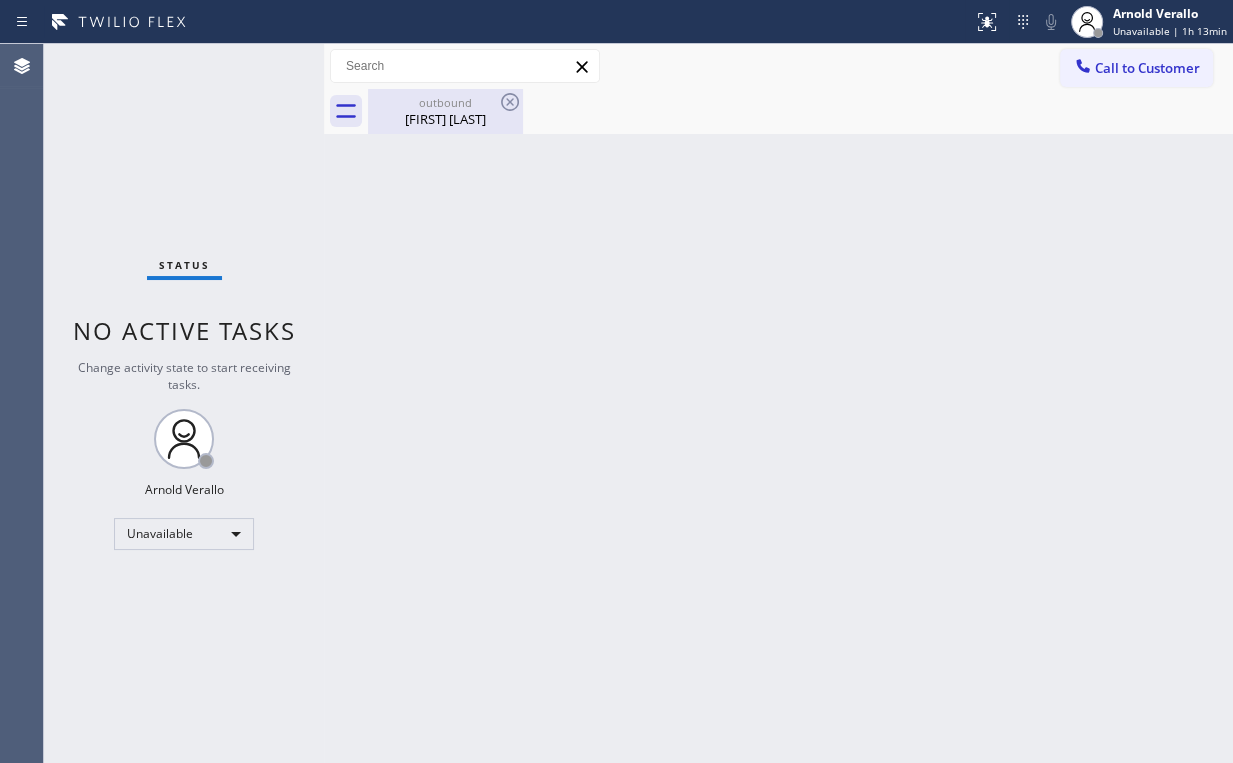 click on "Tomas Erat" at bounding box center [445, 119] 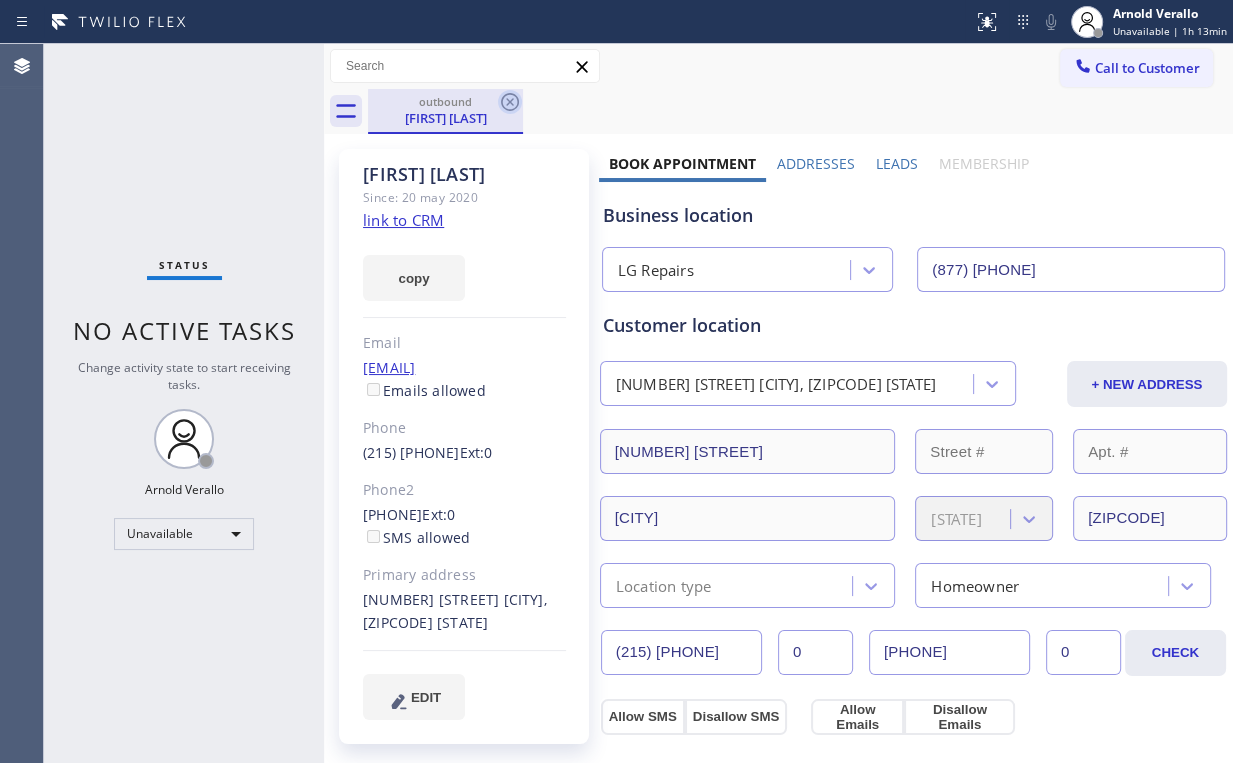 click 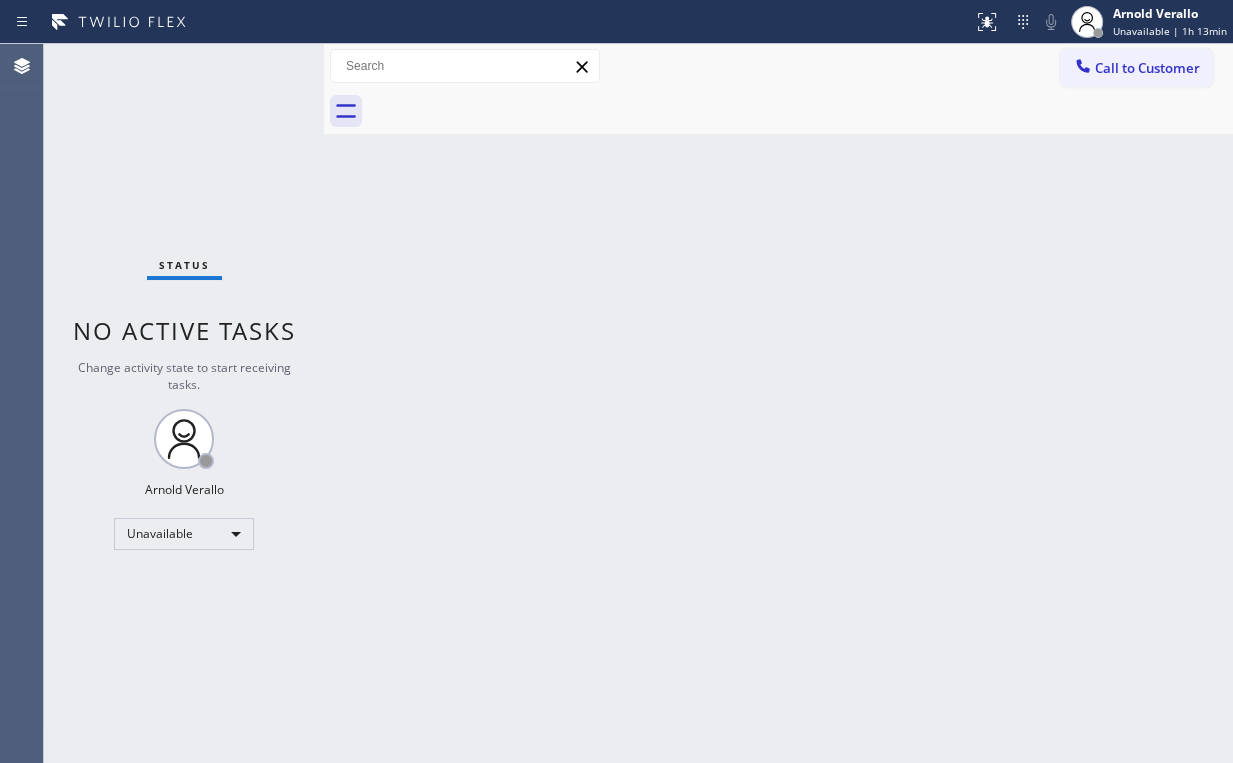 drag, startPoint x: 158, startPoint y: 160, endPoint x: 210, endPoint y: 24, distance: 145.6022 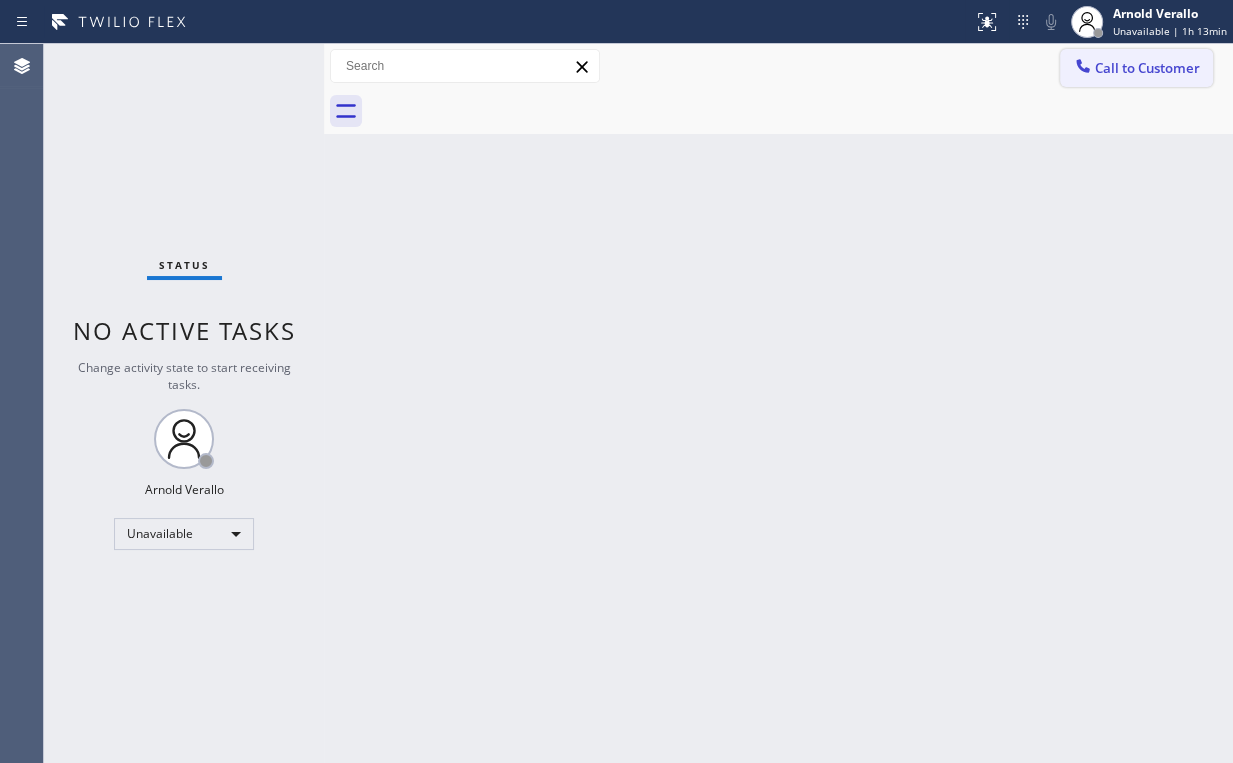 click 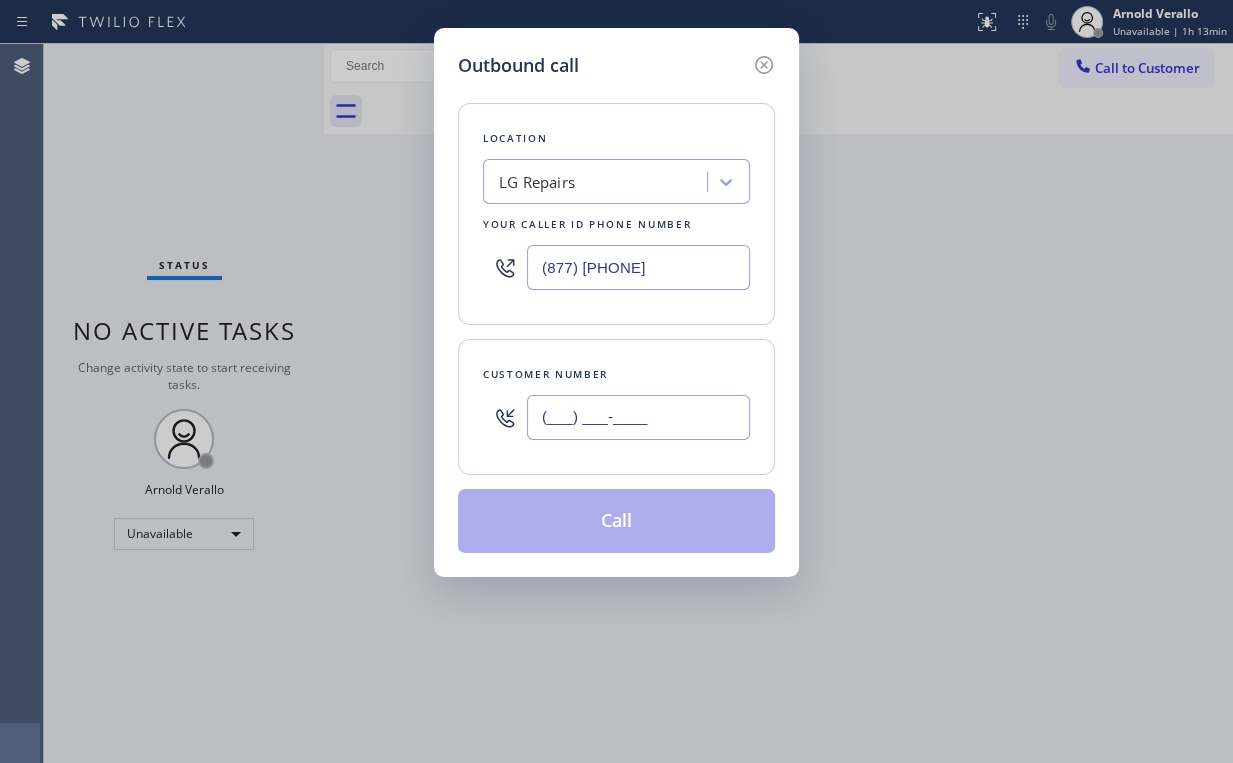 drag, startPoint x: 668, startPoint y: 410, endPoint x: 652, endPoint y: 404, distance: 17.088007 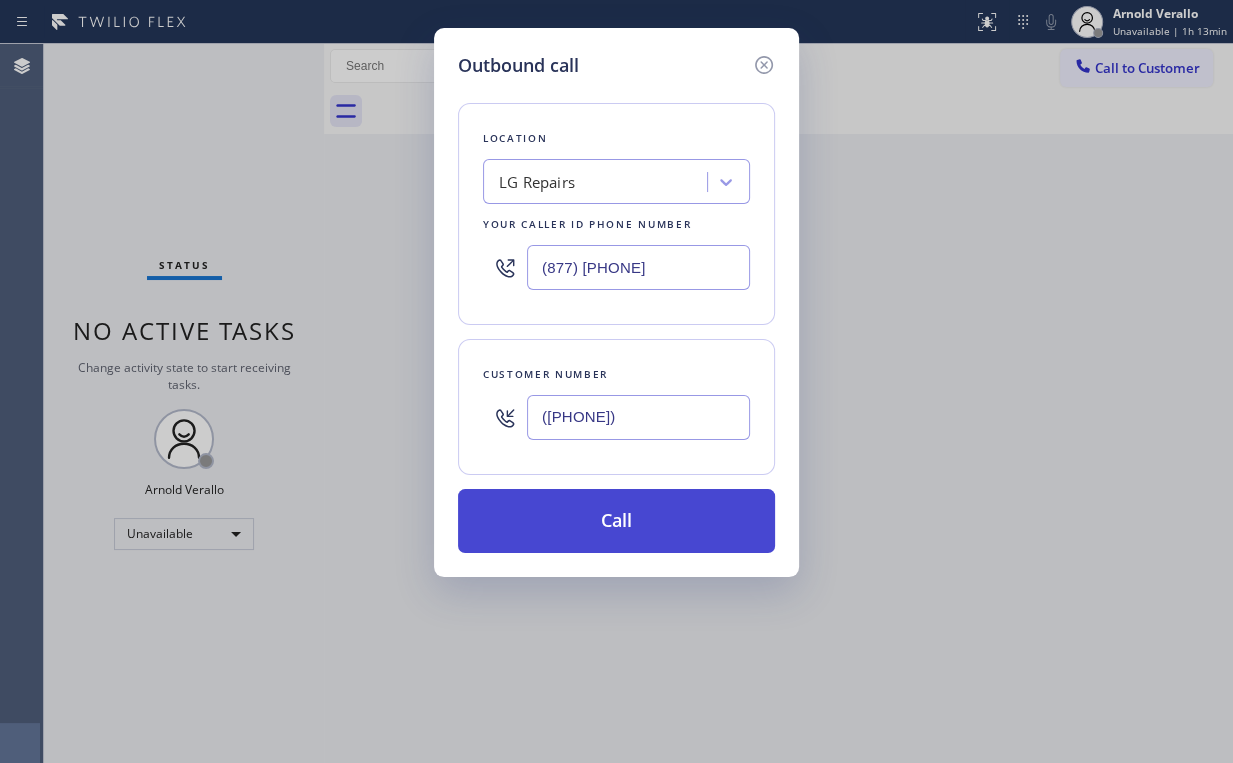 type on "(781) 820-1634" 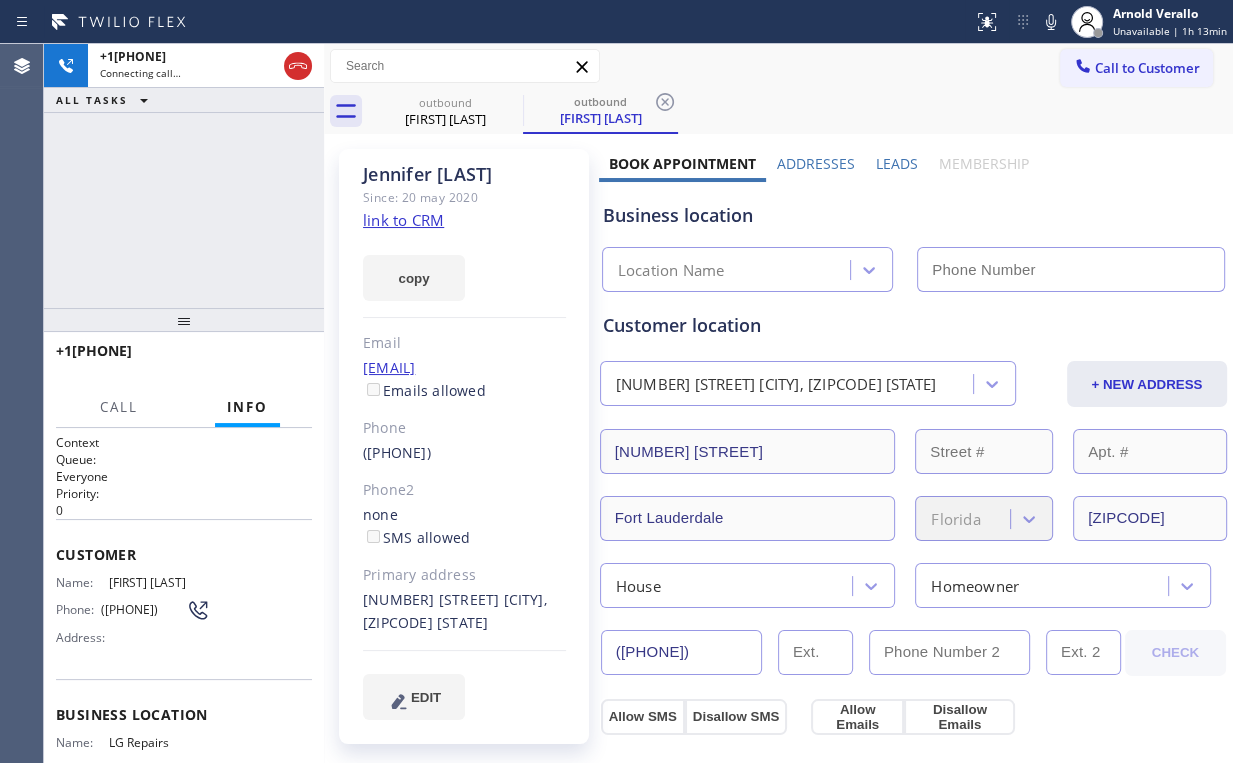type on "[PHONE]" 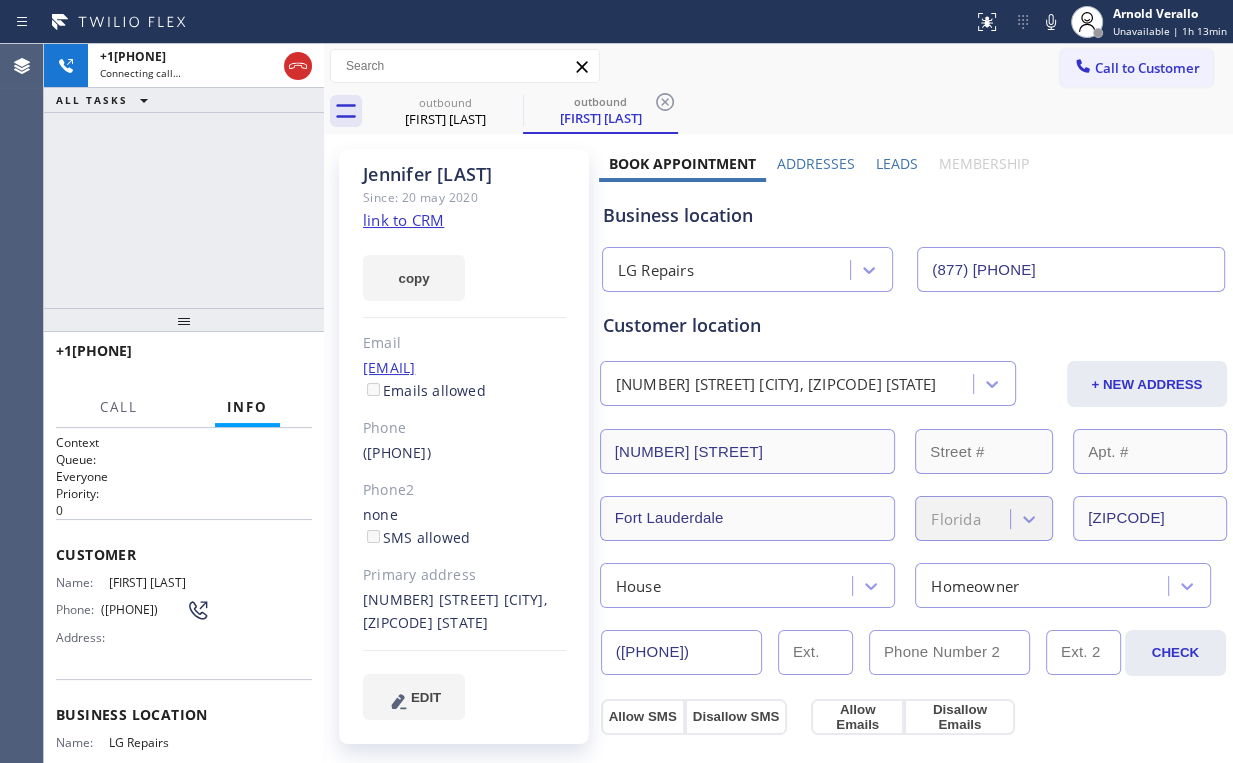 click on "+17818201634 Connecting call… ALL TASKS ALL TASKS ACTIVE TASKS TASKS IN WRAP UP" at bounding box center [184, 176] 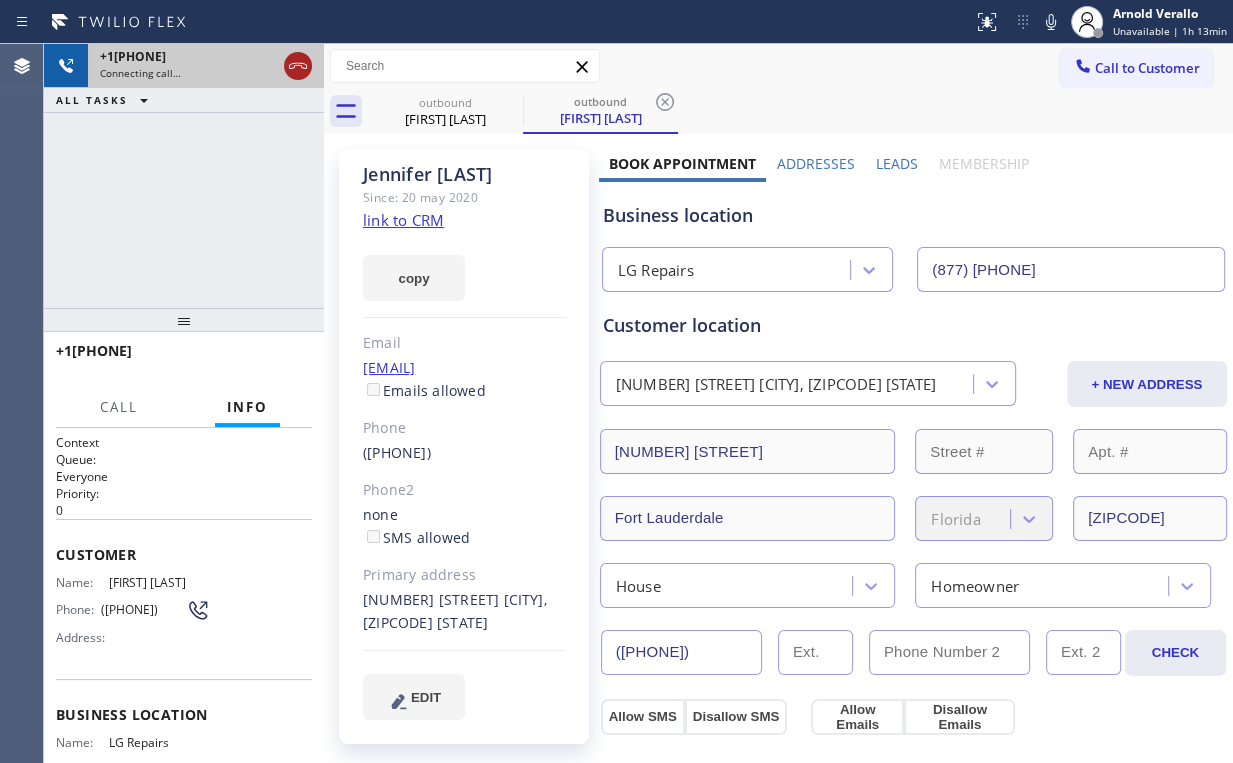 click 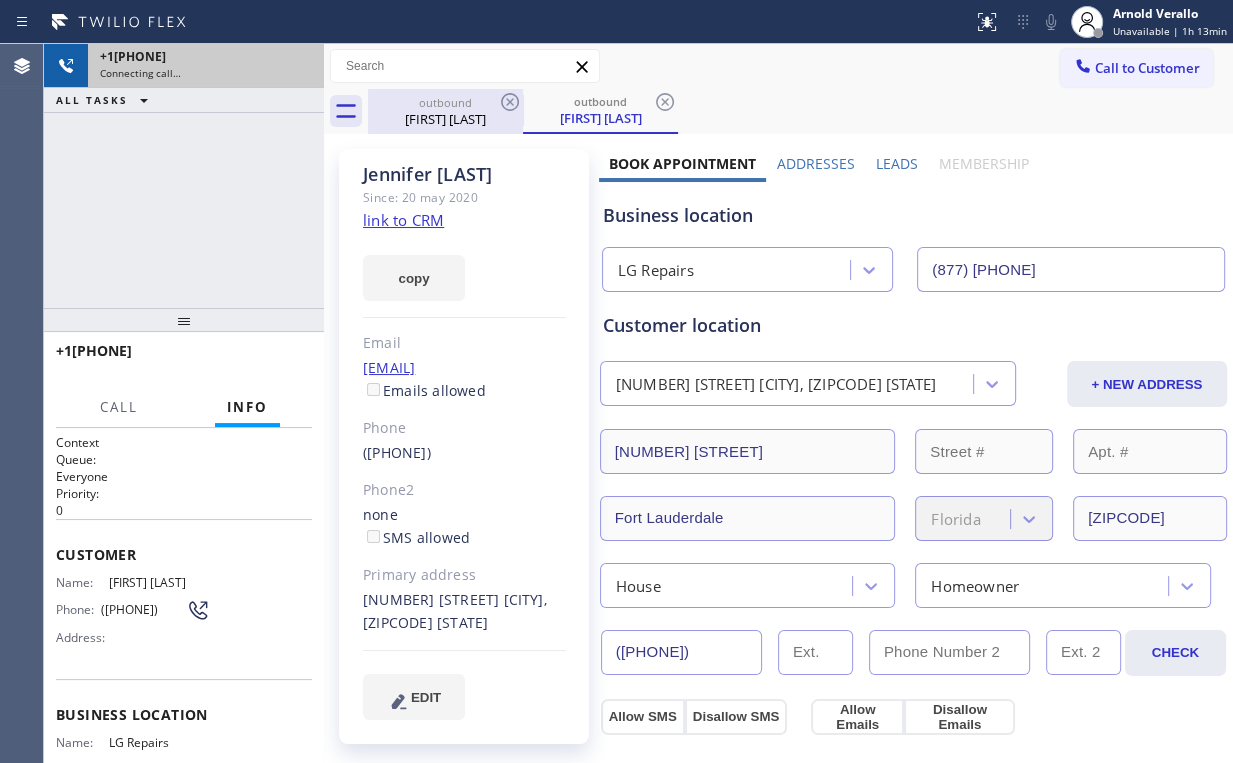 click on "Jennifer  Goldfaden" at bounding box center [445, 119] 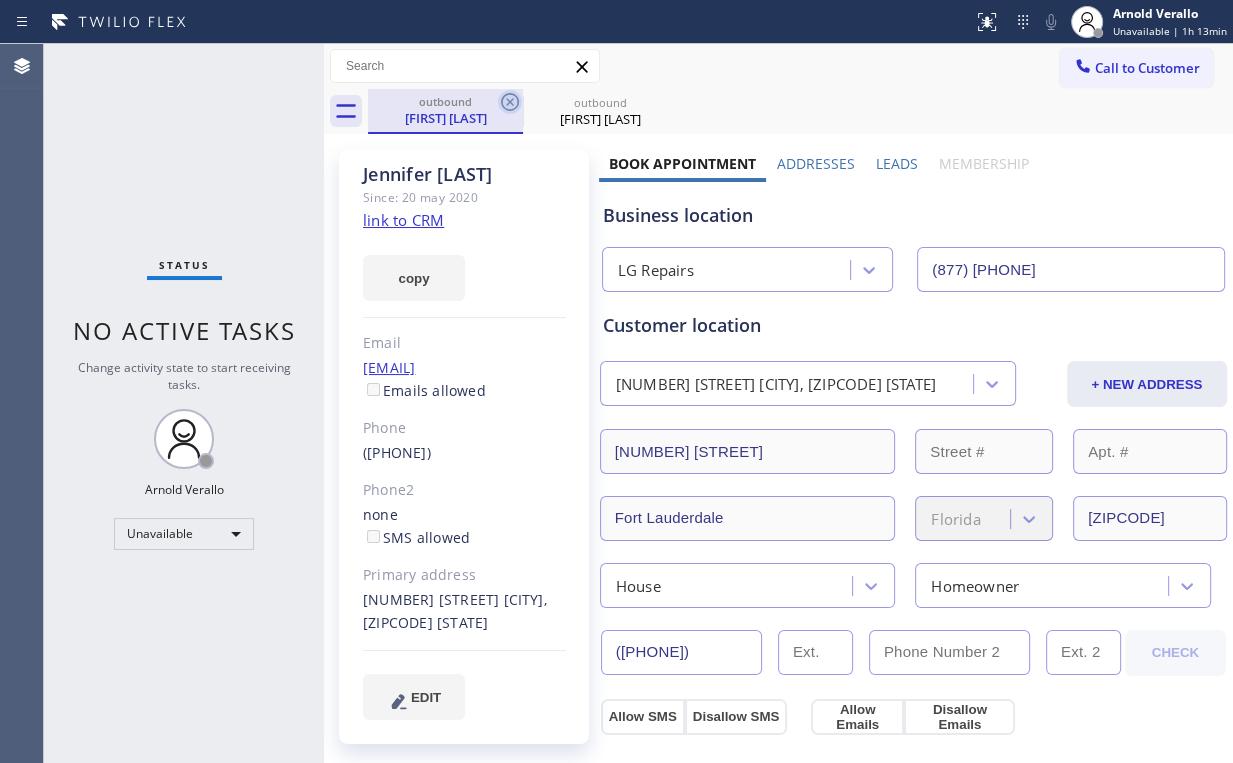 click 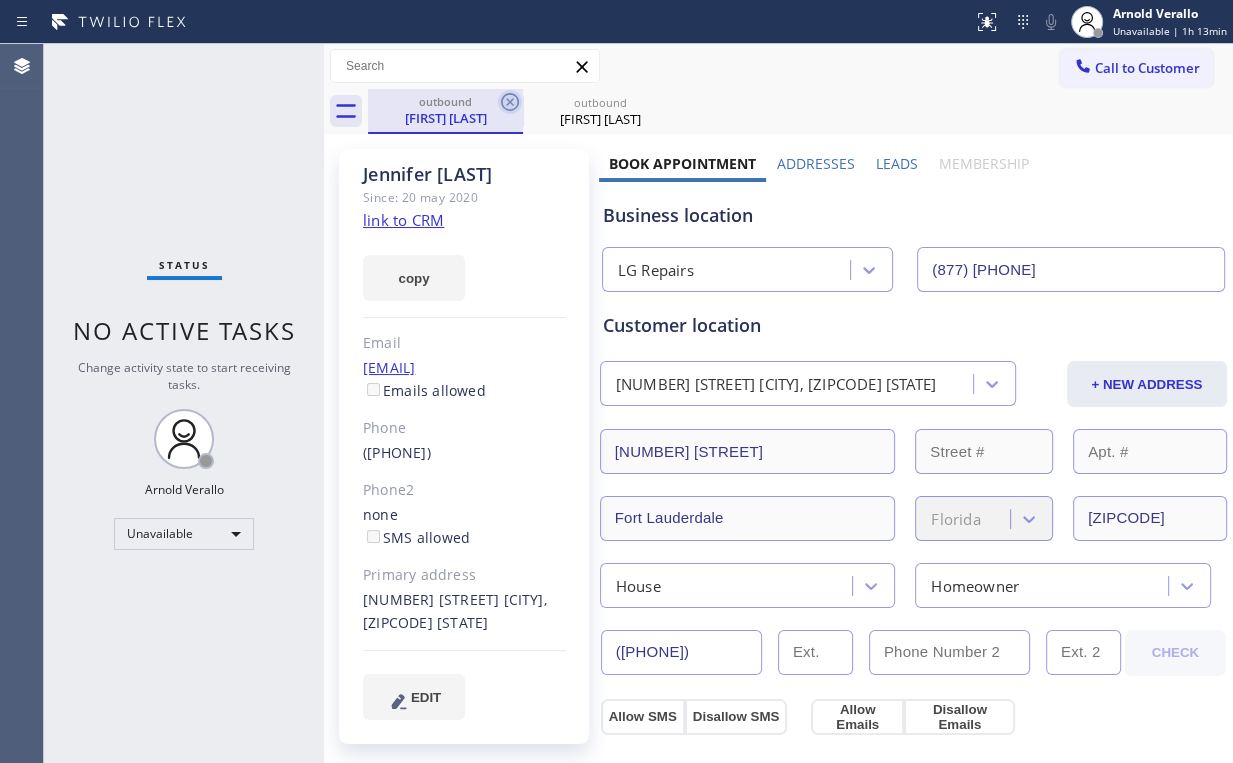click 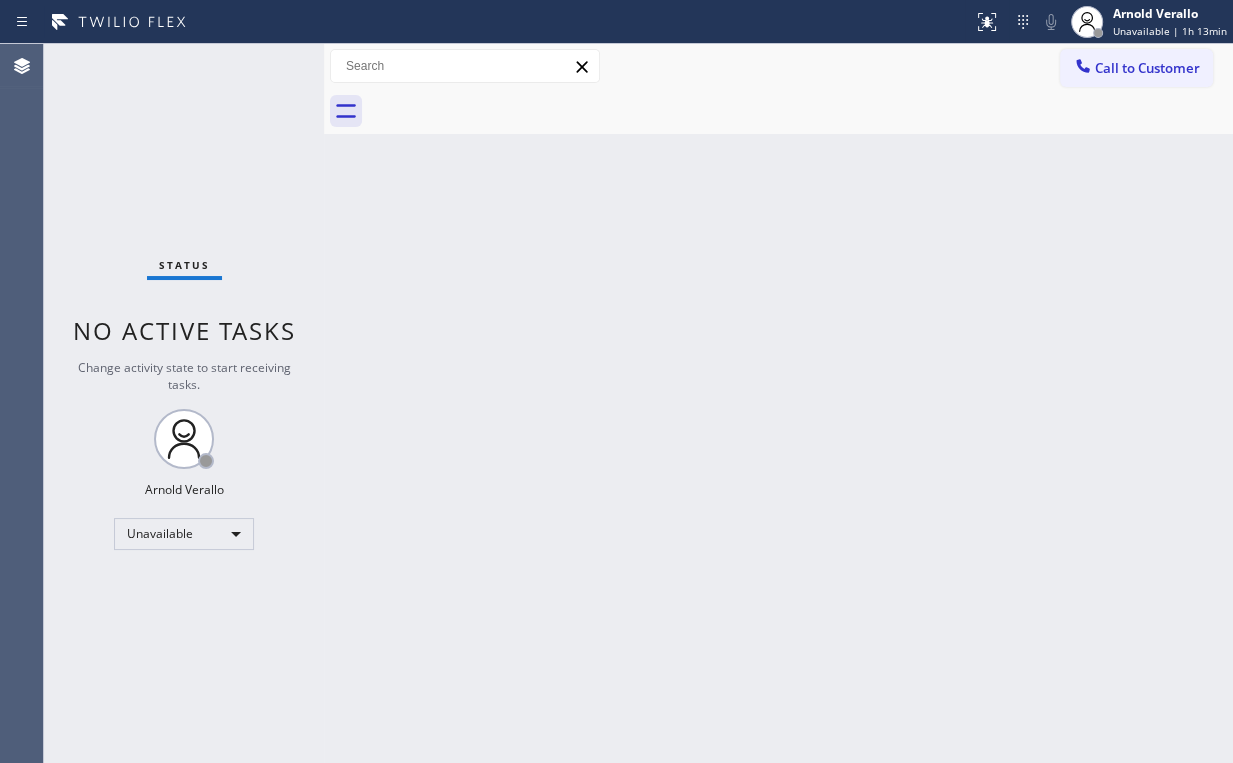 drag, startPoint x: 188, startPoint y: 156, endPoint x: 195, endPoint y: 90, distance: 66.37017 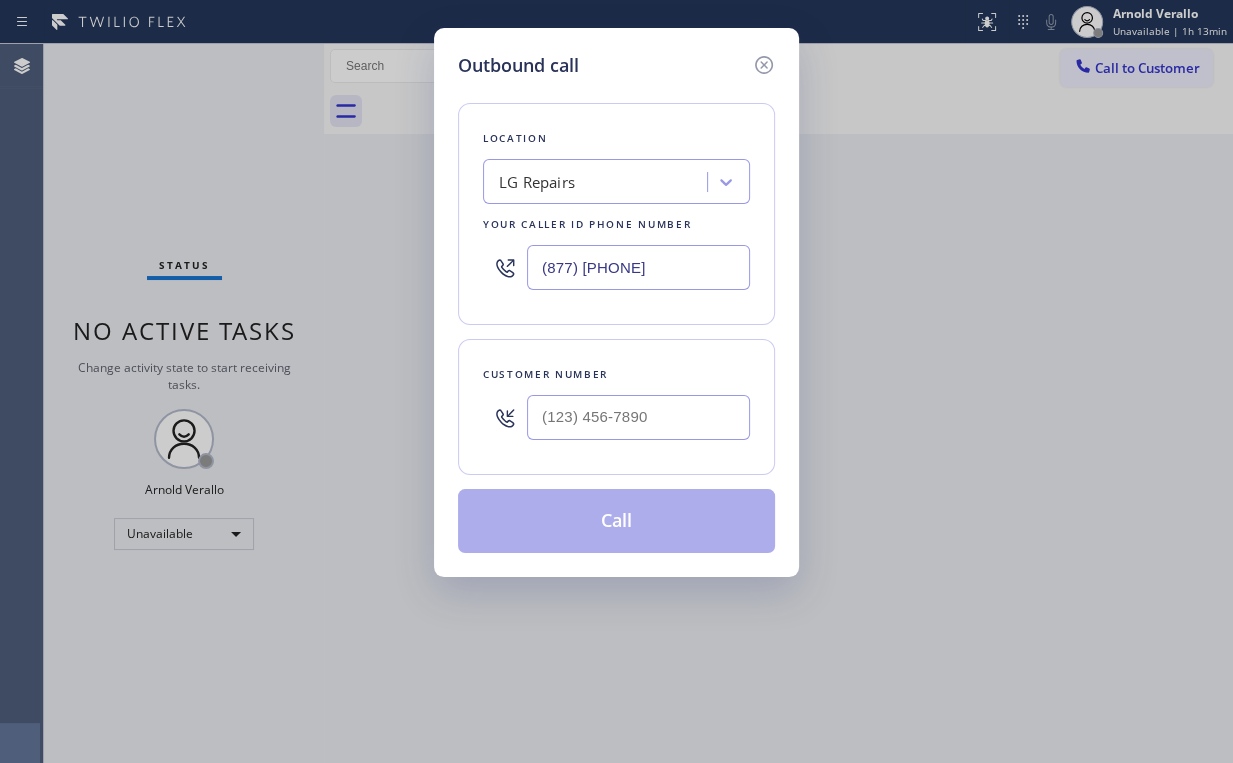 click at bounding box center [638, 417] 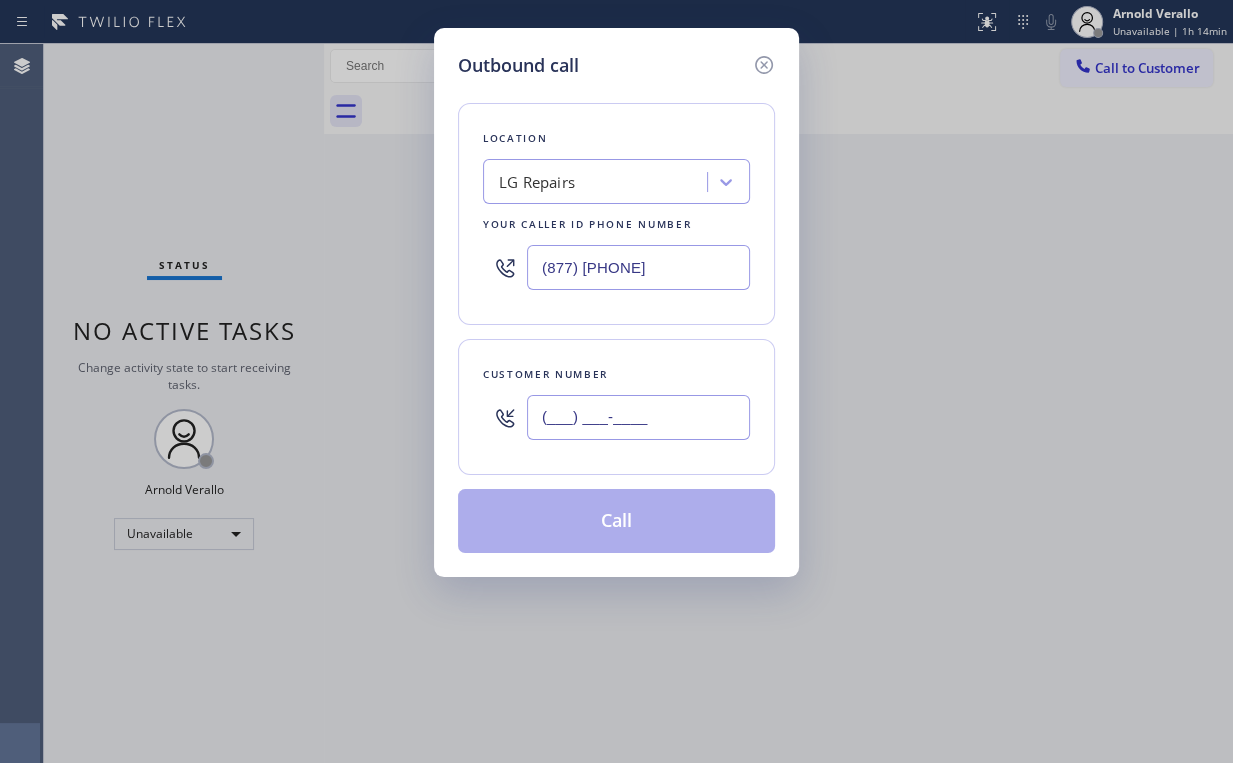 paste on "303) 808-8409" 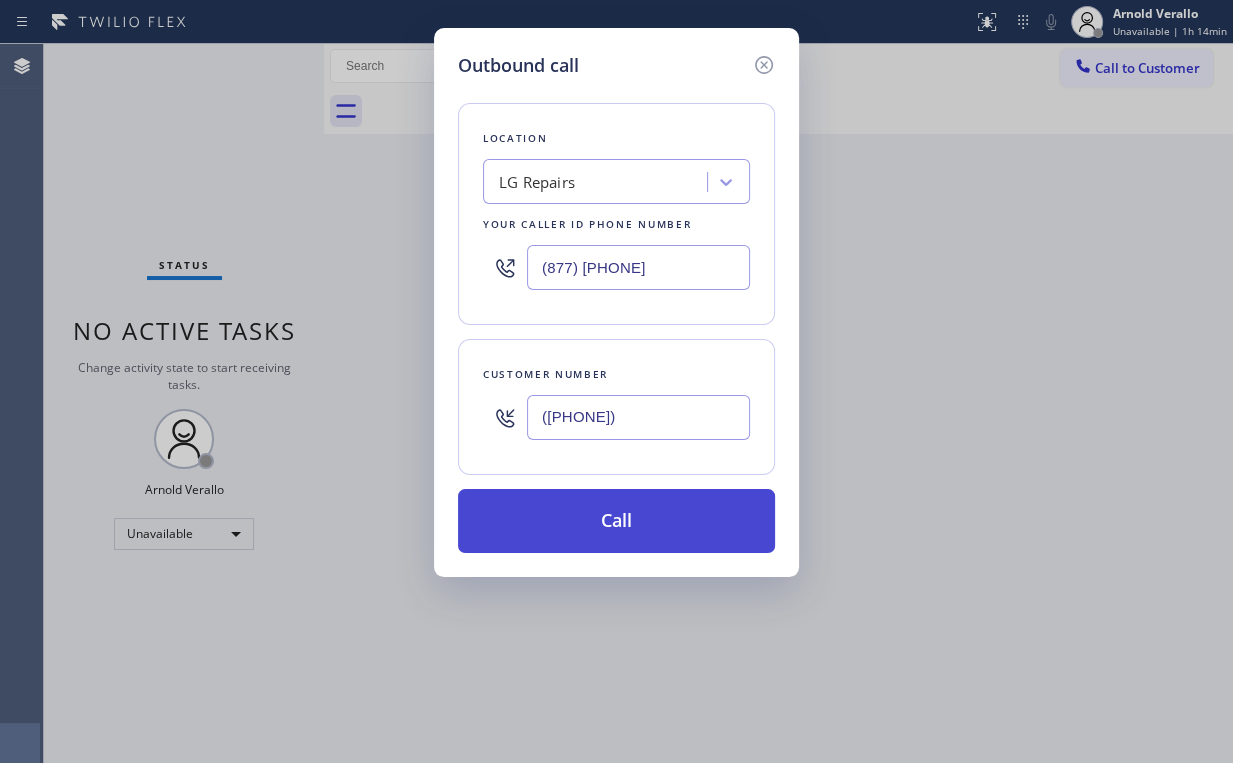 type on "(303) 808-8409" 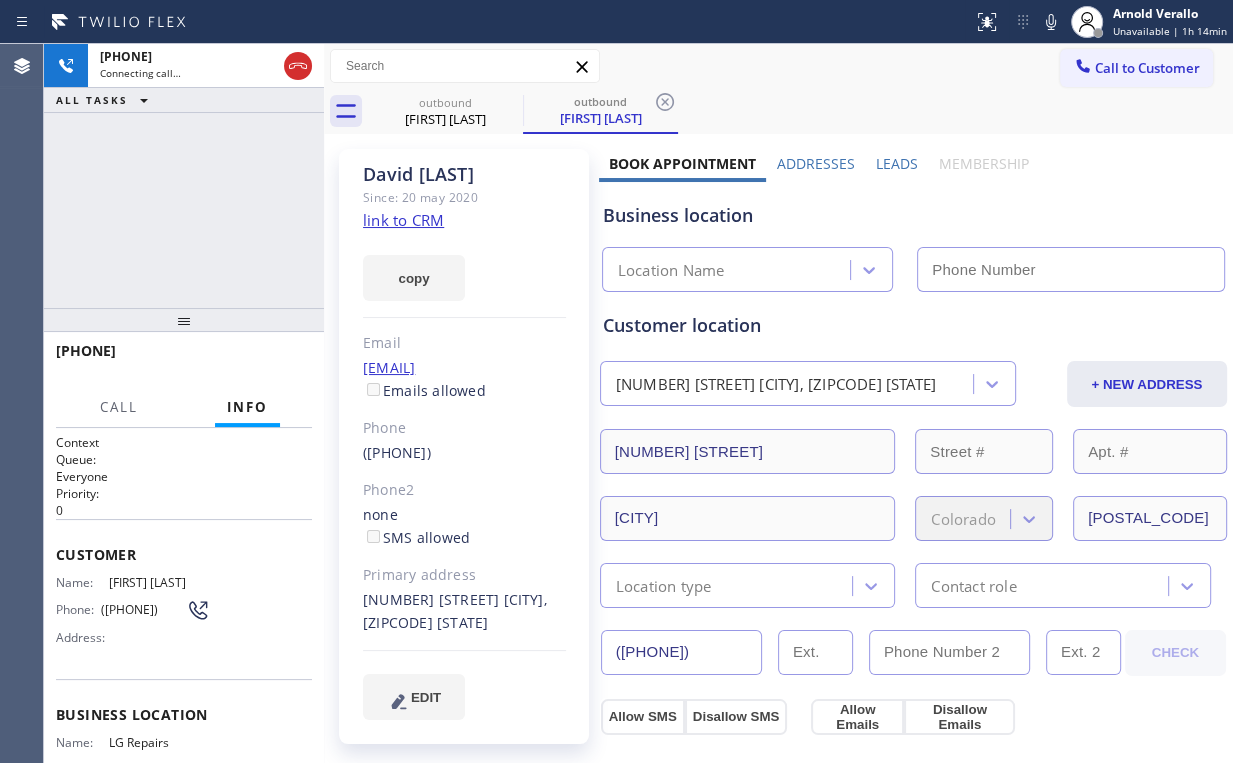 click on "+13038088409 Connecting call… ALL TASKS ALL TASKS ACTIVE TASKS TASKS IN WRAP UP" at bounding box center [184, 176] 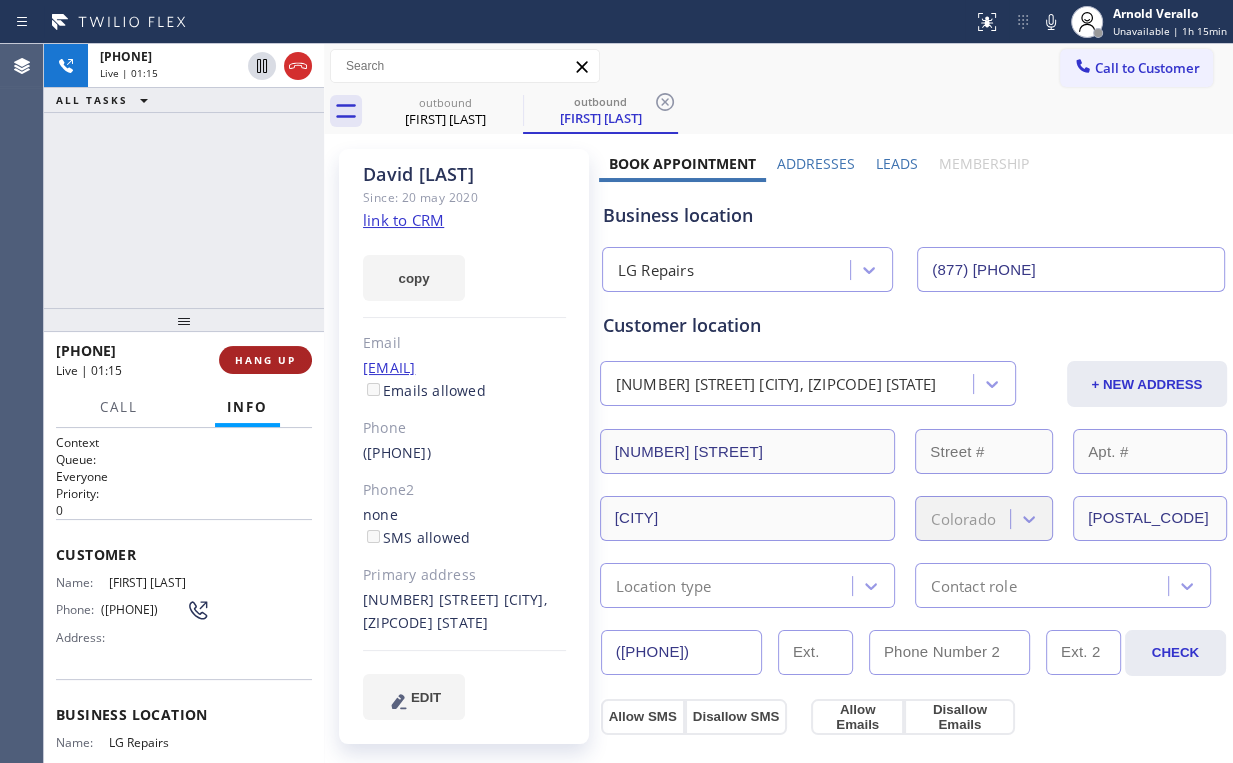 click on "HANG UP" at bounding box center [265, 360] 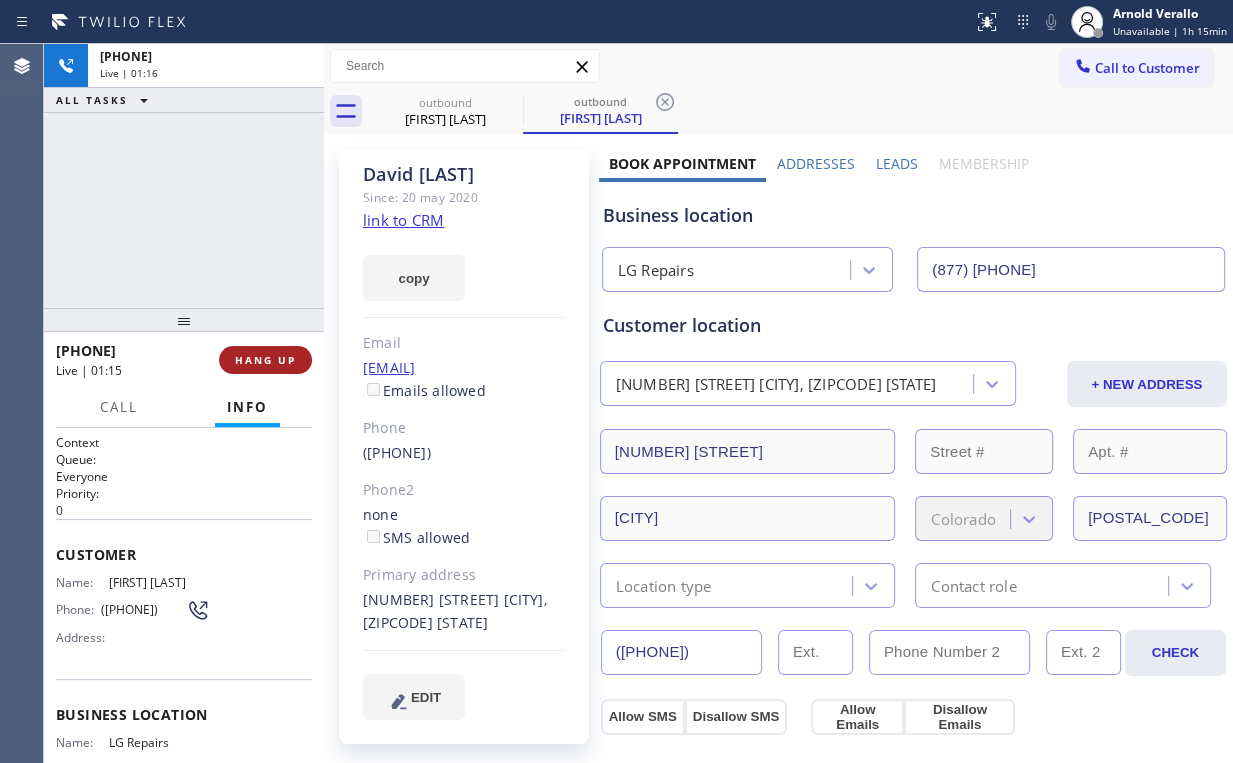 click on "HANG UP" at bounding box center [265, 360] 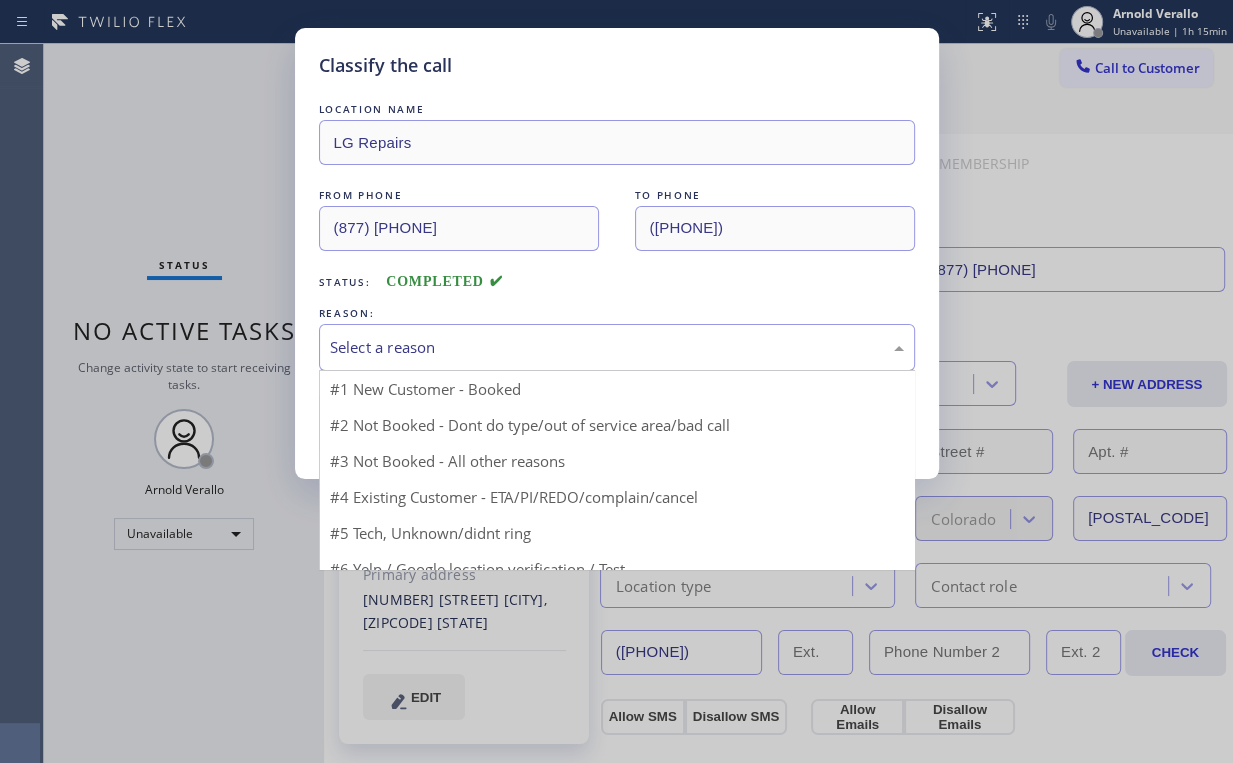 click on "Select a reason" at bounding box center (617, 347) 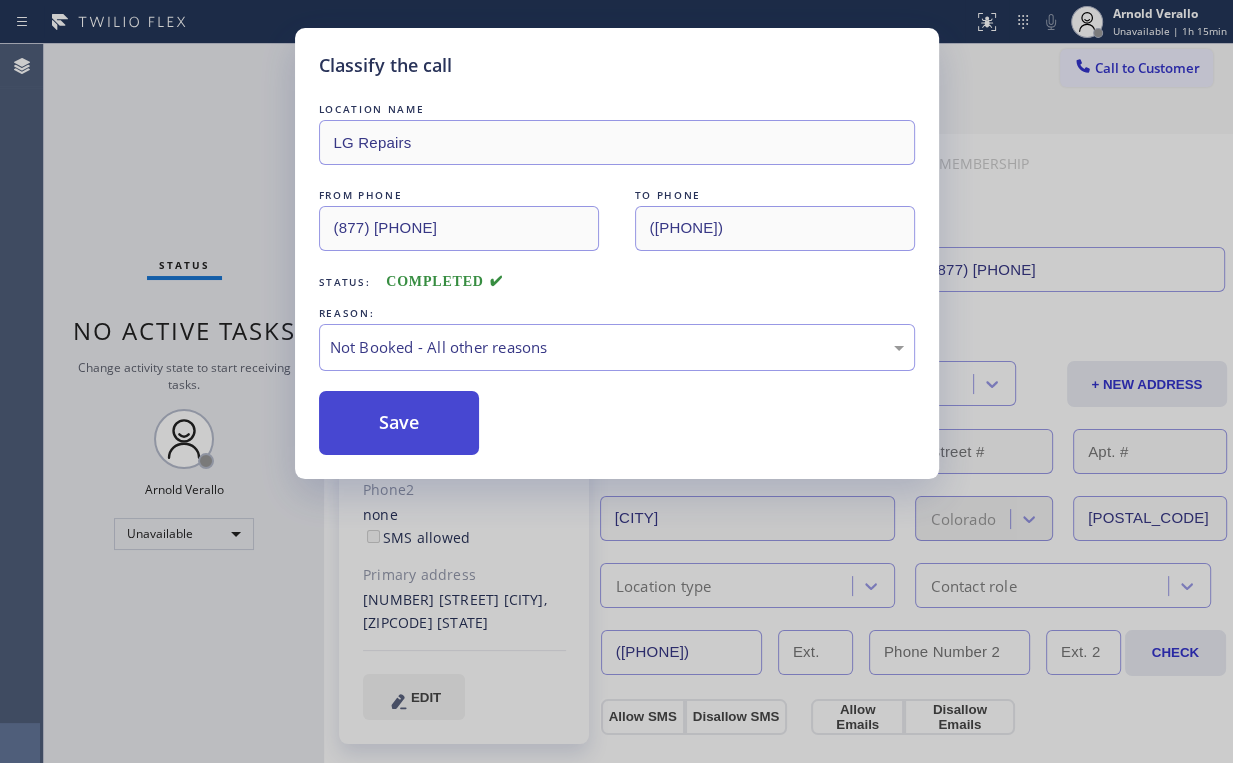 click on "Save" at bounding box center [399, 423] 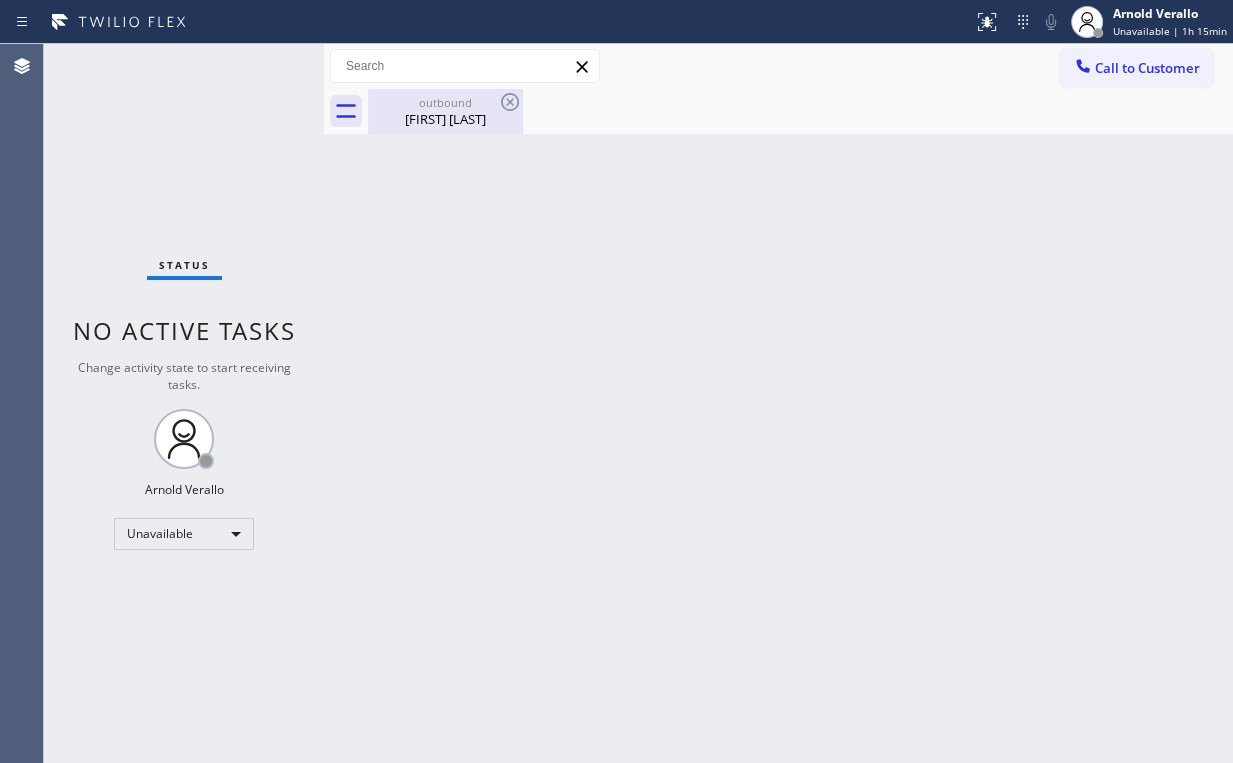 click on "outbound" at bounding box center (445, 102) 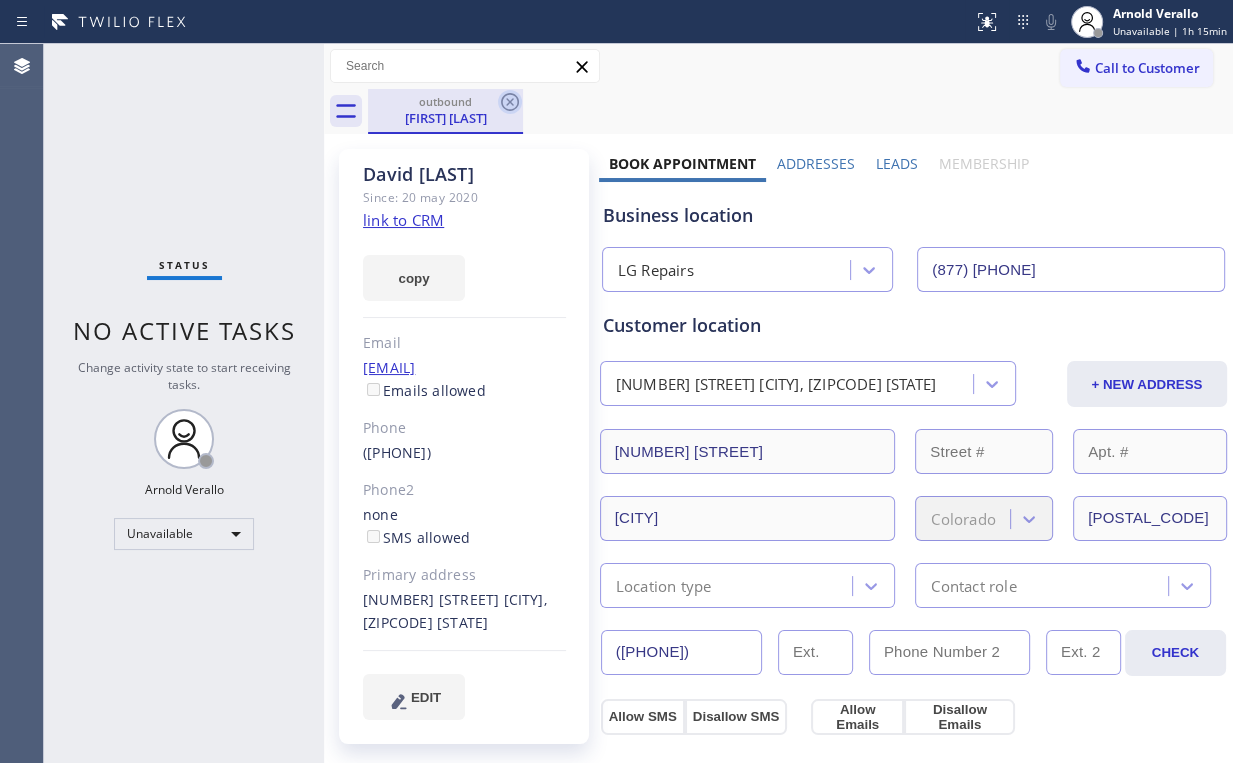 click 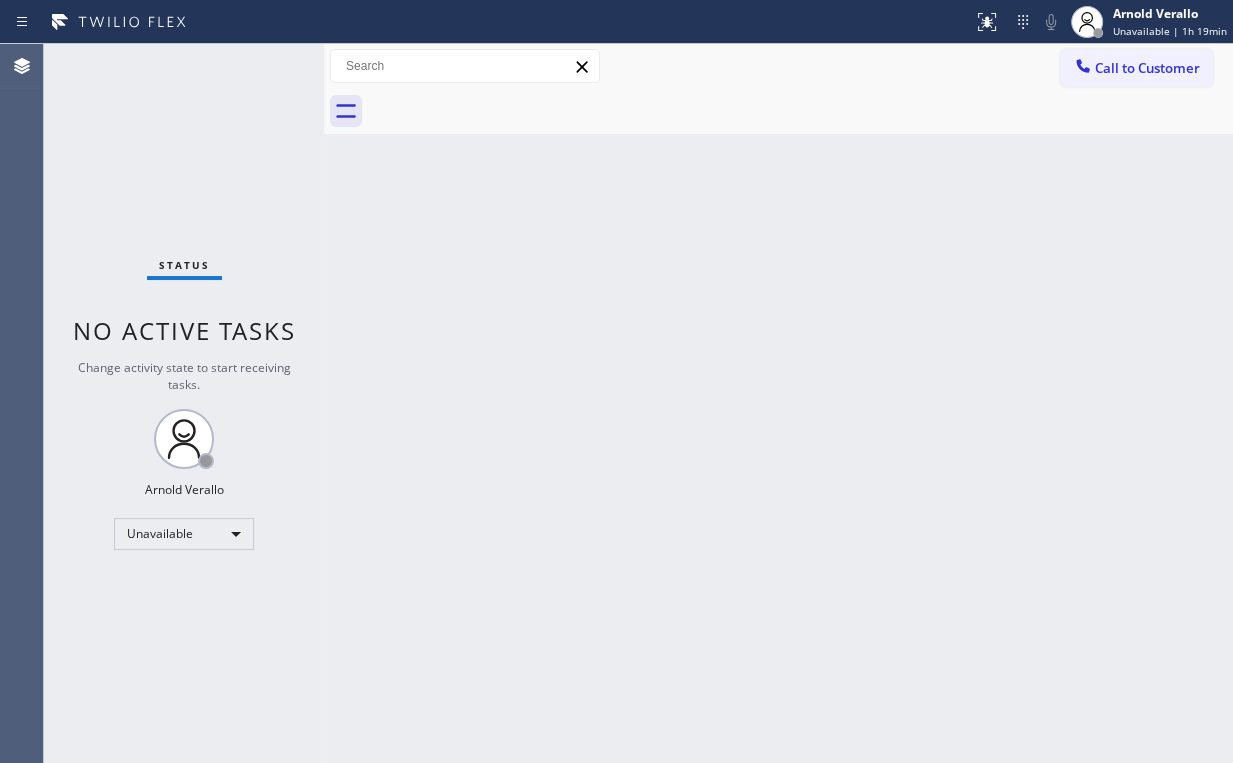 drag, startPoint x: 1147, startPoint y: 70, endPoint x: 824, endPoint y: 186, distance: 343.19818 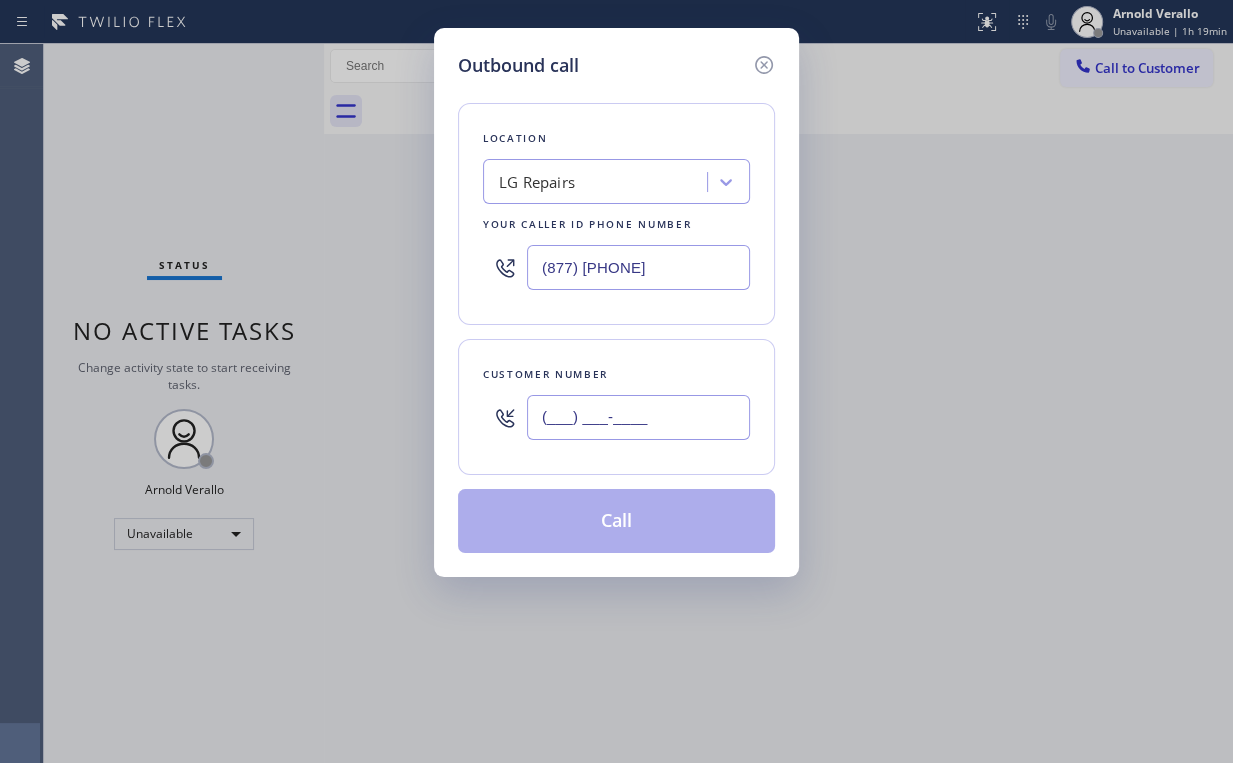 drag, startPoint x: 624, startPoint y: 423, endPoint x: 688, endPoint y: 382, distance: 76.00658 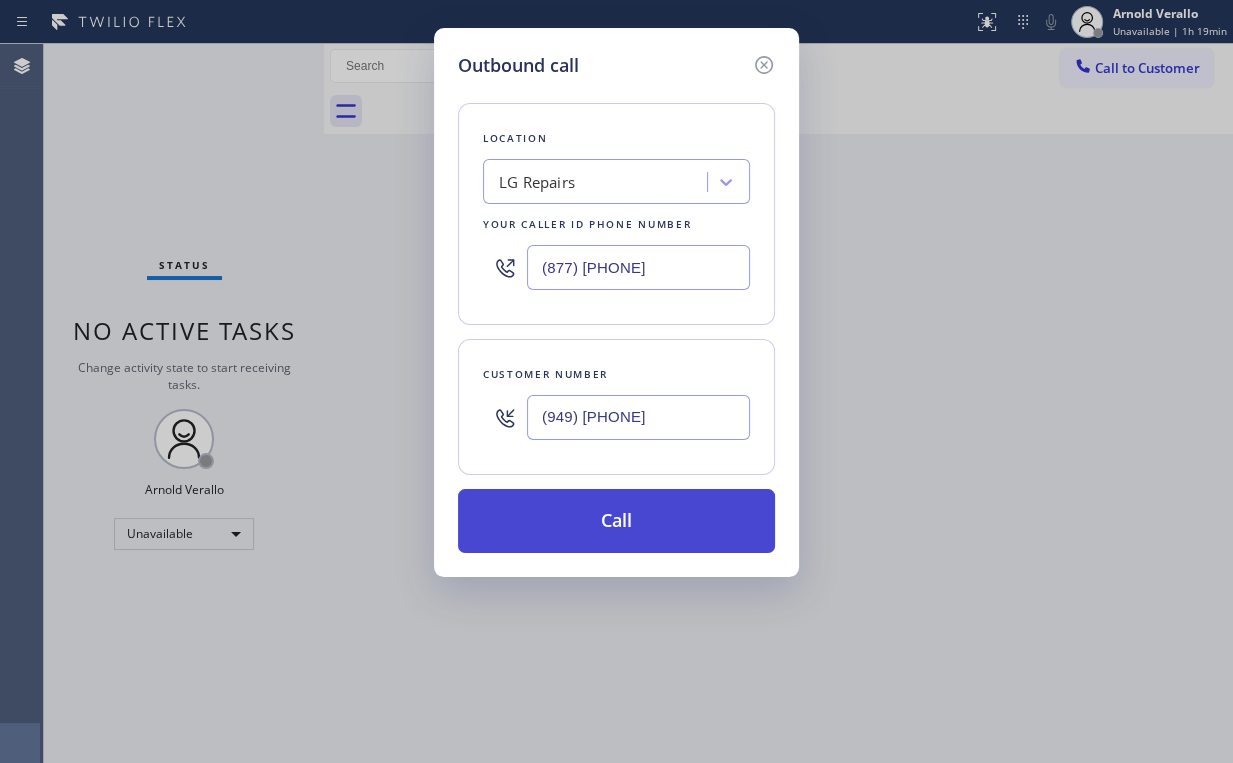 type on "(949) 280-4675" 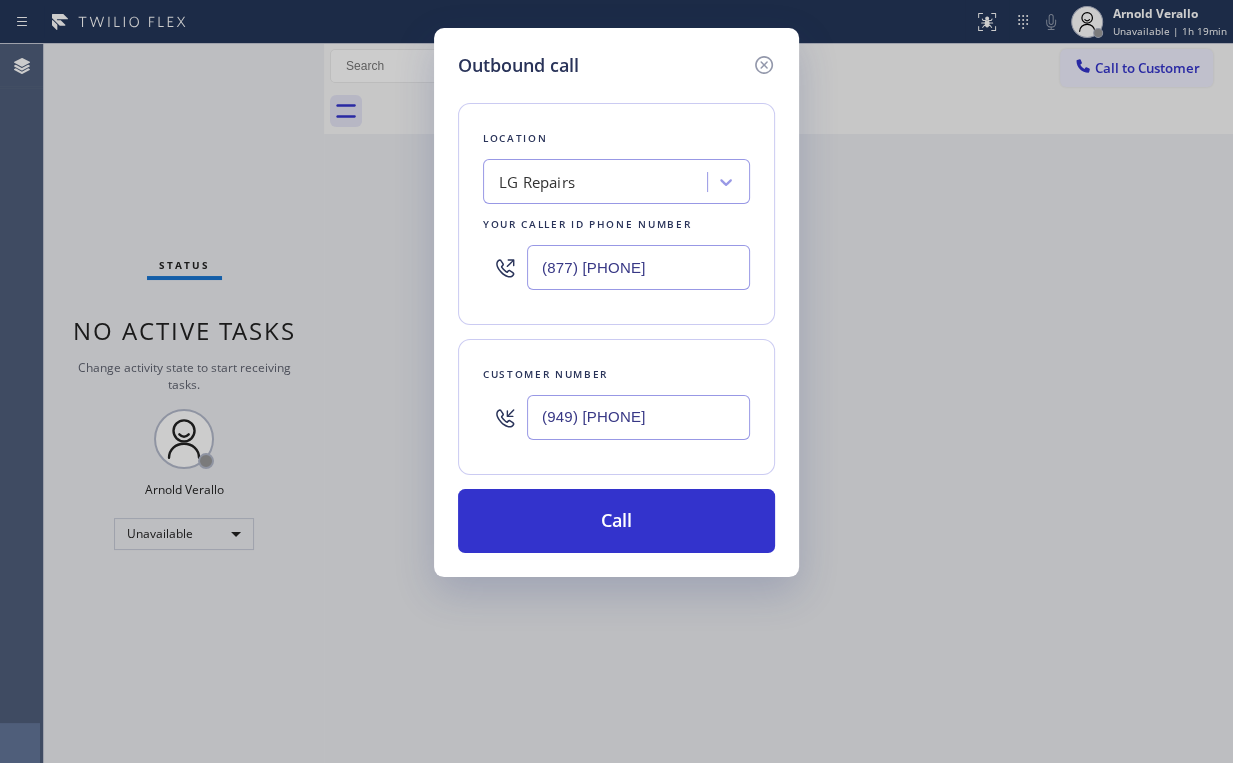 drag, startPoint x: 609, startPoint y: 515, endPoint x: 547, endPoint y: 598, distance: 103.6002 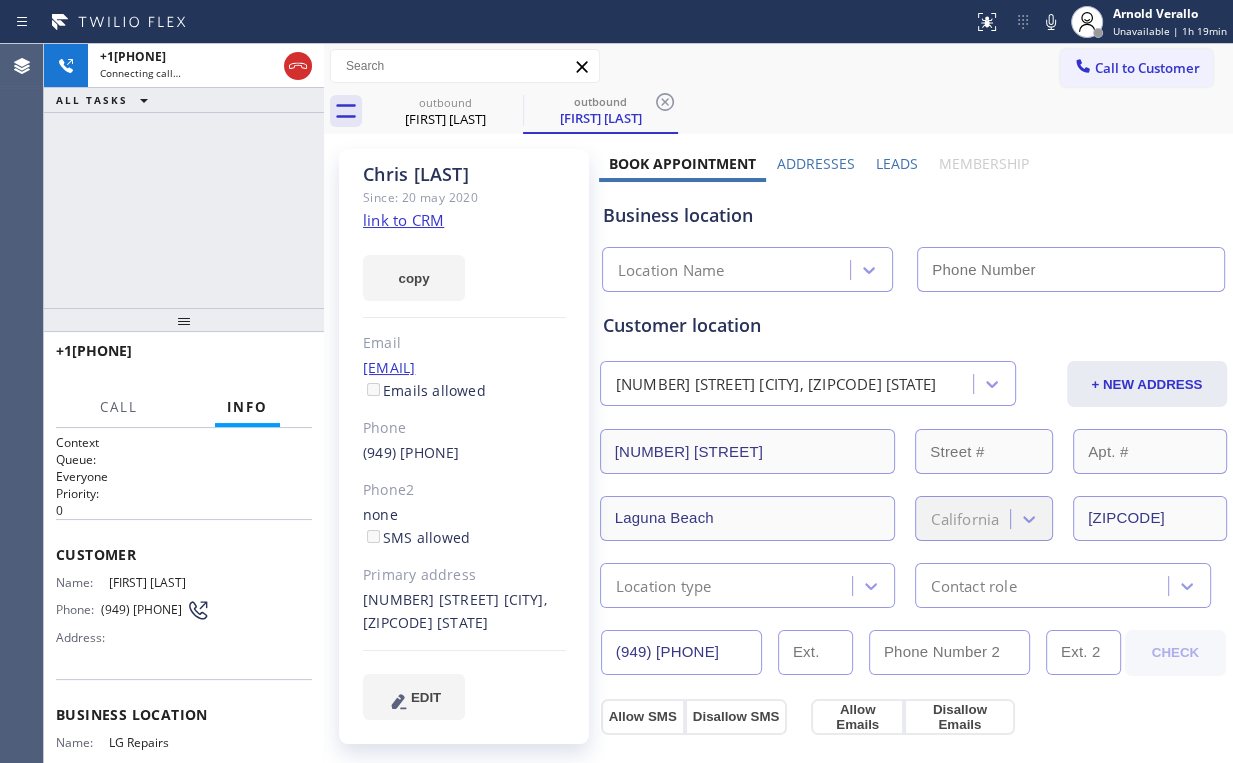 type on "[PHONE]" 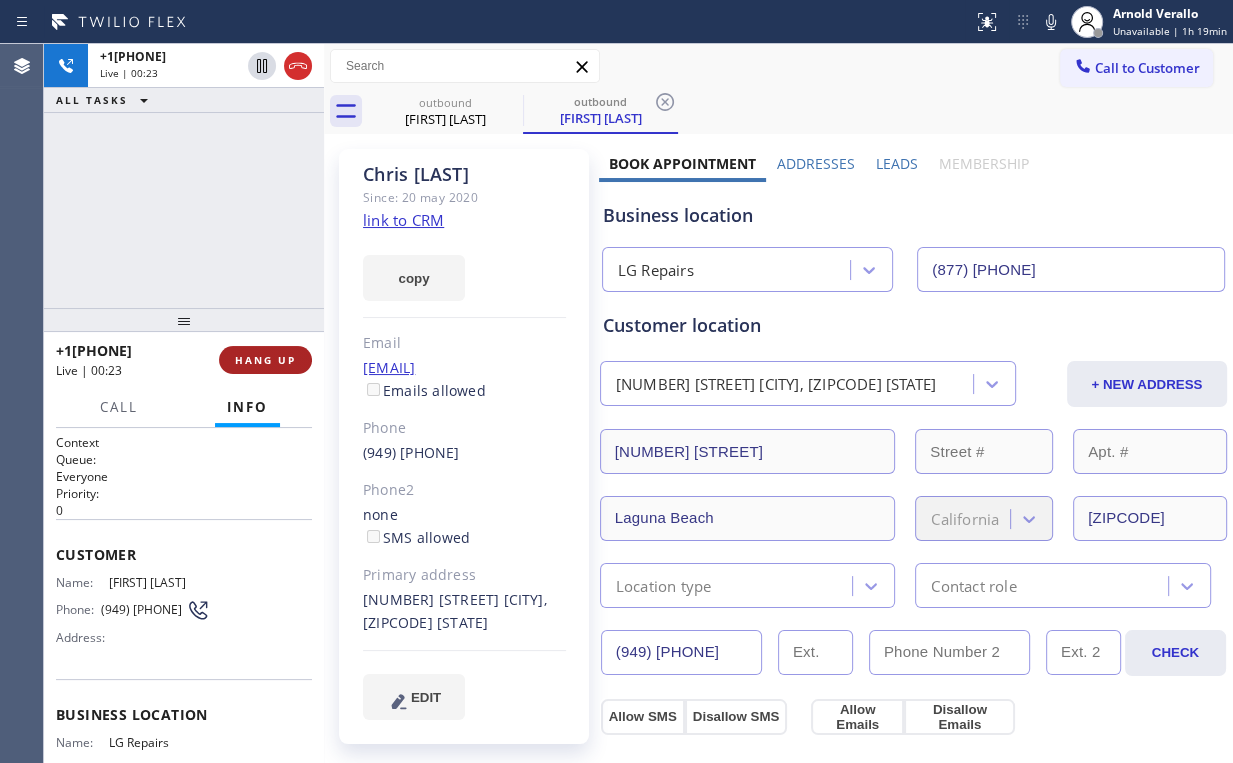 click on "HANG UP" at bounding box center [265, 360] 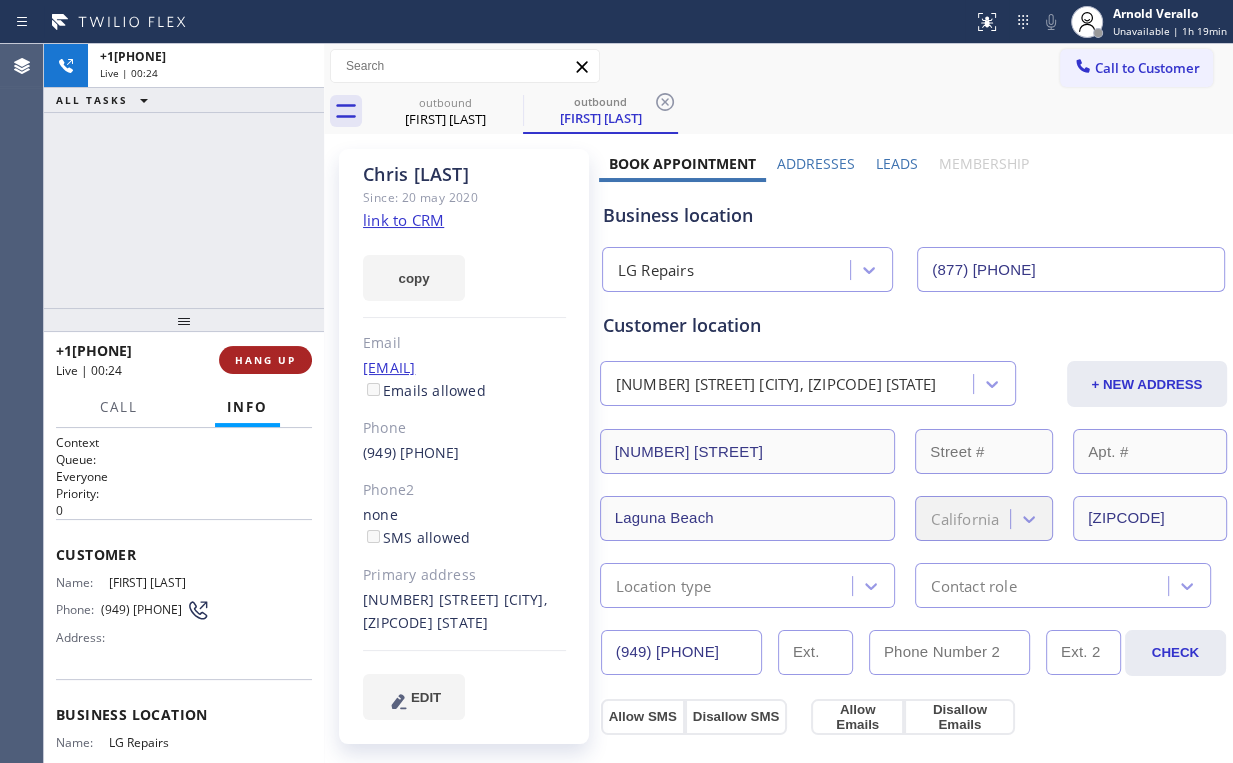 click on "HANG UP" at bounding box center (265, 360) 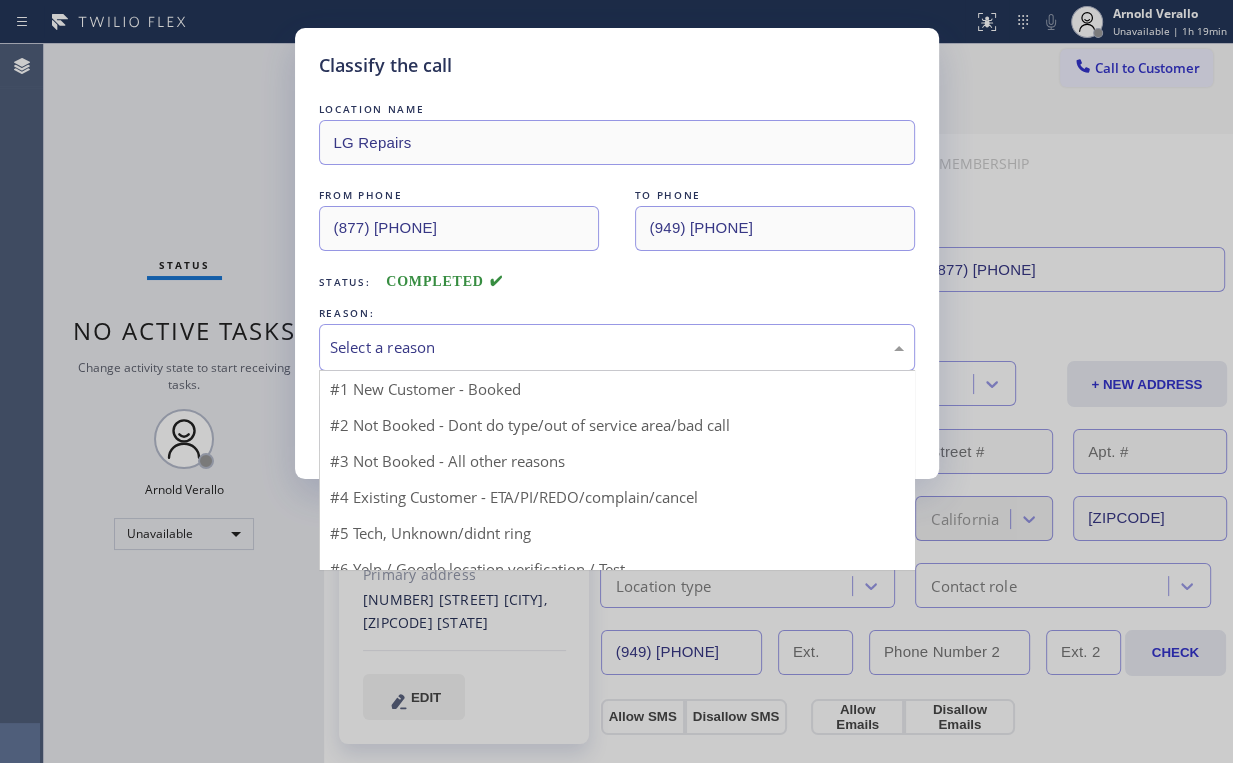 click on "Select a reason" at bounding box center [617, 347] 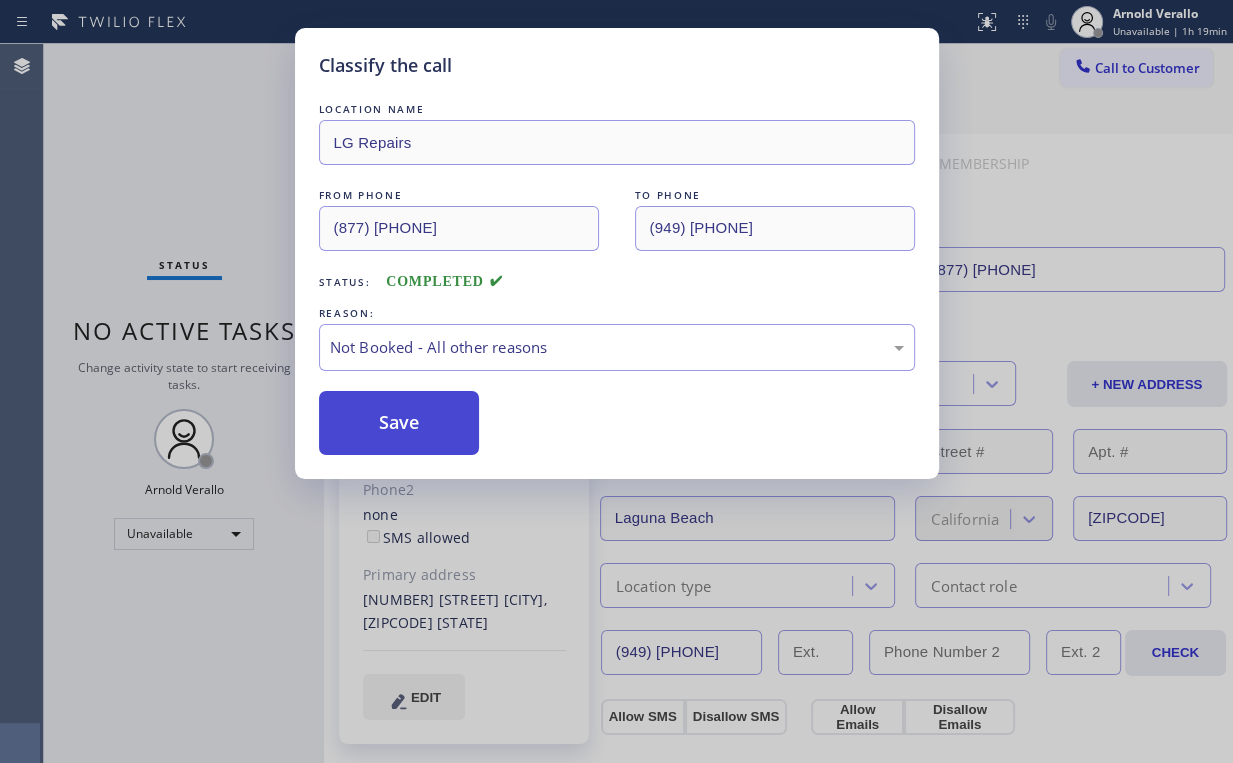 drag, startPoint x: 411, startPoint y: 431, endPoint x: 405, endPoint y: 420, distance: 12.529964 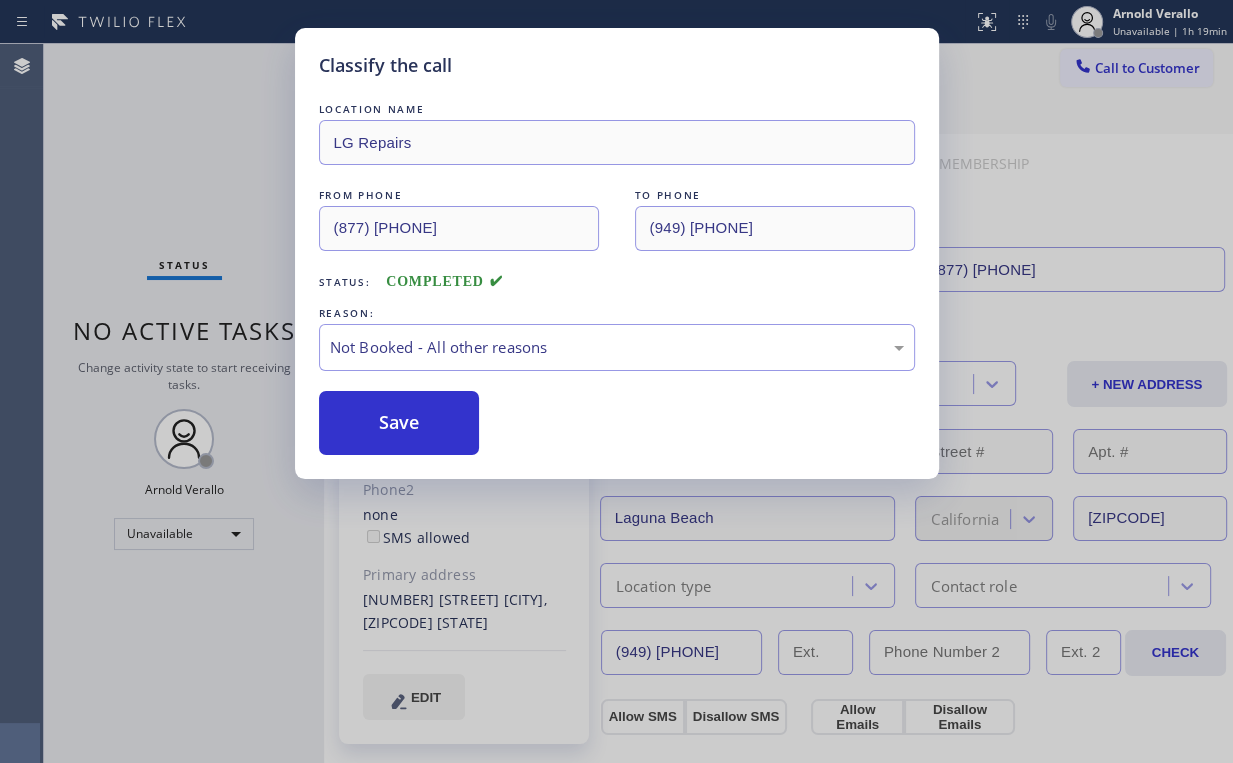 click on "Classify the call LOCATION NAME LG Repairs FROM PHONE (877) 748-5179 TO PHONE (949) 280-4675 Status: COMPLETED REASON: Not Booked - All other reasons Save" at bounding box center (616, 381) 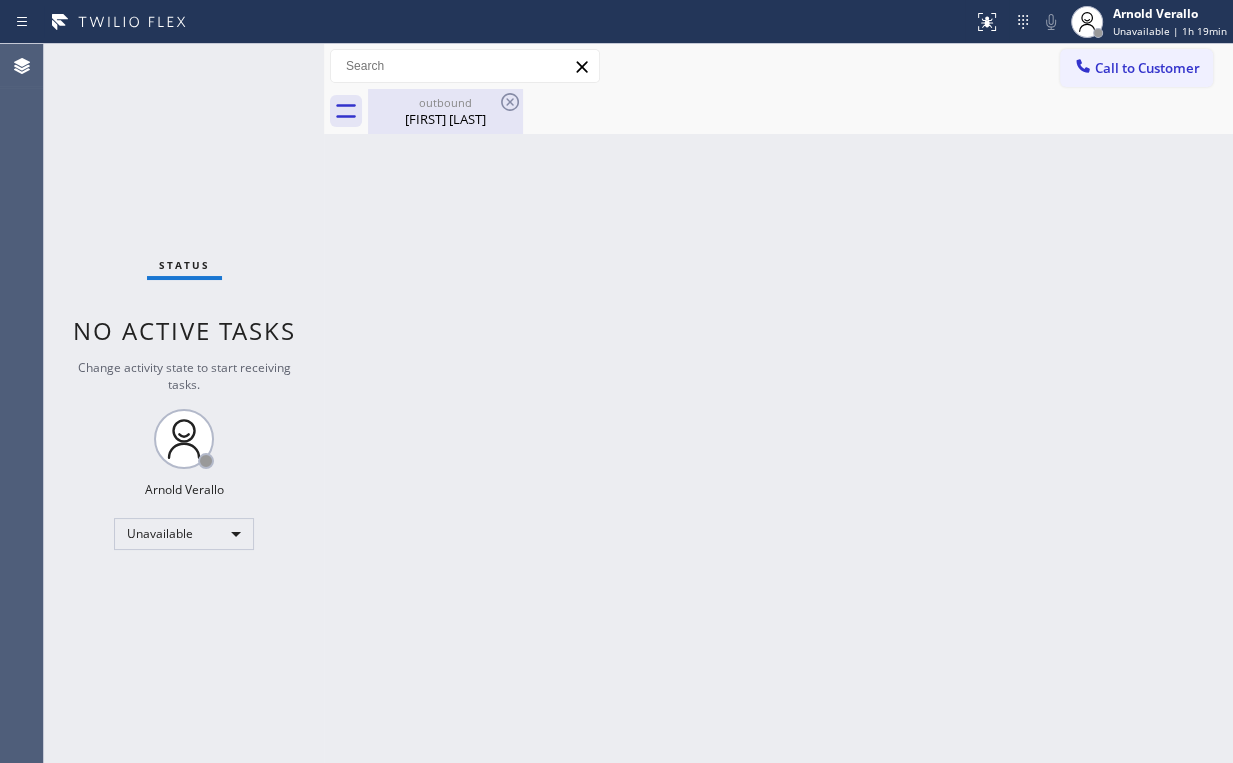 drag, startPoint x: 432, startPoint y: 111, endPoint x: 504, endPoint y: 115, distance: 72.11102 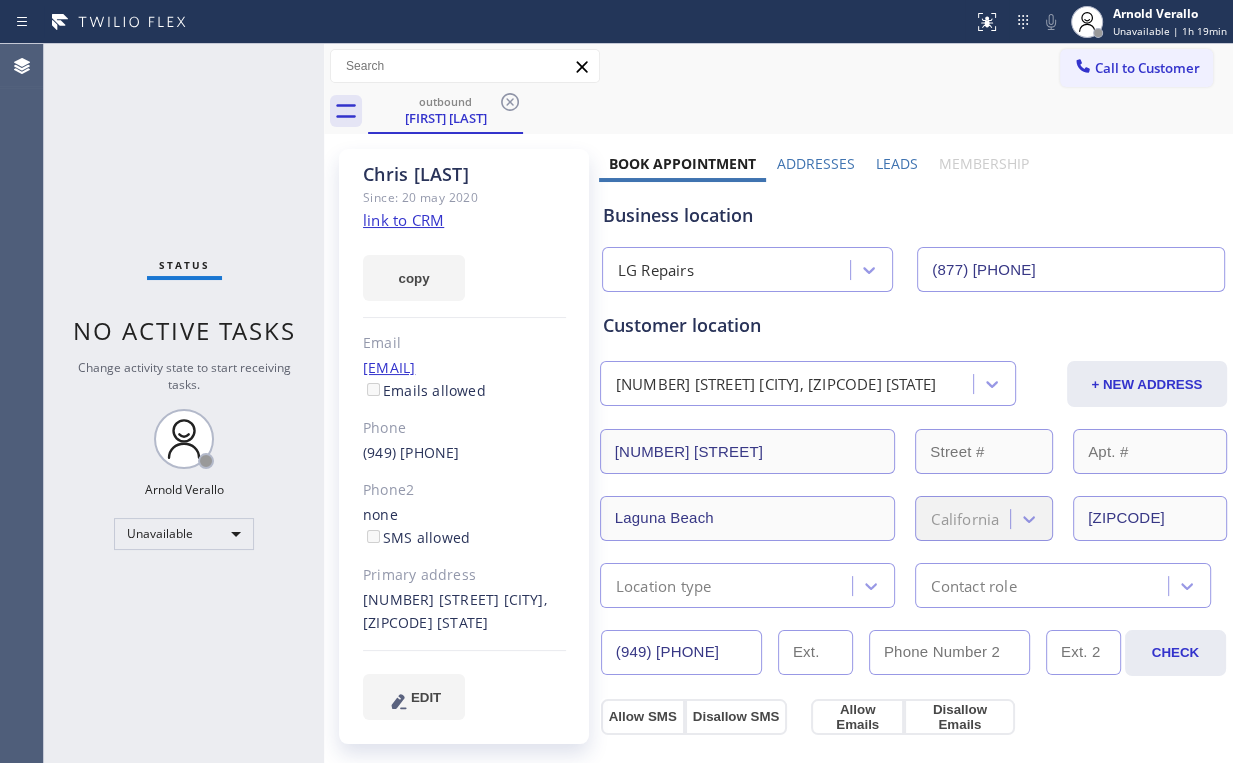 drag, startPoint x: 508, startPoint y: 103, endPoint x: 381, endPoint y: 120, distance: 128.13274 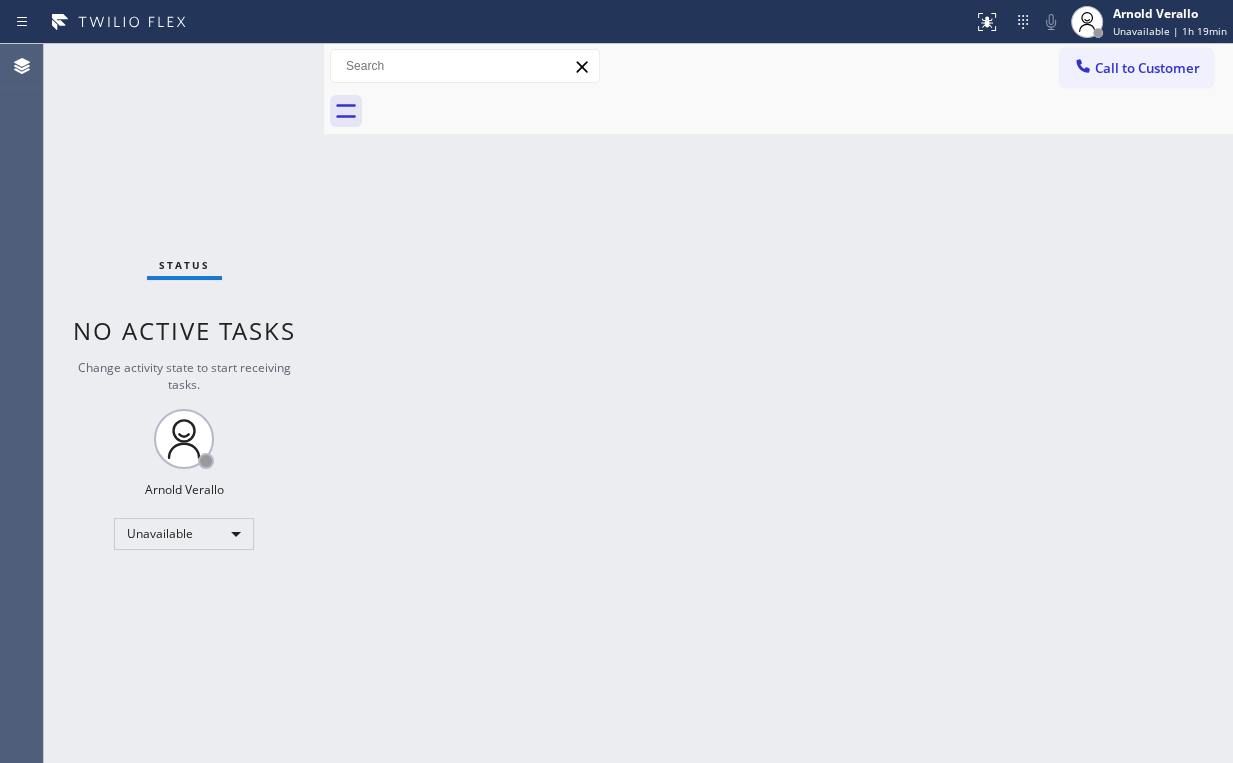 click on "Status   No active tasks     Change activity state to start receiving tasks.   [FIRST] [LAST] Unavailable" at bounding box center [184, 403] 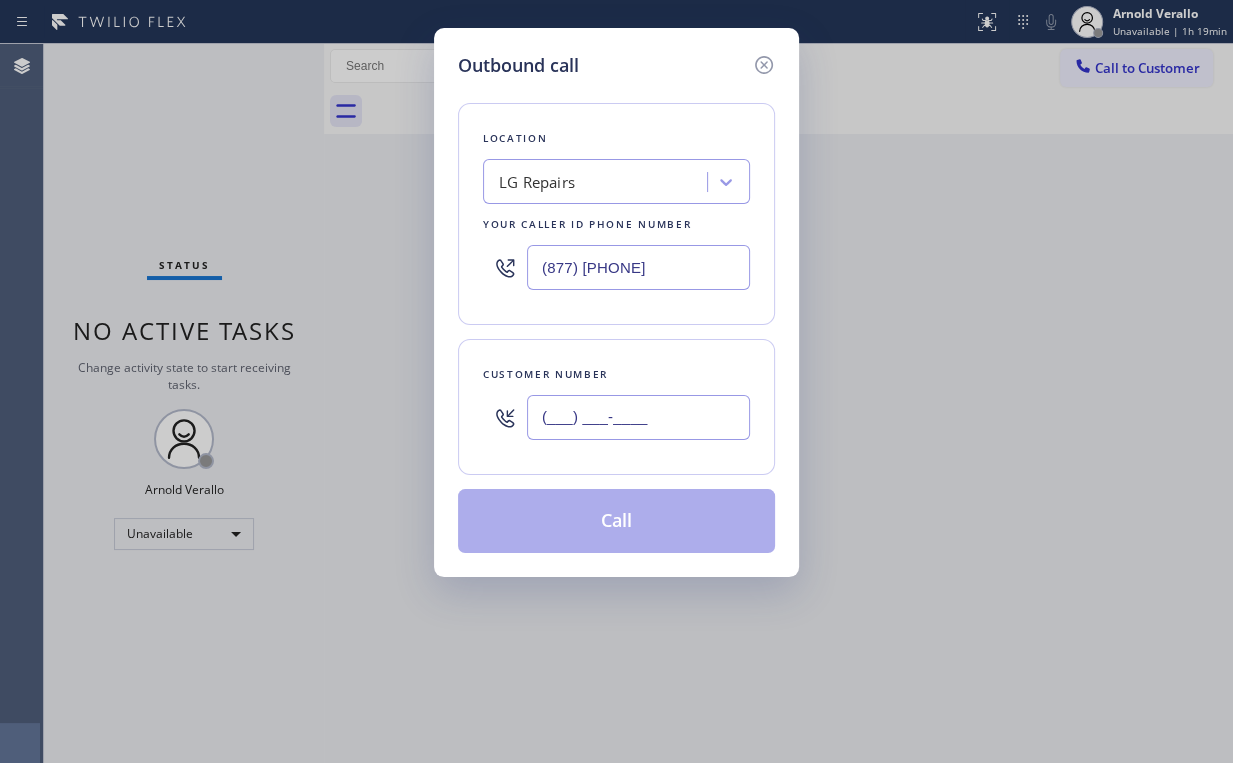 click on "(___) ___-____" at bounding box center (638, 417) 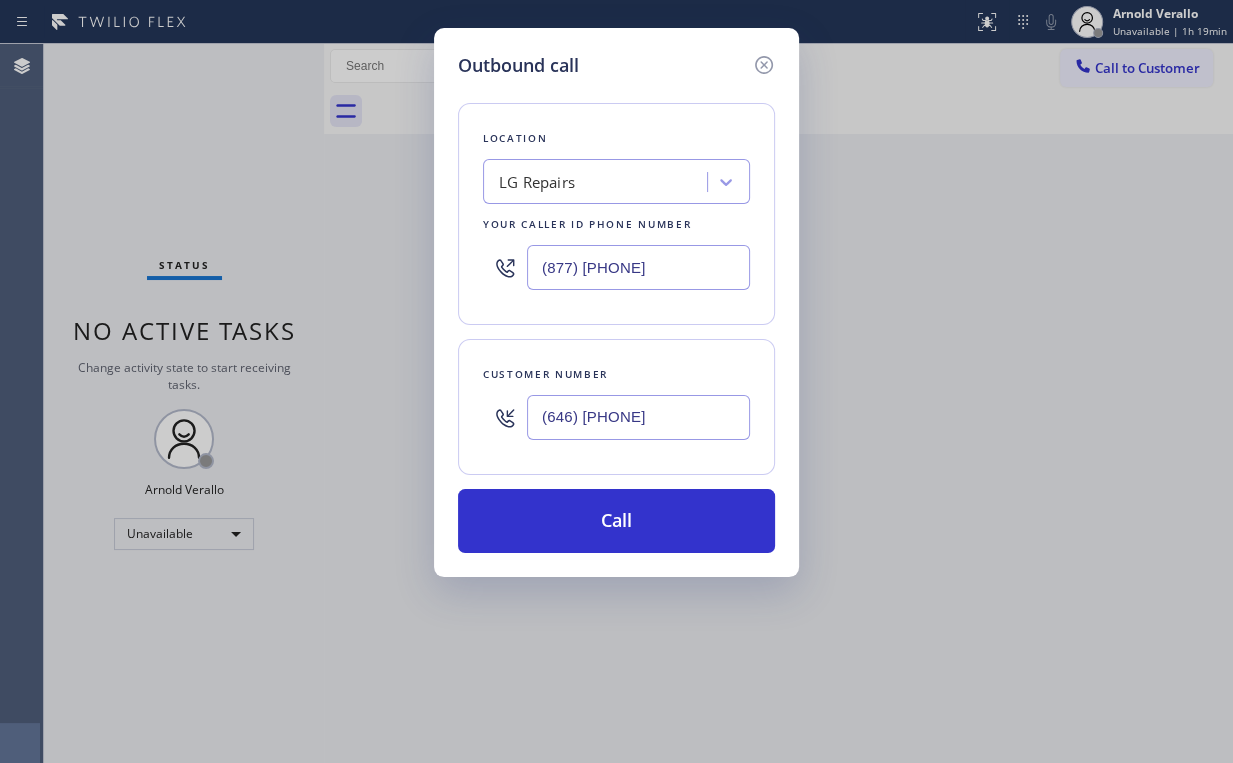 type on "(646) 483-7151" 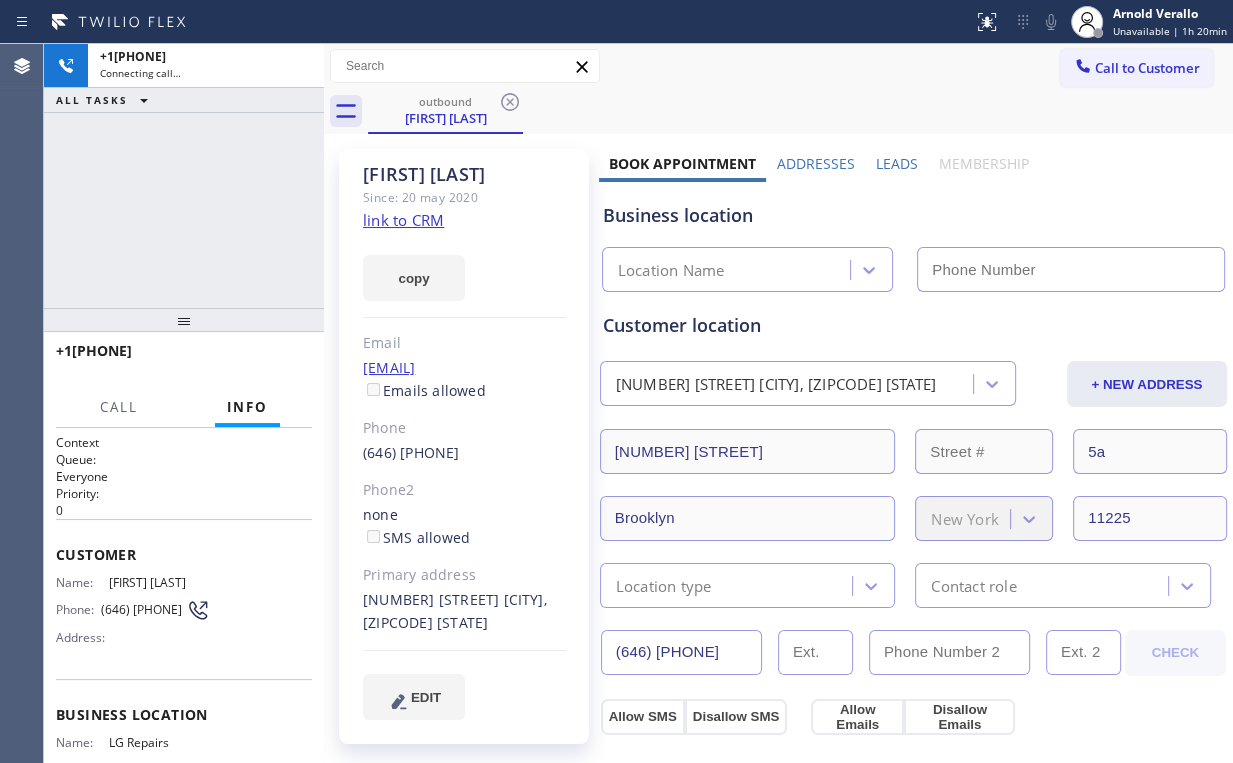drag, startPoint x: 215, startPoint y: 184, endPoint x: 228, endPoint y: 188, distance: 13.601471 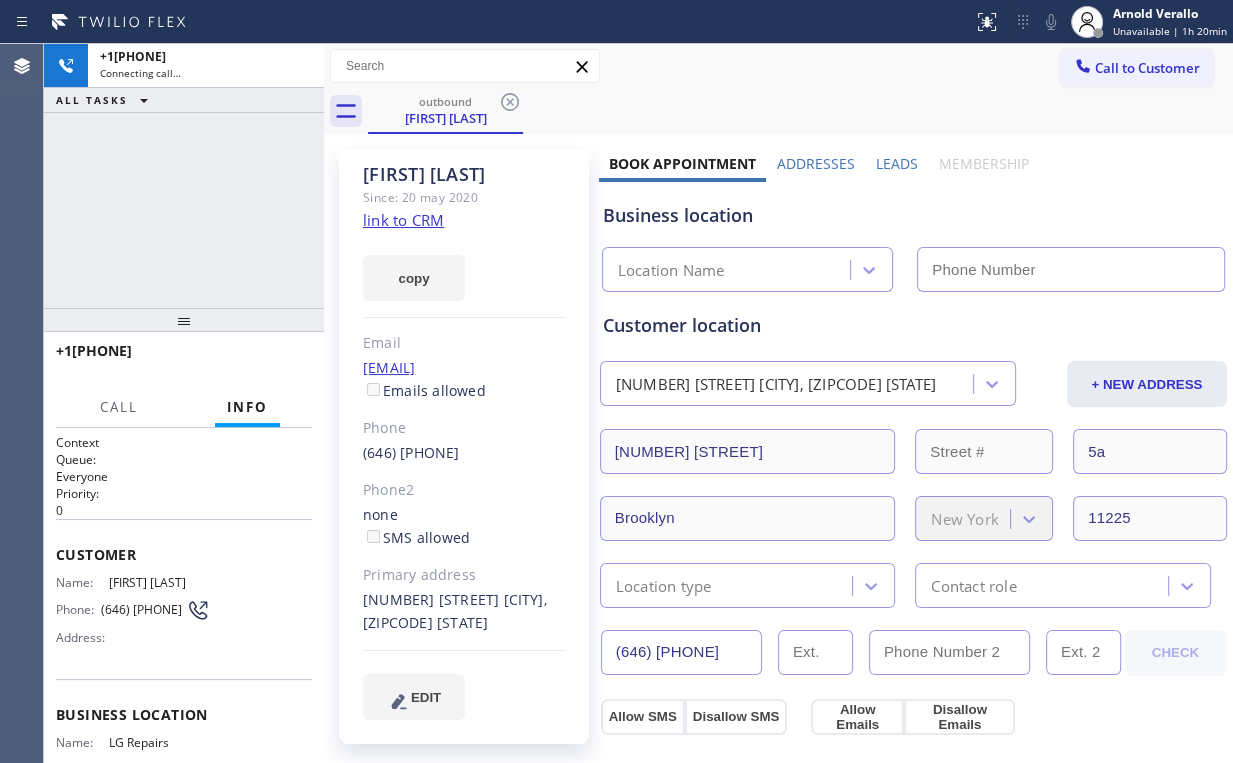 click on "+16464837151 Connecting call… ALL TASKS ALL TASKS ACTIVE TASKS TASKS IN WRAP UP" at bounding box center (184, 176) 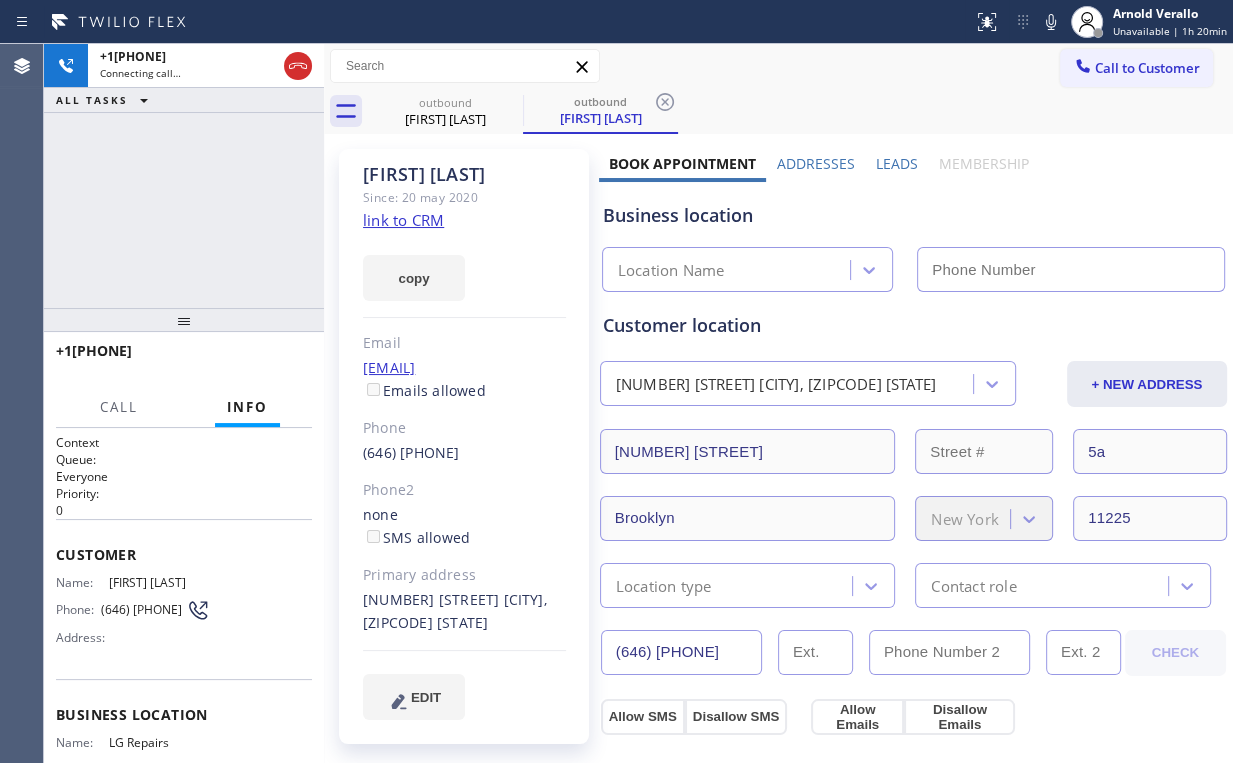 type on "[PHONE]" 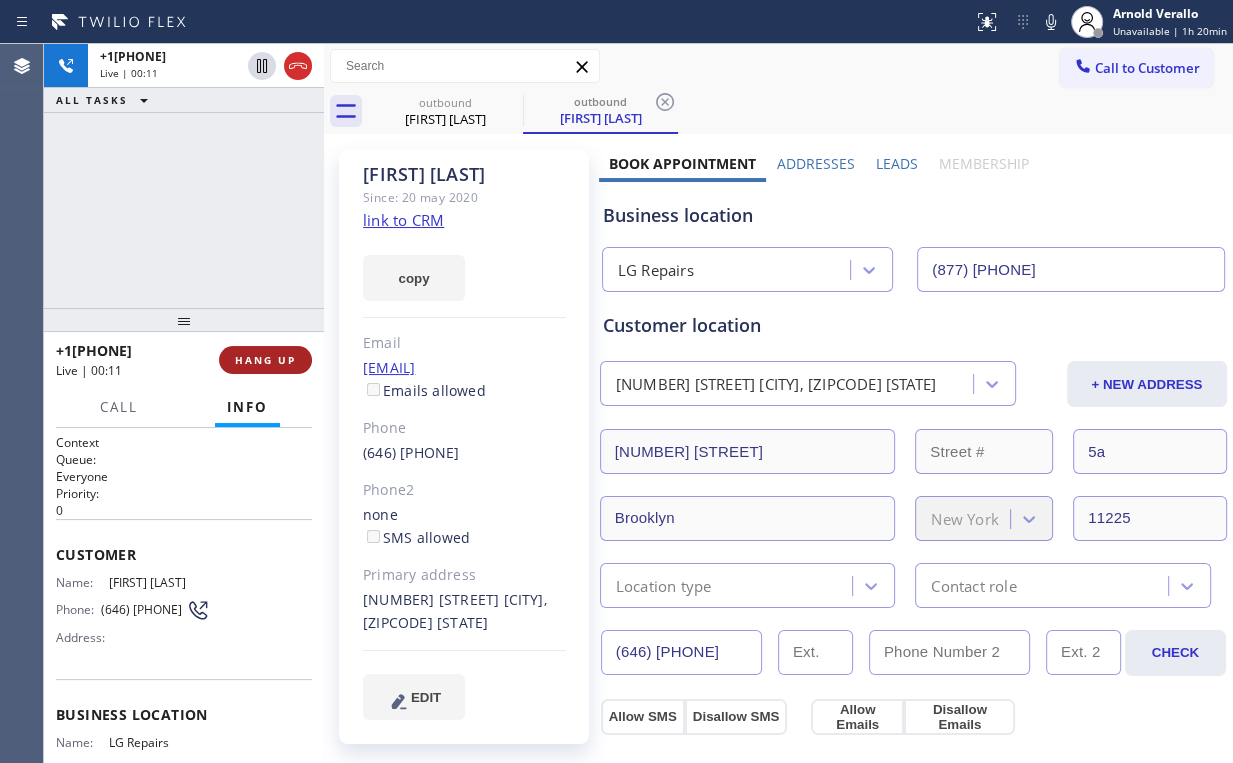 drag, startPoint x: 289, startPoint y: 375, endPoint x: 267, endPoint y: 355, distance: 29.732138 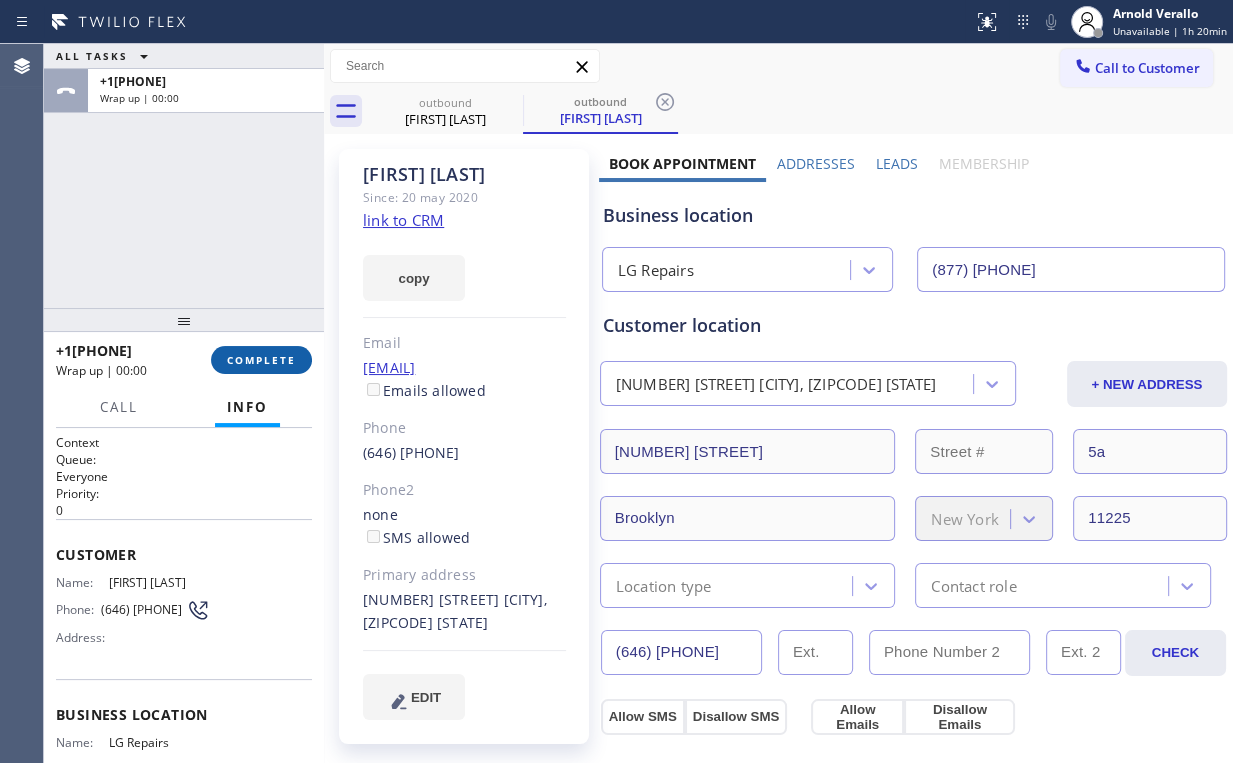 click on "COMPLETE" at bounding box center (261, 360) 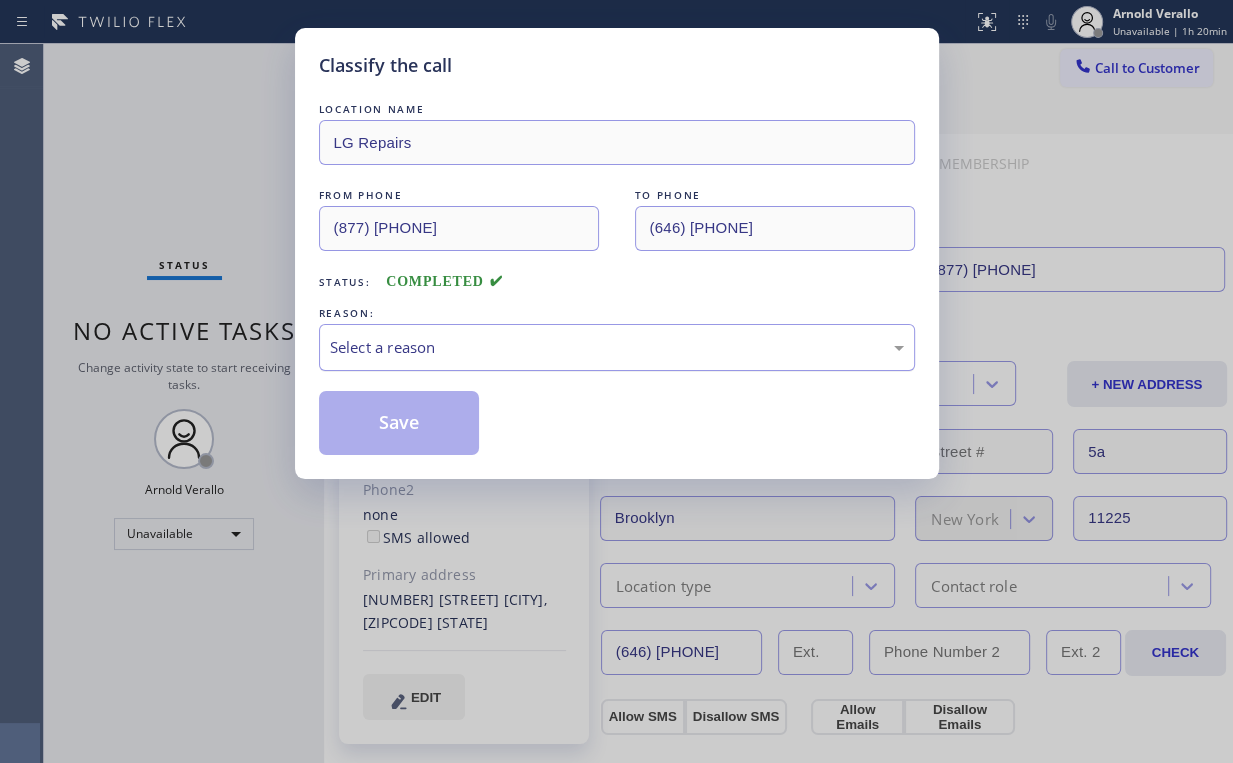 click on "Select a reason" at bounding box center [617, 347] 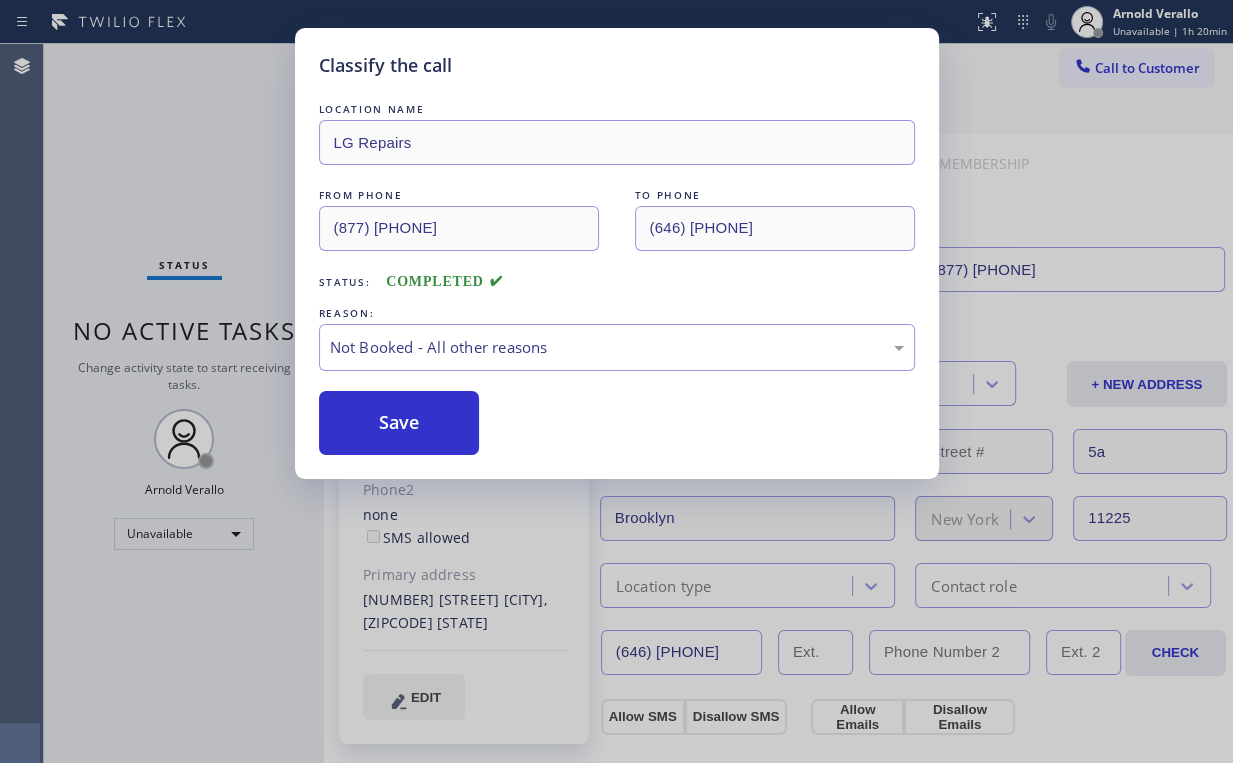 drag, startPoint x: 400, startPoint y: 424, endPoint x: 306, endPoint y: 320, distance: 140.1856 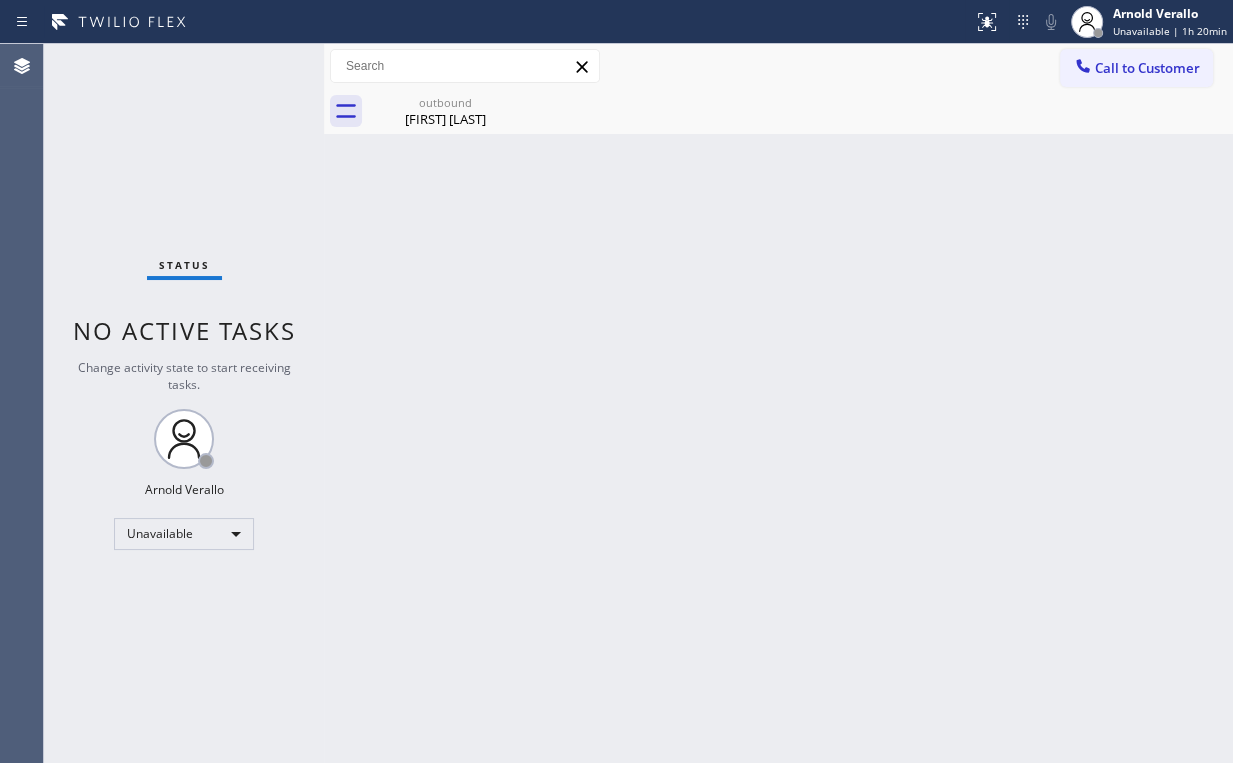 click on "Call to Customer" at bounding box center (1136, 68) 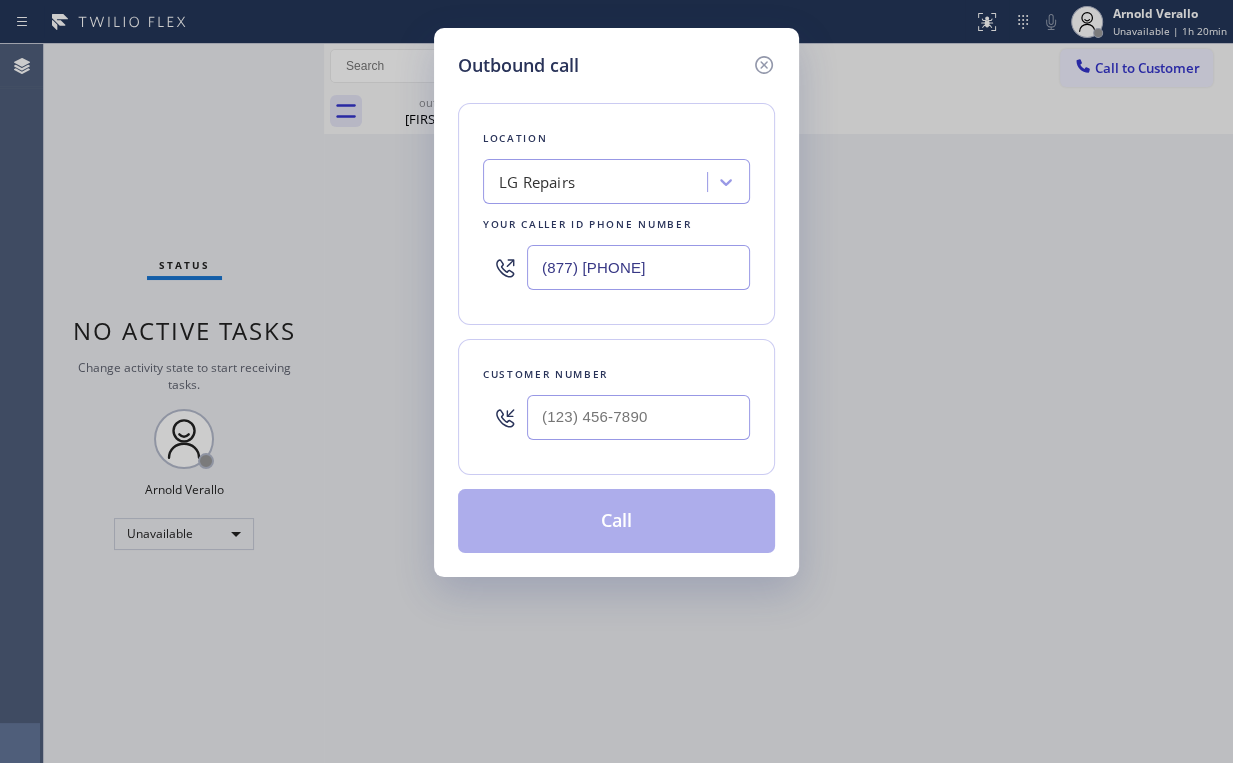 drag, startPoint x: 640, startPoint y: 269, endPoint x: 88, endPoint y: 300, distance: 552.8698 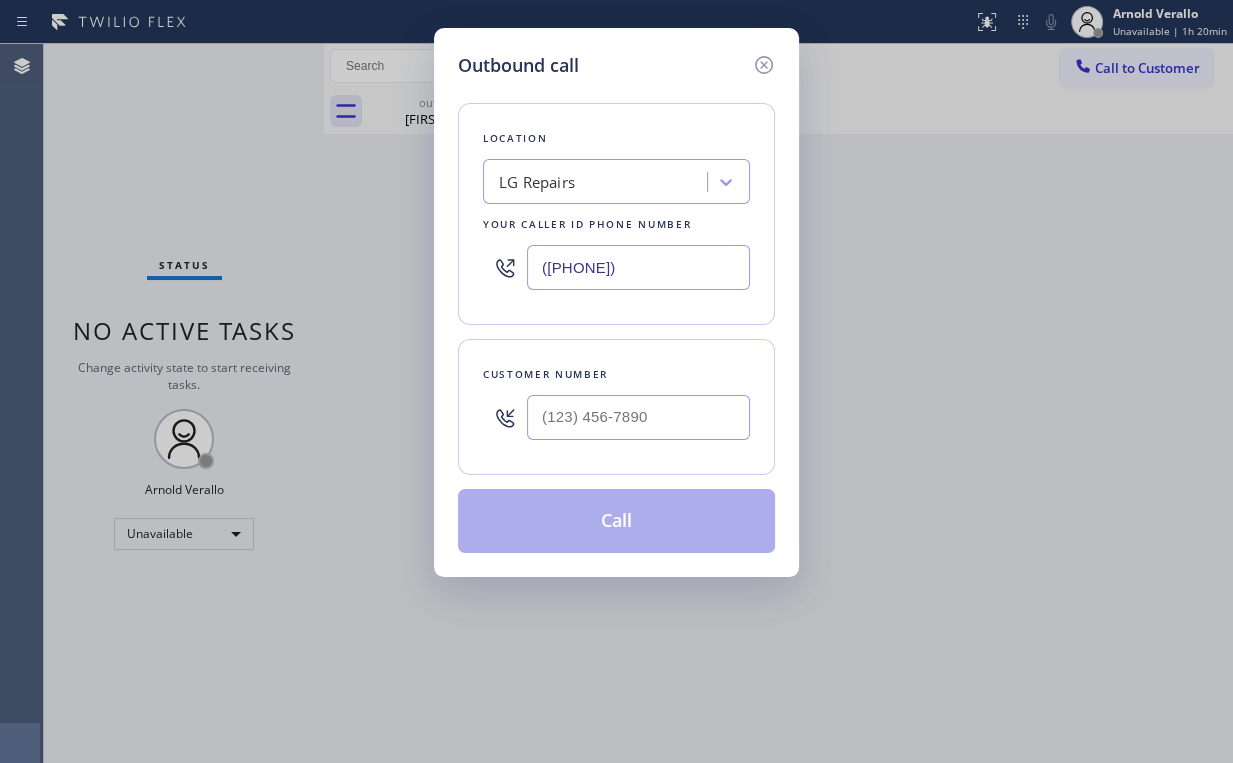 type on "(855) 946-3605" 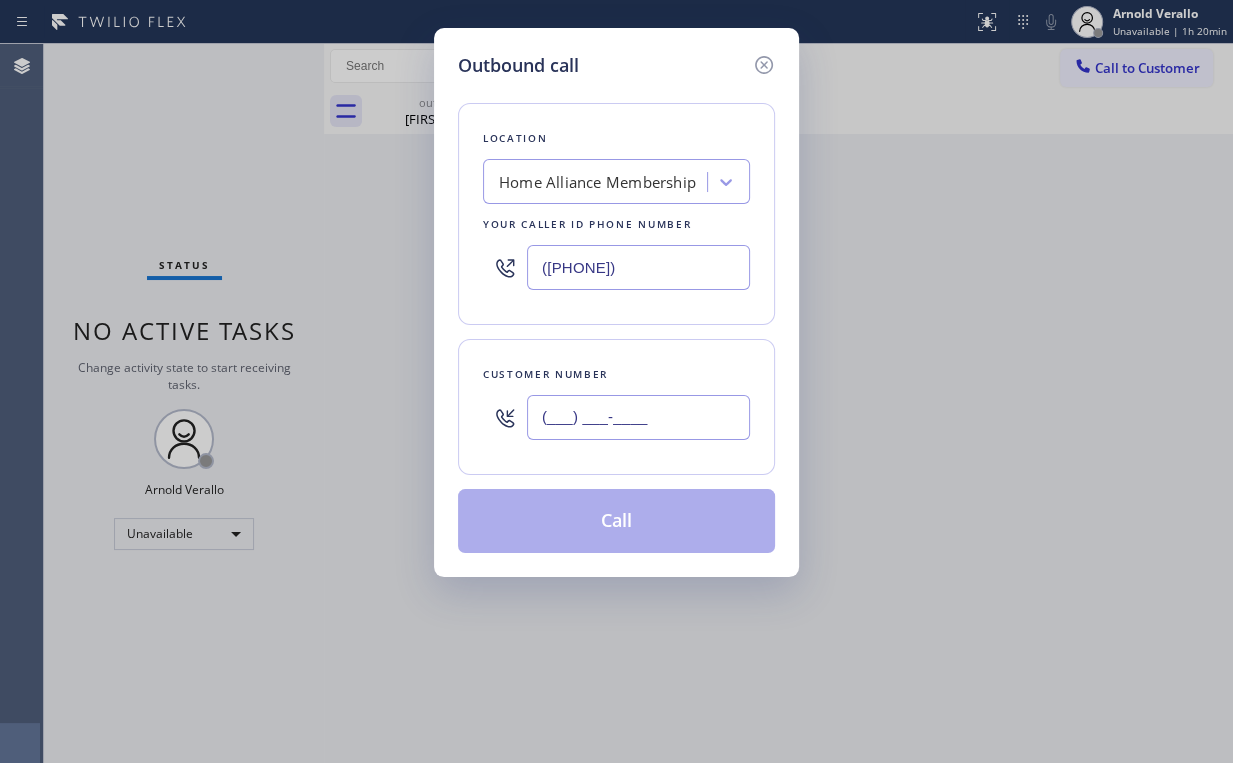 click on "(___) ___-____" at bounding box center (638, 417) 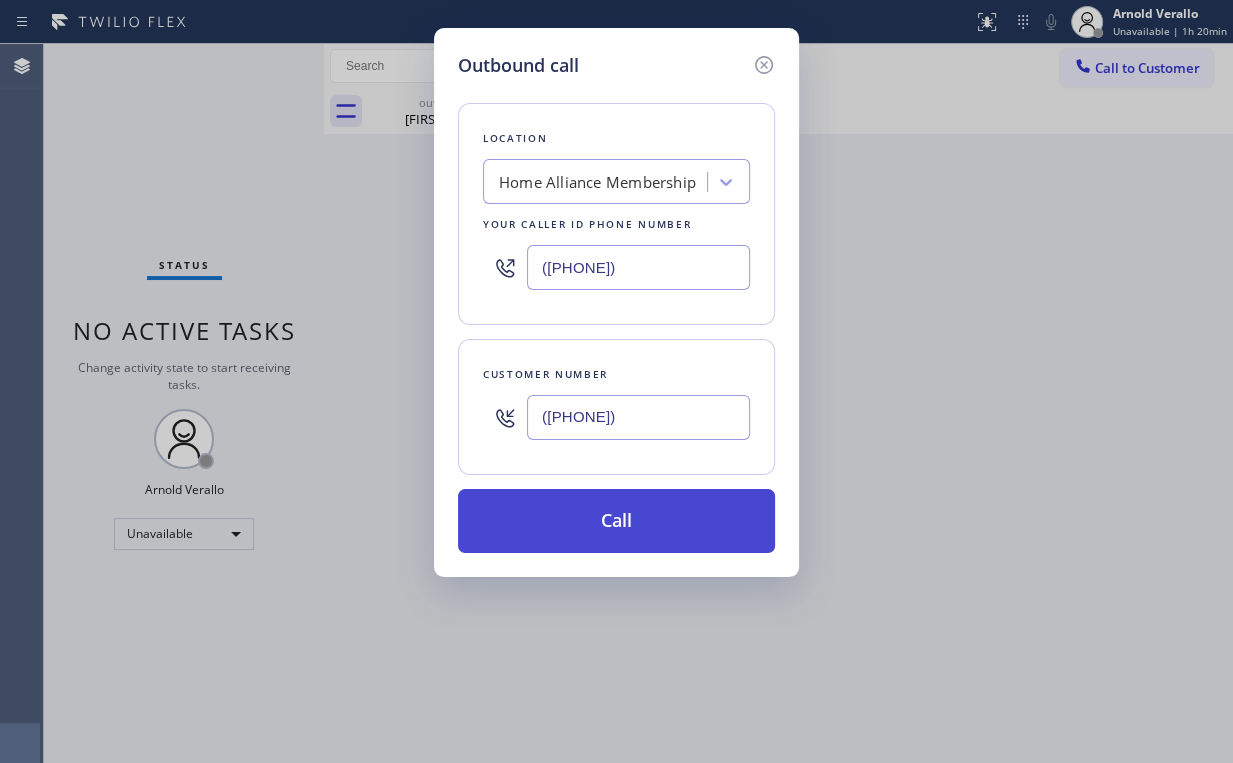 type on "(404) 388-3994" 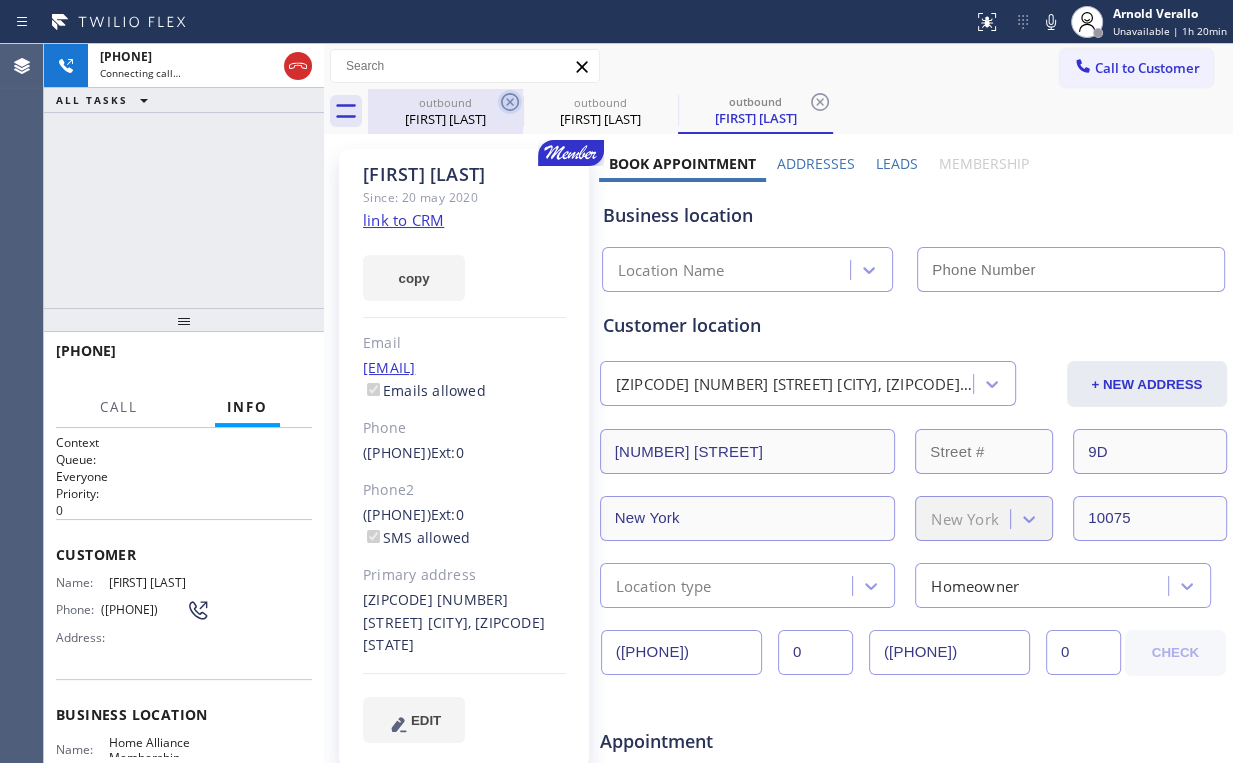 drag, startPoint x: 456, startPoint y: 114, endPoint x: 500, endPoint y: 108, distance: 44.407207 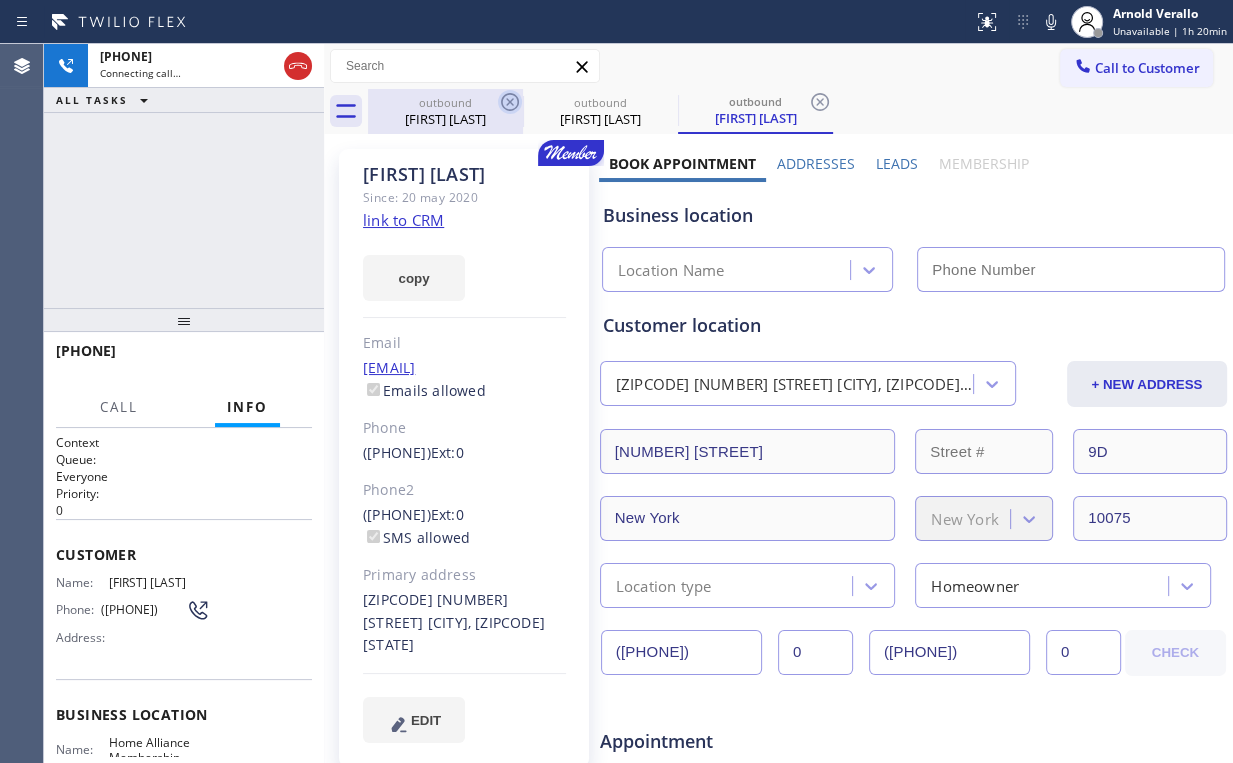 click on "Sarah  Duboys" at bounding box center [445, 119] 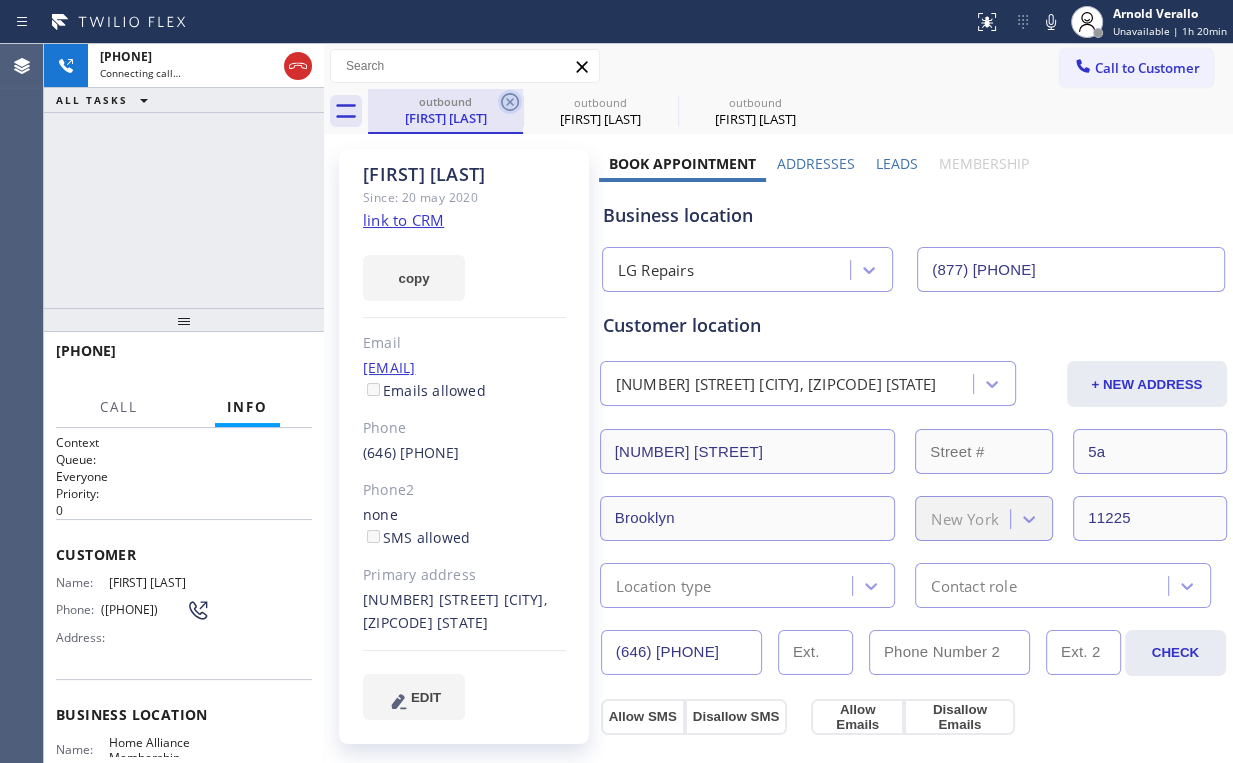 click 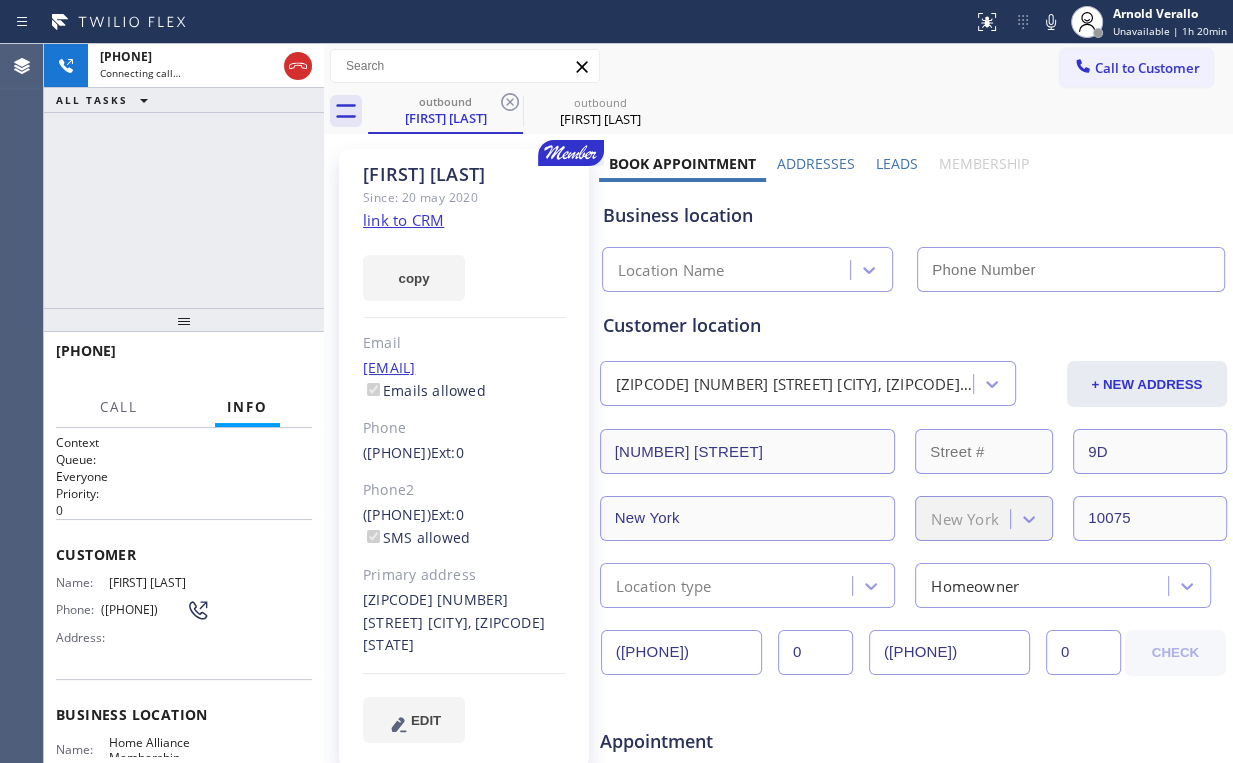 type on "(855) 946-3605" 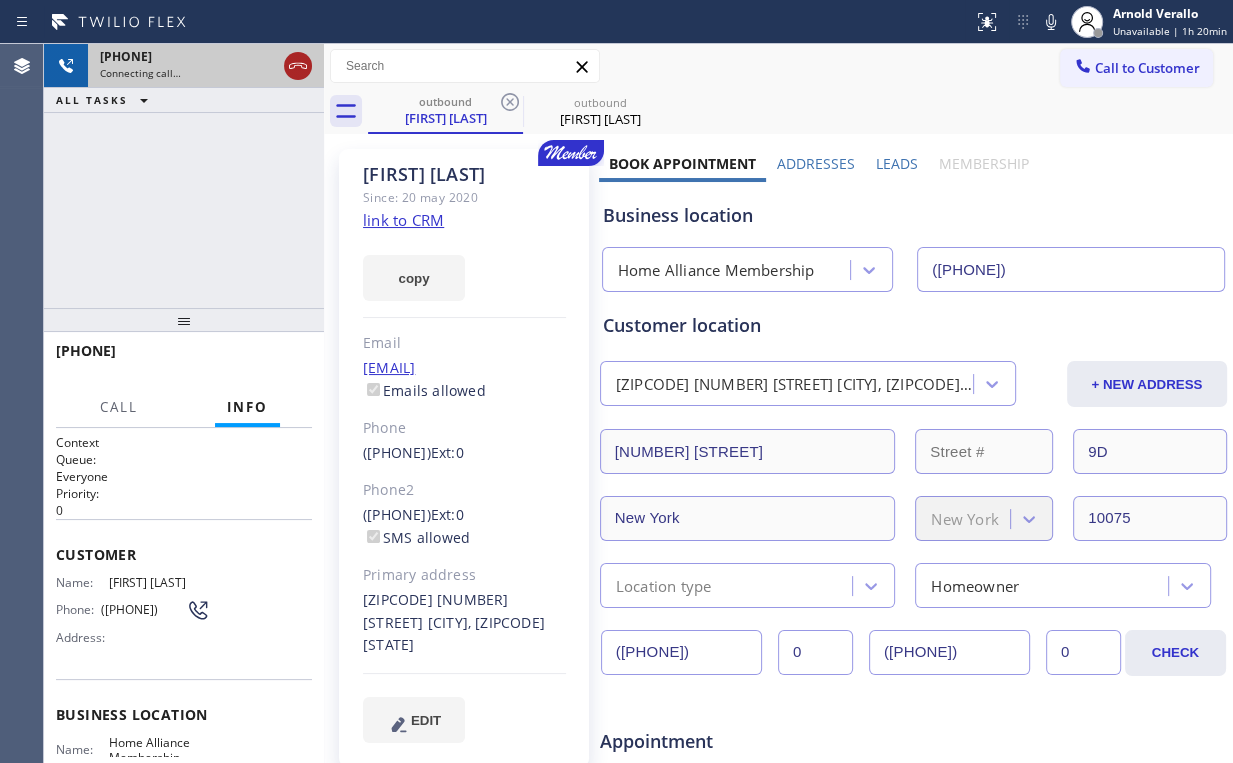 click 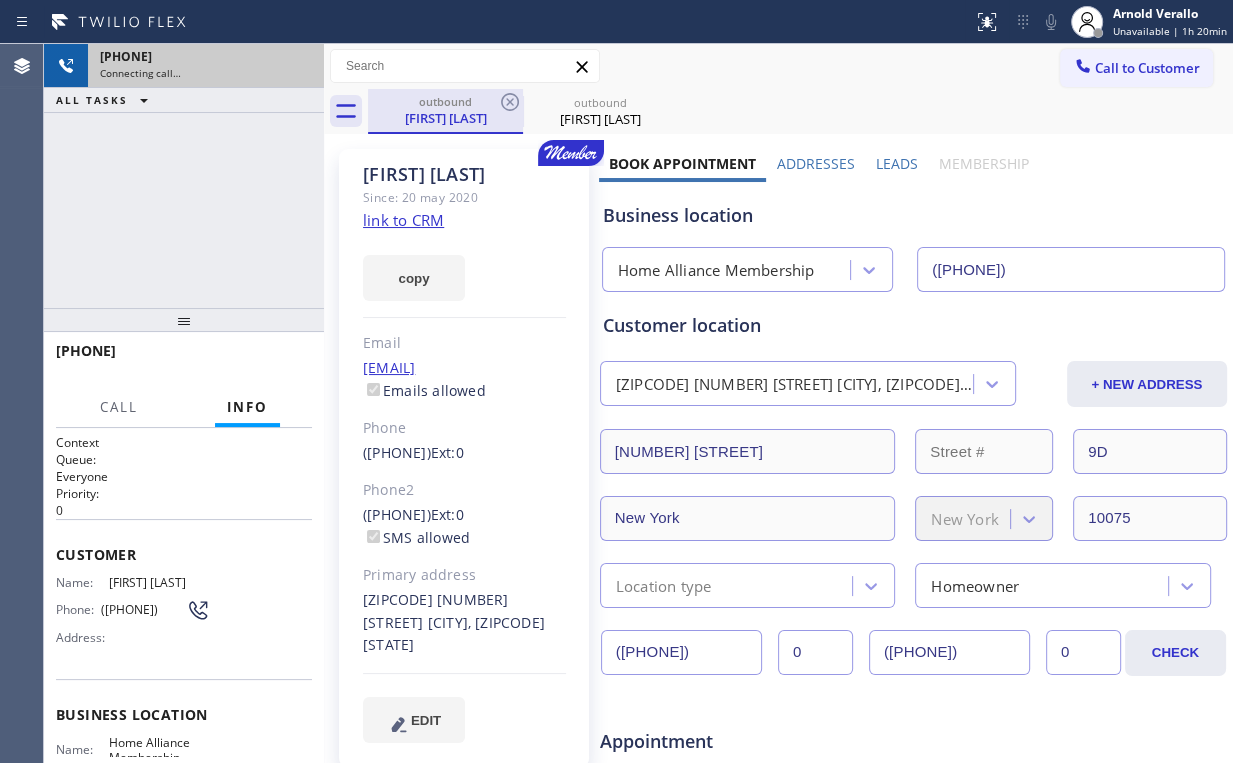 click on "Jay Myers" at bounding box center [445, 118] 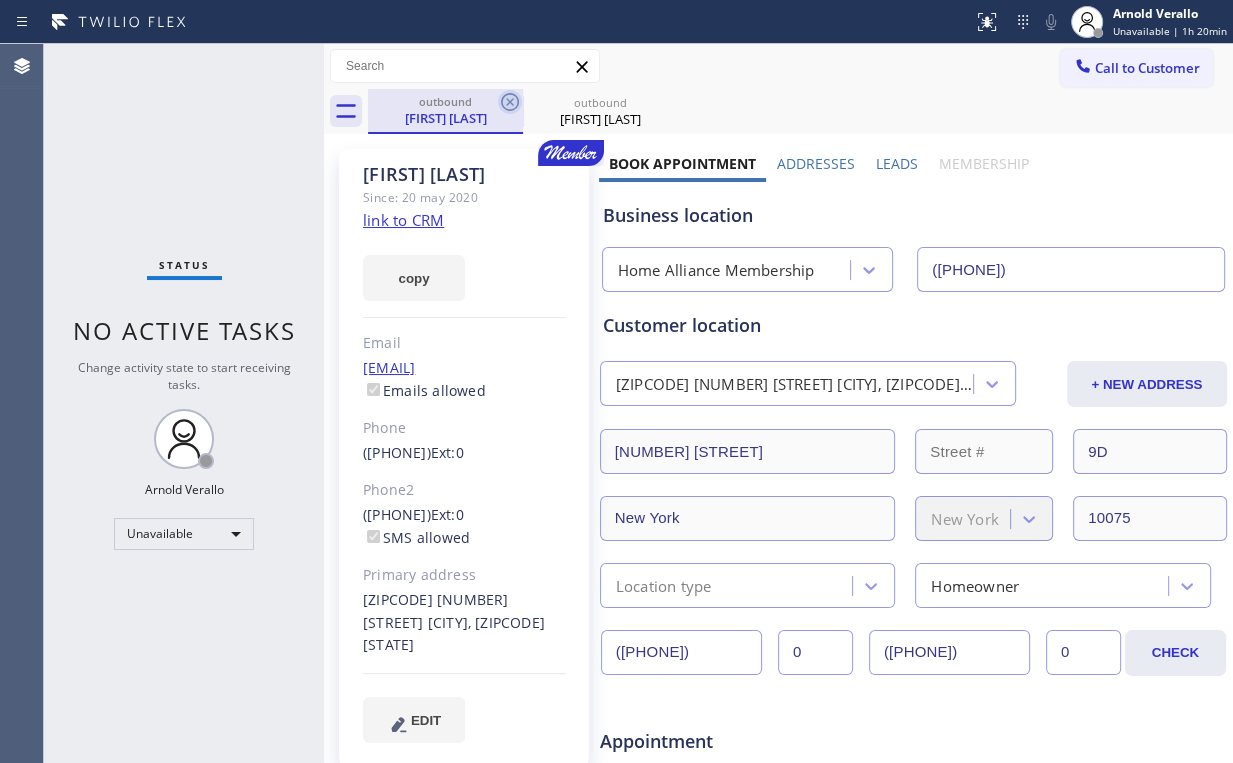 click 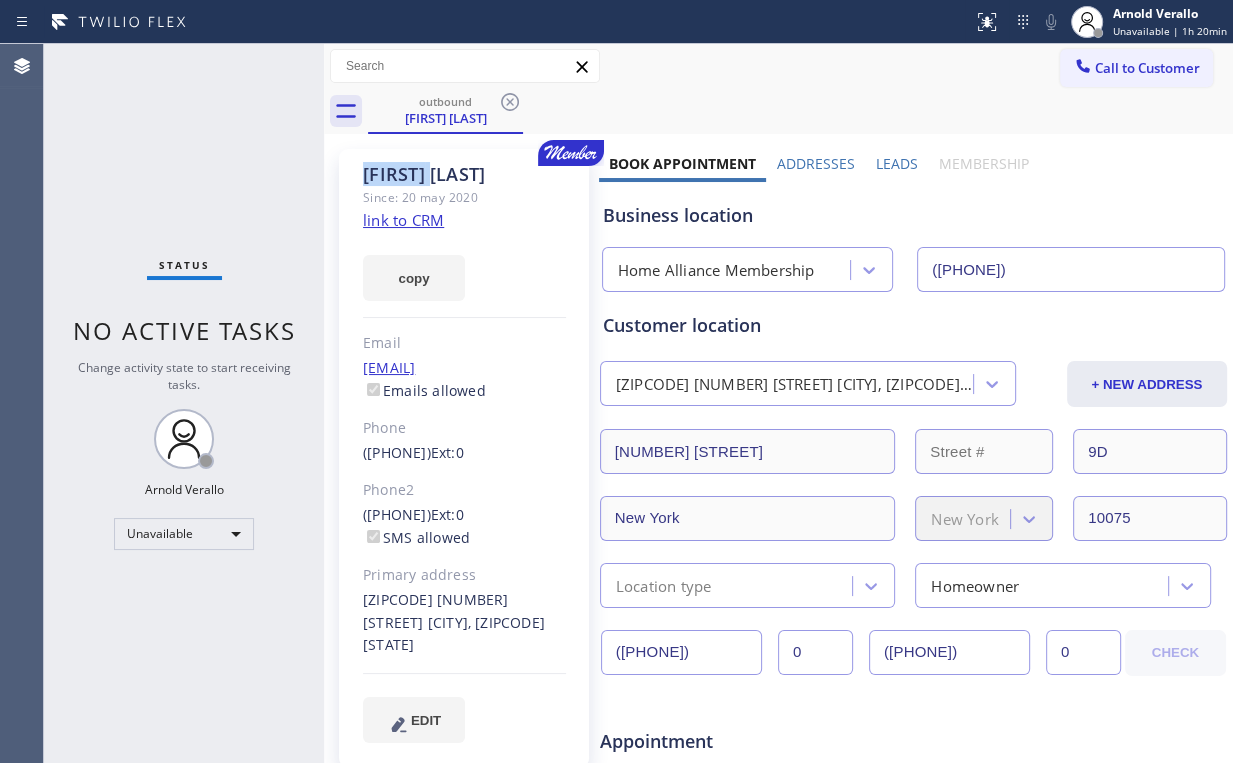 click 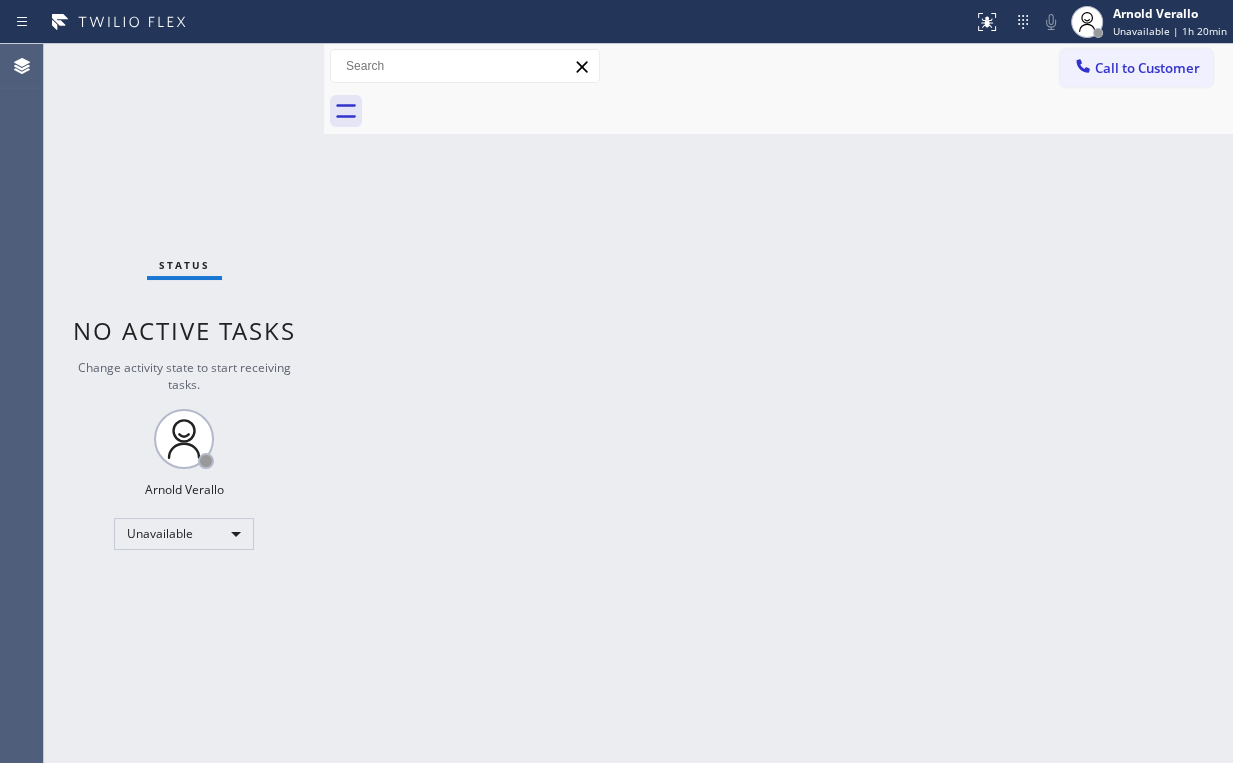 drag, startPoint x: 90, startPoint y: 170, endPoint x: 154, endPoint y: 70, distance: 118.72658 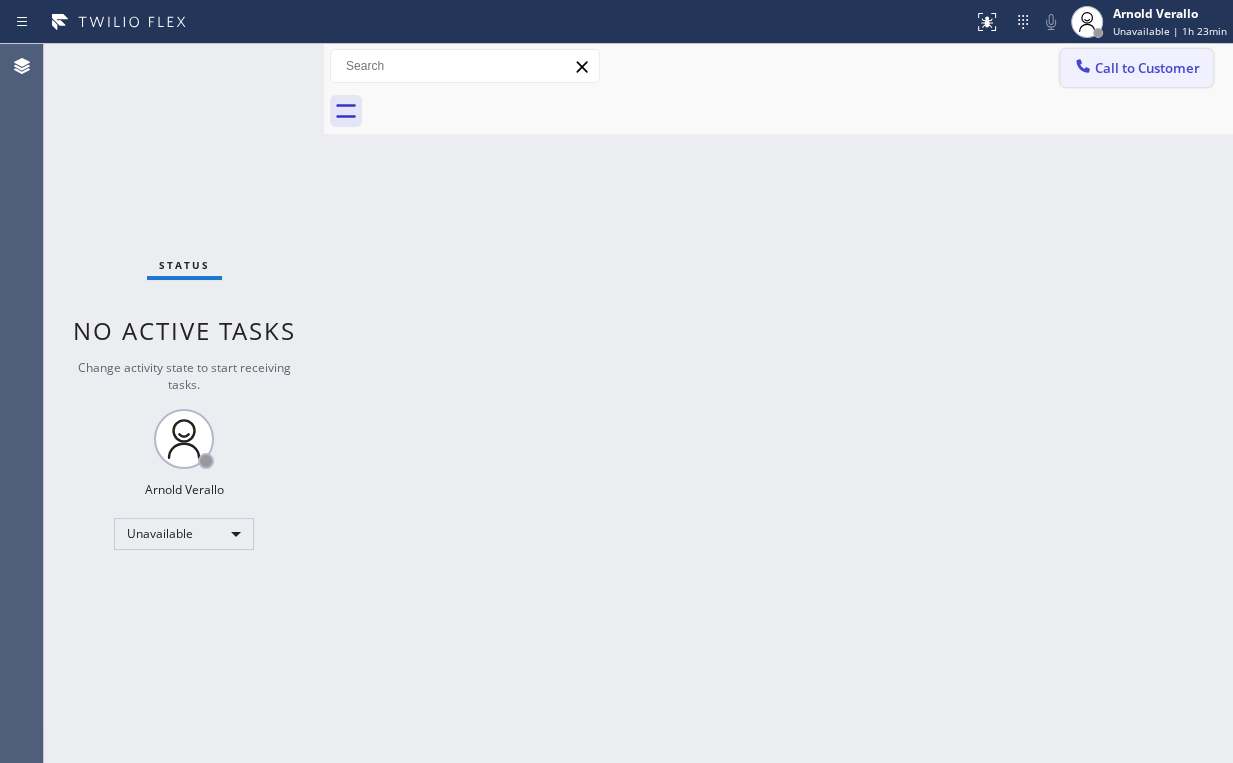 click on "Call to Customer" at bounding box center (1147, 68) 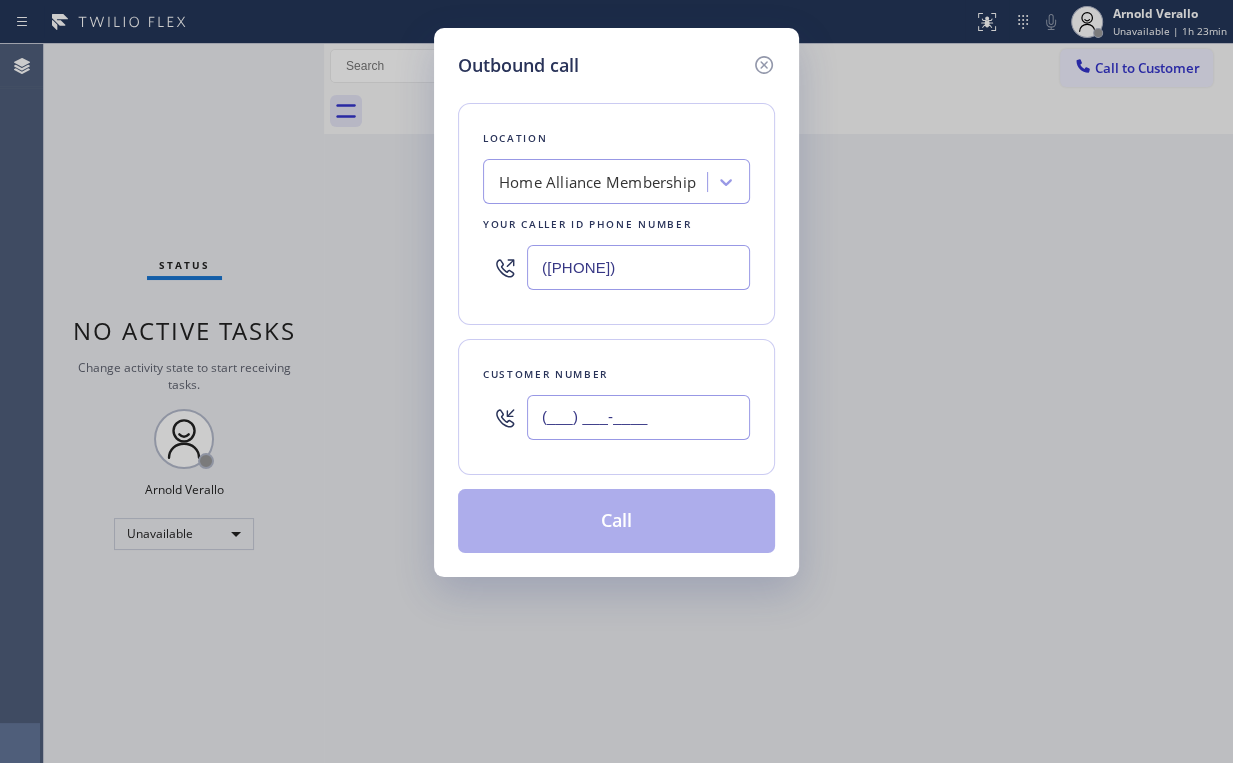 click on "(___) ___-____" at bounding box center (638, 417) 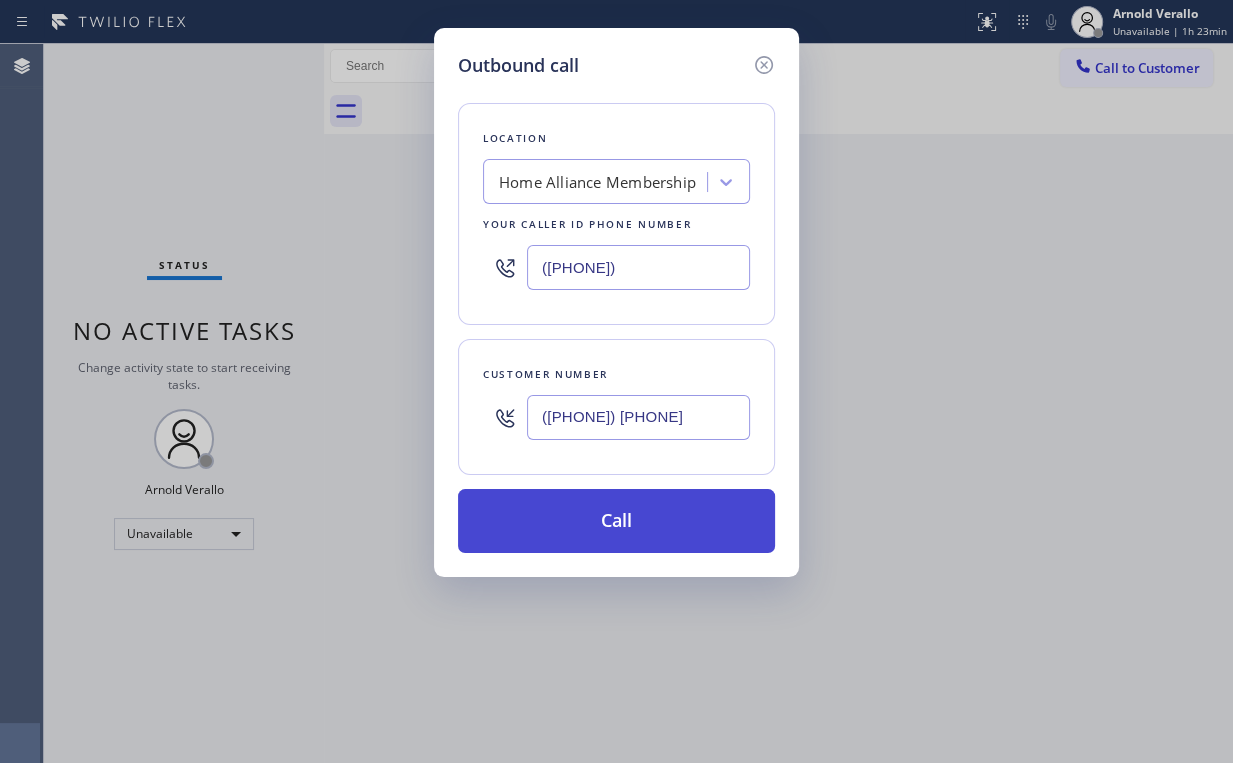 type on "(845) 641-9939" 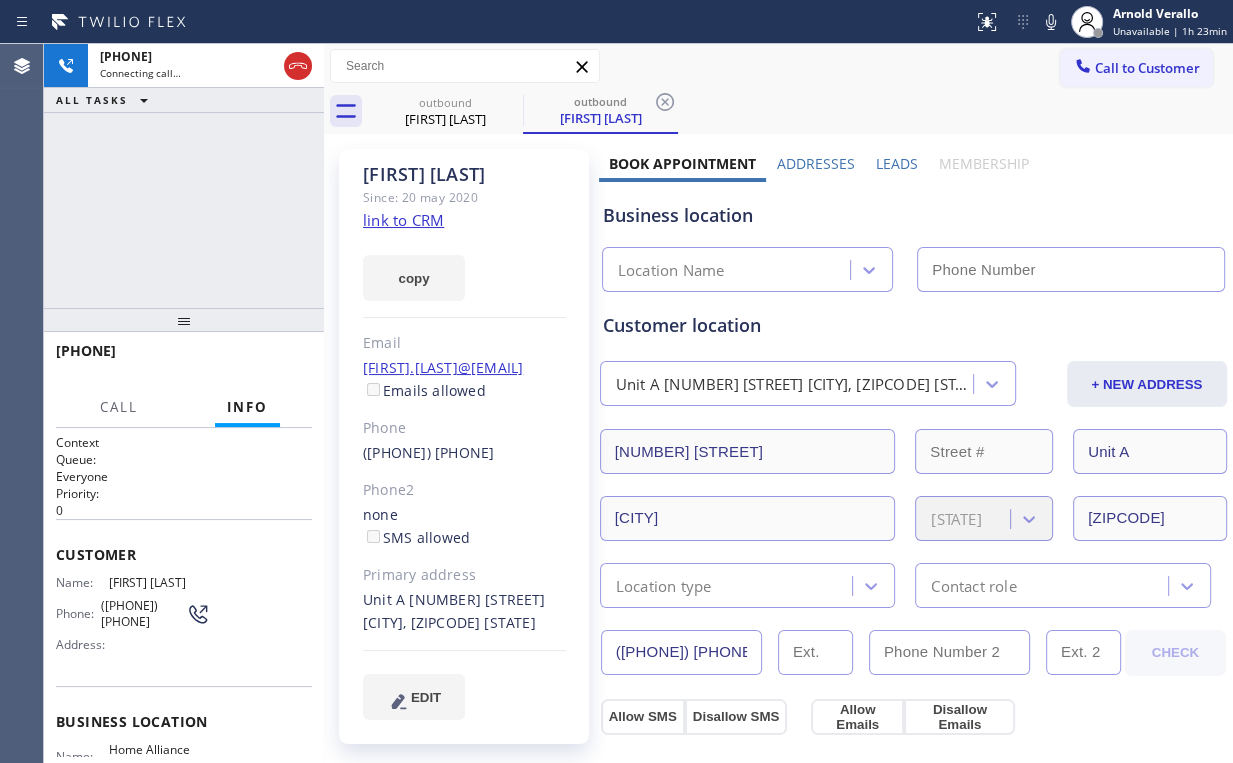 type on "(855) 946-3605" 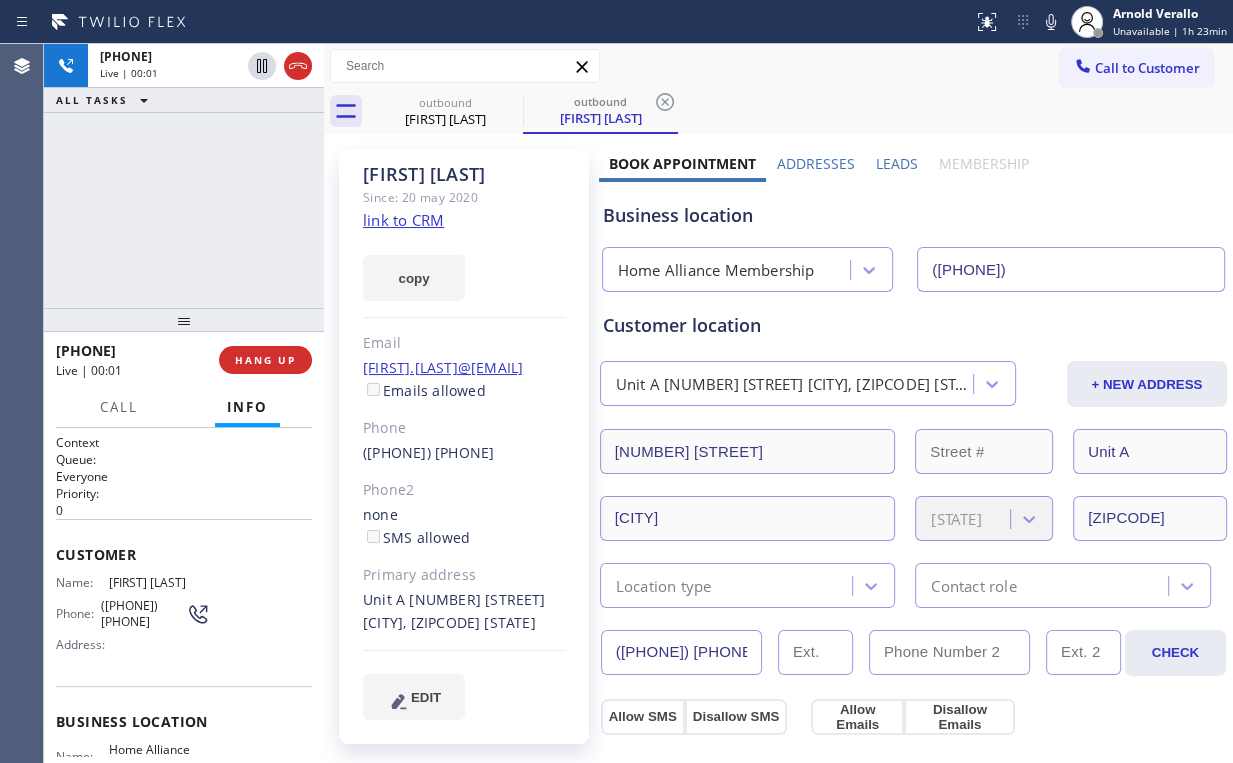 click on "+18456419939 Live | 00:01 ALL TASKS ALL TASKS ACTIVE TASKS TASKS IN WRAP UP" at bounding box center [184, 176] 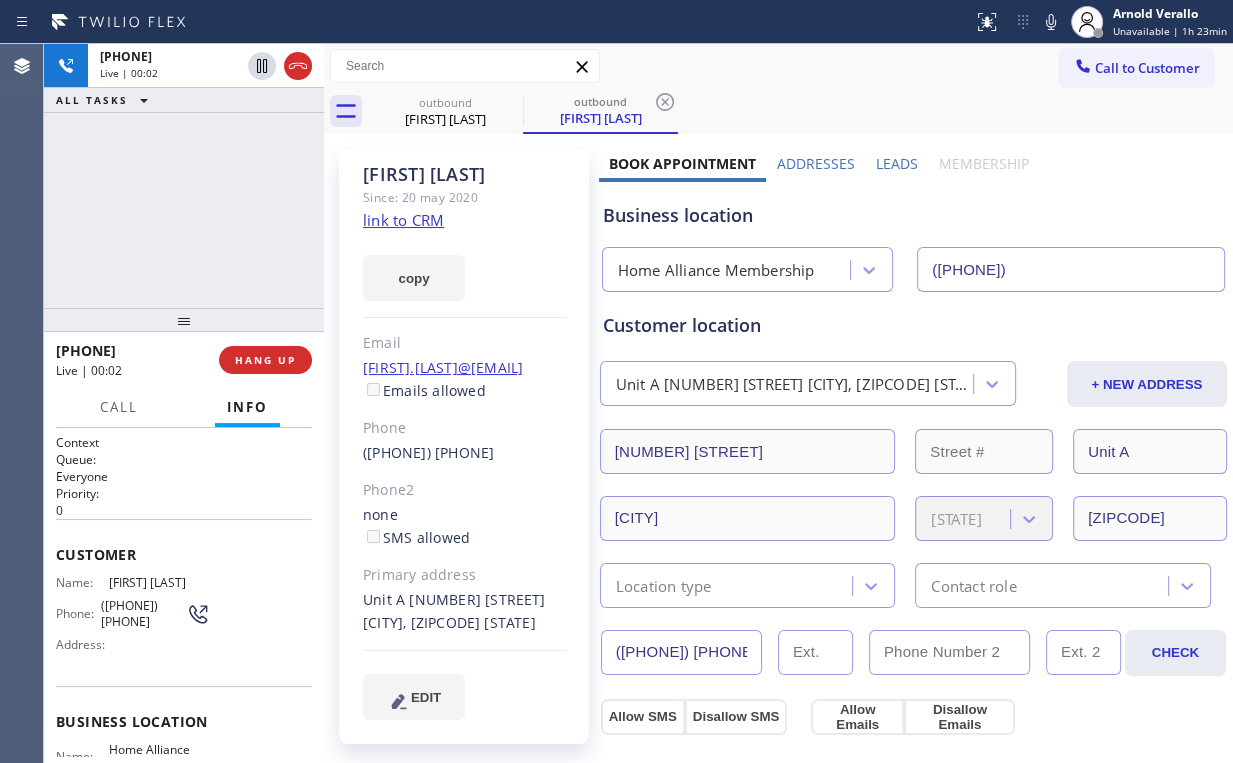 drag, startPoint x: 268, startPoint y: 360, endPoint x: 254, endPoint y: 240, distance: 120.8139 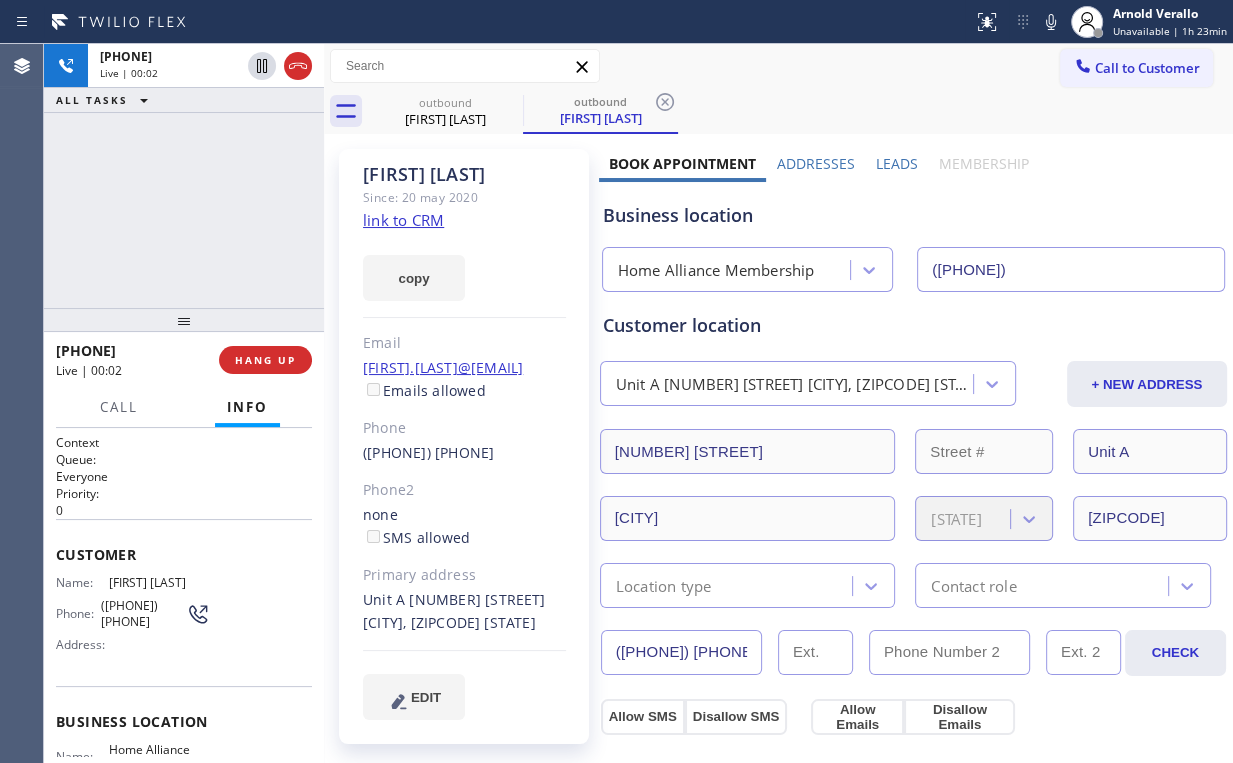 click on "+18456419939 Live | 00:02 ALL TASKS ALL TASKS ACTIVE TASKS TASKS IN WRAP UP +18456419939 Live | 00:02 HANG UP Call Info +18456419939   Live Context Queue: Everyone Priority: 0 Customer Name: Thomas Seery Phone: (845) 641-9939 Address: Business location Name: Home Alliance Membership Address:   Phone: (855) 946-3605 Call From City: State: Zipcode: Outbound call Location Home Alliance Membership Your caller id phone number (855) 946-3605 Customer number (845) 641-9939 Call" at bounding box center [184, 403] 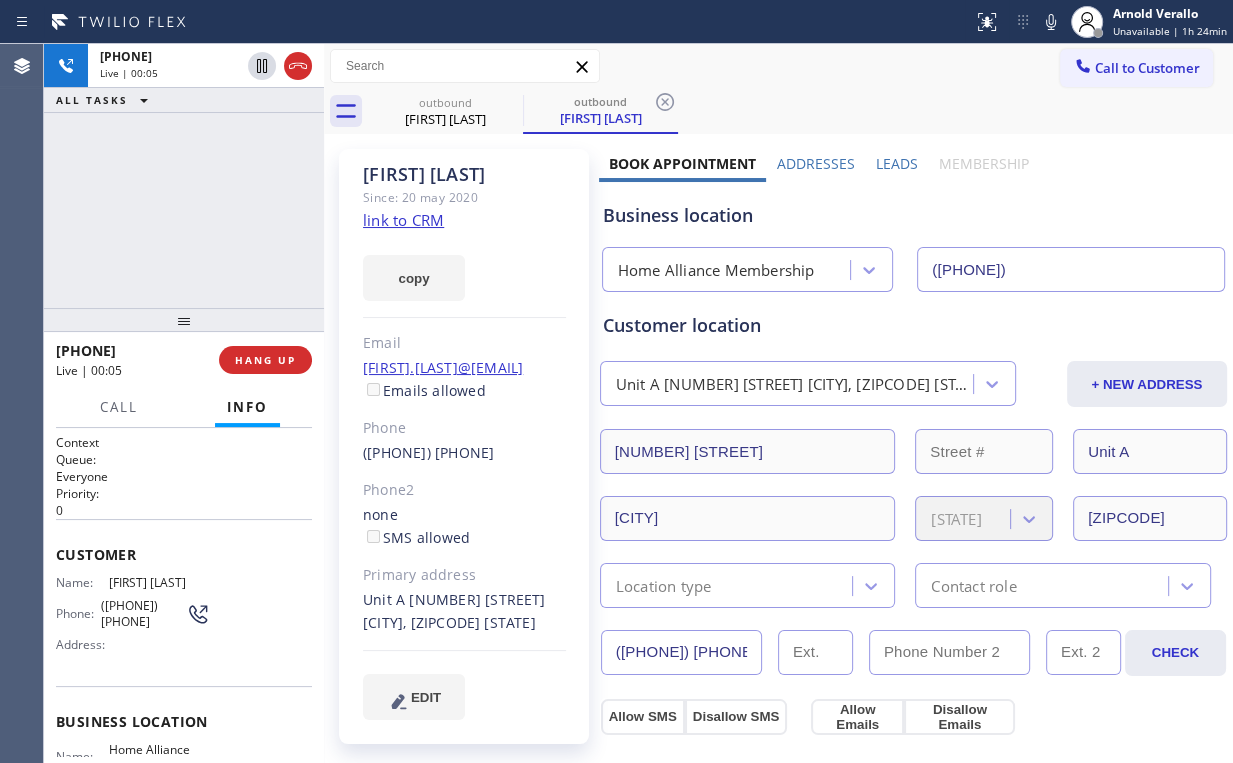 click on "+18456419939 Live | 00:05 ALL TASKS ALL TASKS ACTIVE TASKS TASKS IN WRAP UP" at bounding box center (184, 176) 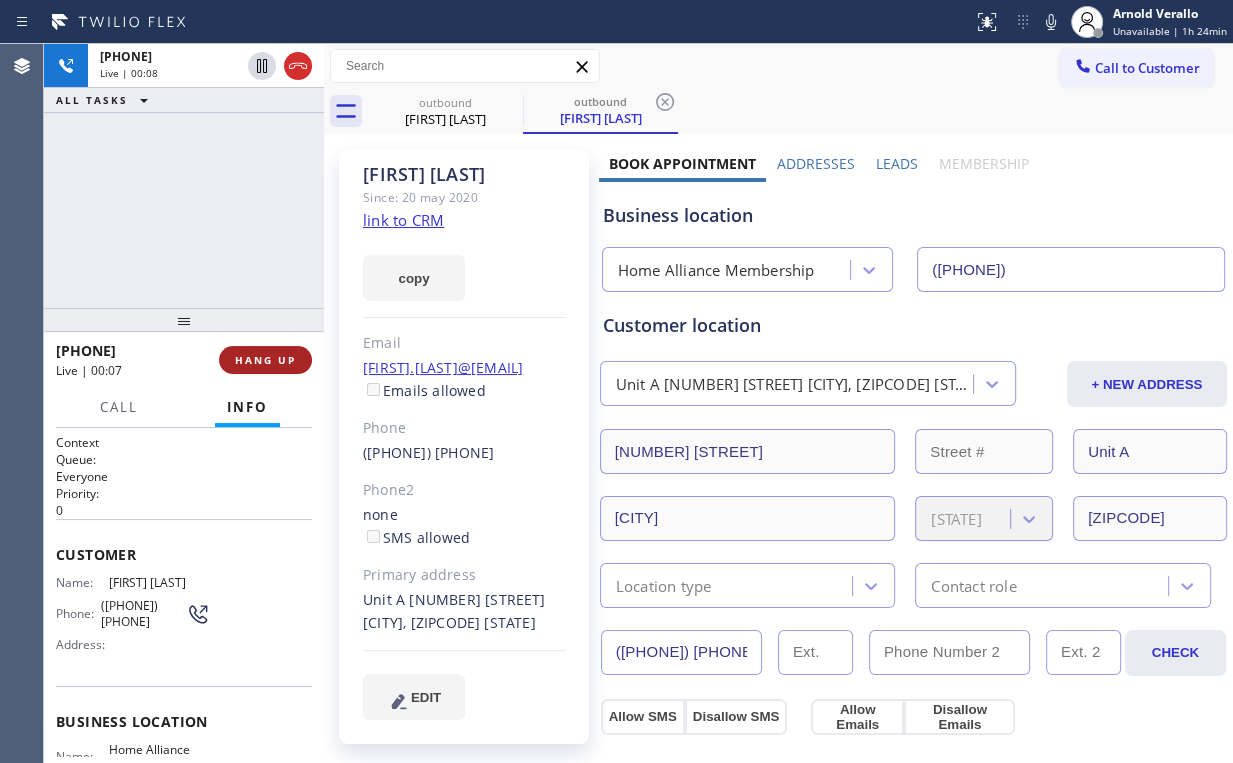 click on "HANG UP" at bounding box center [265, 360] 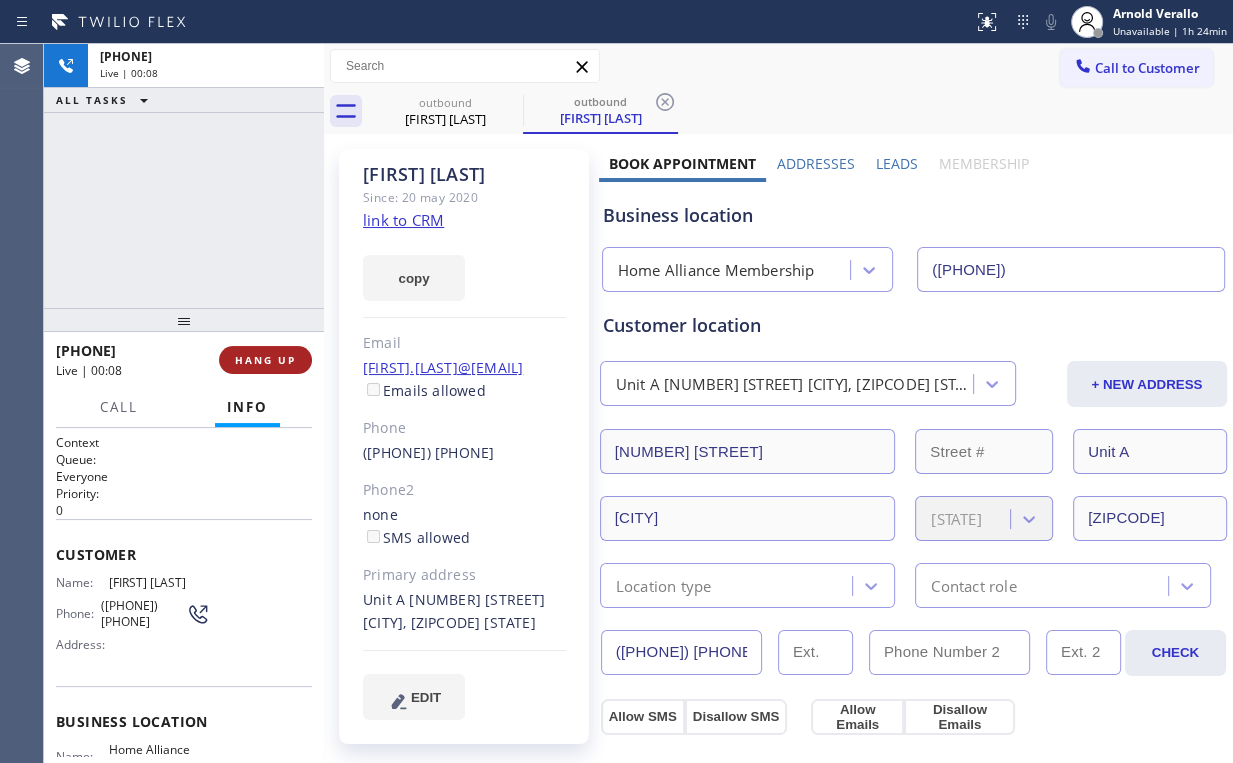 click on "HANG UP" at bounding box center (265, 360) 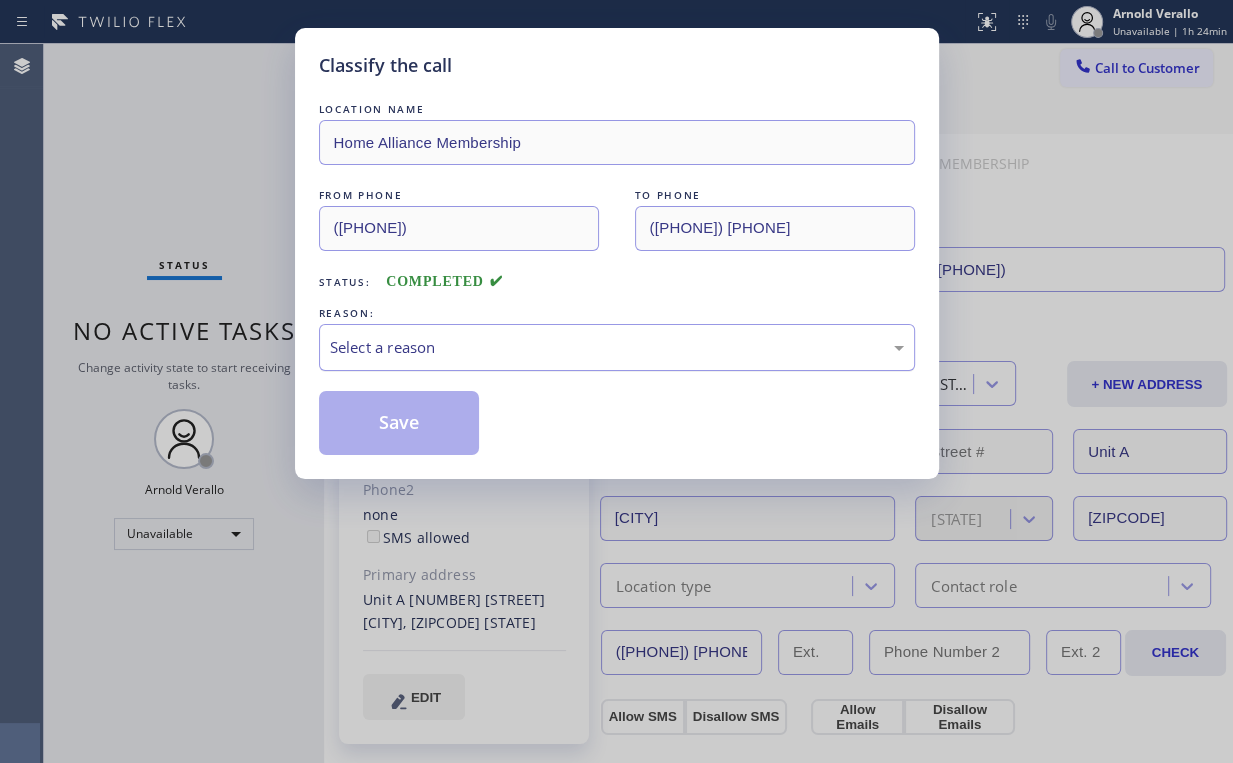 click on "Select a reason" at bounding box center (617, 347) 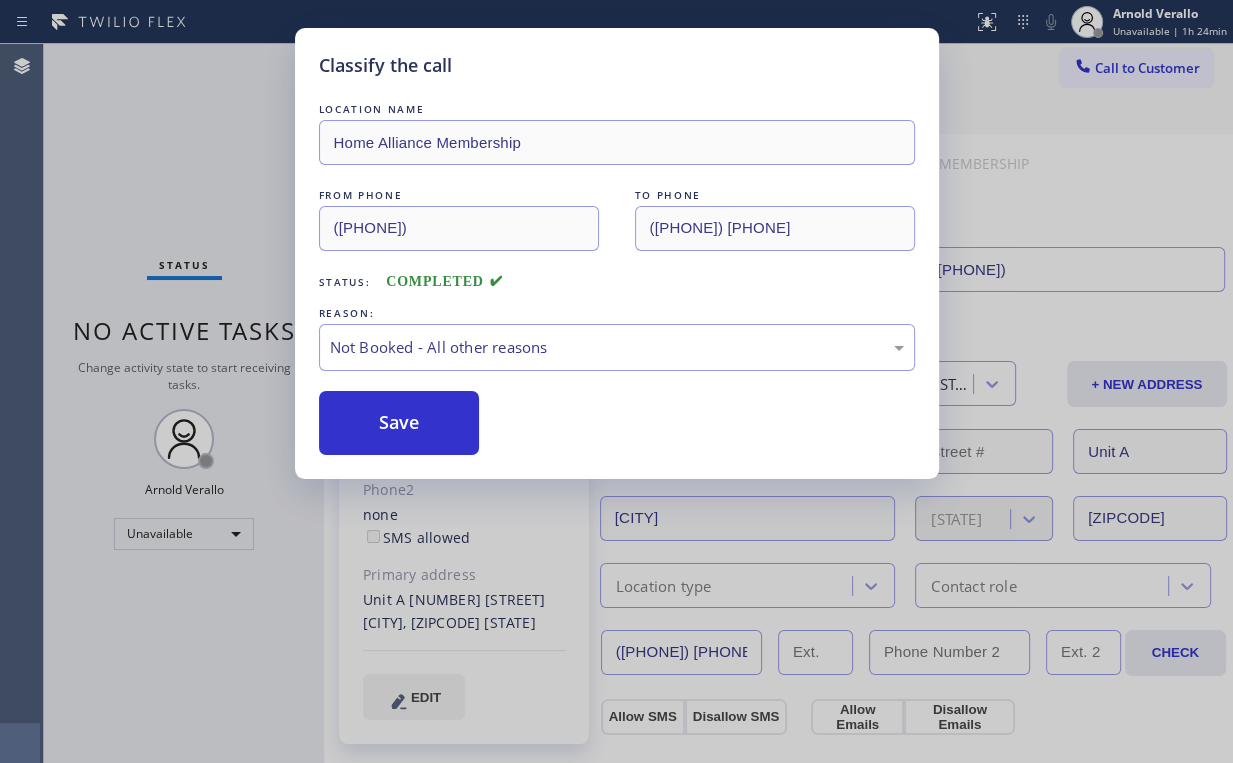 drag, startPoint x: 412, startPoint y: 424, endPoint x: 246, endPoint y: 239, distance: 248.55785 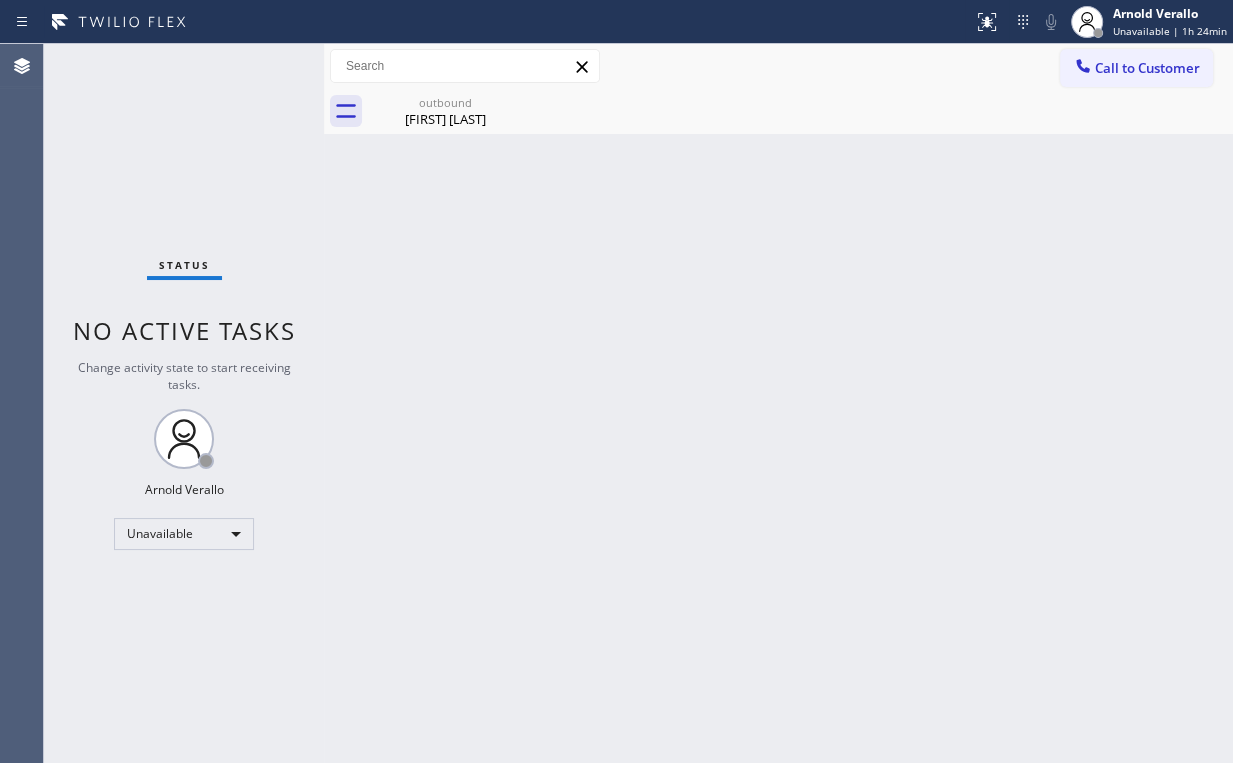 click on "Call to Customer" at bounding box center [1147, 68] 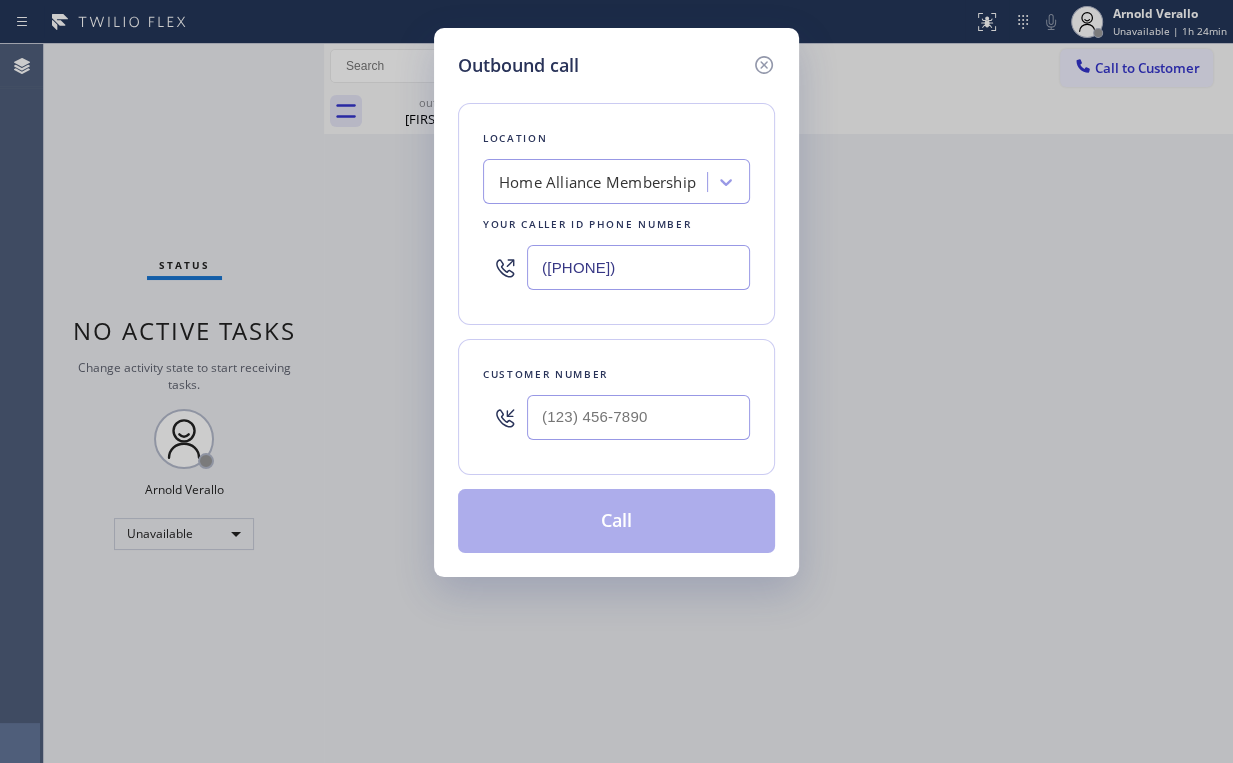 drag, startPoint x: 681, startPoint y: 253, endPoint x: 209, endPoint y: 202, distance: 474.7473 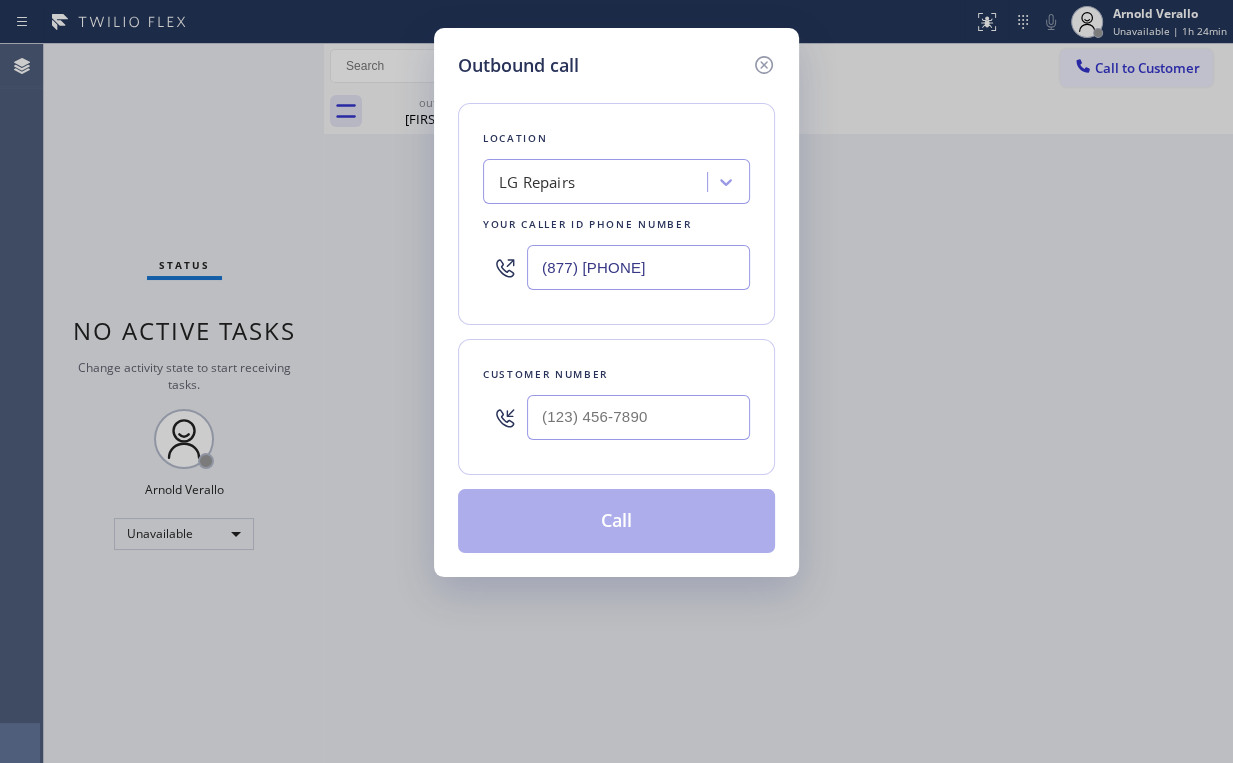 drag, startPoint x: 276, startPoint y: 192, endPoint x: 215, endPoint y: 49, distance: 155.46704 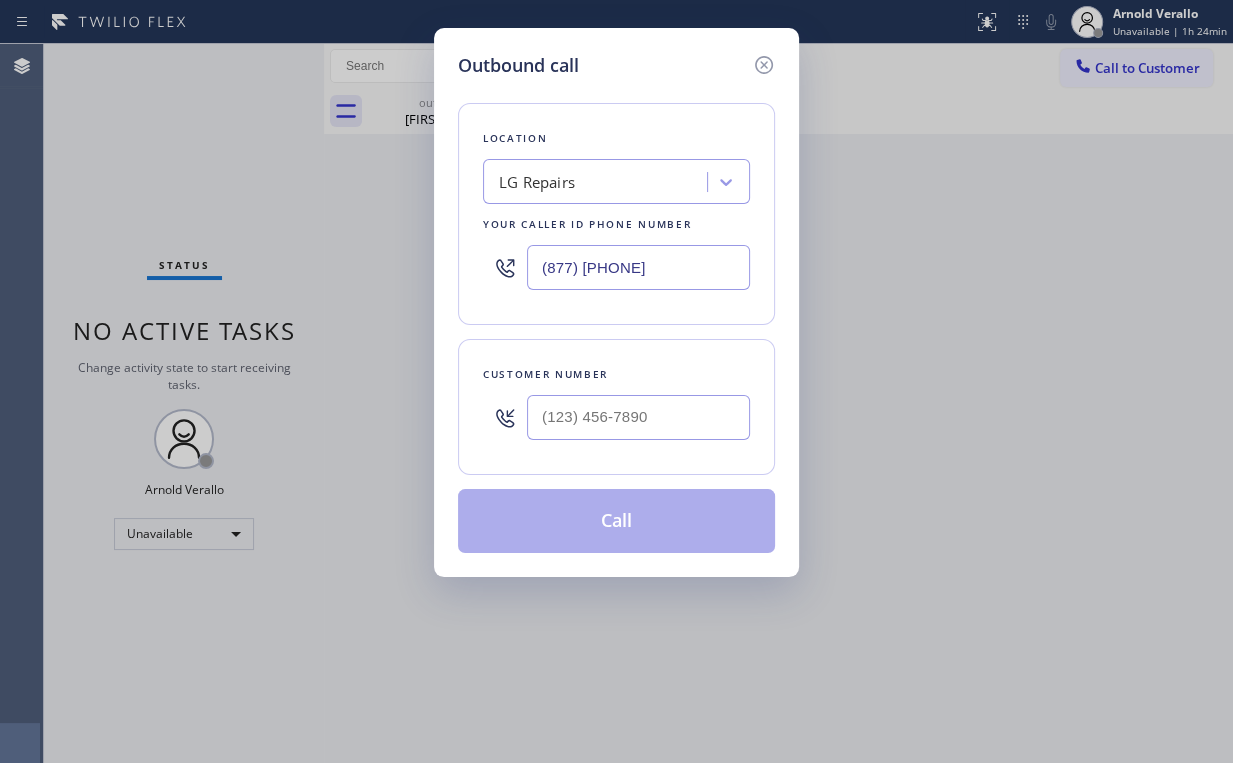 drag, startPoint x: 459, startPoint y: 259, endPoint x: 253, endPoint y: 256, distance: 206.02185 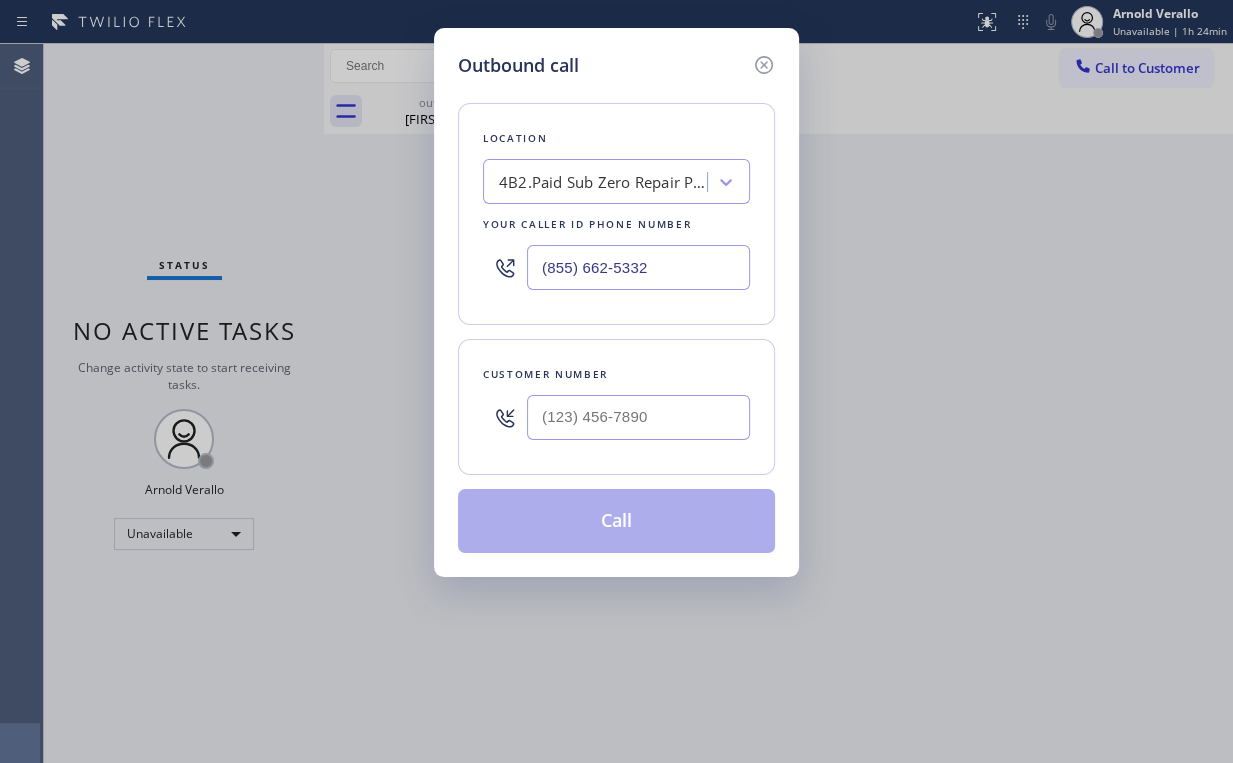 type on "(855) 662-5332" 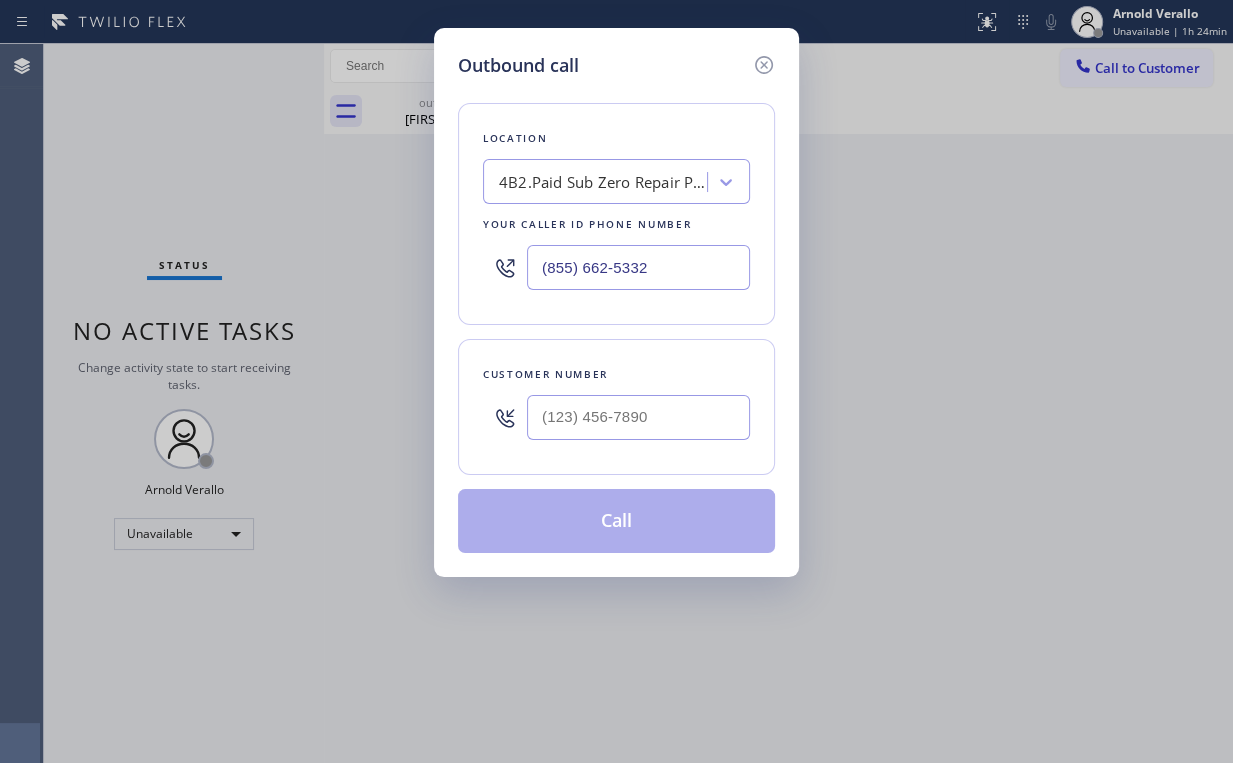 click on "Outbound call Location 4B2.Paid Sub Zero Repair  Professionals Your caller id phone number (855) 662-5332 Customer number Call" at bounding box center (616, 302) 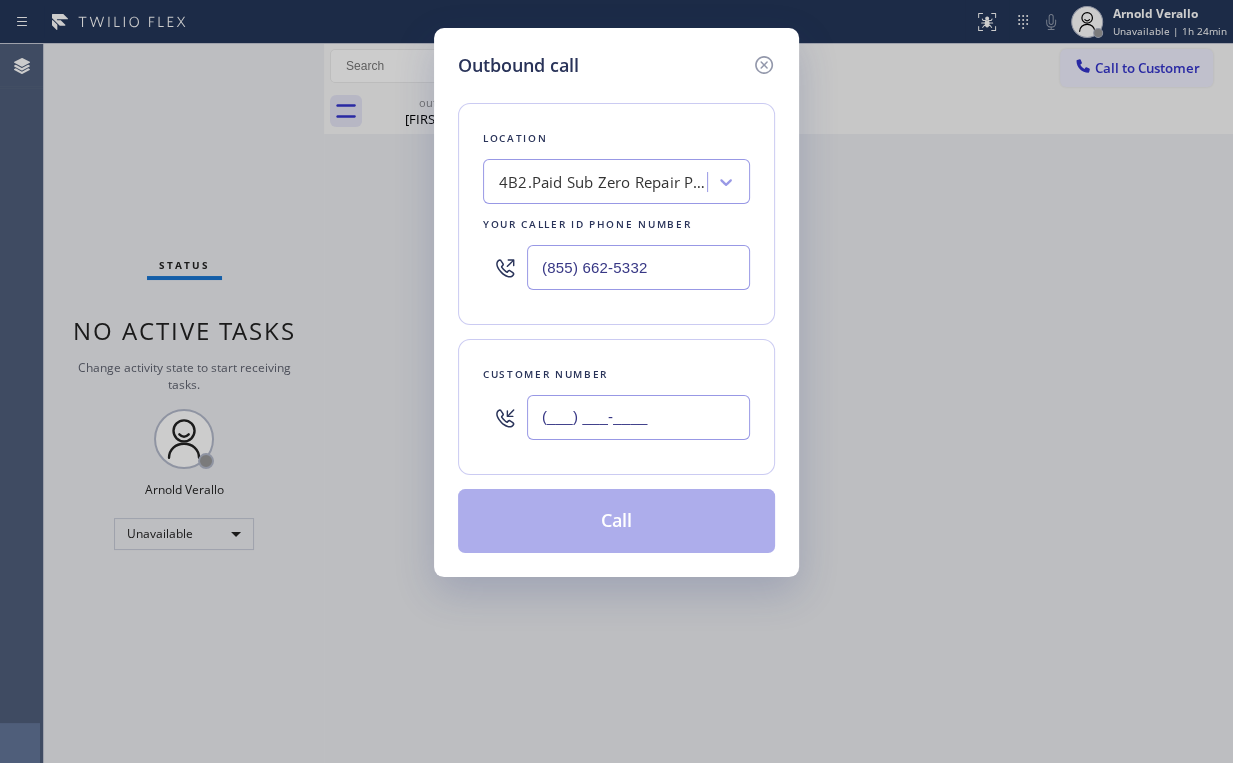 click on "(___) ___-____" at bounding box center (638, 417) 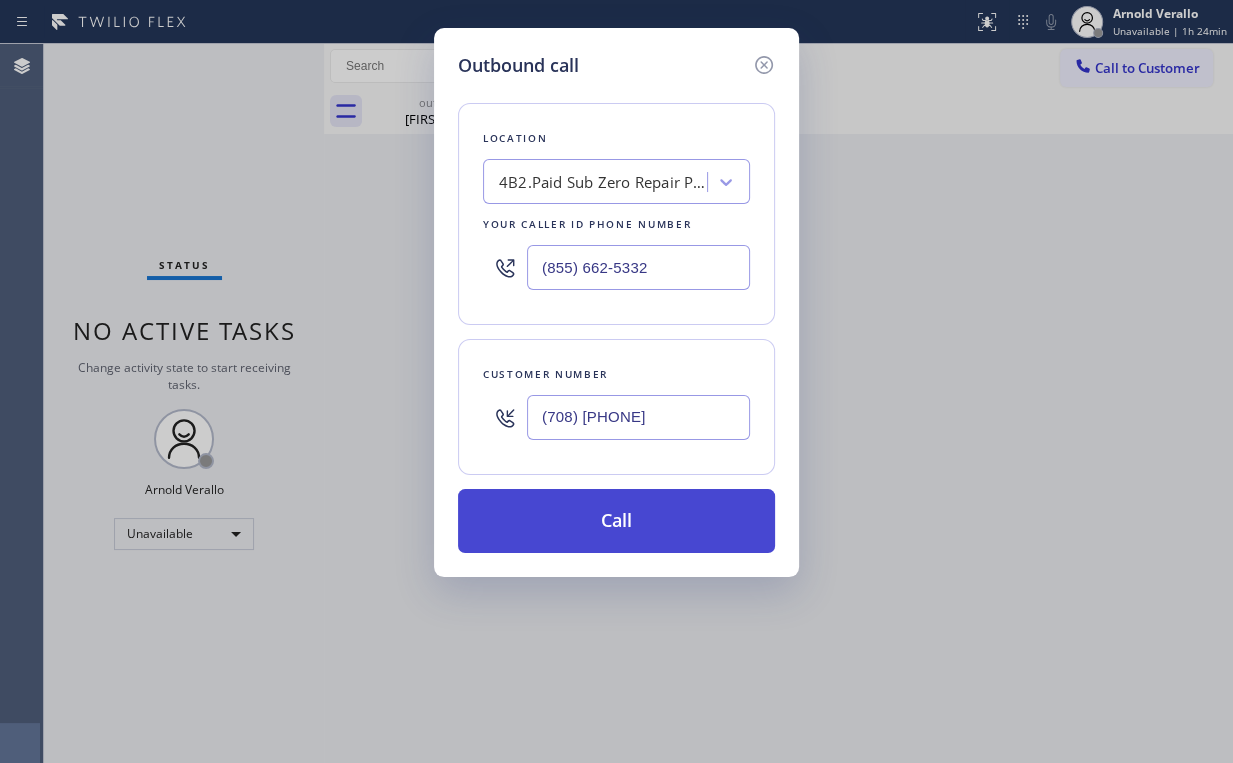 type on "(708) 977-0944" 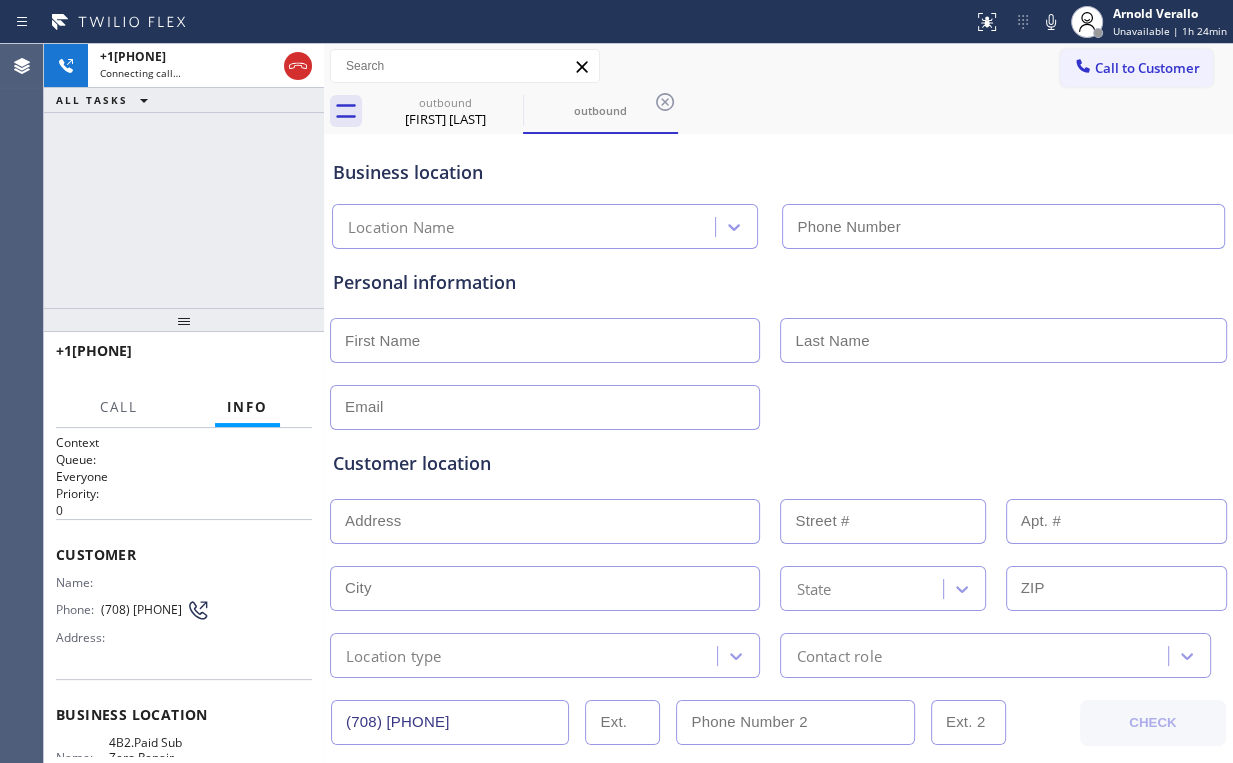 drag, startPoint x: 200, startPoint y: 160, endPoint x: 241, endPoint y: 154, distance: 41.4367 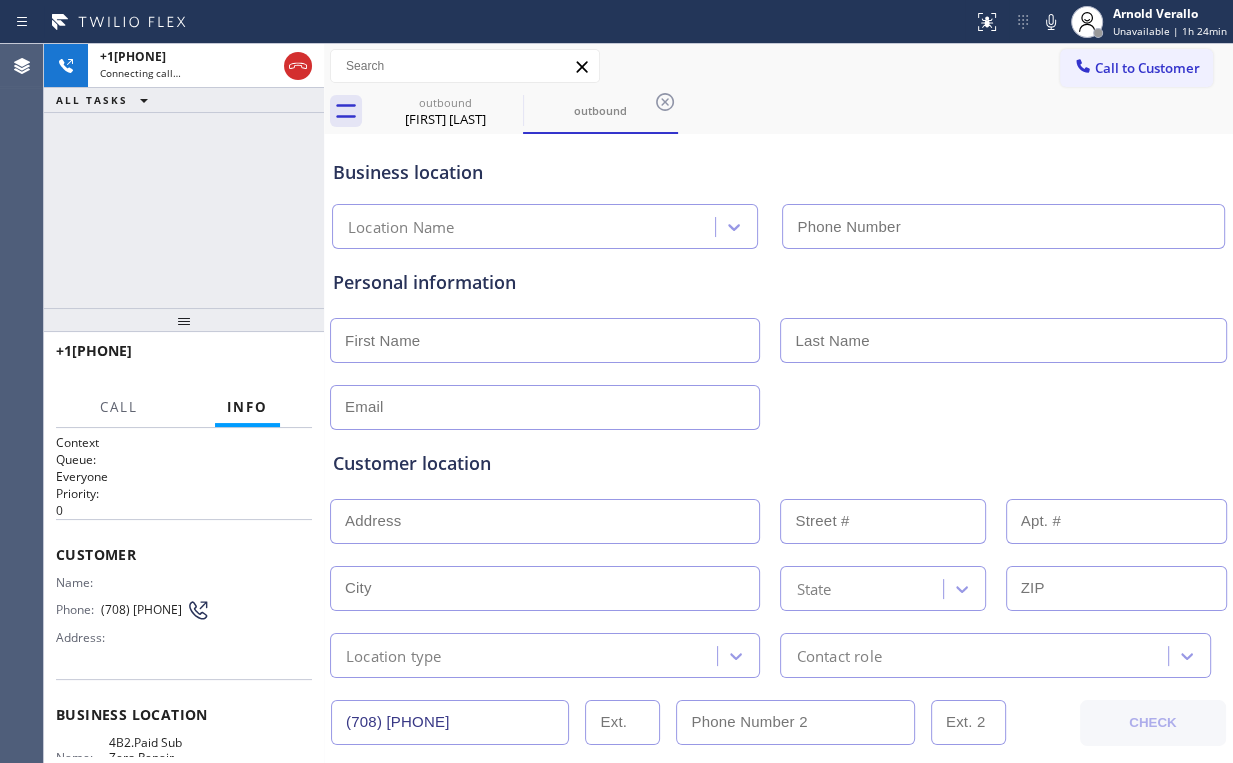 click on "+17089770944 Connecting call… ALL TASKS ALL TASKS ACTIVE TASKS TASKS IN WRAP UP" at bounding box center [184, 176] 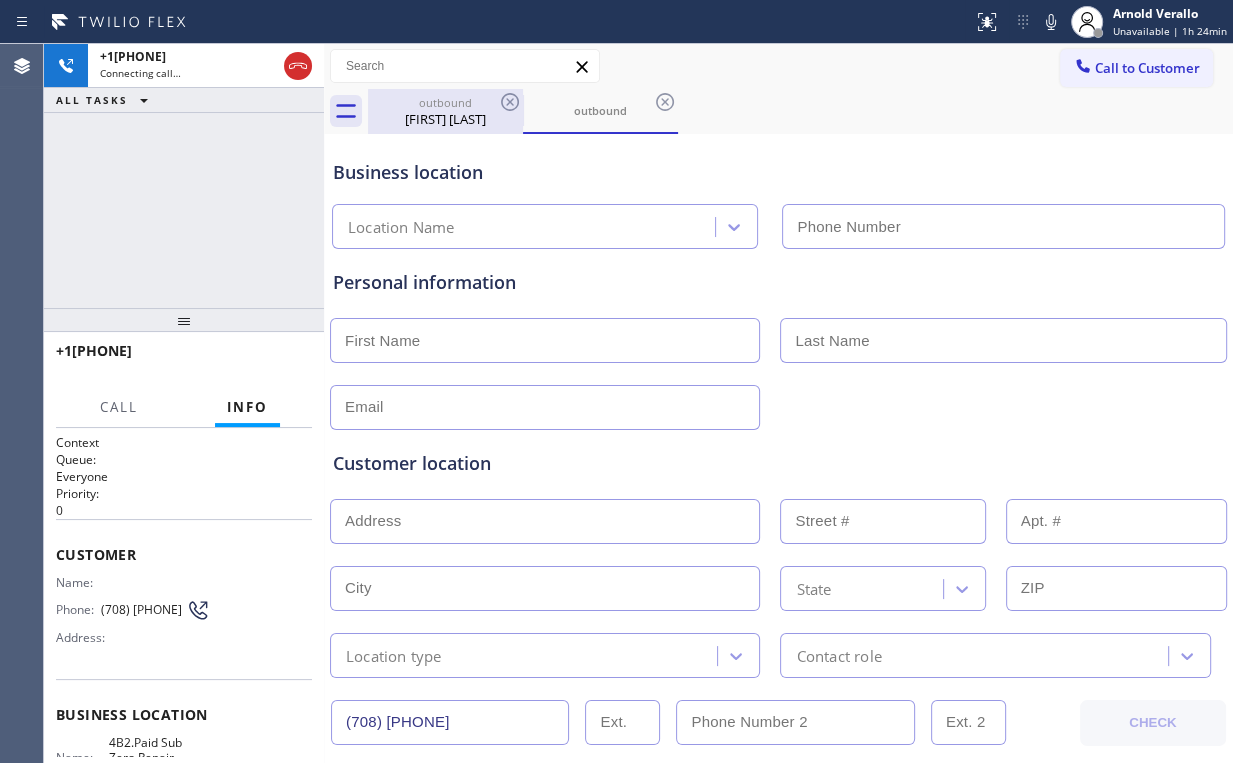 type on "(855) 662-5332" 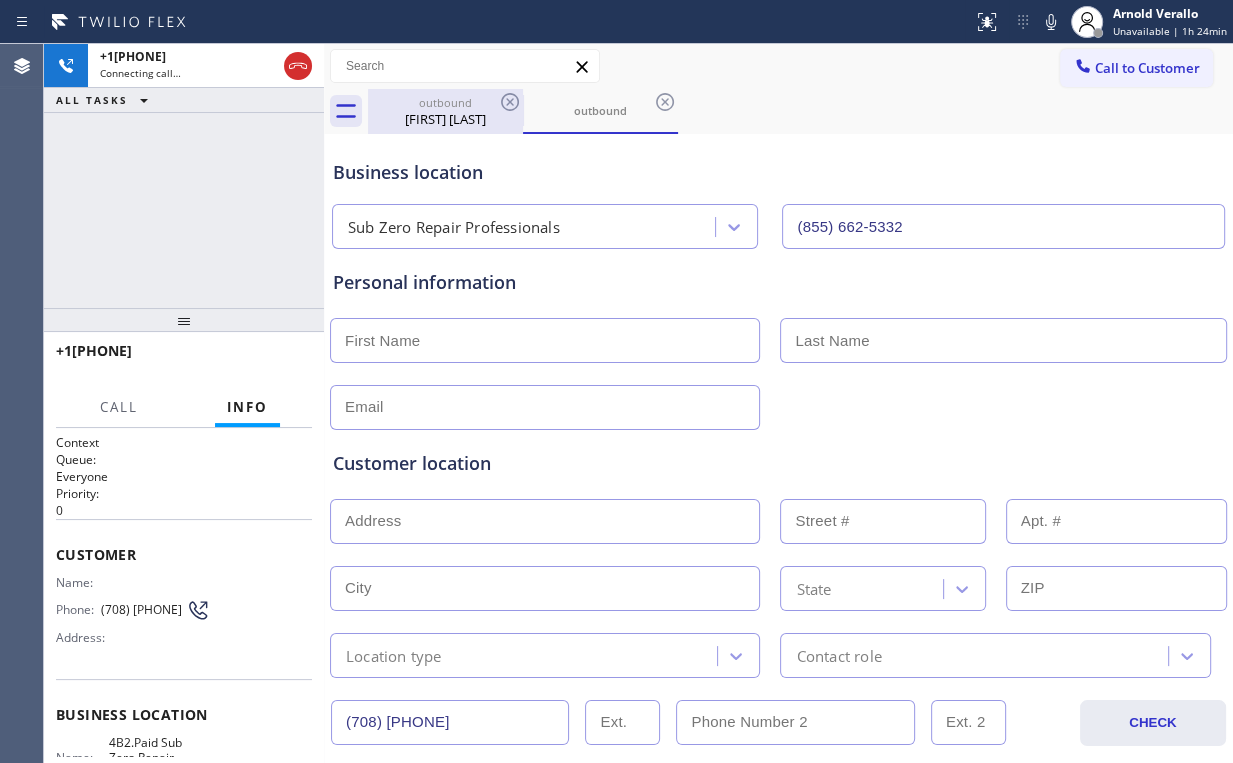 click on "Thomas Seery" at bounding box center [445, 119] 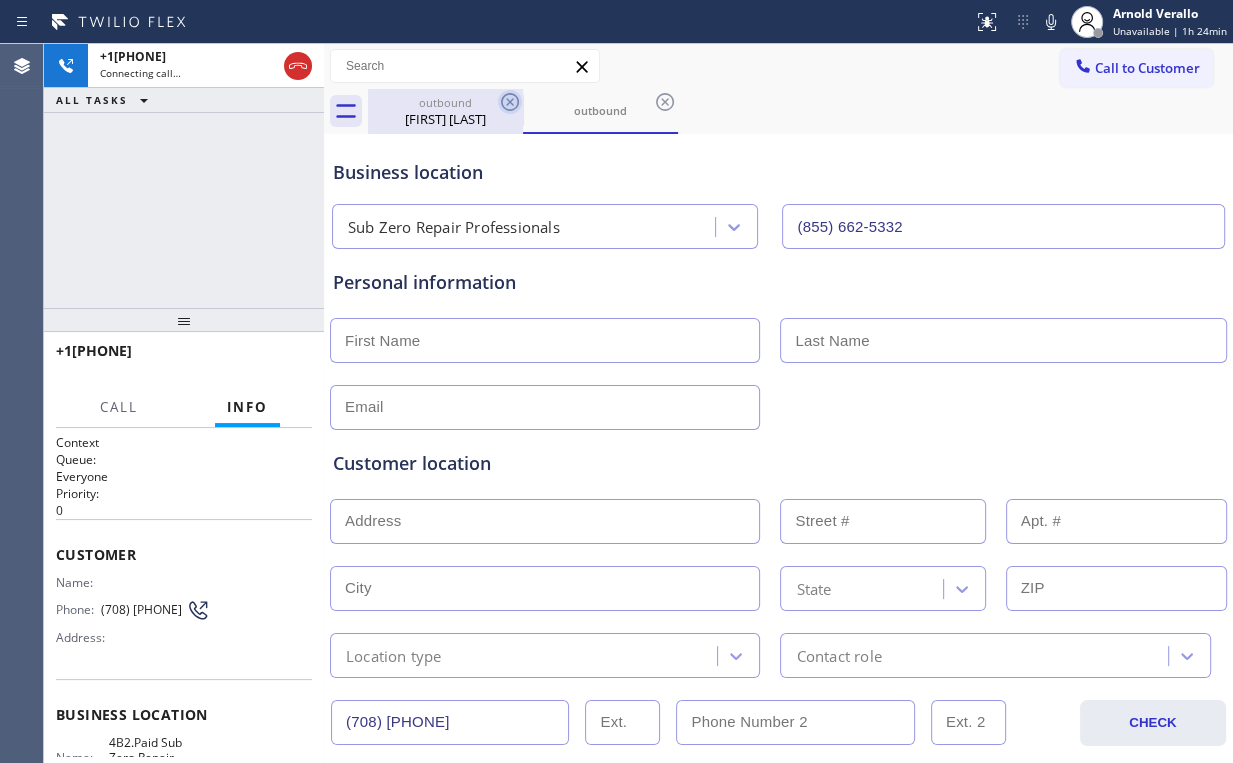 type on "(855) 946-3605" 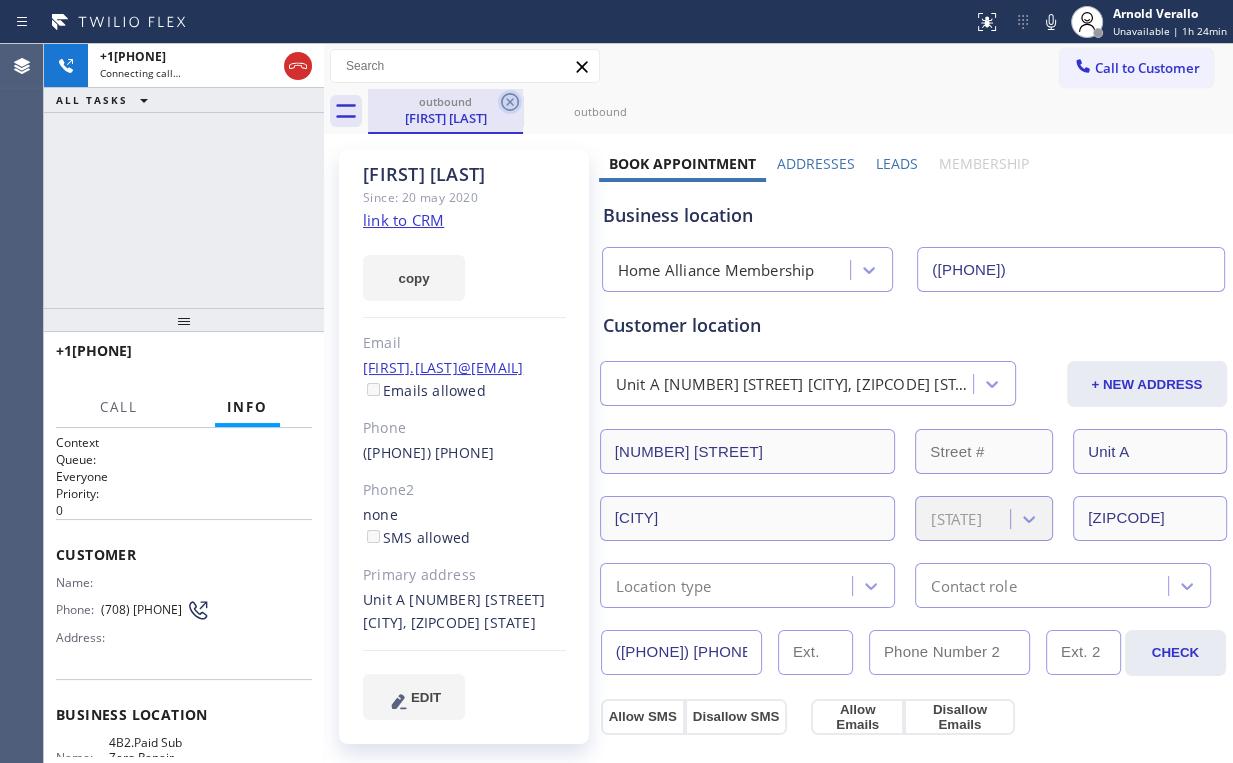click 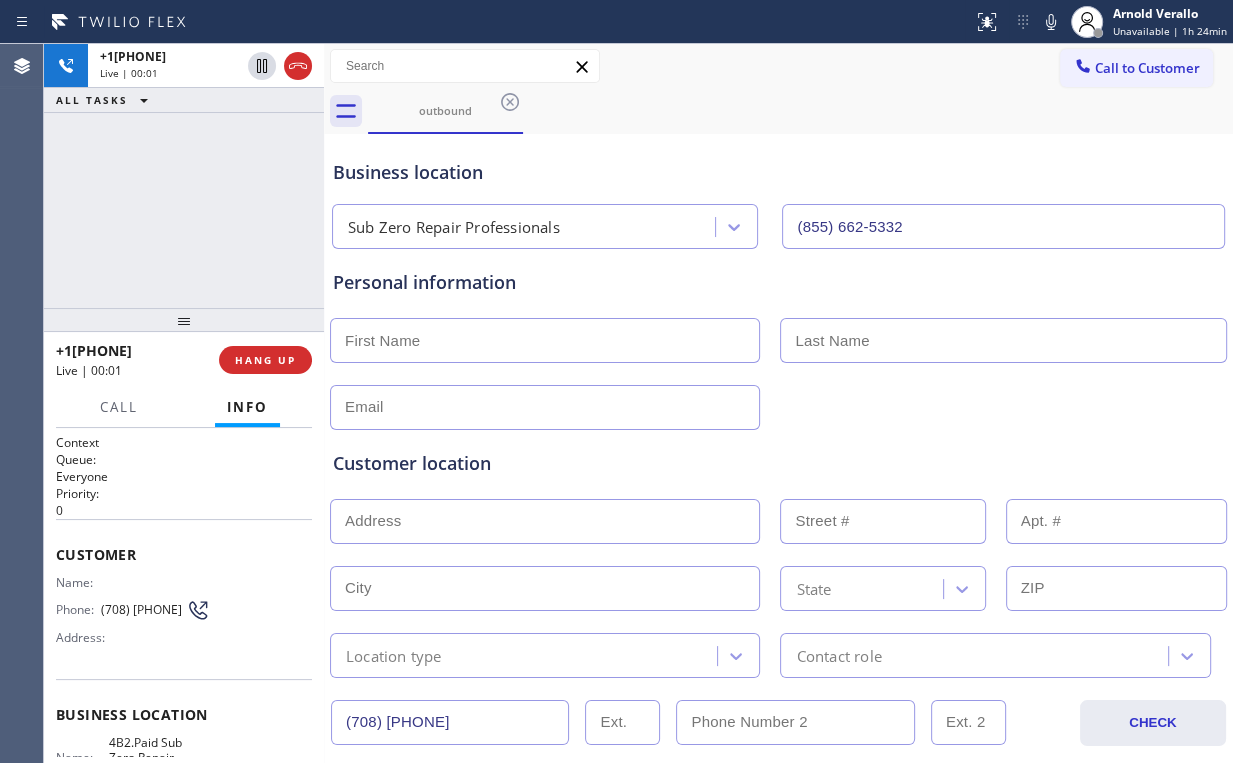 click at bounding box center [545, 340] 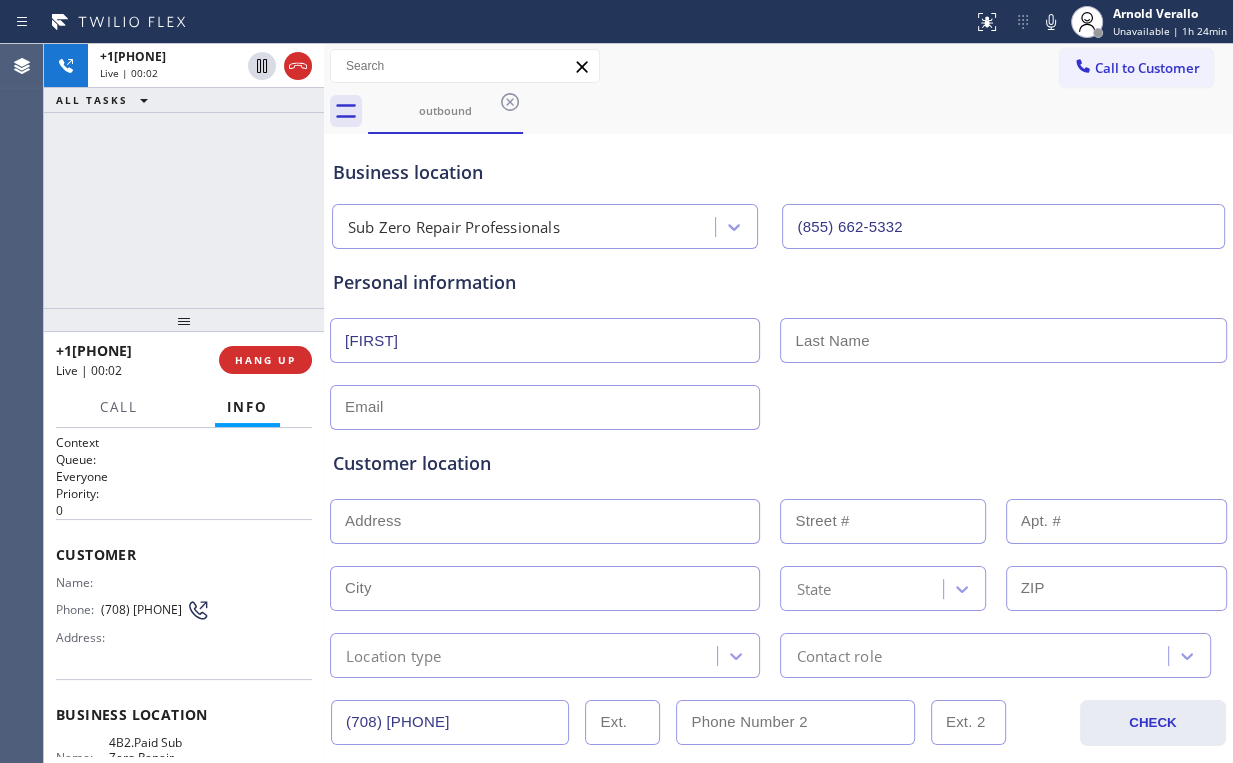 type on "Emir" 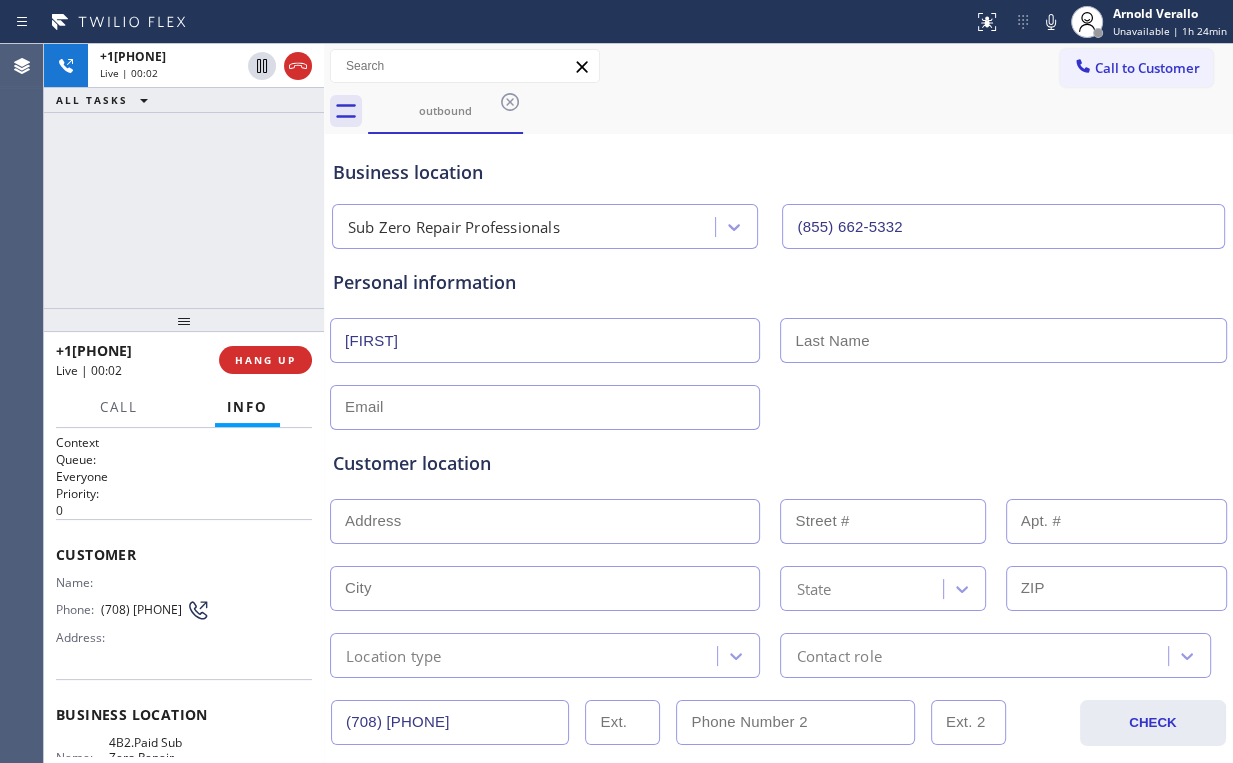 click at bounding box center [1003, 340] 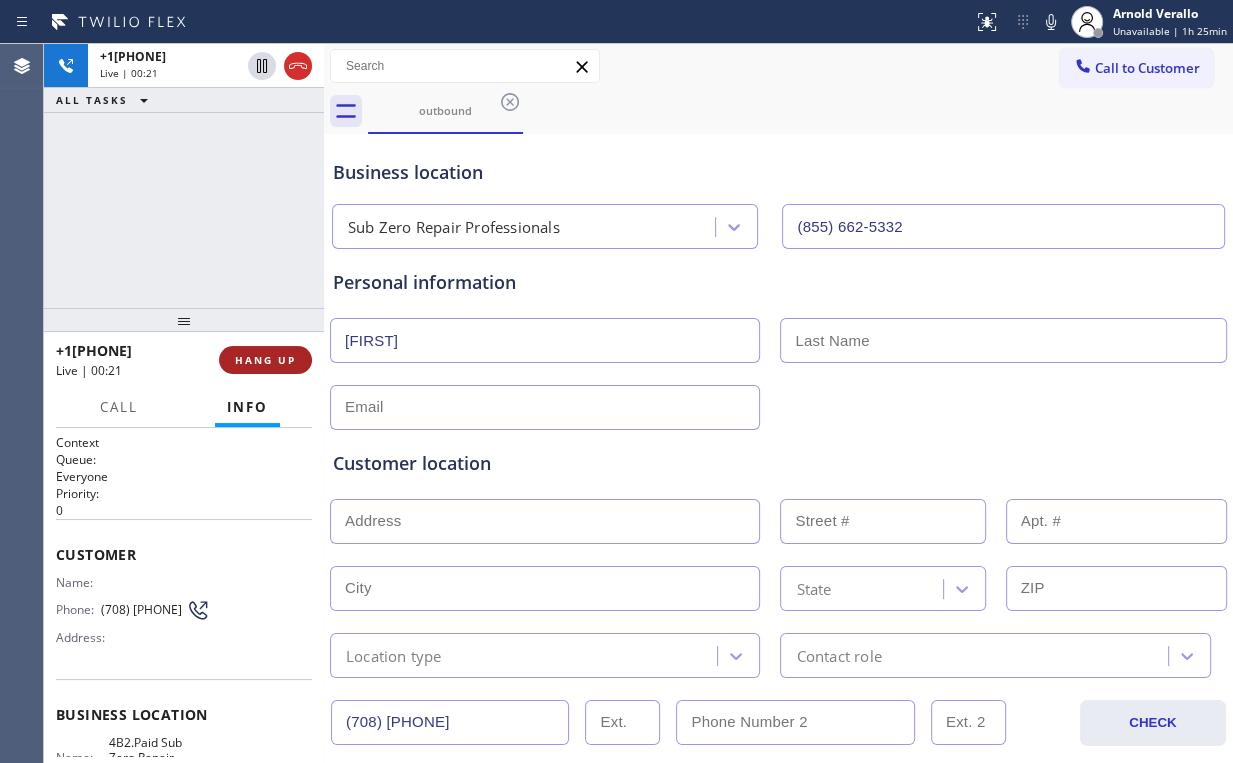 click on "HANG UP" at bounding box center [265, 360] 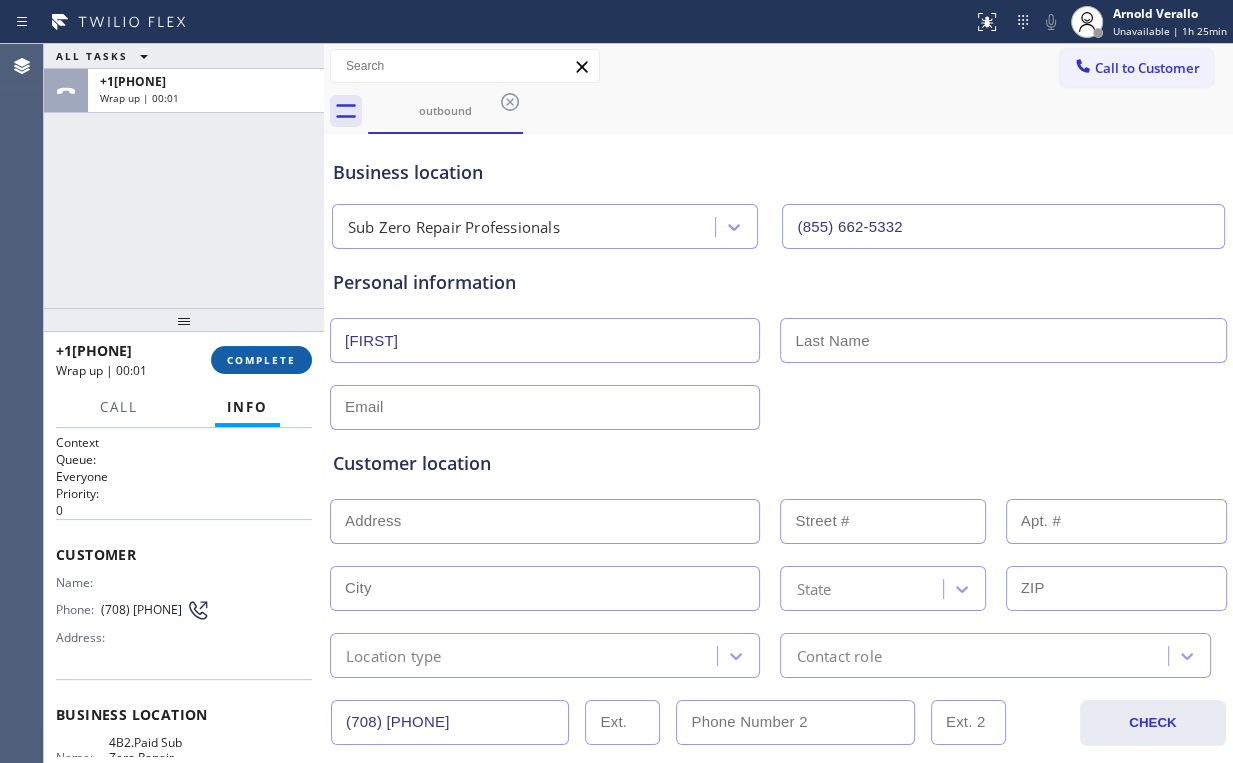 click on "COMPLETE" at bounding box center [261, 360] 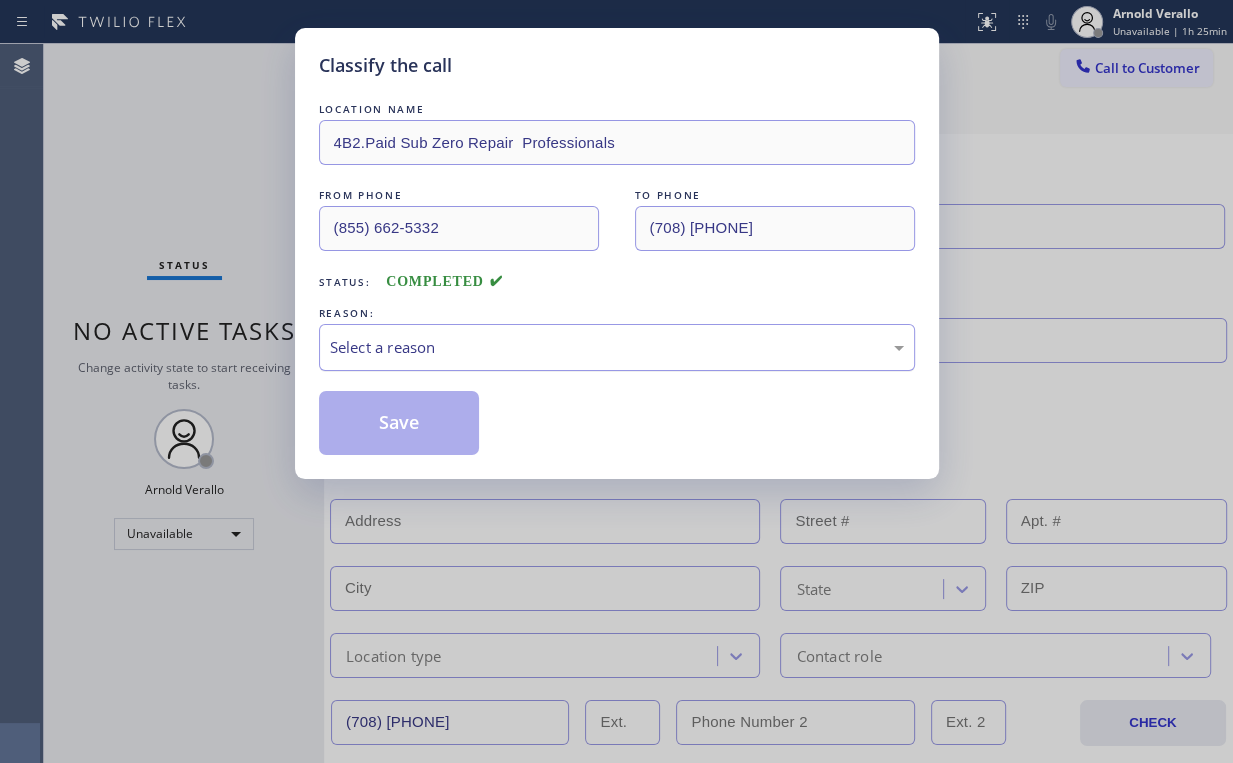 click on "Select a reason" at bounding box center (617, 347) 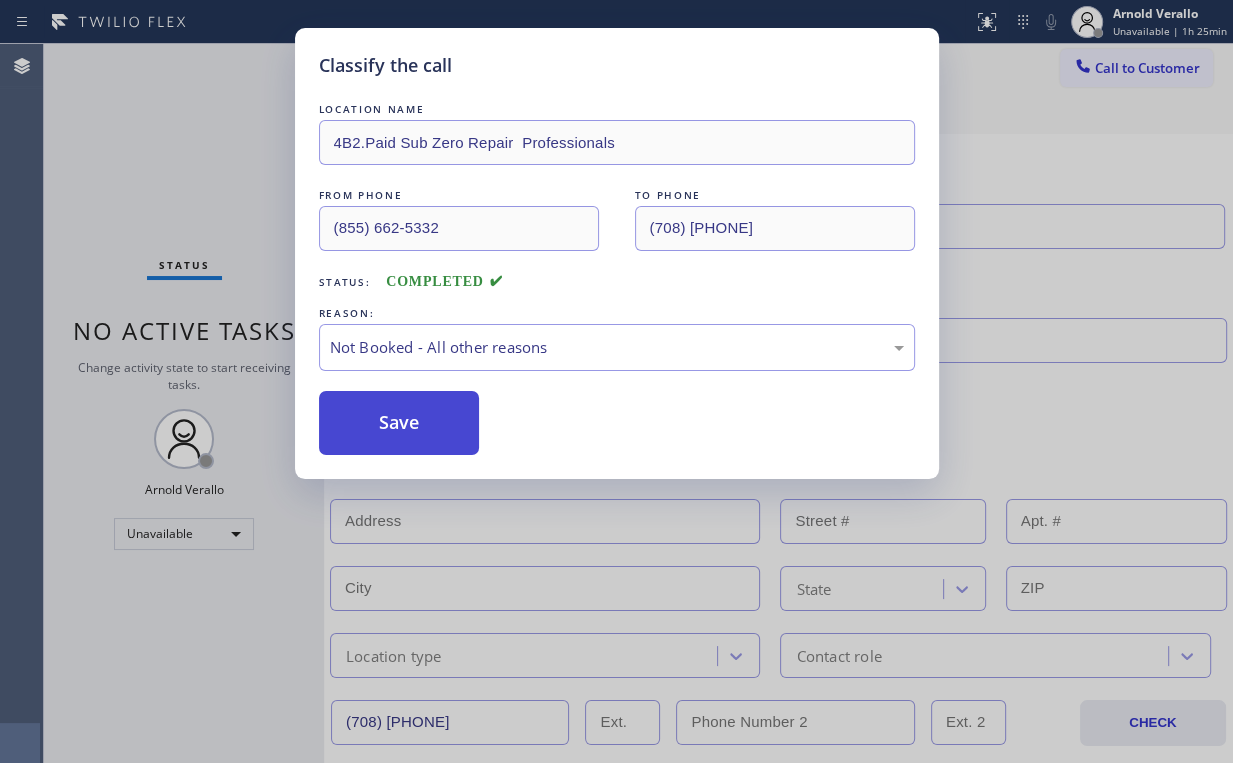 drag, startPoint x: 396, startPoint y: 426, endPoint x: 234, endPoint y: 240, distance: 246.65765 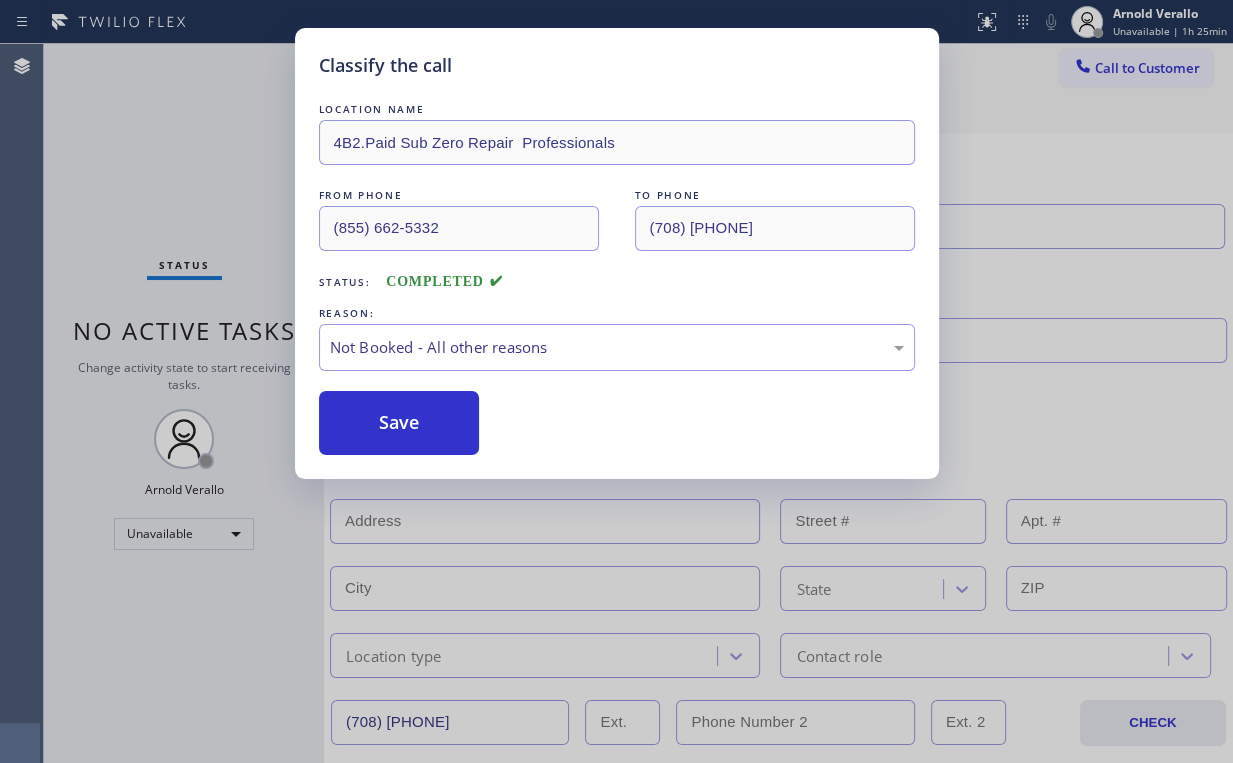 click on "Save" at bounding box center [399, 423] 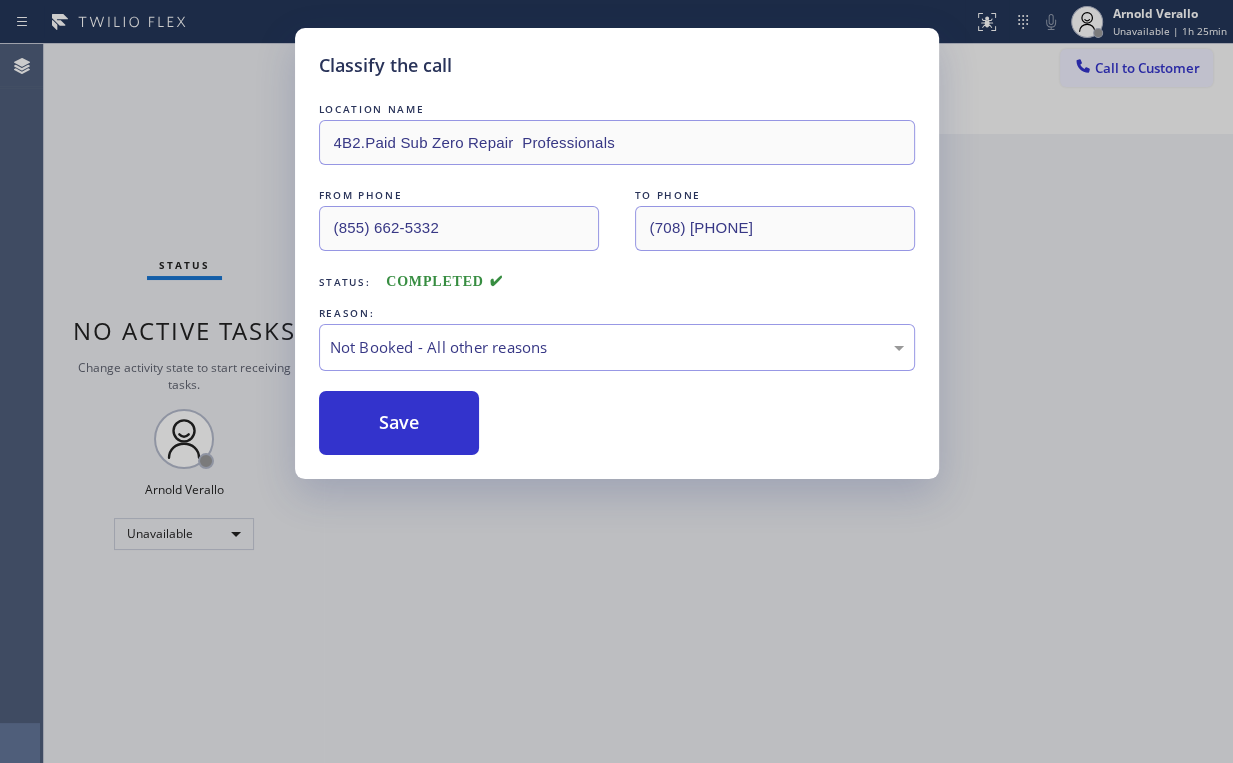 click on "Classify the call LOCATION NAME 4B2.Paid Sub Zero Repair  Professionals FROM PHONE (855) 662-5332 TO PHONE (708) 977-0944 Status: COMPLETED REASON: Not Booked - All other reasons Save" at bounding box center (616, 381) 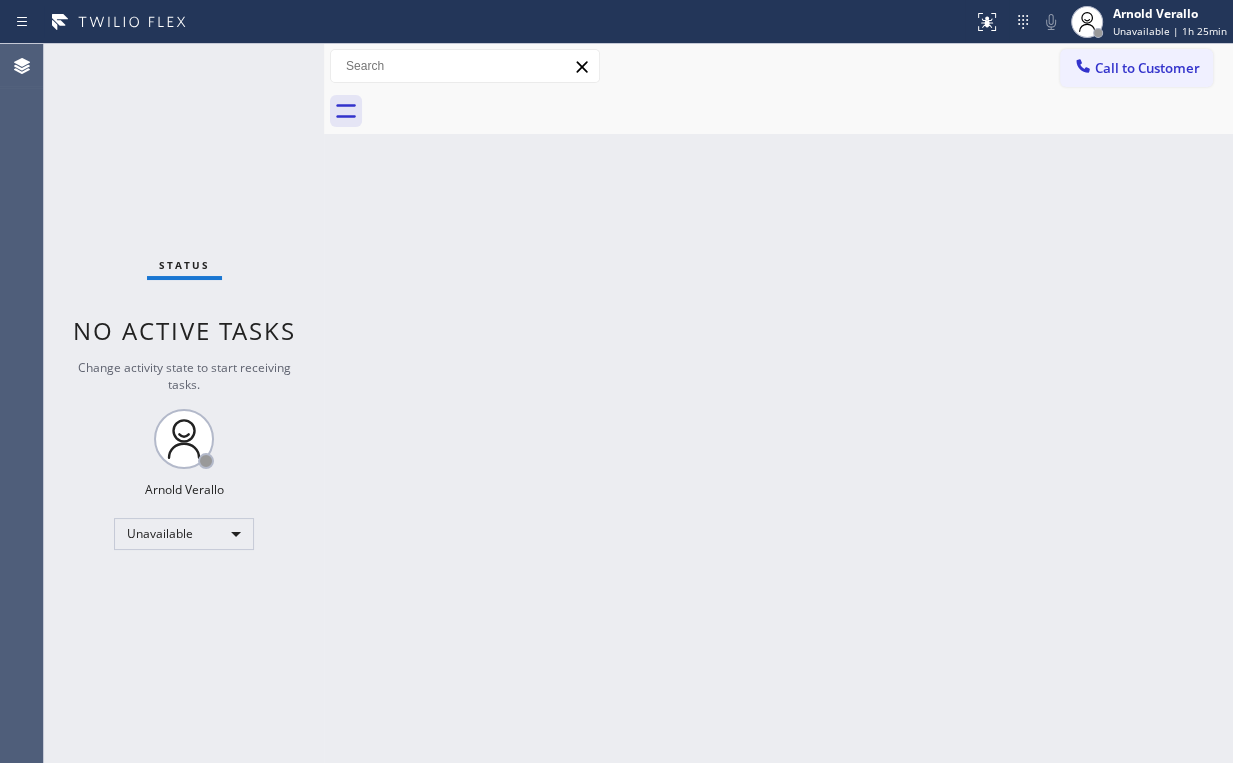 click on "Status   No active tasks     Change activity state to start receiving tasks.   [FIRST] [LAST] Unavailable" at bounding box center [184, 403] 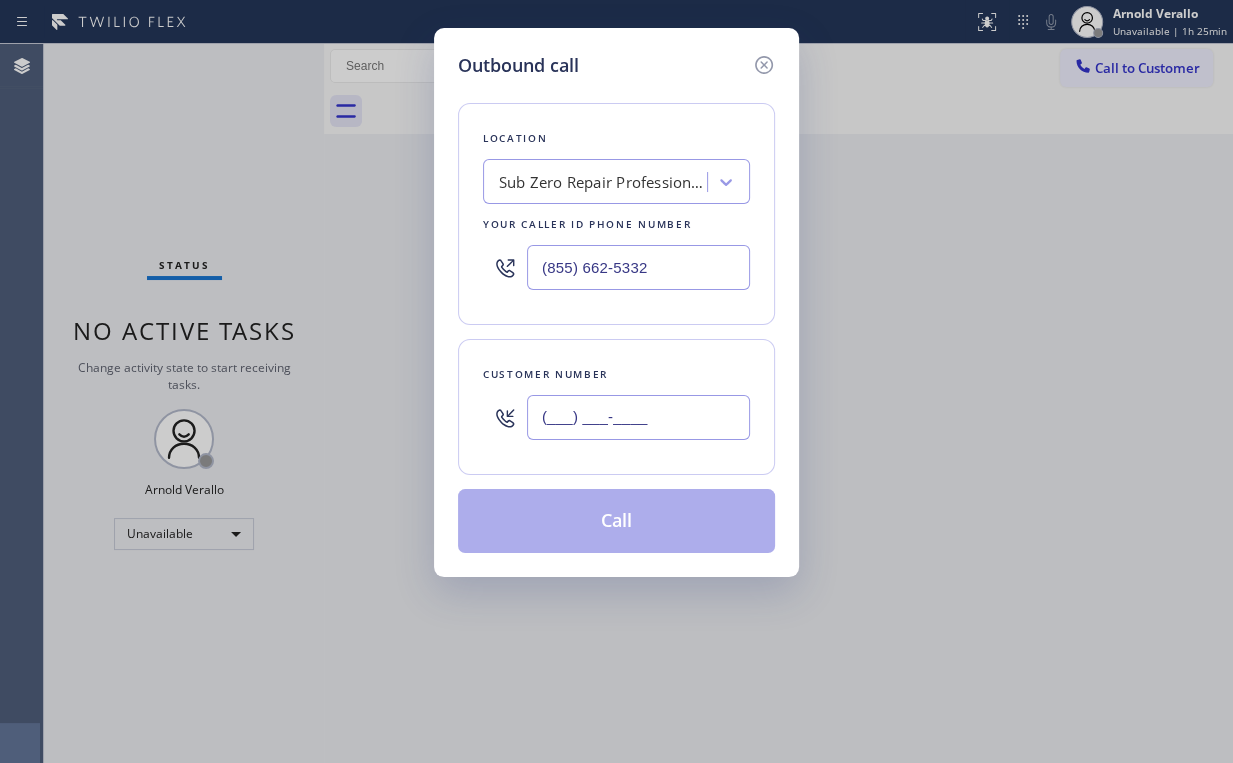 click on "(___) ___-____" at bounding box center (638, 417) 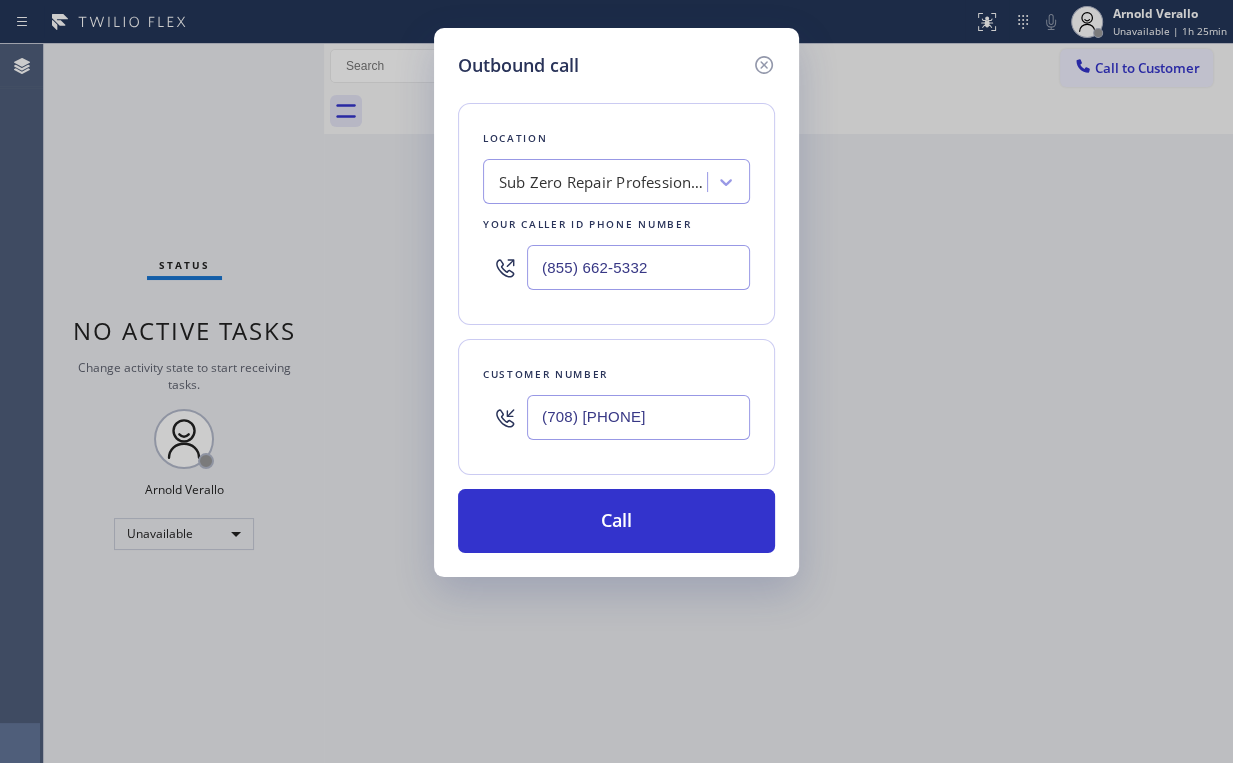 type on "(708) 977-0944" 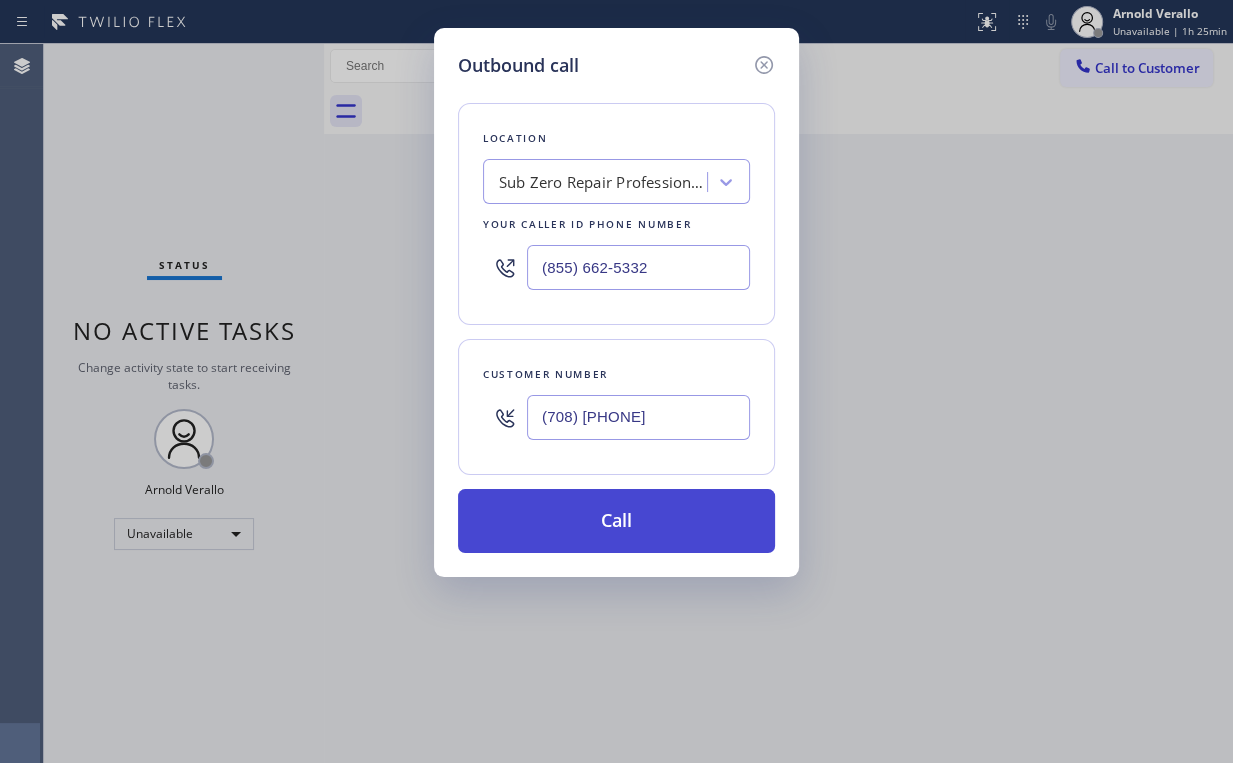 click on "Call" at bounding box center (616, 521) 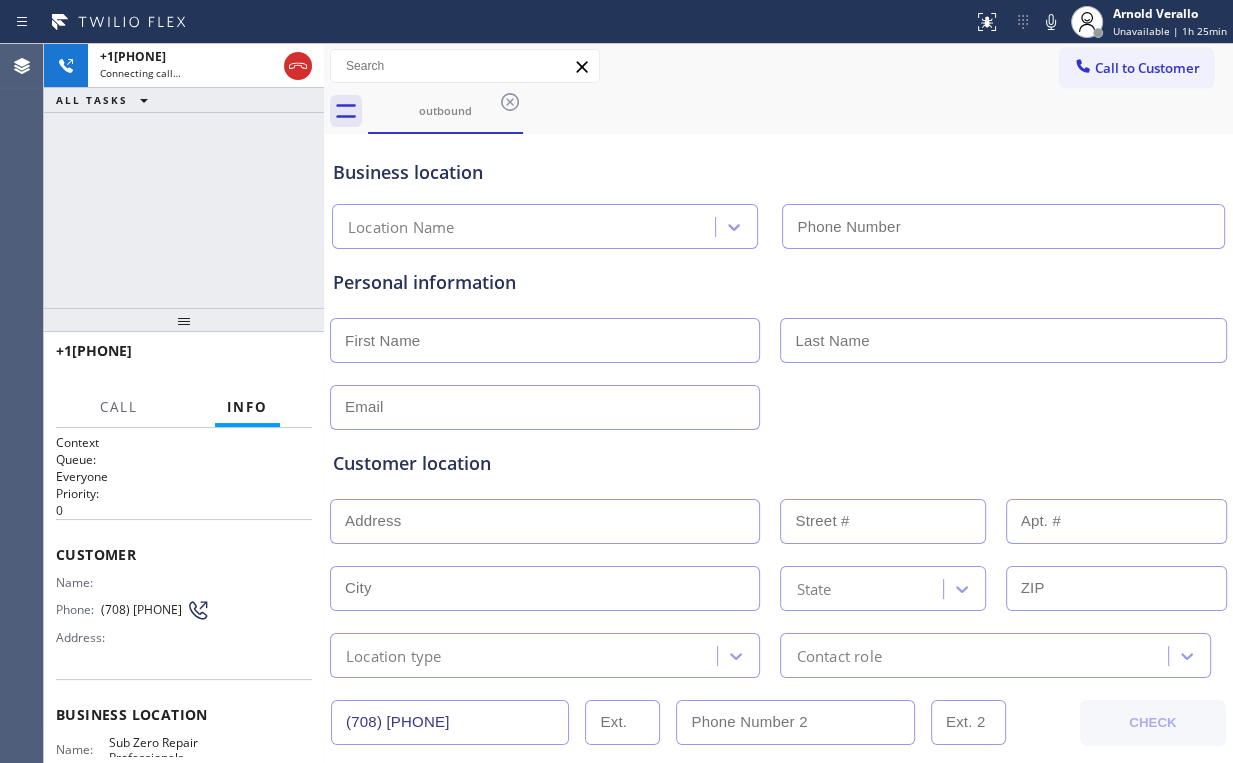 type on "(855) 662-5332" 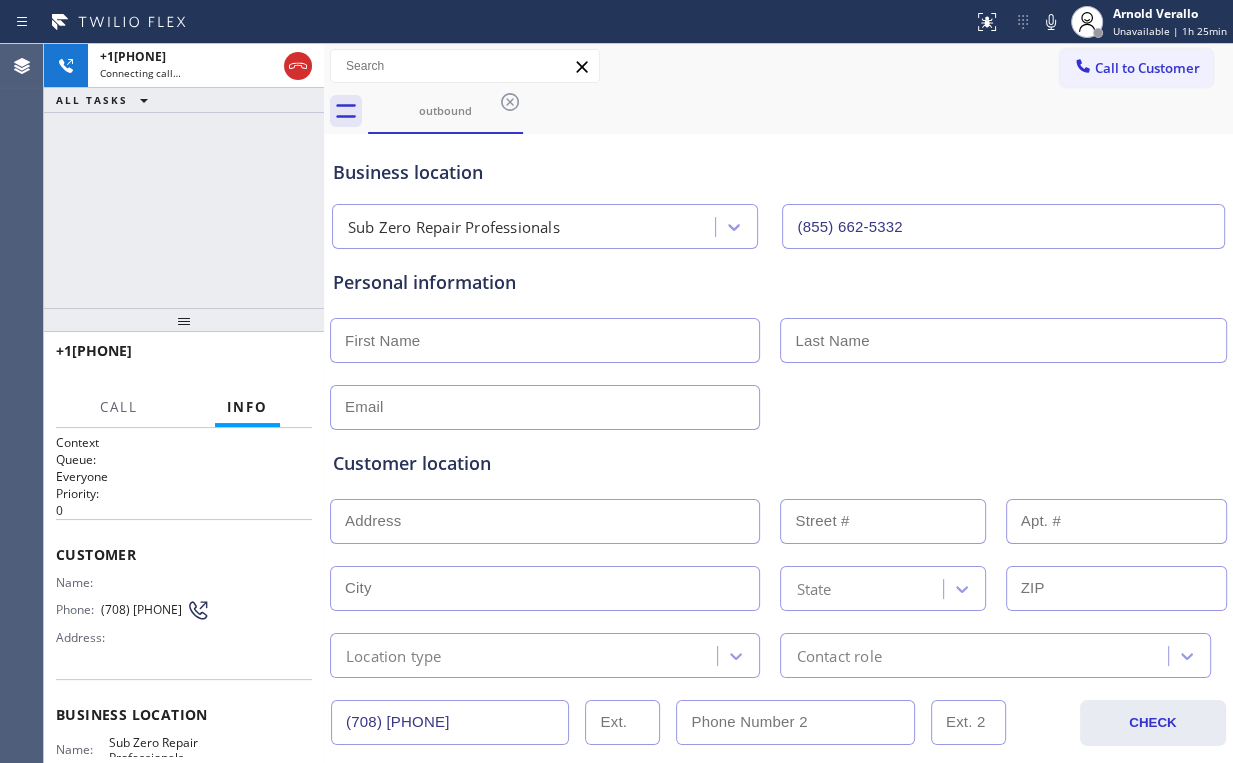 click at bounding box center [545, 340] 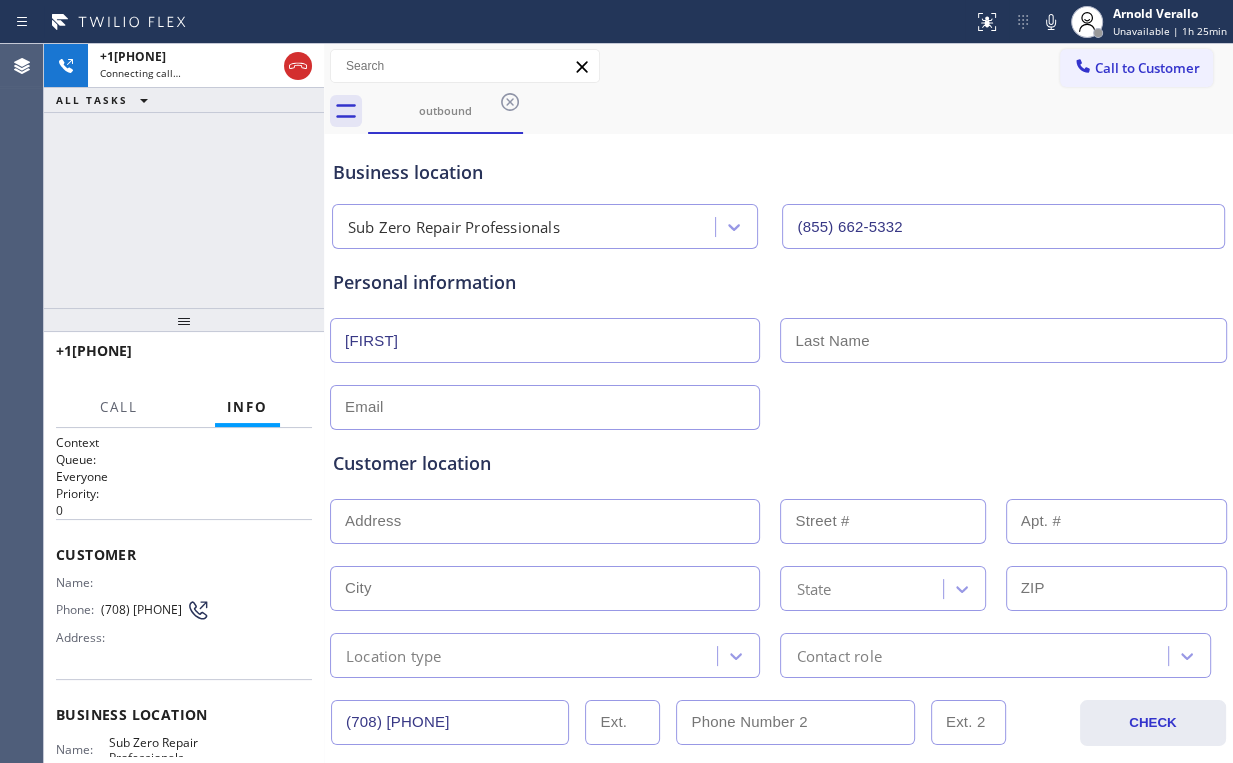 type on "Emir" 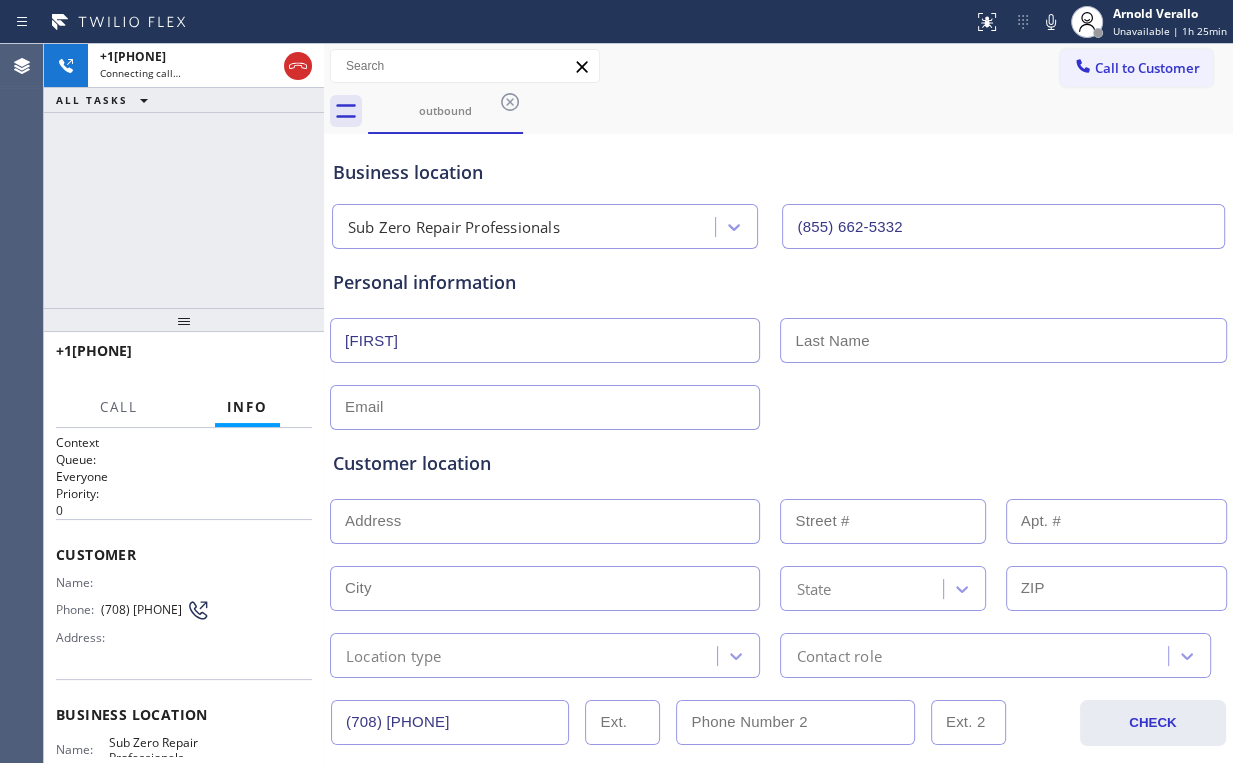 drag, startPoint x: 204, startPoint y: 200, endPoint x: 320, endPoint y: 265, distance: 132.96992 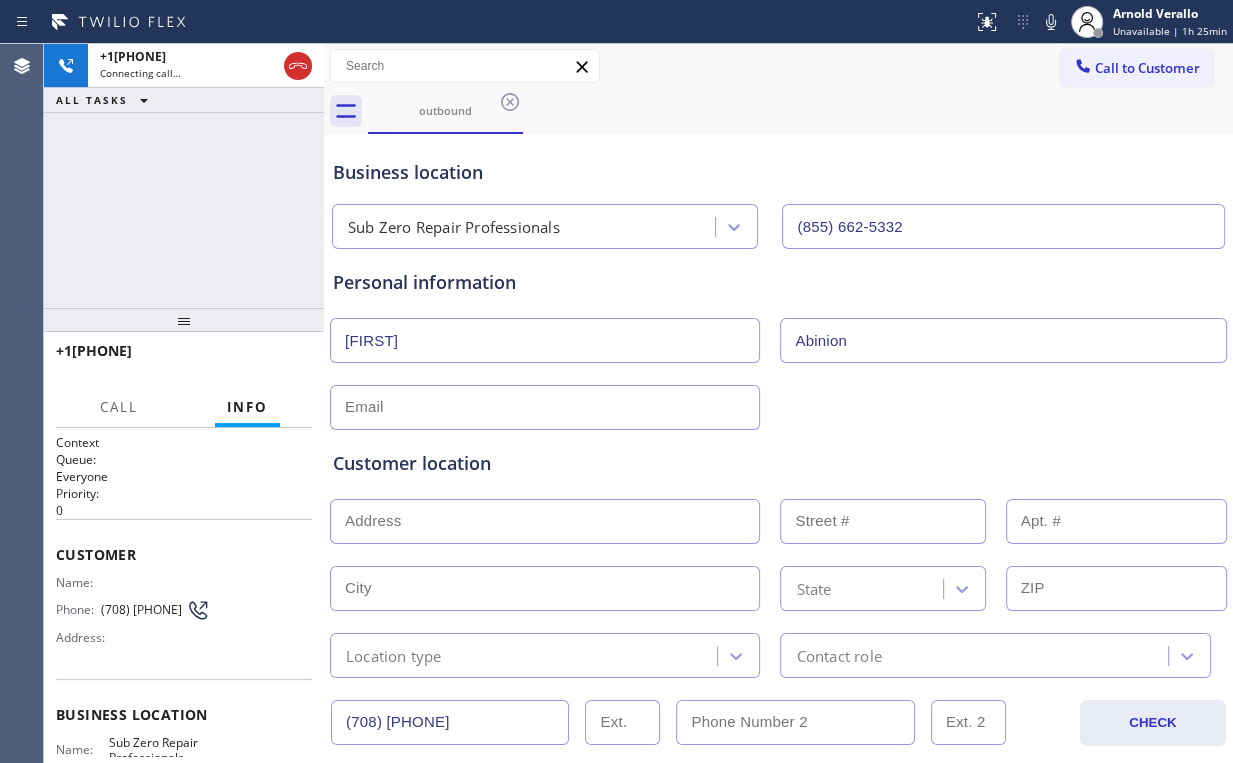 type on "Abinion" 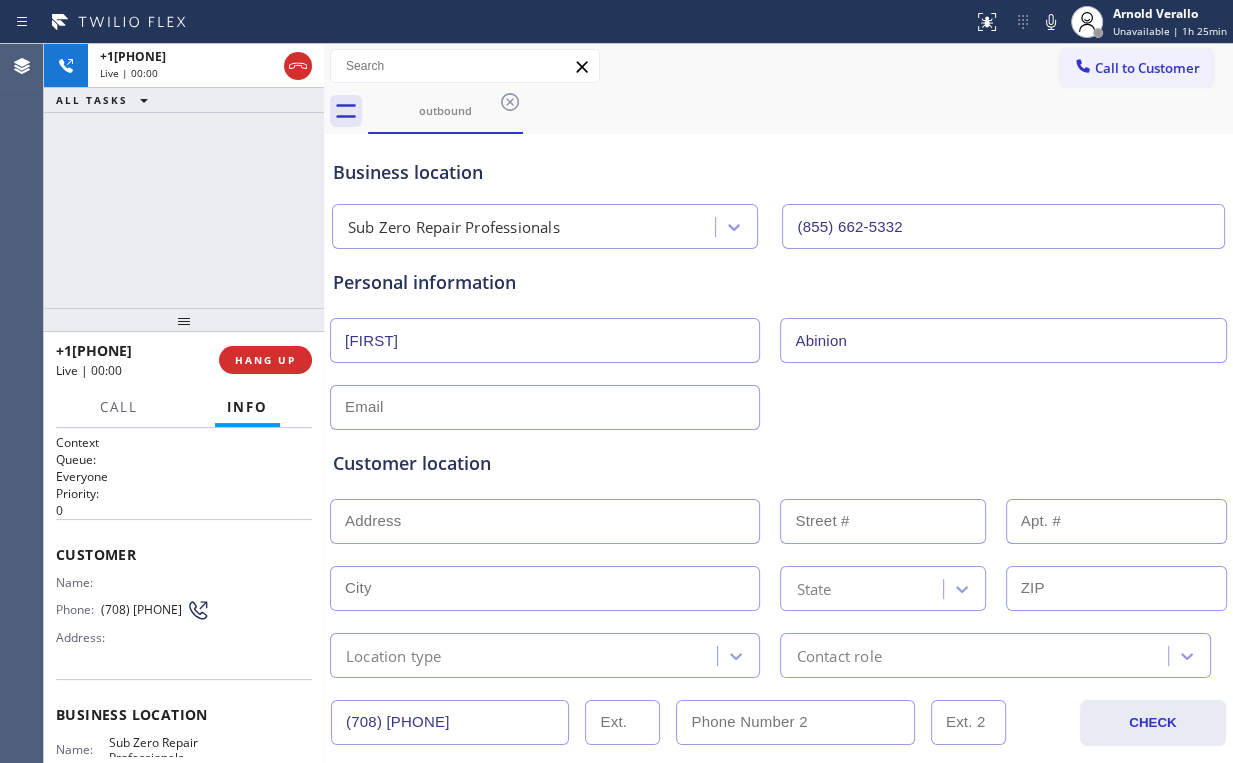 click at bounding box center (545, 407) 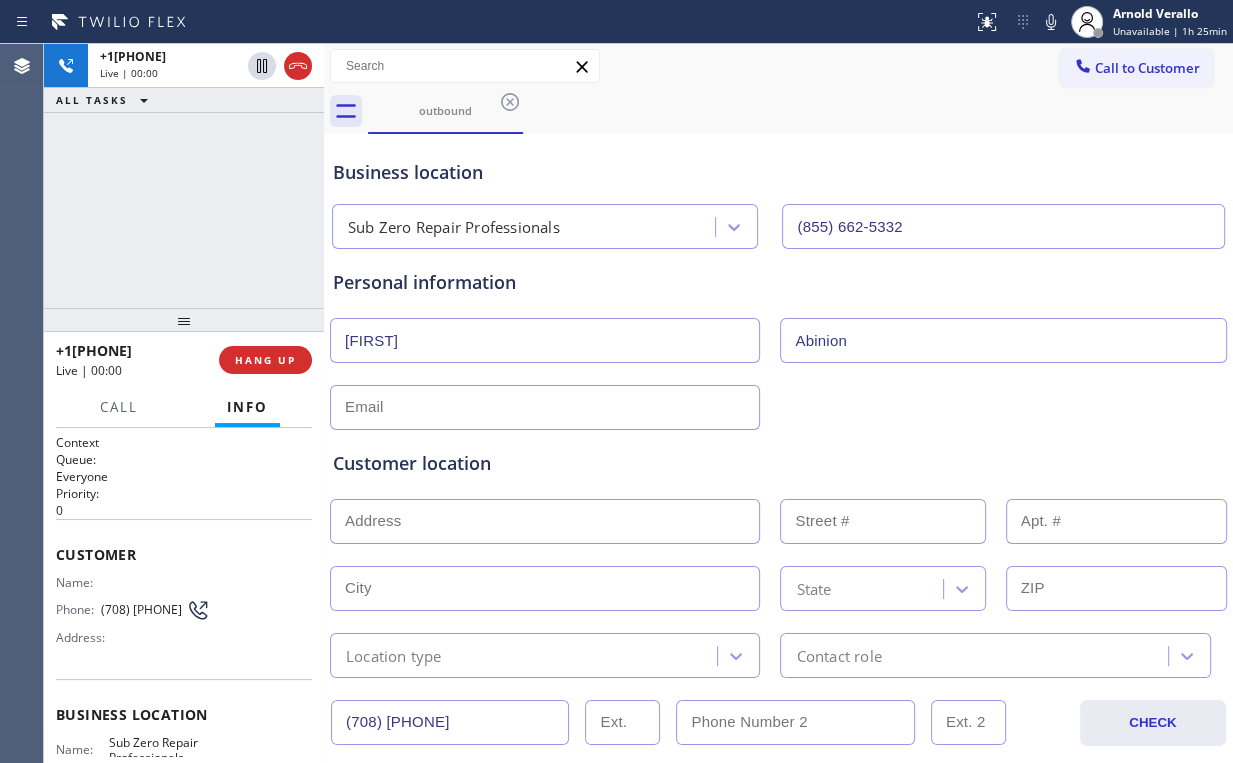 click on "+17089770944 Live | 00:00 ALL TASKS ALL TASKS ACTIVE TASKS TASKS IN WRAP UP" at bounding box center [184, 176] 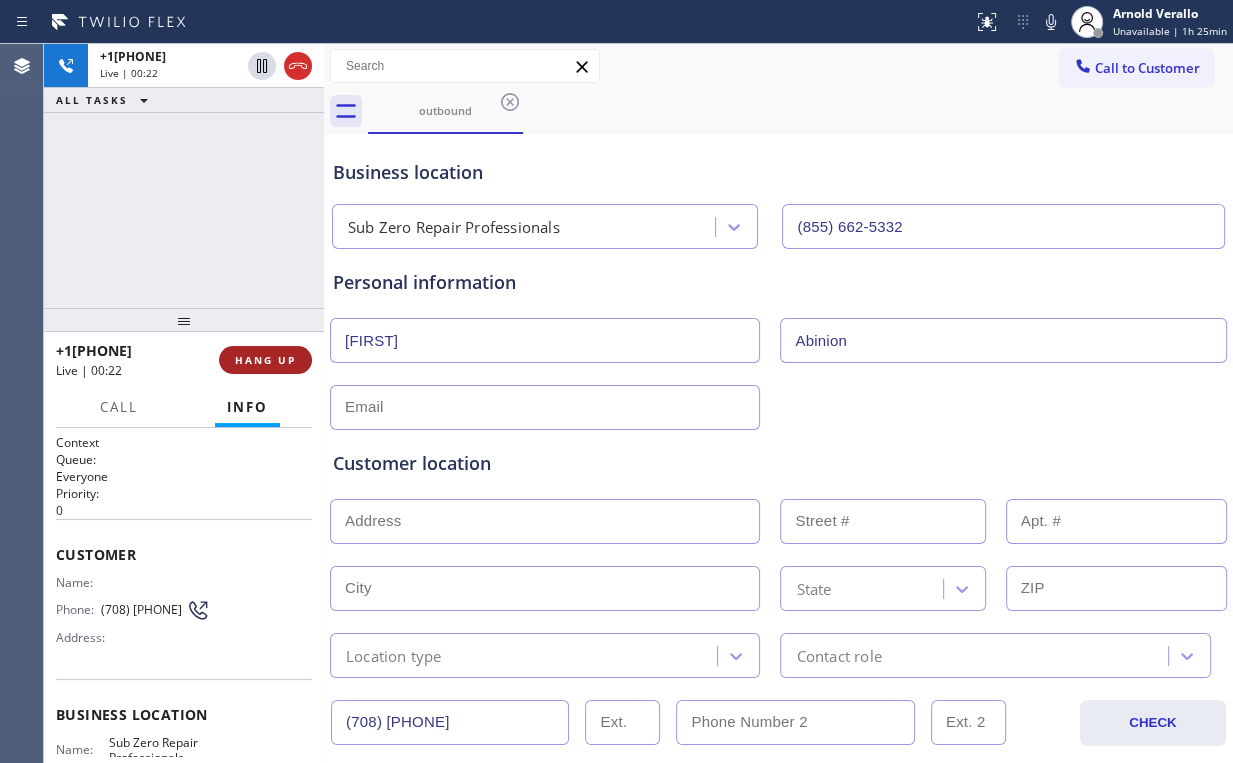 click on "HANG UP" at bounding box center [265, 360] 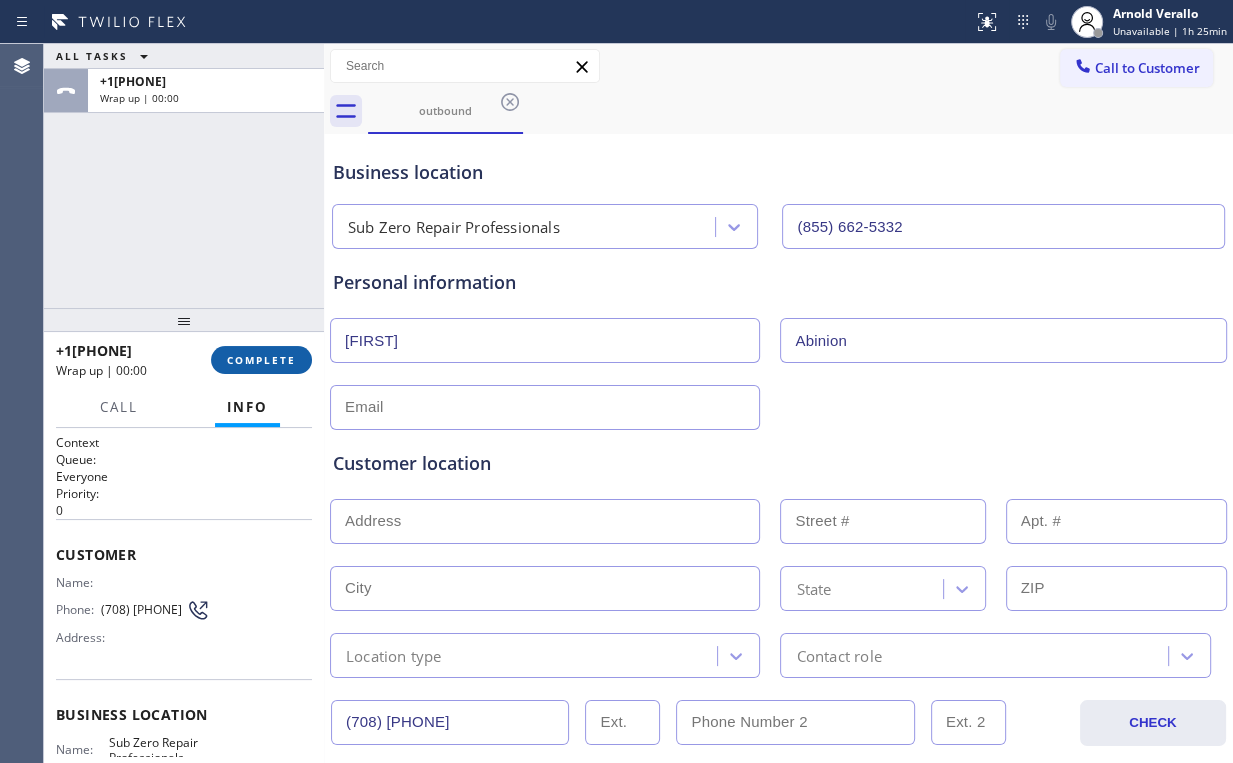 click on "COMPLETE" at bounding box center [261, 360] 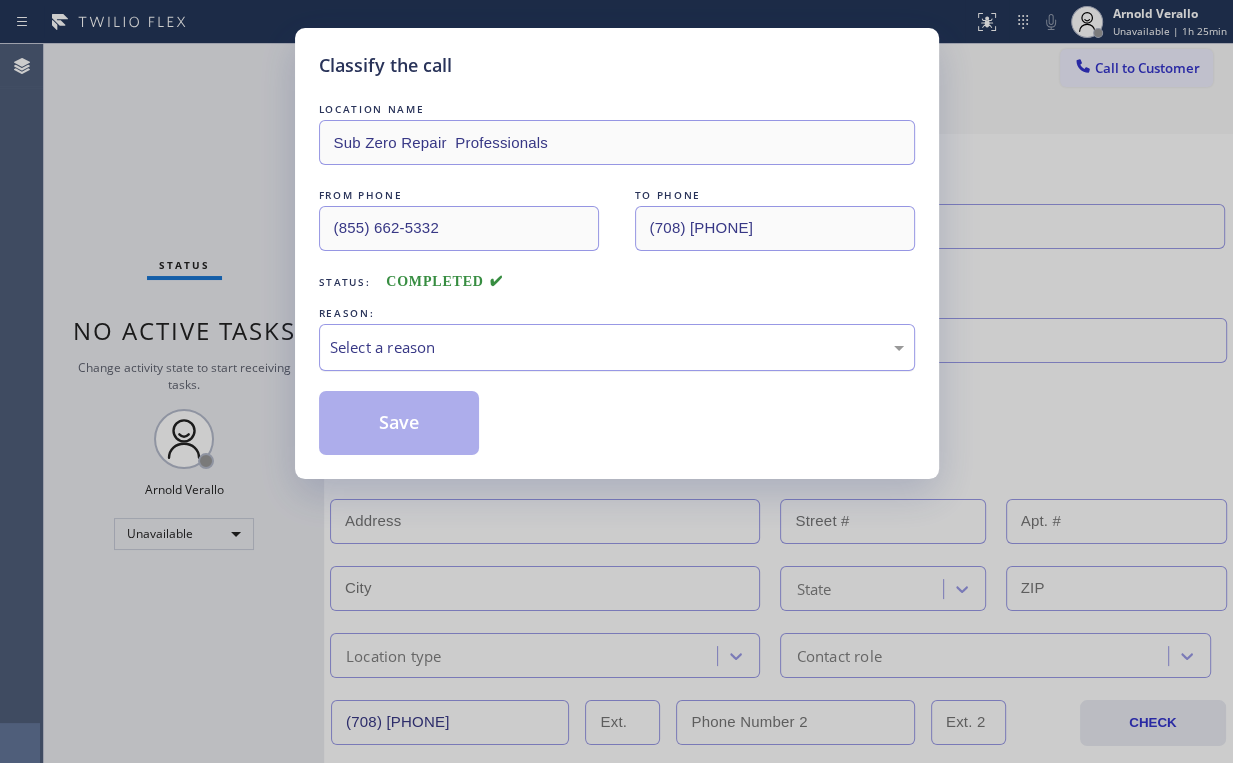 click on "Select a reason" at bounding box center (617, 347) 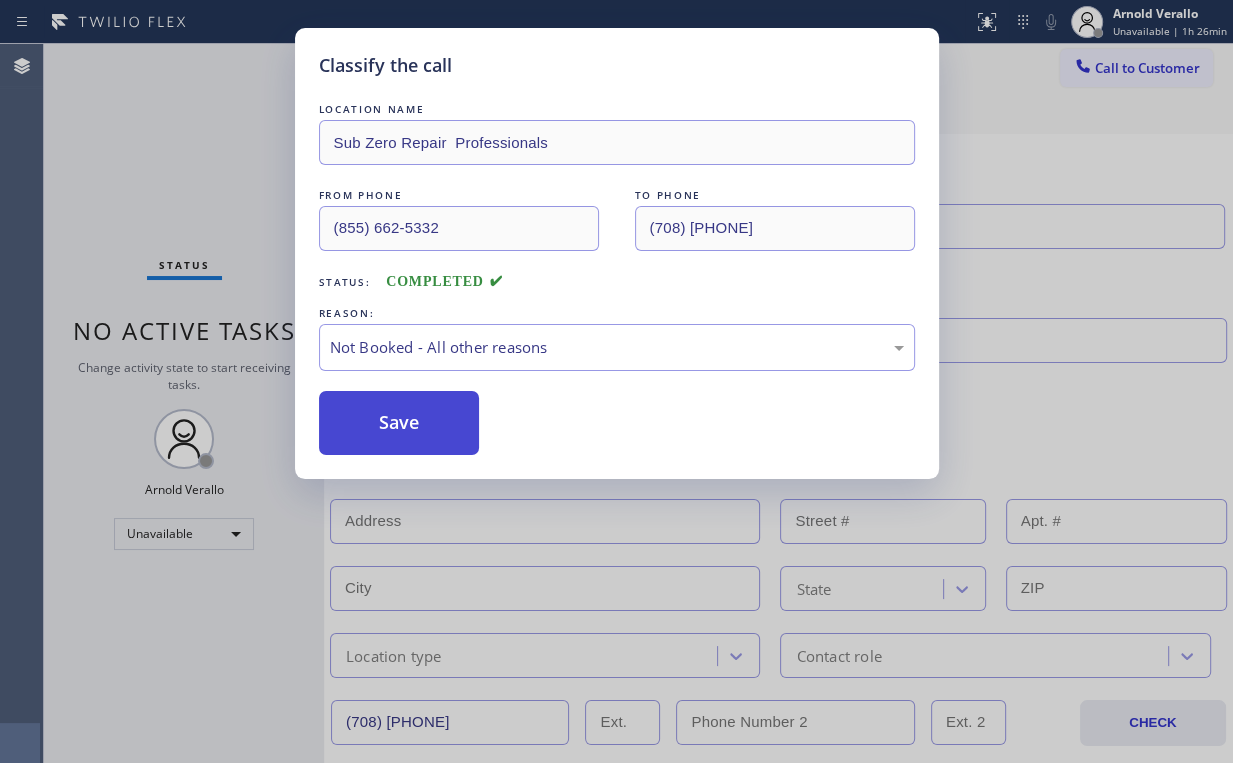 drag, startPoint x: 379, startPoint y: 424, endPoint x: 234, endPoint y: 252, distance: 224.96445 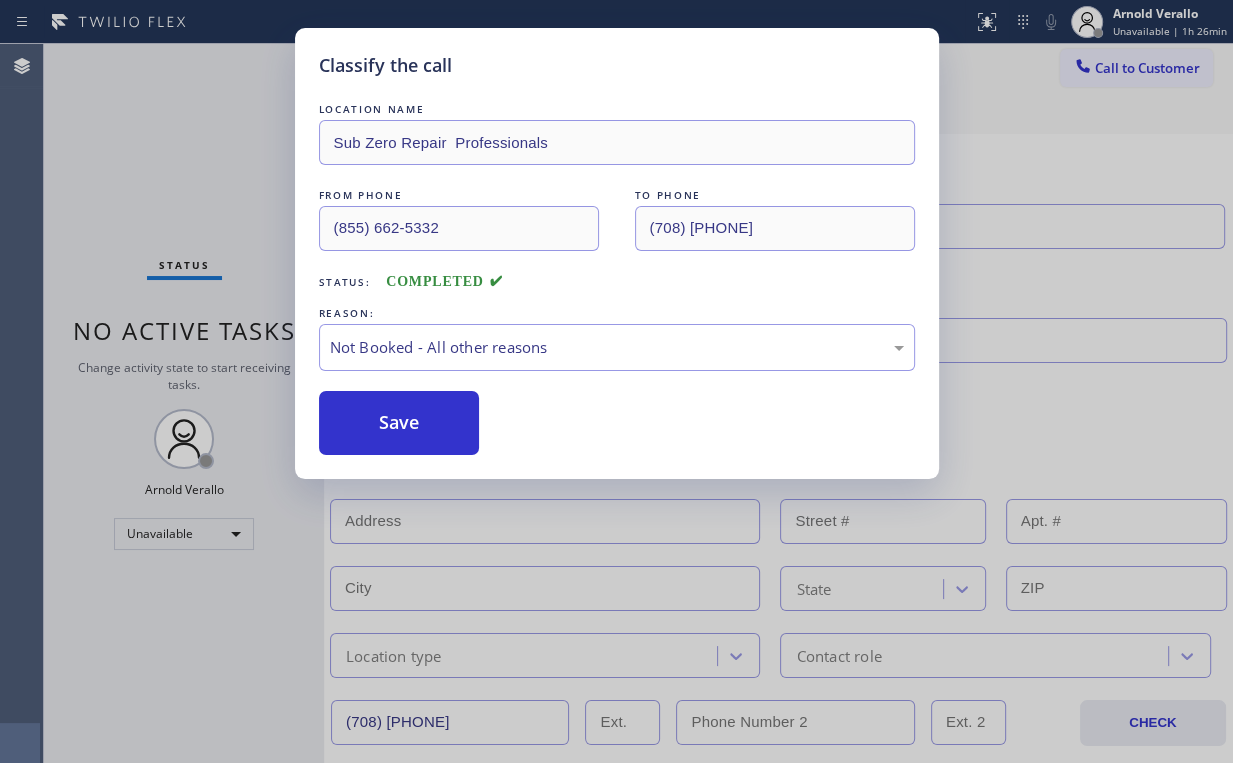 click on "Save" at bounding box center [399, 423] 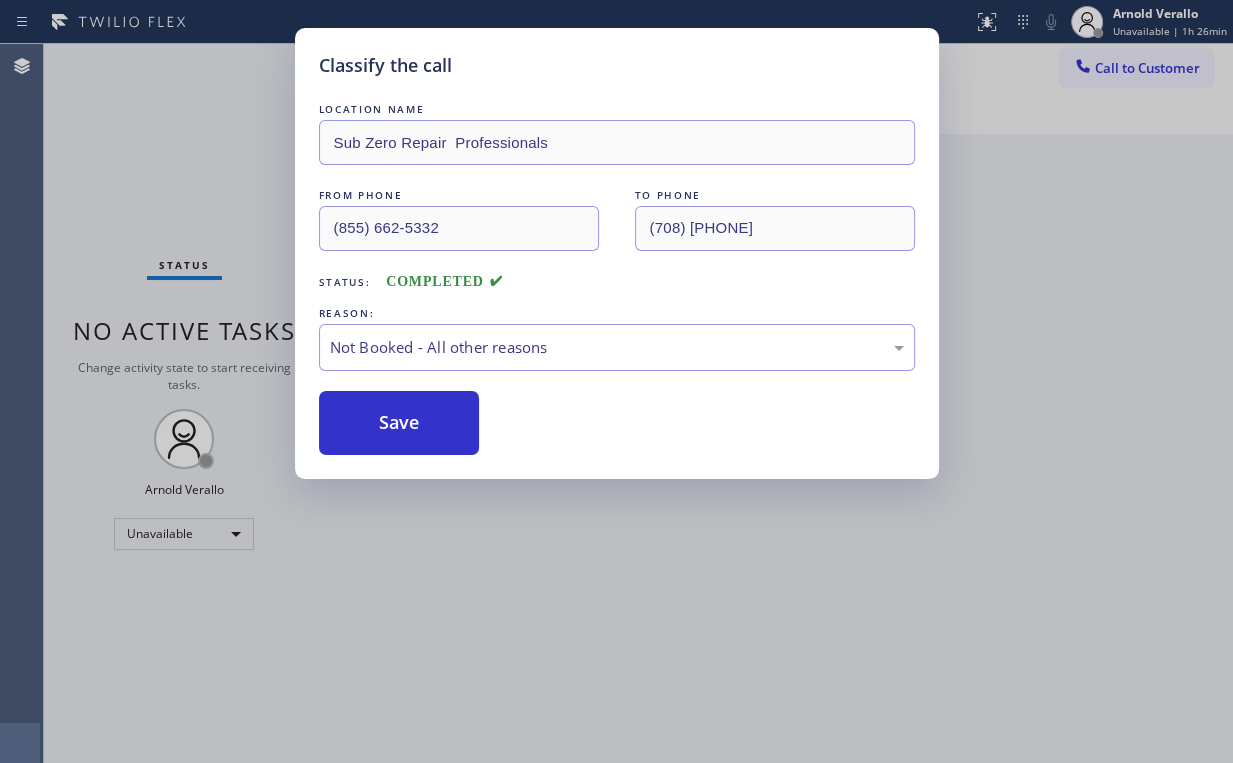 drag, startPoint x: 152, startPoint y: 140, endPoint x: 150, endPoint y: 130, distance: 10.198039 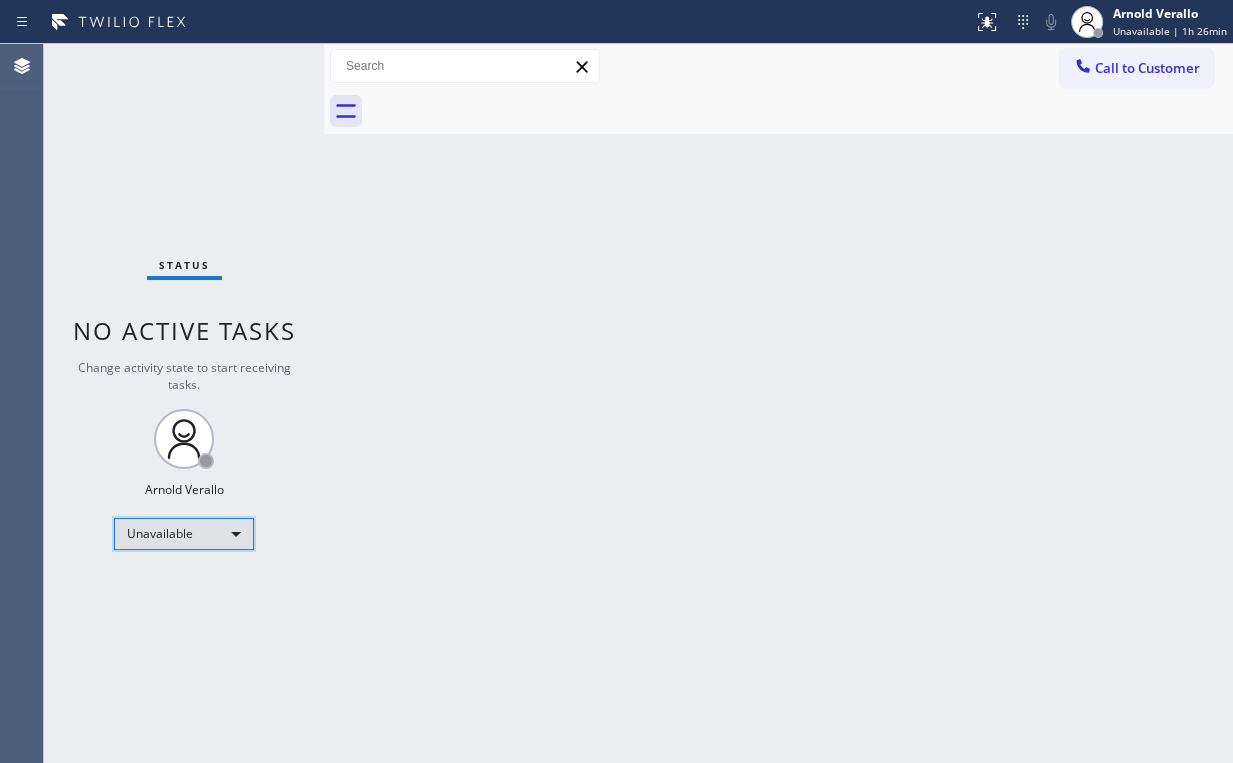 click on "Unavailable" at bounding box center [184, 534] 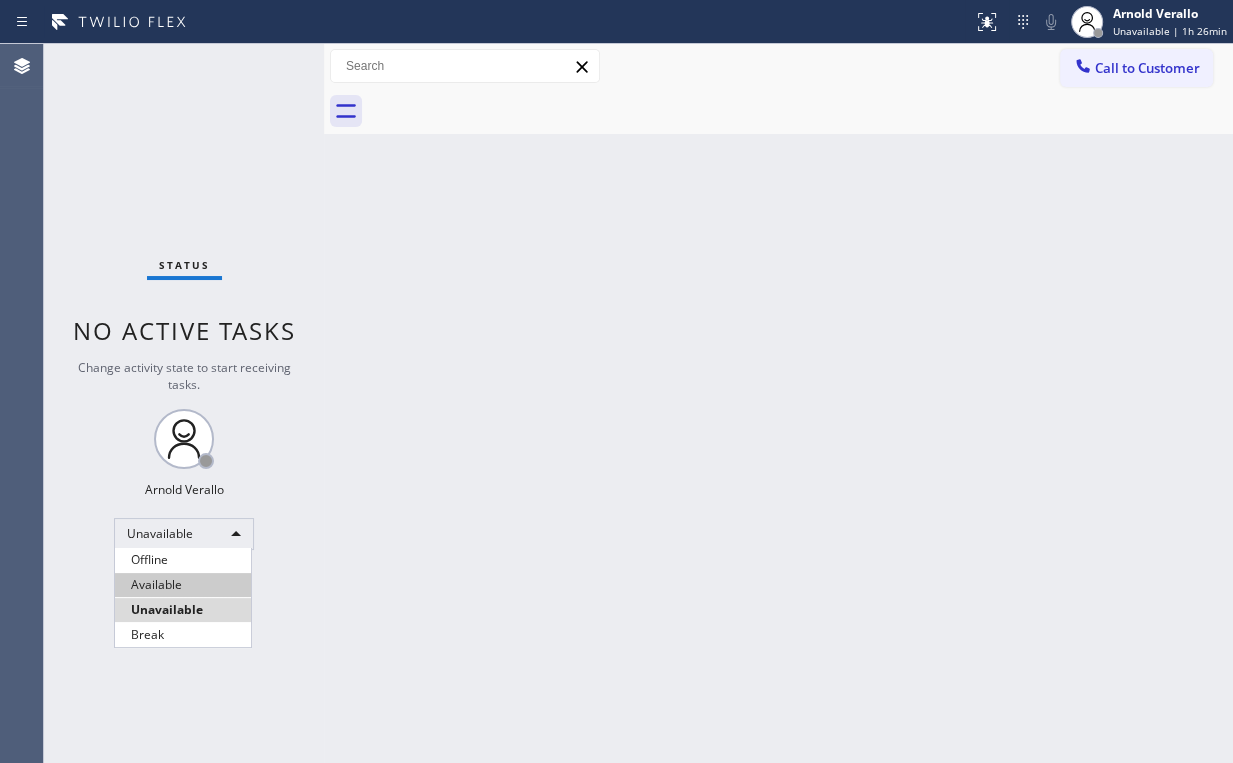 click on "Available" at bounding box center (183, 585) 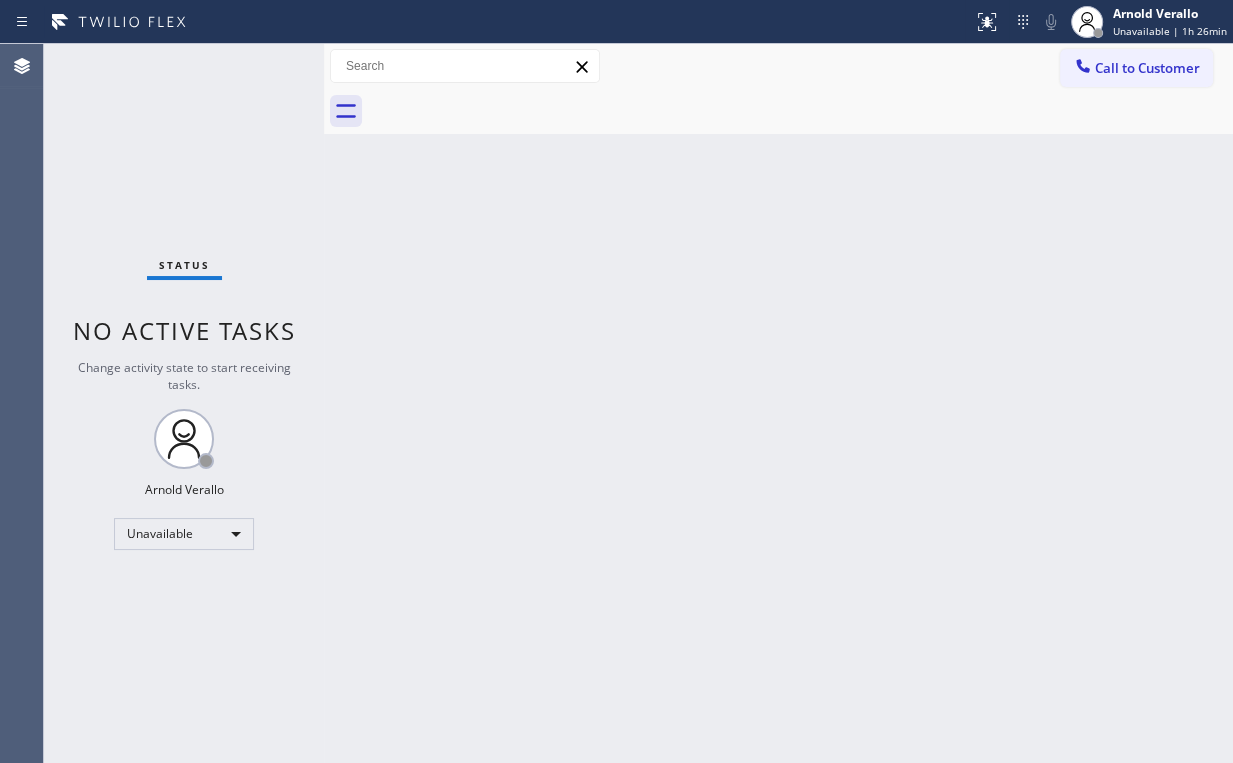 click on "Back to Dashboard Change Sender ID Customers Technicians Select a contact Outbound call Location Search location Your caller id phone number Customer number Call Customer info Name   Phone none Address none Change Sender ID HVAC +18559994417 5 Star Appliance +18557314952 Appliance Repair +18554611149 Plumbing +18889090120 Air Duct Cleaning +18006865038  Electricians +18005688664 Cancel Change Check personal SMS Reset Change No tabs Call to Customer Outbound call Location Sub Zero Repair  Professionals Your caller id phone number (855) 662-5332 Customer number Call Outbound call Technician Search Technician Your caller id phone number Your caller id phone number Call" at bounding box center [778, 403] 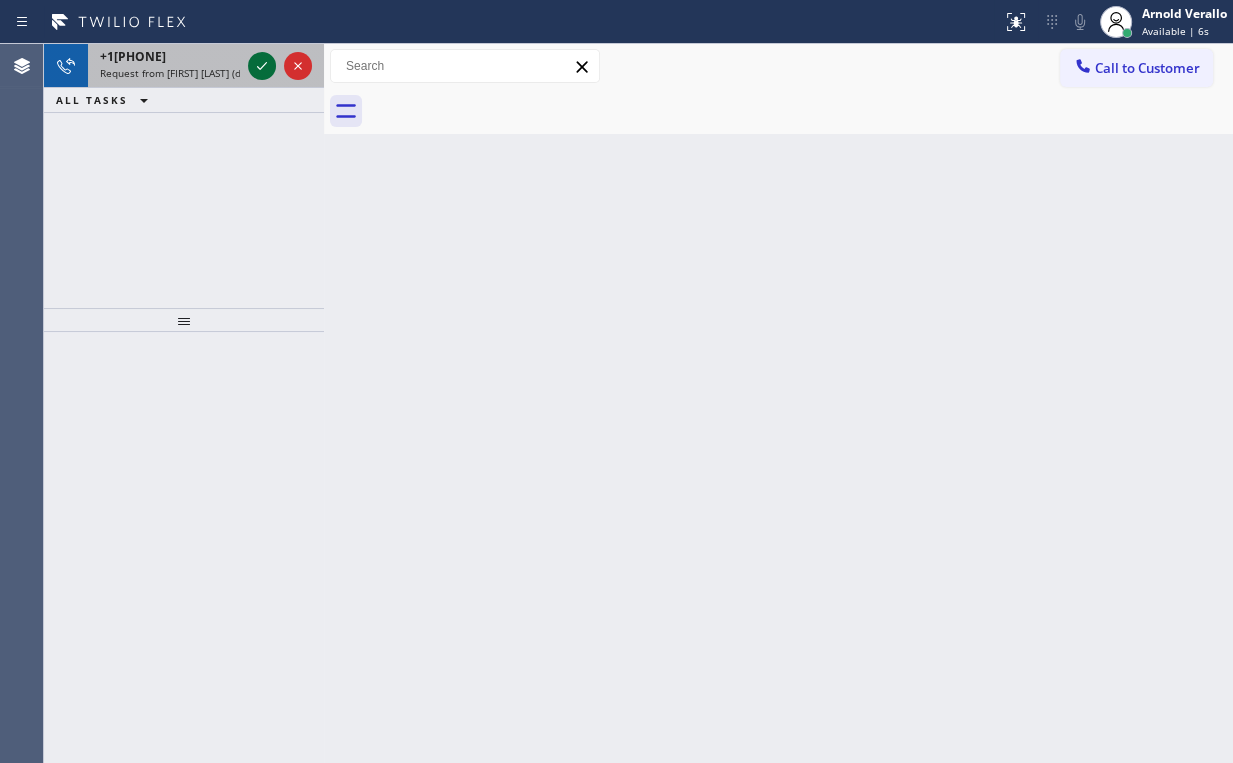 click 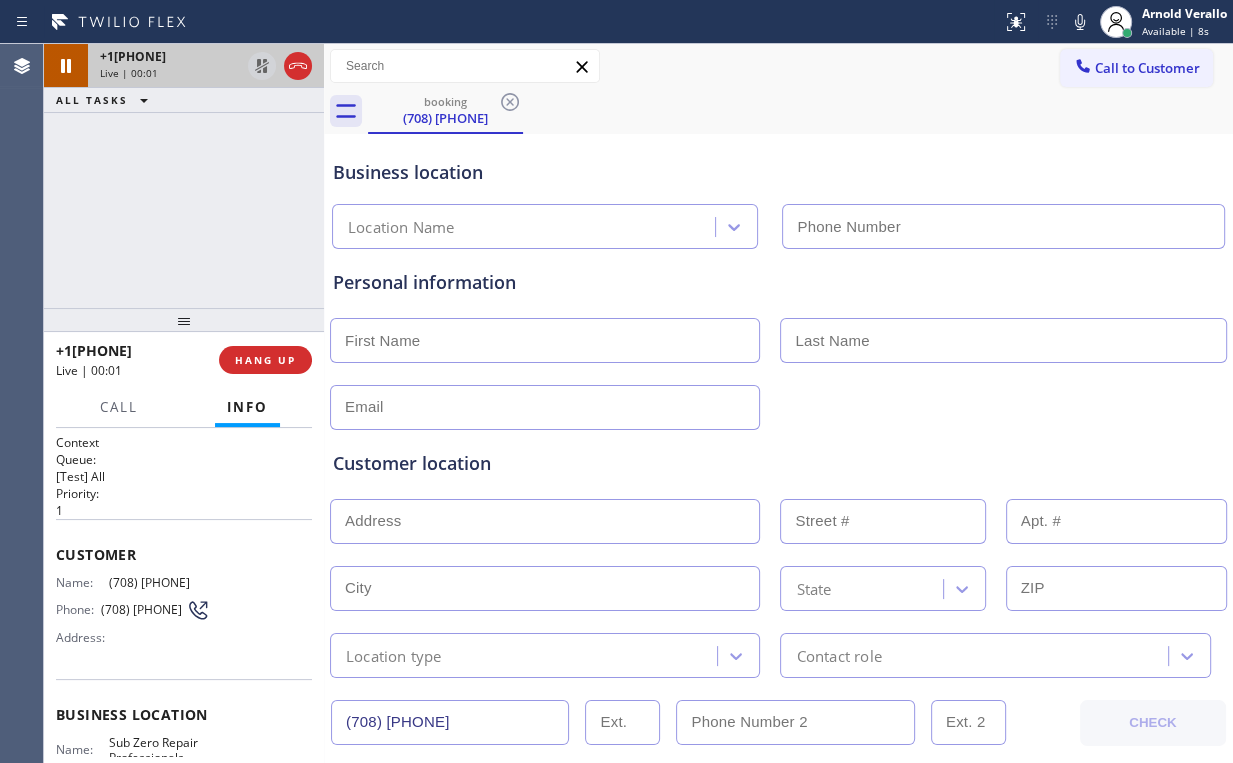 type on "(855) 662-5332" 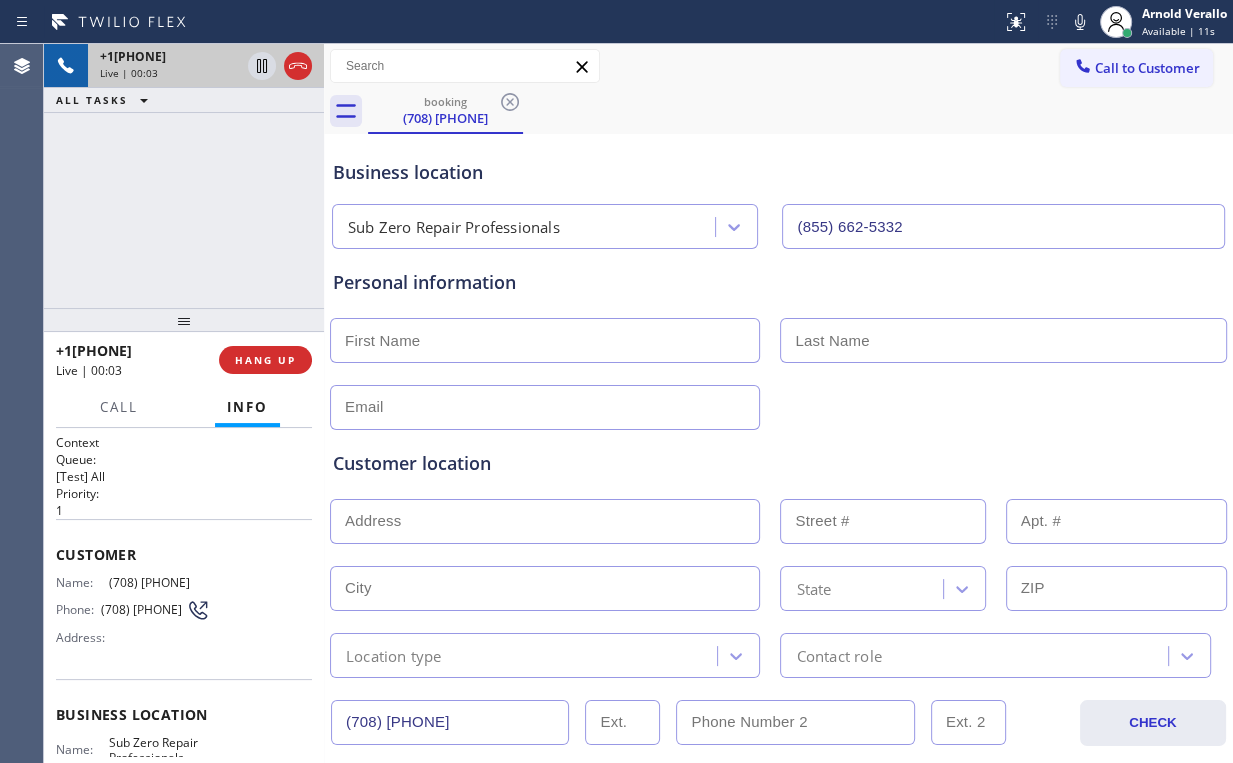 click at bounding box center [545, 340] 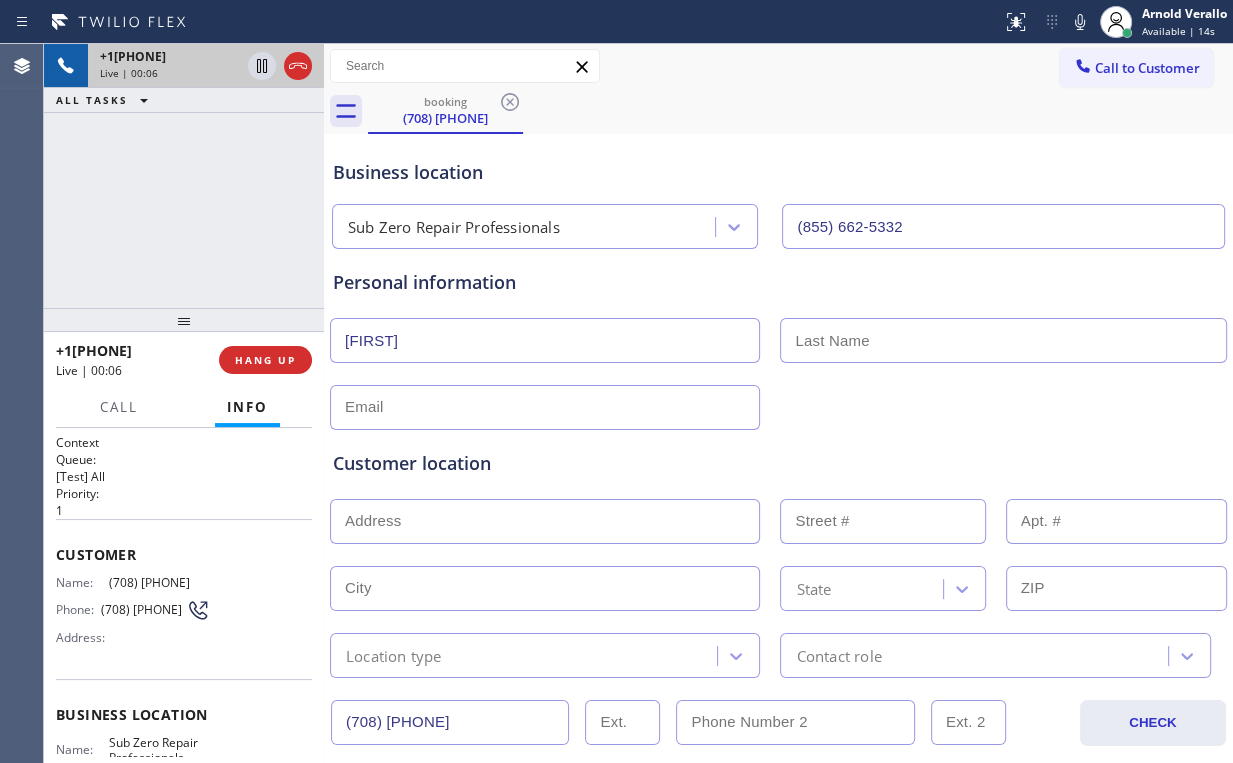 type on "Emir" 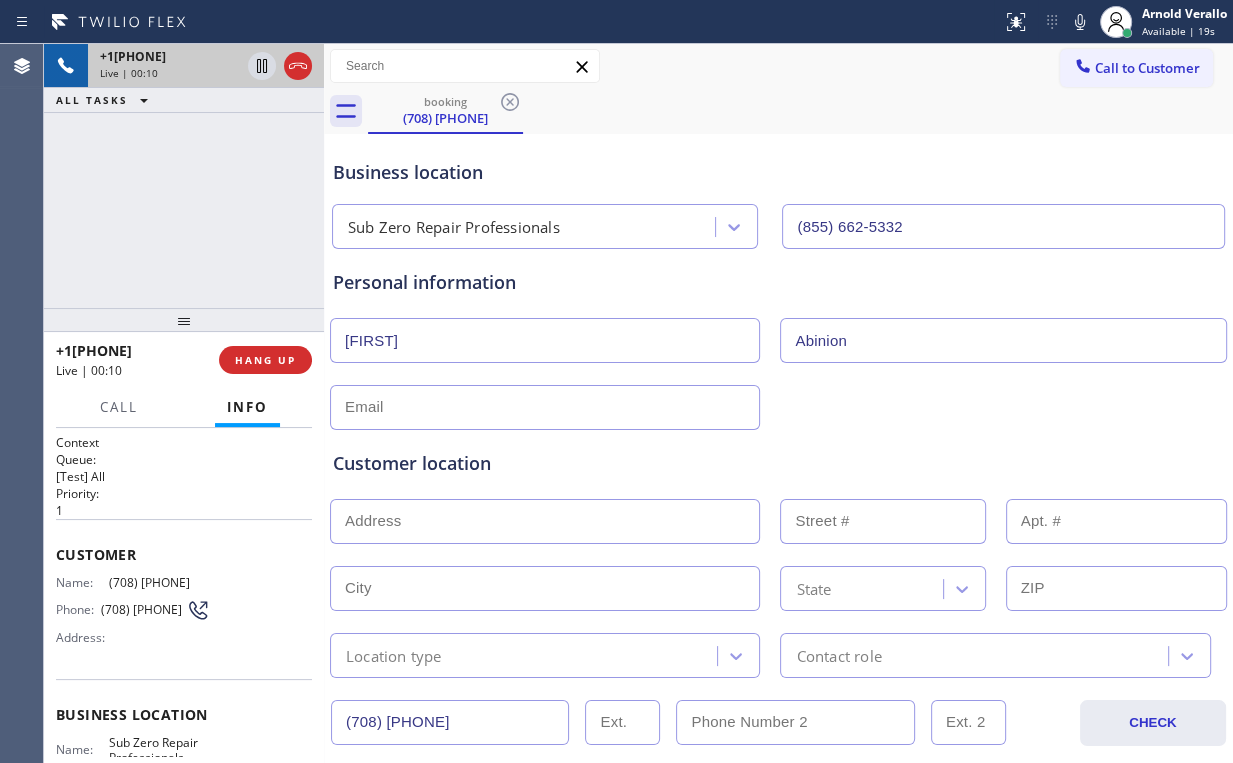 type on "Abinion" 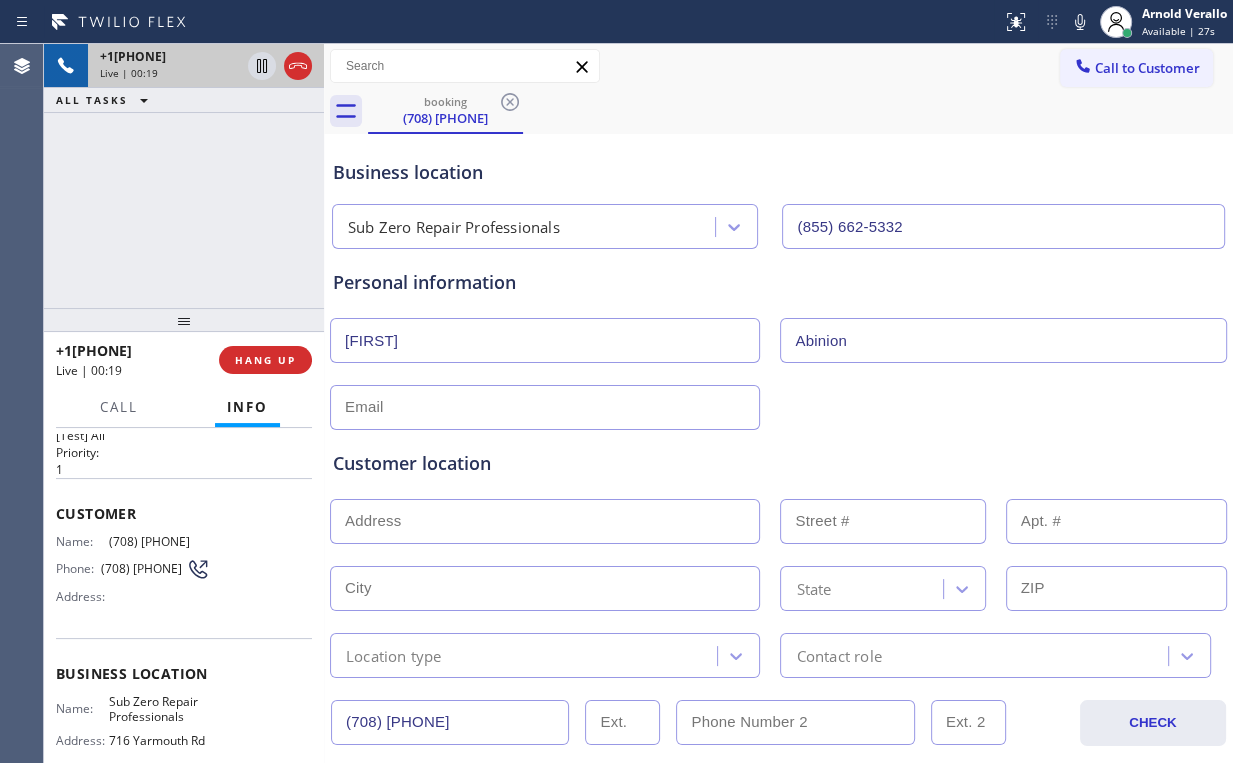 scroll, scrollTop: 160, scrollLeft: 0, axis: vertical 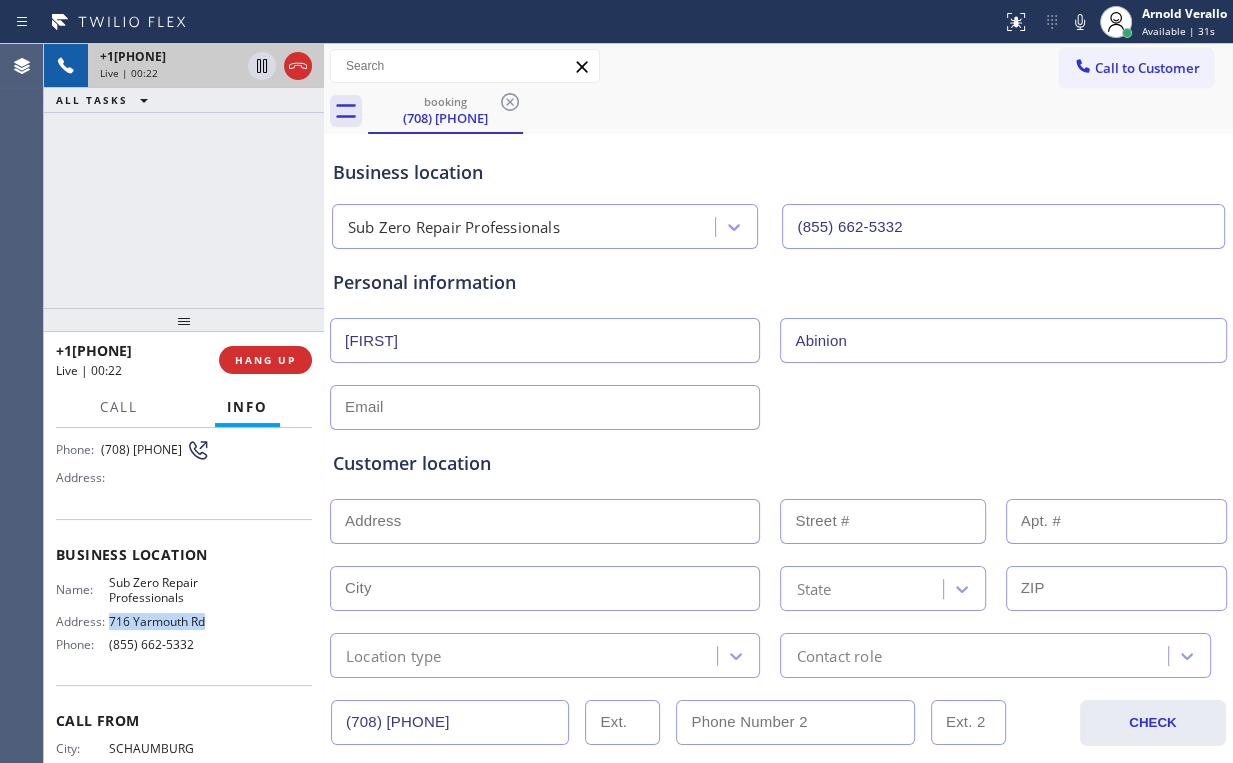 drag, startPoint x: 108, startPoint y: 622, endPoint x: 127, endPoint y: 640, distance: 26.172504 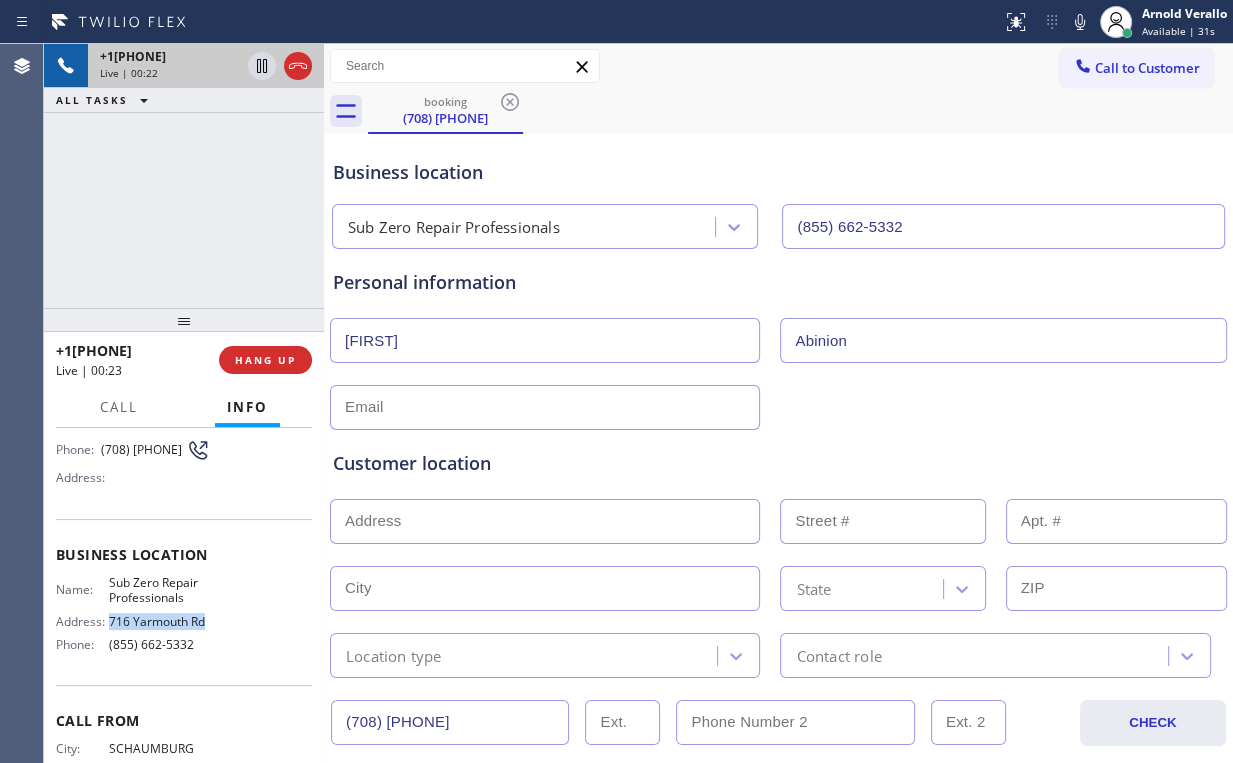 copy on "716 Yarmouth Rd" 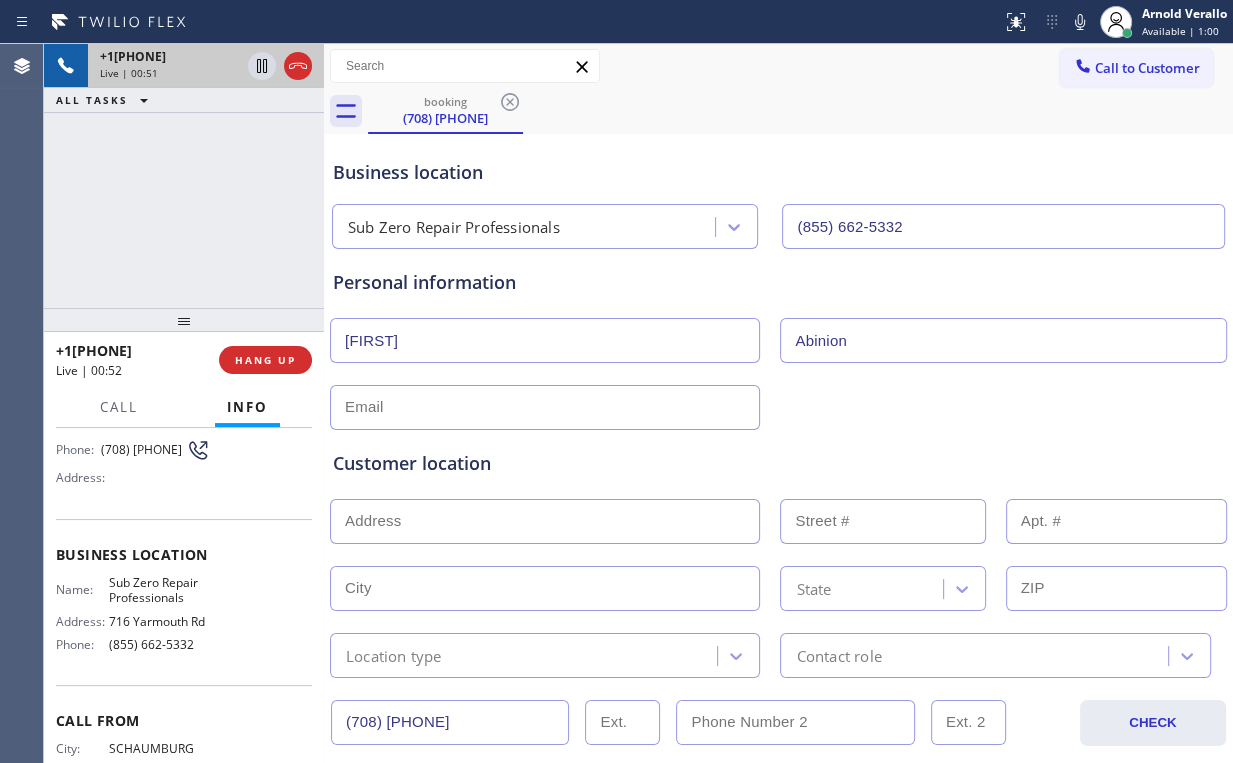 click on "+17089770944 Live | 00:51 ALL TASKS ALL TASKS ACTIVE TASKS TASKS IN WRAP UP" at bounding box center (184, 176) 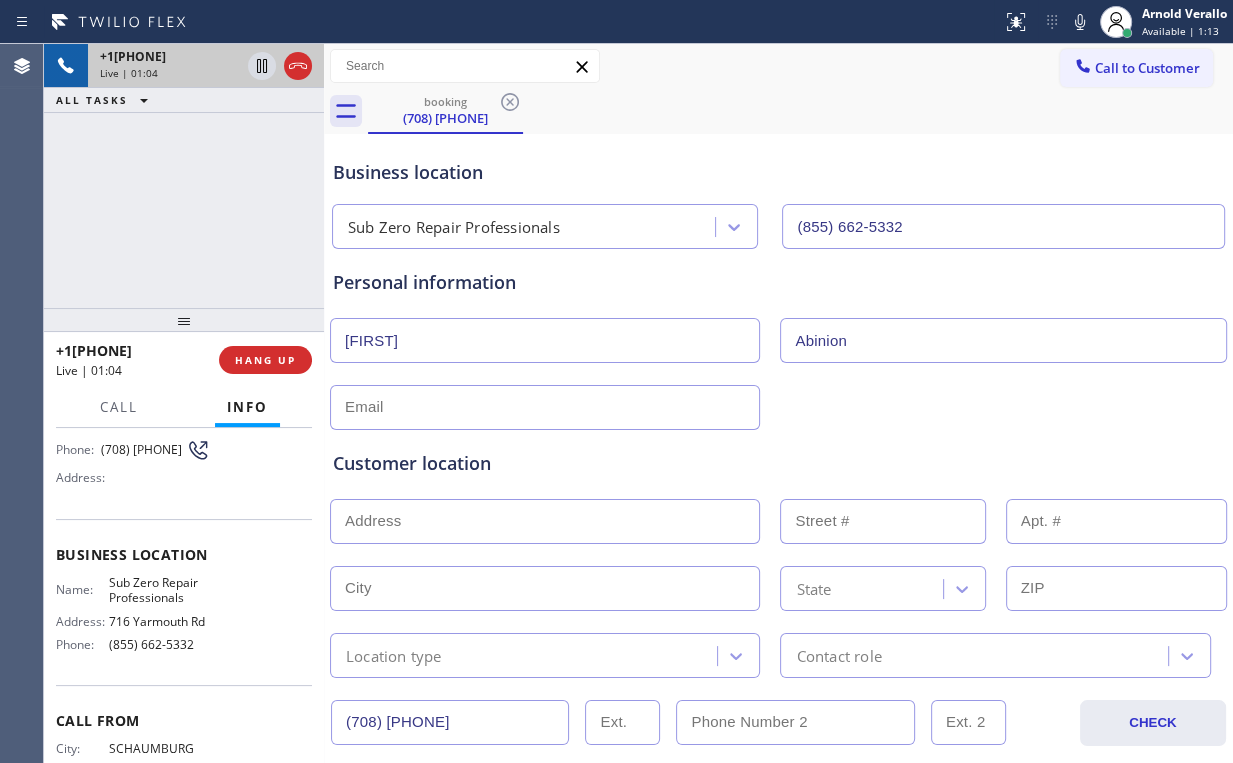 click on "+17089770944 Live | 01:04 ALL TASKS ALL TASKS ACTIVE TASKS TASKS IN WRAP UP" at bounding box center (184, 176) 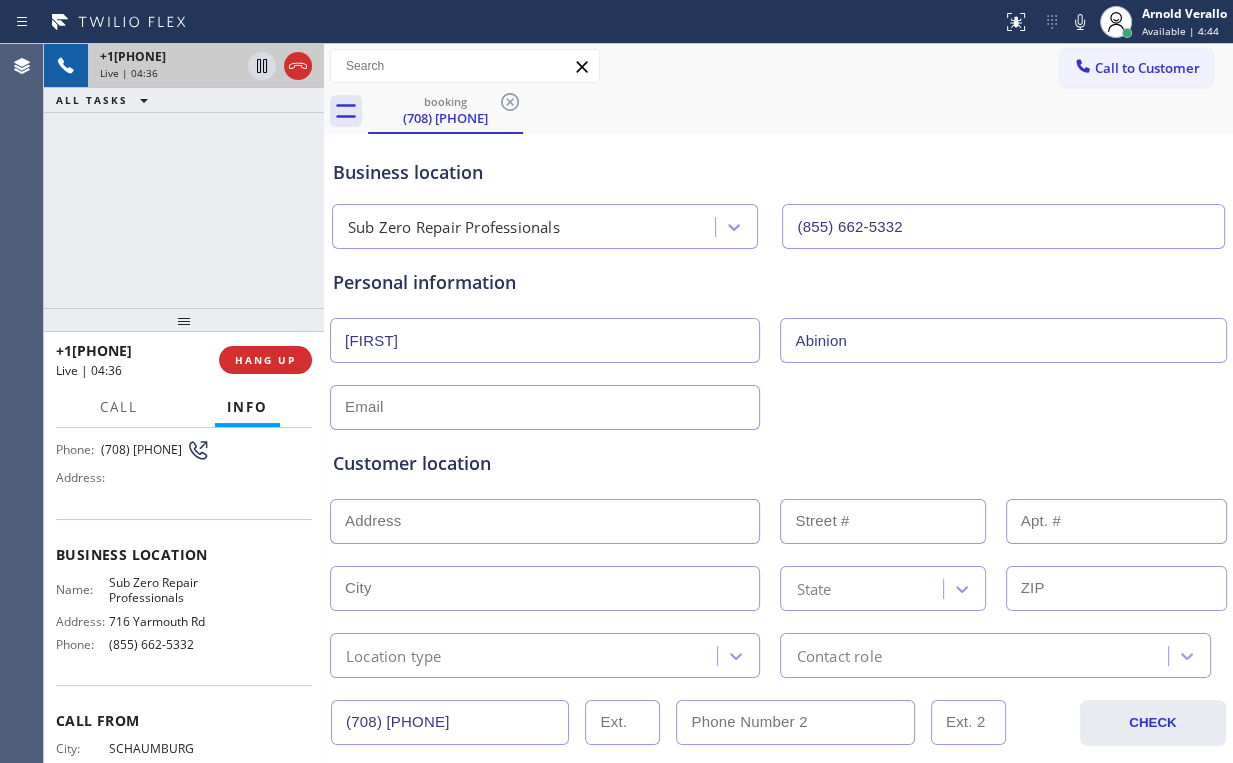 click on "+17089770944 Live | 04:36 ALL TASKS ALL TASKS ACTIVE TASKS TASKS IN WRAP UP" at bounding box center (184, 176) 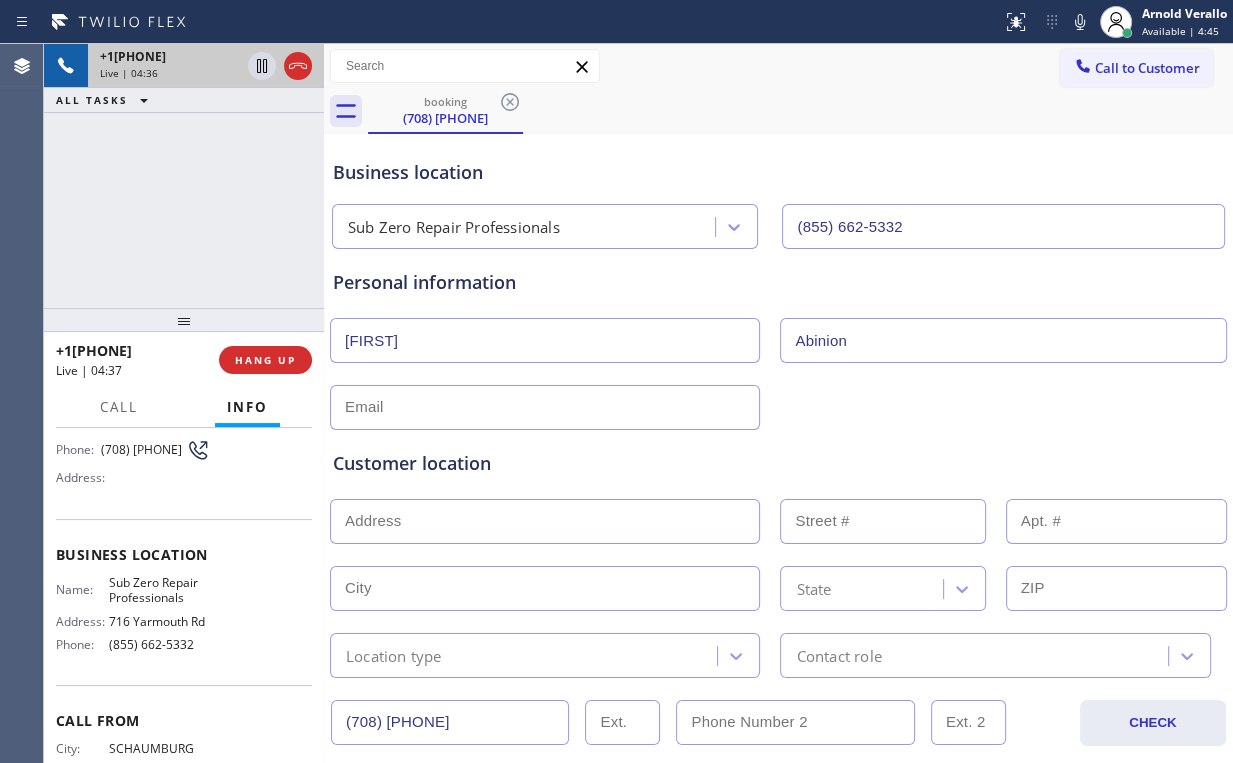 click on "+17089770944 Live | 04:36 ALL TASKS ALL TASKS ACTIVE TASKS TASKS IN WRAP UP" at bounding box center [184, 176] 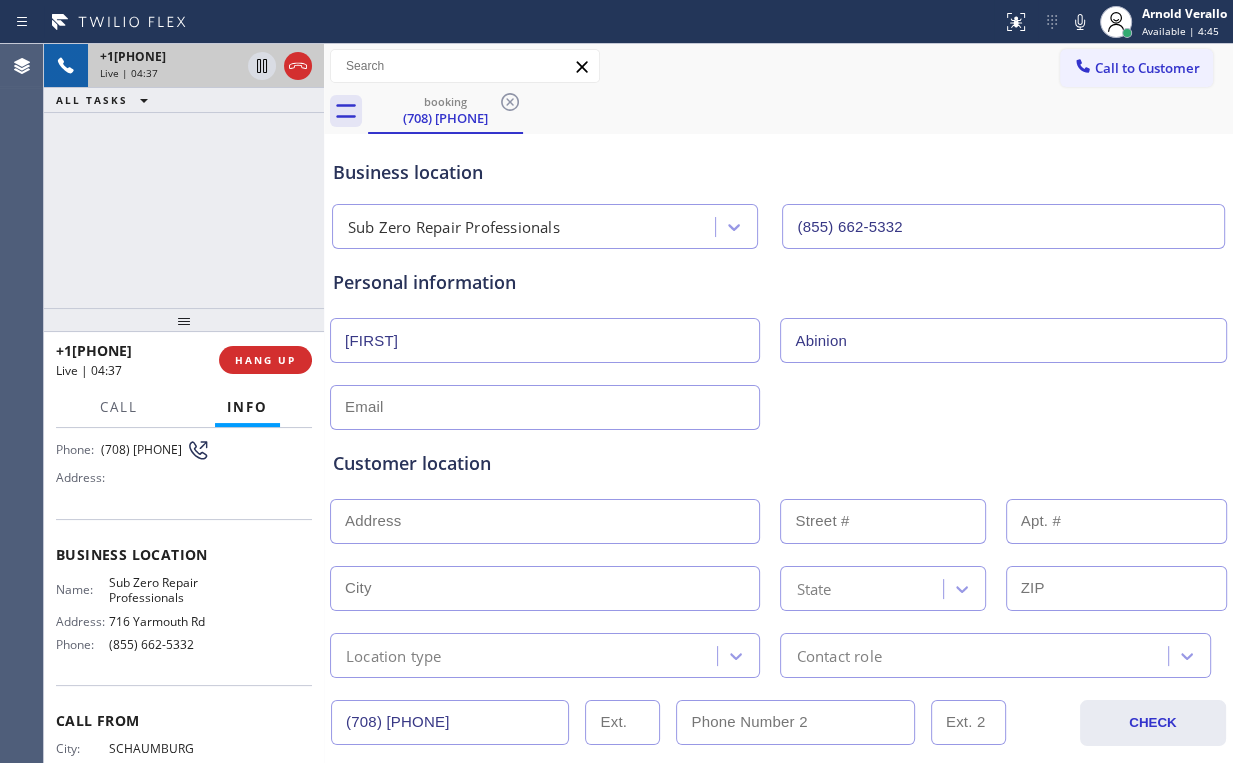 click on "+17089770944 Live | 04:37 ALL TASKS ALL TASKS ACTIVE TASKS TASKS IN WRAP UP" at bounding box center [184, 176] 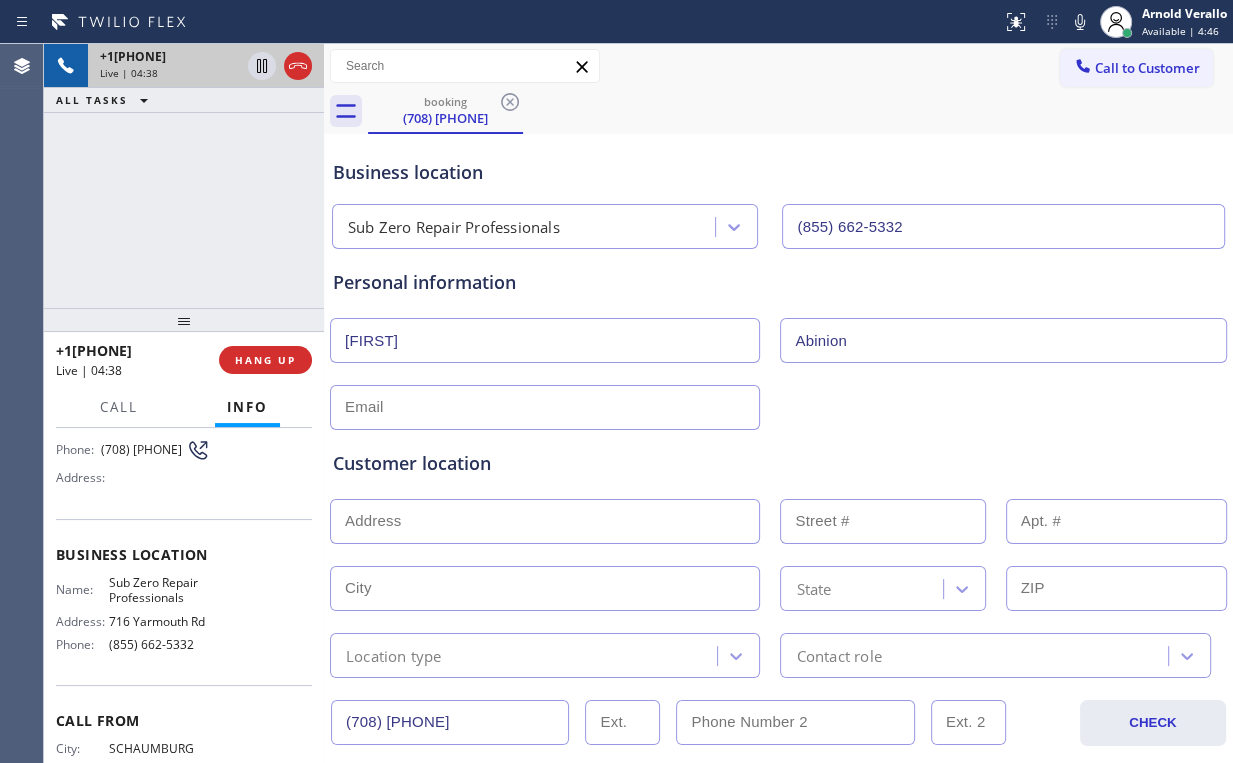 click on "+17089770944 Live | 04:38 ALL TASKS ALL TASKS ACTIVE TASKS TASKS IN WRAP UP" at bounding box center (184, 176) 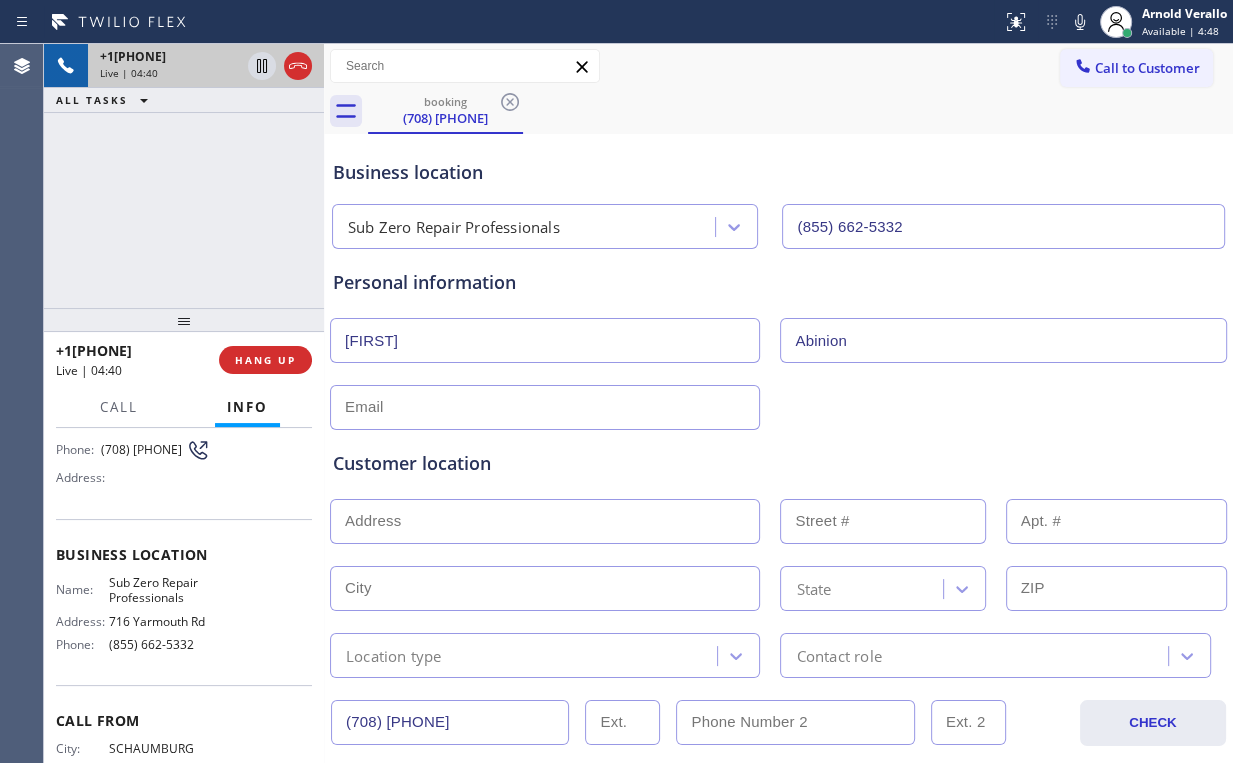 click on "+17089770944 Live | 04:40 ALL TASKS ALL TASKS ACTIVE TASKS TASKS IN WRAP UP" at bounding box center (184, 176) 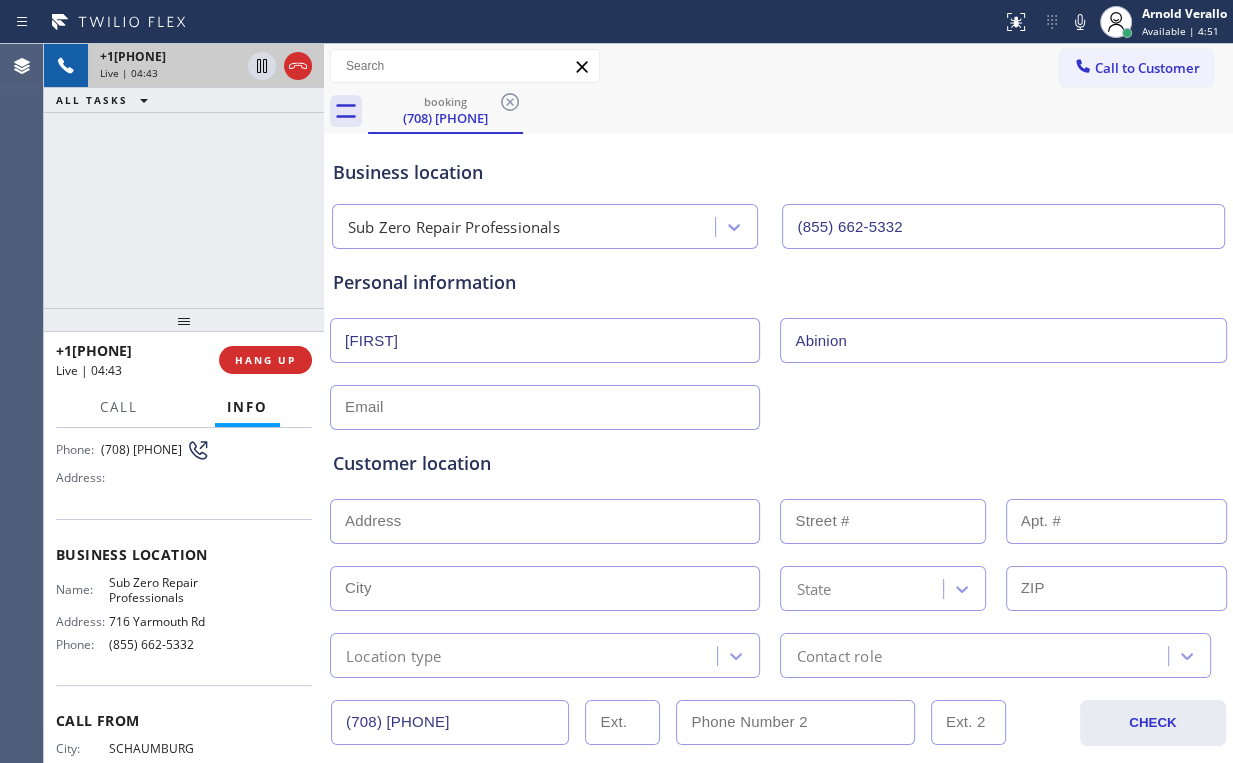 click on "+17089770944 Live | 04:43 ALL TASKS ALL TASKS ACTIVE TASKS TASKS IN WRAP UP" at bounding box center [184, 176] 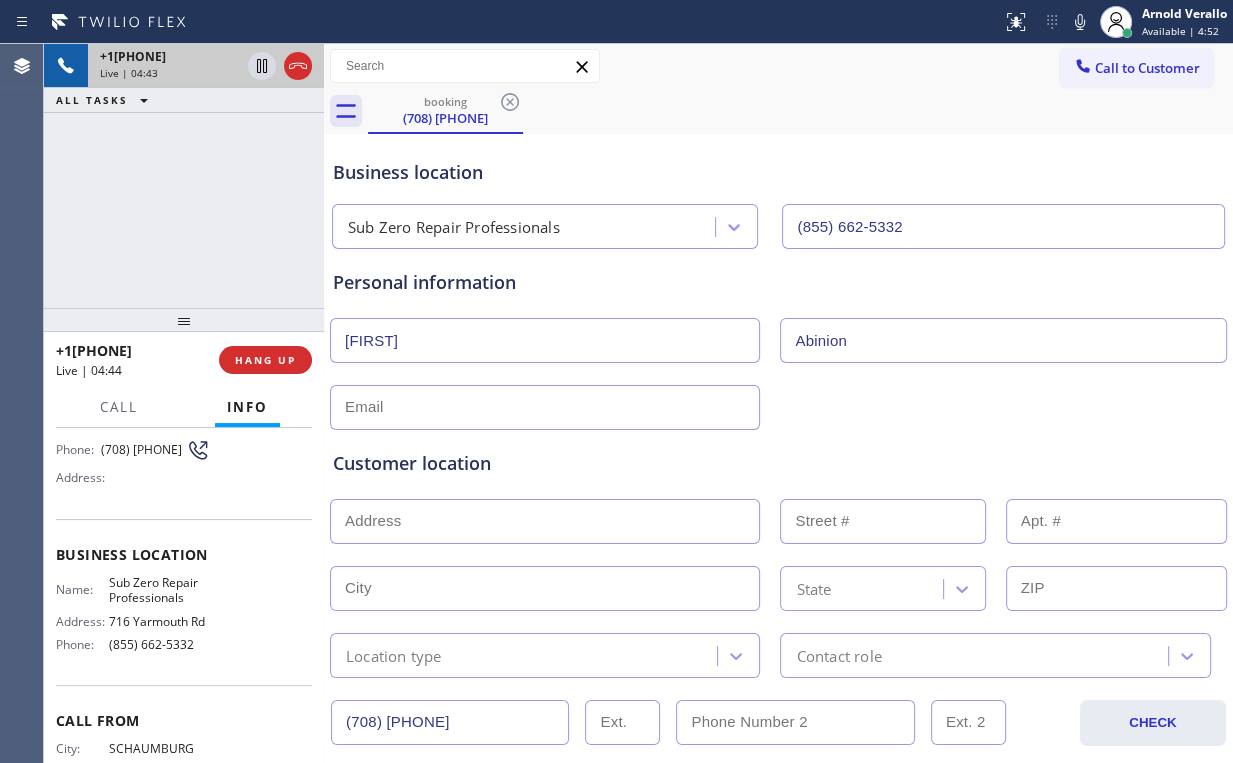 click on "+17089770944 Live | 04:43 ALL TASKS ALL TASKS ACTIVE TASKS TASKS IN WRAP UP" at bounding box center (184, 176) 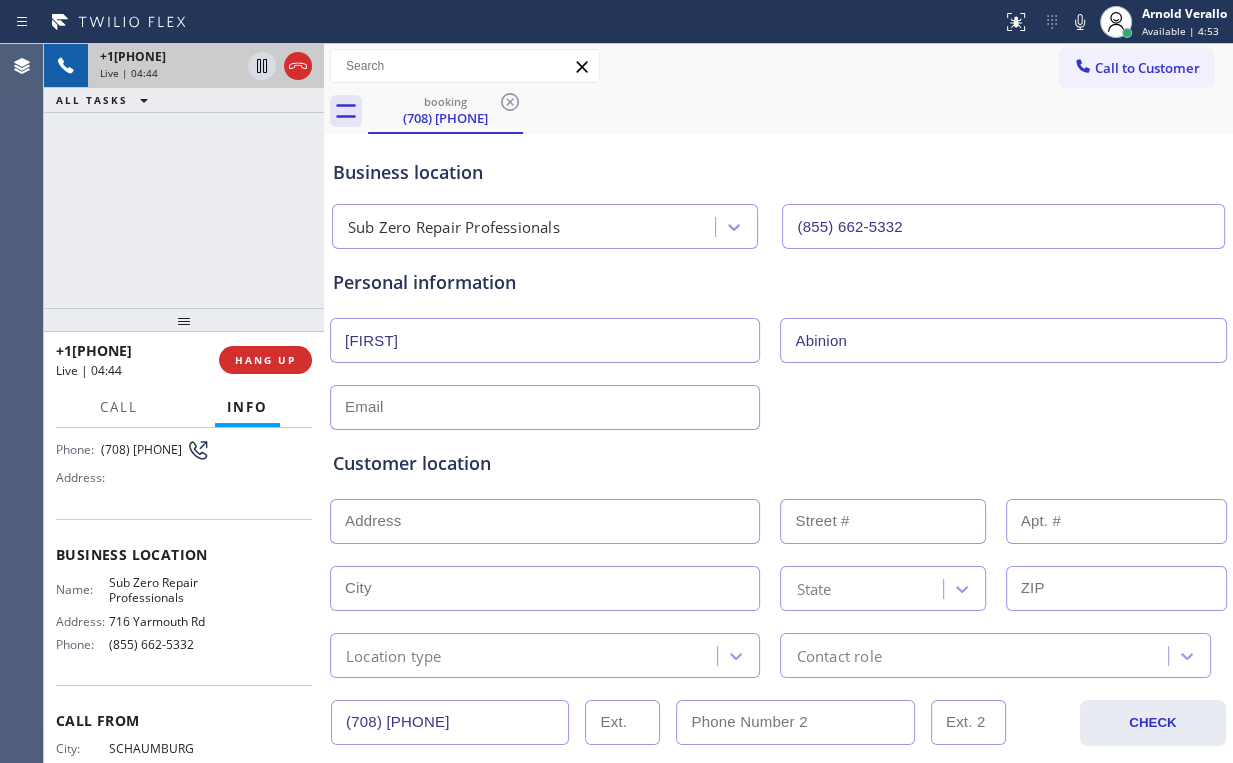 click on "+17089770944 Live | 04:44 ALL TASKS ALL TASKS ACTIVE TASKS TASKS IN WRAP UP" at bounding box center (184, 176) 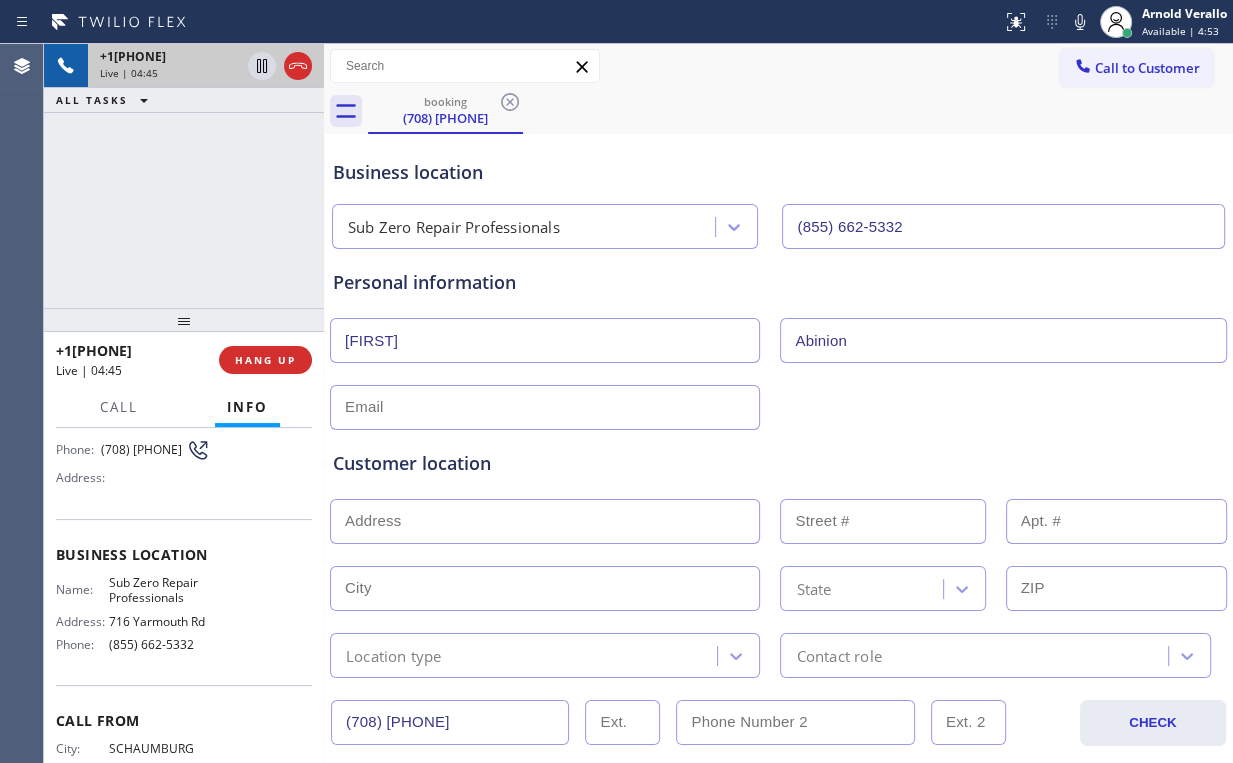click on "+17089770944 Live | 04:45 ALL TASKS ALL TASKS ACTIVE TASKS TASKS IN WRAP UP" at bounding box center (184, 176) 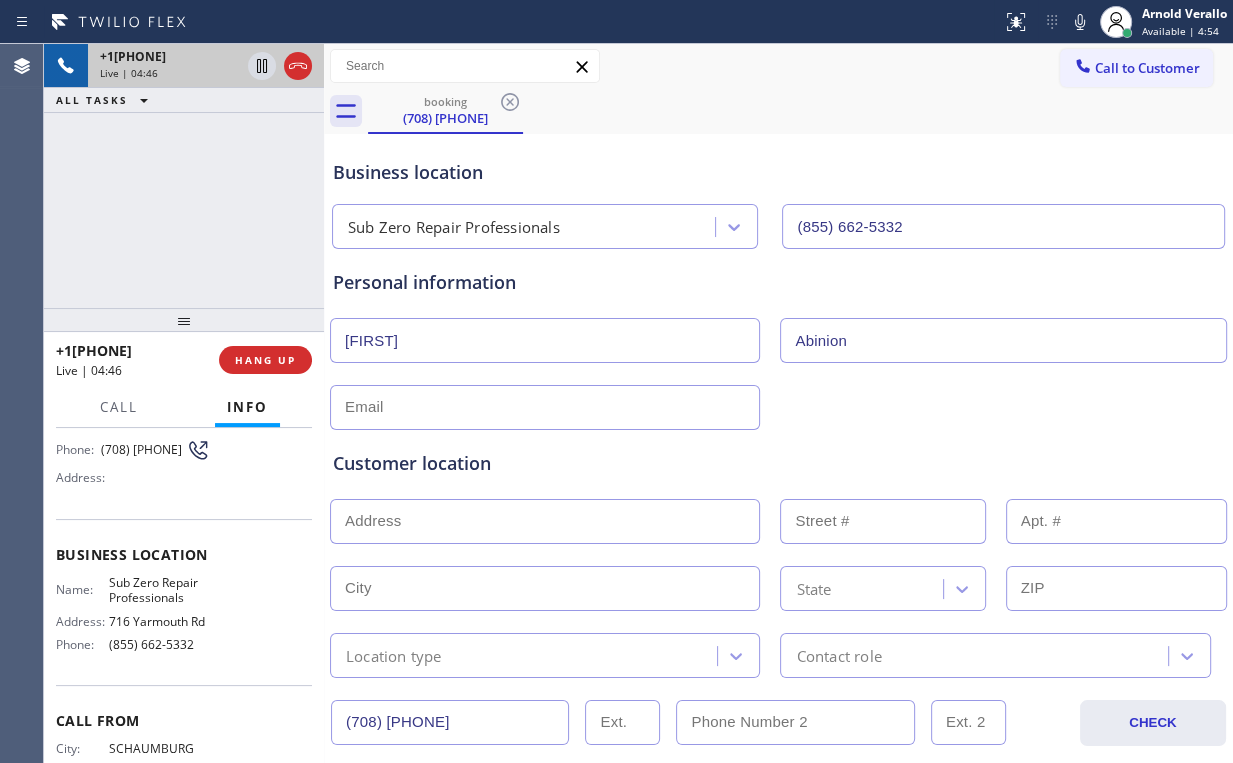 click on "+17089770944 Live | 04:46 ALL TASKS ALL TASKS ACTIVE TASKS TASKS IN WRAP UP" at bounding box center [184, 176] 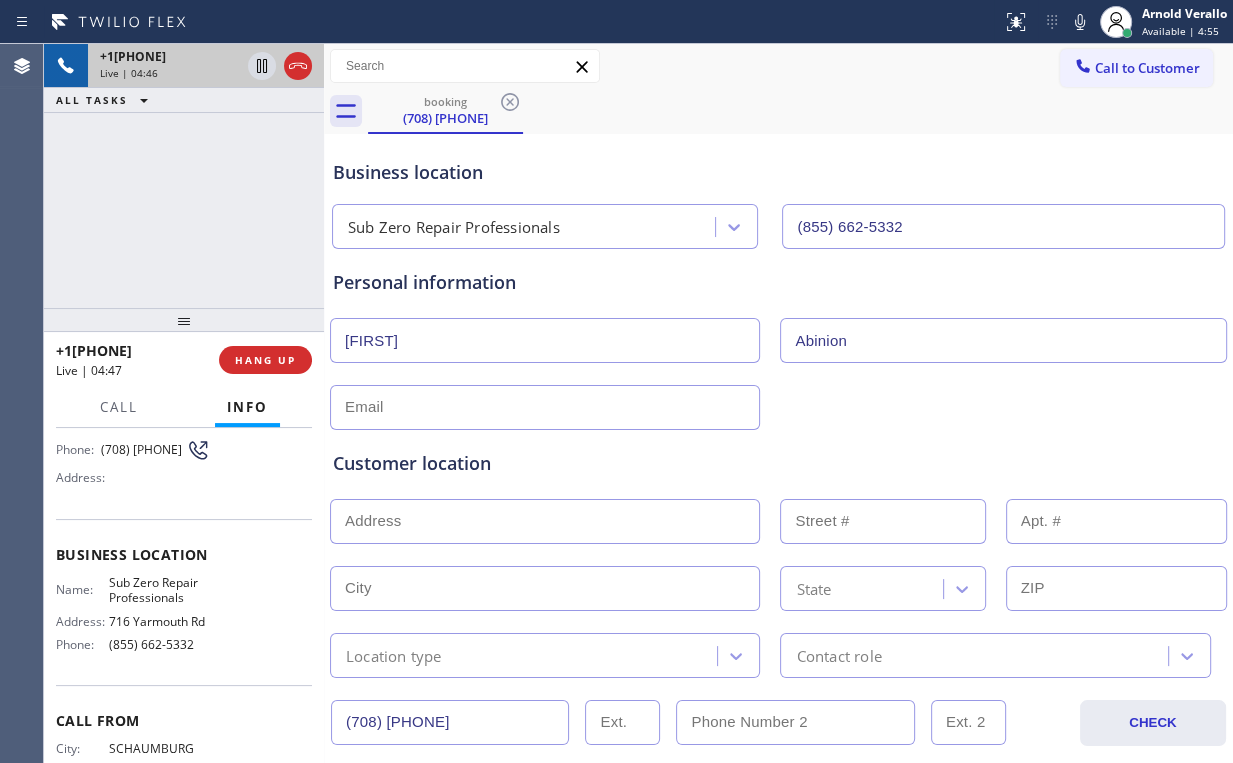 click on "+17089770944 Live | 04:46 ALL TASKS ALL TASKS ACTIVE TASKS TASKS IN WRAP UP" at bounding box center (184, 176) 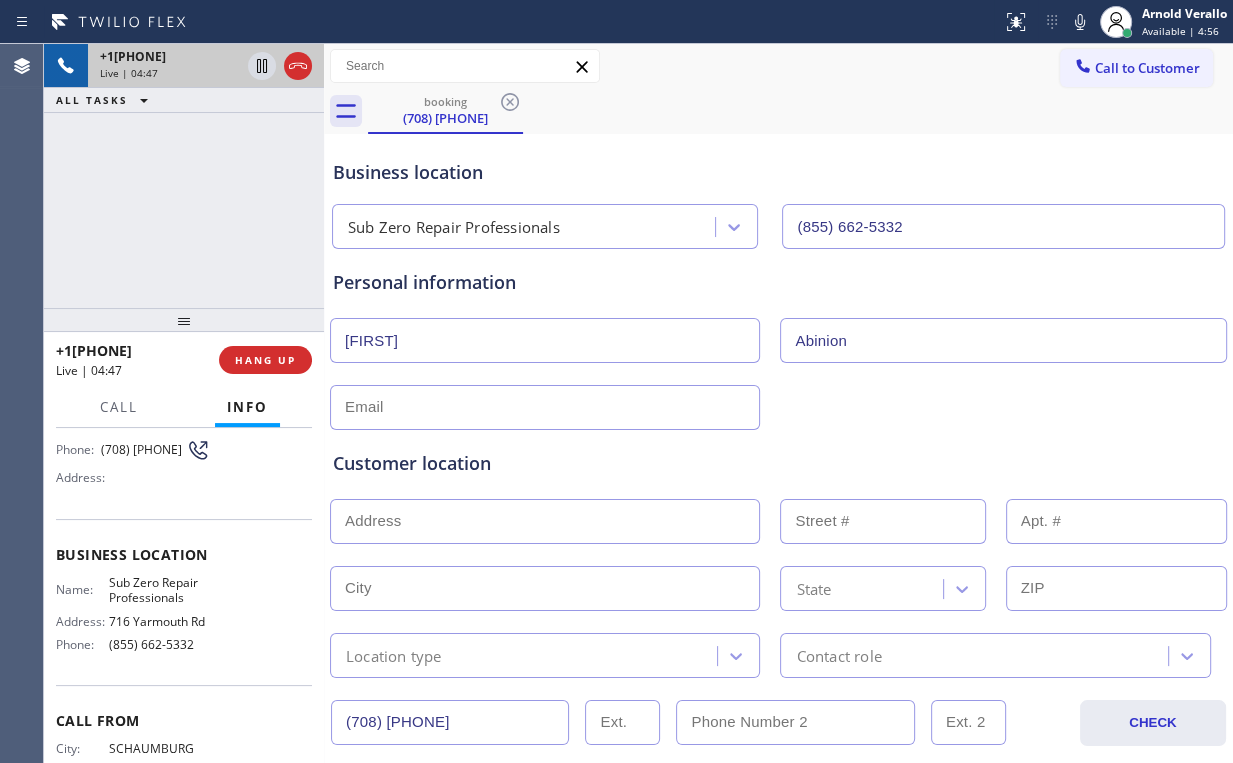 click on "+17089770944 Live | 04:47 ALL TASKS ALL TASKS ACTIVE TASKS TASKS IN WRAP UP" at bounding box center [184, 176] 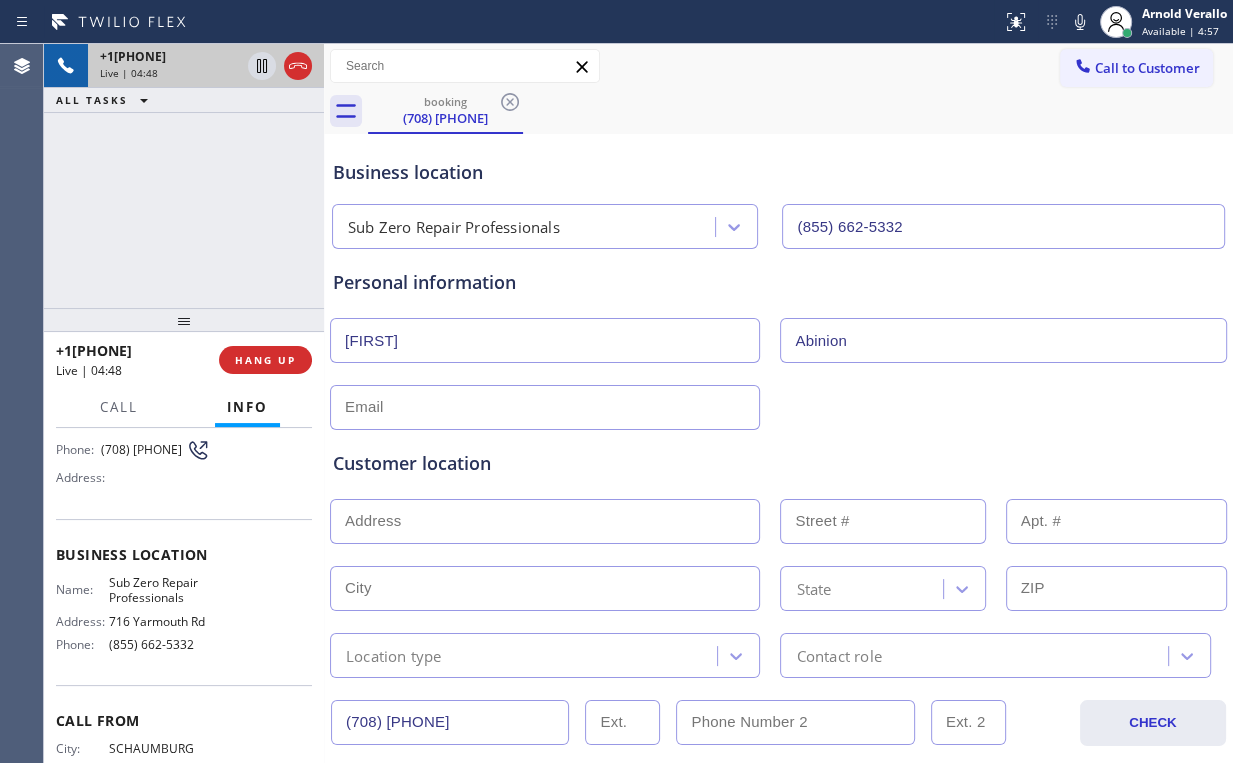 click on "+17089770944 Live | 04:48 ALL TASKS ALL TASKS ACTIVE TASKS TASKS IN WRAP UP" at bounding box center (184, 176) 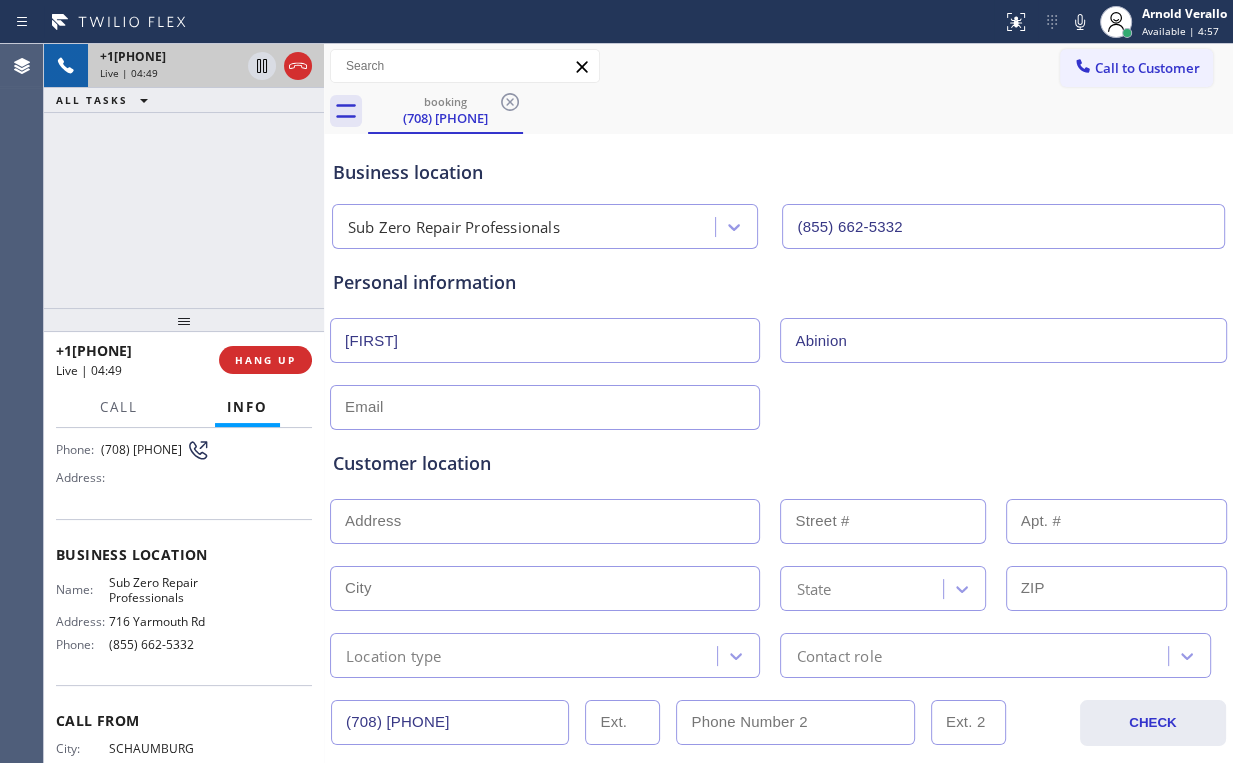 click on "+17089770944 Live | 04:49 ALL TASKS ALL TASKS ACTIVE TASKS TASKS IN WRAP UP" at bounding box center (184, 176) 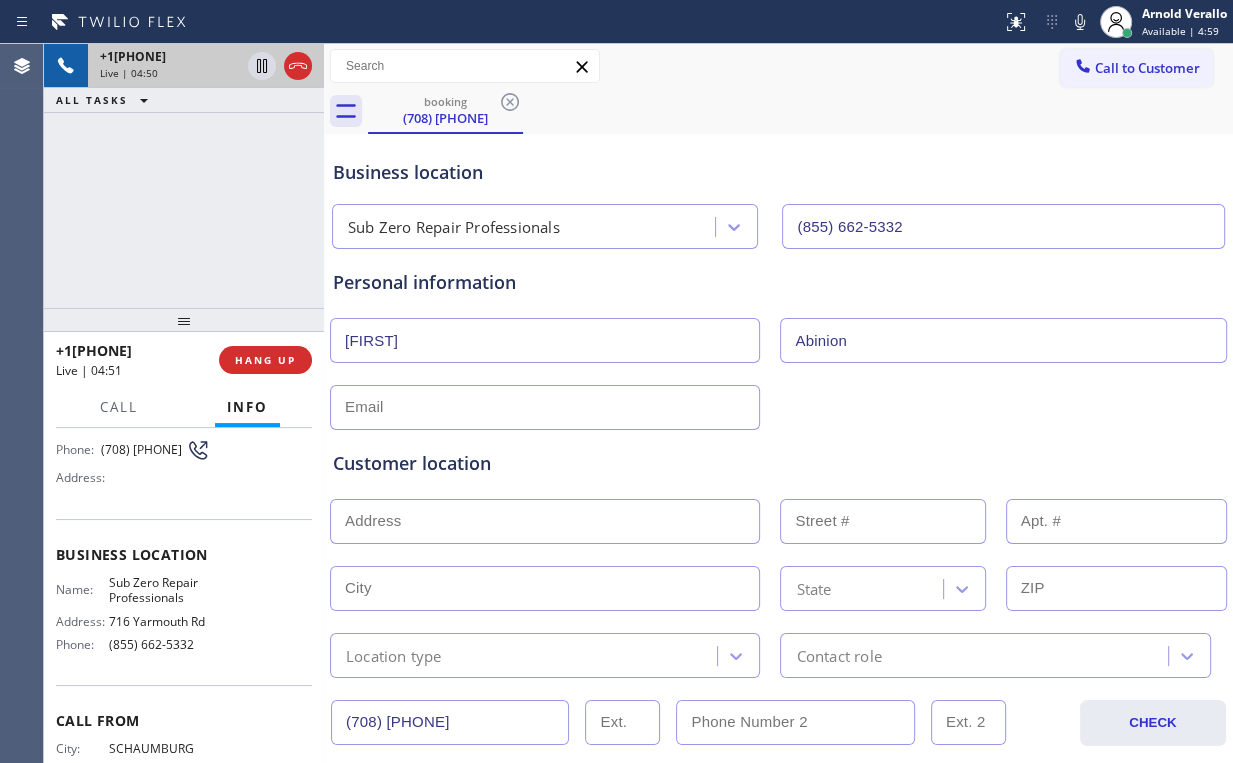 click on "+17089770944 Live | 04:50 ALL TASKS ALL TASKS ACTIVE TASKS TASKS IN WRAP UP" at bounding box center (184, 176) 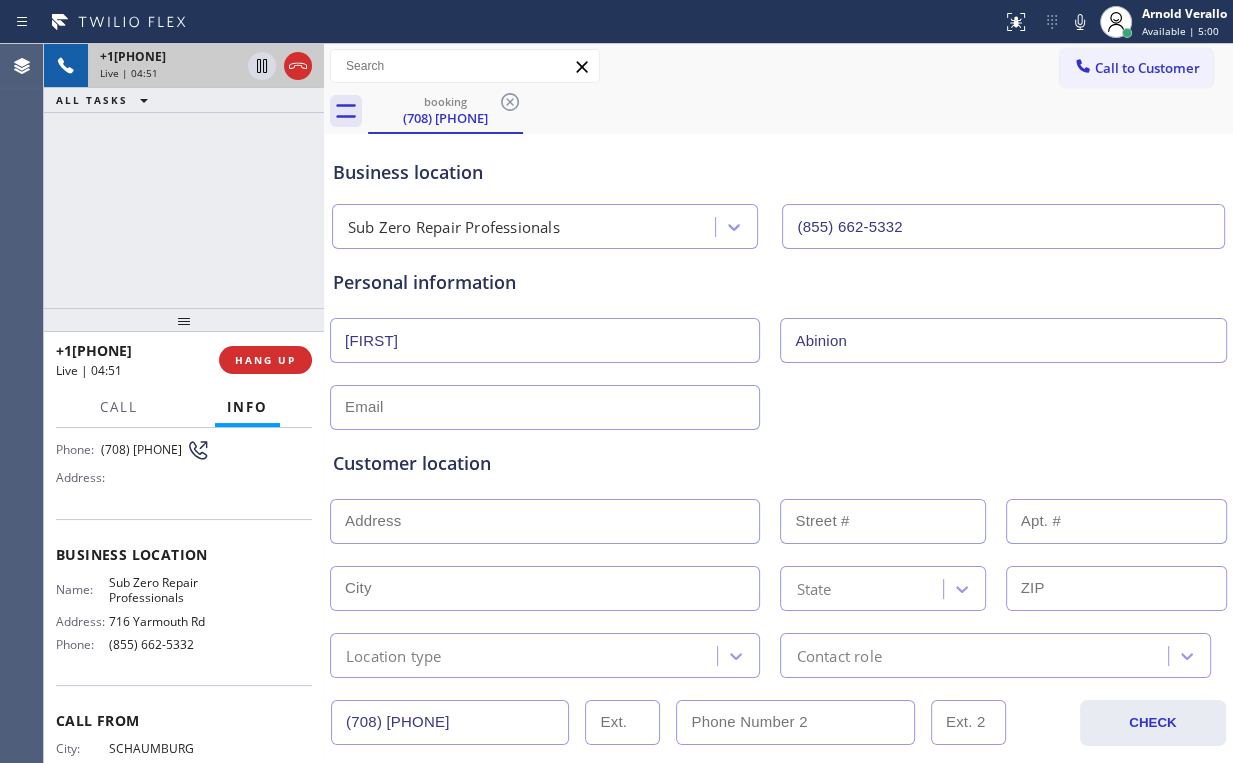 click on "+17089770944 Live | 04:51 ALL TASKS ALL TASKS ACTIVE TASKS TASKS IN WRAP UP" at bounding box center (184, 176) 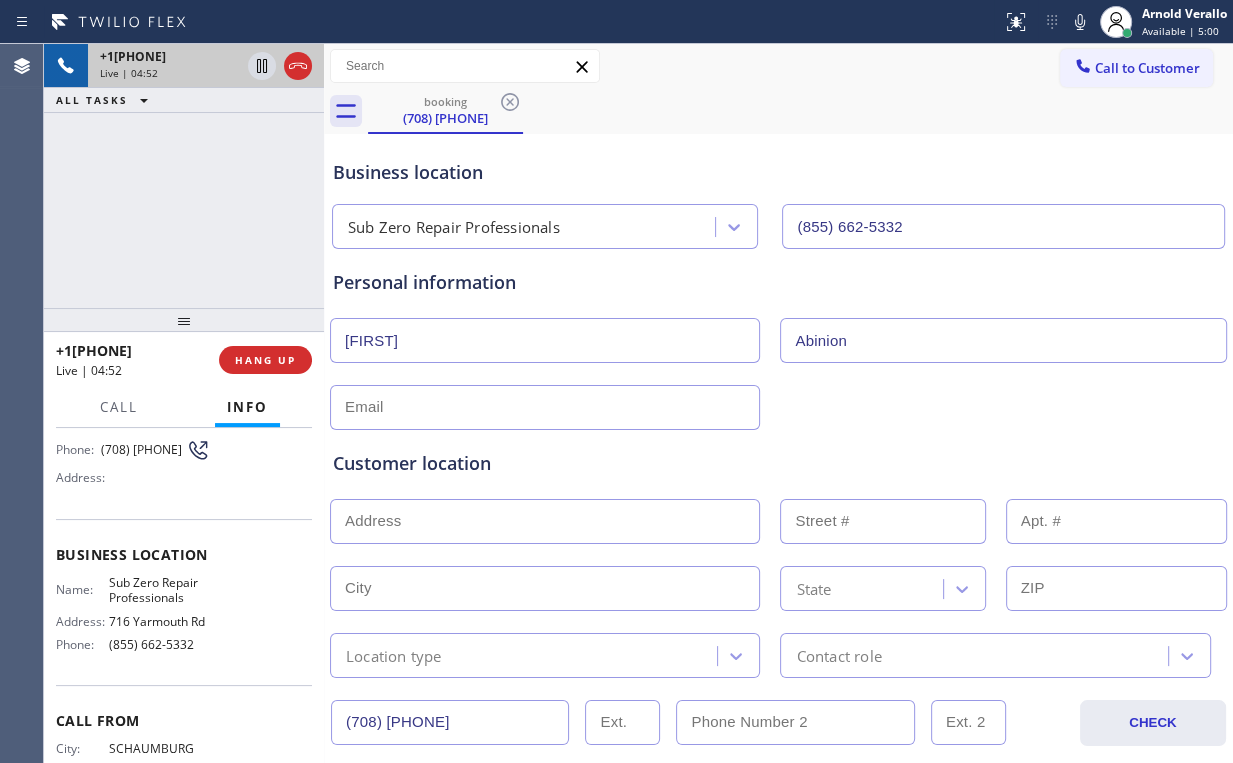 click on "+17089770944 Live | 04:52 ALL TASKS ALL TASKS ACTIVE TASKS TASKS IN WRAP UP" at bounding box center [184, 176] 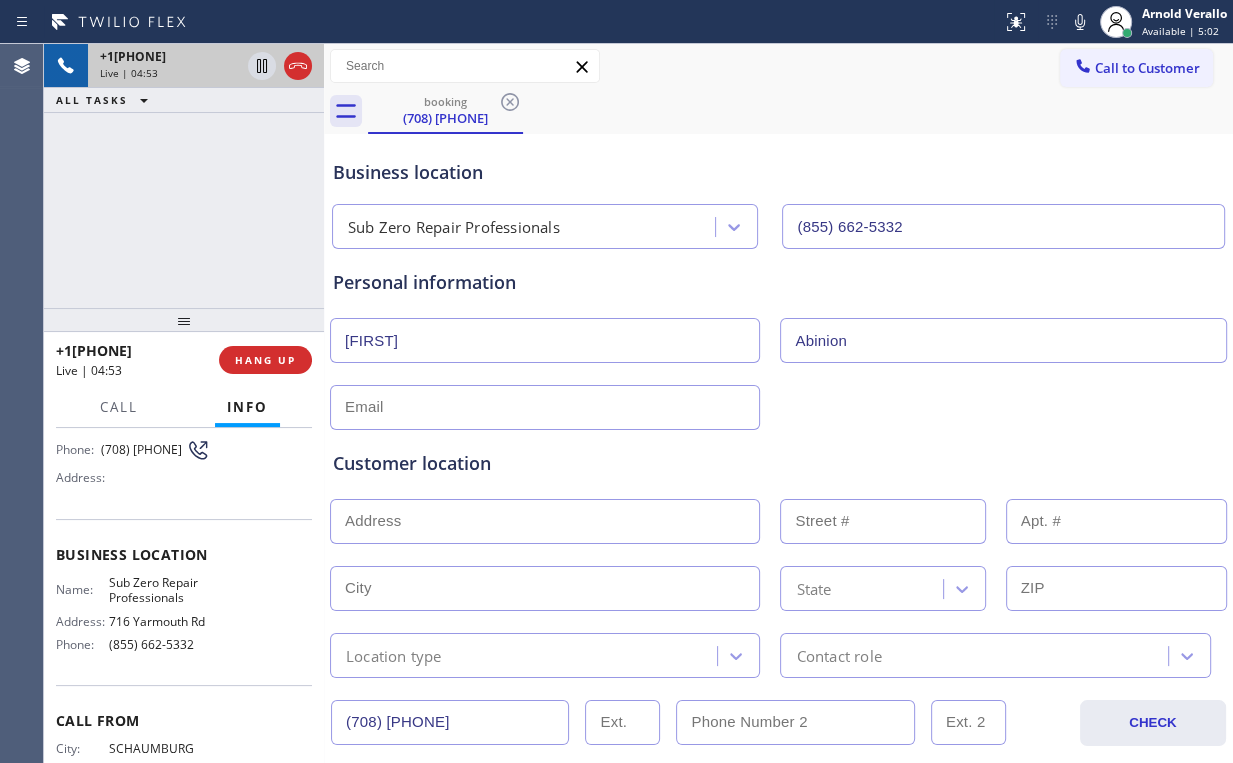 click on "+17089770944 Live | 04:53 ALL TASKS ALL TASKS ACTIVE TASKS TASKS IN WRAP UP" at bounding box center (184, 176) 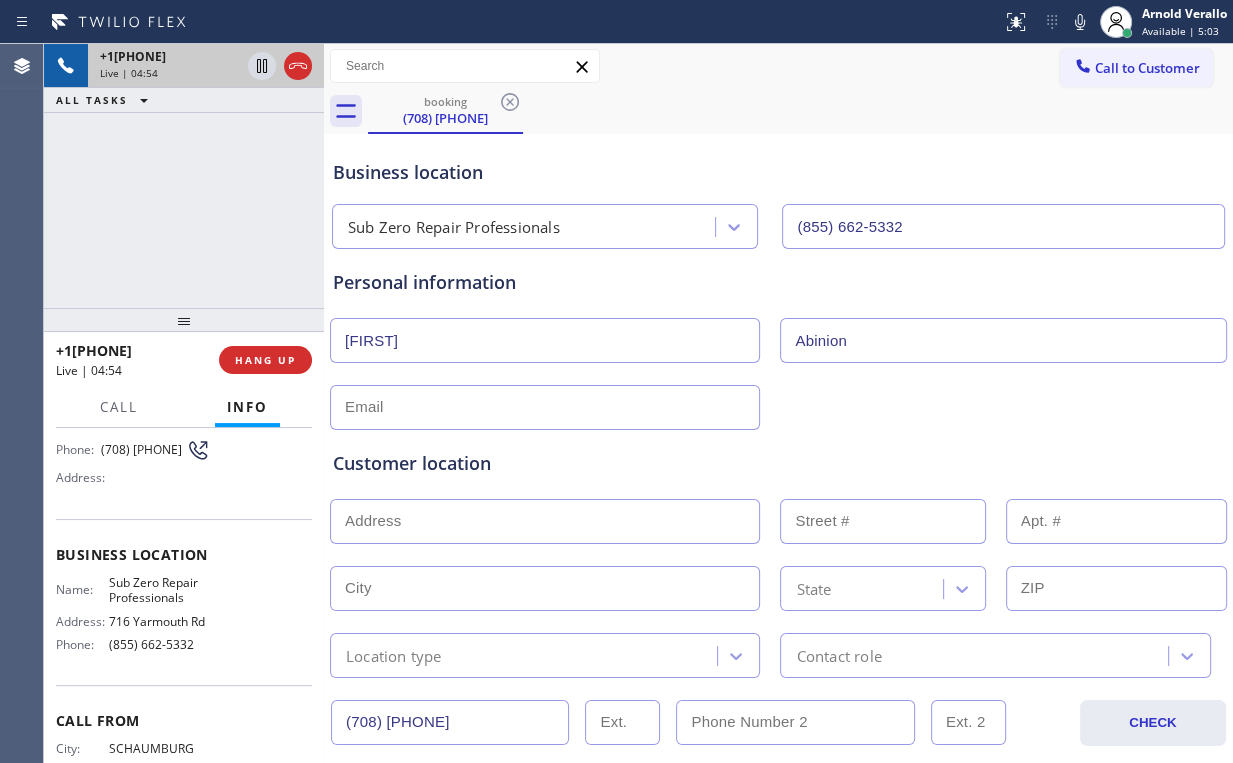 click on "+17089770944 Live | 04:54 ALL TASKS ALL TASKS ACTIVE TASKS TASKS IN WRAP UP" at bounding box center (184, 176) 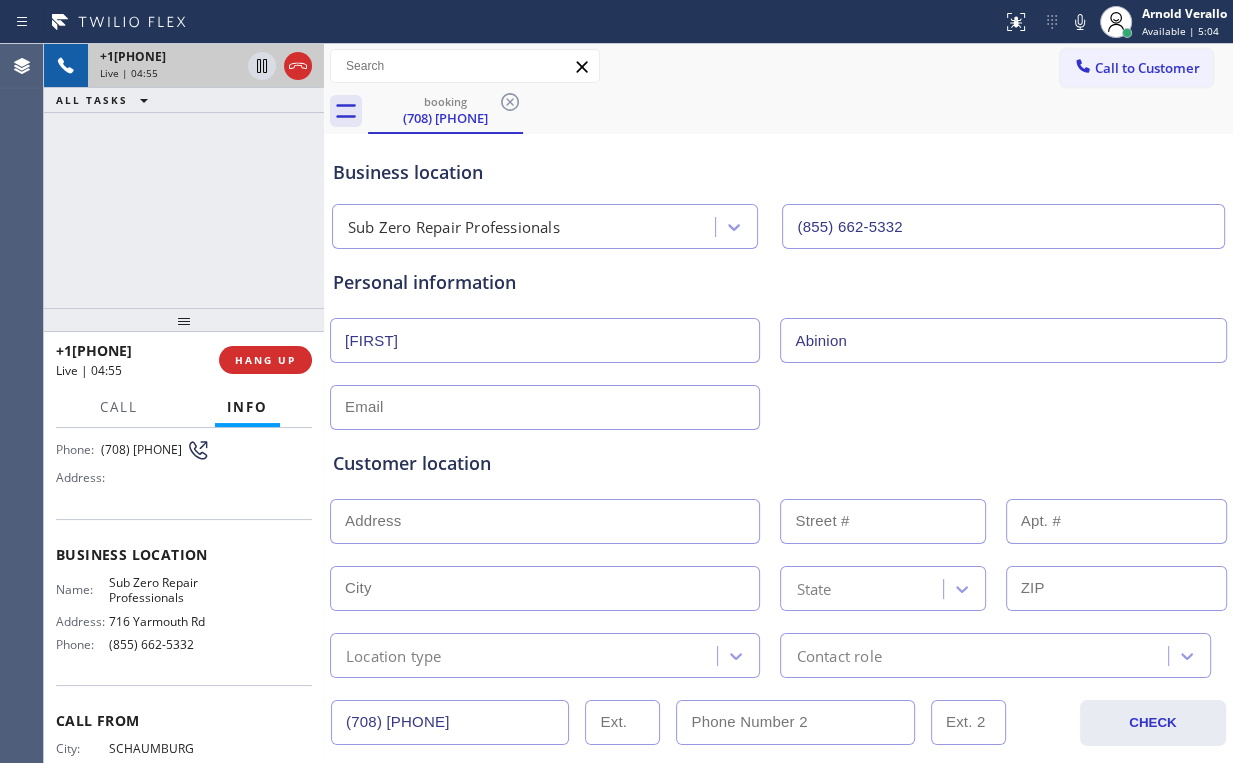 click on "+17089770944 Live | 04:55 ALL TASKS ALL TASKS ACTIVE TASKS TASKS IN WRAP UP" at bounding box center (184, 176) 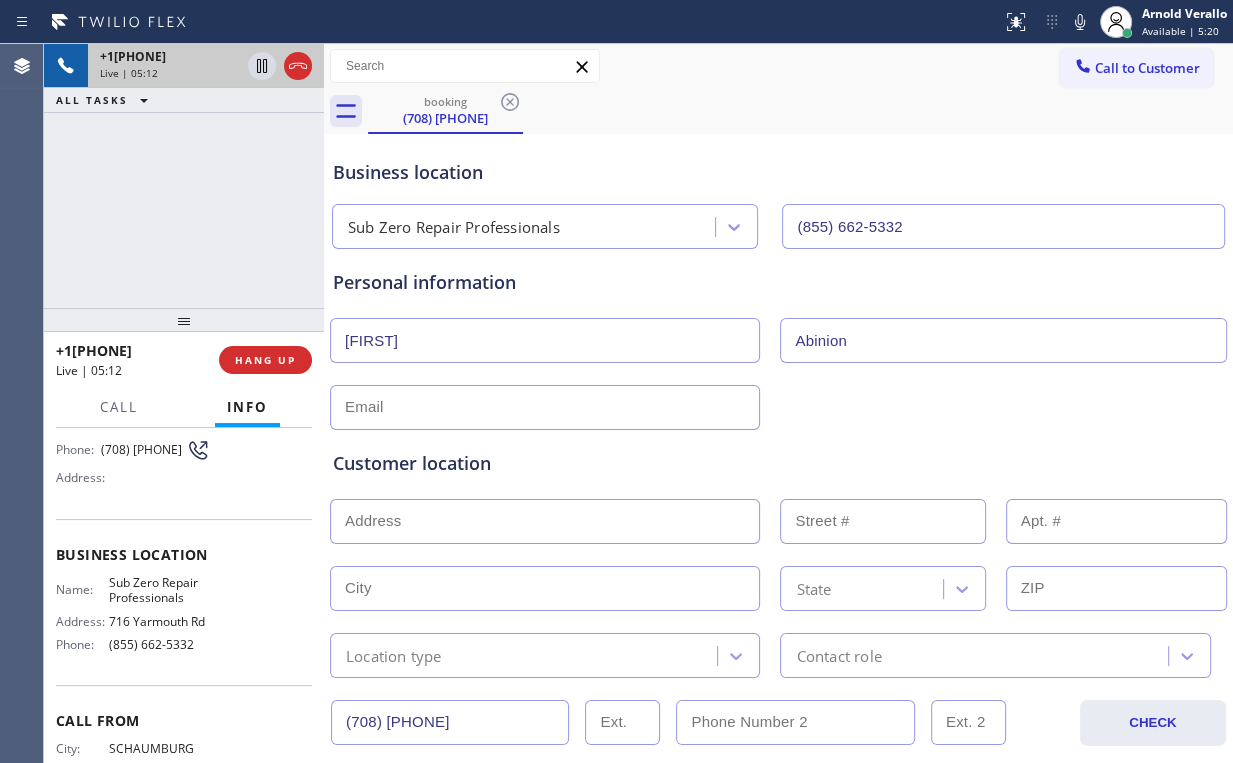 click on "+17089770944 Live | 05:12 ALL TASKS ALL TASKS ACTIVE TASKS TASKS IN WRAP UP" at bounding box center (184, 176) 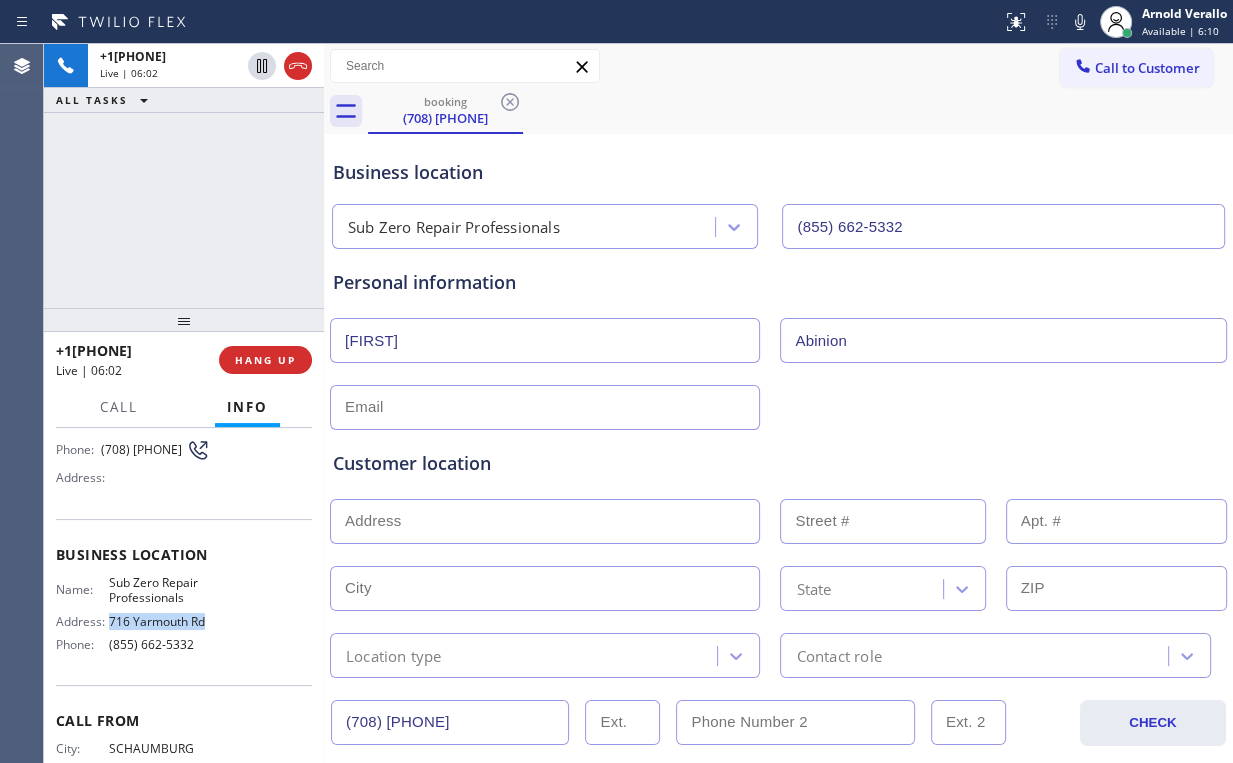 drag, startPoint x: 108, startPoint y: 620, endPoint x: 129, endPoint y: 640, distance: 29 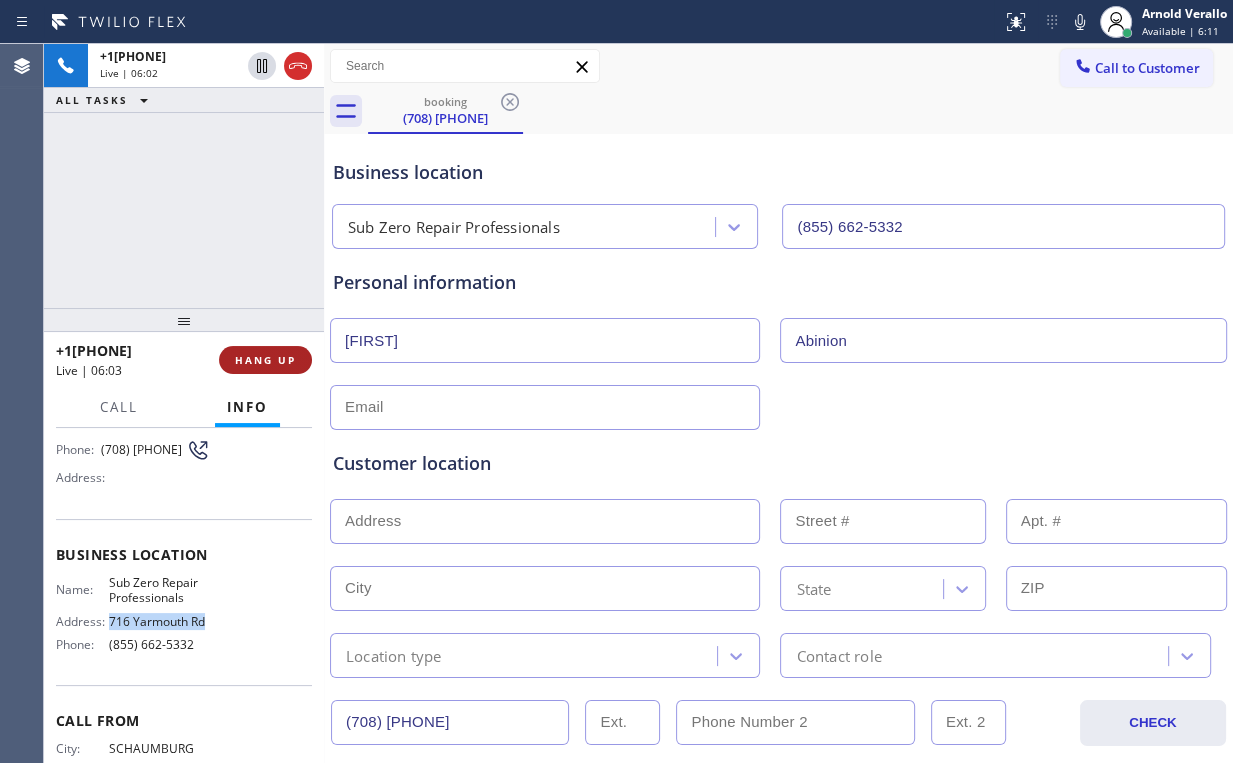 copy on "716 Yarmouth Rd" 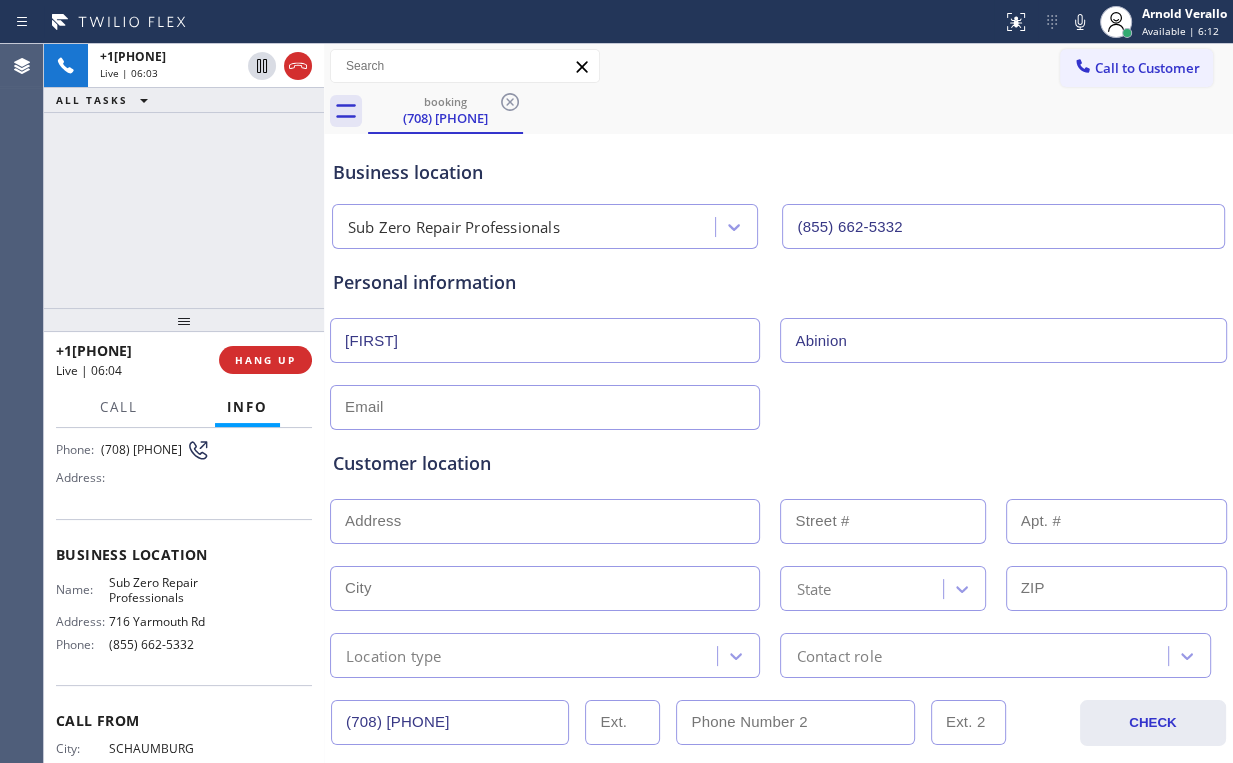 click on "+17089770944 Live | 06:03 ALL TASKS ALL TASKS ACTIVE TASKS TASKS IN WRAP UP" at bounding box center (184, 176) 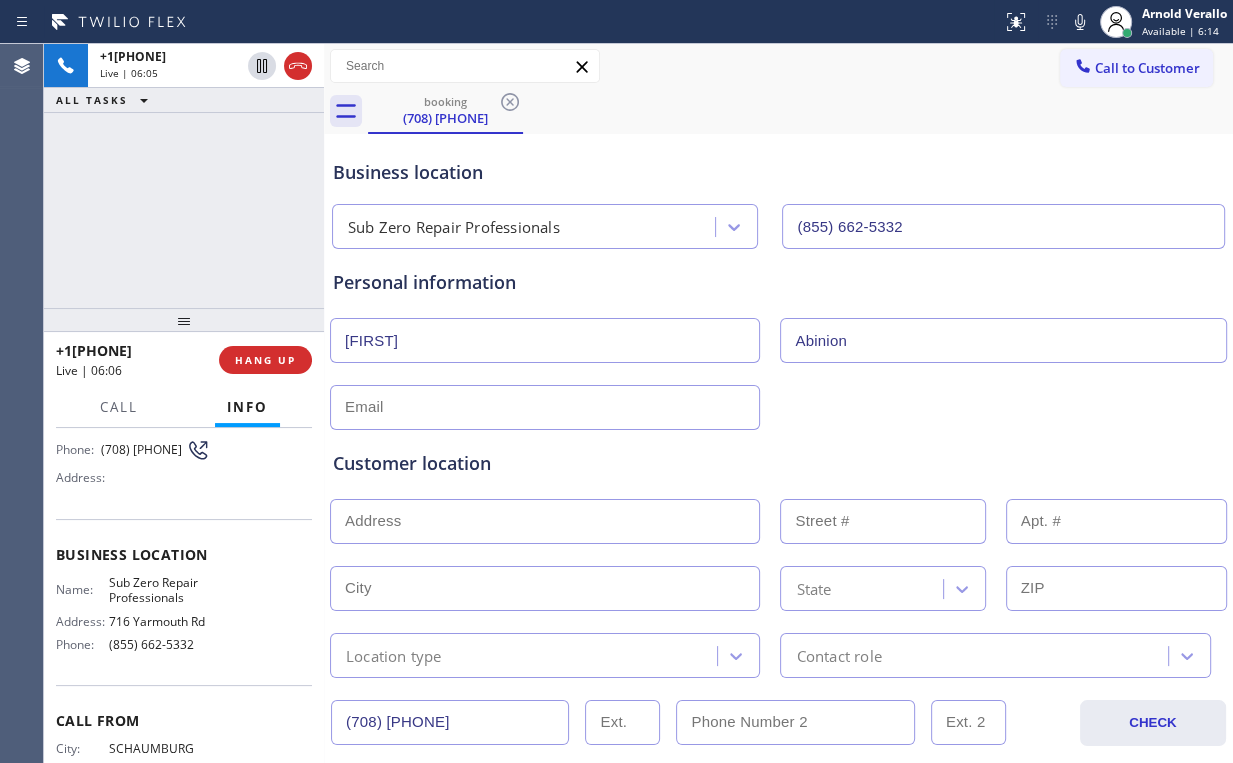 click on "+17089770944 Live | 06:05 ALL TASKS ALL TASKS ACTIVE TASKS TASKS IN WRAP UP" at bounding box center (184, 176) 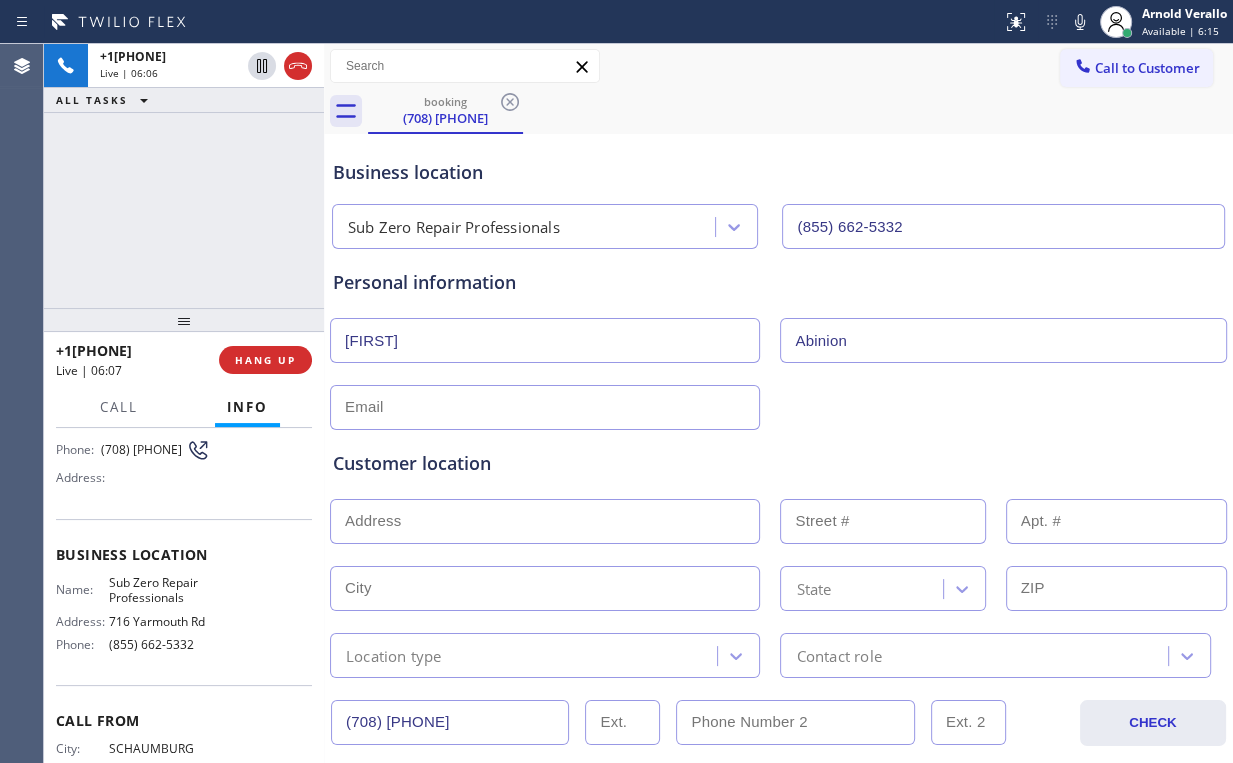 click on "+17089770944 Live | 06:06 ALL TASKS ALL TASKS ACTIVE TASKS TASKS IN WRAP UP" at bounding box center [184, 176] 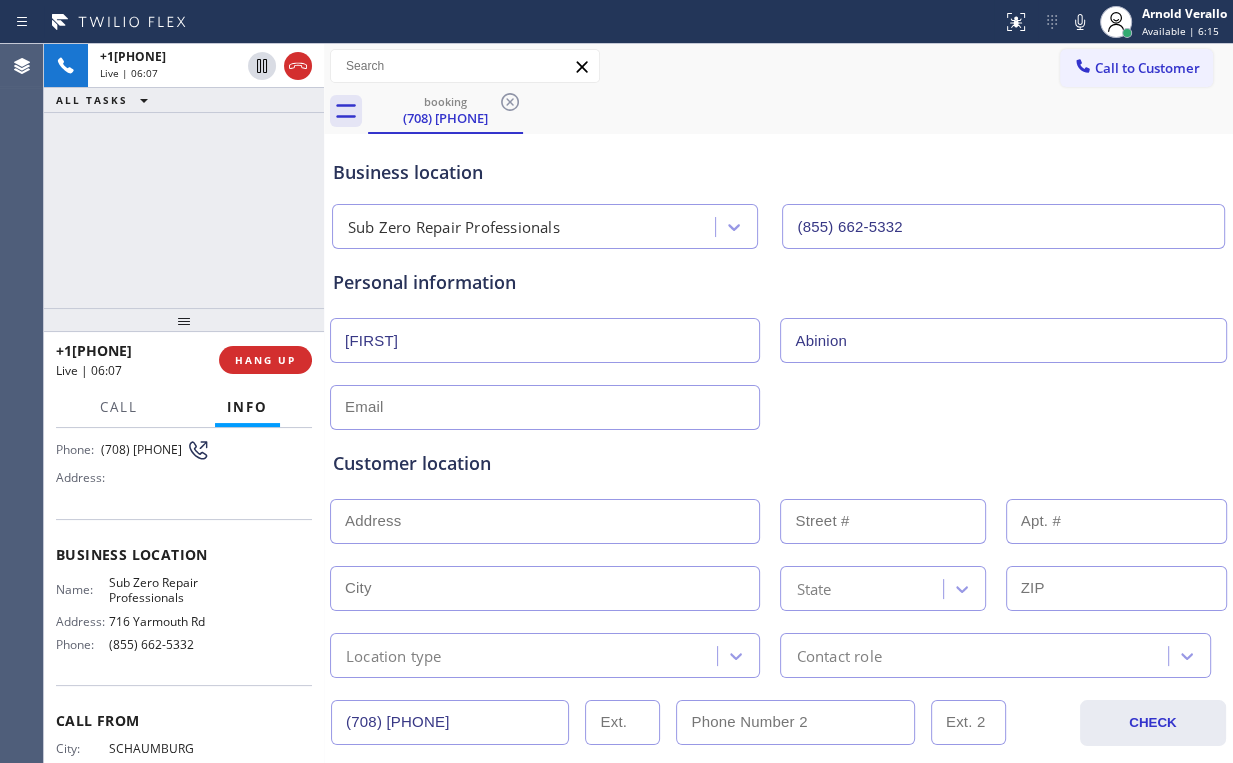 click on "+17089770944 Live | 06:07 ALL TASKS ALL TASKS ACTIVE TASKS TASKS IN WRAP UP" at bounding box center [184, 176] 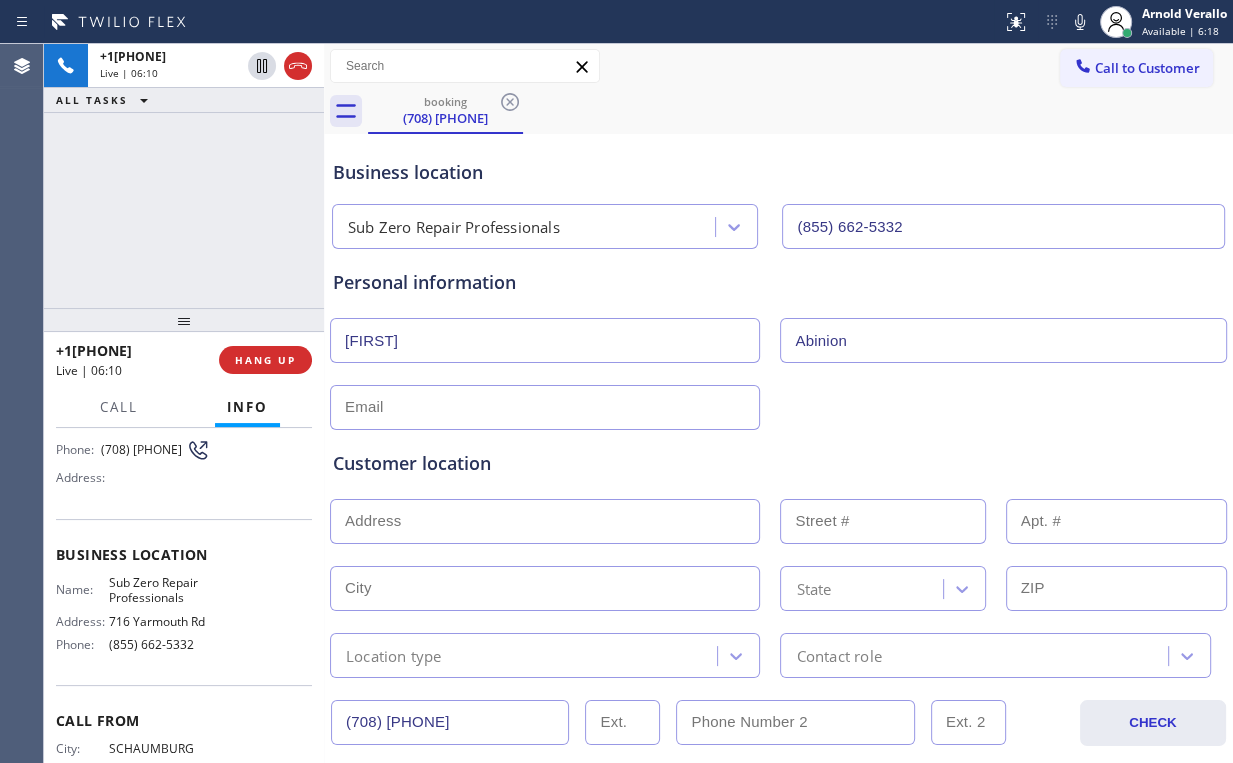 click on "+17089770944 Live | 06:10 ALL TASKS ALL TASKS ACTIVE TASKS TASKS IN WRAP UP" at bounding box center [184, 176] 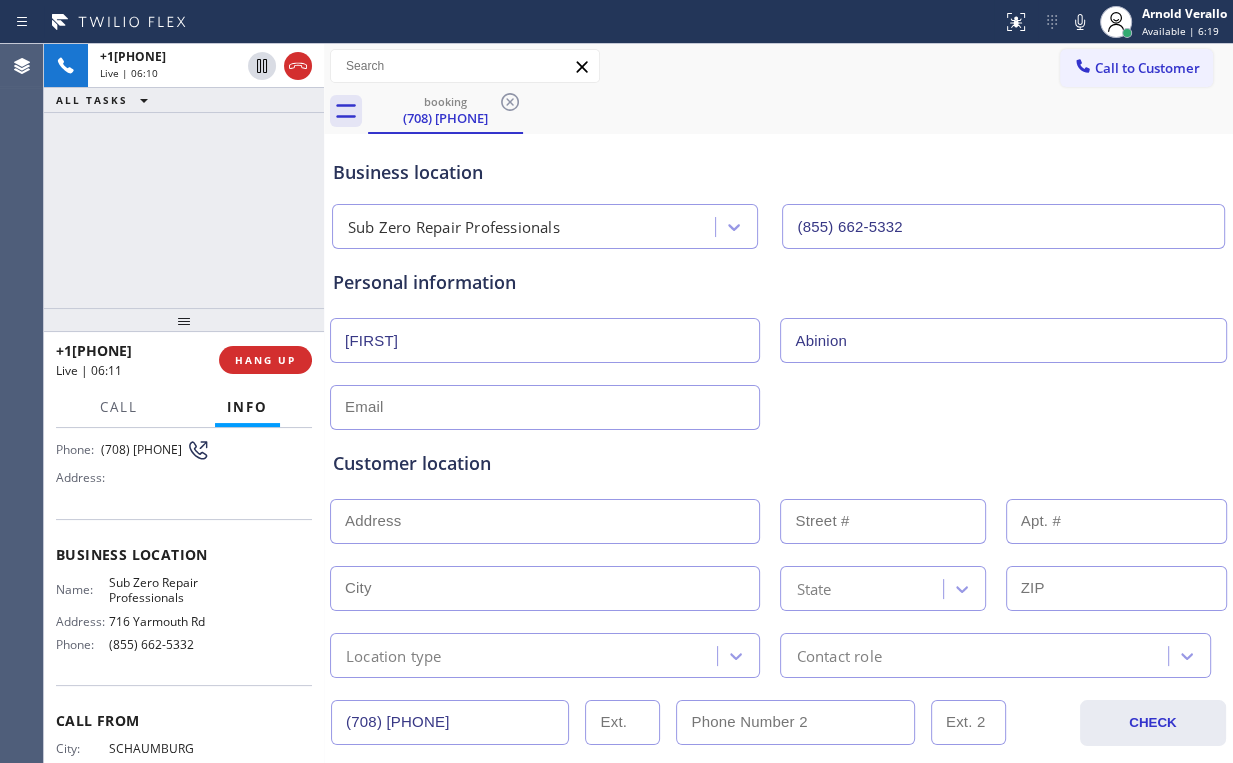 click on "+17089770944 Live | 06:10 ALL TASKS ALL TASKS ACTIVE TASKS TASKS IN WRAP UP" at bounding box center [184, 176] 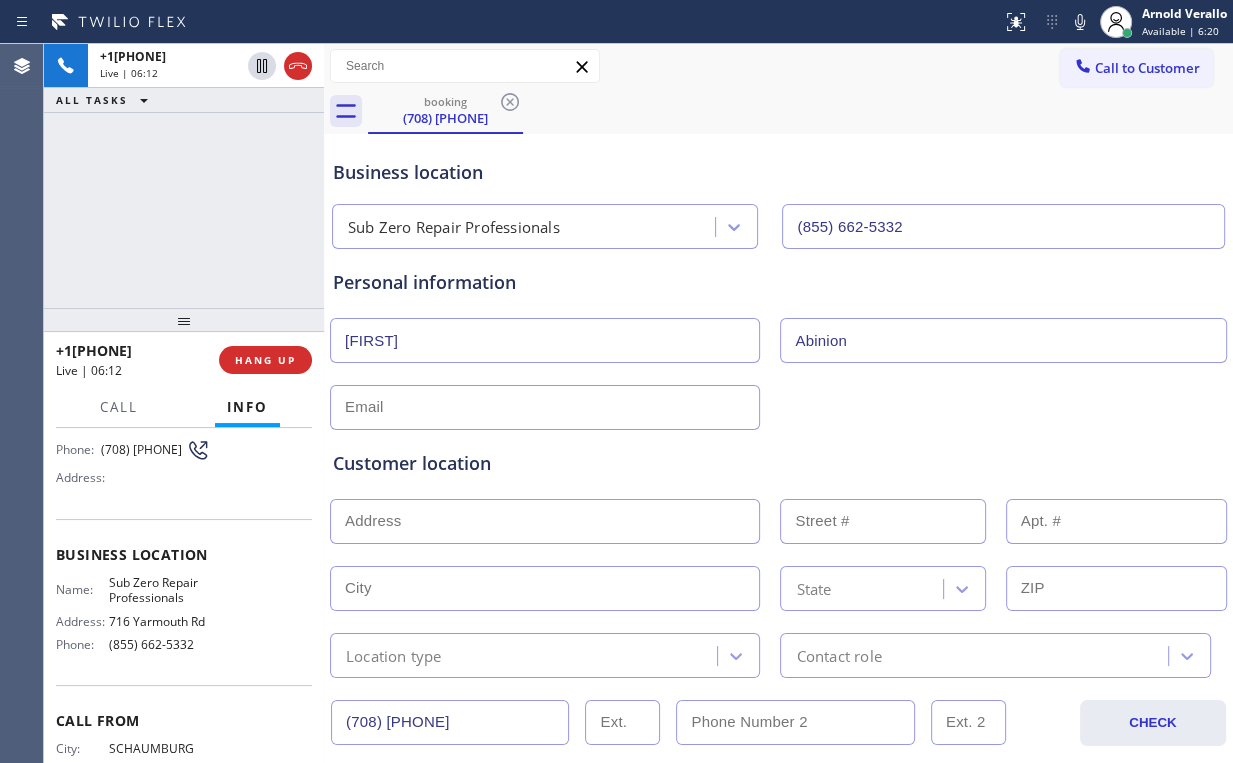 click on "+17089770944 Live | 06:12 ALL TASKS ALL TASKS ACTIVE TASKS TASKS IN WRAP UP" at bounding box center (184, 176) 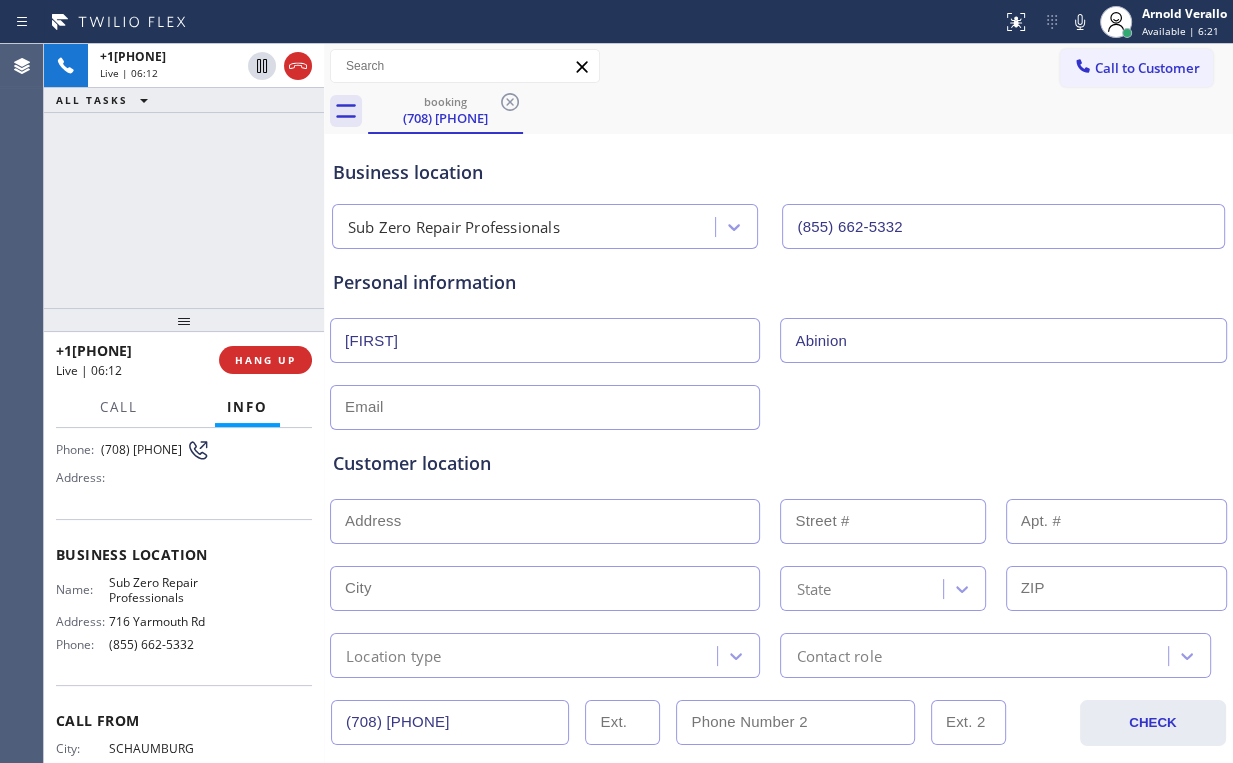 click on "+17089770944 Live | 06:12 ALL TASKS ALL TASKS ACTIVE TASKS TASKS IN WRAP UP" at bounding box center [184, 176] 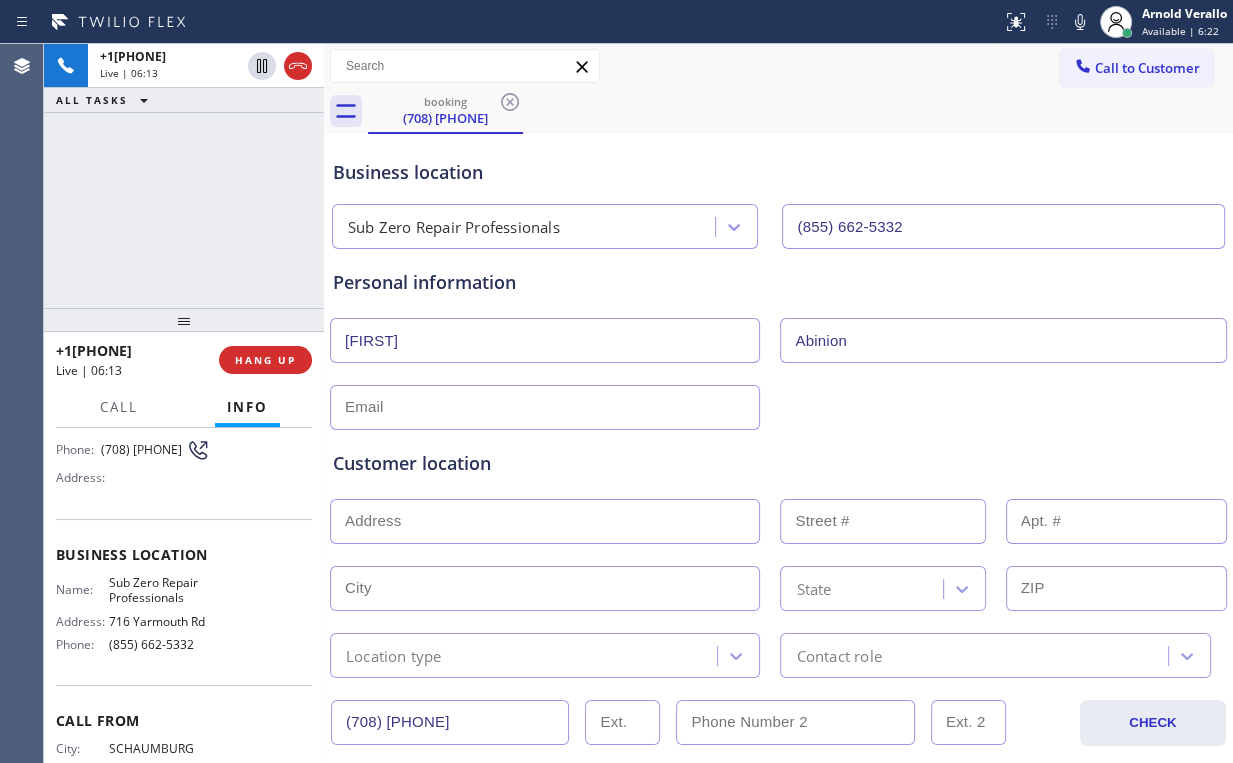 click on "+17089770944 Live | 06:13 ALL TASKS ALL TASKS ACTIVE TASKS TASKS IN WRAP UP" at bounding box center [184, 176] 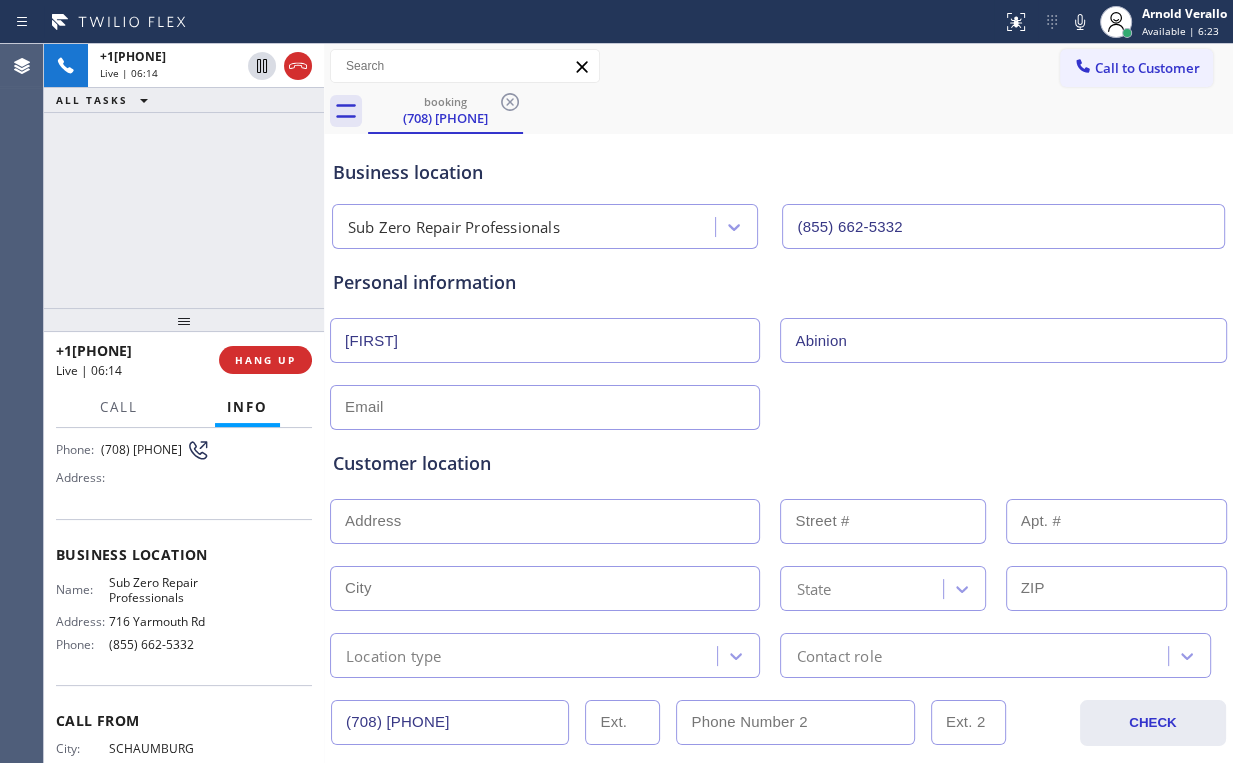 click on "+17089770944 Live | 06:14 ALL TASKS ALL TASKS ACTIVE TASKS TASKS IN WRAP UP" at bounding box center (184, 176) 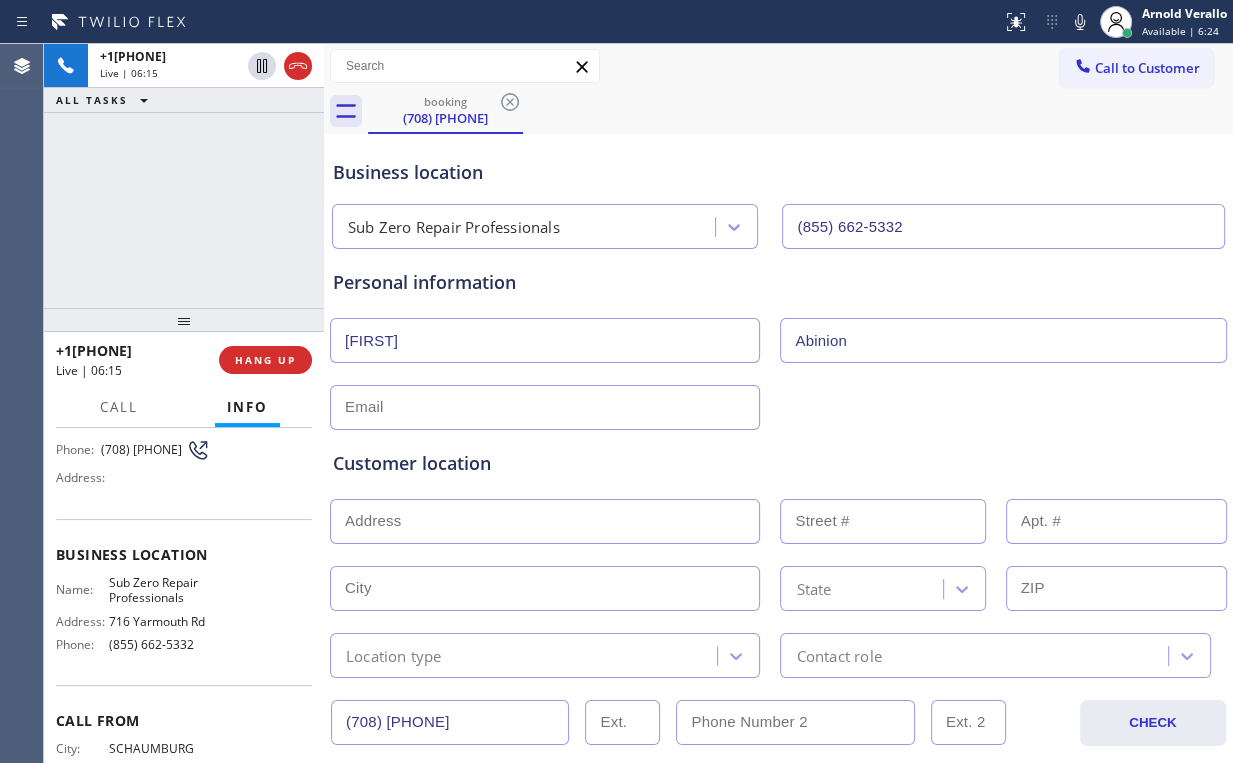 click on "+17089770944 Live | 06:15 ALL TASKS ALL TASKS ACTIVE TASKS TASKS IN WRAP UP" at bounding box center [184, 176] 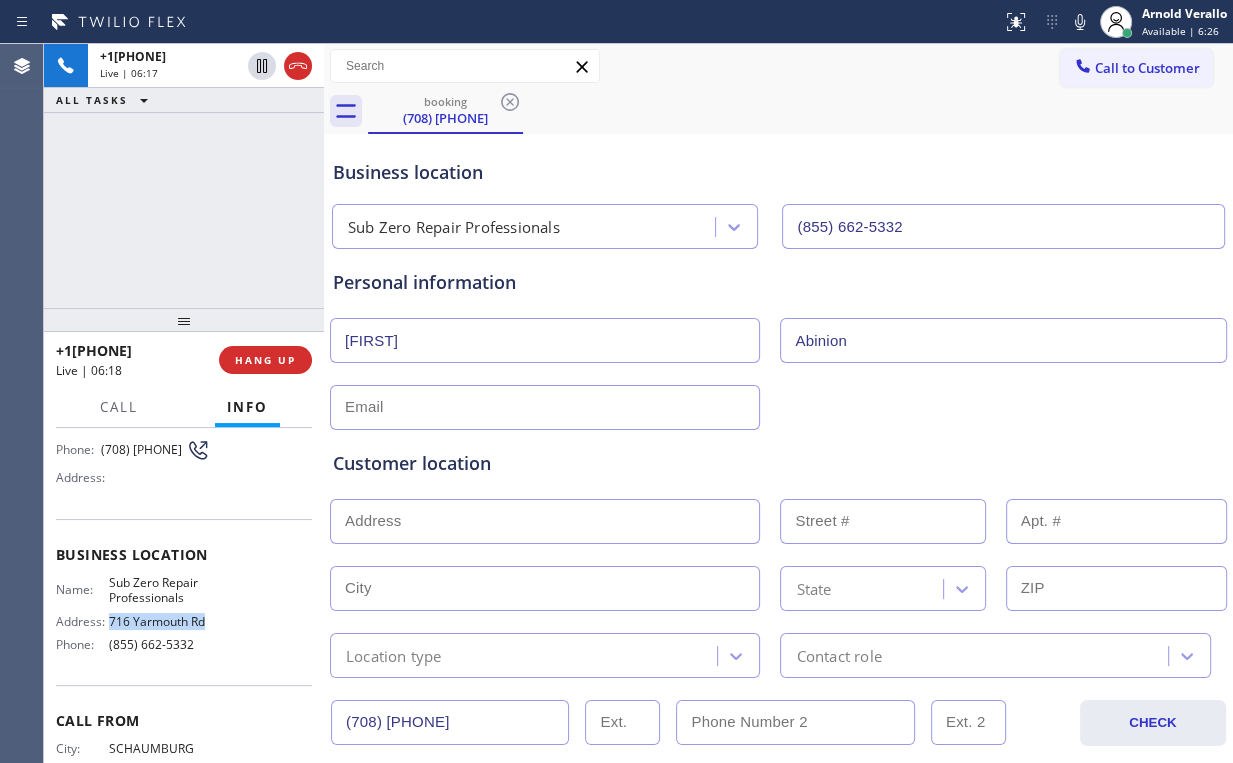 drag, startPoint x: 108, startPoint y: 621, endPoint x: 238, endPoint y: 583, distance: 135.44002 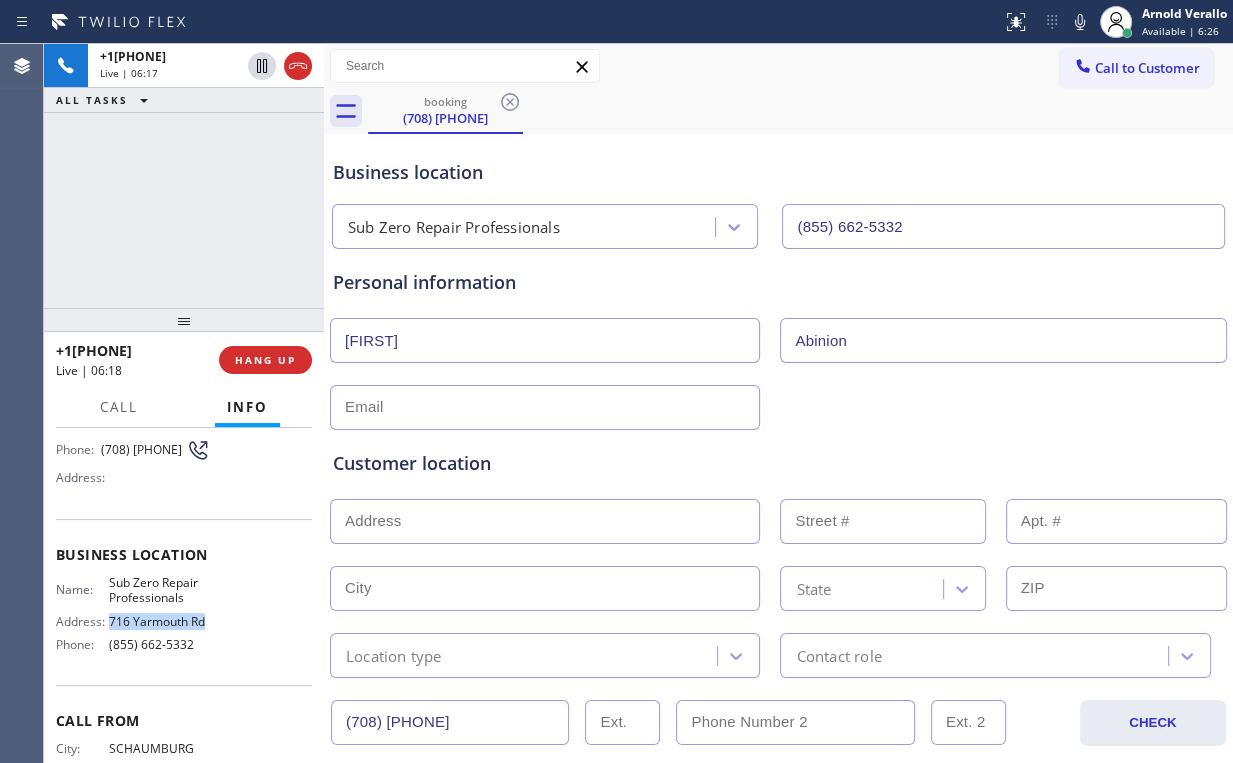 click on "716 Yarmouth Rd" at bounding box center (159, 621) 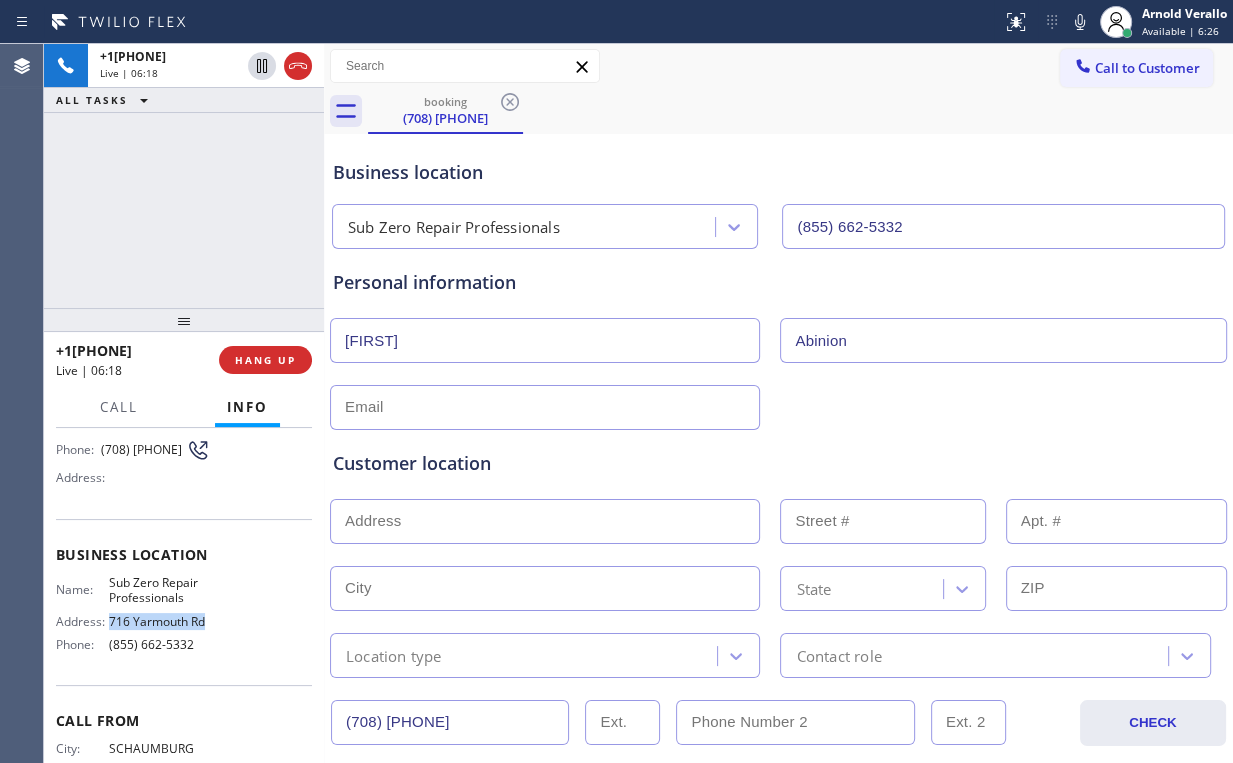 copy on "716 Yarmouth Rd" 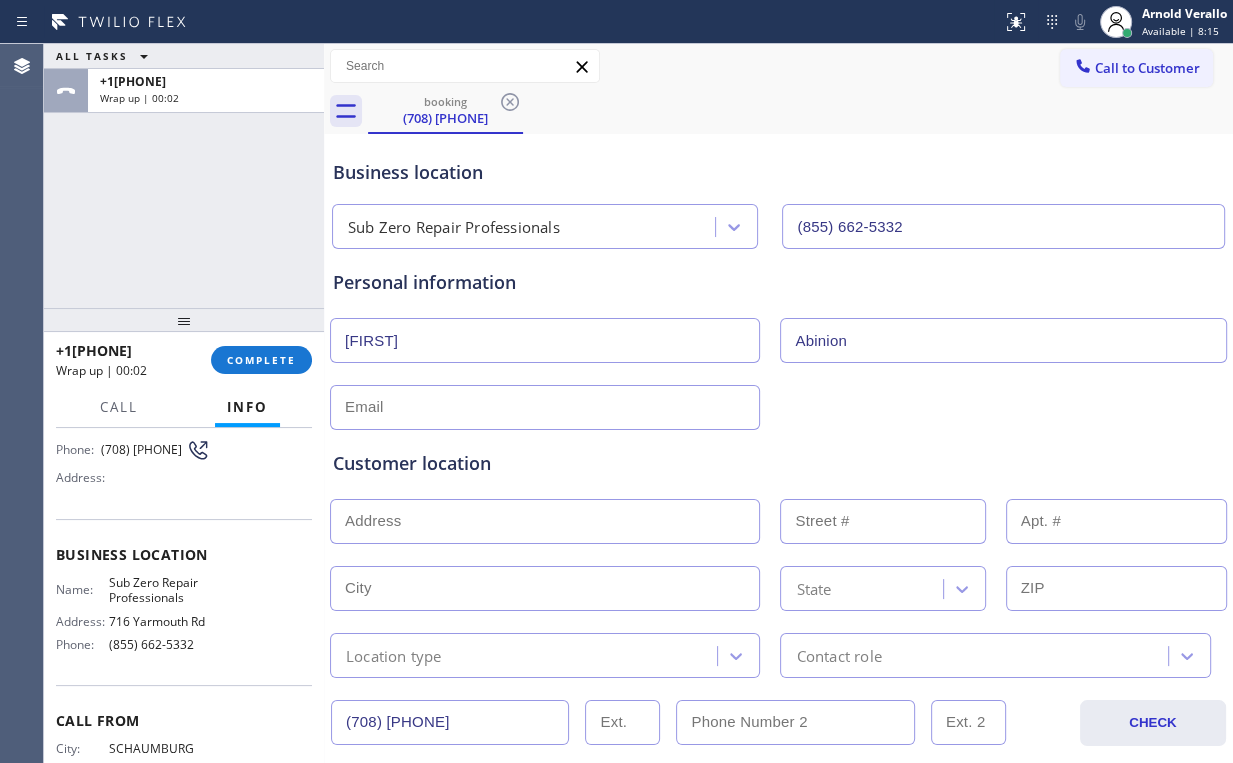 click on "ALL TASKS ALL TASKS ACTIVE TASKS TASKS IN WRAP UP +17089770944 Wrap up | 00:02" at bounding box center [184, 176] 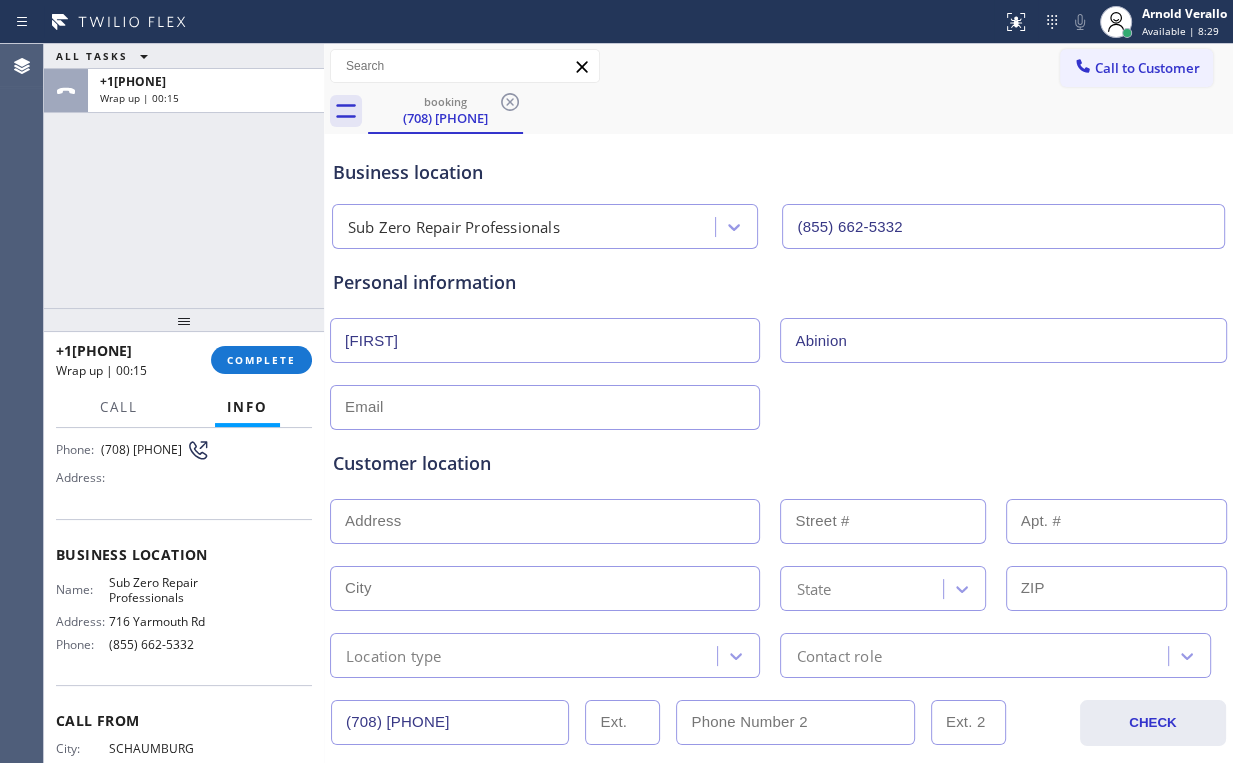 click on "ALL TASKS ALL TASKS ACTIVE TASKS TASKS IN WRAP UP +17089770944 Wrap up | 00:15" at bounding box center (184, 176) 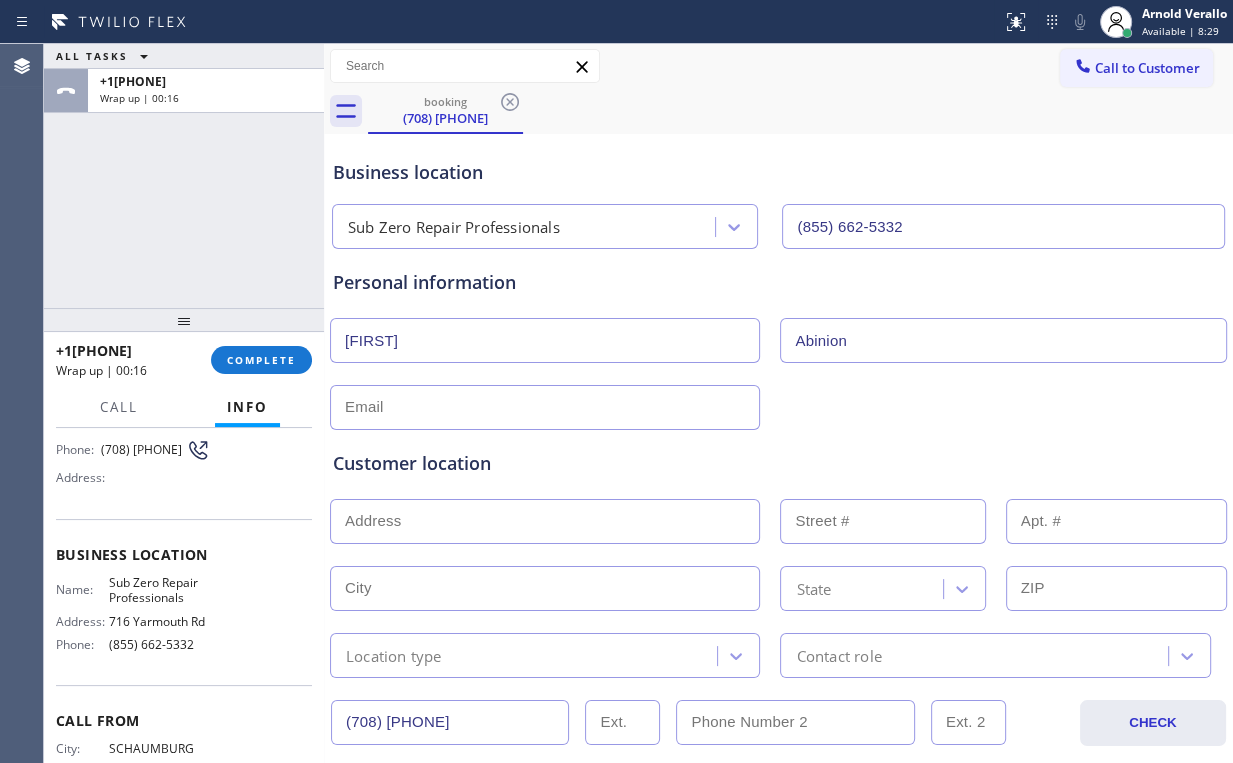 click on "ALL TASKS ALL TASKS ACTIVE TASKS TASKS IN WRAP UP +17089770944 Wrap up | 00:16" at bounding box center [184, 176] 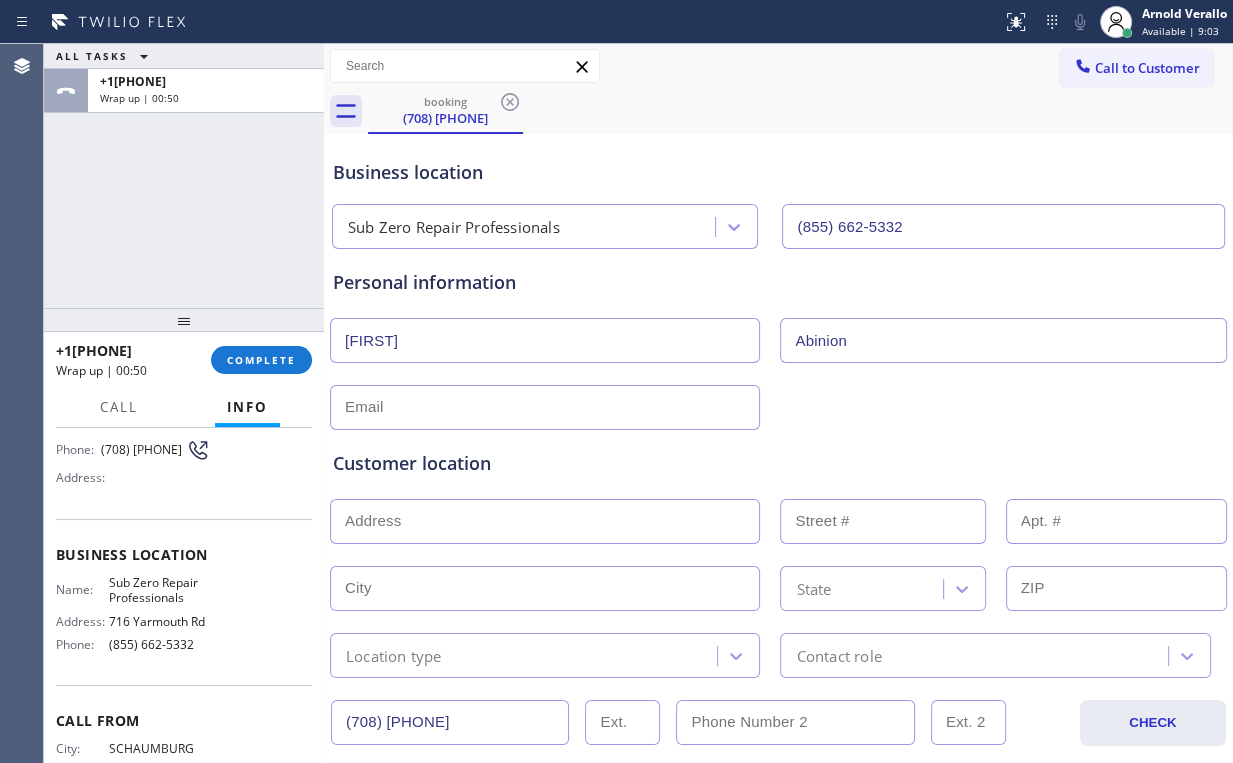 click on "ALL TASKS ALL TASKS ACTIVE TASKS TASKS IN WRAP UP +17089770944 Wrap up | 00:50" at bounding box center [184, 176] 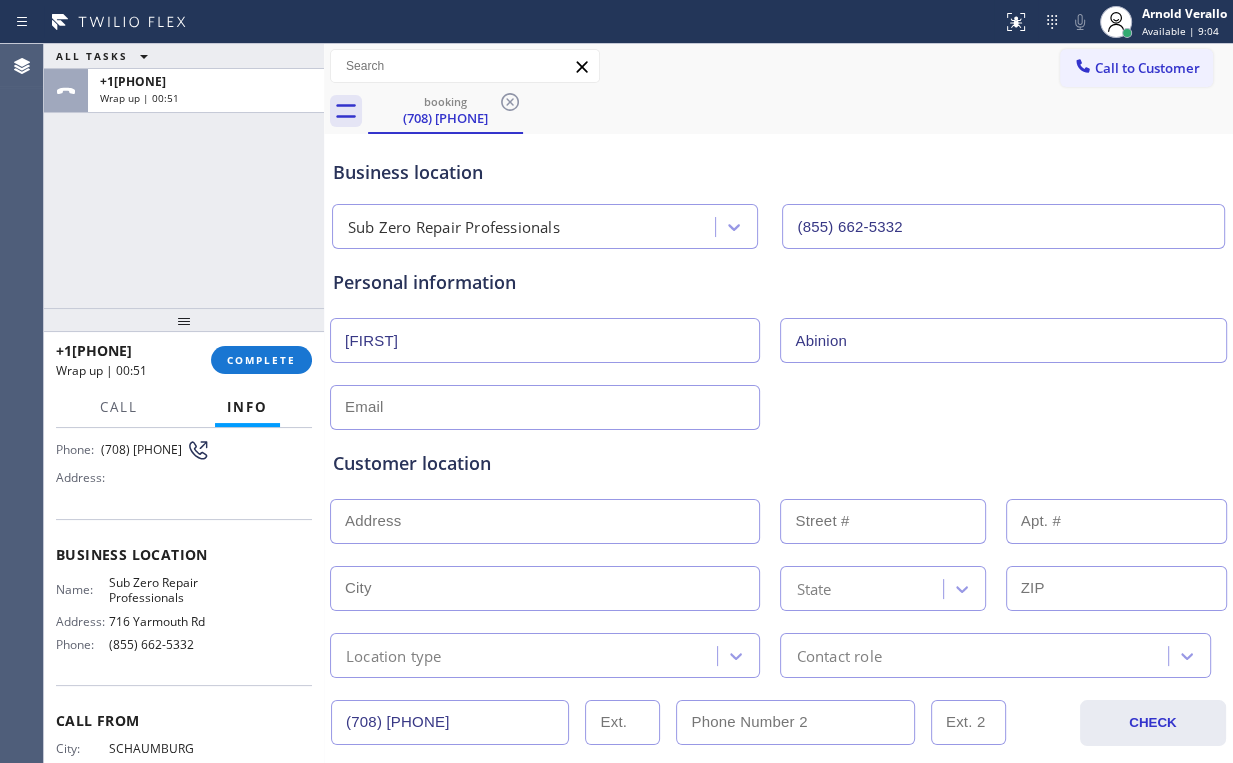 click at bounding box center [545, 407] 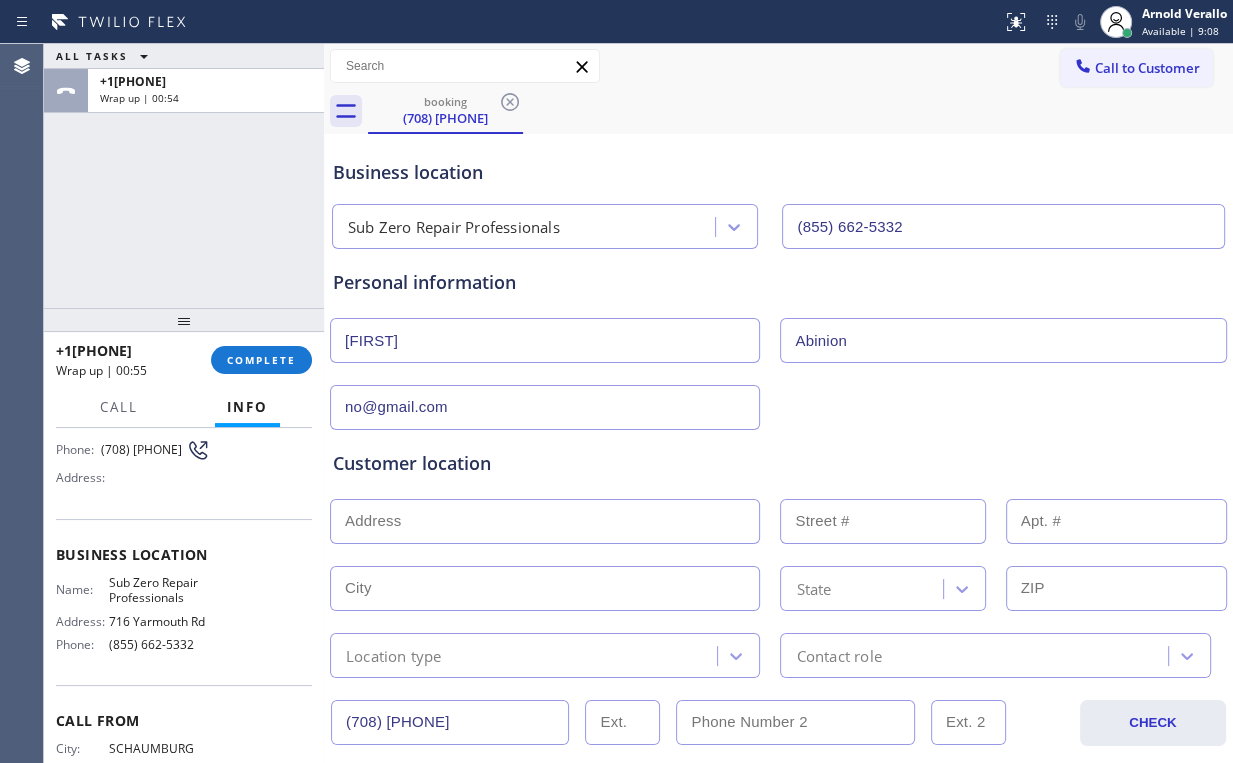 type on "no@gmail.com" 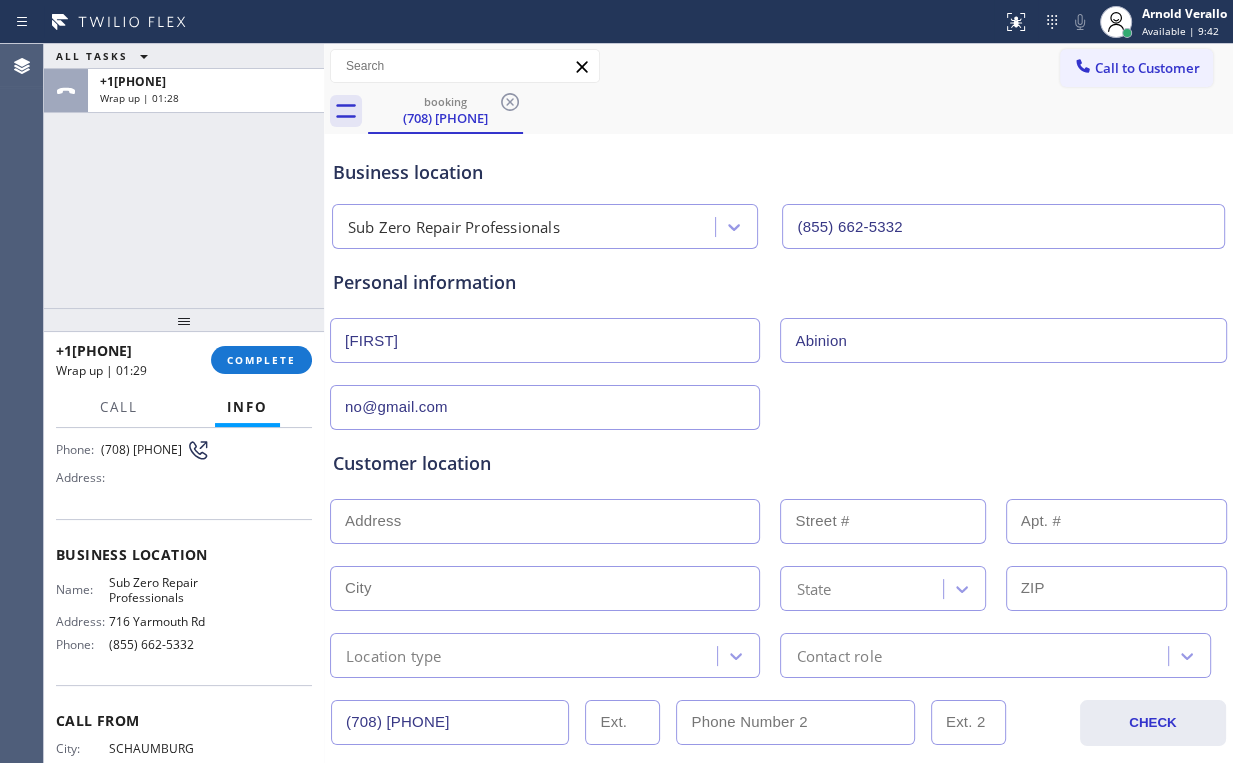click on "Personal information" at bounding box center (778, 282) 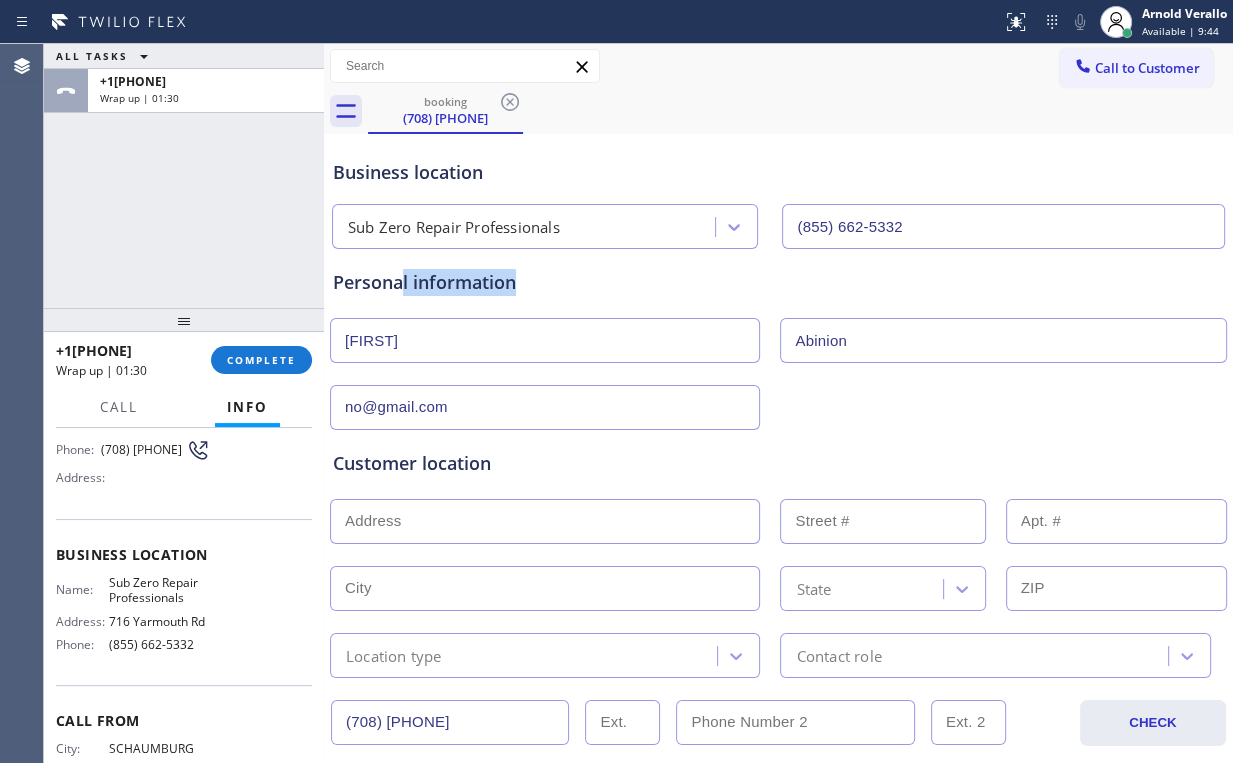 drag, startPoint x: 517, startPoint y: 283, endPoint x: 400, endPoint y: 284, distance: 117.00427 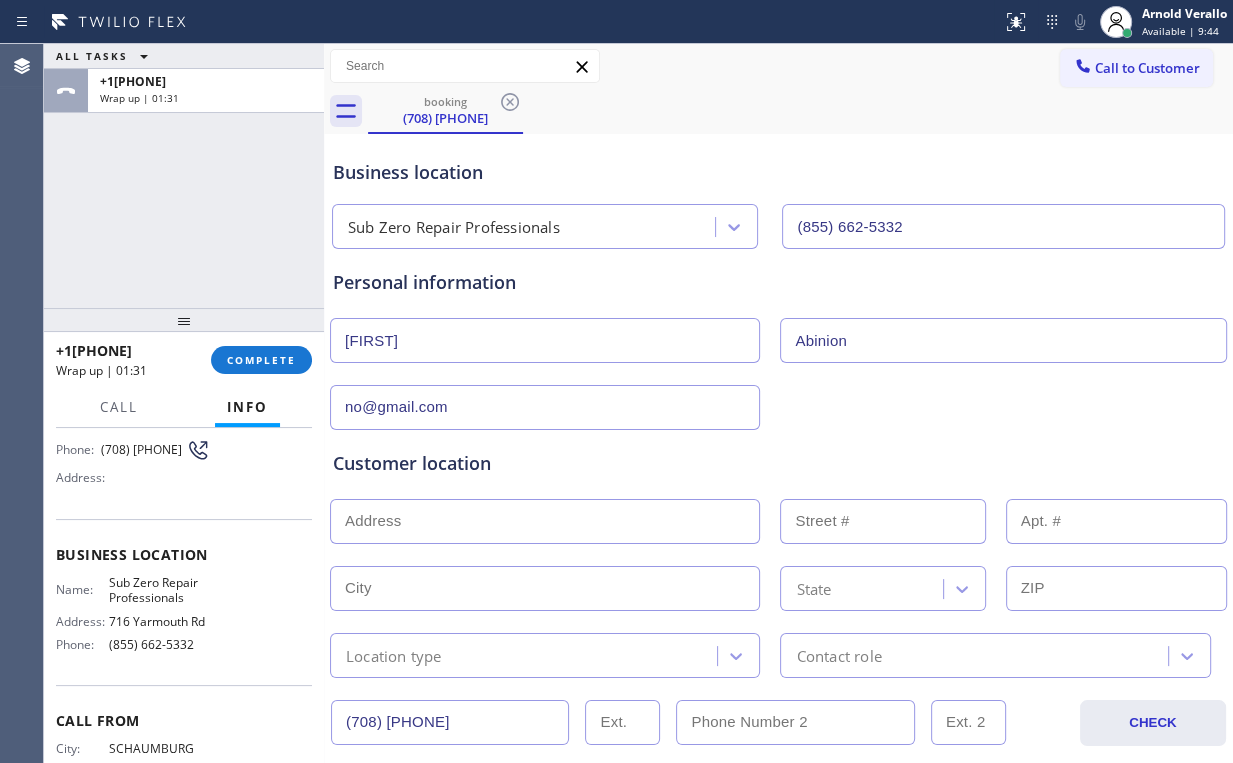 click on "Personal information Emir Abinion no@gmail.com" at bounding box center [778, 339] 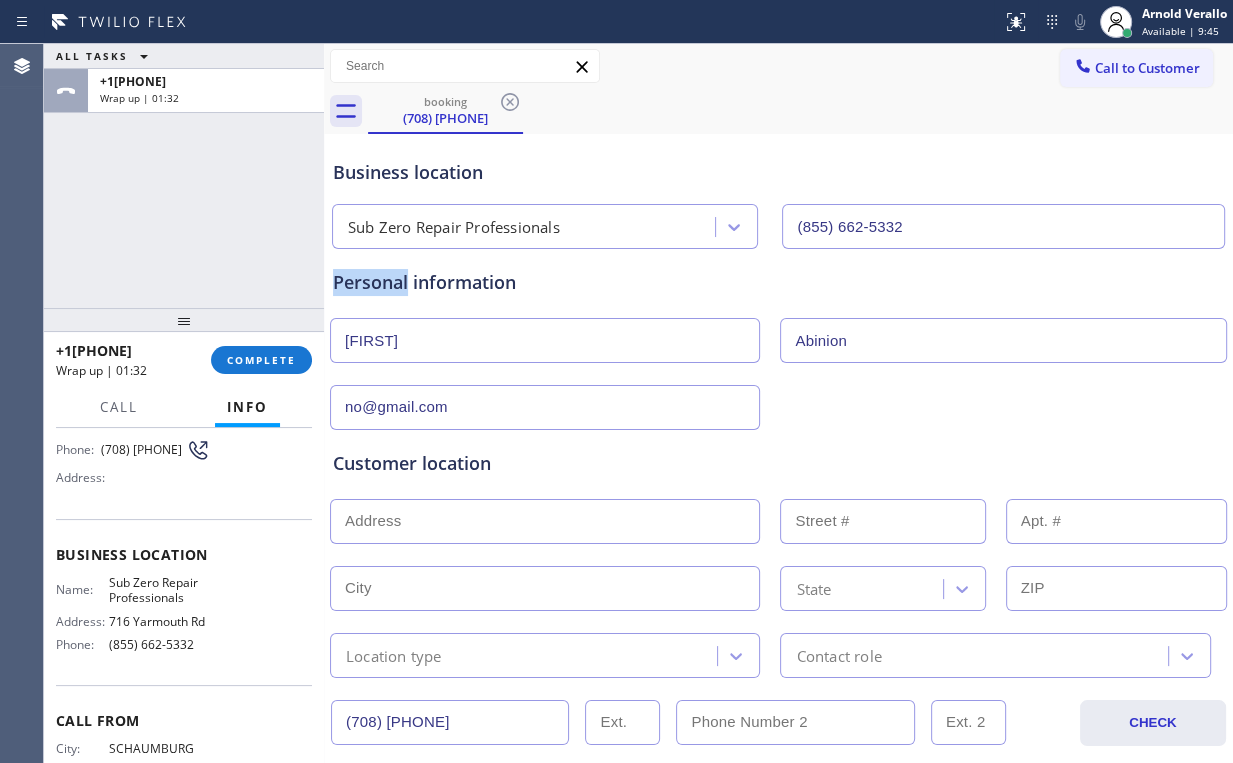 drag, startPoint x: 334, startPoint y: 280, endPoint x: 449, endPoint y: 284, distance: 115.06954 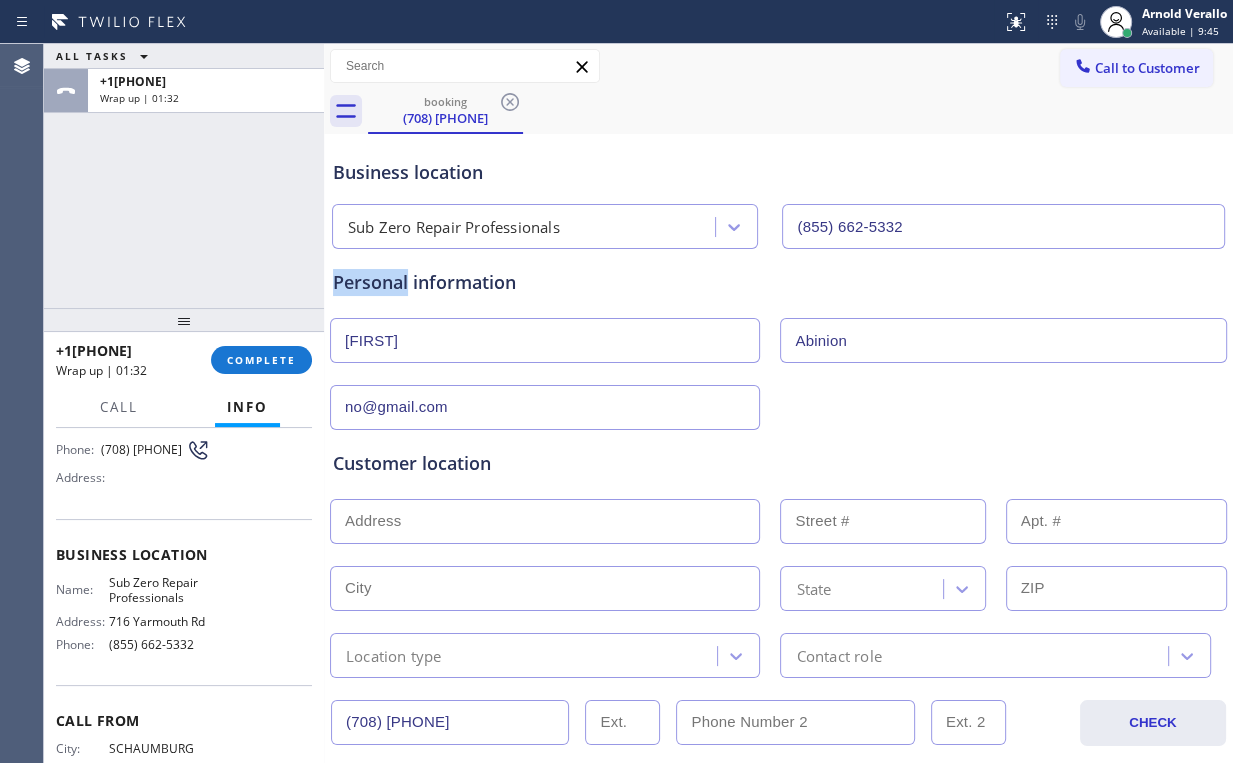click on "Personal information" at bounding box center [778, 282] 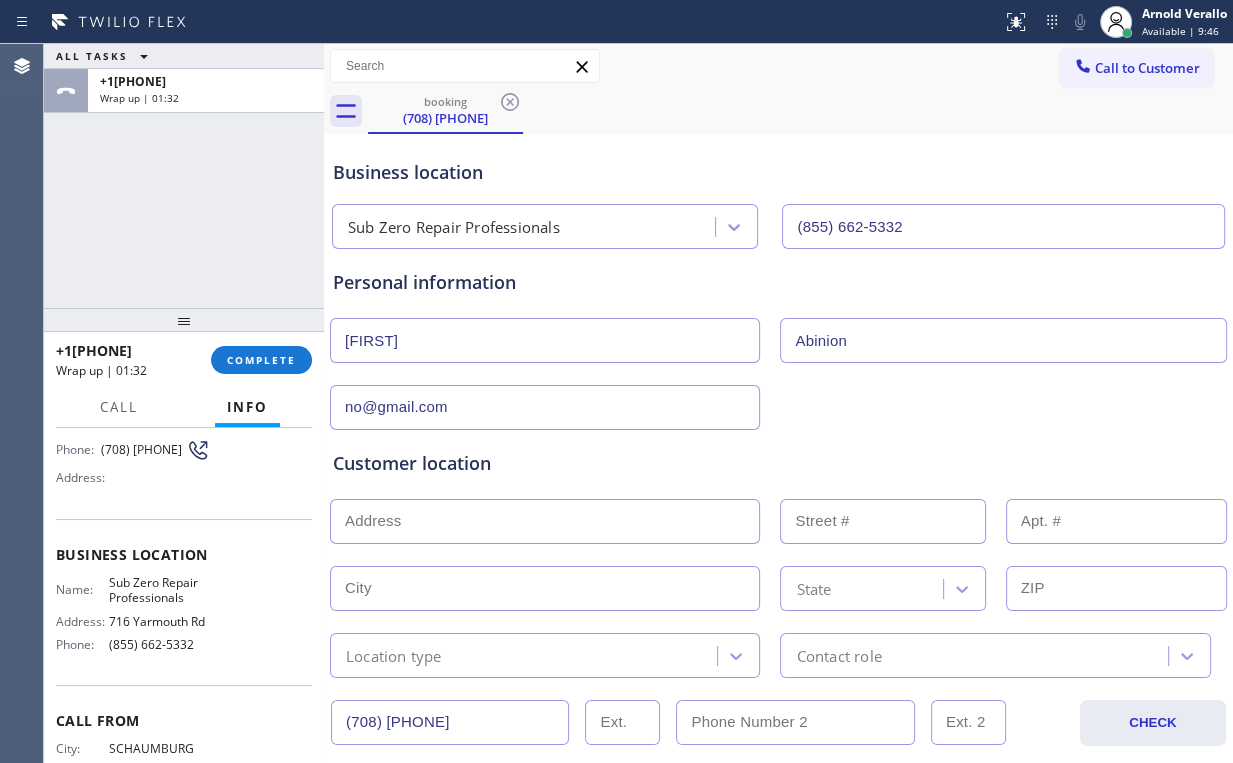 drag, startPoint x: 457, startPoint y: 284, endPoint x: 477, endPoint y: 285, distance: 20.024984 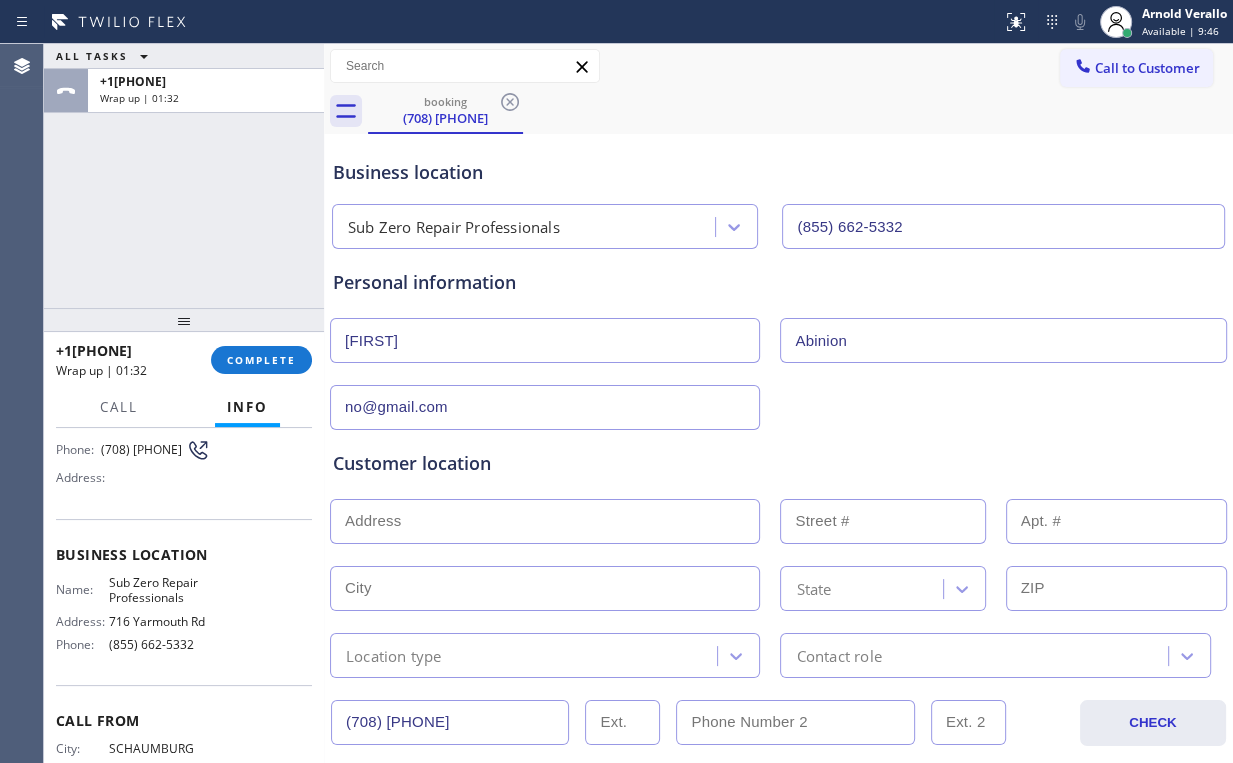 click on "Personal information" at bounding box center [778, 282] 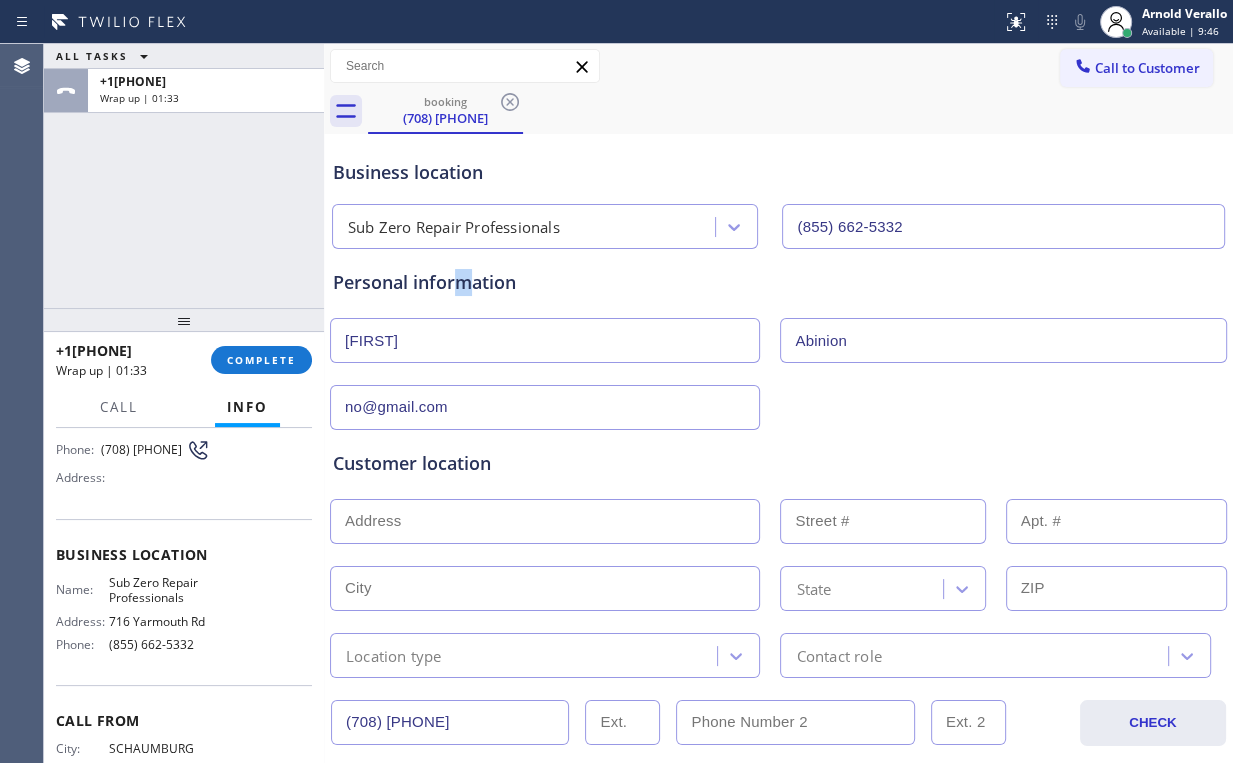 click on "Personal information" at bounding box center (778, 282) 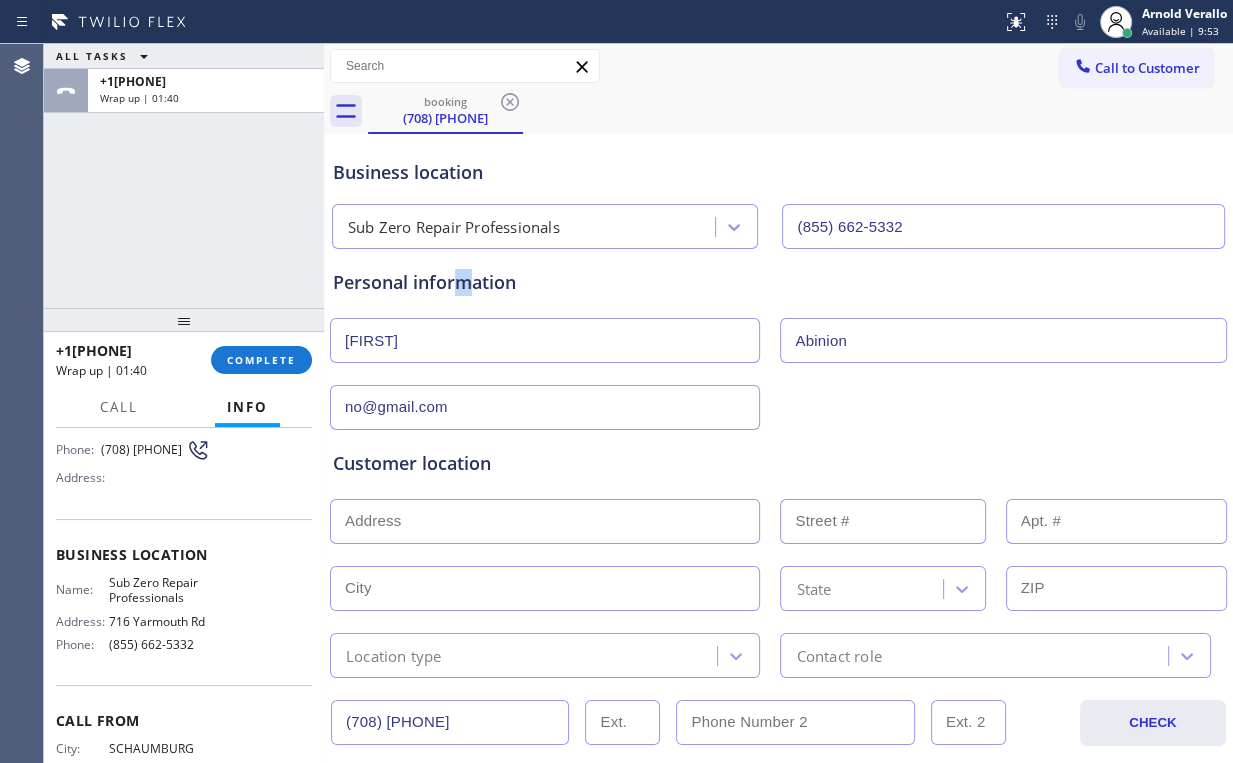 click on "Personal information" at bounding box center (778, 282) 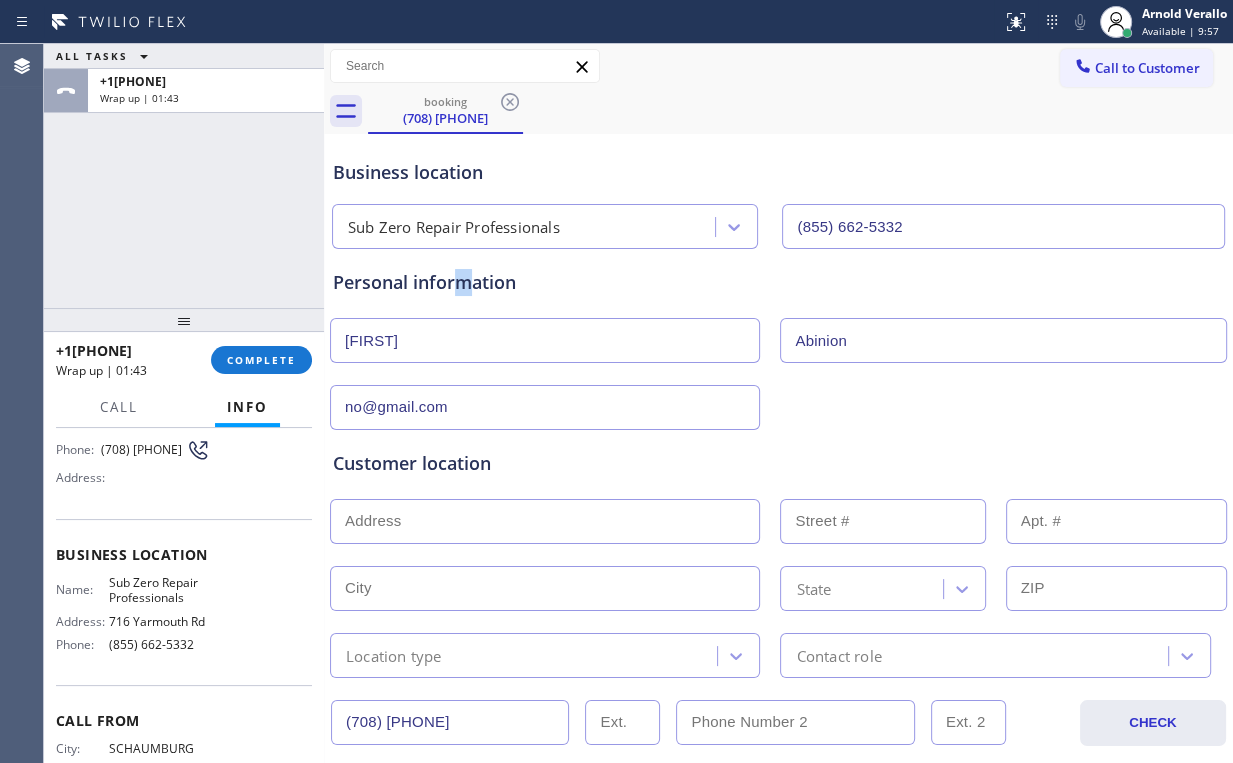 drag, startPoint x: 273, startPoint y: 358, endPoint x: 231, endPoint y: 222, distance: 142.33763 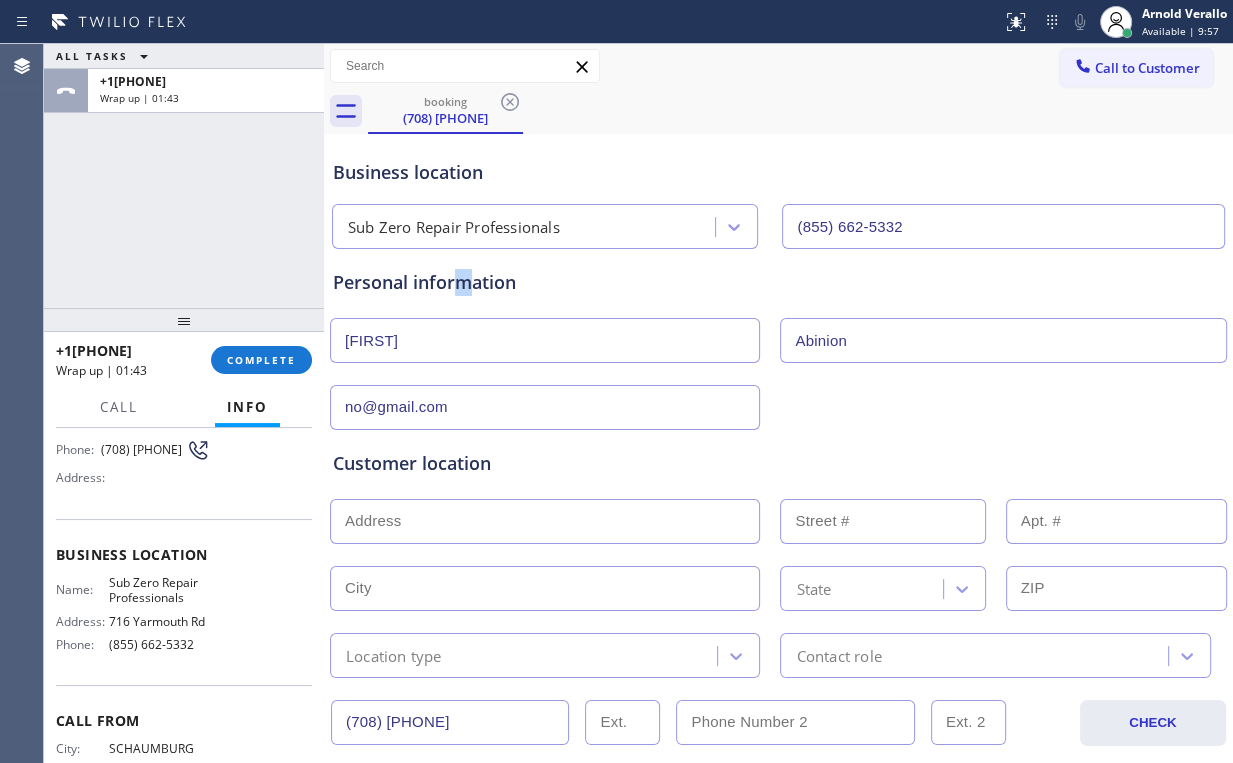 click on "ALL TASKS ALL TASKS ACTIVE TASKS TASKS IN WRAP UP +17089770944 Wrap up | 01:43 +17089770944 Wrap up | 01:43 COMPLETE Call Info Call ended +17089770944 Wrap up | 01:43 Context Queue: [Test] All Priority: 1 Customer Name: (708) 977-0944 Phone: (708) 977-0944 Address: Business location Name: Sub Zero Repair  Professionals Address: 716 Yarmouth Rd  Phone: (855) 662-5332 Call From City: SCHAUMBURG State: IL Zipcode: 60194 Outbound call Location Sub Zero Repair  Professionals Your caller id phone number (855) 662-5332 Customer number (708) 977-0944 Call" at bounding box center [184, 403] 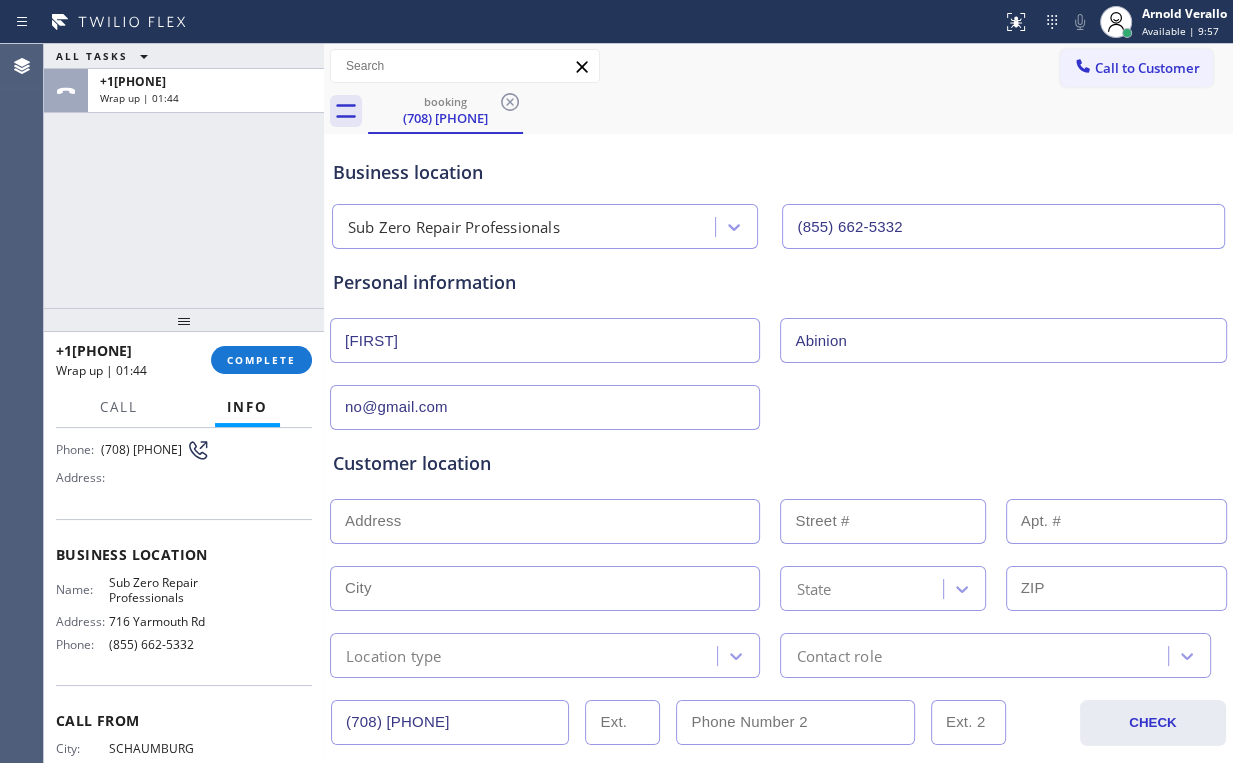 click on "Personal information" at bounding box center (778, 282) 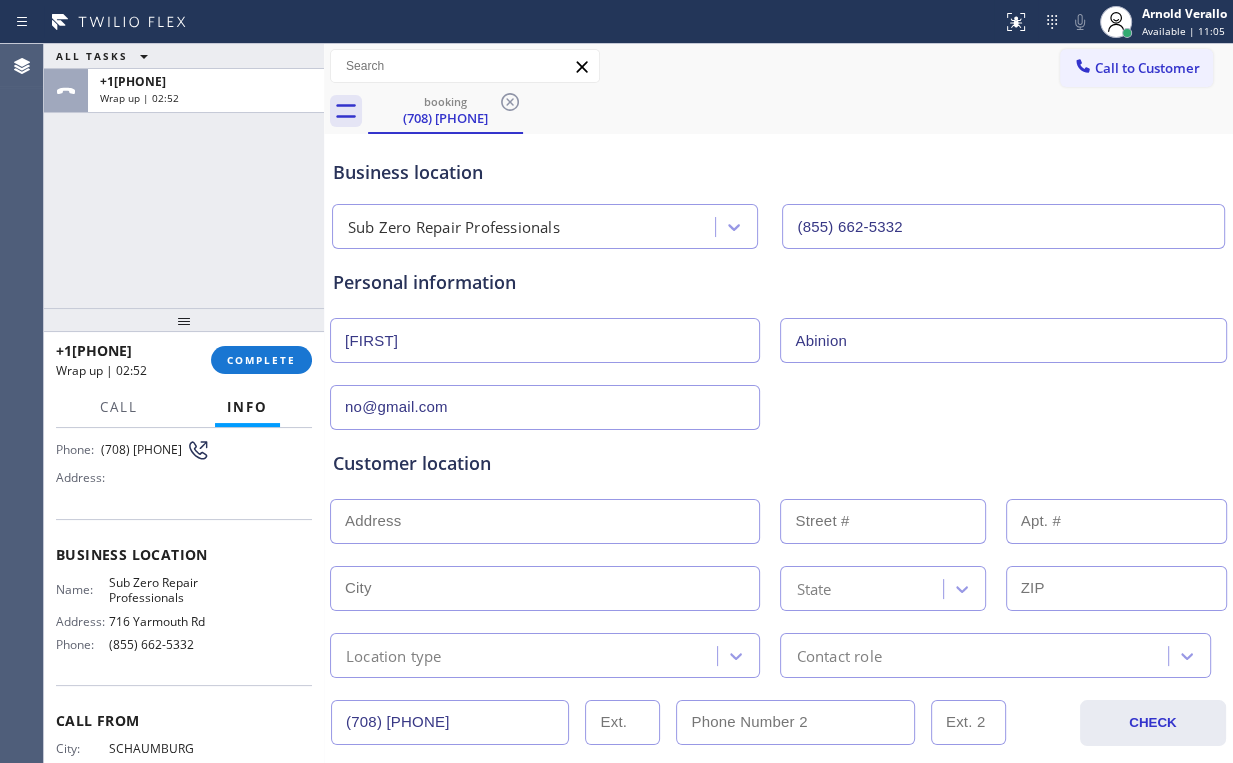 drag, startPoint x: 443, startPoint y: 522, endPoint x: 454, endPoint y: 525, distance: 11.401754 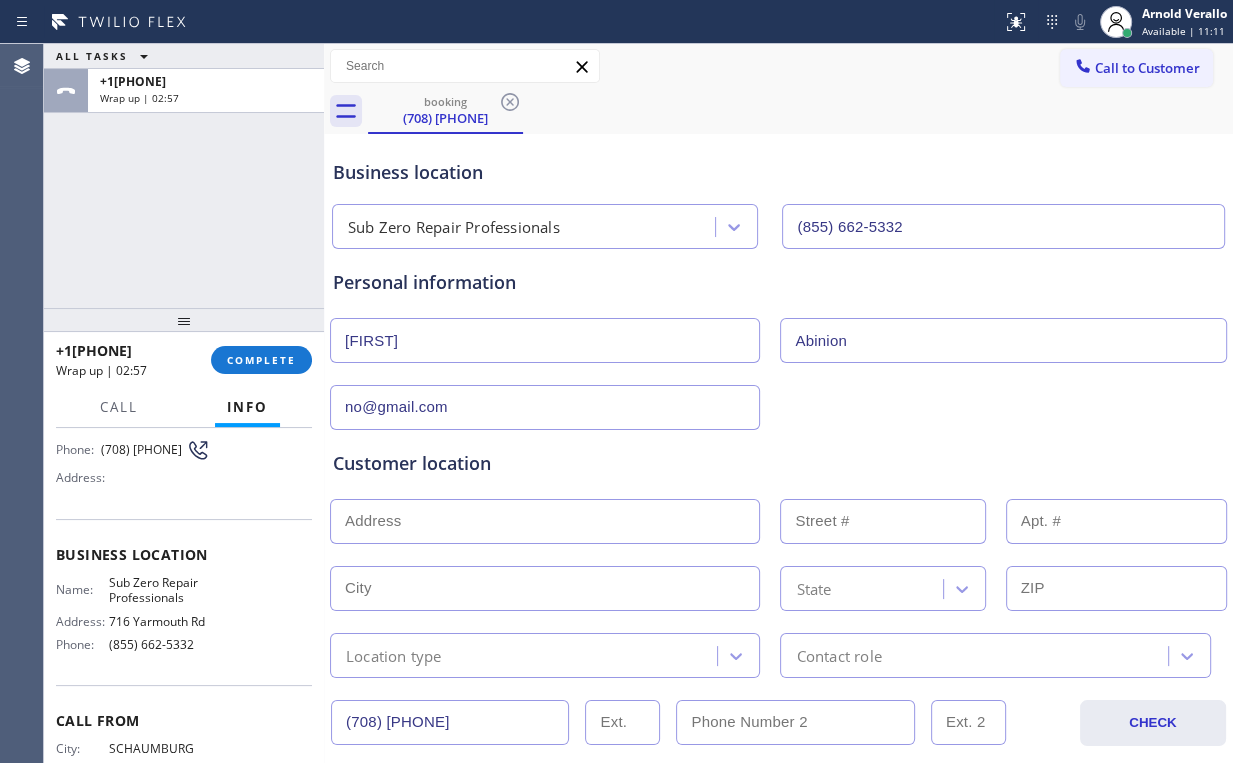 click at bounding box center (545, 521) 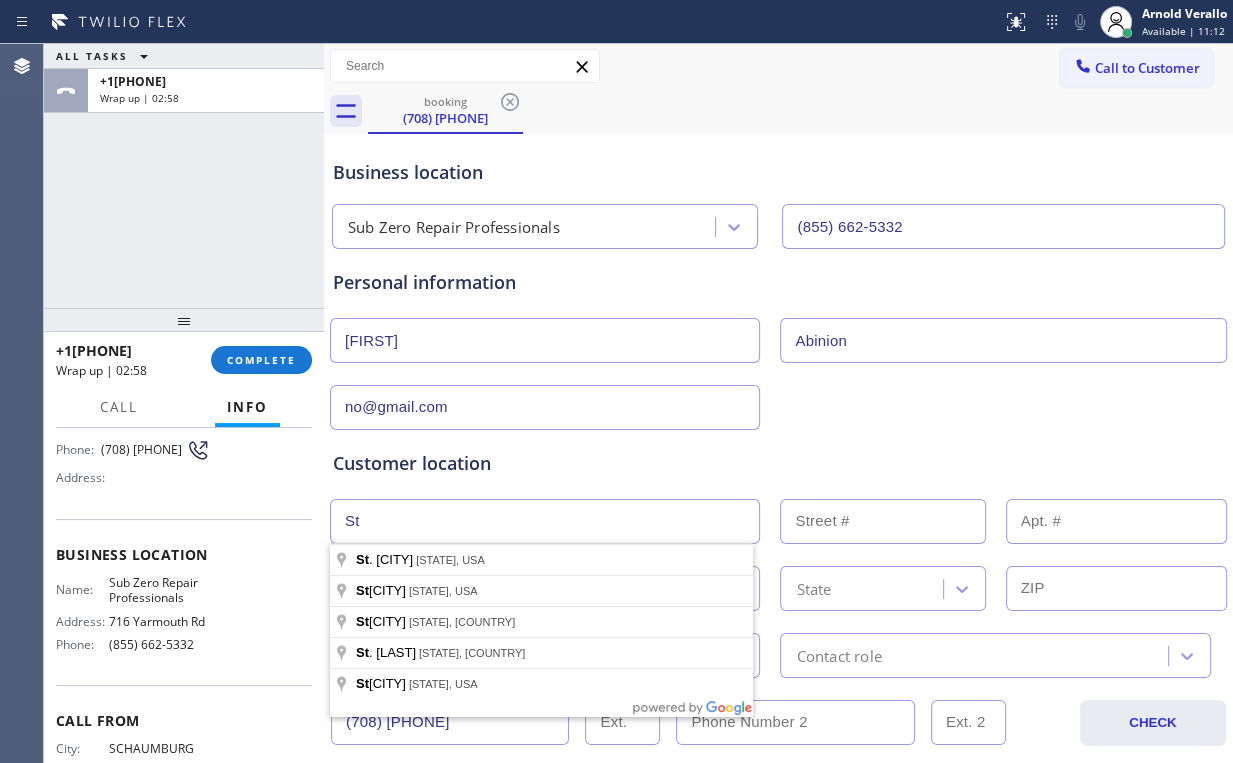 drag, startPoint x: 412, startPoint y: 519, endPoint x: 46, endPoint y: 528, distance: 366.11063 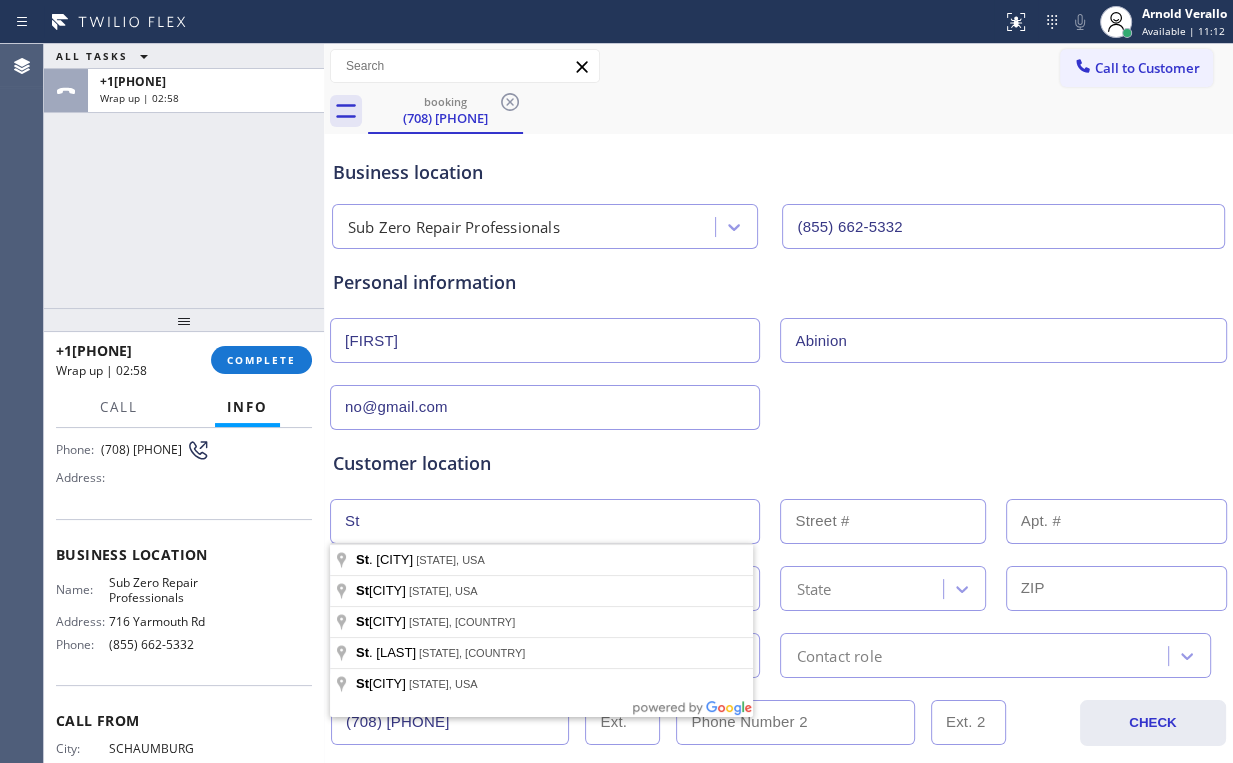 click on "ALL TASKS ALL TASKS ACTIVE TASKS TASKS IN WRAP UP +17089770944 Wrap up | 02:58 +17089770944 Wrap up | 02:58 COMPLETE Call Info Call ended +17089770944 Wrap up | 02:58 Context Queue: [Test] All Priority: 1 Customer Name: (708) 977-0944 Phone: (708) 977-0944 Address: Business location Name: Sub Zero Repair  Professionals Address: 716 Yarmouth Rd  Phone: (855) 662-5332 Call From City: SCHAUMBURG State: IL Zipcode: 60194 Outbound call Location Sub Zero Repair  Professionals Your caller id phone number (855) 662-5332 Customer number (708) 977-0944 Call Transfer Back to Dashboard Change Sender ID Customers Technicians Select a contact Outbound call Location Search location Your caller id phone number Customer number Call Customer info Name   Phone none Address none Change Sender ID HVAC +18559994417 5 Star Appliance +18557314952 Appliance Repair +18554611149 Plumbing +18889090120 Air Duct Cleaning +18006865038  Electricians +18005688664 Cancel Change Check personal SMS Reset Change booking (708) 977-0944 Location -" at bounding box center [638, 403] 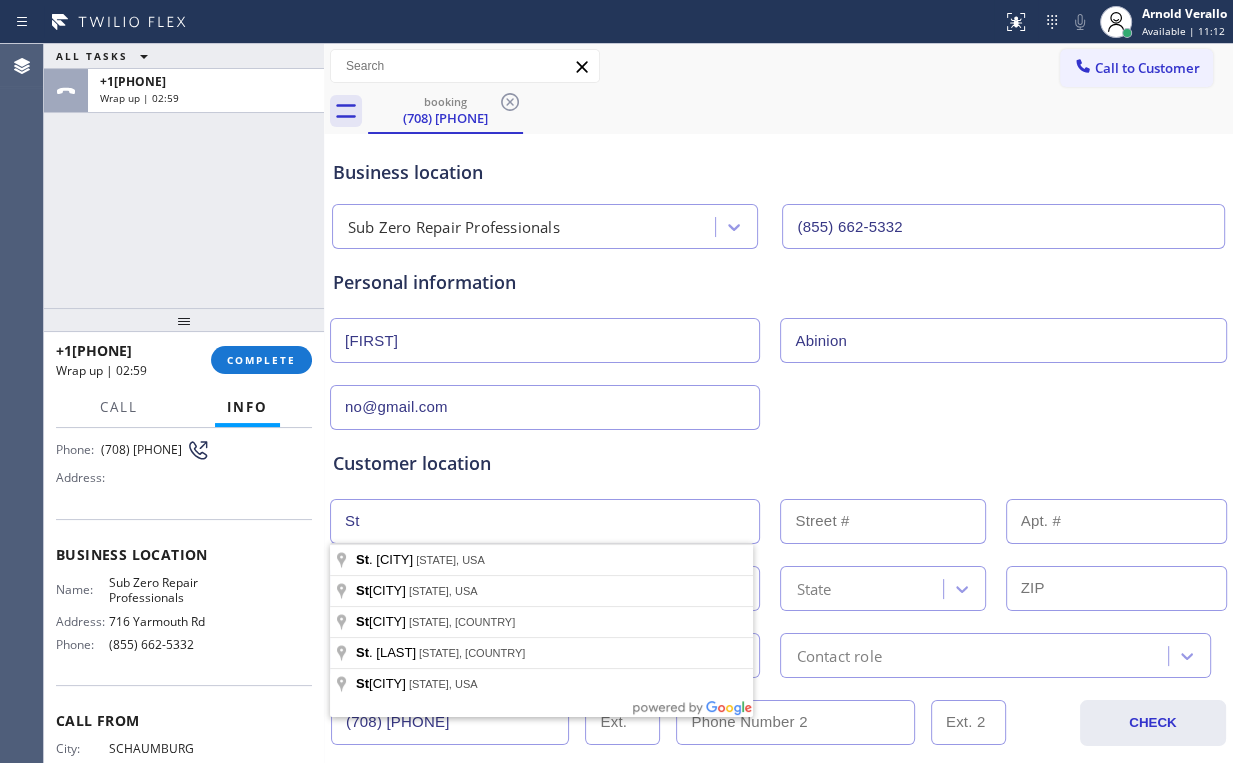 paste 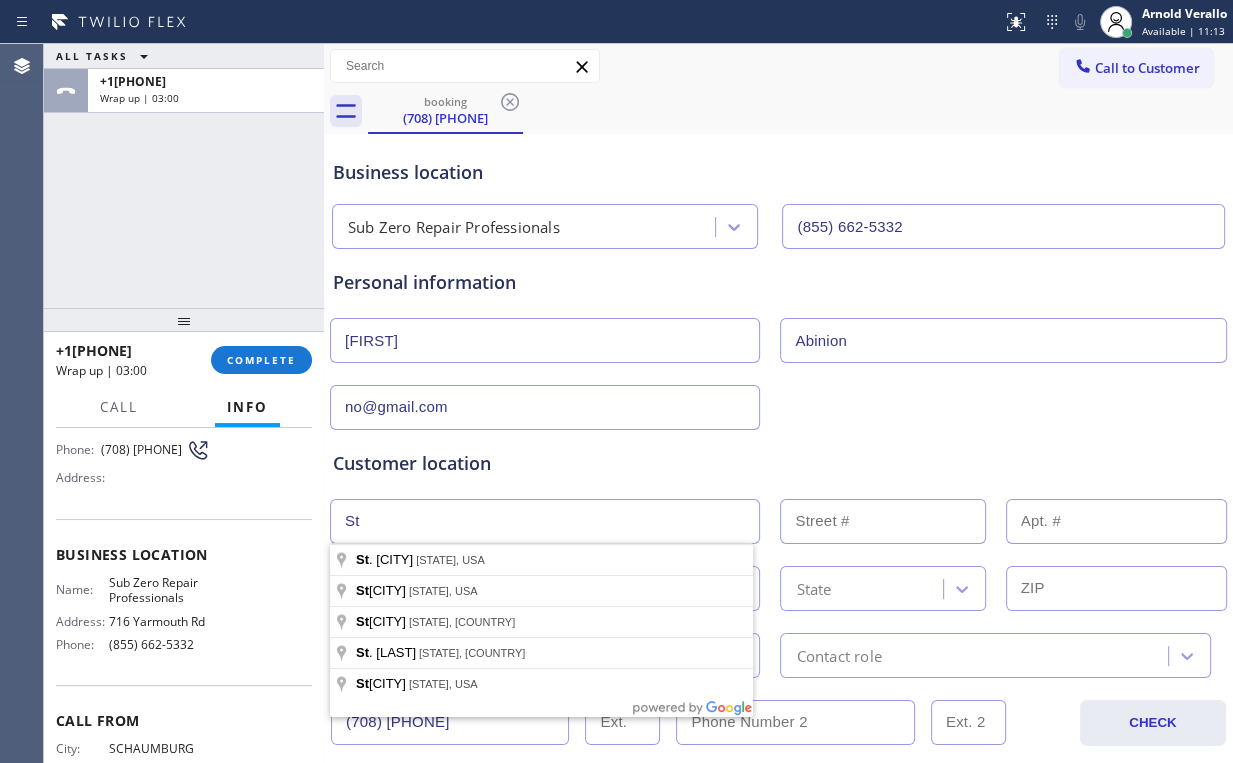 type on "S" 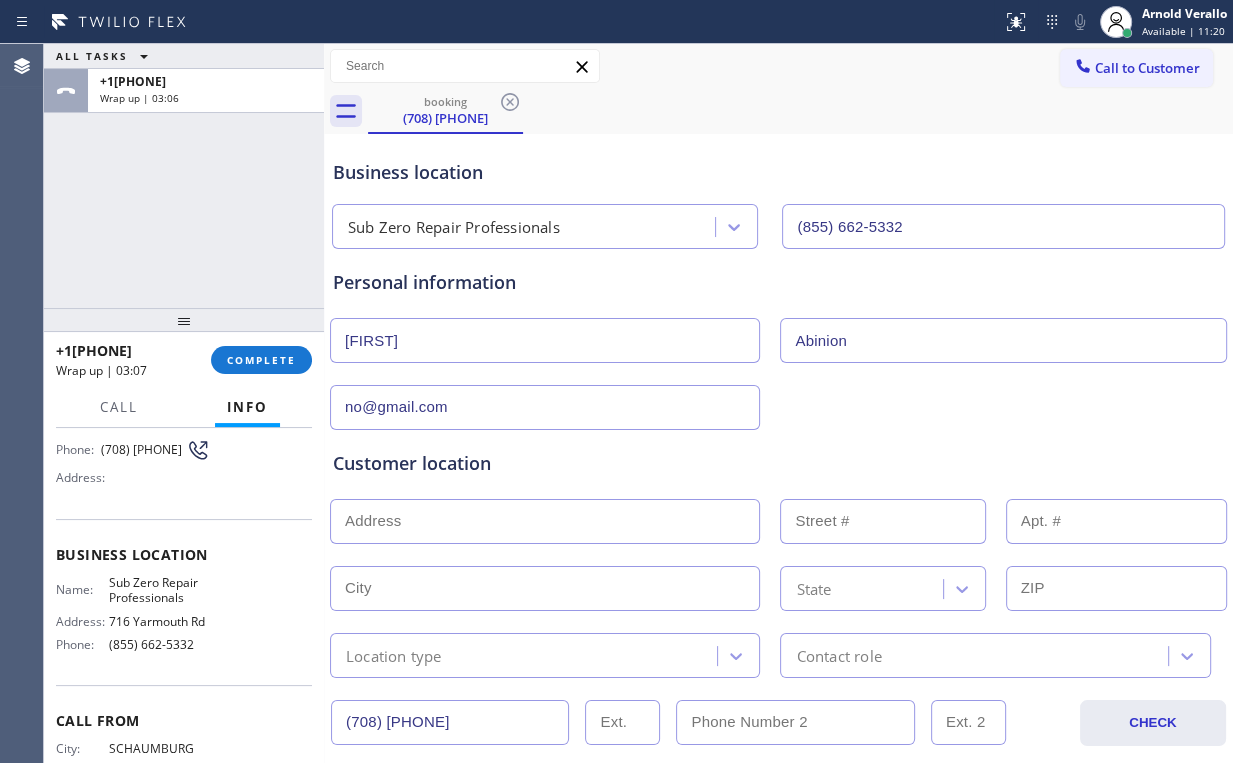 click at bounding box center (545, 521) 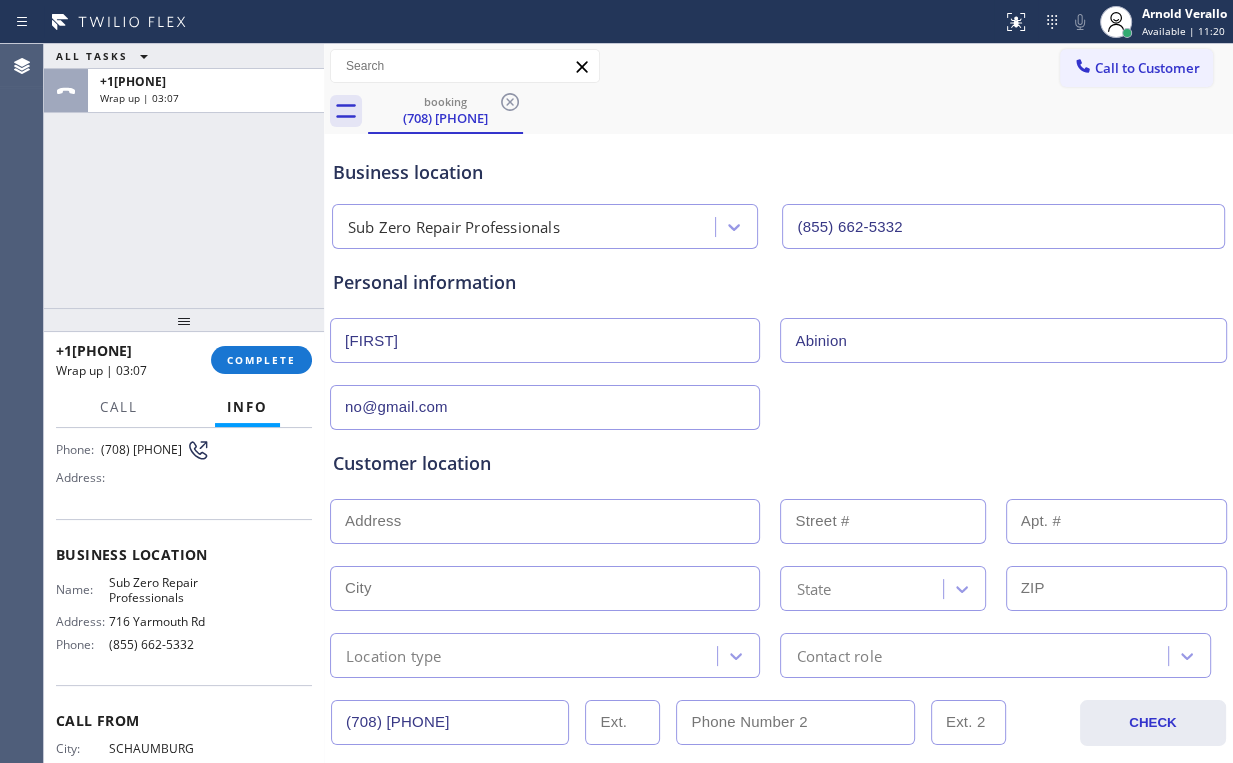 paste on "2905 Glenbriar Dr, St. Charles, IL 60174, USA" 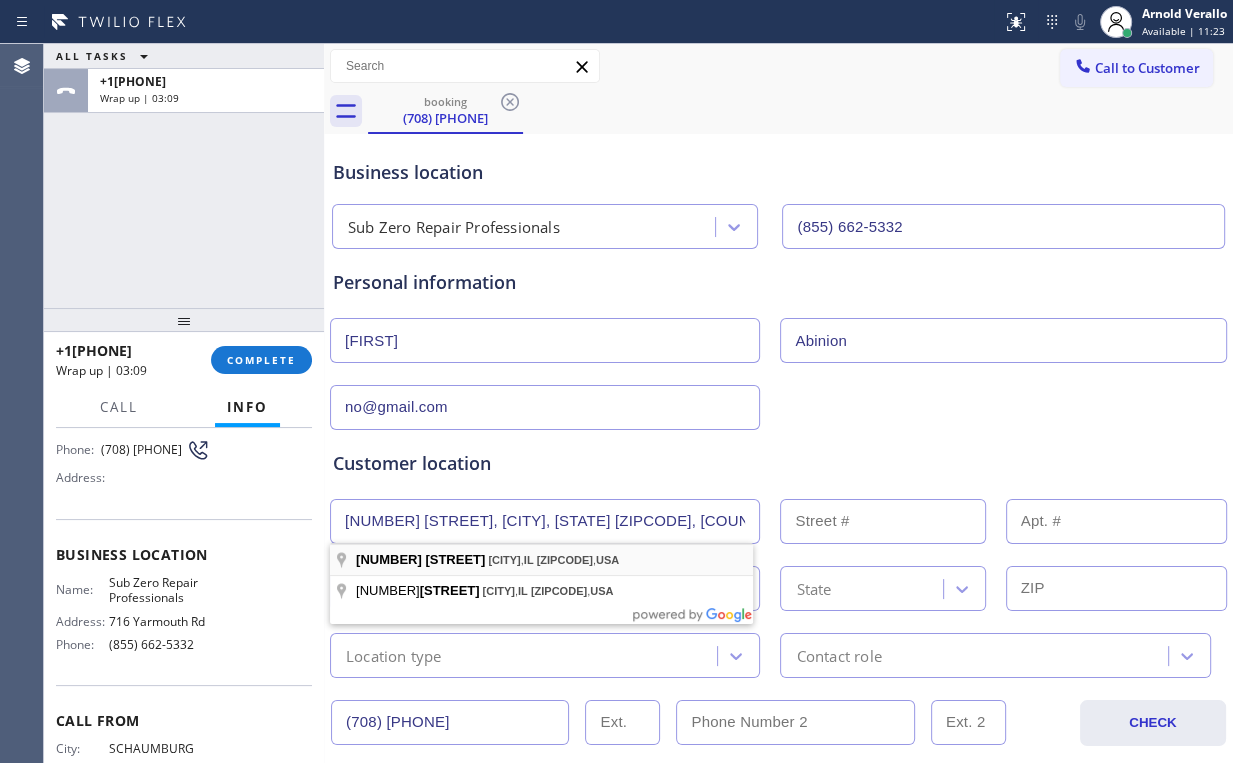 type on "2905 Glenbriar Dr" 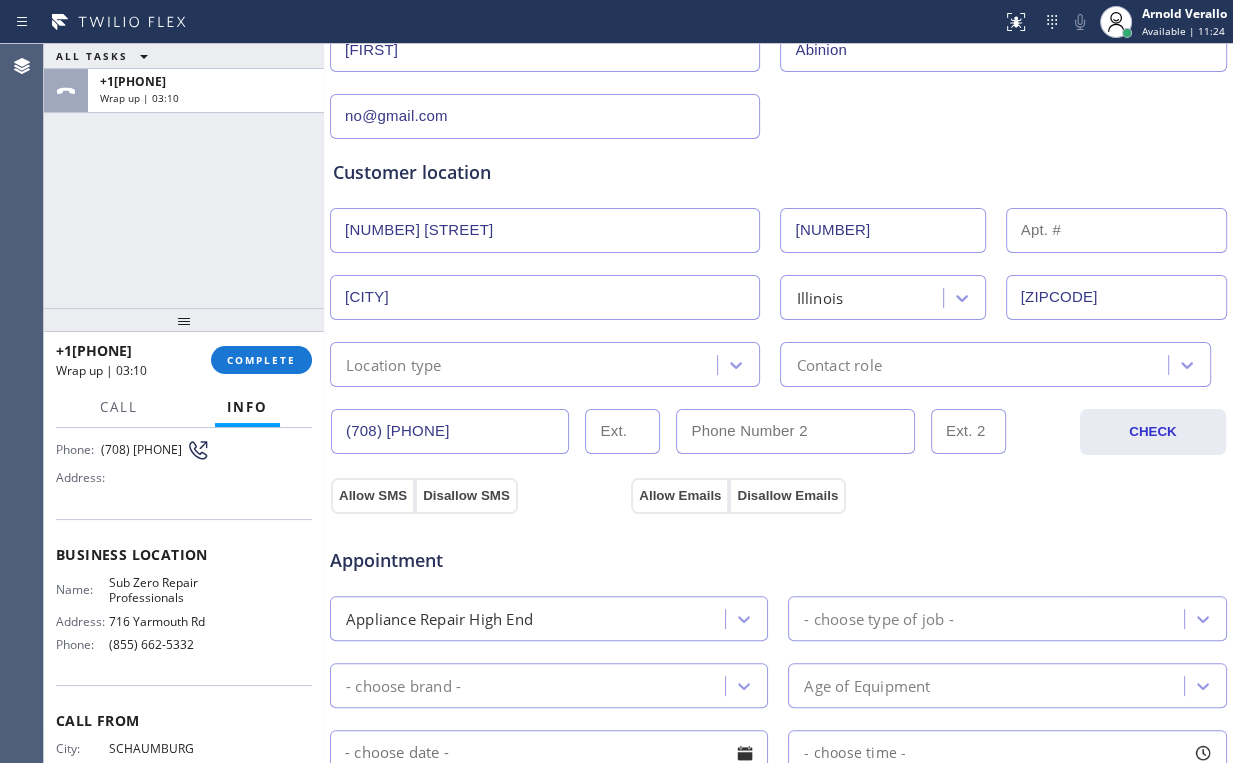 scroll, scrollTop: 320, scrollLeft: 0, axis: vertical 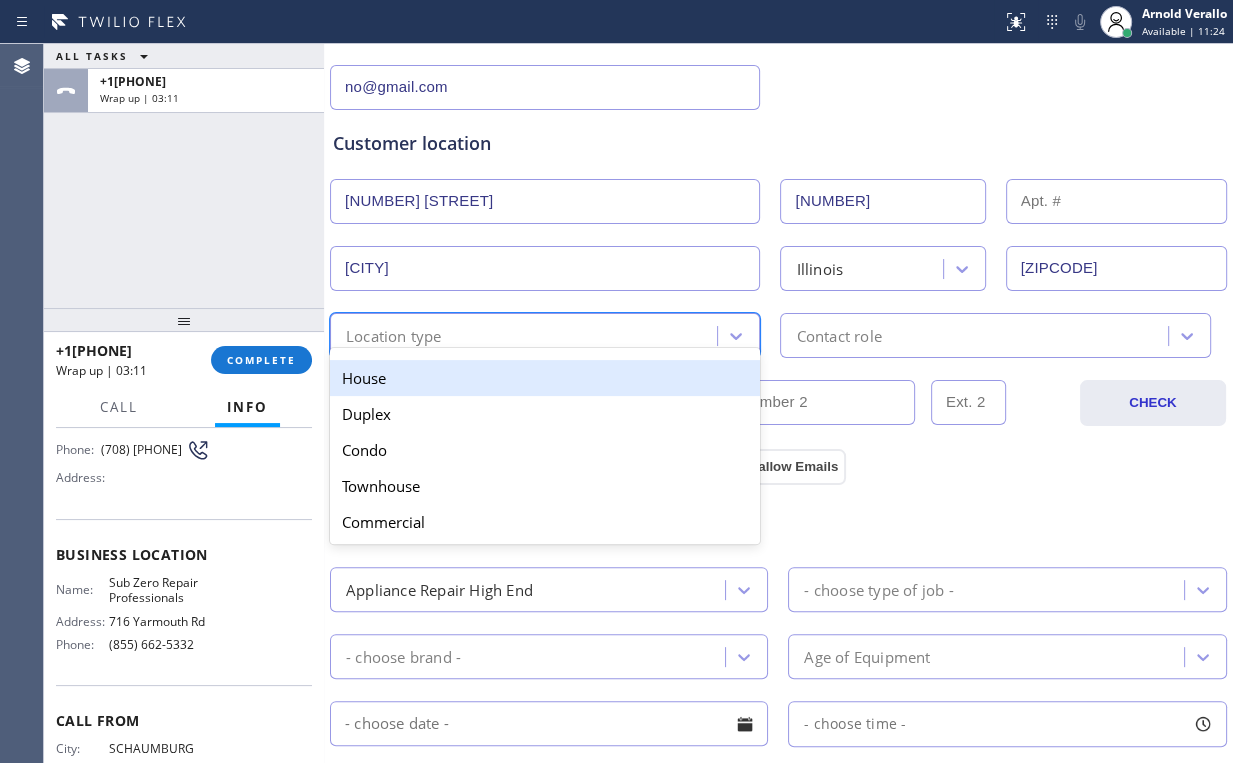 click on "Location type" at bounding box center (526, 335) 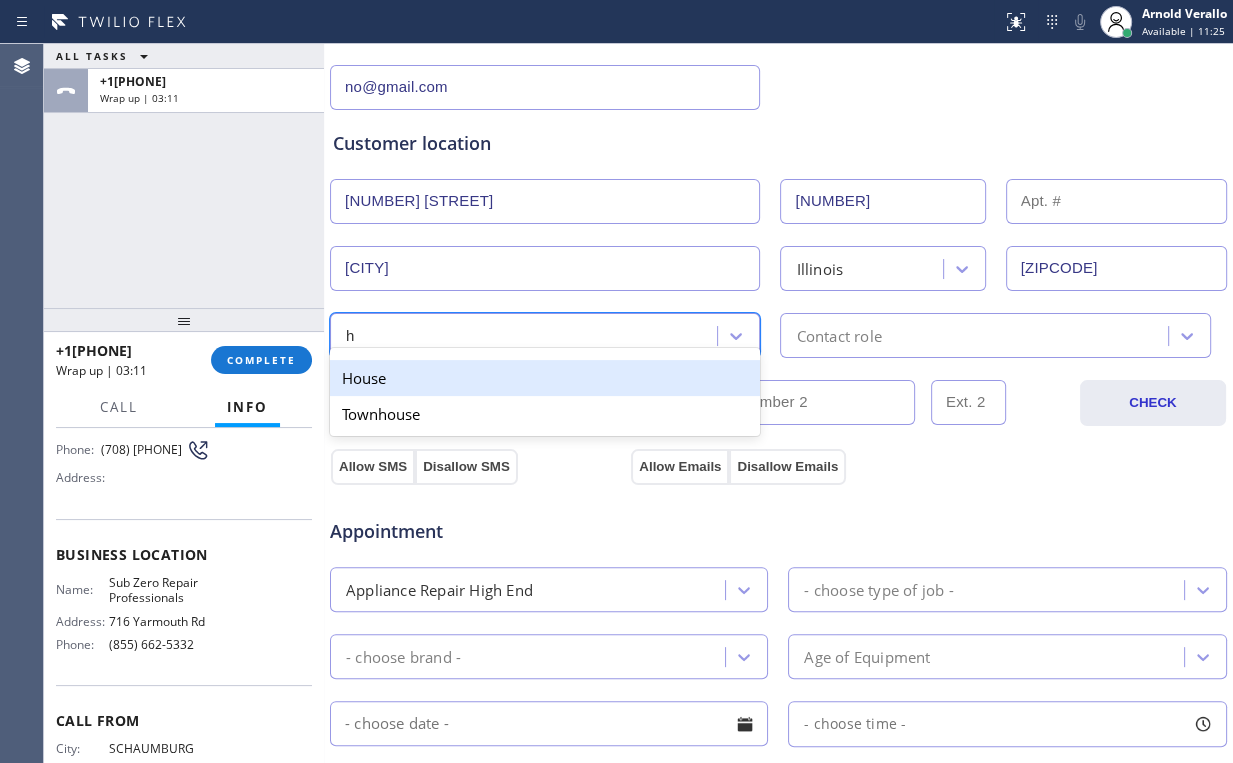 drag, startPoint x: 388, startPoint y: 373, endPoint x: 514, endPoint y: 378, distance: 126.09917 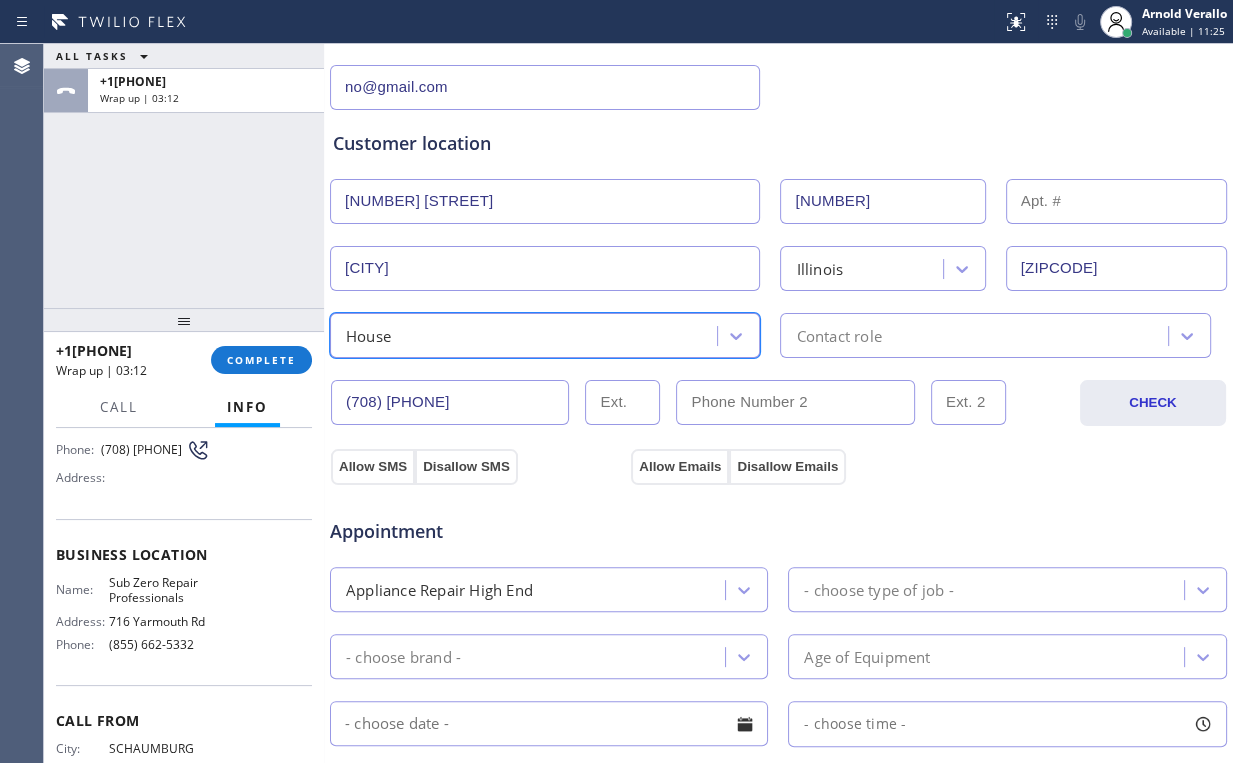 click on "Contact role" at bounding box center [838, 335] 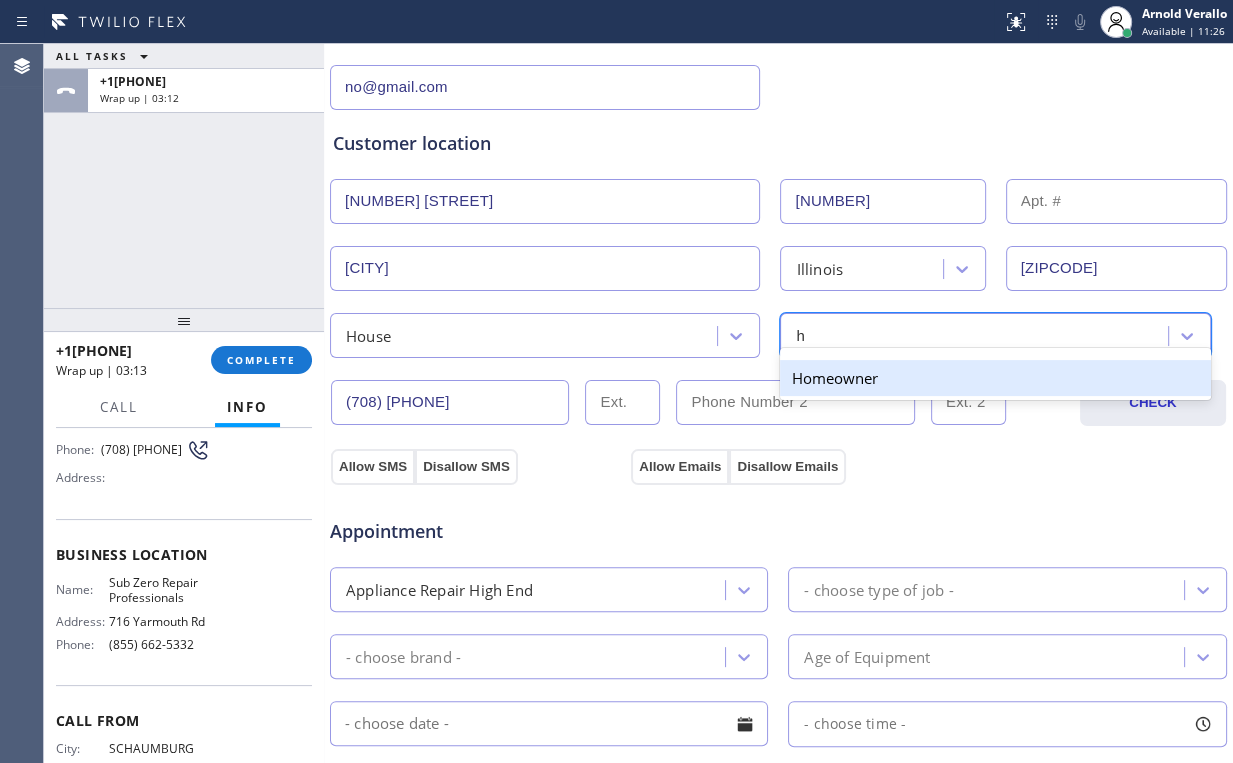 click on "Homeowner" at bounding box center [995, 378] 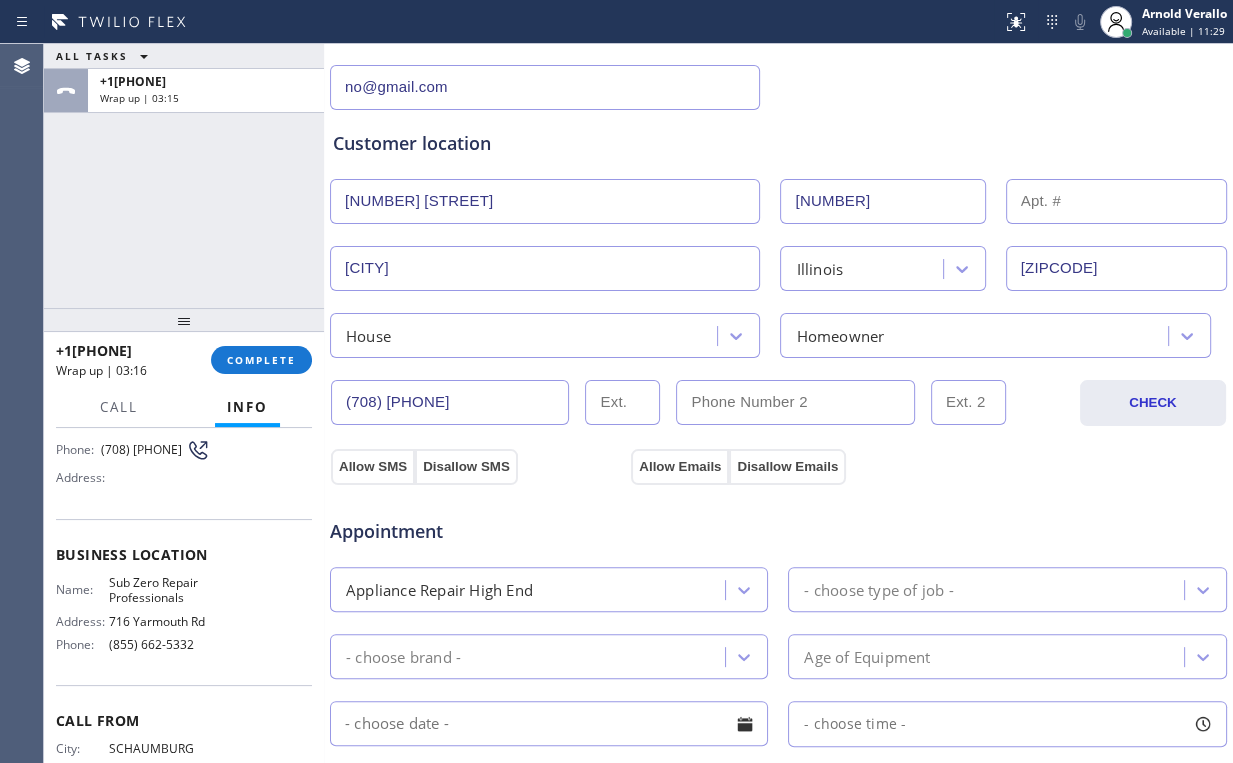 click on "Appointment" at bounding box center [478, 521] 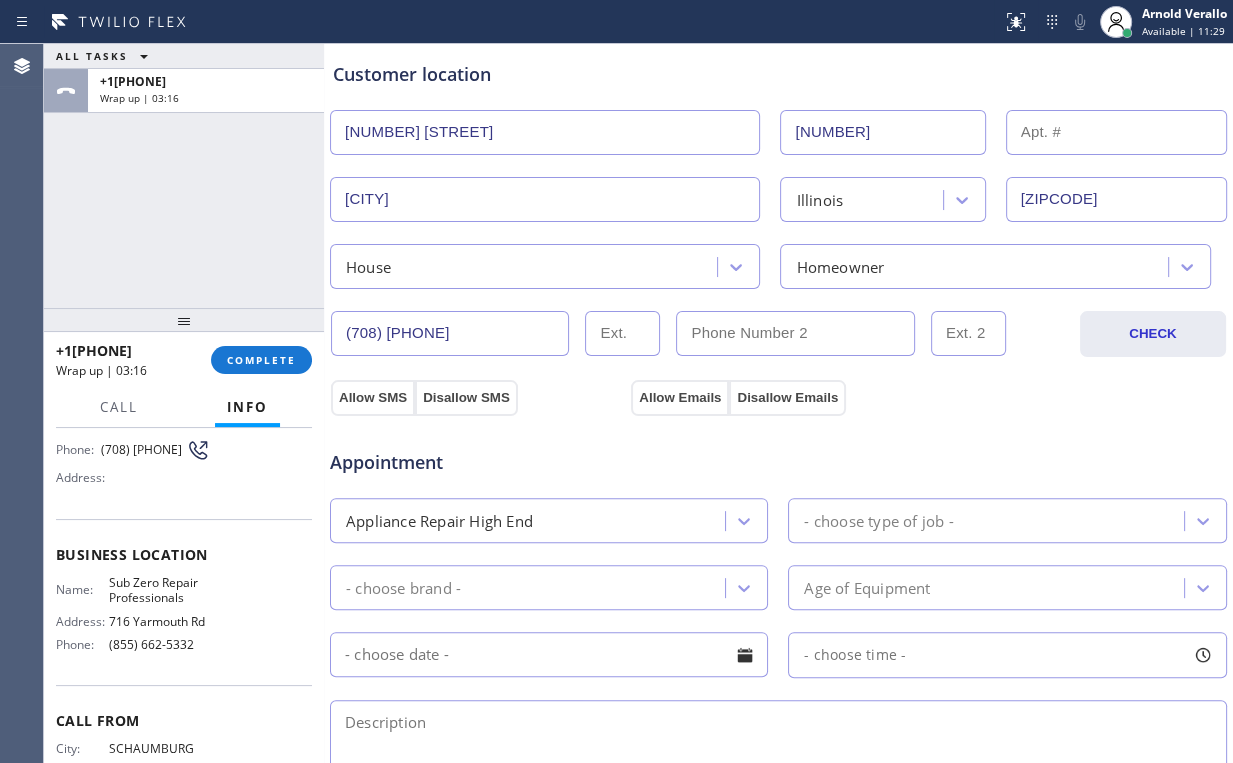 scroll, scrollTop: 480, scrollLeft: 0, axis: vertical 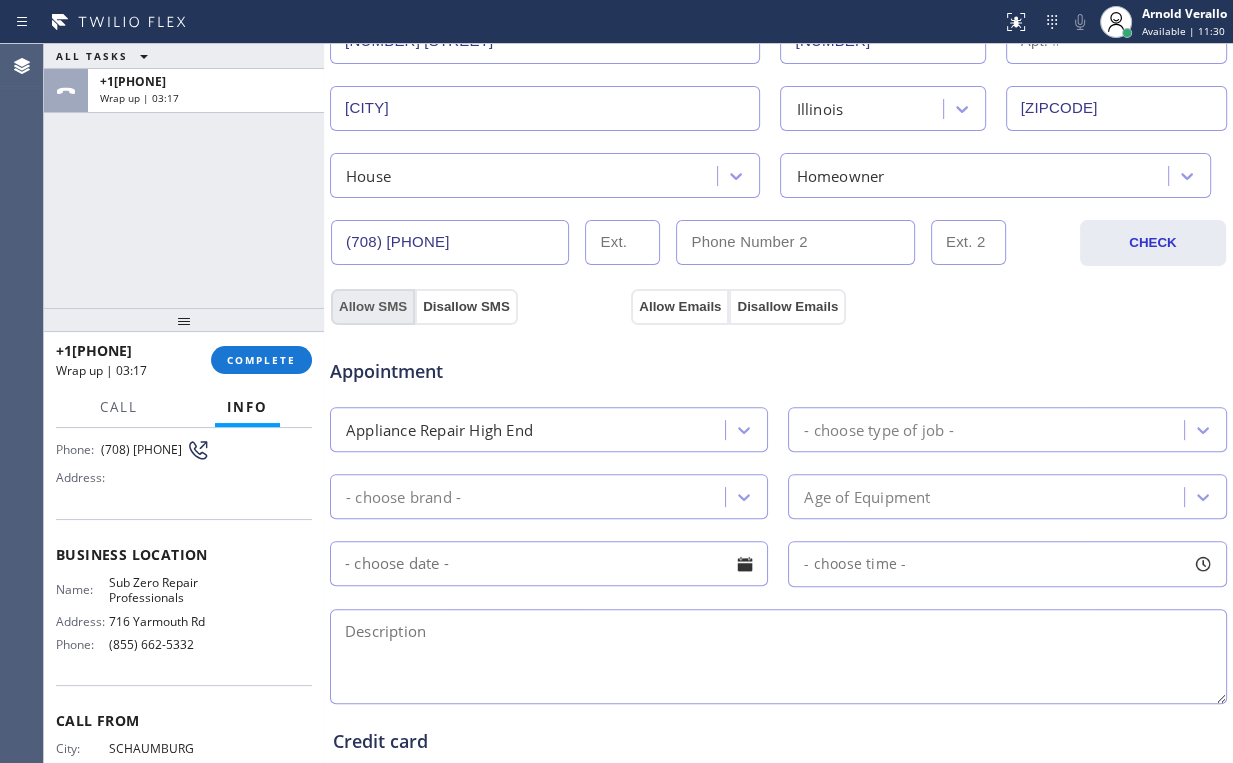 click on "Allow SMS" at bounding box center (373, 307) 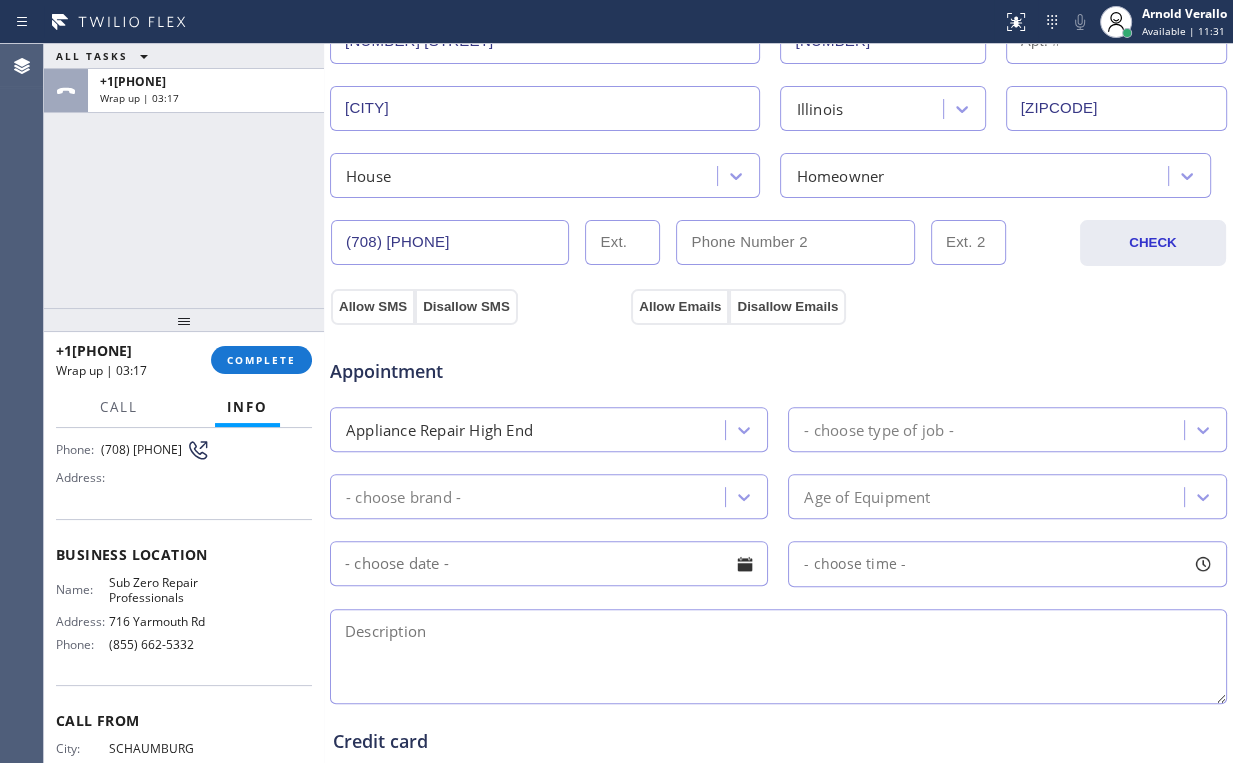 click on "Appointment Appliance Repair High End - choose type of job - - choose brand - Age of Equipment - choose time -" at bounding box center [778, 512] 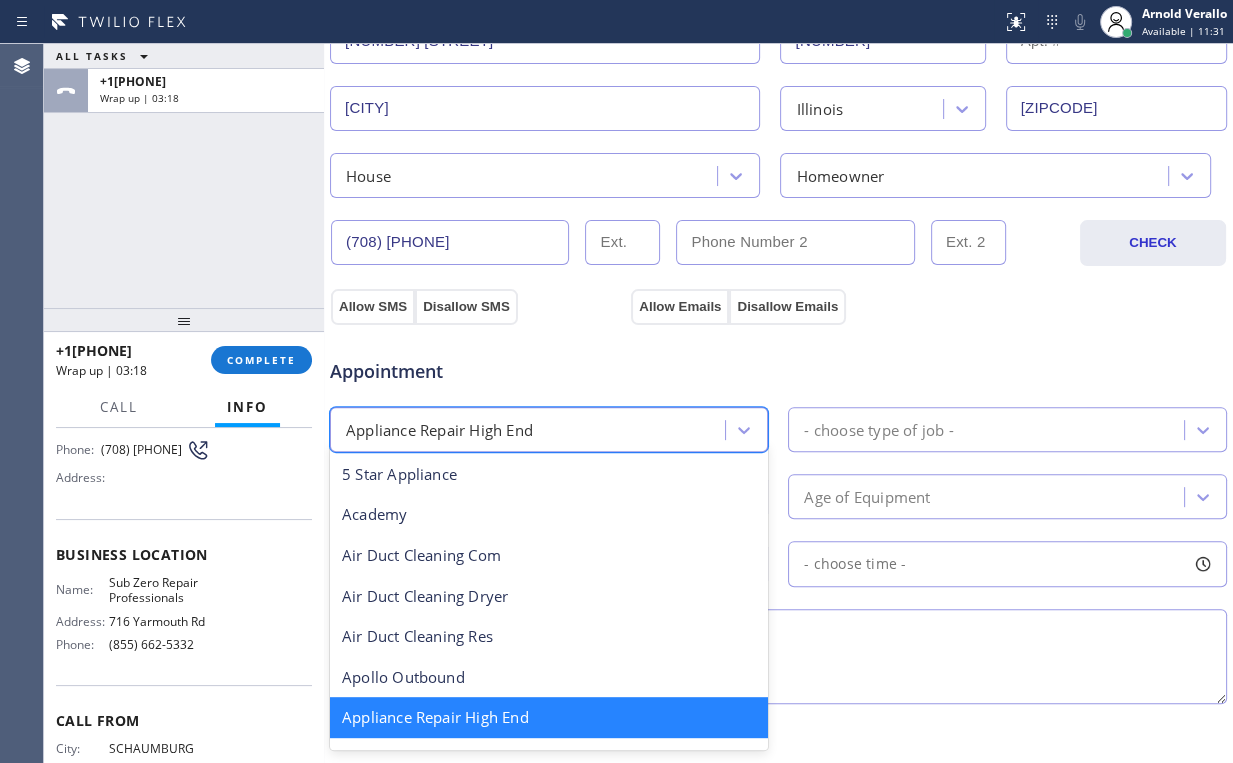 click on "Appliance Repair High End" at bounding box center (439, 429) 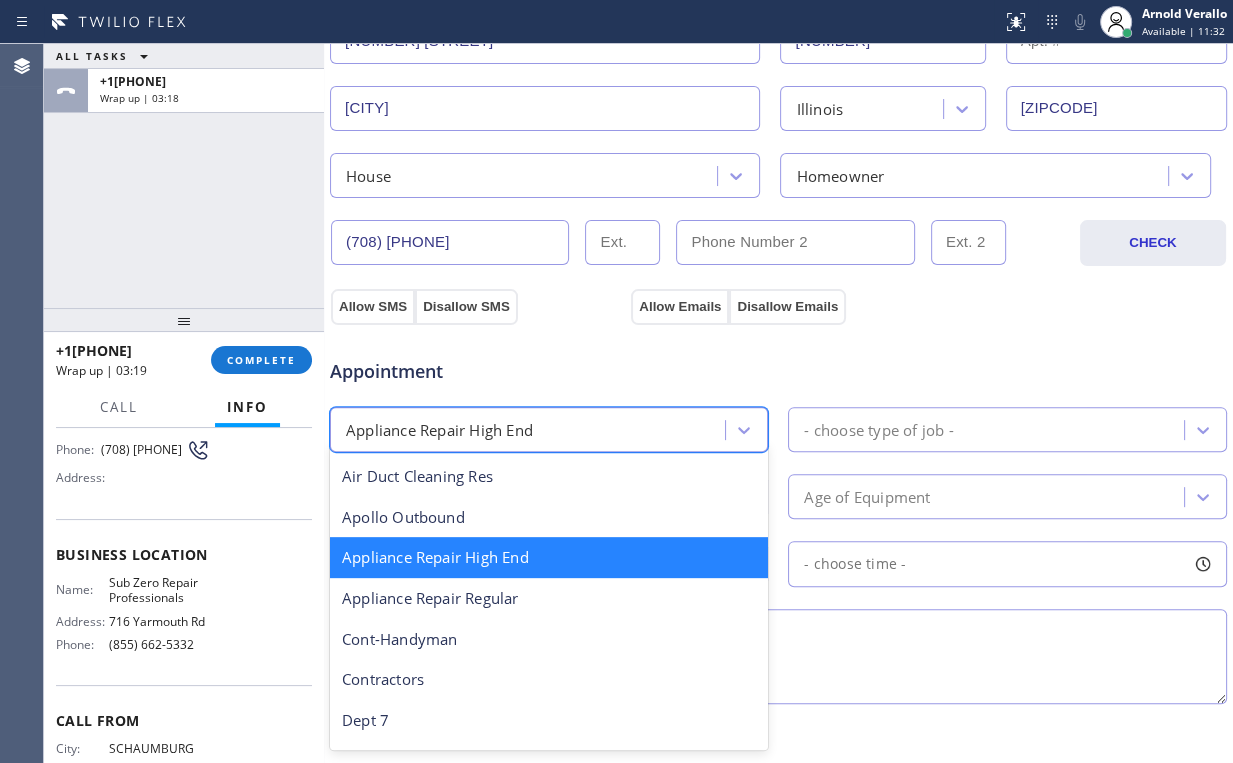 scroll, scrollTop: 162, scrollLeft: 0, axis: vertical 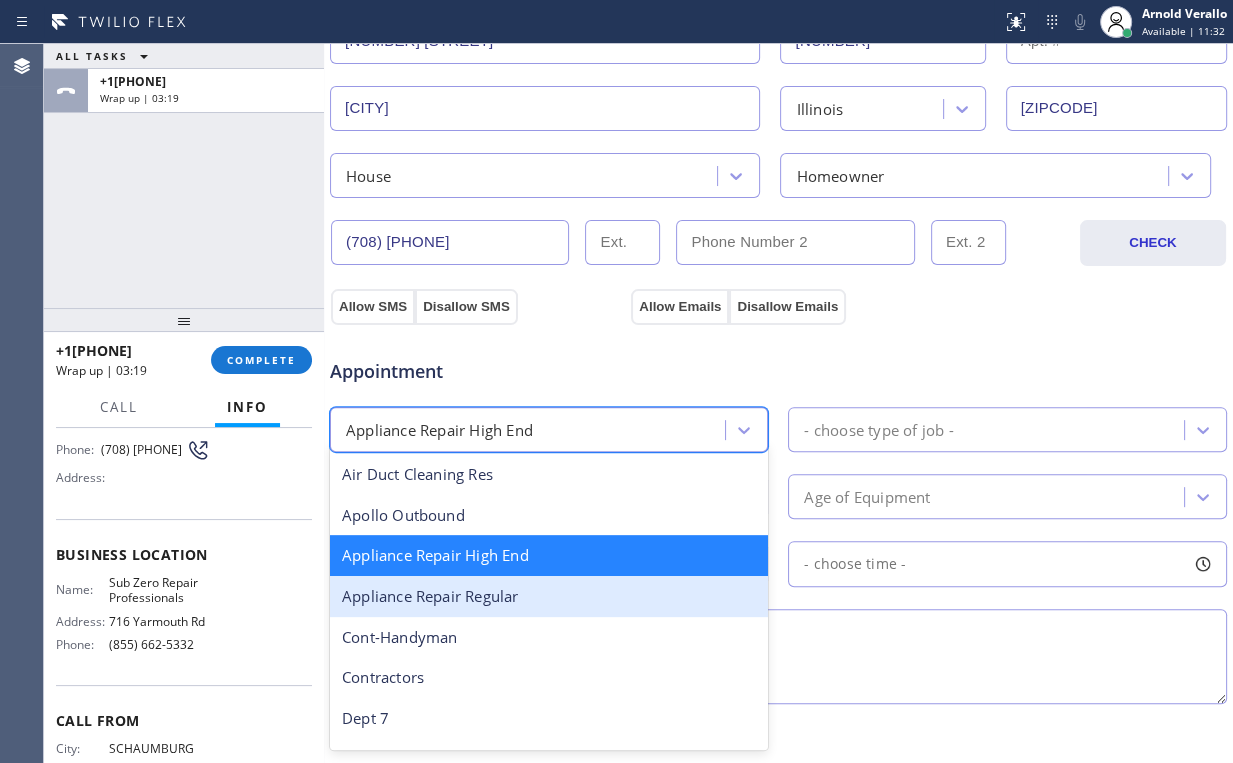 click on "Appliance Repair Regular" at bounding box center (549, 596) 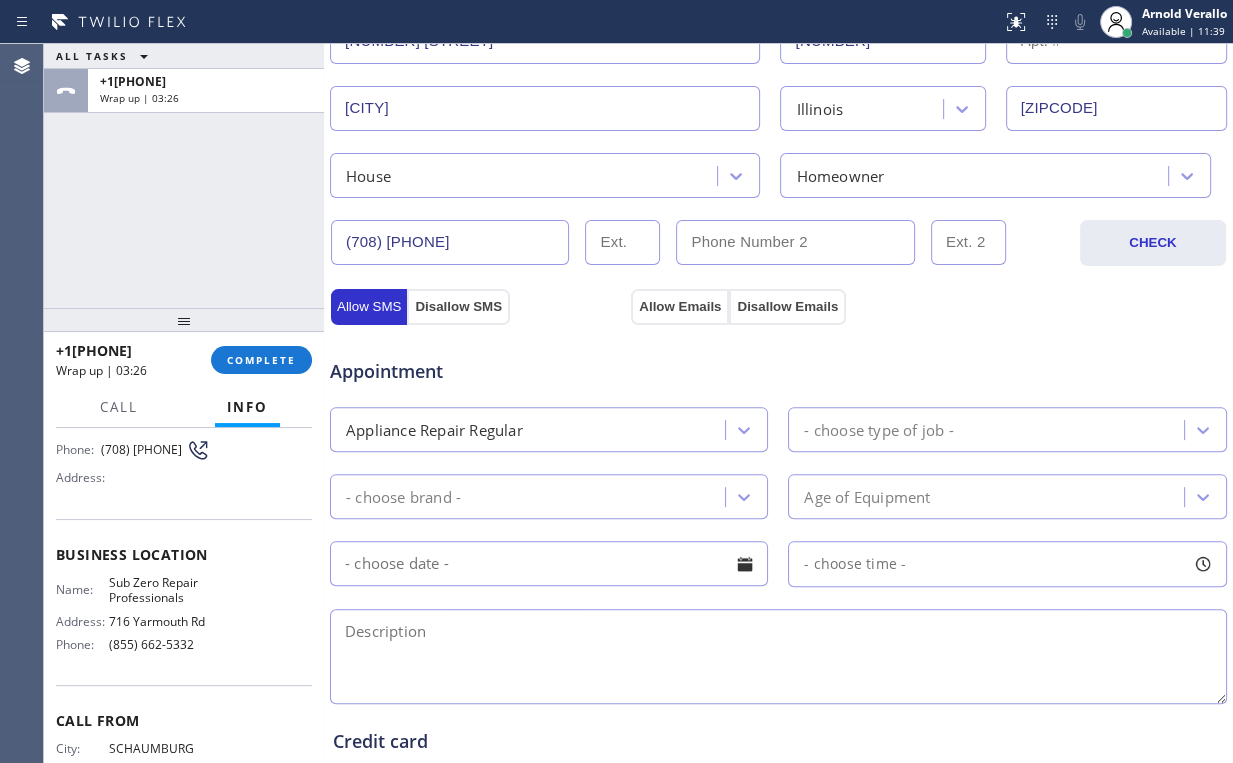 click on "- choose brand -" at bounding box center (403, 496) 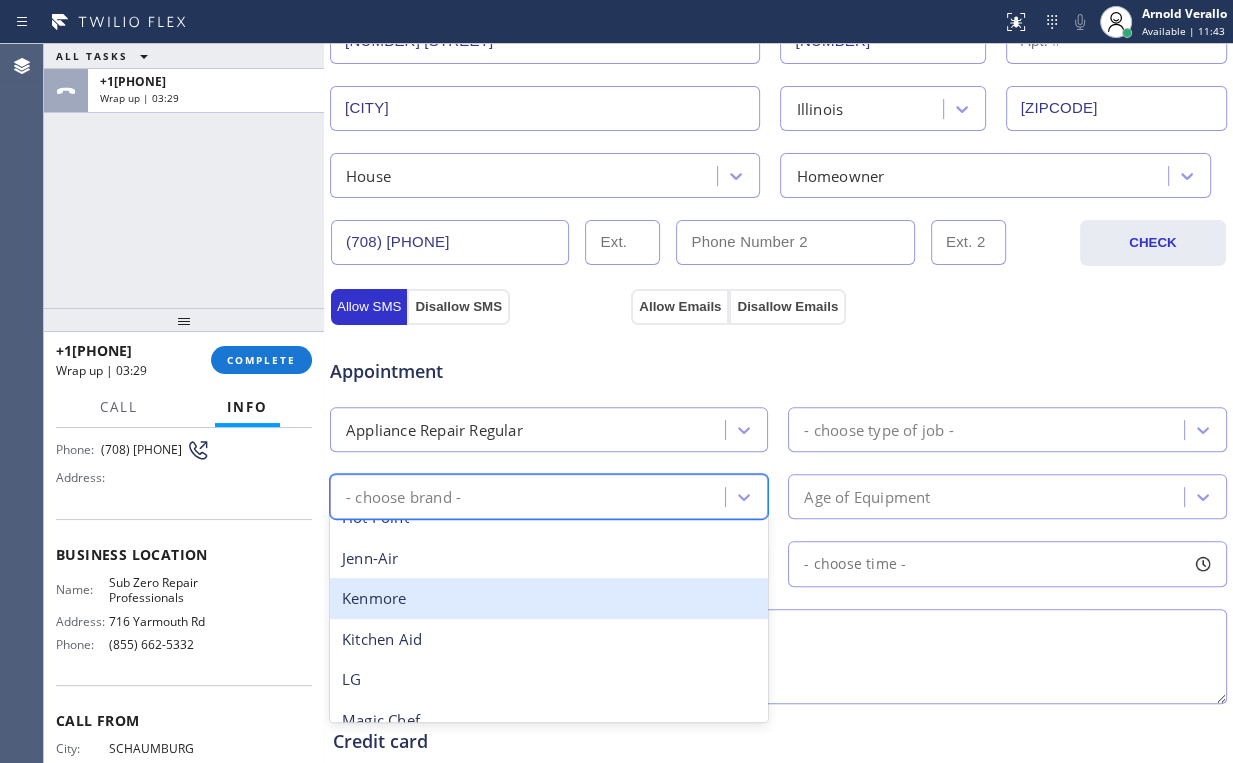 scroll, scrollTop: 320, scrollLeft: 0, axis: vertical 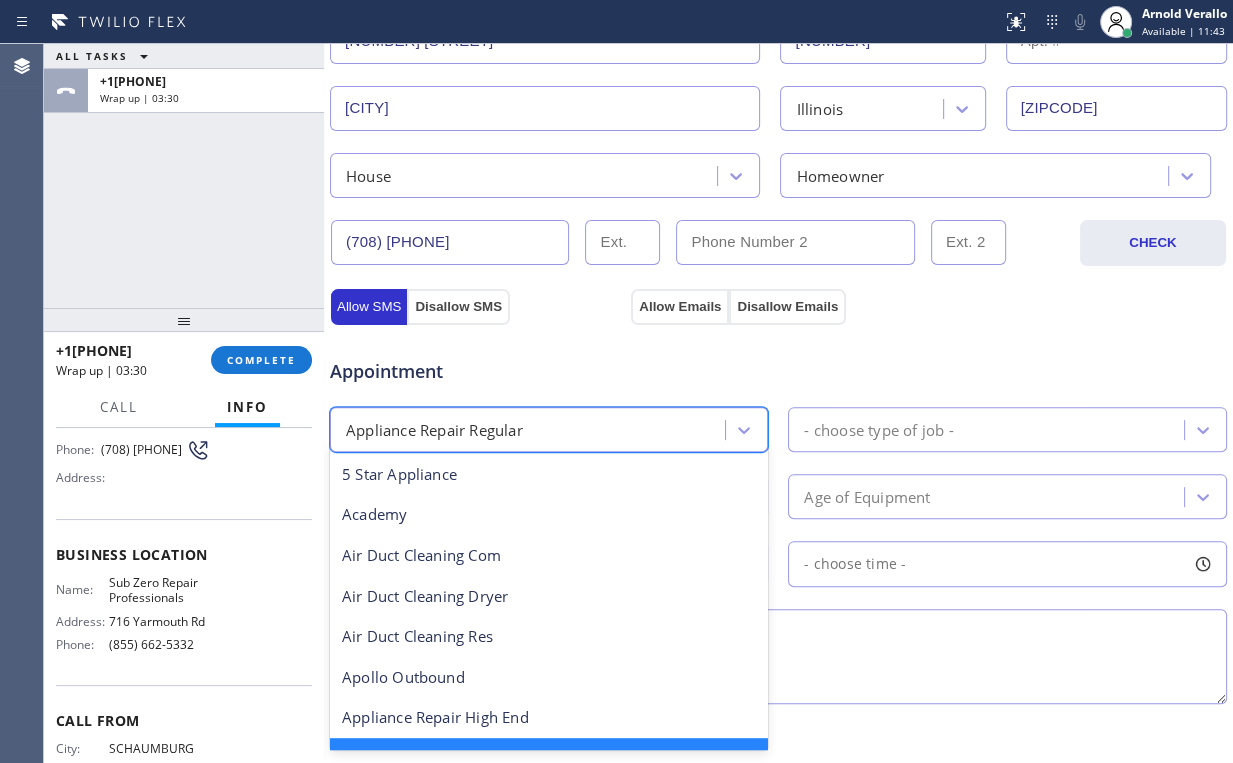 click on "Appliance Repair Regular" at bounding box center (434, 429) 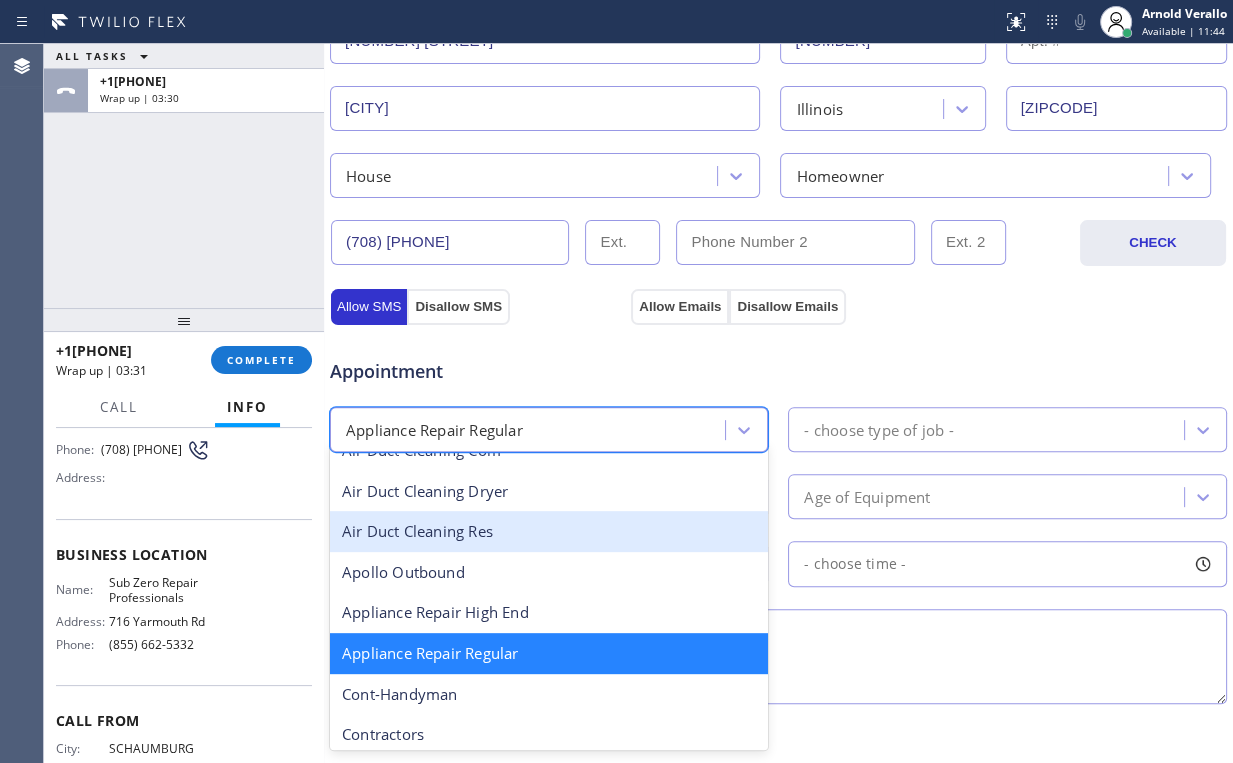 scroll, scrollTop: 202, scrollLeft: 0, axis: vertical 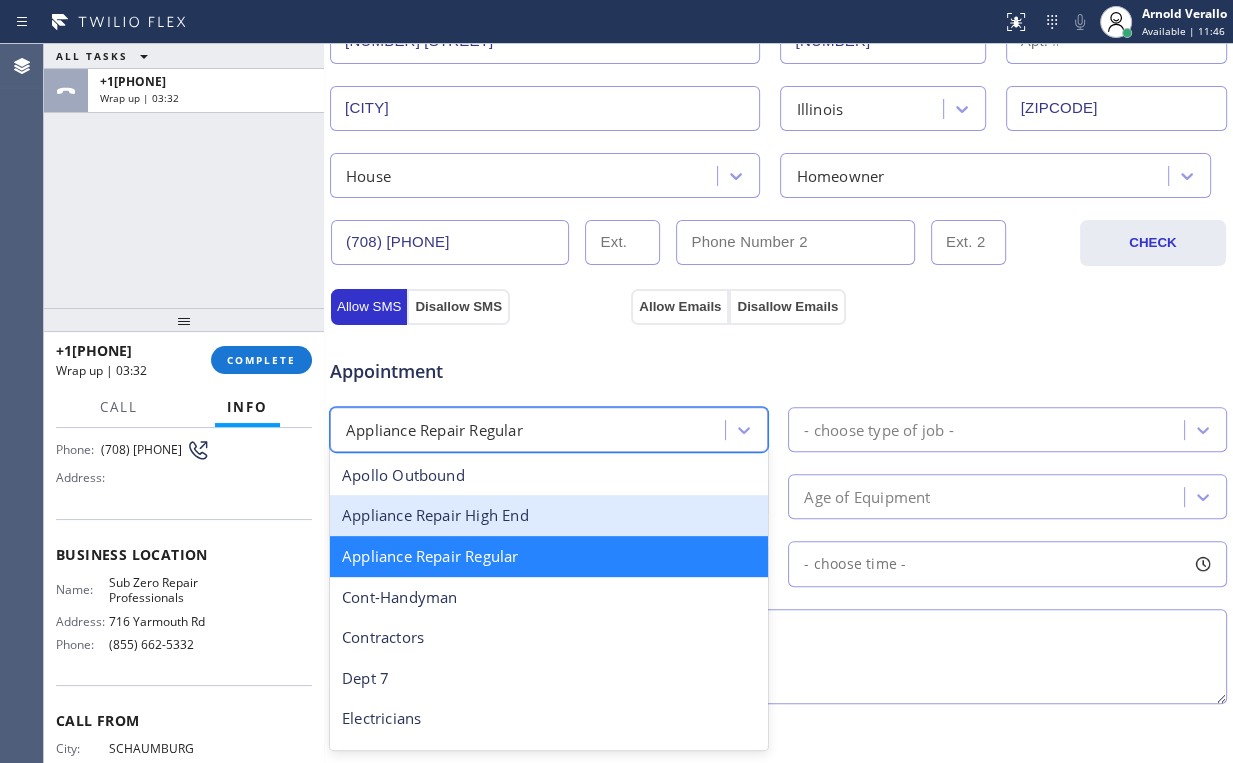 click on "Appliance Repair High End" at bounding box center [549, 515] 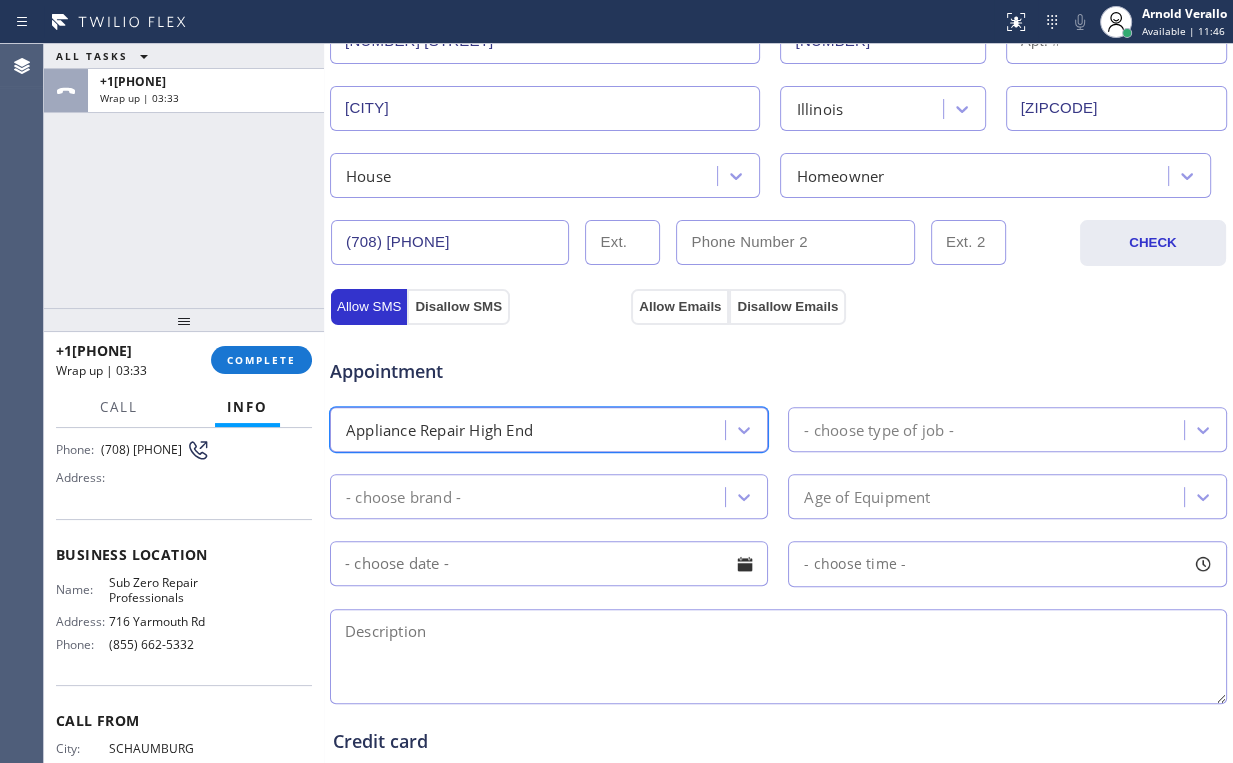 click on "- choose brand -" at bounding box center [530, 496] 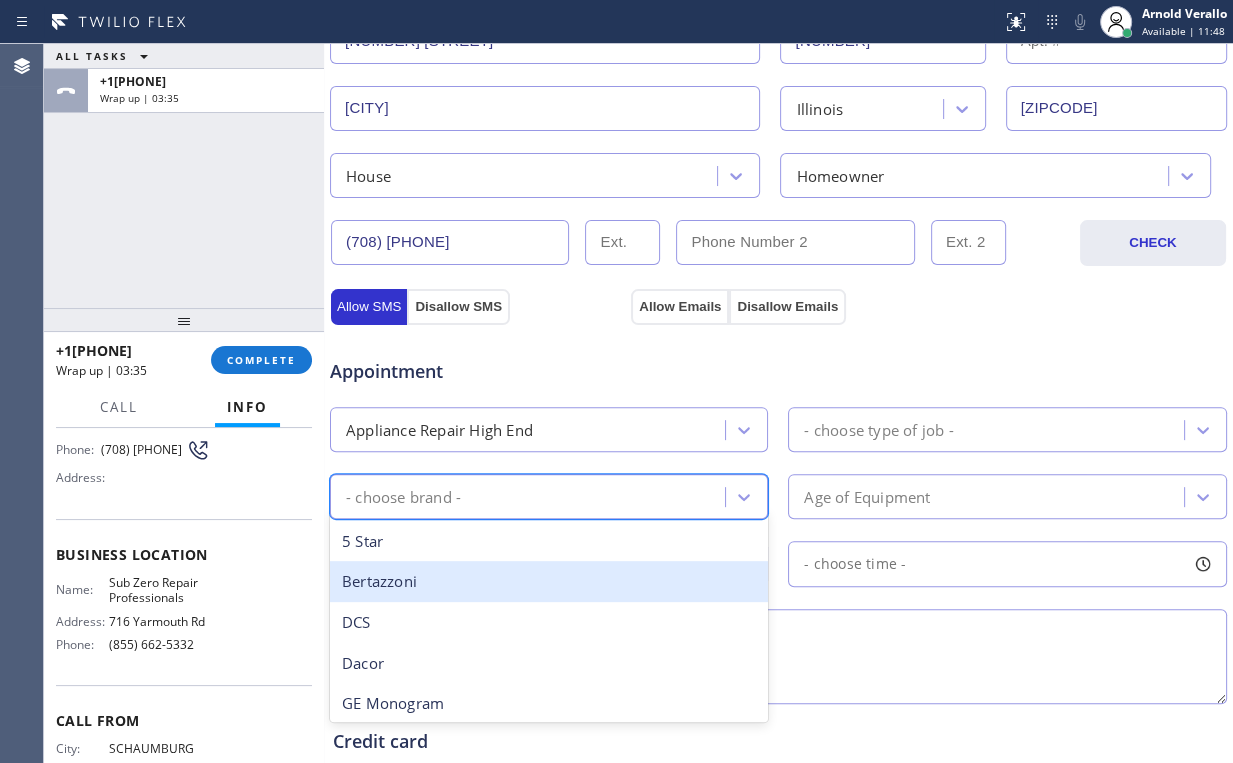 type on "s" 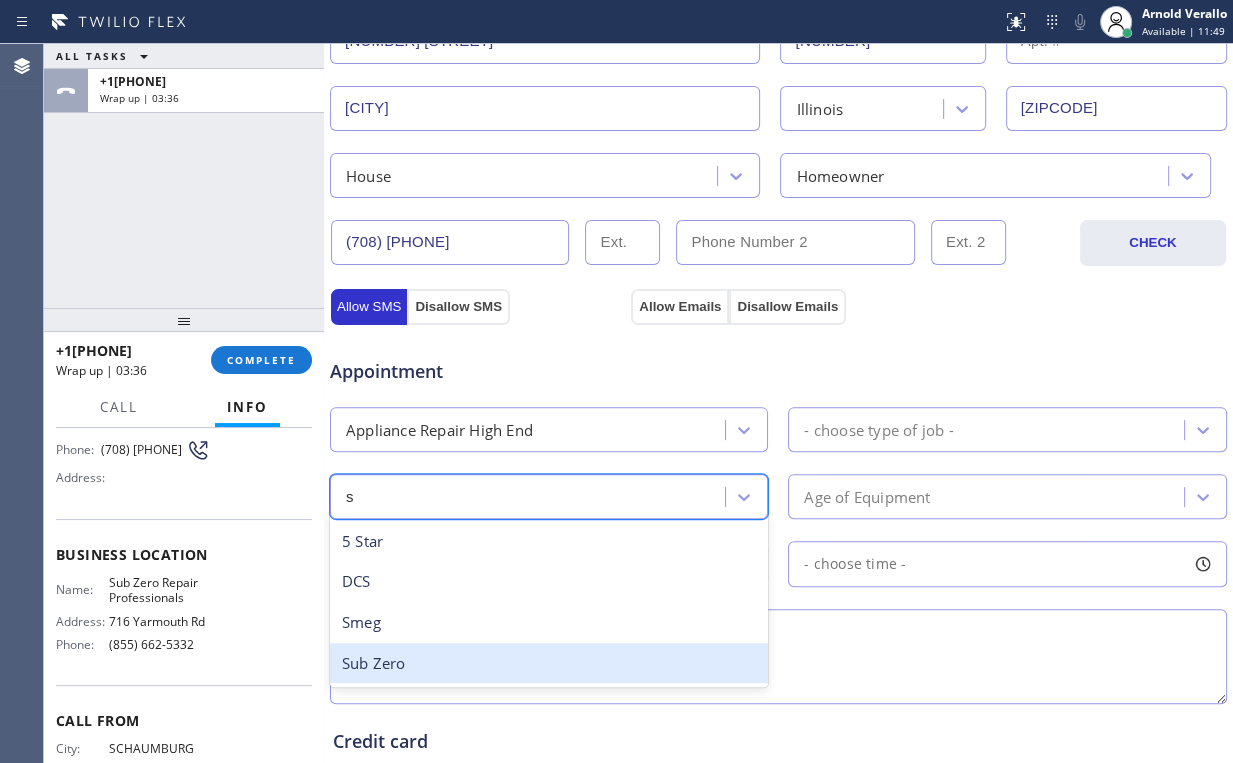 click on "Sub Zero" at bounding box center (549, 663) 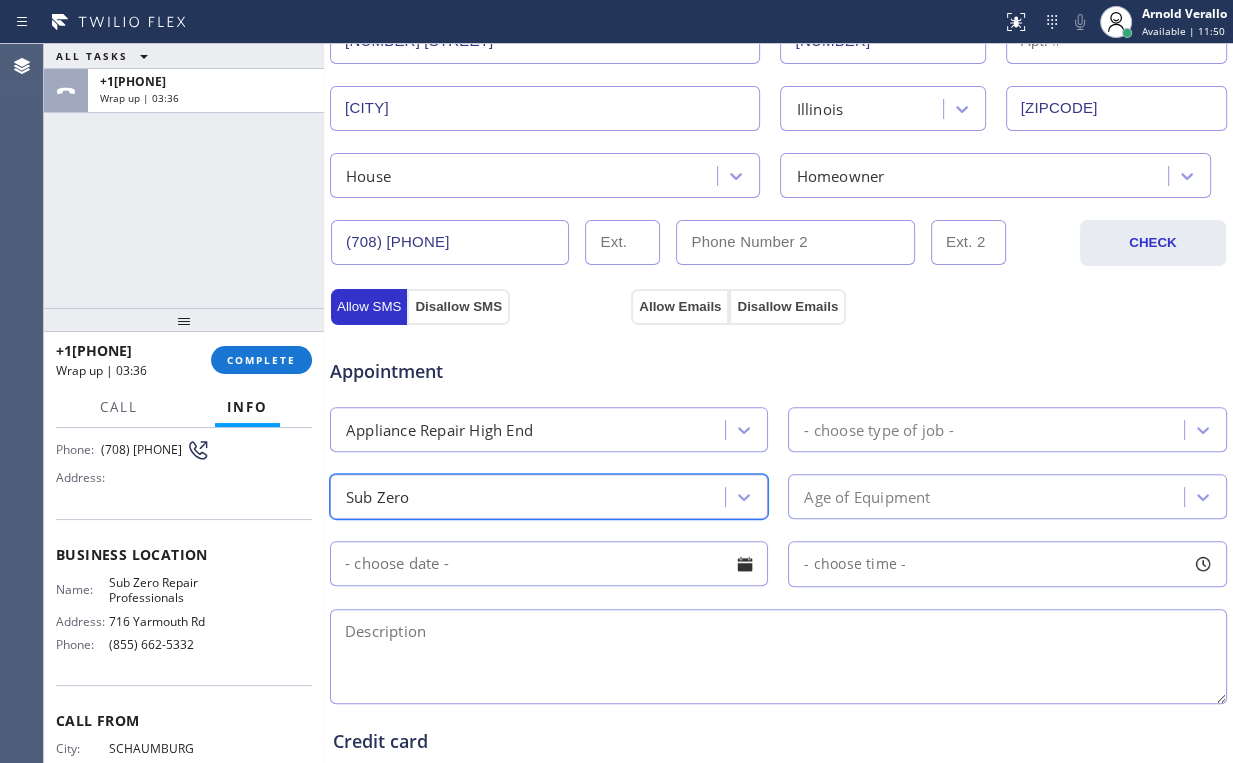 click on "- choose type of job -" at bounding box center [878, 429] 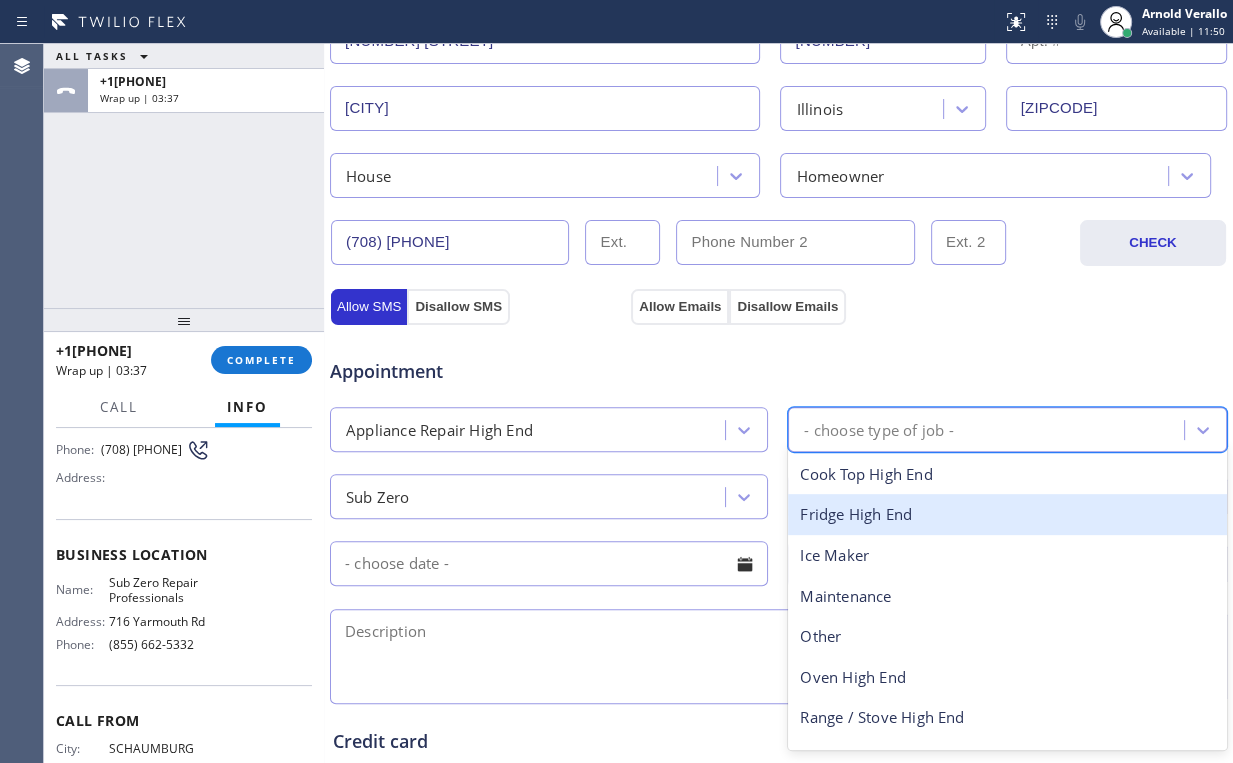 click on "Fridge High End" at bounding box center (1007, 514) 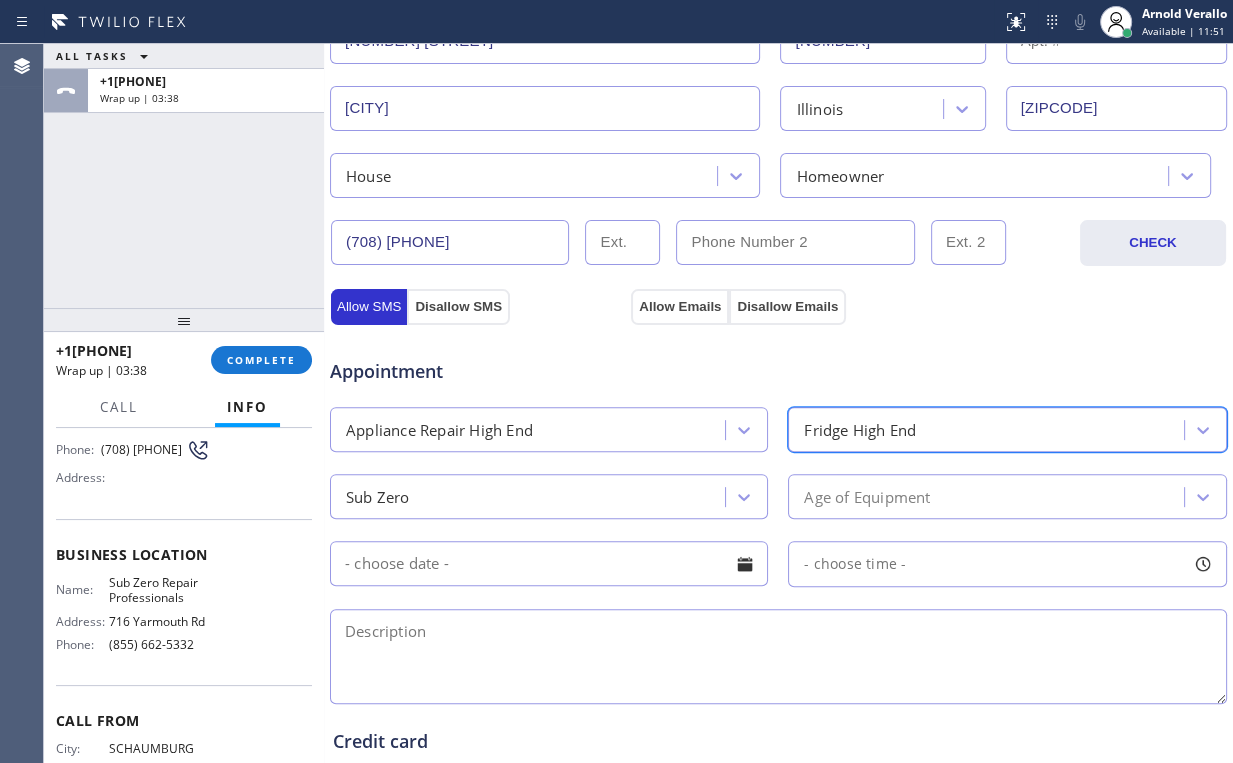 click on "Age of Equipment" at bounding box center (867, 496) 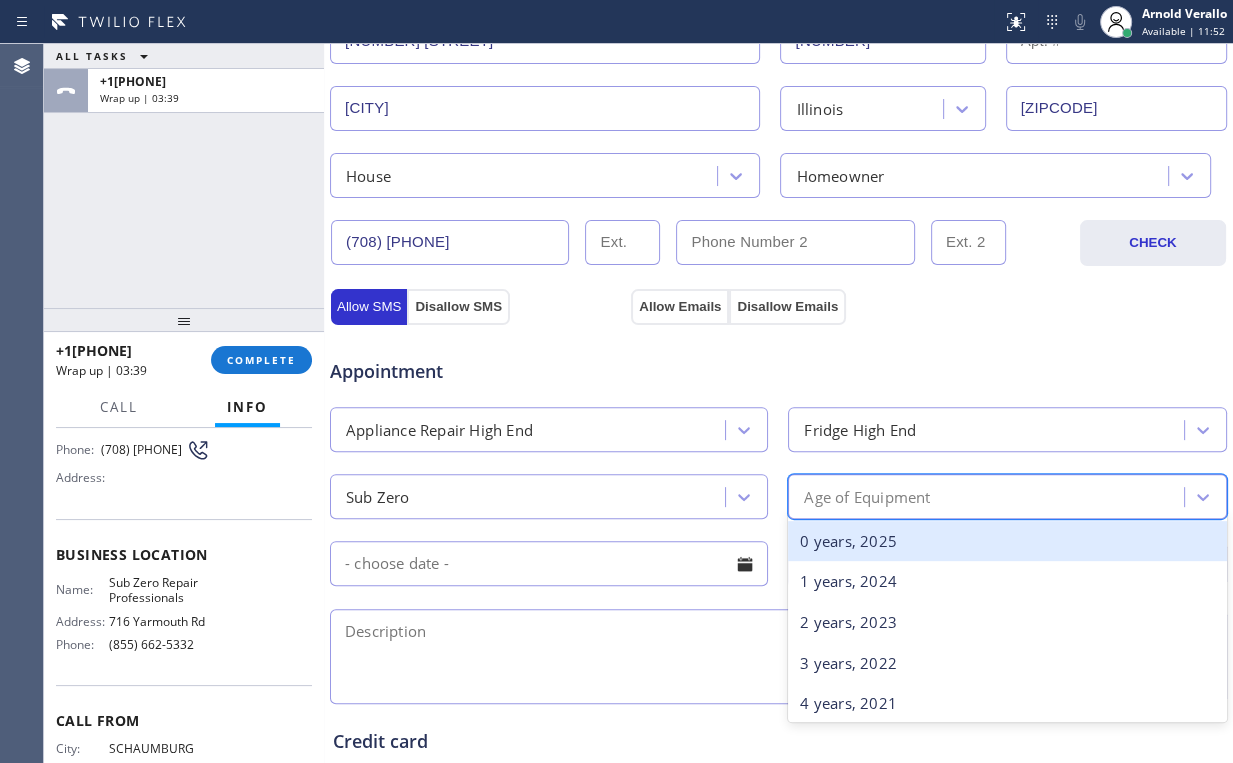 type on "5" 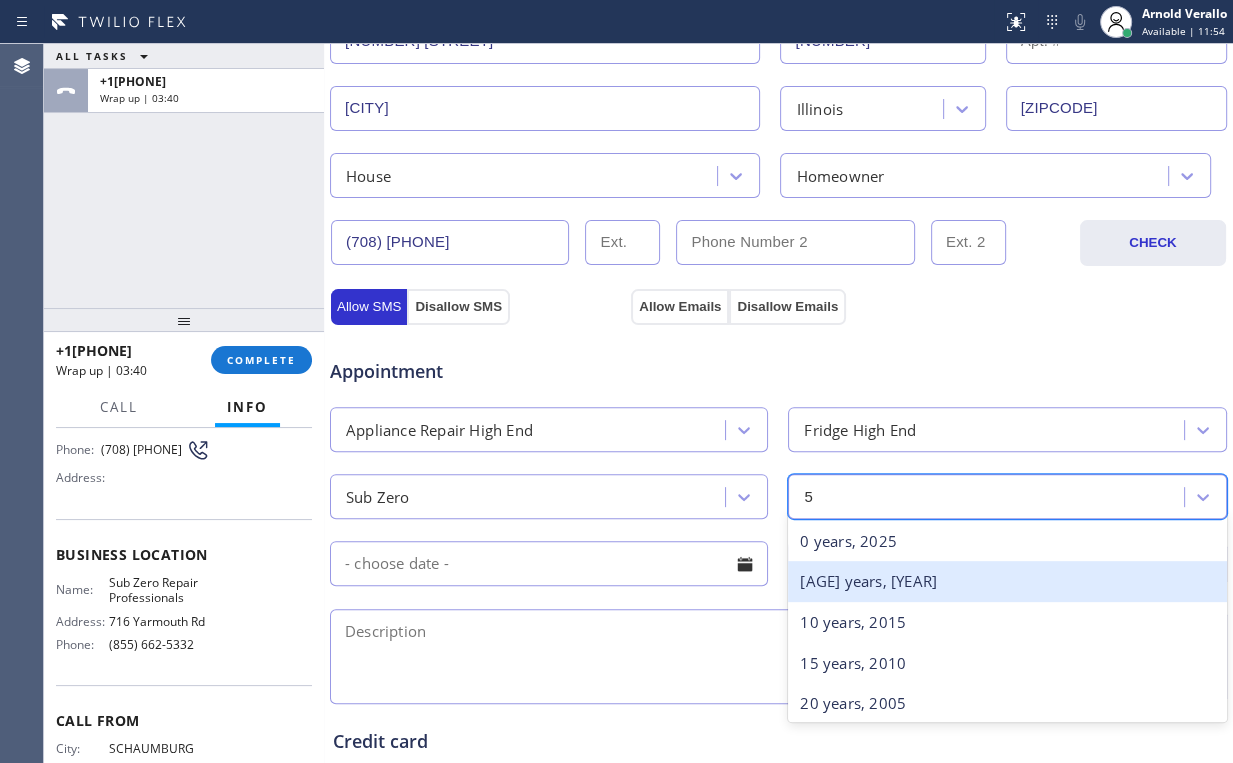 click on "[AGE] years, [YEAR]" at bounding box center (1007, 581) 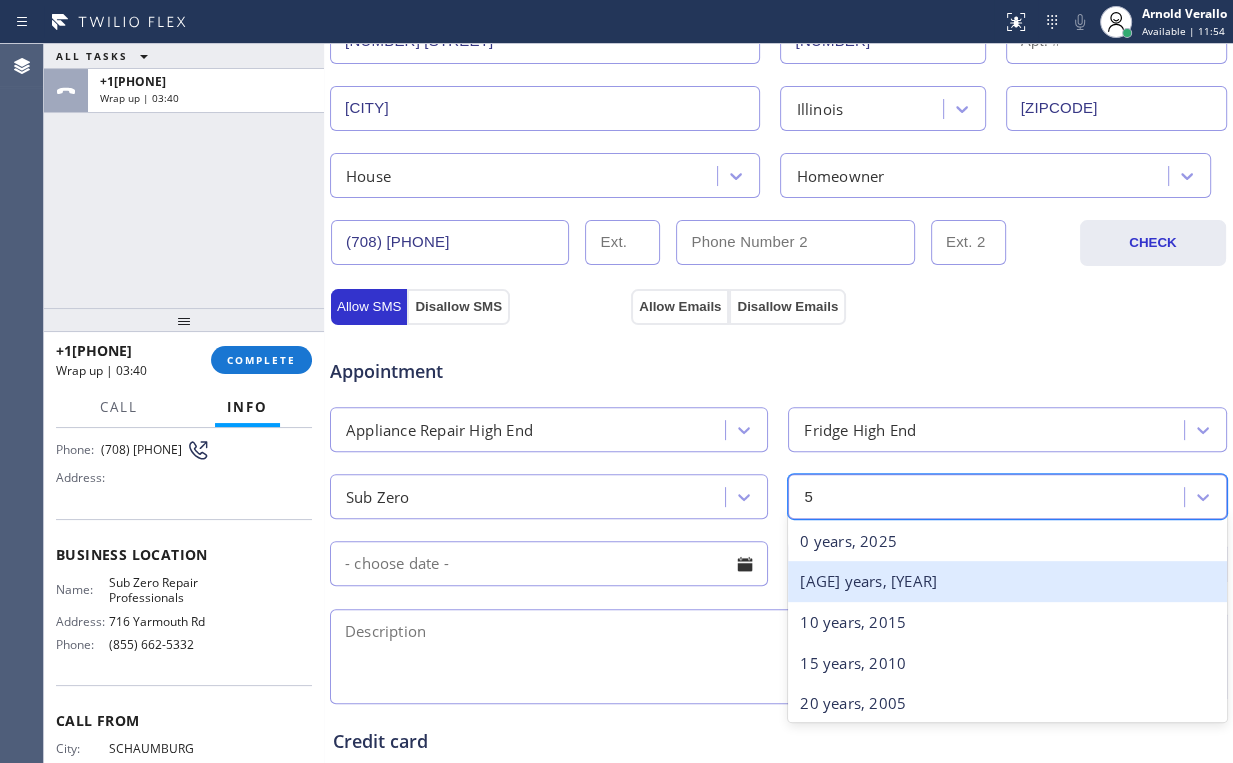 type 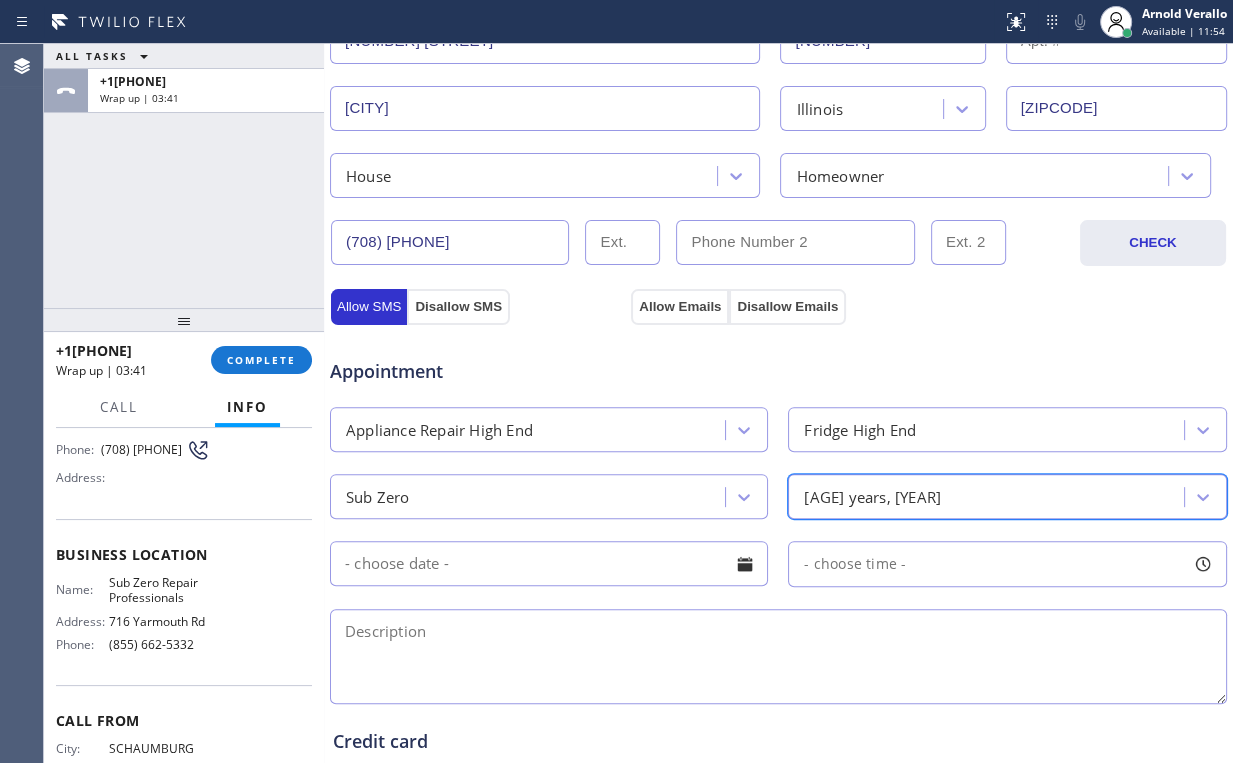 click at bounding box center (778, 656) 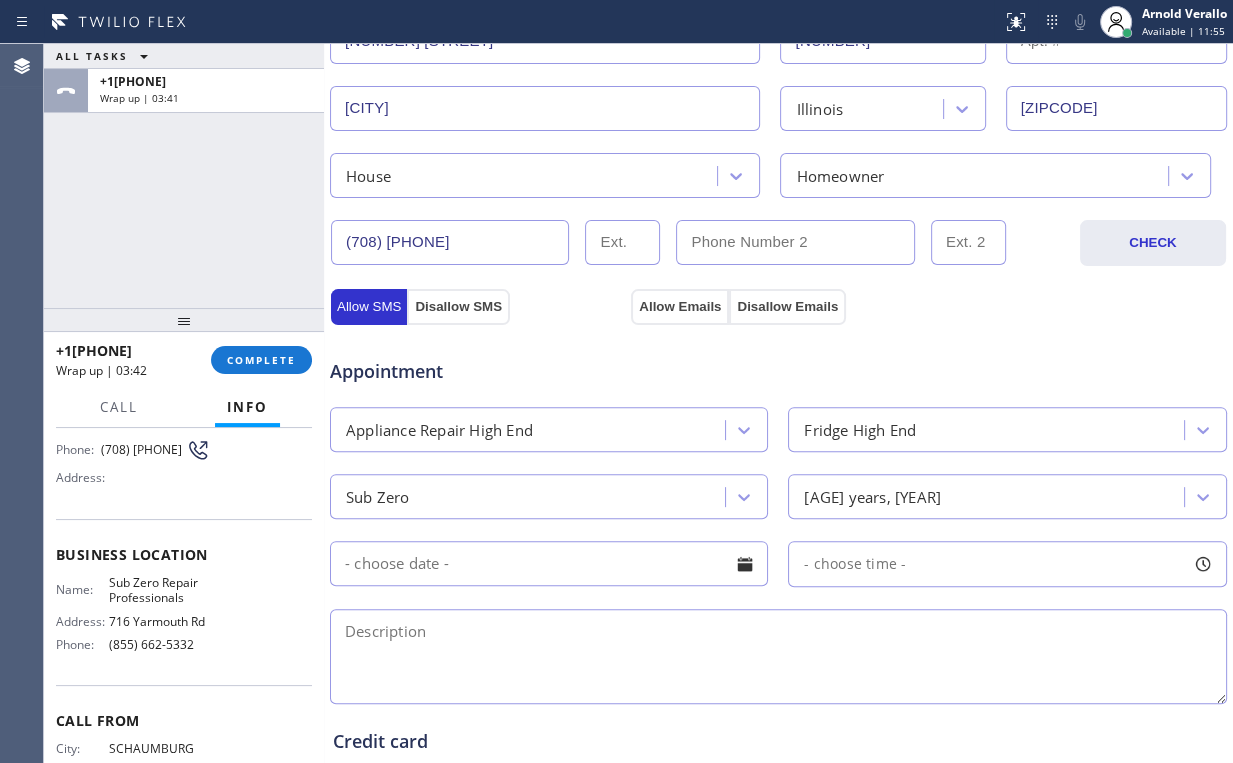 paste on "We have about a 5 year old sub zero side by side freezer/fridge that
all of sudden not making ice
2905 Glenbriar Dr, St. Charles, IL 60174, USA | house/ho |" 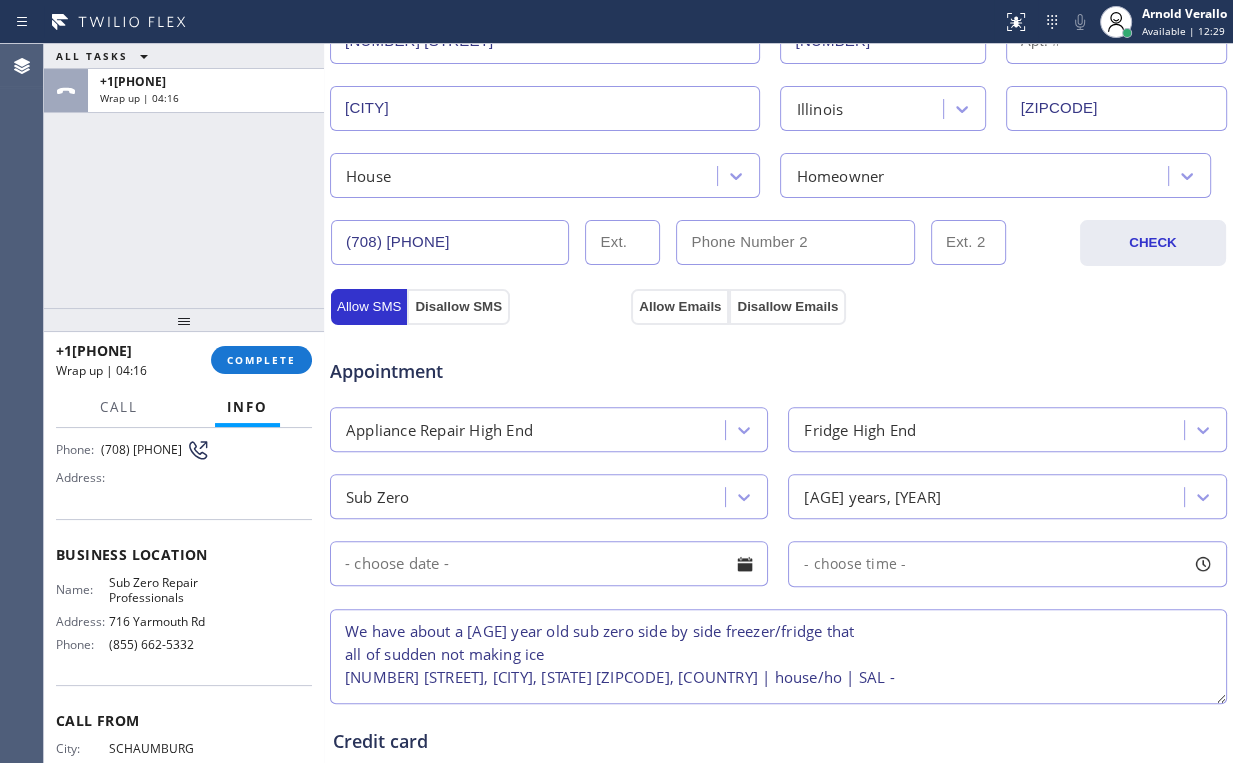 click at bounding box center (549, 563) 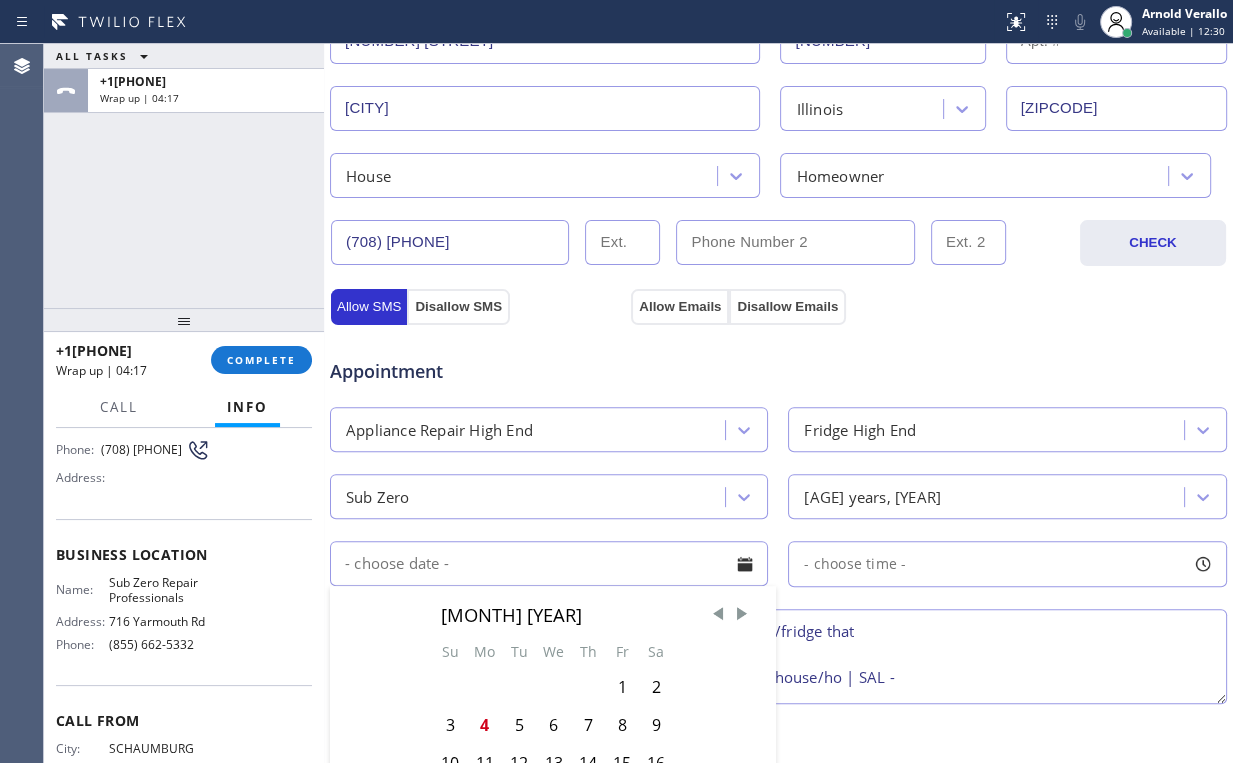 click on "Appointment" at bounding box center (778, 359) 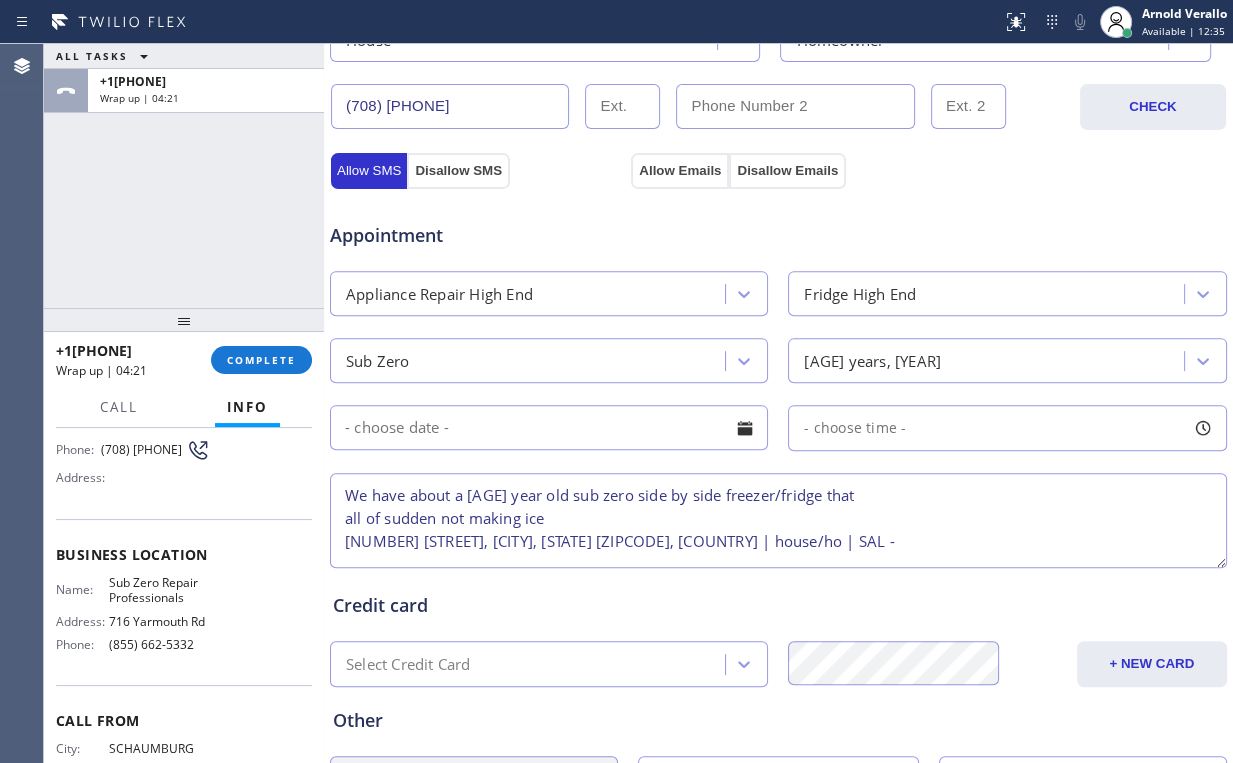 scroll, scrollTop: 782, scrollLeft: 0, axis: vertical 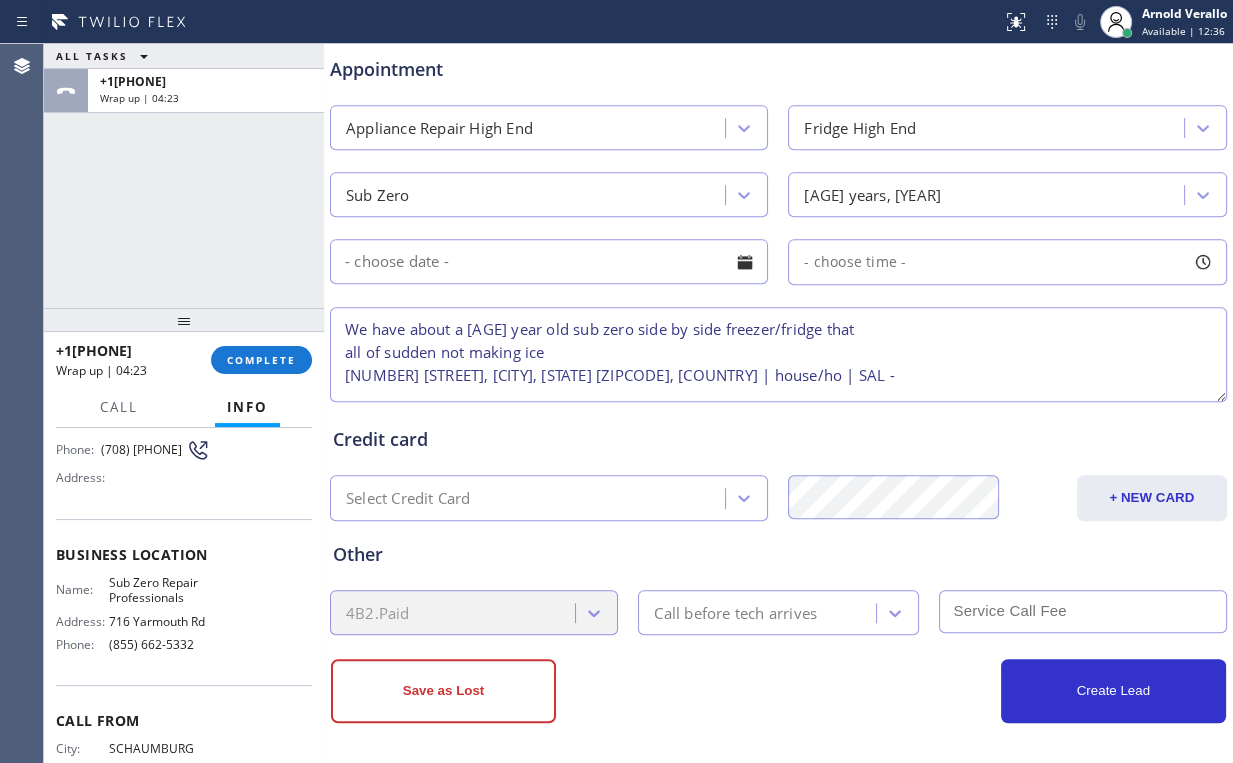 click on "We have about a 5 year old sub zero side by side freezer/fridge that
all of sudden not making ice
2905 Glenbriar Dr, St. Charles, IL 60174, USA | house/ho | SAL -" at bounding box center (778, 354) 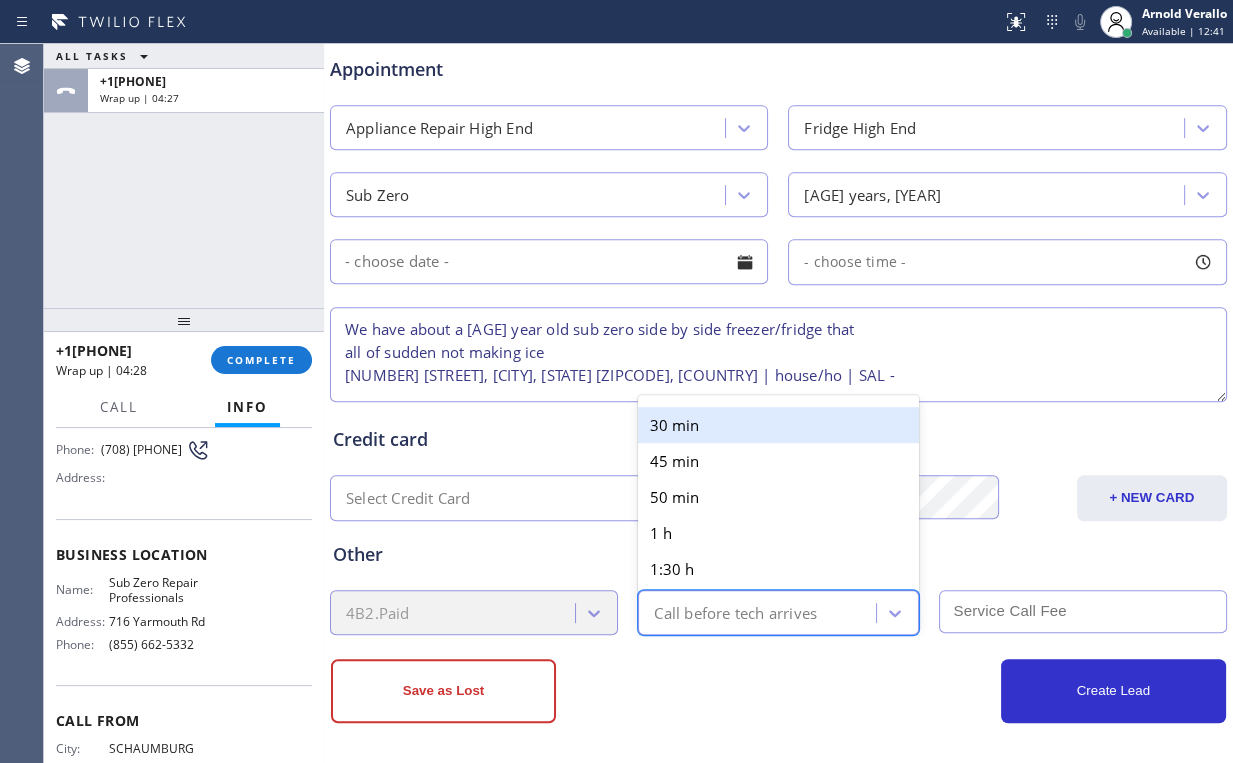 click on "Call before tech arrives" at bounding box center [735, 612] 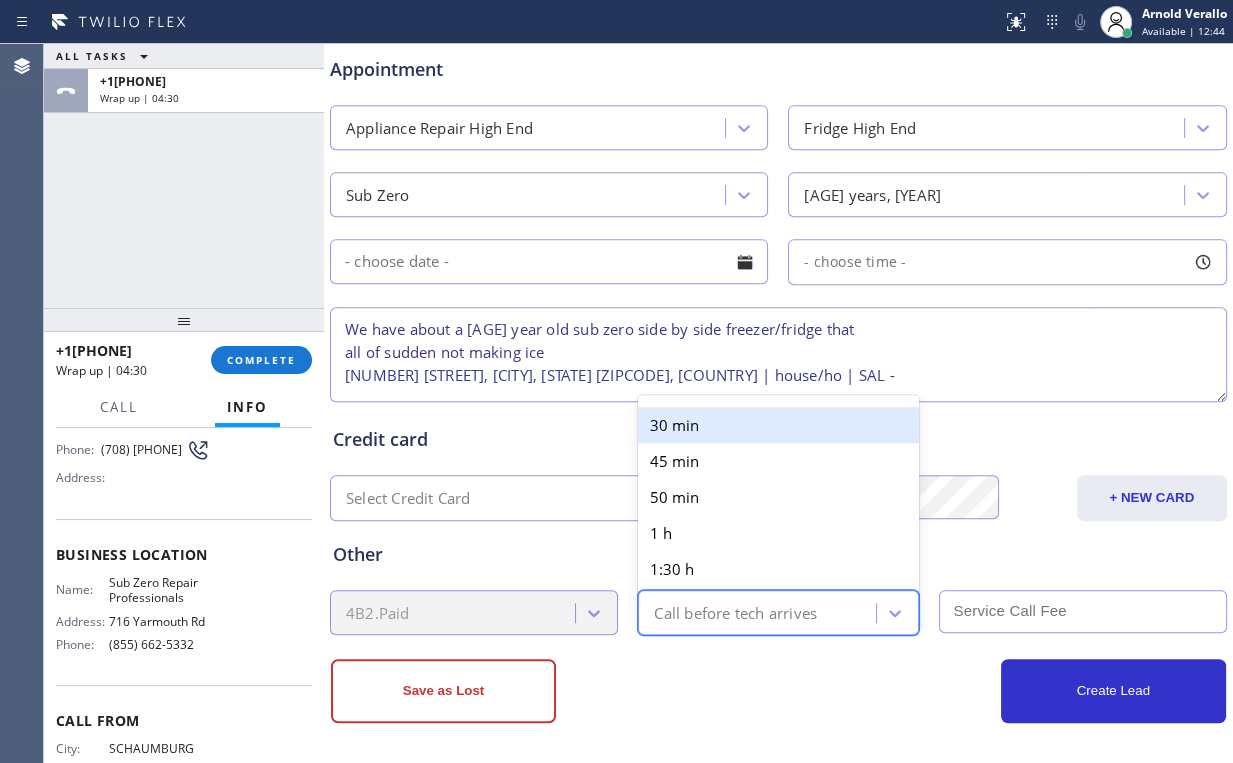 click on "Credit card" at bounding box center (778, 439) 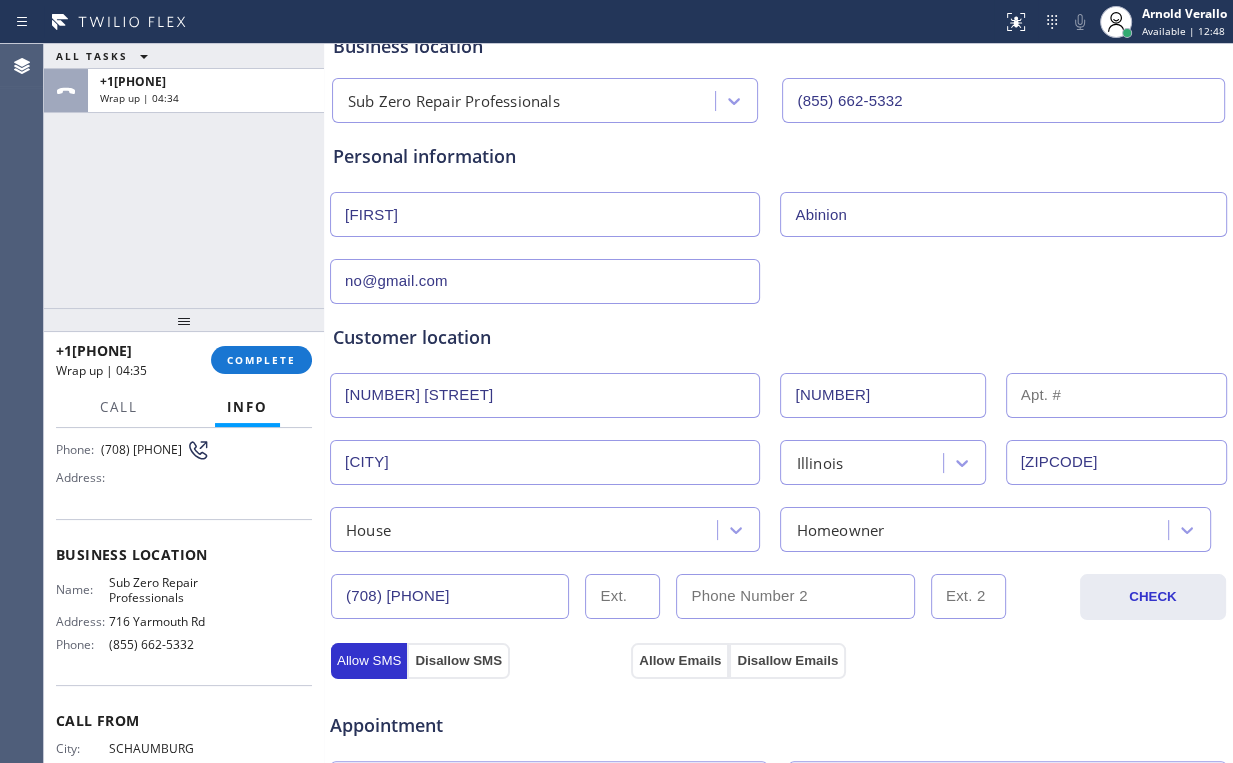 scroll, scrollTop: 62, scrollLeft: 0, axis: vertical 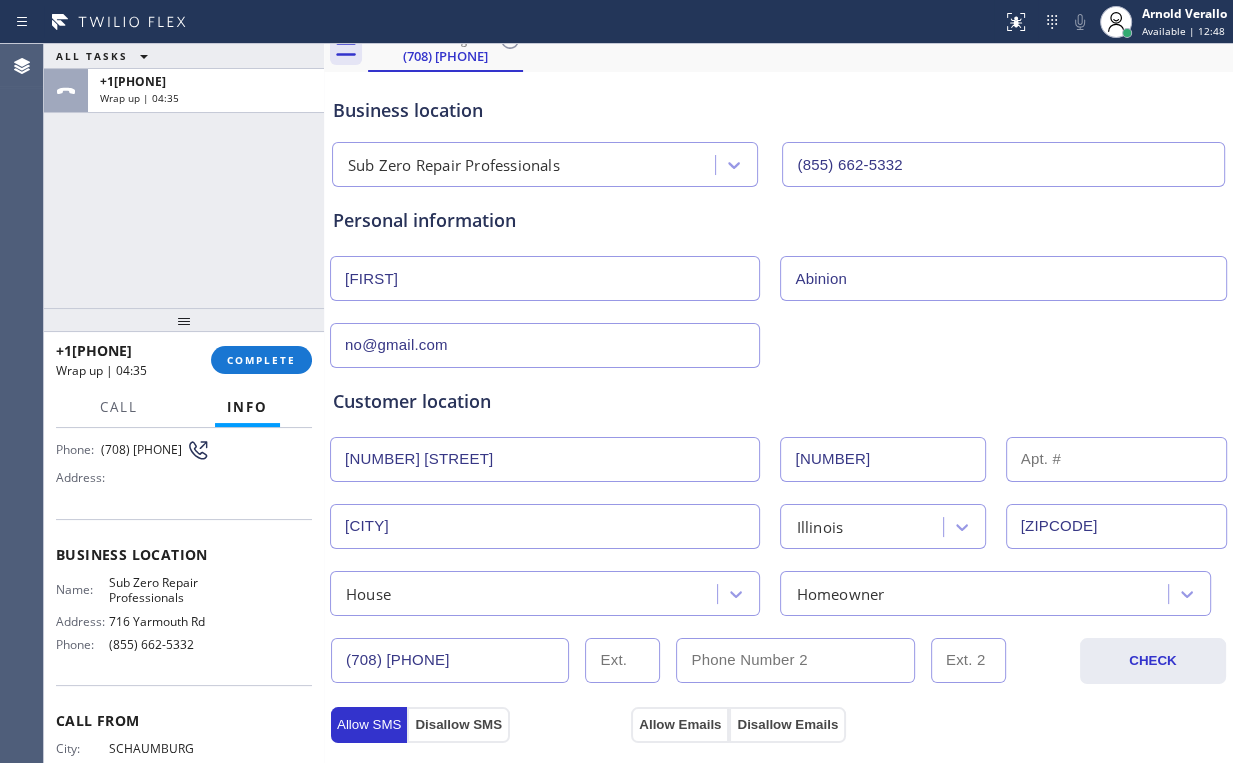 click on "Customer location >> ADD NEW ADDRESS << + NEW ADDRESS 2905 Glenbriar Dr 2905 St. Charles Illinois 60174 House Homeowner" at bounding box center (778, 492) 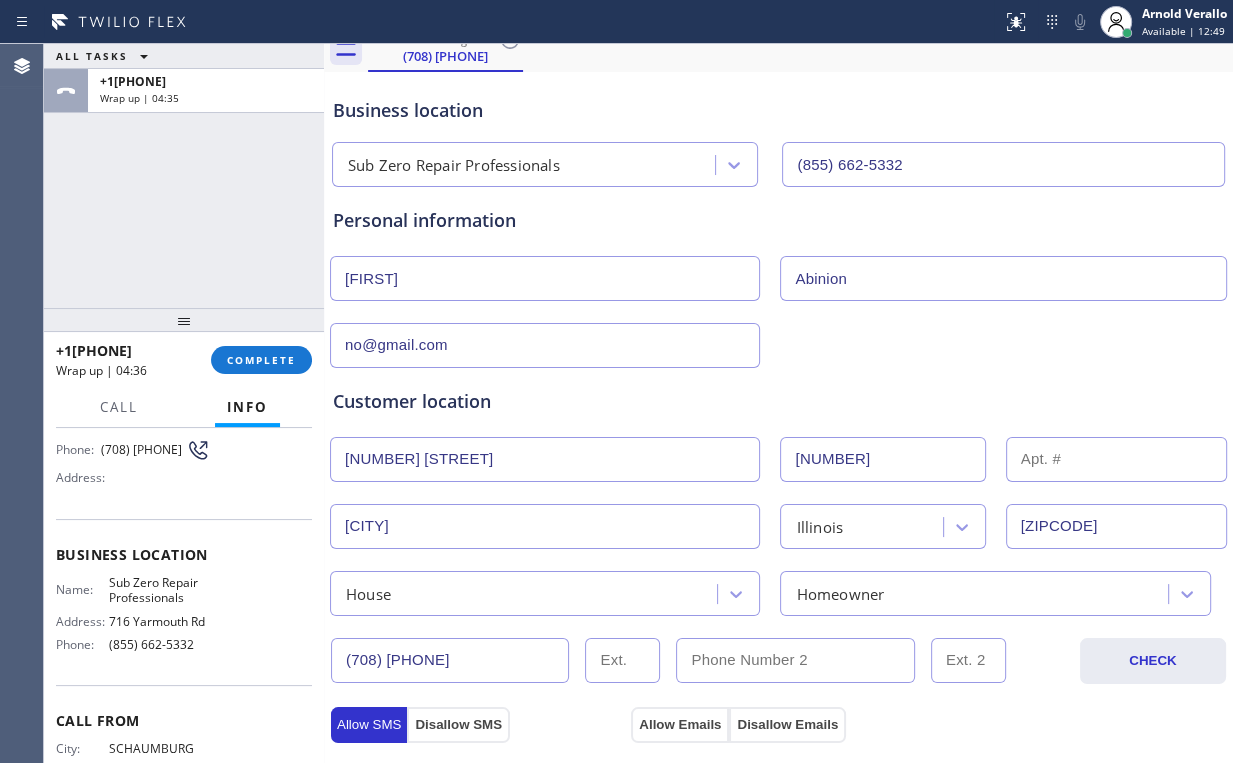scroll, scrollTop: 0, scrollLeft: 0, axis: both 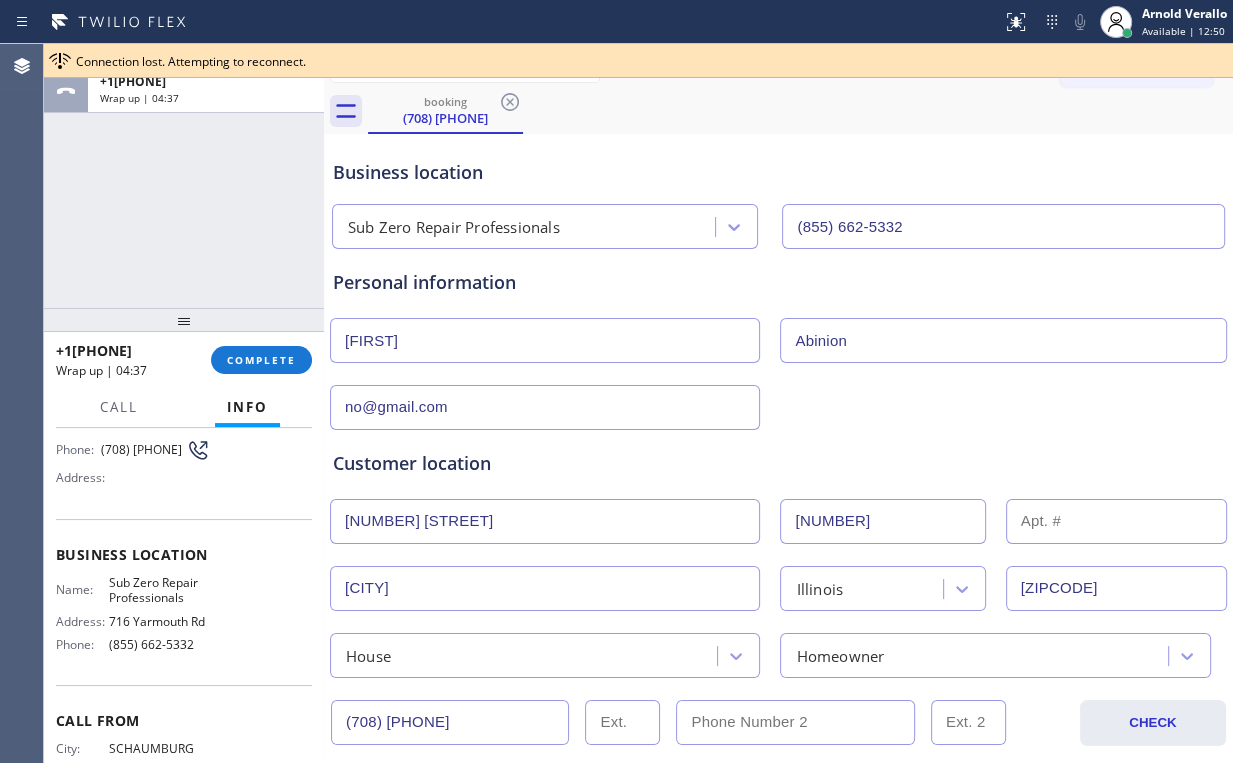 click on "ALL TASKS ALL TASKS ACTIVE TASKS TASKS IN WRAP UP +17089770944 Wrap up | 04:37" at bounding box center (184, 176) 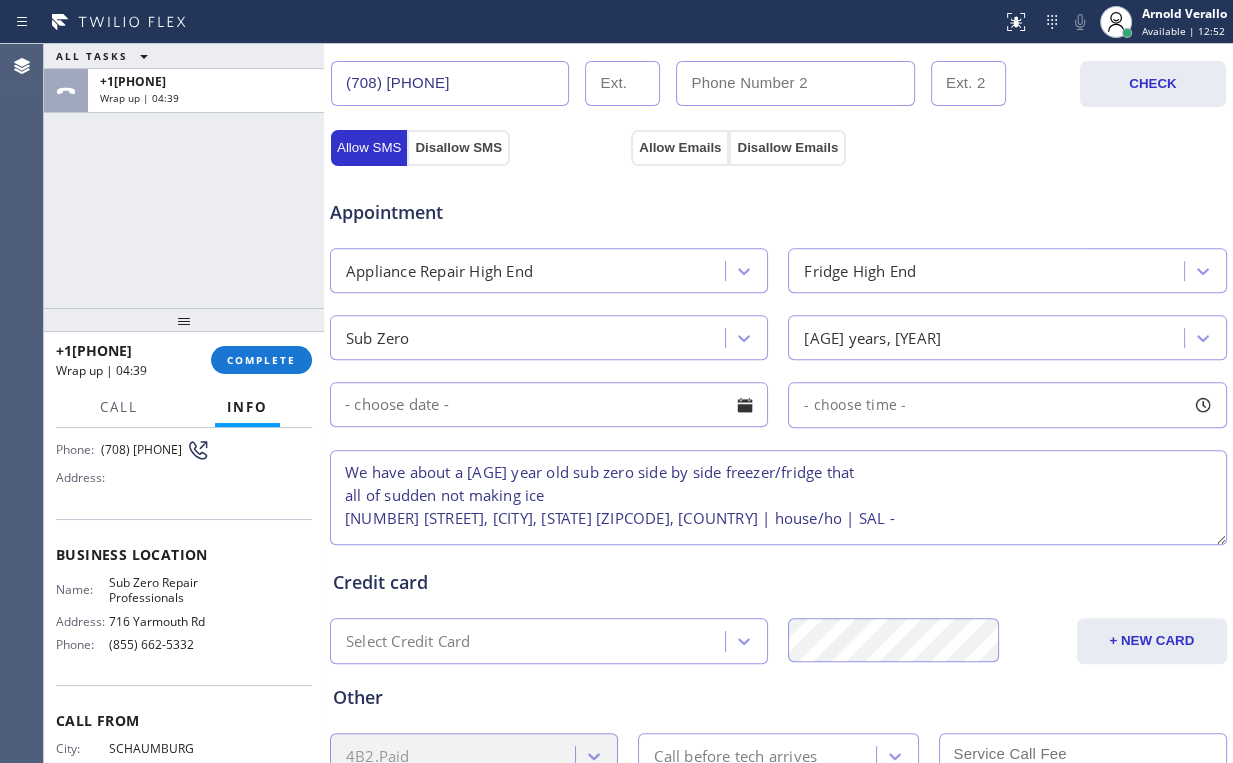 scroll, scrollTop: 782, scrollLeft: 0, axis: vertical 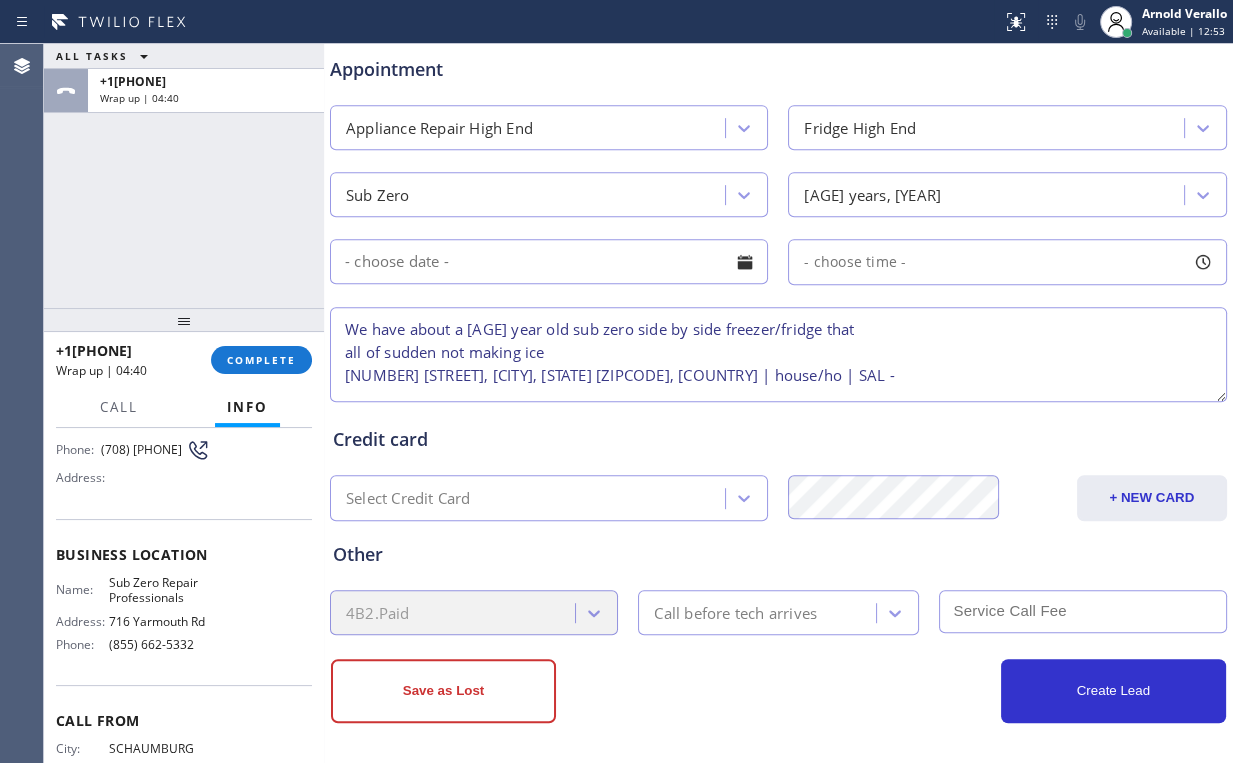 click on "We have about a 5 year old sub zero side by side freezer/fridge that
all of sudden not making ice
2905 Glenbriar Dr, St. Charles, IL 60174, USA | house/ho | SAL -" at bounding box center (778, 354) 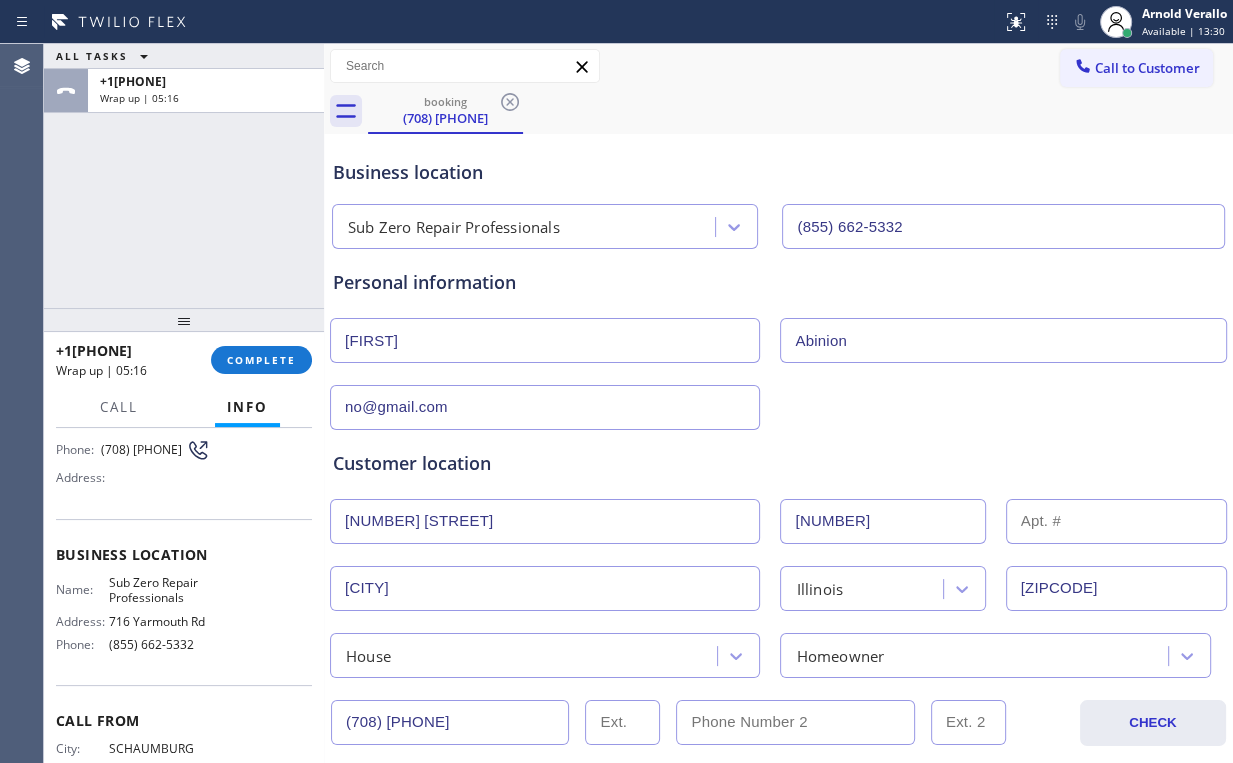 scroll, scrollTop: 0, scrollLeft: 0, axis: both 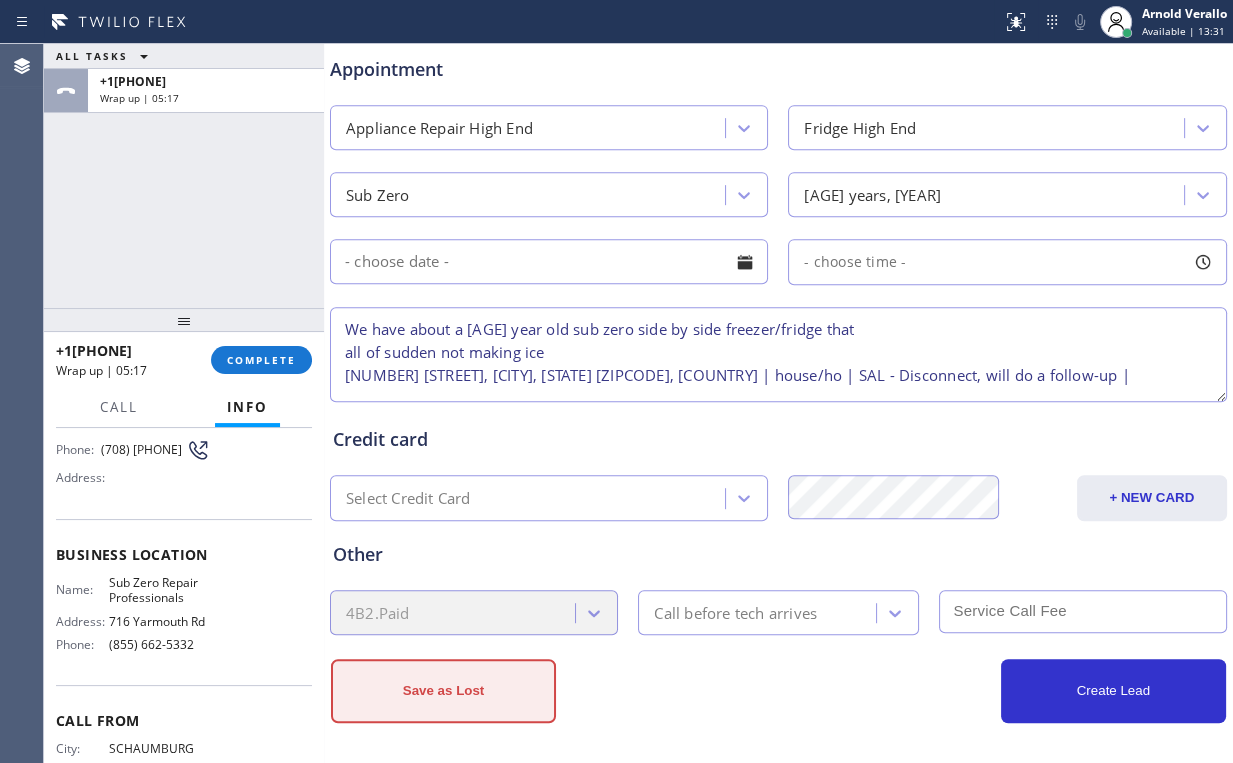 type on "We have about a 5 year old sub zero side by side freezer/fridge that
all of sudden not making ice
2905 Glenbriar Dr, St. Charles, IL 60174, USA | house/ho | SAL - Disconnect, will do a follow-up |" 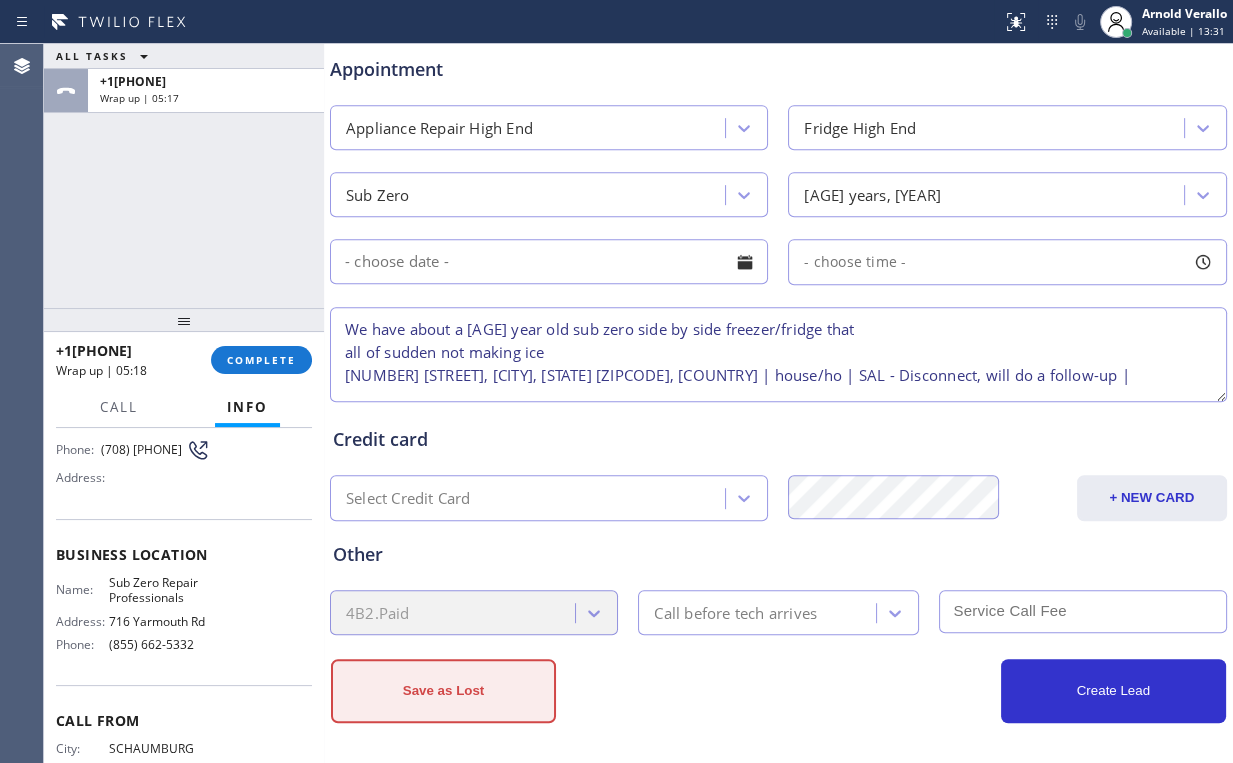 click on "Save as Lost" at bounding box center [443, 691] 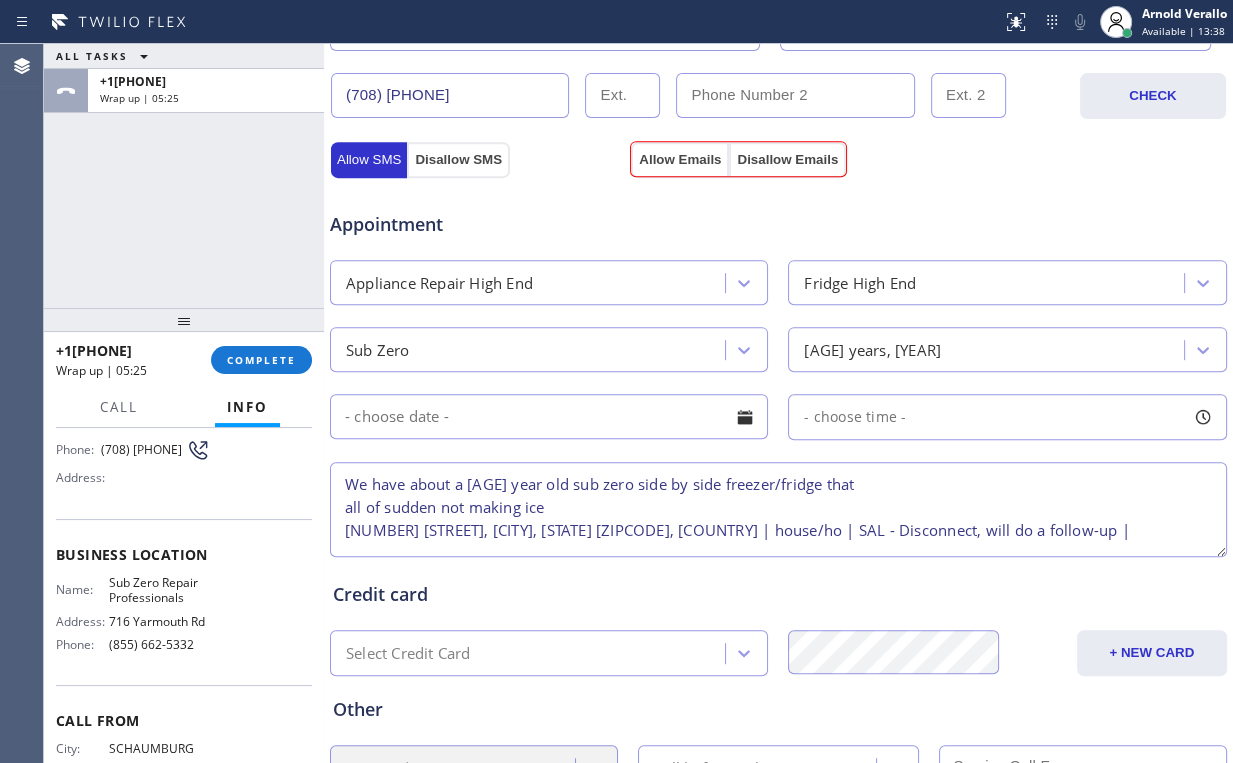 scroll, scrollTop: 850, scrollLeft: 0, axis: vertical 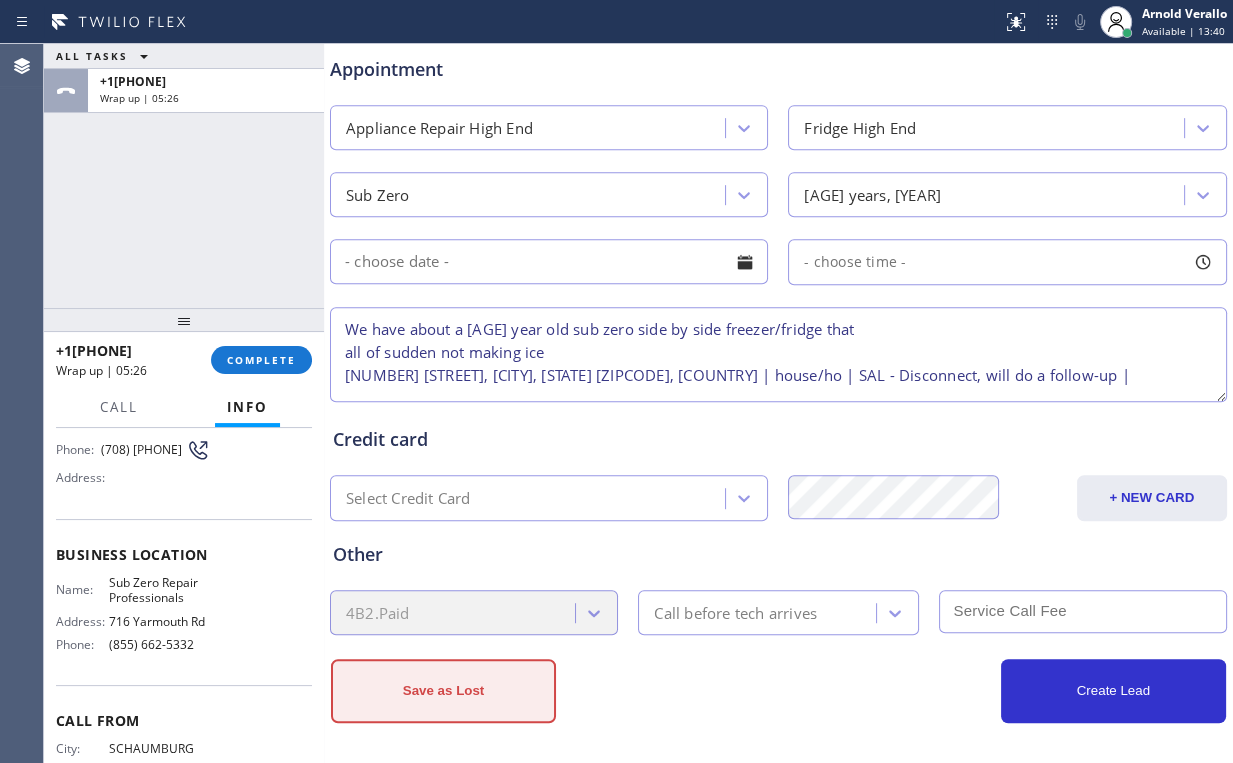 click on "Save as Lost" at bounding box center [443, 691] 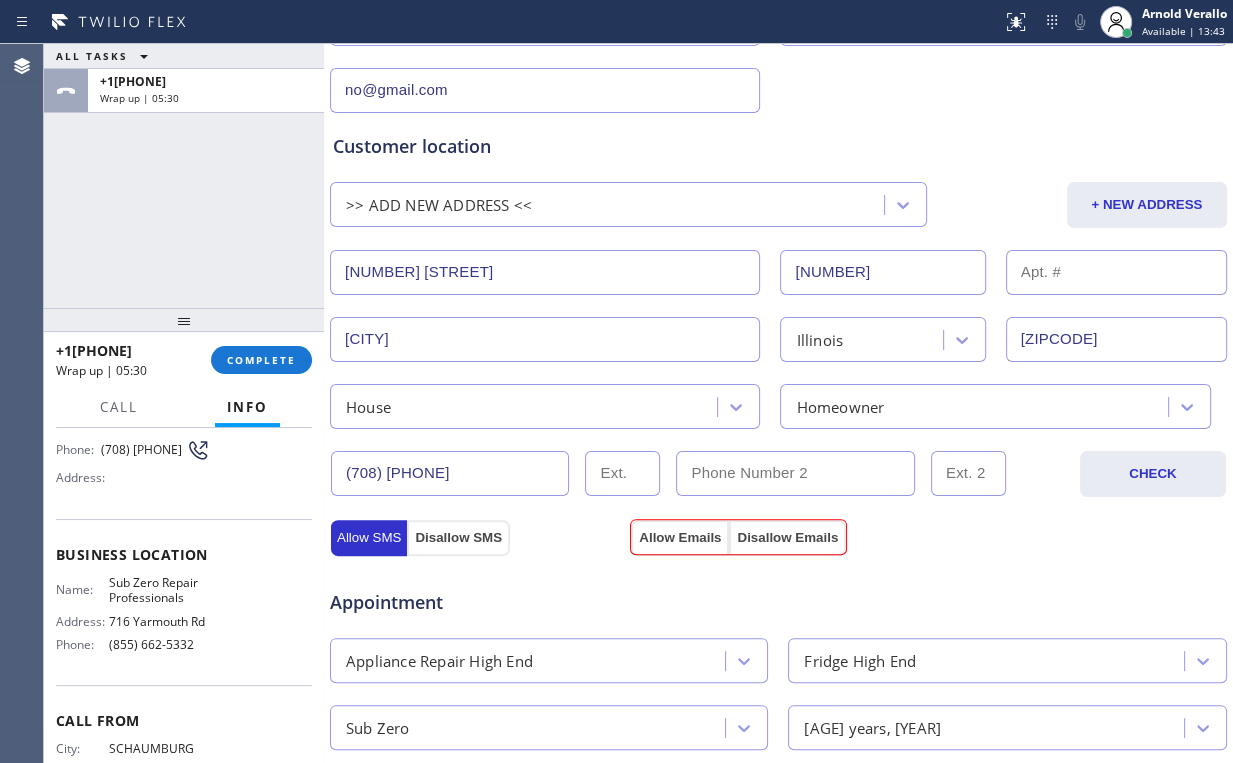 scroll, scrollTop: 290, scrollLeft: 0, axis: vertical 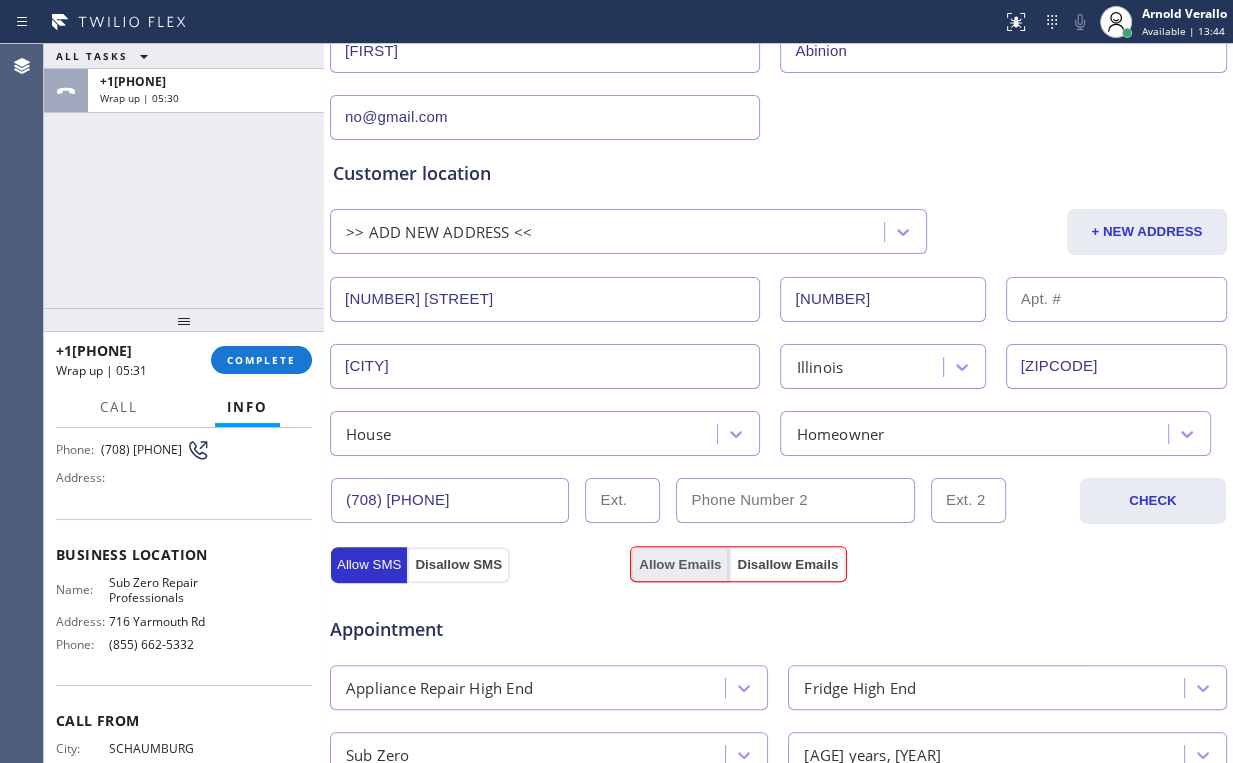 click on "Allow Emails" at bounding box center (680, 565) 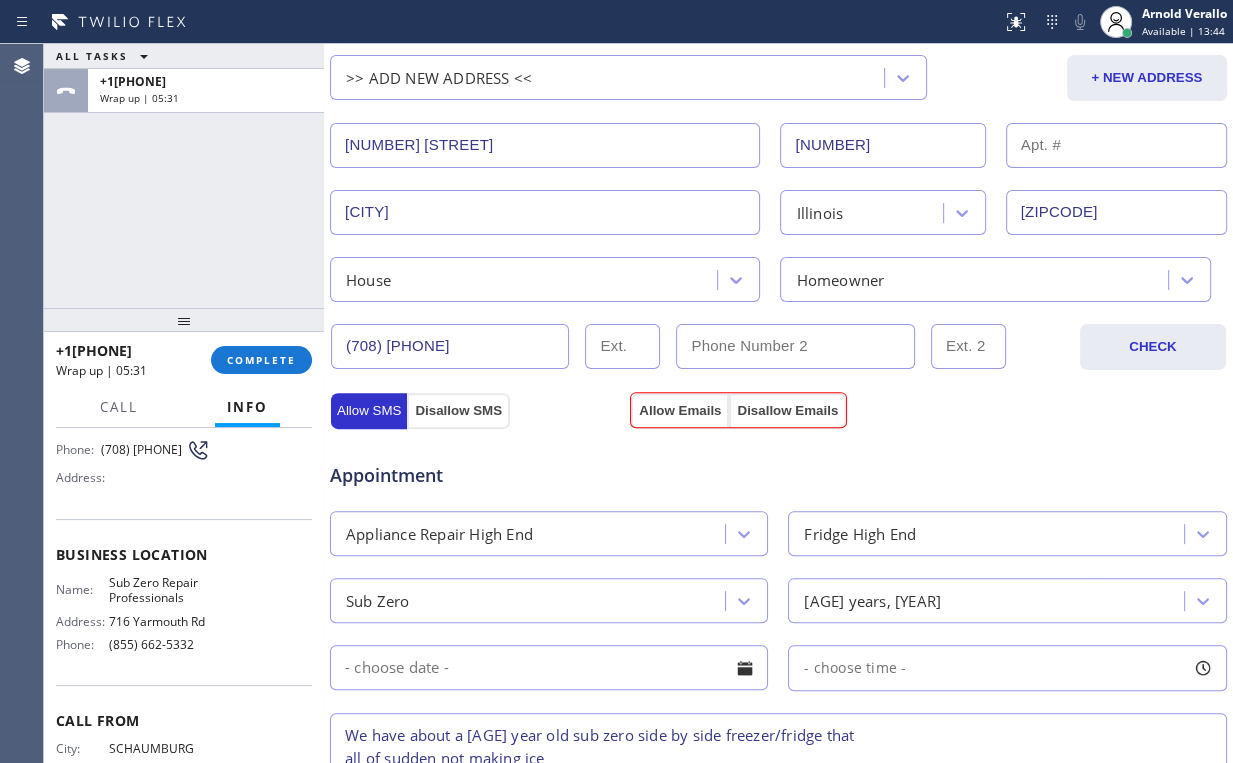 scroll, scrollTop: 850, scrollLeft: 0, axis: vertical 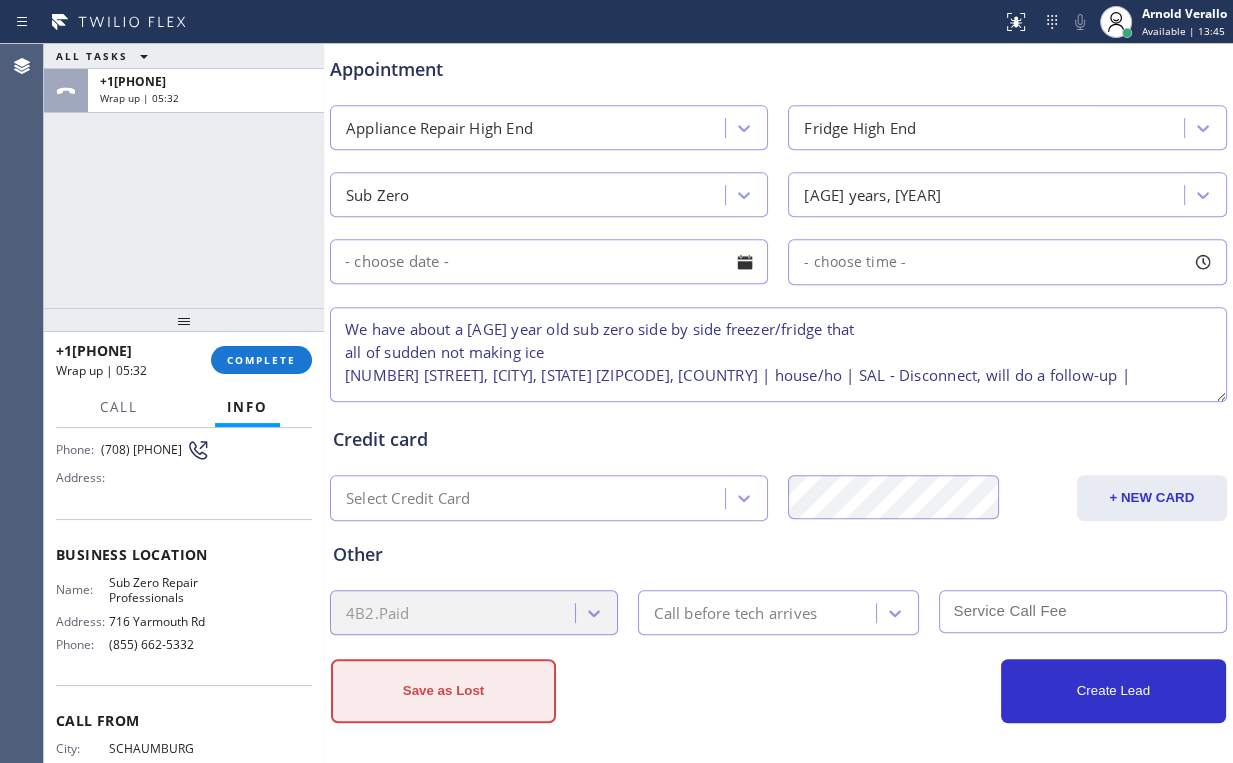 click on "Save as Lost" at bounding box center [443, 691] 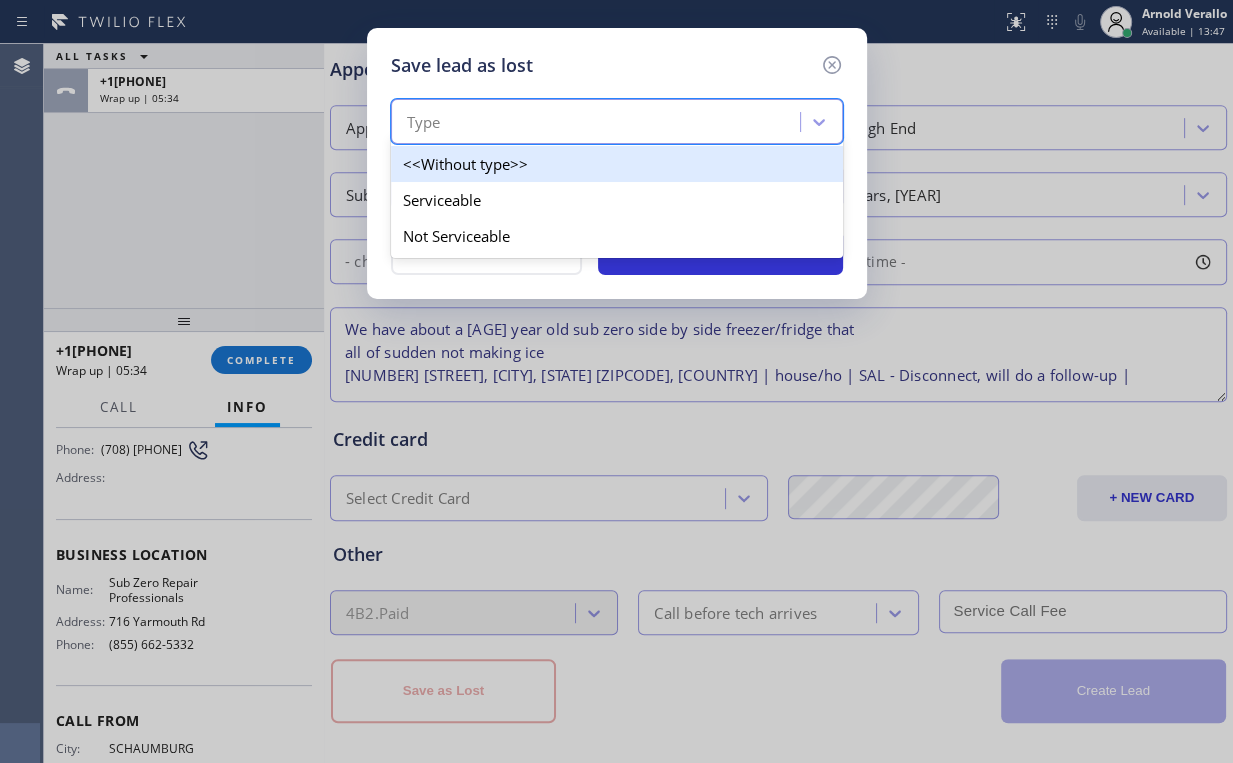 click on "Type" at bounding box center [598, 122] 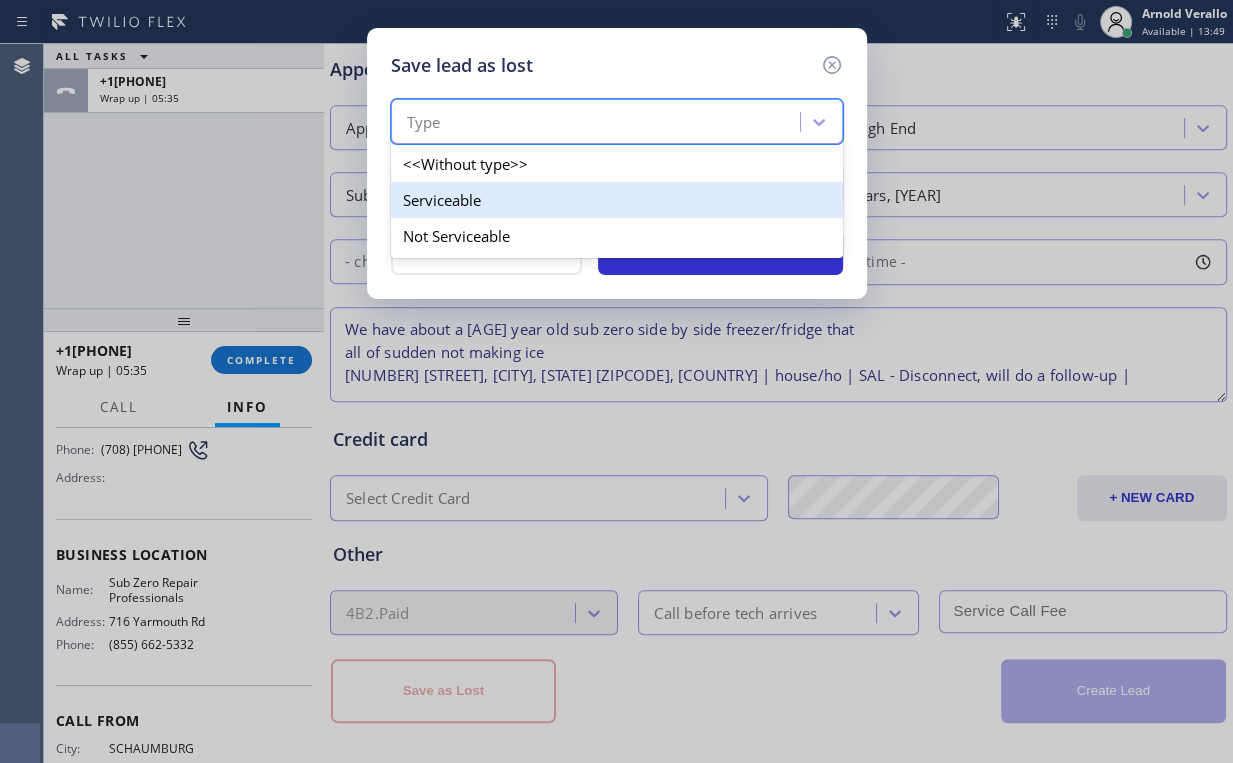 click on "Serviceable" at bounding box center (617, 200) 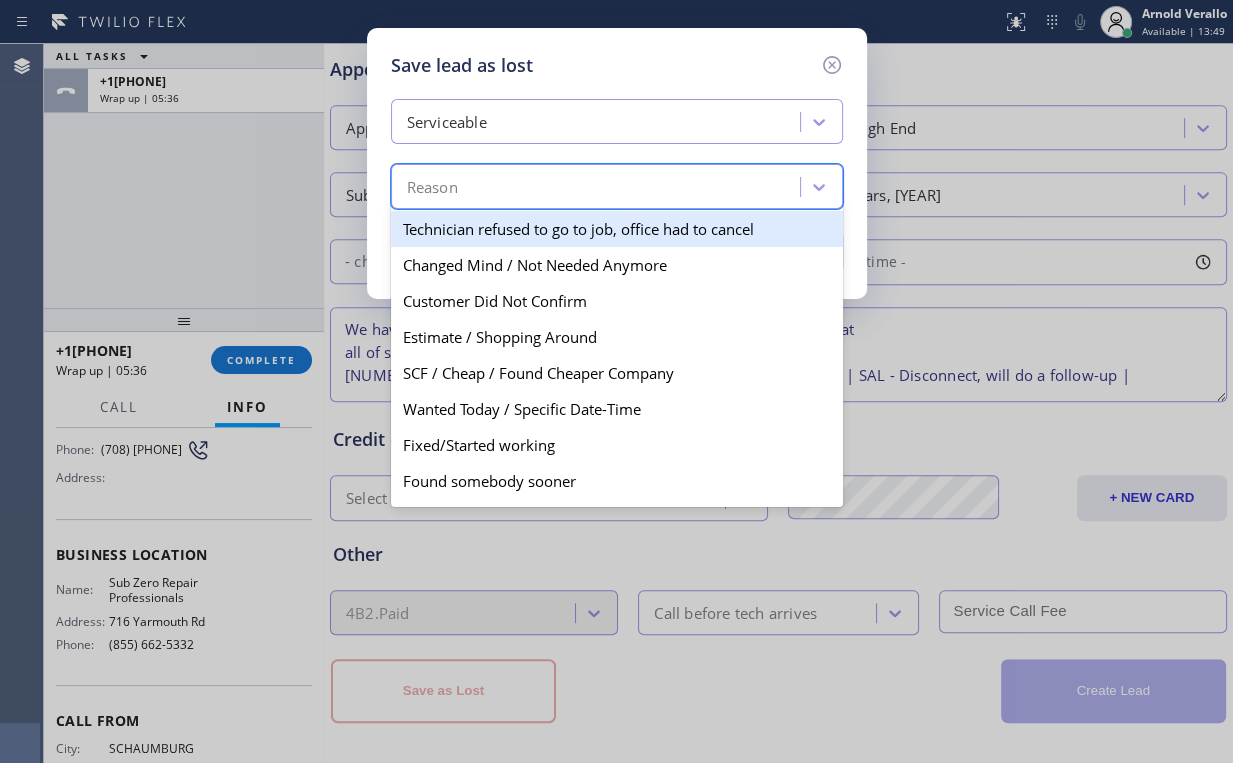 click on "Reason" at bounding box center (598, 187) 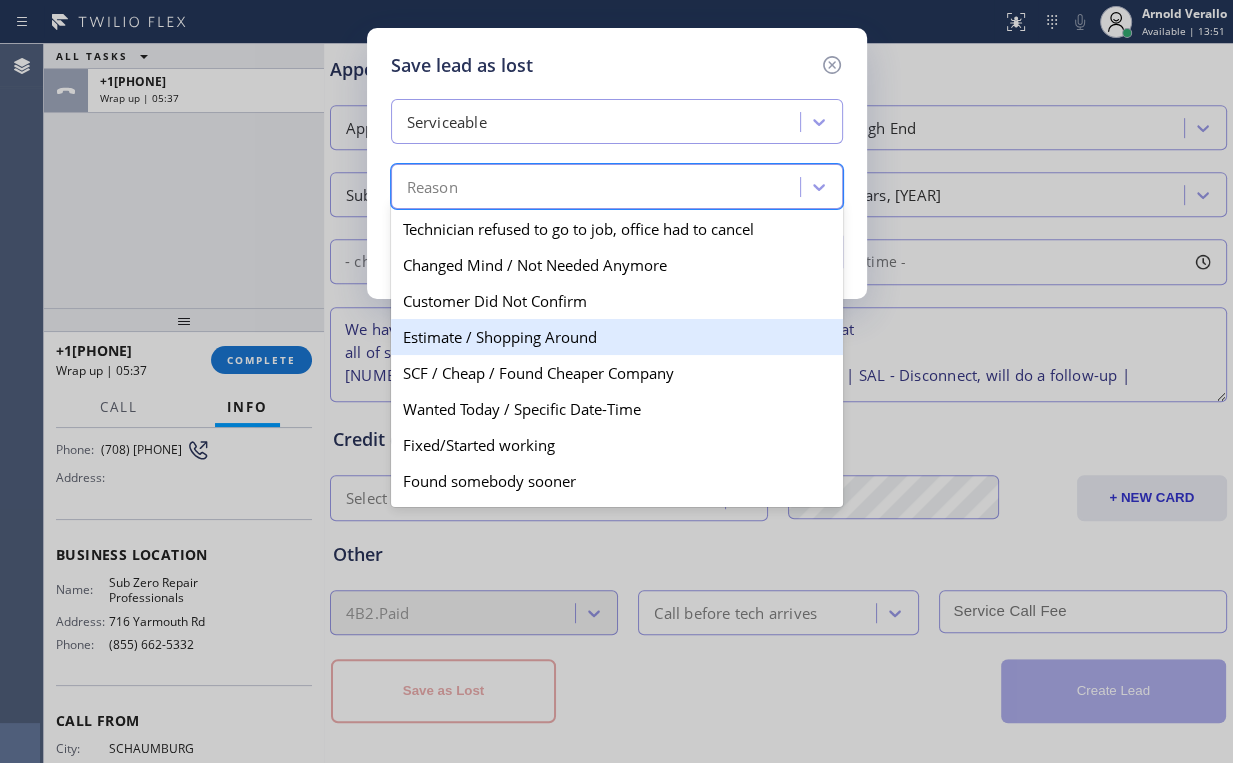 click on "Estimate / Shopping Around" at bounding box center [617, 337] 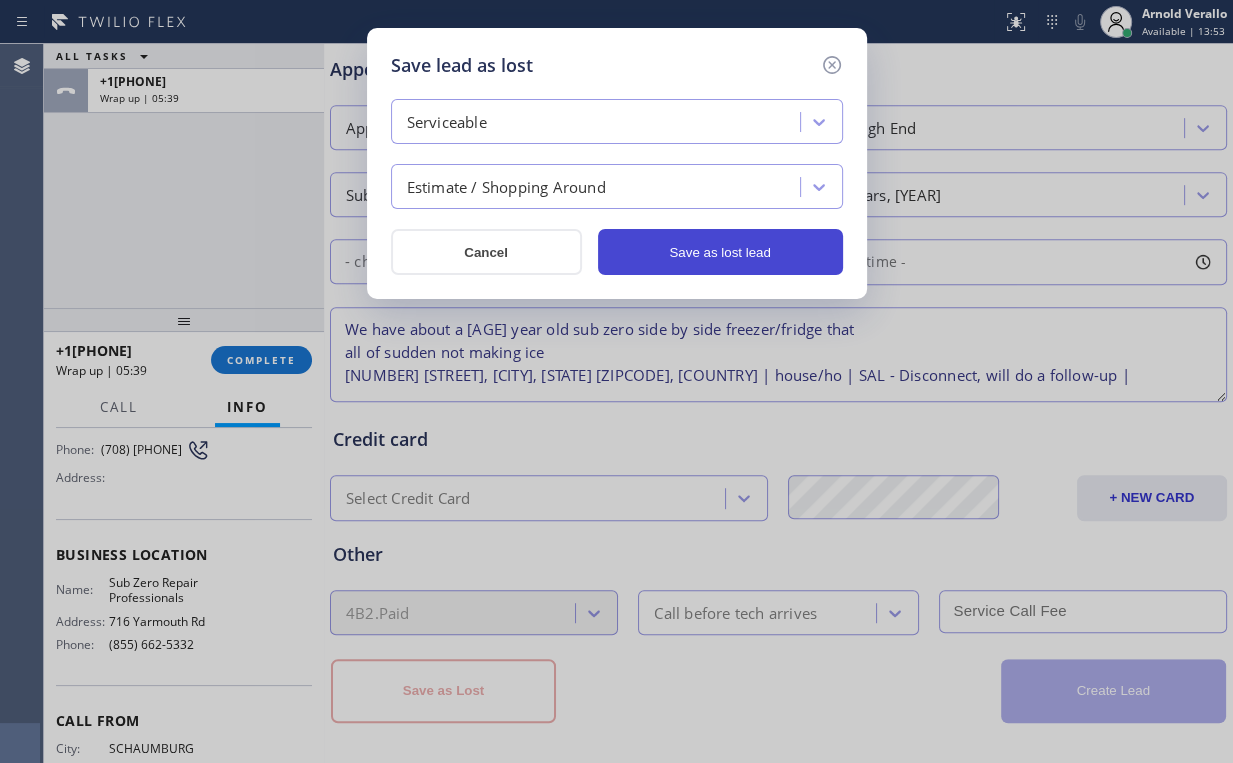 click on "Save as lost lead" at bounding box center (720, 252) 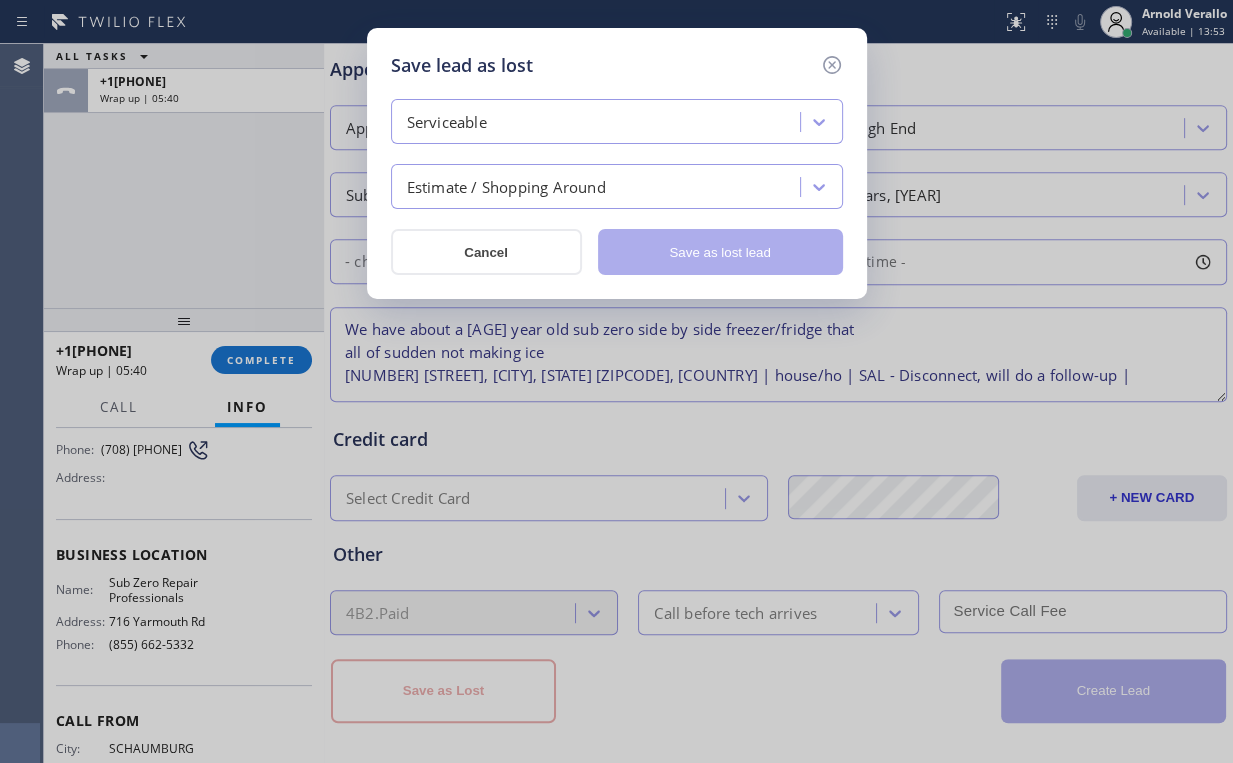 type 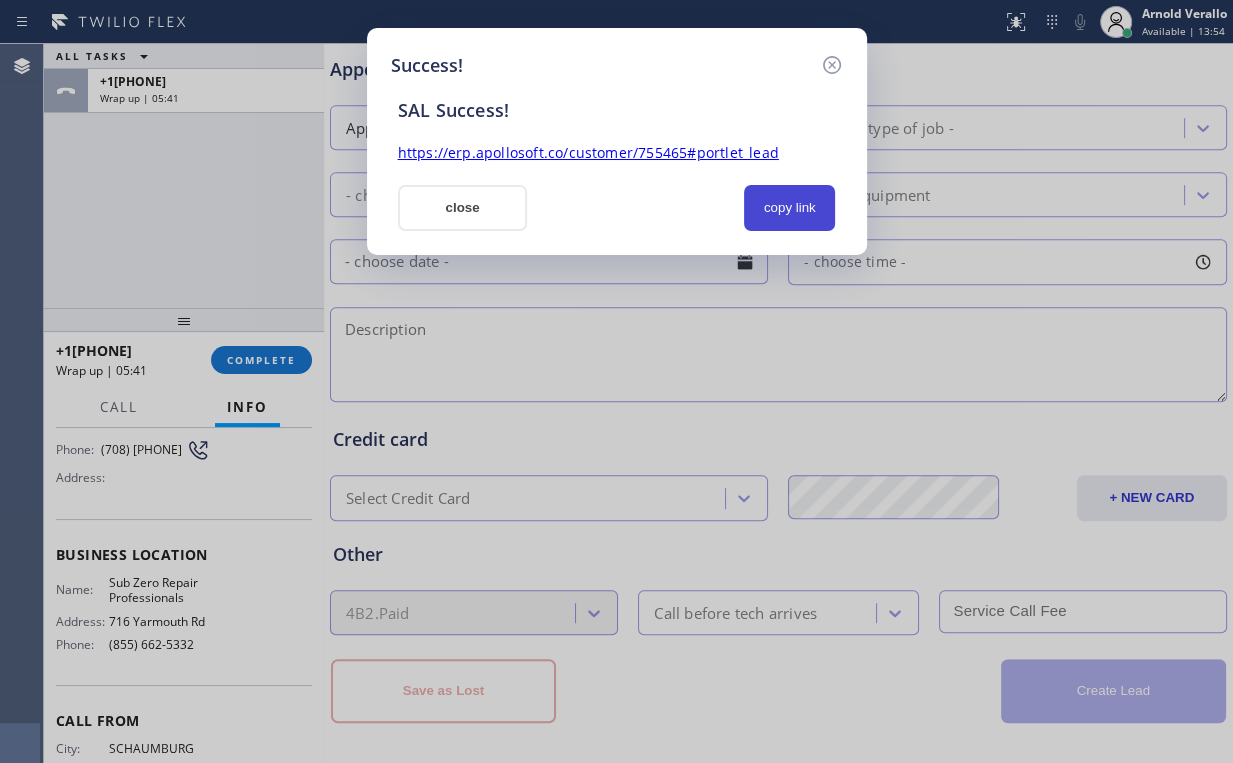 click on "copy link" at bounding box center (790, 208) 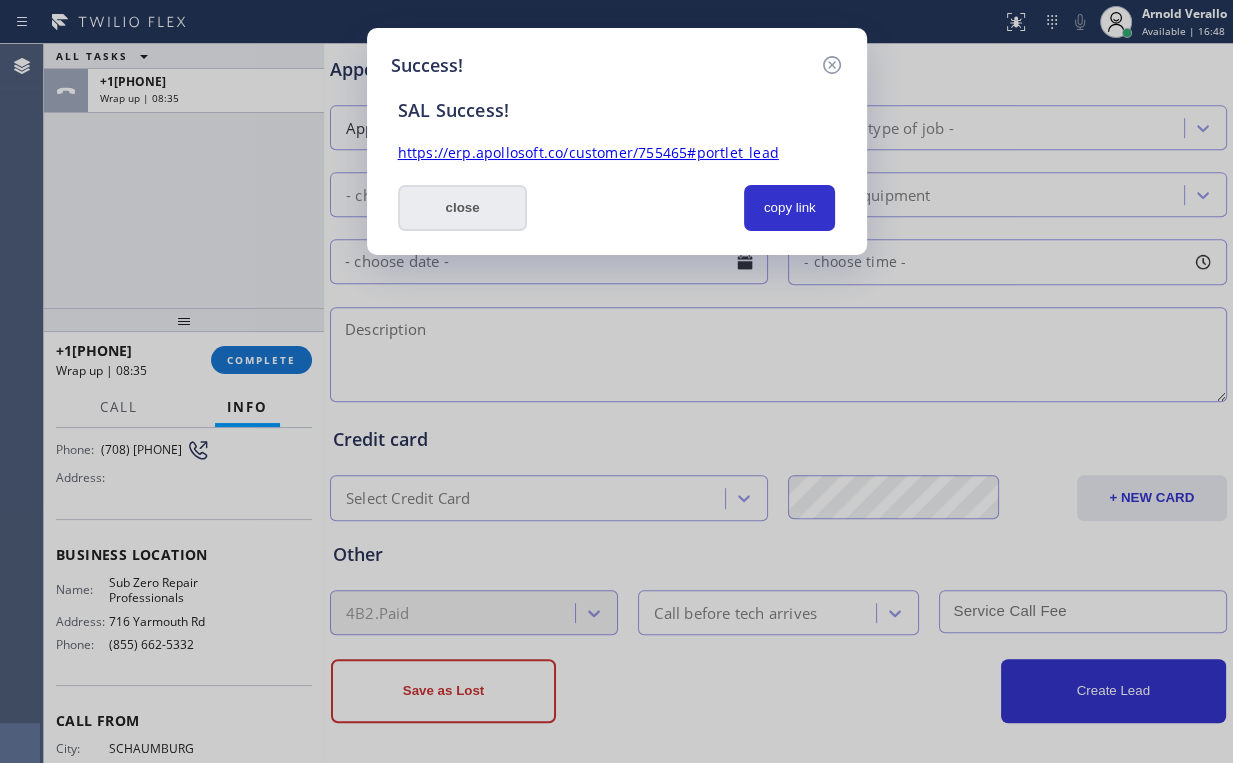click on "close" at bounding box center (463, 208) 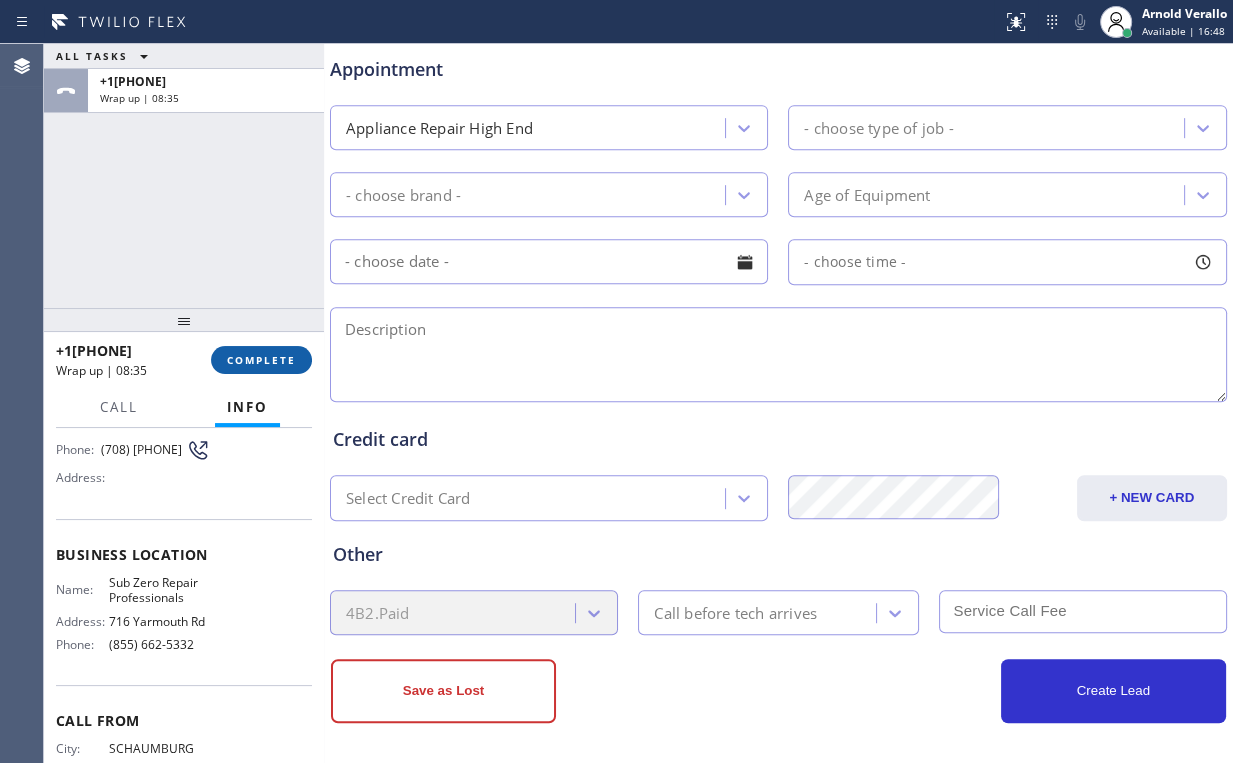 click on "COMPLETE" at bounding box center (261, 360) 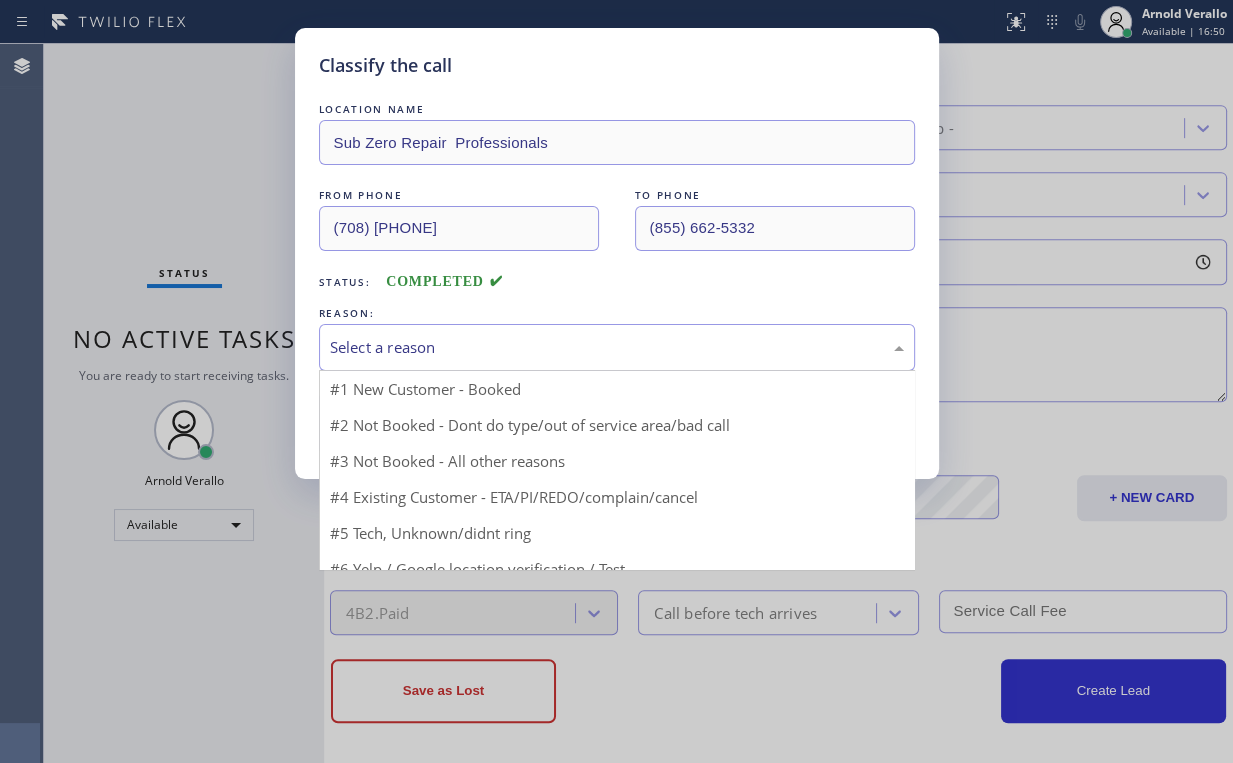 drag, startPoint x: 396, startPoint y: 336, endPoint x: 407, endPoint y: 364, distance: 30.083218 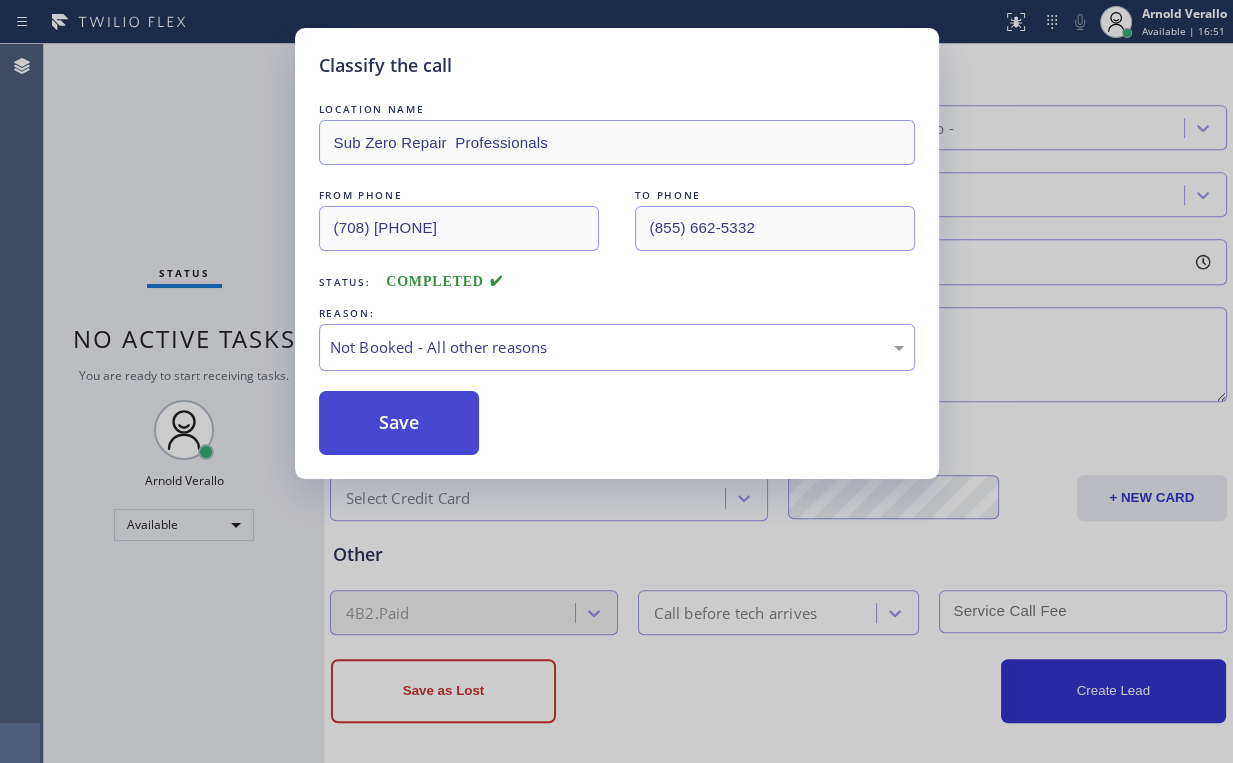 click on "Save" at bounding box center (399, 423) 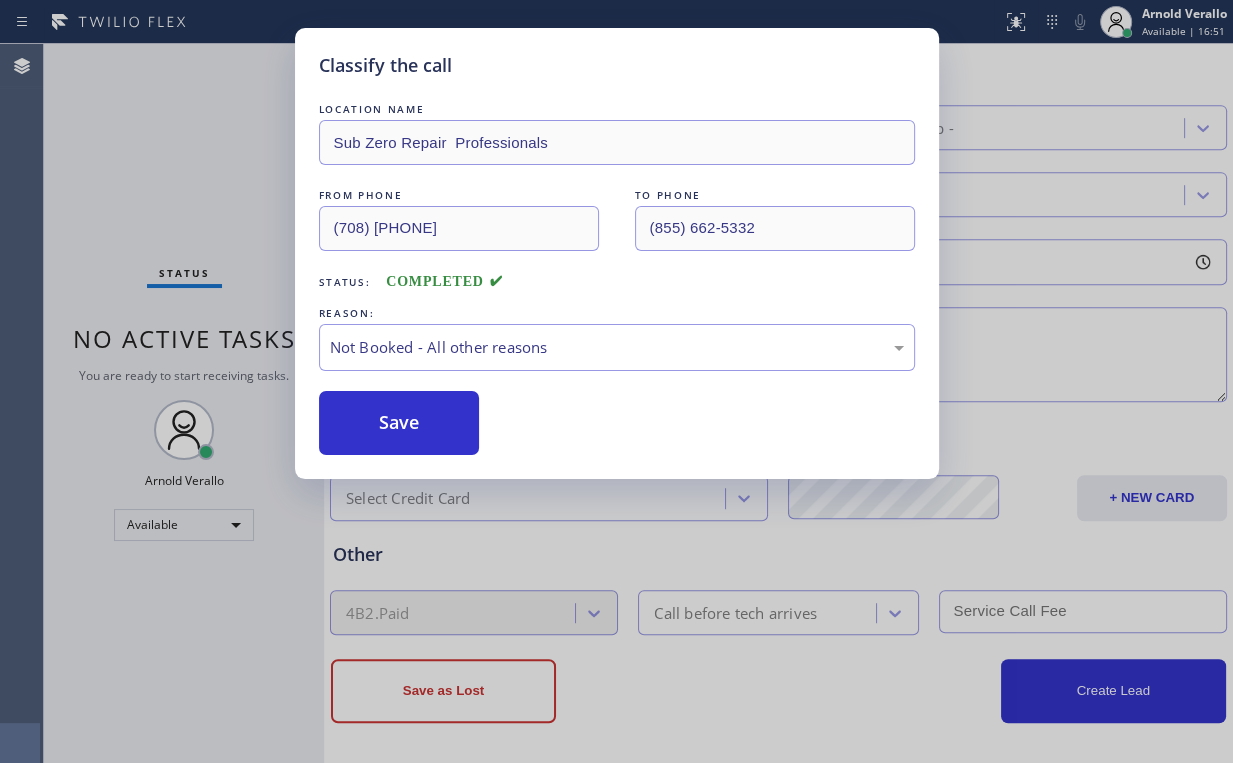 scroll, scrollTop: 0, scrollLeft: 0, axis: both 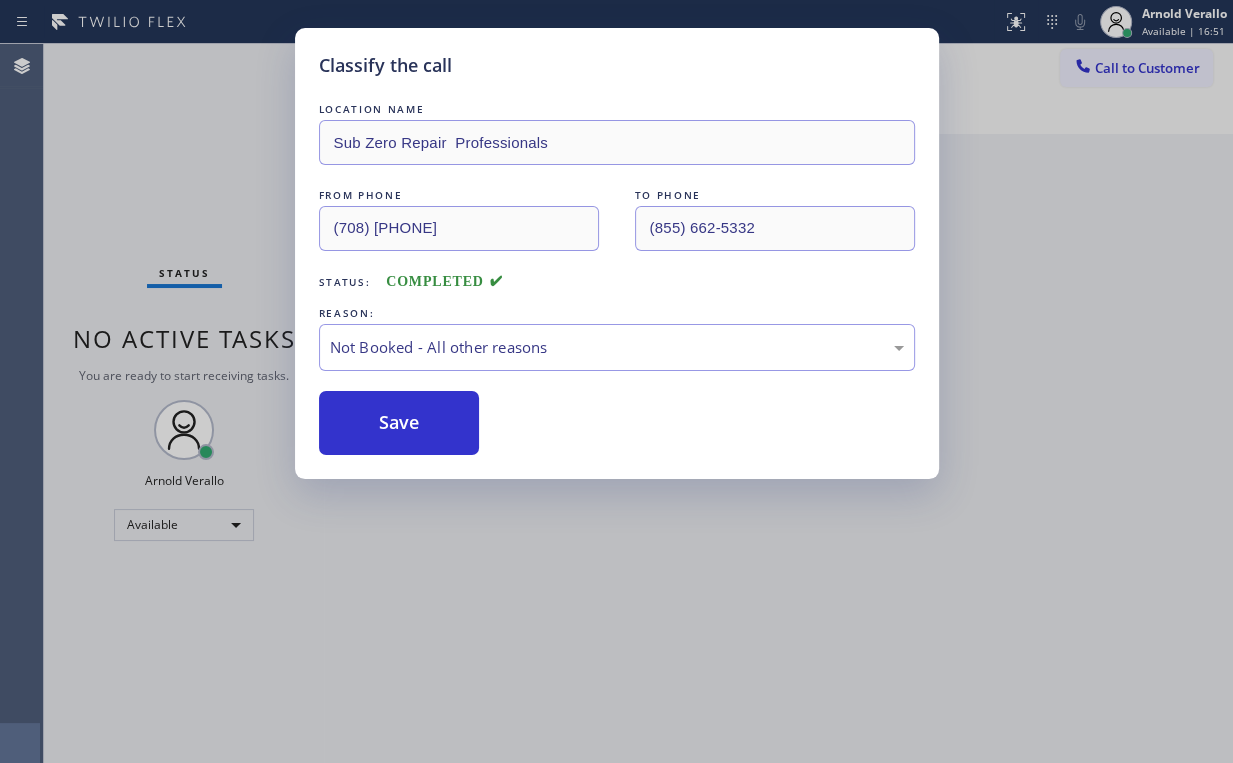 drag, startPoint x: 149, startPoint y: 186, endPoint x: 227, endPoint y: 520, distance: 342.98688 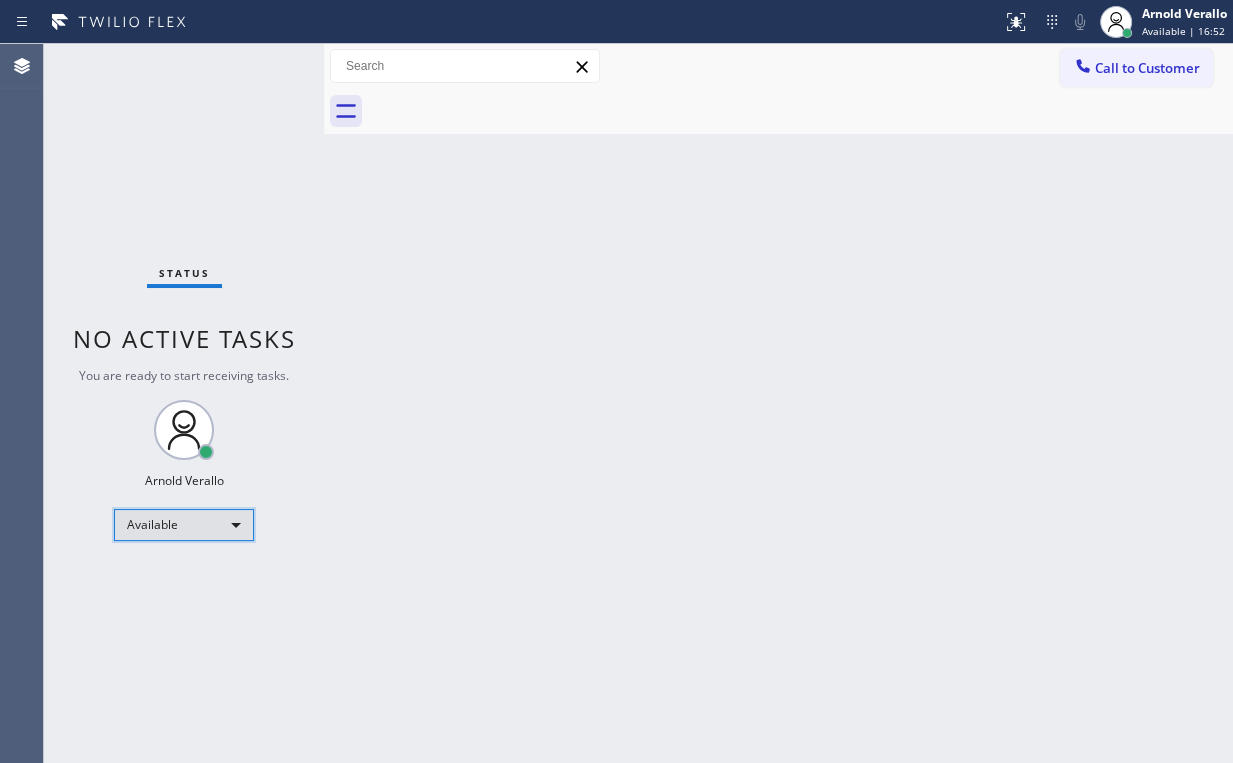 click on "Available" at bounding box center [184, 525] 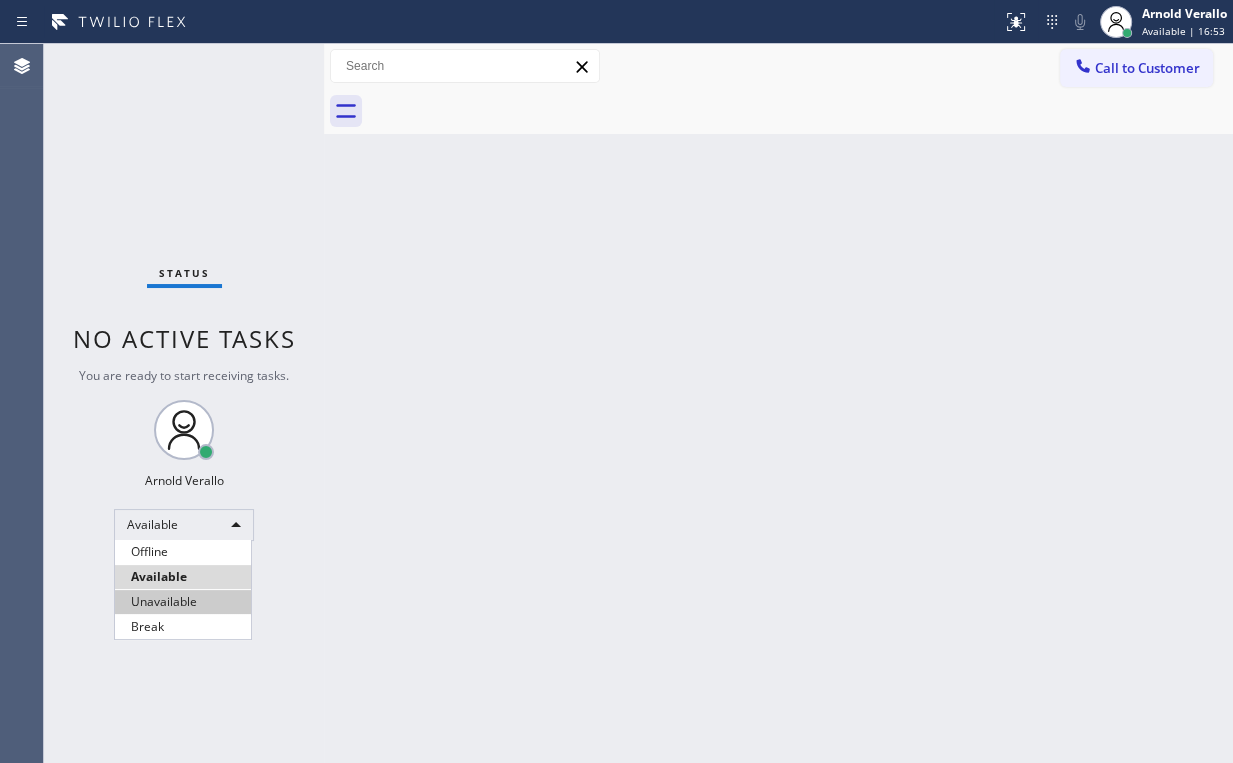 click on "Unavailable" at bounding box center (183, 602) 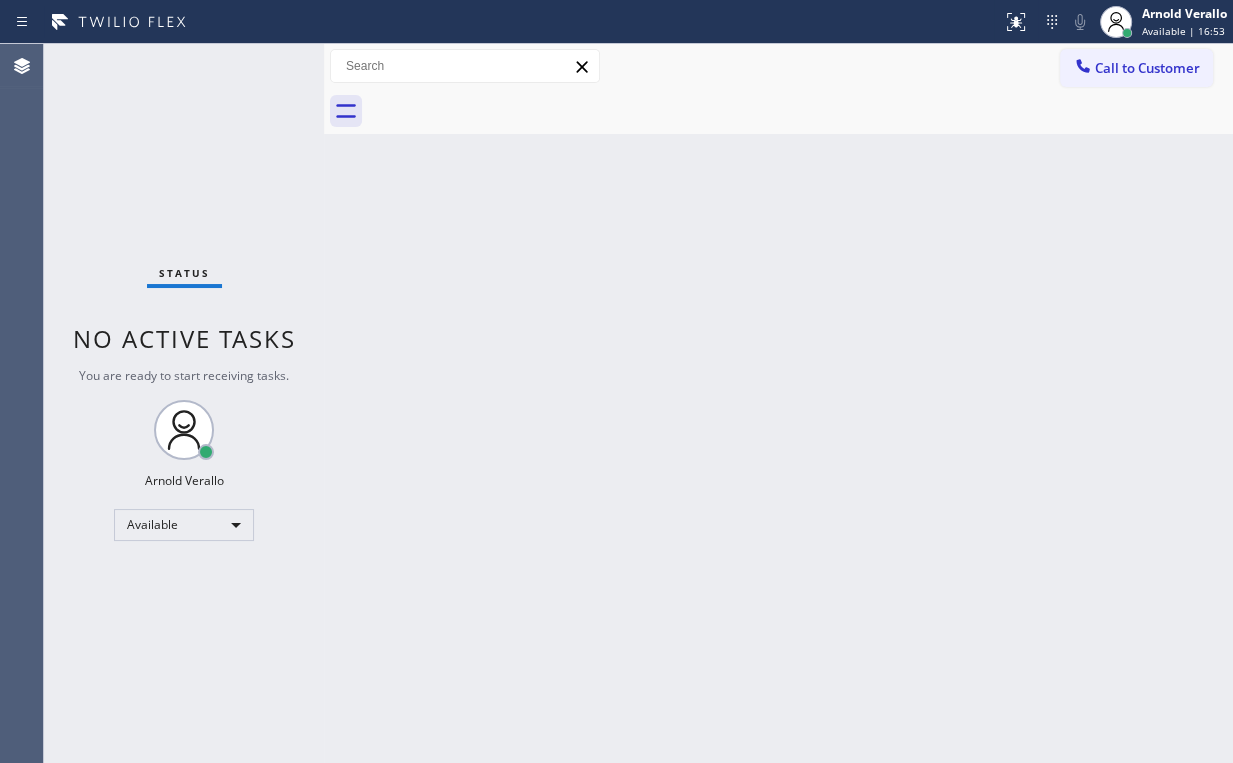 drag, startPoint x: 487, startPoint y: 572, endPoint x: 522, endPoint y: 536, distance: 50.20956 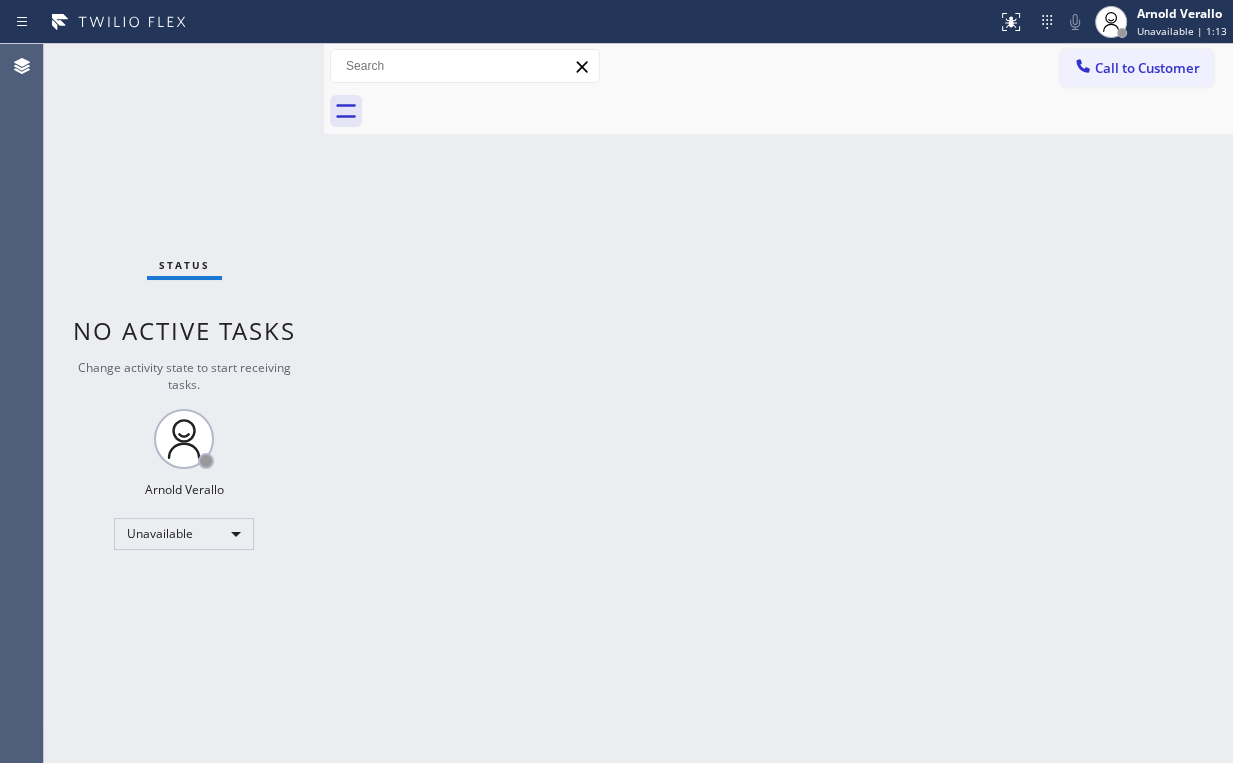 click on "Back to Dashboard Change Sender ID Customers Technicians Select a contact Outbound call Location Search location Your caller id phone number Customer number Call Customer info Name   Phone none Address none Change Sender ID HVAC +18559994417 5 Star Appliance +18557314952 Appliance Repair +18554611149 Plumbing +18889090120 Air Duct Cleaning +18006865038  Electricians +18005688664 Cancel Change Check personal SMS Reset Change No tabs Call to Customer Outbound call Location Sub Zero Repair  Professionals Your caller id phone number (855) 662-5332 Customer number Call Outbound call Technician Search Technician Your caller id phone number Your caller id phone number Call" at bounding box center [778, 403] 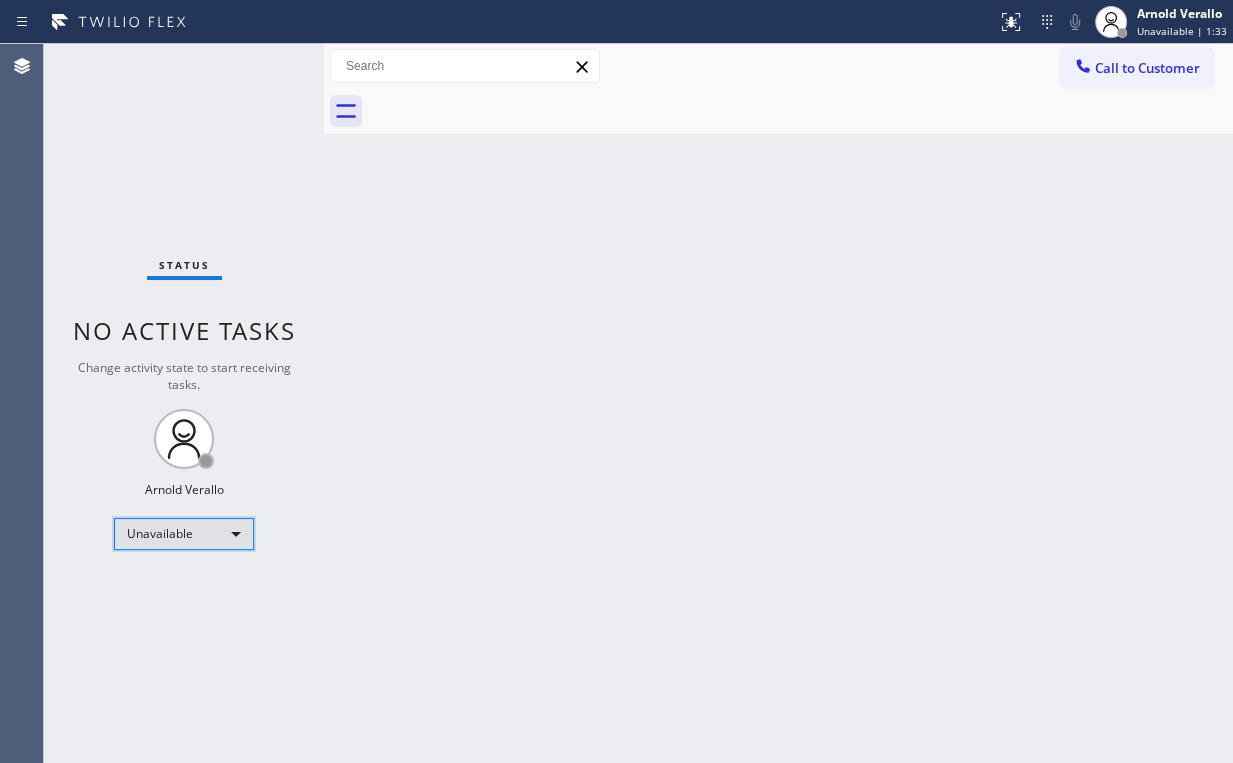 click on "Unavailable" at bounding box center [184, 534] 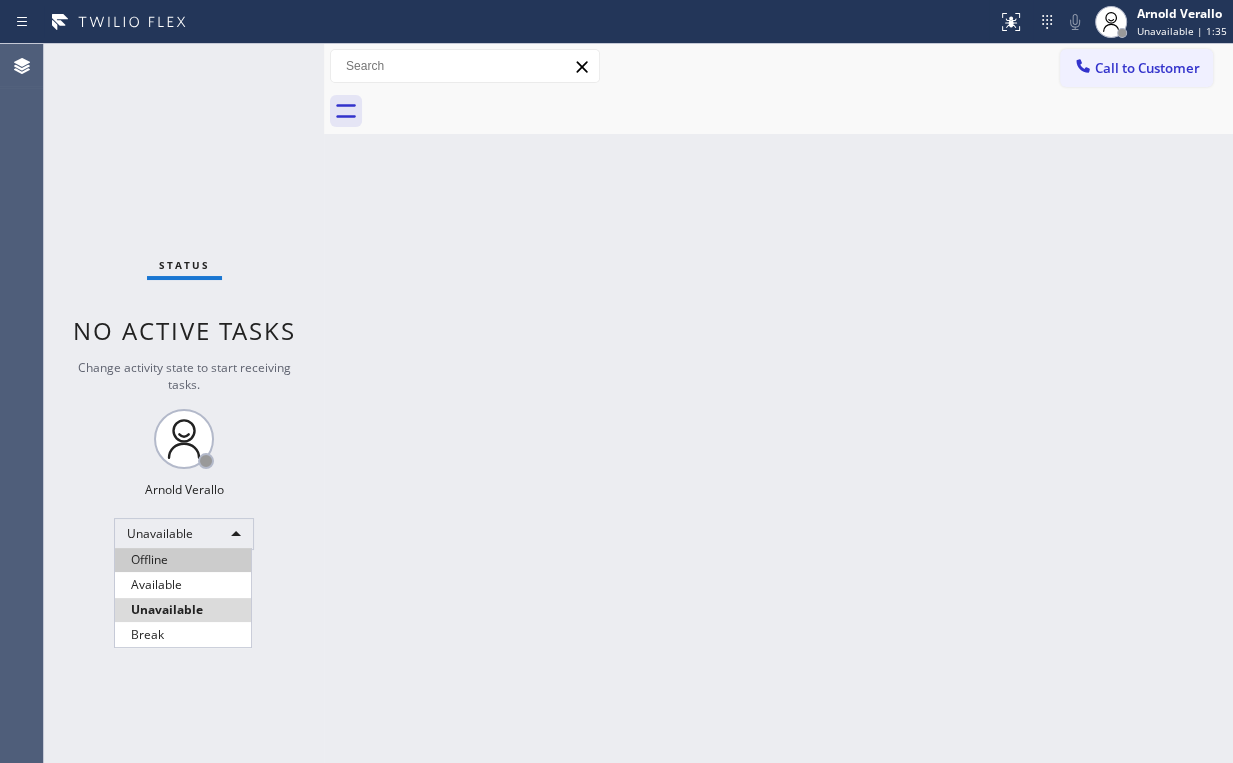click on "Offline" at bounding box center [183, 560] 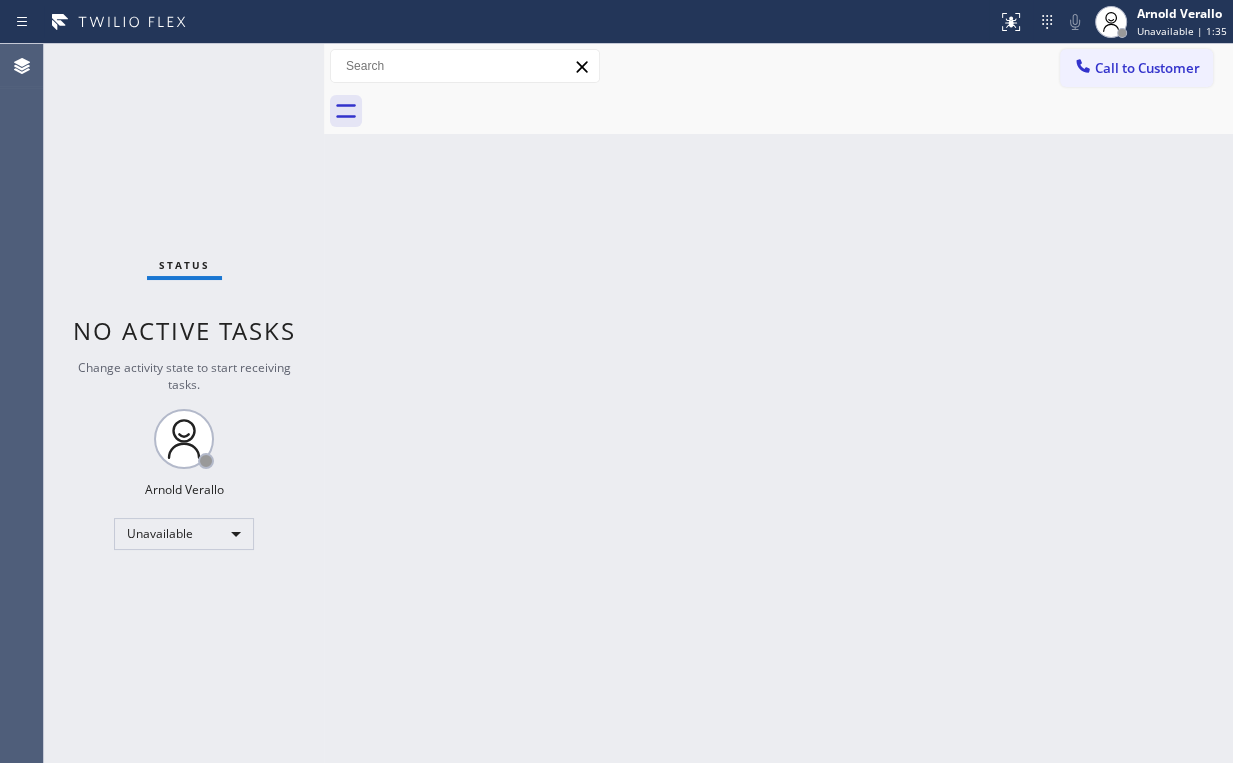 click on "Back to Dashboard Change Sender ID Customers Technicians Select a contact Outbound call Location Search location Your caller id phone number Customer number Call Customer info Name   Phone none Address none Change Sender ID HVAC +18559994417 5 Star Appliance +18557314952 Appliance Repair +18554611149 Plumbing +18889090120 Air Duct Cleaning +18006865038  Electricians +18005688664 Cancel Change Check personal SMS Reset Change No tabs Call to Customer Outbound call Location Sub Zero Repair  Professionals Your caller id phone number (855) 662-5332 Customer number Call Outbound call Technician Search Technician Your caller id phone number Your caller id phone number Call" at bounding box center [778, 403] 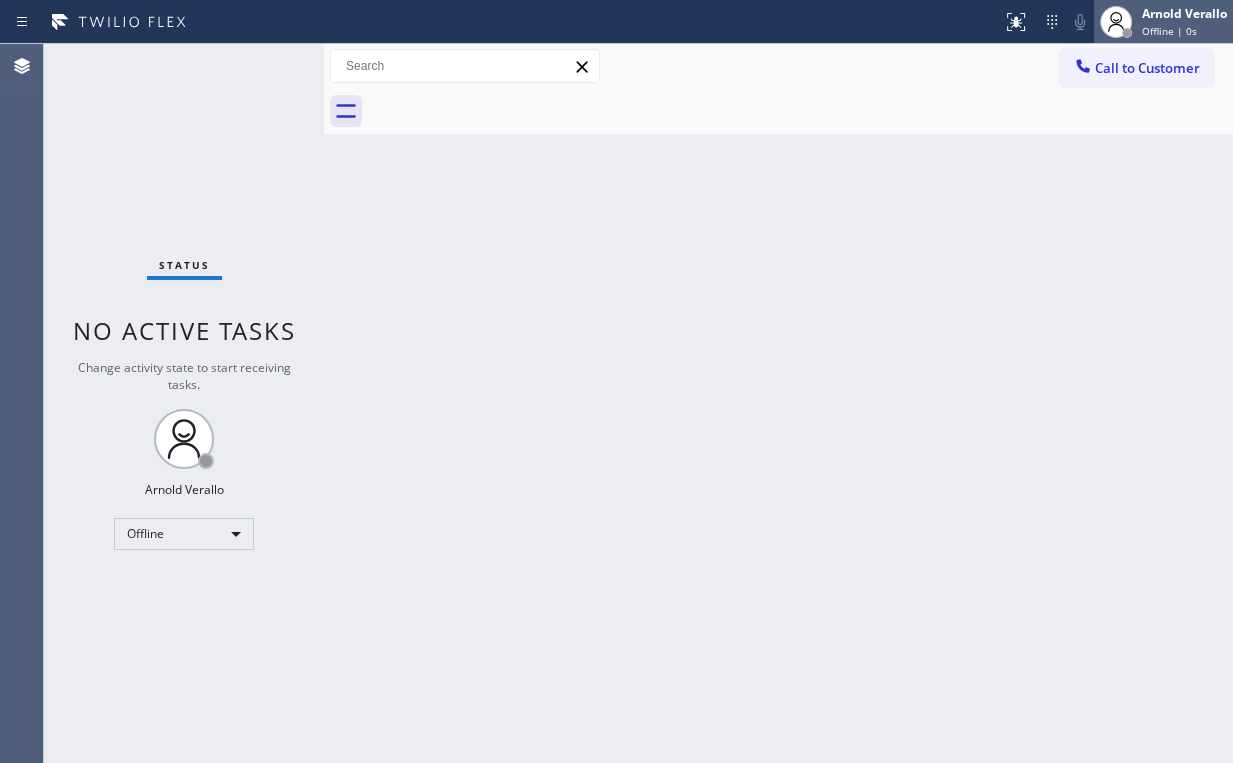 click on "Arnold Verallo" at bounding box center (1184, 13) 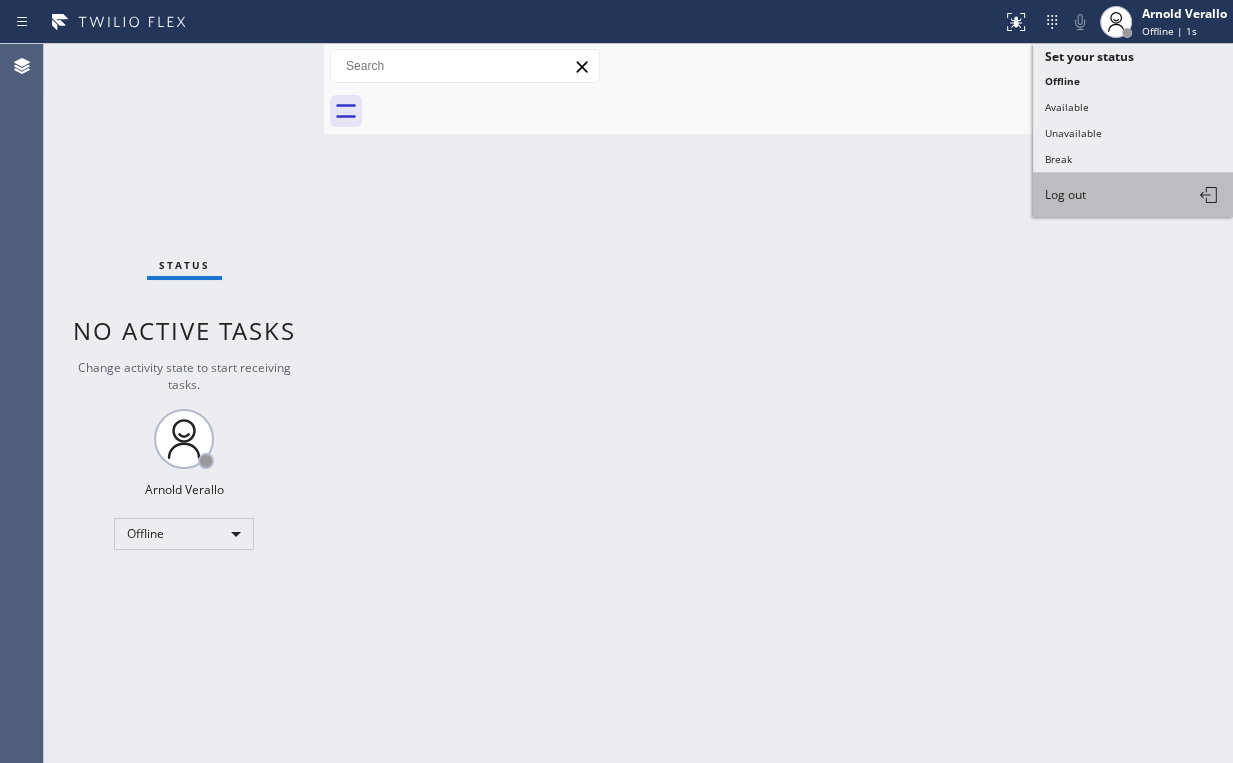 click on "Log out" at bounding box center [1133, 195] 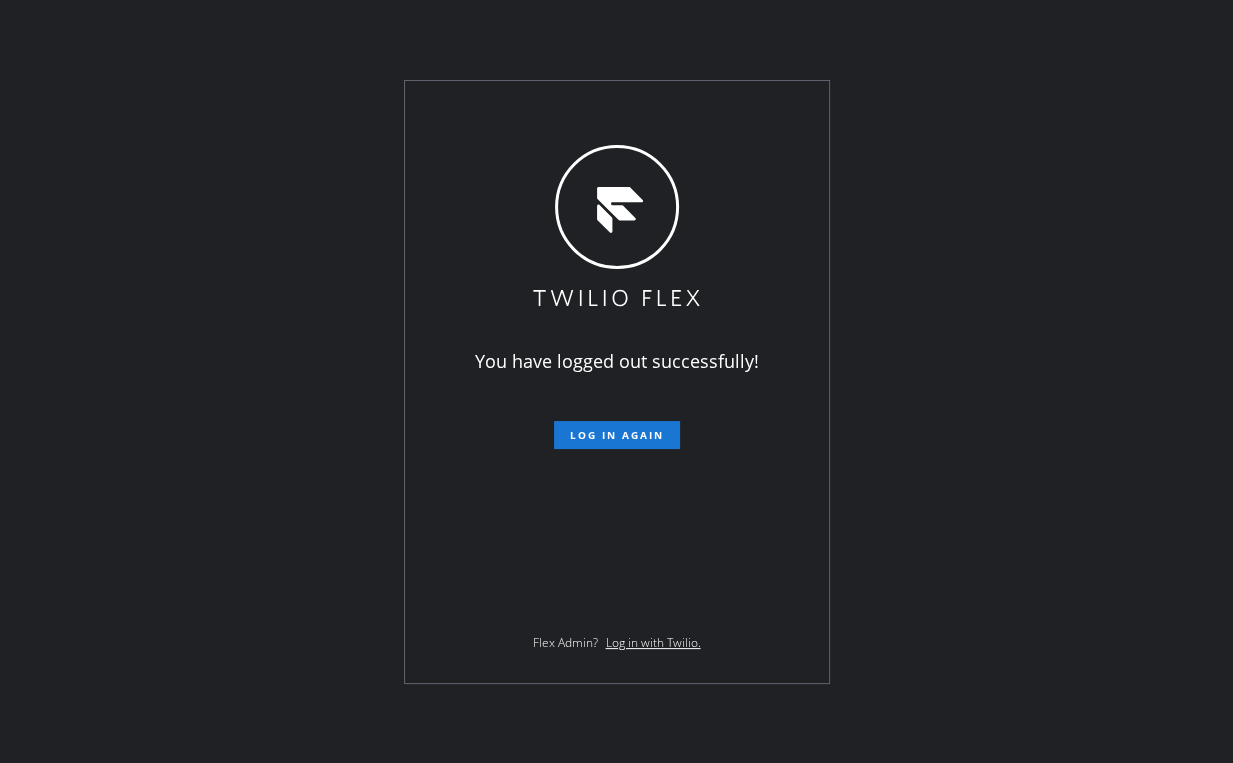drag, startPoint x: 136, startPoint y: 310, endPoint x: 180, endPoint y: 448, distance: 144.84474 